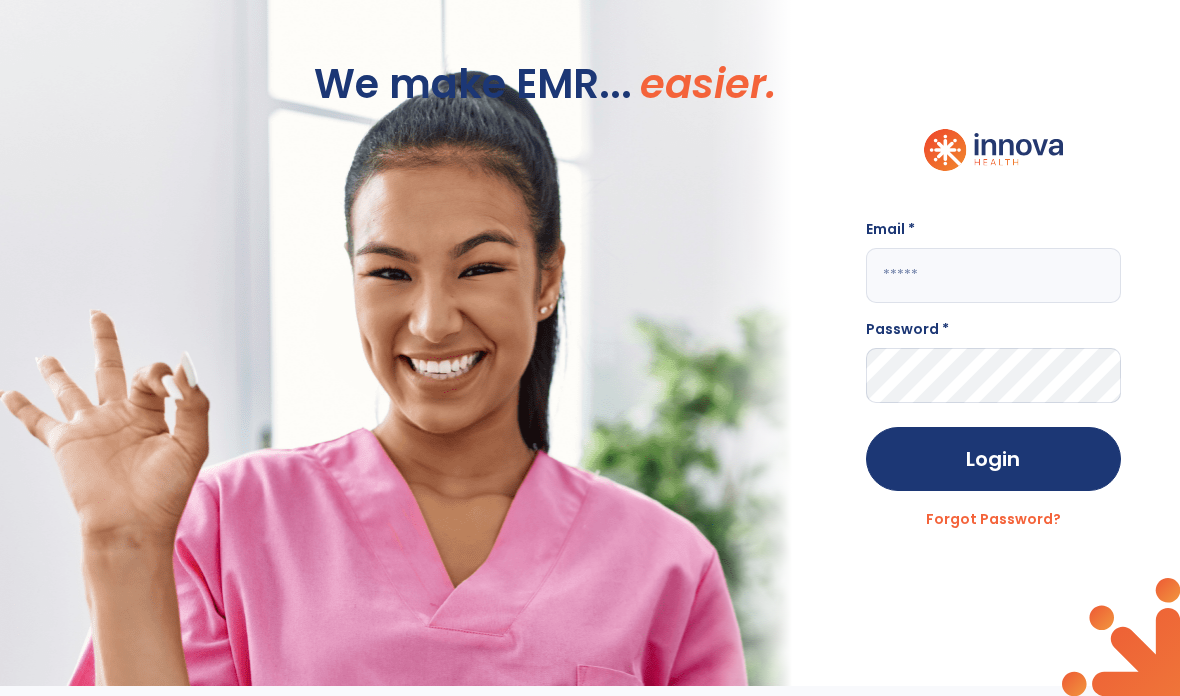 scroll, scrollTop: 70, scrollLeft: 0, axis: vertical 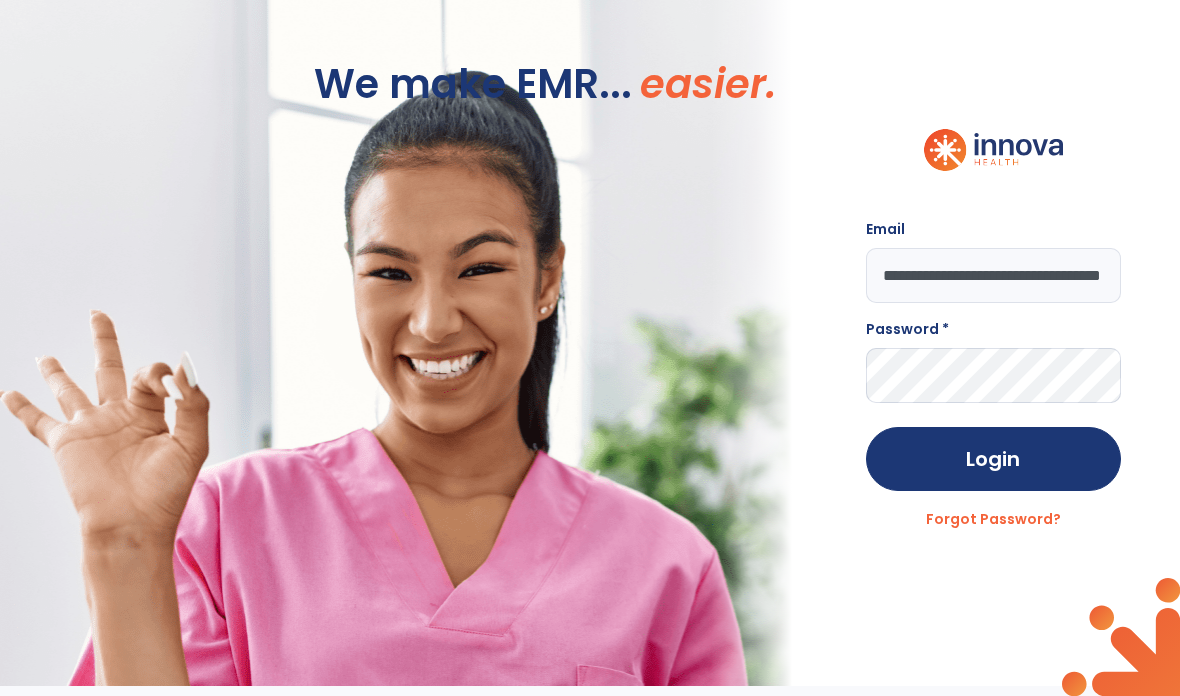 type on "**********" 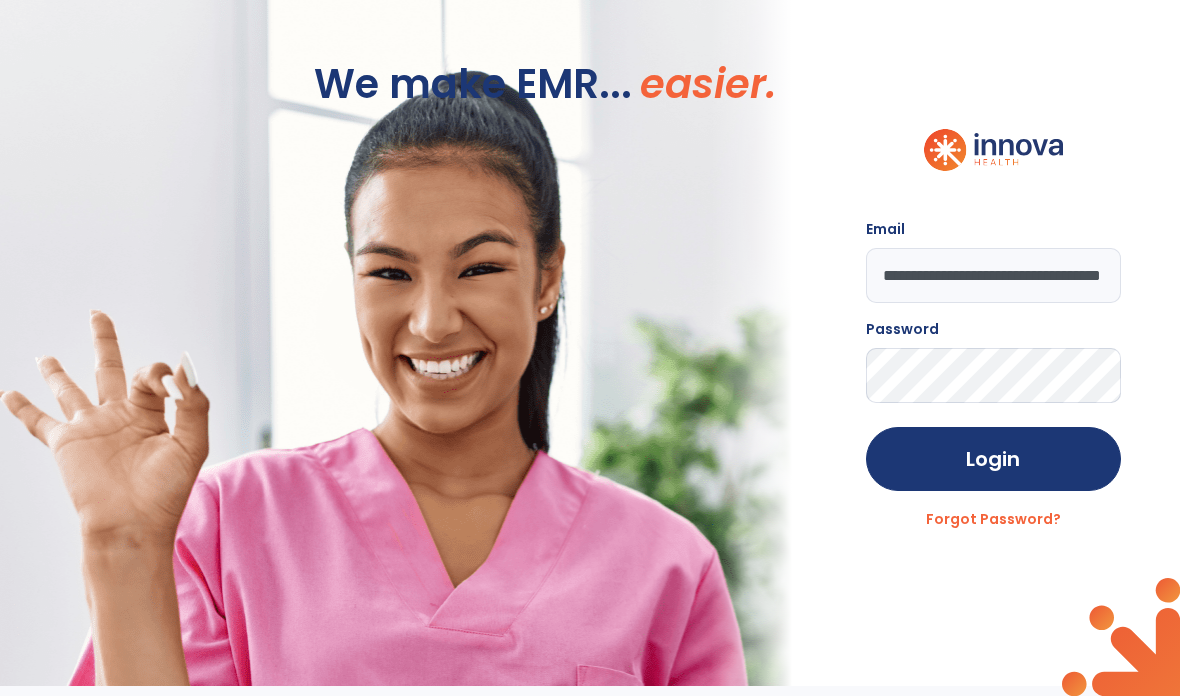 click on "Login" 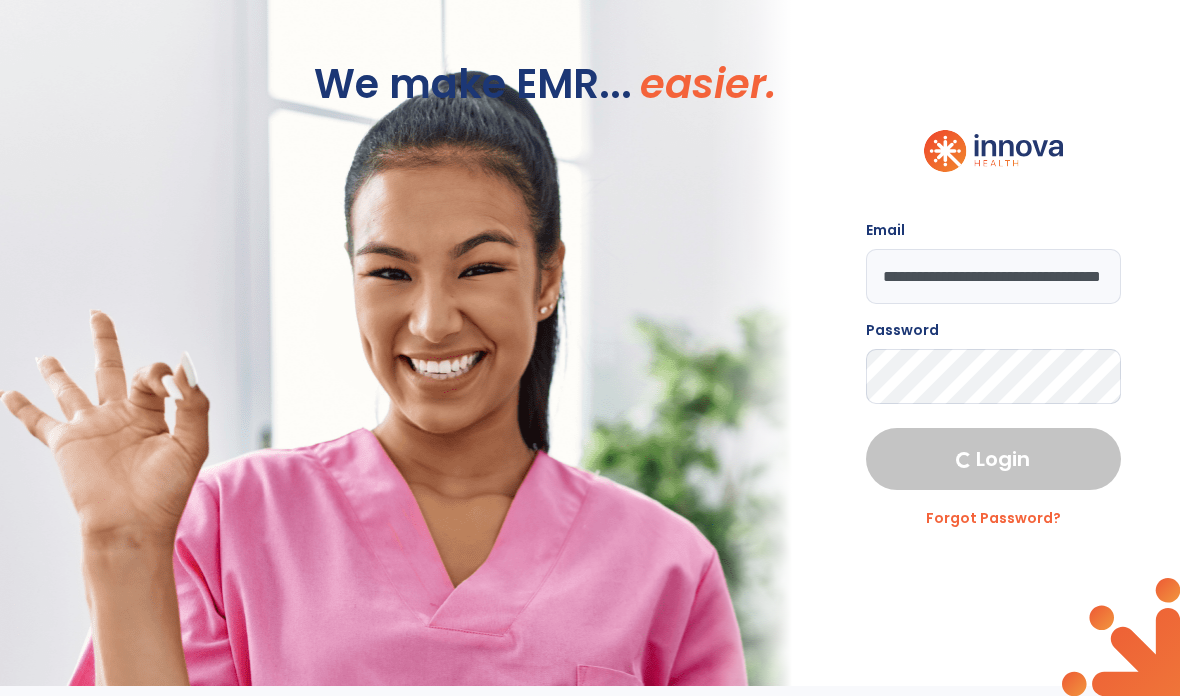 select on "****" 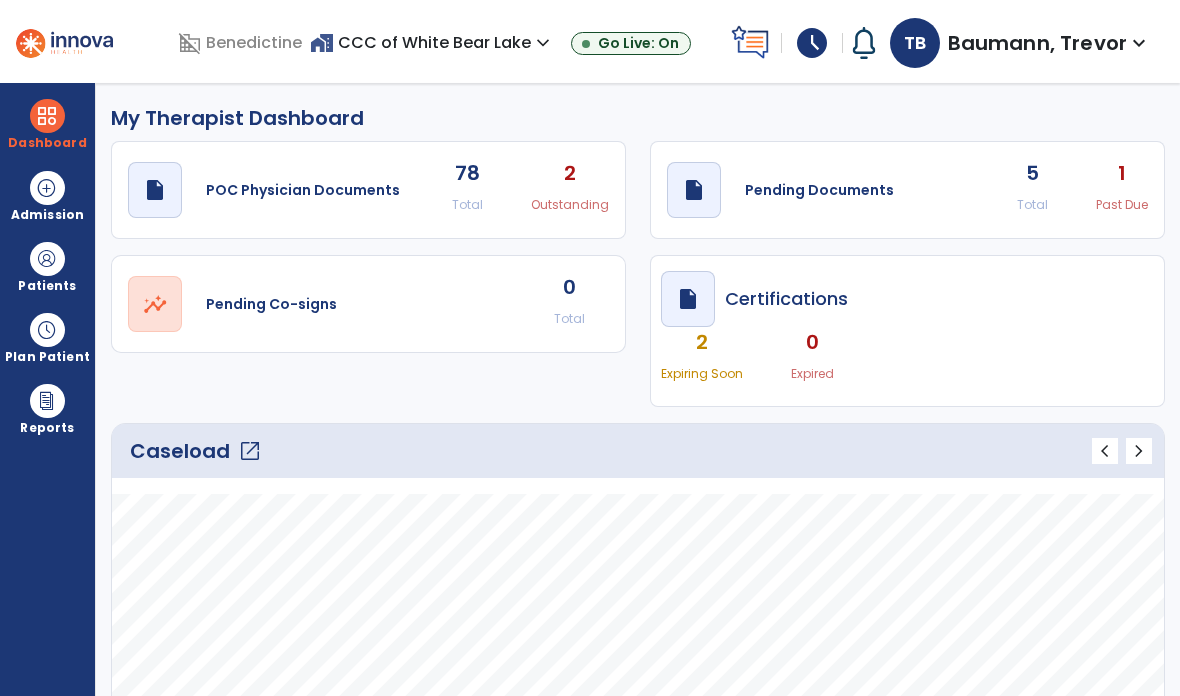 click on "open_in_new" 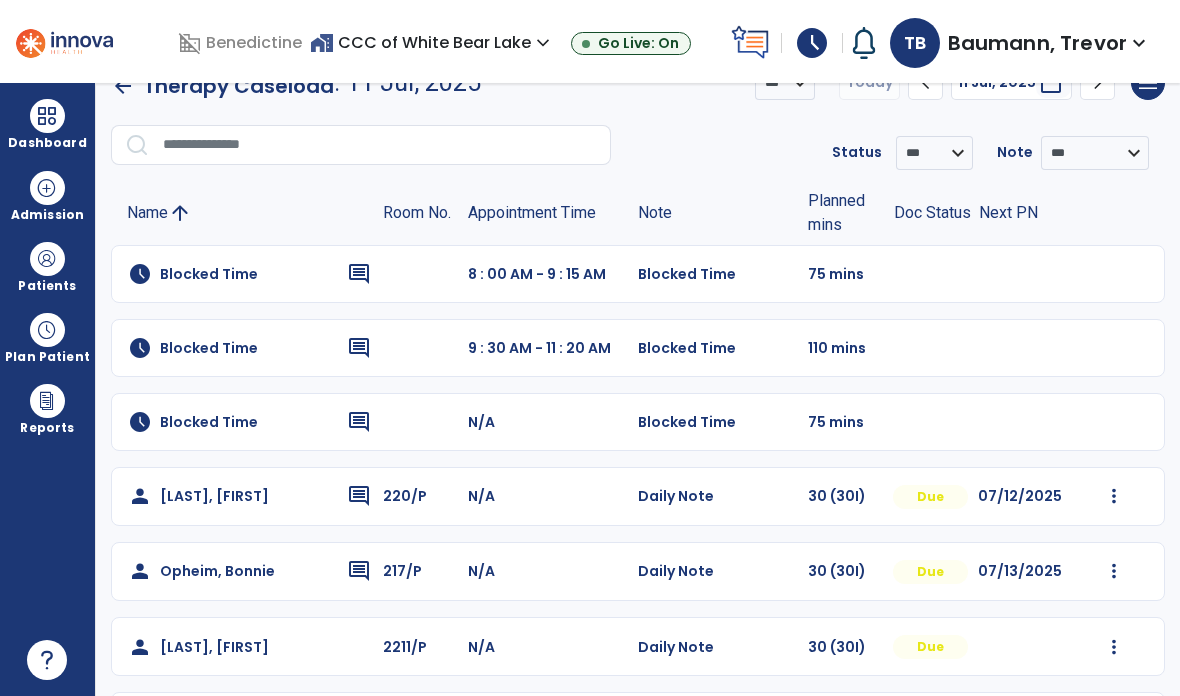 scroll, scrollTop: 37, scrollLeft: 0, axis: vertical 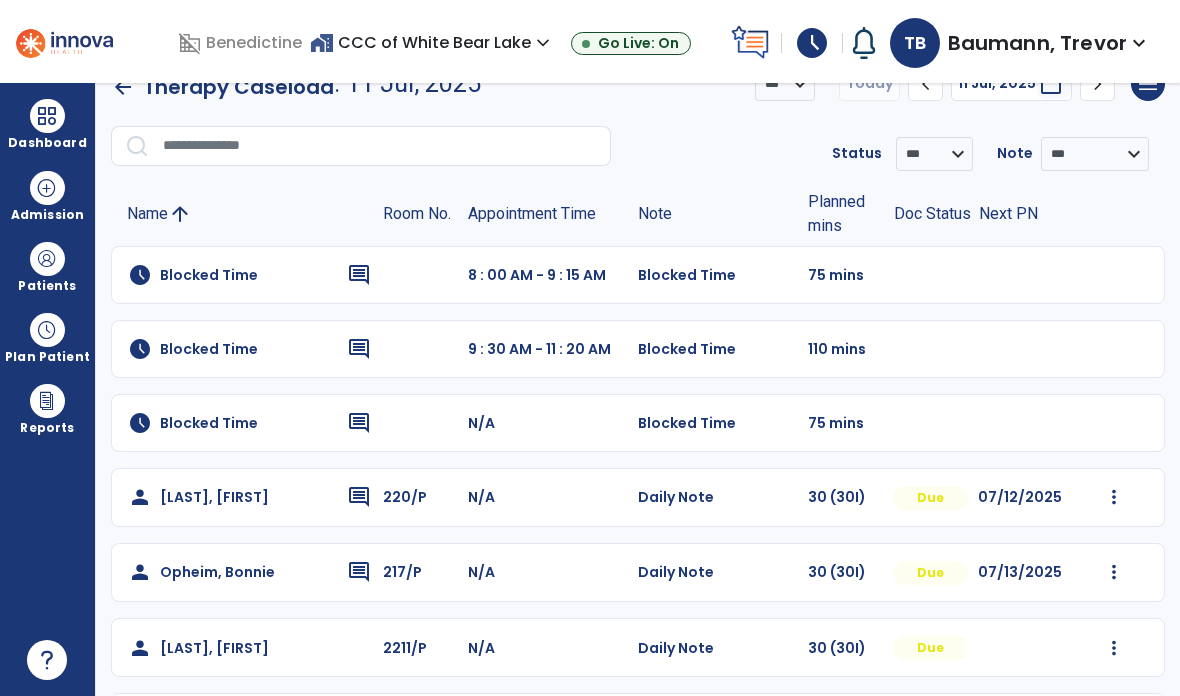 click at bounding box center [47, 259] 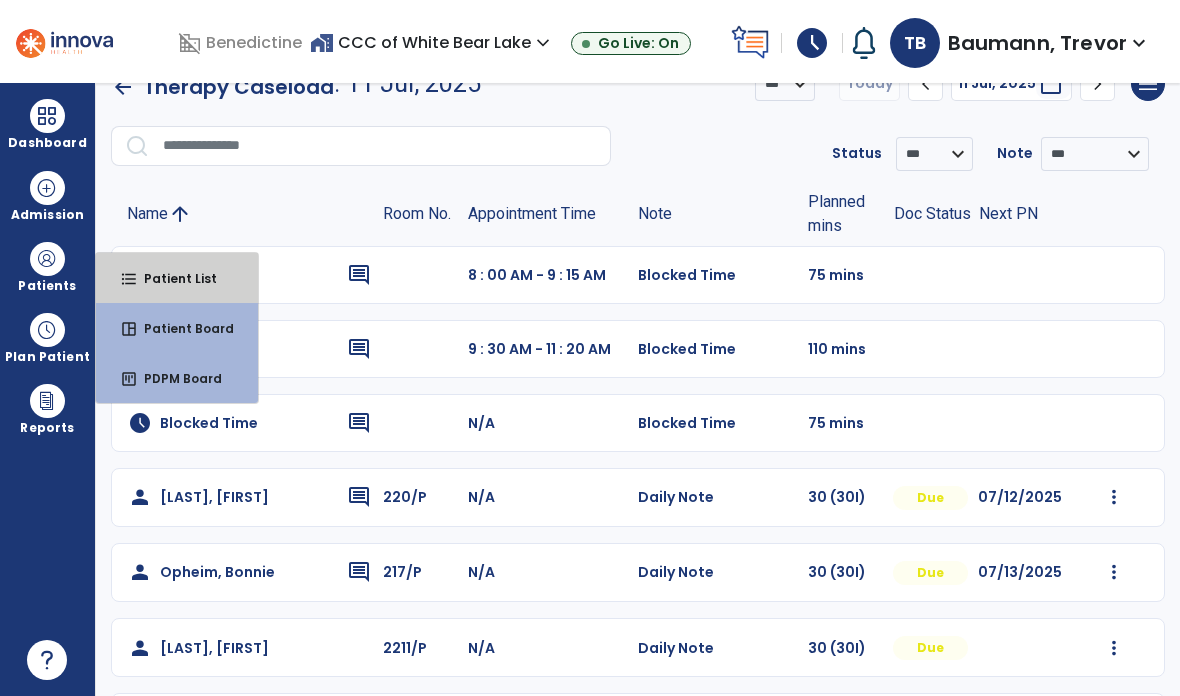 click on "format_list_bulleted  Patient List" at bounding box center (177, 278) 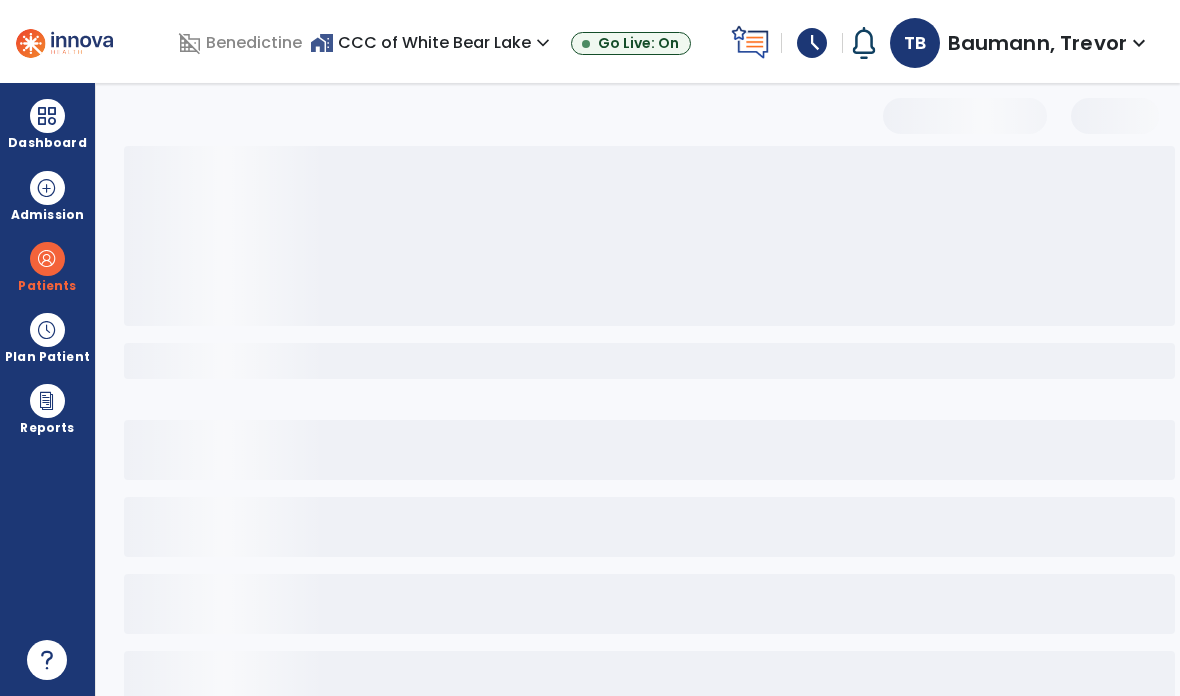 scroll, scrollTop: 0, scrollLeft: 0, axis: both 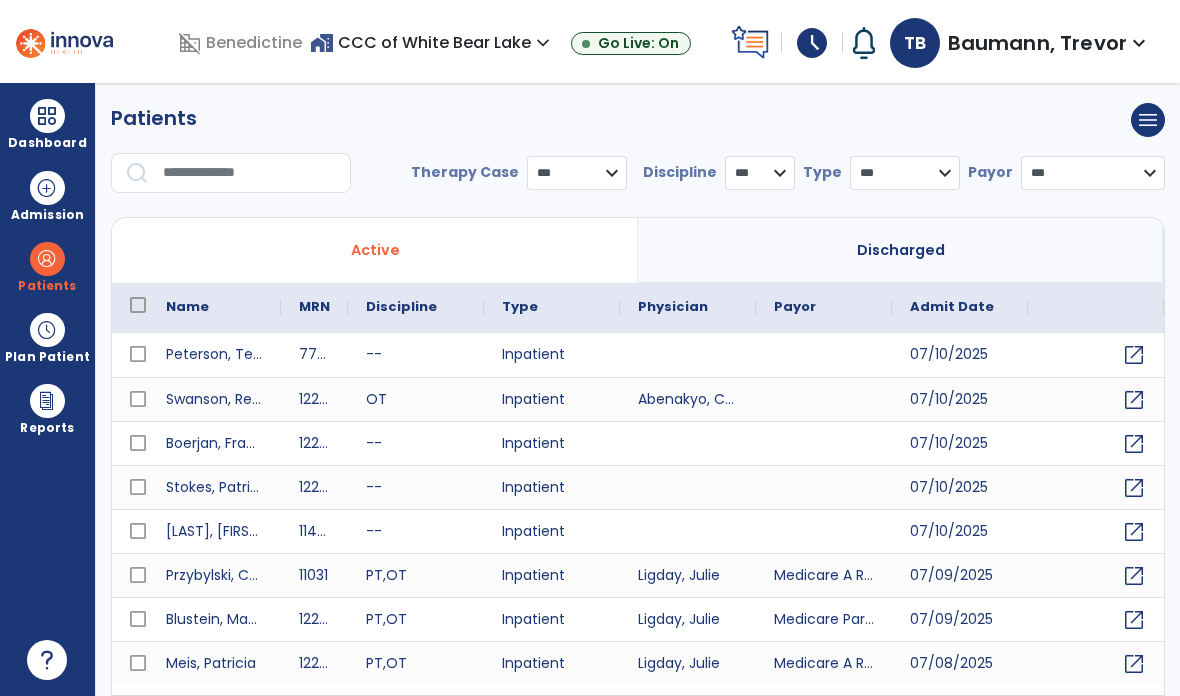 click at bounding box center [250, 173] 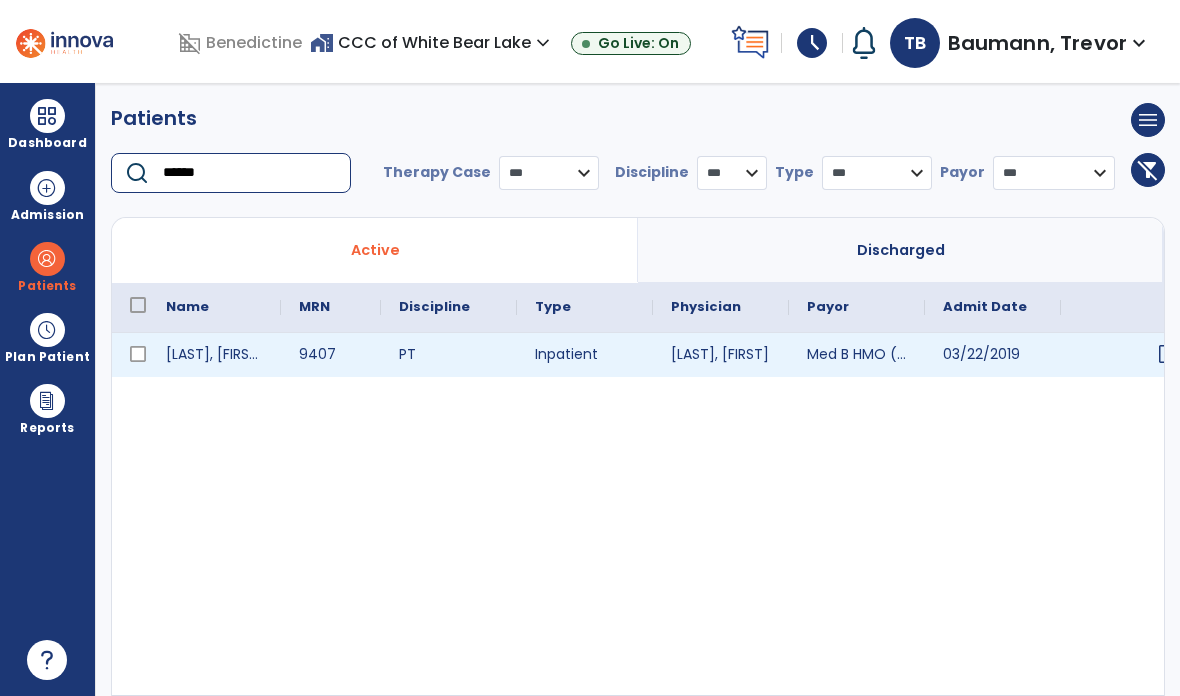type on "******" 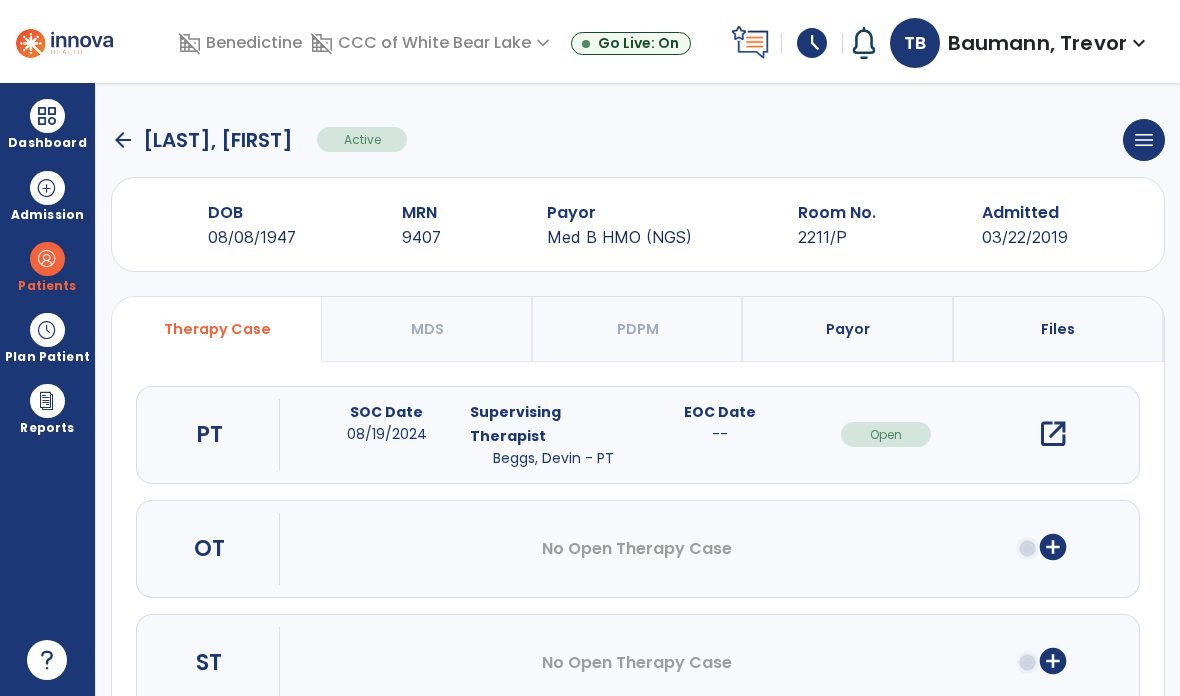 click on "open_in_new" at bounding box center [1053, 434] 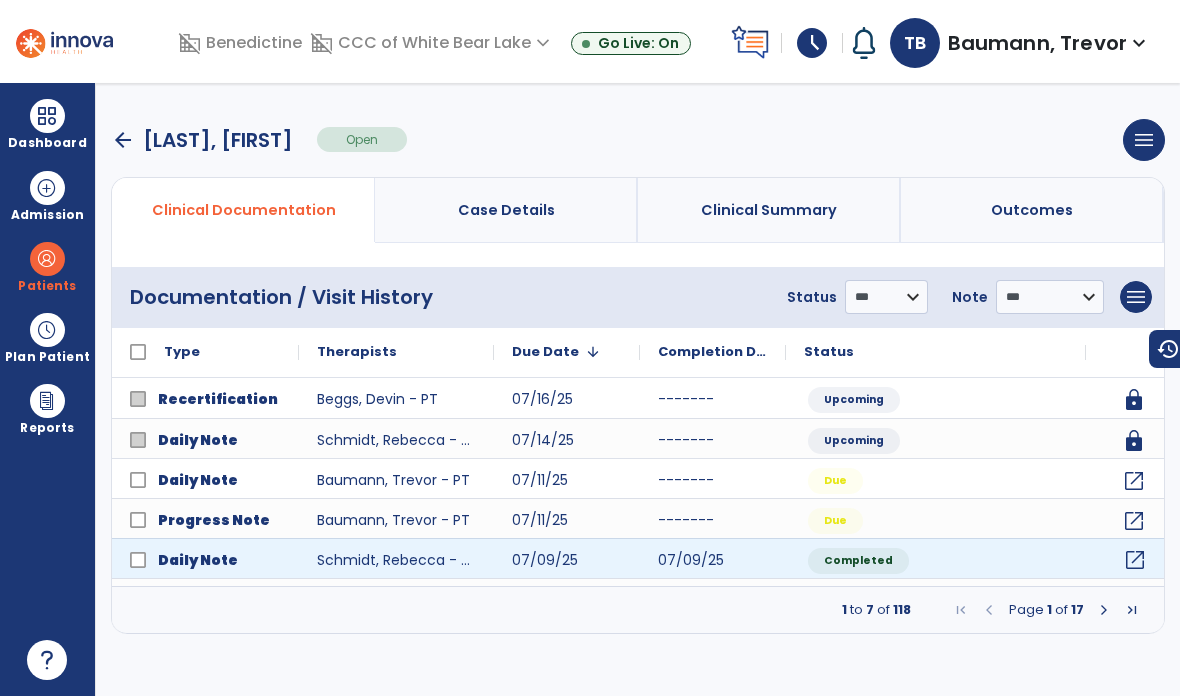 click on "open_in_new" 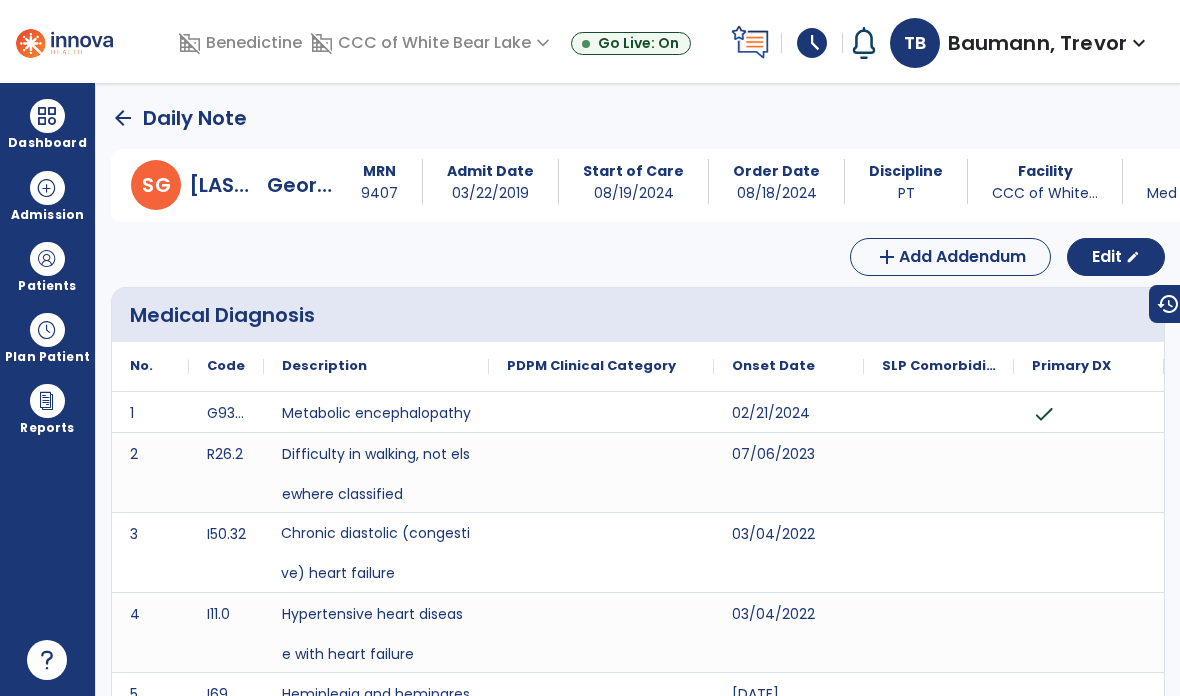 scroll, scrollTop: 0, scrollLeft: 0, axis: both 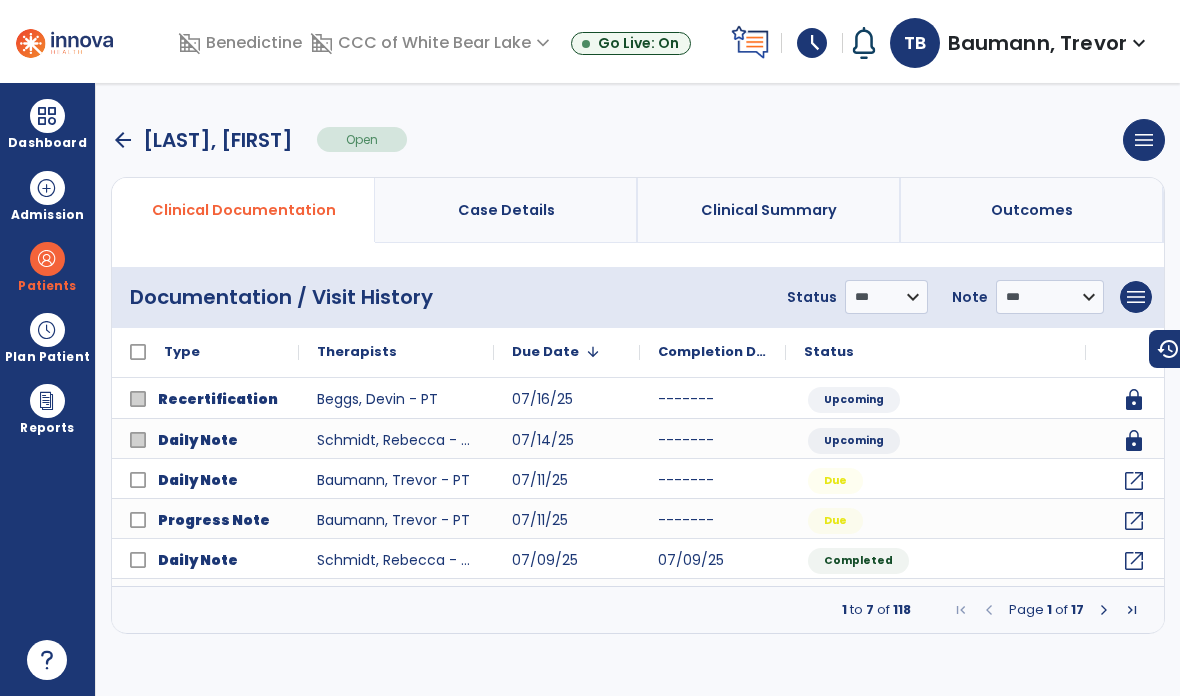 click on "arrow_back" at bounding box center [123, 140] 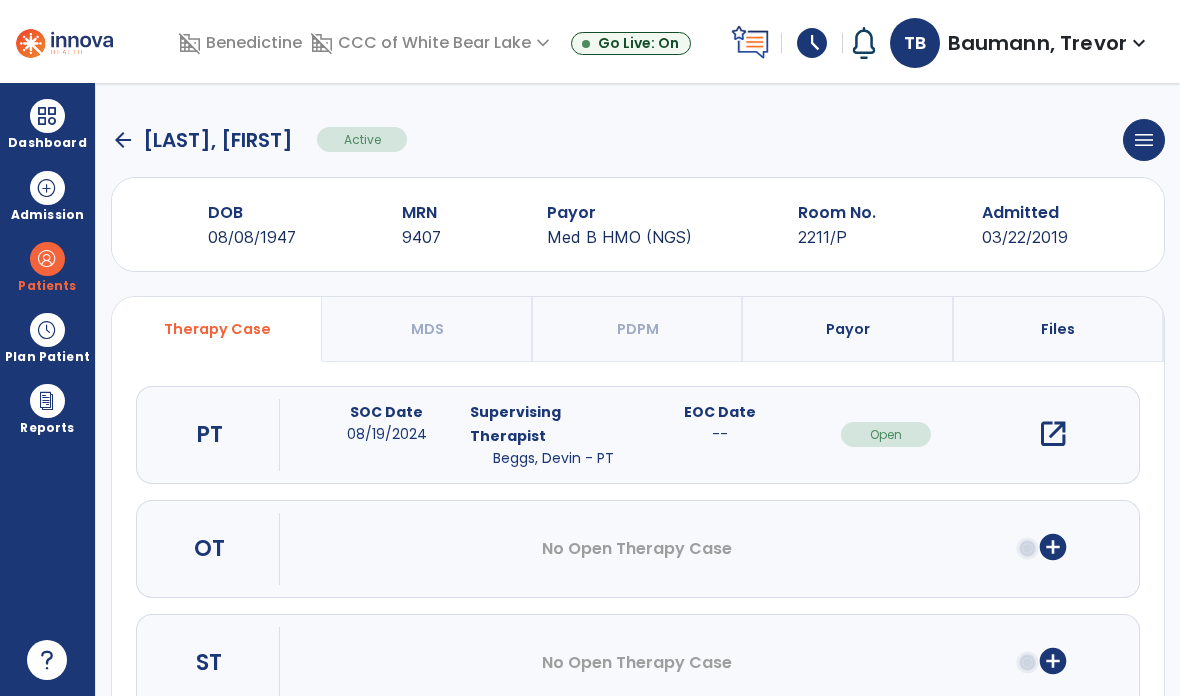click on "arrow_back   [LAST], [FIRST]  Active  menu   Edit Admission   View OBRA Report   Discharge Patient  DOB [DATE] MRN [NUMBER] Payor Med B HMO (NGS) Room No. [NUMBER]/P Admitted [DATE]  Therapy Case   MDS   PDPM   Payor   Files  PT SOC Date [DATE] Supervising Therapist [LAST], [FIRST] - PT EOC Date   --    Open  open_in_new  OT No Open Therapy Case  add_circle  ST No Open Therapy Case  add_circle" at bounding box center (638, 389) 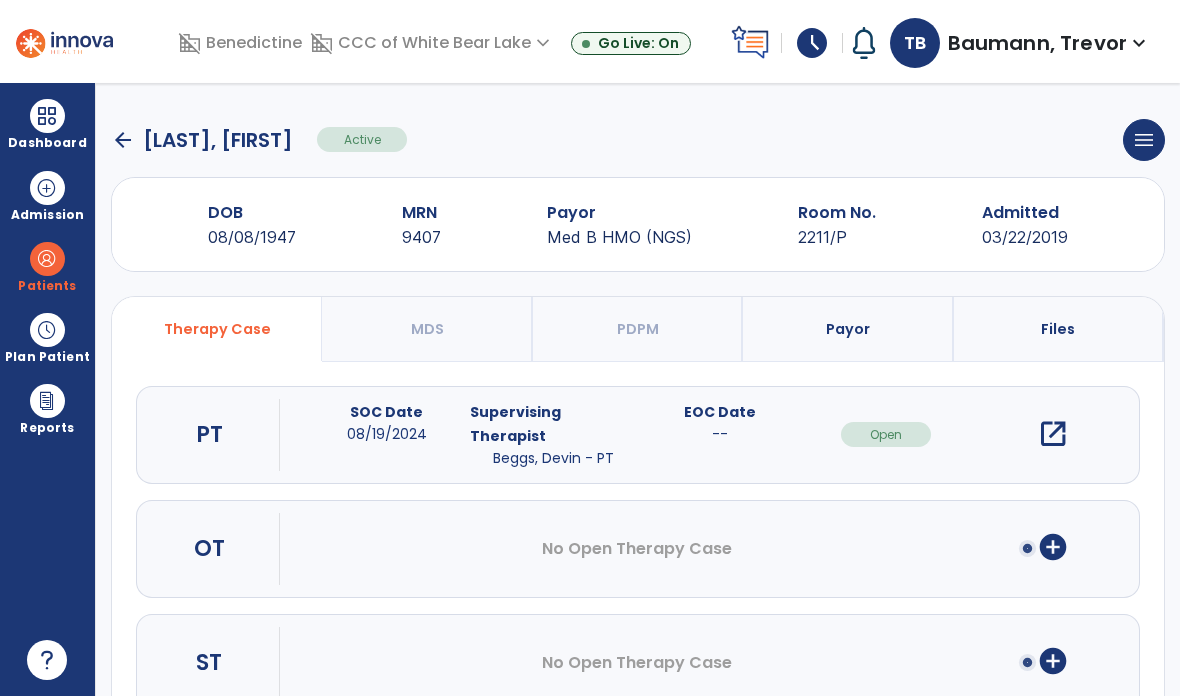 click on "arrow_back" 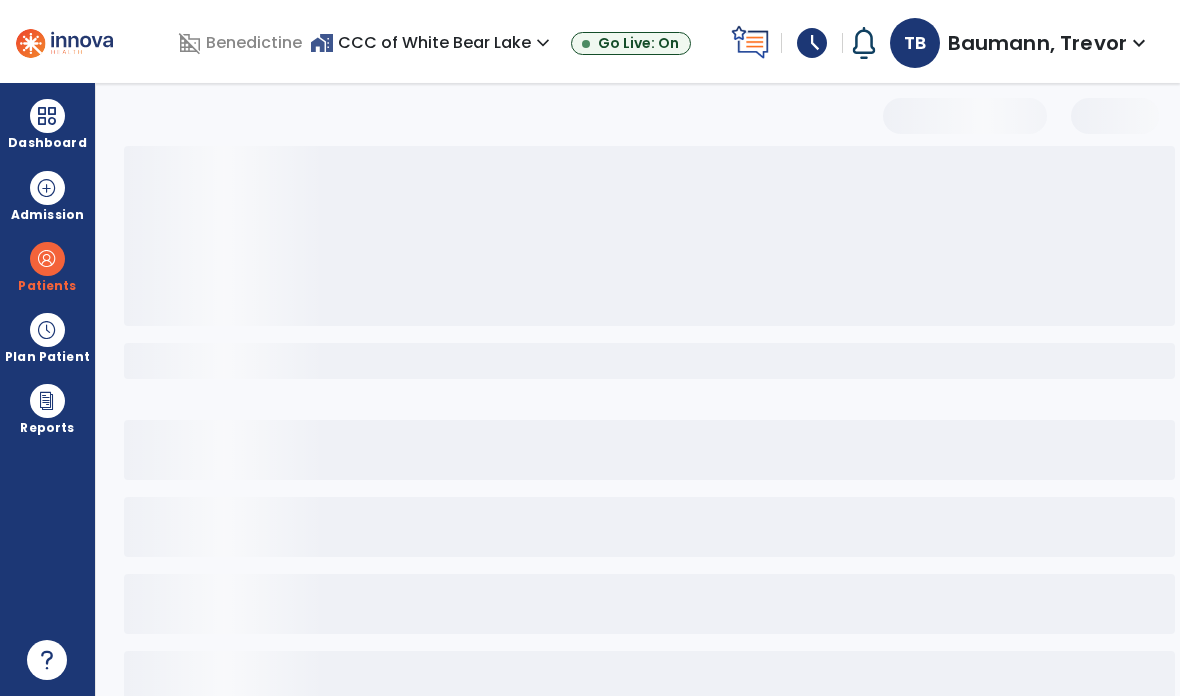 select on "***" 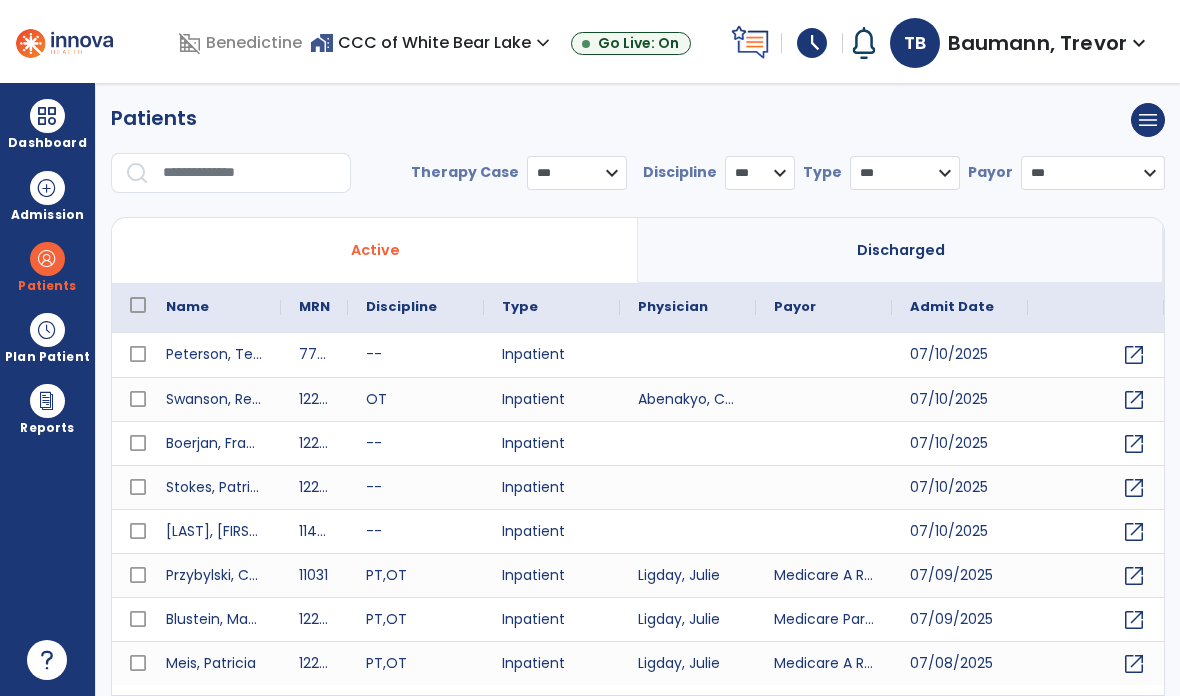click at bounding box center [250, 173] 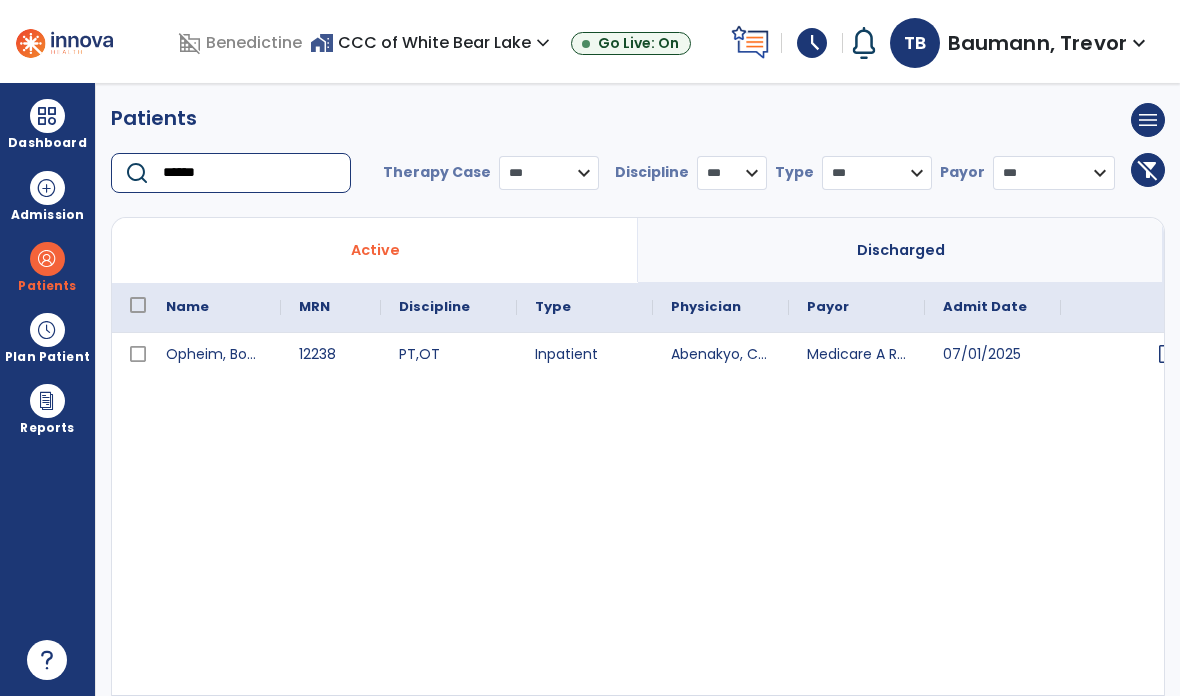 type on "******" 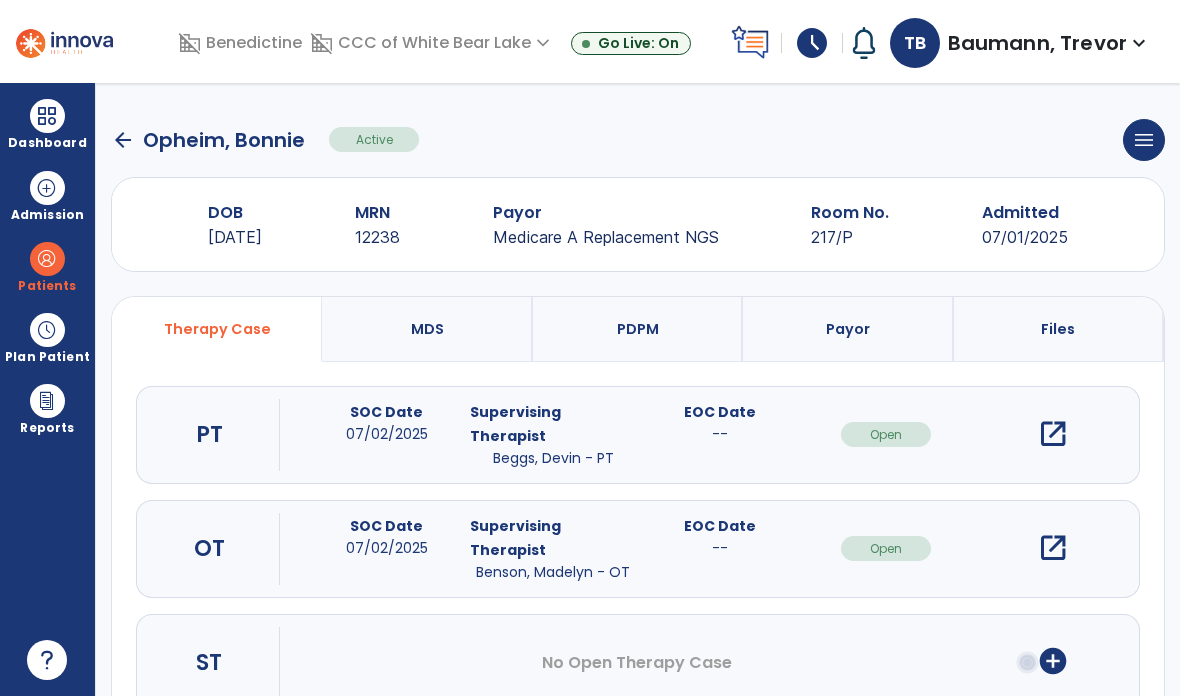 click on "open_in_new" at bounding box center [1053, 434] 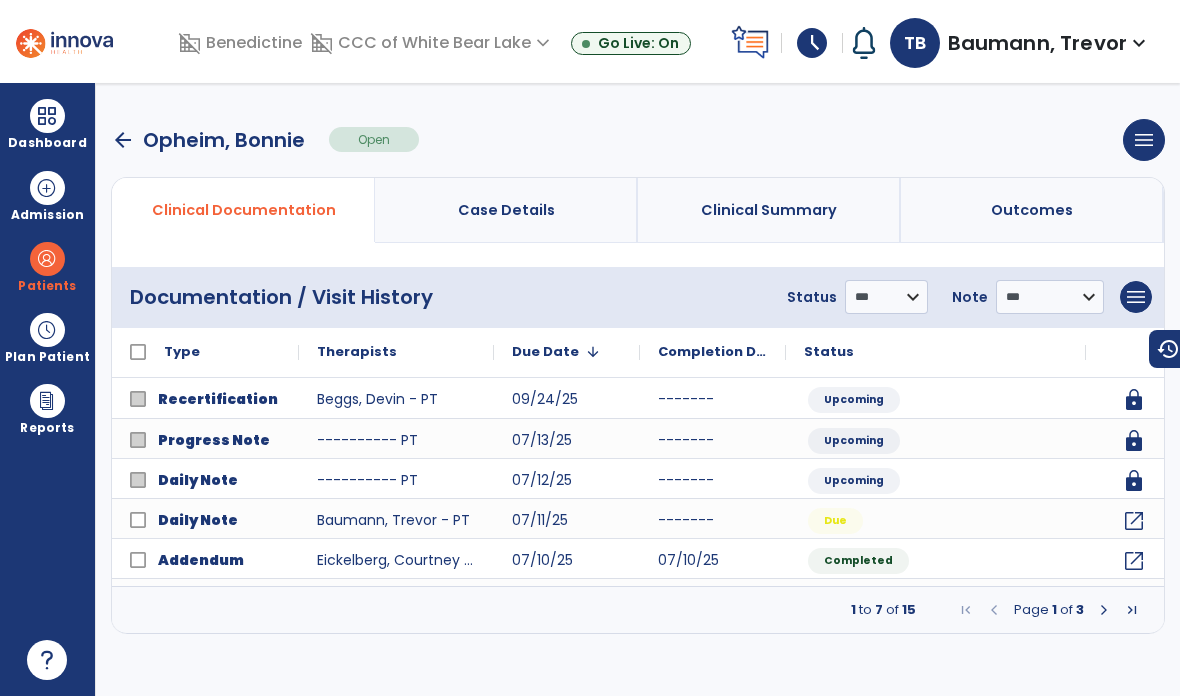 click on "open_in_new" 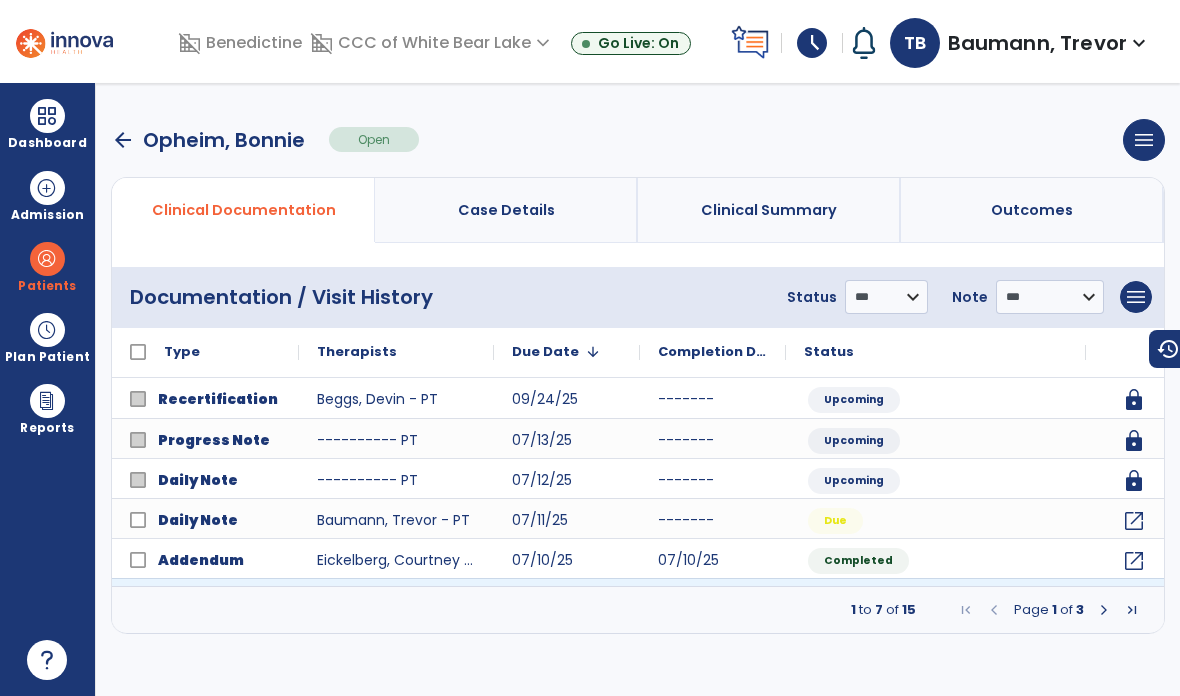 click on "open_in_new" 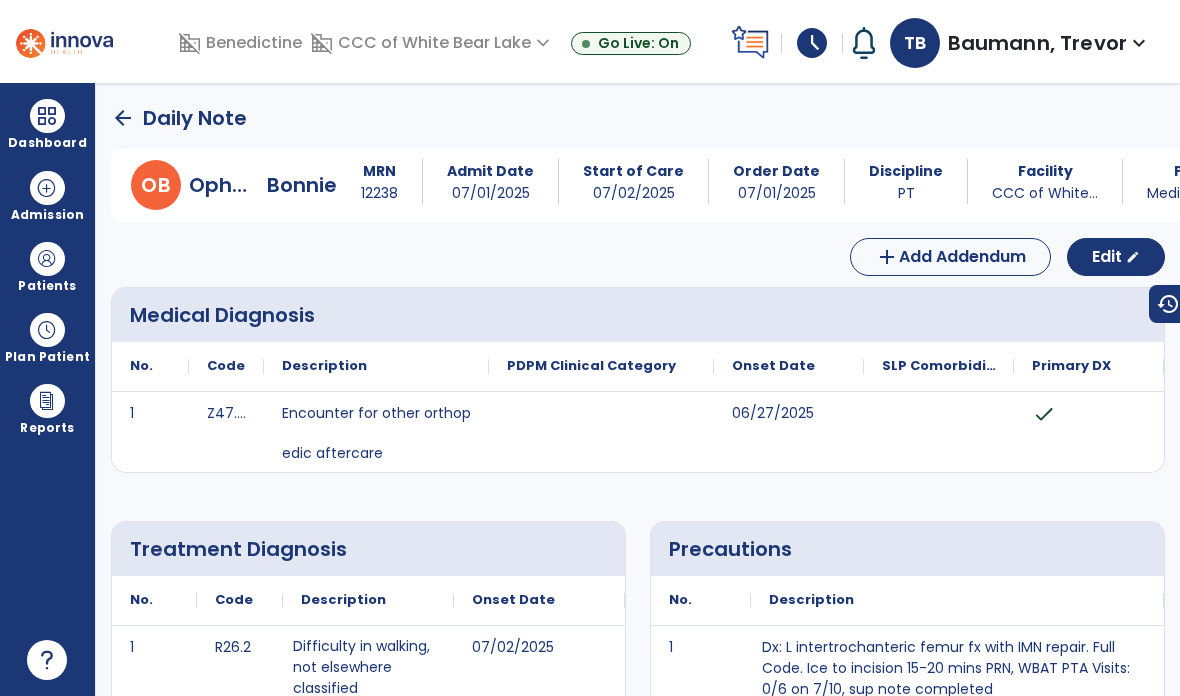 scroll, scrollTop: 0, scrollLeft: 0, axis: both 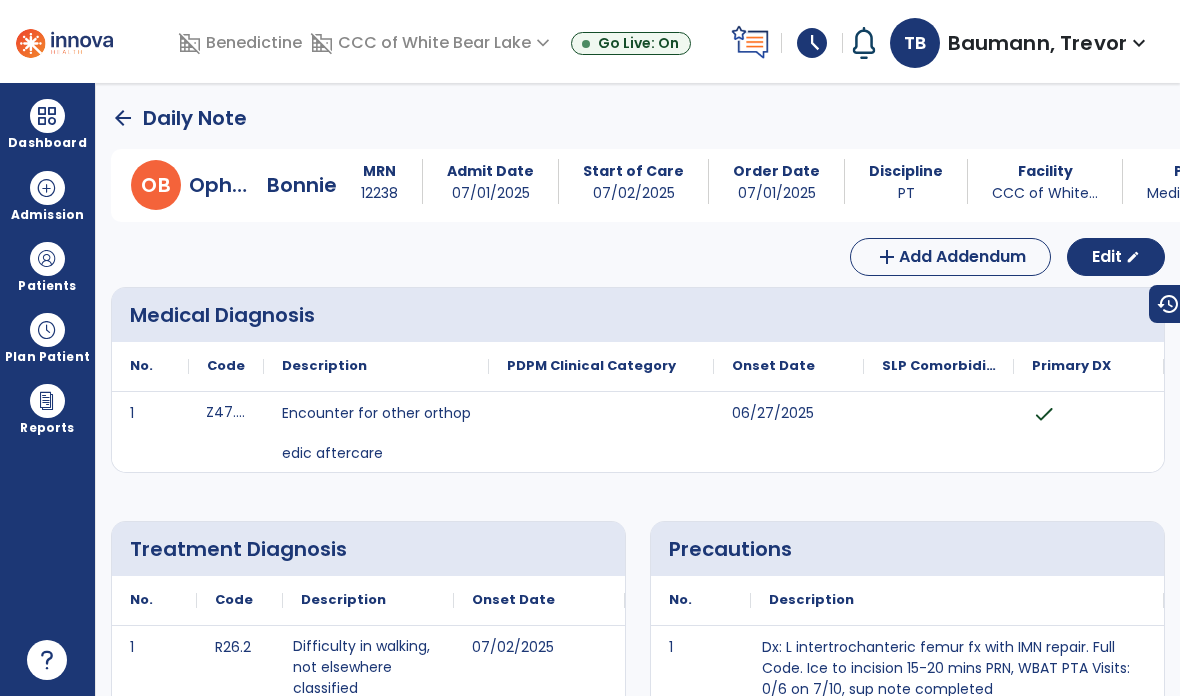 click on "arrow_back" 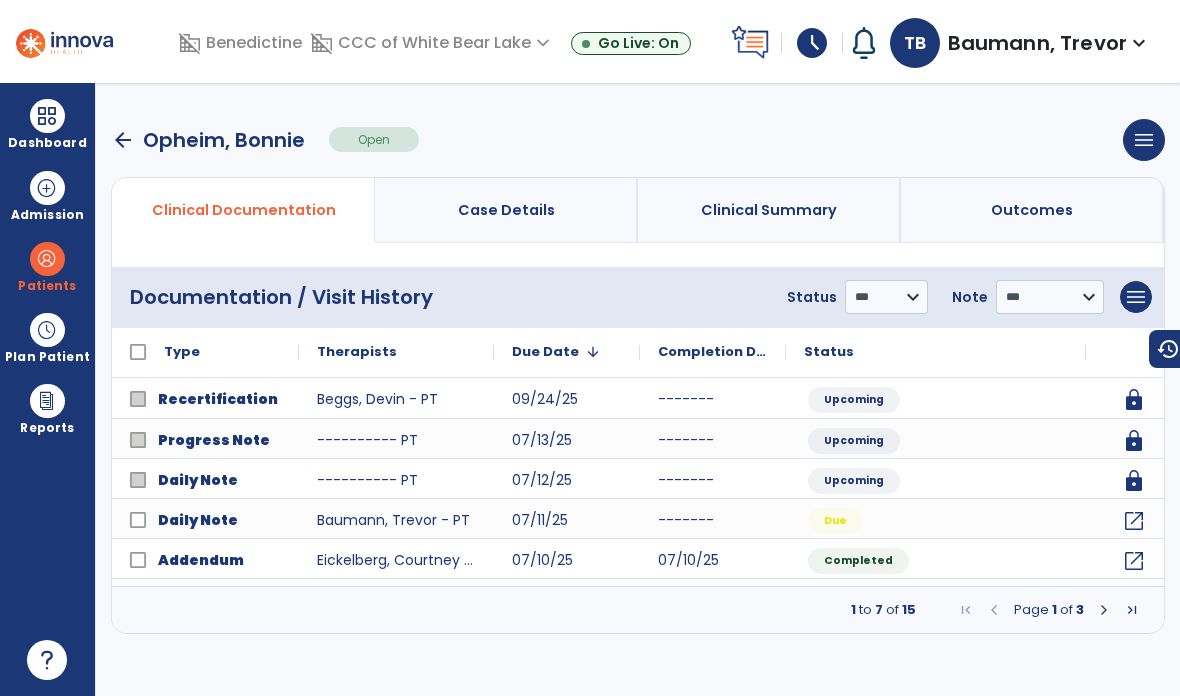 click on "open_in_new" 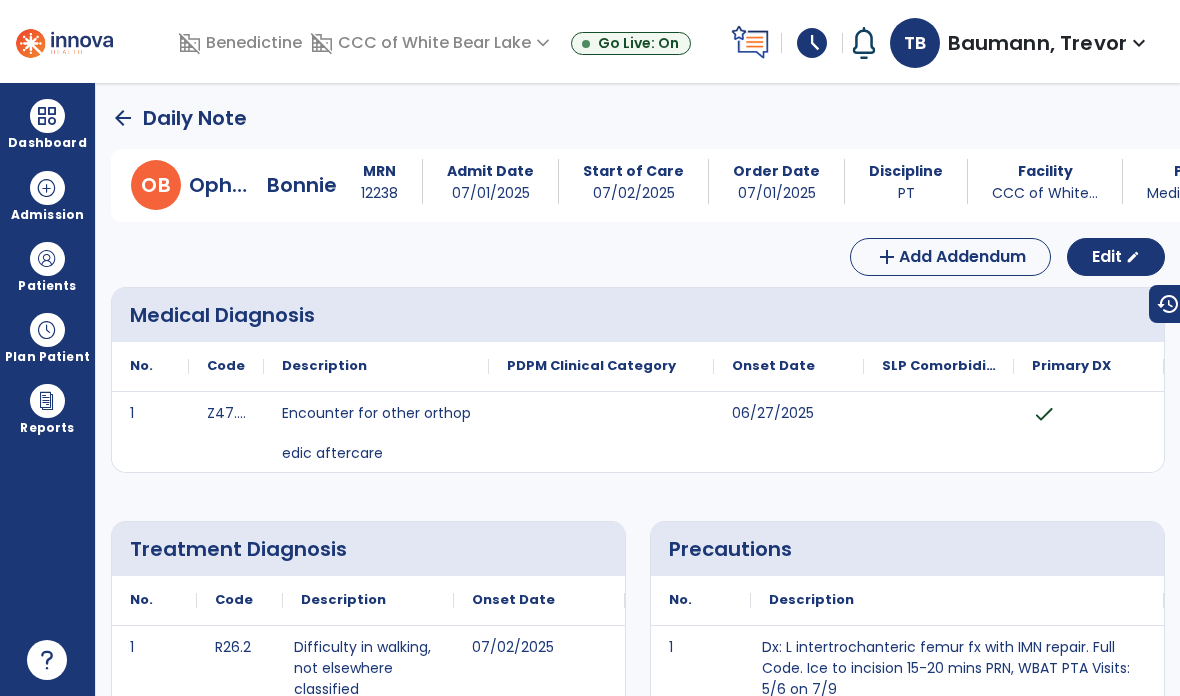 scroll, scrollTop: 0, scrollLeft: 0, axis: both 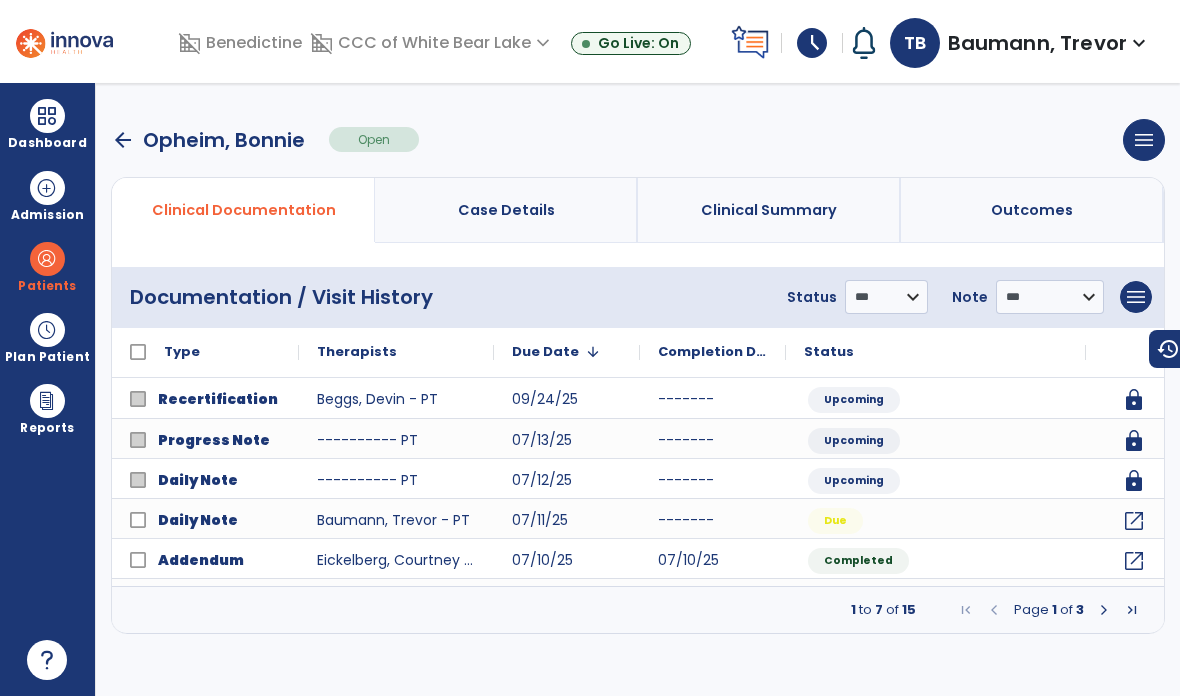 click on "arrow_back" at bounding box center [123, 140] 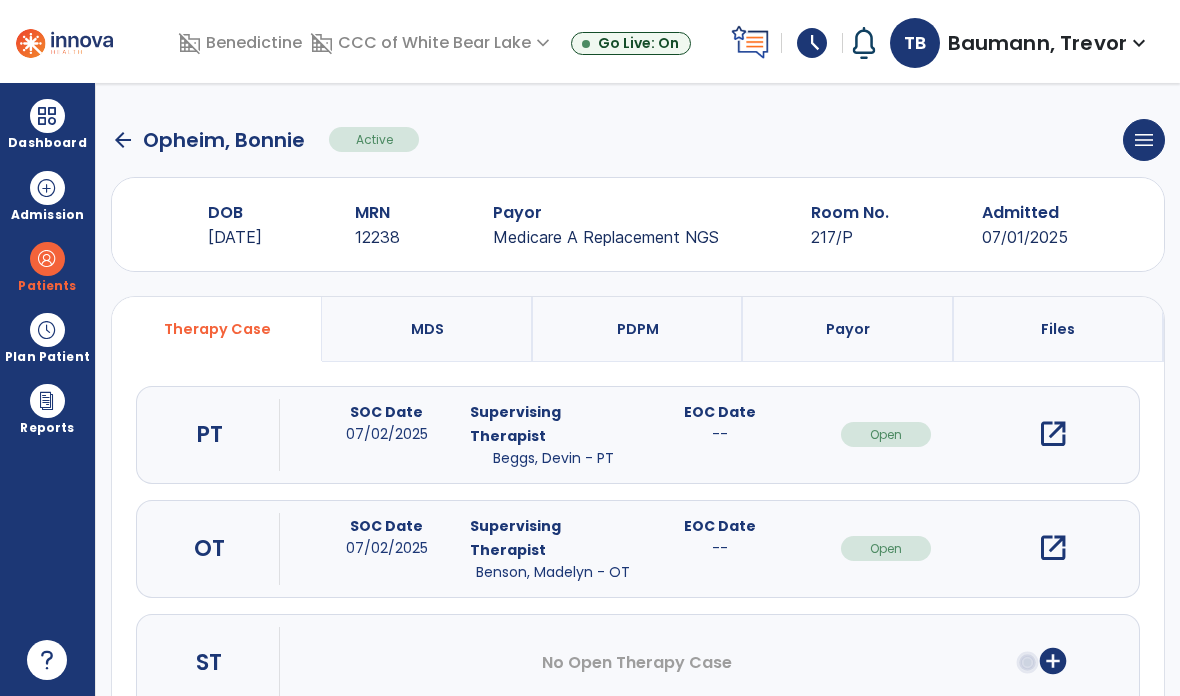 click on "arrow_back" 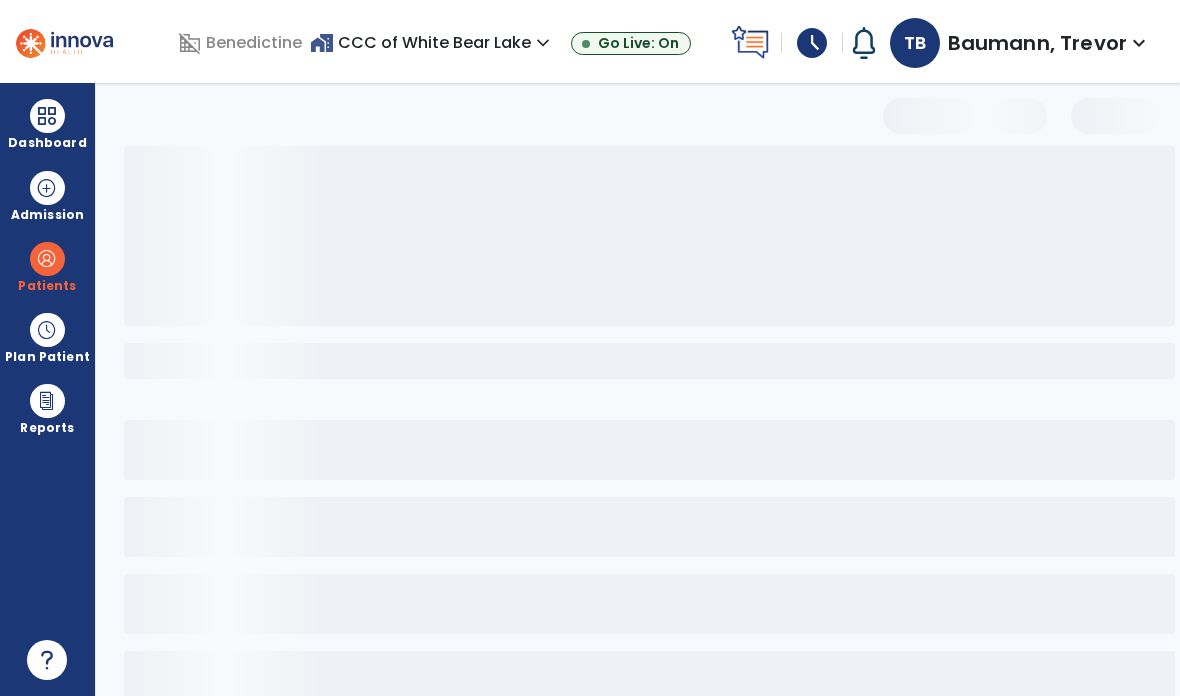 select on "***" 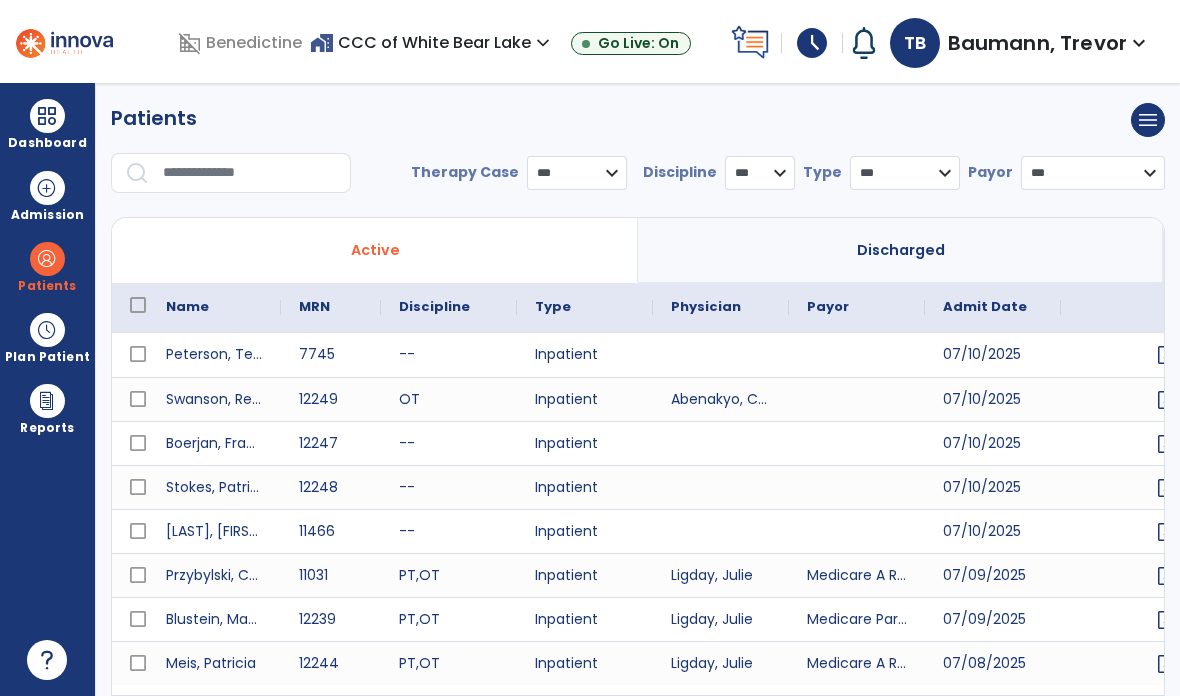 click at bounding box center [250, 173] 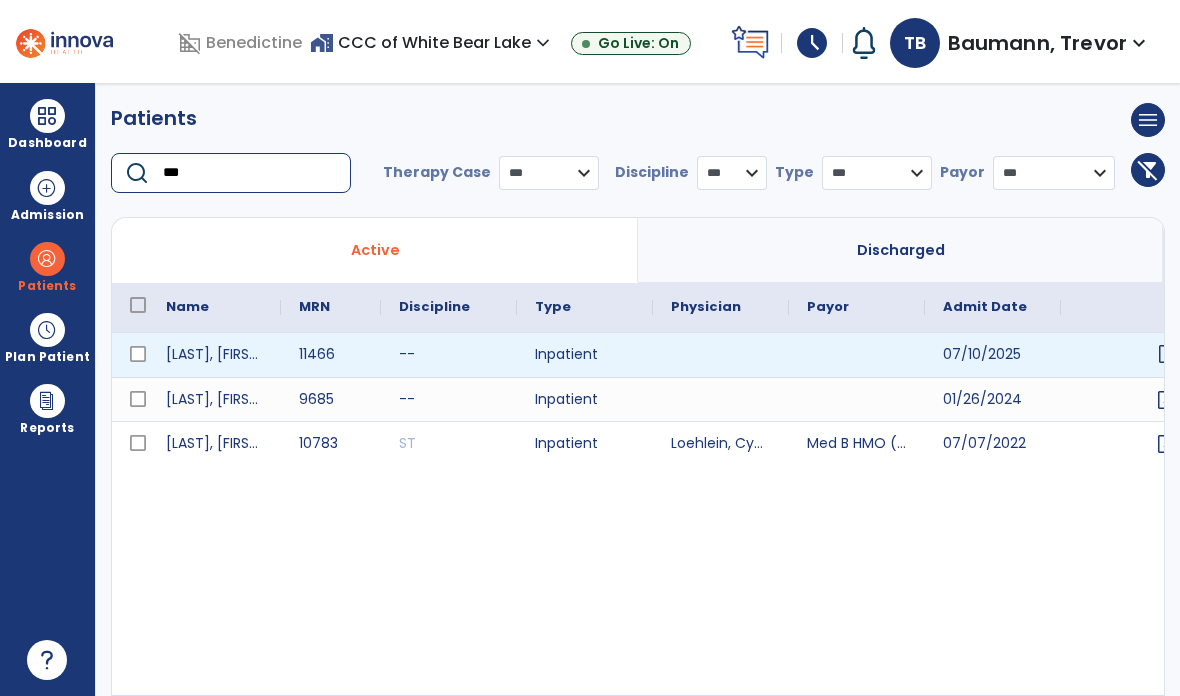 type on "***" 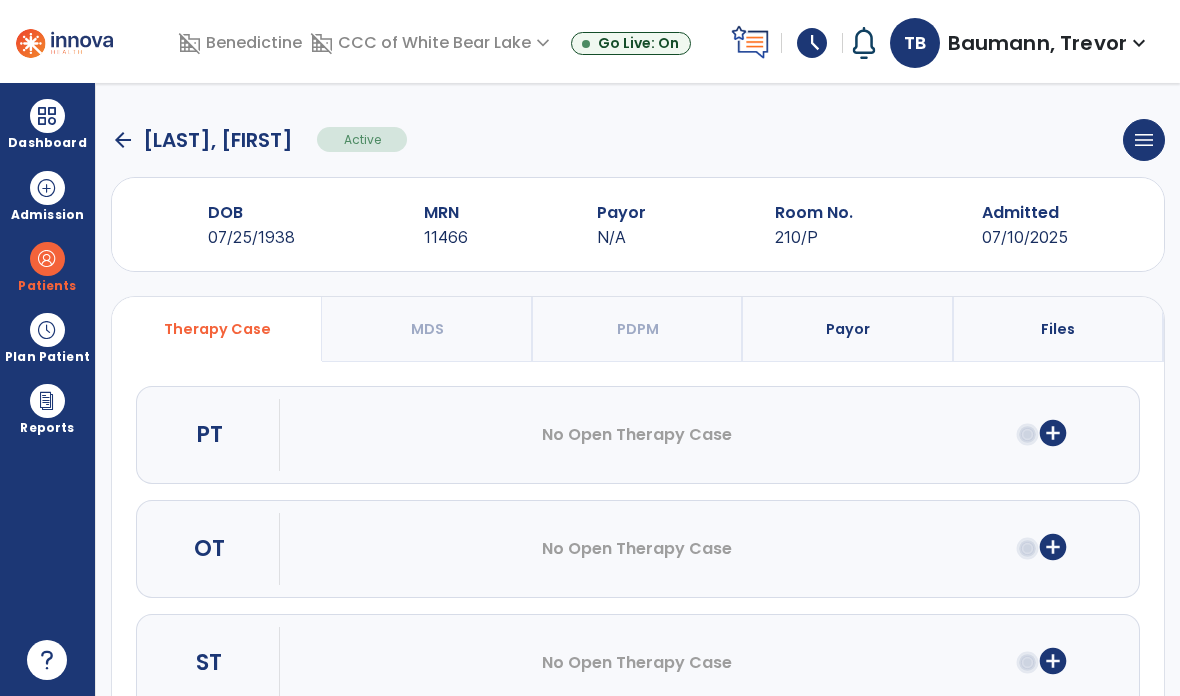 click on "add_circle" at bounding box center [1053, 433] 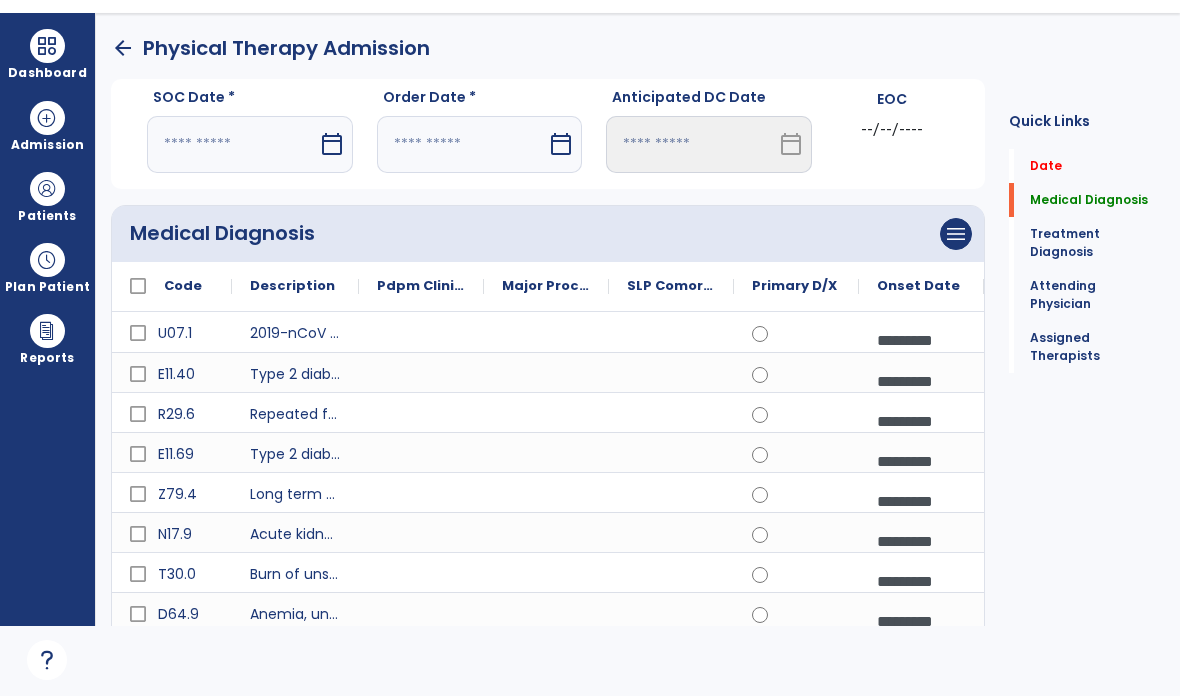 click at bounding box center (232, 144) 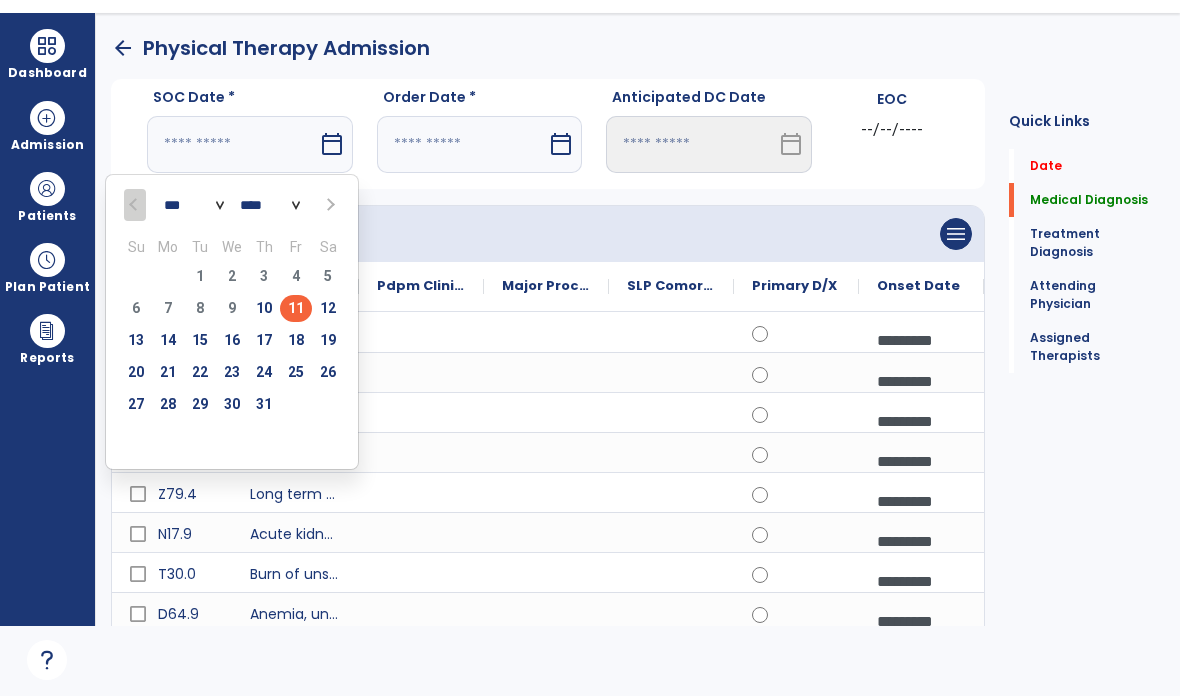 click on "11" at bounding box center (296, 308) 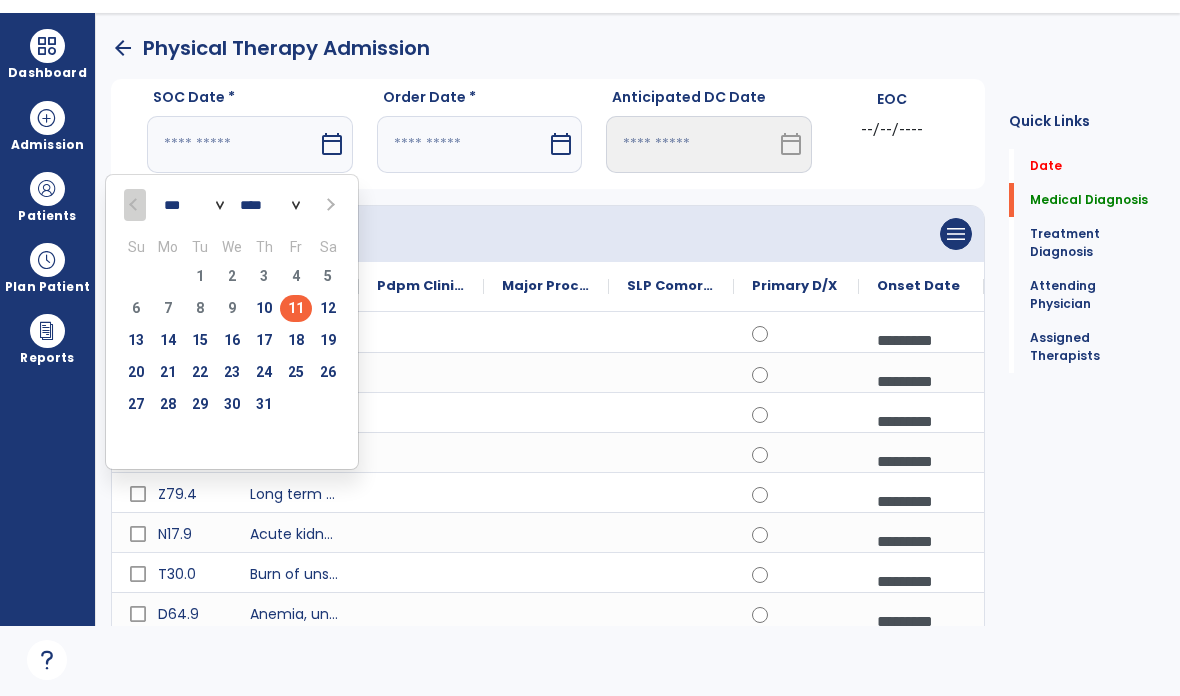 type on "*********" 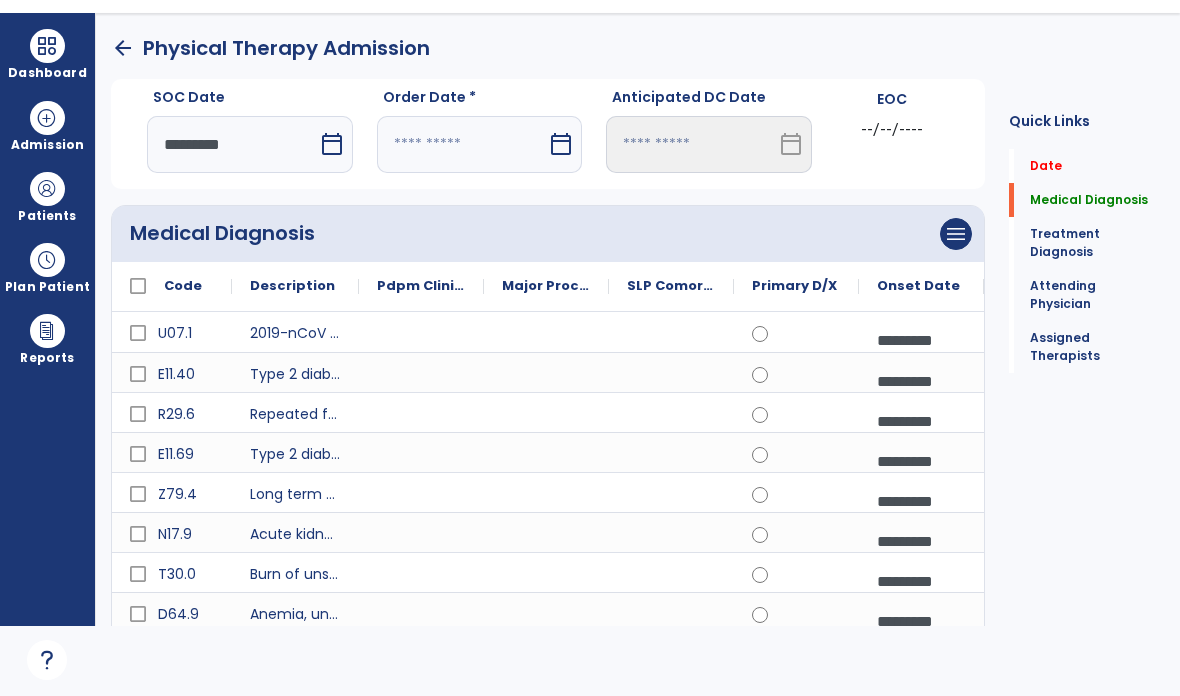 click at bounding box center (462, 144) 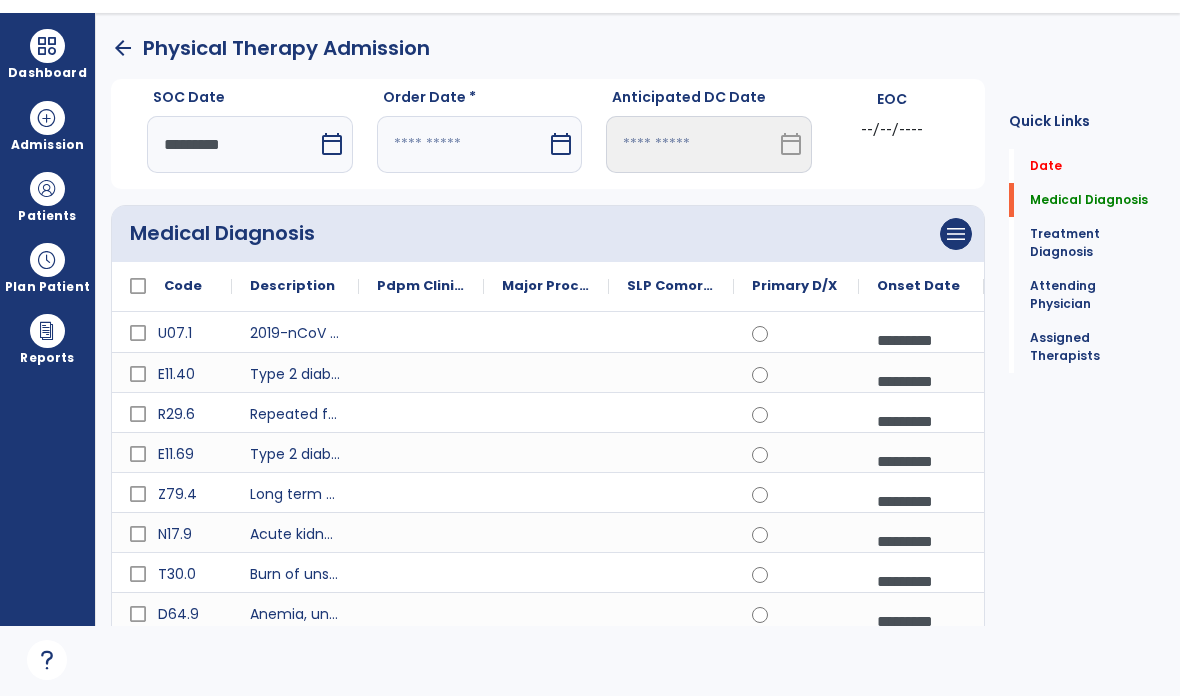 select on "*" 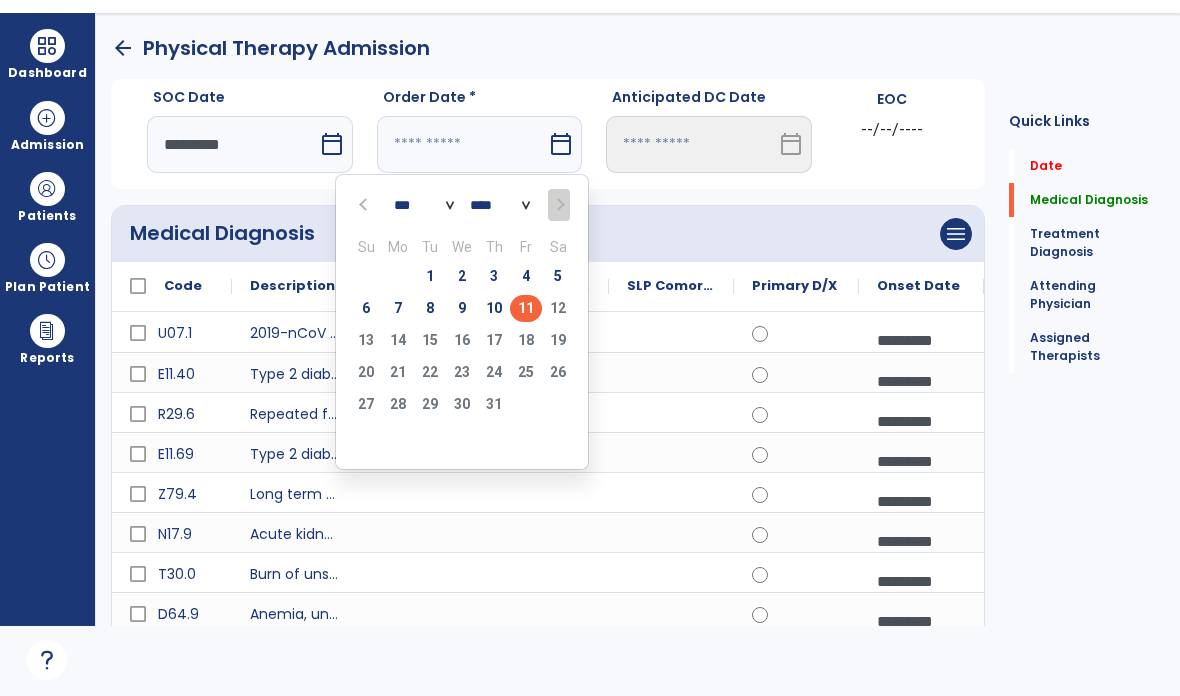 click on "10" at bounding box center (494, 308) 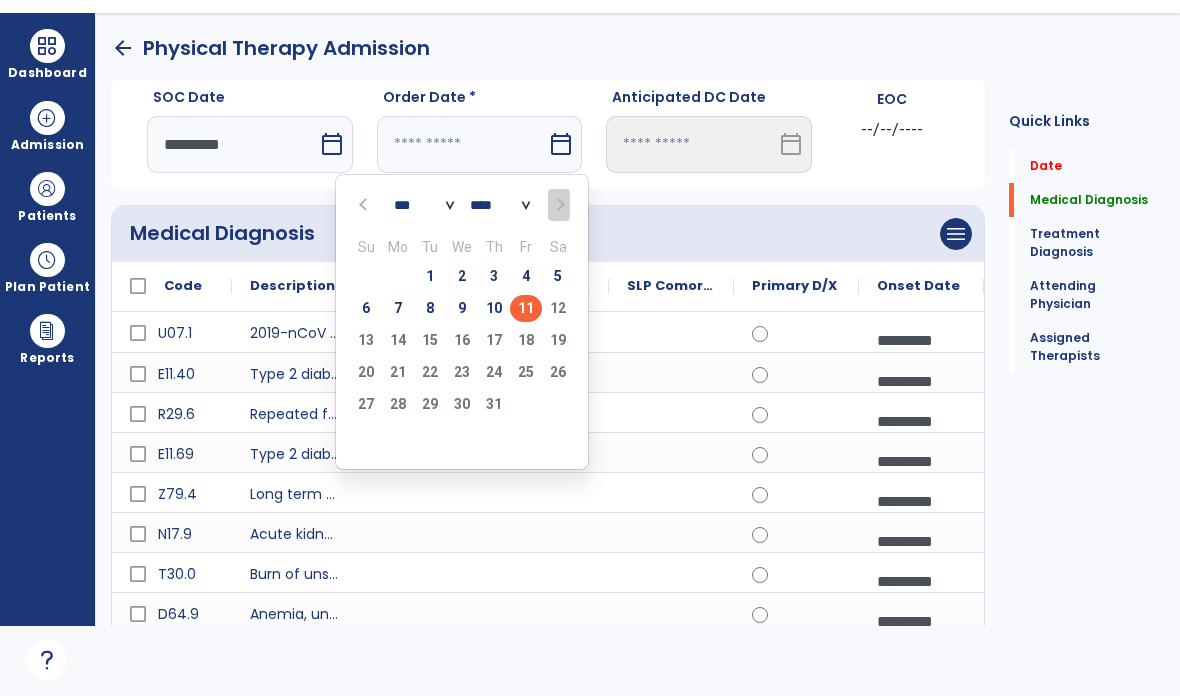 type on "*********" 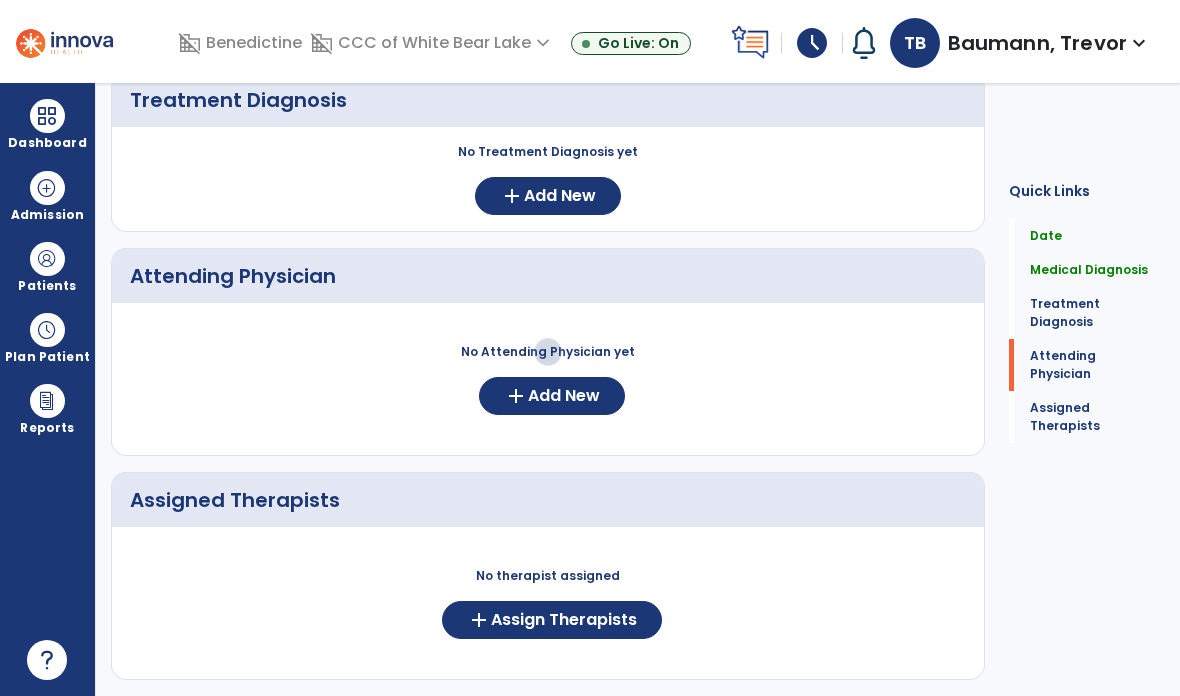 scroll, scrollTop: 997, scrollLeft: 0, axis: vertical 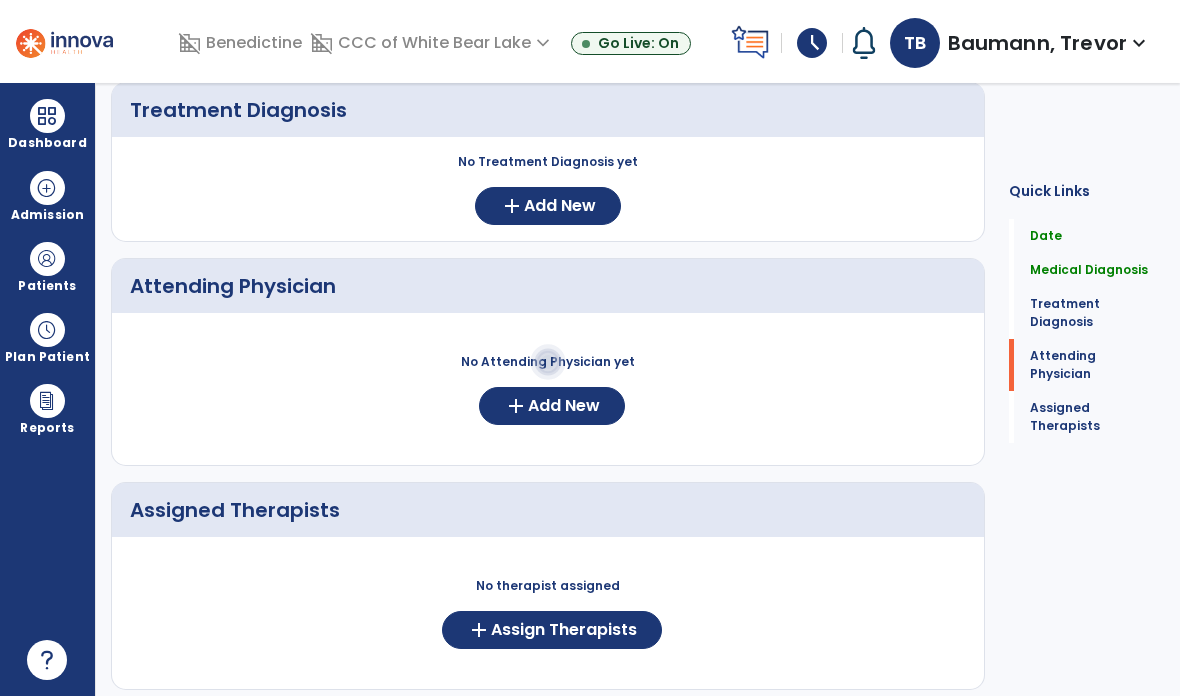 click on "add  Add New" 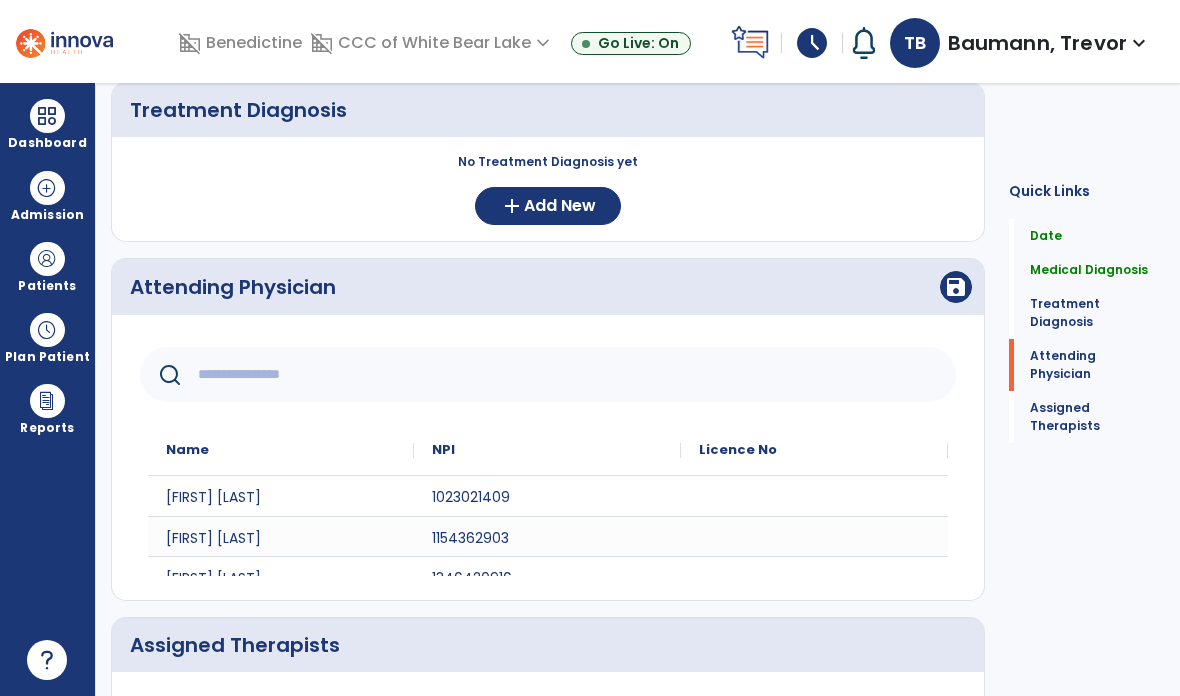 click 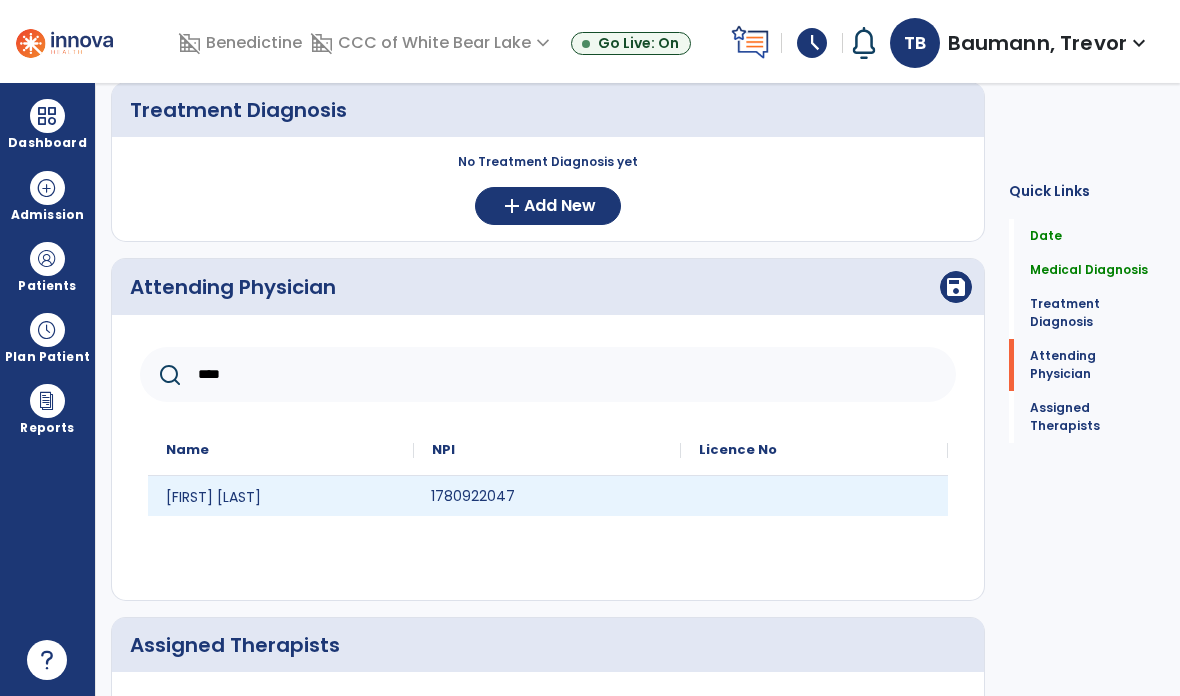 type on "****" 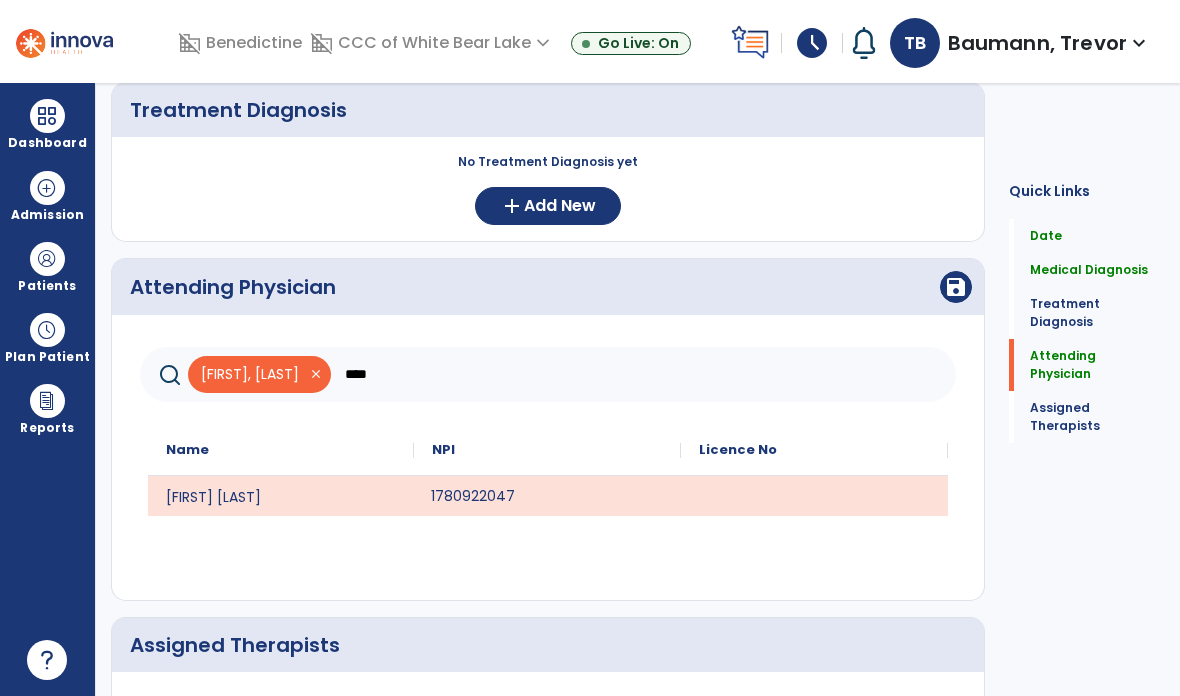click on "save" 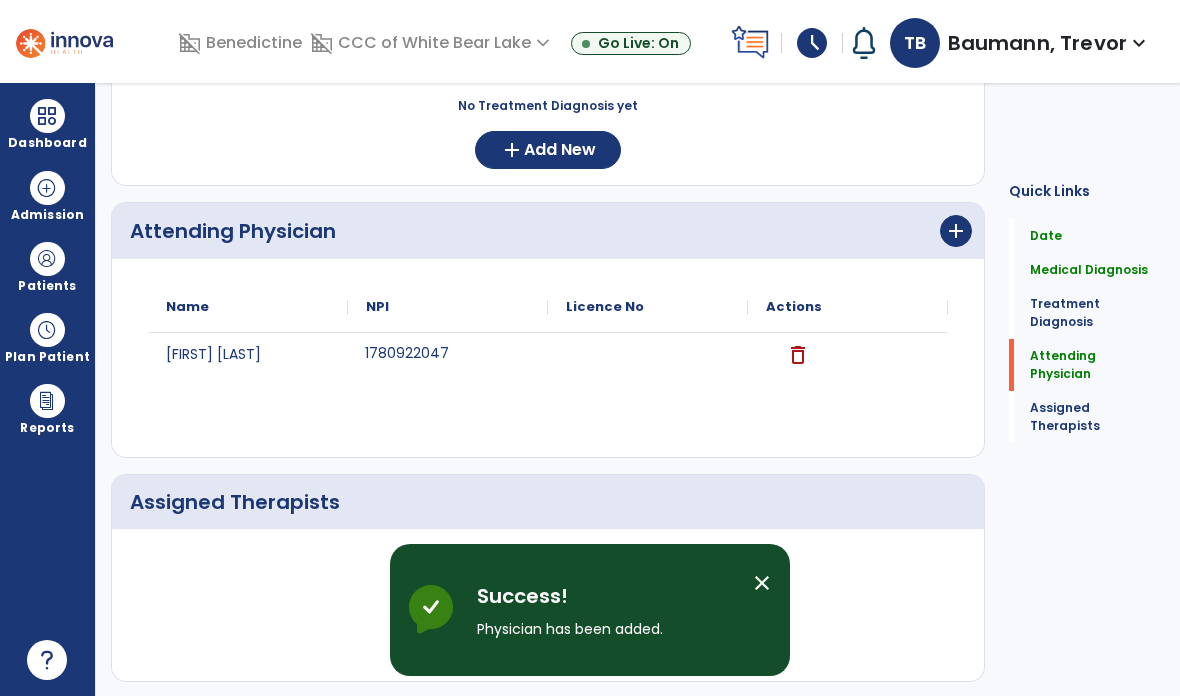 scroll, scrollTop: 1052, scrollLeft: 0, axis: vertical 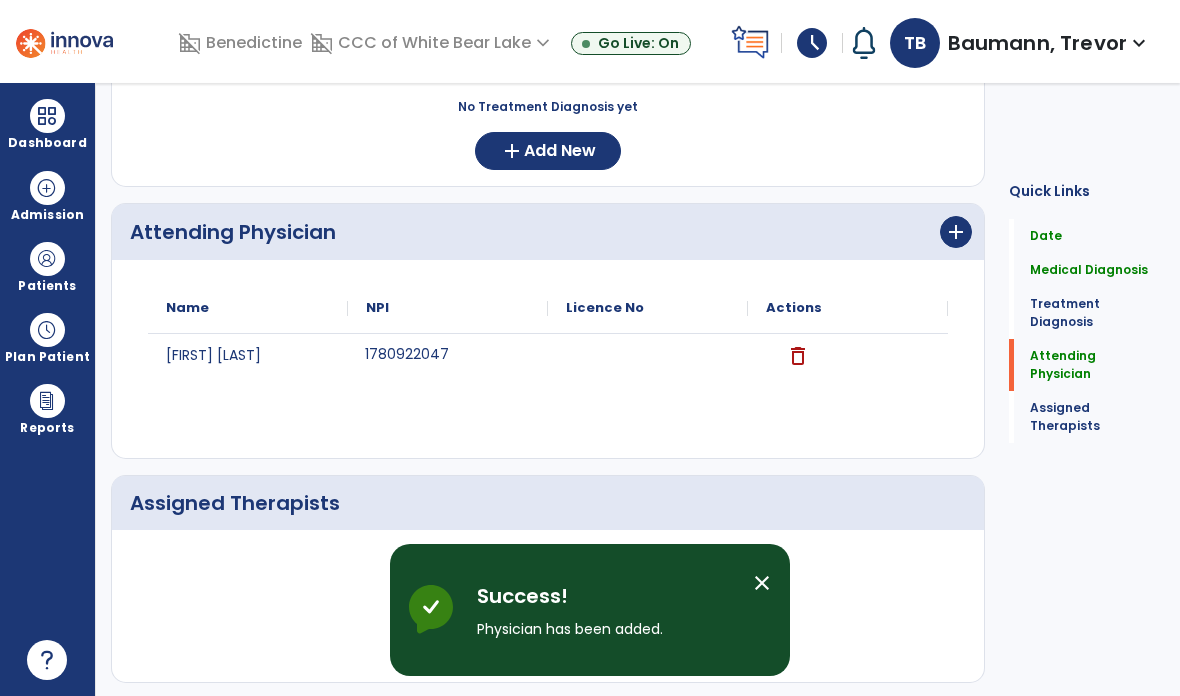 click on "close" at bounding box center [762, 583] 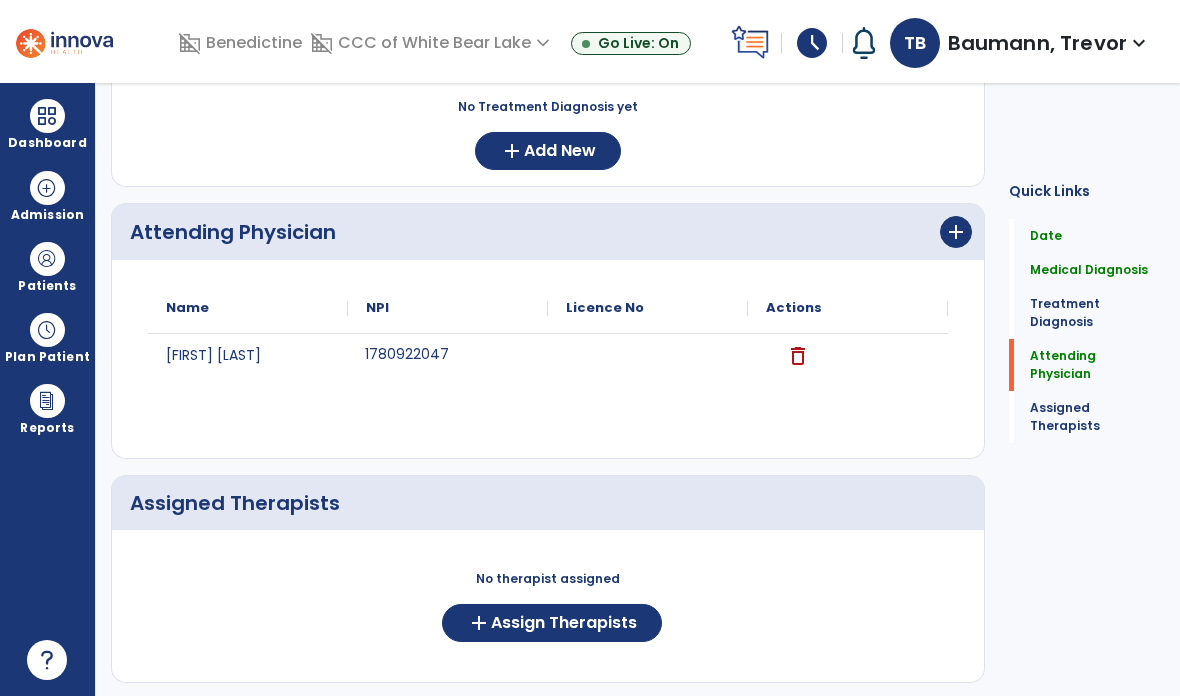 click on "Assign Therapists" 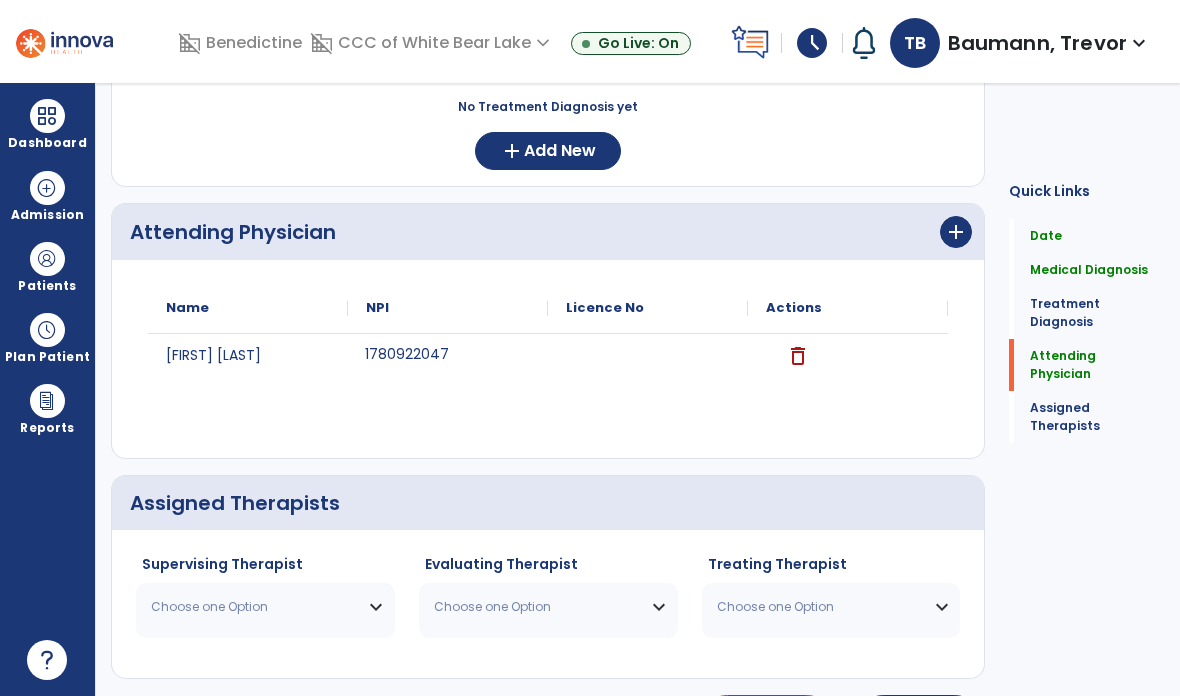 scroll, scrollTop: 1048, scrollLeft: 0, axis: vertical 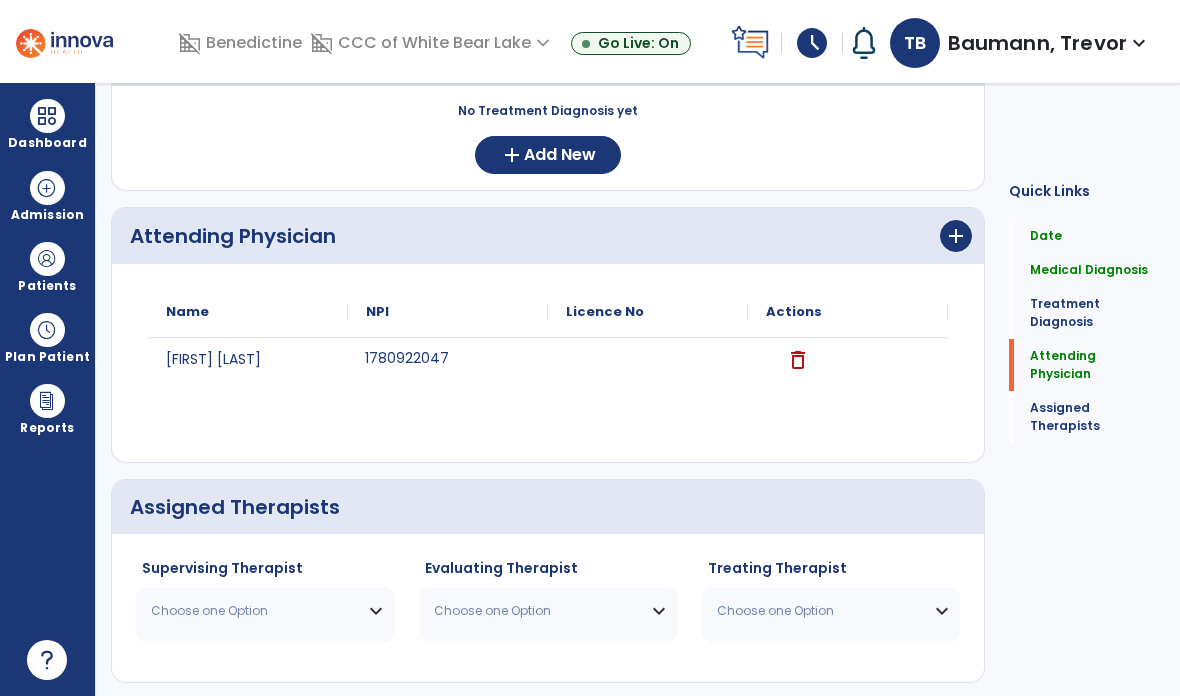 click on "Choose one Option" at bounding box center [265, 611] 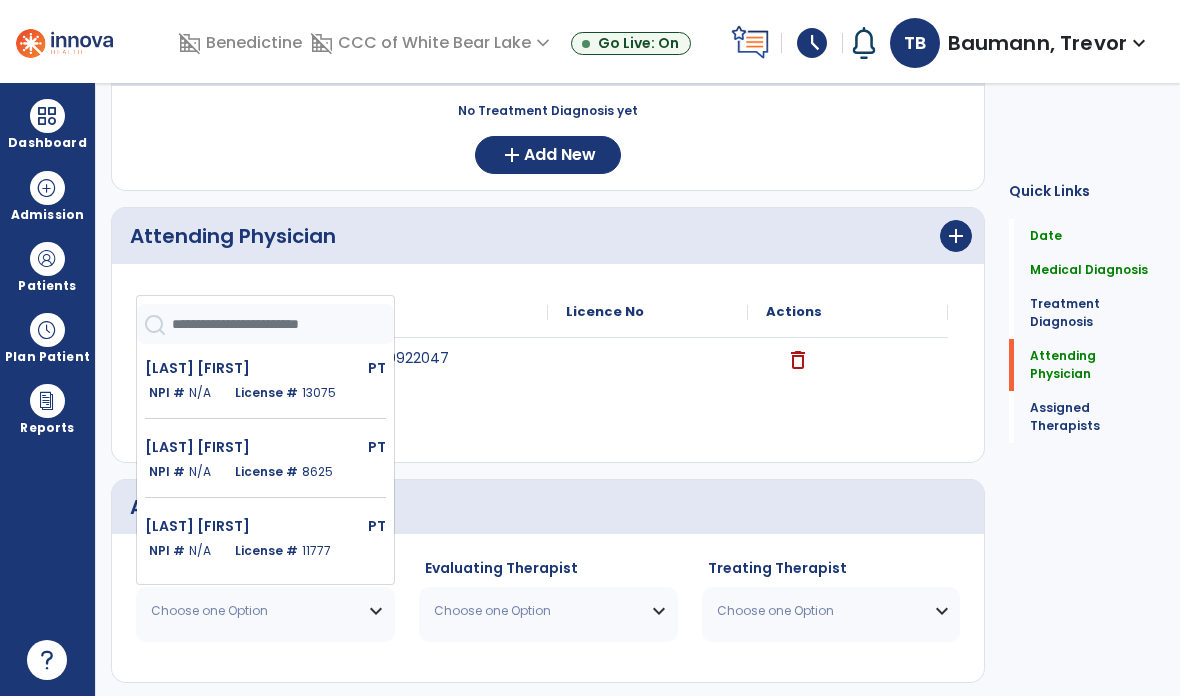 click on "N/A" 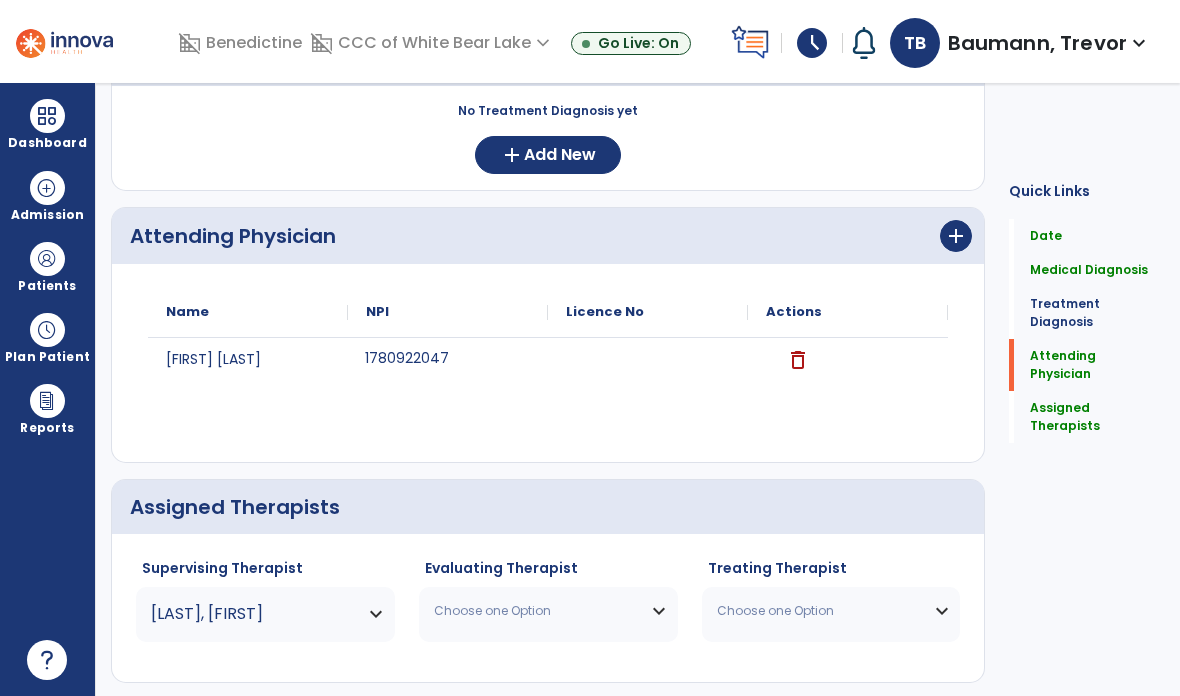 click on "Choose one Option" at bounding box center [536, 611] 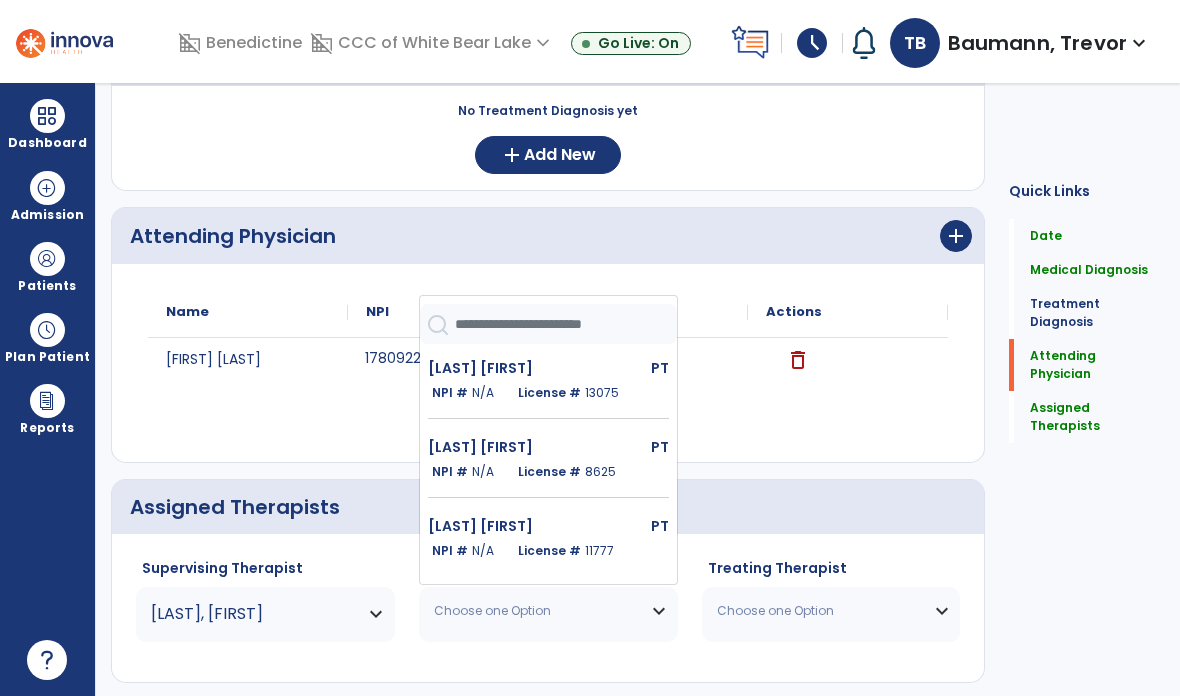 click on "[LAST] [FIRST]   PT   NPI #  N/A   License #  13075" 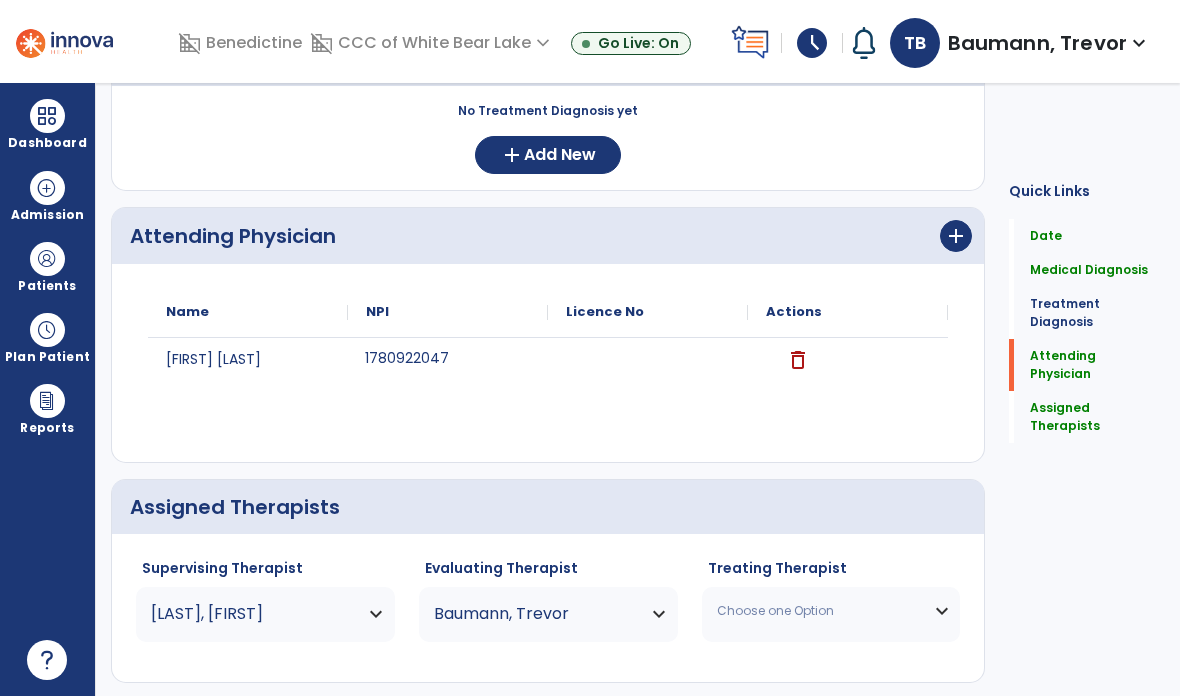 click on "Save  >" 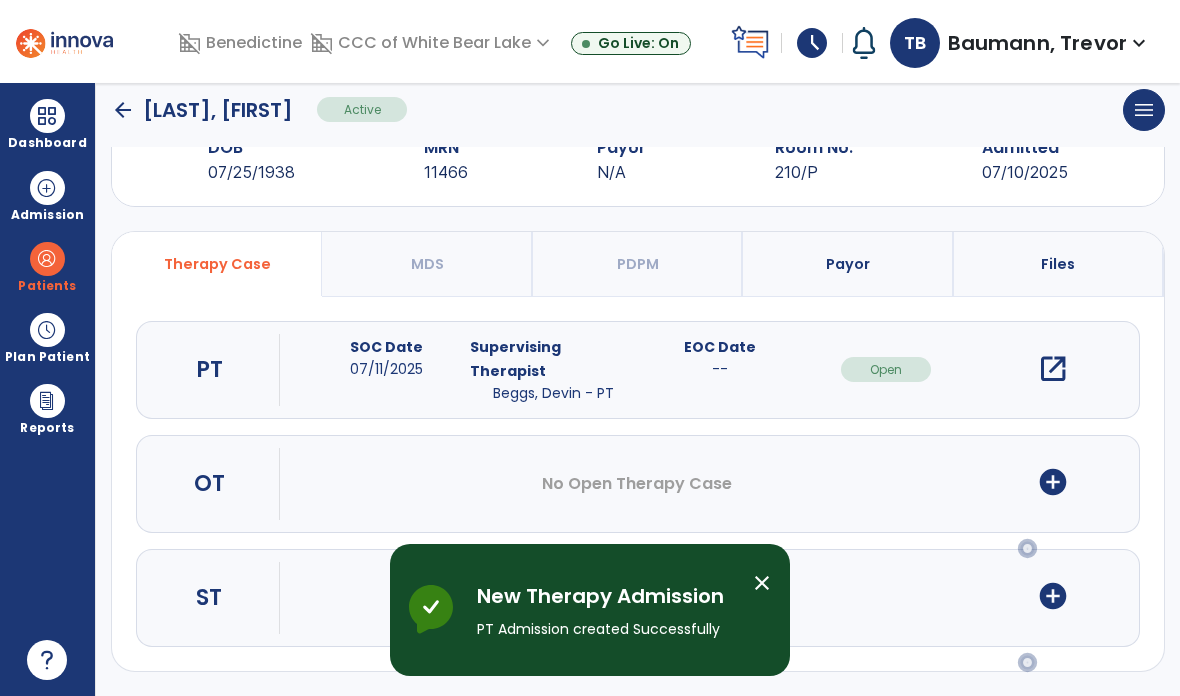 scroll, scrollTop: 0, scrollLeft: 0, axis: both 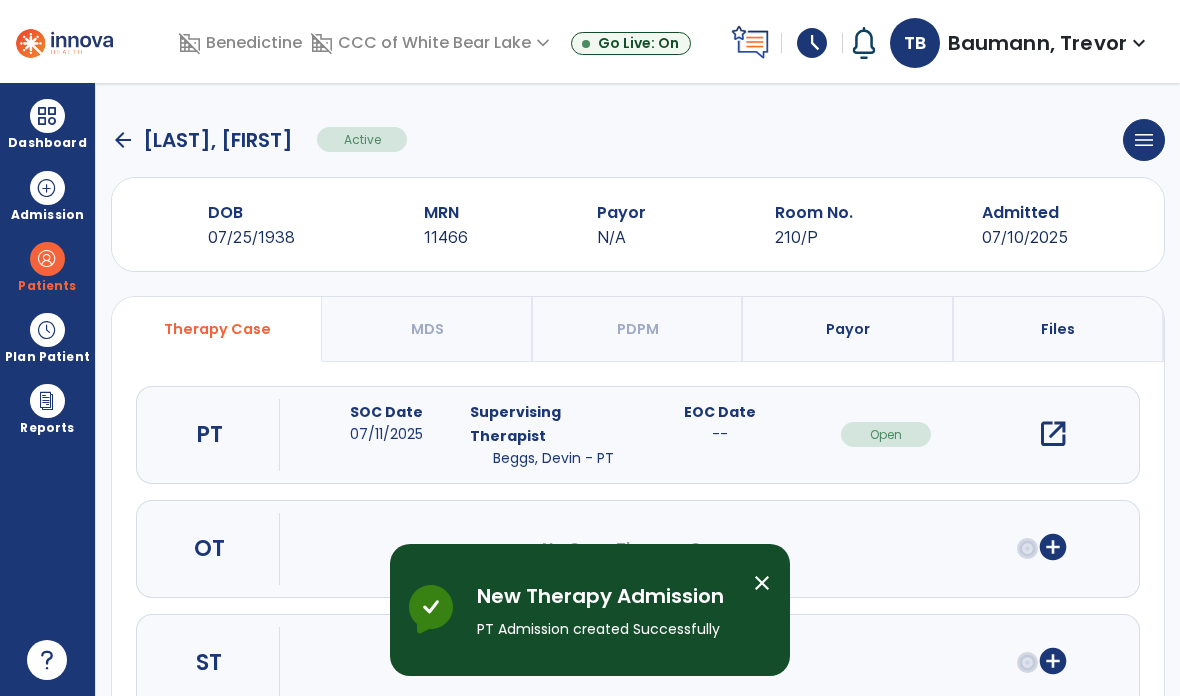 click on "open_in_new" at bounding box center (1053, 434) 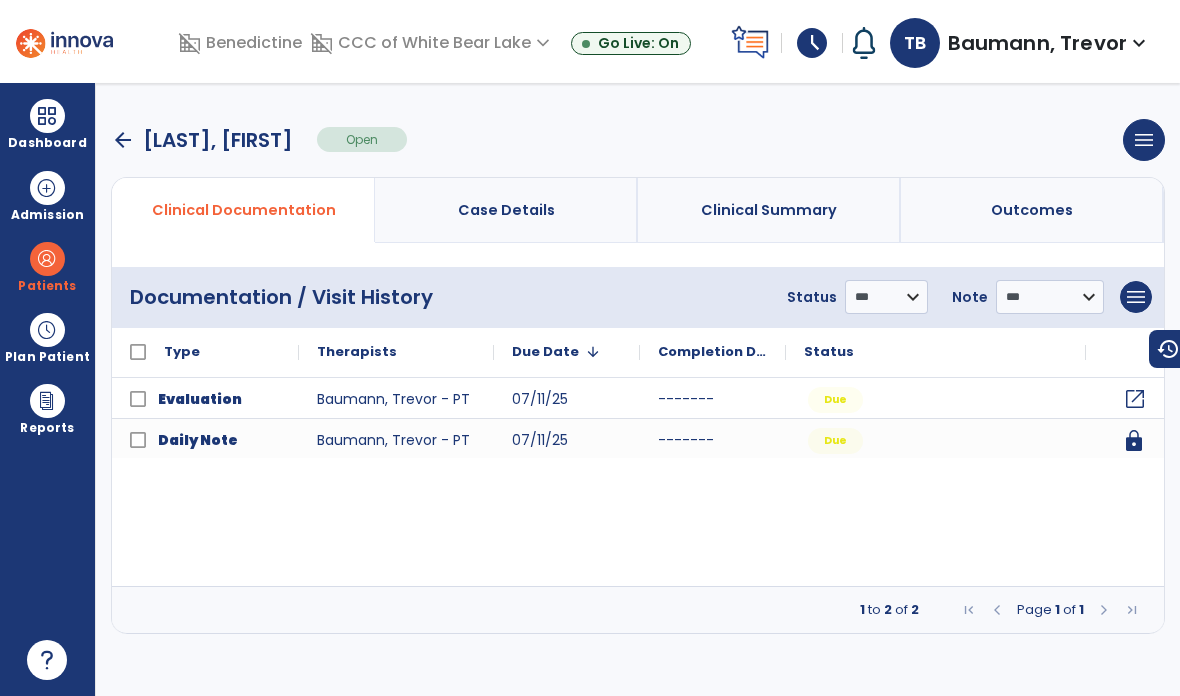 click on "open_in_new" 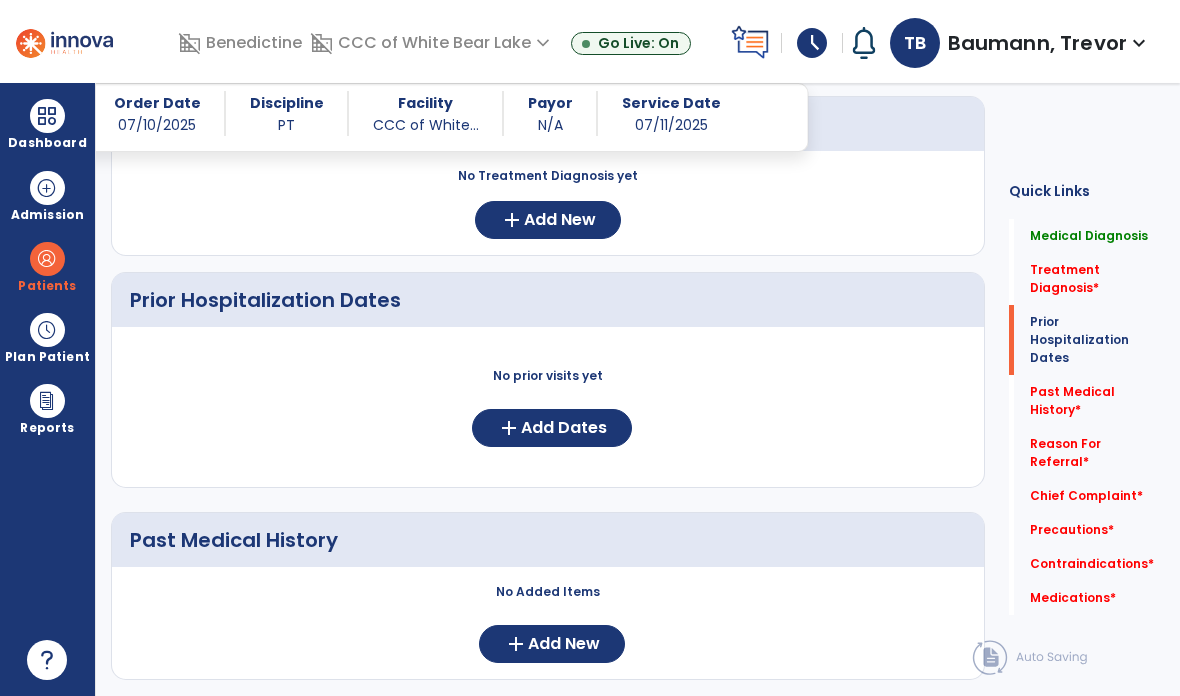 scroll, scrollTop: 1060, scrollLeft: 0, axis: vertical 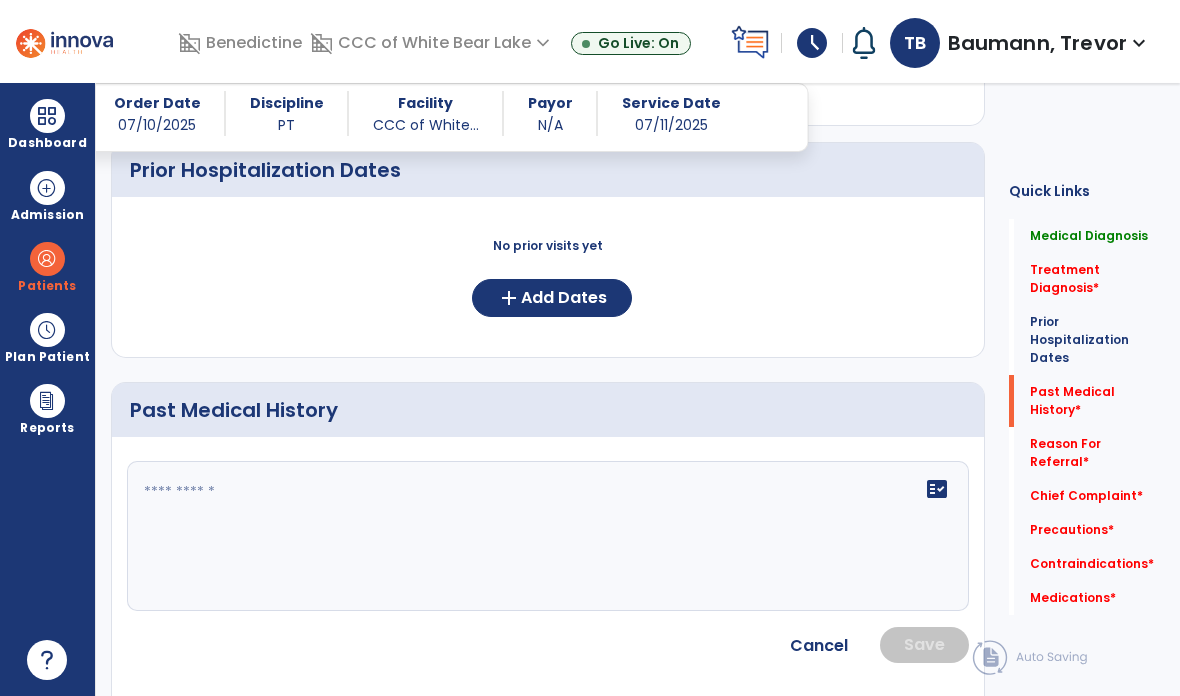 click on "fact_check" 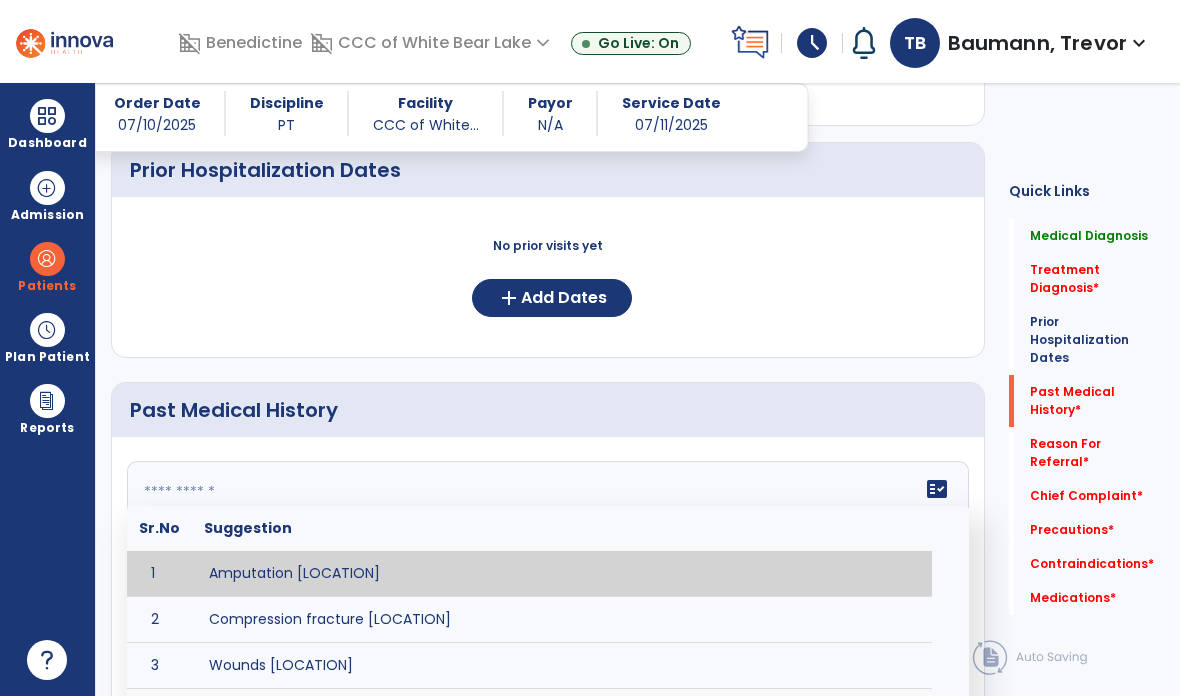 paste on "**********" 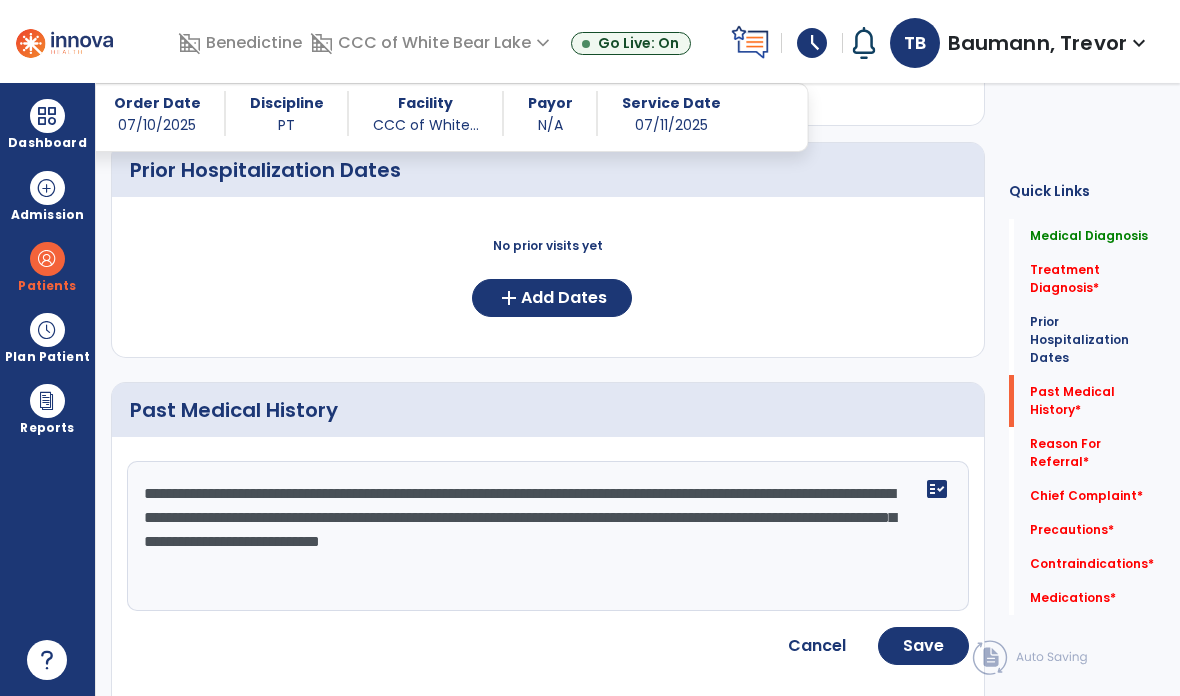 click on "Save" 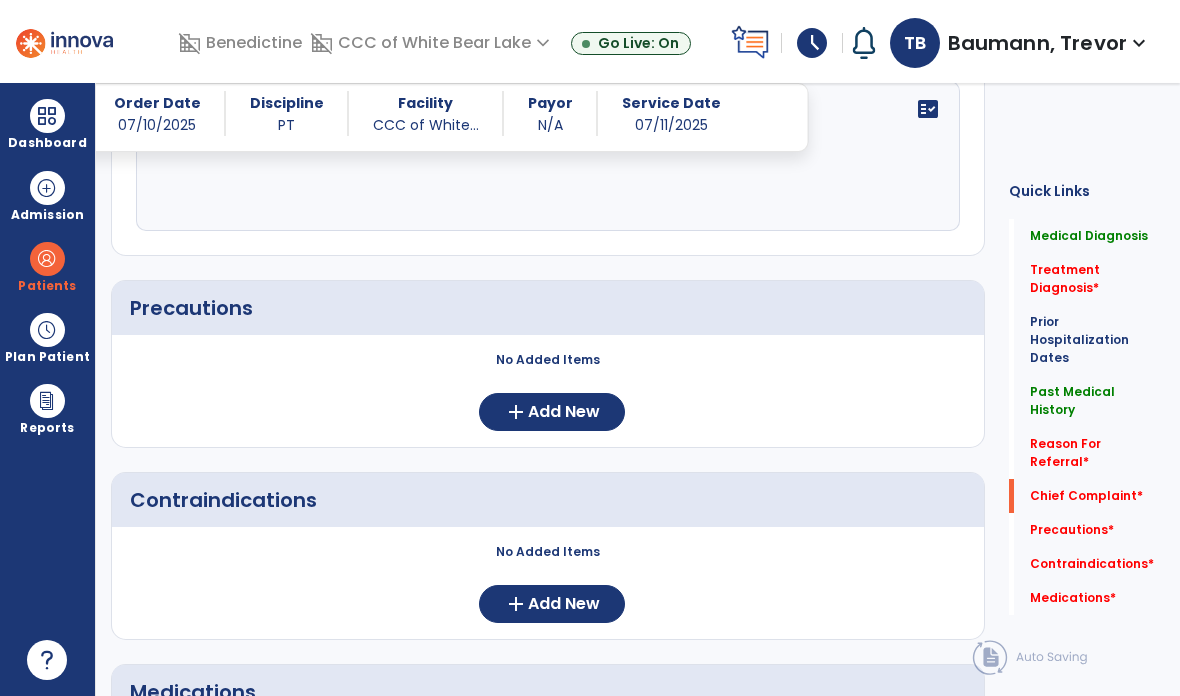 scroll, scrollTop: 2117, scrollLeft: 0, axis: vertical 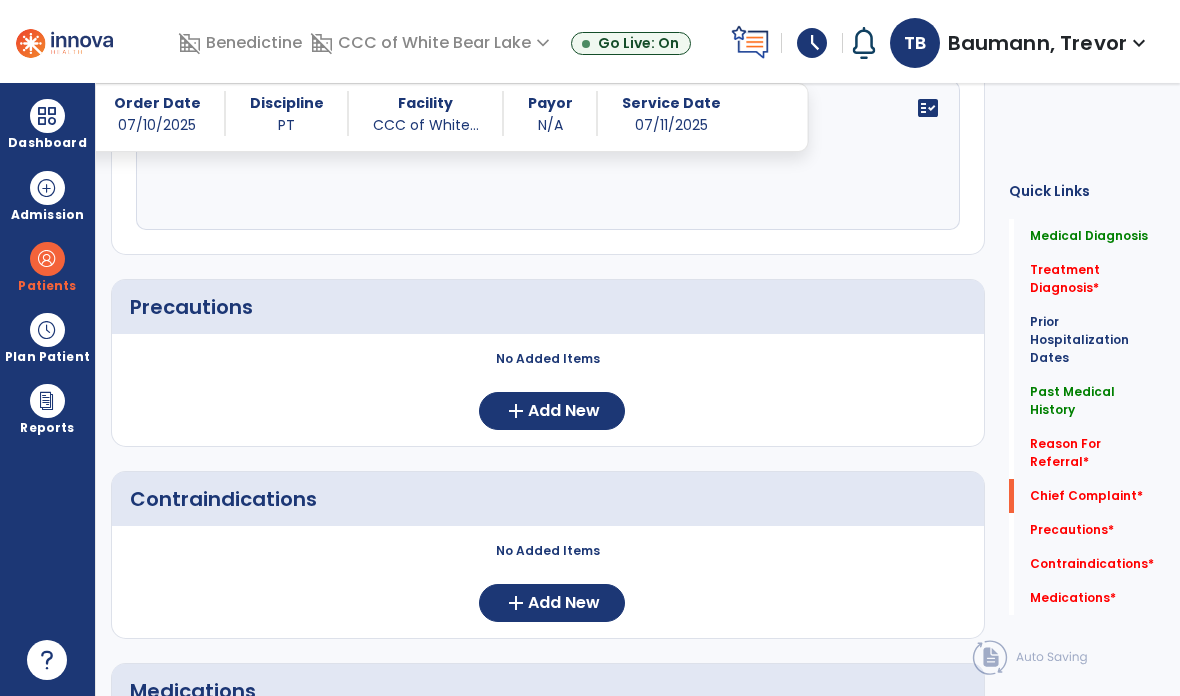 click on "Add New" 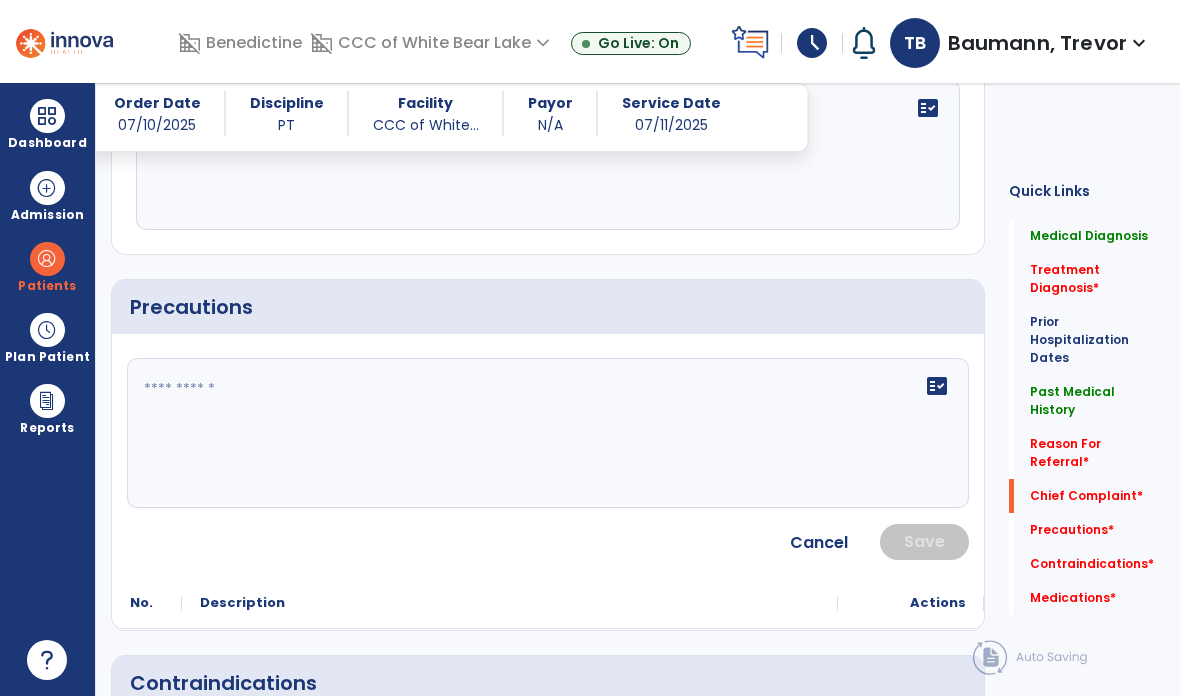 click on "fact_check" 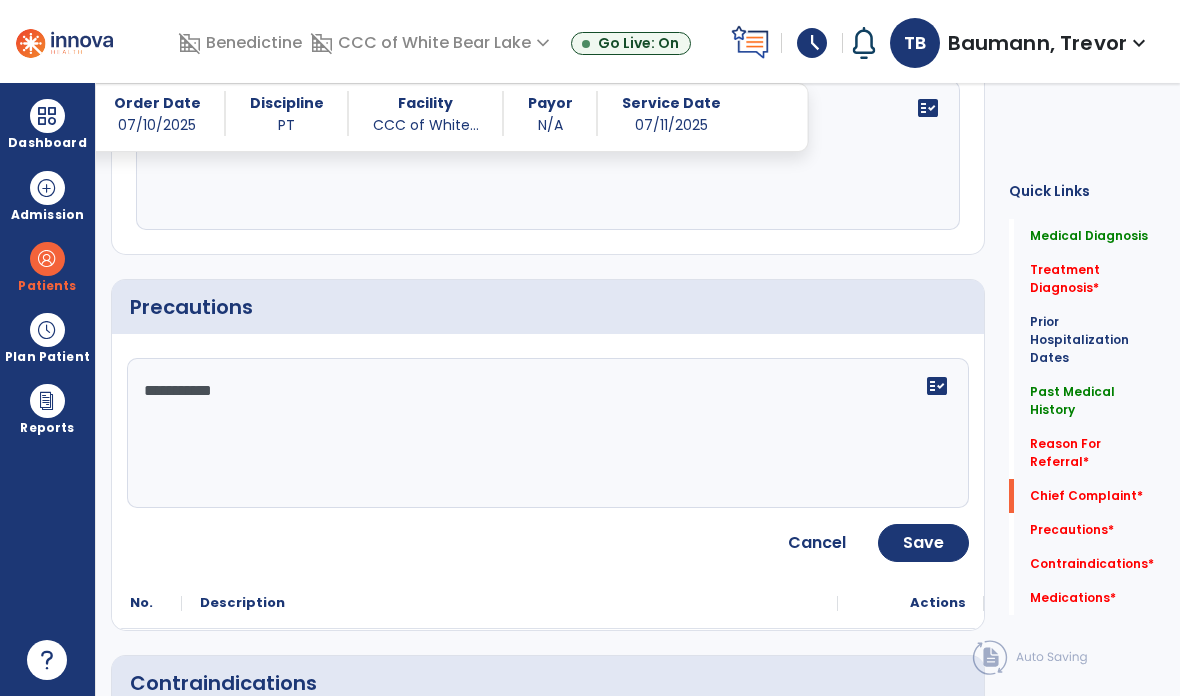 click on "**********" 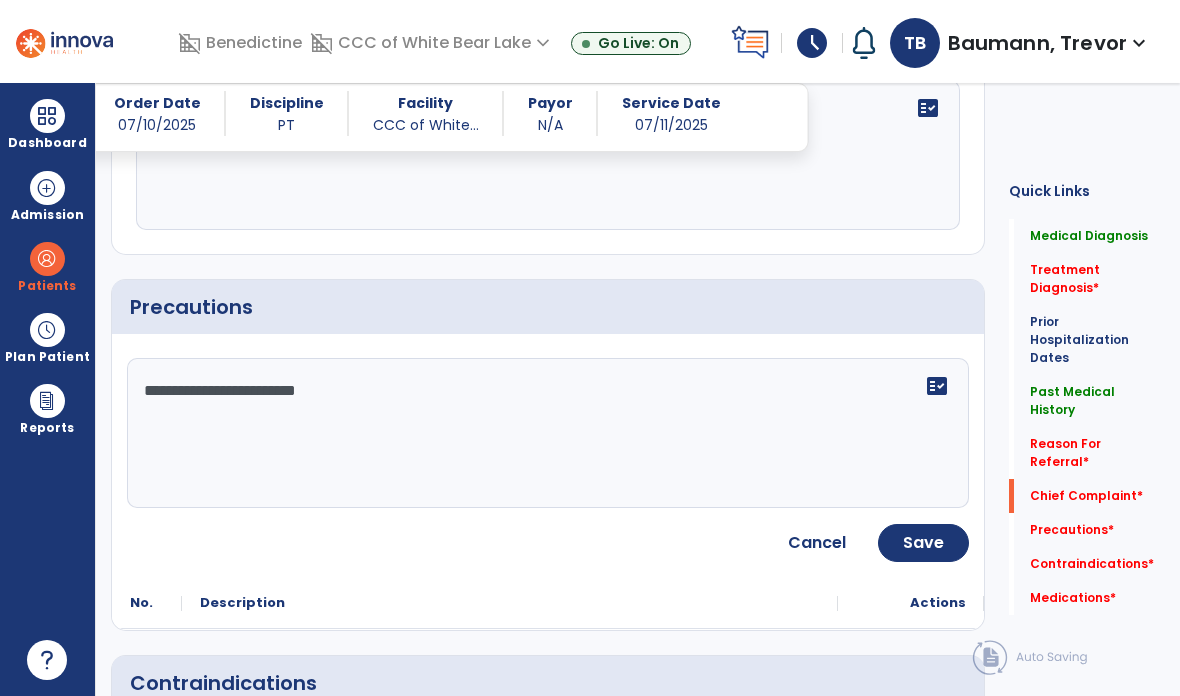 click on "**********" 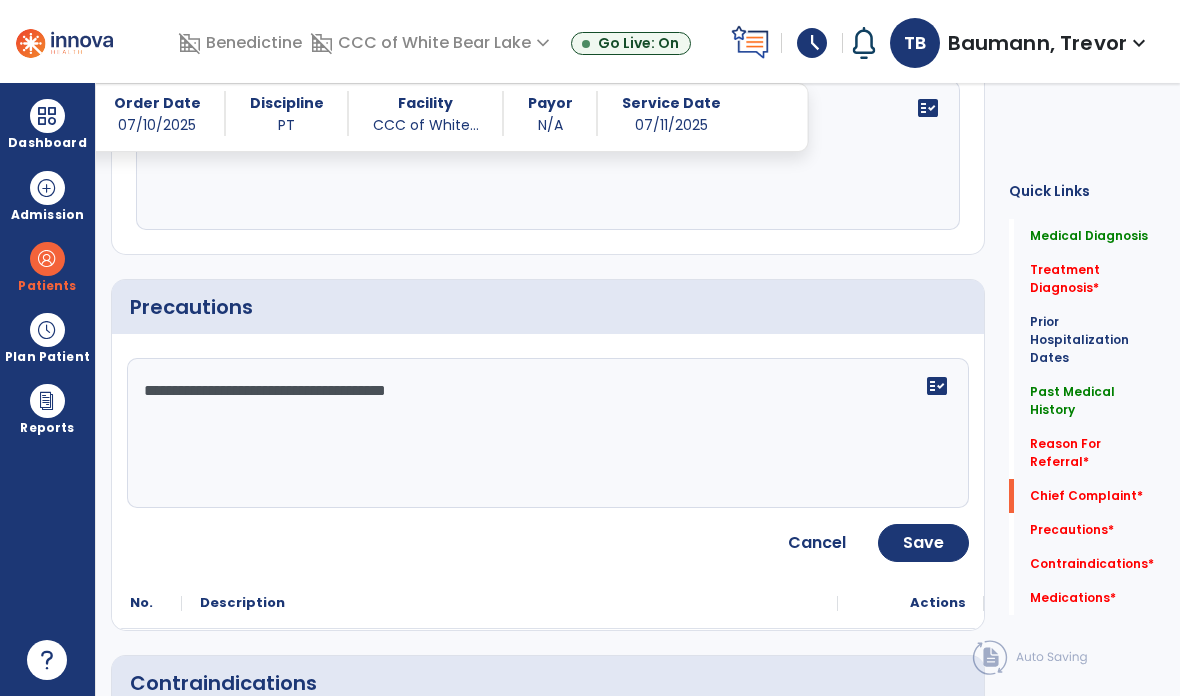 type on "**********" 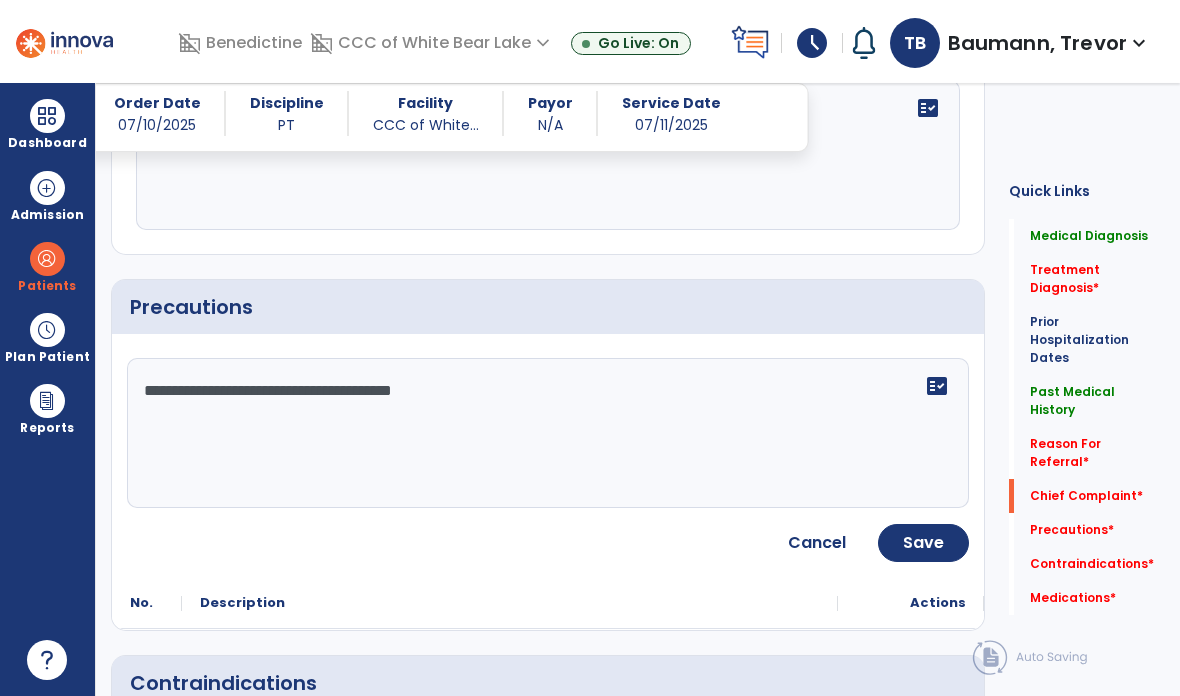 click on "Save" 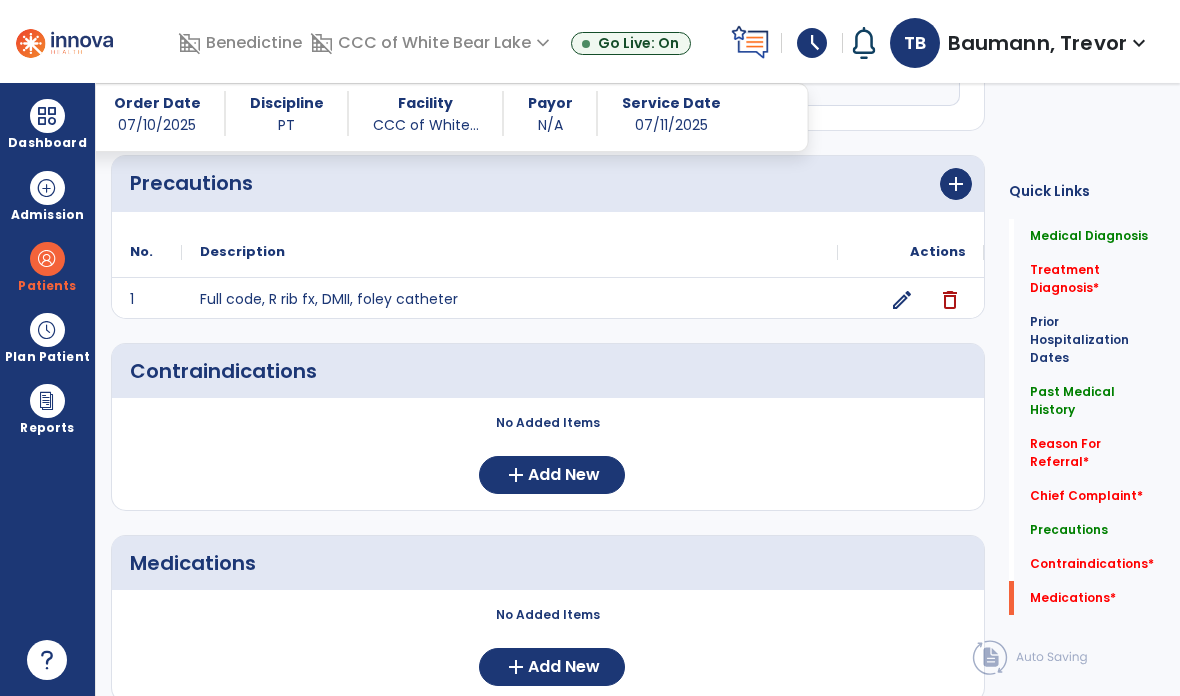 scroll, scrollTop: 2238, scrollLeft: 0, axis: vertical 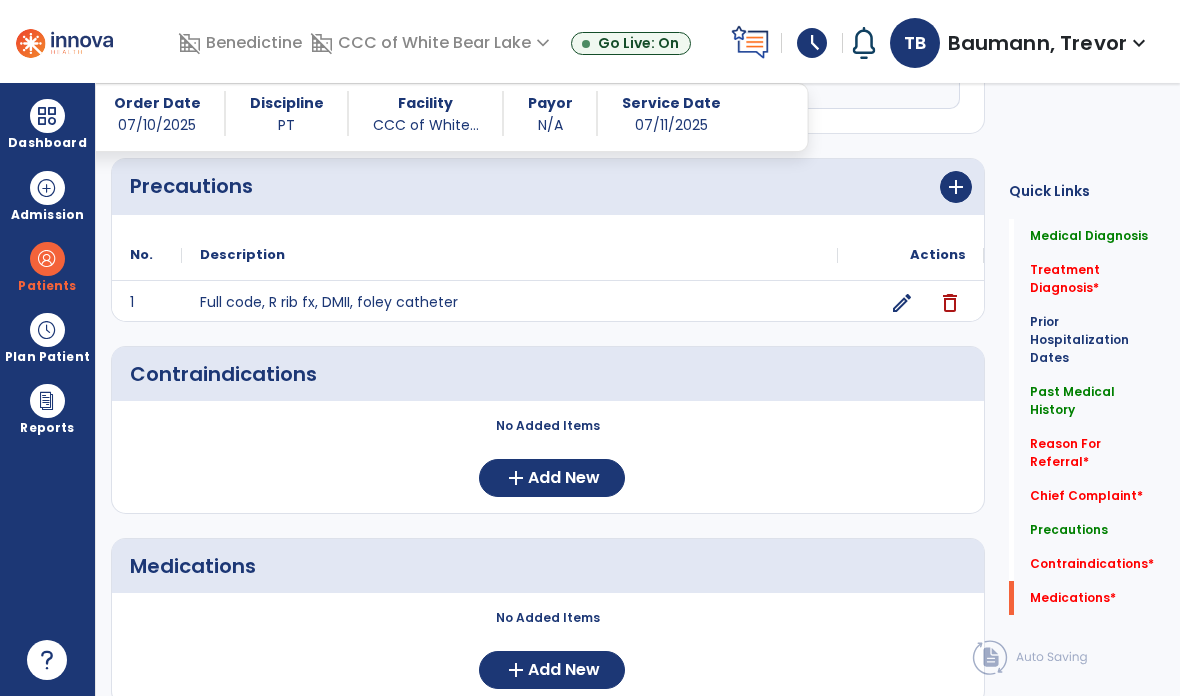 click on "Add New" 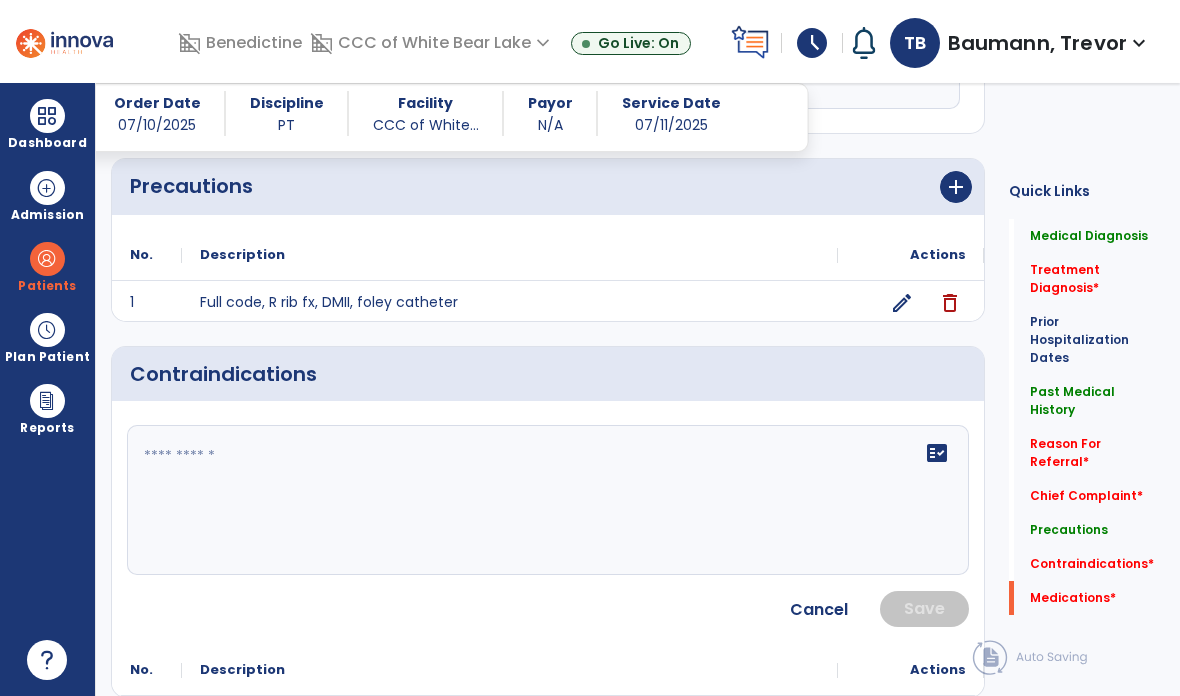 click on "fact_check" 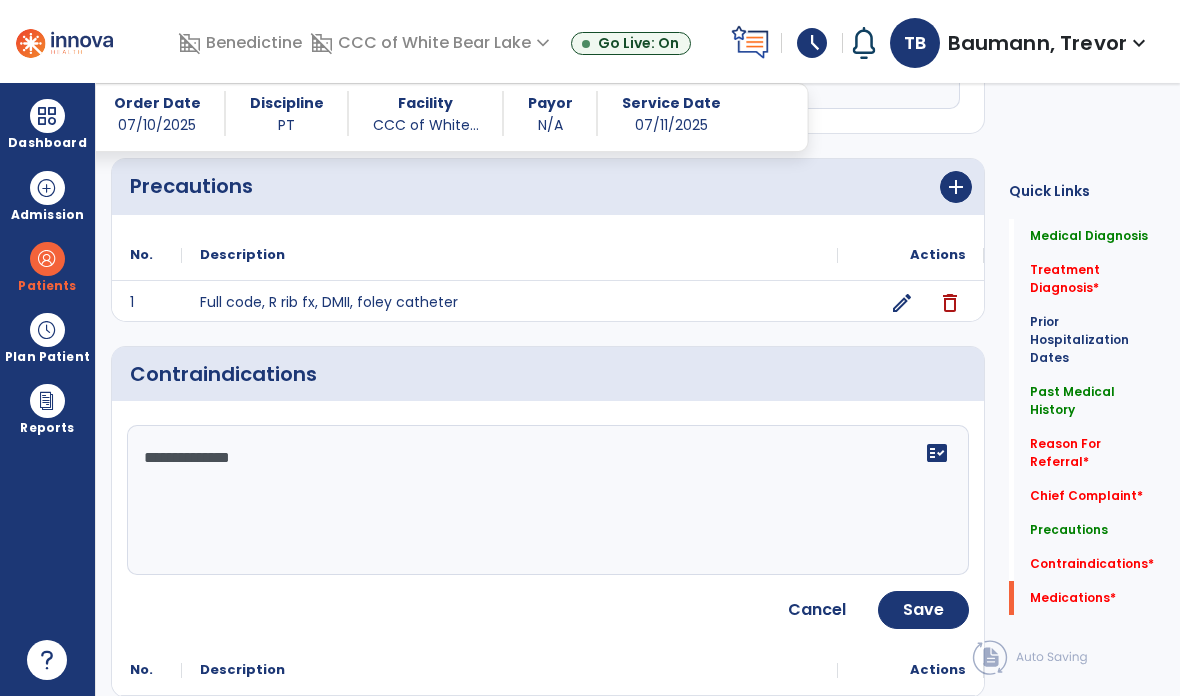 type on "**********" 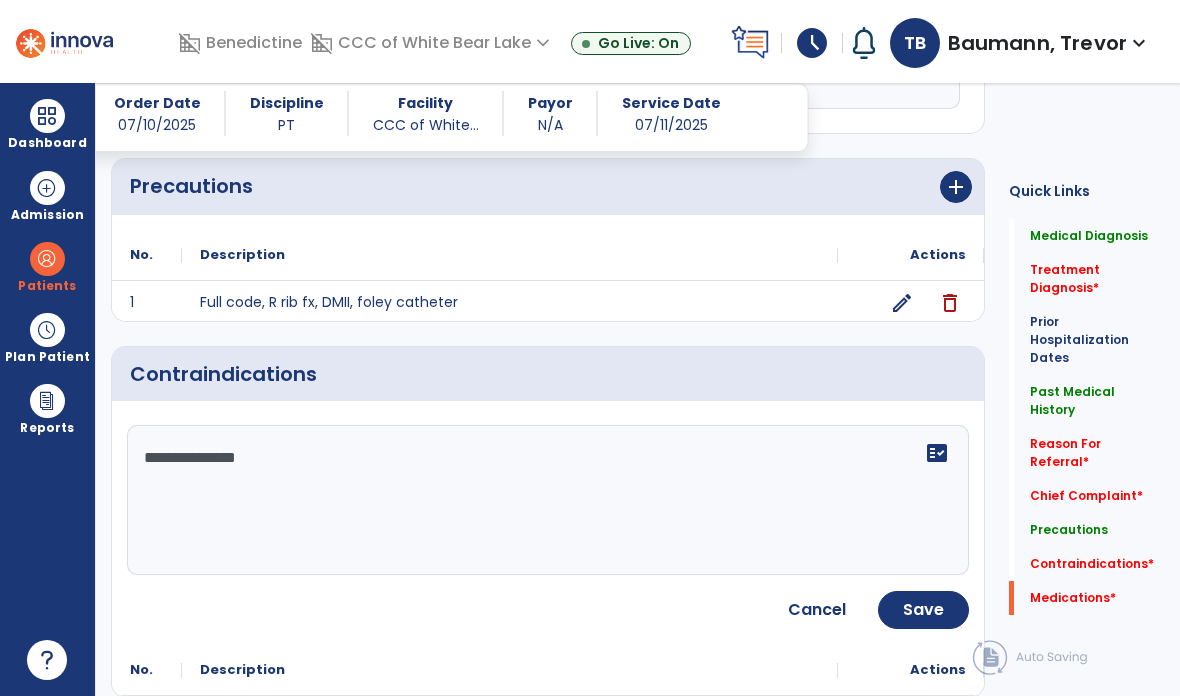 click on "Save" 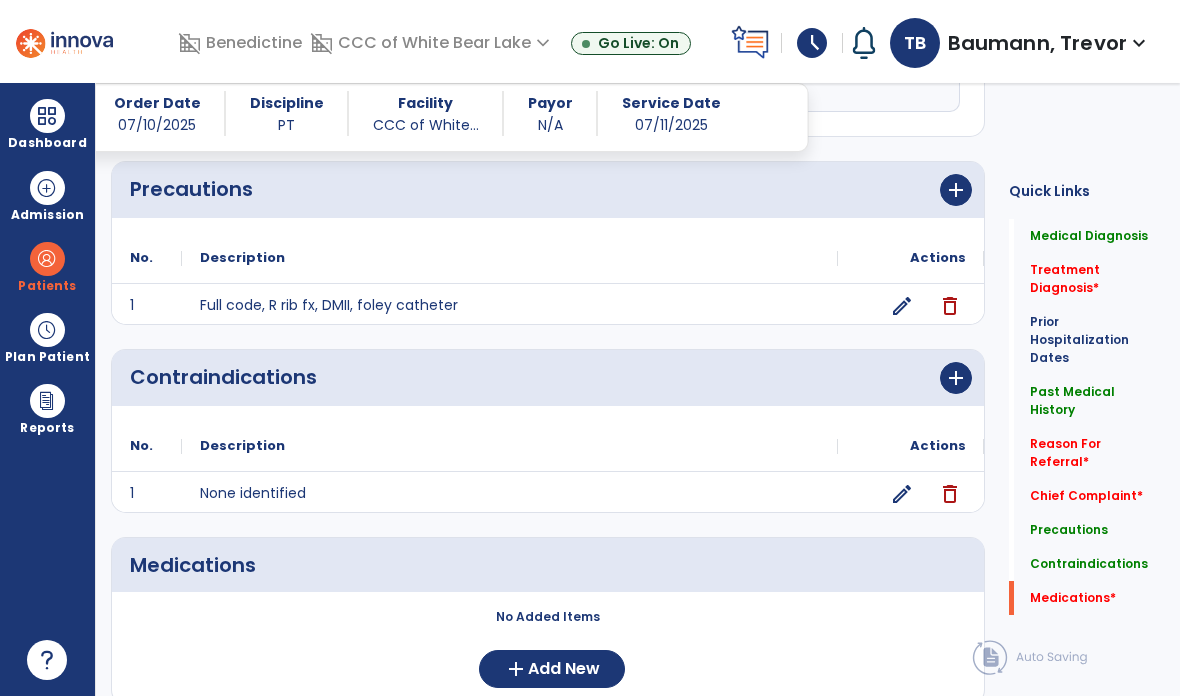scroll, scrollTop: 2234, scrollLeft: 0, axis: vertical 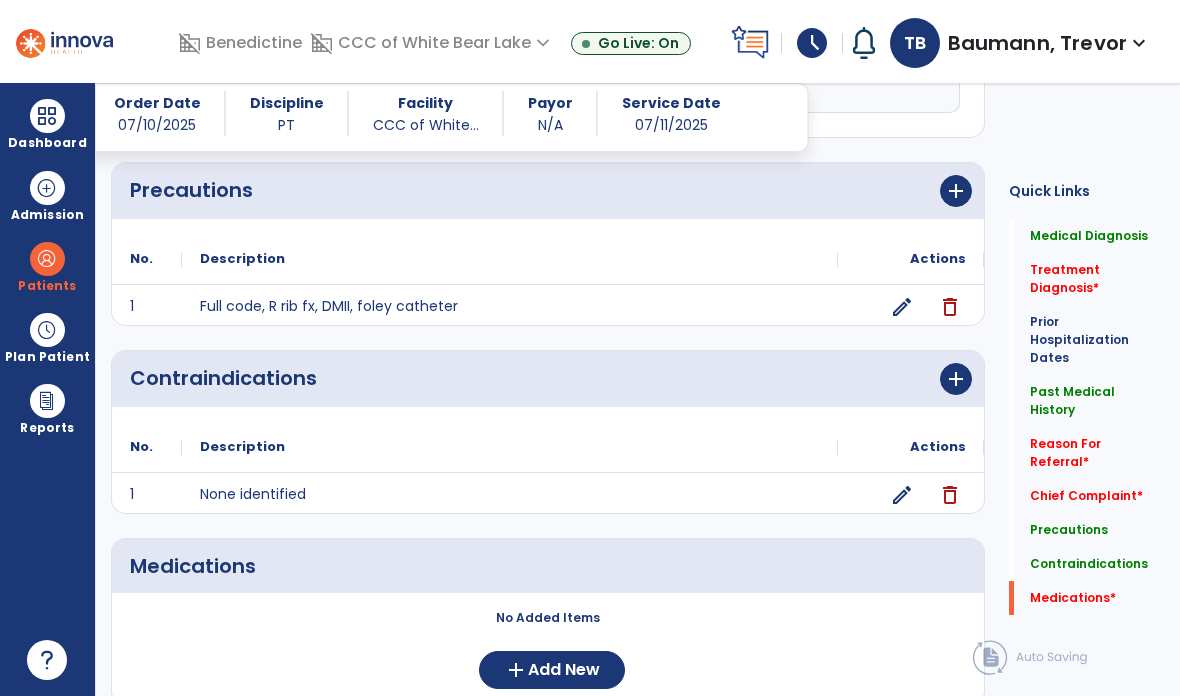 click on "Add New" 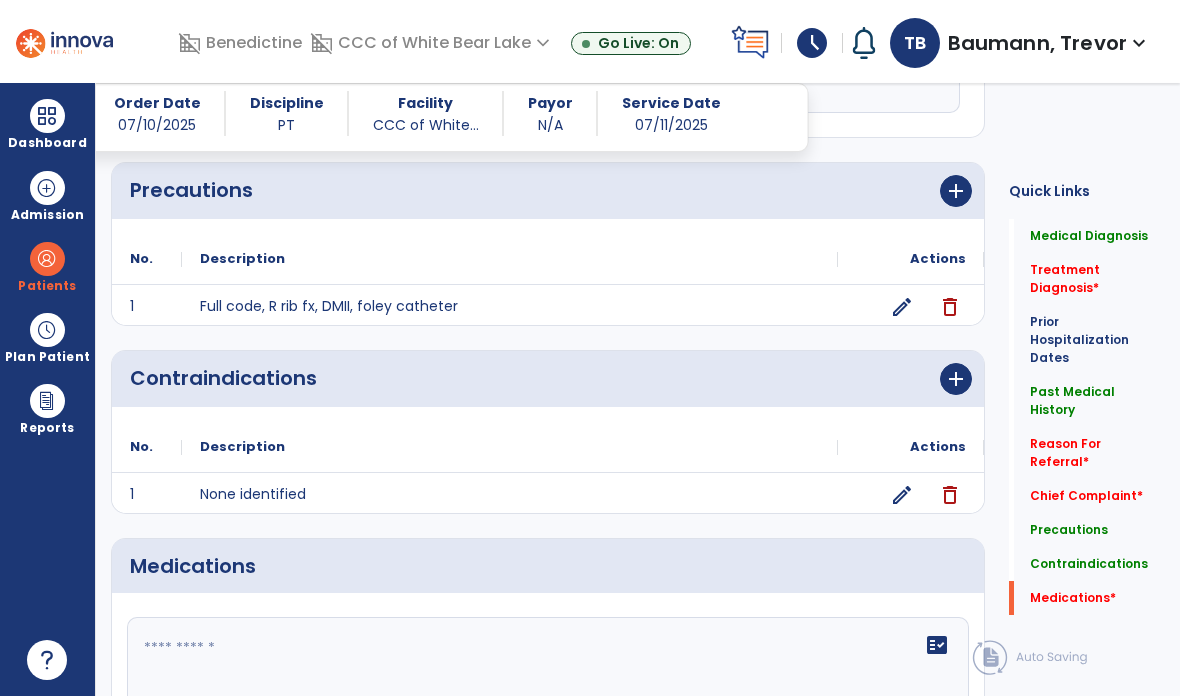 click 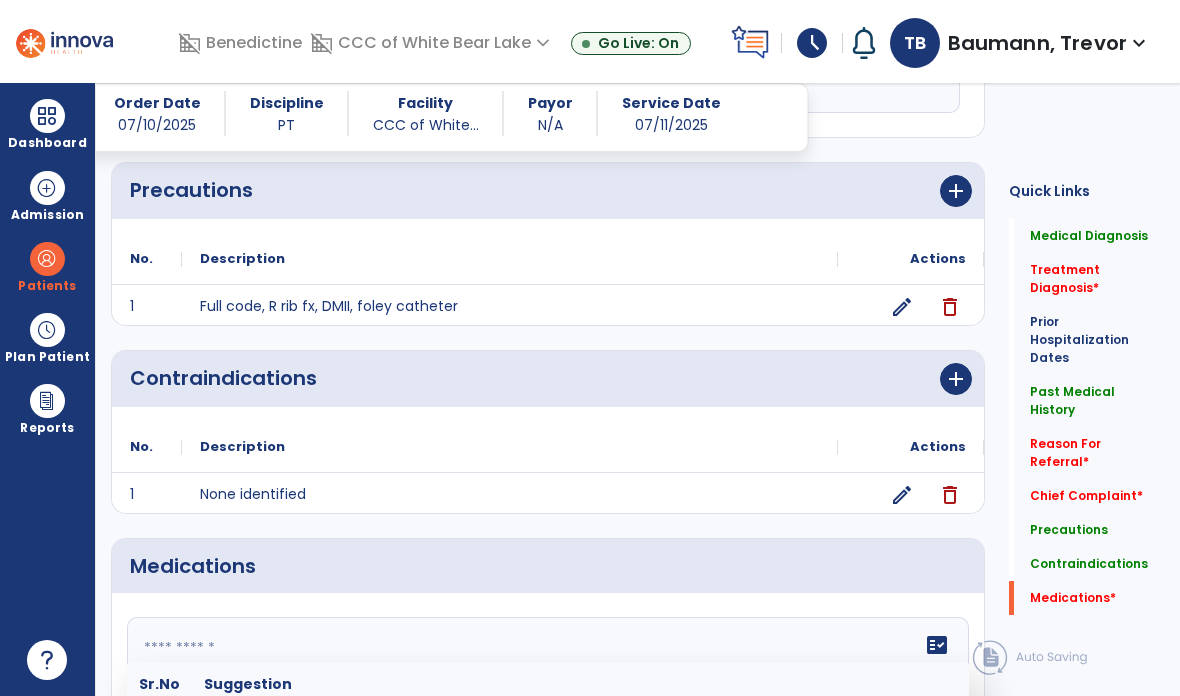 scroll, scrollTop: 71, scrollLeft: 0, axis: vertical 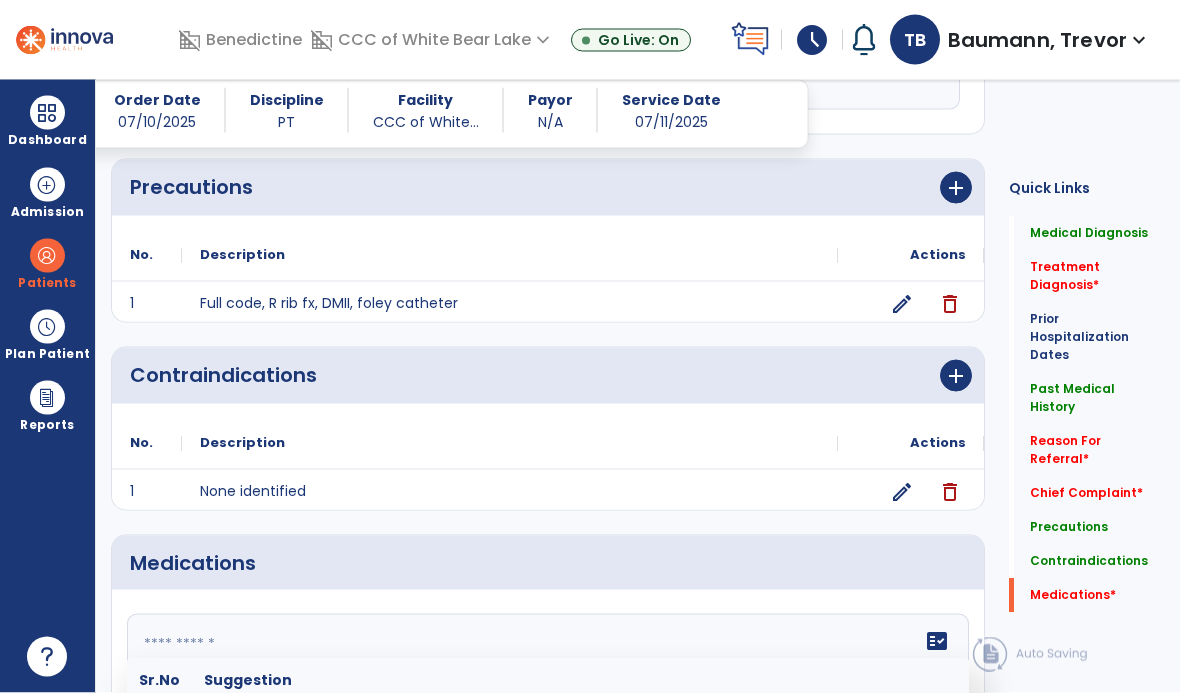paste on "**********" 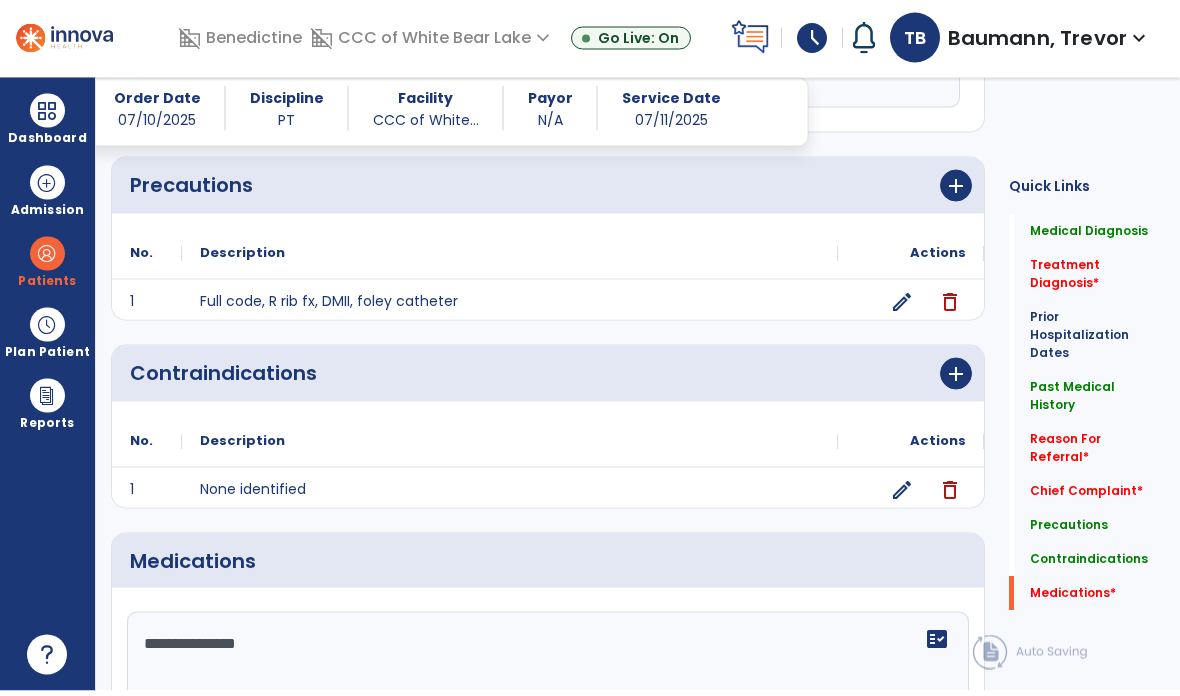 scroll, scrollTop: 77, scrollLeft: 0, axis: vertical 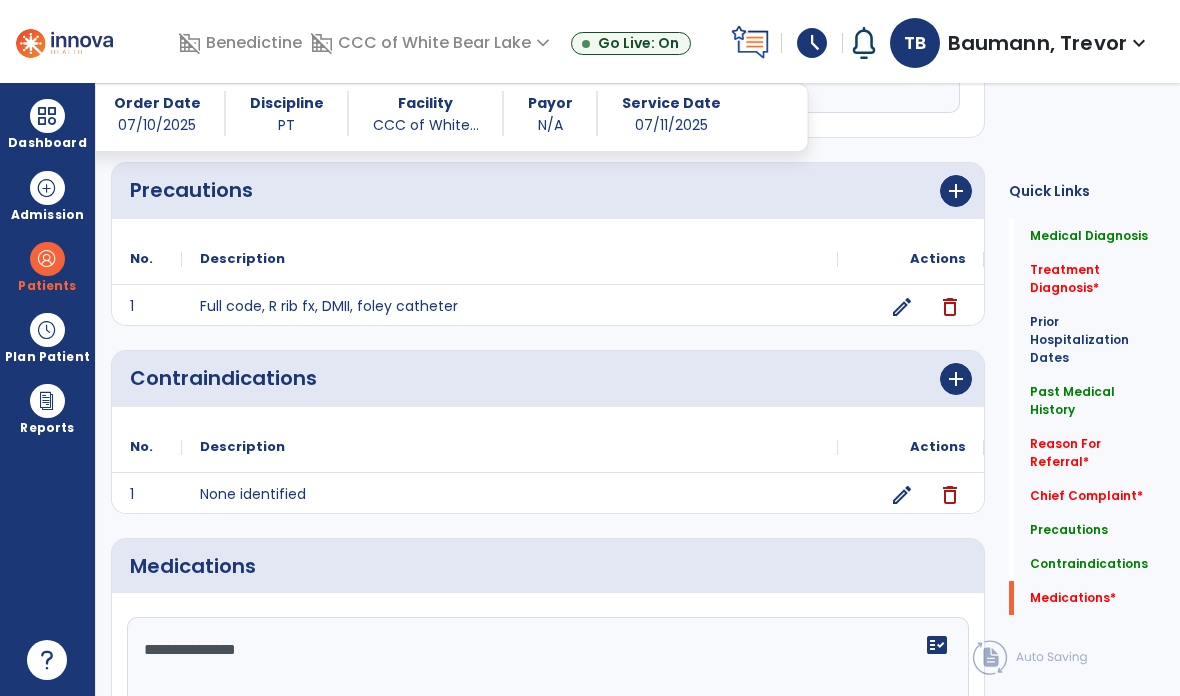click on "**********" 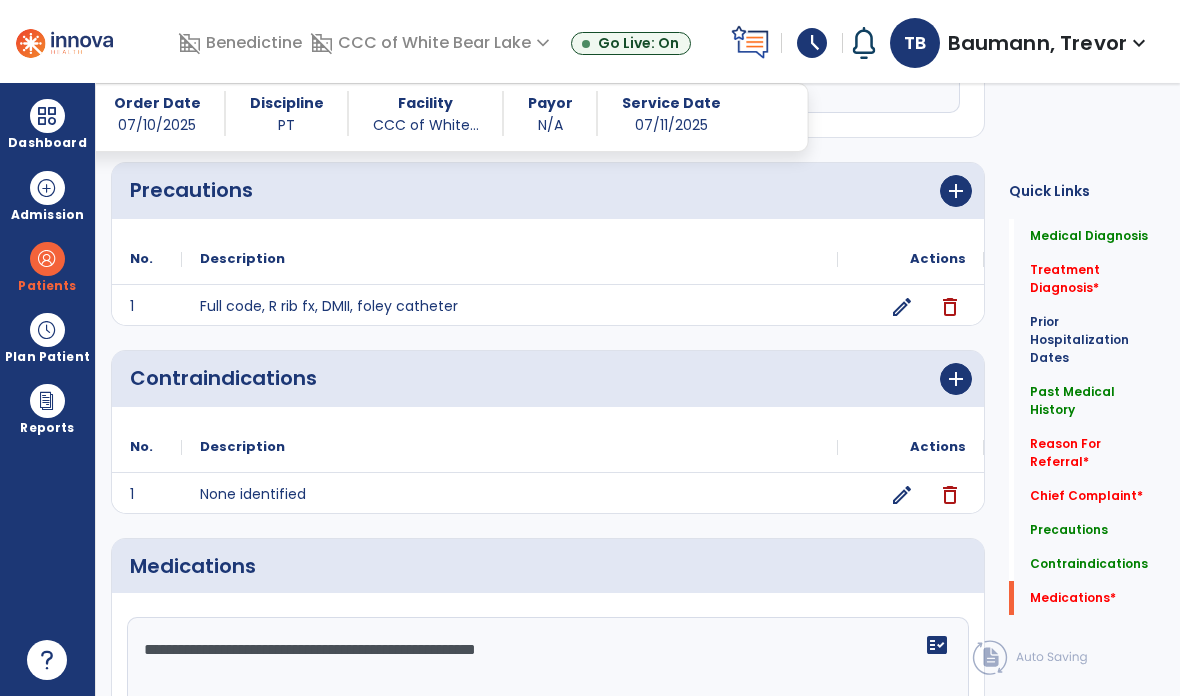 click 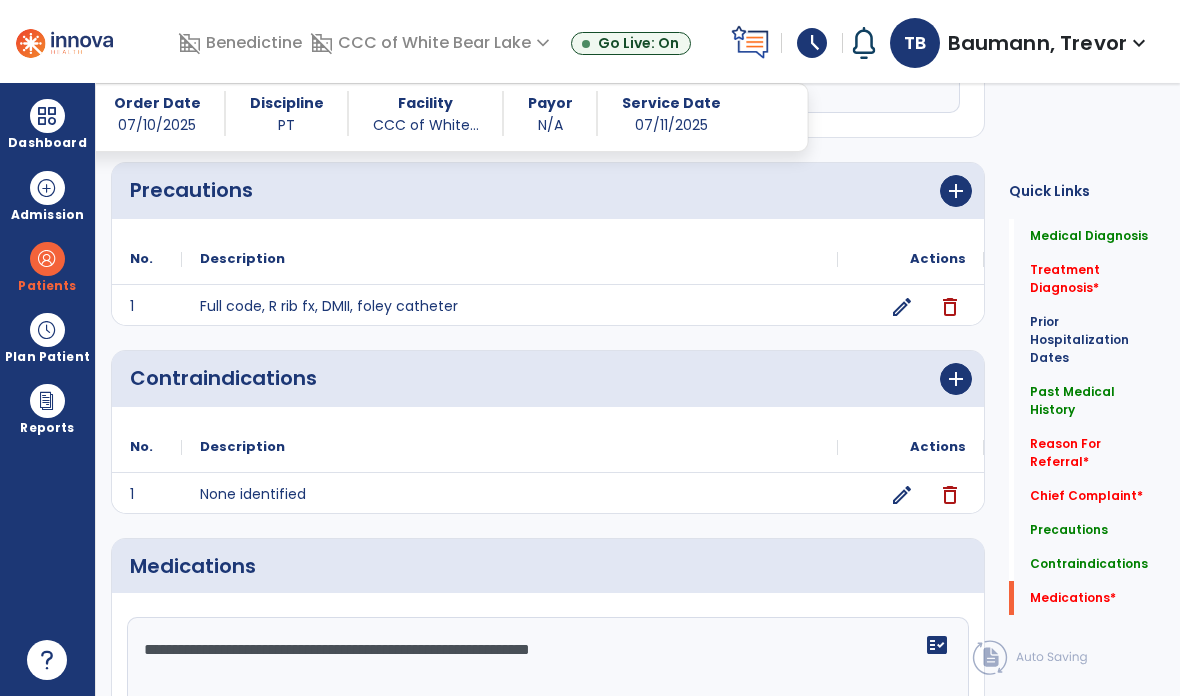 paste on "**********" 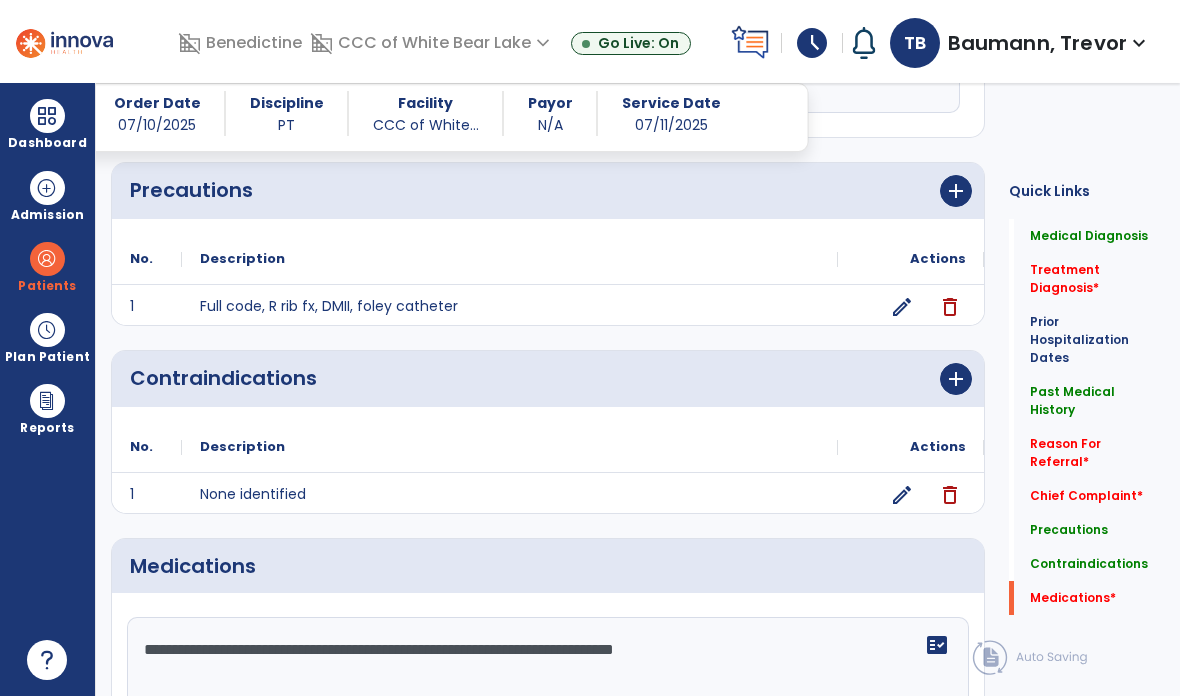 click on "**********" 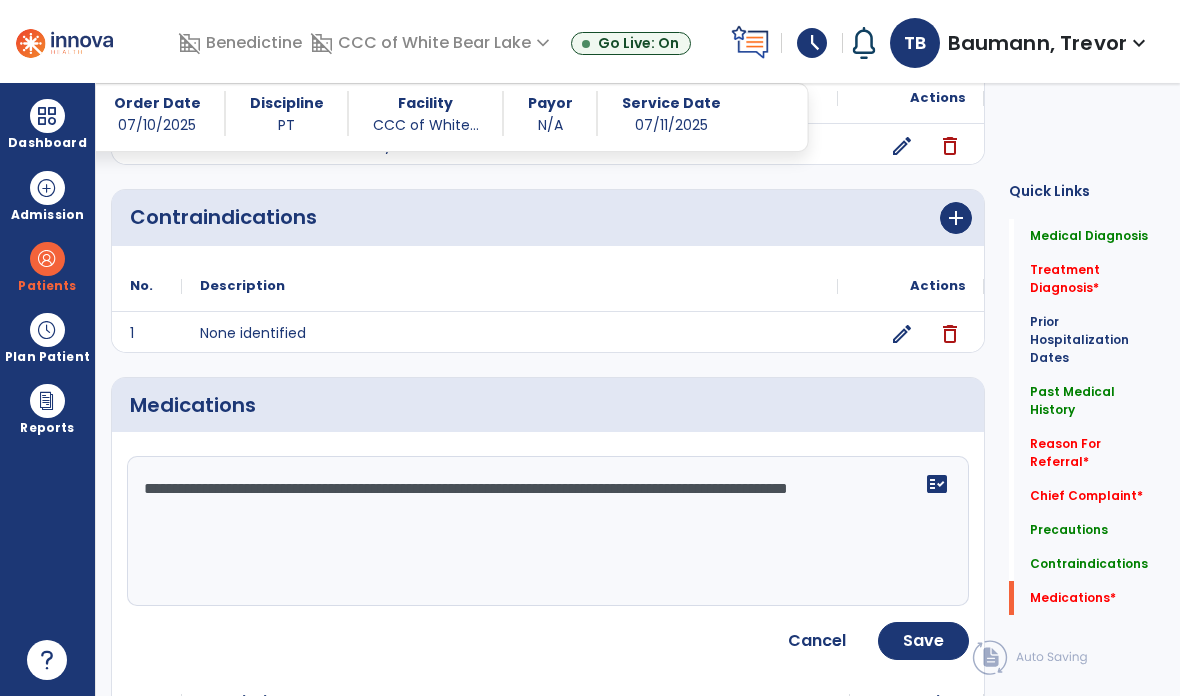 scroll, scrollTop: 2417, scrollLeft: 0, axis: vertical 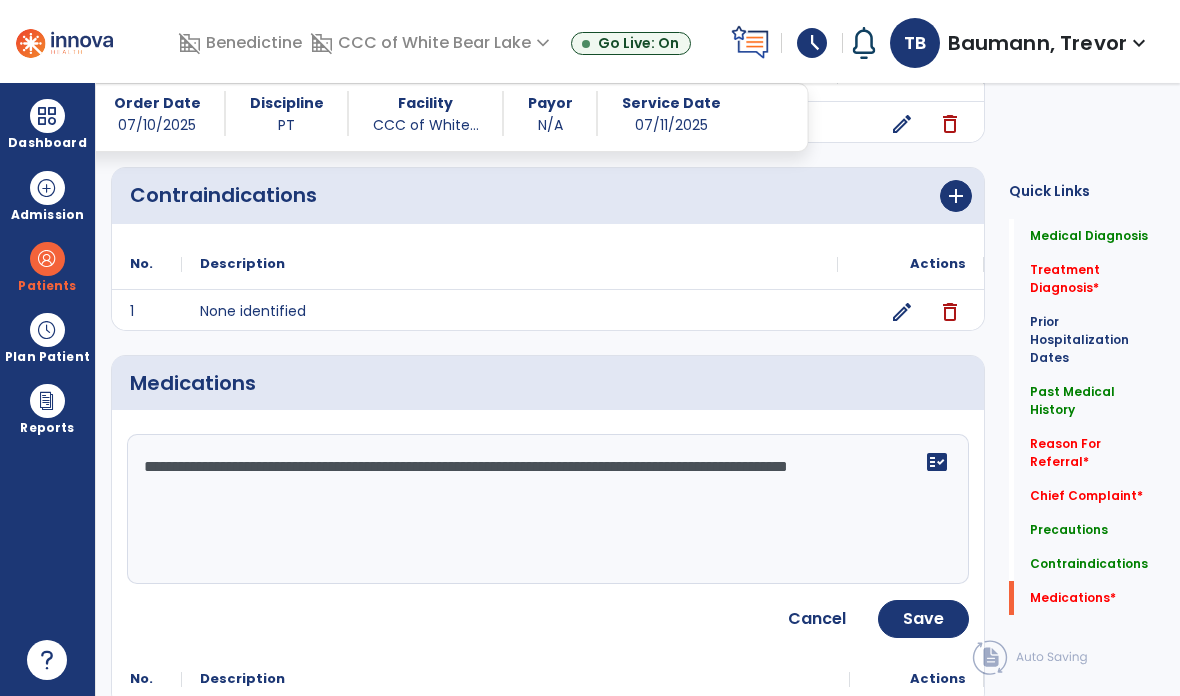 click on "**********" 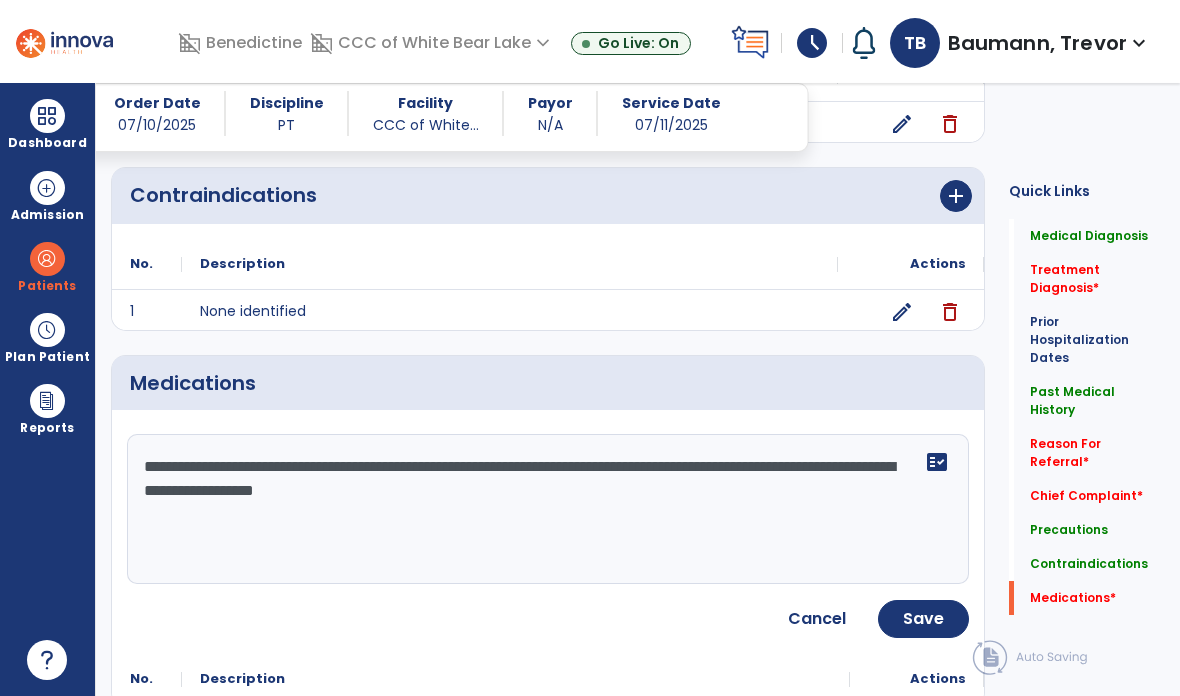 click on "**********" 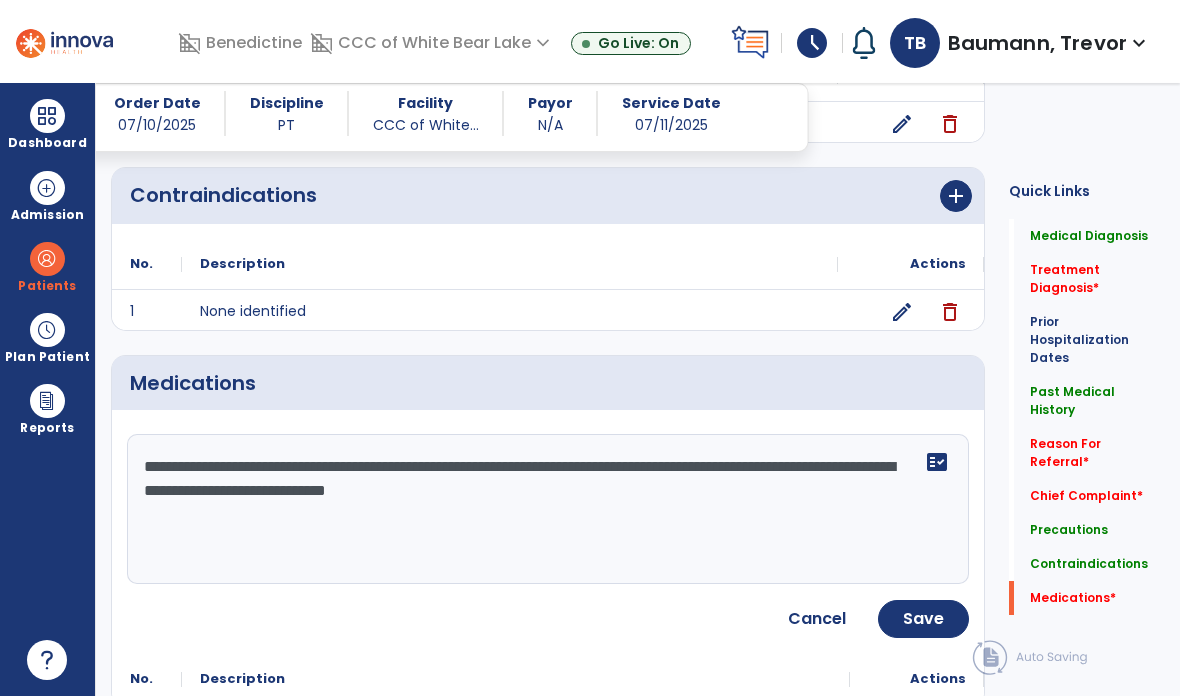 click on "**********" 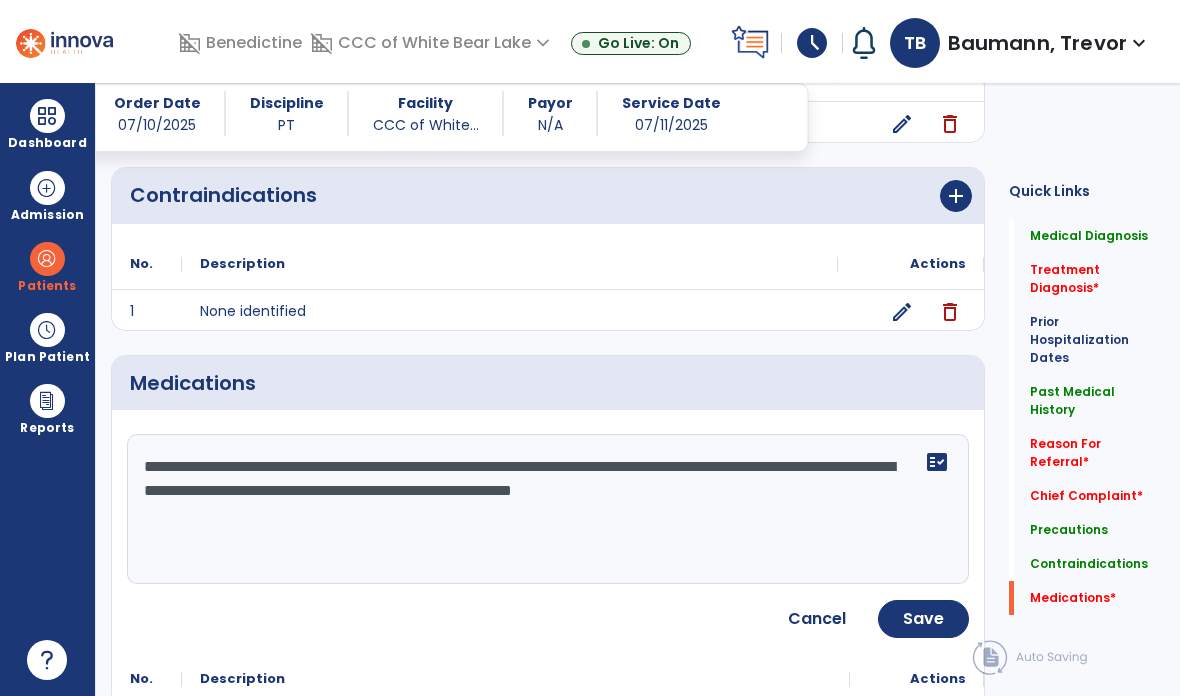 click on "**********" 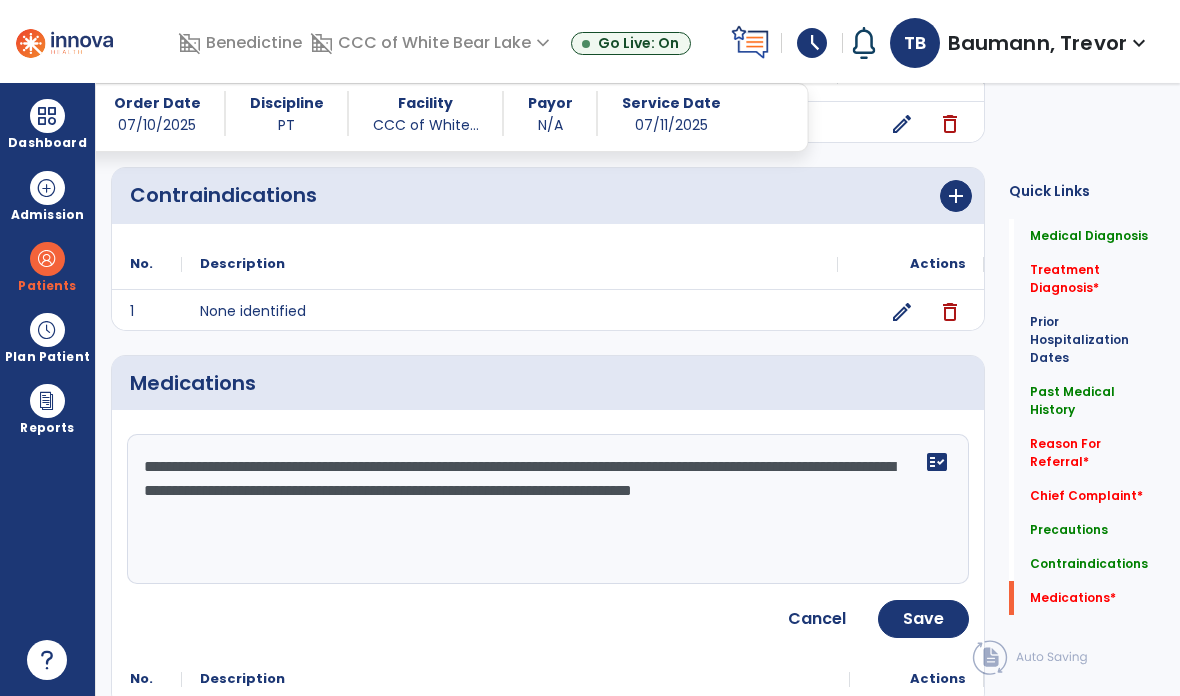 paste on "**********" 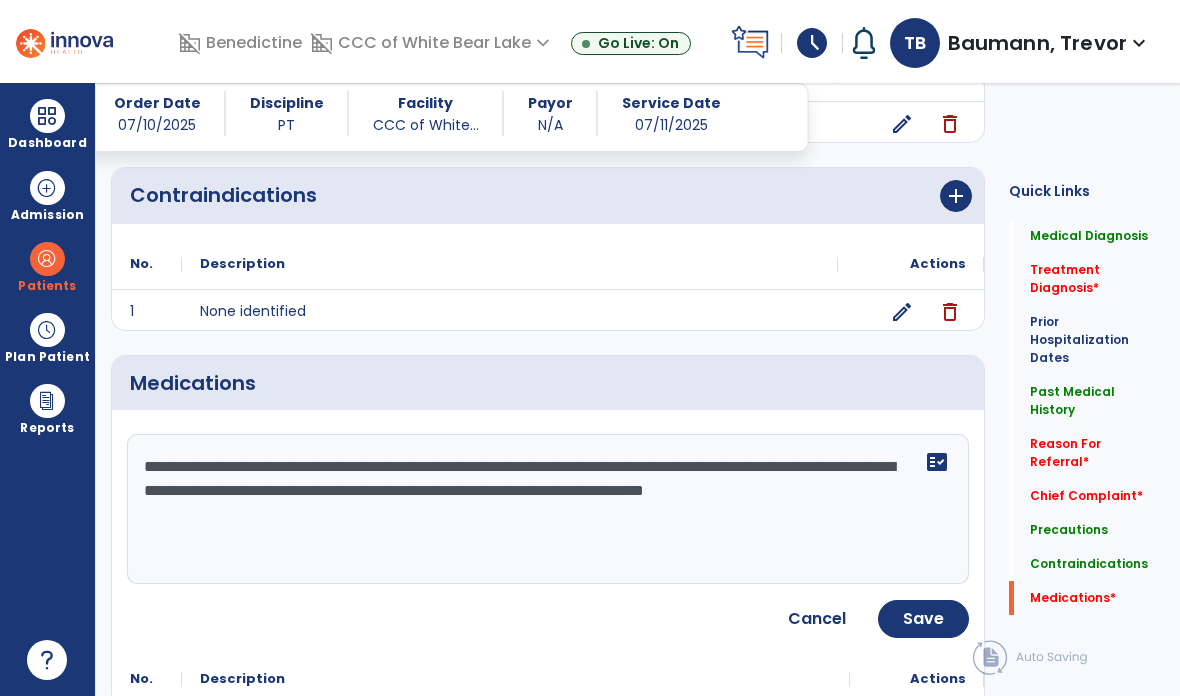 click on "**********" 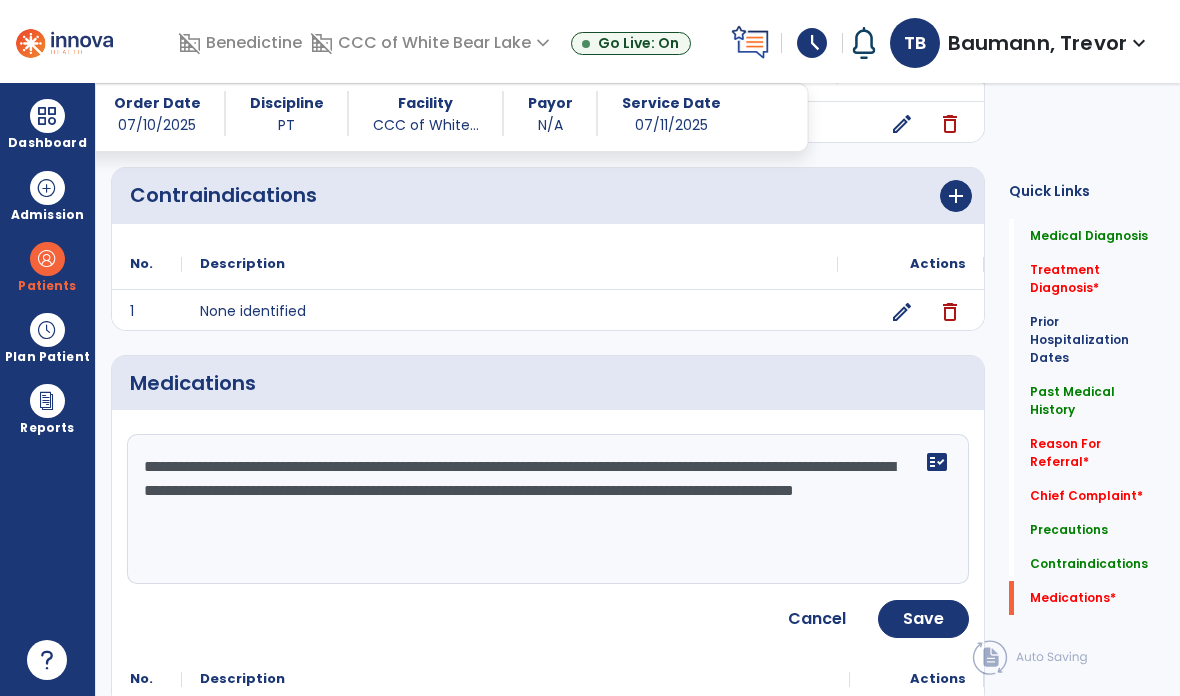 click on "**********" 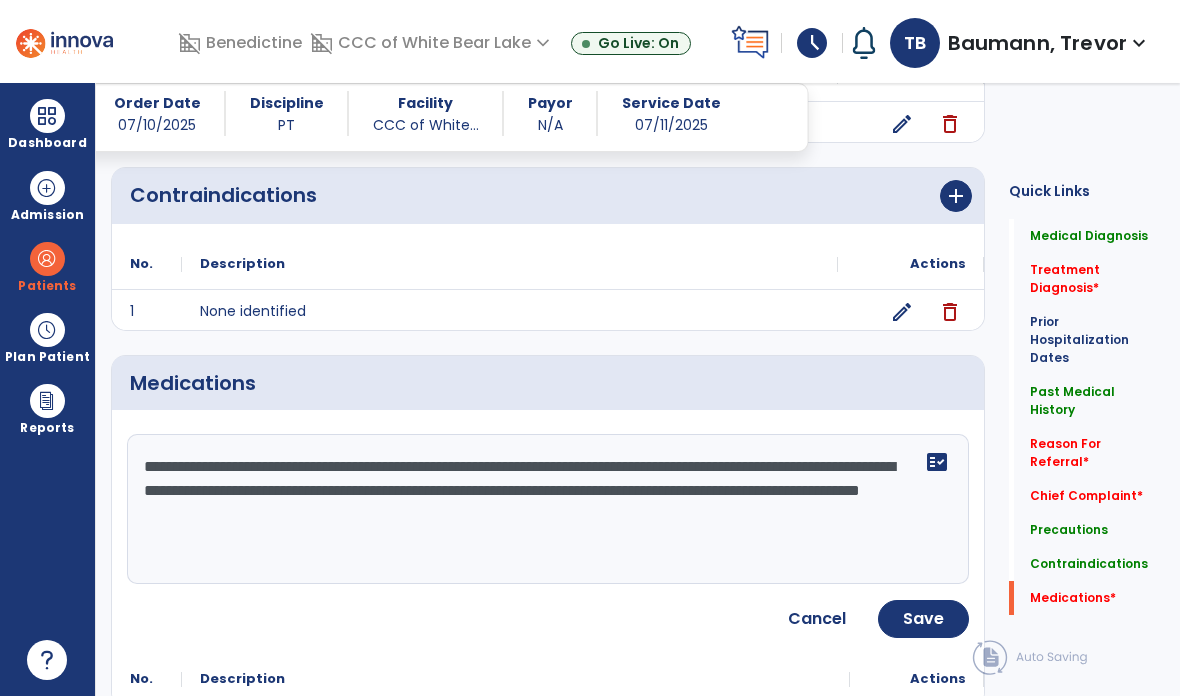 click on "**********" 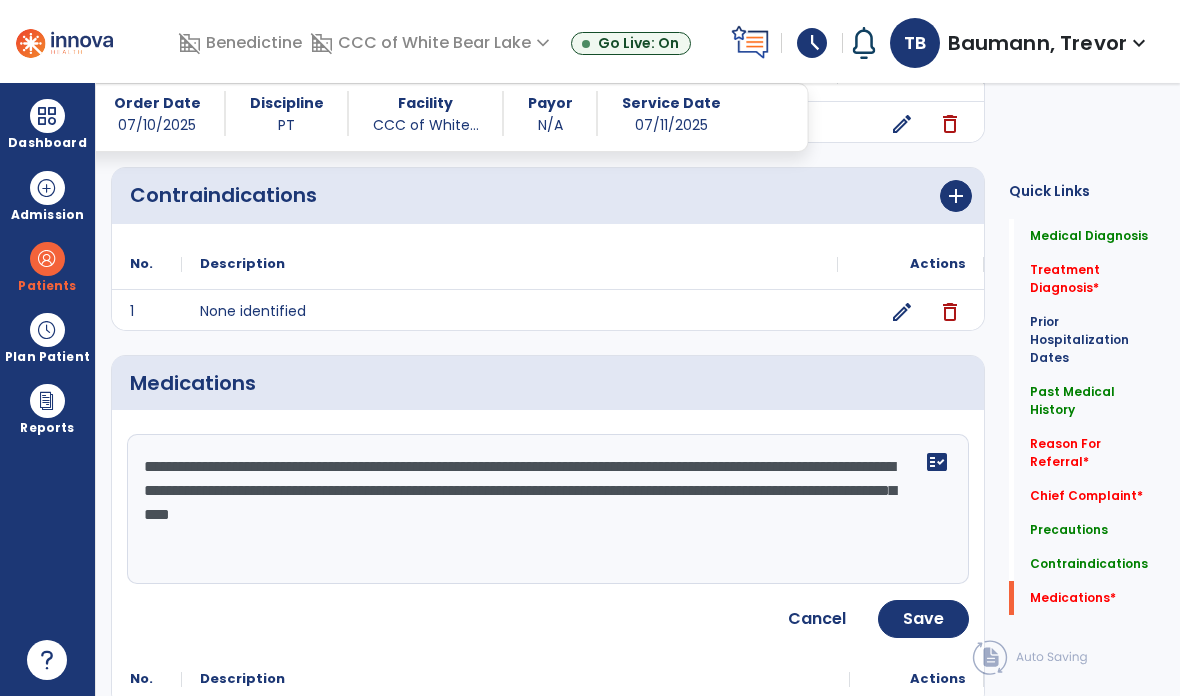 paste on "**********" 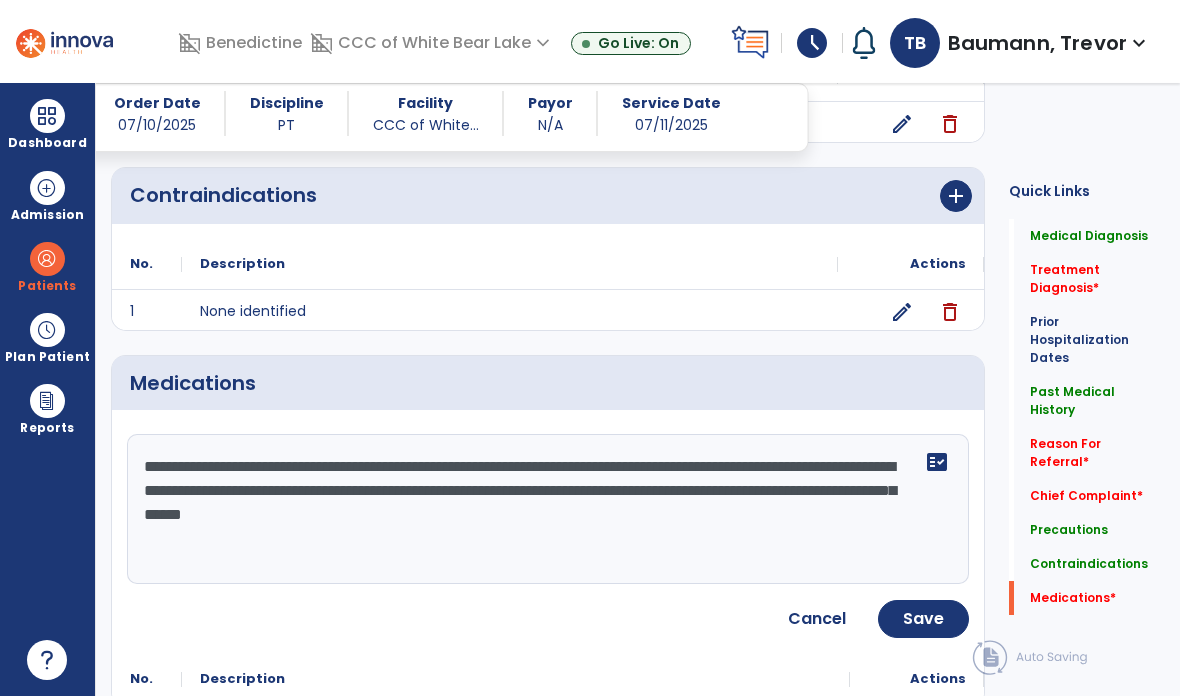 click on "**********" 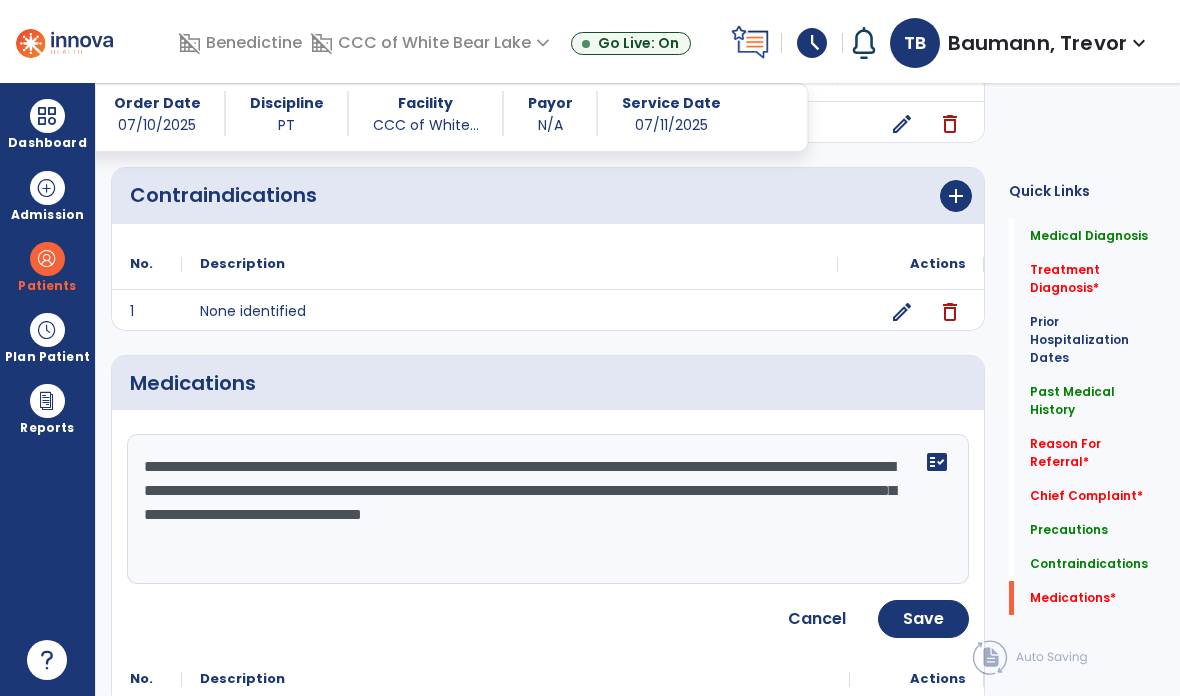 click on "**********" 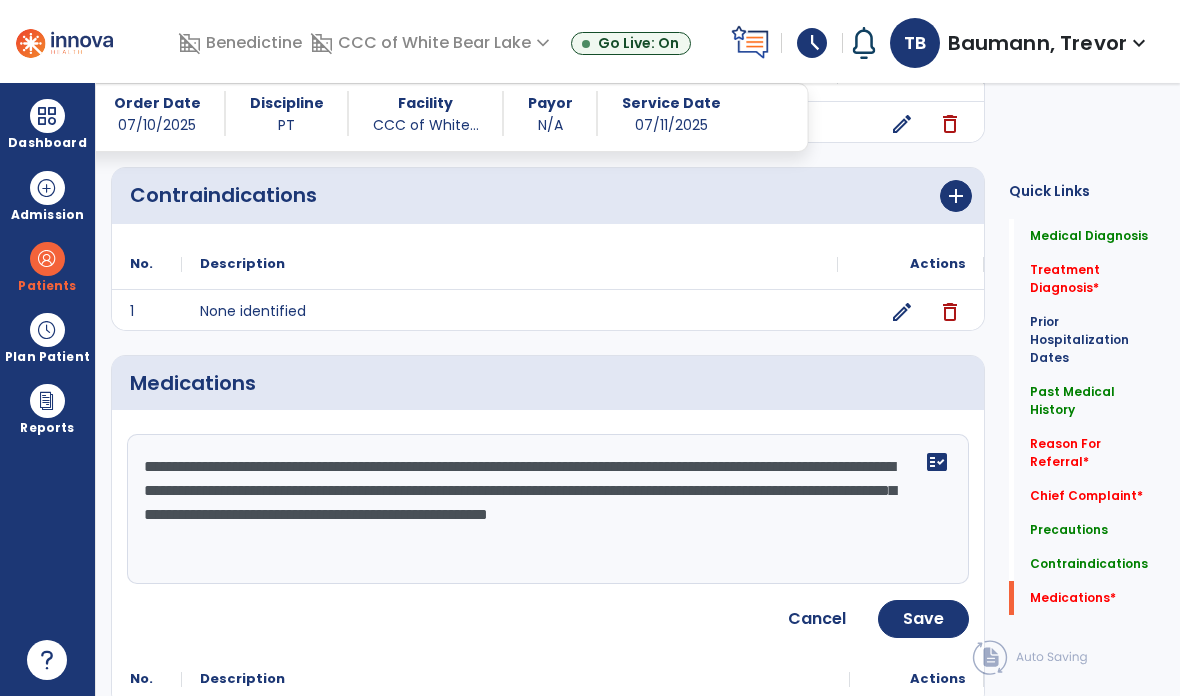 click on "**********" 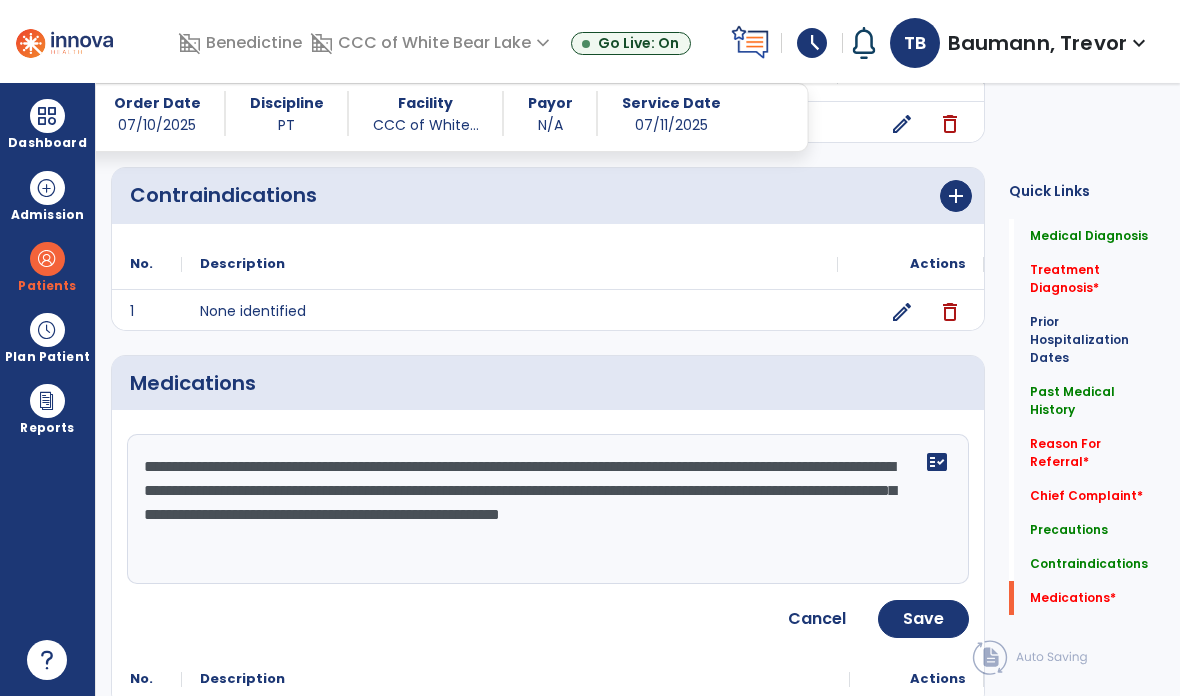 paste on "**********" 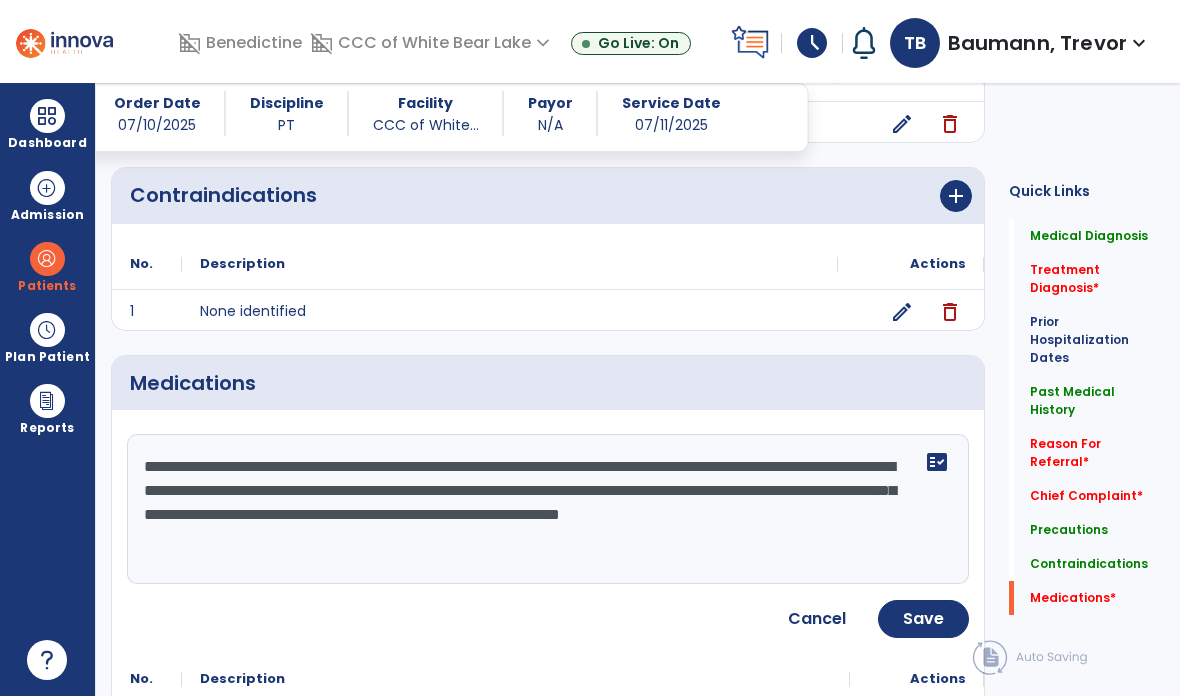 type on "**********" 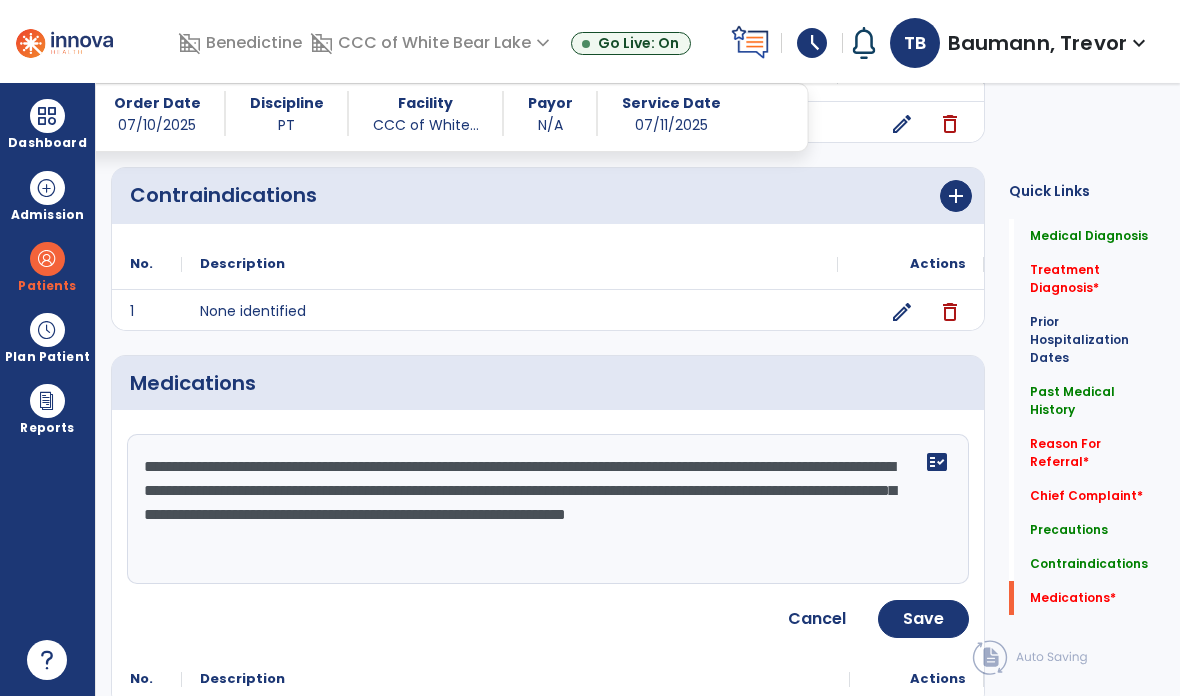 click on "Save" 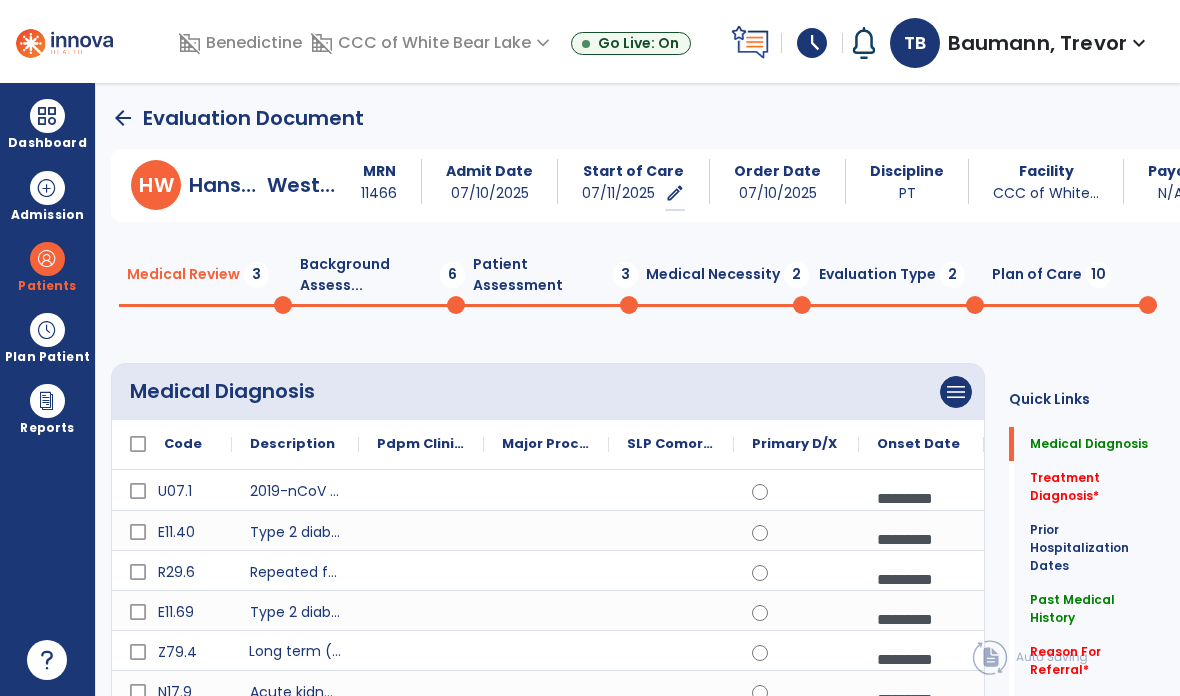 scroll, scrollTop: 0, scrollLeft: 0, axis: both 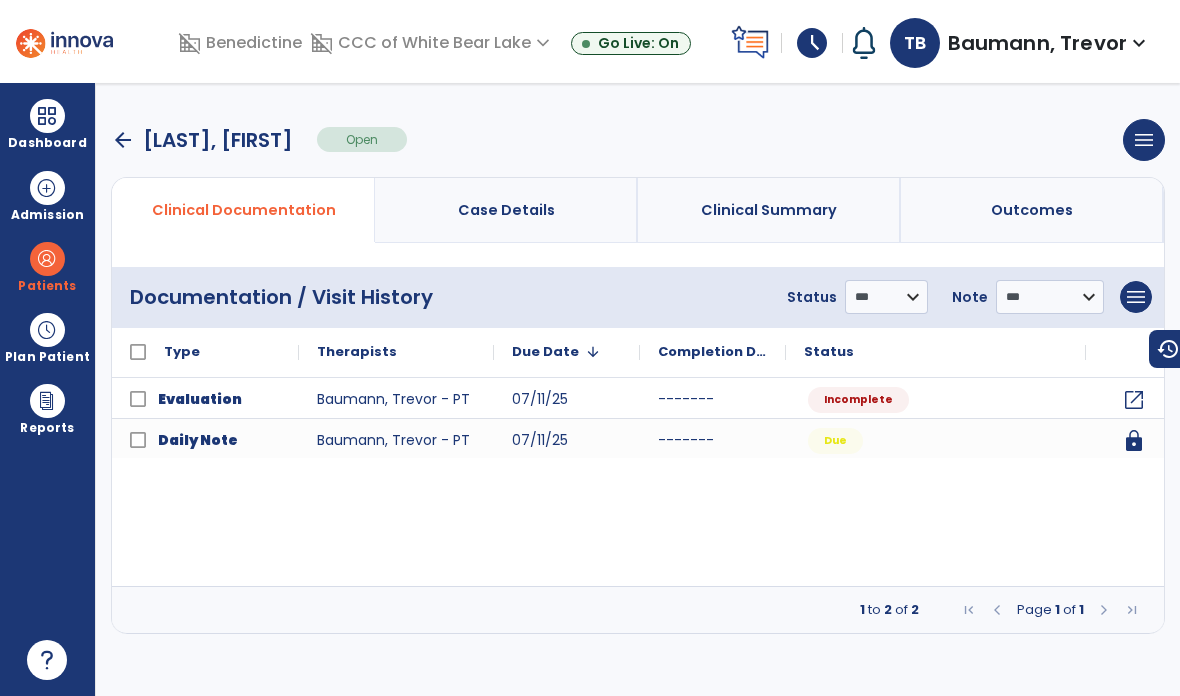 click on "arrow_back" at bounding box center (123, 140) 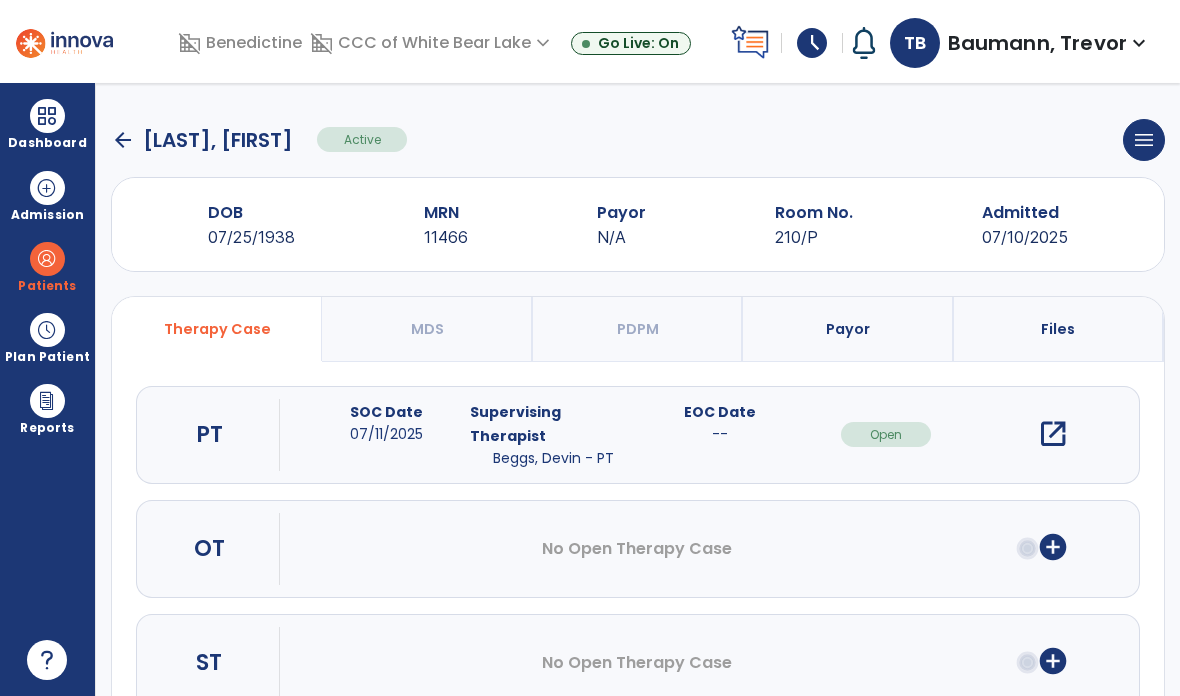 click on "arrow_back" 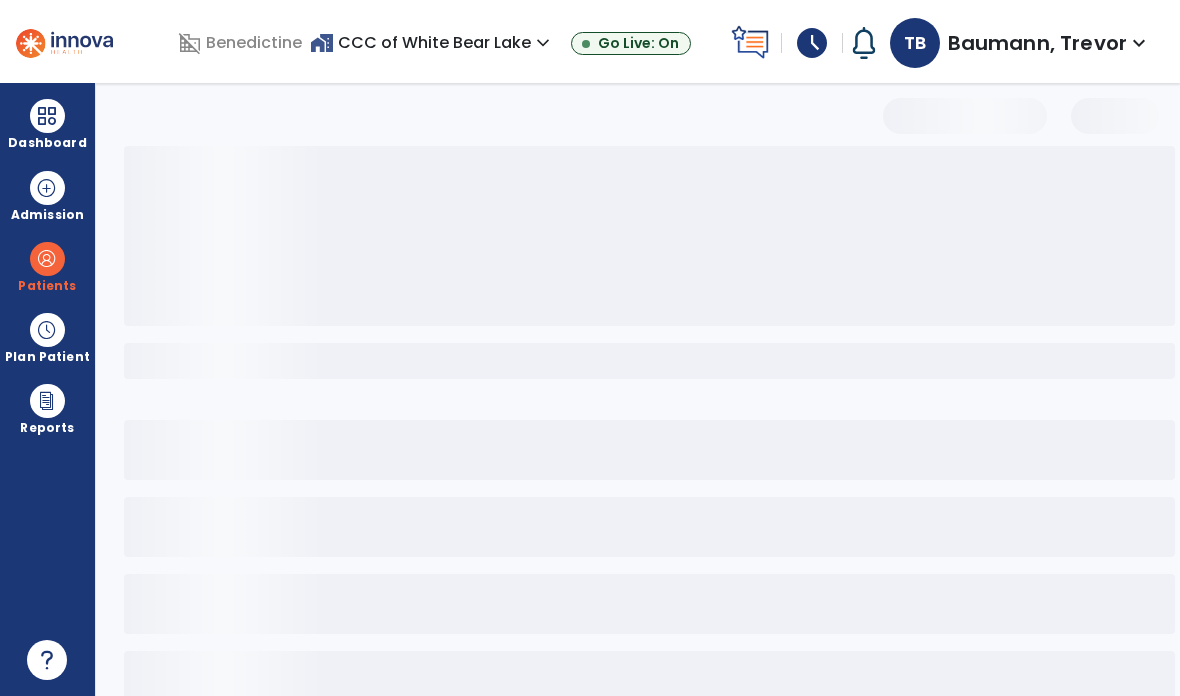 select on "***" 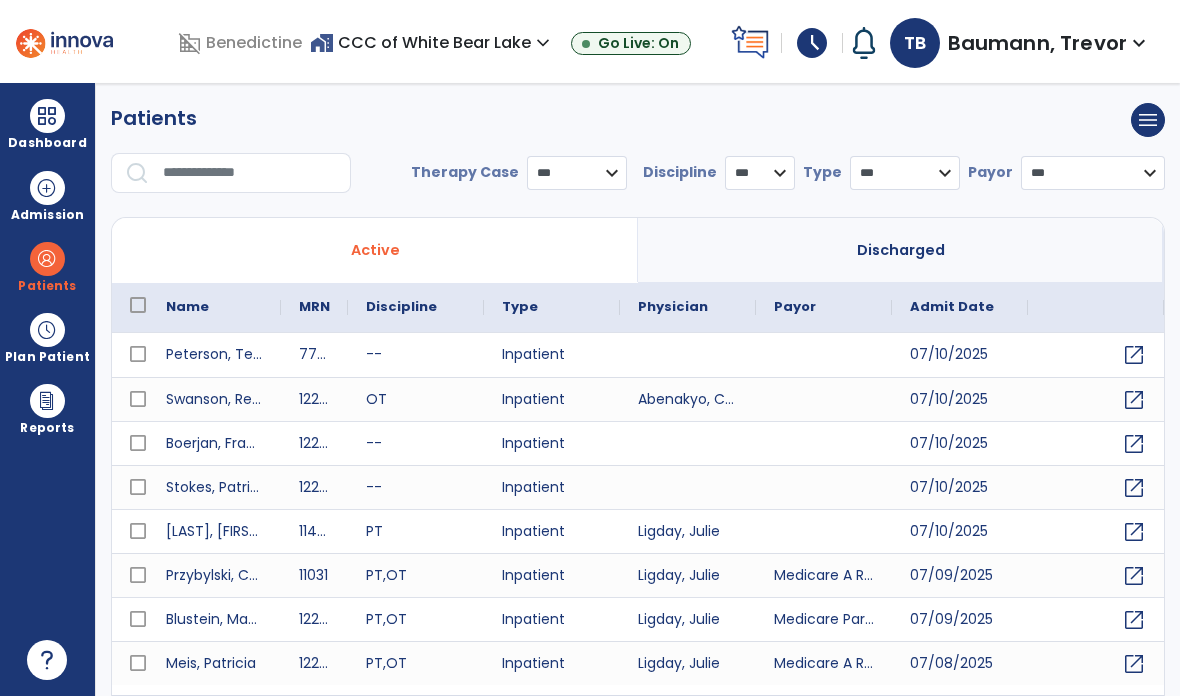 click at bounding box center [47, 116] 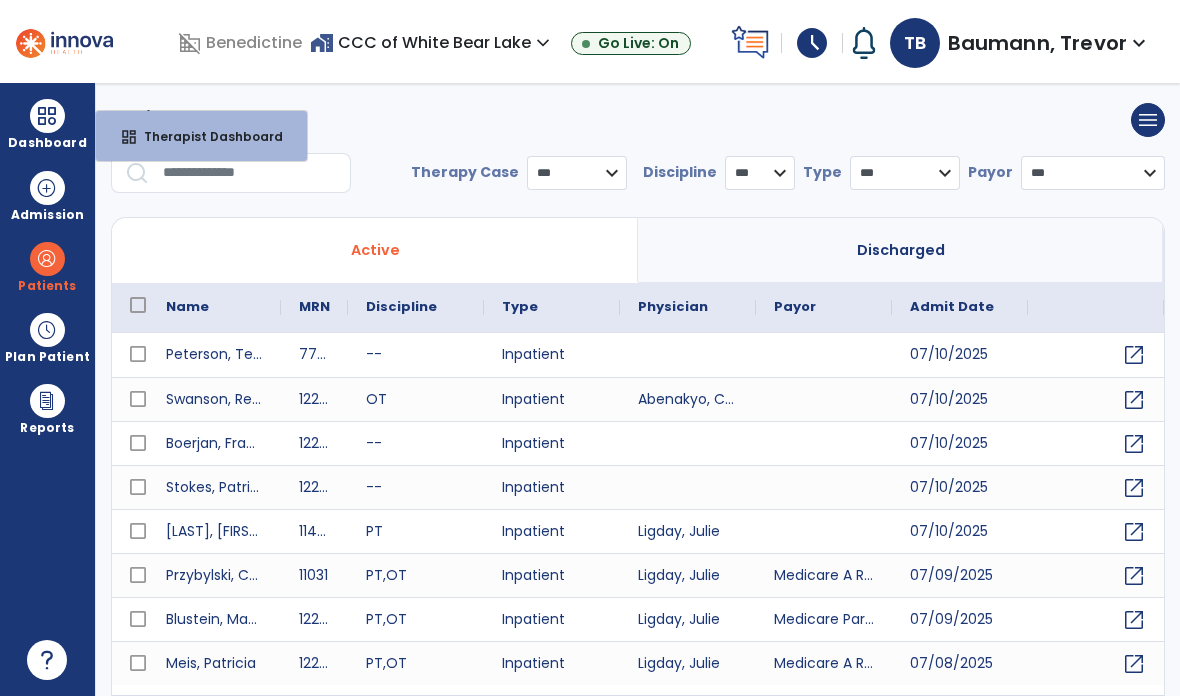 click at bounding box center (250, 173) 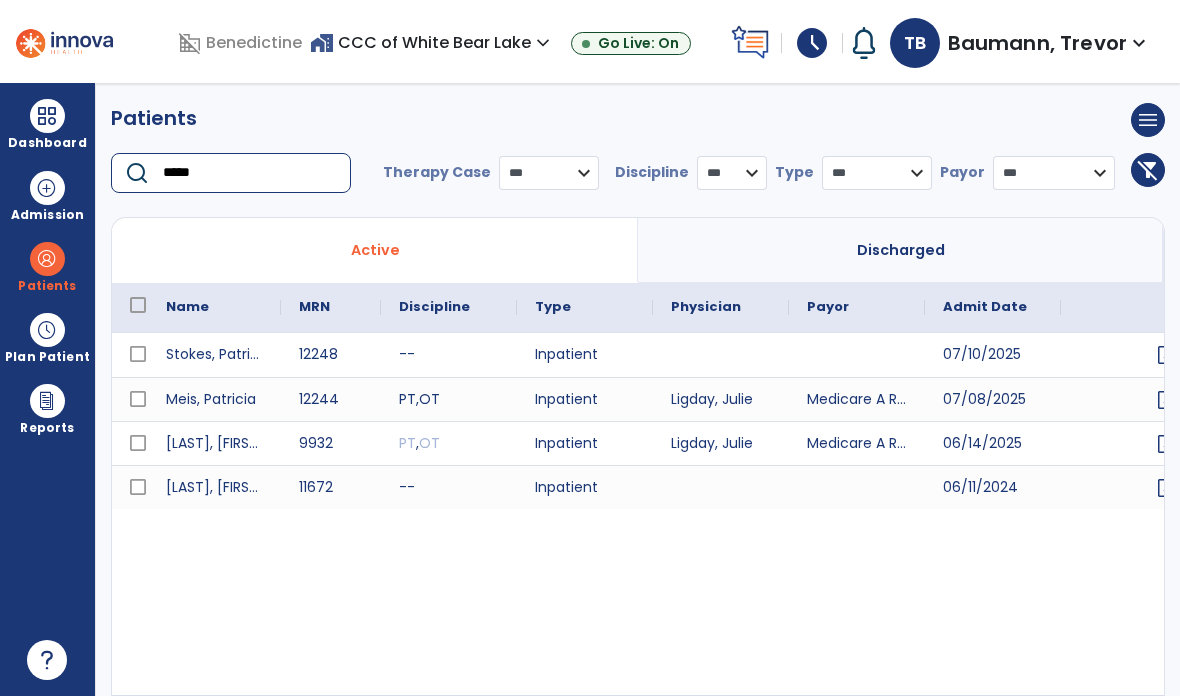 type on "*****" 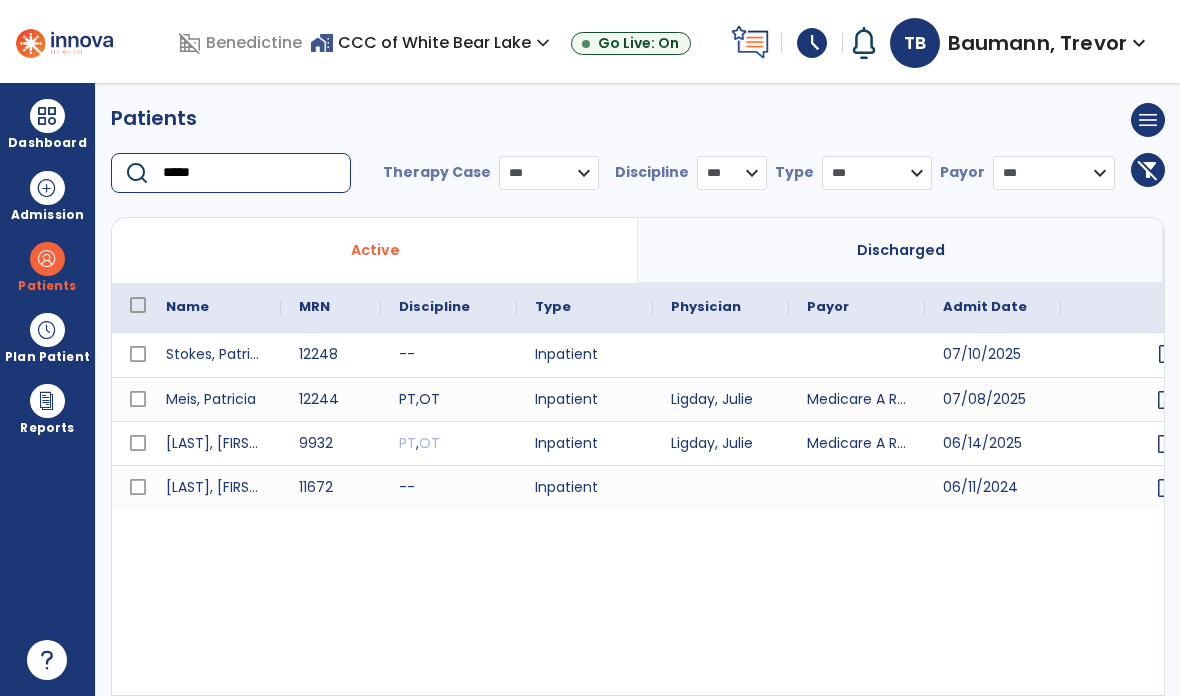 click on "open_in_new" at bounding box center (1168, 354) 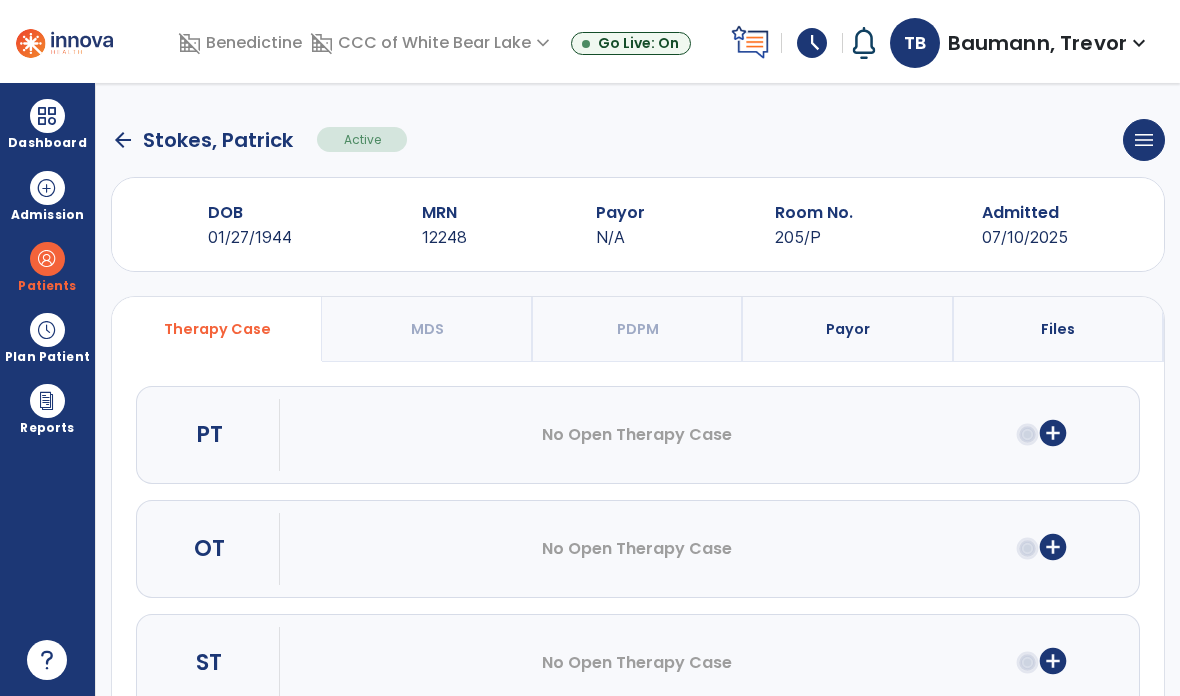click on "add_circle" at bounding box center [1053, 433] 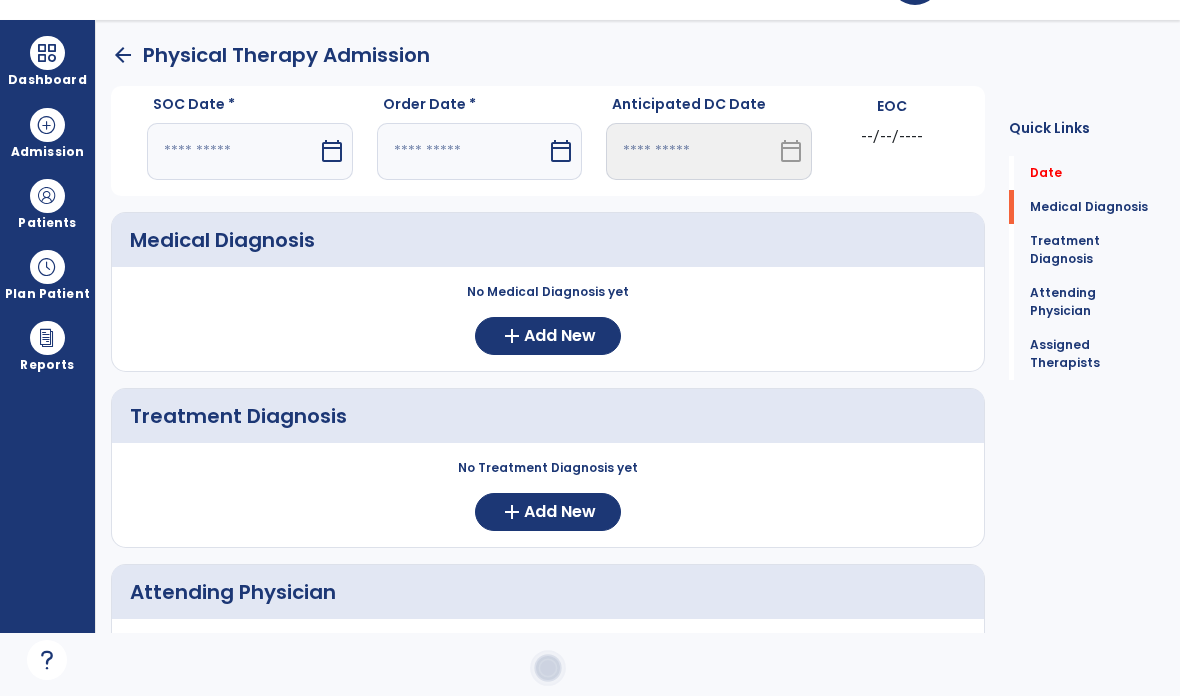 click at bounding box center (232, 151) 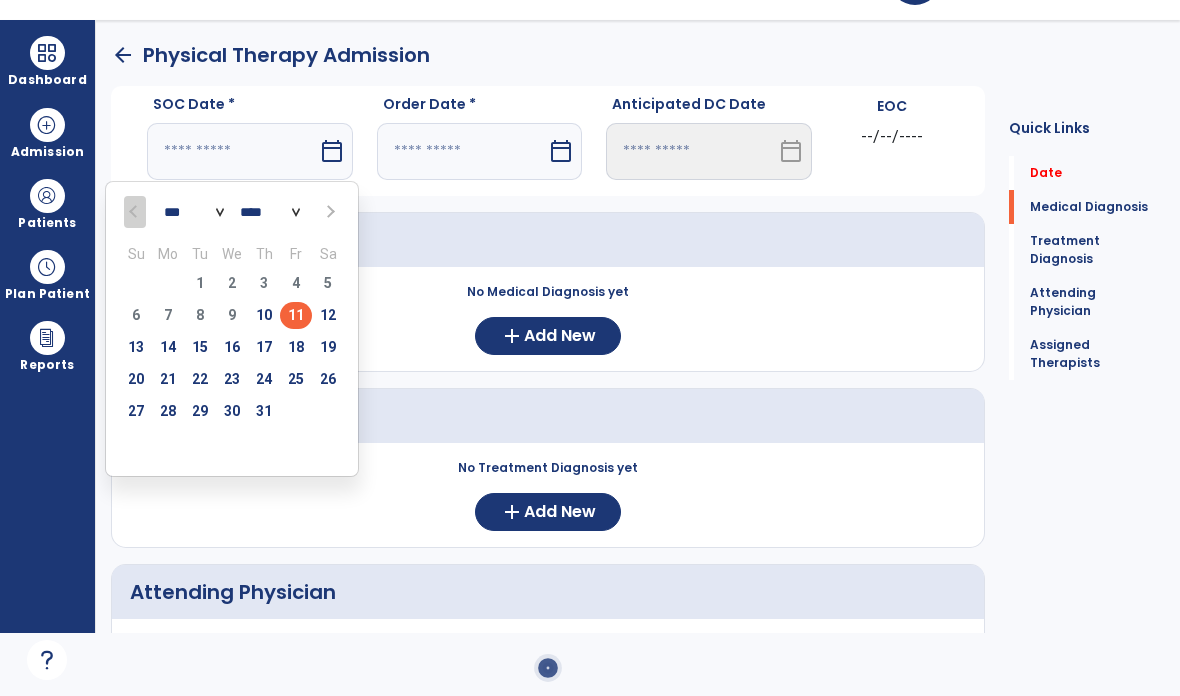 click on "11" at bounding box center (296, 315) 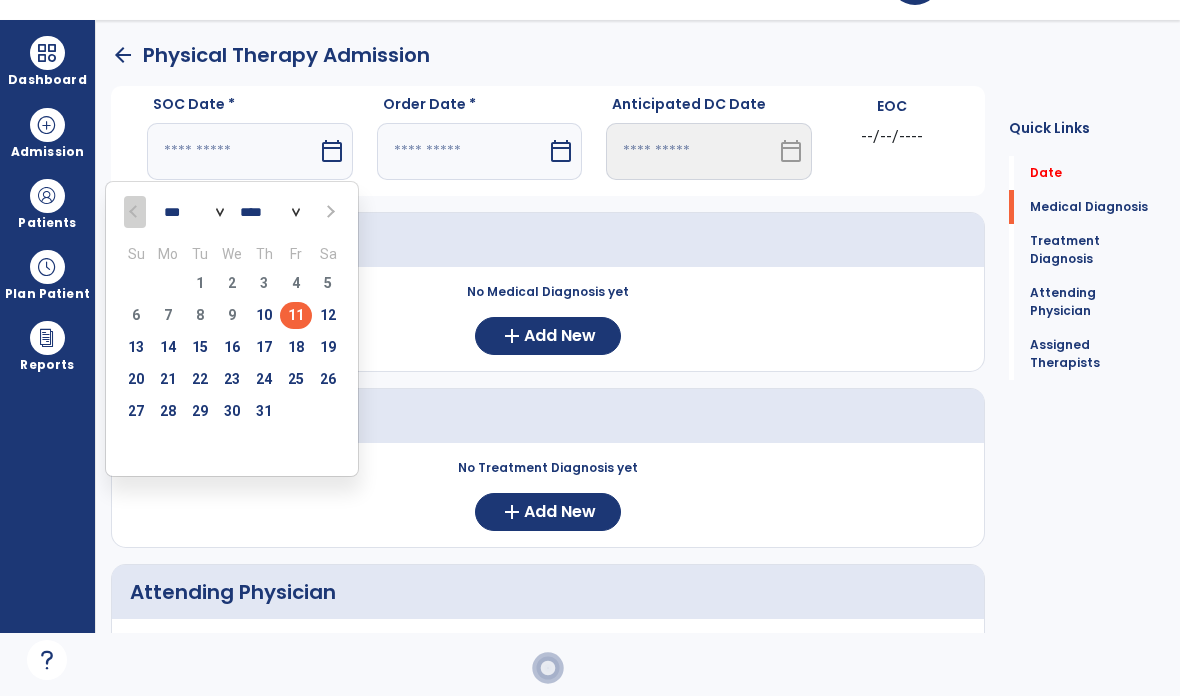 type on "*********" 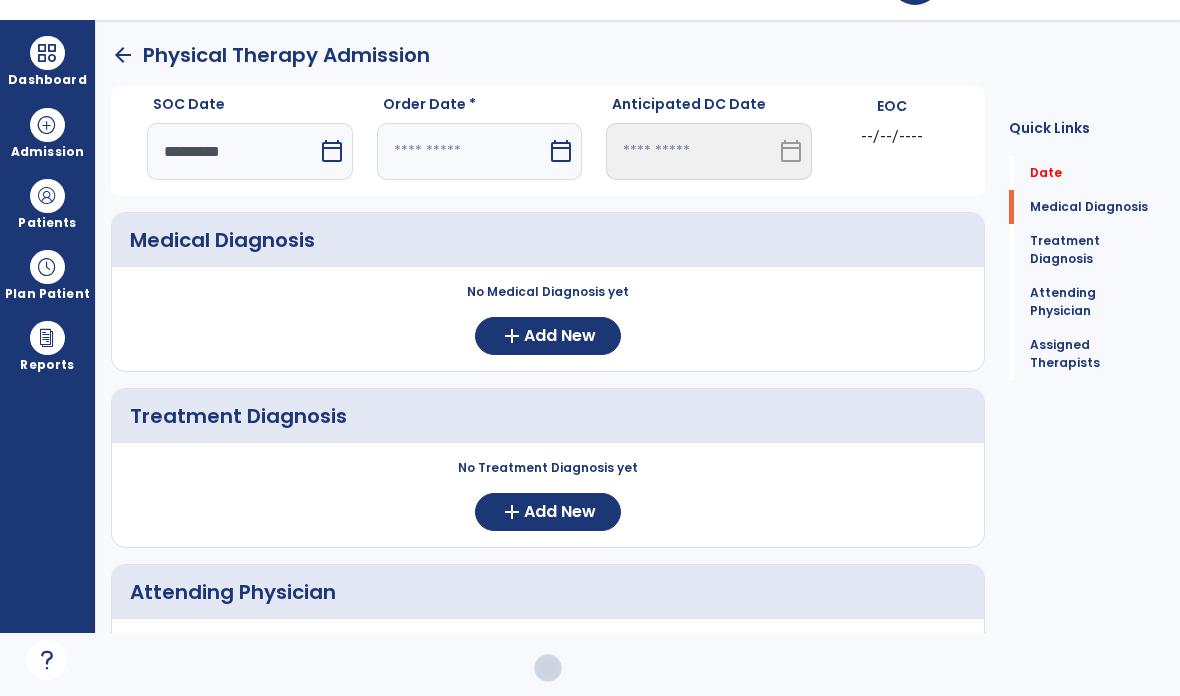 click at bounding box center (462, 151) 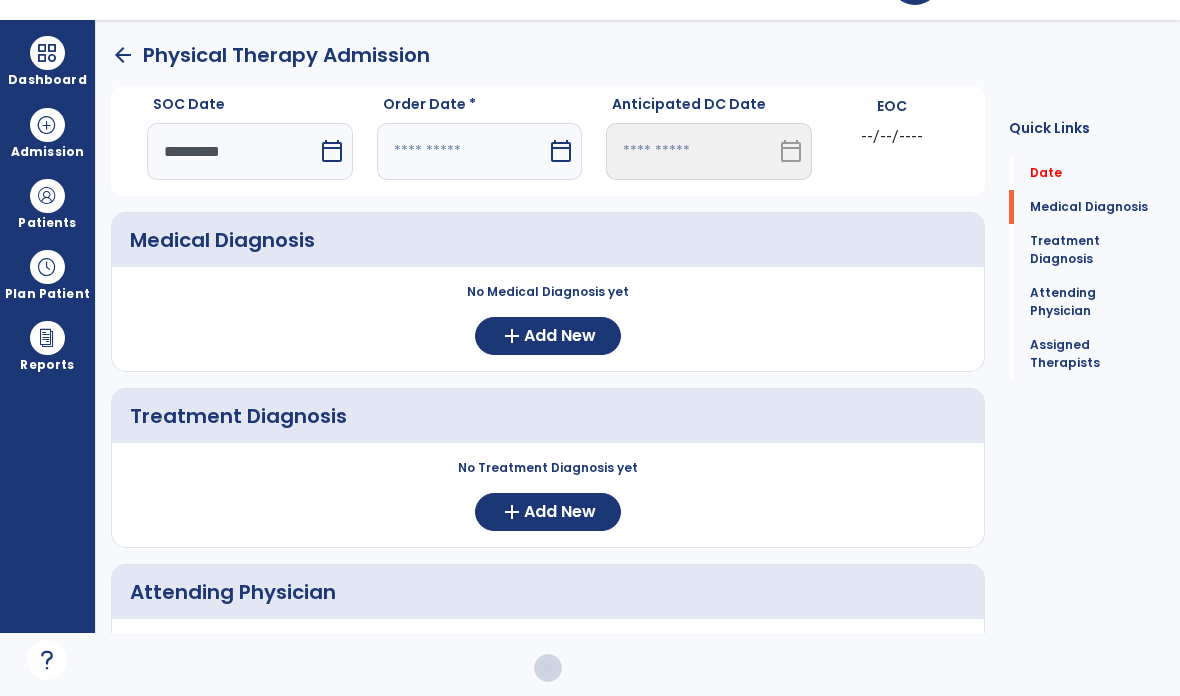 select on "*" 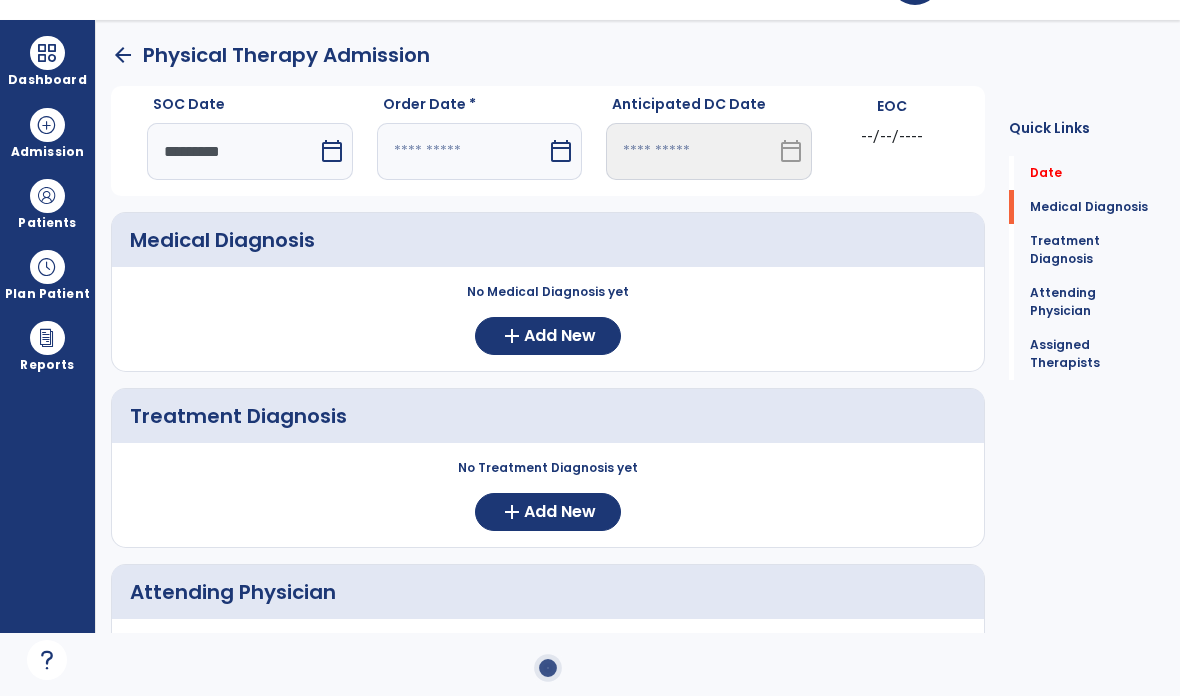 select on "****" 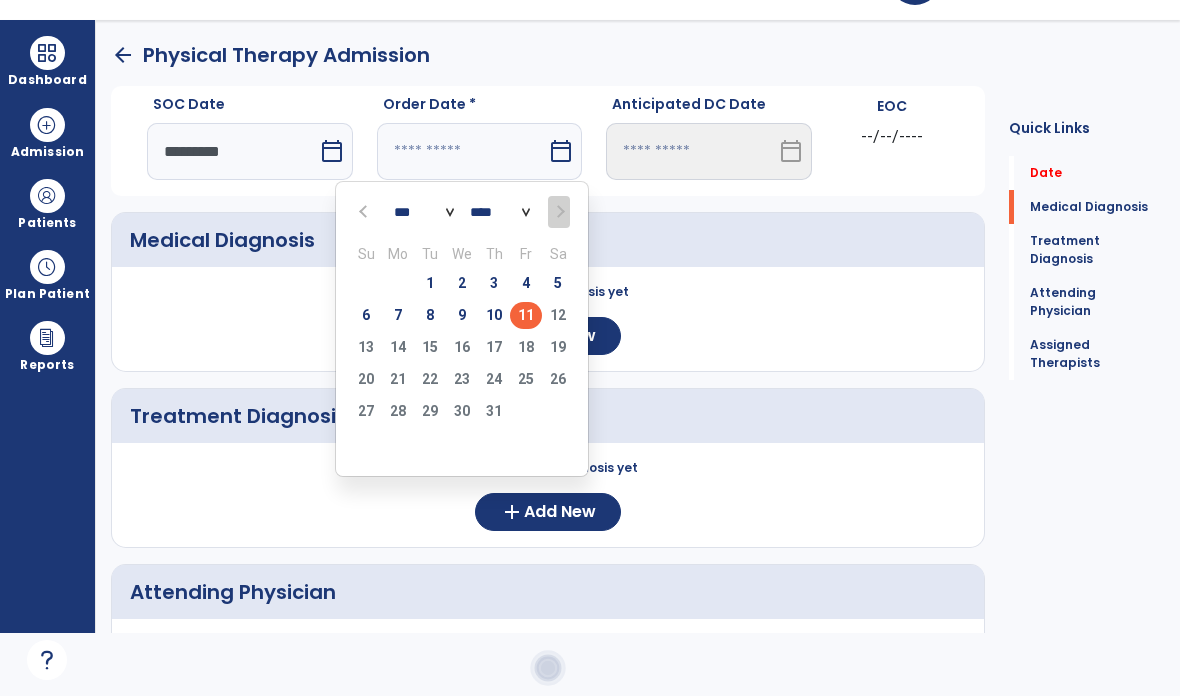 click on "10" at bounding box center (494, 315) 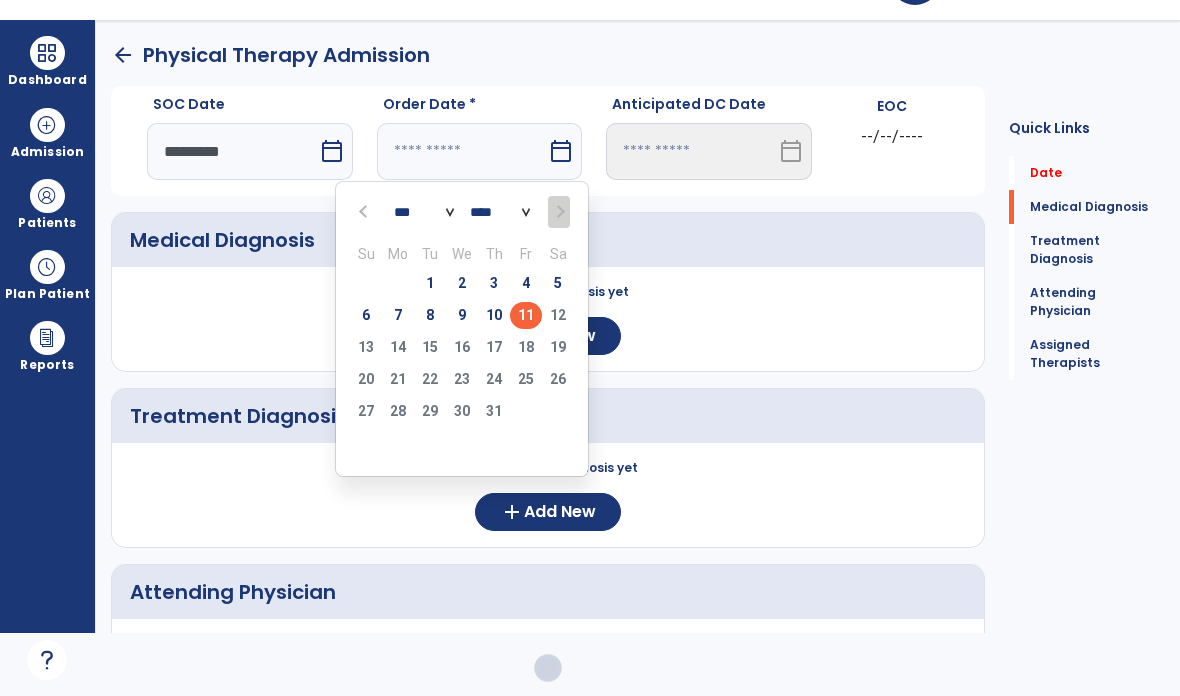 type on "*********" 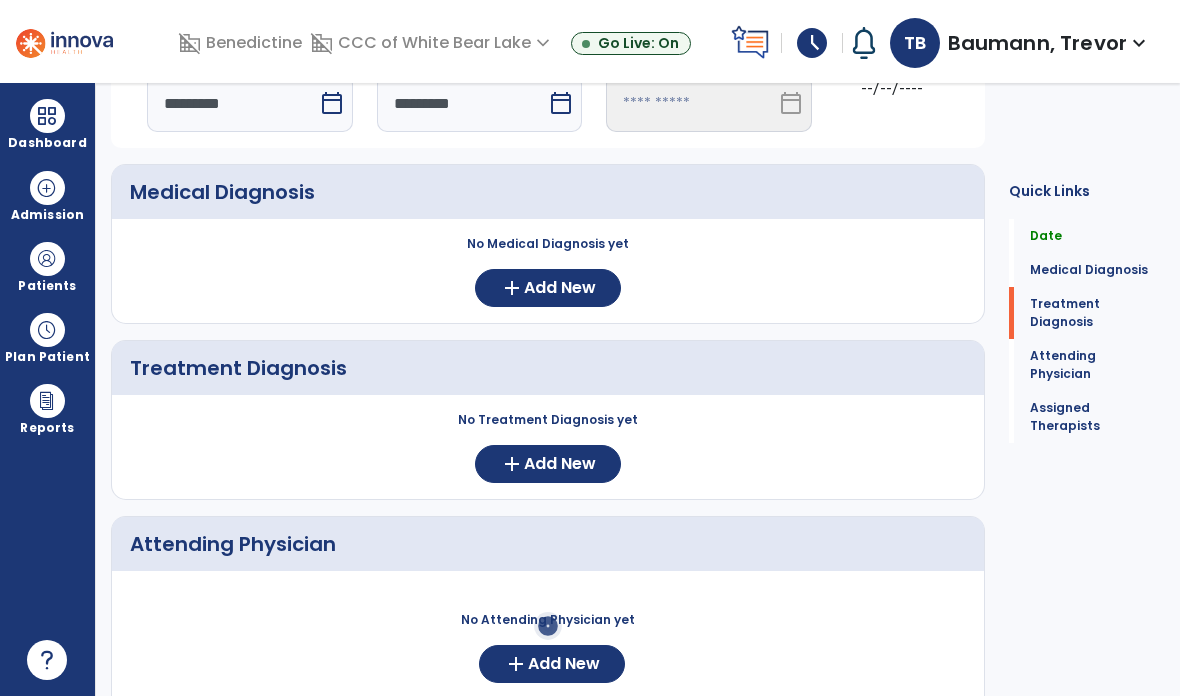 scroll, scrollTop: 113, scrollLeft: 0, axis: vertical 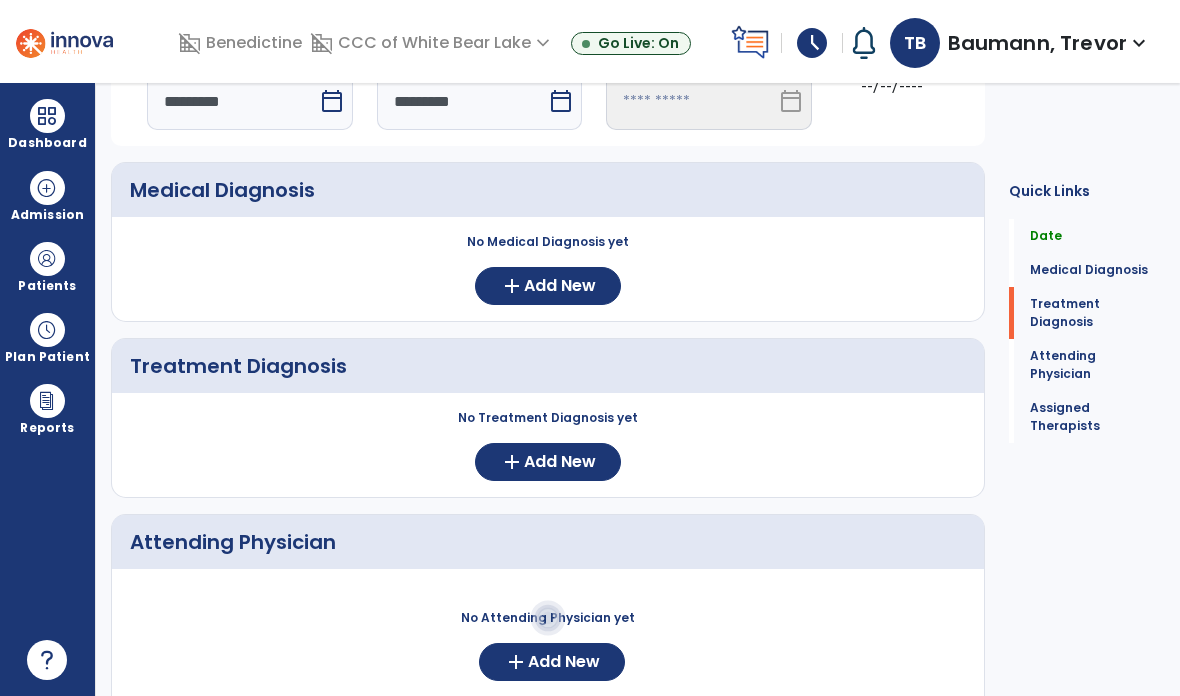 click on "Add New" 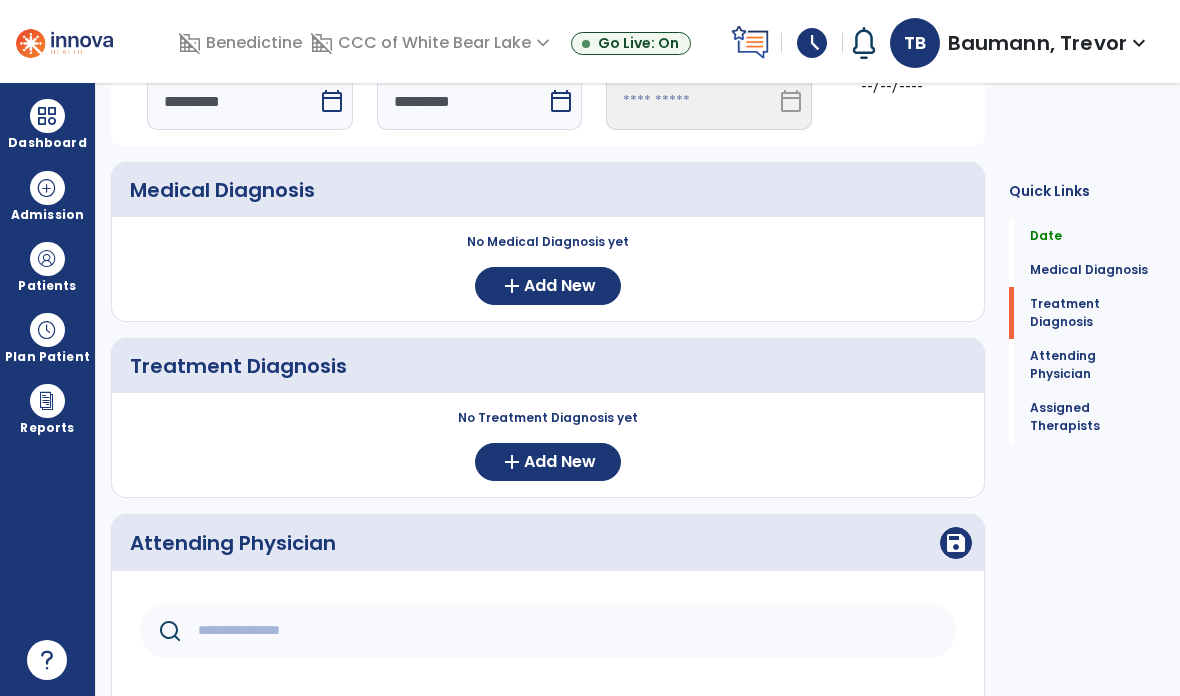 click 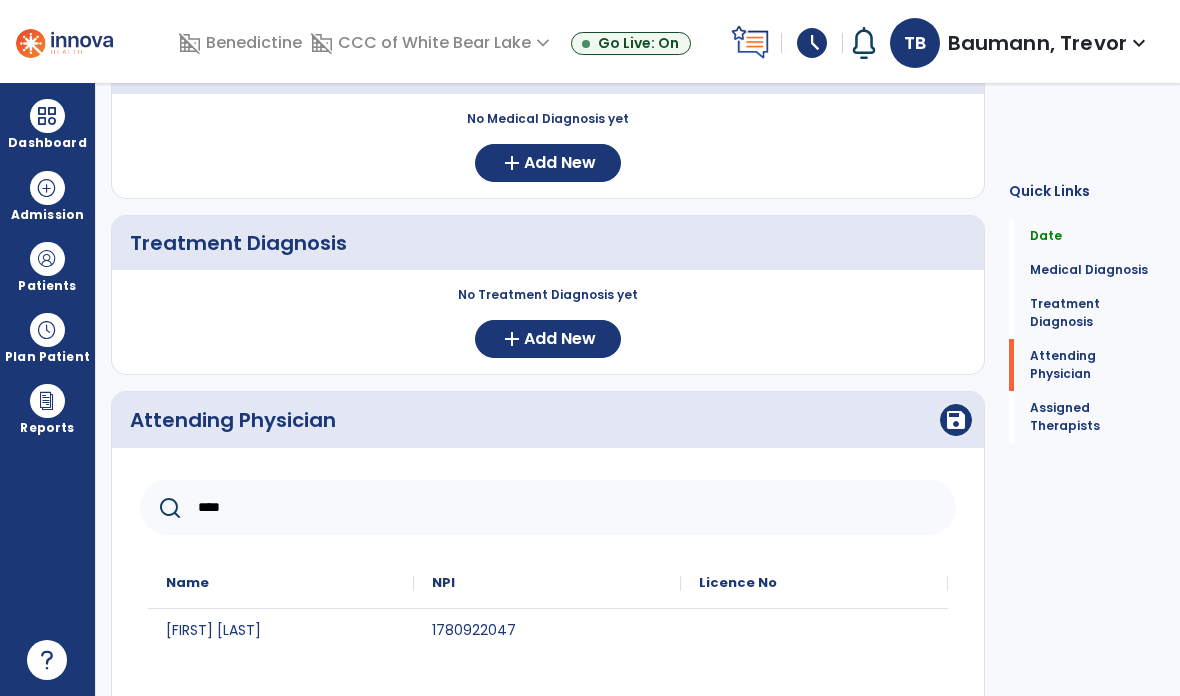 scroll, scrollTop: 269, scrollLeft: 0, axis: vertical 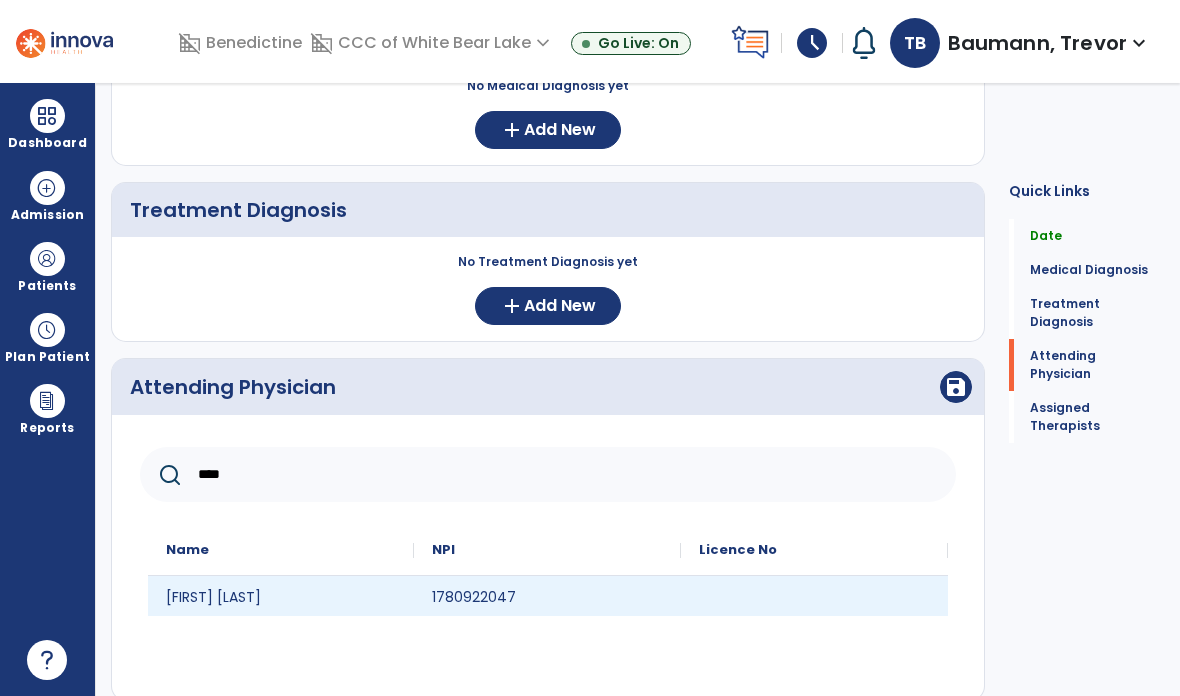 type on "****" 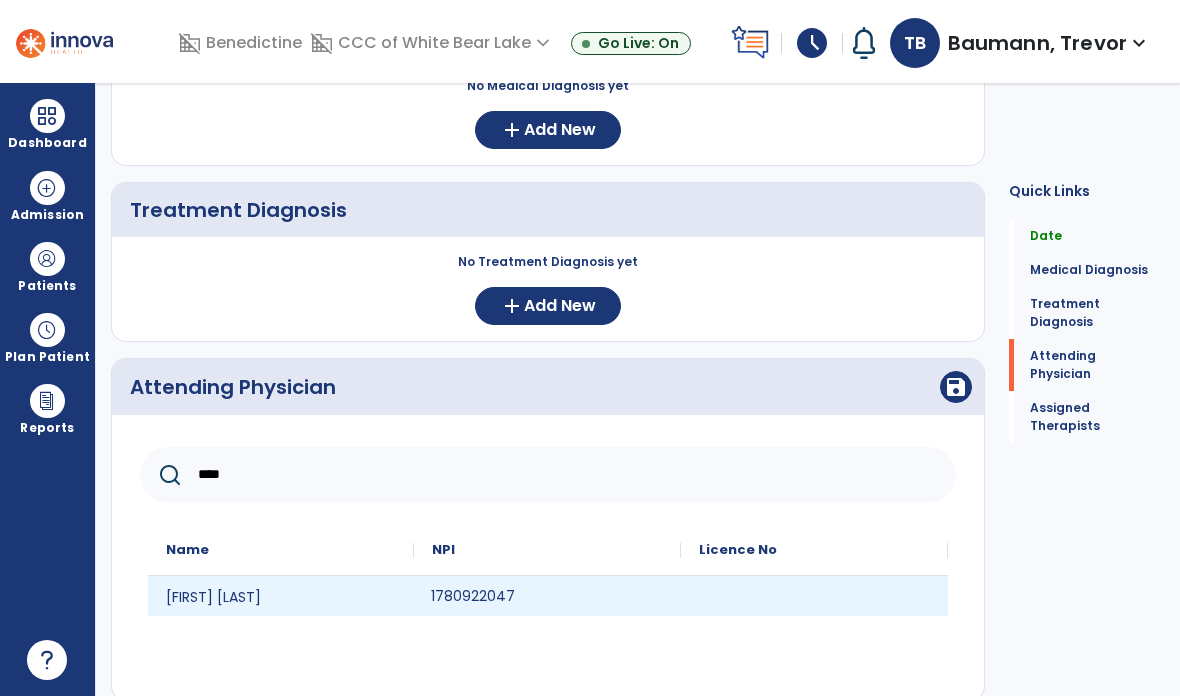 click on "1780922047" 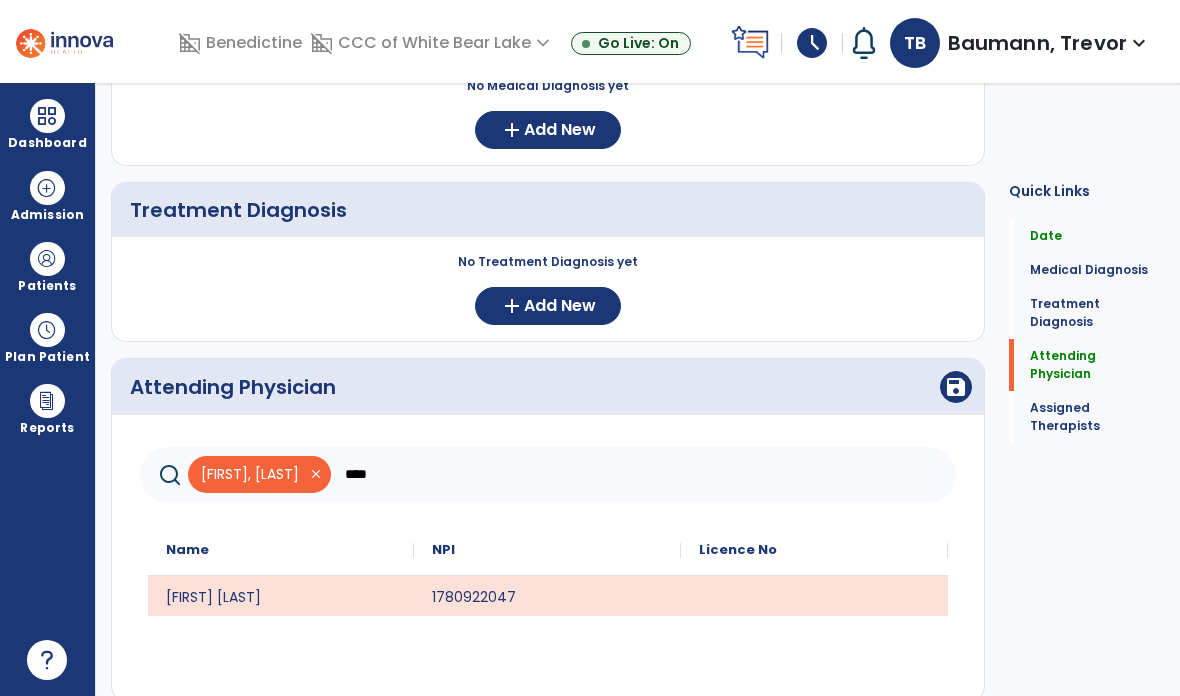 click on "save" 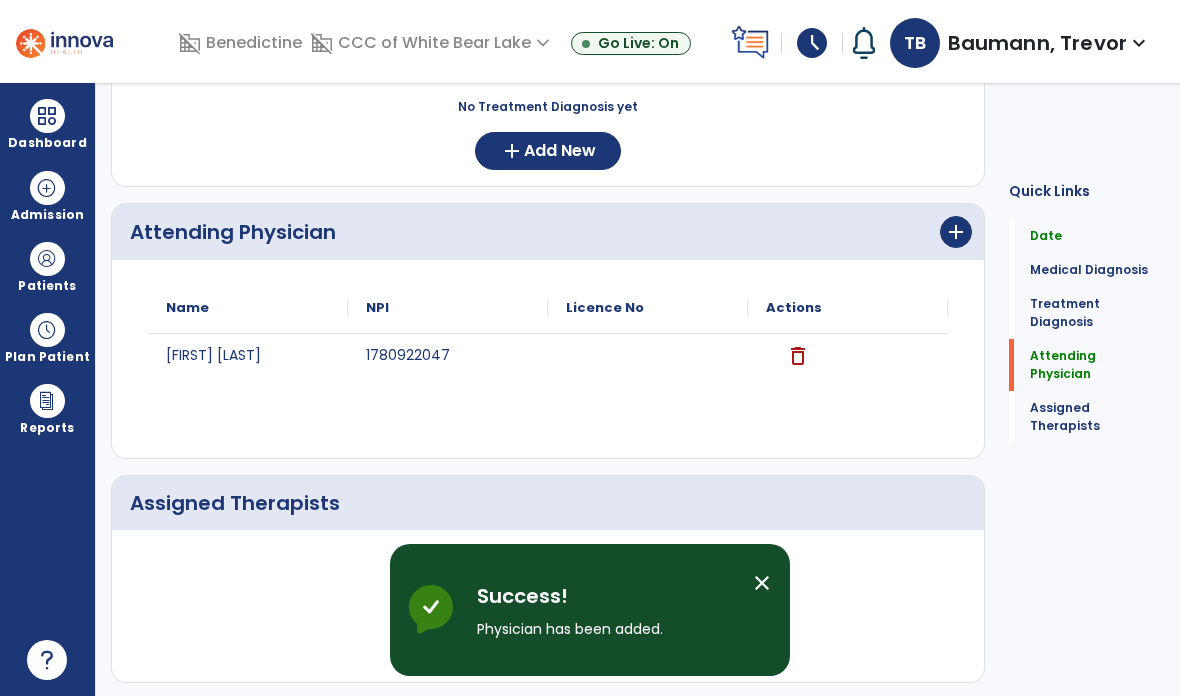 click on "add  Assign Therapists" 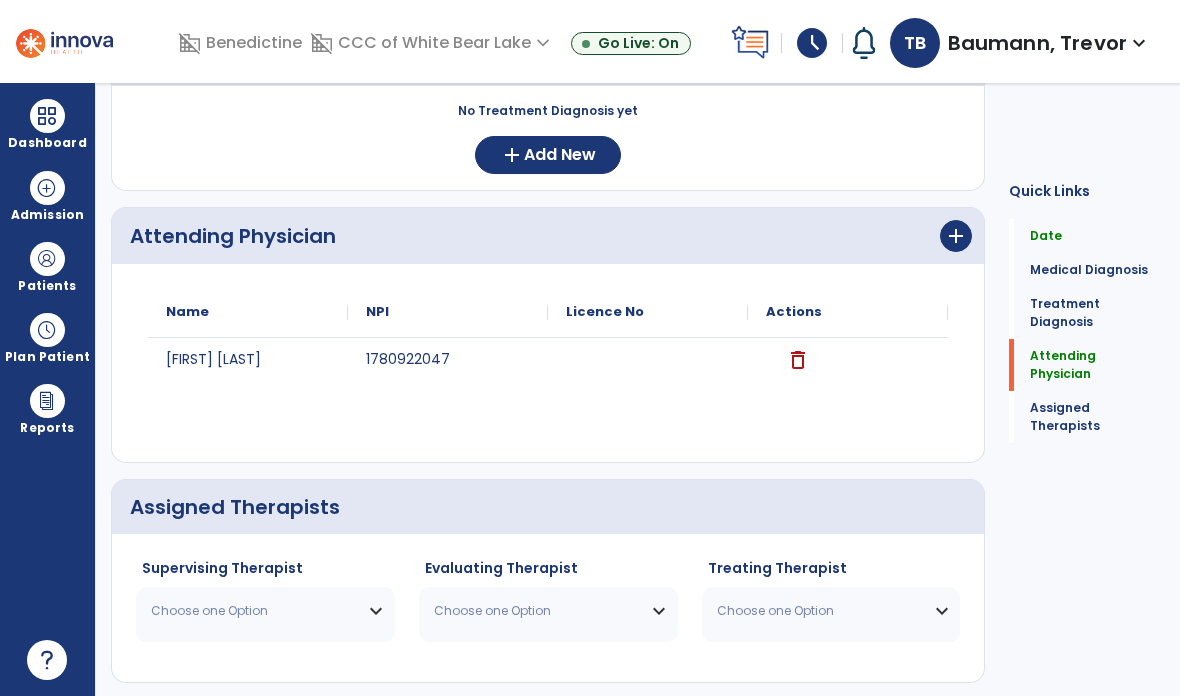 click on "Choose one Option" at bounding box center [265, 611] 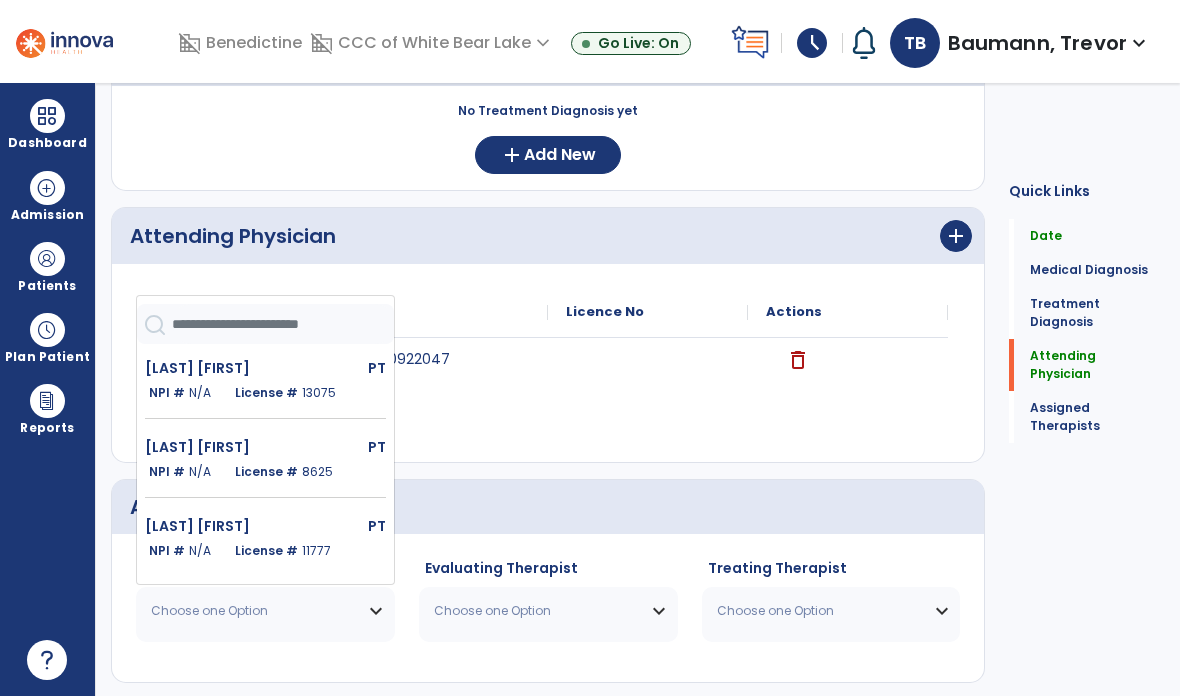 click on "PT" 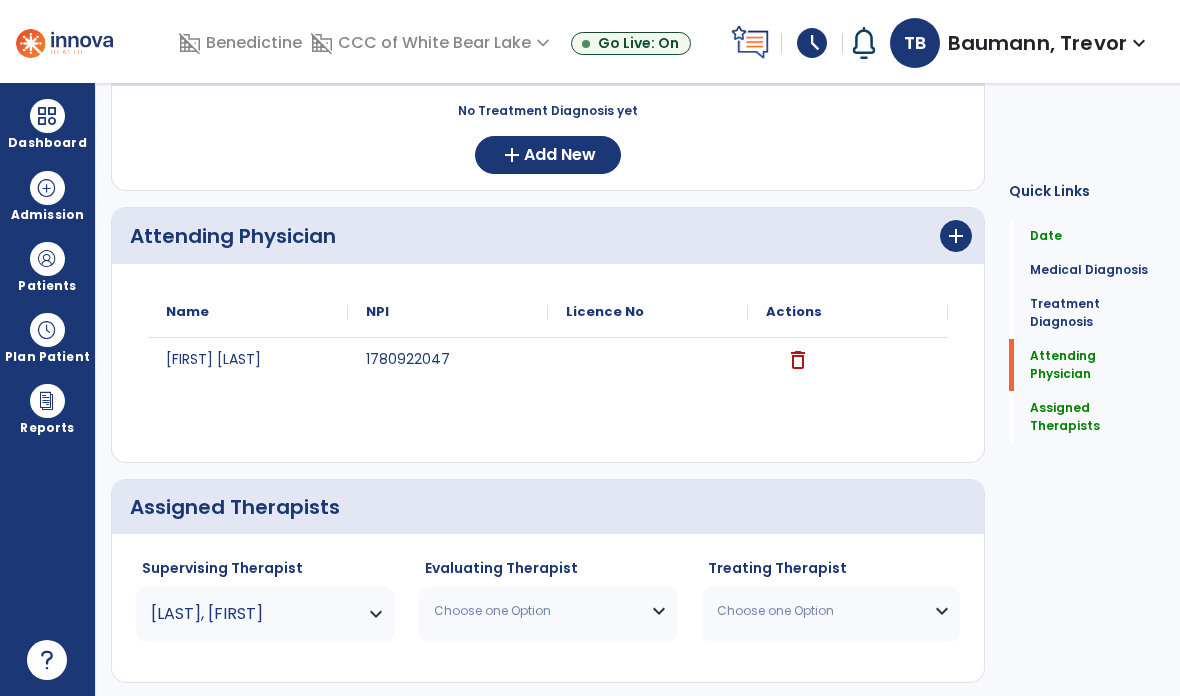 click on "Choose one Option" at bounding box center (536, 611) 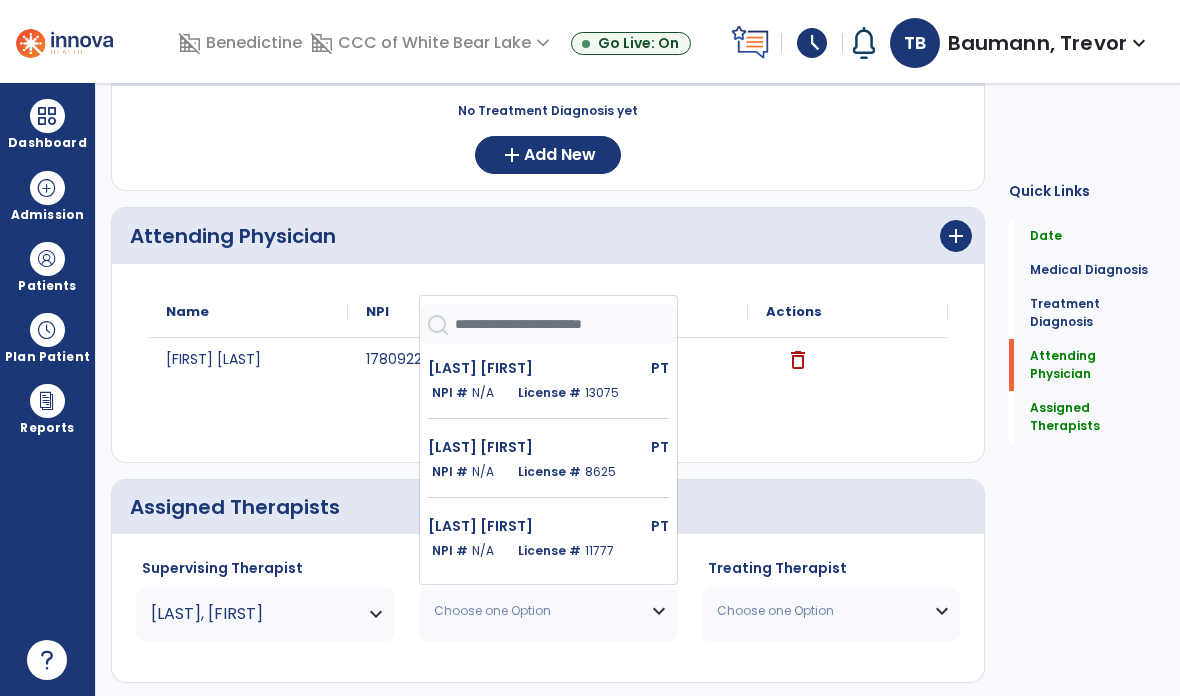 click on "[LAST] [FIRST]   PT   NPI #  N/A   License #  13075" 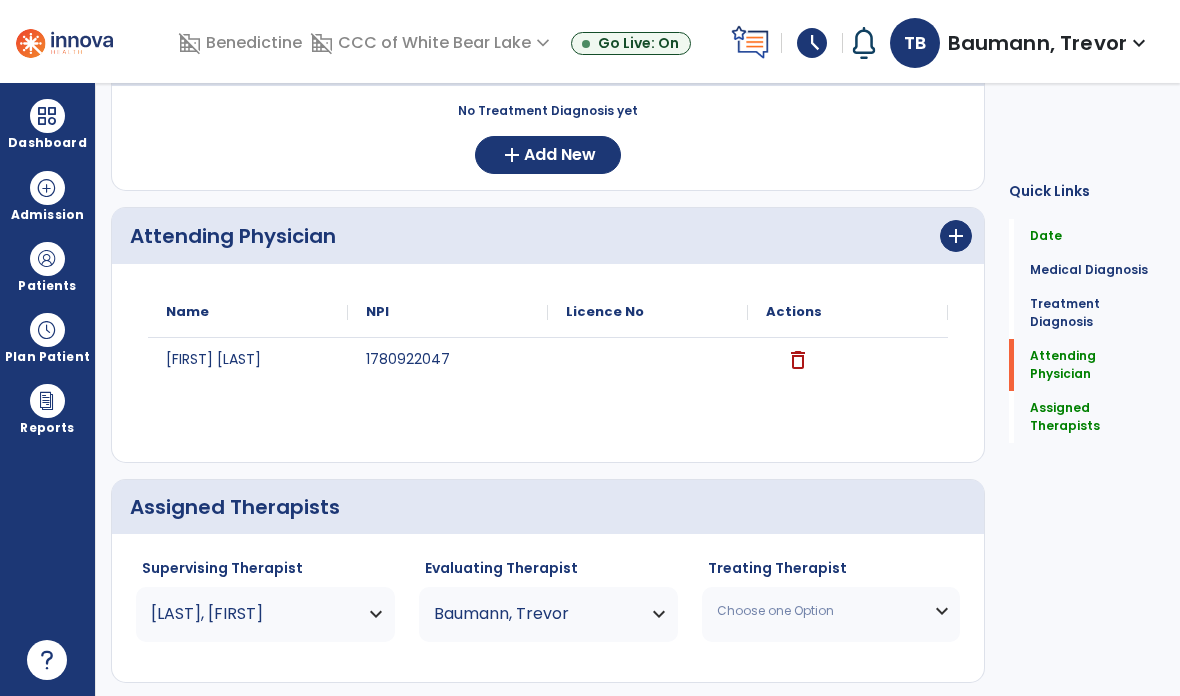 click on "Save  >" 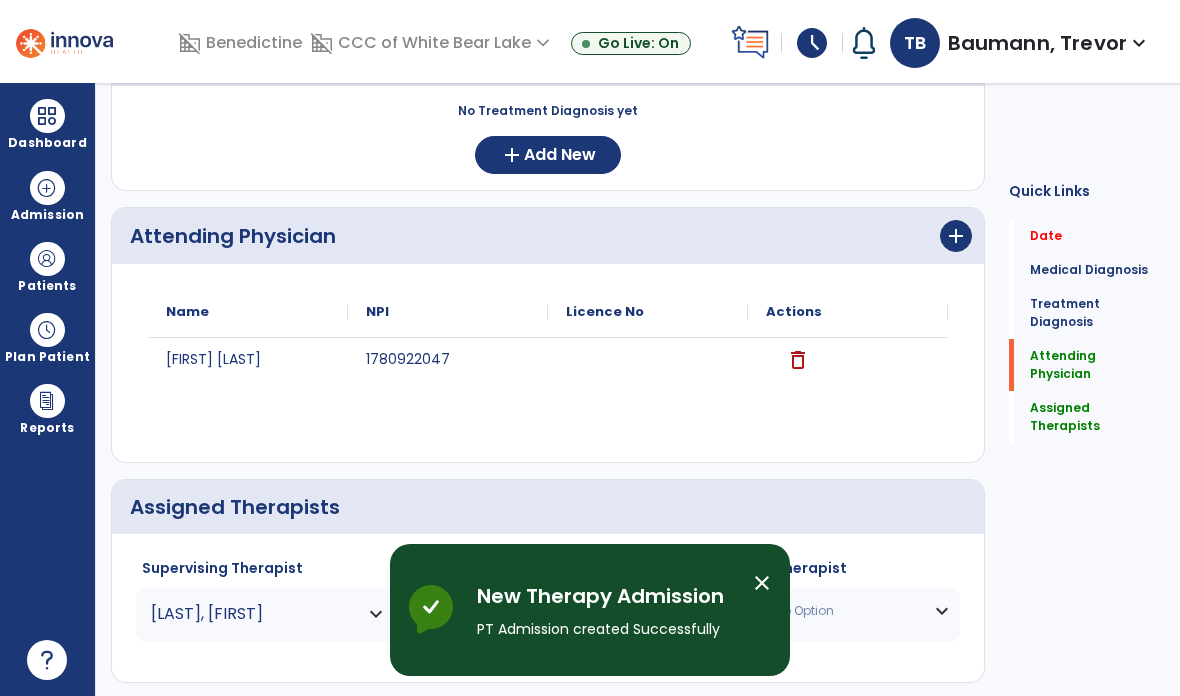 scroll, scrollTop: 0, scrollLeft: 0, axis: both 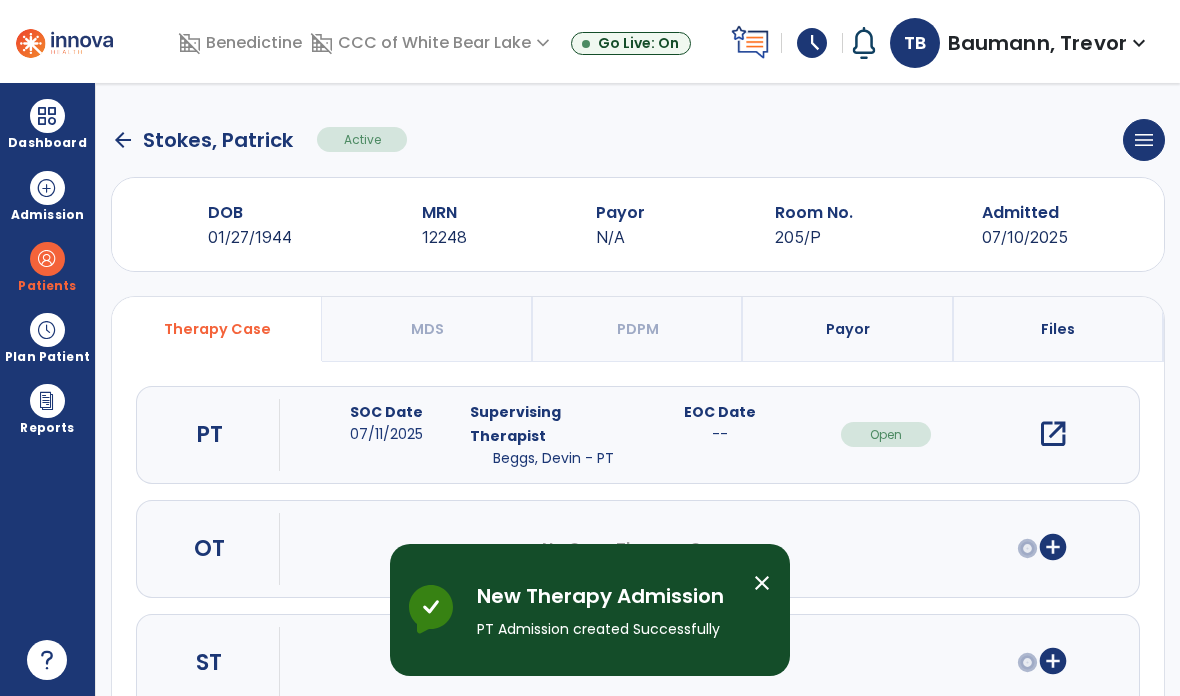 click on "open_in_new" at bounding box center [1053, 434] 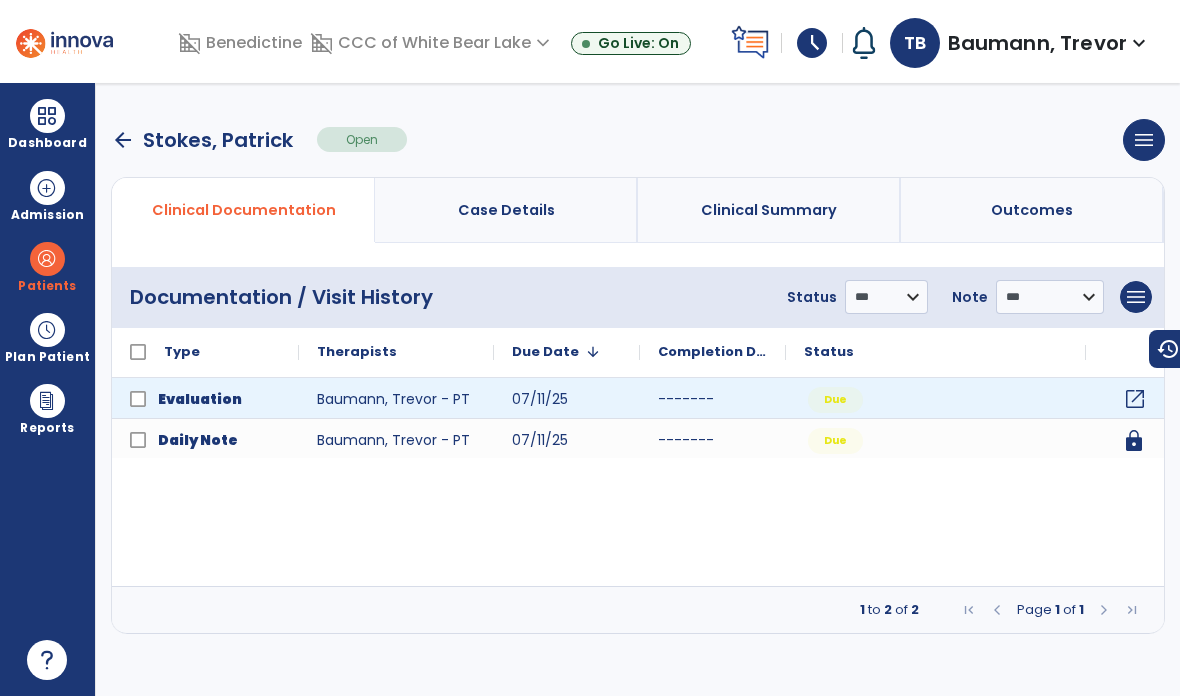click on "open_in_new" 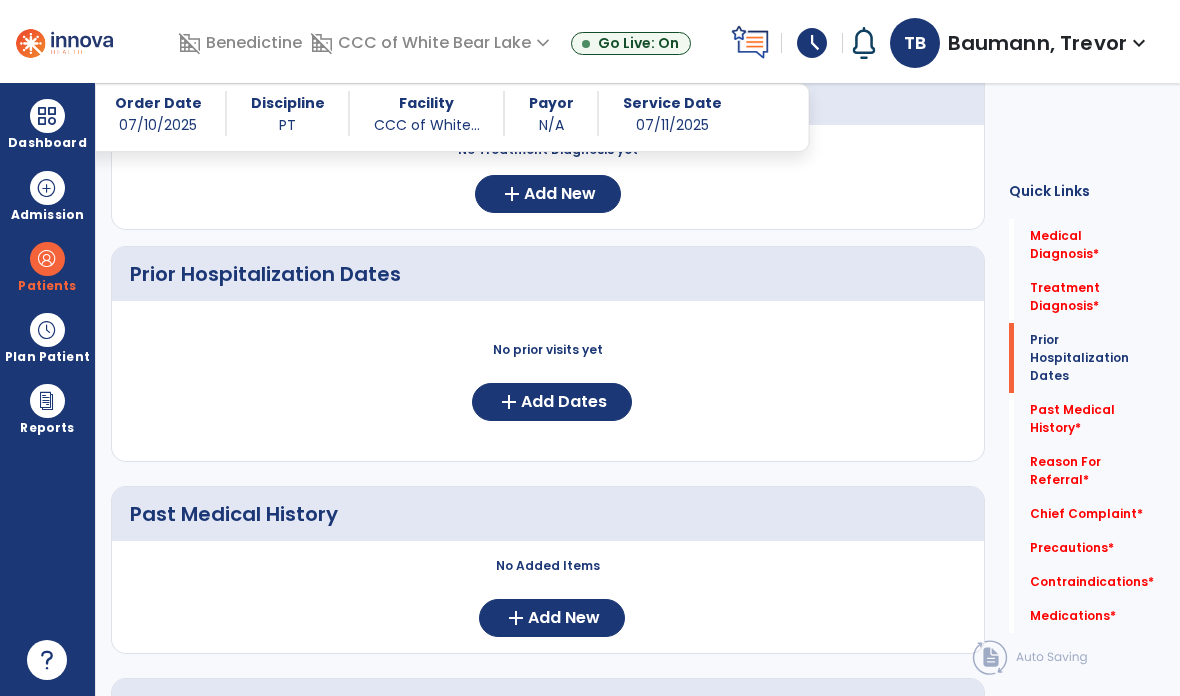 scroll, scrollTop: 465, scrollLeft: 0, axis: vertical 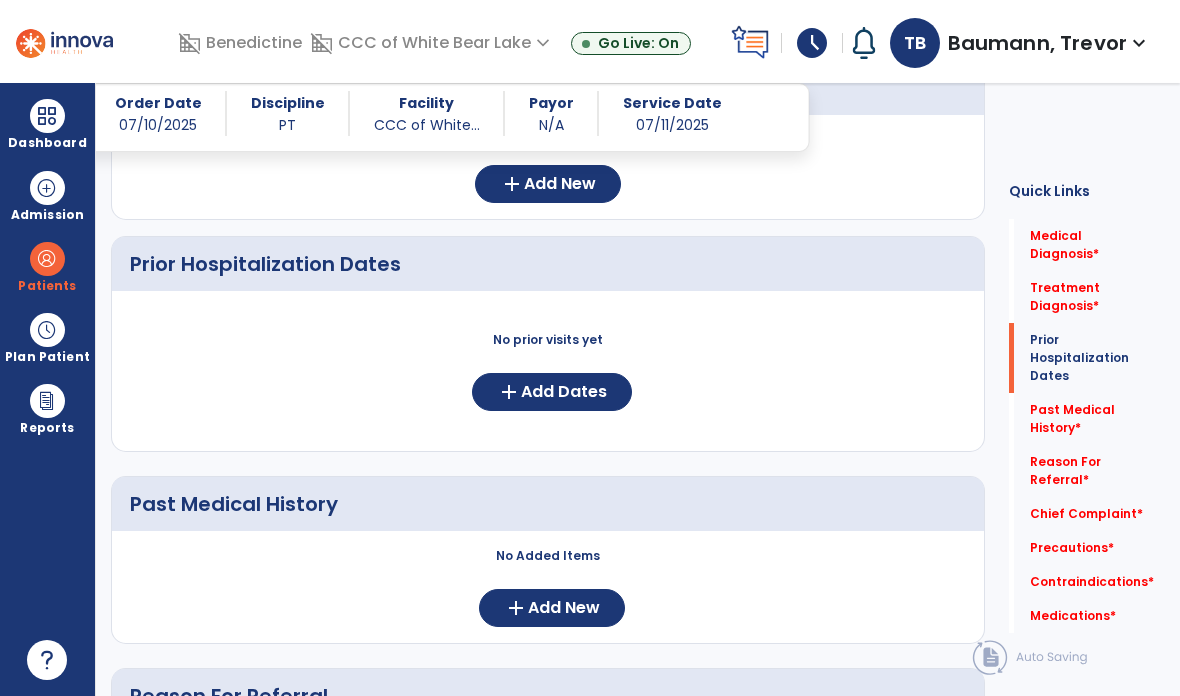 click on "add  Add New" 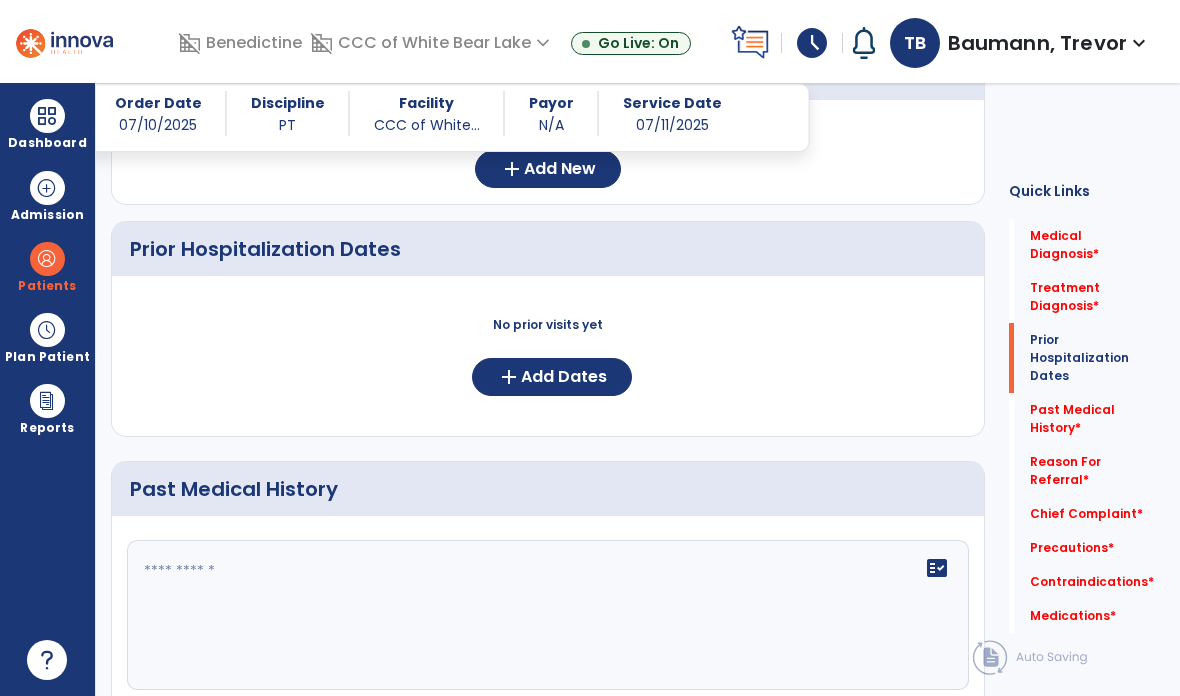 scroll, scrollTop: 483, scrollLeft: 0, axis: vertical 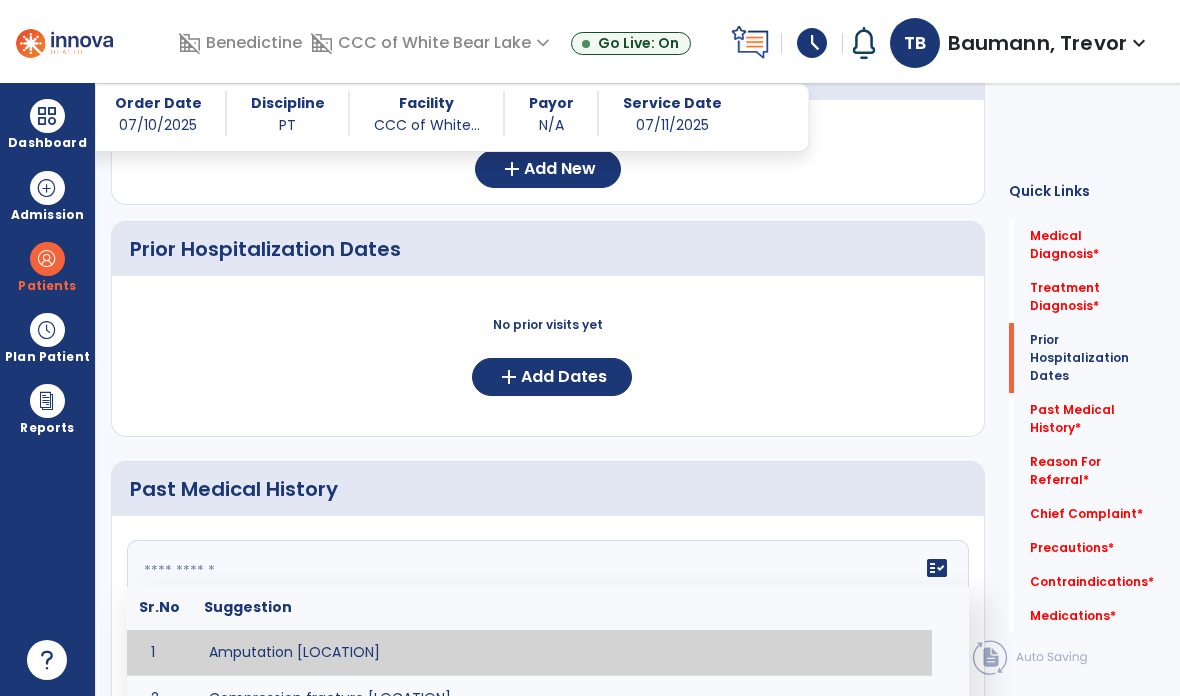 paste on "**********" 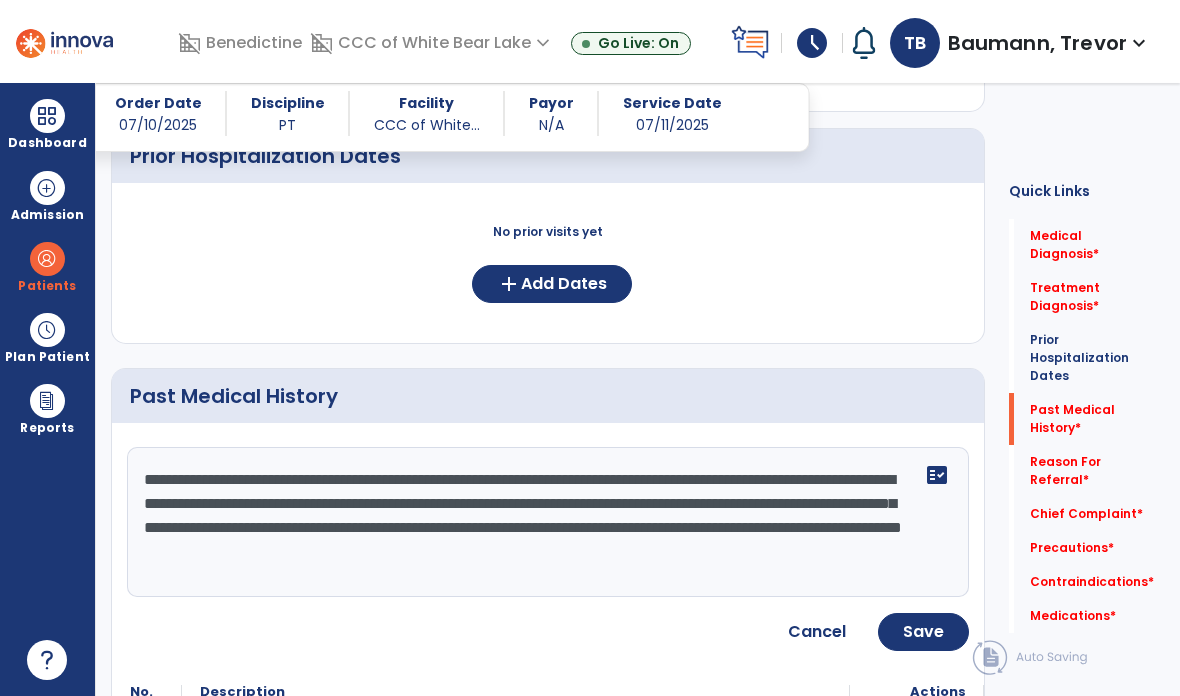 scroll, scrollTop: 586, scrollLeft: 0, axis: vertical 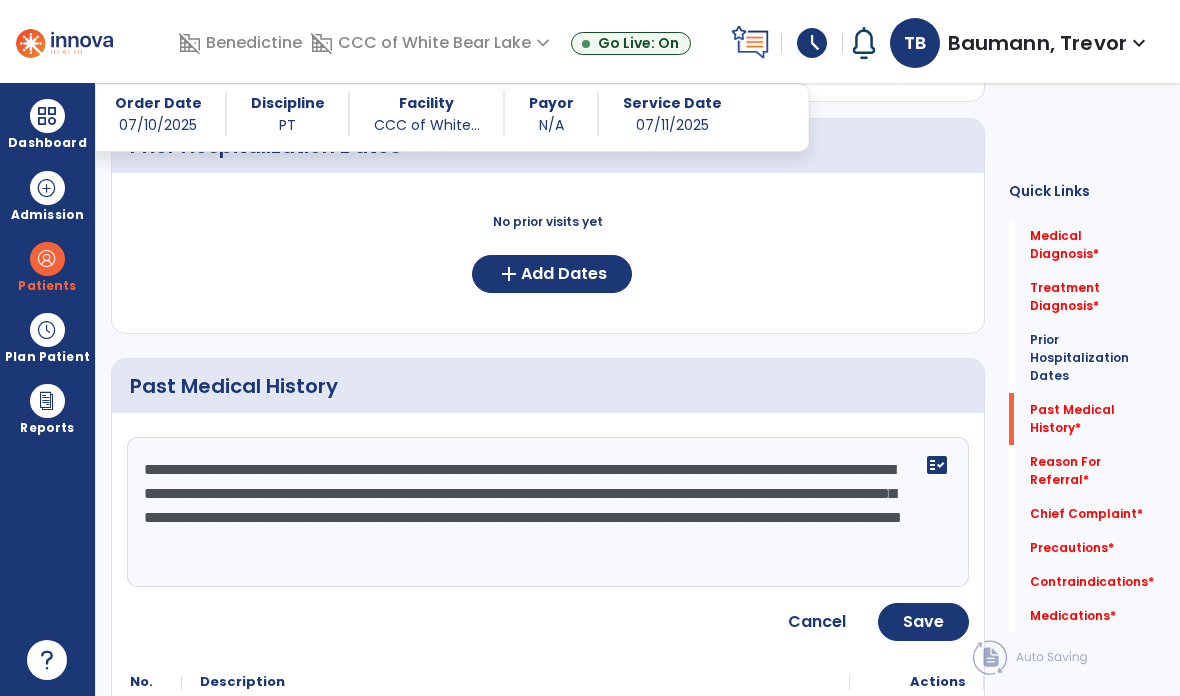 click on "Save" 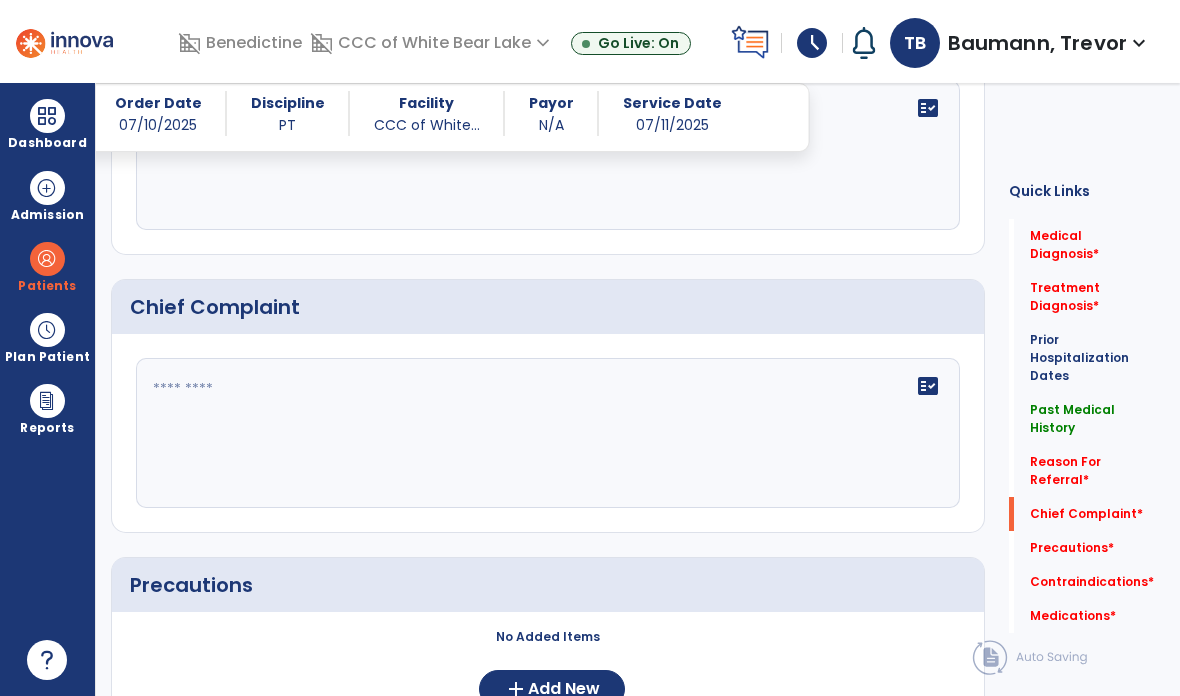 scroll, scrollTop: 1297, scrollLeft: 0, axis: vertical 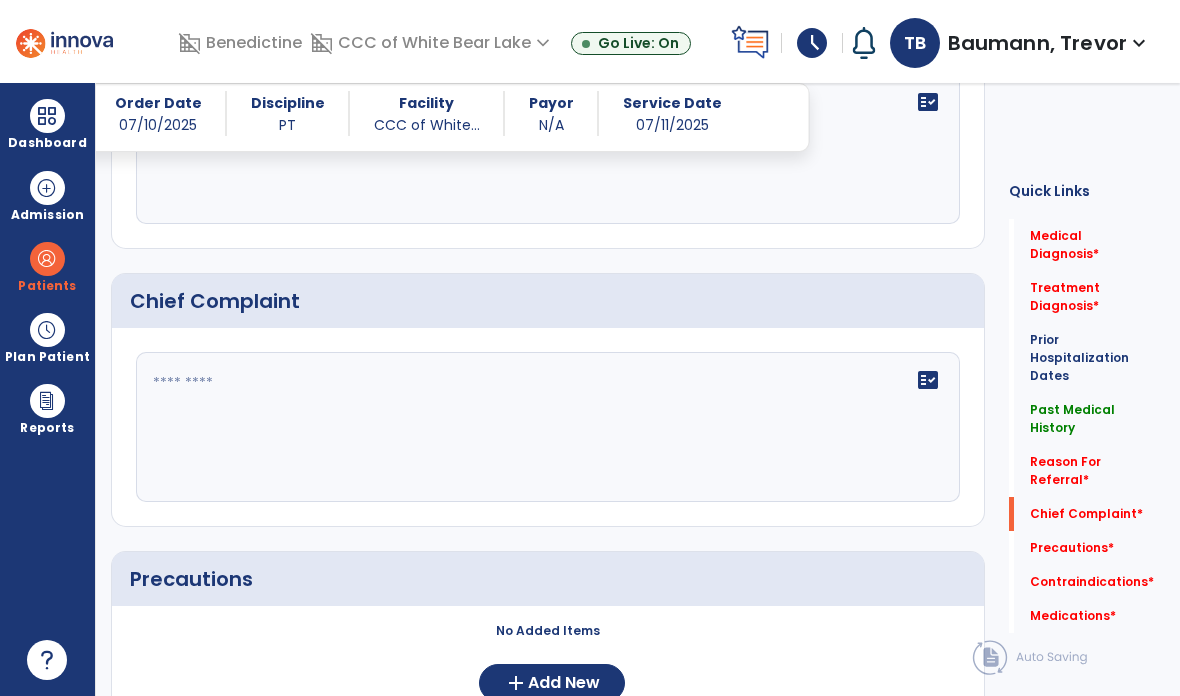 click on "fact_check" 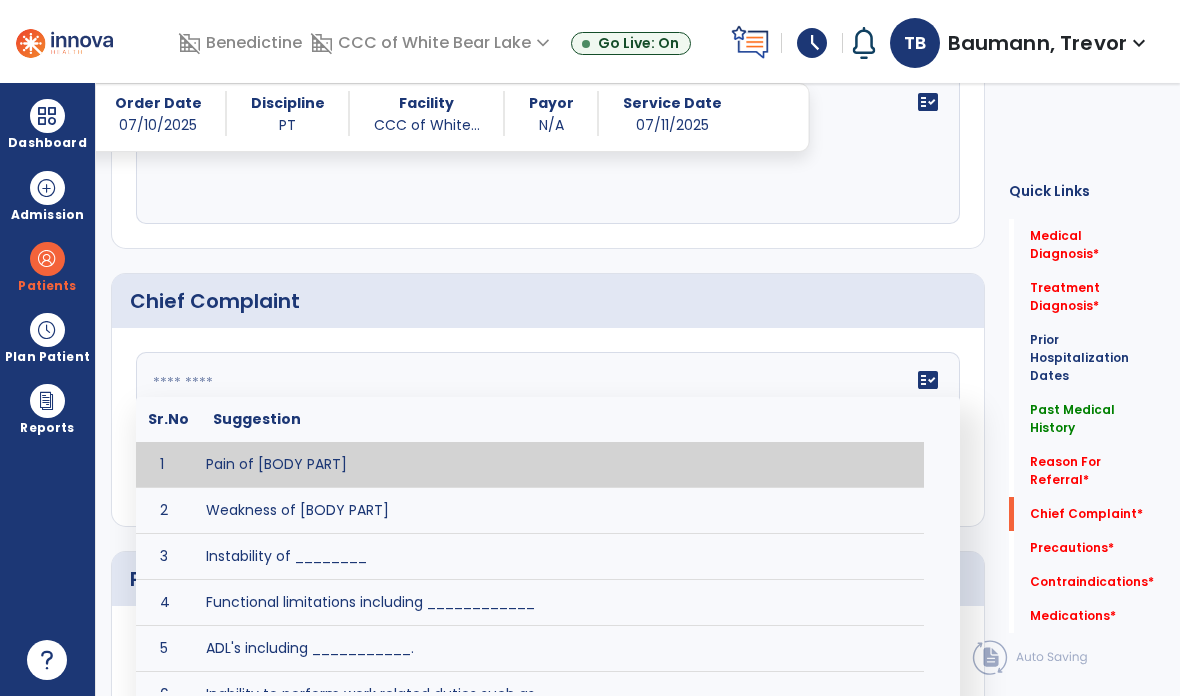 click on "Chief Complaint" 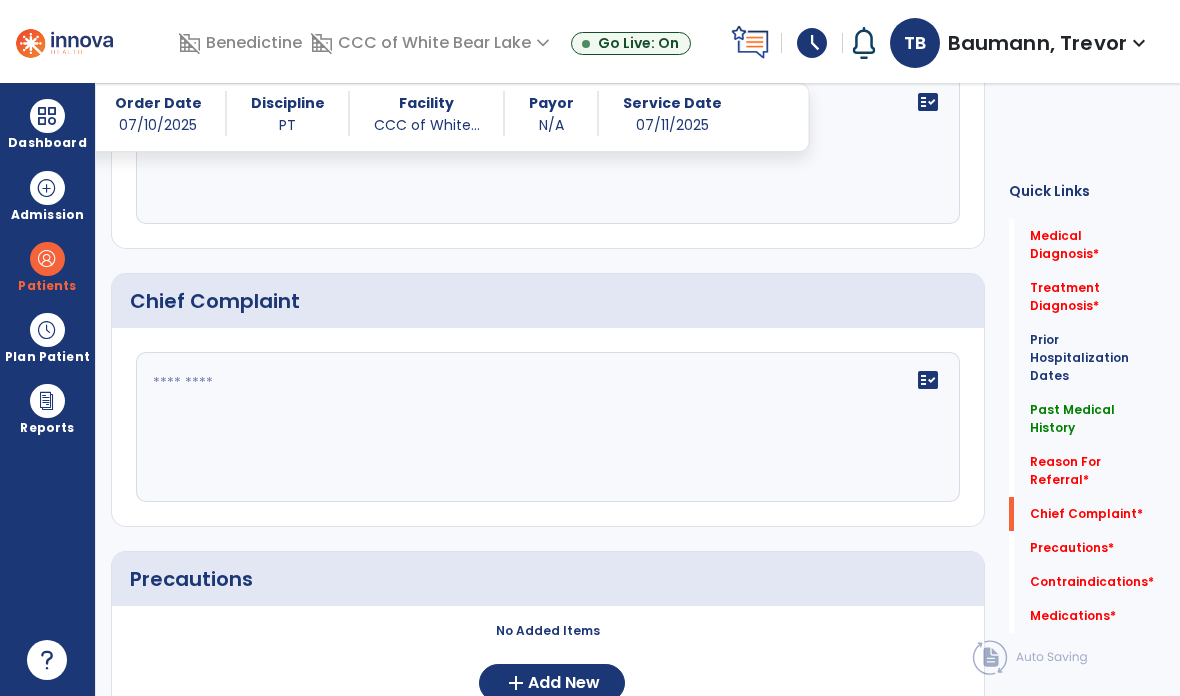 click on "Add New" 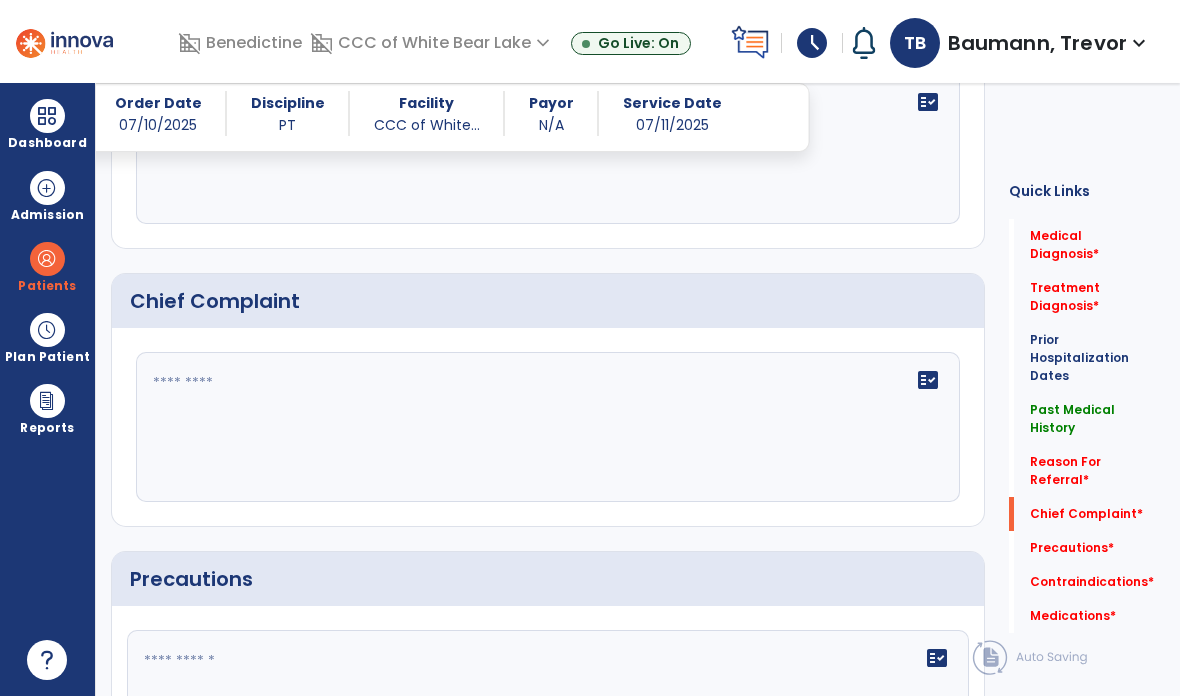click on "fact_check" 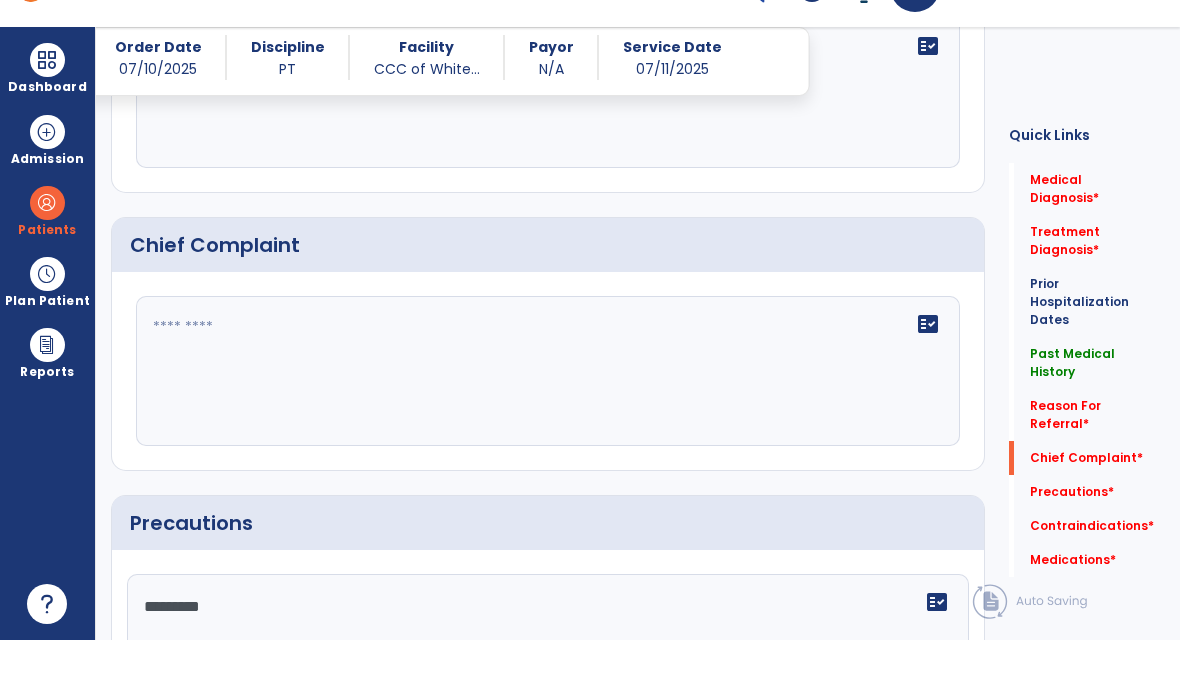 scroll, scrollTop: 80, scrollLeft: 0, axis: vertical 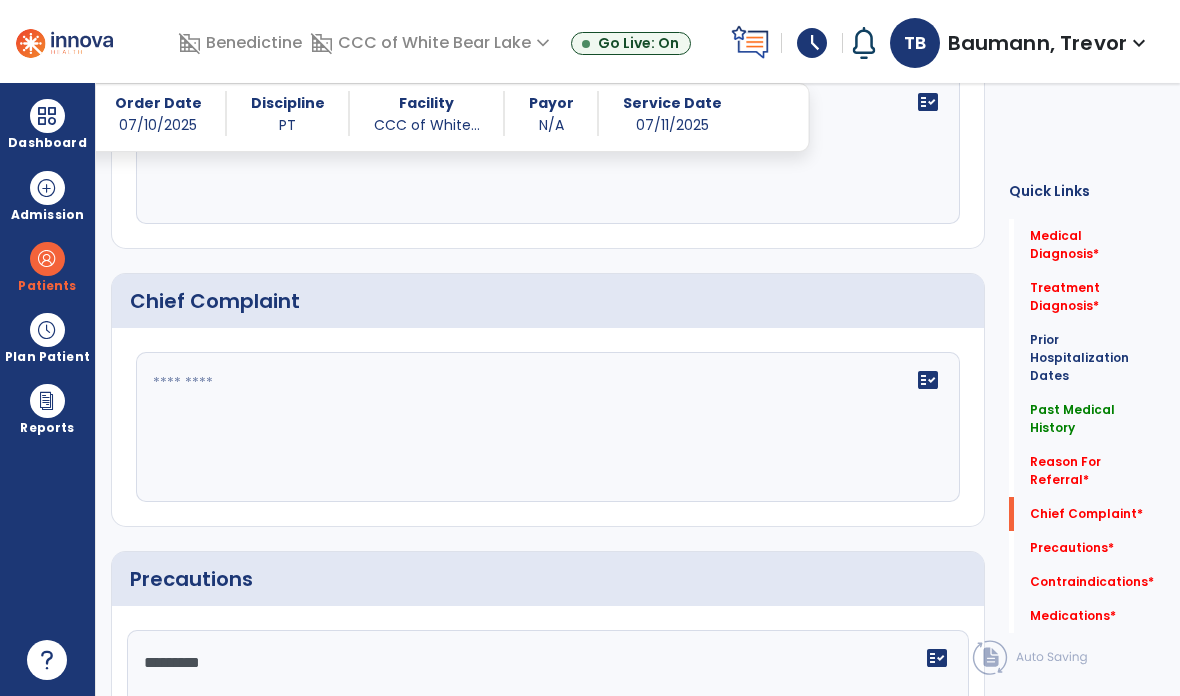 click on "********" 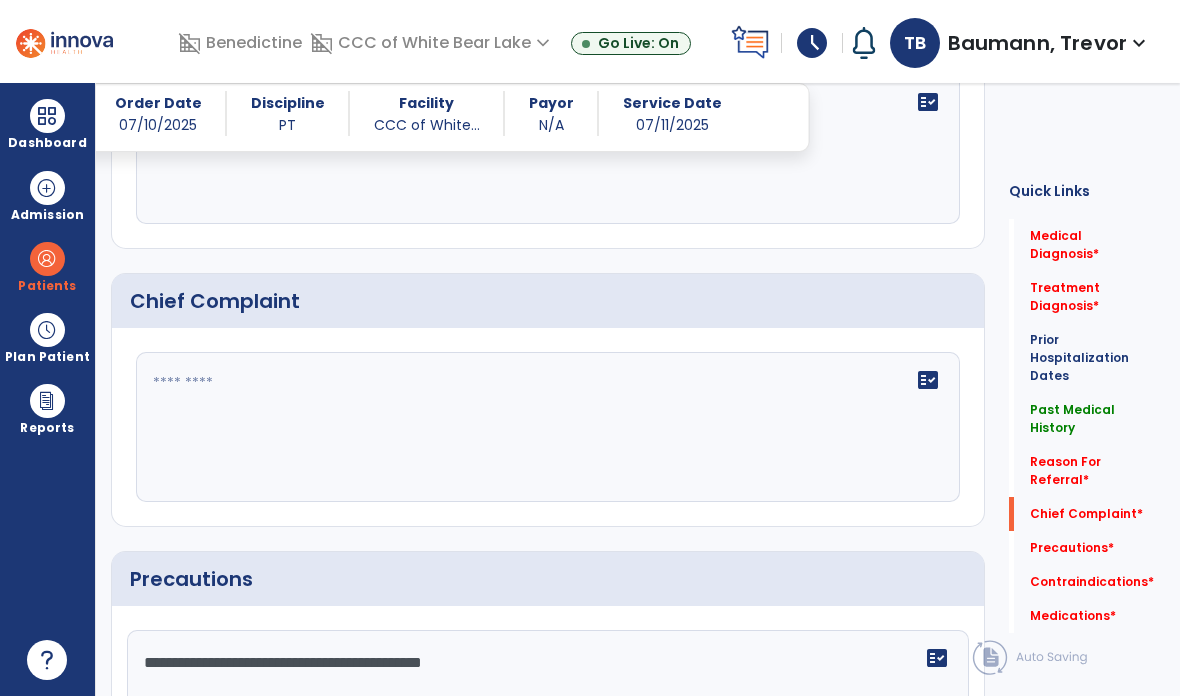 click on "**********" 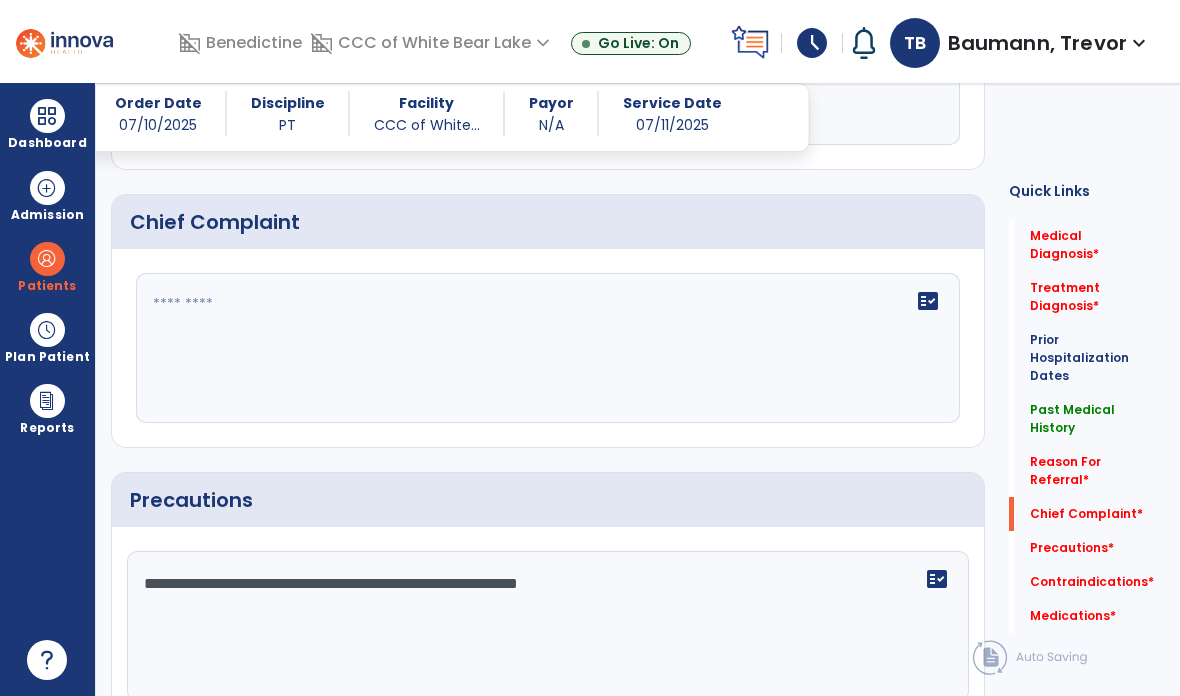 scroll, scrollTop: 1380, scrollLeft: 0, axis: vertical 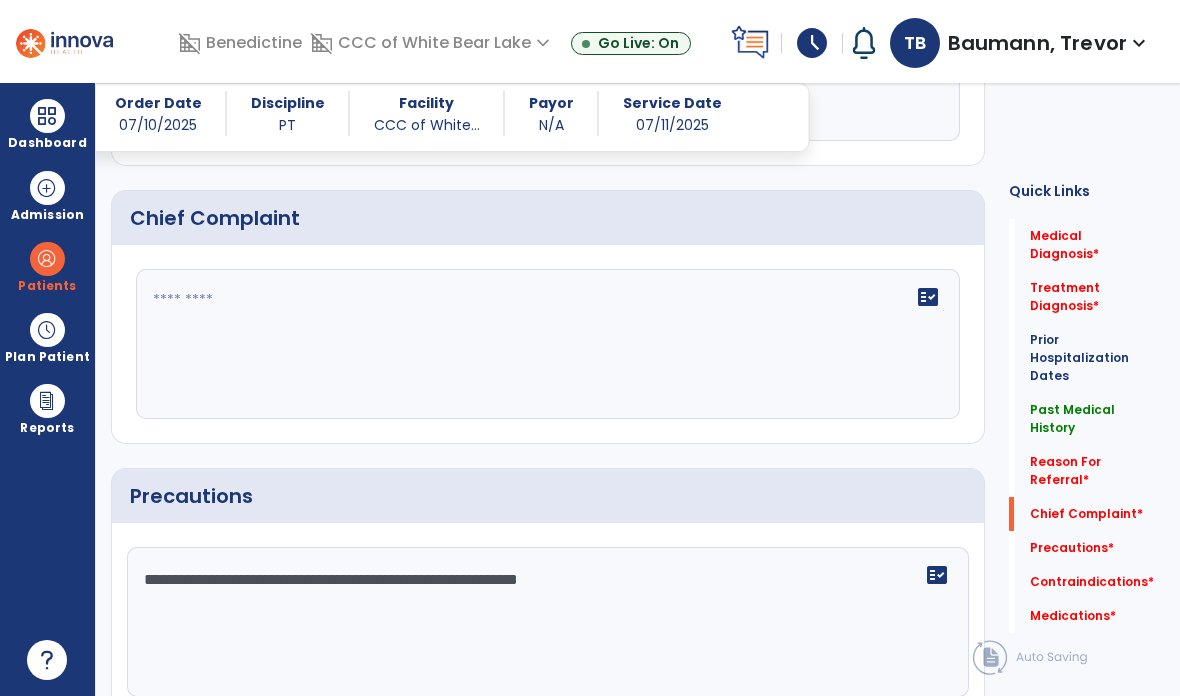 click on "**********" 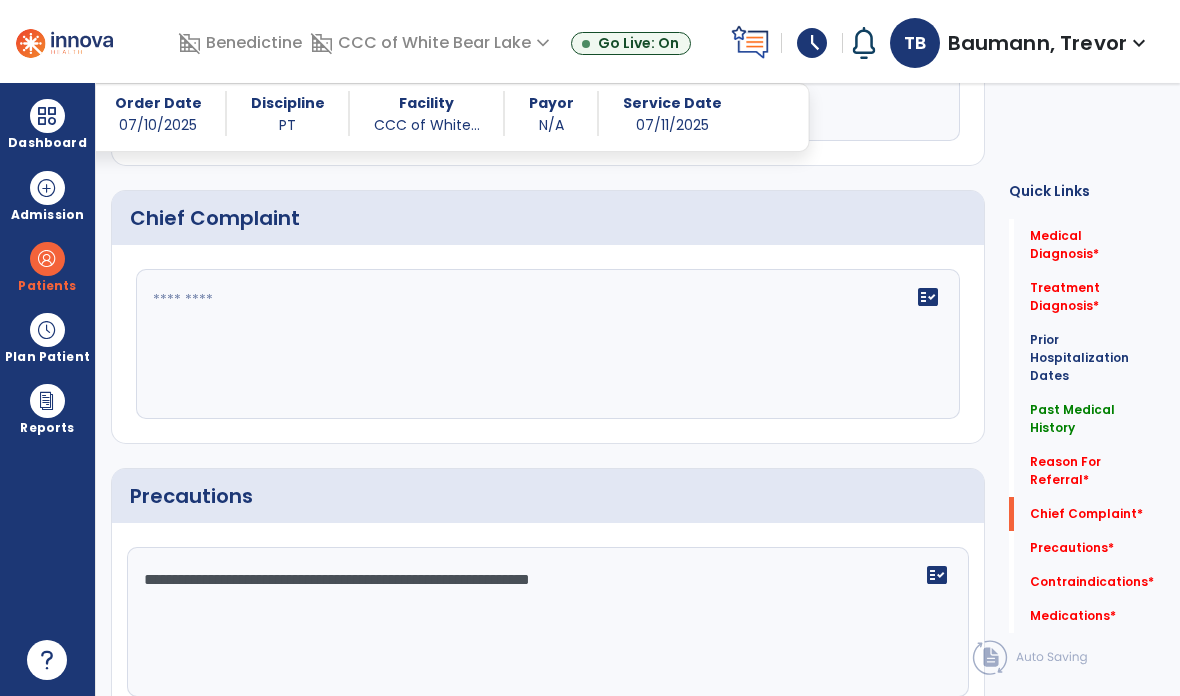 click on "**********" 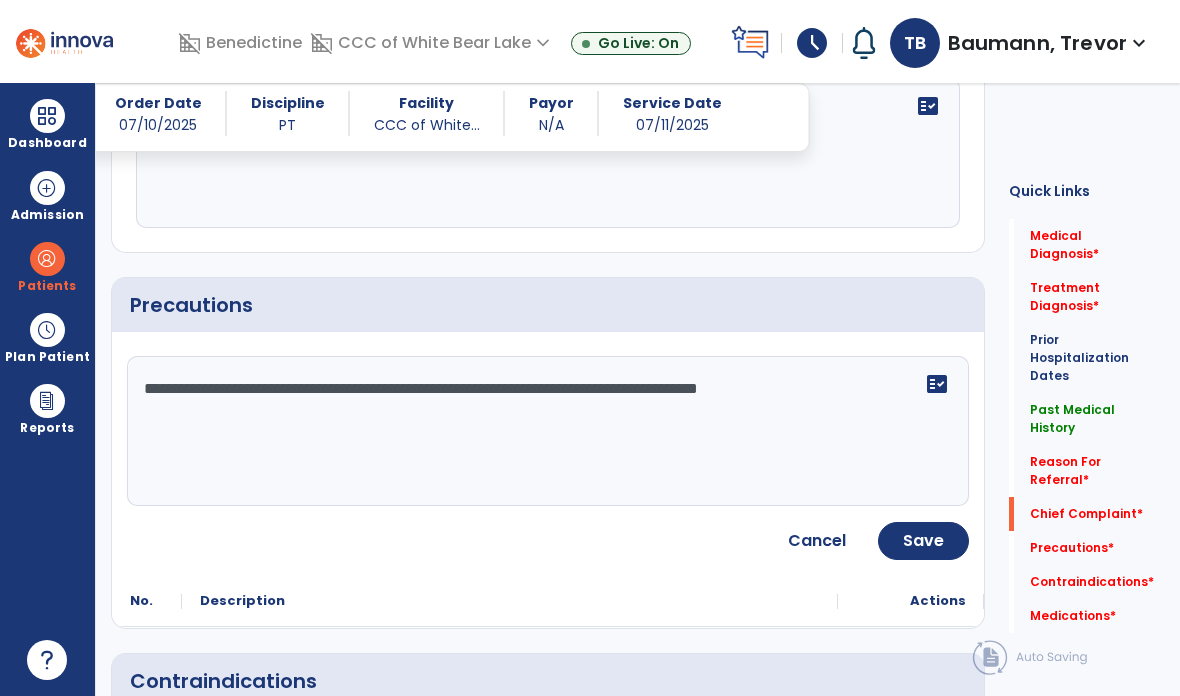 click on "Save" 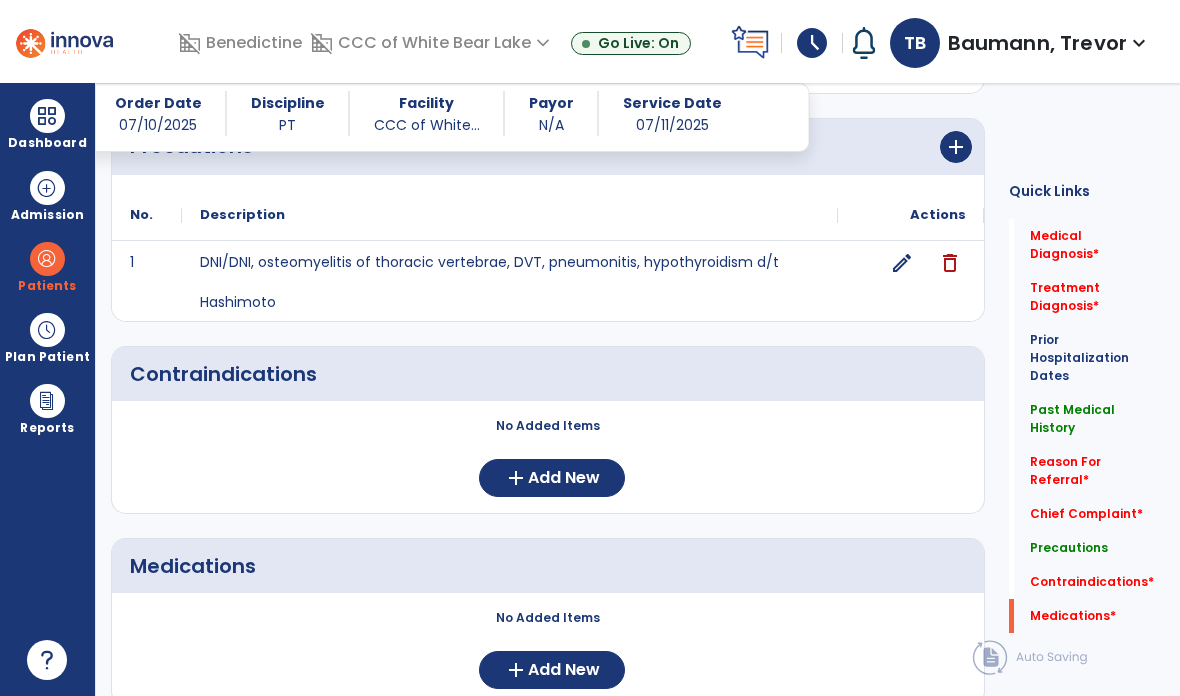 scroll, scrollTop: 1730, scrollLeft: 0, axis: vertical 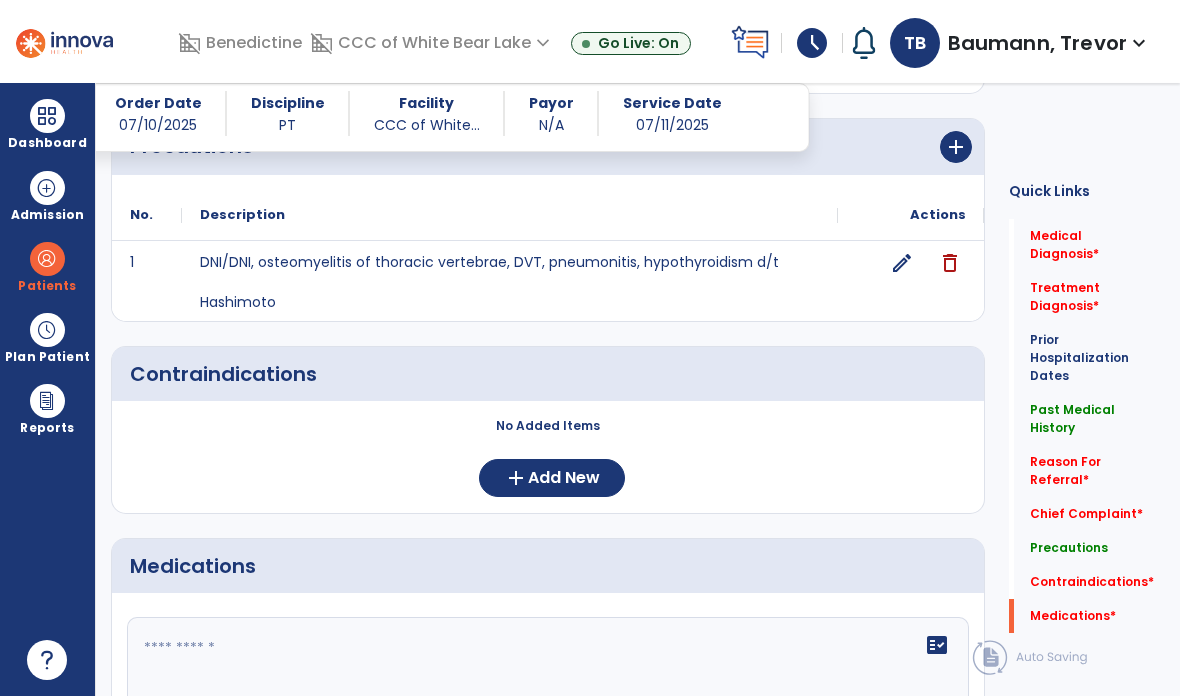 click on "fact_check" 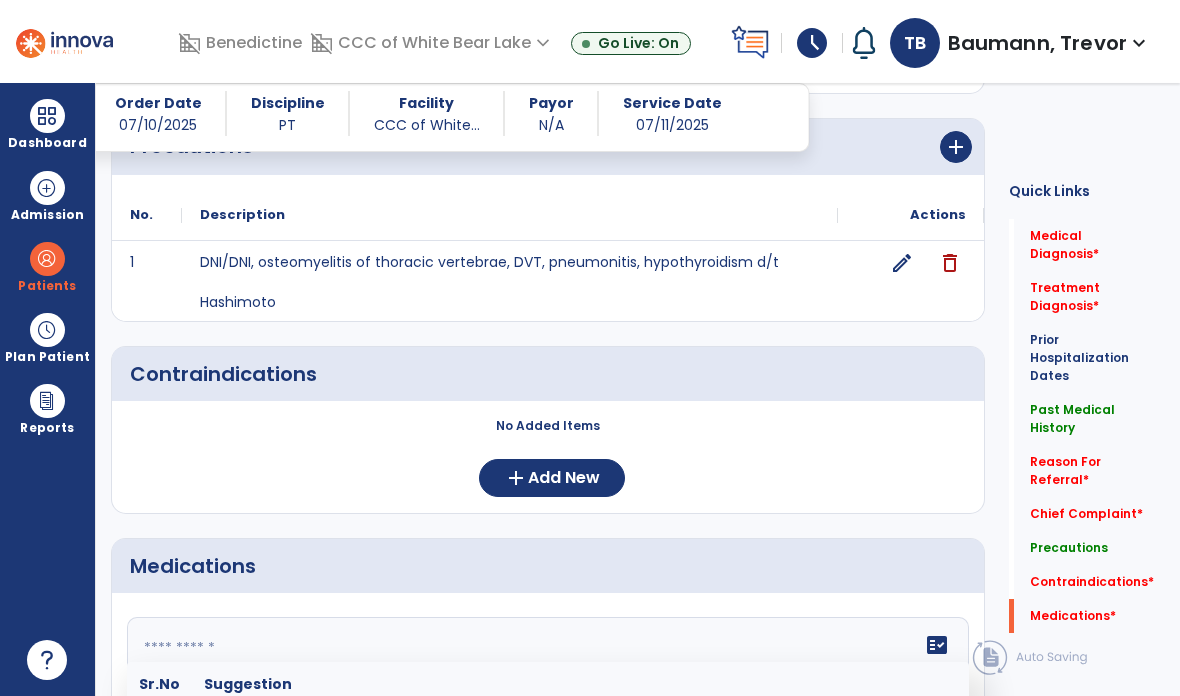 paste on "********" 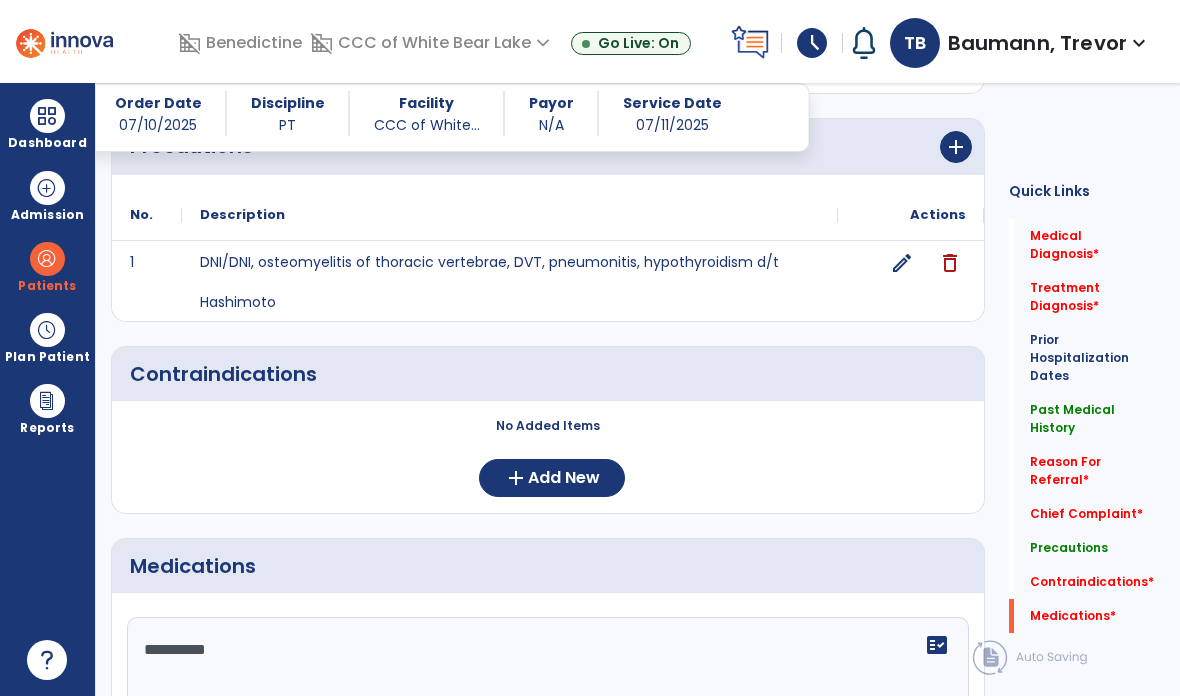 click on "*********" 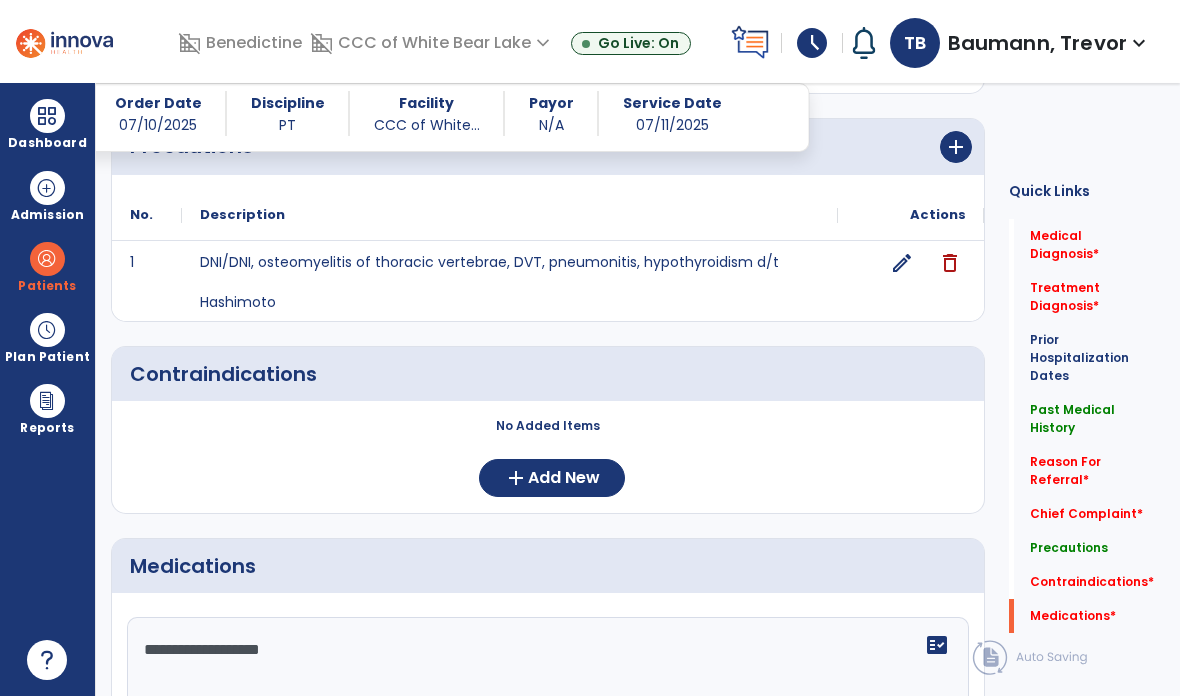 paste on "*********" 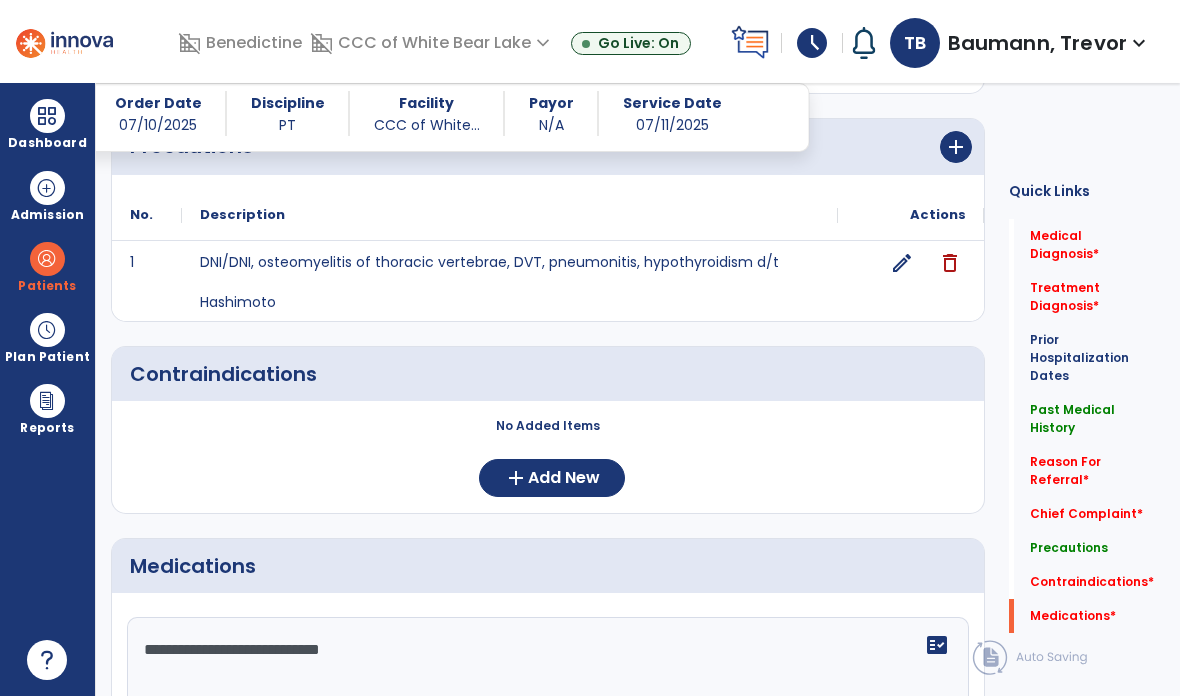 click on "**********" 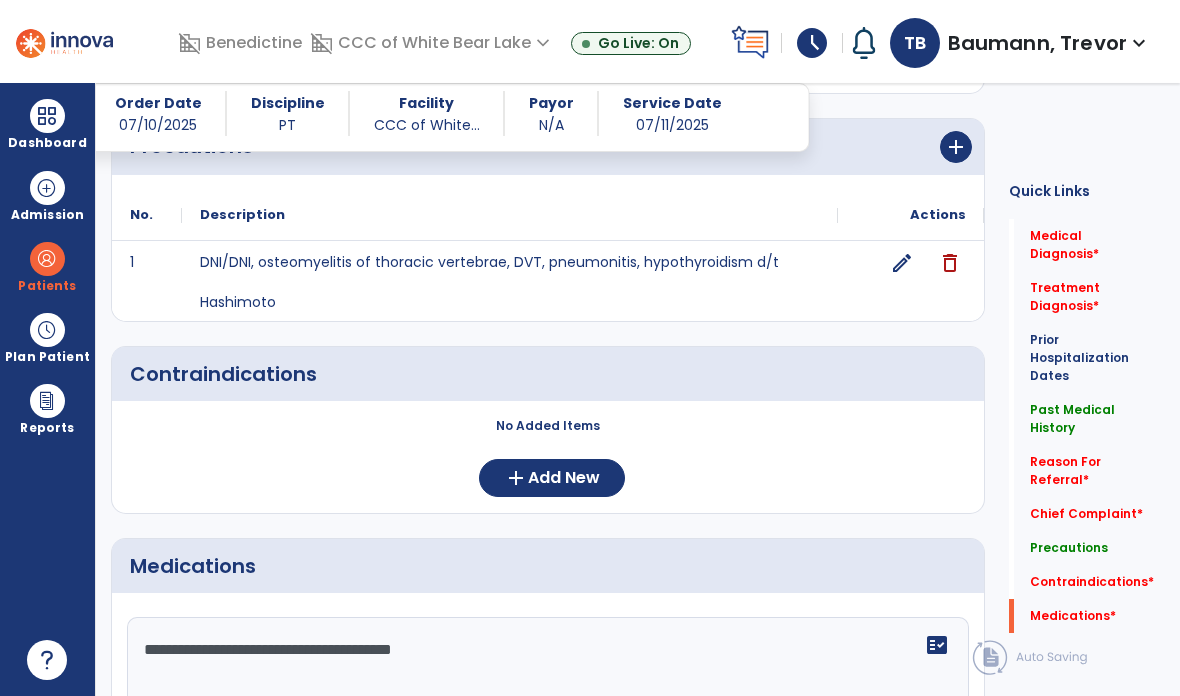 paste on "**********" 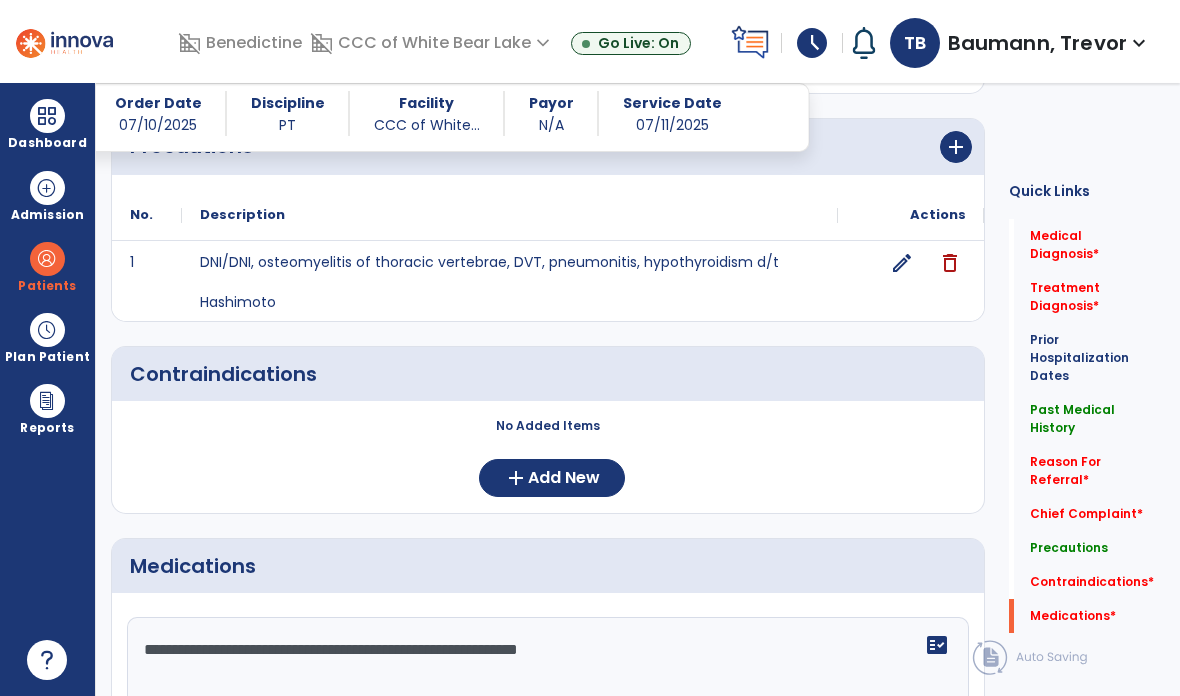 scroll, scrollTop: 0, scrollLeft: 0, axis: both 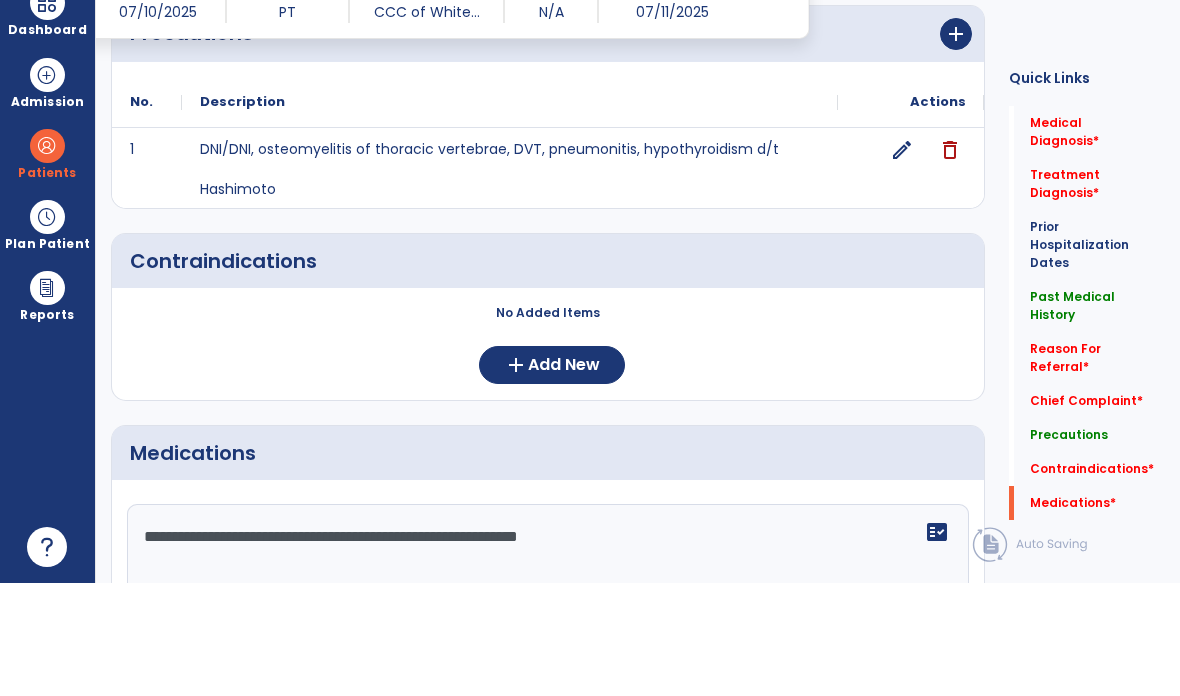 paste on "**********" 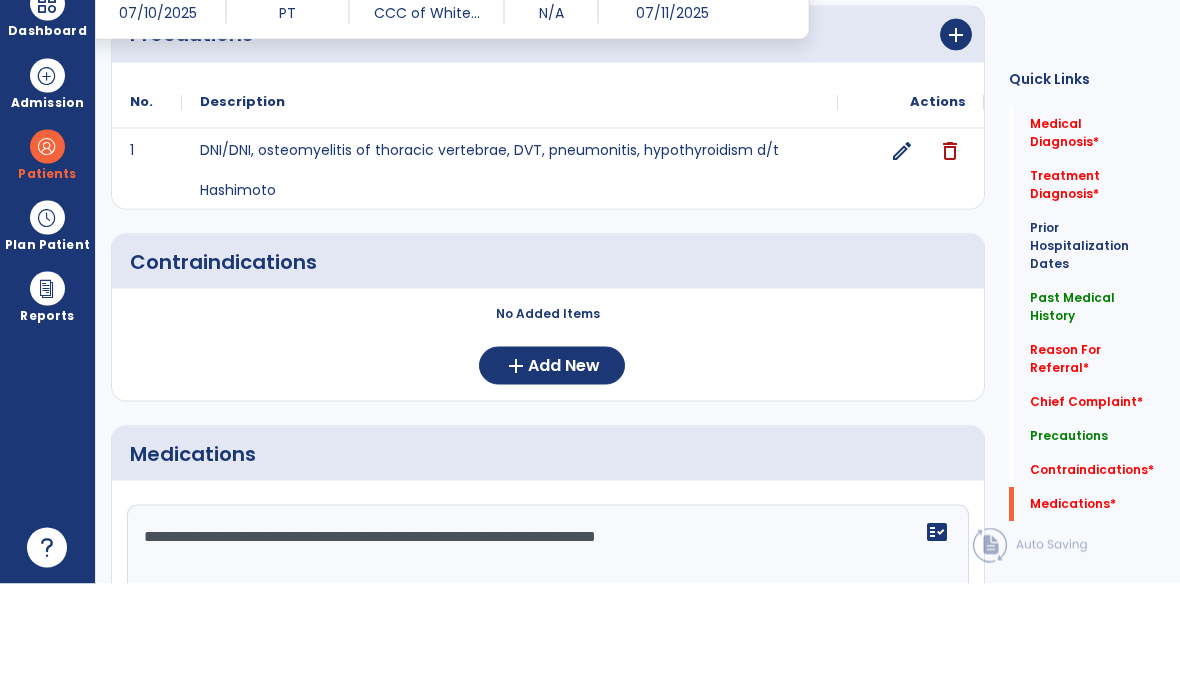scroll, scrollTop: 80, scrollLeft: 0, axis: vertical 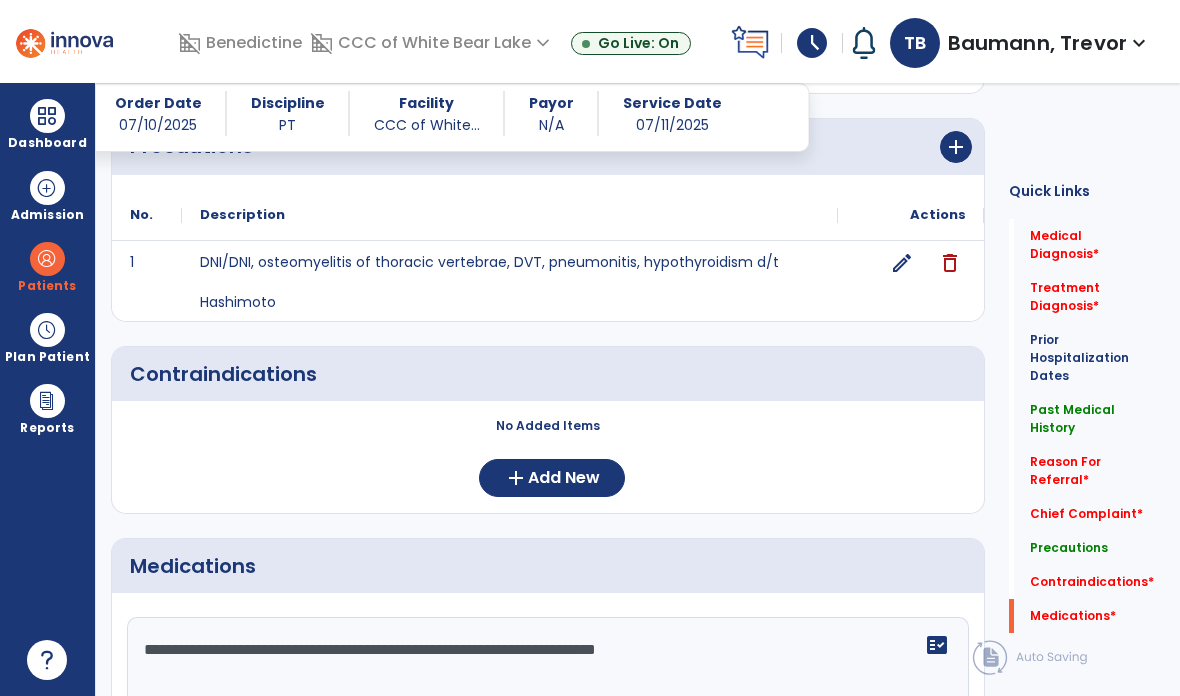 click on "**********" 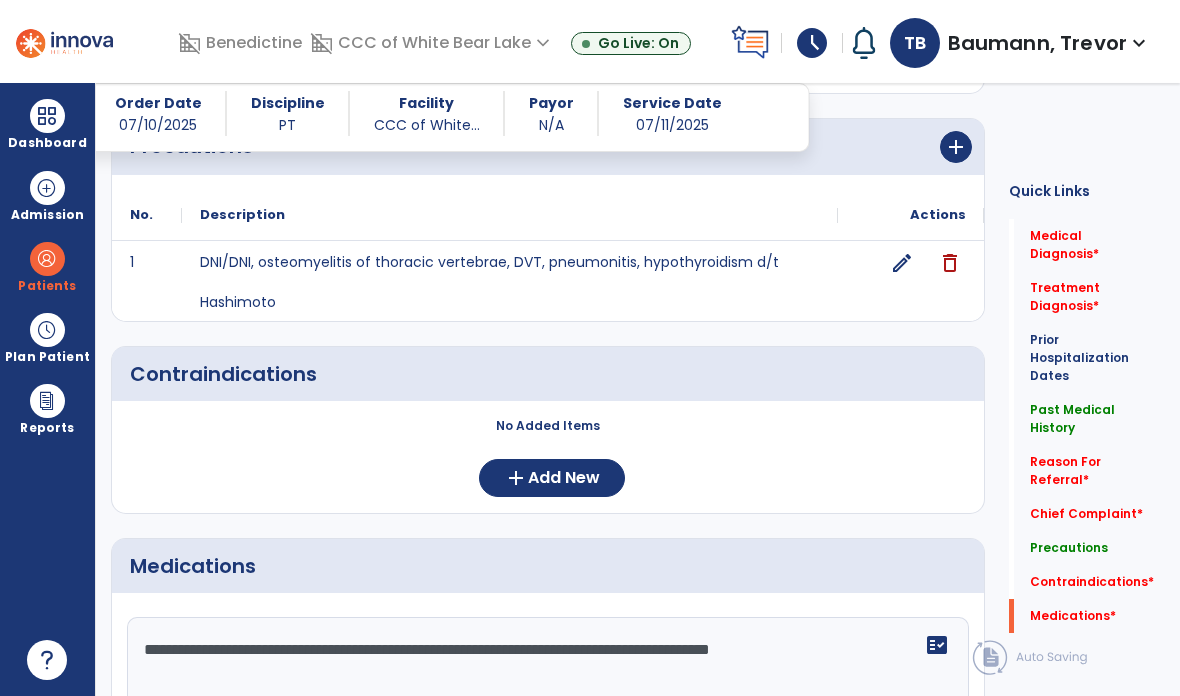 paste on "**********" 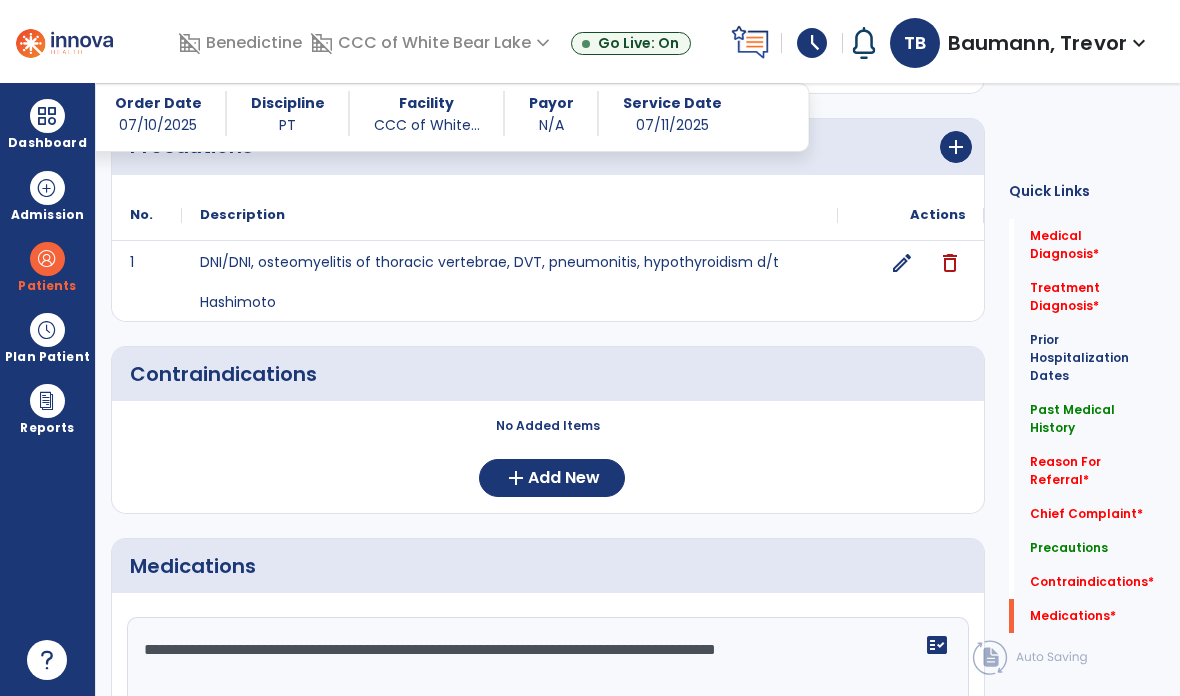 click on "**********" 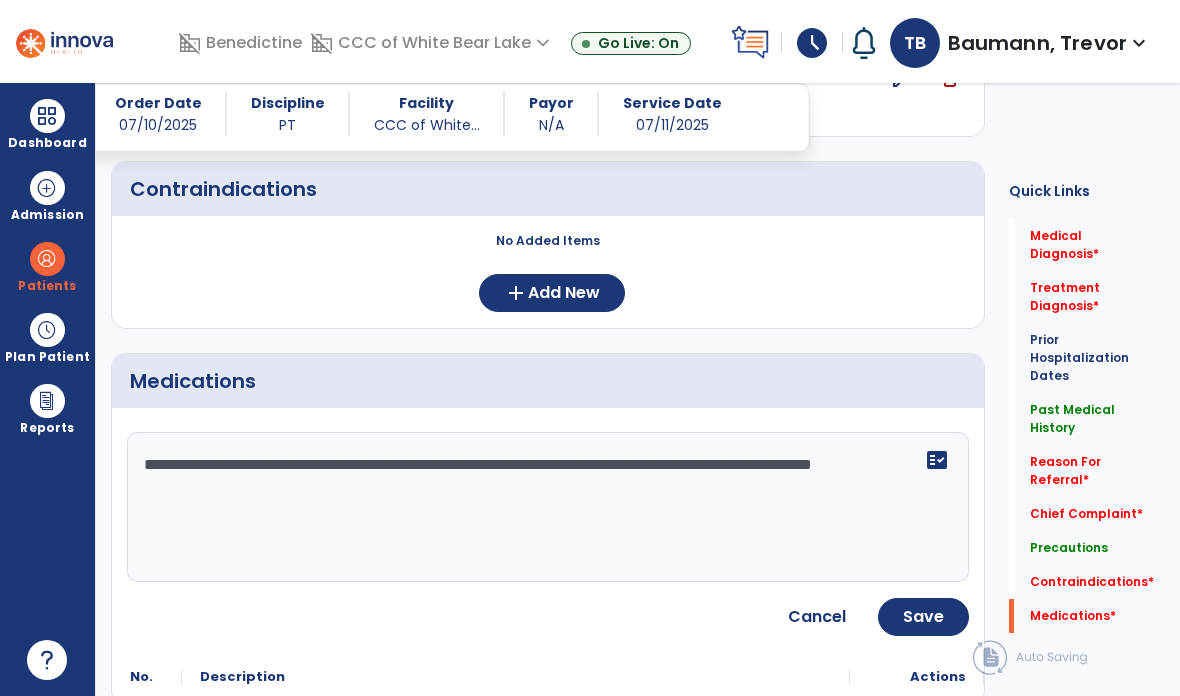 scroll, scrollTop: 1914, scrollLeft: 0, axis: vertical 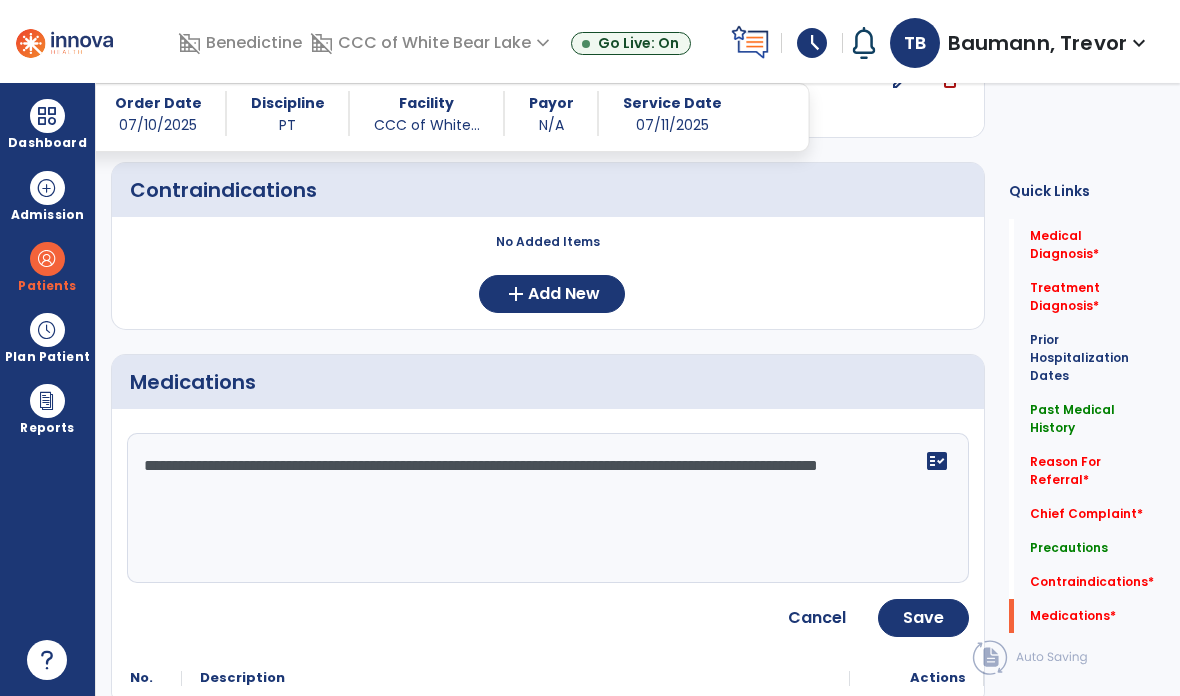 click on "**********" 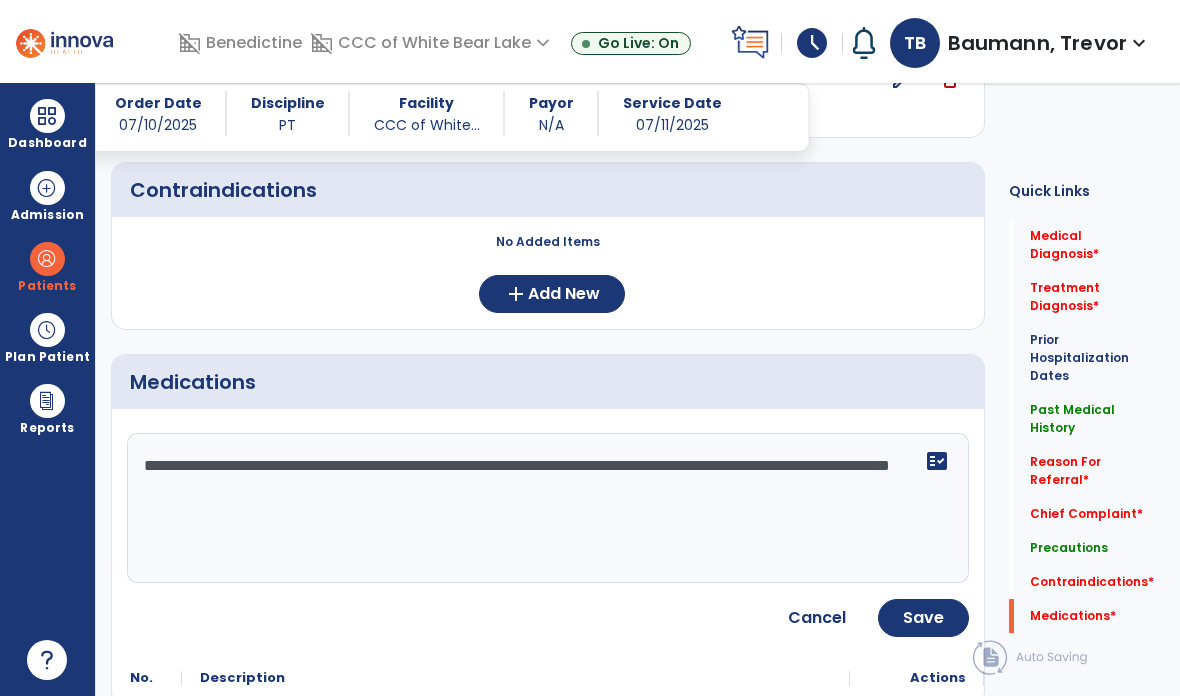 click on "**********" 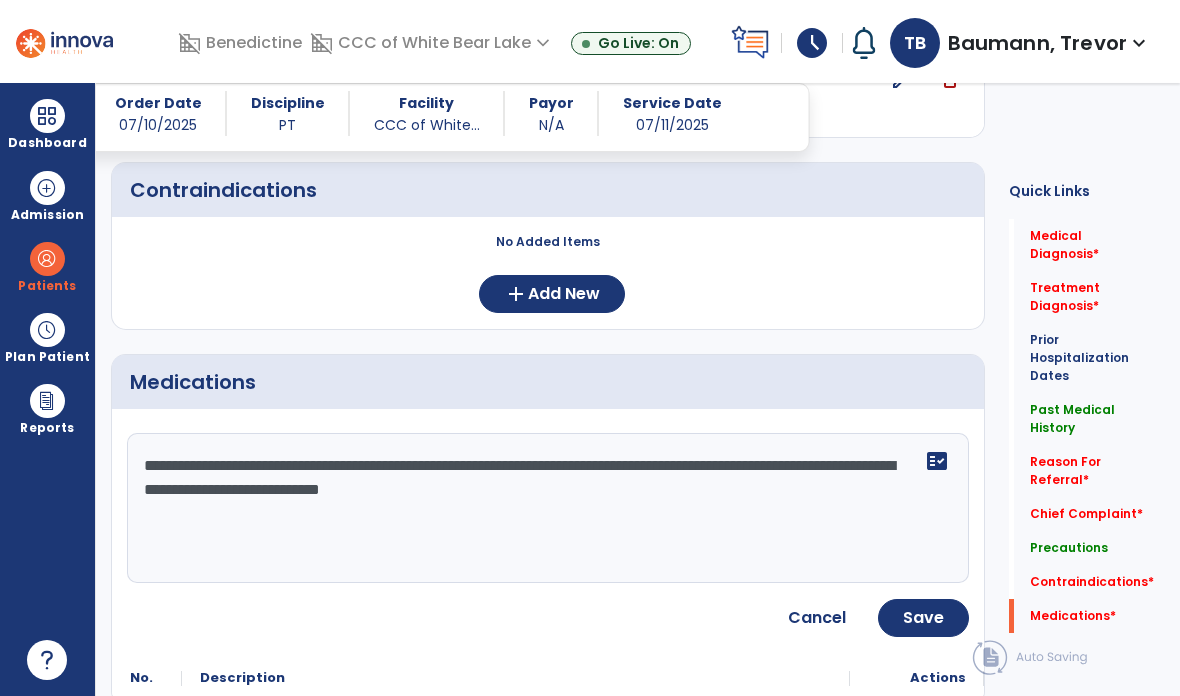 click on "**********" 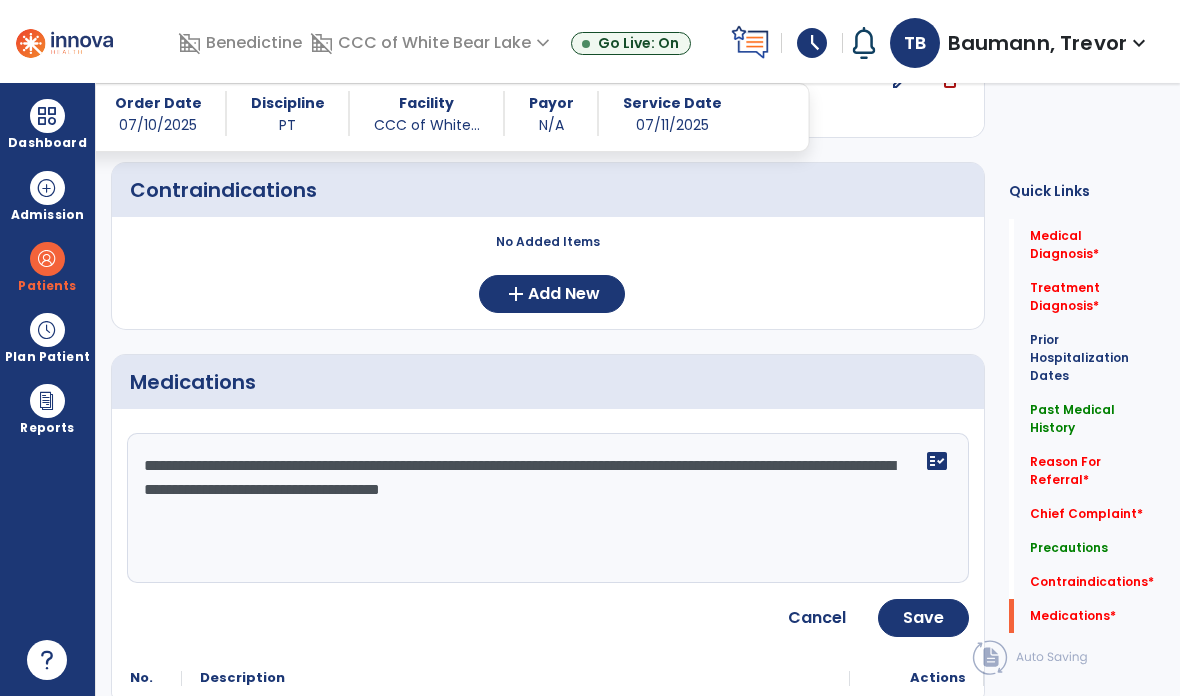 click on "**********" 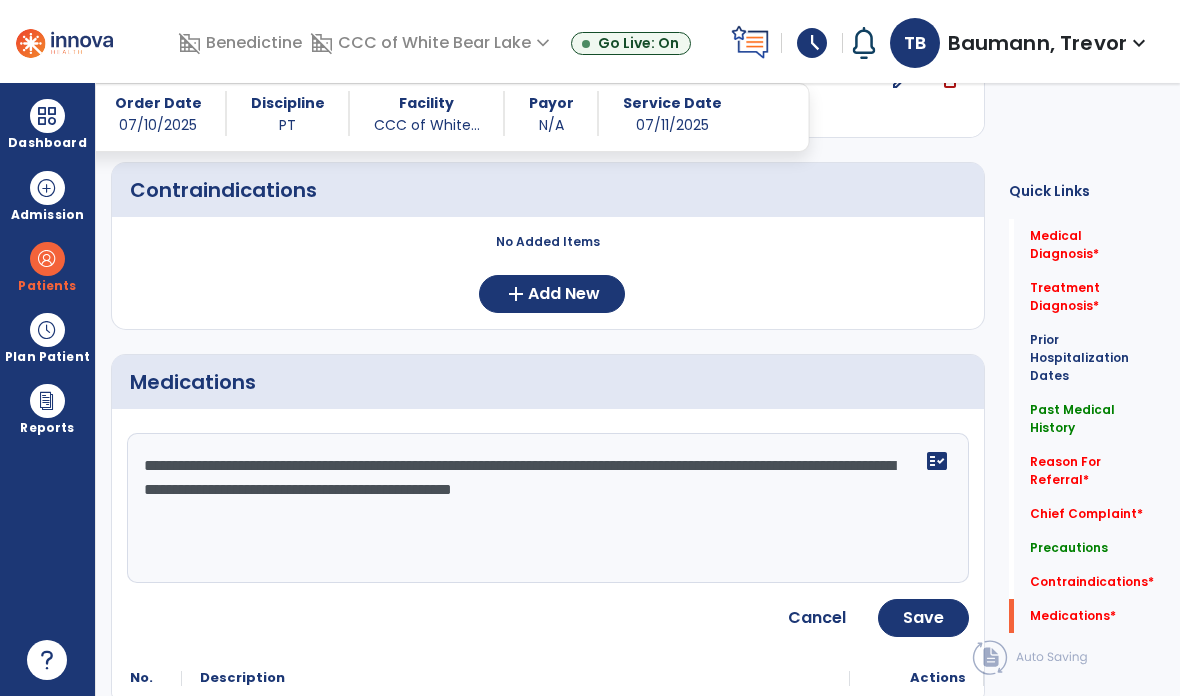 click on "**********" 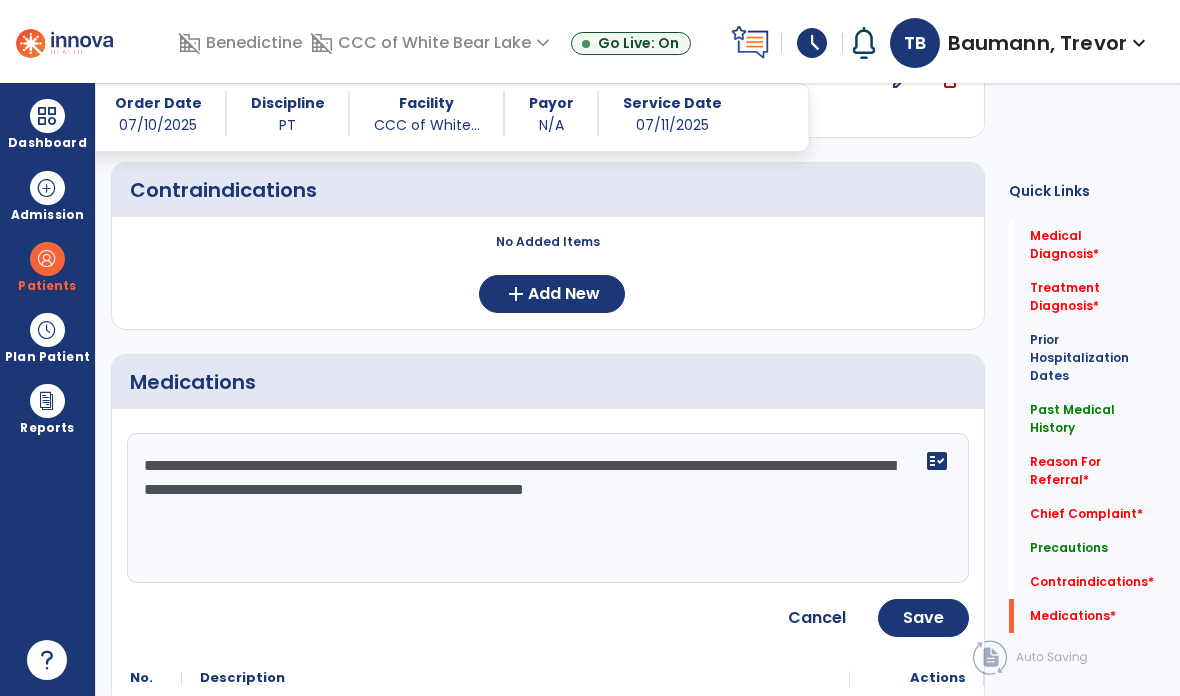 click on "**********" 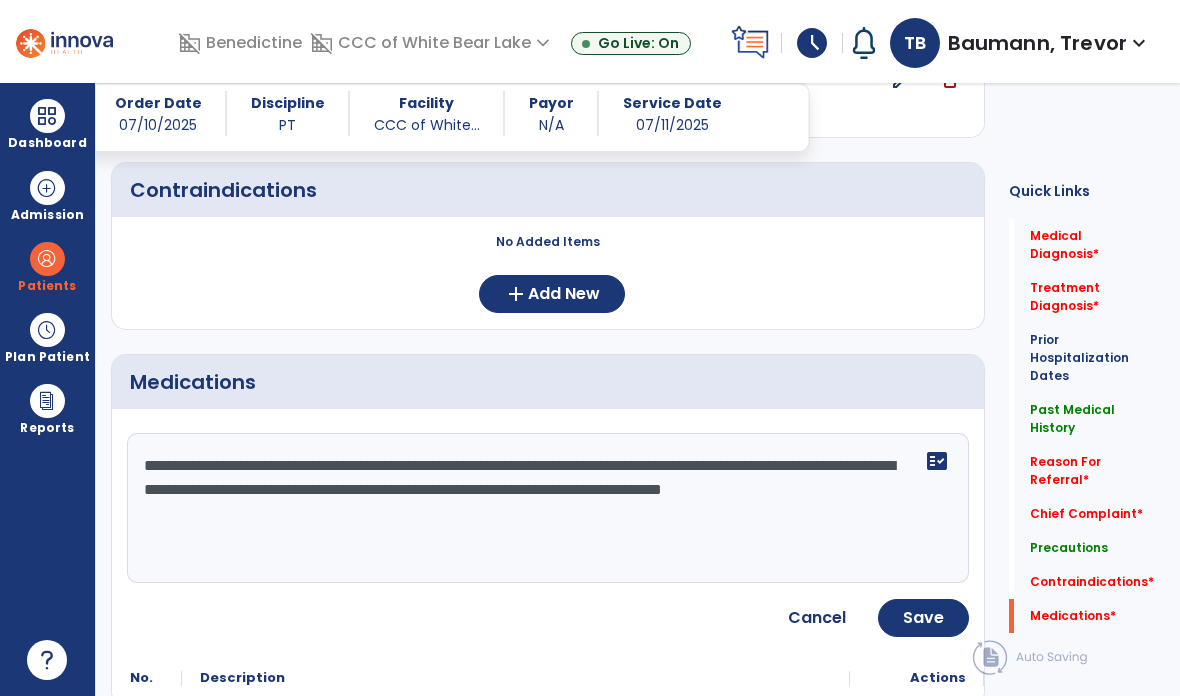 type on "**********" 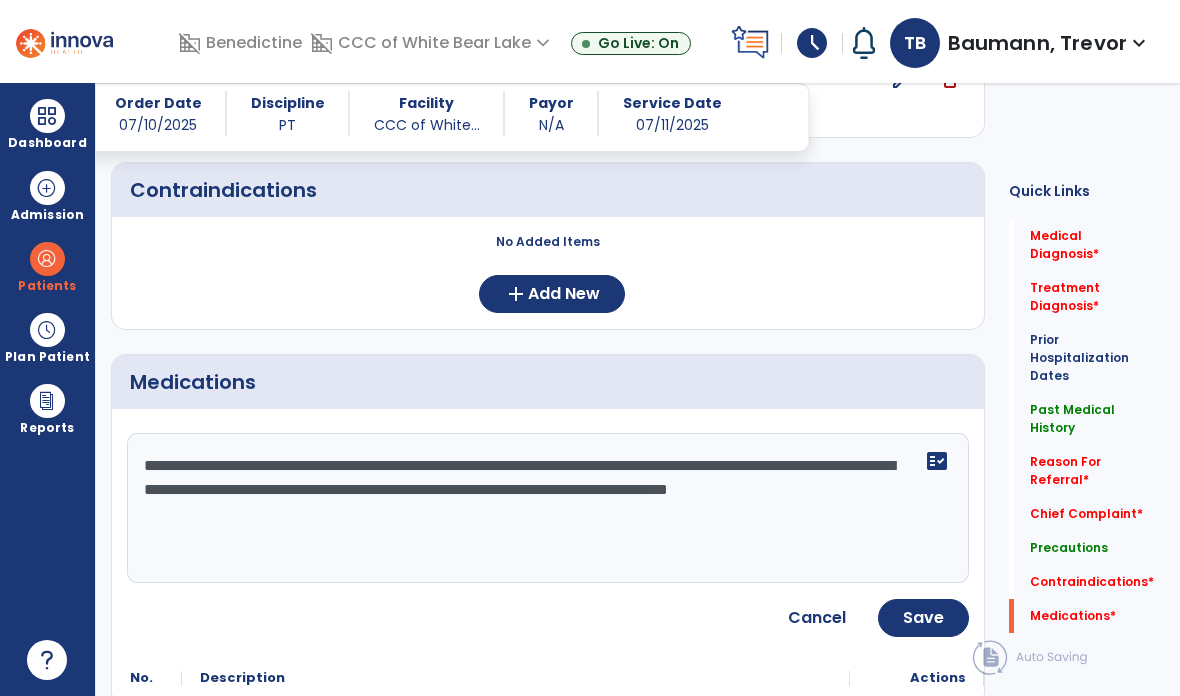 click on "Save" 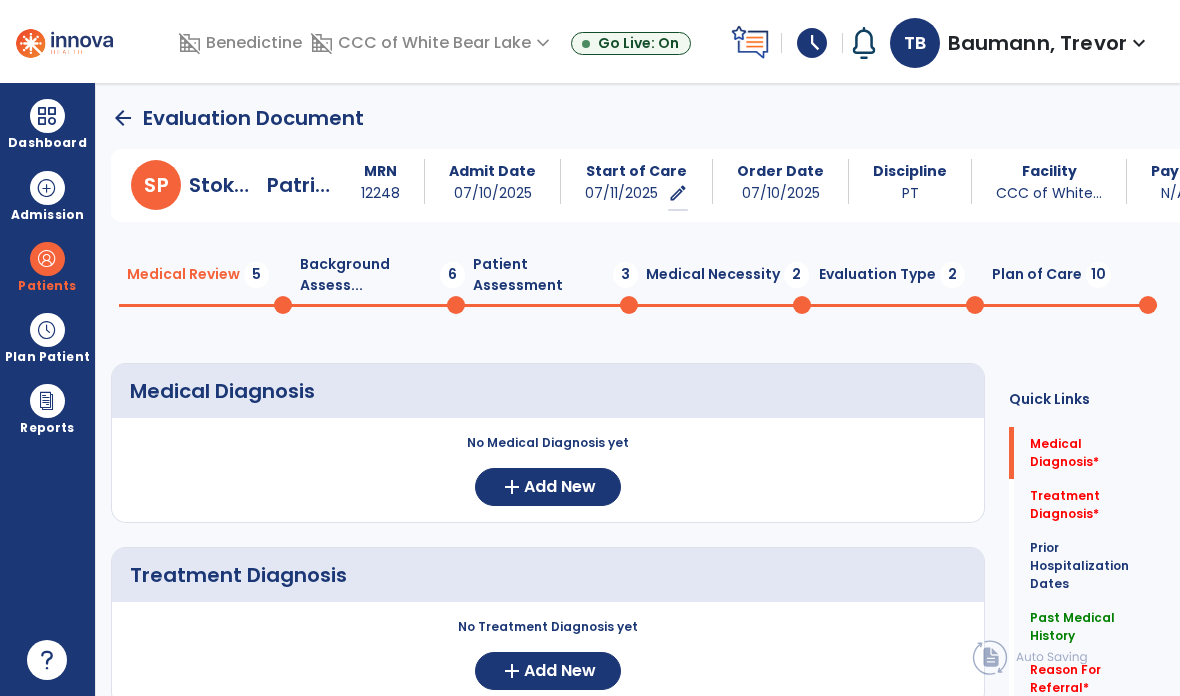 scroll, scrollTop: 0, scrollLeft: 0, axis: both 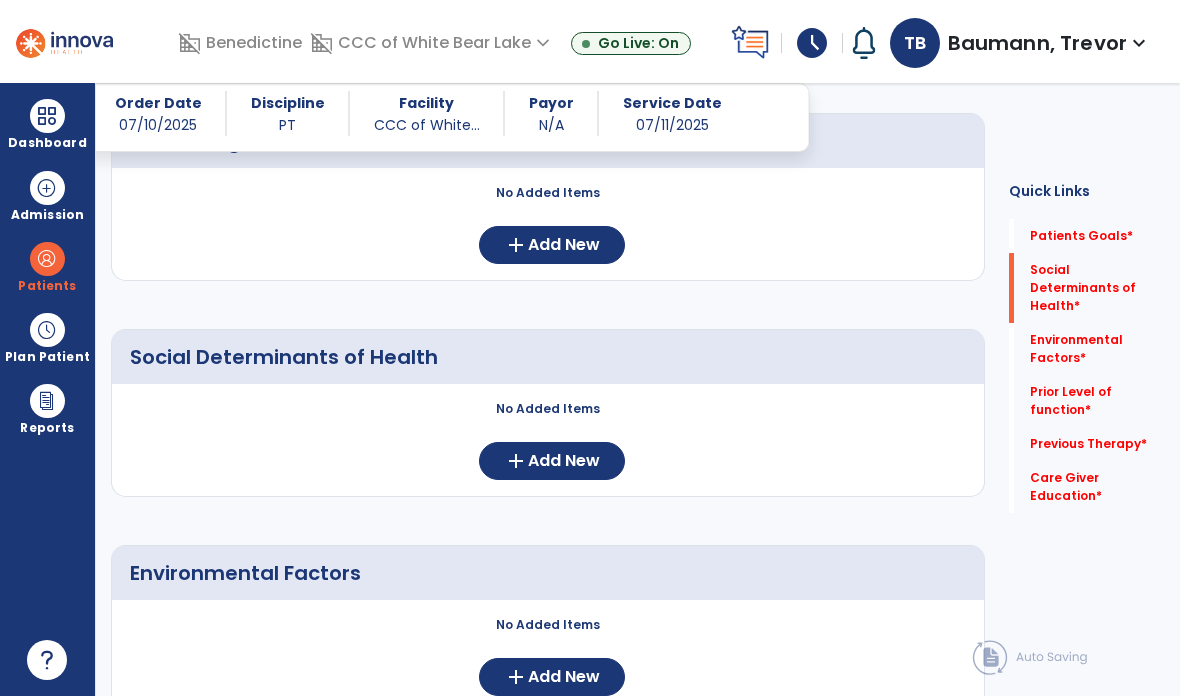 click on "add  Add New" 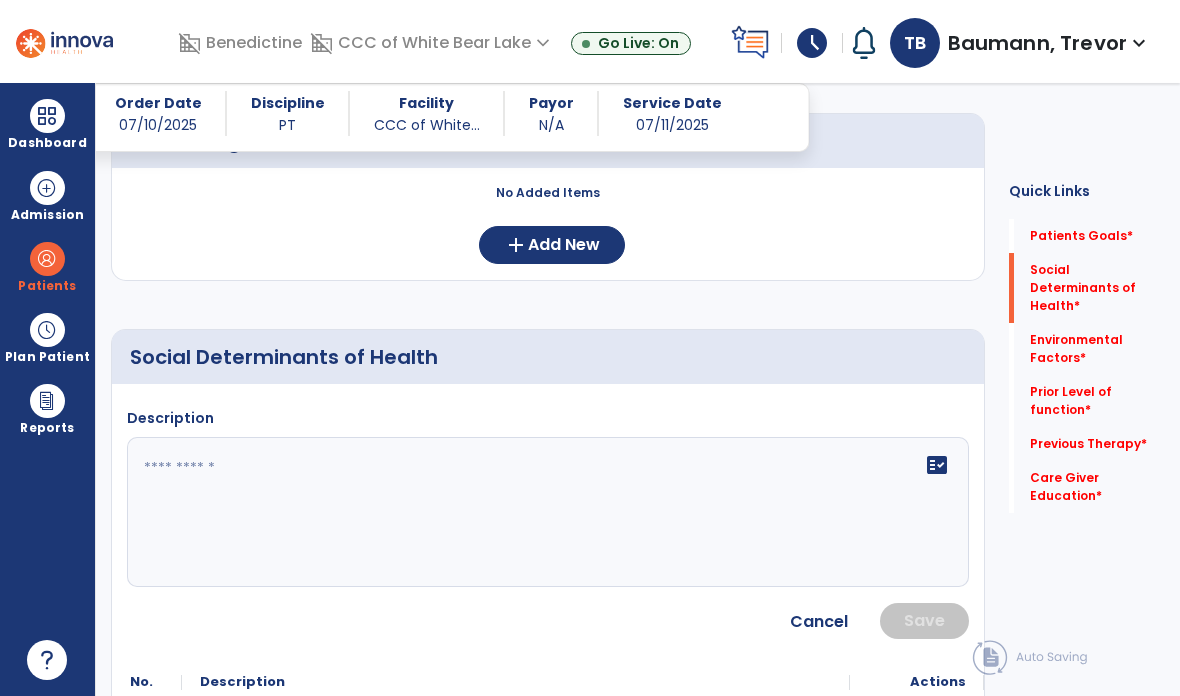 click on "fact_check" 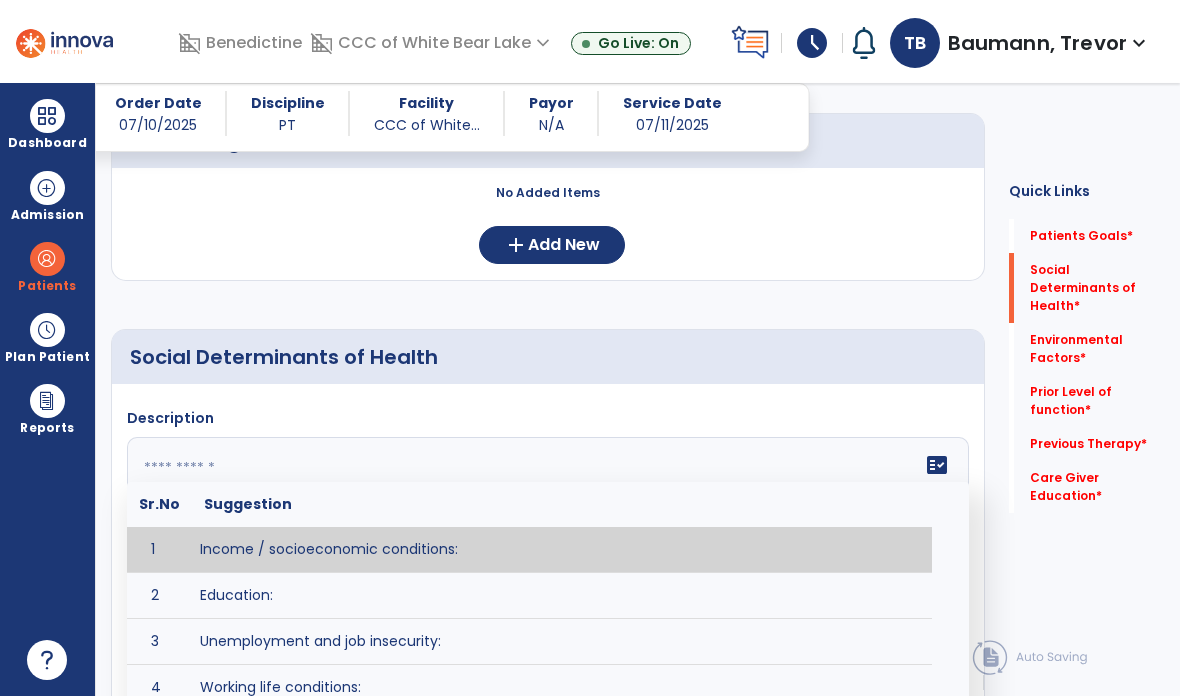 paste on "**********" 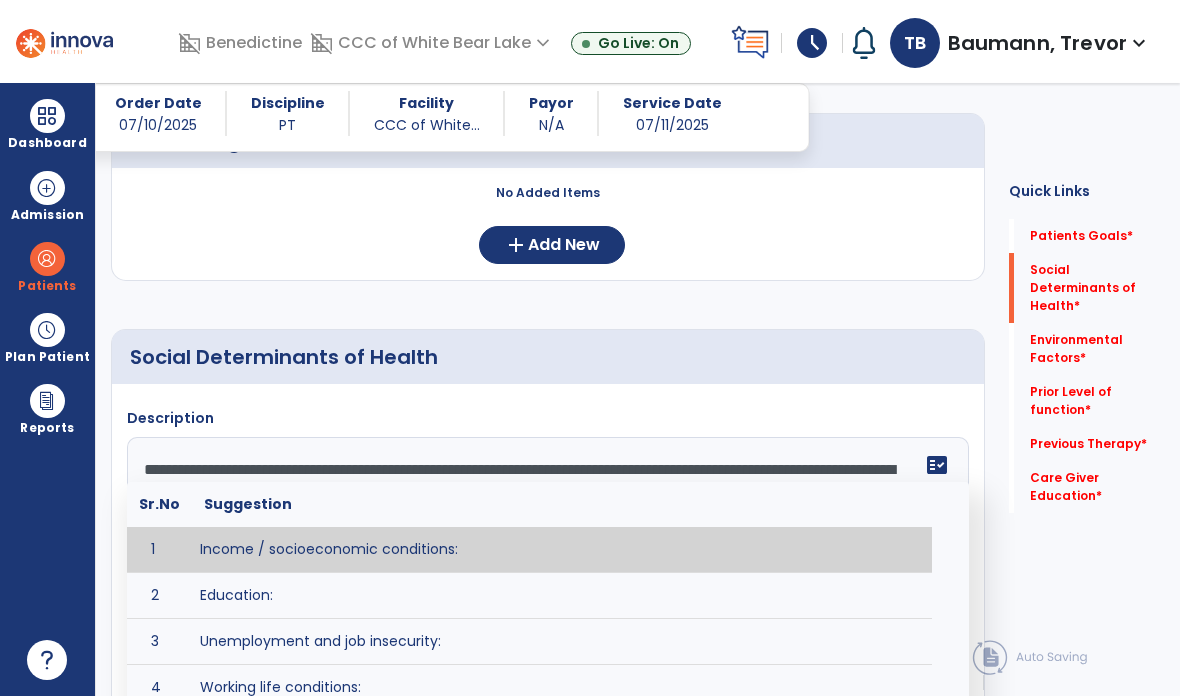 type on "**********" 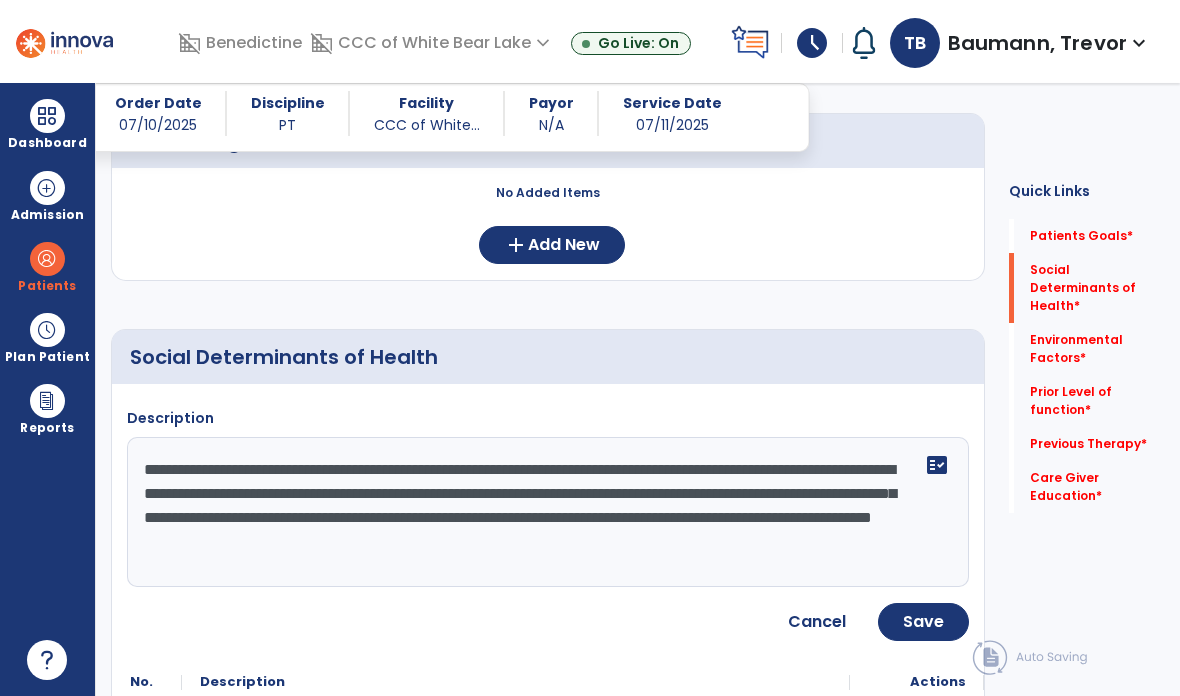 click on "Save" 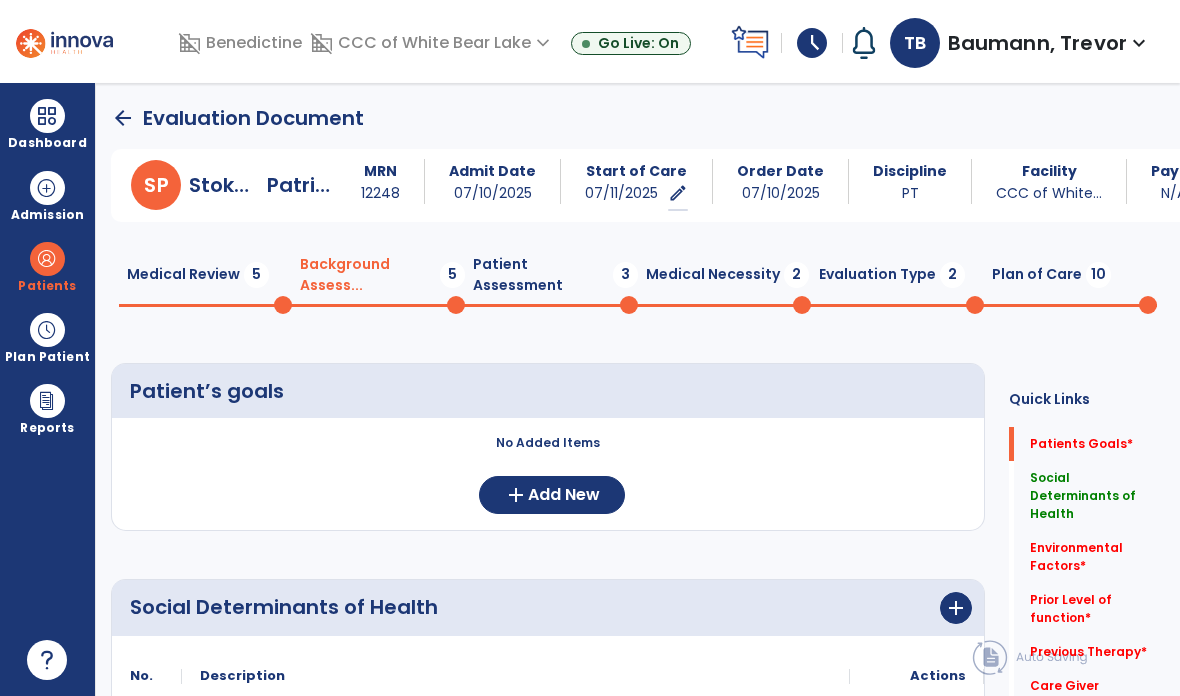 scroll, scrollTop: 0, scrollLeft: 0, axis: both 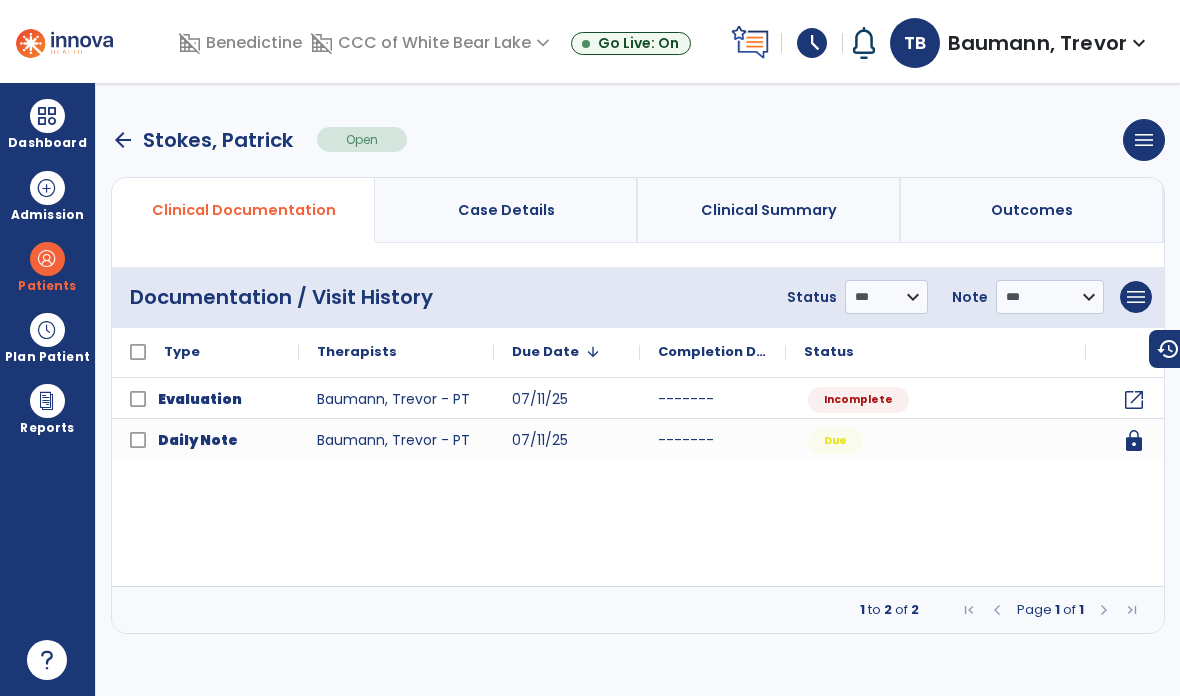 click on "arrow_back" at bounding box center [123, 140] 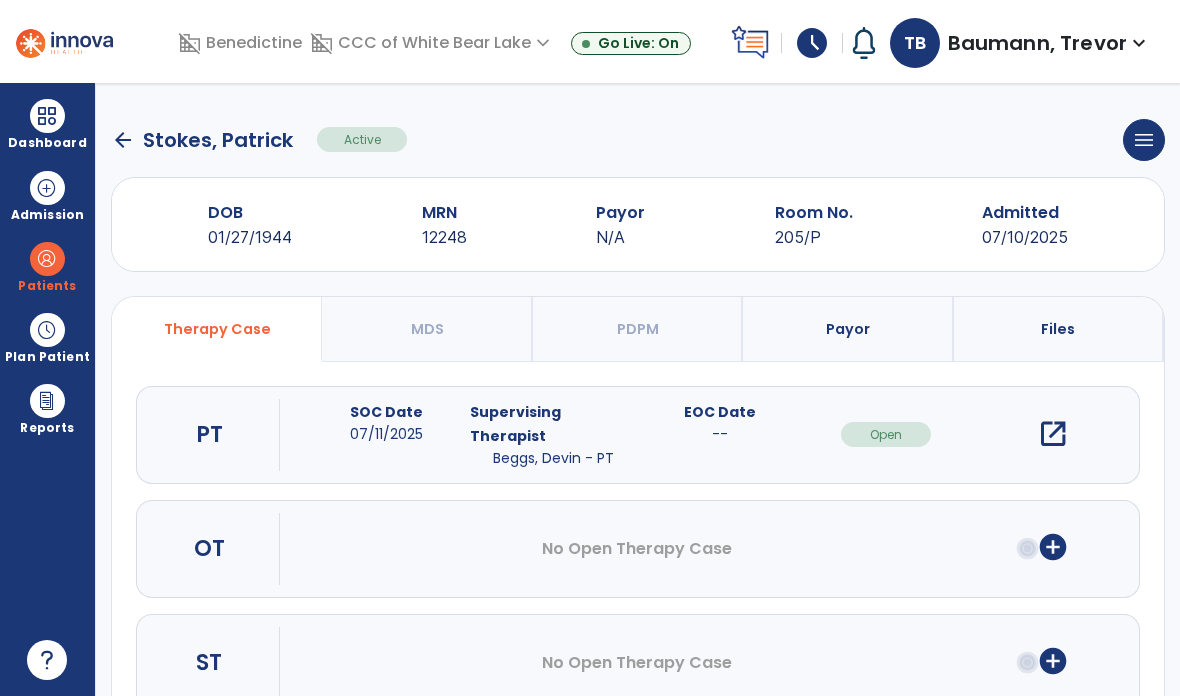 click on "arrow_back" 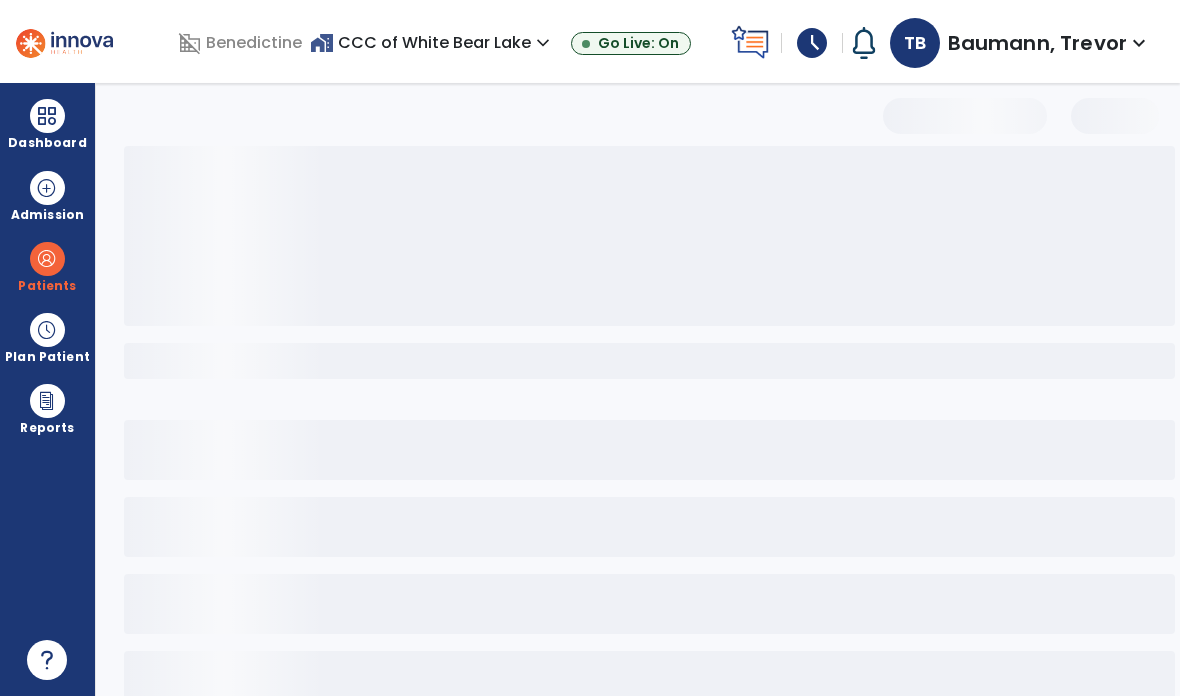 select on "***" 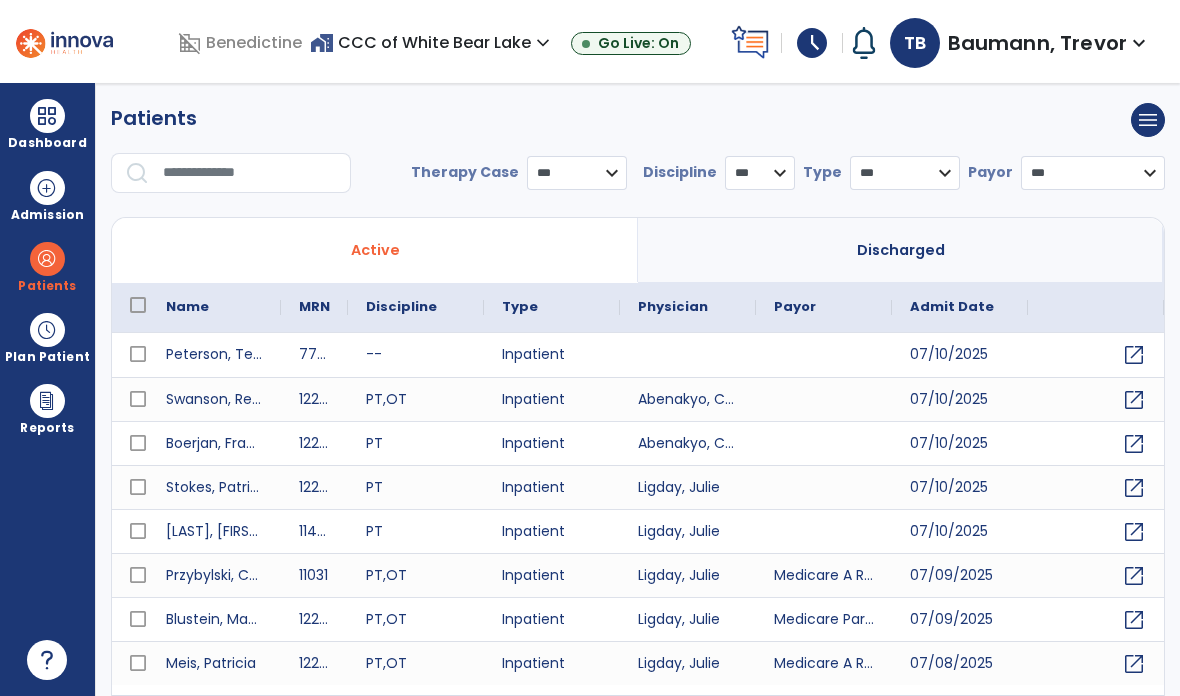 click at bounding box center (250, 173) 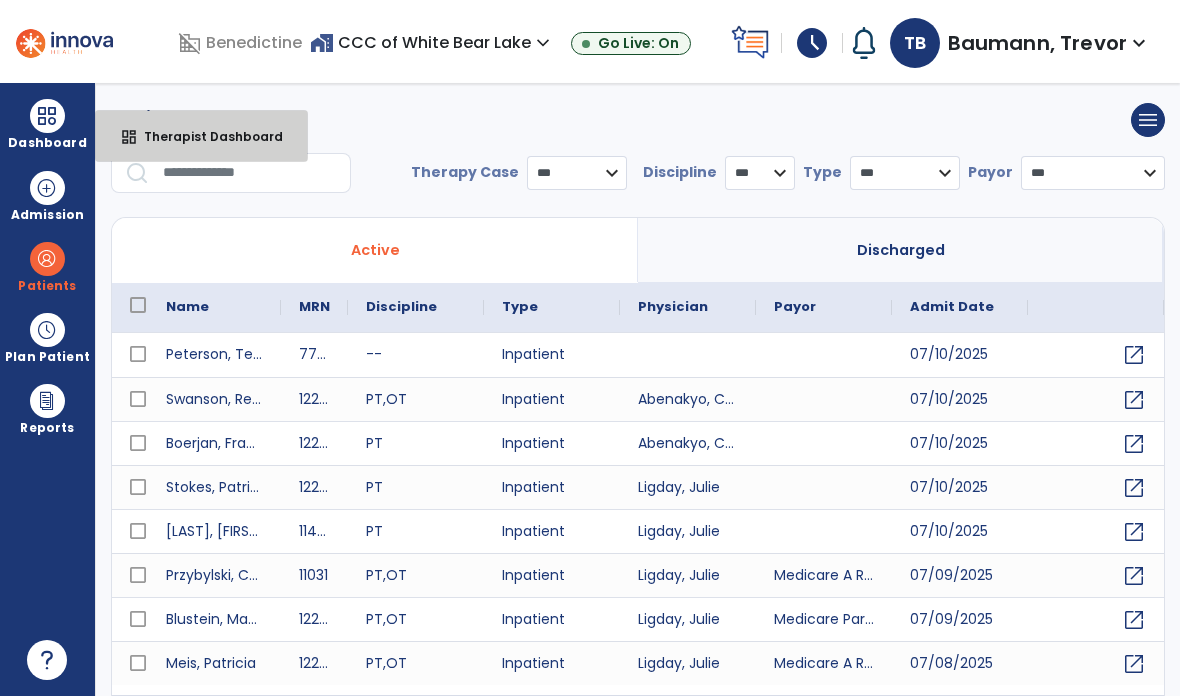 click on "dashboard  Therapist Dashboard" at bounding box center [201, 136] 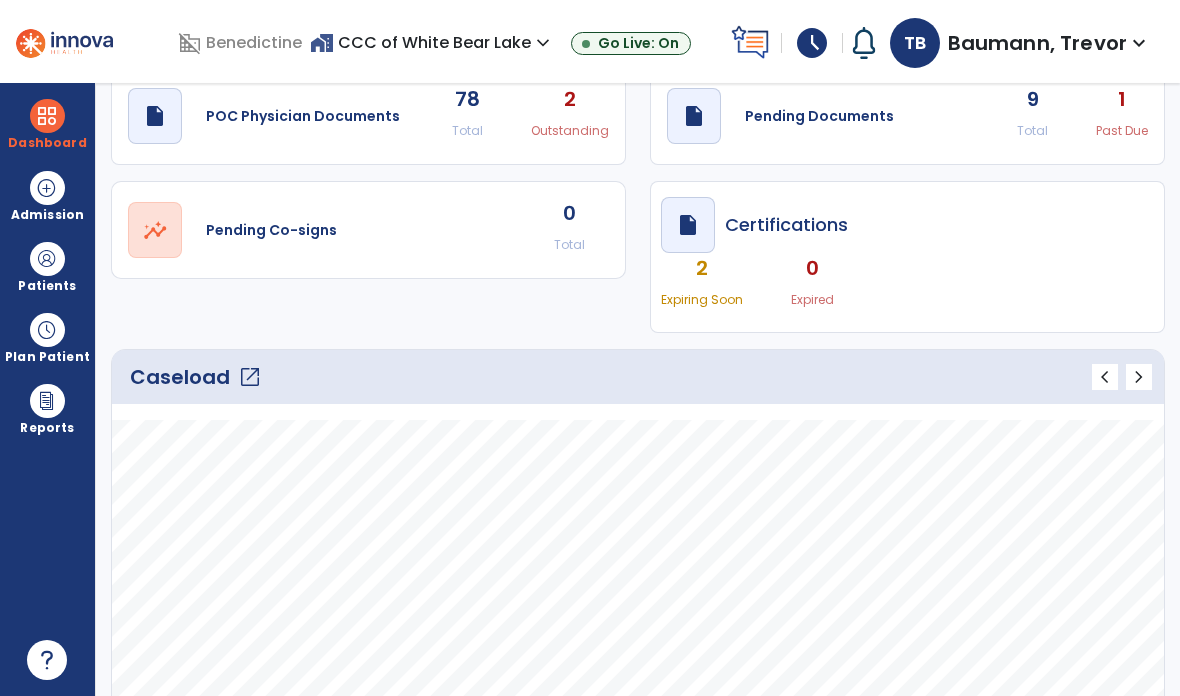 scroll, scrollTop: 75, scrollLeft: 0, axis: vertical 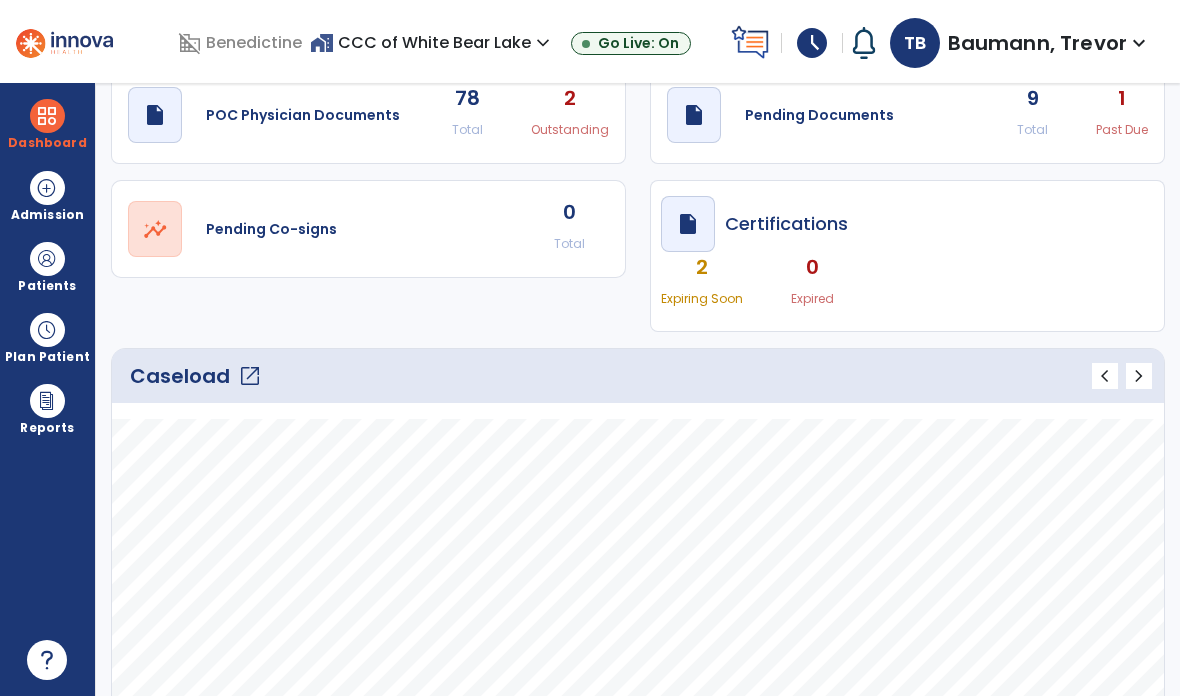 click on "open_in_new" 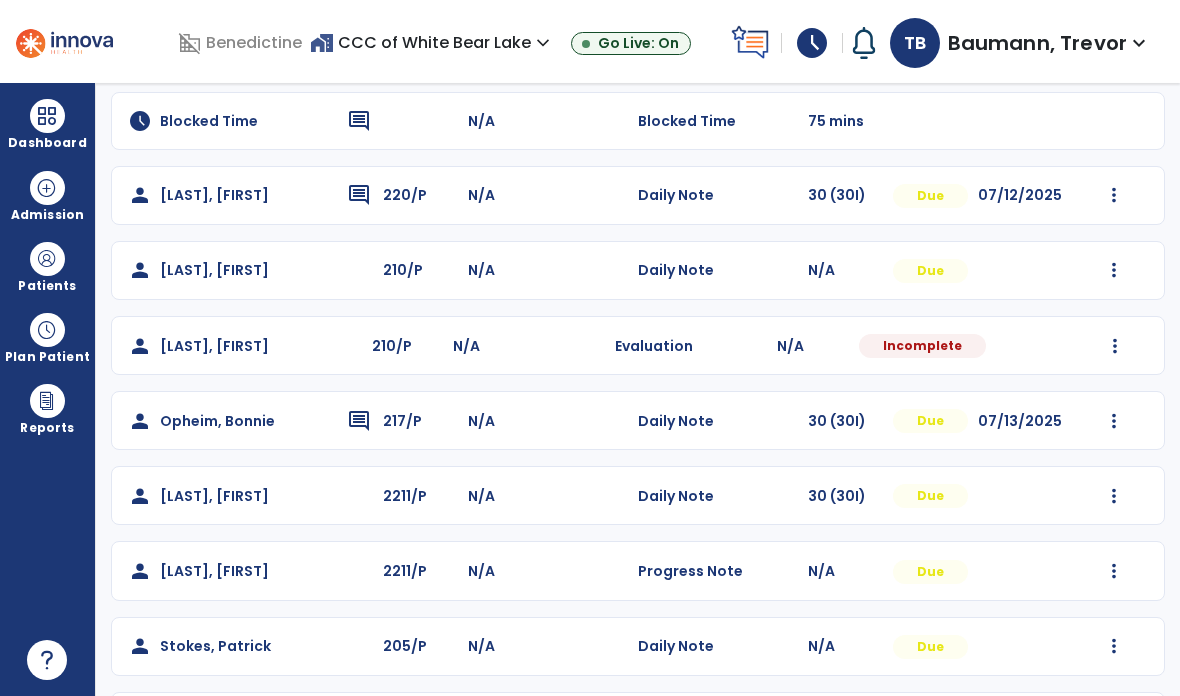 scroll, scrollTop: 338, scrollLeft: 0, axis: vertical 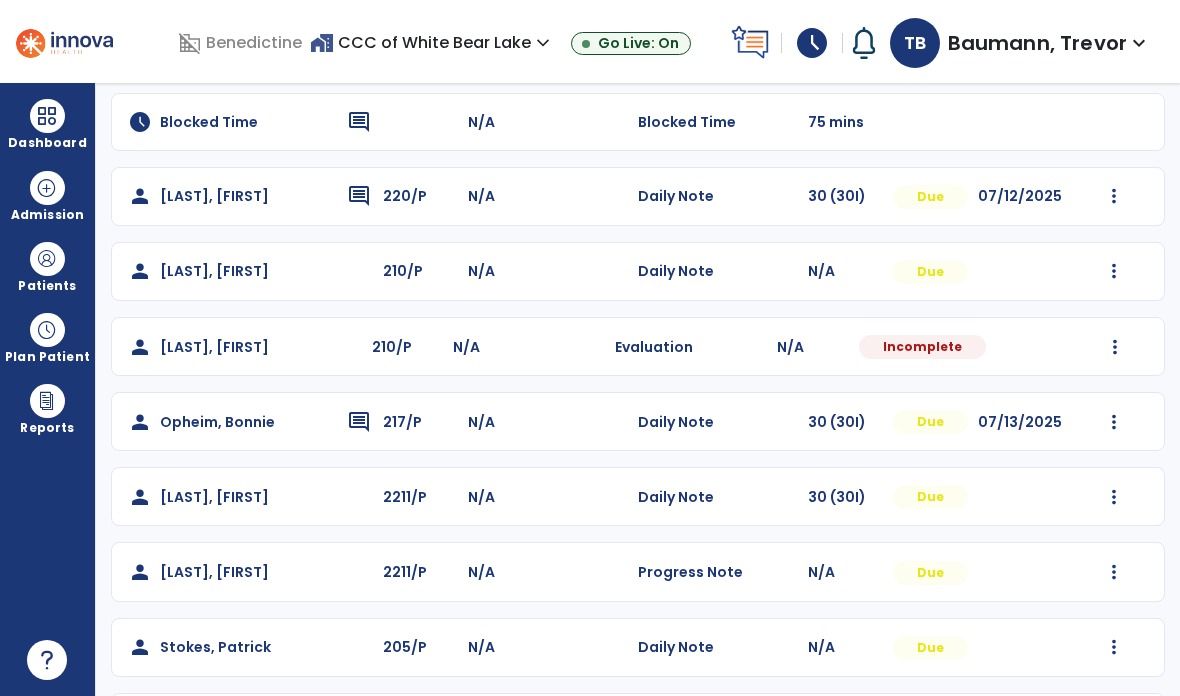 click on "Mark Visit As Complete   Reset Note   Open Document   G + C Mins" 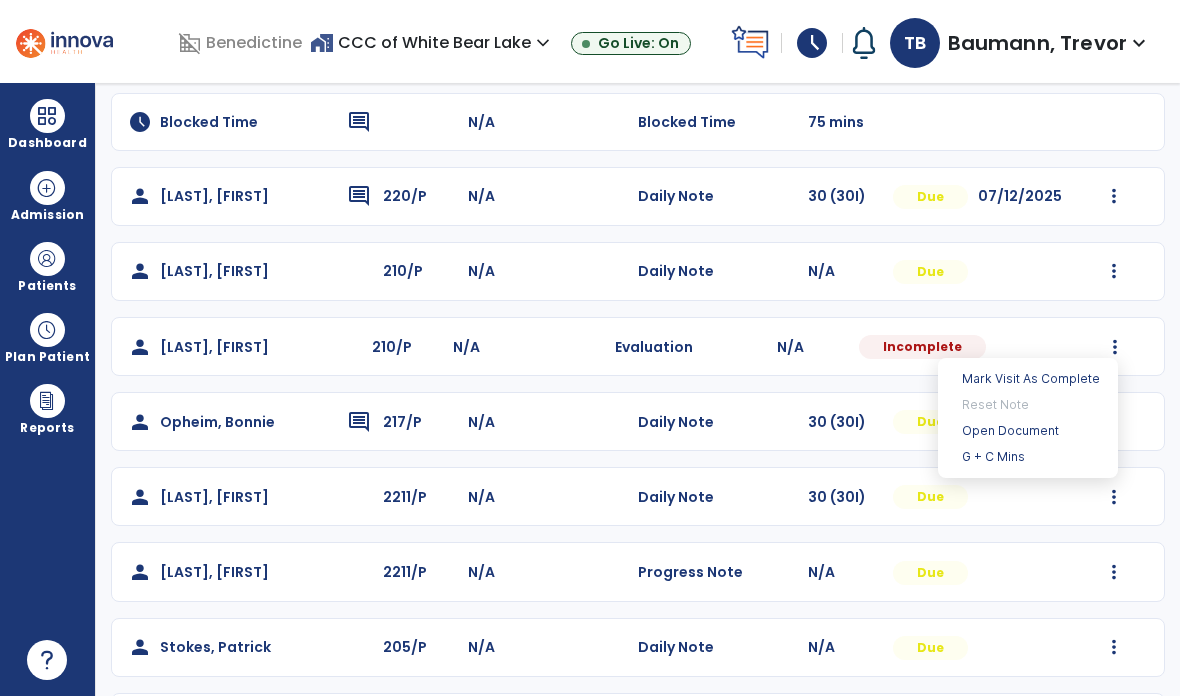 click on "Open Document" at bounding box center [1028, 431] 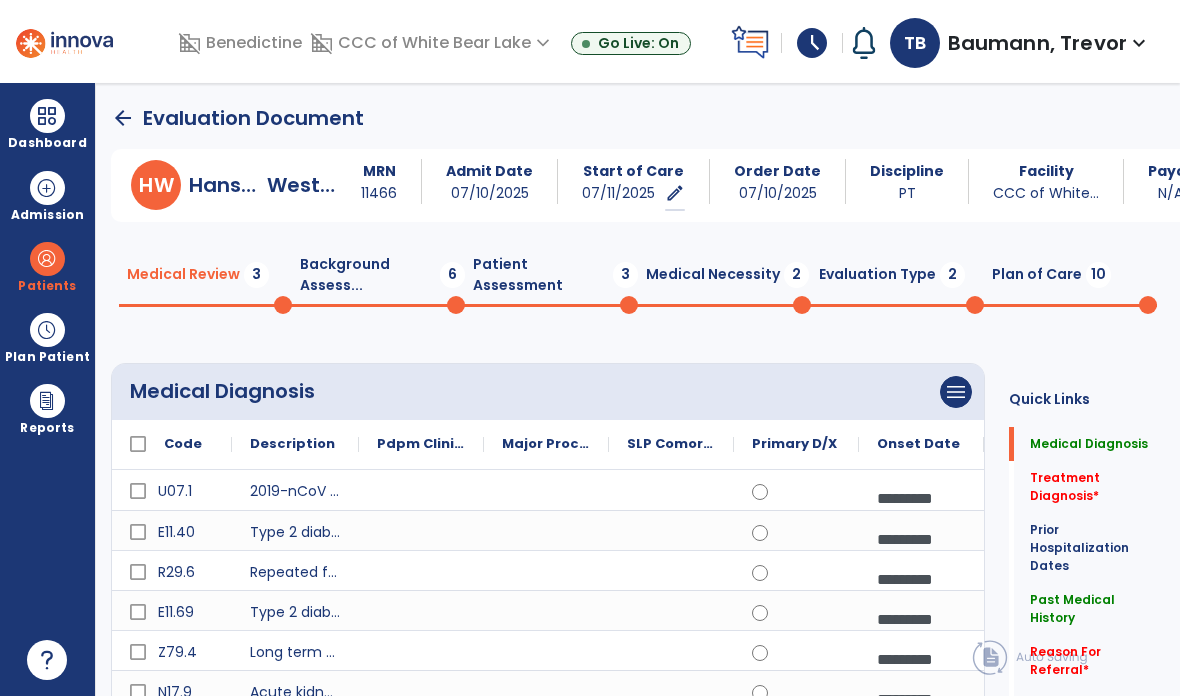scroll, scrollTop: 0, scrollLeft: 0, axis: both 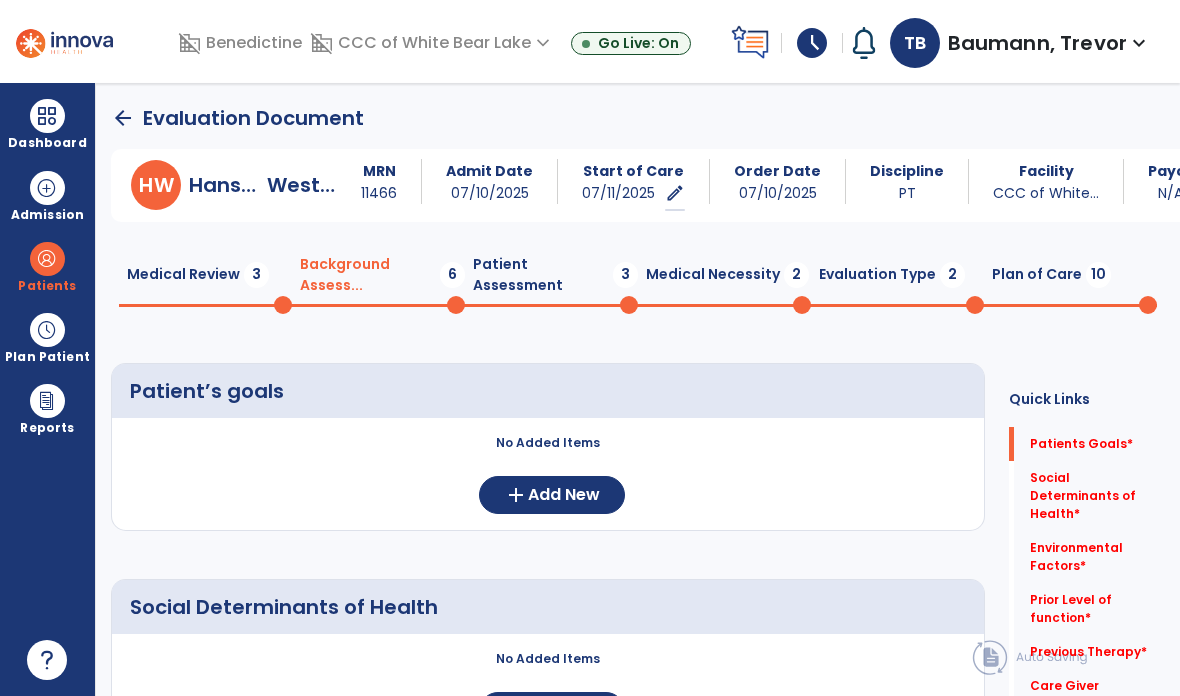 click on "Add New" 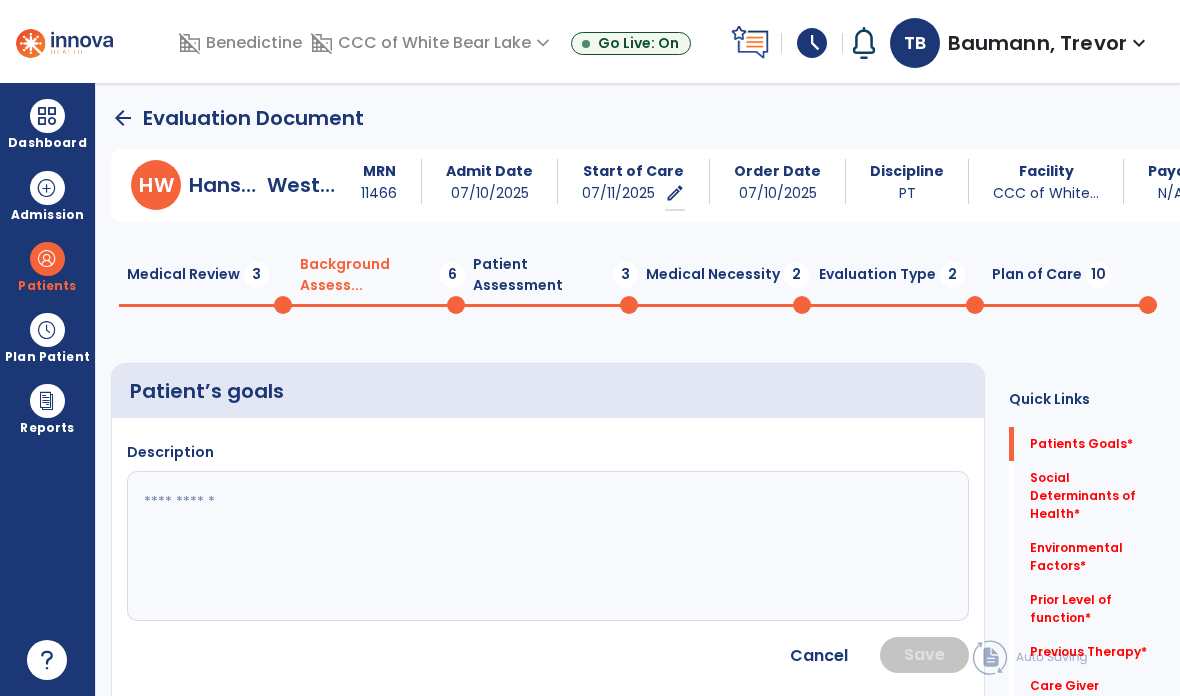 click 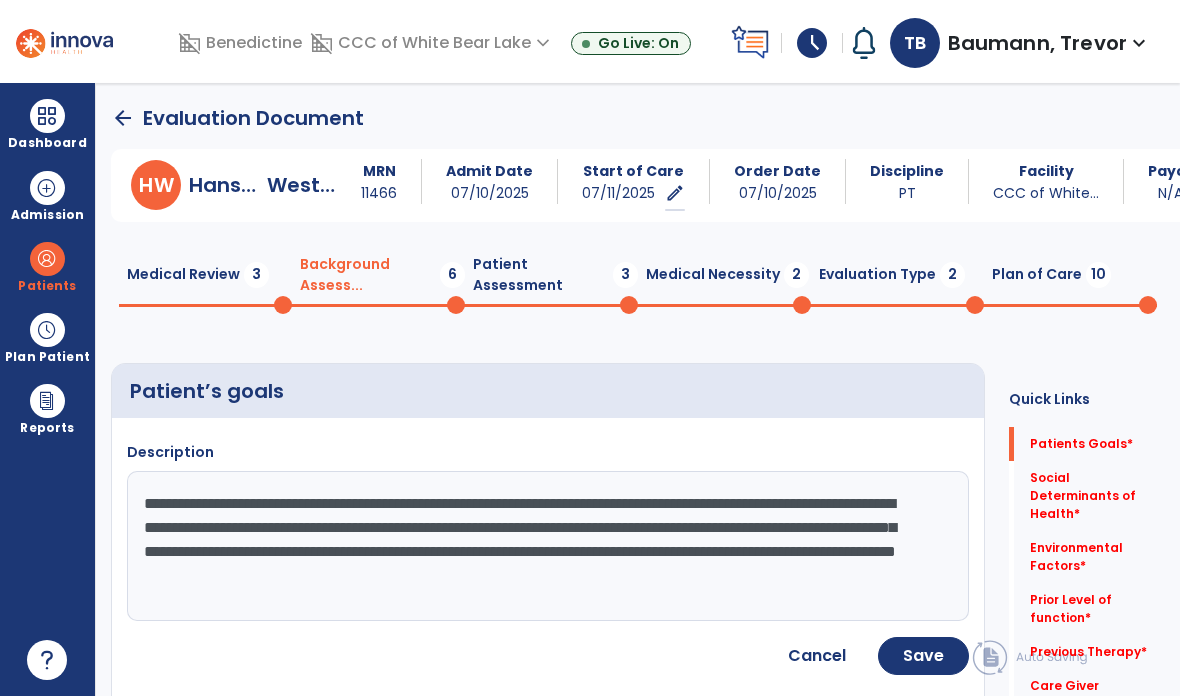 type 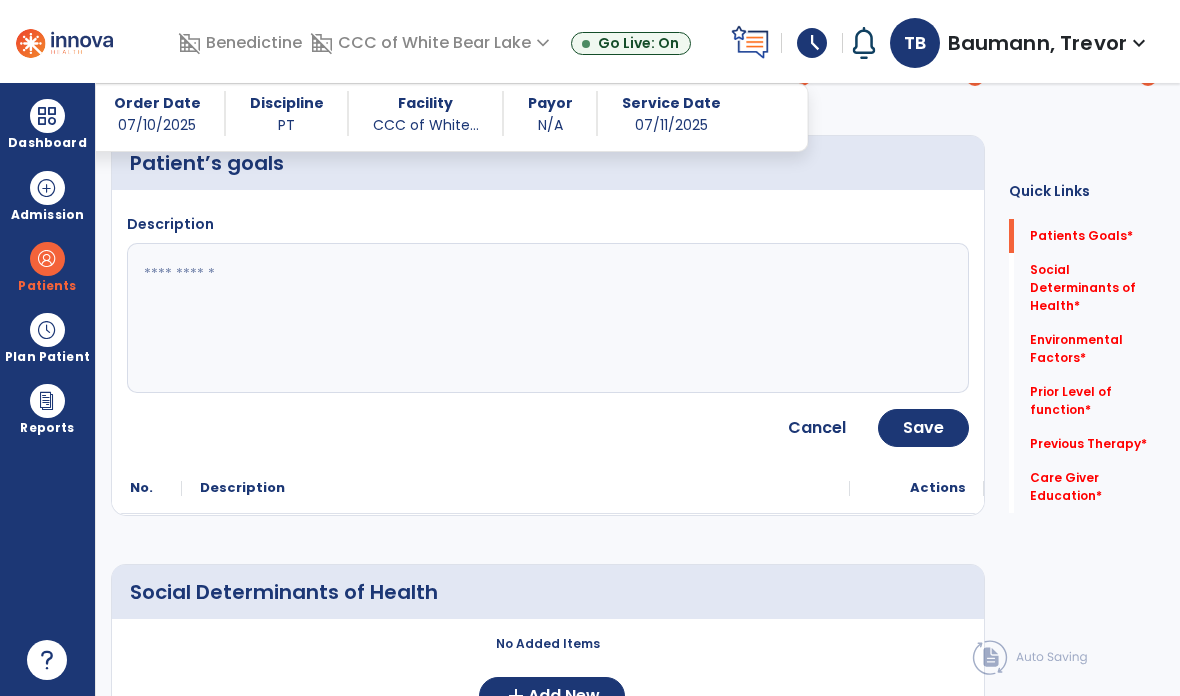 scroll, scrollTop: 211, scrollLeft: 0, axis: vertical 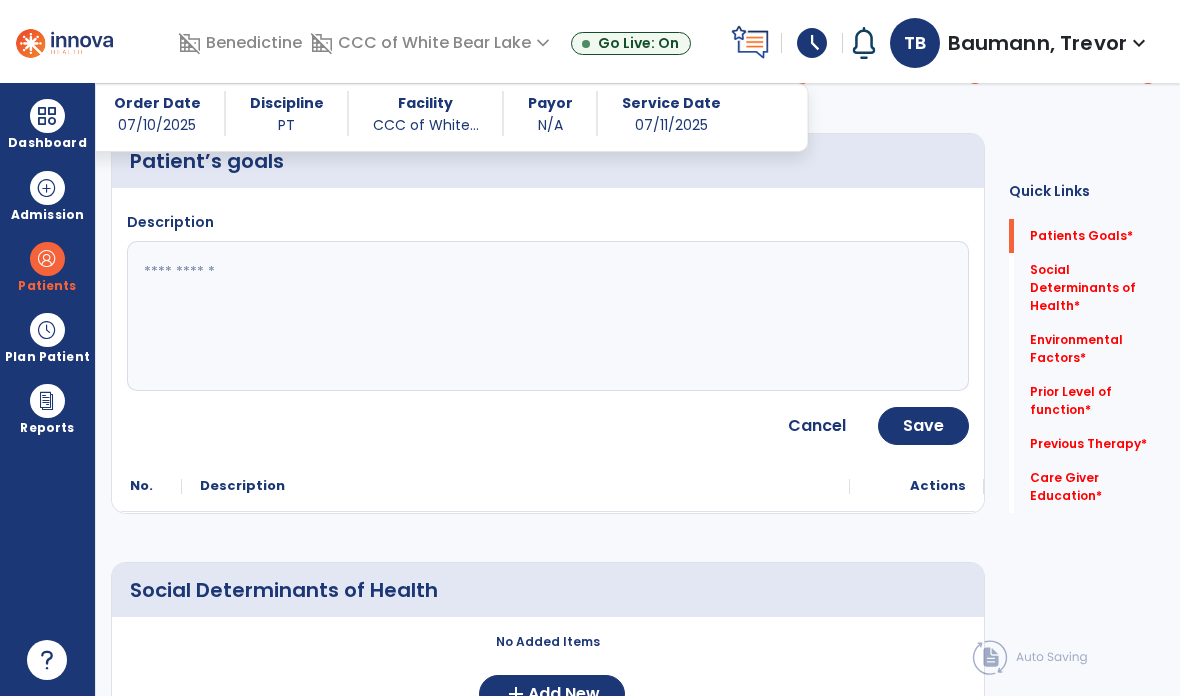 click on "Cancel" 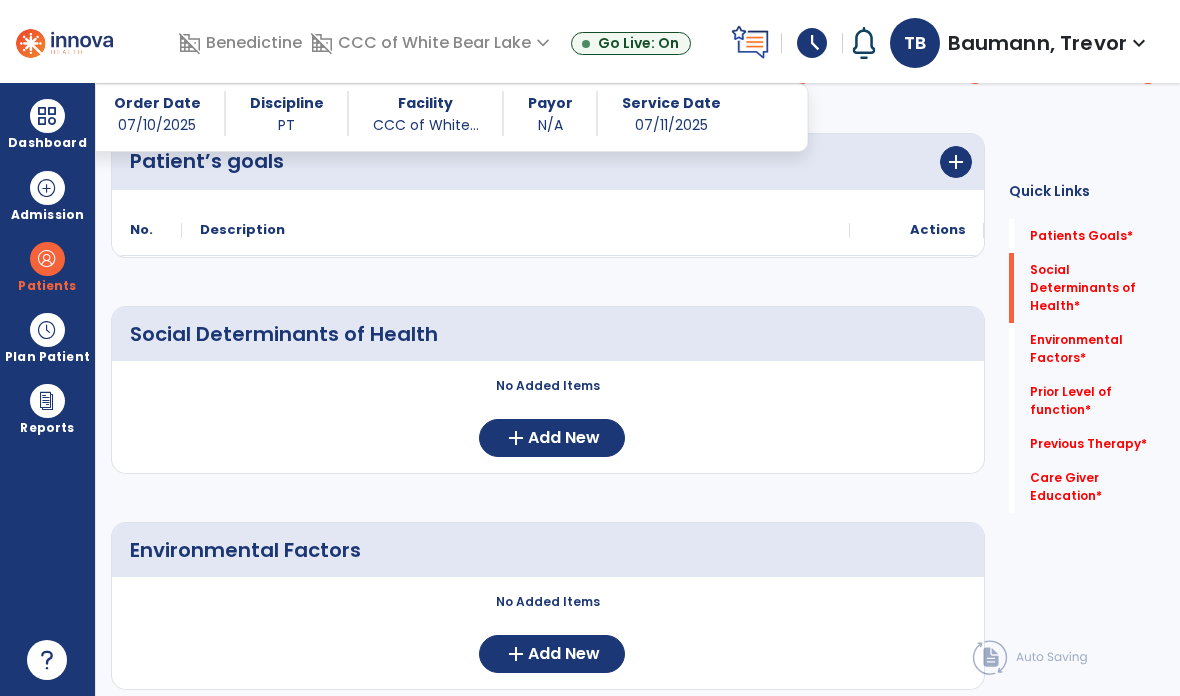 click on "Add New" 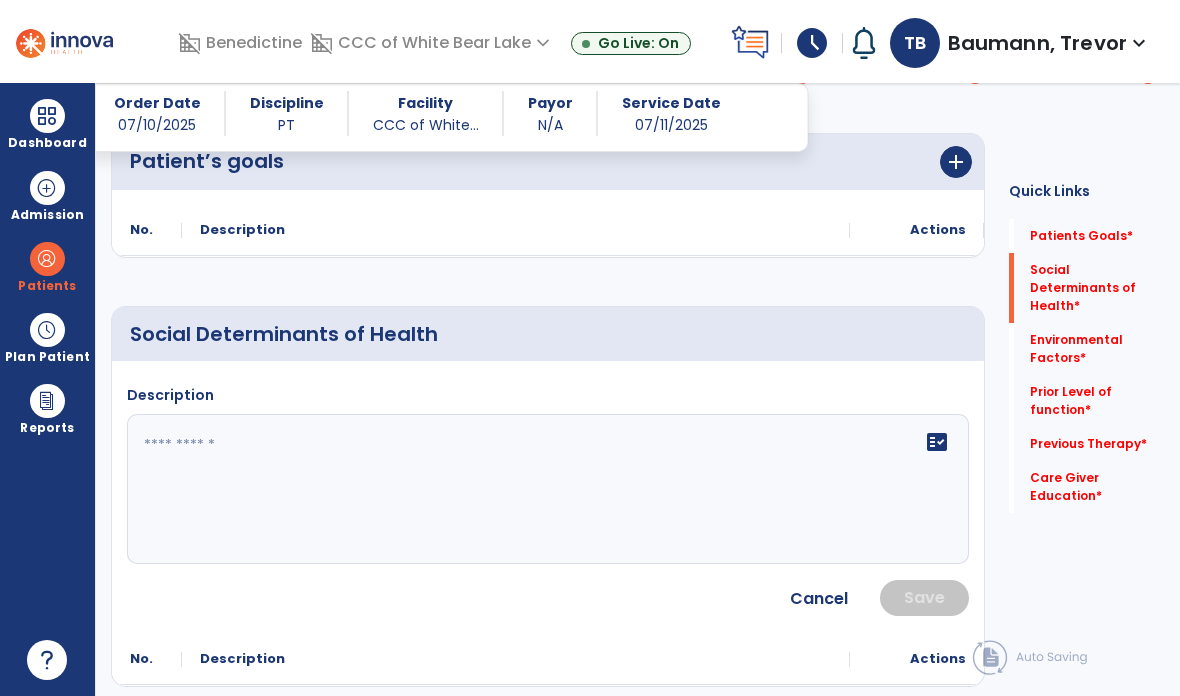 click on "fact_check" 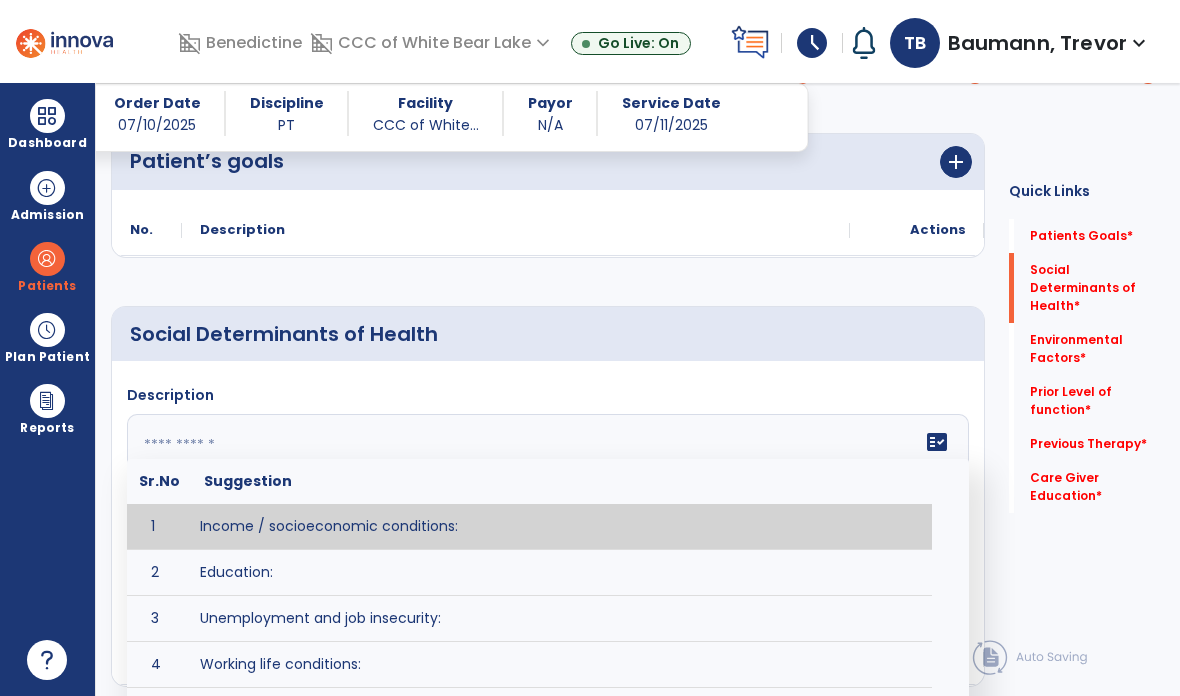 paste on "**********" 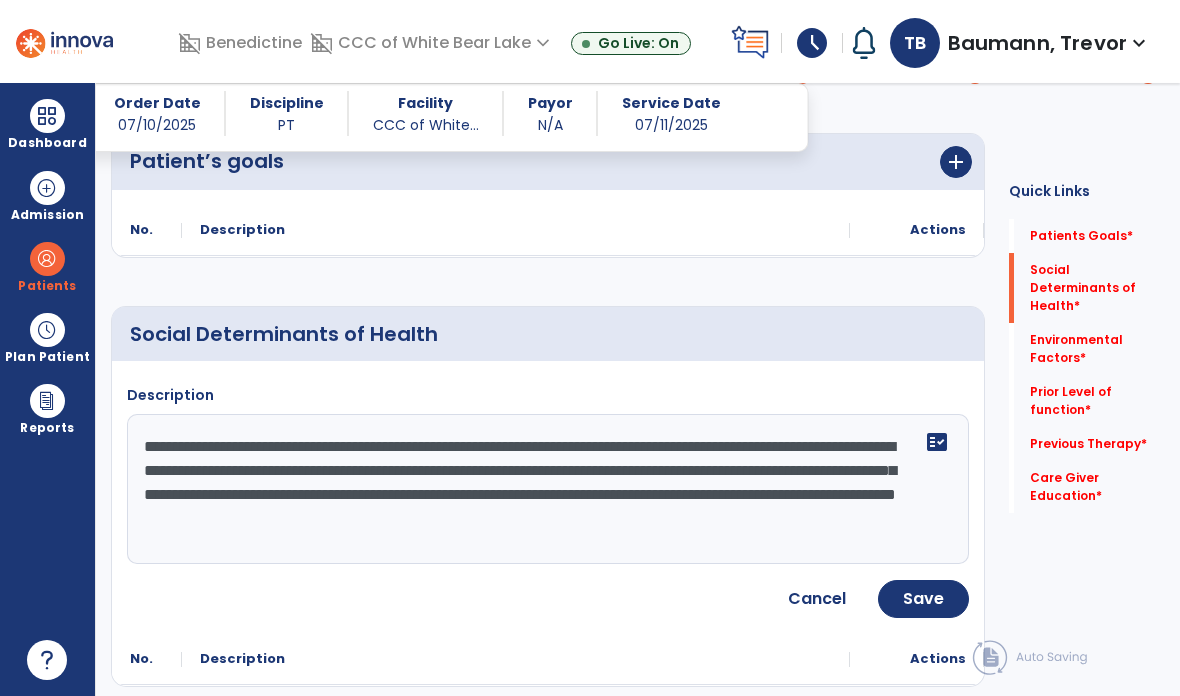 click on "Save" 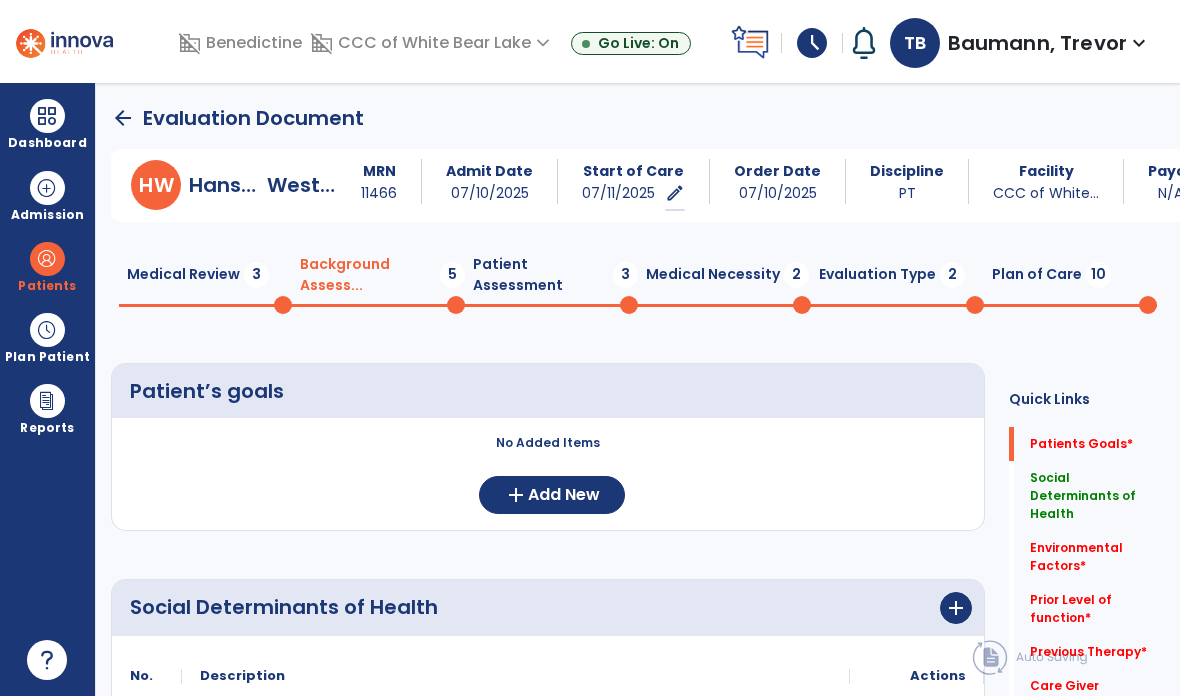 scroll, scrollTop: 0, scrollLeft: 0, axis: both 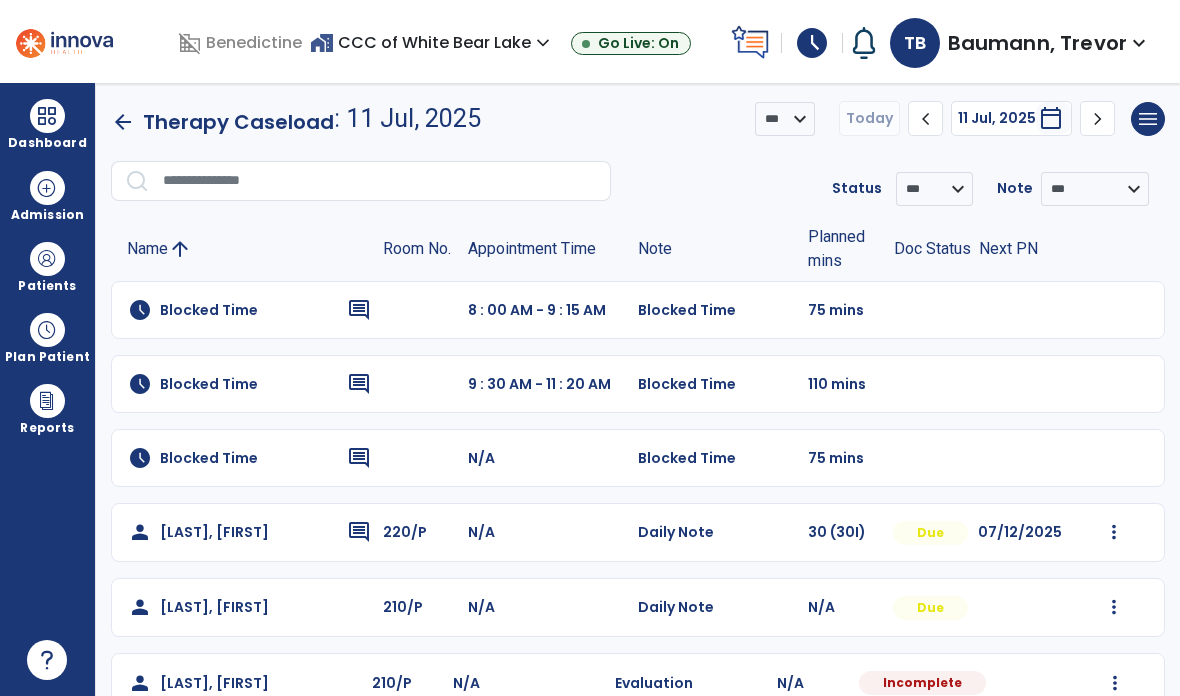 click on "Dashboard" at bounding box center (47, 143) 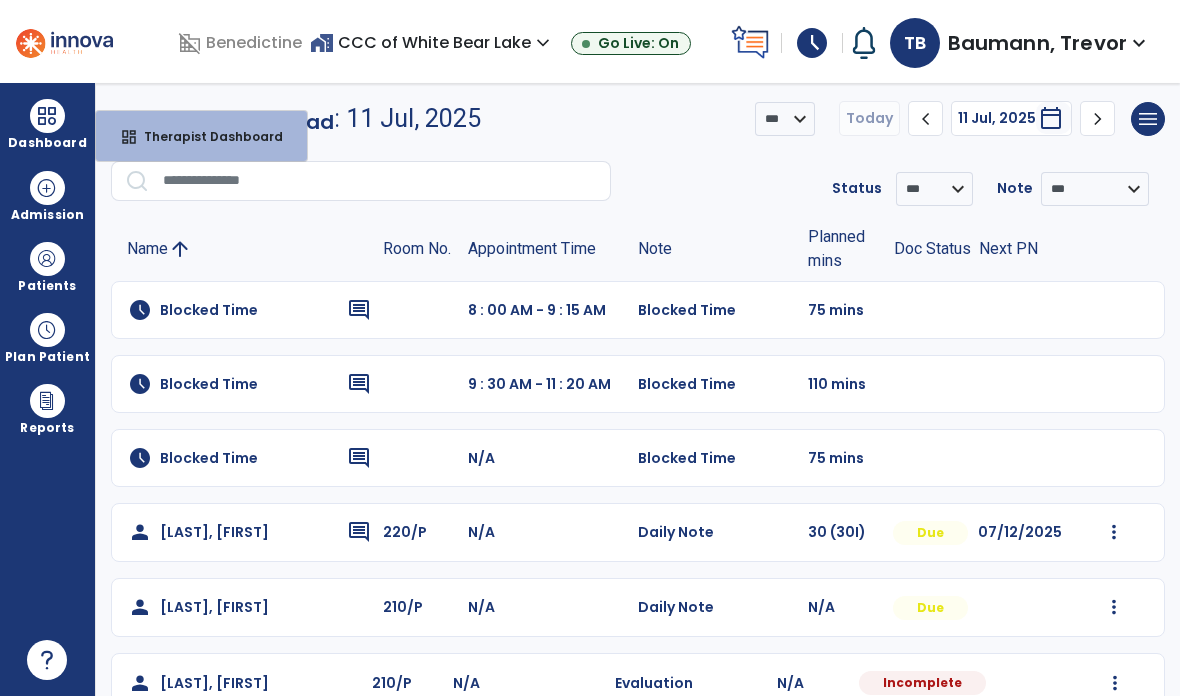 click on "Therapist Dashboard" at bounding box center [205, 136] 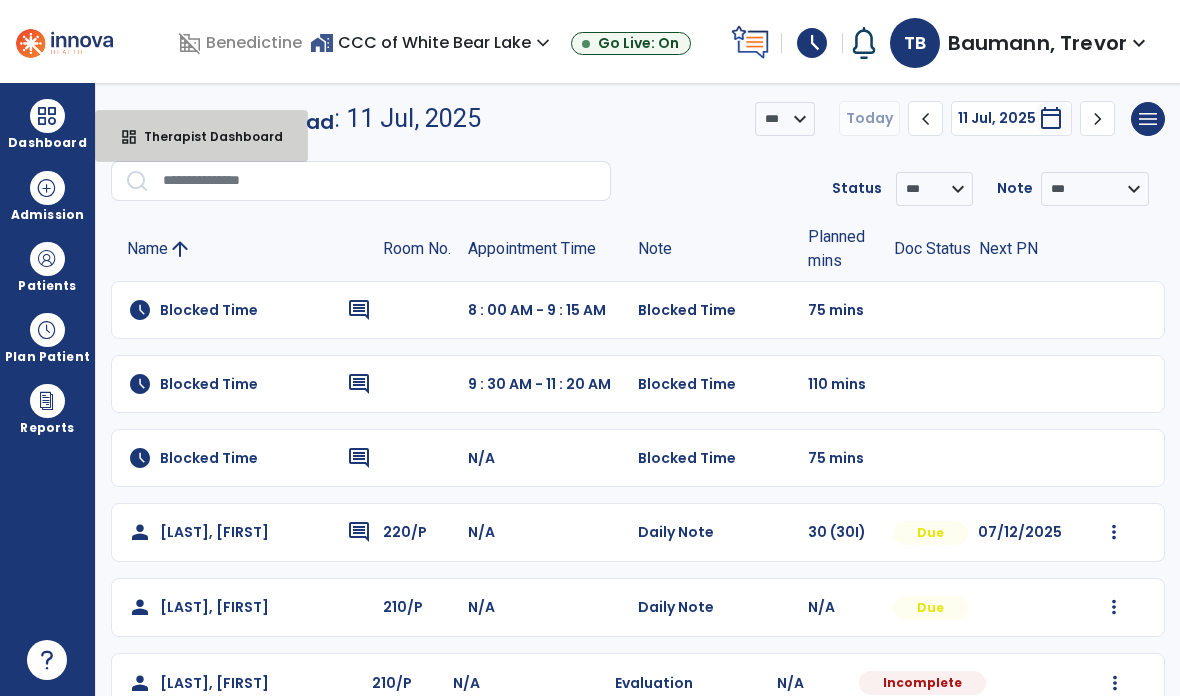 select on "****" 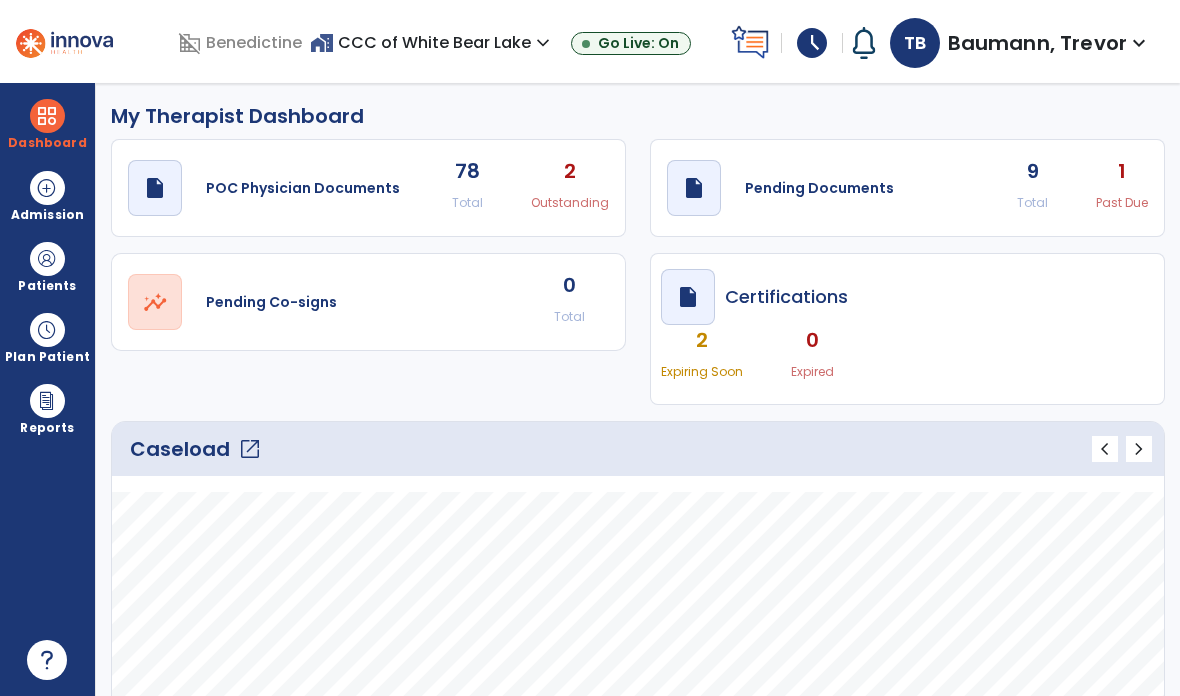 click on "open_in_new" 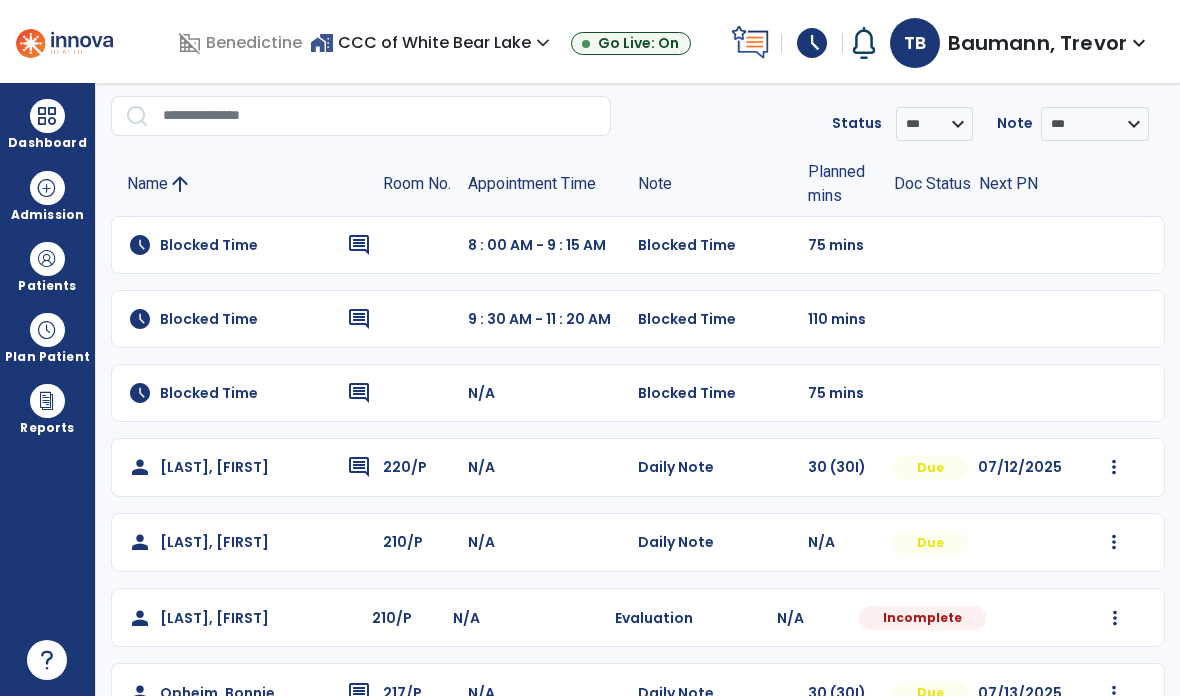 scroll, scrollTop: 72, scrollLeft: 0, axis: vertical 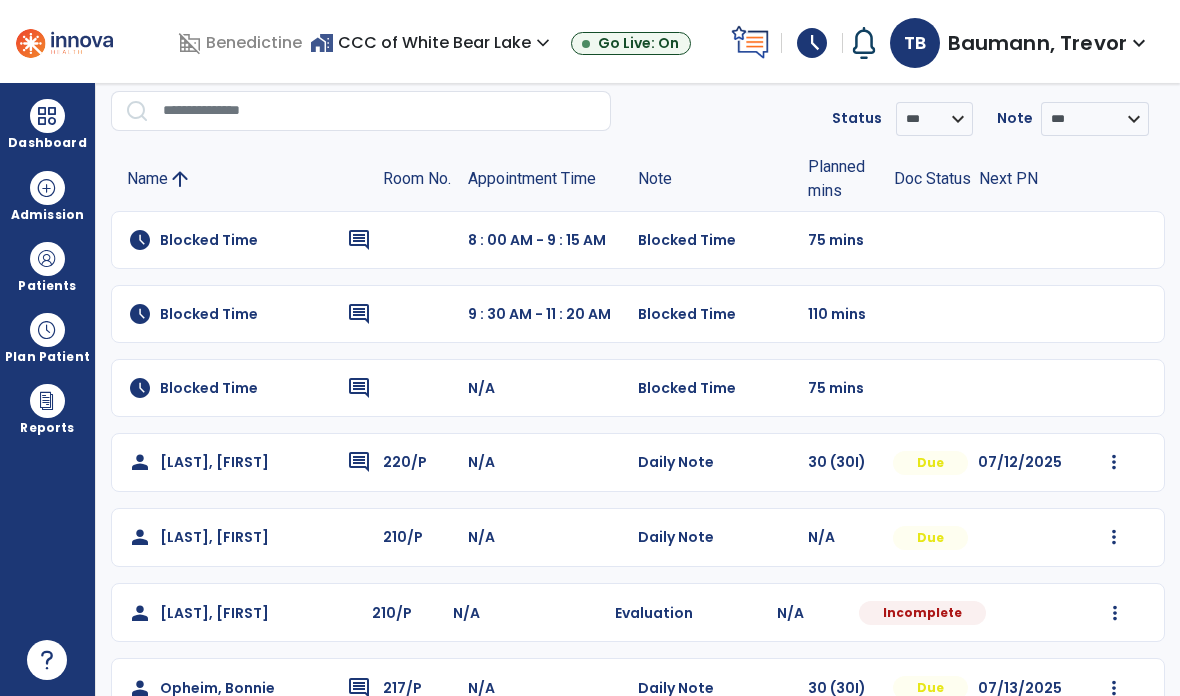 click at bounding box center [1114, 462] 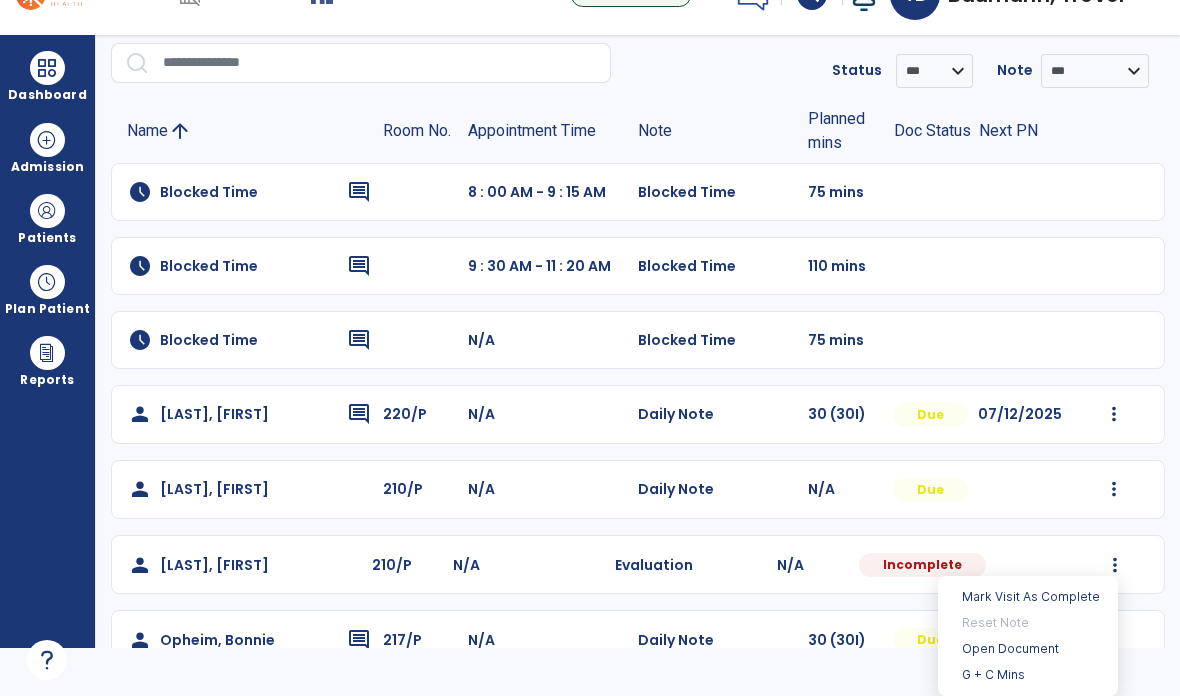 click on "Open Document" at bounding box center (1028, 649) 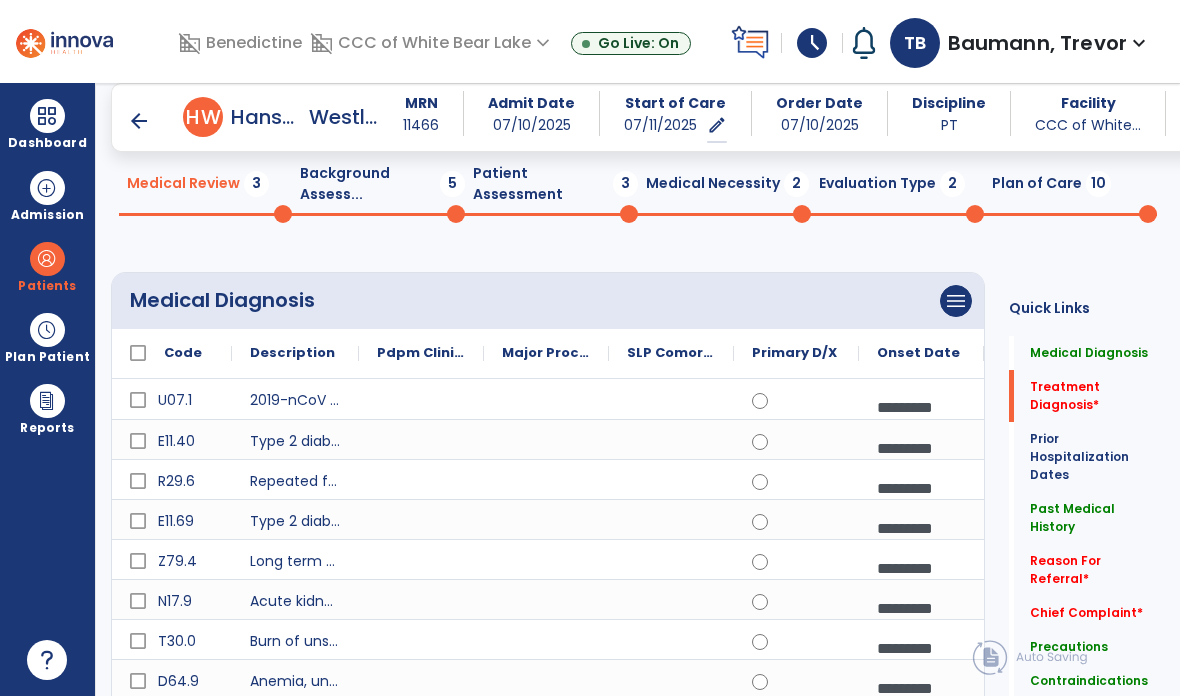 click on "Past Medical History   Past Medical History" 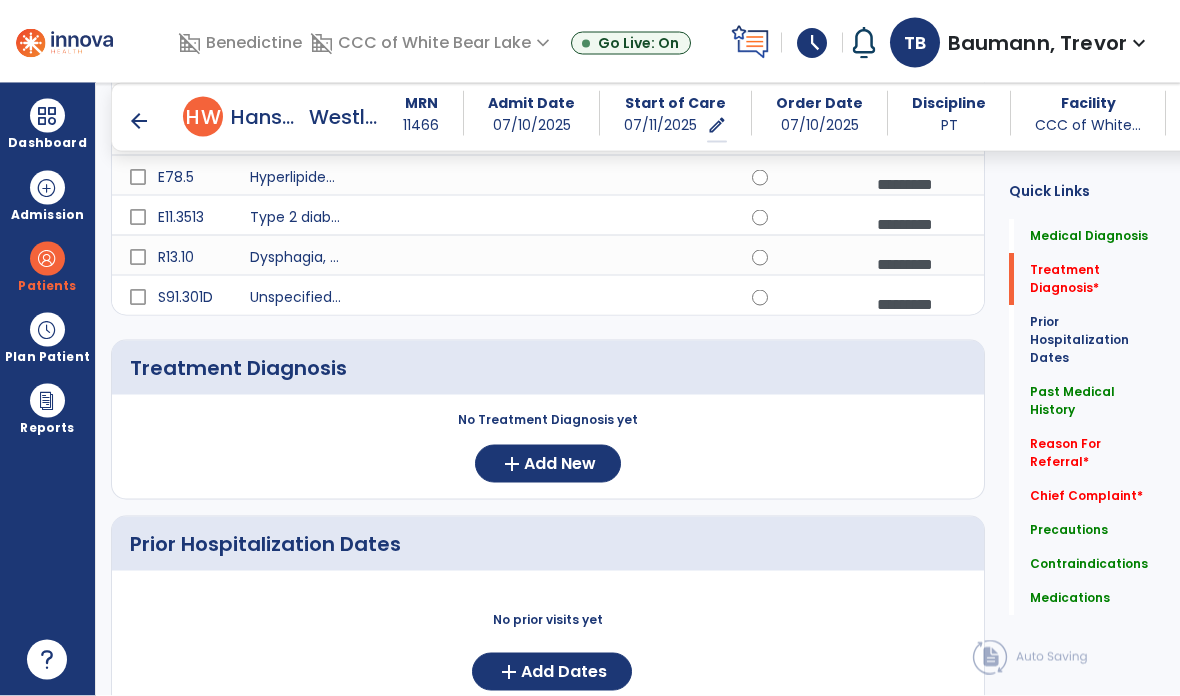 scroll, scrollTop: 1092, scrollLeft: 0, axis: vertical 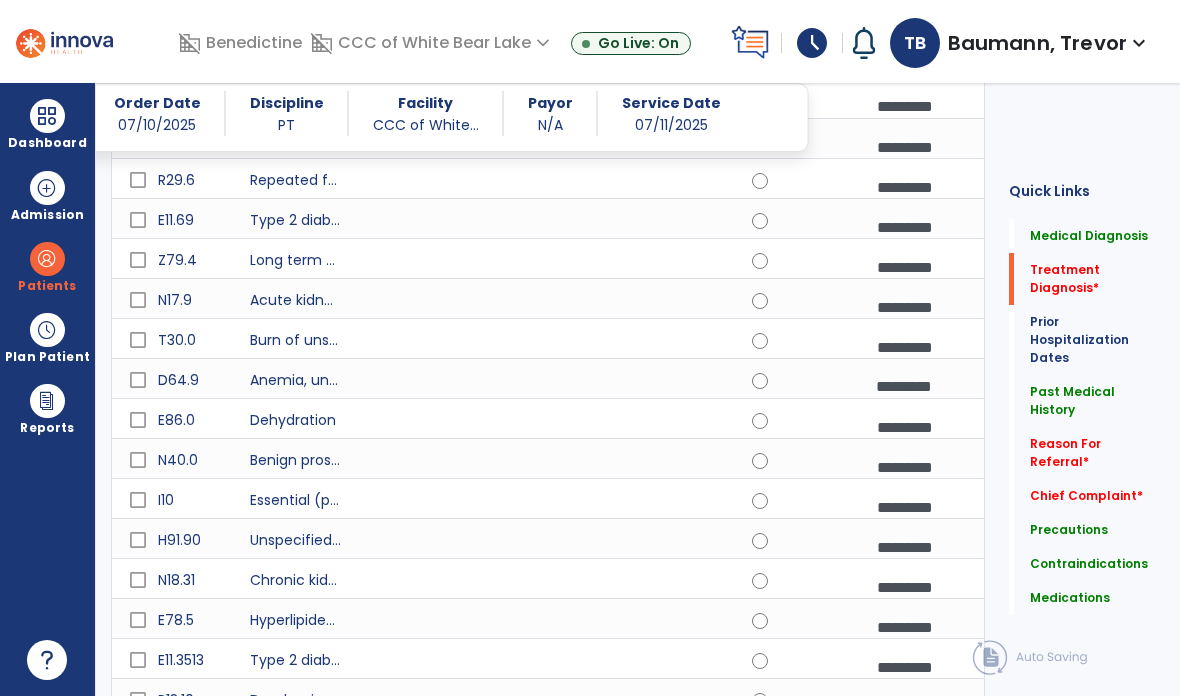 click on "Treatment Diagnosis   *" 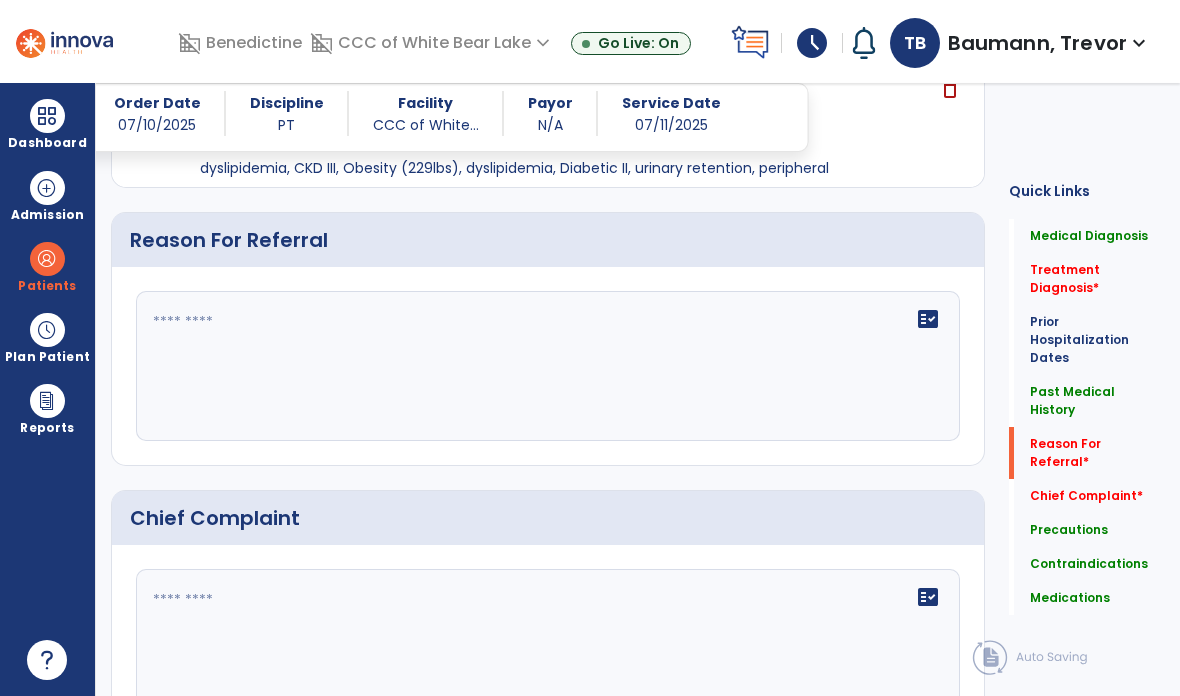 scroll, scrollTop: 1628, scrollLeft: 0, axis: vertical 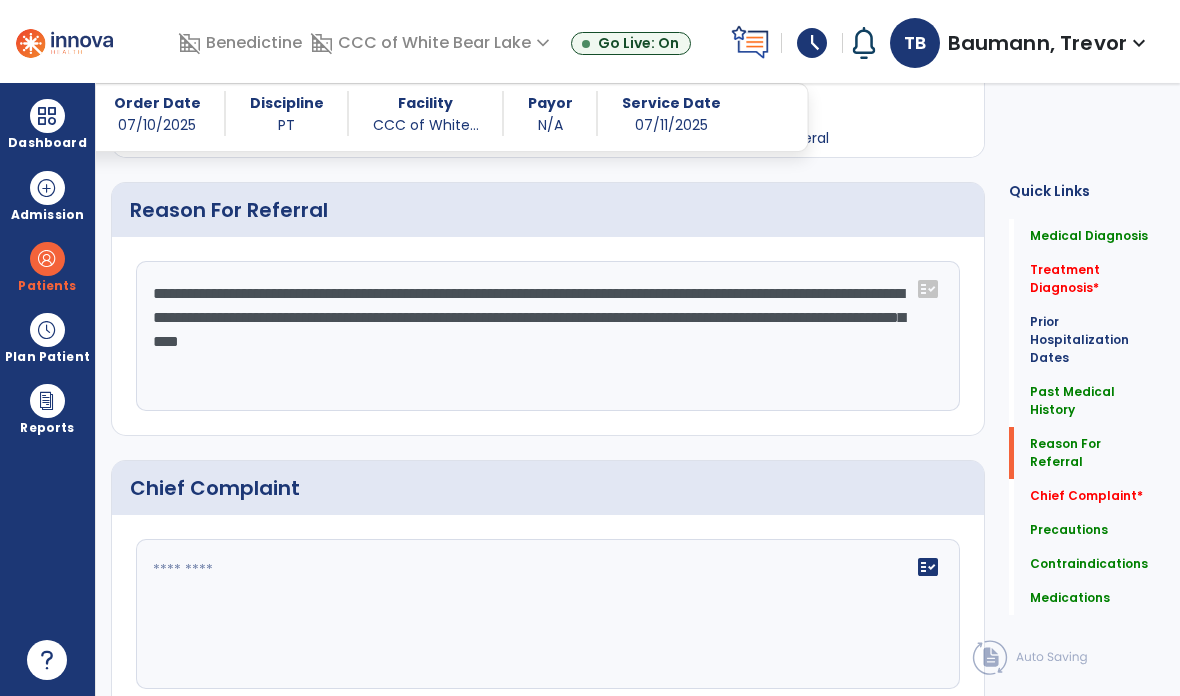 type on "**********" 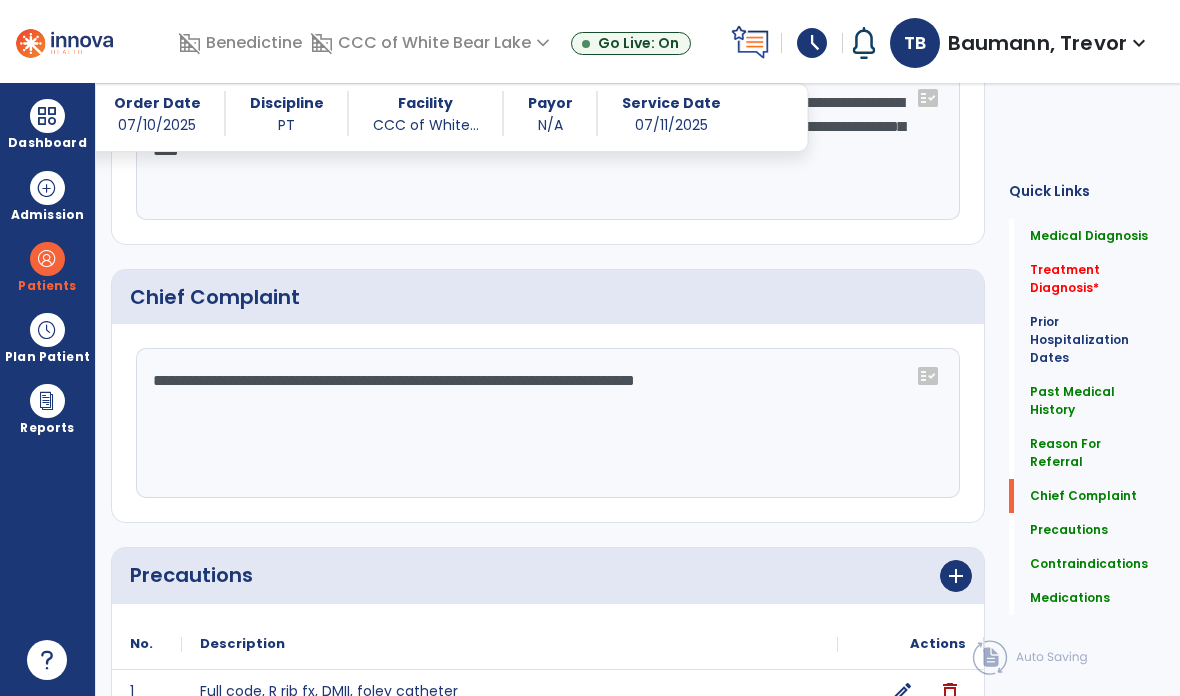 scroll, scrollTop: 1882, scrollLeft: 0, axis: vertical 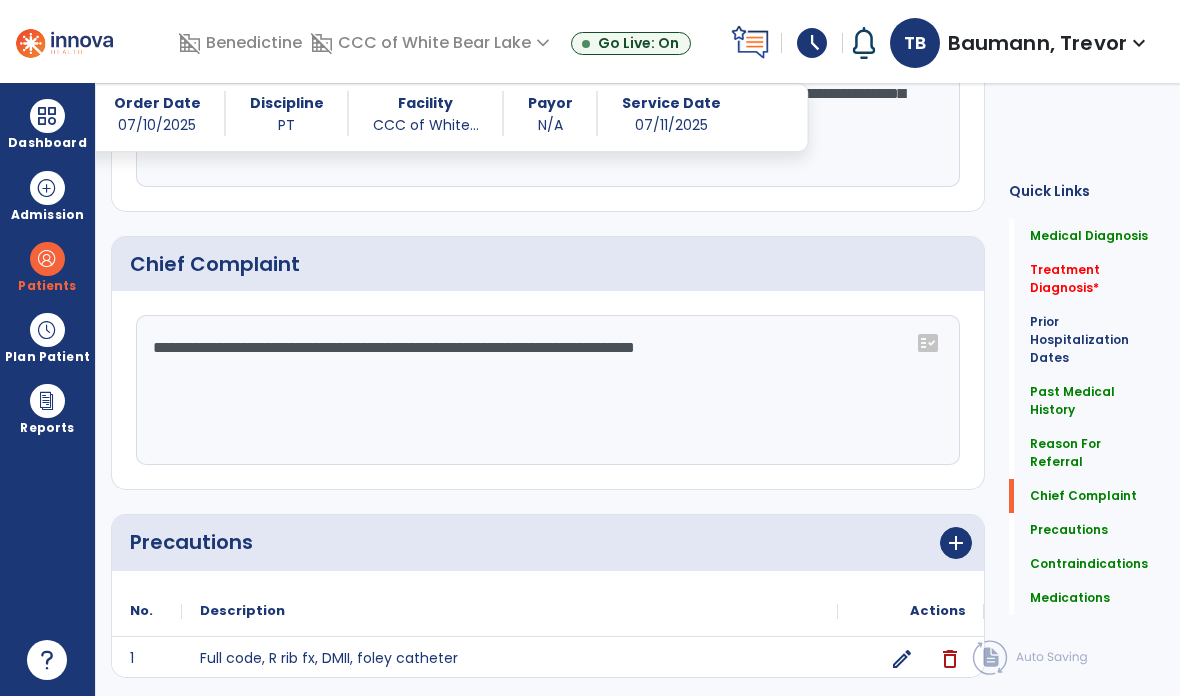 type on "**********" 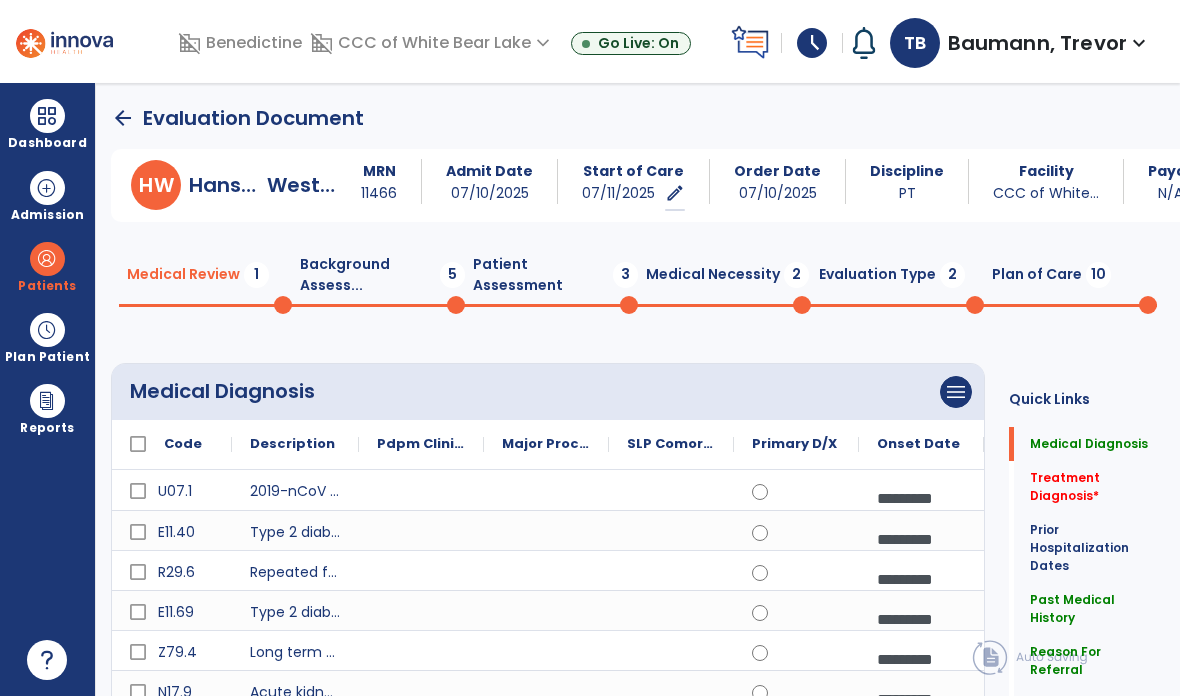 scroll, scrollTop: 0, scrollLeft: 0, axis: both 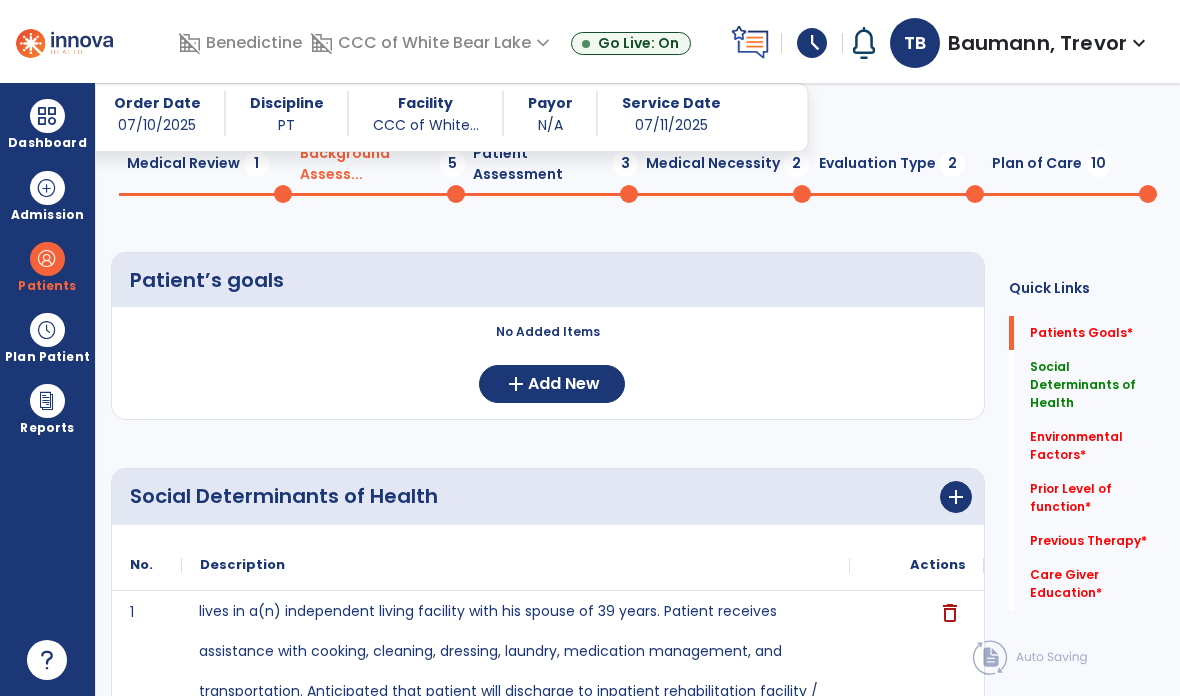 click on "Add New" 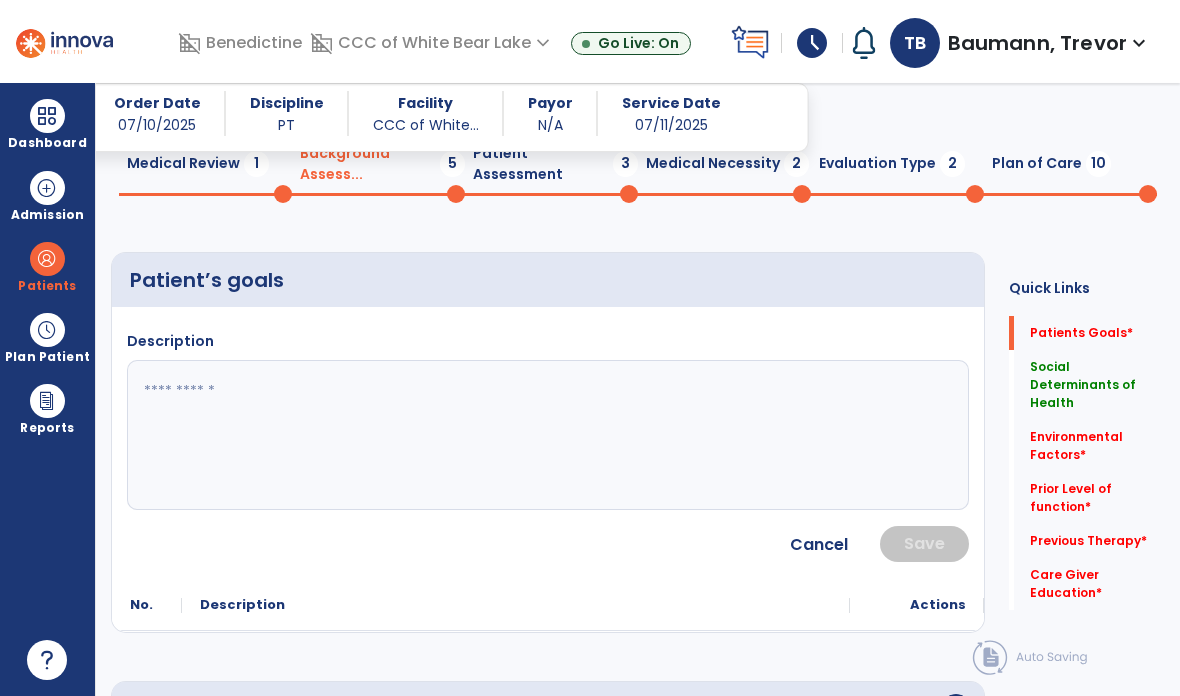 click 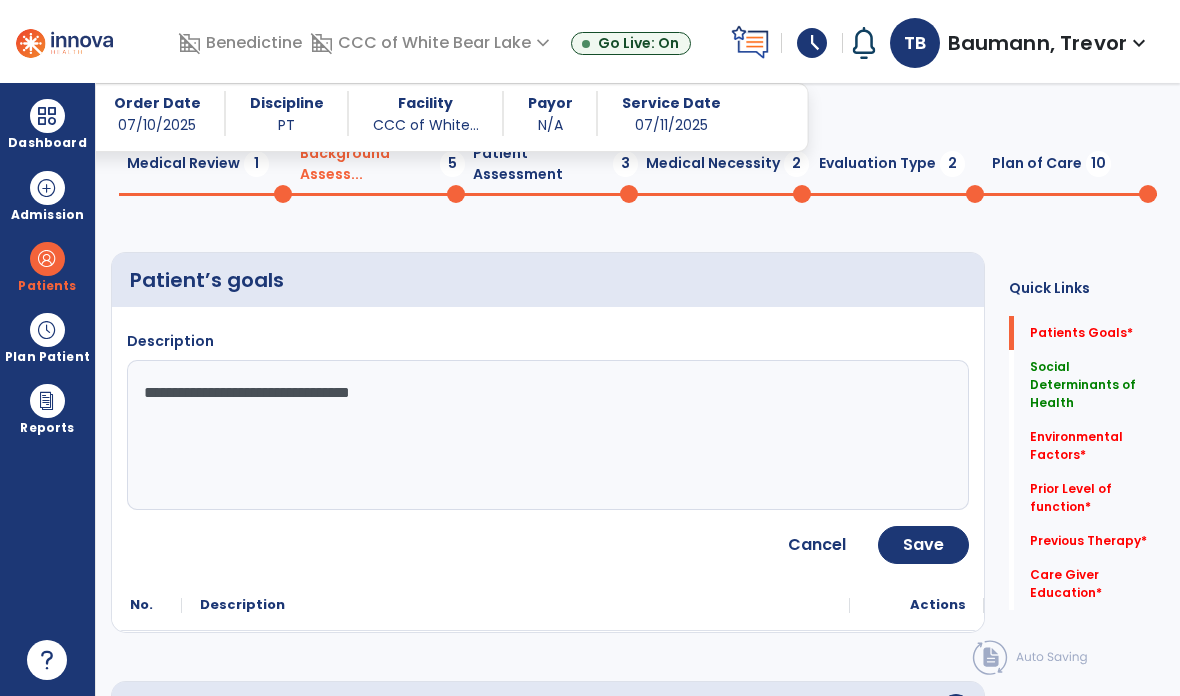 type on "**********" 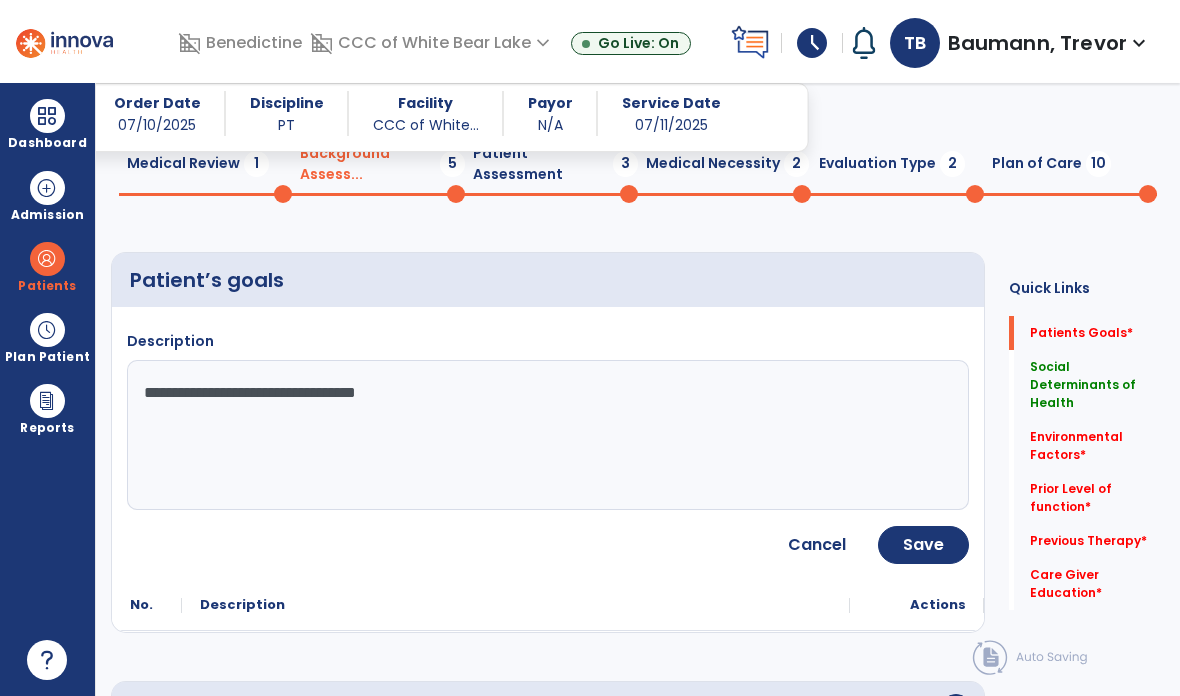 click on "Save" 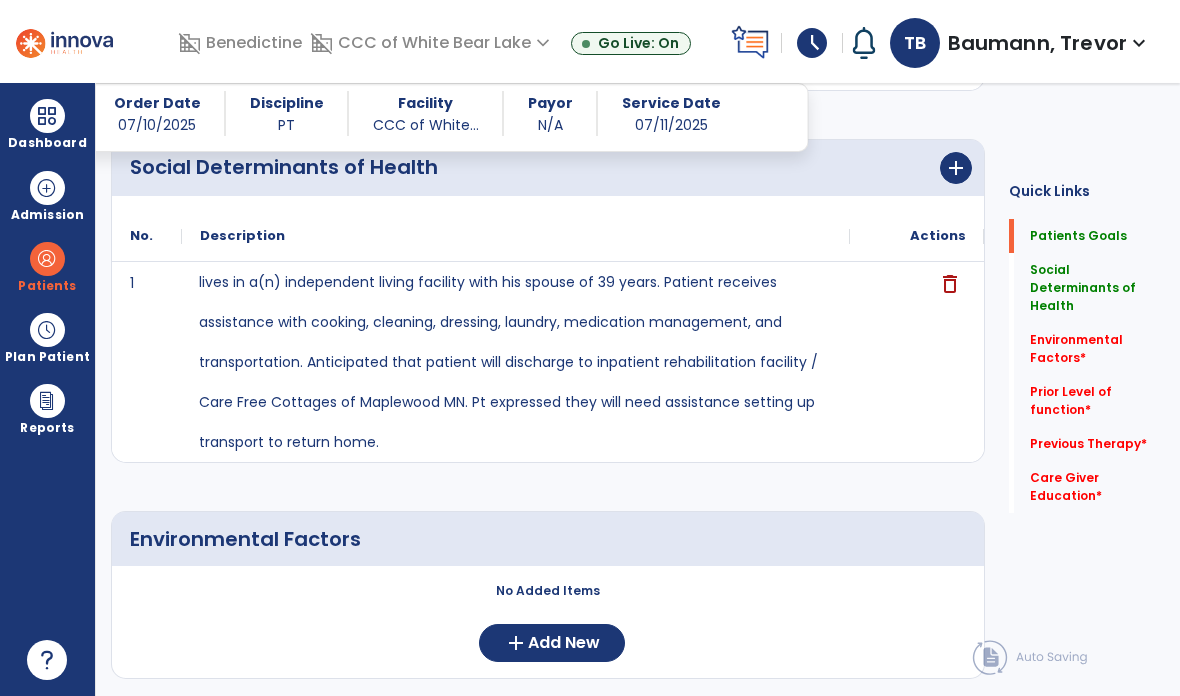 scroll, scrollTop: 417, scrollLeft: 0, axis: vertical 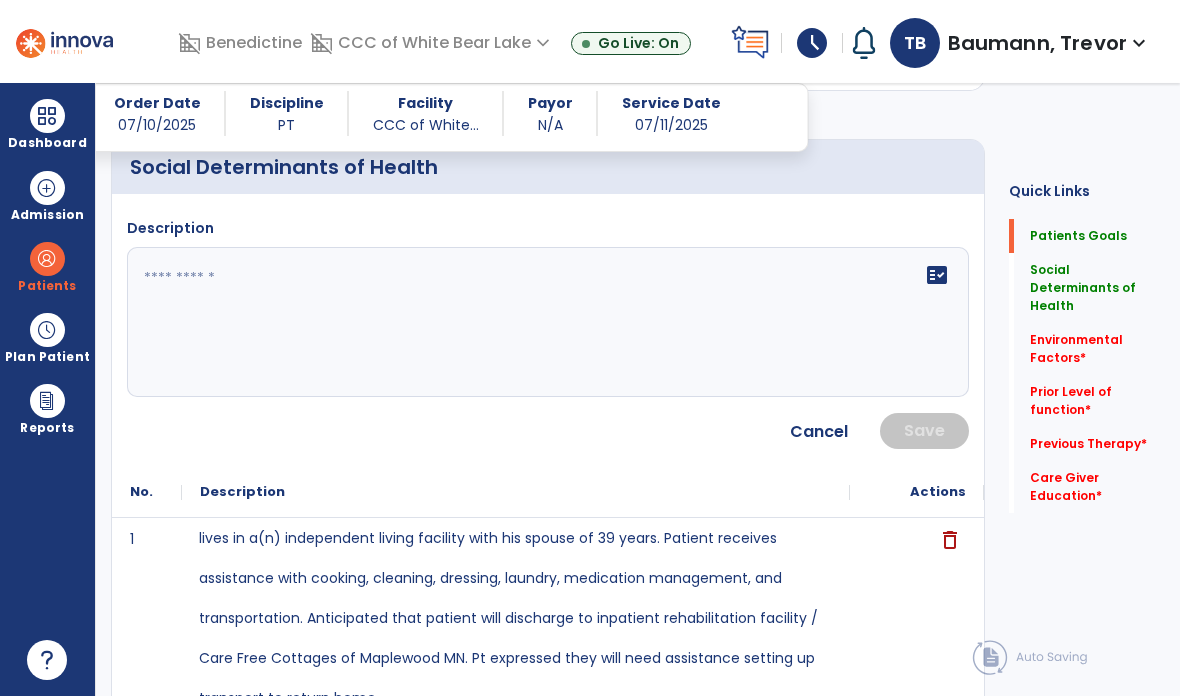 click on "fact_check" 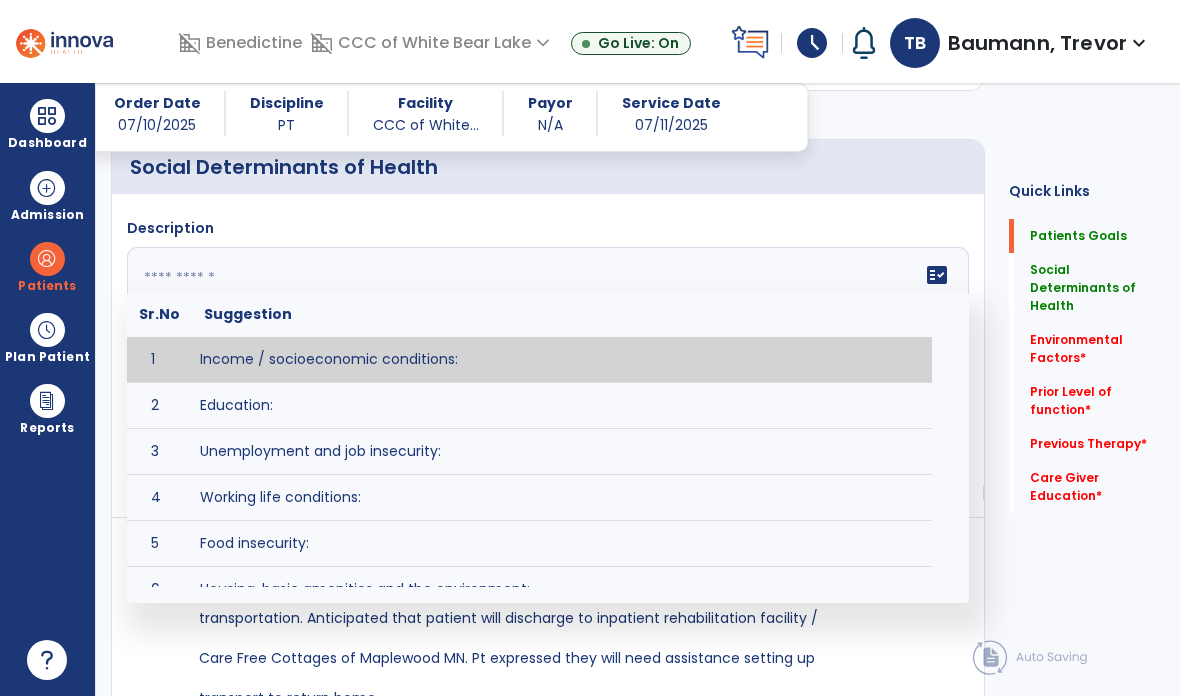 click on "Description   fact_check  Sr.No Suggestion 1 Income / socioeconomic conditions:  2 Education:  3 Unemployment and job insecurity:  4 Working life conditions:  5 Food insecurity:  6 Housing, basic amenities and the environment:  7 Early childhood development:  8 Social inclusion and non-discrimination: 9 Structural conflict: 10 Access to affordable health services of decent quality:" 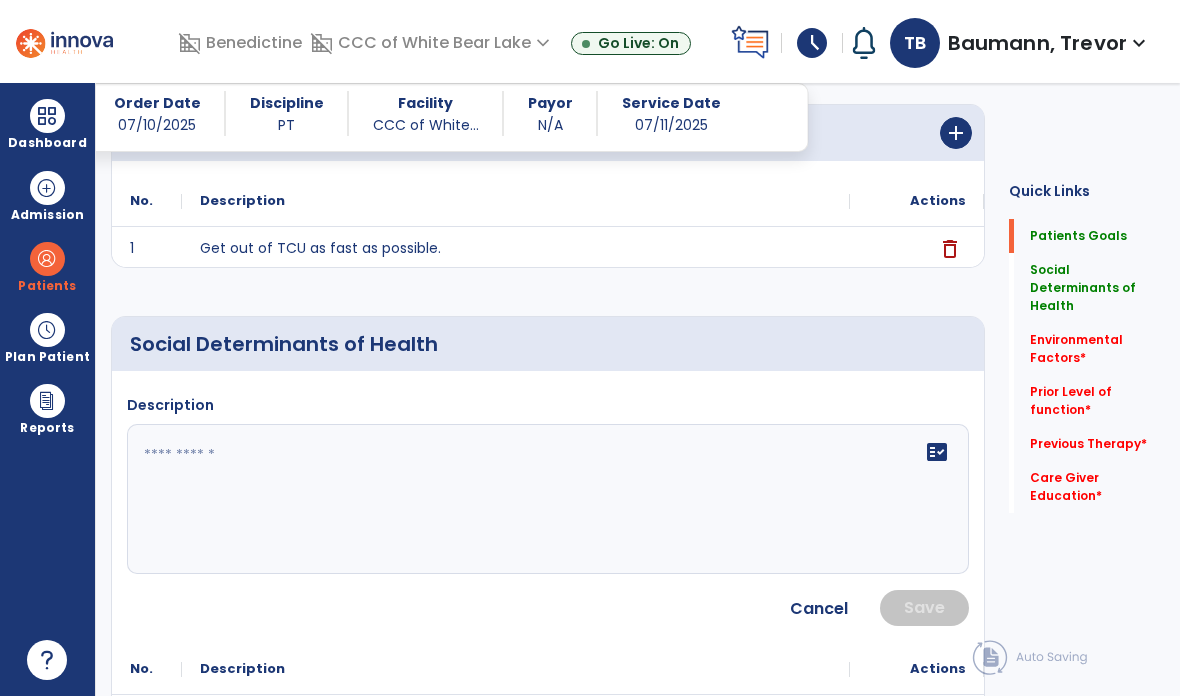 scroll, scrollTop: 238, scrollLeft: 0, axis: vertical 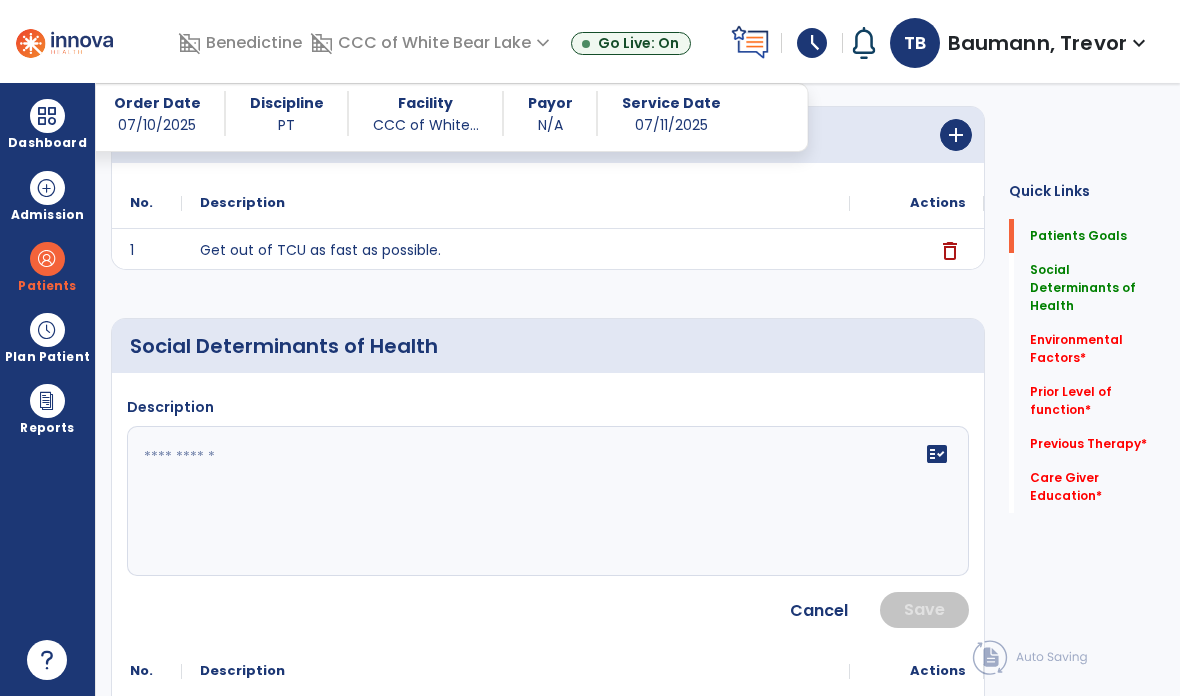 click on "fact_check" 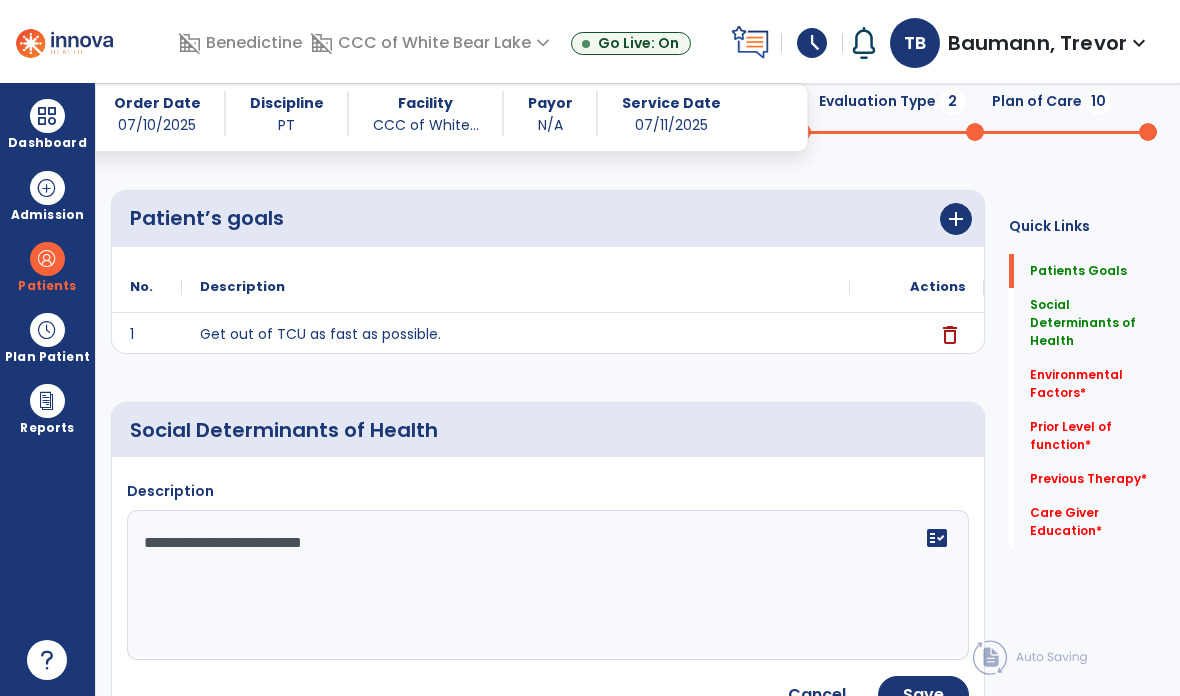 scroll, scrollTop: 159, scrollLeft: 0, axis: vertical 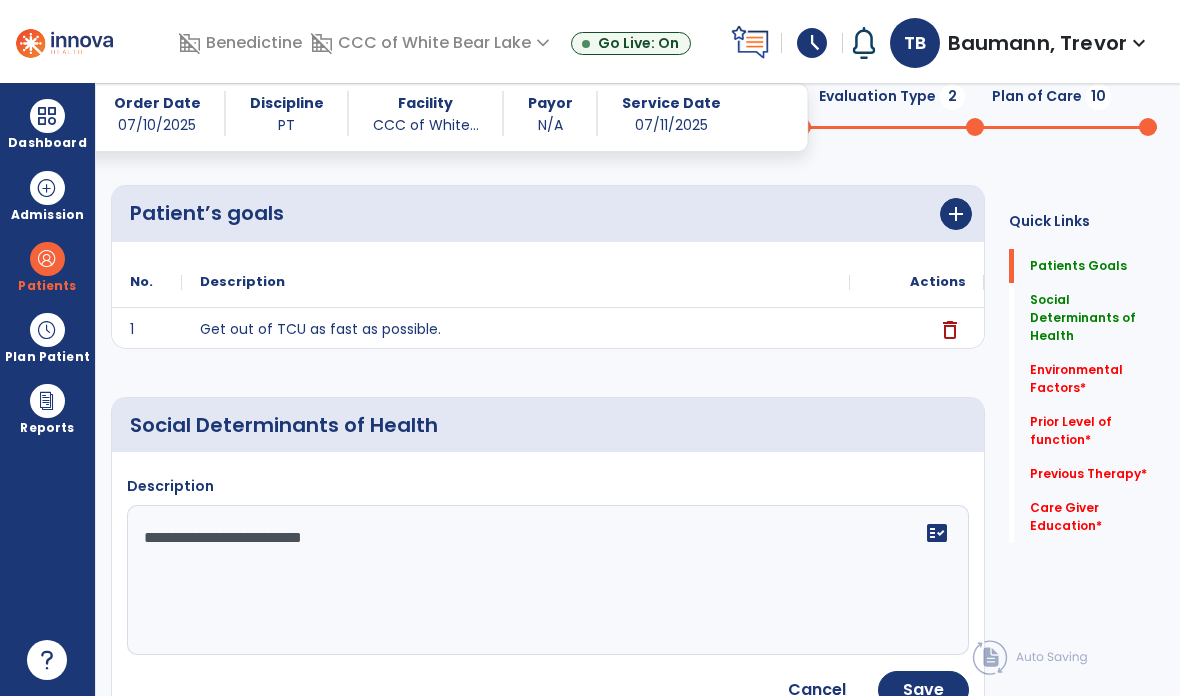 click on "**********" 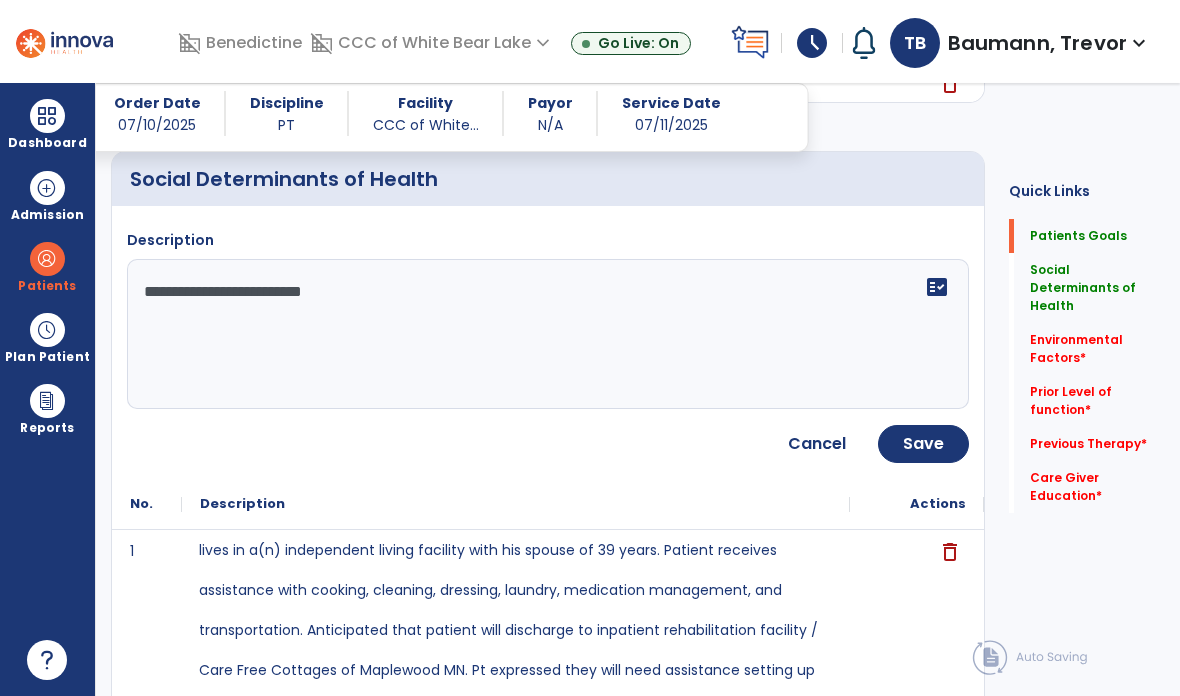 scroll, scrollTop: 407, scrollLeft: 0, axis: vertical 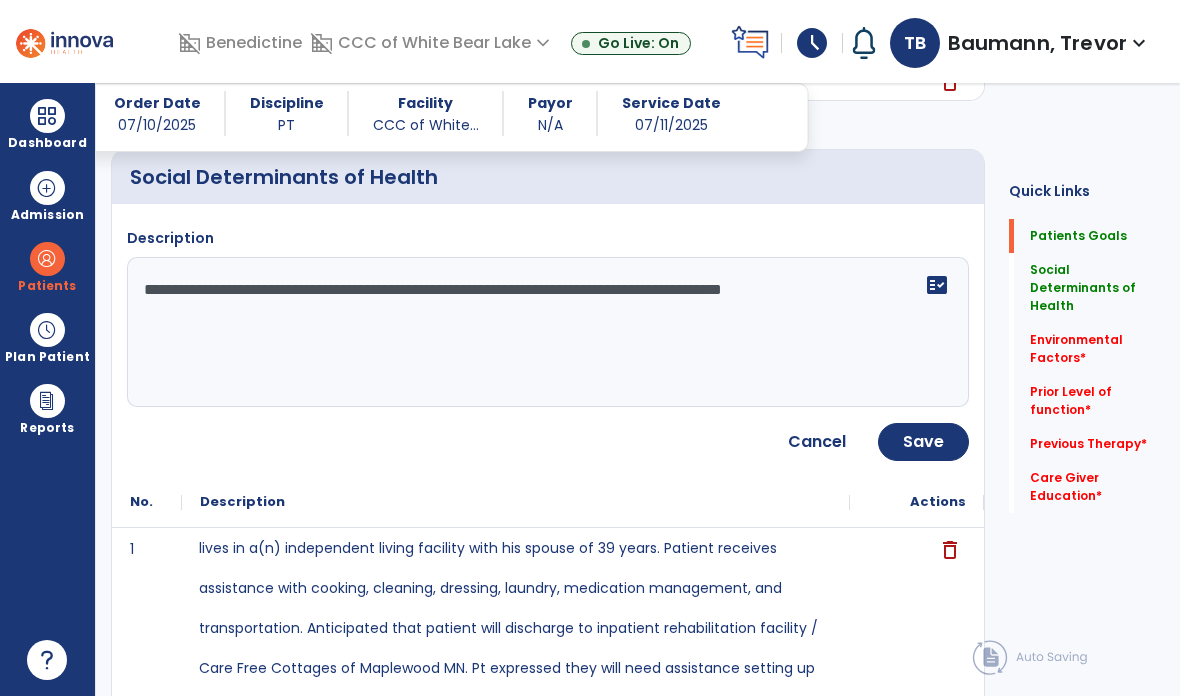 click on "**********" 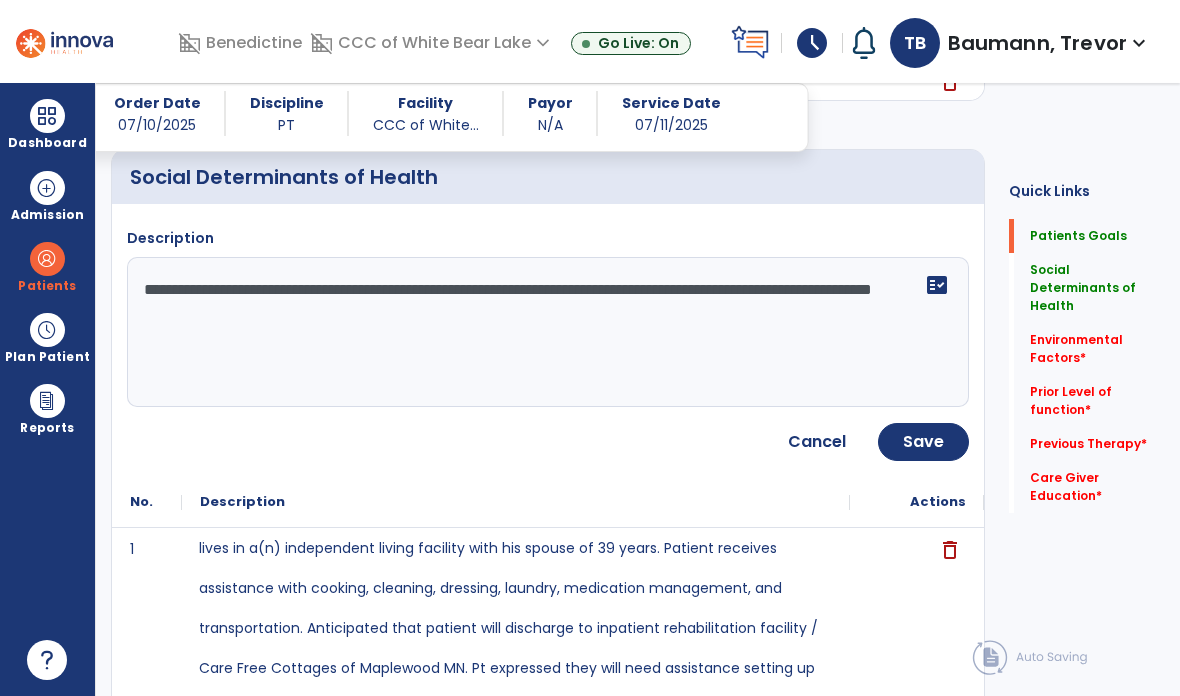 type on "**********" 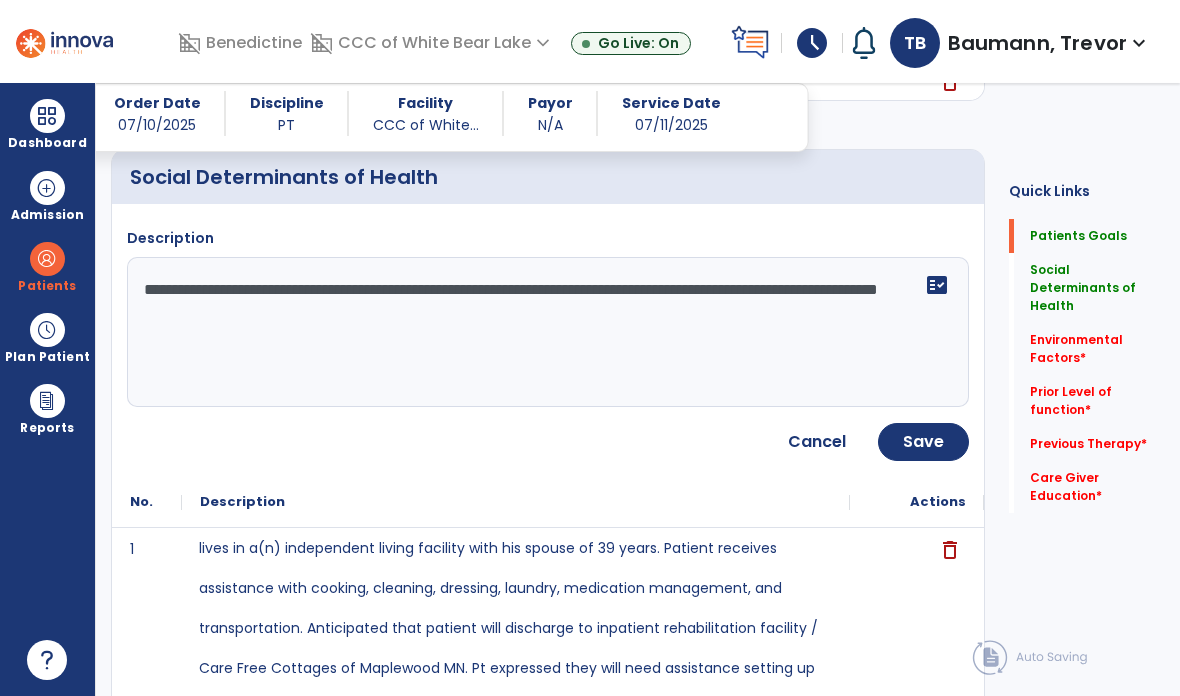 click on "Save" 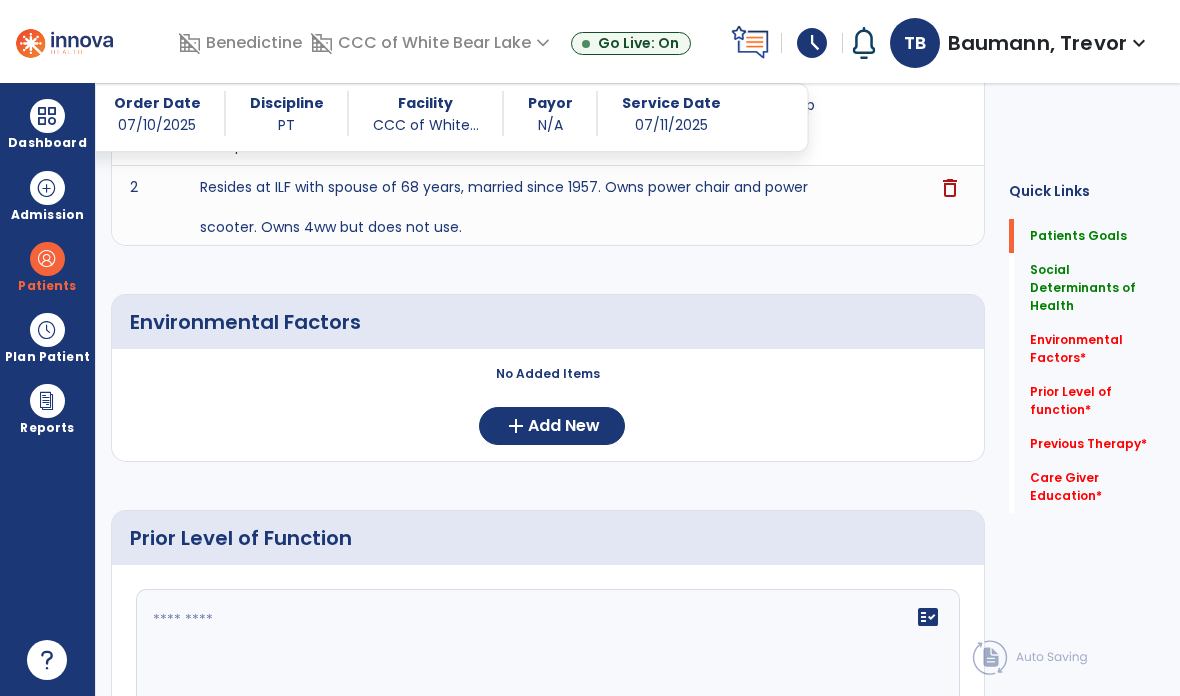 scroll, scrollTop: 716, scrollLeft: 0, axis: vertical 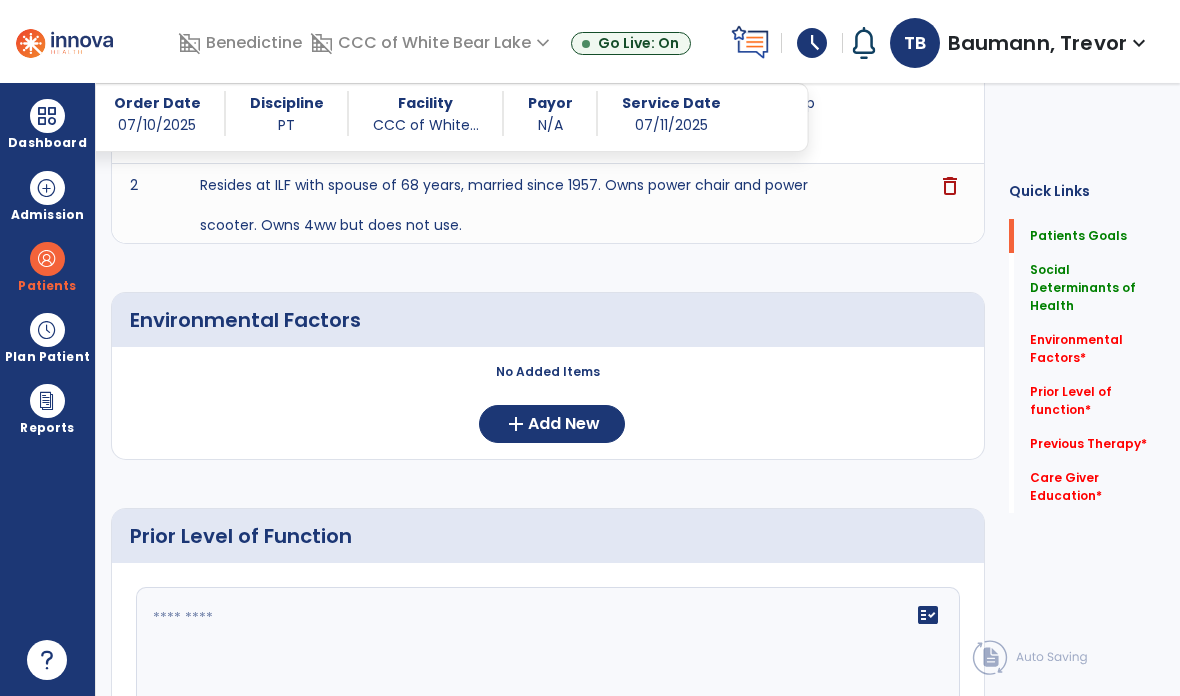 click on "Add New" 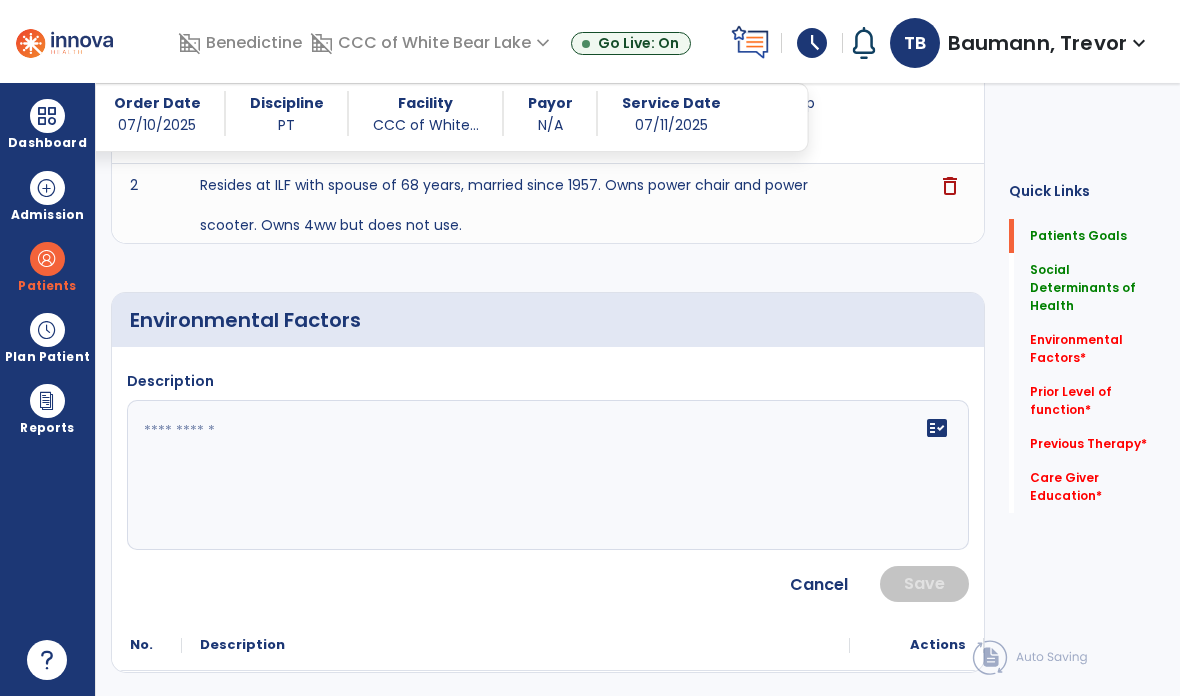 click 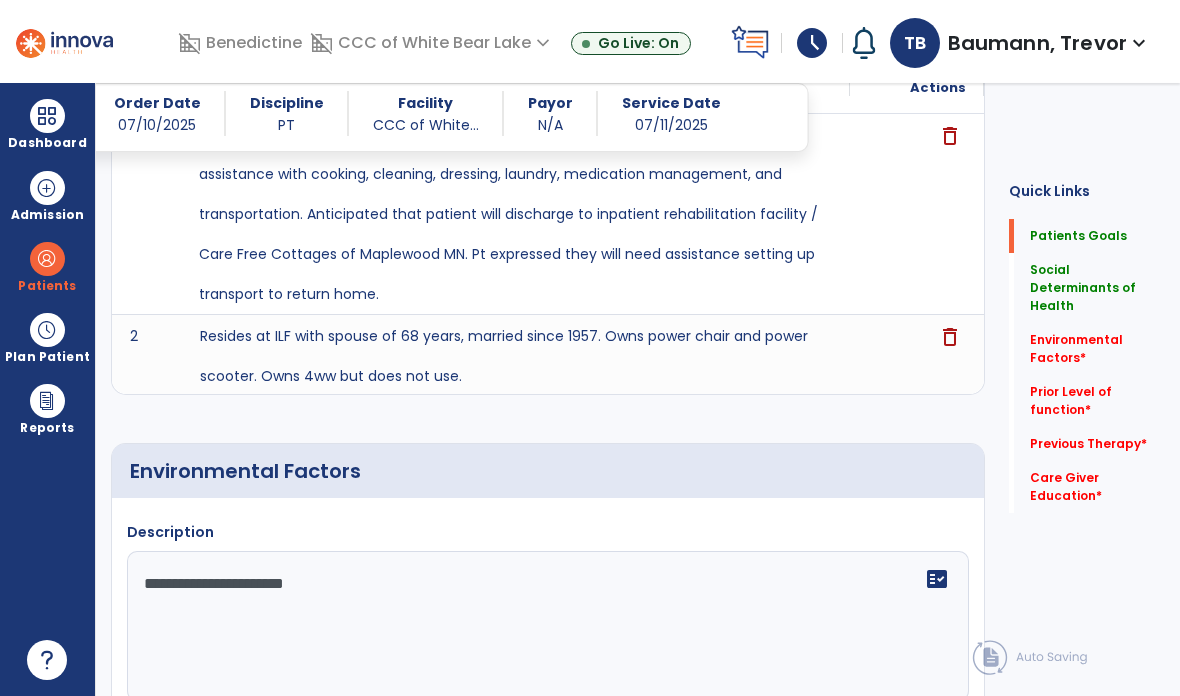 scroll, scrollTop: 566, scrollLeft: 0, axis: vertical 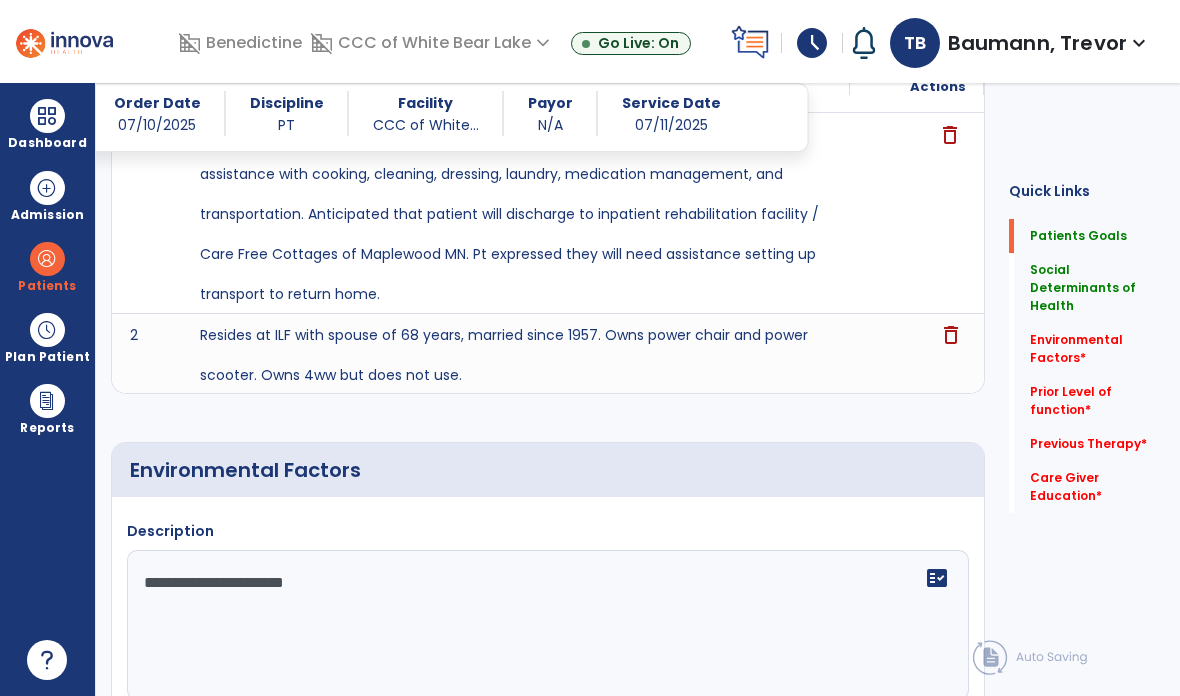 click on "delete" 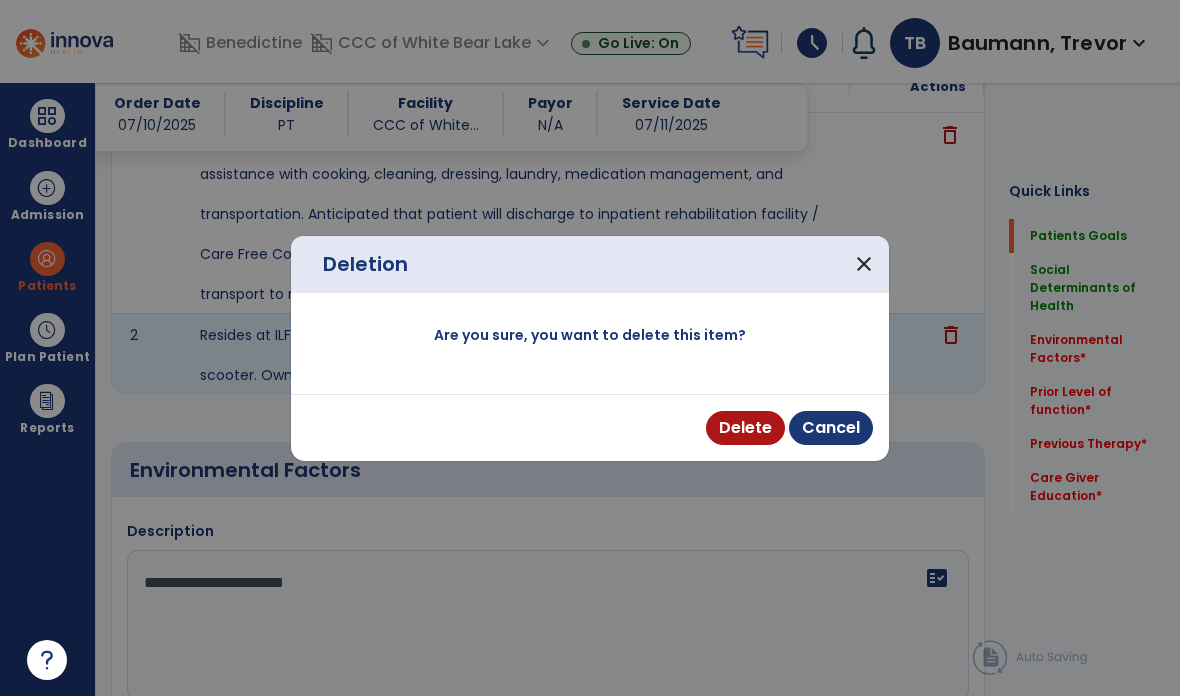 click on "Delete" at bounding box center [745, 428] 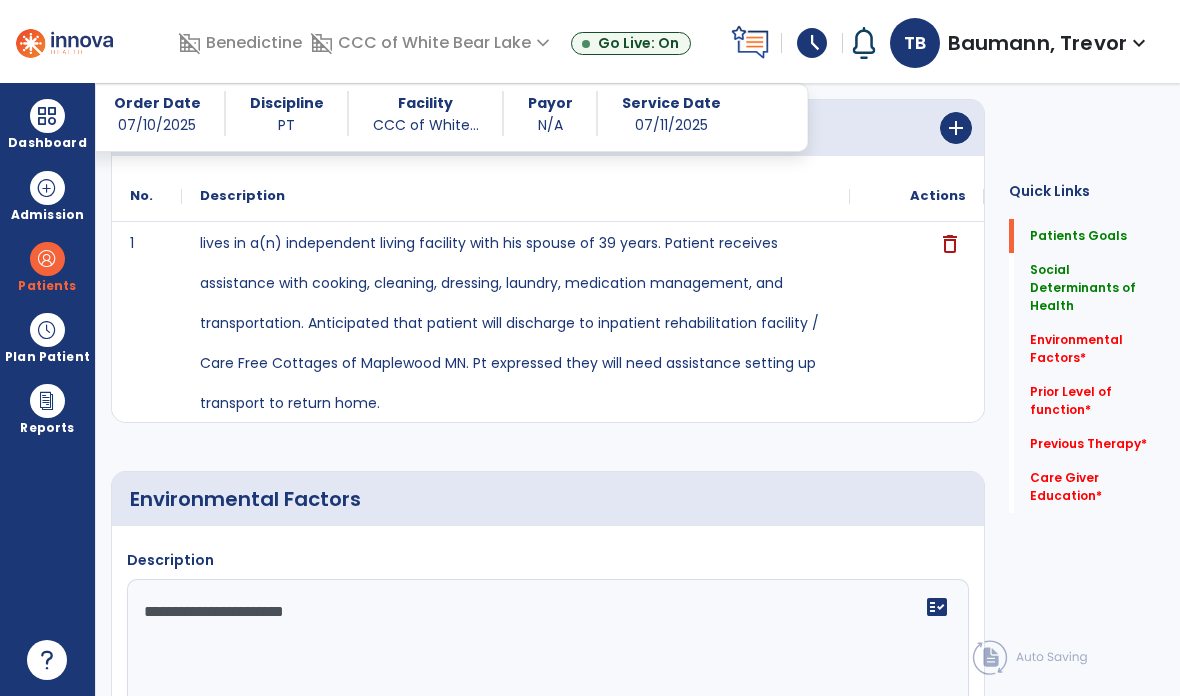 scroll, scrollTop: 448, scrollLeft: 0, axis: vertical 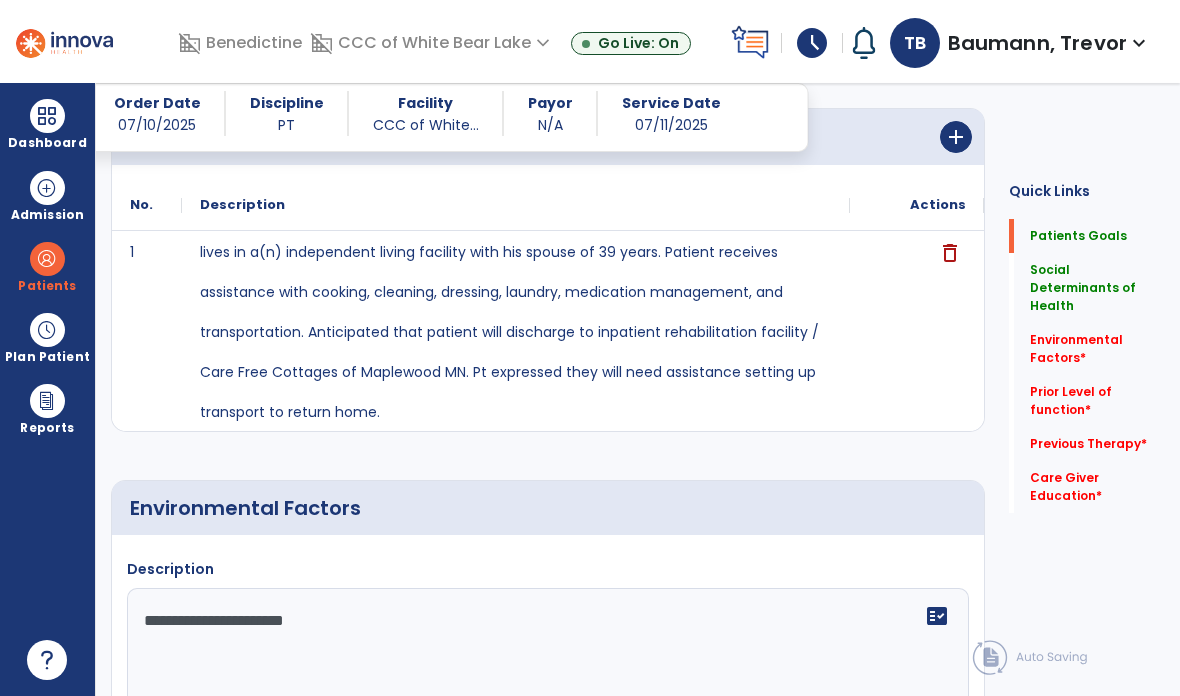 click on "add" 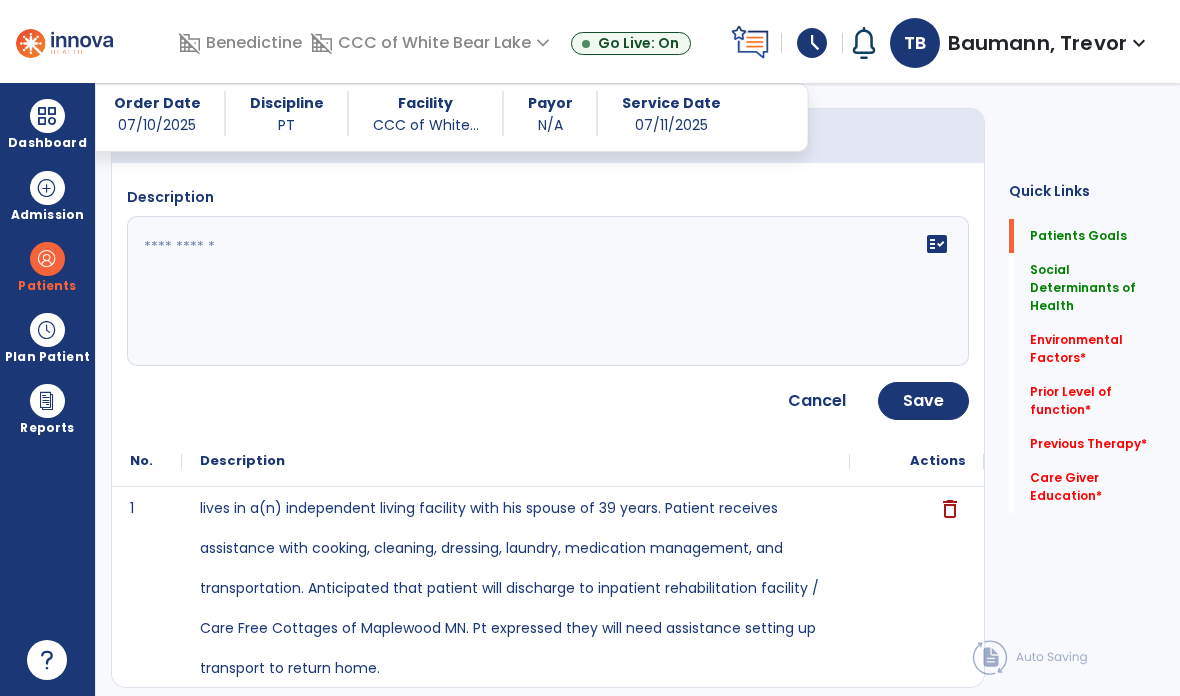 click on "Cancel" 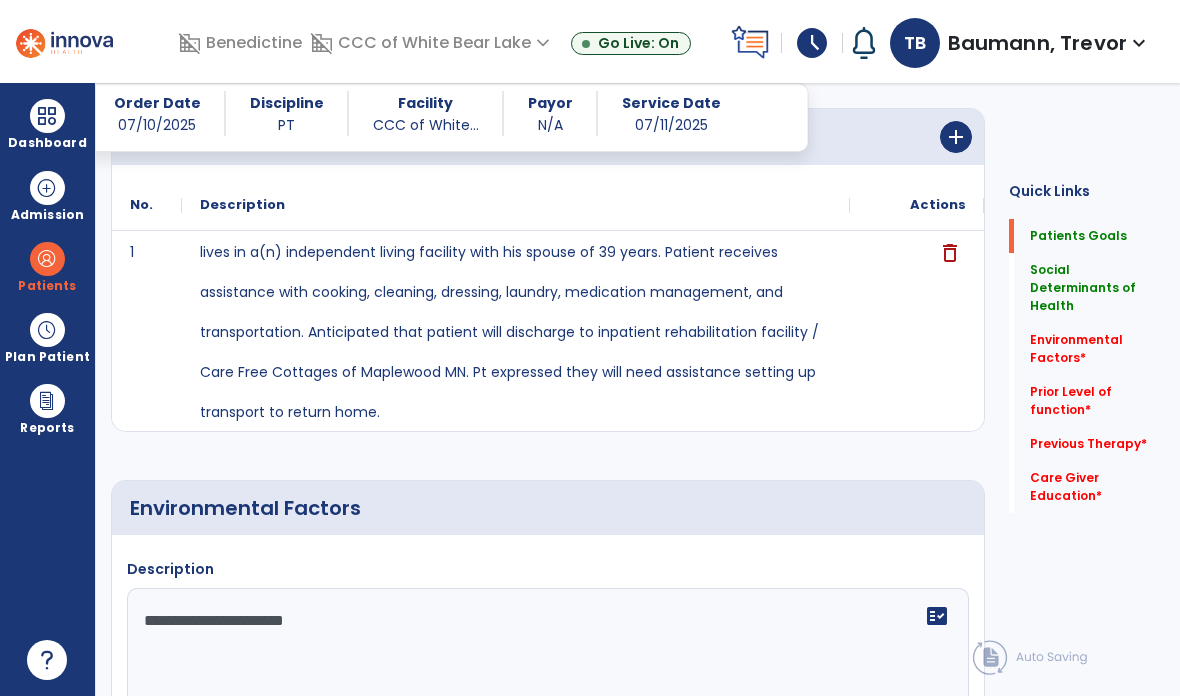 click on "**********" 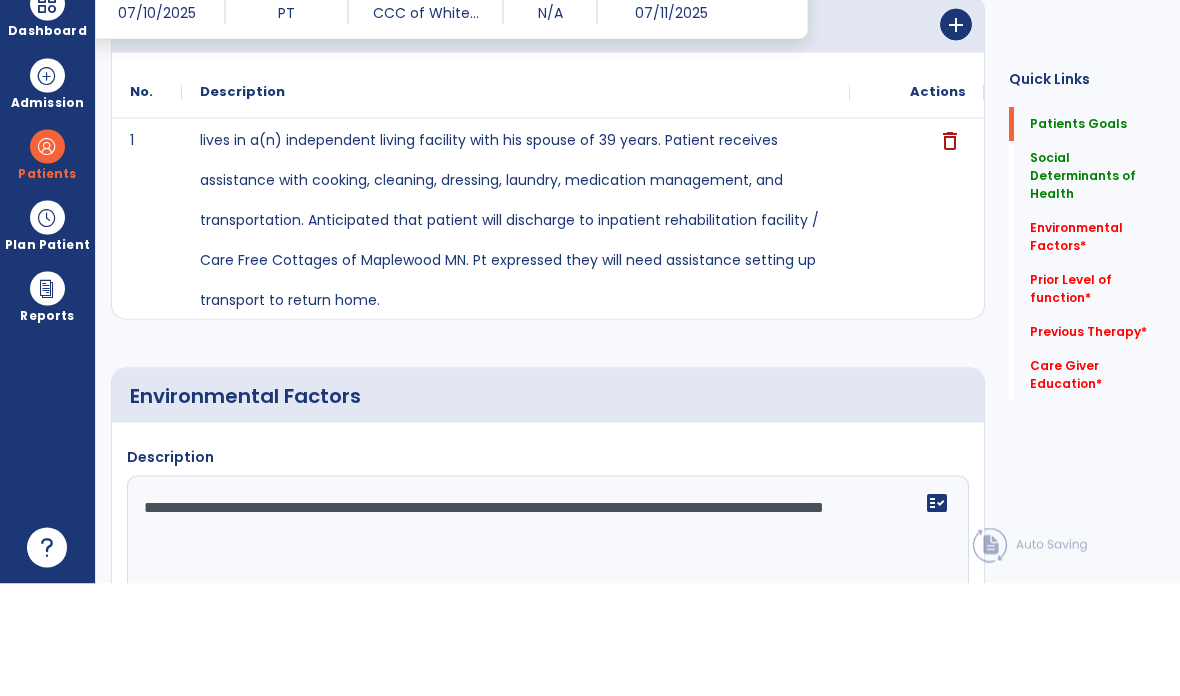 scroll, scrollTop: 80, scrollLeft: 0, axis: vertical 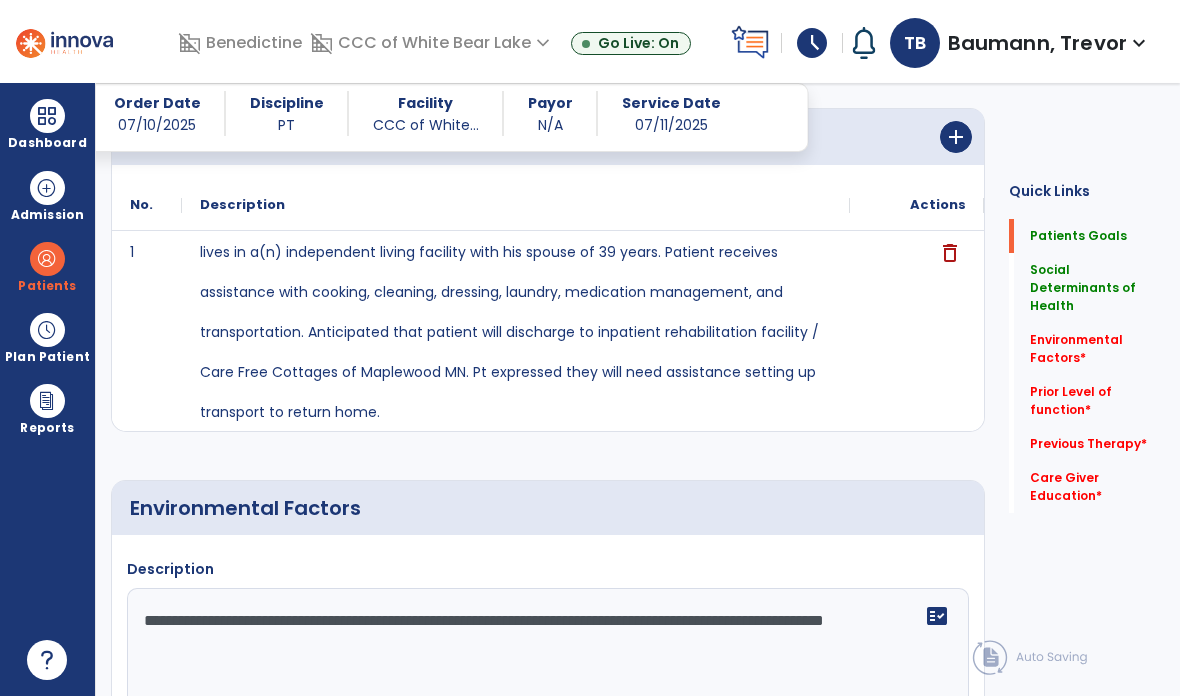 click on "**********" 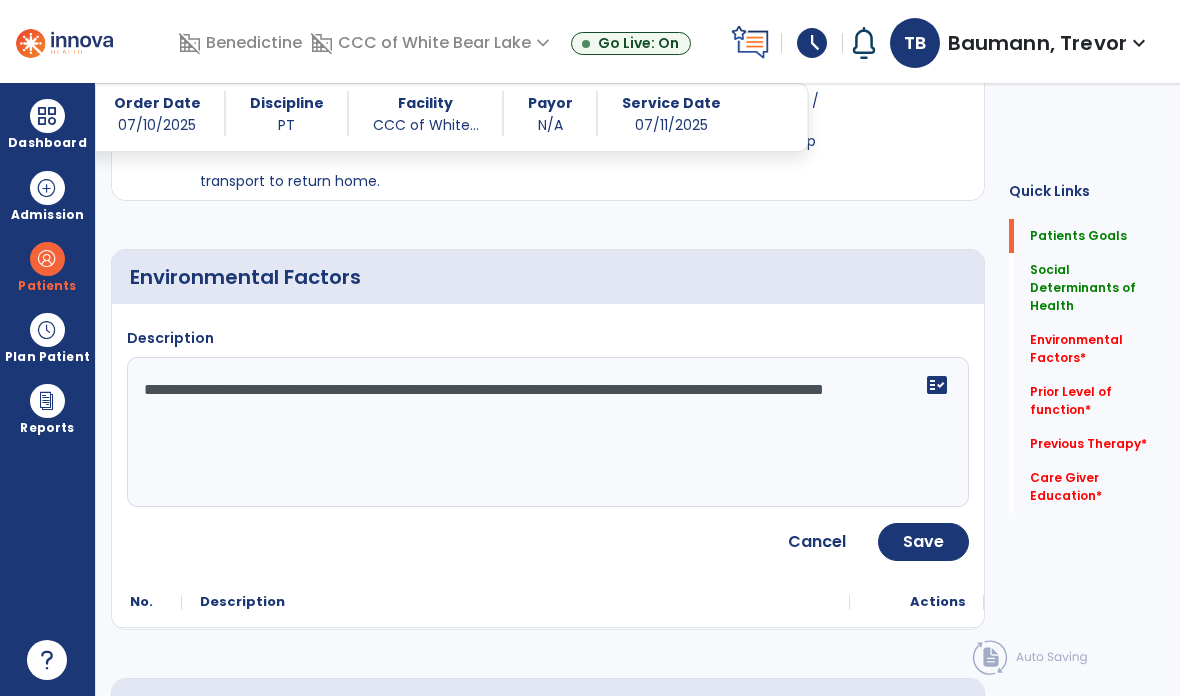 scroll, scrollTop: 681, scrollLeft: 0, axis: vertical 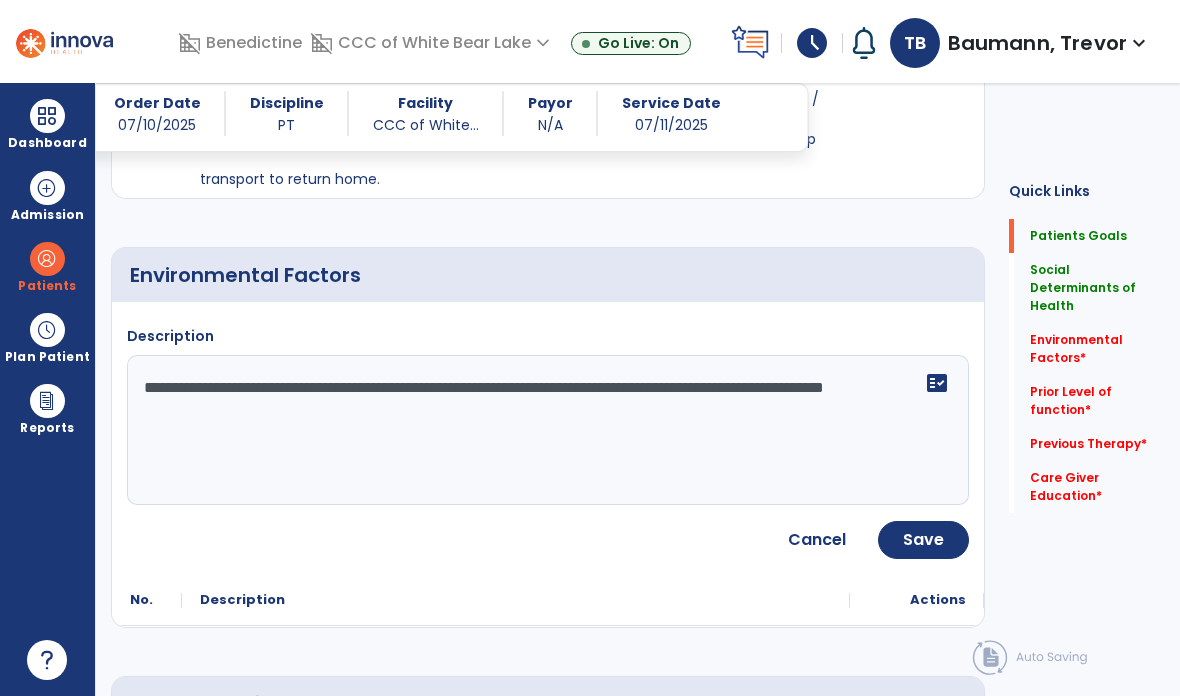click on "**********" 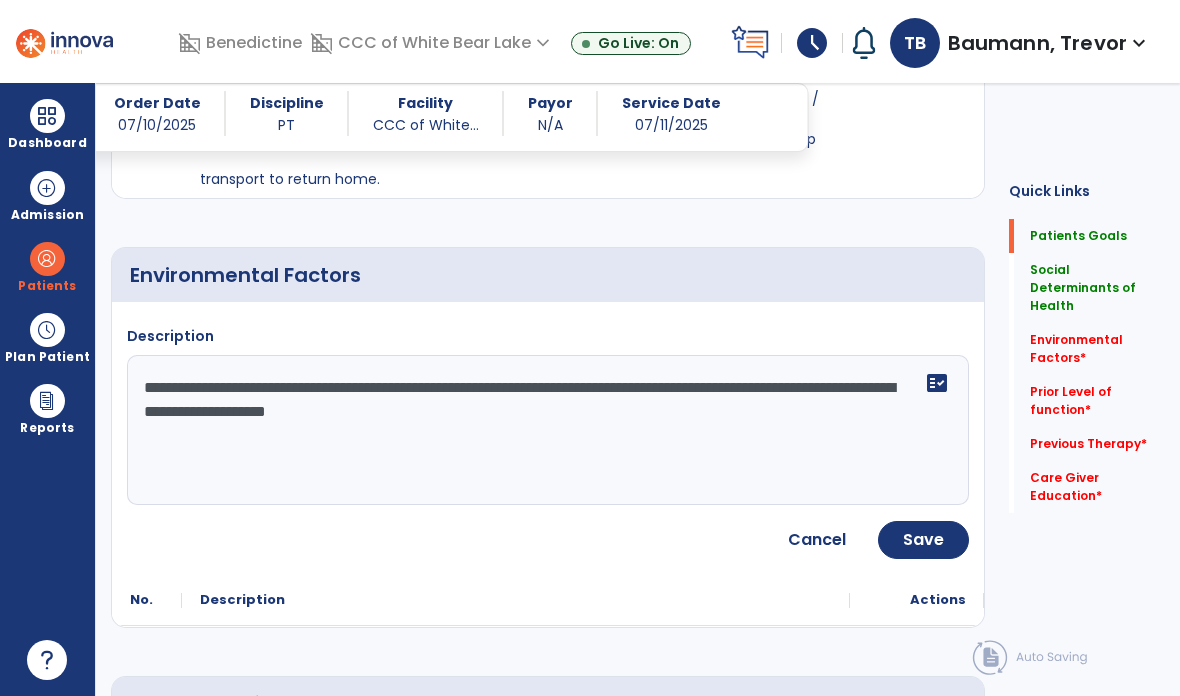 type on "**********" 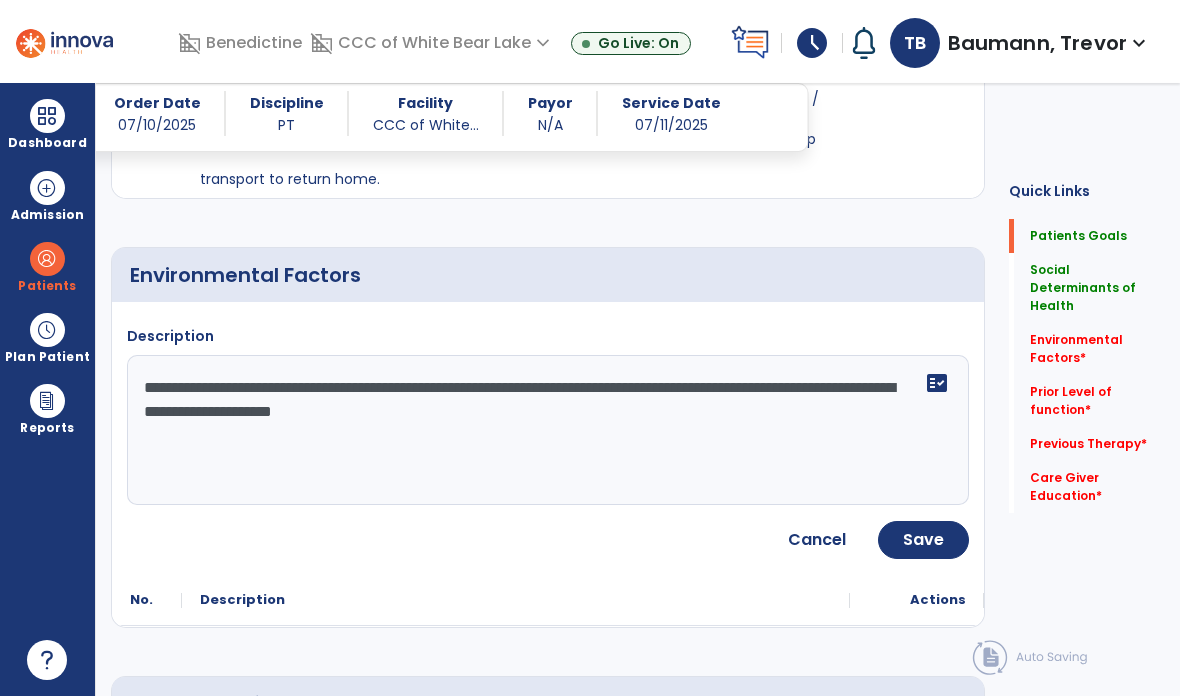 click on "Save" 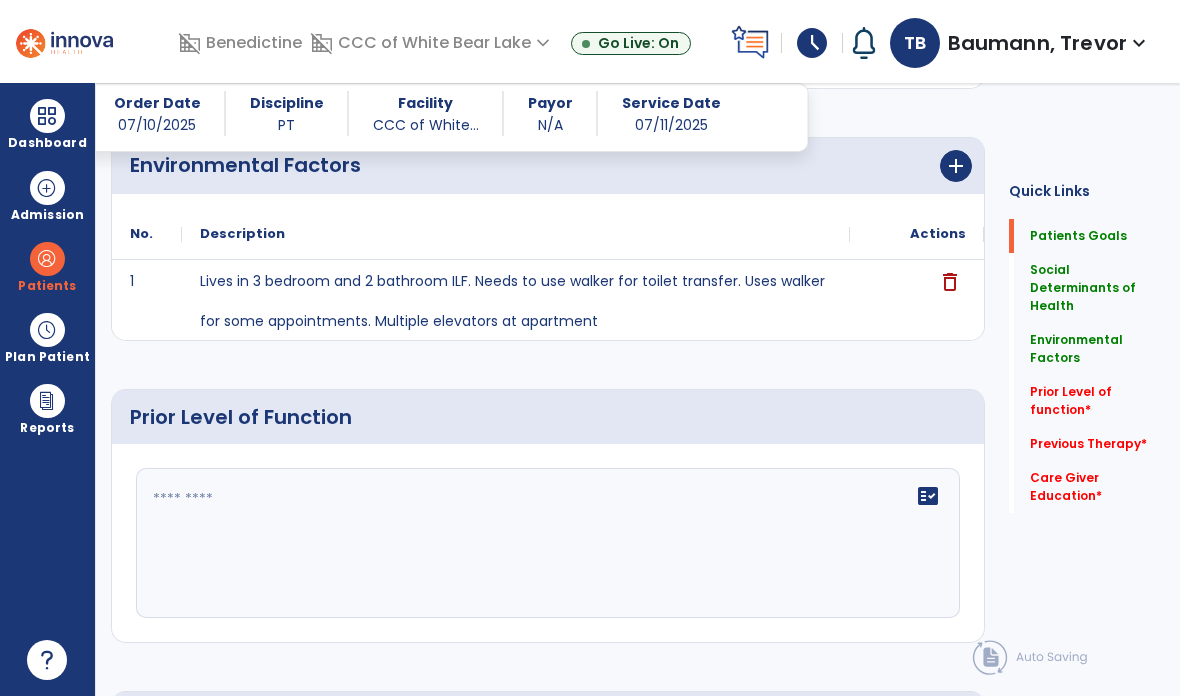 scroll, scrollTop: 828, scrollLeft: 0, axis: vertical 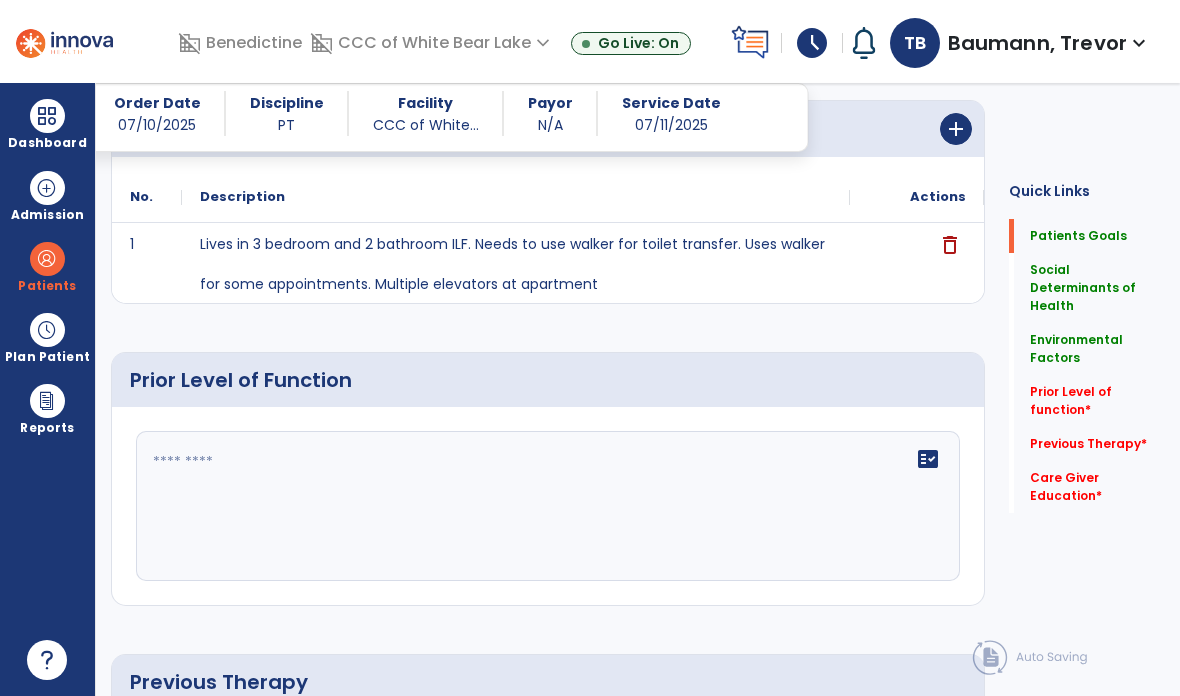 click on "fact_check" 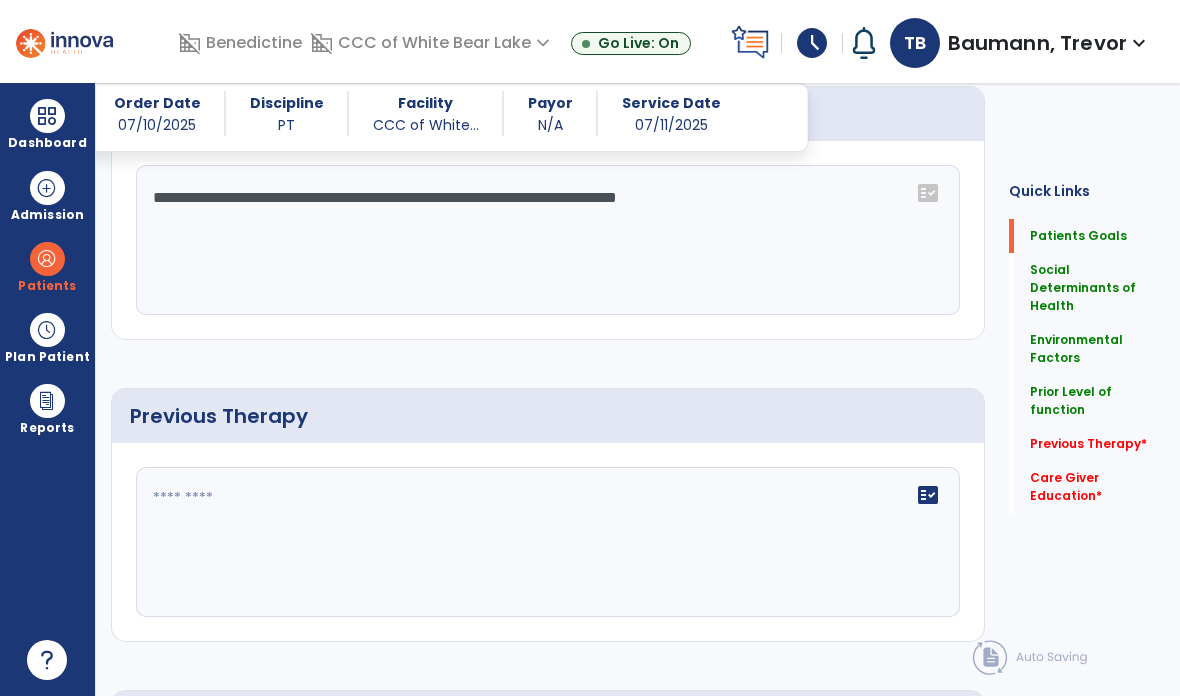 scroll, scrollTop: 1098, scrollLeft: 0, axis: vertical 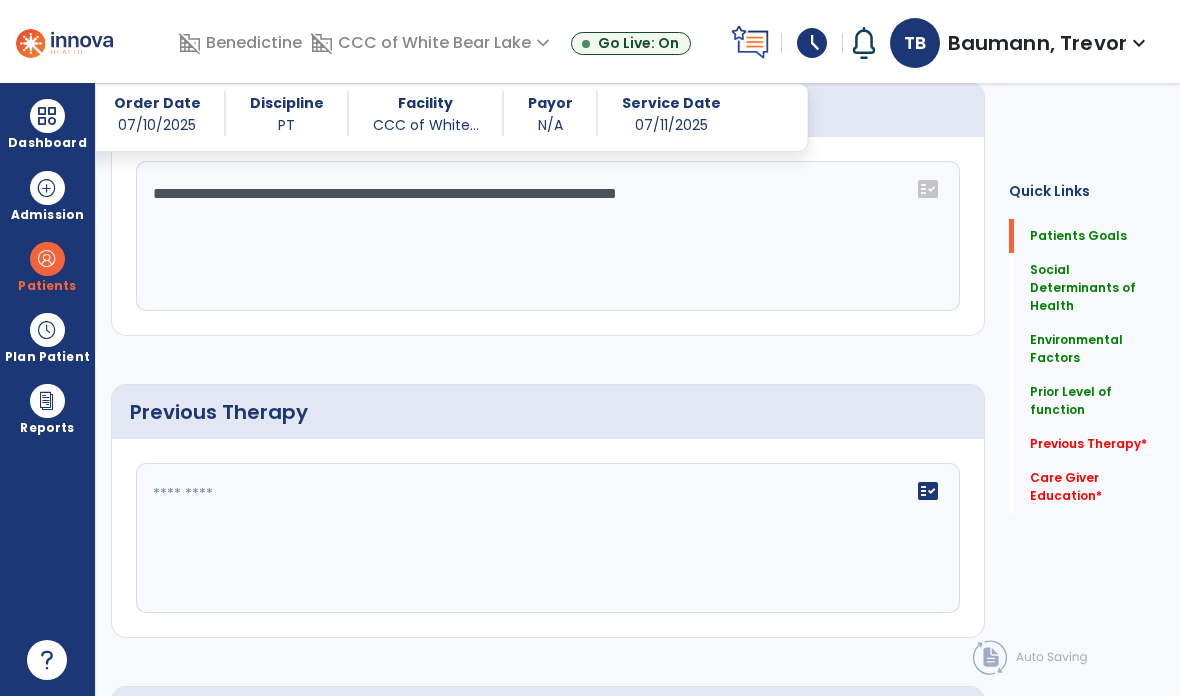 type on "**********" 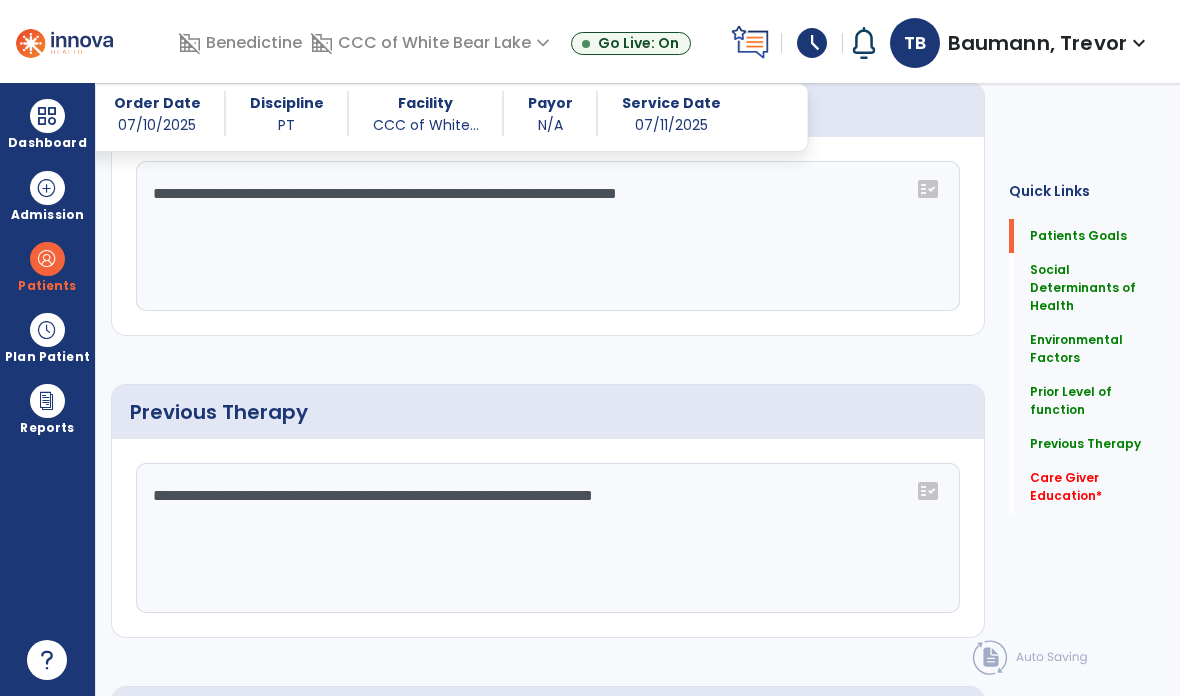 click on "**********" 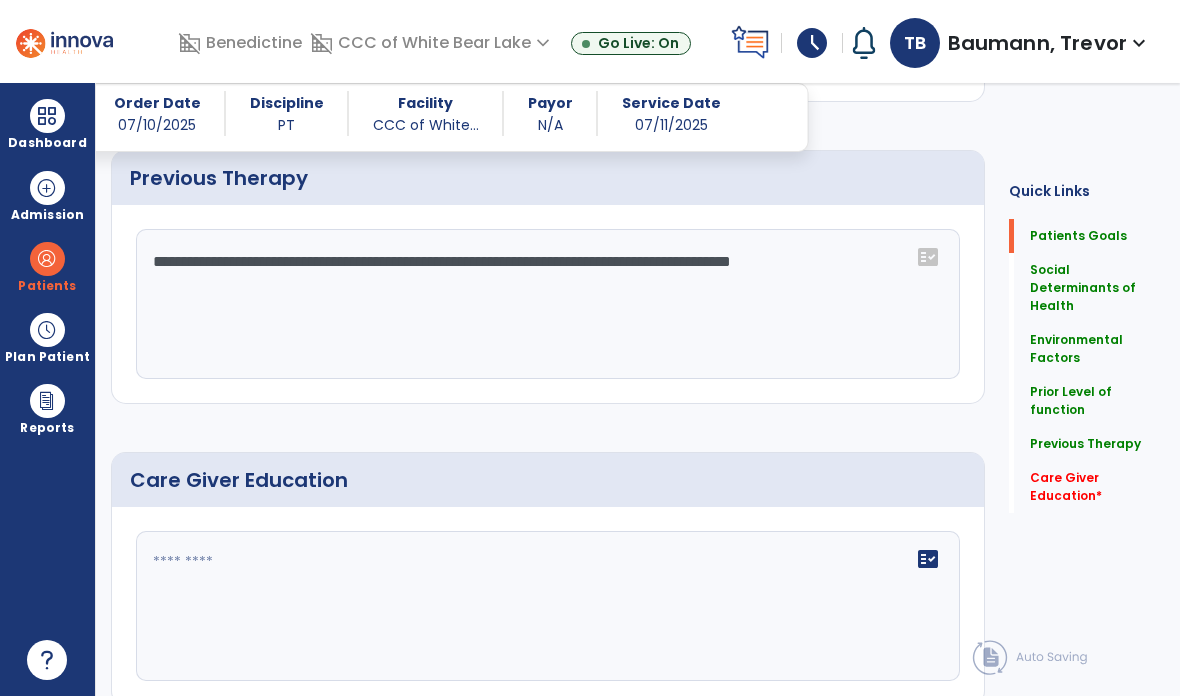 type on "**********" 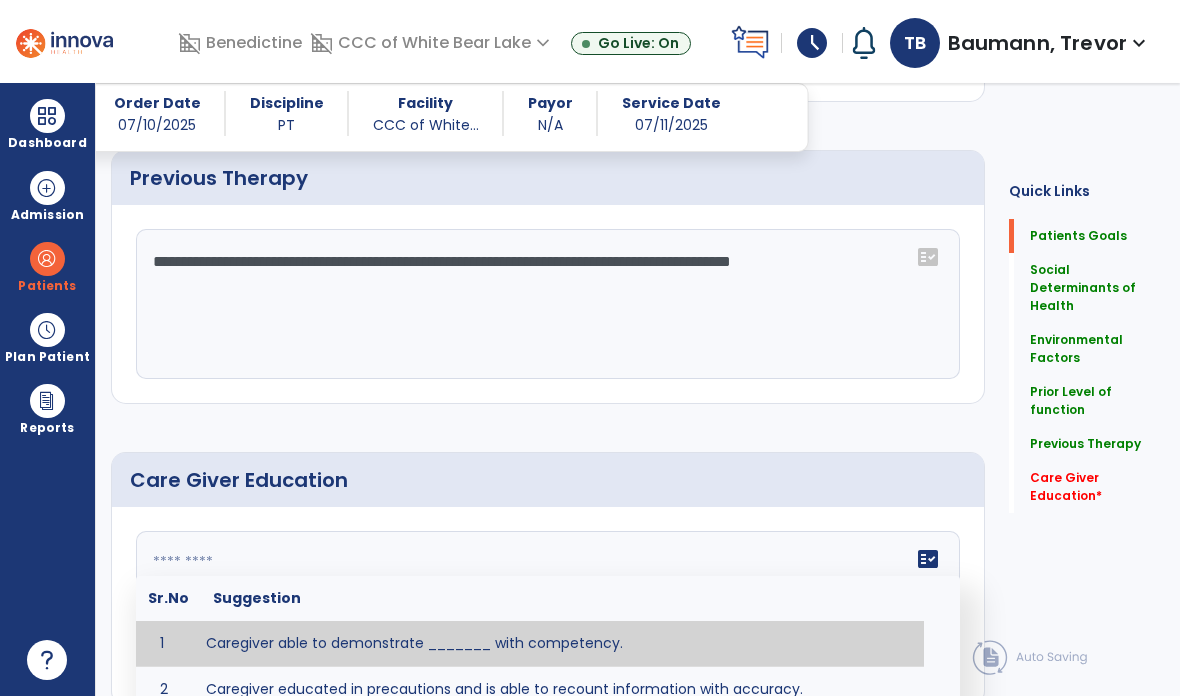 scroll, scrollTop: 1243, scrollLeft: 0, axis: vertical 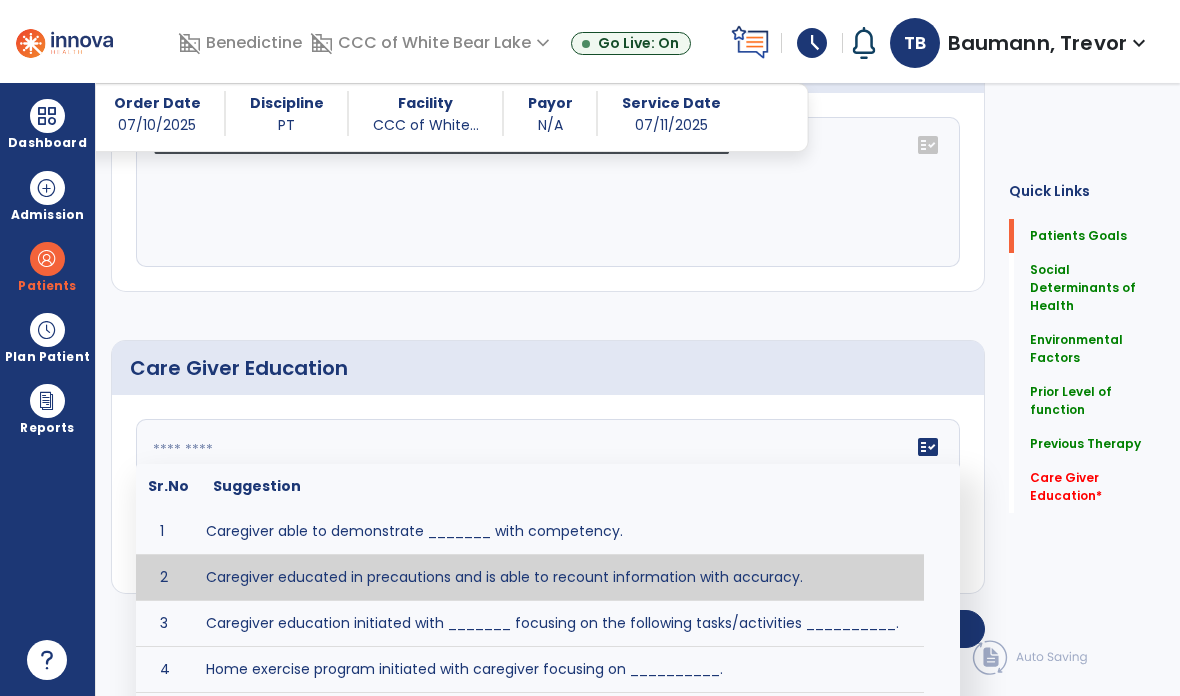 type on "**********" 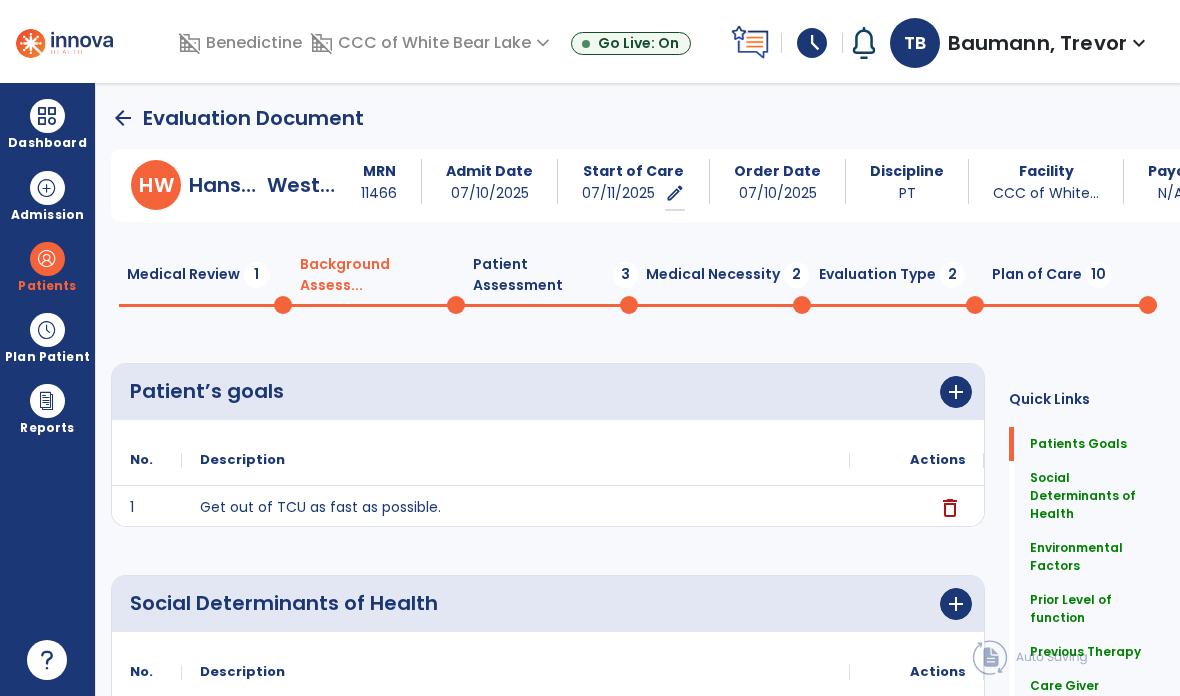 scroll, scrollTop: 0, scrollLeft: 0, axis: both 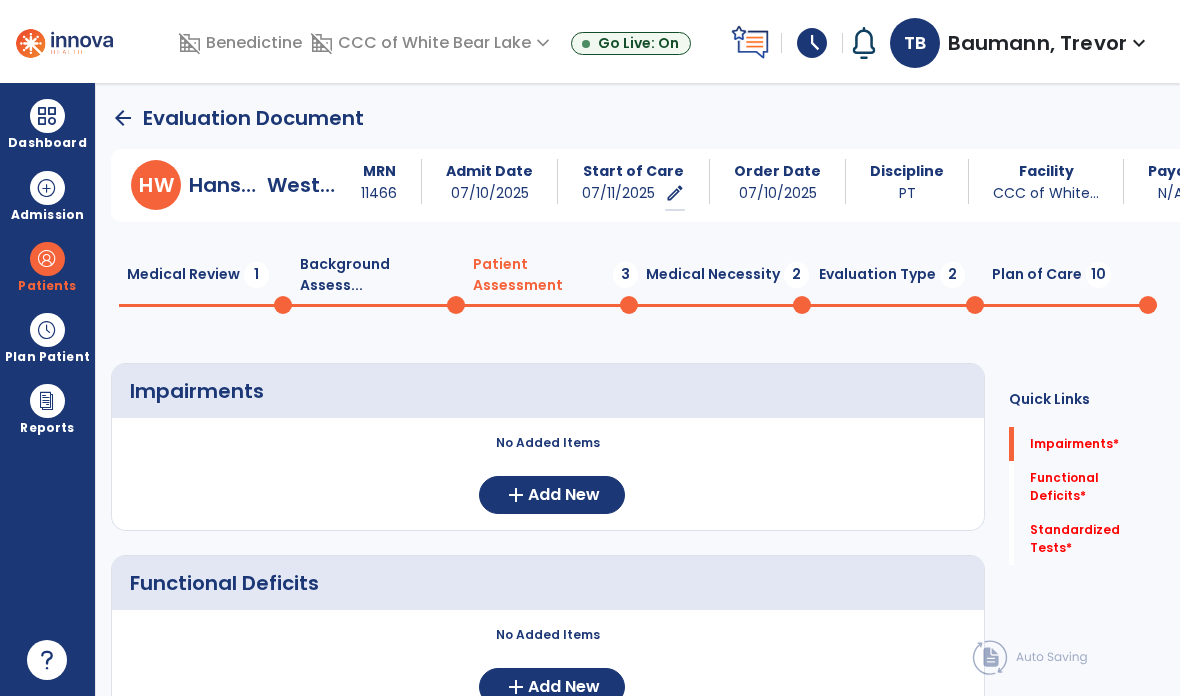 click on "Patient Assessment  3" 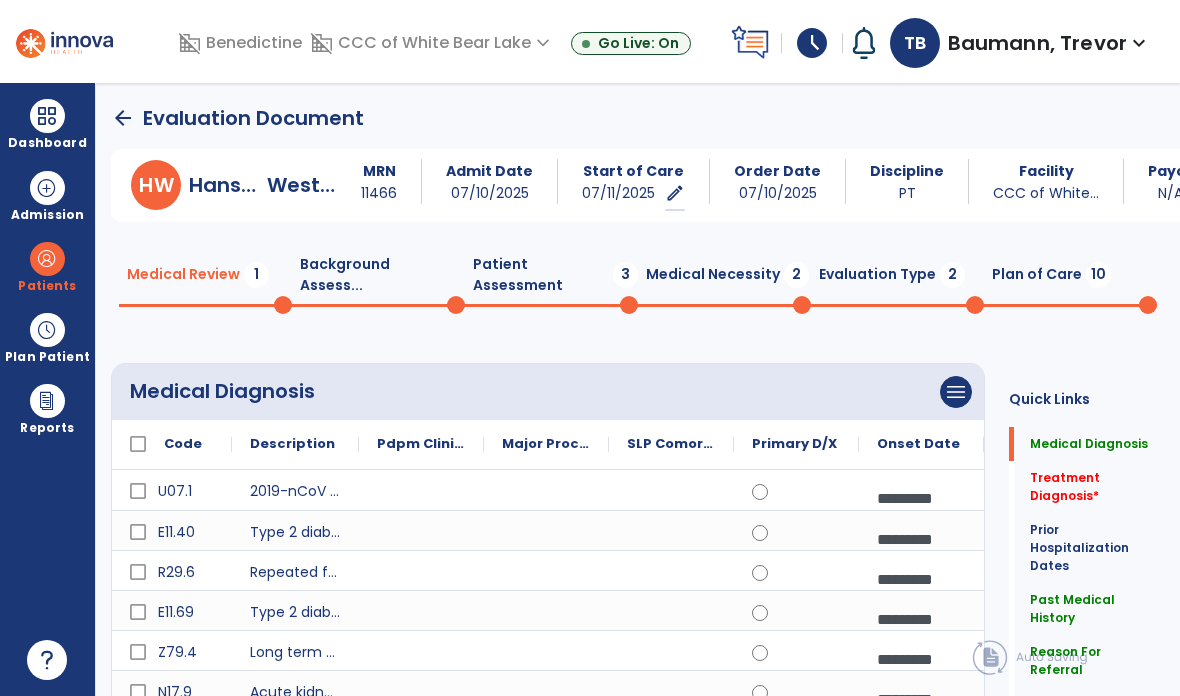 click on "Past Medical History" 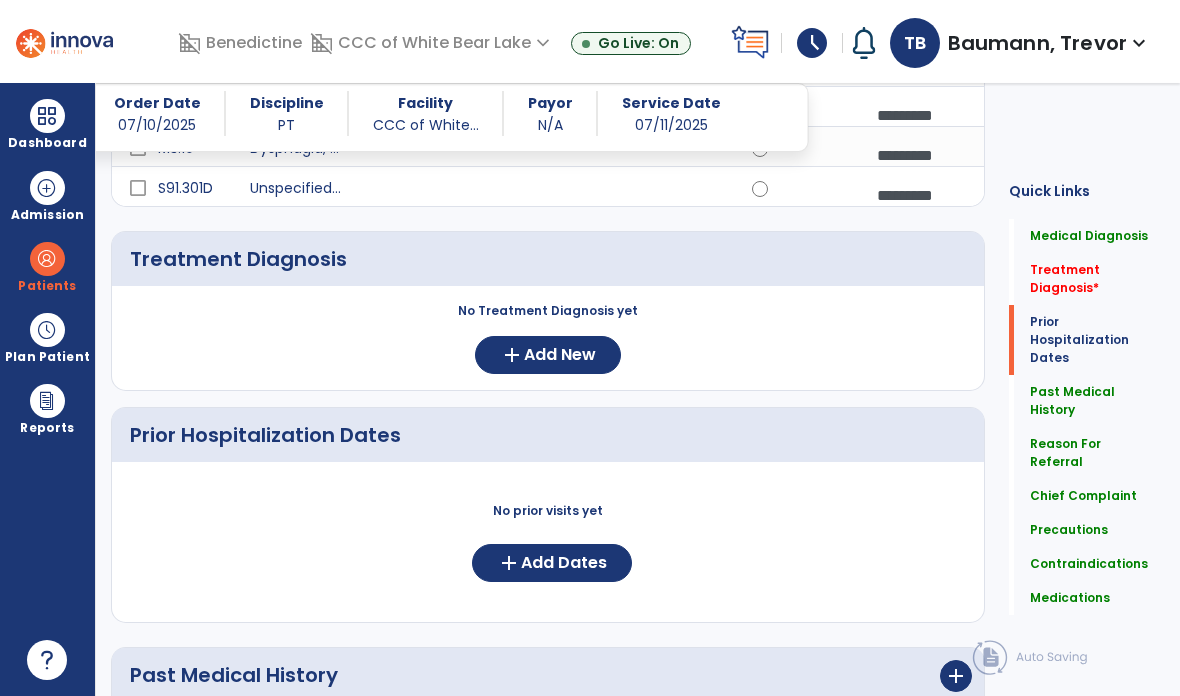 scroll, scrollTop: 927, scrollLeft: 0, axis: vertical 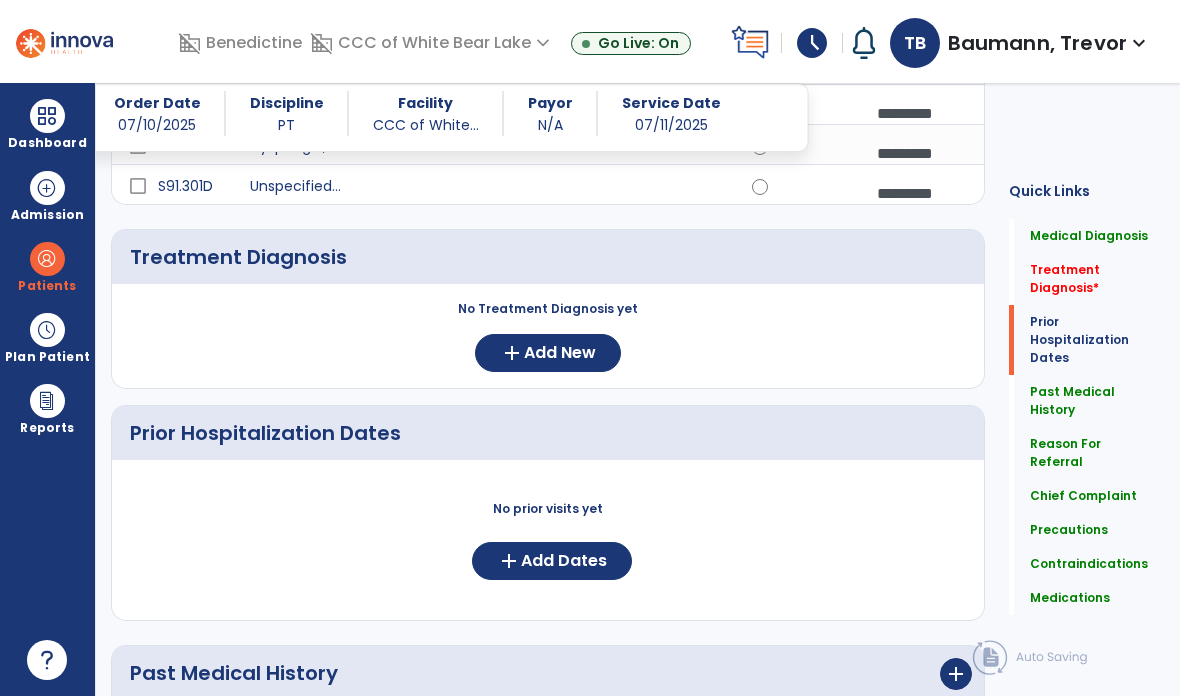 click on "add  Add New" 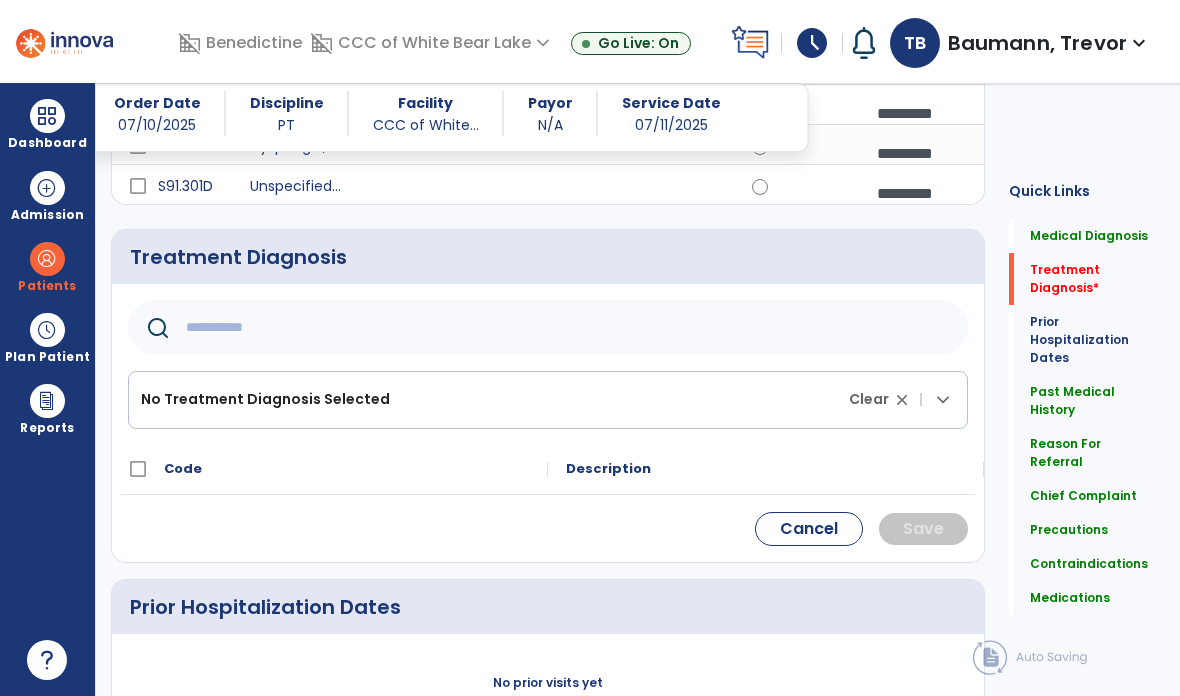 click on "No Treatment Diagnosis Selected Clear close |  keyboard_arrow_down" 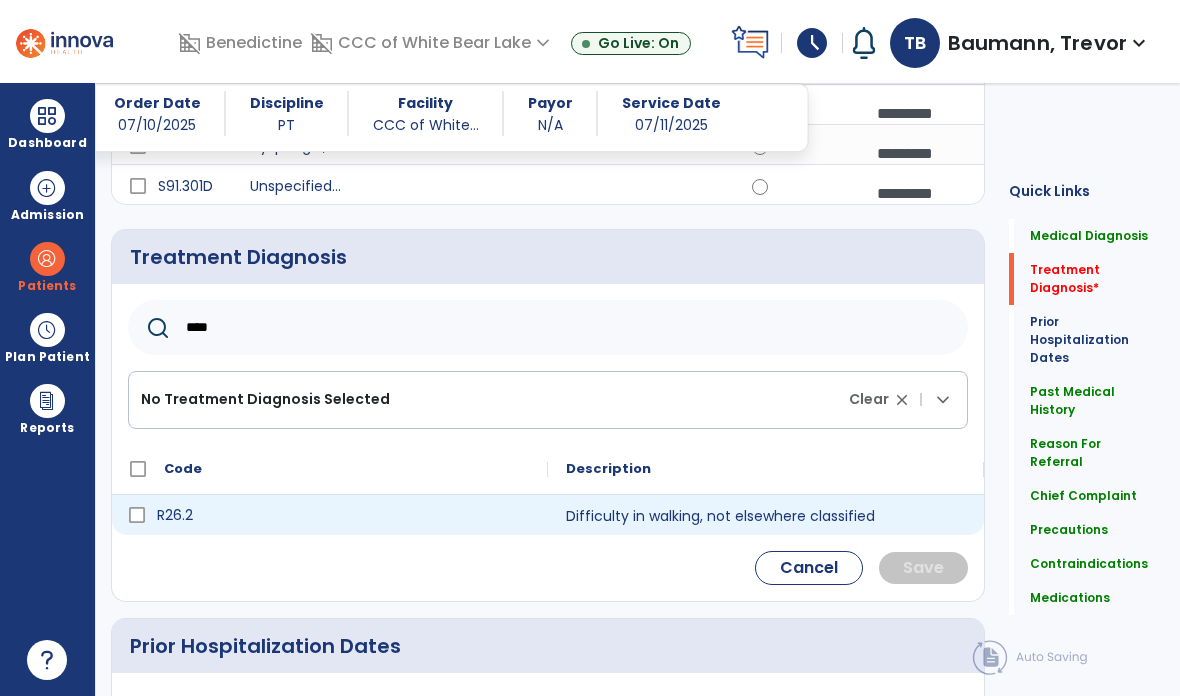 click 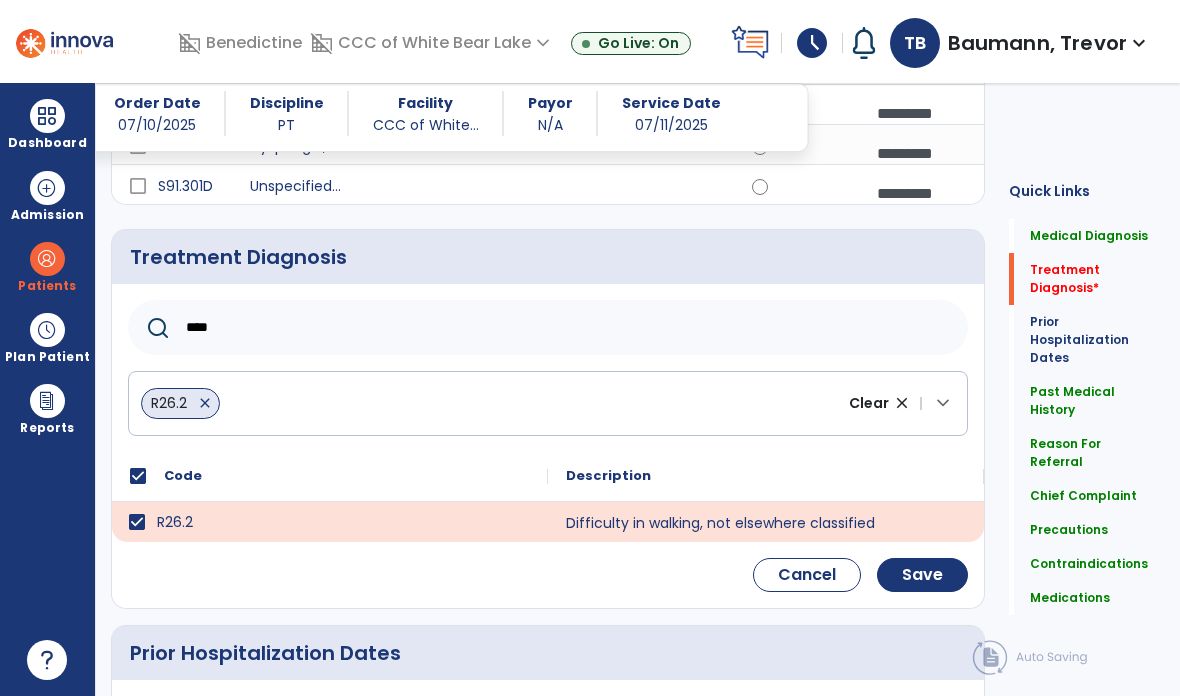 click on "****" 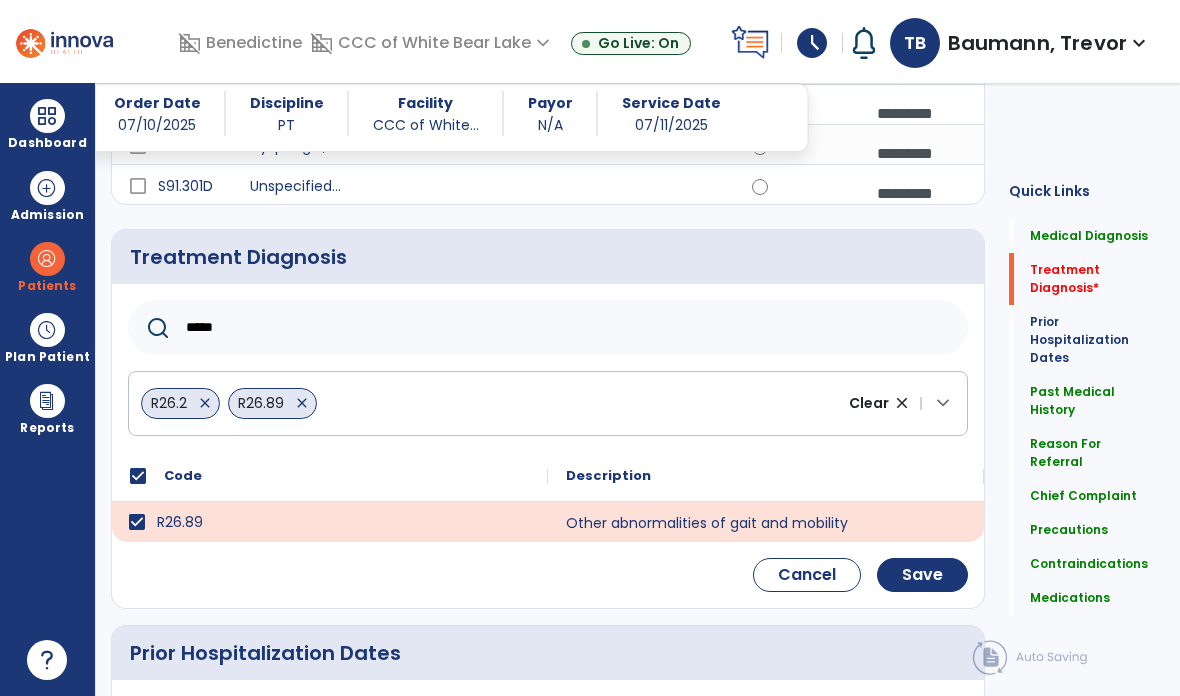 click on "*****" 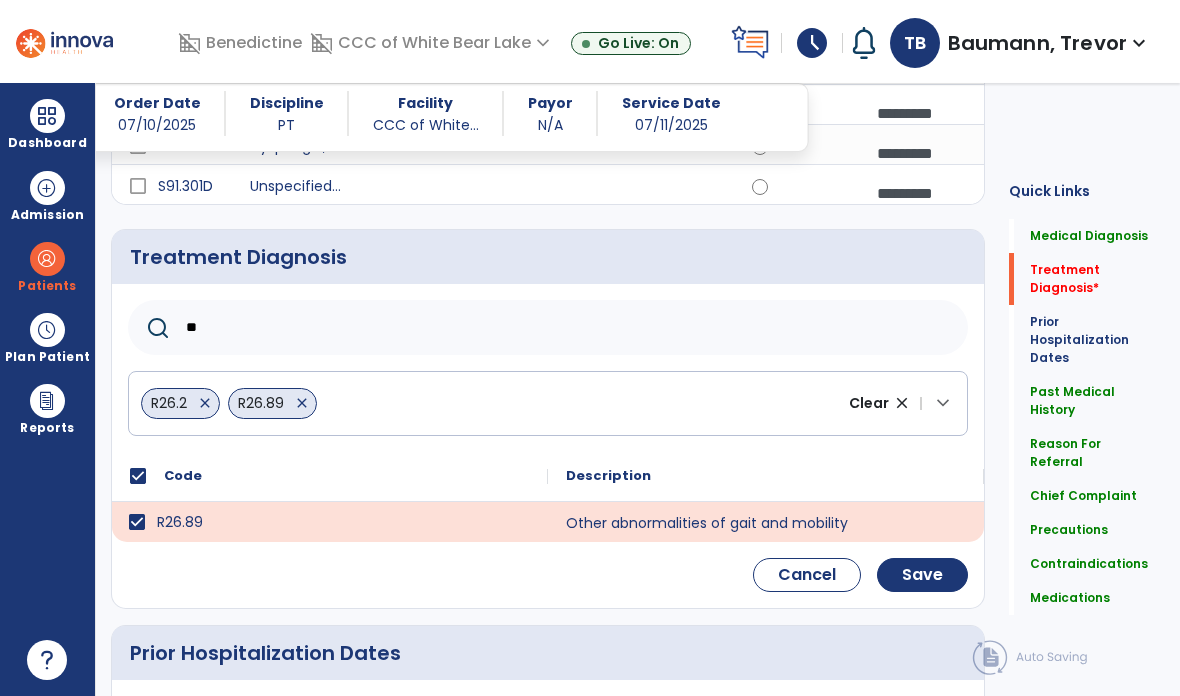 type on "*" 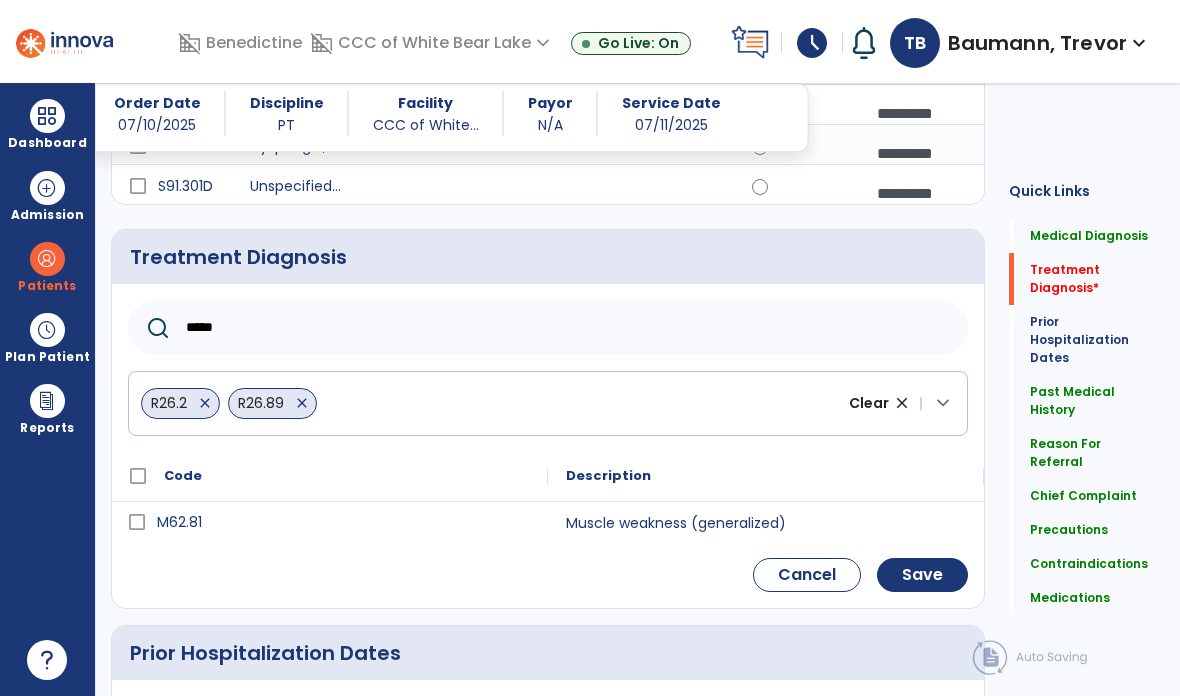 type on "*****" 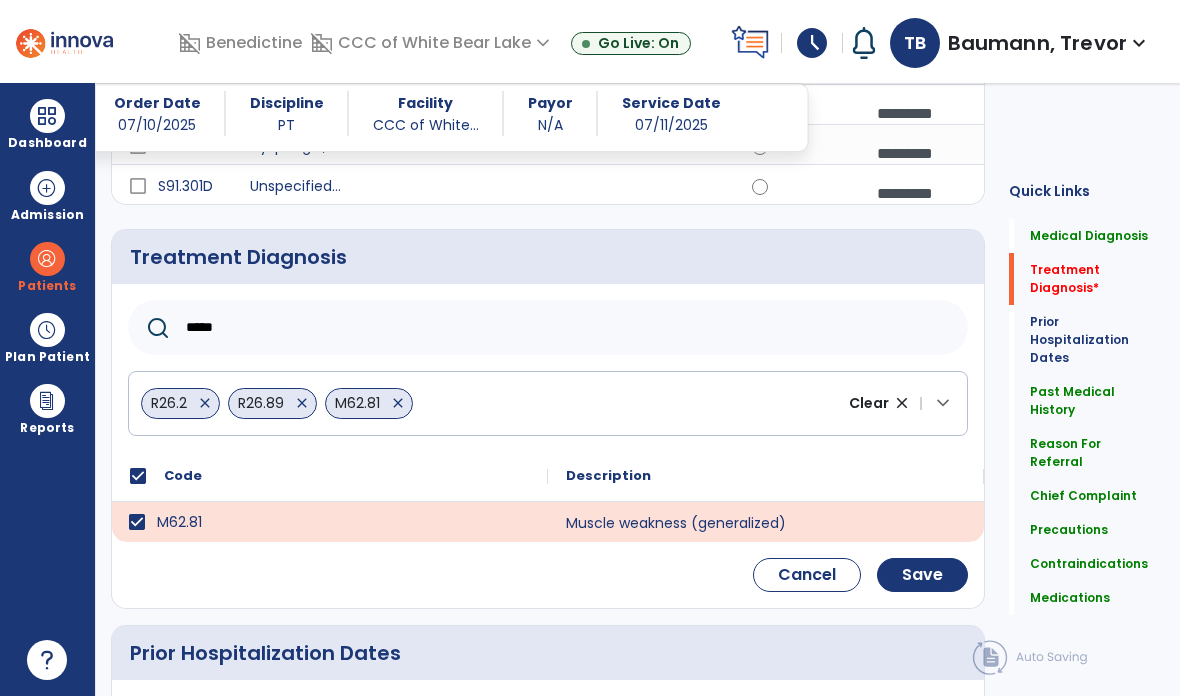 click on "Save" 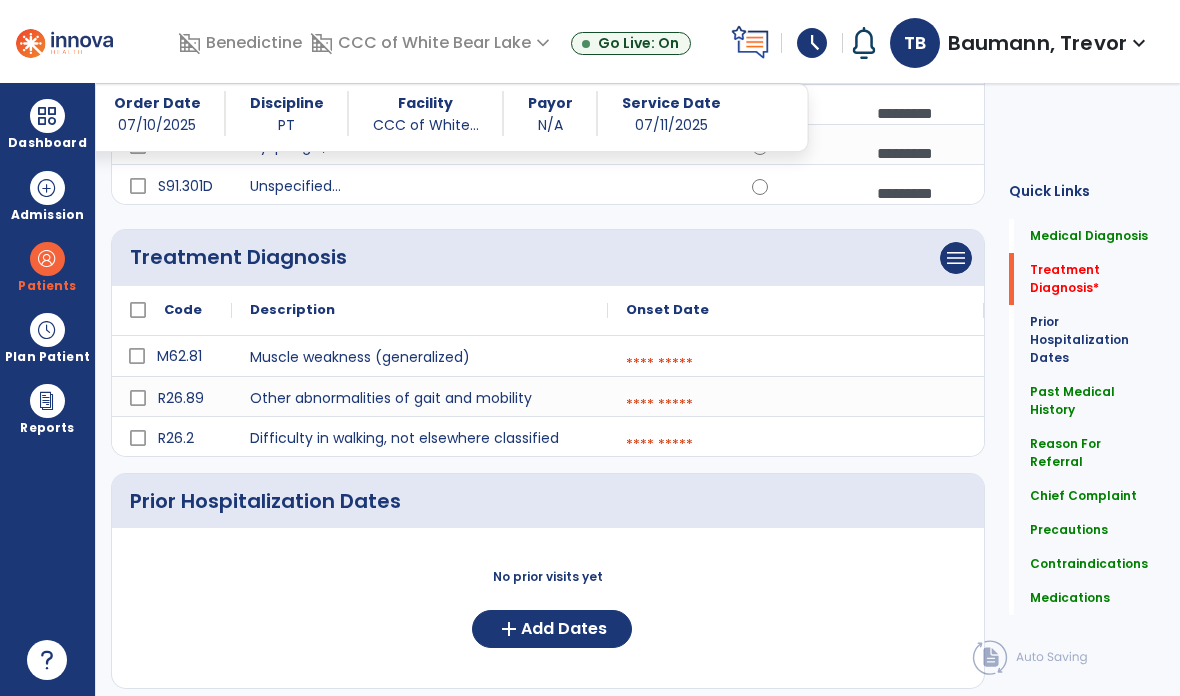 click at bounding box center [796, 364] 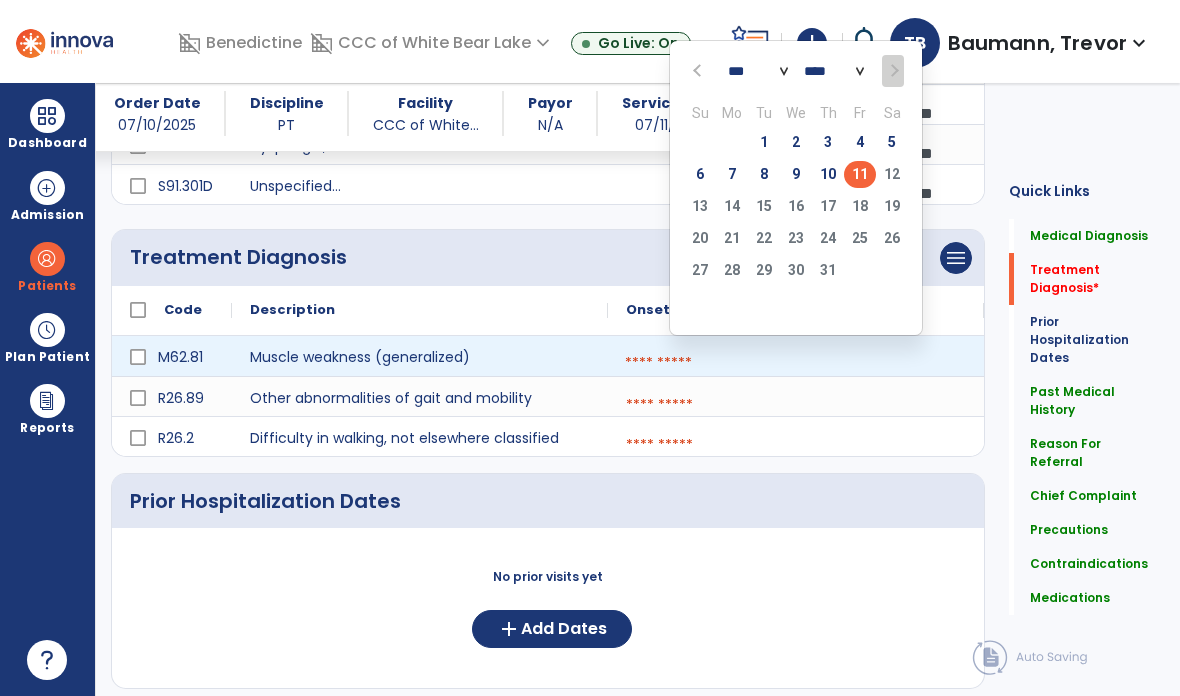 click on "11" 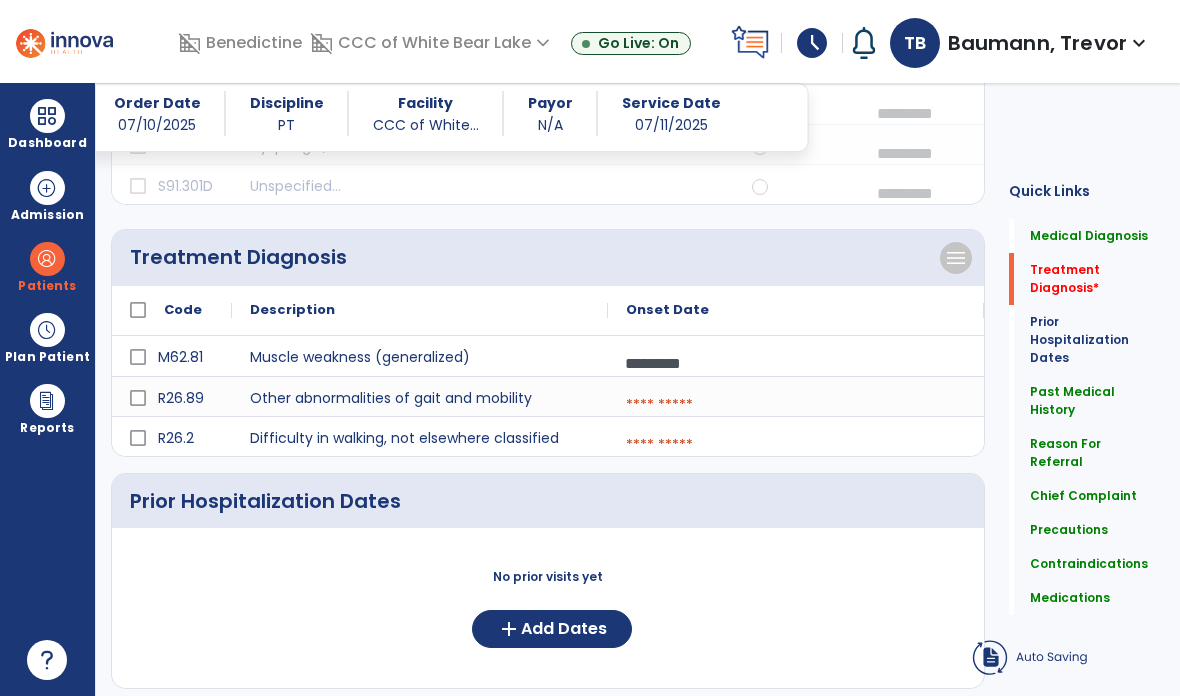 scroll, scrollTop: 30, scrollLeft: 0, axis: vertical 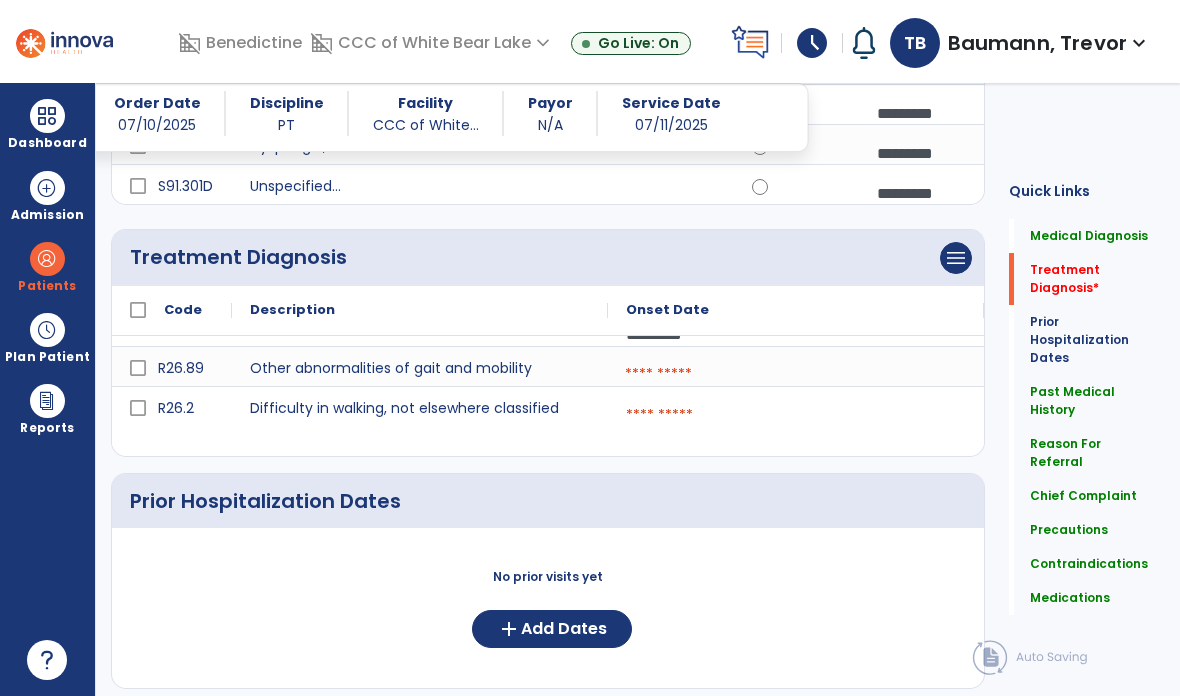 click at bounding box center (796, 374) 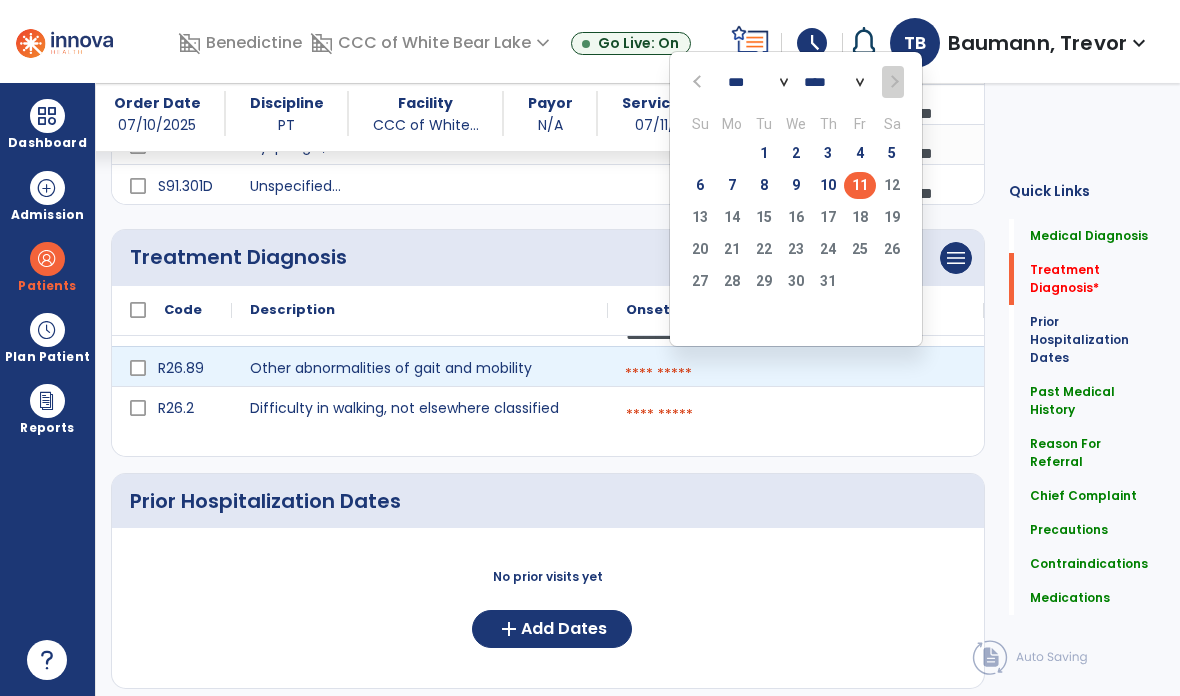 click on "11" 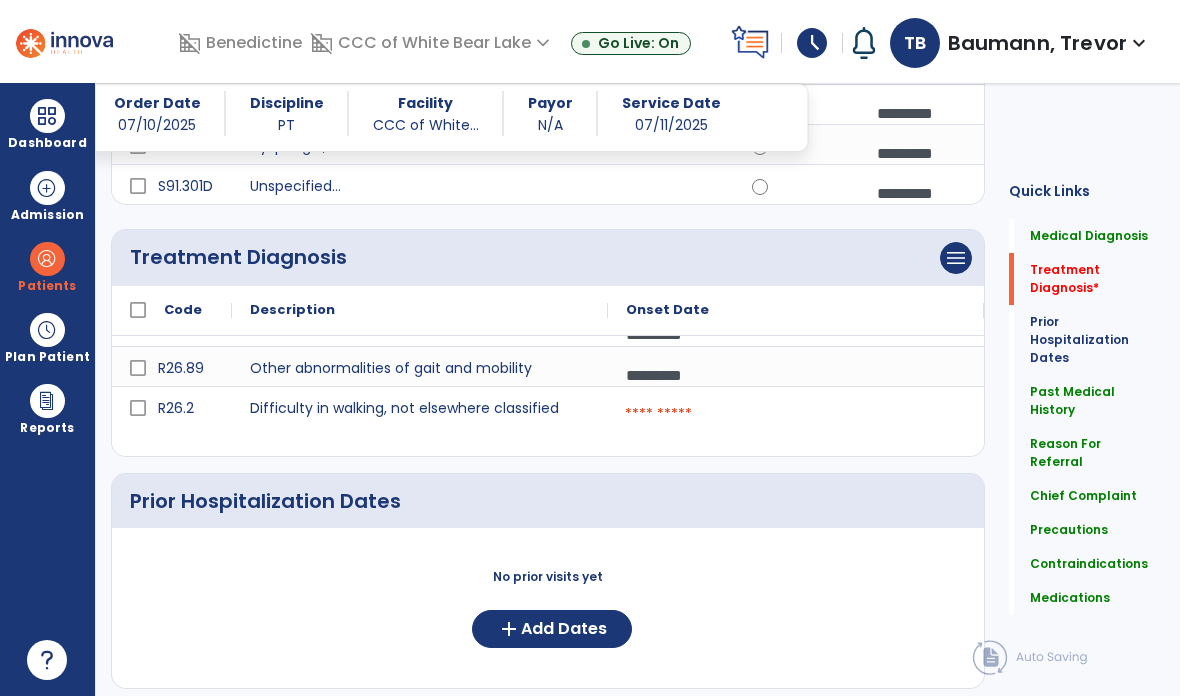 click at bounding box center [796, 414] 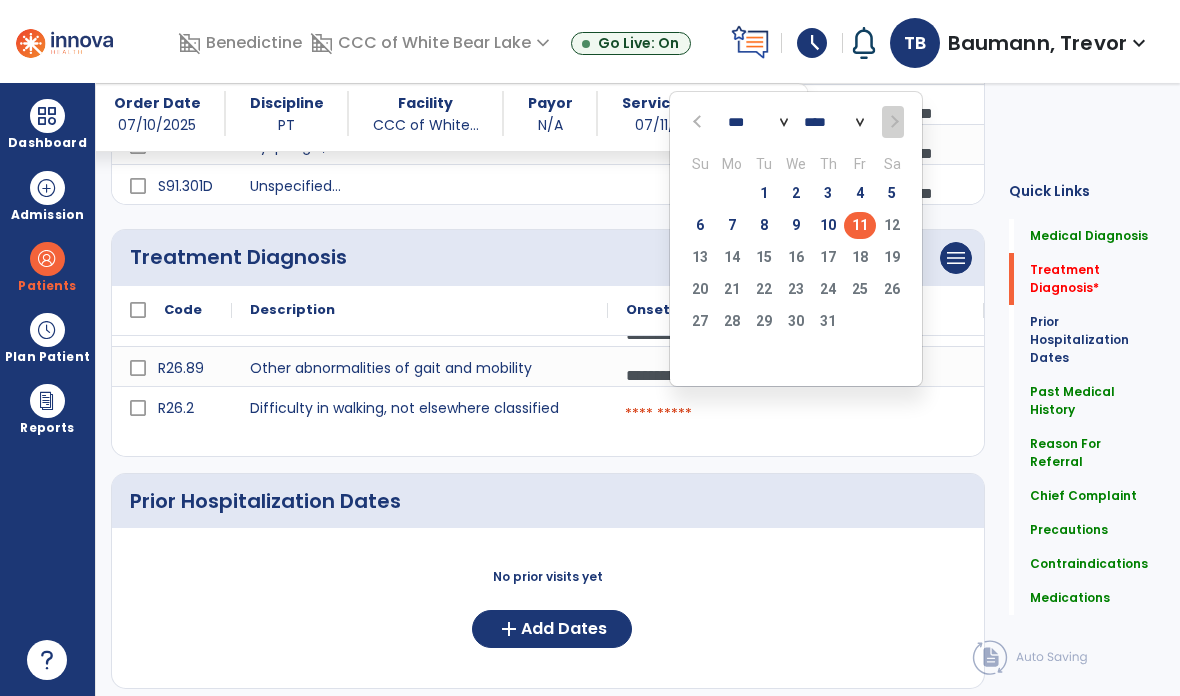 click on "11" 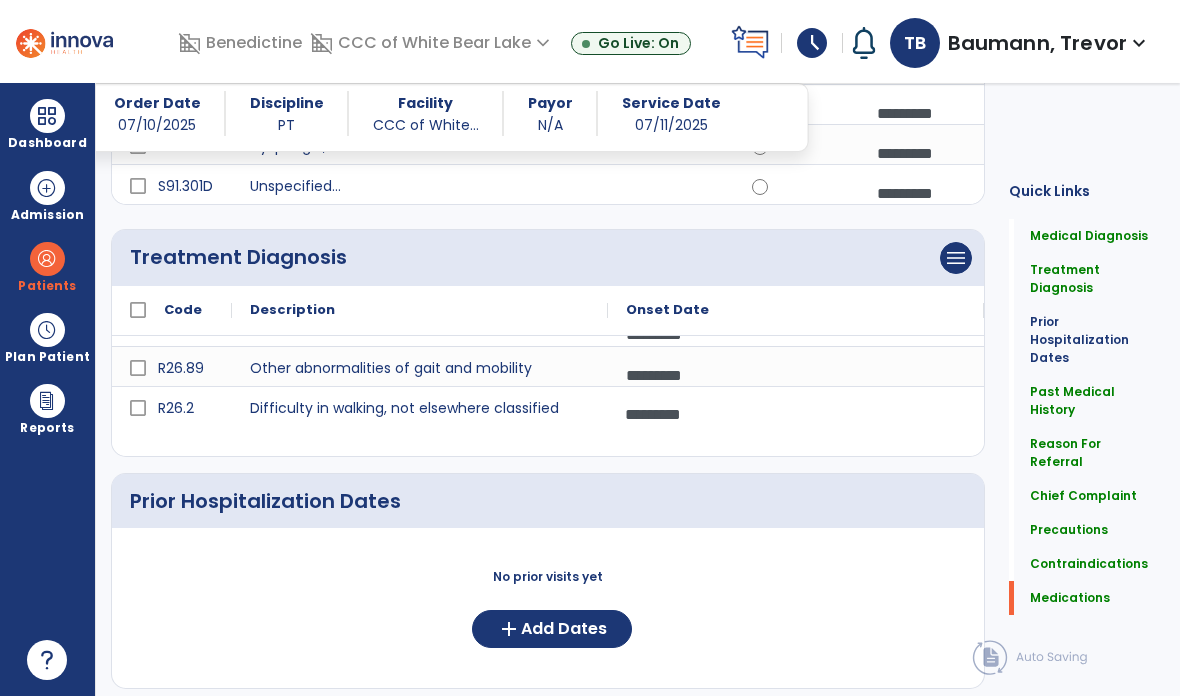 click on "Medications" 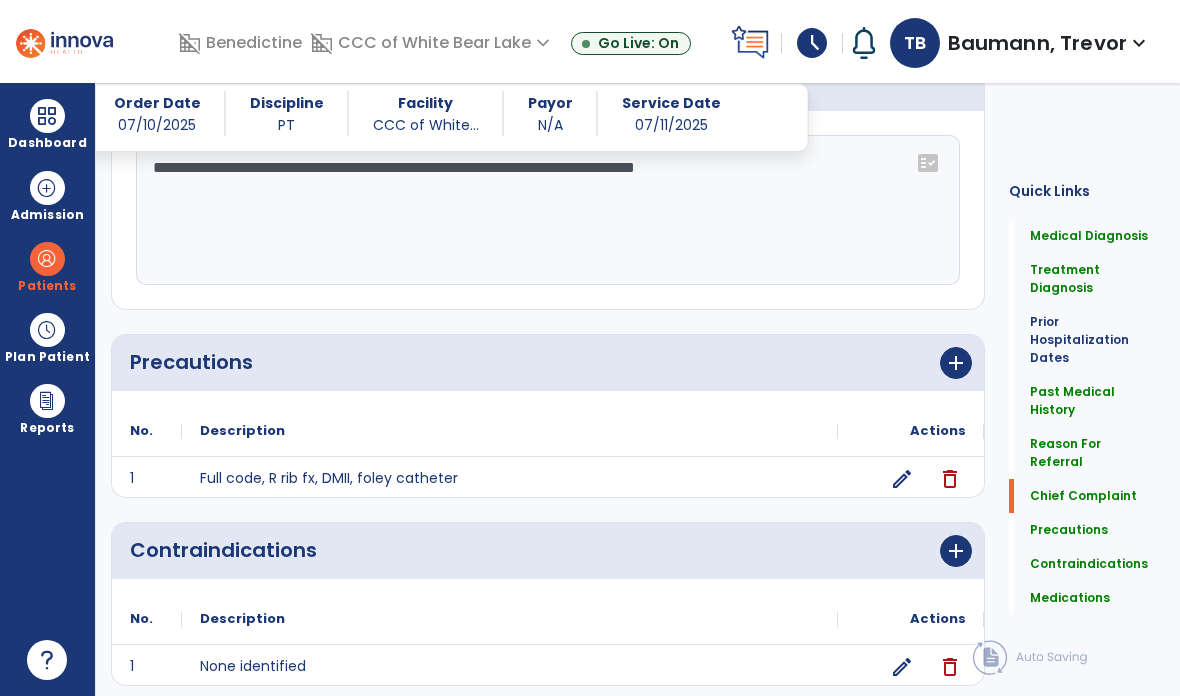 scroll, scrollTop: 2418, scrollLeft: 0, axis: vertical 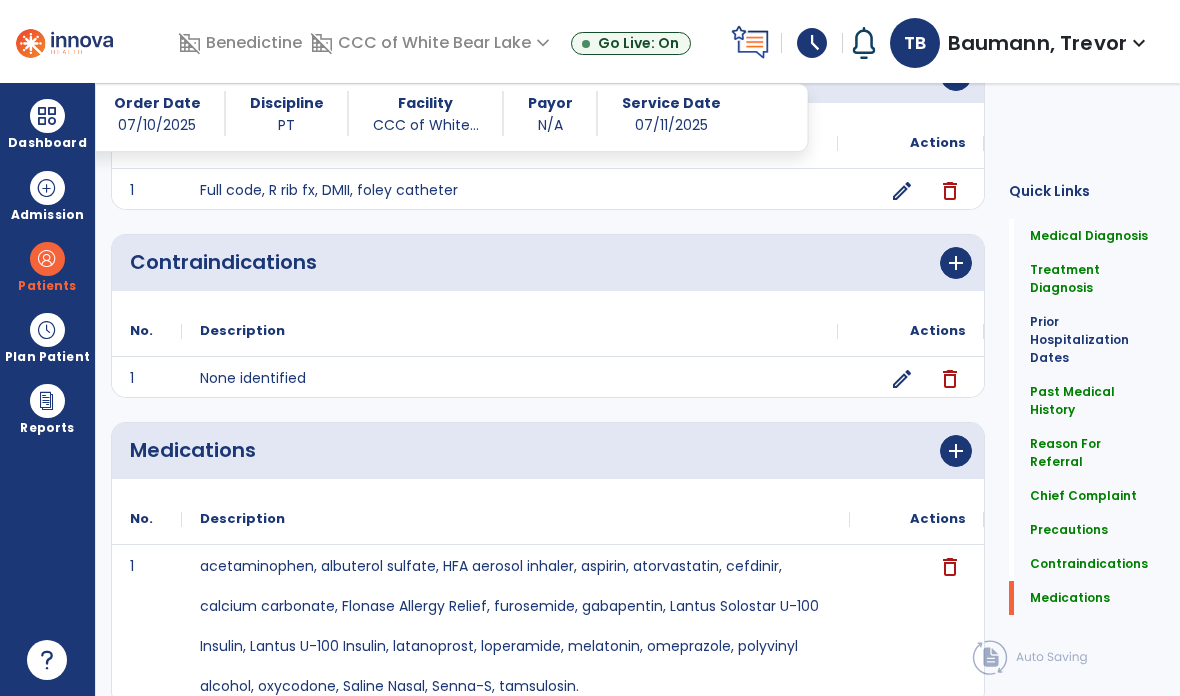 click on "chevron_right" 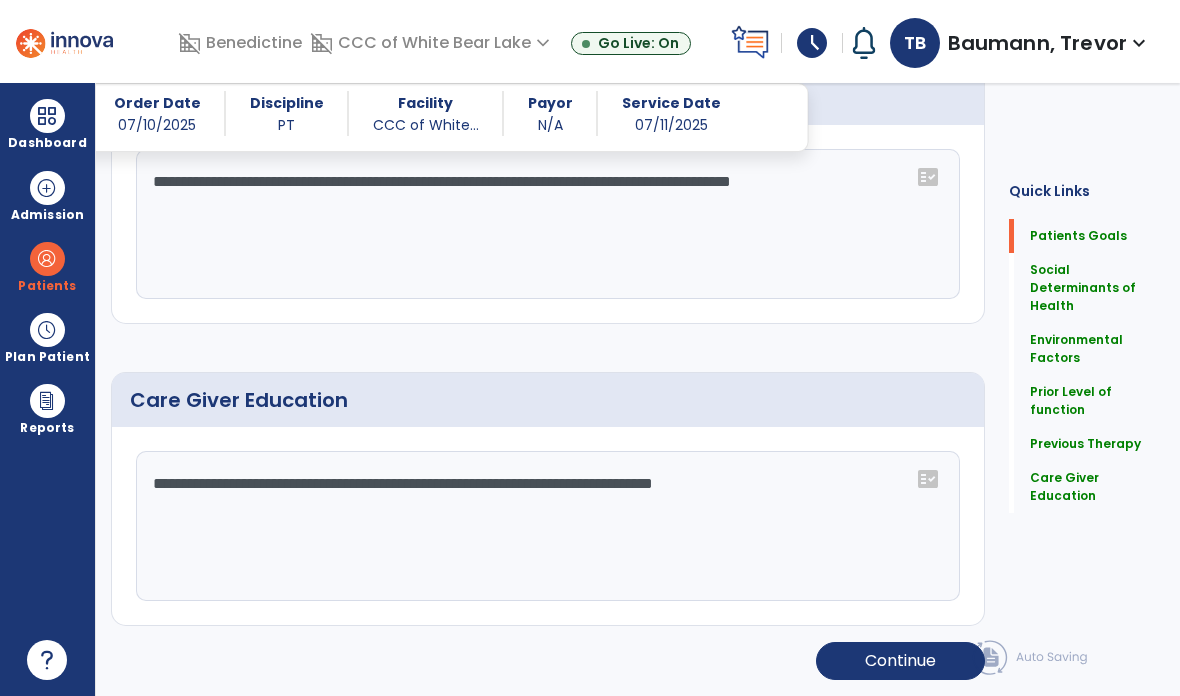 scroll, scrollTop: 860, scrollLeft: 0, axis: vertical 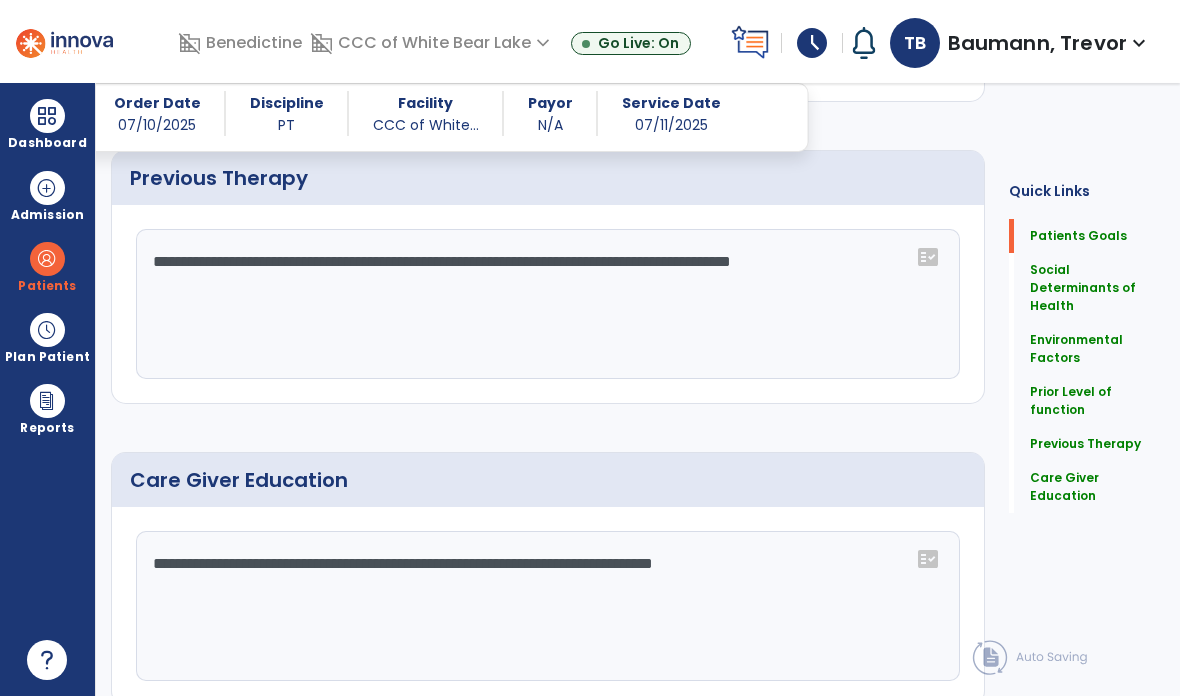 click on "Continue" 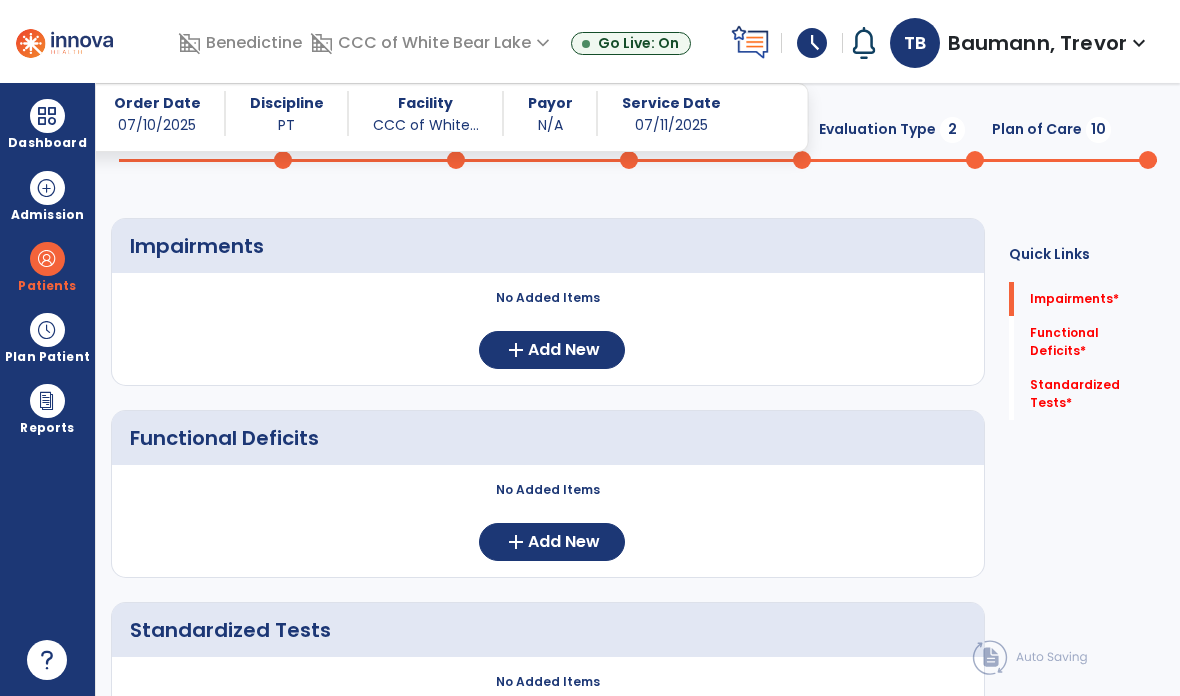 scroll, scrollTop: 121, scrollLeft: 0, axis: vertical 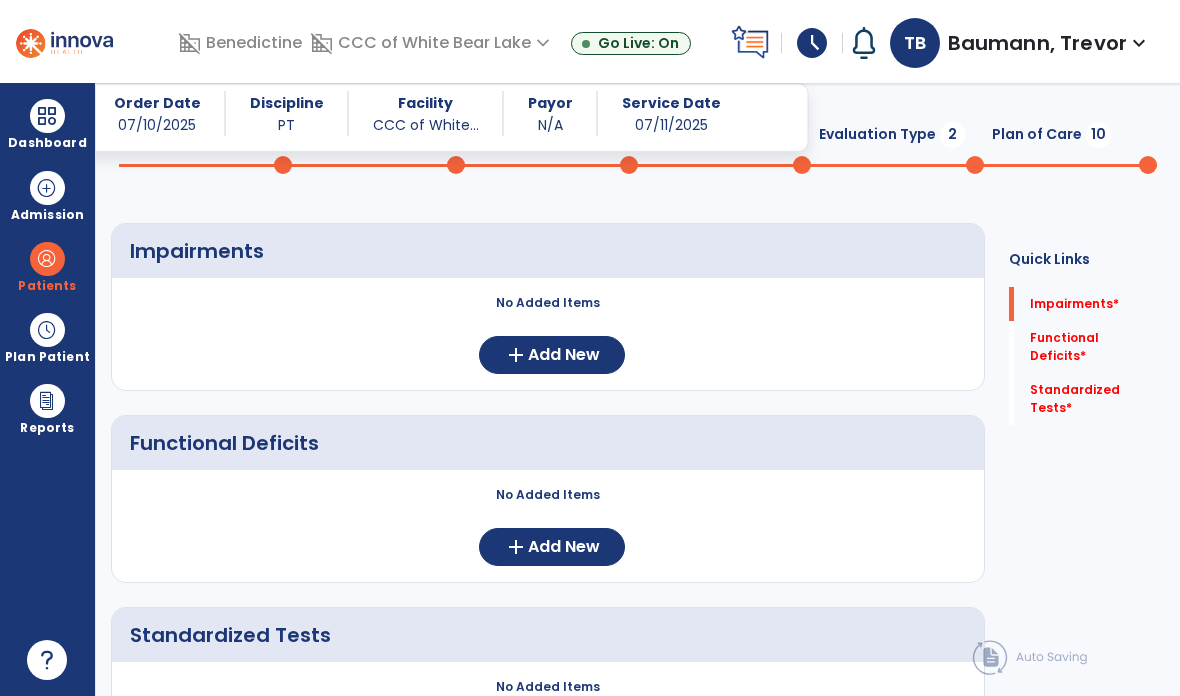 click on "Add New" 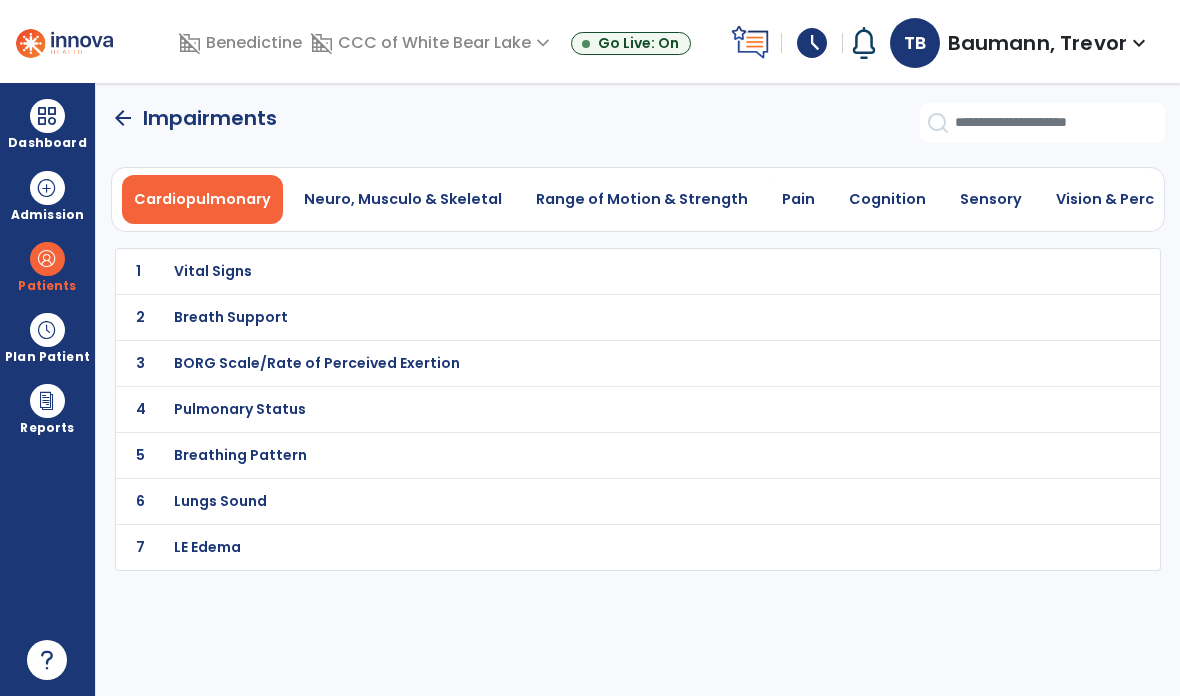 click on "Vital Signs" at bounding box center [593, 271] 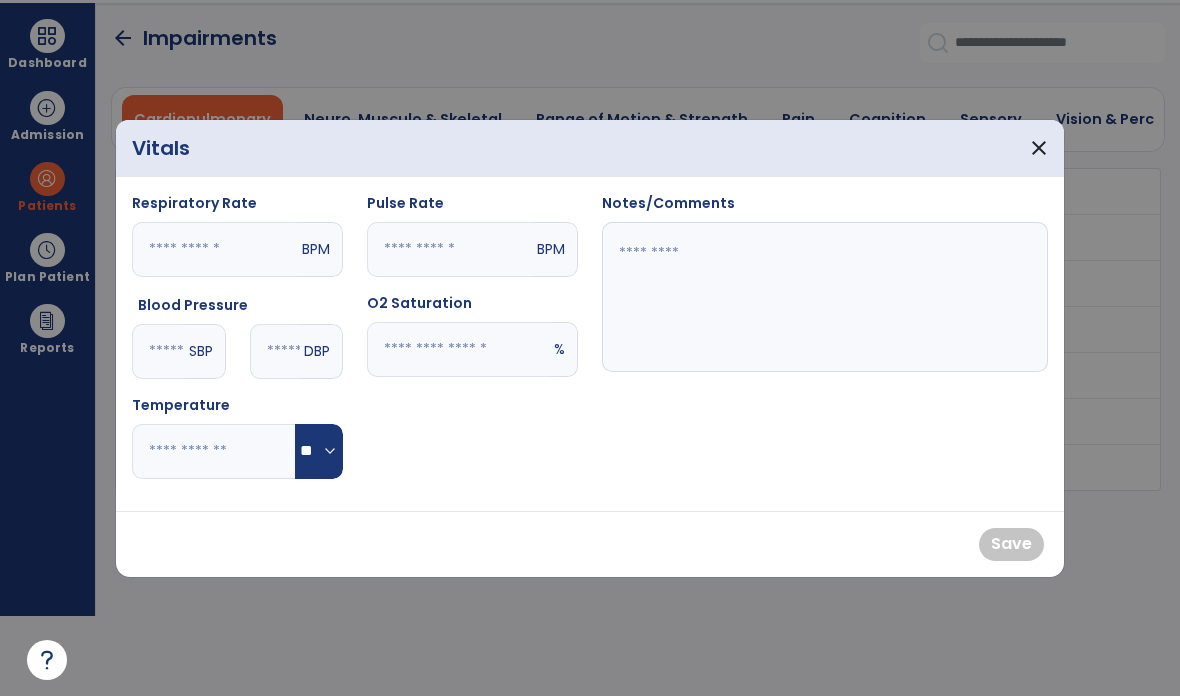 click at bounding box center [450, 249] 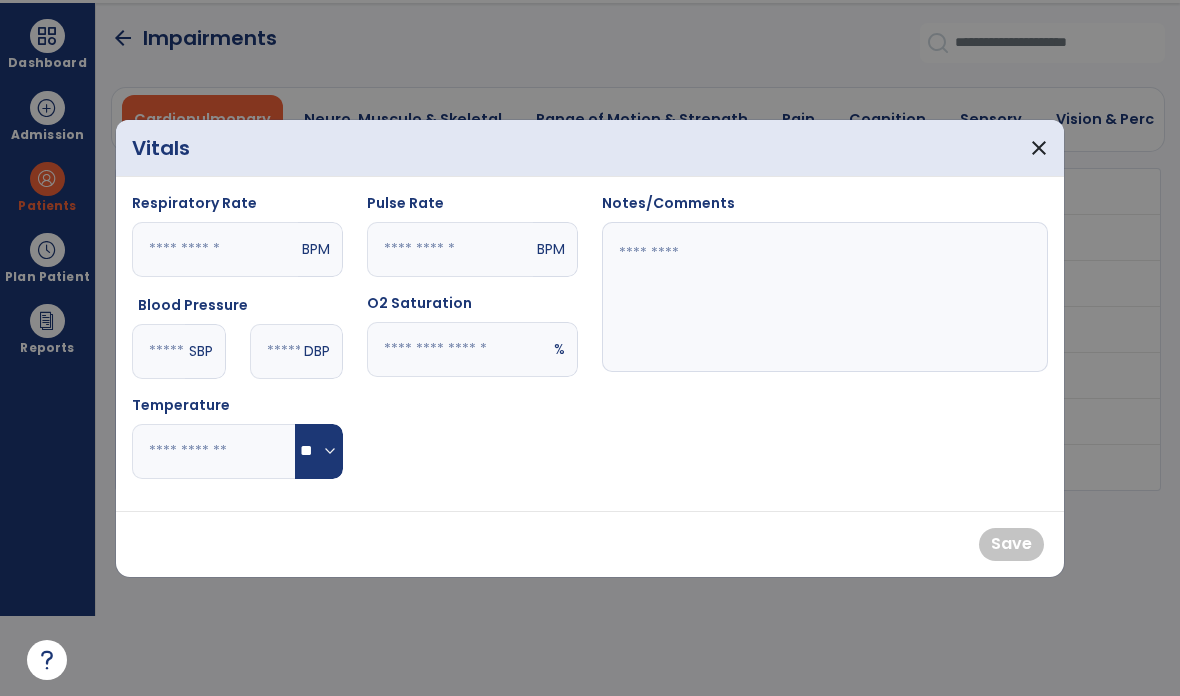 click at bounding box center [458, 349] 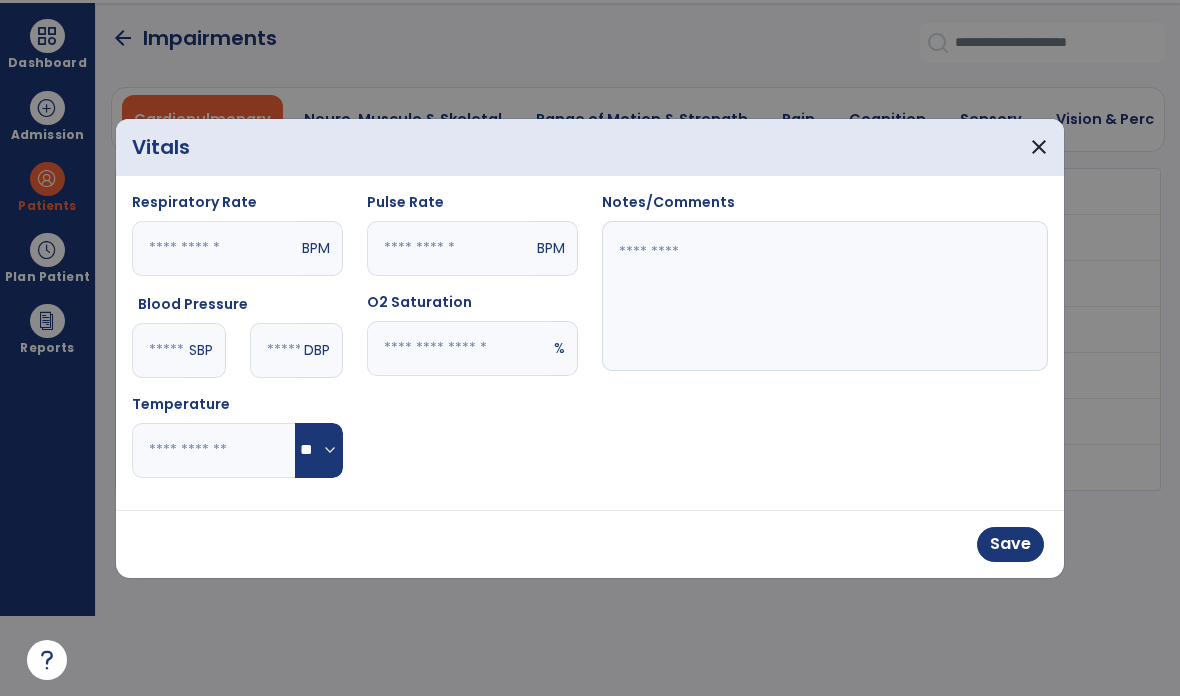 type on "**" 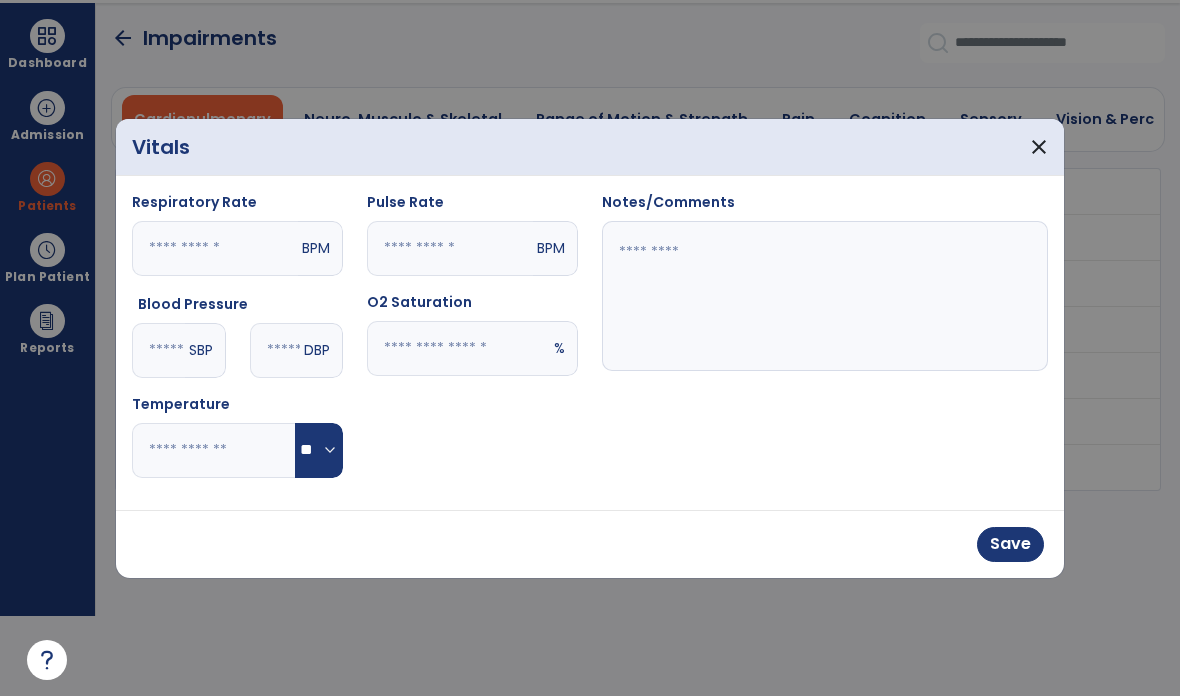 click at bounding box center (450, 248) 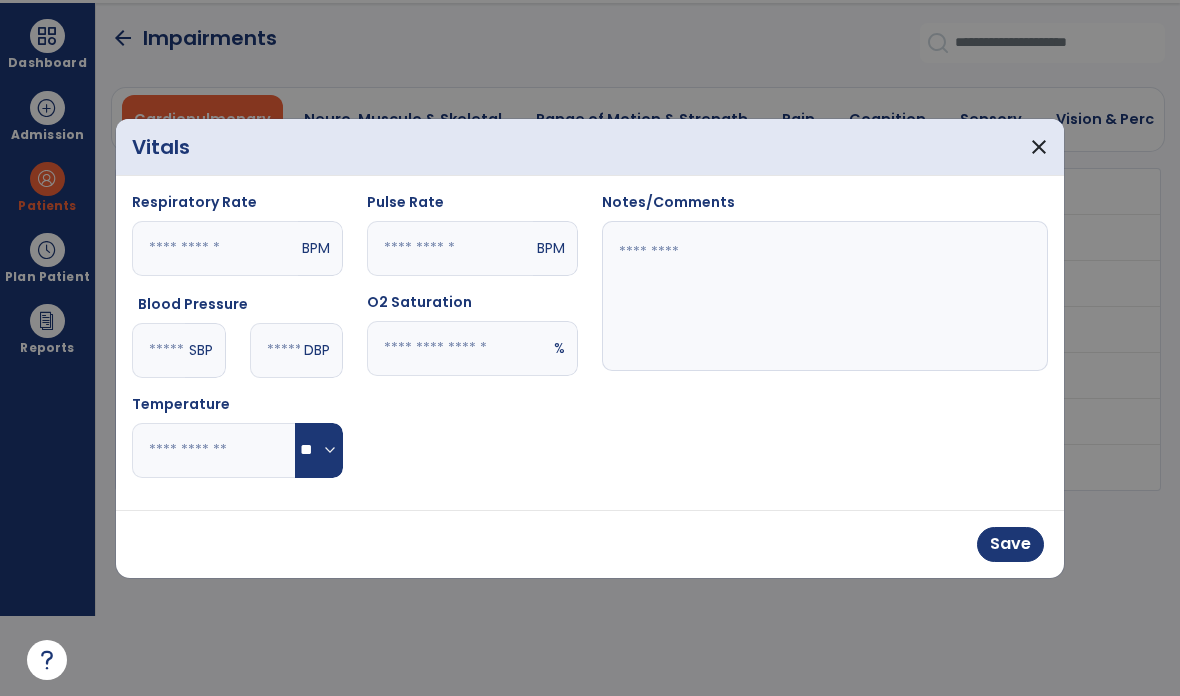 type on "**" 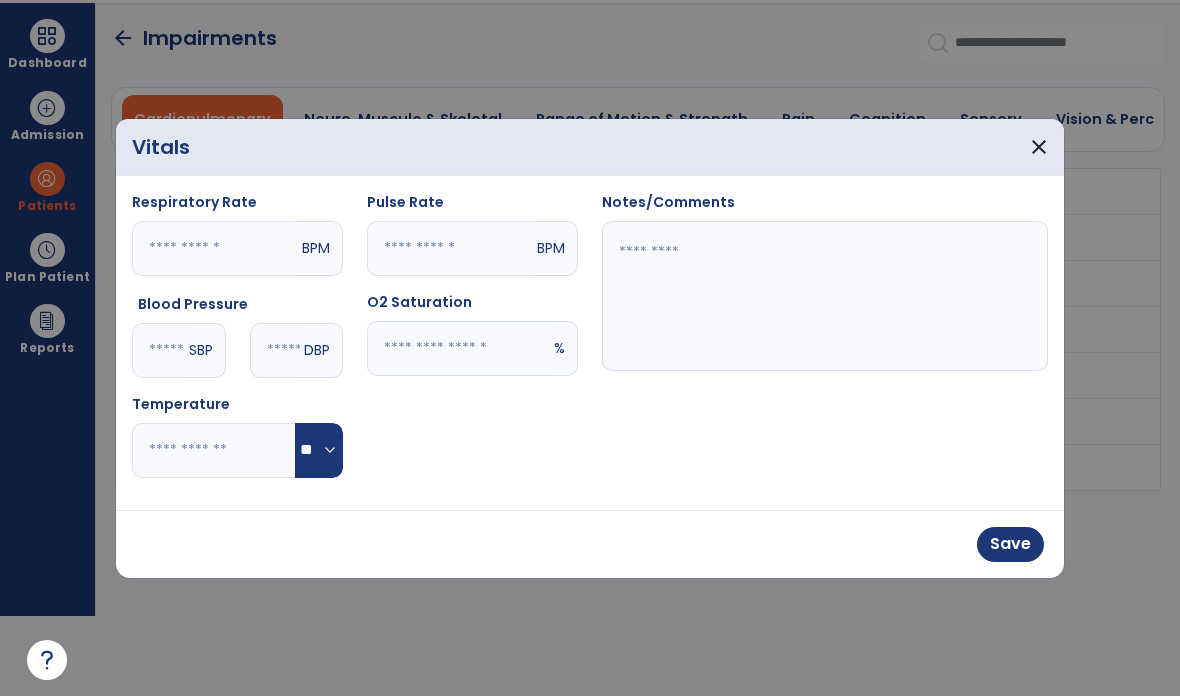 click on "Save" at bounding box center [1010, 544] 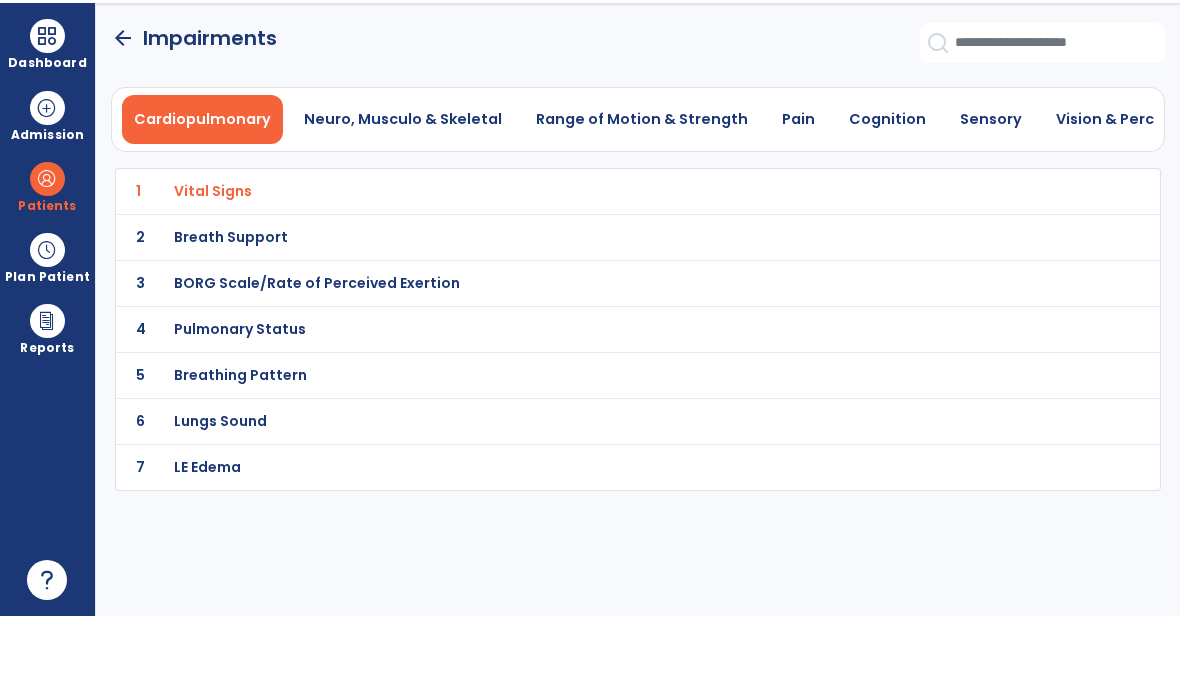 scroll, scrollTop: 80, scrollLeft: 0, axis: vertical 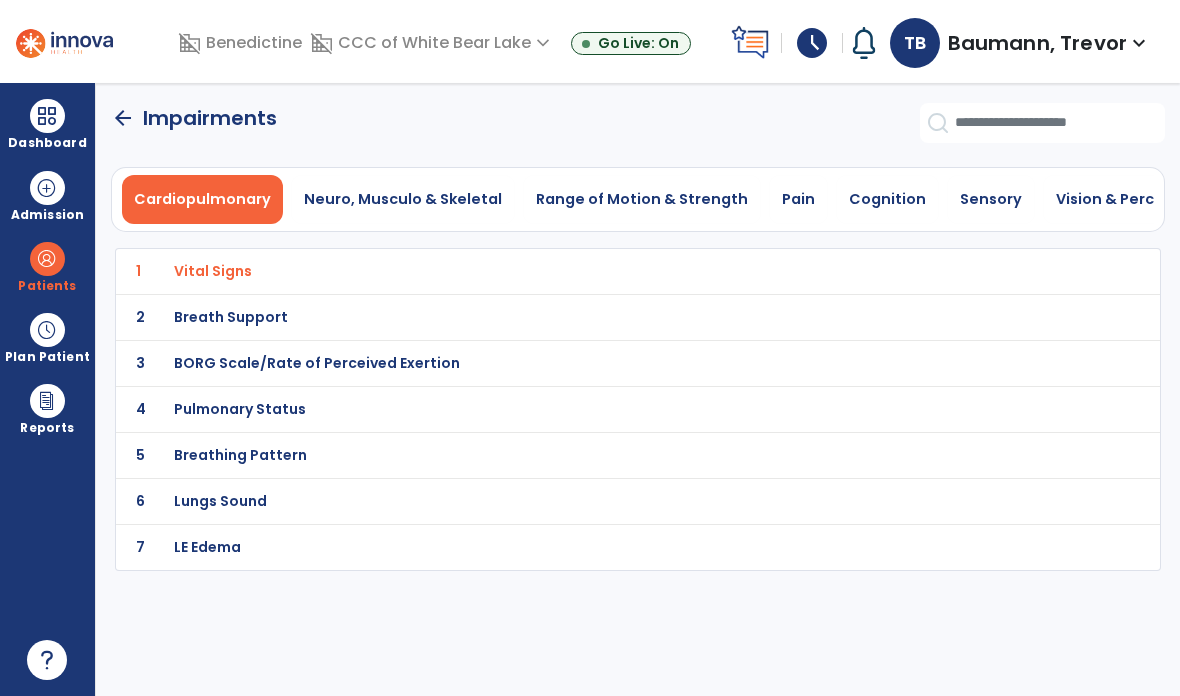 click on "Neuro, Musculo & Skeletal" at bounding box center [403, 199] 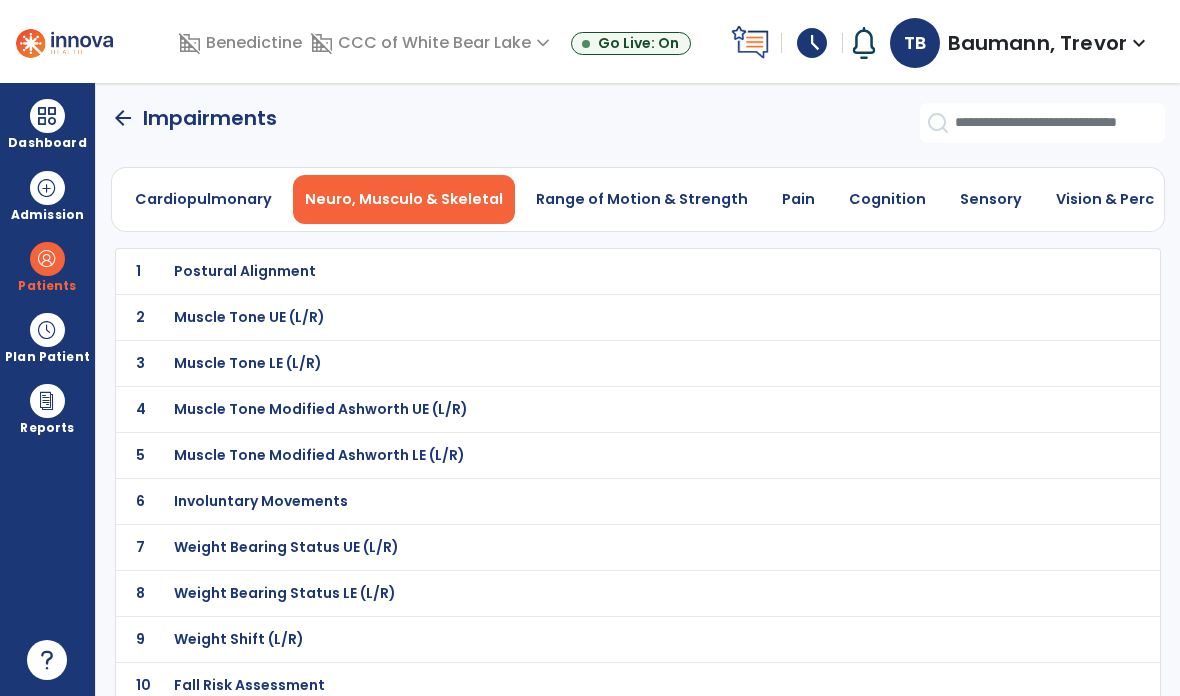click on "Cardiopulmonary" at bounding box center [203, 199] 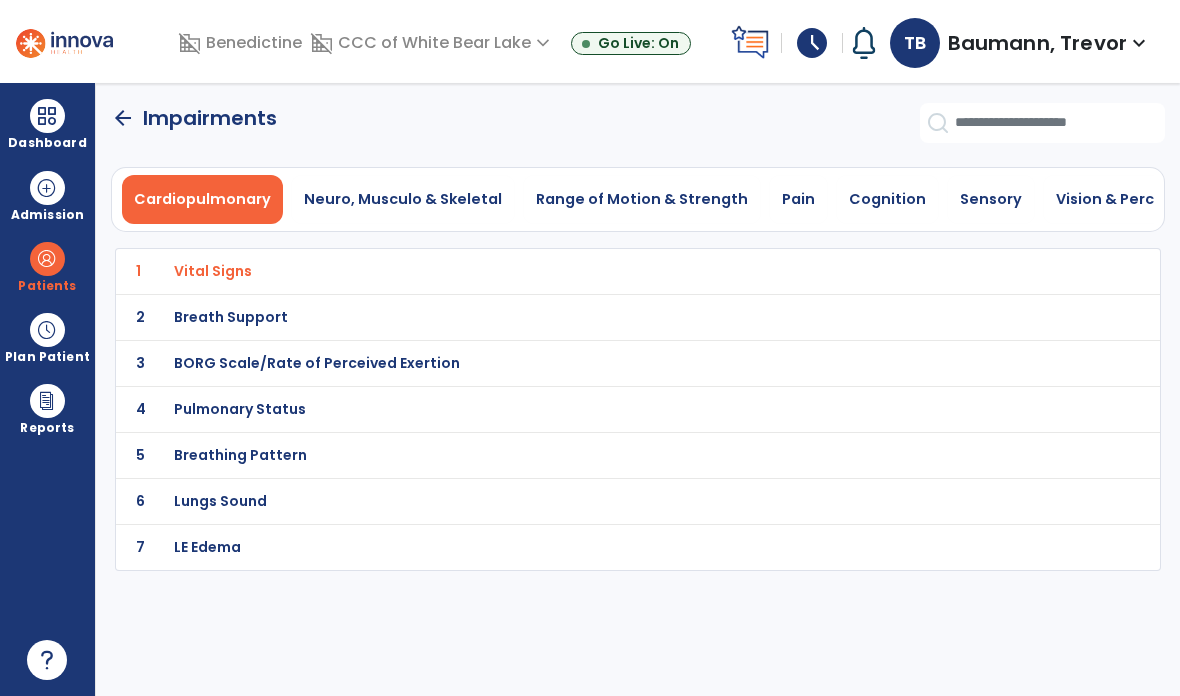 click on "Neuro, Musculo & Skeletal" at bounding box center (403, 199) 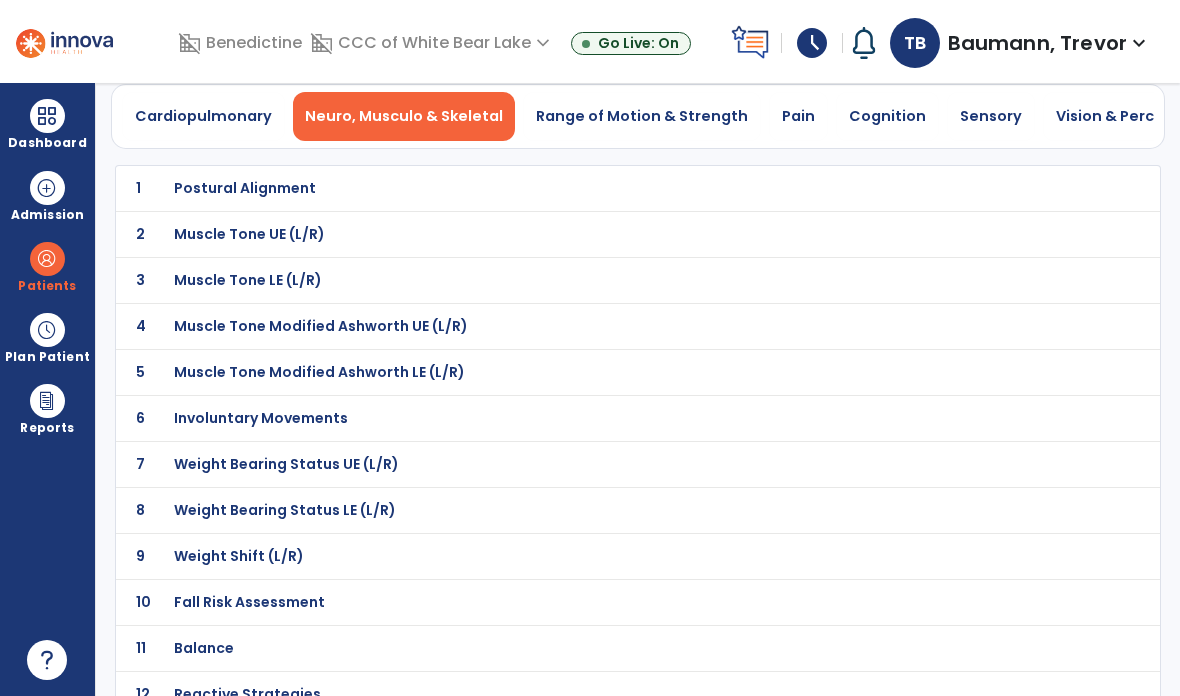 scroll, scrollTop: 87, scrollLeft: 0, axis: vertical 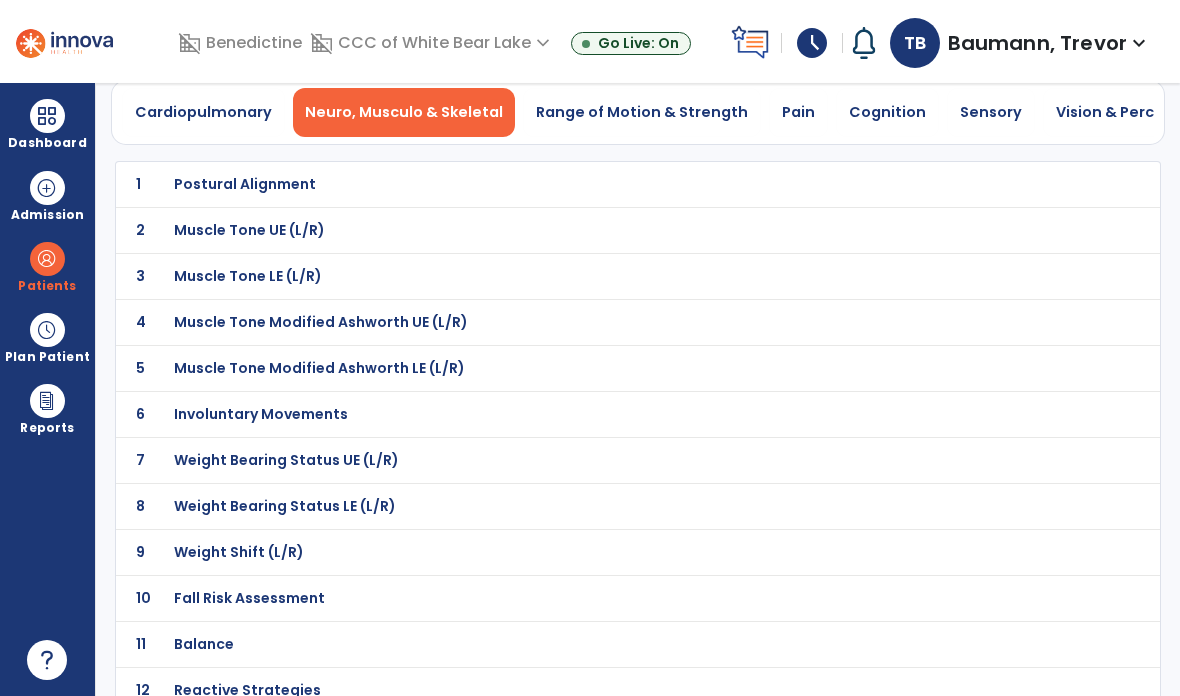 click on "Weight Bearing Status LE (L/R)" at bounding box center [593, 184] 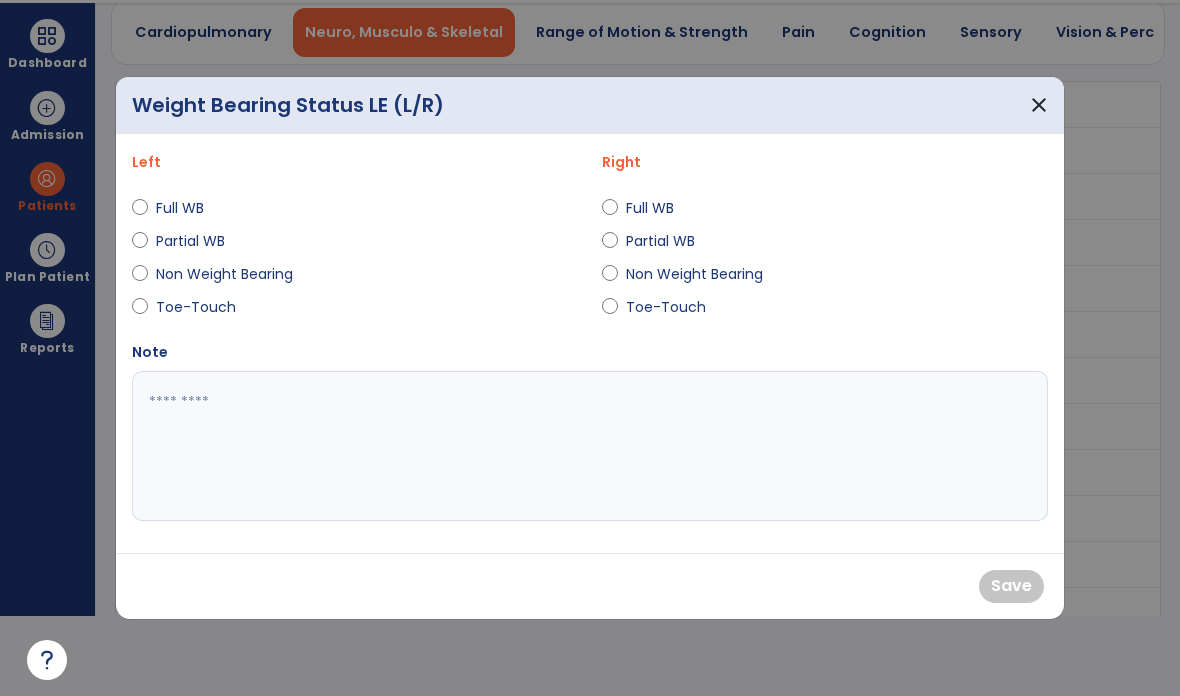 click on "Full WB" at bounding box center [191, 208] 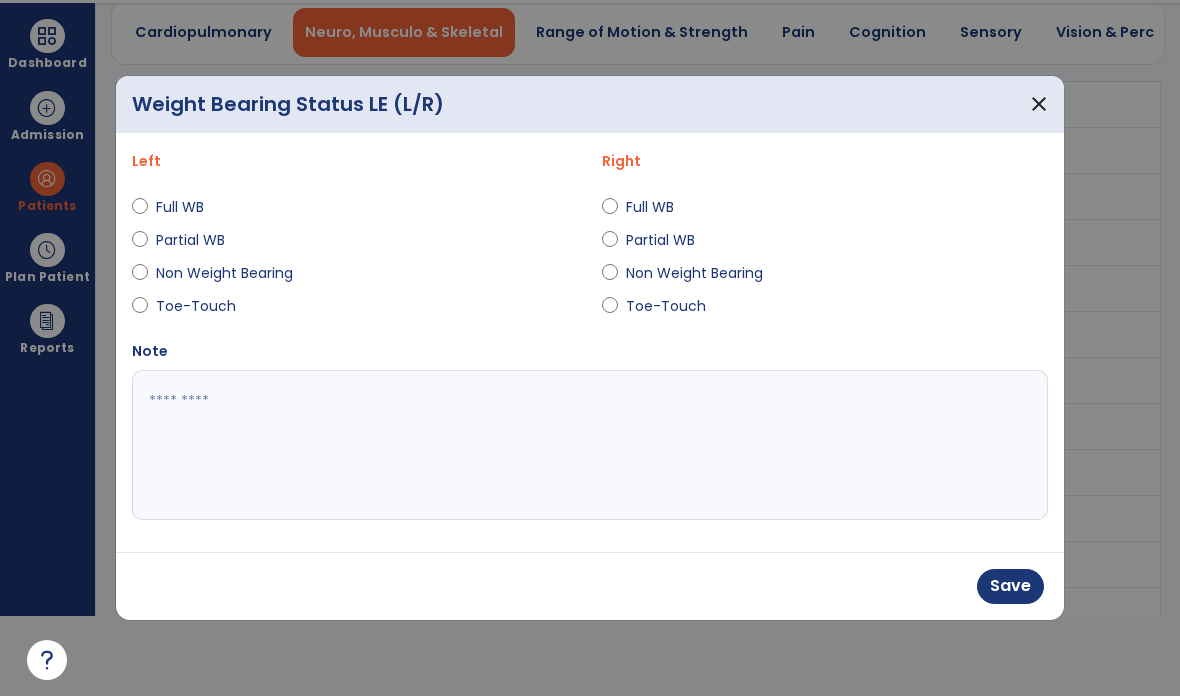 click on "Full WB" at bounding box center [661, 207] 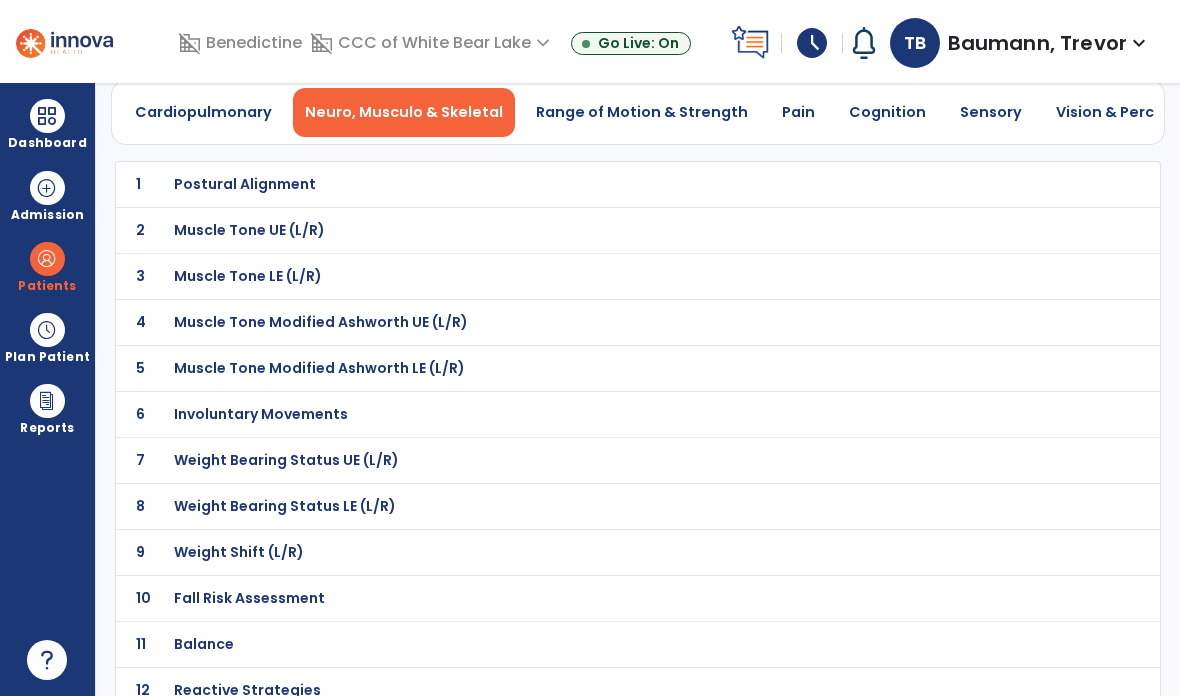 scroll, scrollTop: 80, scrollLeft: 0, axis: vertical 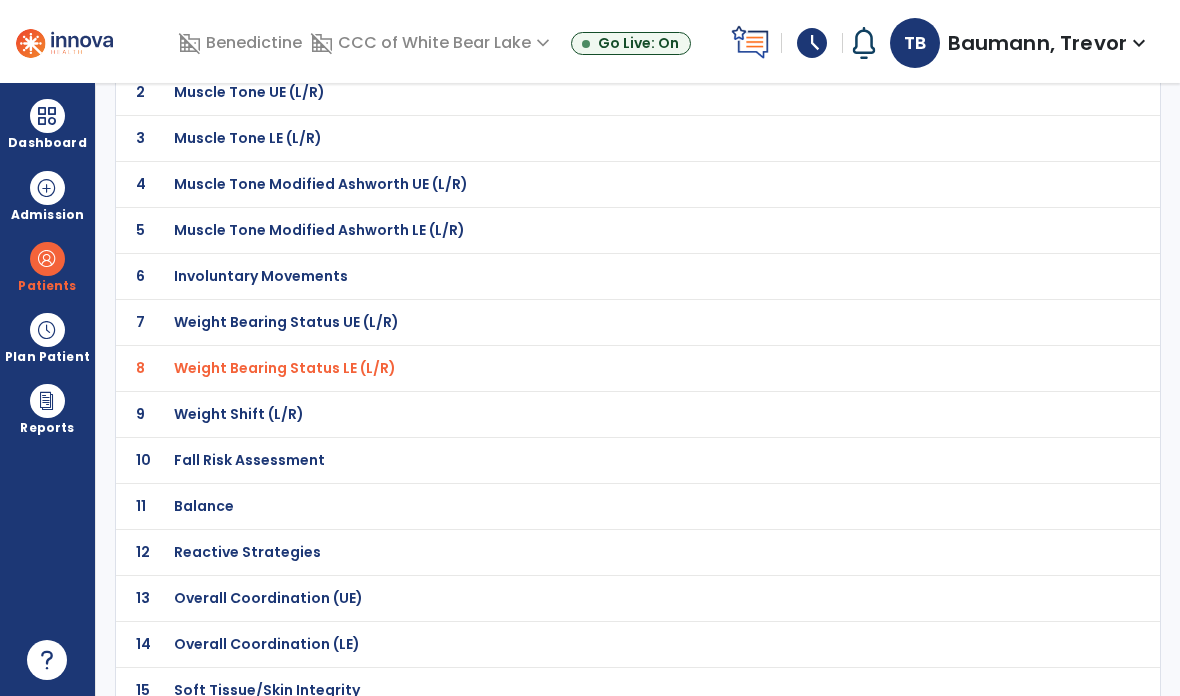 click on "Fall Risk Assessment" at bounding box center (245, 46) 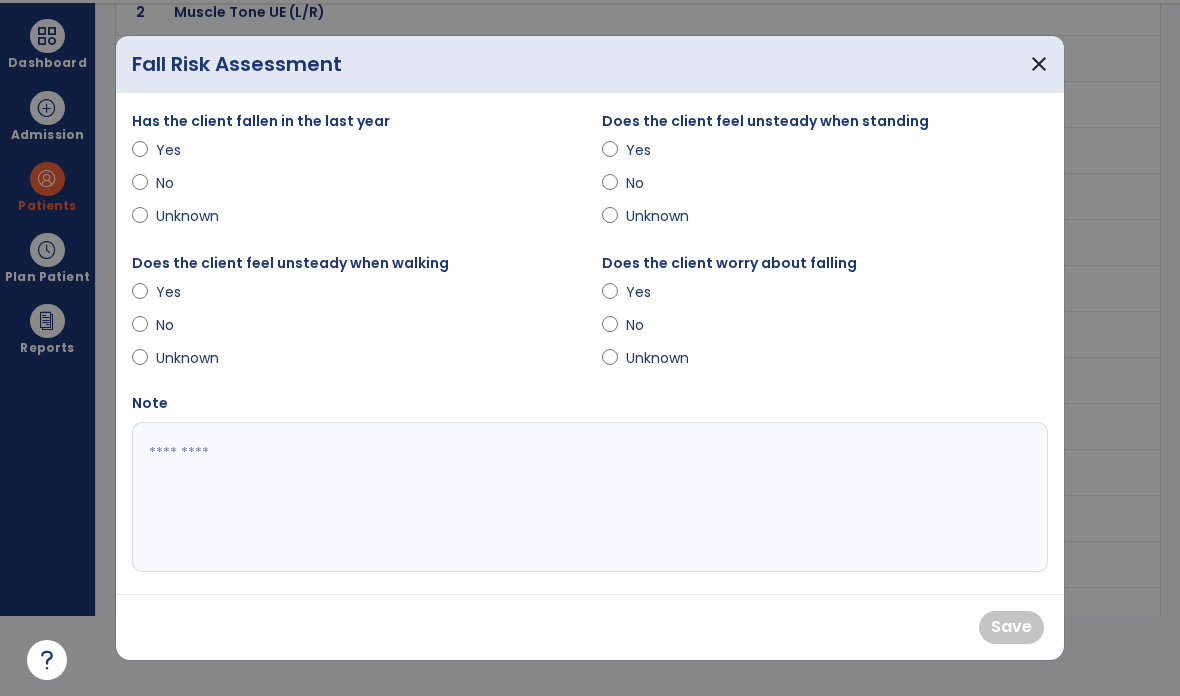 scroll, scrollTop: 0, scrollLeft: 0, axis: both 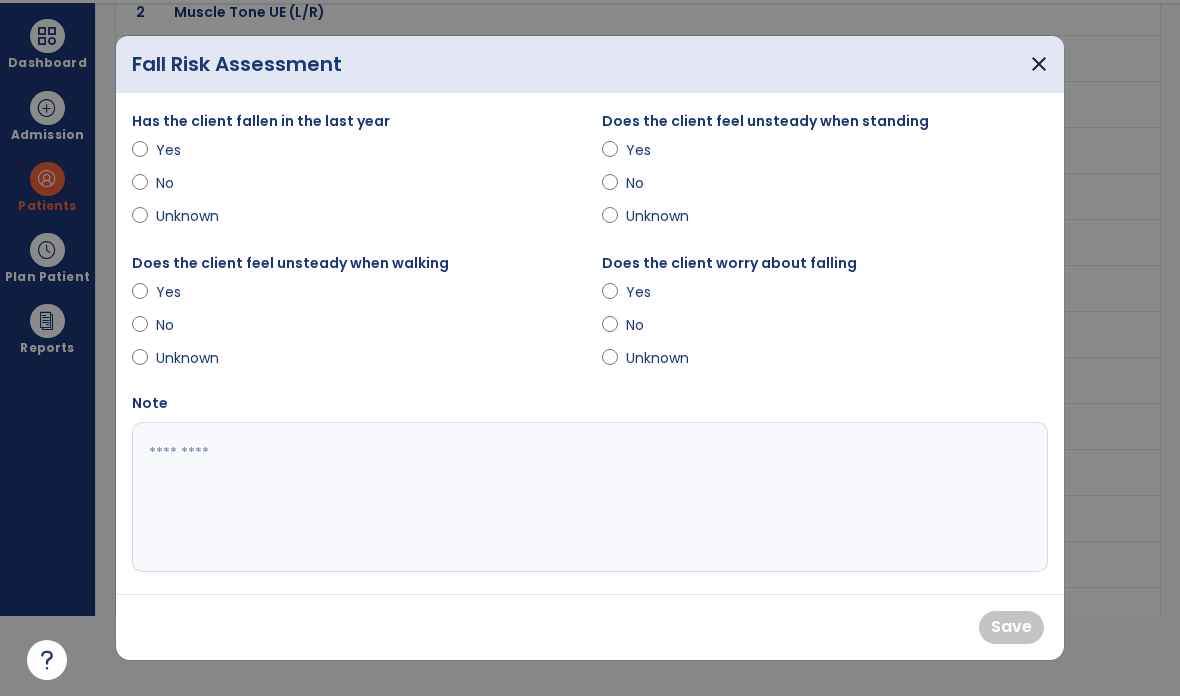 click on "Yes" at bounding box center (191, 150) 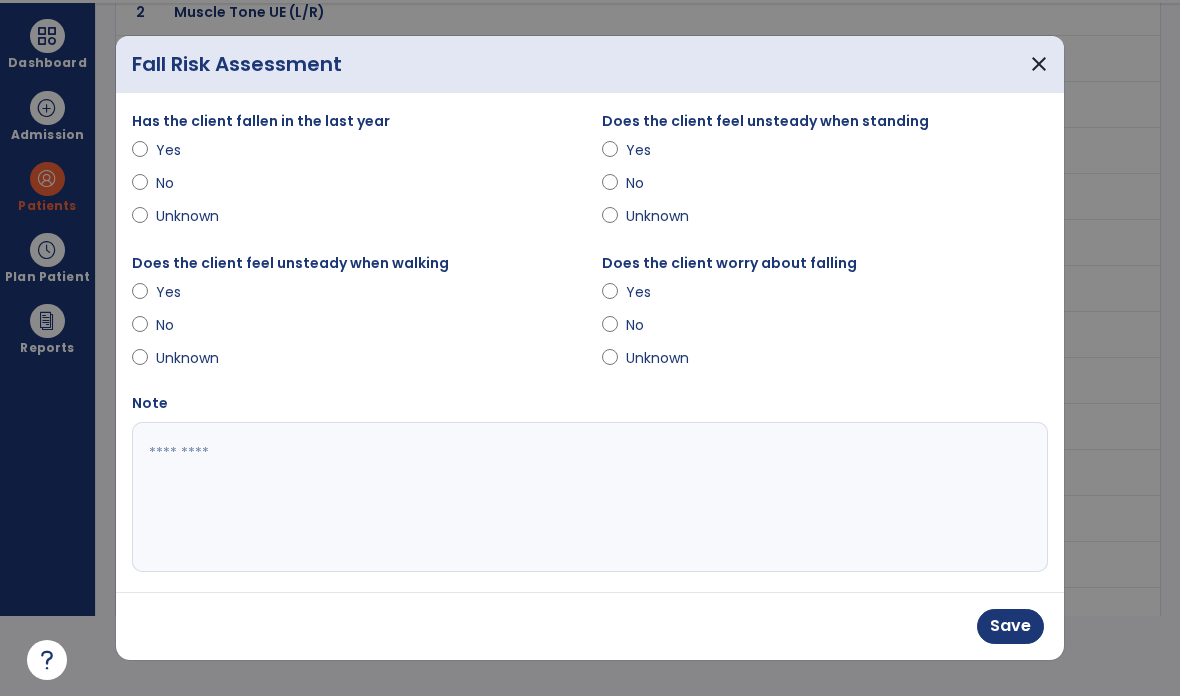 click at bounding box center [590, 497] 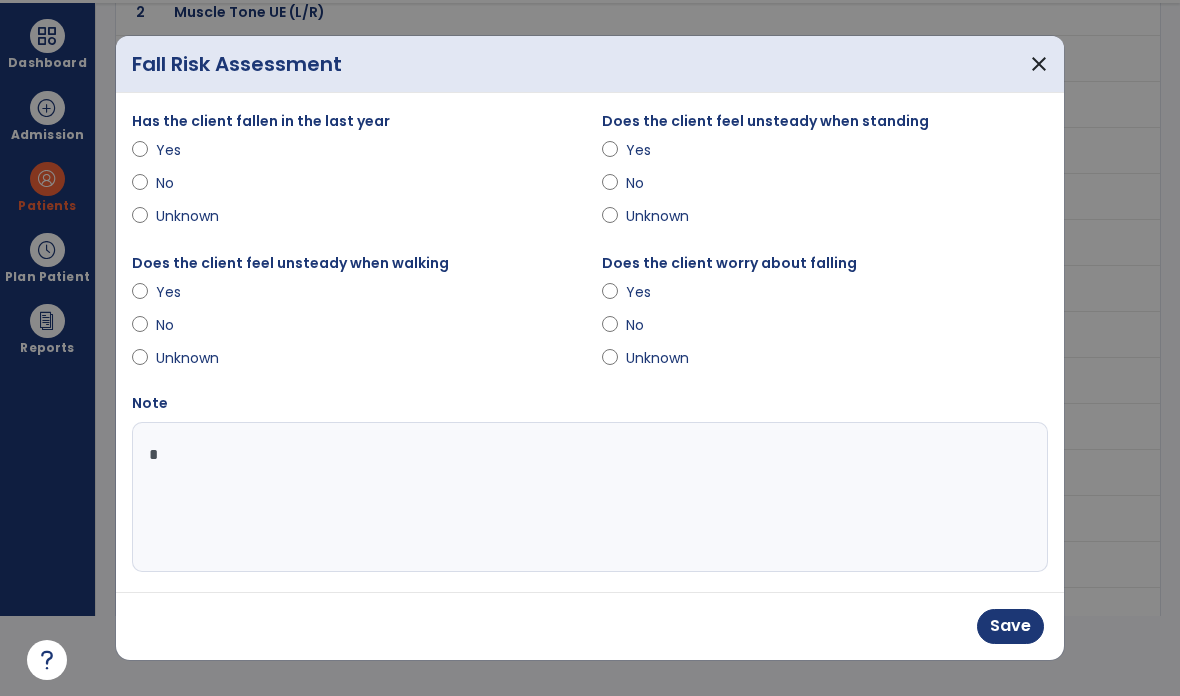 click on "*" at bounding box center [590, 497] 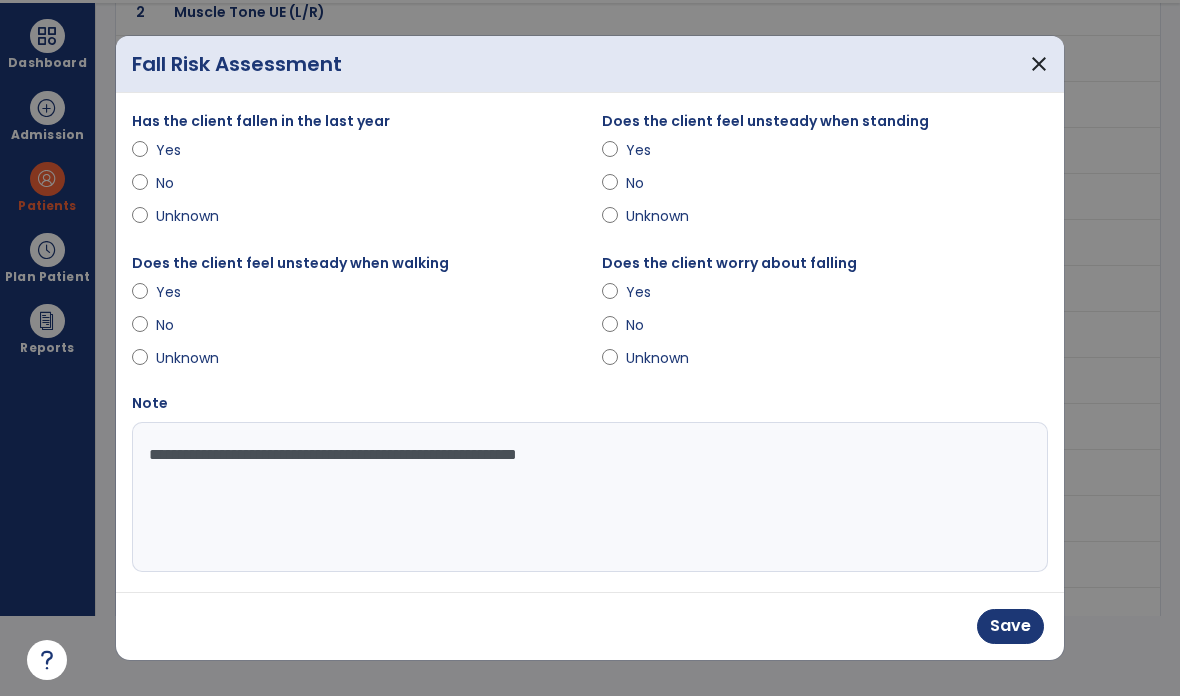 click on "Does the client worry about falling  Yes No Unknown" at bounding box center (825, 322) 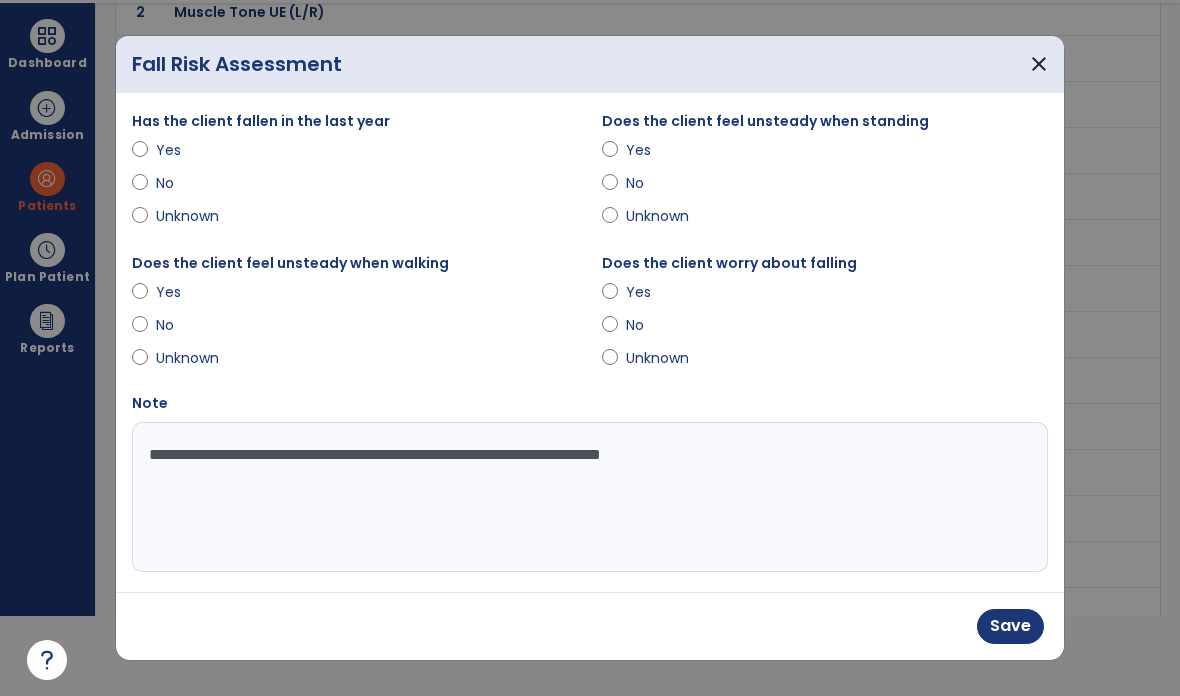 type on "**********" 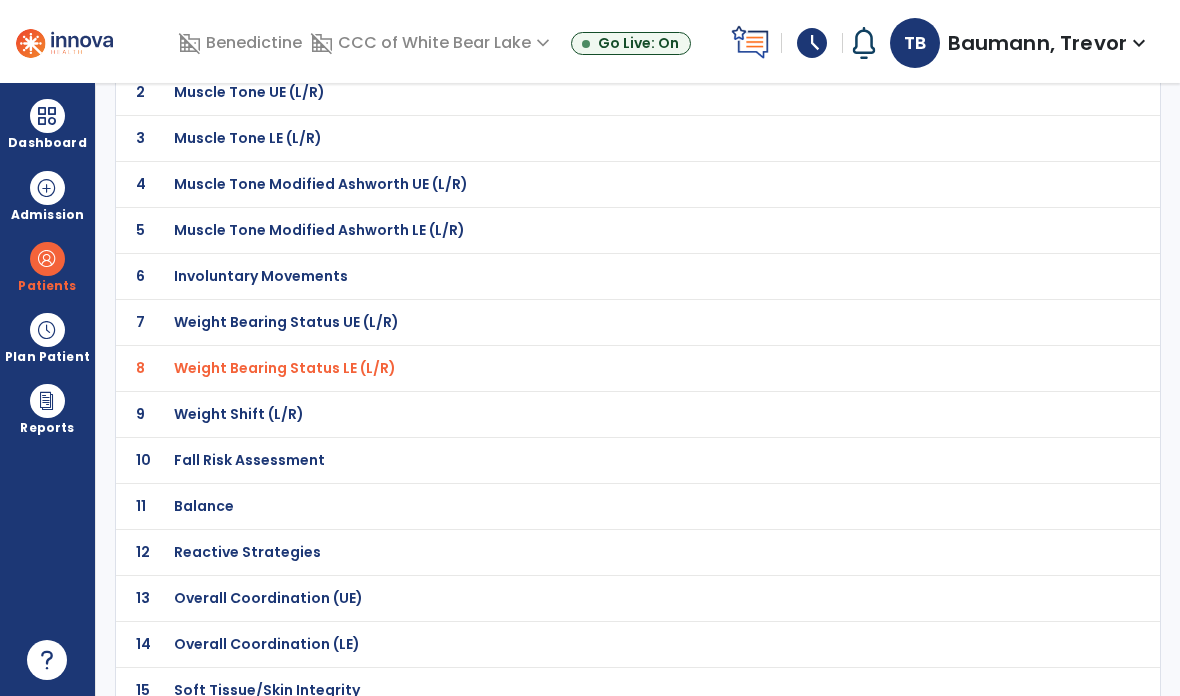 scroll, scrollTop: 80, scrollLeft: 0, axis: vertical 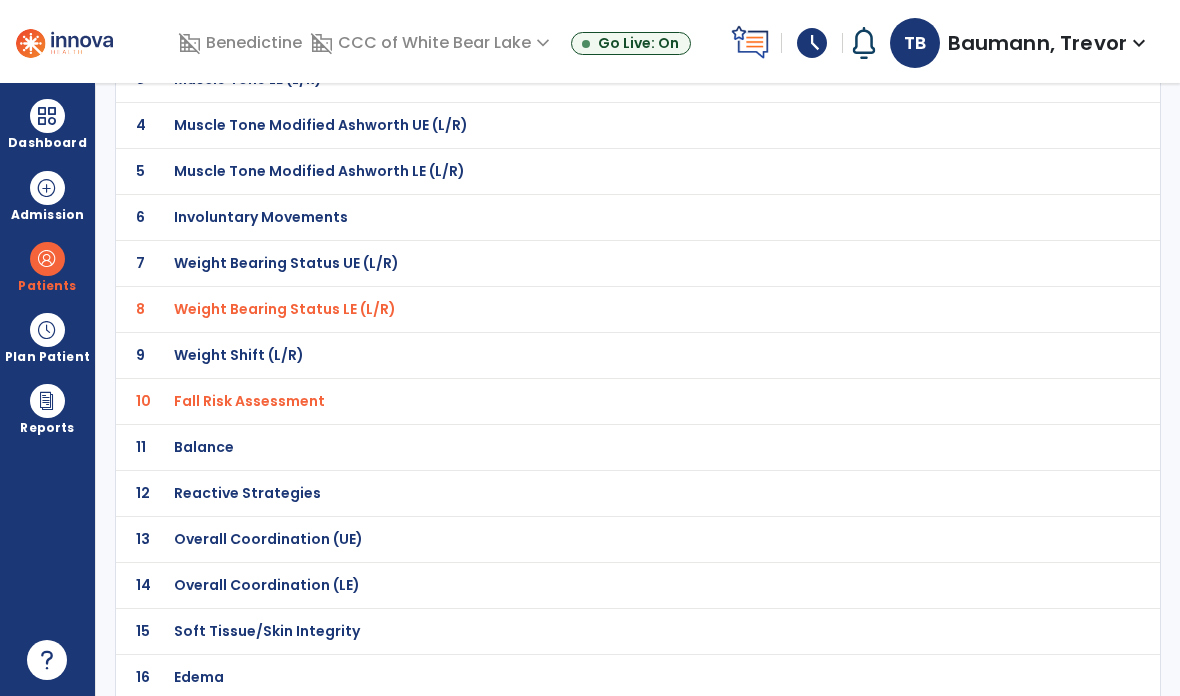 click on "11 Balance" 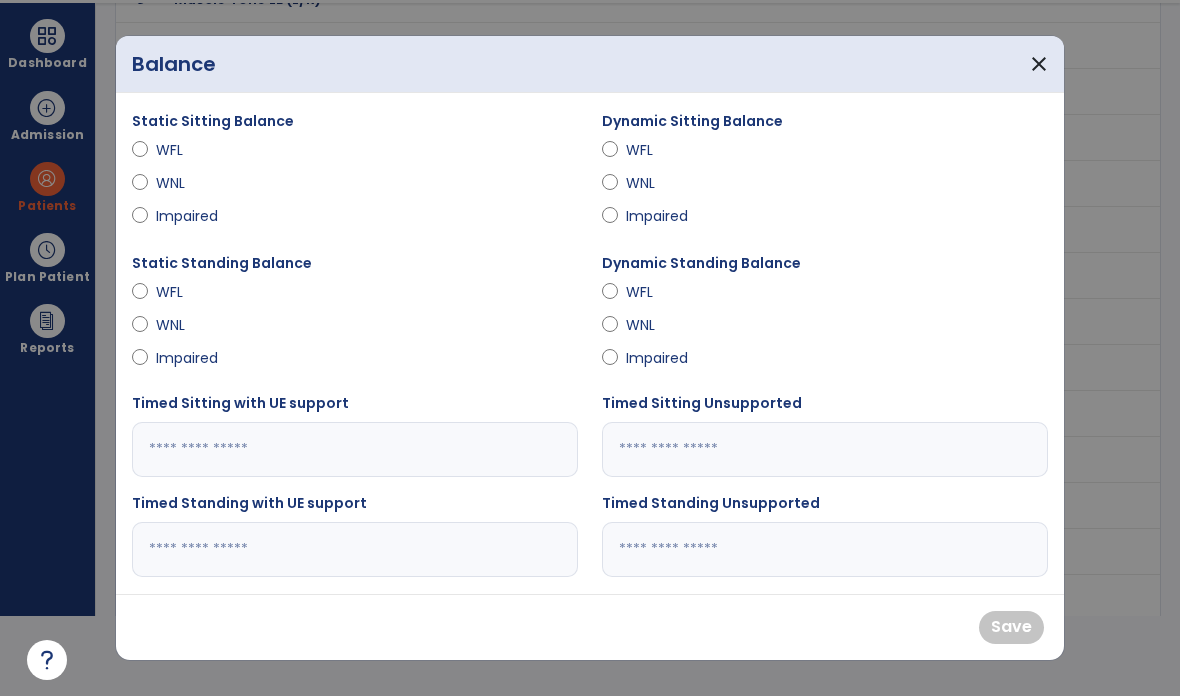 scroll, scrollTop: 0, scrollLeft: 0, axis: both 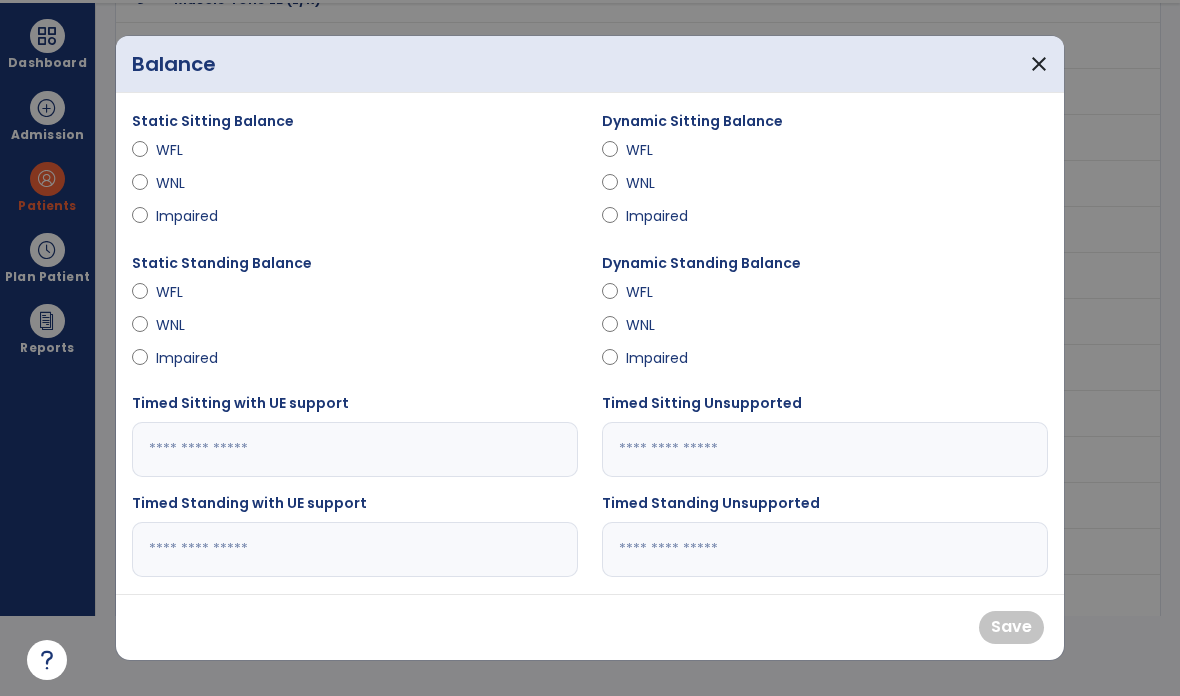 click on "close" at bounding box center (1039, 64) 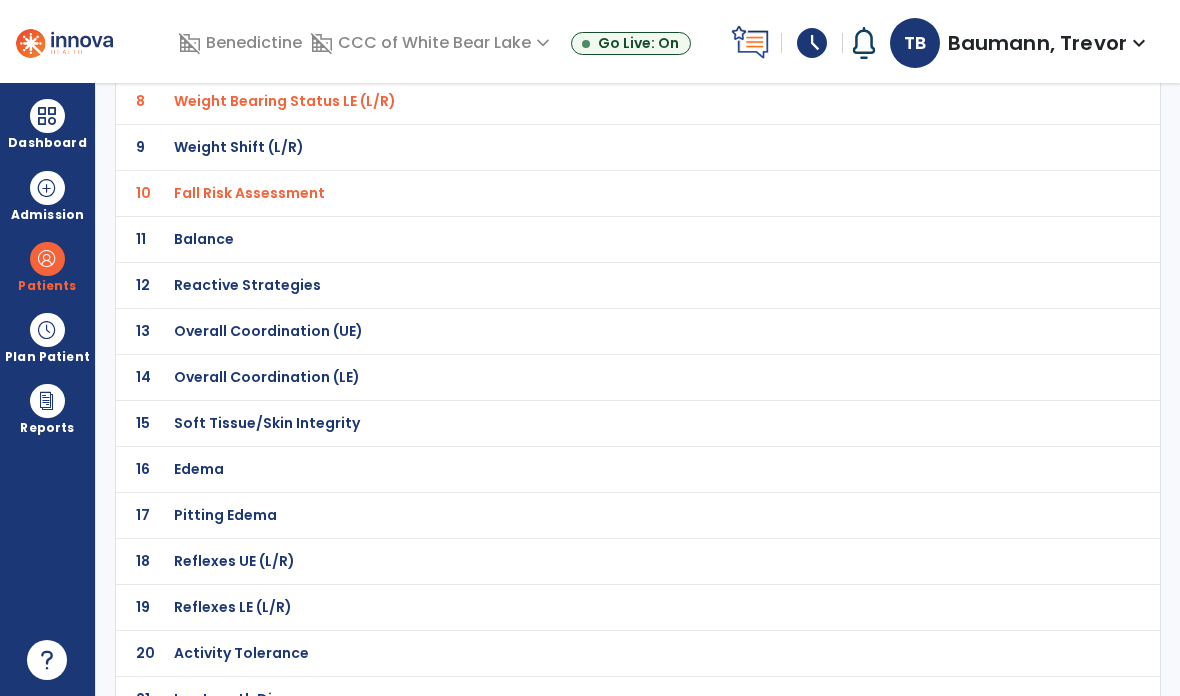 scroll, scrollTop: 494, scrollLeft: 0, axis: vertical 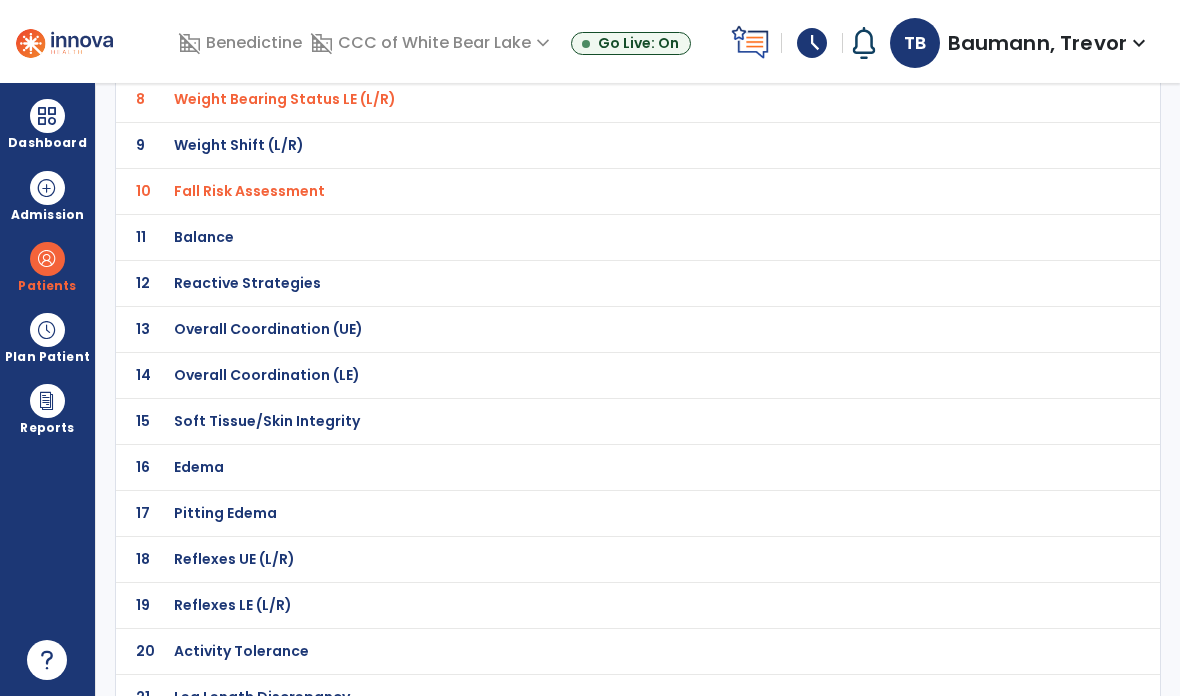 click on "Soft Tissue/Skin Integrity" at bounding box center [245, -223] 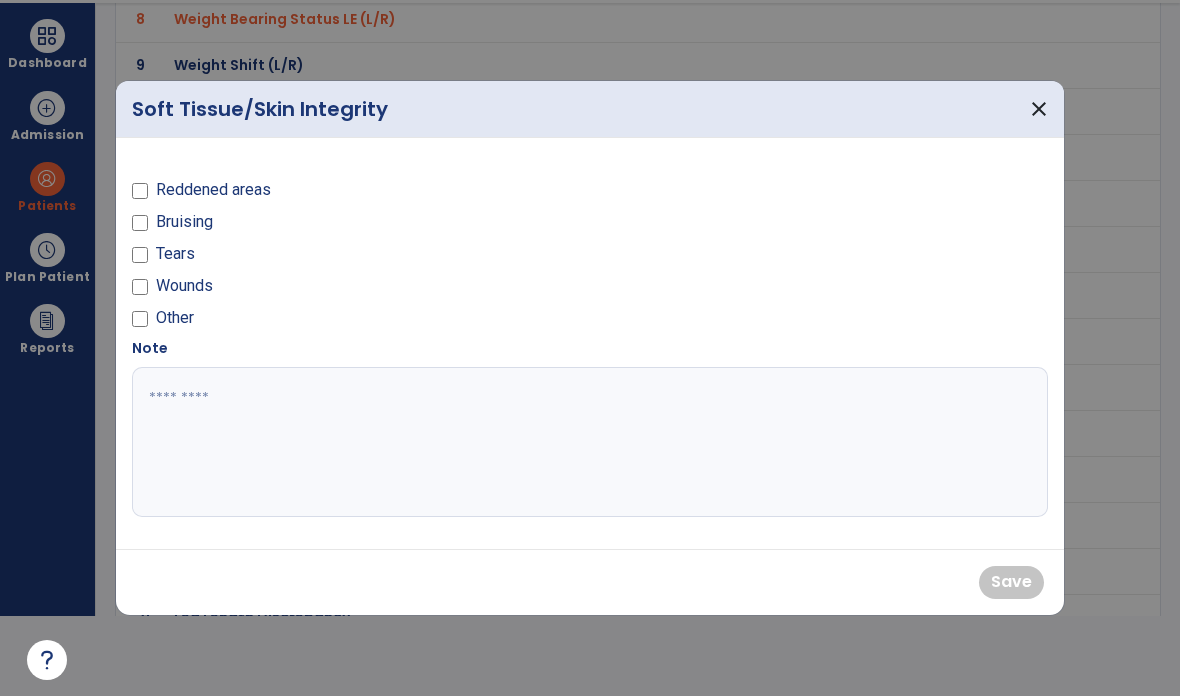 click on "Bruising" at bounding box center (184, 222) 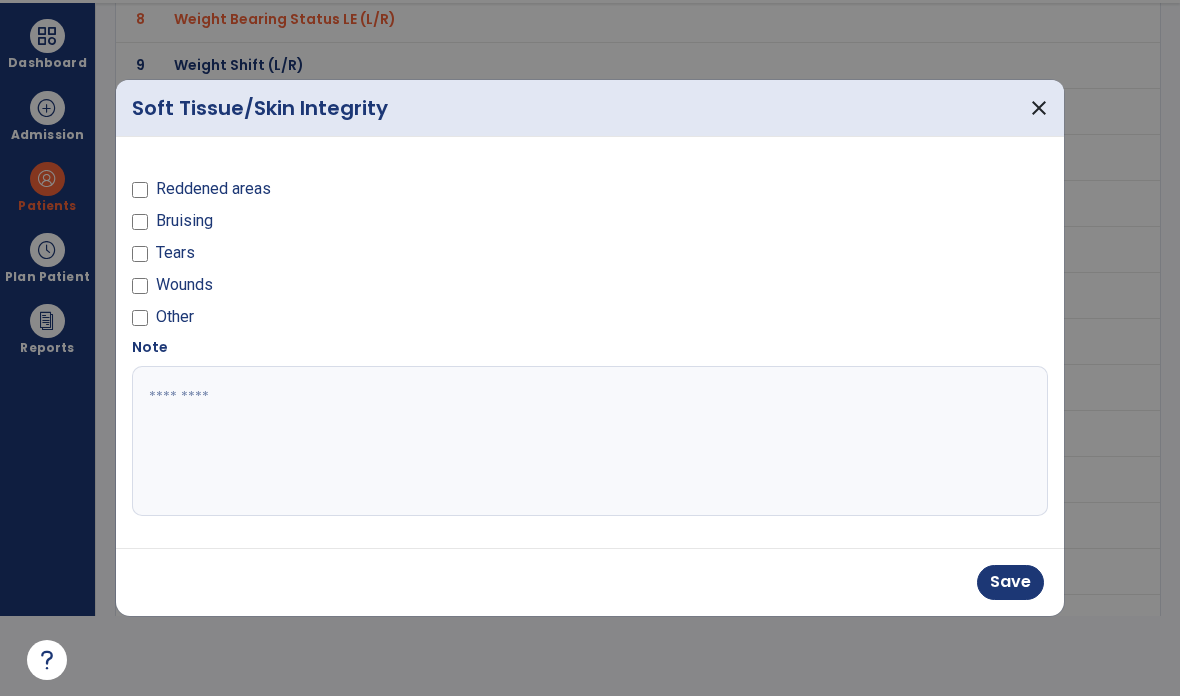 click on "Tears" at bounding box center (175, 253) 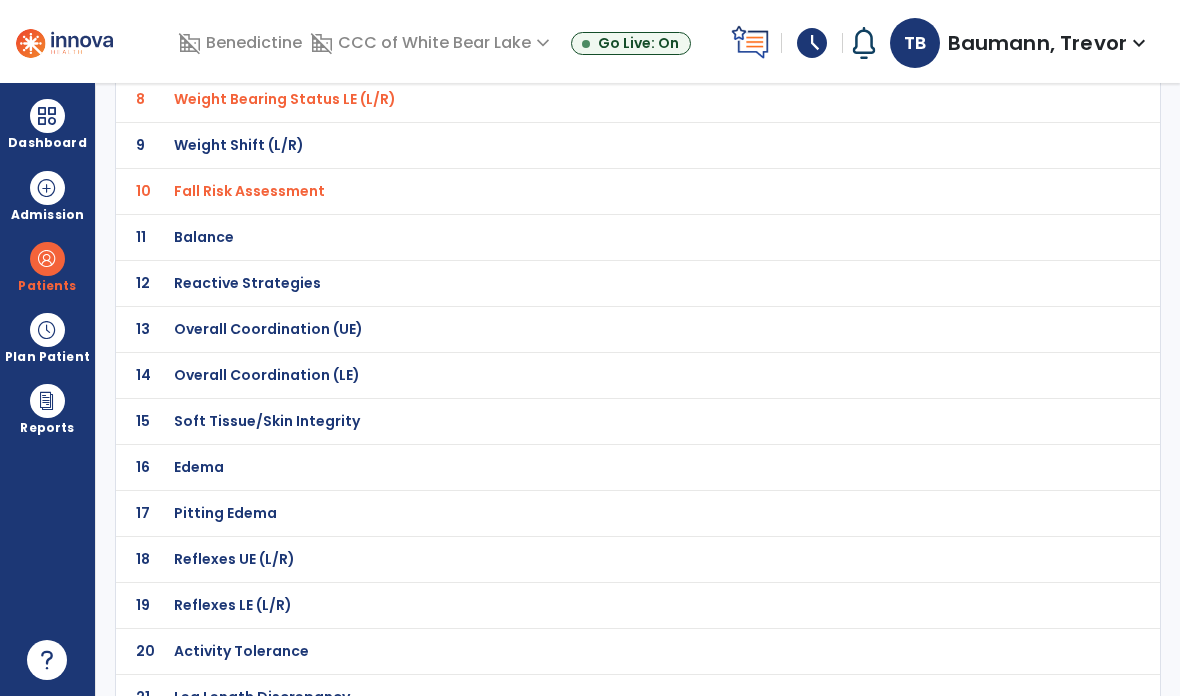 scroll, scrollTop: 80, scrollLeft: 0, axis: vertical 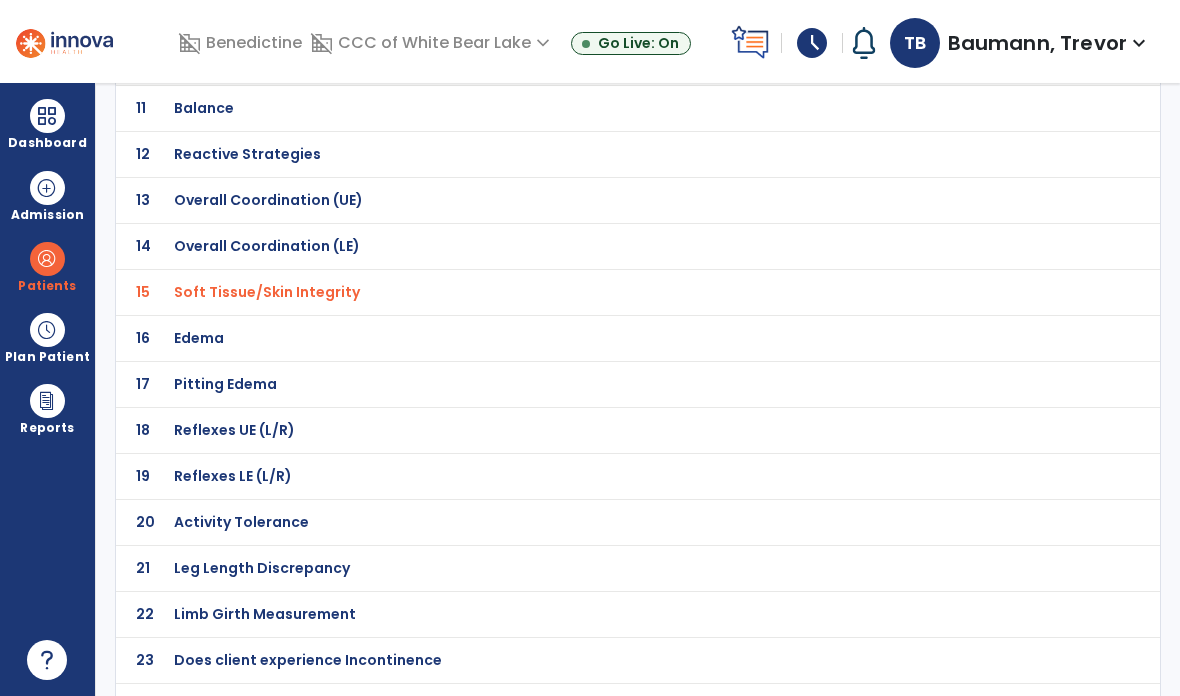 click on "Does client experience Incontinence" at bounding box center (245, -352) 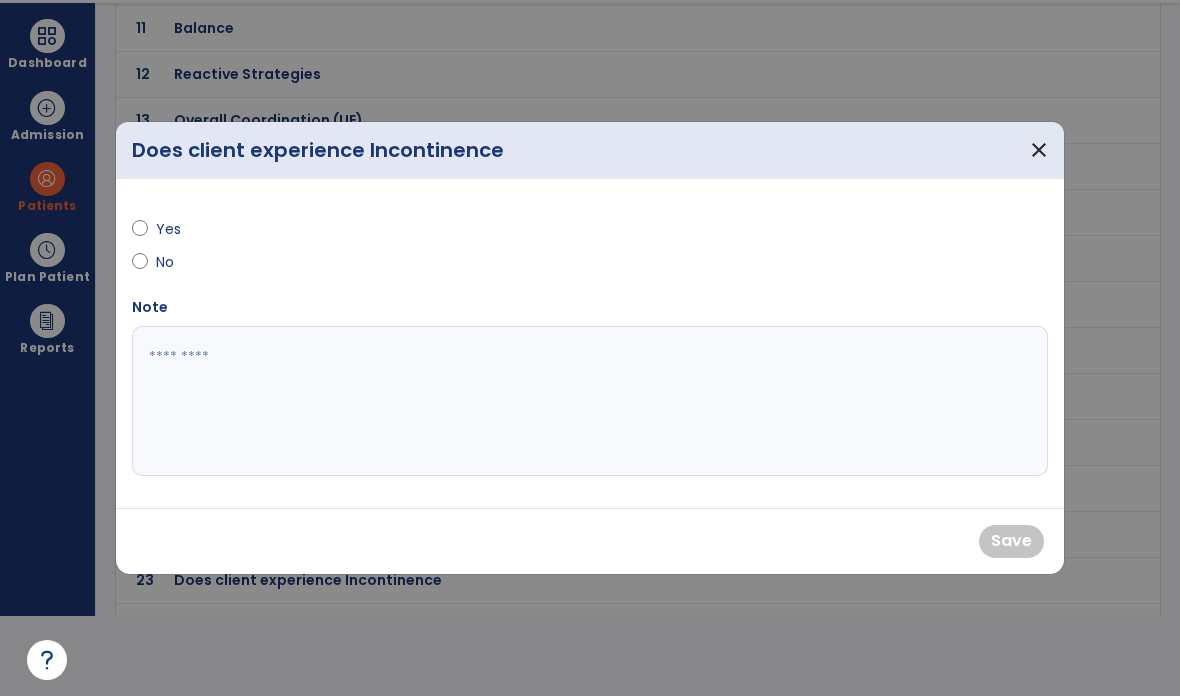 scroll, scrollTop: 0, scrollLeft: 0, axis: both 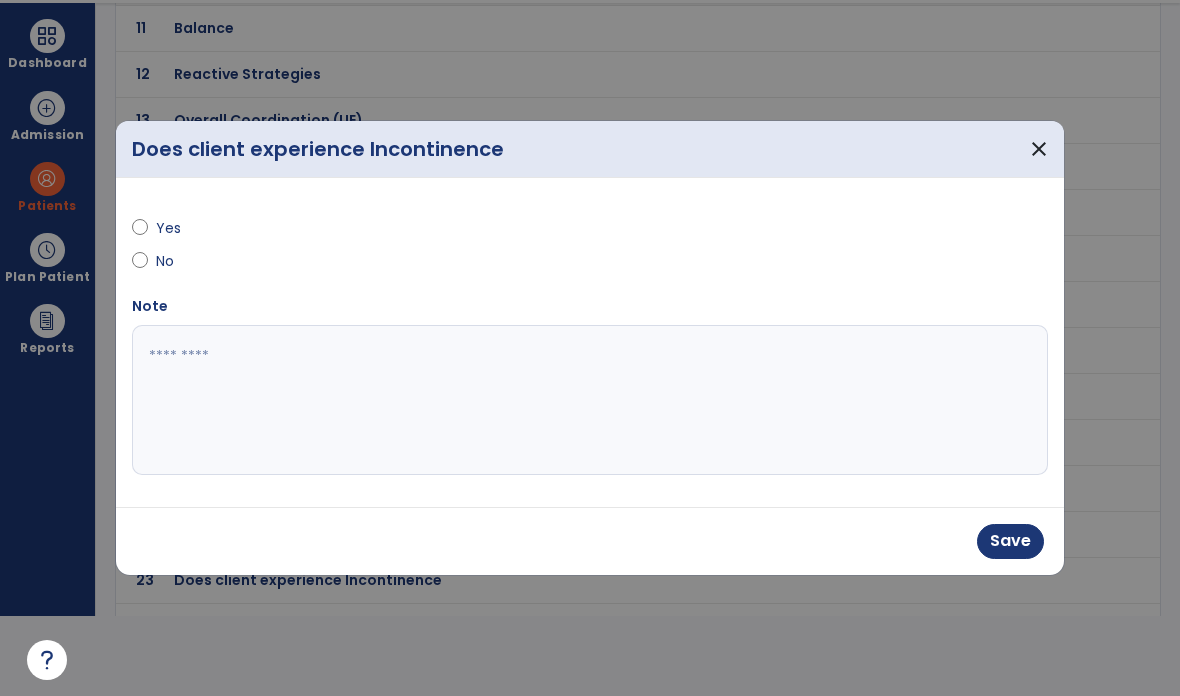 click at bounding box center [590, 400] 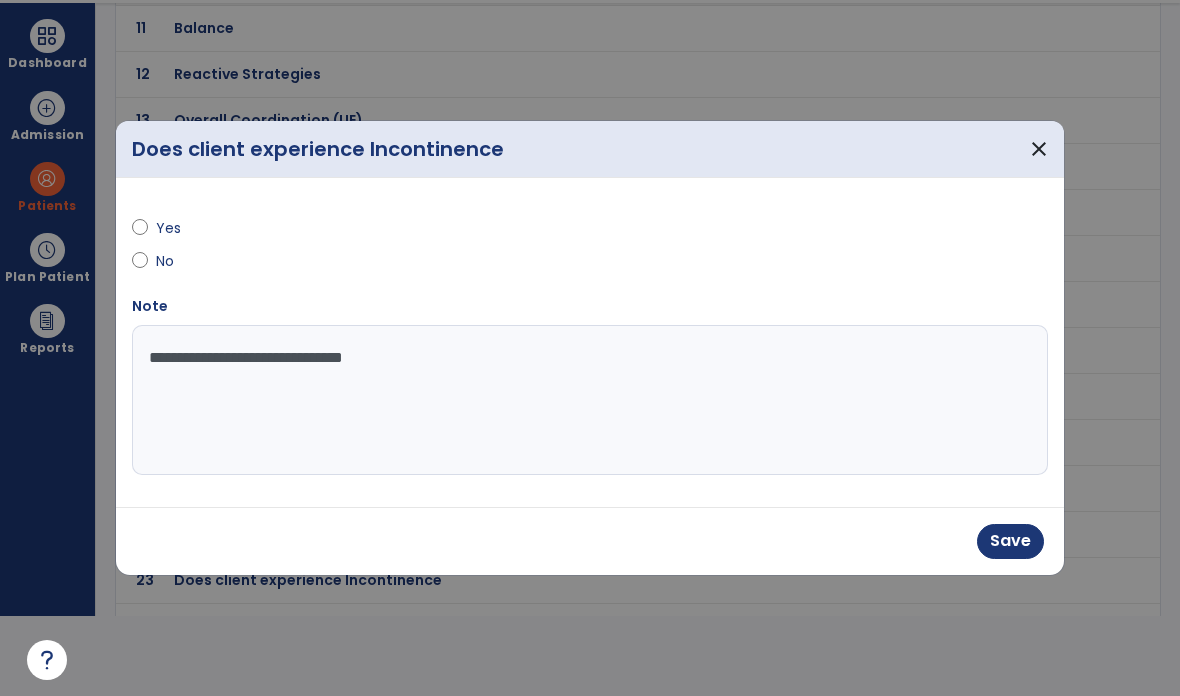 type on "**********" 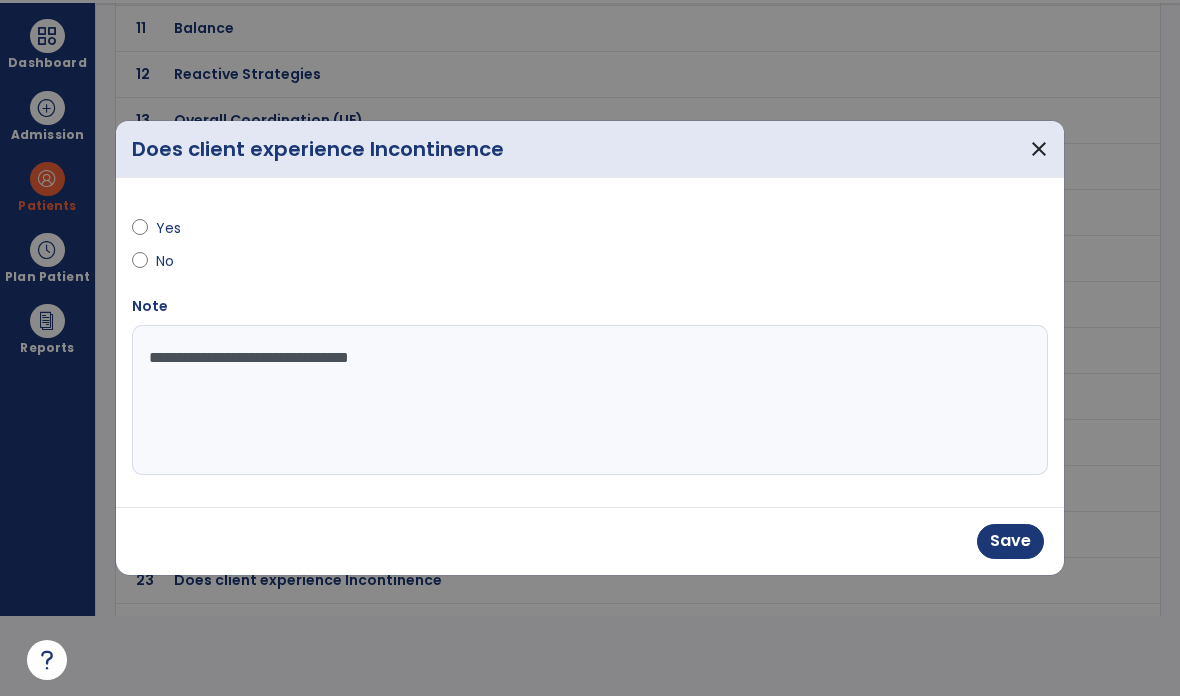 click on "Save" at bounding box center [1010, 541] 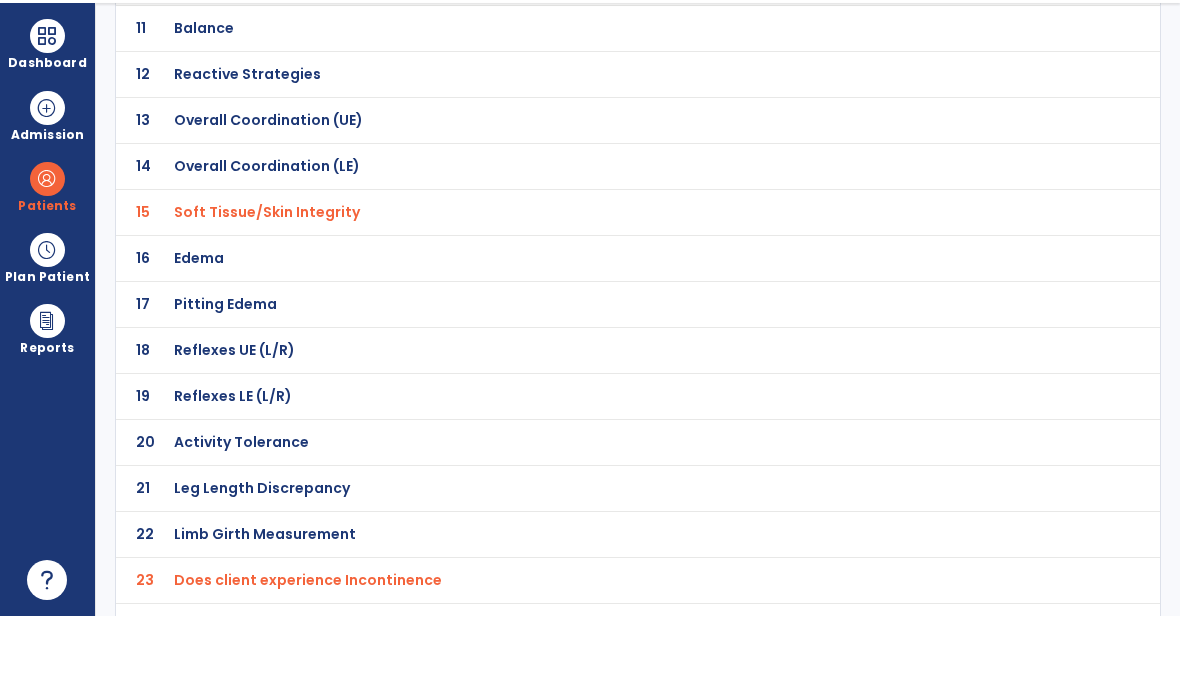 scroll, scrollTop: 80, scrollLeft: 0, axis: vertical 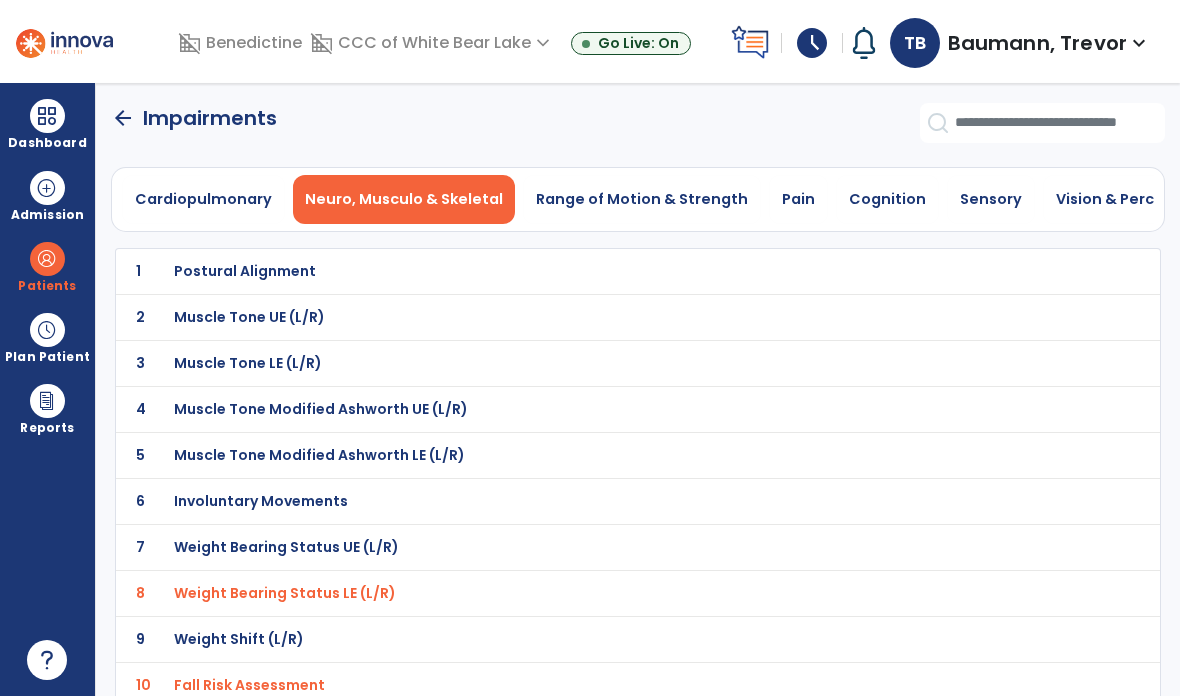 click on "Range of Motion & Strength" at bounding box center (642, 199) 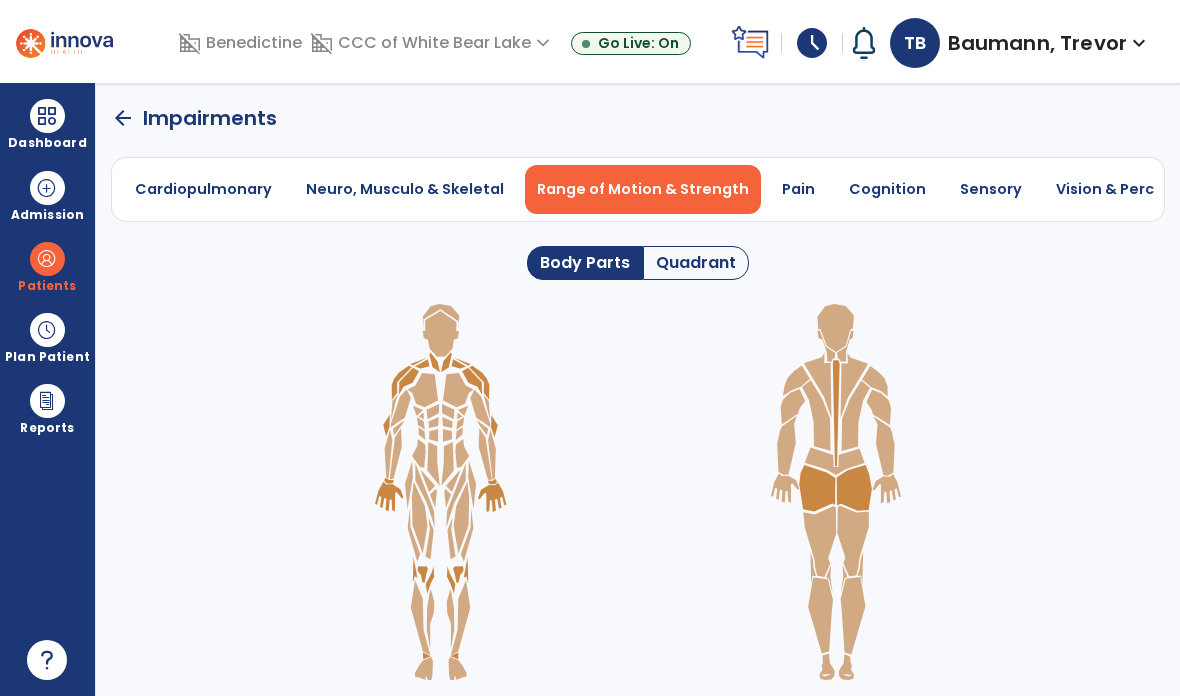 click on "arrow_back" 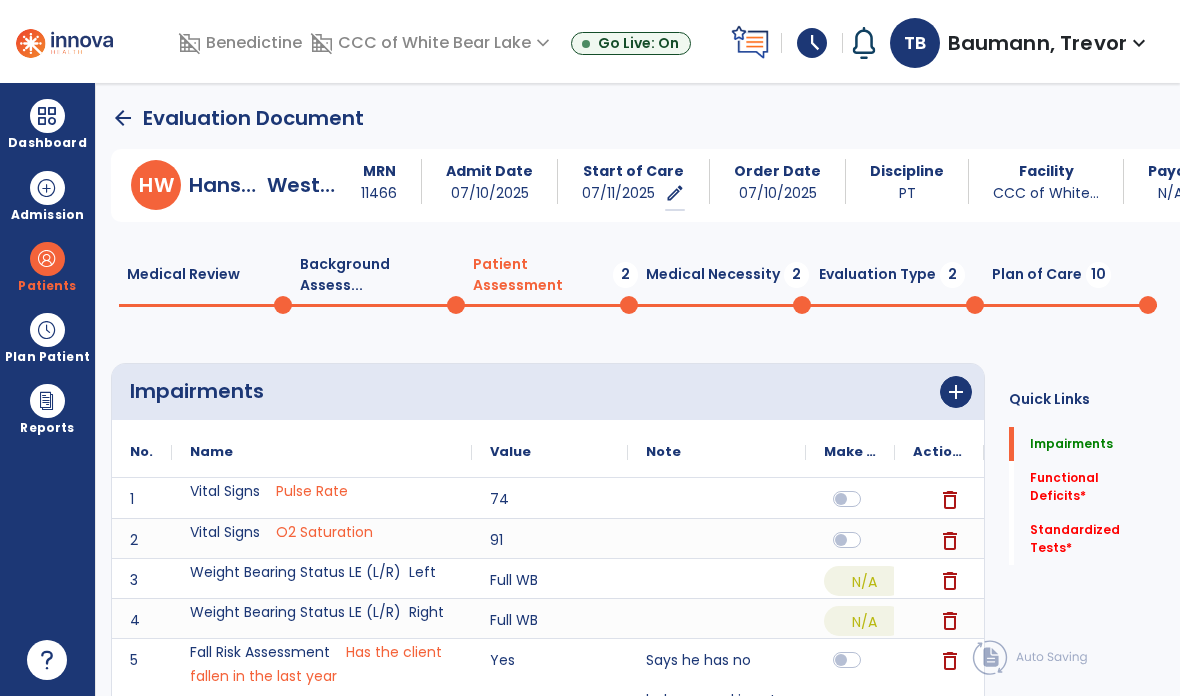 click on "Medical Review  0" 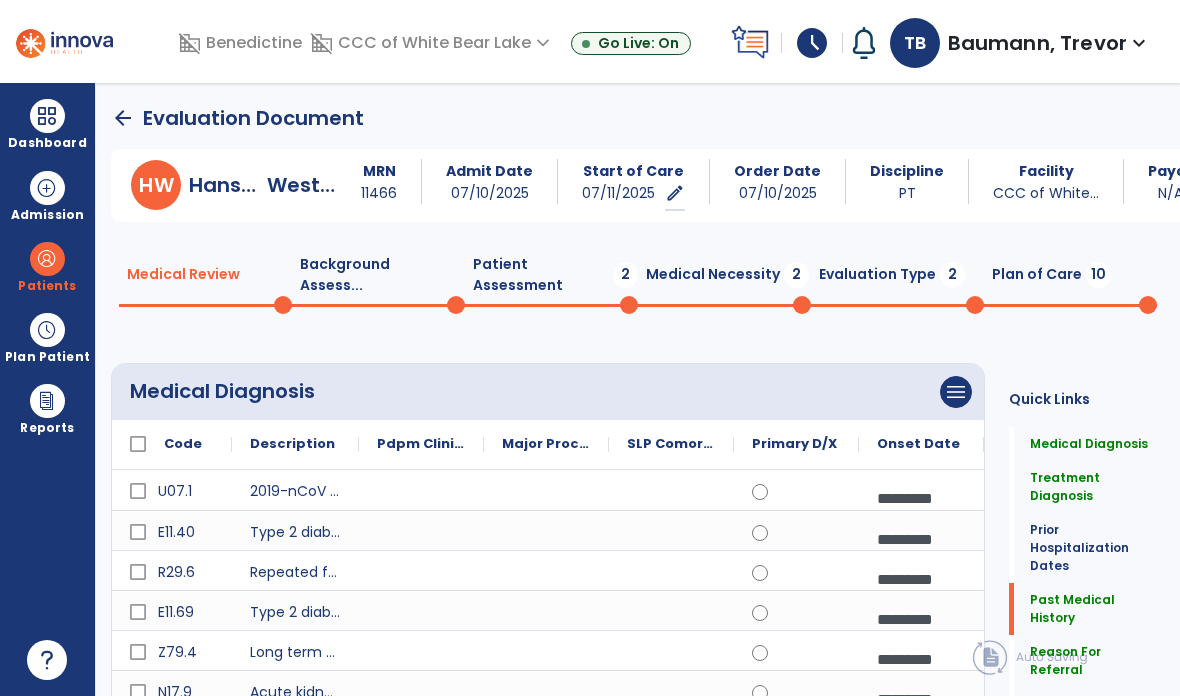 click on "Quick Links  Medical Diagnosis   Medical Diagnosis   Treatment Diagnosis   Treatment Diagnosis   Prior Hospitalization Dates   Prior Hospitalization Dates   Past Medical History   Past Medical History   Reason For Referral   Reason For Referral   Chief Complaint   Chief Complaint   Precautions   Precautions   Contraindications   Contraindications   Medications   Medications" 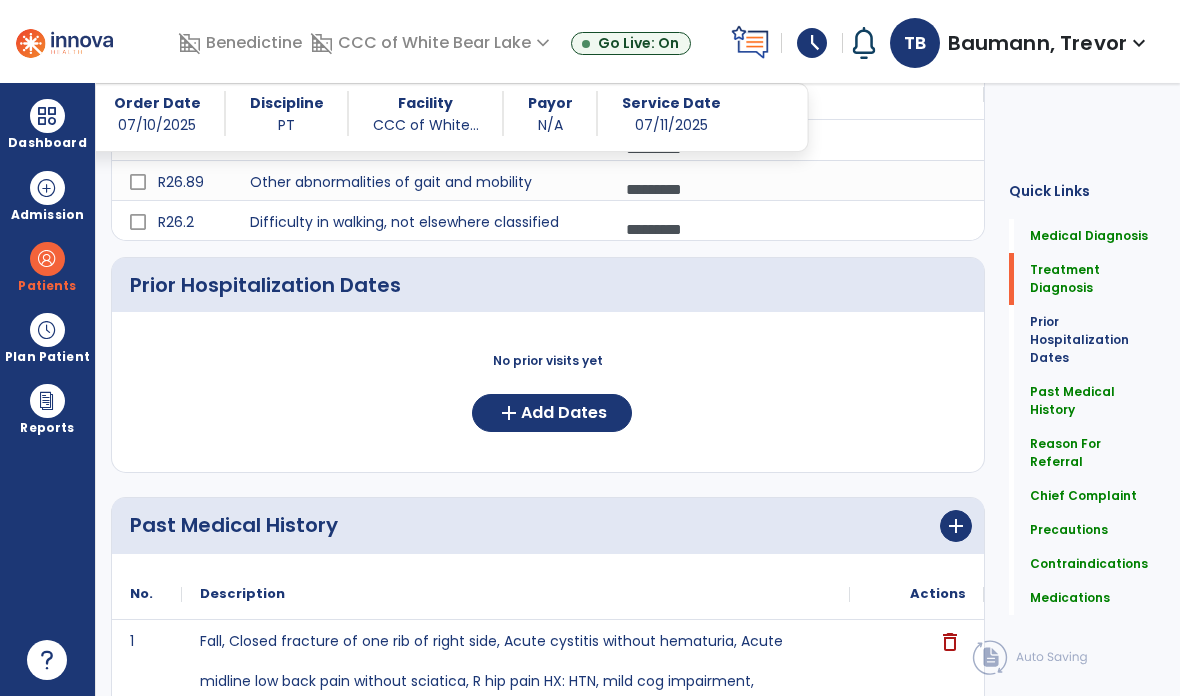 scroll, scrollTop: 1352, scrollLeft: 0, axis: vertical 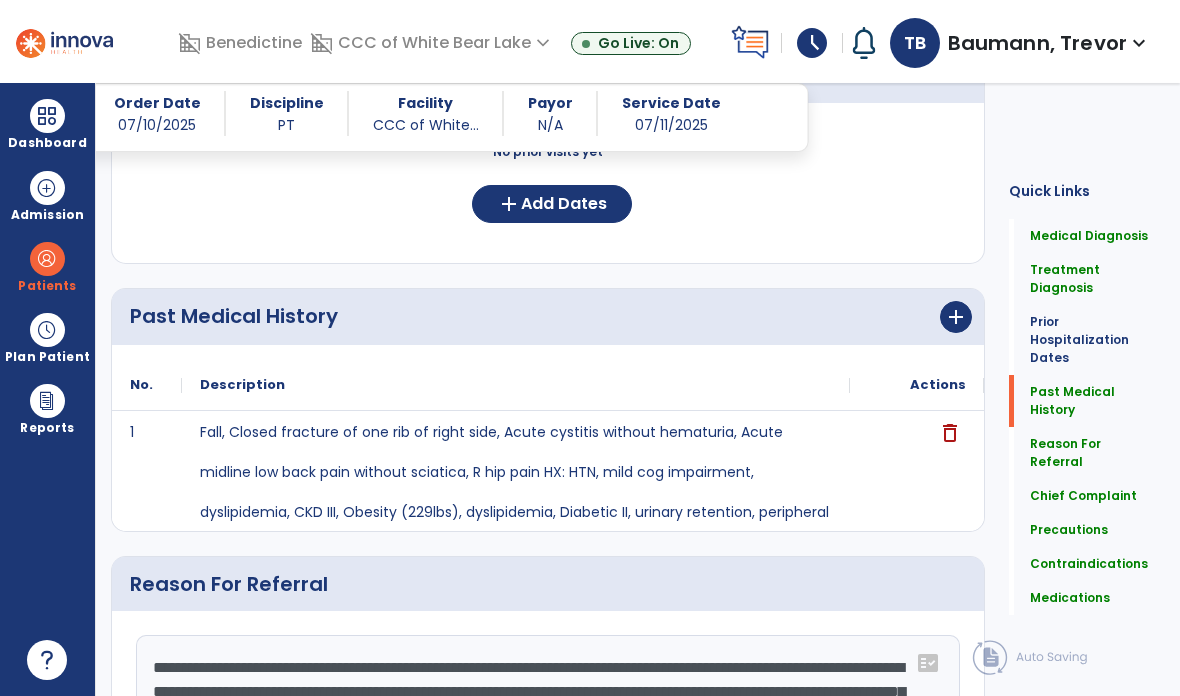 click on "Precautions" 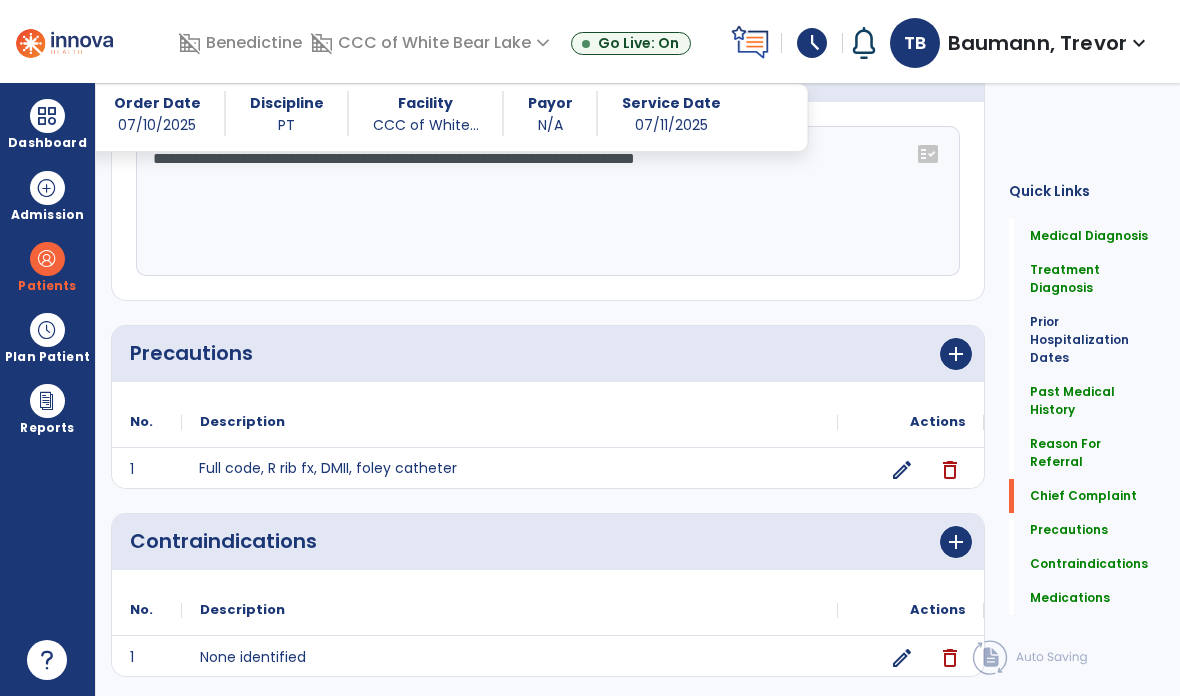 scroll, scrollTop: 2139, scrollLeft: 0, axis: vertical 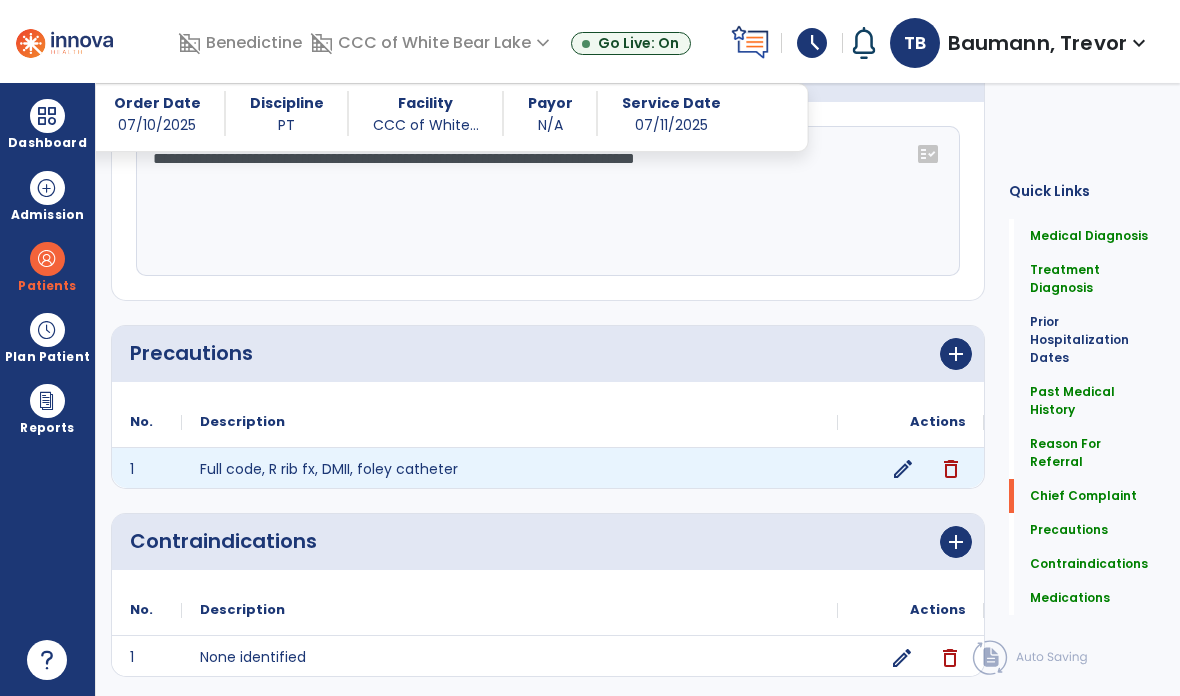 click on "edit" 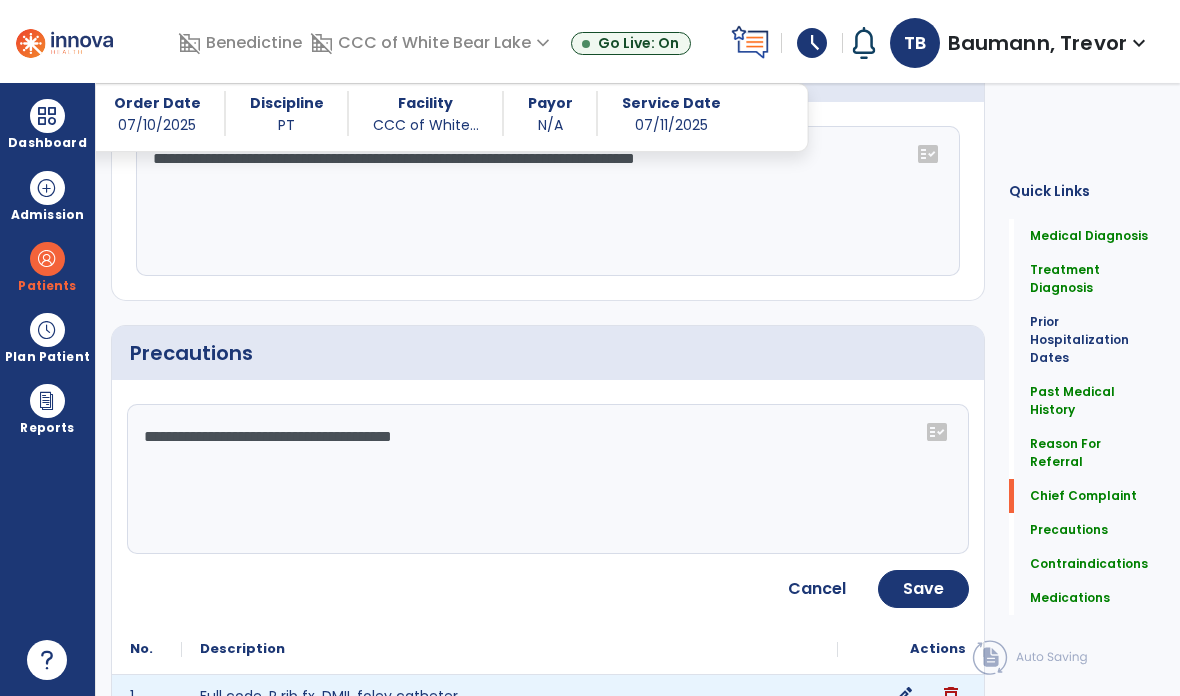 click on "**********" 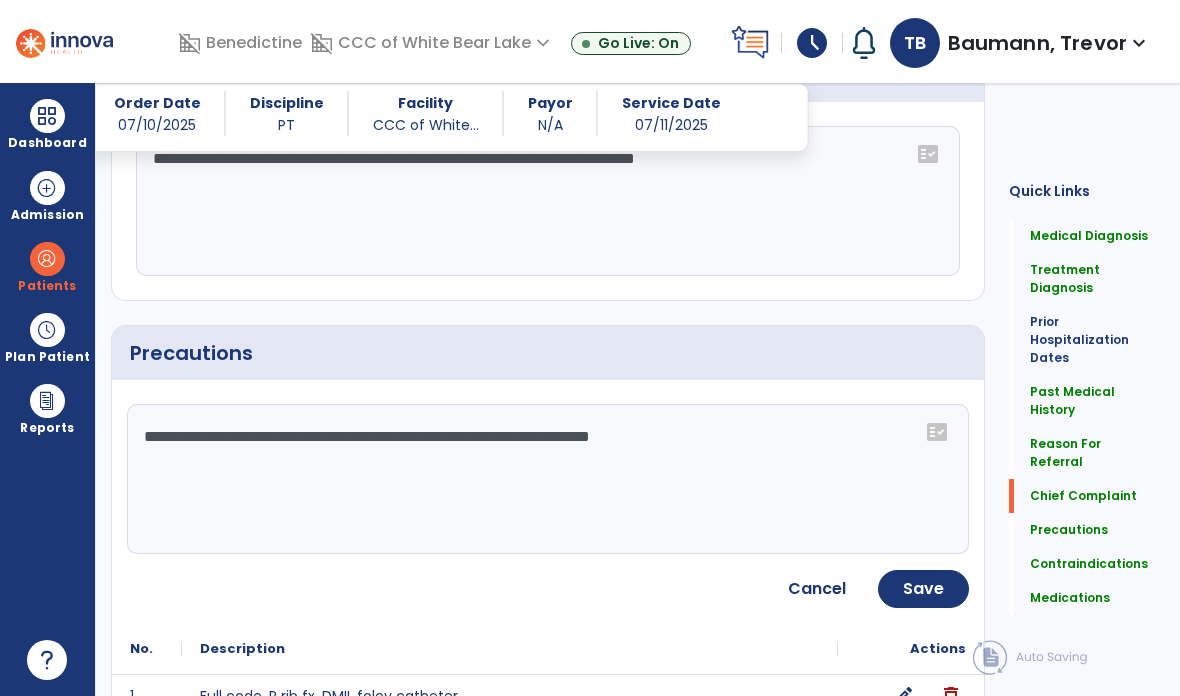 type on "**********" 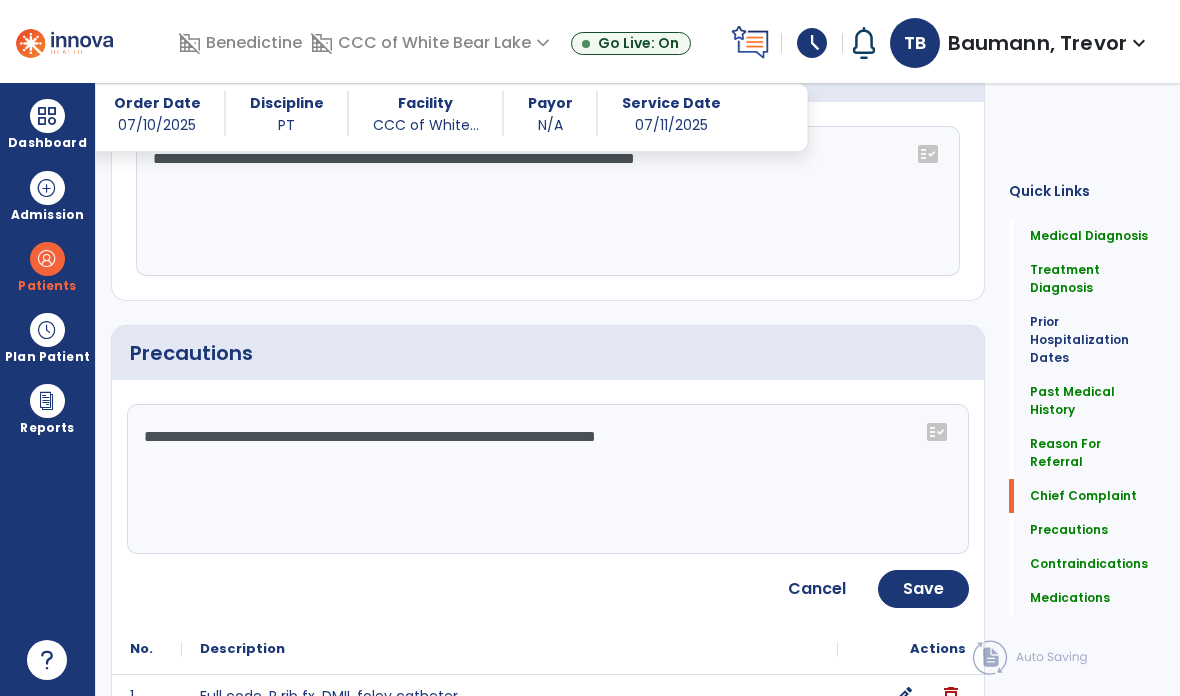 click on "Save" 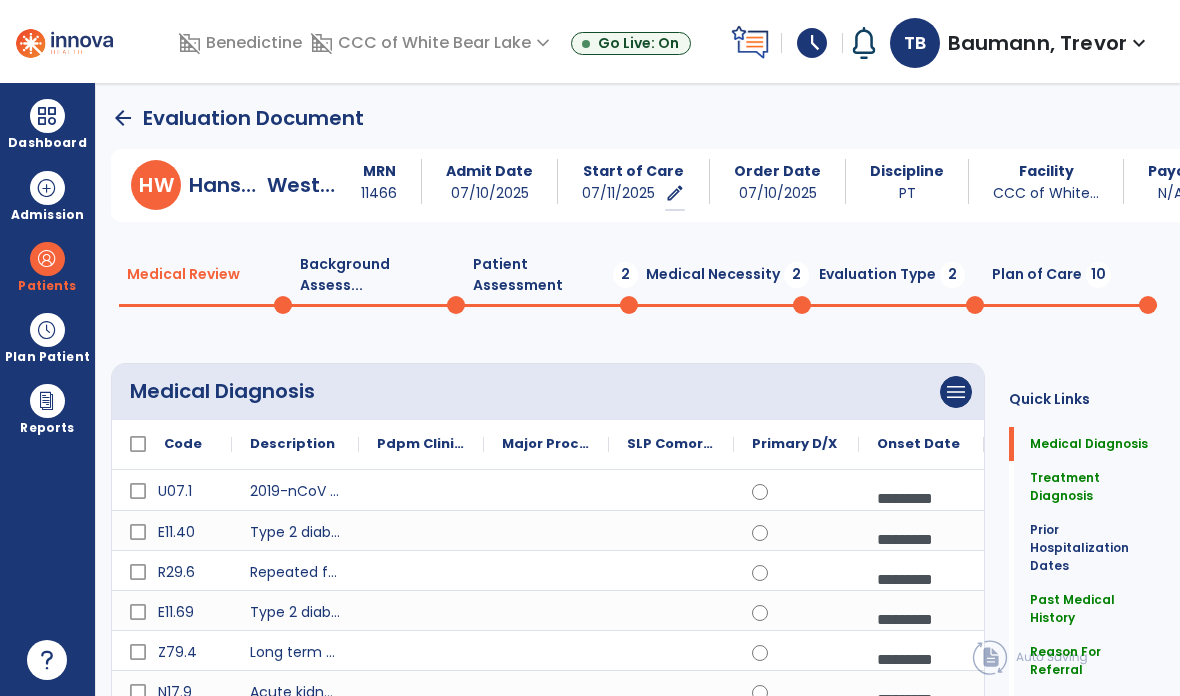 scroll, scrollTop: 0, scrollLeft: 0, axis: both 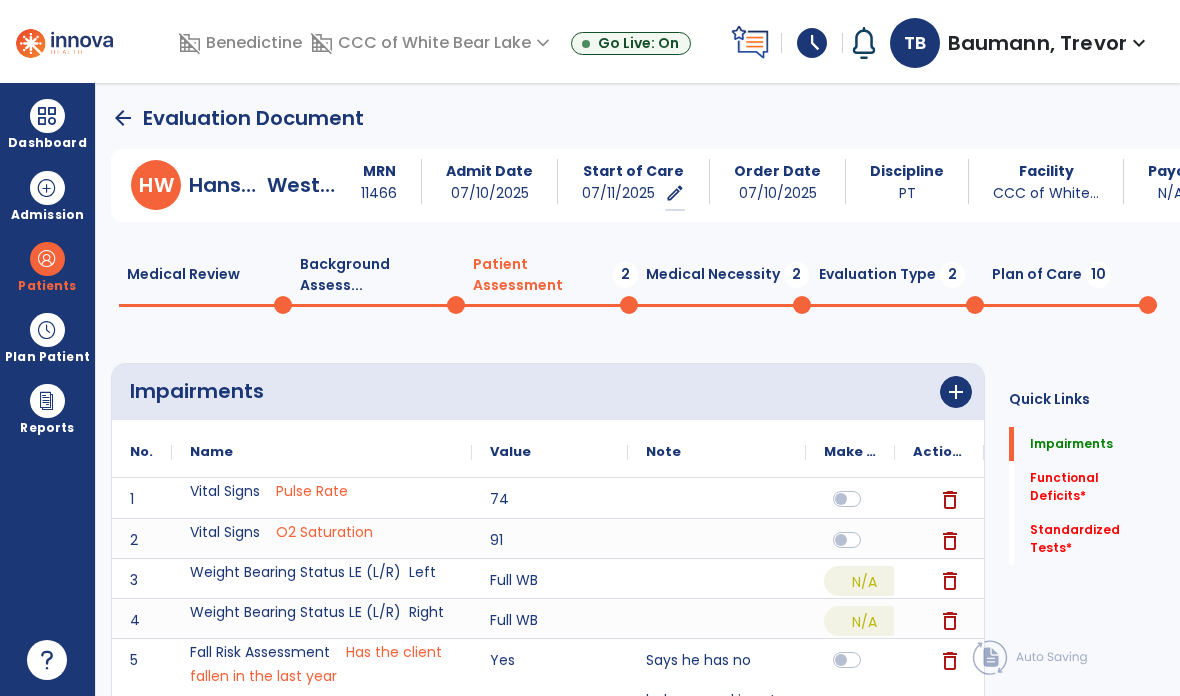 click on "Medical Necessity  2" 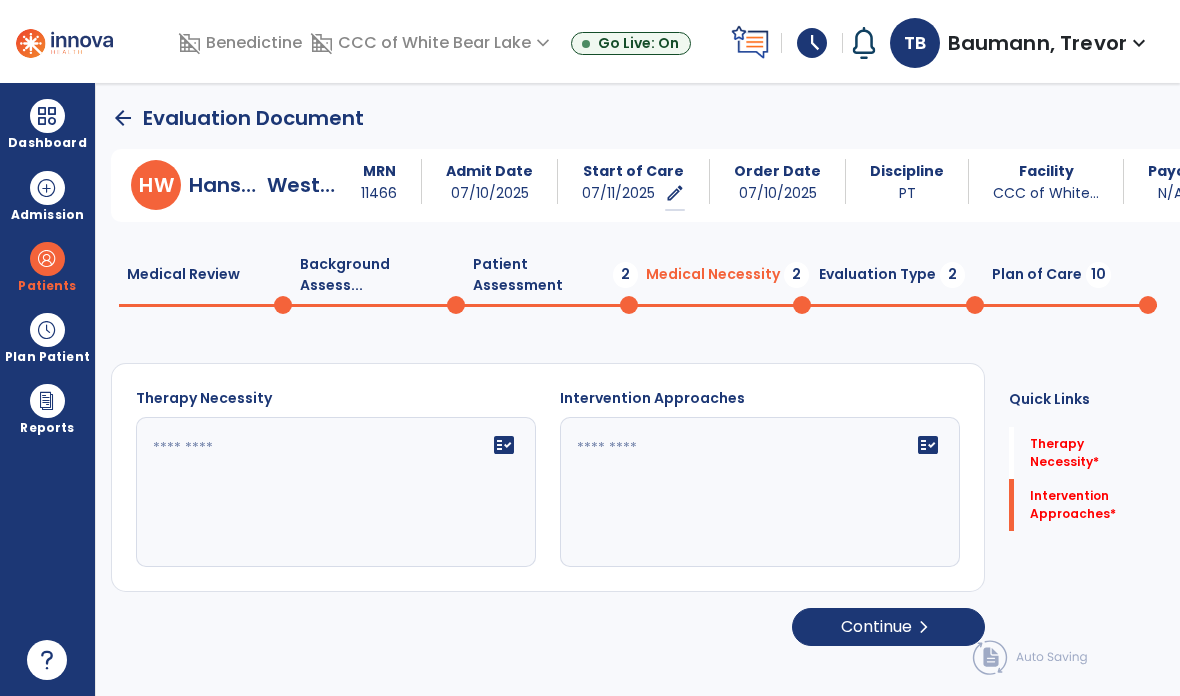 click 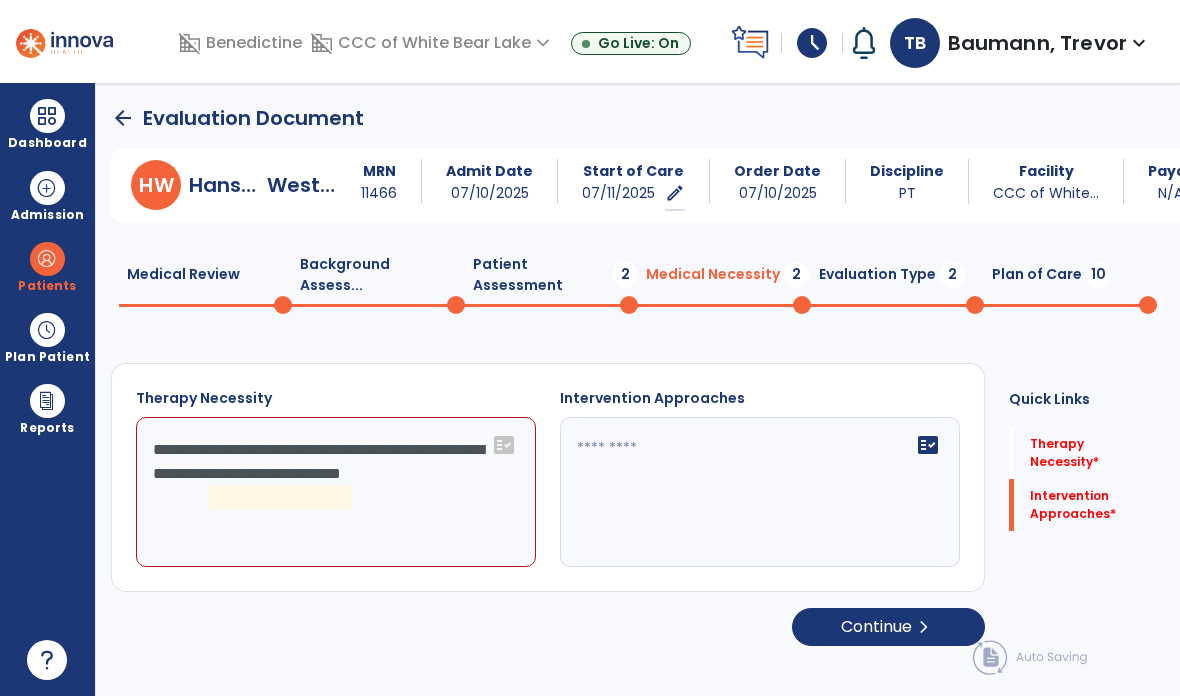 click on "**********" 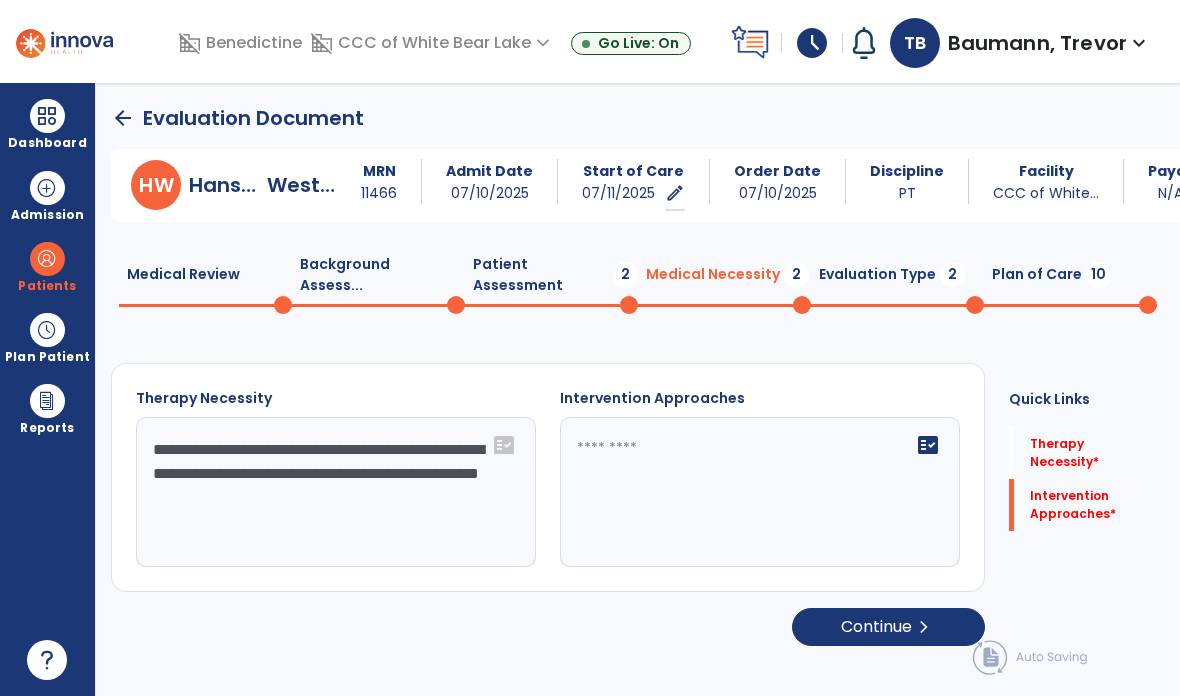 type on "**********" 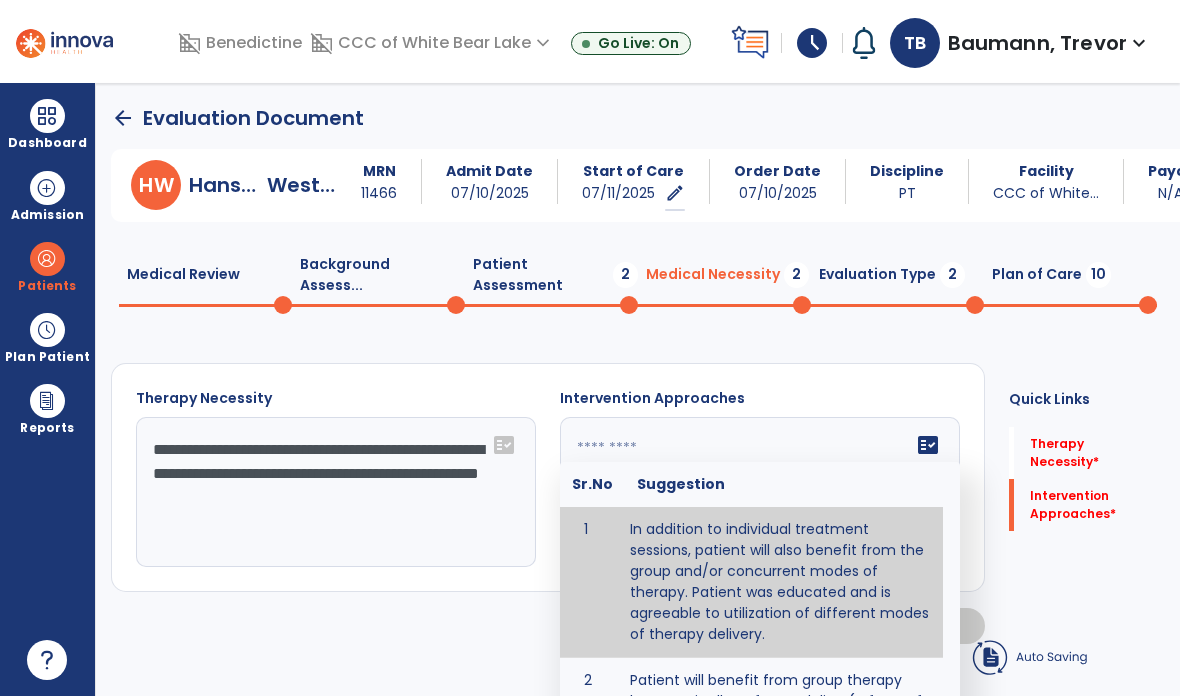 type on "**********" 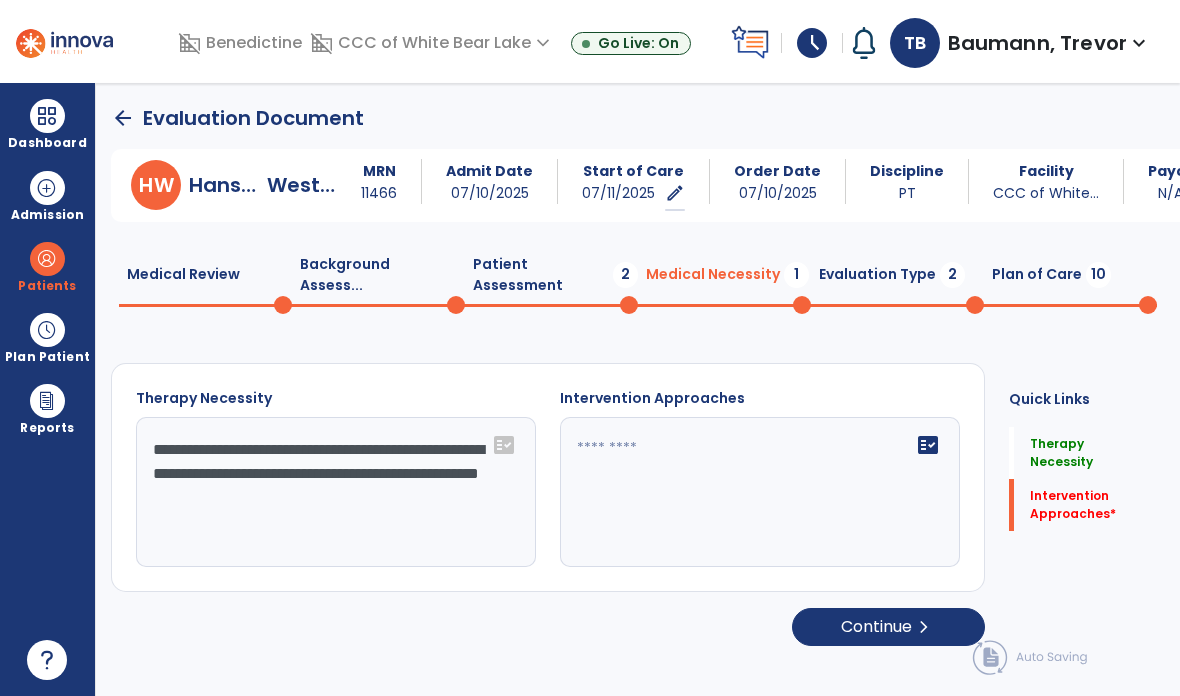 type on "**********" 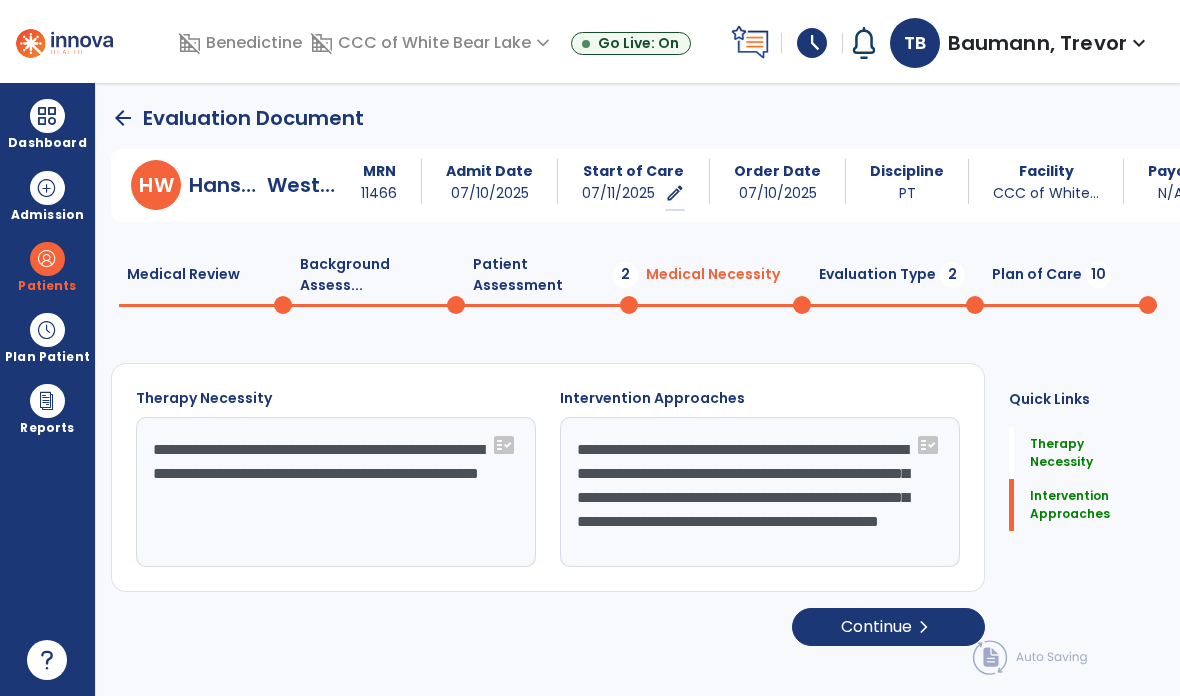 click on "Evaluation Type  2" 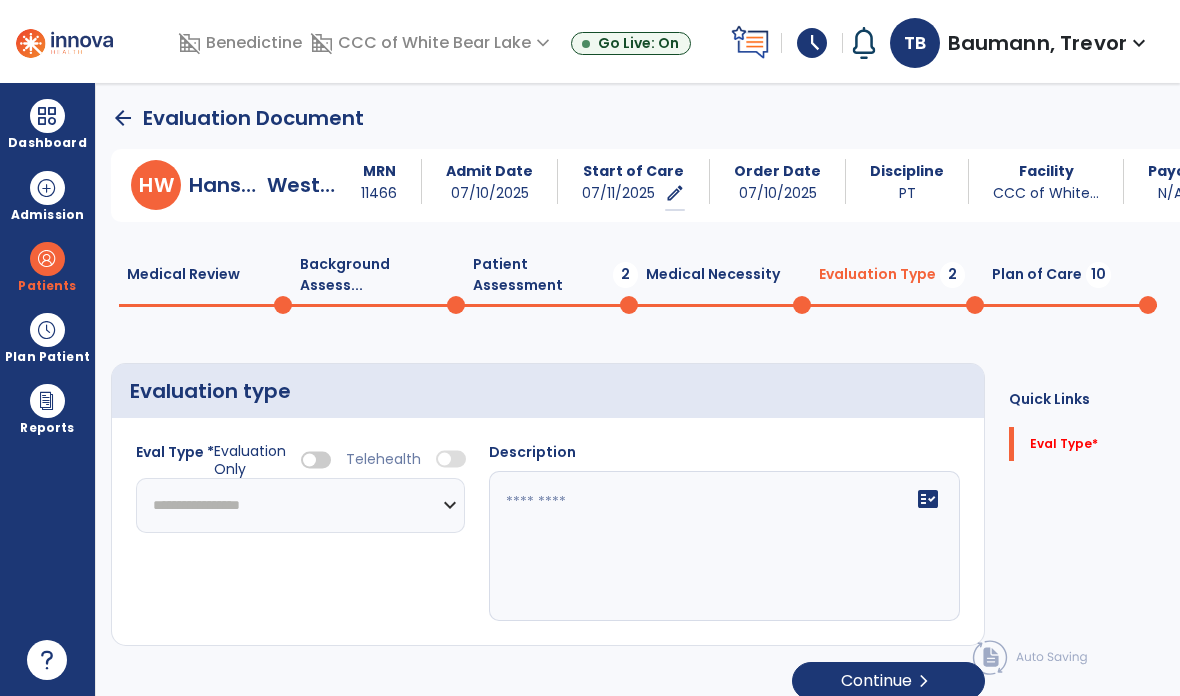 click on "**********" 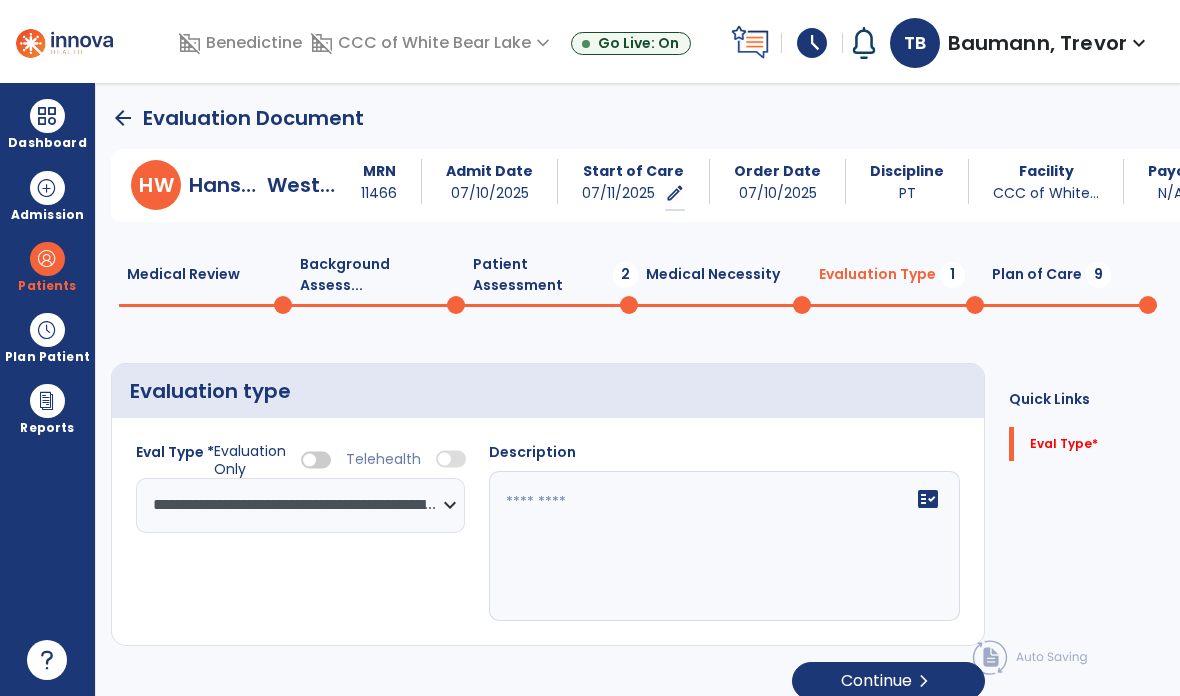 click on "fact_check" 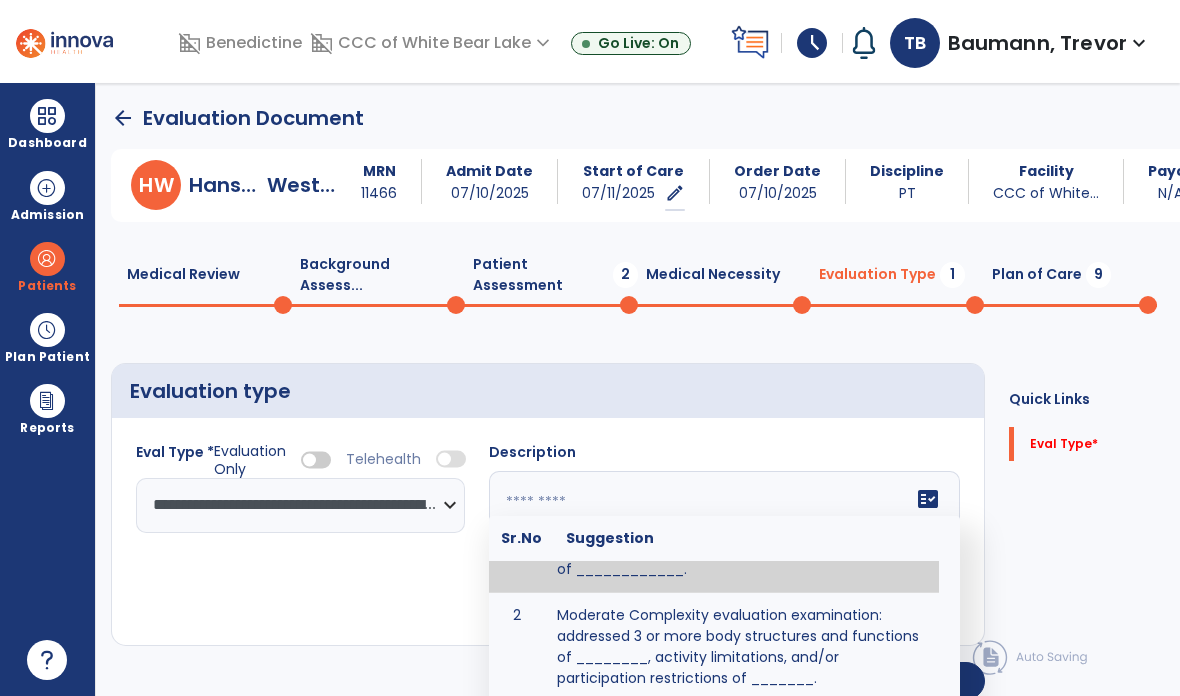 scroll, scrollTop: 77, scrollLeft: 0, axis: vertical 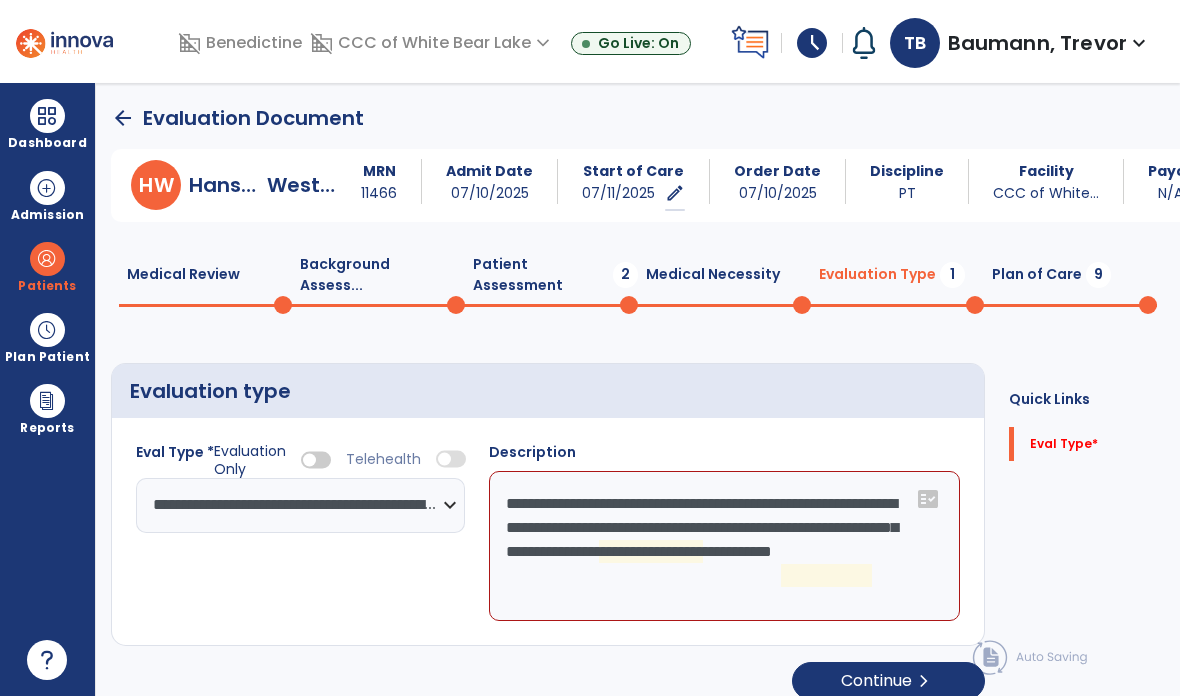 click on "**********" 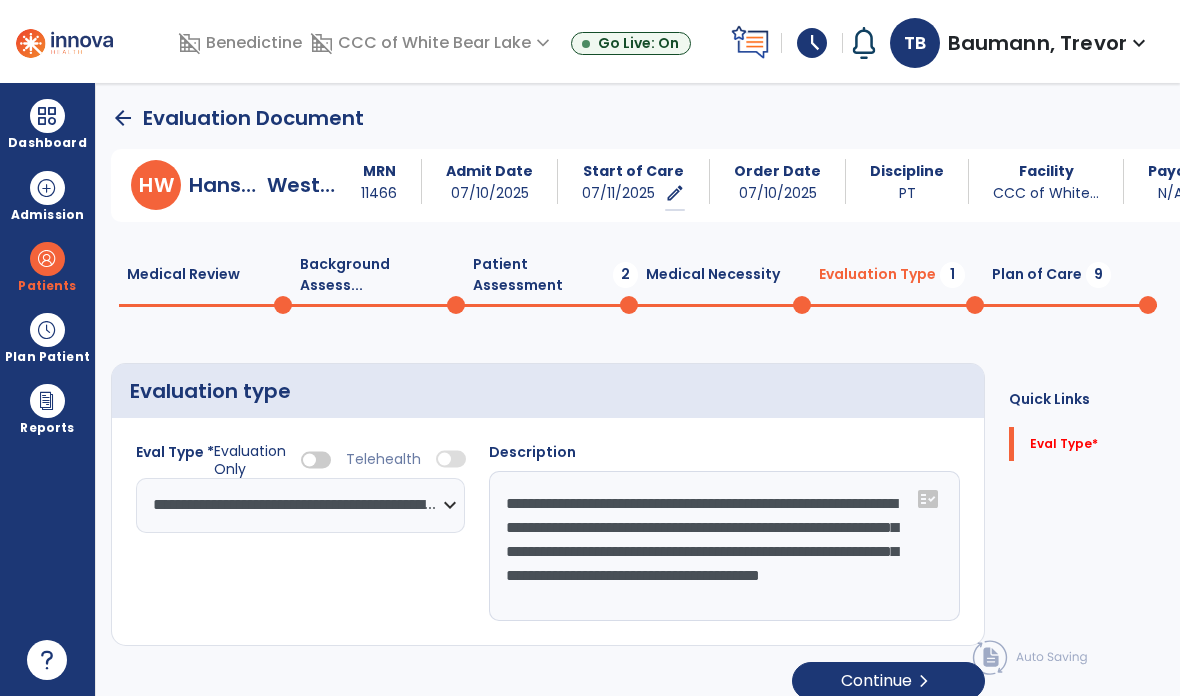 scroll, scrollTop: 15, scrollLeft: 0, axis: vertical 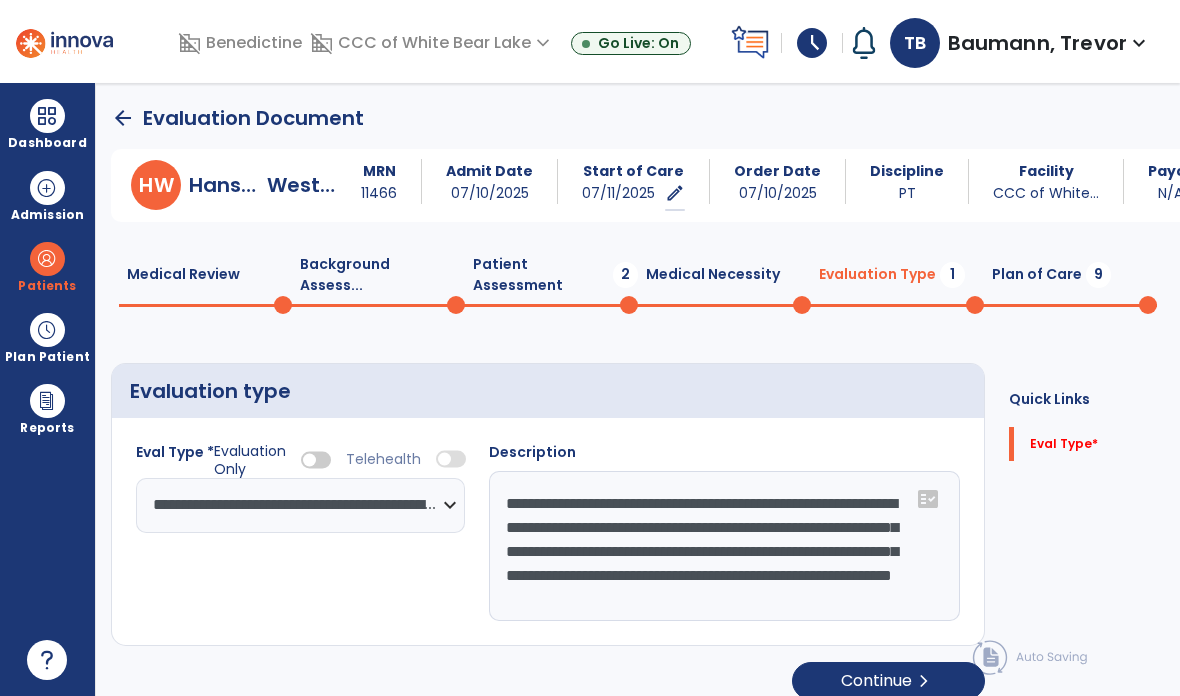 type on "**********" 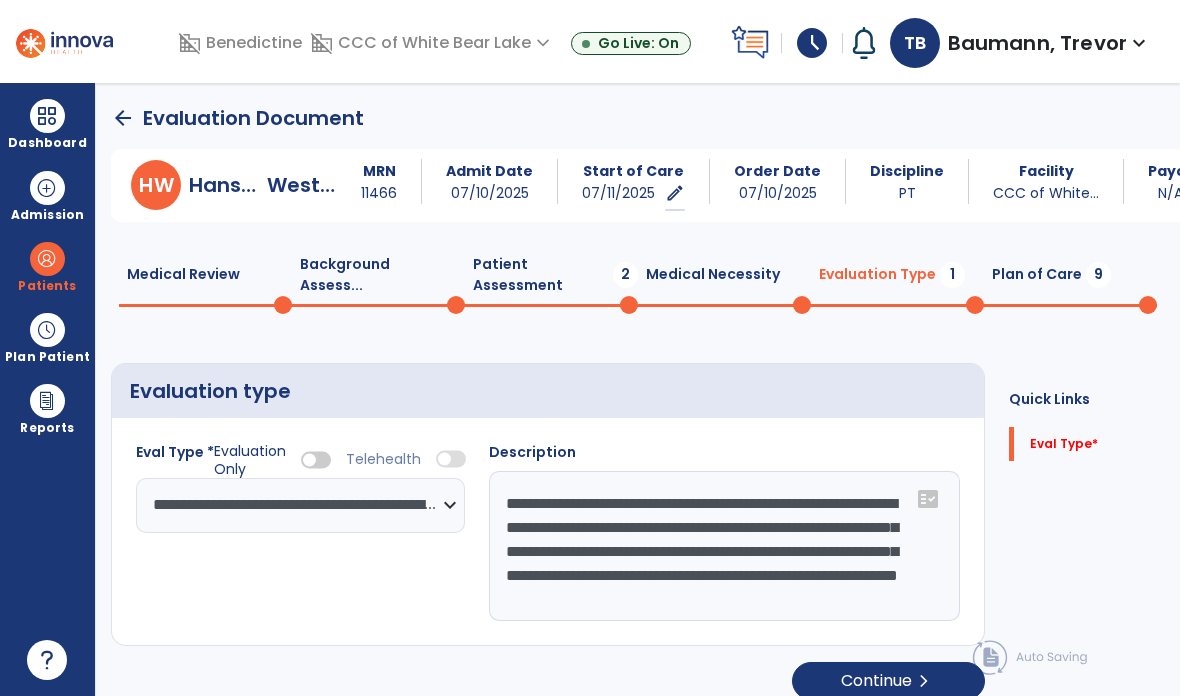 click on "Plan of Care  9" 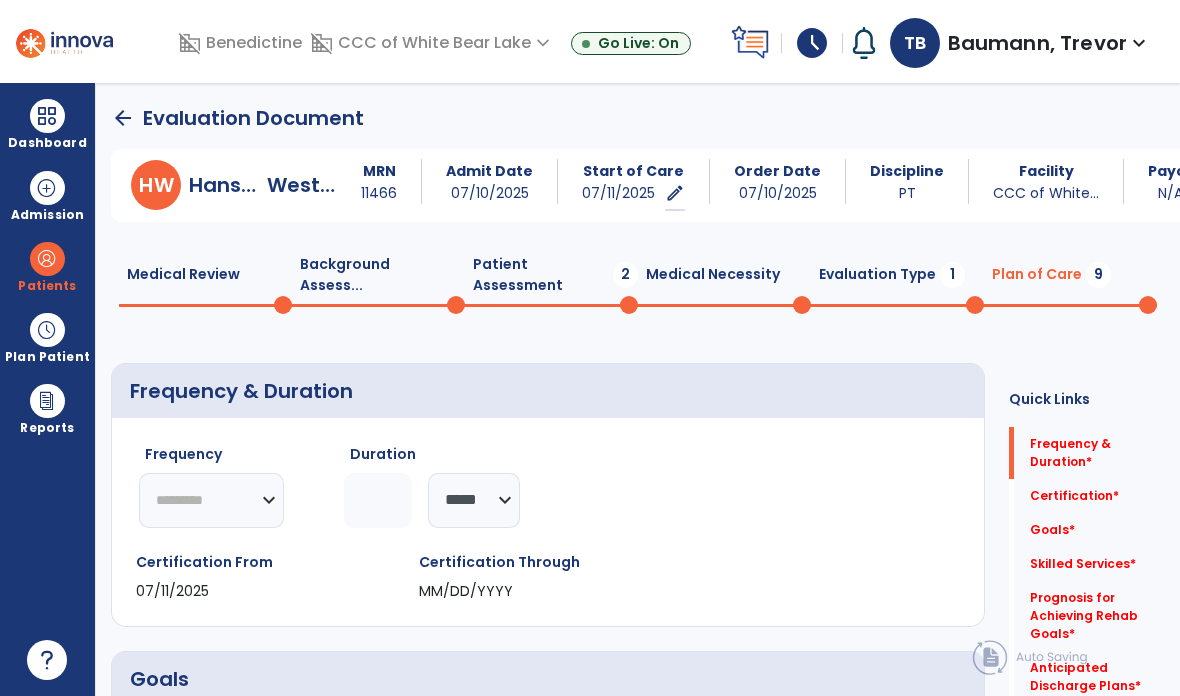 click on "Evaluation Type  1" 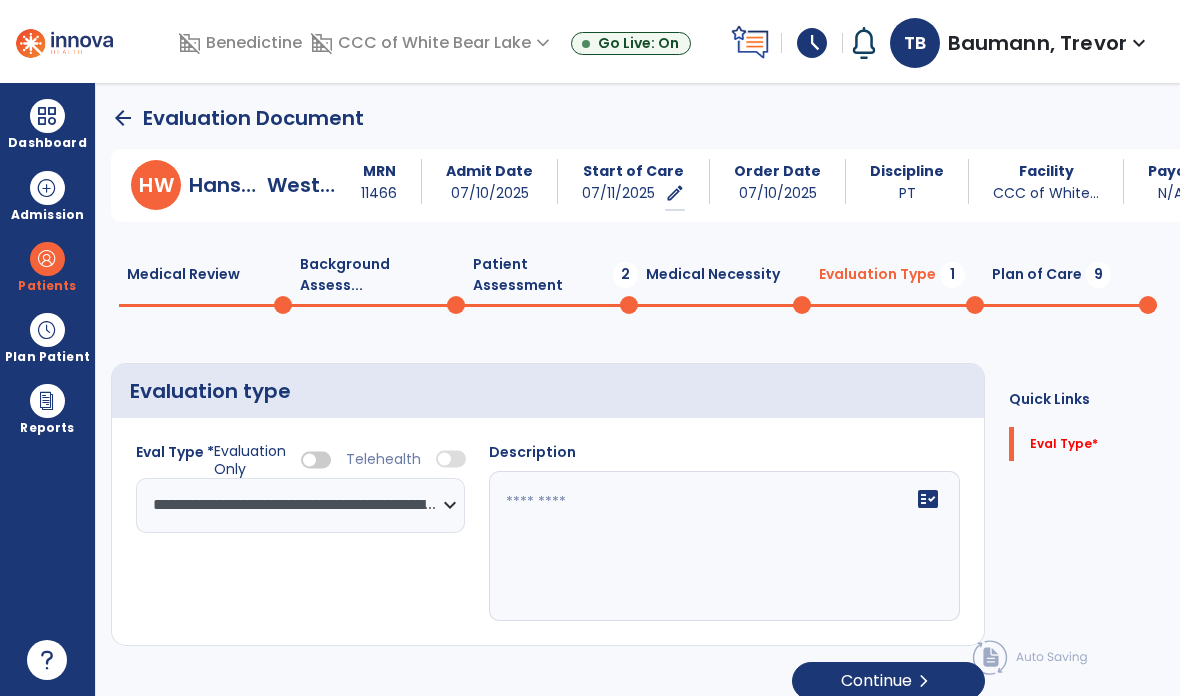 click on "fact_check" 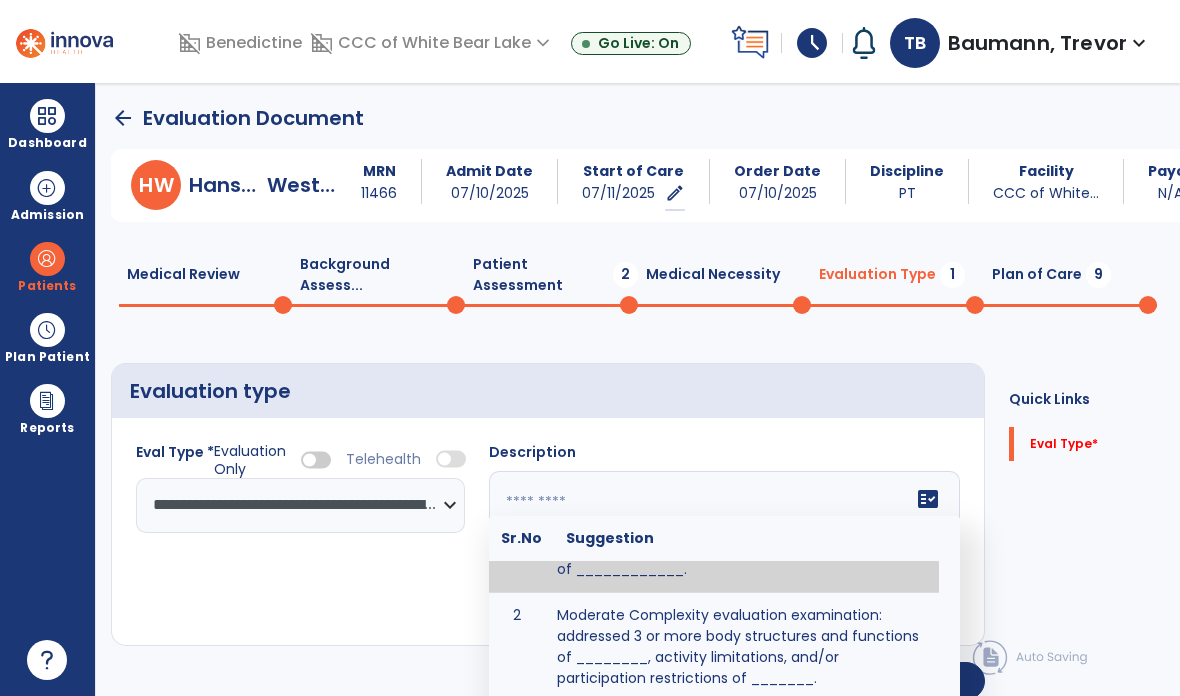 scroll, scrollTop: 77, scrollLeft: 0, axis: vertical 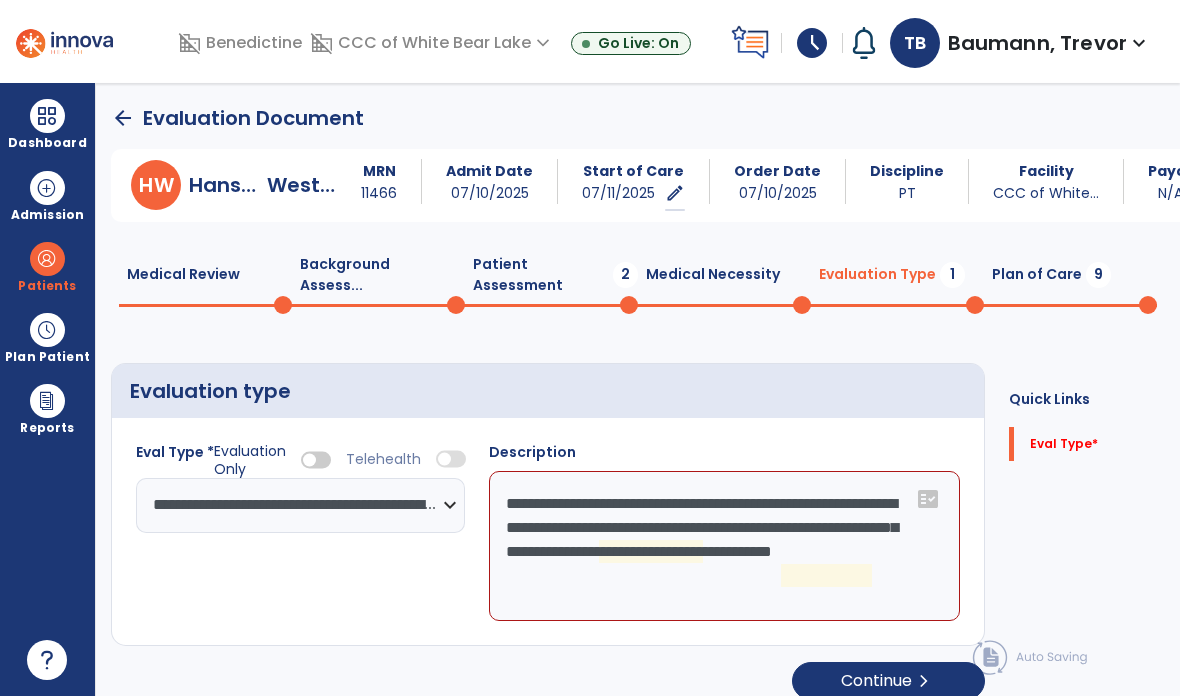 click on "**********" 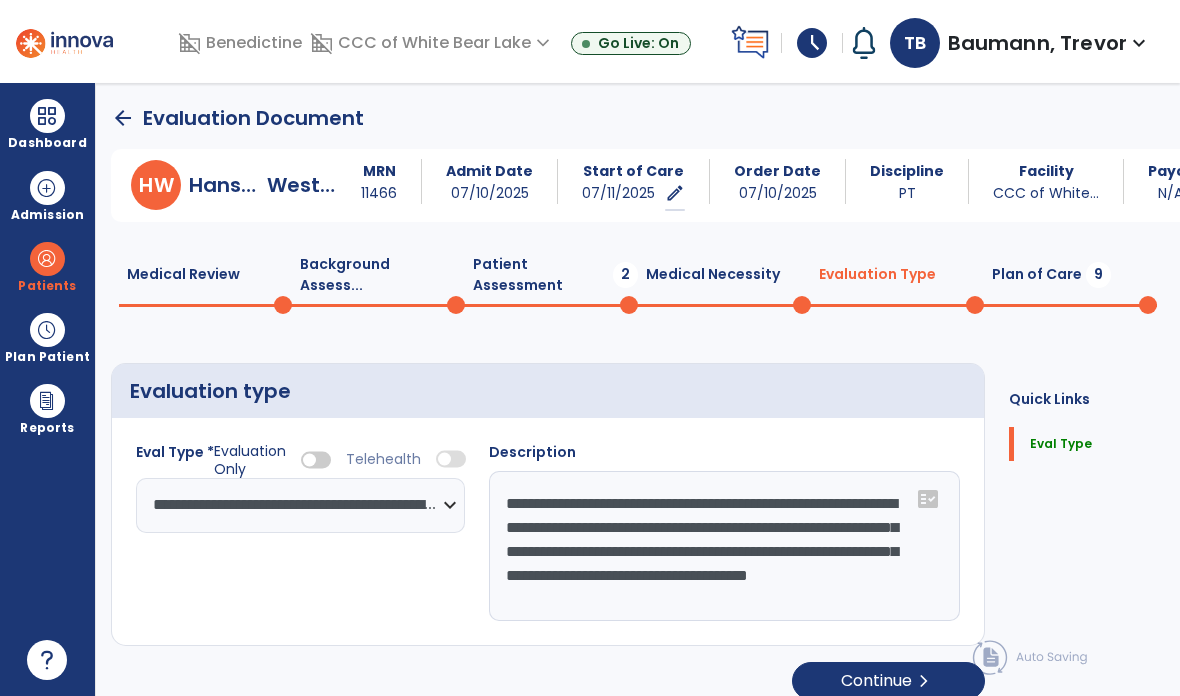 scroll, scrollTop: 15, scrollLeft: 0, axis: vertical 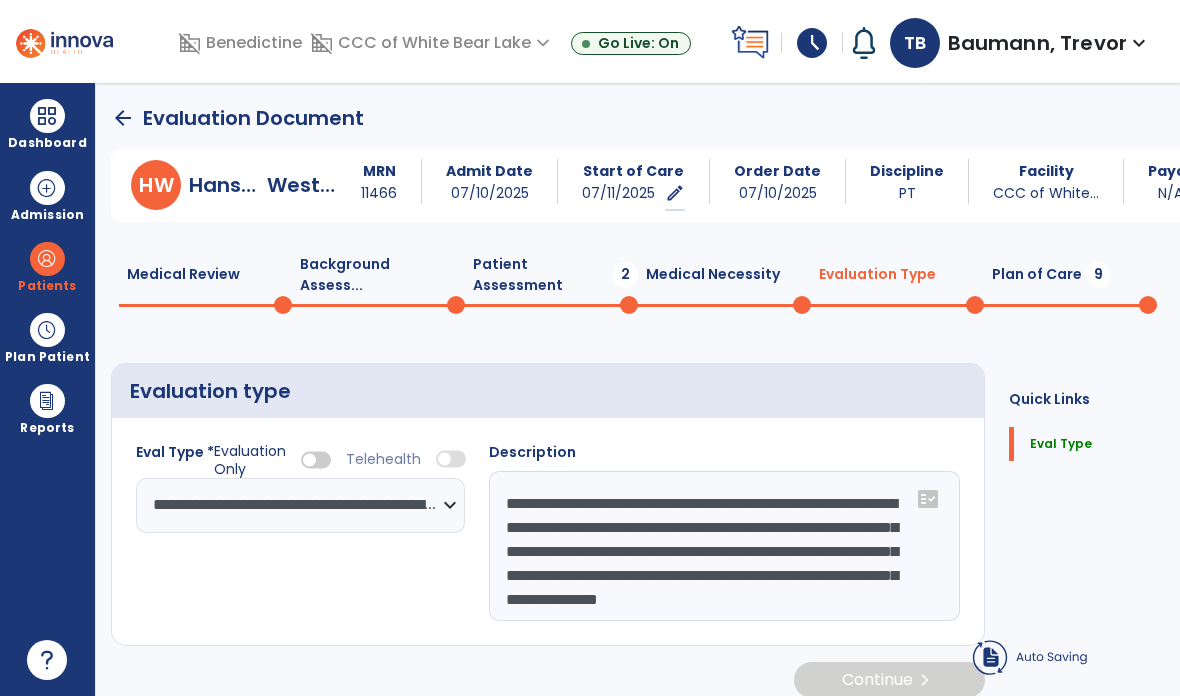 type on "**********" 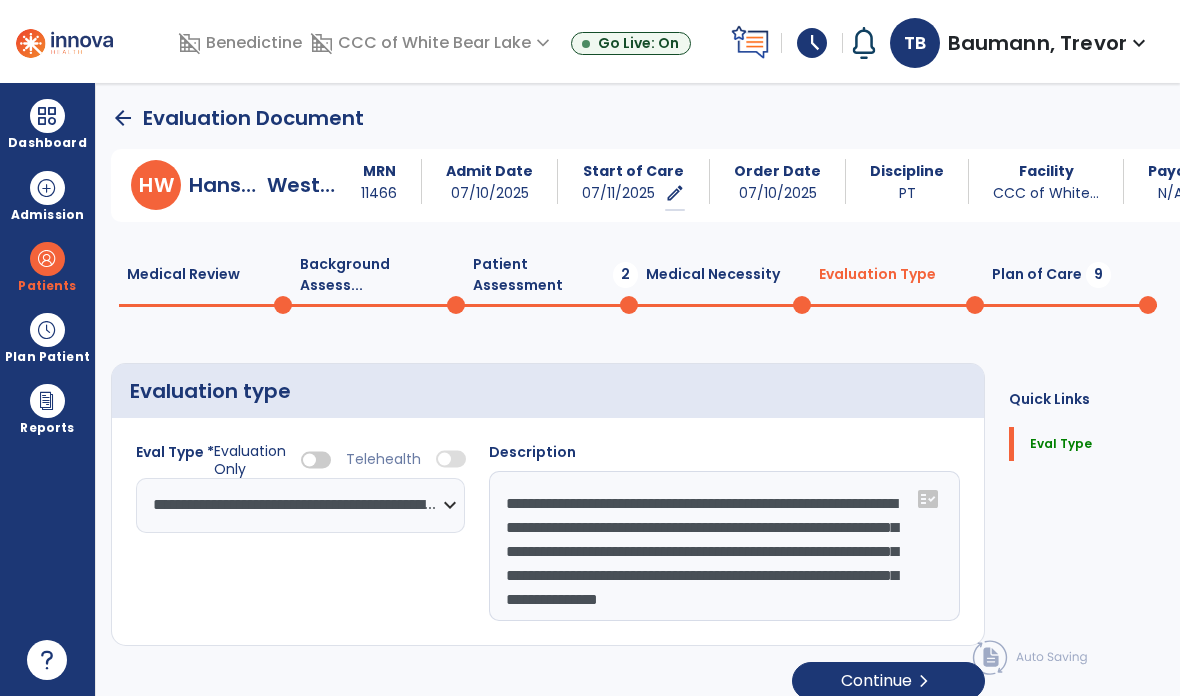 click on "chevron_right" 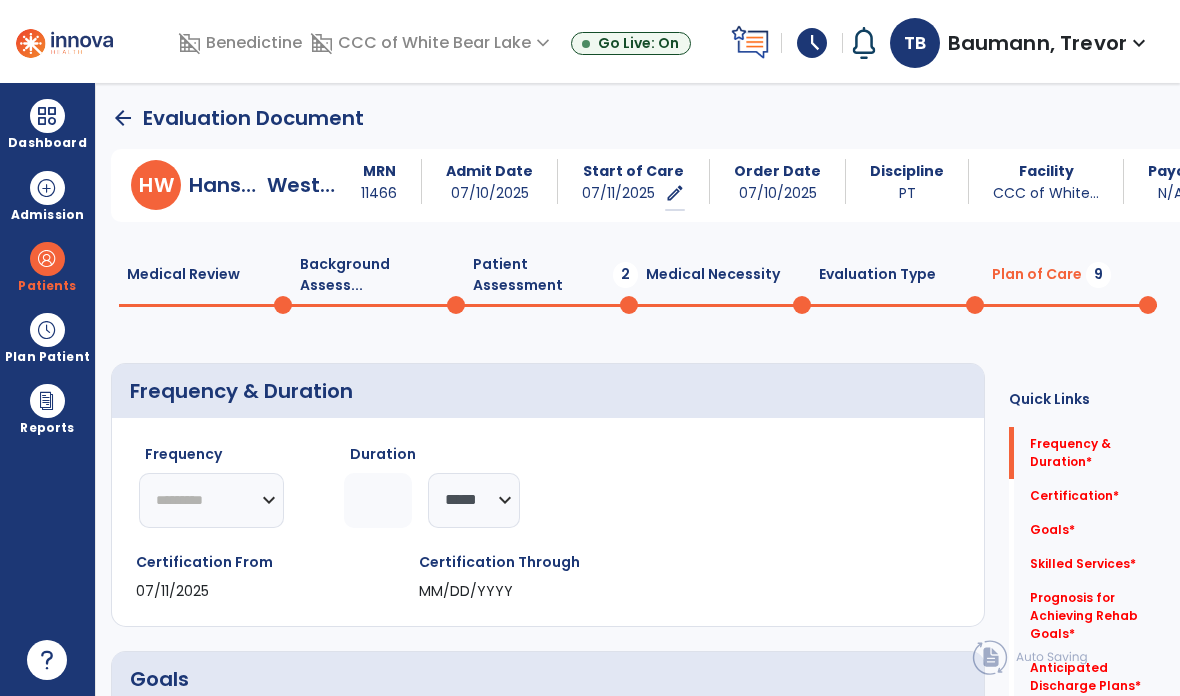 click on "********* ** ** ** ** ** ** **" 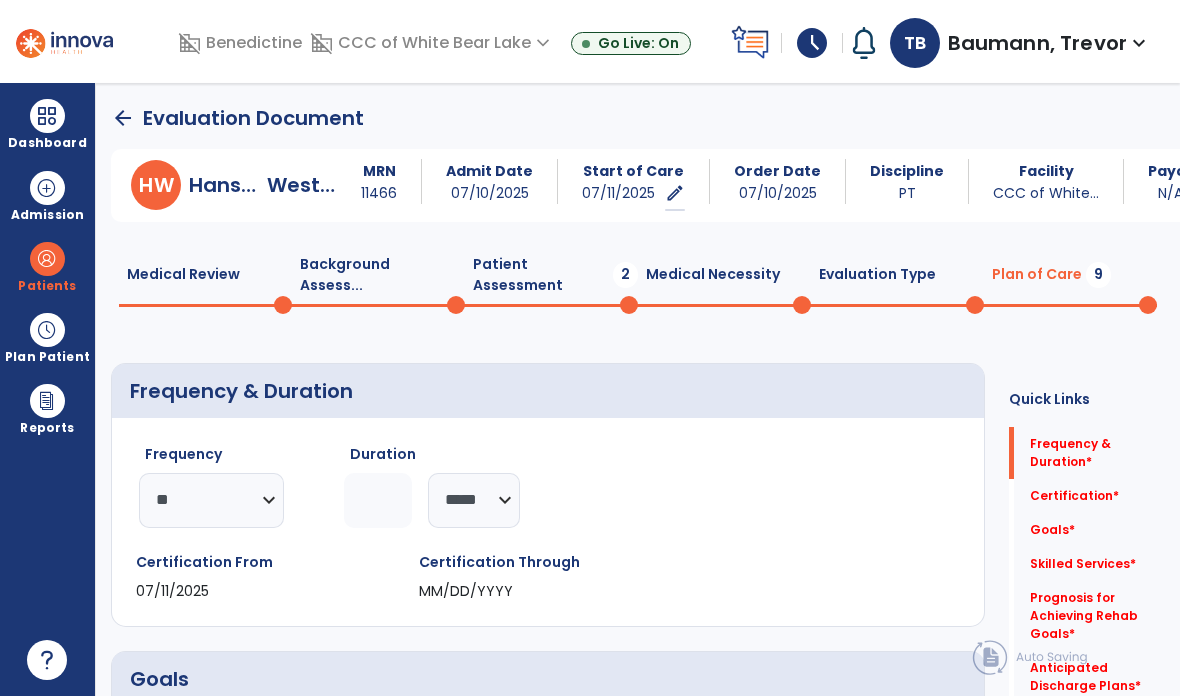 click 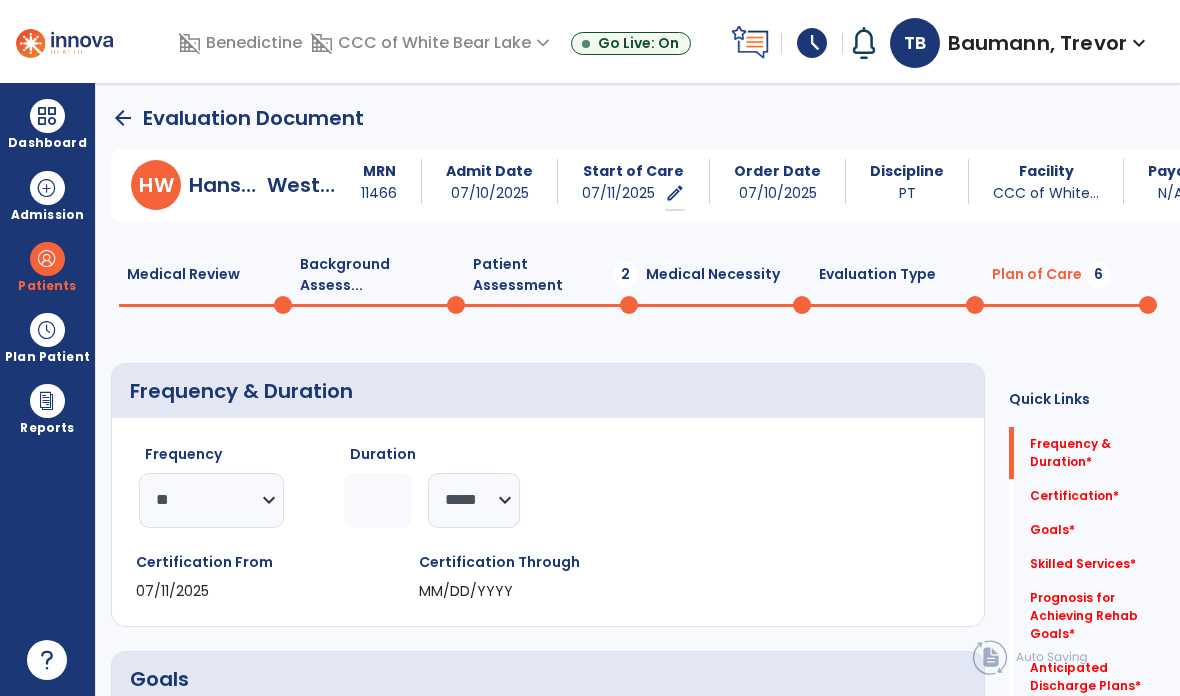 click 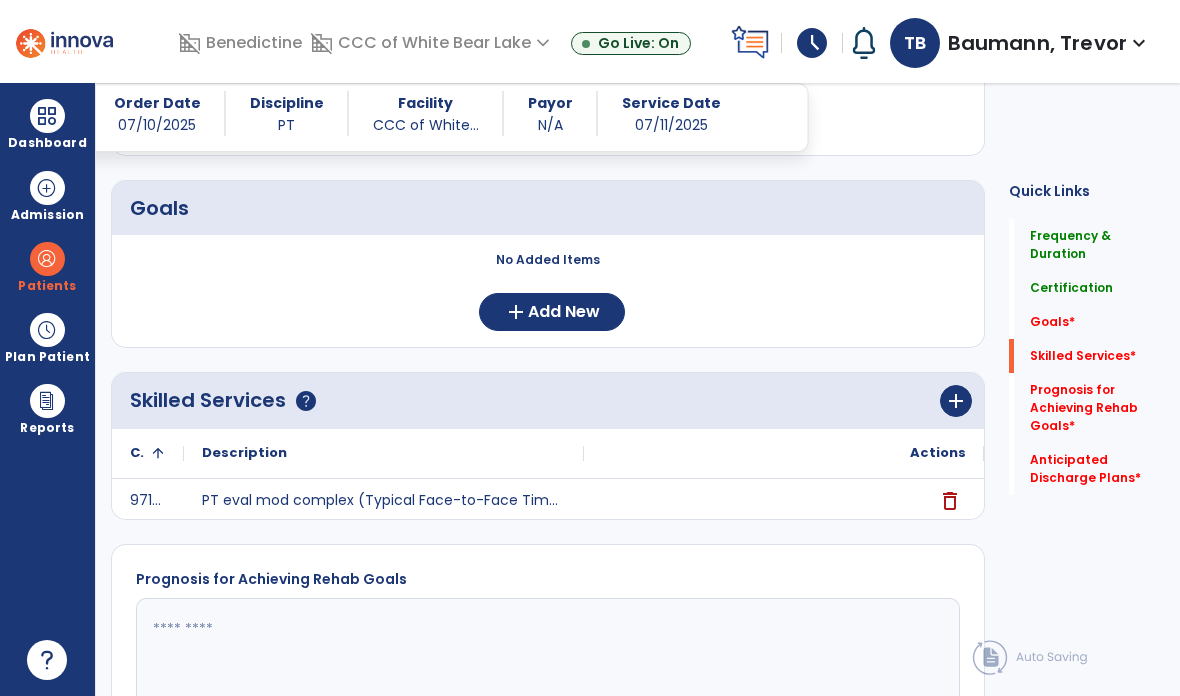 scroll, scrollTop: 454, scrollLeft: 0, axis: vertical 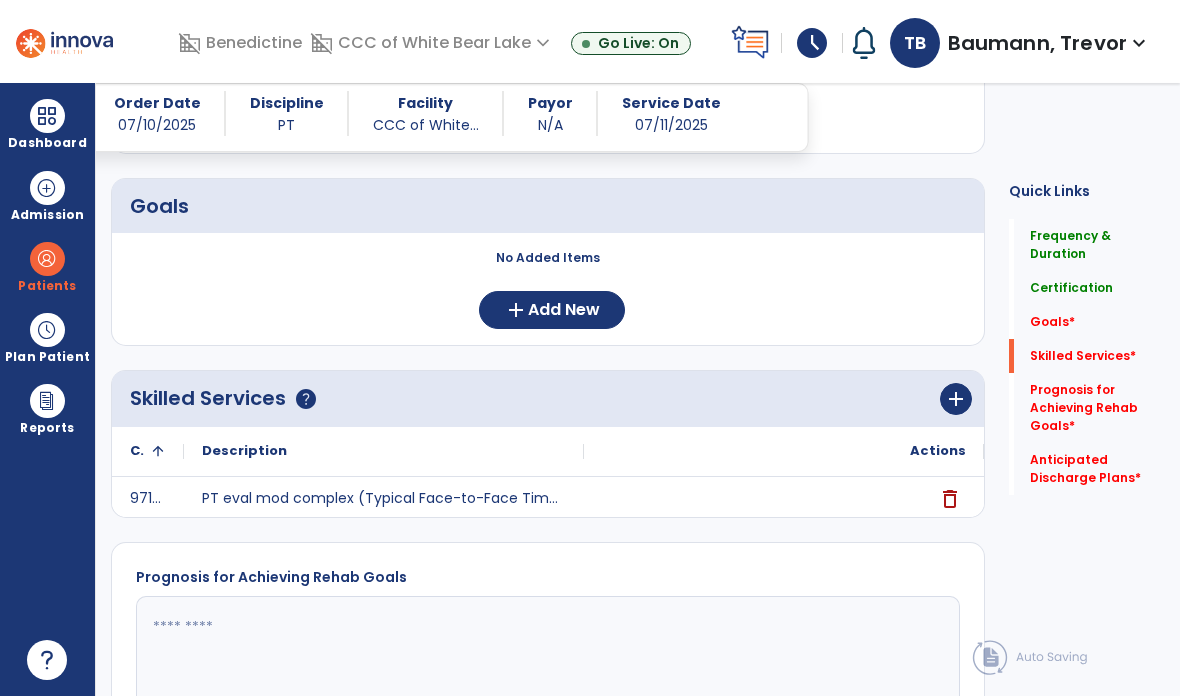 click on "add" 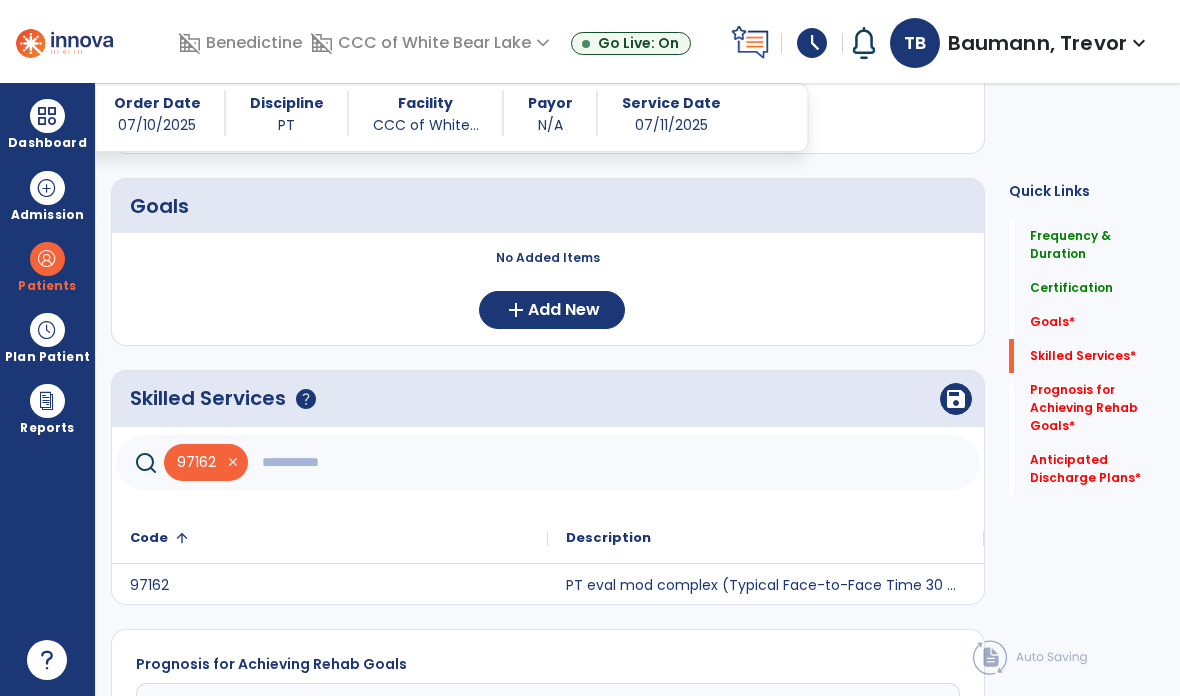 scroll, scrollTop: 454, scrollLeft: 0, axis: vertical 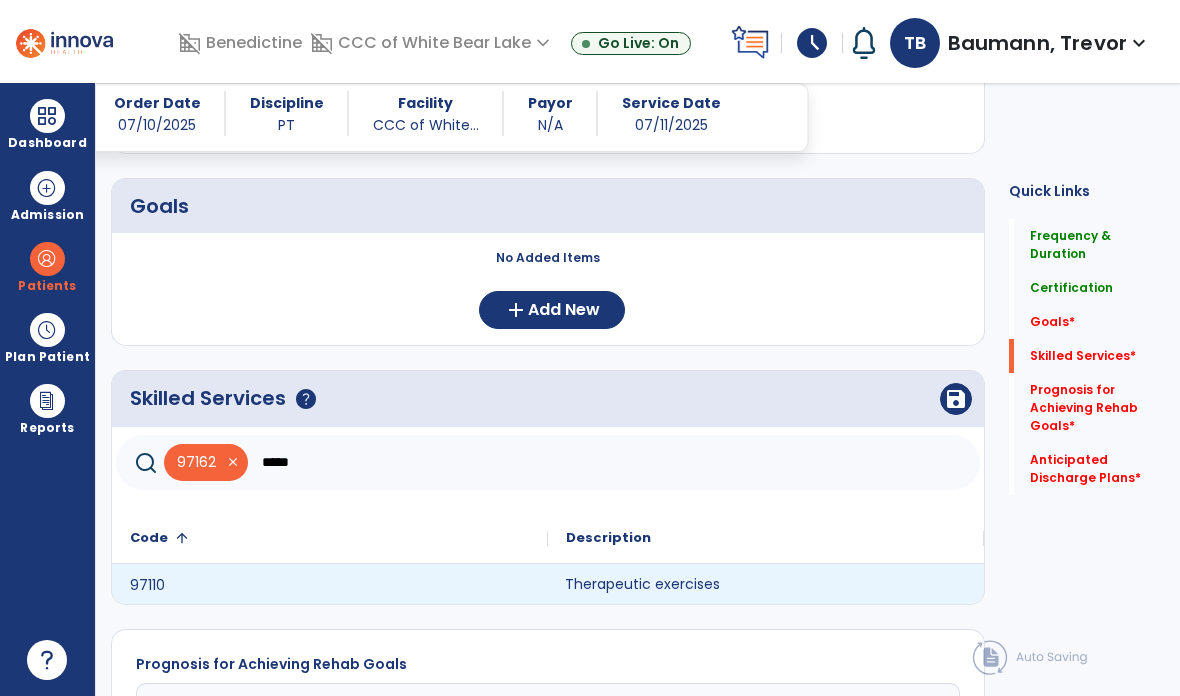 click on "Therapeutic exercises" 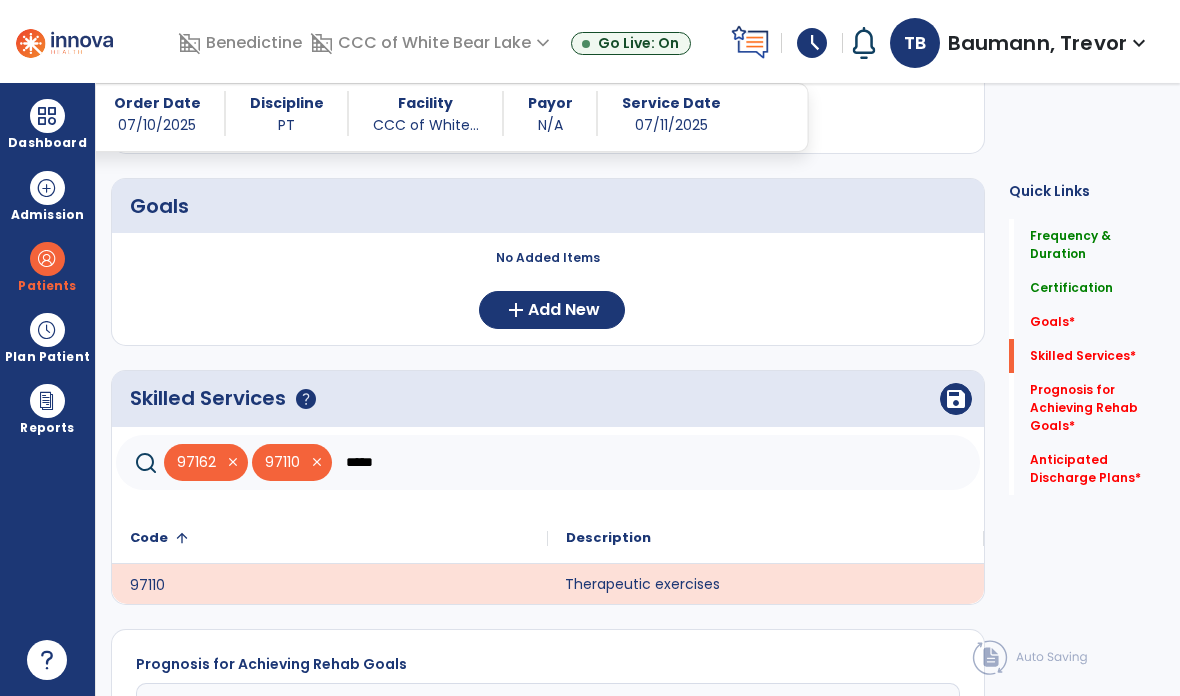 click on "*****" 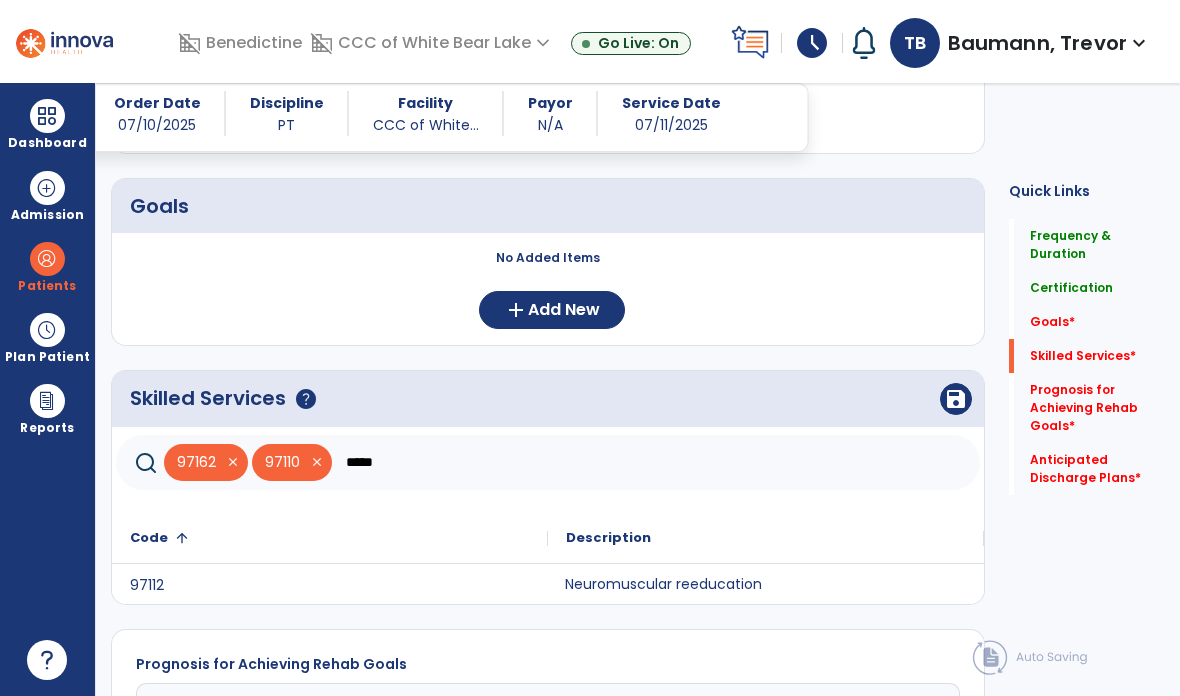 click on "Neuromuscular reeducation" 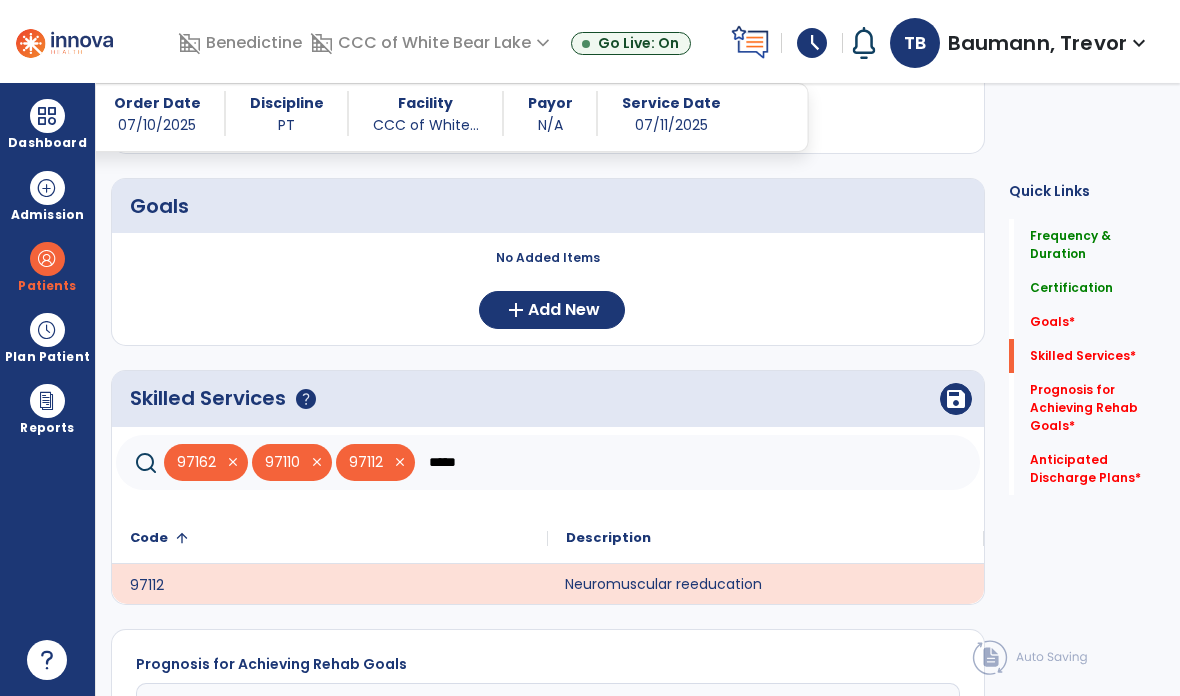 click on "*****" 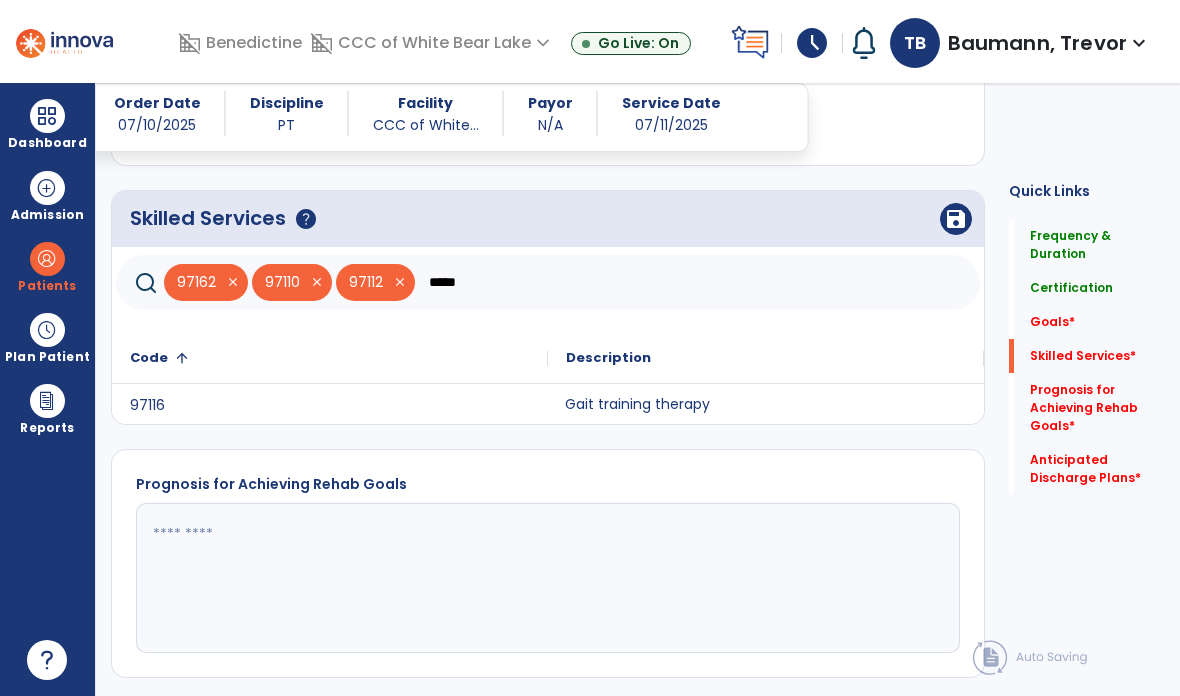 scroll, scrollTop: 636, scrollLeft: 0, axis: vertical 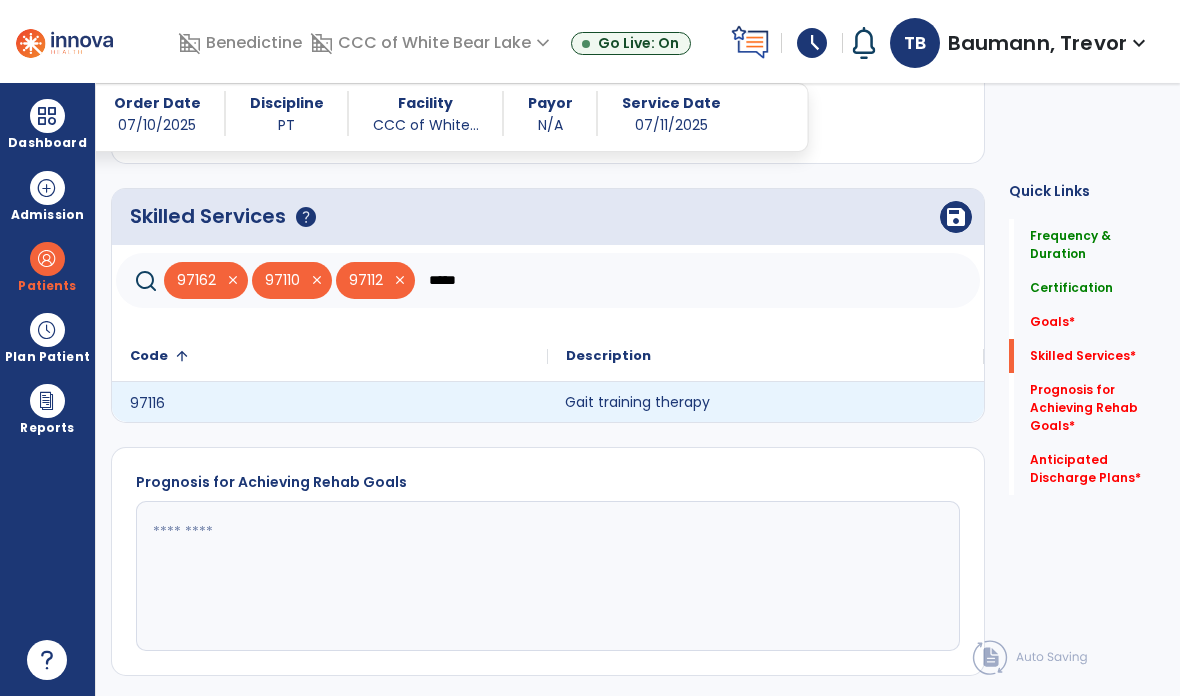 click on "Gait training therapy" 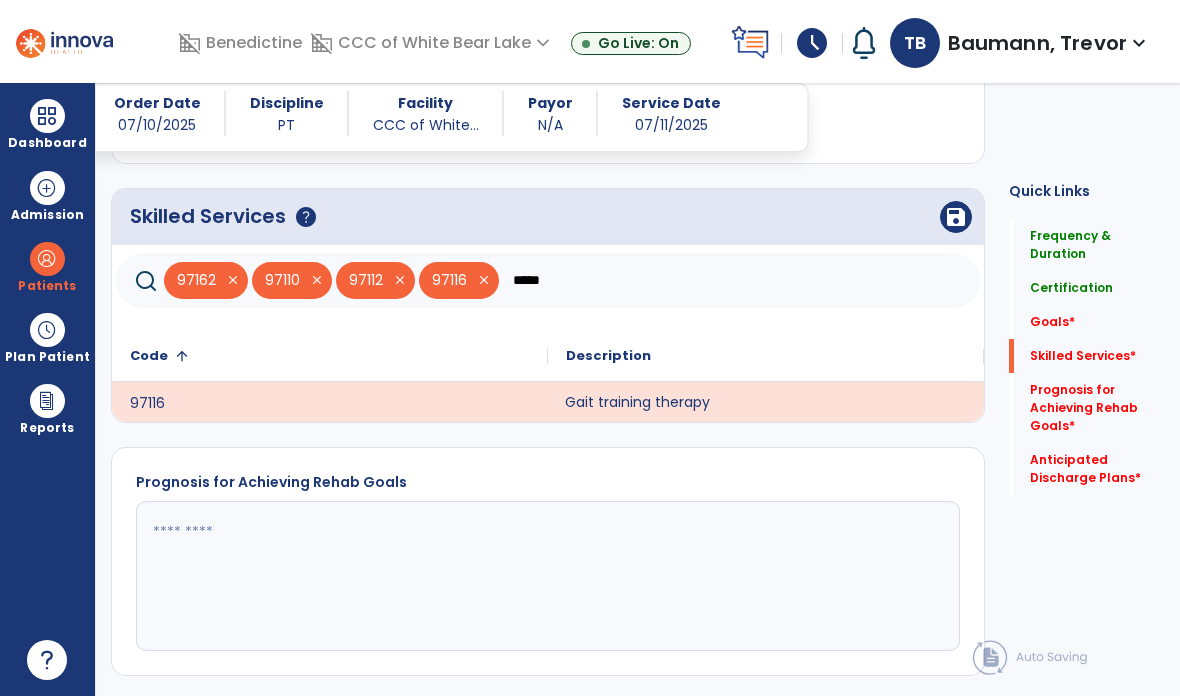 click on "*****" 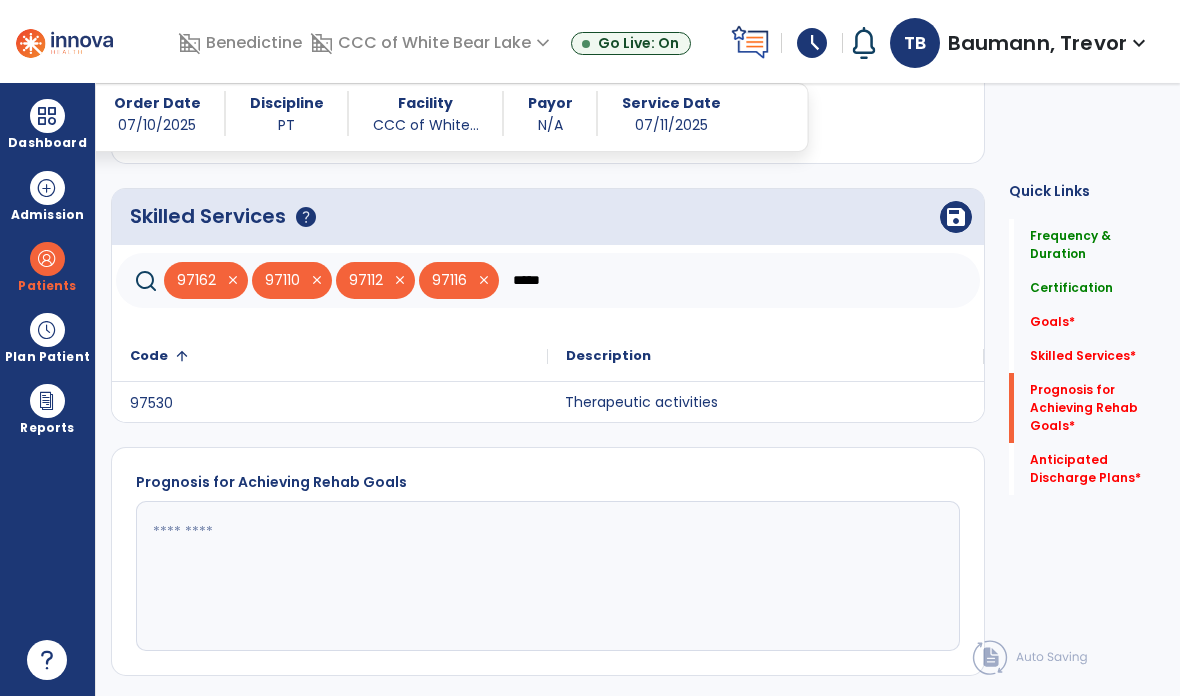 click on "Therapeutic activities" 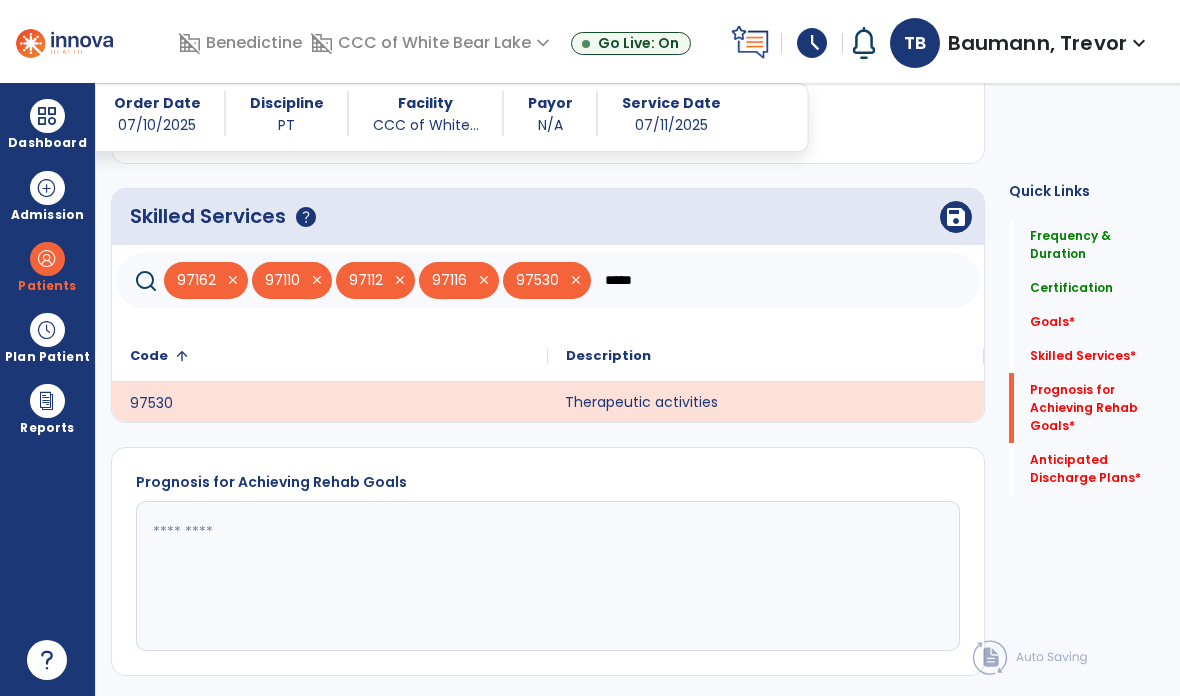 click on "*****" 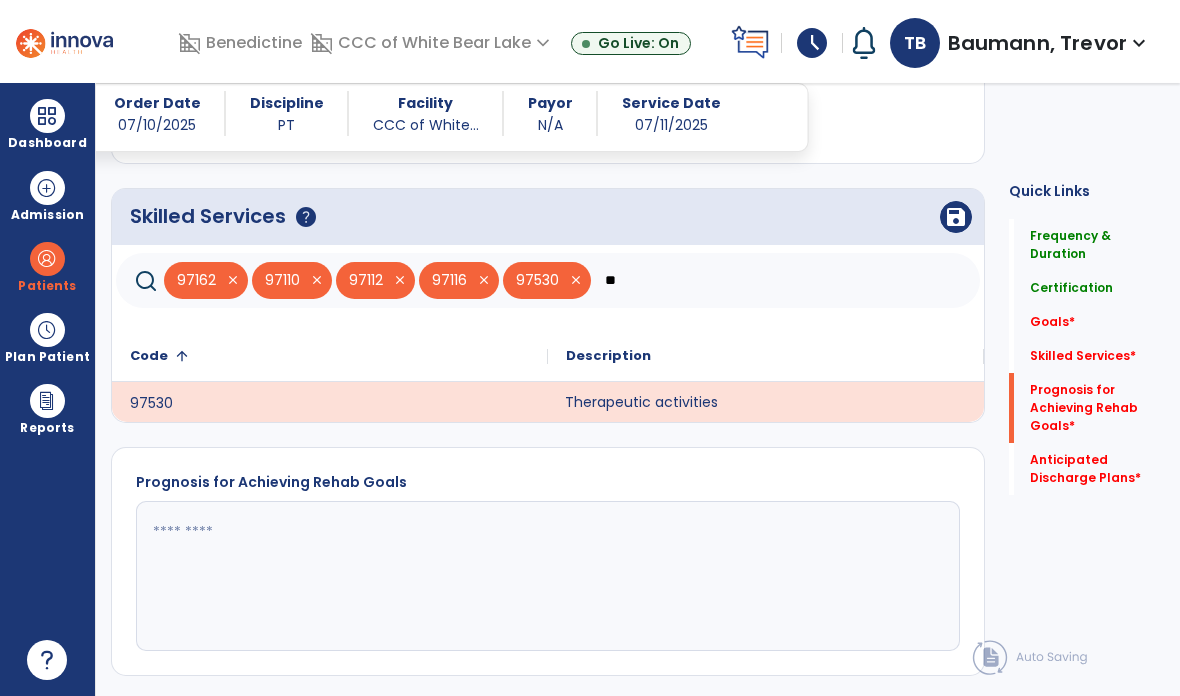 type on "*" 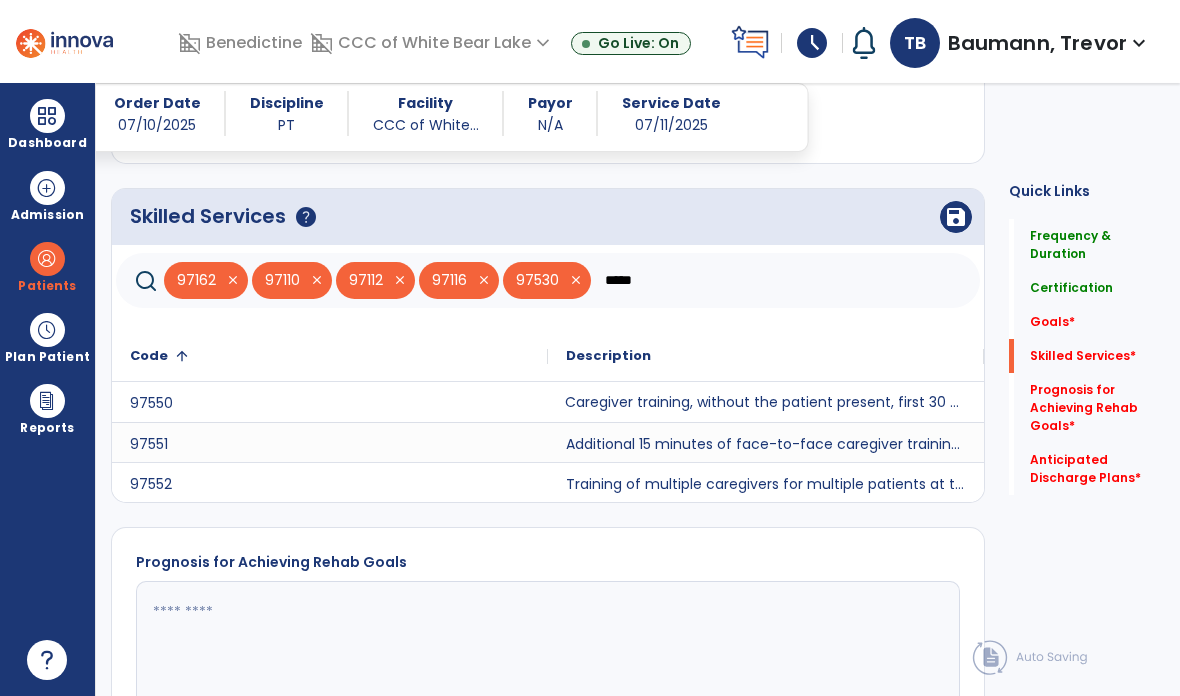 click on "Caregiver training, without the patient present, first 30 minutes." 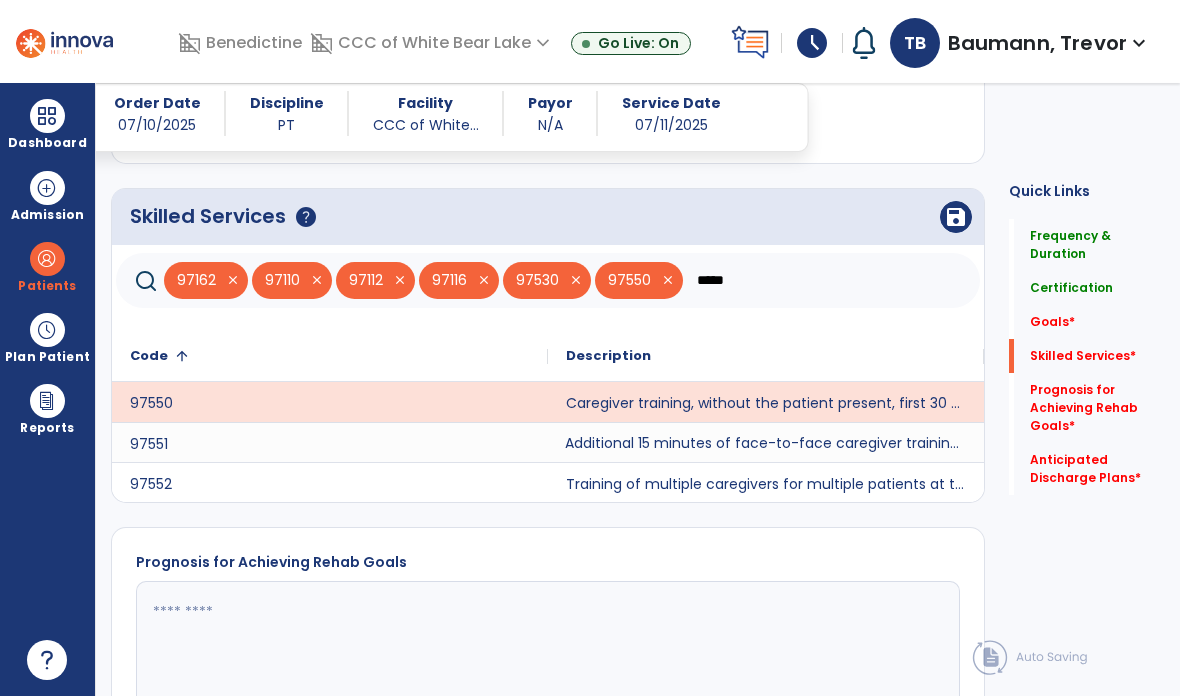 click on "Additional 15 minutes of face-to-face caregiver training, without the patient present, after 97550 is billed." 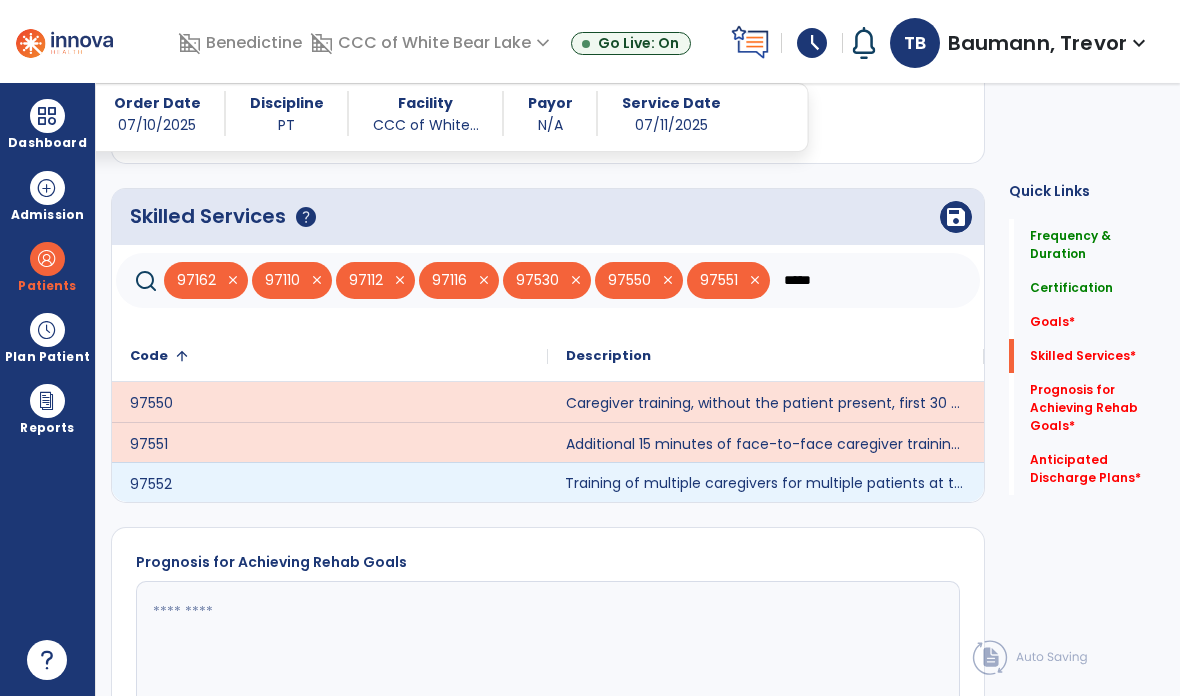 click on "Training of multiple caregivers for multiple patients at the same time." 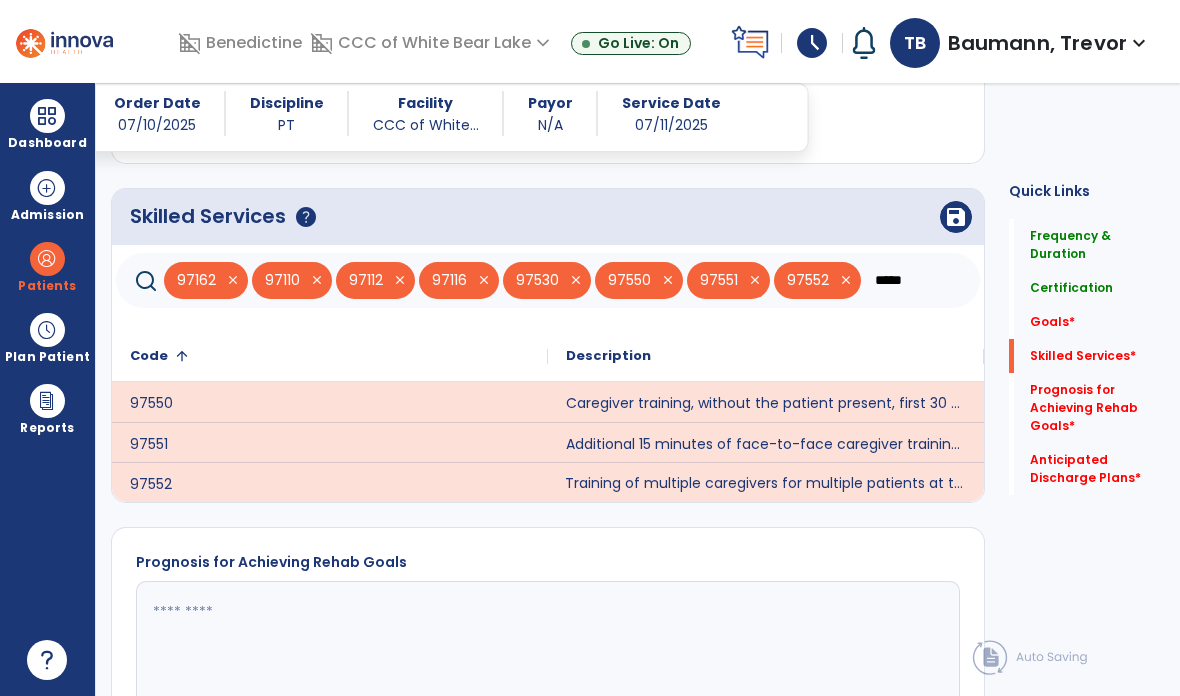 click on "*****" 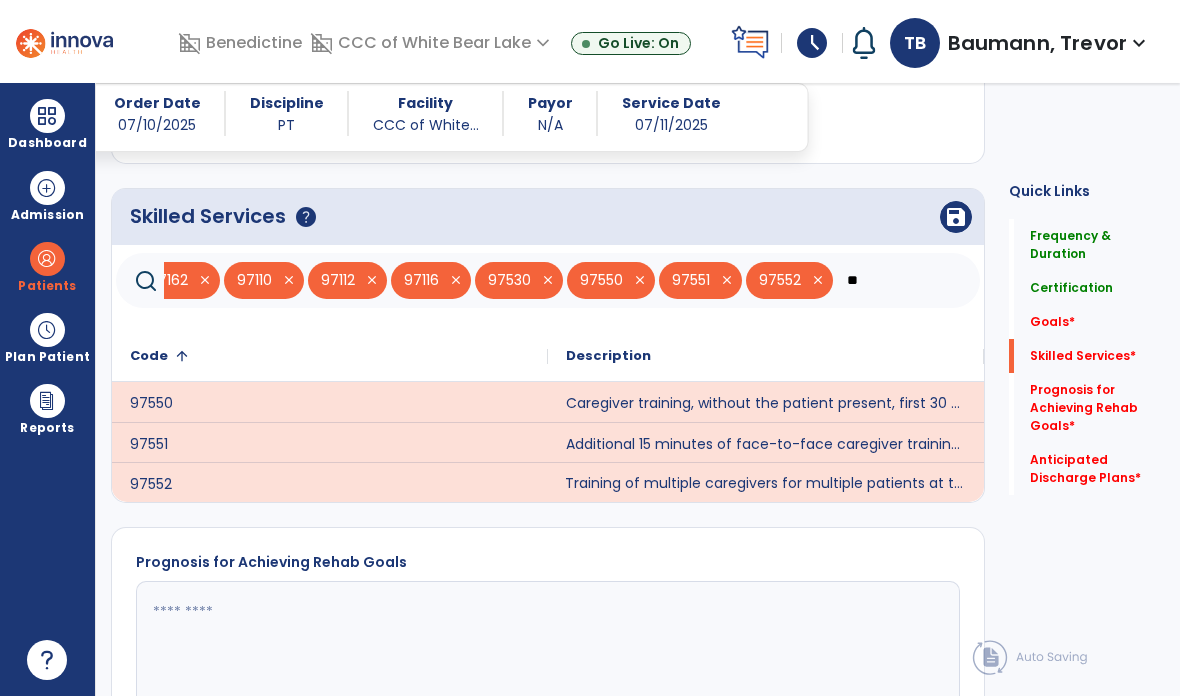 type on "*" 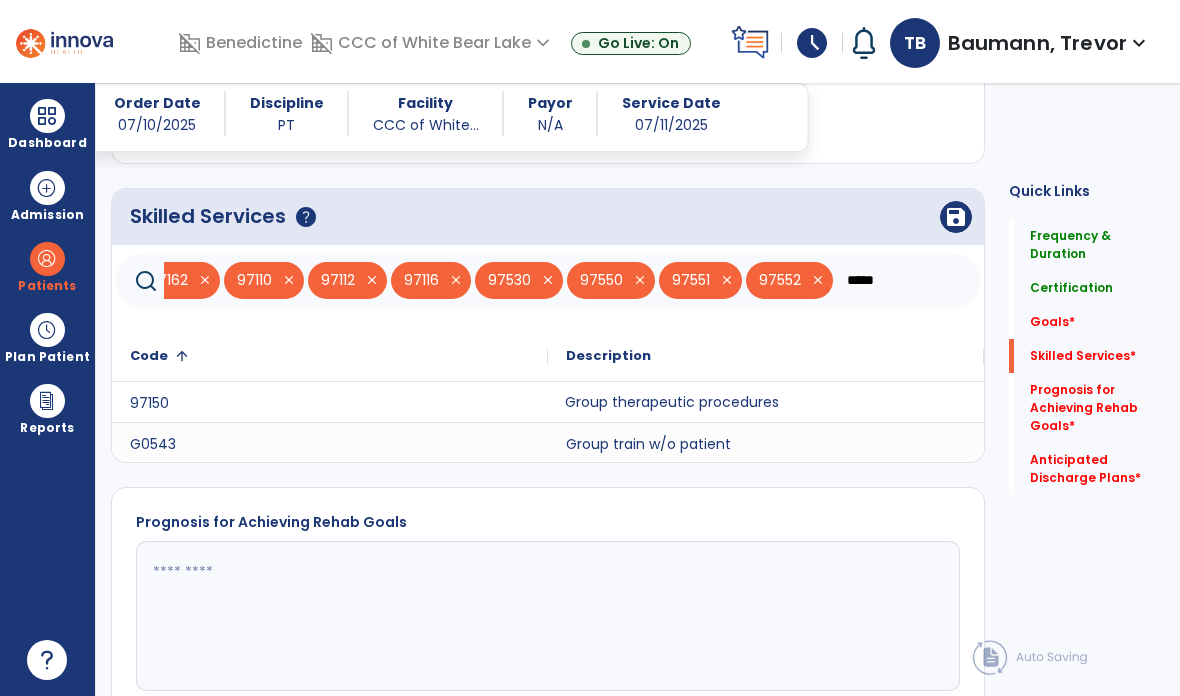 type on "*****" 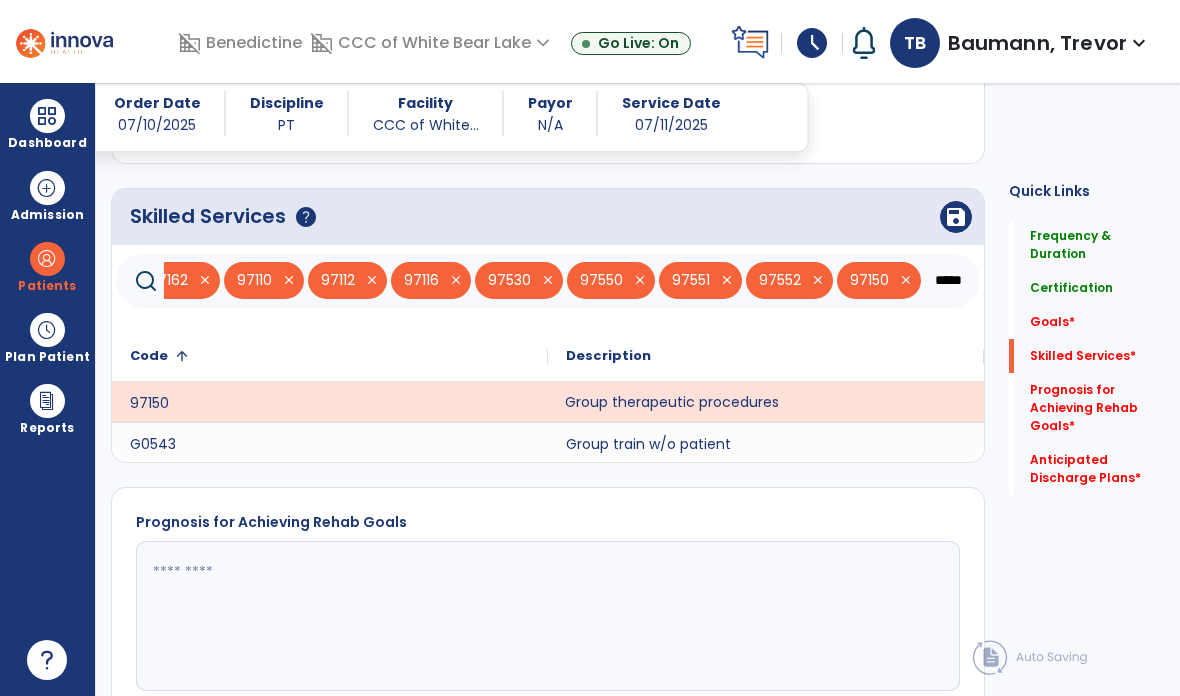 click on "save" 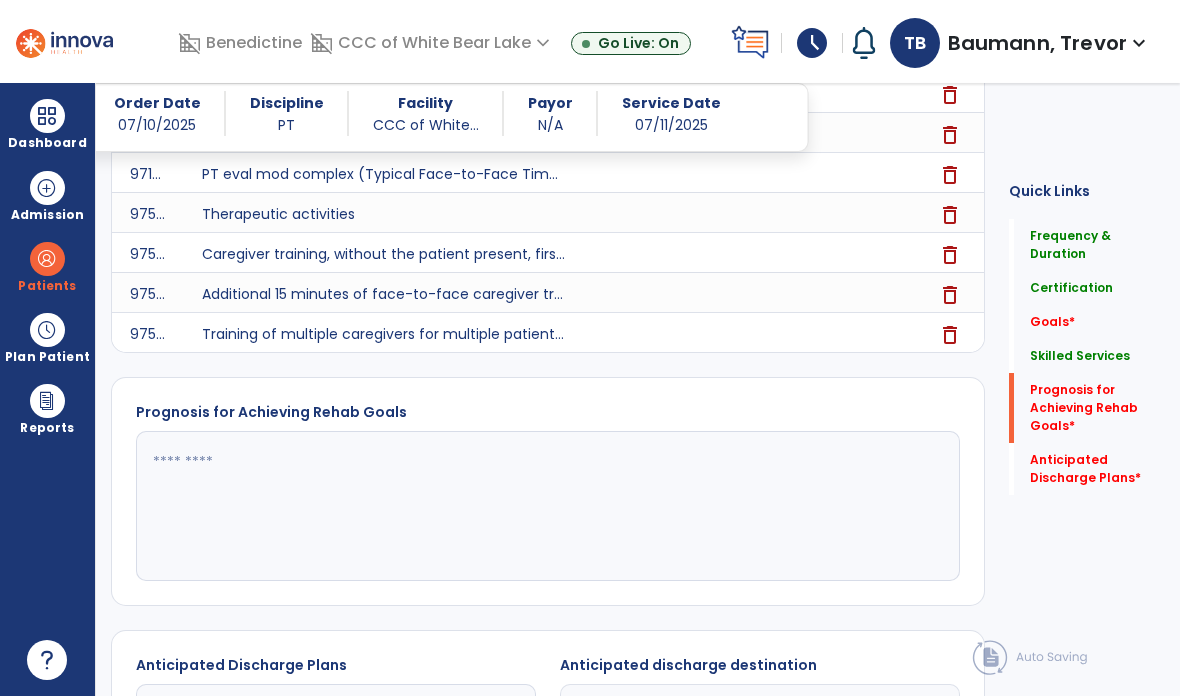 scroll, scrollTop: 943, scrollLeft: 0, axis: vertical 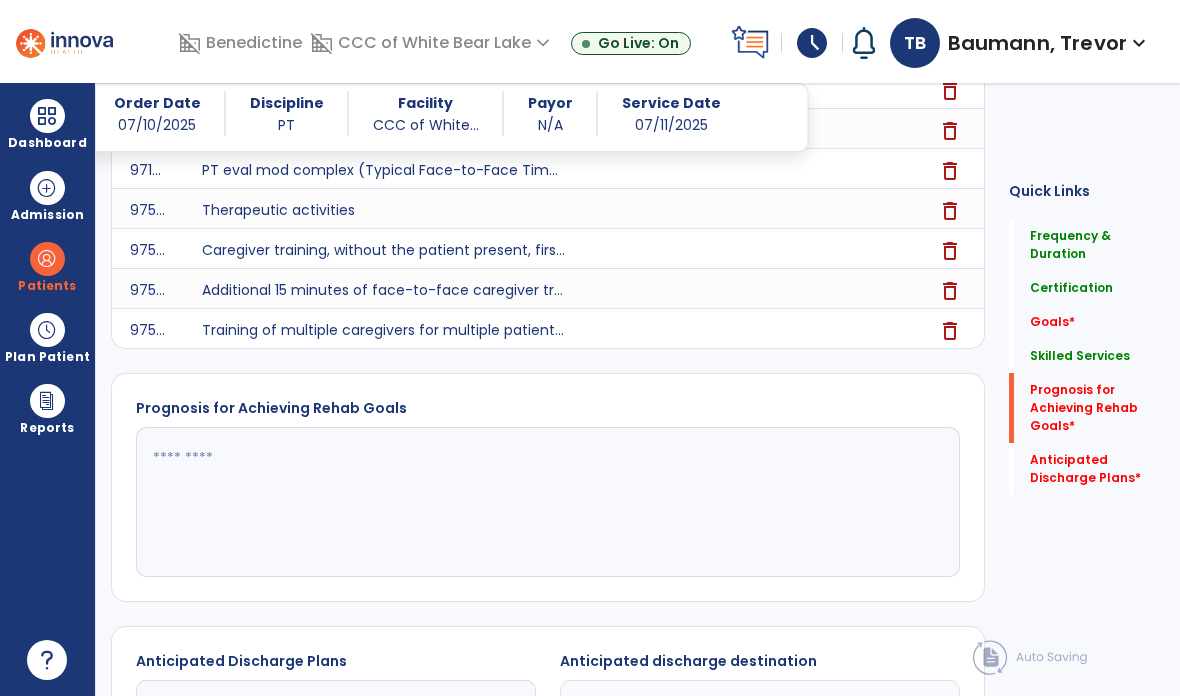 click 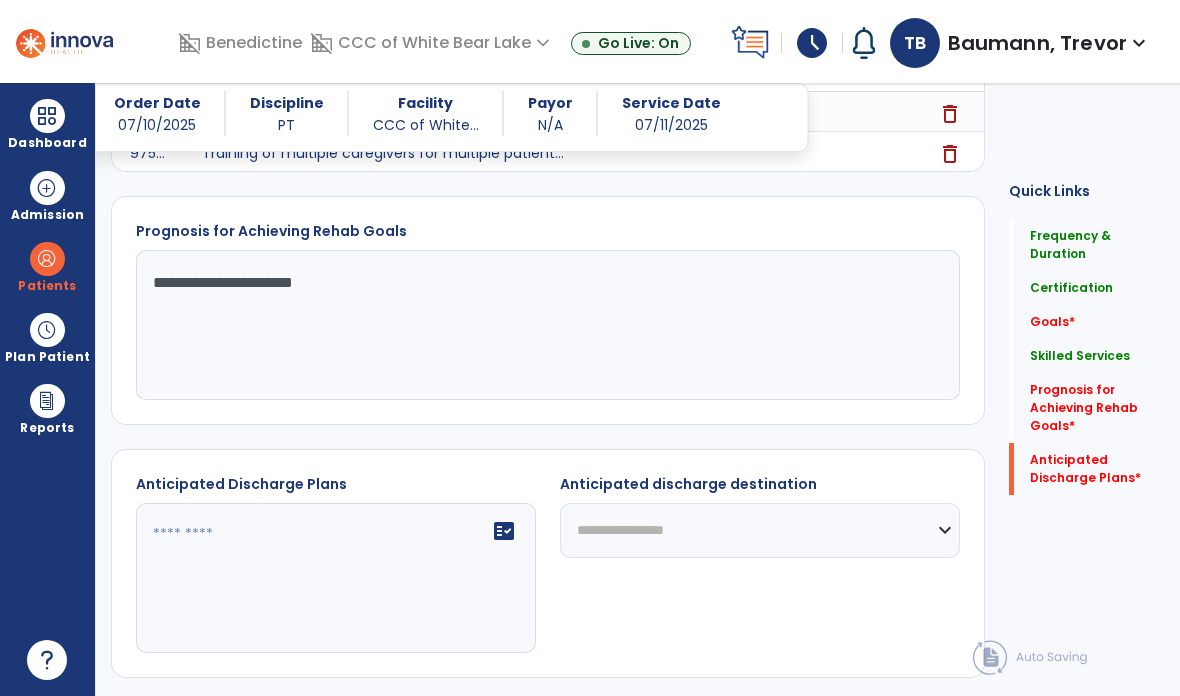 scroll, scrollTop: 1119, scrollLeft: 0, axis: vertical 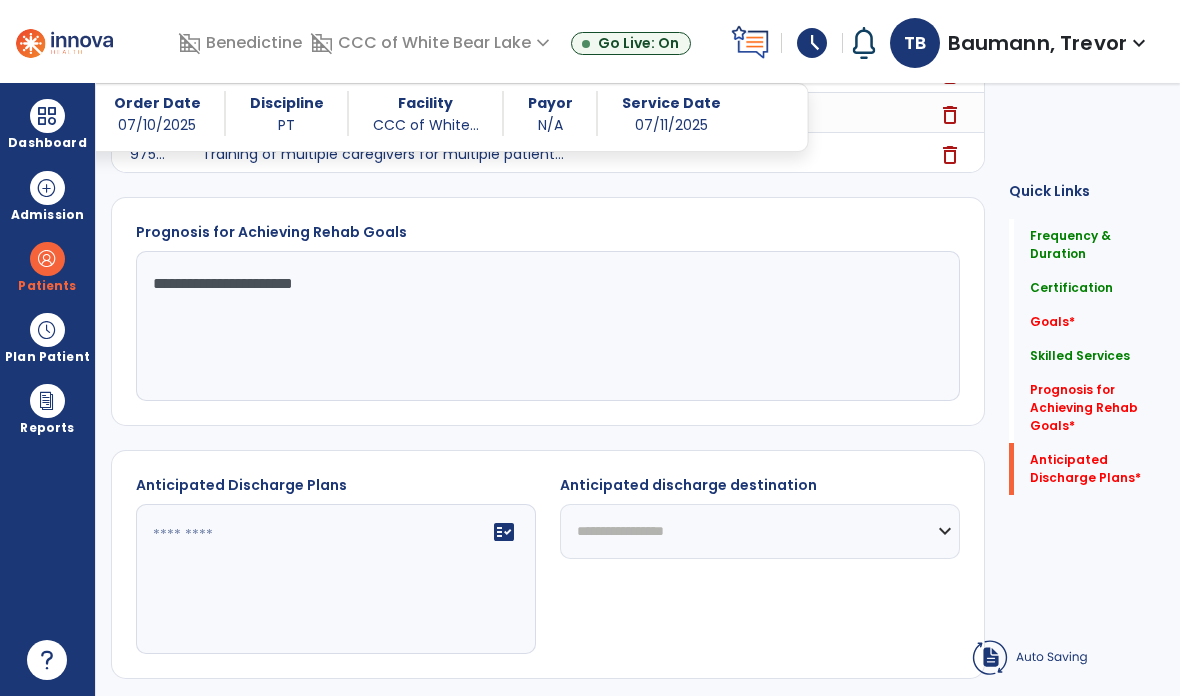 type on "**********" 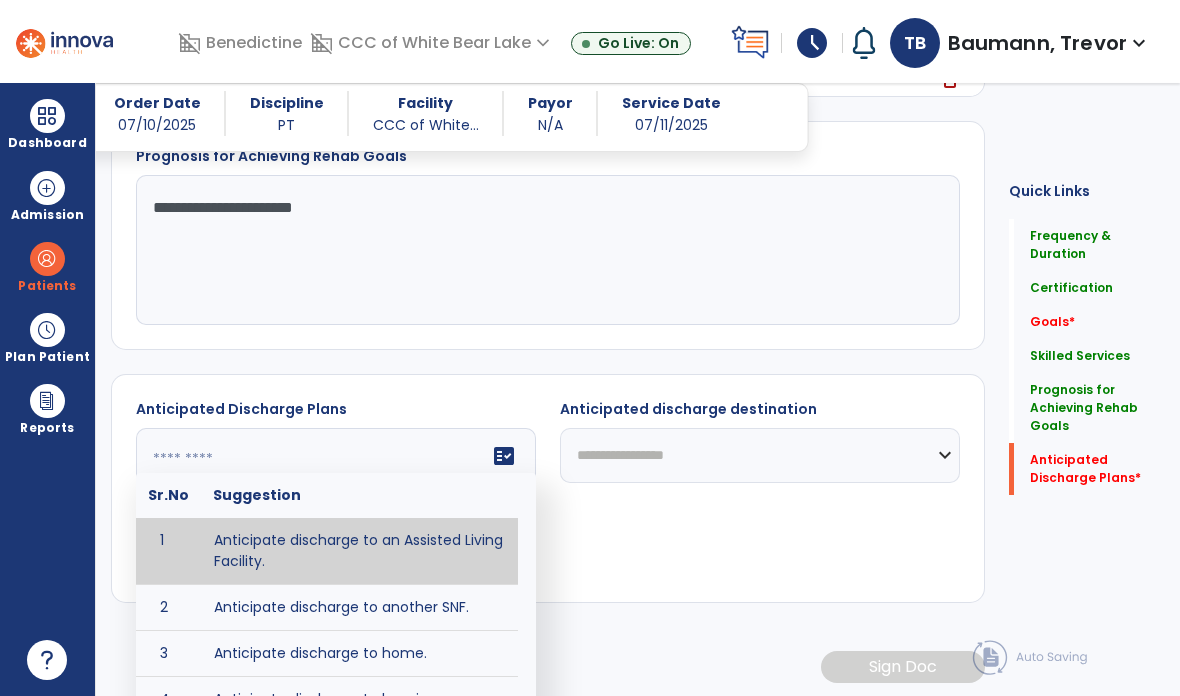 type on "**********" 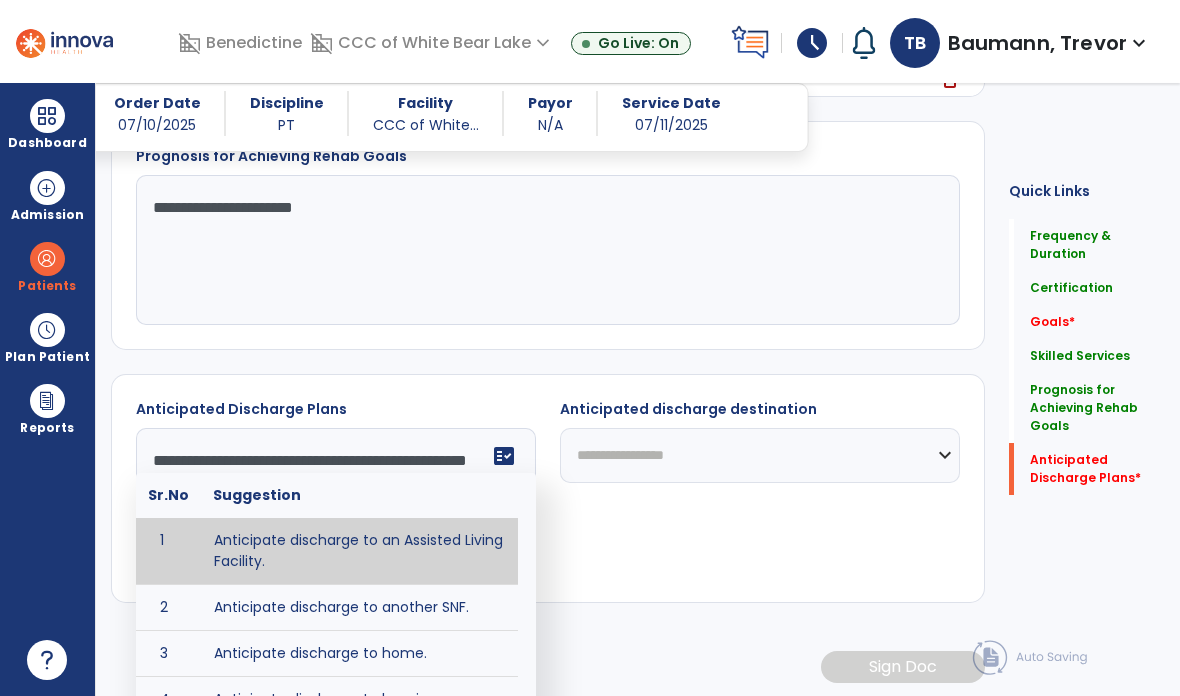 scroll, scrollTop: 1119, scrollLeft: 0, axis: vertical 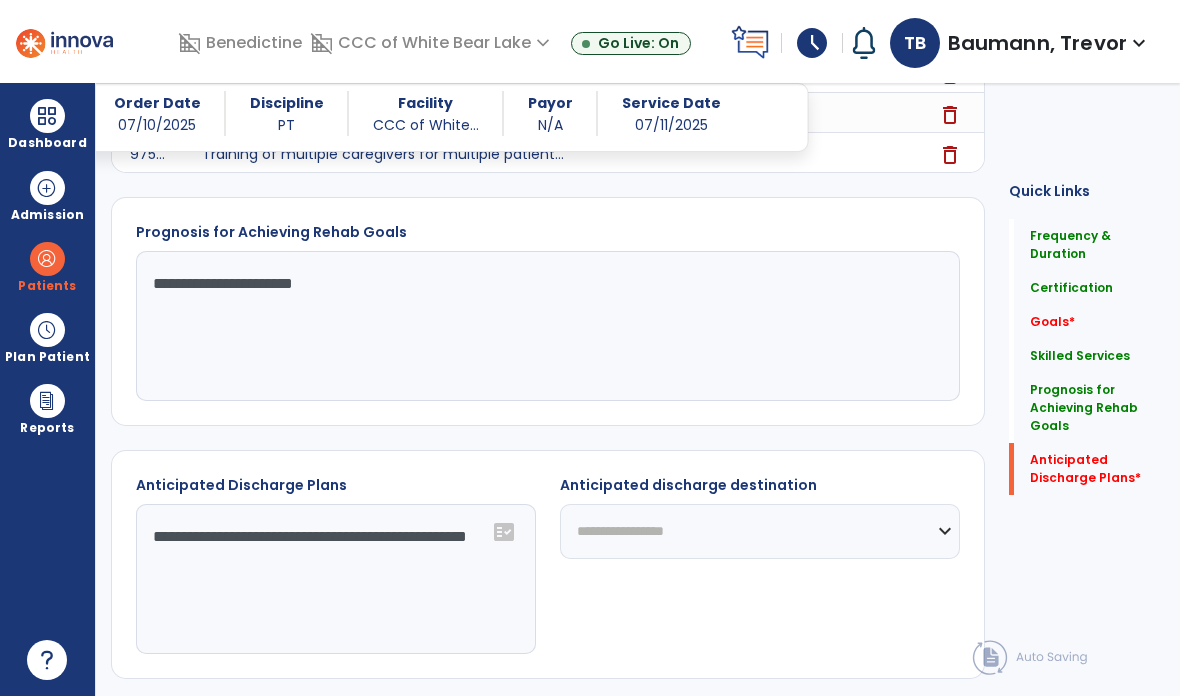 click on "**********" 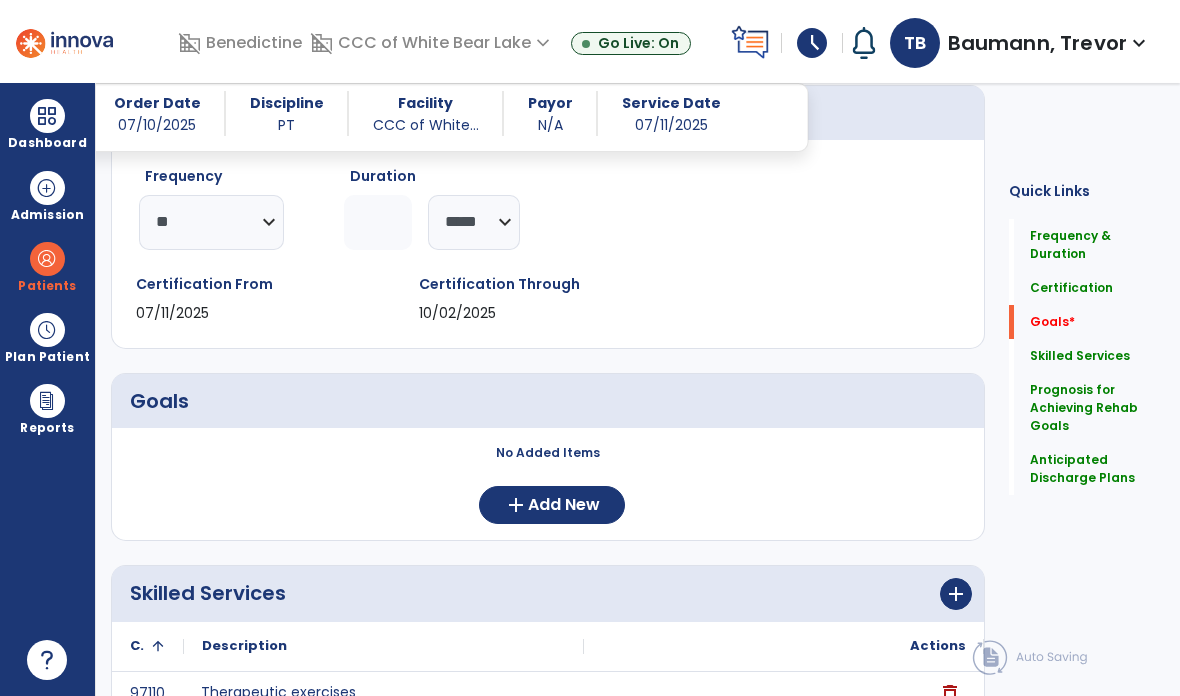 scroll, scrollTop: 261, scrollLeft: 0, axis: vertical 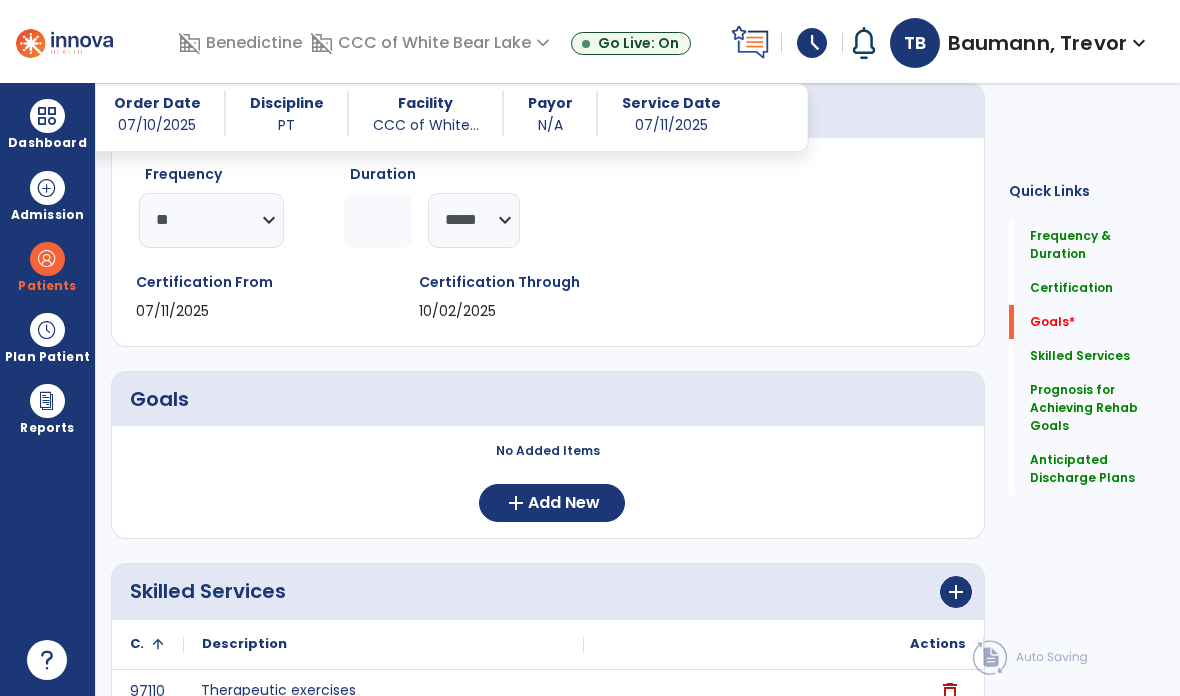 click on "Add New" at bounding box center [564, 503] 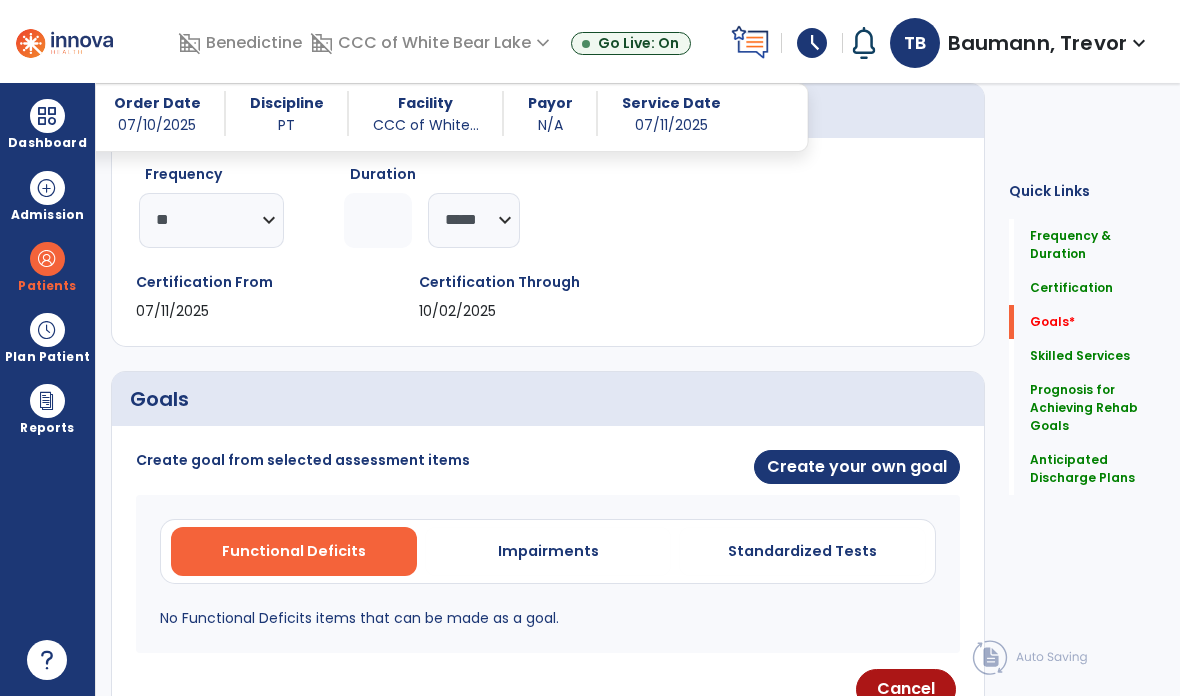 click on "Standardized Tests" at bounding box center (802, 551) 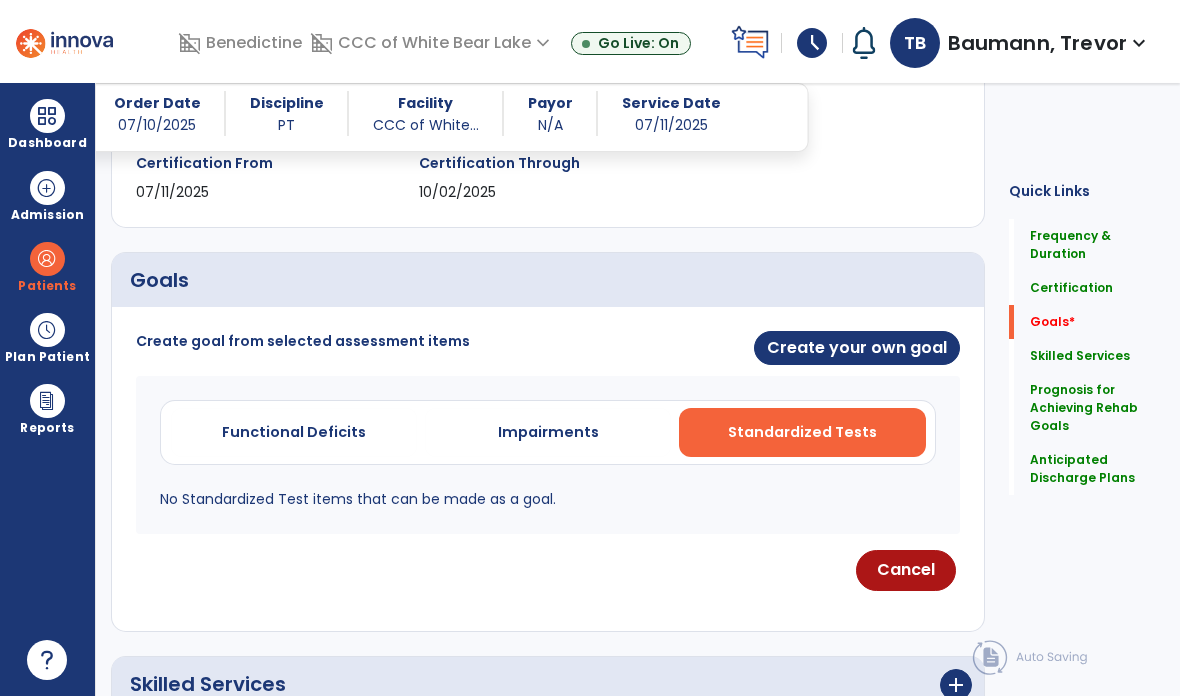 scroll, scrollTop: 390, scrollLeft: 0, axis: vertical 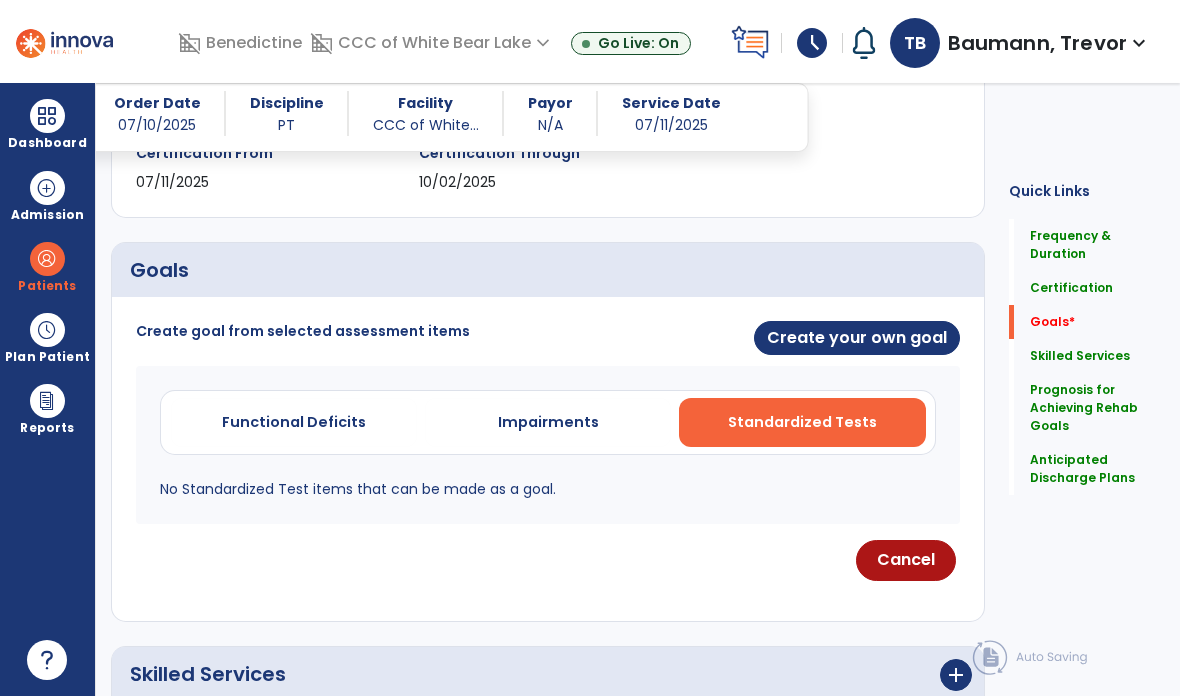 click on "Cancel" at bounding box center (906, 560) 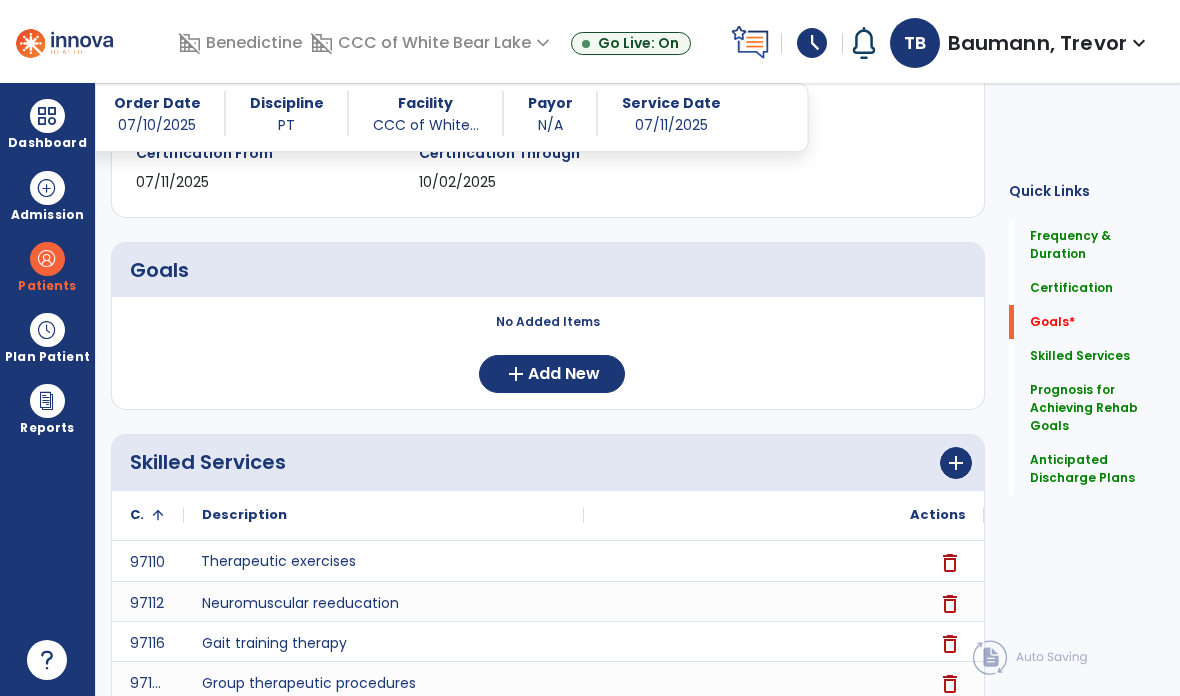 click on "add  Add New" at bounding box center (552, 374) 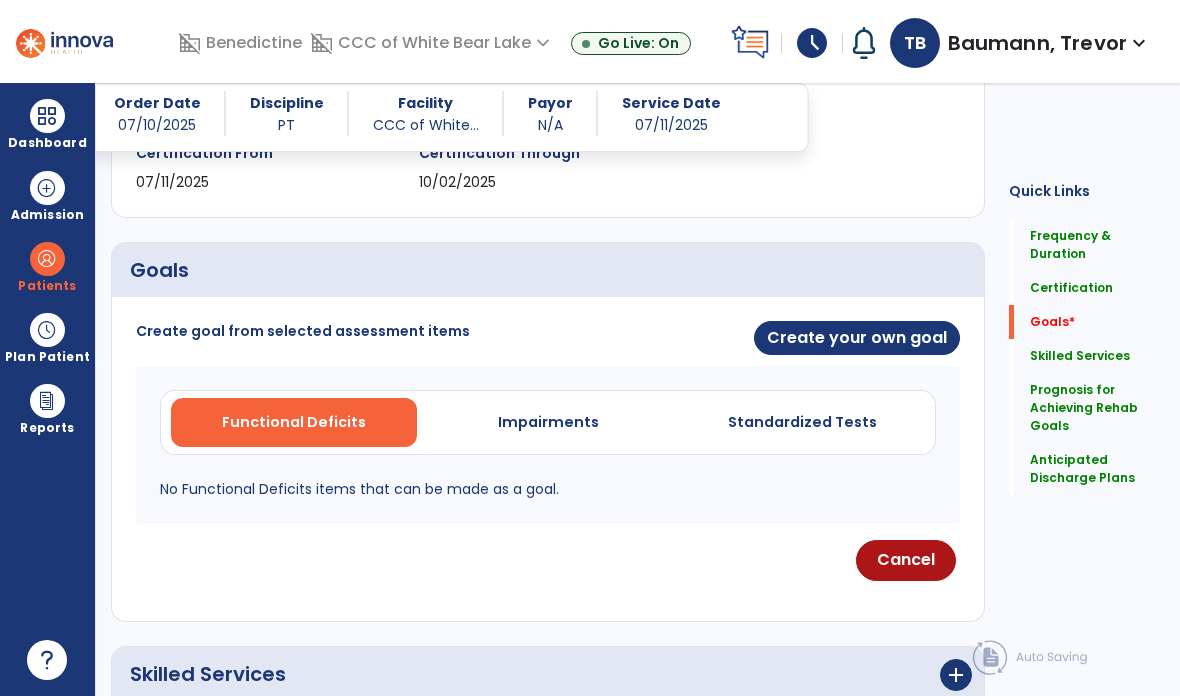 click on "Impairments" at bounding box center [548, 422] 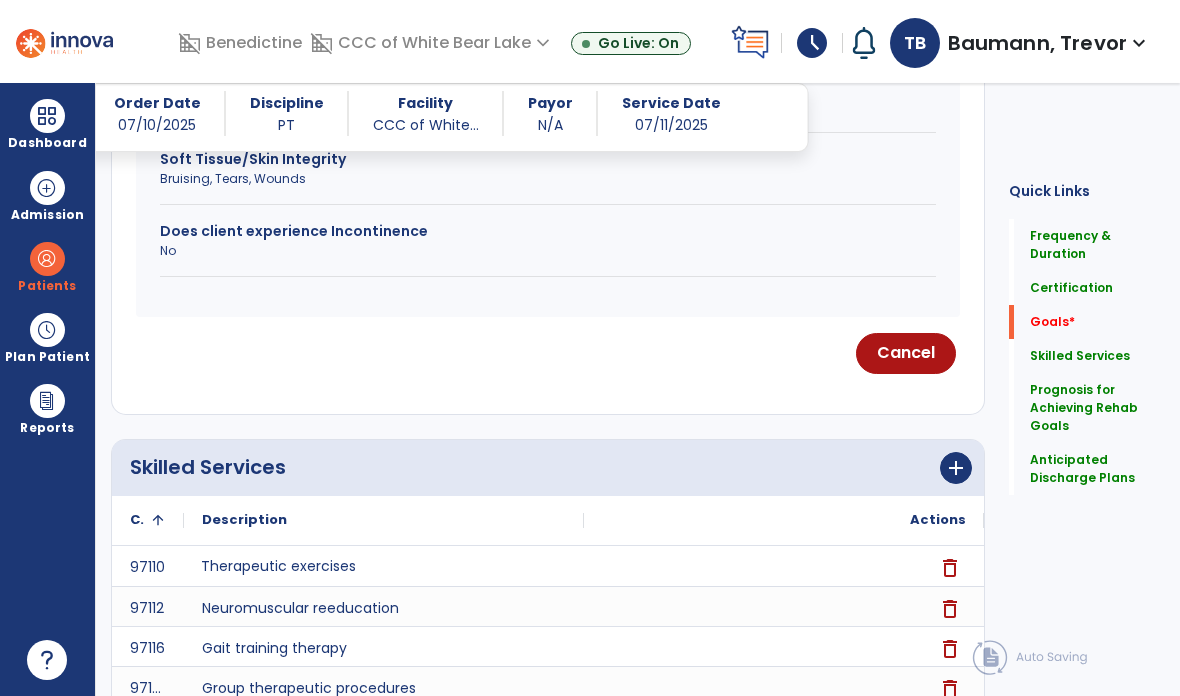 click on "Cancel" at bounding box center [906, 353] 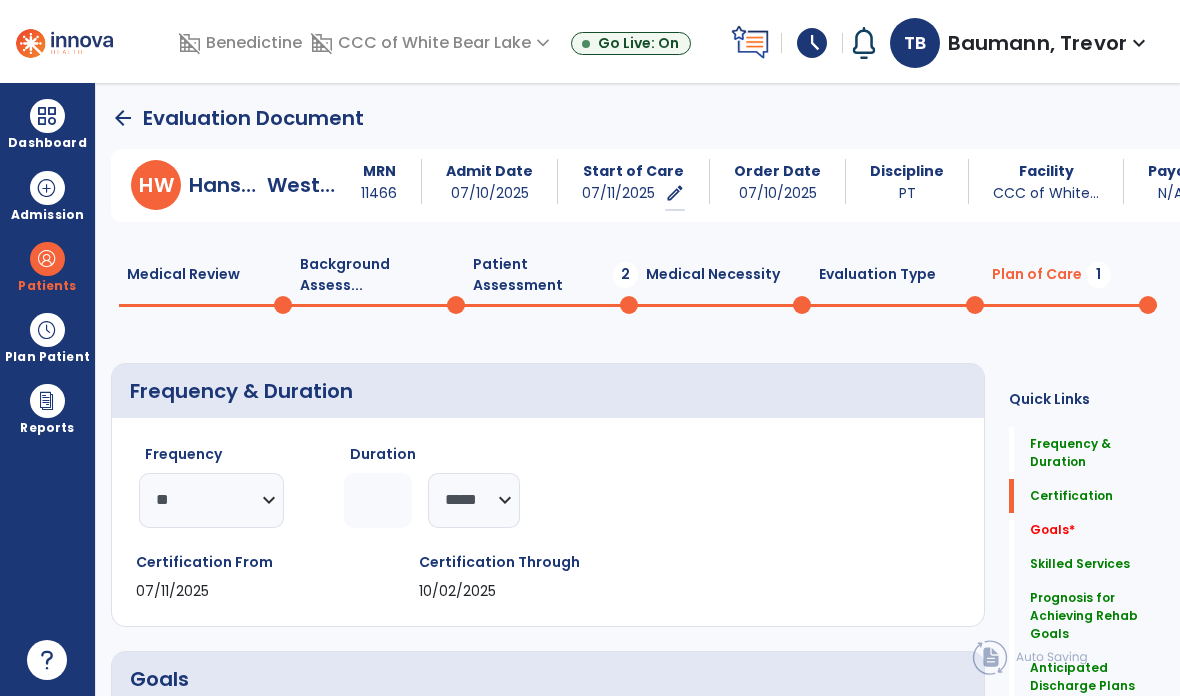 scroll, scrollTop: 0, scrollLeft: 0, axis: both 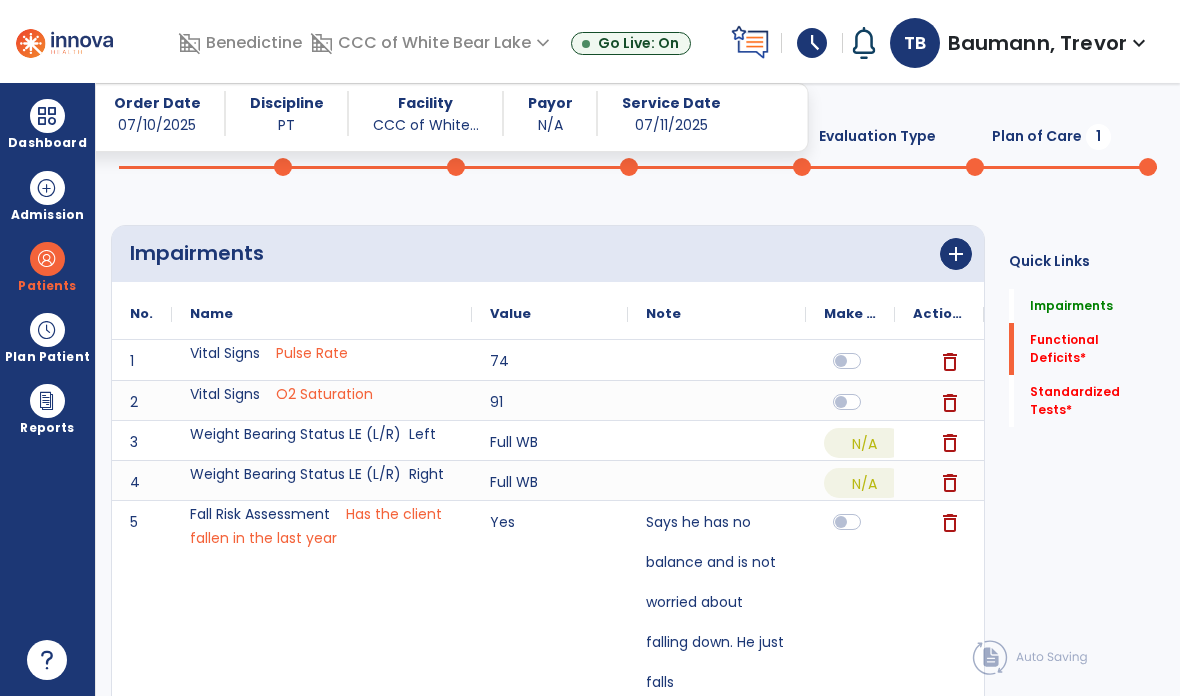 click on "Quick Links  Impairments   Impairments   Functional Deficits   *  Functional Deficits   *  Standardized Tests   *  Standardized Tests   *" 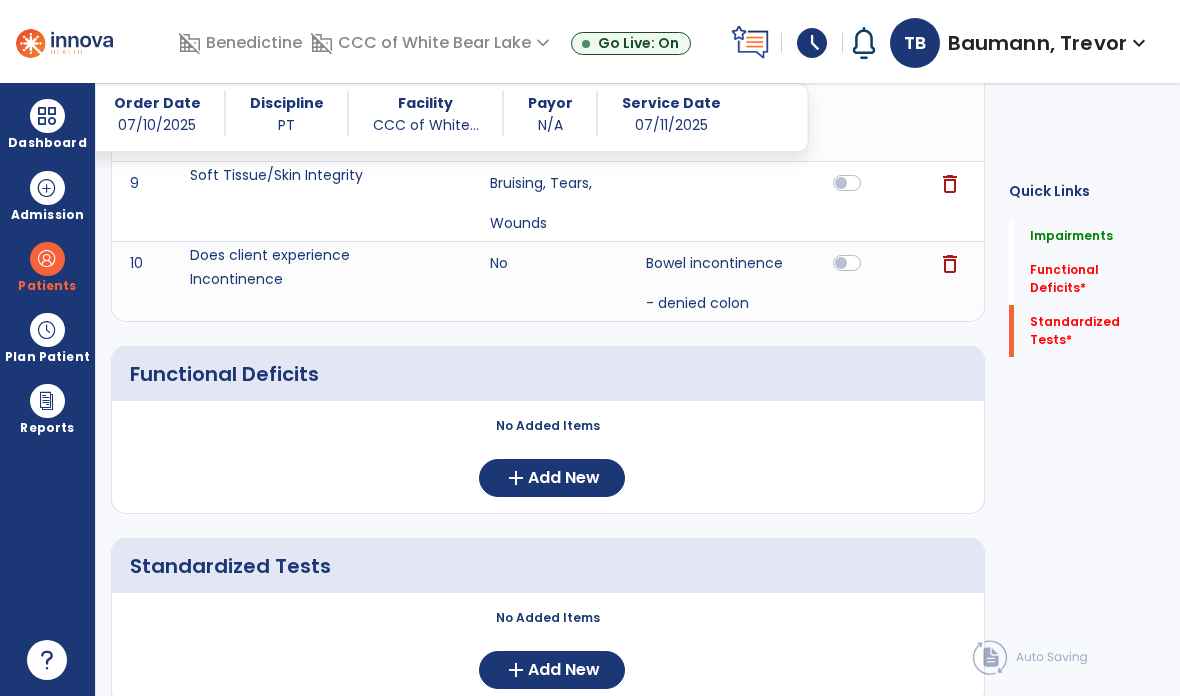 click on "Add New" 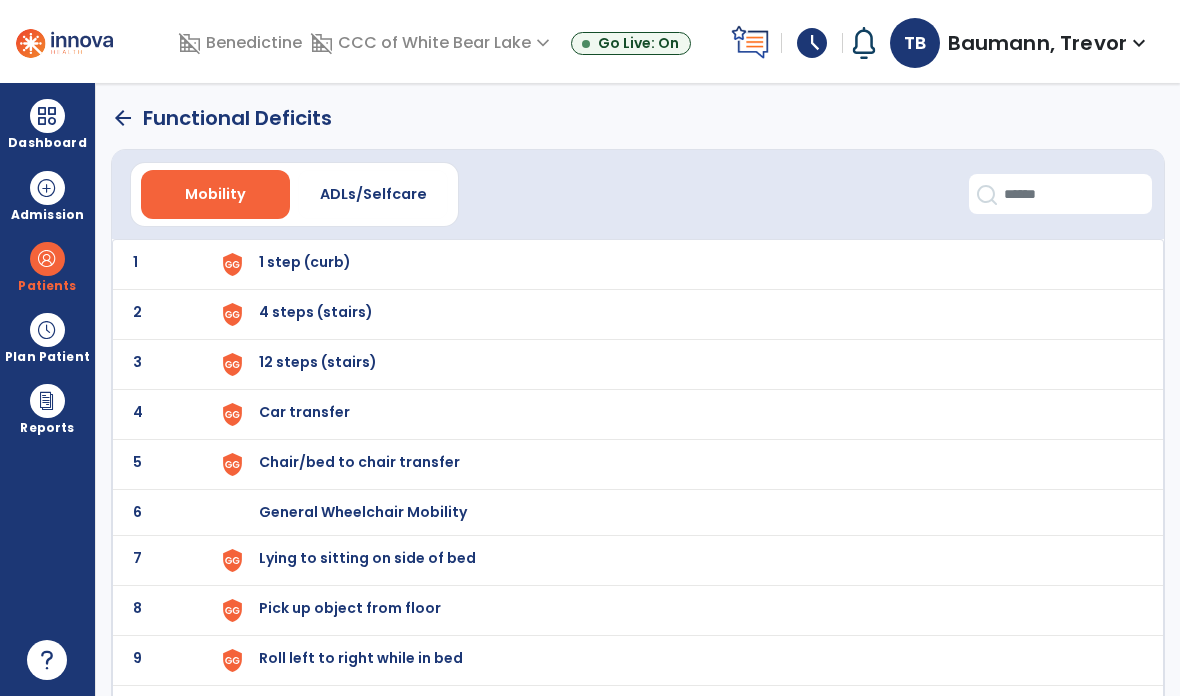 scroll, scrollTop: -2, scrollLeft: 0, axis: vertical 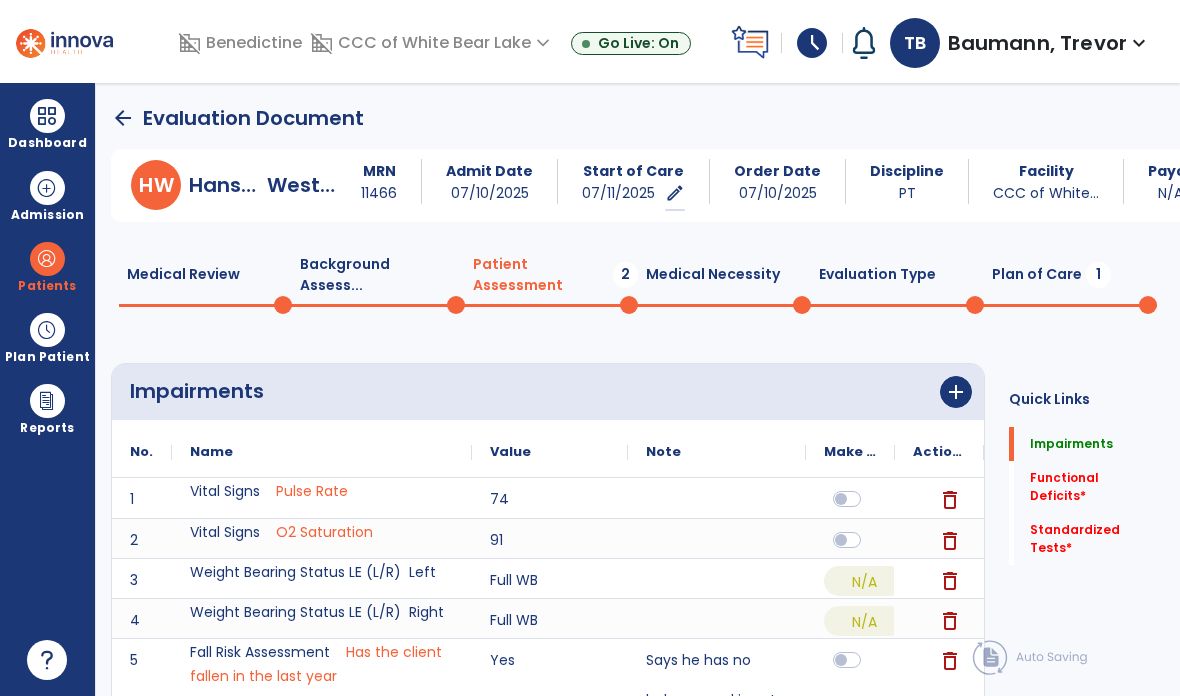 click on "add" 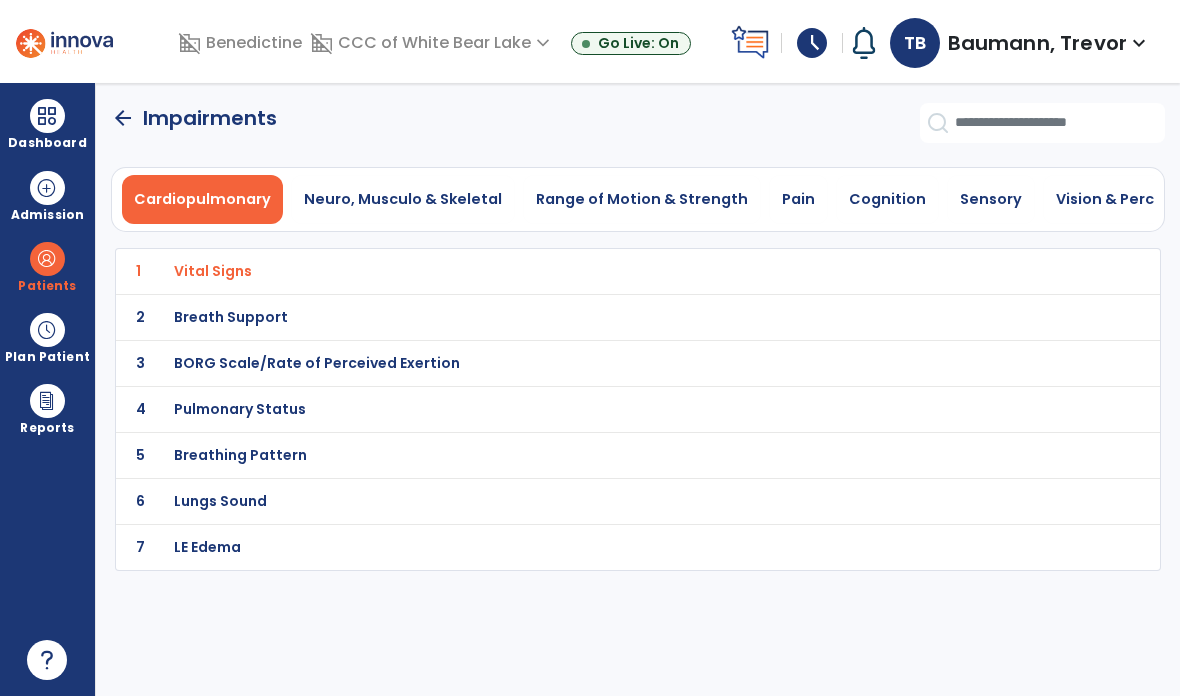 click on "Neuro, Musculo & Skeletal" at bounding box center [403, 199] 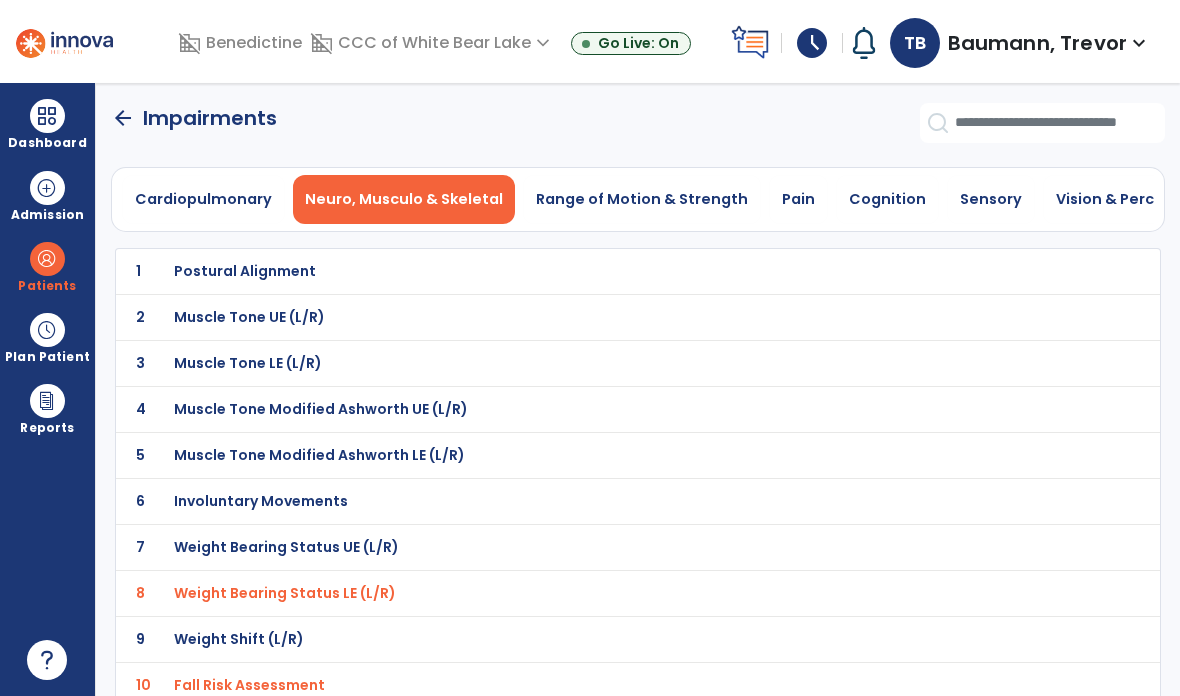 click on "Range of Motion & Strength" at bounding box center (642, 199) 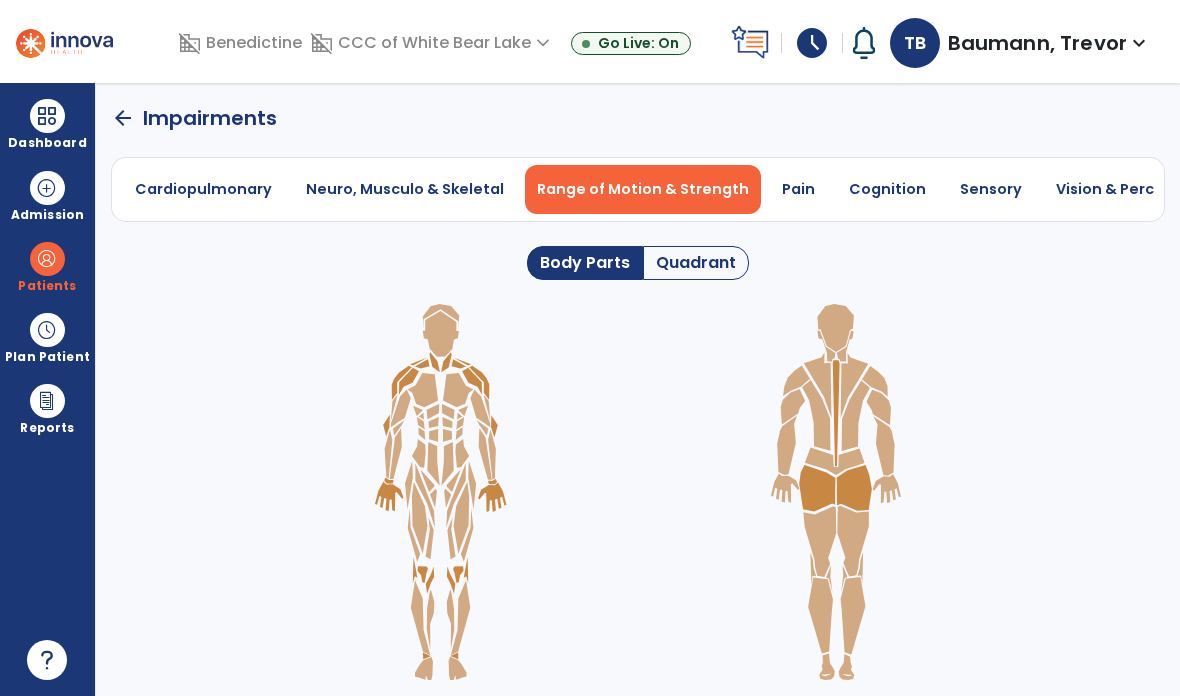 click on "Pain" at bounding box center (798, 189) 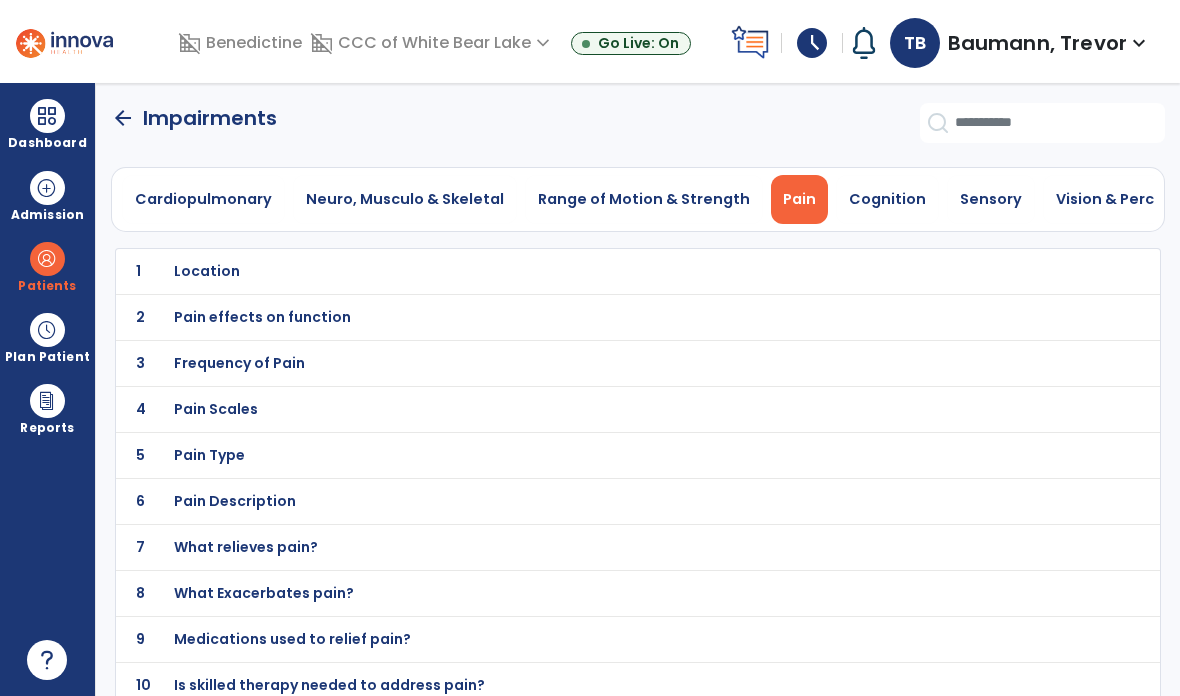 click on "Location" at bounding box center (593, 271) 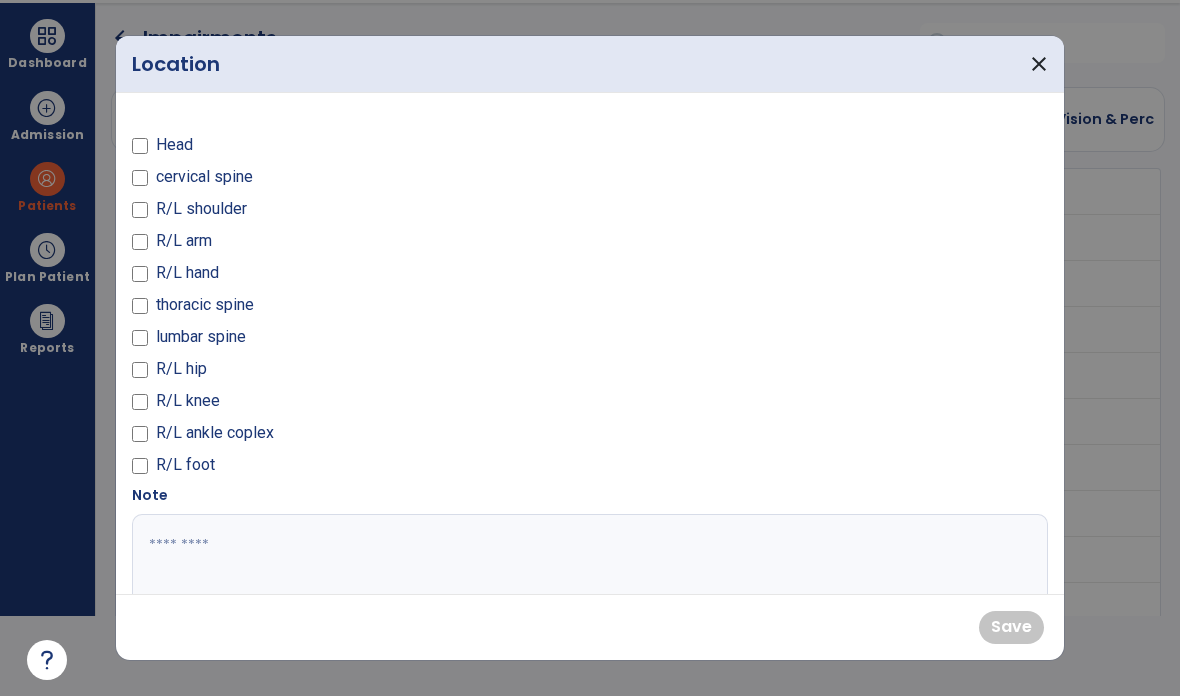 scroll, scrollTop: 0, scrollLeft: 0, axis: both 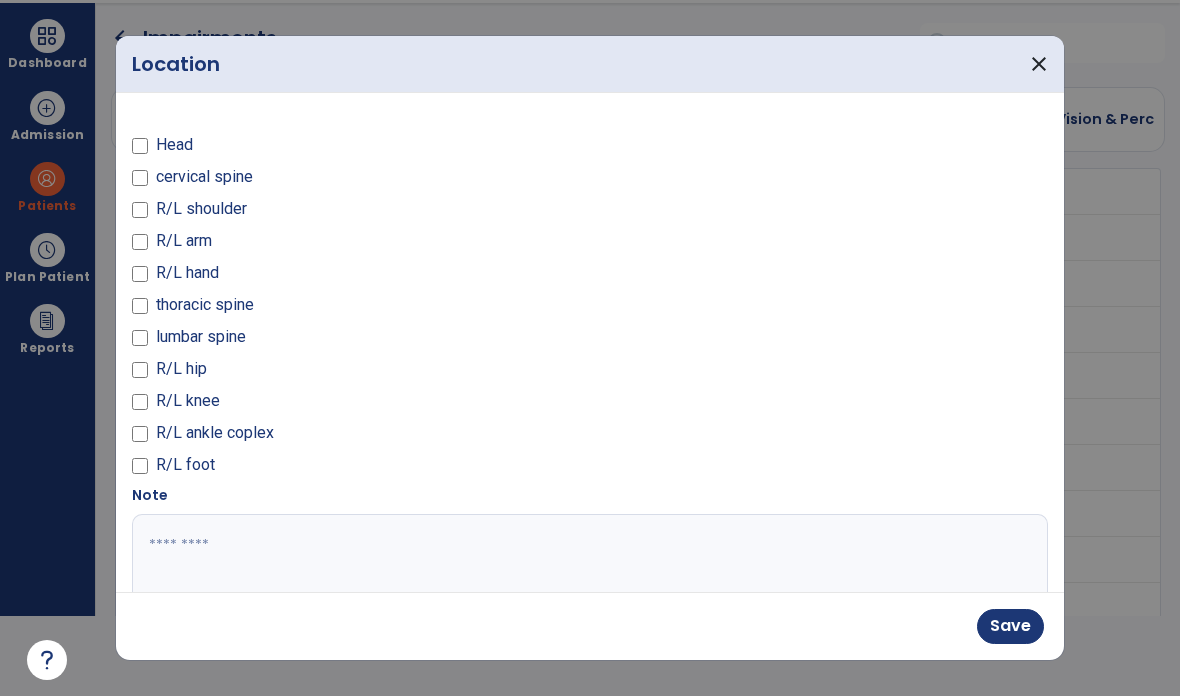click on "close" at bounding box center (1039, 64) 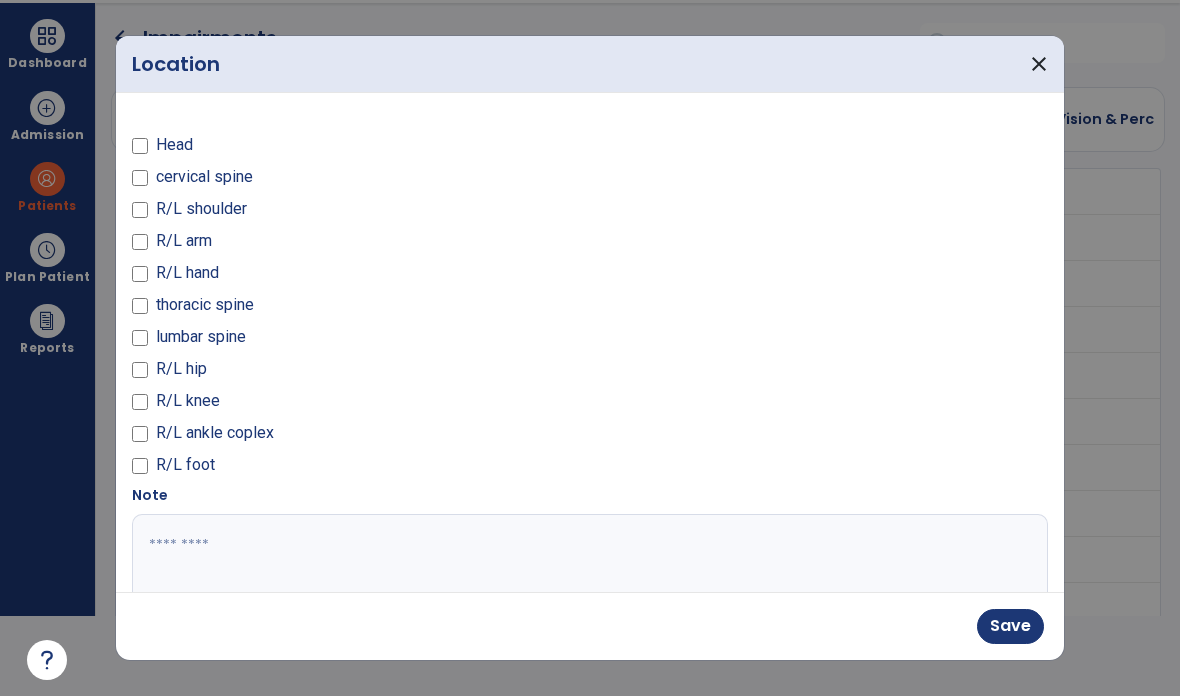 scroll, scrollTop: 80, scrollLeft: 0, axis: vertical 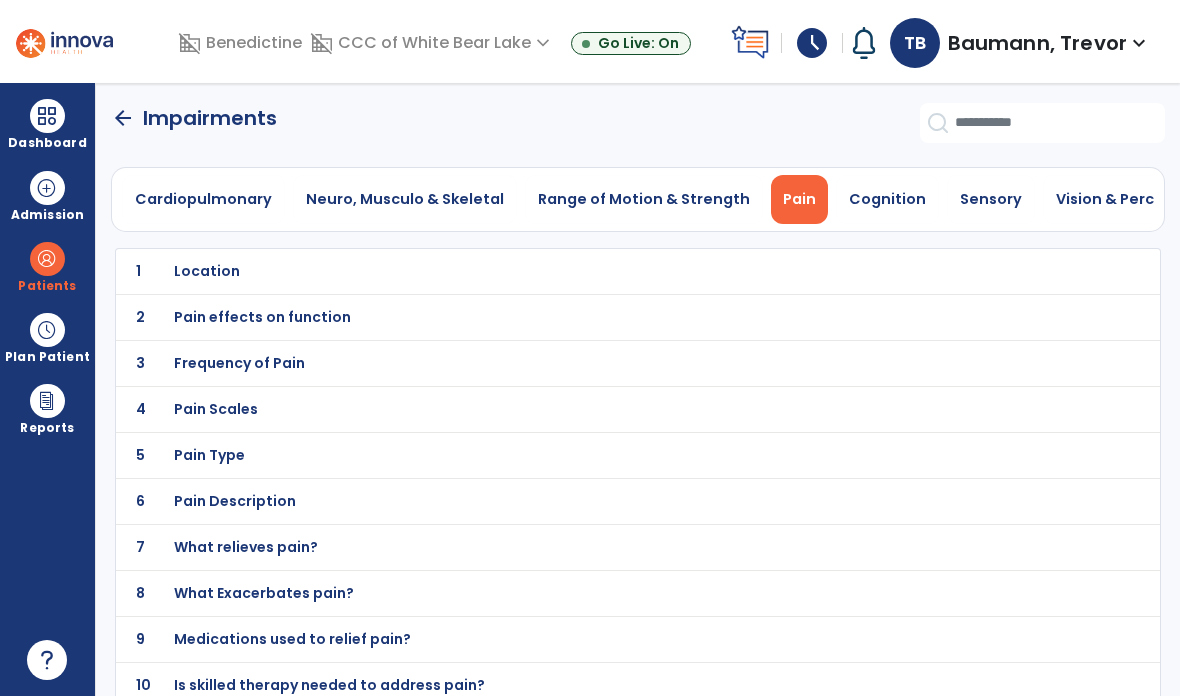 click on "Cognition" at bounding box center [887, 199] 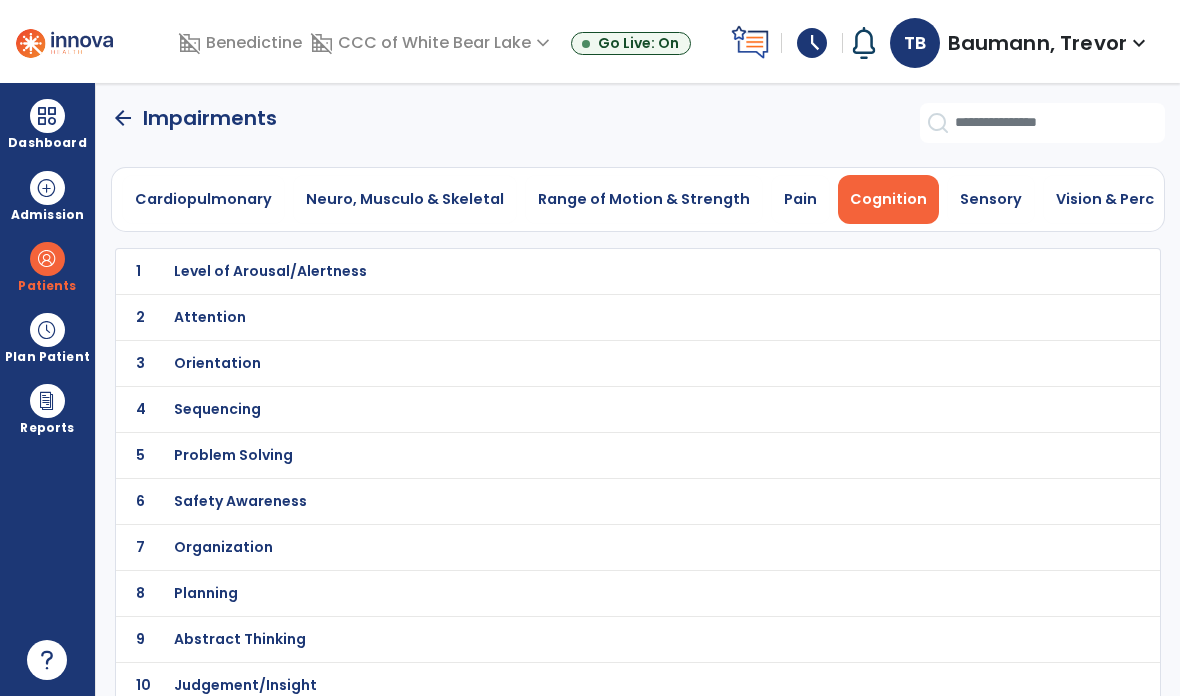 click on "Level of Arousal/Alertness" at bounding box center [593, 271] 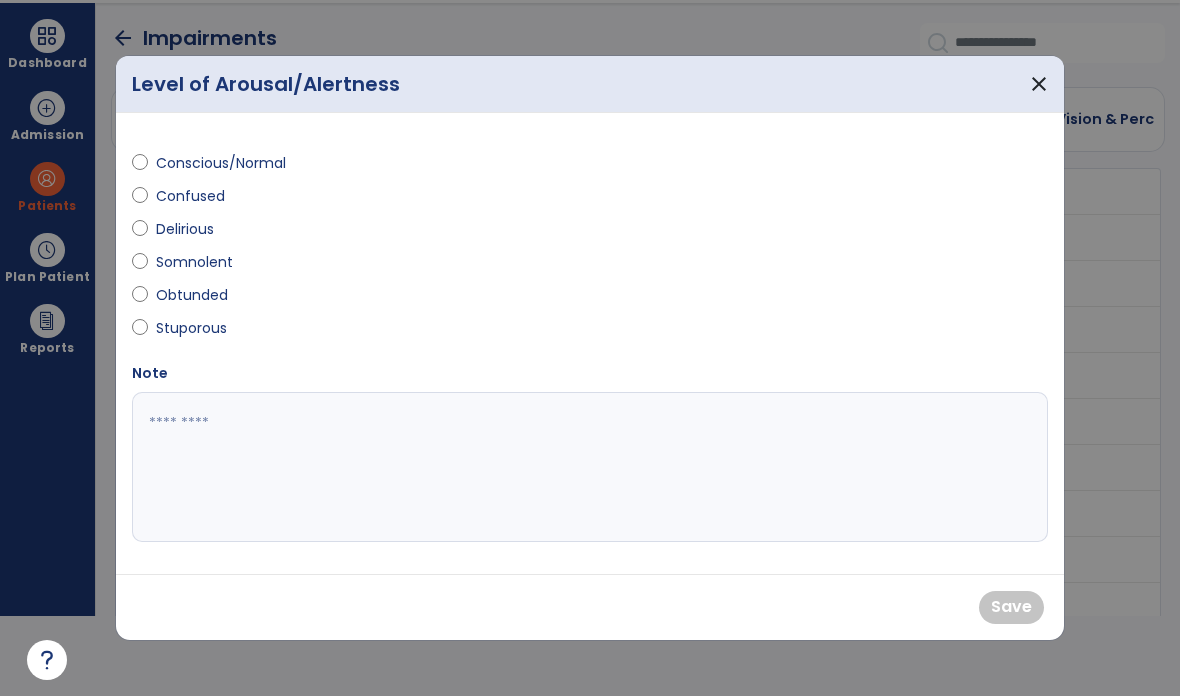 scroll, scrollTop: 0, scrollLeft: 0, axis: both 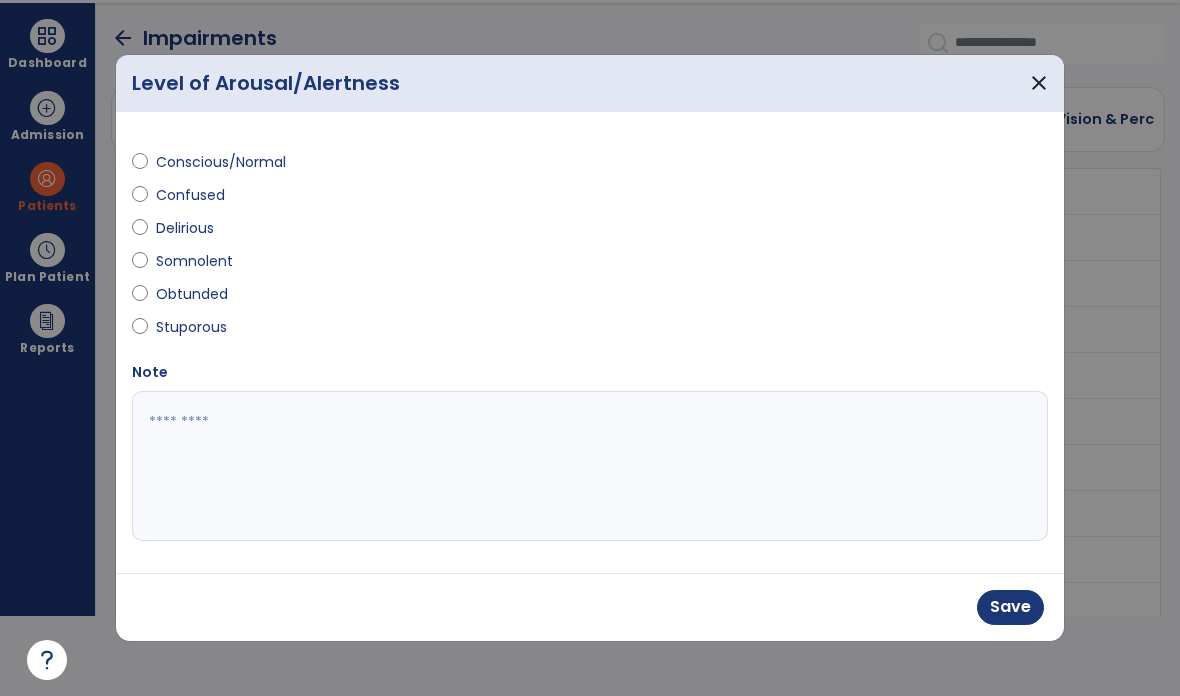 click at bounding box center (590, 466) 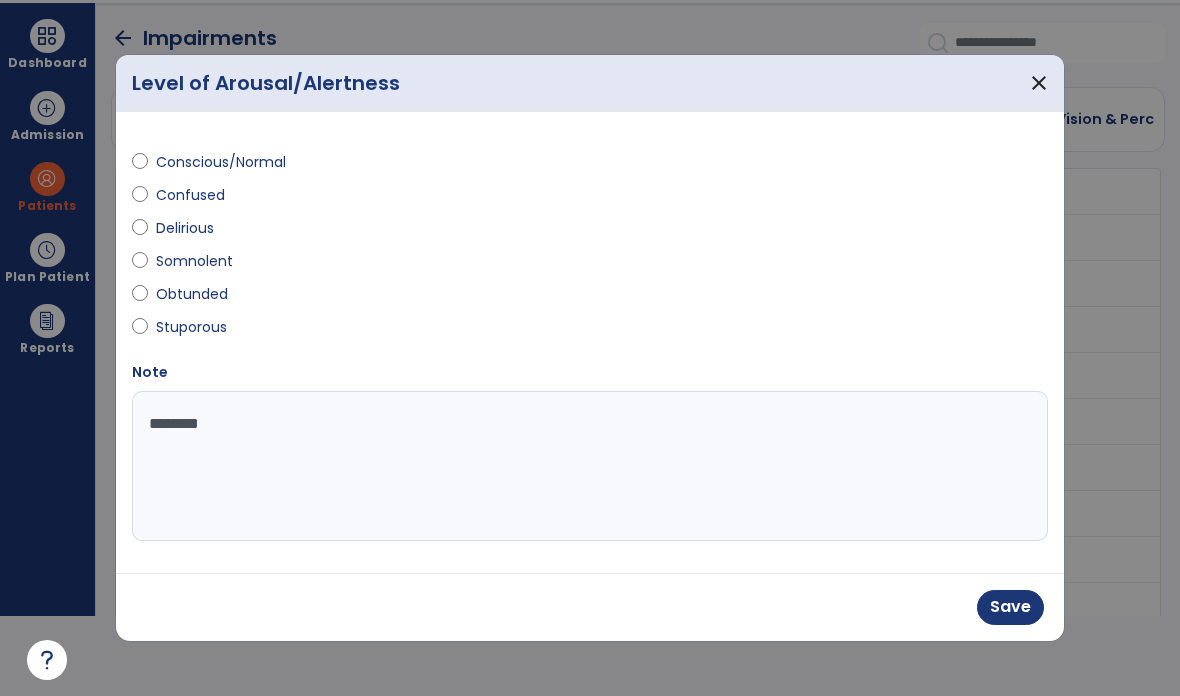 type on "*******" 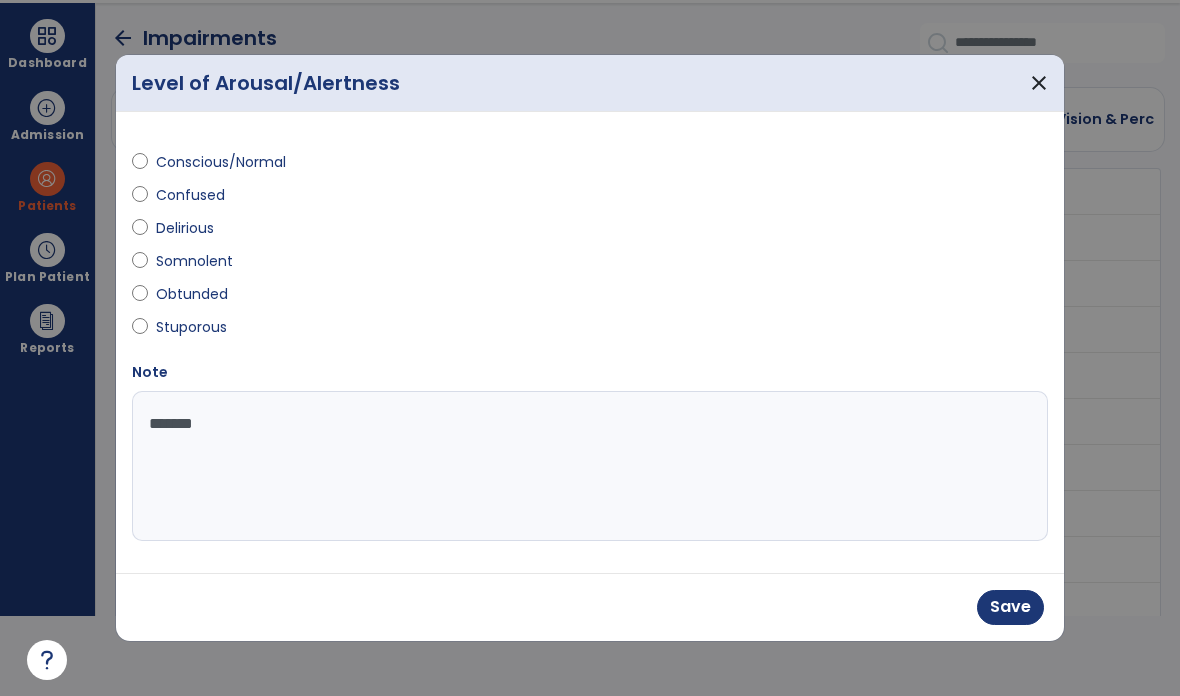 click on "close" at bounding box center [1039, 83] 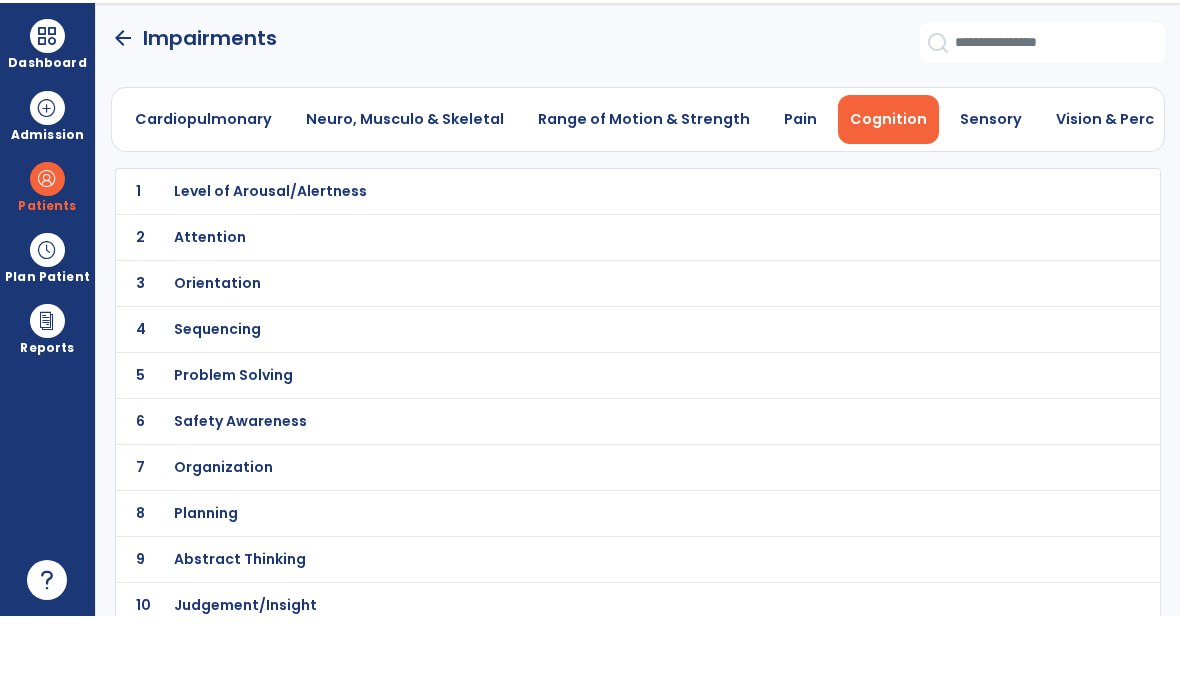 scroll, scrollTop: 80, scrollLeft: 0, axis: vertical 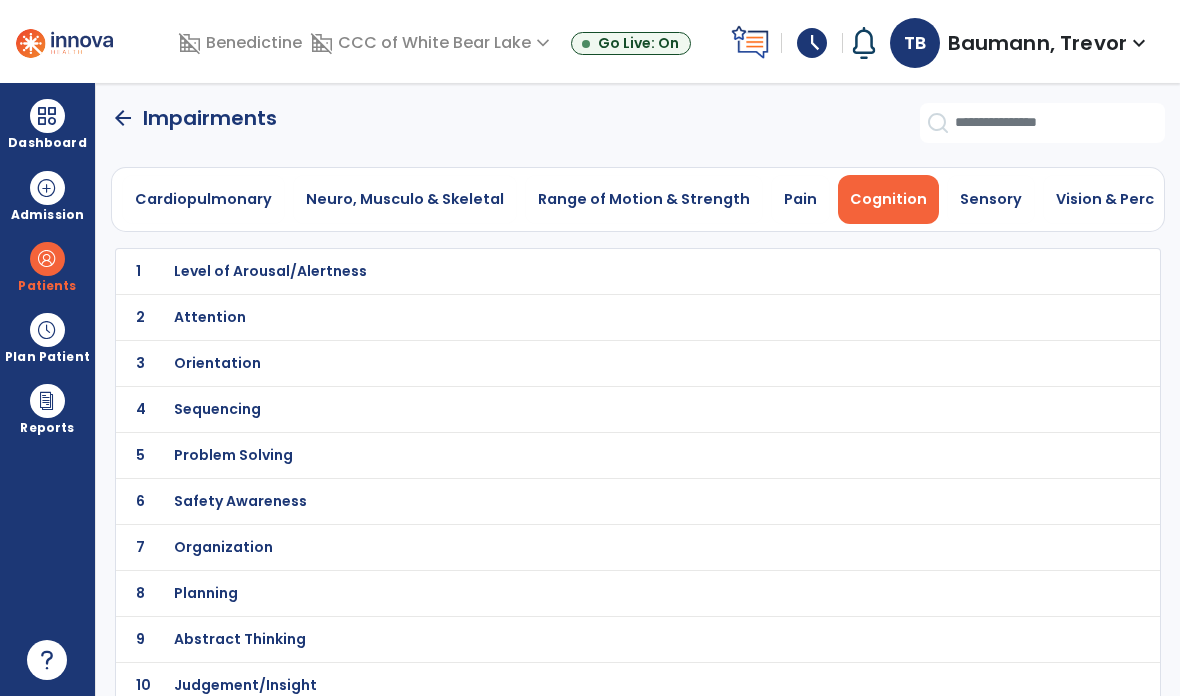 click on "2 Attention" 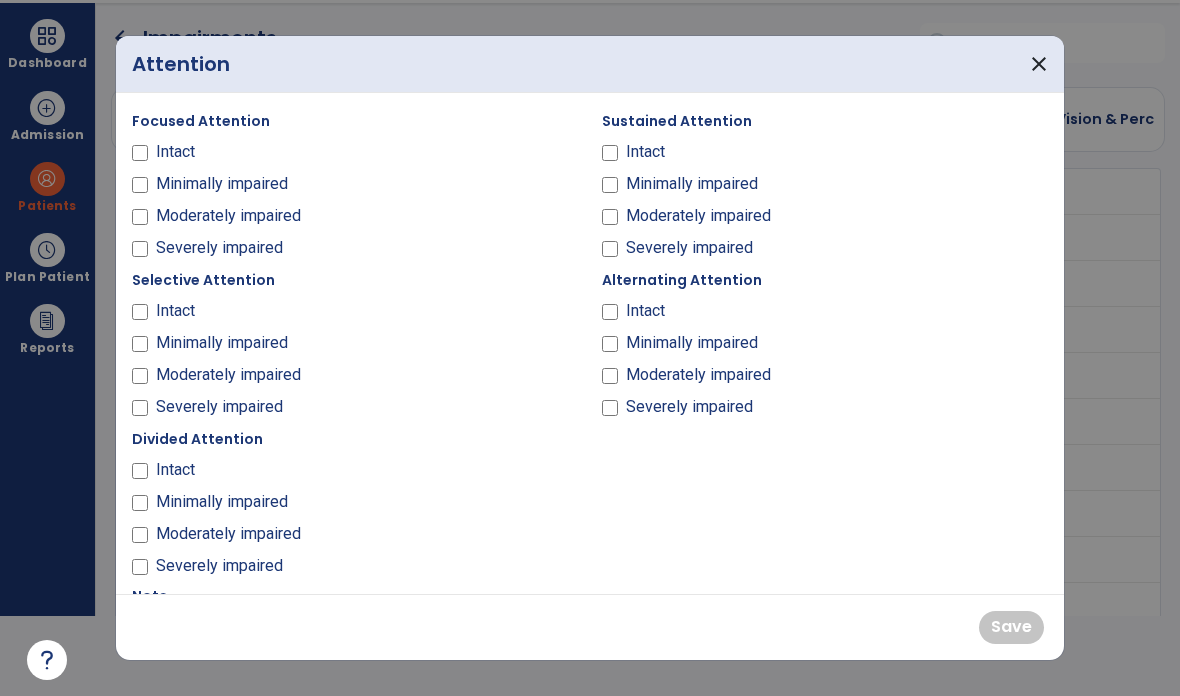 click on "close" at bounding box center [1039, 64] 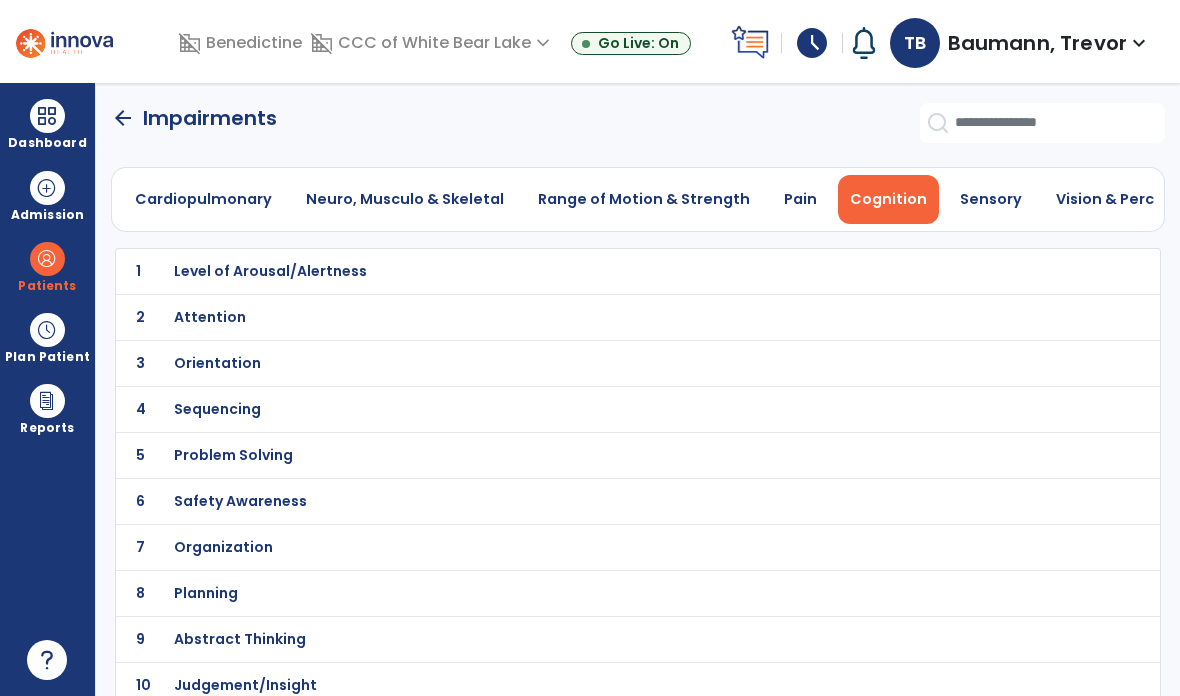 click on "1 Level of Arousal/Alertness" 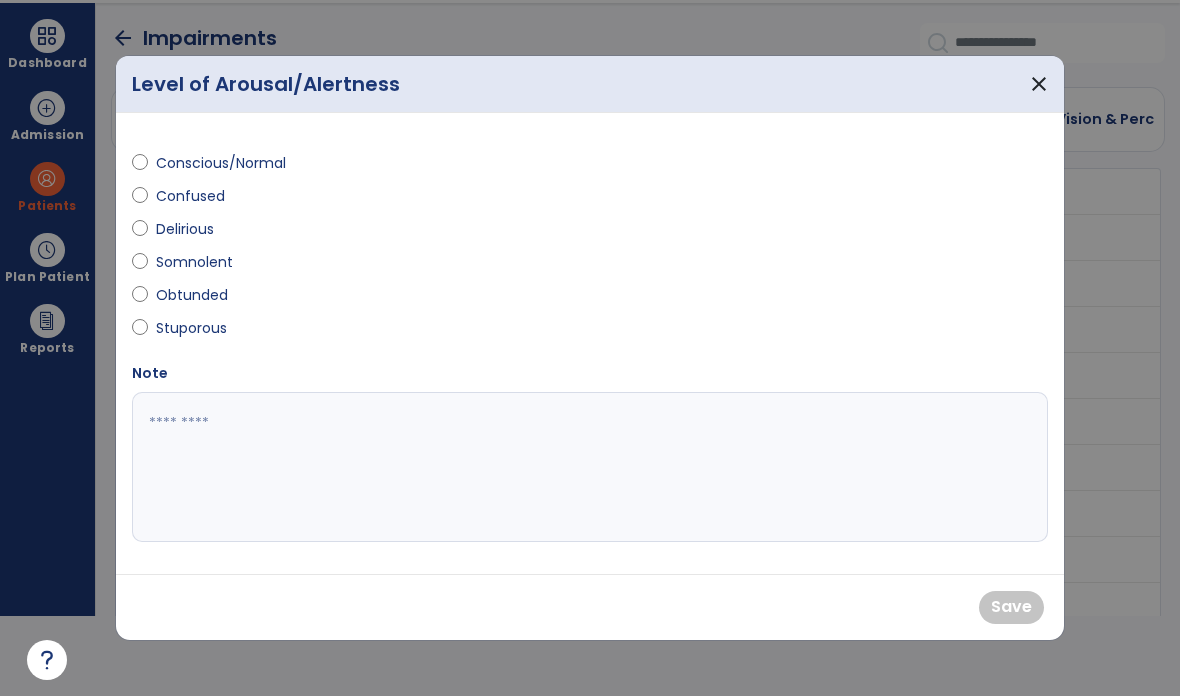 click on "Conscious/Normal" at bounding box center (221, 163) 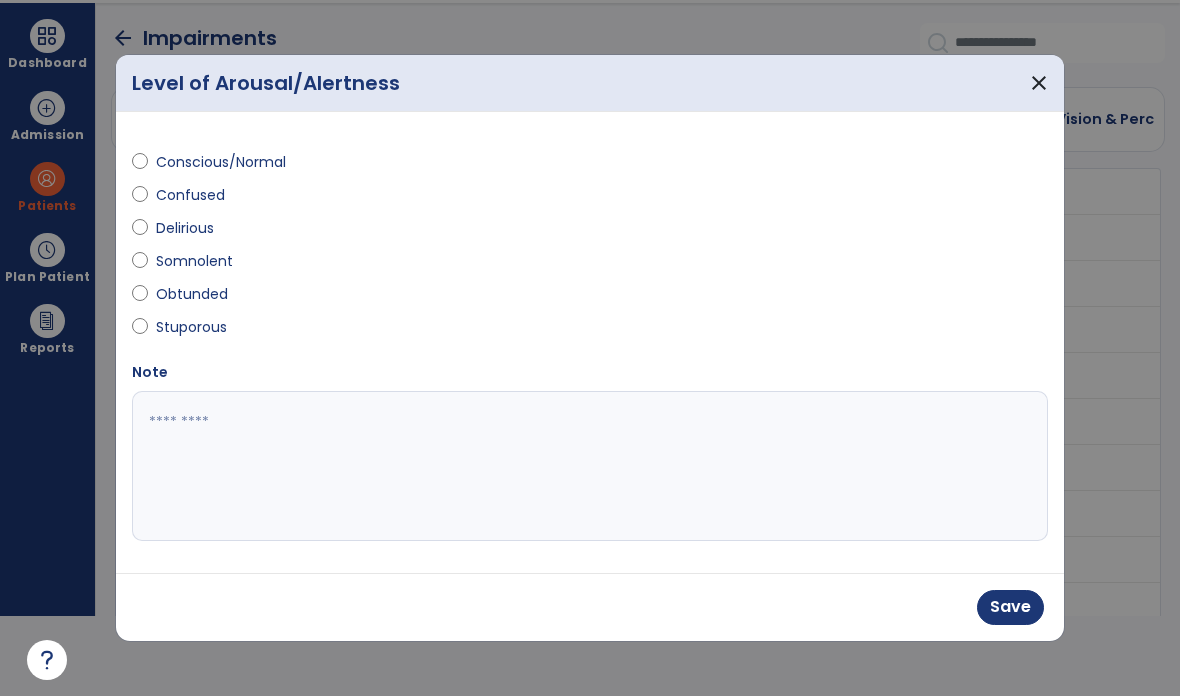 click on "Save" at bounding box center [1010, 607] 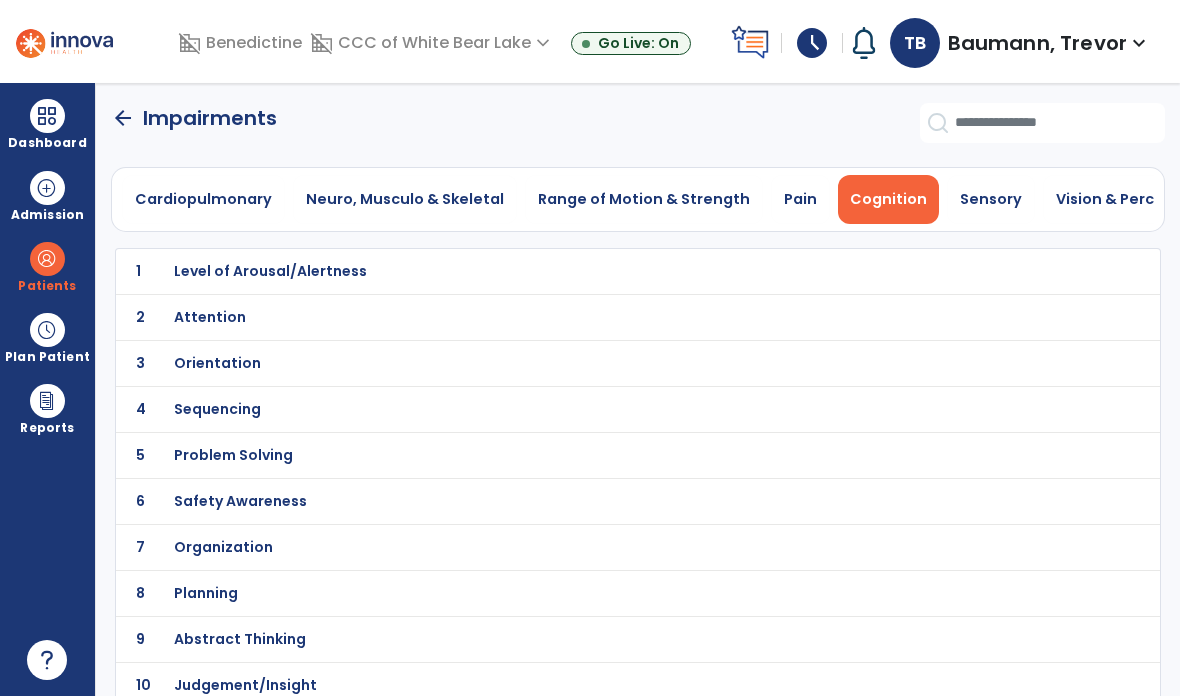 scroll, scrollTop: 80, scrollLeft: 0, axis: vertical 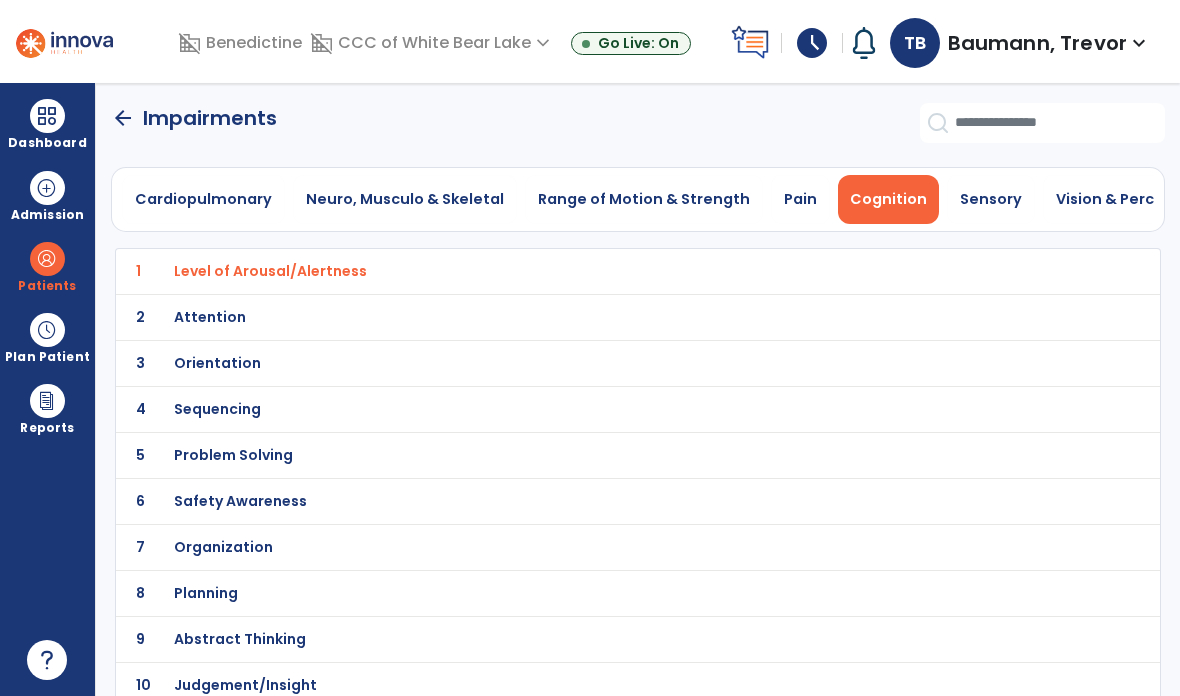 click on "4 Sequencing" 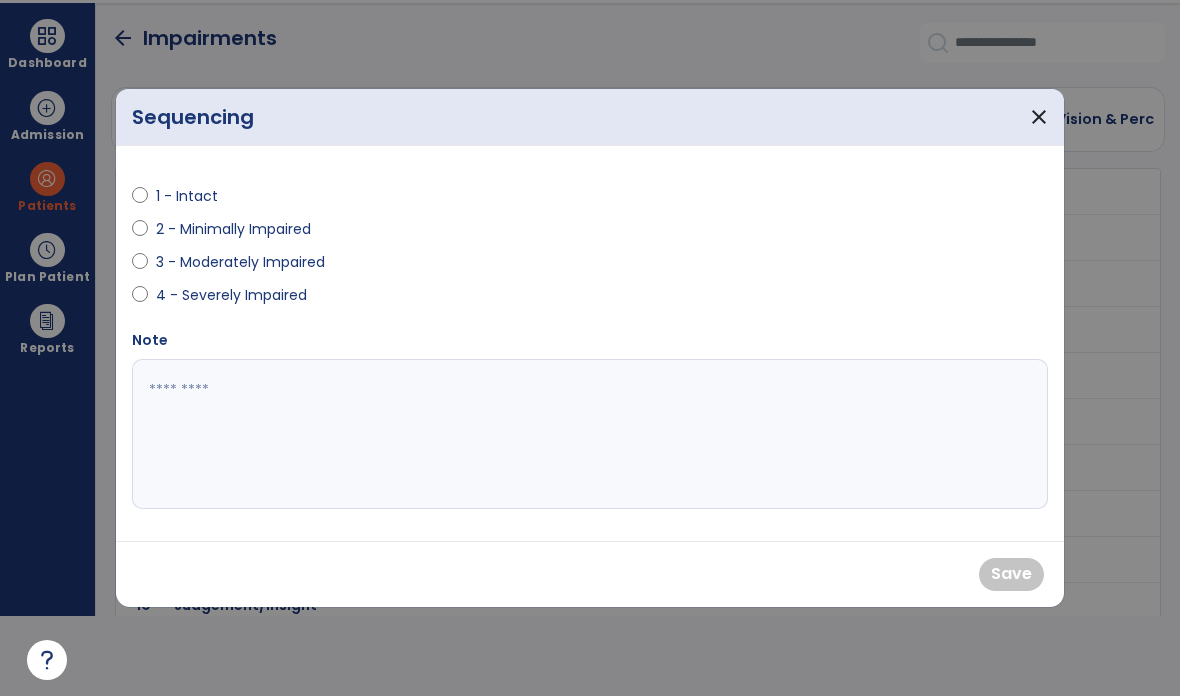 scroll, scrollTop: 0, scrollLeft: 0, axis: both 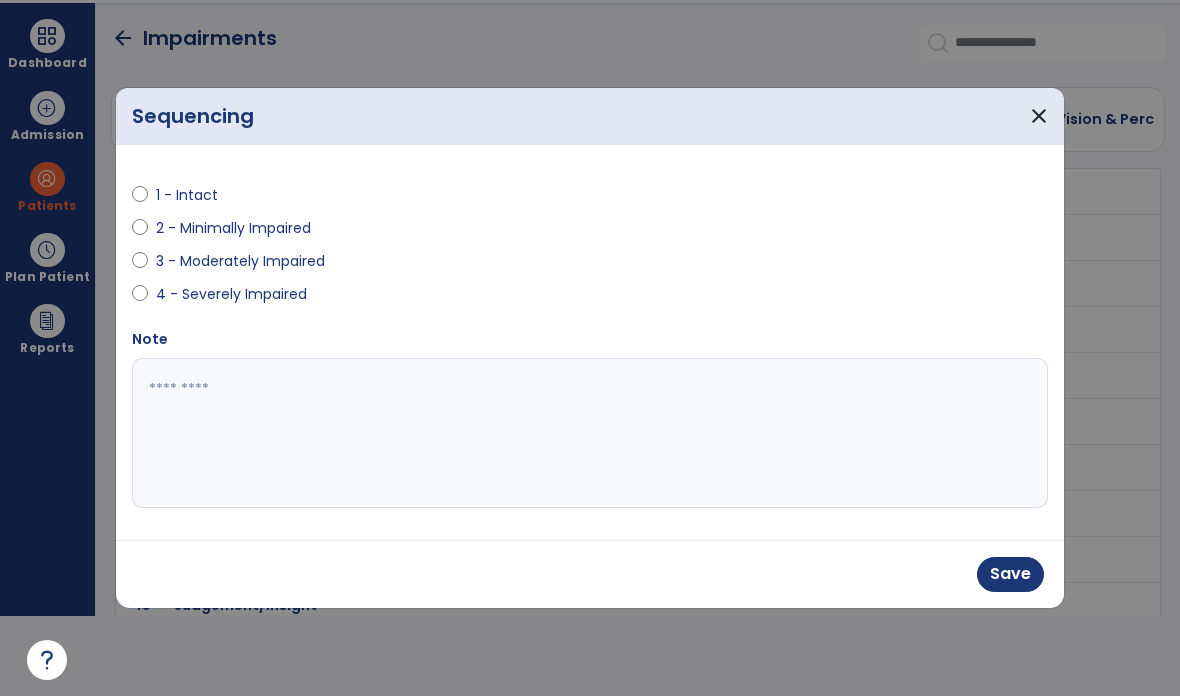 click on "Save" at bounding box center [1010, 574] 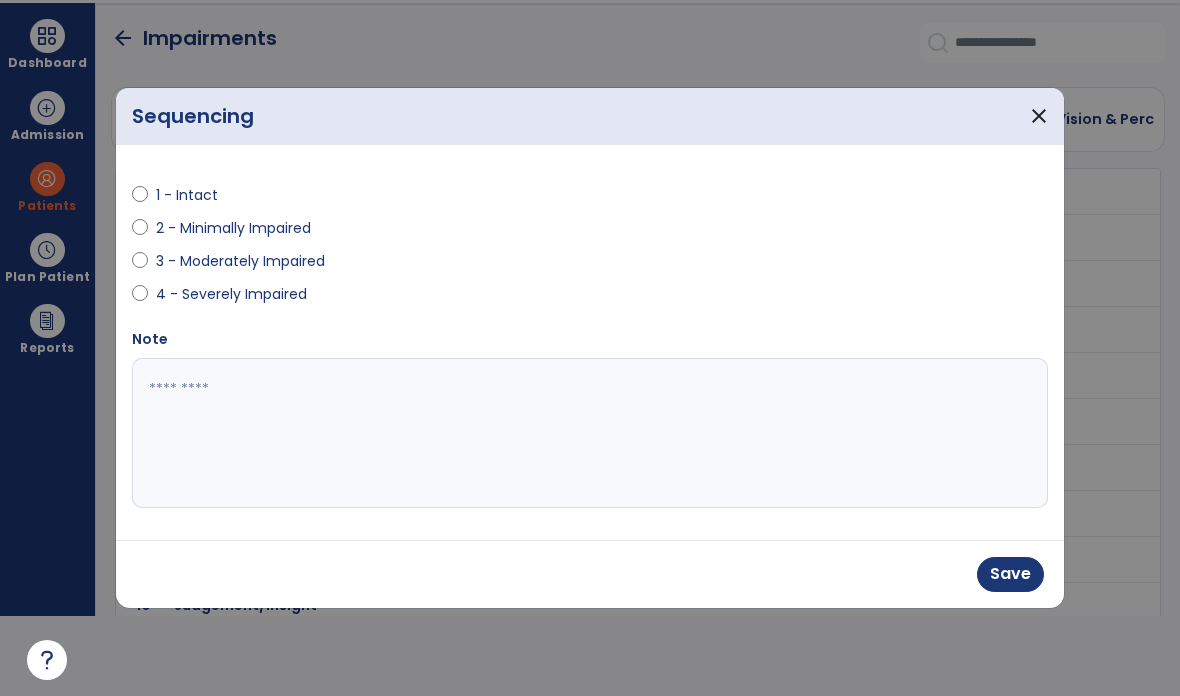 scroll, scrollTop: 80, scrollLeft: 0, axis: vertical 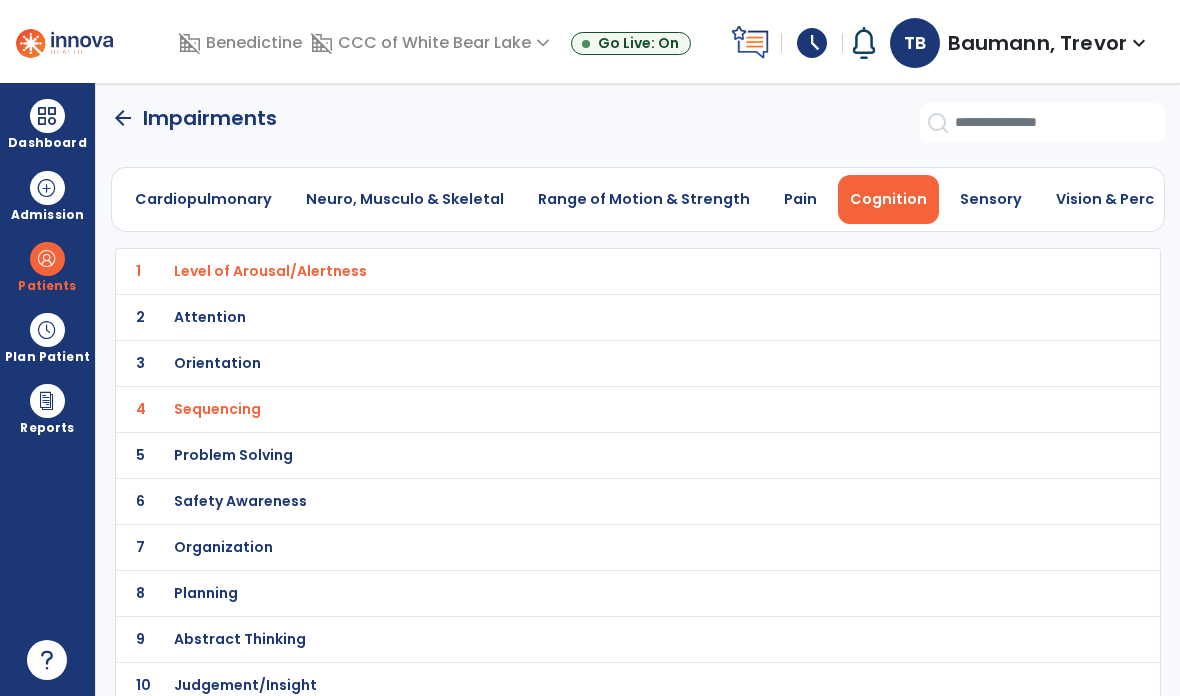 click on "Problem Solving" at bounding box center (270, 271) 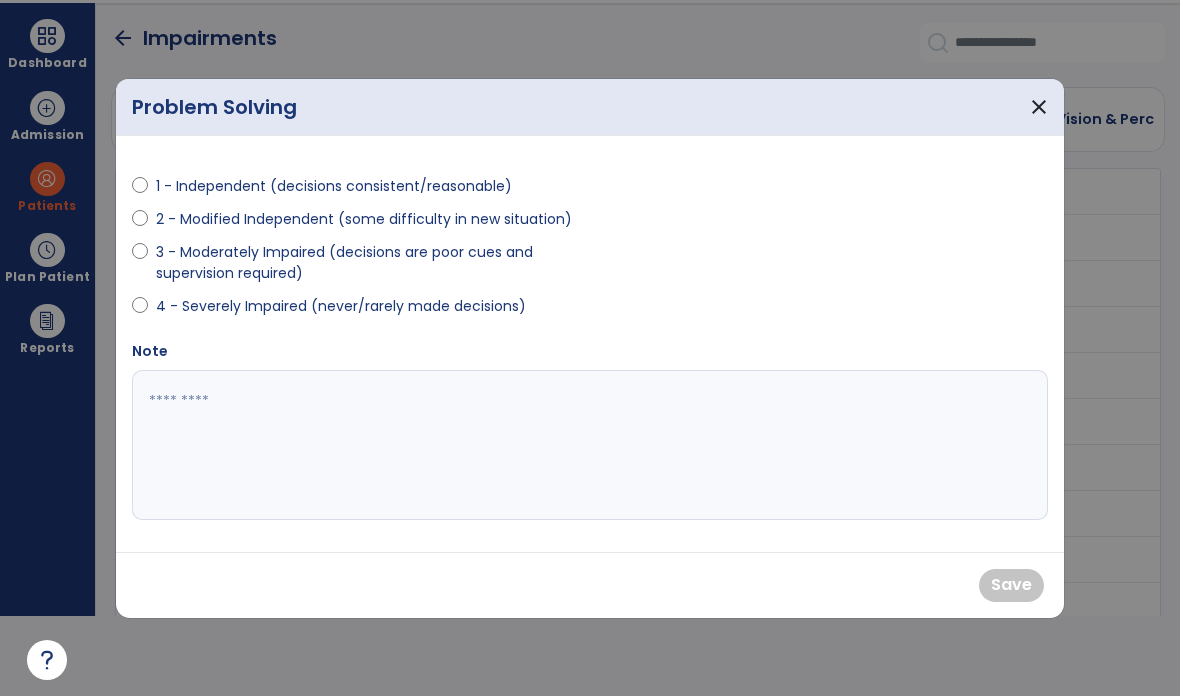 scroll, scrollTop: 0, scrollLeft: 0, axis: both 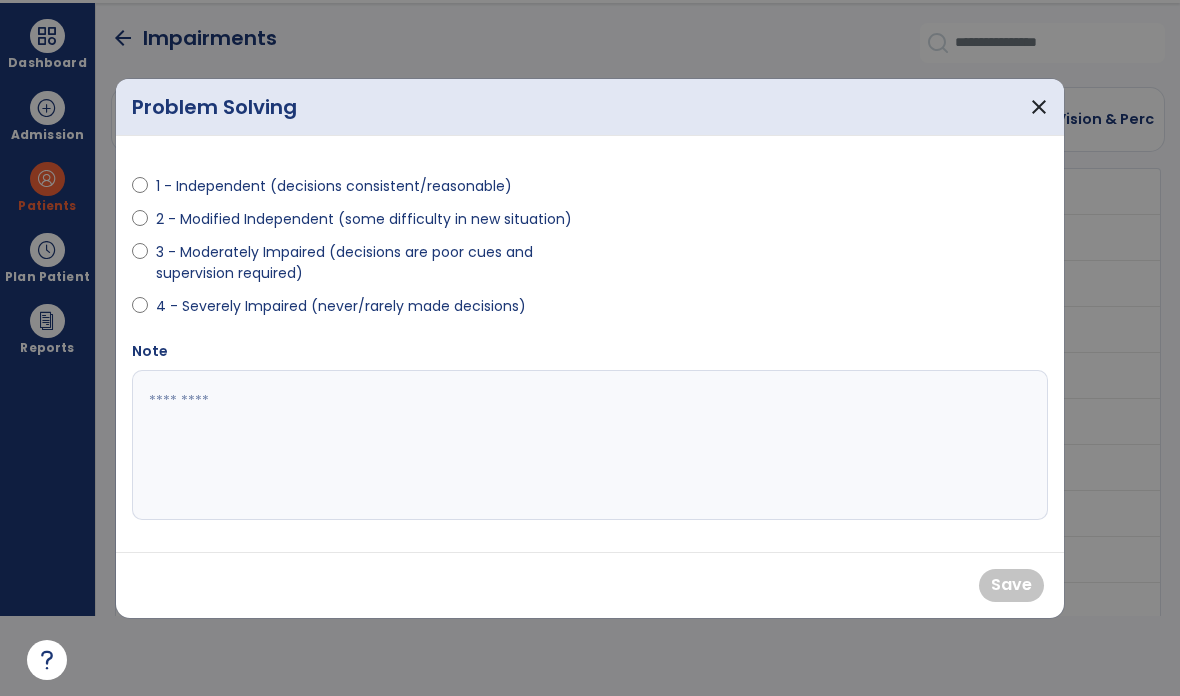 click on "3 - Moderately Impaired (decisions are poor cues and supervision required)" at bounding box center (367, 263) 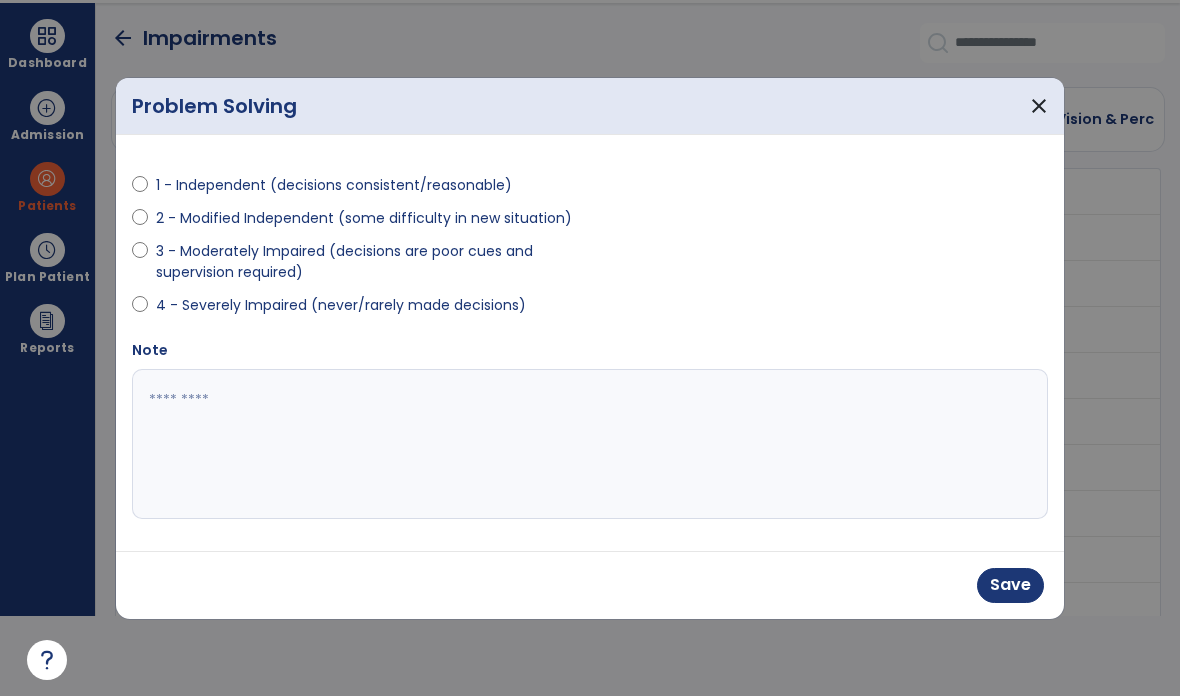 click on "1 - Independent (decisions consistent/reasonable)" at bounding box center (334, 185) 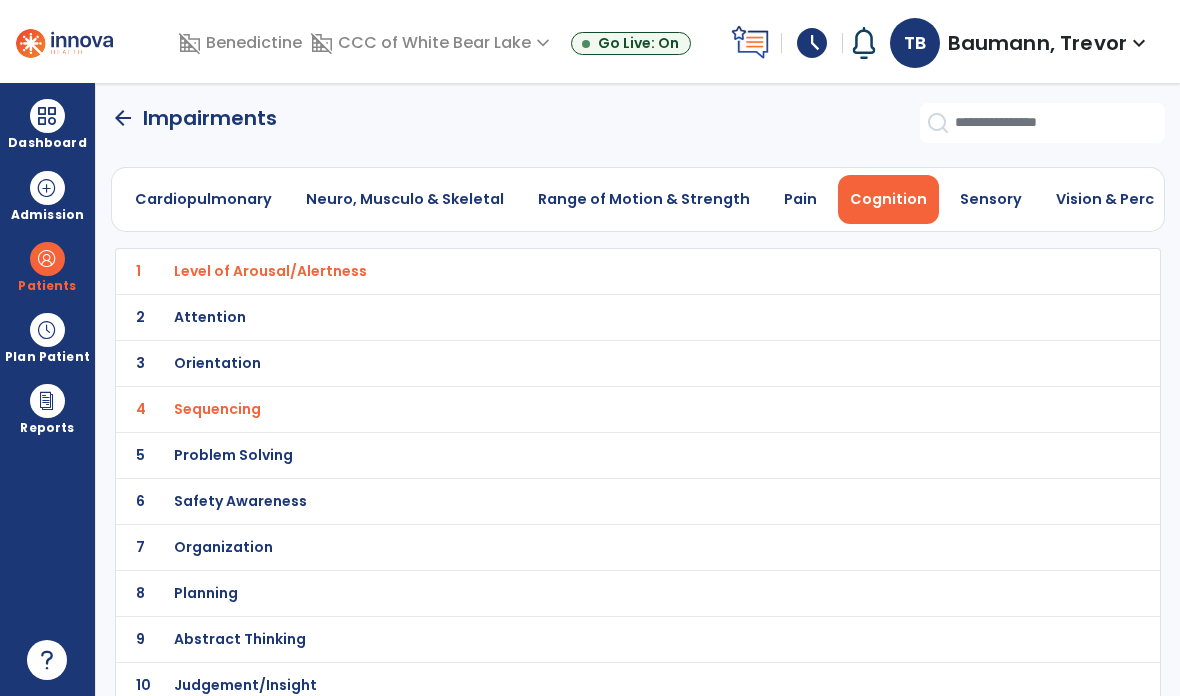 scroll, scrollTop: 80, scrollLeft: 0, axis: vertical 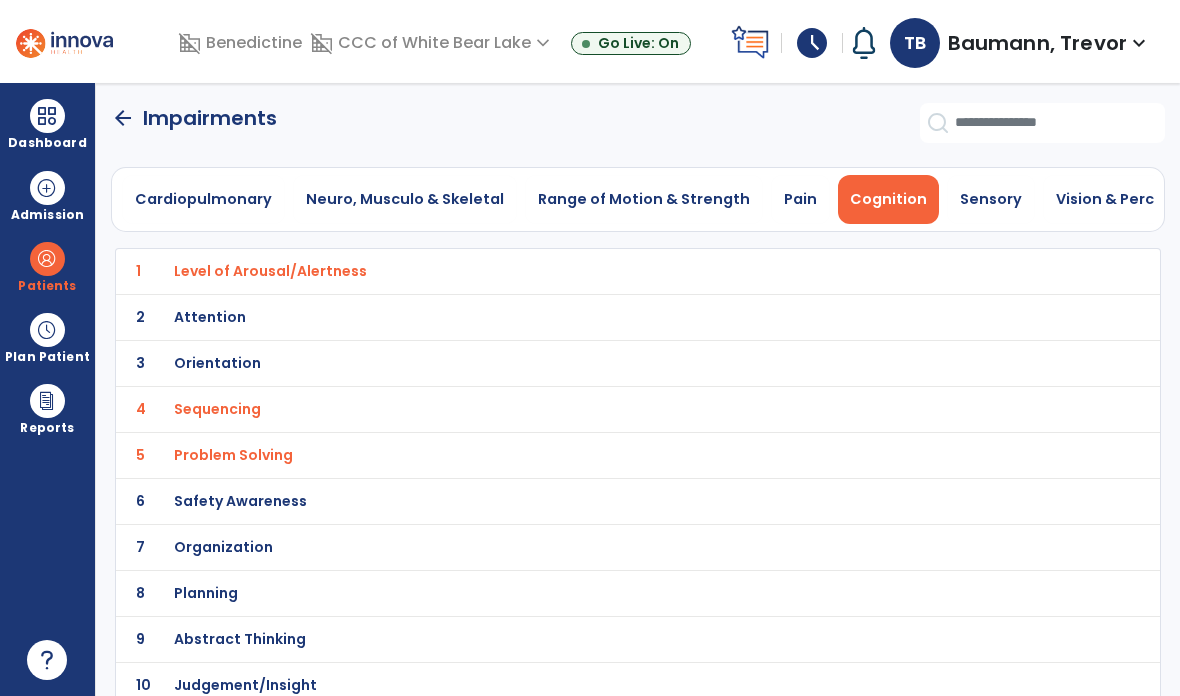 click on "6 Safety Awareness" 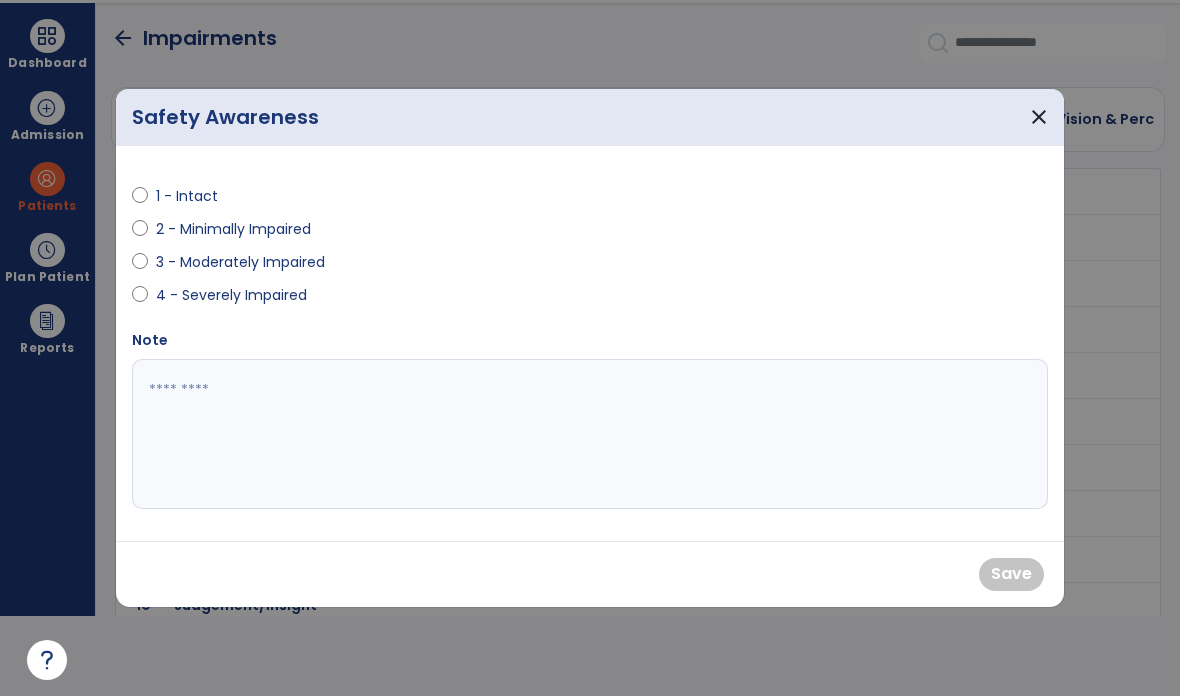 click on "2 - Minimally Impaired" at bounding box center [233, 229] 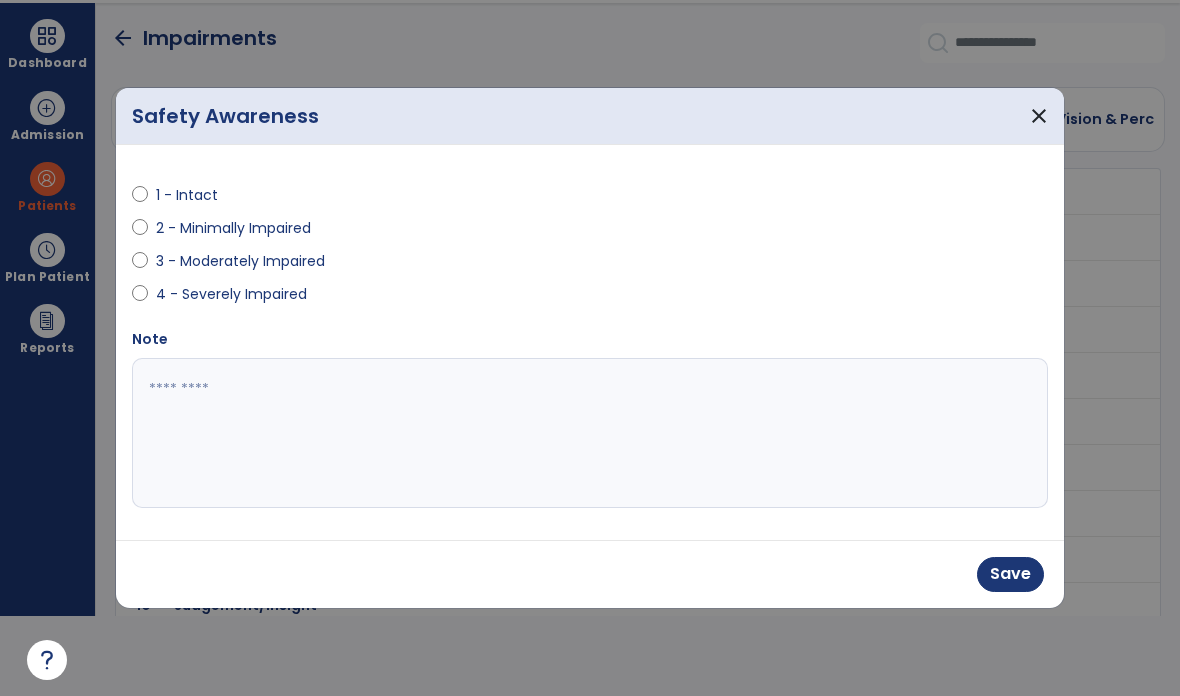 click on "3 - Moderately Impaired" at bounding box center [240, 261] 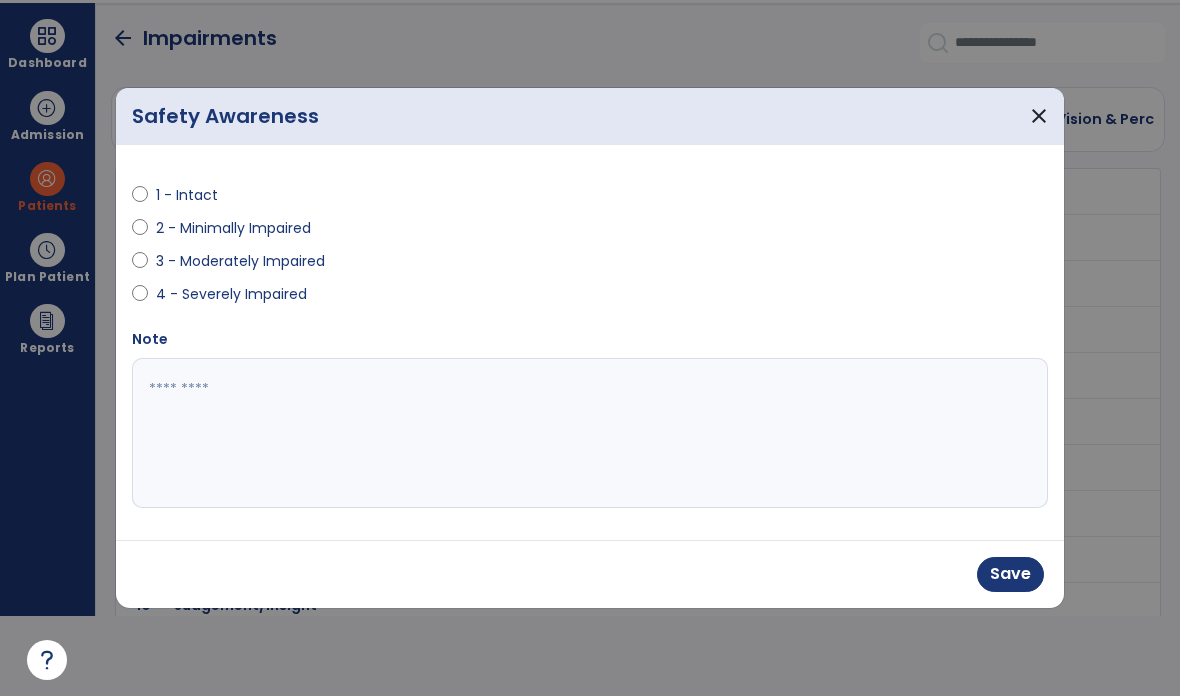 scroll, scrollTop: 80, scrollLeft: 0, axis: vertical 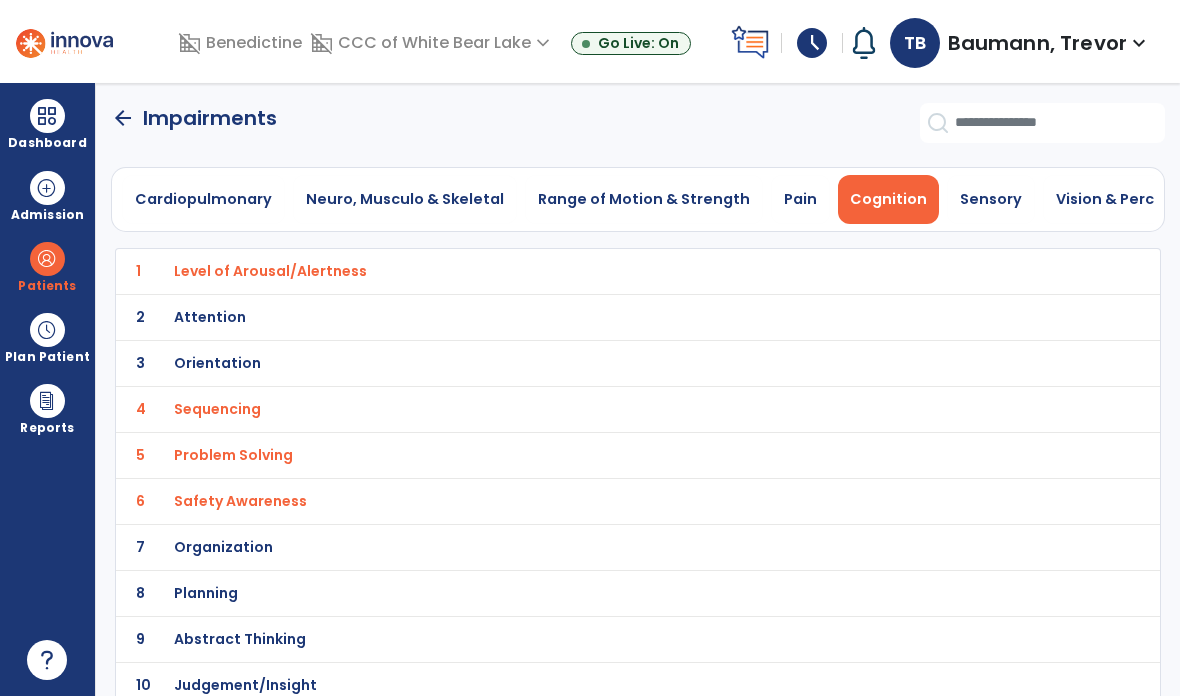 click on "Orientation" at bounding box center (270, 271) 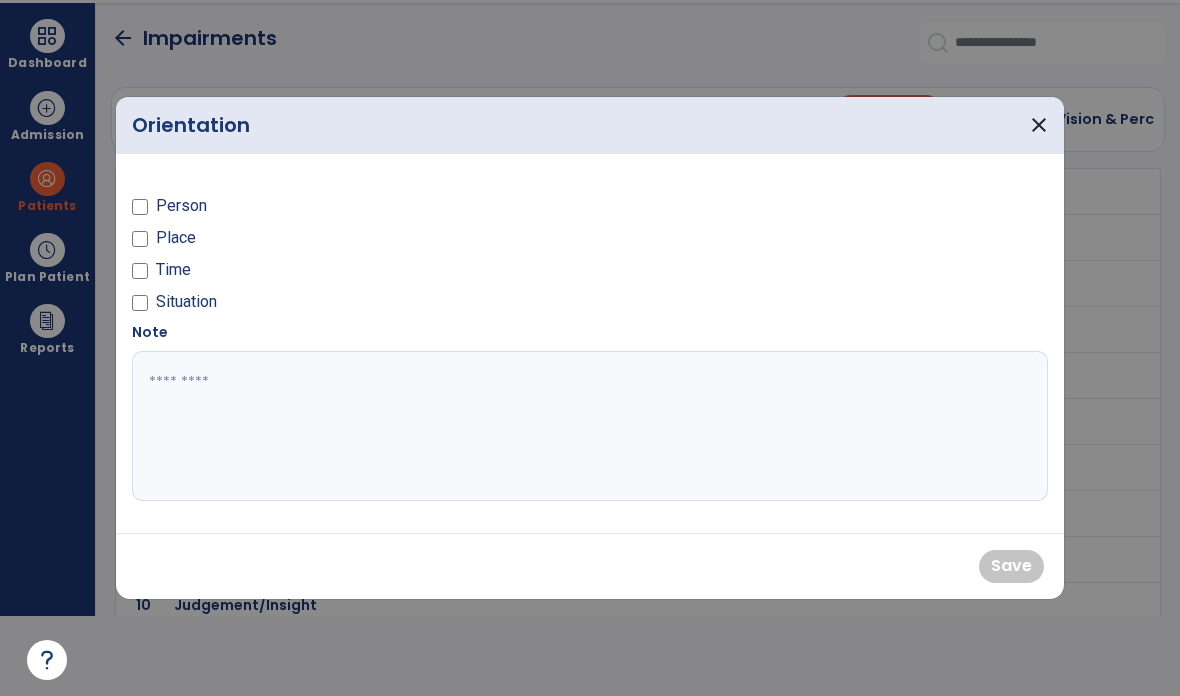 click on "close" at bounding box center [1039, 125] 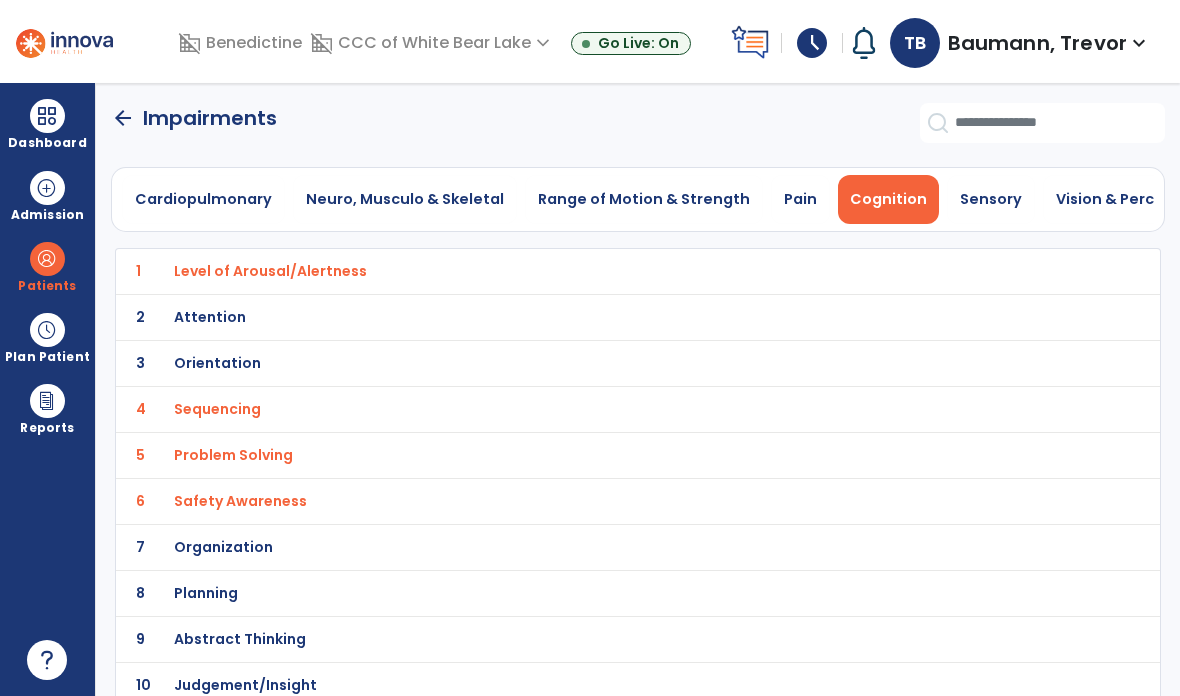 scroll, scrollTop: 80, scrollLeft: 0, axis: vertical 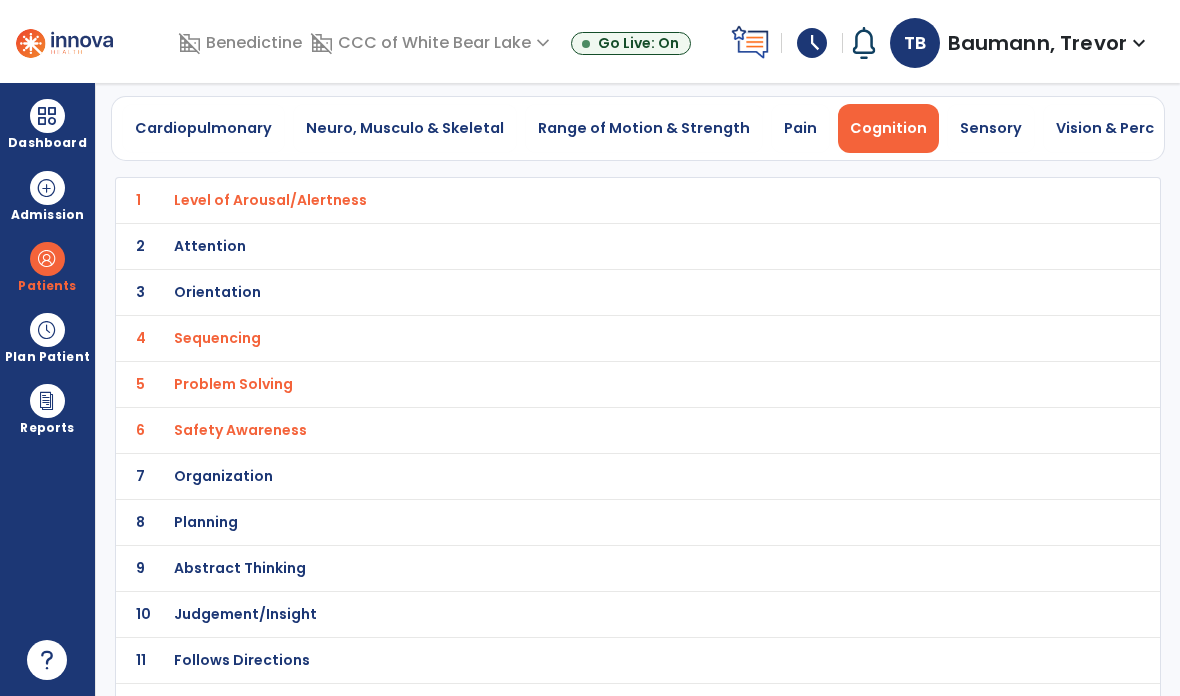 click on "Judgement/Insight" at bounding box center (270, 200) 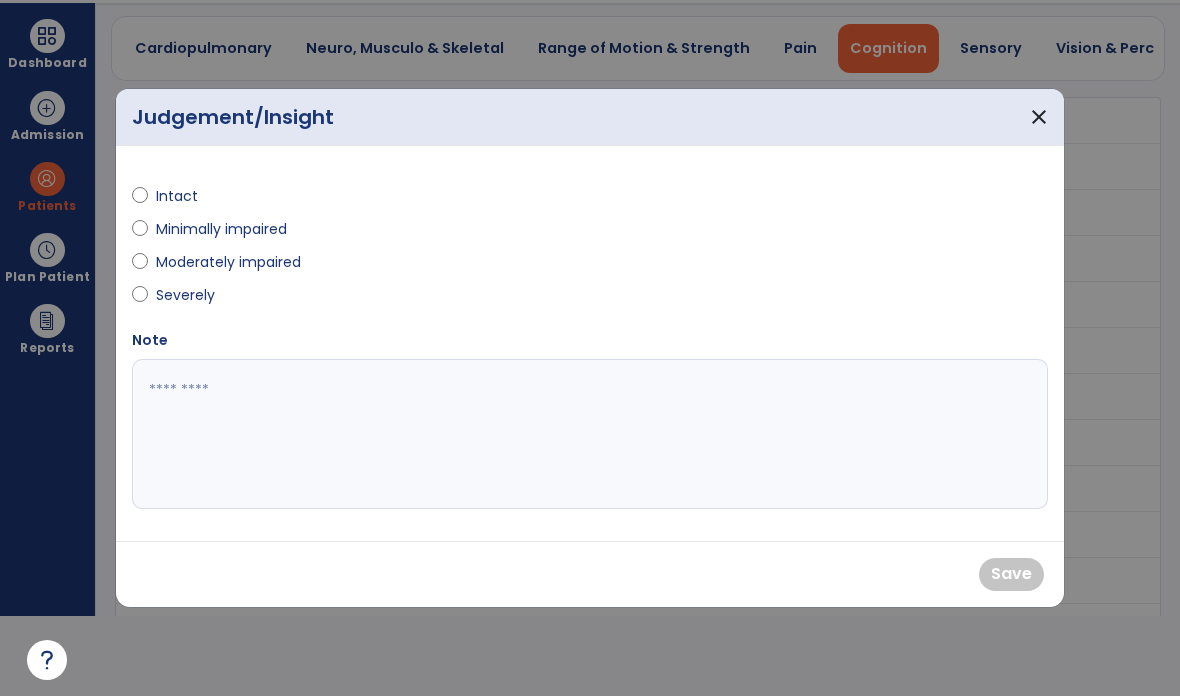 scroll, scrollTop: 0, scrollLeft: 0, axis: both 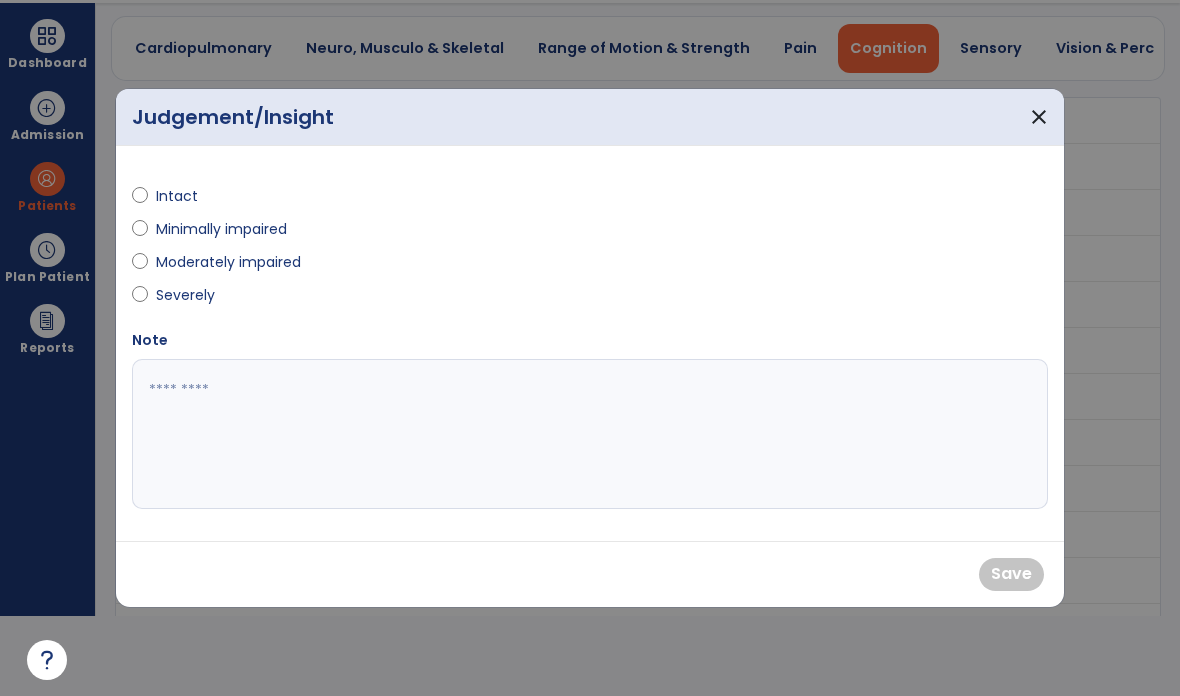 click on "Moderately impaired" at bounding box center (228, 262) 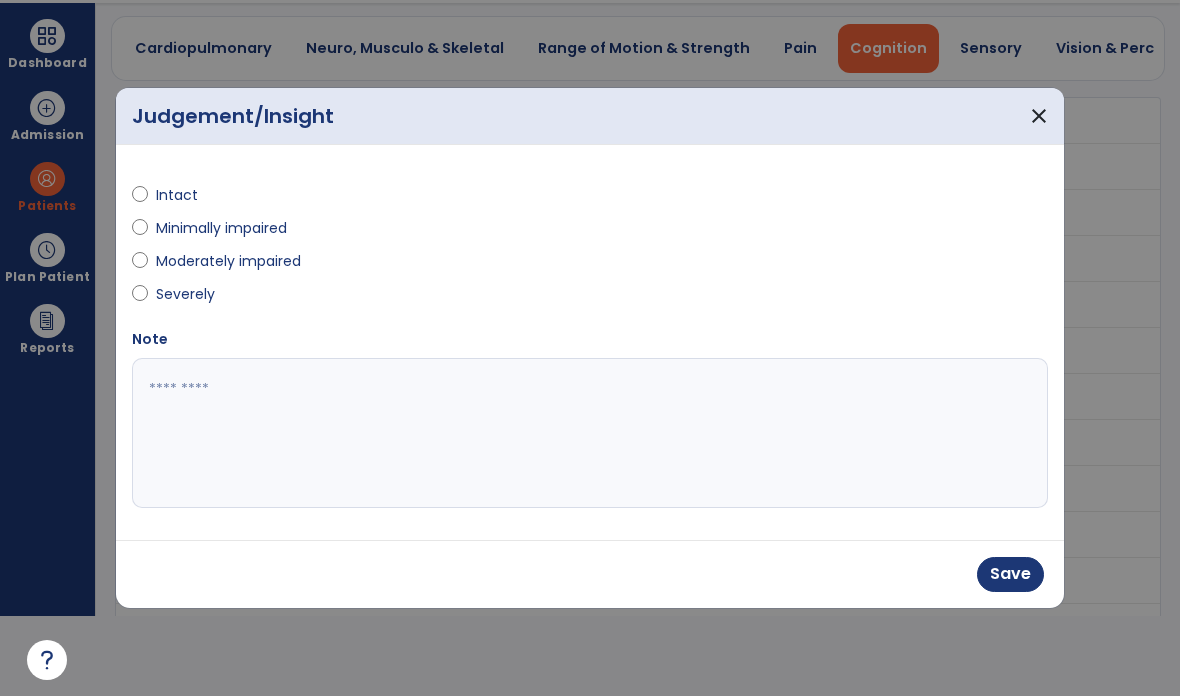 click on "Minimally impaired" at bounding box center (221, 228) 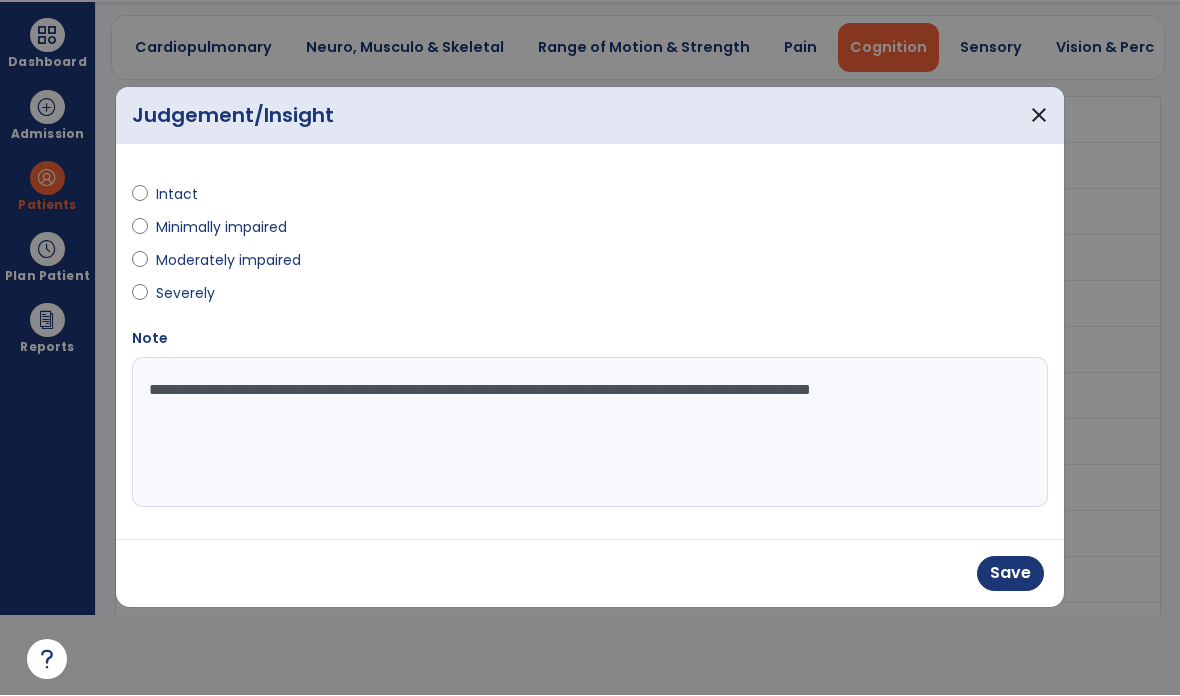type on "**********" 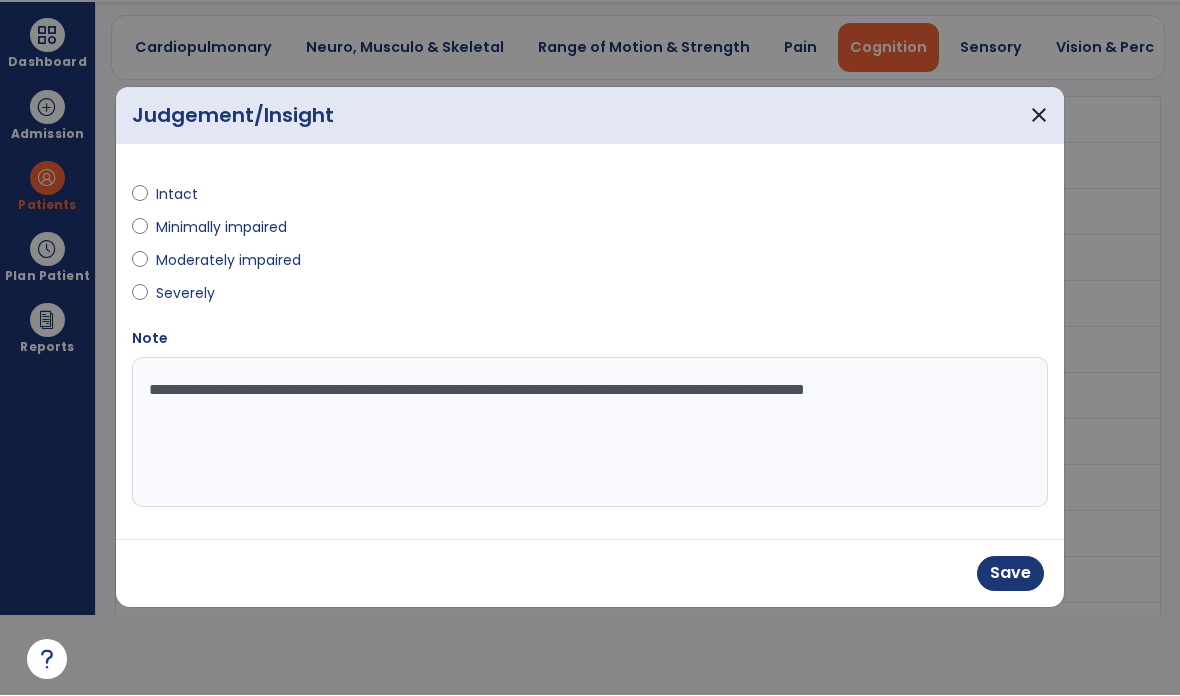 click on "Save" at bounding box center (1010, 574) 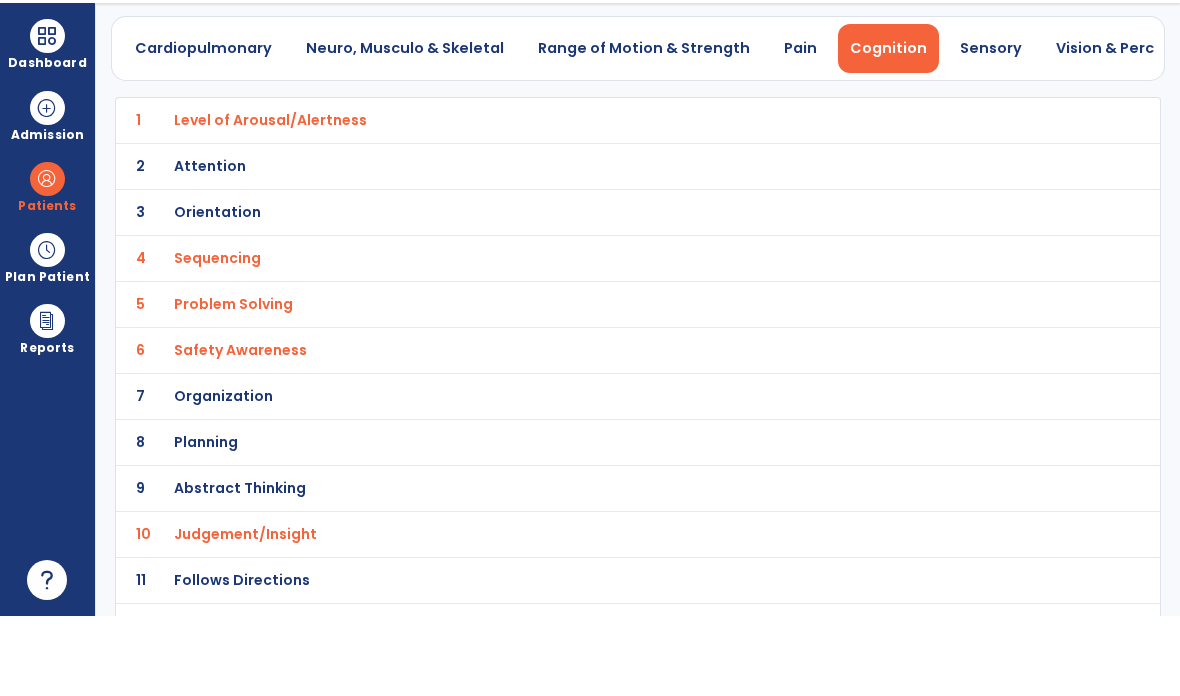 scroll, scrollTop: 80, scrollLeft: 0, axis: vertical 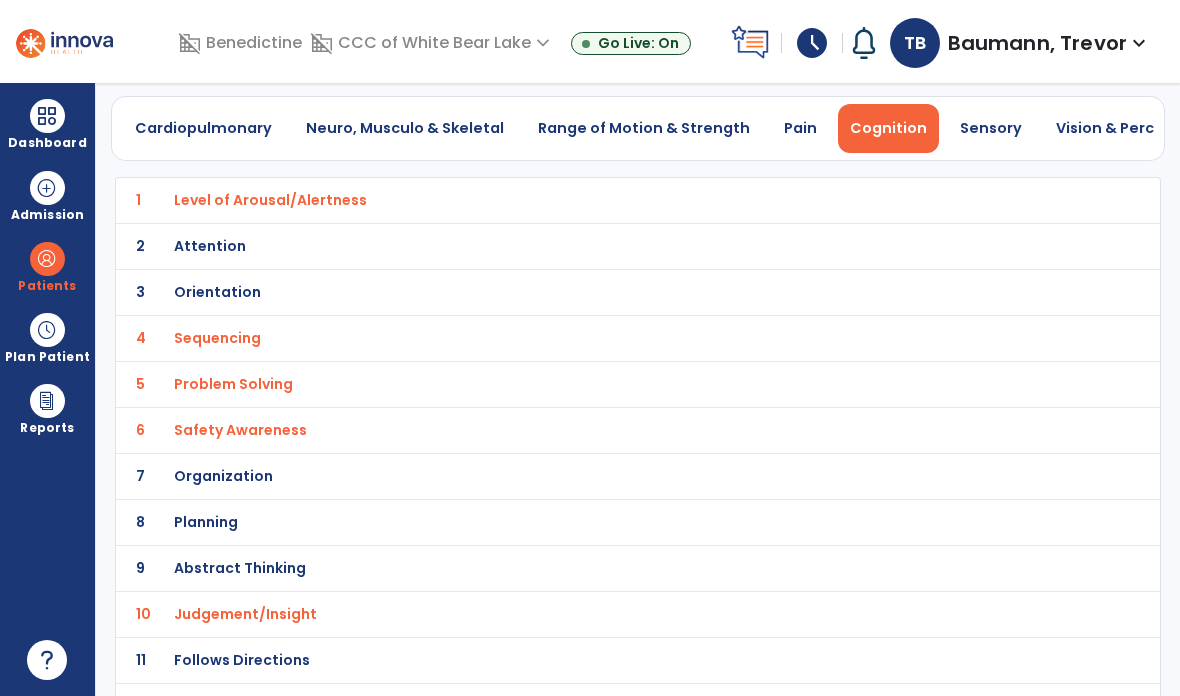 click on "Safety Awareness" at bounding box center (270, 200) 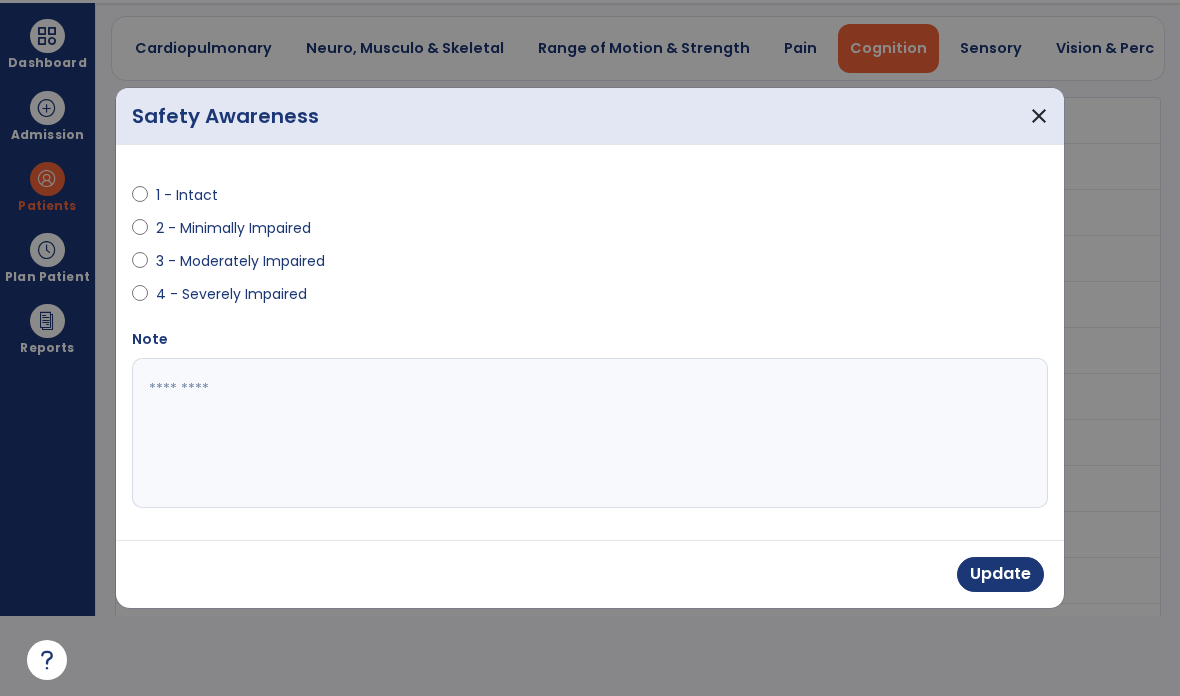 click at bounding box center (590, 433) 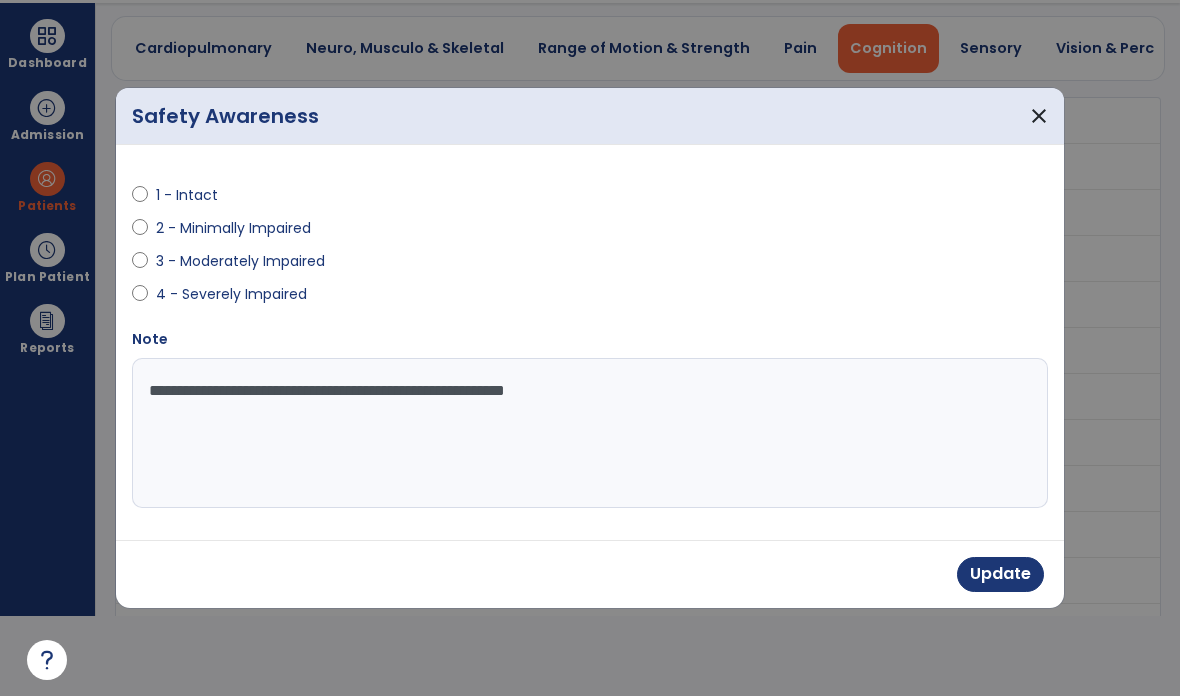 type on "**********" 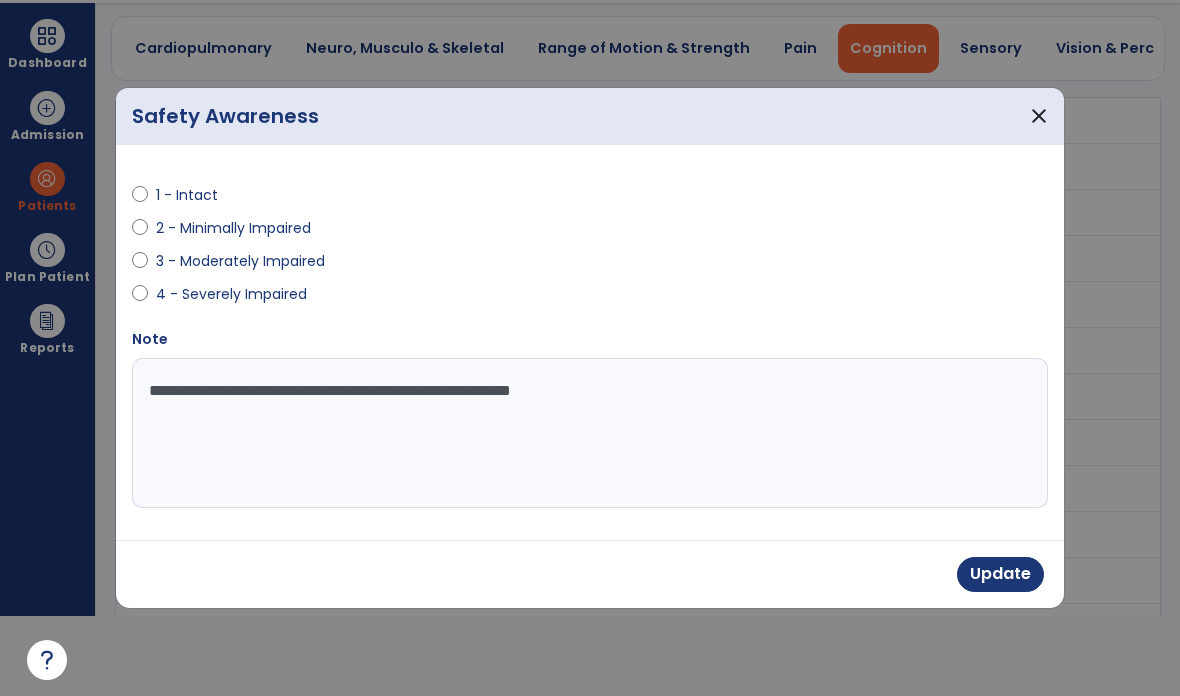 click on "Update" at bounding box center (1000, 574) 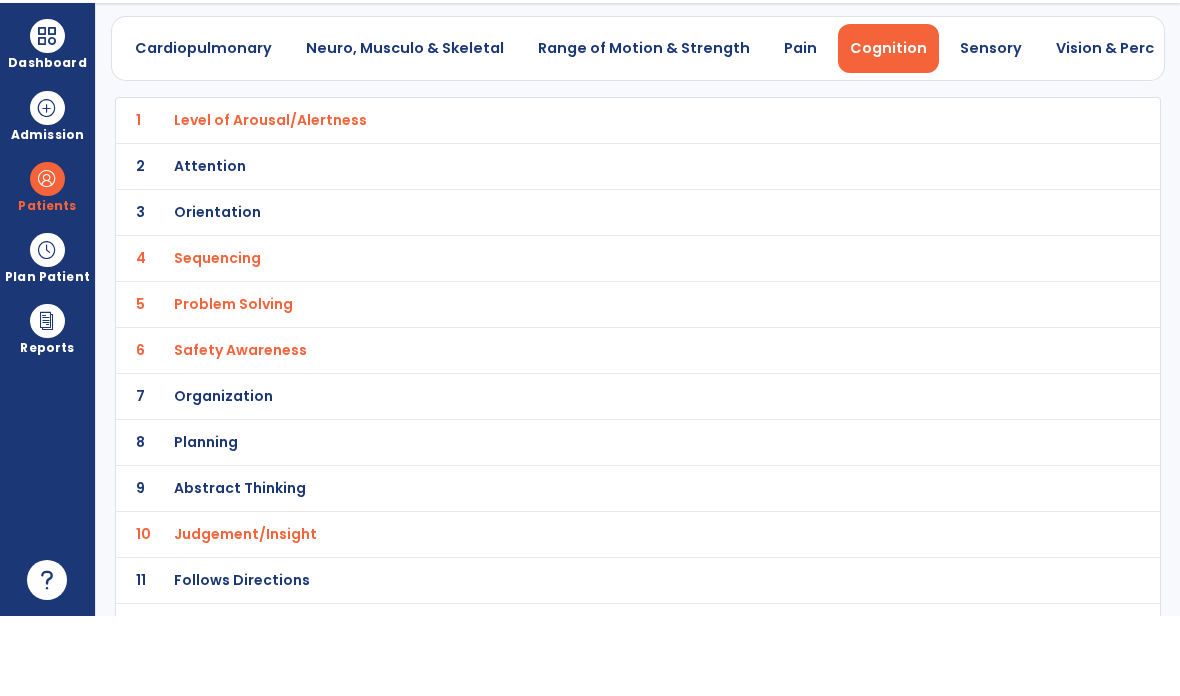 scroll, scrollTop: 80, scrollLeft: 0, axis: vertical 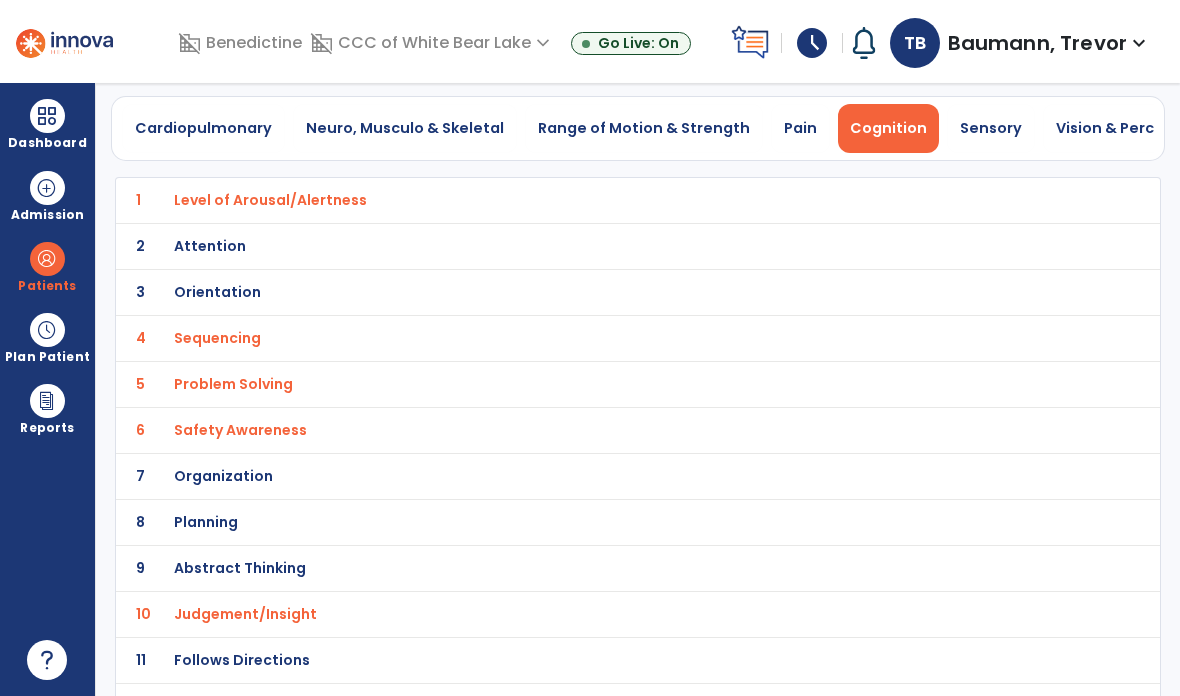 click on "Sequencing" at bounding box center [270, 200] 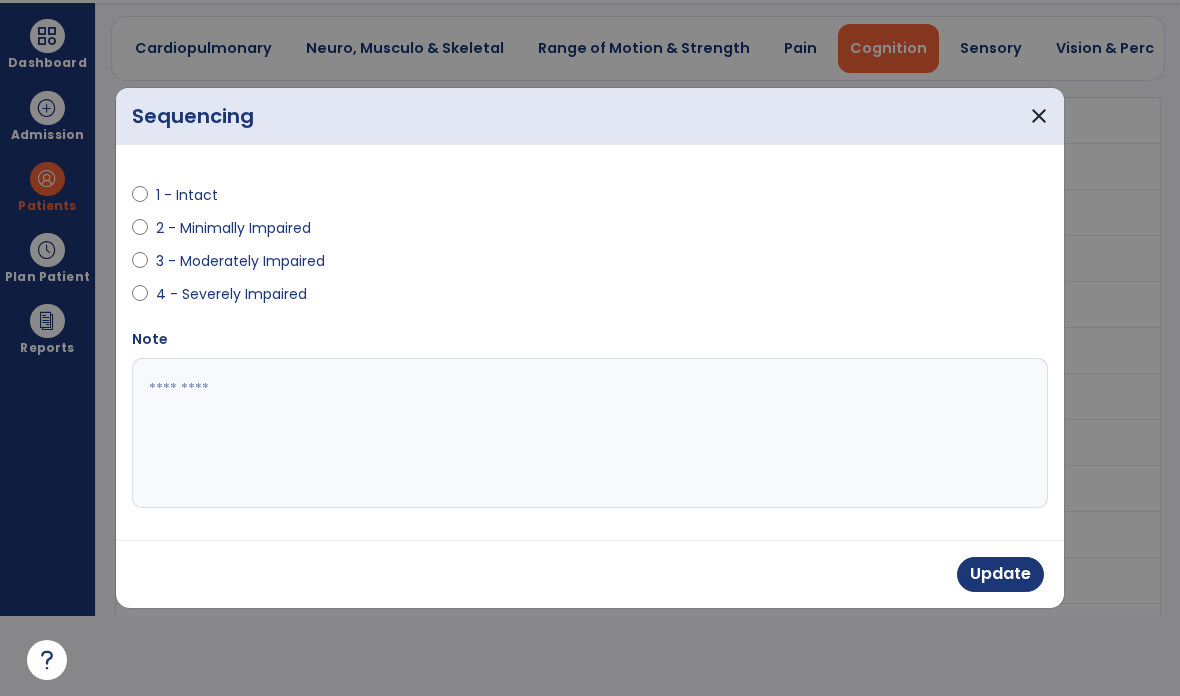 scroll, scrollTop: 0, scrollLeft: 0, axis: both 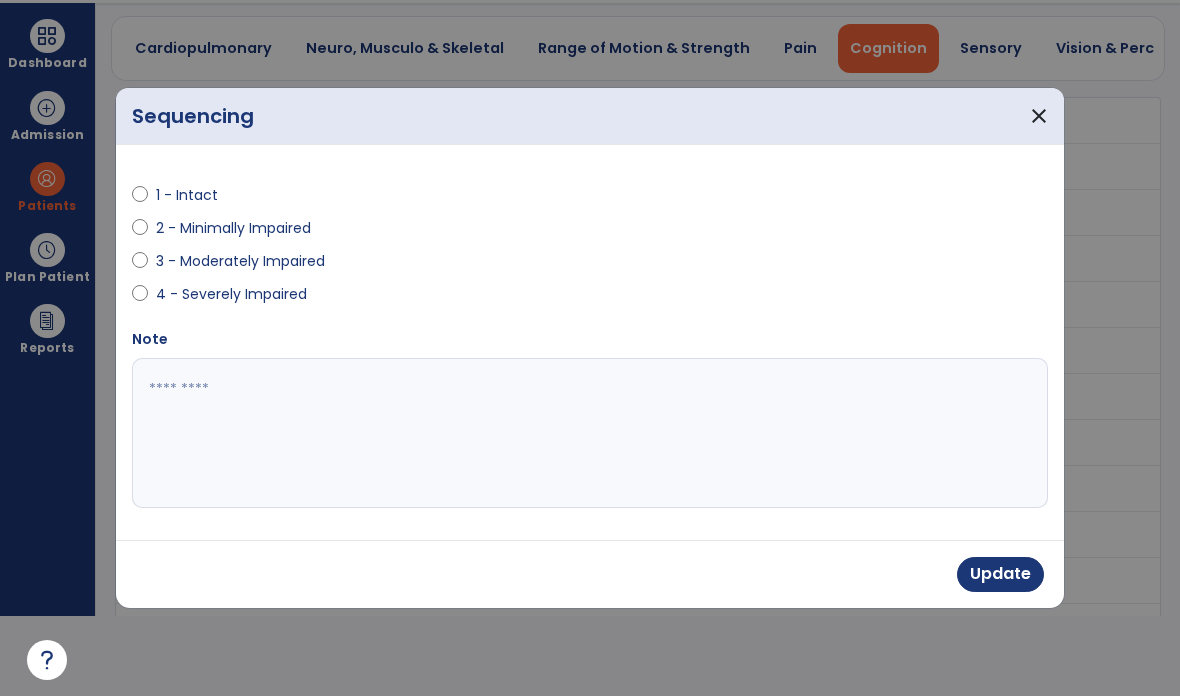 click on "close" at bounding box center (1039, 116) 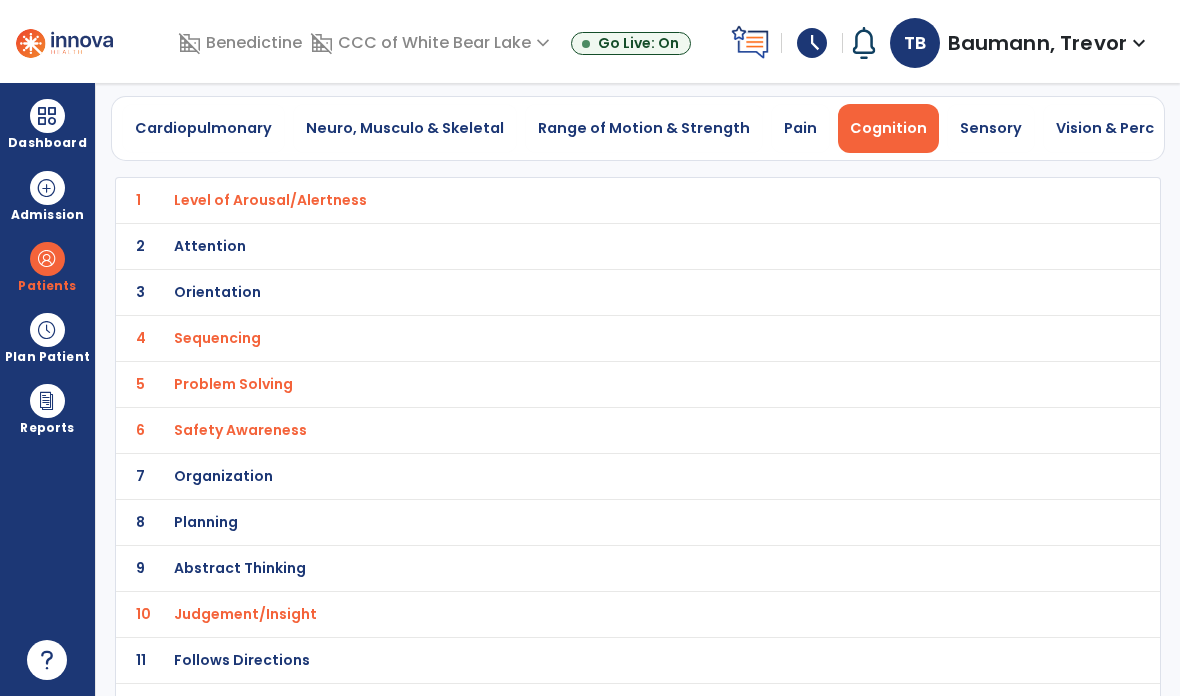scroll, scrollTop: 71, scrollLeft: 0, axis: vertical 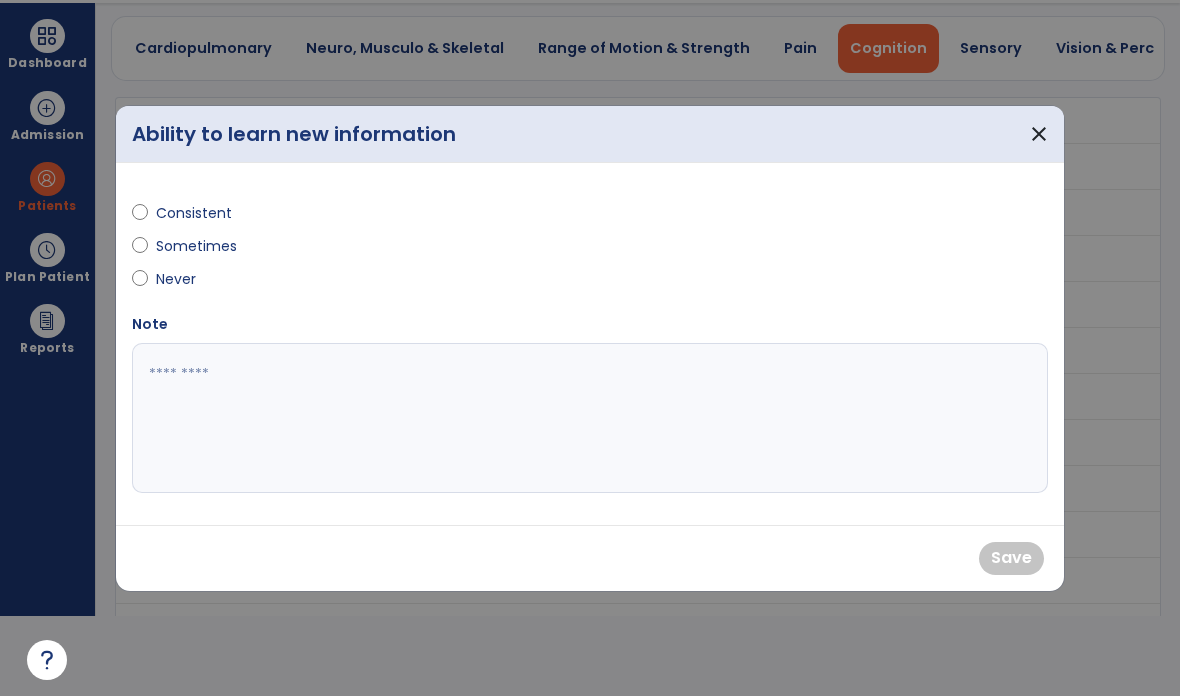 click on "Sometimes" at bounding box center [196, 246] 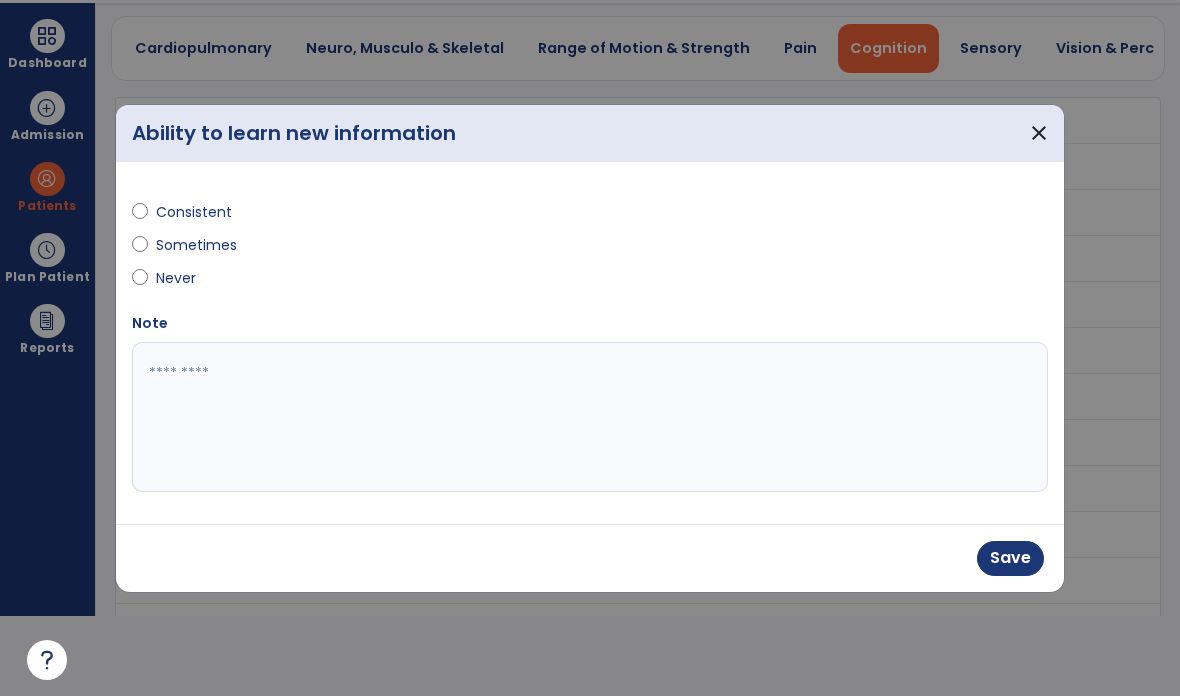 click on "Save" at bounding box center (1010, 558) 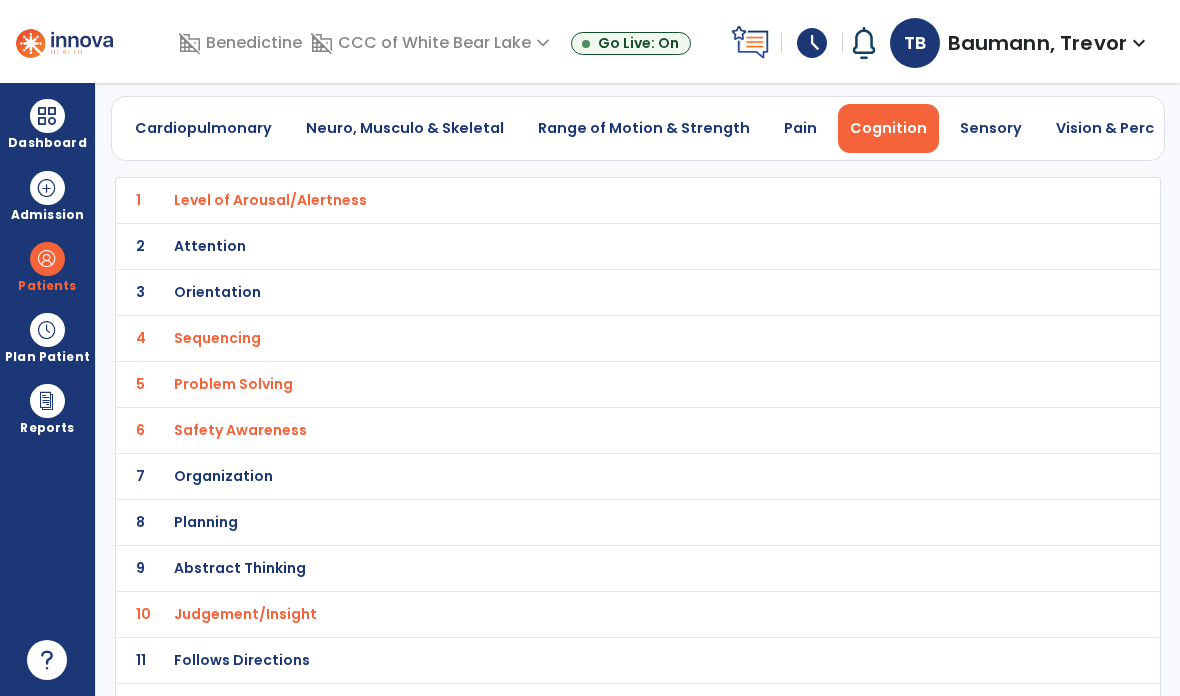 click on "Follows Directions" at bounding box center [270, 200] 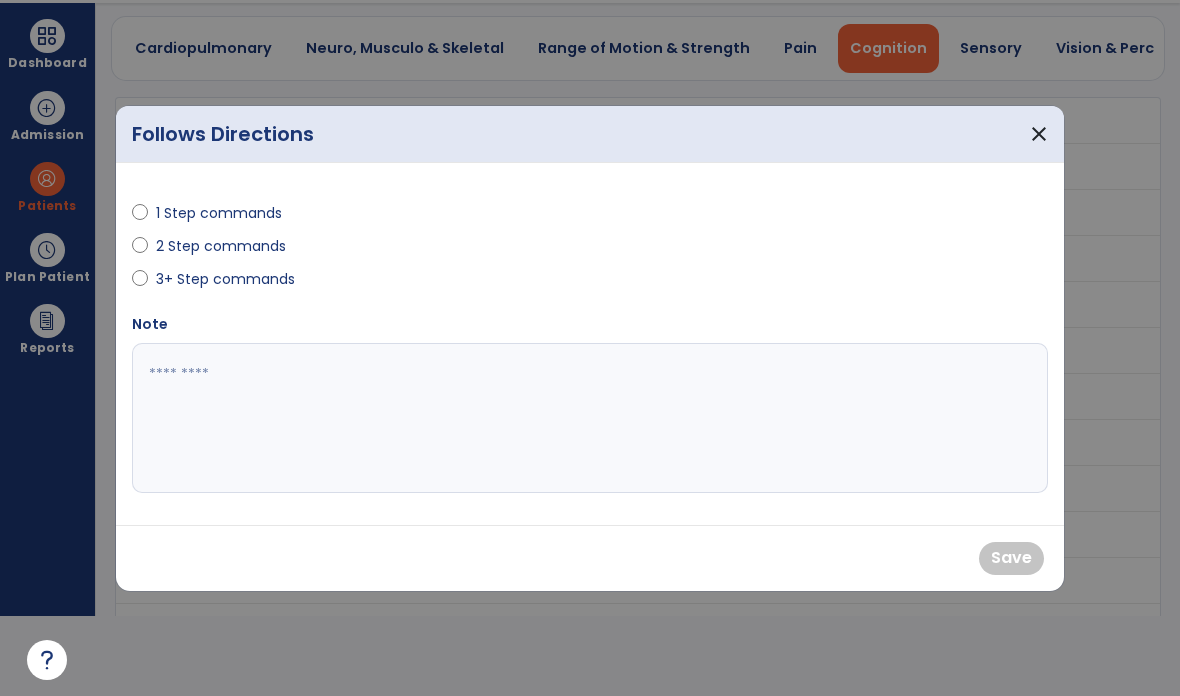 click on "1 Step commands" at bounding box center (219, 213) 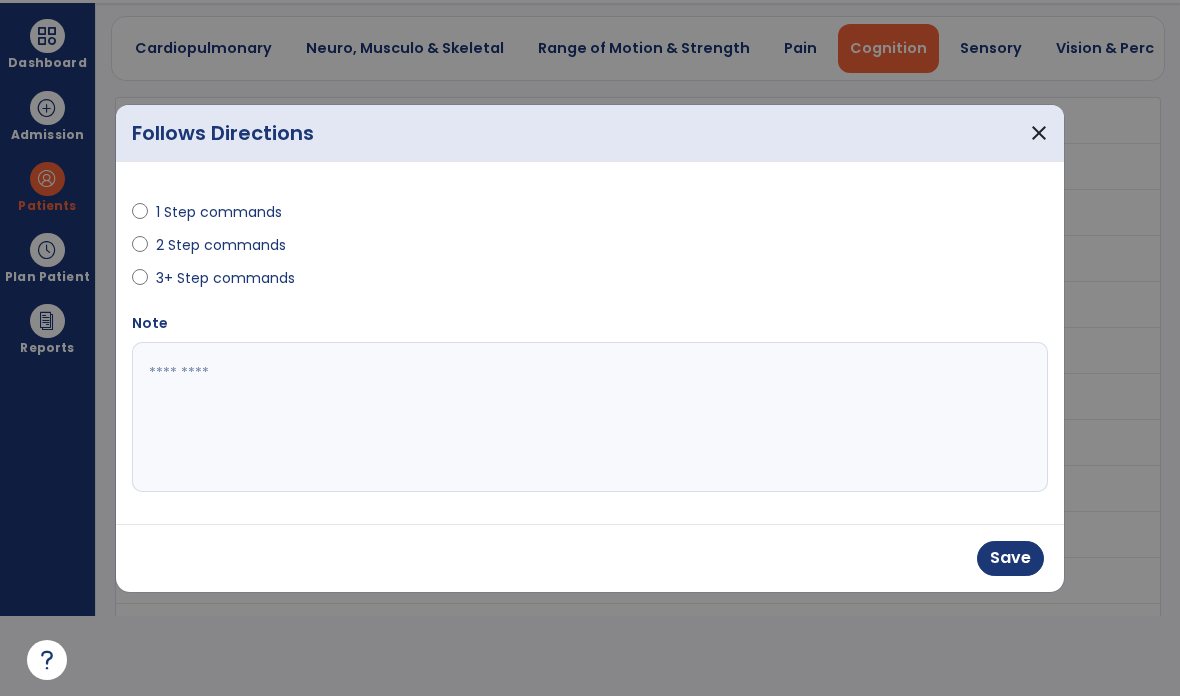 click on "Save" at bounding box center [1010, 558] 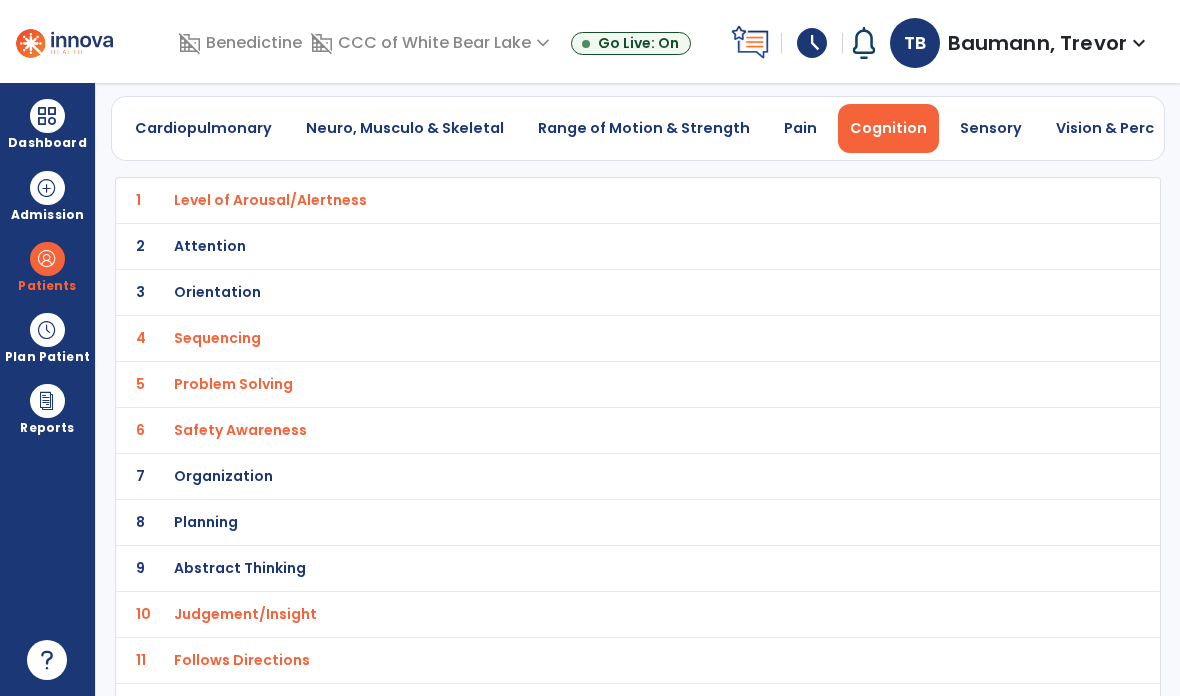 click on "Sensory" at bounding box center (991, 128) 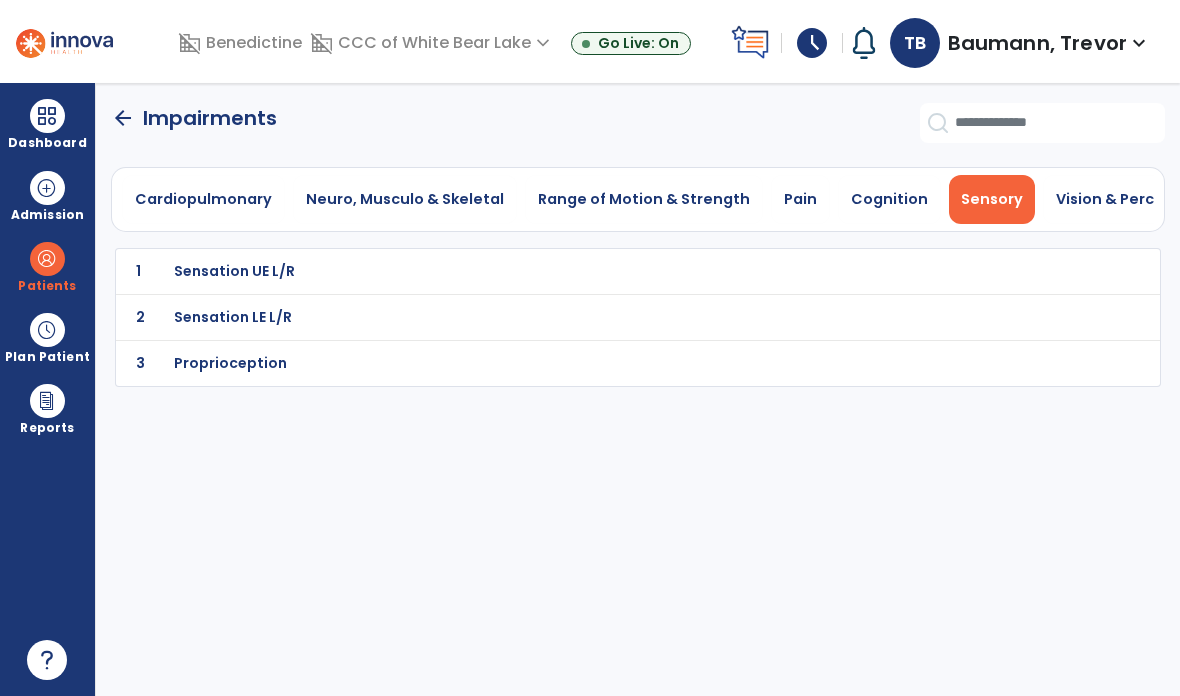 scroll, scrollTop: 0, scrollLeft: 0, axis: both 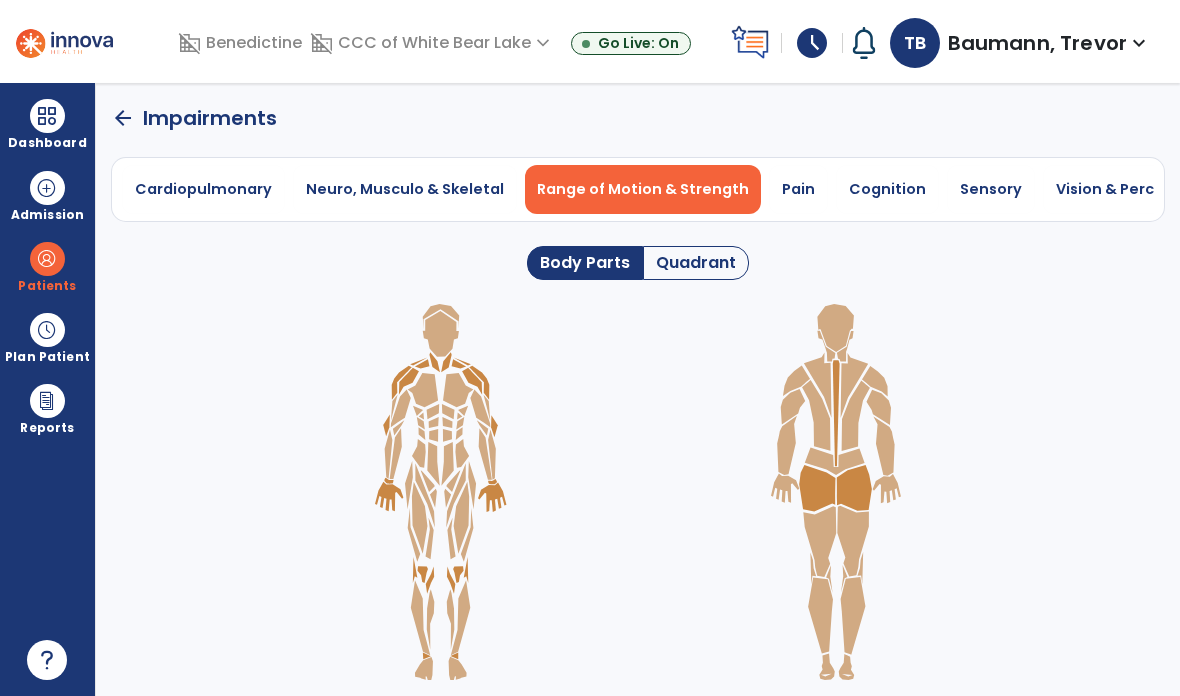 click on "arrow_back" 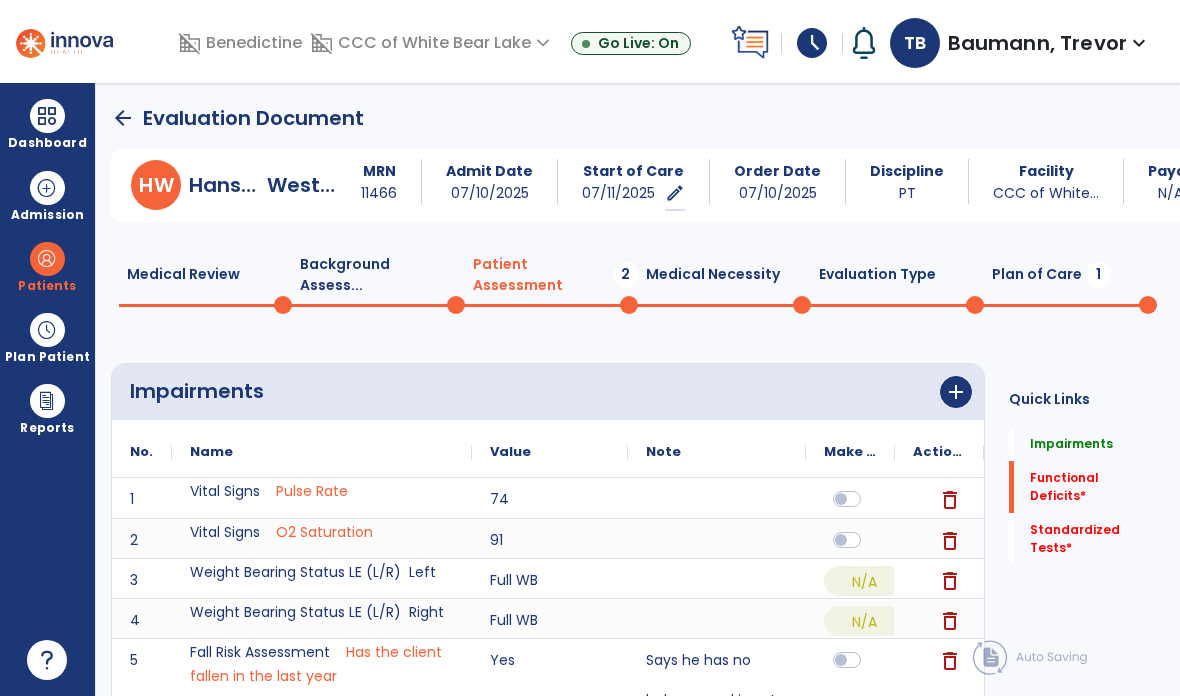 click on "Dashboard" at bounding box center [47, 124] 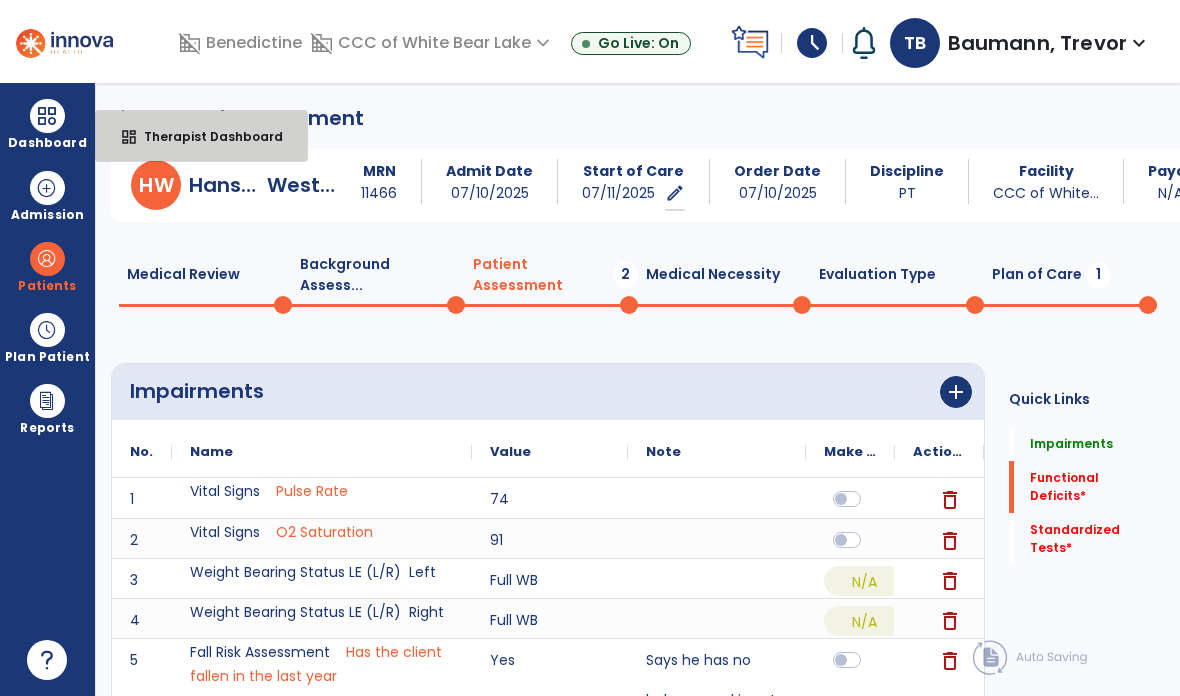 click on "dashboard  Therapist Dashboard" at bounding box center [201, 136] 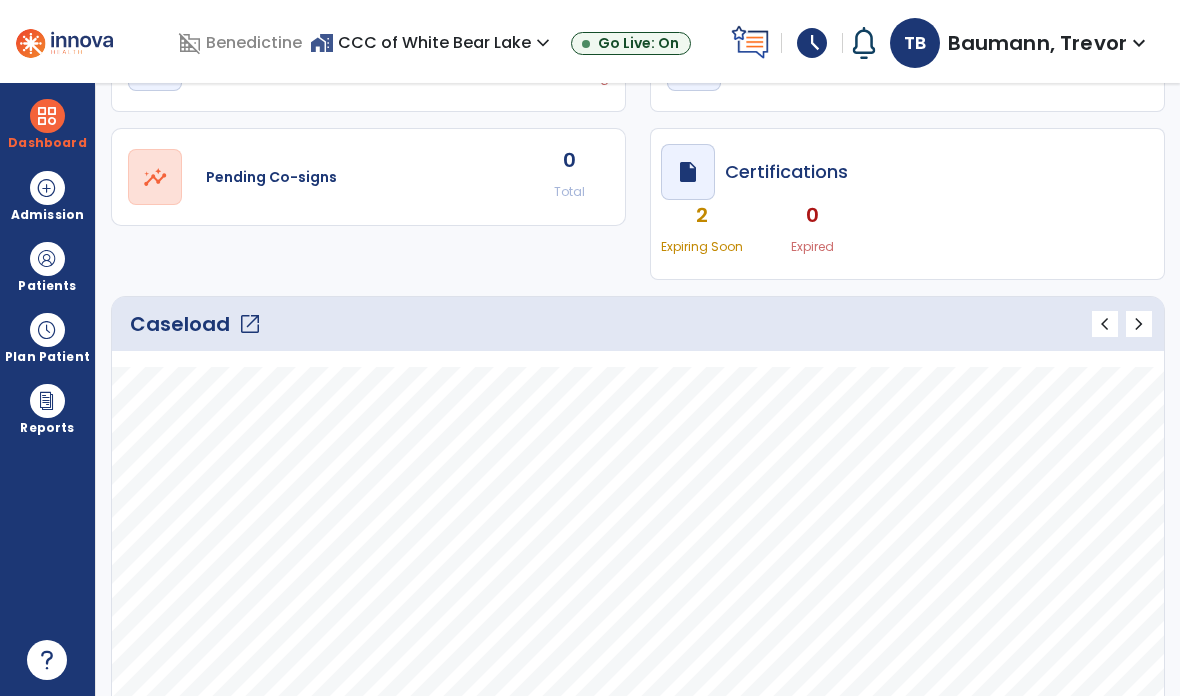 scroll, scrollTop: 128, scrollLeft: 0, axis: vertical 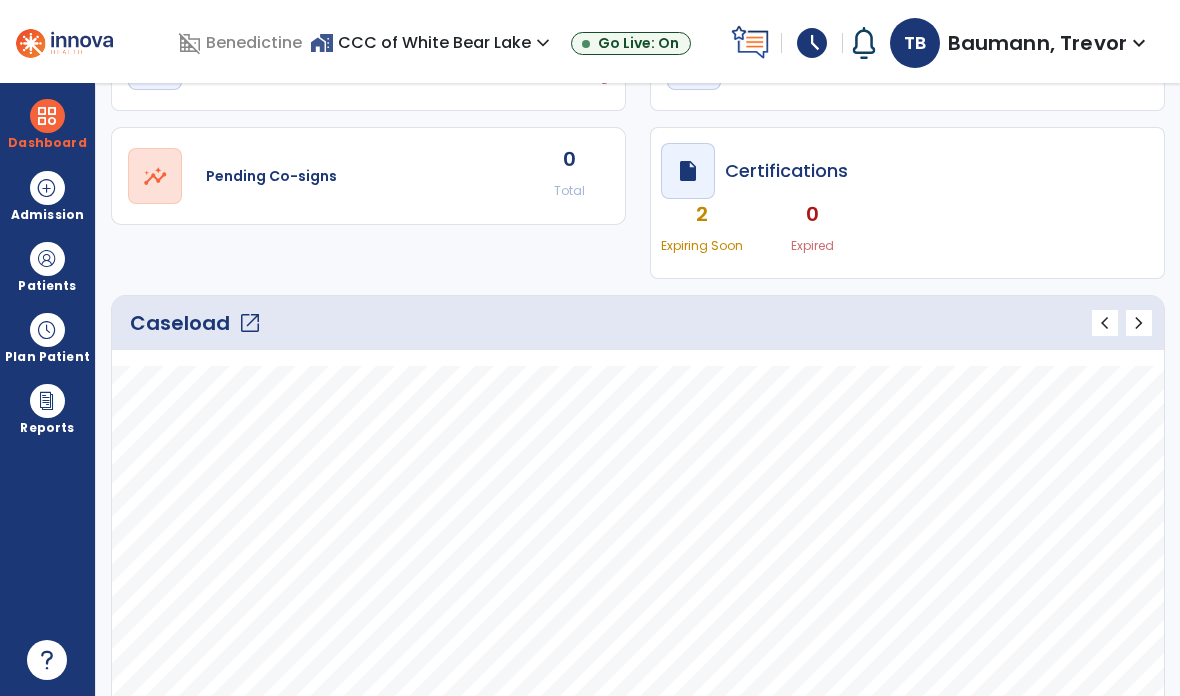 click on "open_in_new" 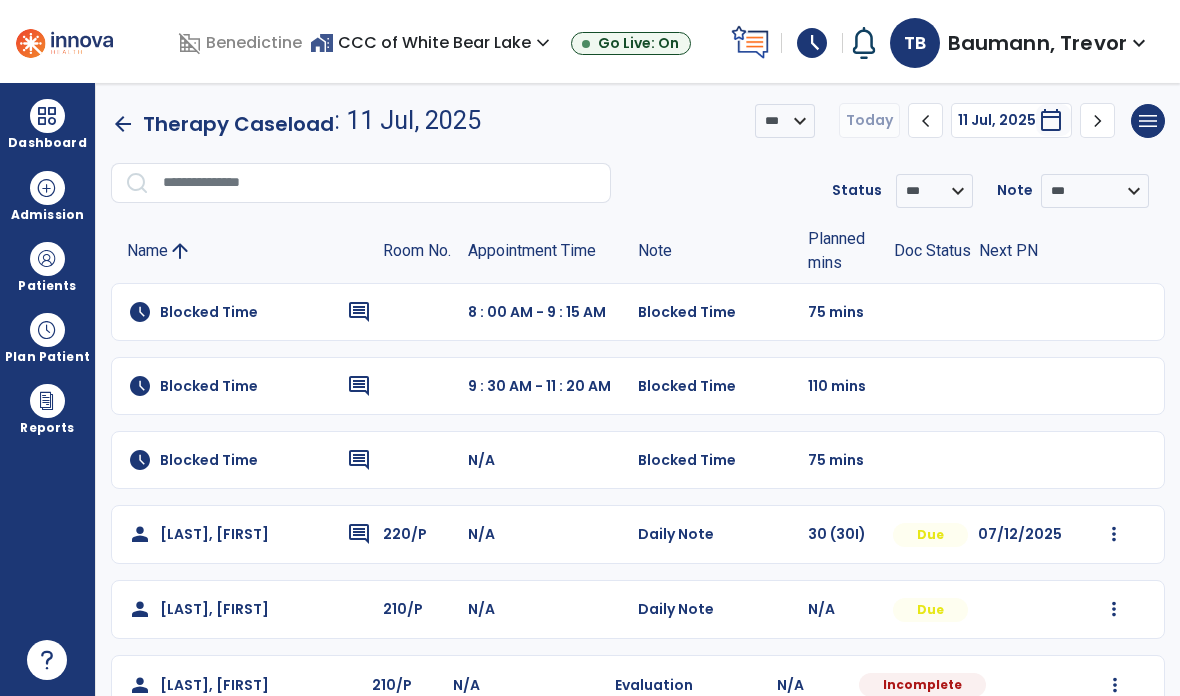 scroll, scrollTop: 0, scrollLeft: 0, axis: both 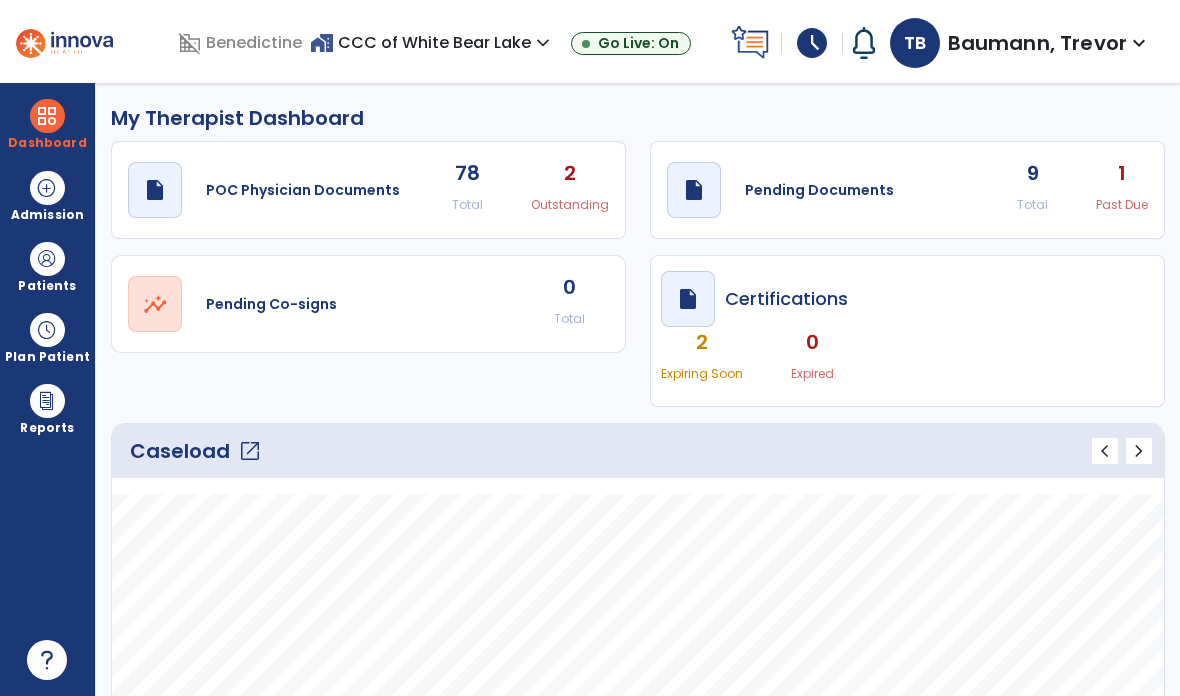 click on "open_in_new" 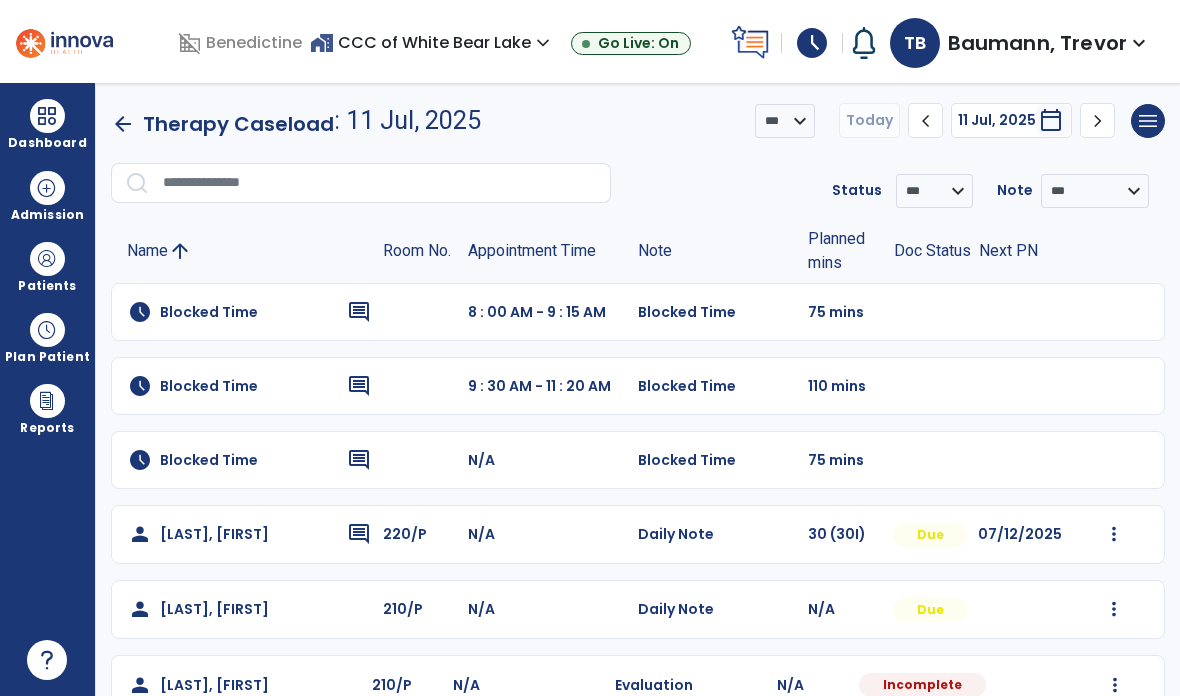 click on "Patients" at bounding box center (47, 286) 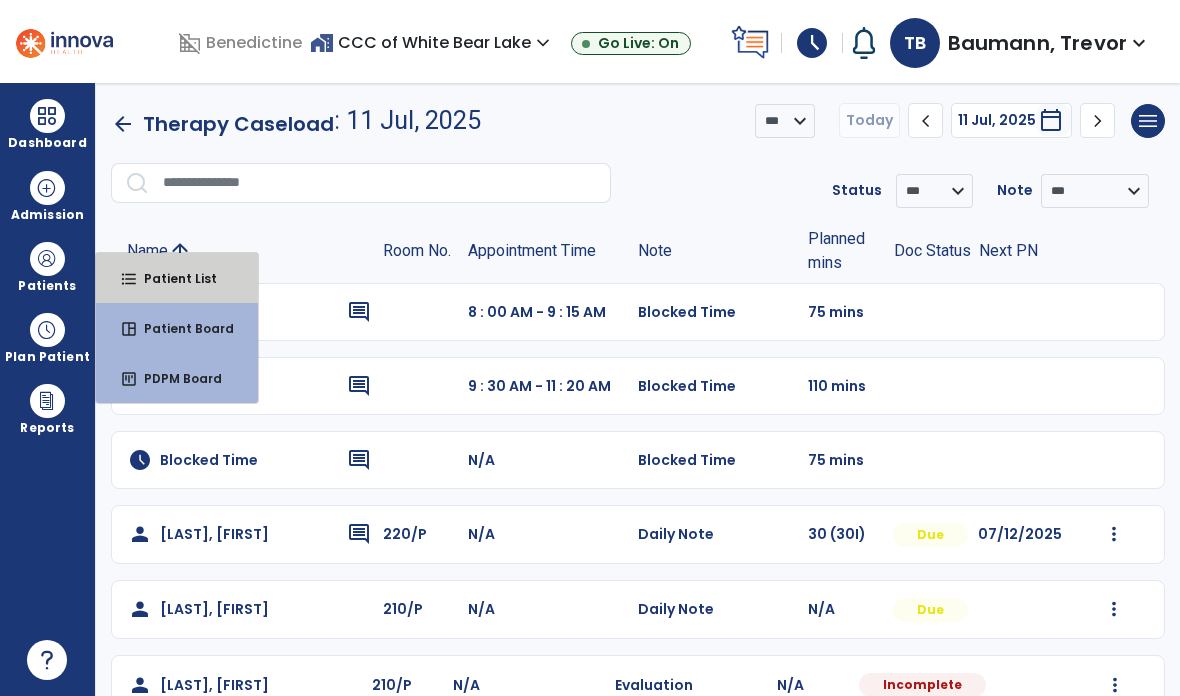 click on "Patient List" at bounding box center [172, 278] 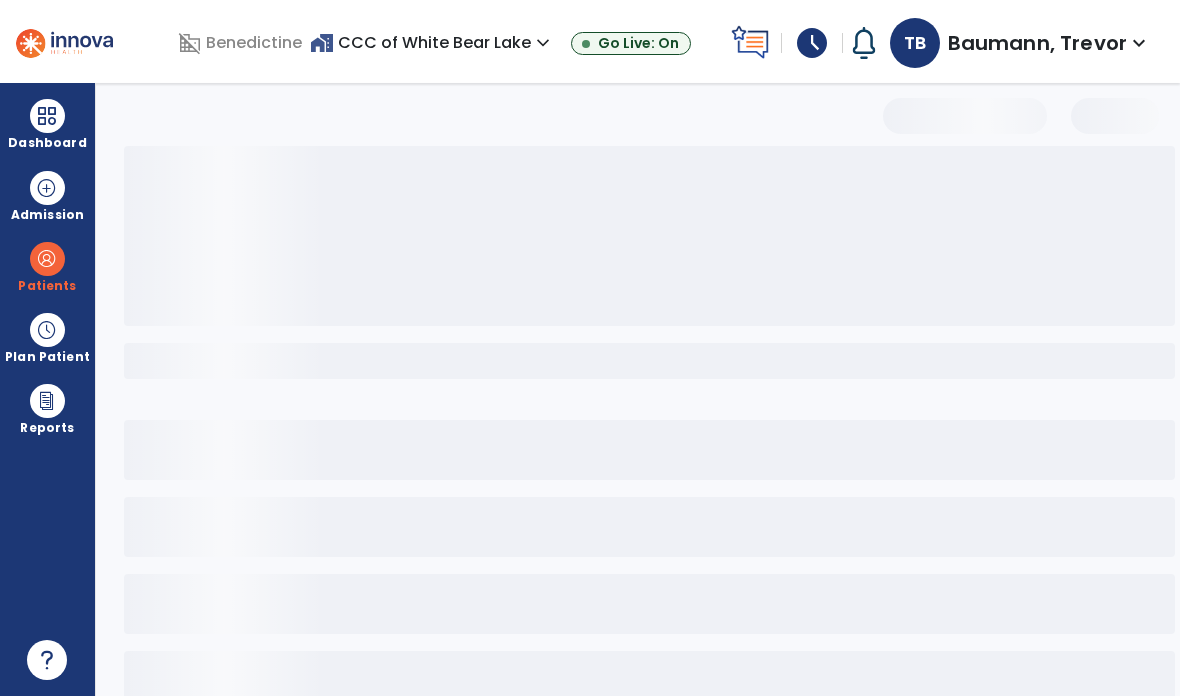 select on "***" 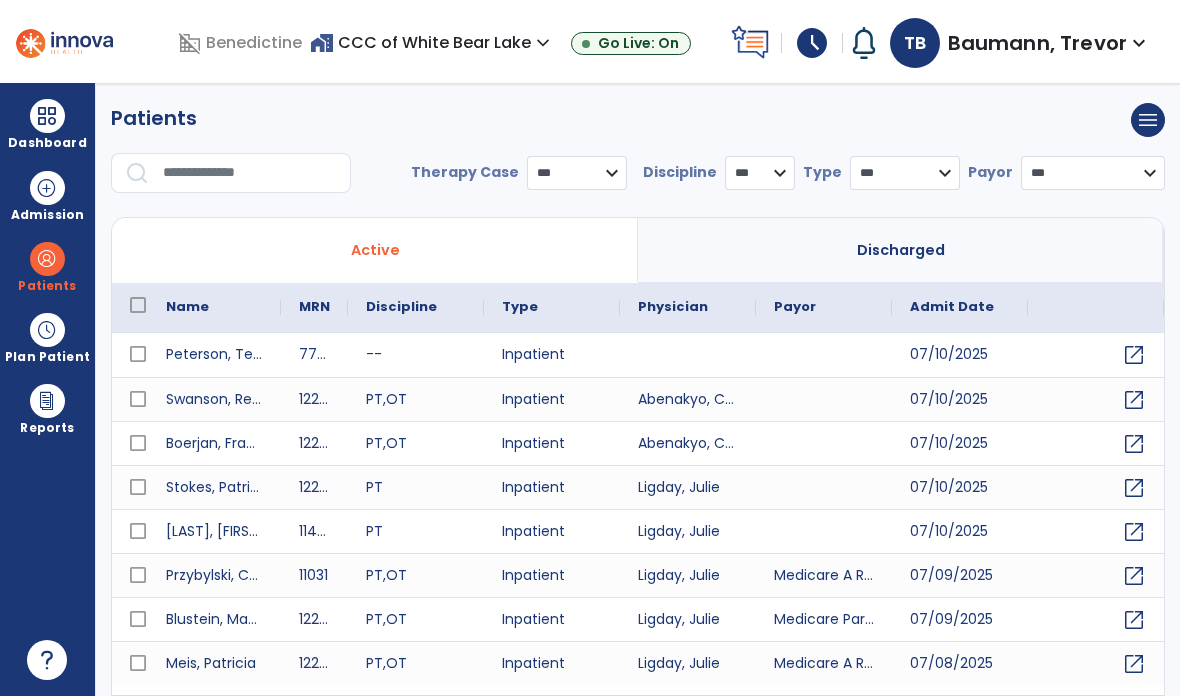 click at bounding box center [250, 173] 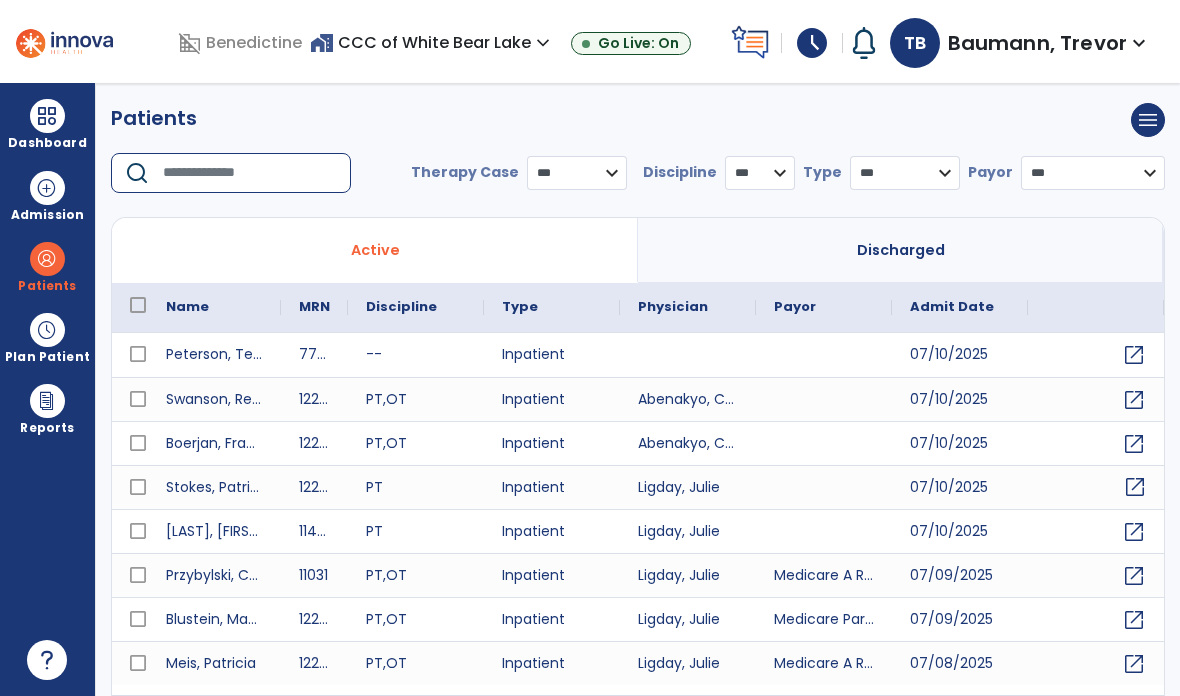 click on "open_in_new" at bounding box center (1135, 487) 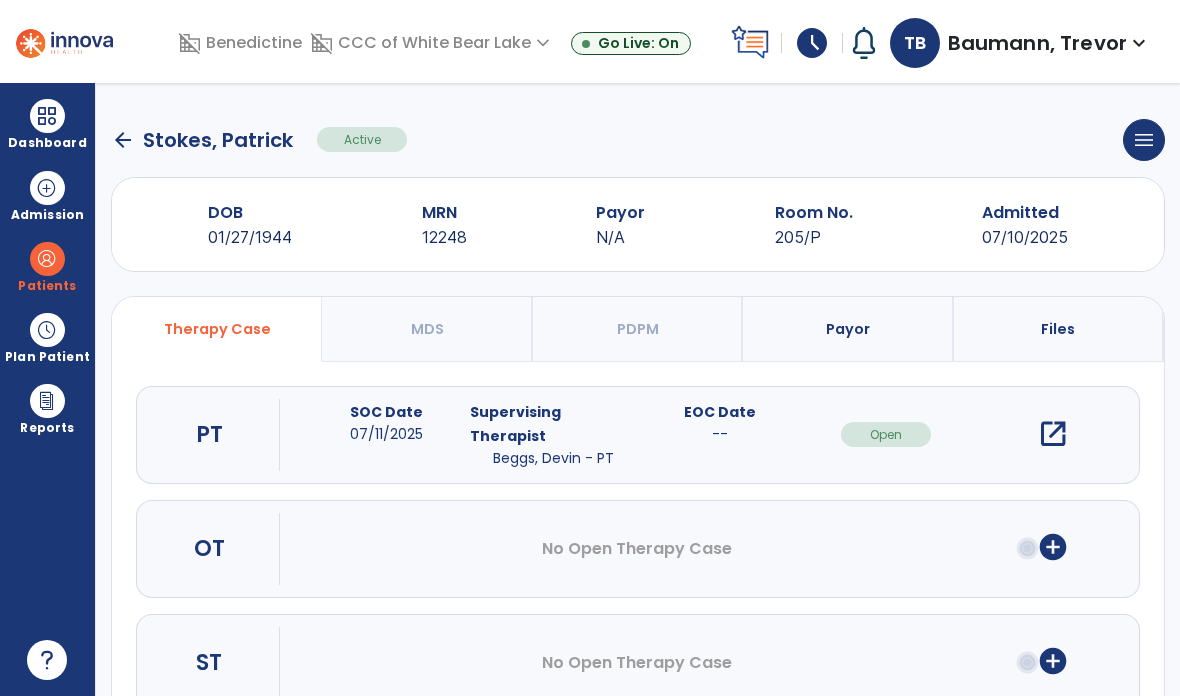 click on "arrow_back   [LAST], [FIRST]  Active  menu   Edit Admission   View OBRA Report   Discharge Patient" 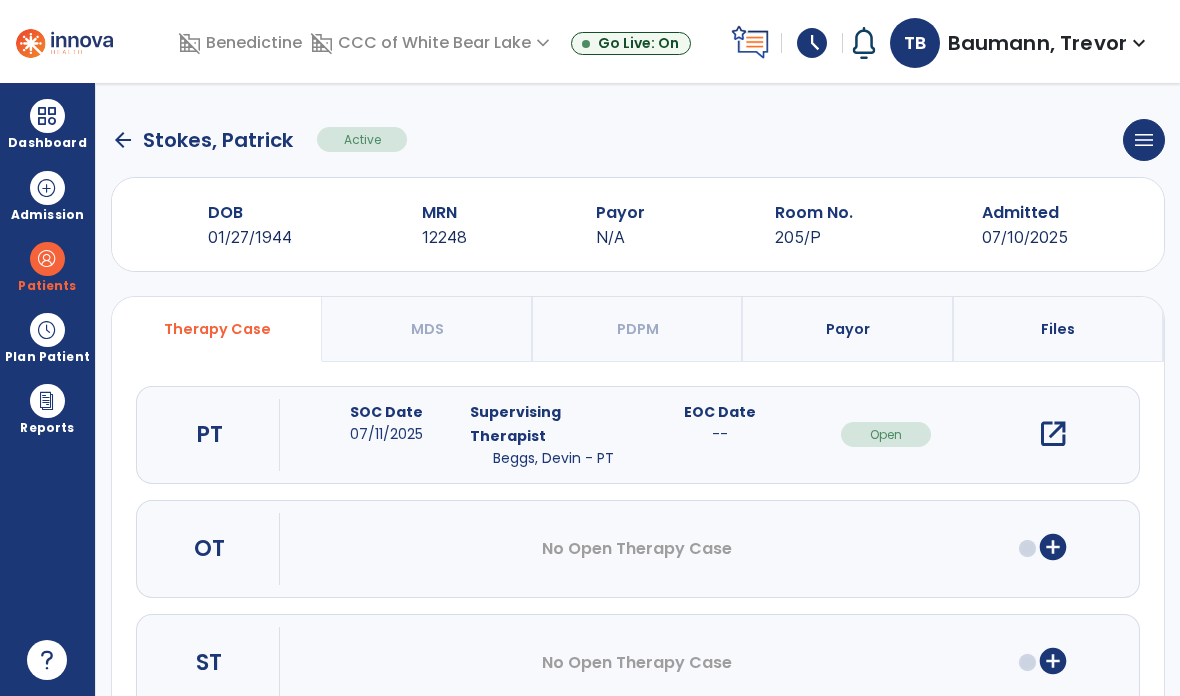 click on "open_in_new" at bounding box center (1053, 434) 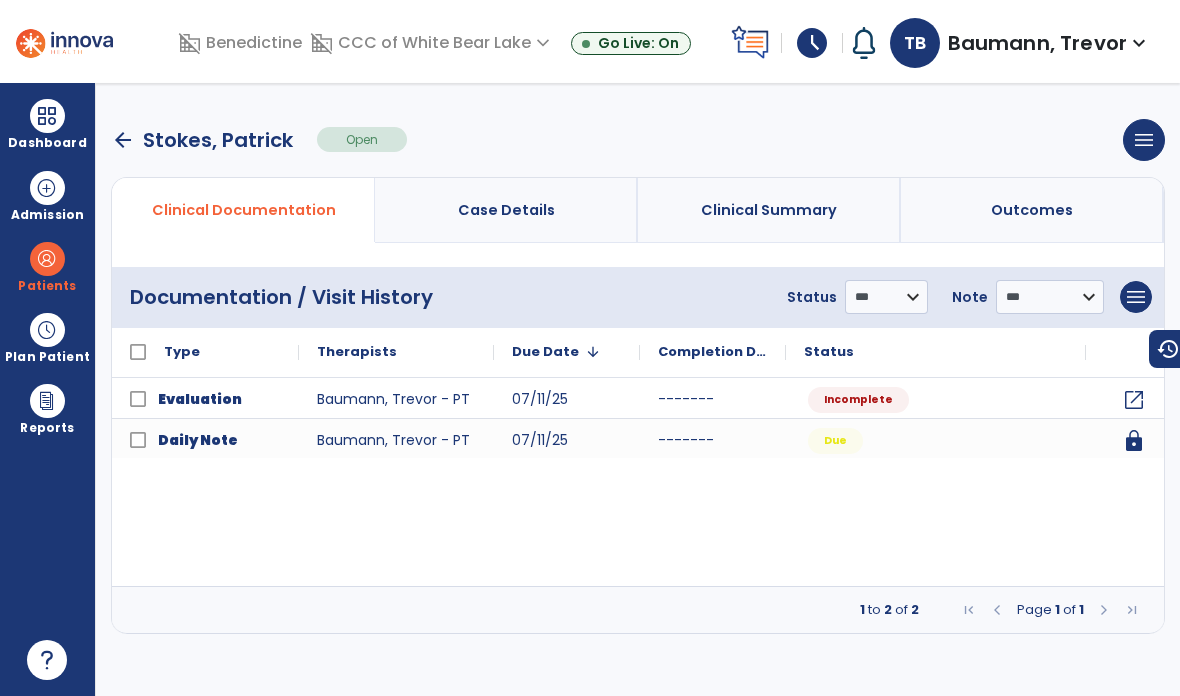 click on "menu" at bounding box center [1144, 140] 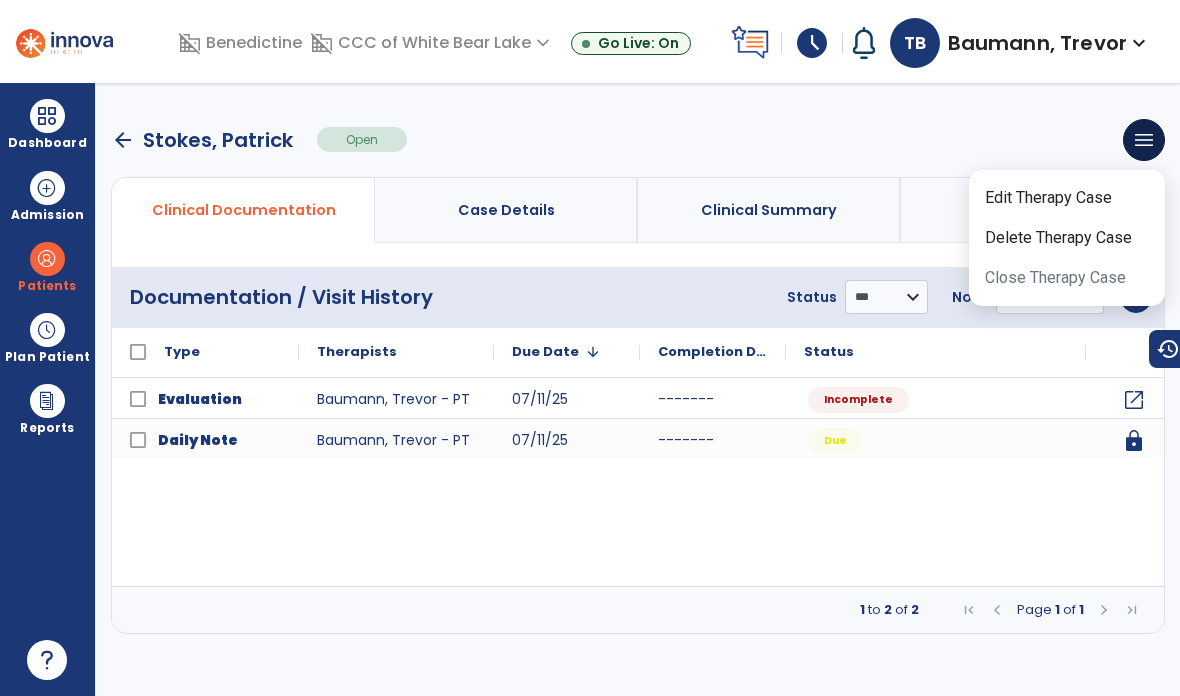 click on "Edit Therapy Case" at bounding box center (1067, 198) 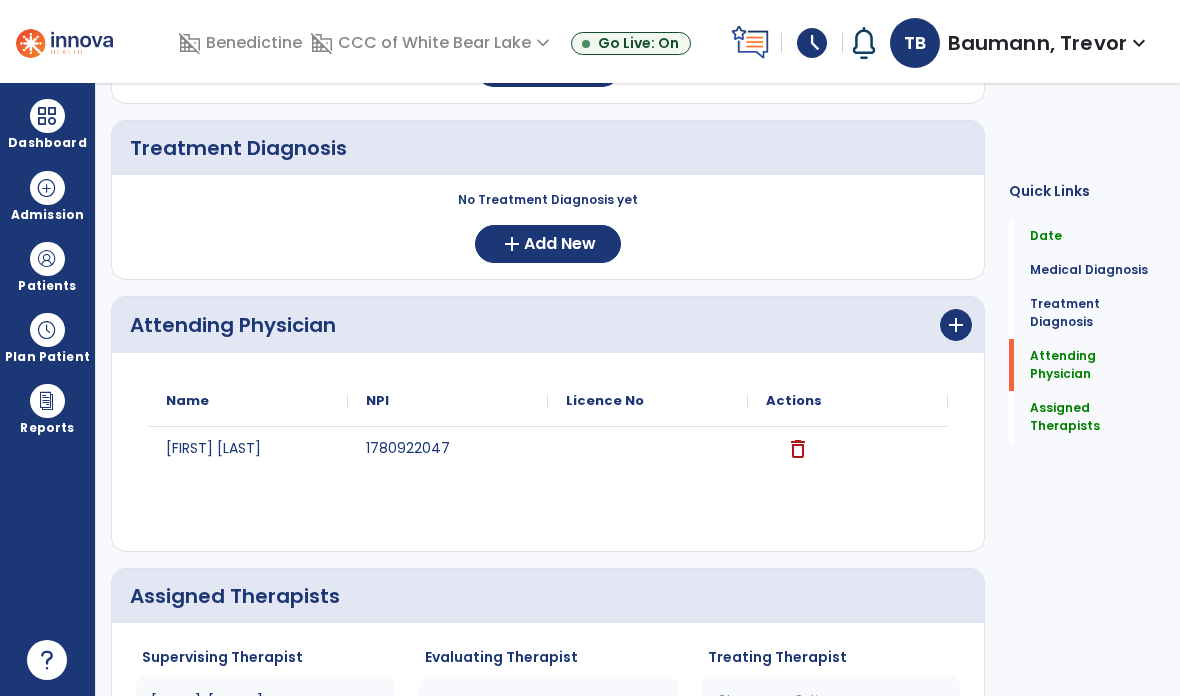 scroll, scrollTop: 330, scrollLeft: 0, axis: vertical 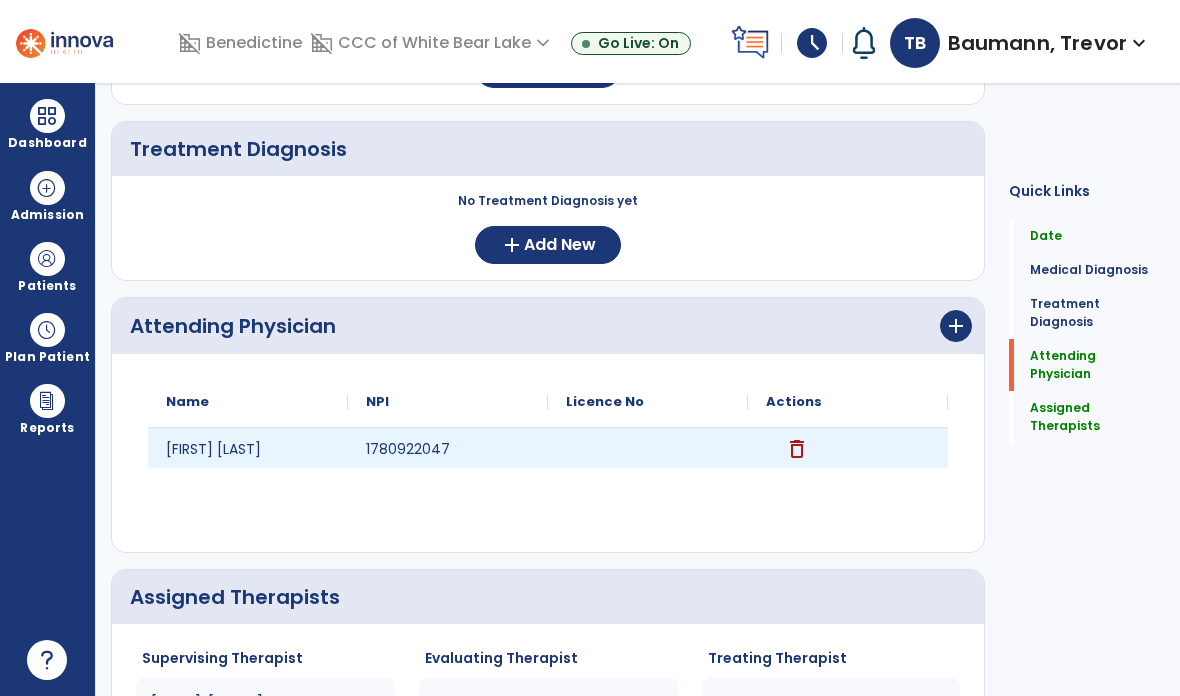 click on "delete" 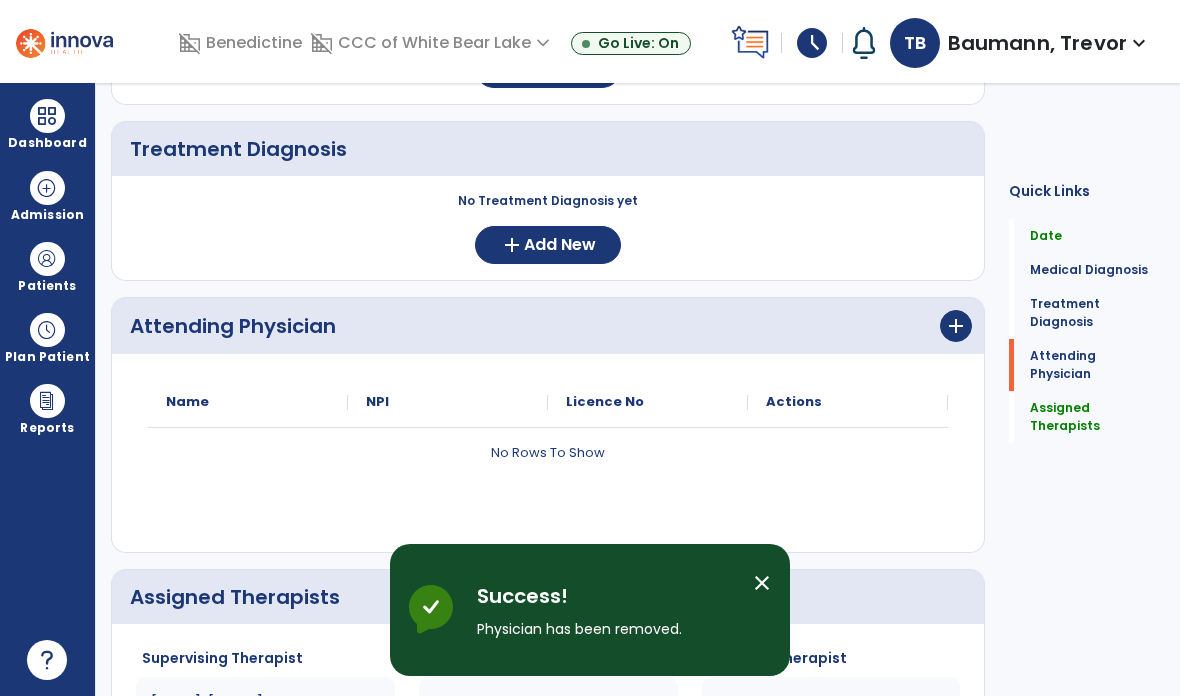 click on "add" 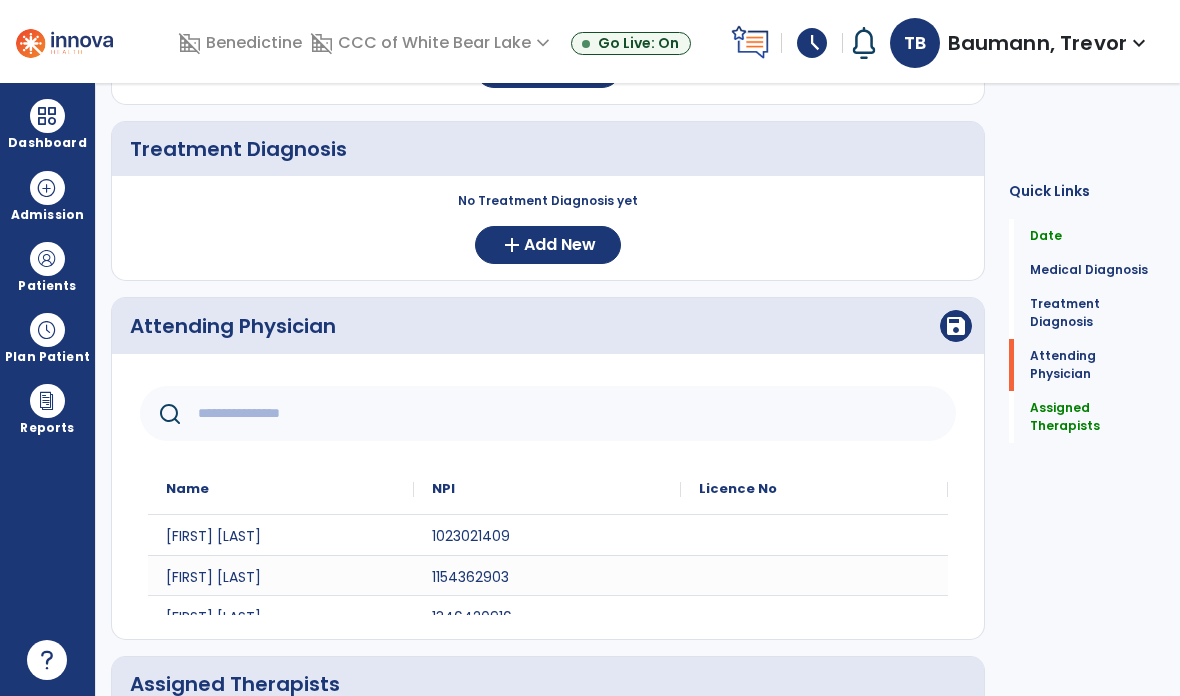 click 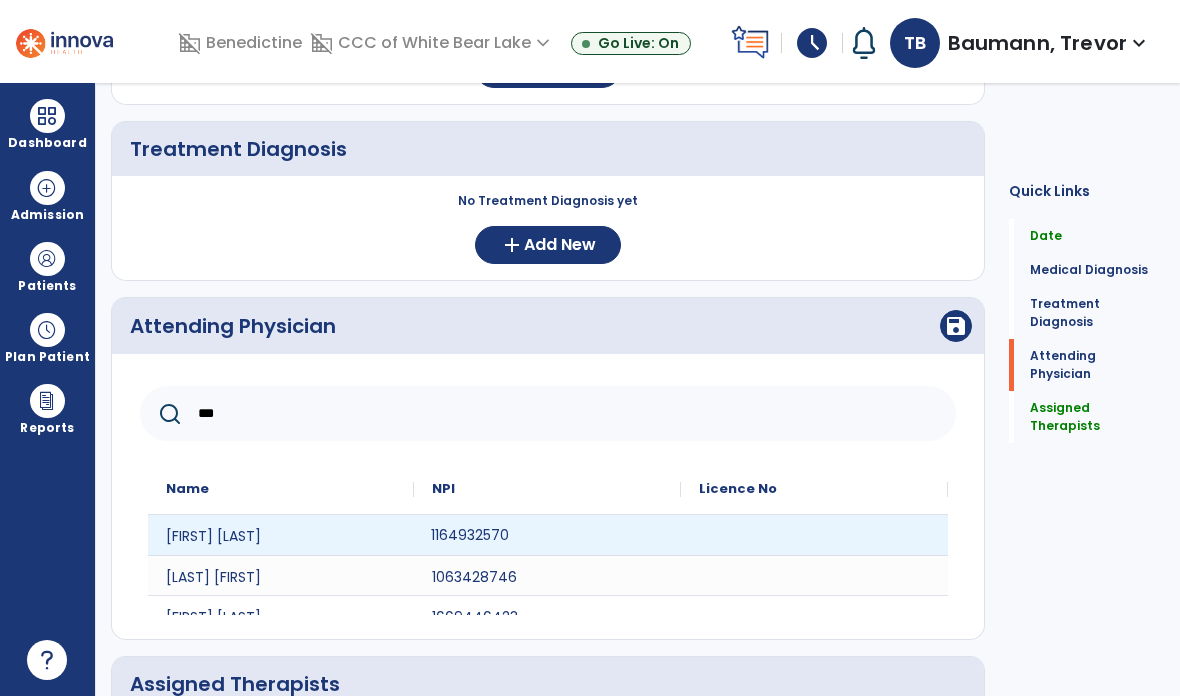 click on "1164932570" 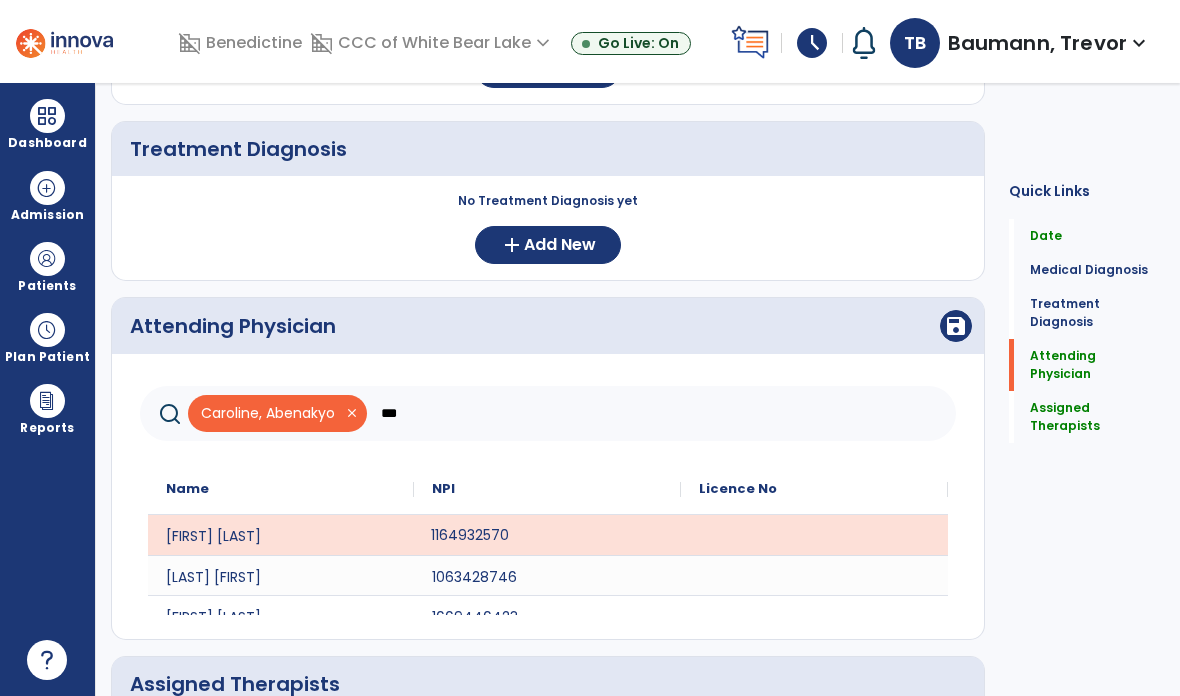 click on "close" 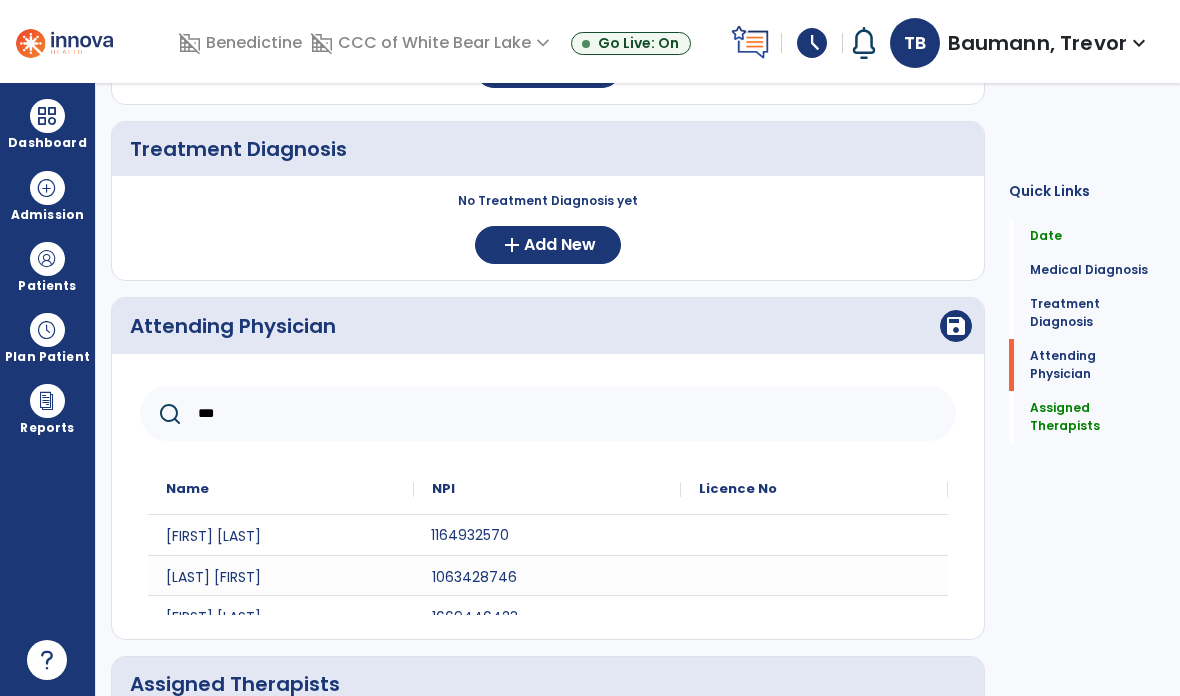click on "***" 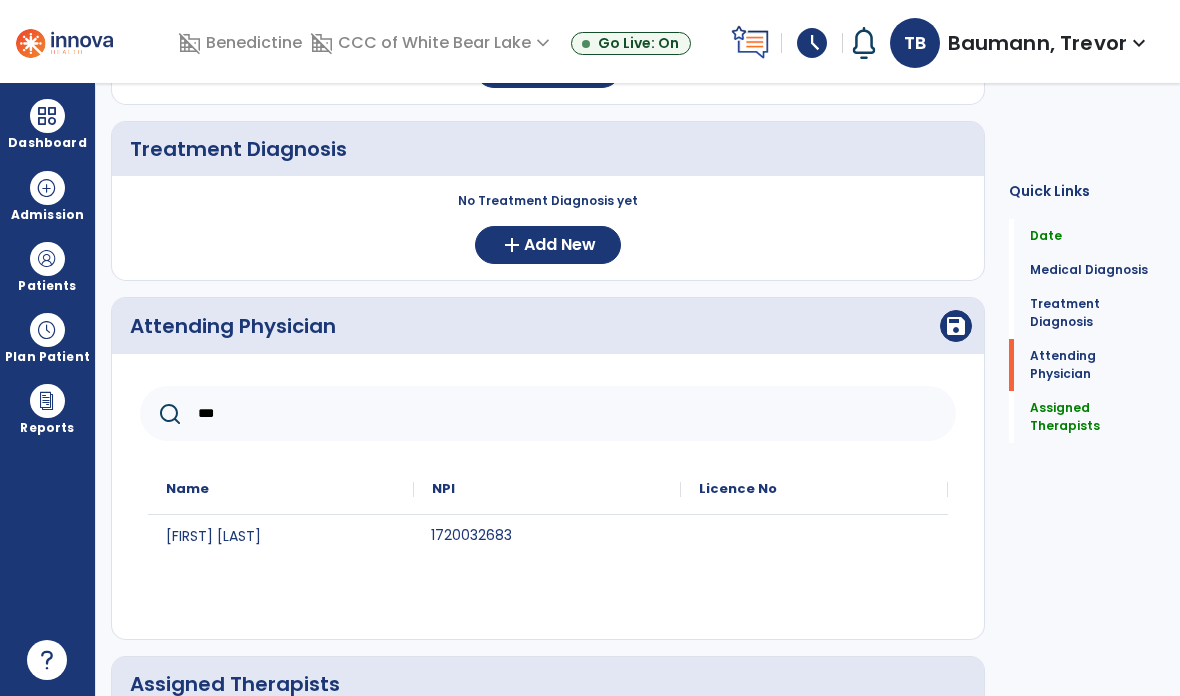 type on "***" 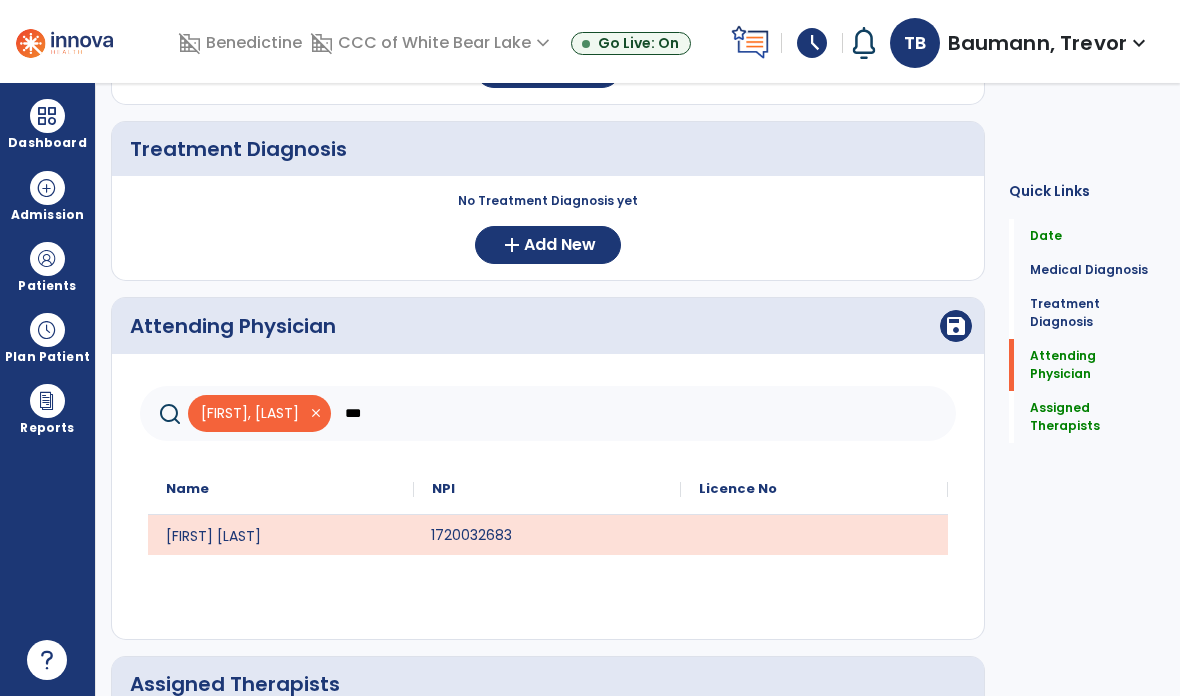 click on "save" 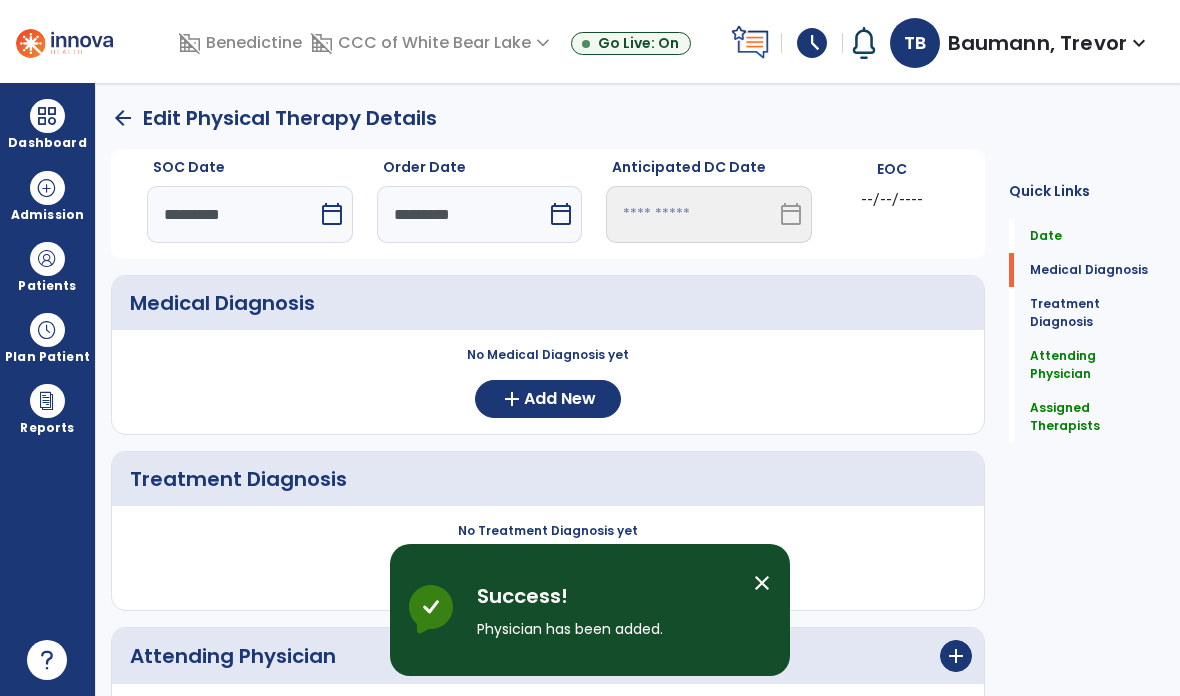 scroll, scrollTop: 0, scrollLeft: 0, axis: both 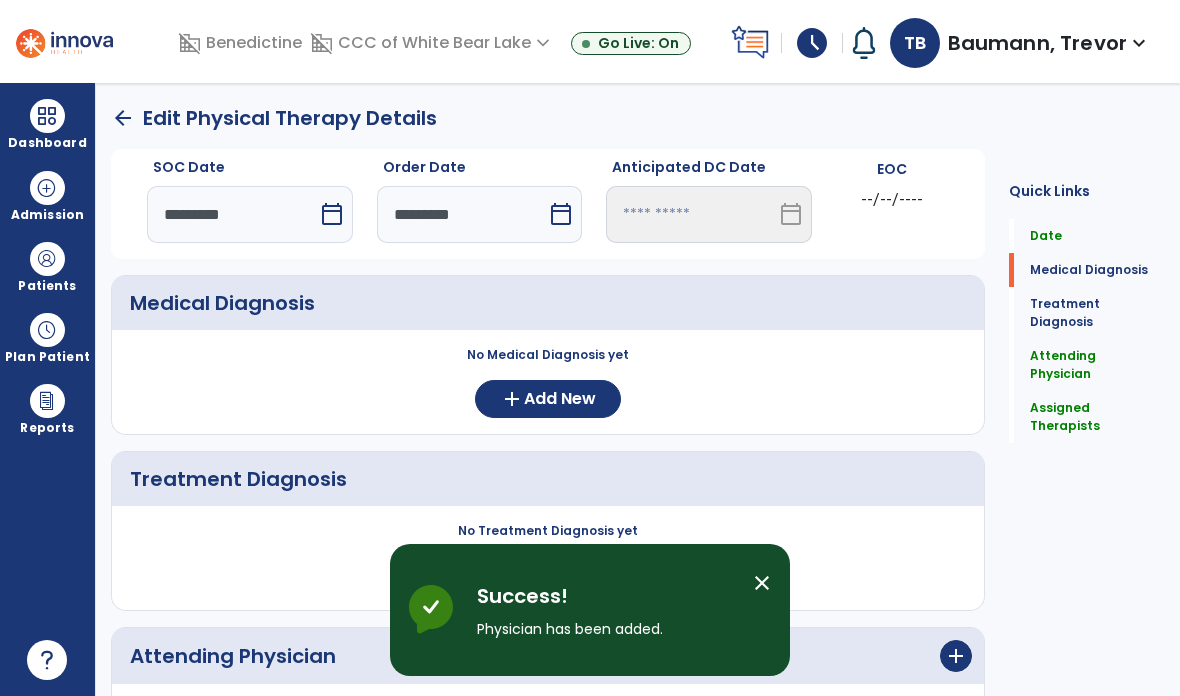click on "arrow_back   Edit Physical Therapy Details  SOC Date  *********  calendar_today  Order Date  *********  calendar_today  Anticipated DC Date   calendar_today  EOC --/--/----" 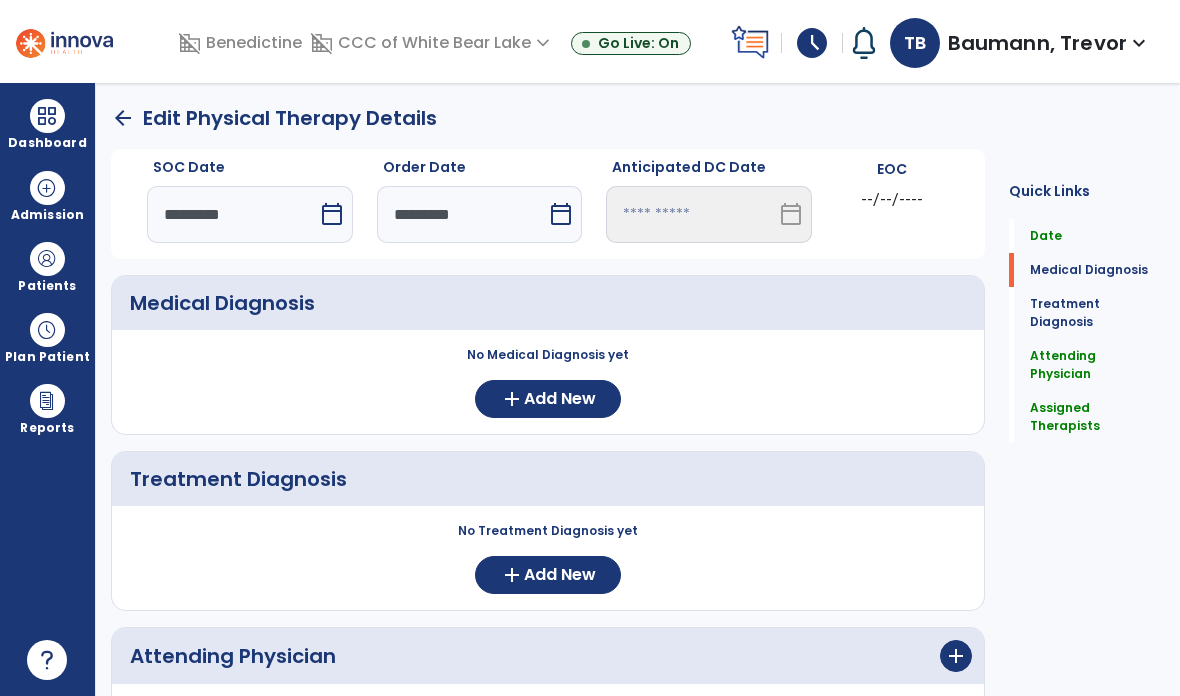click on "arrow_back" 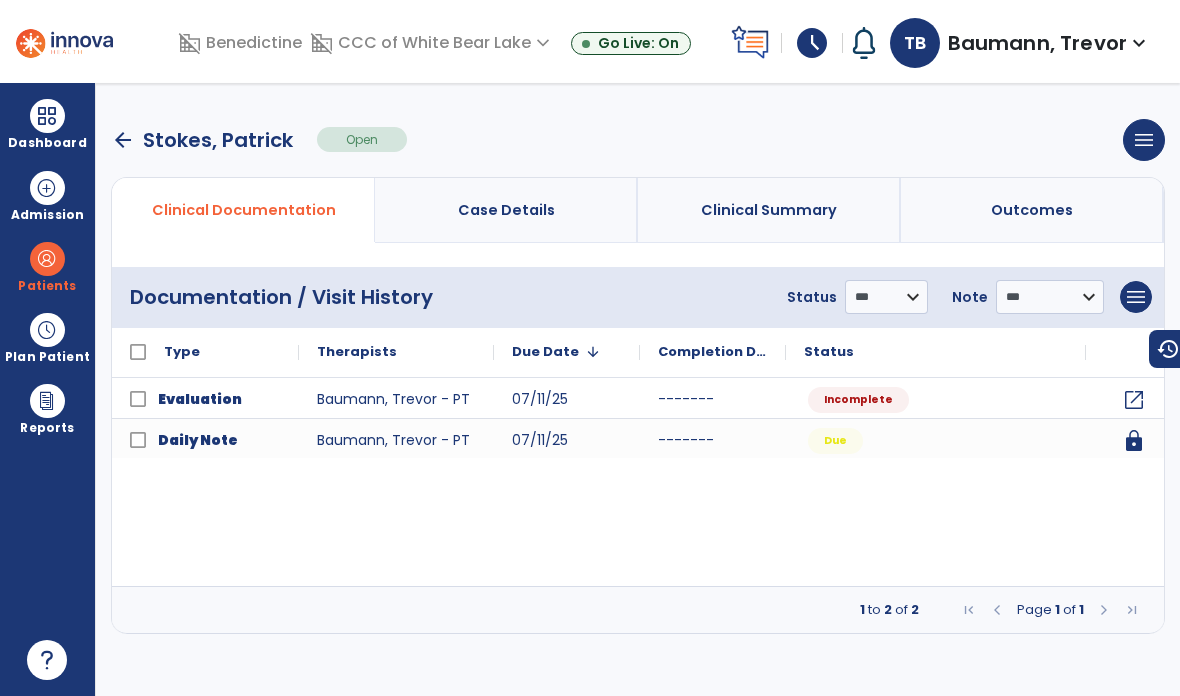 click on "arrow_back" at bounding box center [123, 140] 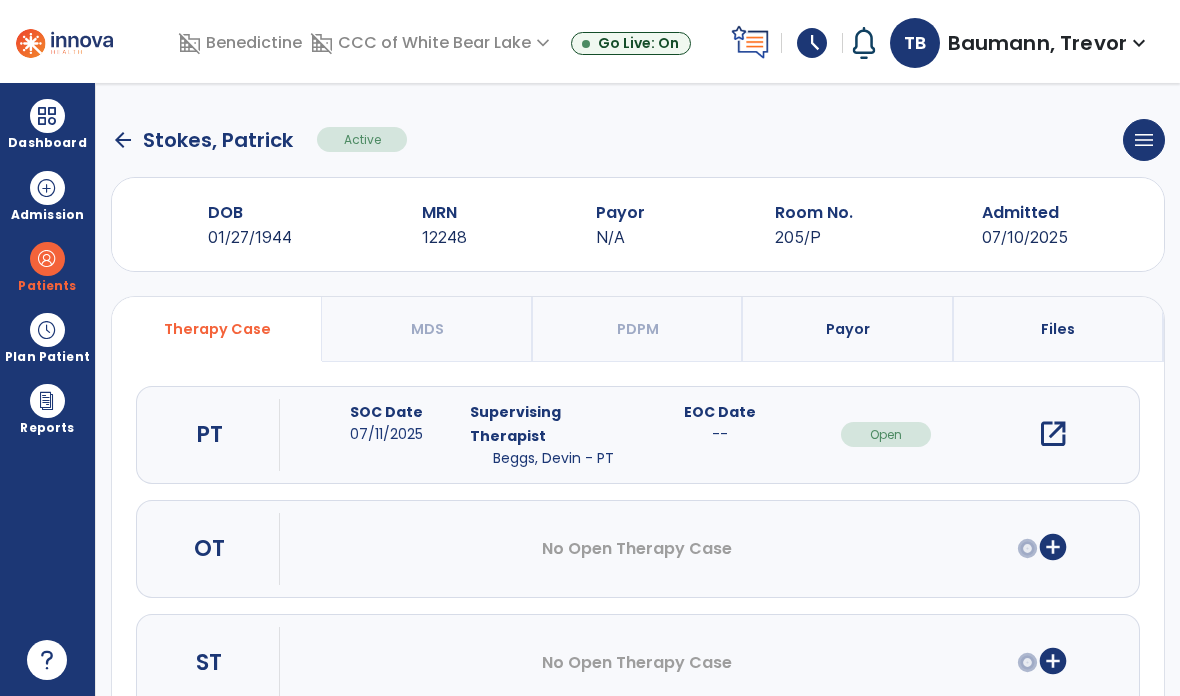 click on "Stokes, Patrick" 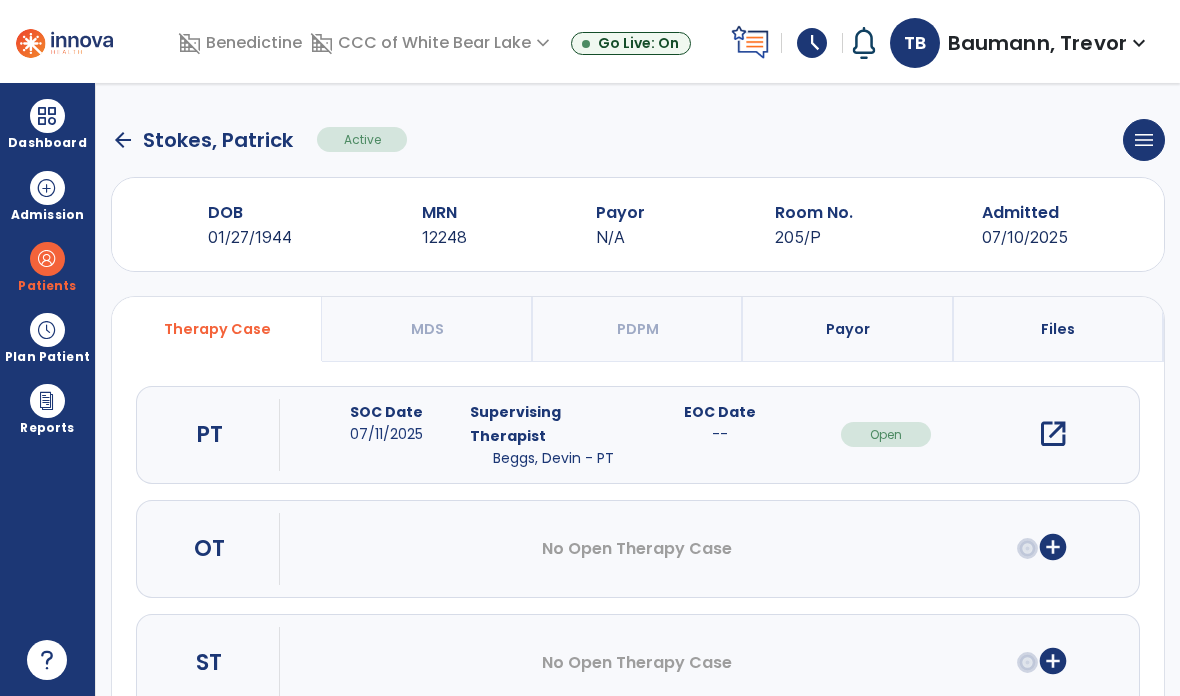 click on "arrow_back" 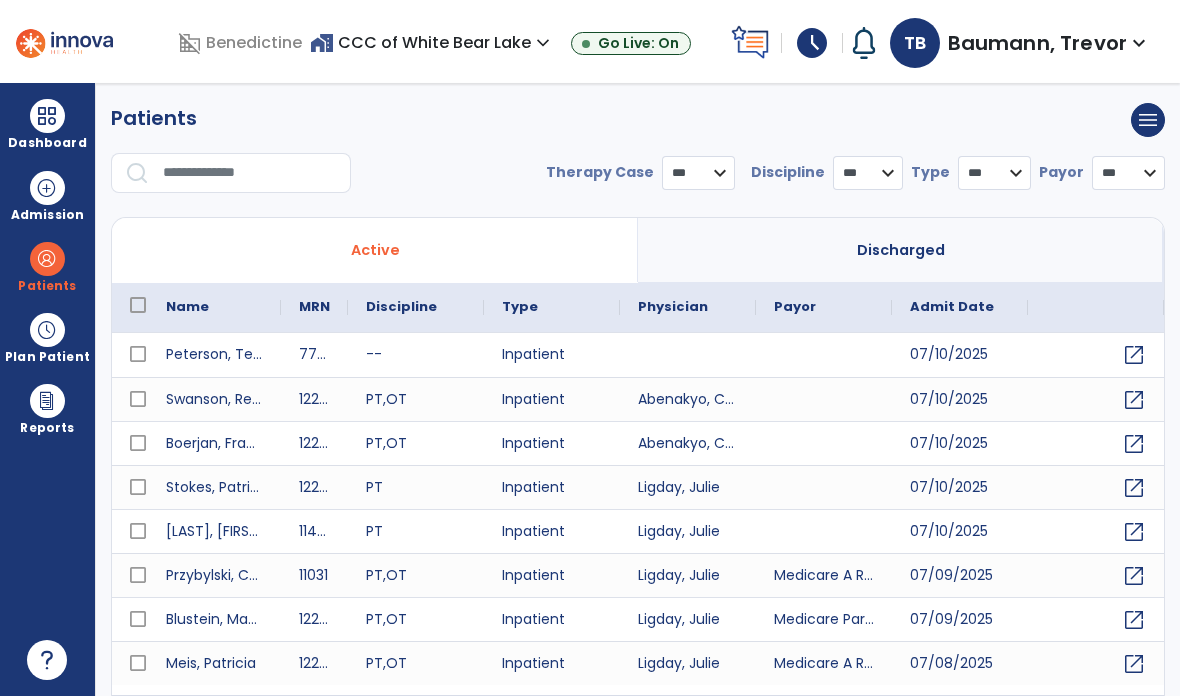 click at bounding box center (237, 181) 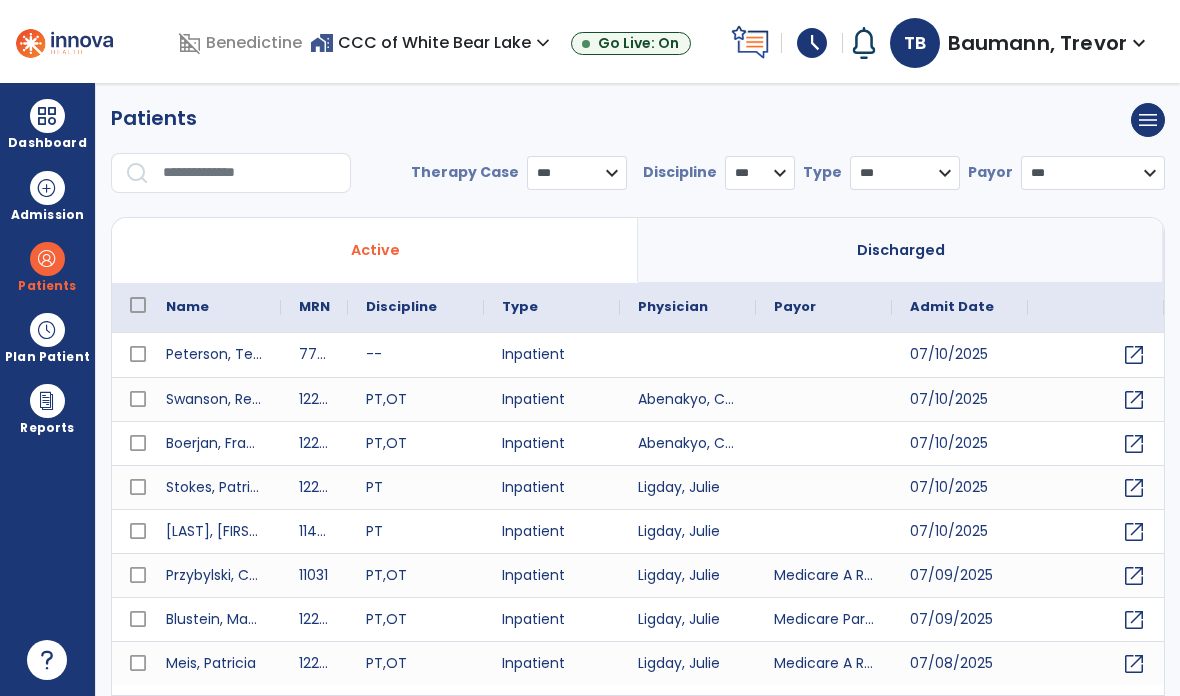 click at bounding box center (250, 173) 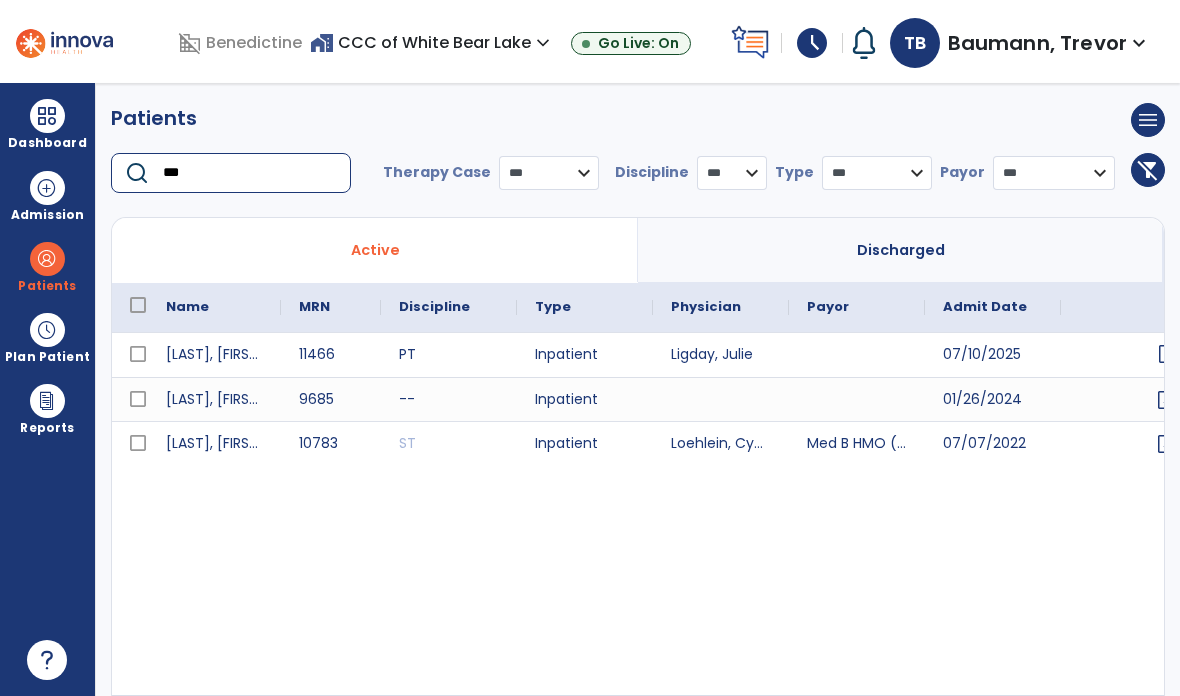 type on "***" 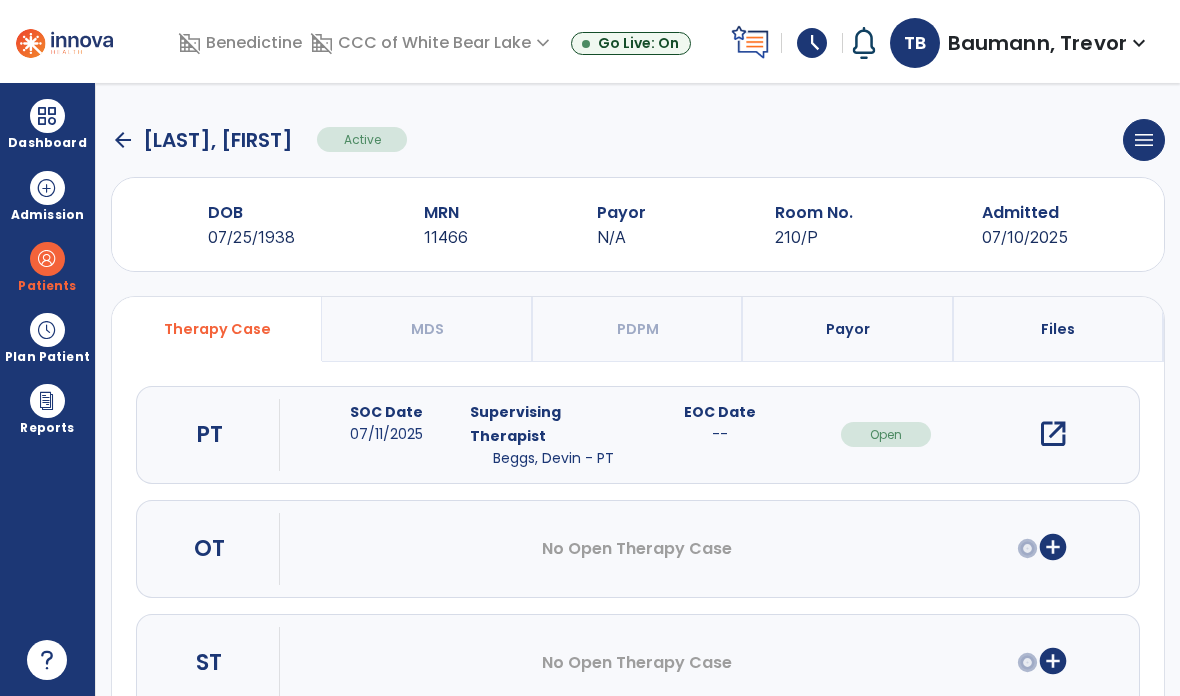click on "open_in_new" at bounding box center (1053, 434) 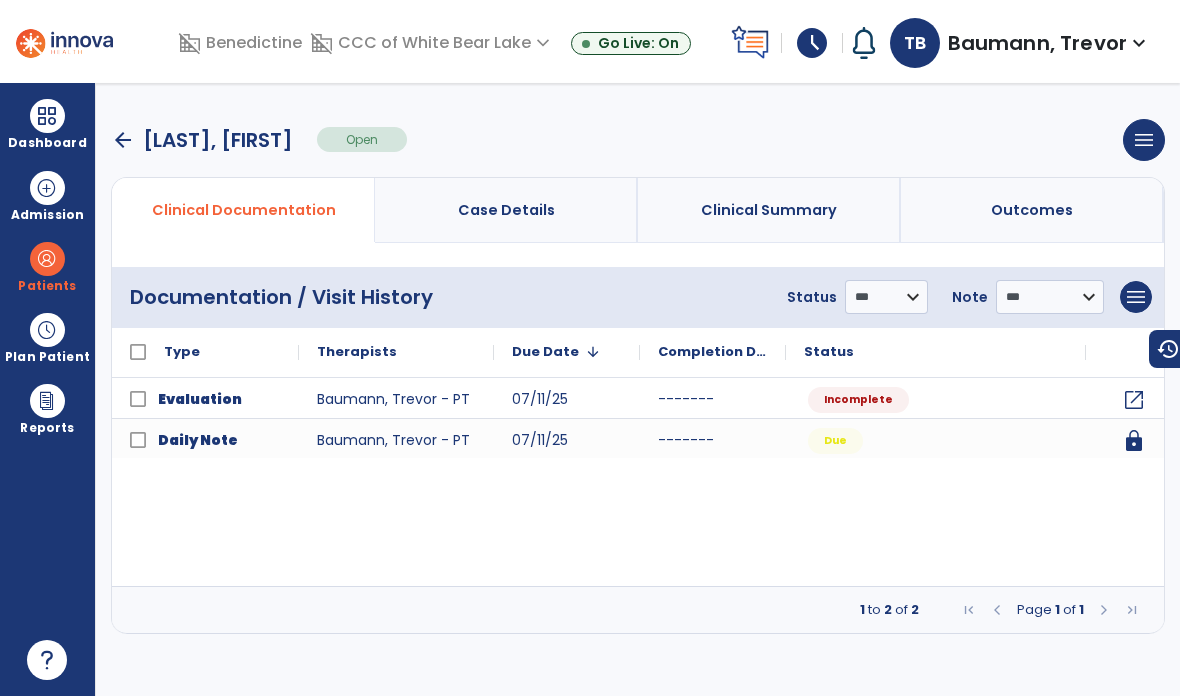 click on "menu" at bounding box center (1136, 297) 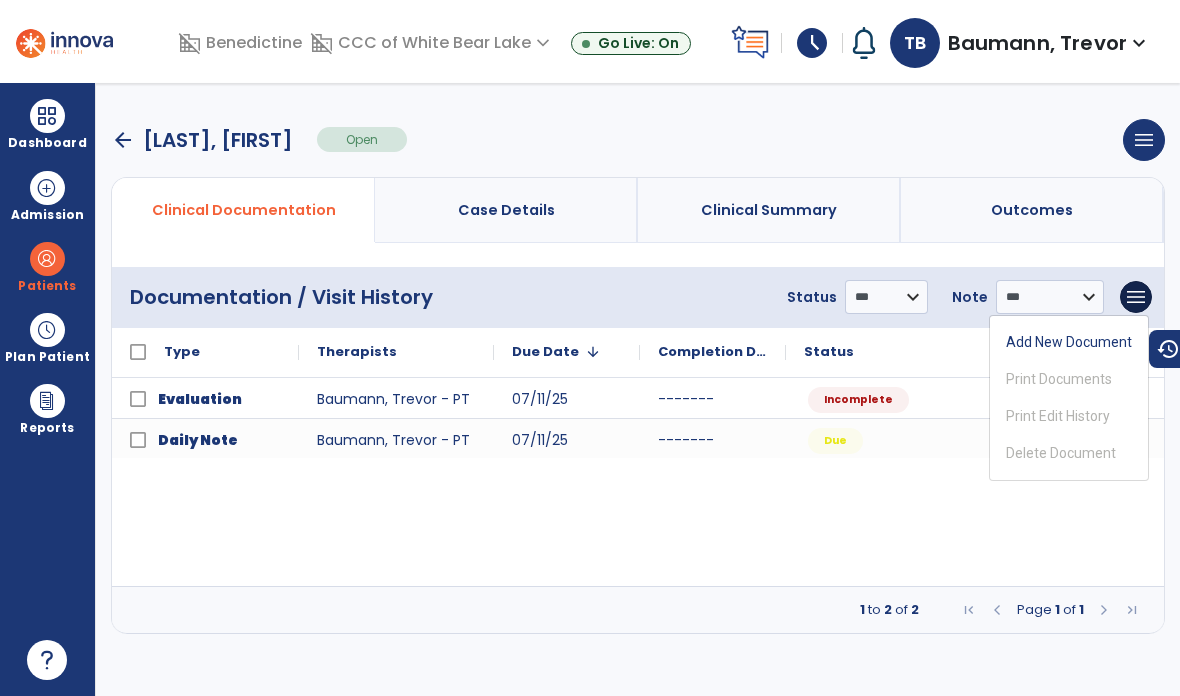 click on "arrow_back   [LAST], [FIRST]  Open  menu   Edit Therapy Case   Delete Therapy Case   Close Therapy Case" at bounding box center [638, 140] 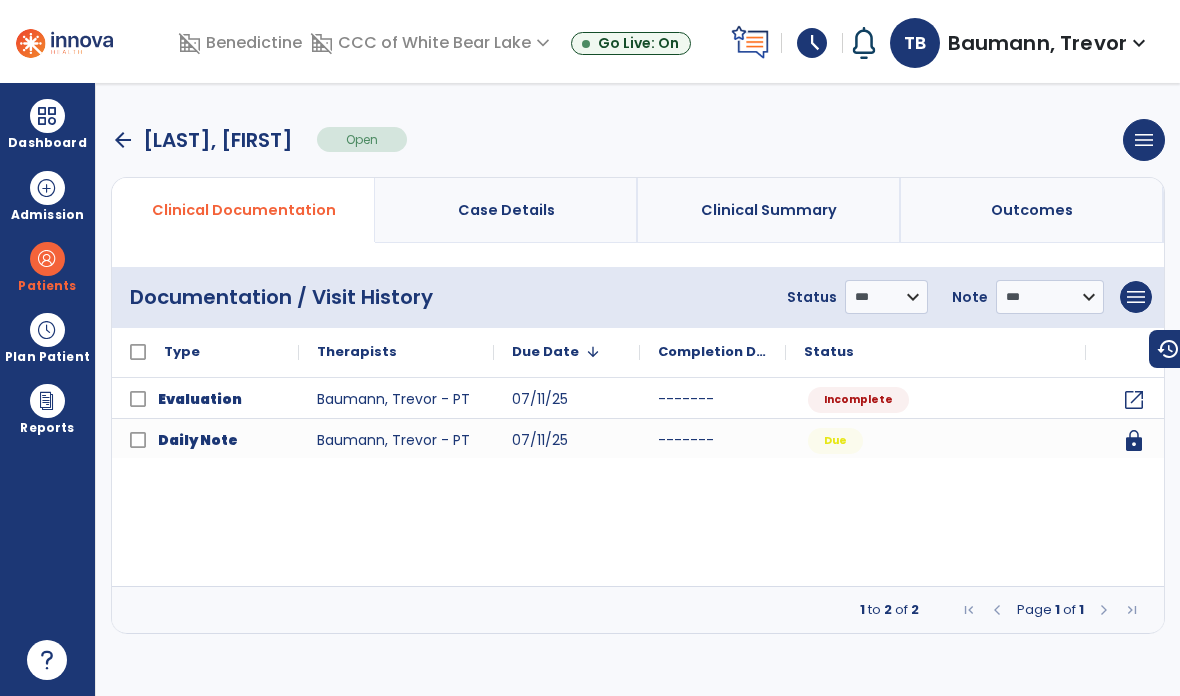 click on "menu" at bounding box center [1144, 140] 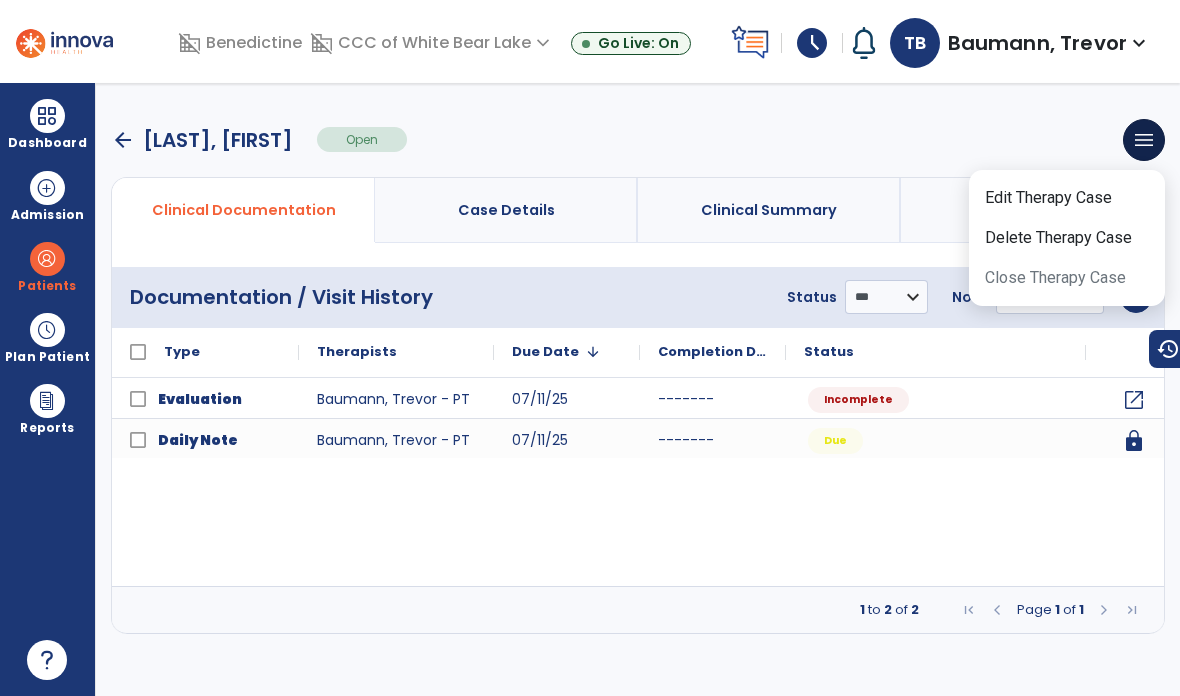 click on "Edit Therapy Case" at bounding box center [1067, 198] 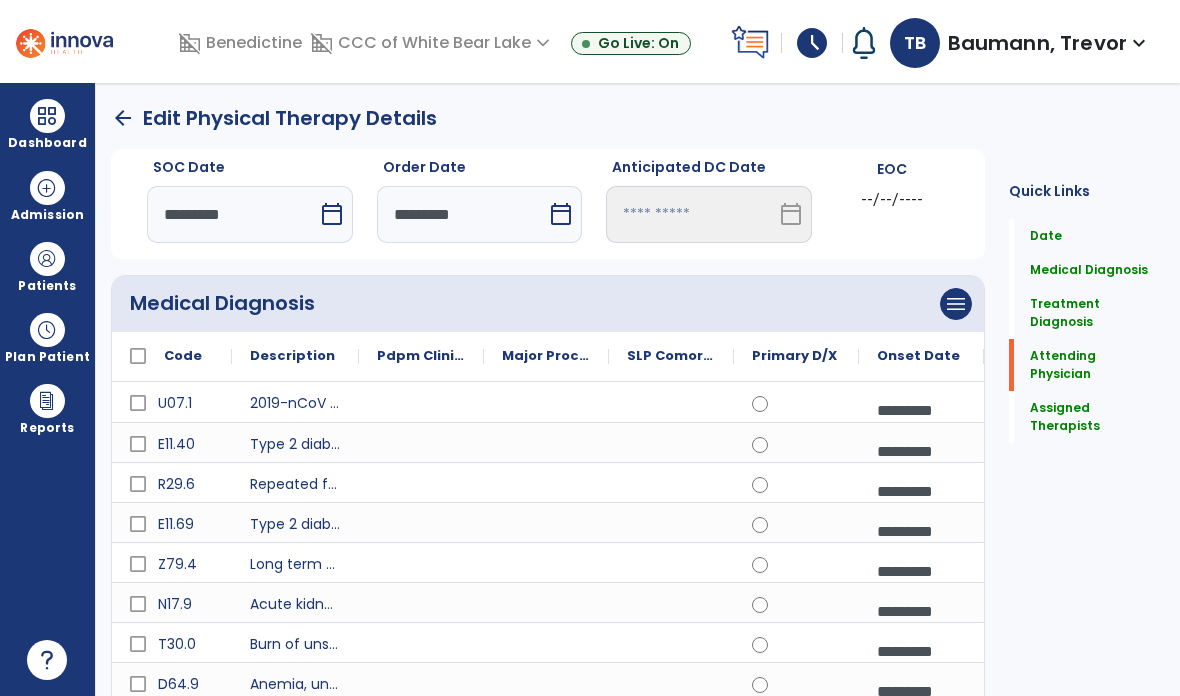 click on "Attending Physician" 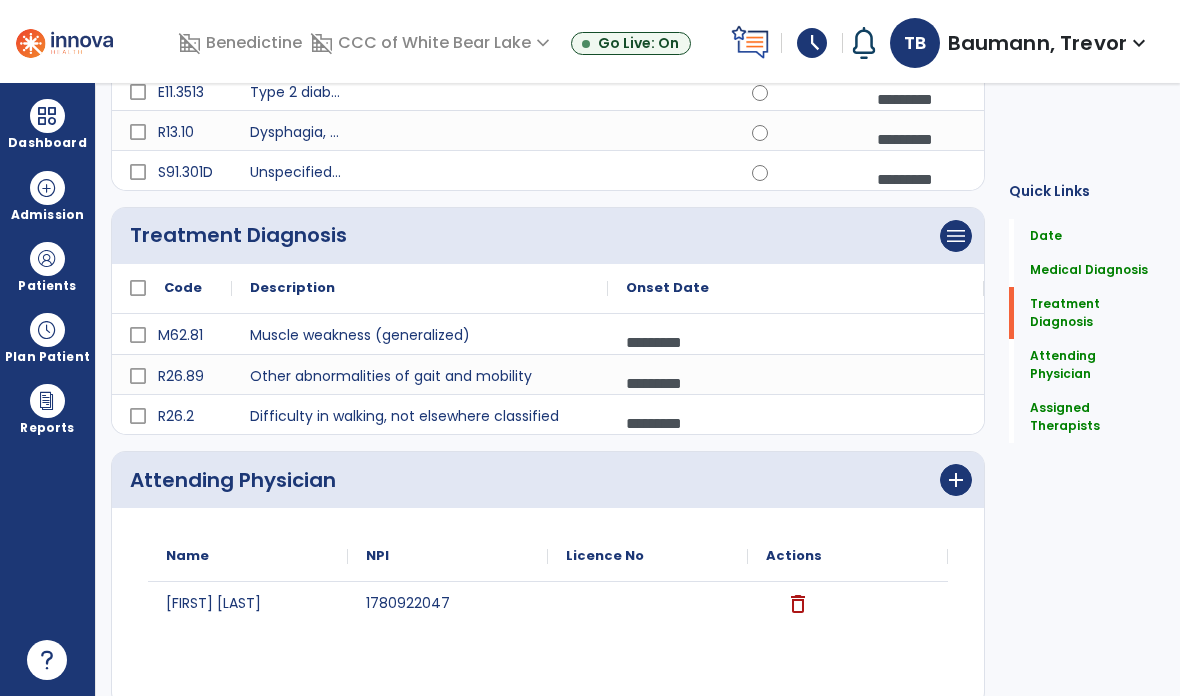 scroll, scrollTop: 1022, scrollLeft: 0, axis: vertical 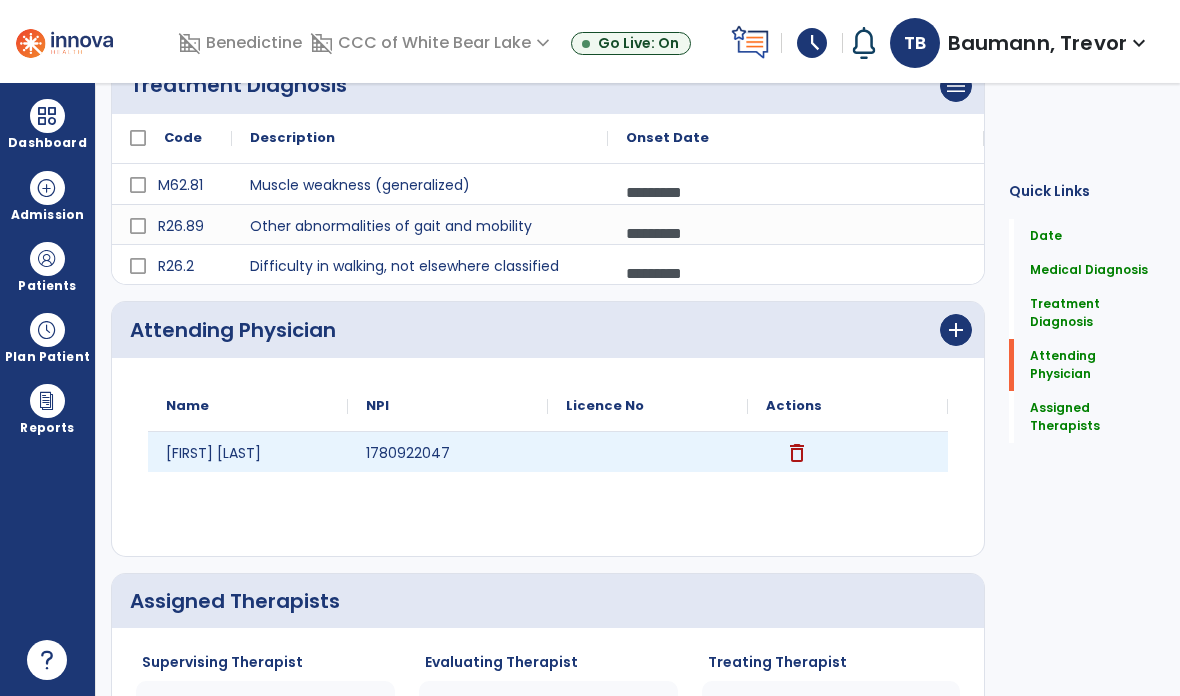 click on "delete" 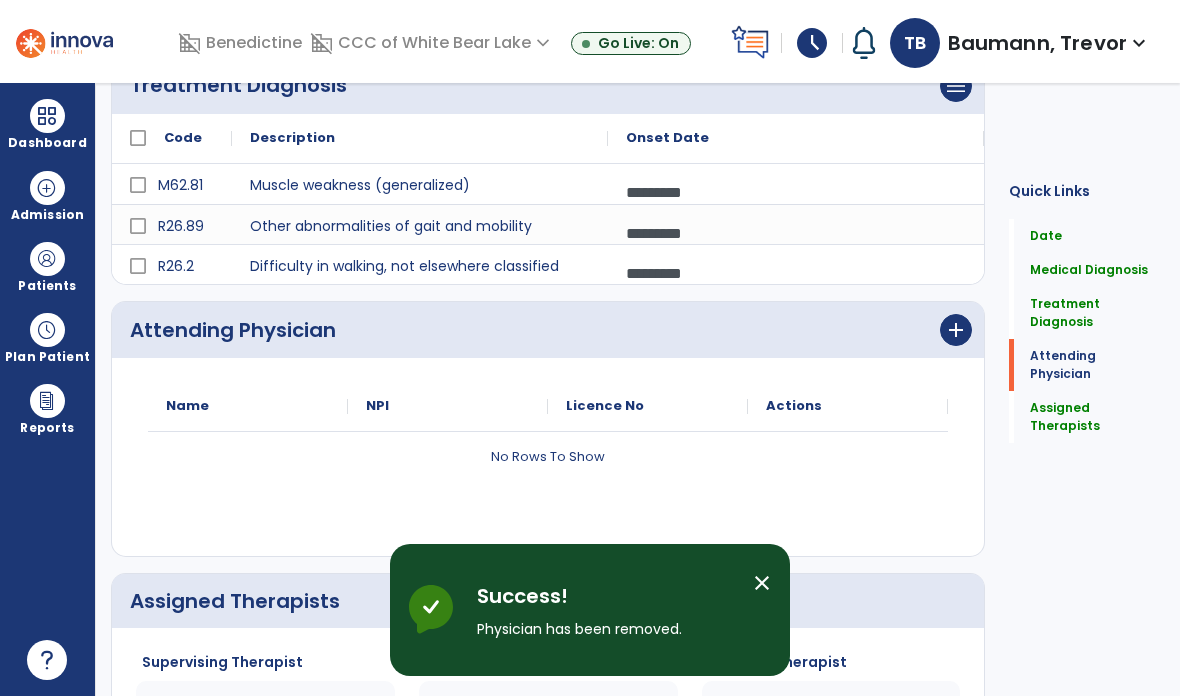 click on "add" 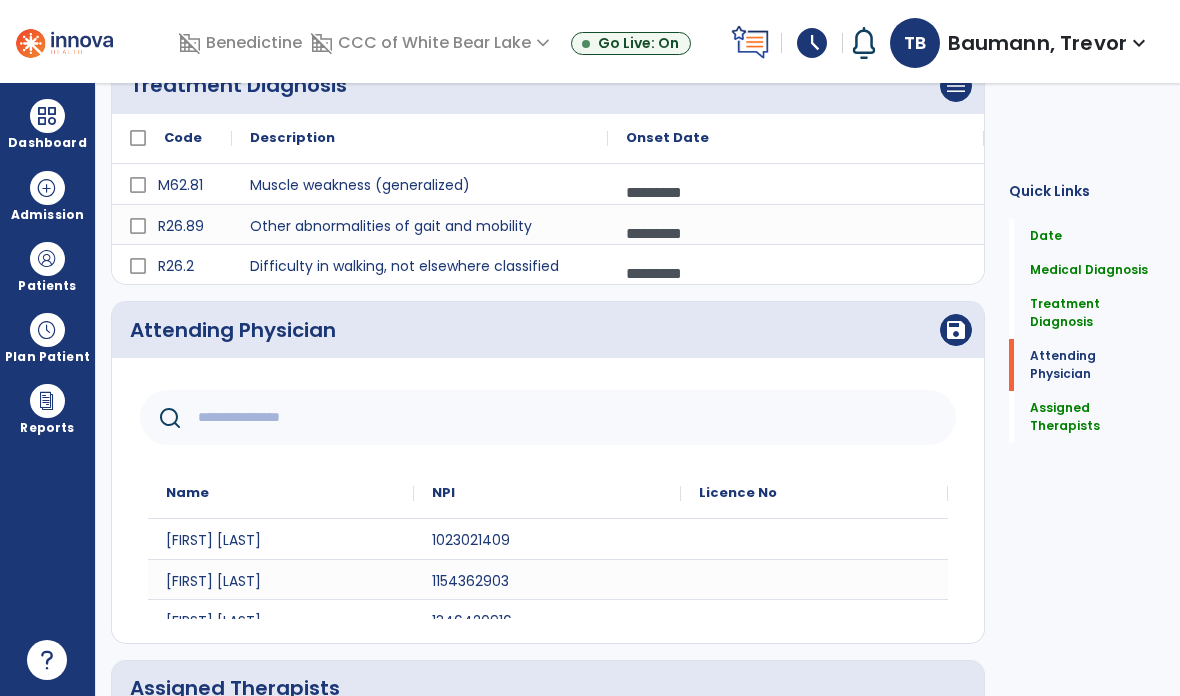 click 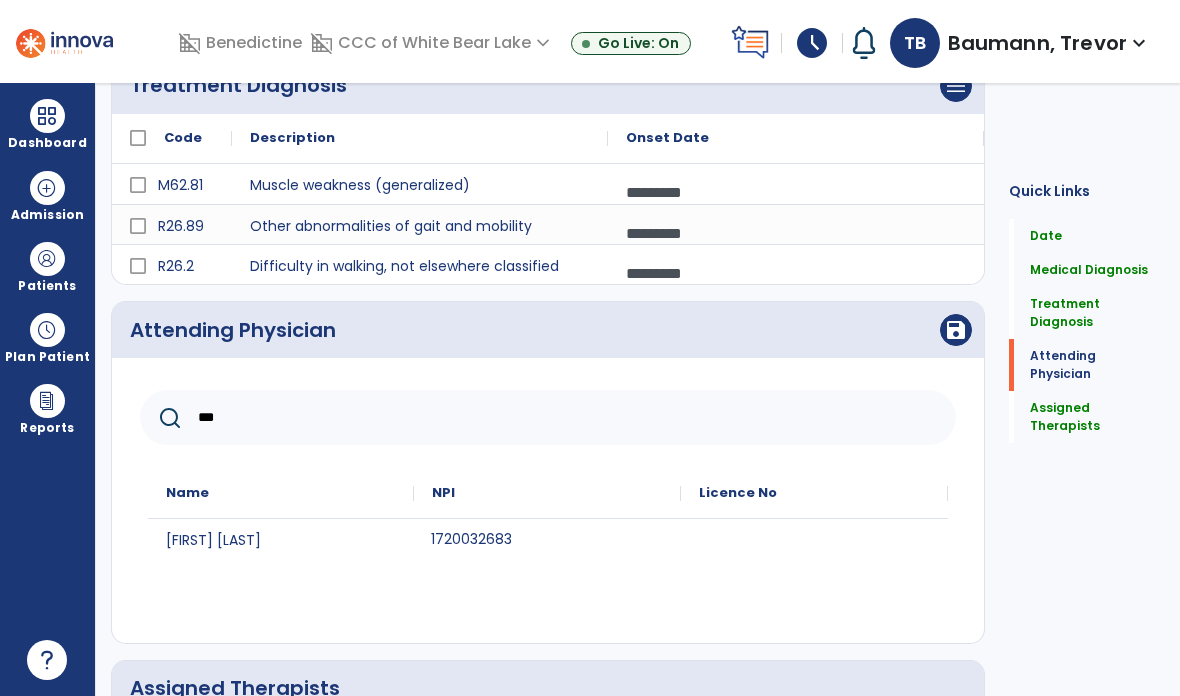 type on "***" 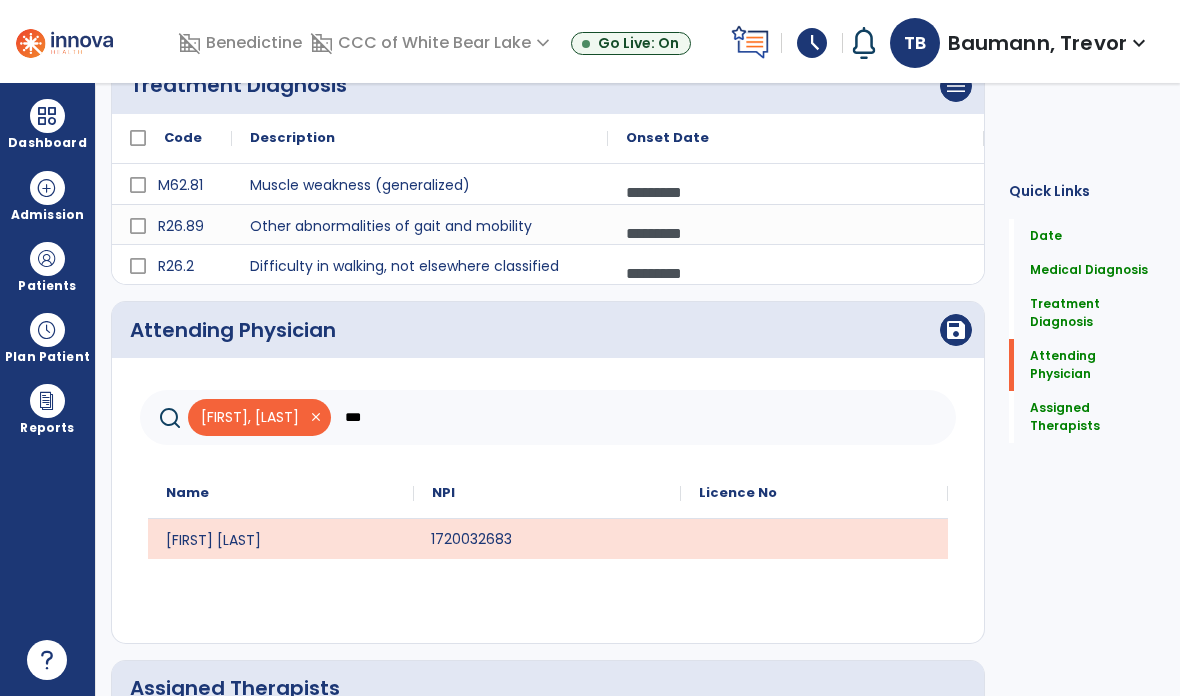 click on "save" 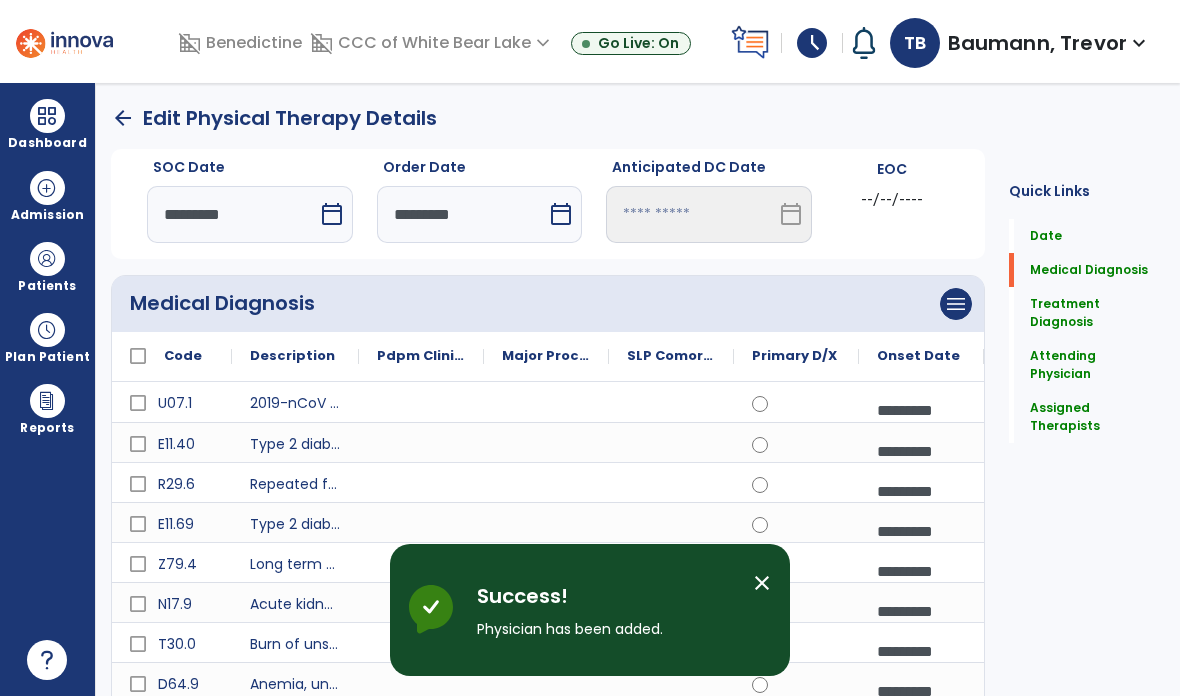 scroll, scrollTop: 0, scrollLeft: 0, axis: both 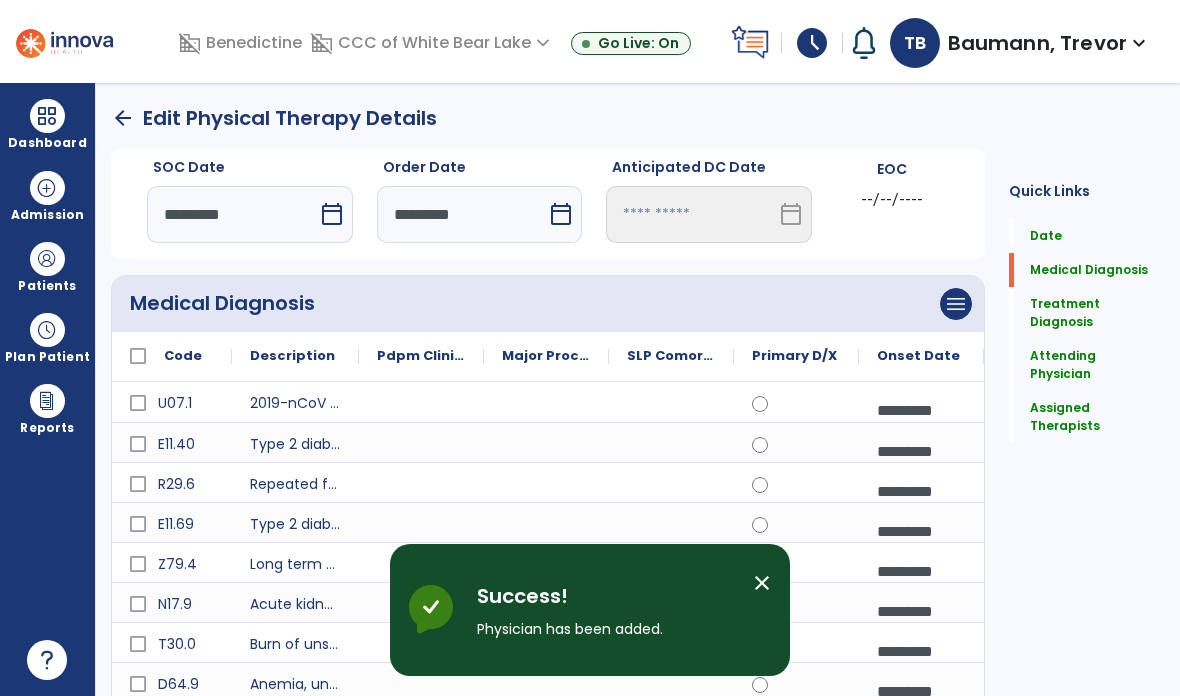 click on "arrow_back" 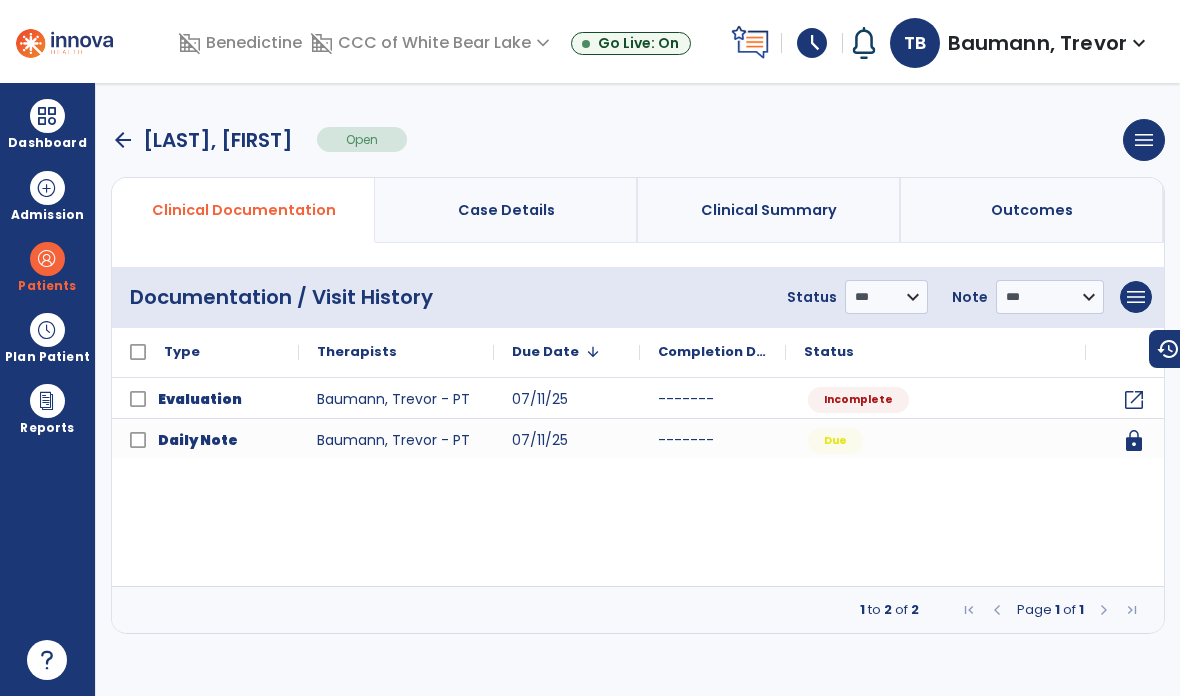 click on "Case Details" at bounding box center (506, 210) 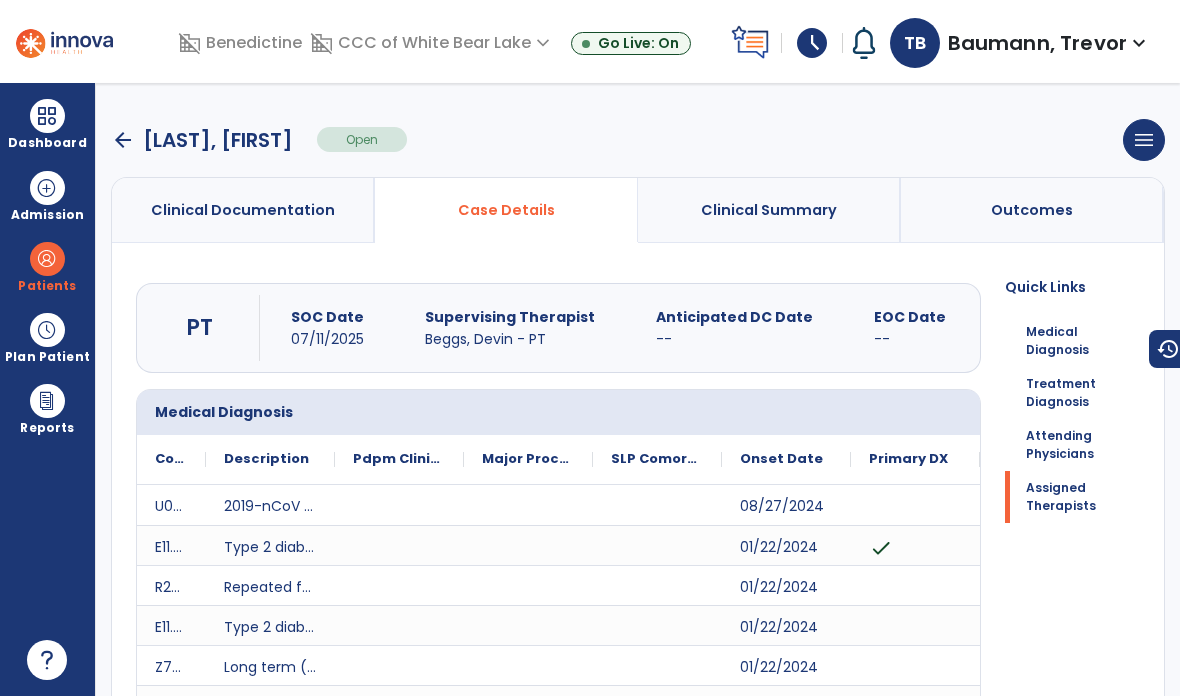 click on "arrow_back   [LAST], [FIRST]  Open  menu   Edit Therapy Case   Delete Therapy Case   Close Therapy Case" at bounding box center [638, 140] 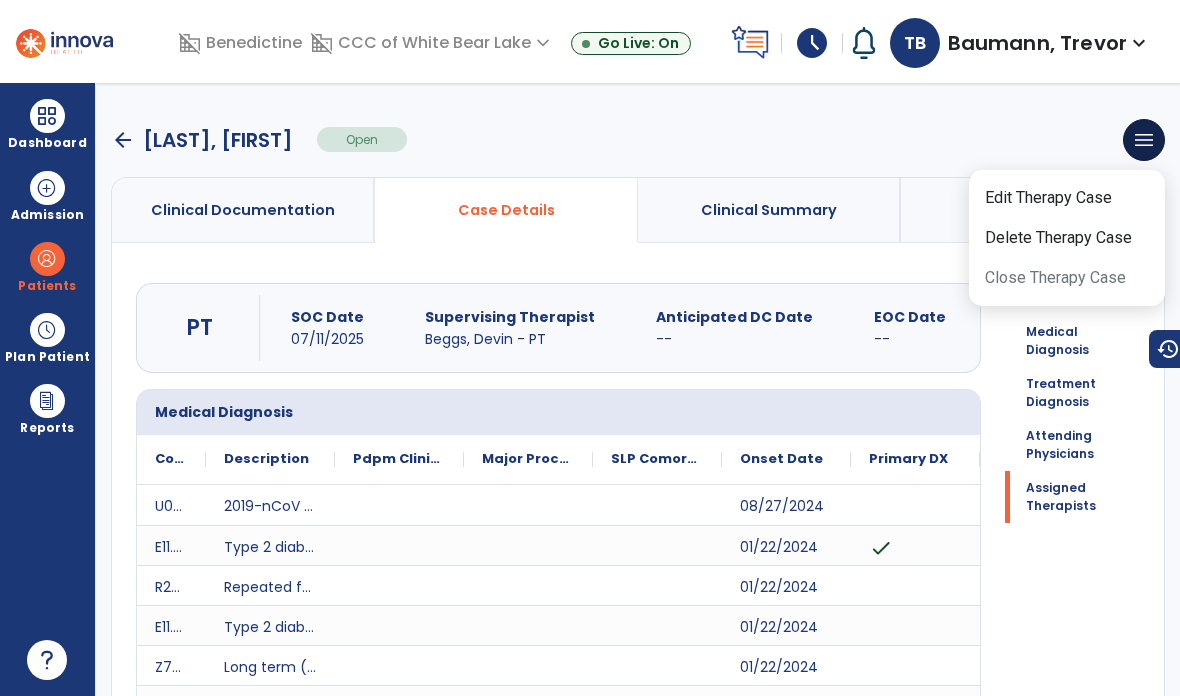 click on "Edit Therapy Case" at bounding box center [1067, 198] 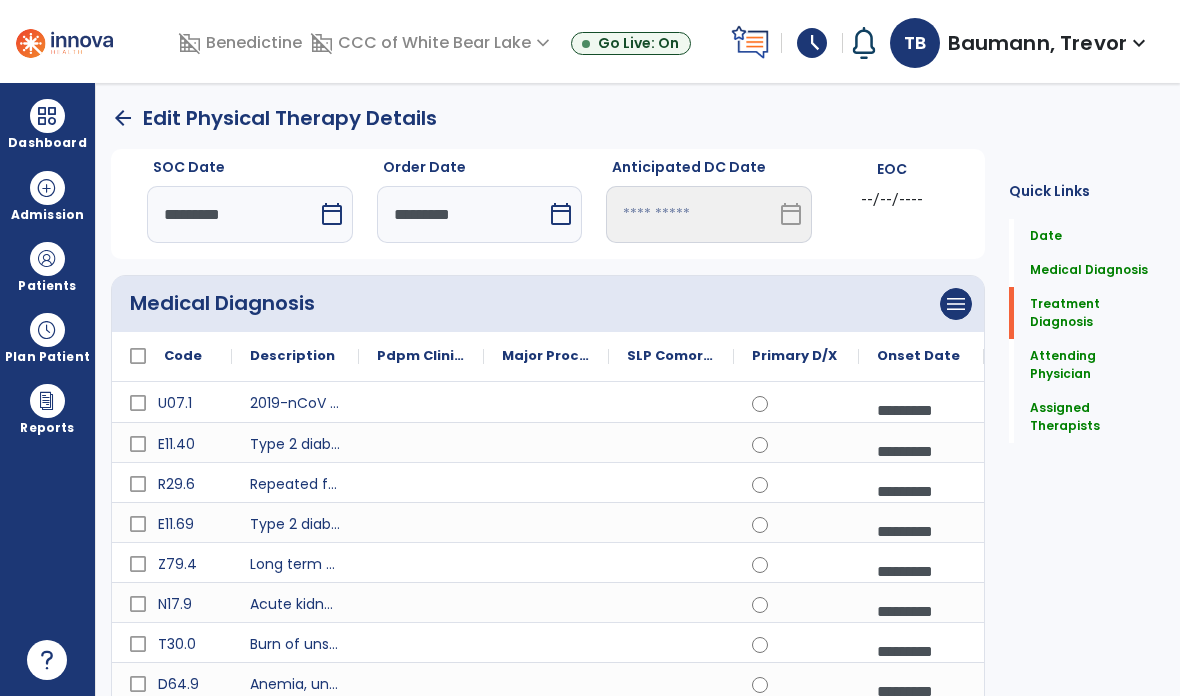 click on "Treatment Diagnosis" 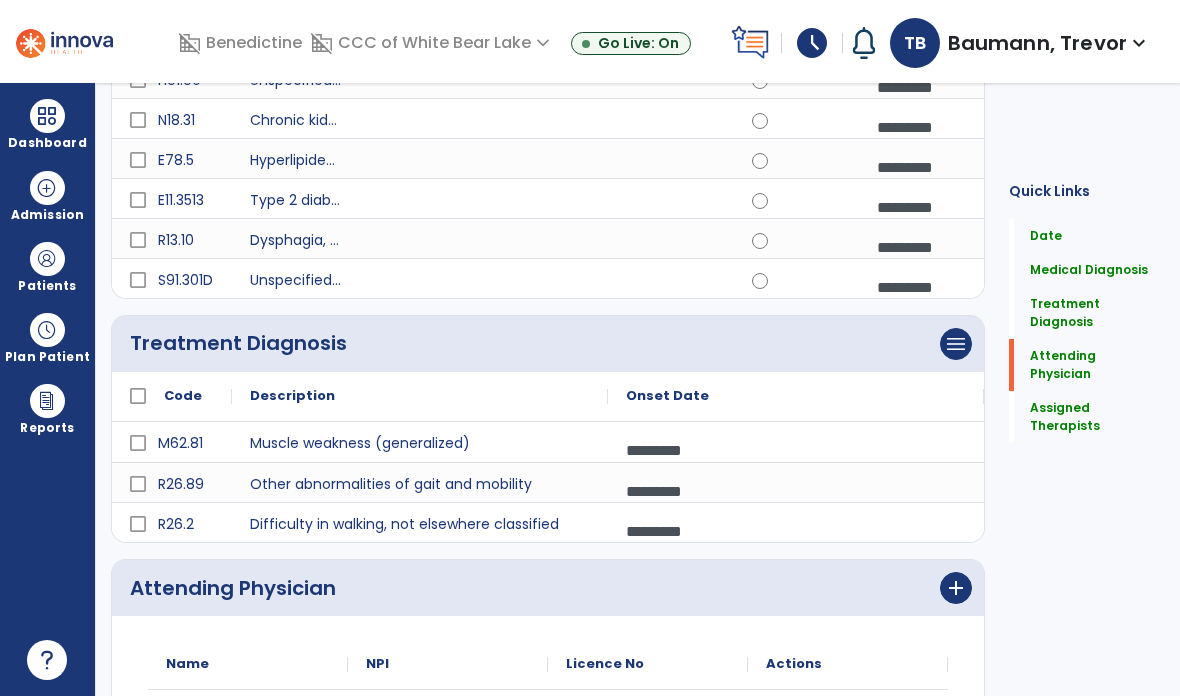click on "Attending Physician" 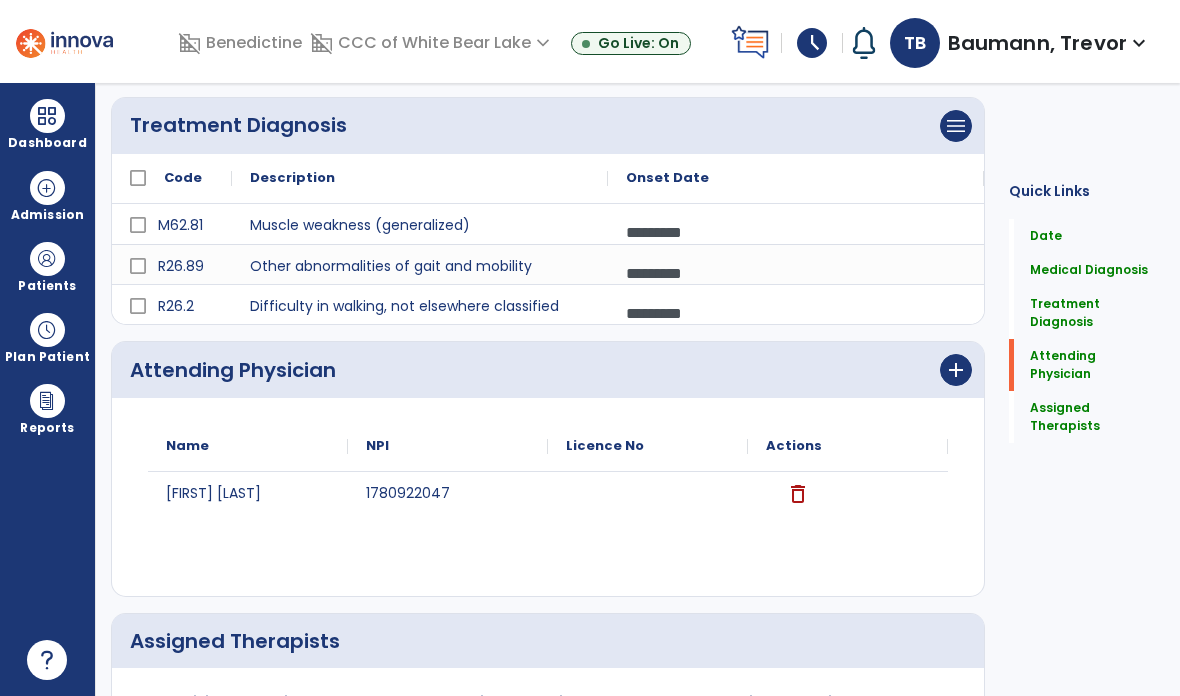 scroll, scrollTop: 1022, scrollLeft: 0, axis: vertical 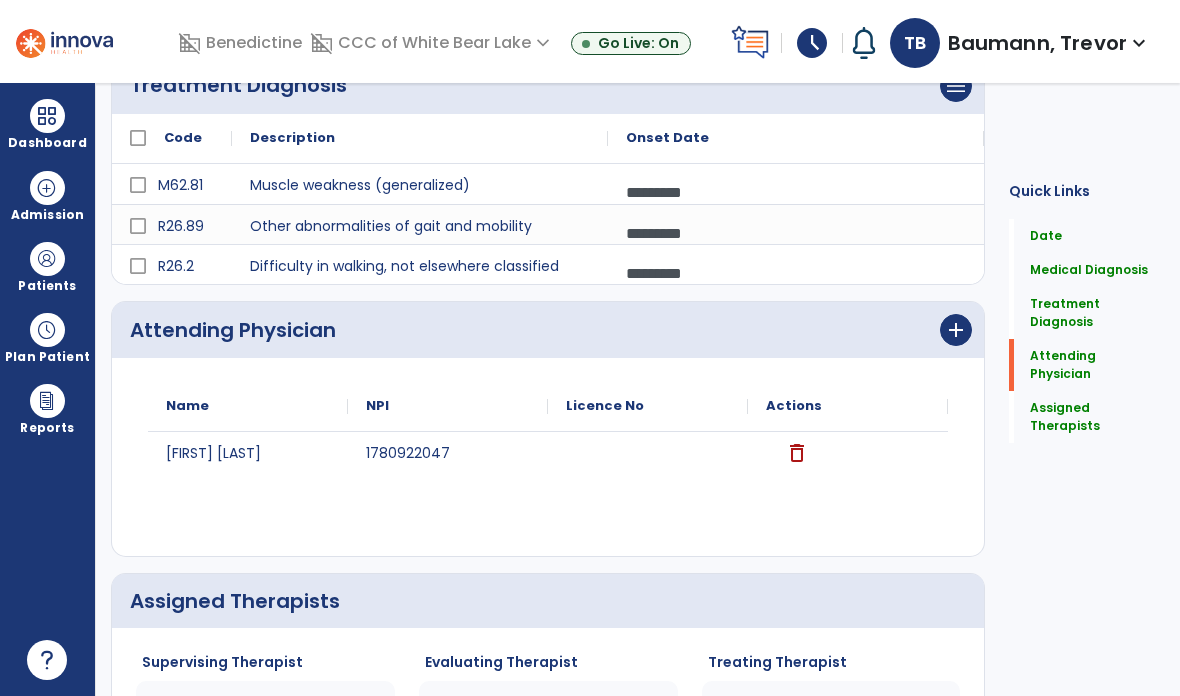 click on "delete" 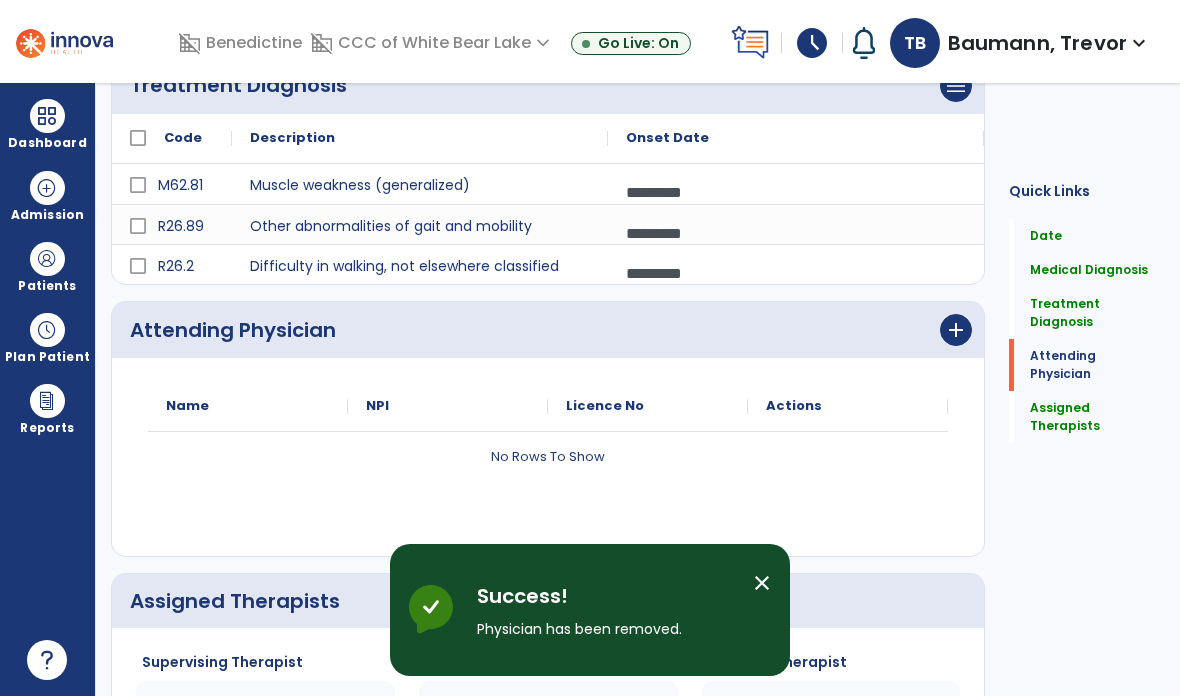 click 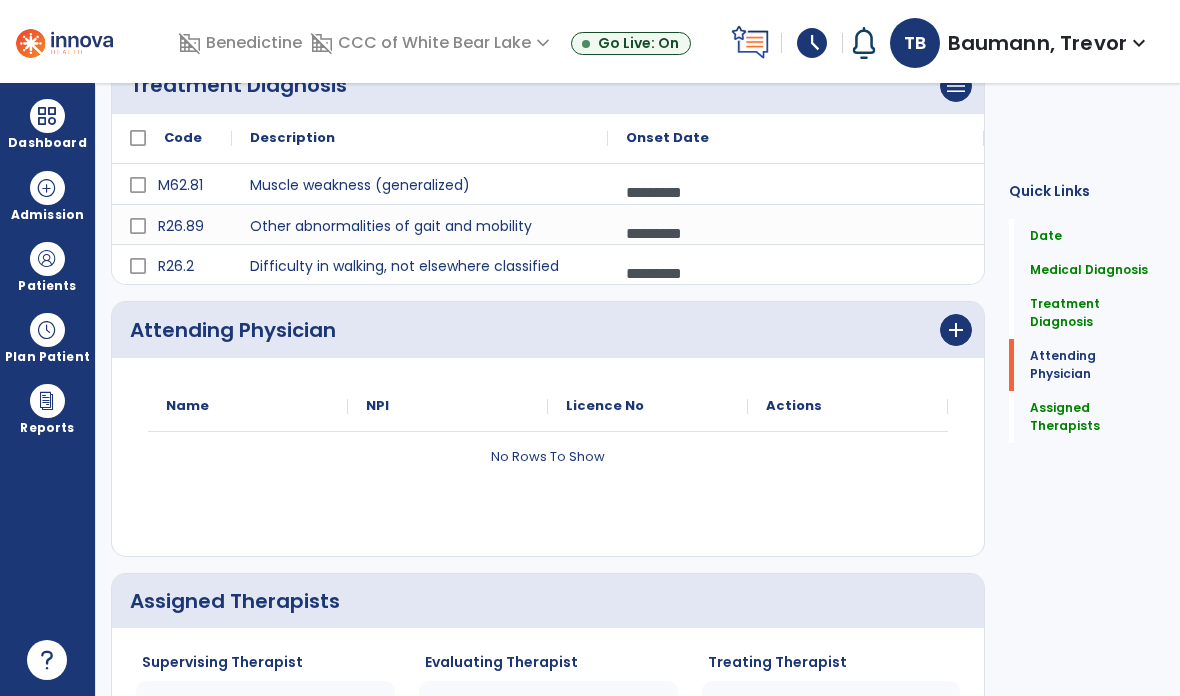 click on "add" 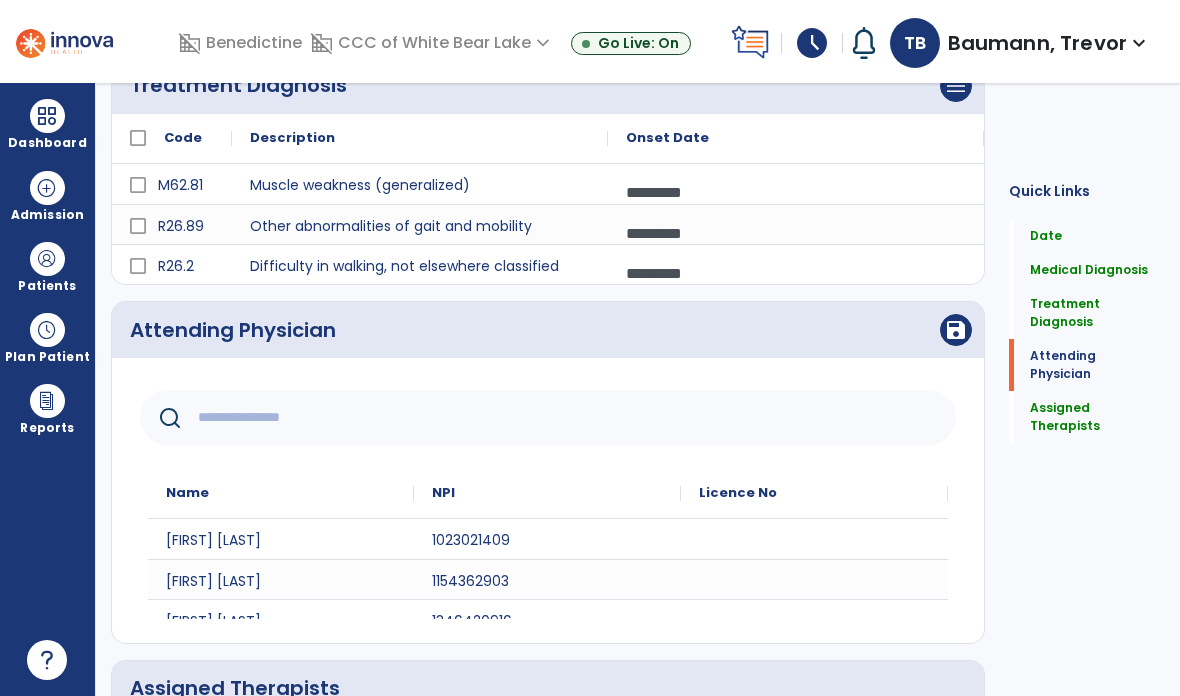 click 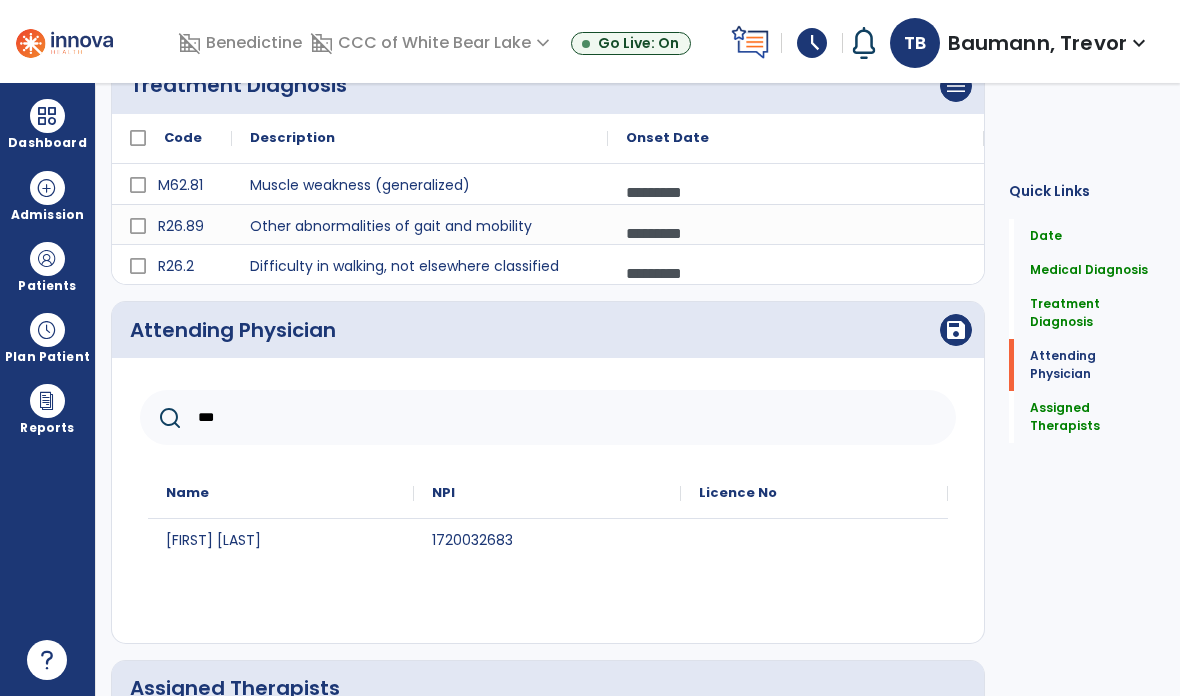 type on "***" 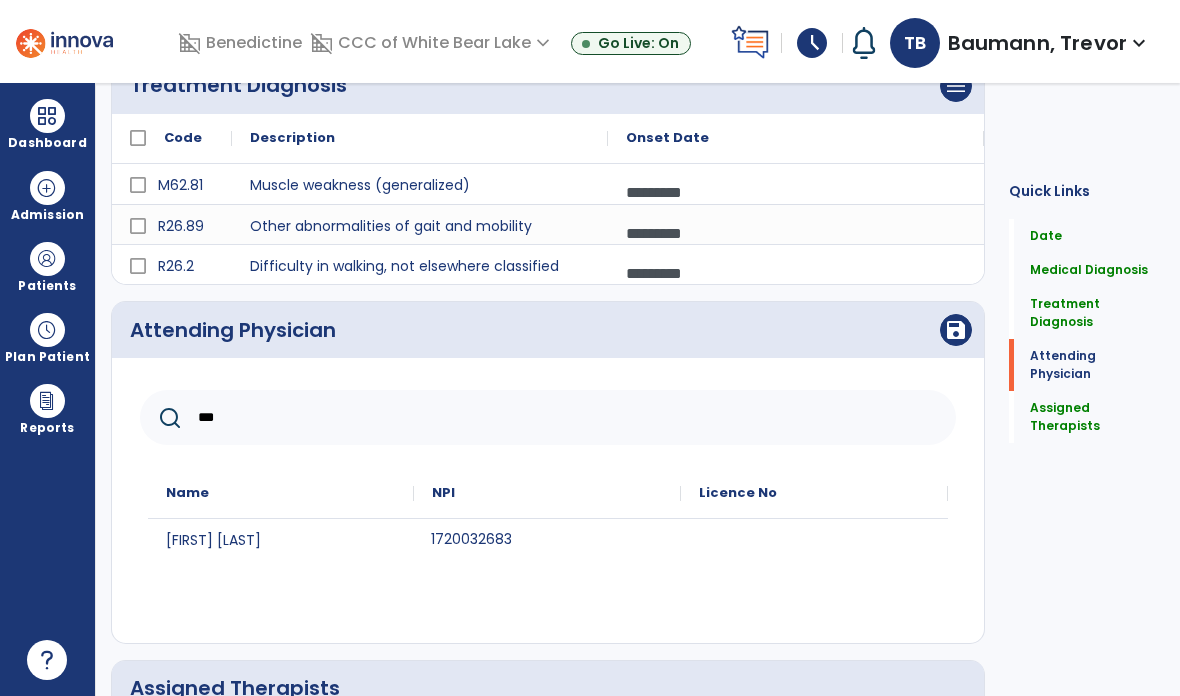 click on "1720032683" 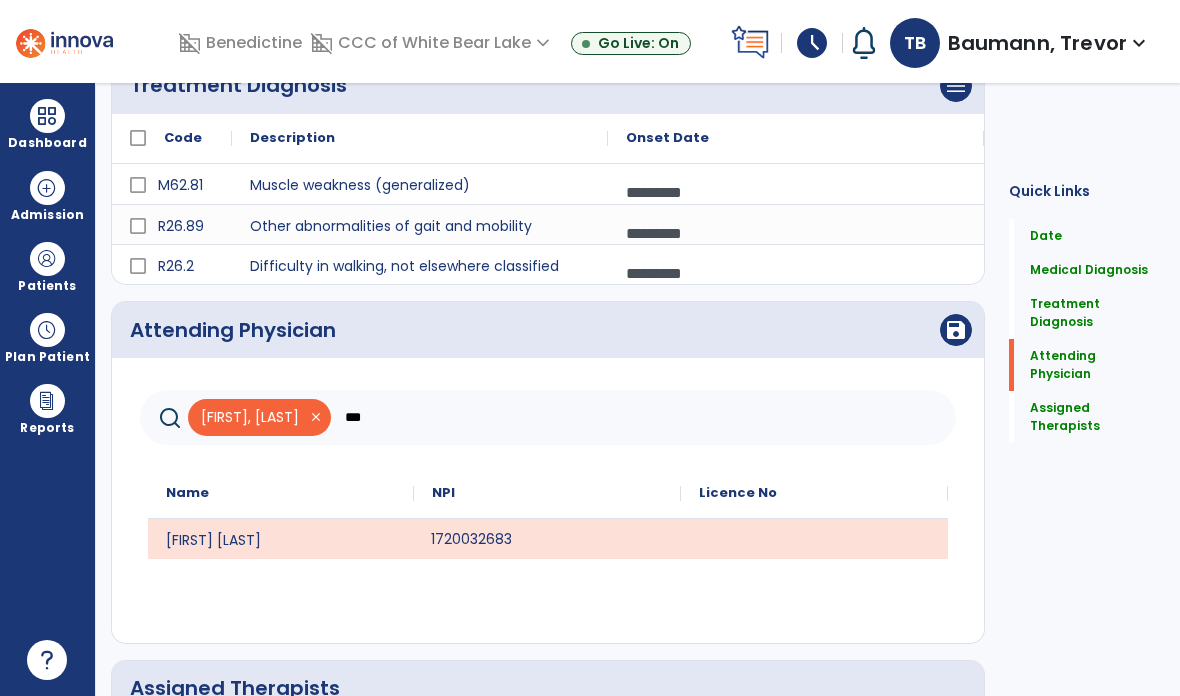 click on "save" 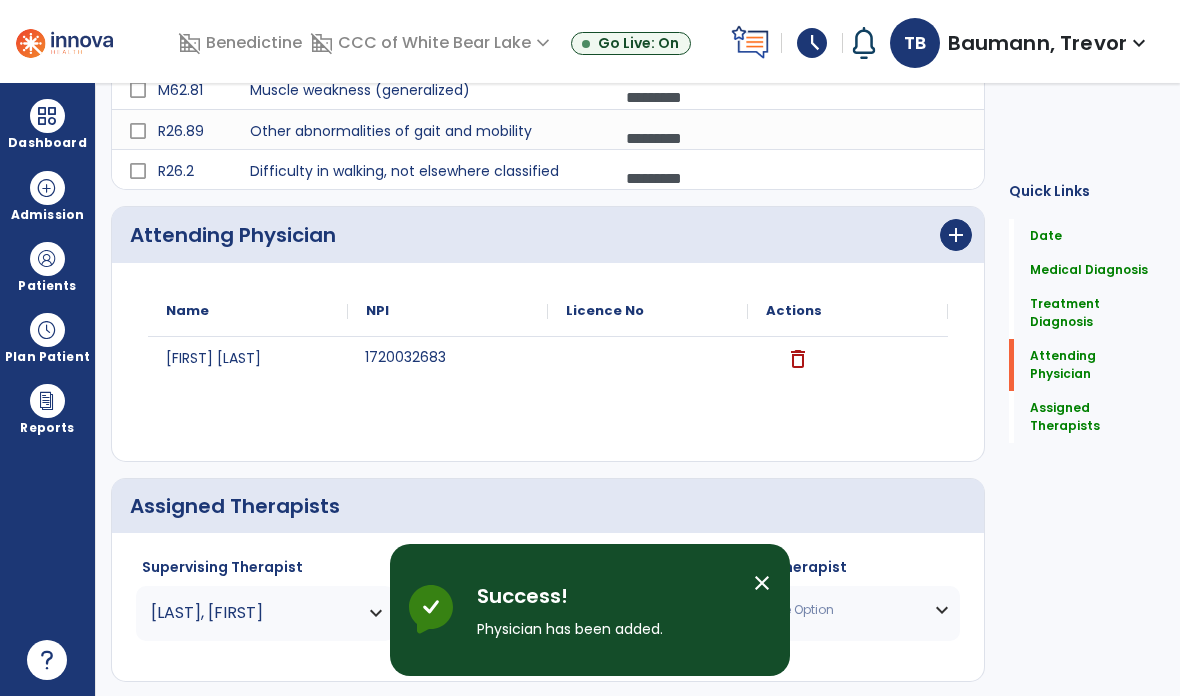 scroll, scrollTop: 1116, scrollLeft: 0, axis: vertical 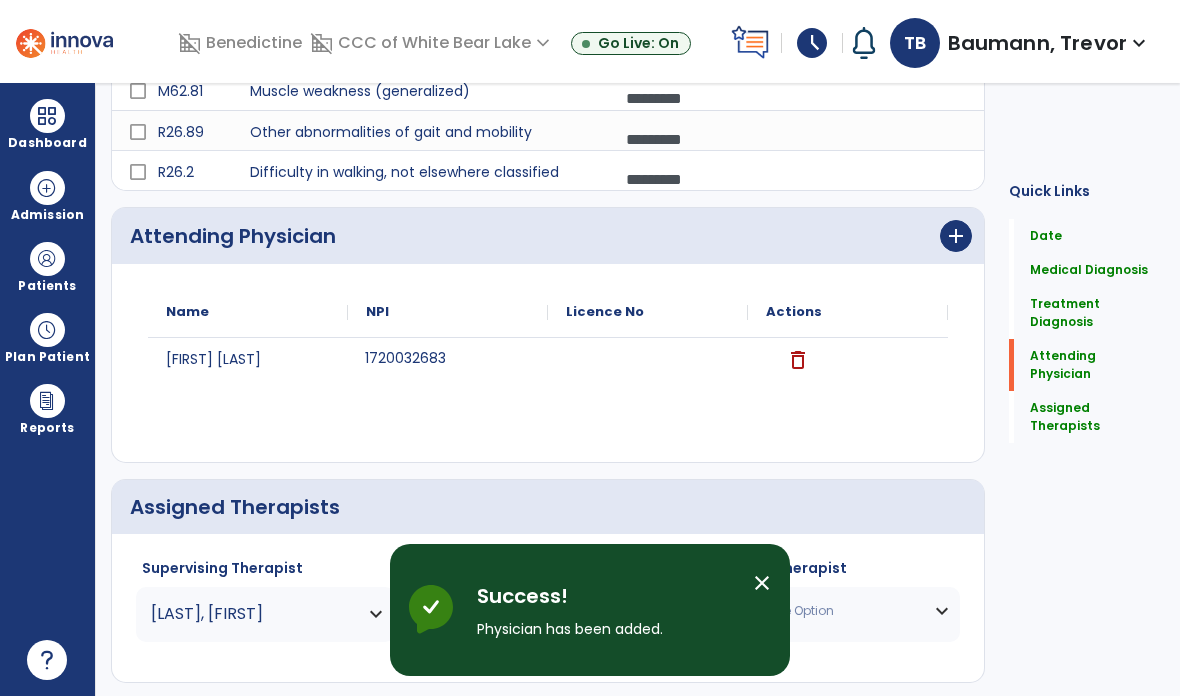 click on "Update  >" 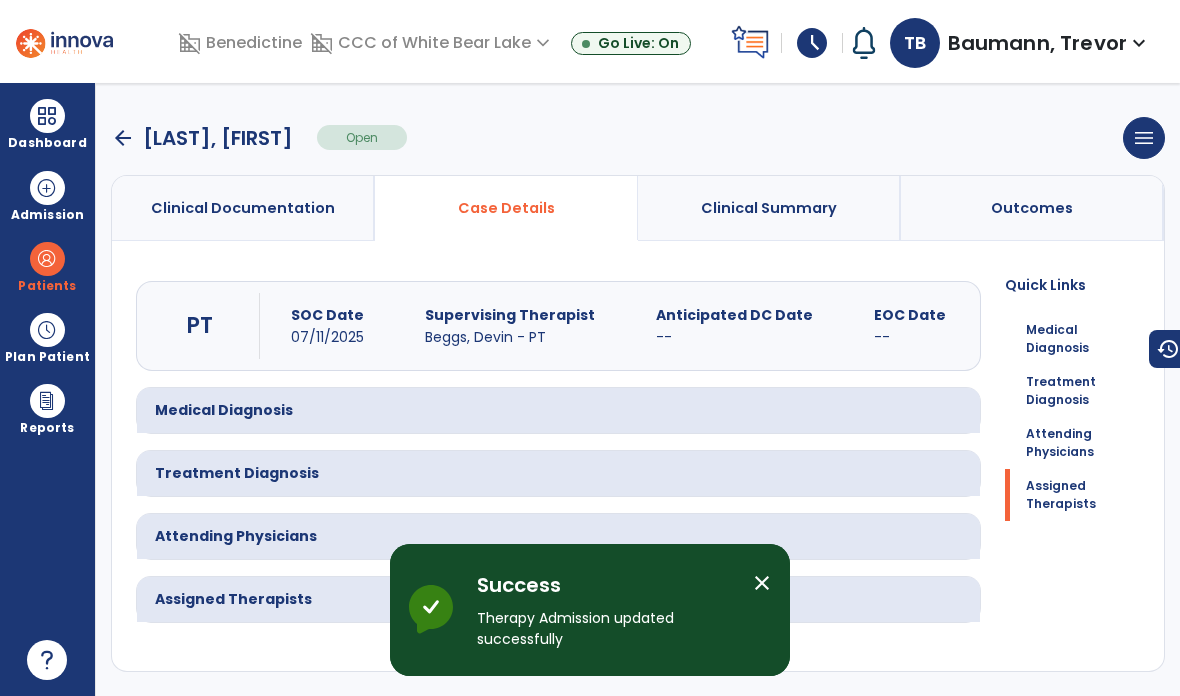 scroll, scrollTop: 0, scrollLeft: 0, axis: both 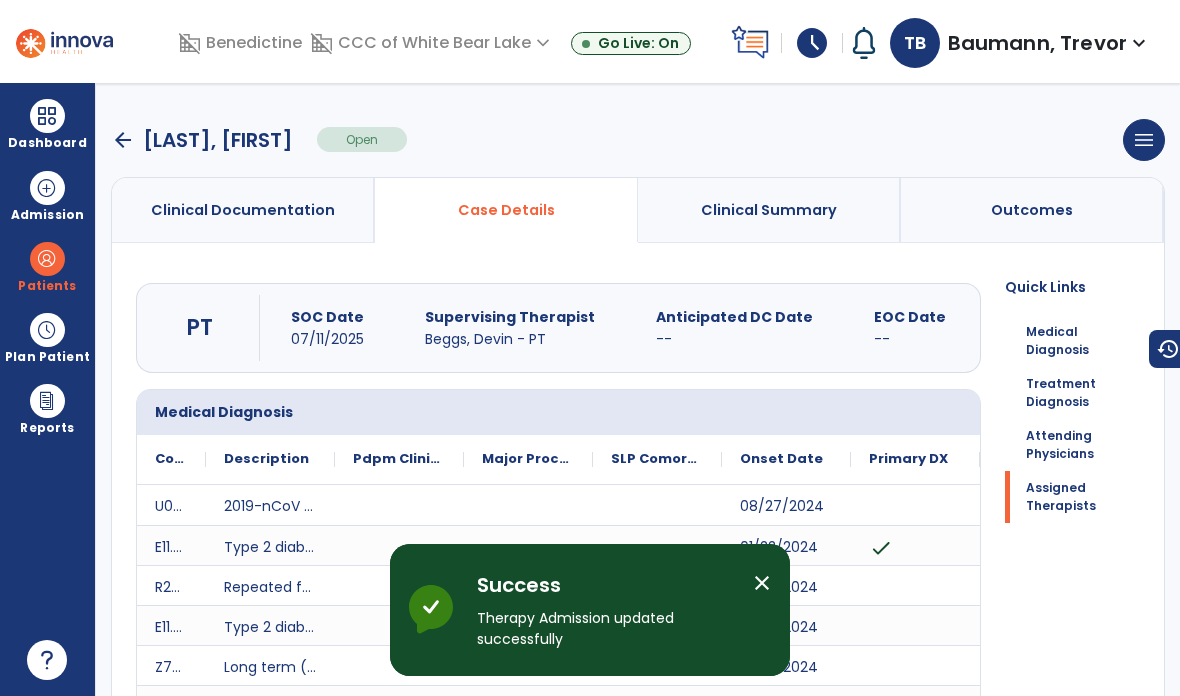 click on "arrow_back" at bounding box center (123, 140) 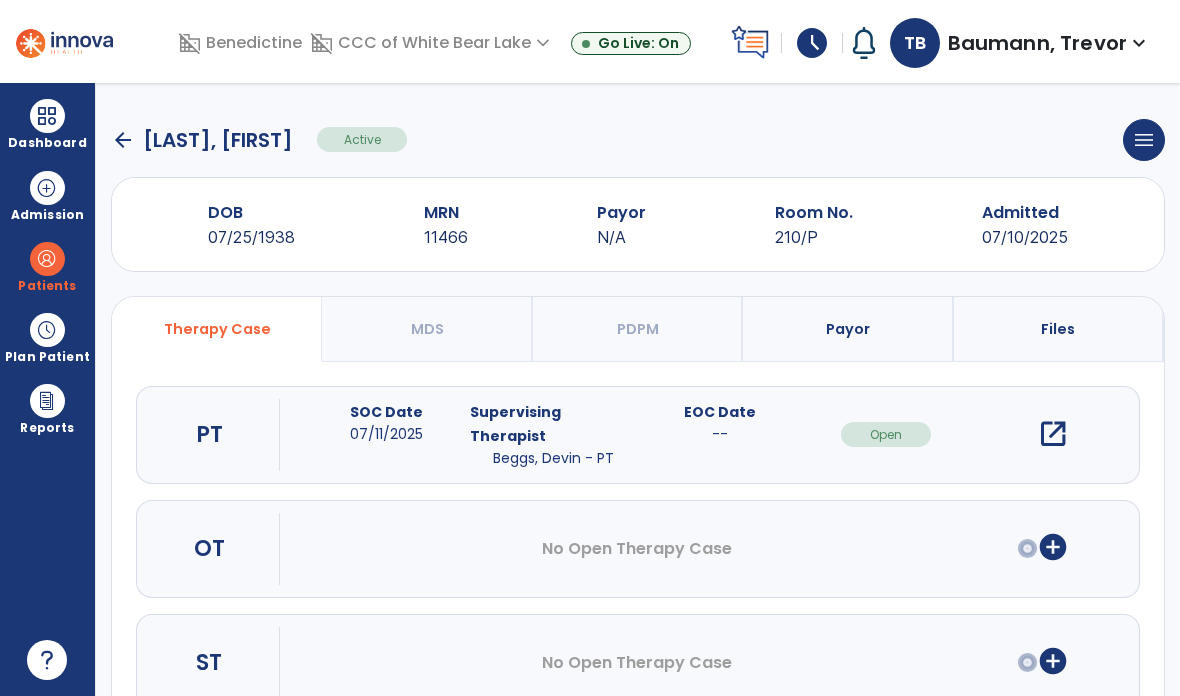 click on "arrow_back" 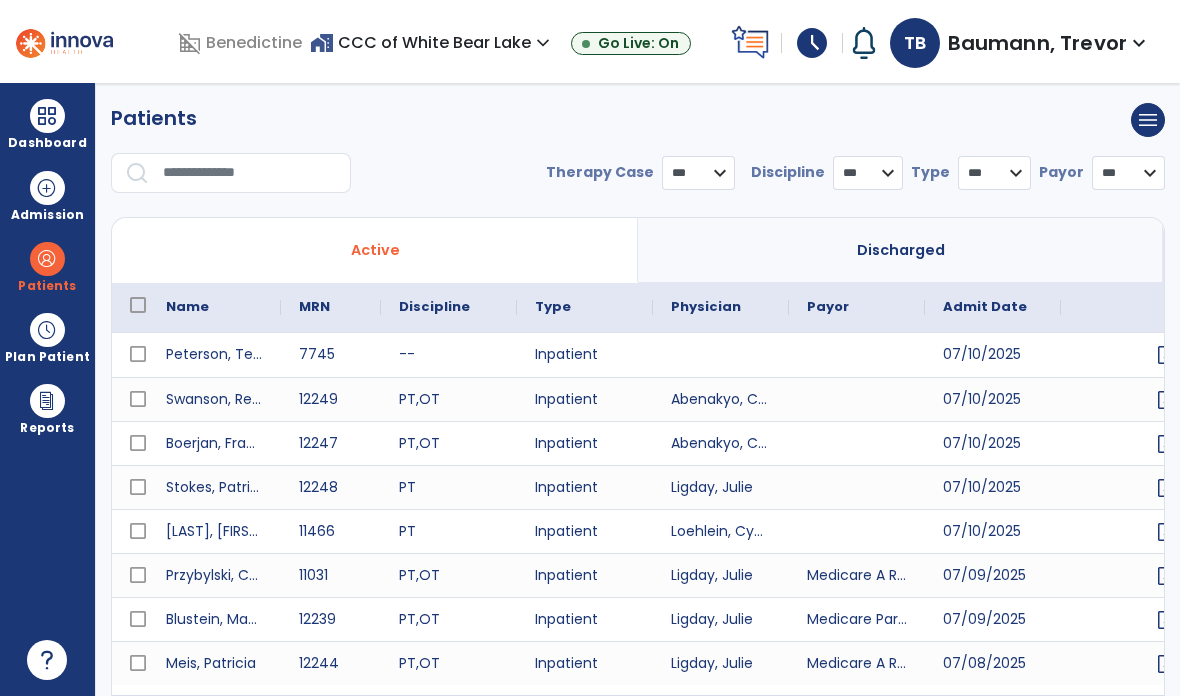 select on "***" 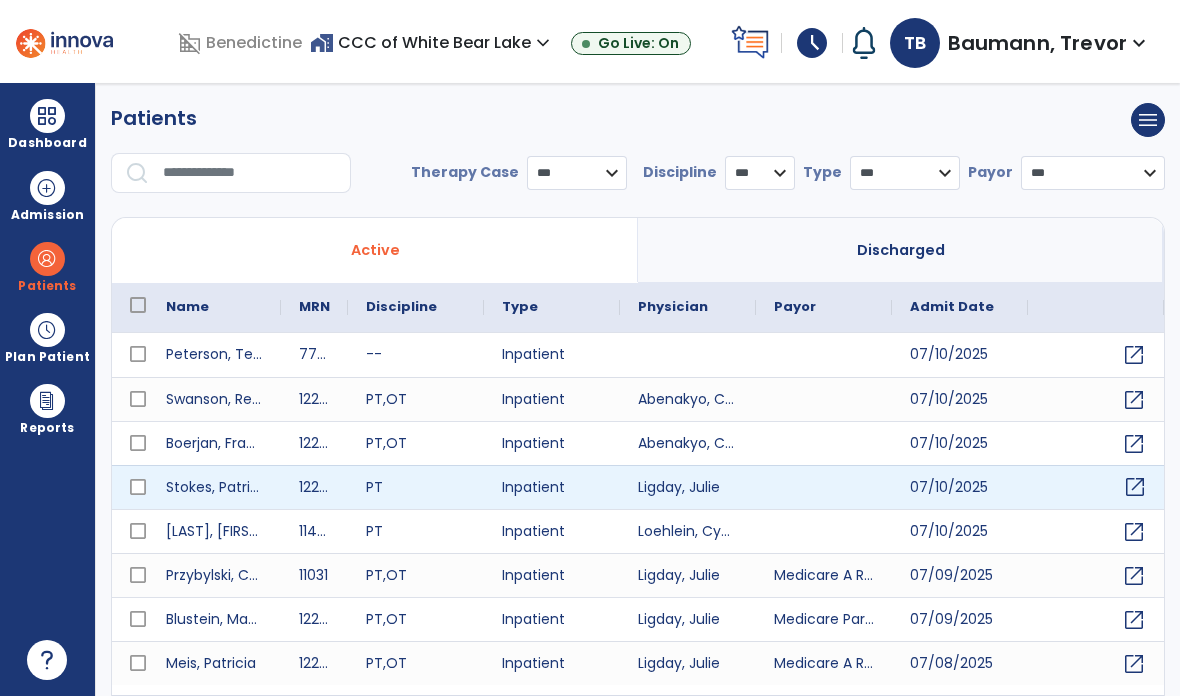 click on "open_in_new" at bounding box center [1135, 487] 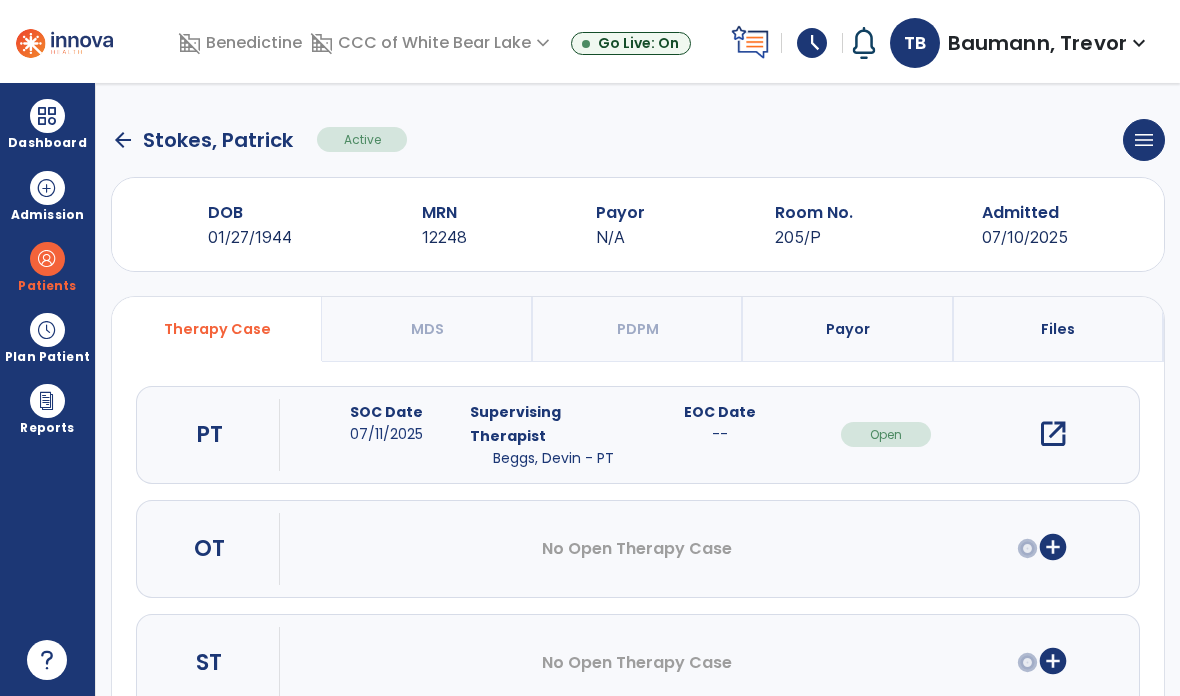 click on "open_in_new" at bounding box center [1053, 434] 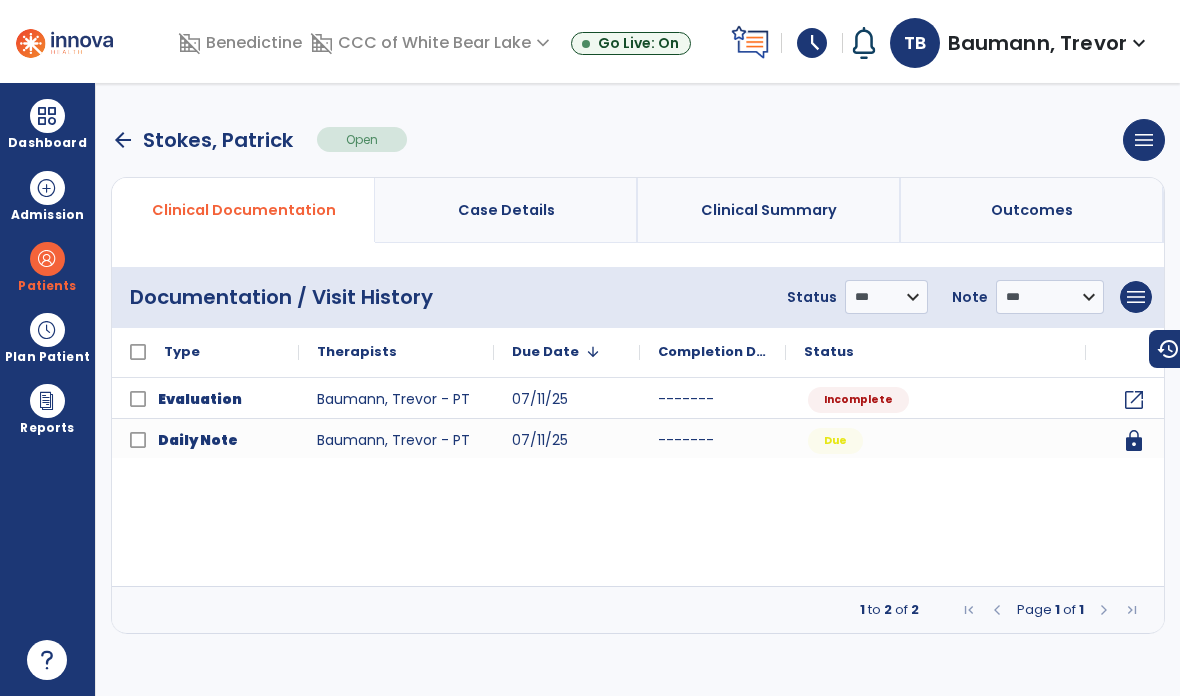 click on "menu" at bounding box center (1144, 140) 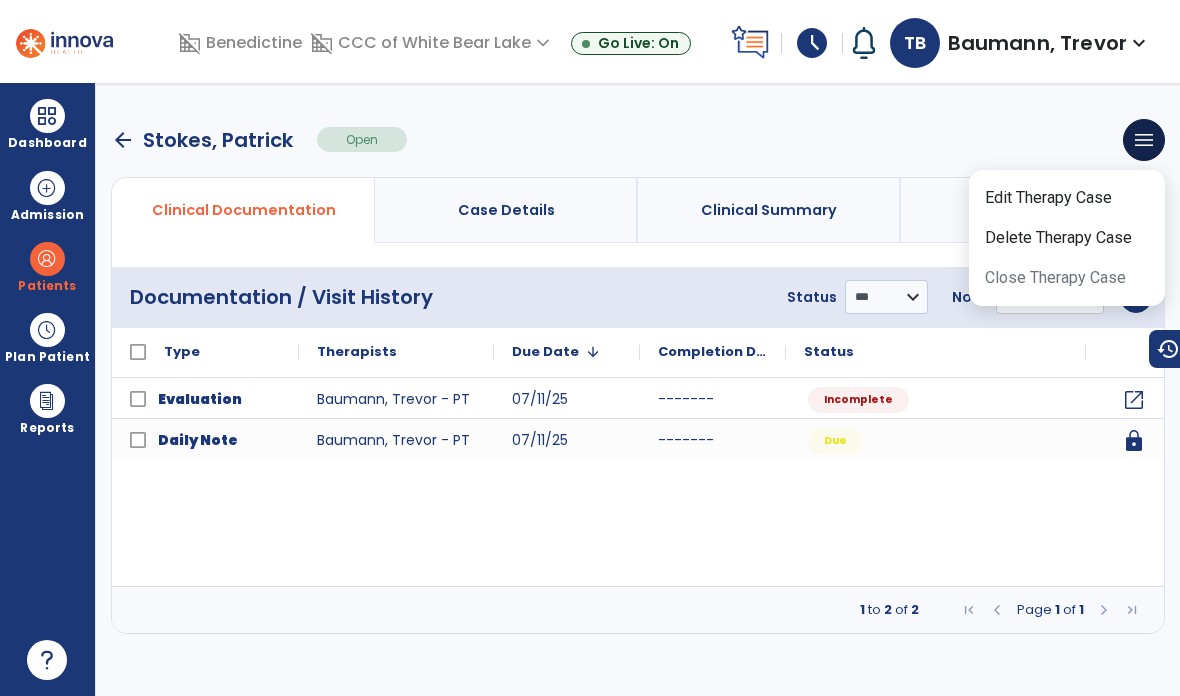 click on "Delete Therapy Case" at bounding box center (1067, 238) 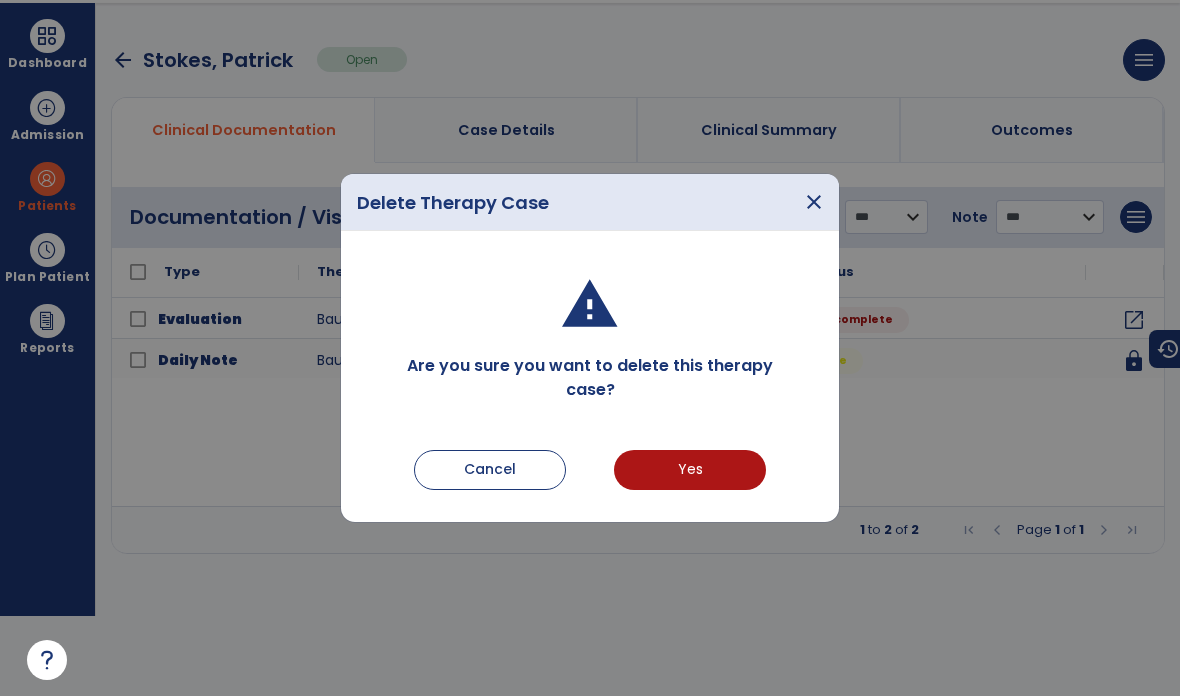 click on "close" at bounding box center (814, 202) 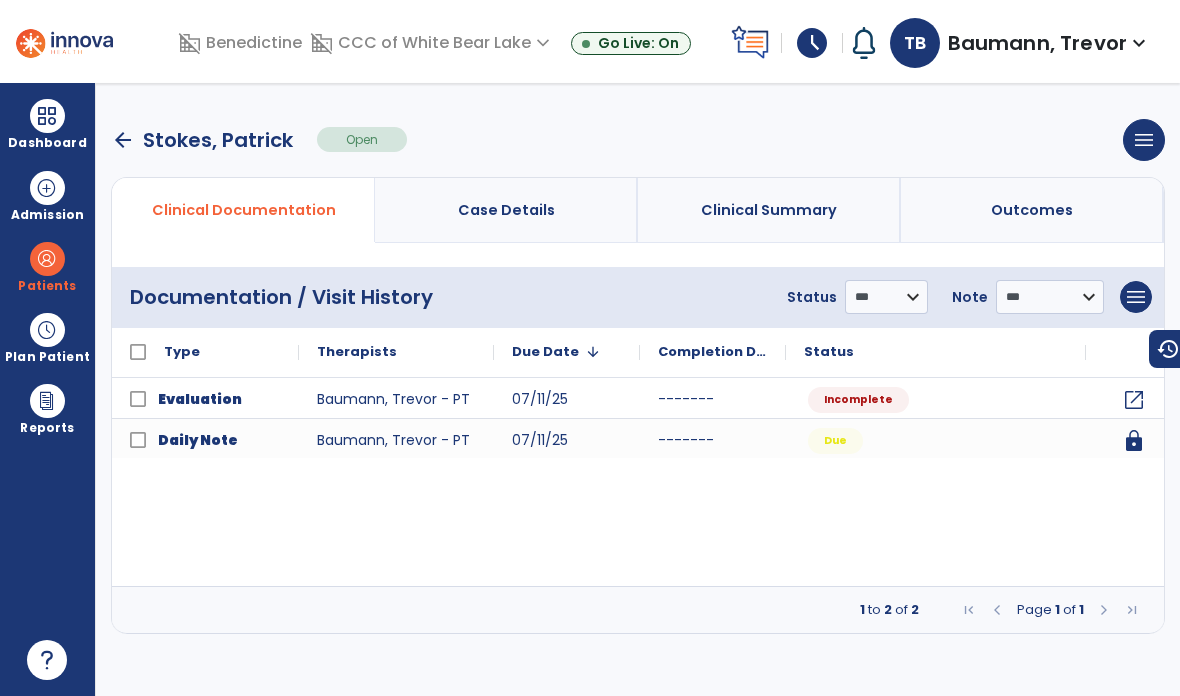 click on "menu" at bounding box center (1144, 140) 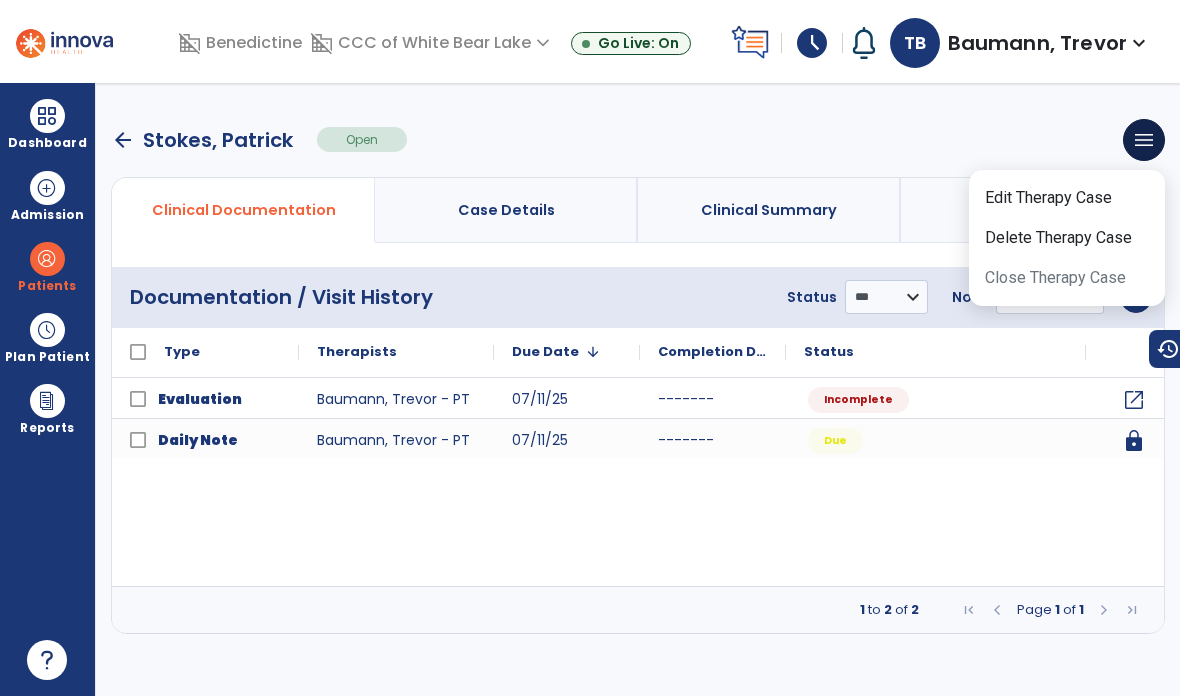 click on "Edit Therapy Case" at bounding box center (1067, 198) 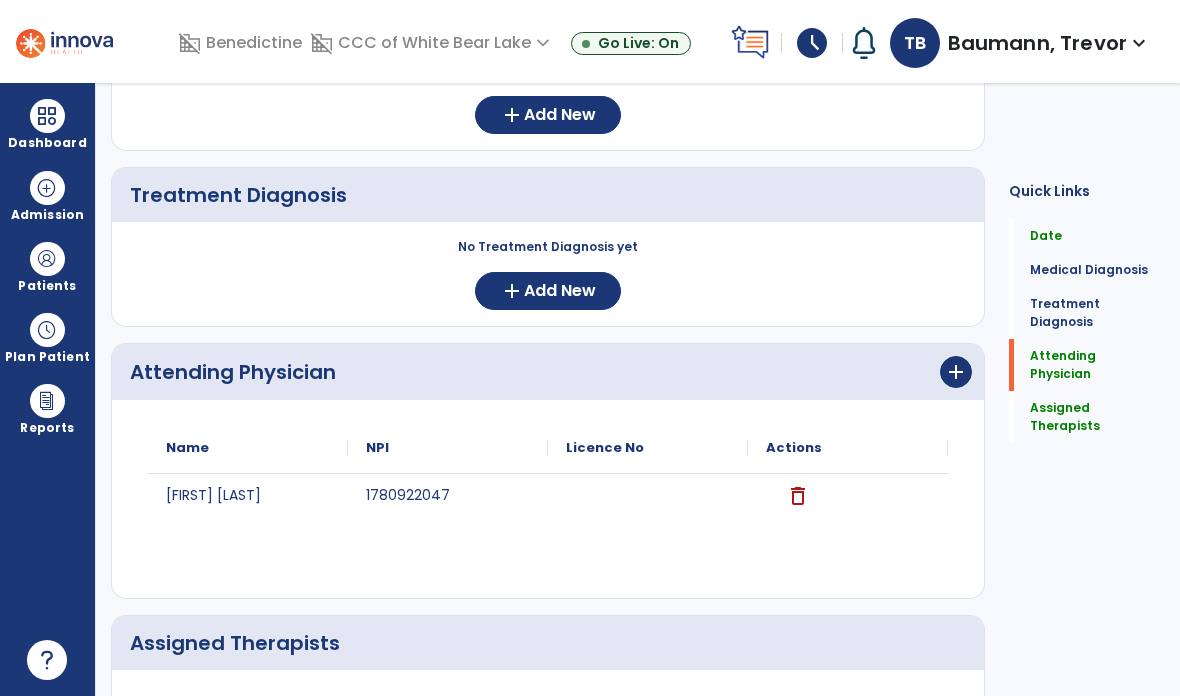 scroll, scrollTop: 285, scrollLeft: 0, axis: vertical 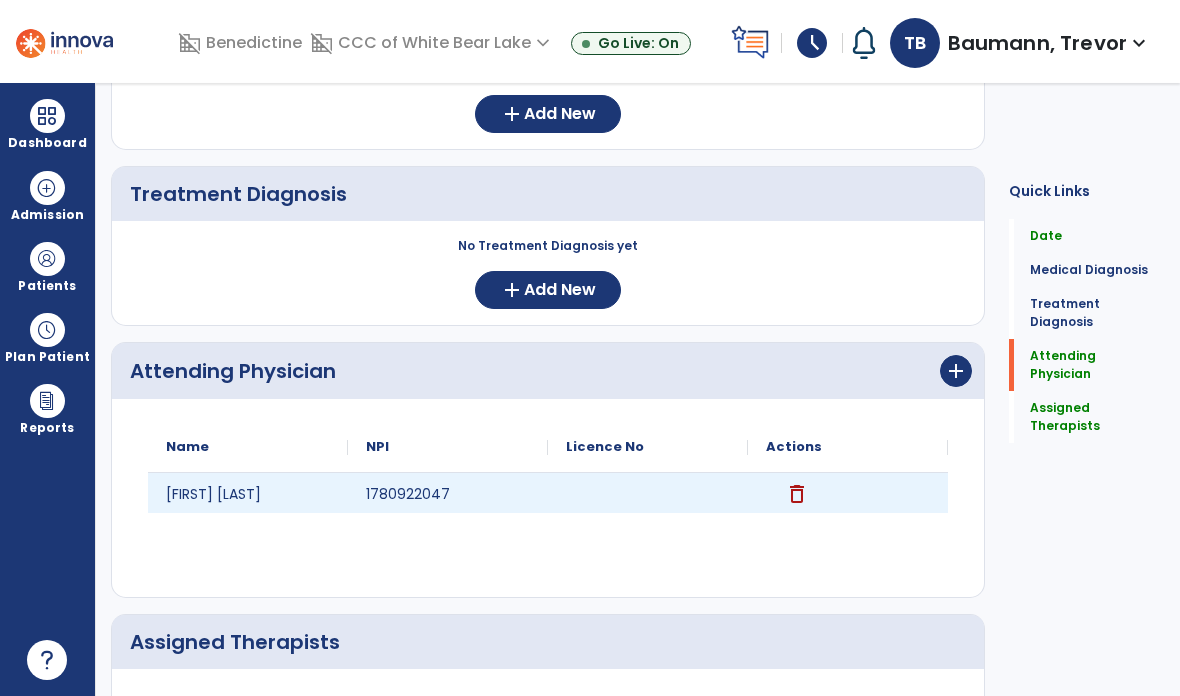 click on "delete" 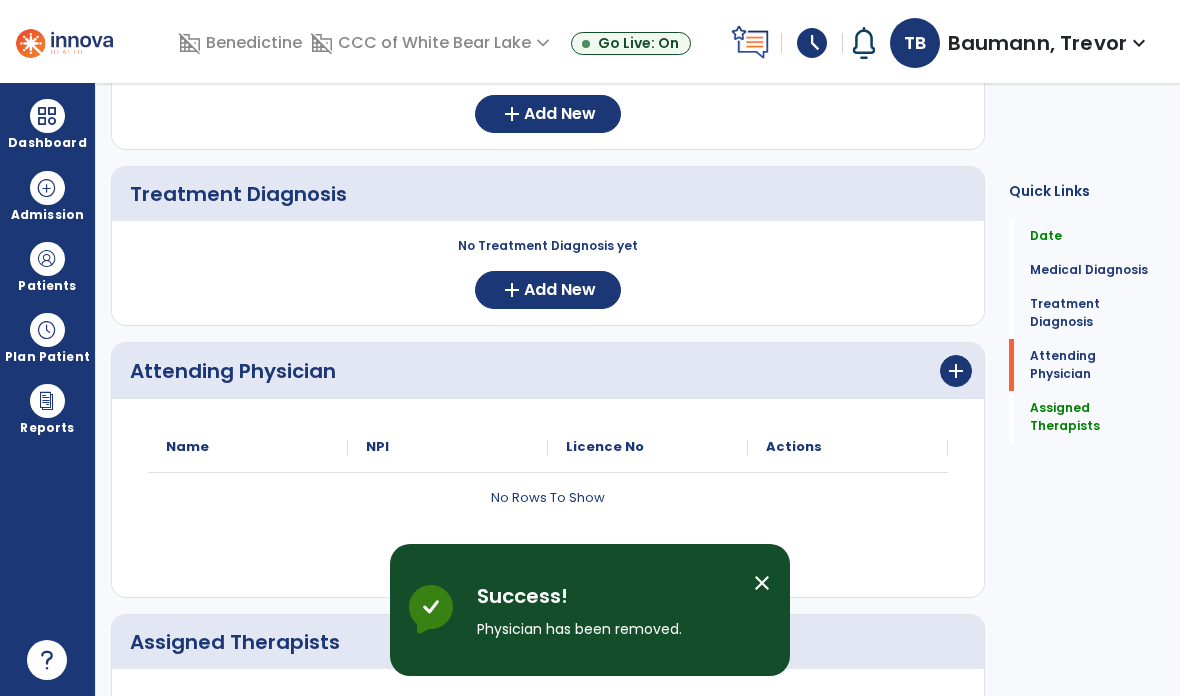 click on "add" 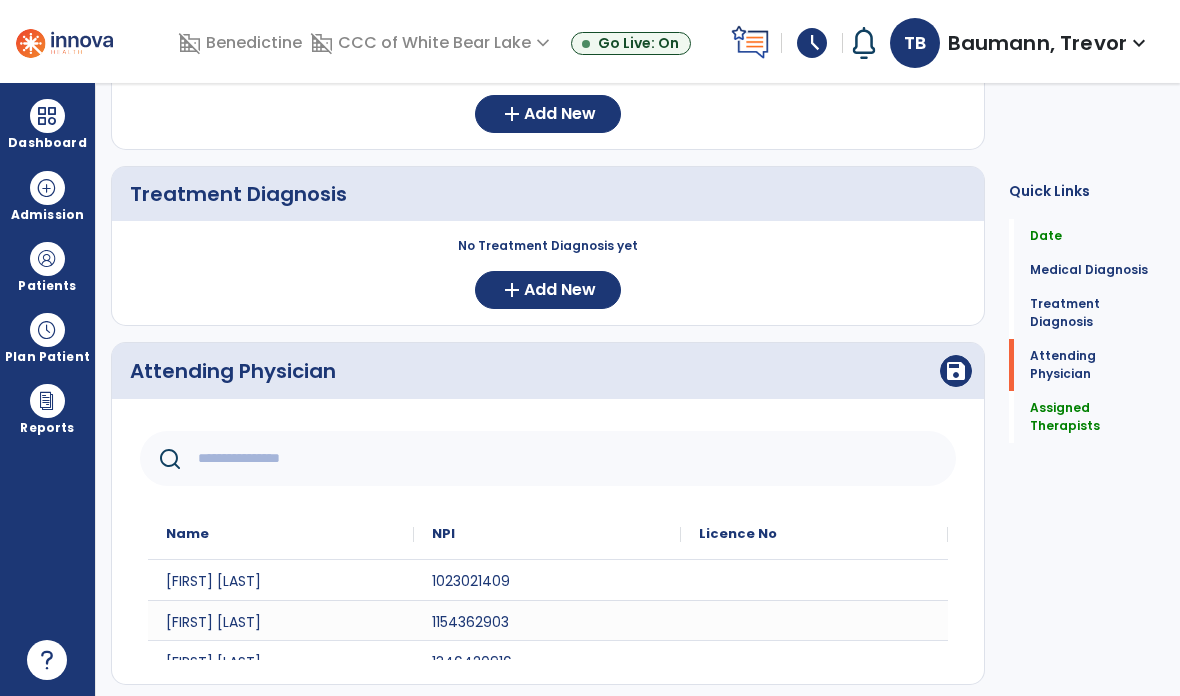 click 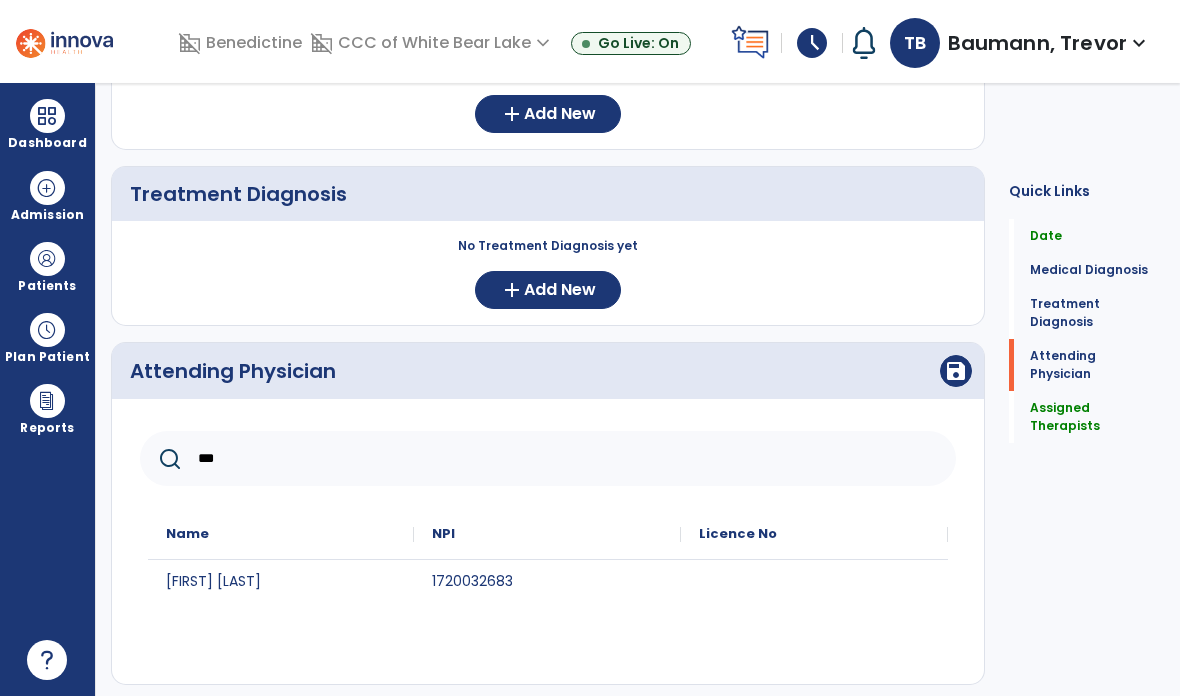 type on "***" 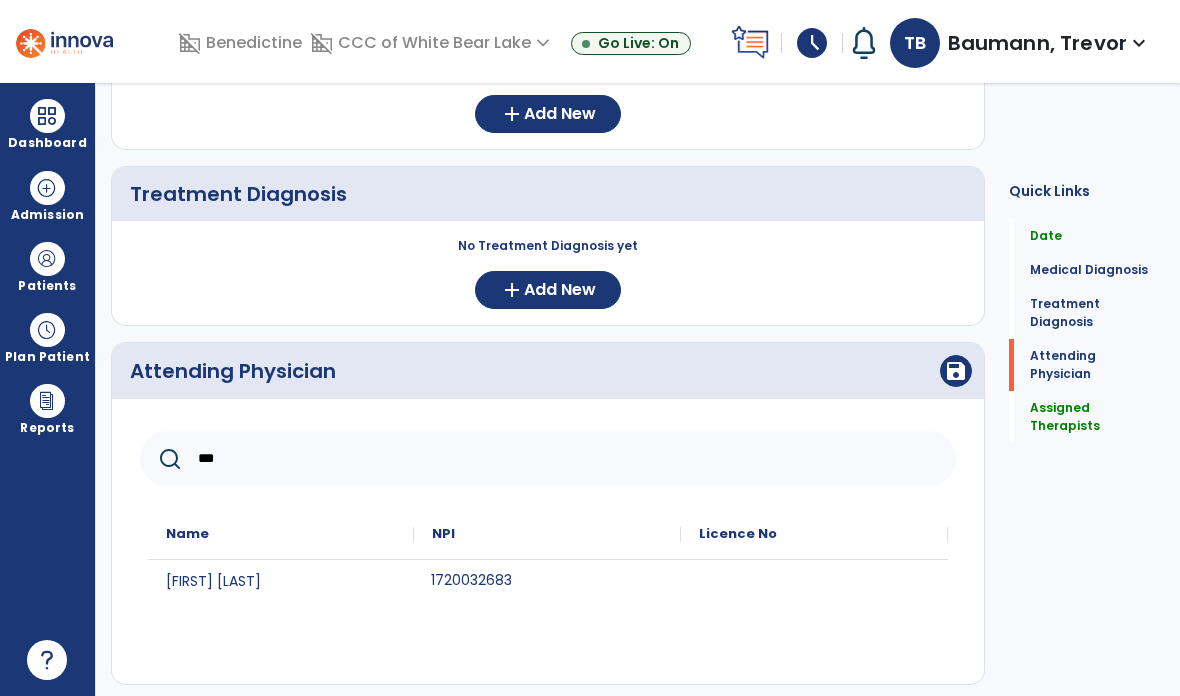 click on "1720032683" 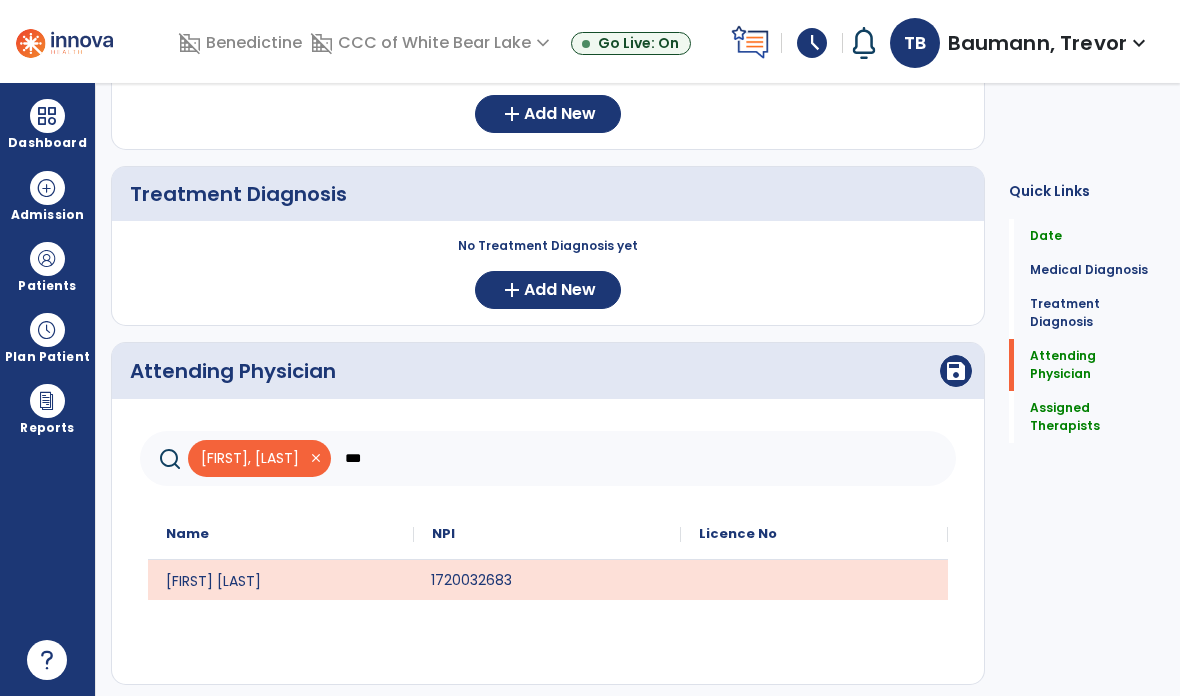 click on "save" 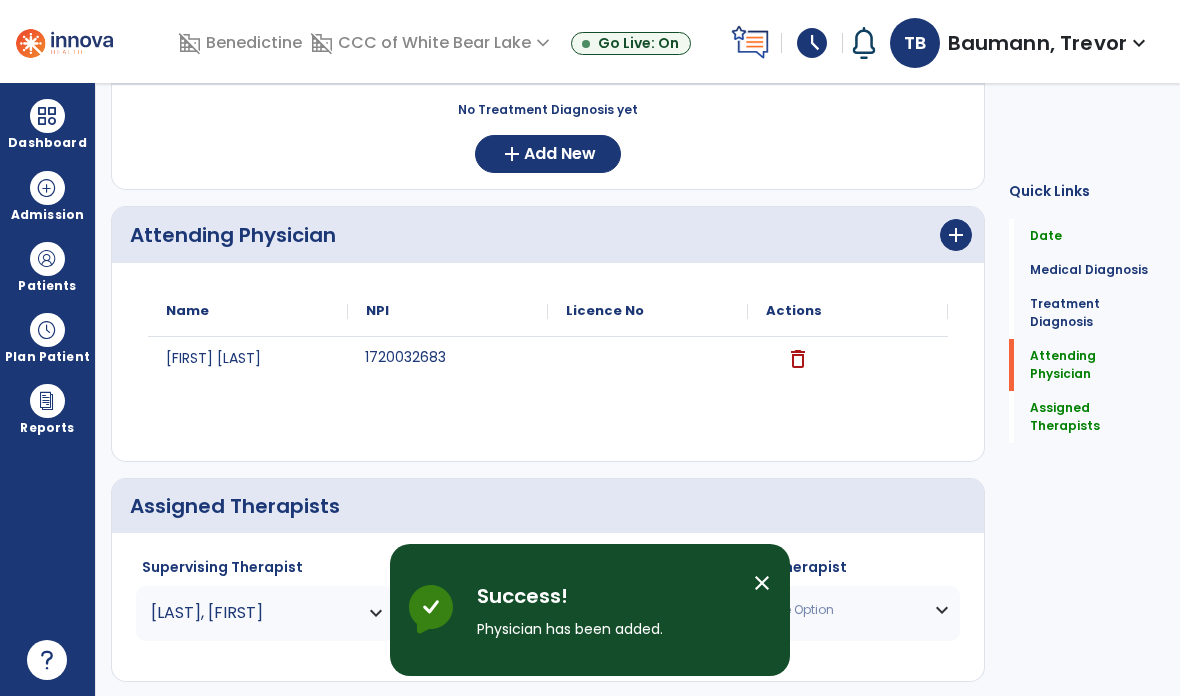 scroll, scrollTop: 420, scrollLeft: 0, axis: vertical 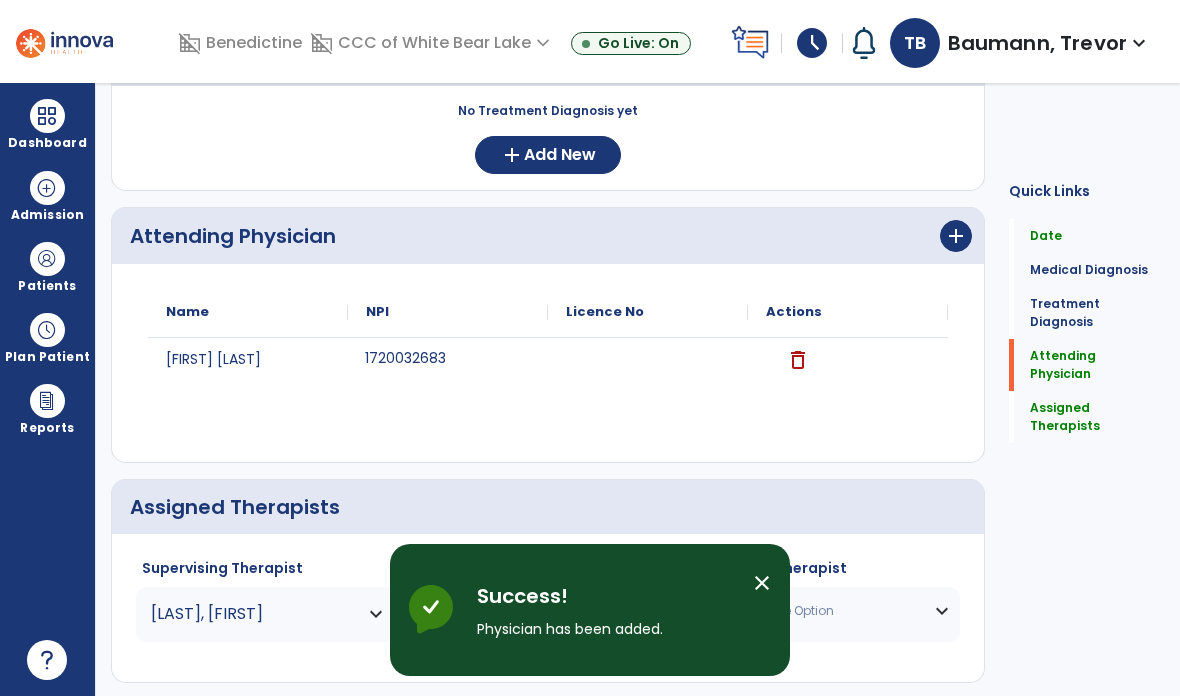 click on "Update  >" 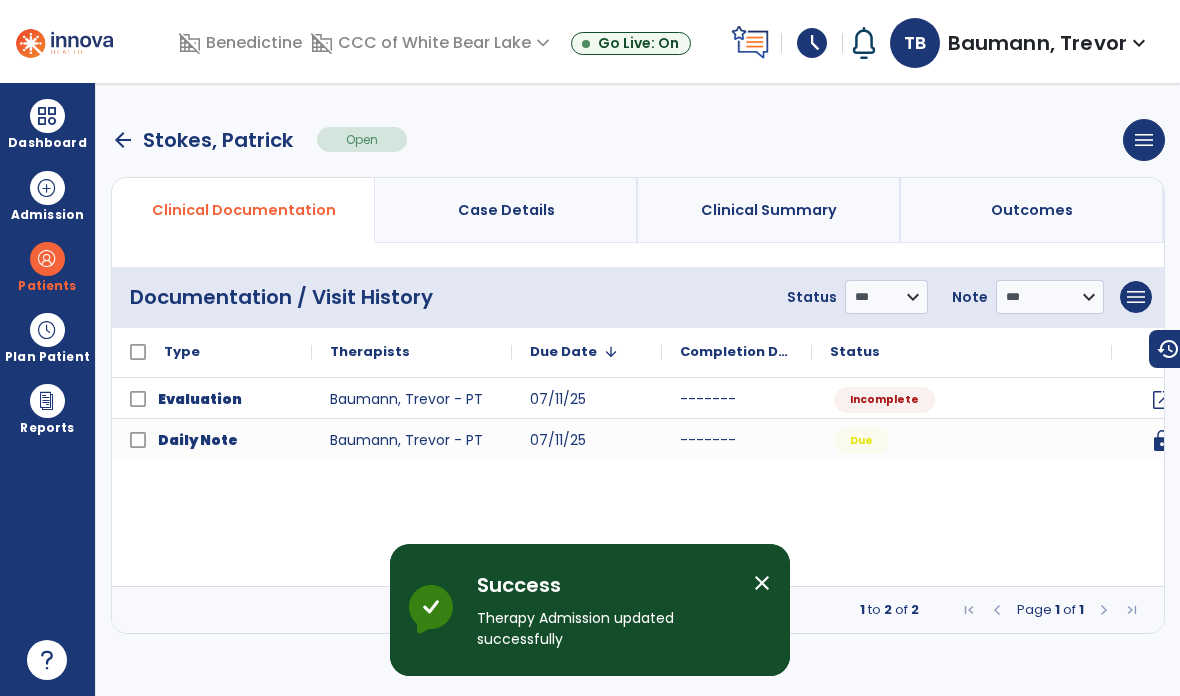 scroll, scrollTop: 0, scrollLeft: 0, axis: both 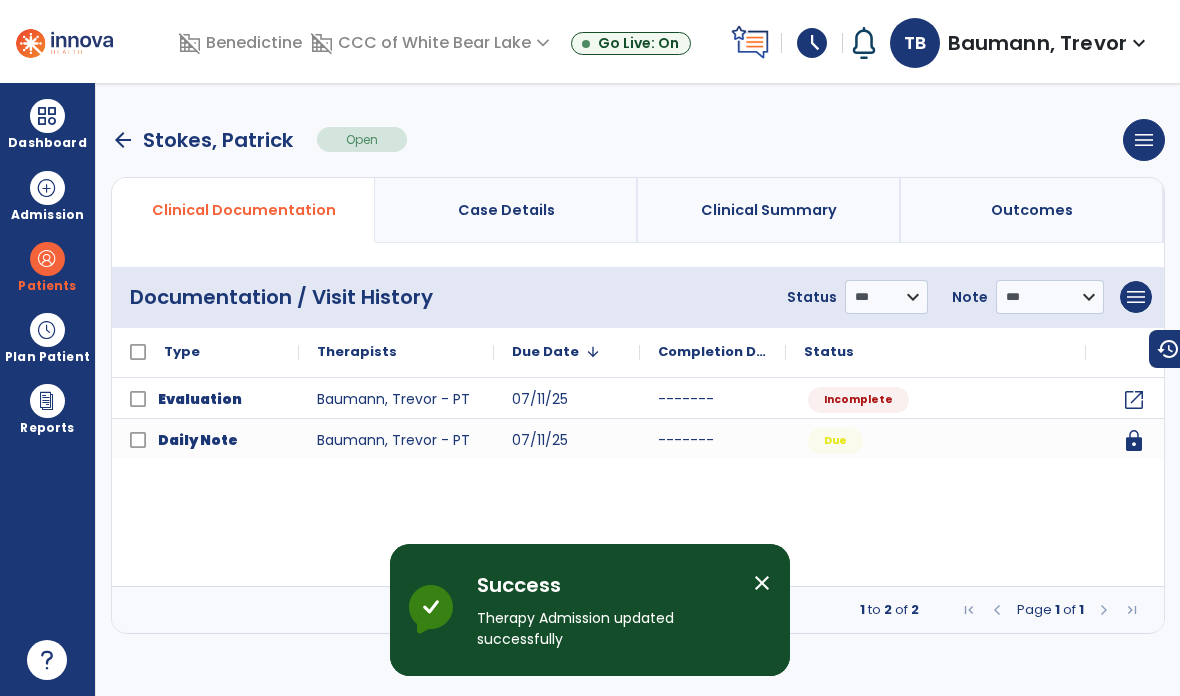 click on "Dashboard" at bounding box center [47, 143] 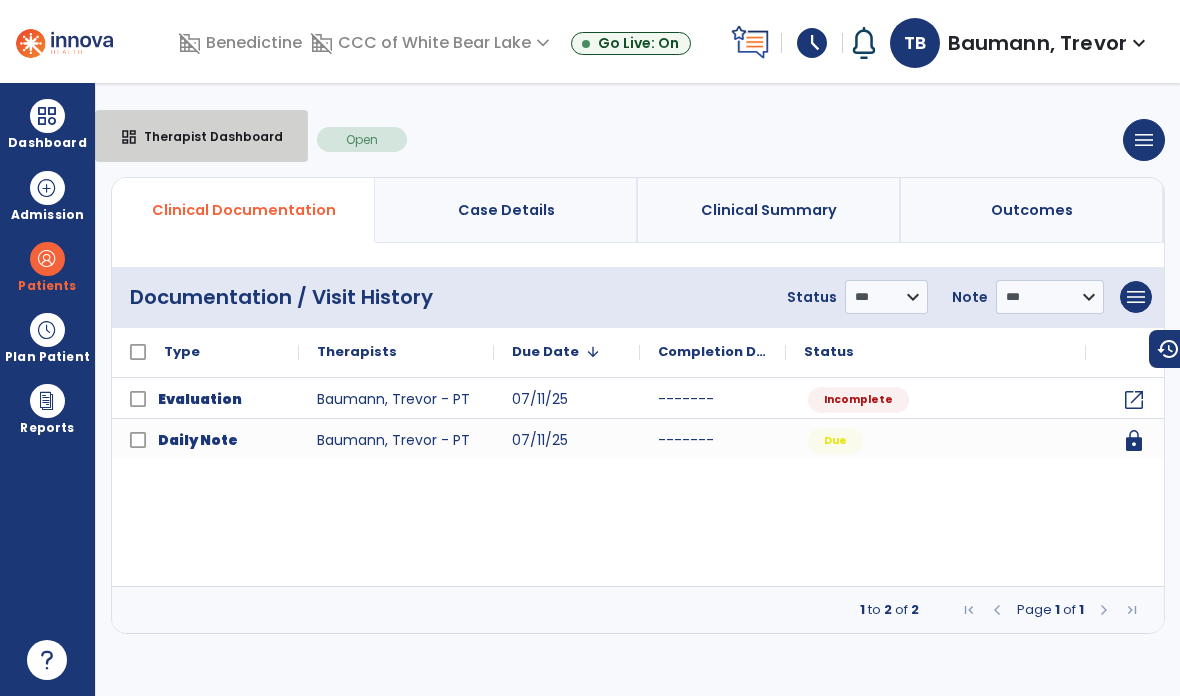 click on "Therapist Dashboard" at bounding box center [205, 136] 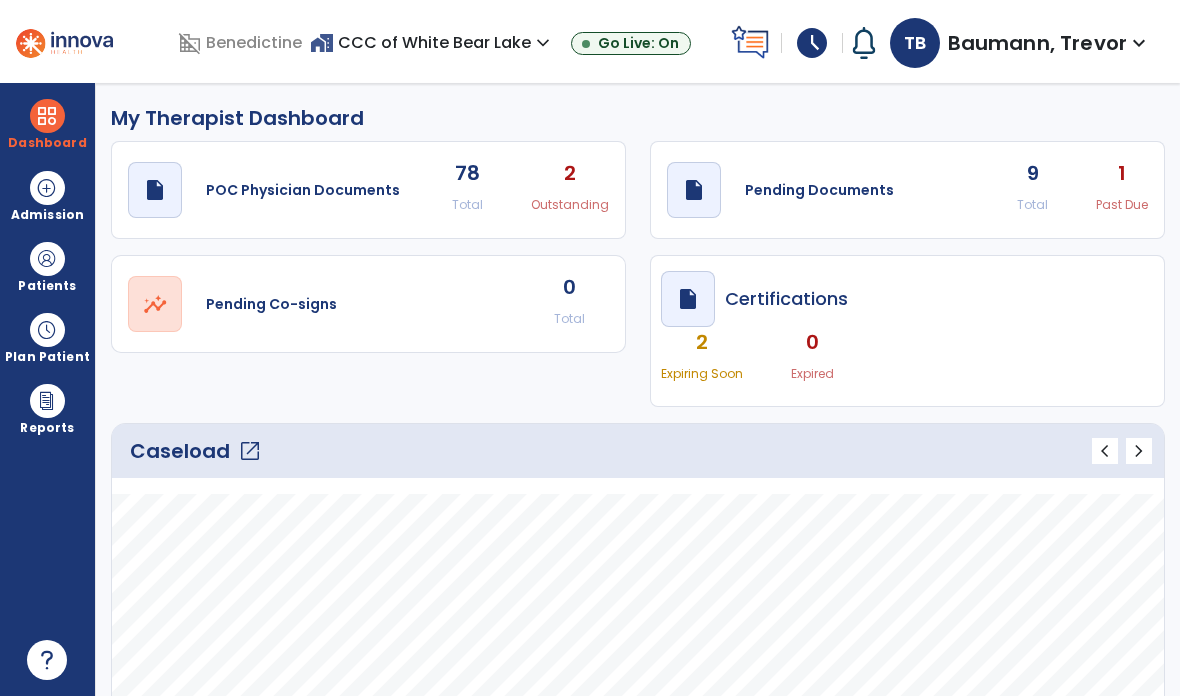 click on "open_in_new" 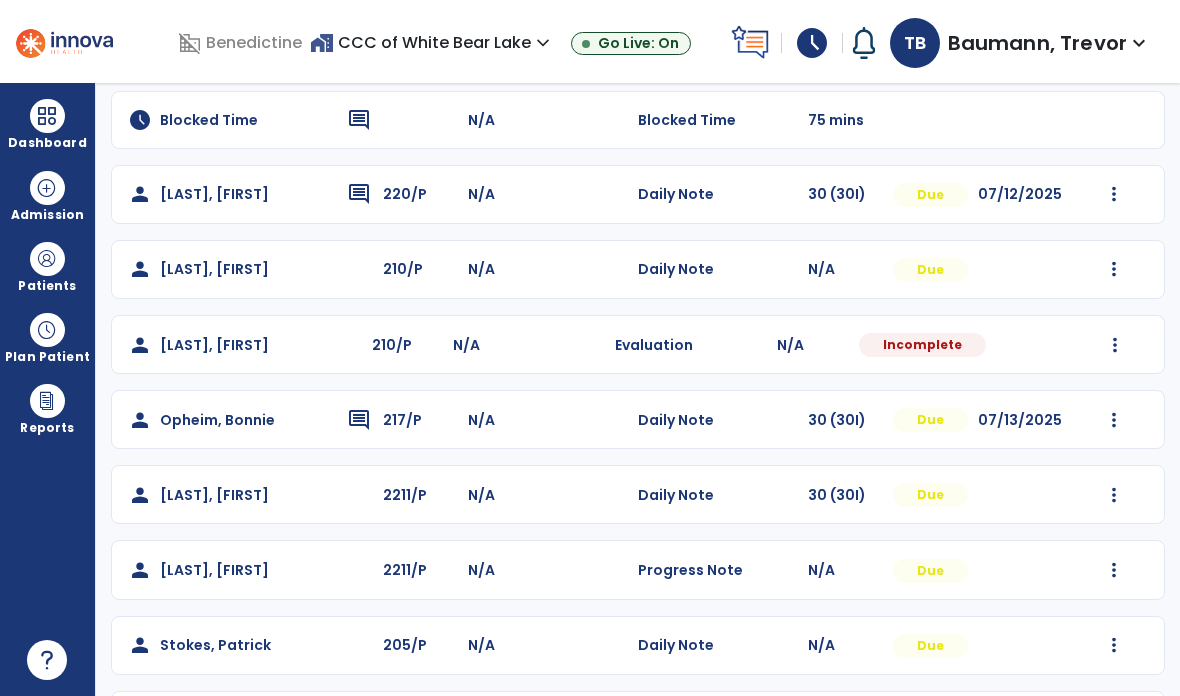 scroll, scrollTop: 338, scrollLeft: 0, axis: vertical 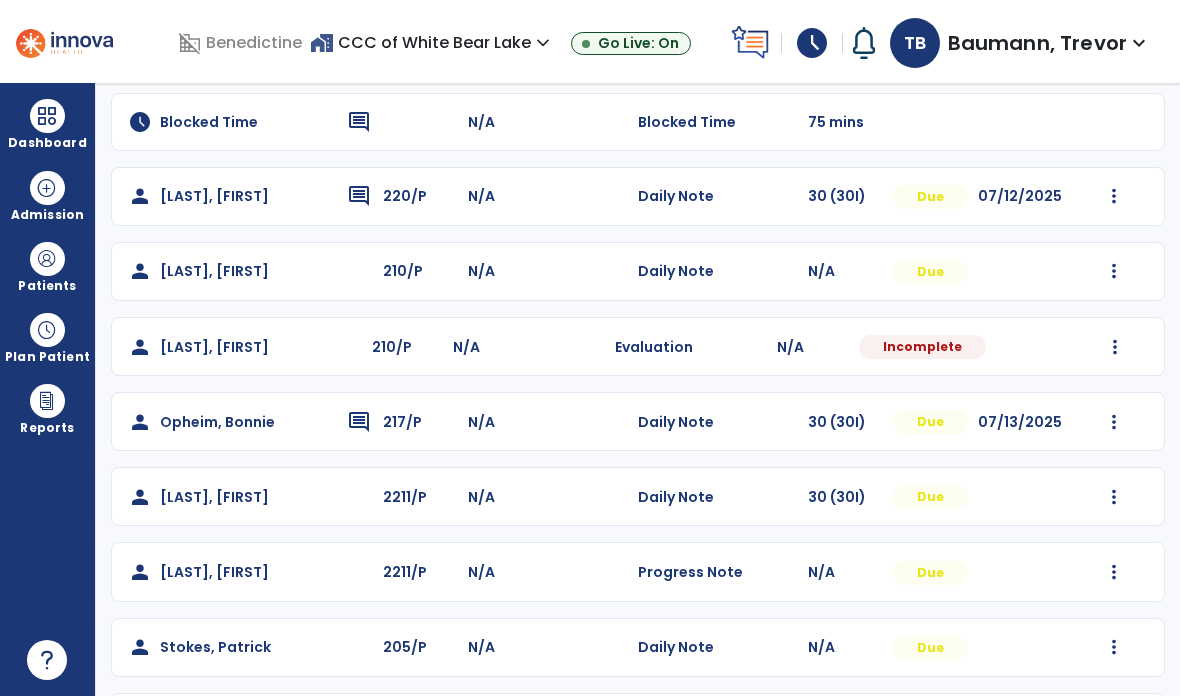 click at bounding box center [1114, 196] 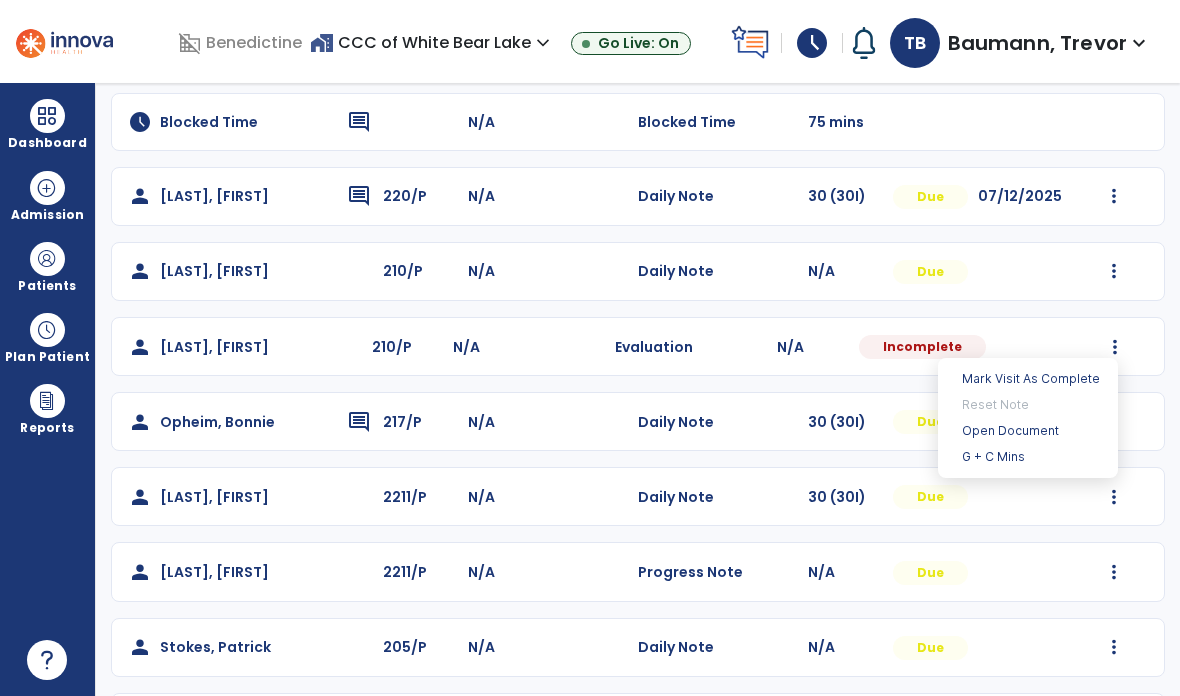 click on "Open Document" at bounding box center [1028, 431] 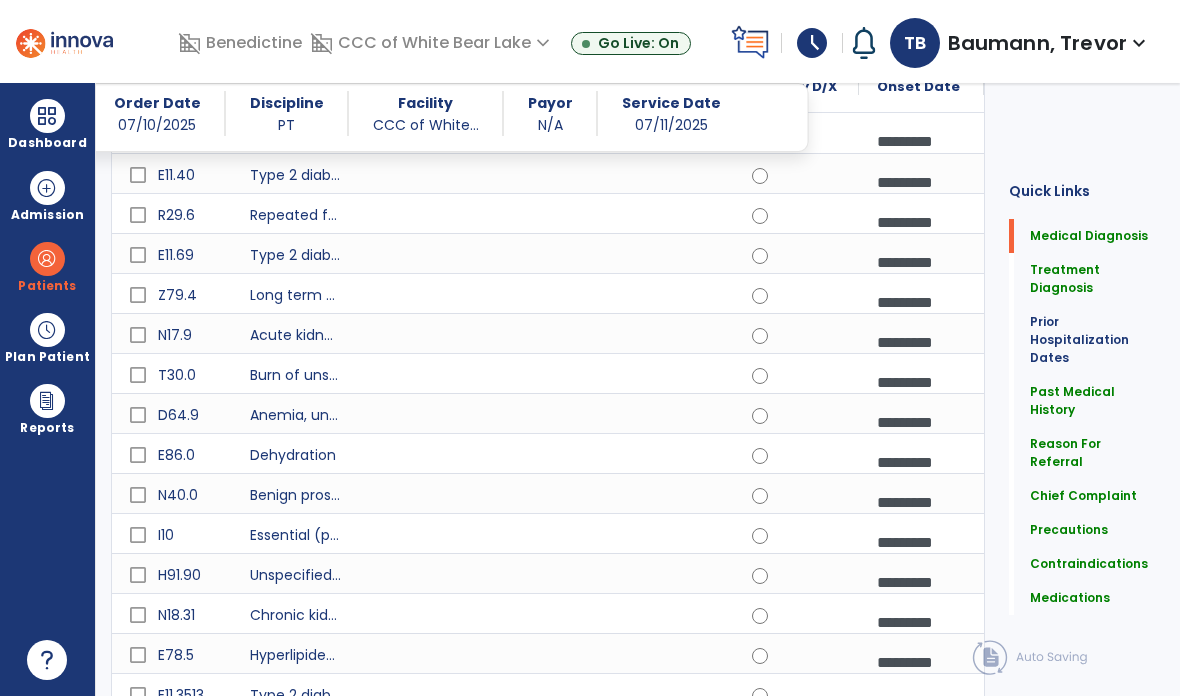 scroll, scrollTop: 247, scrollLeft: 0, axis: vertical 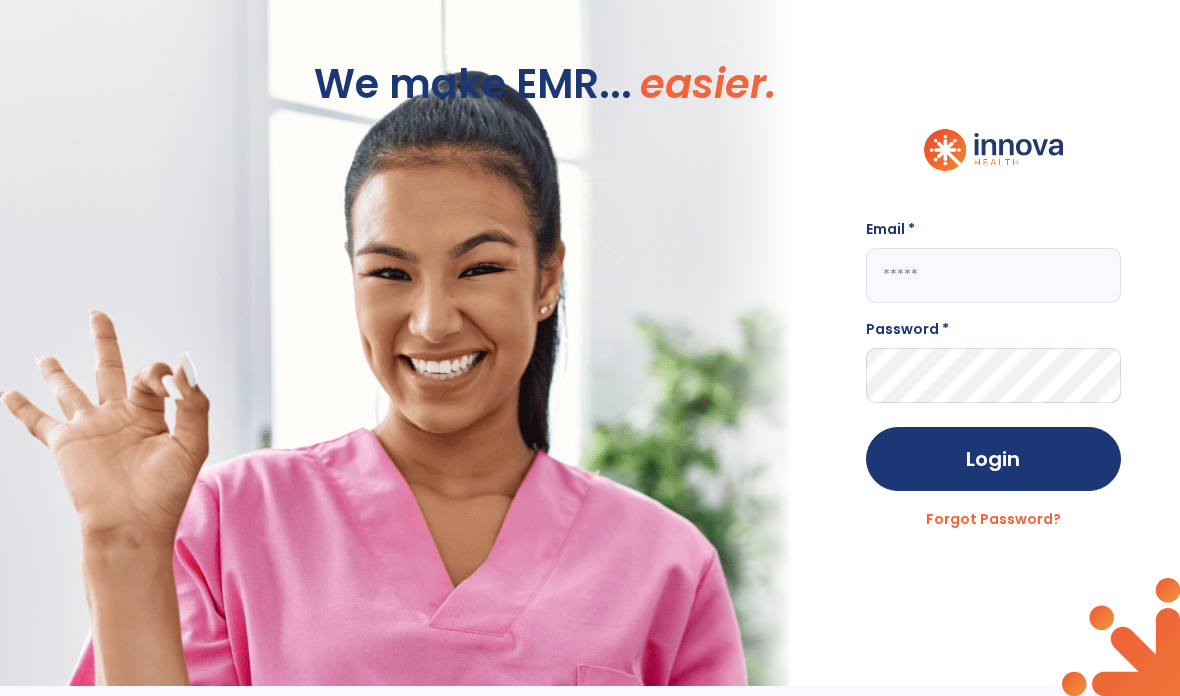 click 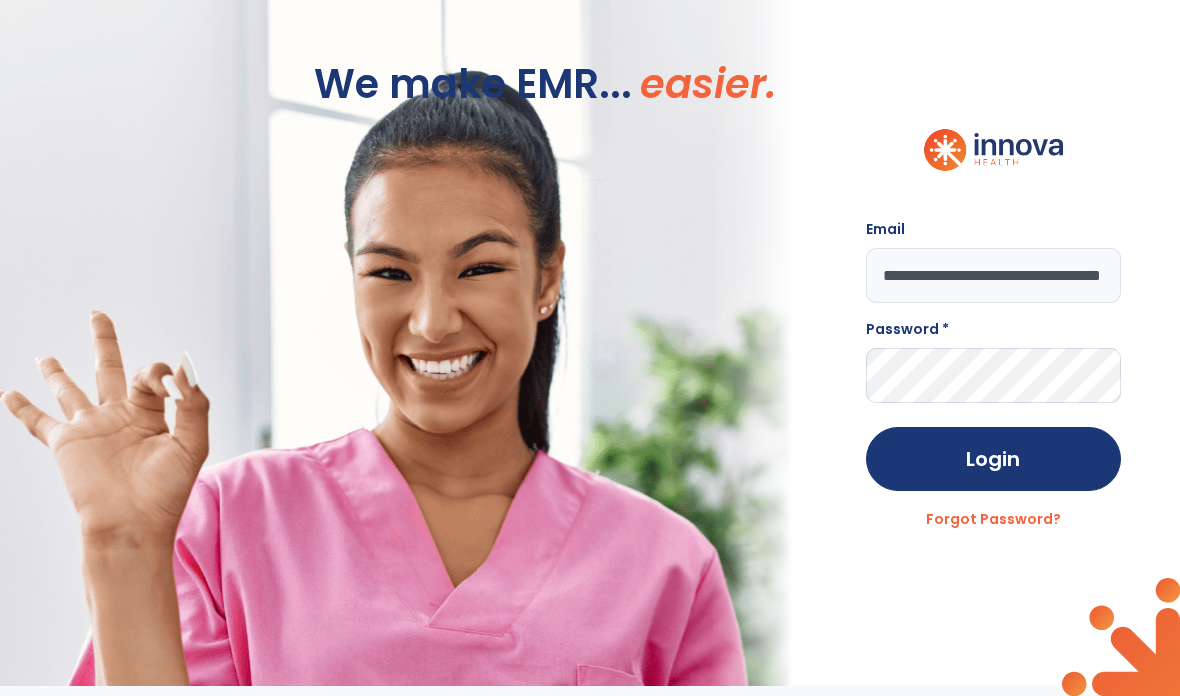 type on "**********" 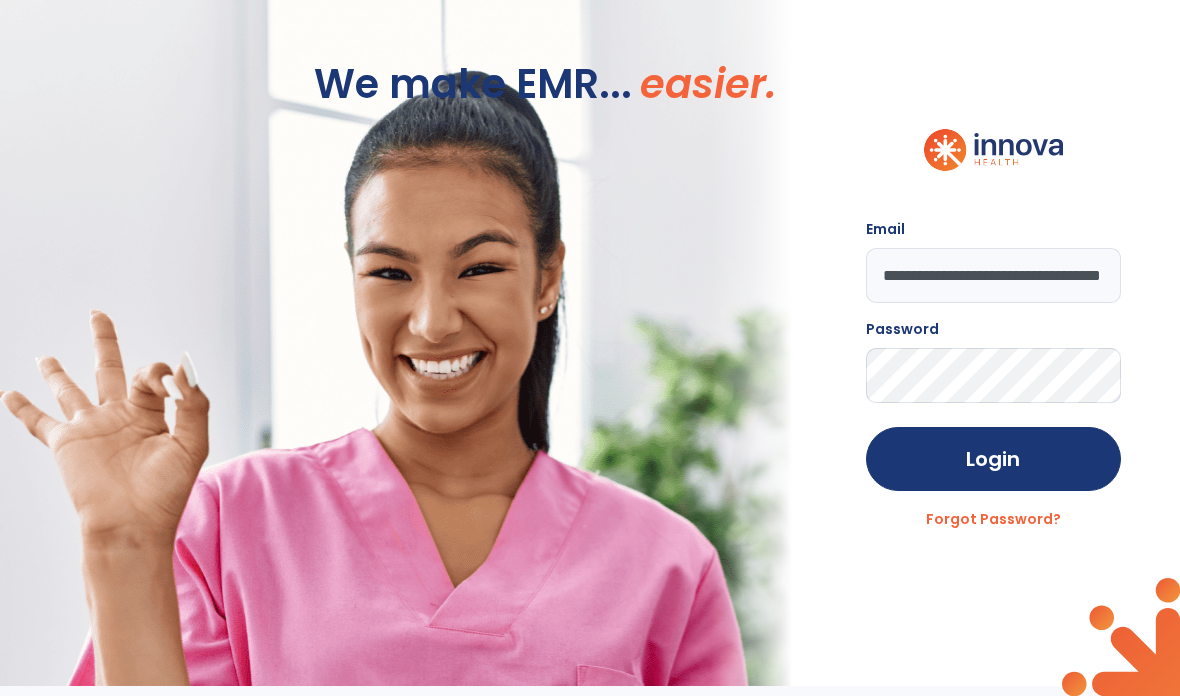 click on "Login" 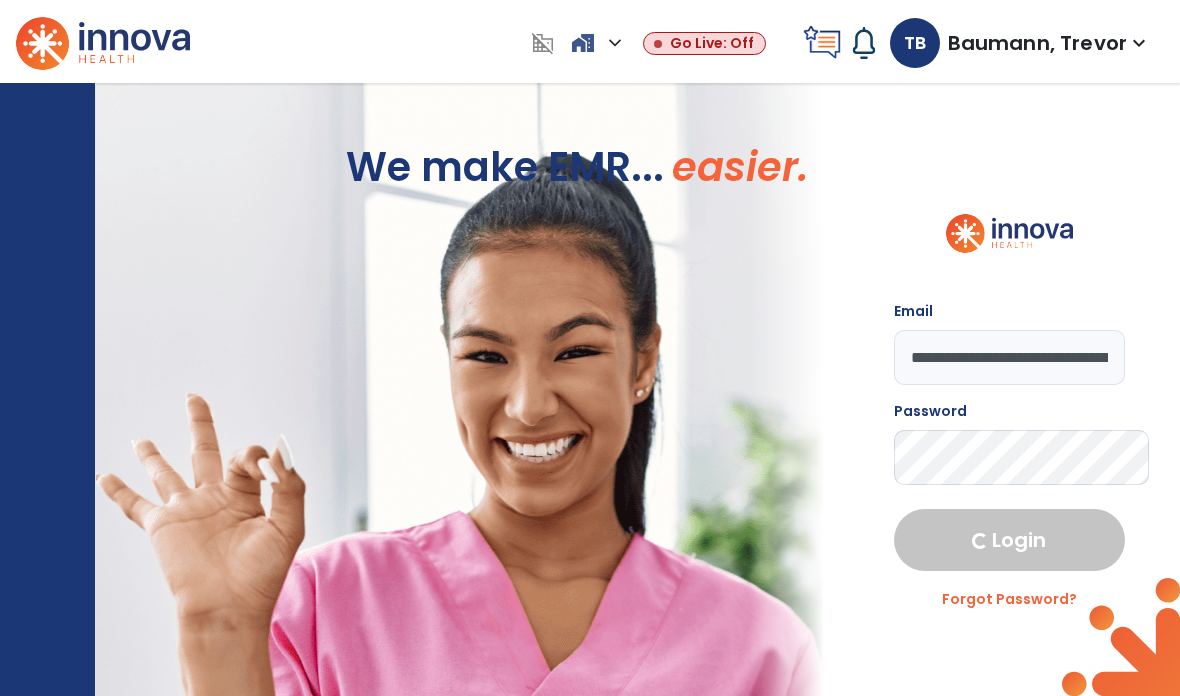 select on "****" 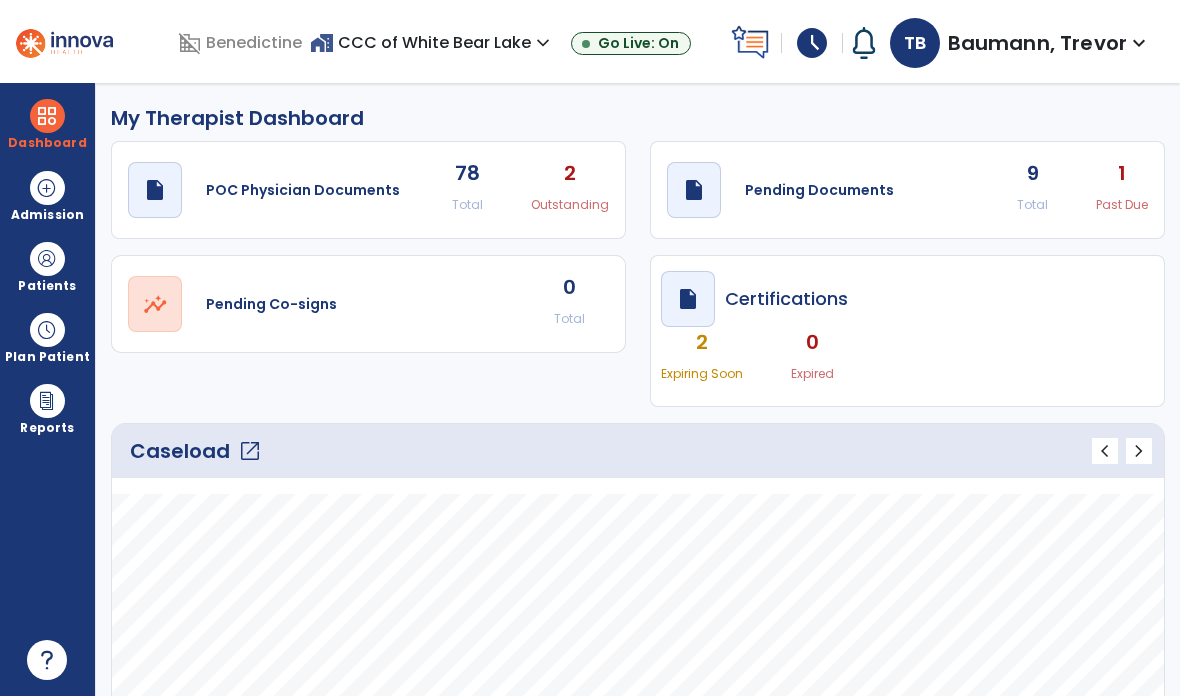 click on "open_in_new" 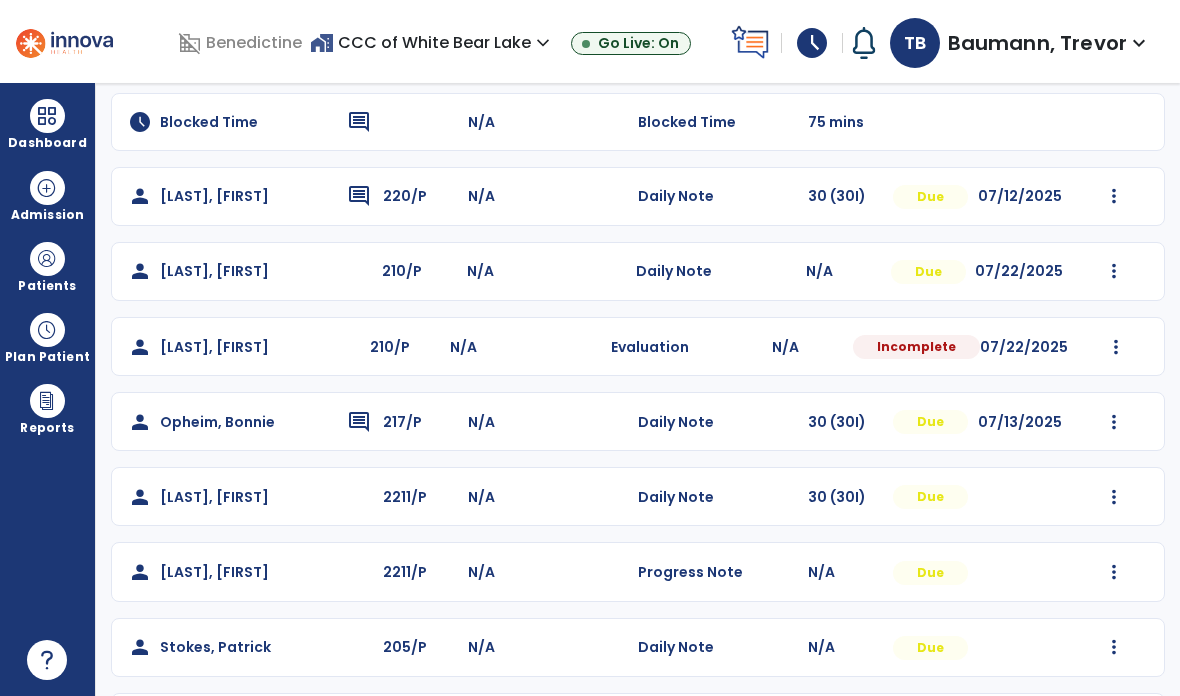 scroll, scrollTop: 338, scrollLeft: 0, axis: vertical 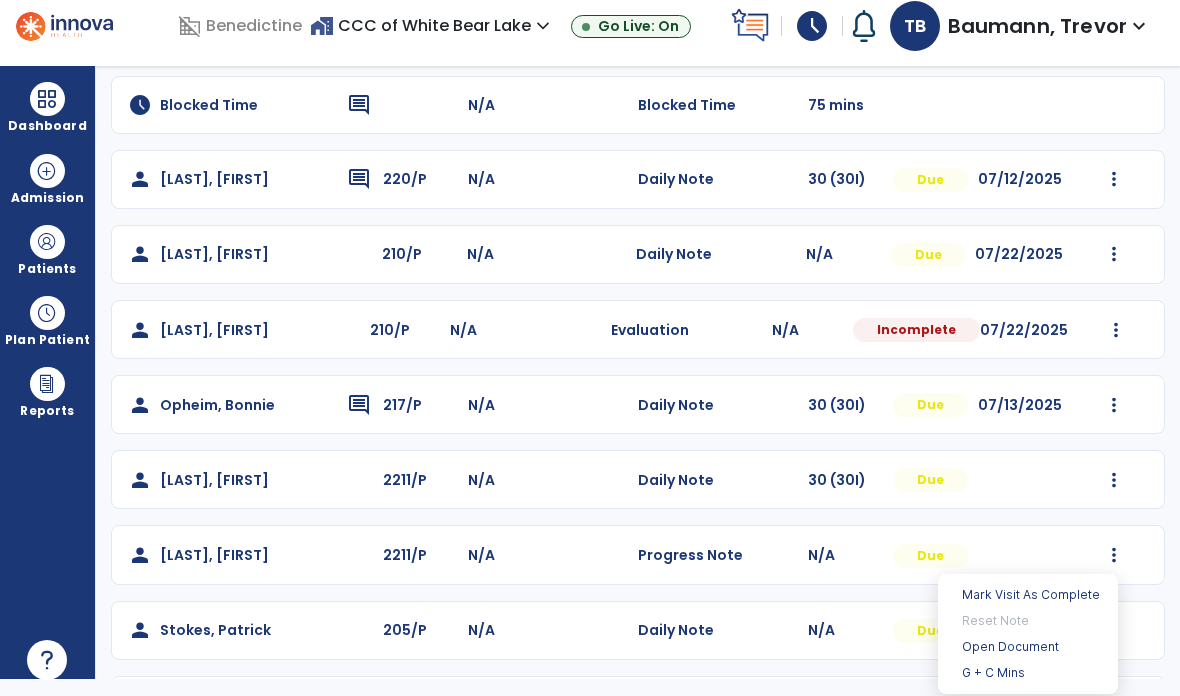 click on "Open Document" at bounding box center (1028, 647) 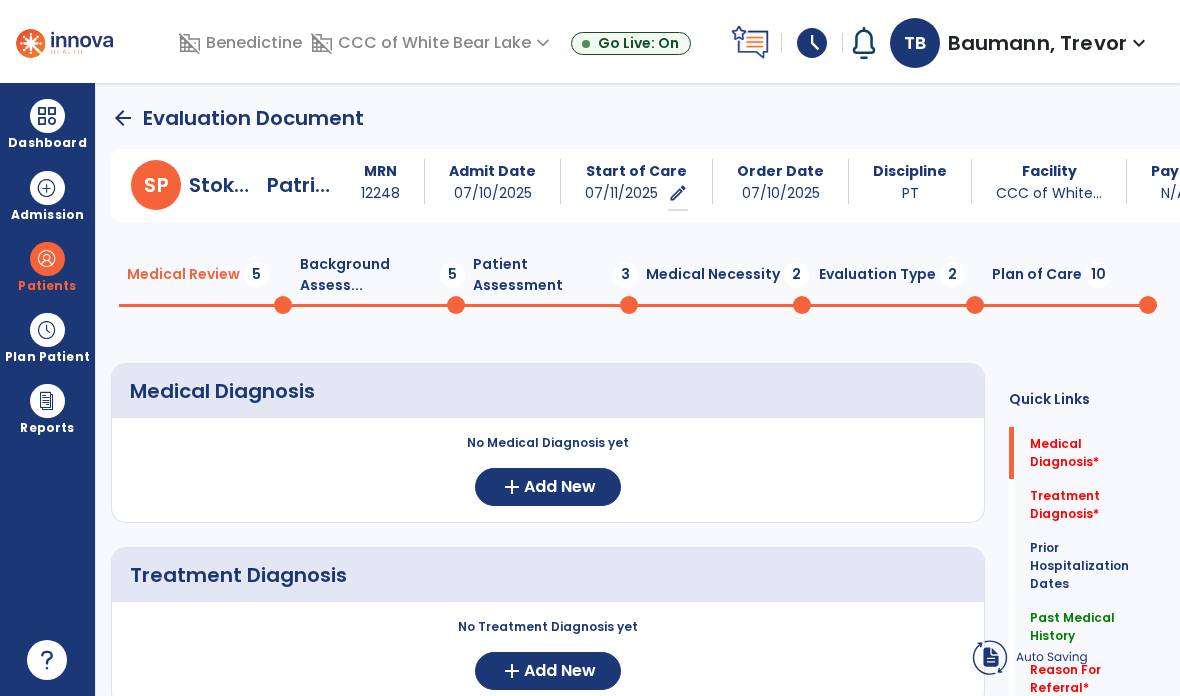 scroll, scrollTop: 0, scrollLeft: 0, axis: both 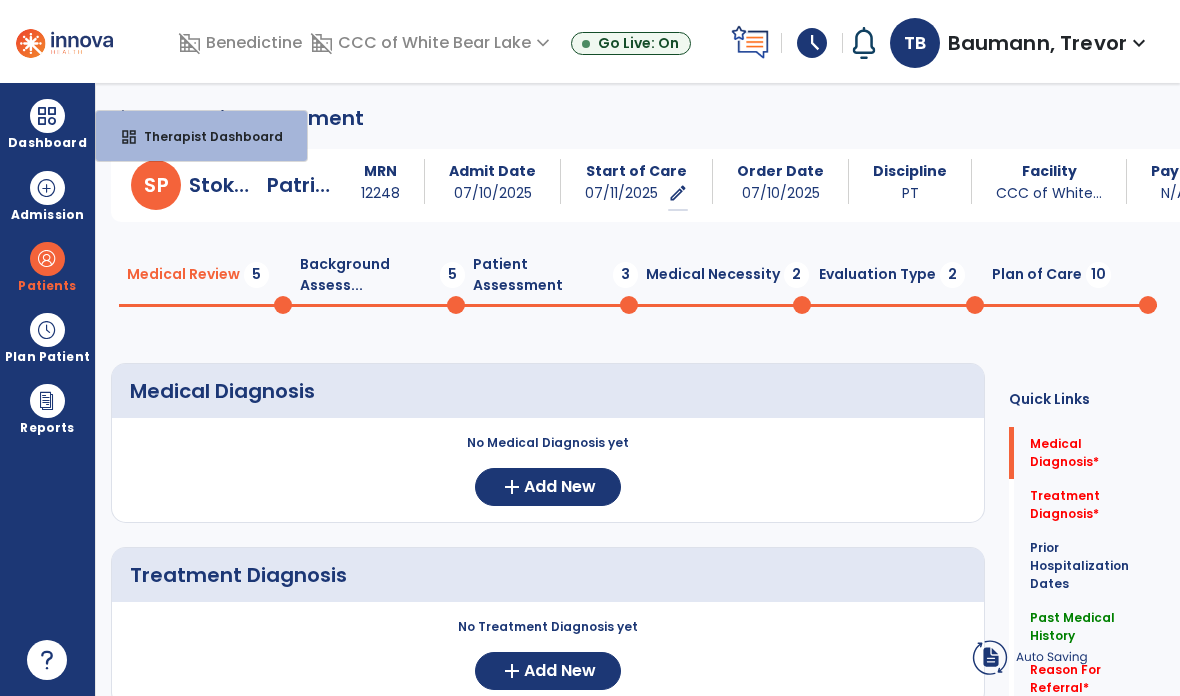 click on "Therapist Dashboard" at bounding box center (205, 136) 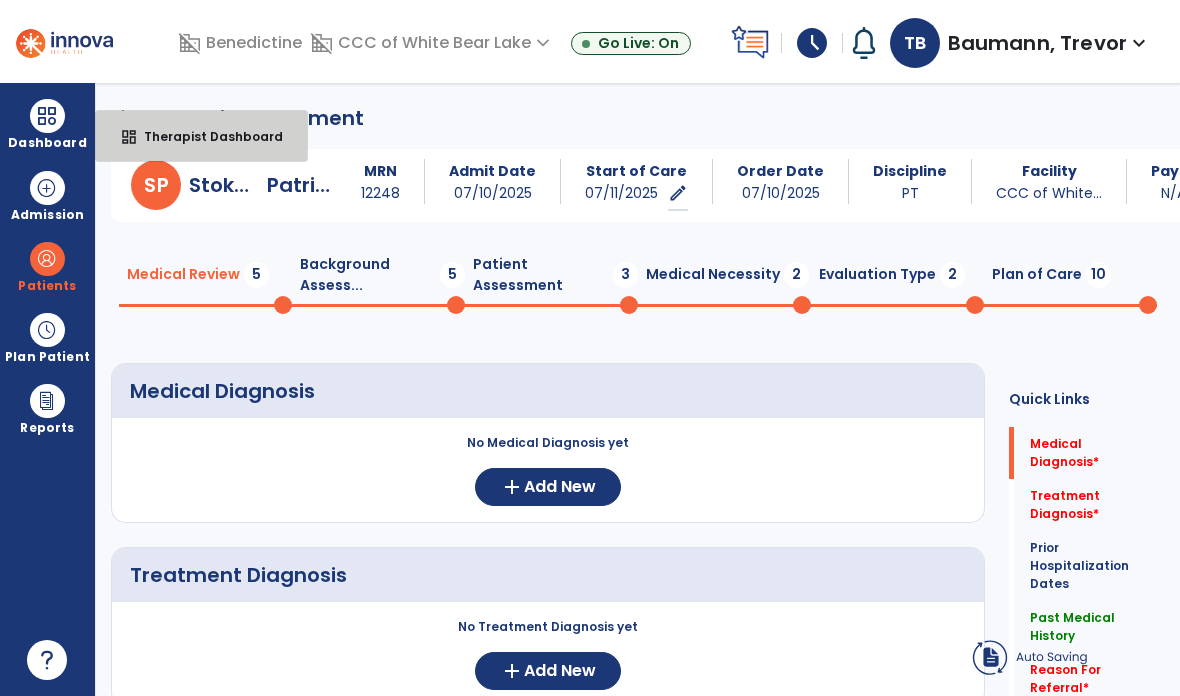 select on "****" 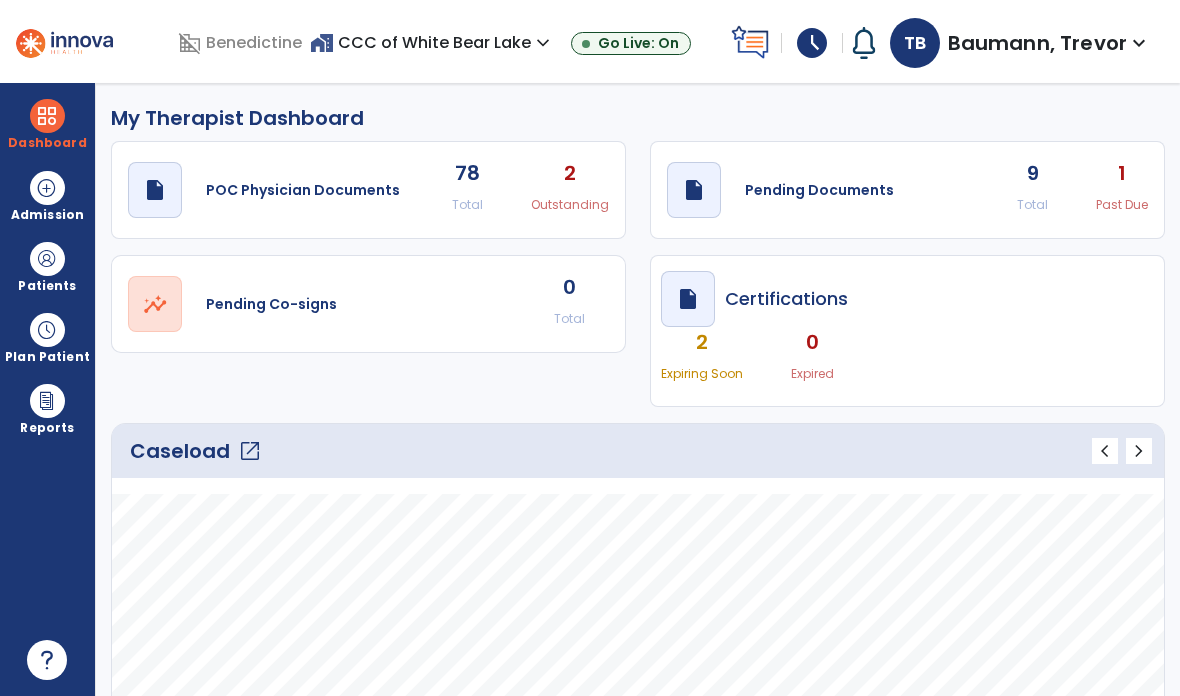 click on "Caseload   open_in_new" 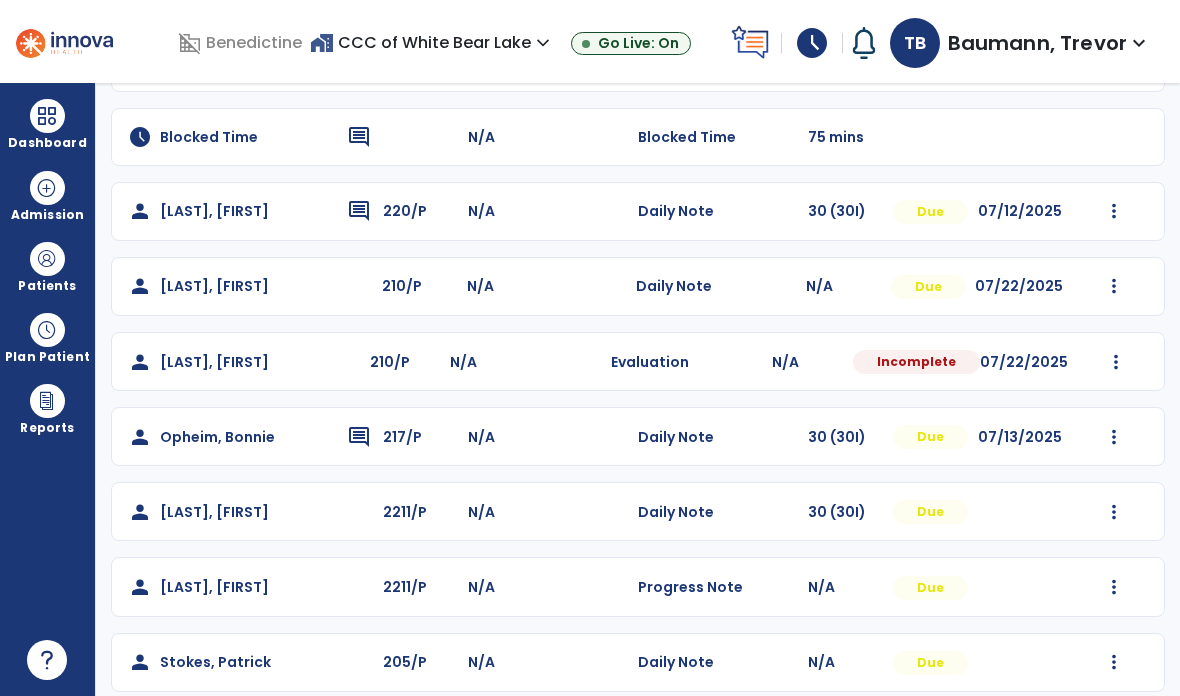 scroll, scrollTop: 333, scrollLeft: 0, axis: vertical 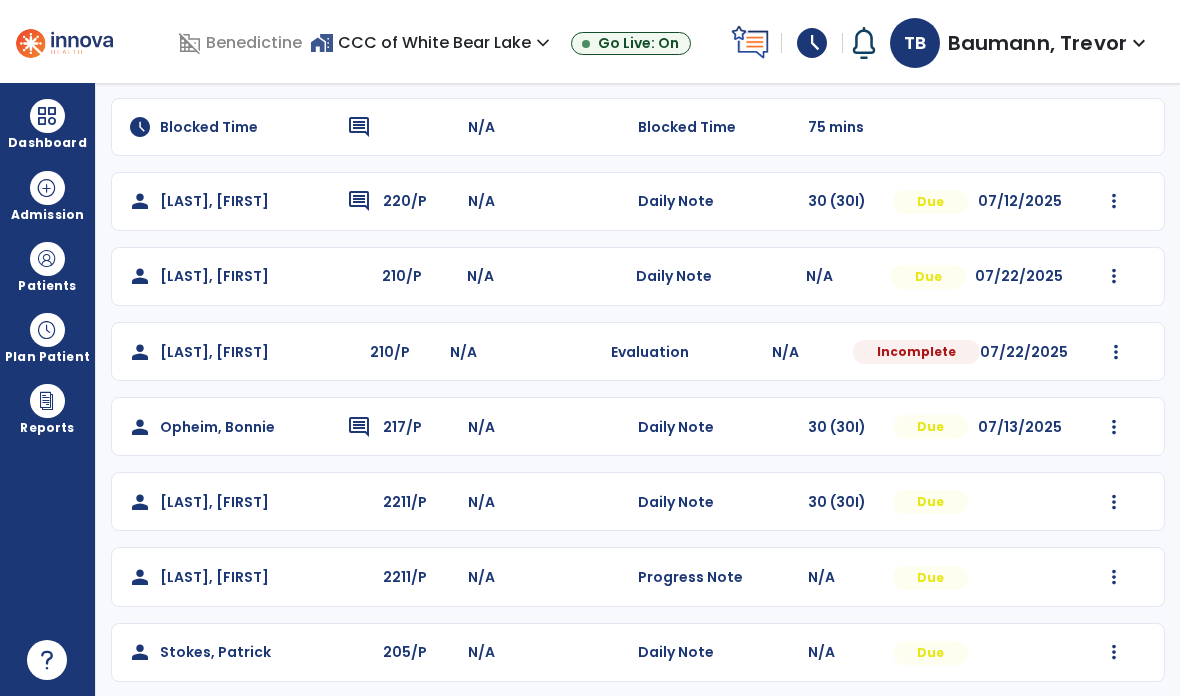 click at bounding box center (1114, 201) 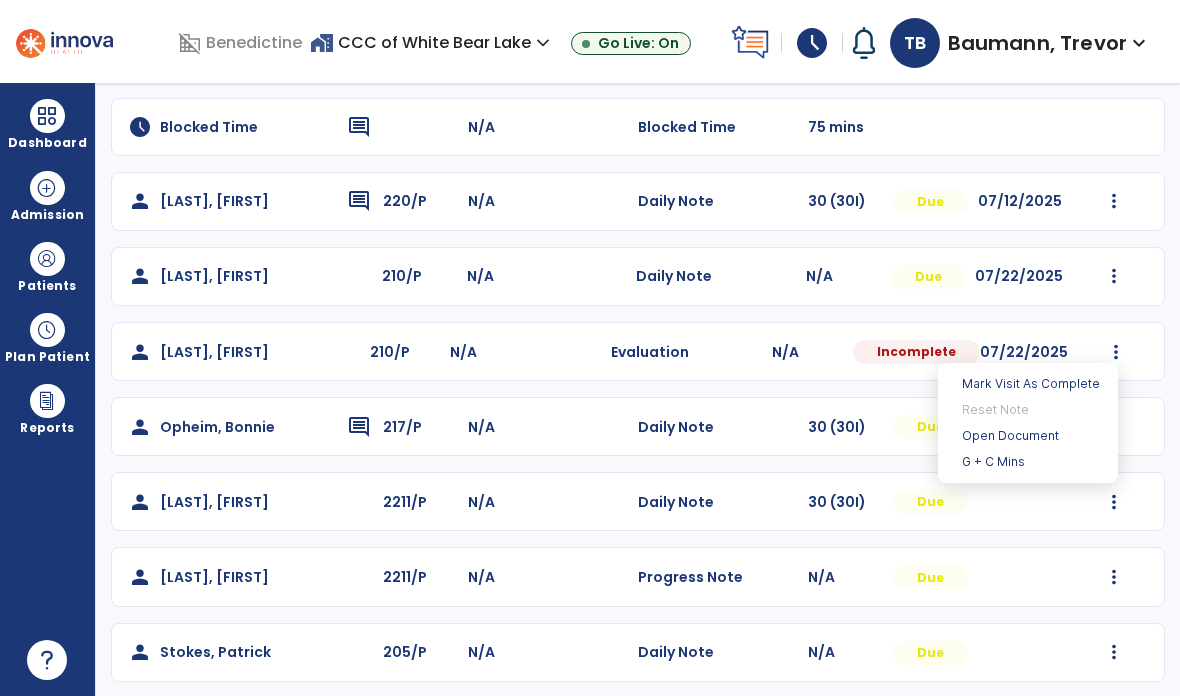 click on "Open Document" at bounding box center [1028, 436] 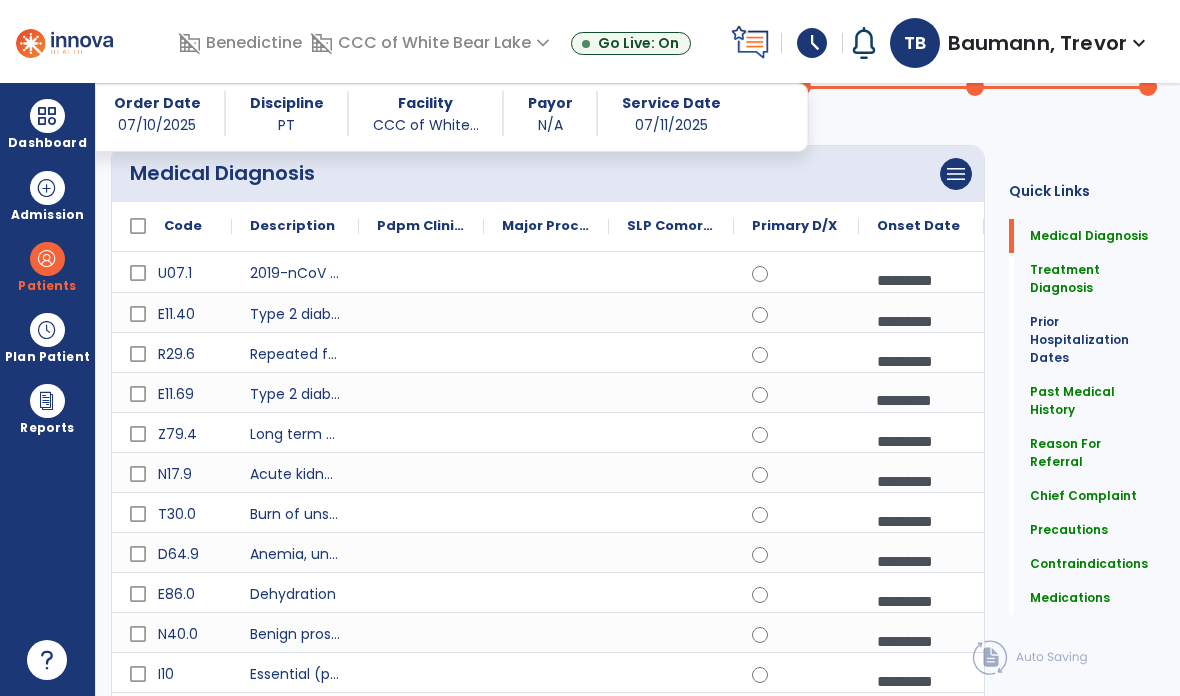 scroll, scrollTop: 192, scrollLeft: 0, axis: vertical 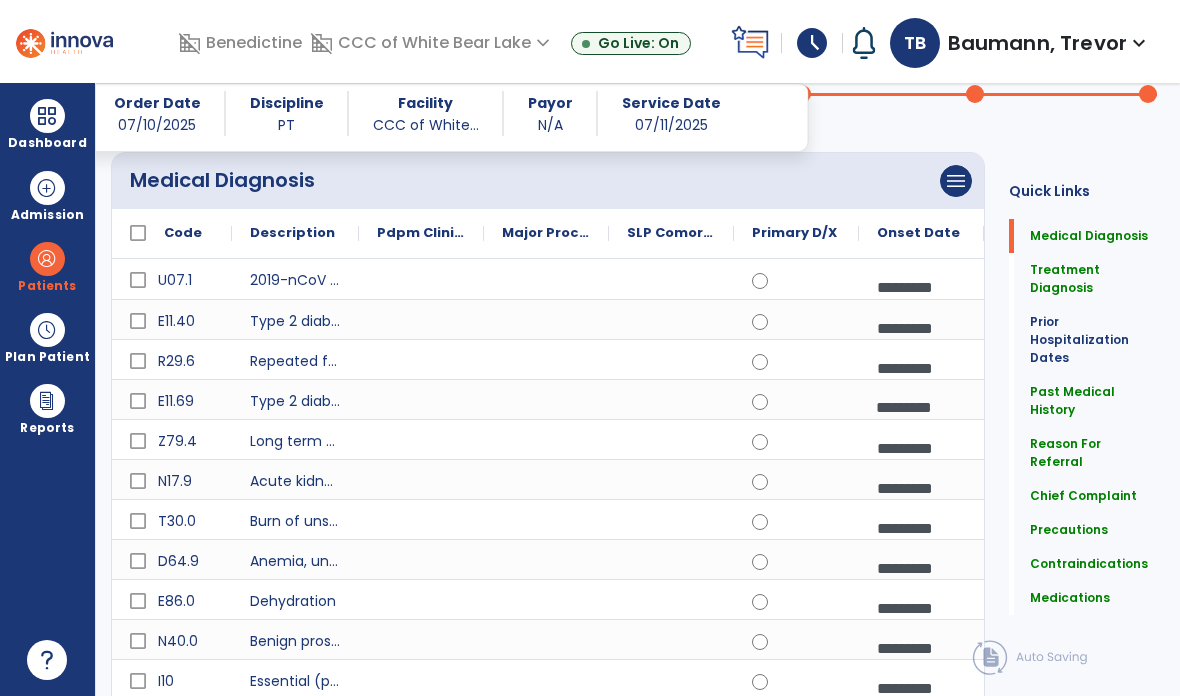 click on "menu" at bounding box center (956, 181) 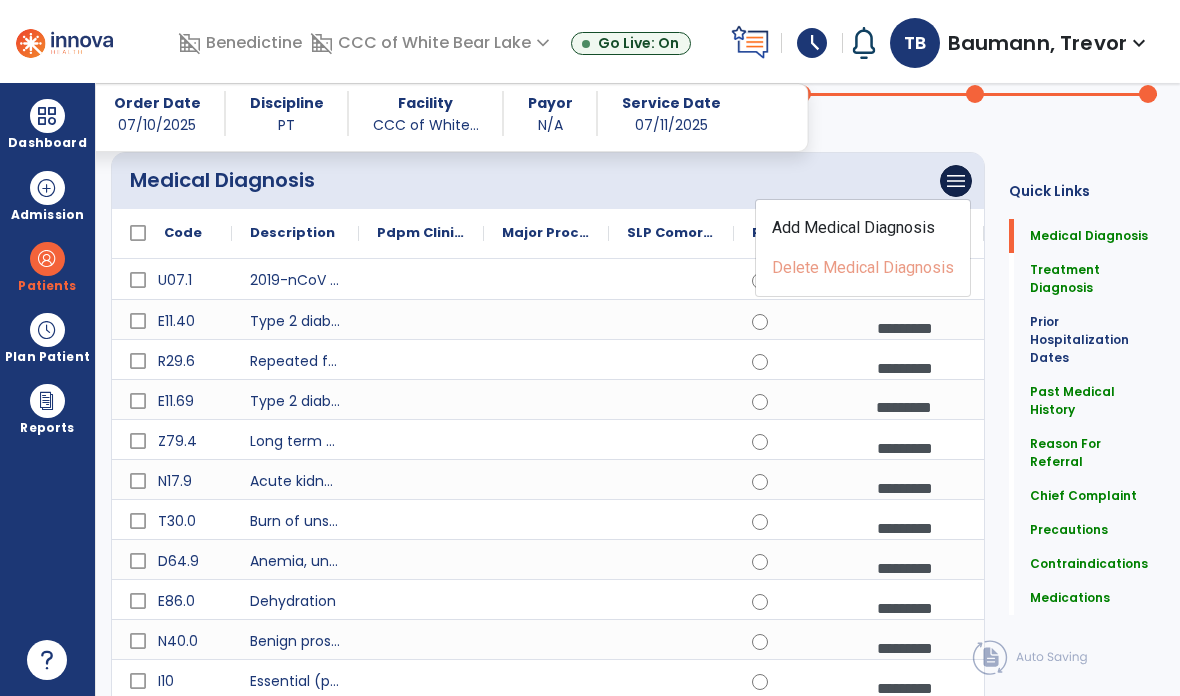 click on "Add Medical Diagnosis" 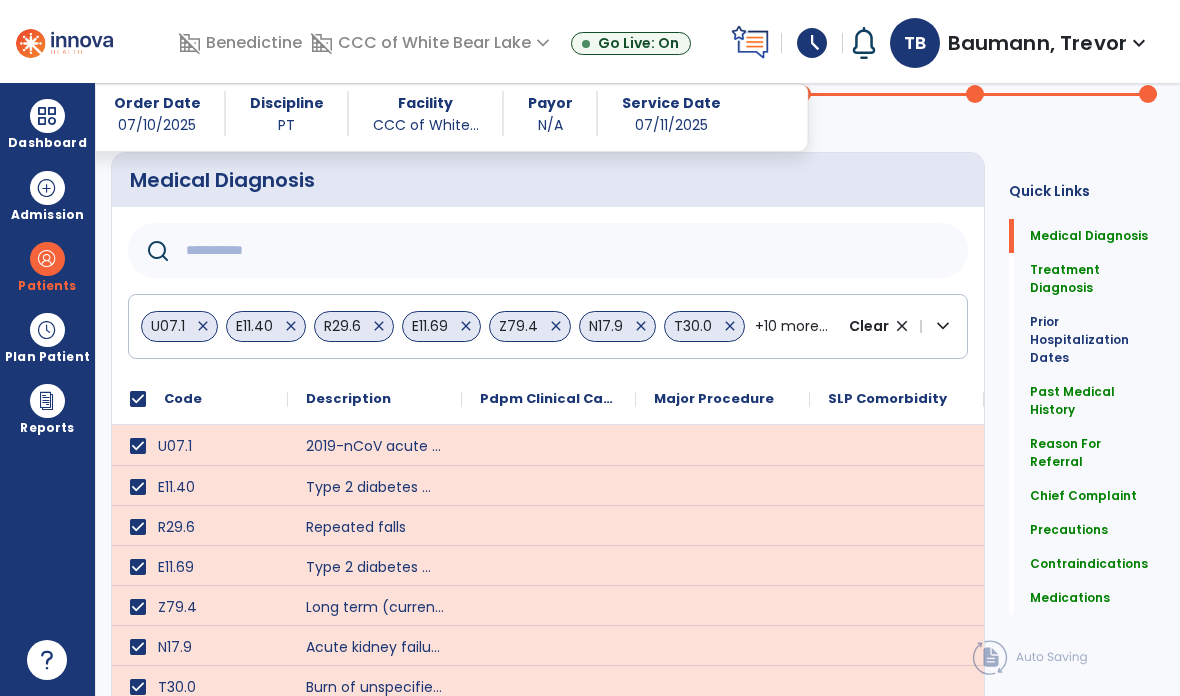 click 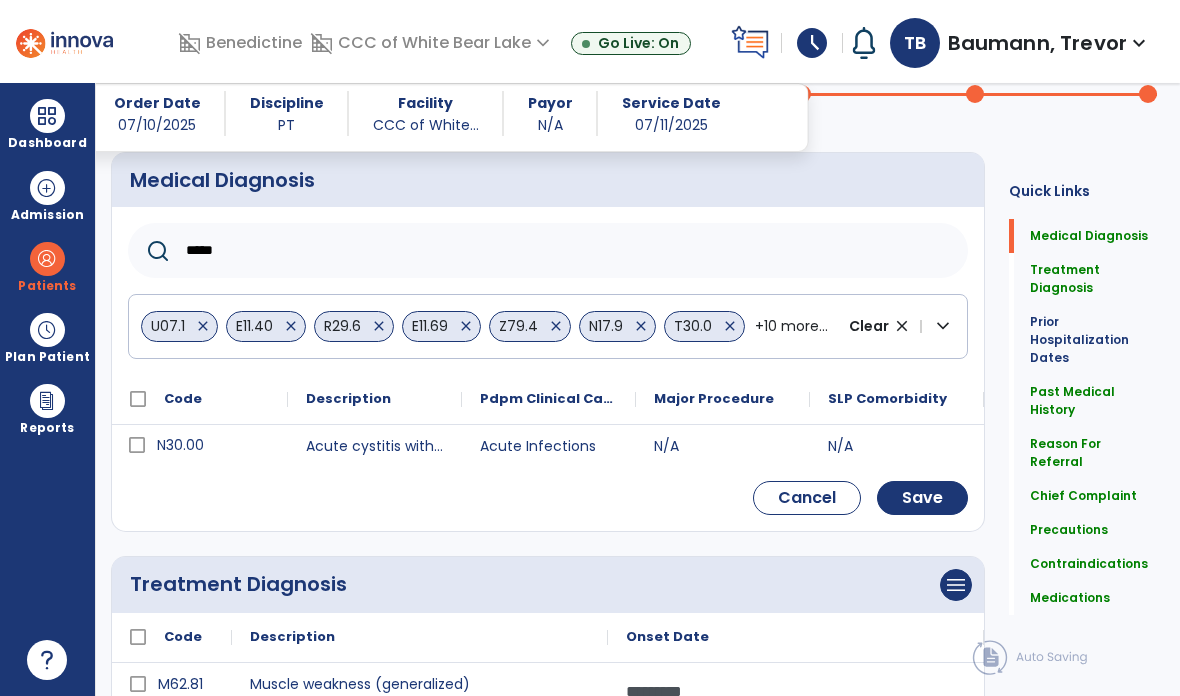 type on "*****" 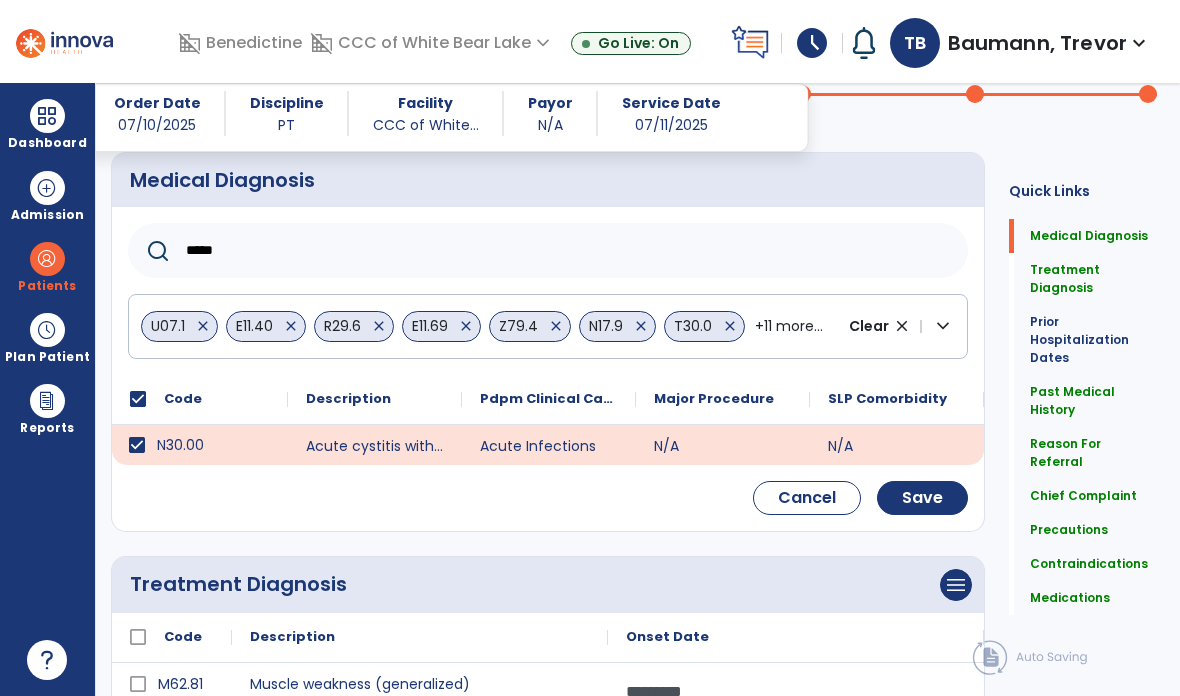 click on "Save" 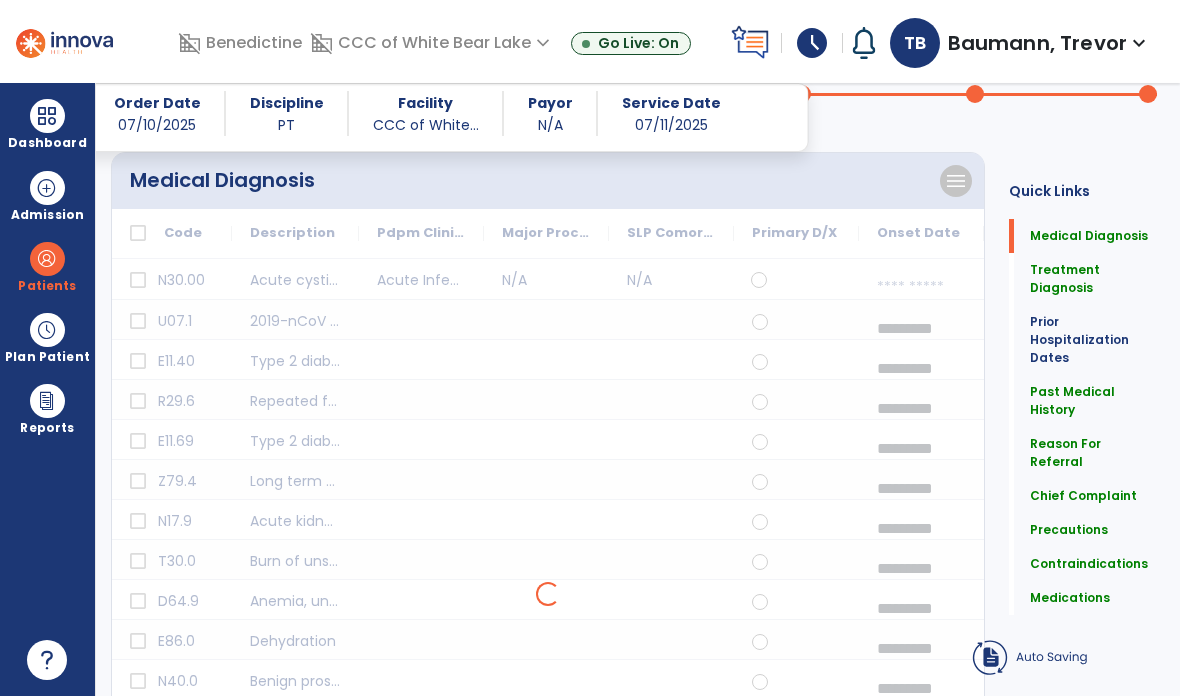 click 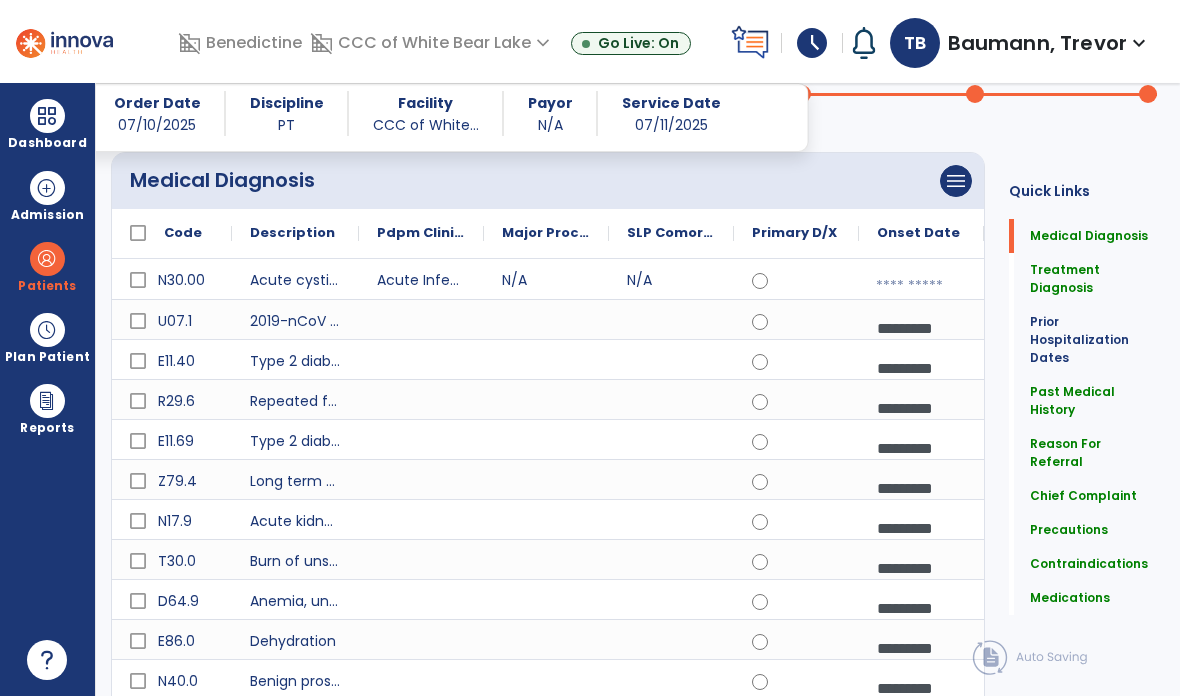 click at bounding box center (921, 286) 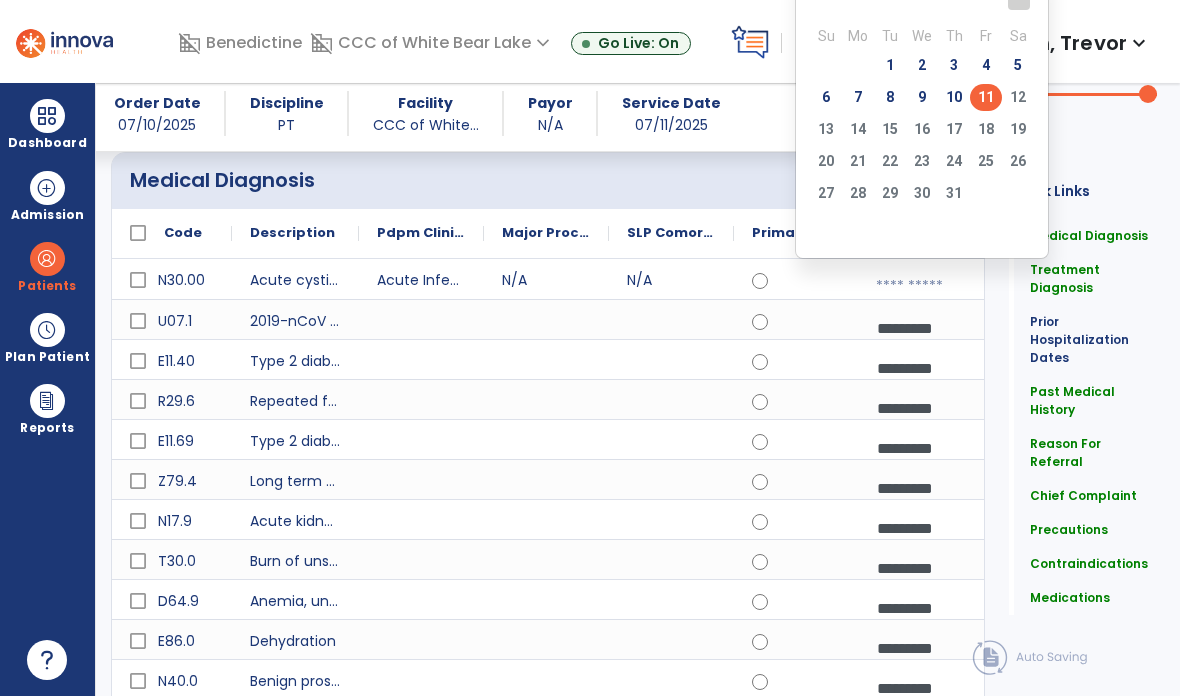 click on "10" 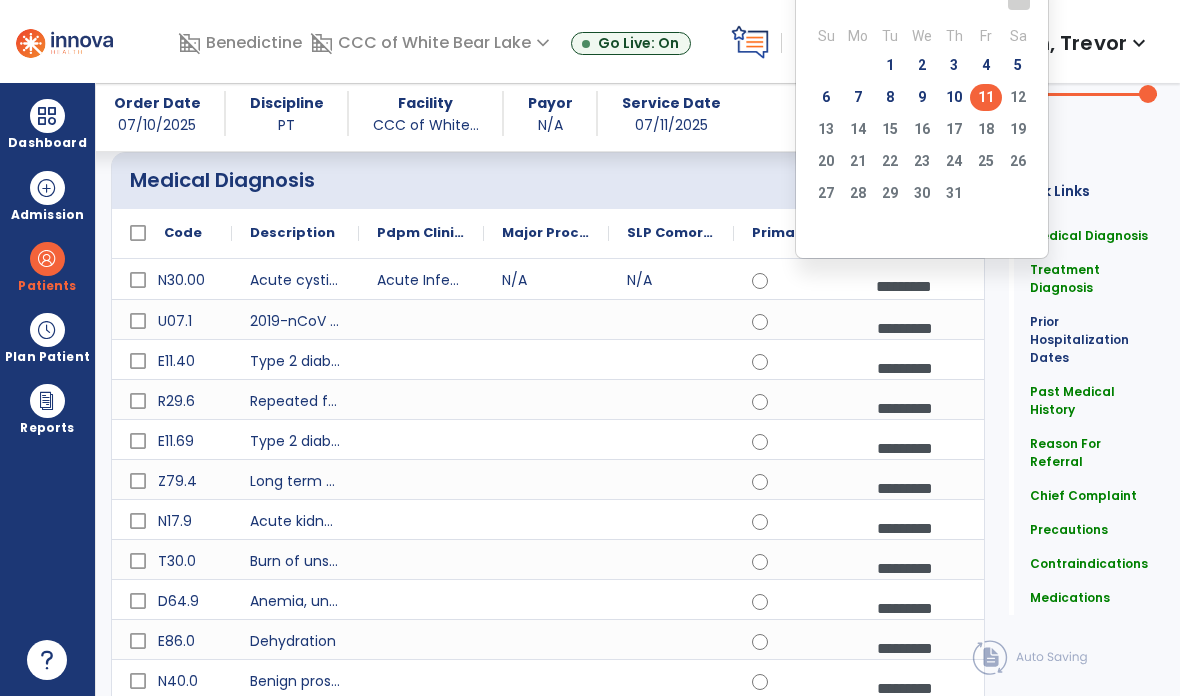 scroll, scrollTop: 2, scrollLeft: 0, axis: vertical 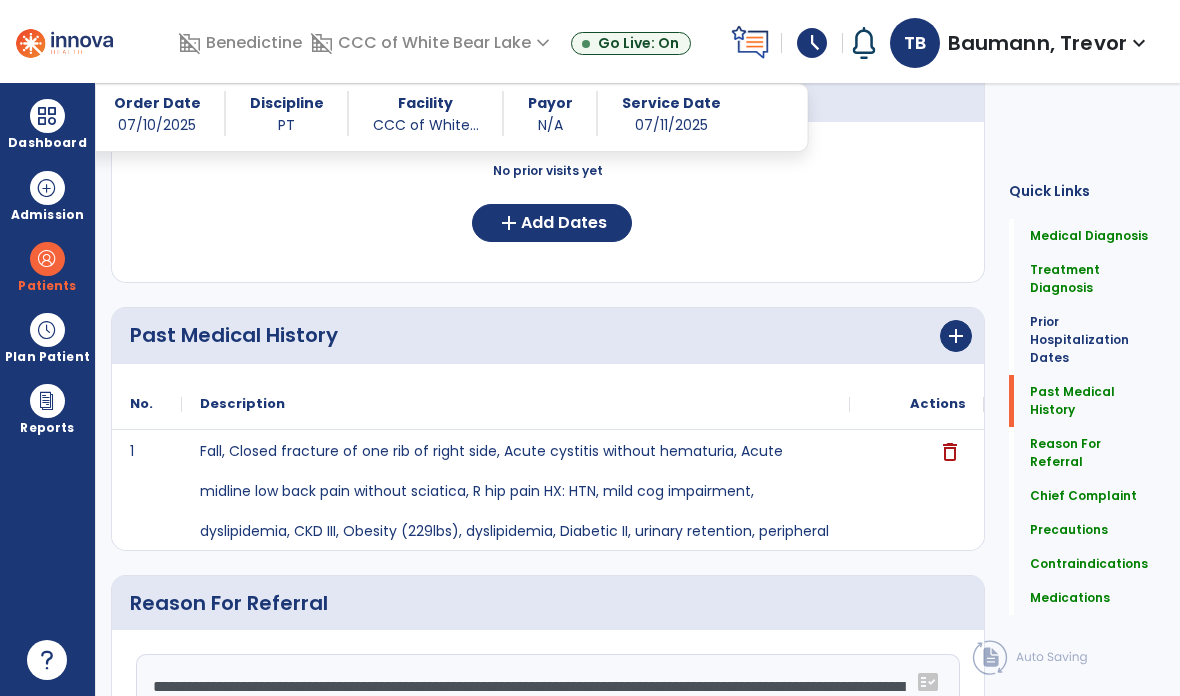 click on "Medications   Medications" 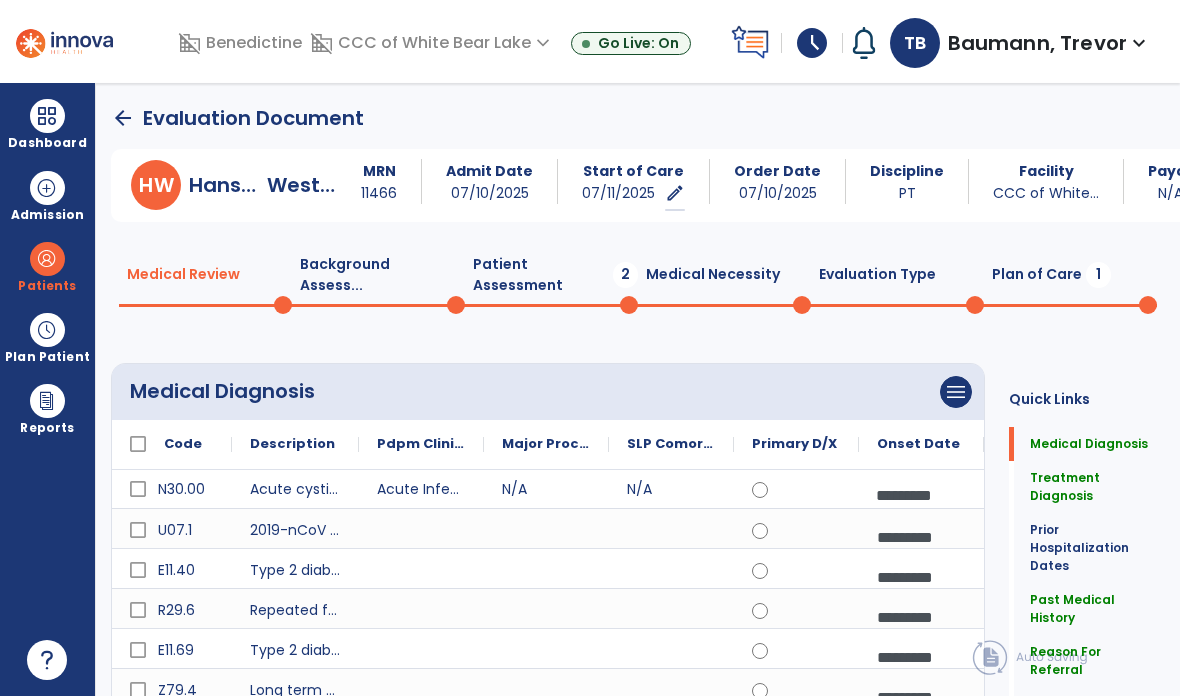 scroll, scrollTop: 0, scrollLeft: 0, axis: both 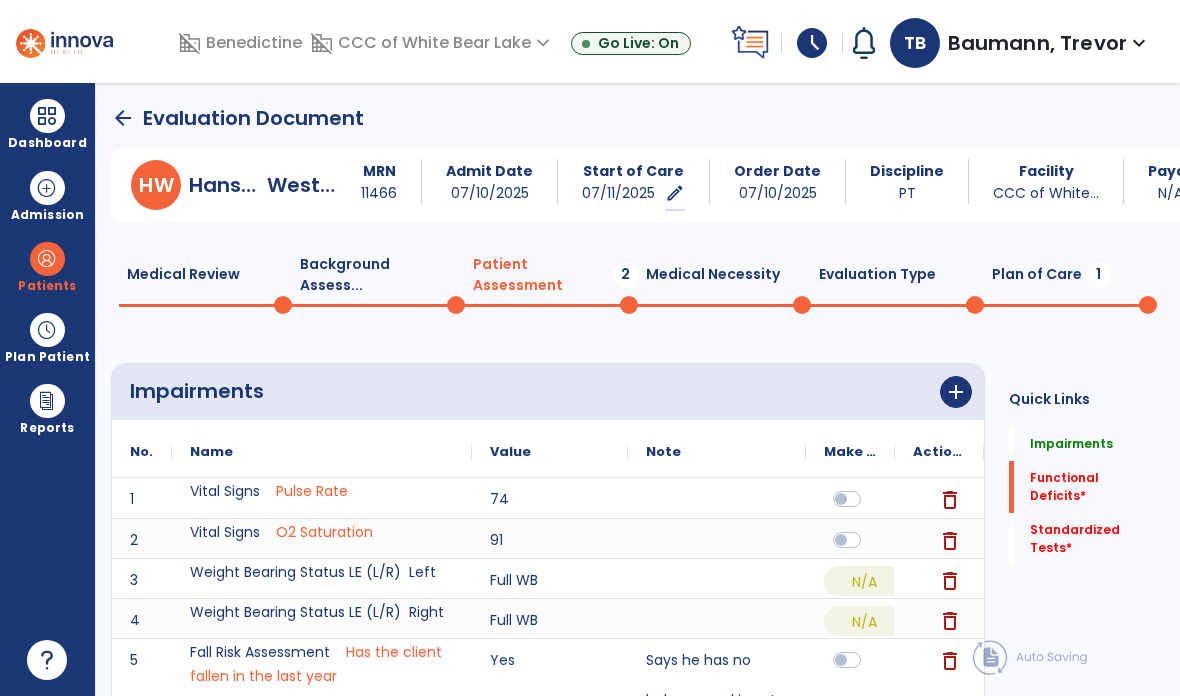 click on "Quick Links  Impairments   Impairments   Functional Deficits   *  Functional Deficits   *  Standardized Tests   *  Standardized Tests   *" 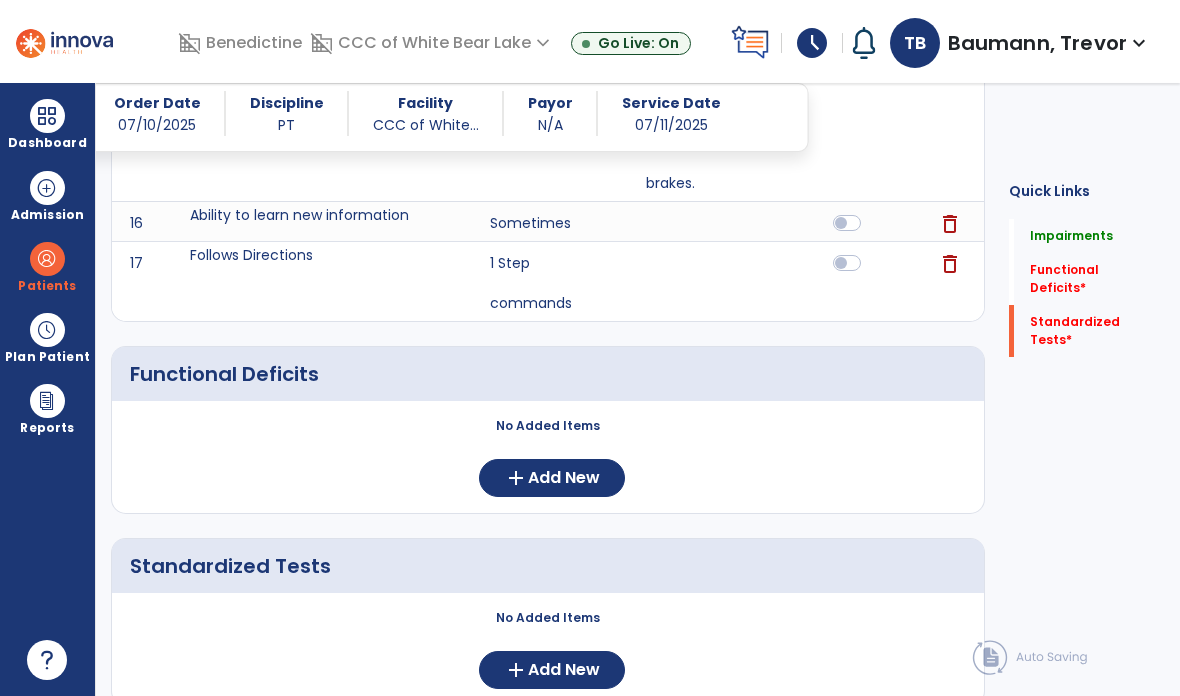 click on "Add New" 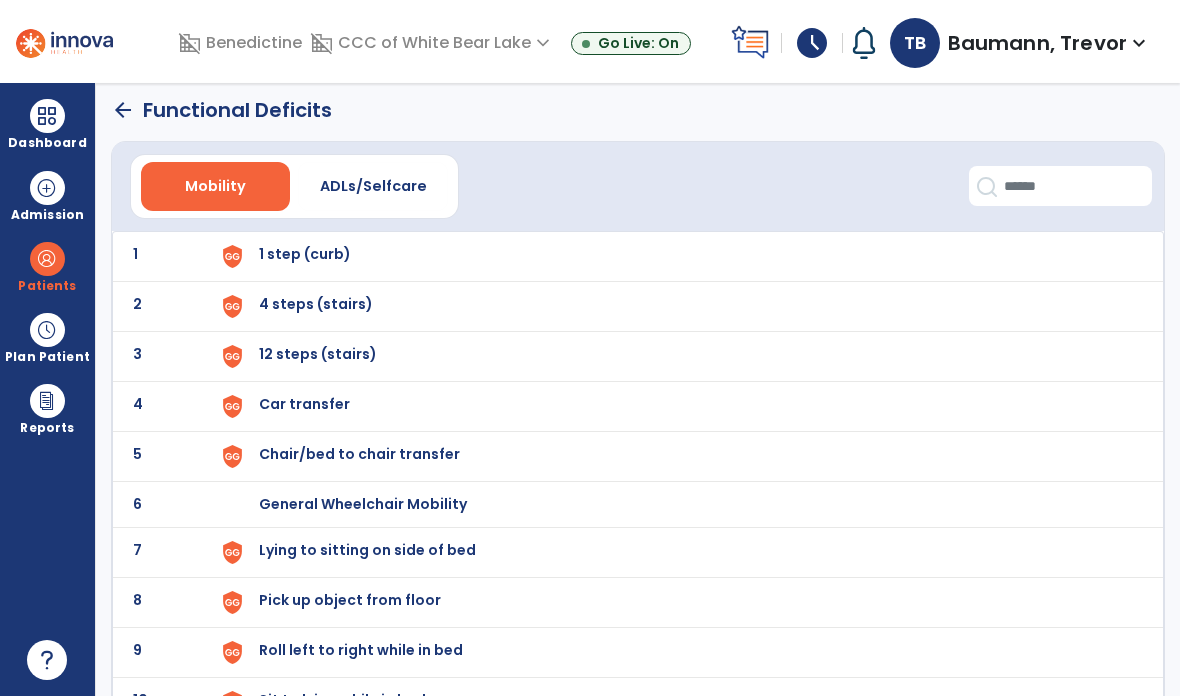 scroll, scrollTop: 6, scrollLeft: 0, axis: vertical 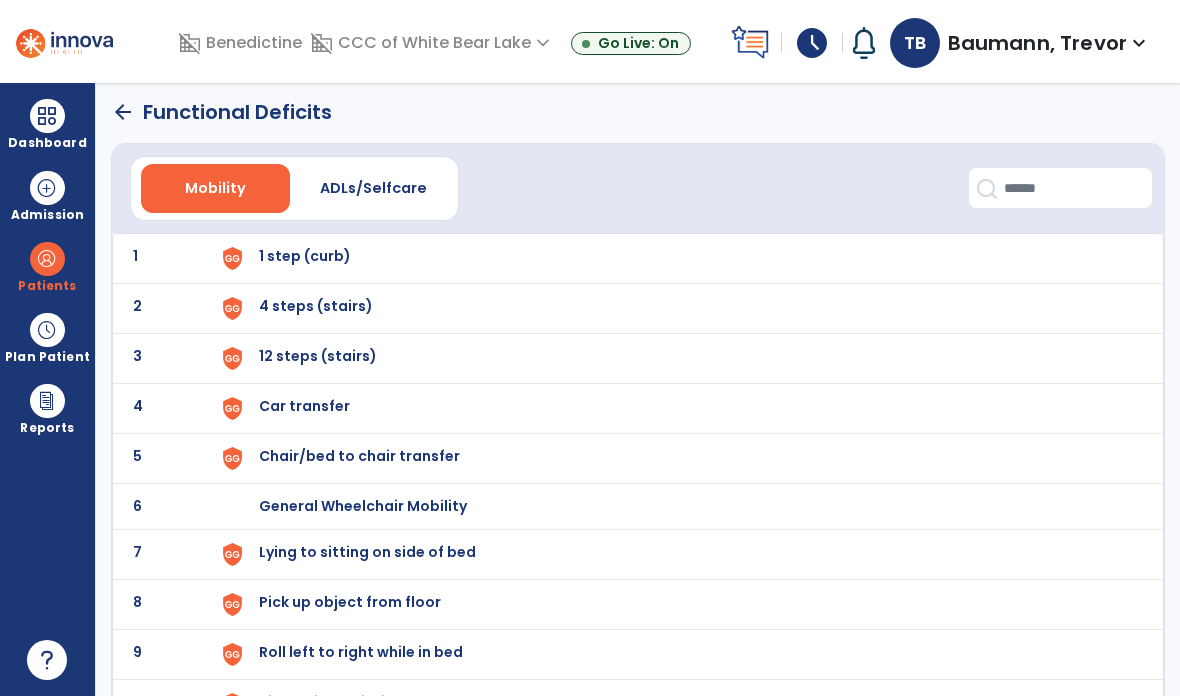 click on "1 step (curb)" at bounding box center (681, 258) 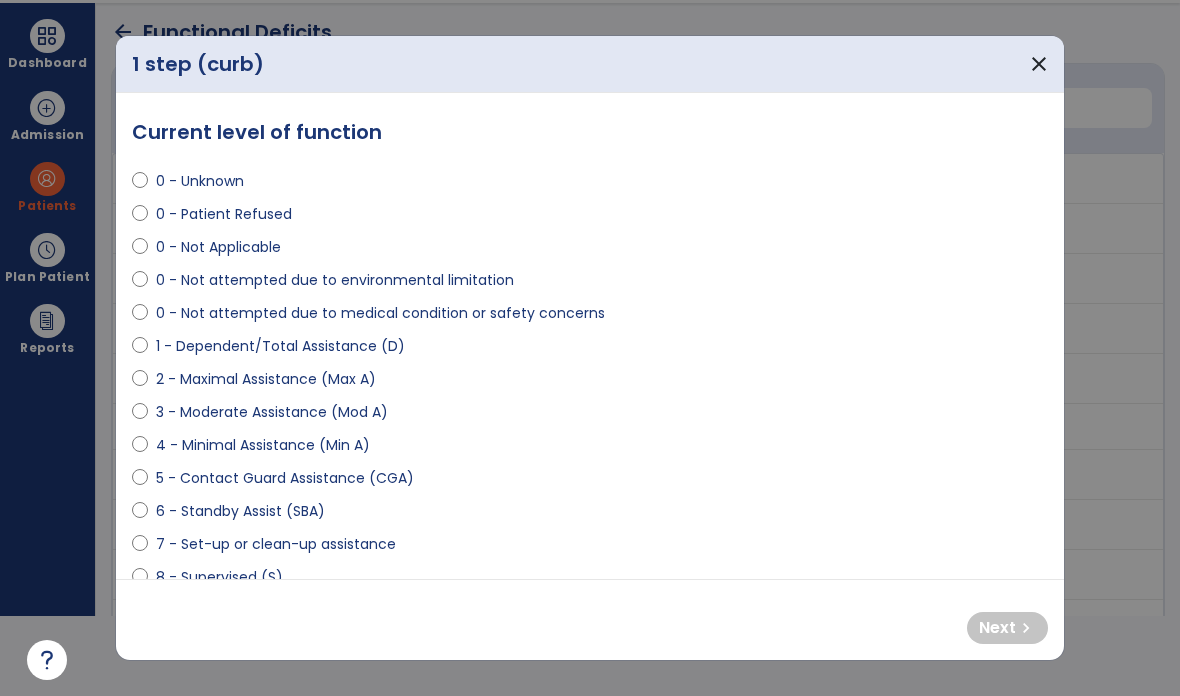 scroll, scrollTop: 0, scrollLeft: 0, axis: both 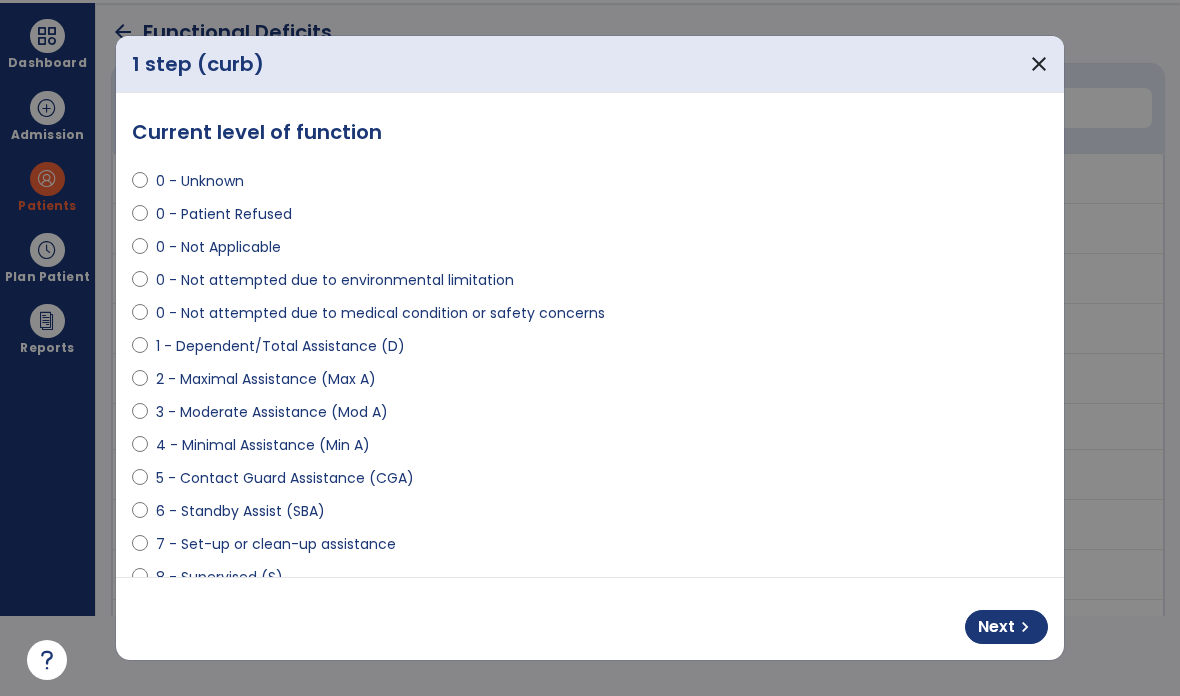 click on "Next  chevron_right" at bounding box center [1006, 627] 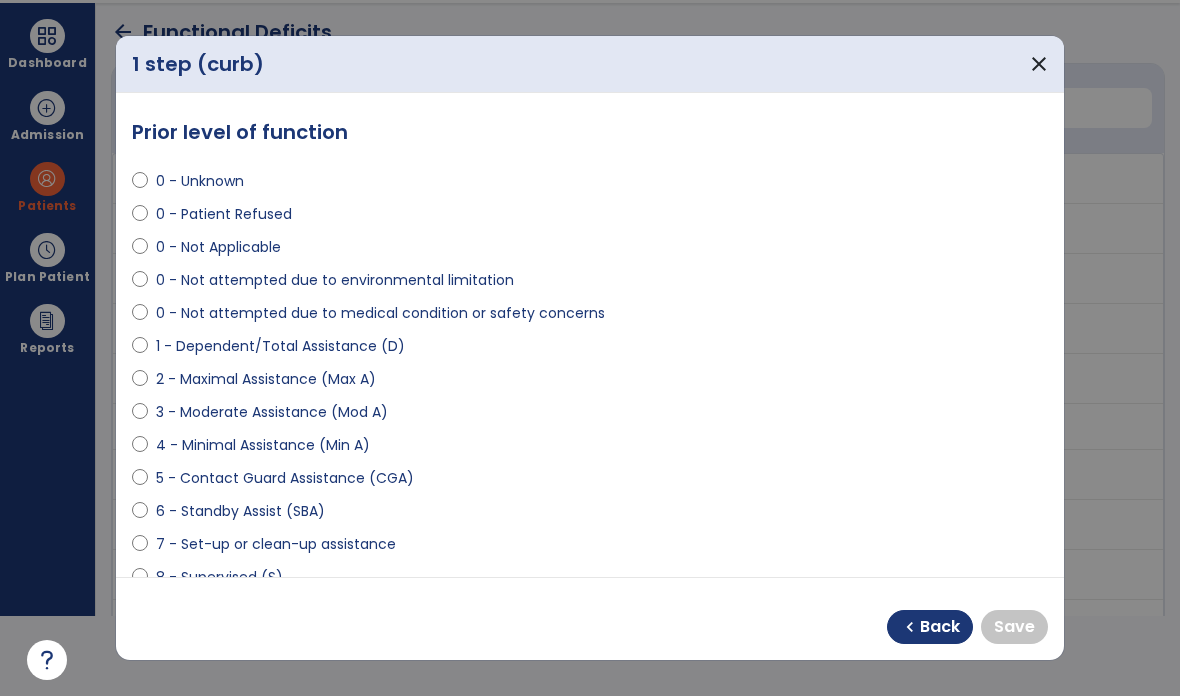select on "**********" 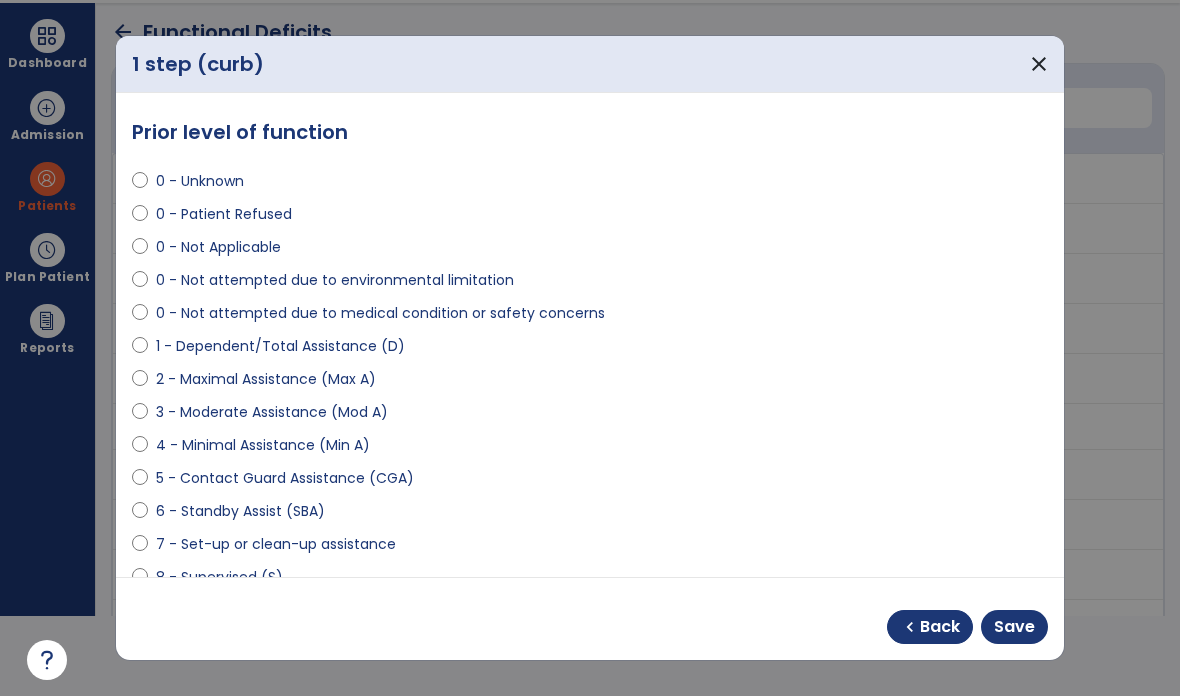 click on "Save" at bounding box center (1014, 627) 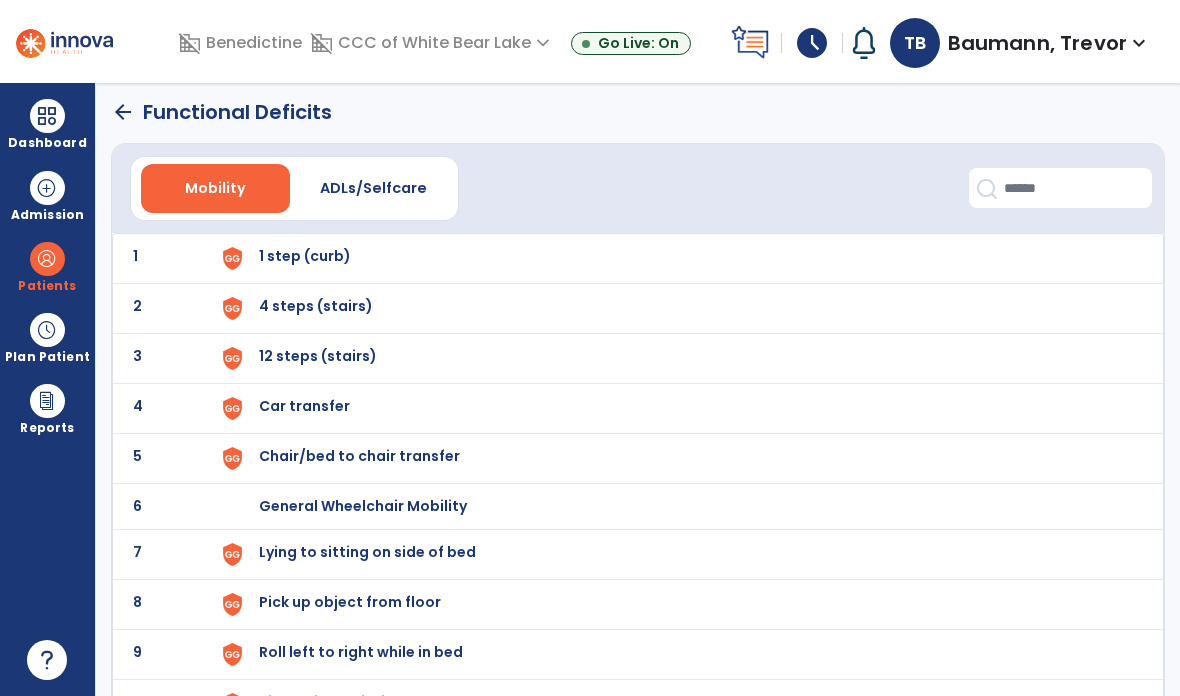 scroll, scrollTop: 80, scrollLeft: 0, axis: vertical 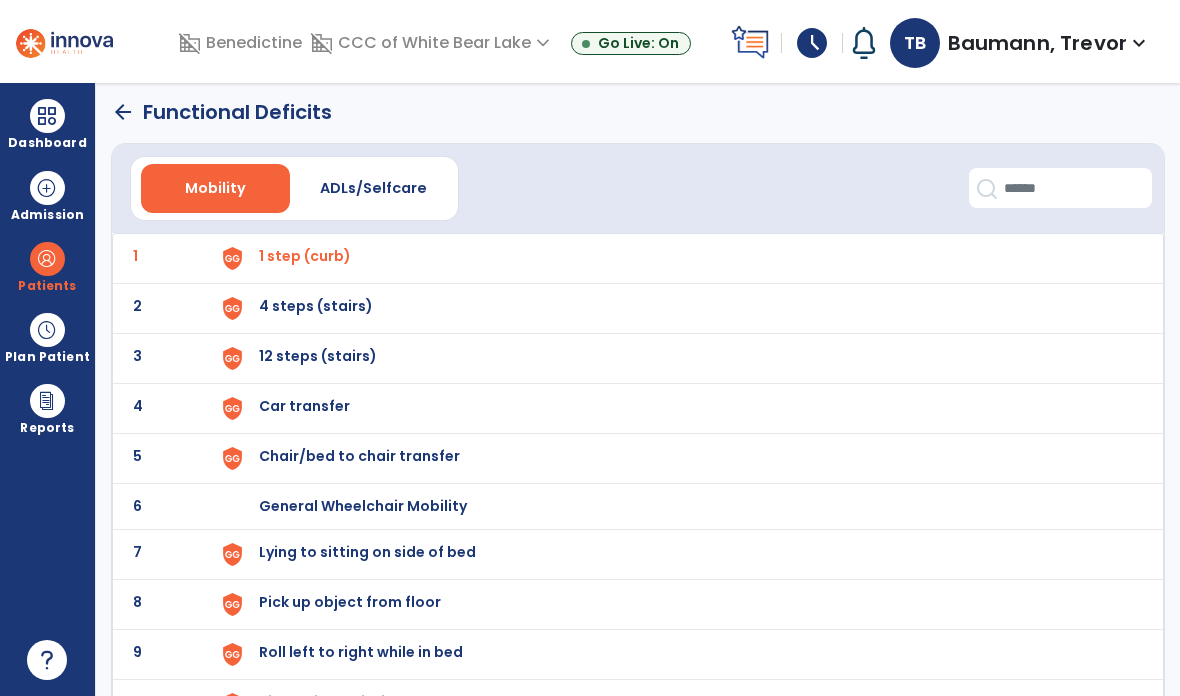 click on "4 steps (stairs)" at bounding box center [681, 258] 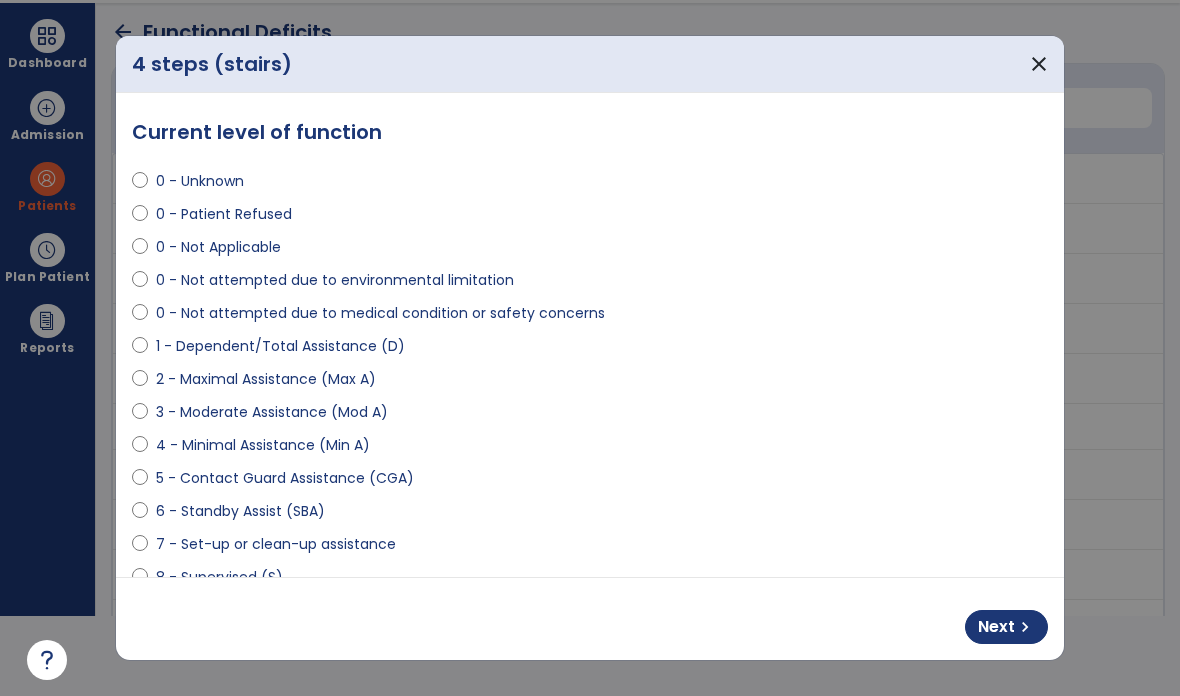 select on "**********" 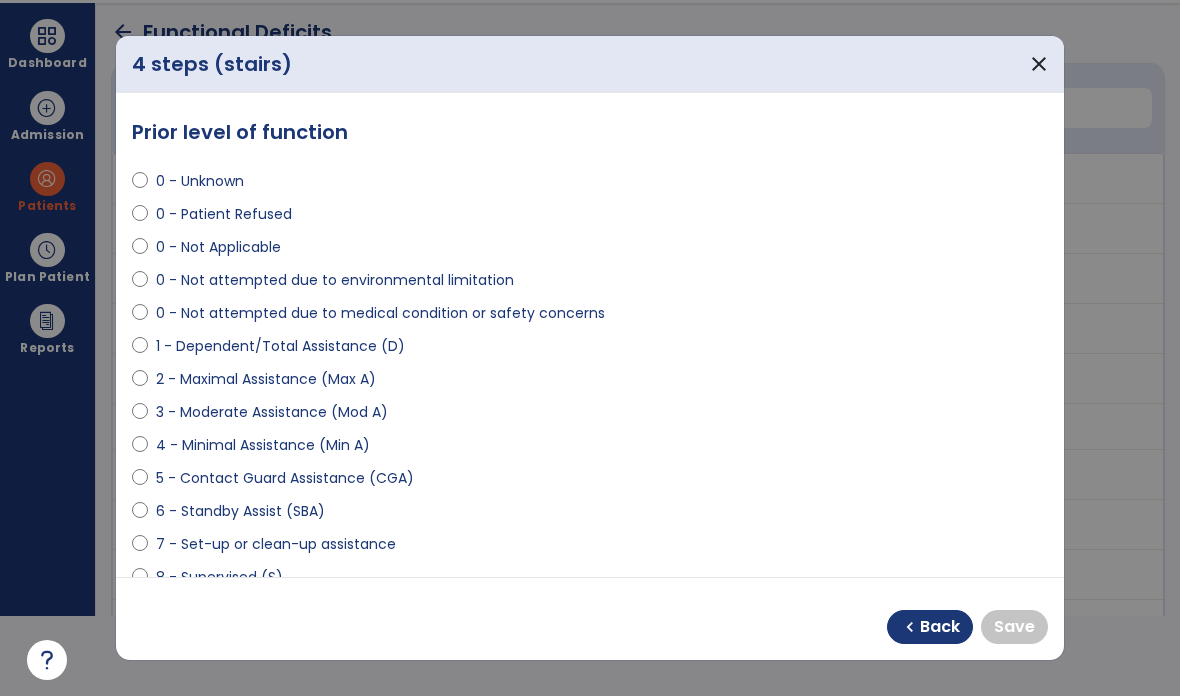 click on "0 - Not Applicable" at bounding box center [218, 247] 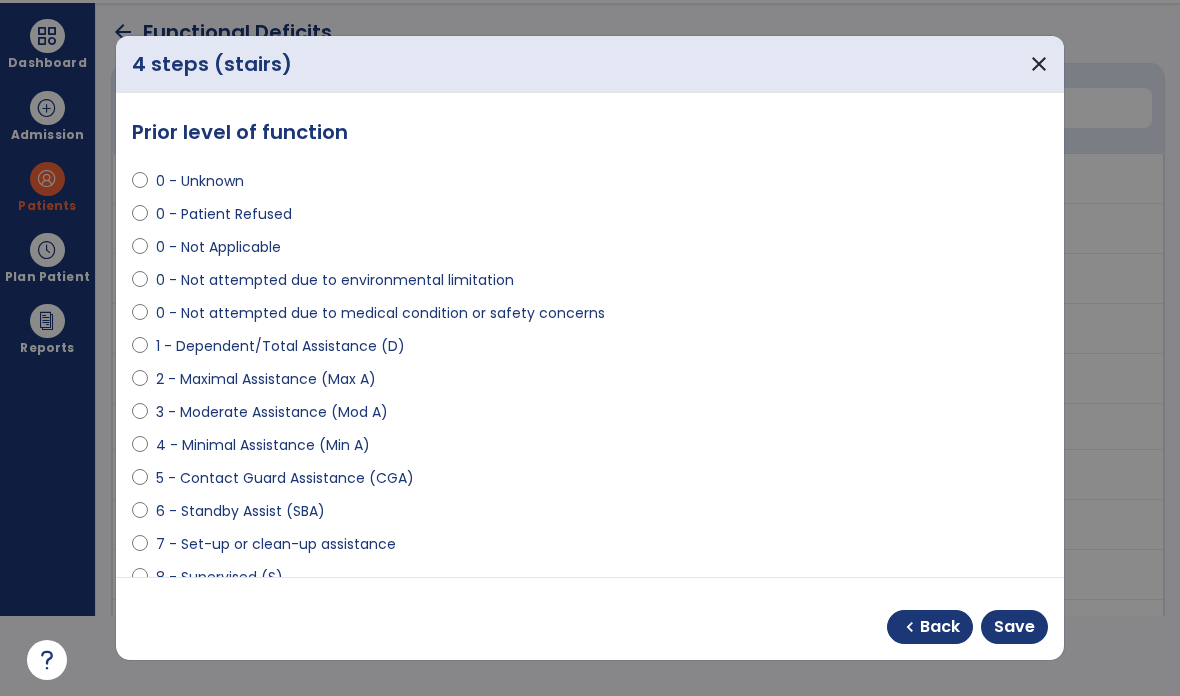 click on "Save" at bounding box center [1014, 627] 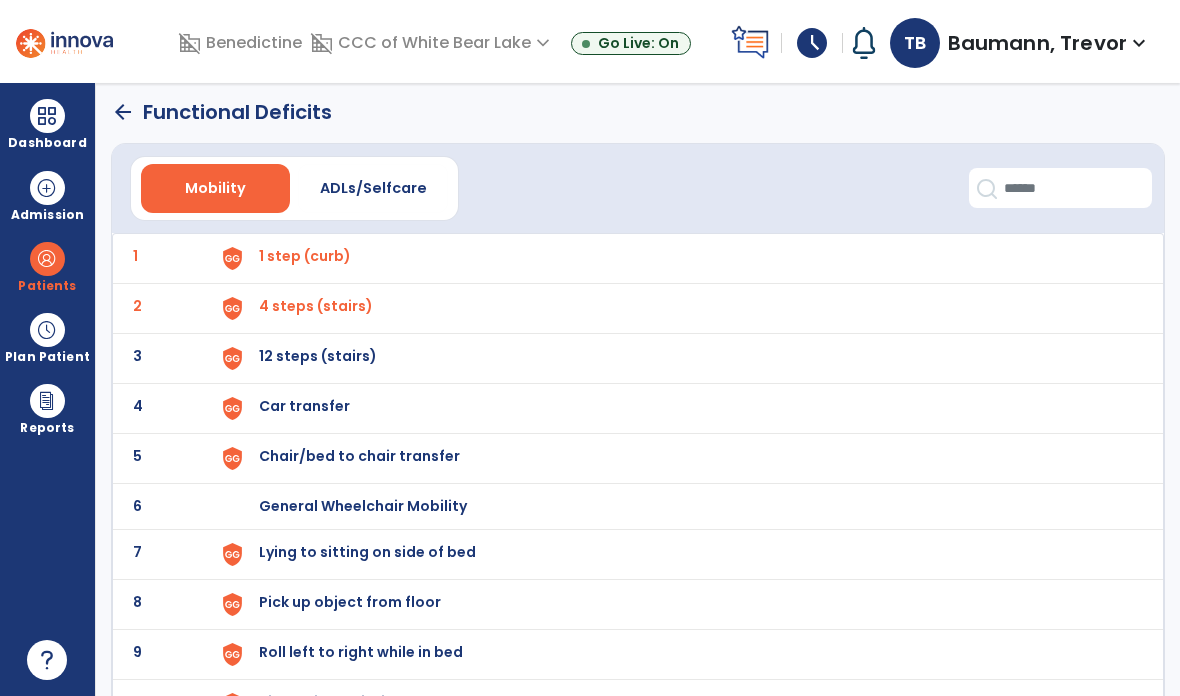 click on "12 steps (stairs)" at bounding box center (681, 258) 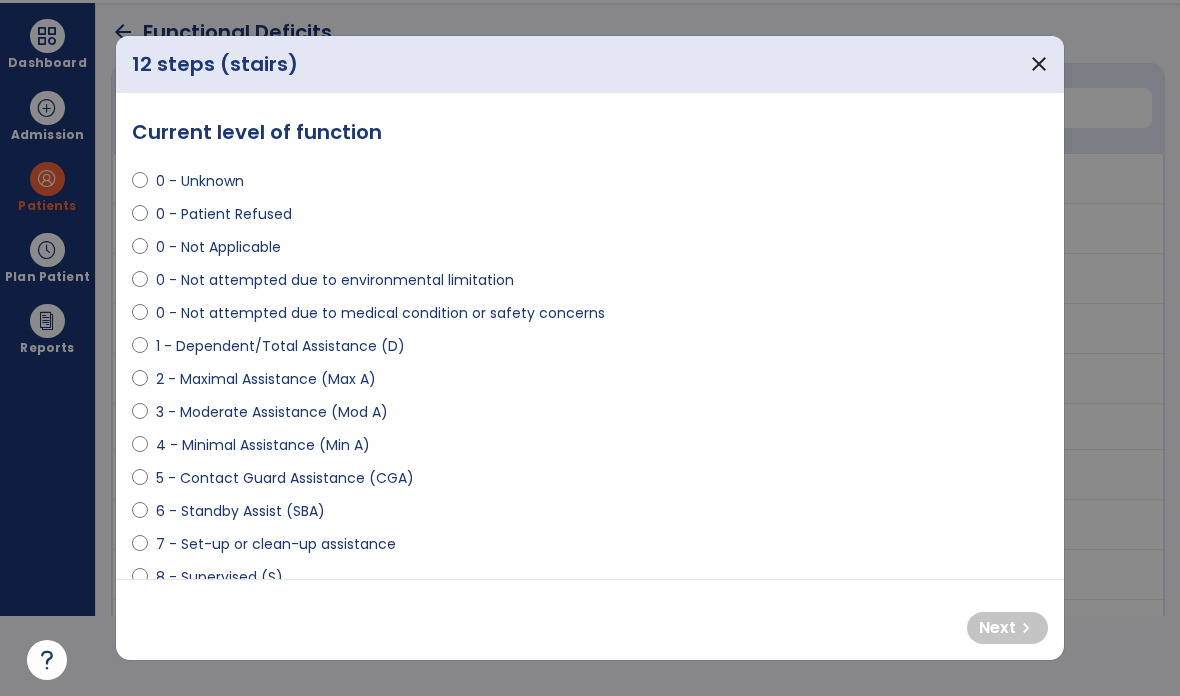 select on "**********" 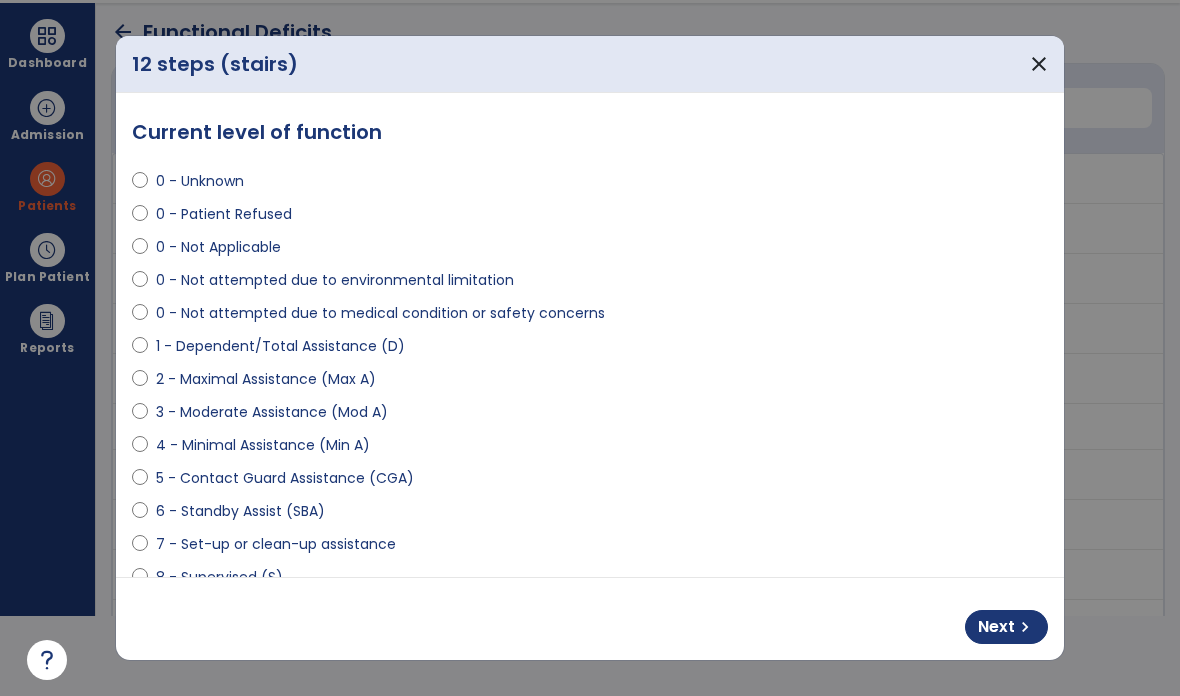 click on "Next  chevron_right" at bounding box center (1006, 627) 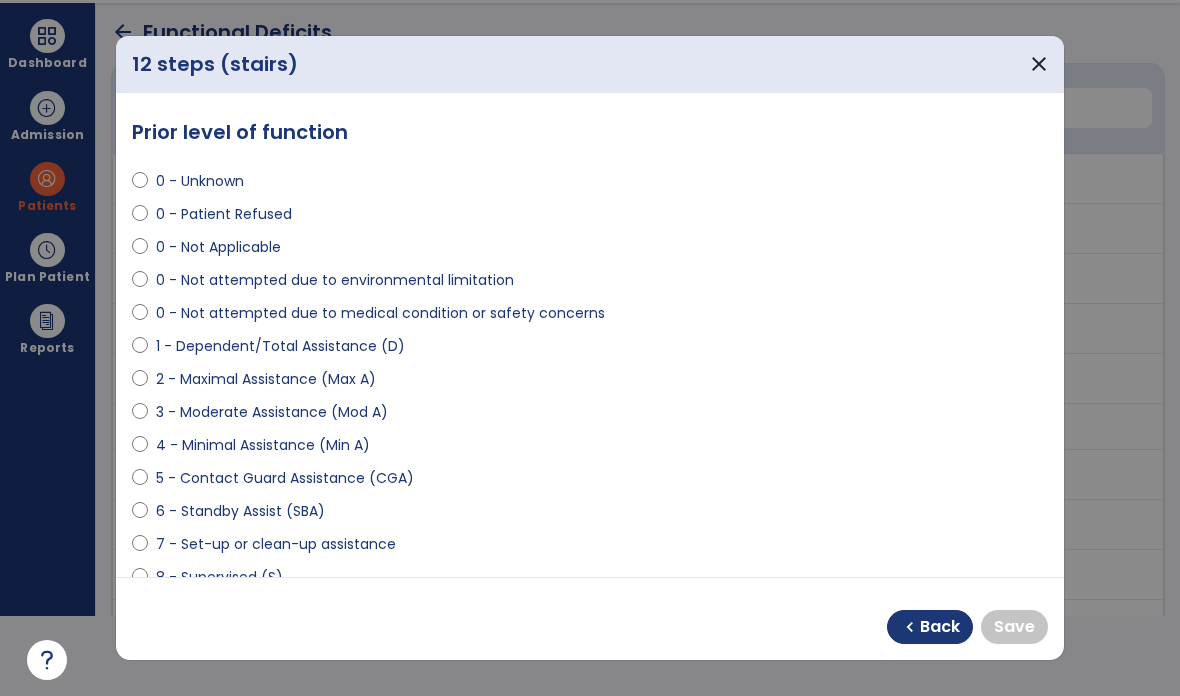 select on "**********" 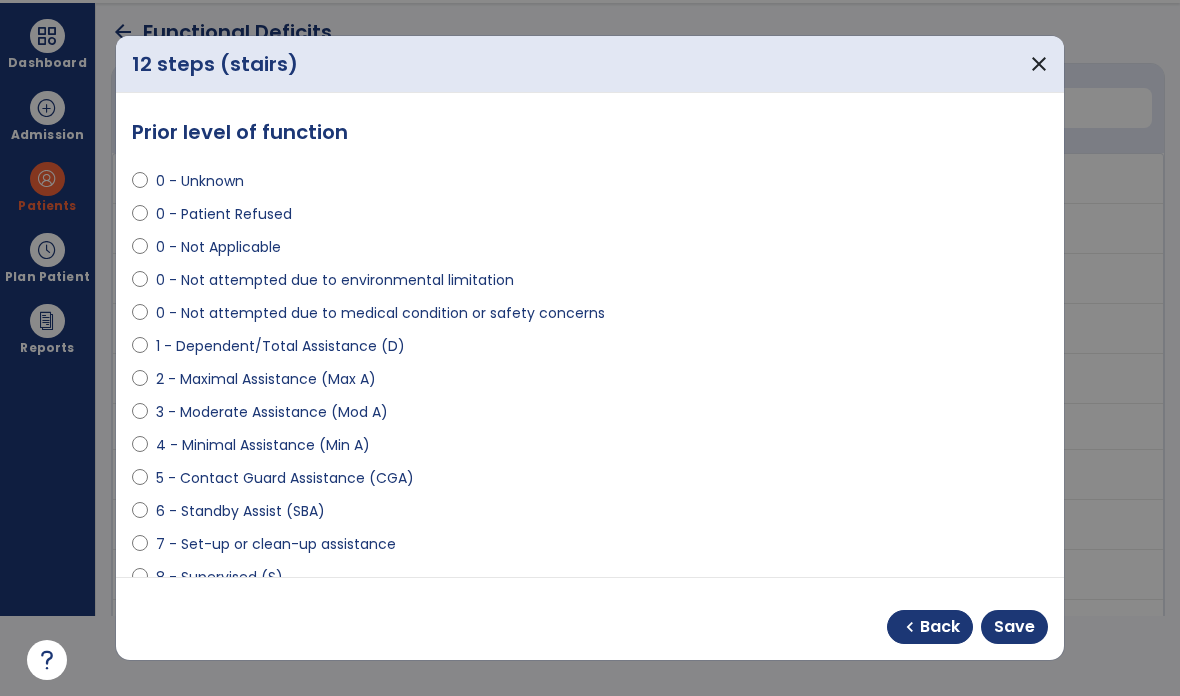 click on "Save" at bounding box center (1014, 627) 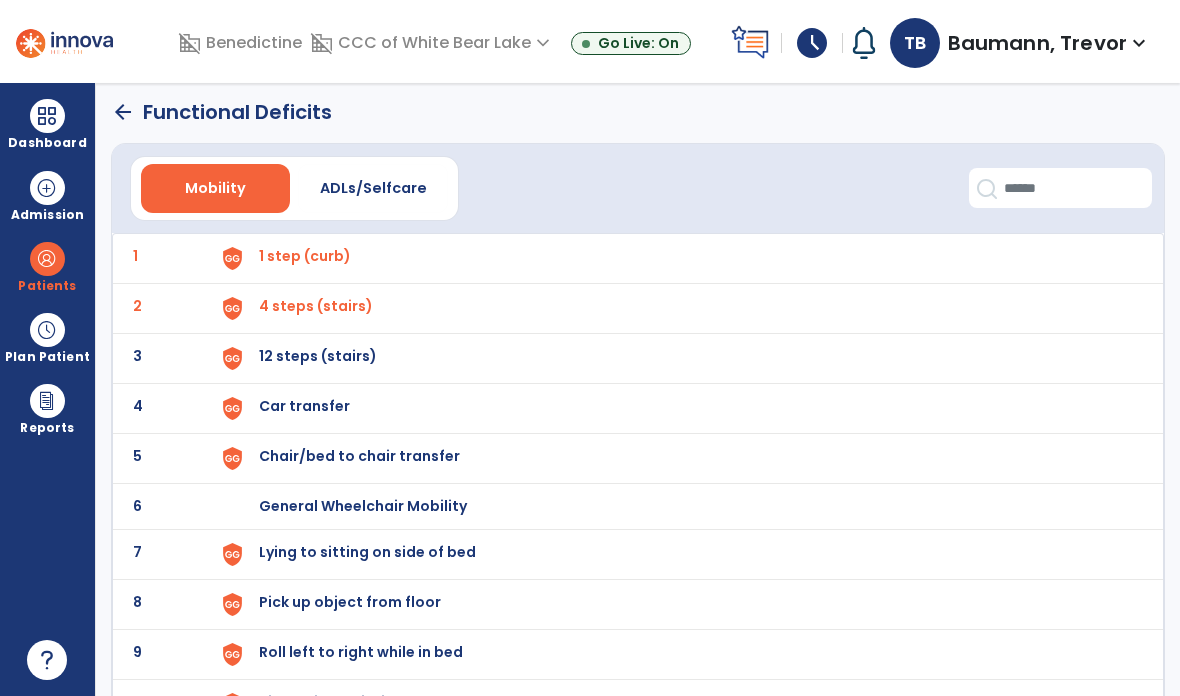 scroll, scrollTop: 80, scrollLeft: 0, axis: vertical 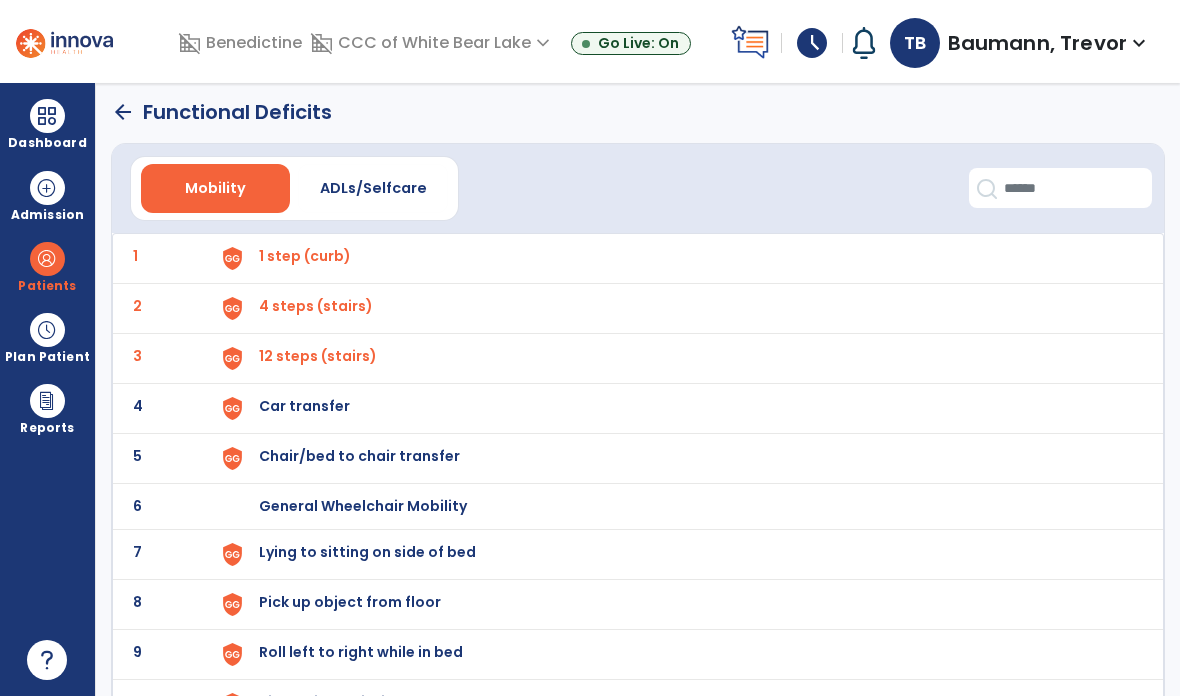 click on "Car transfer" at bounding box center (305, 256) 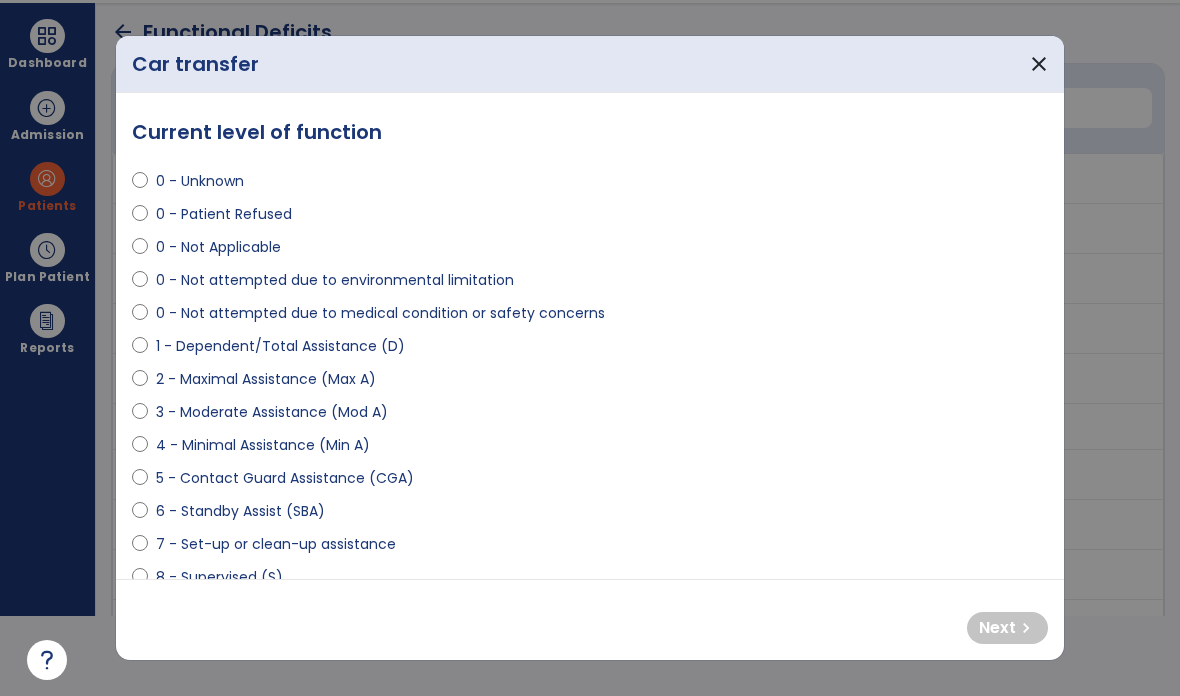 scroll, scrollTop: 0, scrollLeft: 0, axis: both 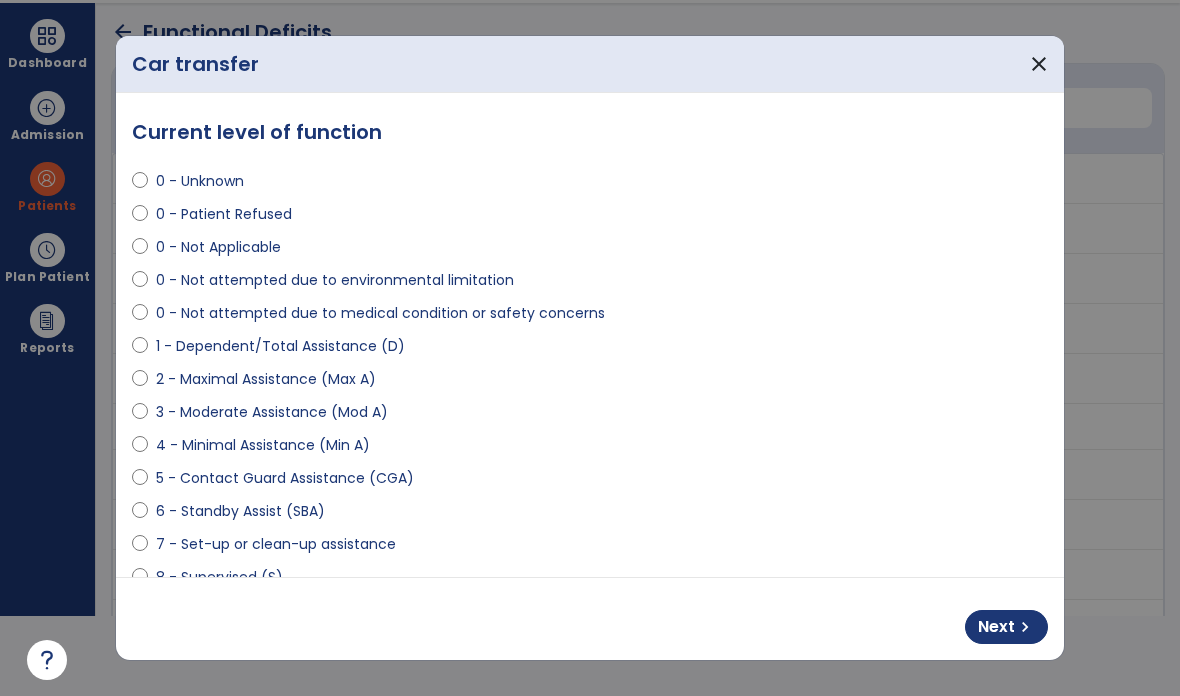 click on "chevron_right" at bounding box center [1025, 627] 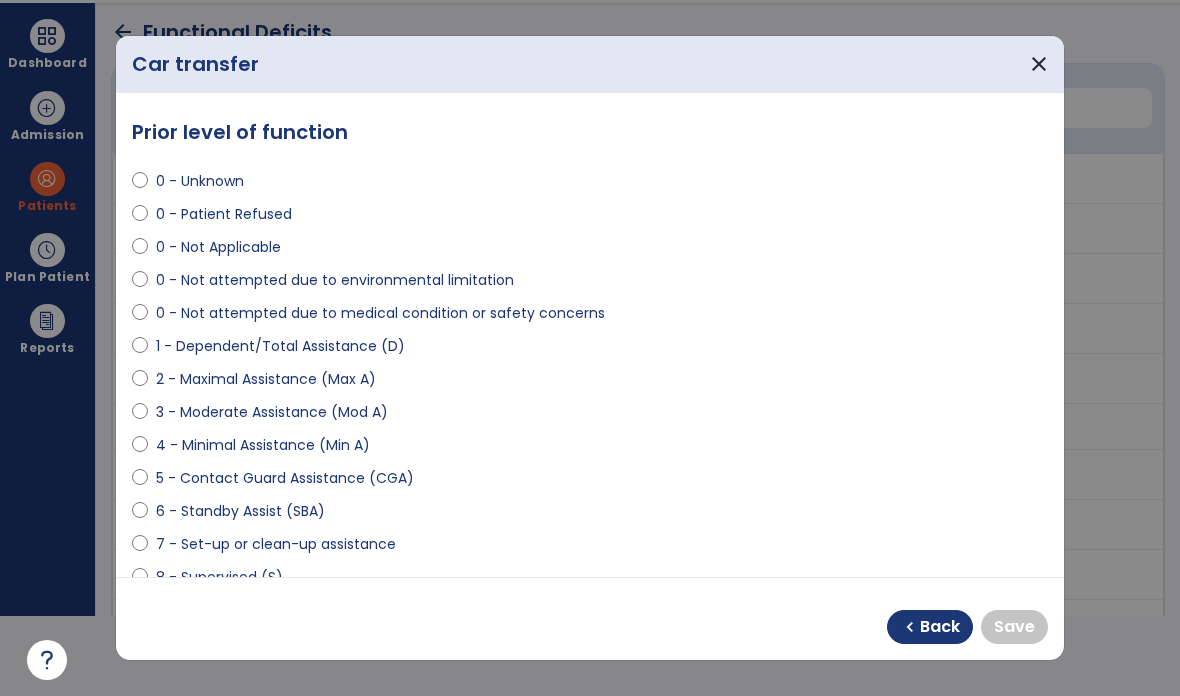 click on "6 - Standby Assist (SBA)" at bounding box center (240, 511) 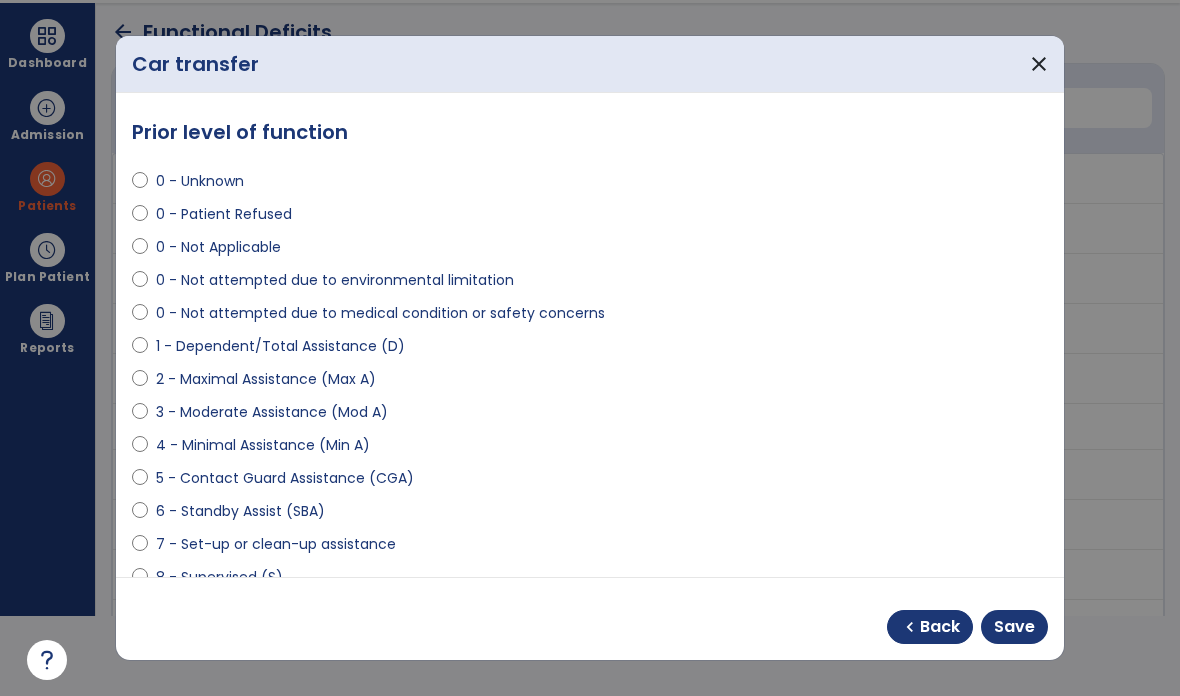 click on "Save" at bounding box center [1014, 627] 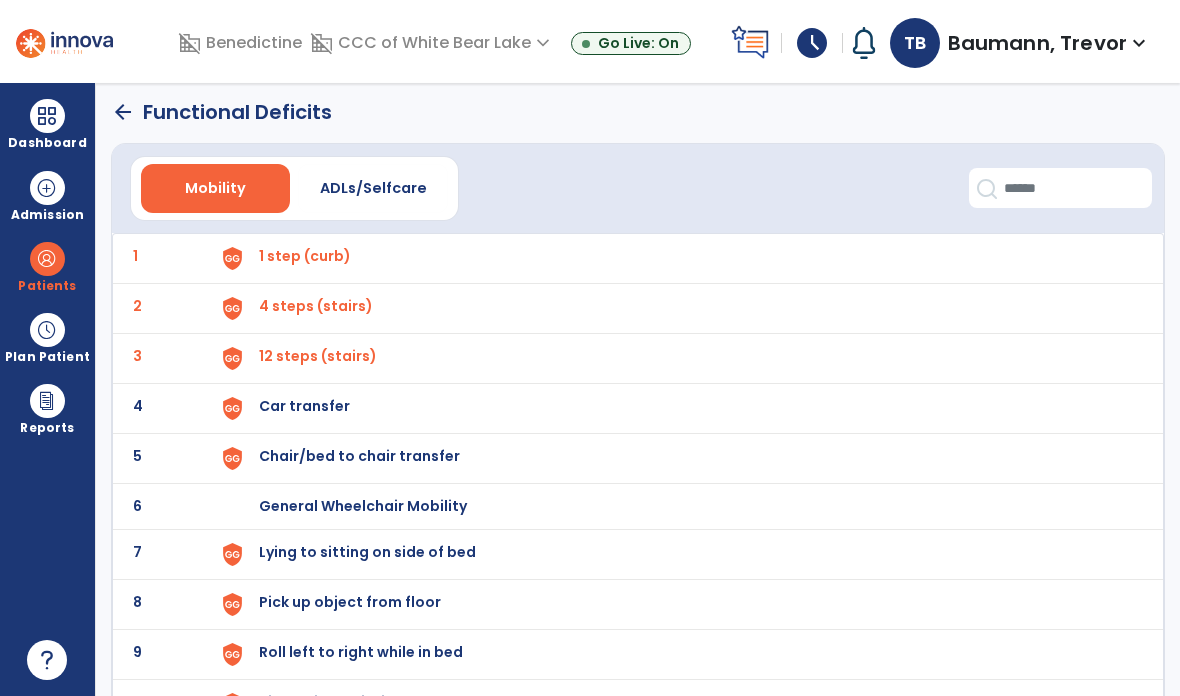 scroll, scrollTop: 80, scrollLeft: 0, axis: vertical 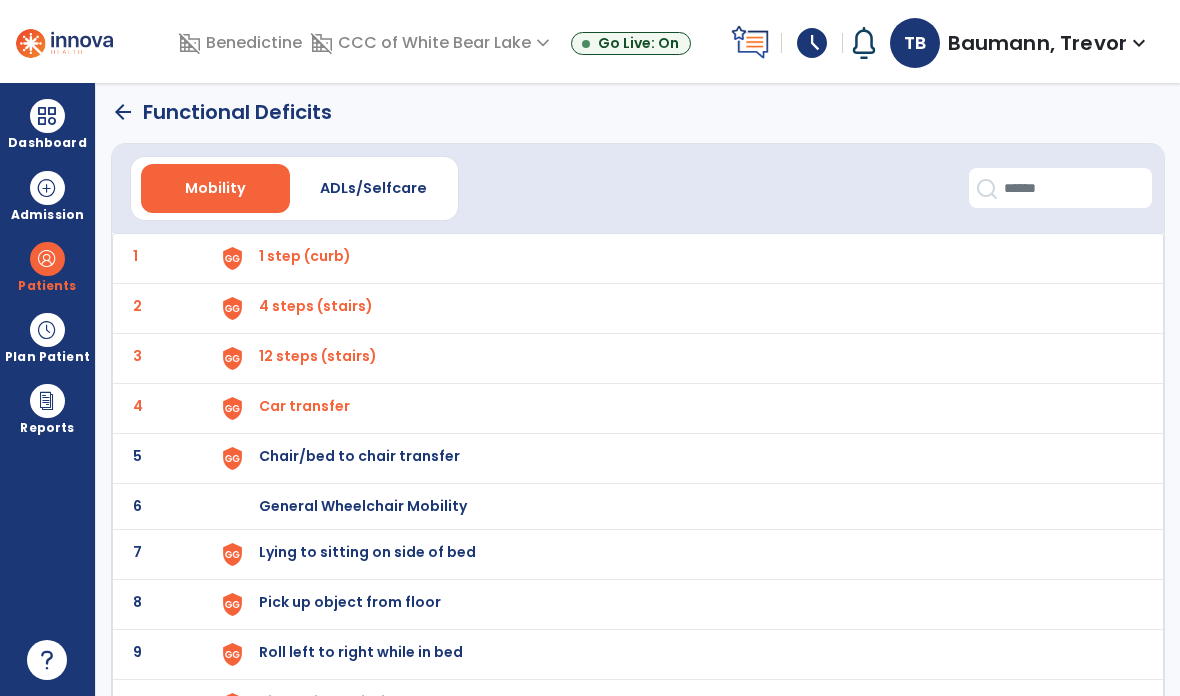 click on "Chair/bed to chair transfer" at bounding box center [305, 256] 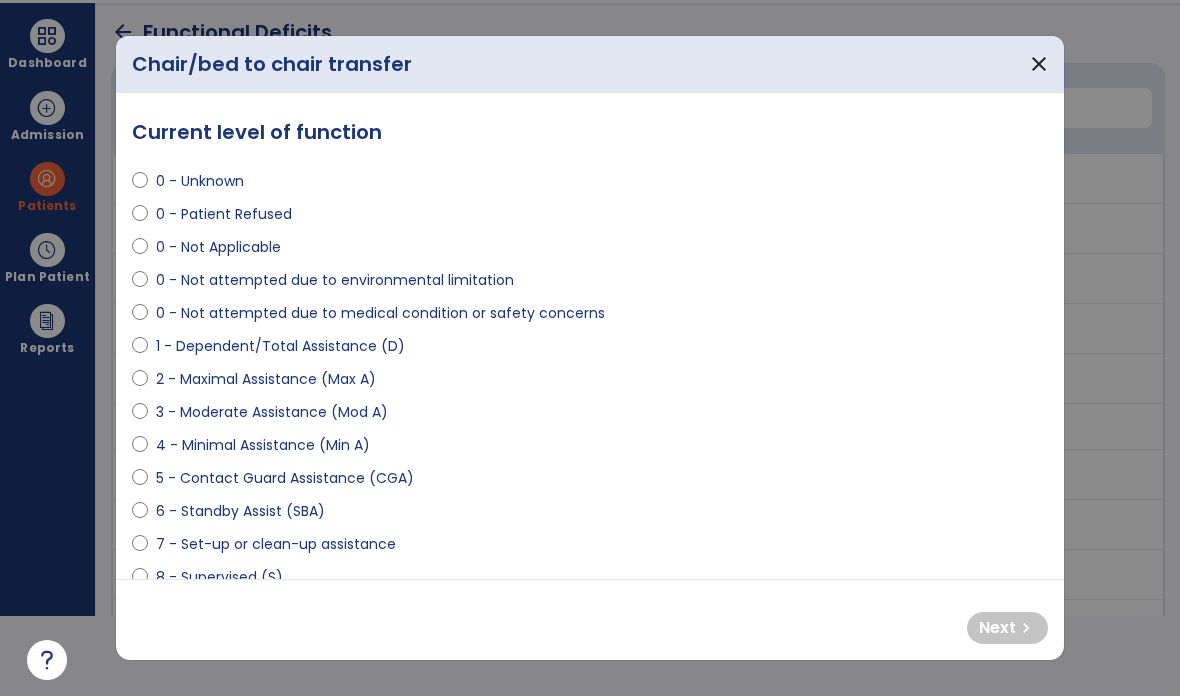 scroll, scrollTop: 0, scrollLeft: 0, axis: both 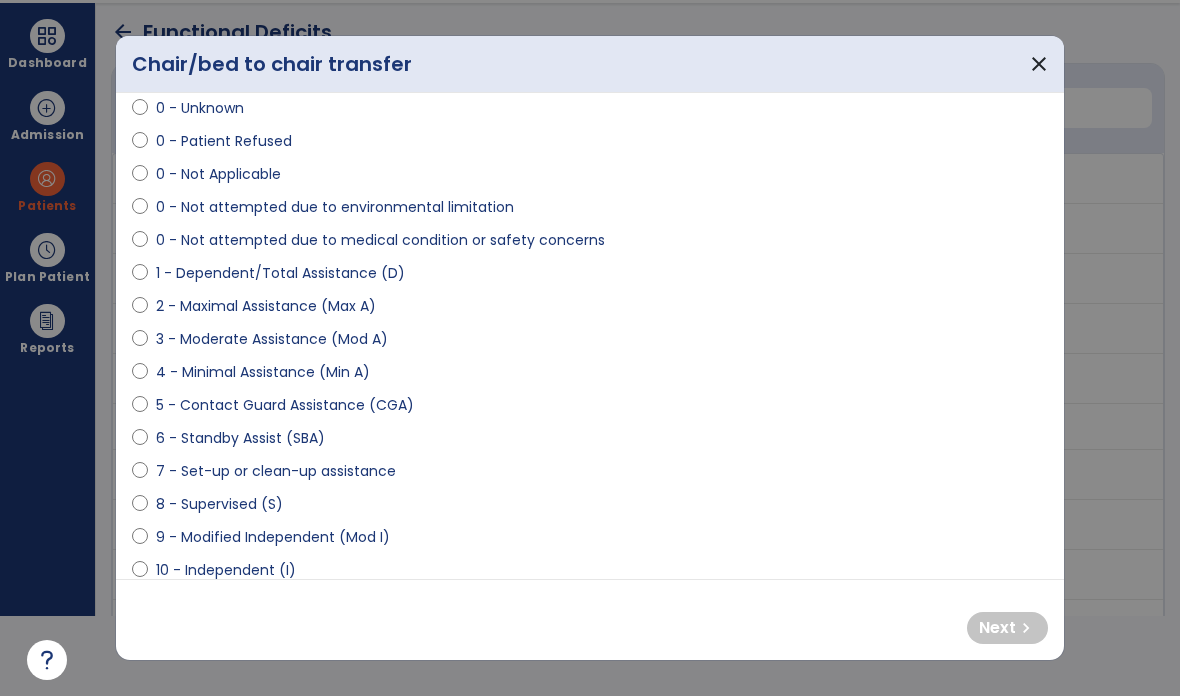 select on "**********" 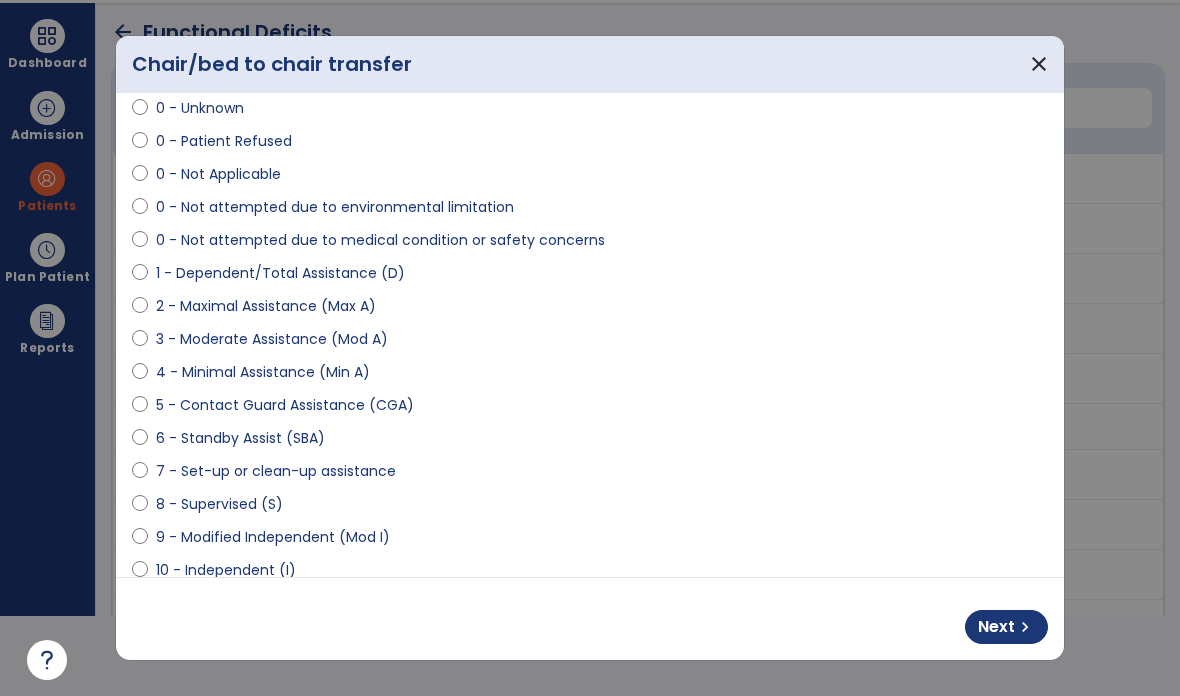 click on "Next  chevron_right" at bounding box center (1006, 627) 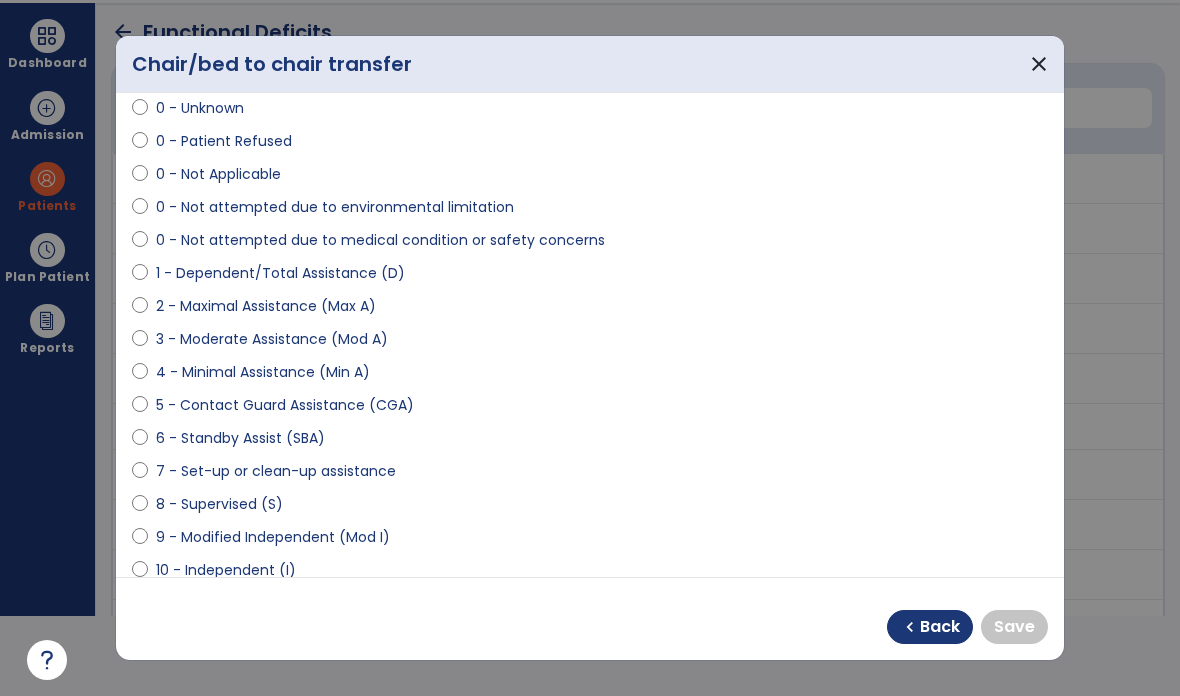 select on "**********" 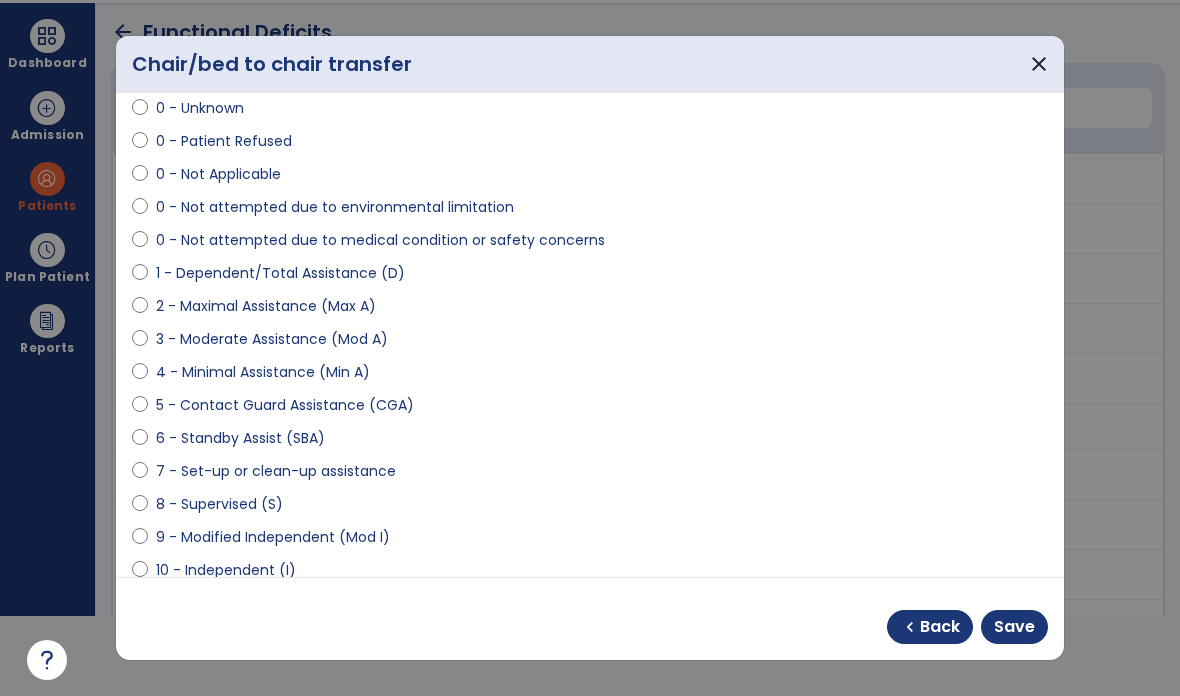 click on "Save" at bounding box center (1014, 627) 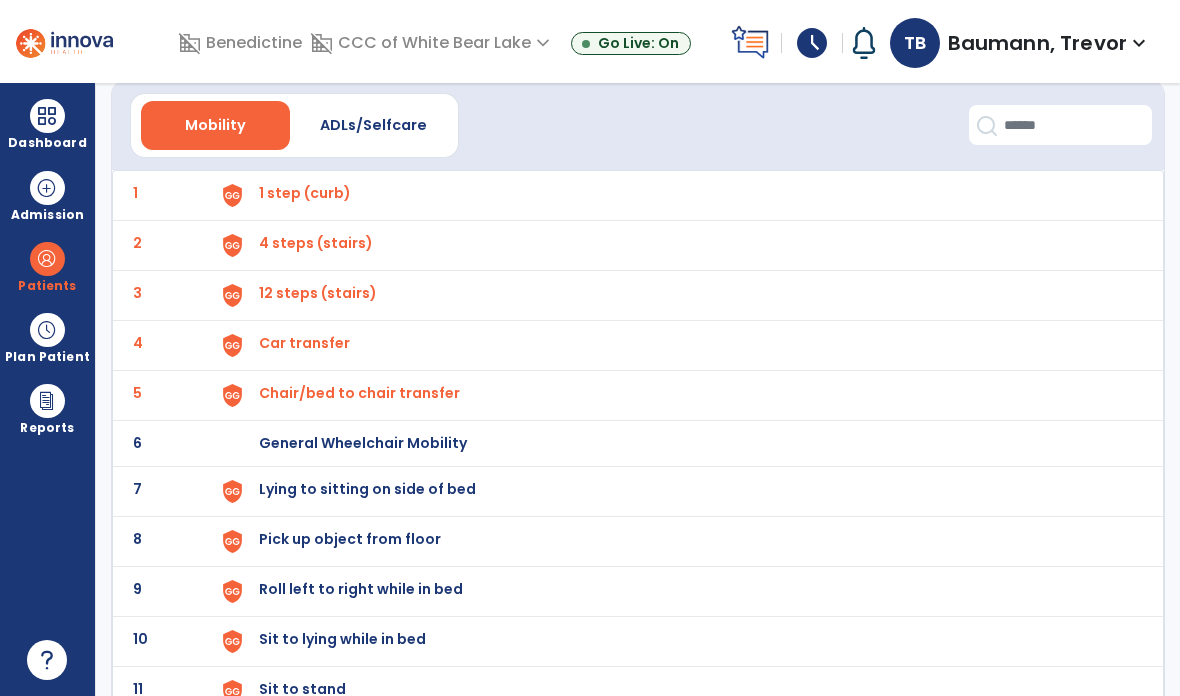 scroll, scrollTop: 73, scrollLeft: 0, axis: vertical 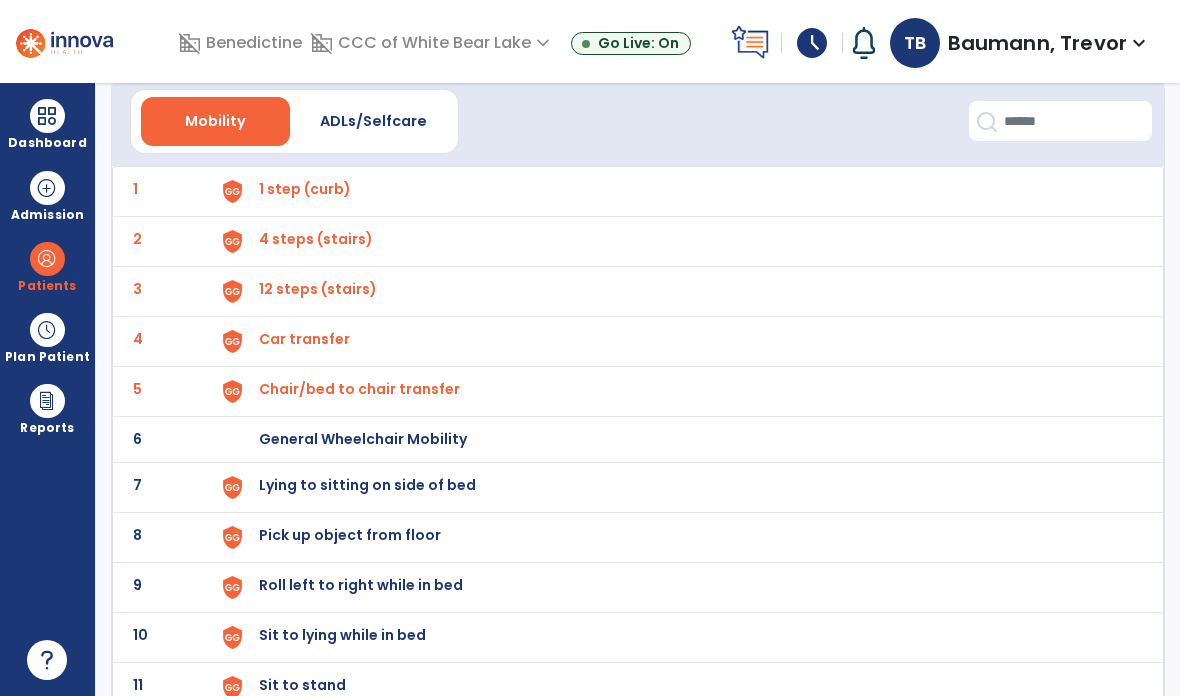 click on "Lying to sitting on side of bed" at bounding box center (305, 189) 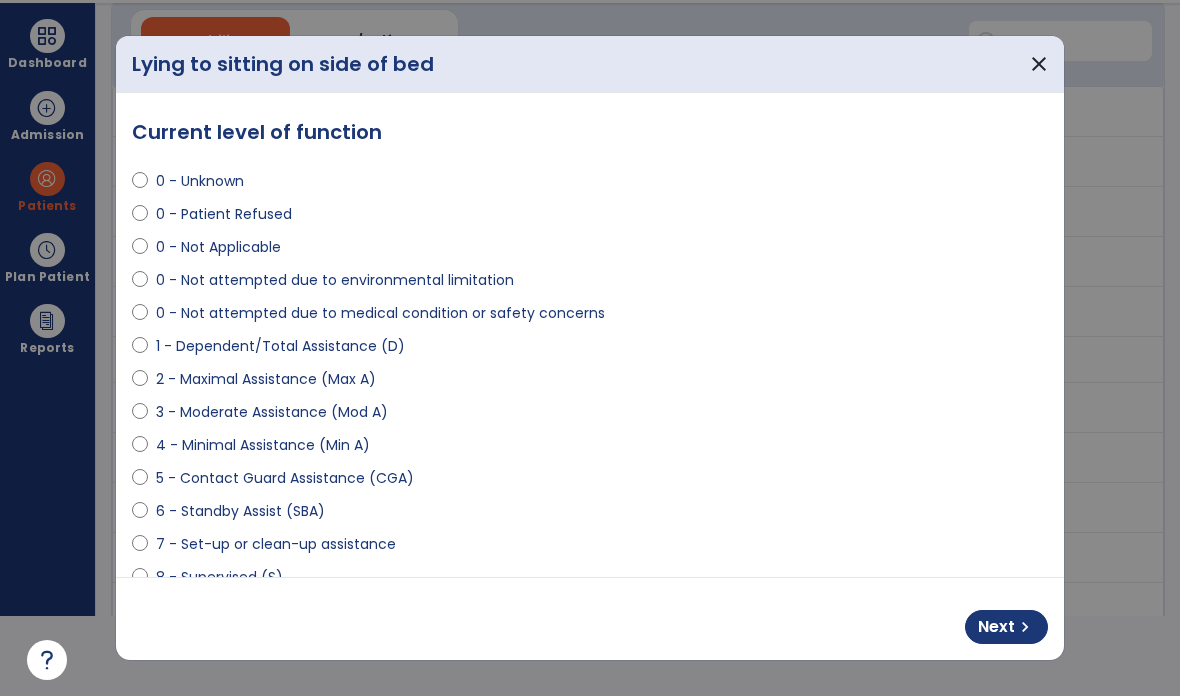 select on "**********" 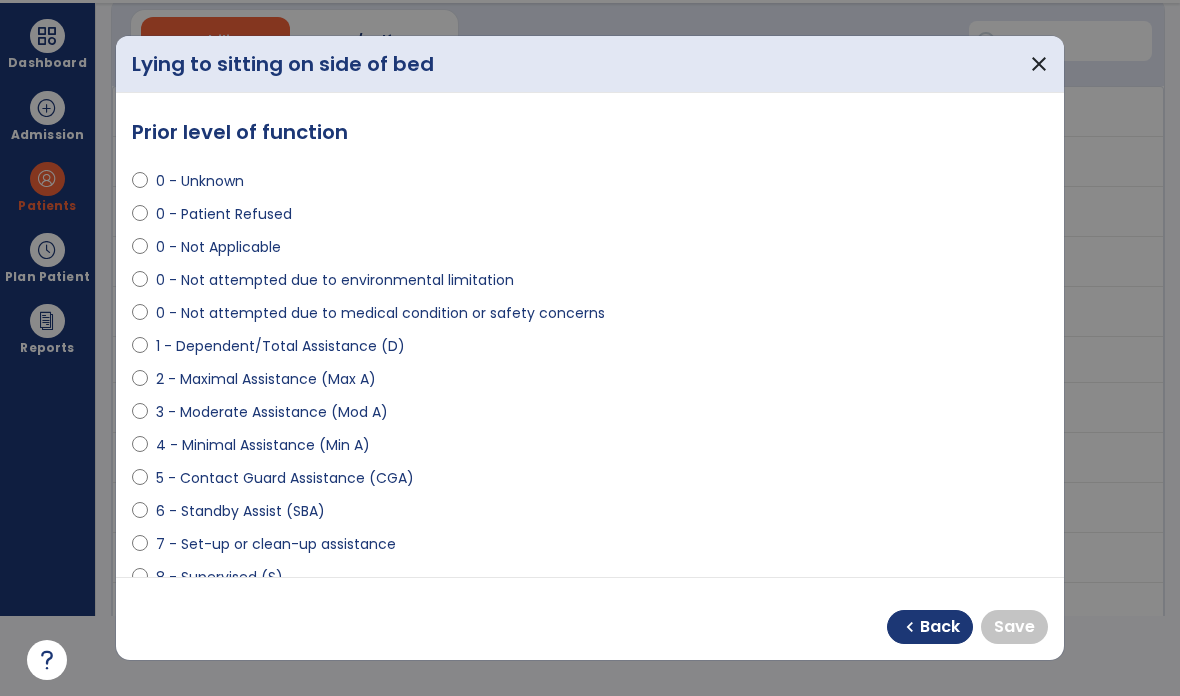 select on "**********" 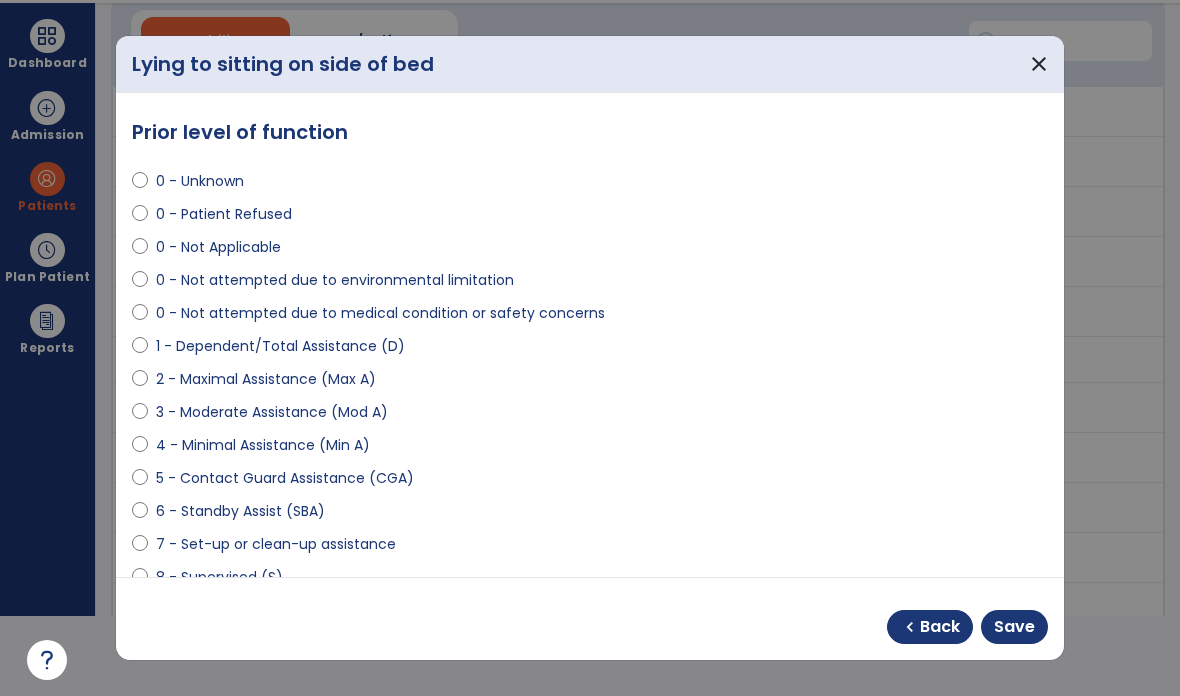 click on "Save" at bounding box center [1014, 627] 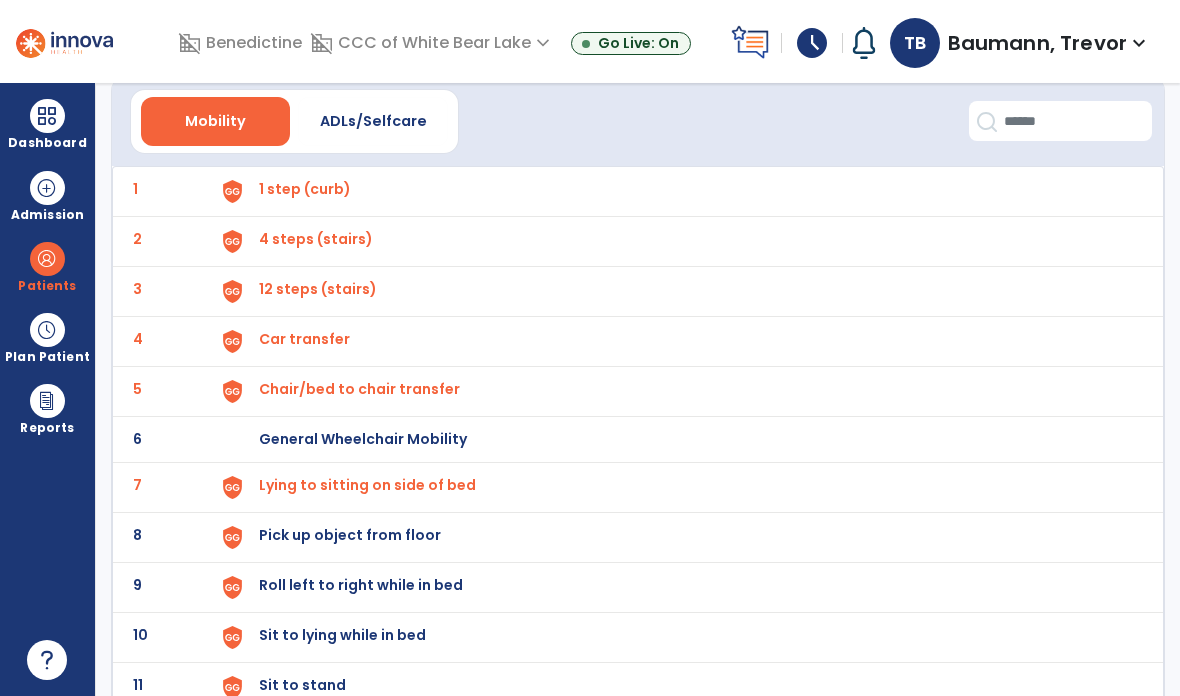 click at bounding box center (232, 191) 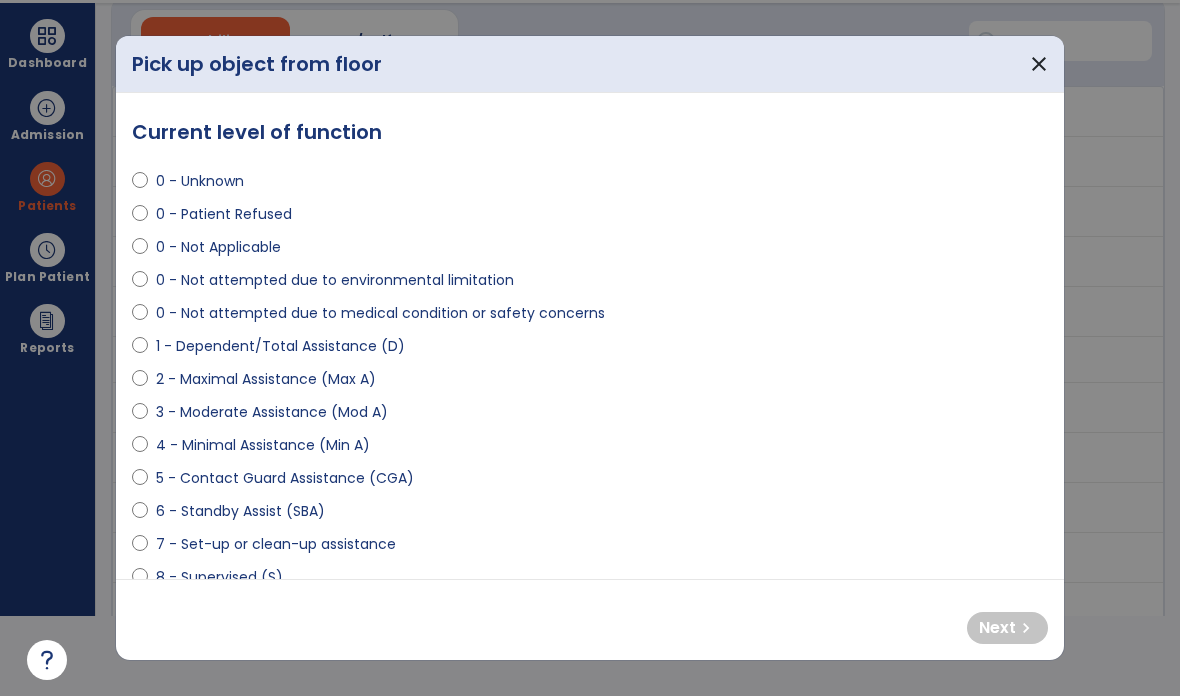 select on "**********" 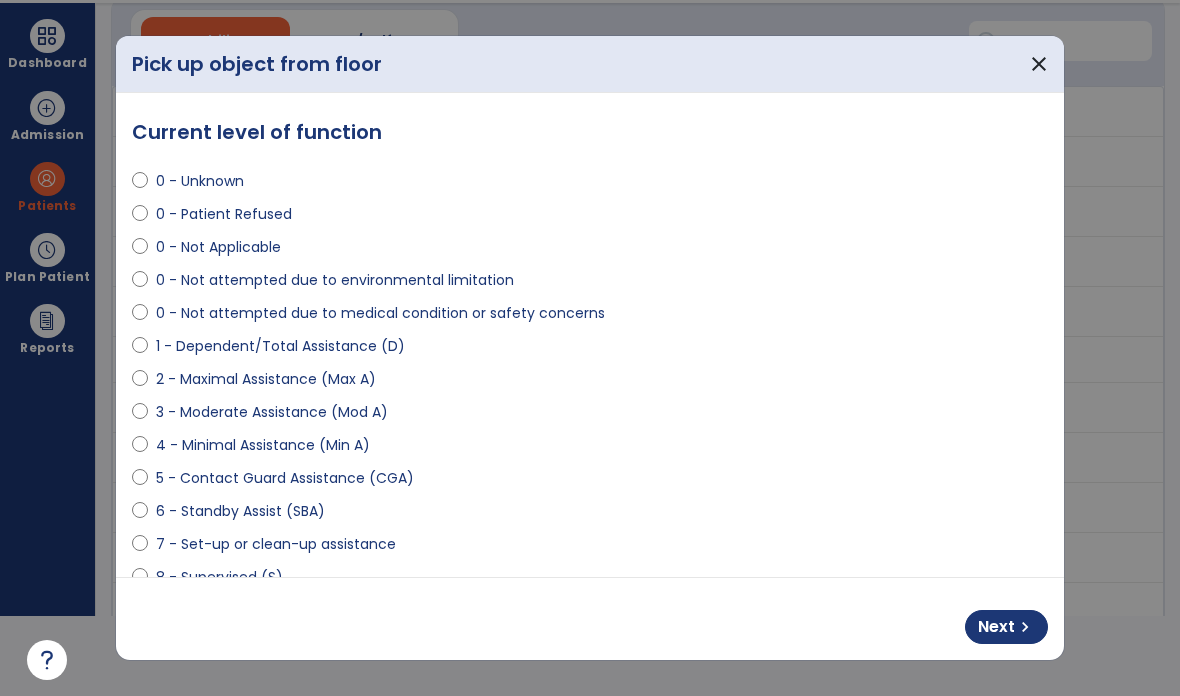 click on "chevron_right" at bounding box center [1025, 627] 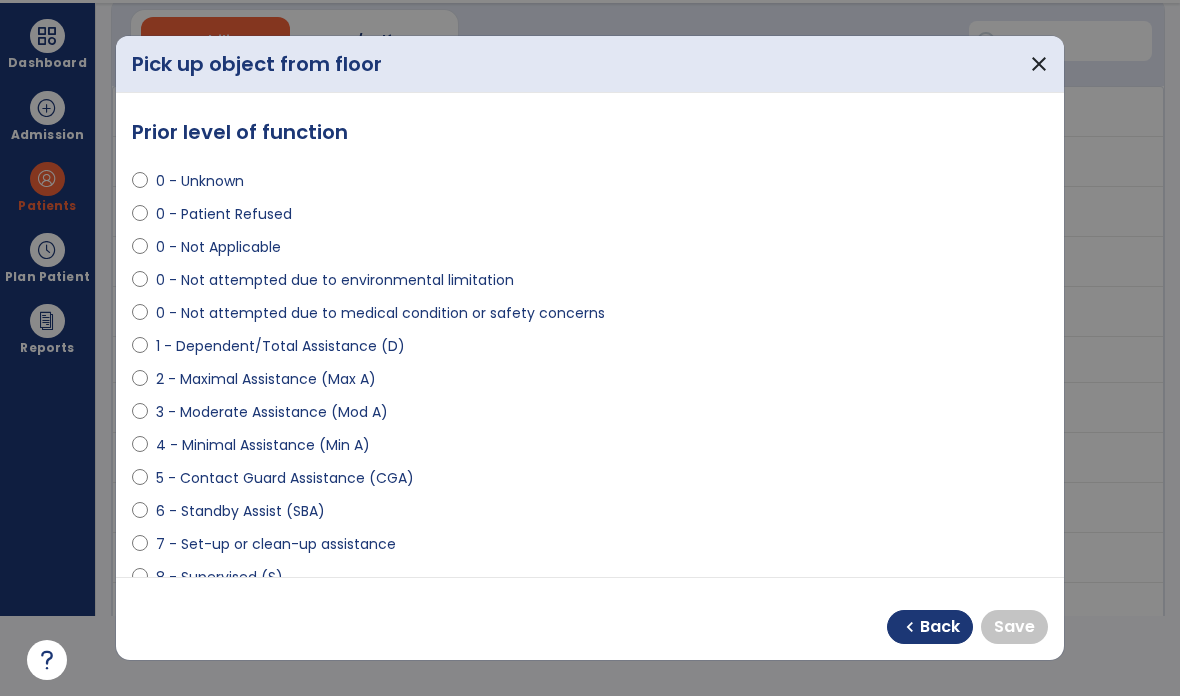 select on "**********" 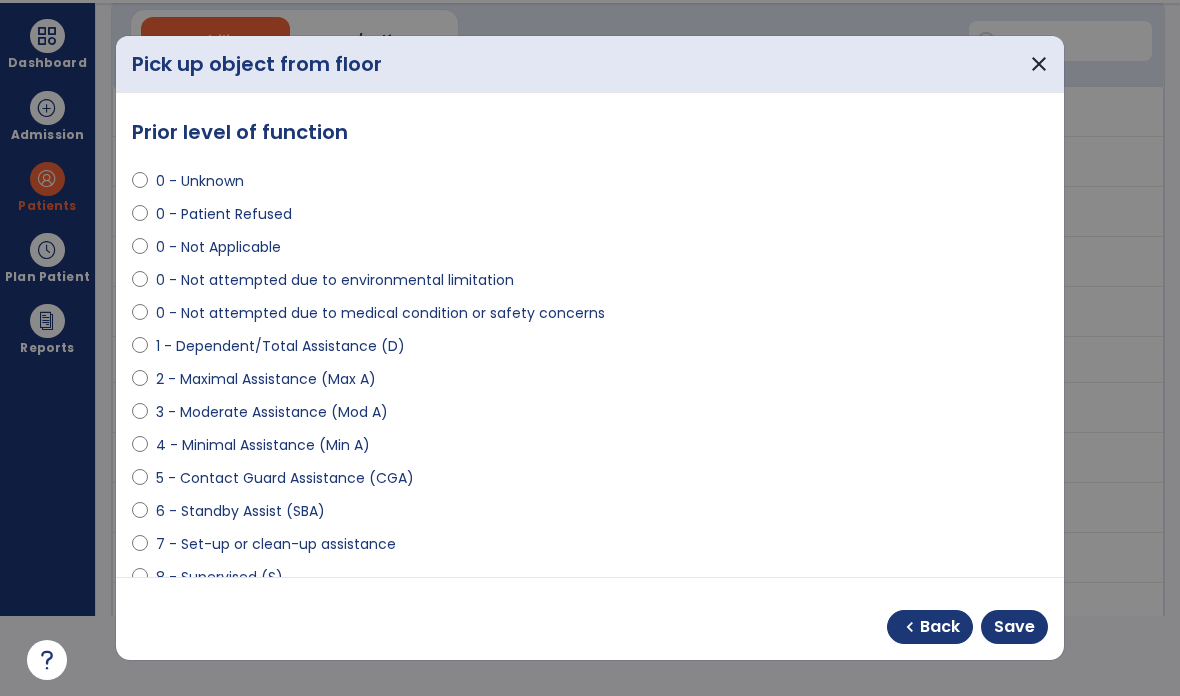click on "Save" at bounding box center [1014, 627] 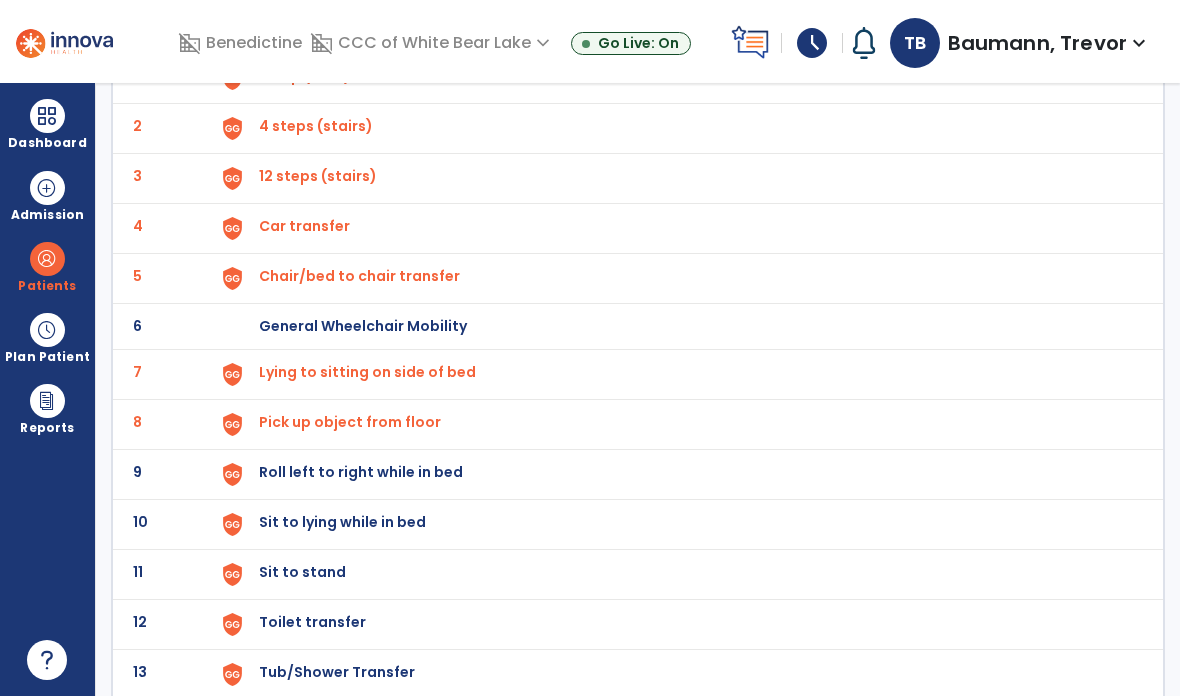 scroll, scrollTop: 198, scrollLeft: 0, axis: vertical 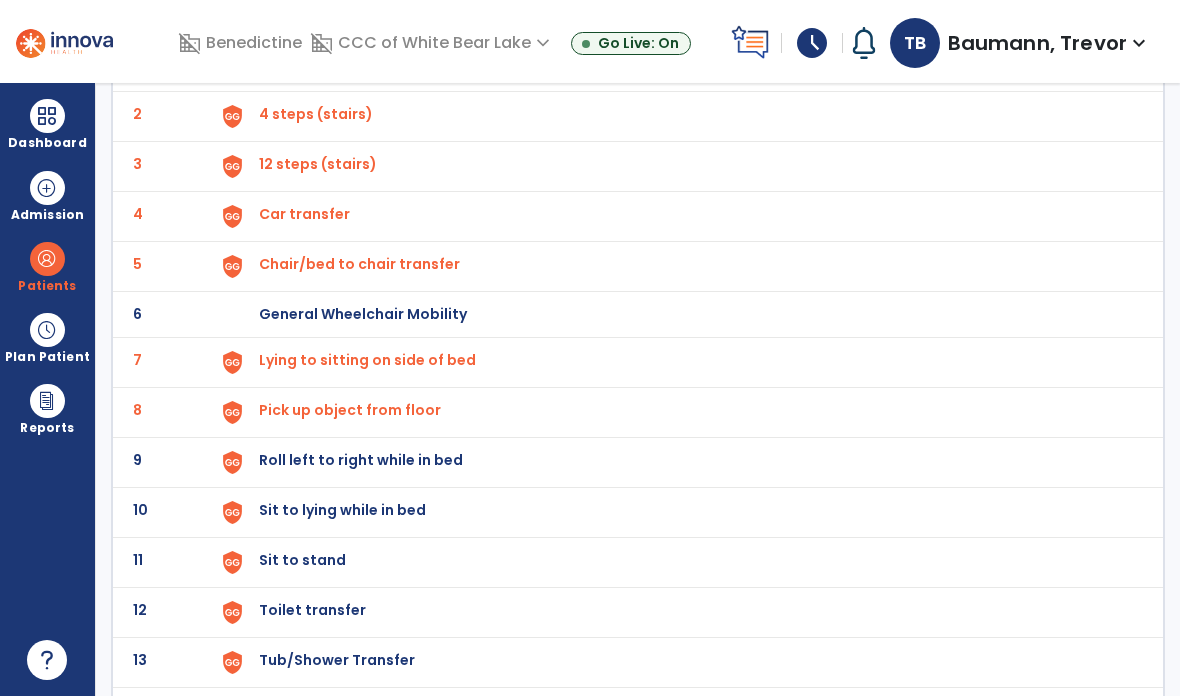 click at bounding box center [232, 66] 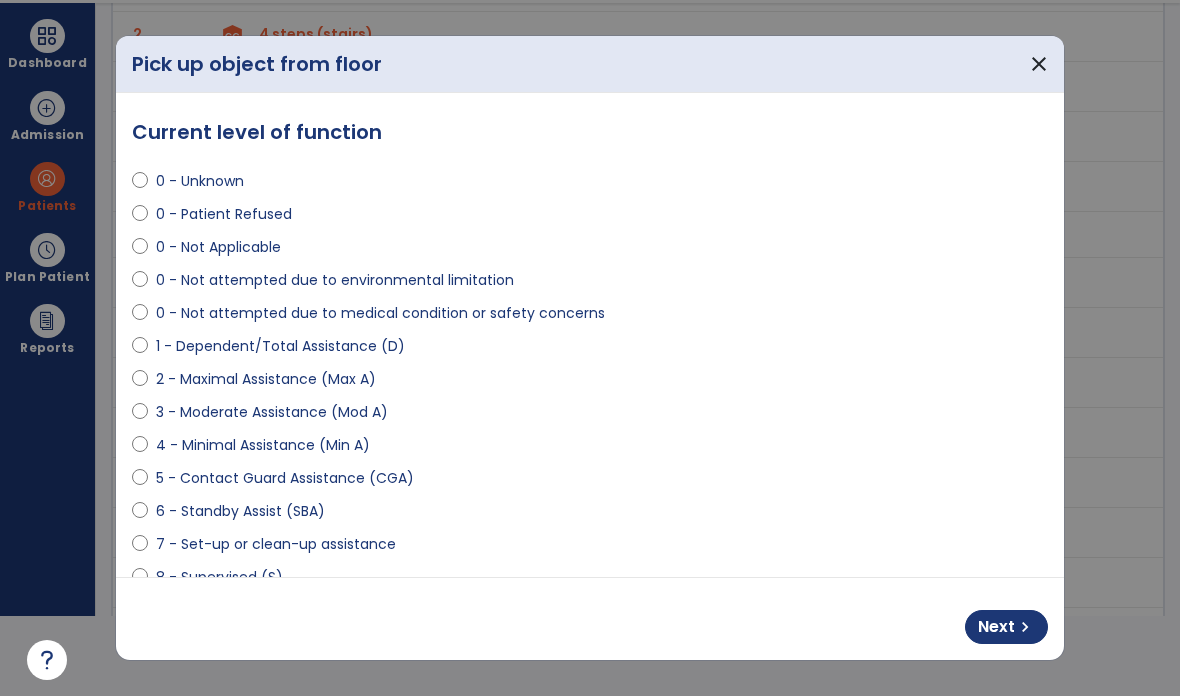 scroll, scrollTop: 0, scrollLeft: 0, axis: both 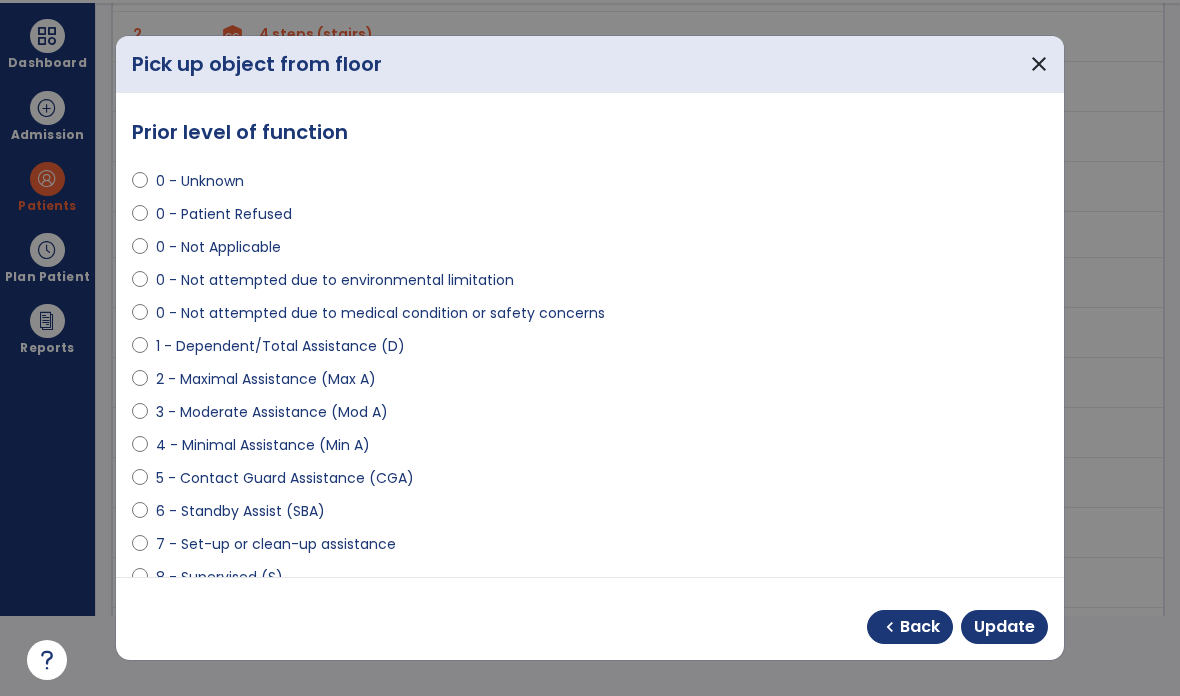 select on "**********" 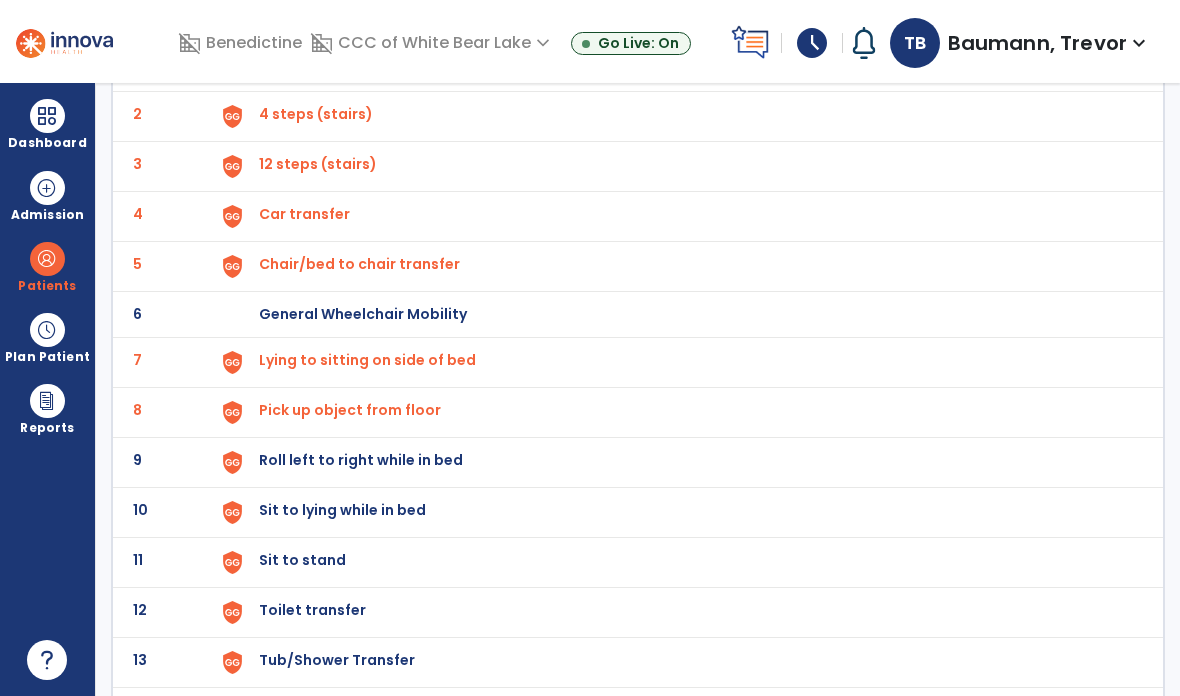 click on "Roll left to right while in bed" at bounding box center [305, 64] 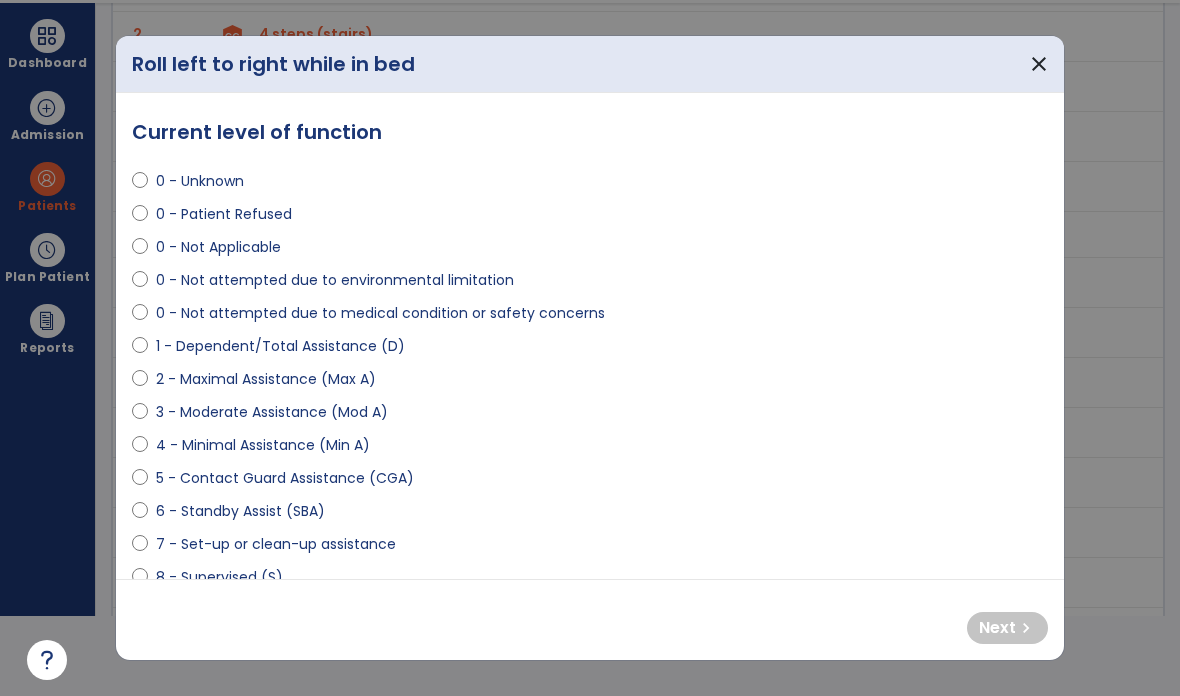 select on "**********" 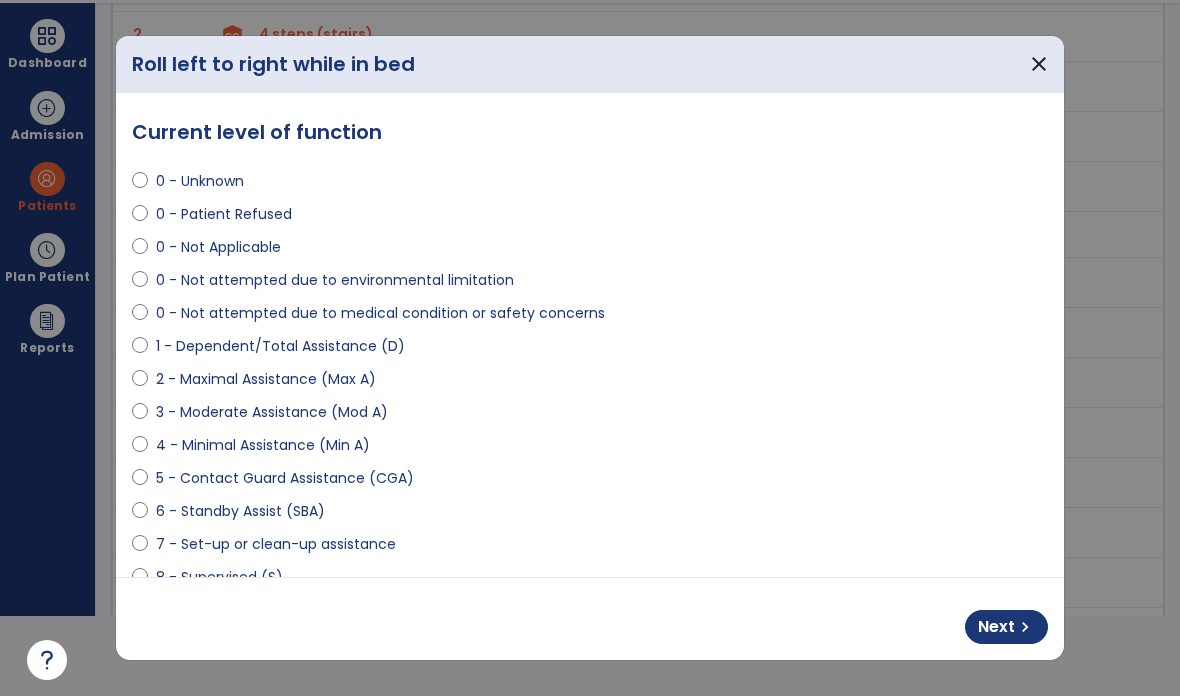 click on "Next  chevron_right" at bounding box center [1006, 627] 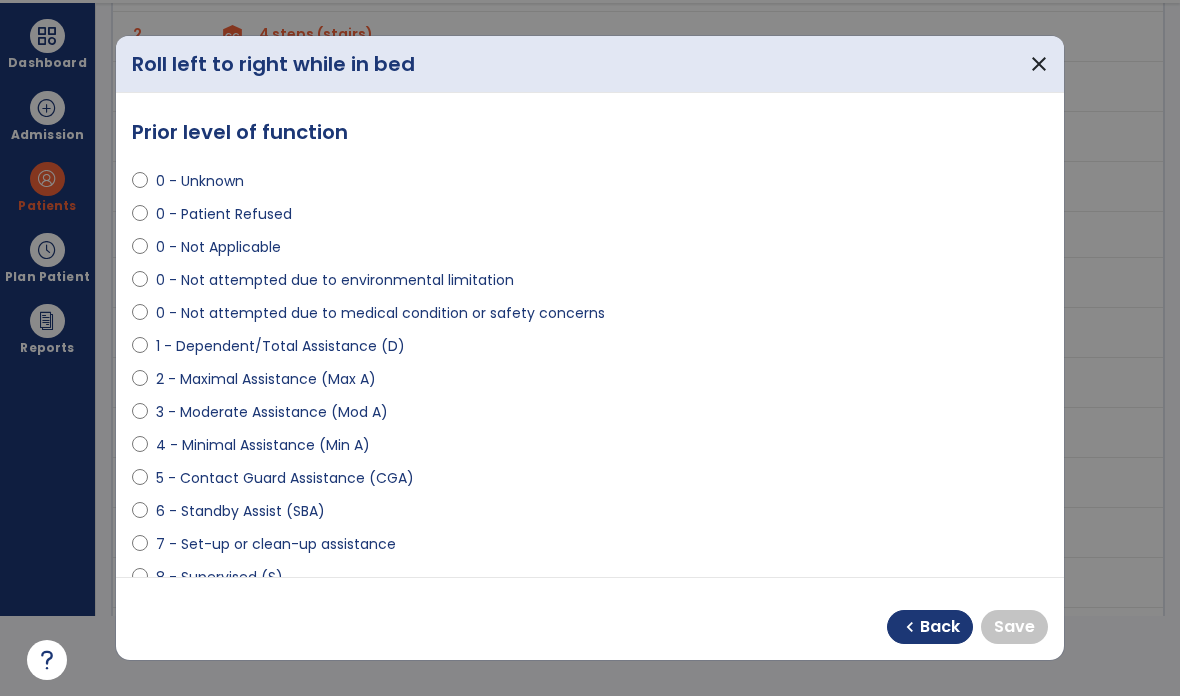 select on "**********" 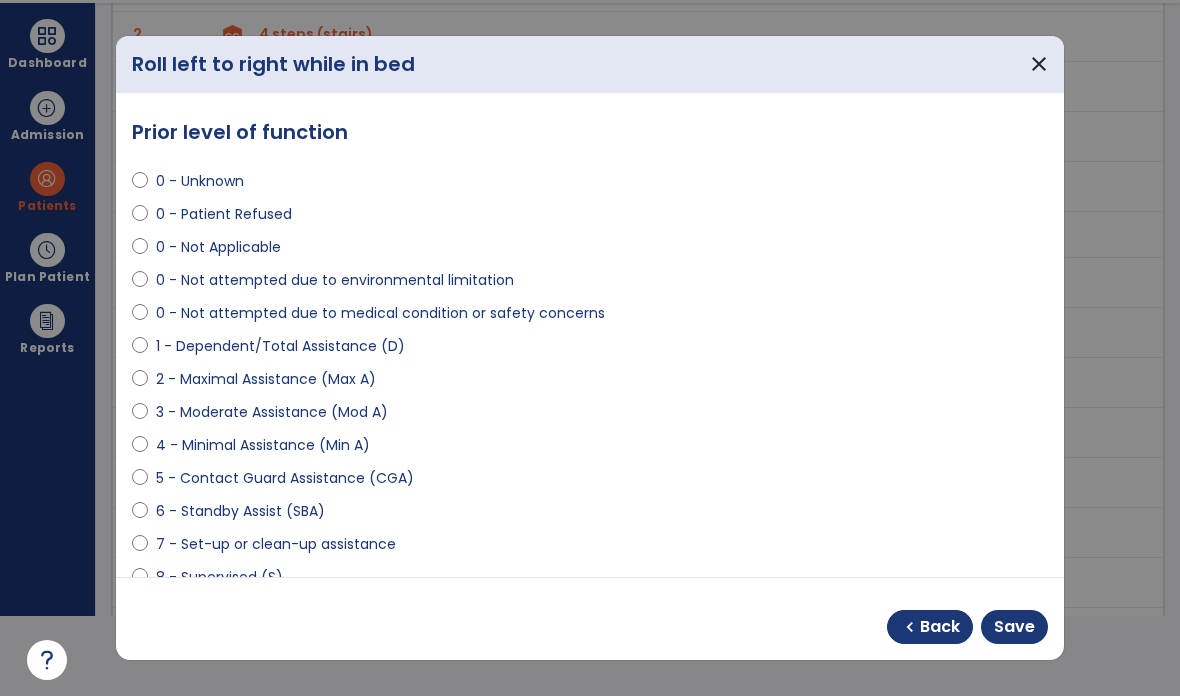 click on "Save" at bounding box center (1014, 627) 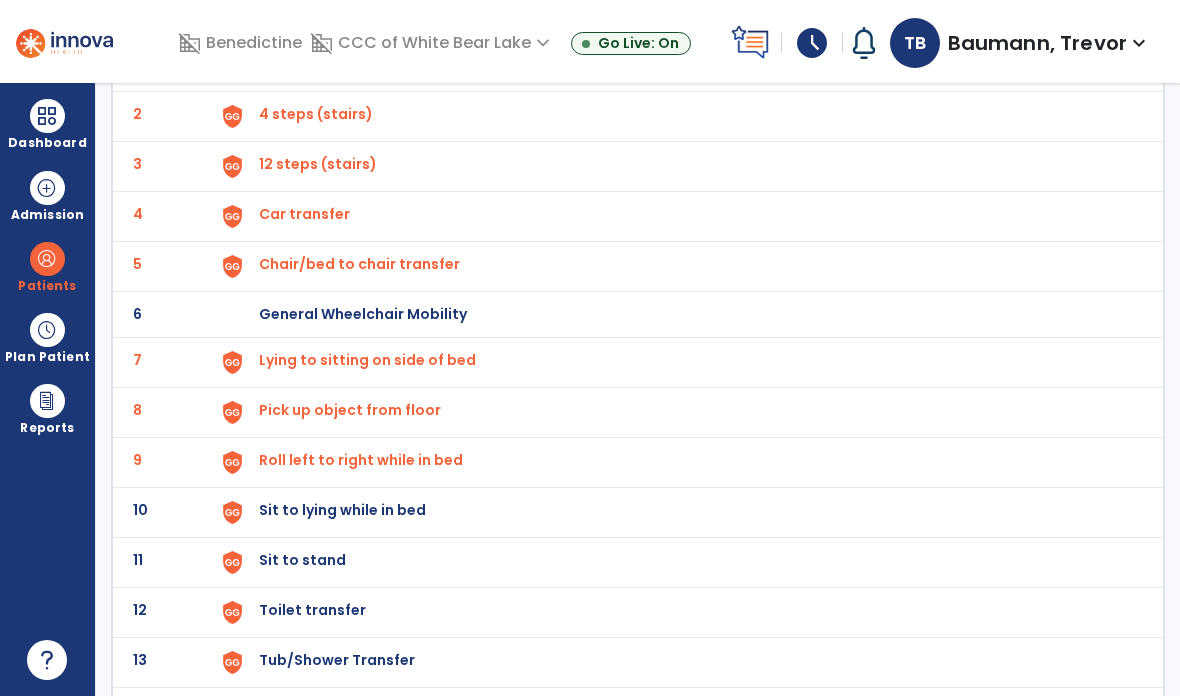 click on "Sit to lying while in bed" at bounding box center [305, 64] 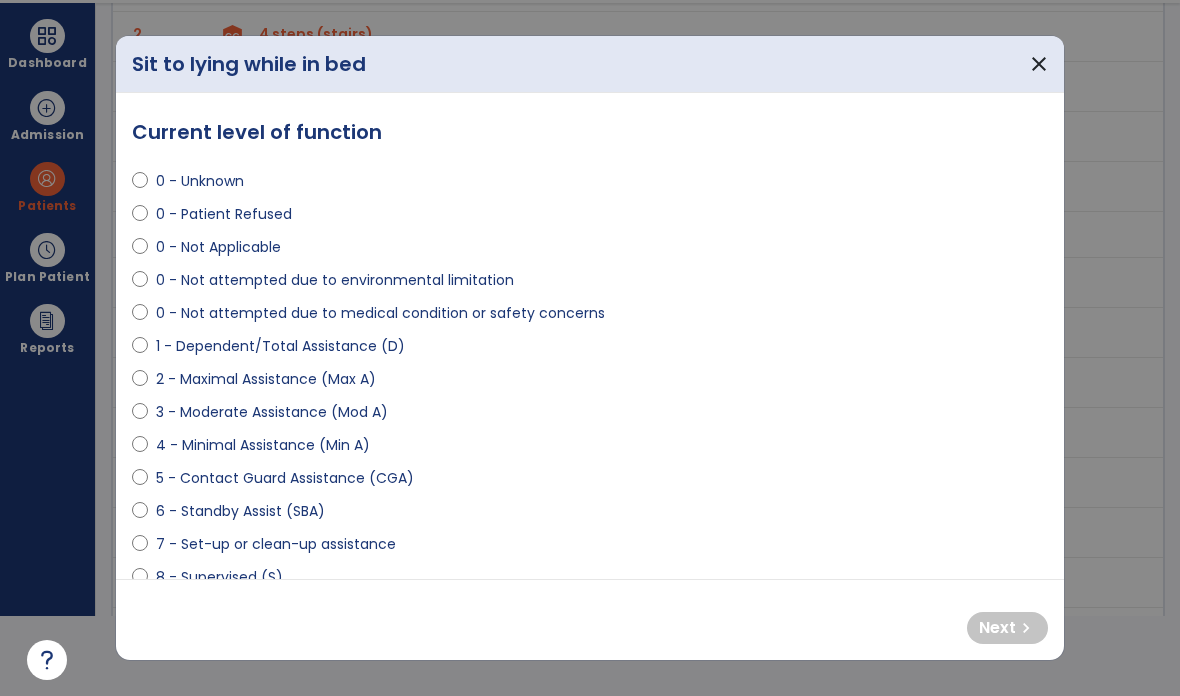 click on "4 - Minimal Assistance (Min A)" at bounding box center (263, 445) 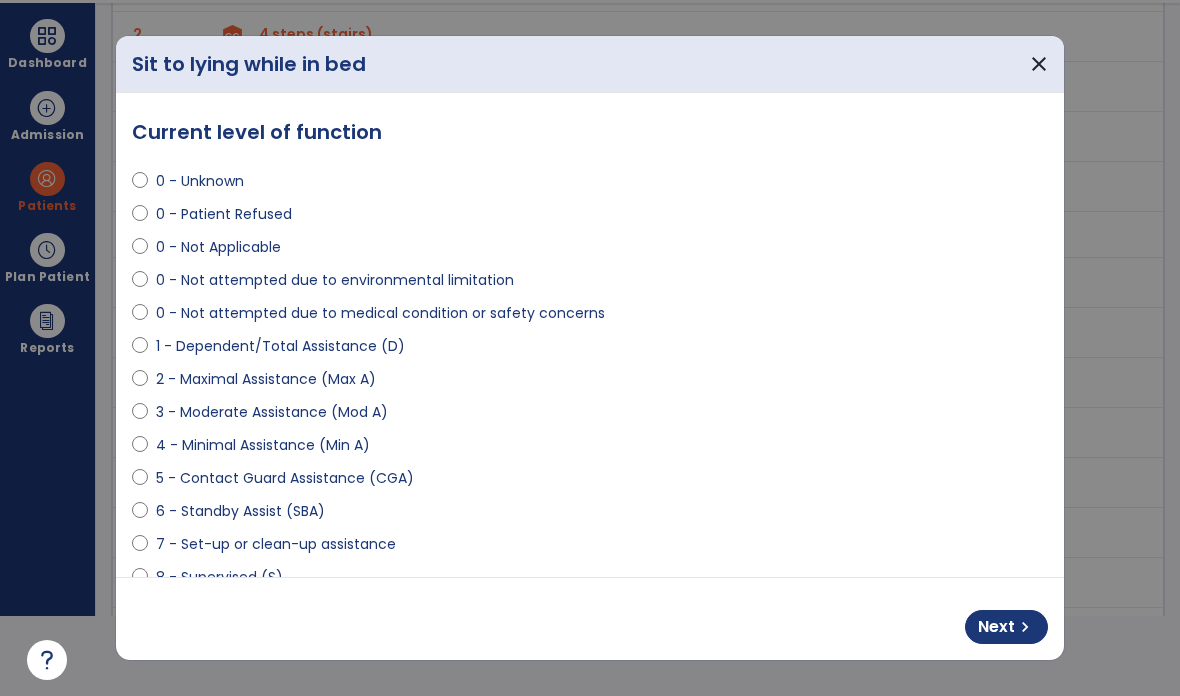 click on "chevron_right" at bounding box center [1025, 627] 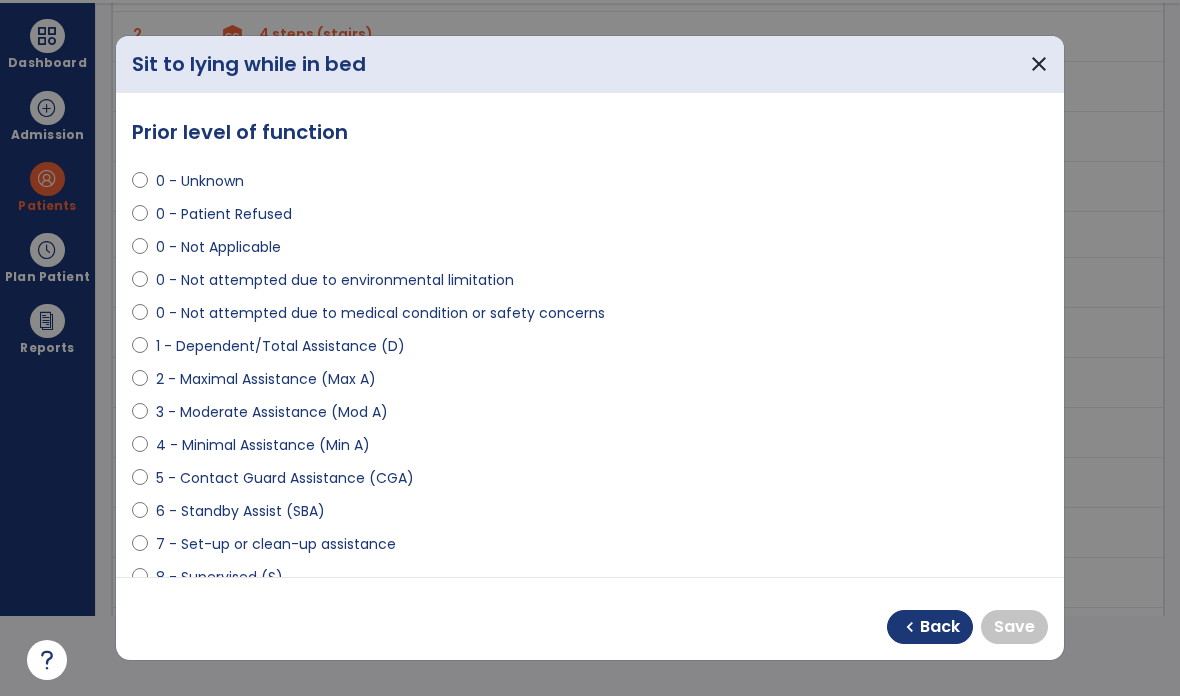 select on "**********" 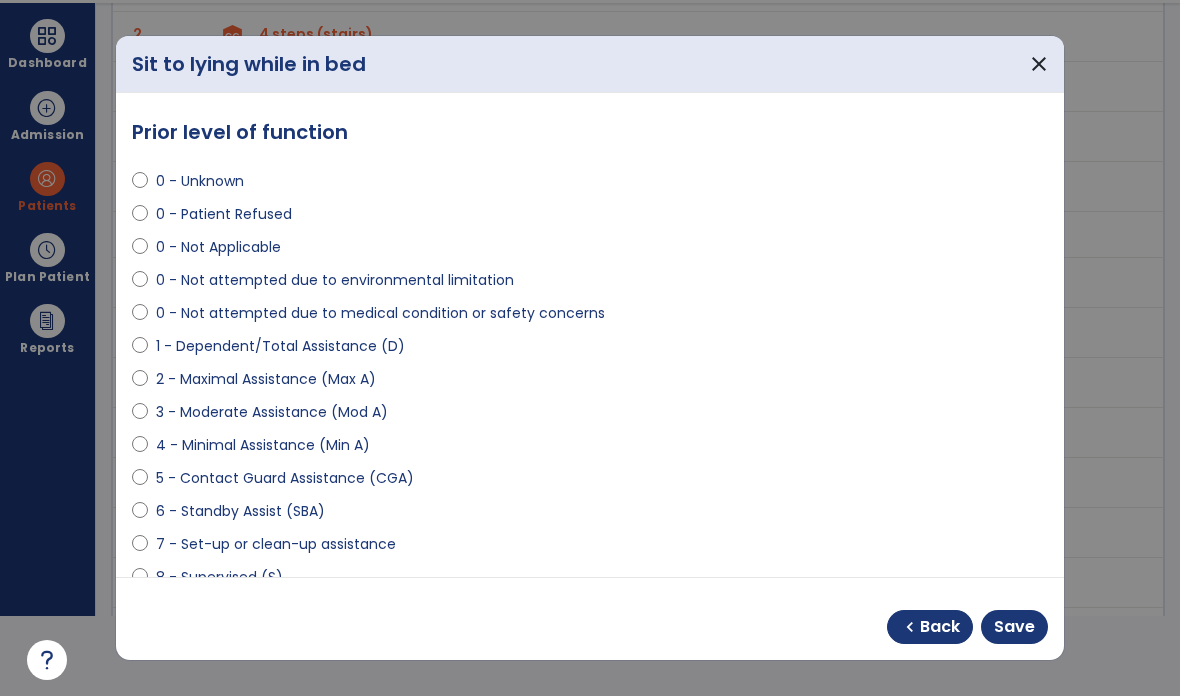 click on "Save" at bounding box center (1014, 627) 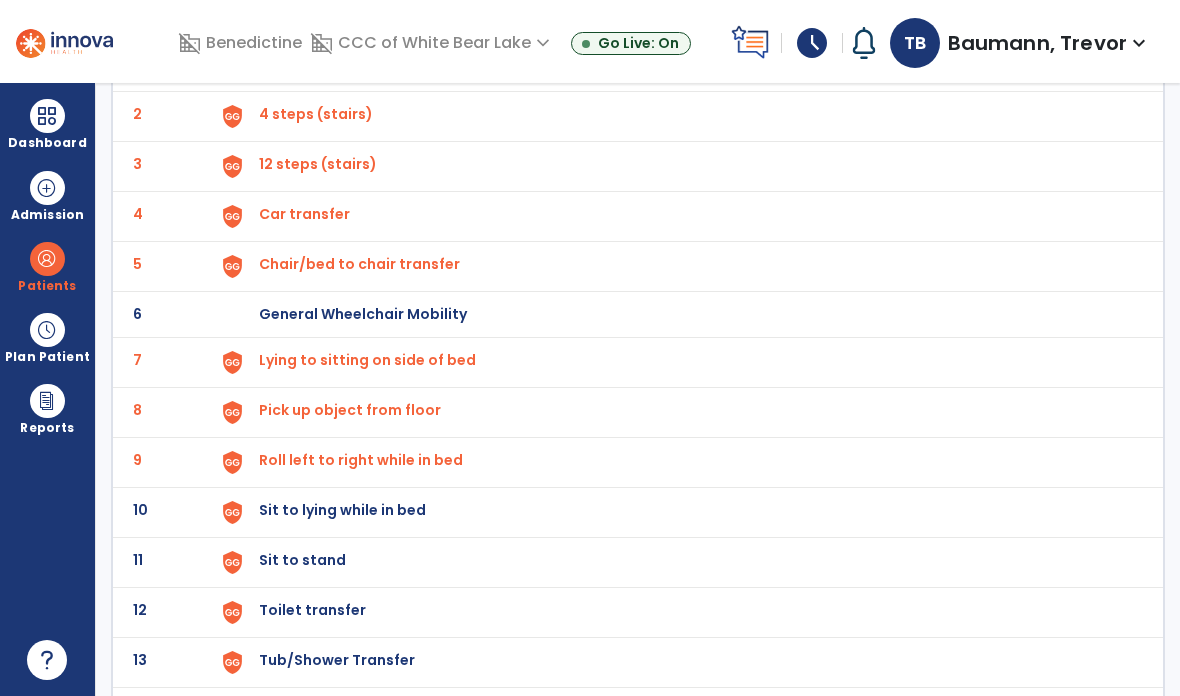 scroll, scrollTop: 80, scrollLeft: 0, axis: vertical 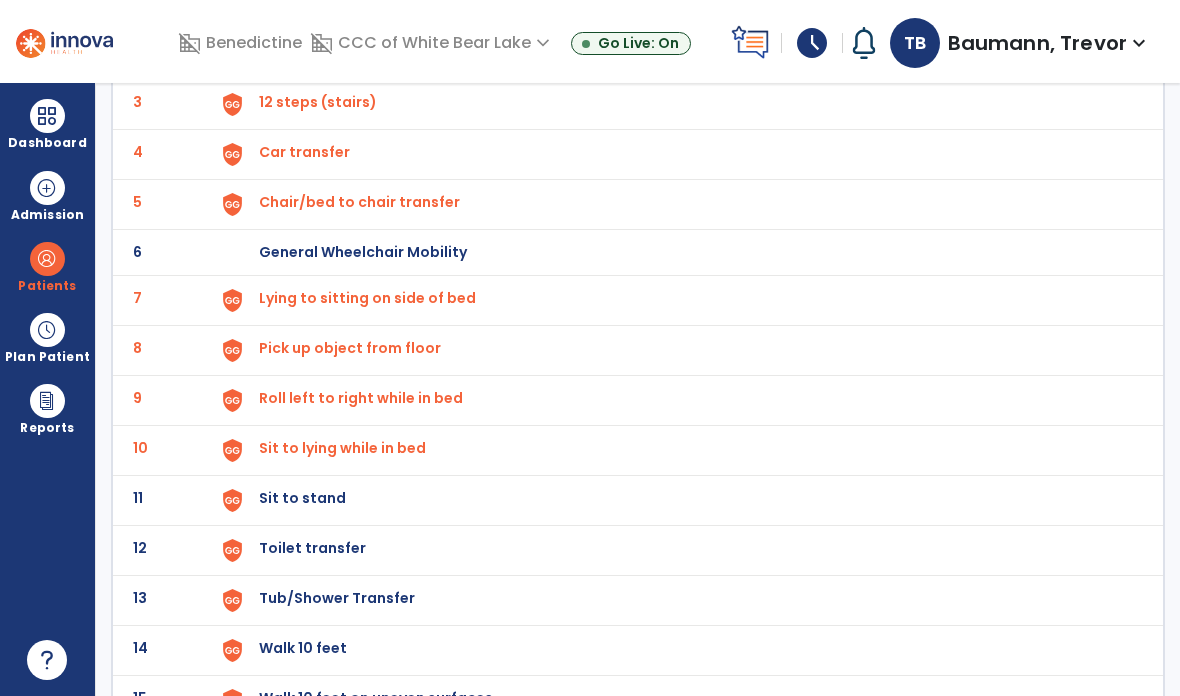 click on "Sit to stand" at bounding box center [681, 4] 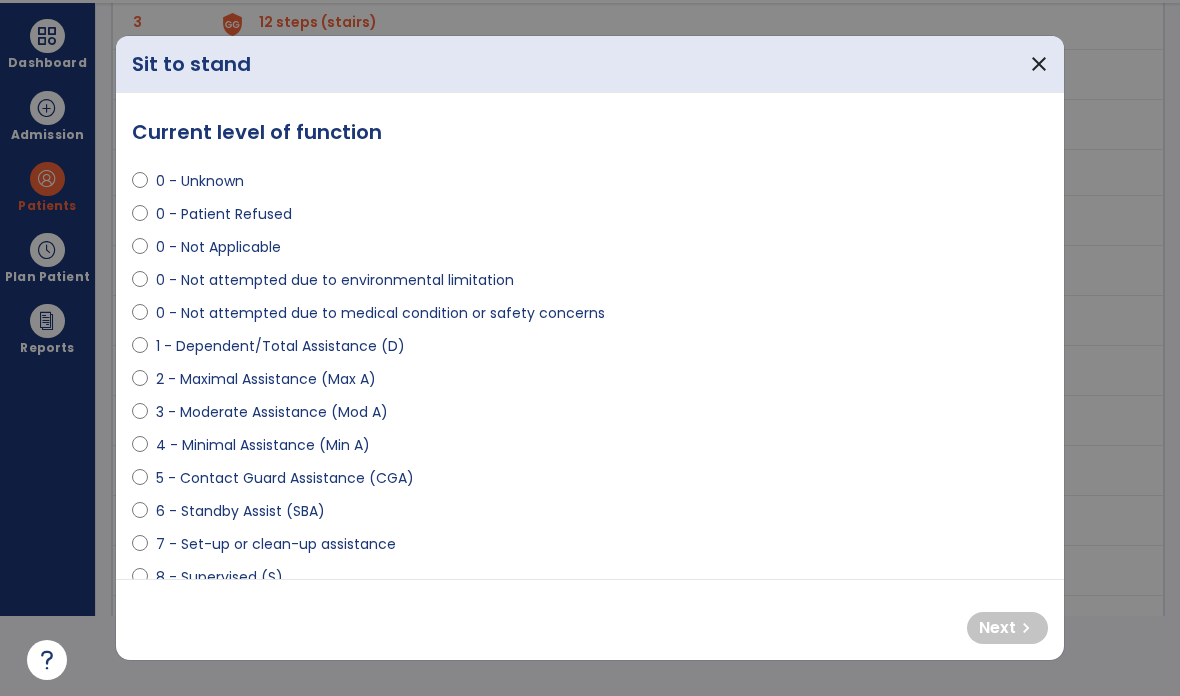 scroll, scrollTop: 0, scrollLeft: 0, axis: both 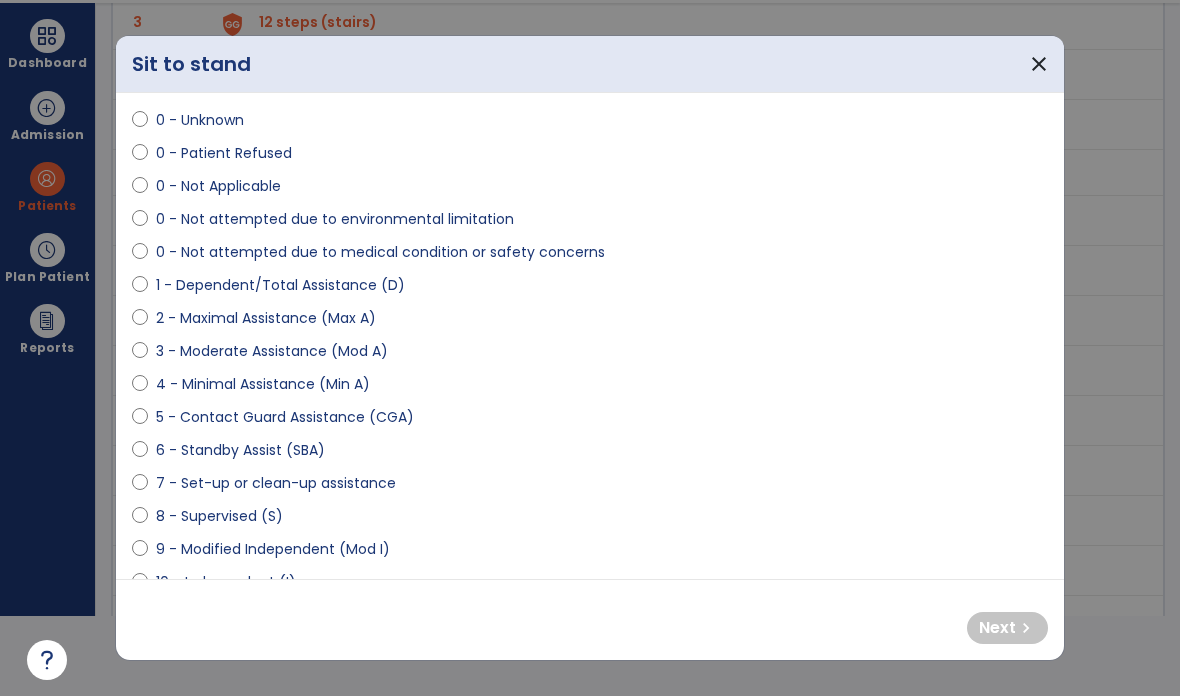 select on "**********" 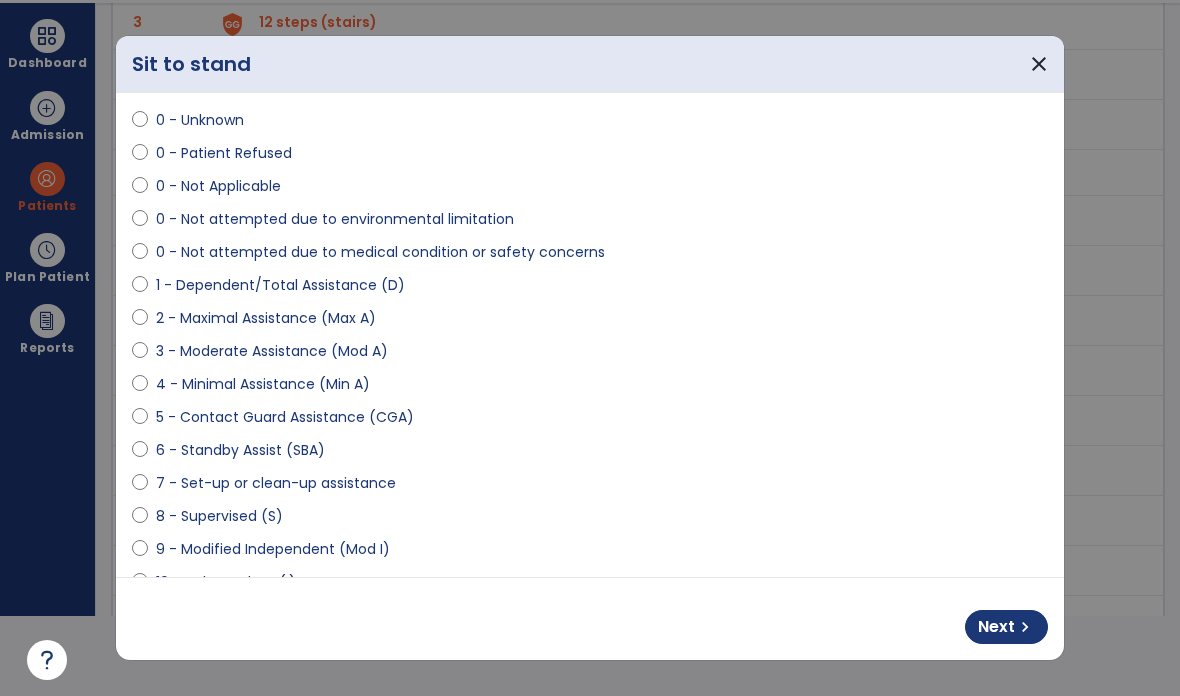 click on "chevron_right" at bounding box center (1025, 627) 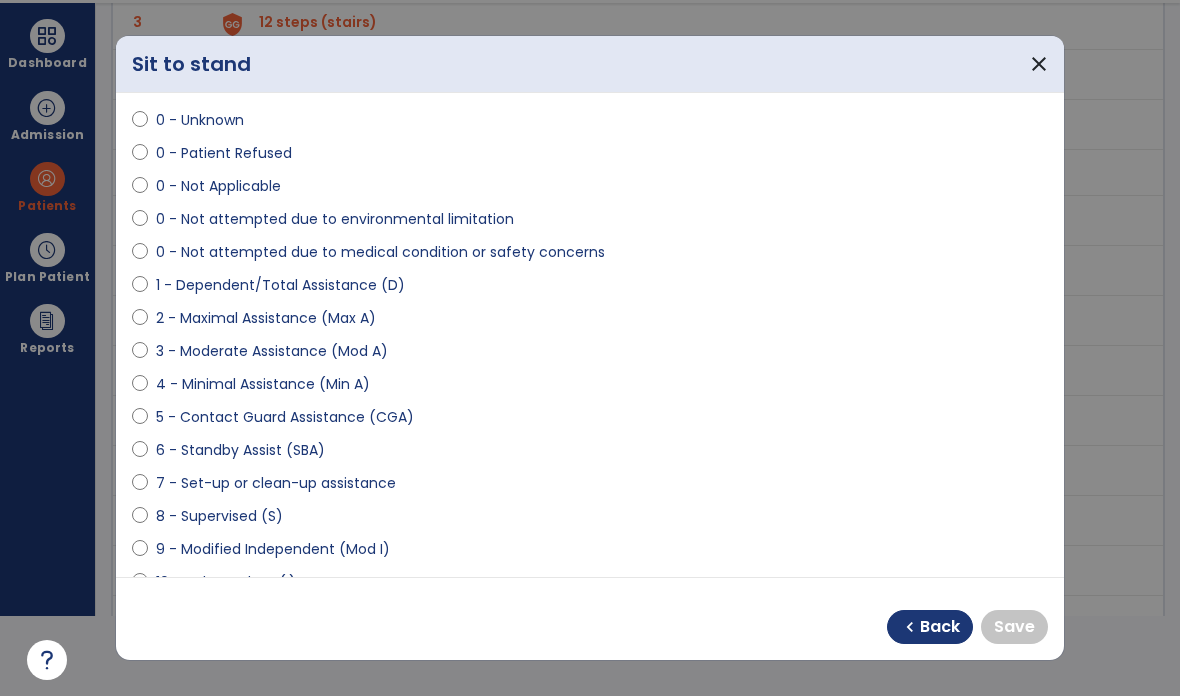 select on "**********" 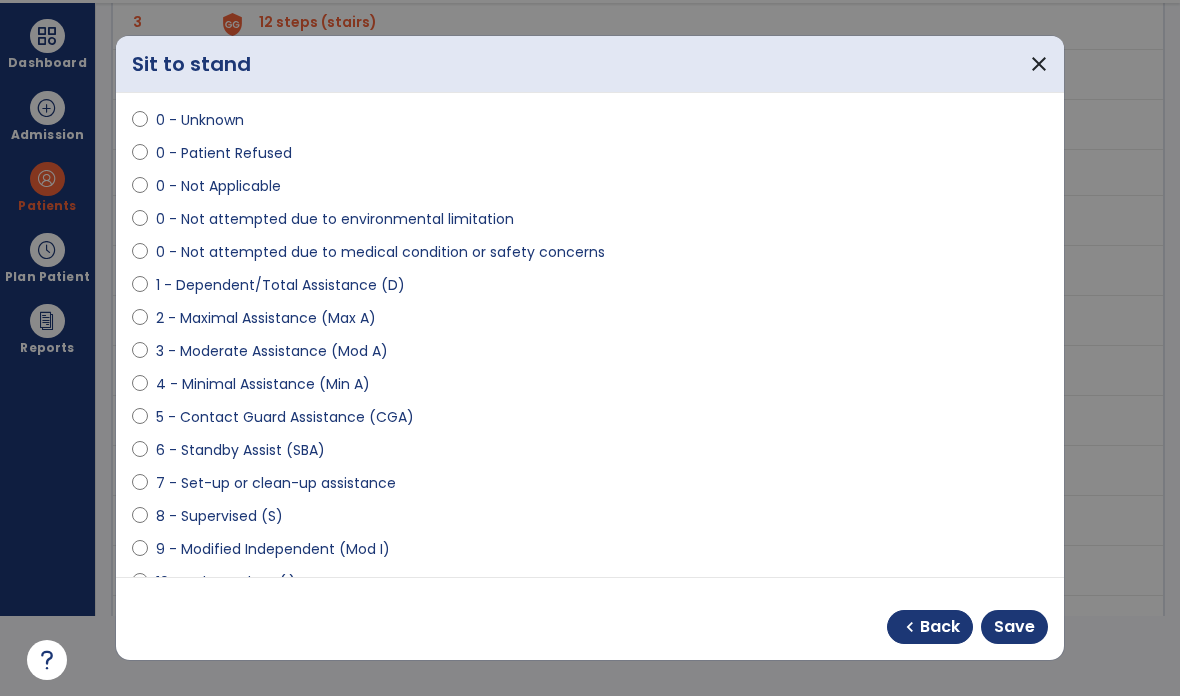 click on "Save" at bounding box center (1014, 627) 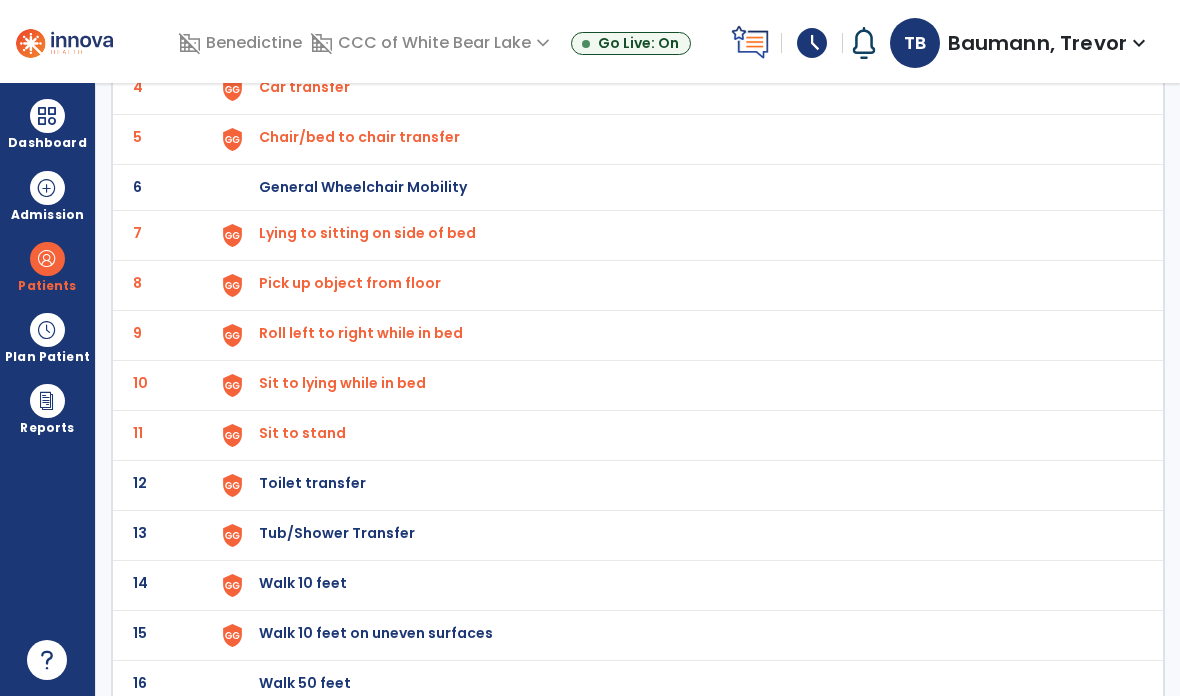 scroll, scrollTop: 327, scrollLeft: 0, axis: vertical 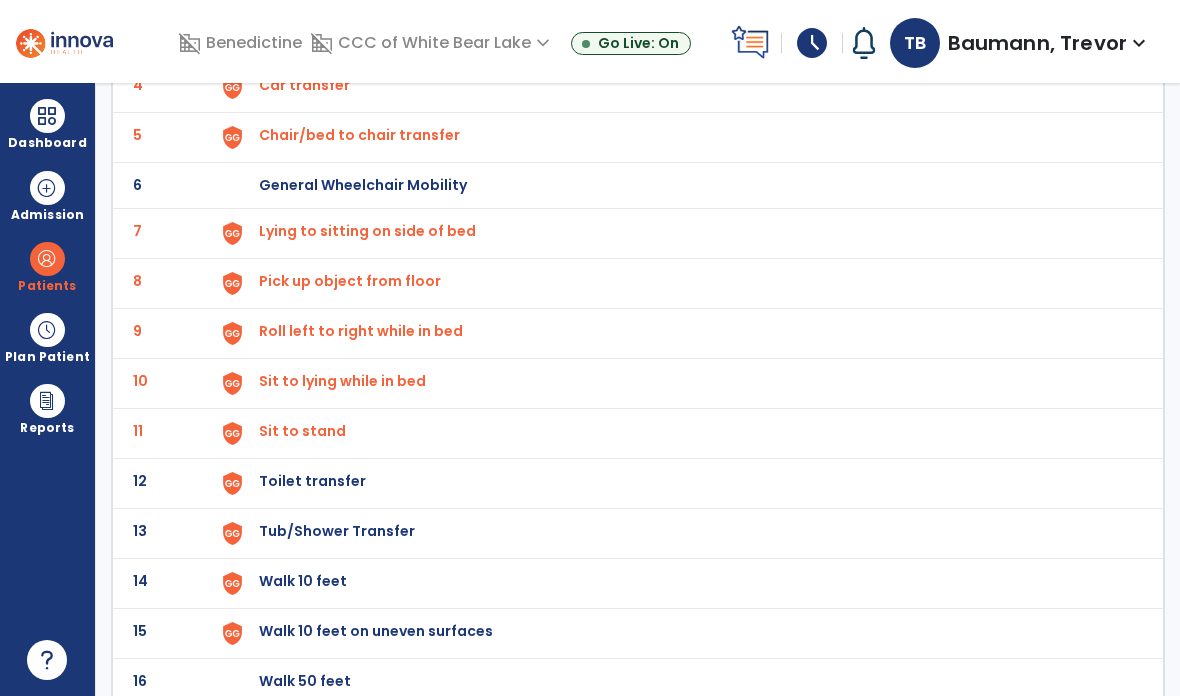 click at bounding box center (232, -63) 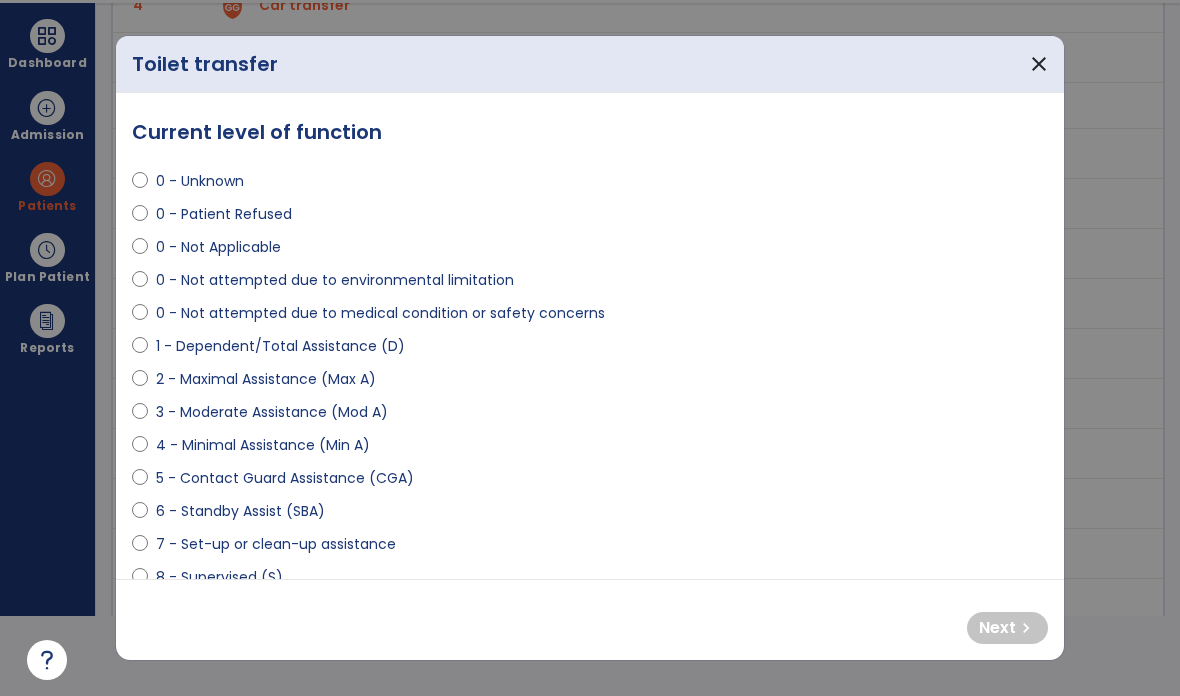 select on "**********" 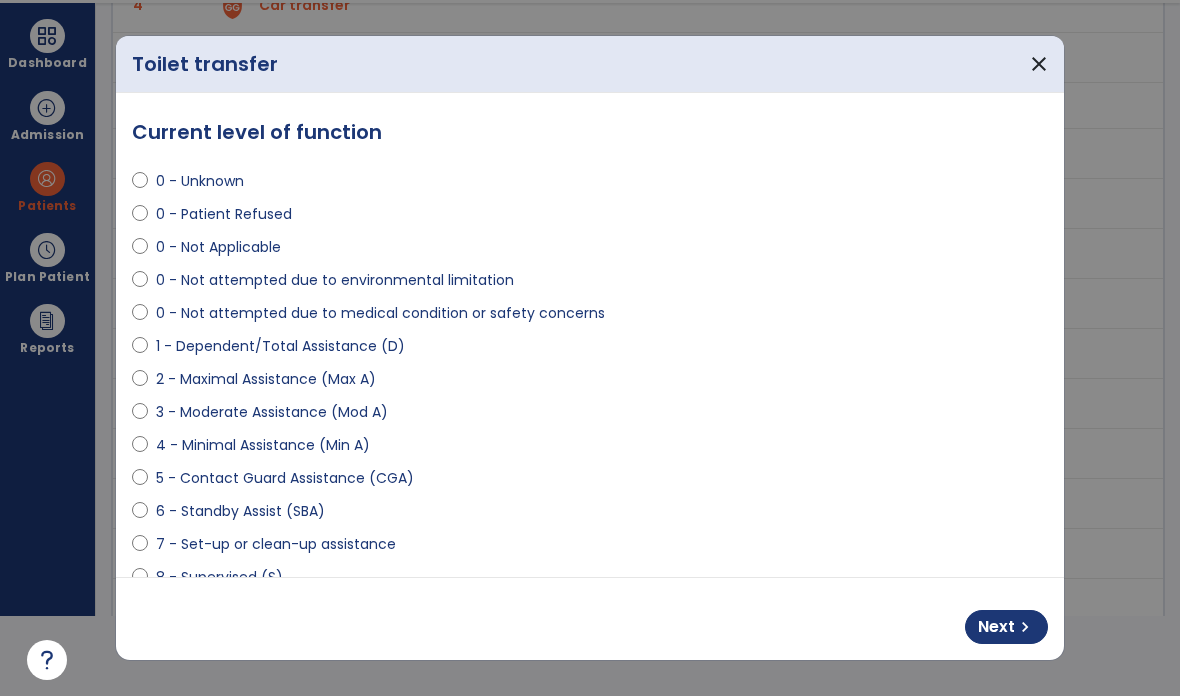 click on "chevron_right" at bounding box center (1025, 627) 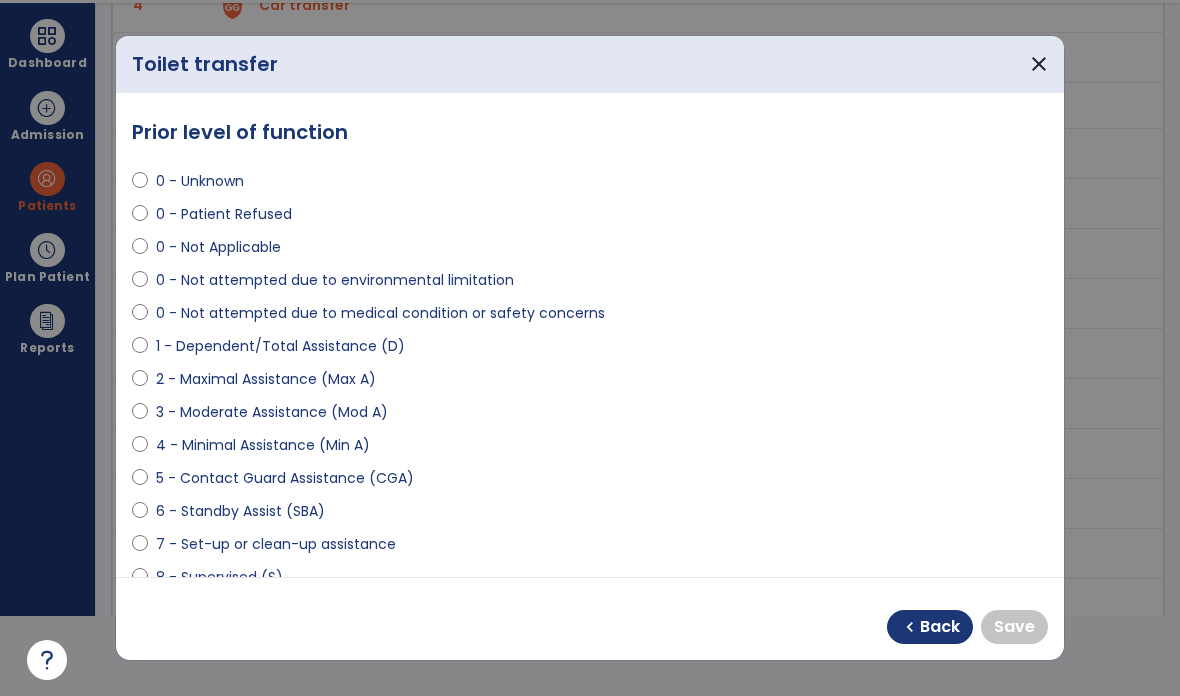 select on "**********" 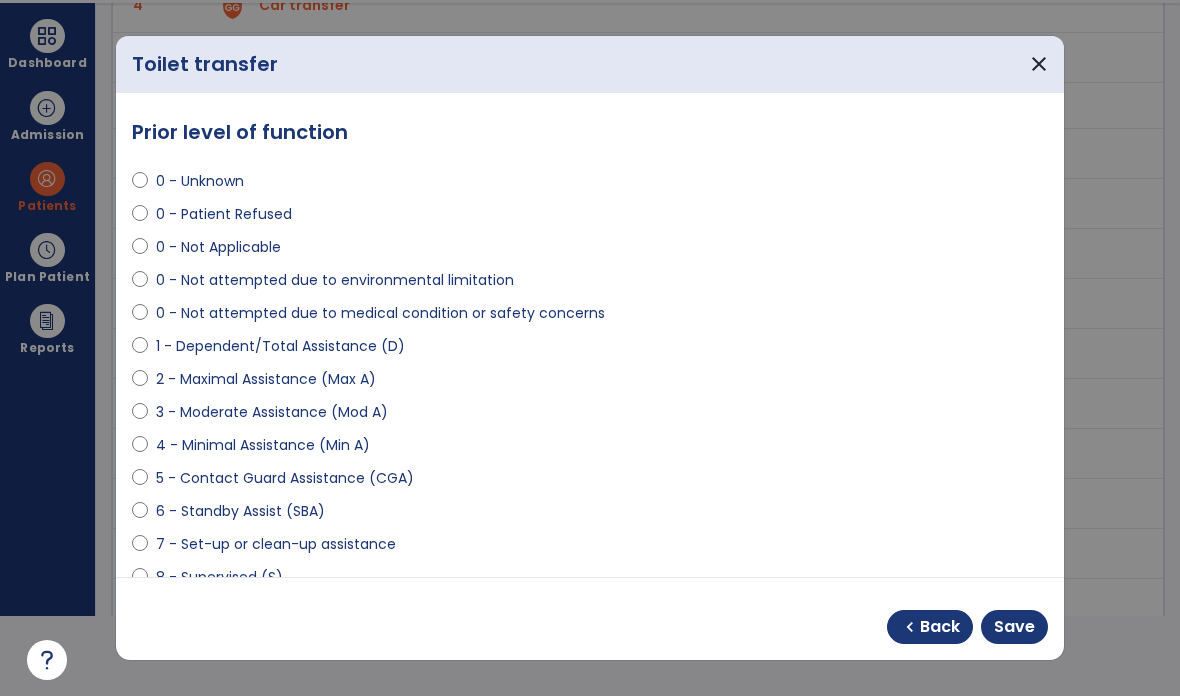 click on "Save" at bounding box center (1014, 627) 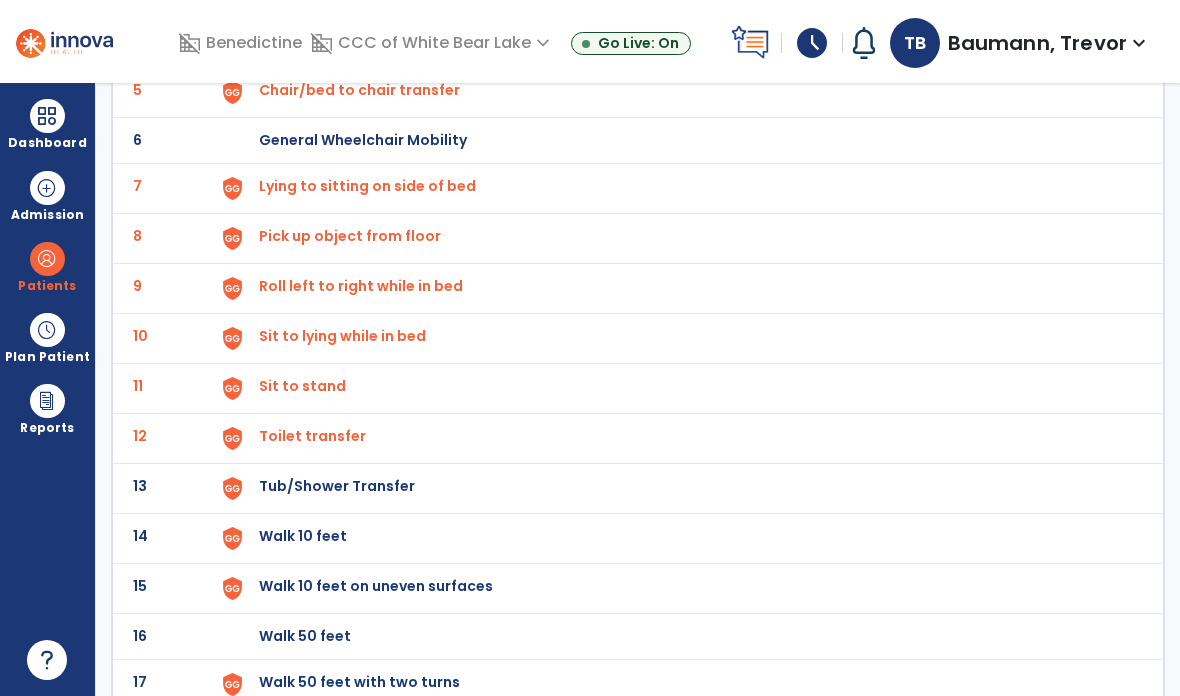 scroll, scrollTop: 378, scrollLeft: 0, axis: vertical 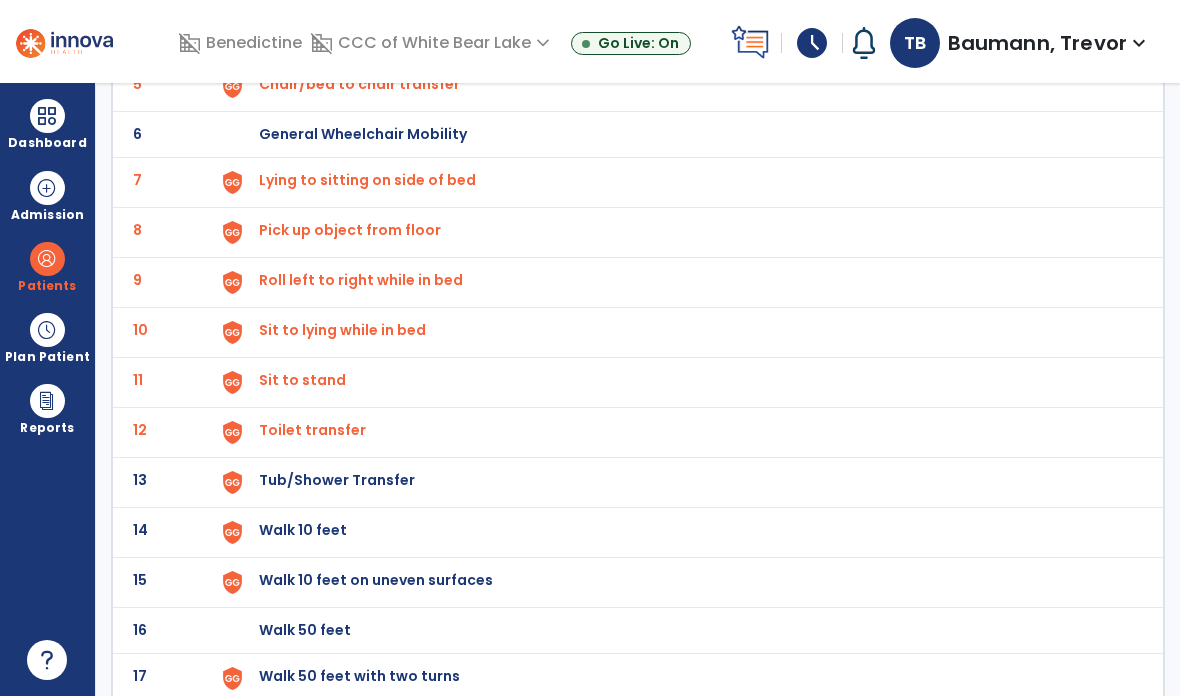 click at bounding box center (232, -114) 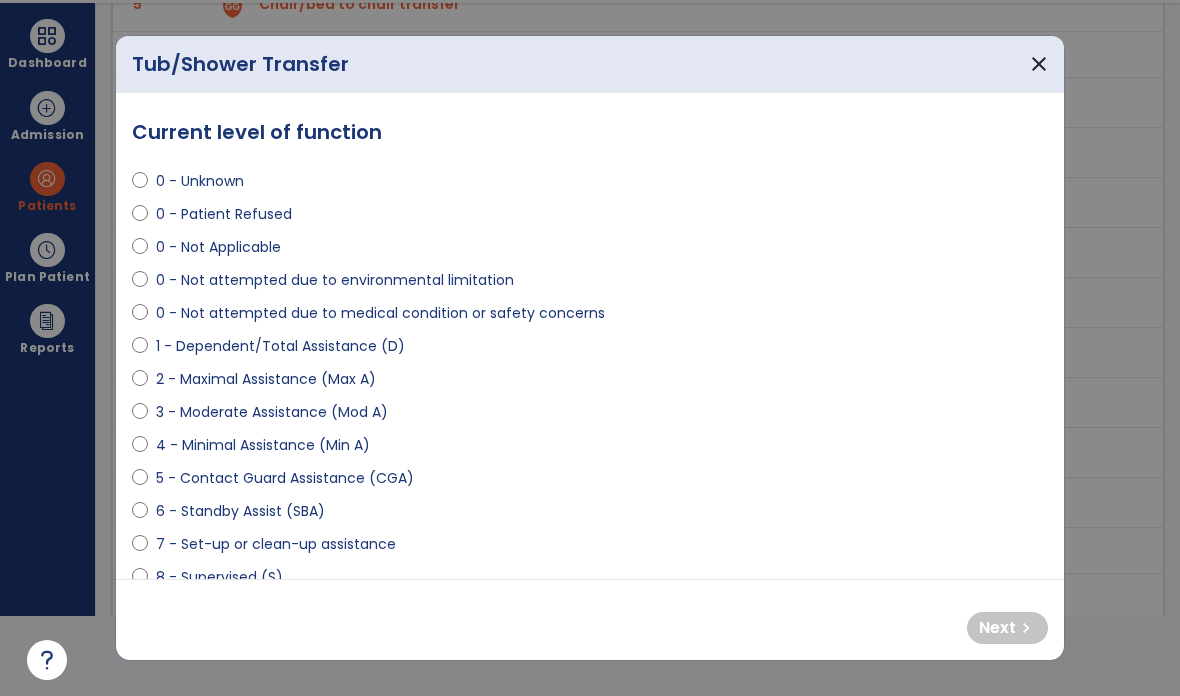 scroll, scrollTop: 0, scrollLeft: 0, axis: both 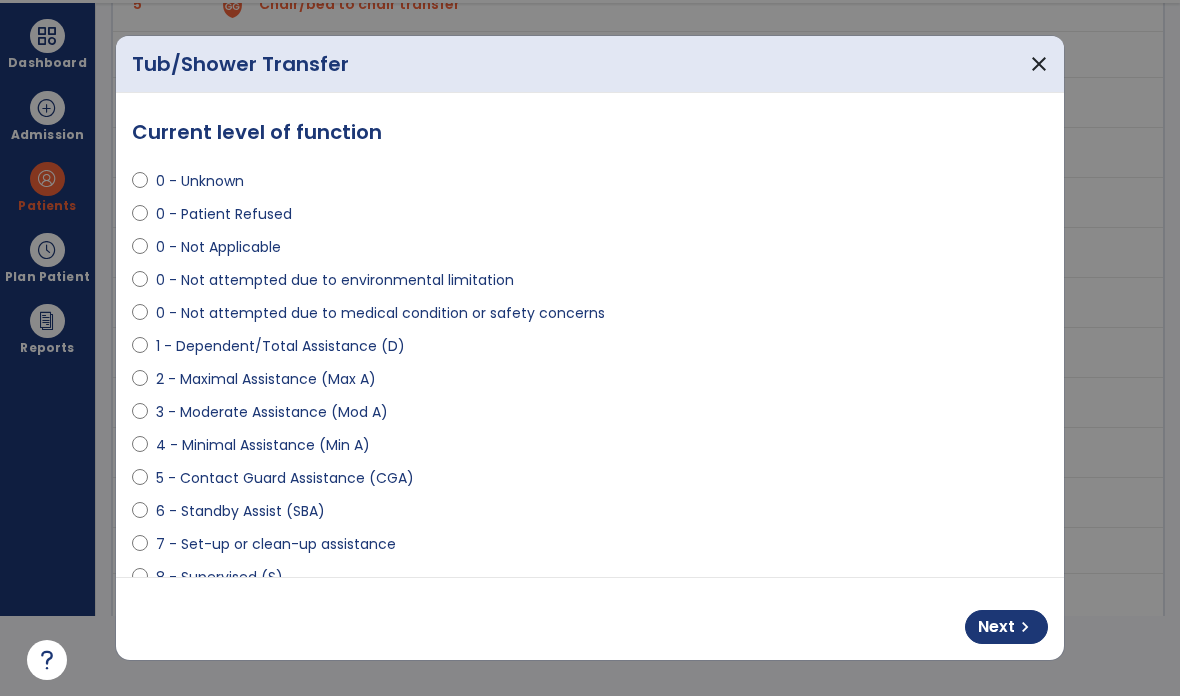 click on "Next  chevron_right" at bounding box center (1006, 627) 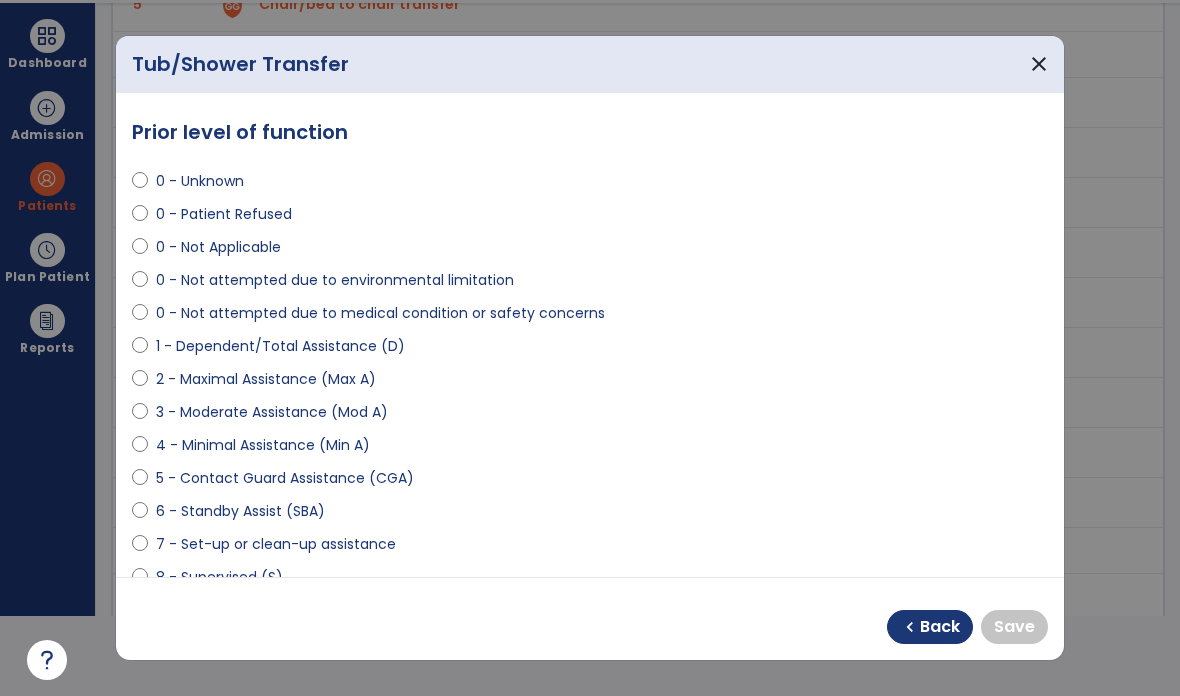 click on "**********" at bounding box center (590, 335) 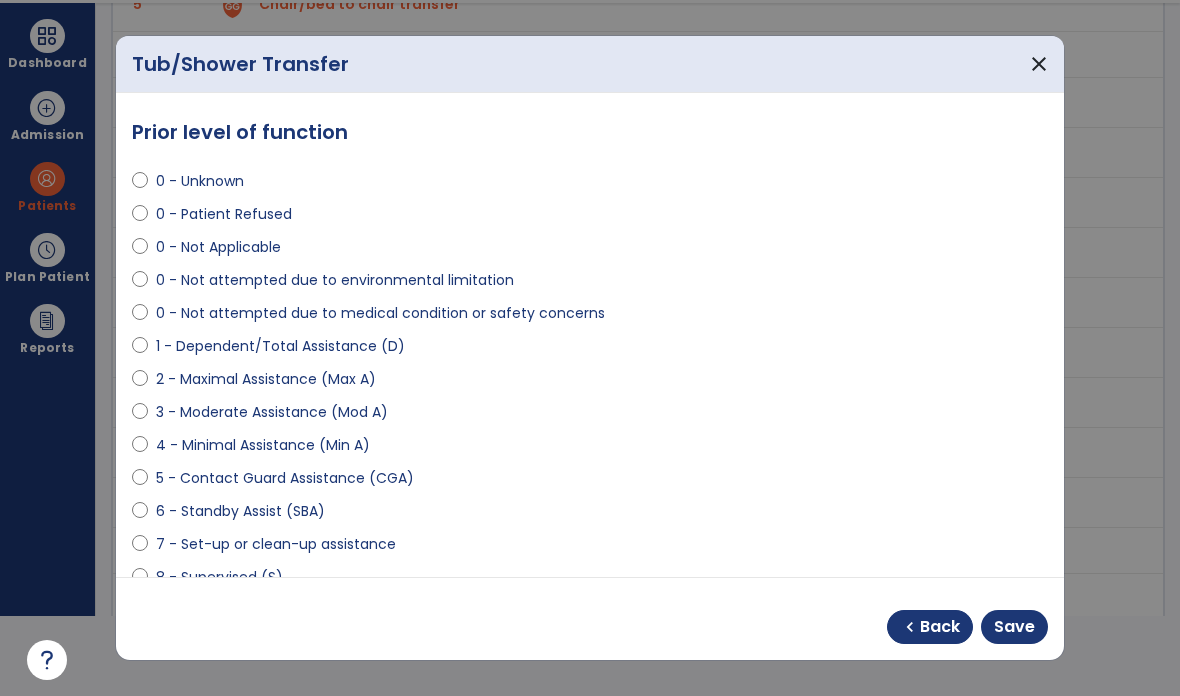click on "6 - Standby Assist (SBA)" at bounding box center (590, 515) 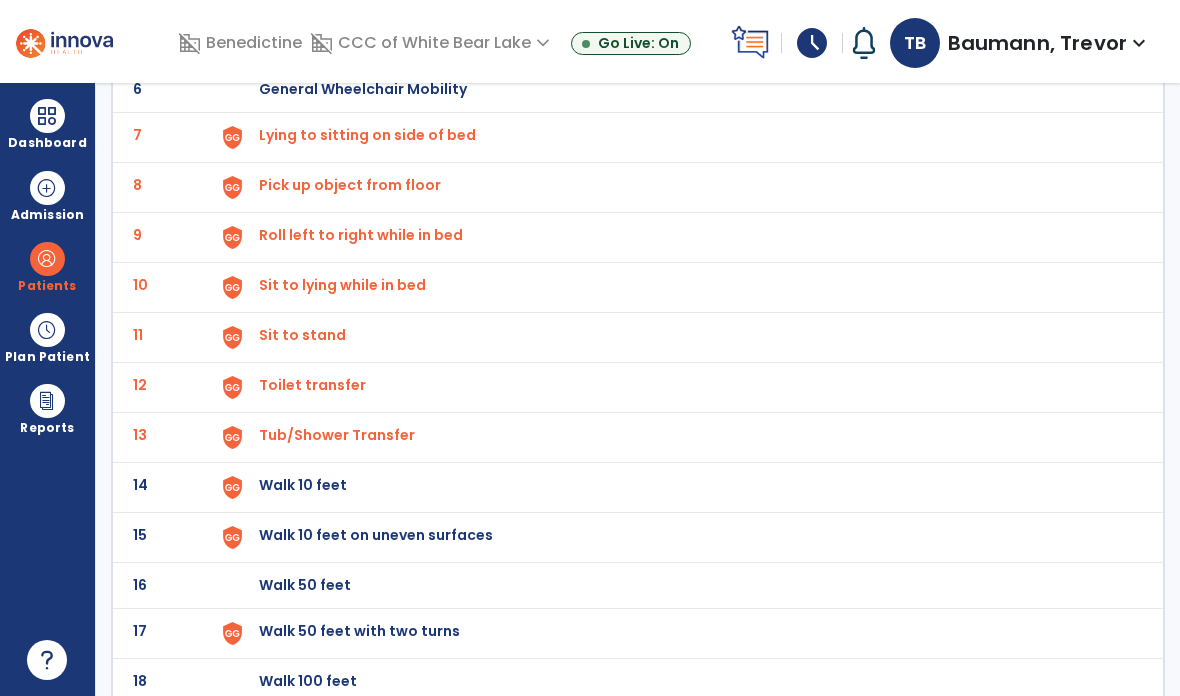 scroll, scrollTop: 436, scrollLeft: 0, axis: vertical 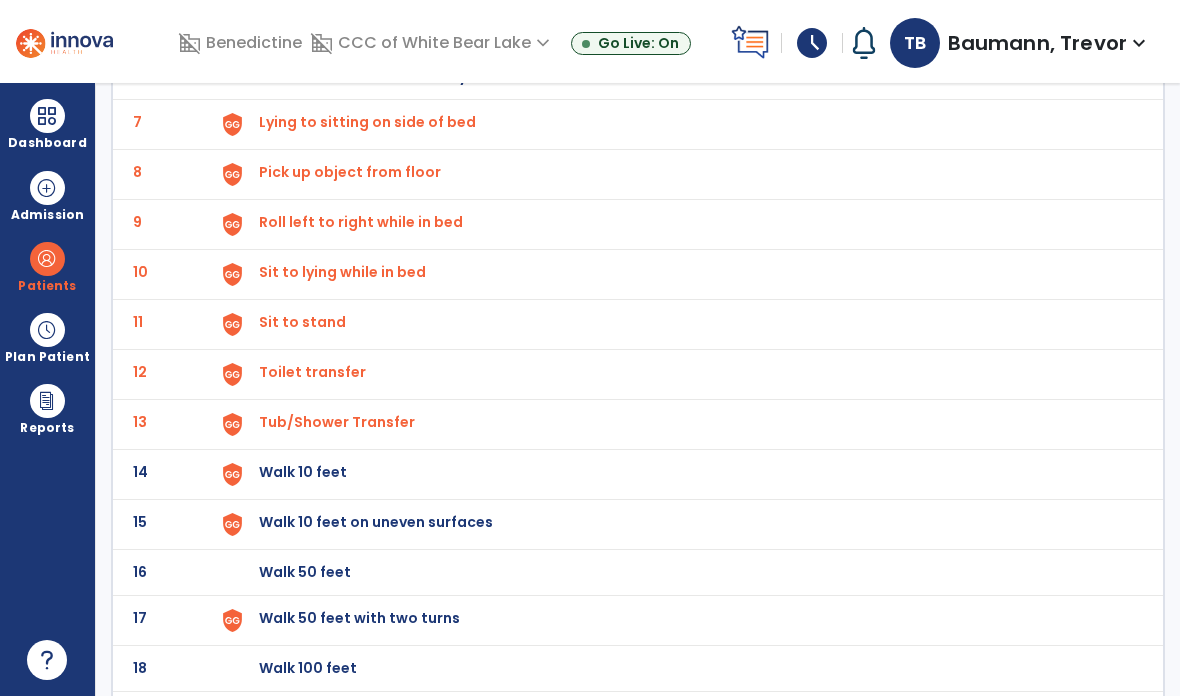 click at bounding box center (232, -172) 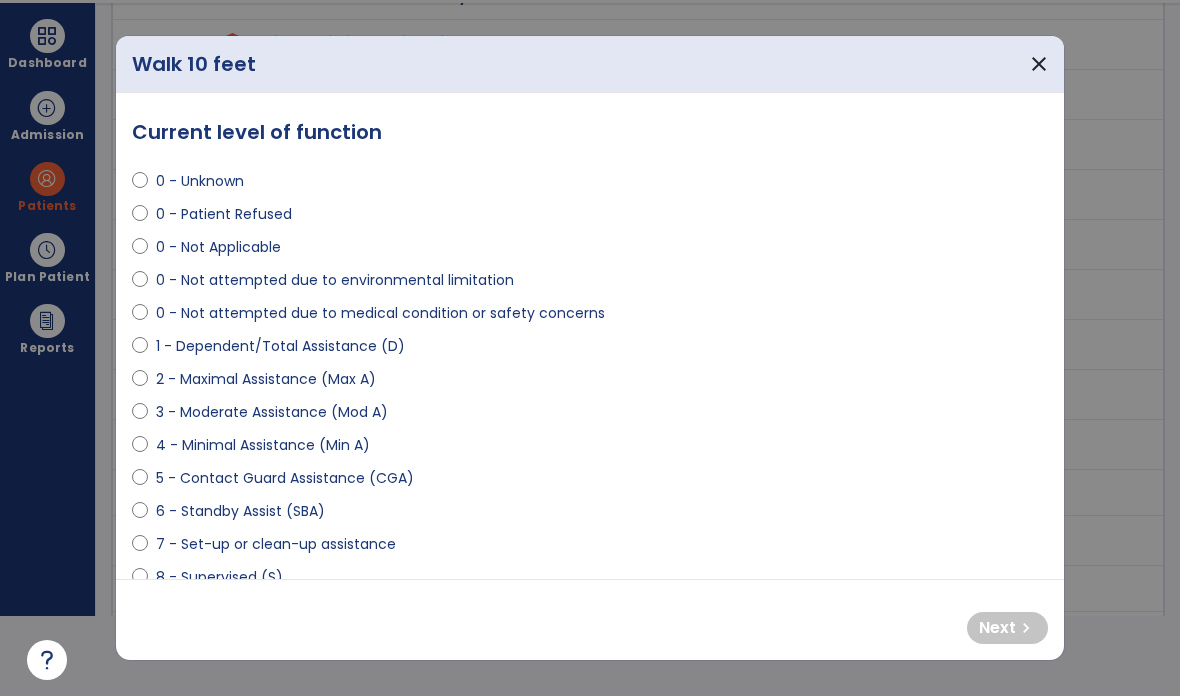 scroll, scrollTop: 0, scrollLeft: 0, axis: both 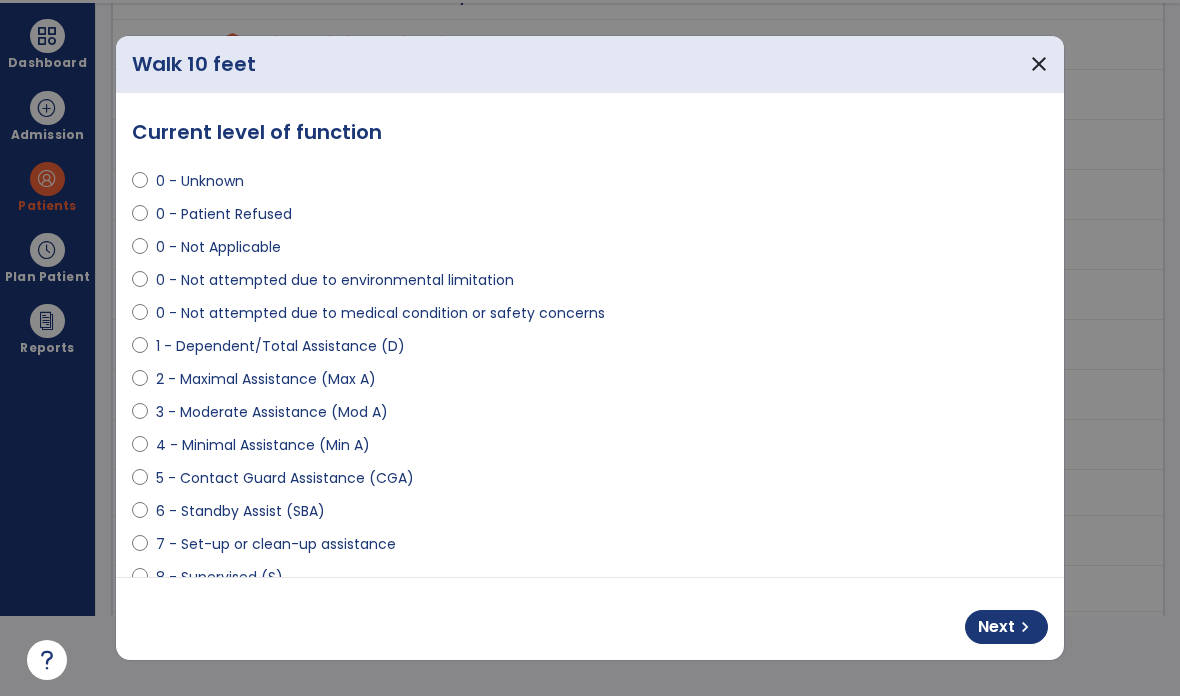 click on "Next  chevron_right" at bounding box center (1006, 627) 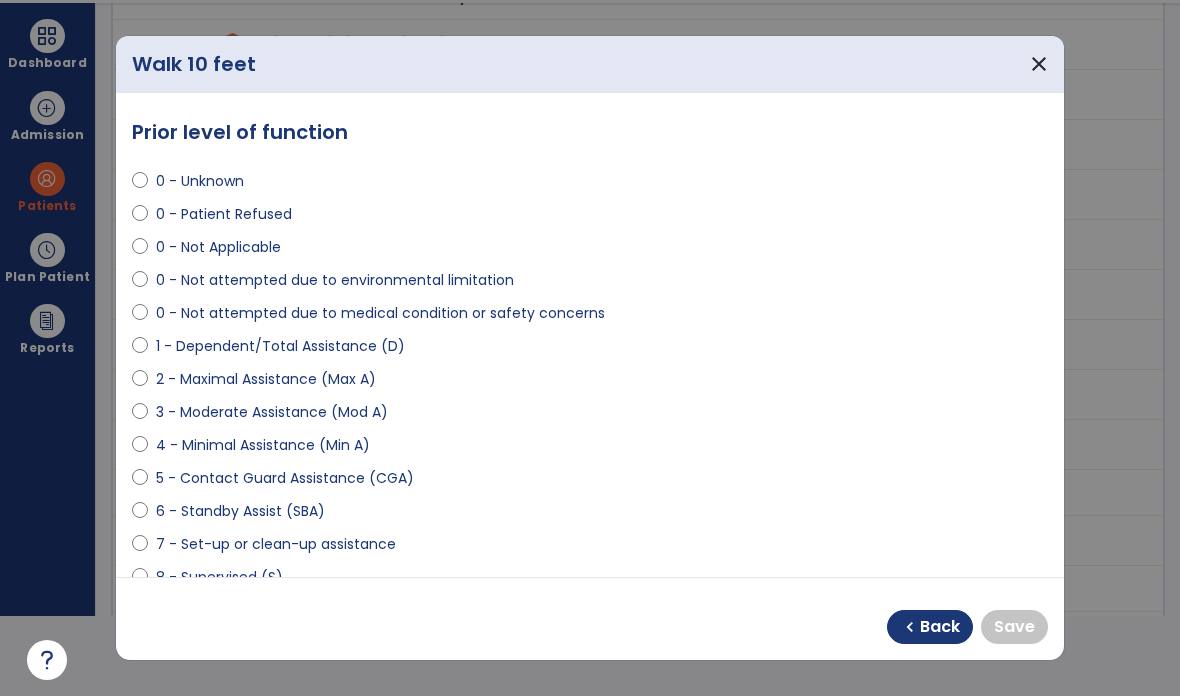 select on "**********" 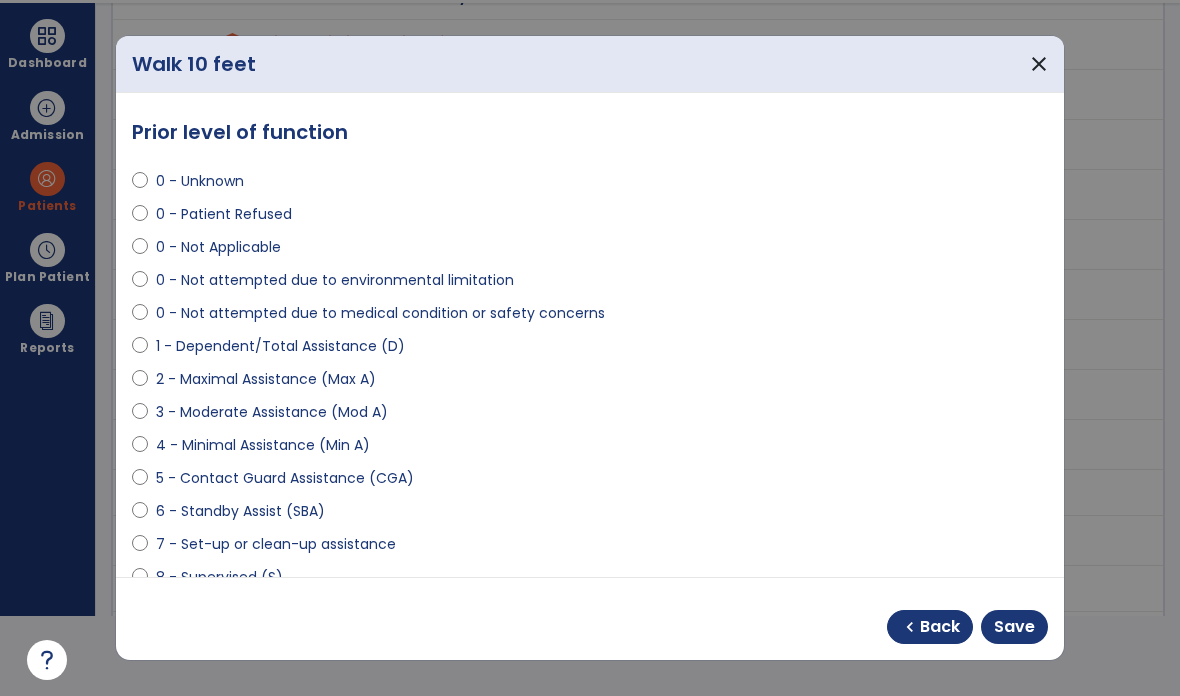 click on "Save" at bounding box center [1014, 627] 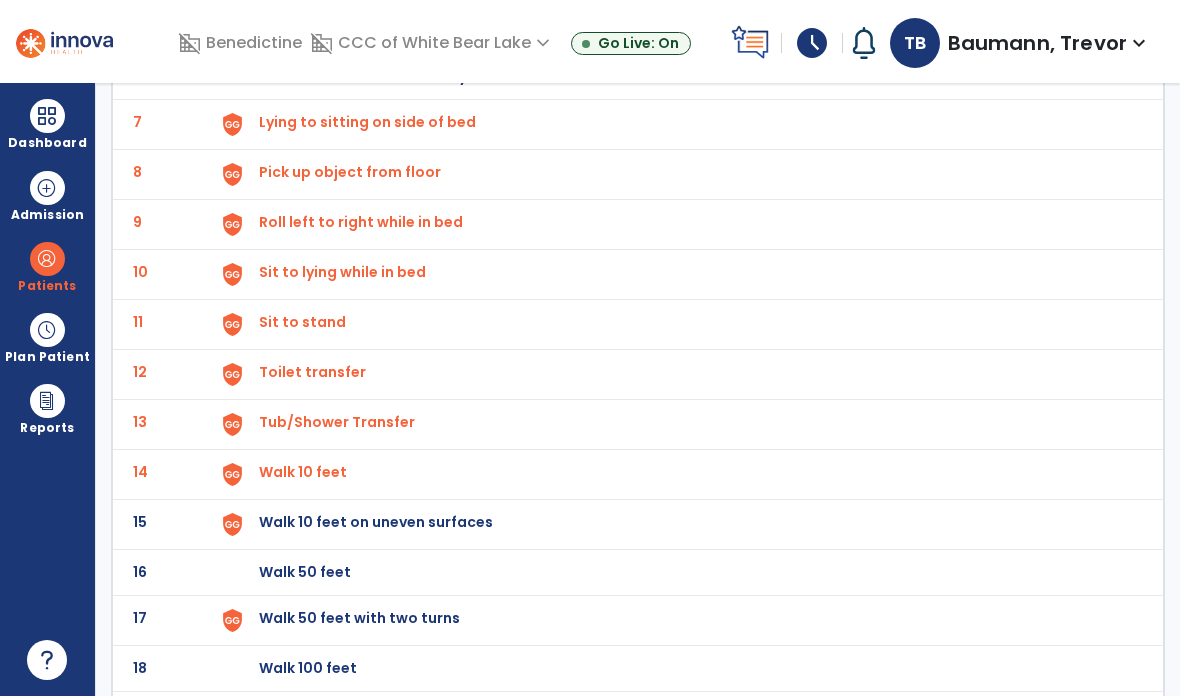 click on "Walk 10 feet on uneven surfaces" at bounding box center [681, -172] 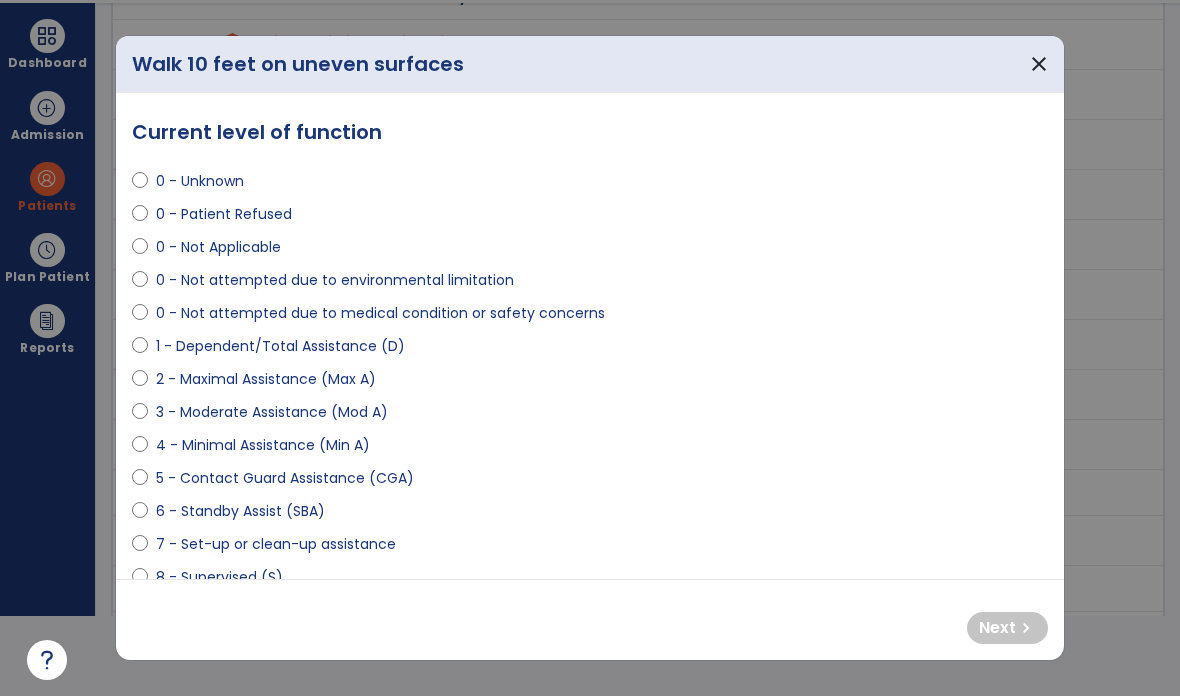 select on "**********" 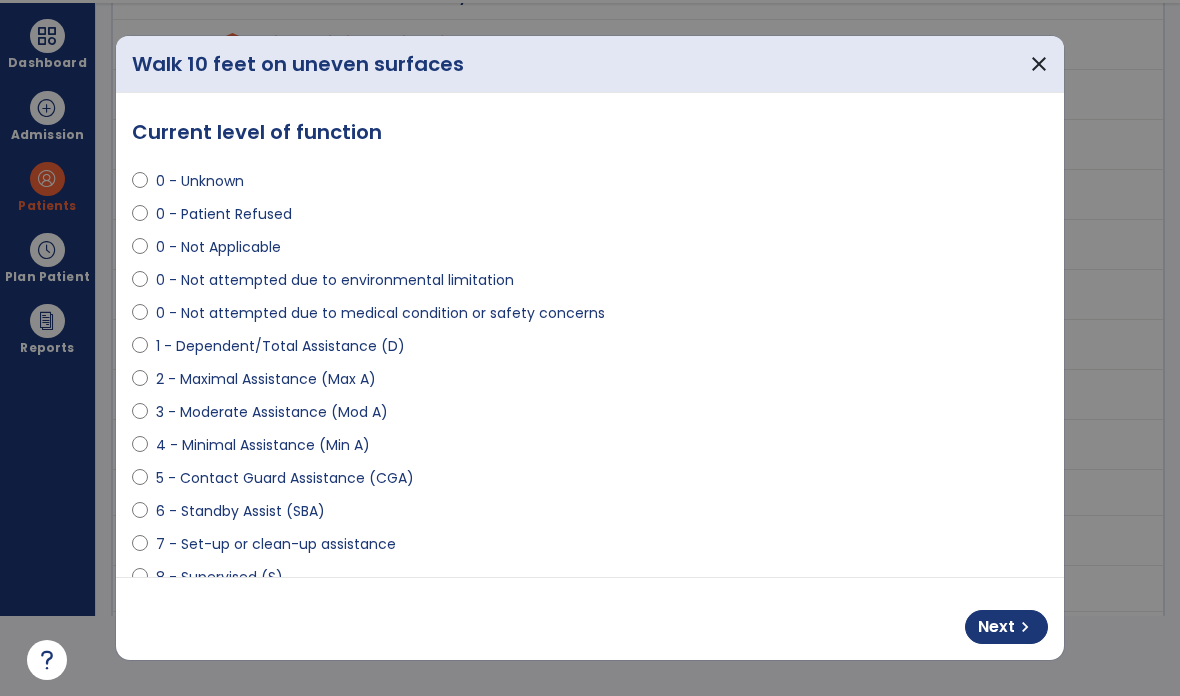 click on "chevron_right" at bounding box center [1025, 627] 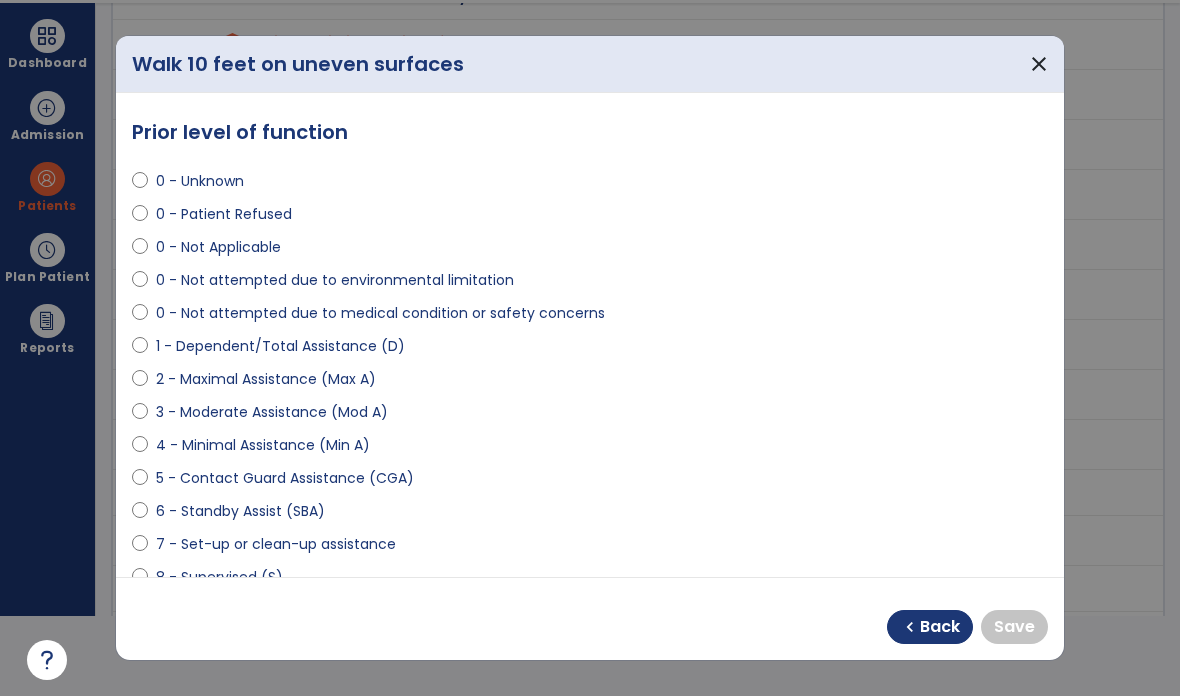 select on "**********" 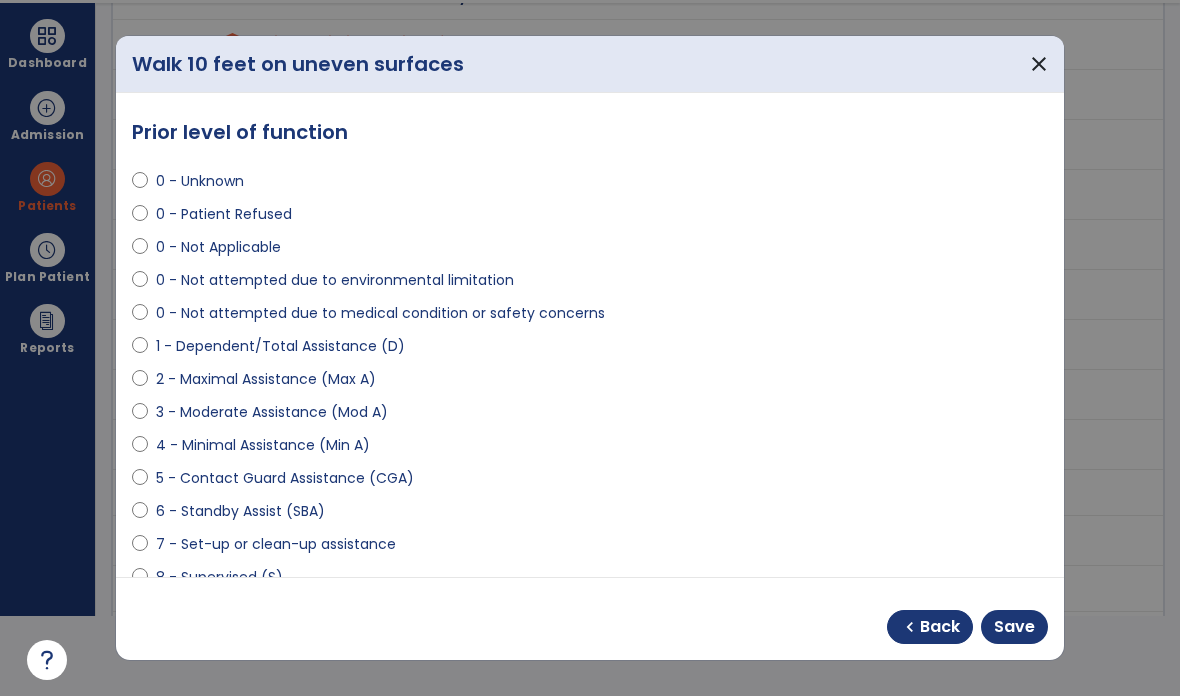 click on "Save" at bounding box center (1014, 627) 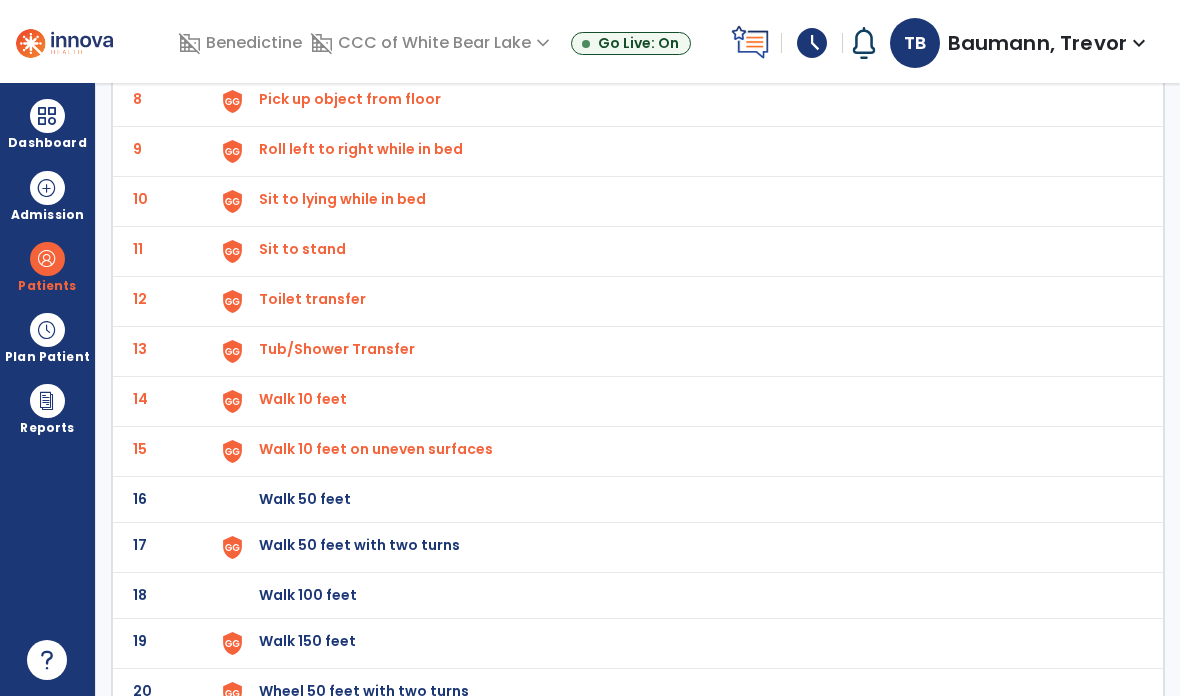 scroll, scrollTop: 511, scrollLeft: 0, axis: vertical 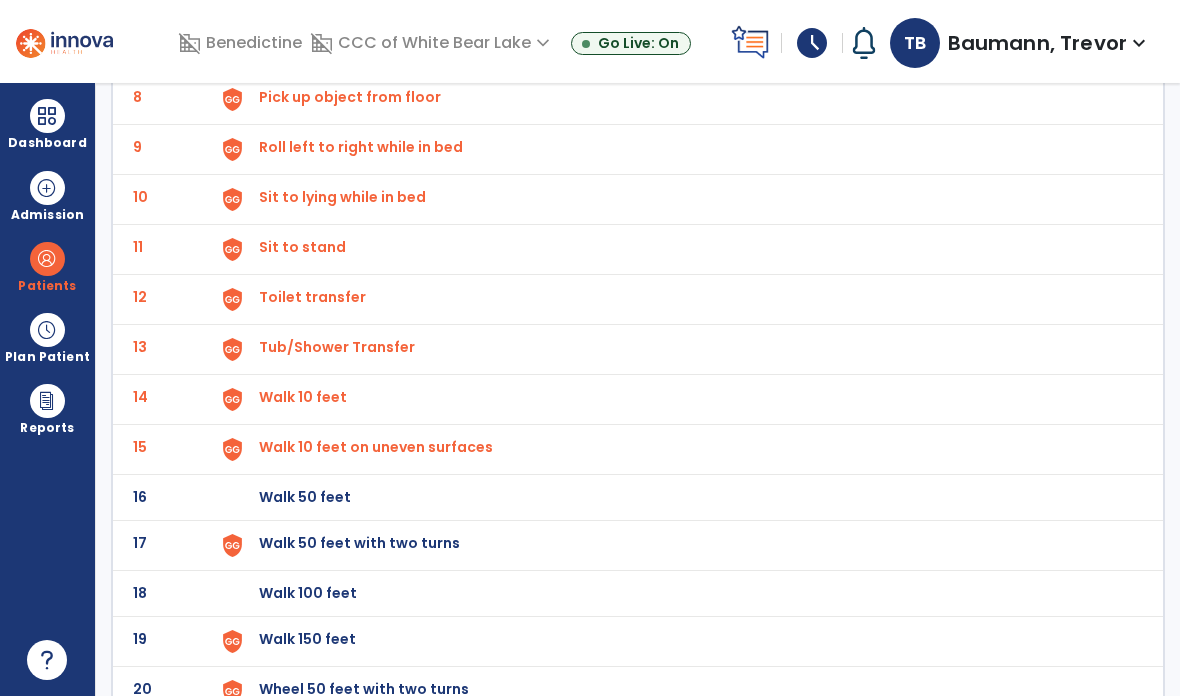 click on "Walk 50 feet with two turns" at bounding box center [305, -249] 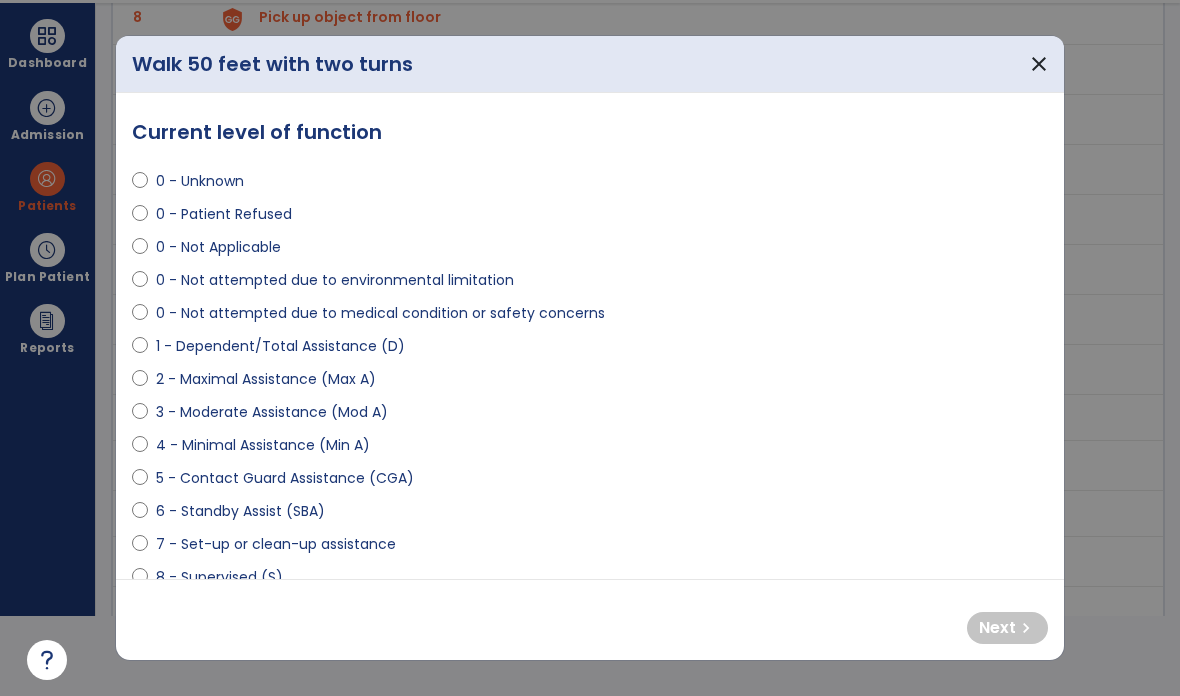 select on "**********" 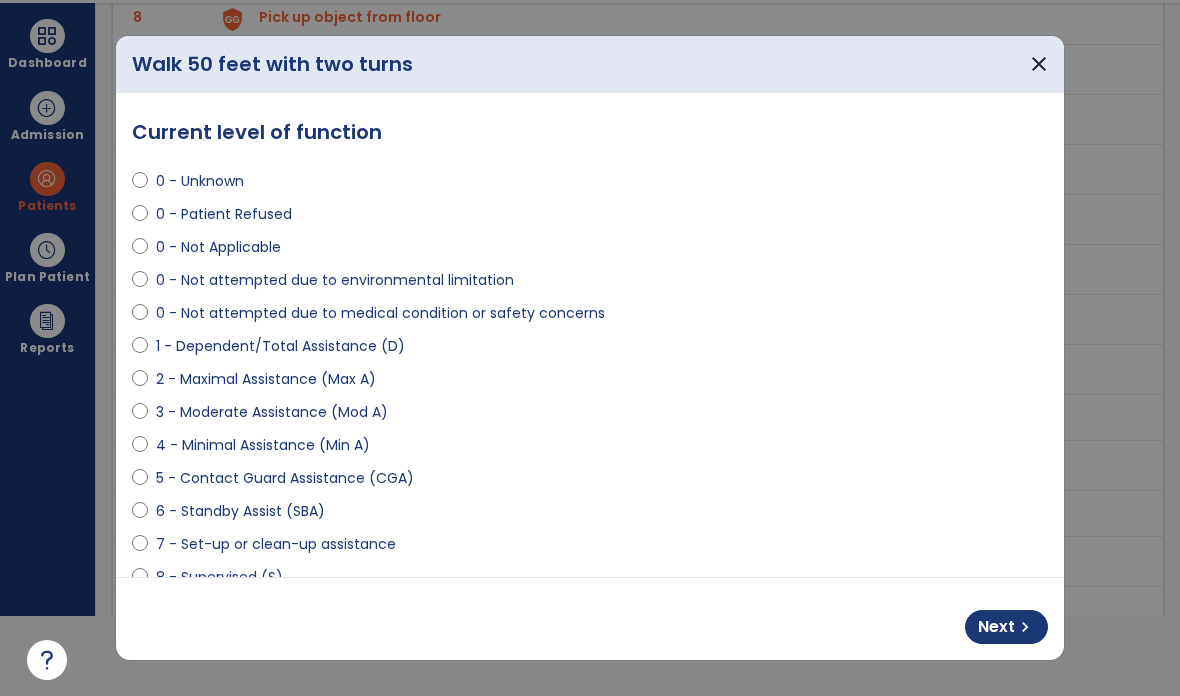 click on "chevron_right" at bounding box center (1025, 627) 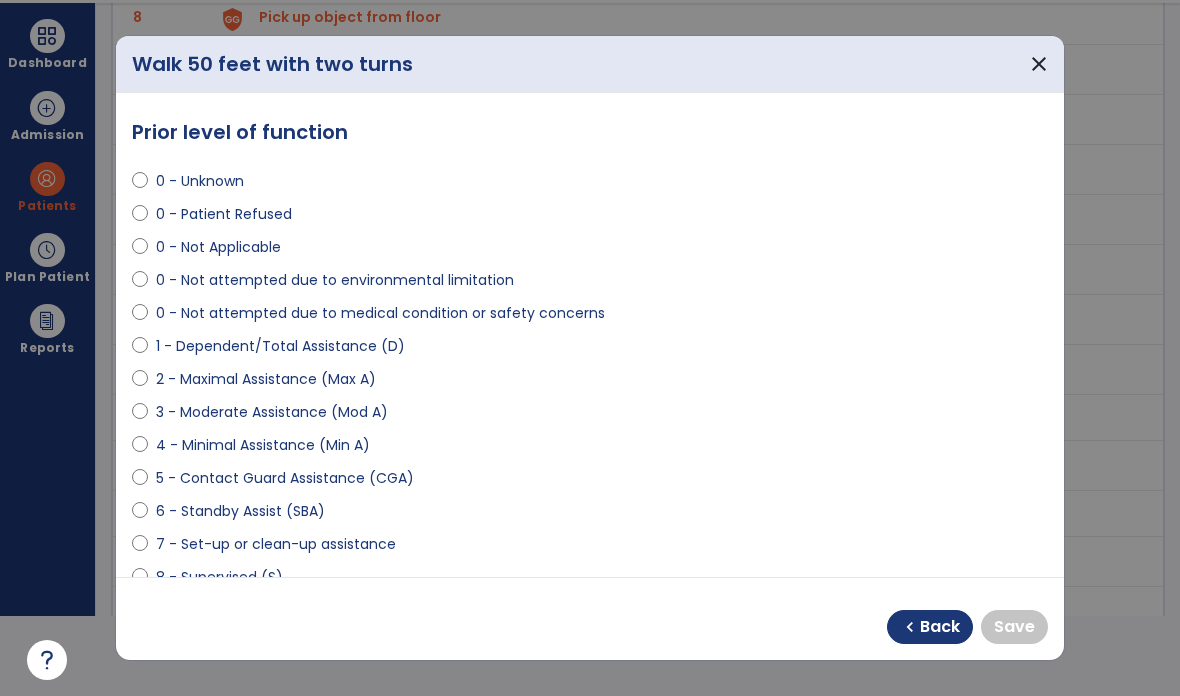 select on "**********" 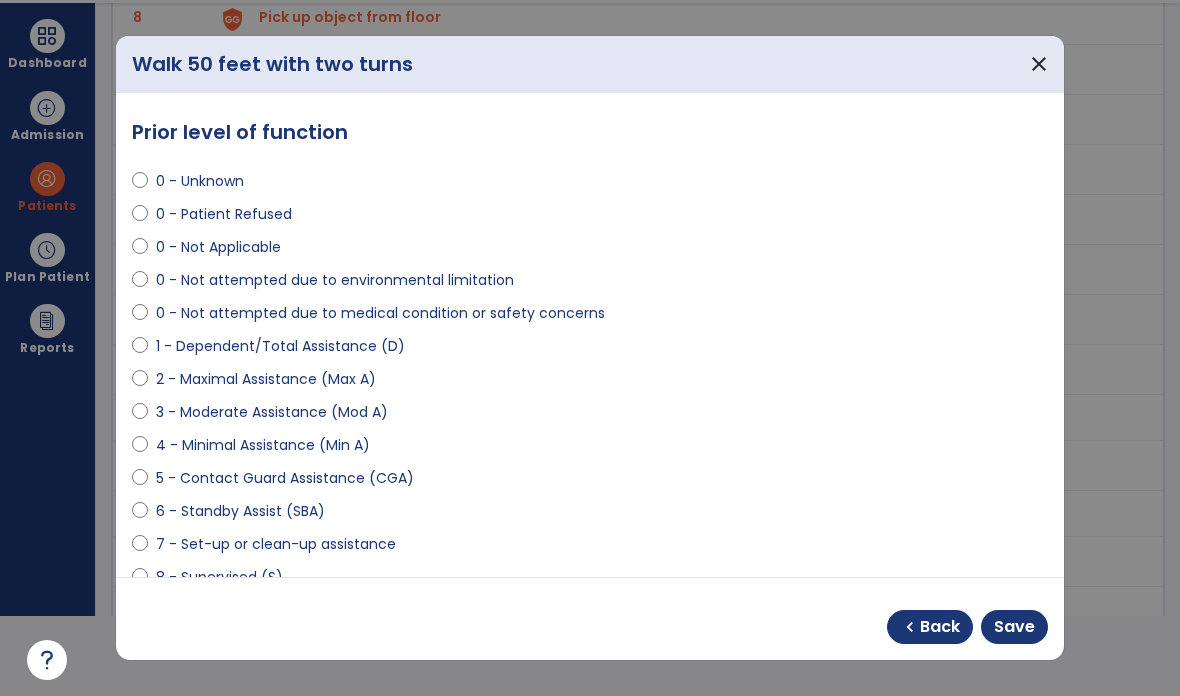 click on "Save" at bounding box center [1014, 627] 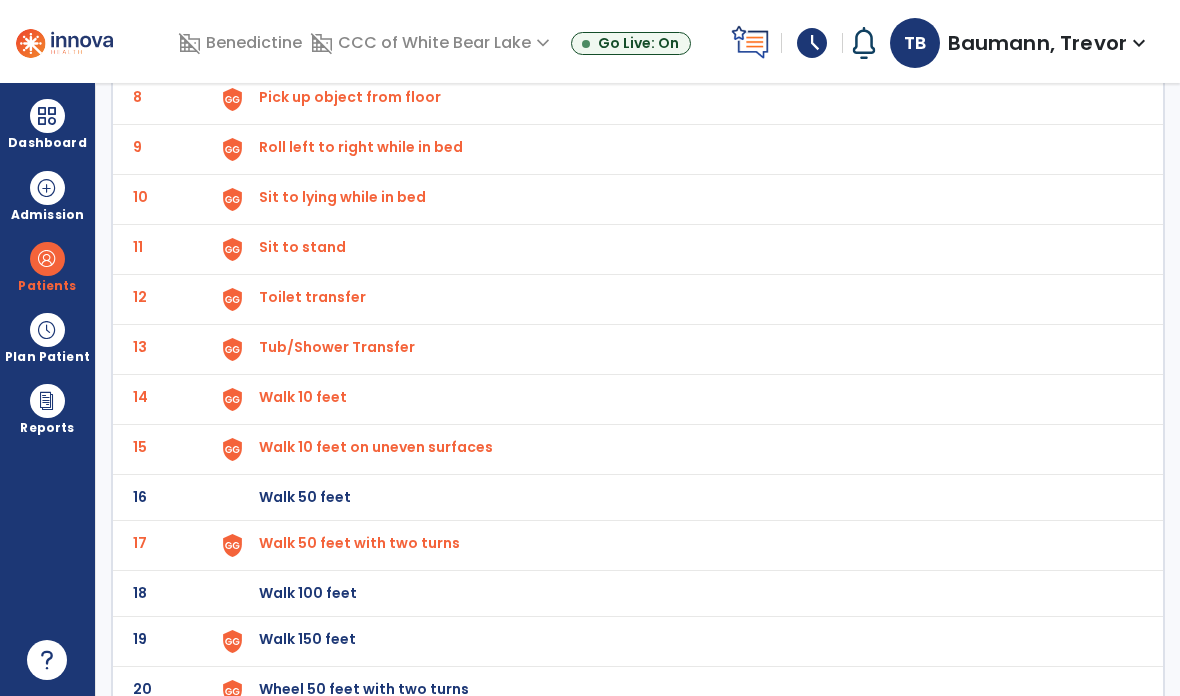 click on "Walk 150 feet" at bounding box center [305, -249] 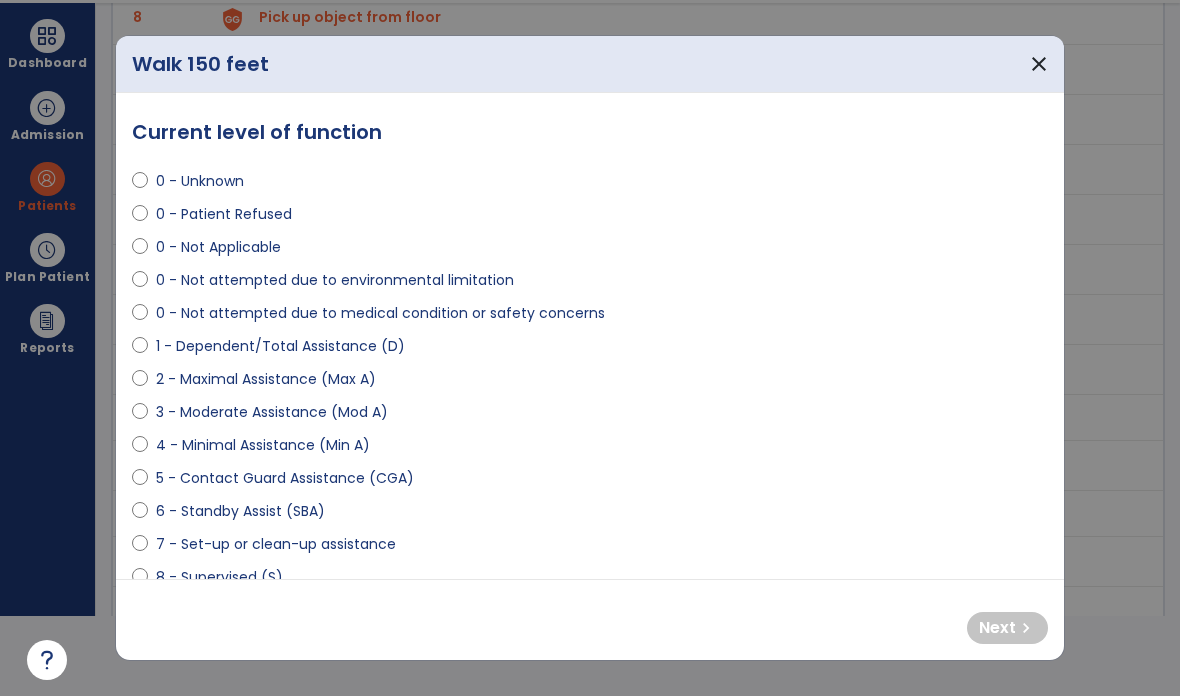 select on "**********" 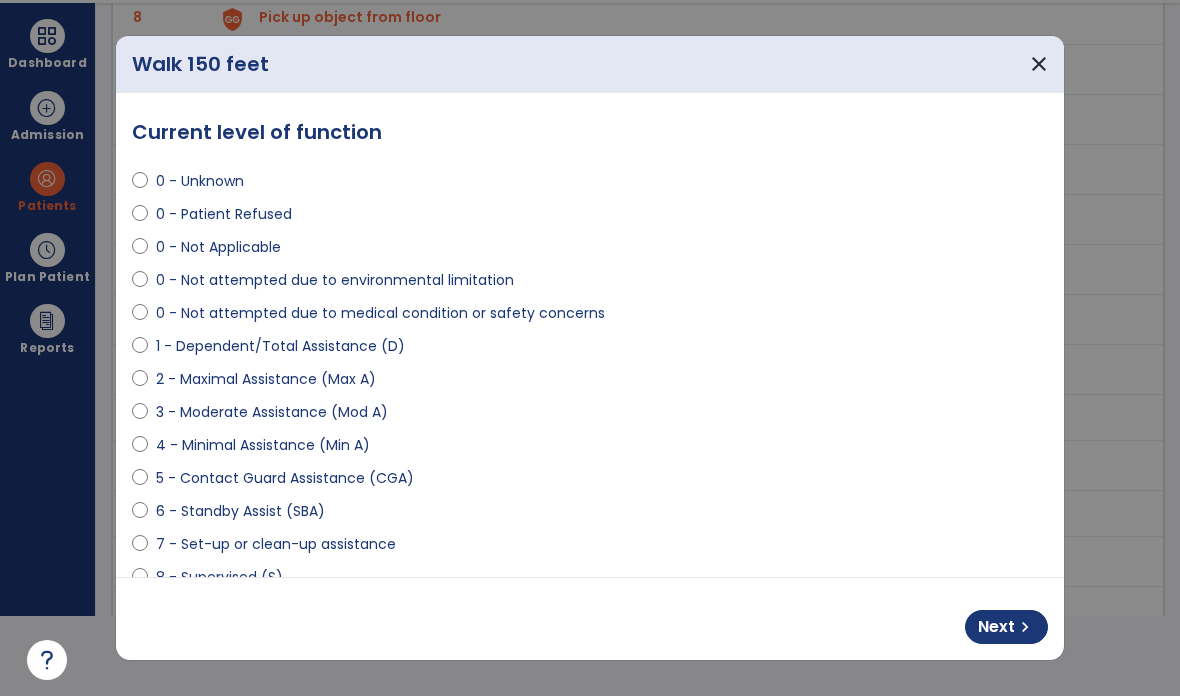 click on "chevron_right" at bounding box center [1025, 627] 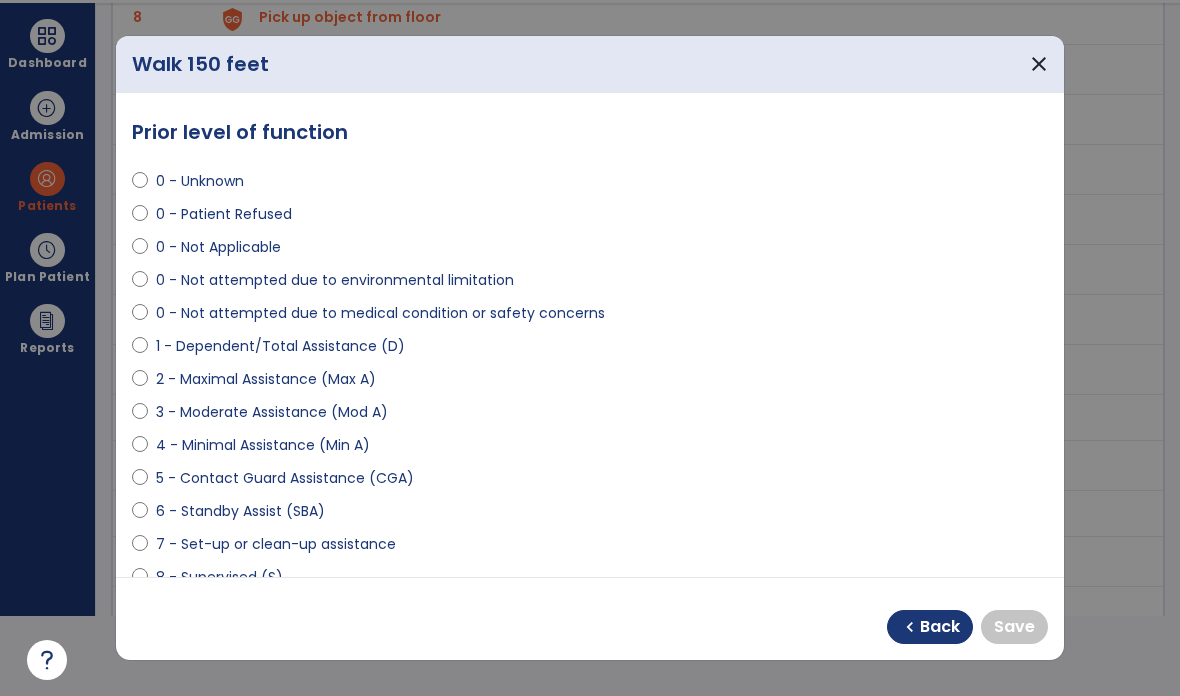 select on "**********" 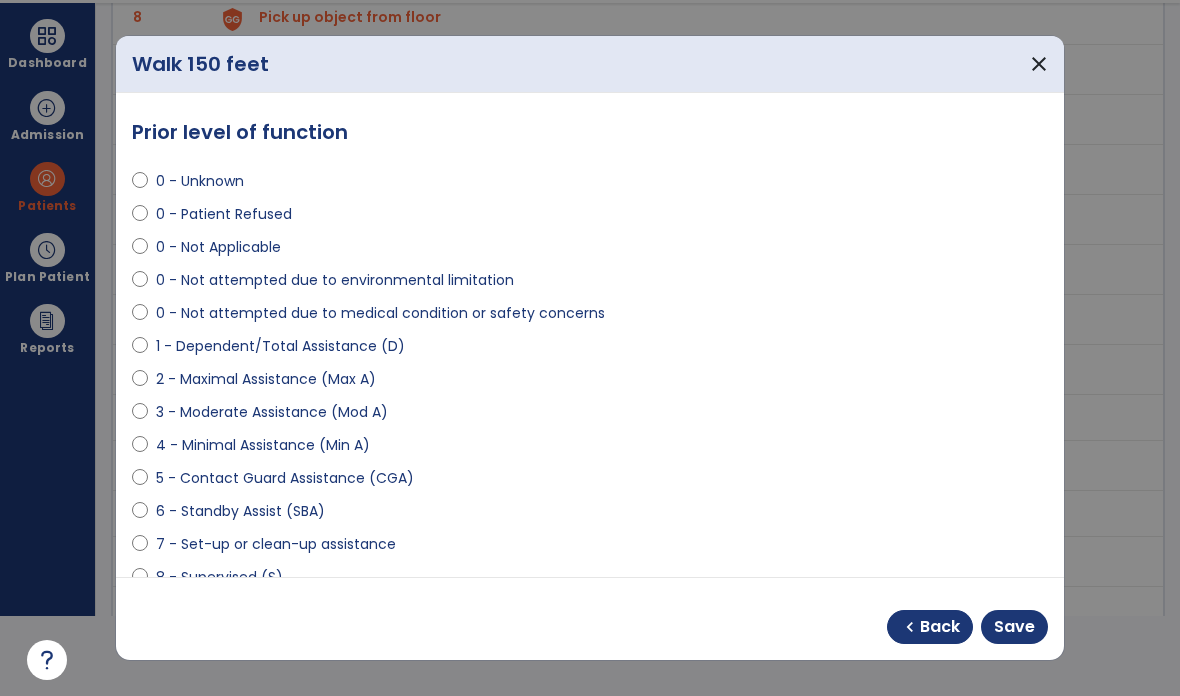 click on "Save" at bounding box center (1014, 627) 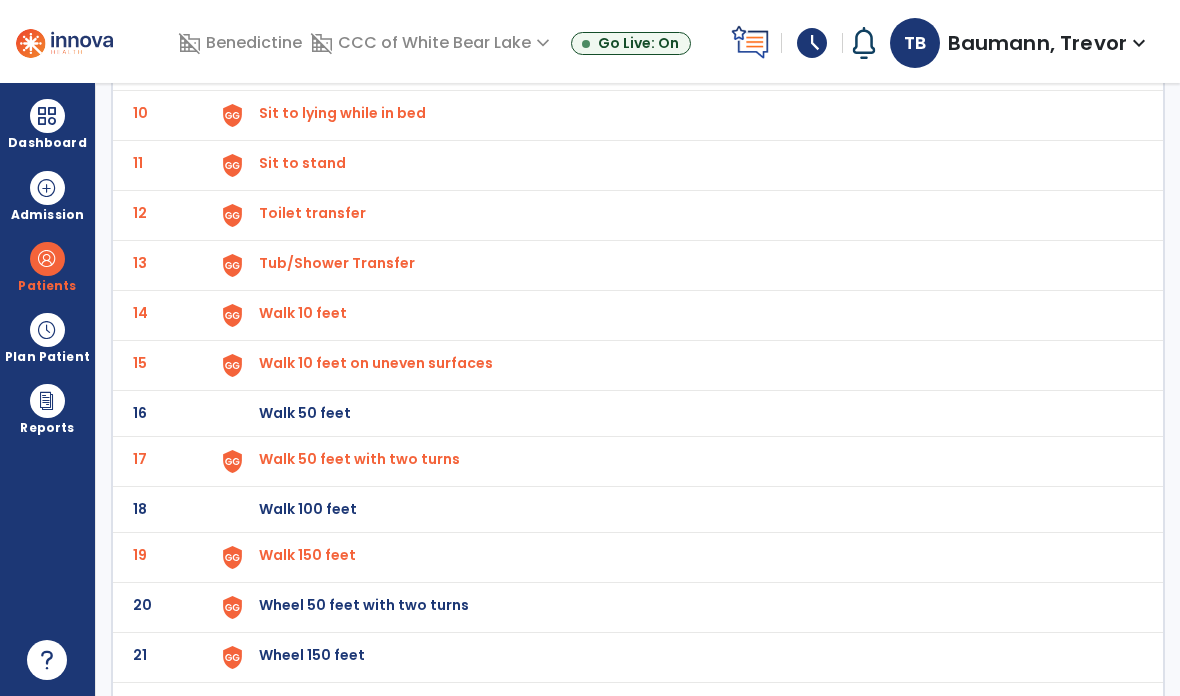scroll, scrollTop: 595, scrollLeft: 0, axis: vertical 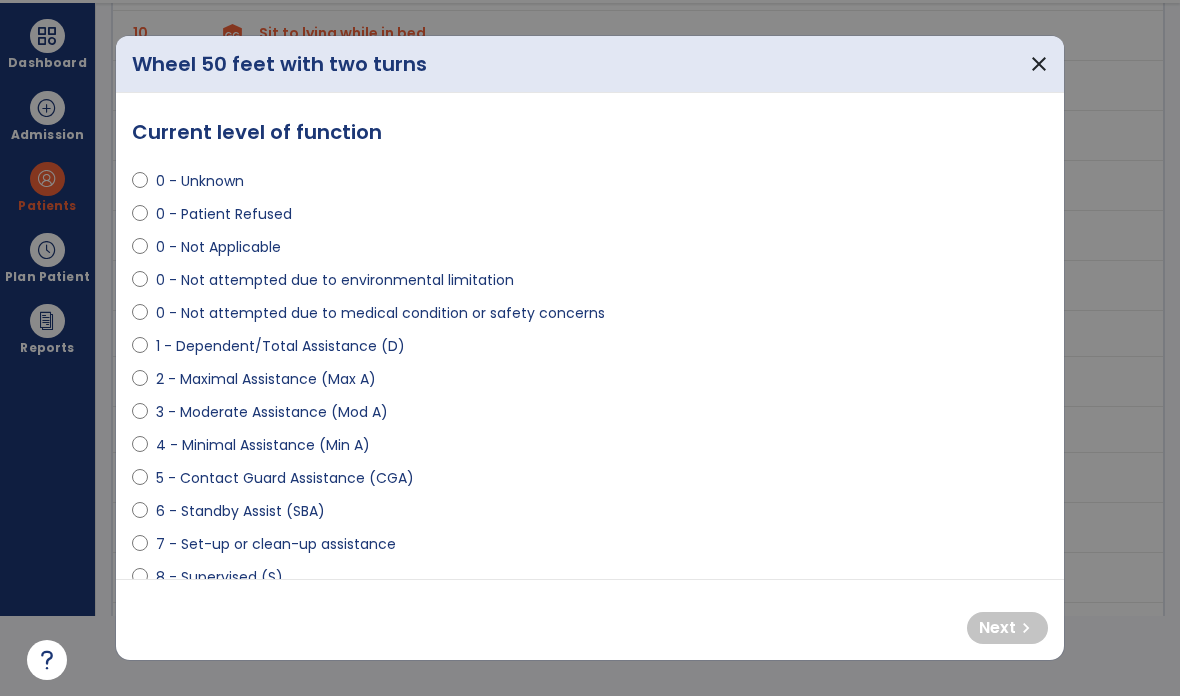 select on "**********" 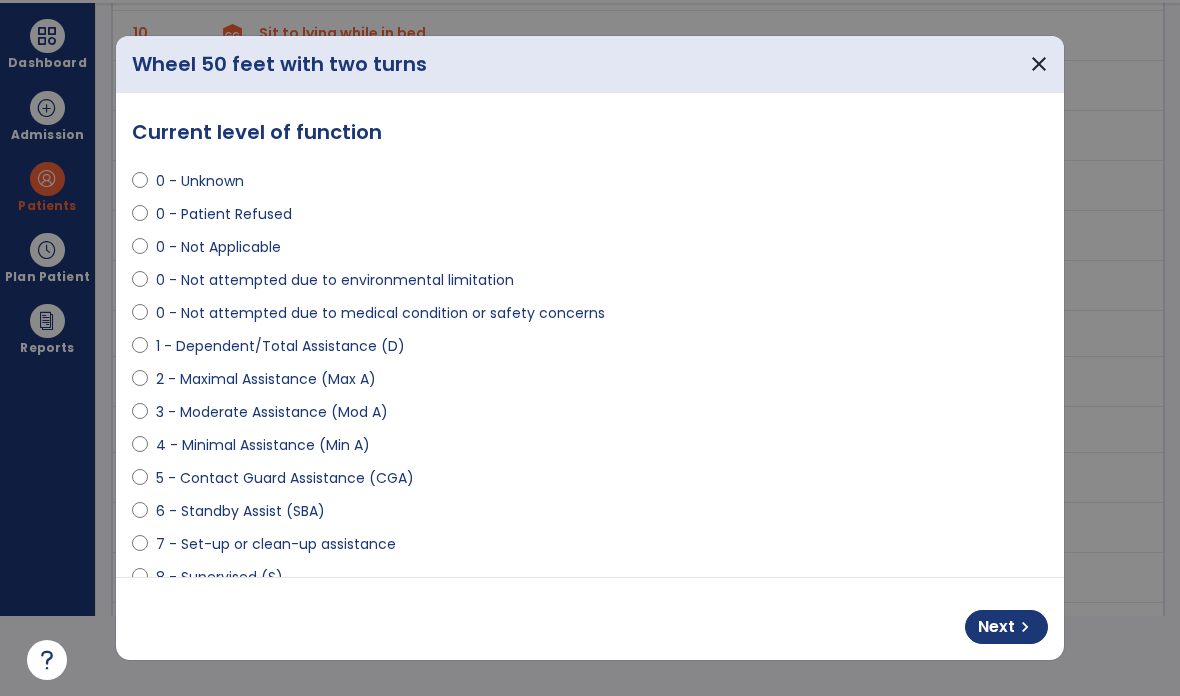 click on "Next  chevron_right" at bounding box center [1006, 627] 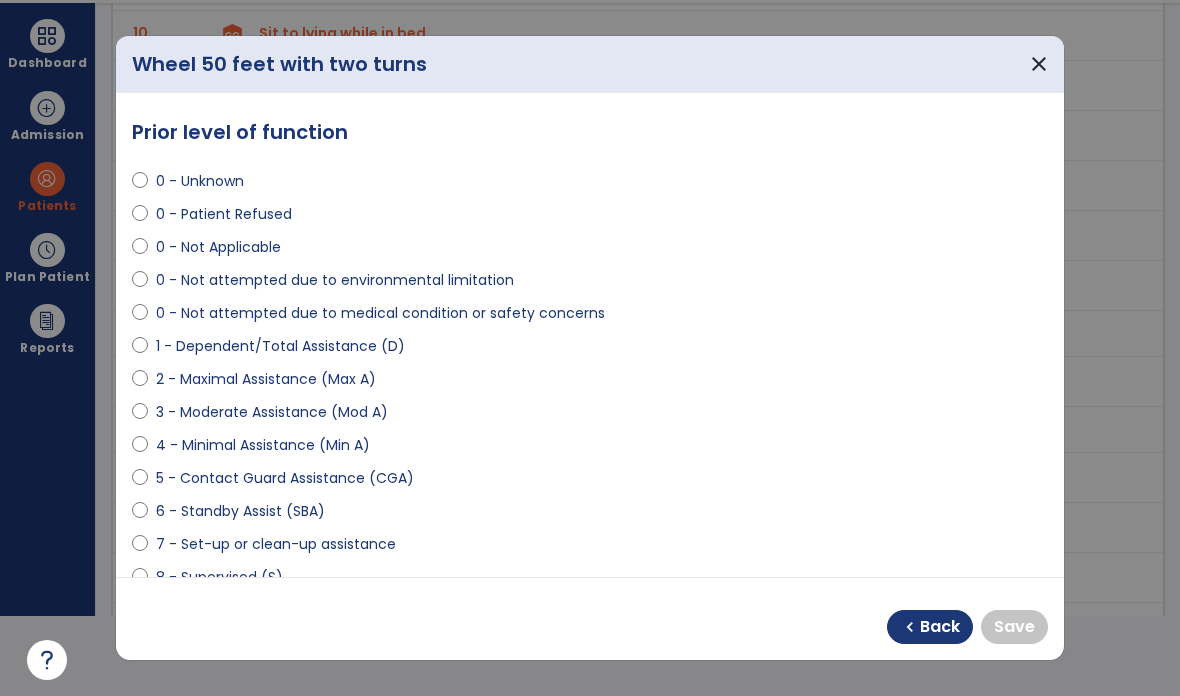 select on "**********" 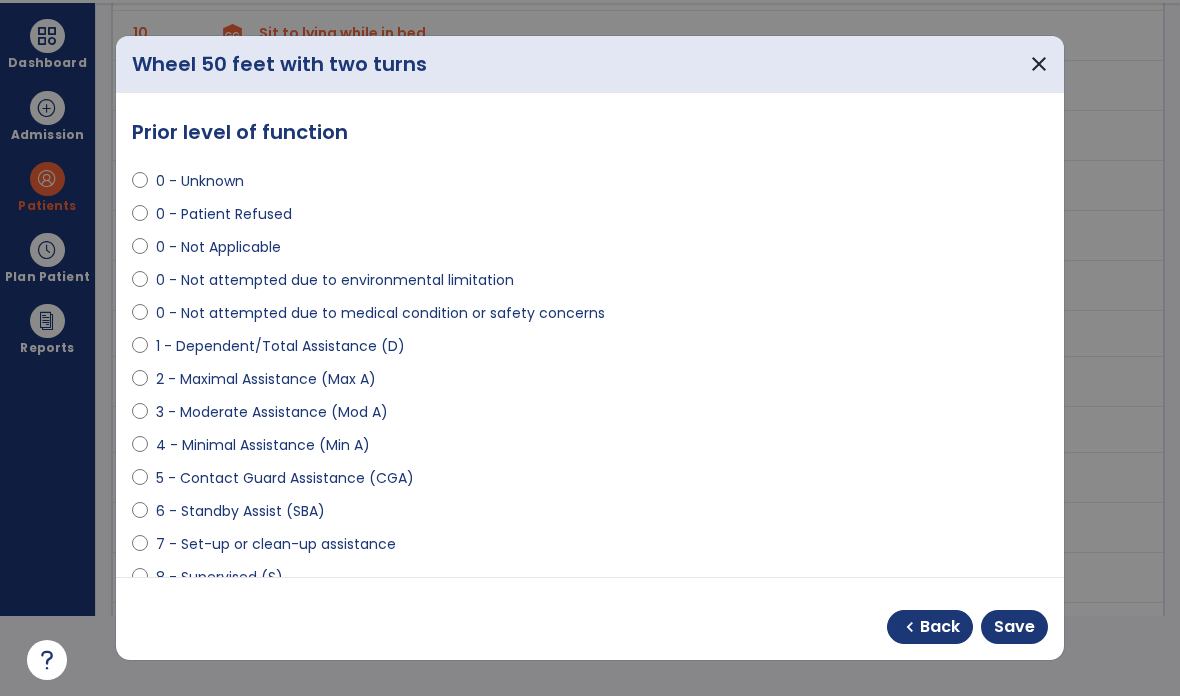 click on "Save" at bounding box center [1014, 627] 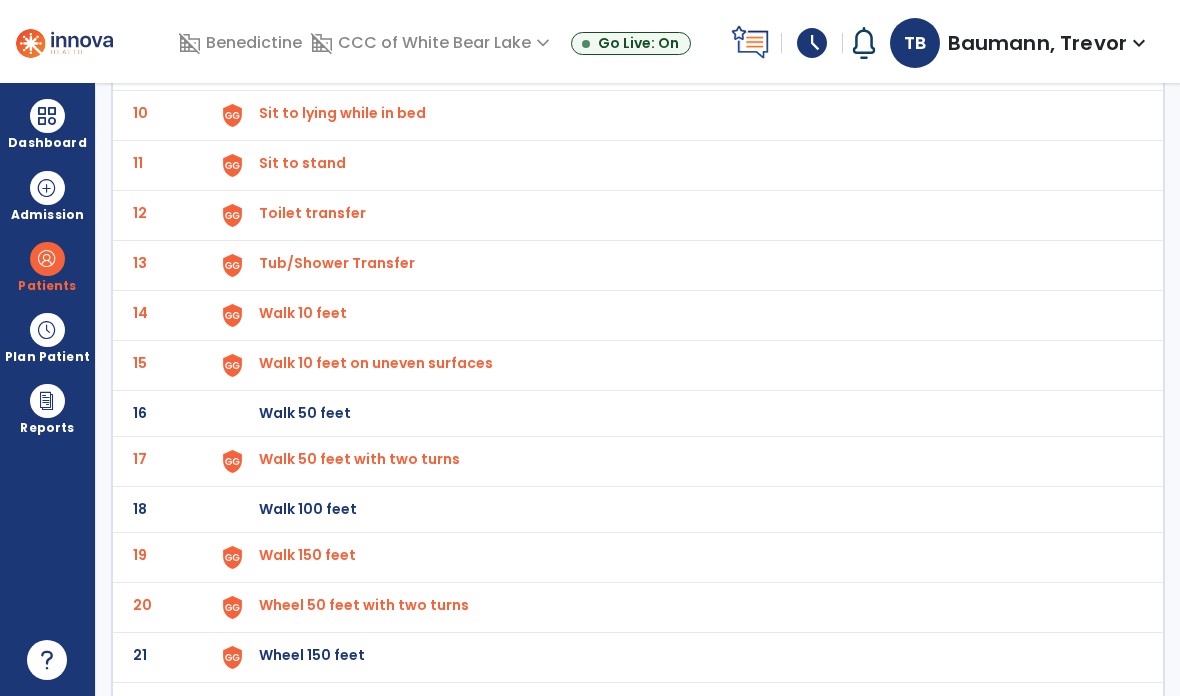 click on "Wheel 150 feet" at bounding box center (305, -333) 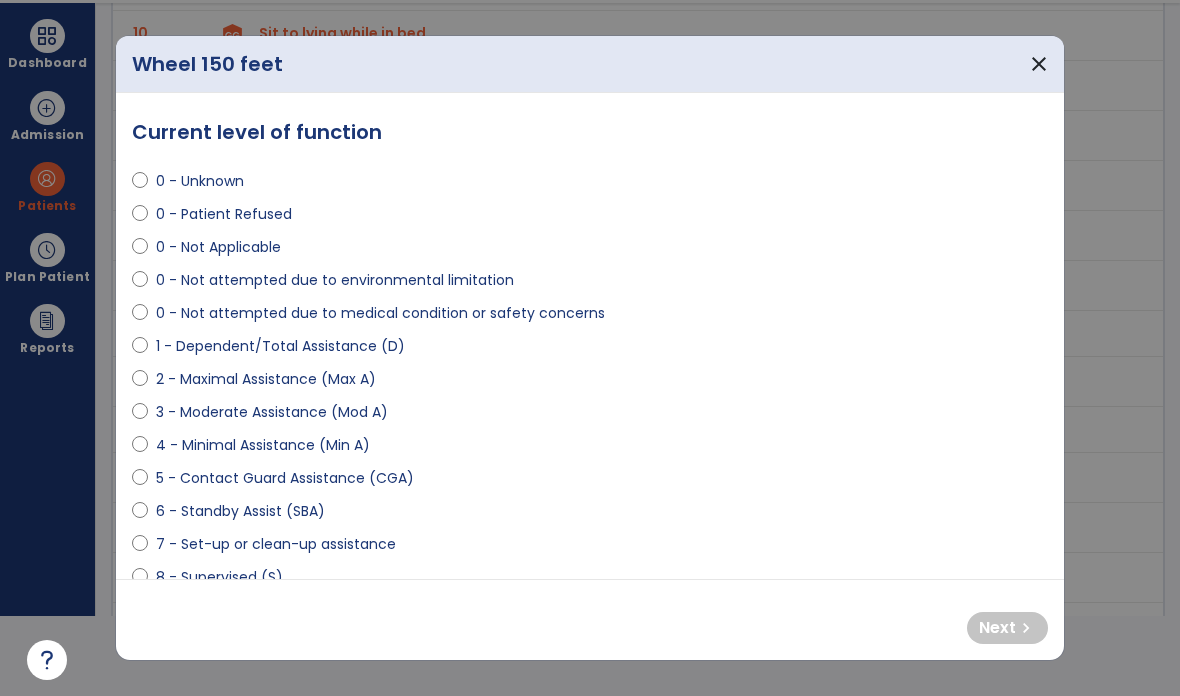 select on "**********" 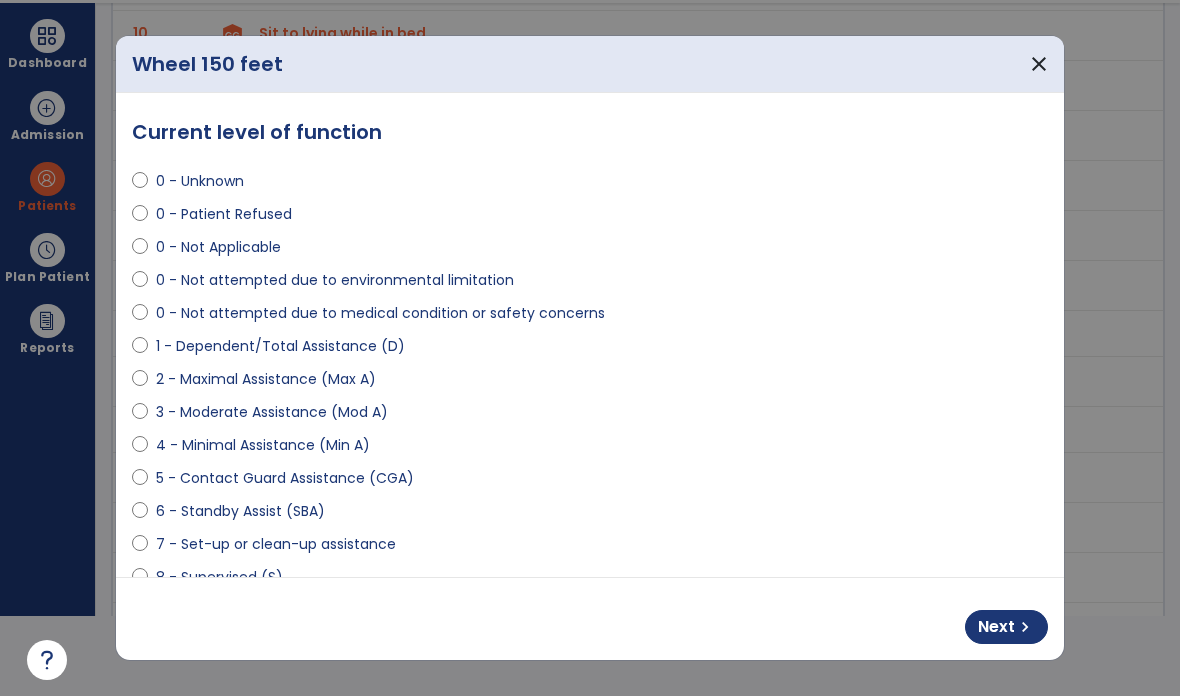 click on "Next  chevron_right" at bounding box center [1006, 627] 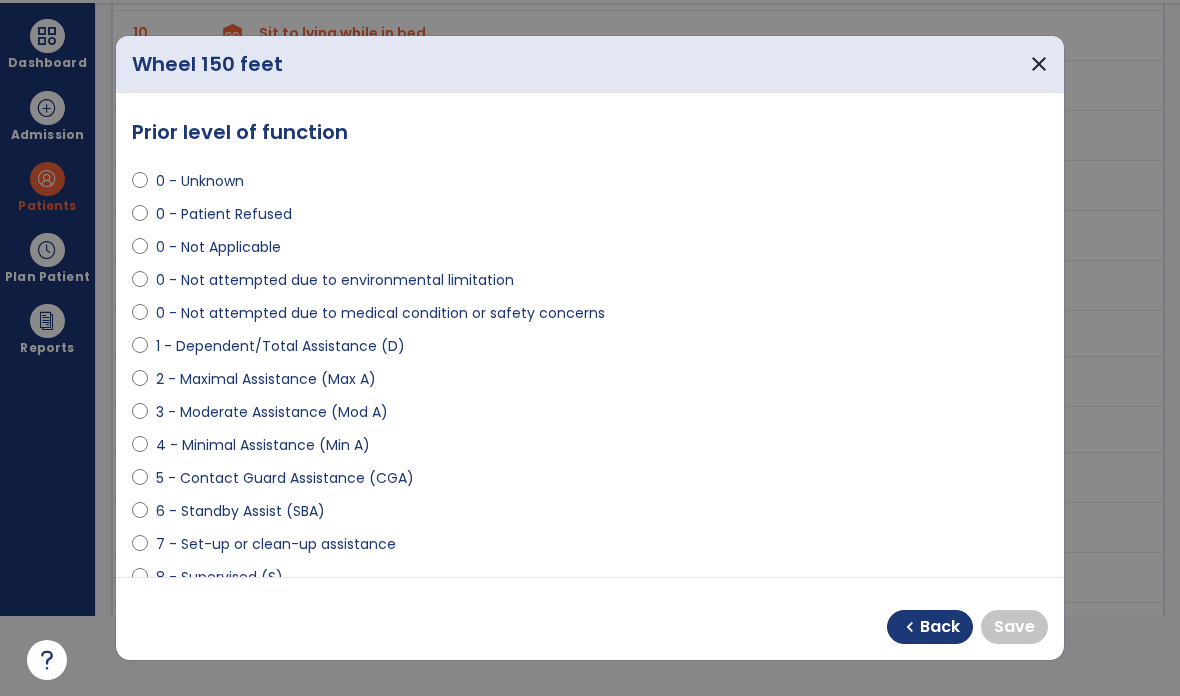 select on "**********" 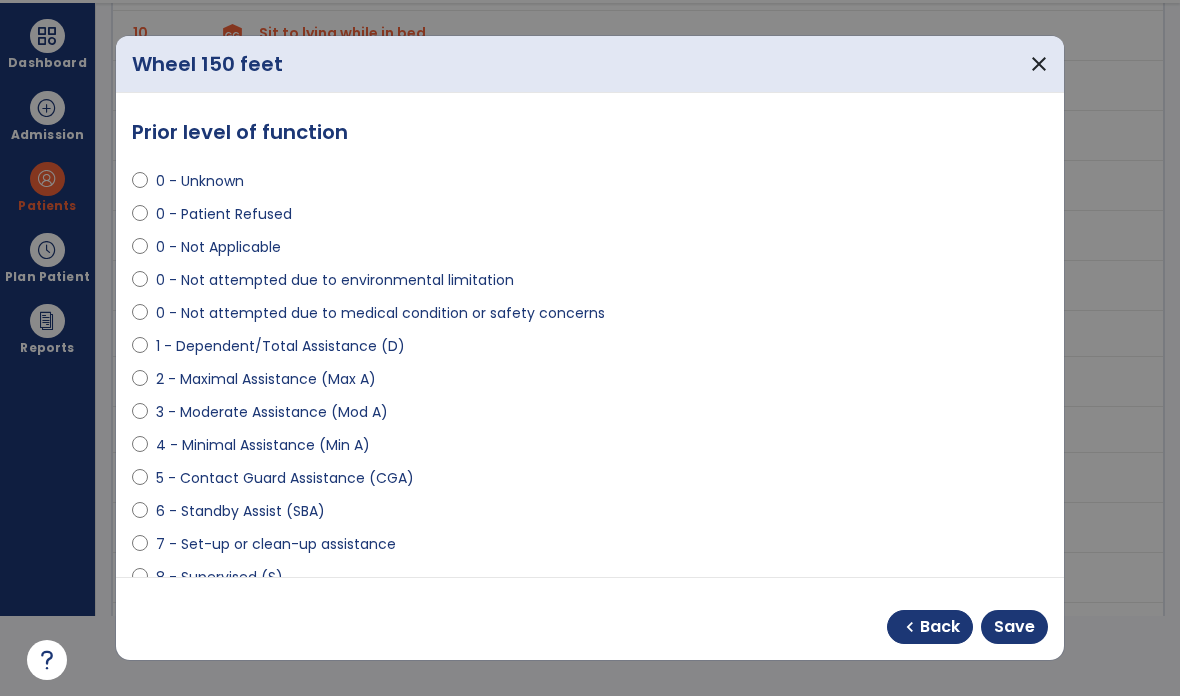 click on "Save" at bounding box center [1014, 627] 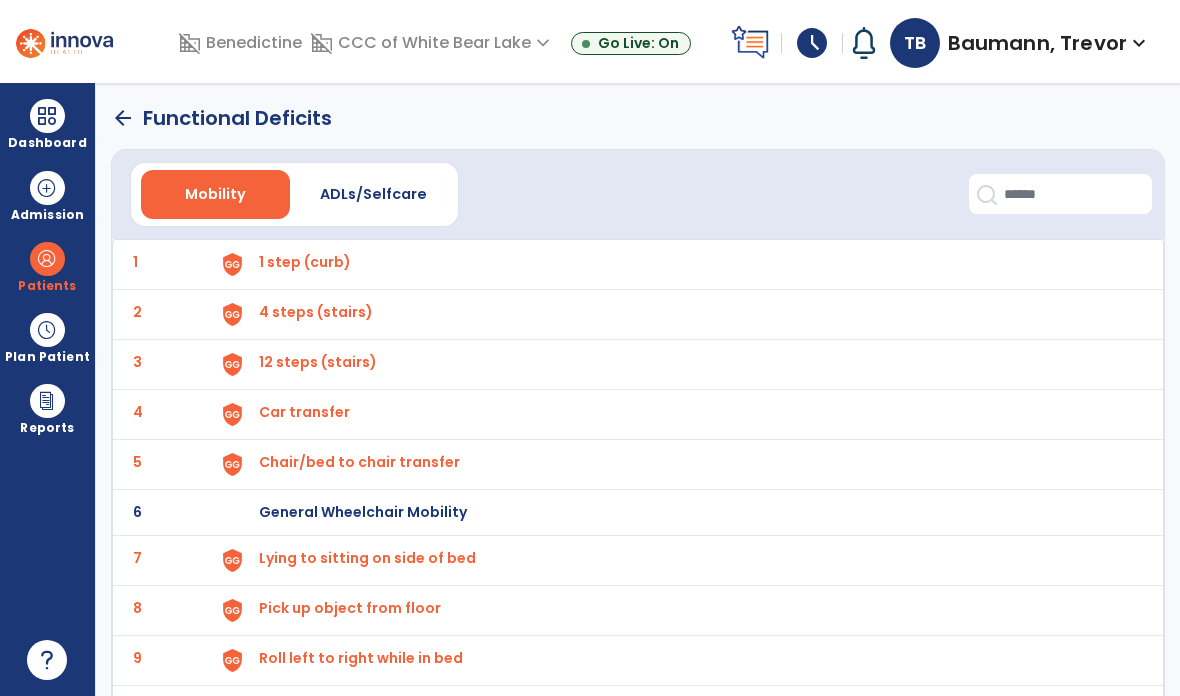 scroll, scrollTop: 0, scrollLeft: 0, axis: both 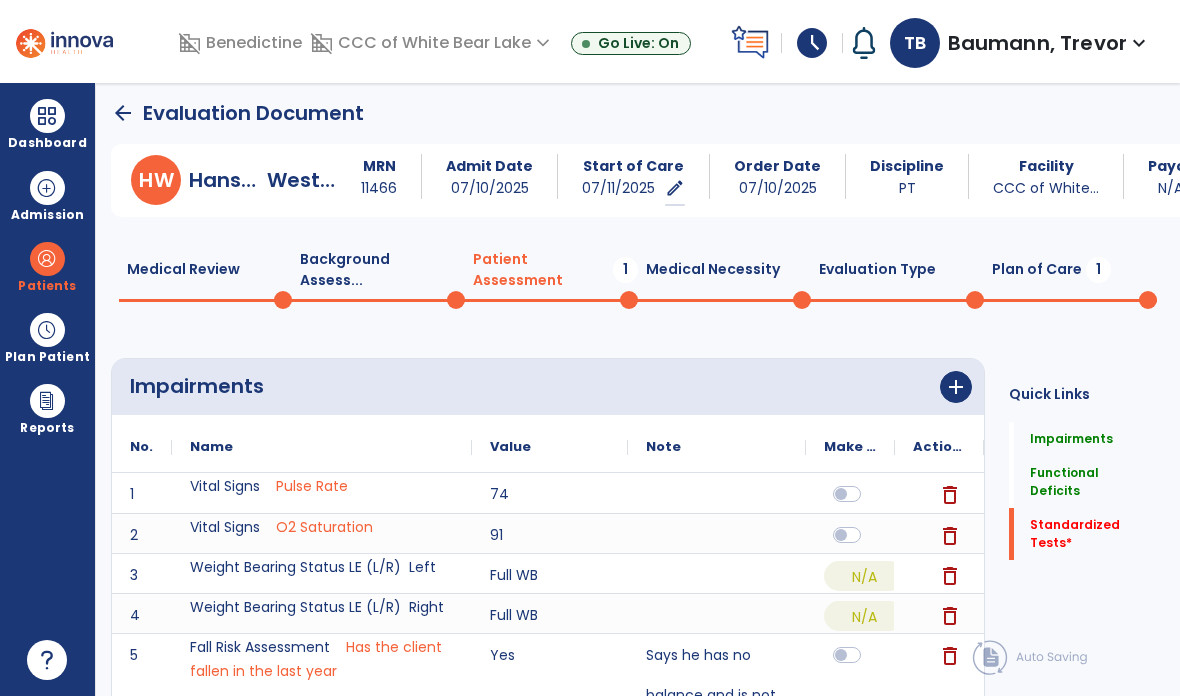 click on "Quick Links  Impairments   Impairments   Functional Deficits   Functional Deficits   Standardized Tests   *  Standardized Tests   *" 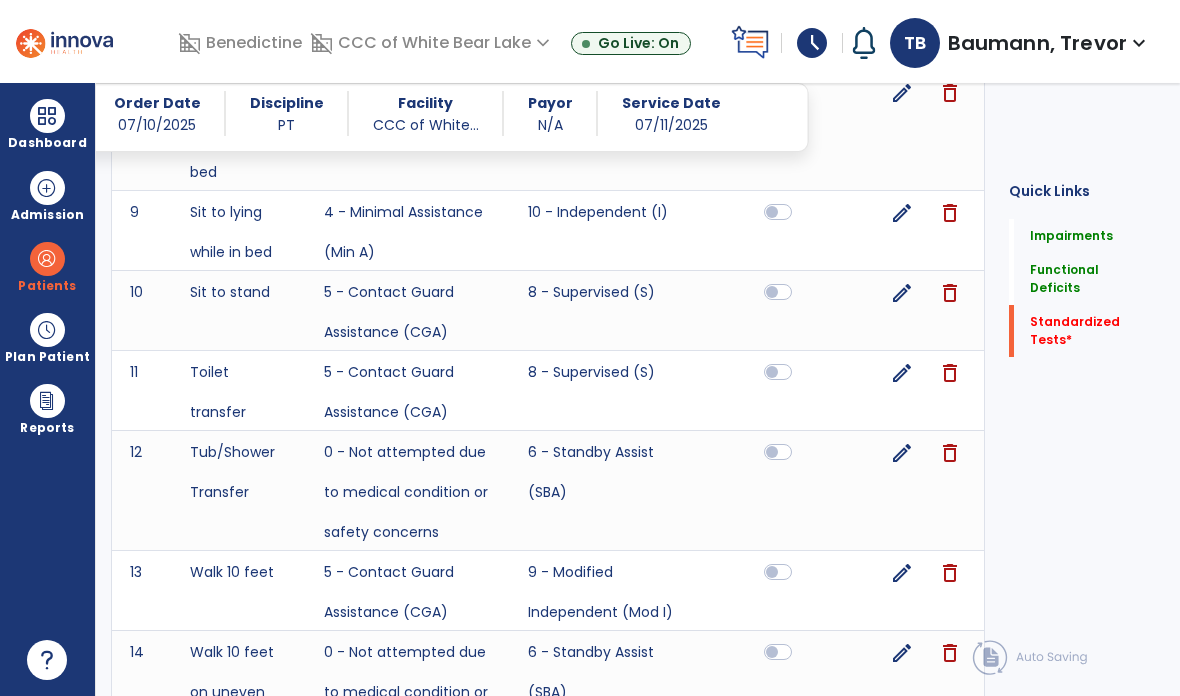 scroll, scrollTop: 4006, scrollLeft: 0, axis: vertical 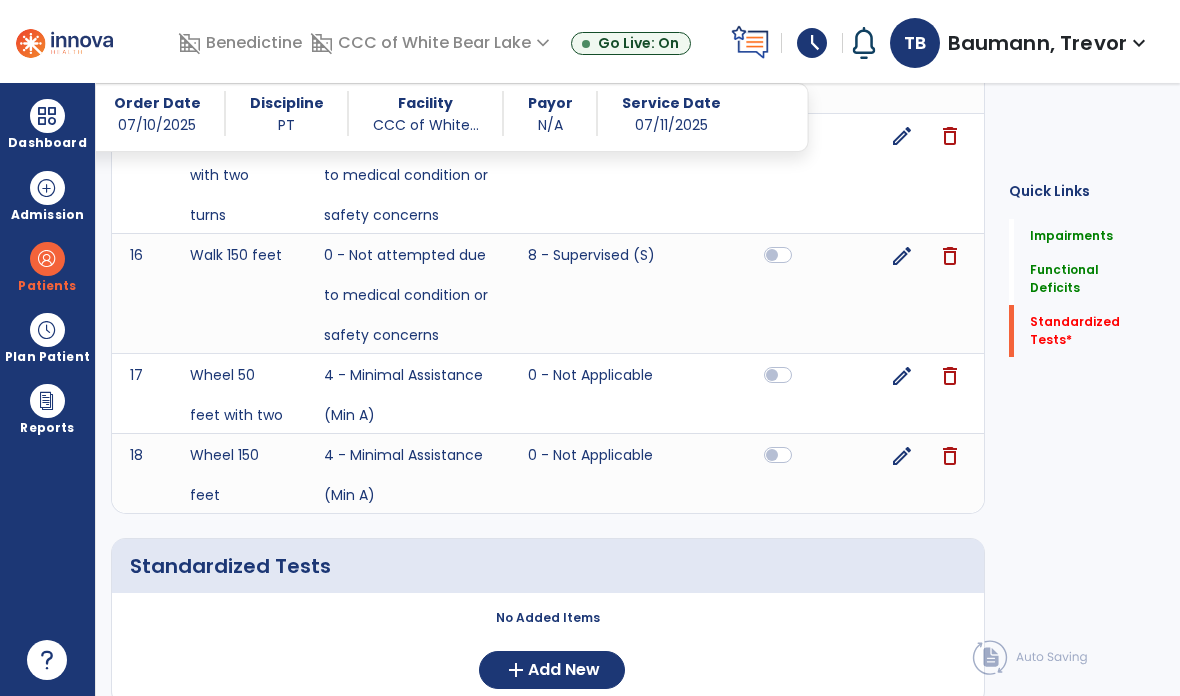 click on "Add New" 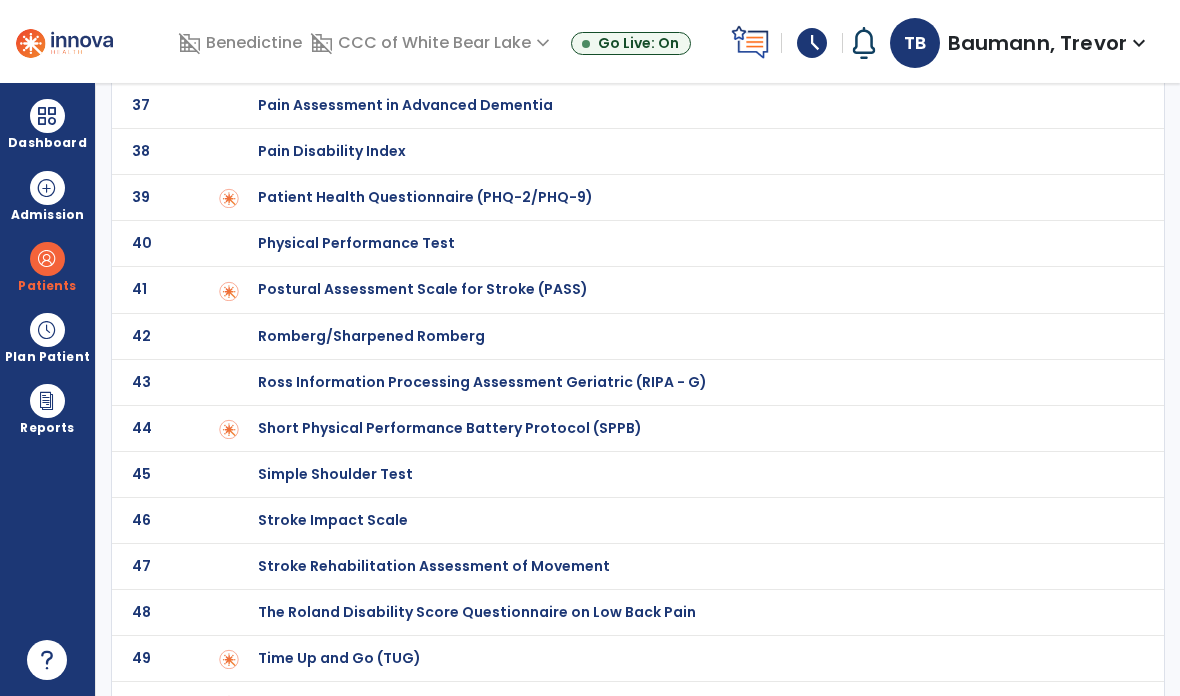 scroll, scrollTop: 1749, scrollLeft: 0, axis: vertical 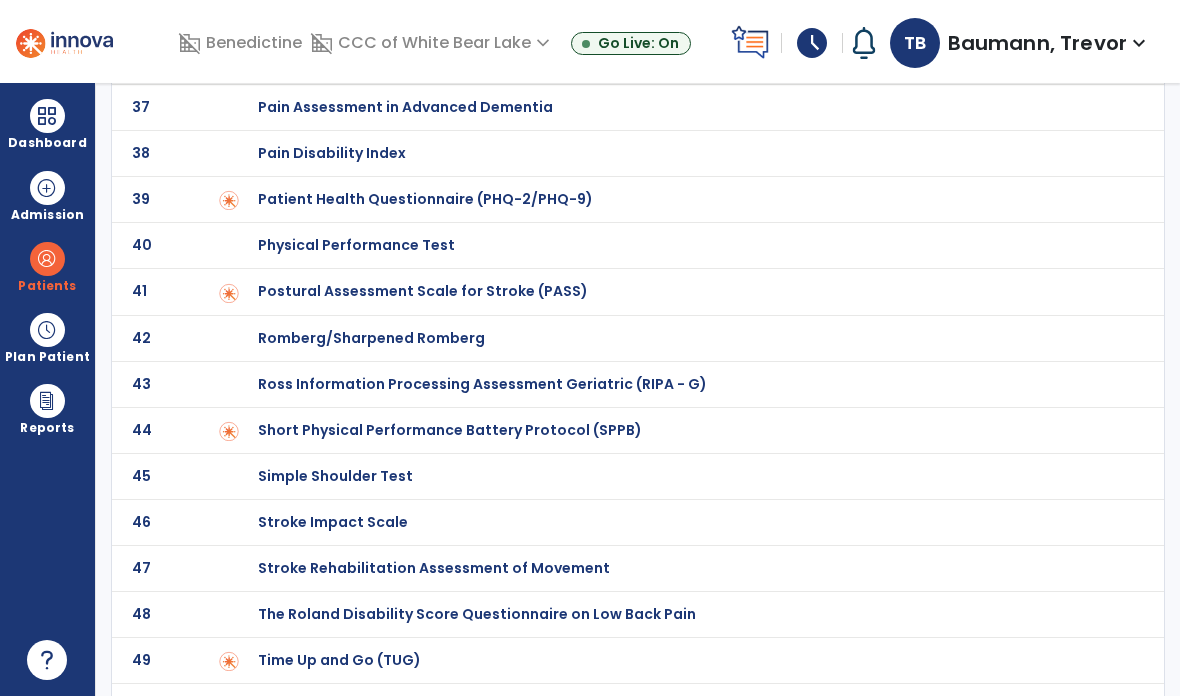 click on "Tinetti Assessment" at bounding box center (329, -1549) 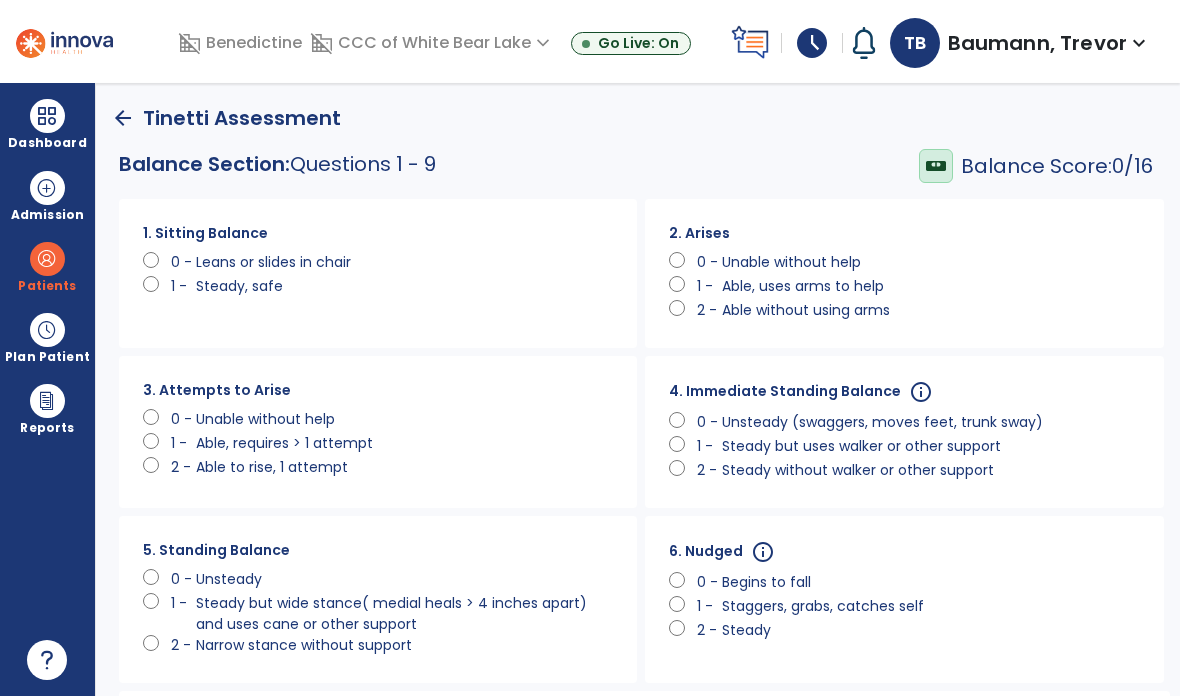scroll, scrollTop: 0, scrollLeft: 0, axis: both 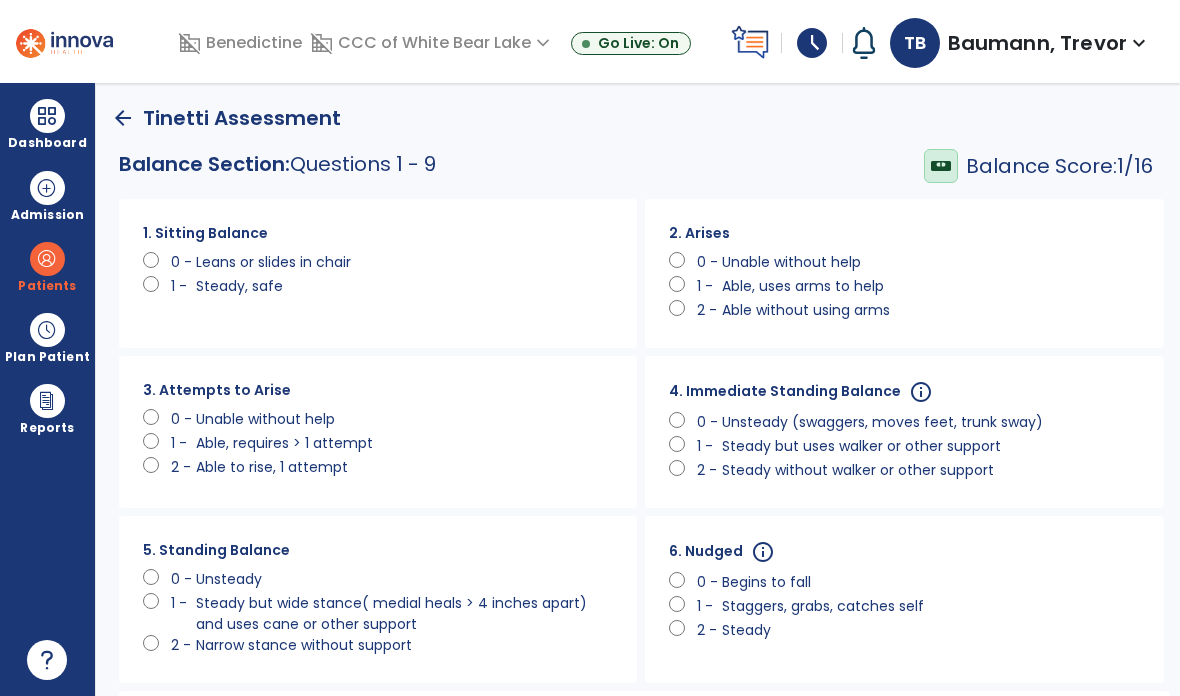 click on "1 -" 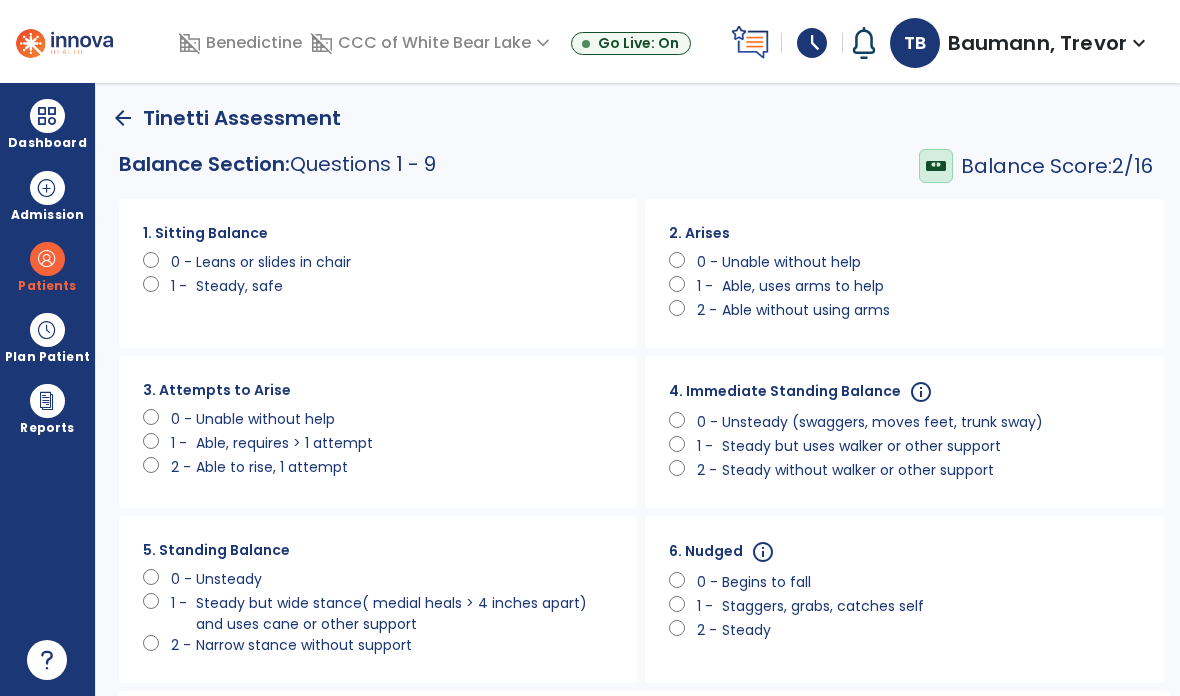 click on "Able to rise, 1 attempt" 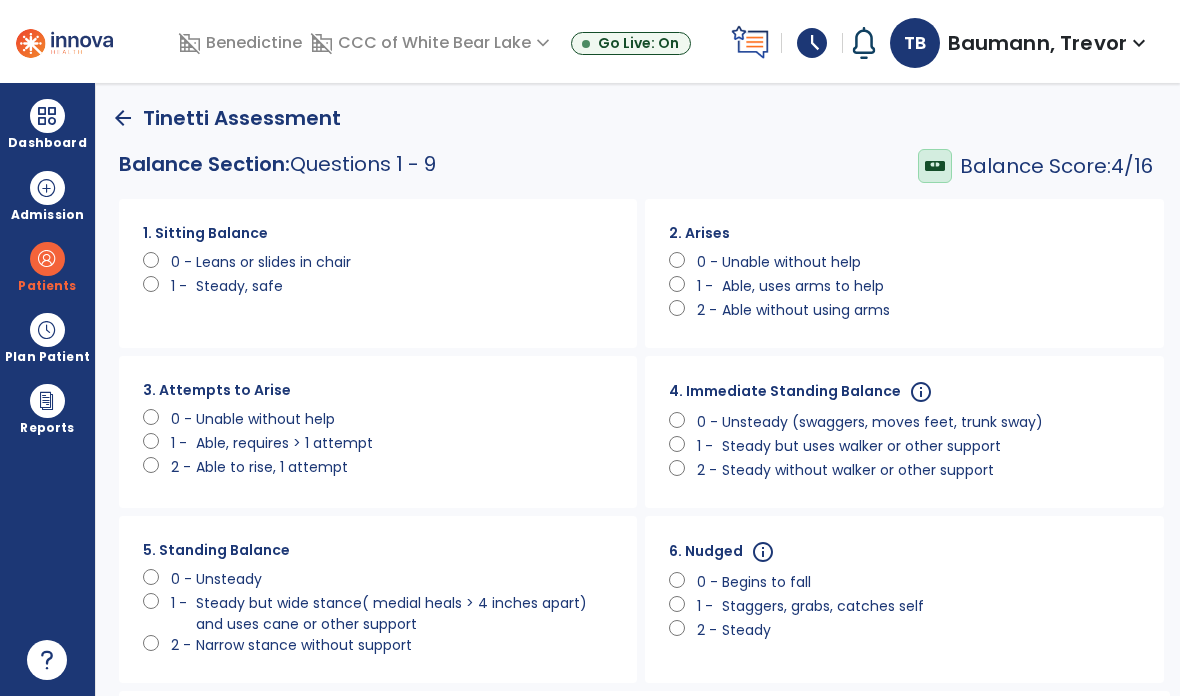 click on "1 -   Steady but uses walker or other support" 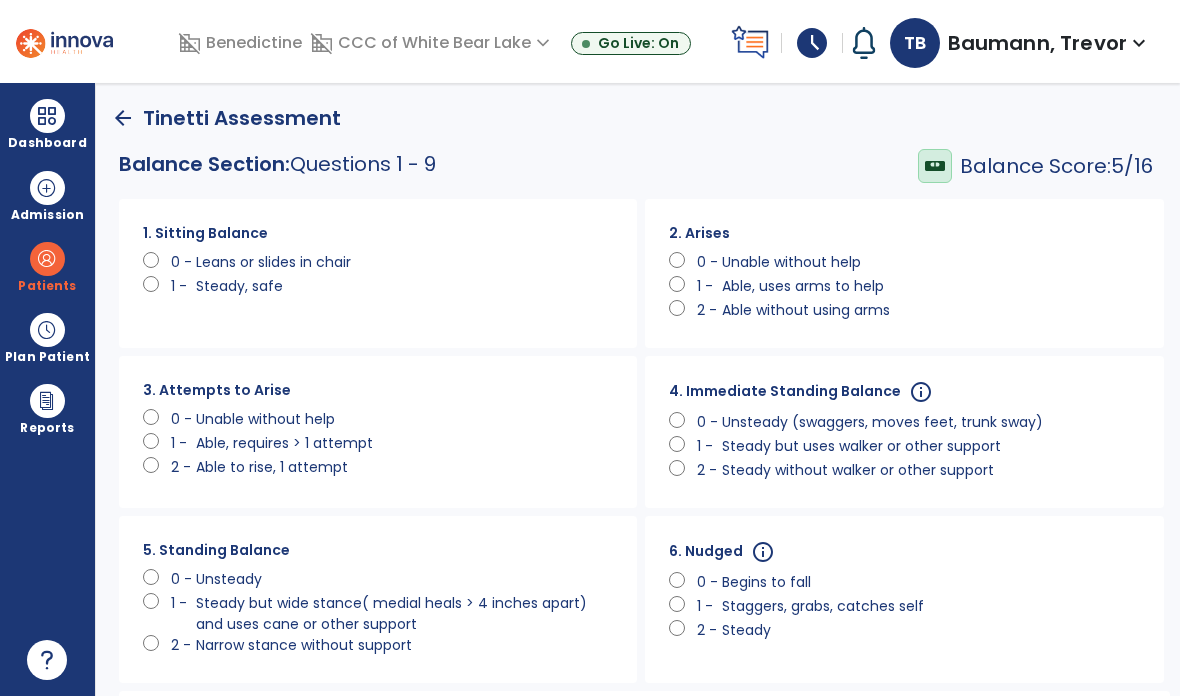 click on "Steady but wide stance( medial heals > 4 inches apart) and uses cane or other support" 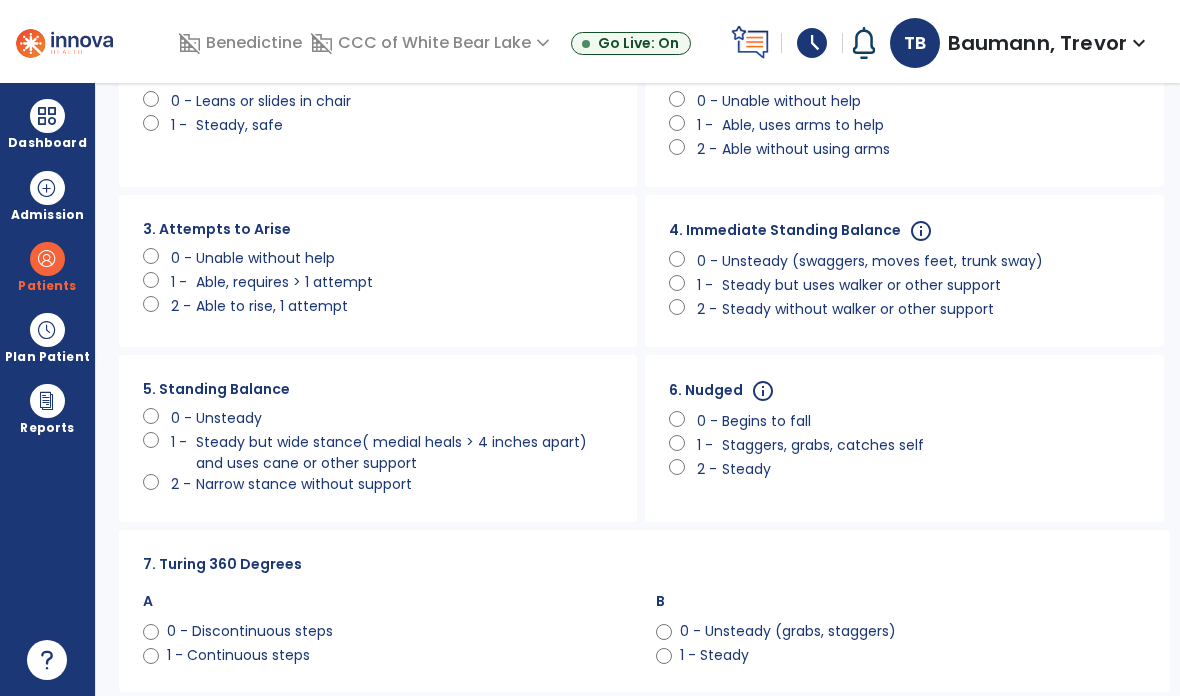 scroll, scrollTop: 164, scrollLeft: 0, axis: vertical 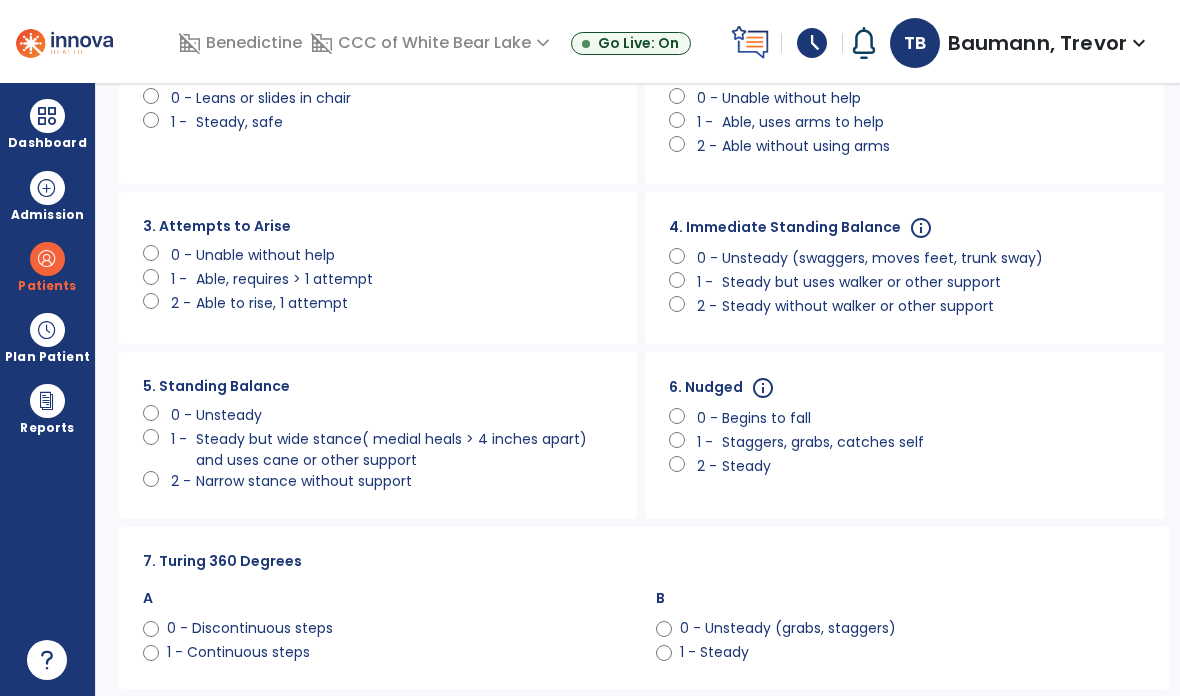 click on "0 - Discontinuous steps" 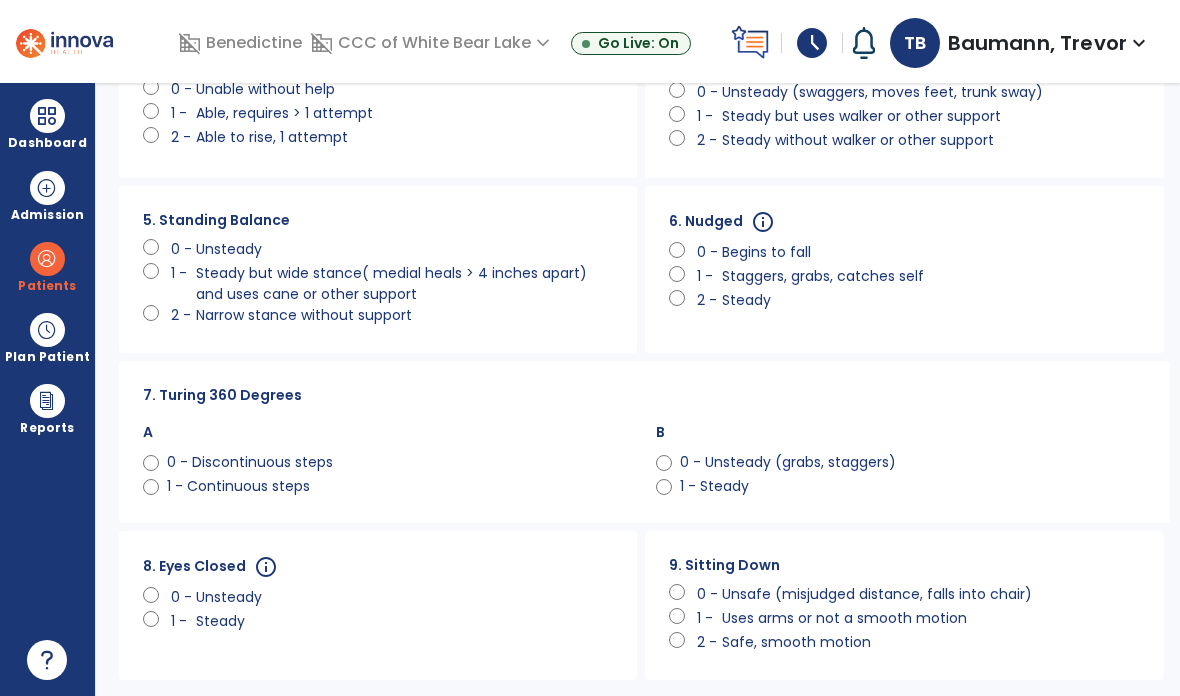 scroll, scrollTop: 335, scrollLeft: 0, axis: vertical 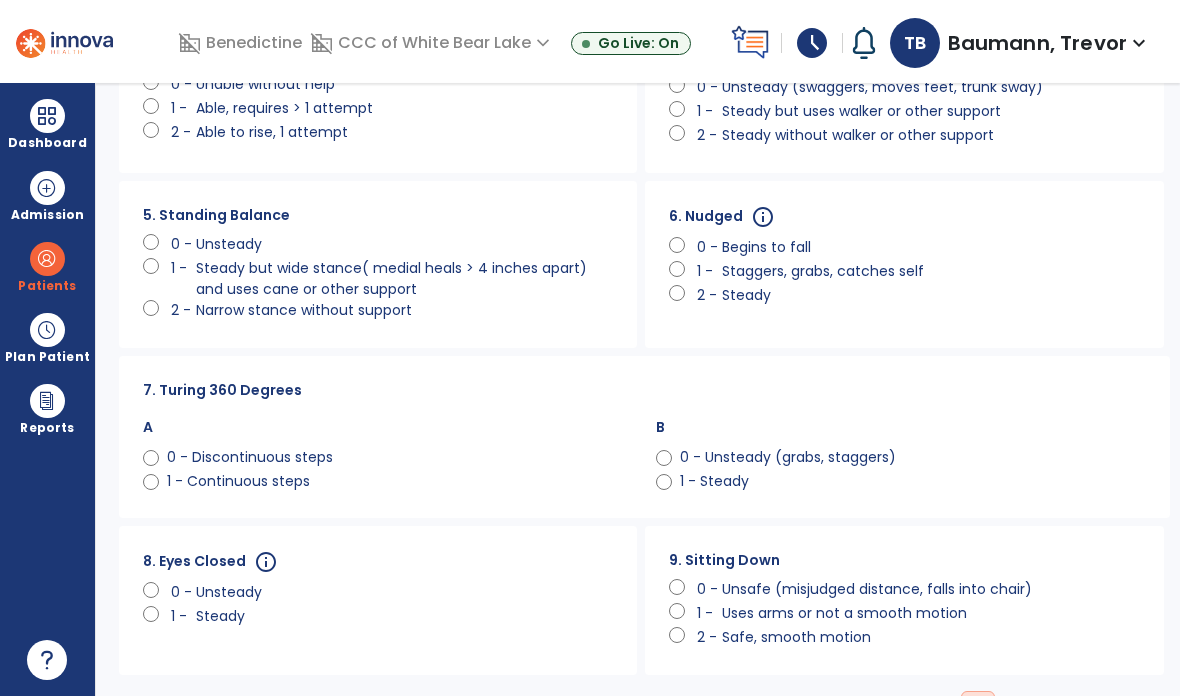 click on "Unsteady" 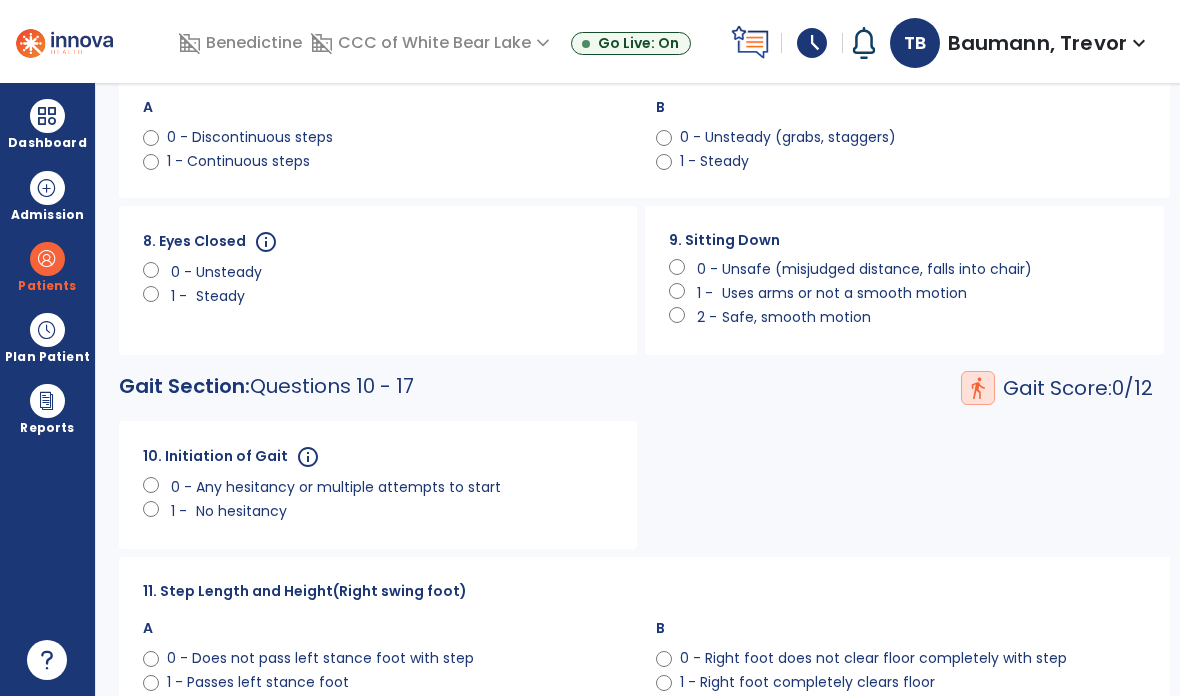 scroll, scrollTop: 657, scrollLeft: 0, axis: vertical 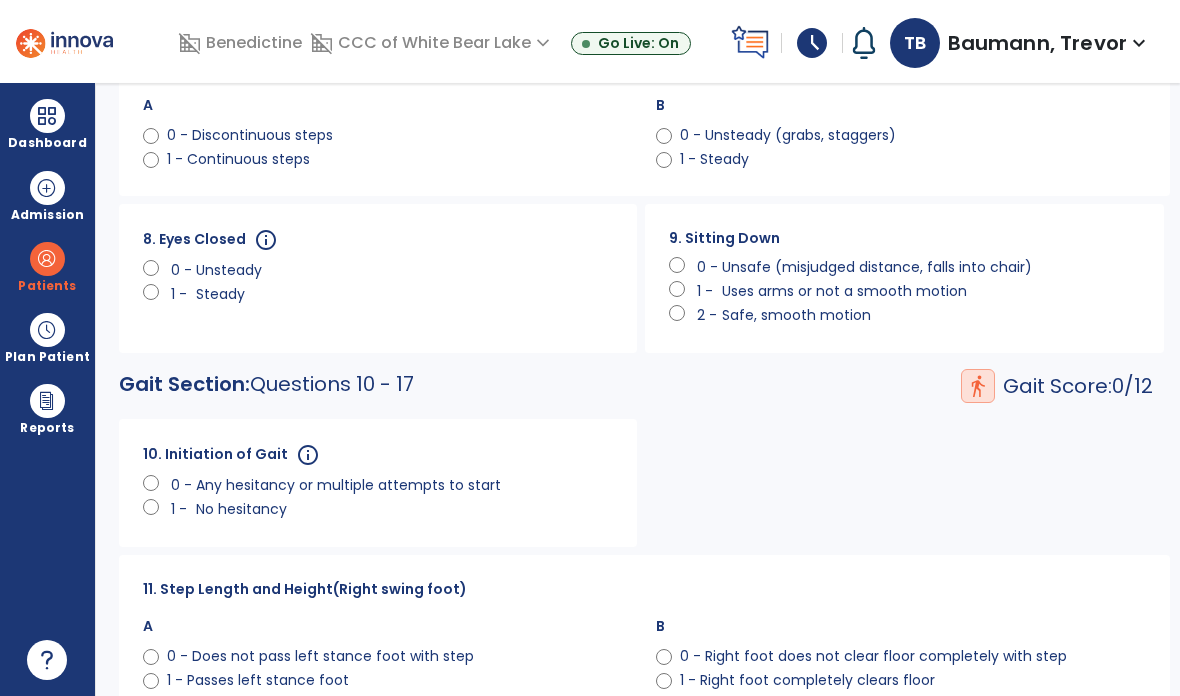 click on "No hesitancy" 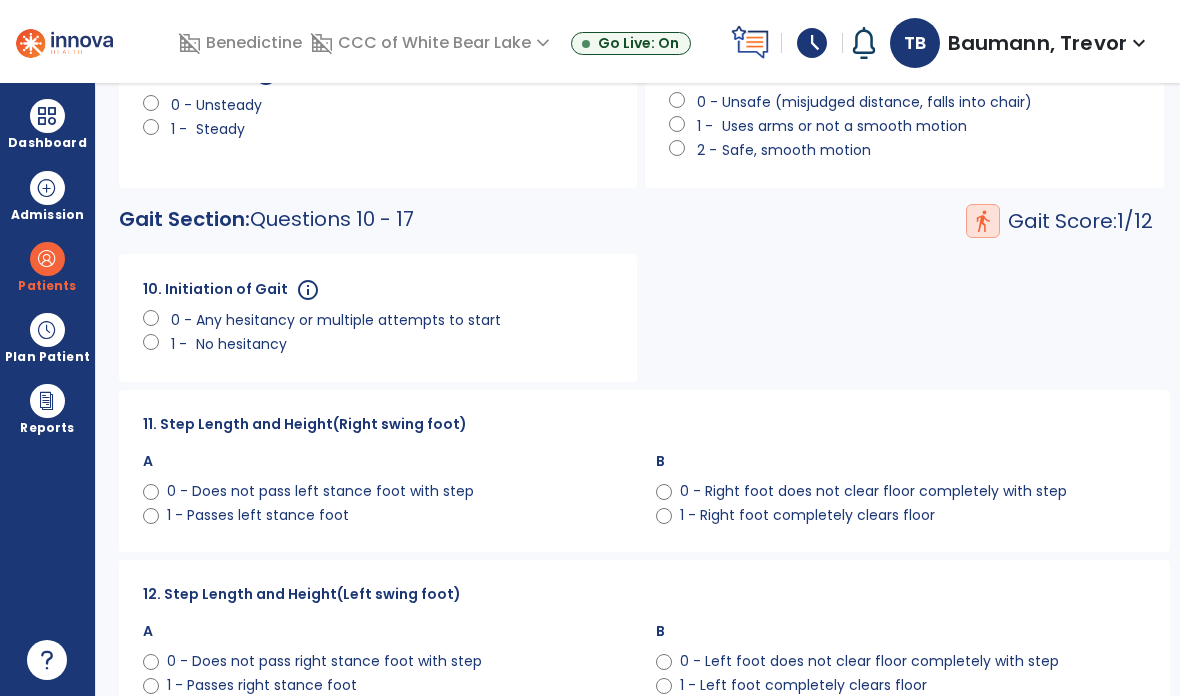 scroll, scrollTop: 836, scrollLeft: 0, axis: vertical 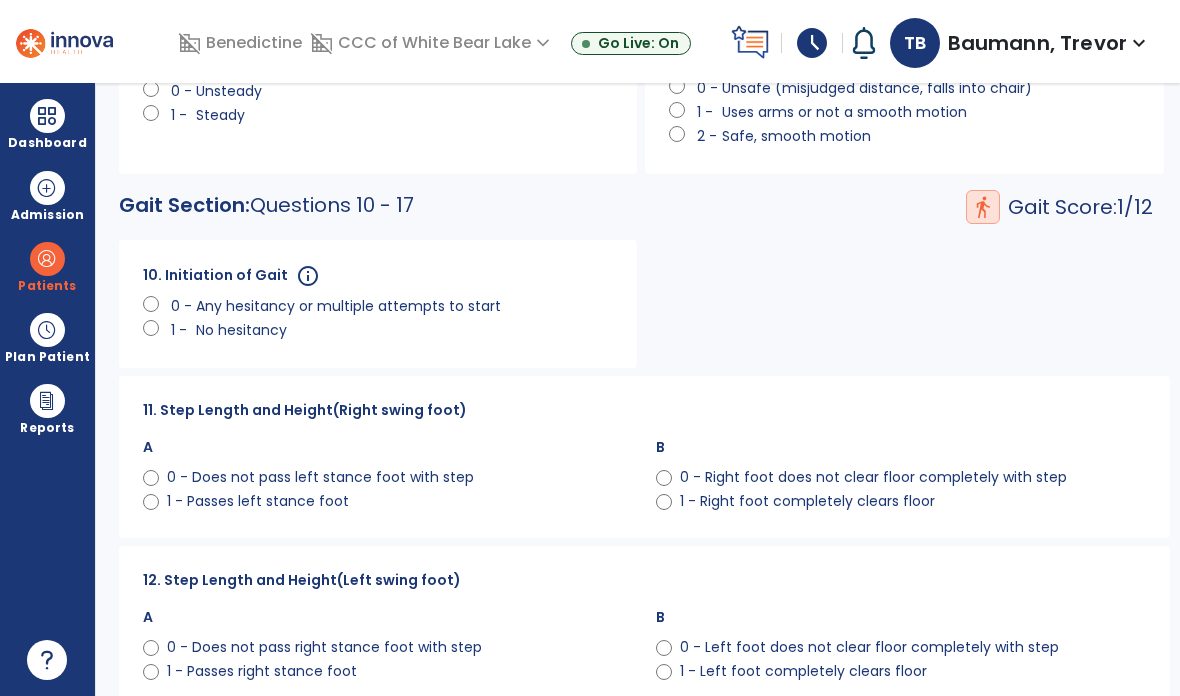 click on "0 - Does not pass left stance foot with step" 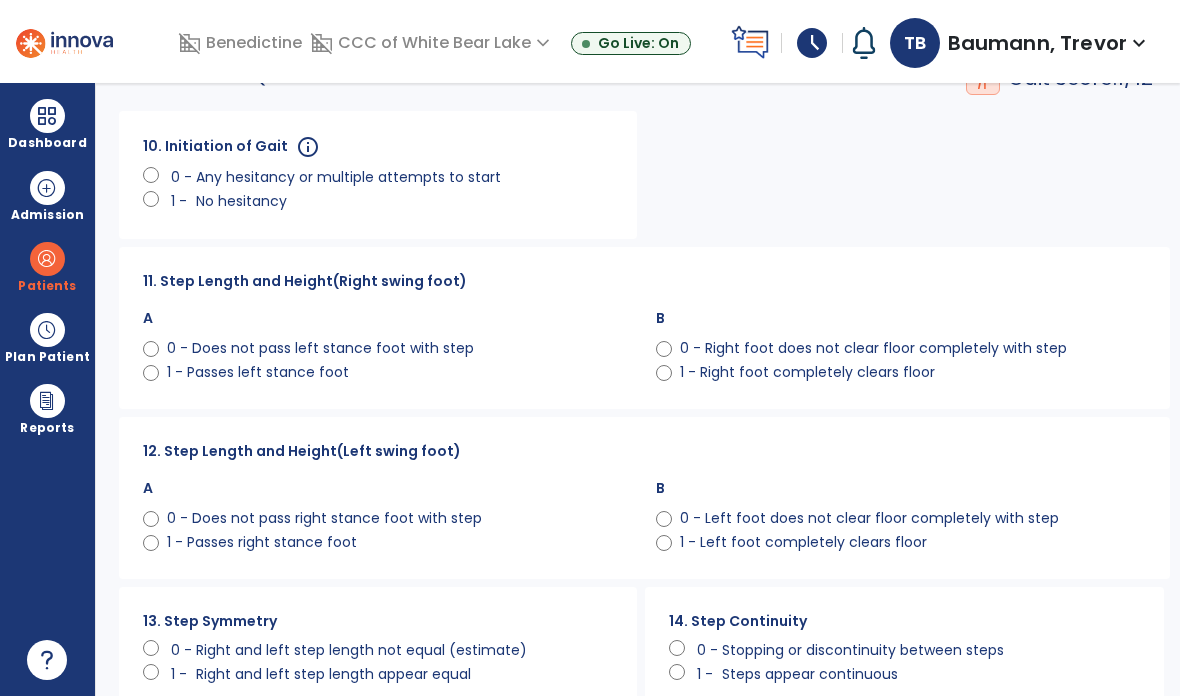 scroll, scrollTop: 970, scrollLeft: 0, axis: vertical 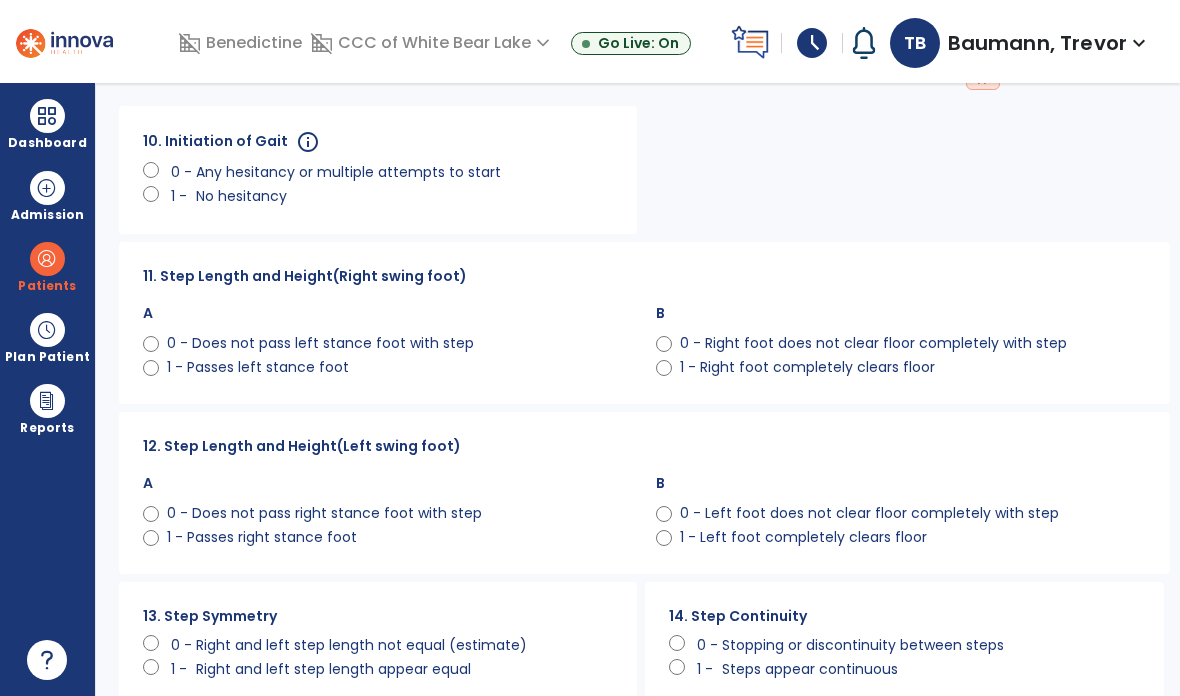 click on "0 - Does not pass right stance foot with step" 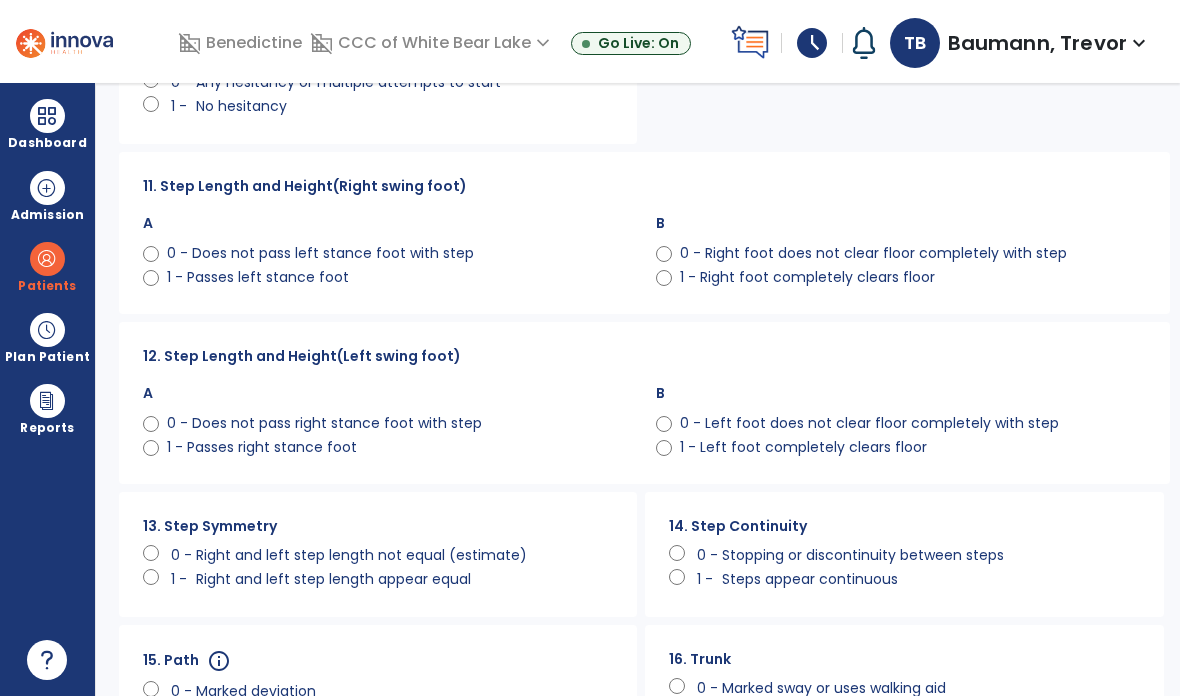 scroll, scrollTop: 1076, scrollLeft: 0, axis: vertical 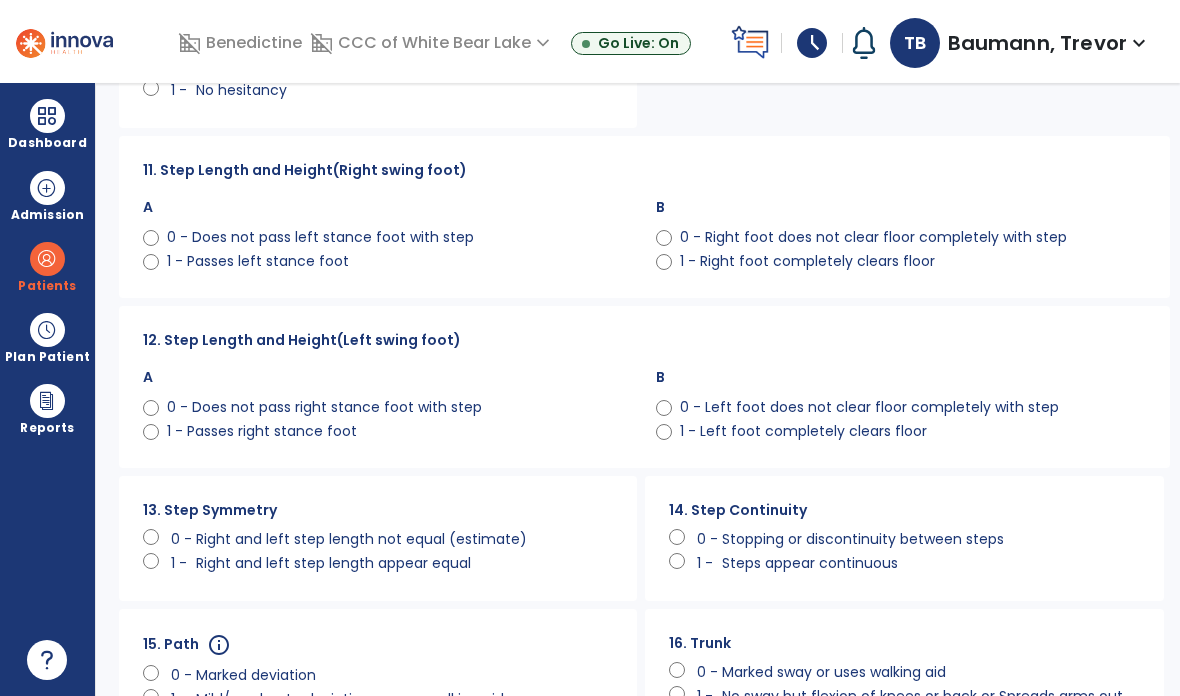 click on "Right and left step length appear equal" 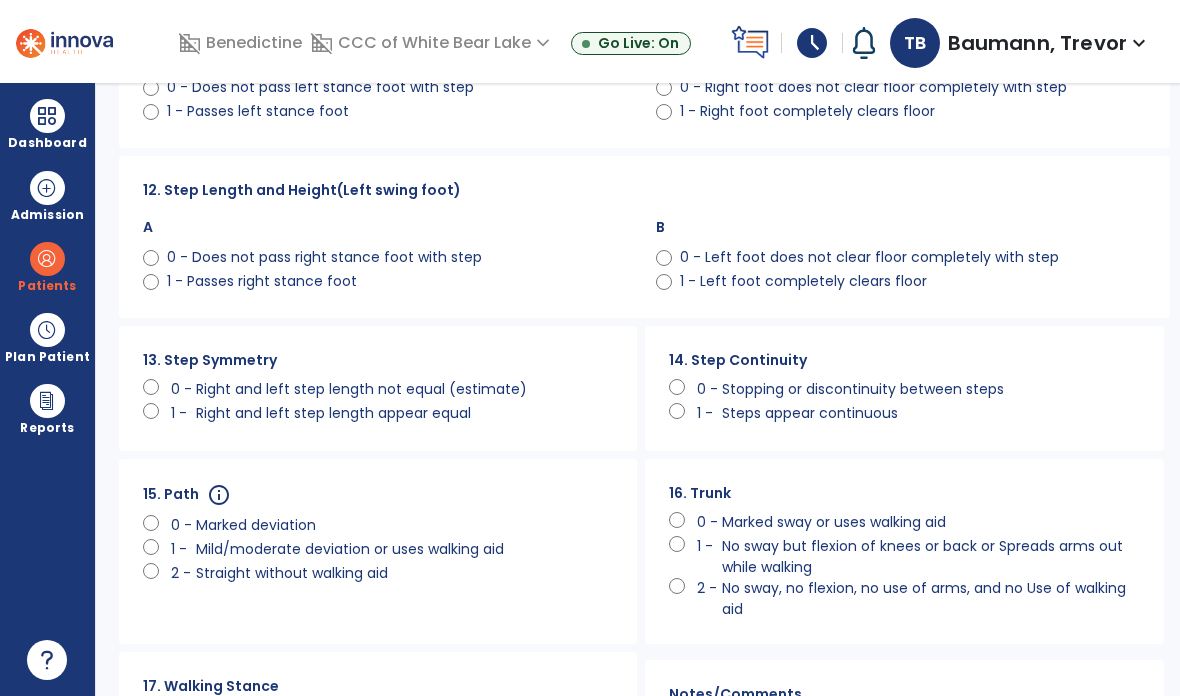 scroll, scrollTop: 1229, scrollLeft: 0, axis: vertical 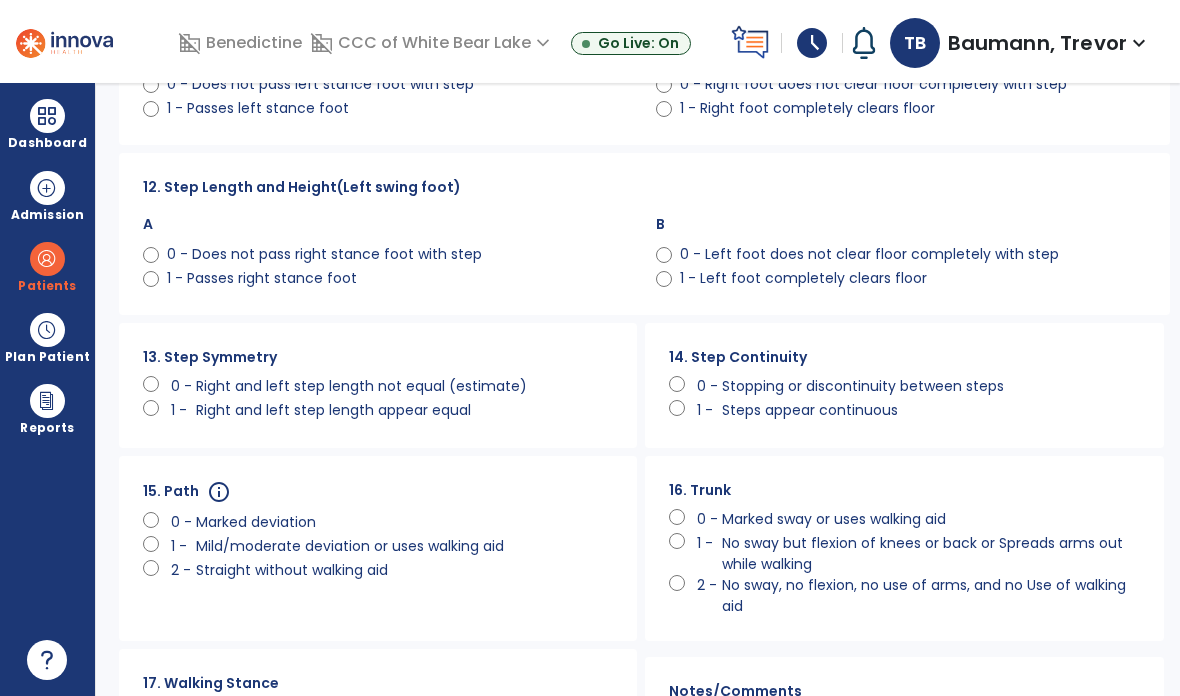 click on "Mild/moderate deviation or uses walking aid" 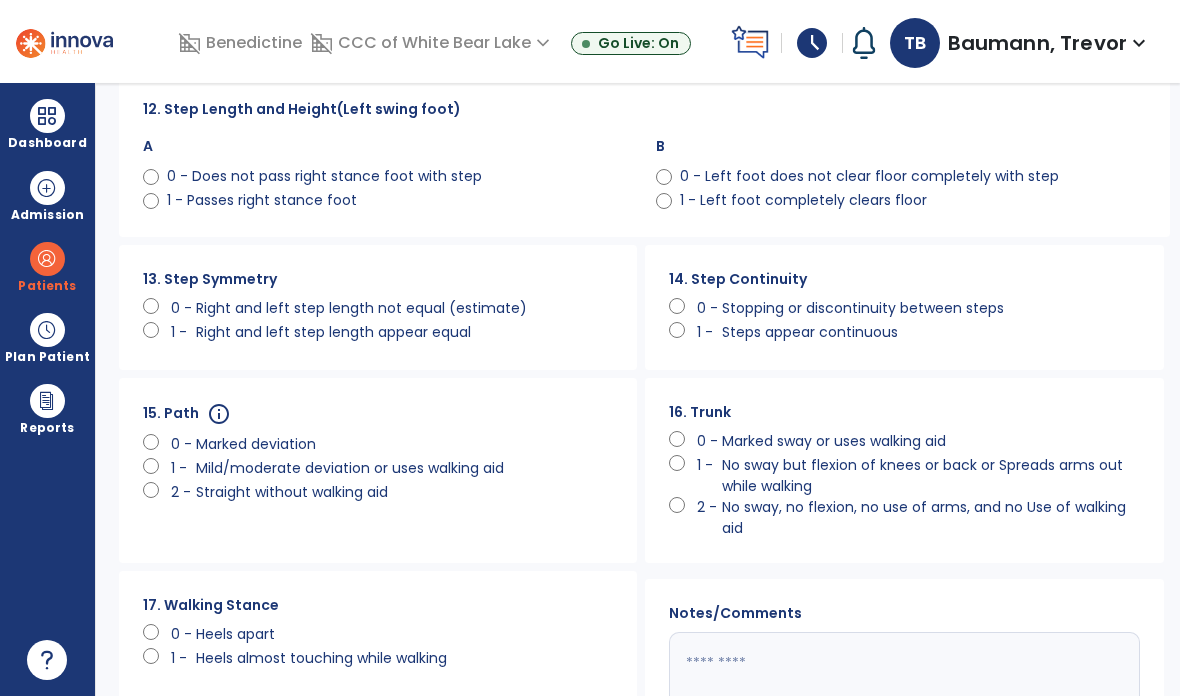 scroll, scrollTop: 1307, scrollLeft: 0, axis: vertical 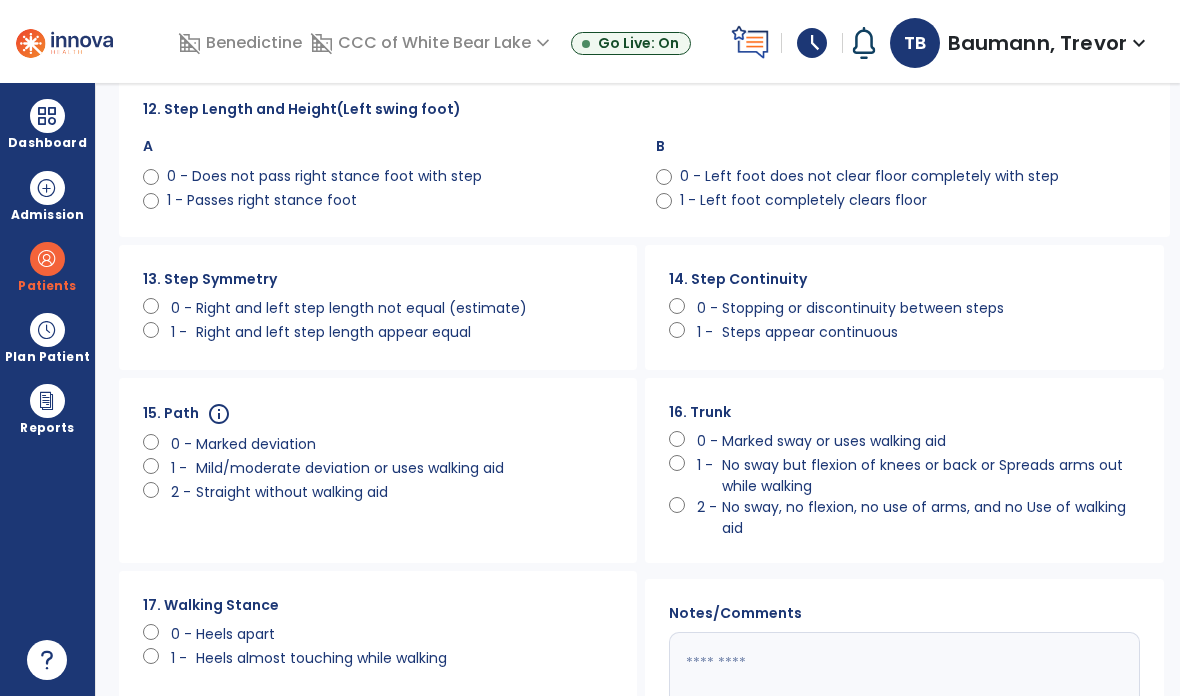 click on "Heels apart" 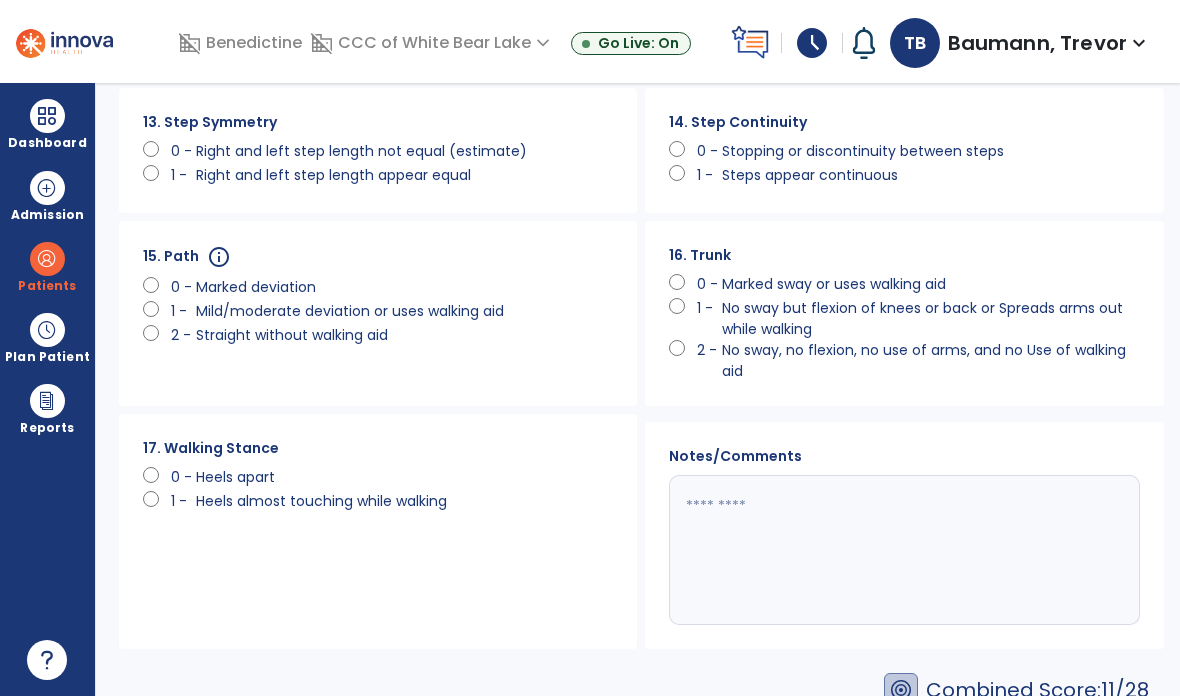 scroll, scrollTop: 1463, scrollLeft: 0, axis: vertical 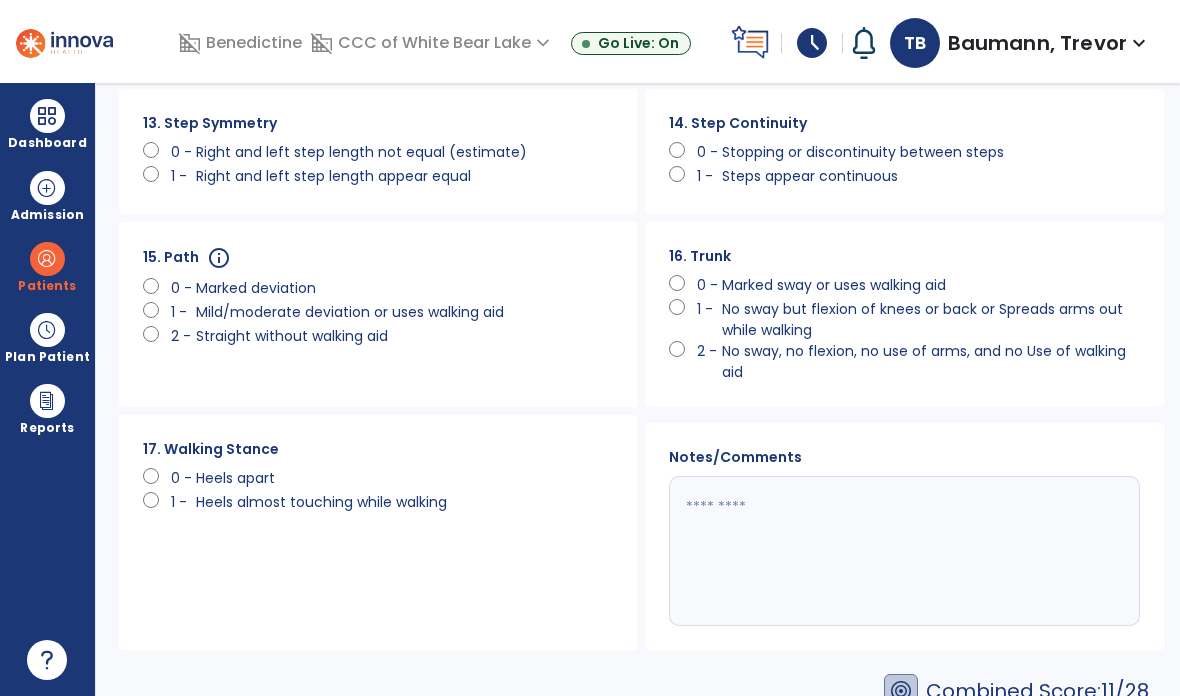 click on "Save" 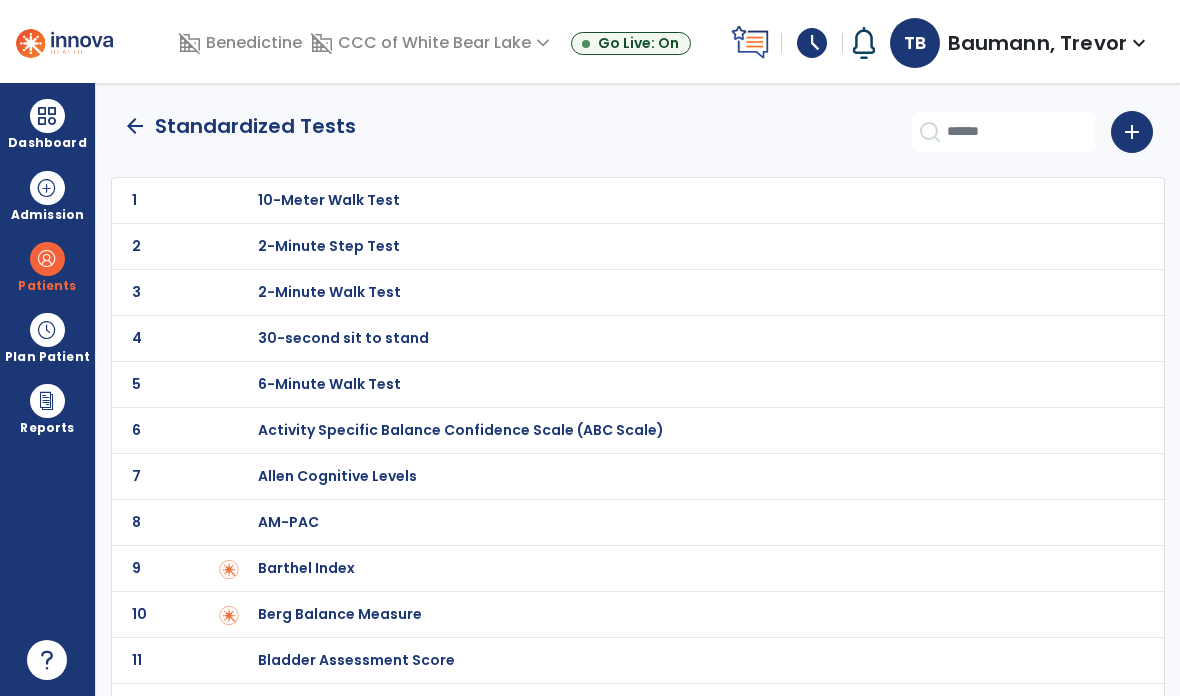 scroll, scrollTop: 0, scrollLeft: 0, axis: both 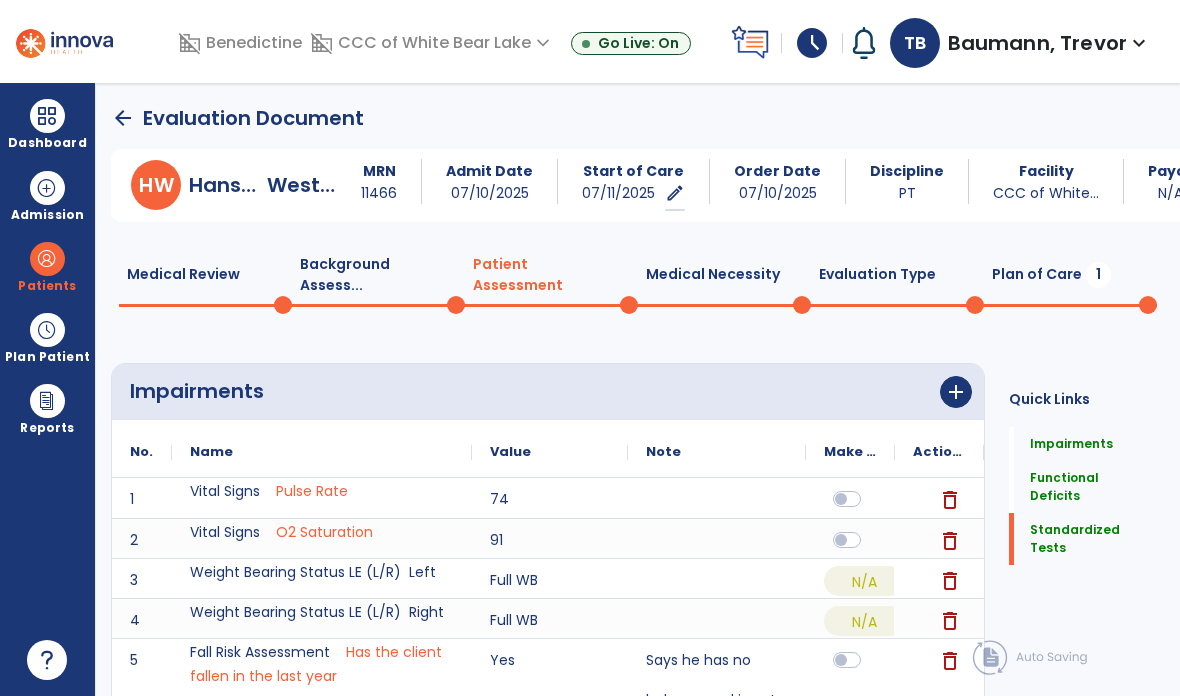 click on "Plan of Care  1" 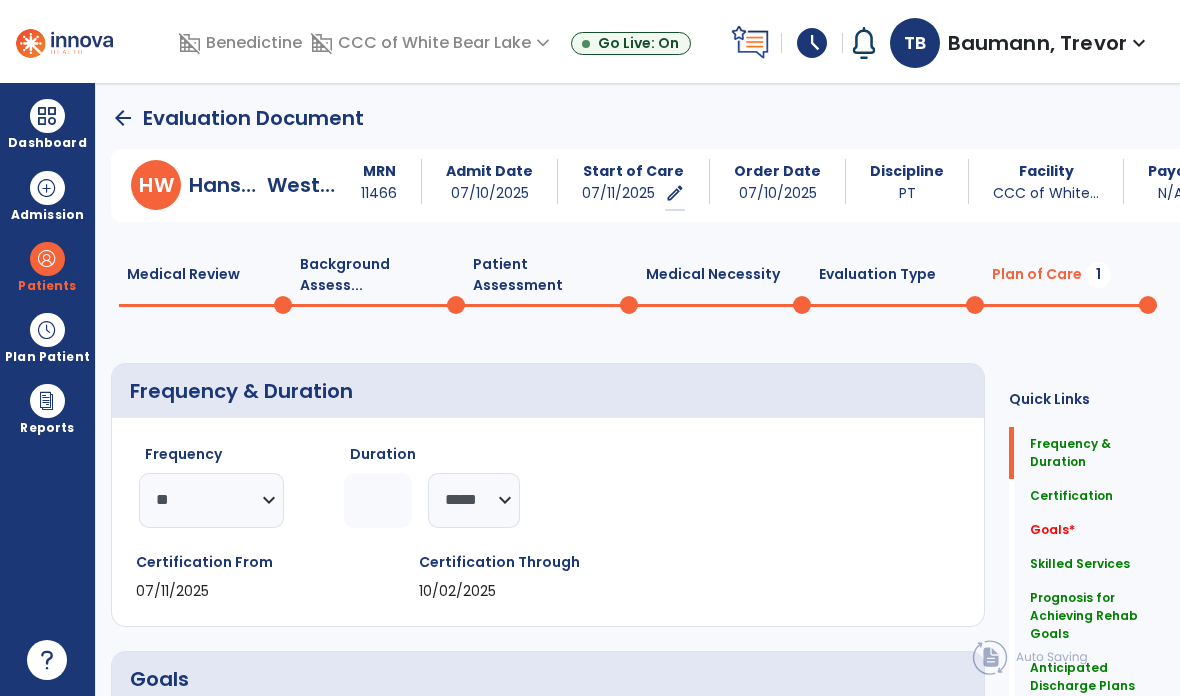 scroll, scrollTop: 0, scrollLeft: 0, axis: both 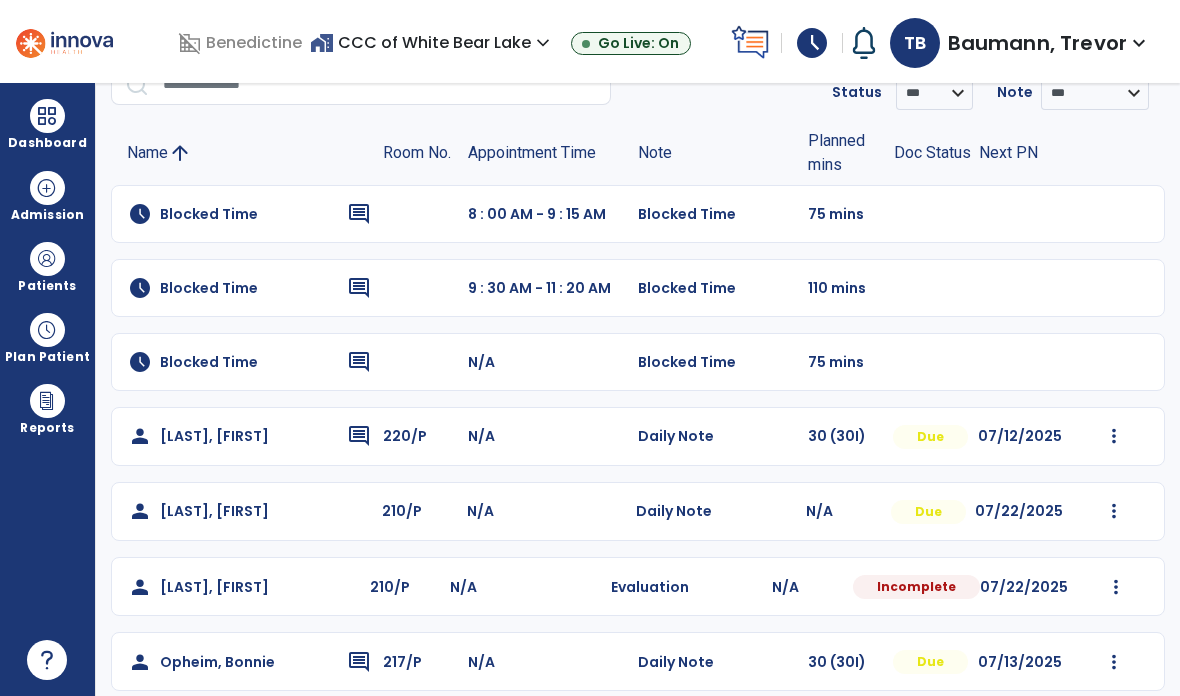 click at bounding box center (47, 259) 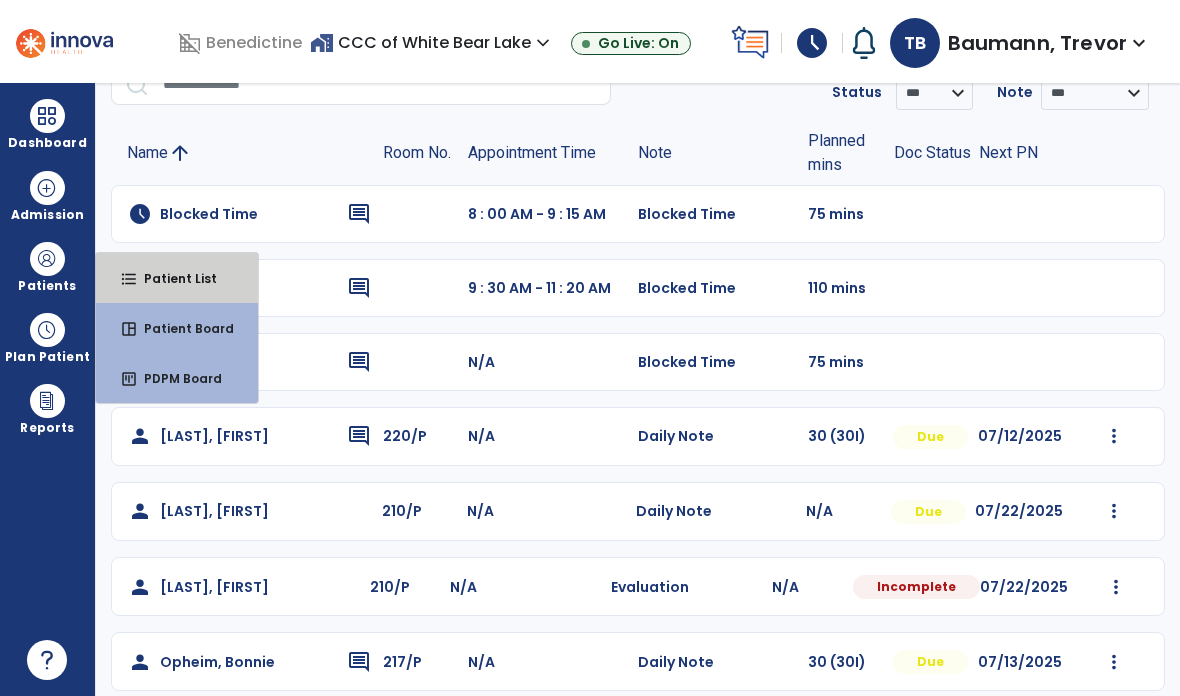 click on "format_list_bulleted  Patient List" at bounding box center [177, 278] 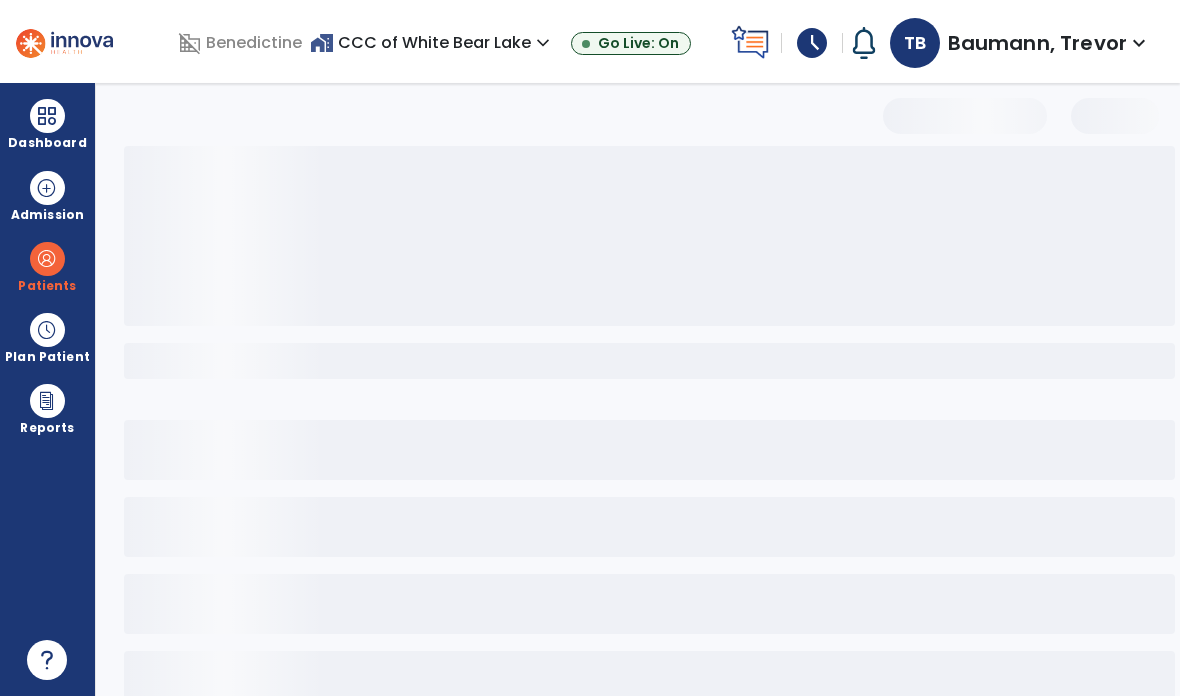 scroll, scrollTop: 0, scrollLeft: 0, axis: both 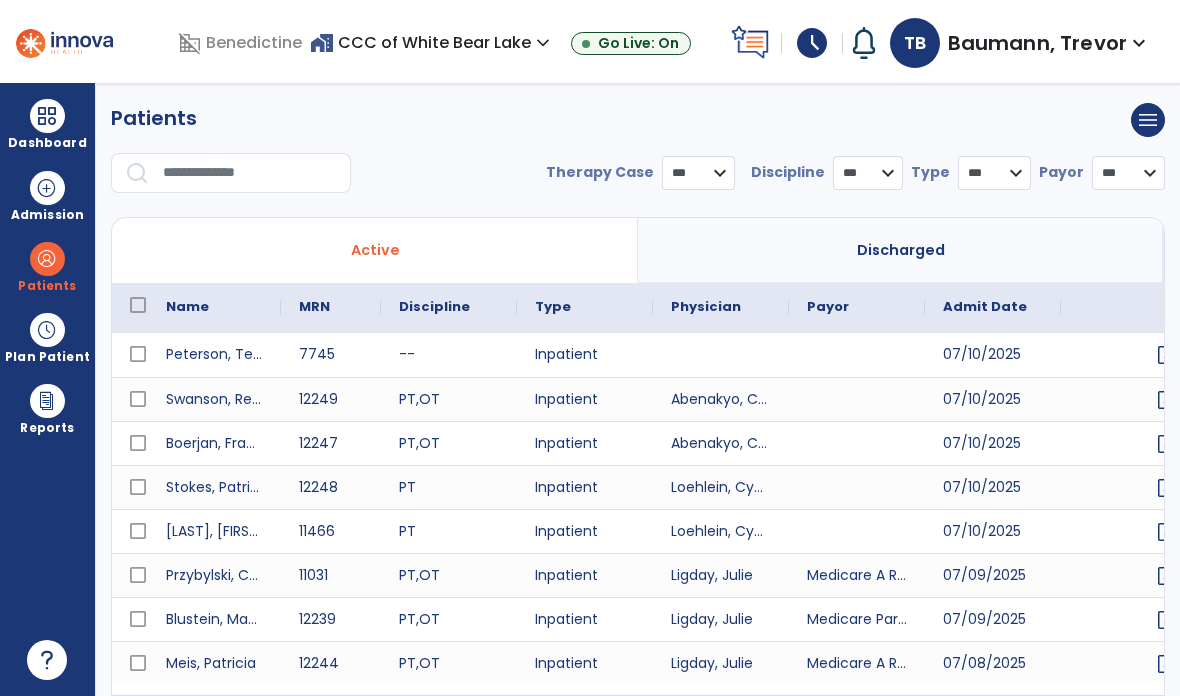 select on "***" 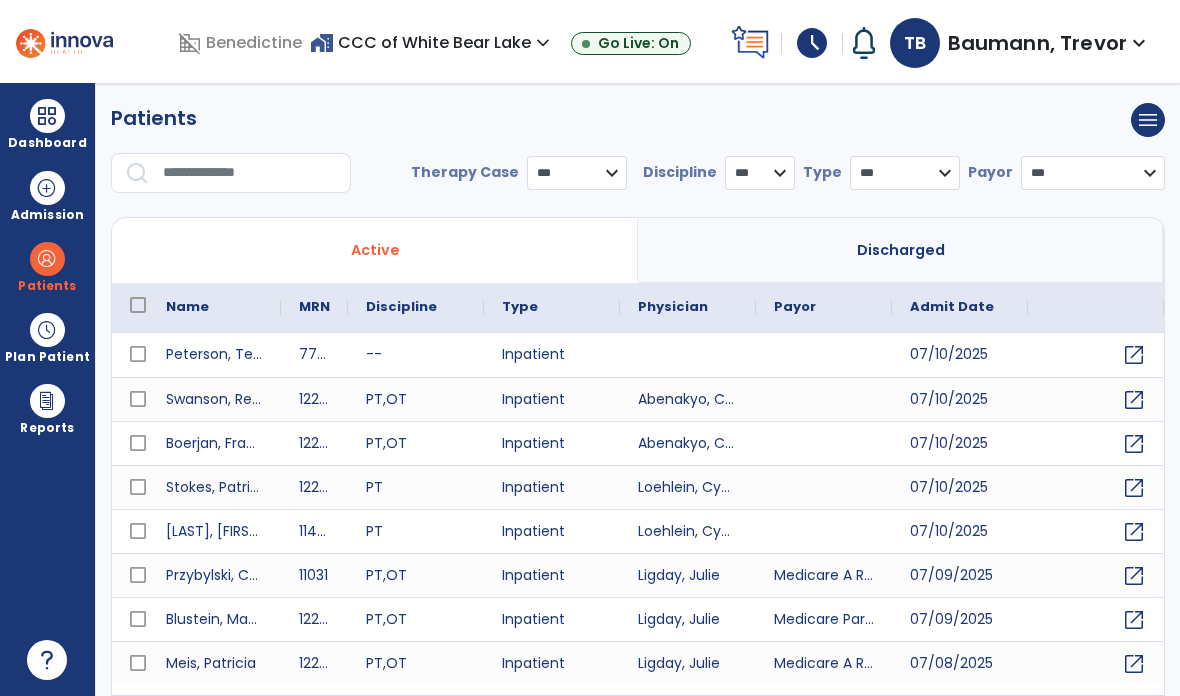 click at bounding box center (250, 173) 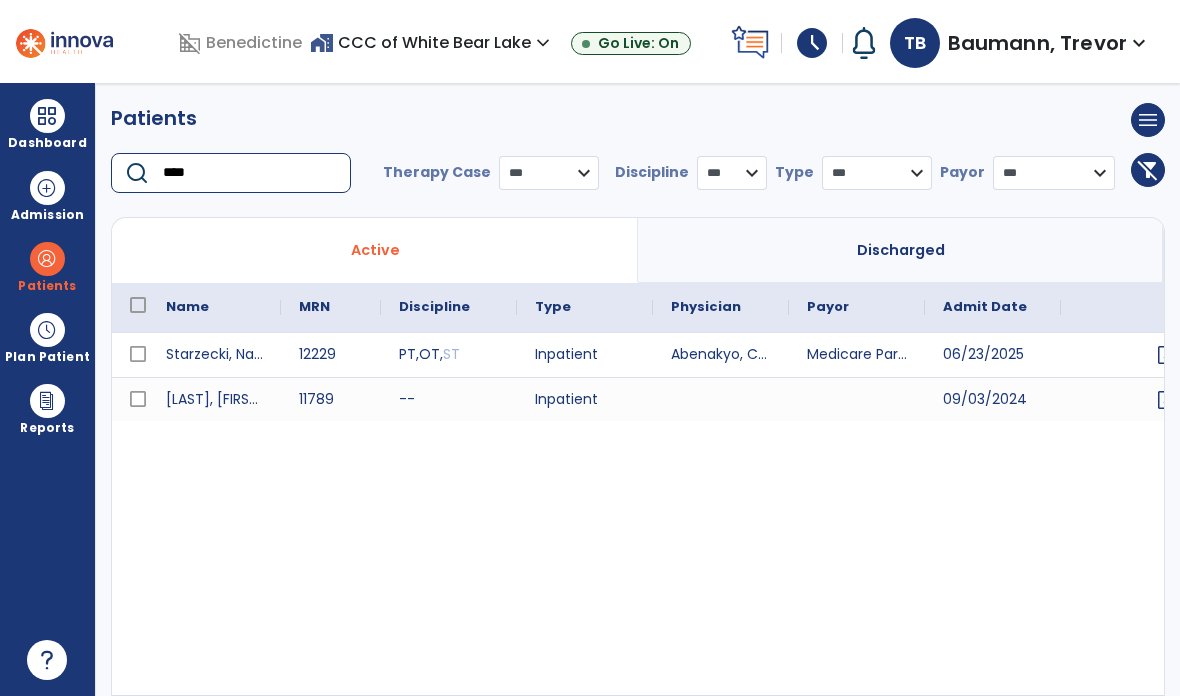 type on "****" 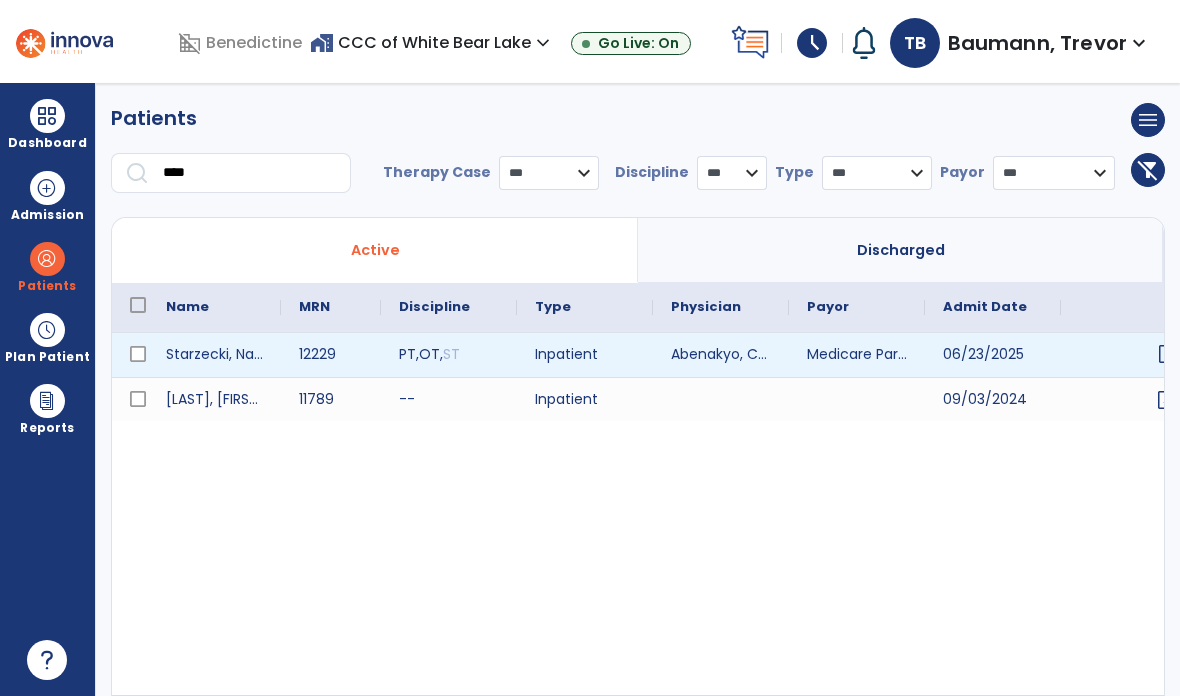 click on "open_in_new" at bounding box center [1168, 354] 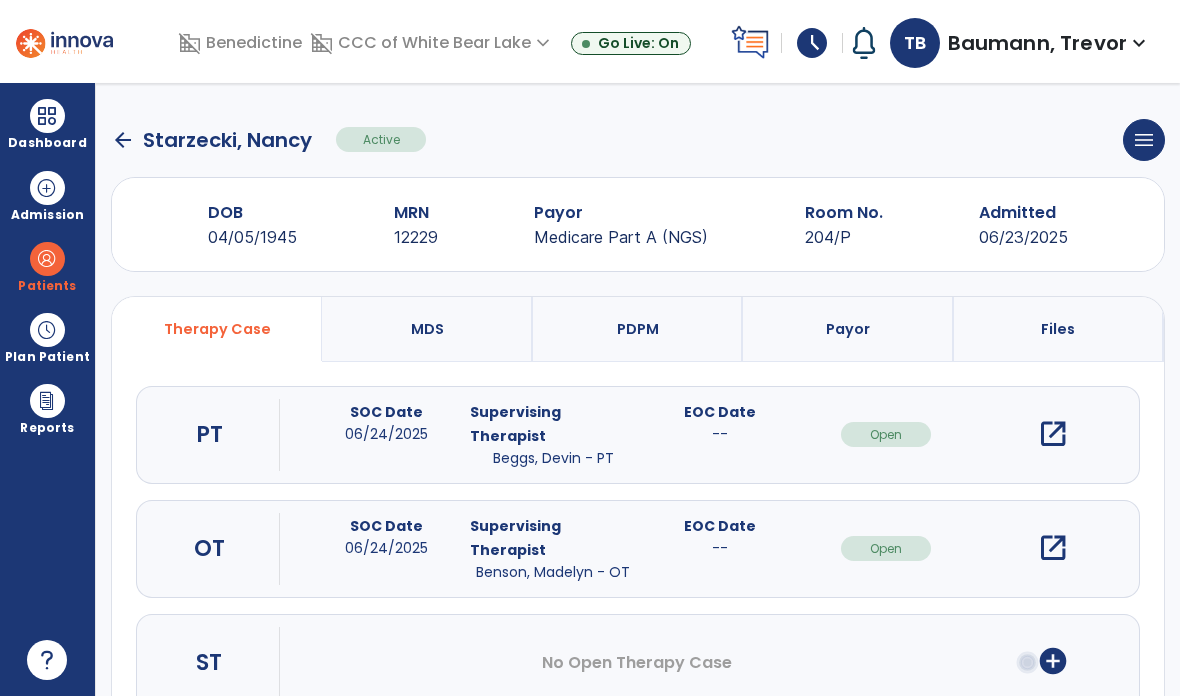 click on "open_in_new" at bounding box center (1053, 434) 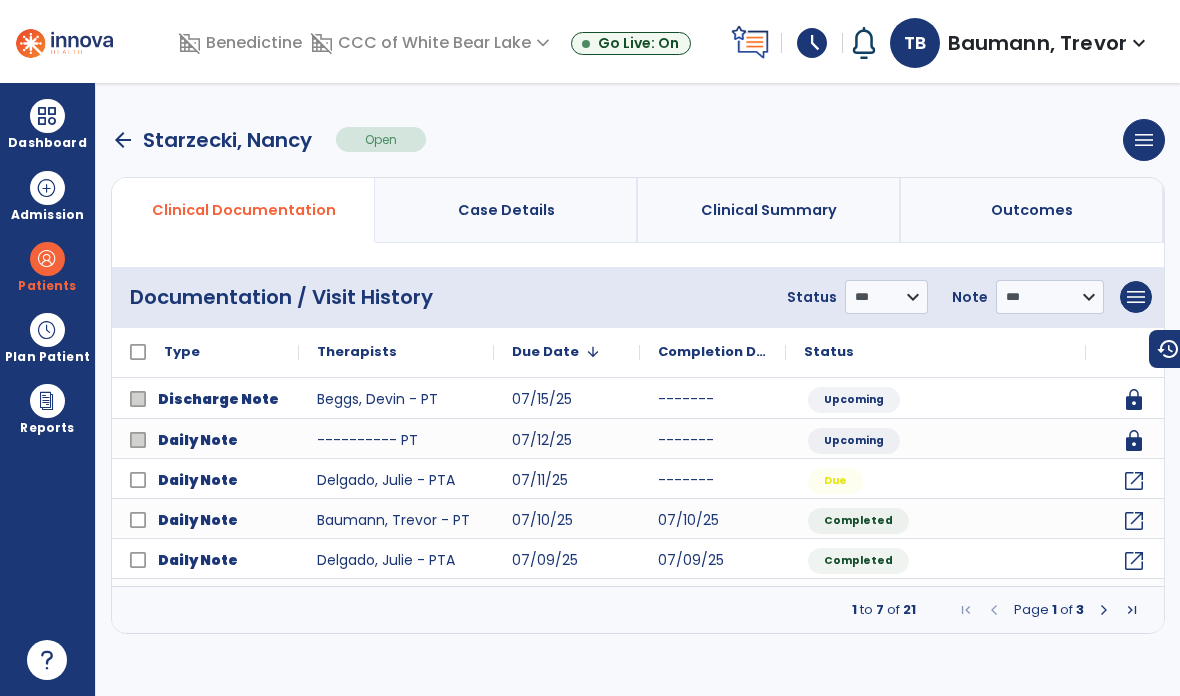 click on "arrow_back" at bounding box center [123, 140] 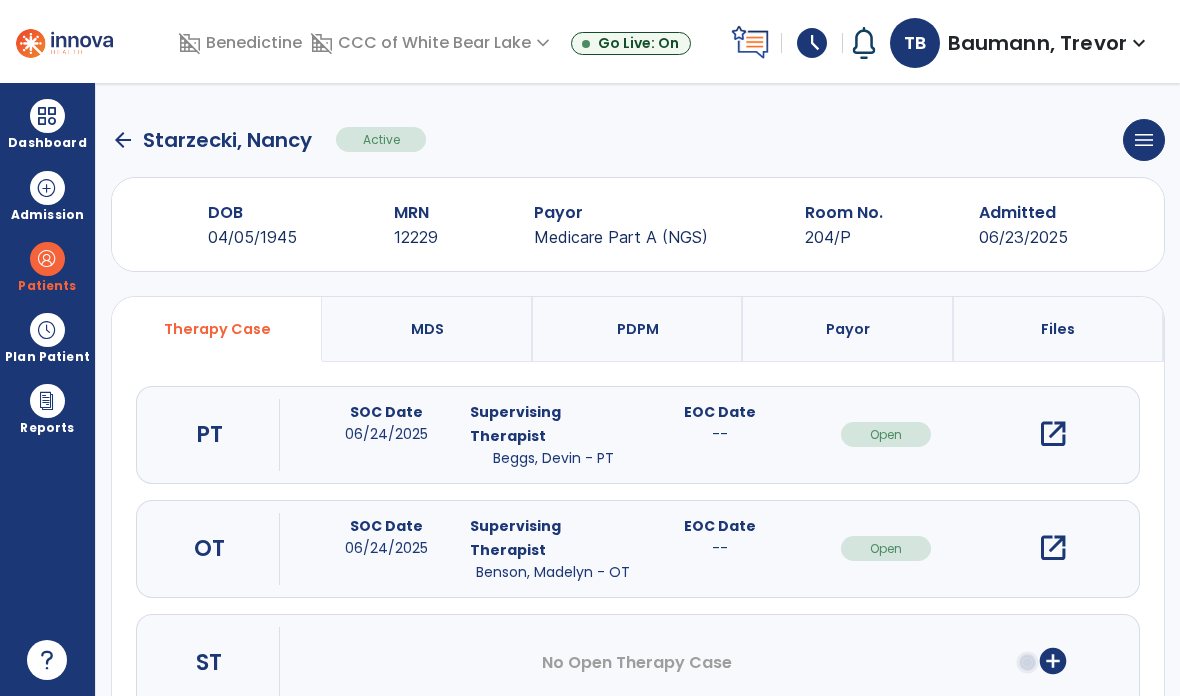 click on "open_in_new" at bounding box center (1053, 548) 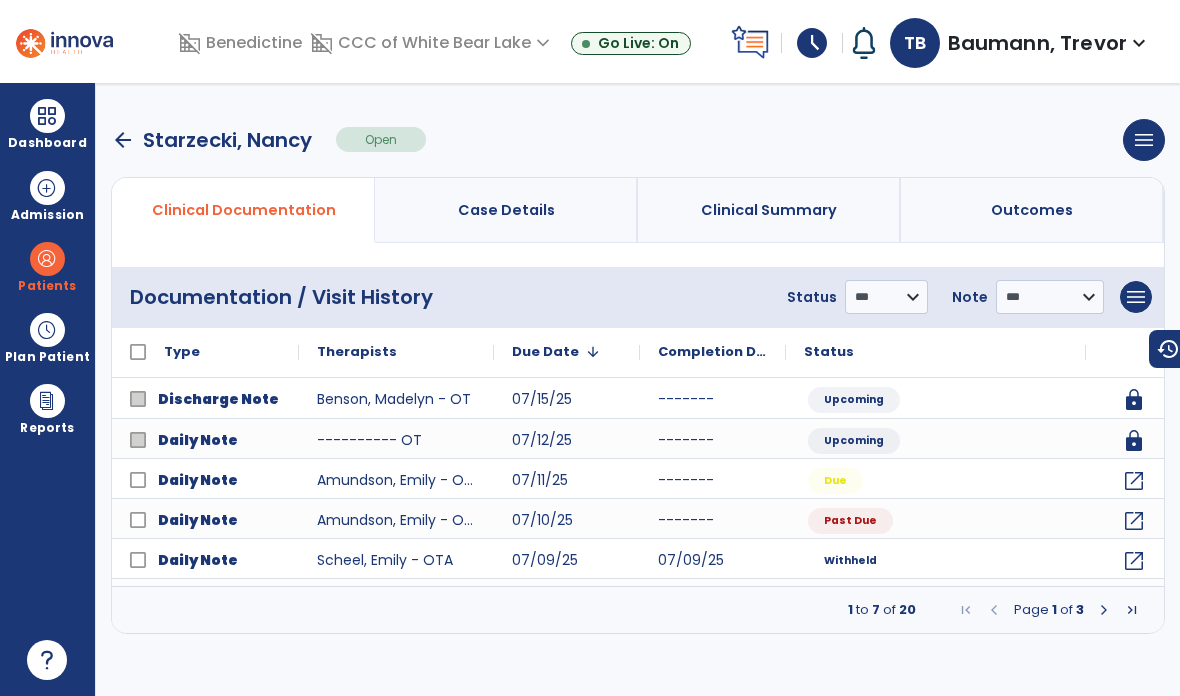 click on "Dashboard" at bounding box center (47, 124) 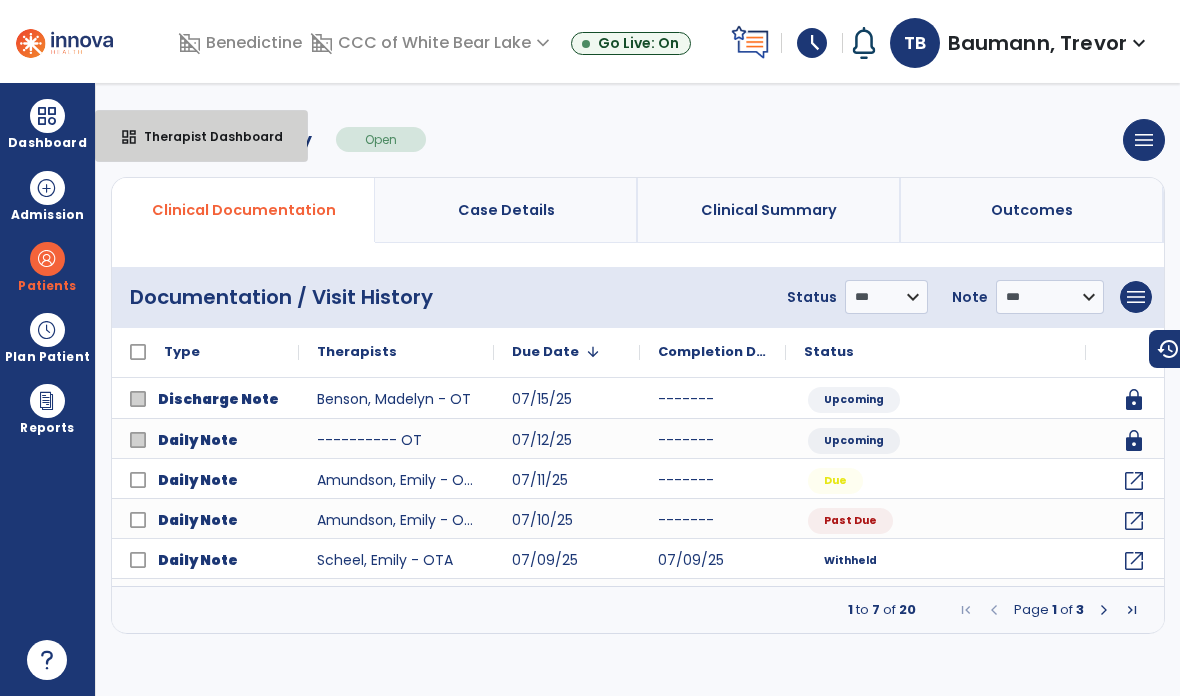 click on "Therapist Dashboard" at bounding box center (205, 136) 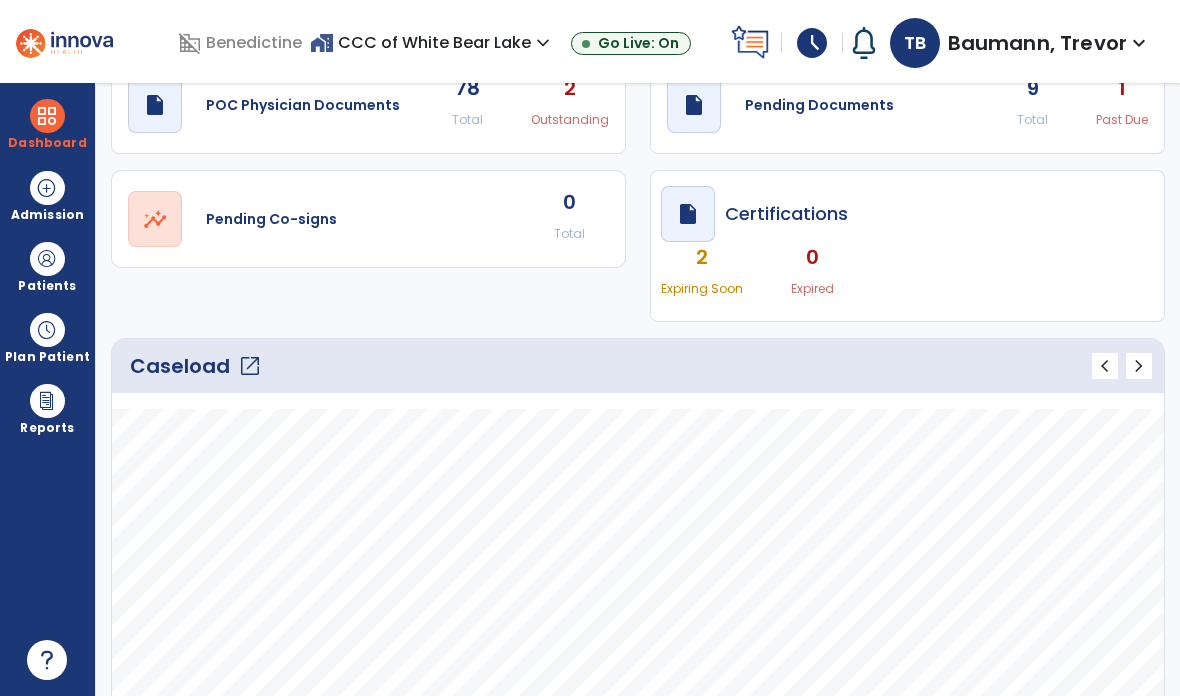 scroll, scrollTop: 100, scrollLeft: 0, axis: vertical 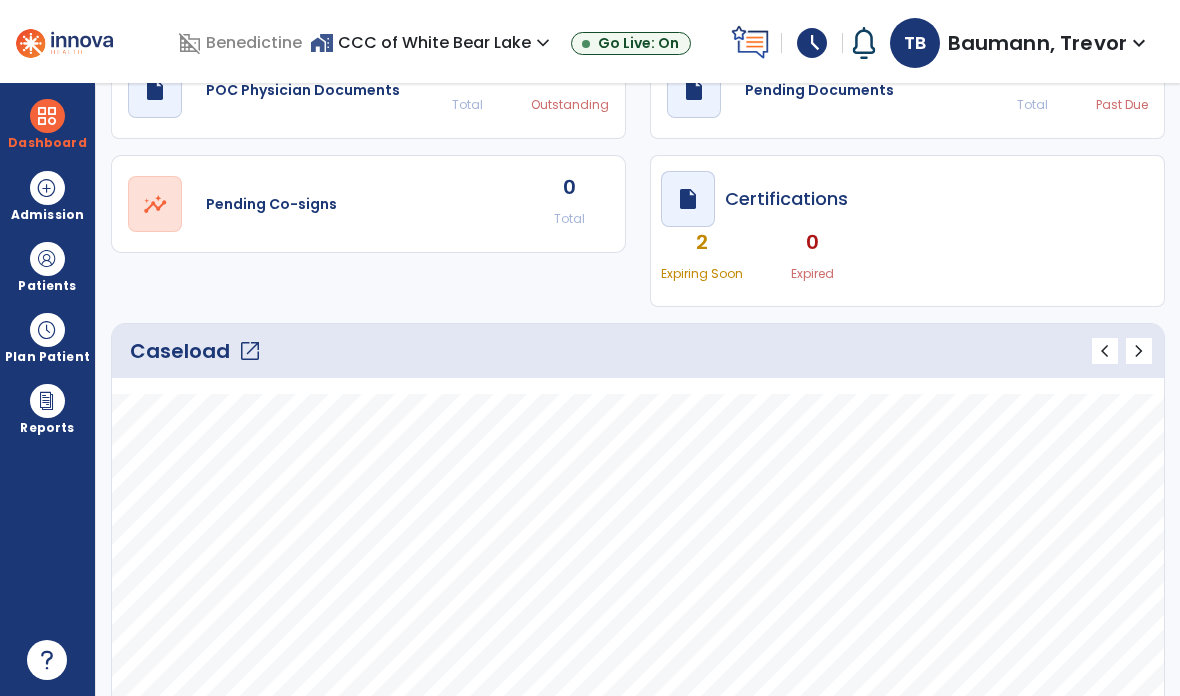click on "open_in_new" 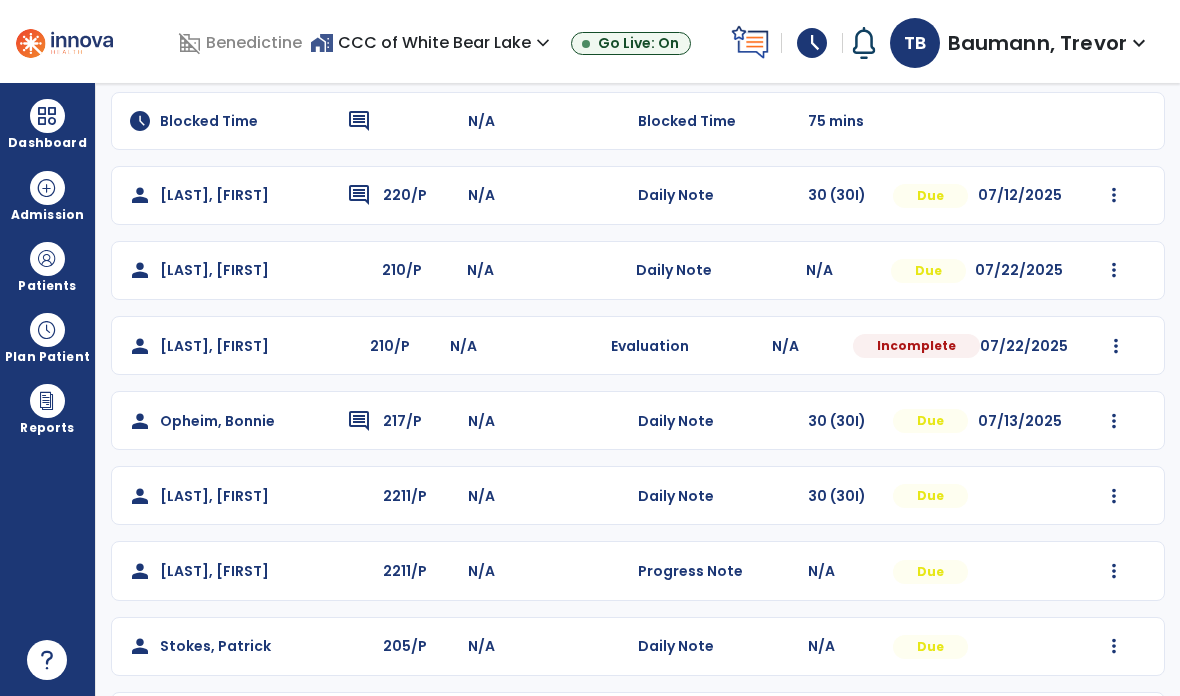 scroll, scrollTop: 338, scrollLeft: 0, axis: vertical 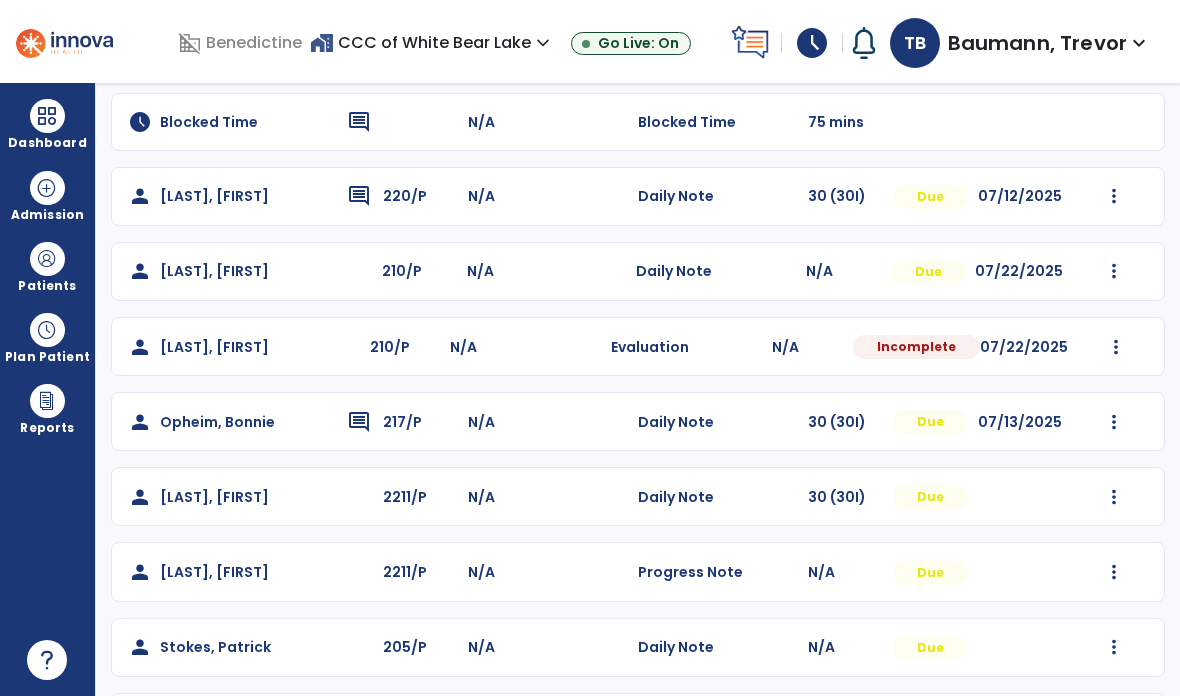 click at bounding box center (1114, 196) 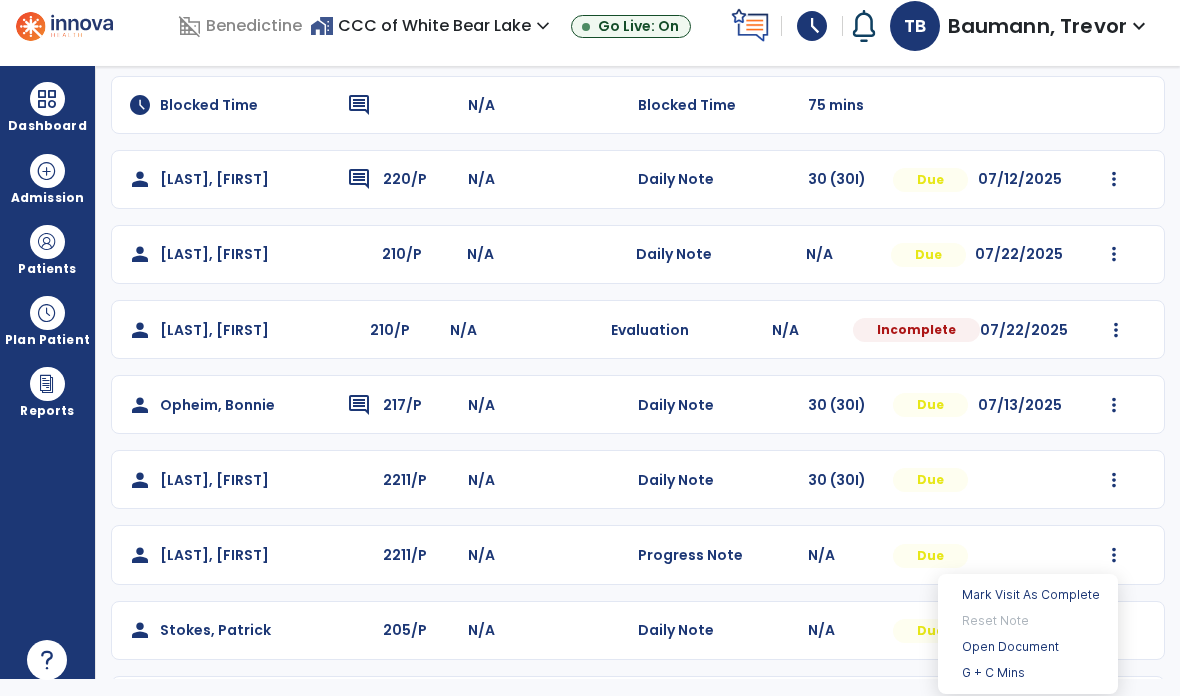 click on "Open Document" at bounding box center [1028, 647] 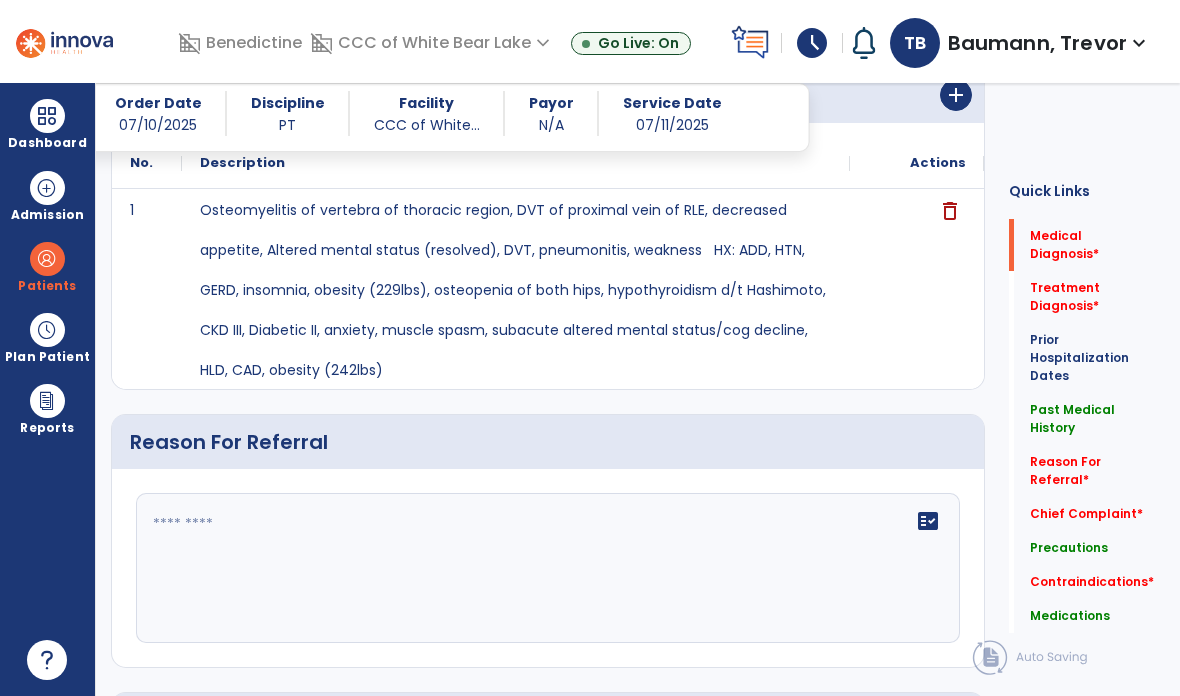 scroll, scrollTop: 997, scrollLeft: 0, axis: vertical 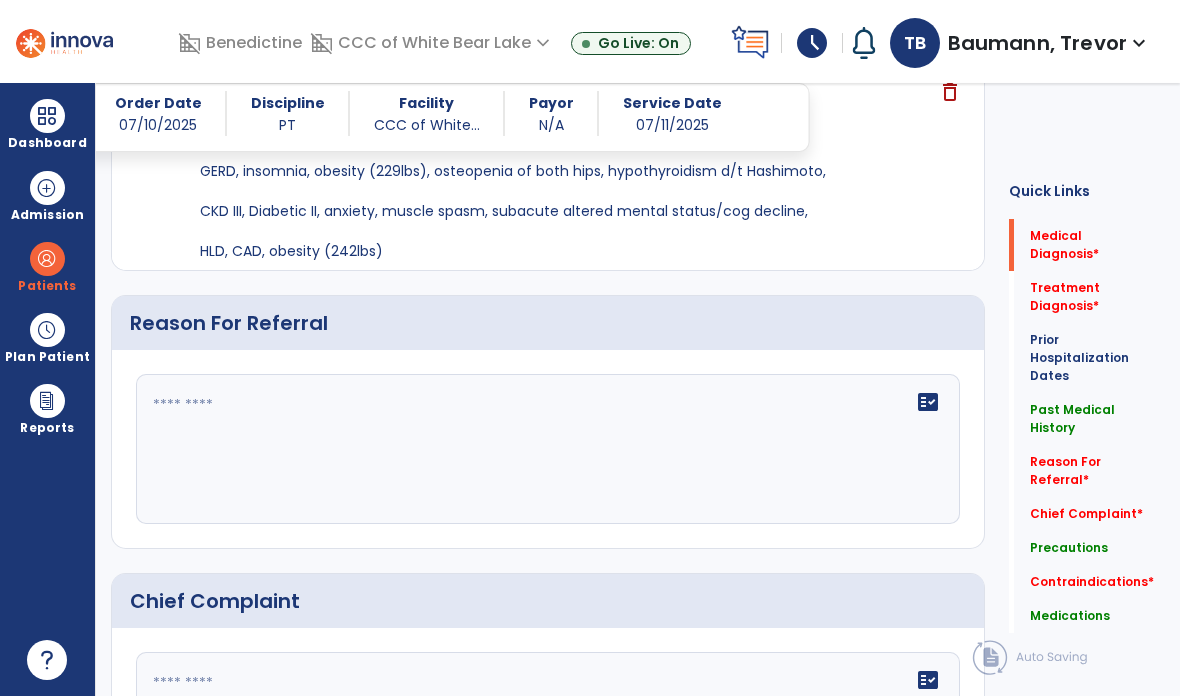 click on "fact_check" 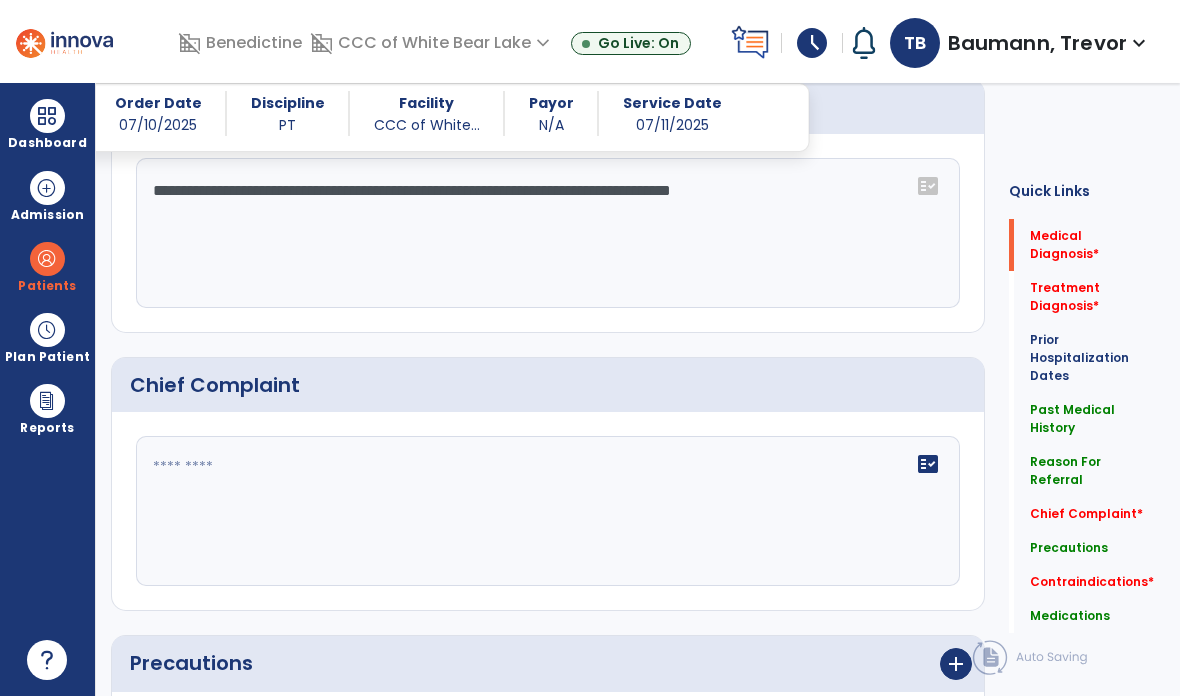 scroll, scrollTop: 1281, scrollLeft: 0, axis: vertical 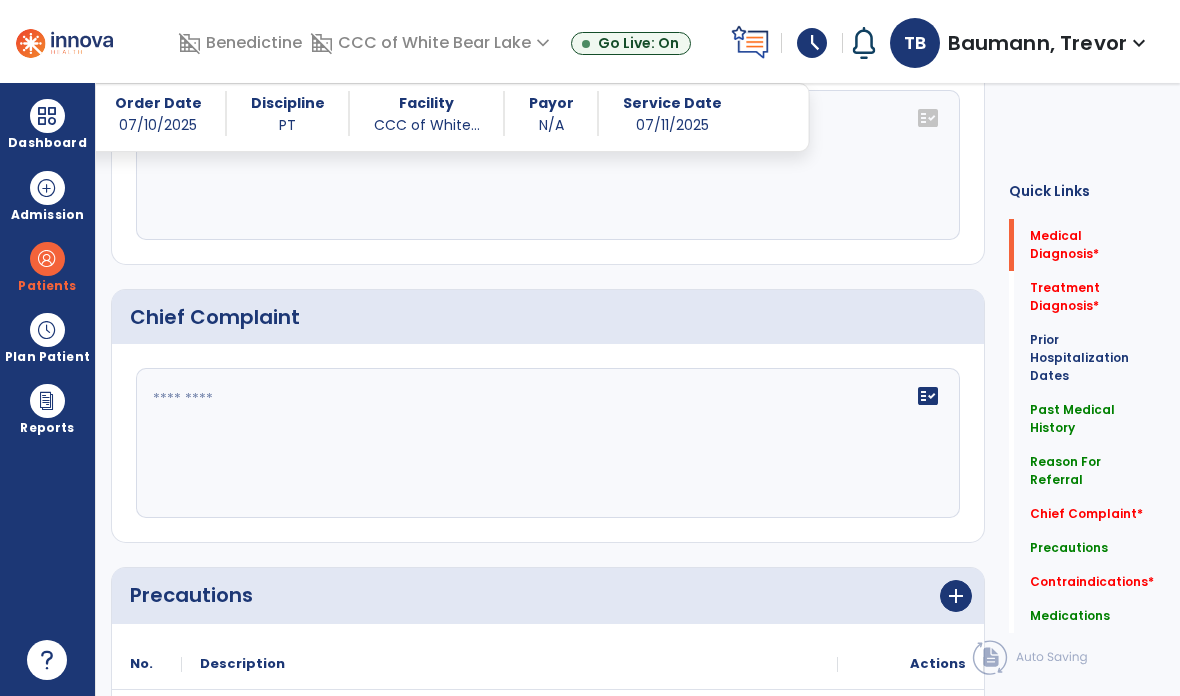 type on "**********" 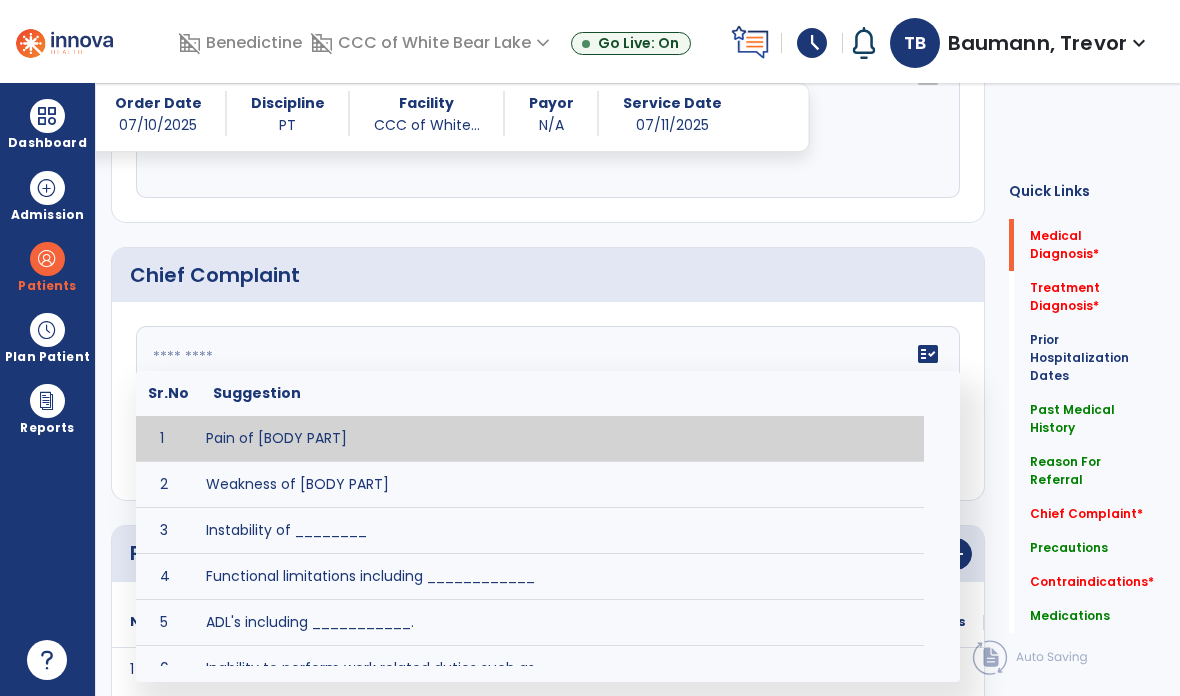 scroll, scrollTop: 1323, scrollLeft: 0, axis: vertical 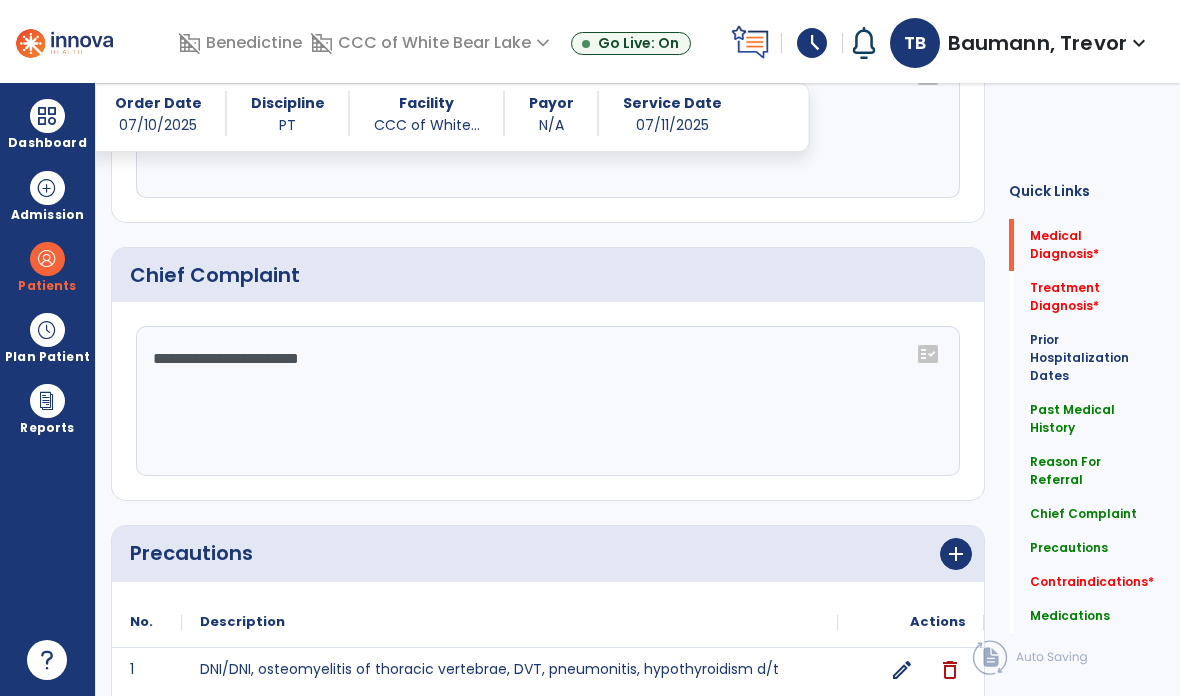 type on "**********" 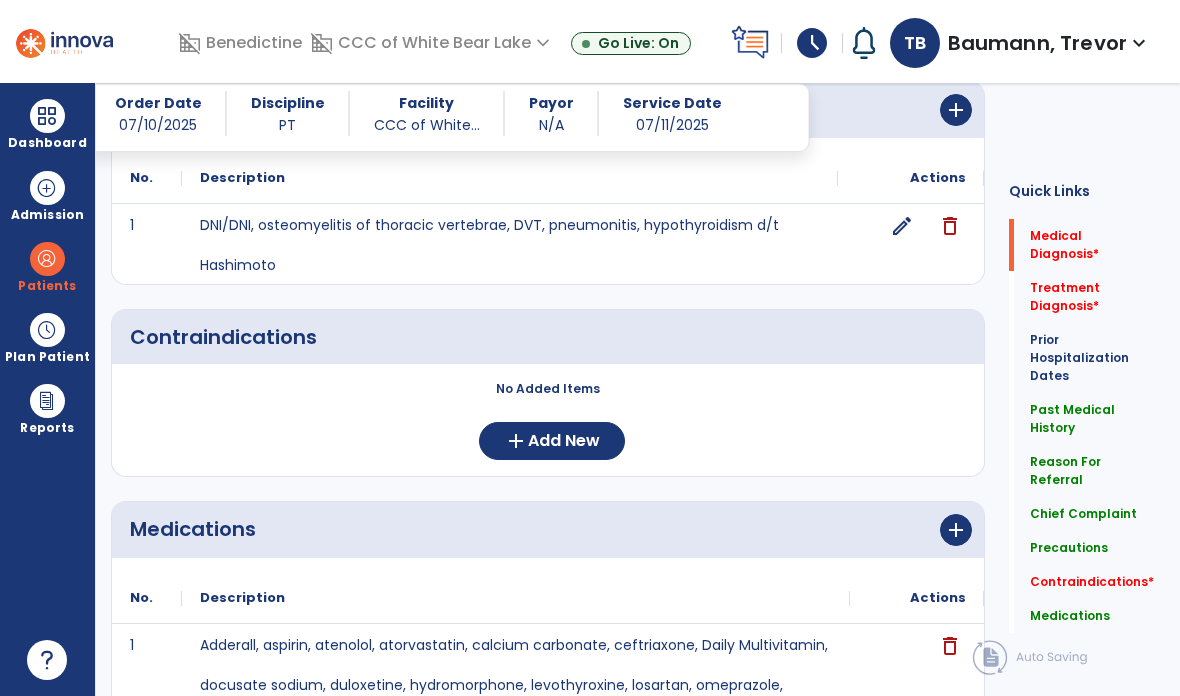 scroll, scrollTop: 1767, scrollLeft: 0, axis: vertical 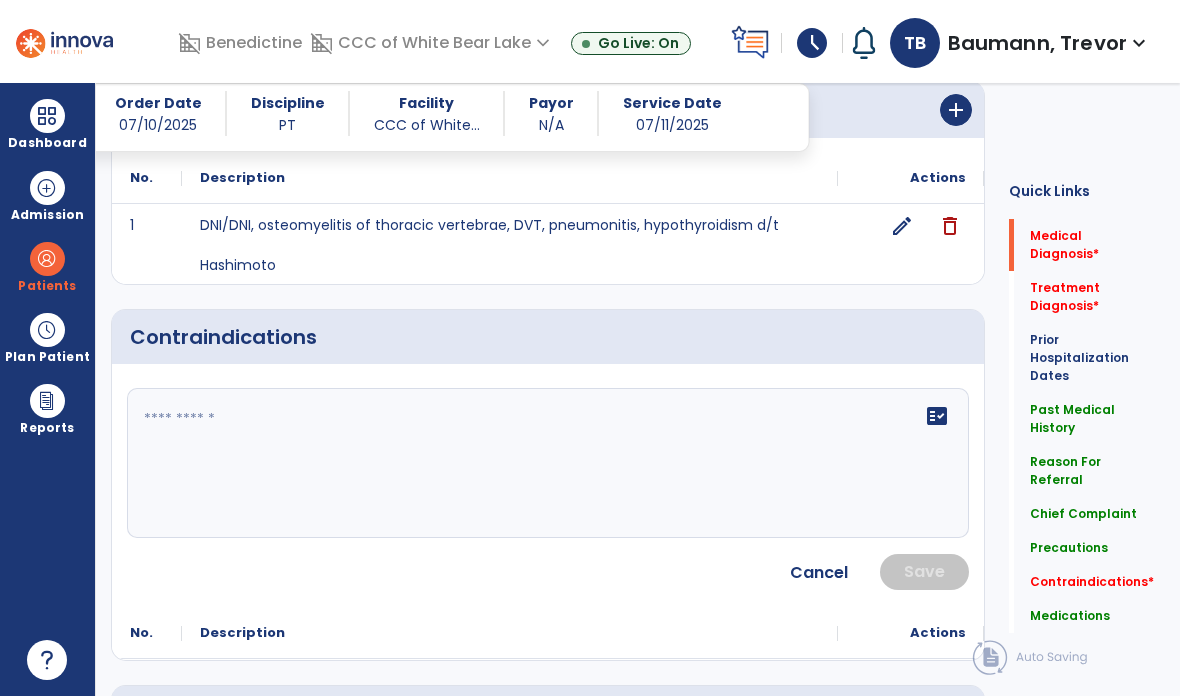 click on "fact_check" 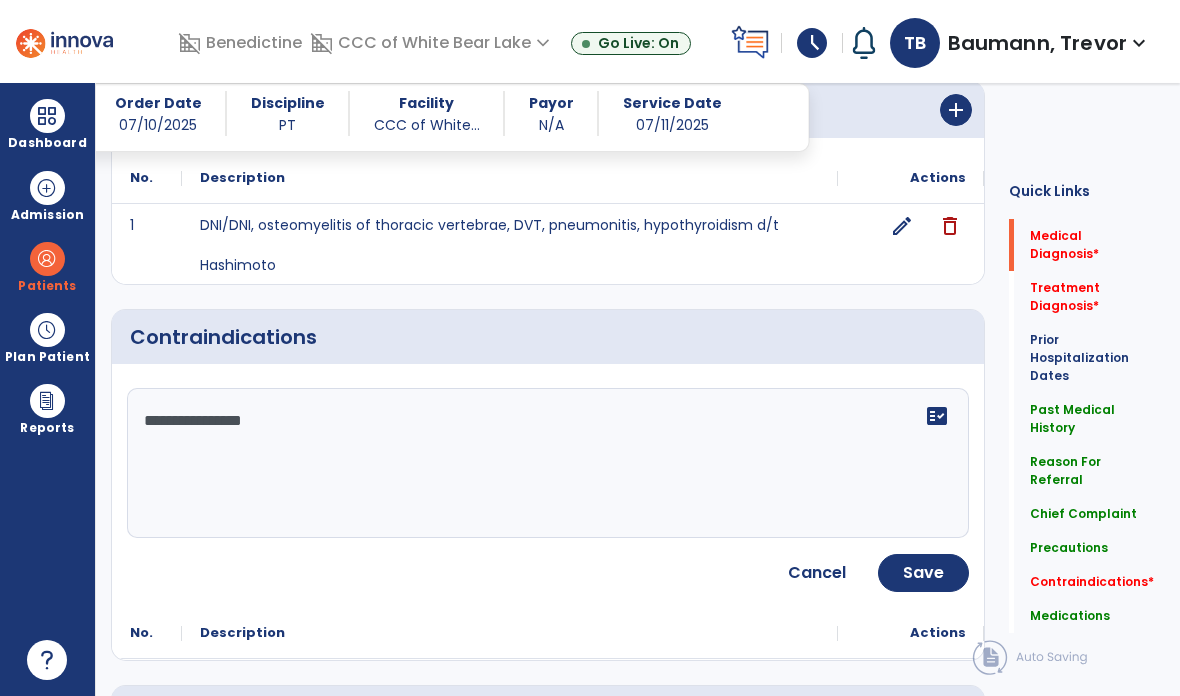 type on "**********" 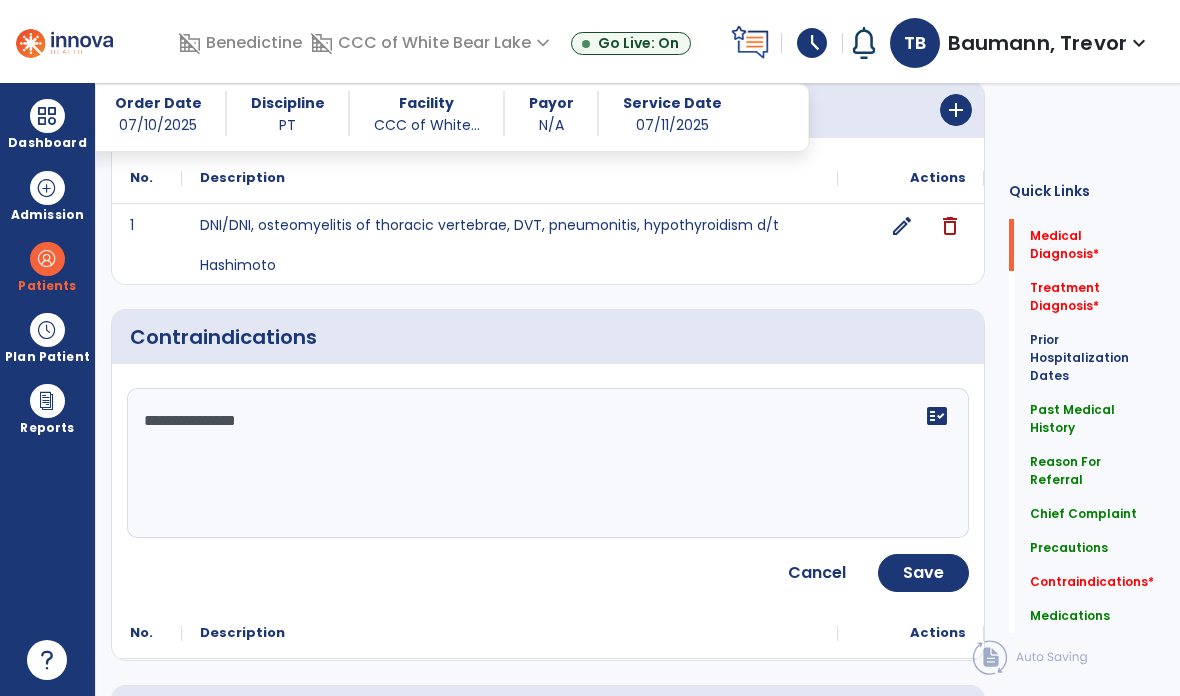 click on "Save" 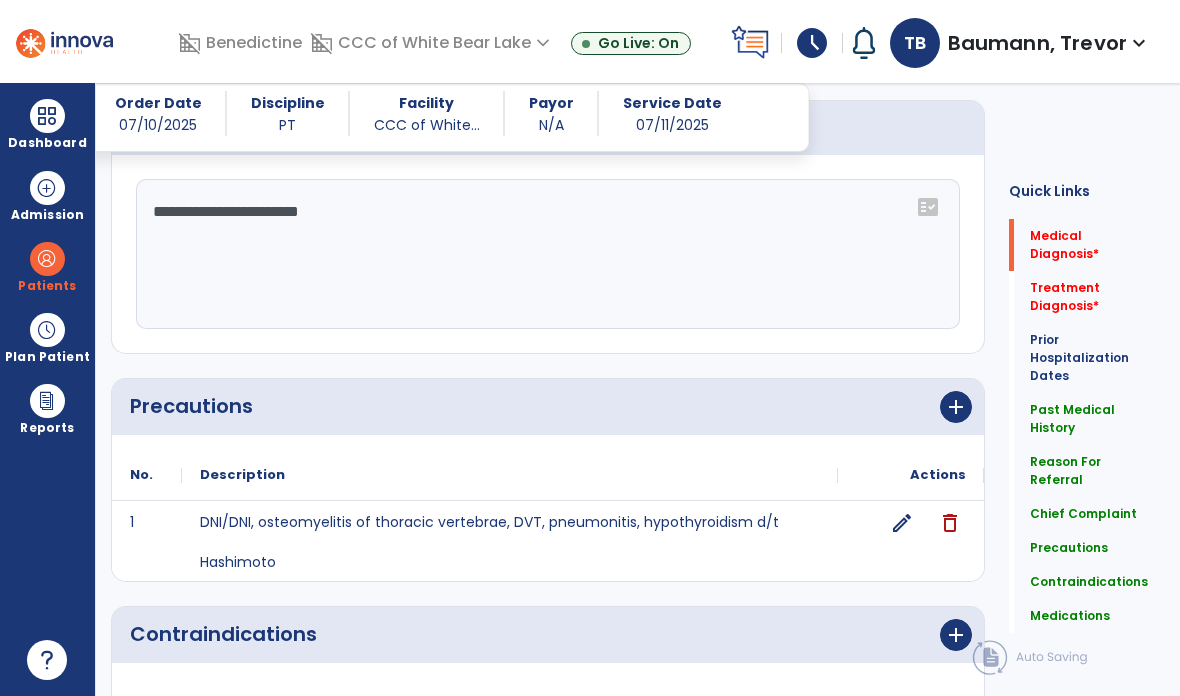 scroll, scrollTop: 1470, scrollLeft: 0, axis: vertical 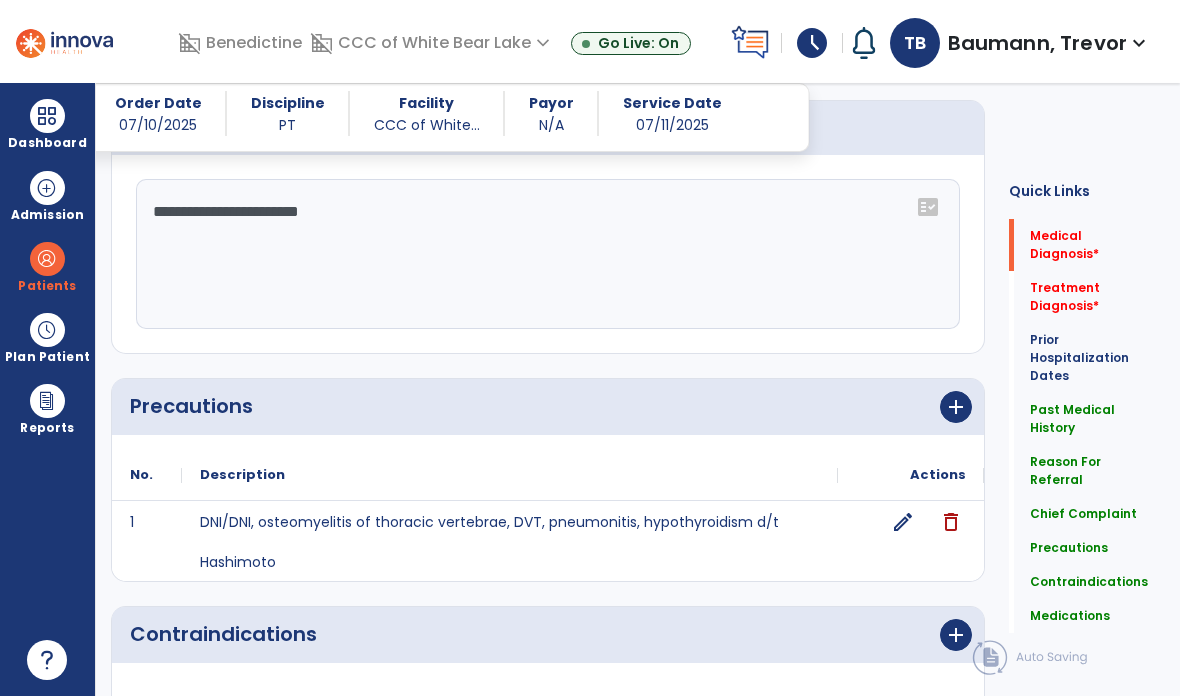 click on "edit" 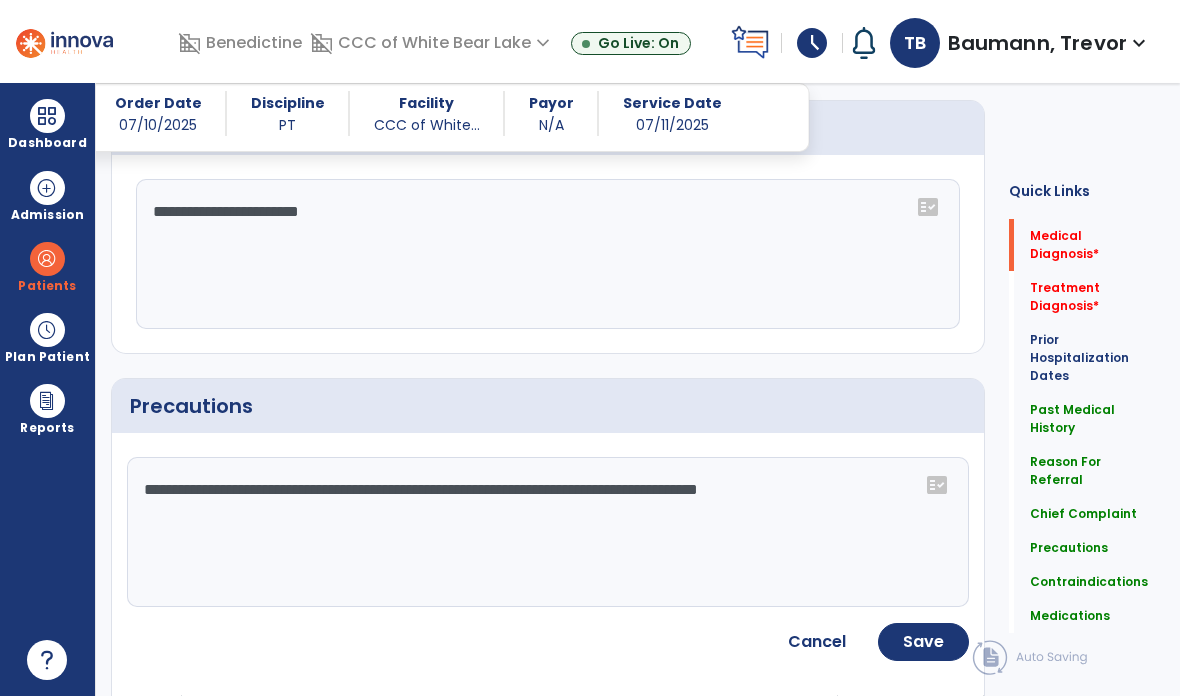 click on "**********" 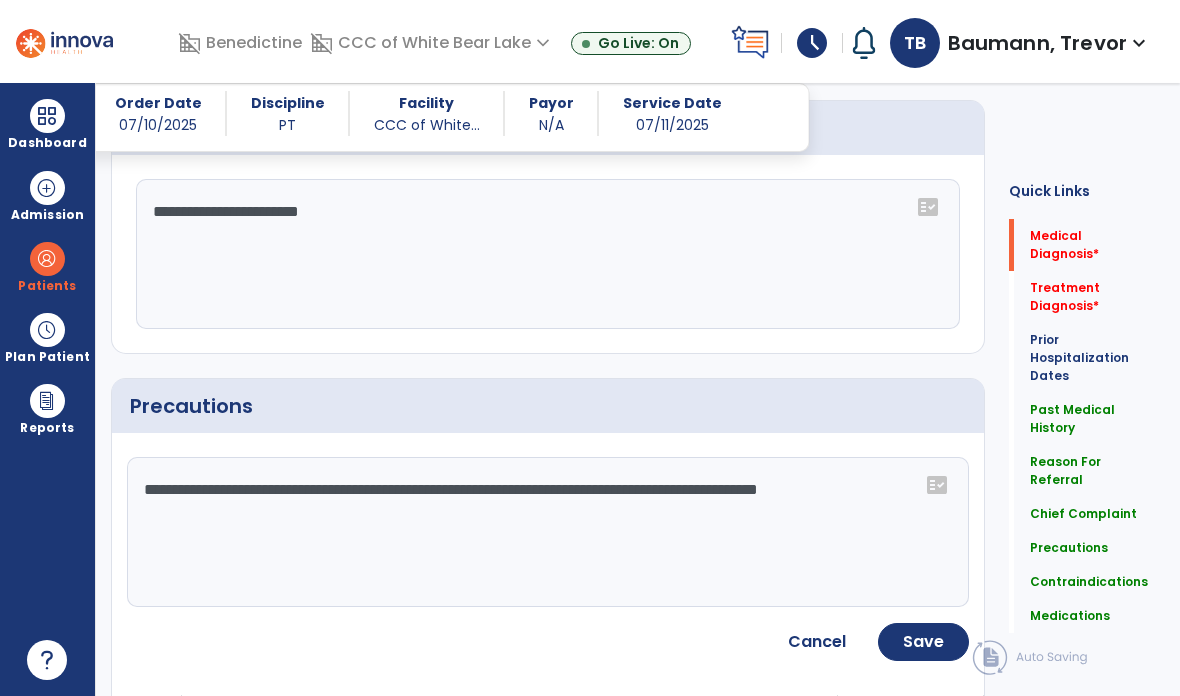 type on "**********" 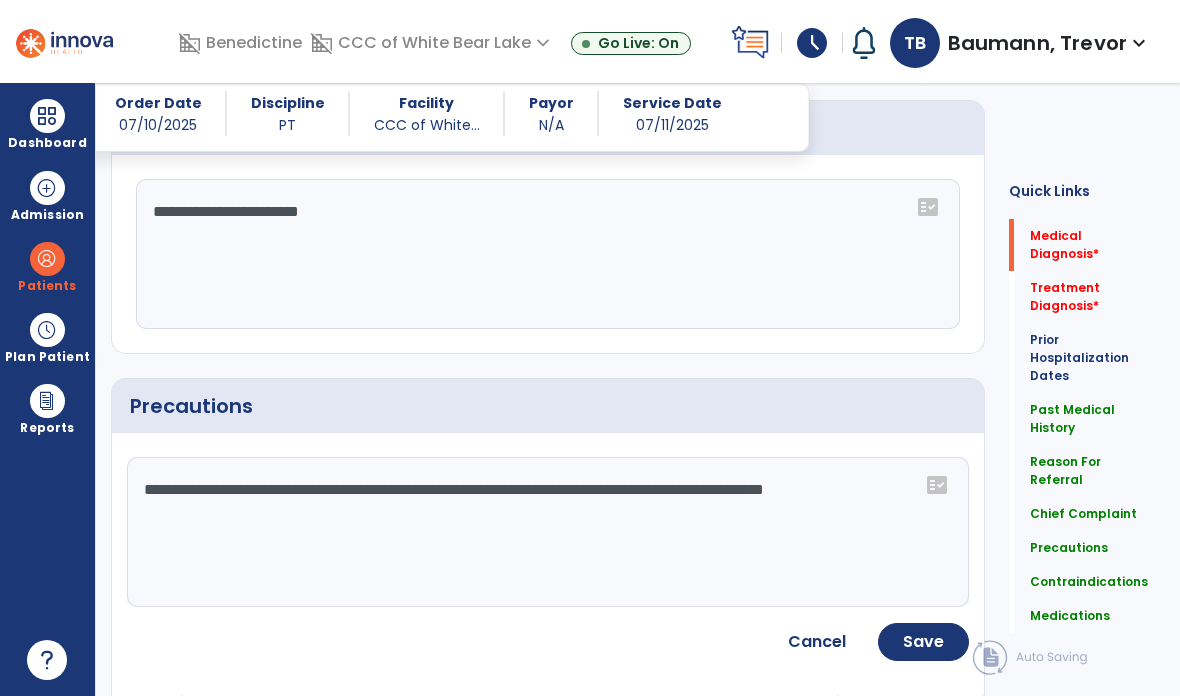 click on "Save" 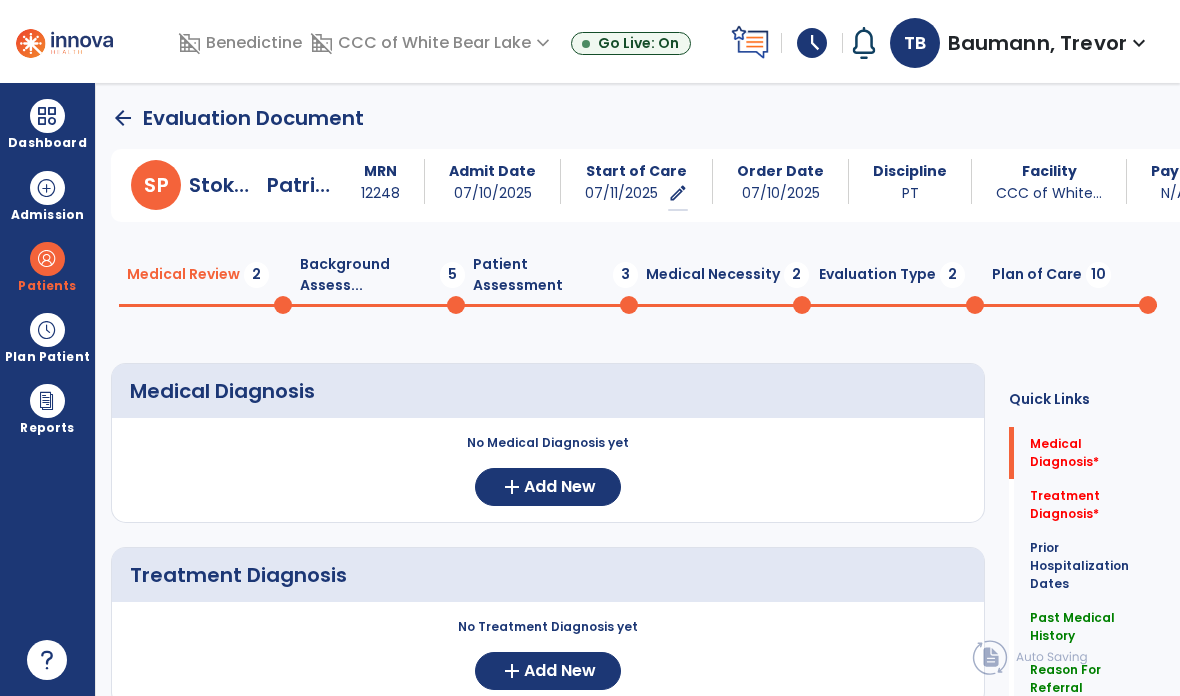 scroll, scrollTop: -3, scrollLeft: 0, axis: vertical 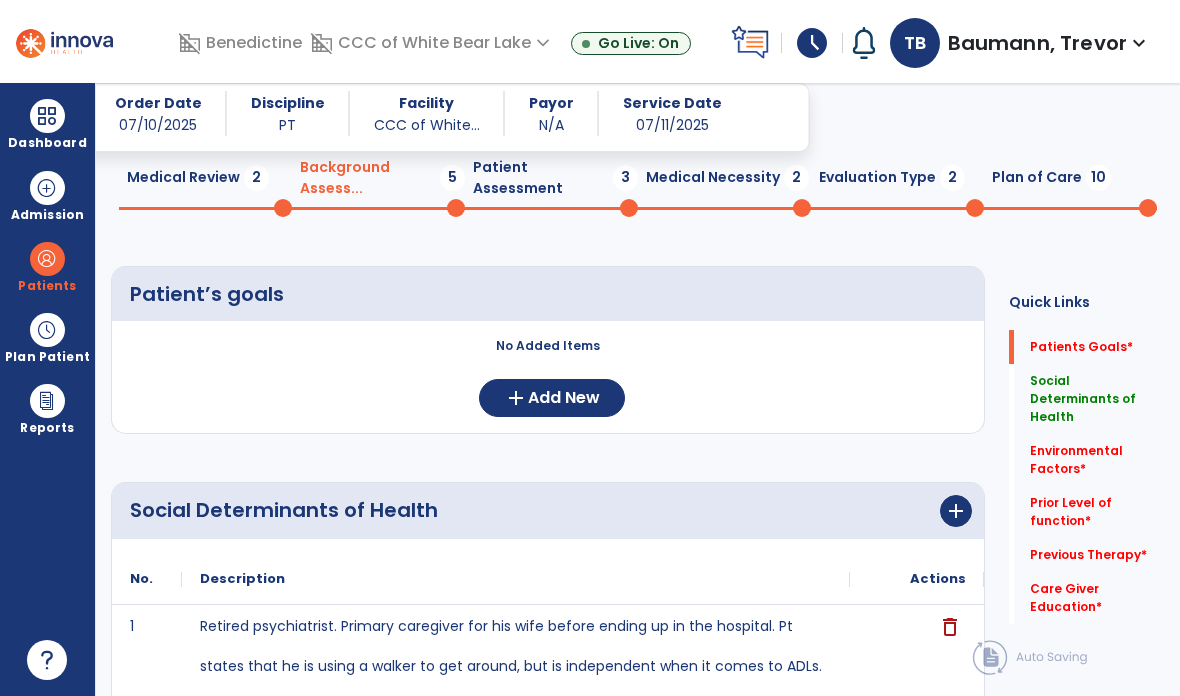 click on "add  Add New" 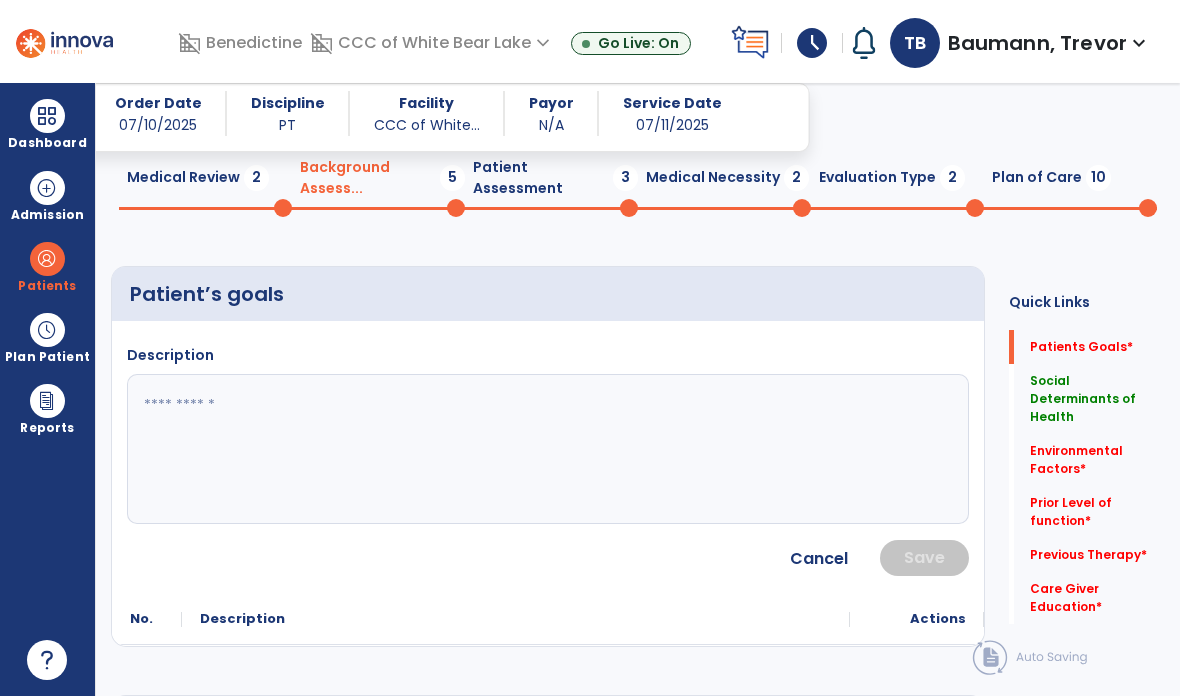 click 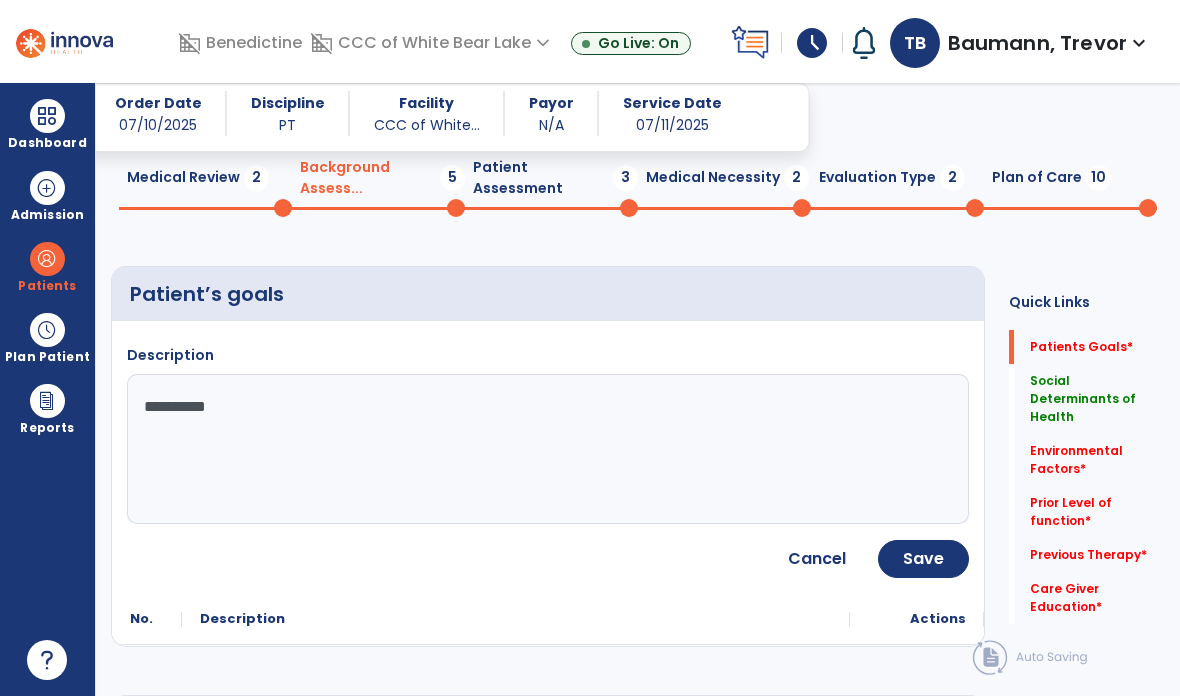 type on "**********" 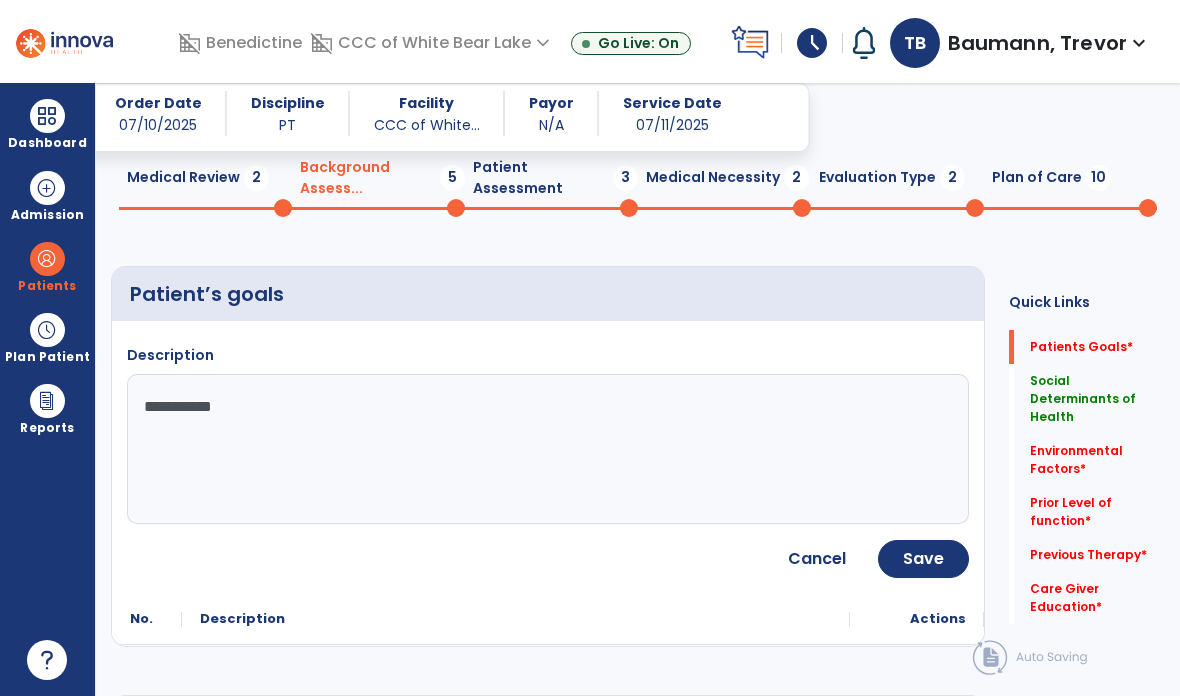 click on "**********" 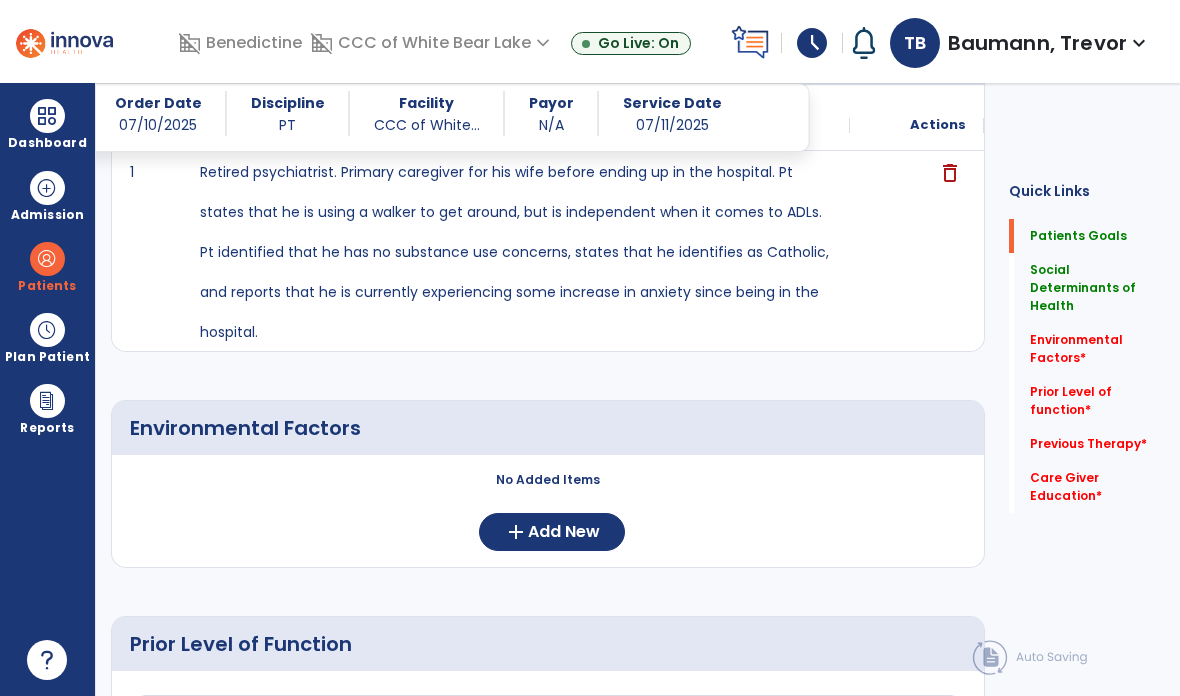 scroll, scrollTop: 528, scrollLeft: 0, axis: vertical 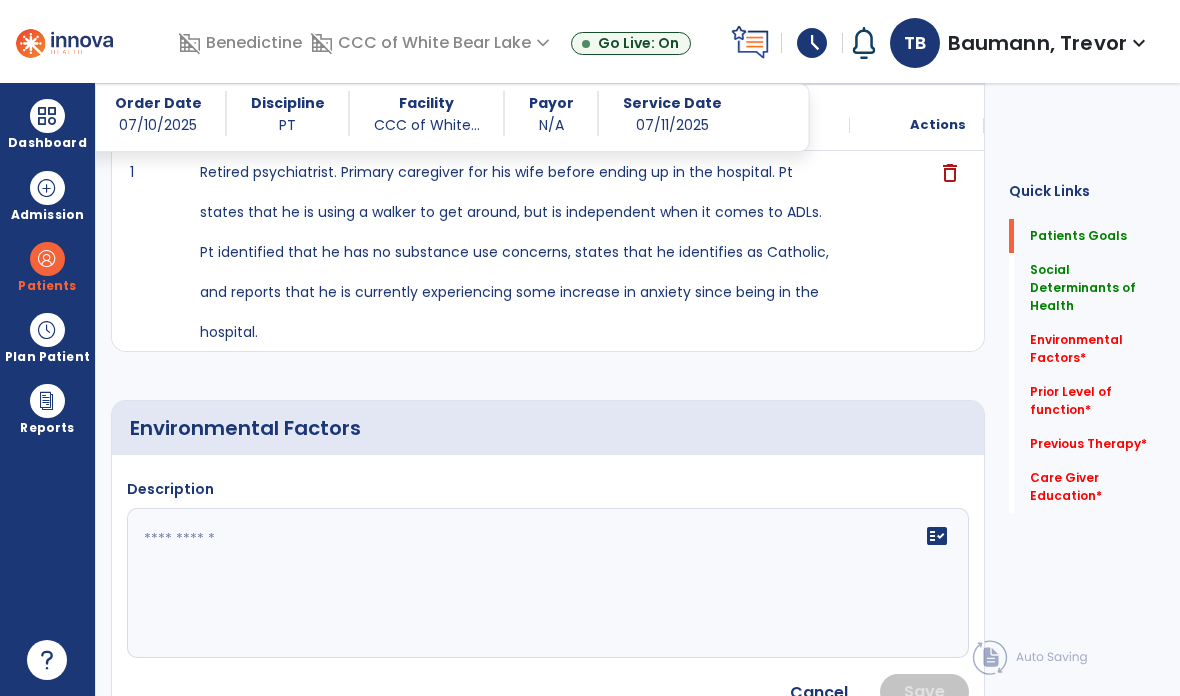 click 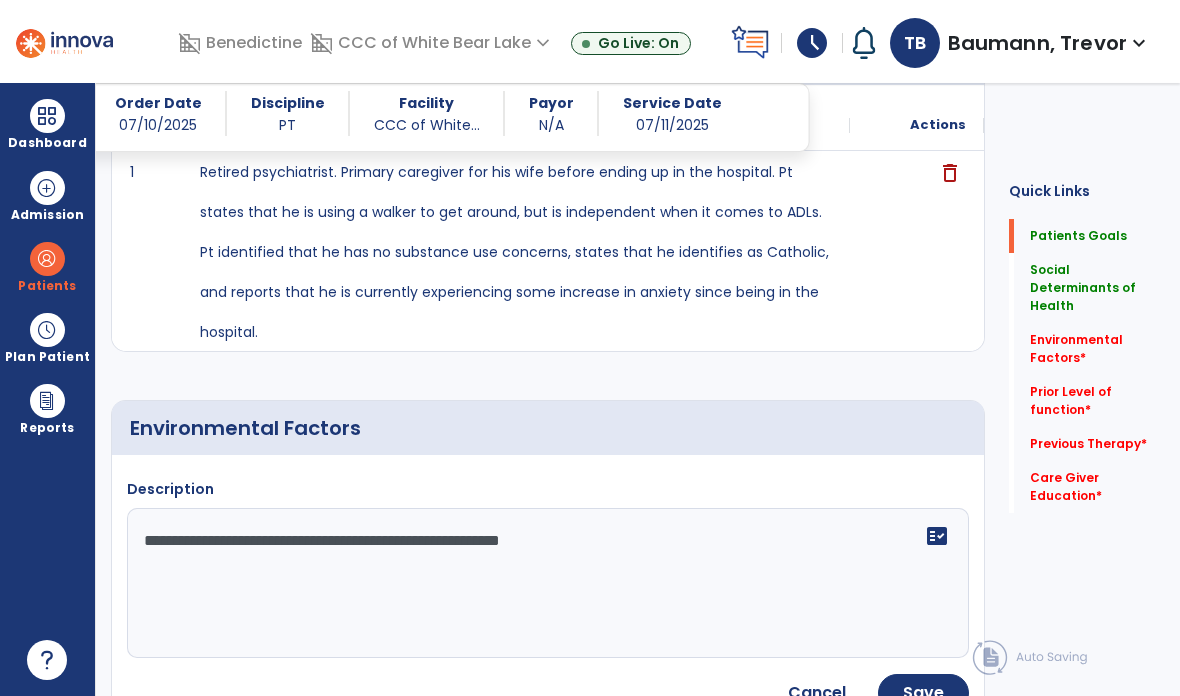 click on "**********" 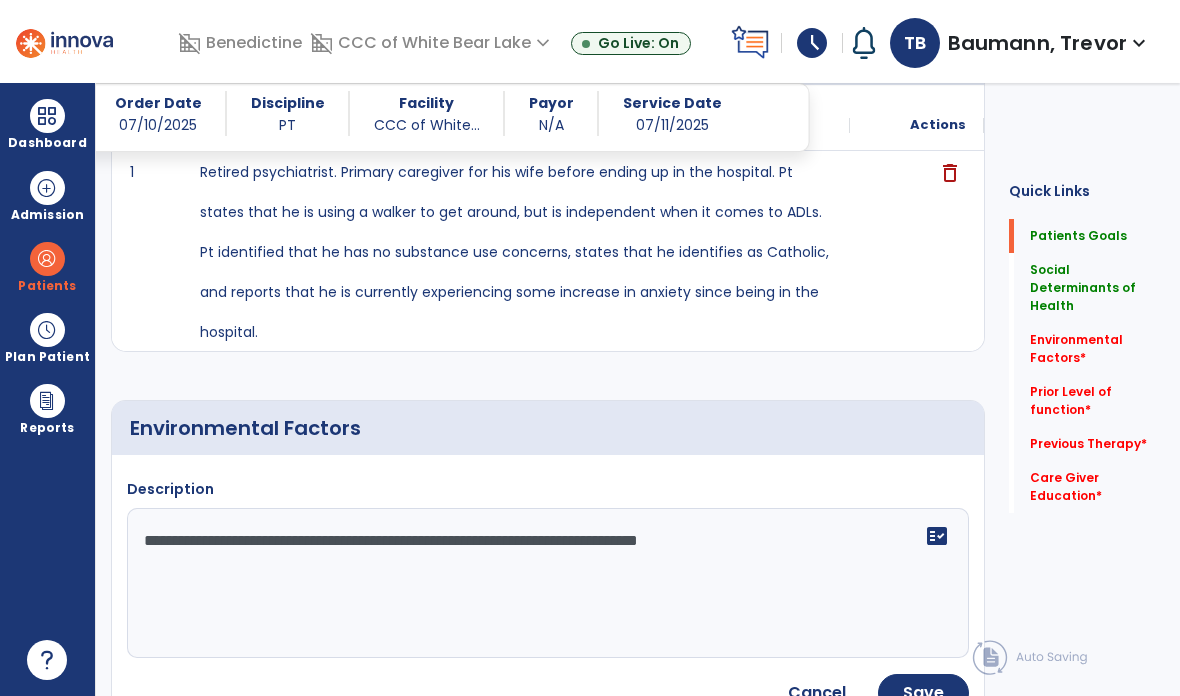 click on "**********" 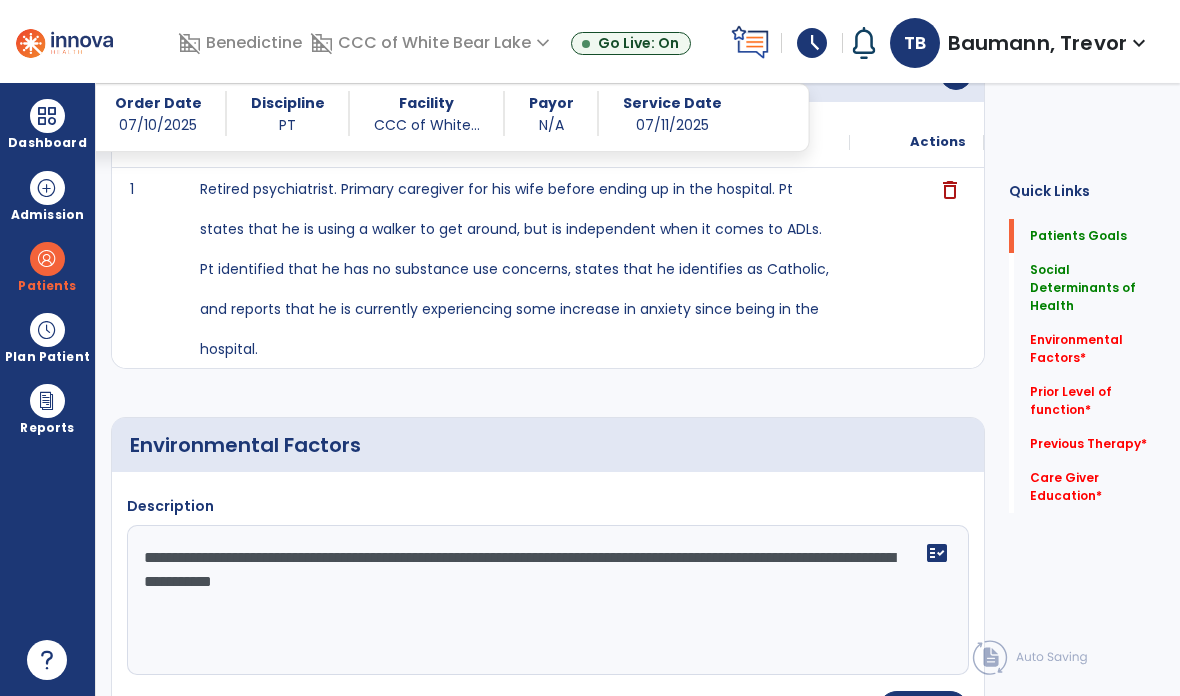 scroll, scrollTop: 511, scrollLeft: 0, axis: vertical 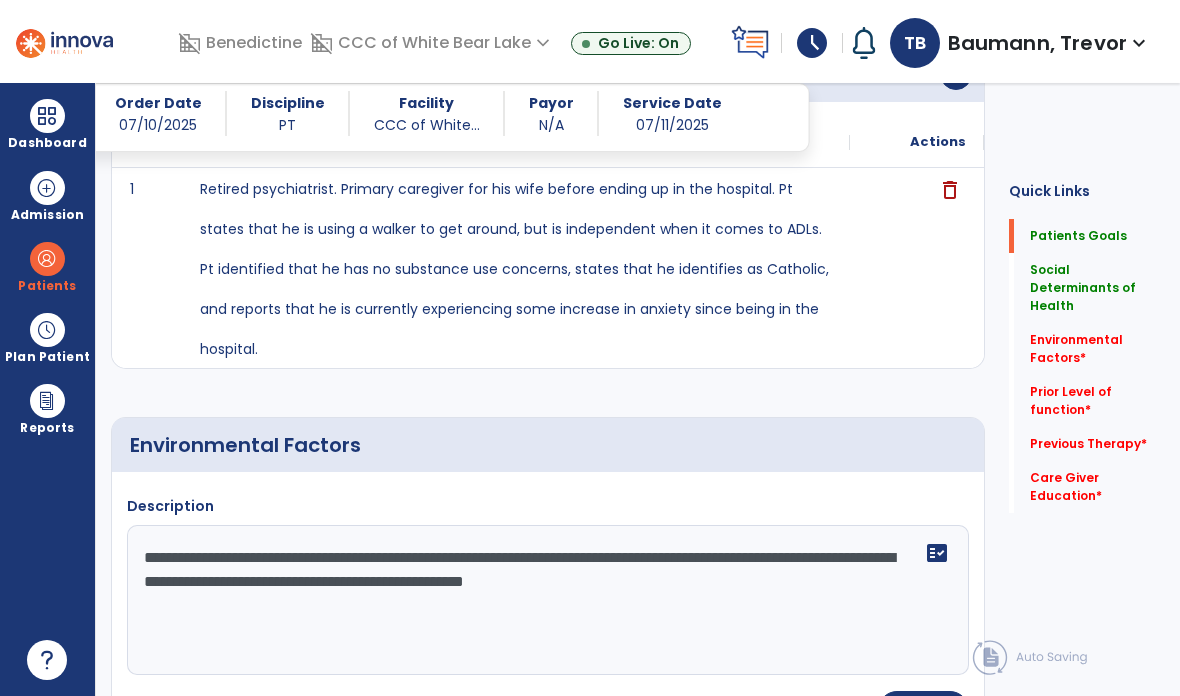 type on "**********" 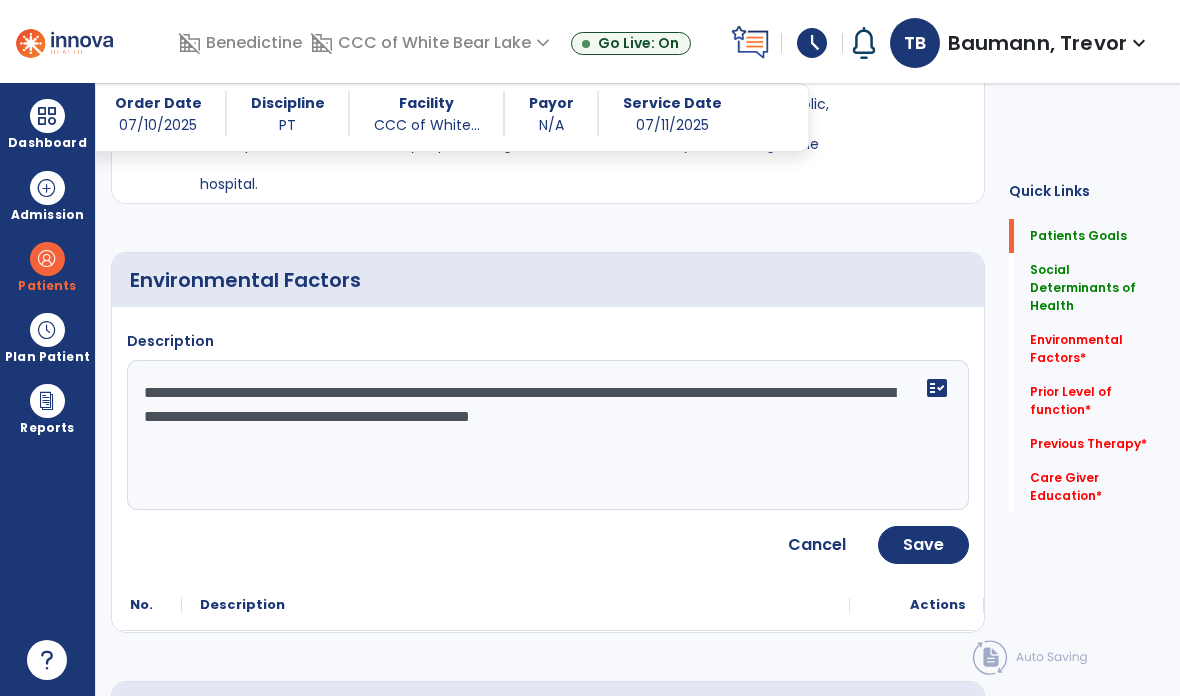 scroll, scrollTop: 678, scrollLeft: 0, axis: vertical 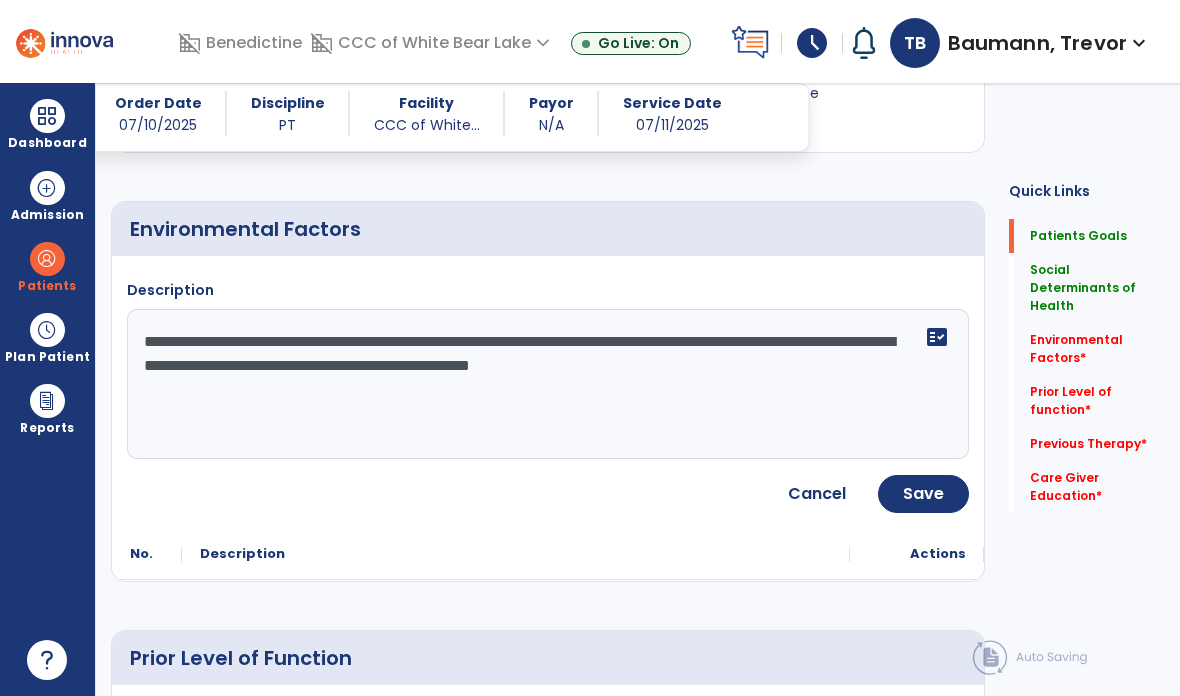 click on "Save" 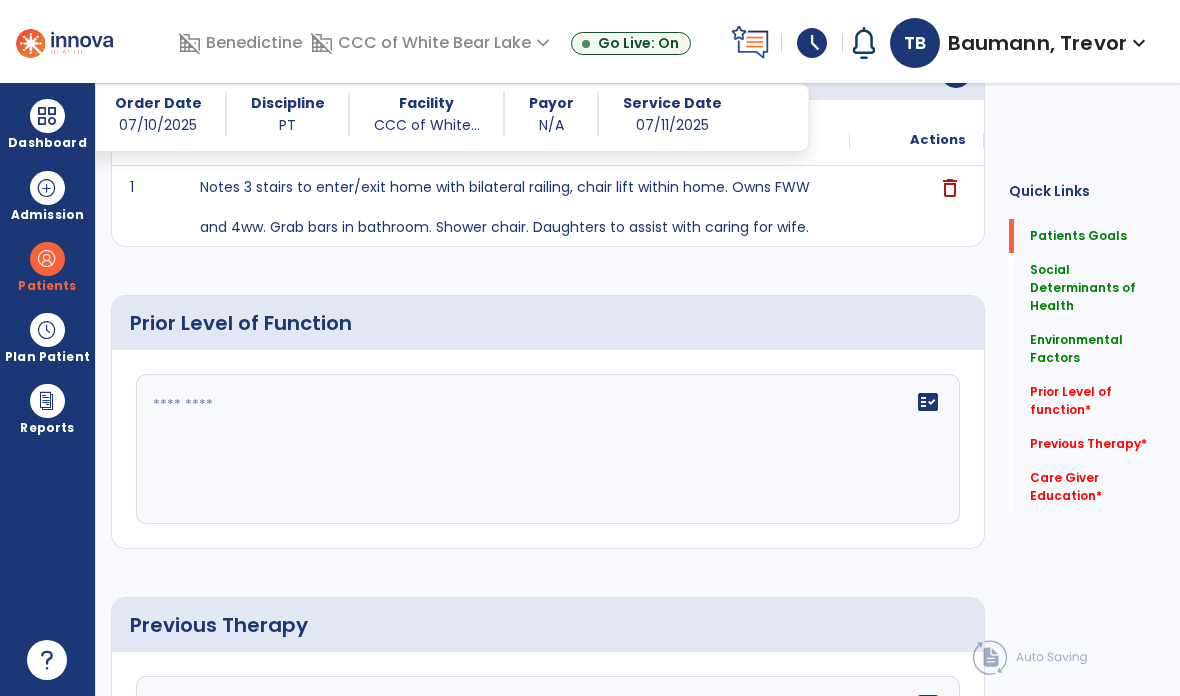 scroll, scrollTop: 886, scrollLeft: 0, axis: vertical 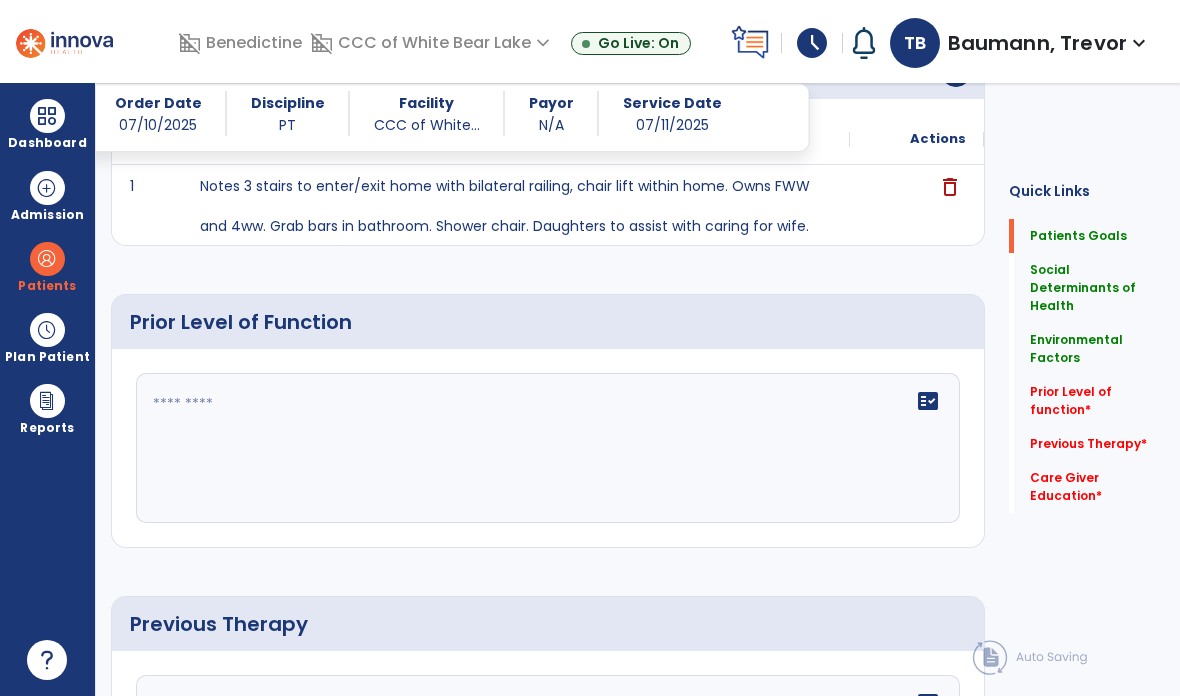 click on "fact_check" 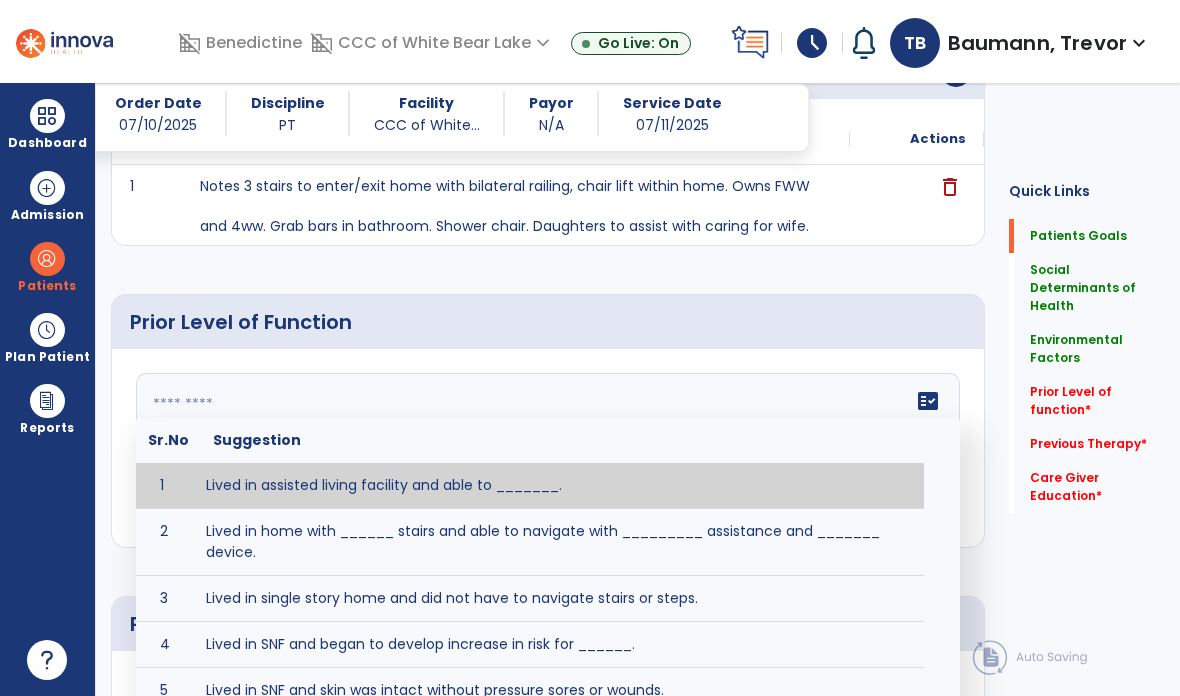 click on "Prior Level of Function" 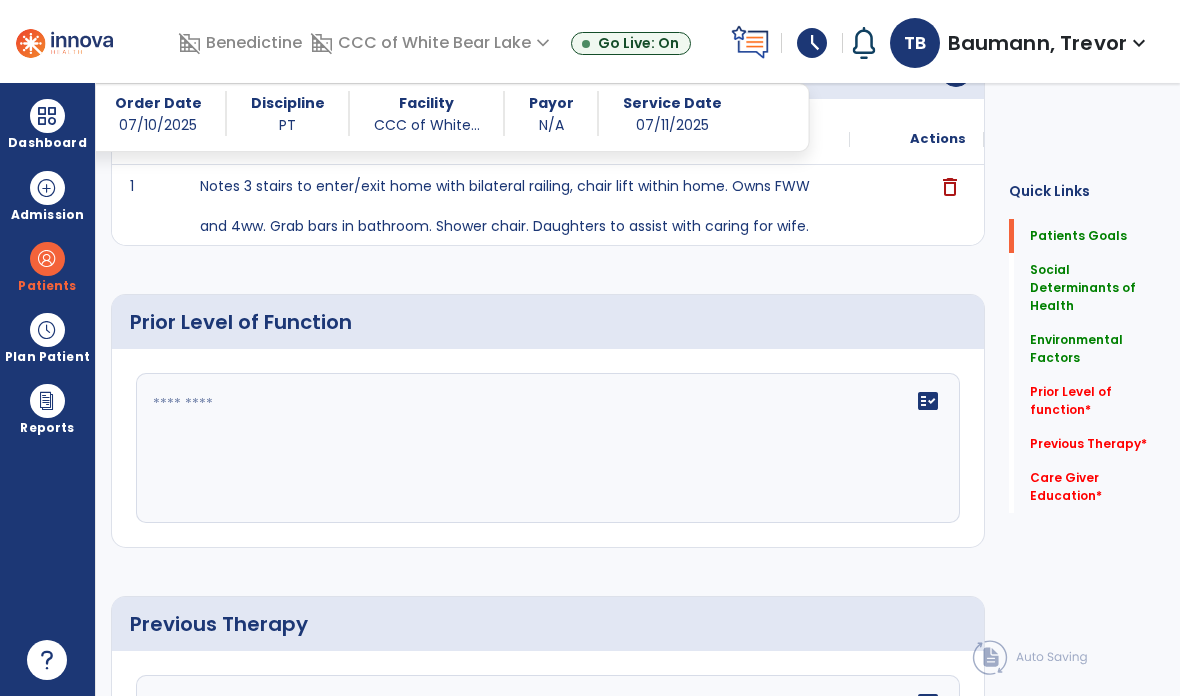 click on "fact_check" 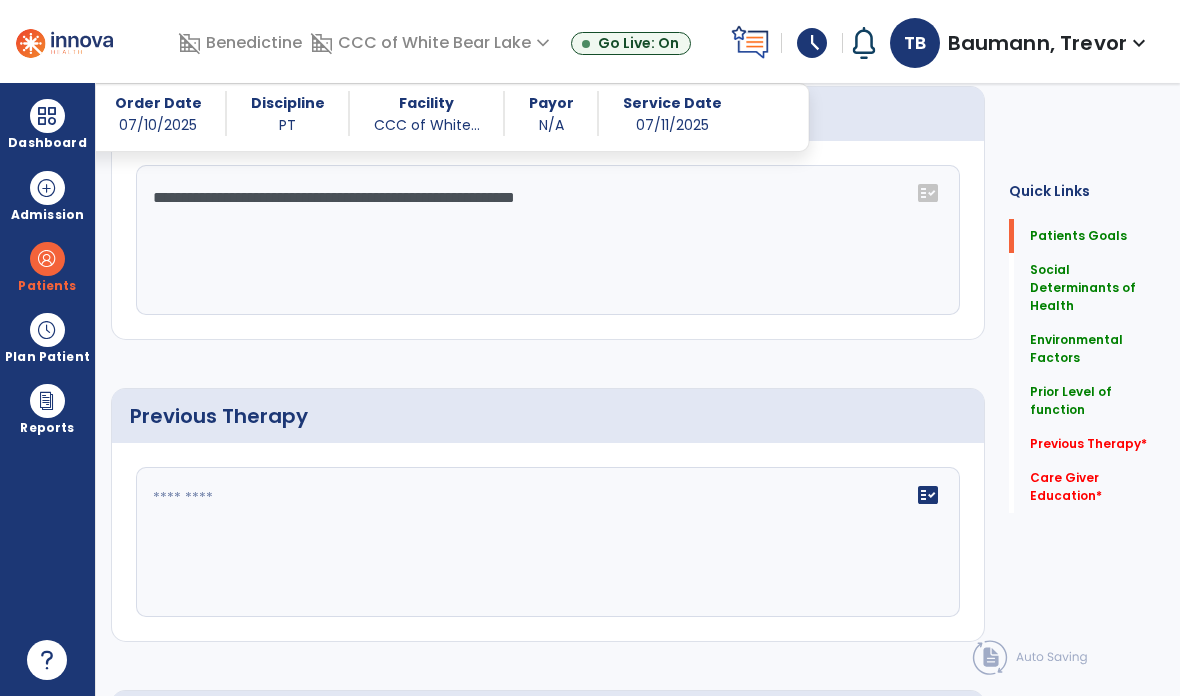 scroll, scrollTop: 1096, scrollLeft: 0, axis: vertical 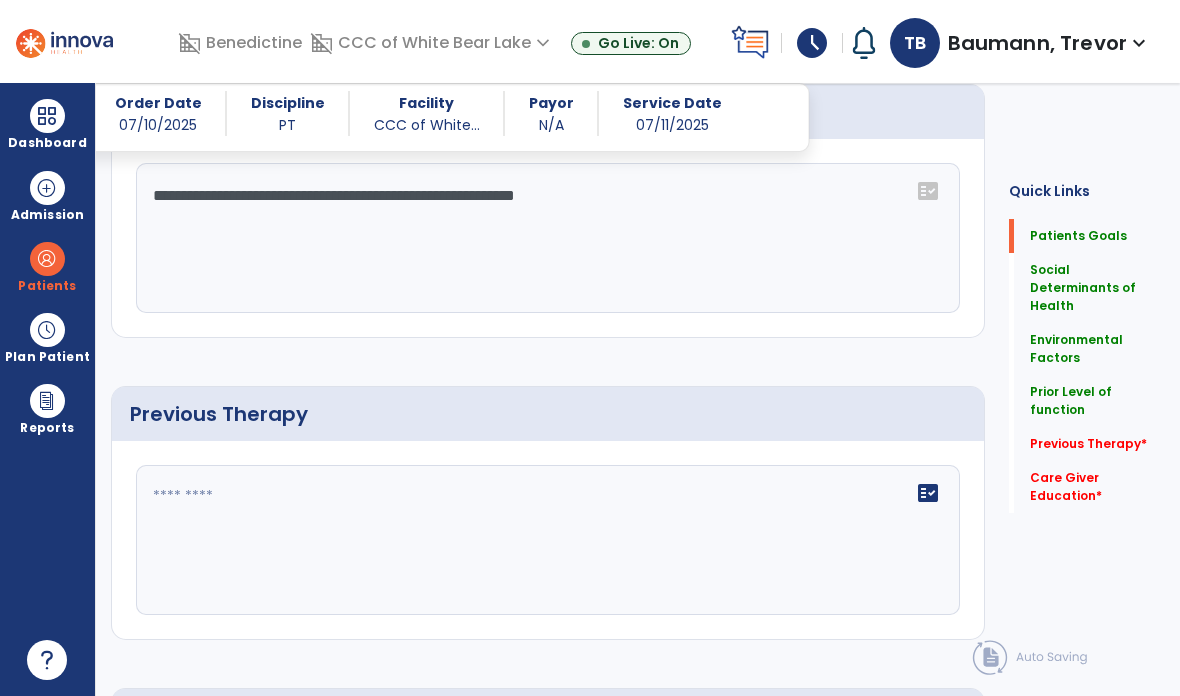 type on "**********" 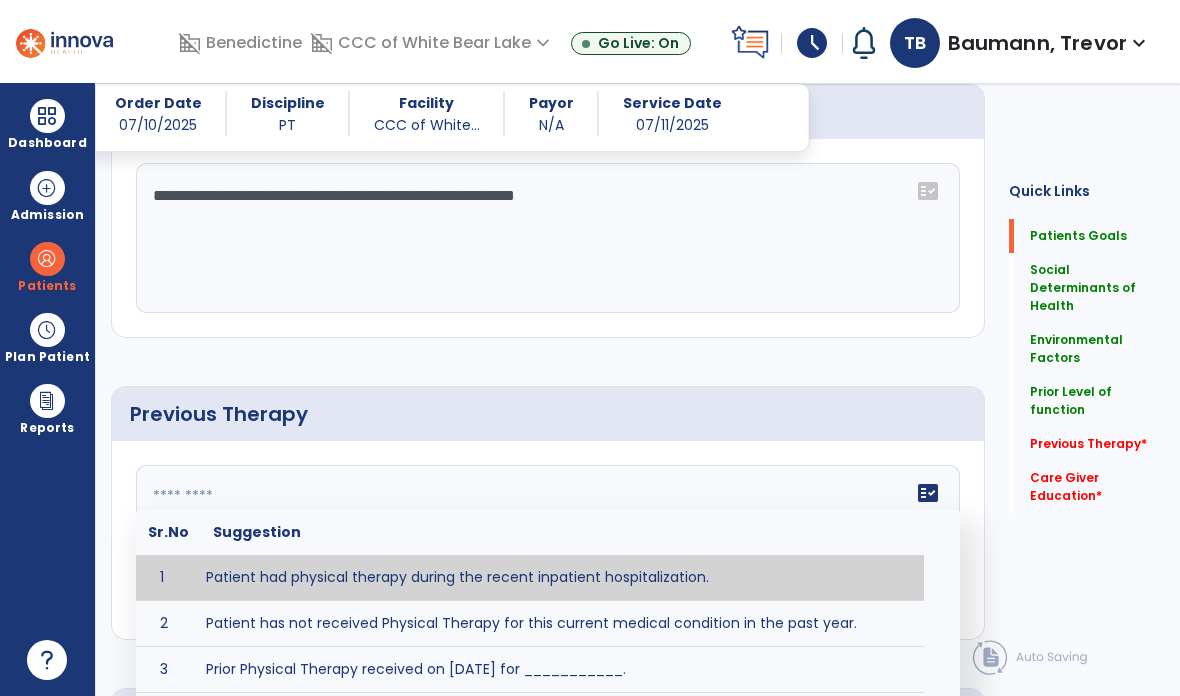 type on "**********" 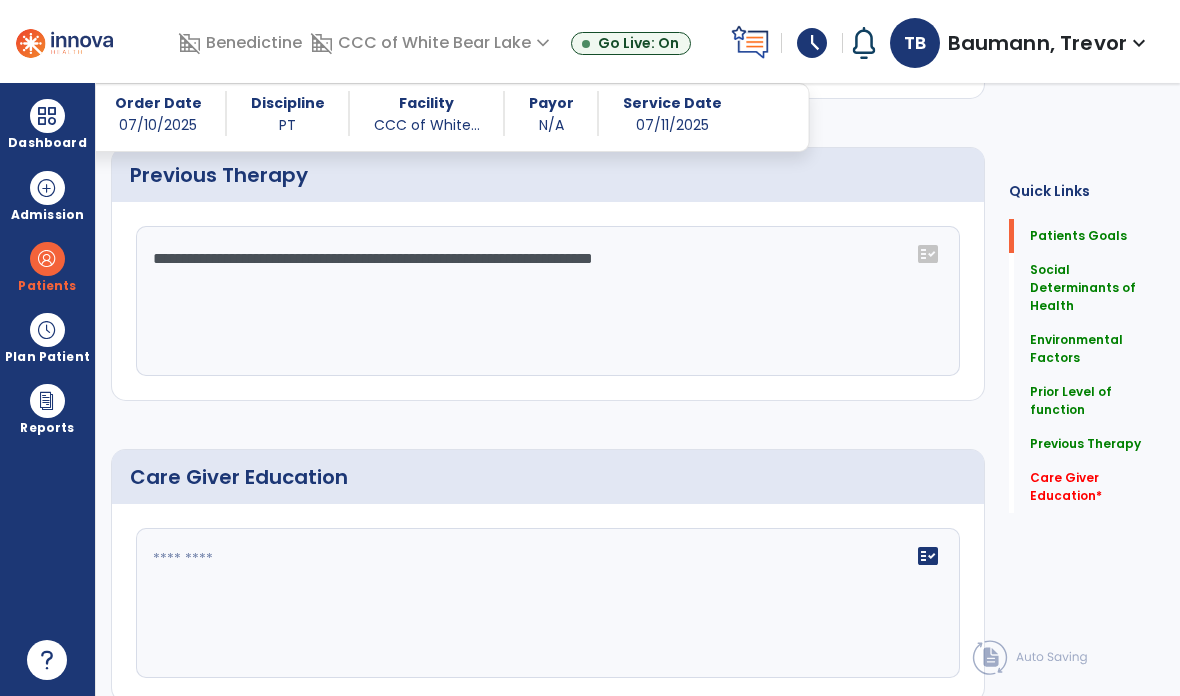 scroll, scrollTop: 1332, scrollLeft: 0, axis: vertical 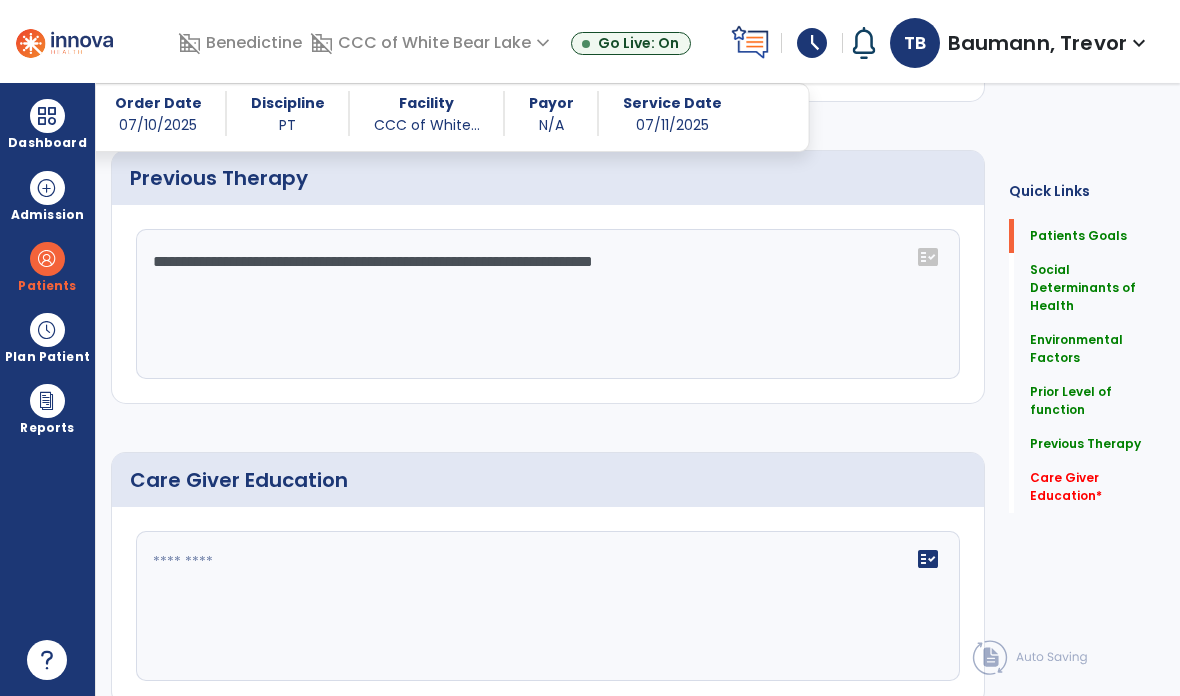 click 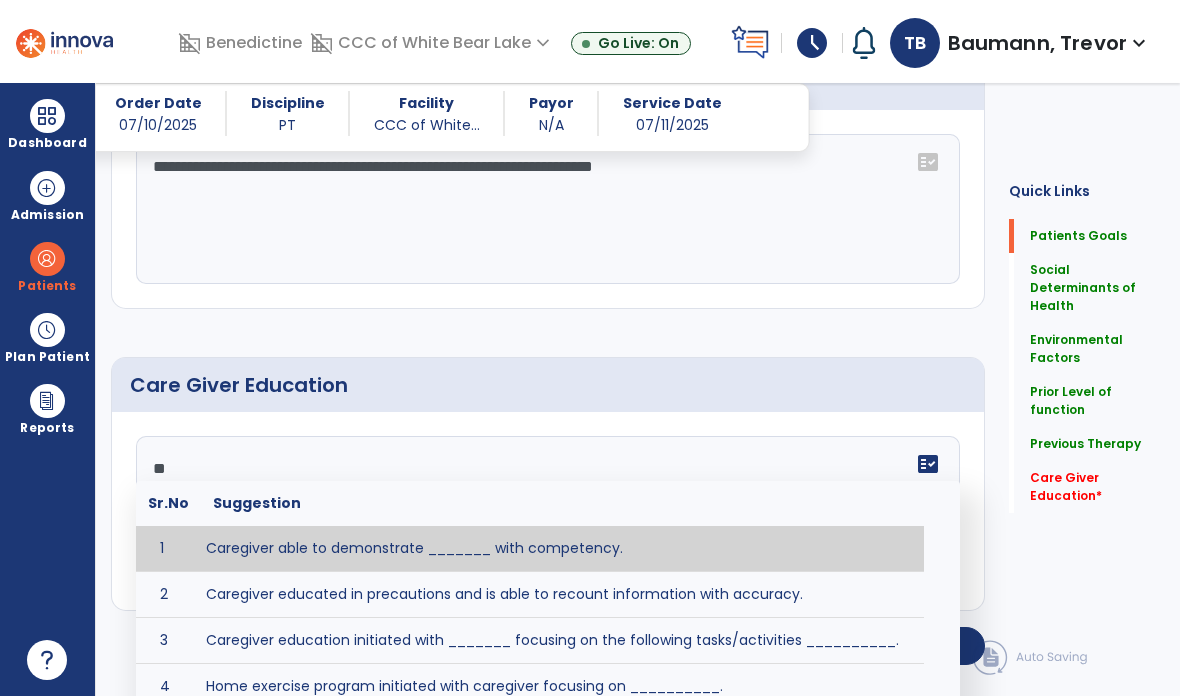 scroll, scrollTop: 1332, scrollLeft: 0, axis: vertical 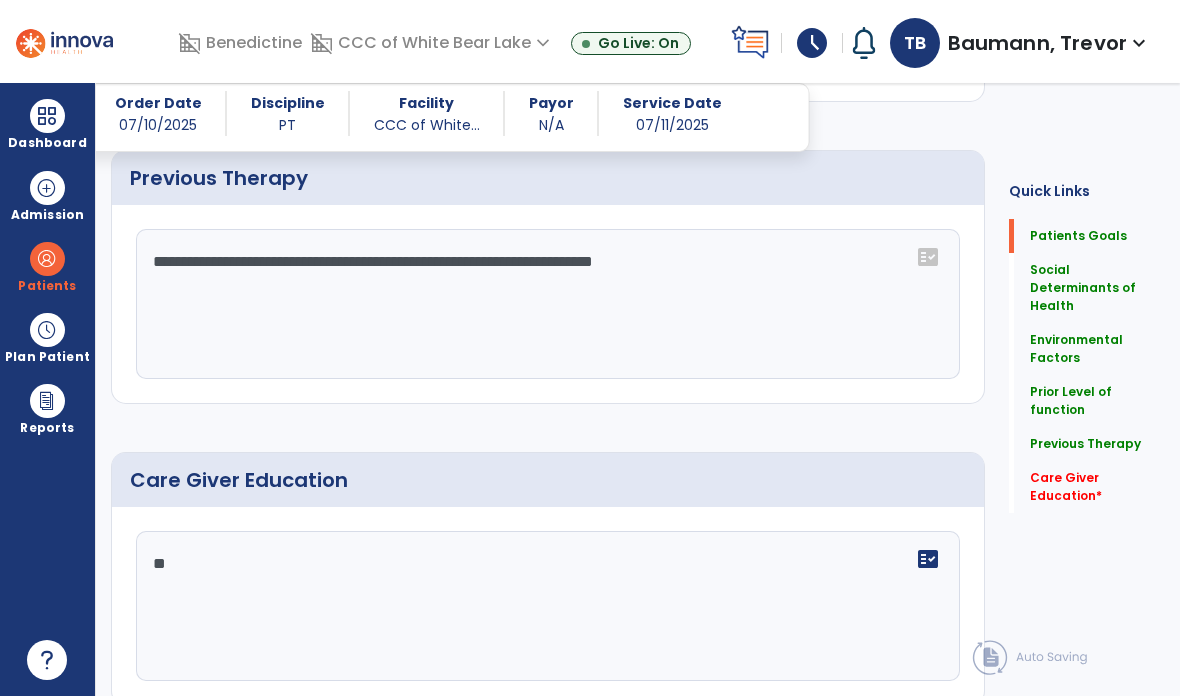 type on "*" 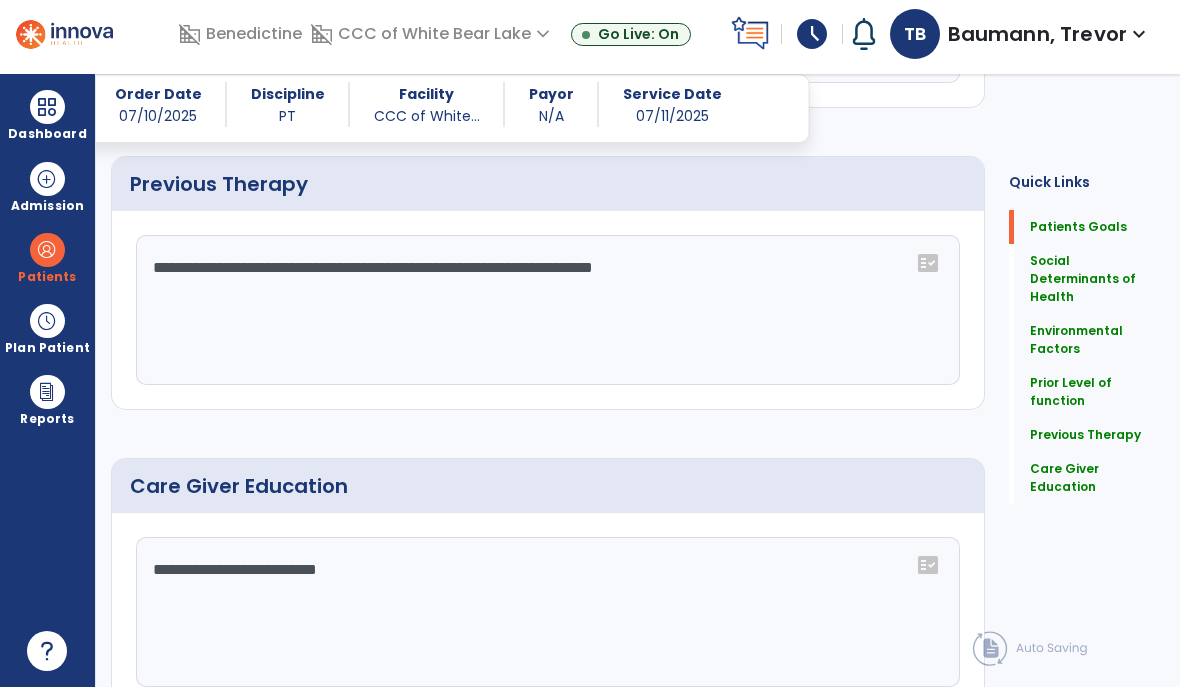 scroll, scrollTop: 1323, scrollLeft: 0, axis: vertical 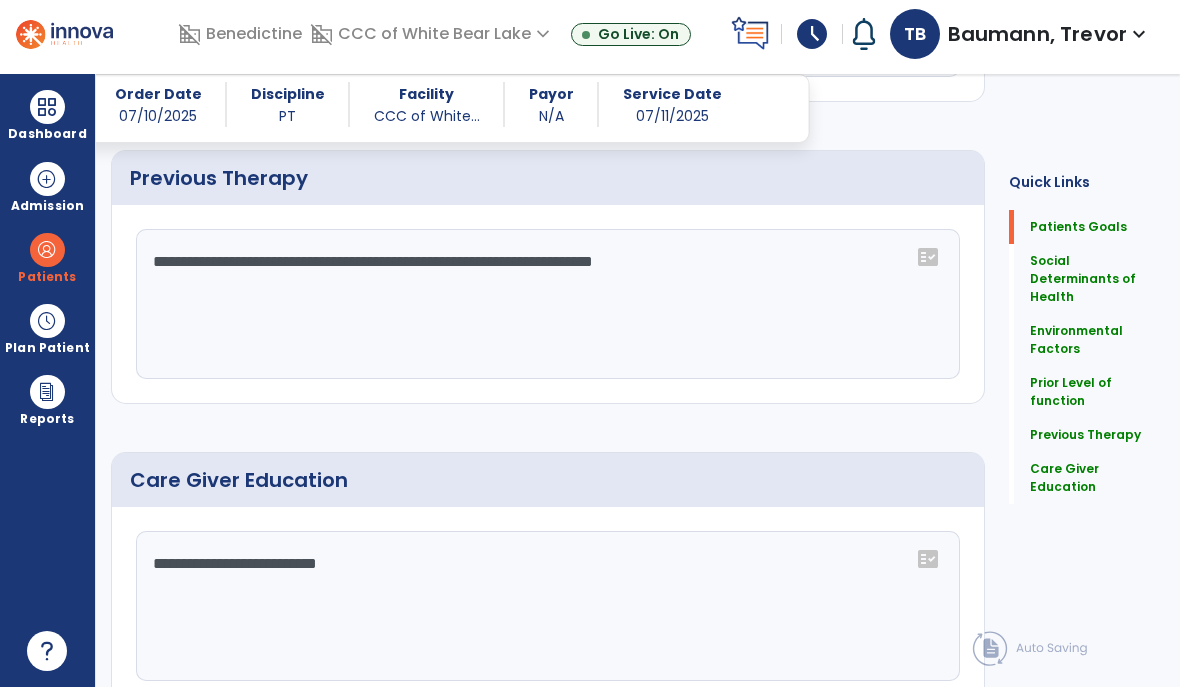 type on "**********" 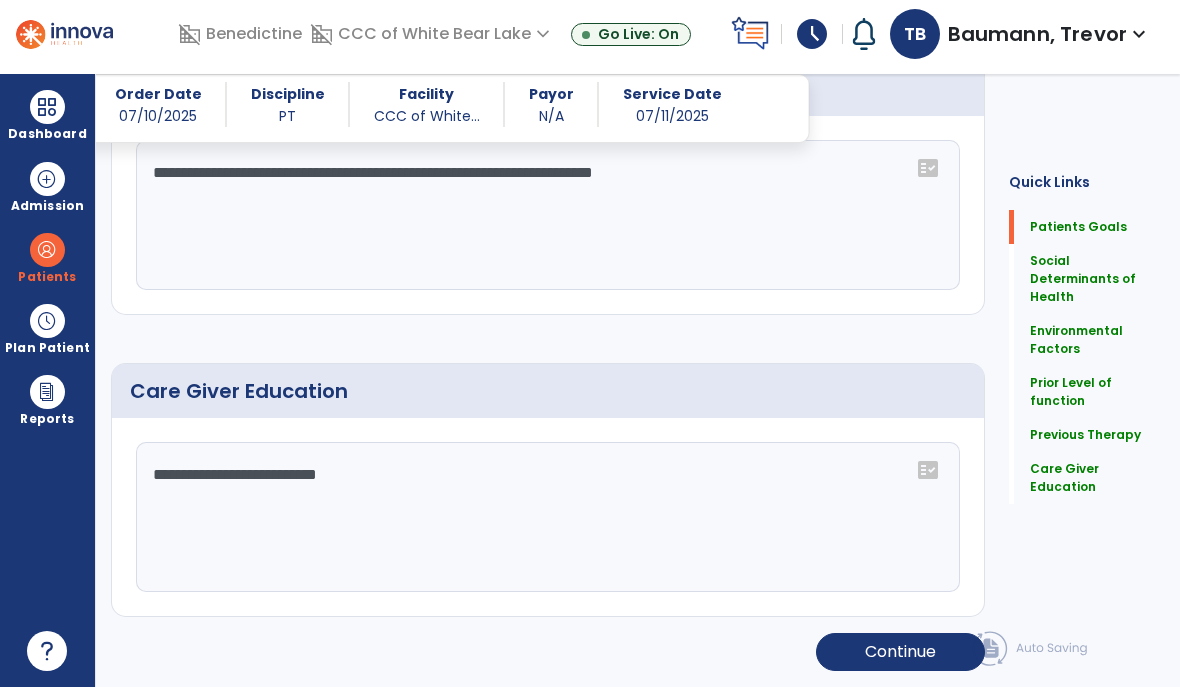 scroll, scrollTop: 79, scrollLeft: 0, axis: vertical 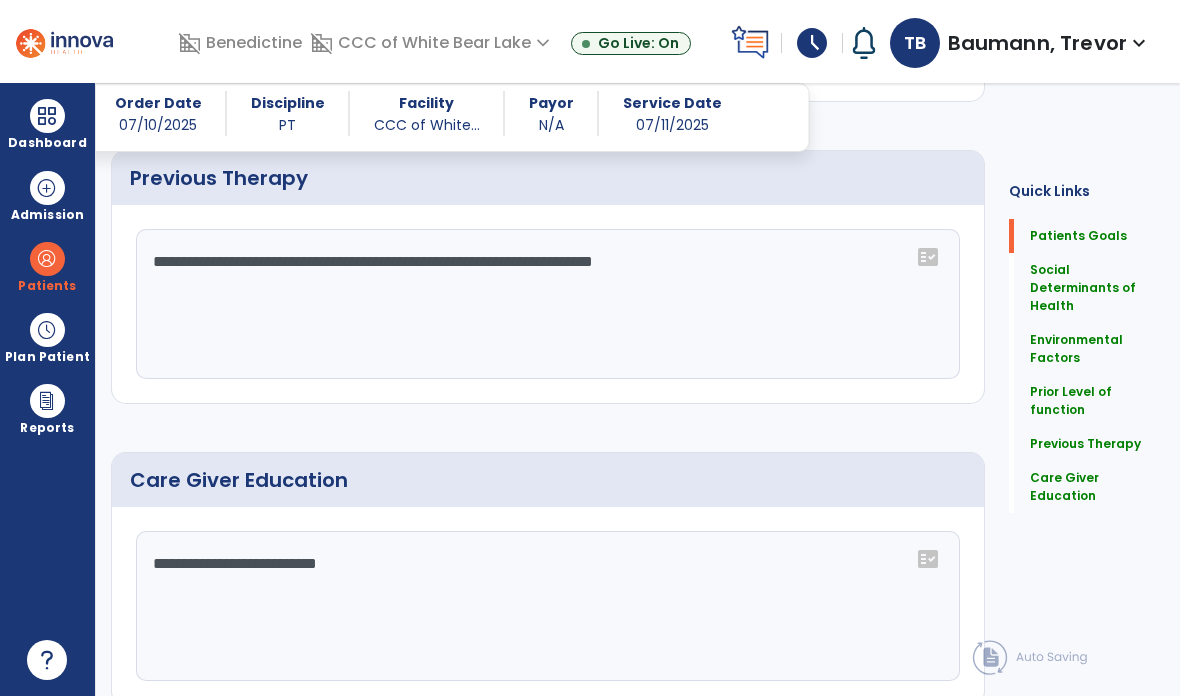 click on "Continue" 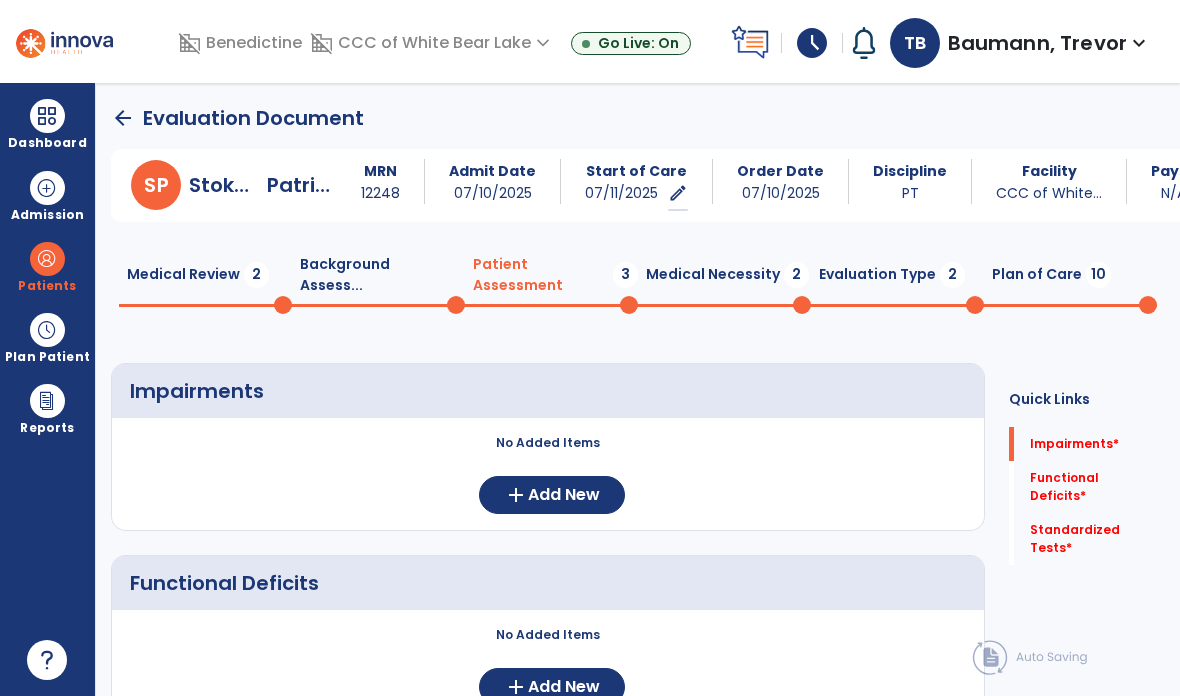 scroll, scrollTop: 0, scrollLeft: 0, axis: both 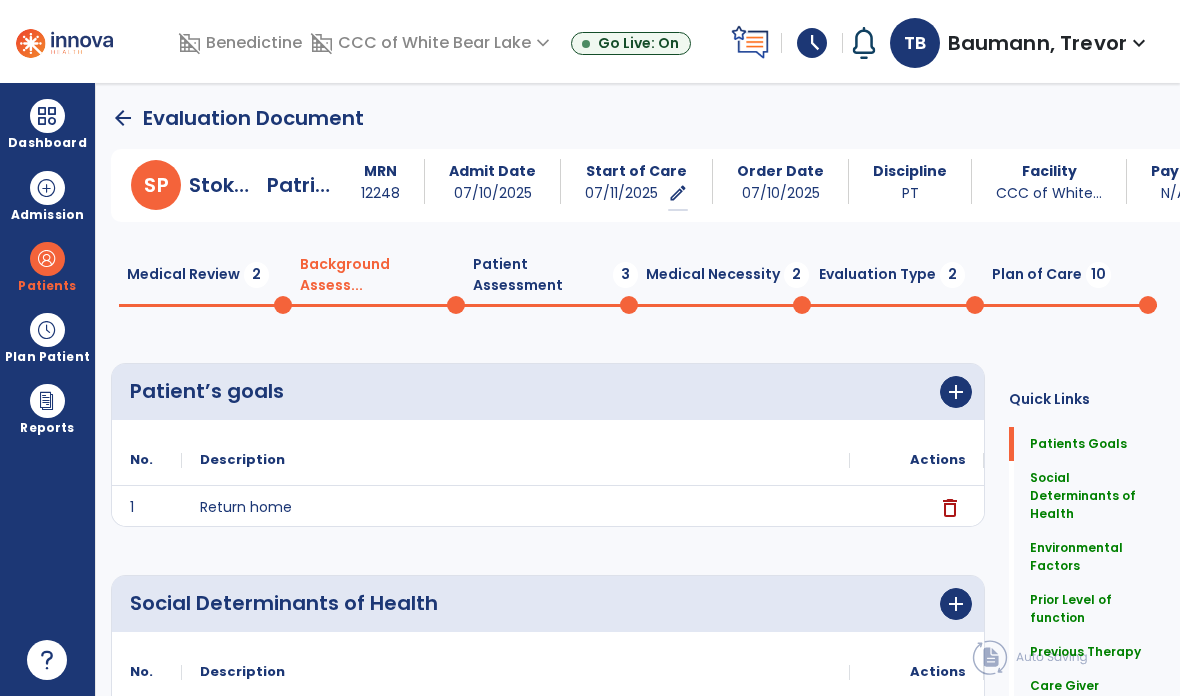 click on "Previous Therapy" 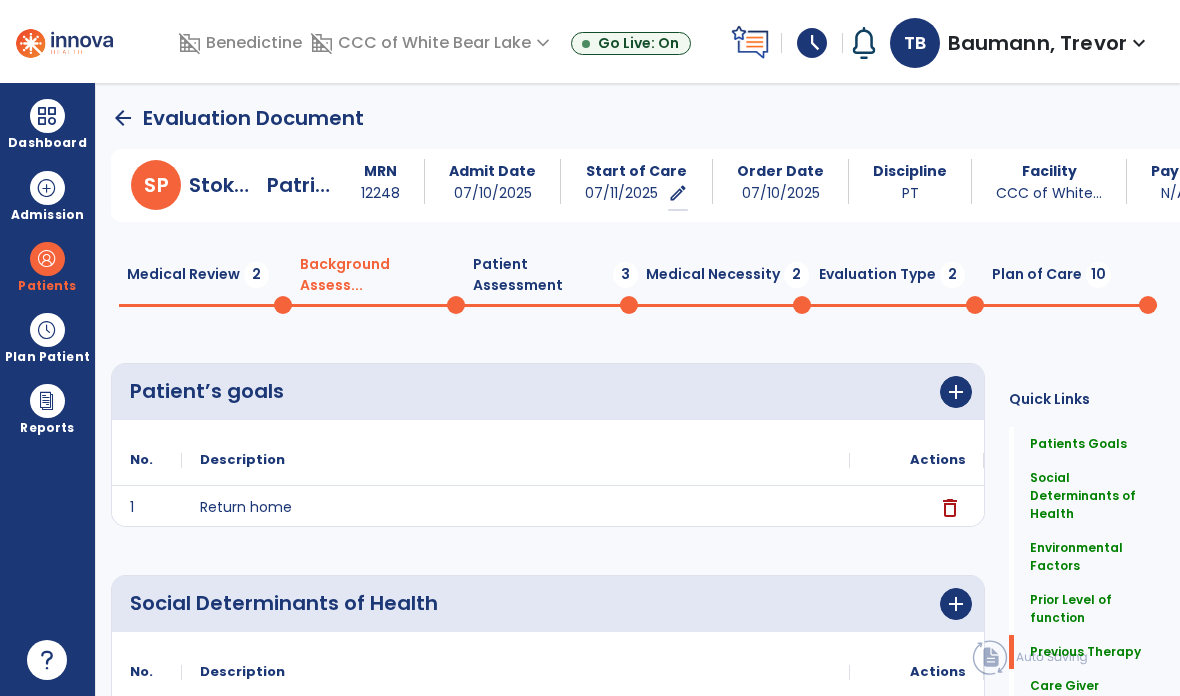 scroll, scrollTop: 975, scrollLeft: 0, axis: vertical 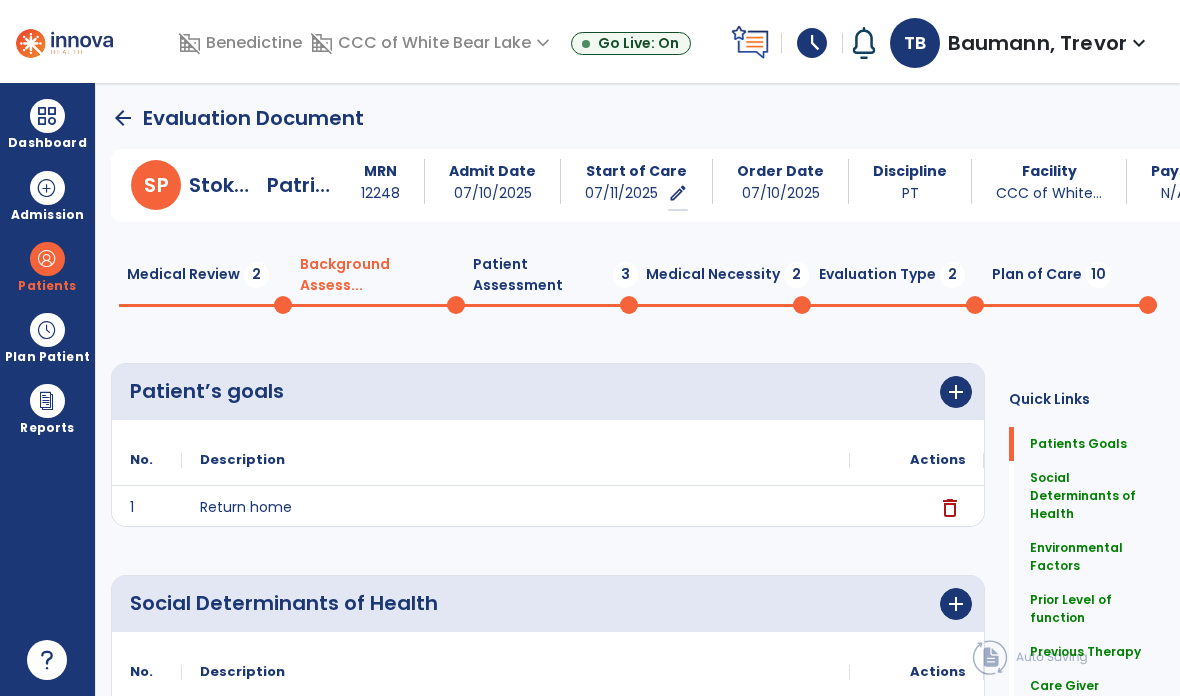 click on "Medical Review  2" 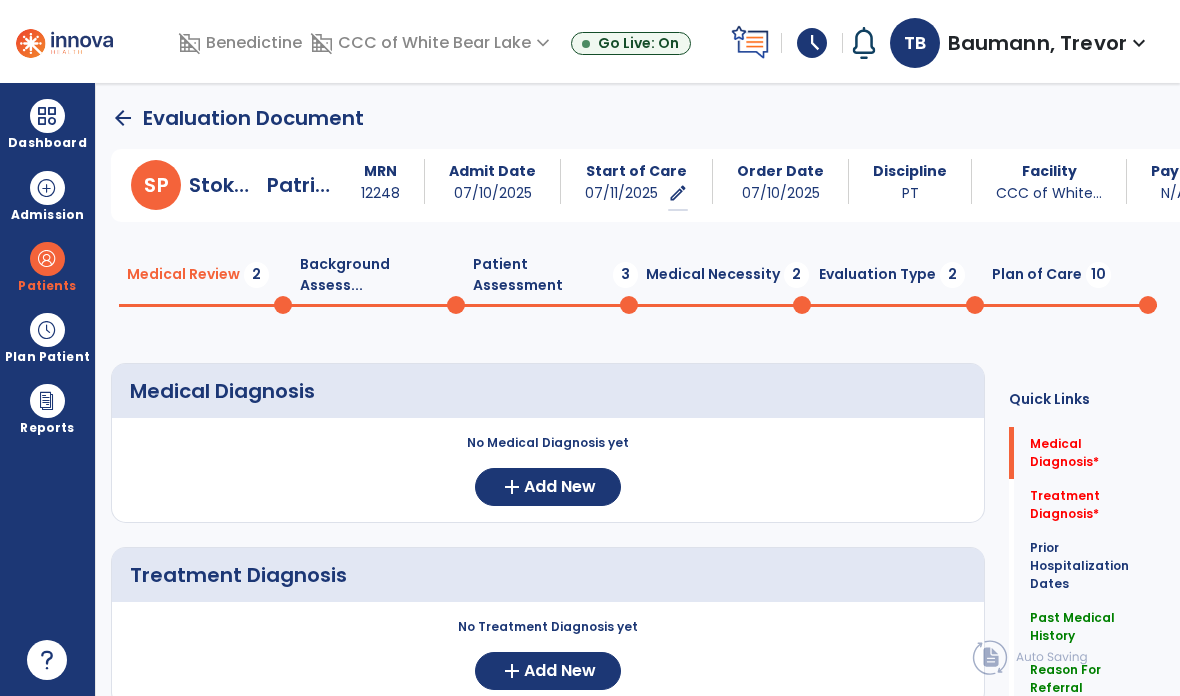 click on "Reason For Referral   Reason For Referral" 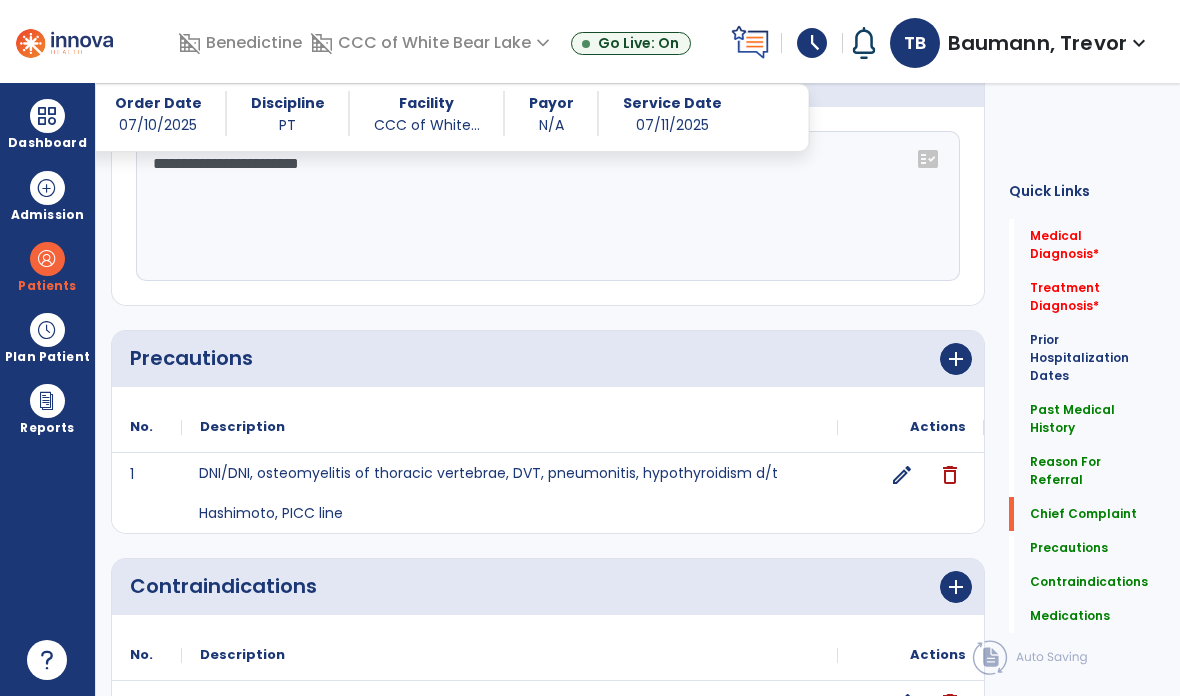 scroll, scrollTop: 1524, scrollLeft: 0, axis: vertical 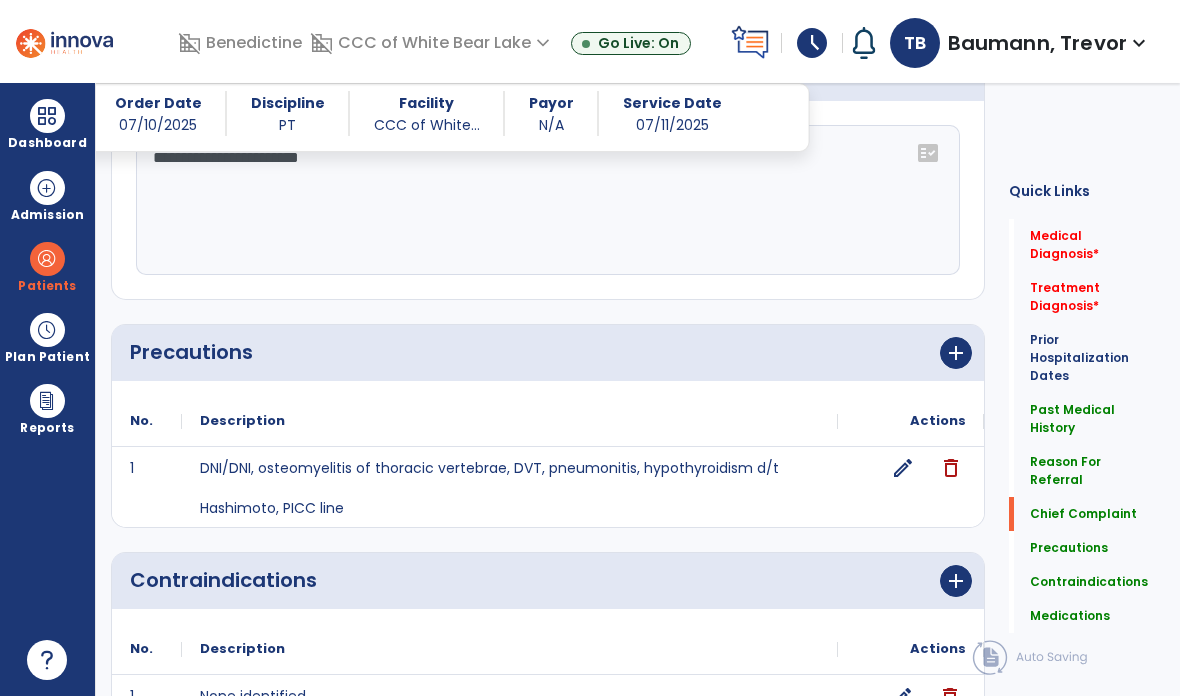 click on "edit" 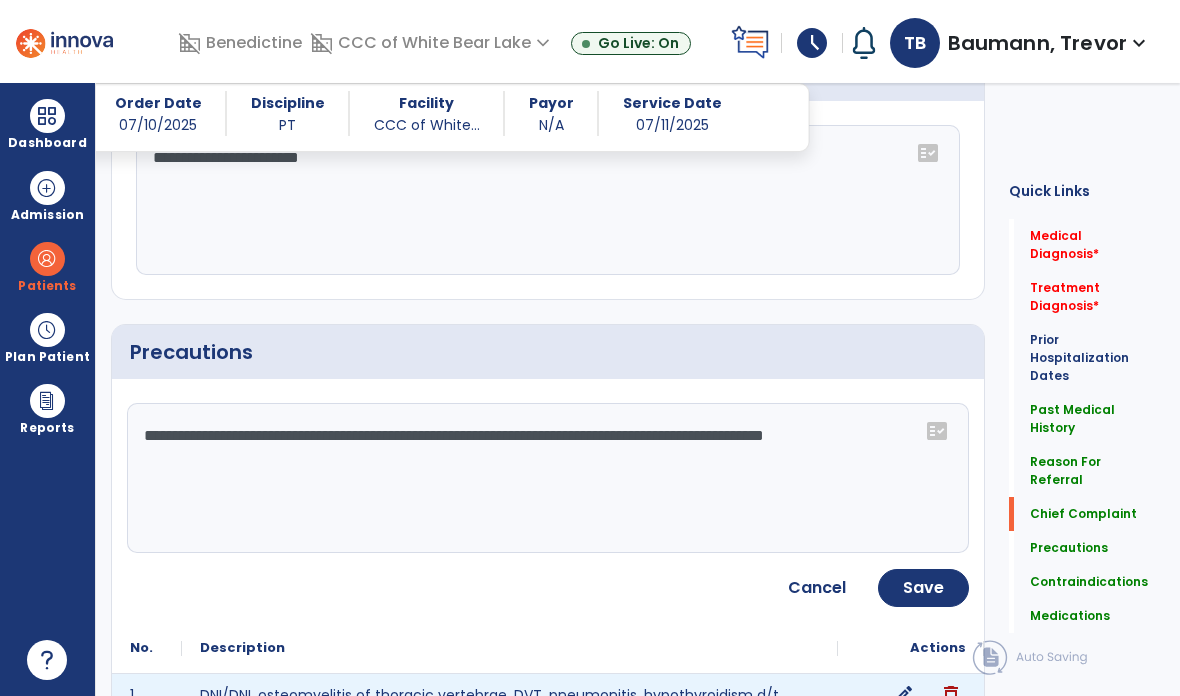 click on "**********" 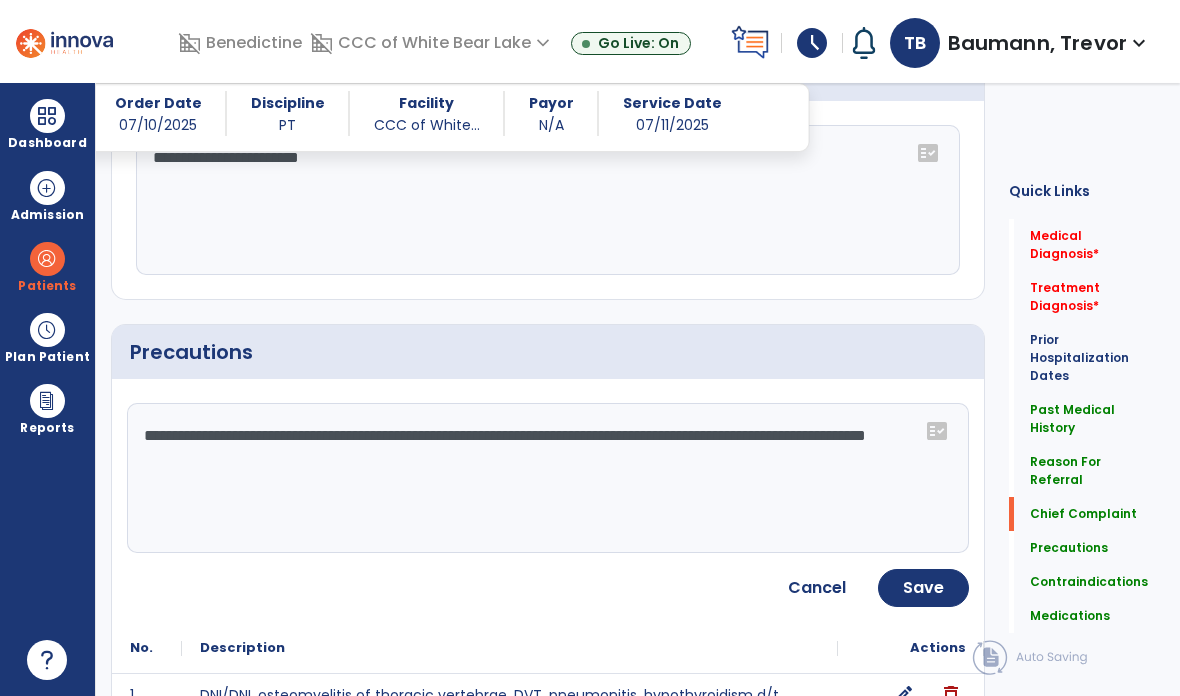 click on "**********" 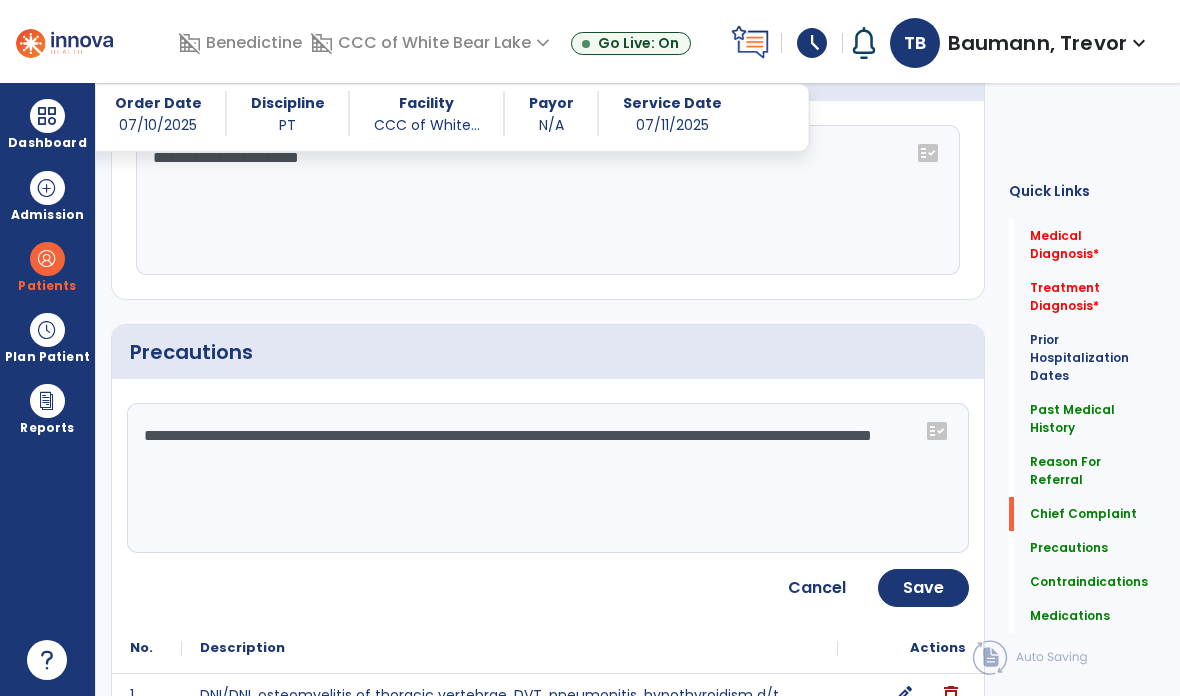 type on "**********" 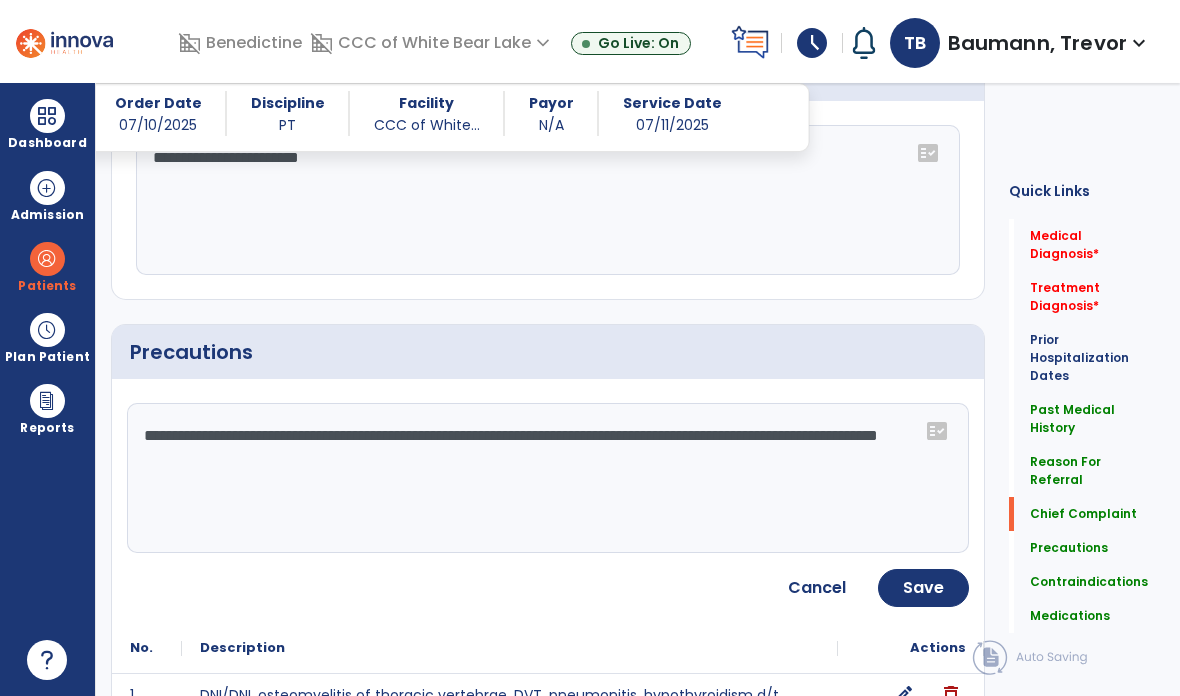 click on "Save" 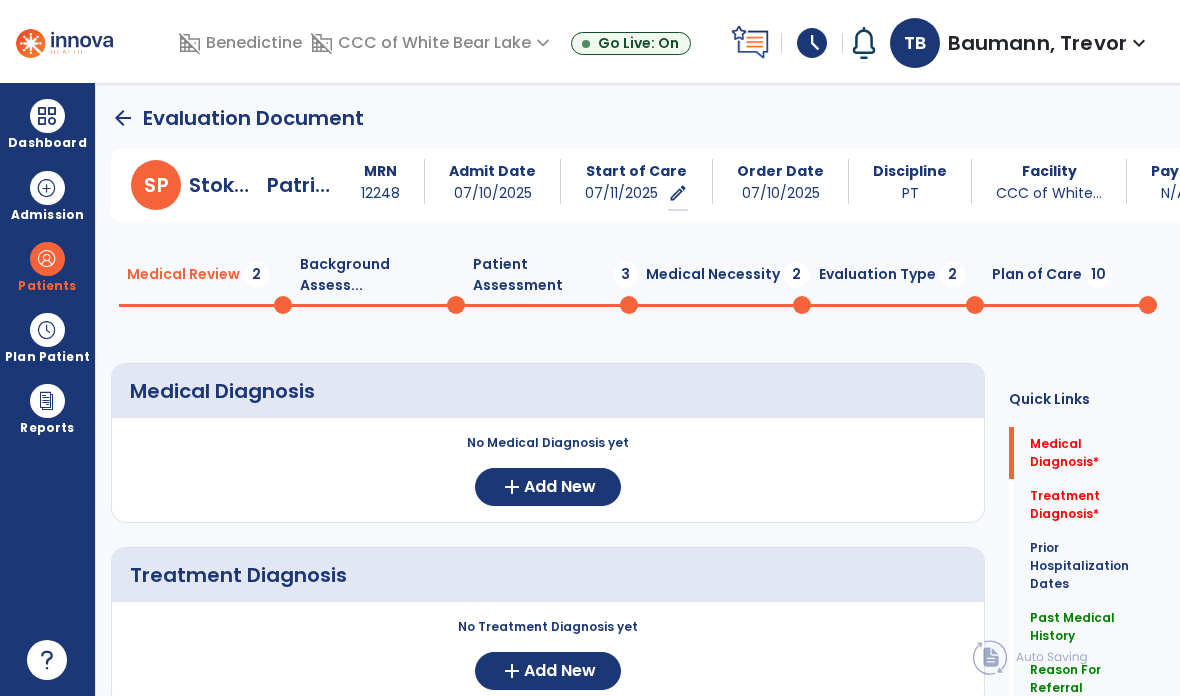 scroll, scrollTop: 0, scrollLeft: 0, axis: both 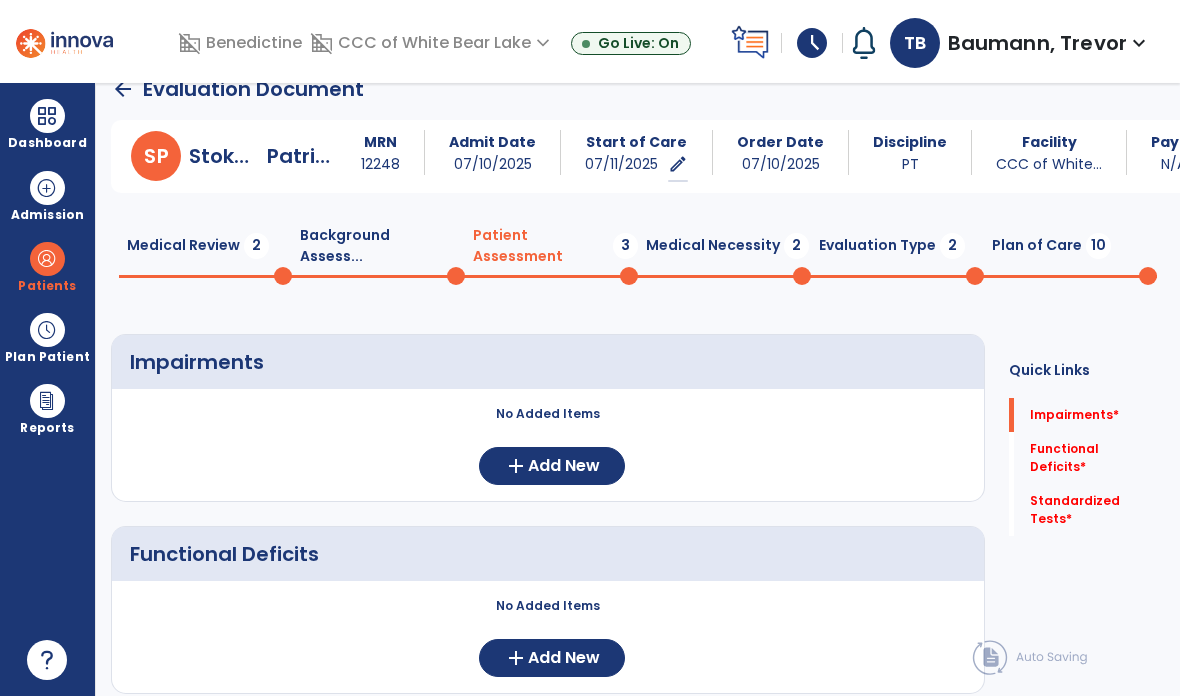 click on "Medical Review  2" 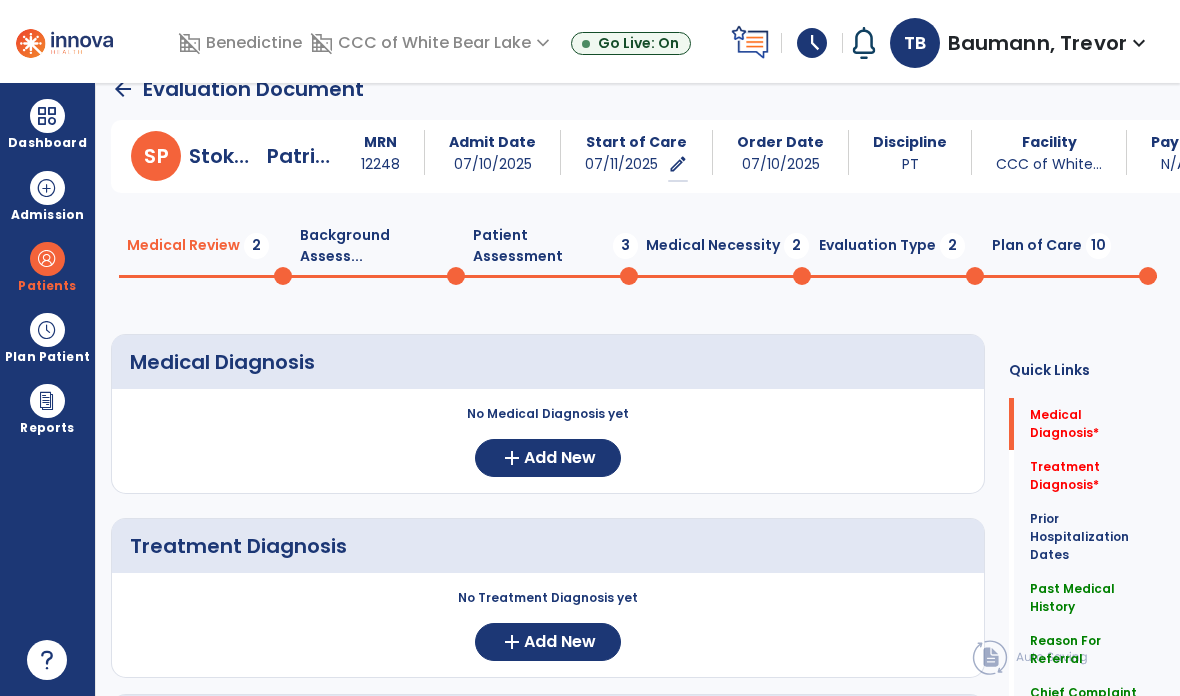 click on "Precautions   Precautions" 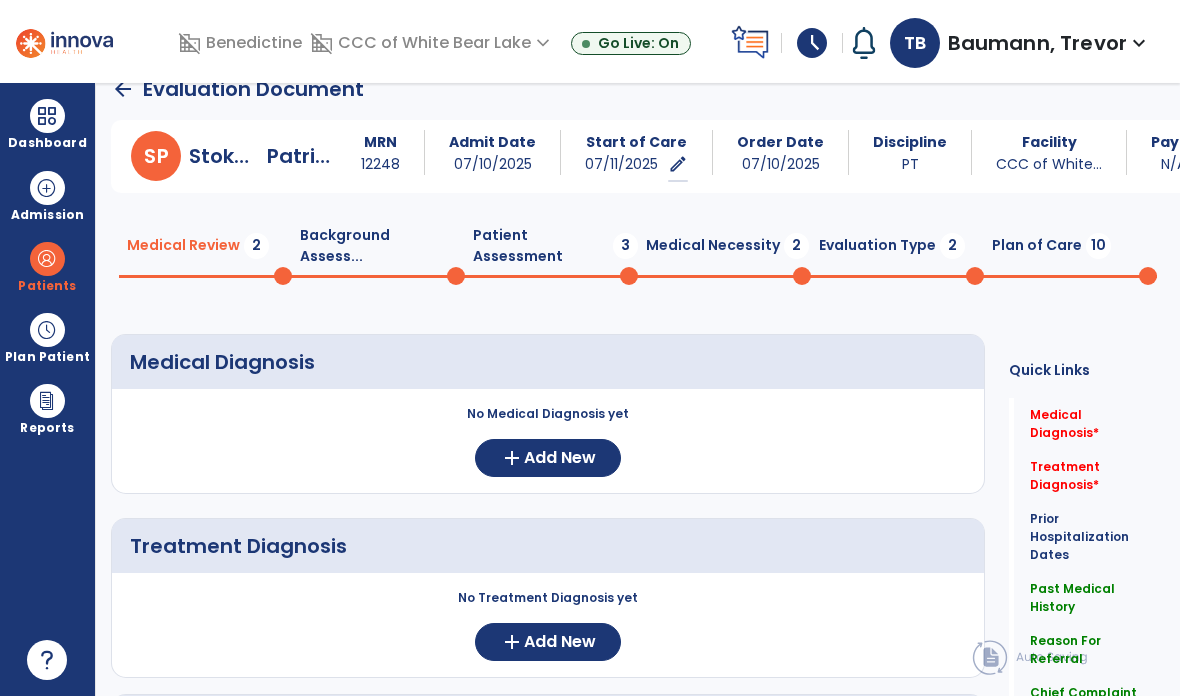 click on "Quick Links  Medical Diagnosis   *  Medical Diagnosis   *  Treatment Diagnosis   *  Treatment Diagnosis   *  Prior Hospitalization Dates   Prior Hospitalization Dates   Past Medical History   Past Medical History   Reason For Referral   Reason For Referral   Chief Complaint   Chief Complaint   Precautions   Precautions   Contraindications   Contraindications   Medications   Medications" 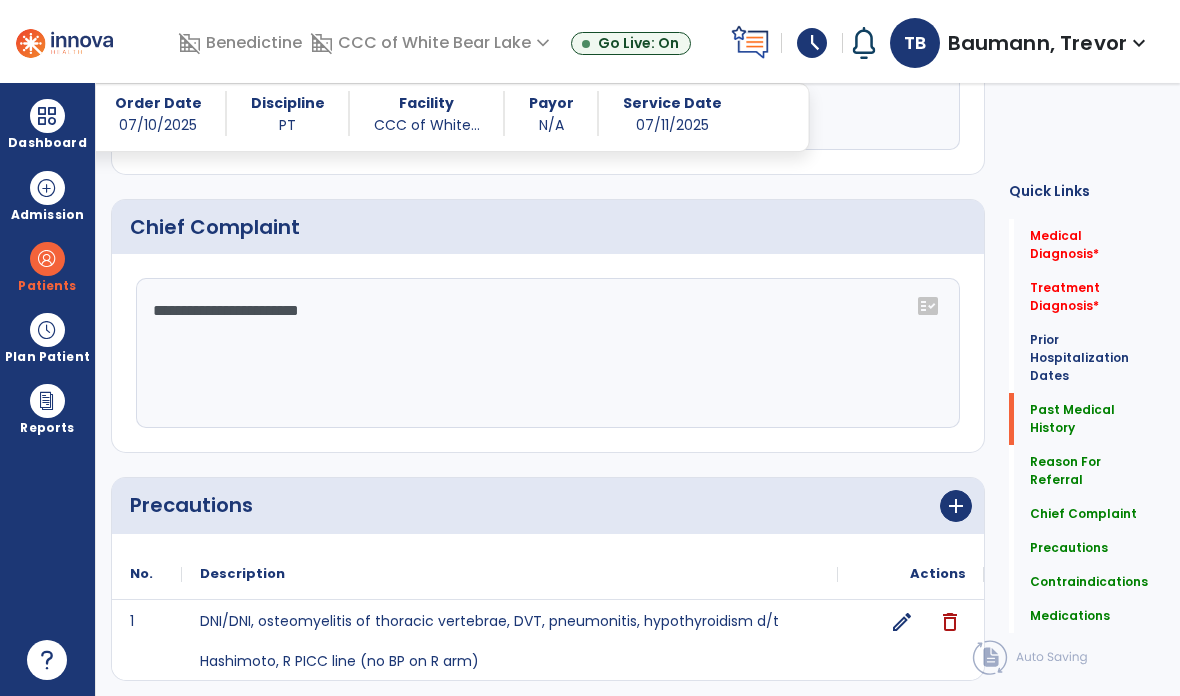 scroll, scrollTop: 1540, scrollLeft: 0, axis: vertical 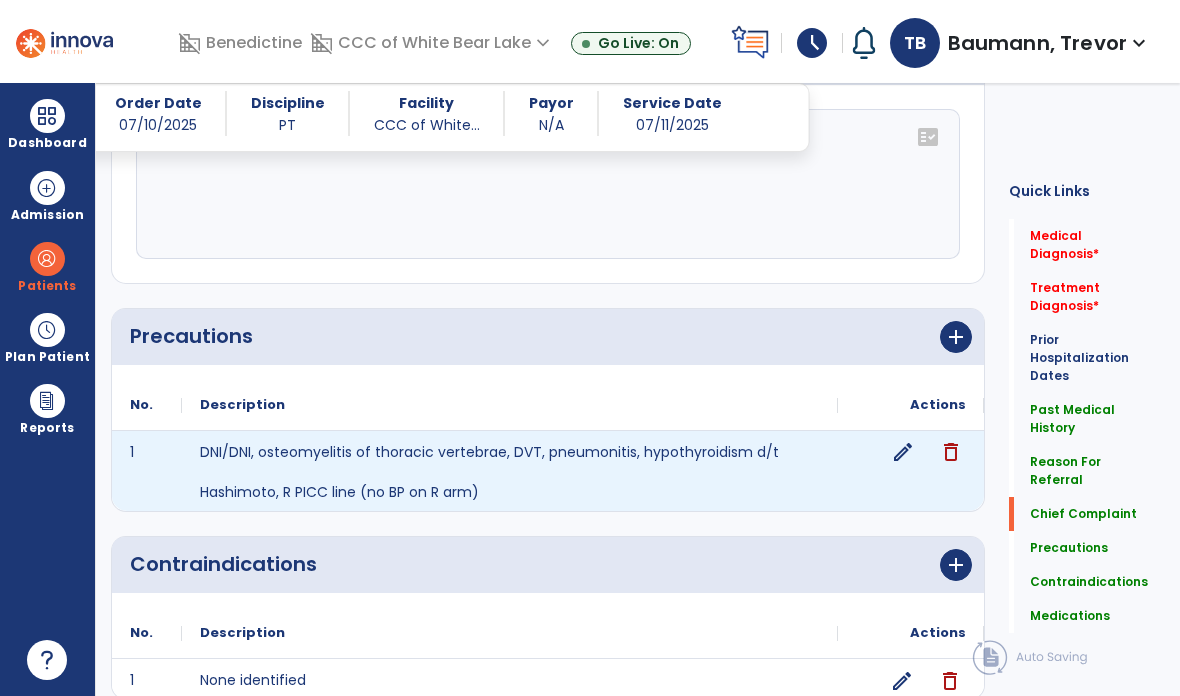 click on "edit" 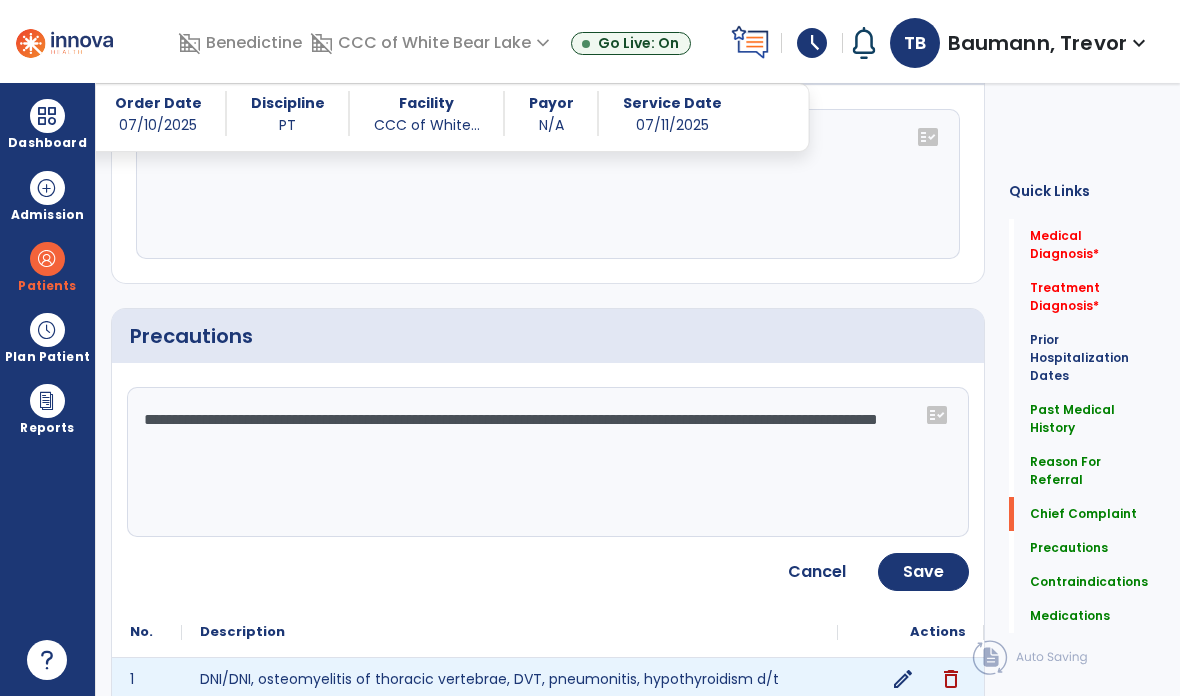 click on "**********" 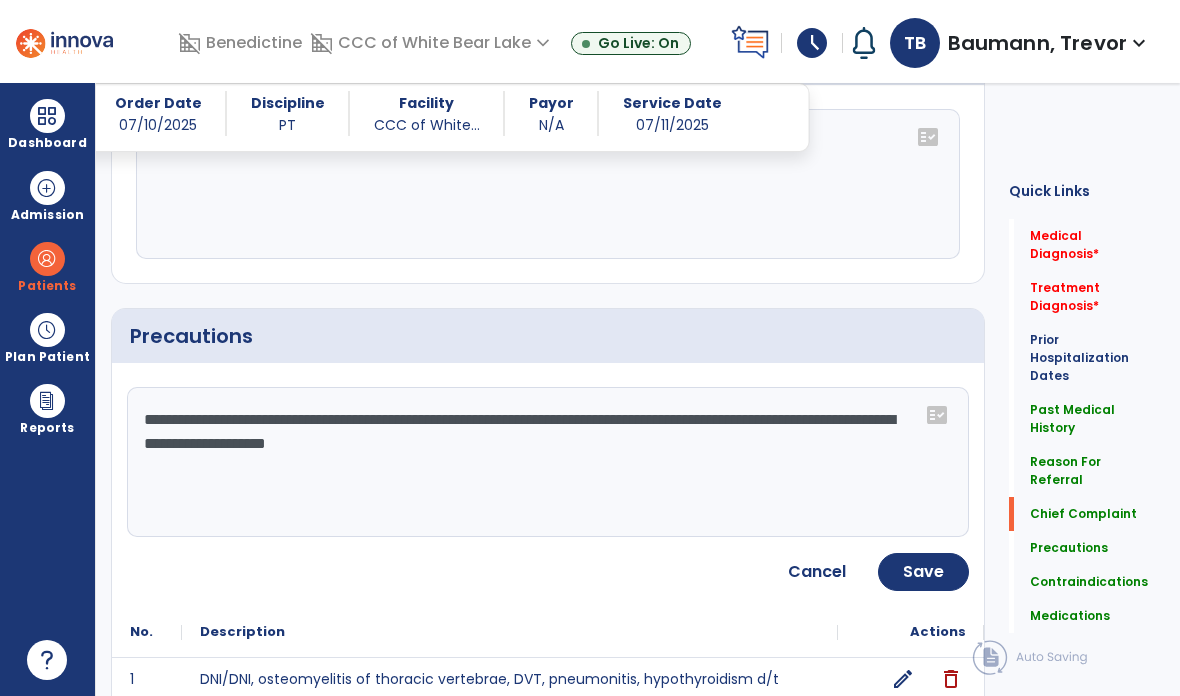 type on "**********" 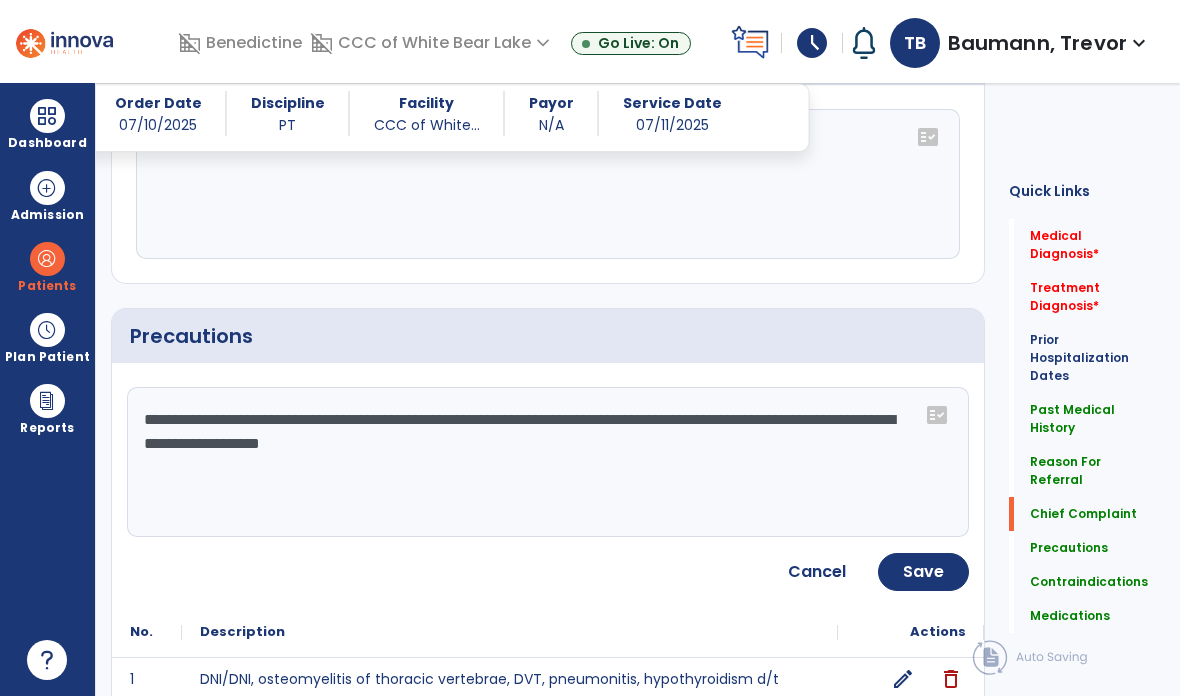 click on "Save" 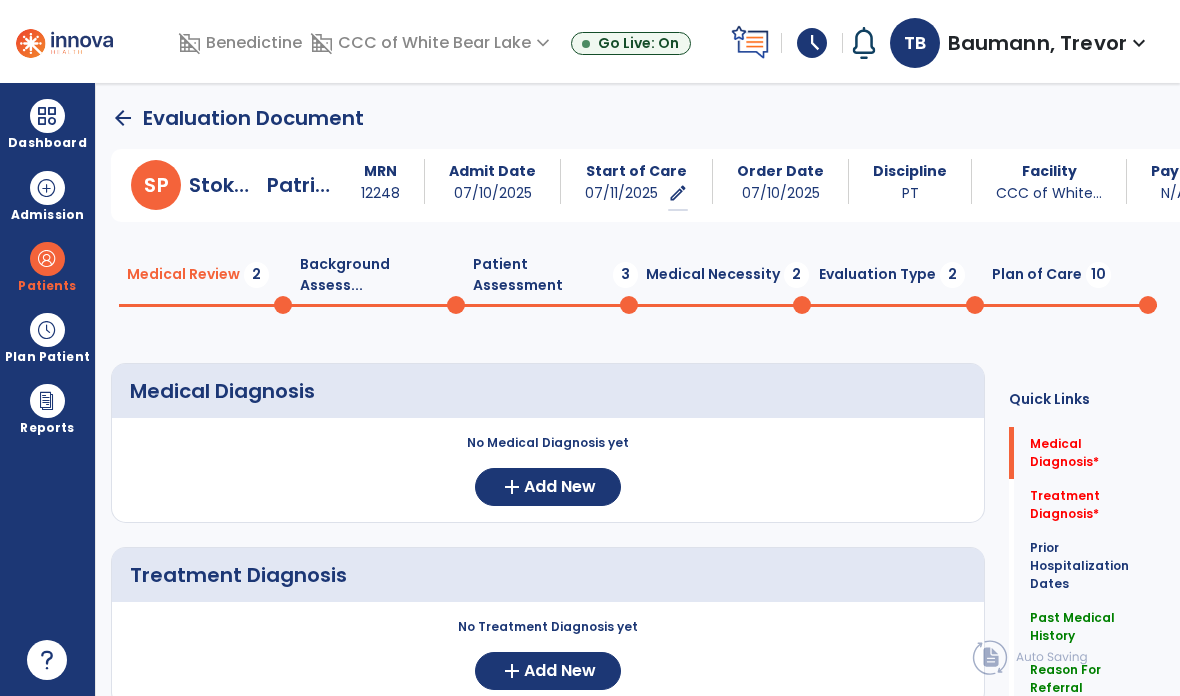 scroll, scrollTop: 0, scrollLeft: 0, axis: both 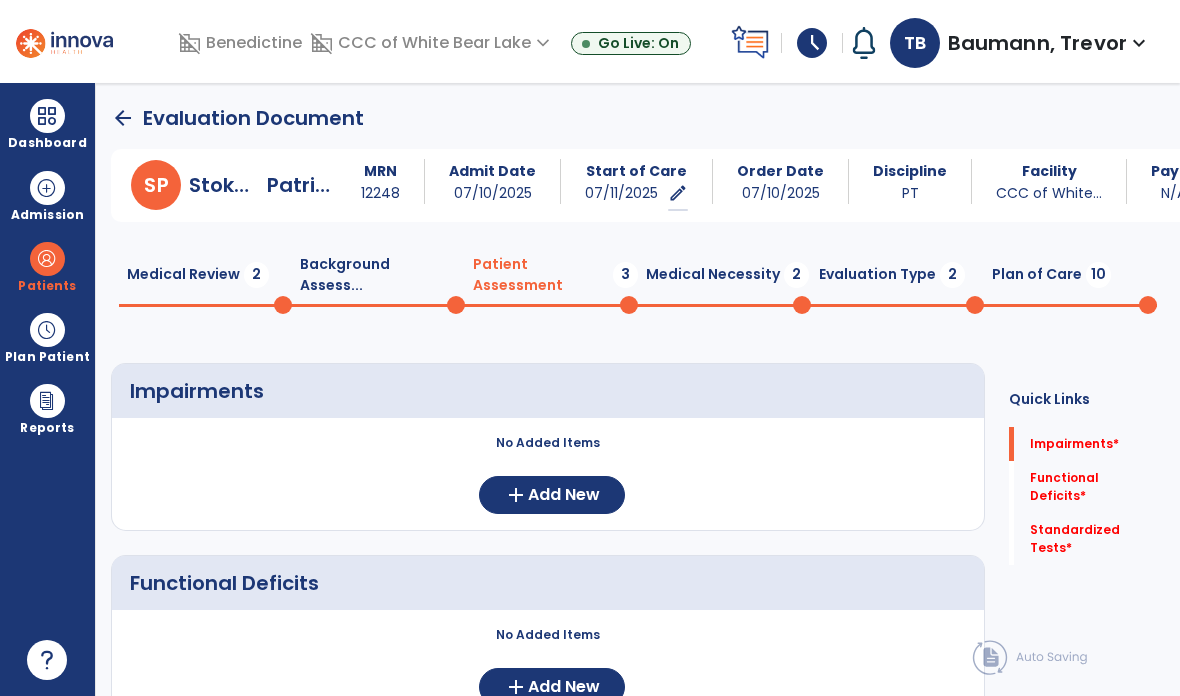 click on "add  Add New" 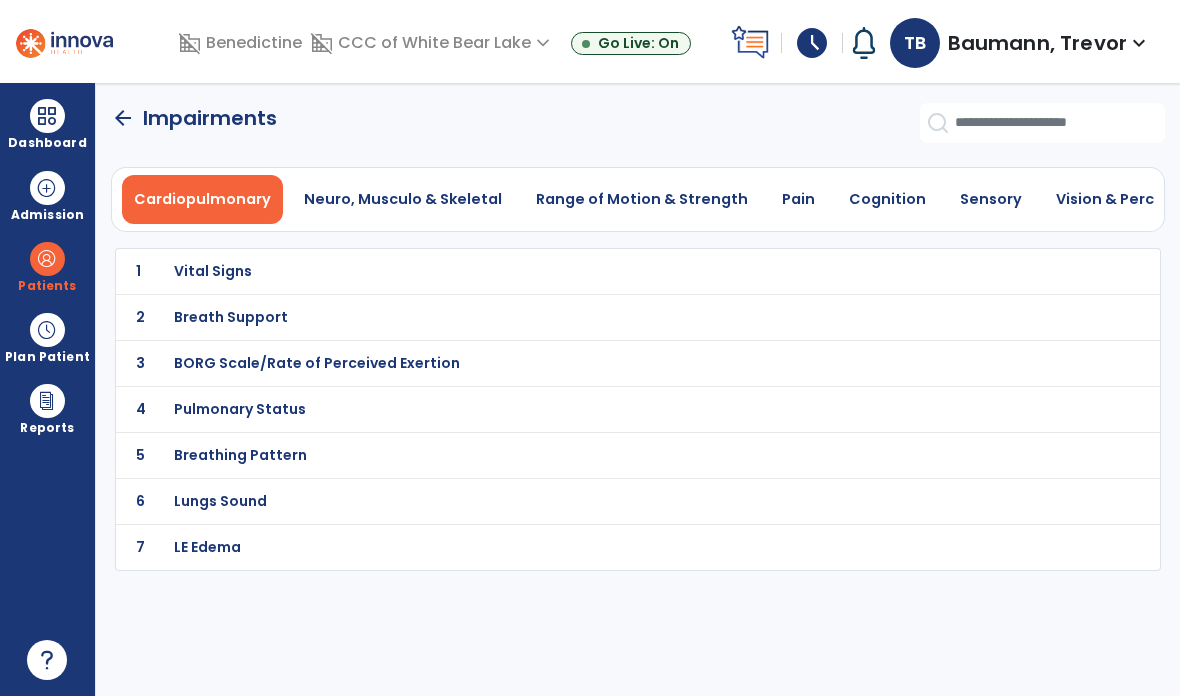 click on "Vital Signs" at bounding box center [593, 271] 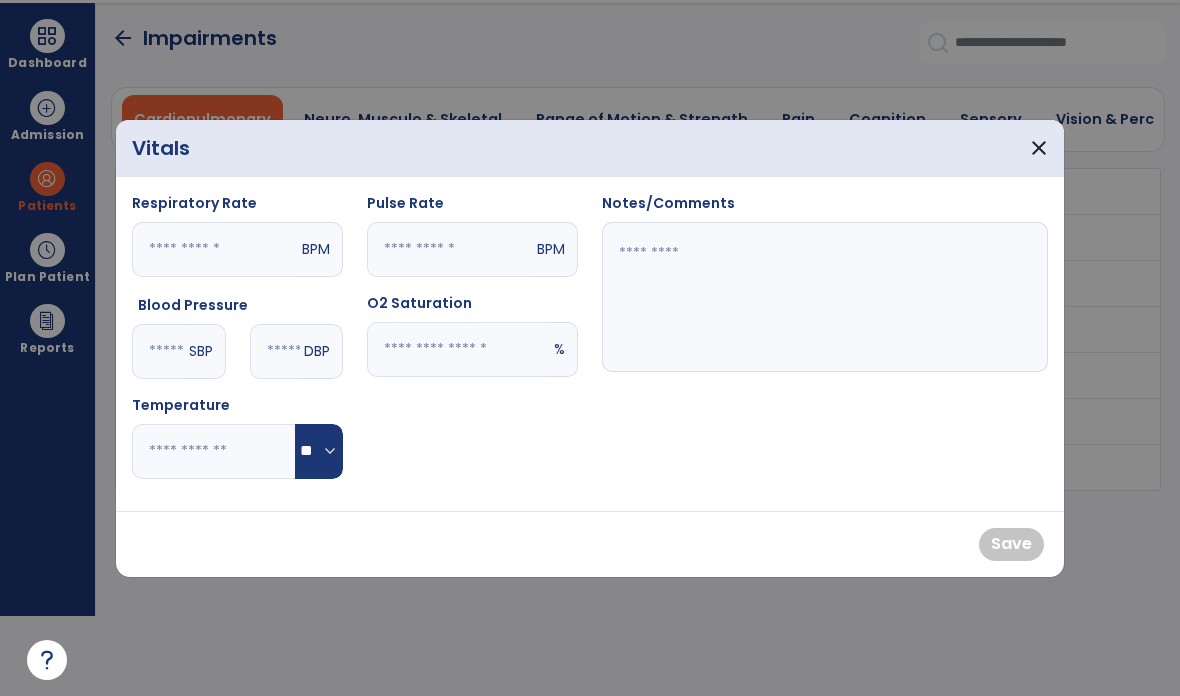 scroll, scrollTop: 0, scrollLeft: 0, axis: both 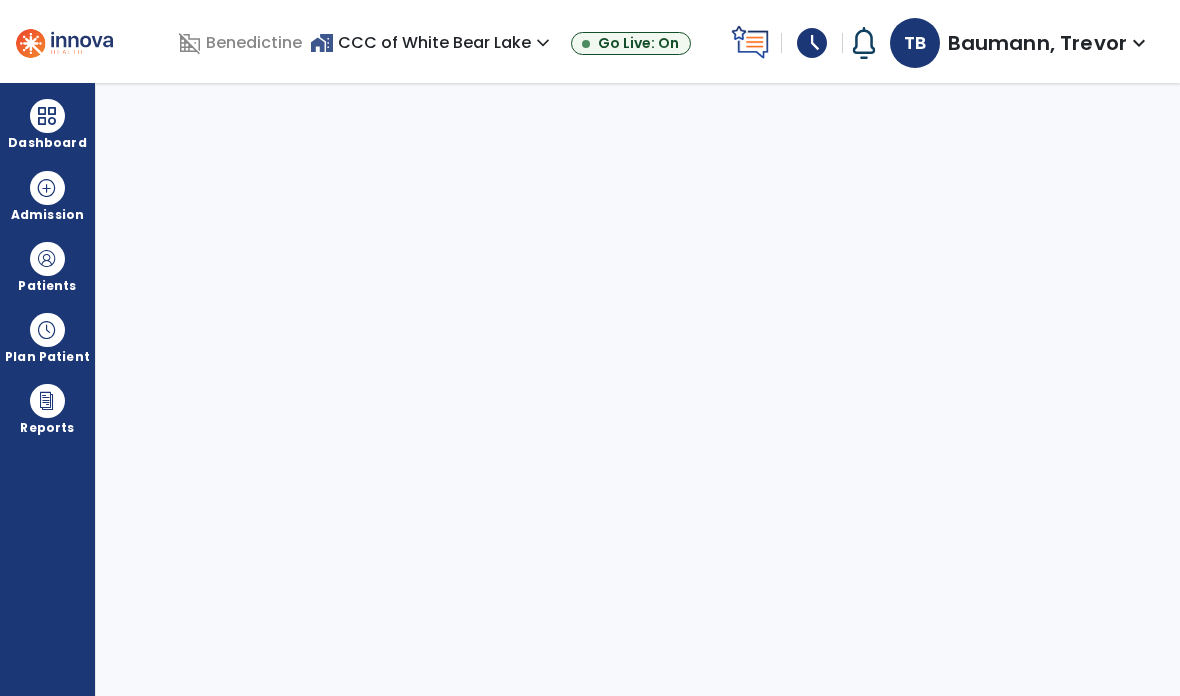 select on "****" 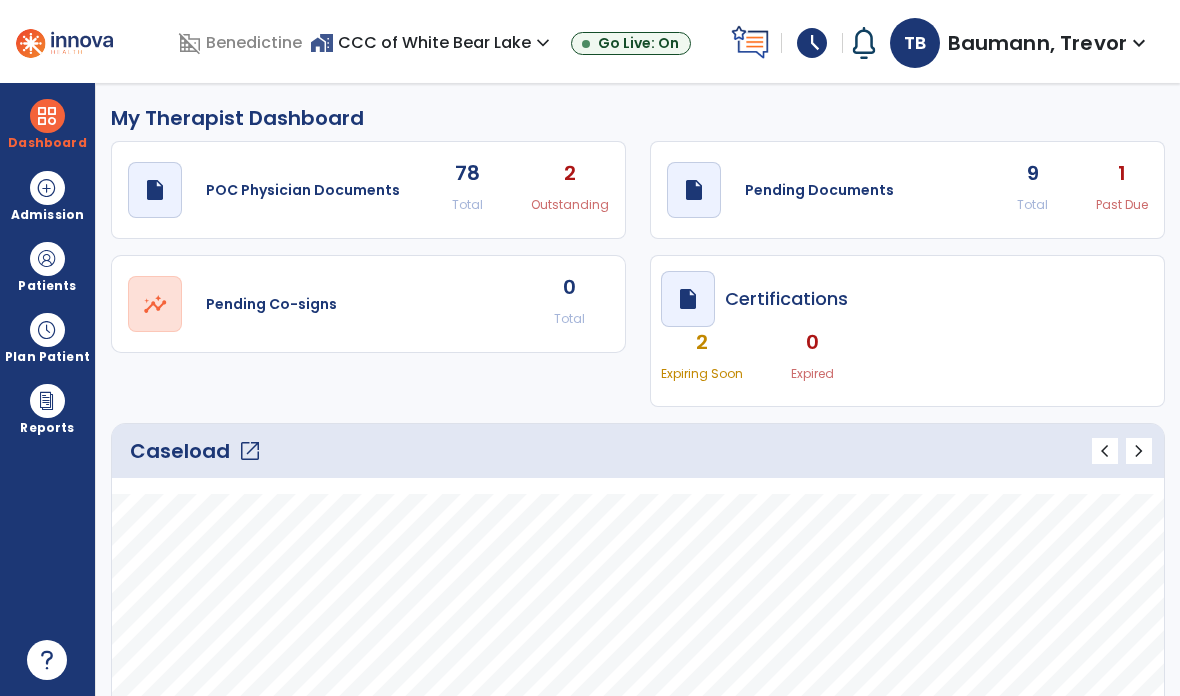 click on "Caseload   open_in_new" 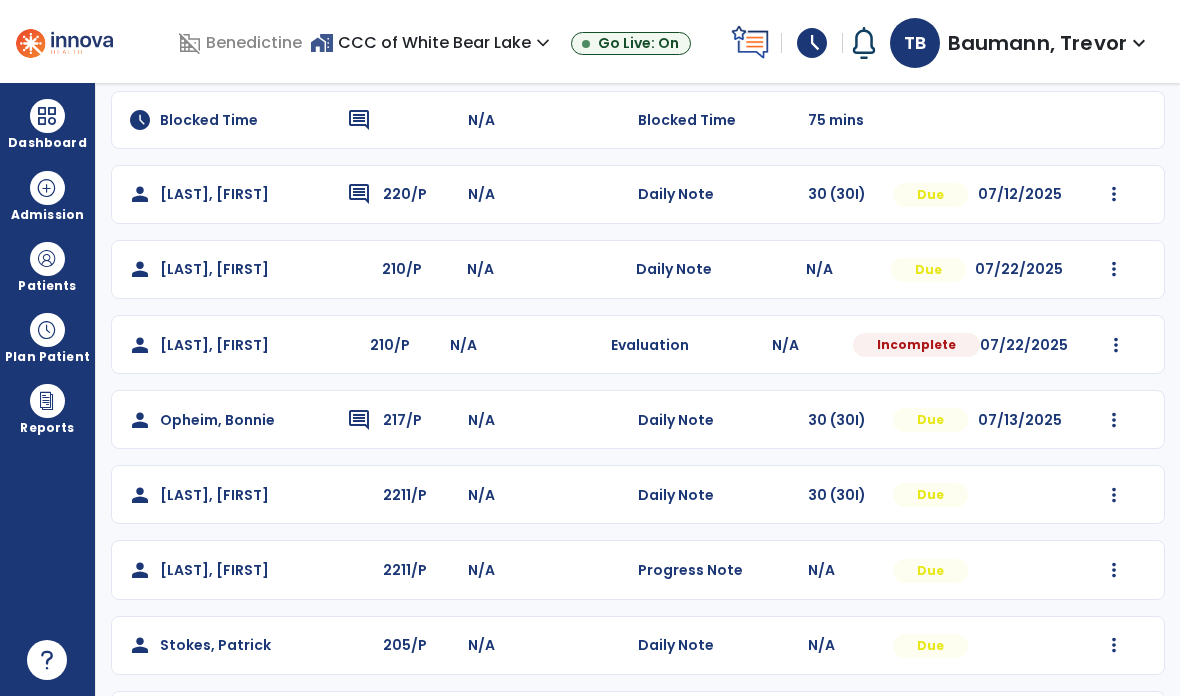 scroll, scrollTop: 338, scrollLeft: 0, axis: vertical 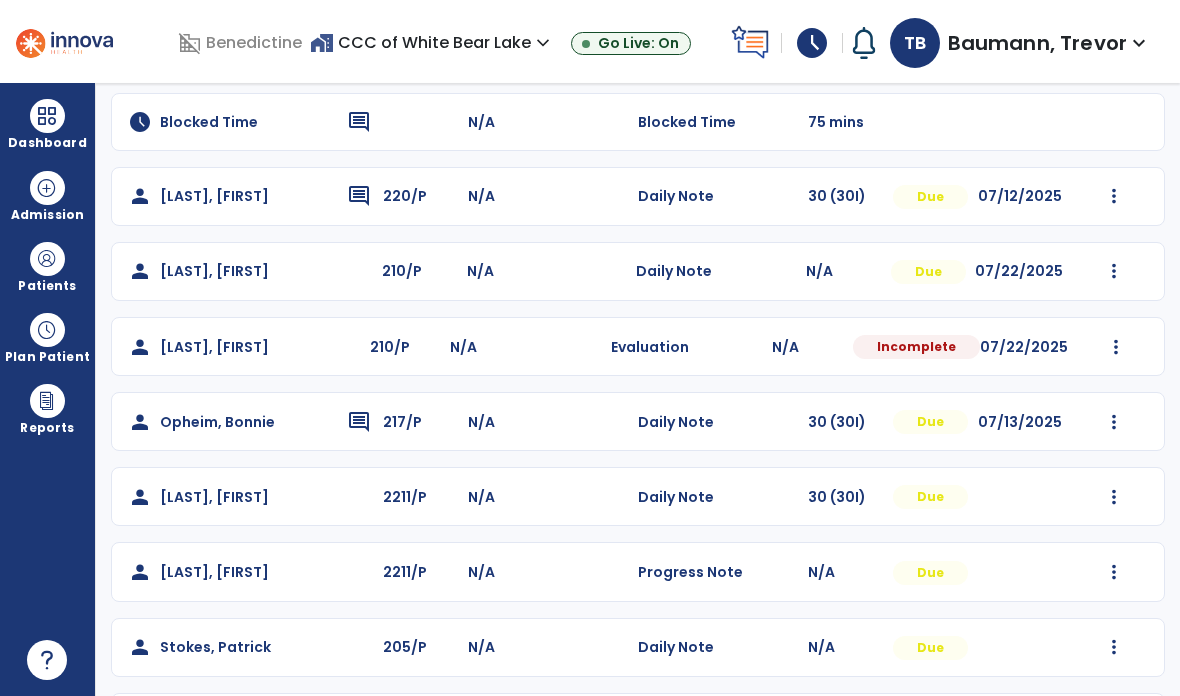 click on "person   Stokes, Patrick  205/P N/A  Evaluation   N/A  Incomplete  Mark Visit As Complete   Reset Note   Open Document   G + C Mins" 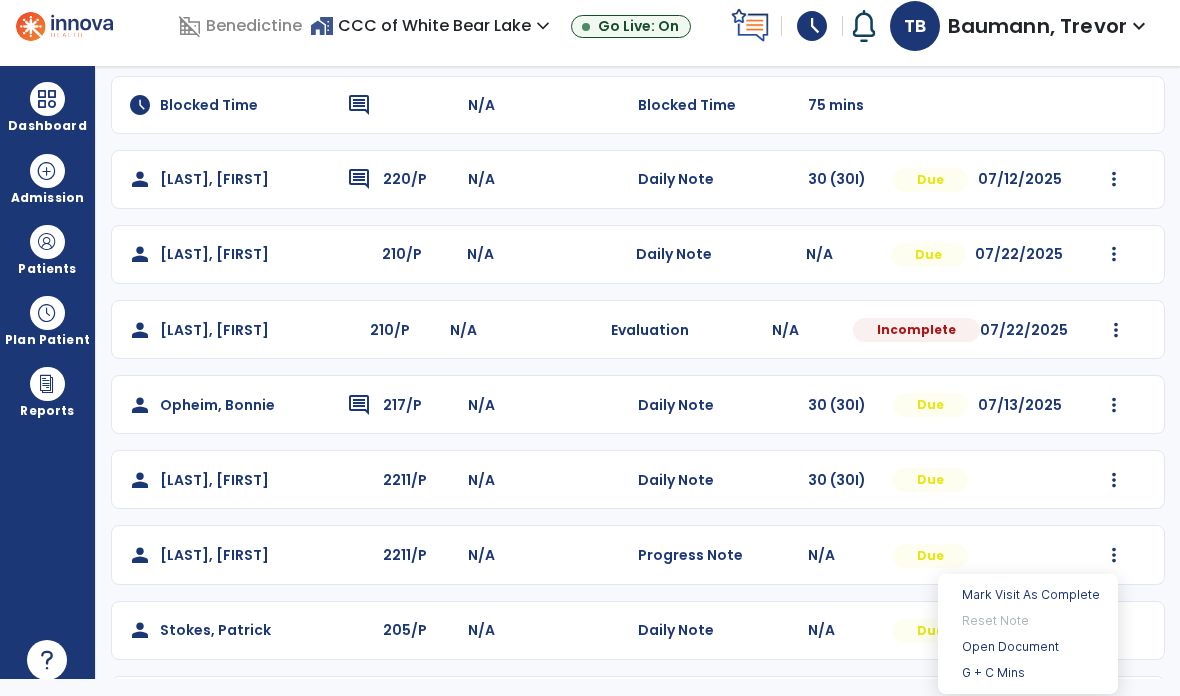 click on "Open Document" at bounding box center [1028, 647] 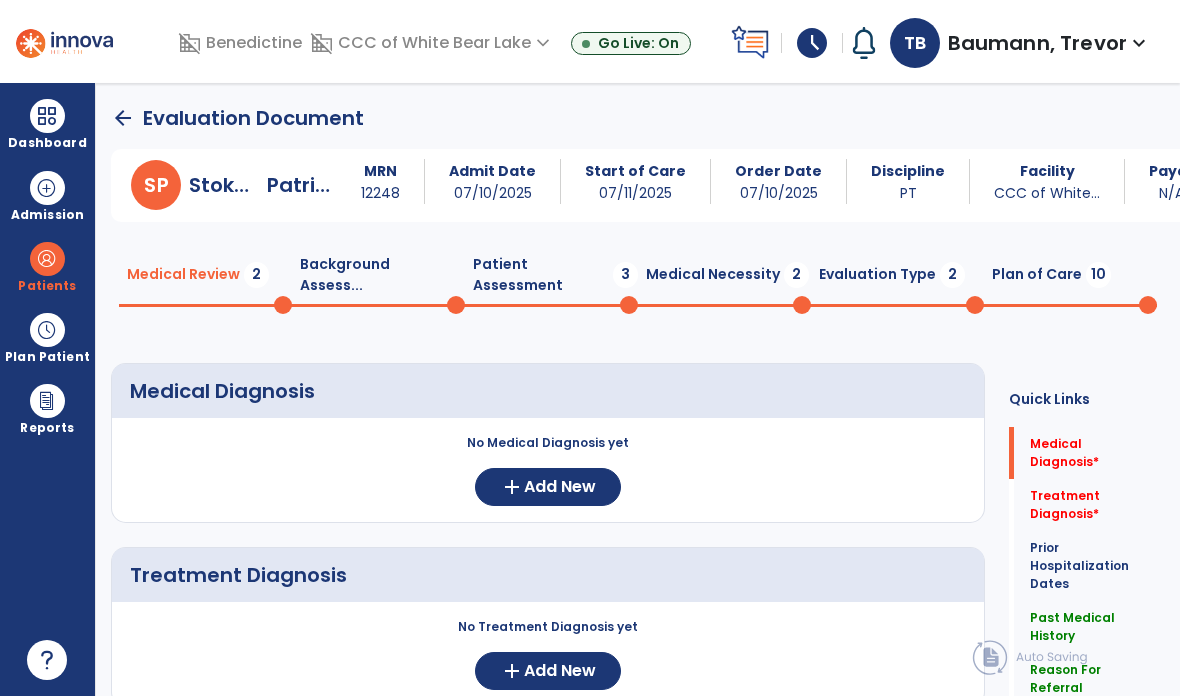 scroll, scrollTop: 0, scrollLeft: 0, axis: both 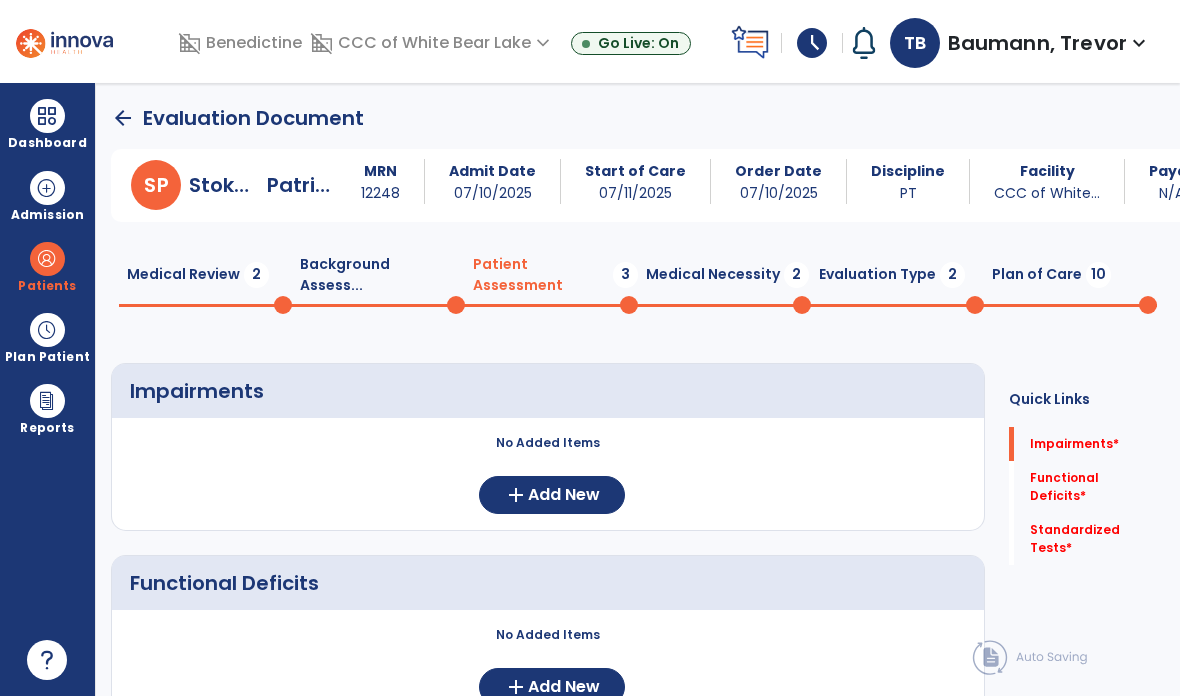 click on "Background Assess...  0" 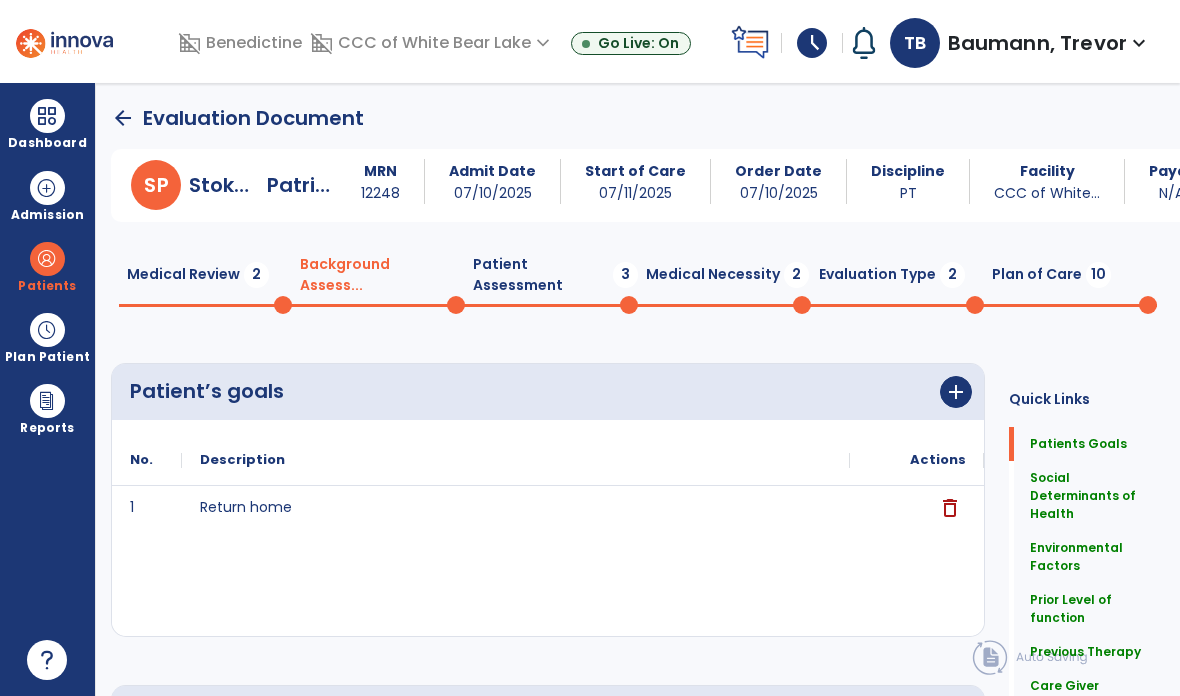 click on "Patient Assessment  3" 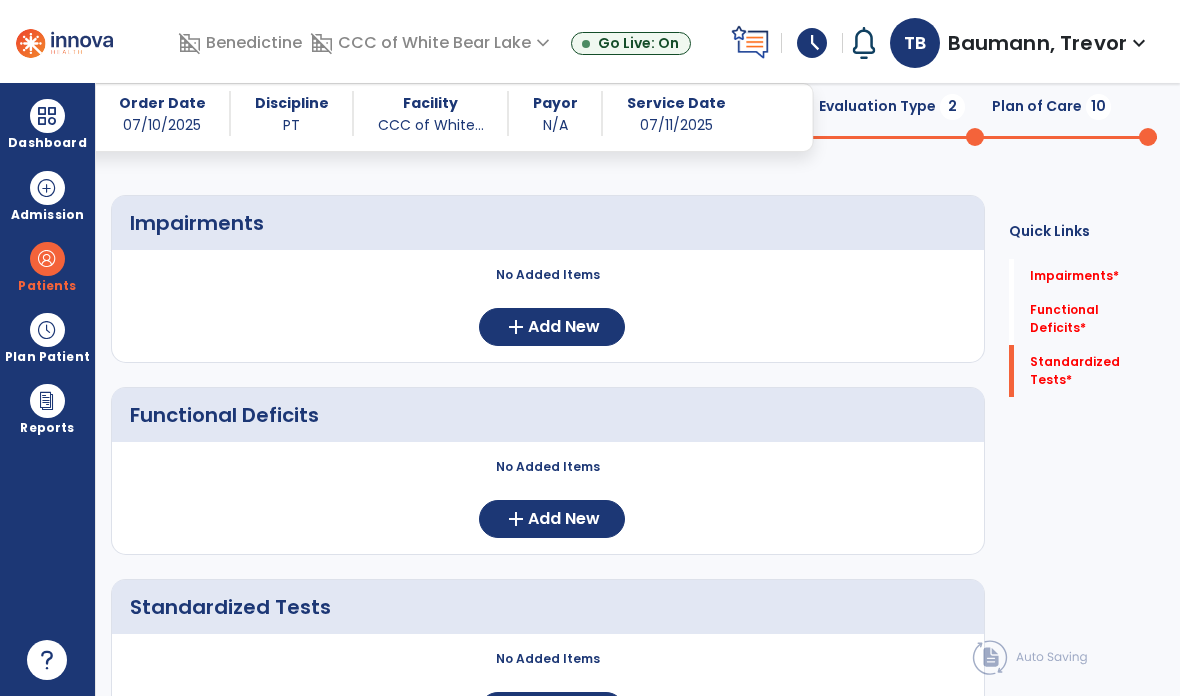 scroll, scrollTop: 152, scrollLeft: 0, axis: vertical 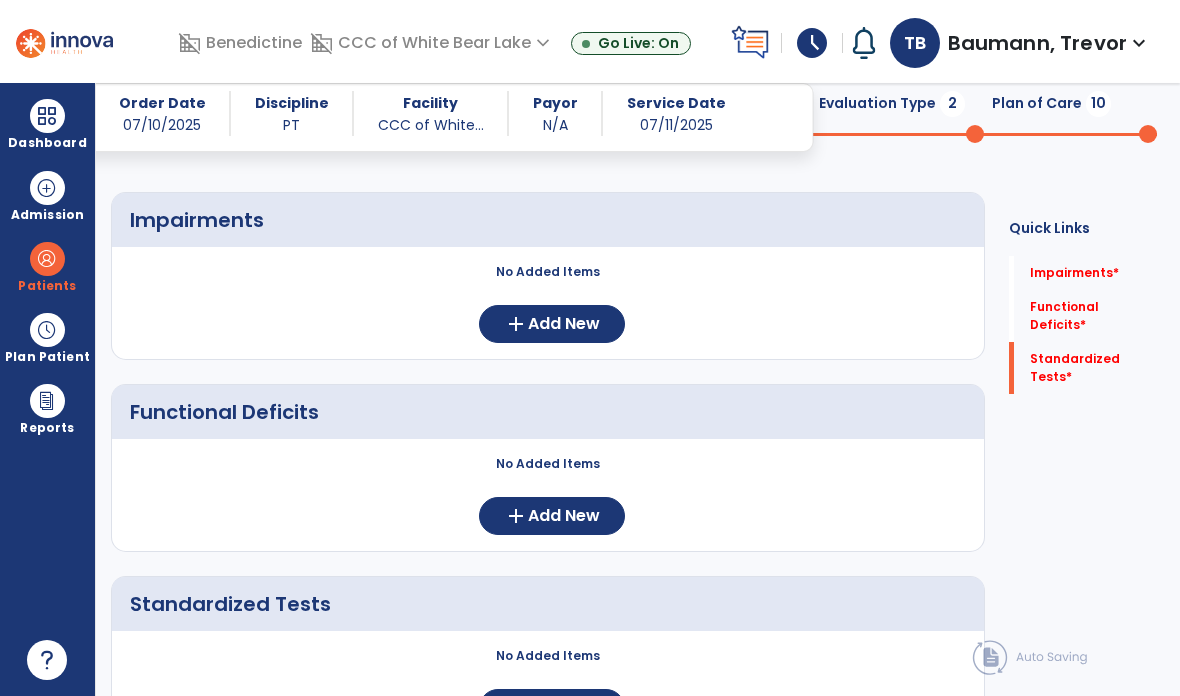 click on "Add New" 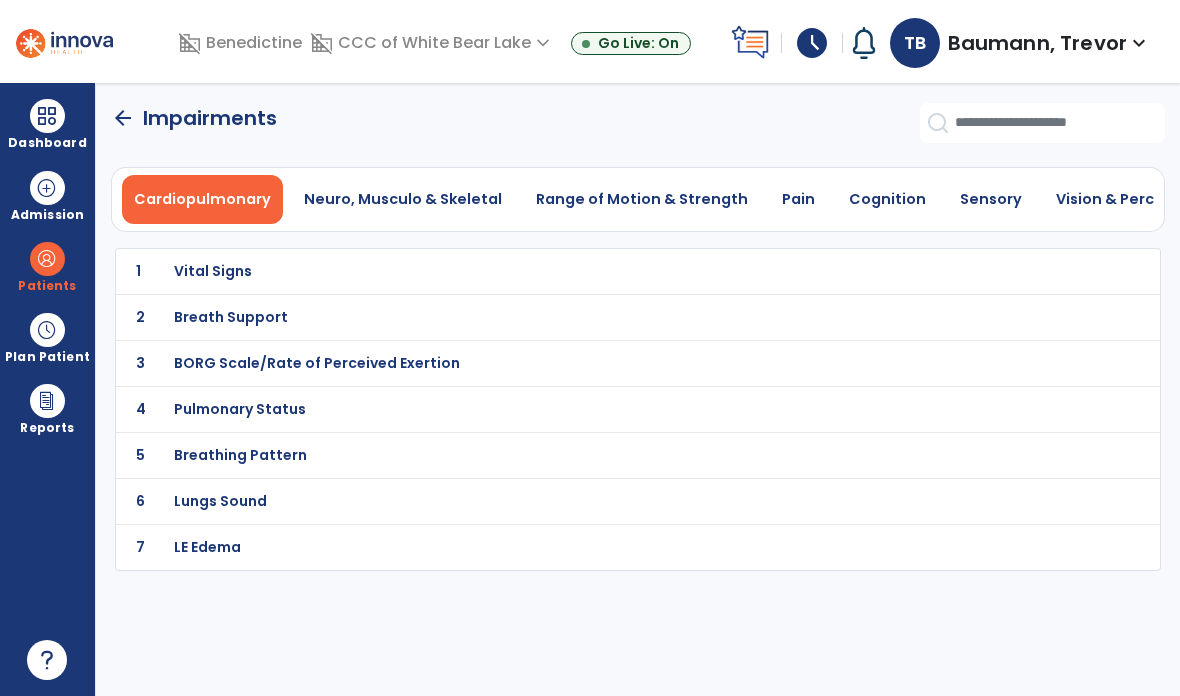 scroll, scrollTop: 0, scrollLeft: 0, axis: both 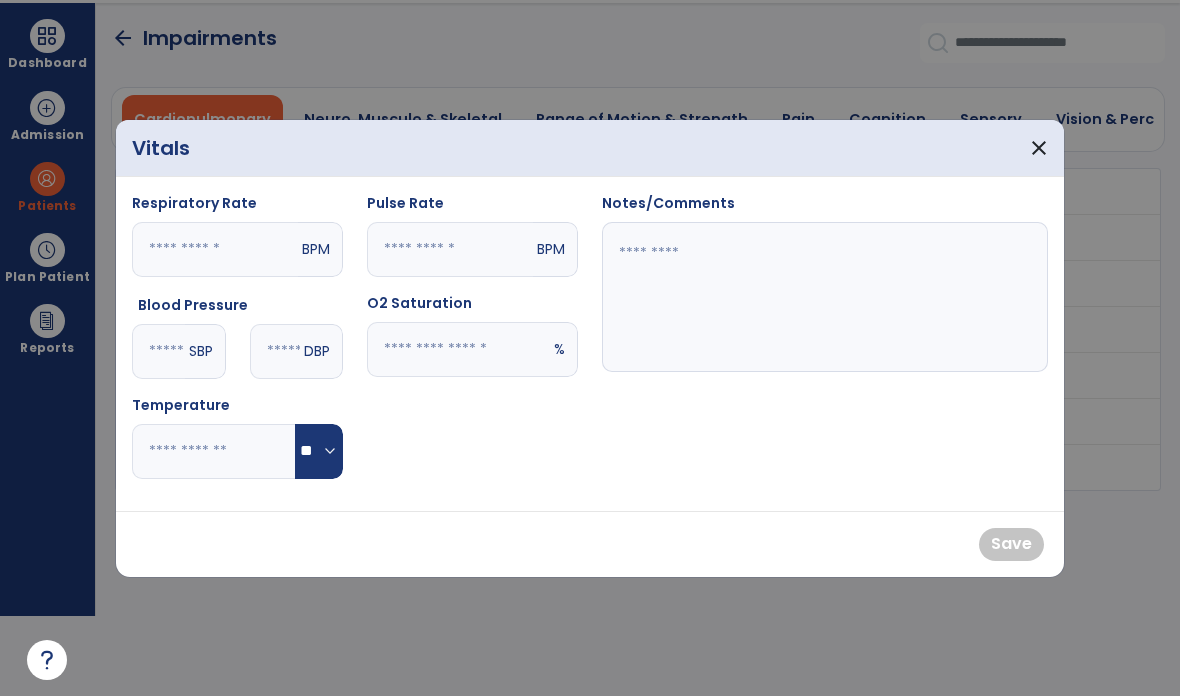 click at bounding box center [450, 249] 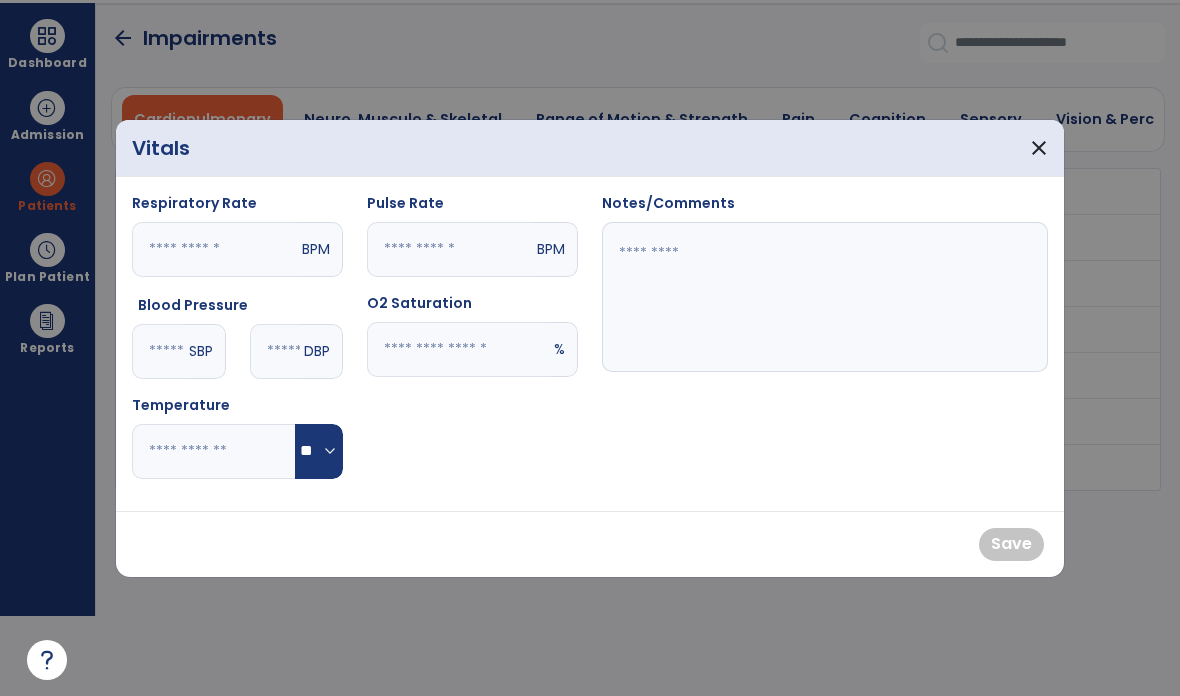 click at bounding box center (458, 349) 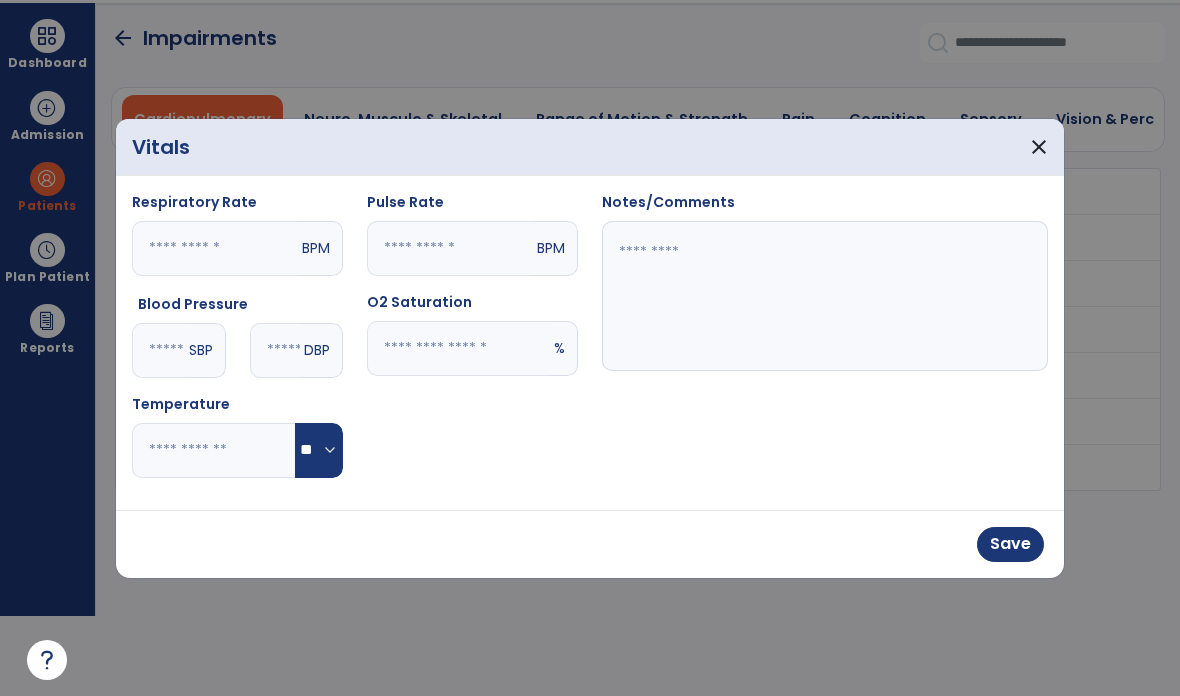 type on "**" 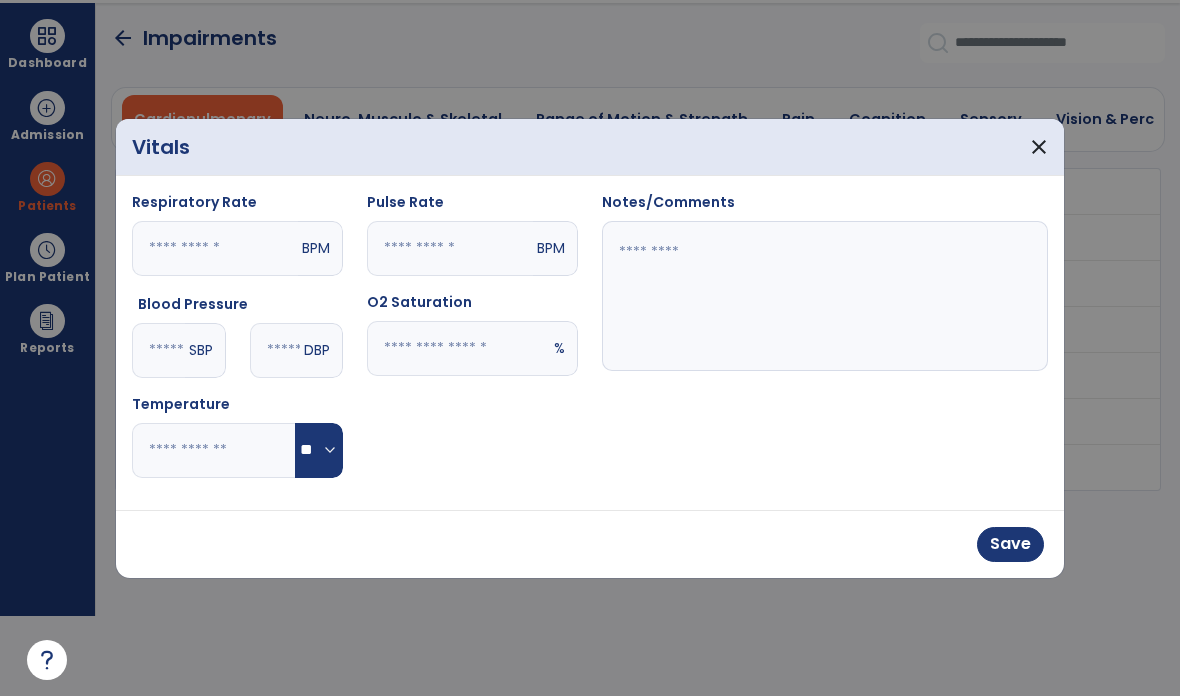 click at bounding box center [450, 248] 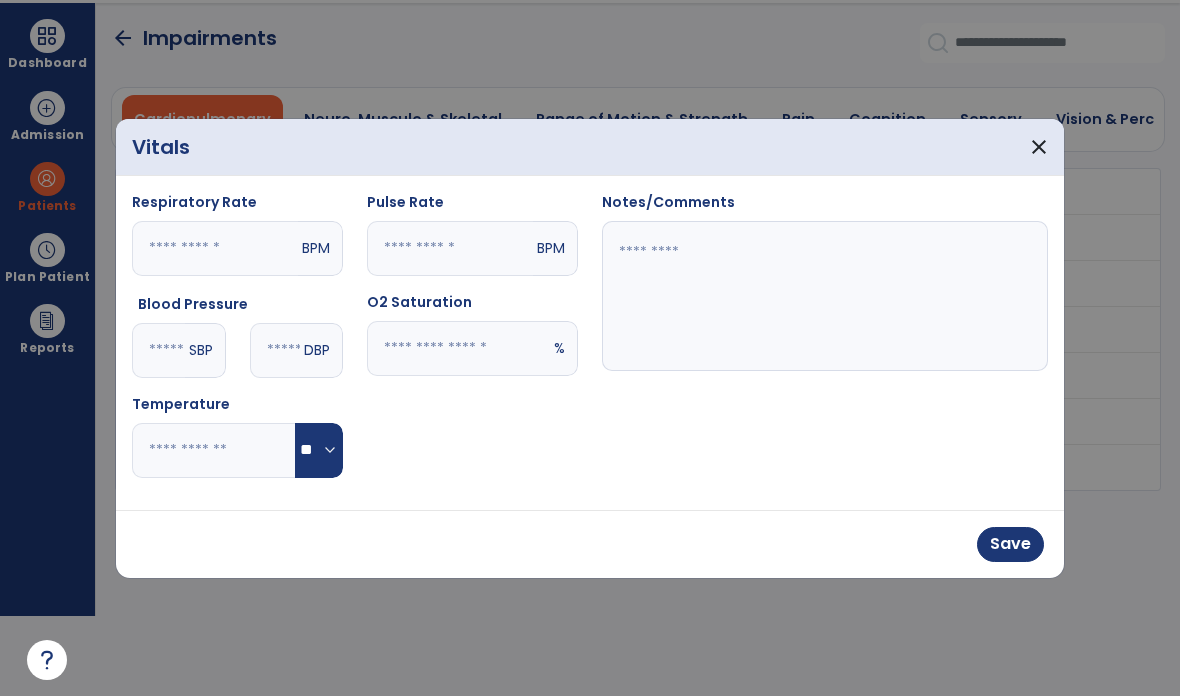 type on "**" 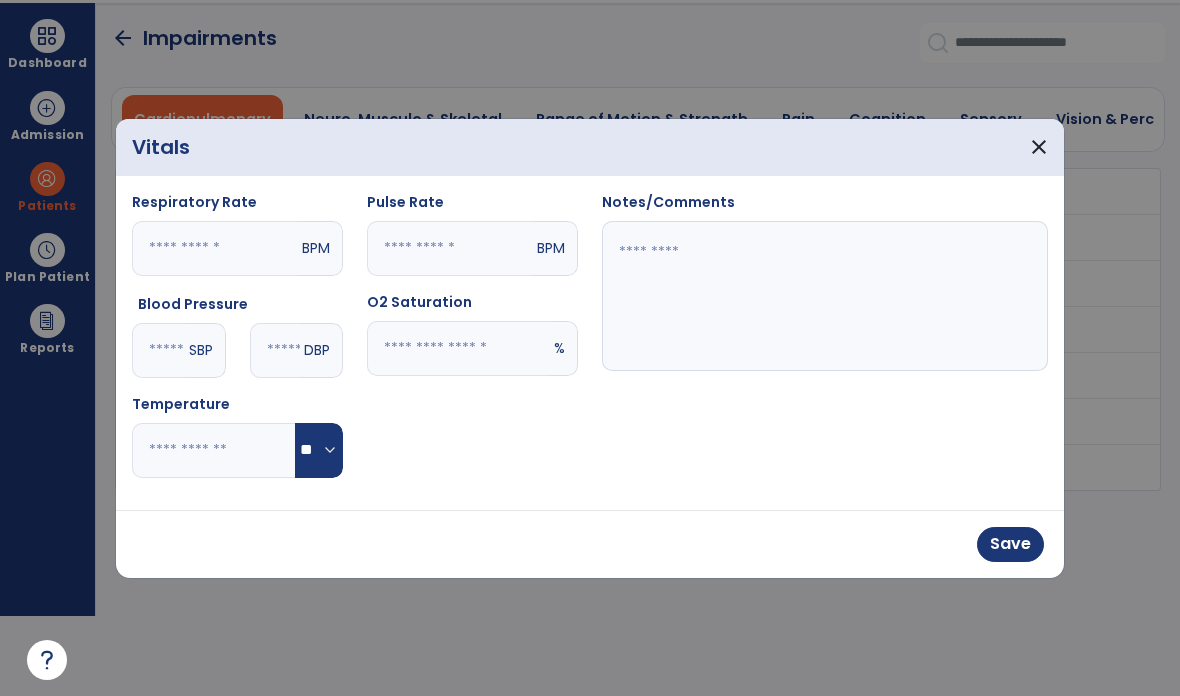 click on "Save" at bounding box center (590, 544) 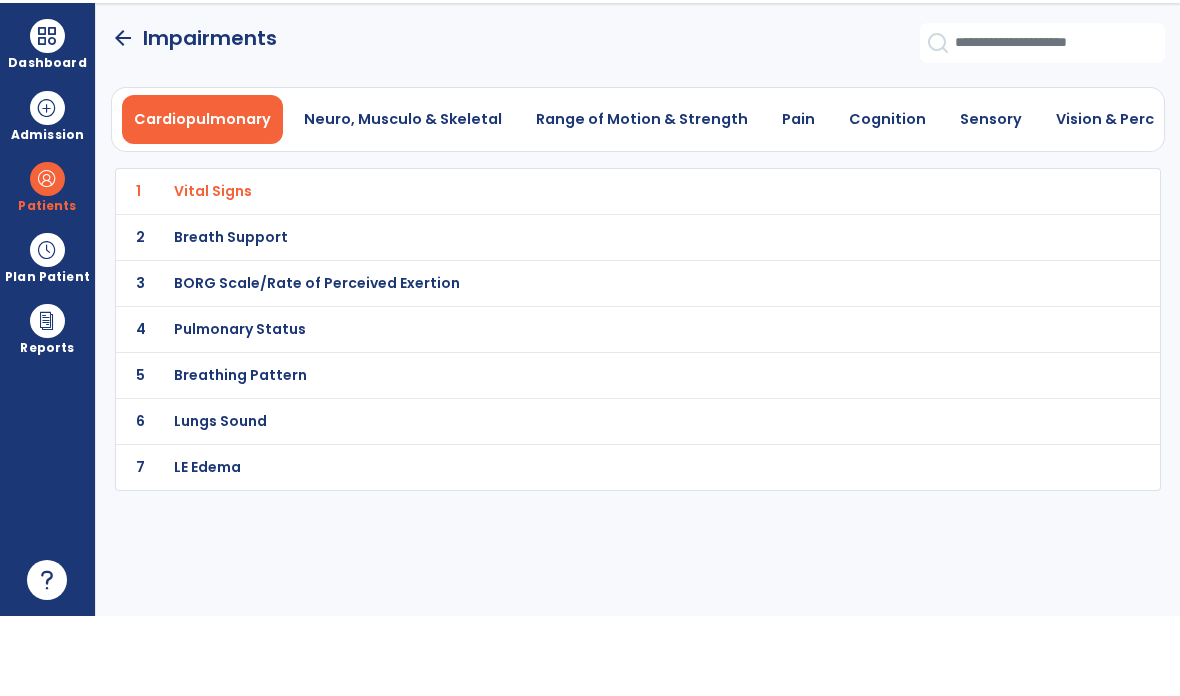 scroll, scrollTop: 80, scrollLeft: 0, axis: vertical 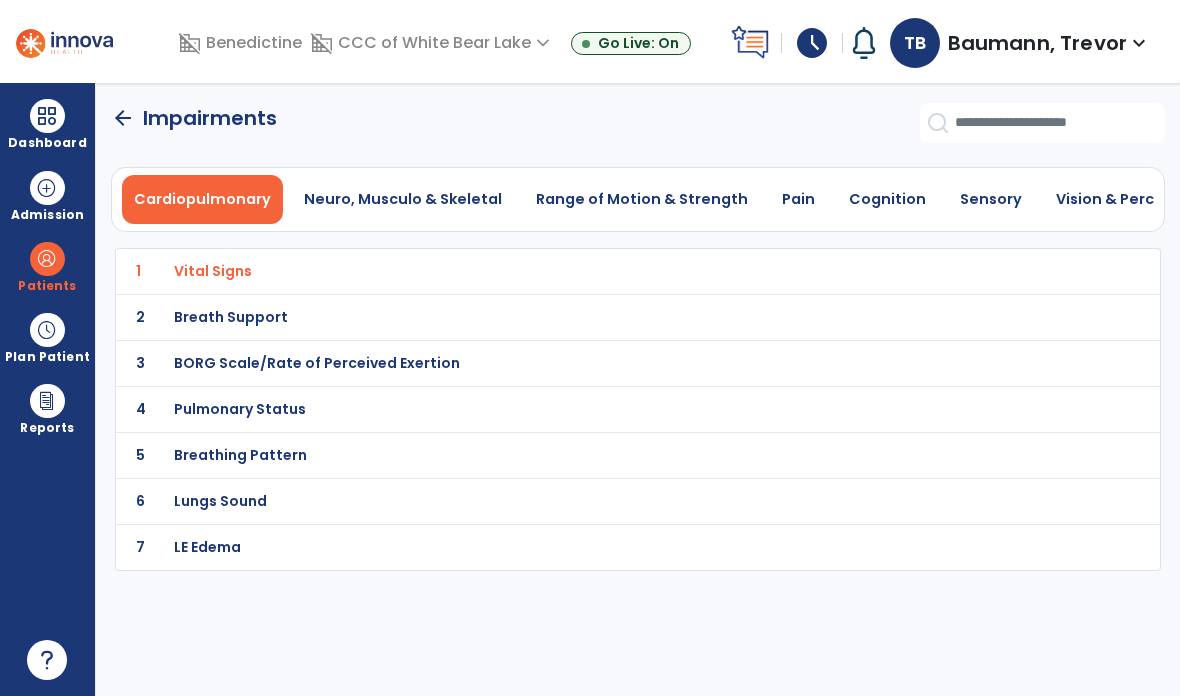 click on "Neuro, Musculo & Skeletal" at bounding box center [403, 199] 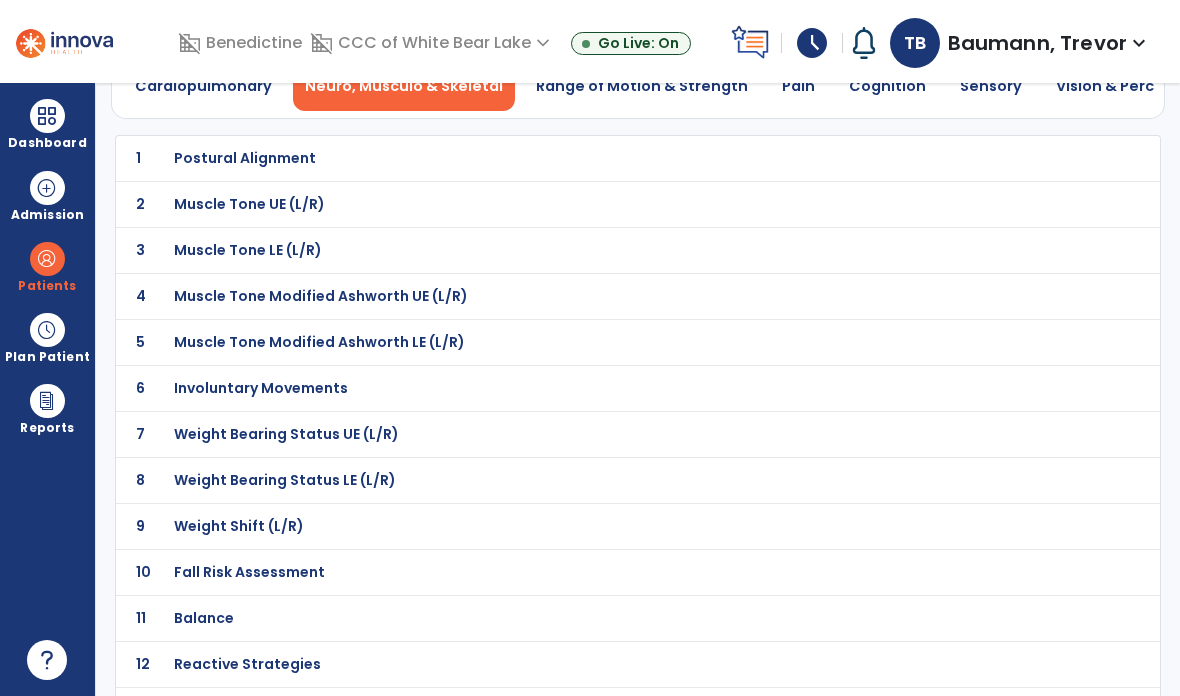 scroll, scrollTop: 116, scrollLeft: 0, axis: vertical 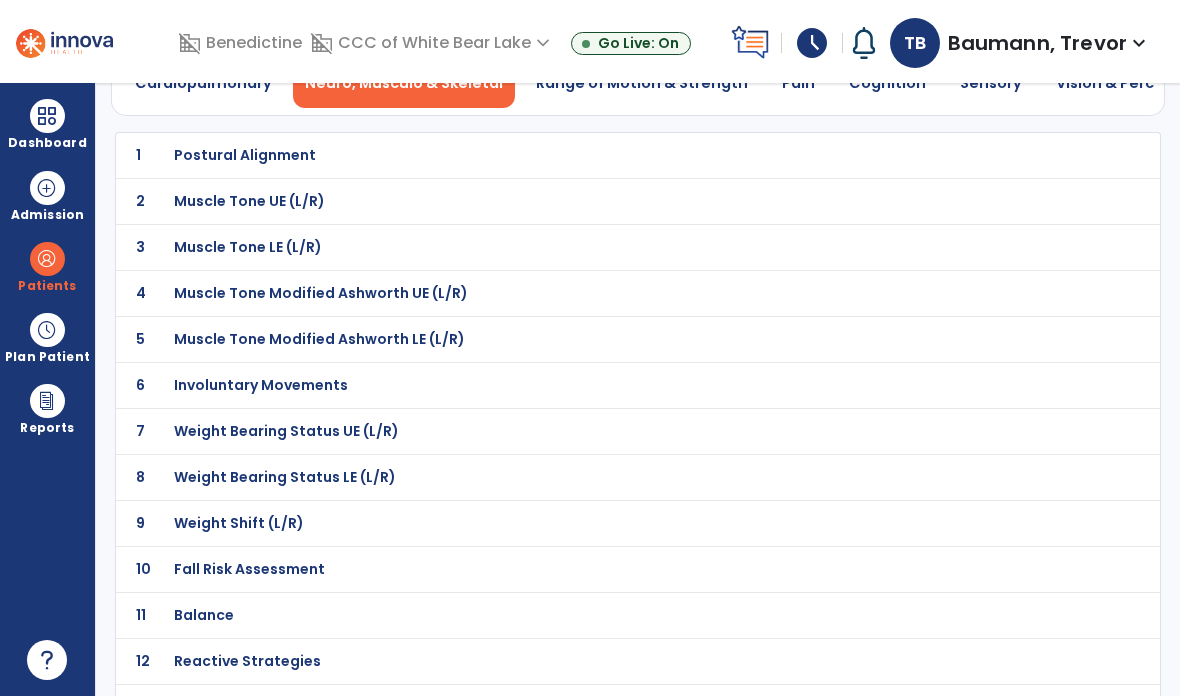 click on "Fall Risk Assessment" at bounding box center (245, 155) 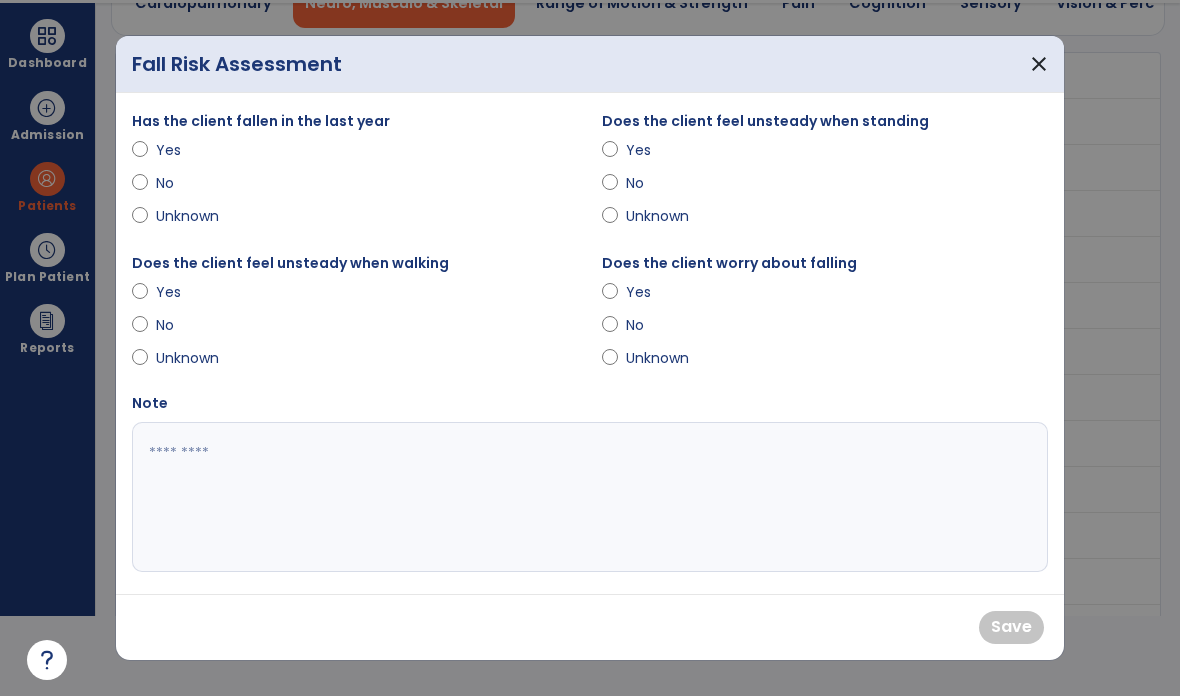 click on "No" at bounding box center [191, 183] 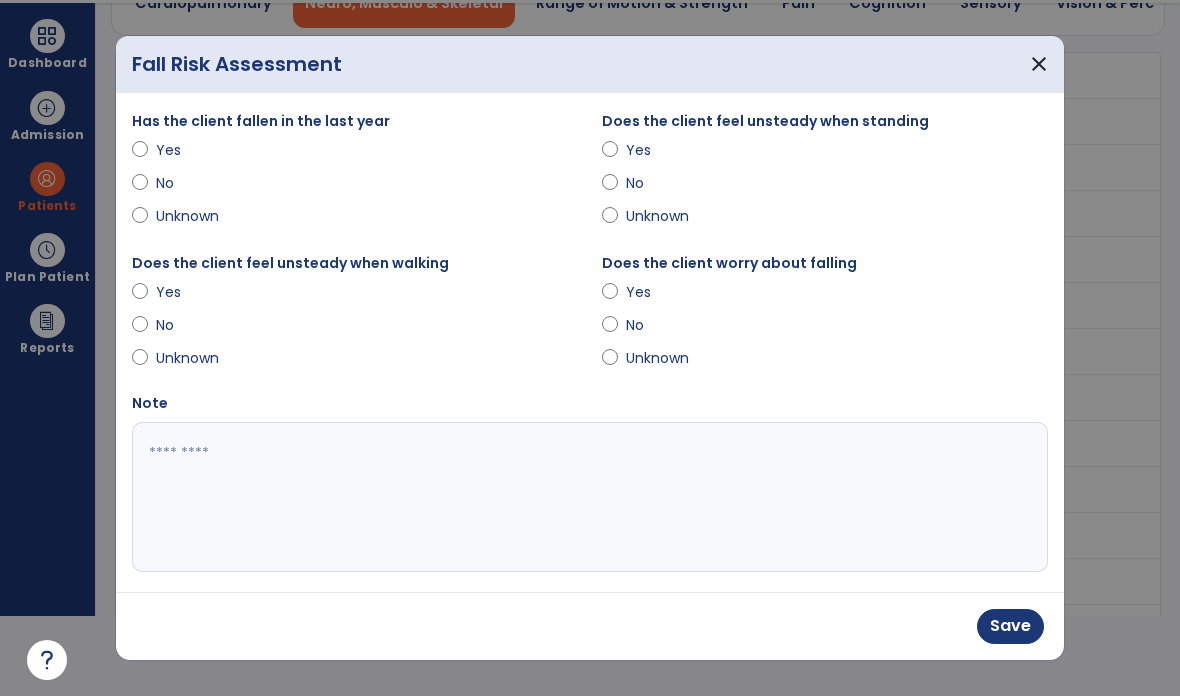 click on "Yes" at bounding box center (355, 154) 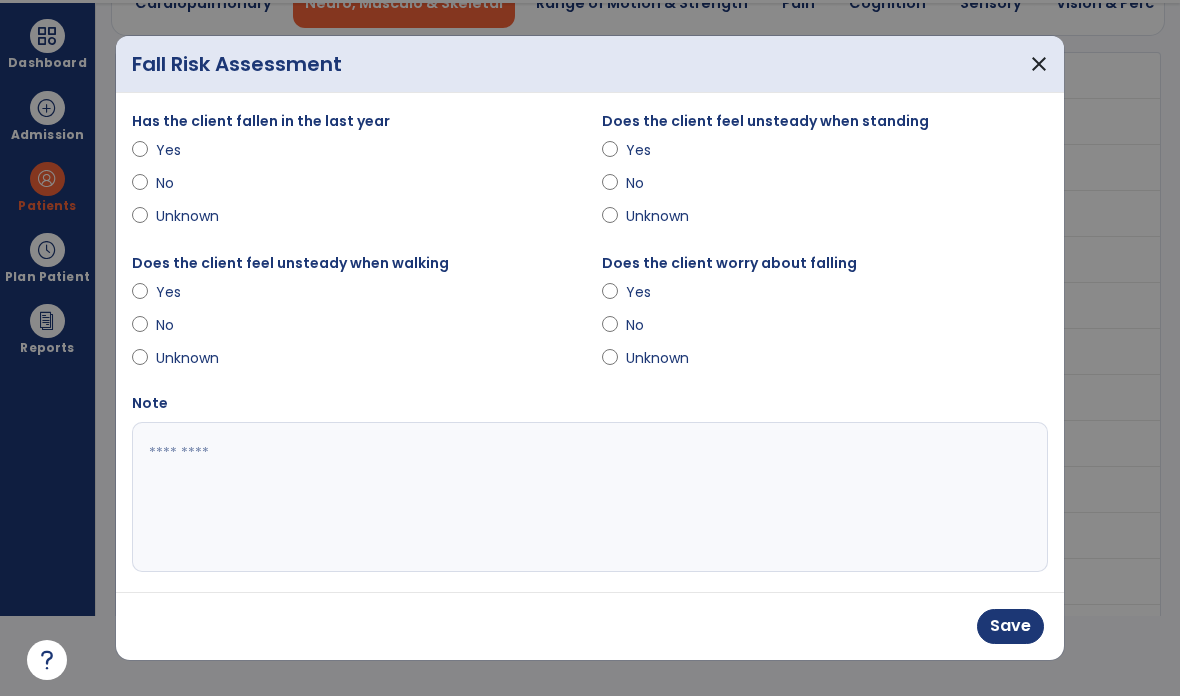 click at bounding box center (590, 497) 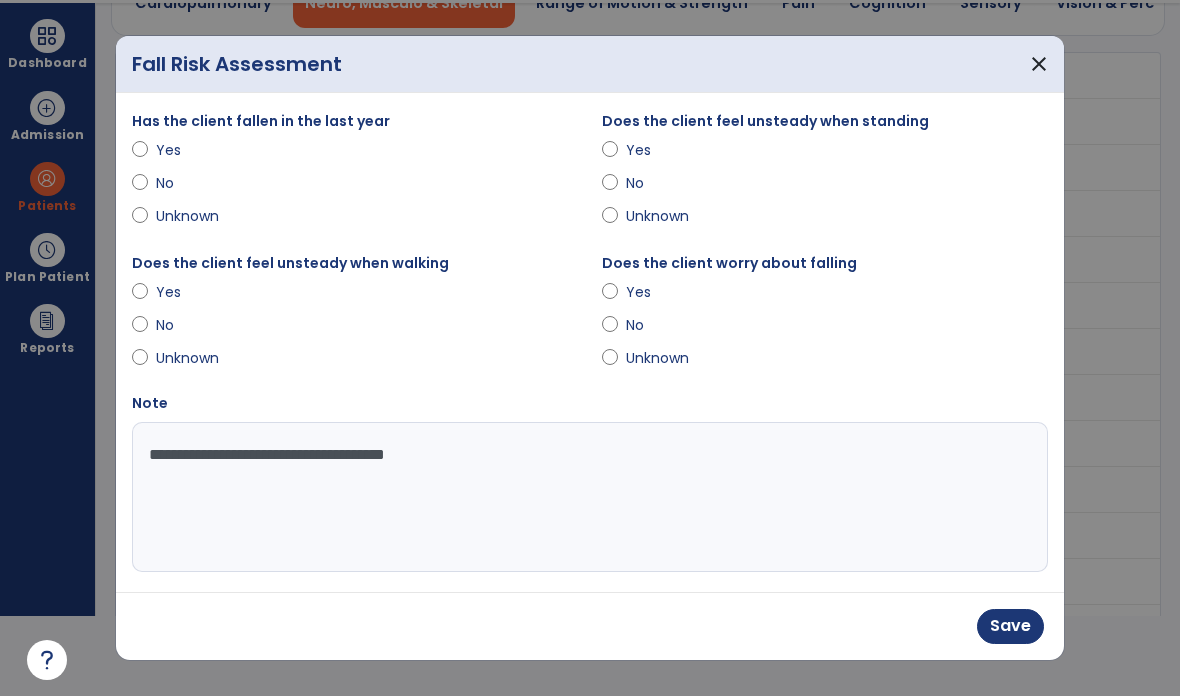 click on "Yes" at bounding box center (191, 292) 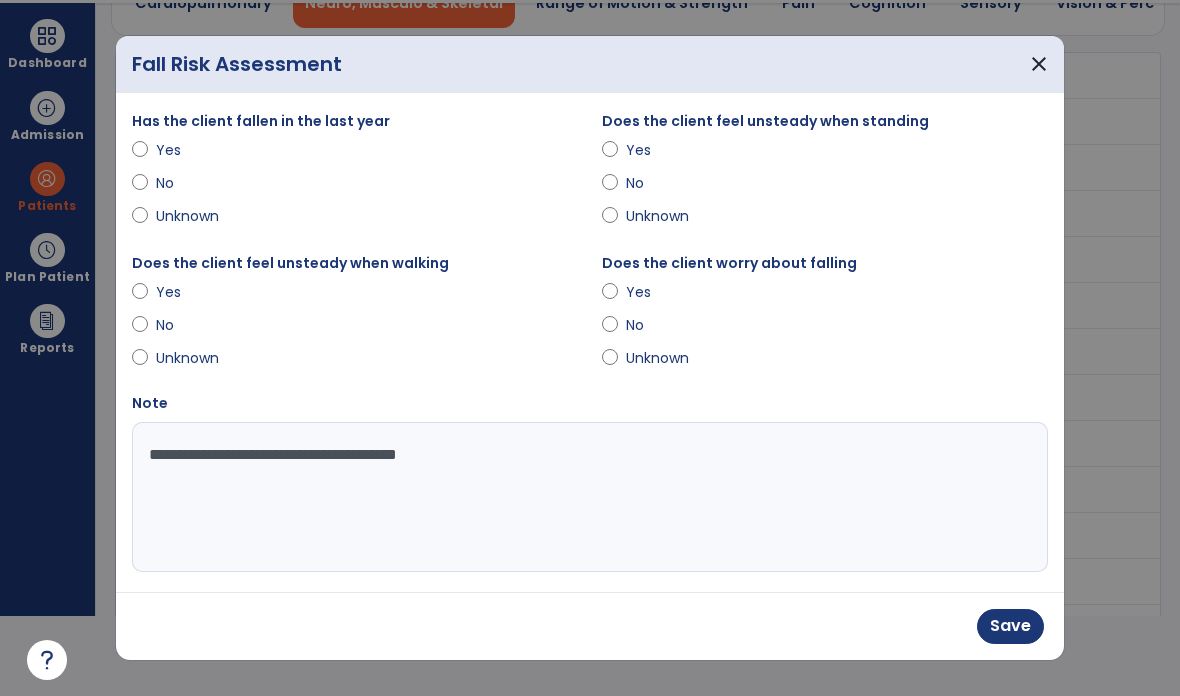 click on "Yes" at bounding box center [825, 296] 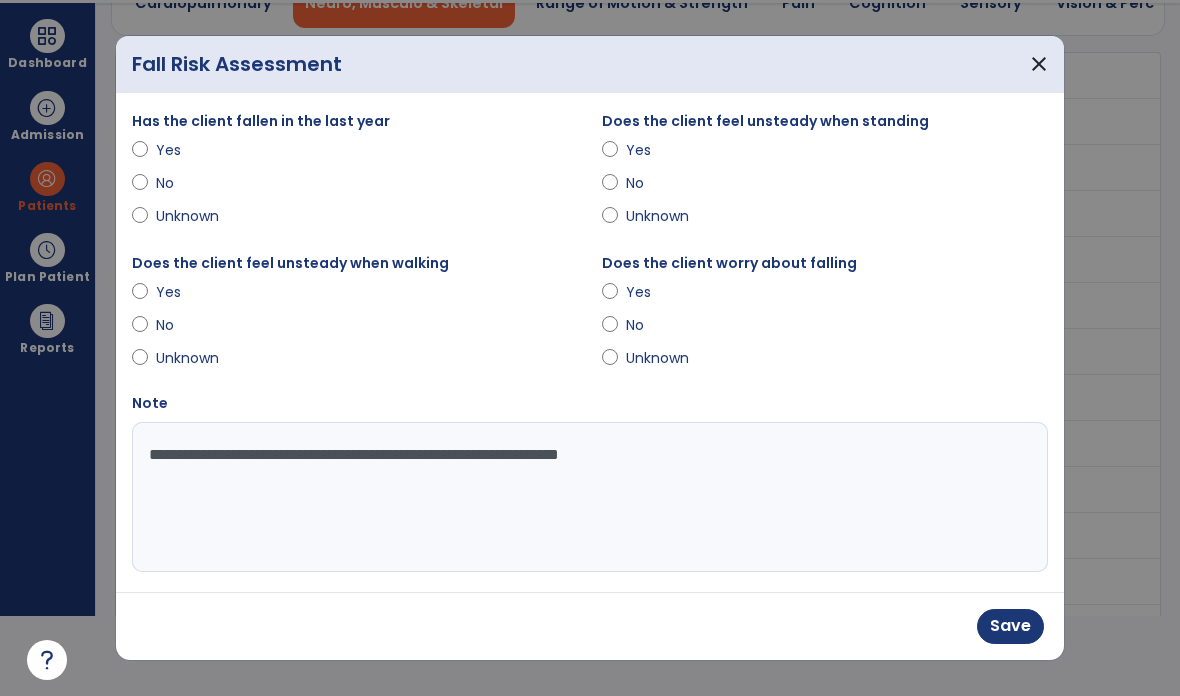 type on "**********" 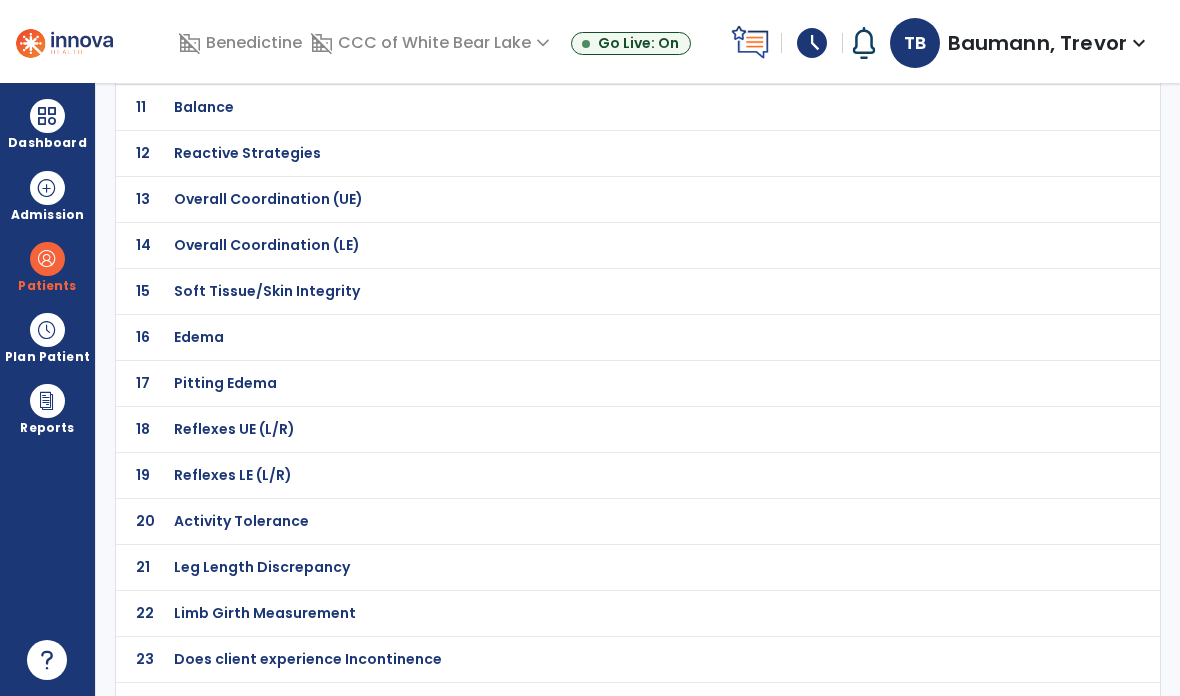 scroll, scrollTop: 623, scrollLeft: 0, axis: vertical 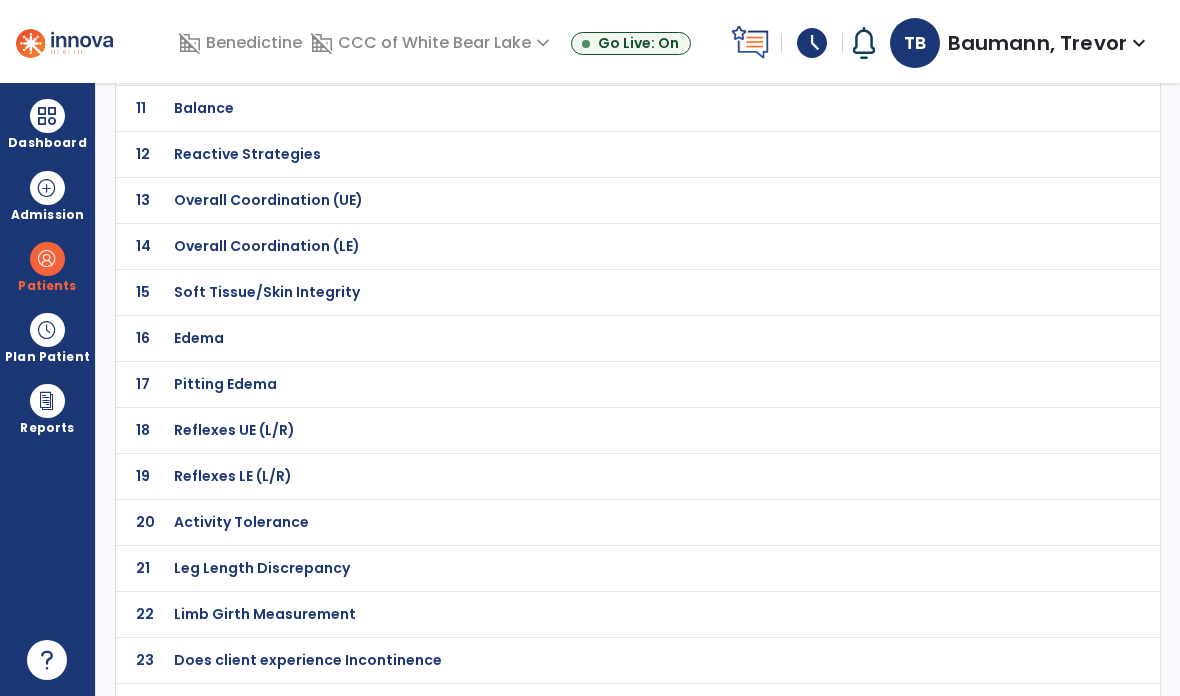 click on "Does client experience Incontinence" at bounding box center [245, -352] 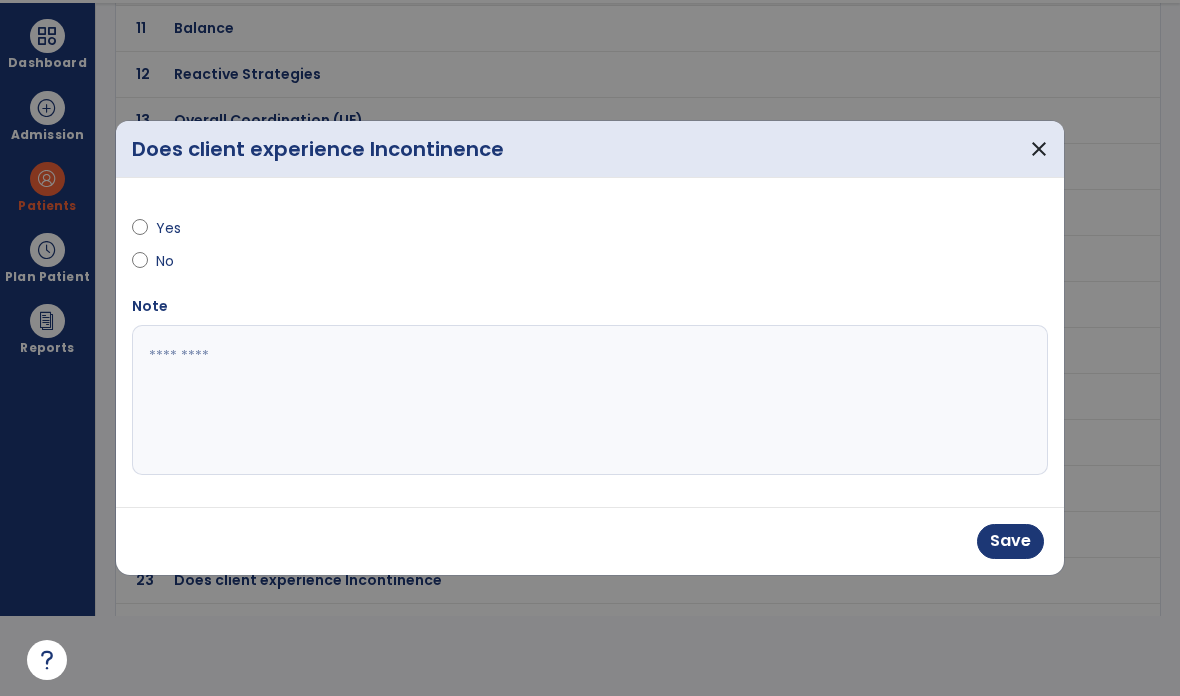click at bounding box center [590, 400] 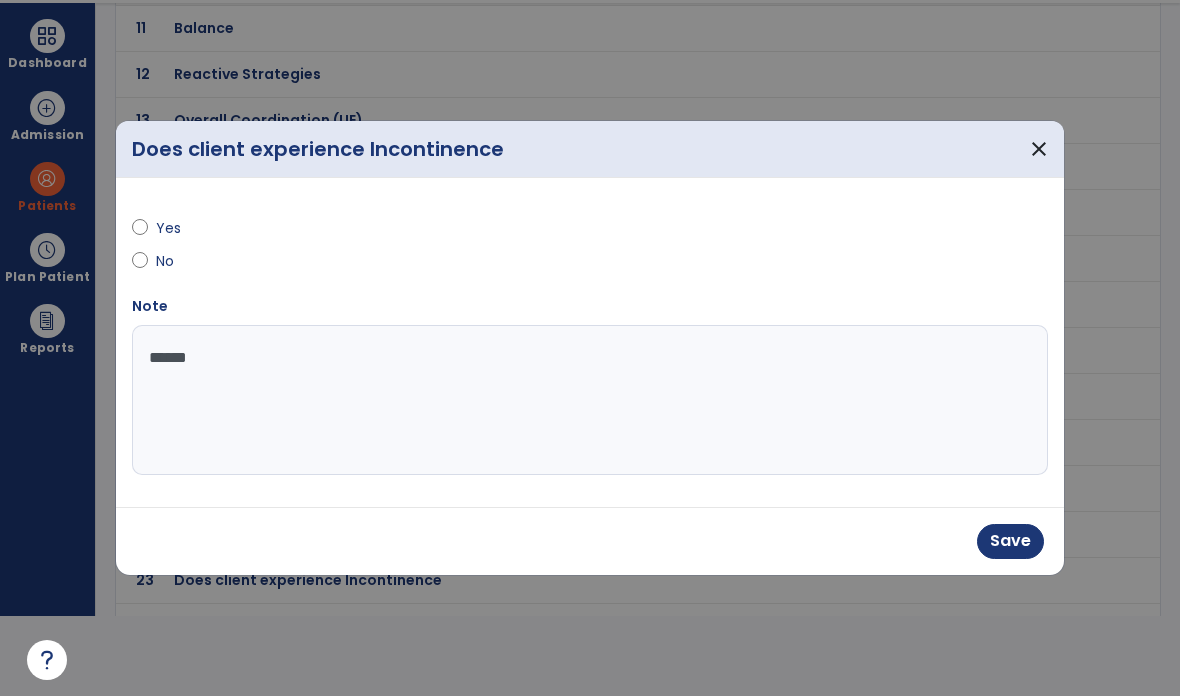 type on "*******" 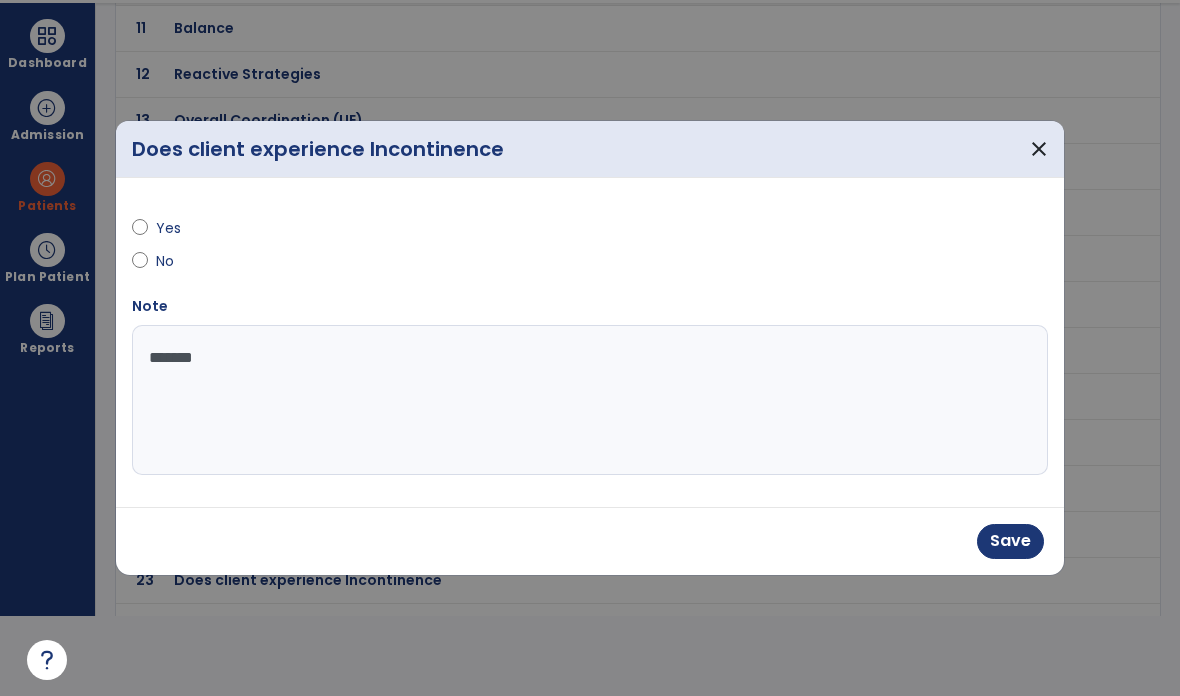 click on "Save" at bounding box center [1010, 541] 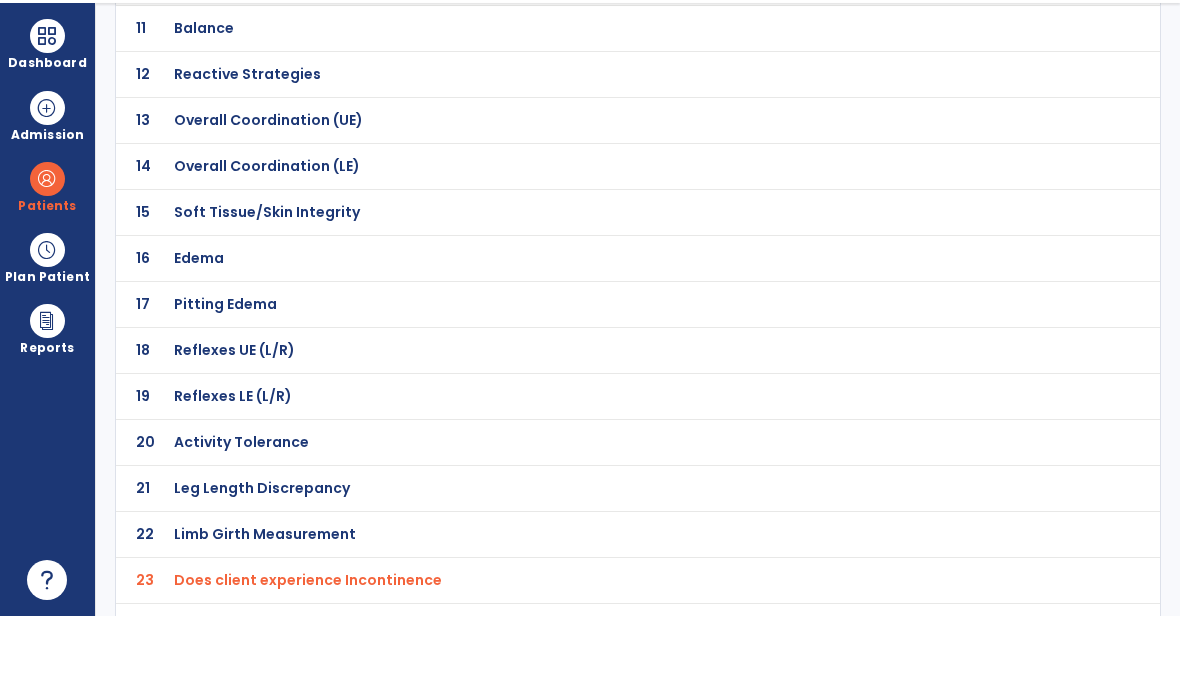 scroll, scrollTop: 80, scrollLeft: 0, axis: vertical 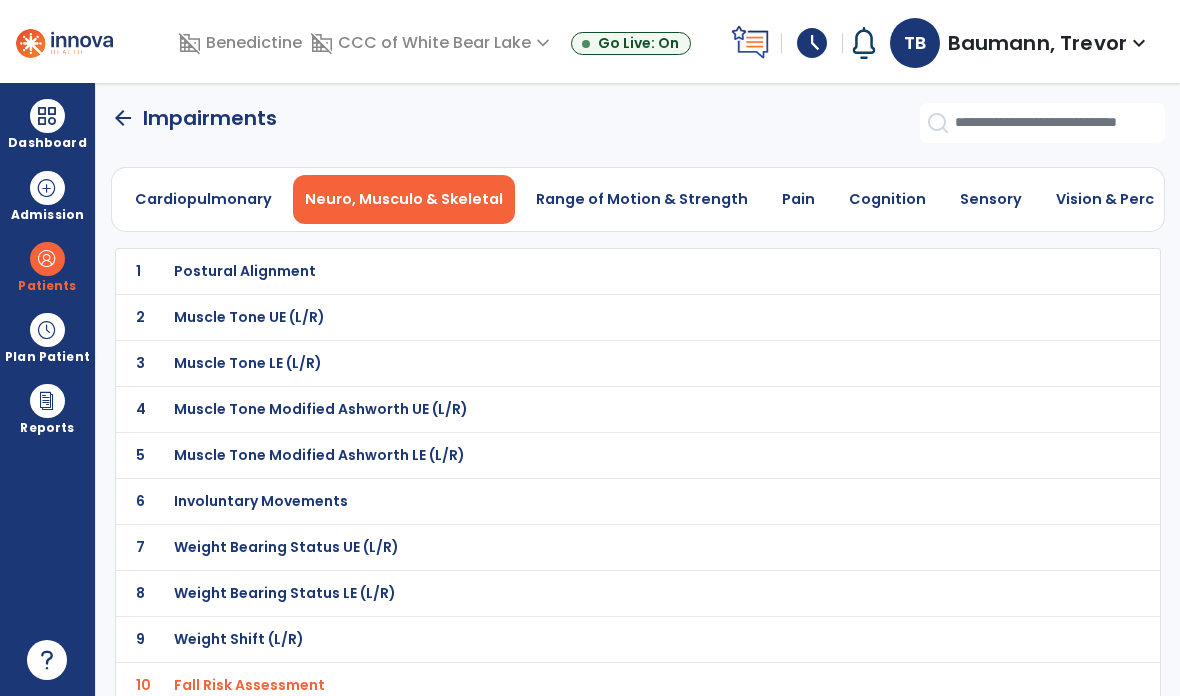 click on "Range of Motion & Strength" at bounding box center (642, 199) 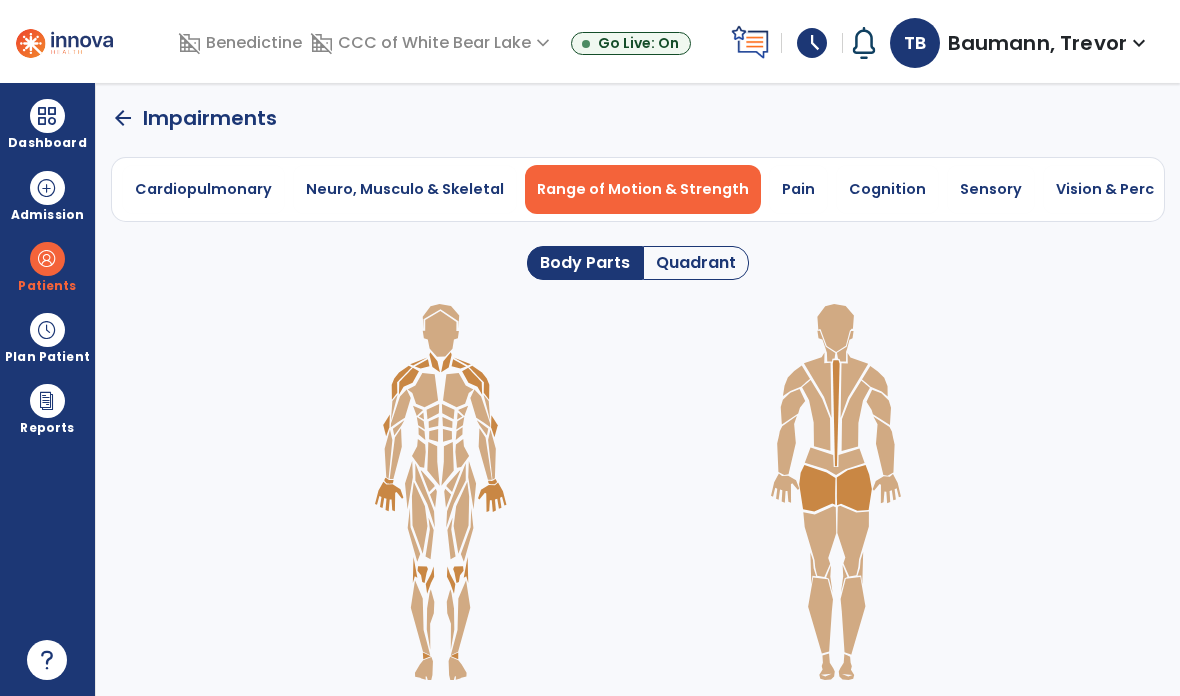 click on "Quadrant" 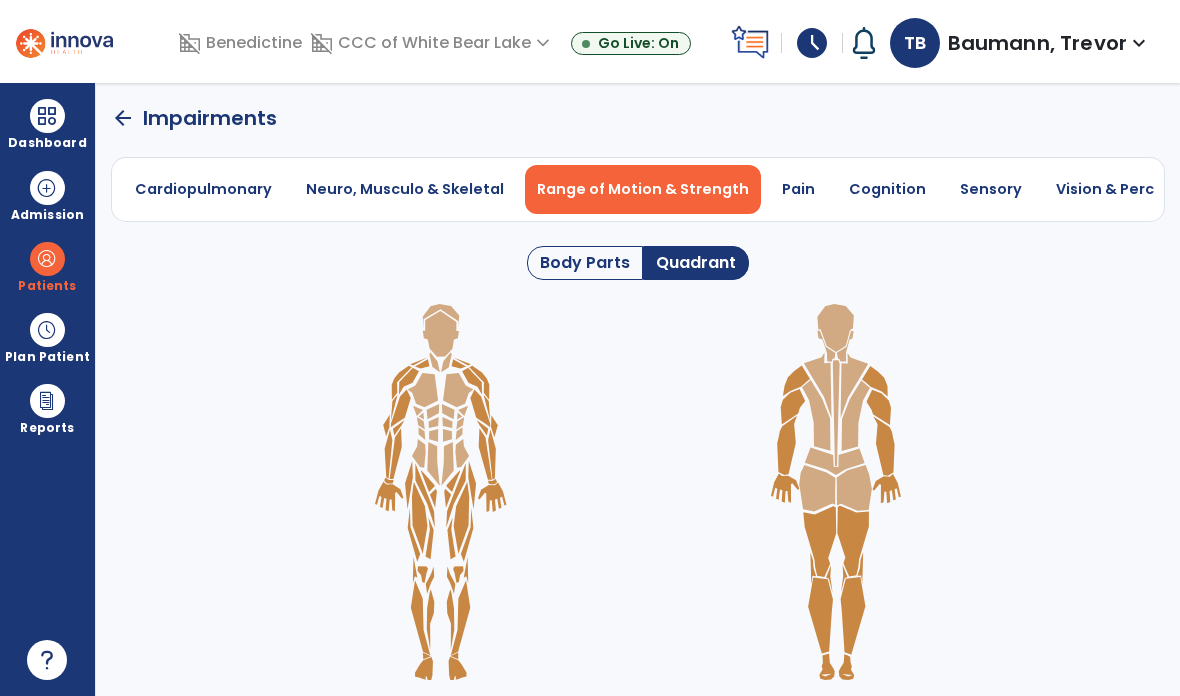 click on "Pain" at bounding box center [798, 189] 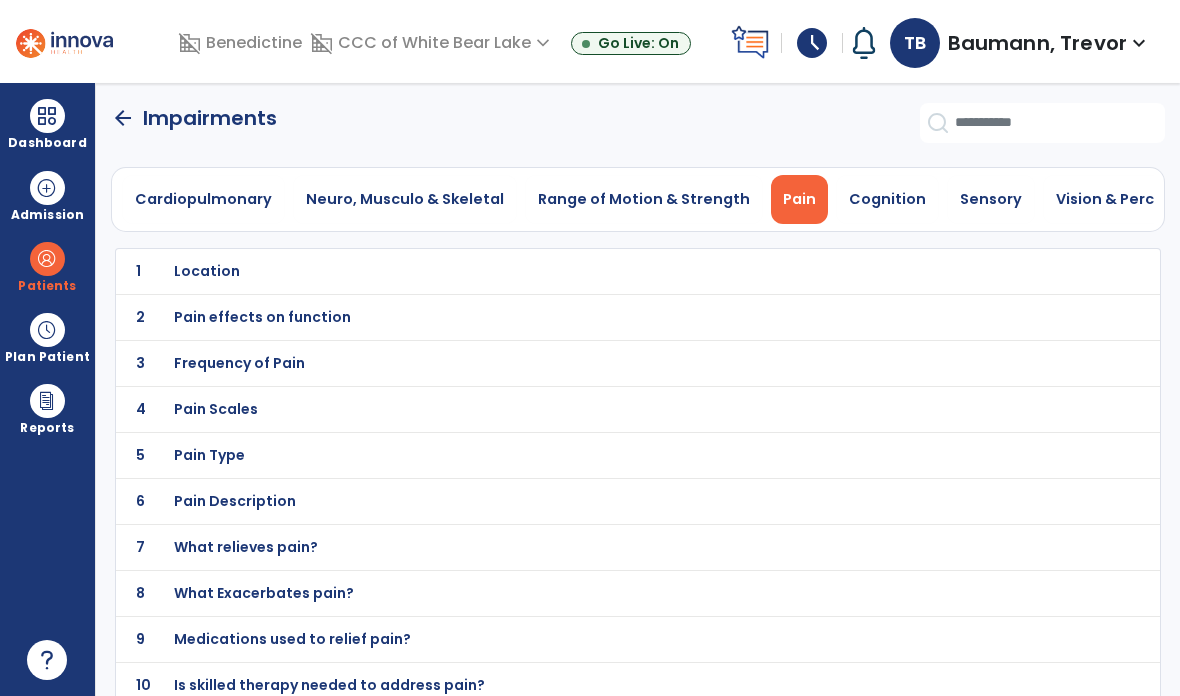 click on "Range of Motion & Strength" at bounding box center [644, 199] 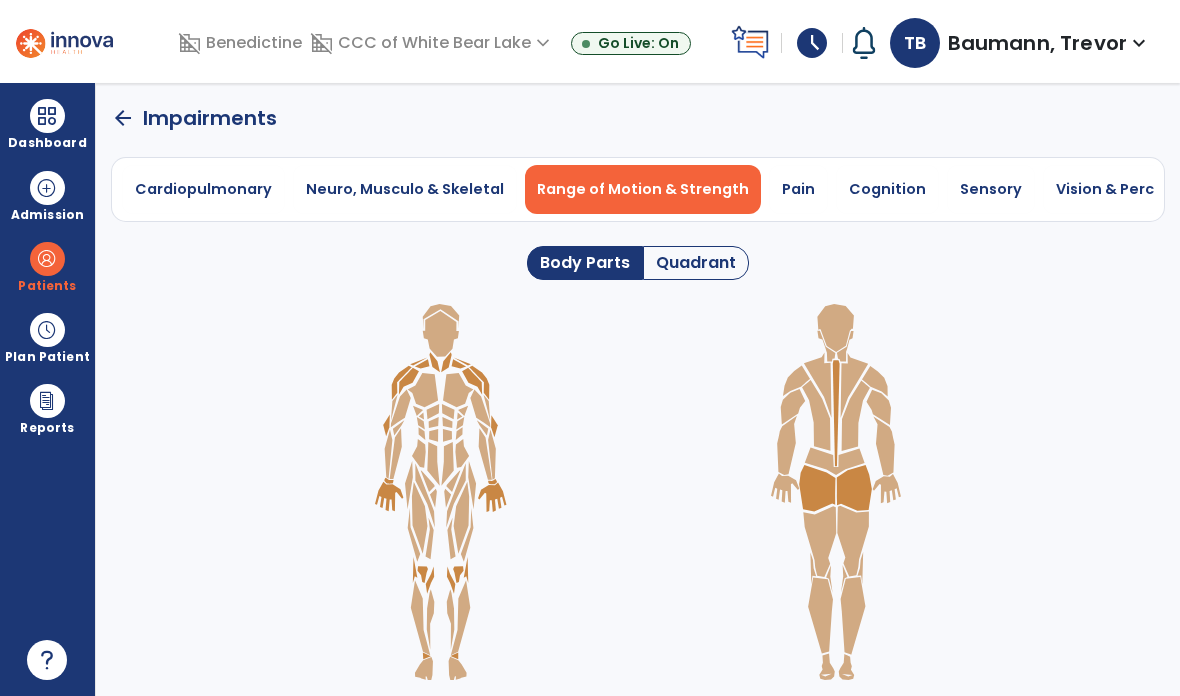 click on "Cognition" at bounding box center [887, 189] 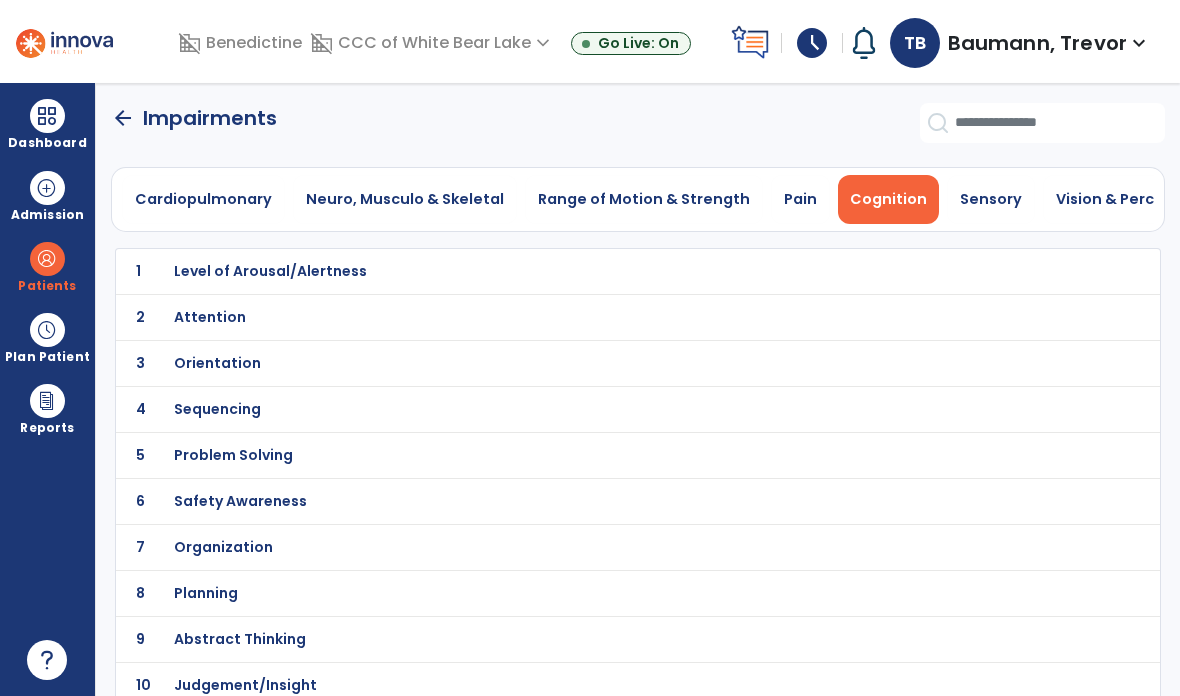 click on "Level of Arousal/Alertness" at bounding box center [593, 271] 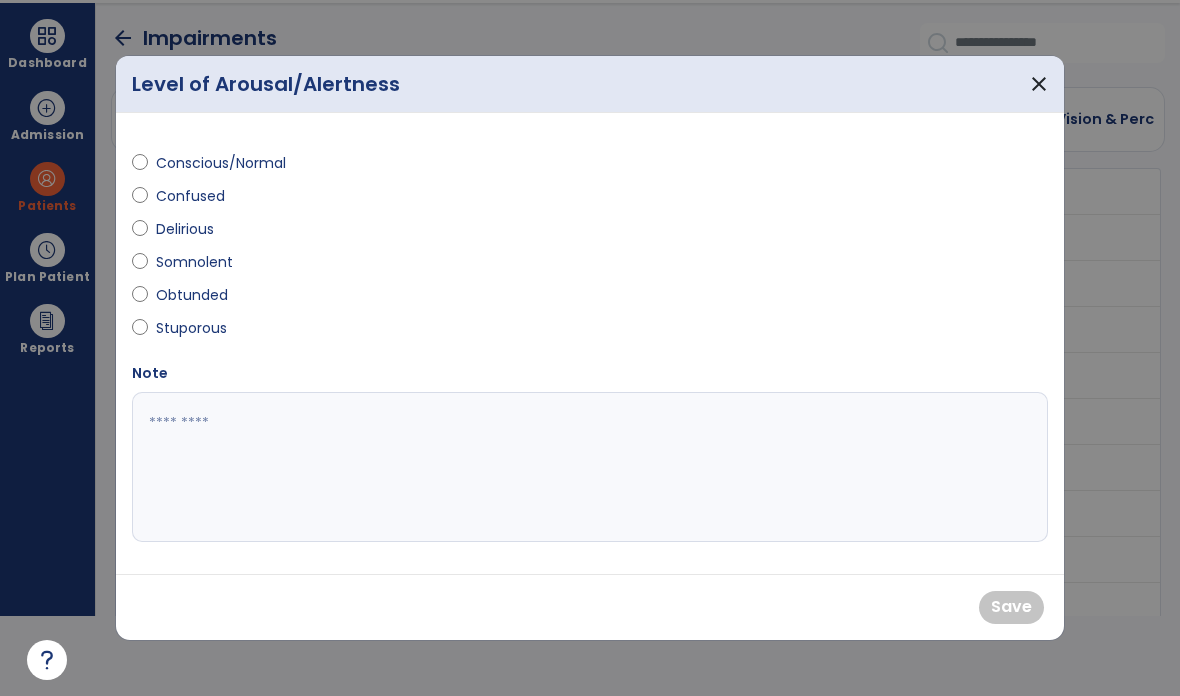 scroll, scrollTop: 0, scrollLeft: 0, axis: both 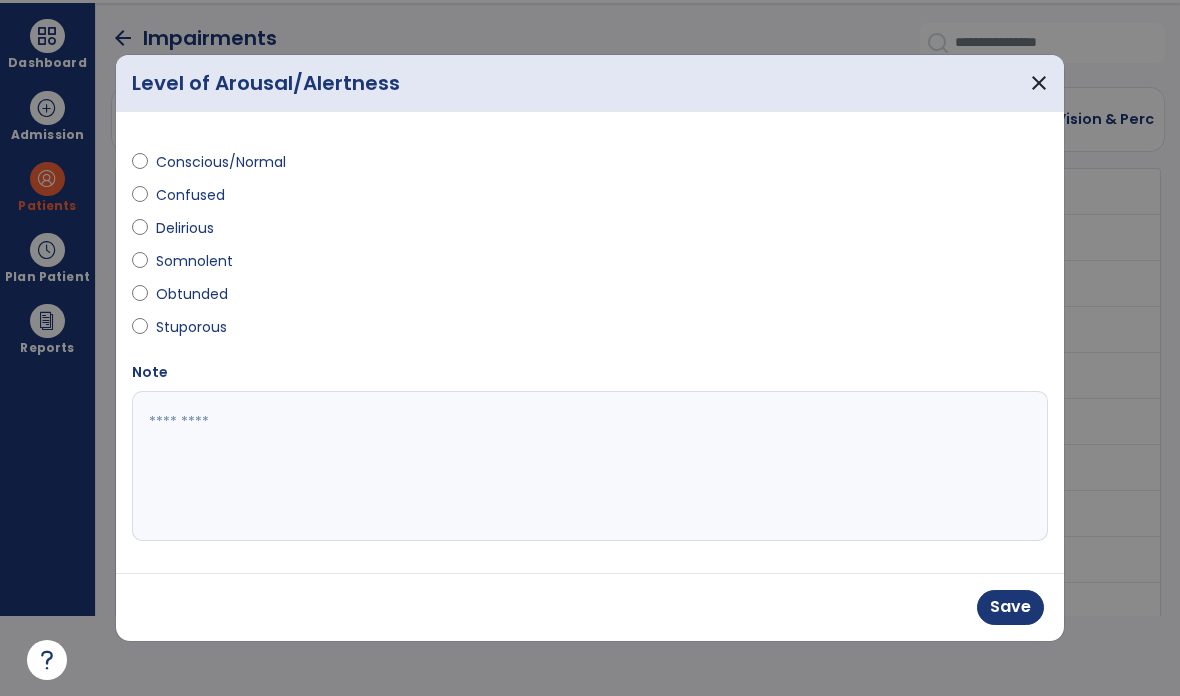 click at bounding box center [590, 466] 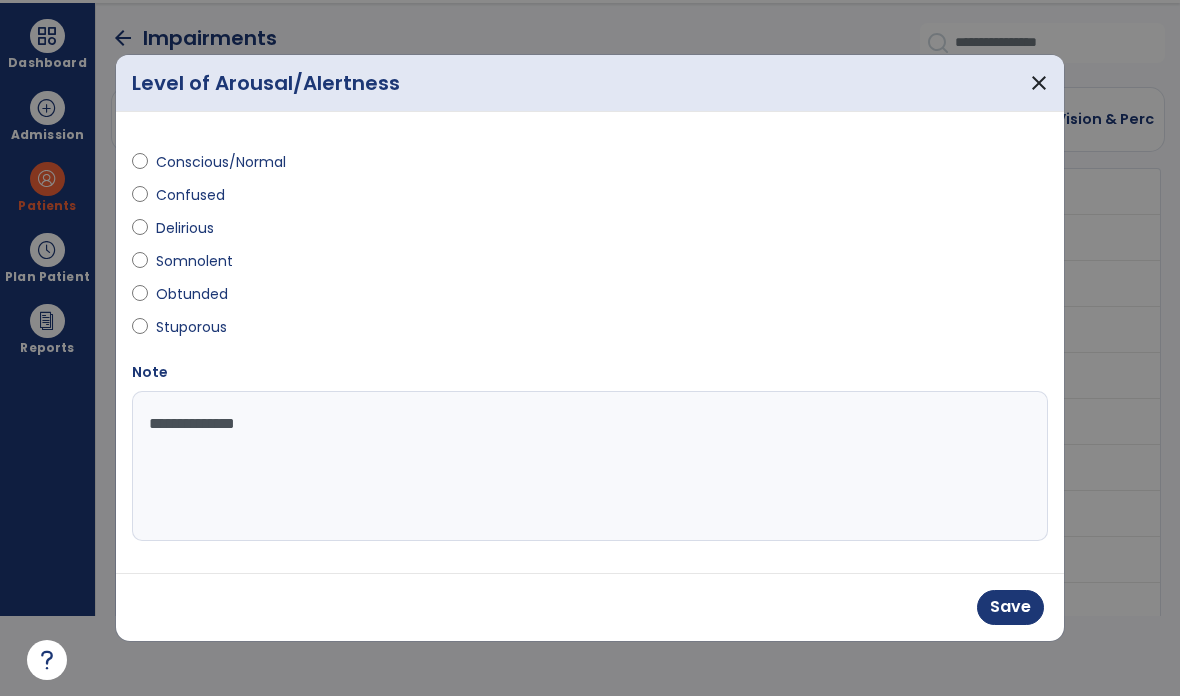 type on "**********" 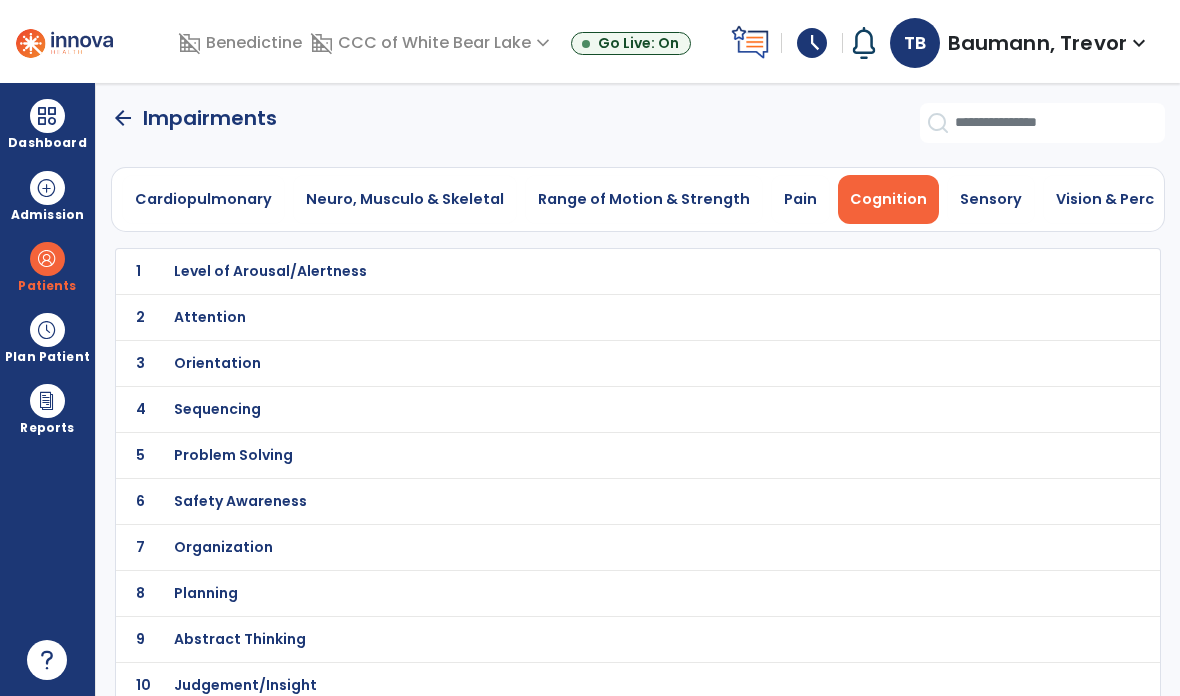scroll, scrollTop: 80, scrollLeft: 0, axis: vertical 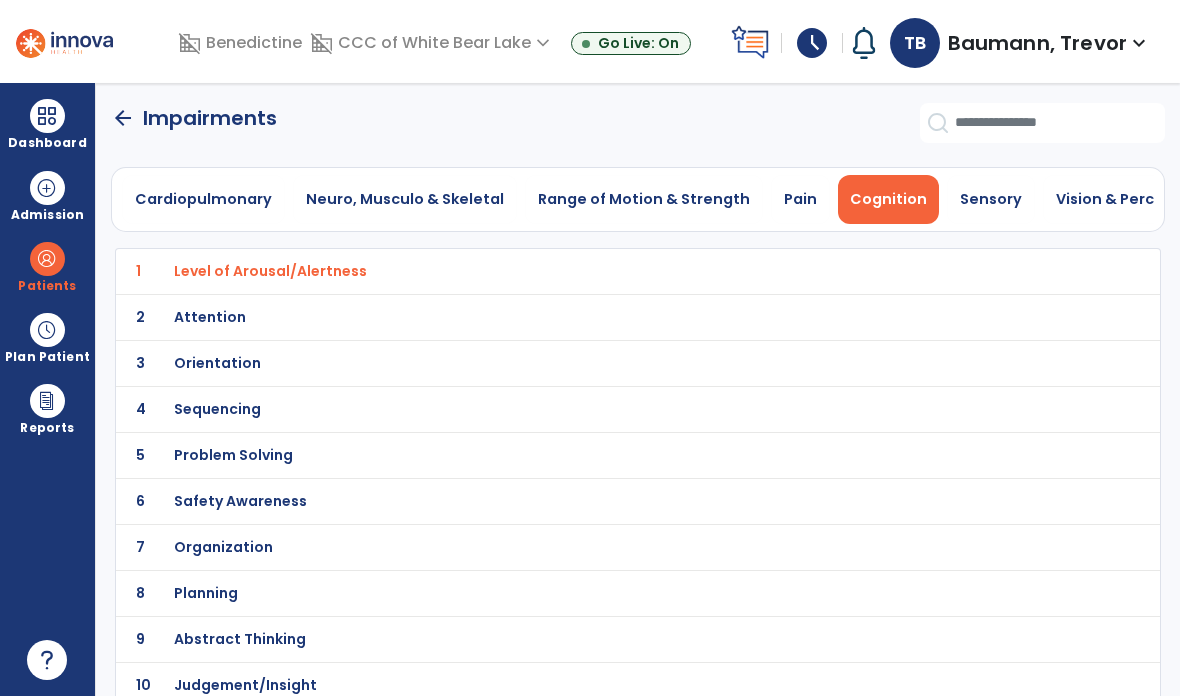 click on "Orientation" at bounding box center (593, 271) 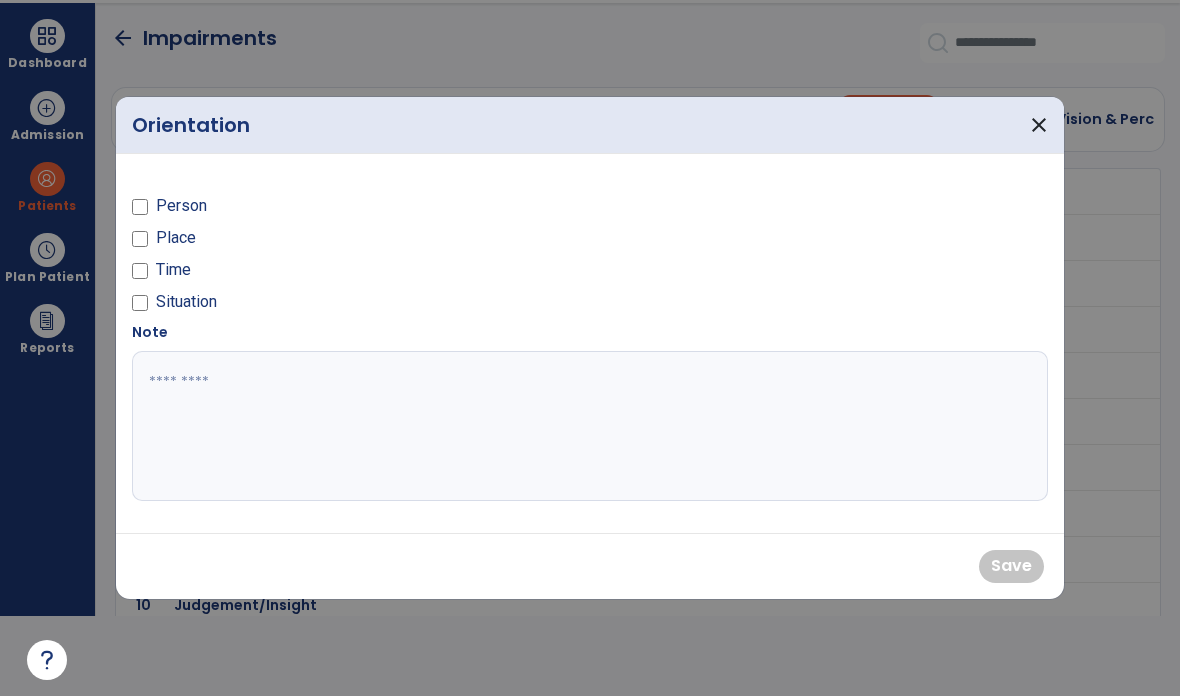 scroll, scrollTop: 0, scrollLeft: 0, axis: both 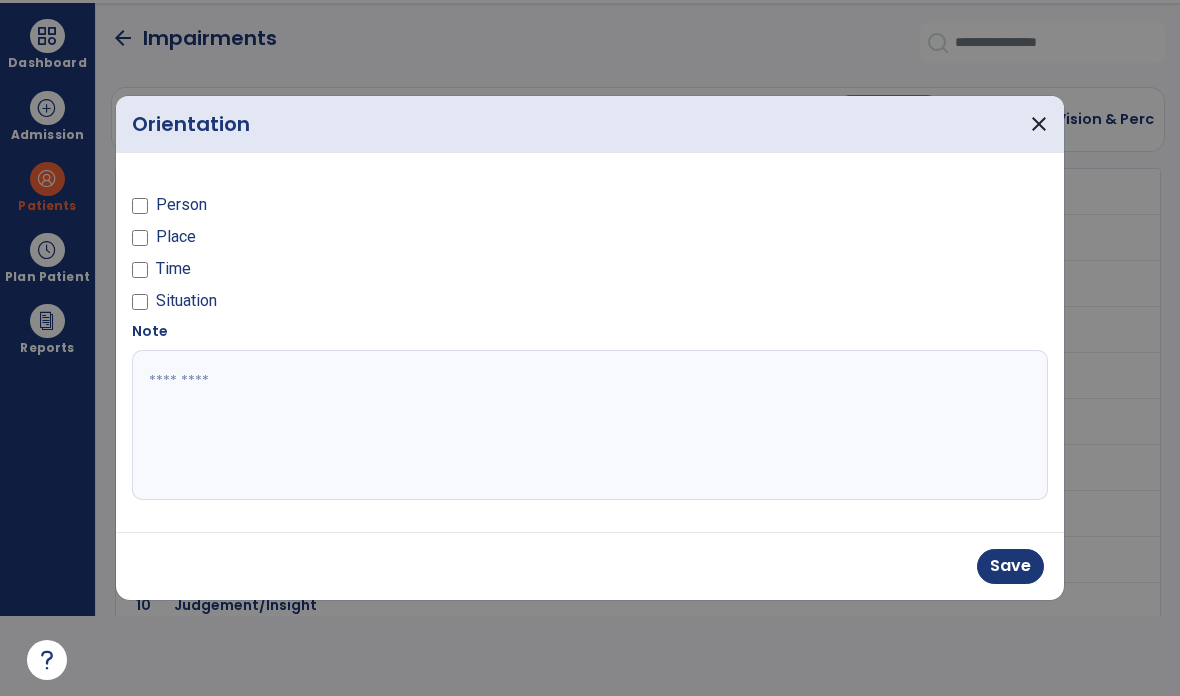 click on "Place" at bounding box center [176, 237] 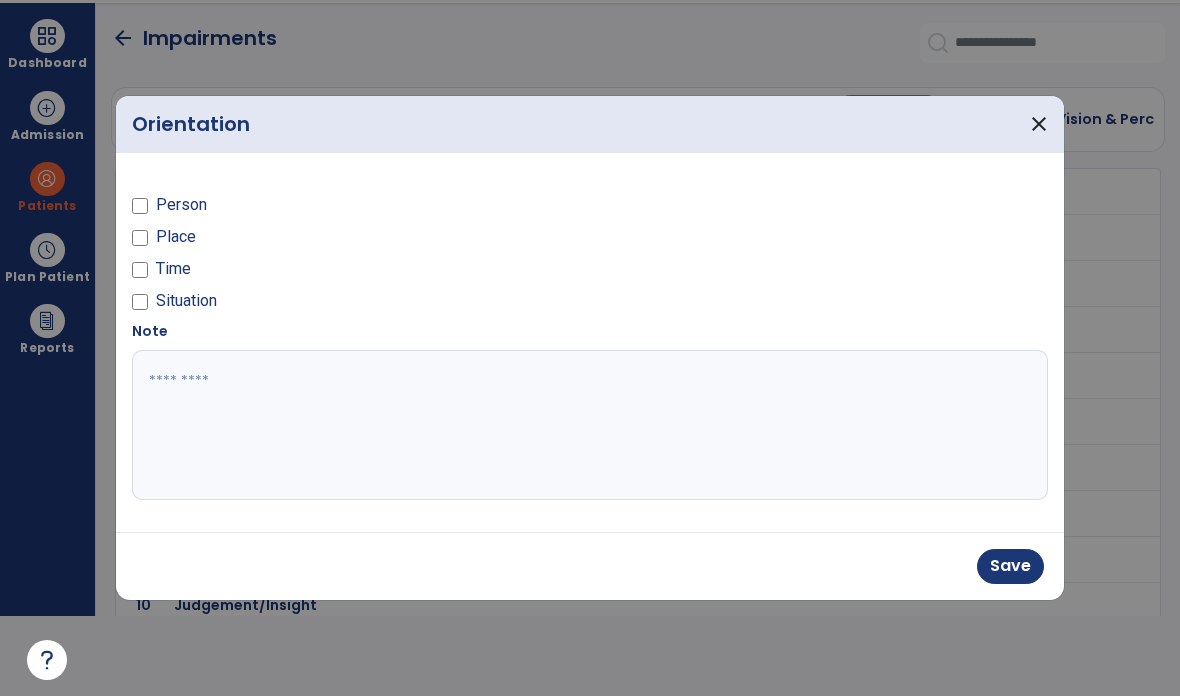 click on "Time" at bounding box center (355, 273) 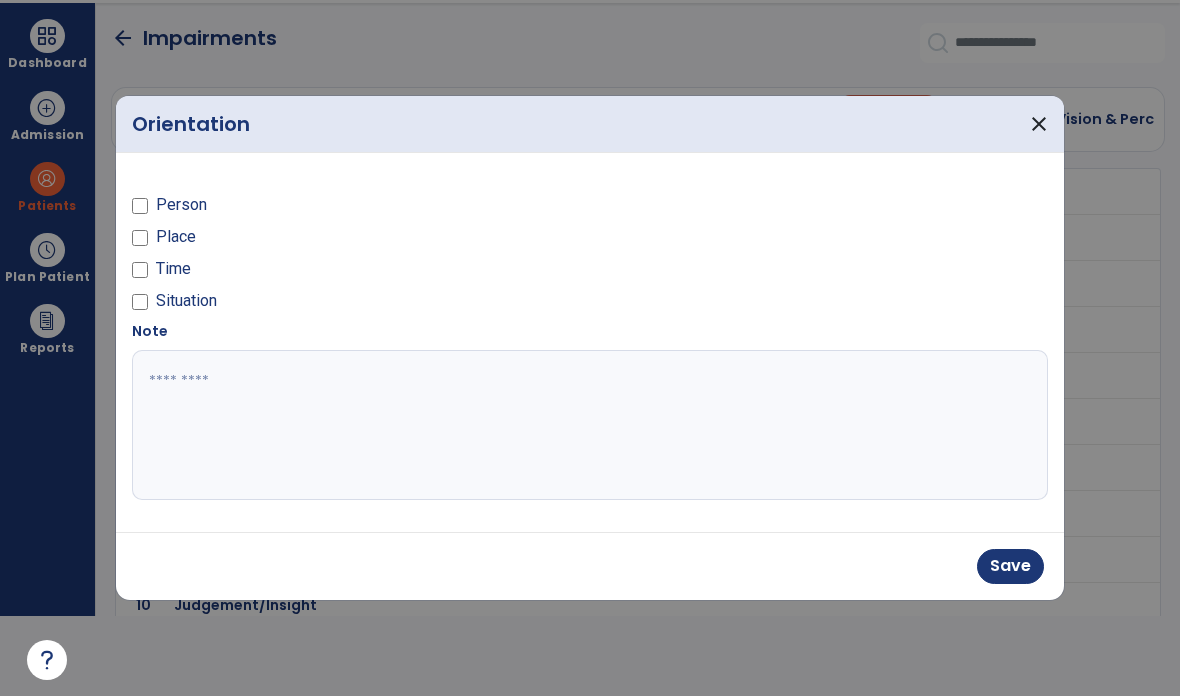 click on "Save" at bounding box center [1010, 566] 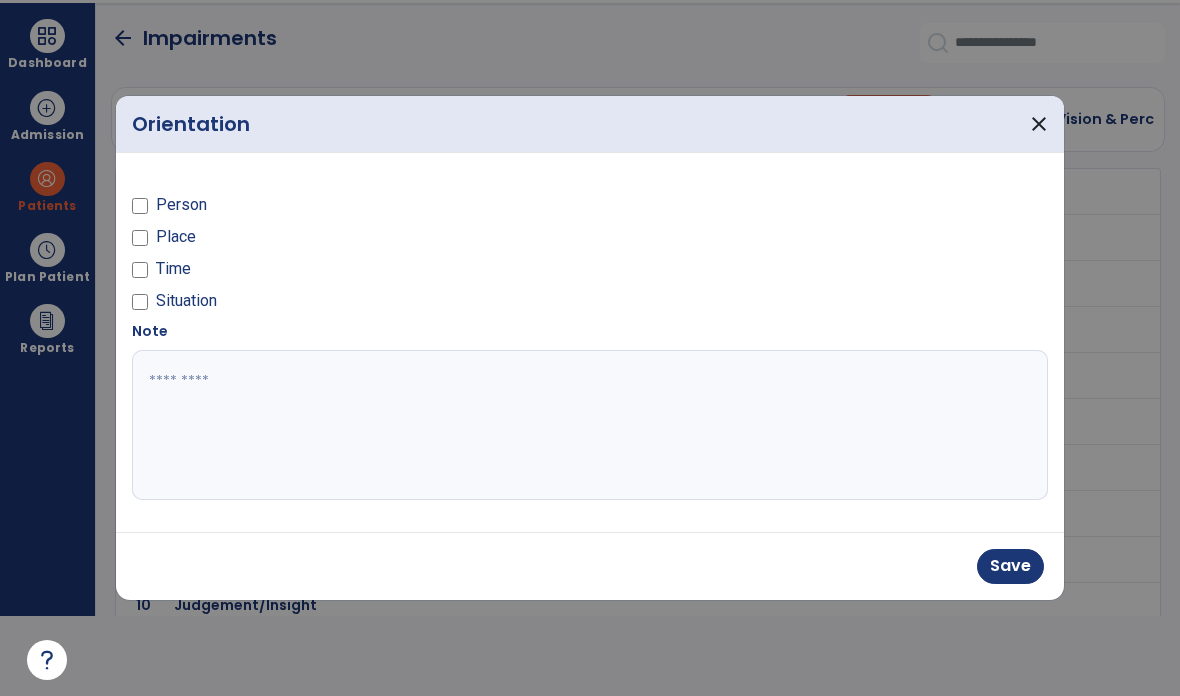 scroll, scrollTop: 80, scrollLeft: 0, axis: vertical 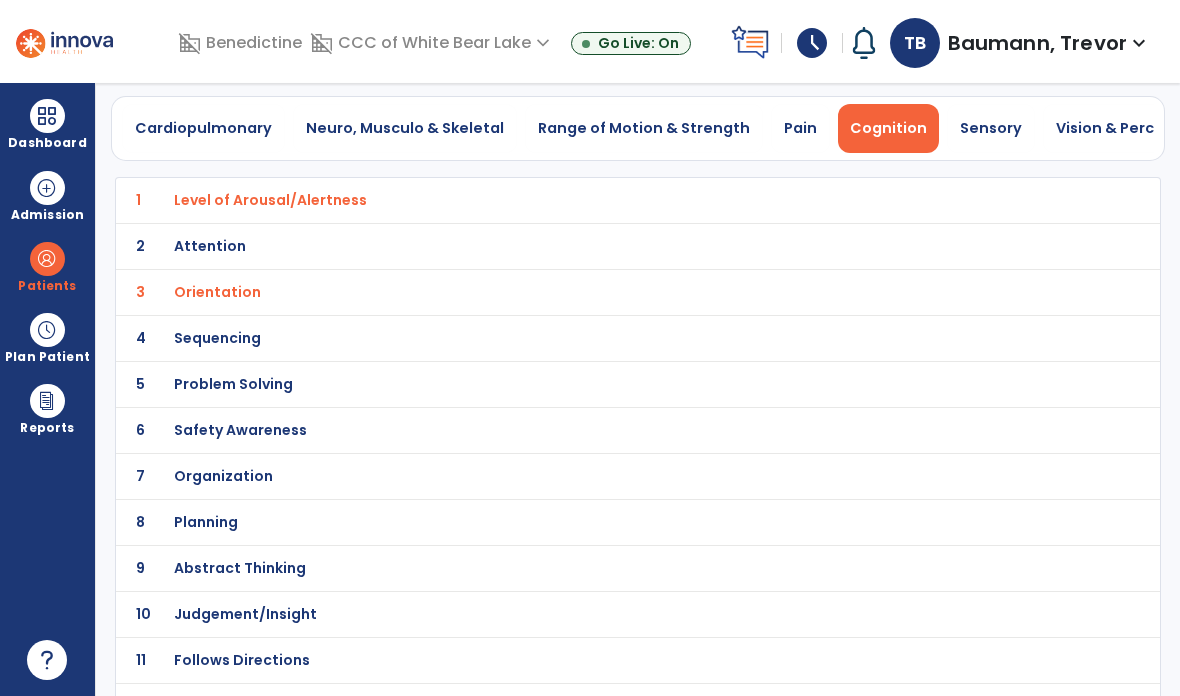 click on "Sensory" at bounding box center [991, 128] 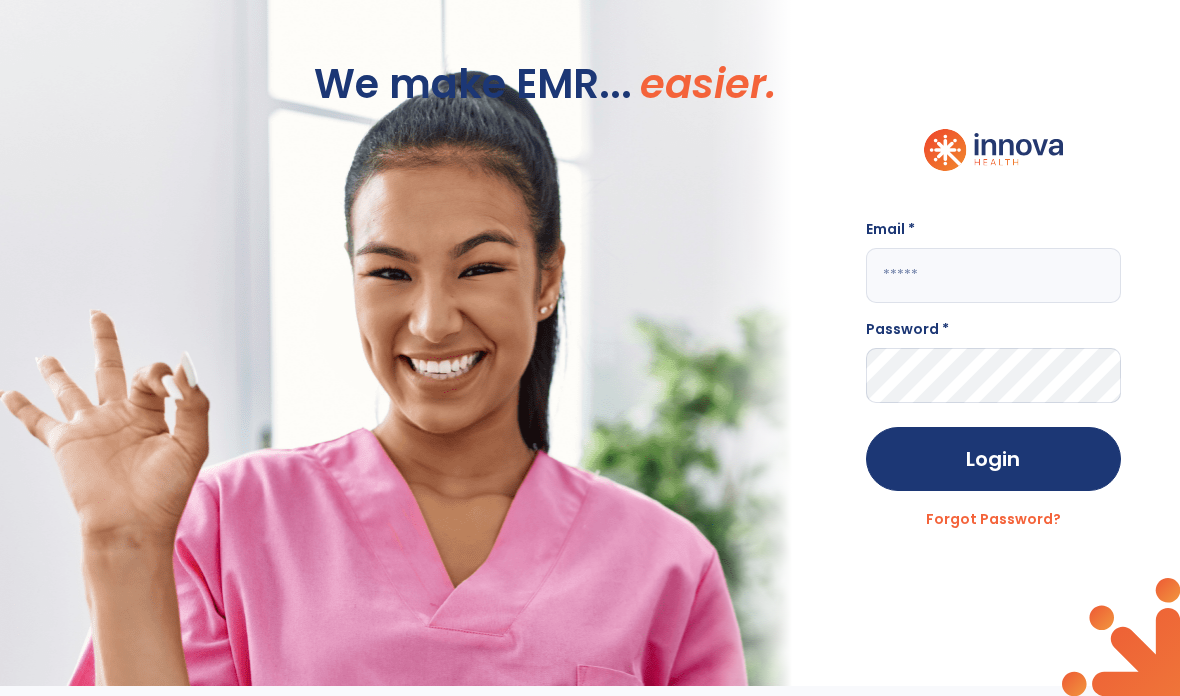 scroll, scrollTop: 70, scrollLeft: 0, axis: vertical 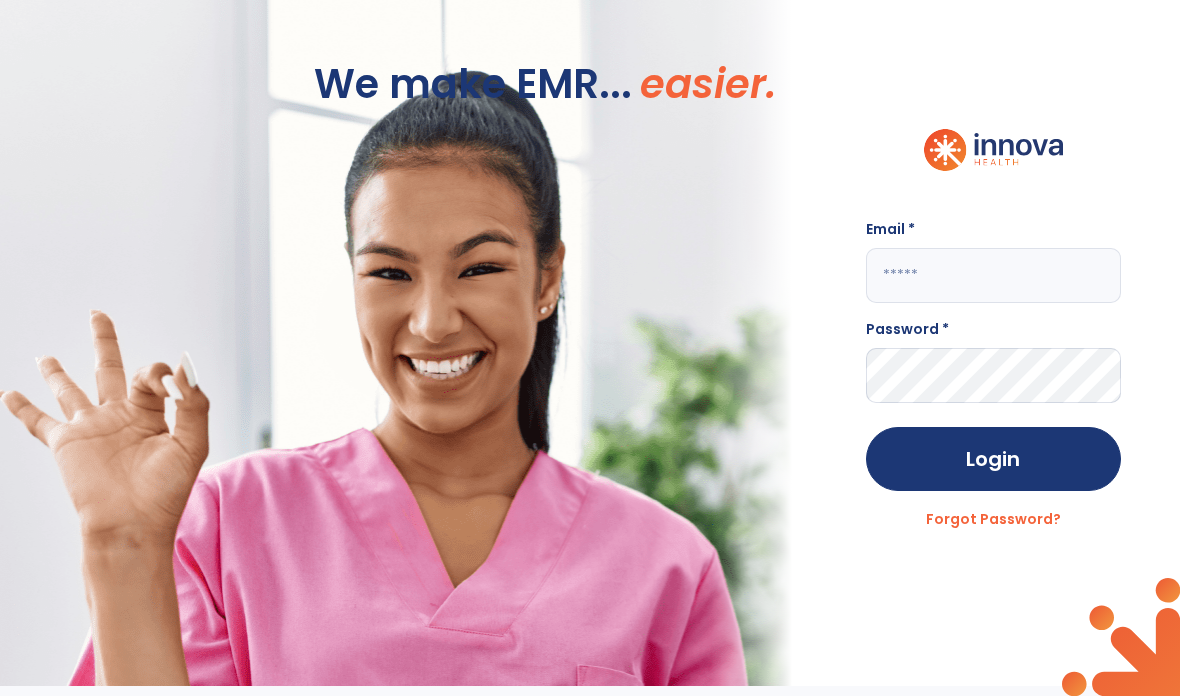 click 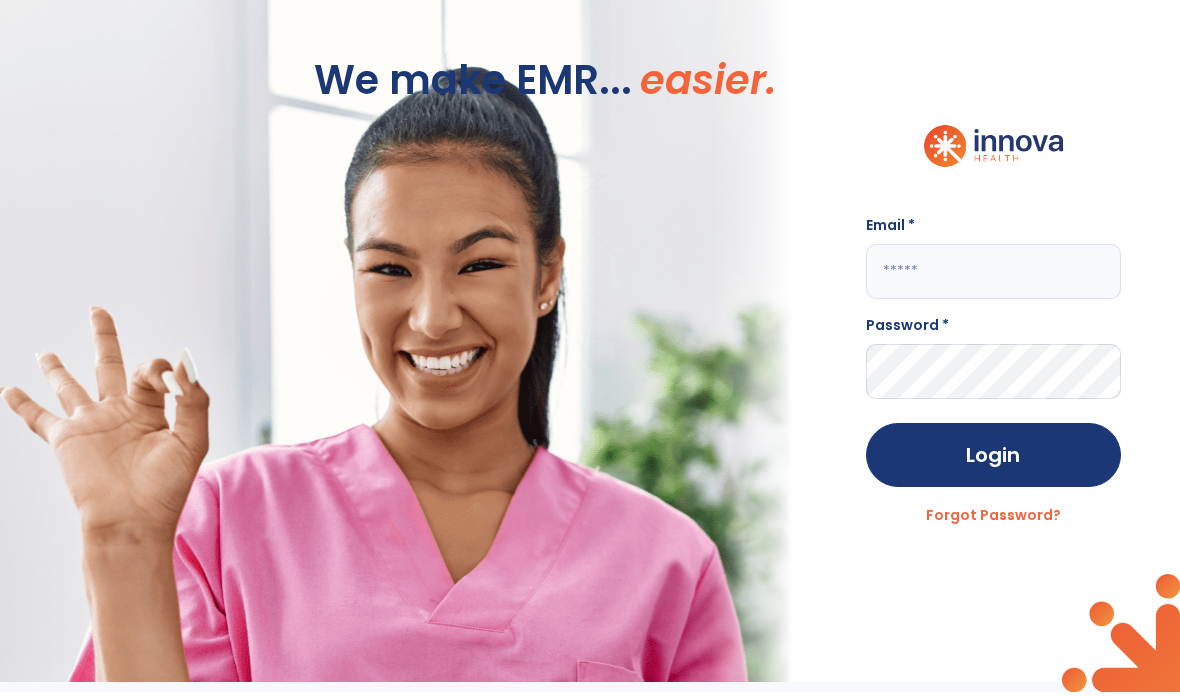 click 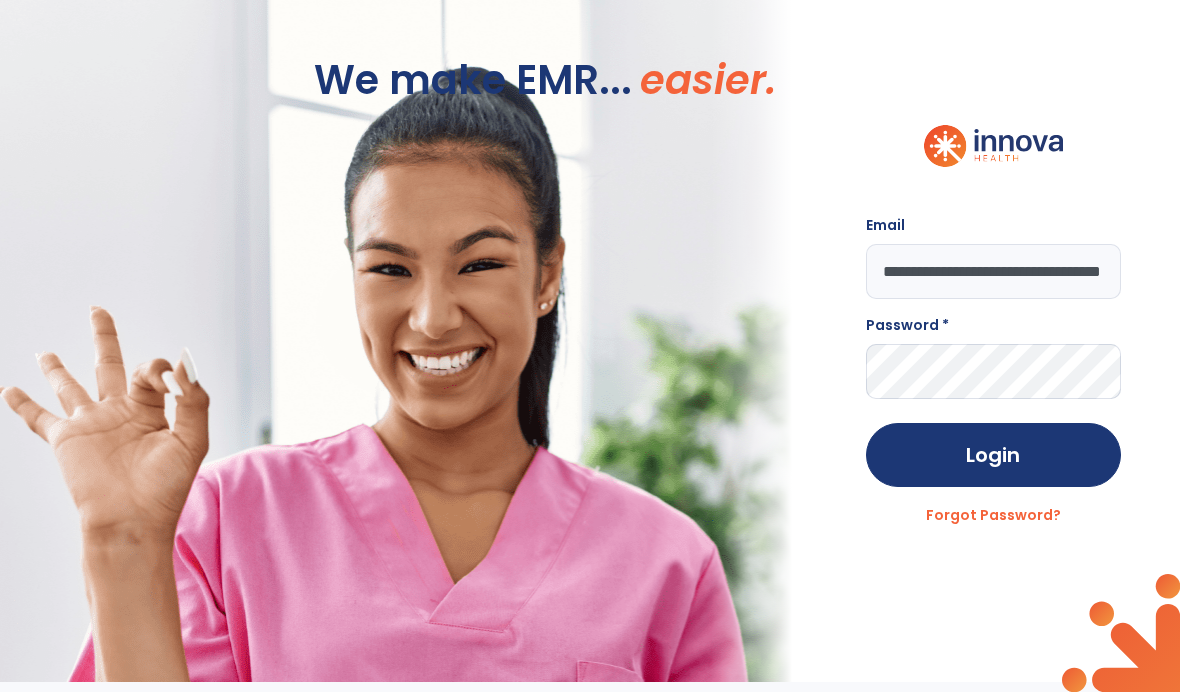 type on "**********" 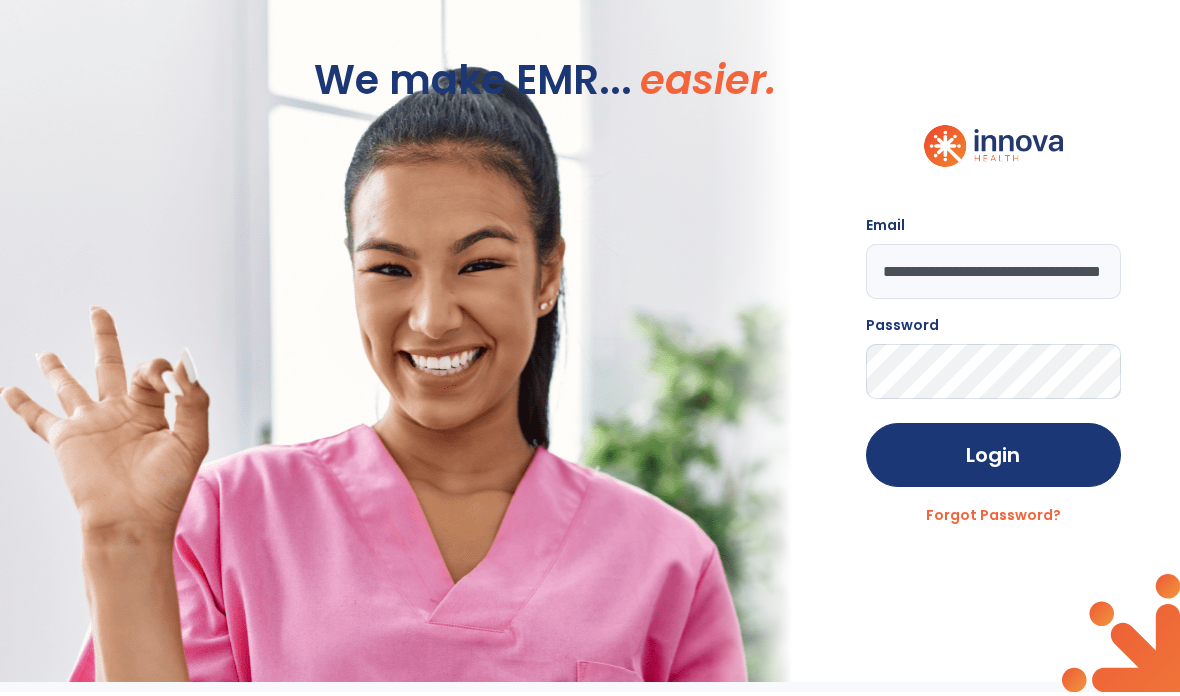 click on "Login" 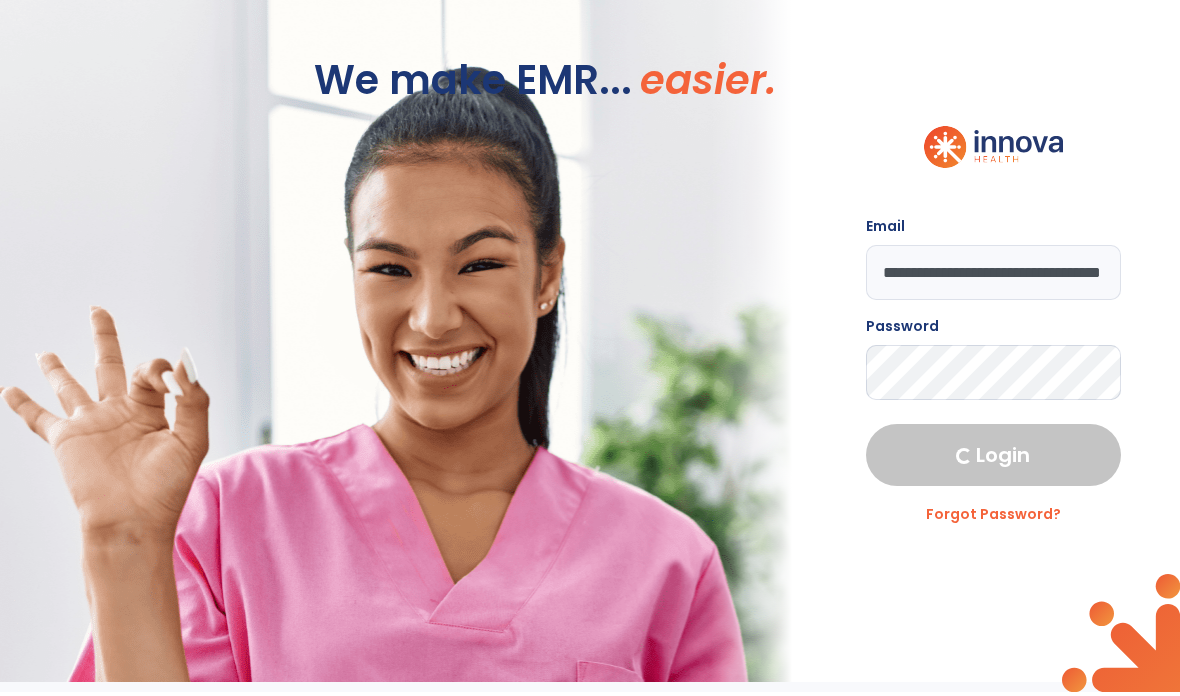 select on "****" 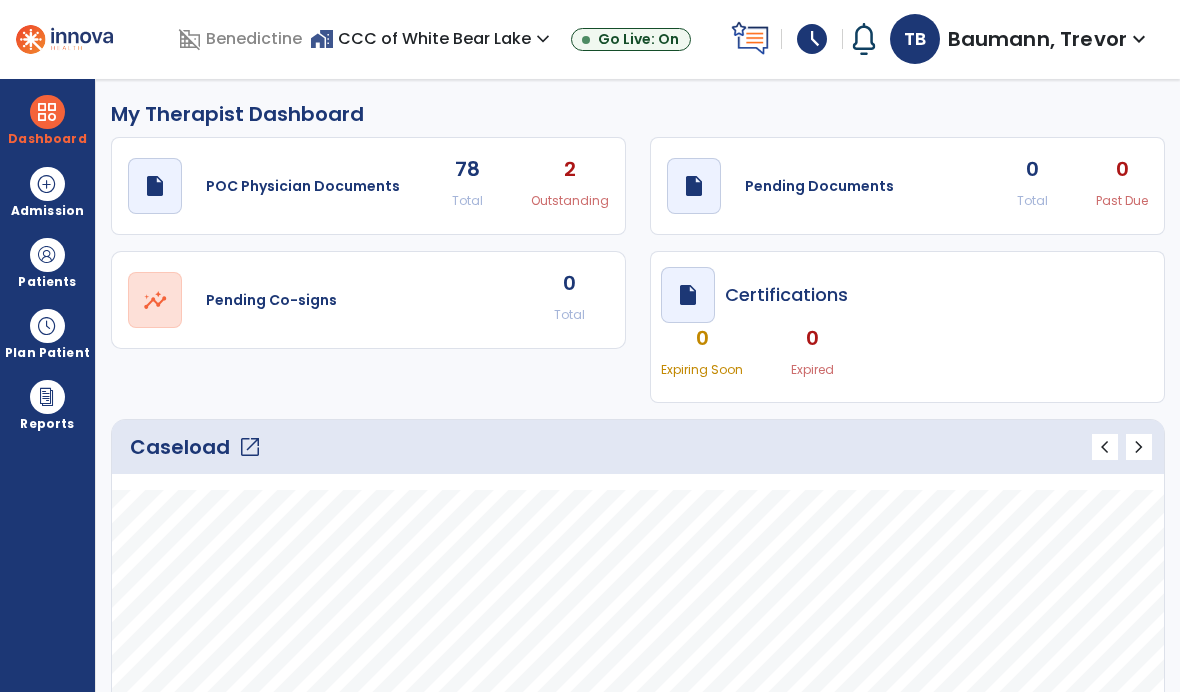 scroll, scrollTop: 74, scrollLeft: 0, axis: vertical 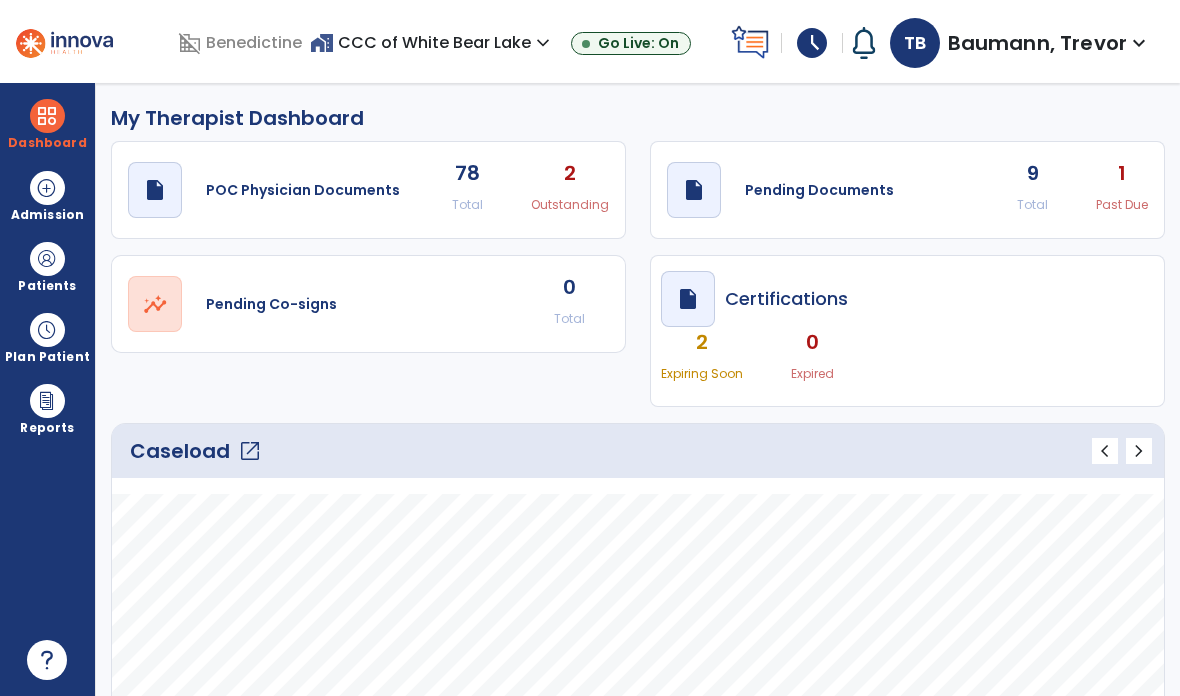 click on "Caseload   open_in_new" 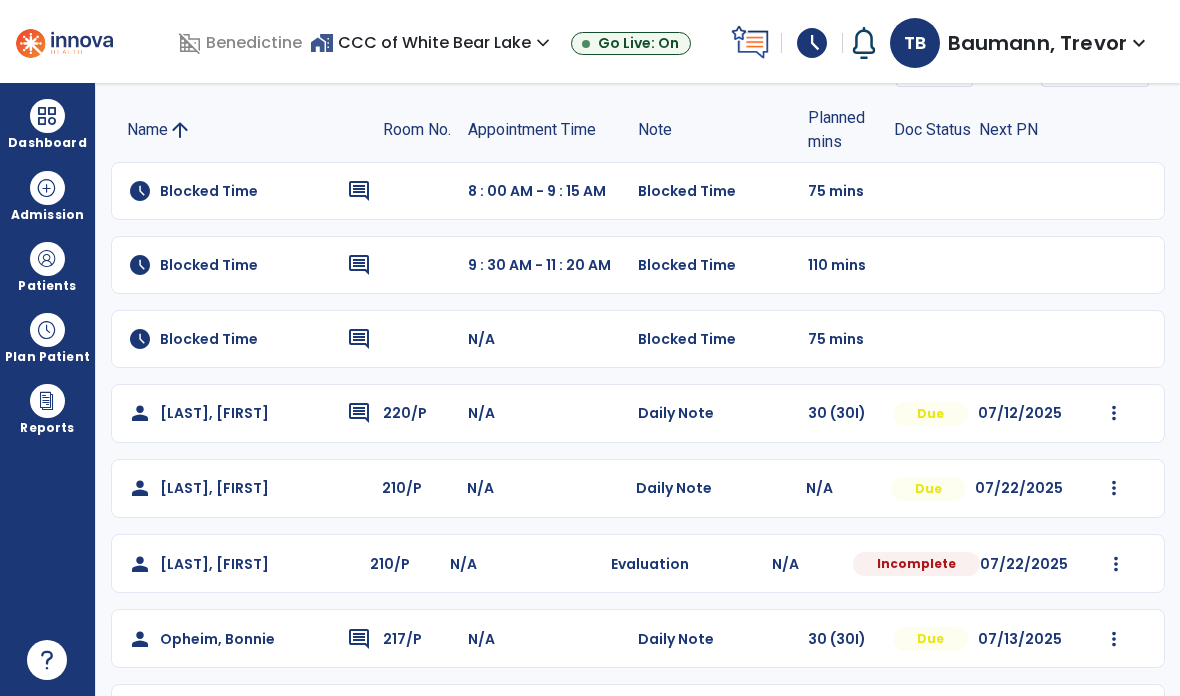 scroll, scrollTop: 113, scrollLeft: 0, axis: vertical 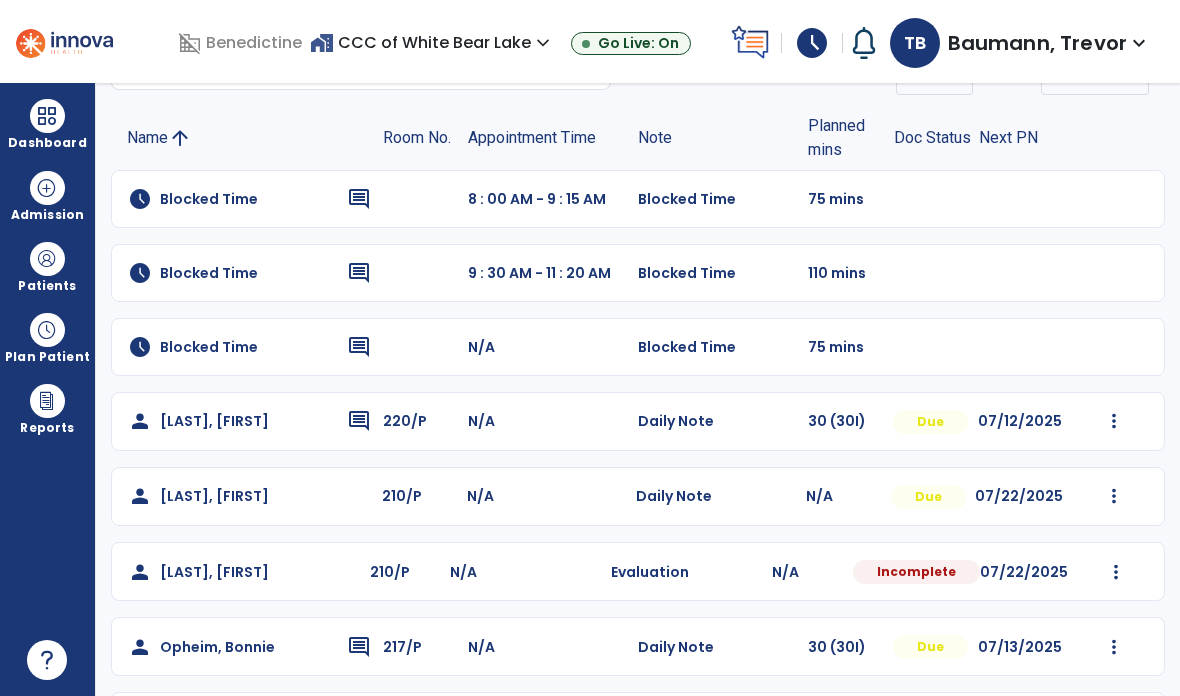 click at bounding box center (47, 259) 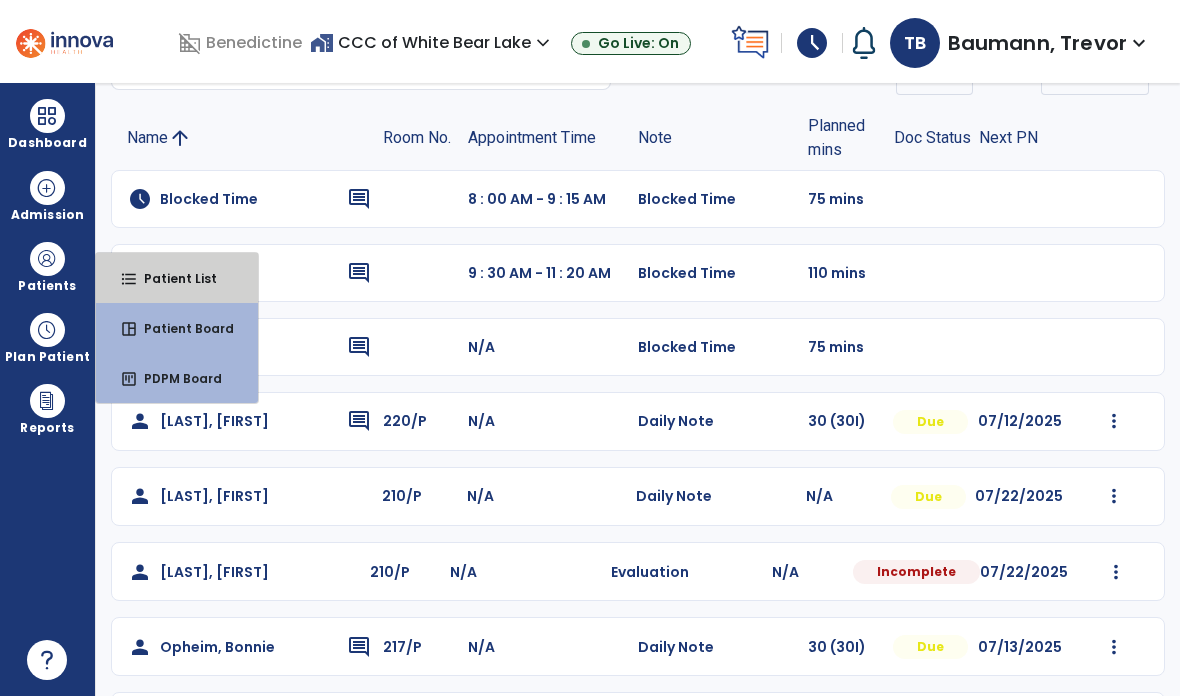click on "Patient List" at bounding box center (172, 278) 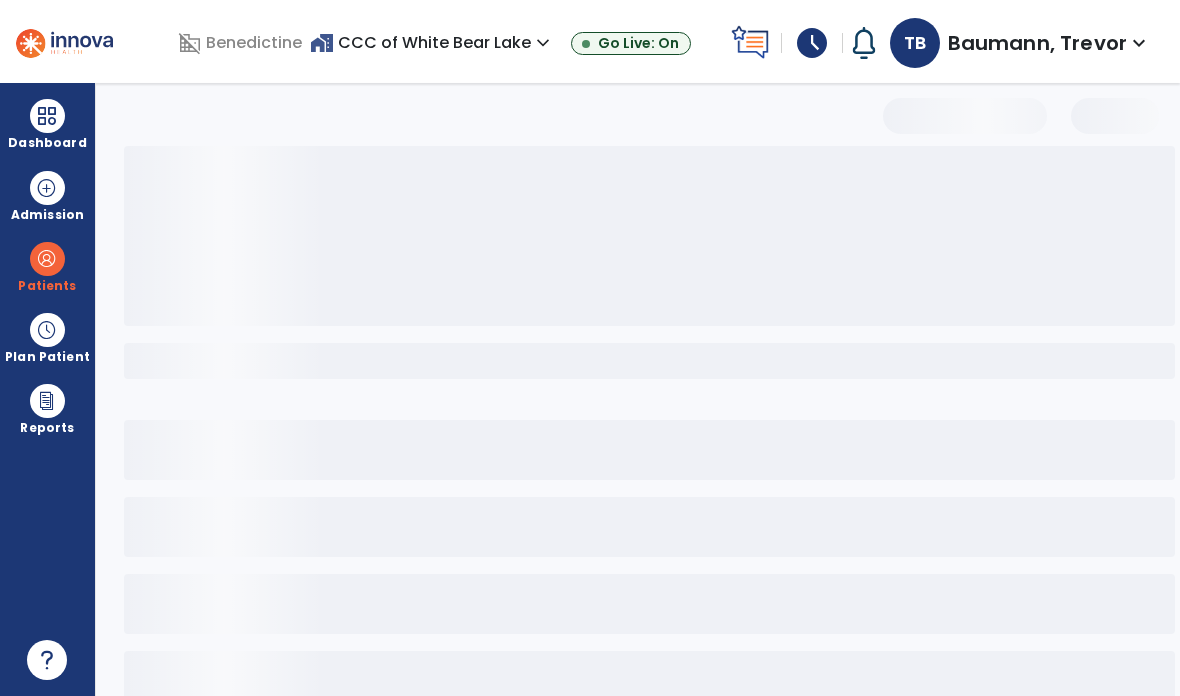 scroll, scrollTop: 0, scrollLeft: 0, axis: both 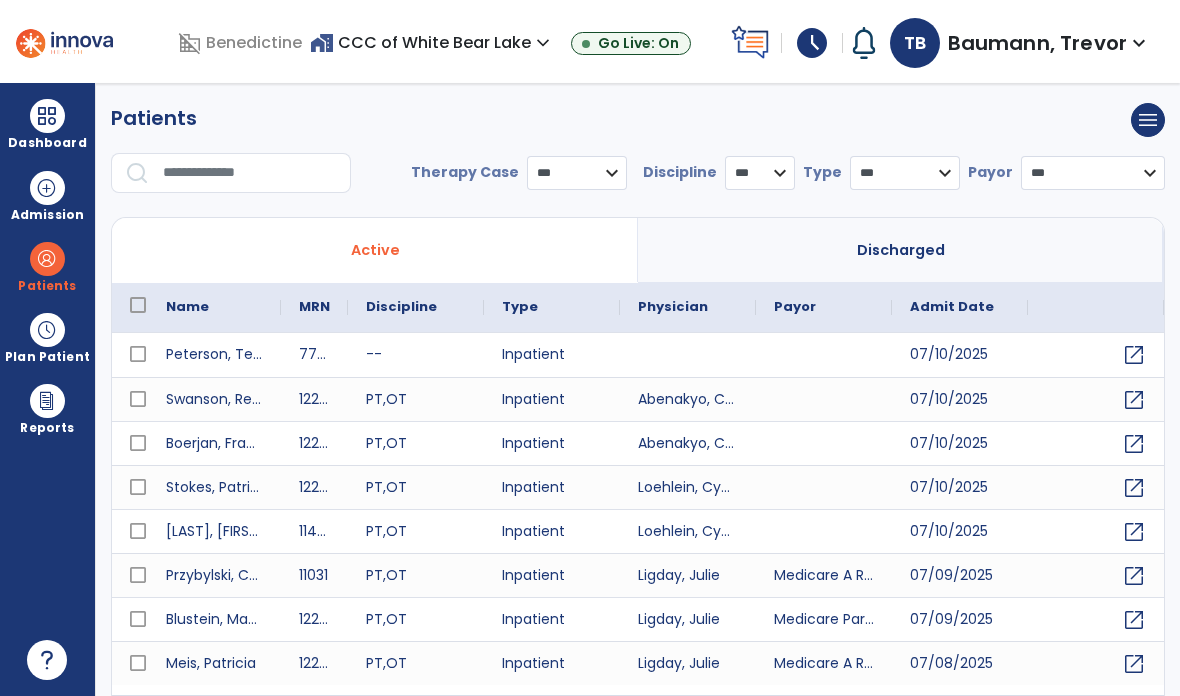 click at bounding box center (250, 173) 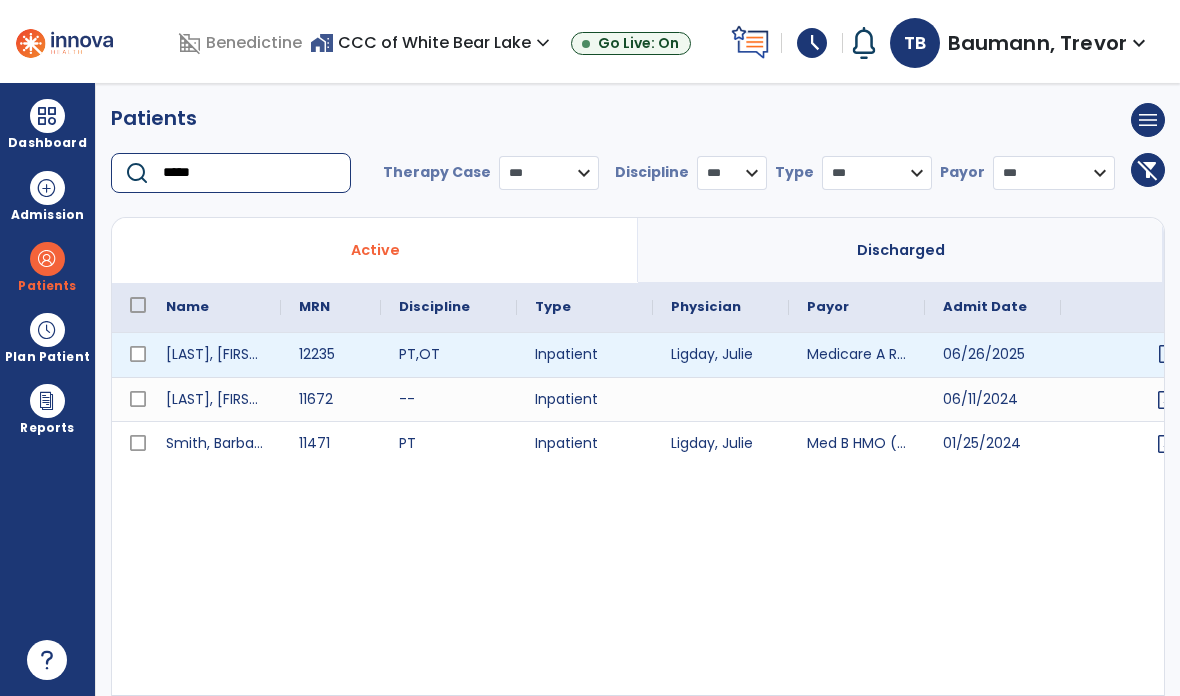 type on "*****" 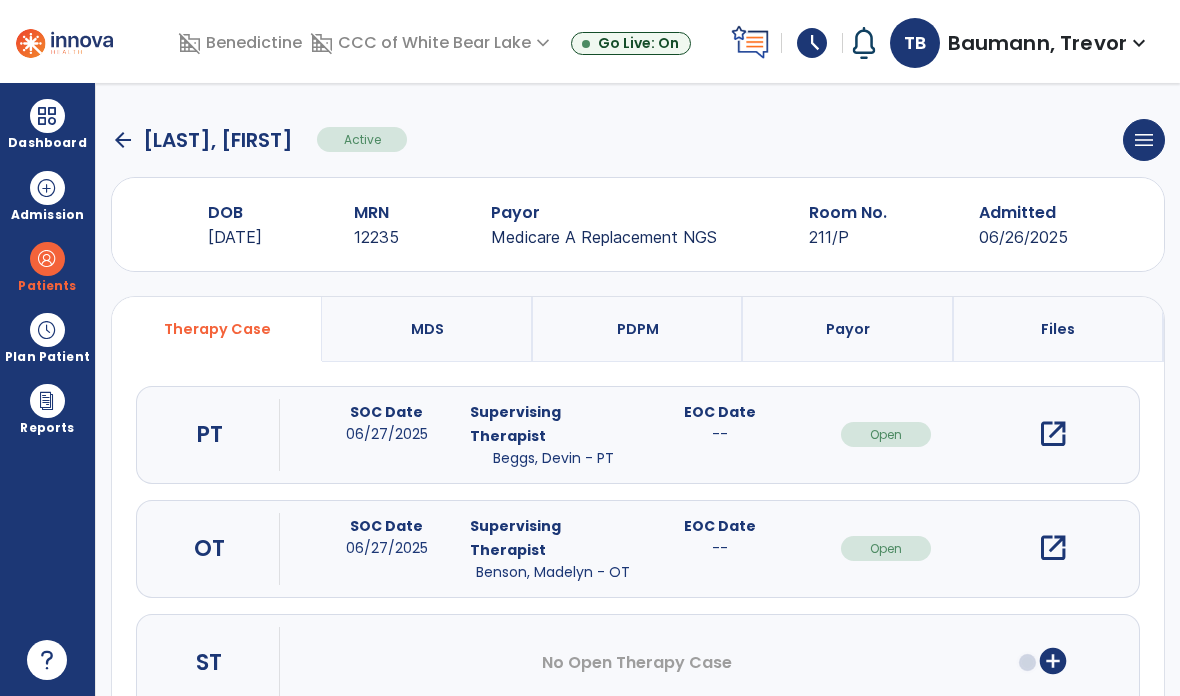 click on "MDS" at bounding box center (427, 329) 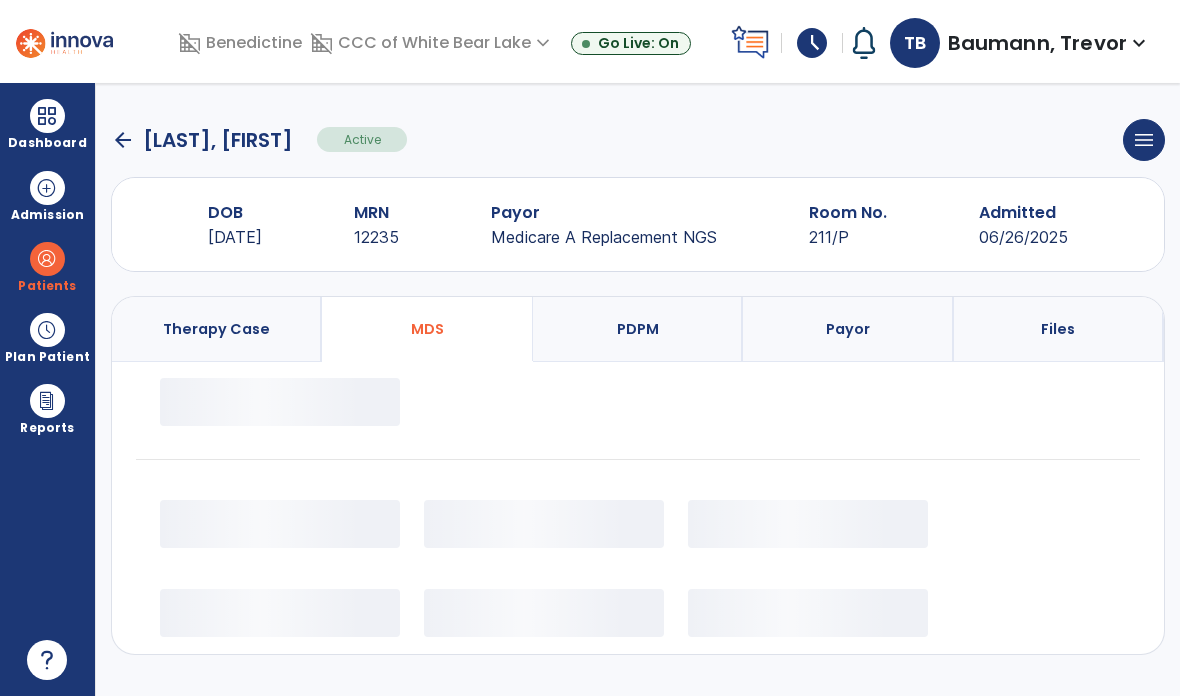 select on "*********" 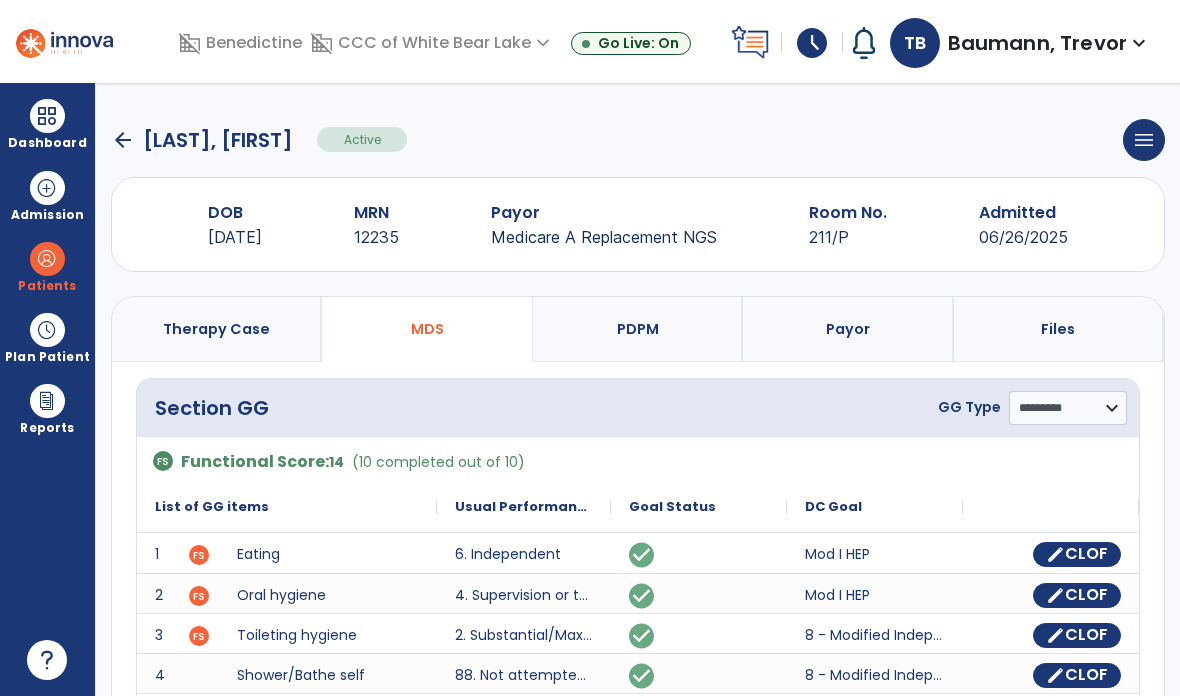 click on "PDPM" at bounding box center [638, 329] 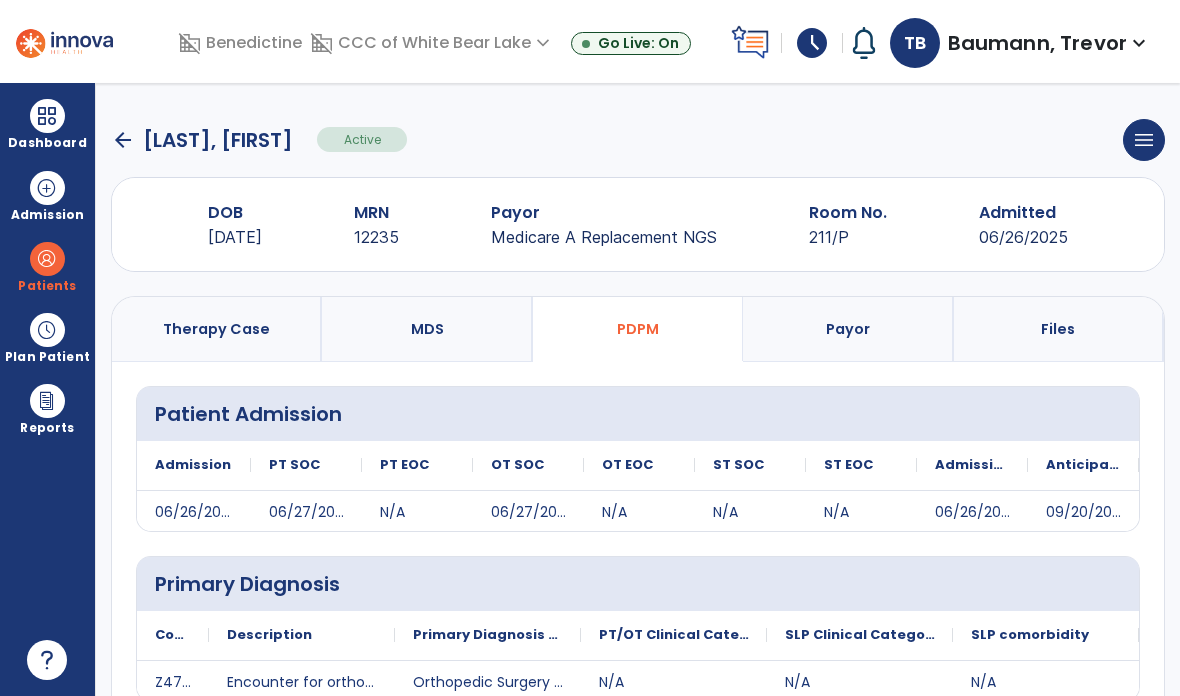 click on "Payor" at bounding box center [848, 329] 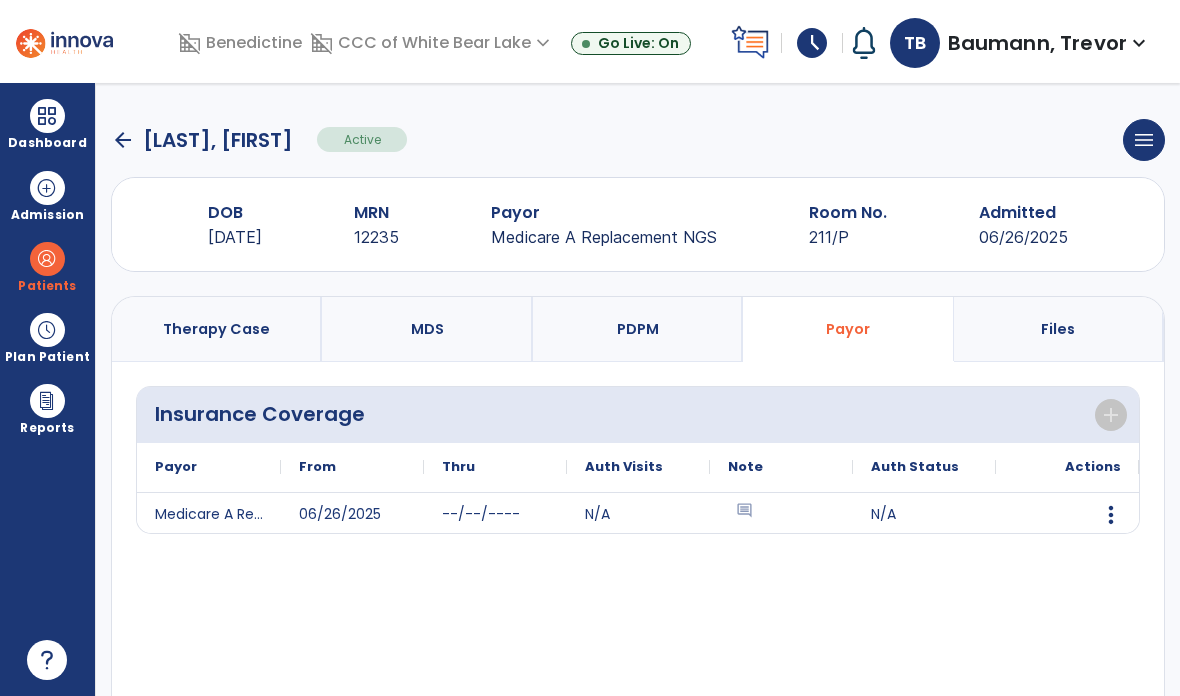 click on "Therapy Case" at bounding box center (217, 329) 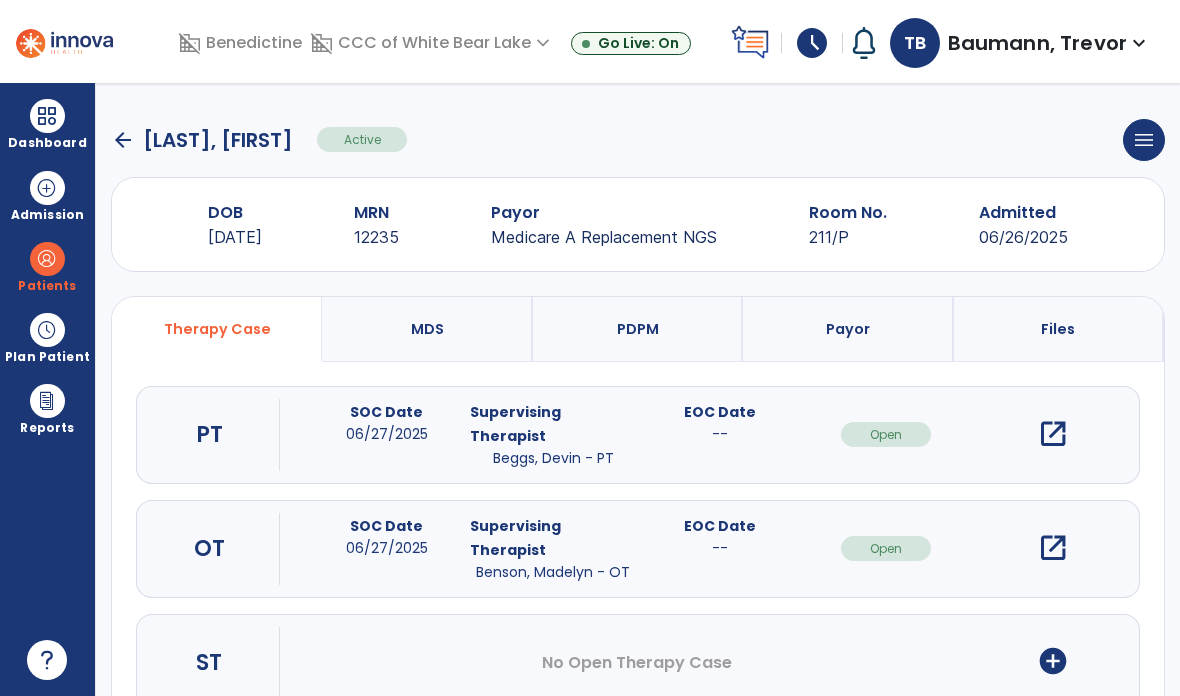 click on "open_in_new" at bounding box center [1053, 434] 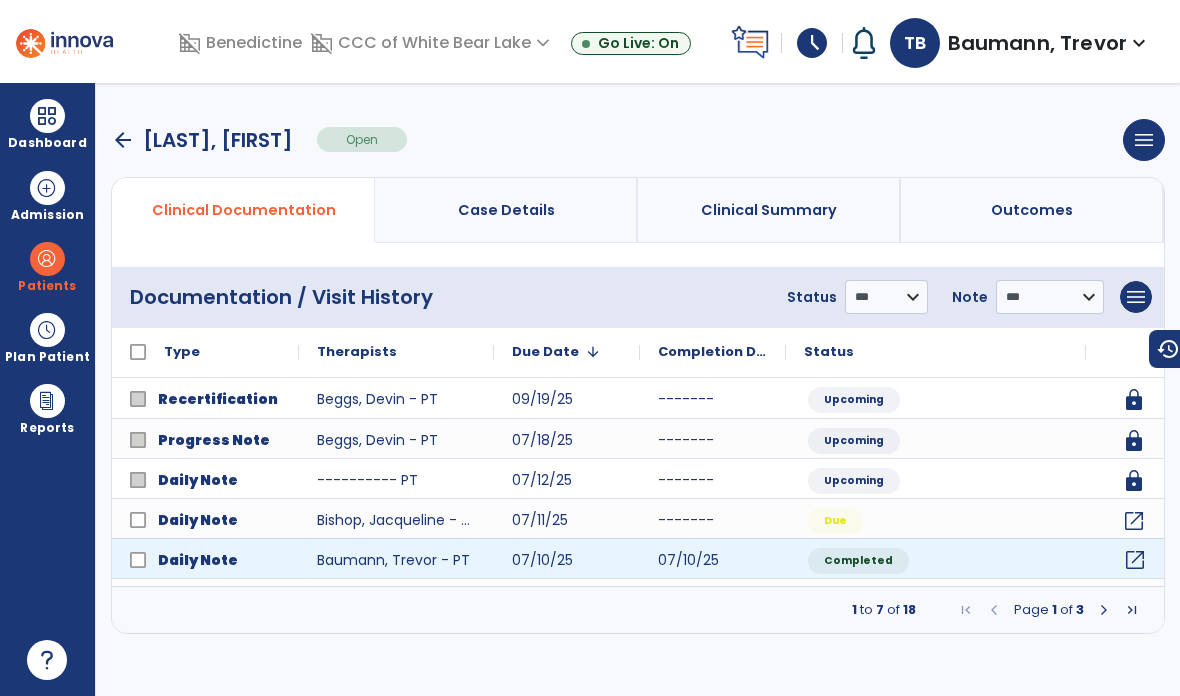 click on "open_in_new" 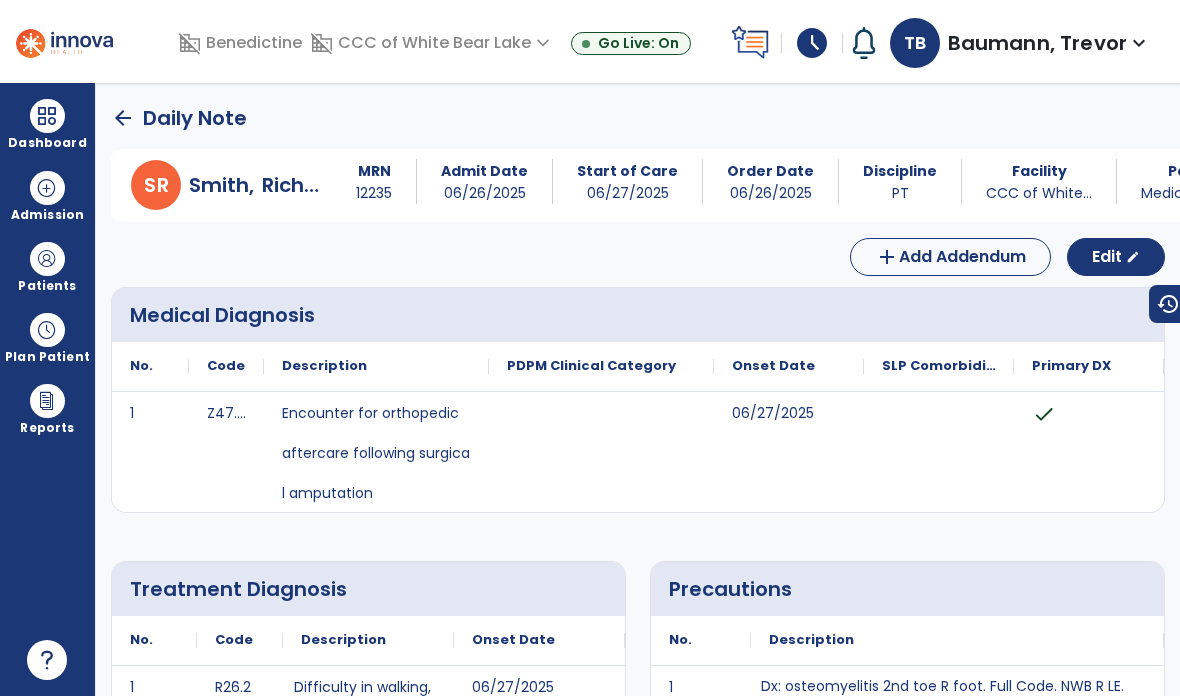 scroll, scrollTop: 0, scrollLeft: 0, axis: both 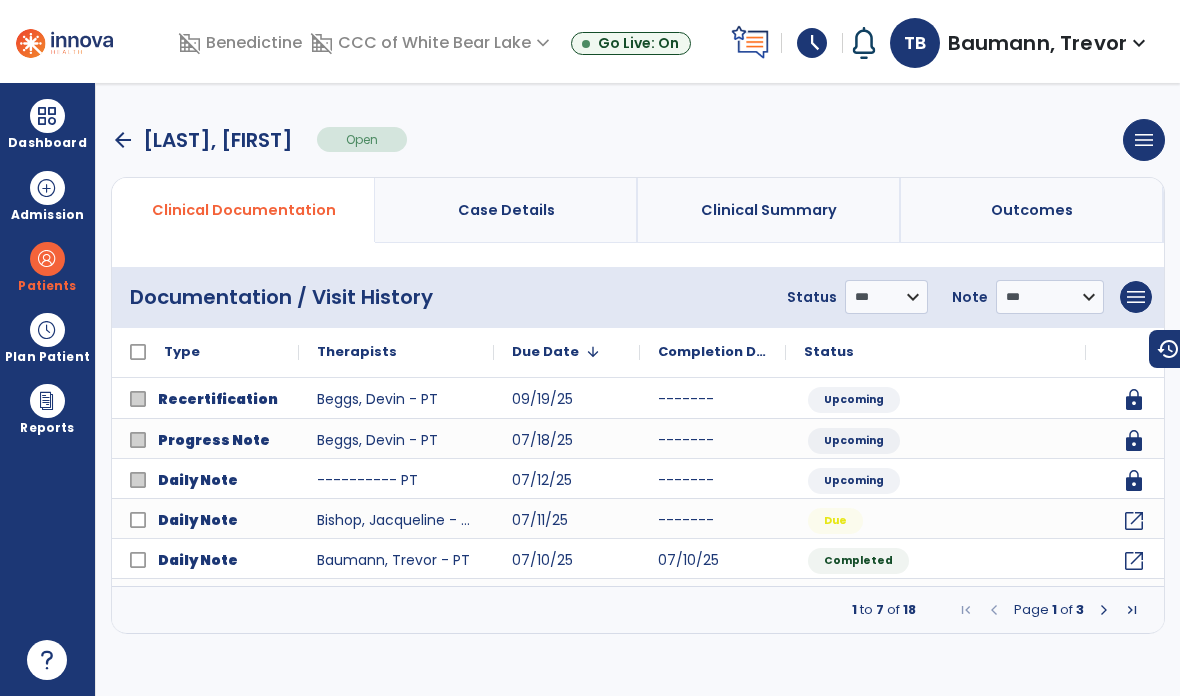 click at bounding box center (47, 116) 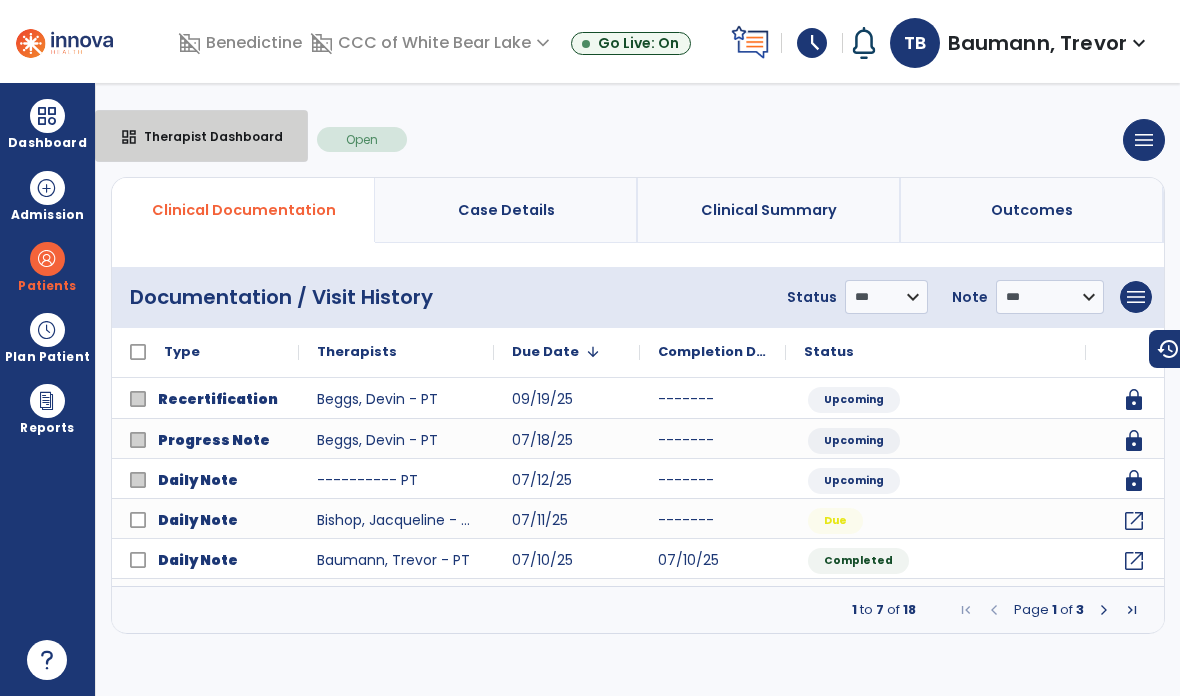 click on "Therapist Dashboard" at bounding box center [205, 136] 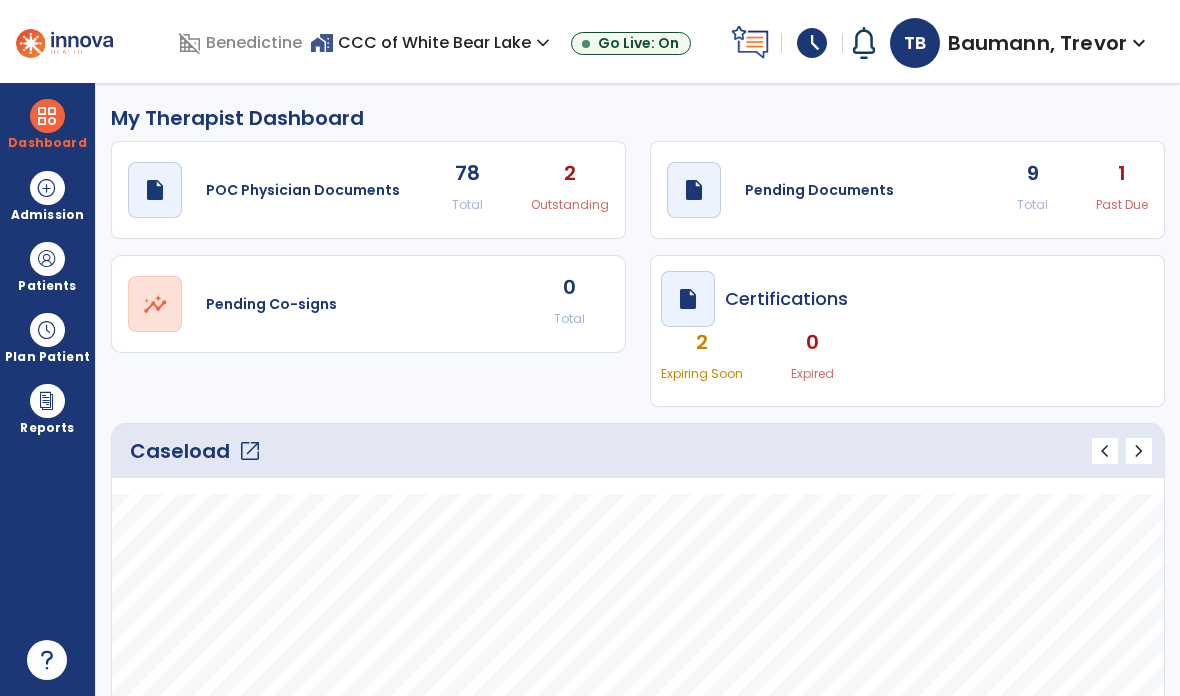 click on "open_in_new" 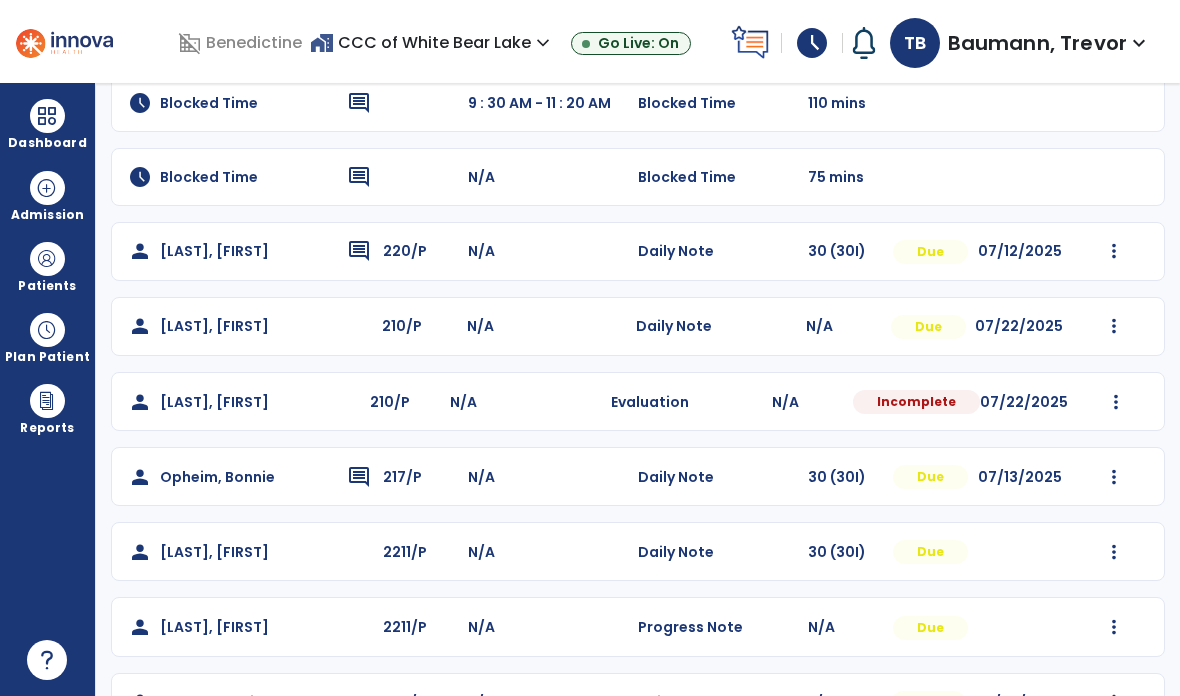 scroll, scrollTop: 285, scrollLeft: 0, axis: vertical 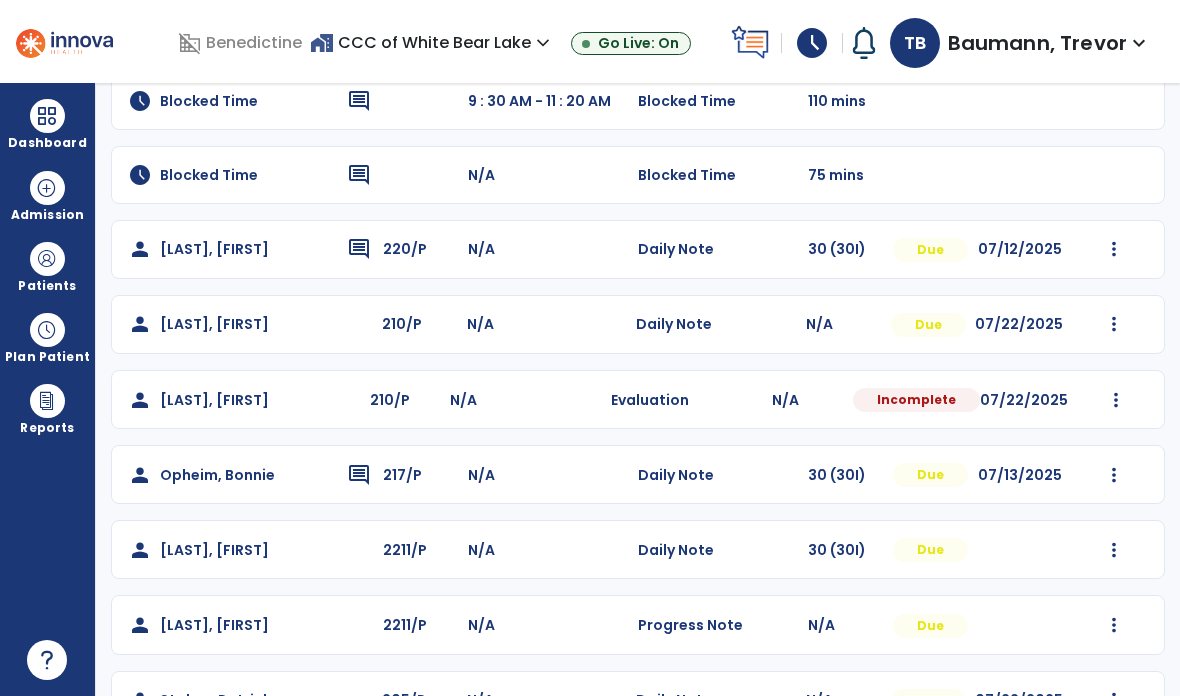 click at bounding box center (1114, 249) 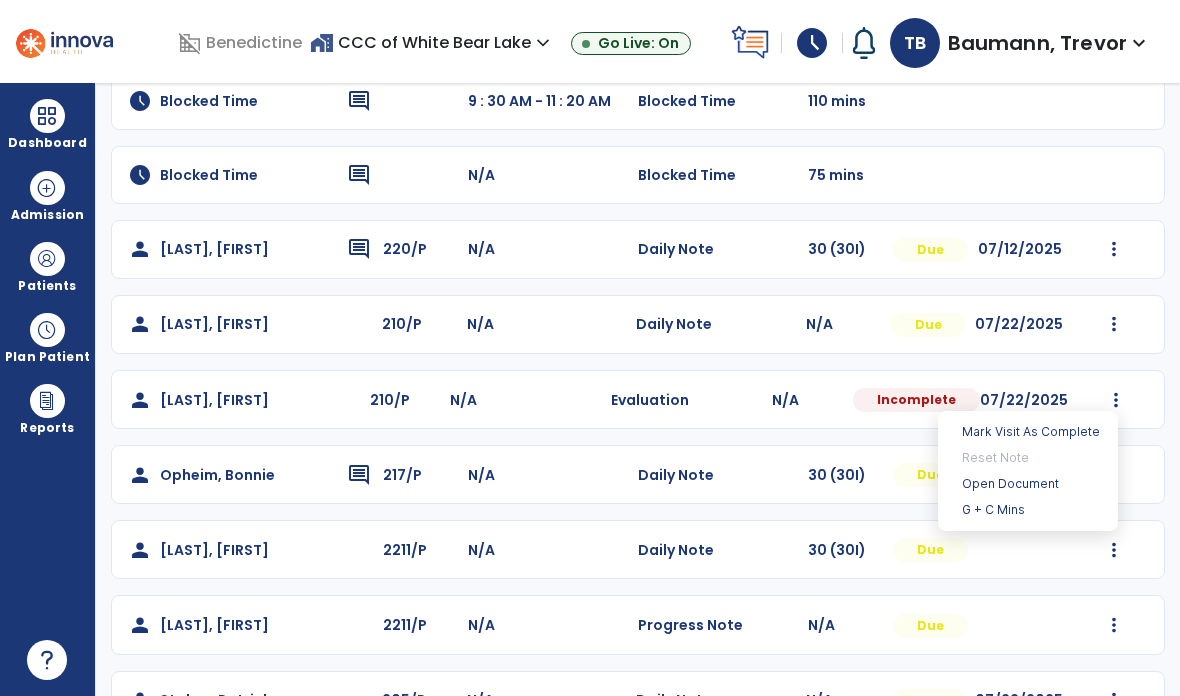 click on "Open Document" at bounding box center (1028, 484) 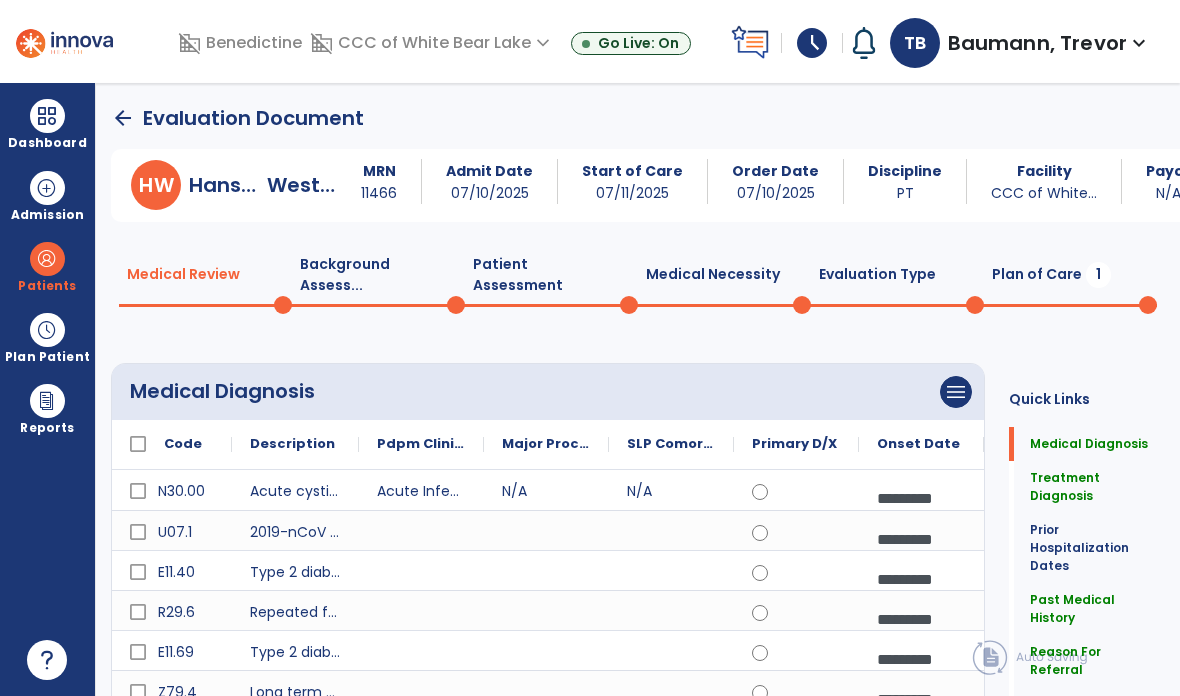 scroll, scrollTop: 0, scrollLeft: 0, axis: both 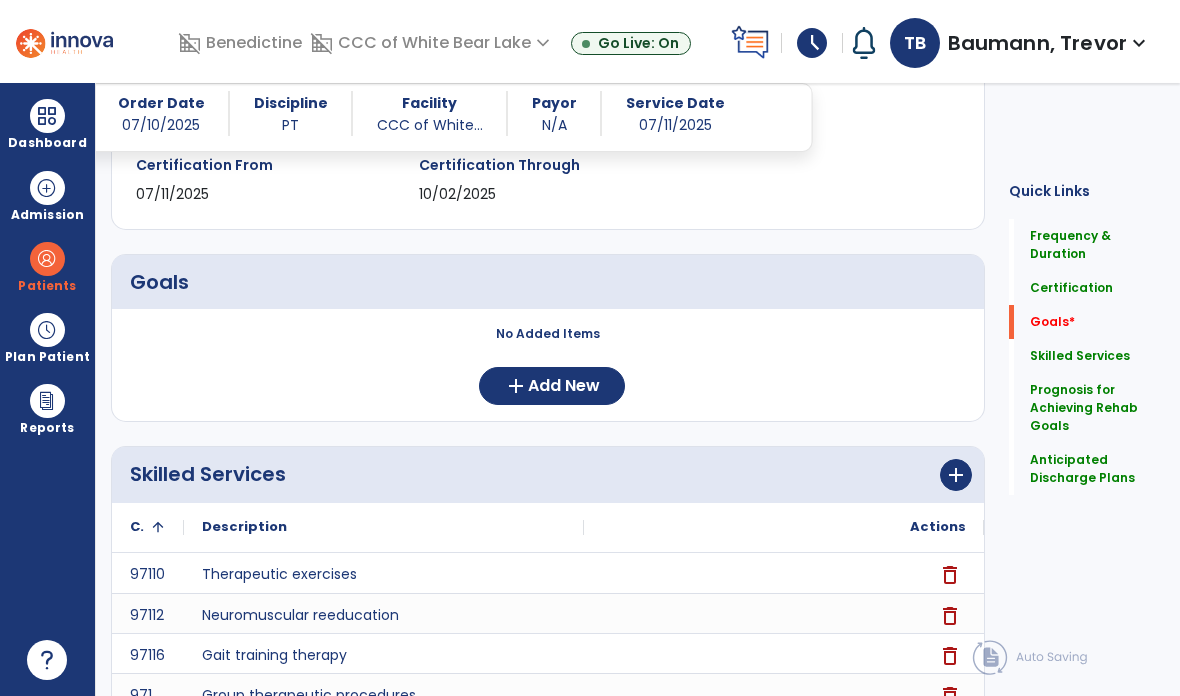 click on "Add New" at bounding box center [564, 386] 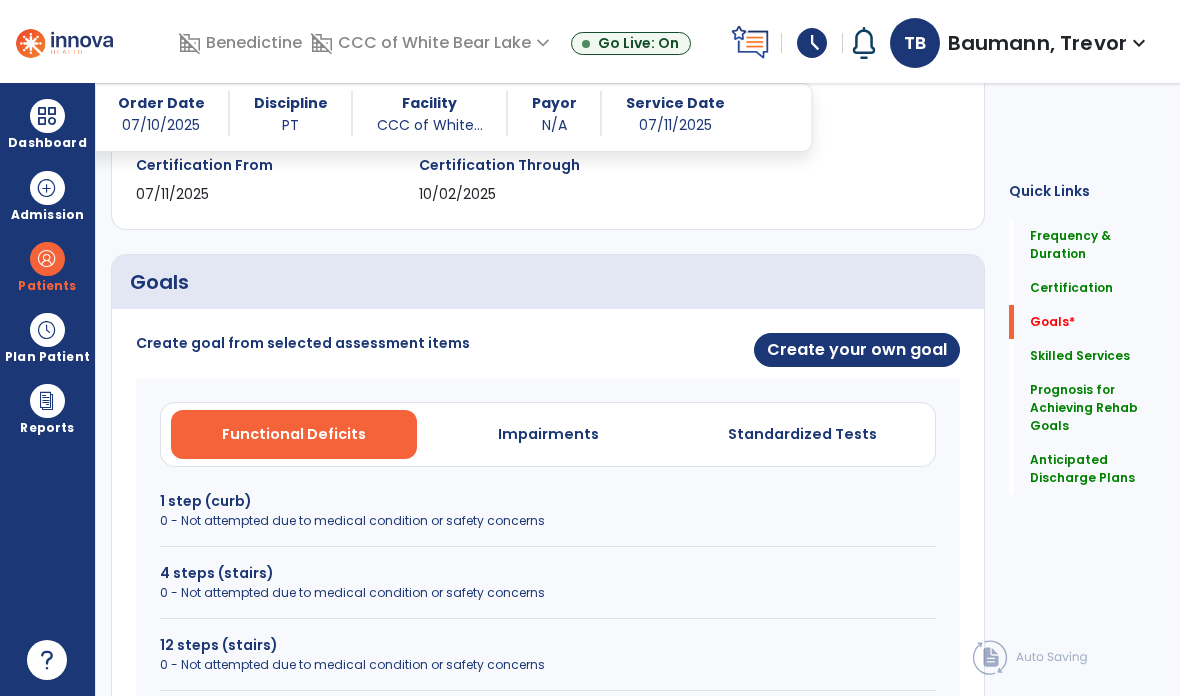 click on "Standardized Tests" at bounding box center (802, 434) 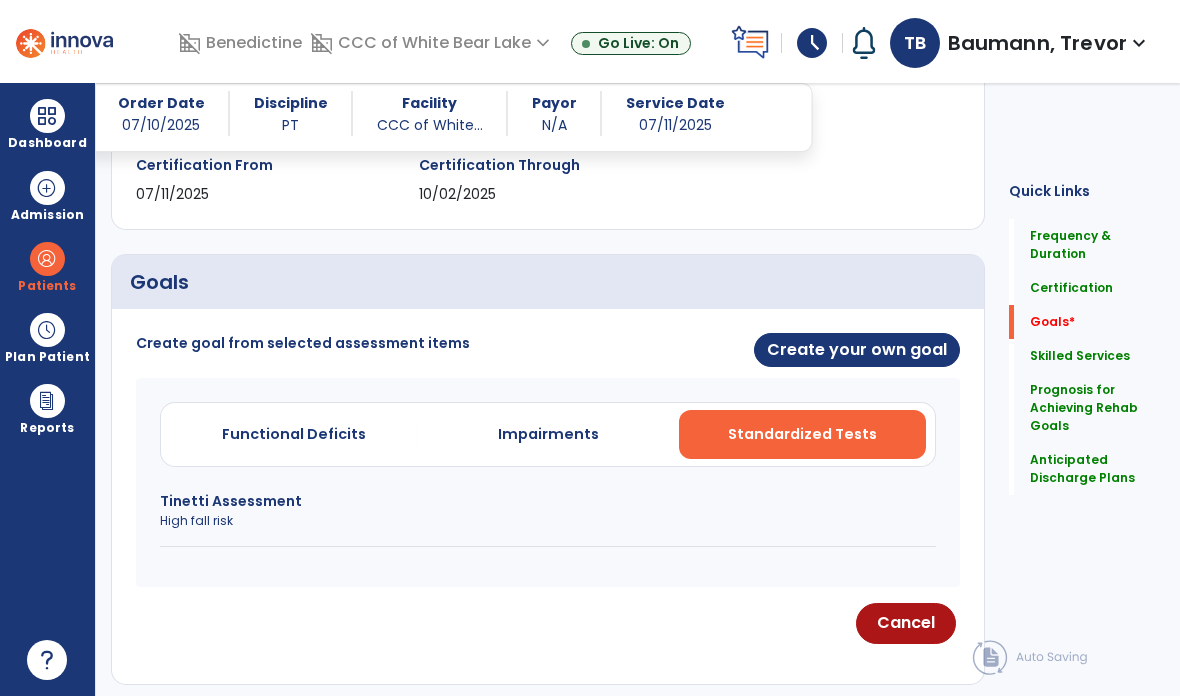 click on "Tinetti Assessment" at bounding box center [548, 501] 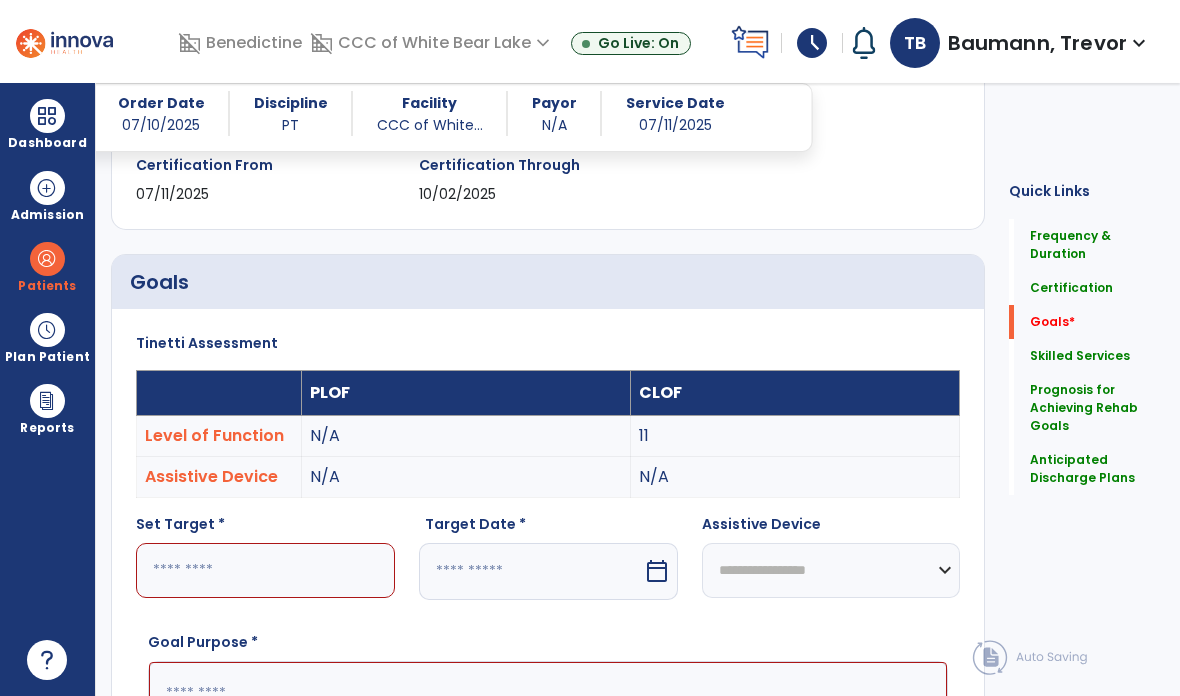 click at bounding box center [265, 570] 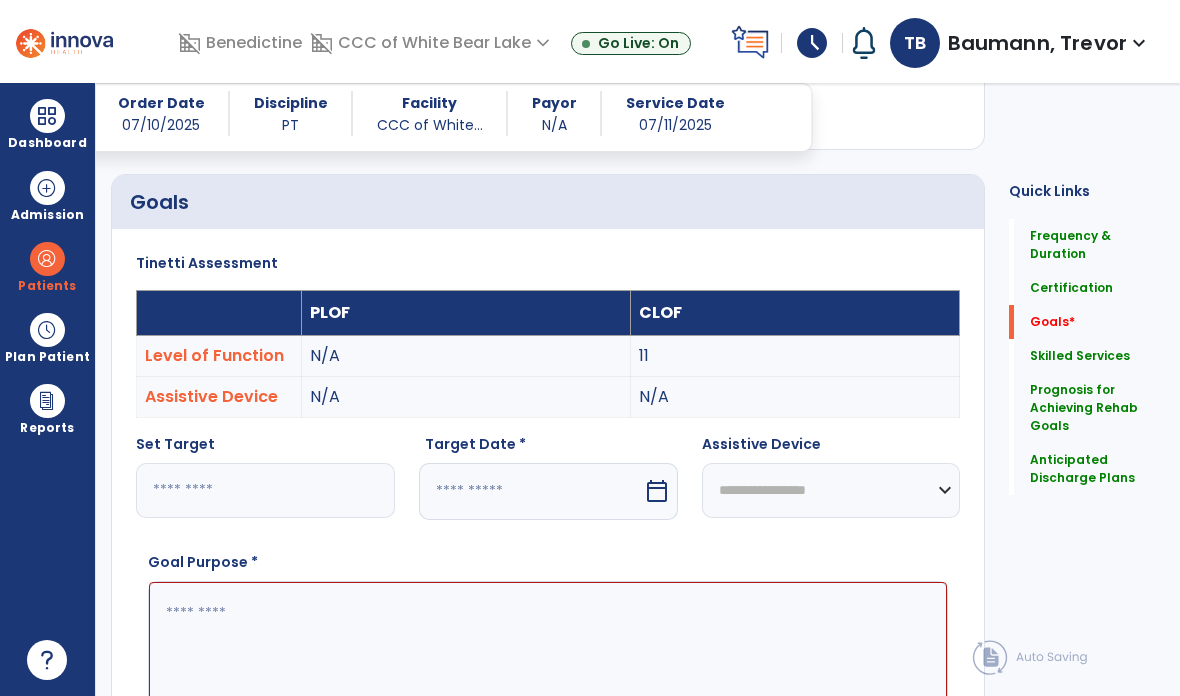 scroll, scrollTop: 458, scrollLeft: 0, axis: vertical 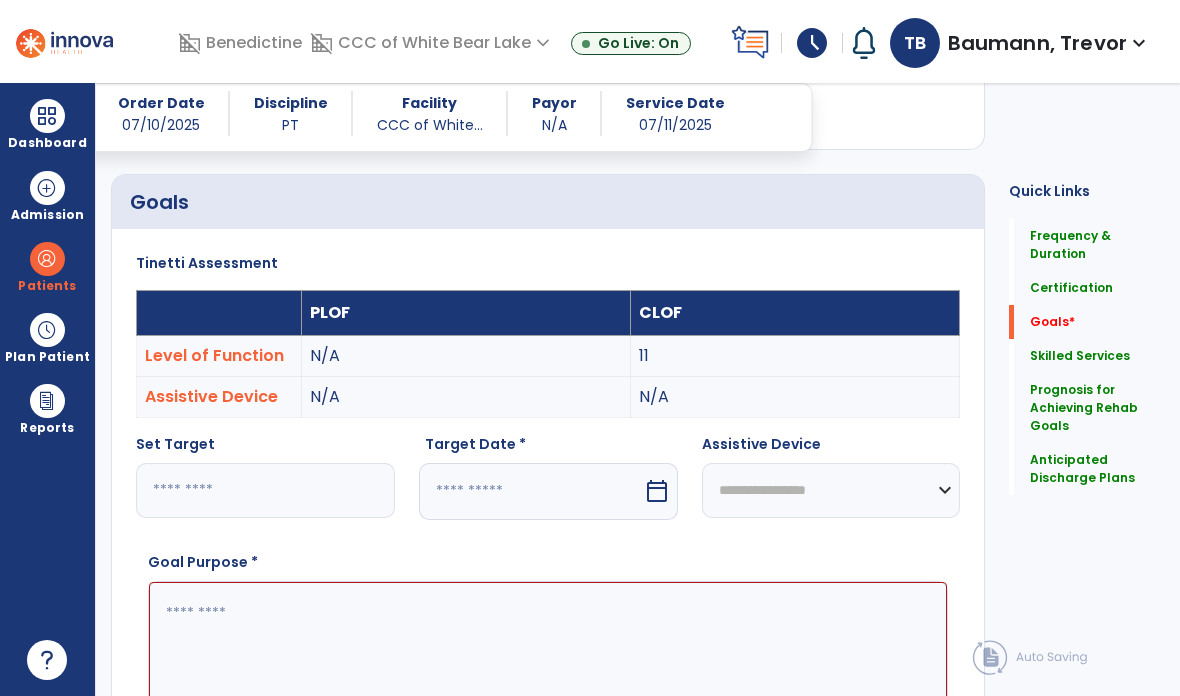 type on "**" 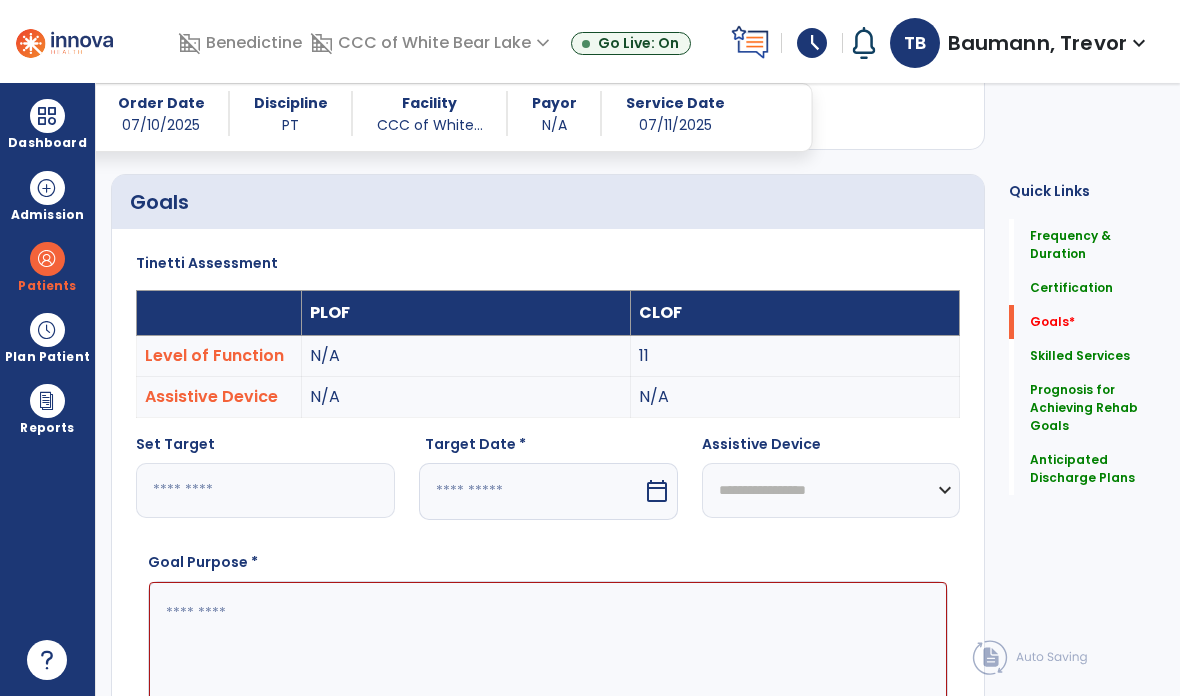 click at bounding box center [531, 491] 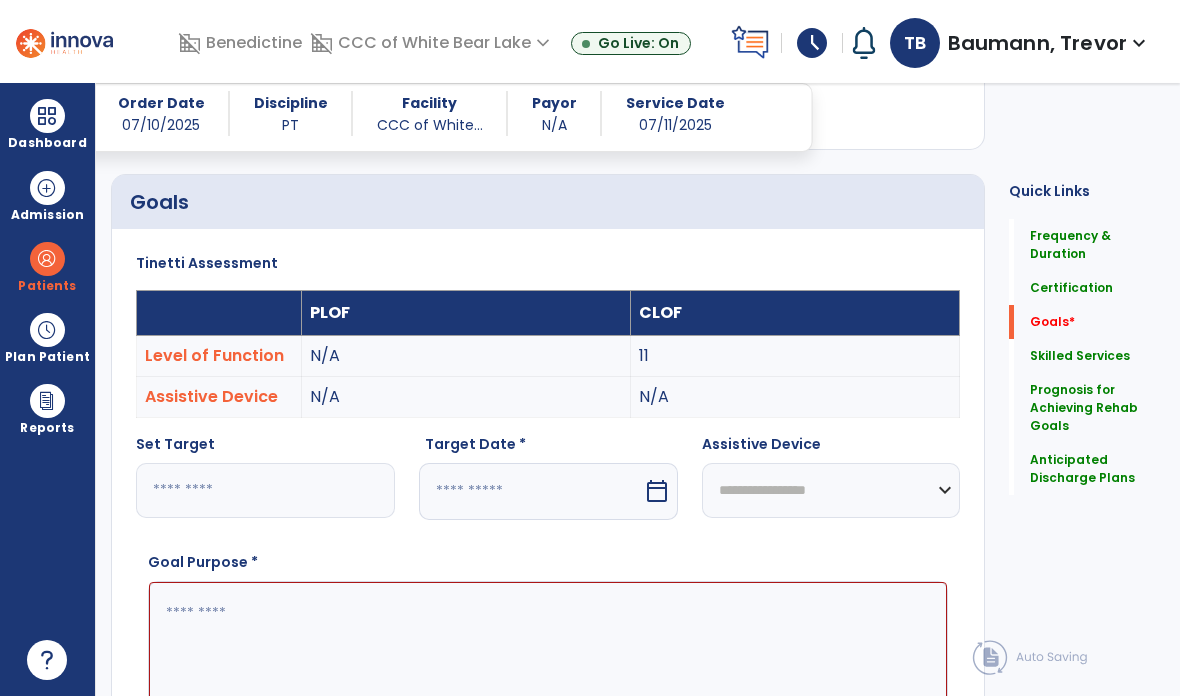 select on "*" 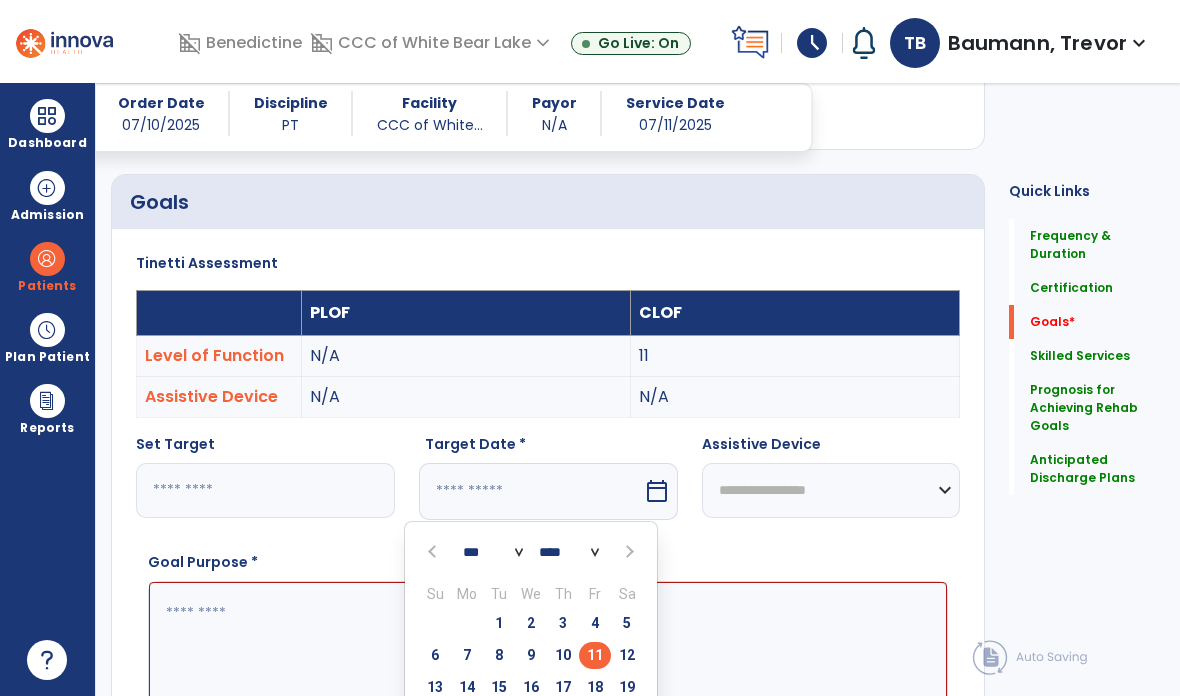 click at bounding box center [628, 552] 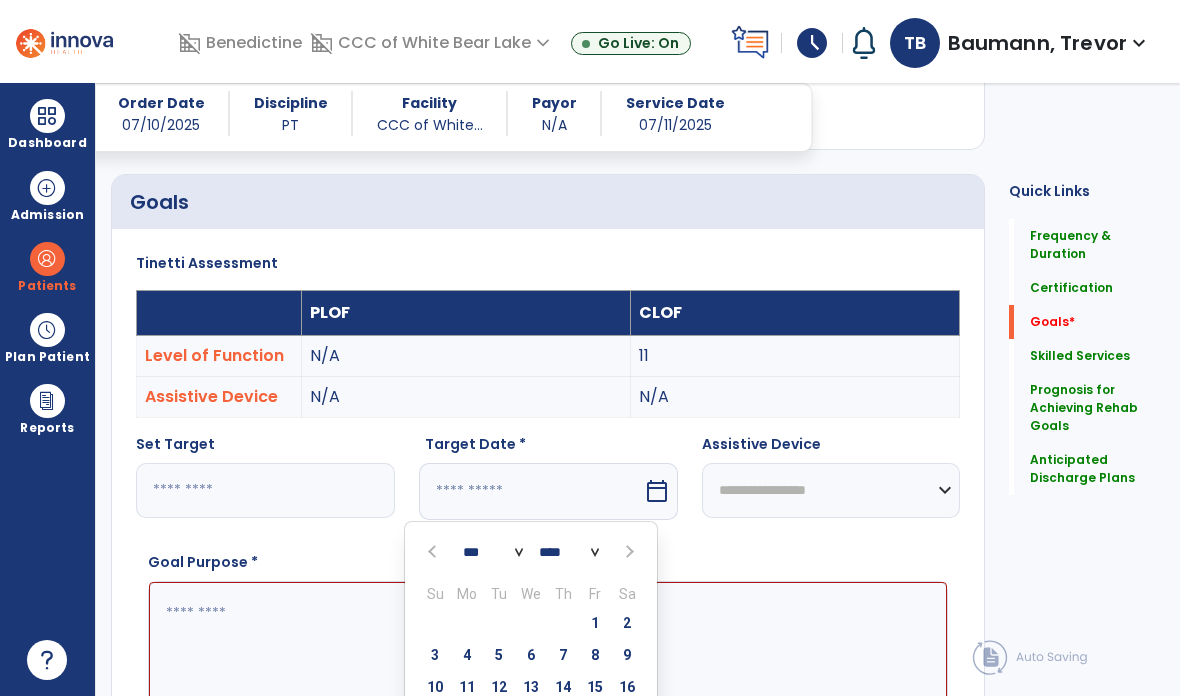 click on "22" at bounding box center (595, 719) 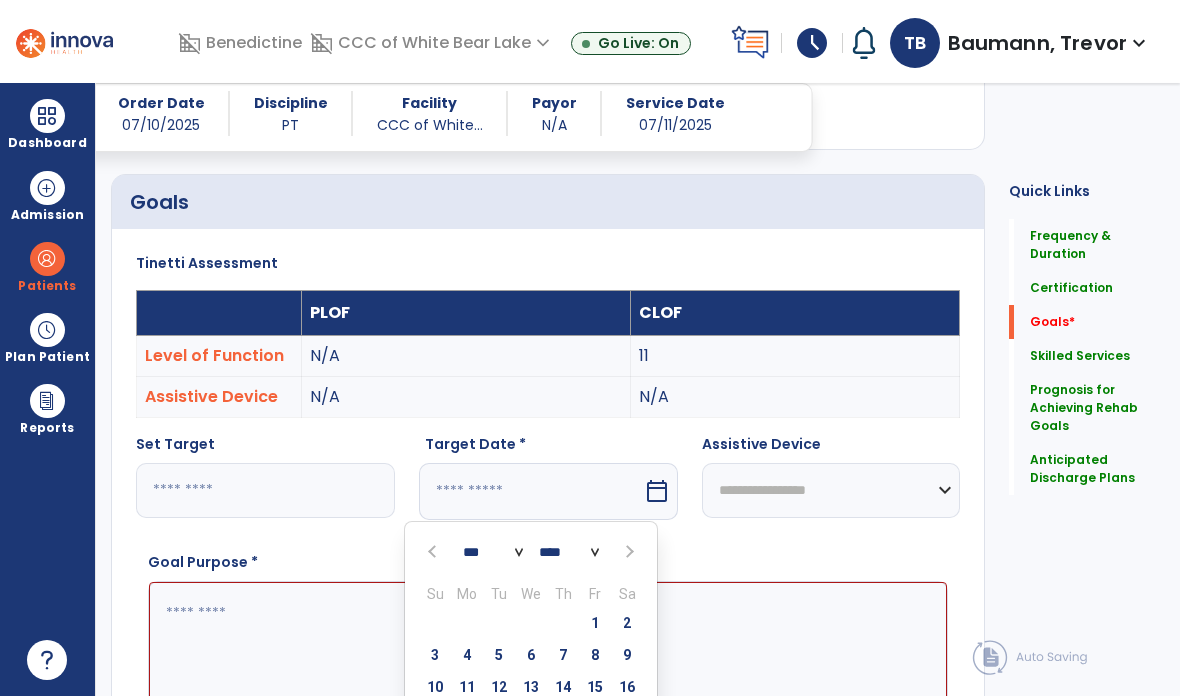 type on "*********" 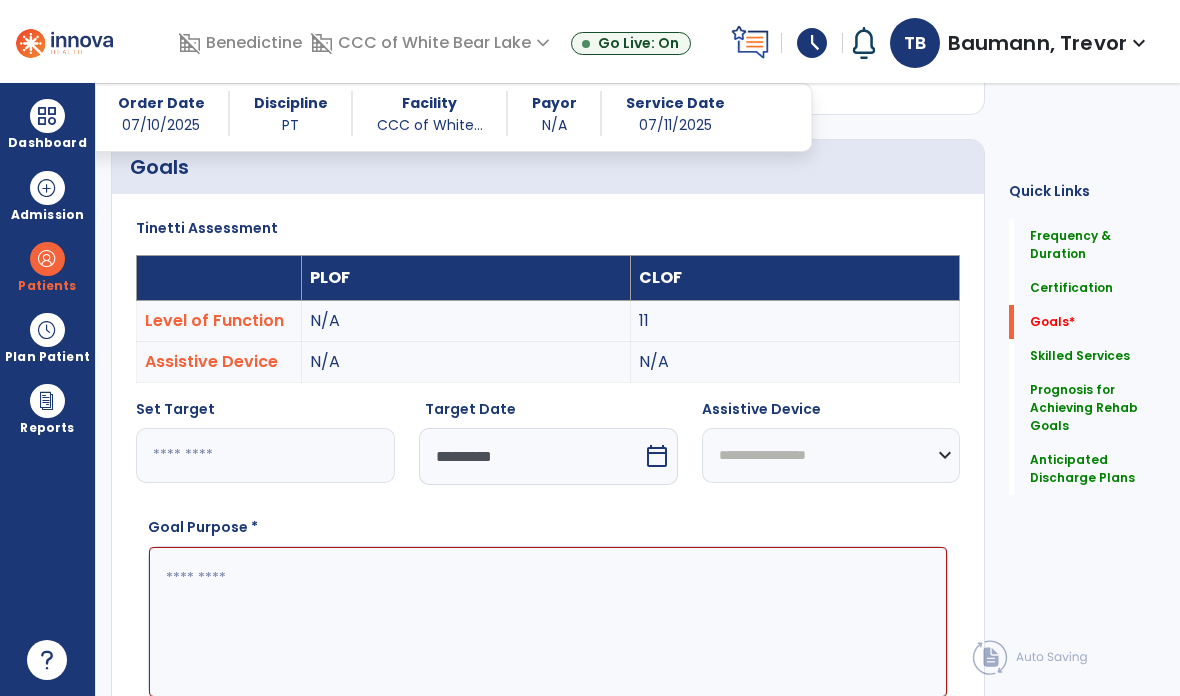 scroll, scrollTop: 495, scrollLeft: 0, axis: vertical 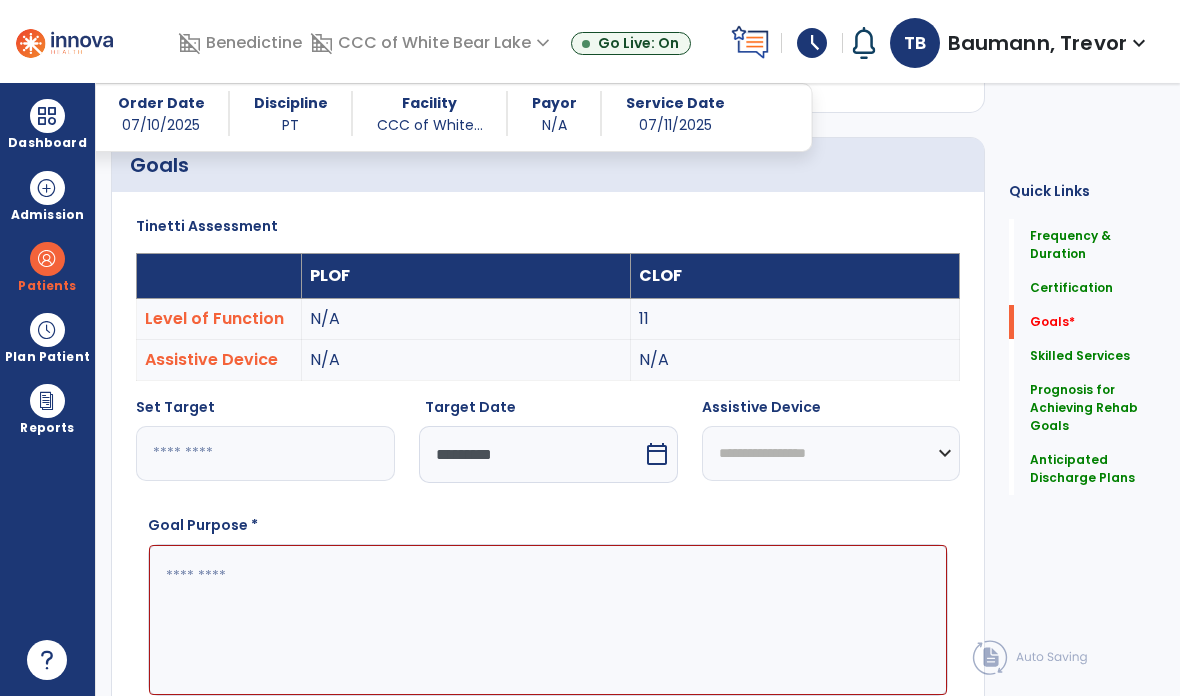 click at bounding box center [548, 620] 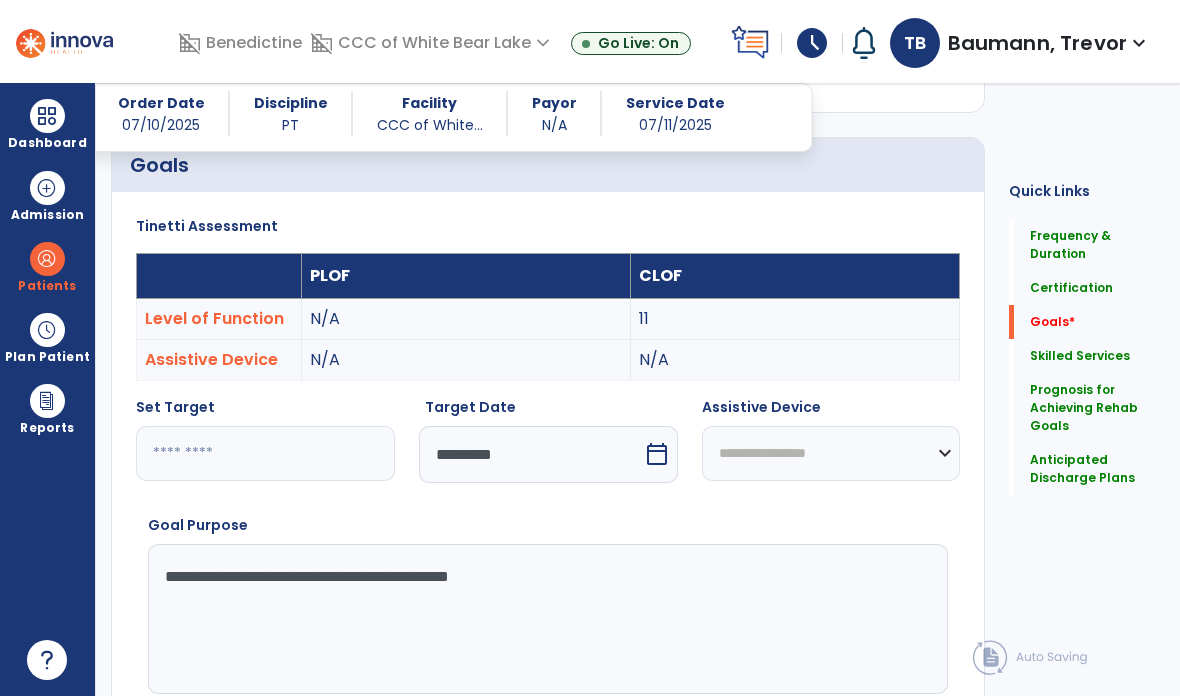 type on "**********" 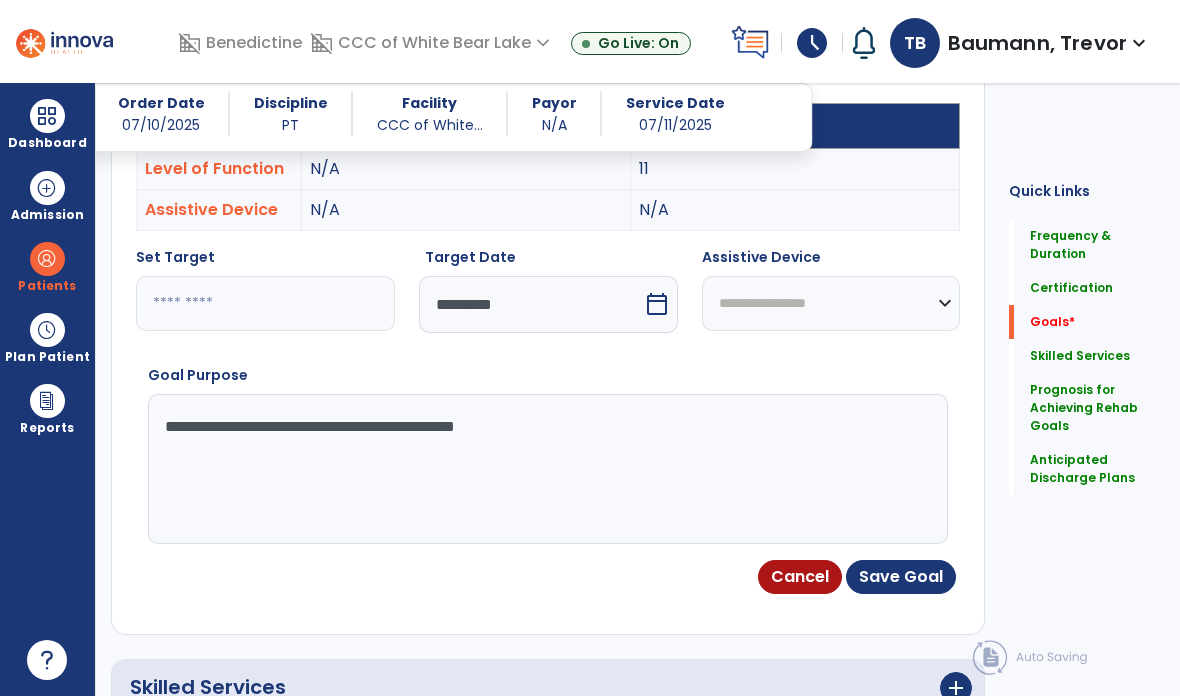 scroll, scrollTop: 646, scrollLeft: 0, axis: vertical 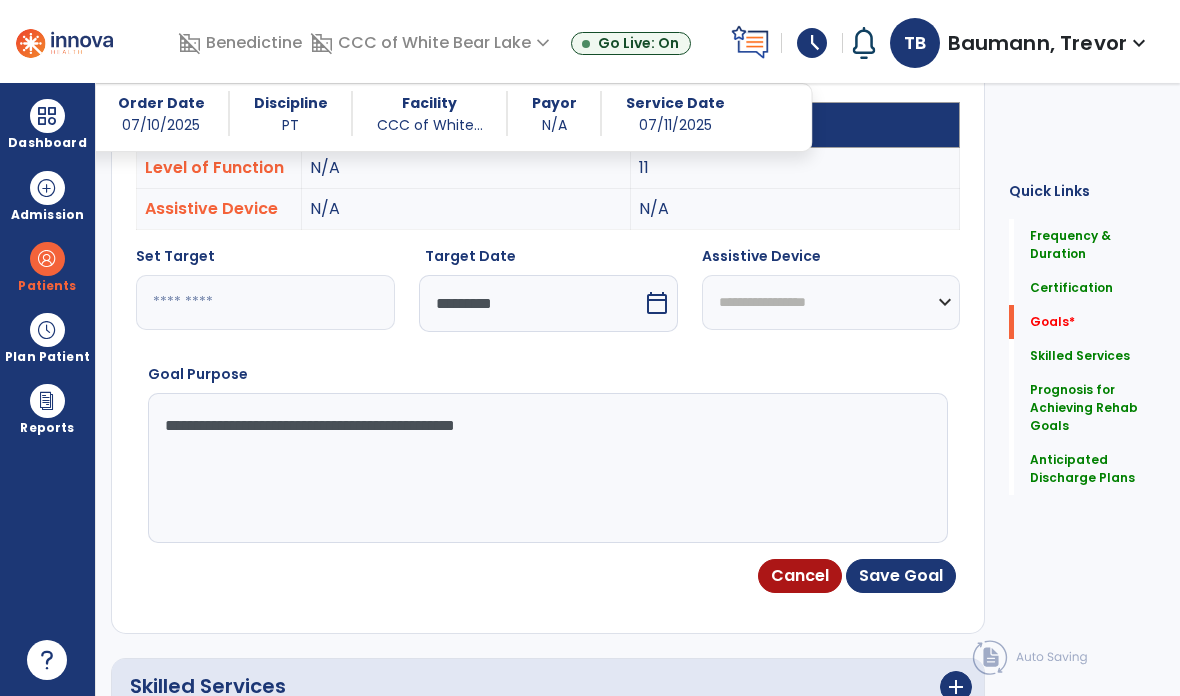 click on "Save Goal" at bounding box center (901, 576) 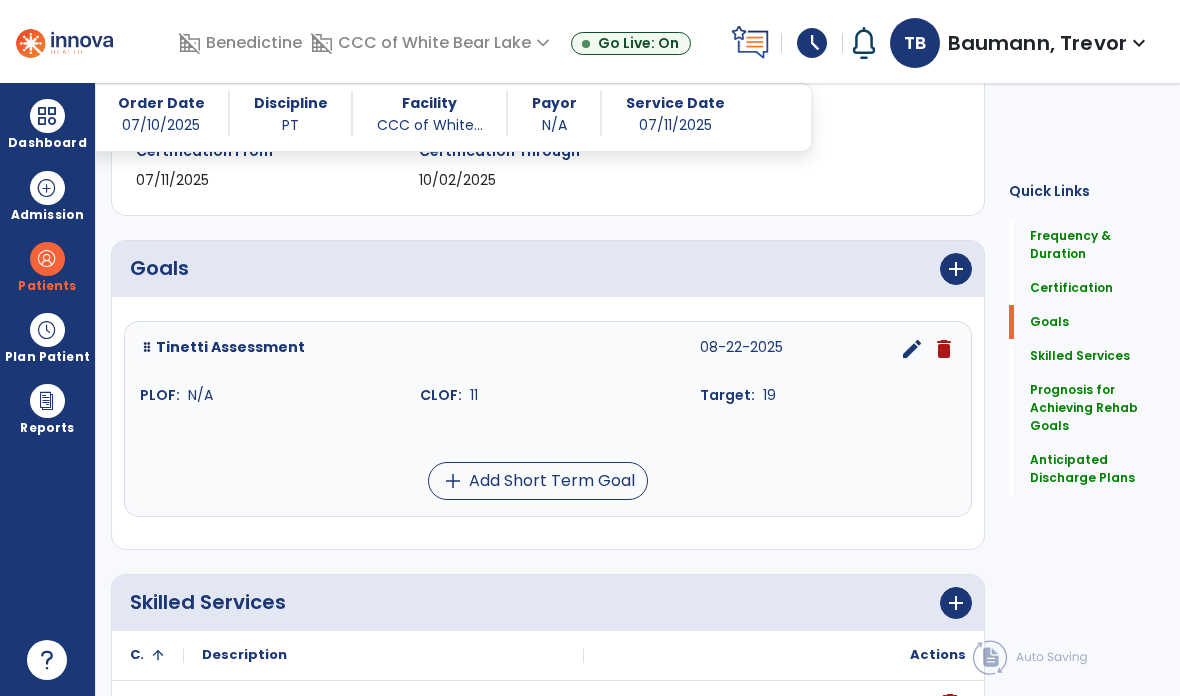 scroll, scrollTop: 390, scrollLeft: 0, axis: vertical 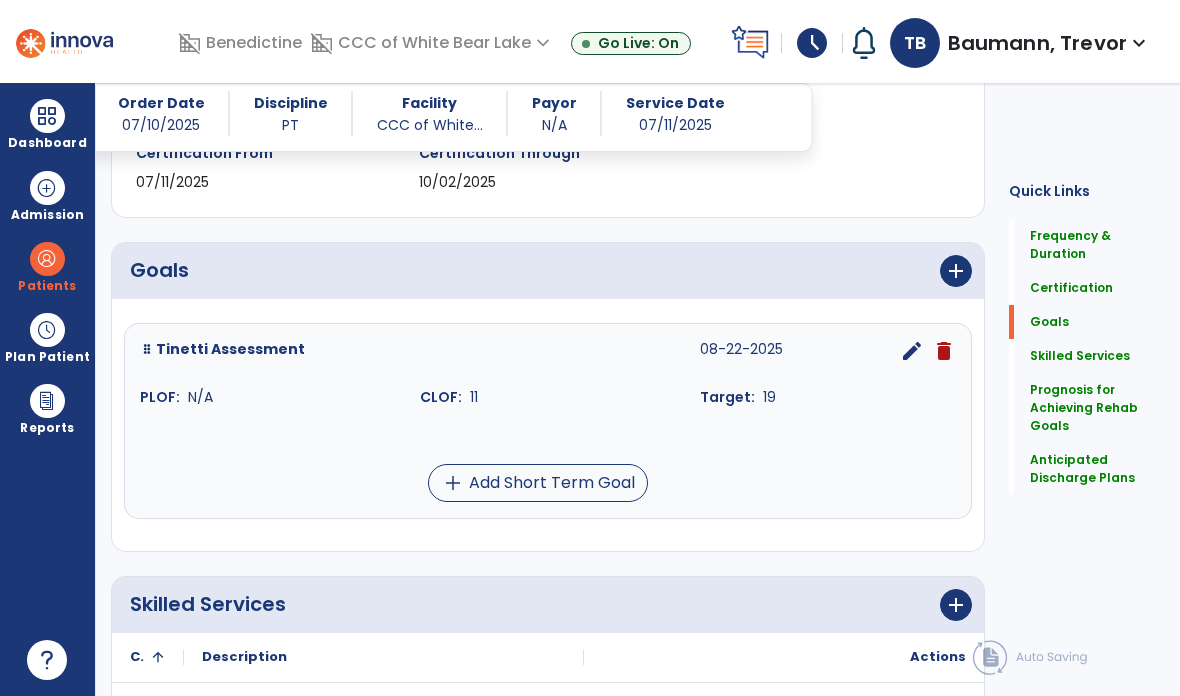 click on "add" at bounding box center (956, 271) 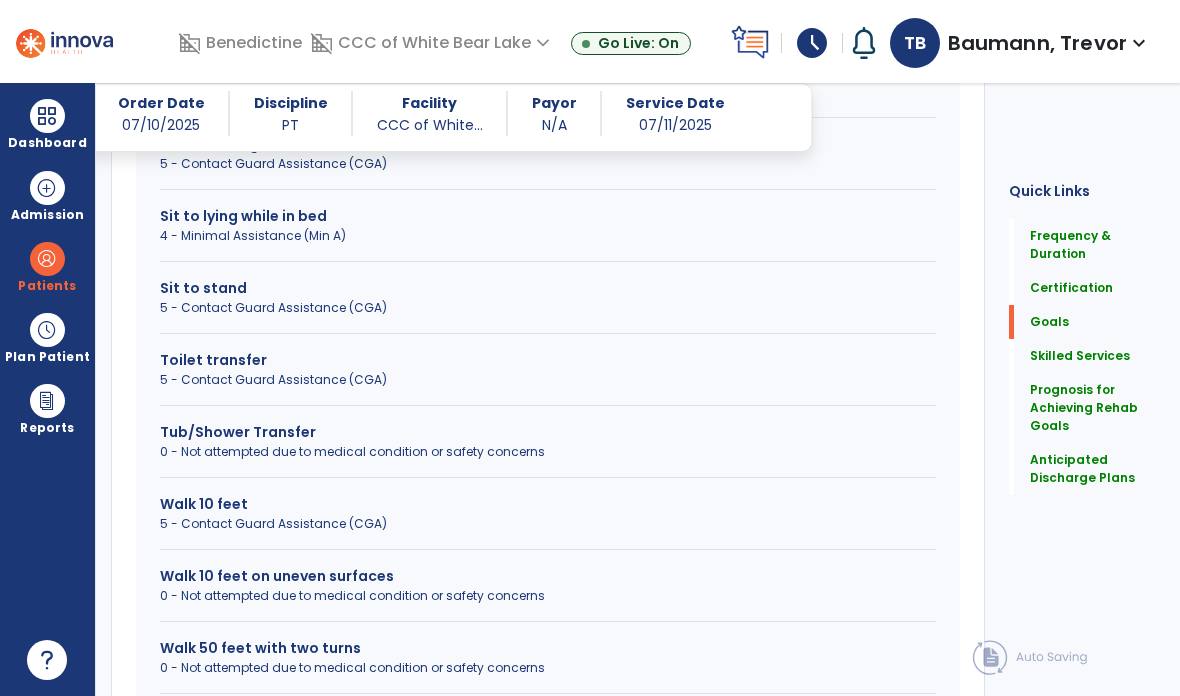 scroll, scrollTop: 1248, scrollLeft: 0, axis: vertical 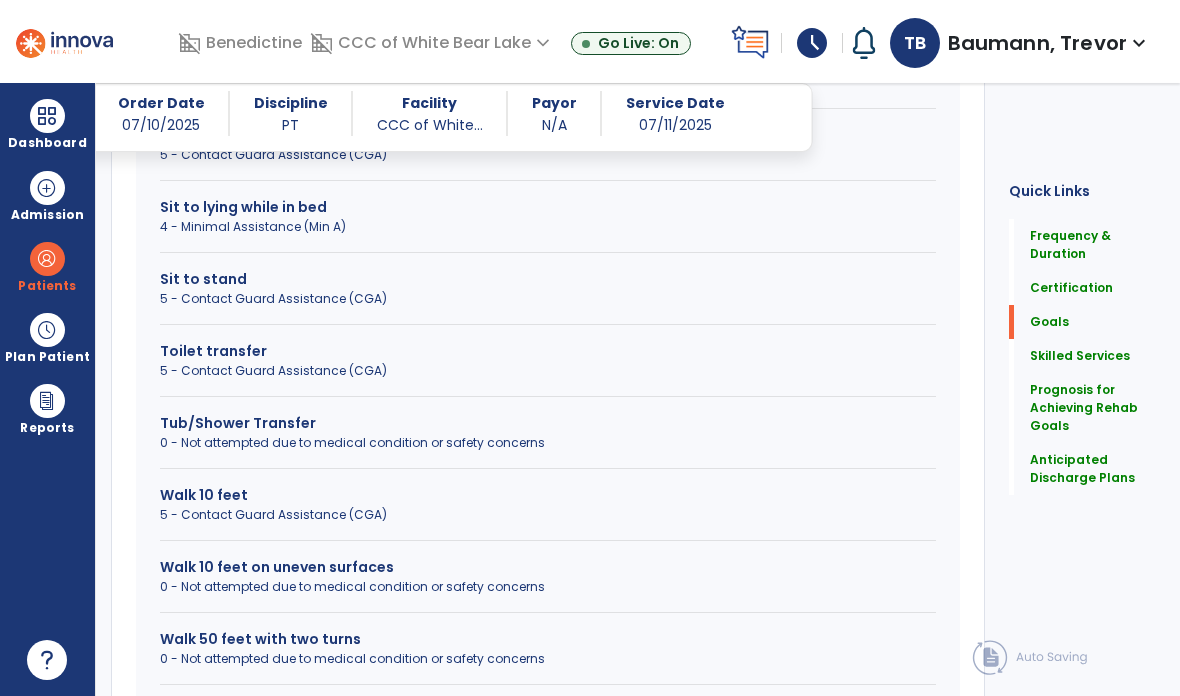 click on "0 - Not attempted due to medical condition or safety concerns" at bounding box center (548, 659) 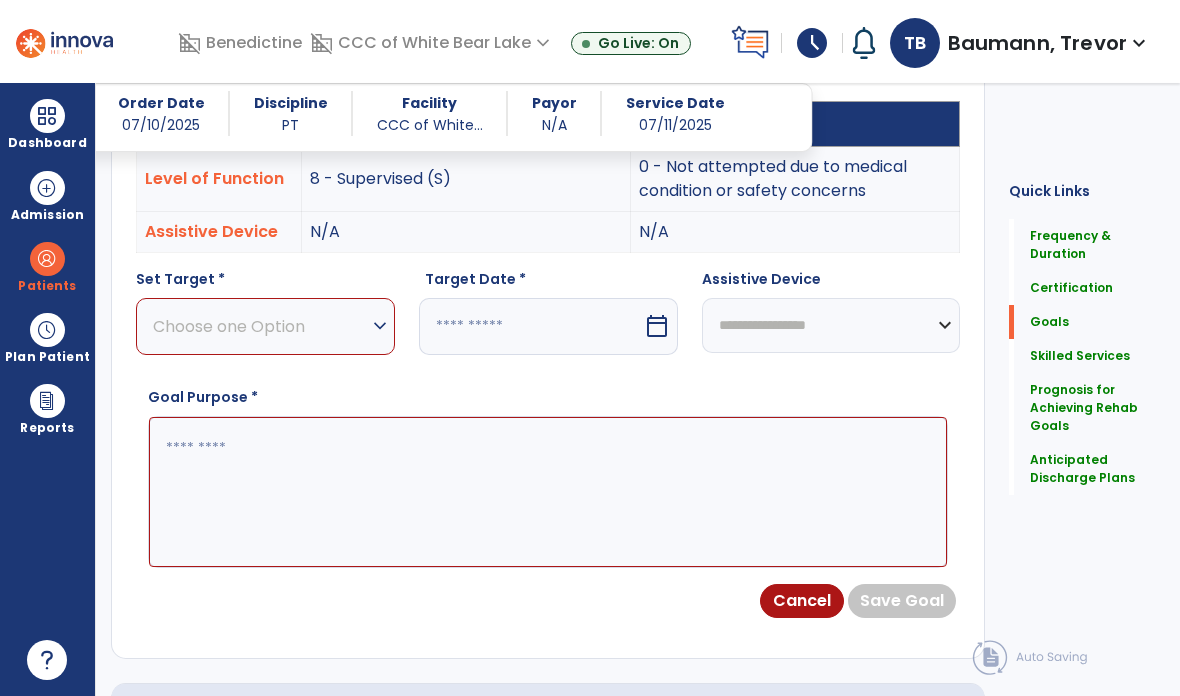 scroll, scrollTop: 643, scrollLeft: 0, axis: vertical 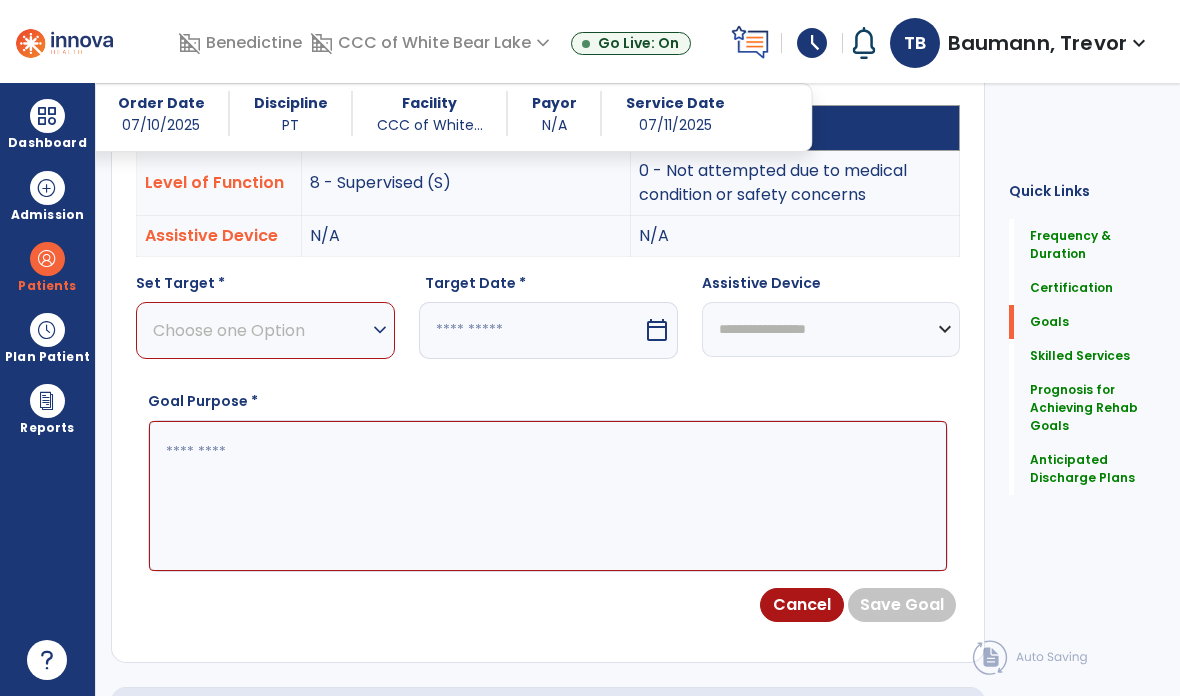click on "Choose one Option" at bounding box center (260, 330) 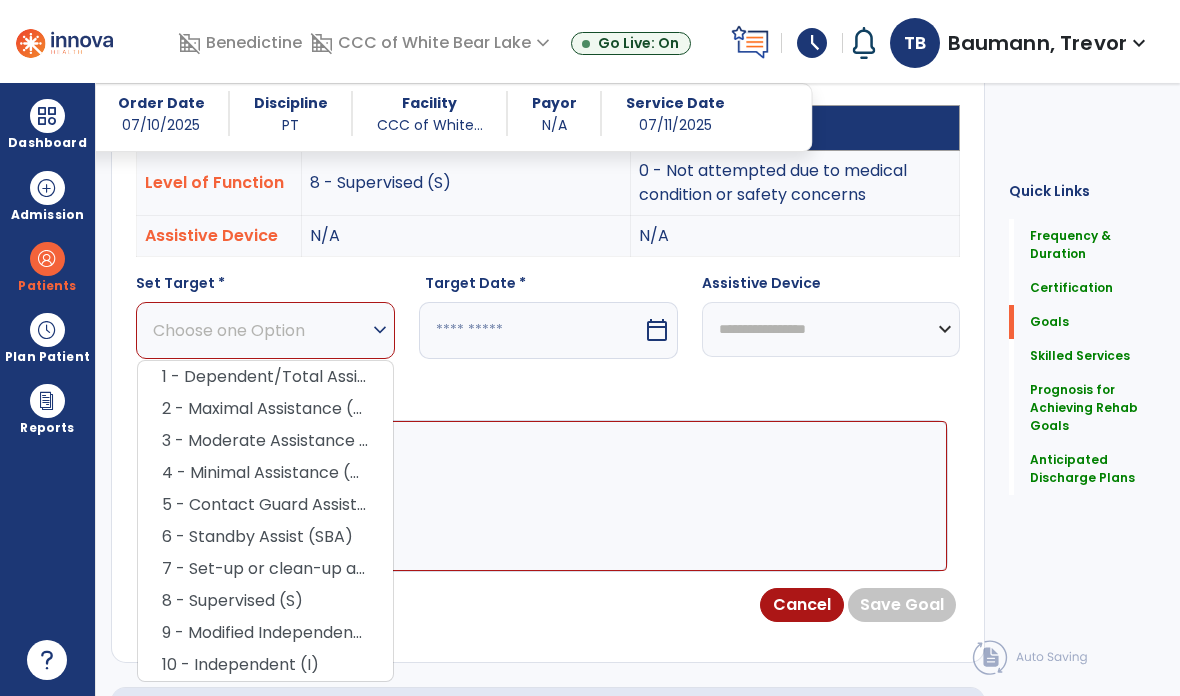 scroll, scrollTop: 643, scrollLeft: 0, axis: vertical 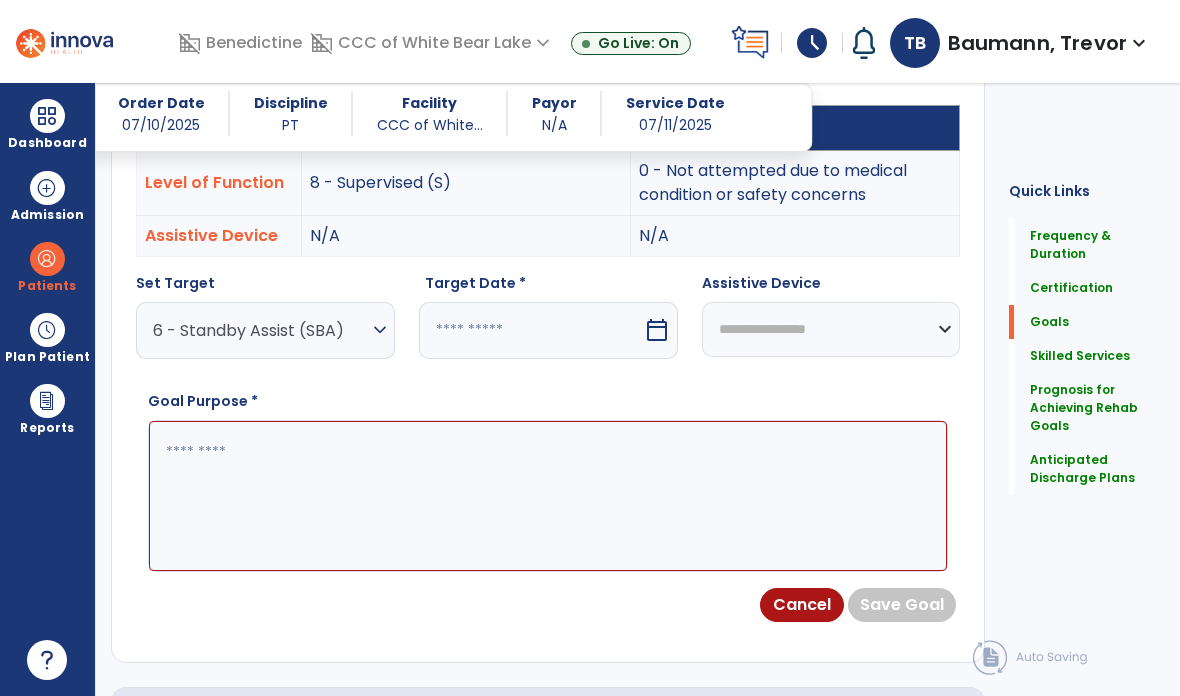 click at bounding box center [531, 330] 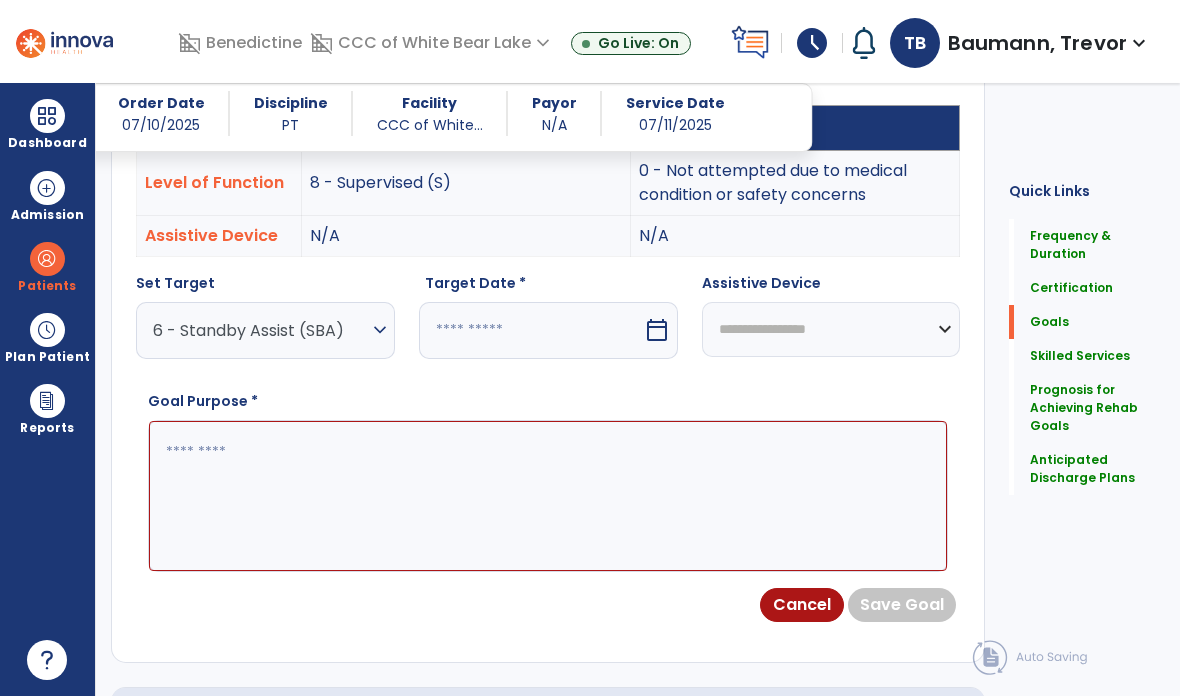 select on "*" 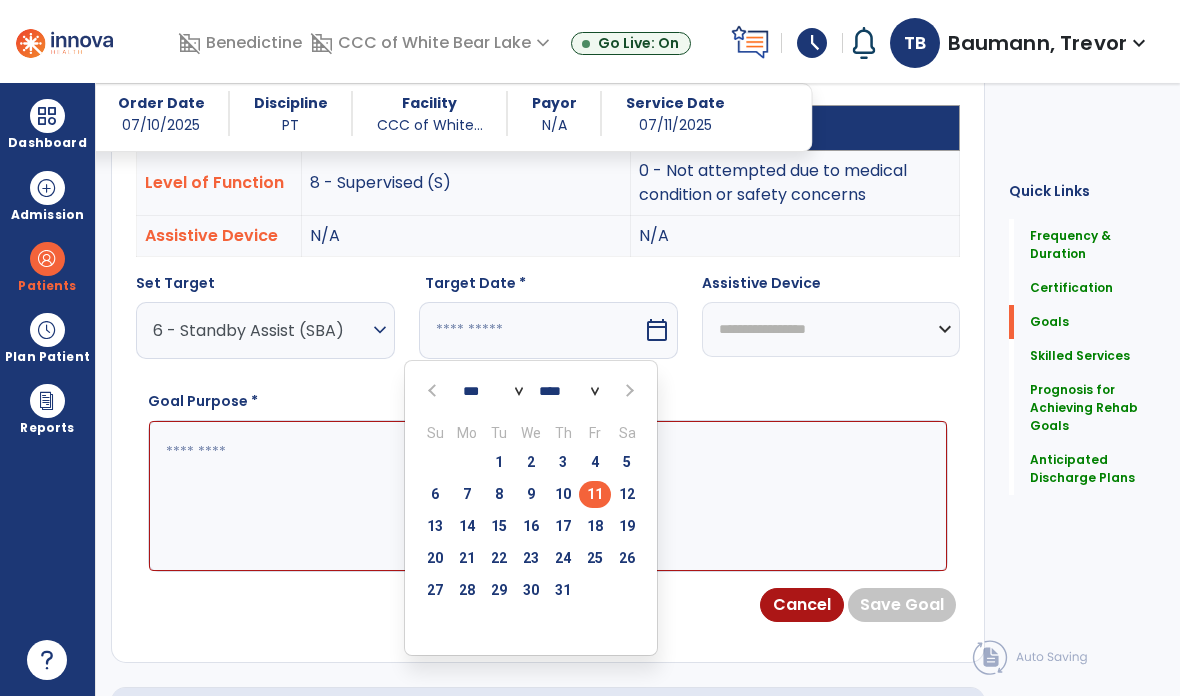 click on "25" at bounding box center [595, 558] 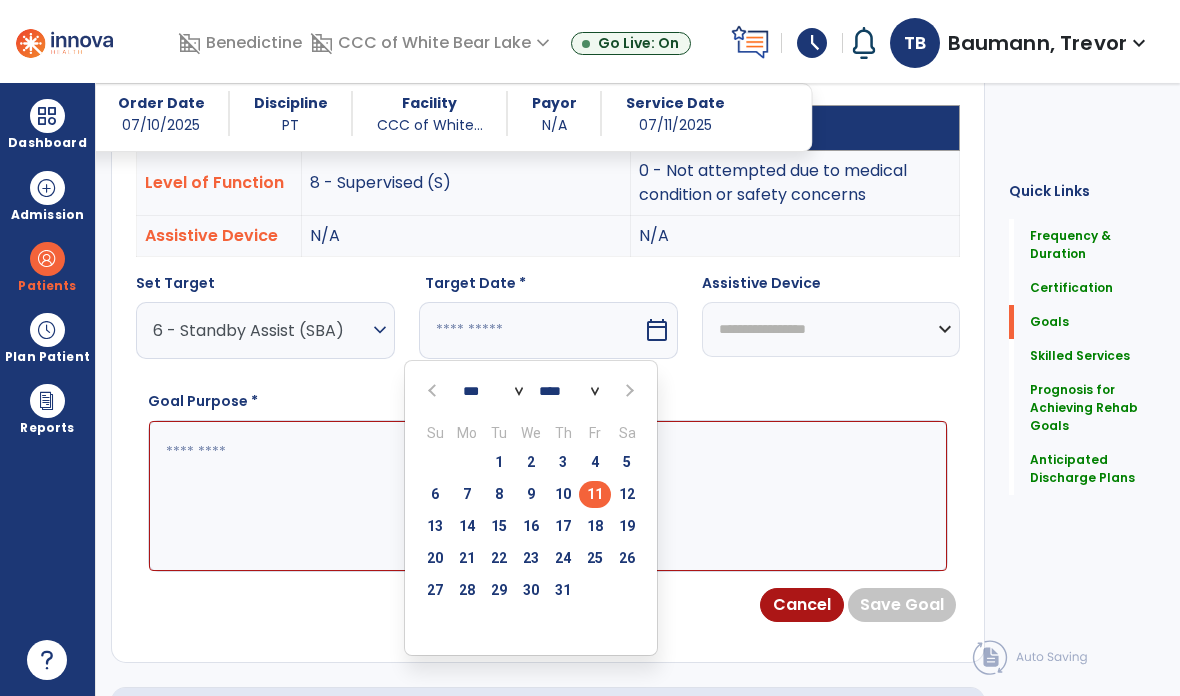 type on "*********" 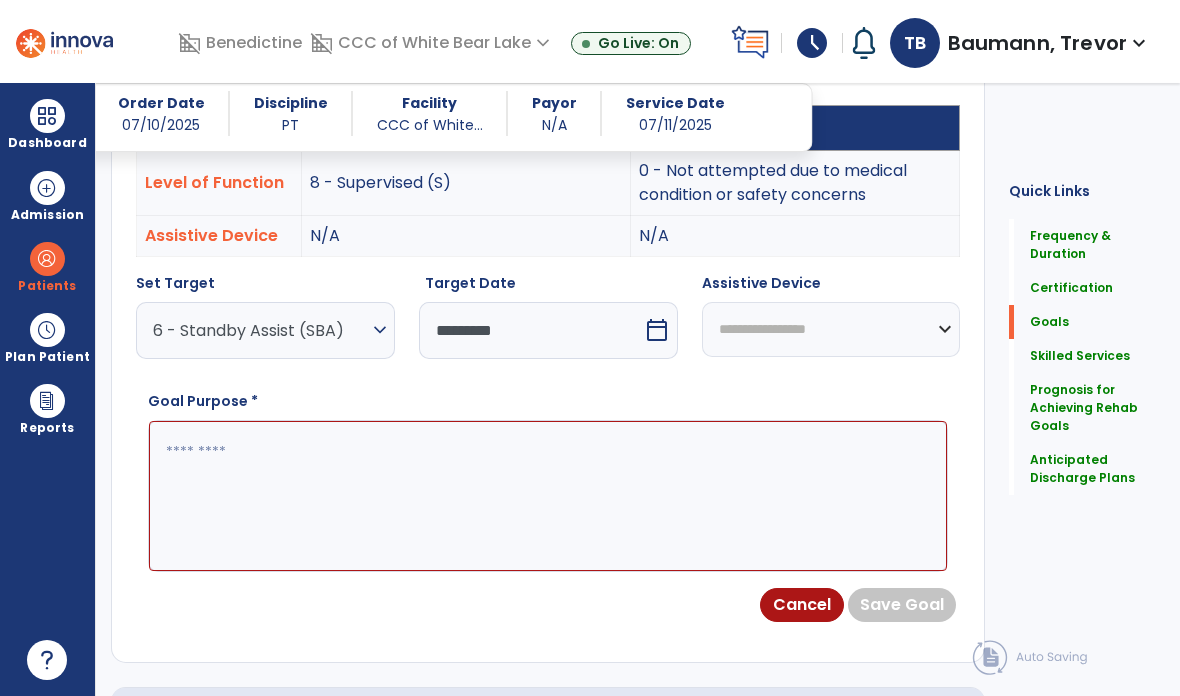 click on "**********" at bounding box center [831, 329] 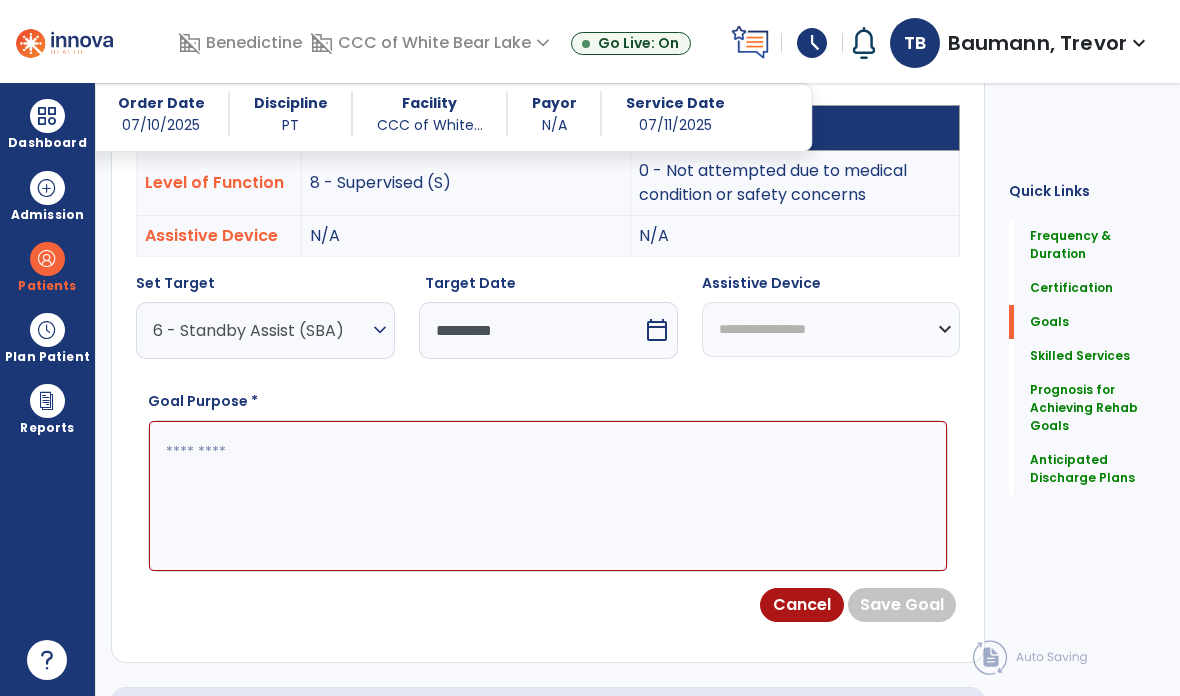 click at bounding box center [548, 496] 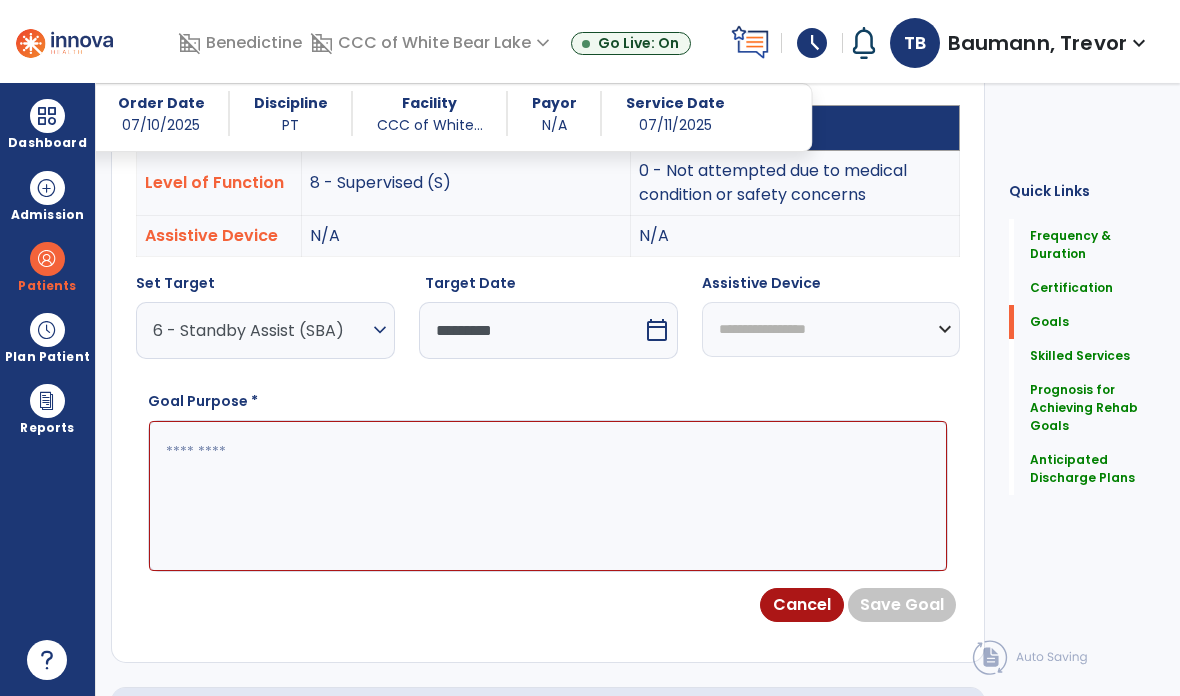 click at bounding box center [548, 496] 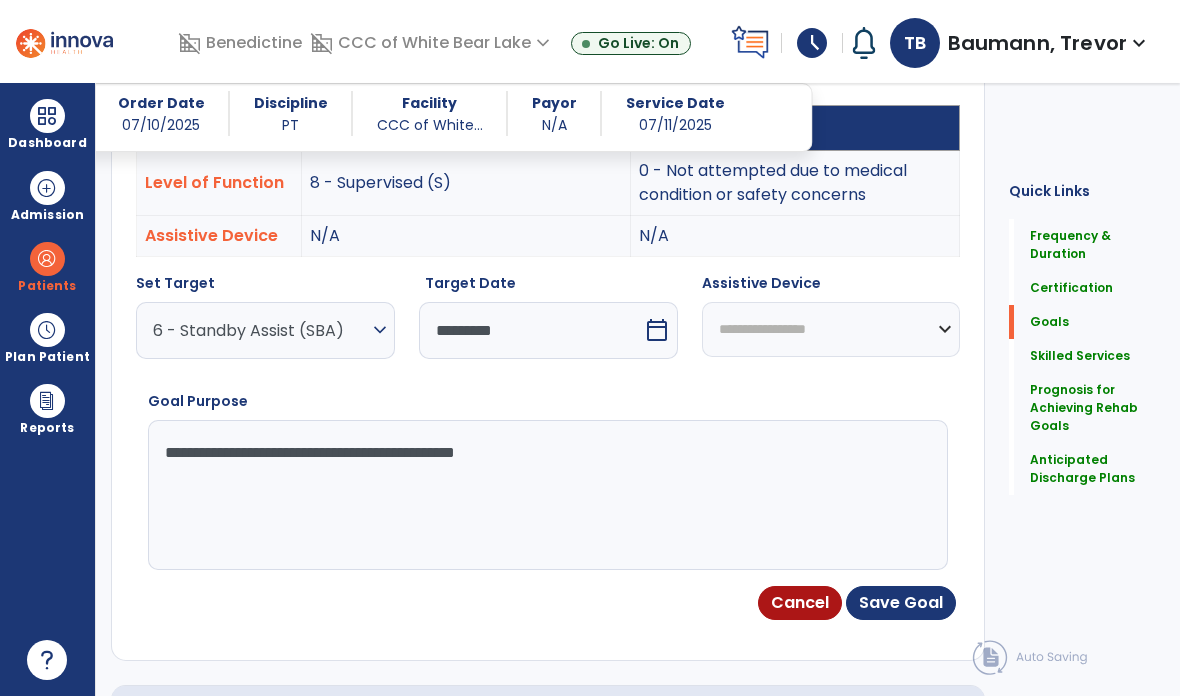 click on "Cancel   Save Goal" at bounding box center [548, 603] 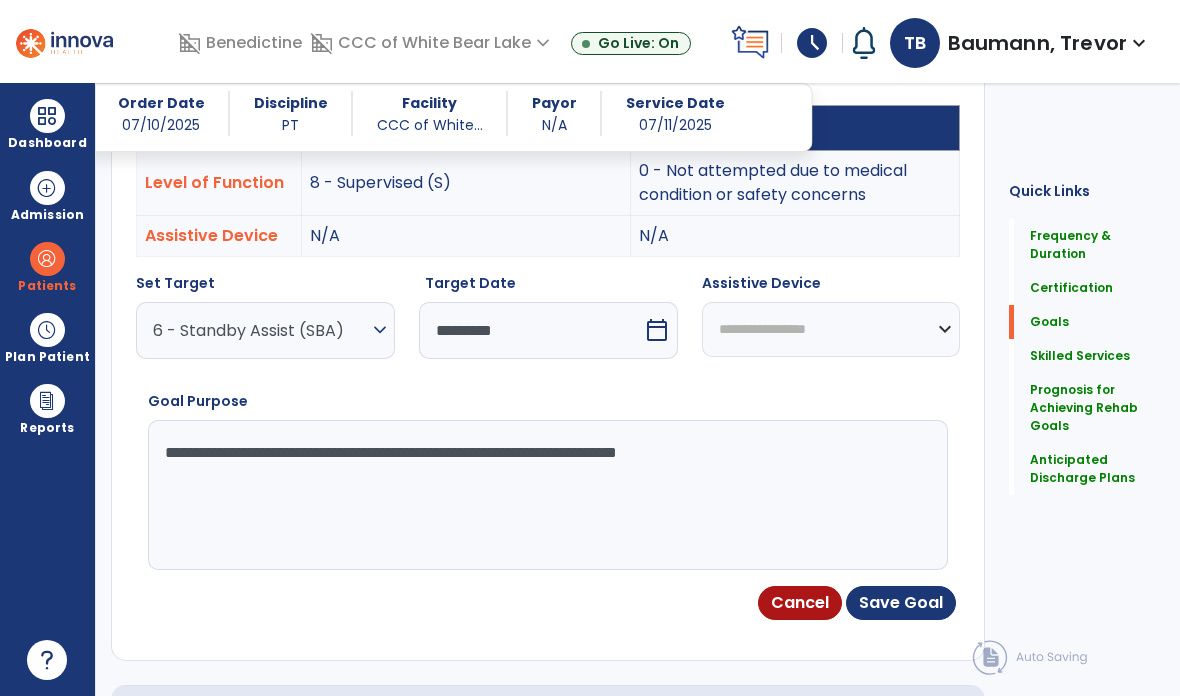 type on "**********" 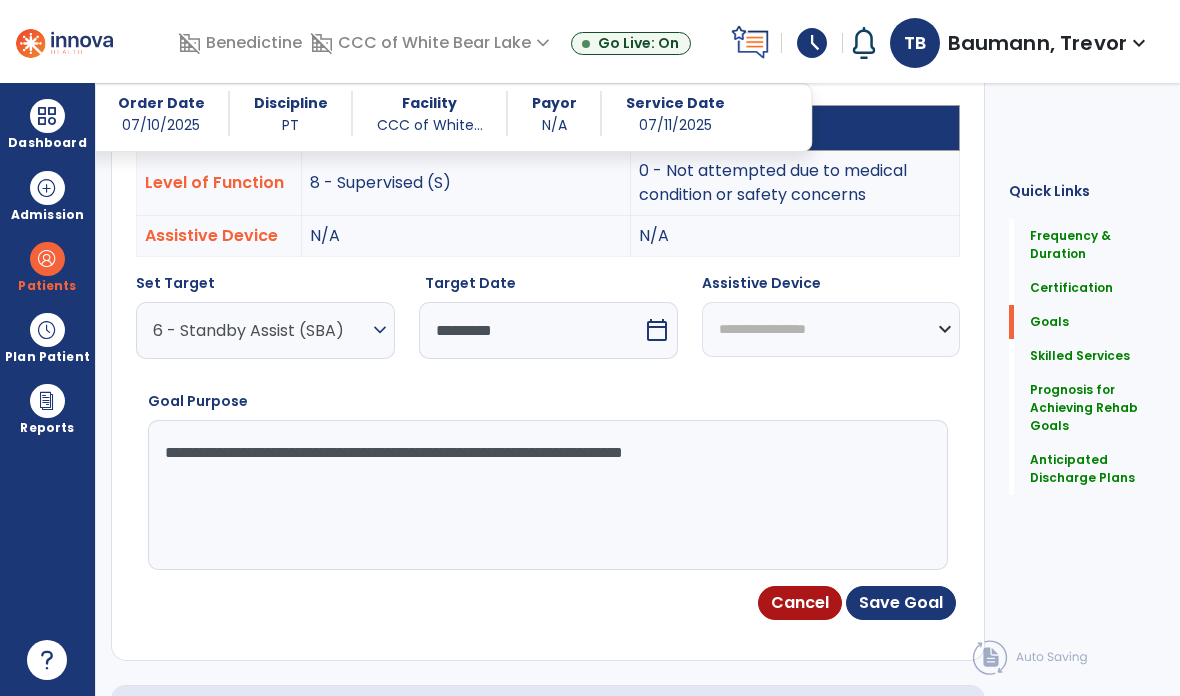 click on "Save Goal" at bounding box center (901, 603) 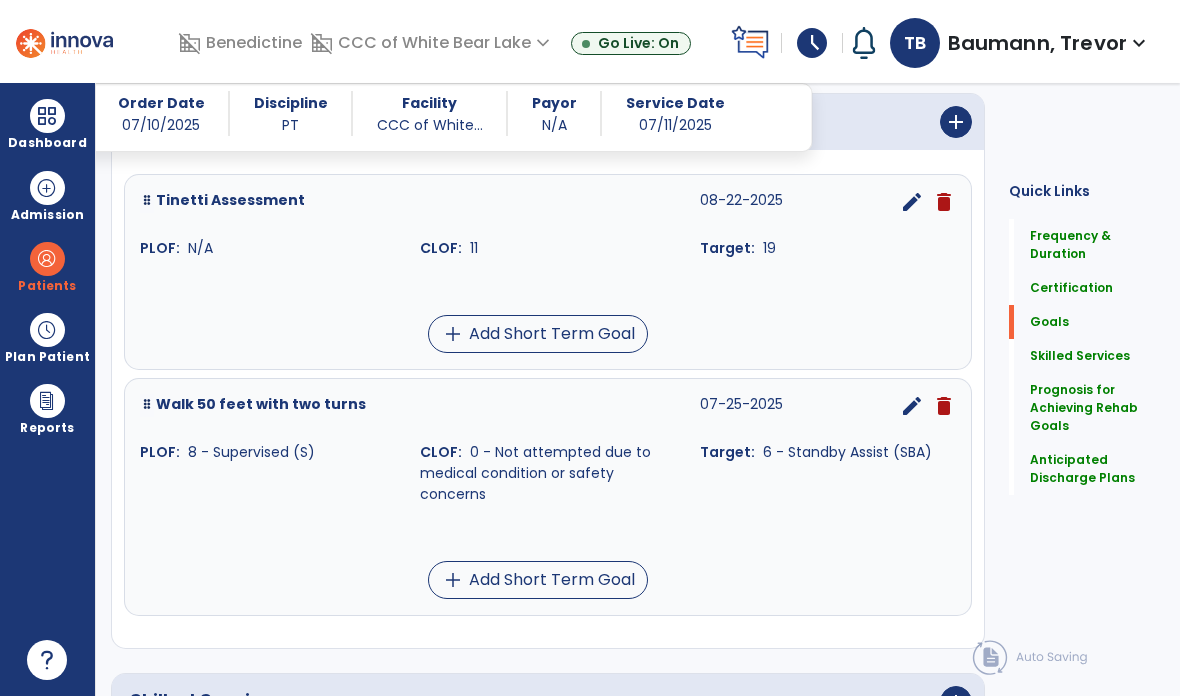 scroll, scrollTop: 539, scrollLeft: 0, axis: vertical 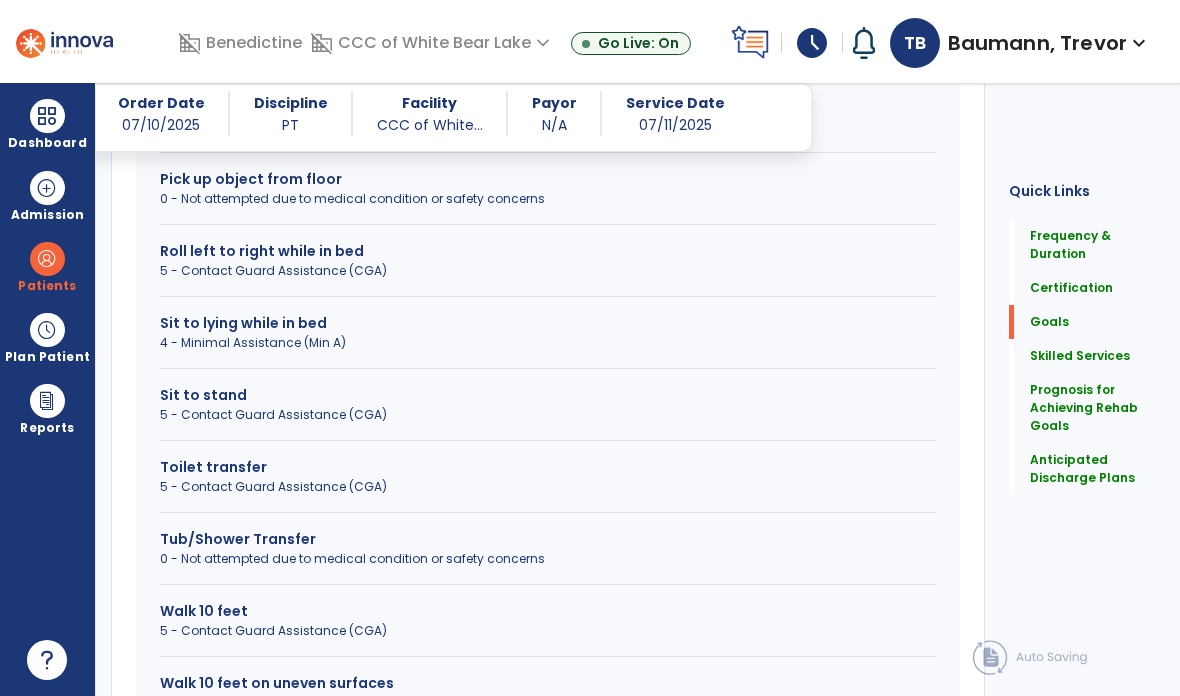 click on "5 - Contact Guard Assistance (CGA)" at bounding box center (548, 415) 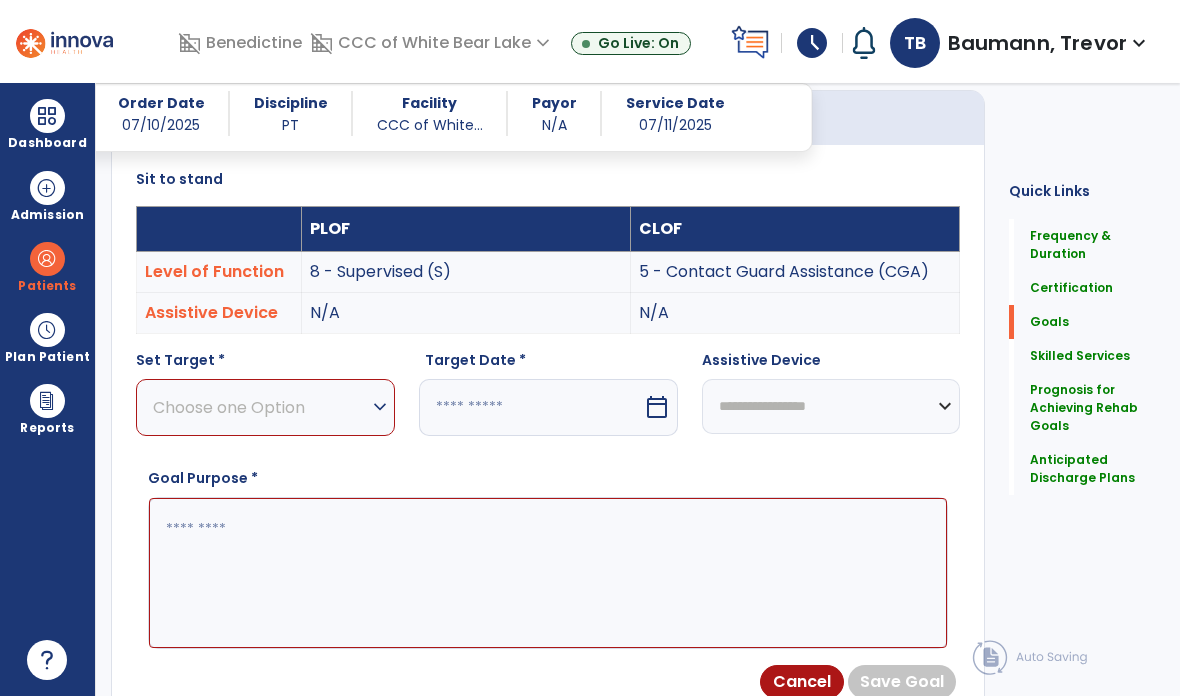 scroll, scrollTop: 521, scrollLeft: 0, axis: vertical 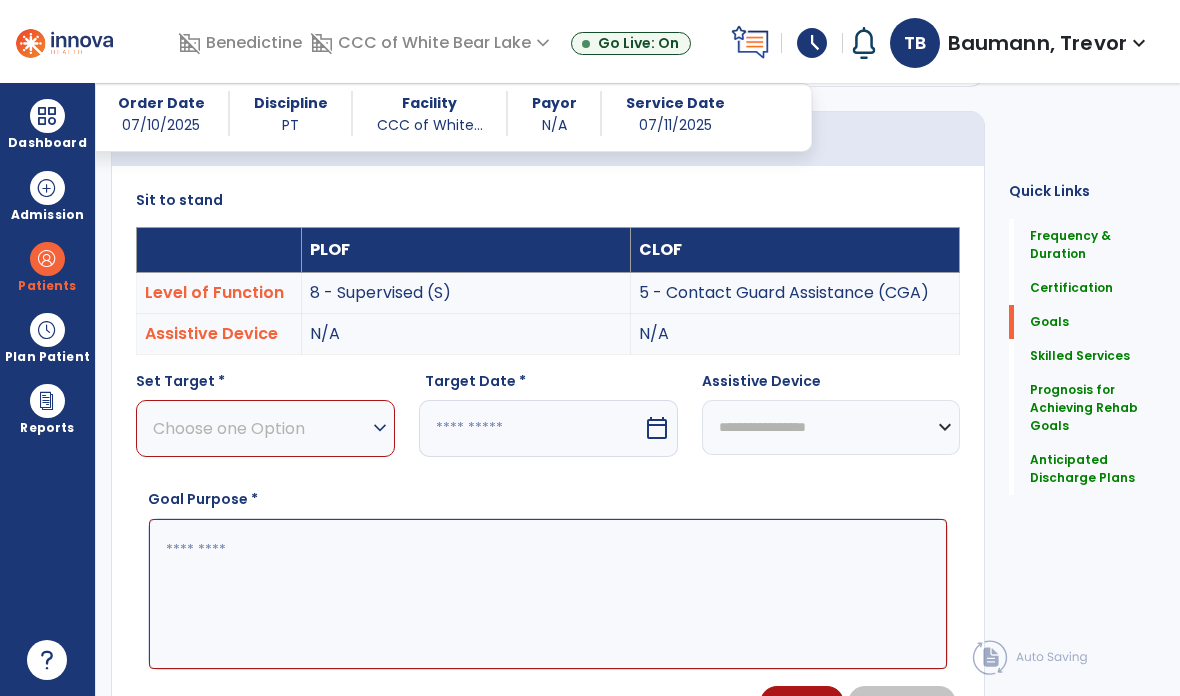 click on "Choose one Option" at bounding box center [260, 428] 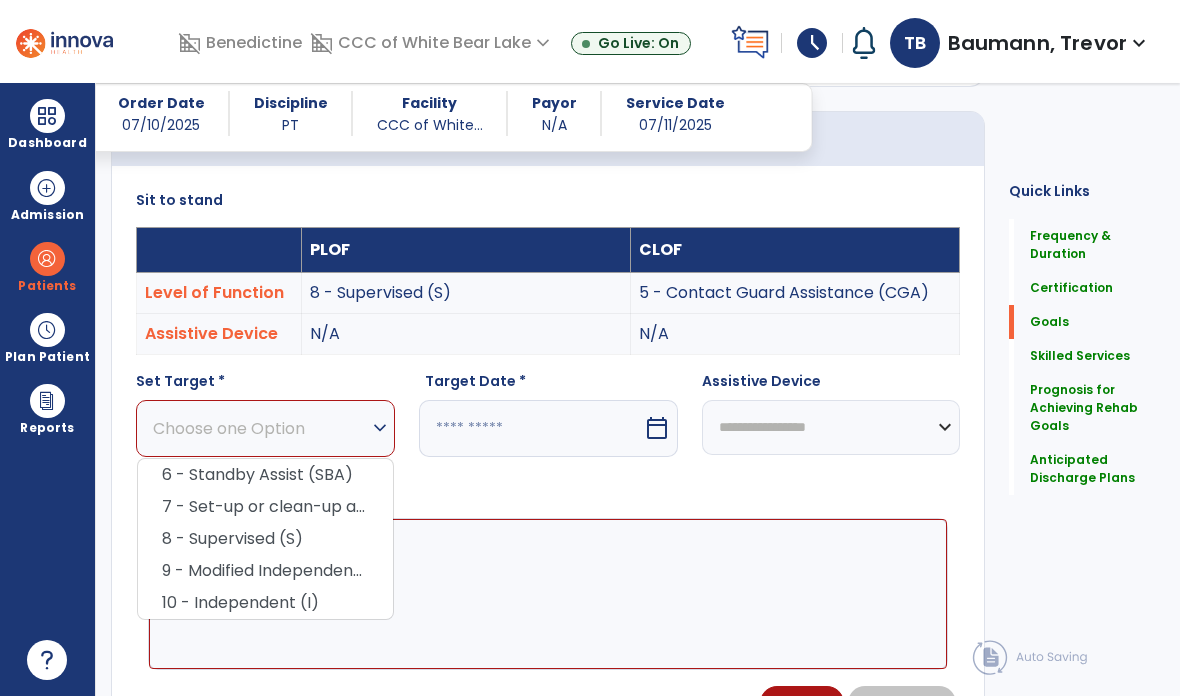 click on "8 - Supervised (S)" at bounding box center [265, 539] 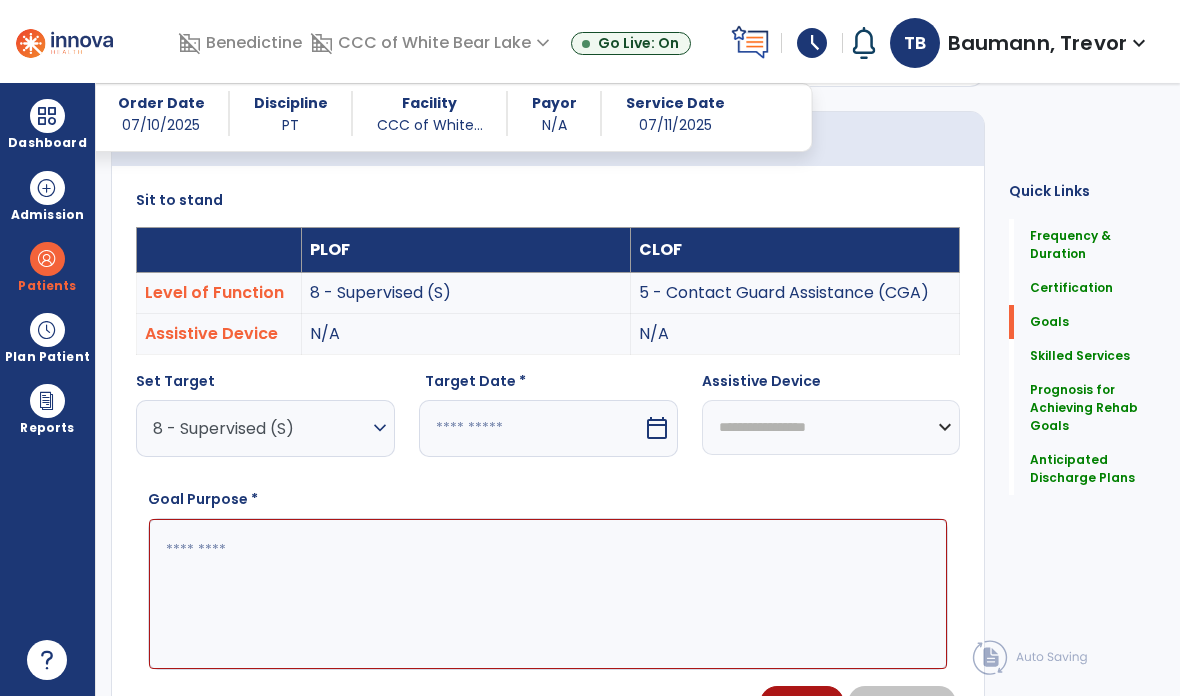 click at bounding box center (531, 428) 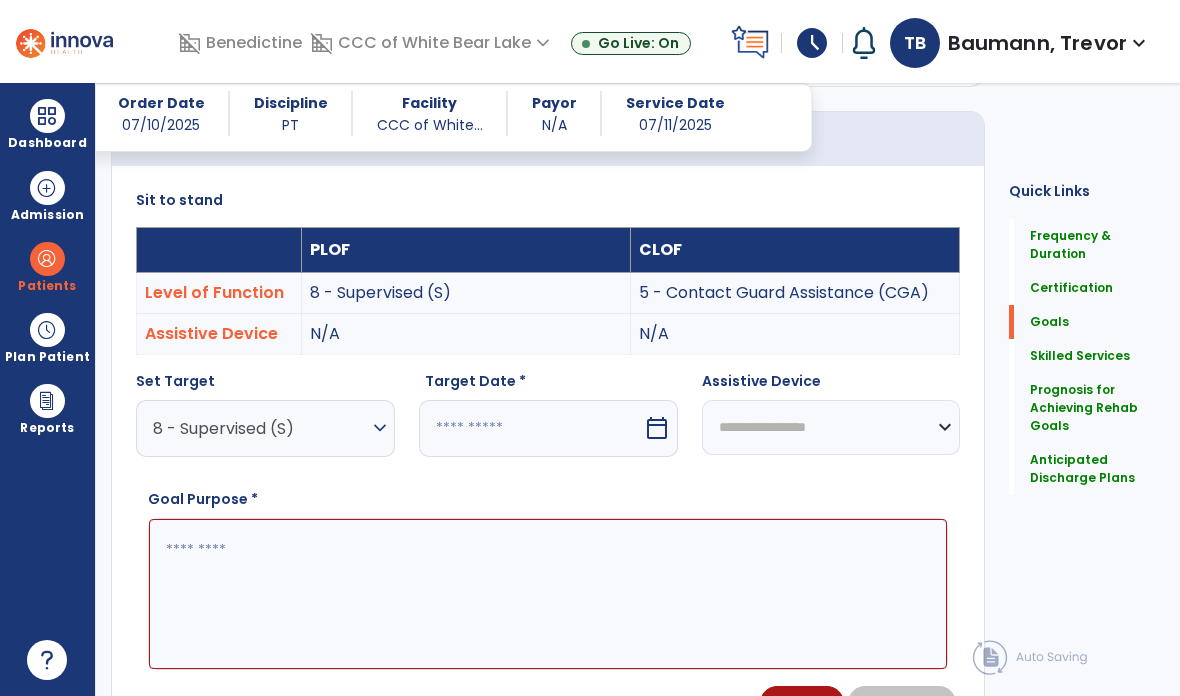 select on "*" 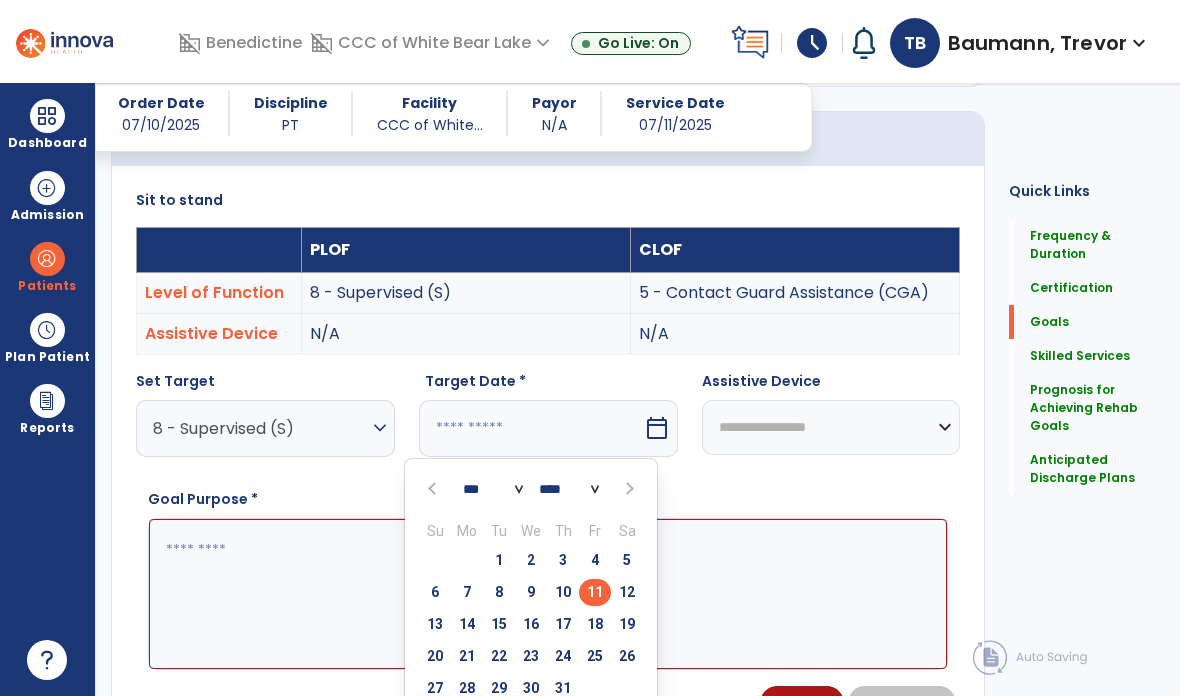 click on "8 - Supervised (S)   expand_more" at bounding box center (265, 428) 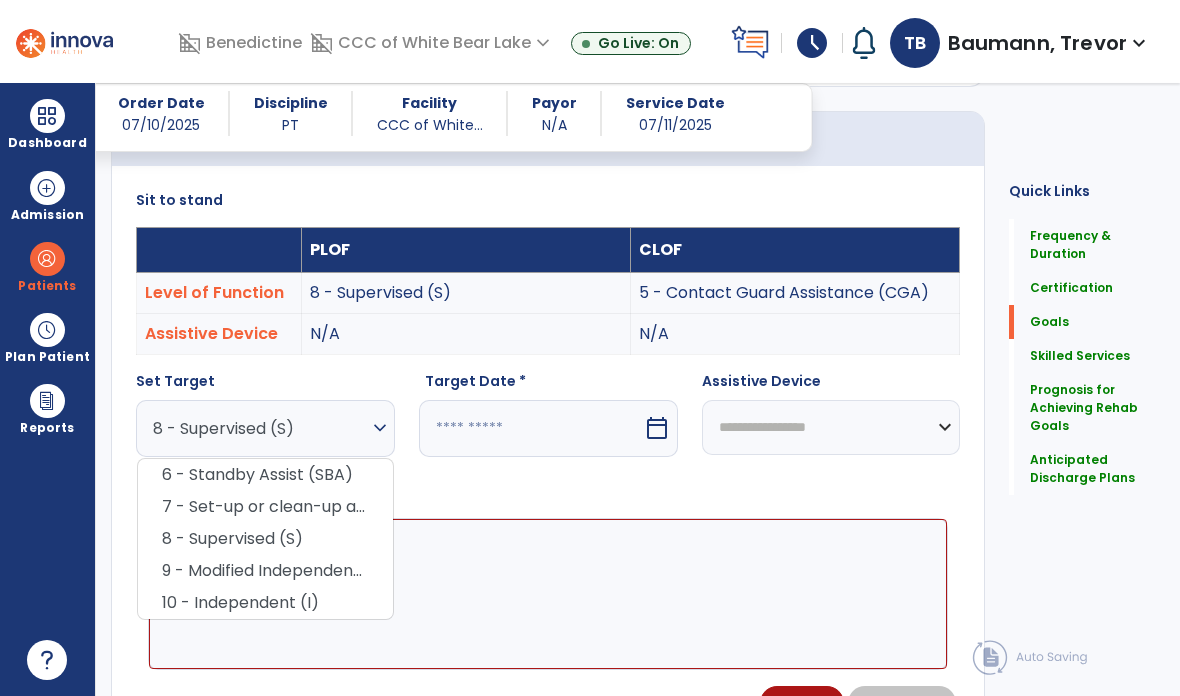 click on "9 - Modified Independent (Mod I)" at bounding box center (265, 571) 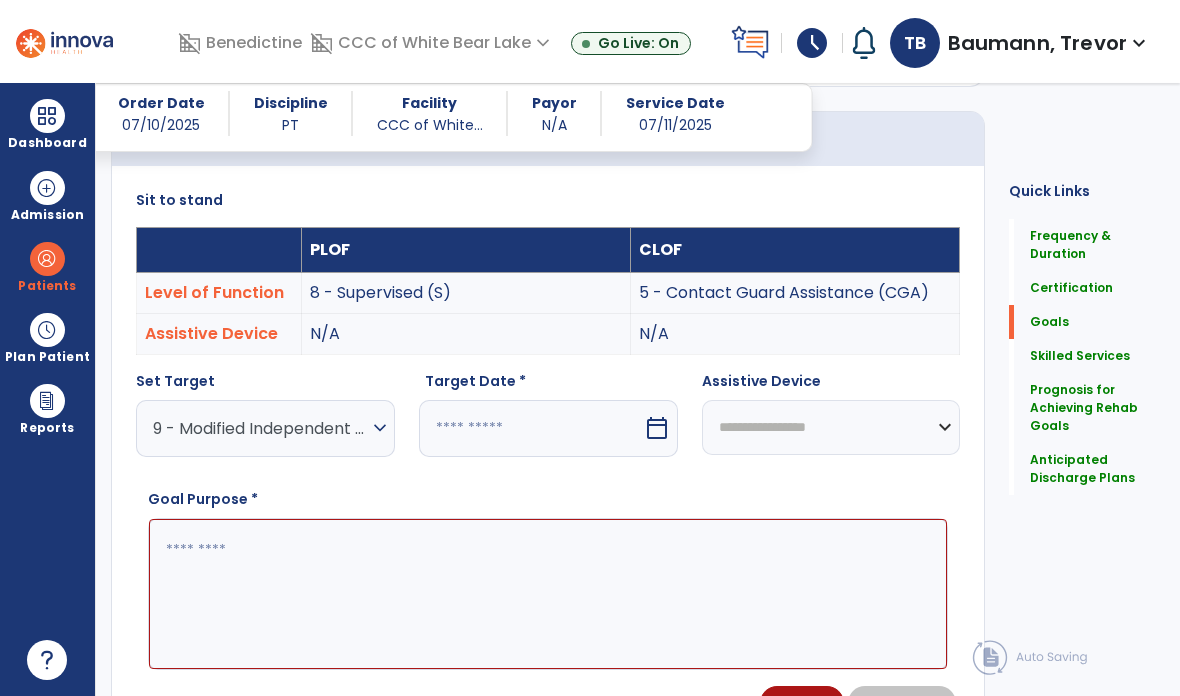 click at bounding box center [531, 428] 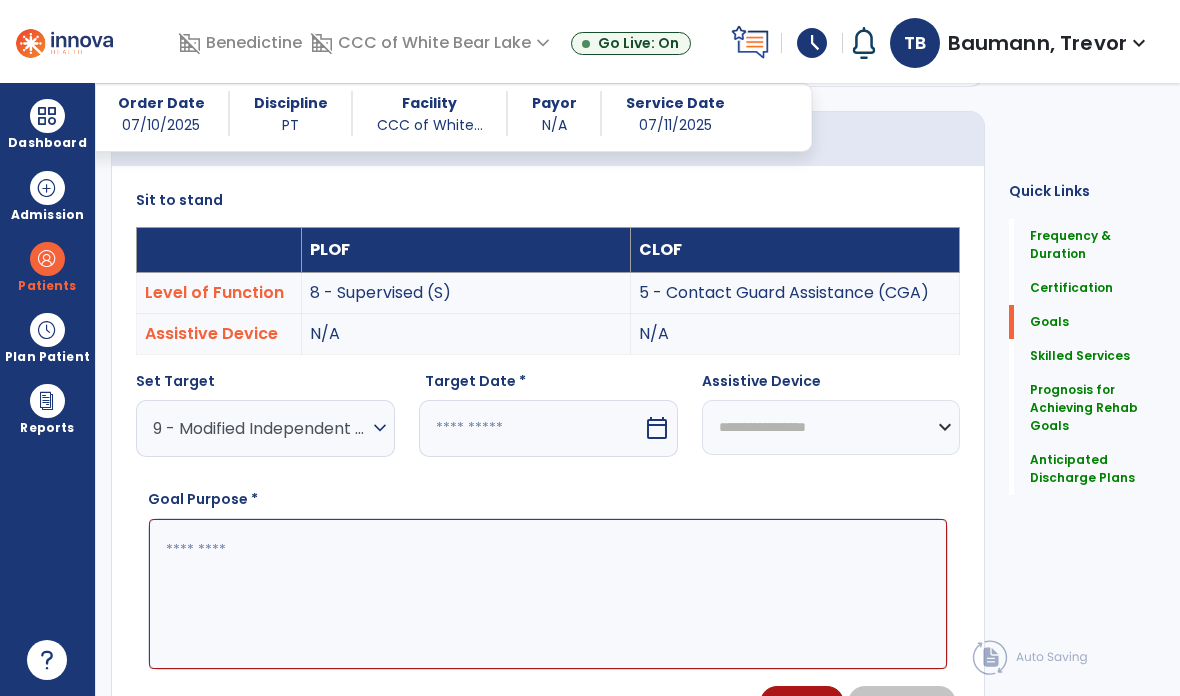 select on "*" 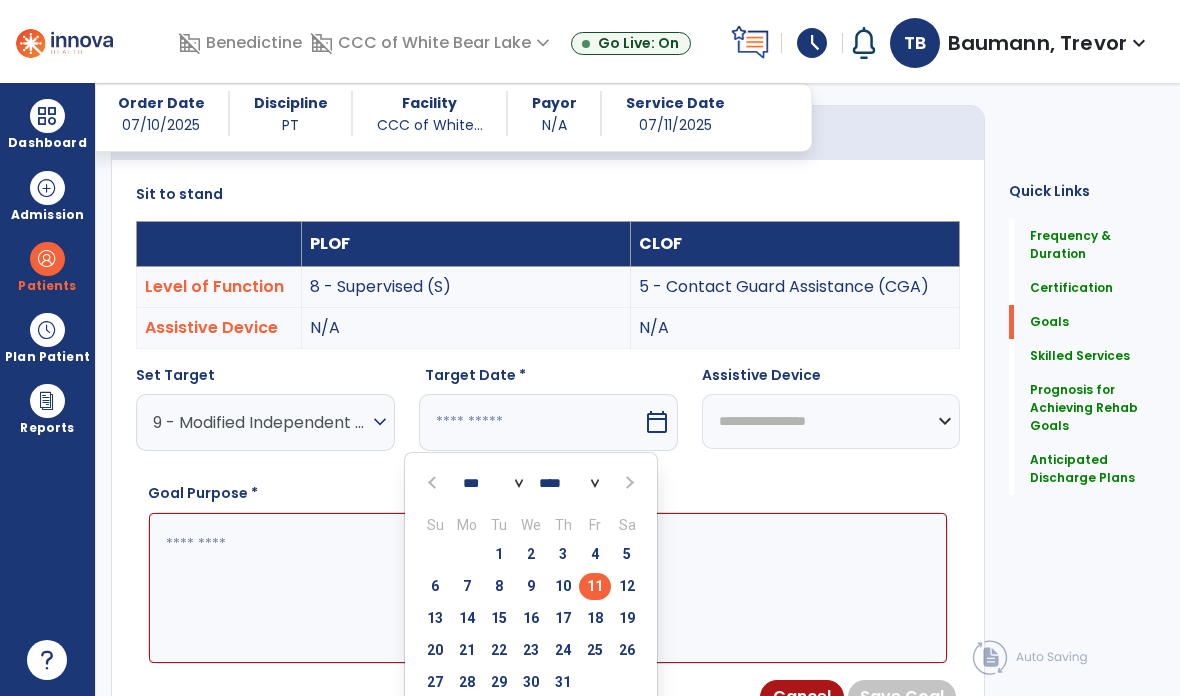 scroll, scrollTop: 527, scrollLeft: 0, axis: vertical 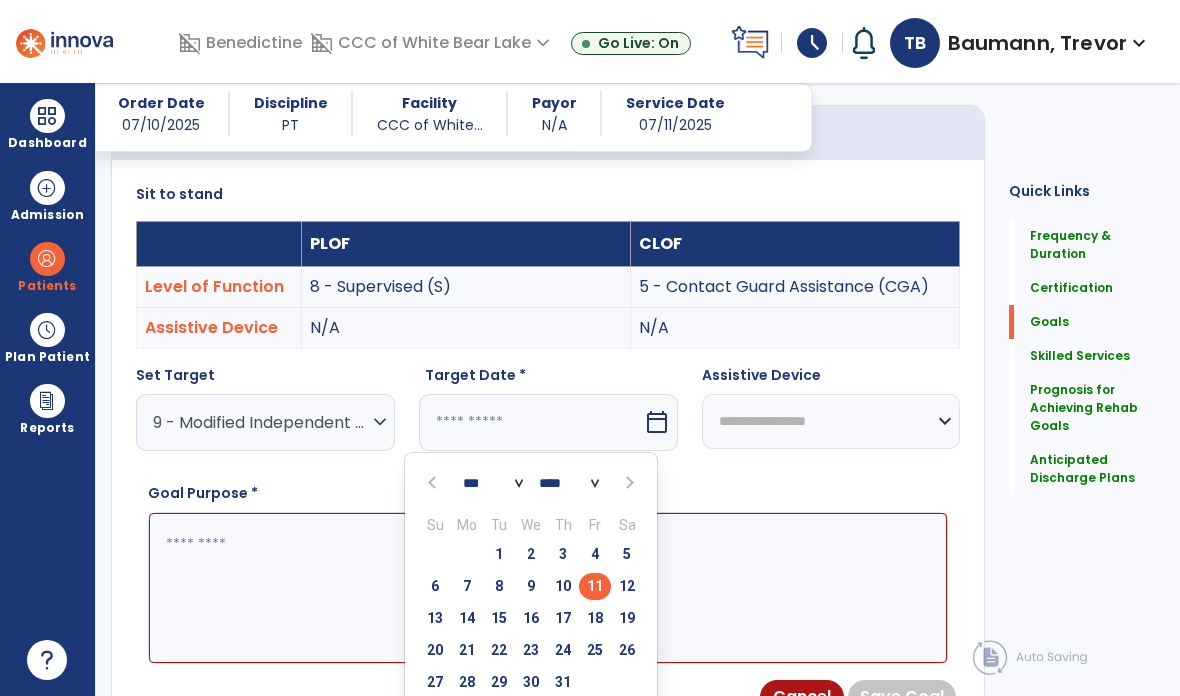 click at bounding box center [628, 483] 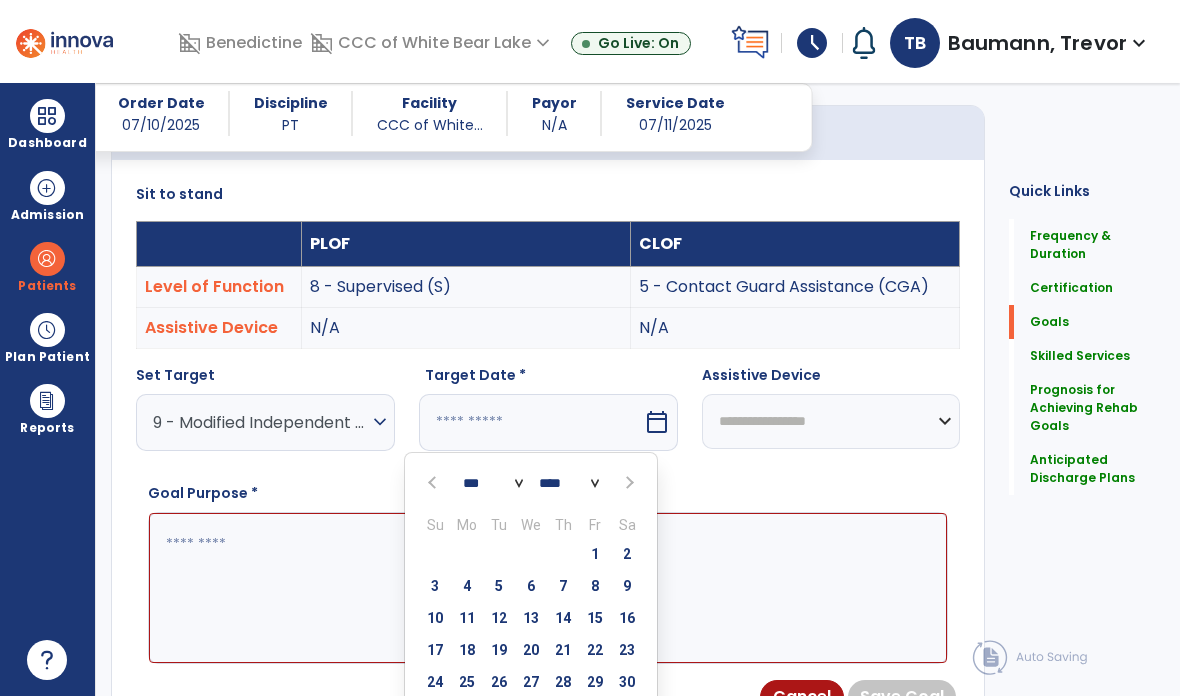 click on "8" at bounding box center [595, 586] 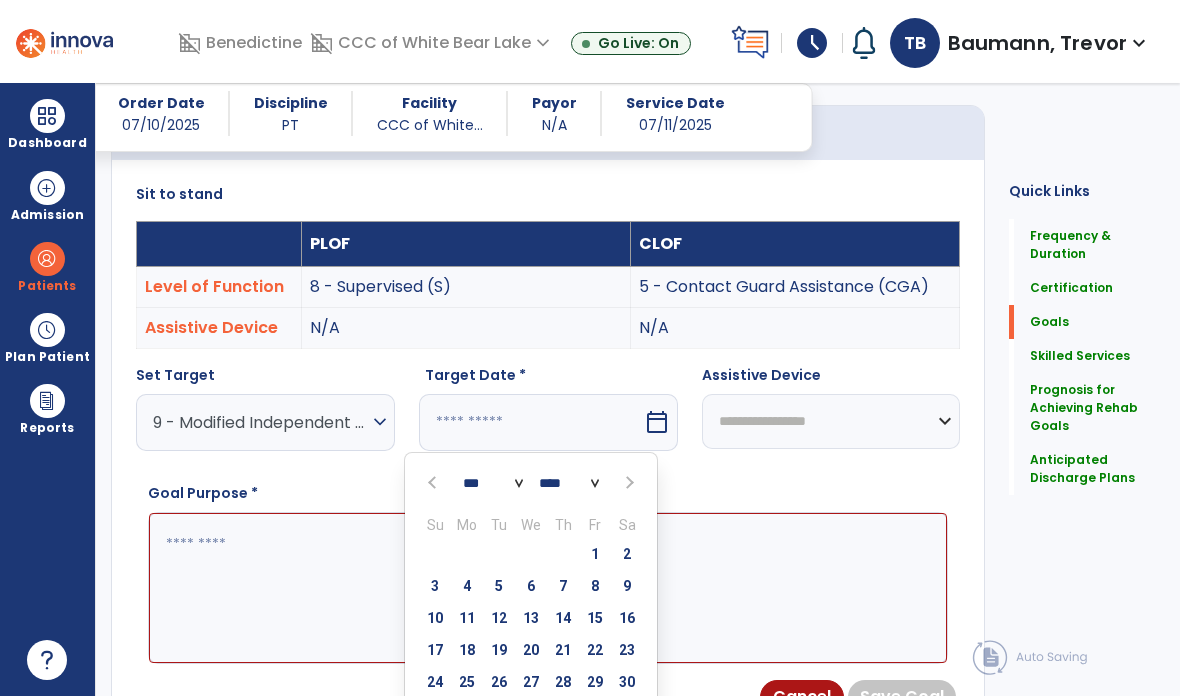 type on "********" 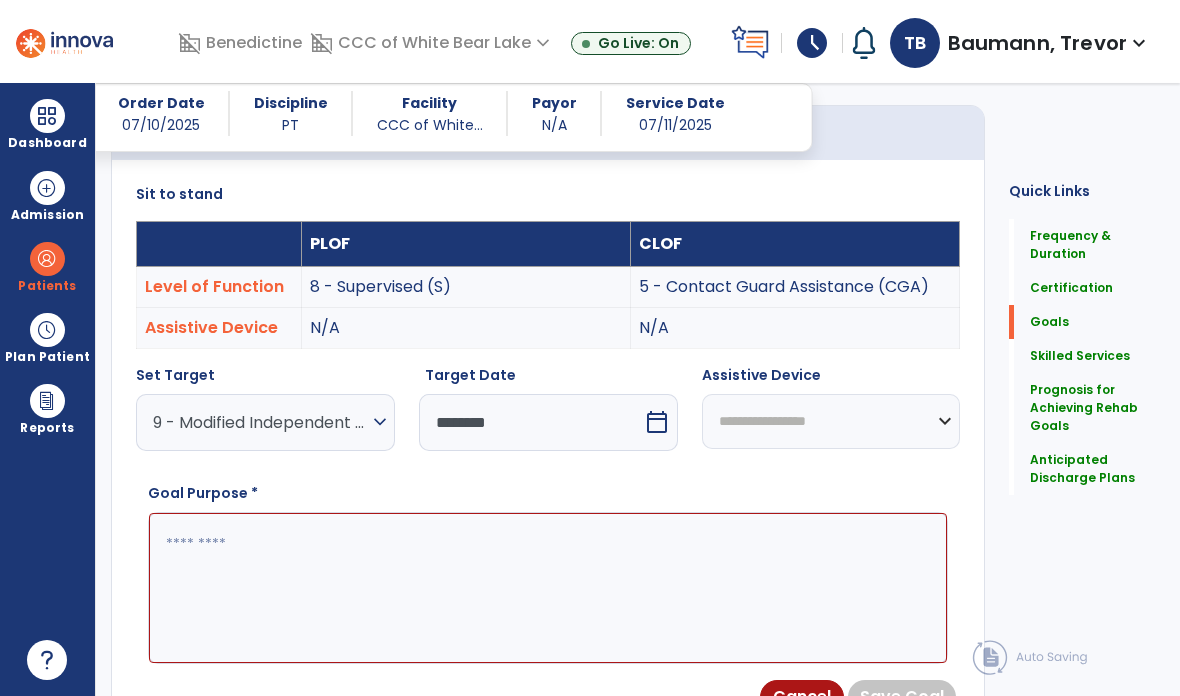 click at bounding box center (548, 588) 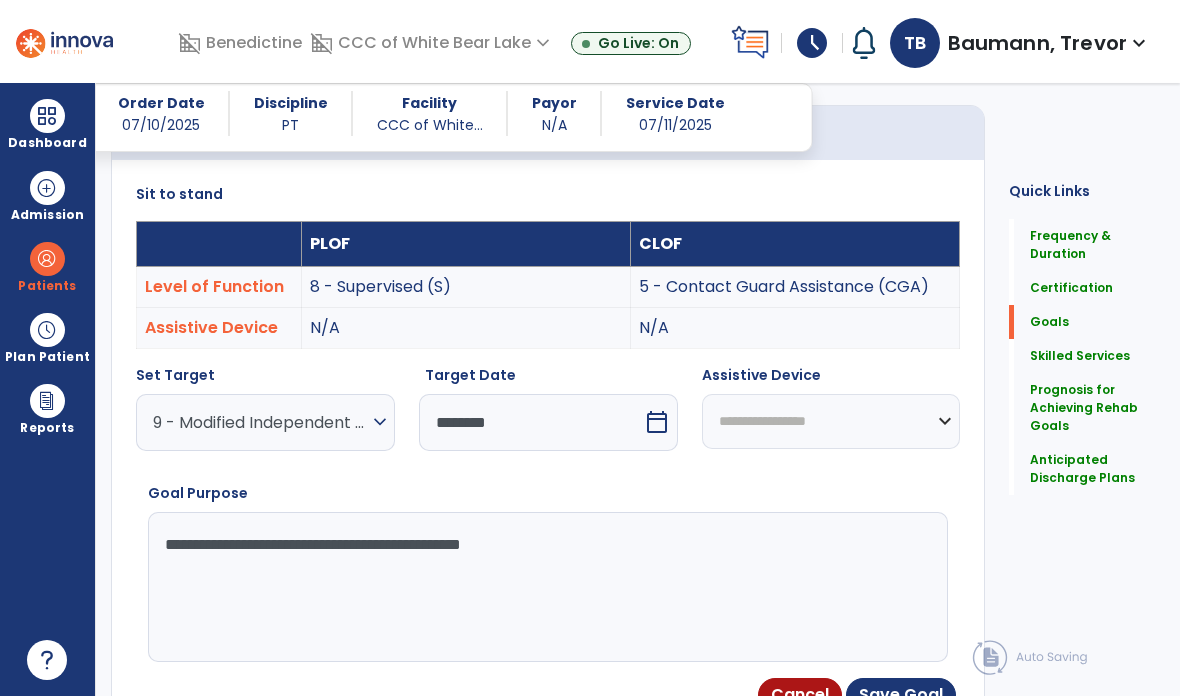 type on "**********" 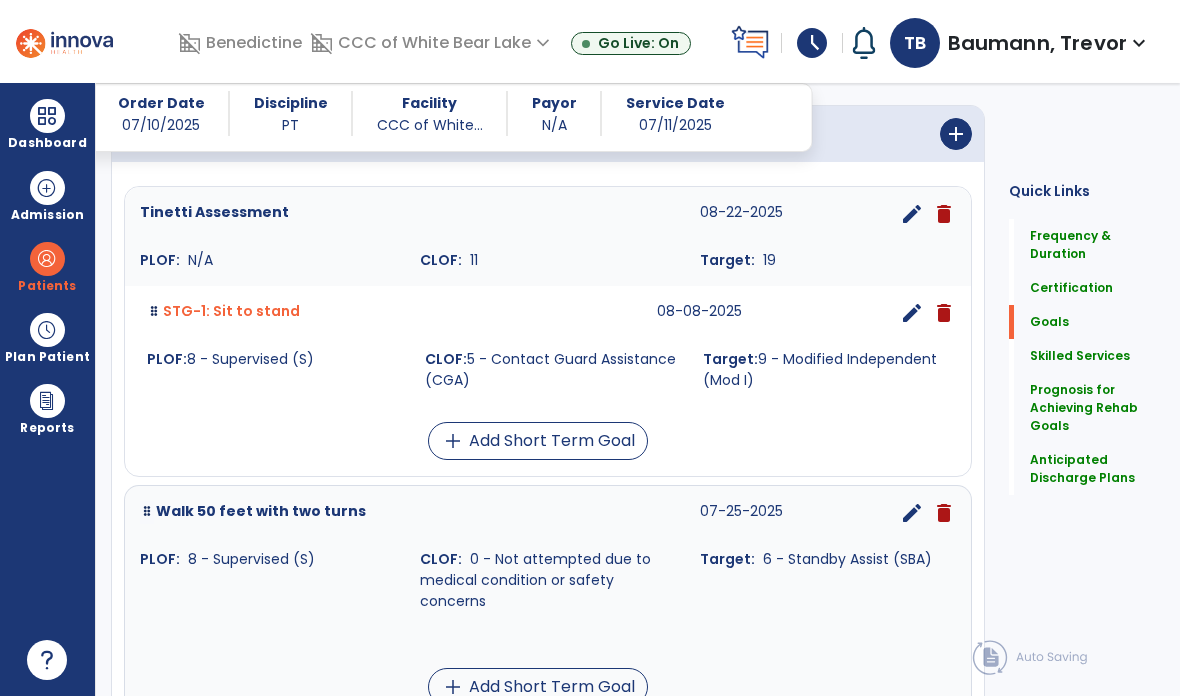 click on "Goals      add  Tinetti Assessment  08-22-2025  edit delete PLOF:    N/A CLOF:    11 Target:    19 STG-1: Sit to stand  08-08-2025  edit delete PLOF:  8 - Supervised (S)  CLOF:  5 - Contact Guard Assistance (CGA)  Target:  9 - Modified Independent (Mod I)  add  Add Short Term Goal  Walk 50 feet with two turns  07-25-2025  edit delete PLOF:    8 - Supervised (S) CLOF:    0 - Not attempted due to medical condition or safety concerns Target:    6 - Standby Assist (SBA) add  Add Short Term Goal" at bounding box center (548, 430) 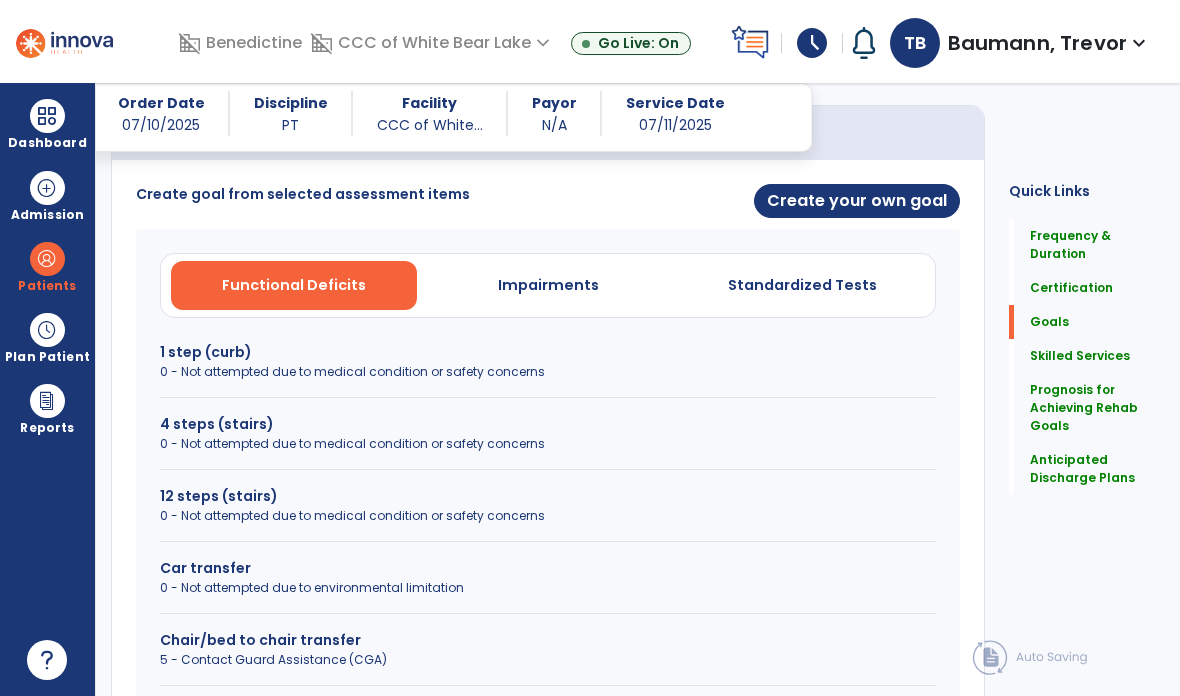 click on "Create your own goal" at bounding box center (857, 201) 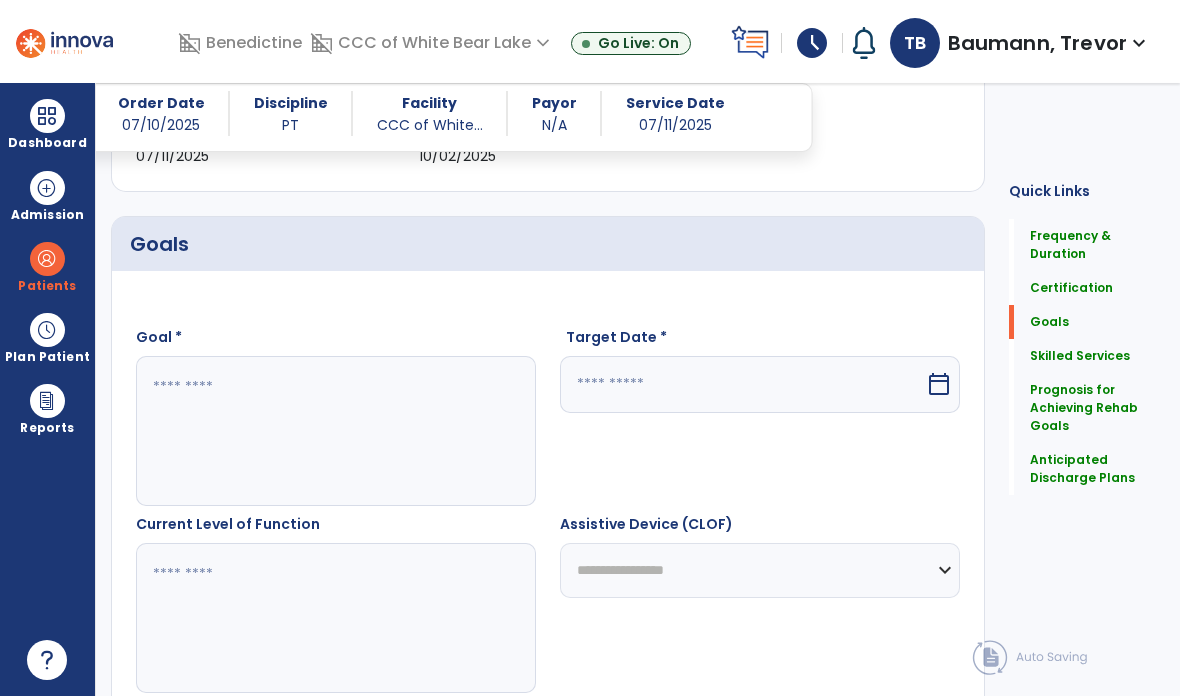 scroll, scrollTop: 416, scrollLeft: 0, axis: vertical 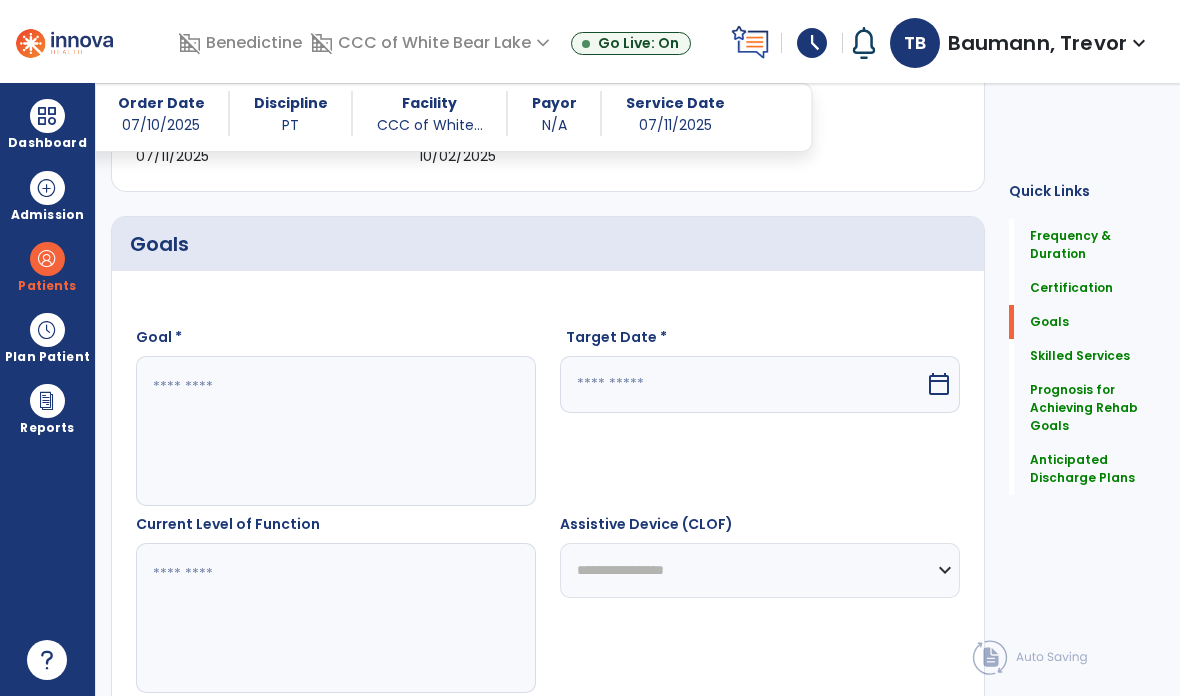 click at bounding box center (336, 431) 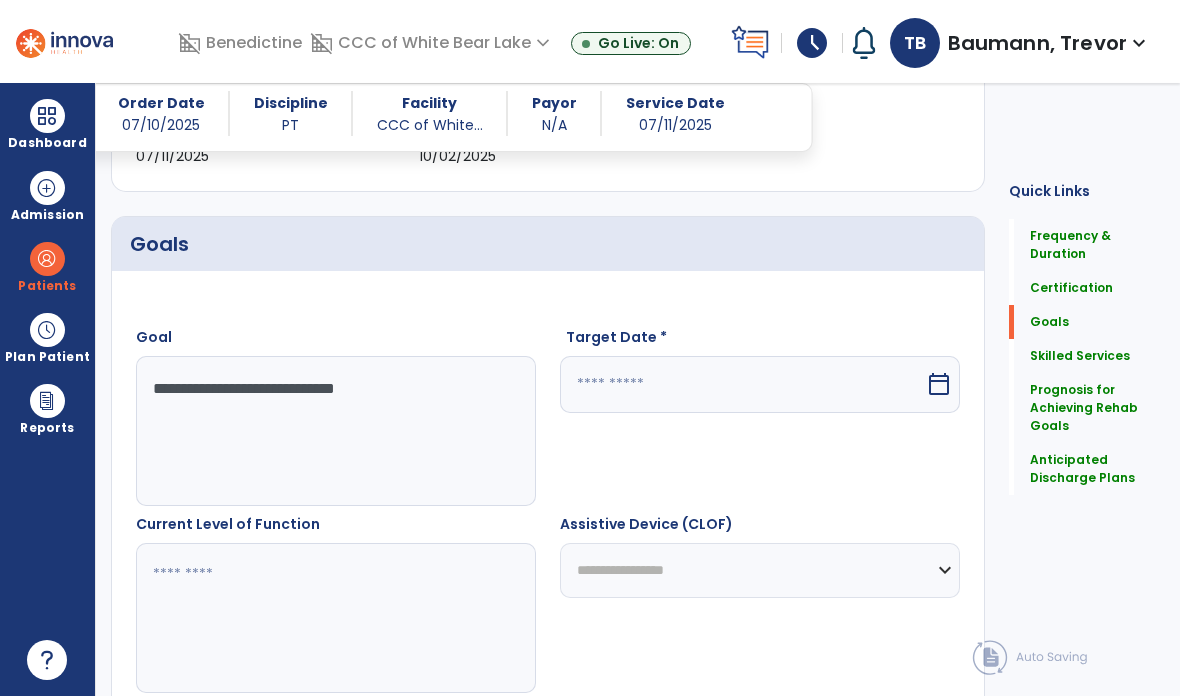 type on "**********" 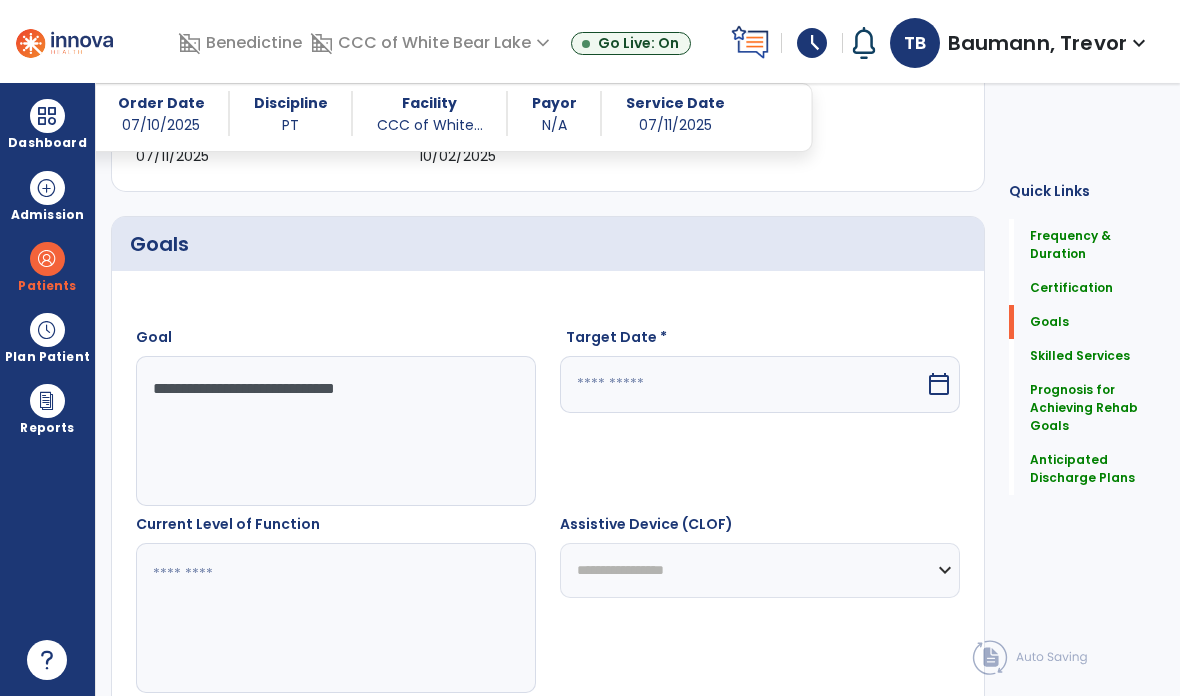 click at bounding box center [742, 384] 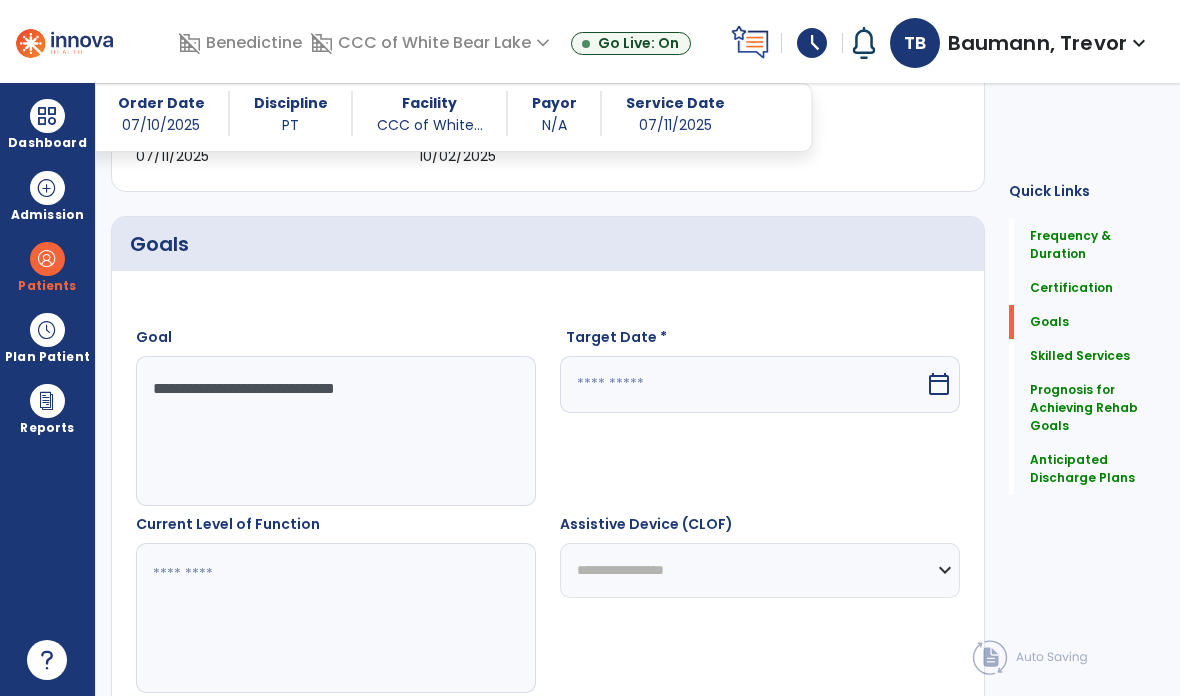select on "*" 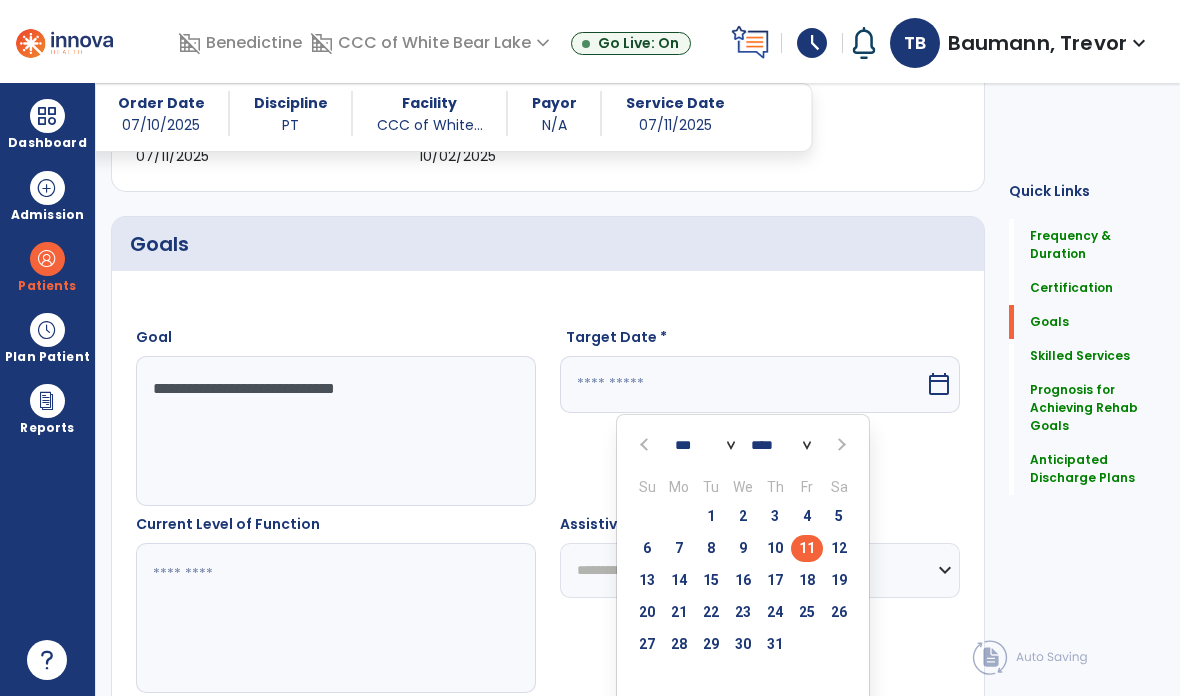 click at bounding box center (840, 445) 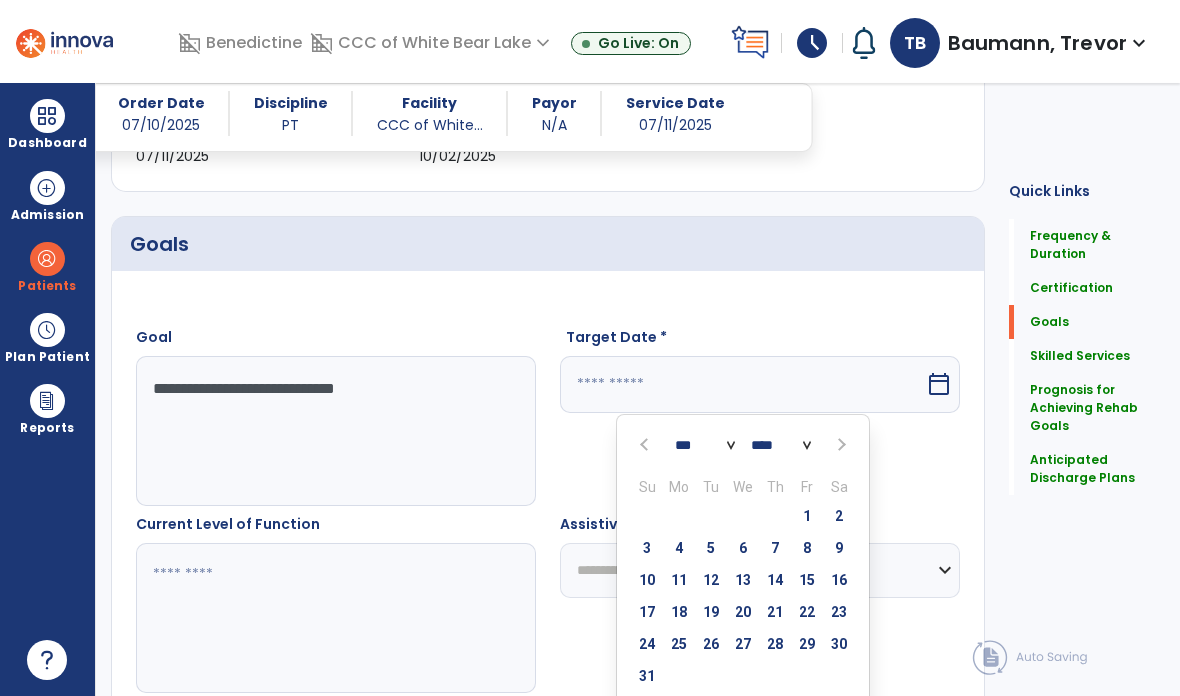 click at bounding box center (840, 445) 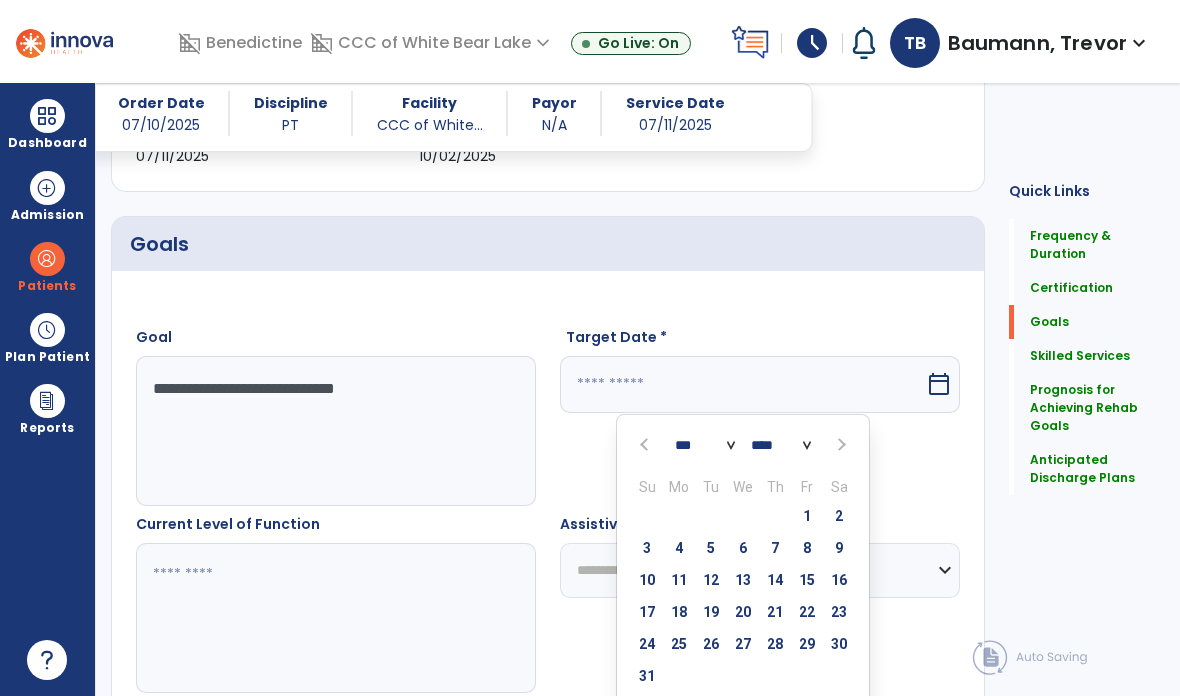 select on "*" 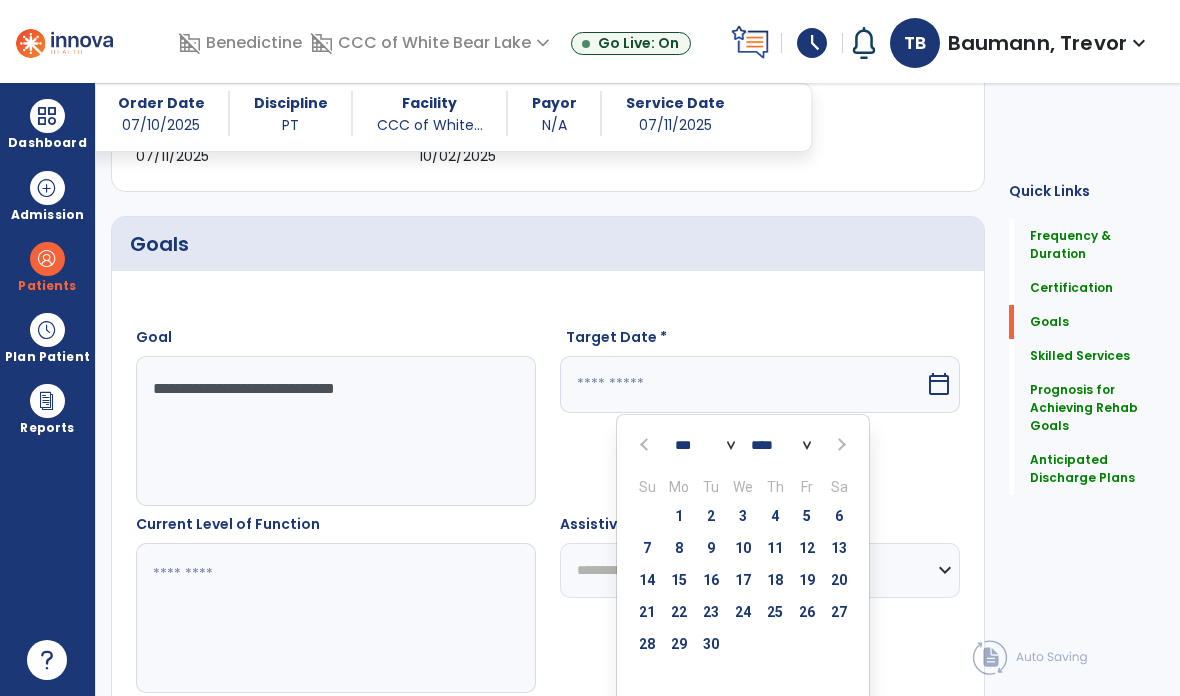 click on "12" at bounding box center [807, 548] 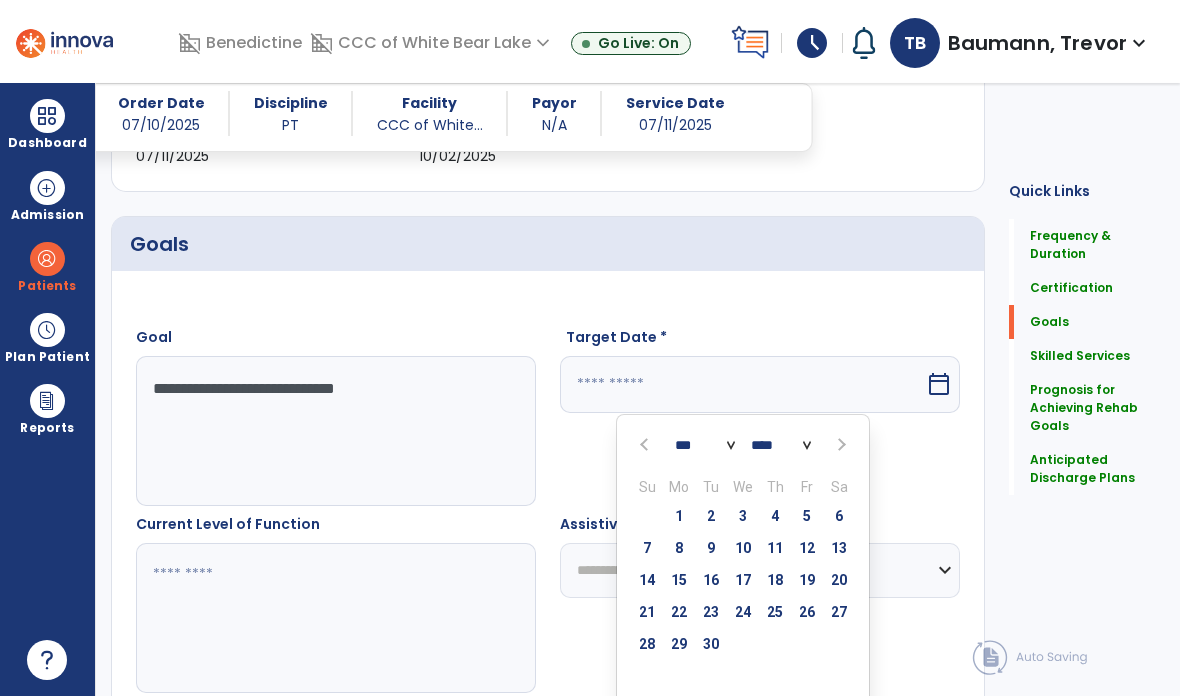 type on "*********" 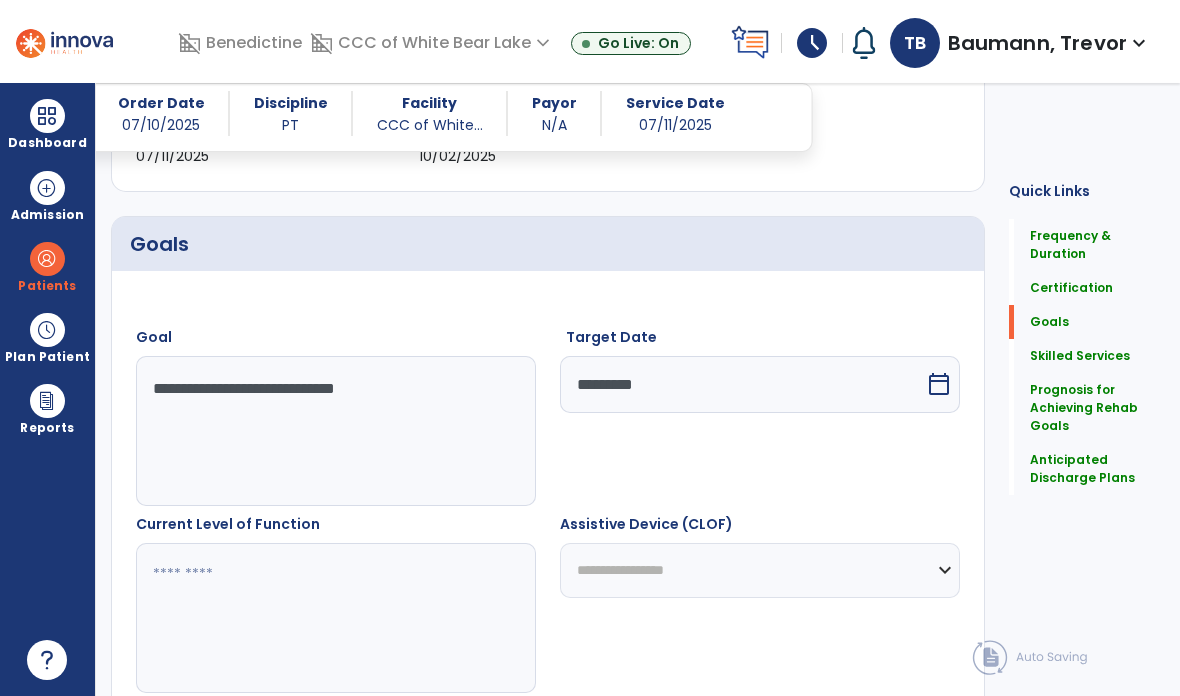 click at bounding box center (336, 618) 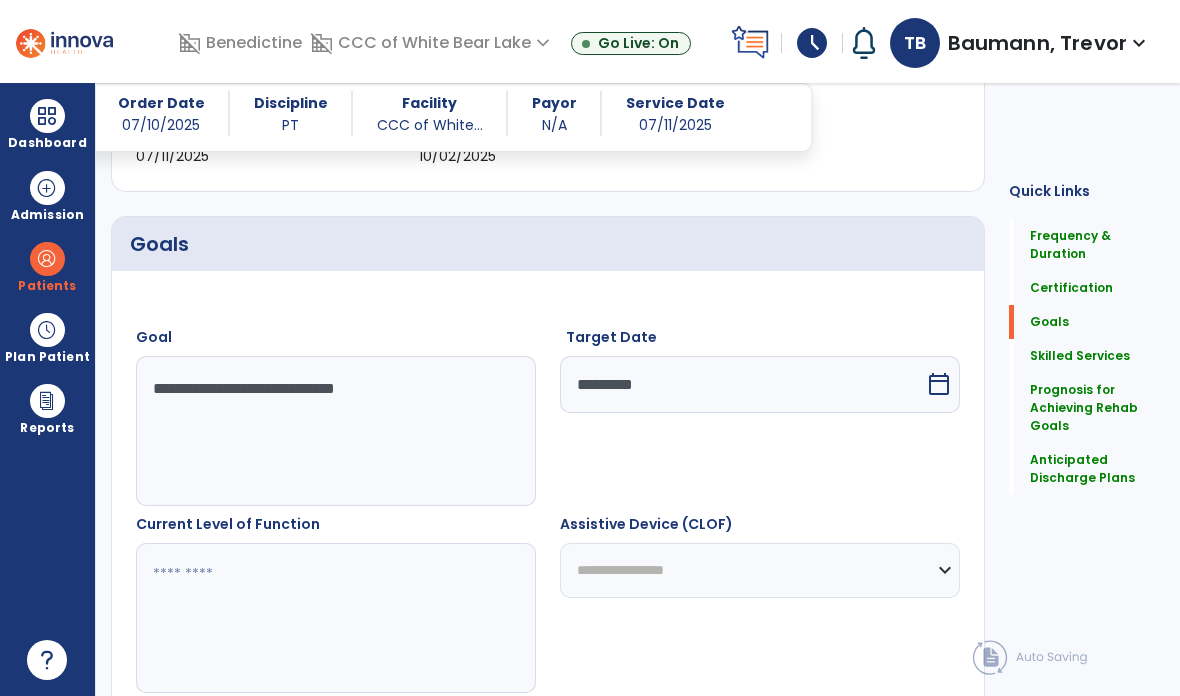 type on "*" 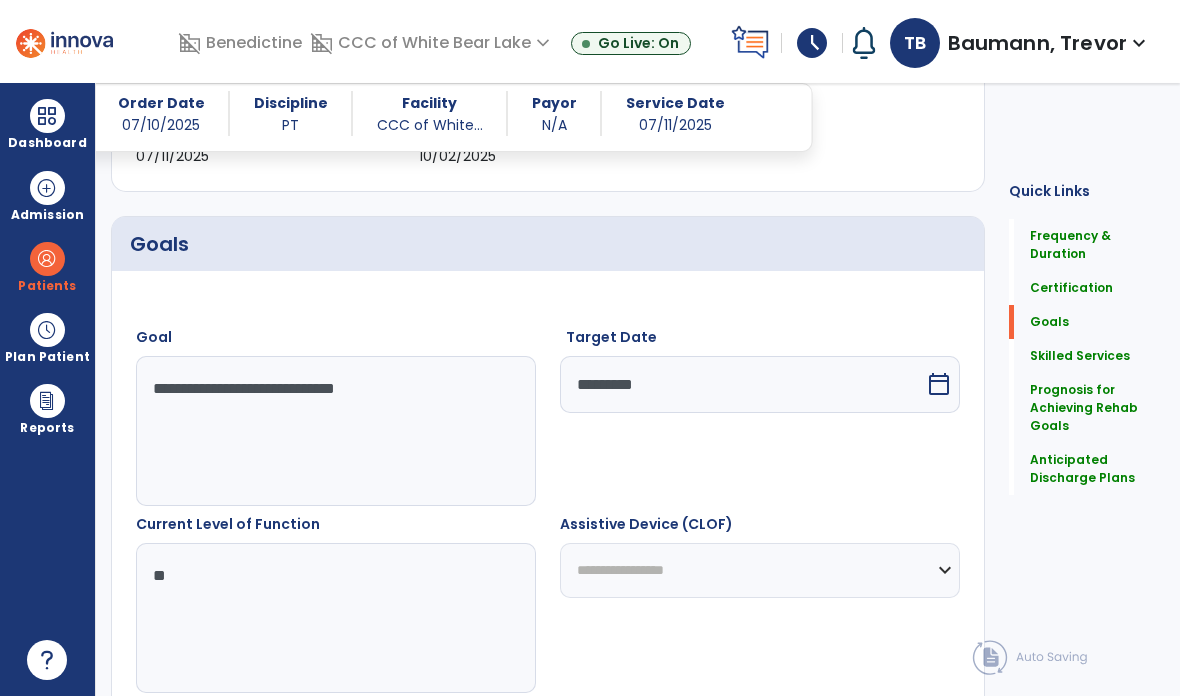type on "*" 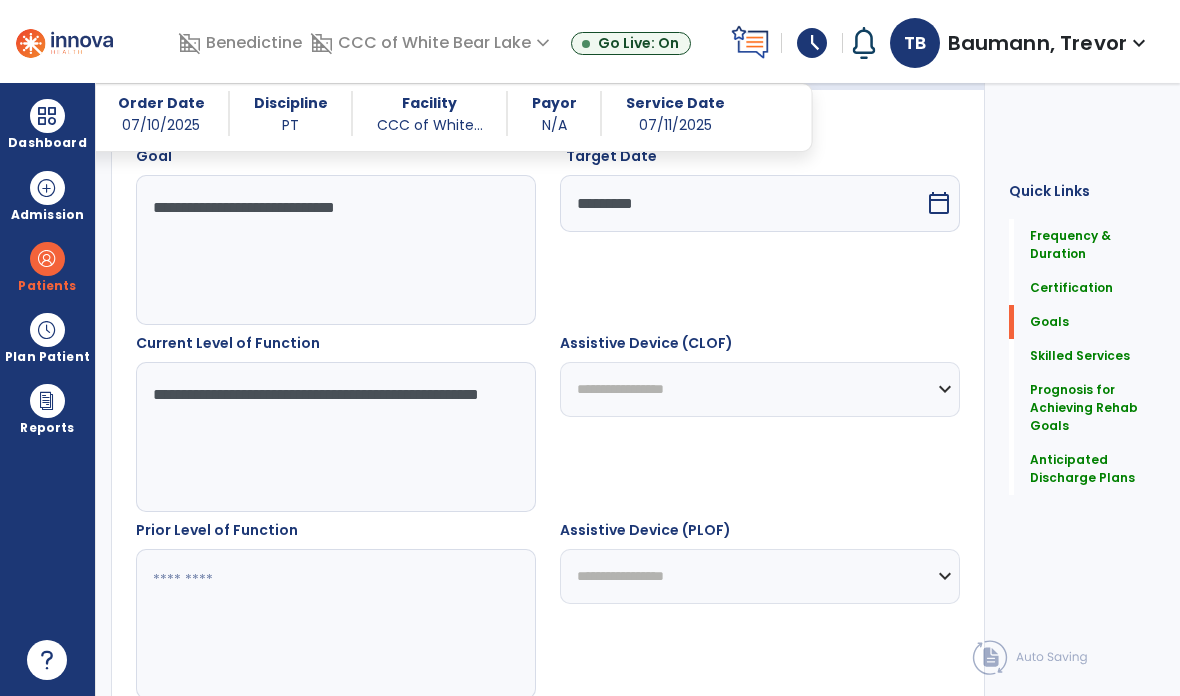 scroll, scrollTop: 631, scrollLeft: 0, axis: vertical 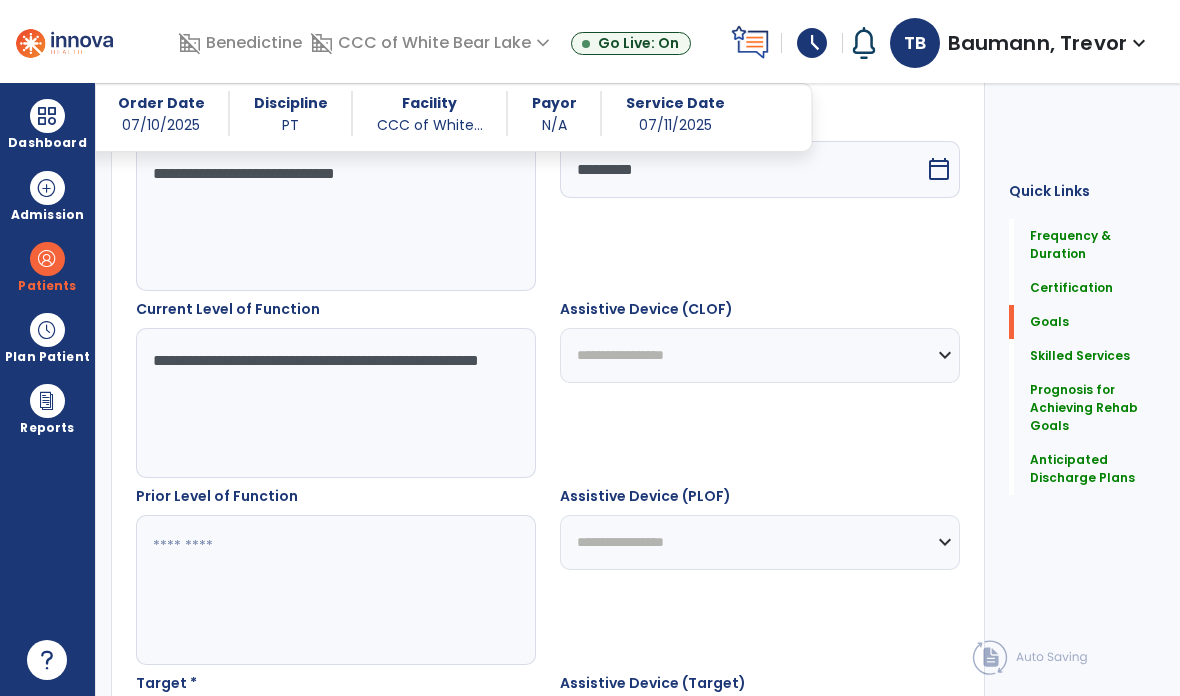 type on "**********" 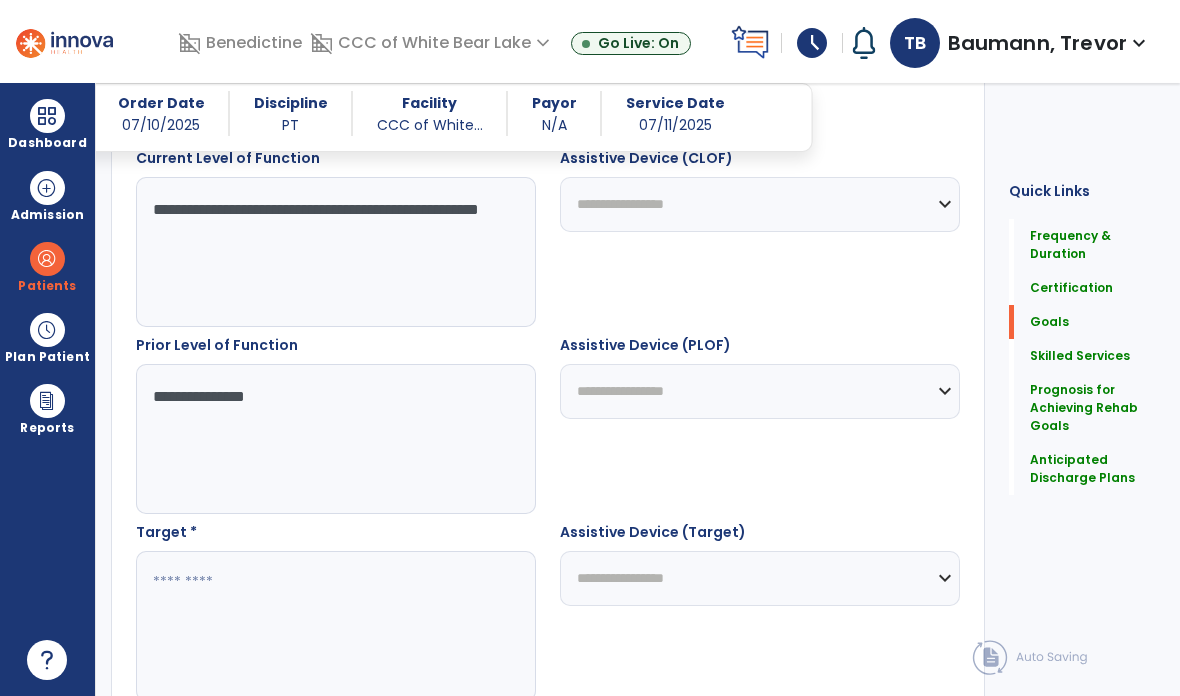 scroll, scrollTop: 785, scrollLeft: 0, axis: vertical 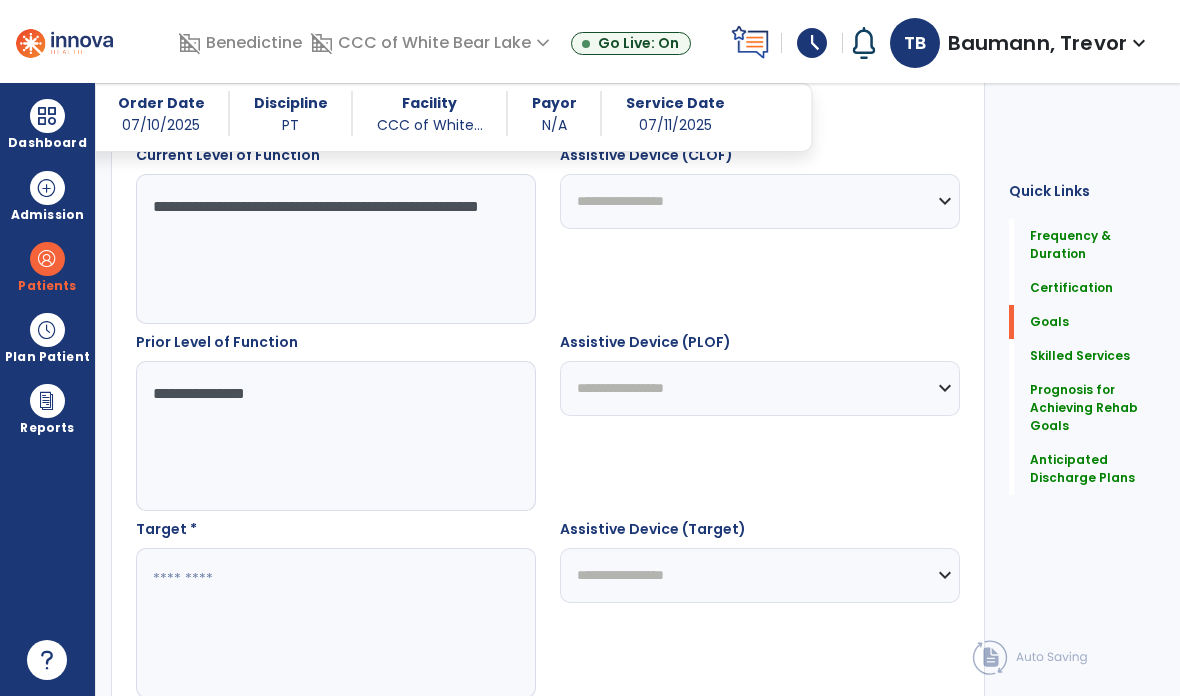 type on "**********" 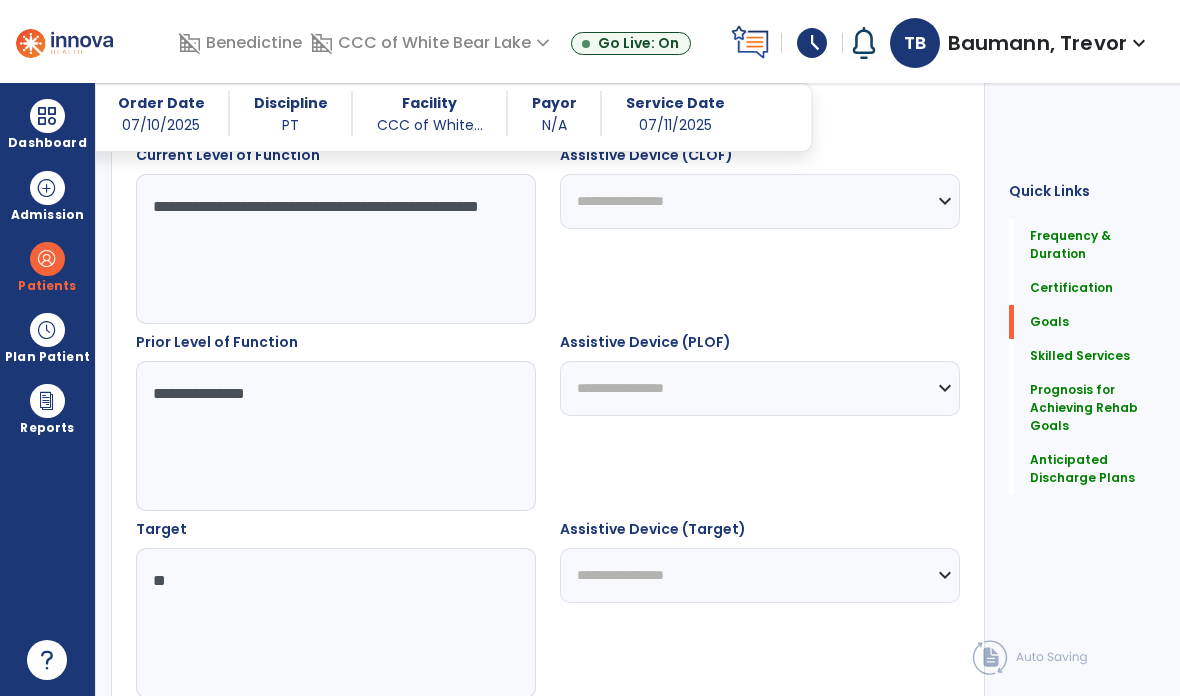 type on "*" 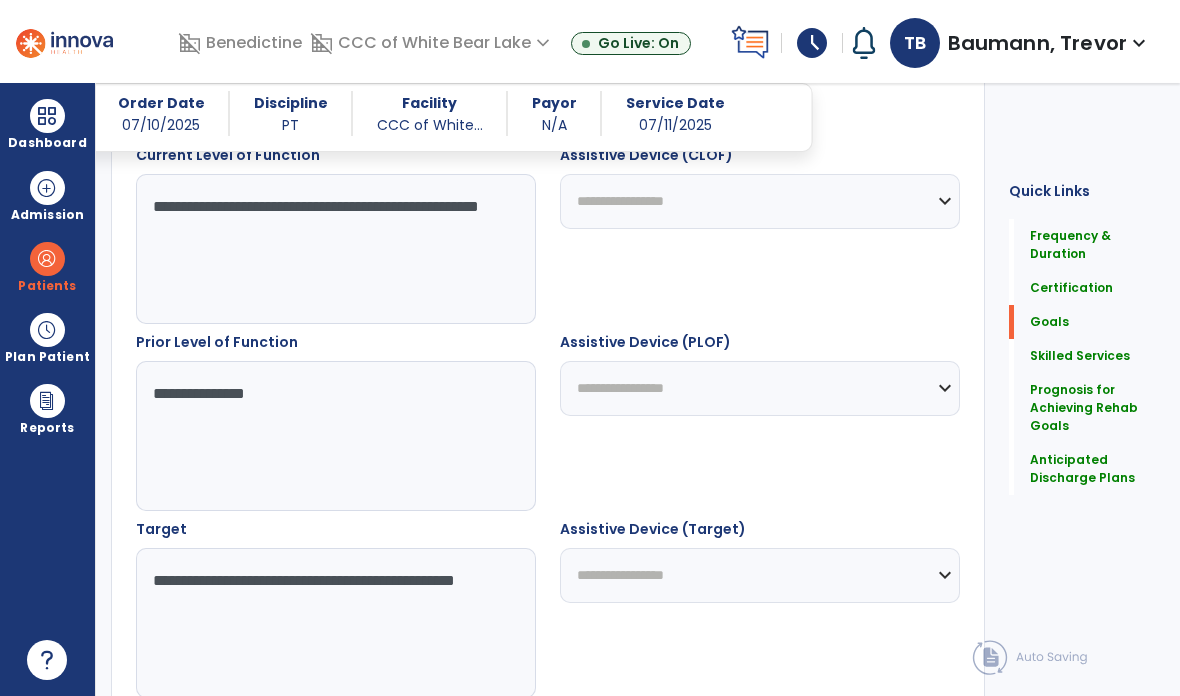 type on "**********" 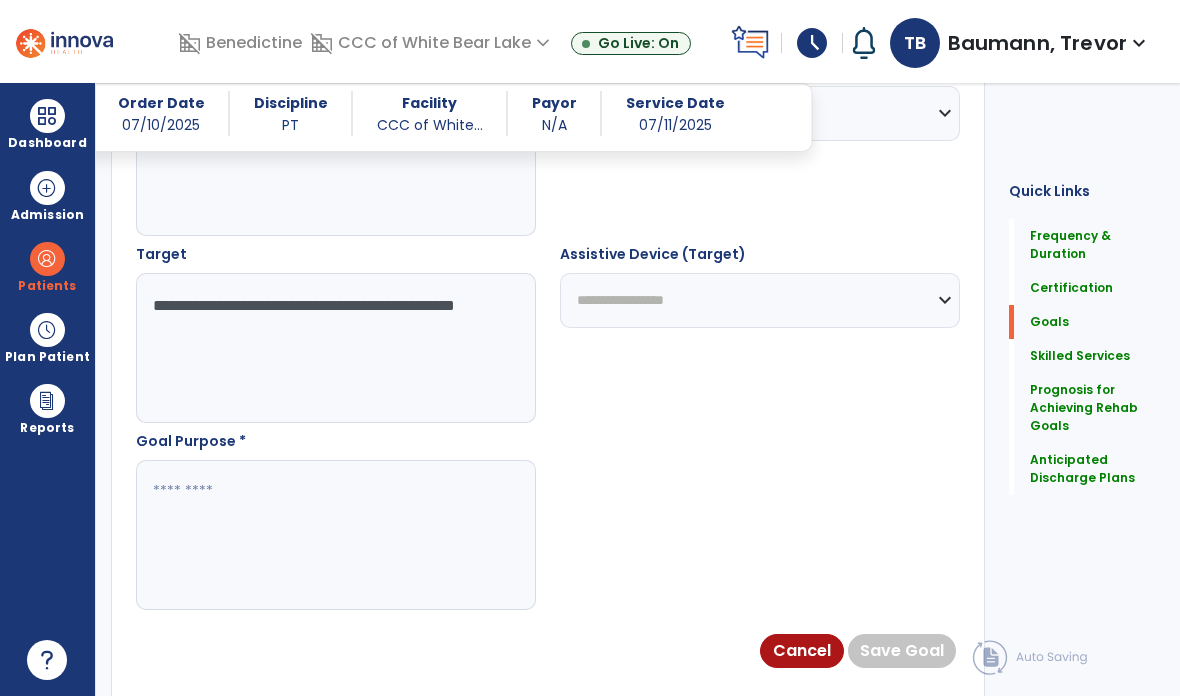 scroll, scrollTop: 1060, scrollLeft: 0, axis: vertical 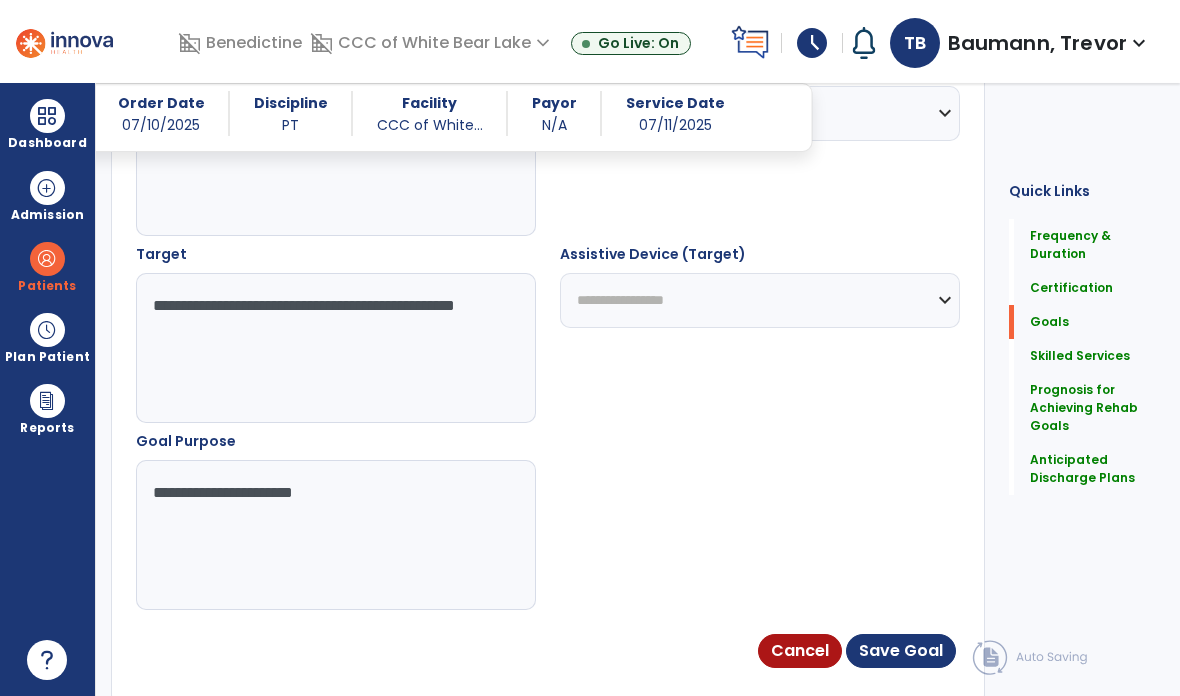 type on "**********" 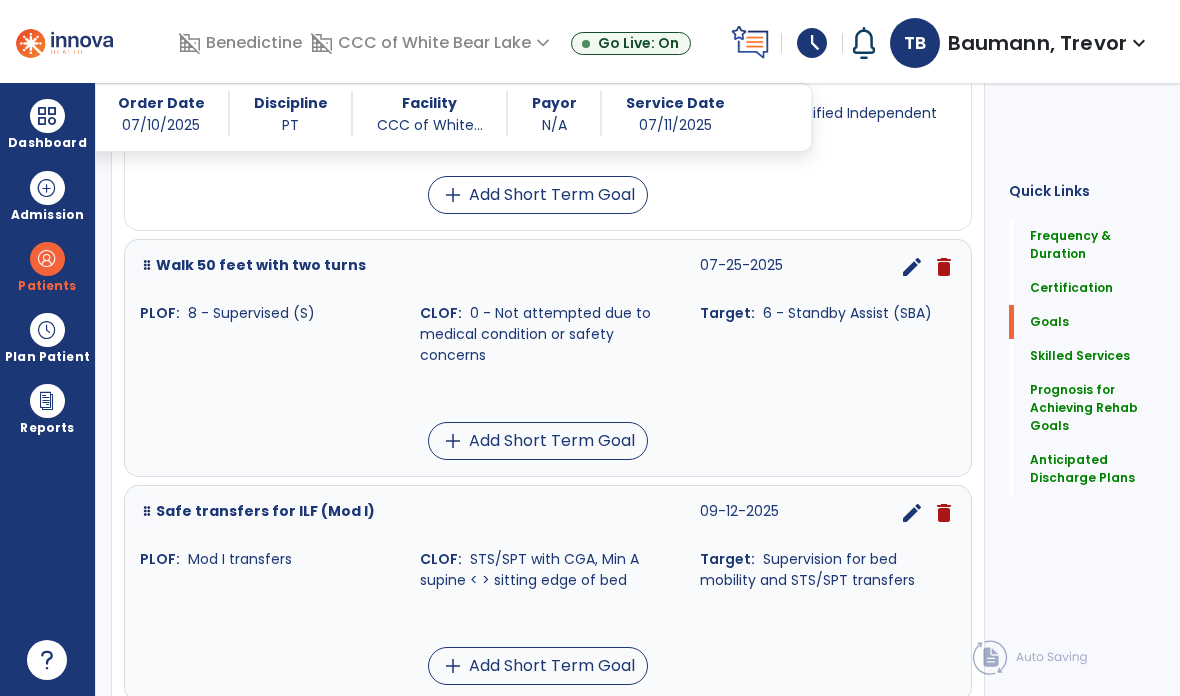click on "edit" at bounding box center [912, 513] 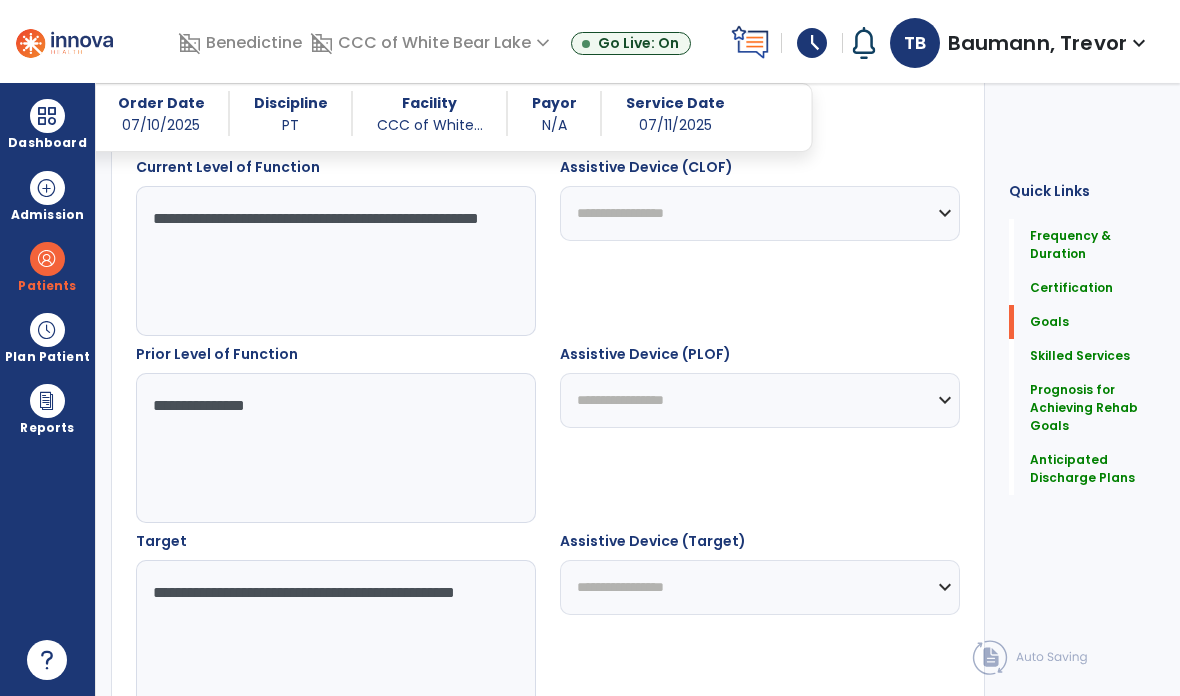 scroll, scrollTop: 592, scrollLeft: 0, axis: vertical 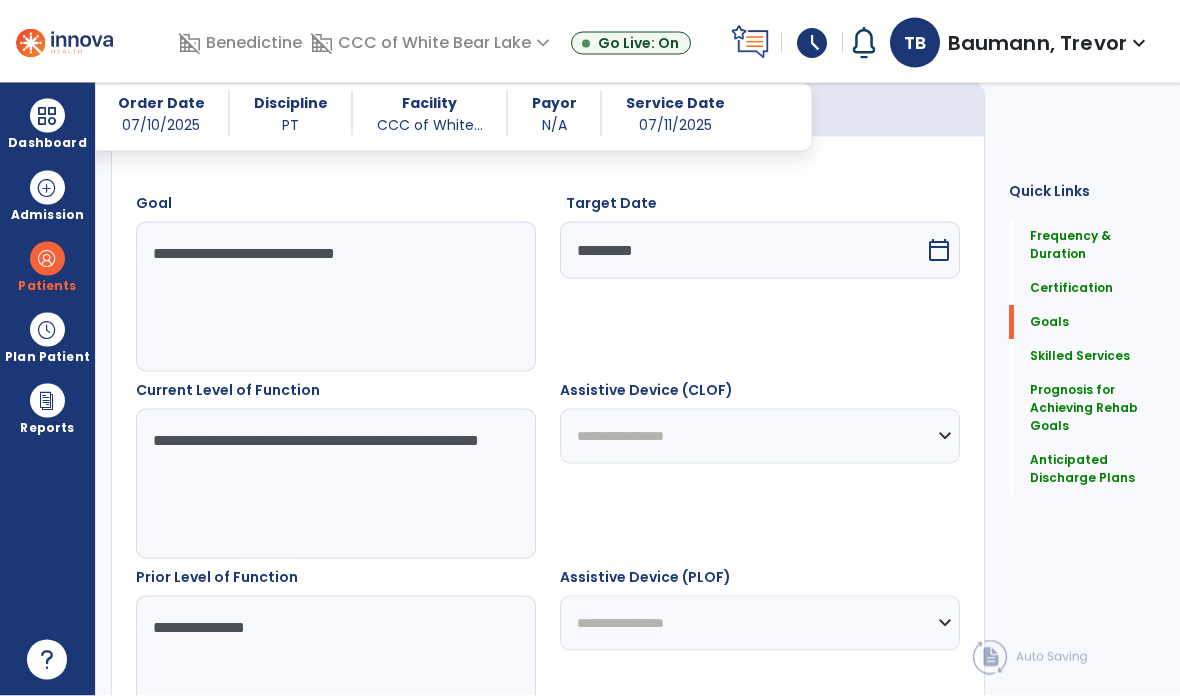 click on "**********" at bounding box center [336, 297] 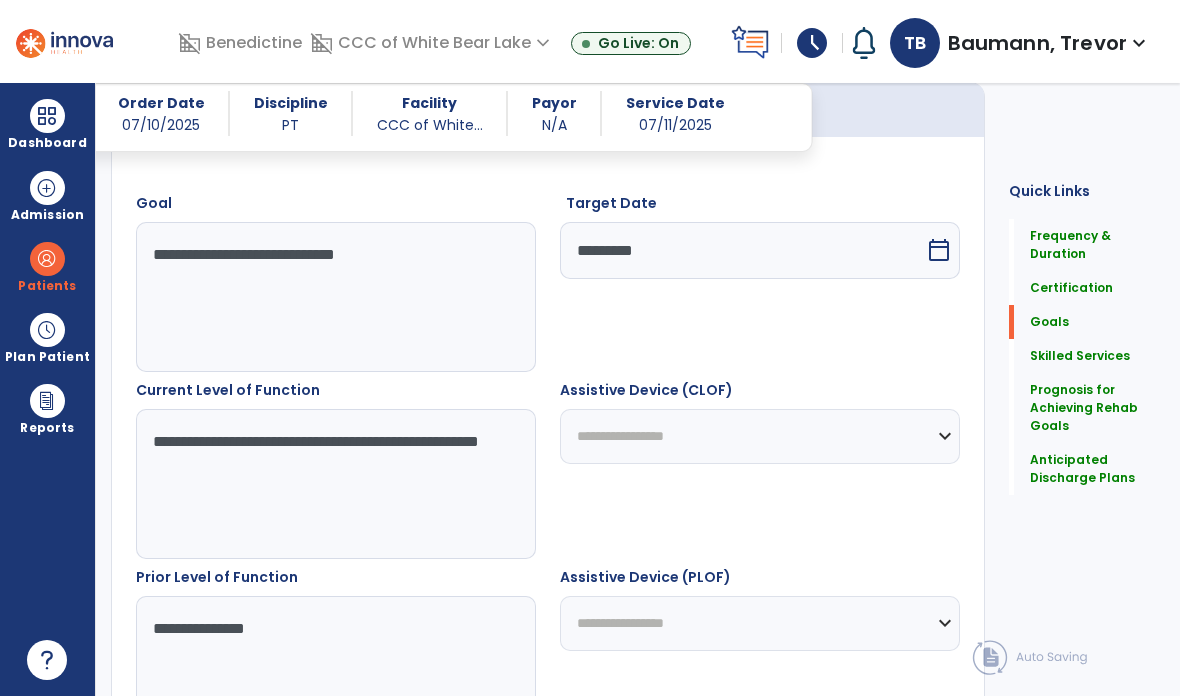 click on "**********" at bounding box center (336, 297) 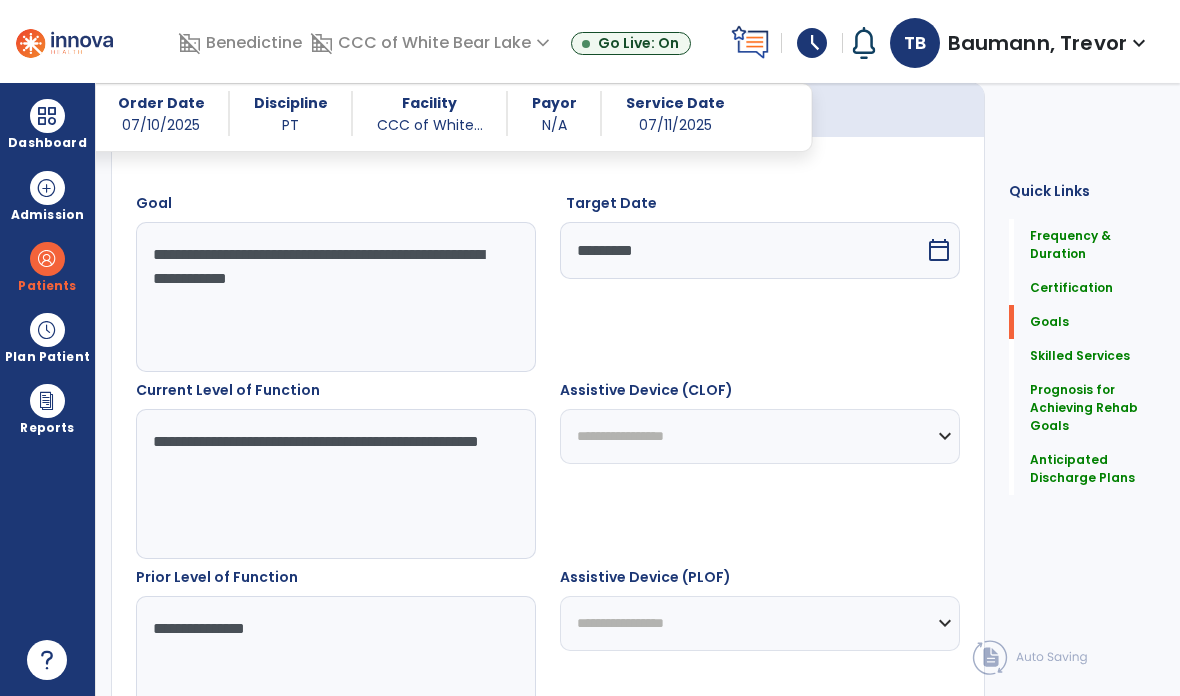 type on "**********" 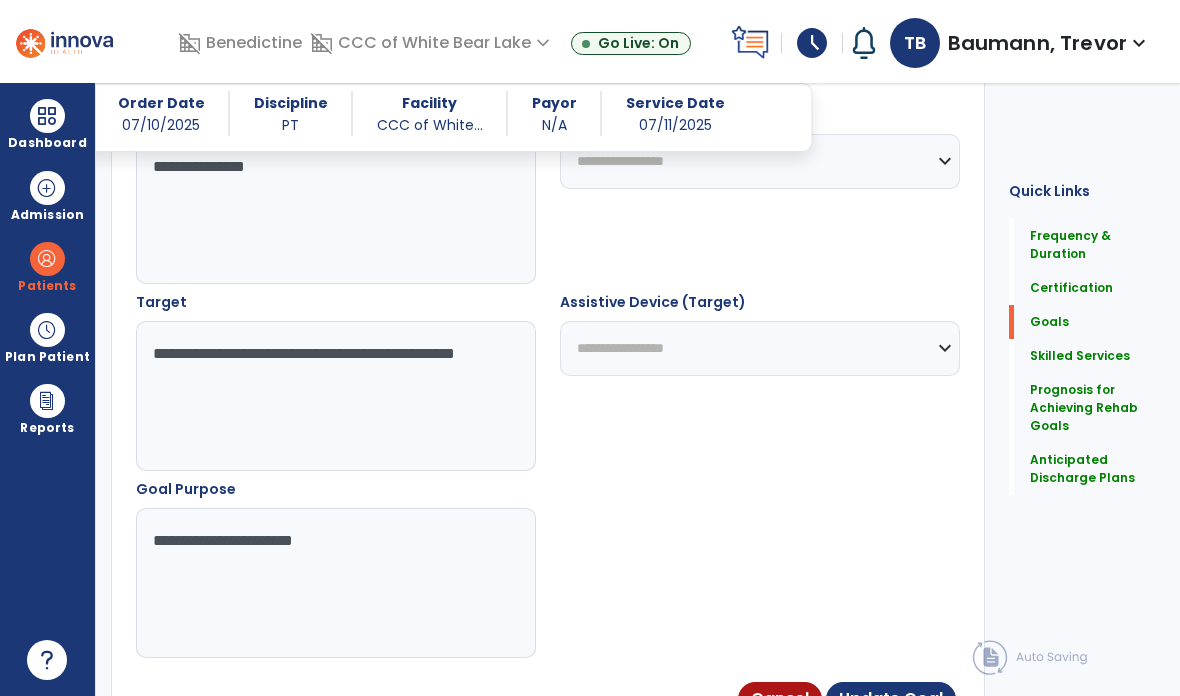 scroll, scrollTop: 1023, scrollLeft: 0, axis: vertical 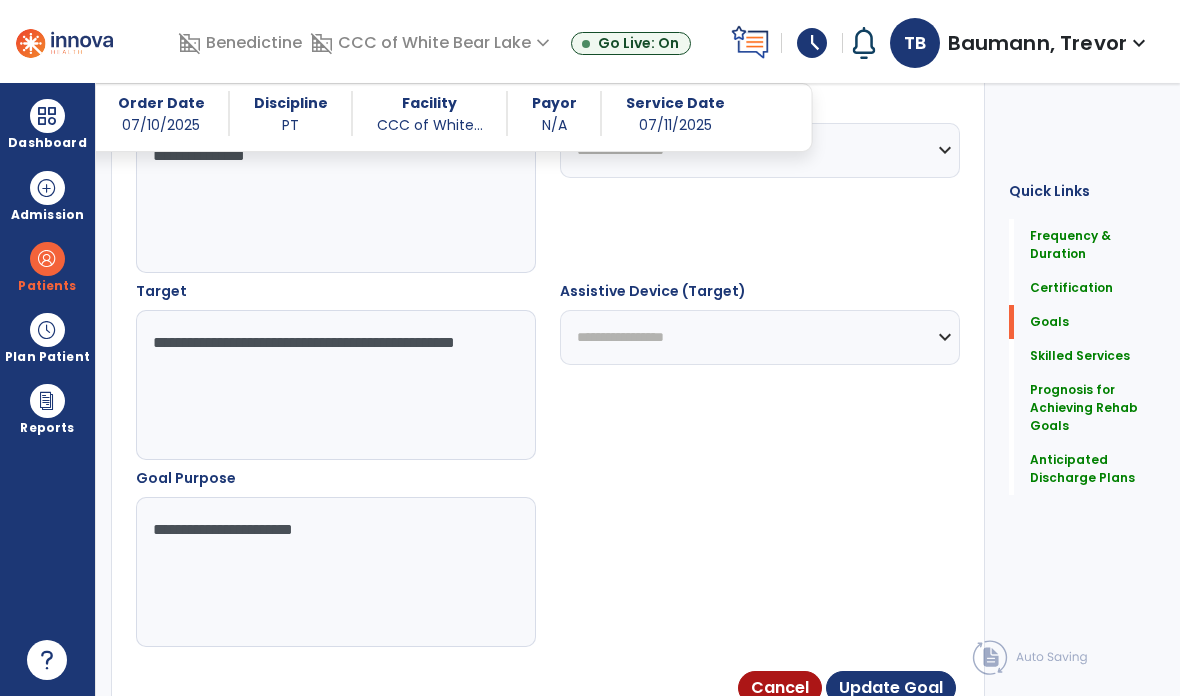 click on "Update Goal" at bounding box center [891, 688] 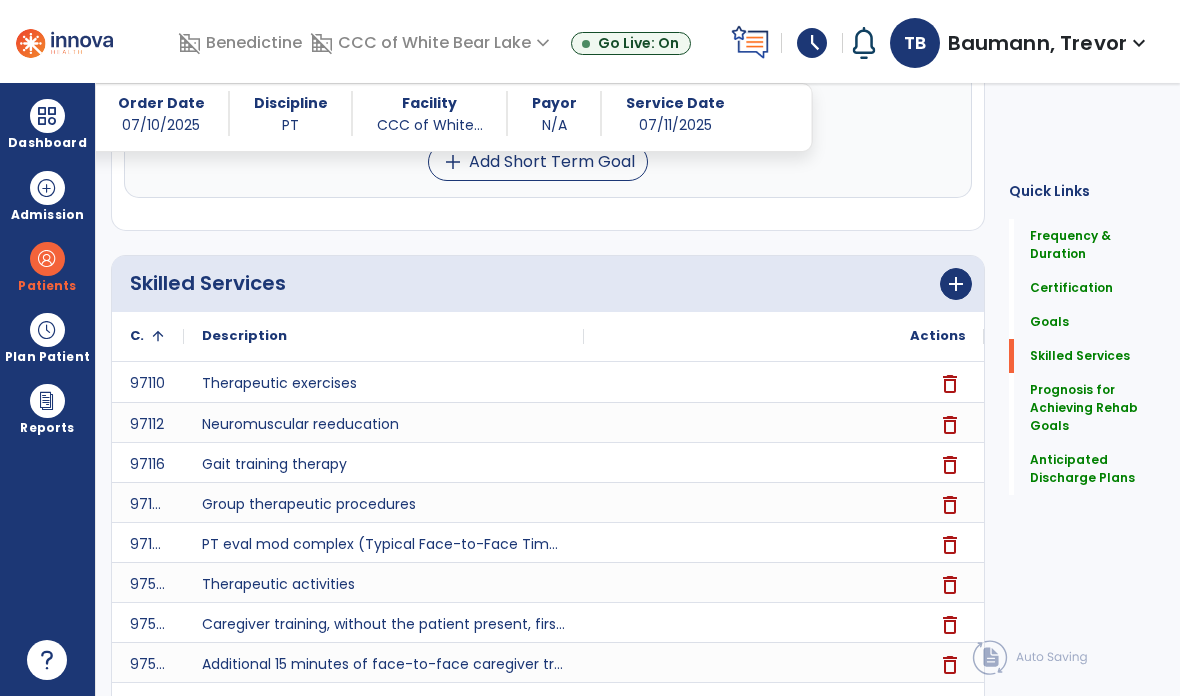 scroll, scrollTop: 1277, scrollLeft: 0, axis: vertical 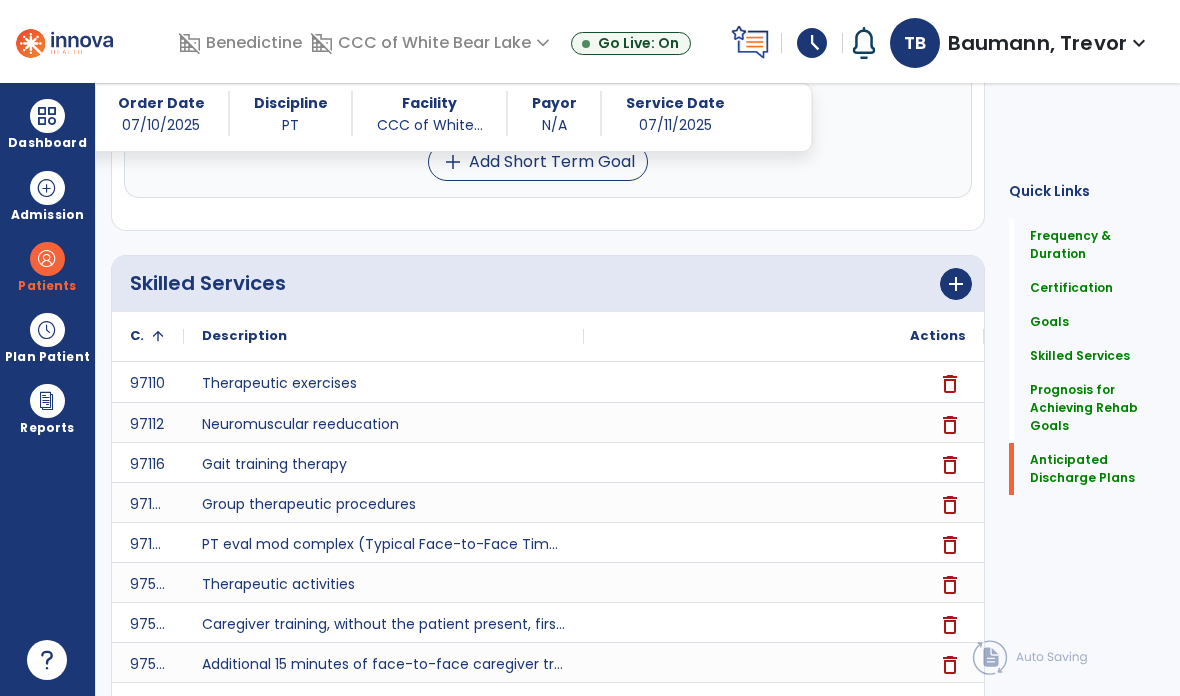 click on "Anticipated Discharge Plans" 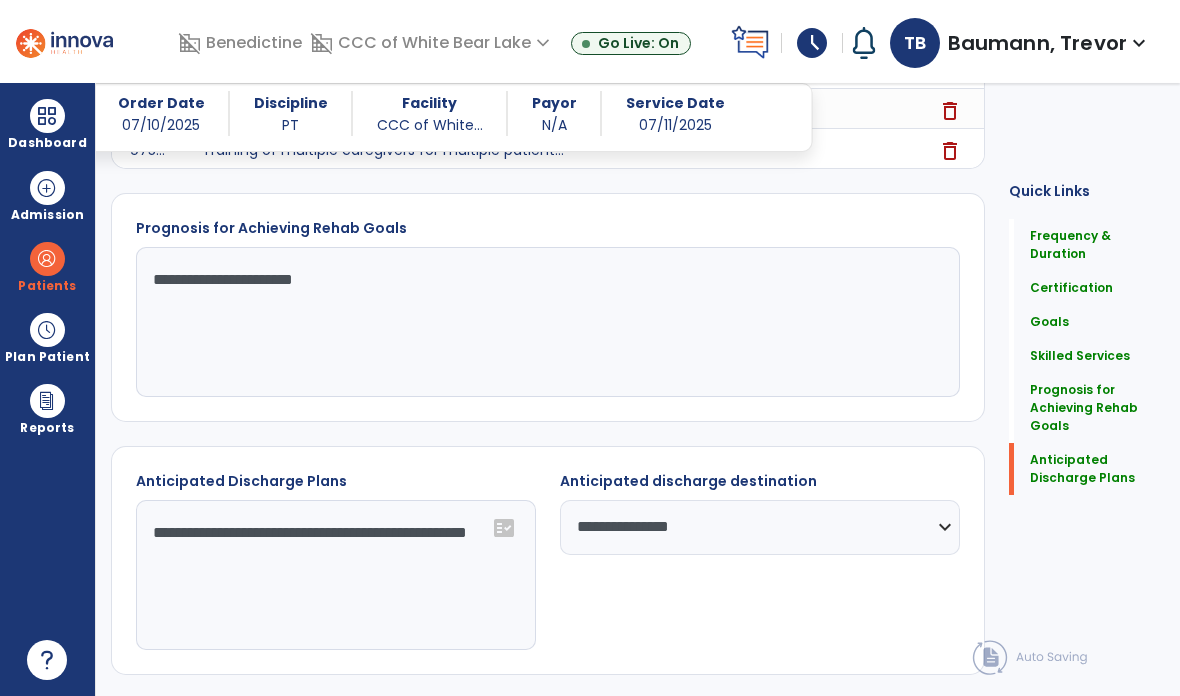 scroll, scrollTop: 1829, scrollLeft: 0, axis: vertical 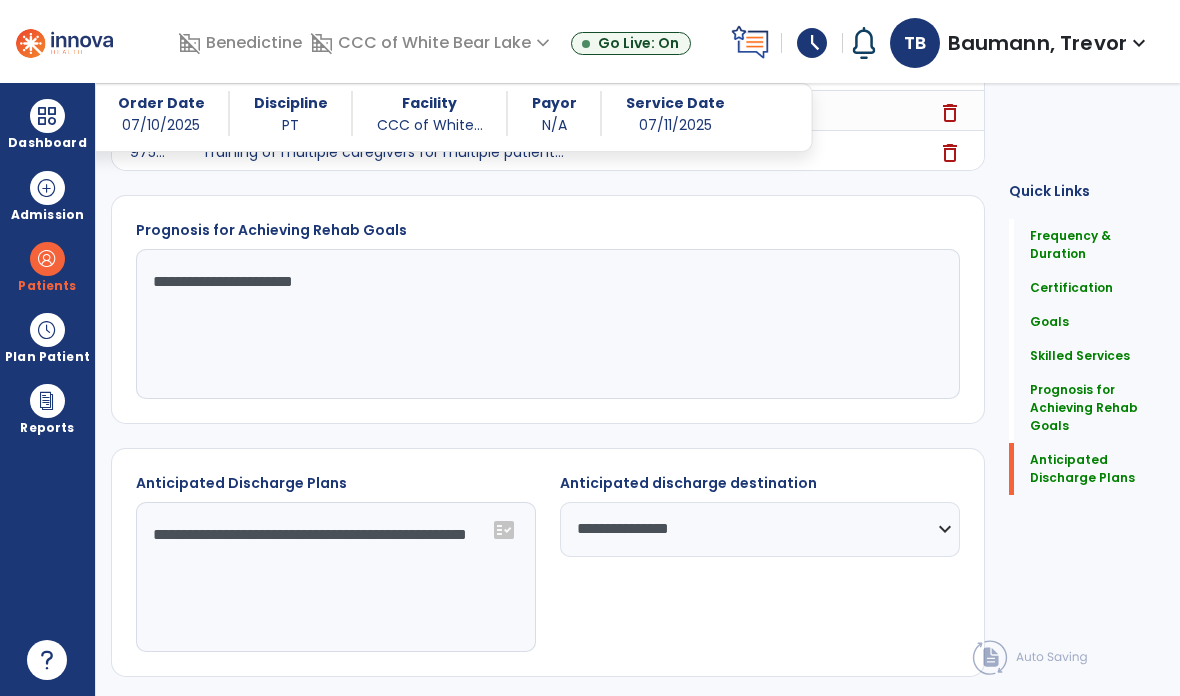click on "Sign Doc" 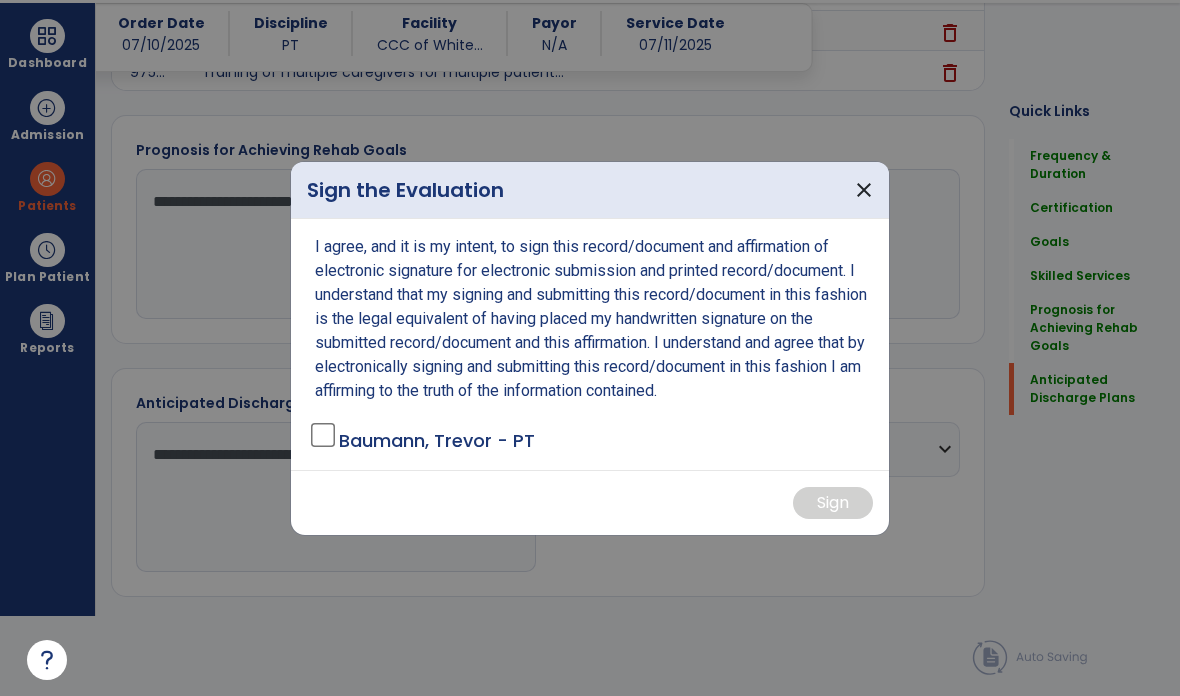 click on "I agree, and it is my intent, to sign this record/document and affirmation of electronic signature for electronic submission and printed record/document. I understand that my signing and submitting this record/document in this fashion is the legal equivalent of having placed my handwritten signature on the submitted record/document and this affirmation. I understand and agree that by electronically signing and submitting this record/document in this fashion I am affirming to the truth of the information contained.  Baumann, Trevor  - PT" at bounding box center [590, 344] 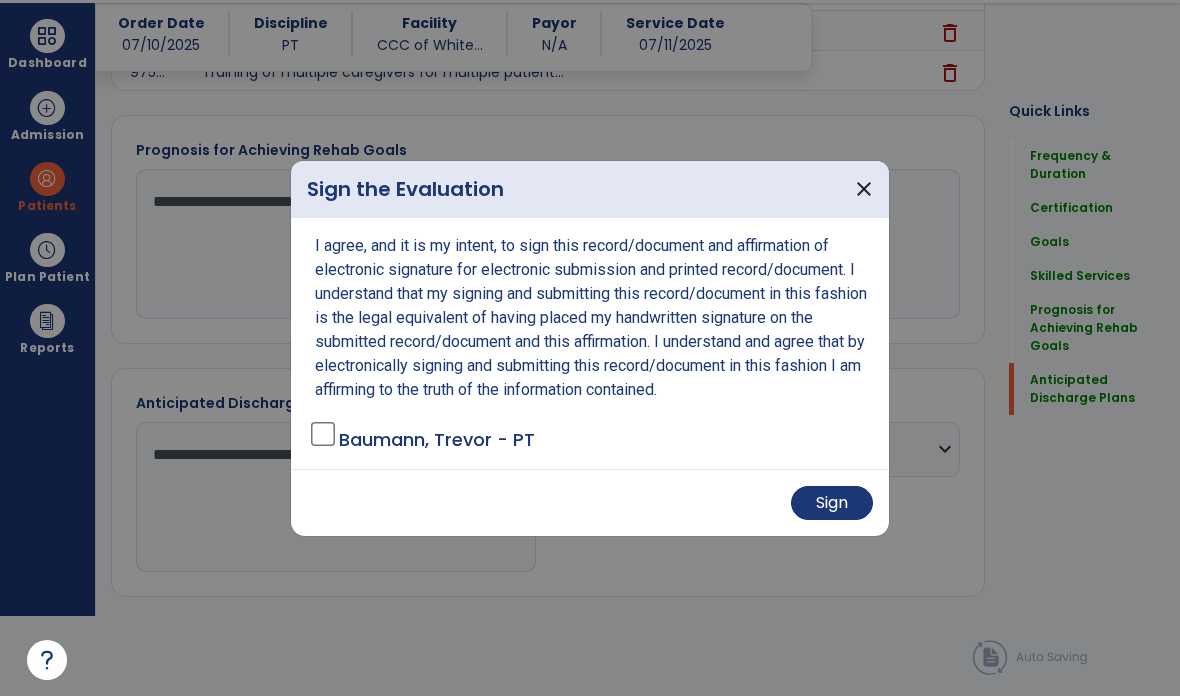 click on "Sign" at bounding box center (832, 503) 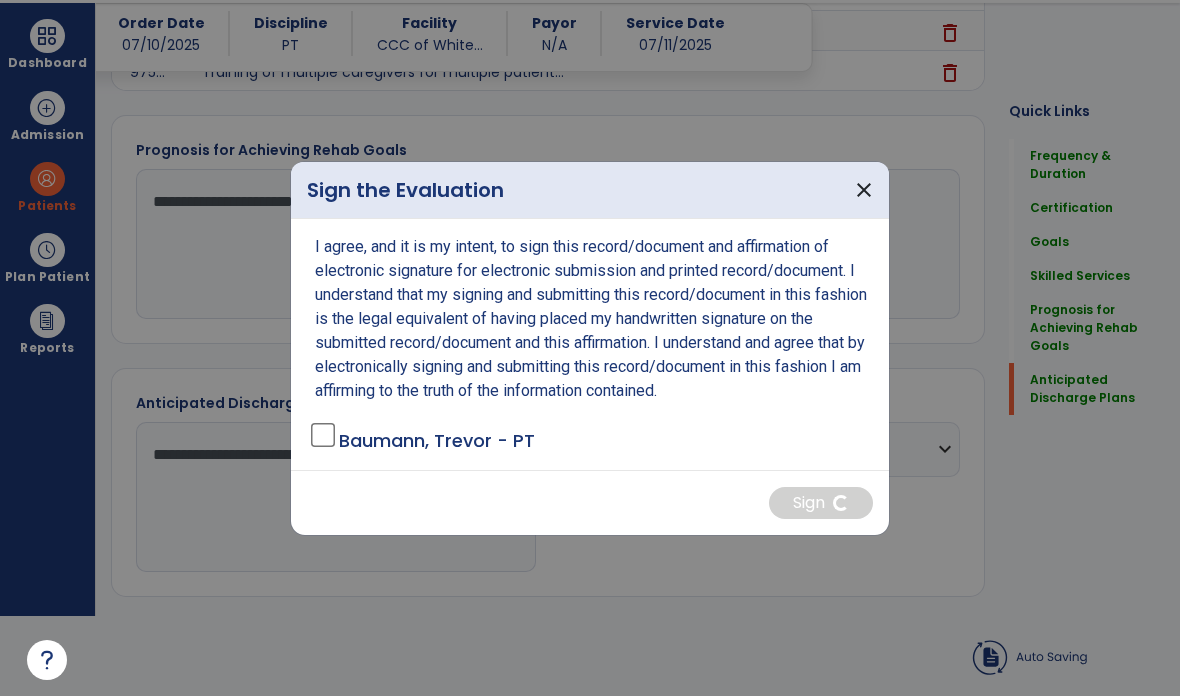 scroll, scrollTop: 1827, scrollLeft: 0, axis: vertical 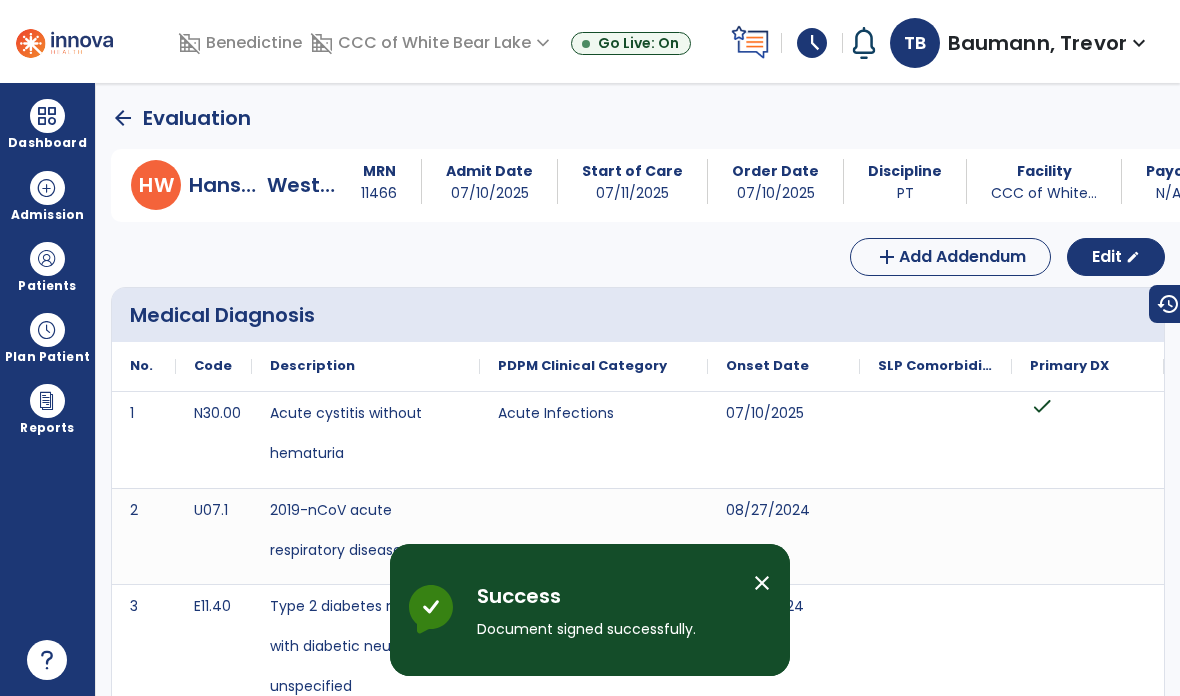 click on "arrow_back" 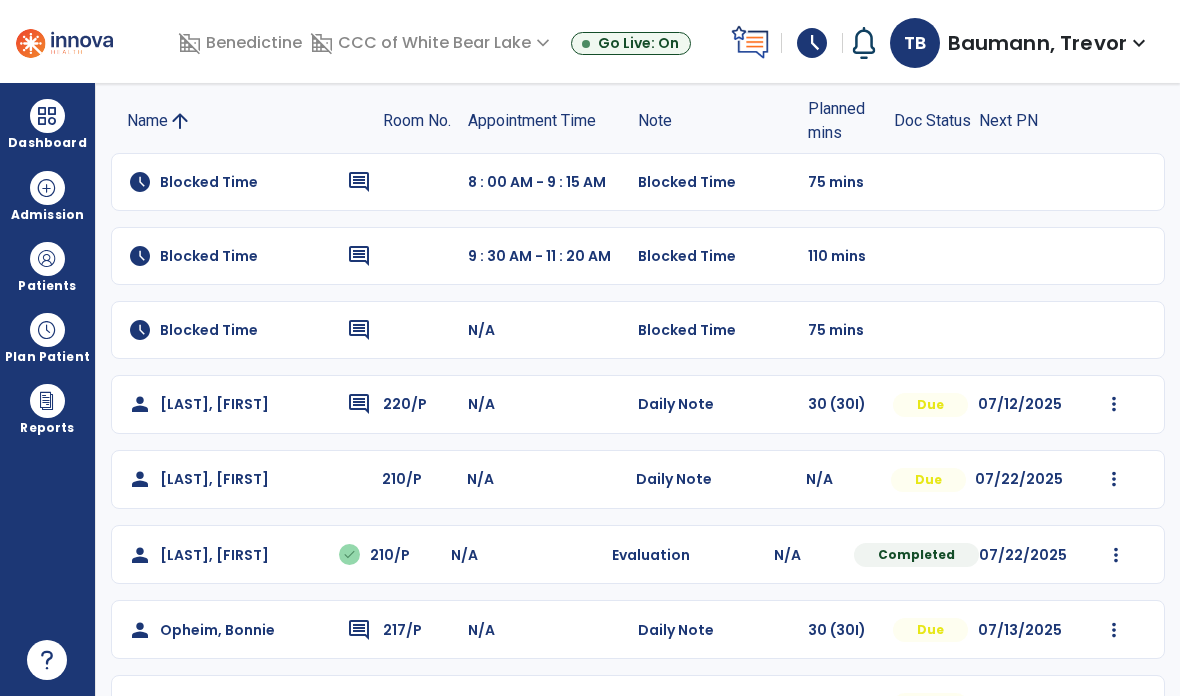 scroll, scrollTop: 139, scrollLeft: 0, axis: vertical 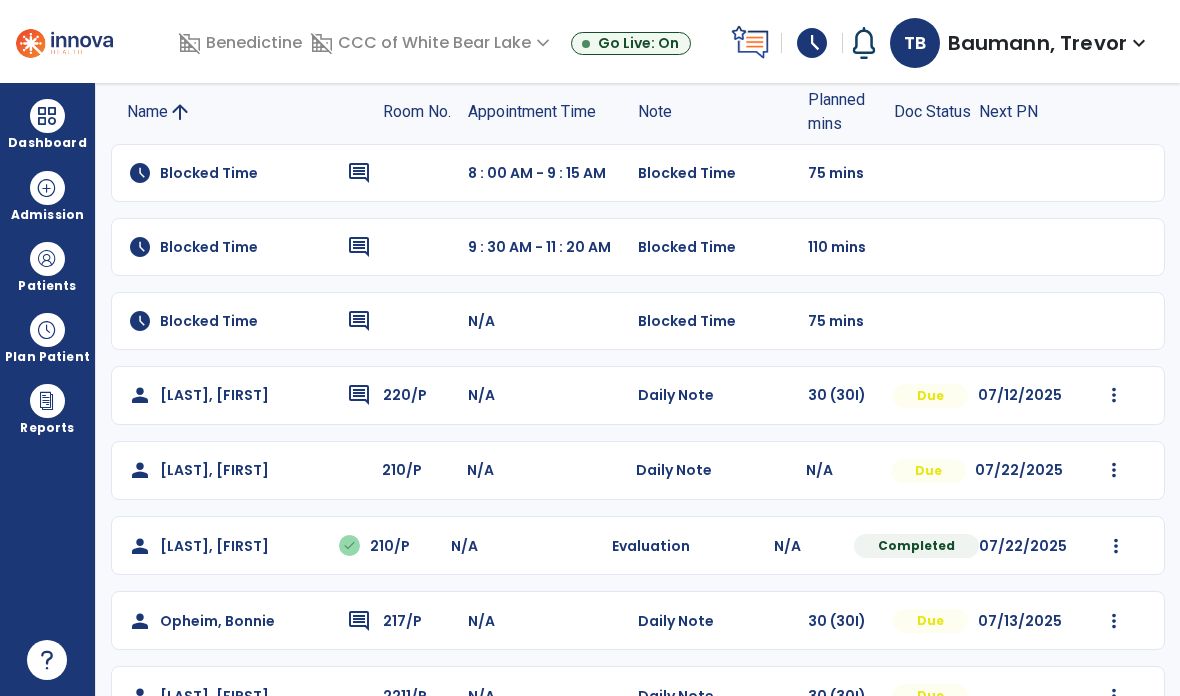 click on "person   Hansen, Westley  210/P N/A  Daily Note   N/A  Due 07/22/2025  Mark Visit As Complete   Reset Note   Open Document   G + C Mins" 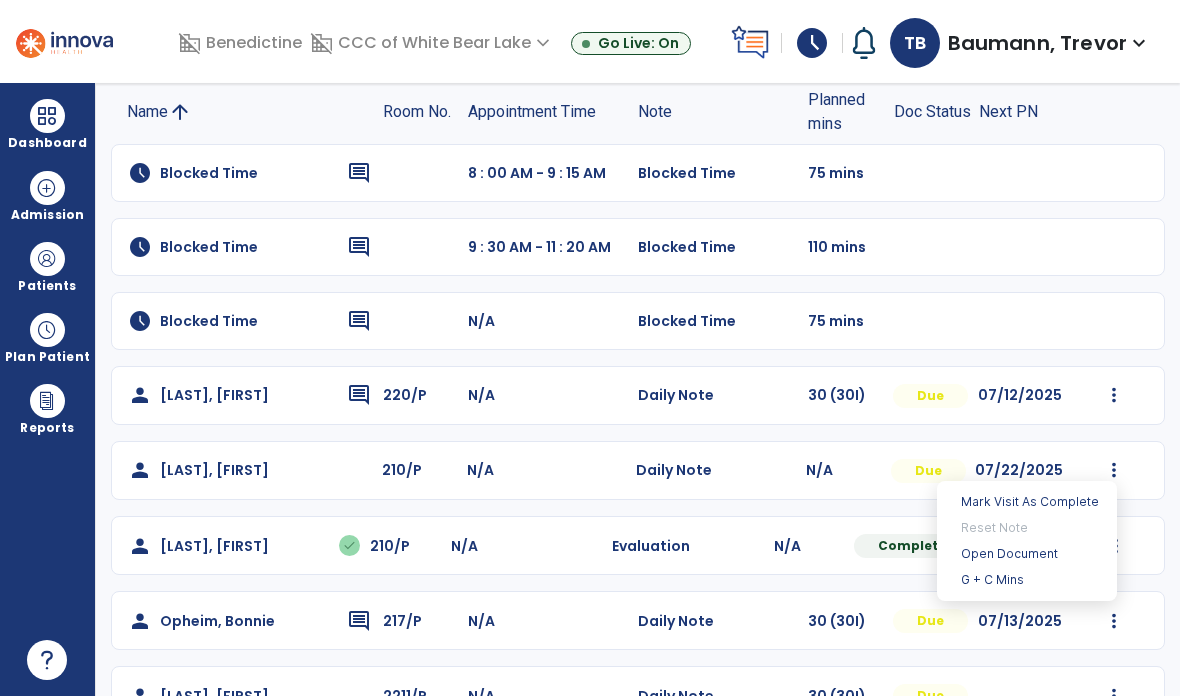 click on "Open Document" at bounding box center [1027, 554] 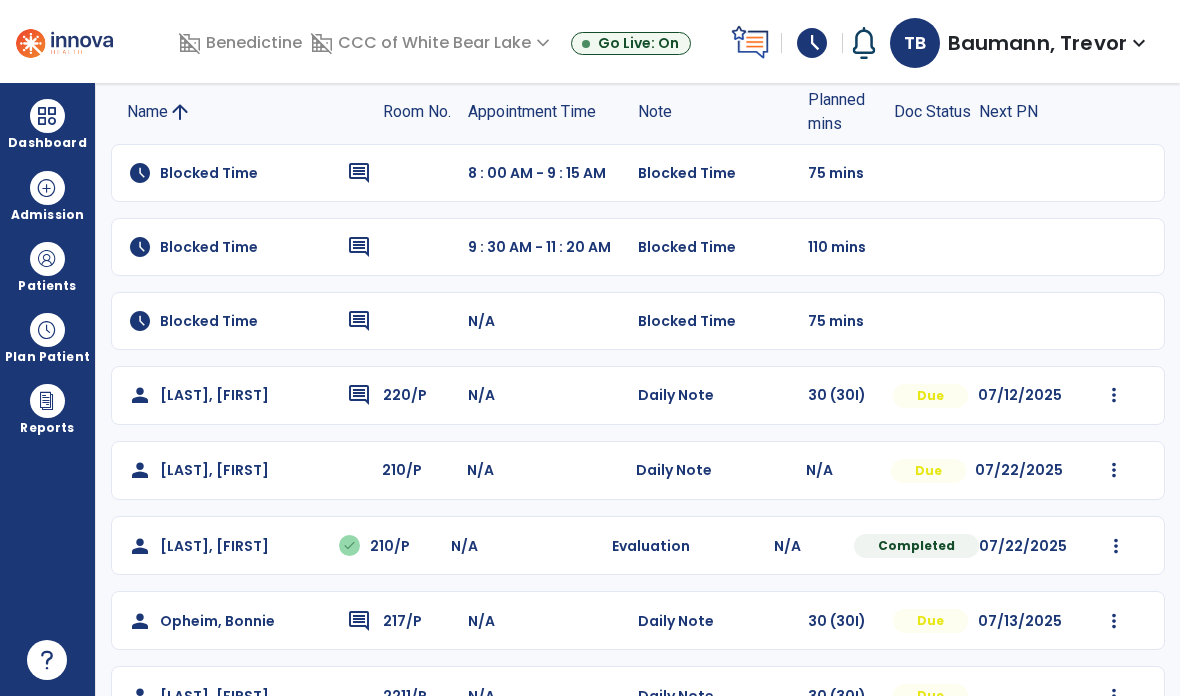 scroll, scrollTop: 0, scrollLeft: 0, axis: both 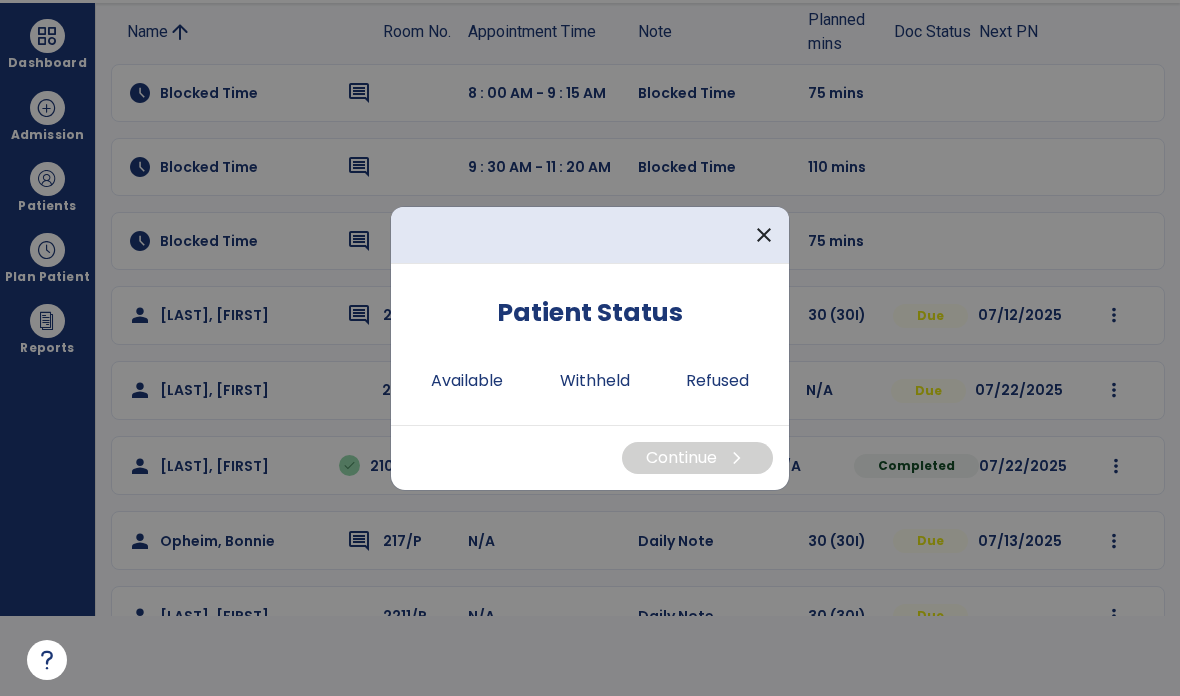 click on "Available" at bounding box center [467, 381] 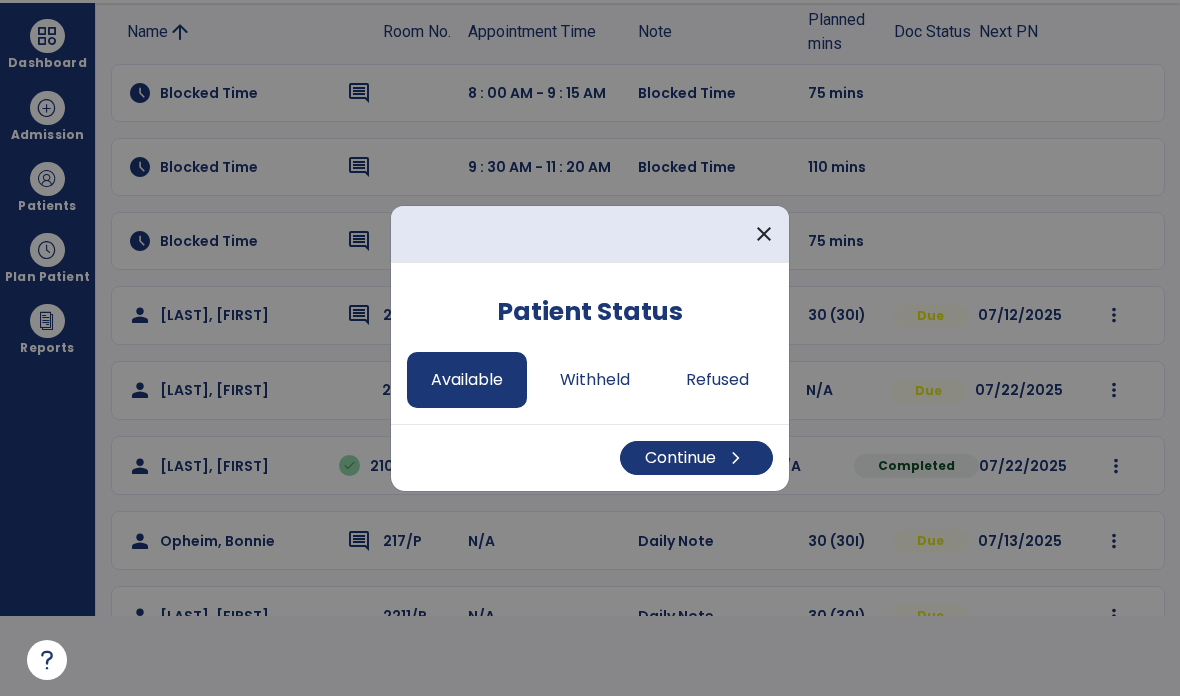 click on "chevron_right" at bounding box center (736, 458) 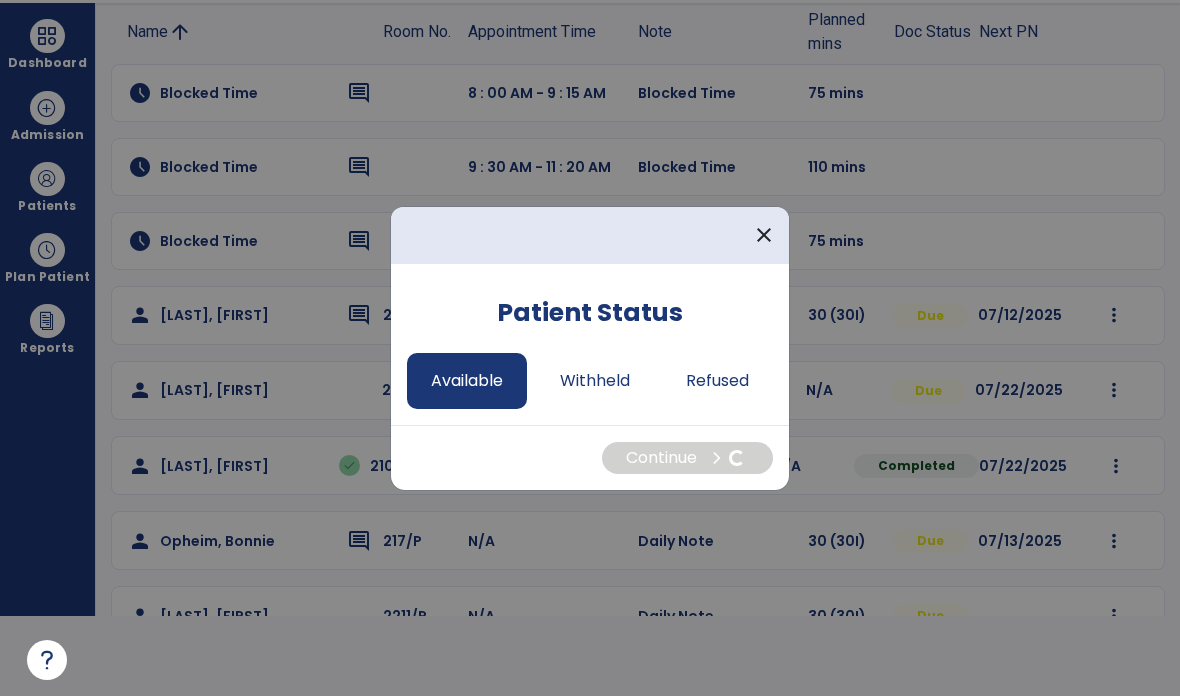 select on "*" 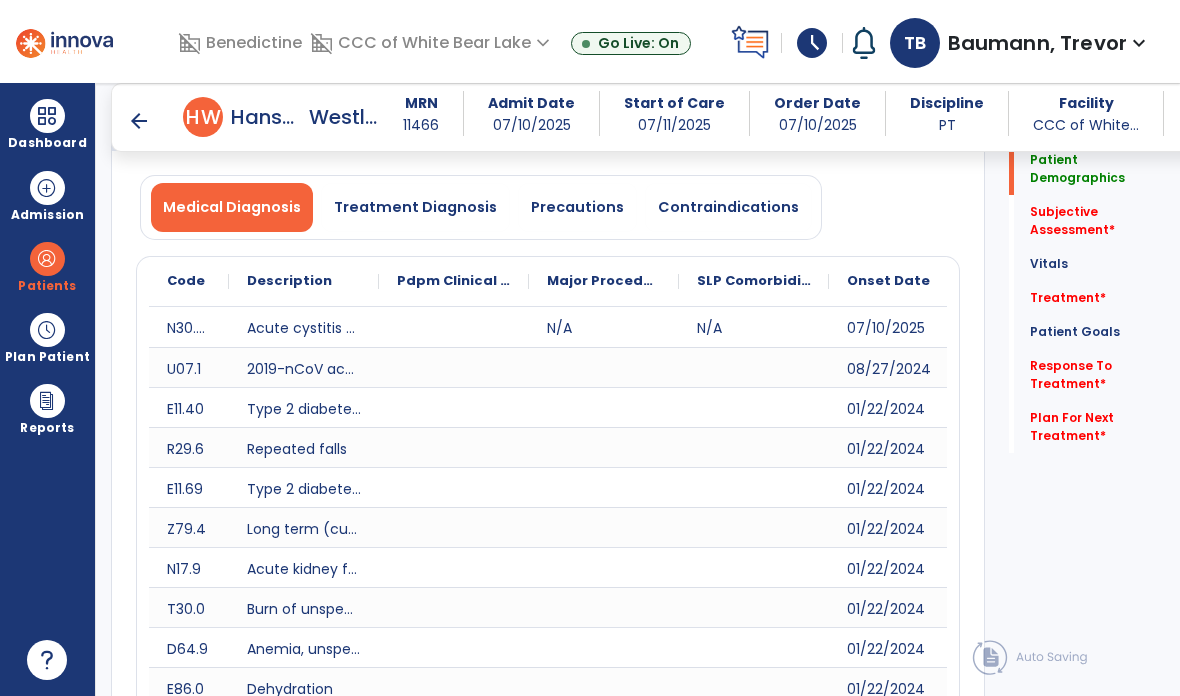 scroll, scrollTop: 80, scrollLeft: 0, axis: vertical 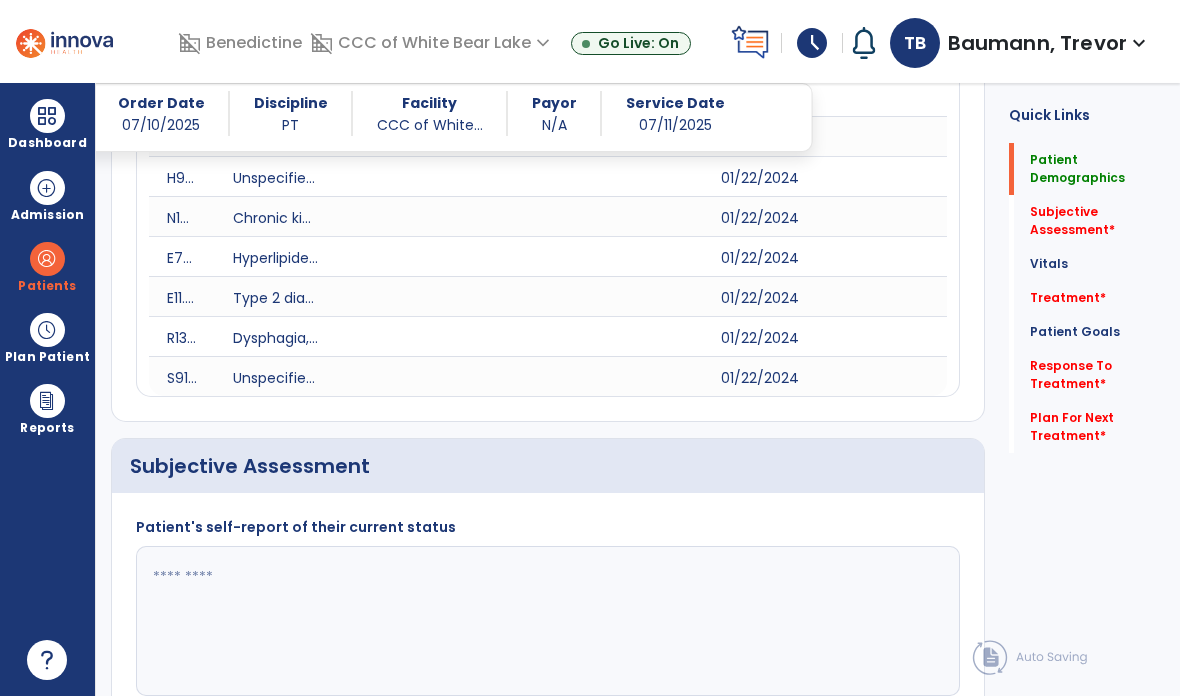 click 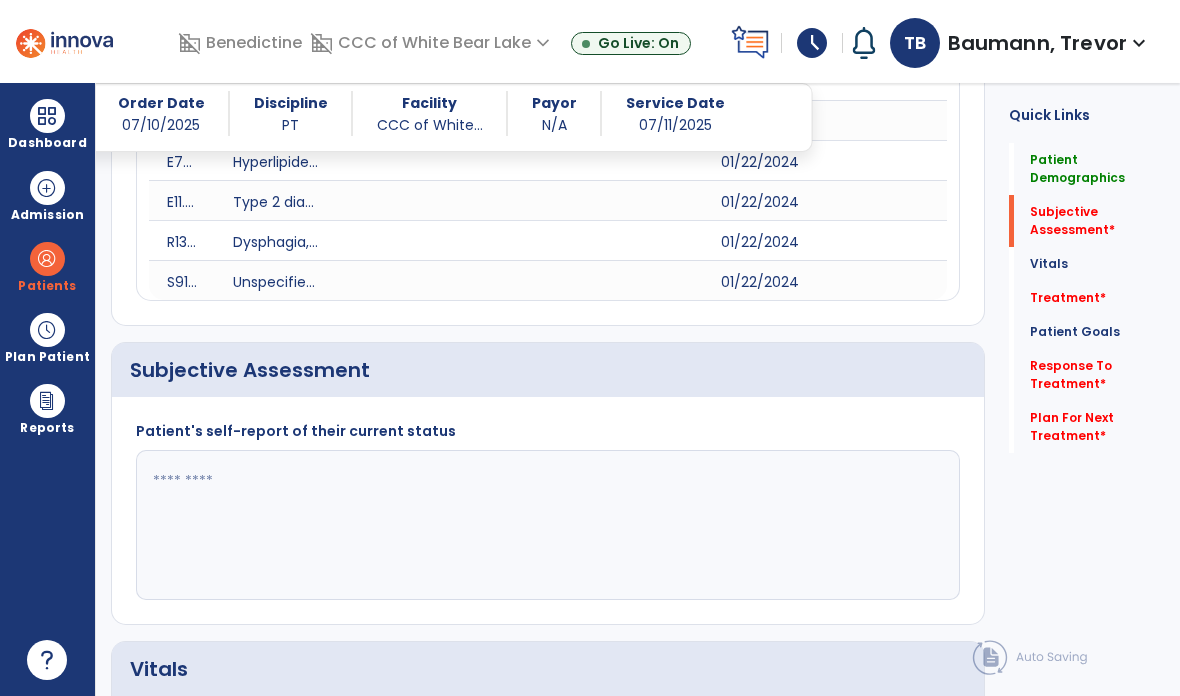 scroll, scrollTop: 871, scrollLeft: 0, axis: vertical 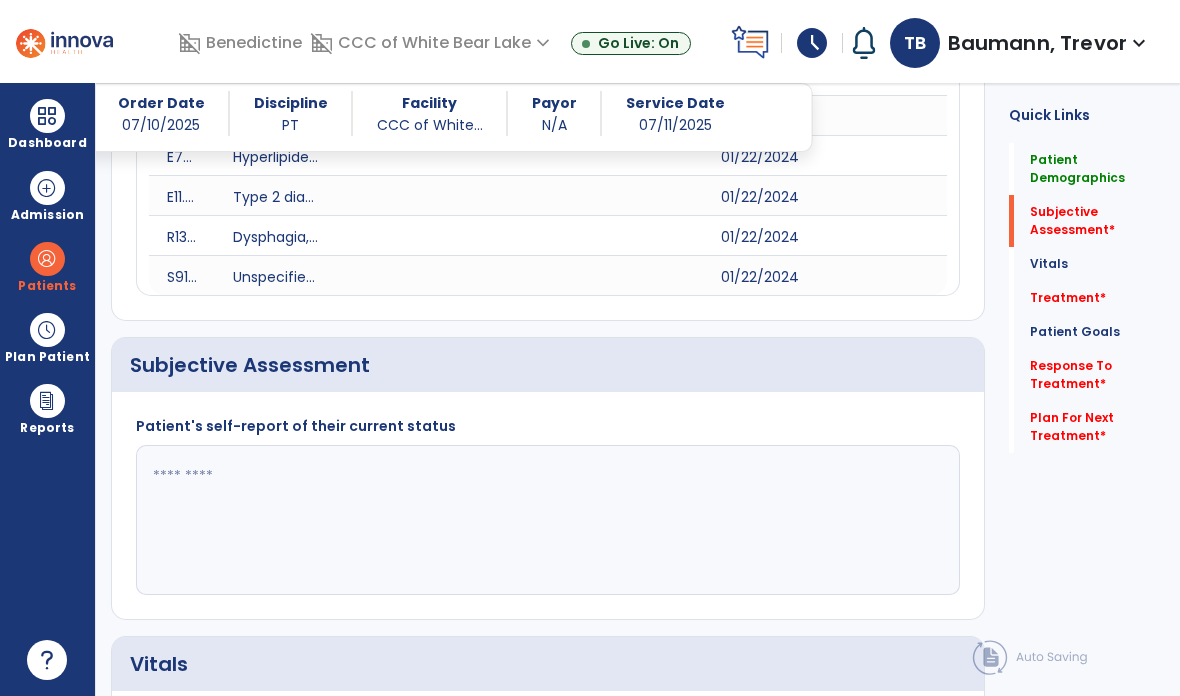 click 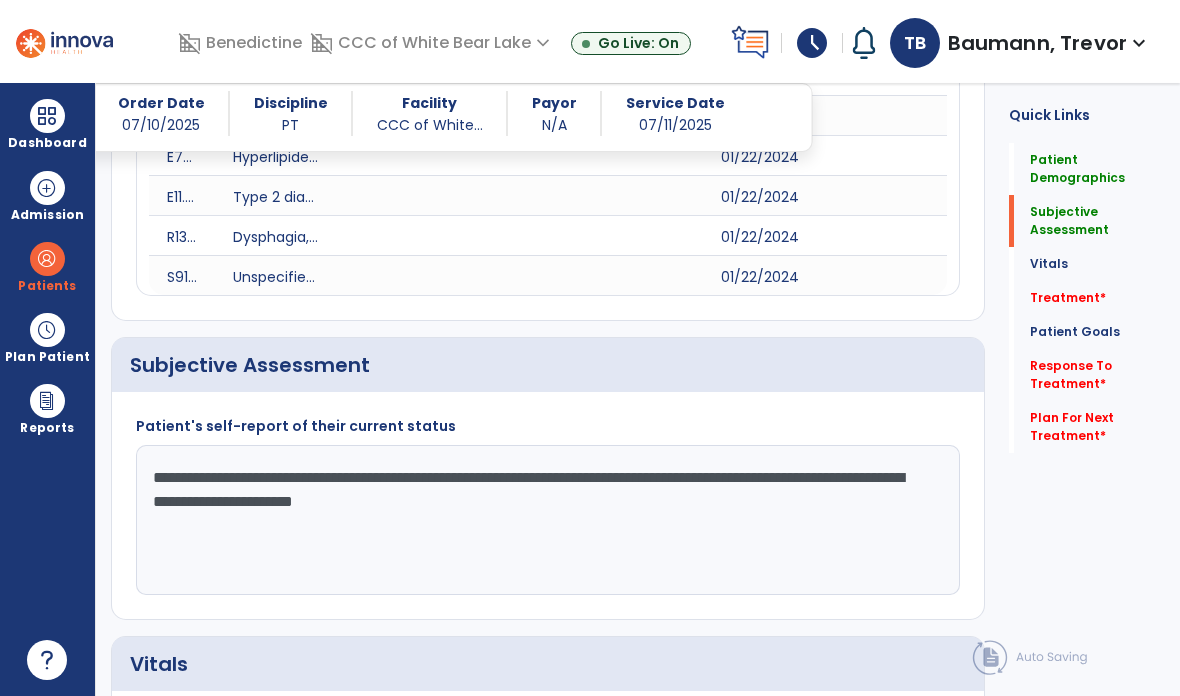 scroll, scrollTop: 872, scrollLeft: 0, axis: vertical 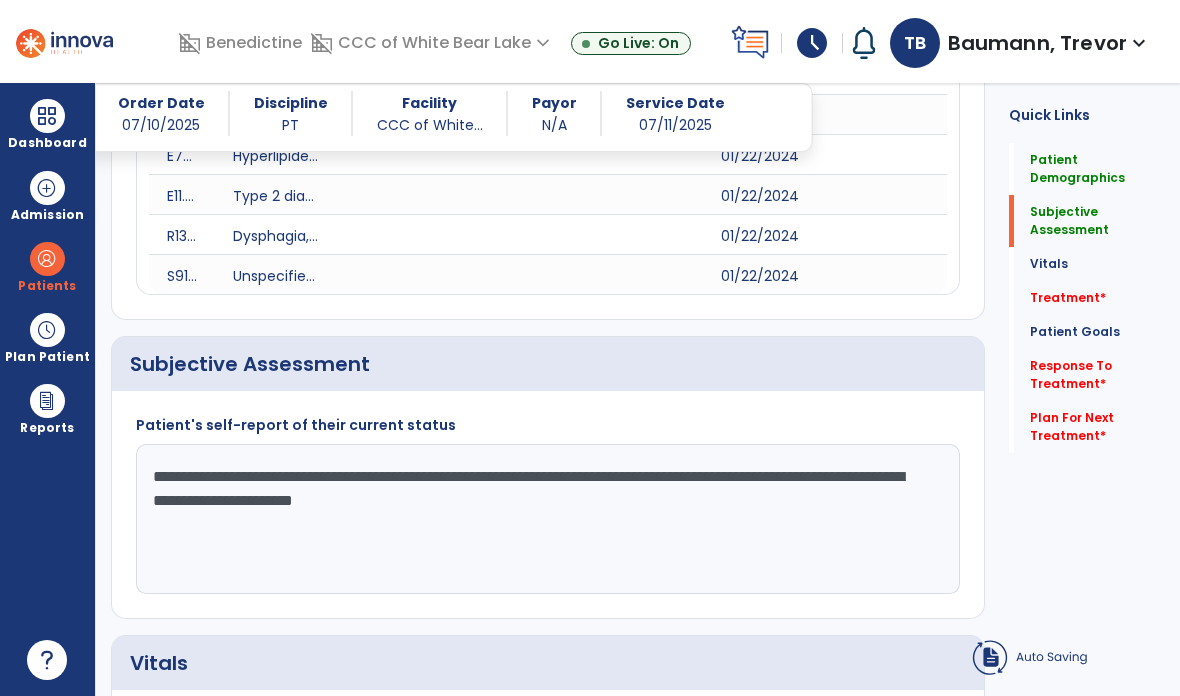 click on "**********" 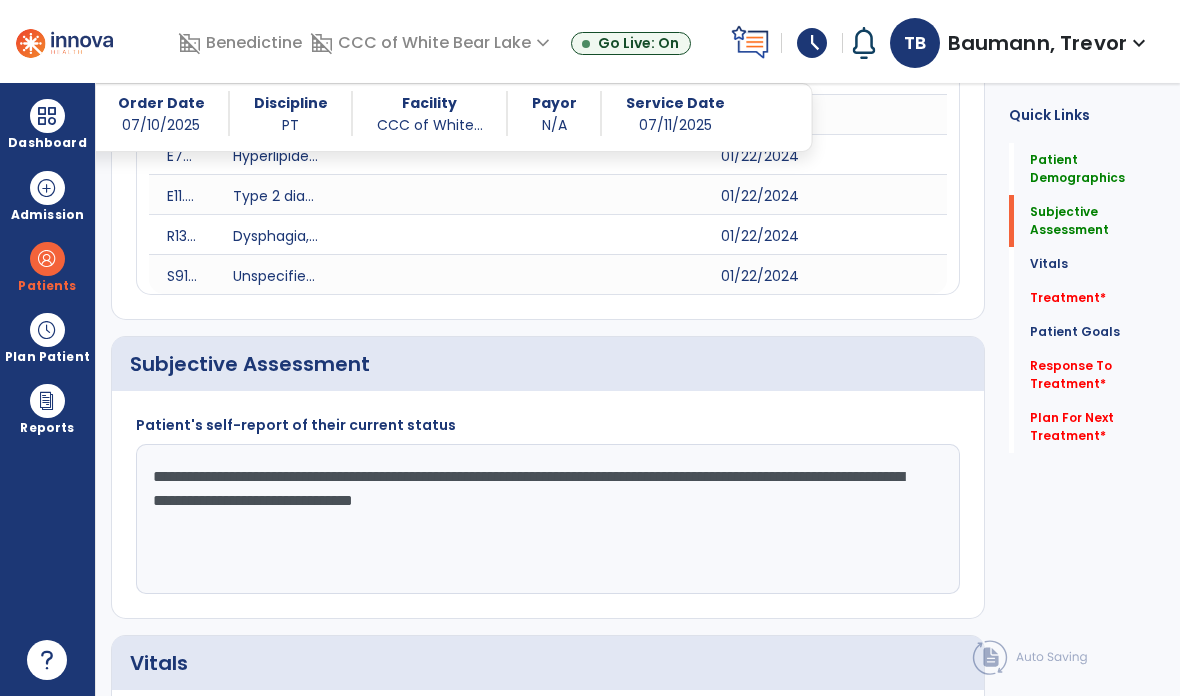 click on "**********" 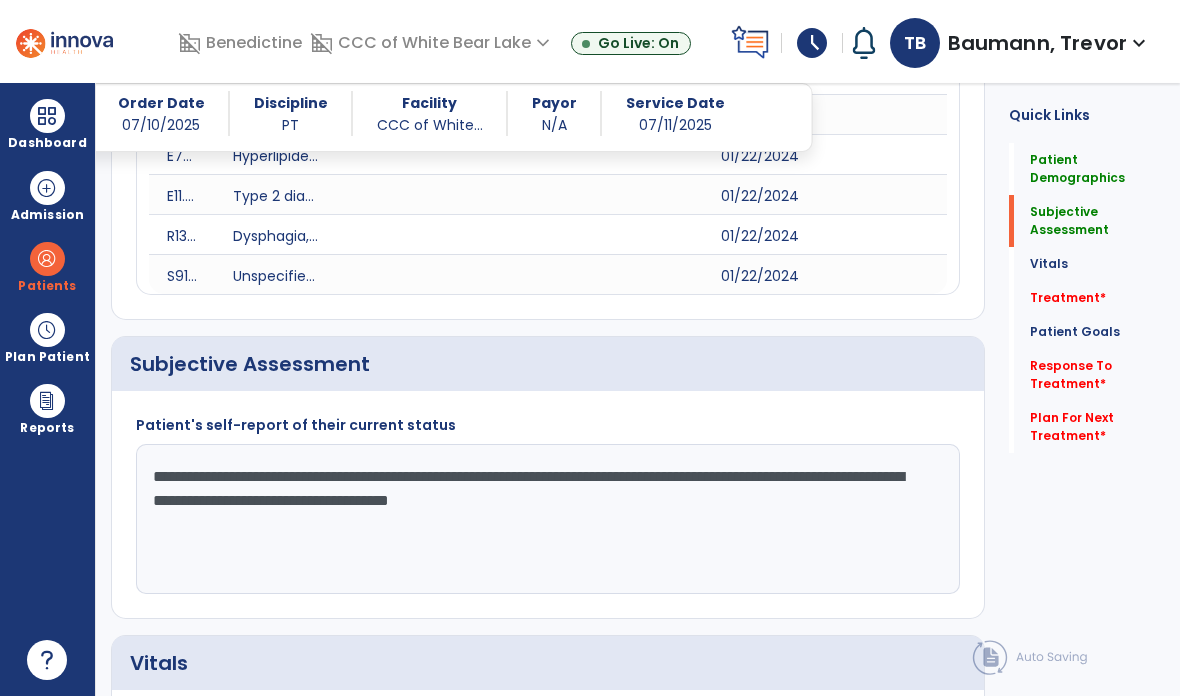 click on "**********" 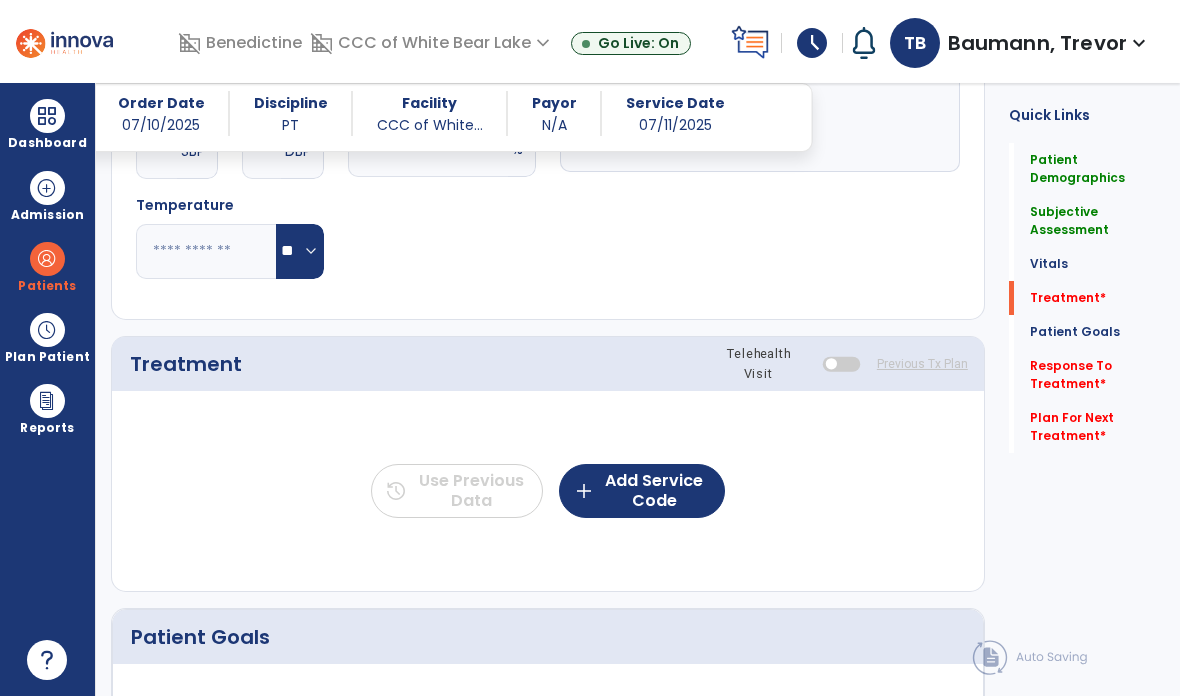 scroll, scrollTop: 1605, scrollLeft: 0, axis: vertical 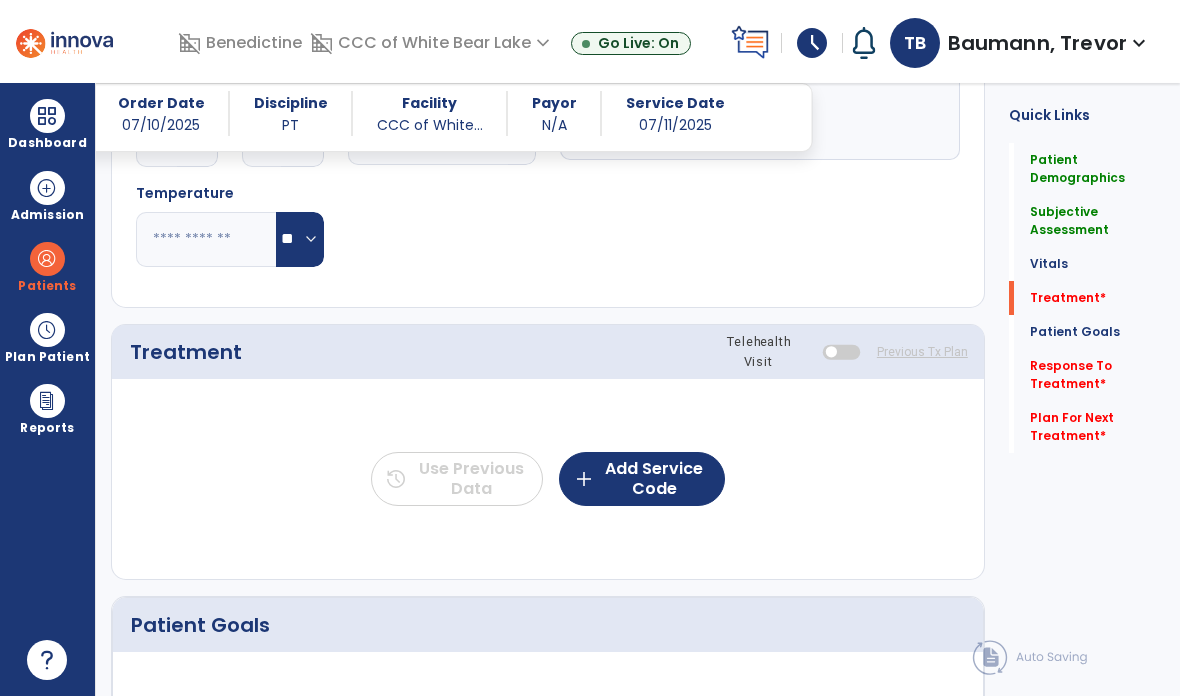 type on "**********" 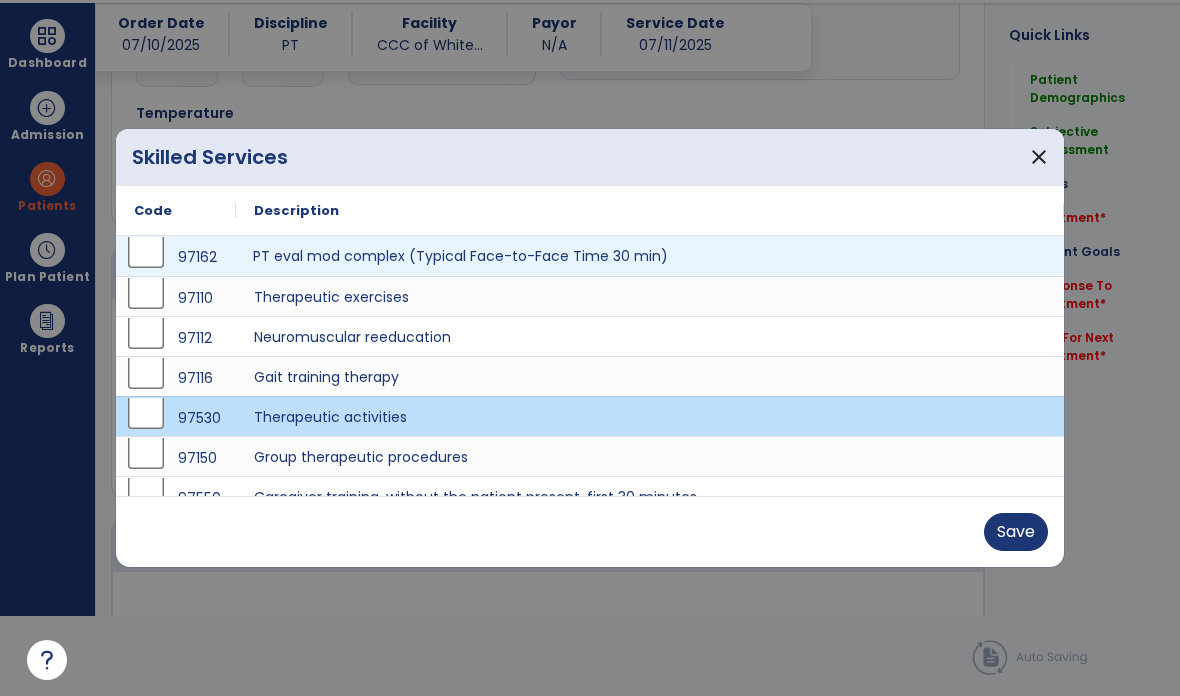 click on "PT eval mod complex (Typical Face-to-Face Time 30 min)" at bounding box center [650, 256] 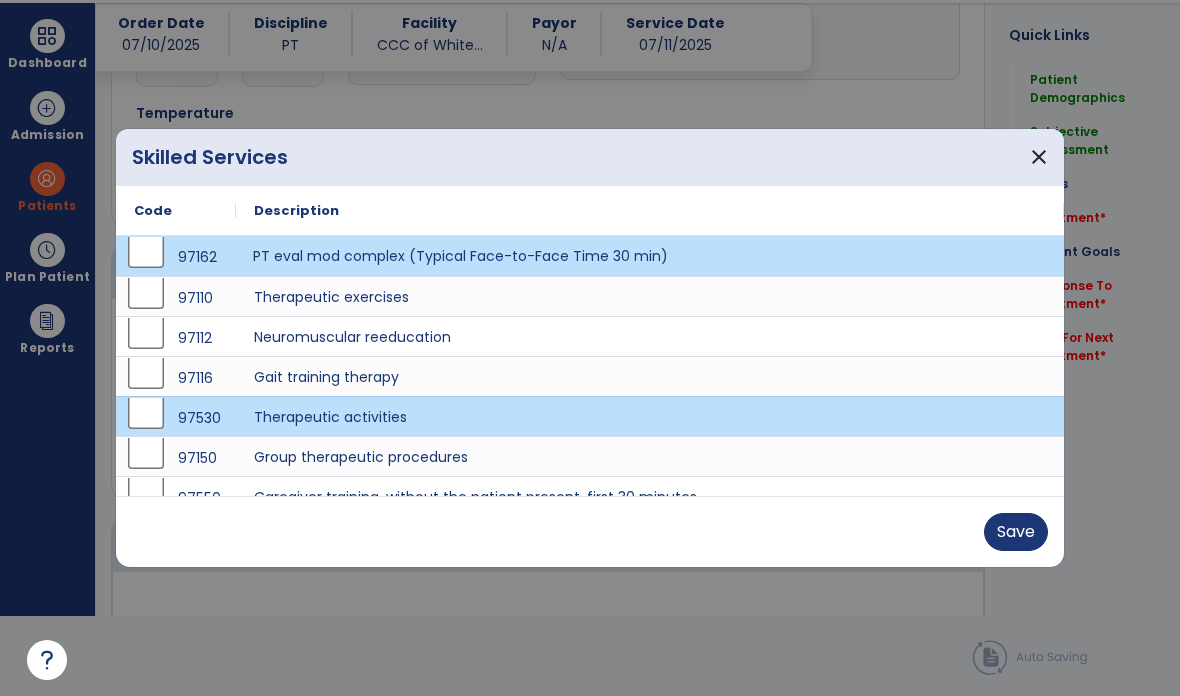 click on "Save" at bounding box center [1016, 532] 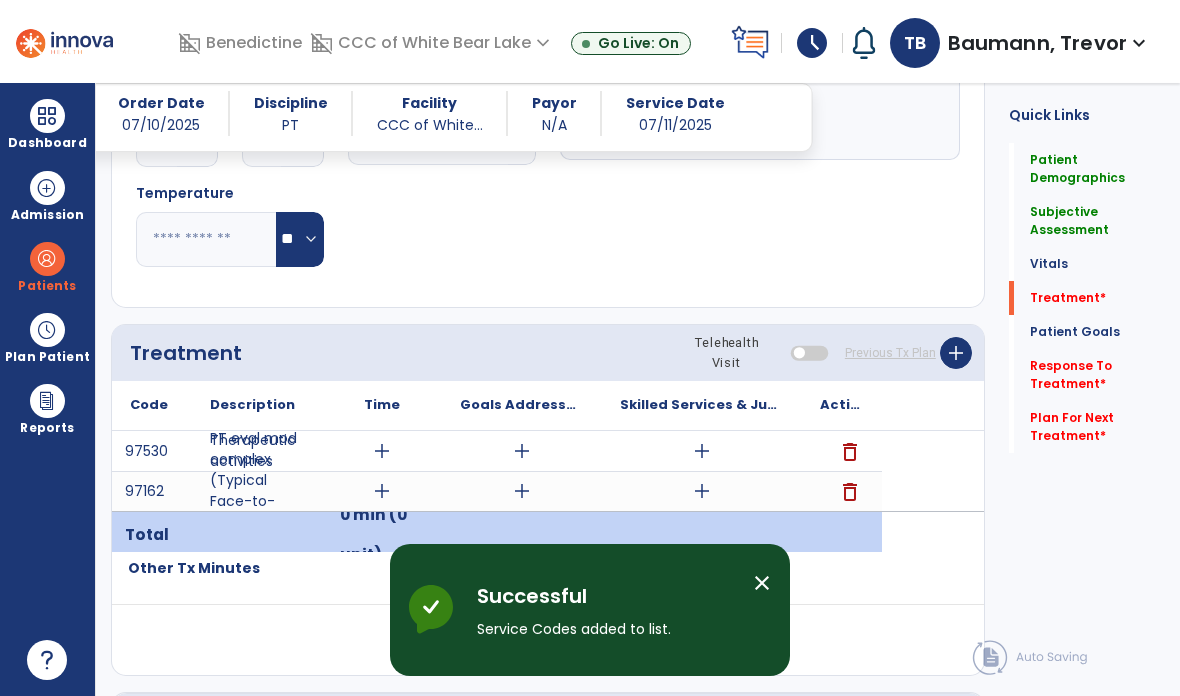 scroll, scrollTop: 80, scrollLeft: 0, axis: vertical 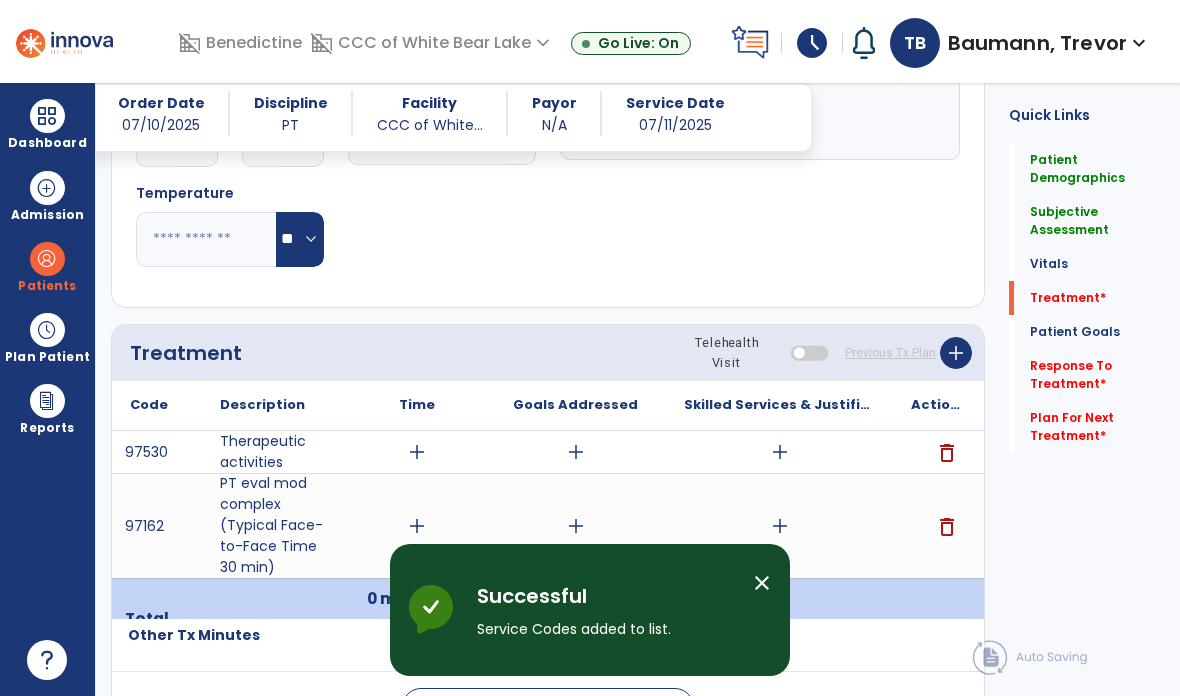 click on "add" at bounding box center [417, 452] 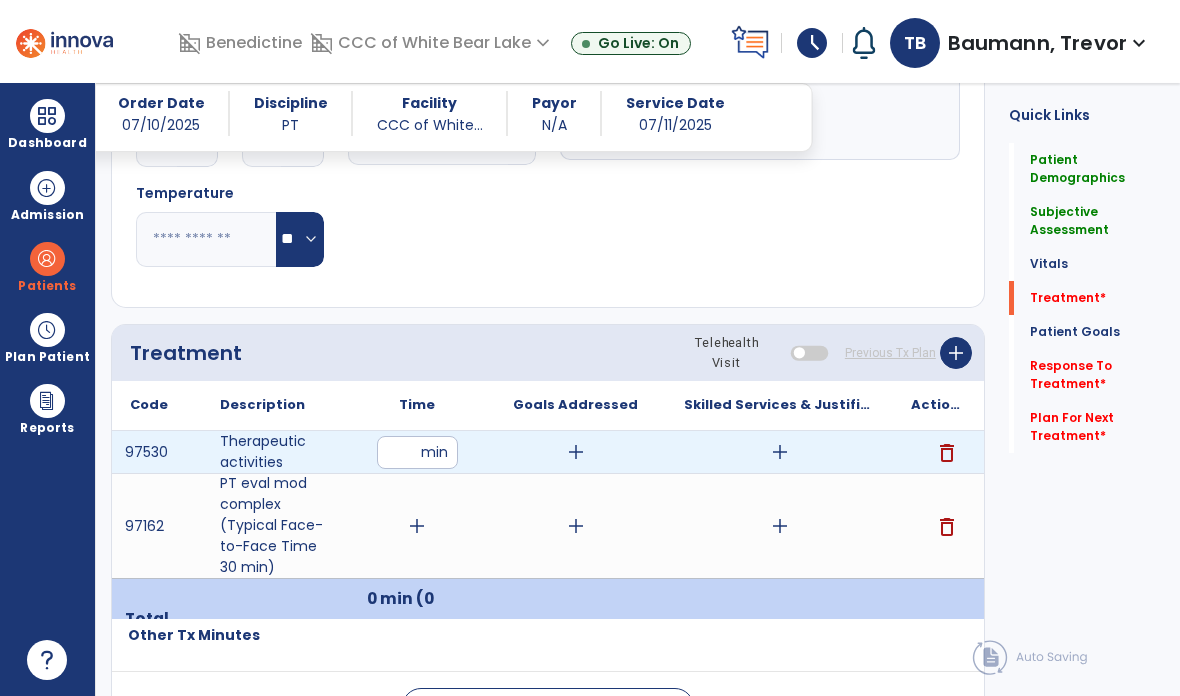 type on "**" 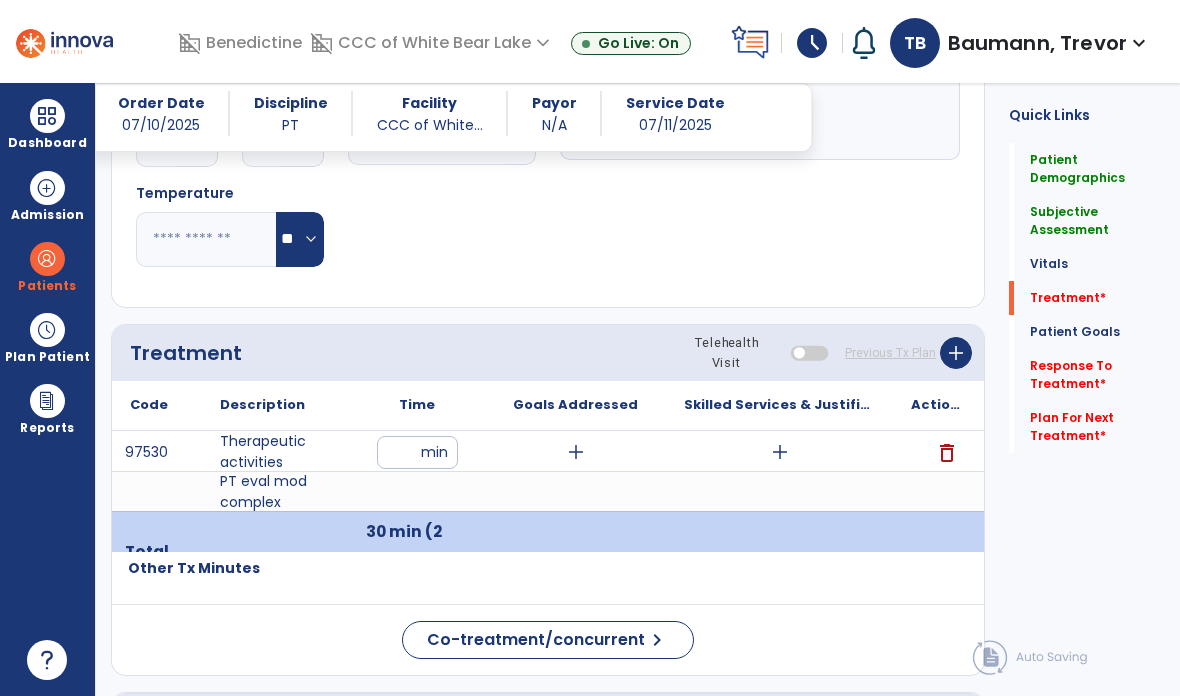 click on "add" at bounding box center [417, 524] 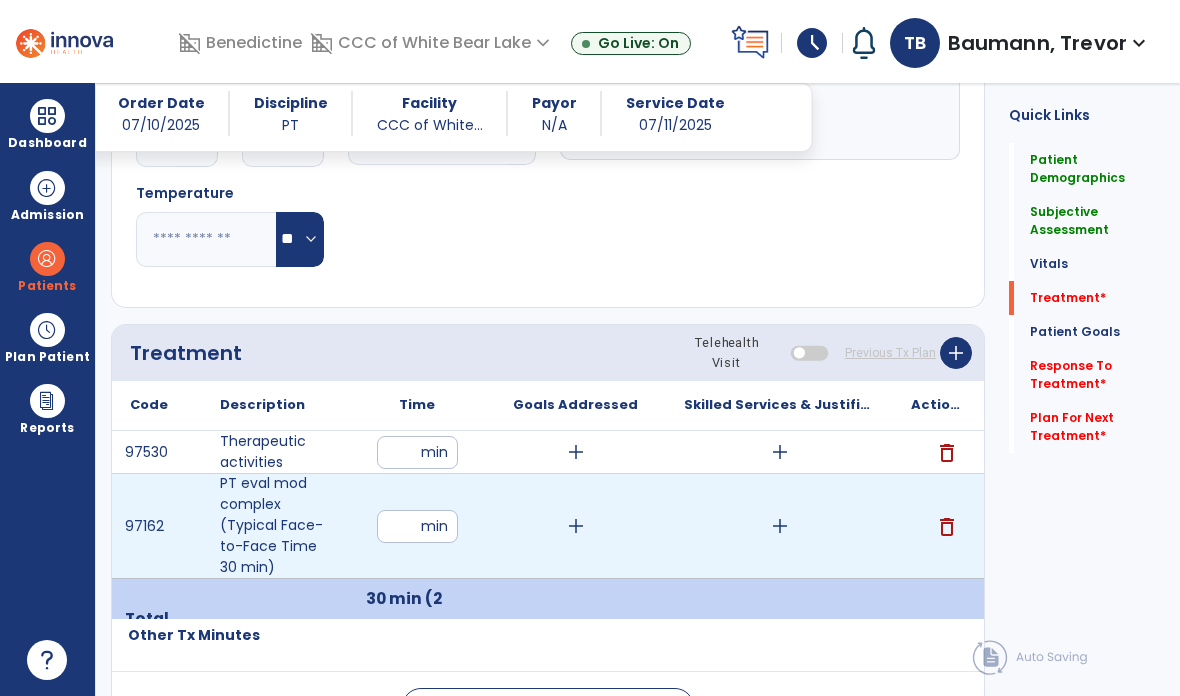 type on "**" 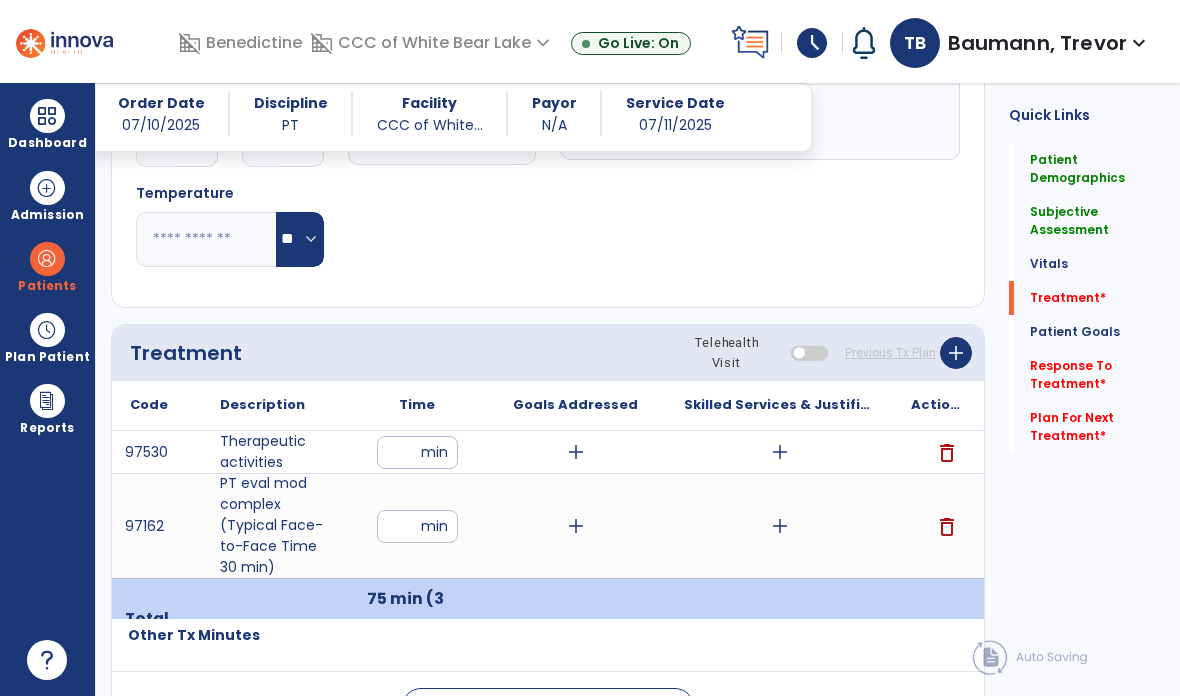 click on "**" at bounding box center [417, 452] 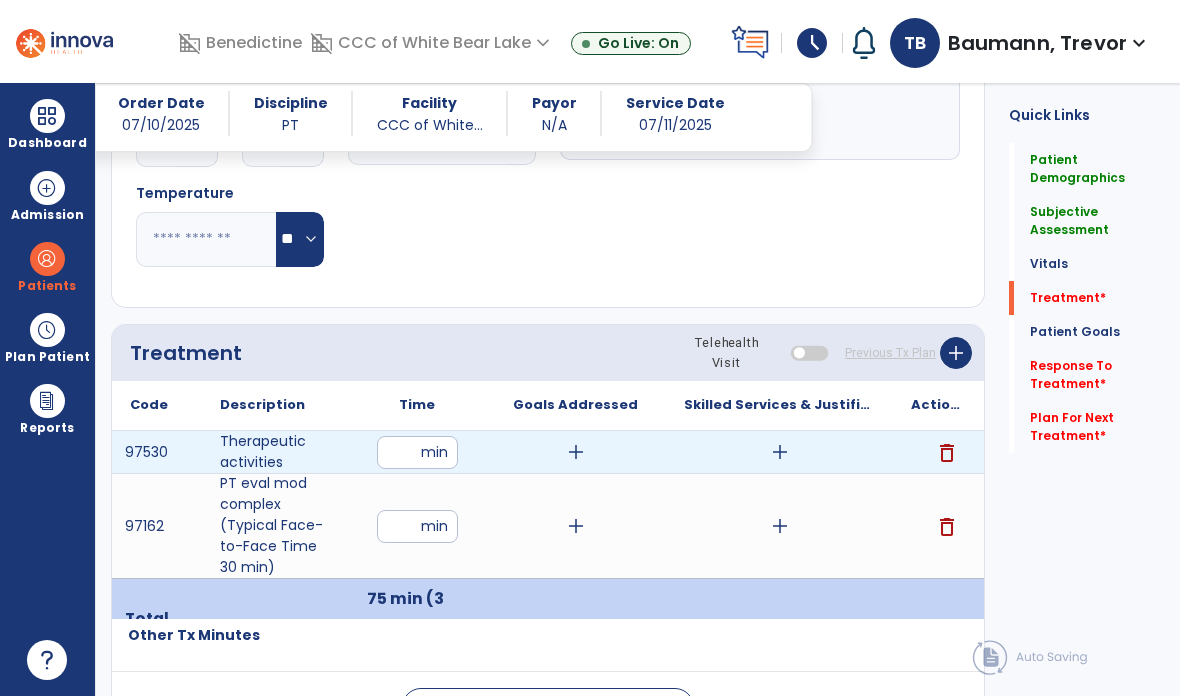 type on "**" 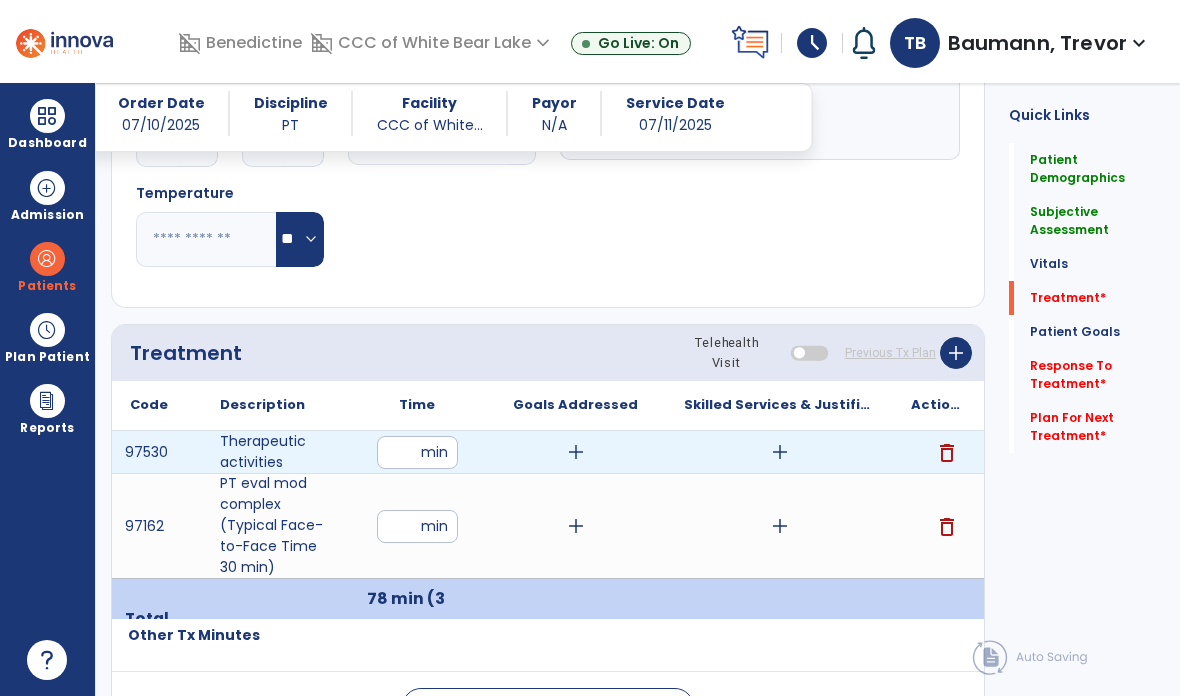 click on "add" at bounding box center (779, 452) 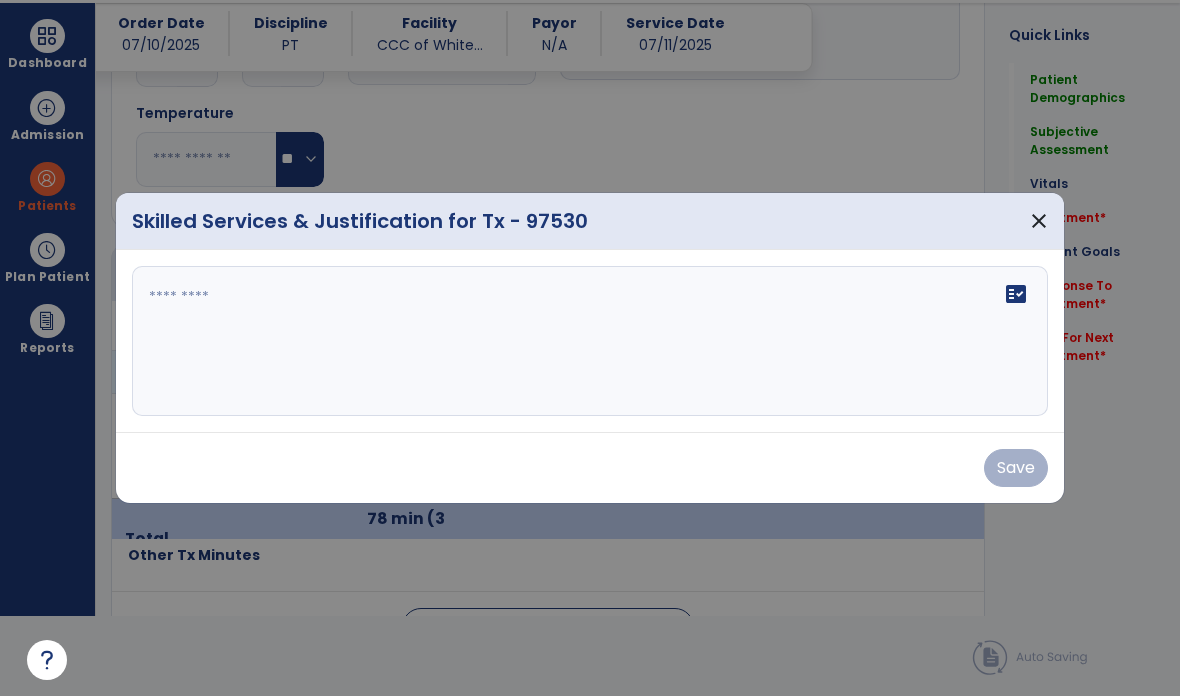 scroll, scrollTop: 0, scrollLeft: 0, axis: both 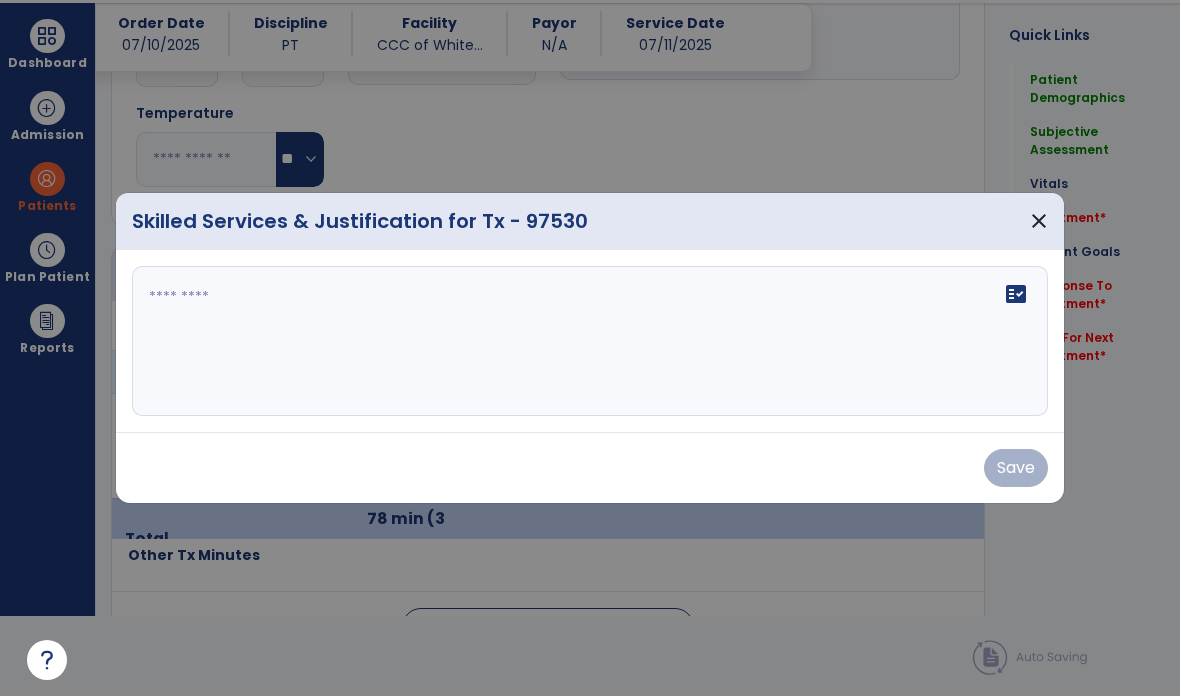 click on "fact_check" at bounding box center [590, 341] 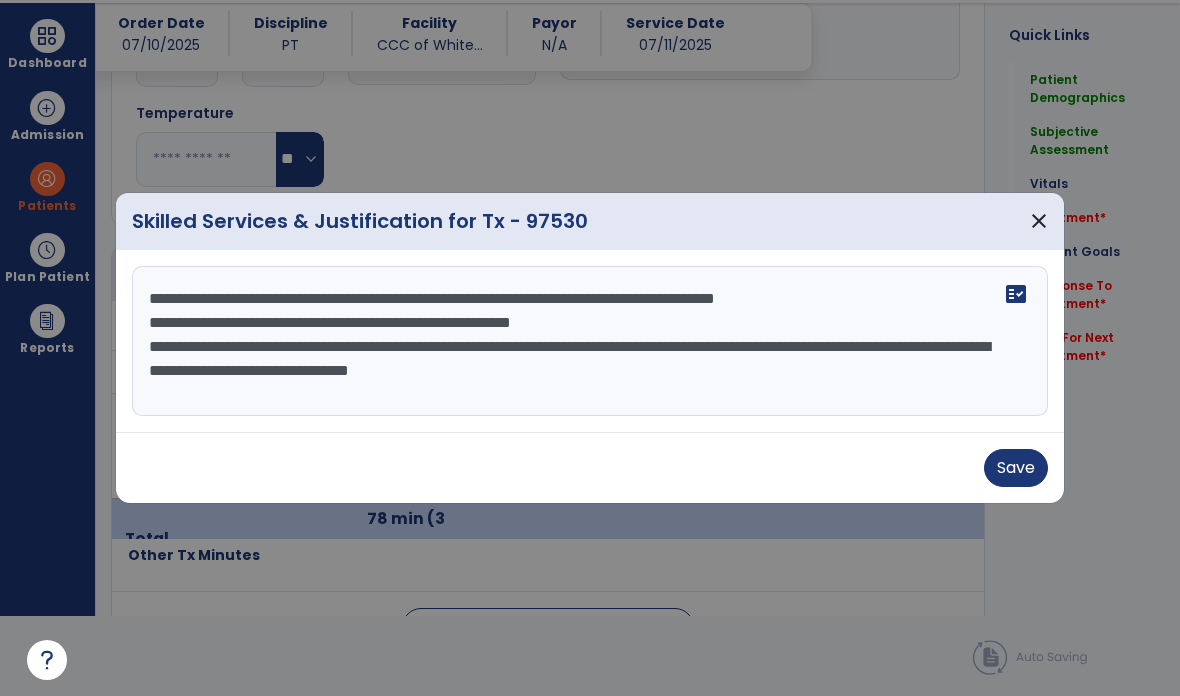 click on "**********" at bounding box center [590, 341] 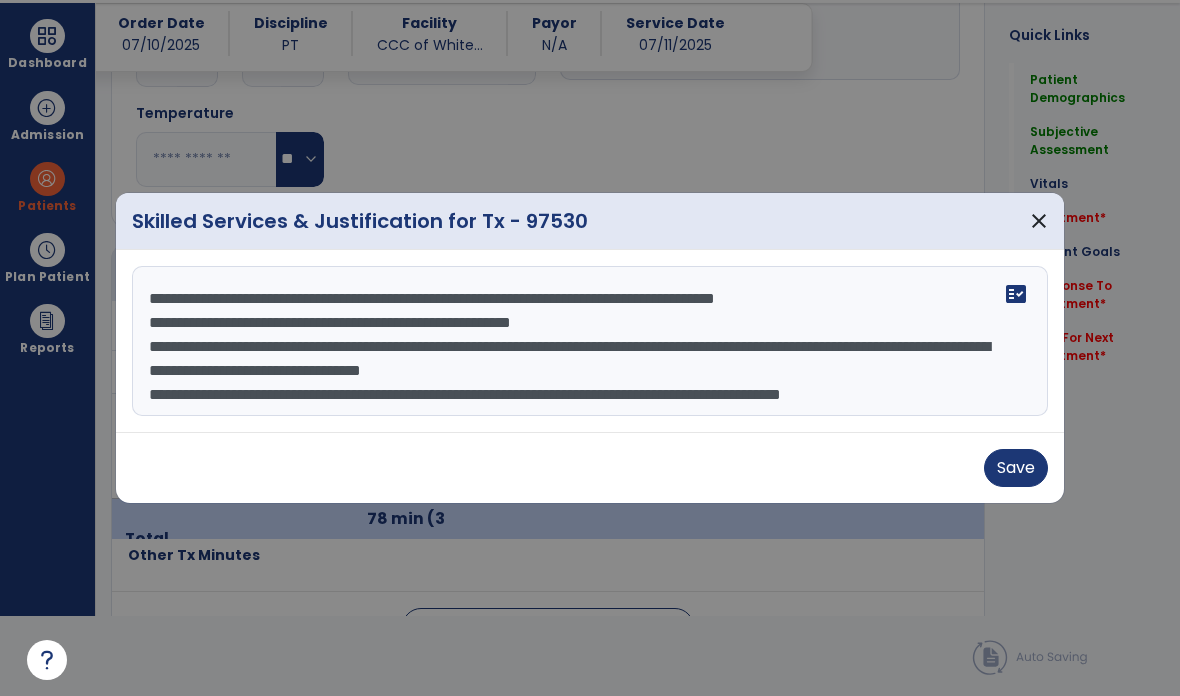 scroll, scrollTop: 15, scrollLeft: 0, axis: vertical 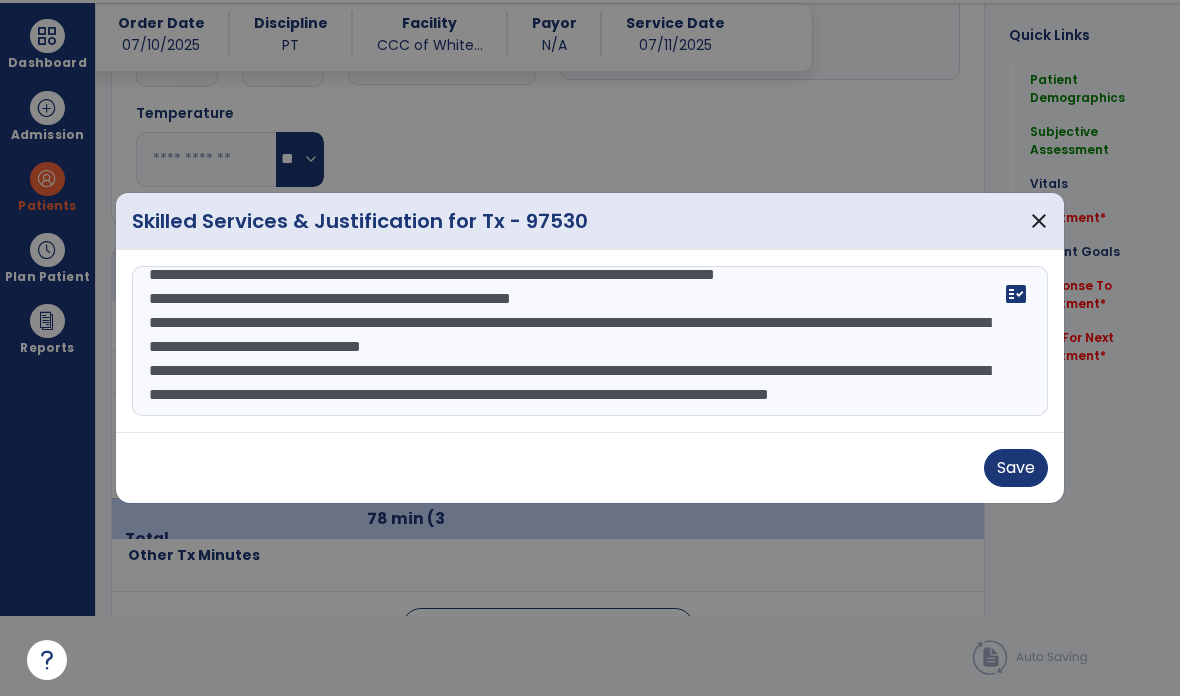 type on "**********" 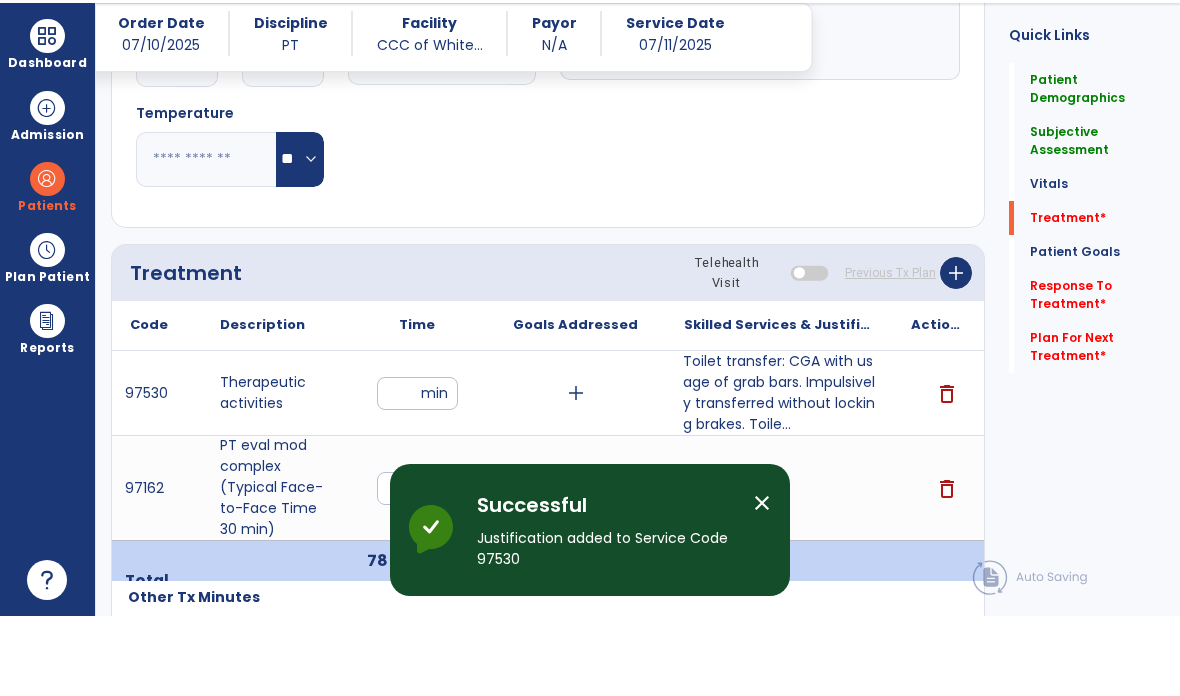 scroll, scrollTop: 80, scrollLeft: 0, axis: vertical 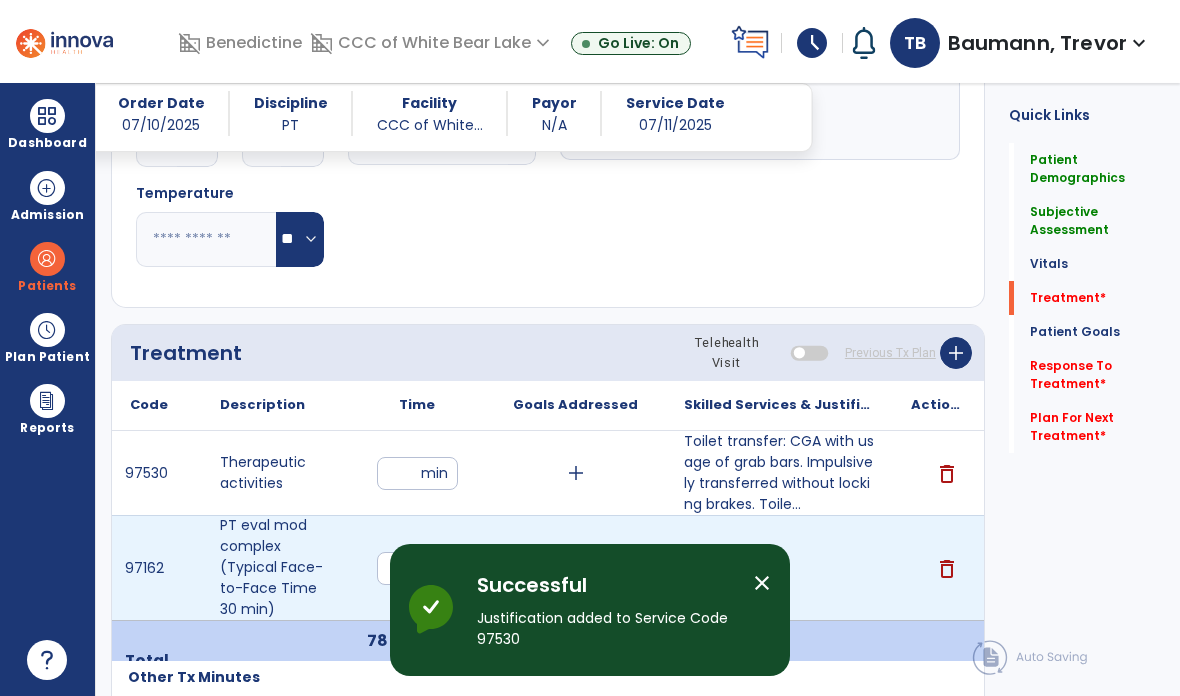 click on "add" at bounding box center [780, 568] 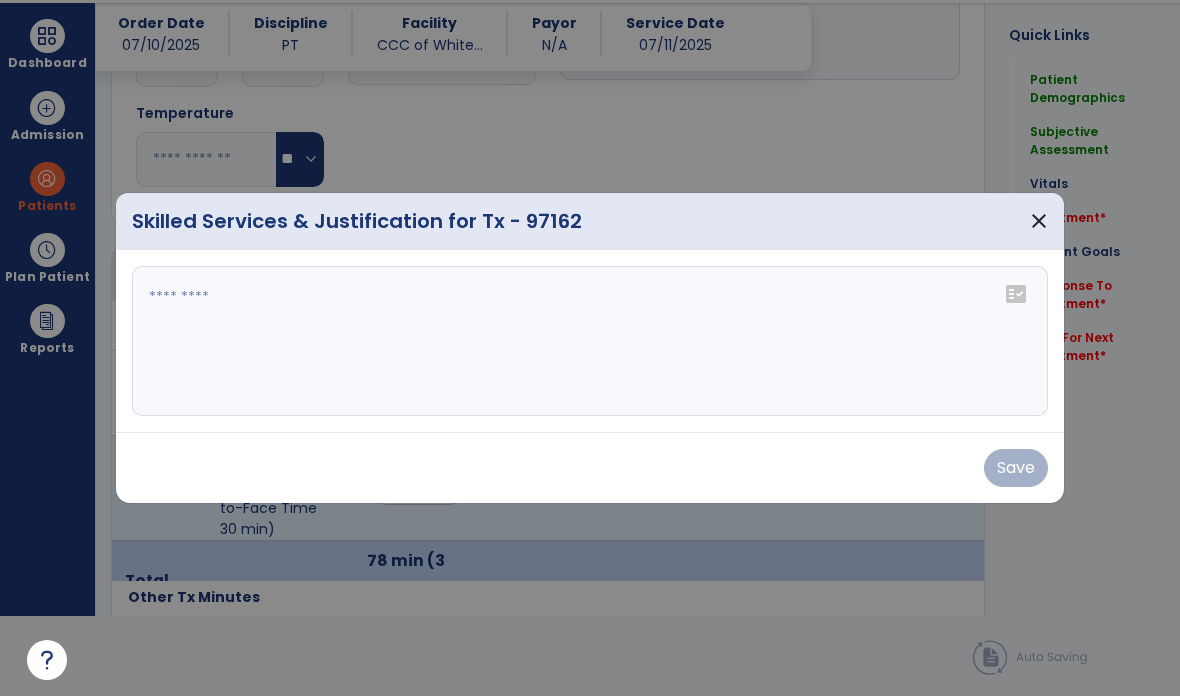 scroll, scrollTop: 0, scrollLeft: 0, axis: both 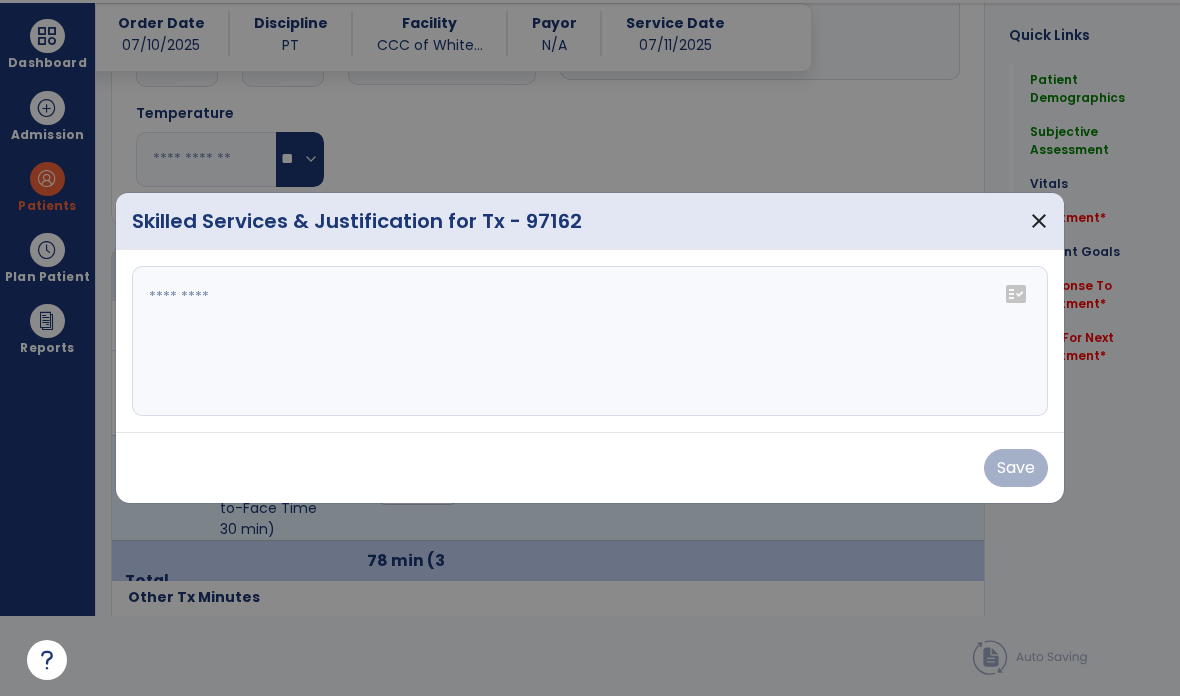 click on "fact_check" at bounding box center (590, 341) 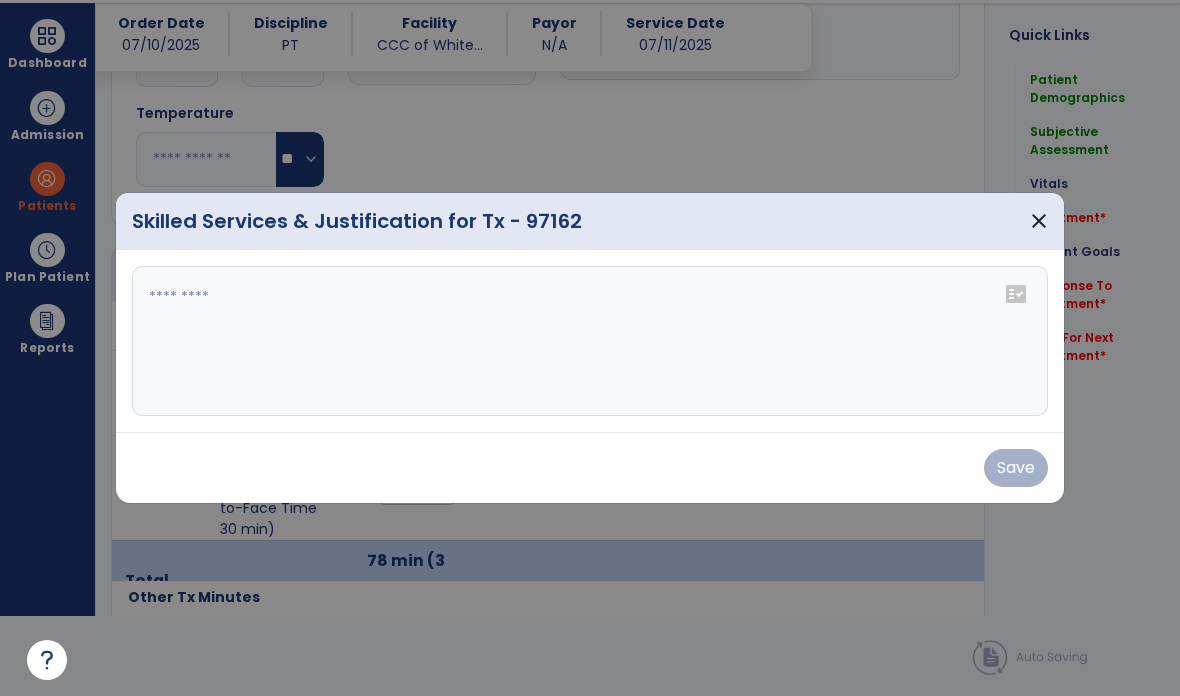 click at bounding box center [590, 341] 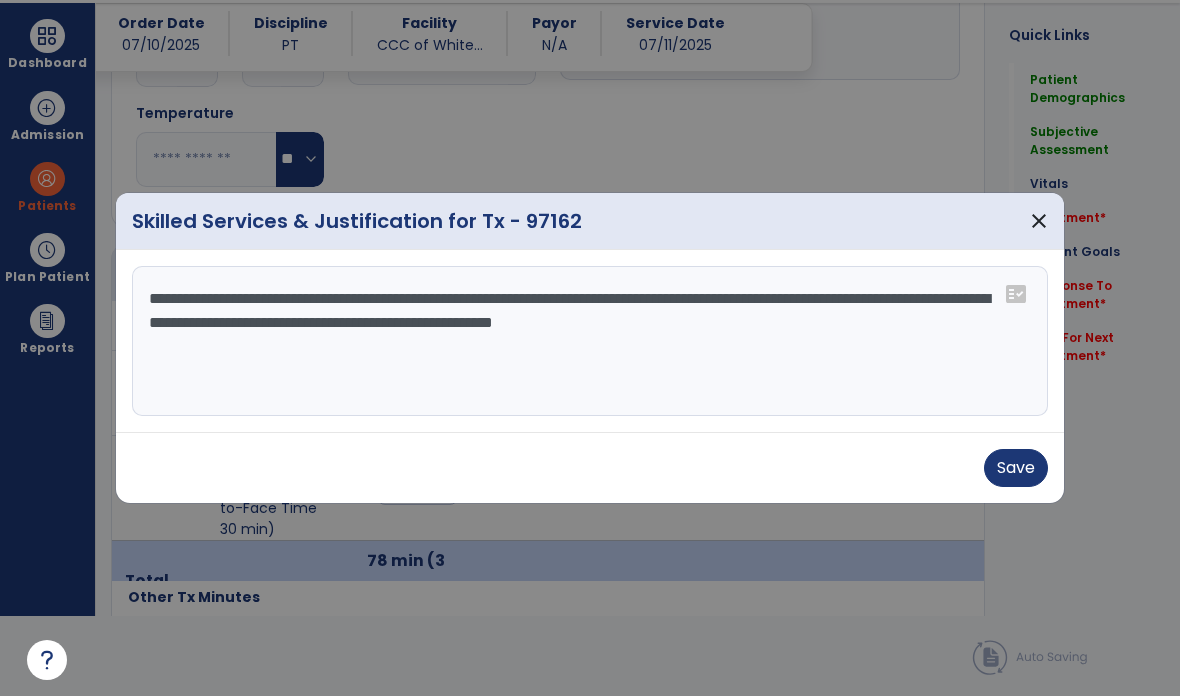 click on "**********" at bounding box center (590, 341) 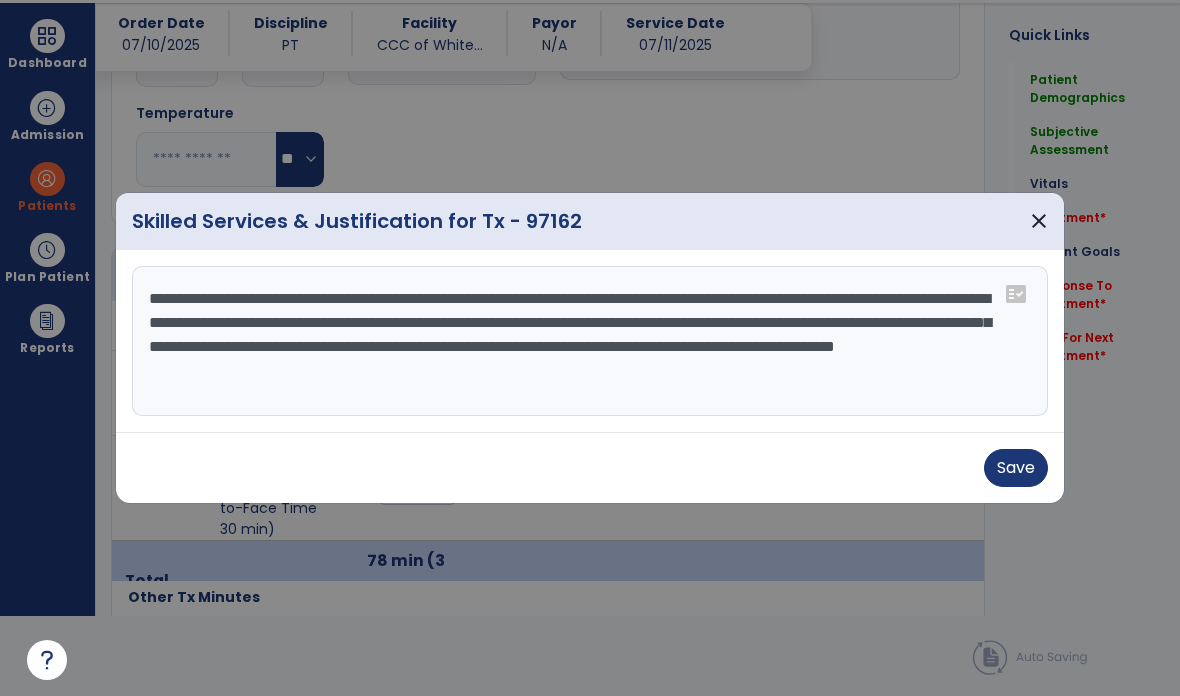 click on "**********" at bounding box center [590, 341] 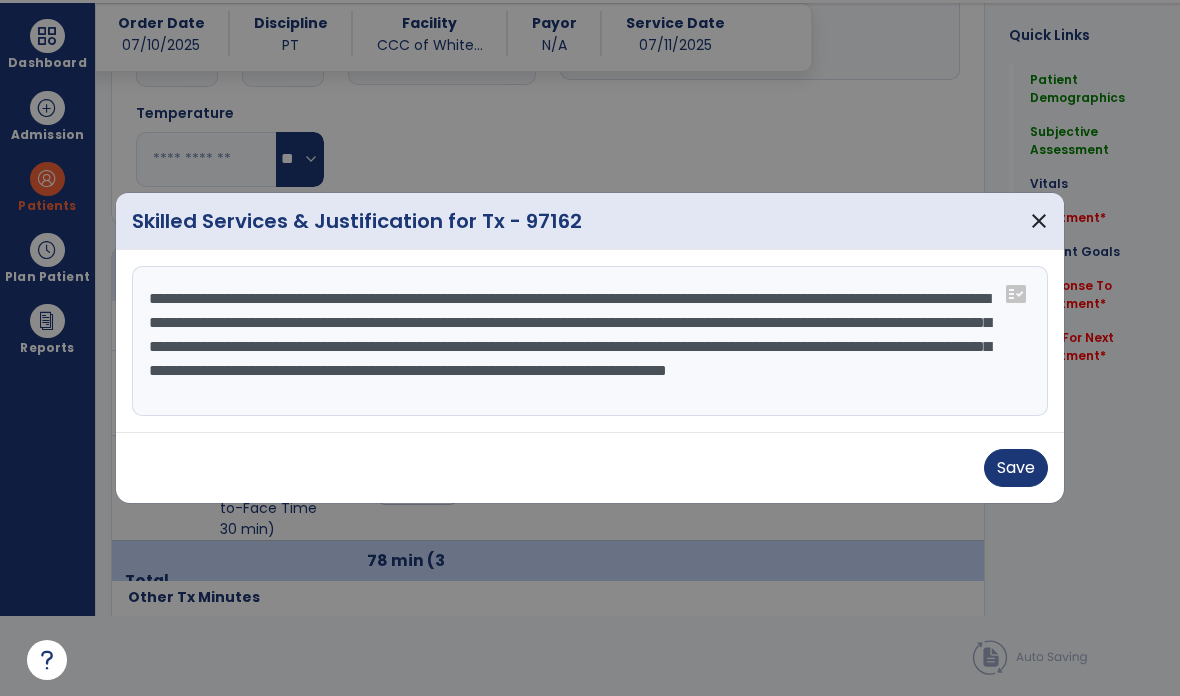 type on "**********" 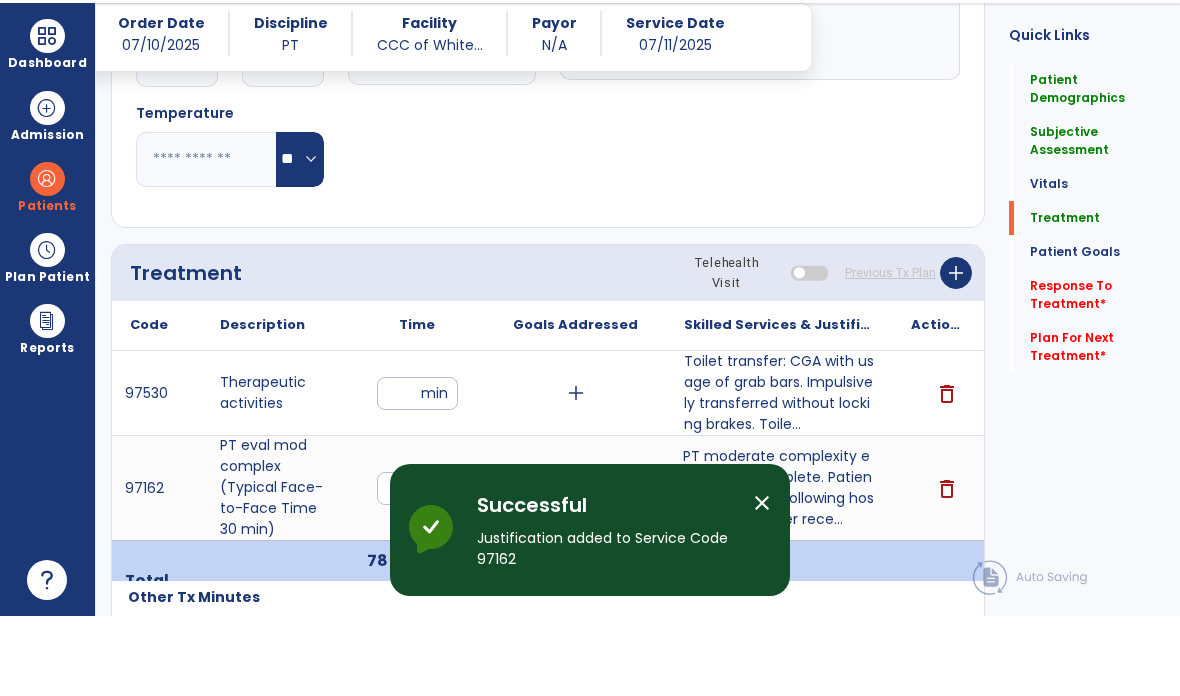 scroll, scrollTop: 80, scrollLeft: 0, axis: vertical 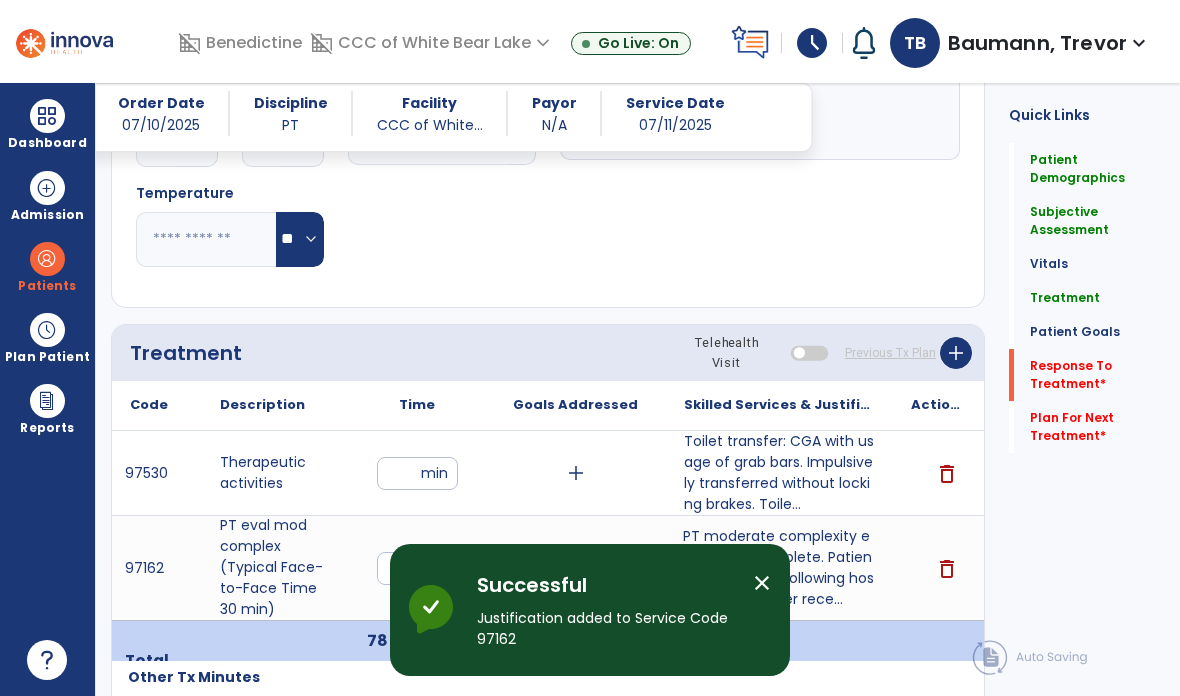 click on "Response To Treatment   *" 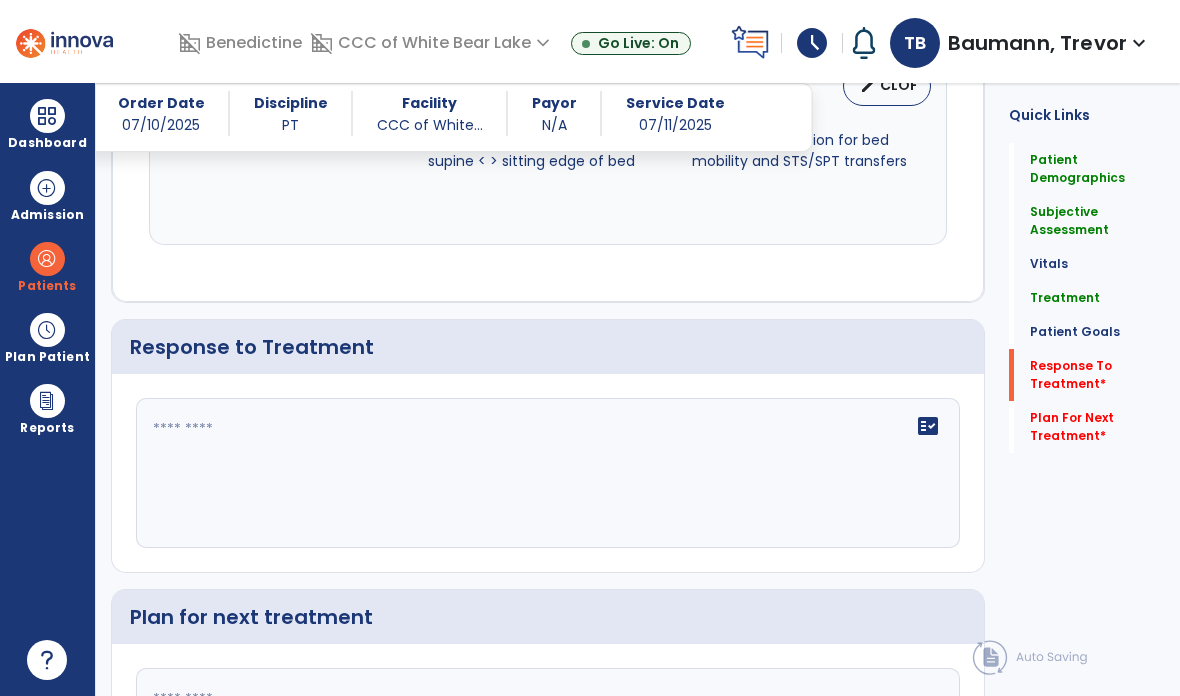 scroll, scrollTop: 2995, scrollLeft: 0, axis: vertical 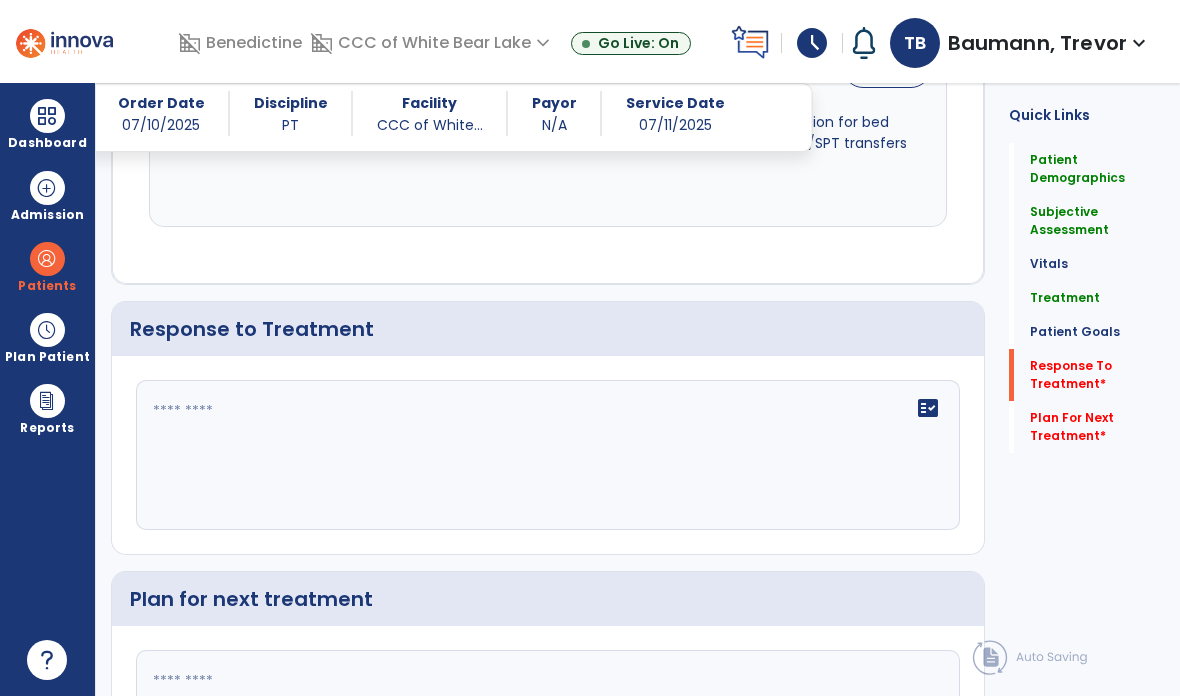 click on "fact_check" 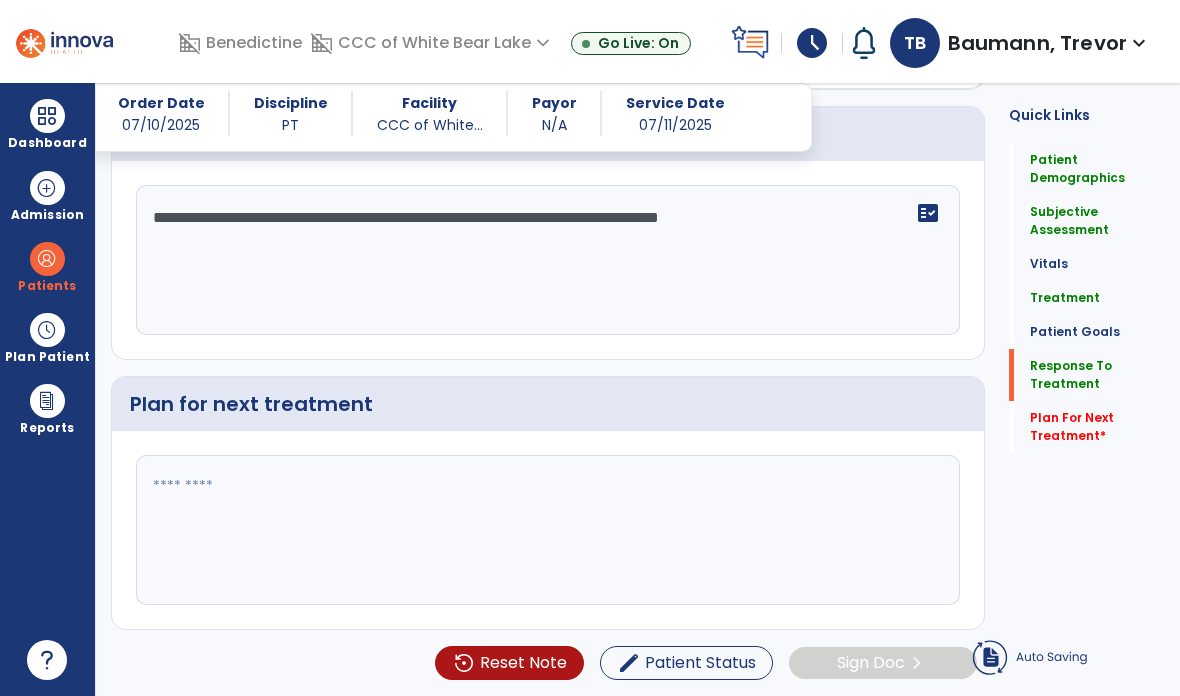 scroll, scrollTop: 3002, scrollLeft: 0, axis: vertical 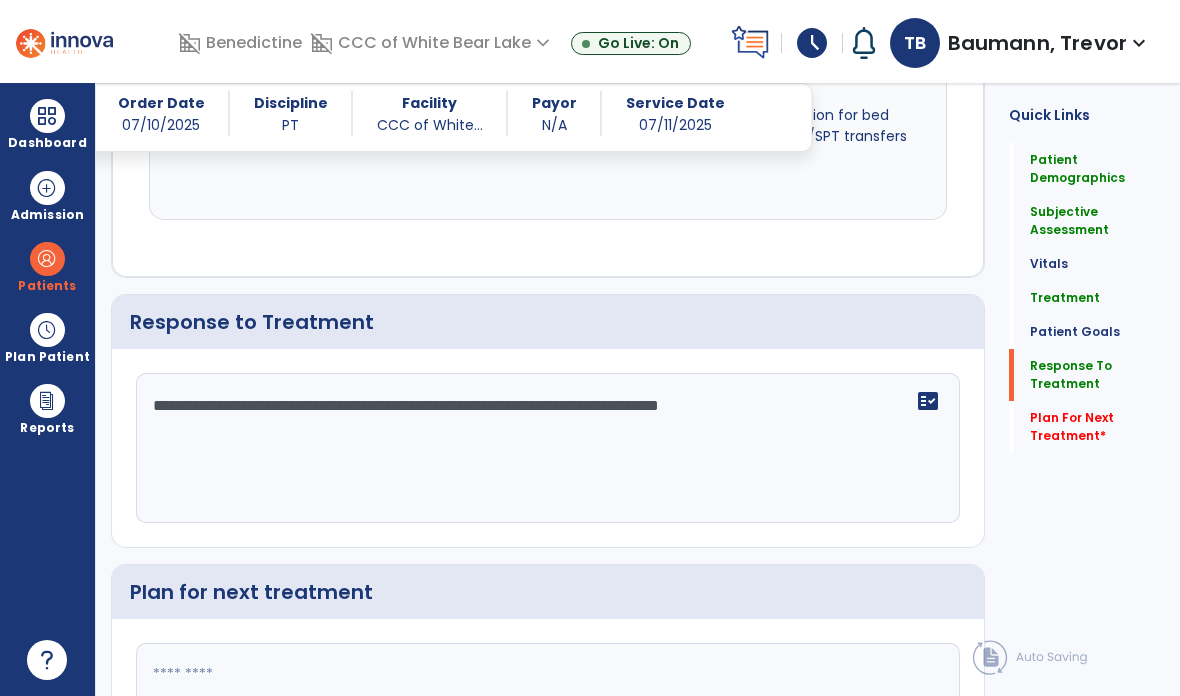 type on "**********" 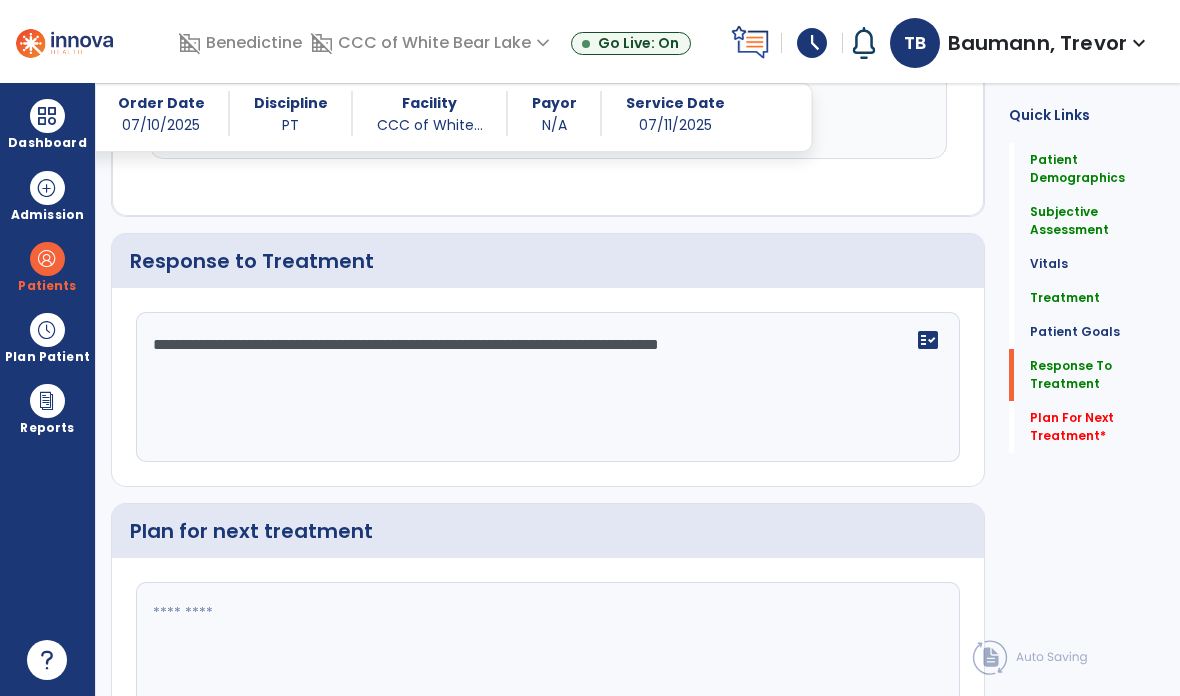scroll, scrollTop: 3094, scrollLeft: 0, axis: vertical 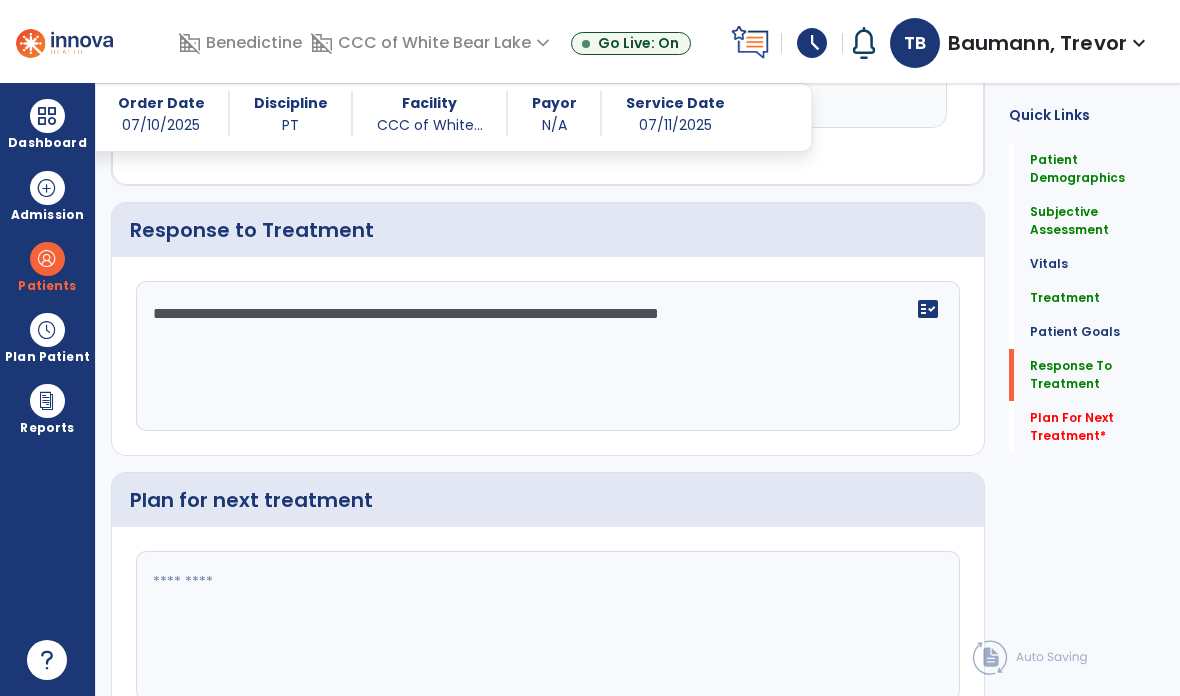 click 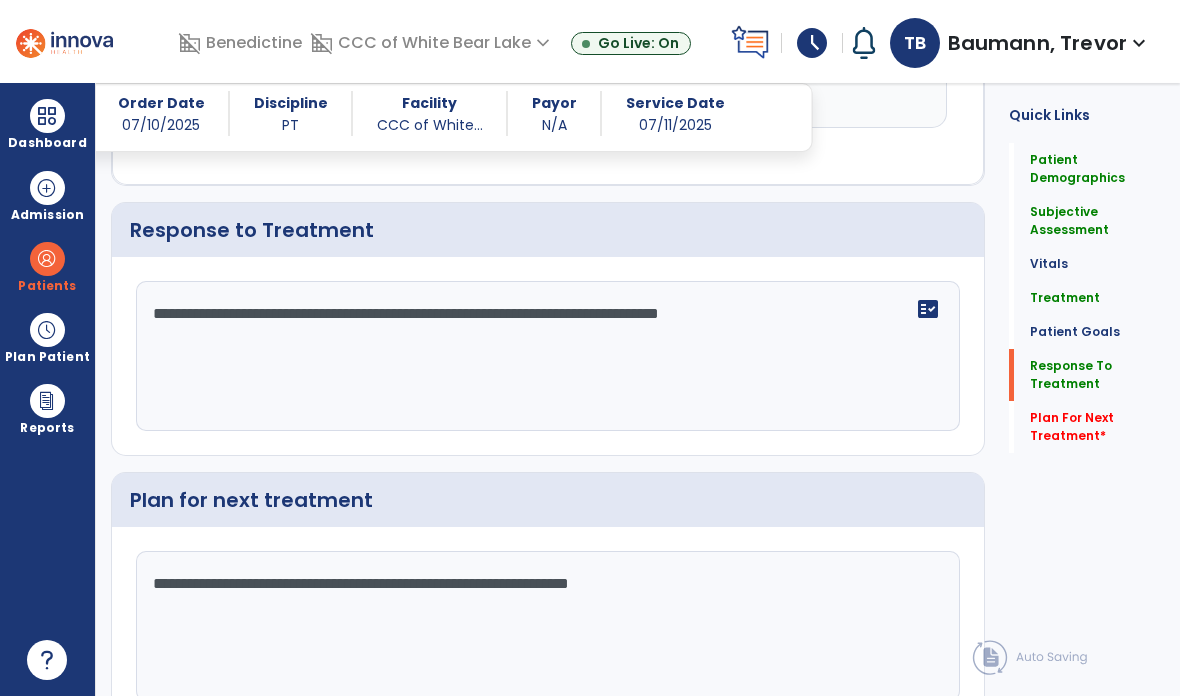 click on "**********" 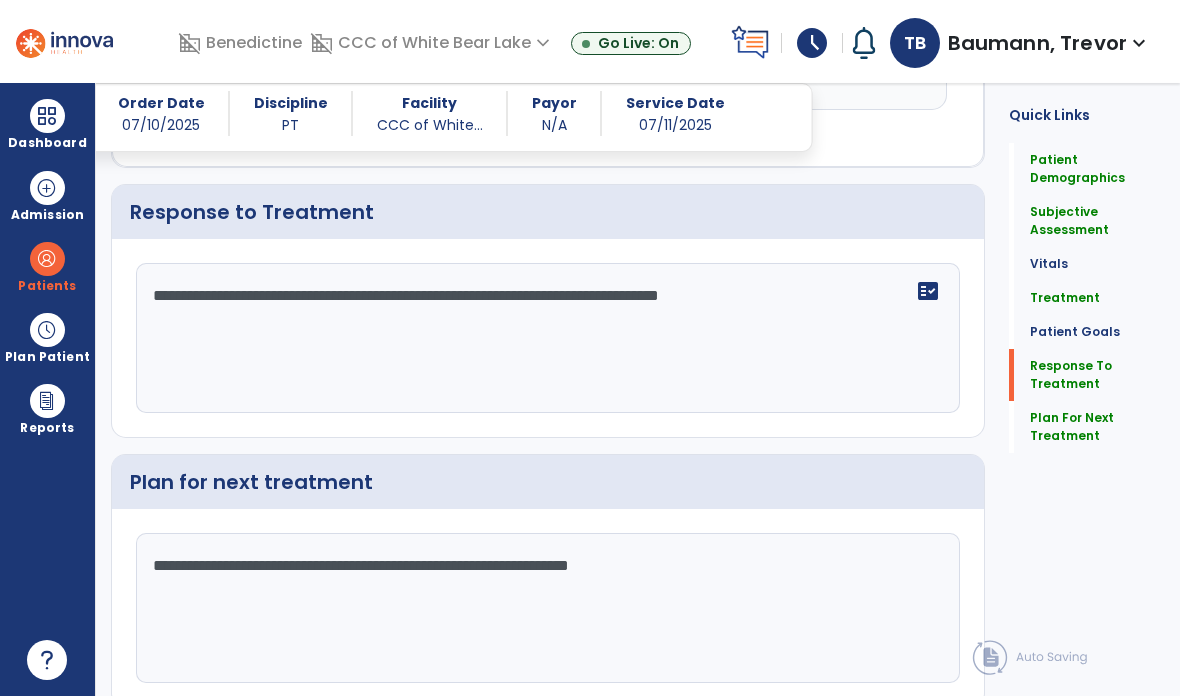 scroll, scrollTop: 3111, scrollLeft: 0, axis: vertical 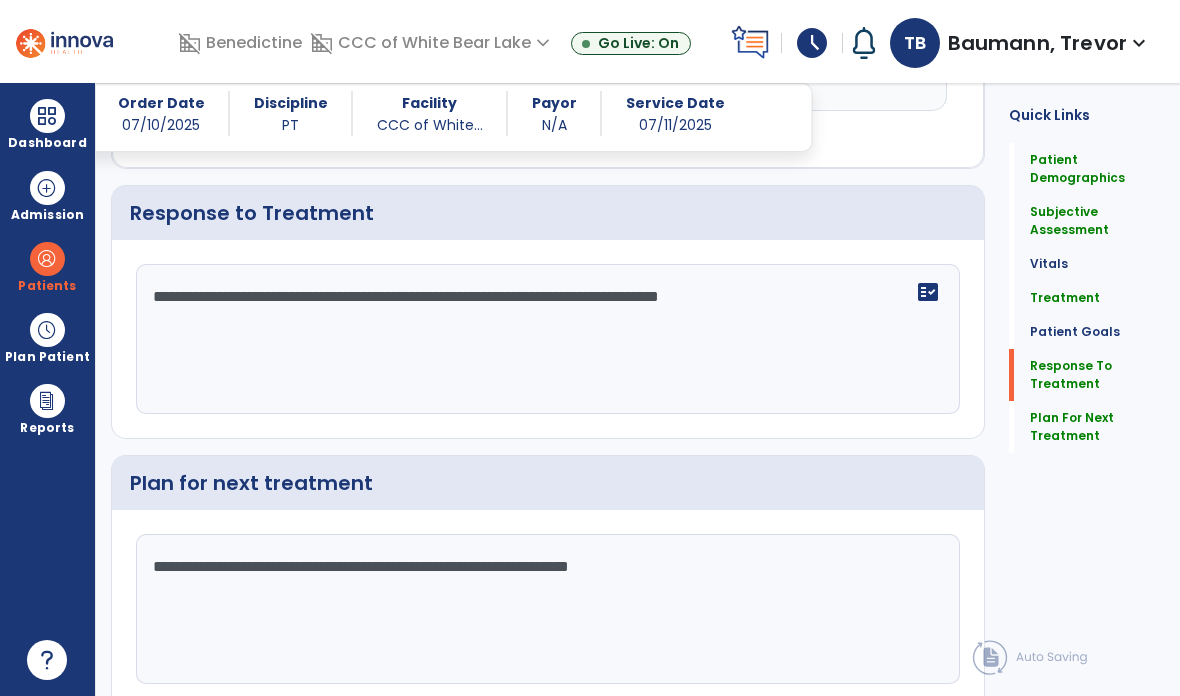 type on "**********" 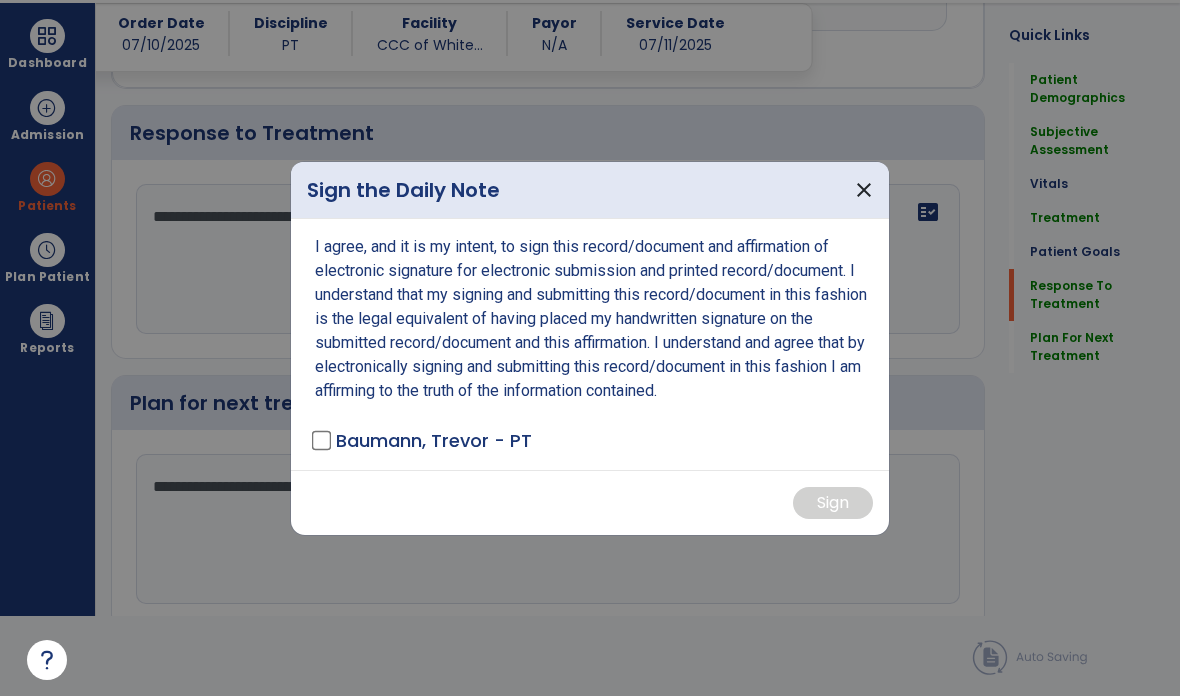 scroll, scrollTop: 0, scrollLeft: 0, axis: both 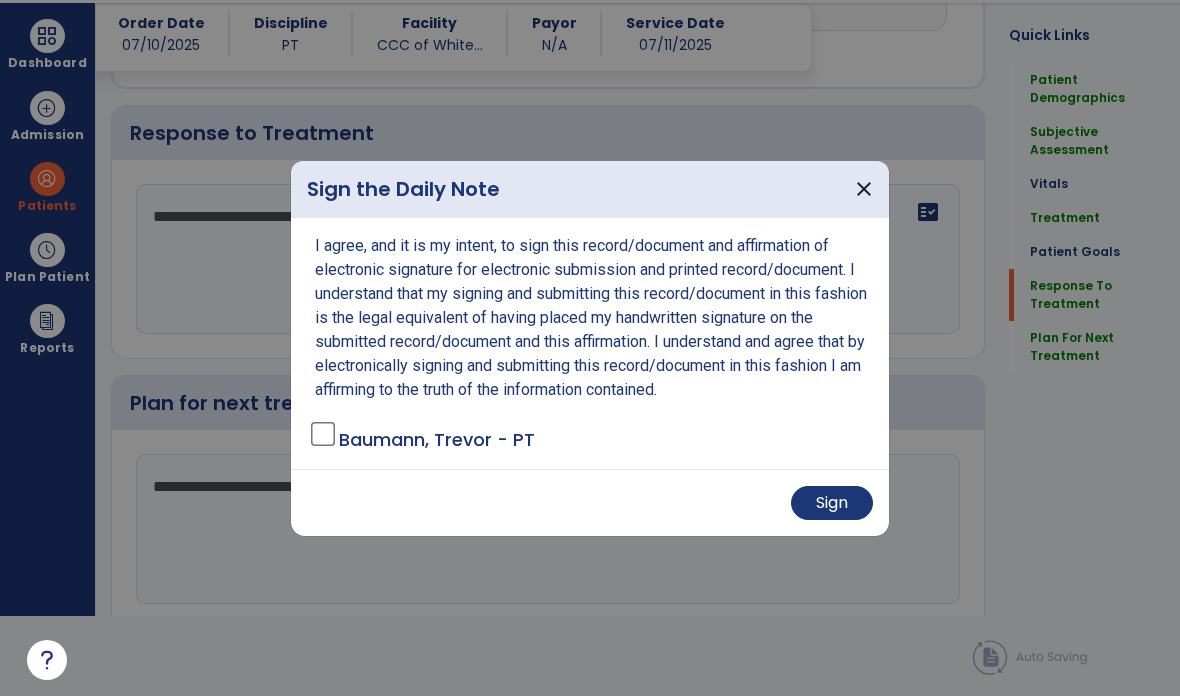 click on "Sign" at bounding box center [832, 503] 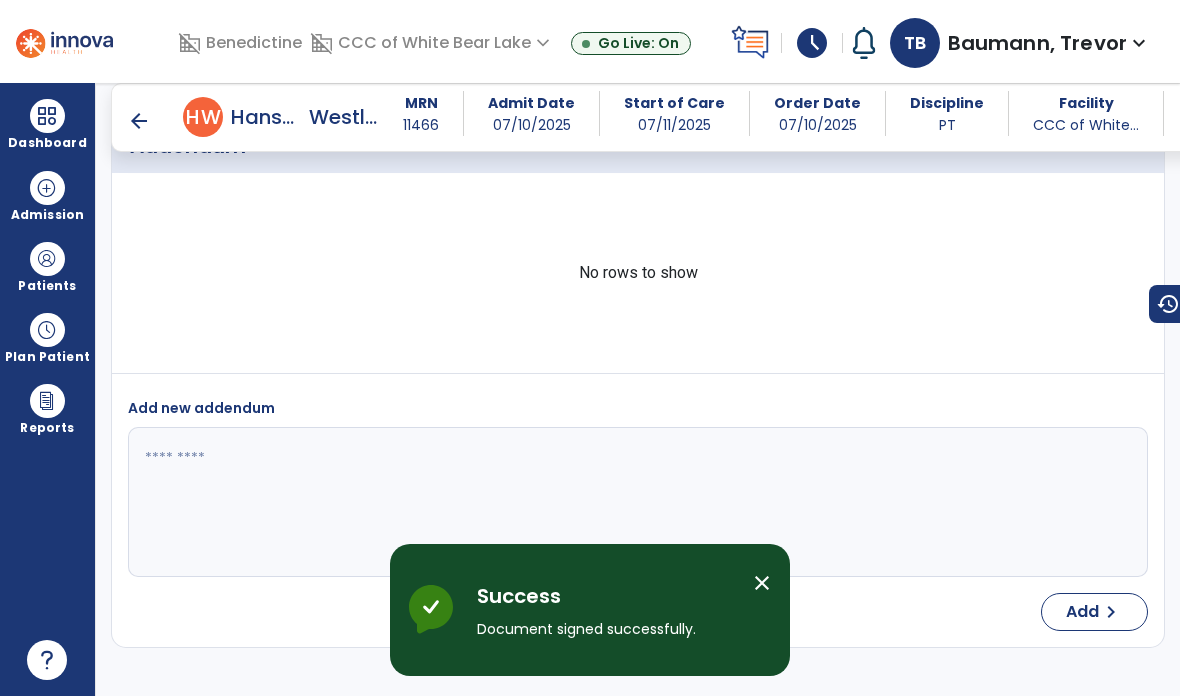 scroll, scrollTop: 80, scrollLeft: 0, axis: vertical 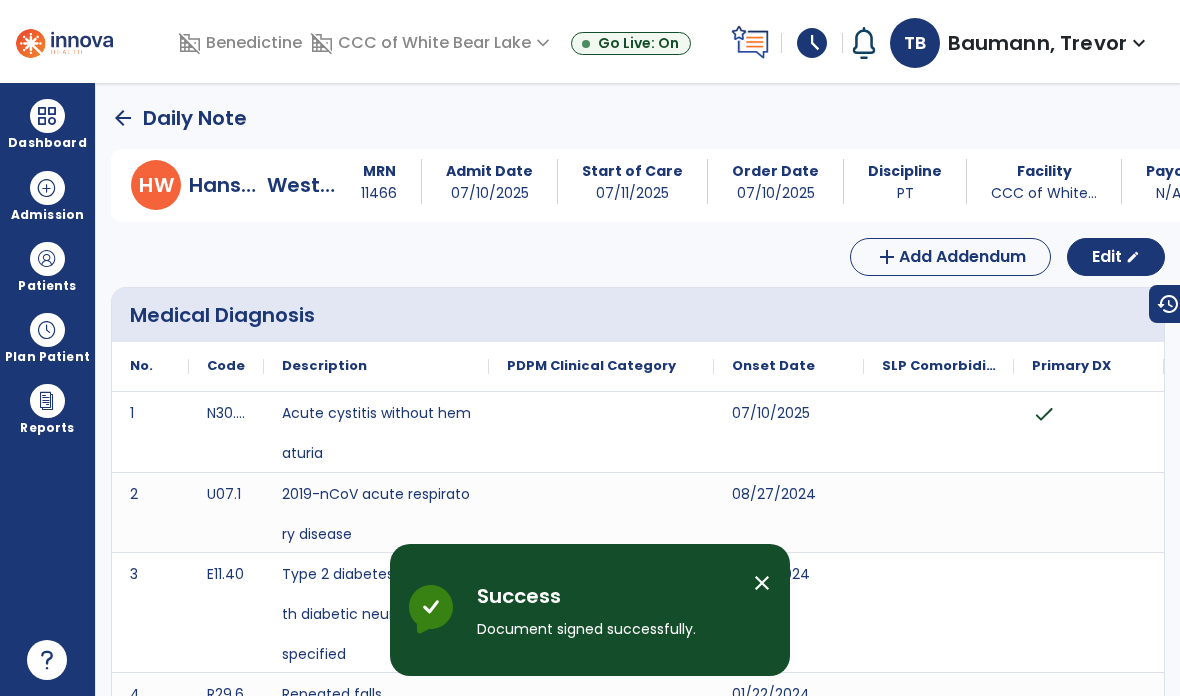 click on "arrow_back" 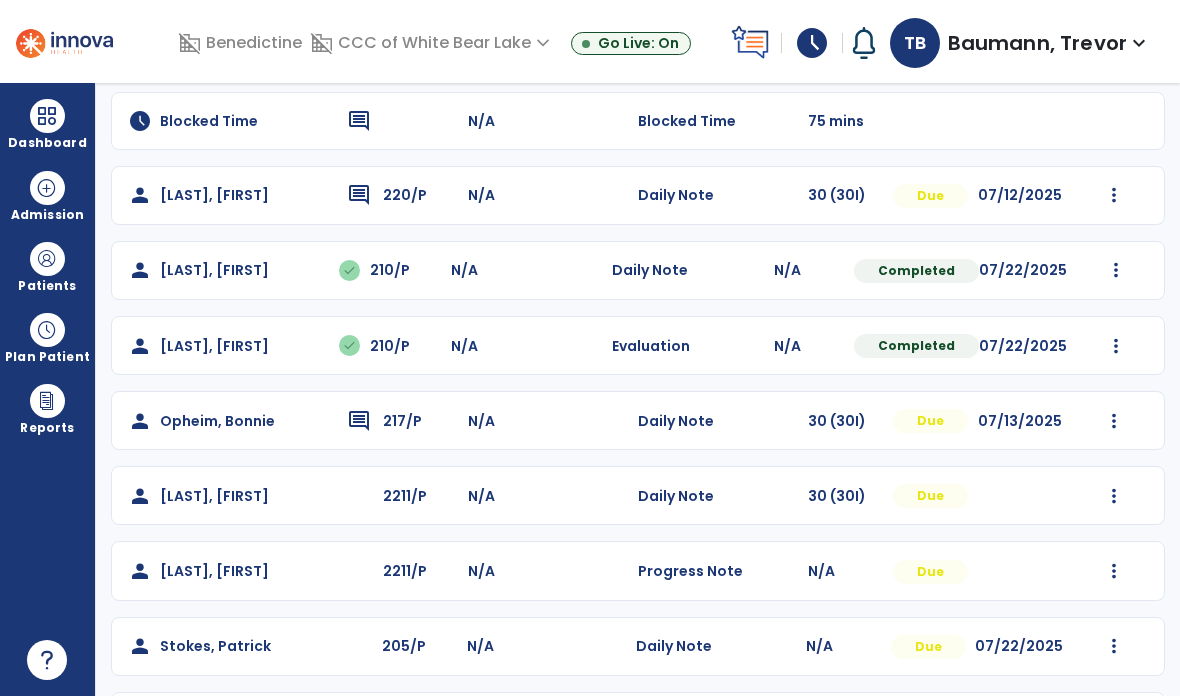 scroll, scrollTop: 338, scrollLeft: 0, axis: vertical 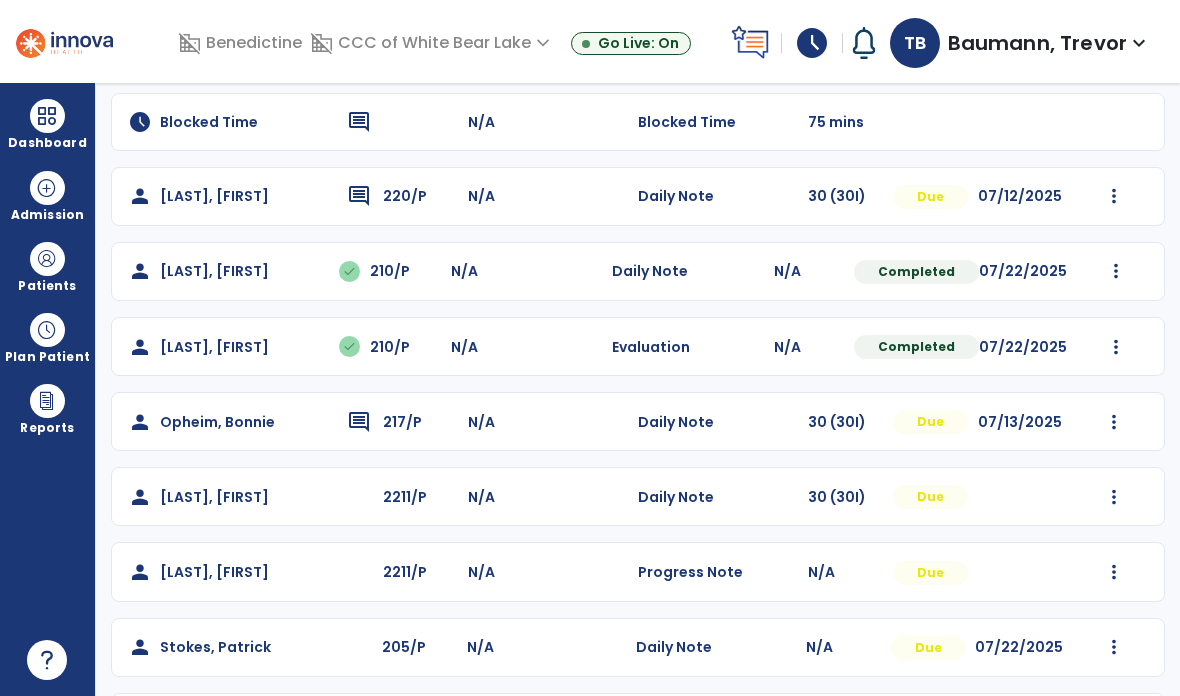 click on "Mark Visit As Complete   Reset Note   Open Document   G + C Mins" 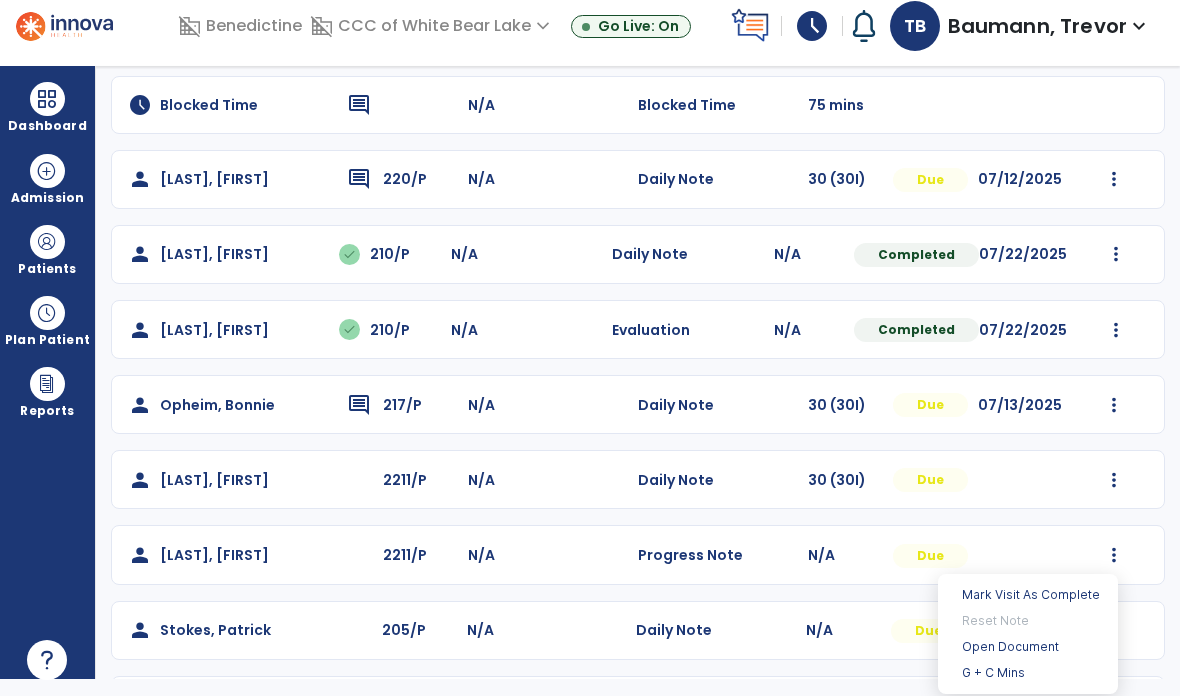 click on "Open Document" at bounding box center (1028, 647) 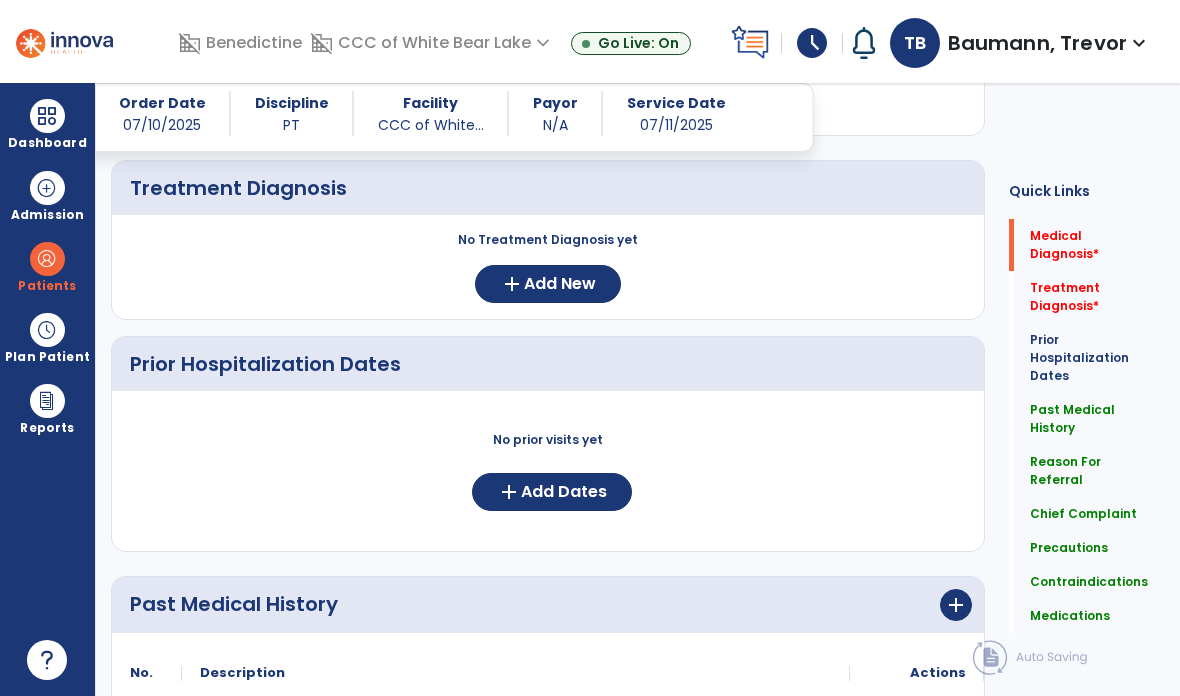 scroll, scrollTop: 369, scrollLeft: 0, axis: vertical 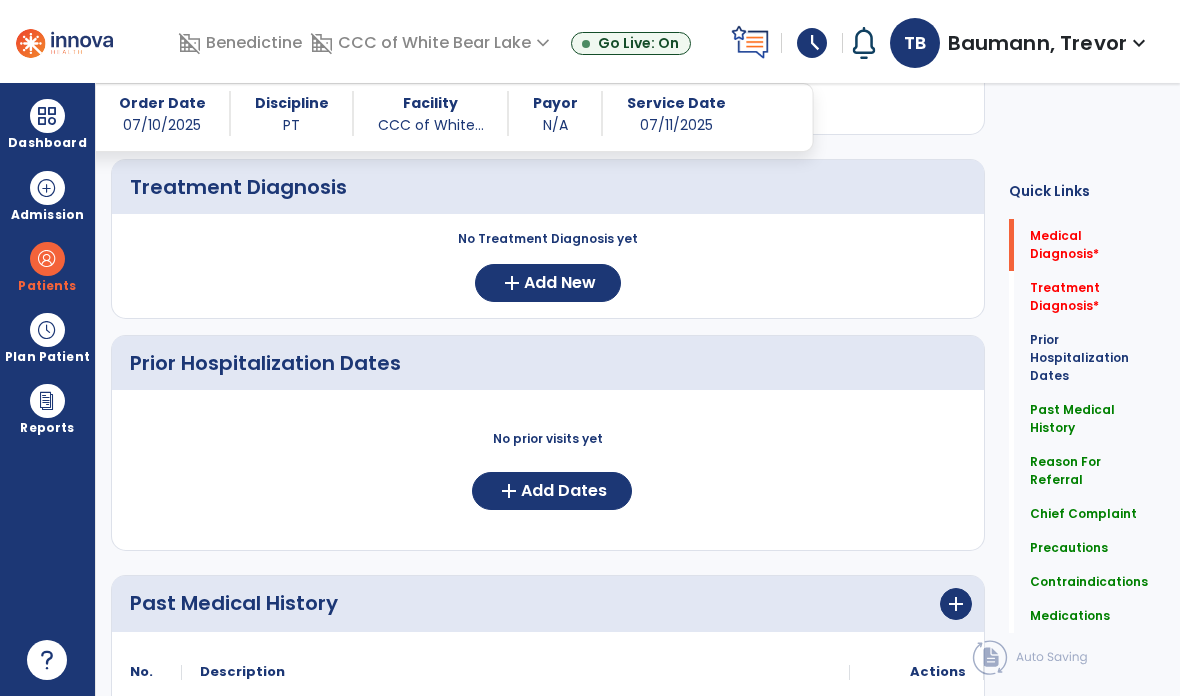 click on "add  Add Dates" 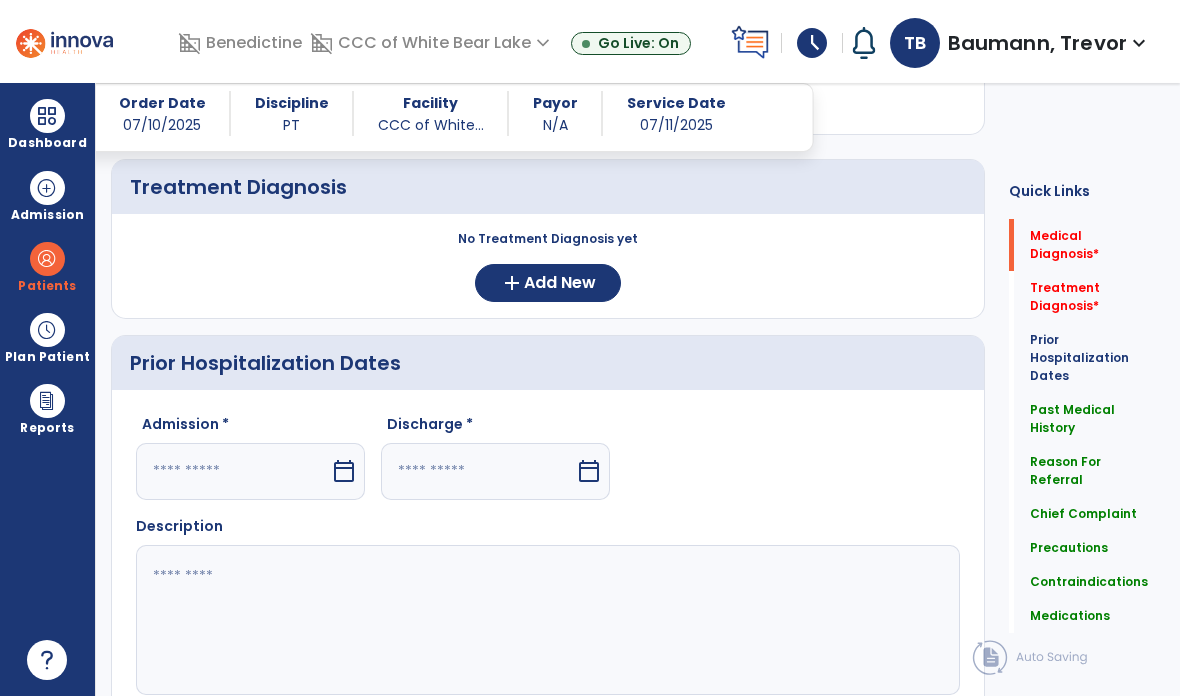 click on "Add New" 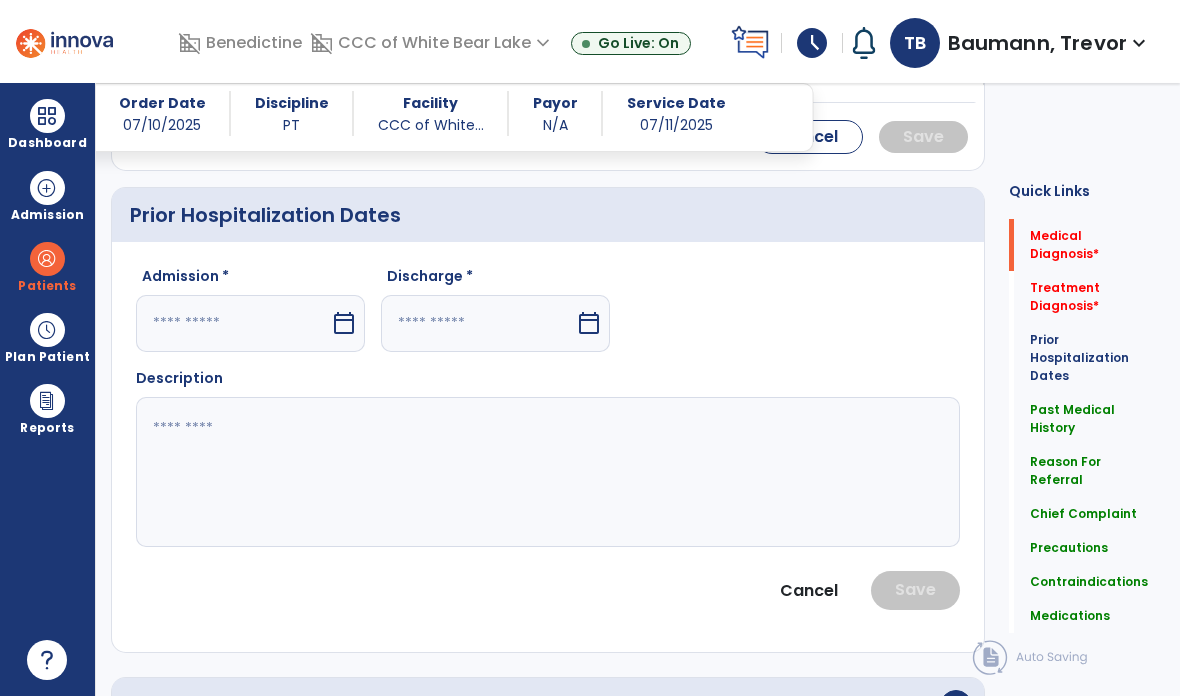 click on "Cancel" 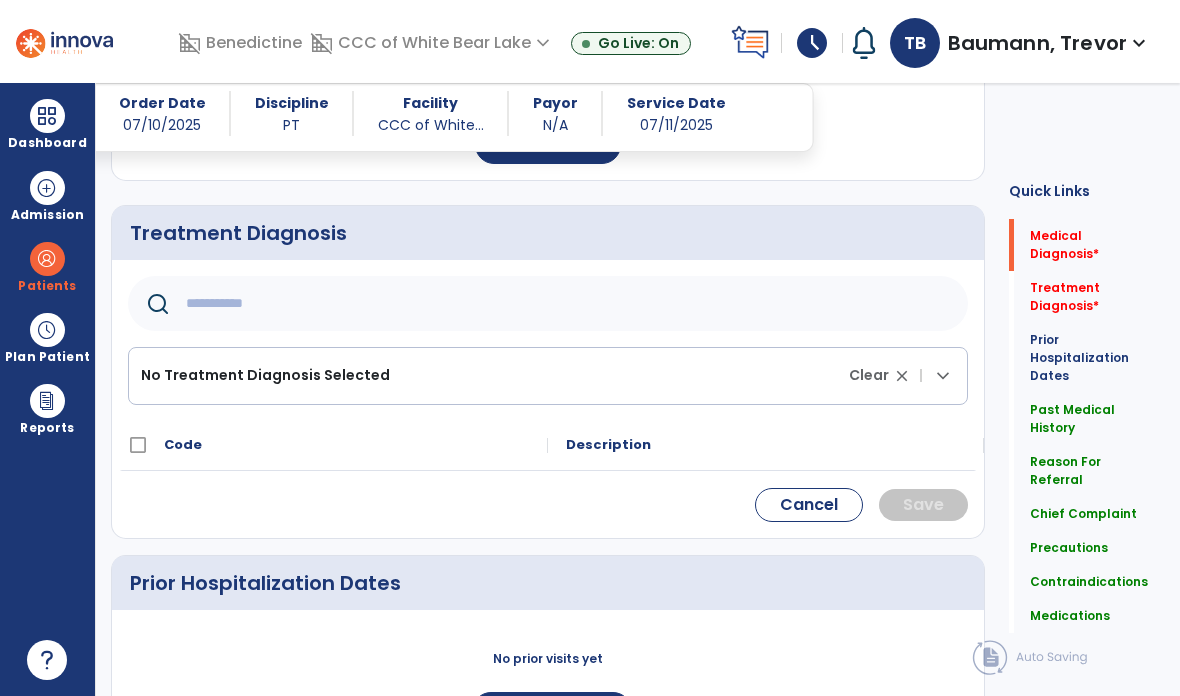 scroll, scrollTop: 324, scrollLeft: 0, axis: vertical 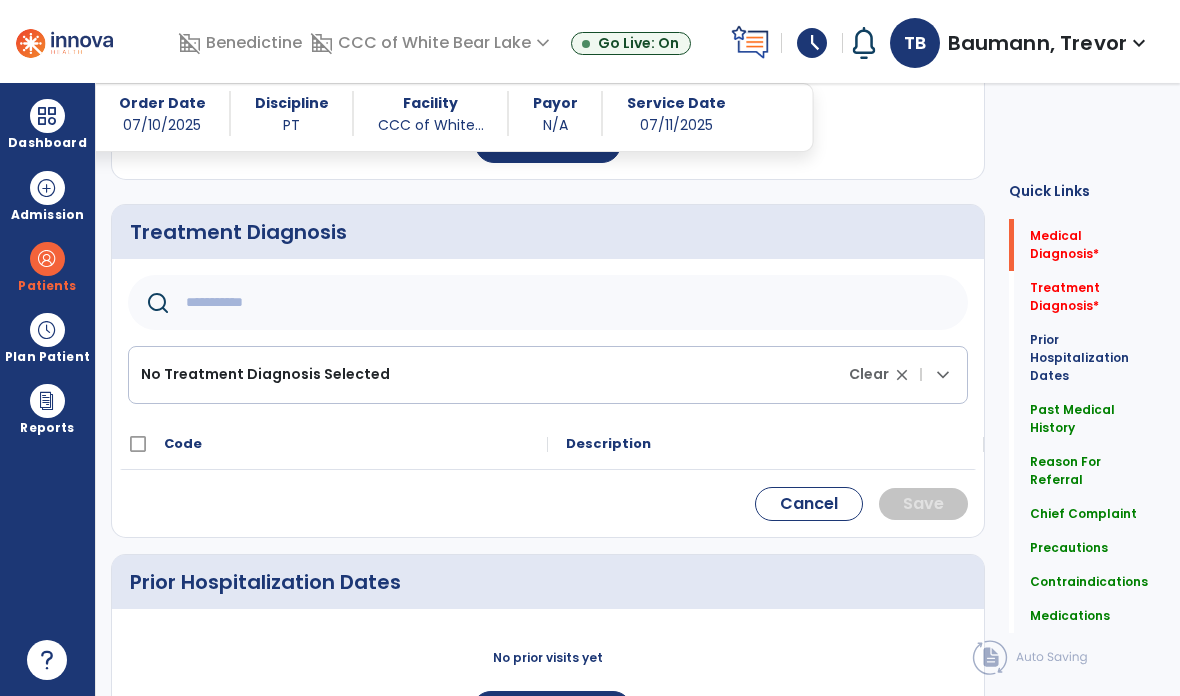 click 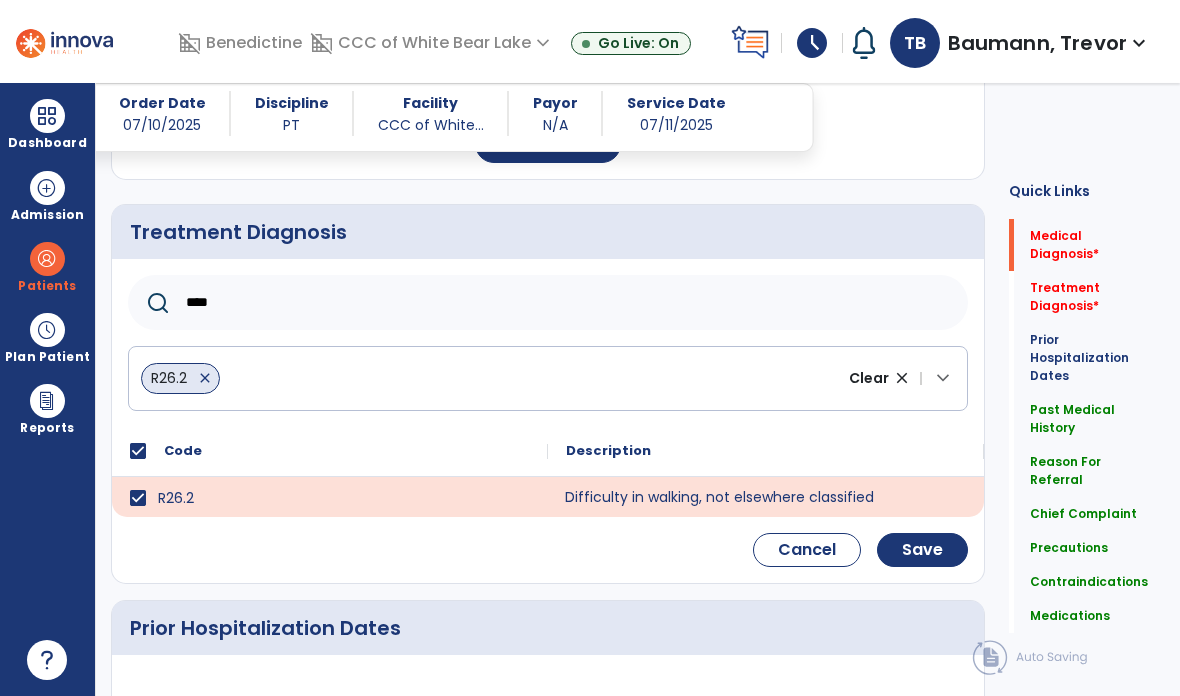 click on "Difficulty in walking, not elsewhere classified" 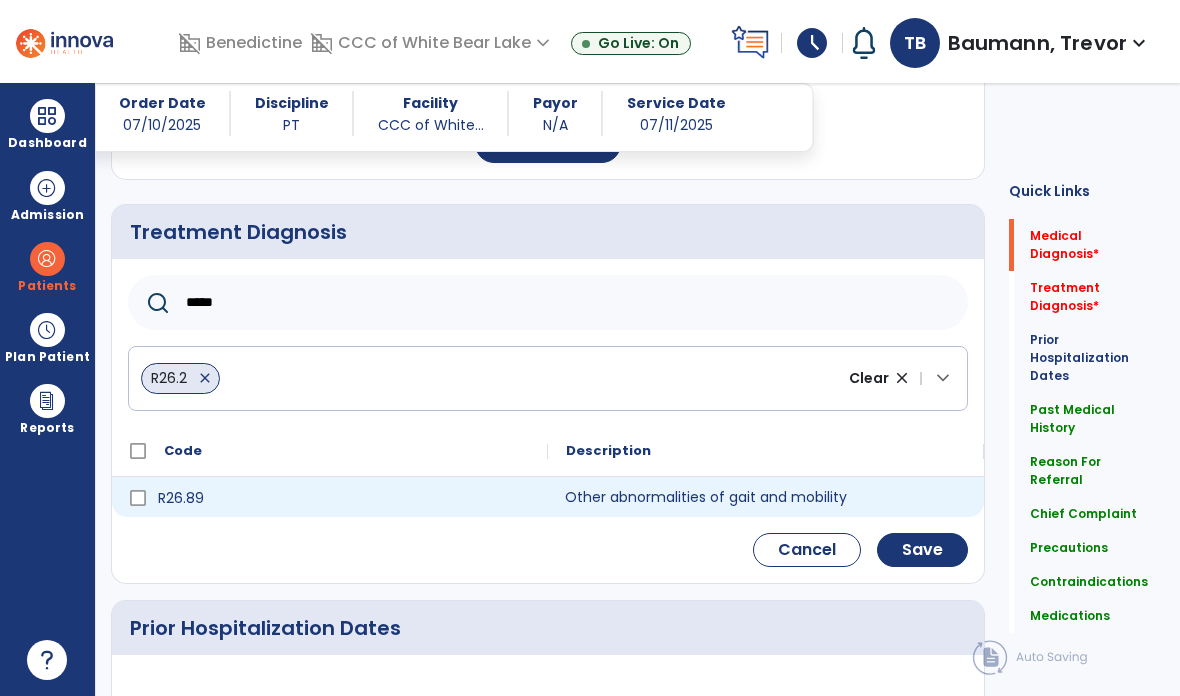 click on "Other abnormalities of gait and mobility" 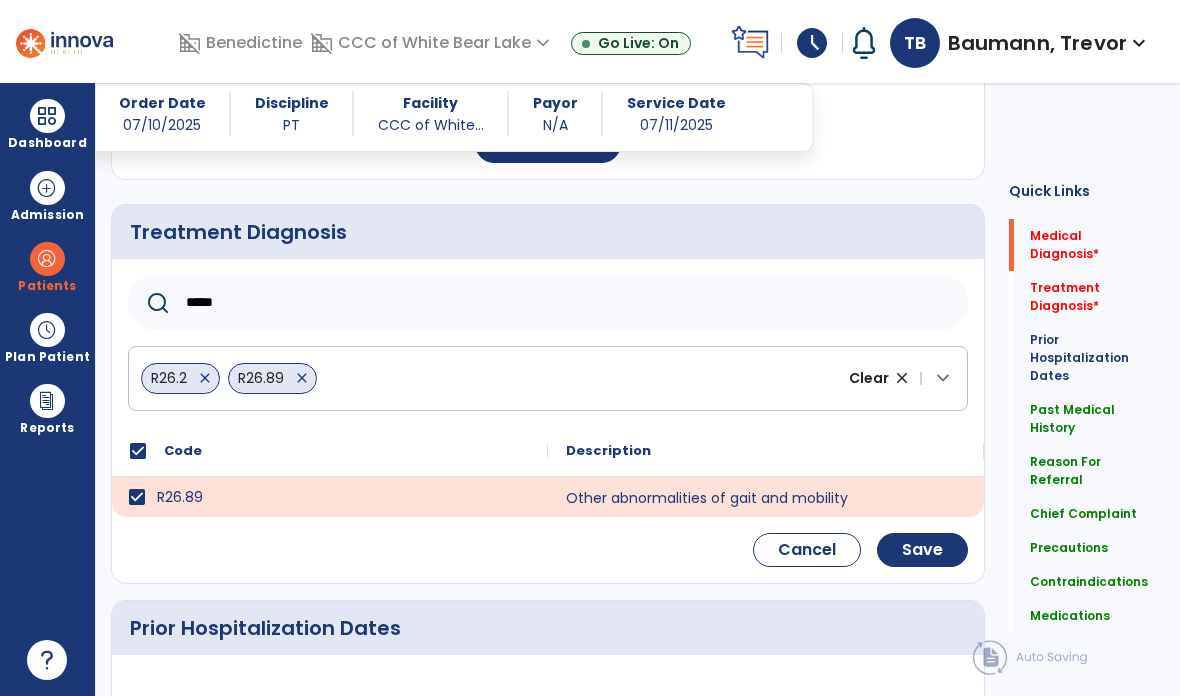 click on "*****" 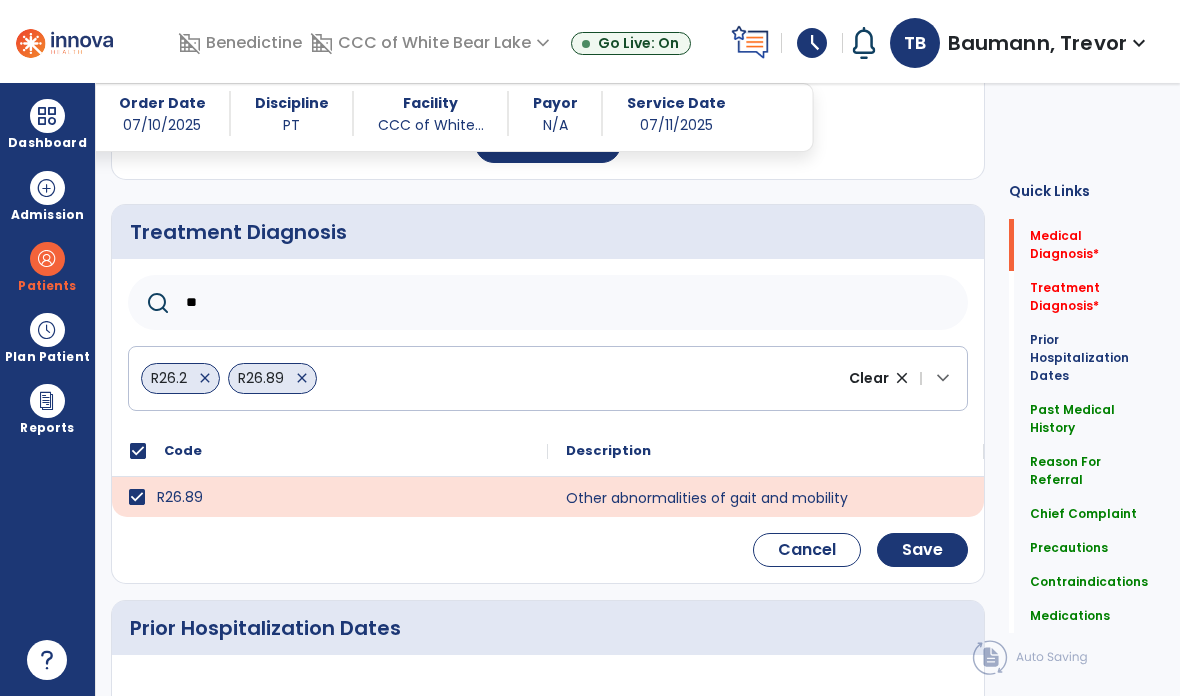 type on "*" 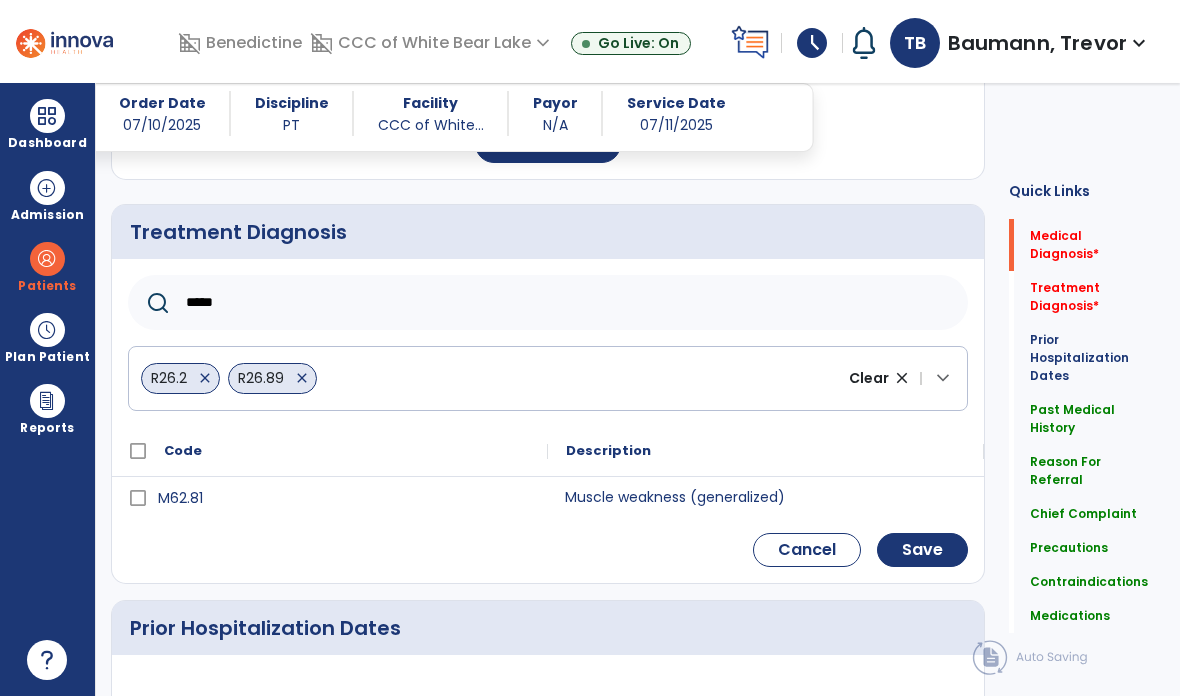 click on "Muscle weakness (generalized)" 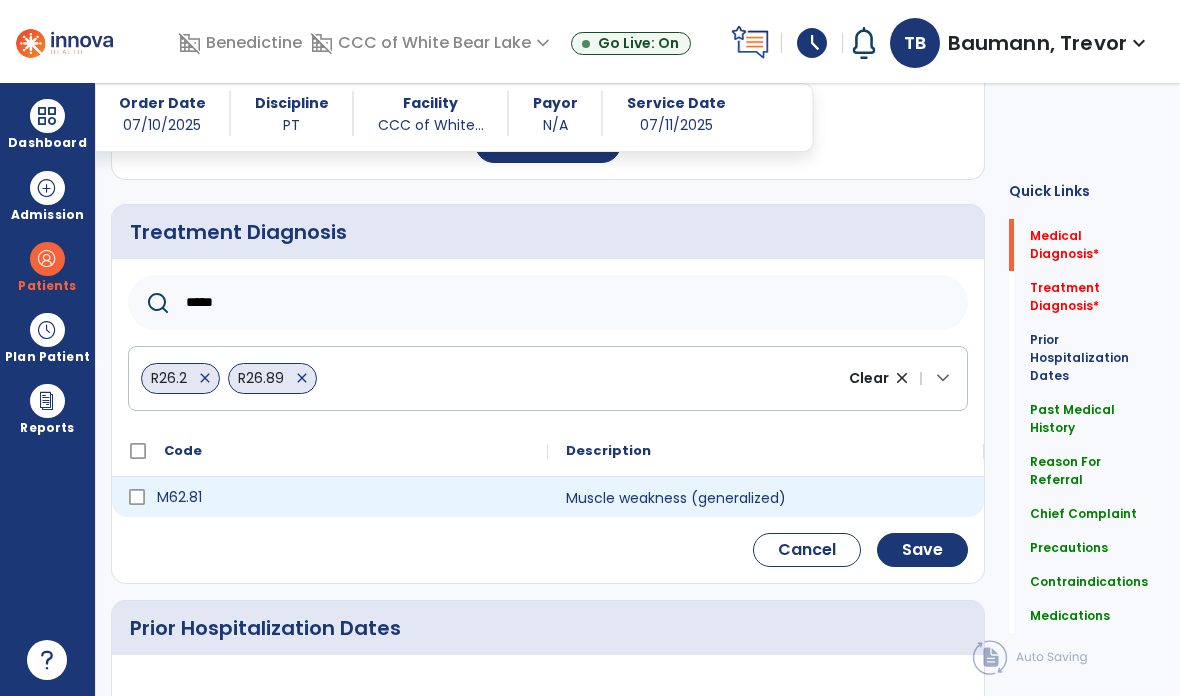click 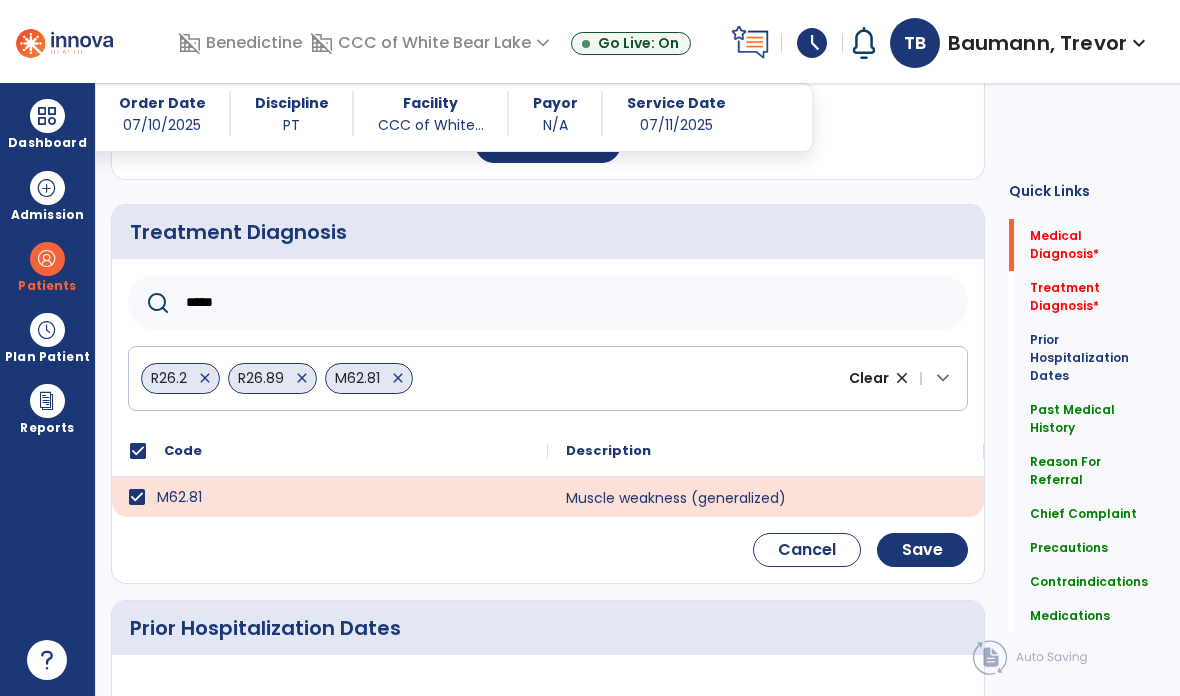 click on "*****" 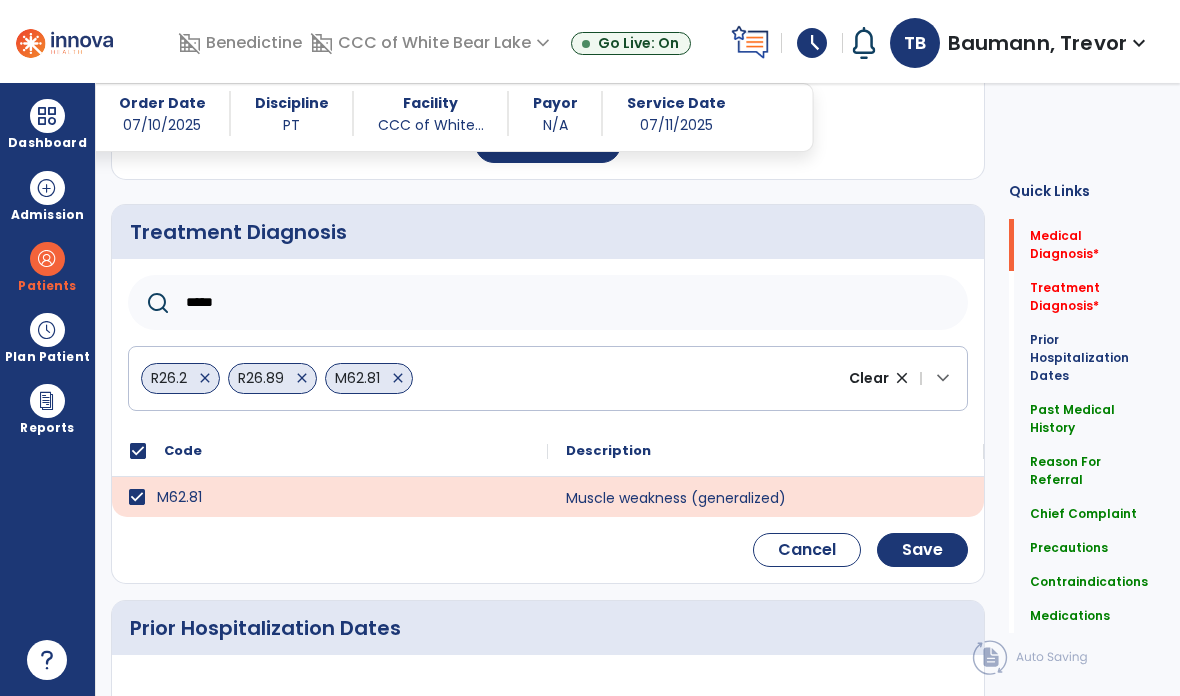 click on "*****" 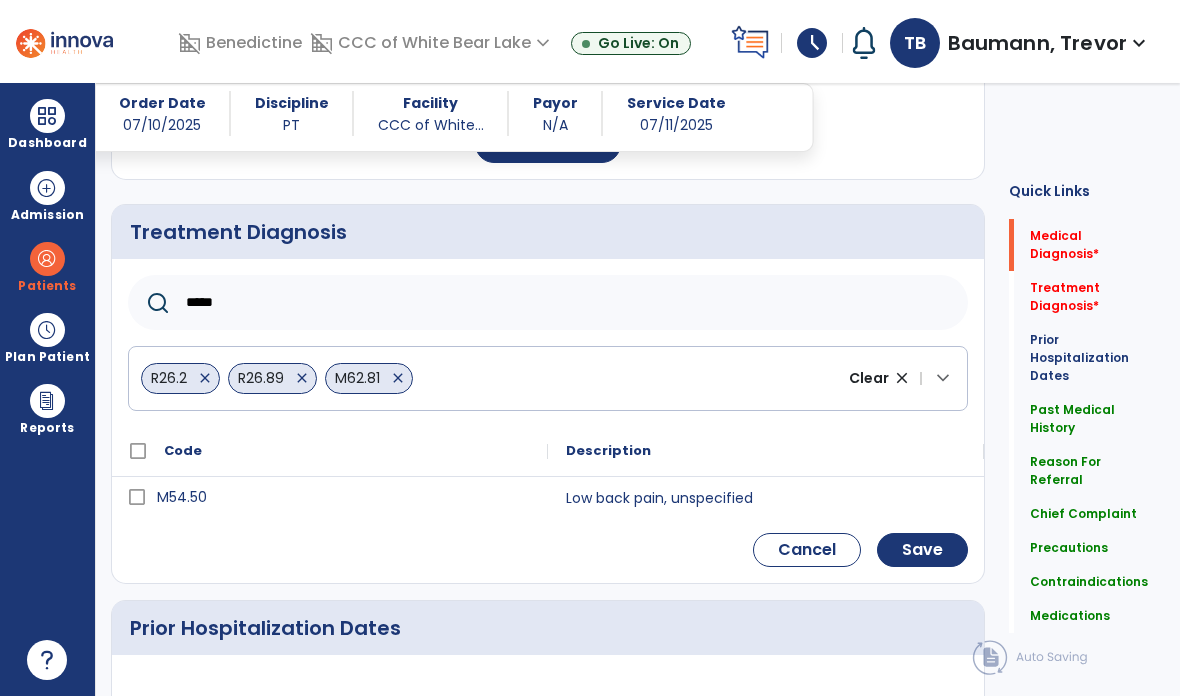 type on "*****" 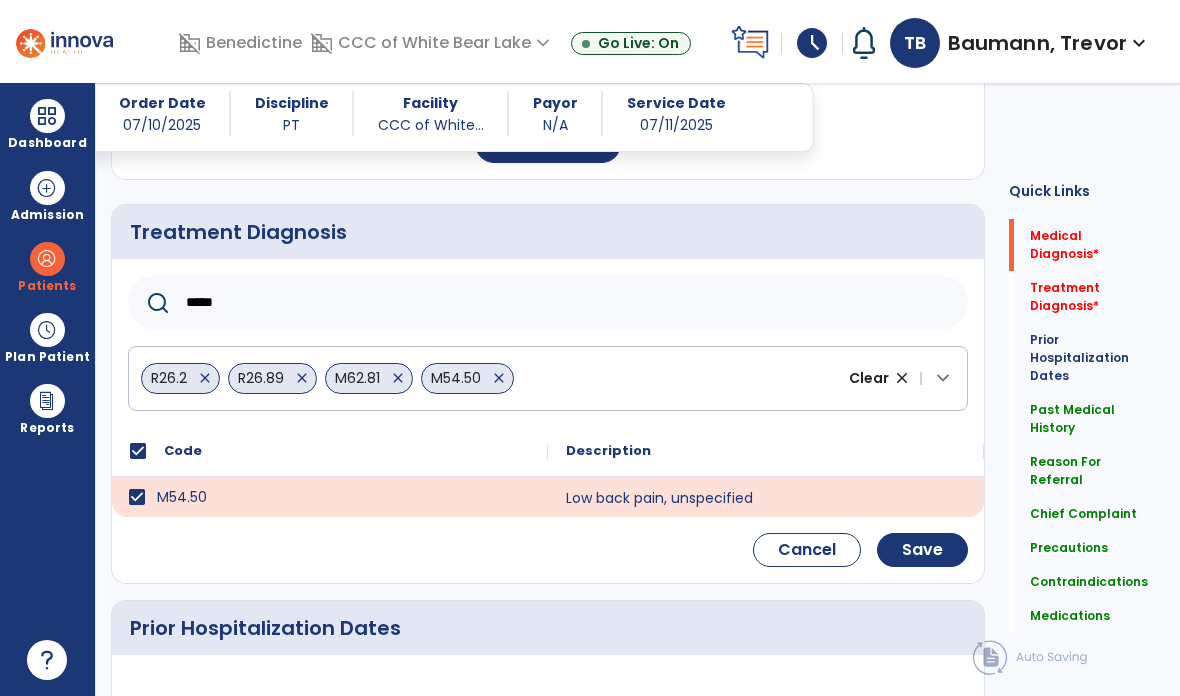 click on "Save" 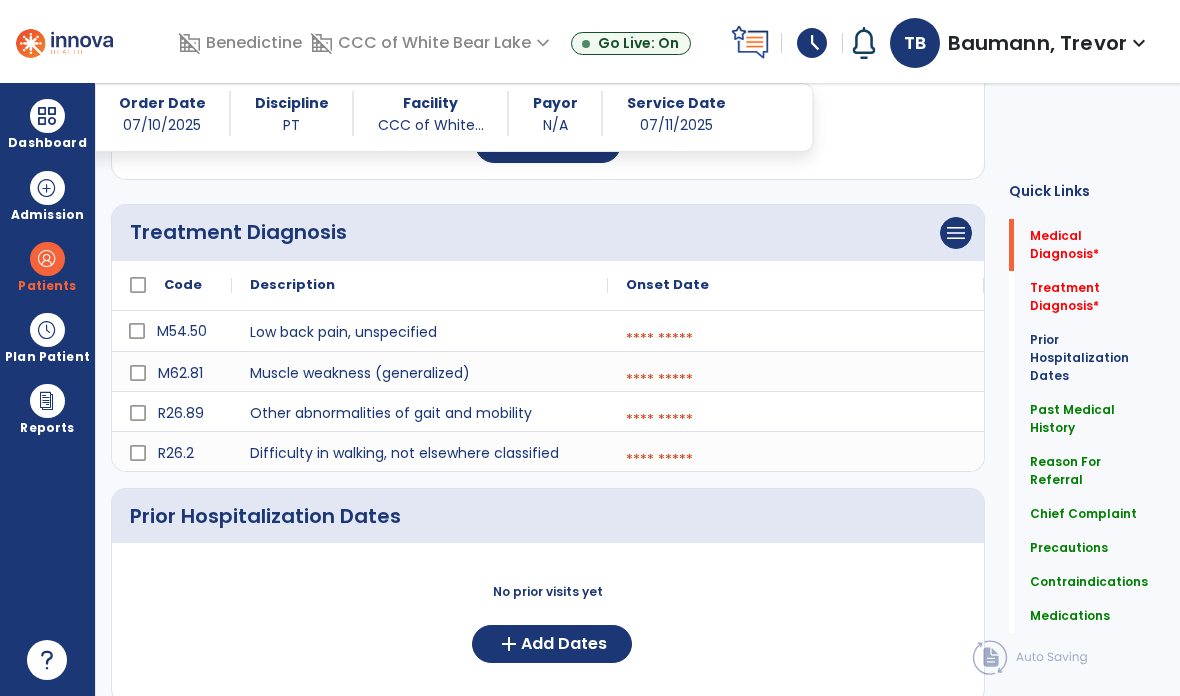 click at bounding box center (796, 339) 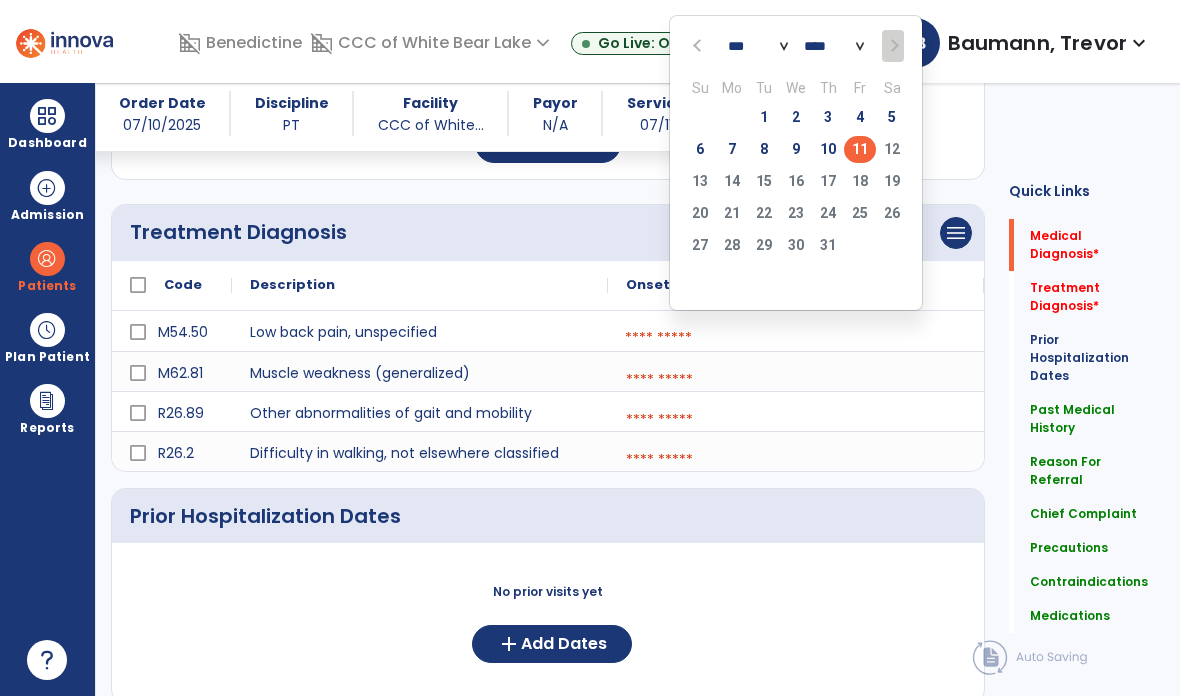 click on "11" 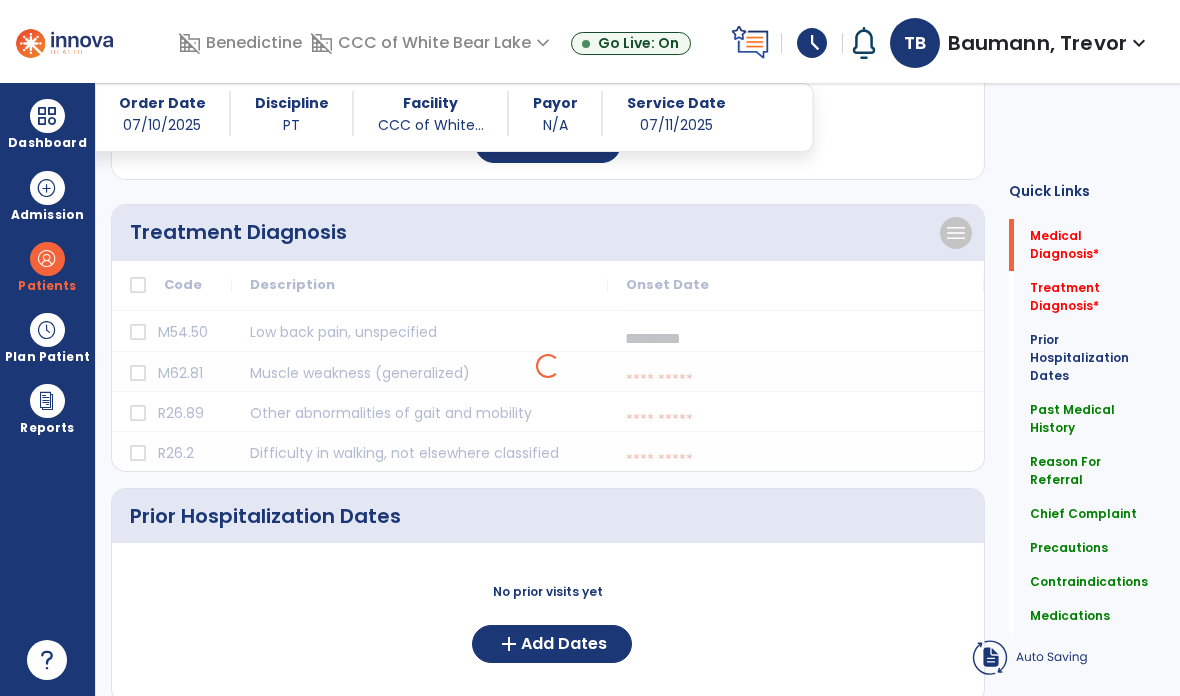 scroll, scrollTop: 2, scrollLeft: 0, axis: vertical 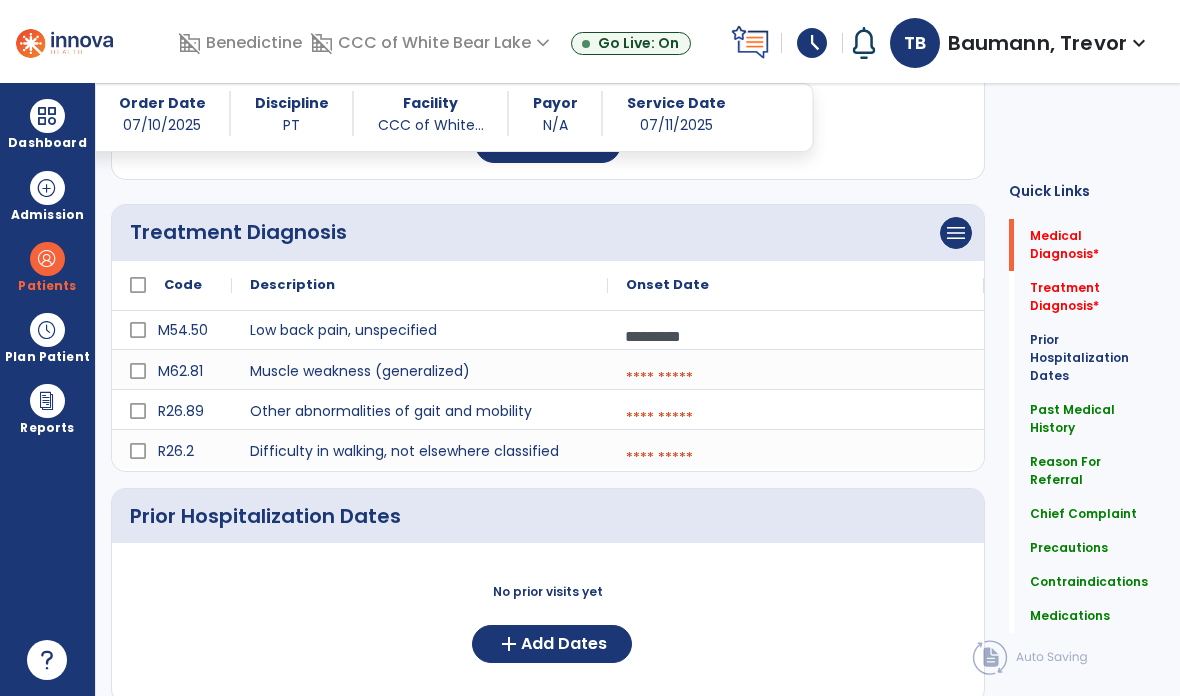click at bounding box center (796, 378) 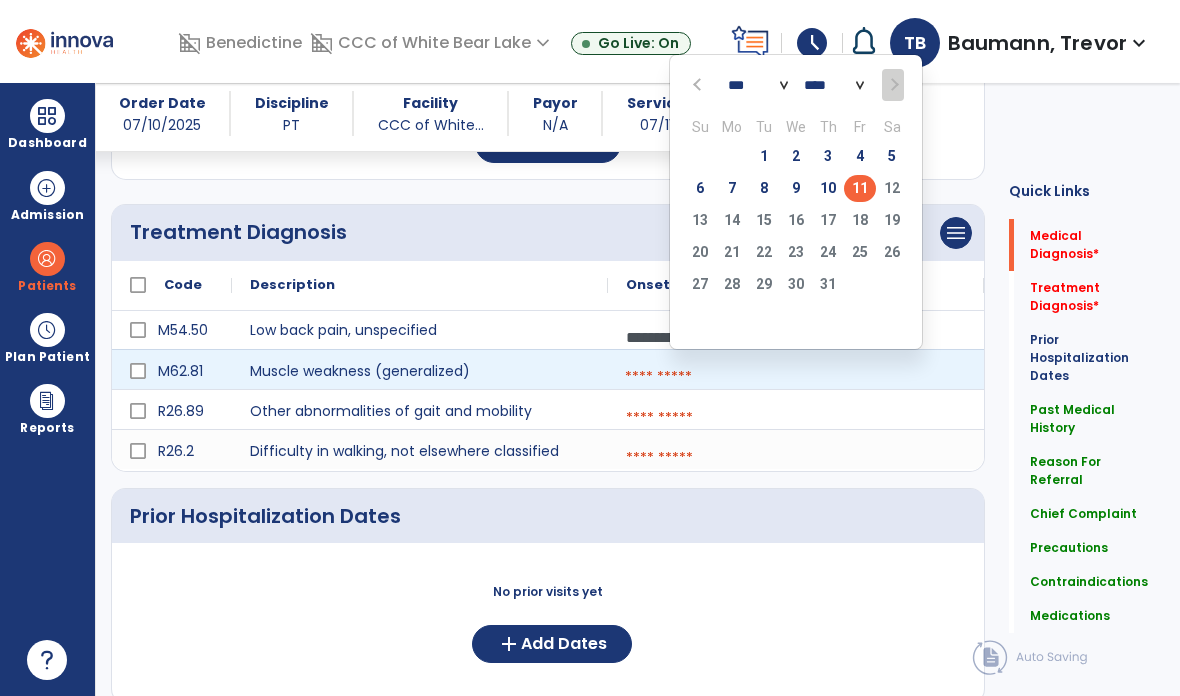 click on "11" 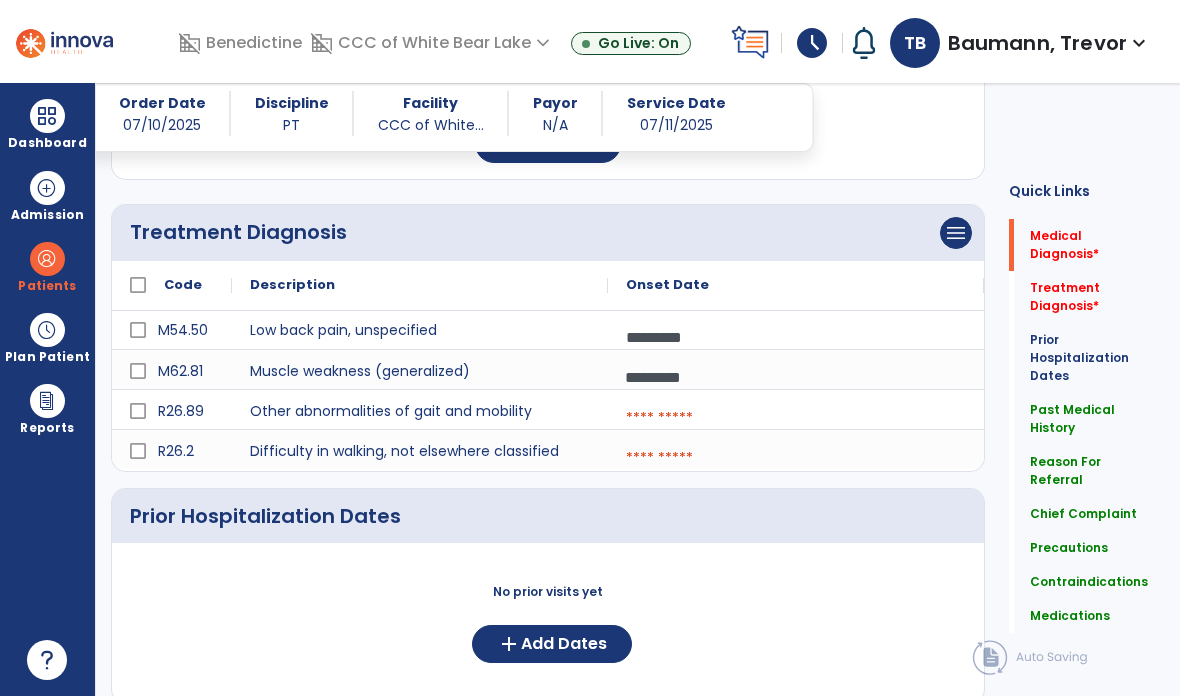 click at bounding box center (796, 418) 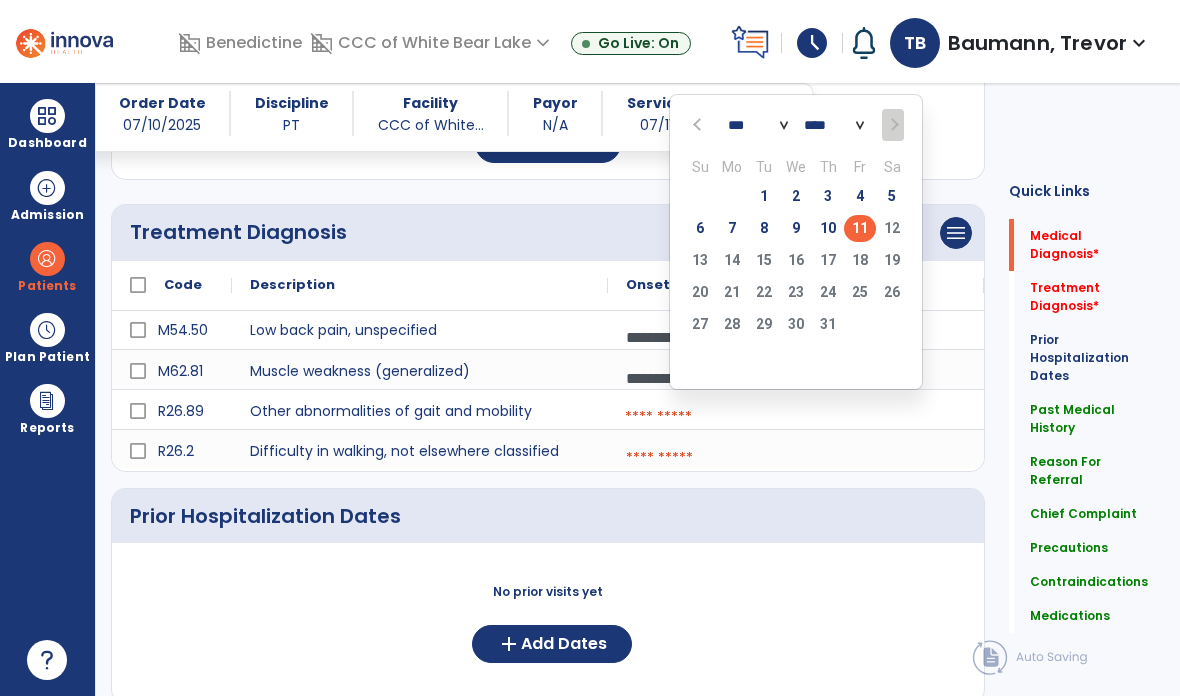 click on "11" 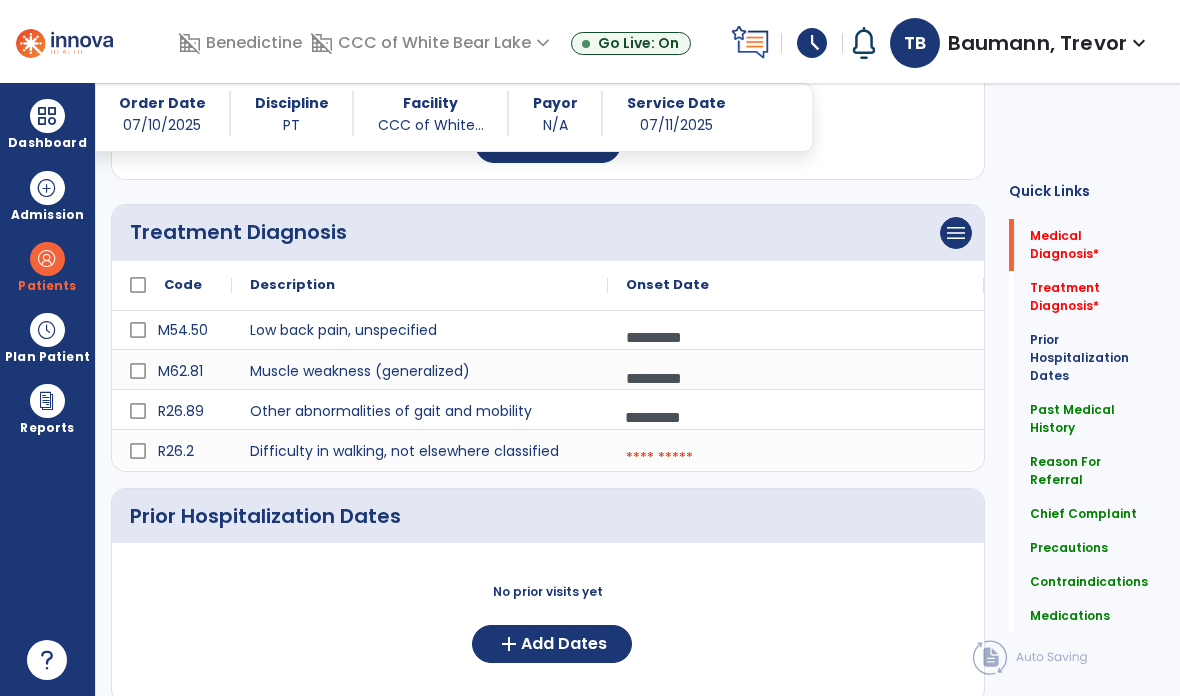 click at bounding box center [796, 458] 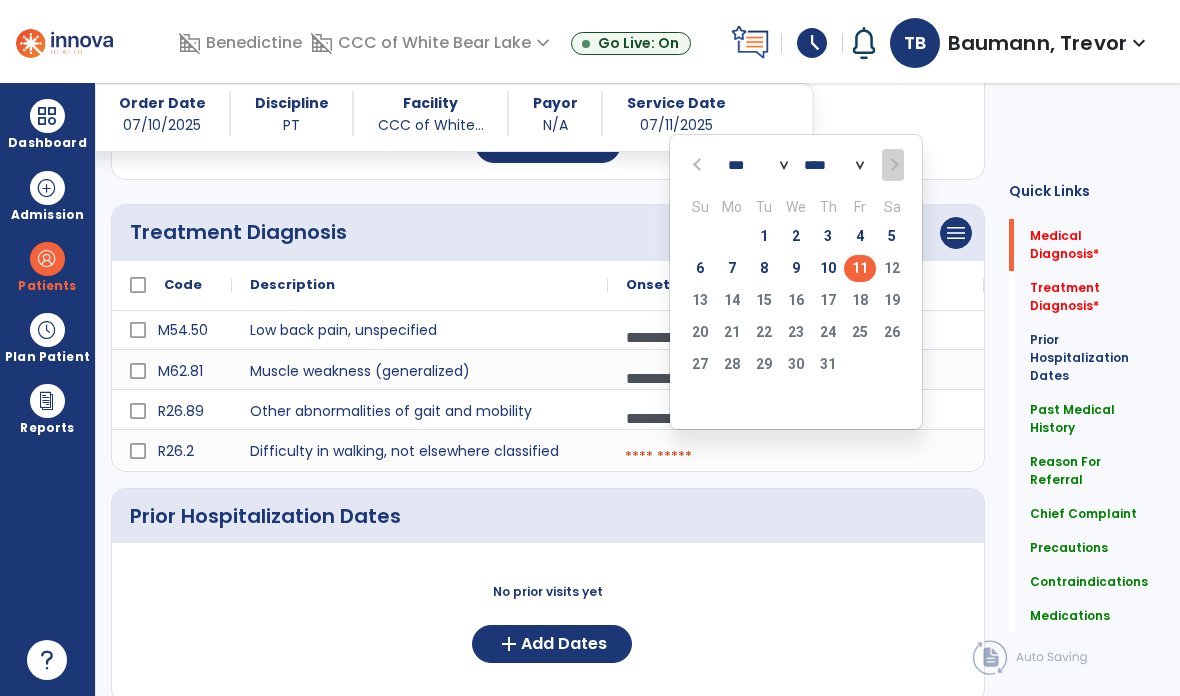 click on "11" 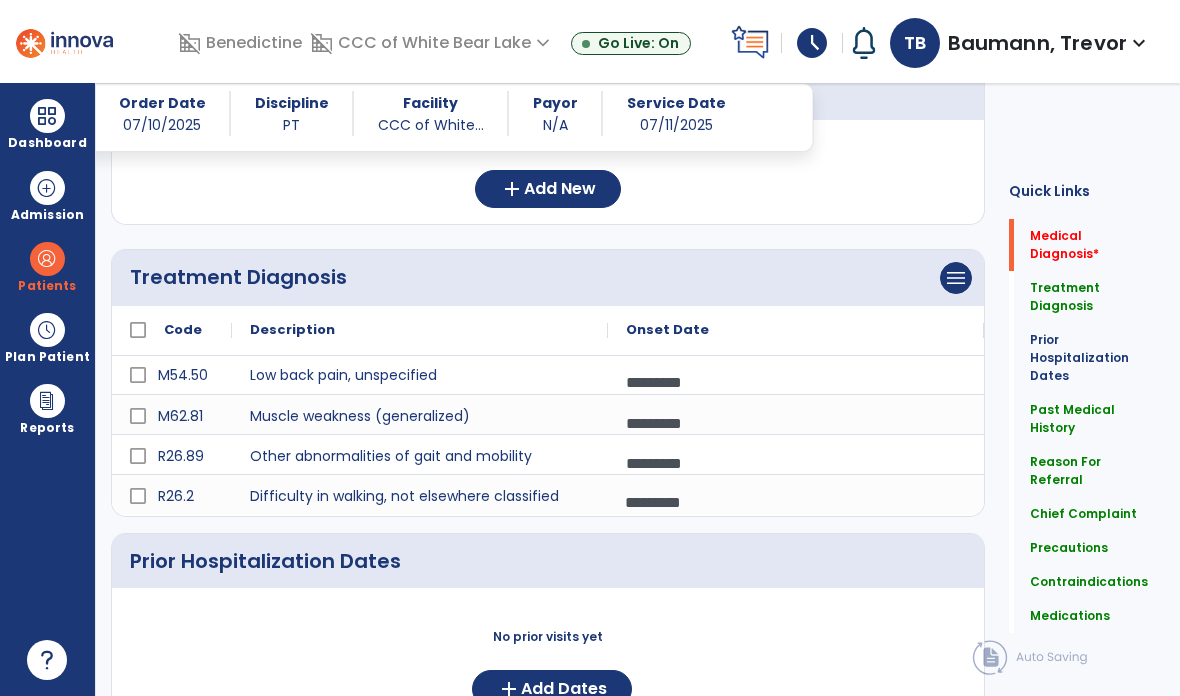 scroll, scrollTop: 281, scrollLeft: 0, axis: vertical 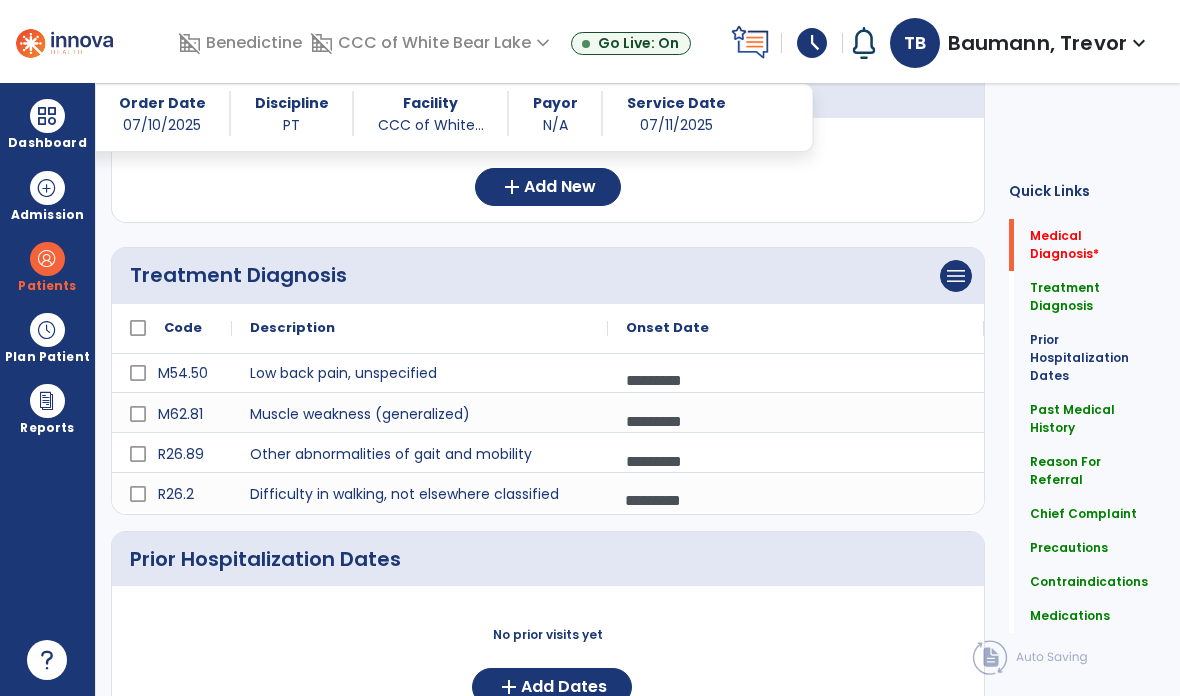 click 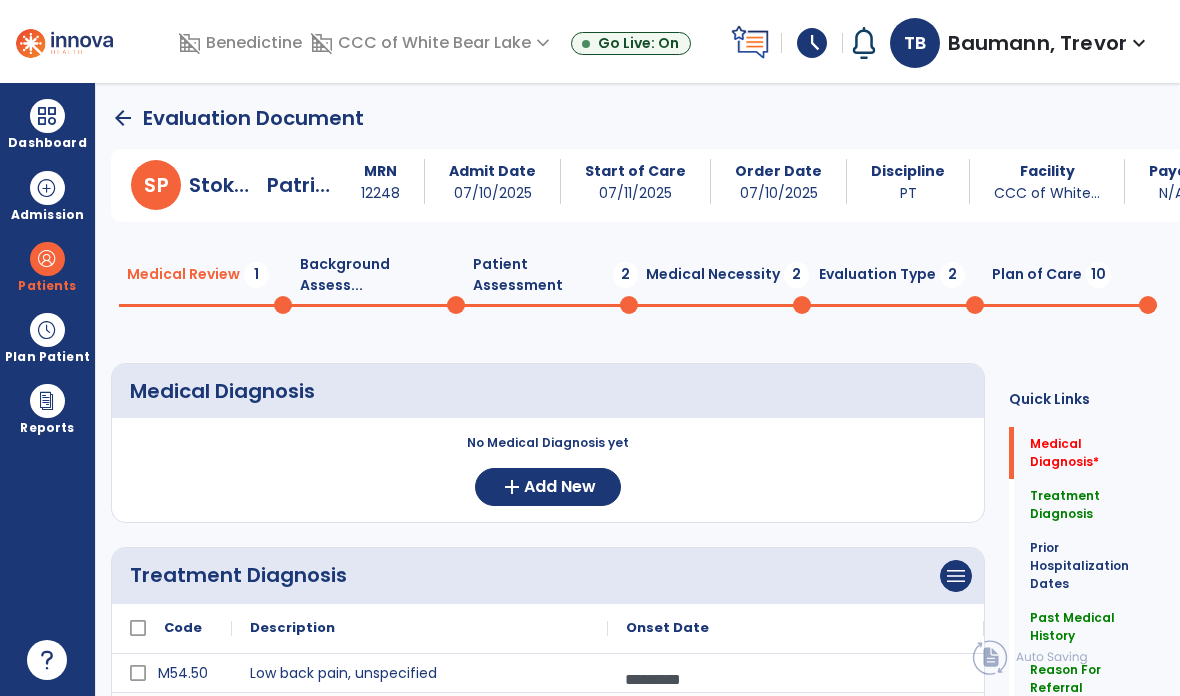 scroll, scrollTop: 0, scrollLeft: 0, axis: both 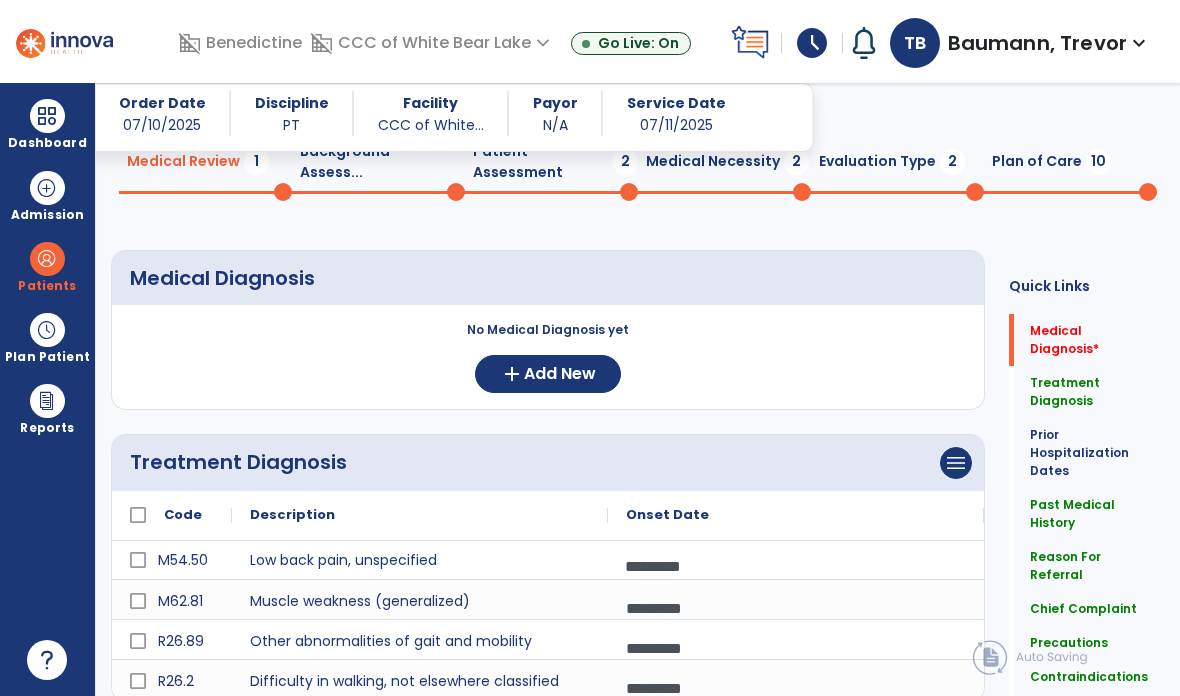 click on "Add New" 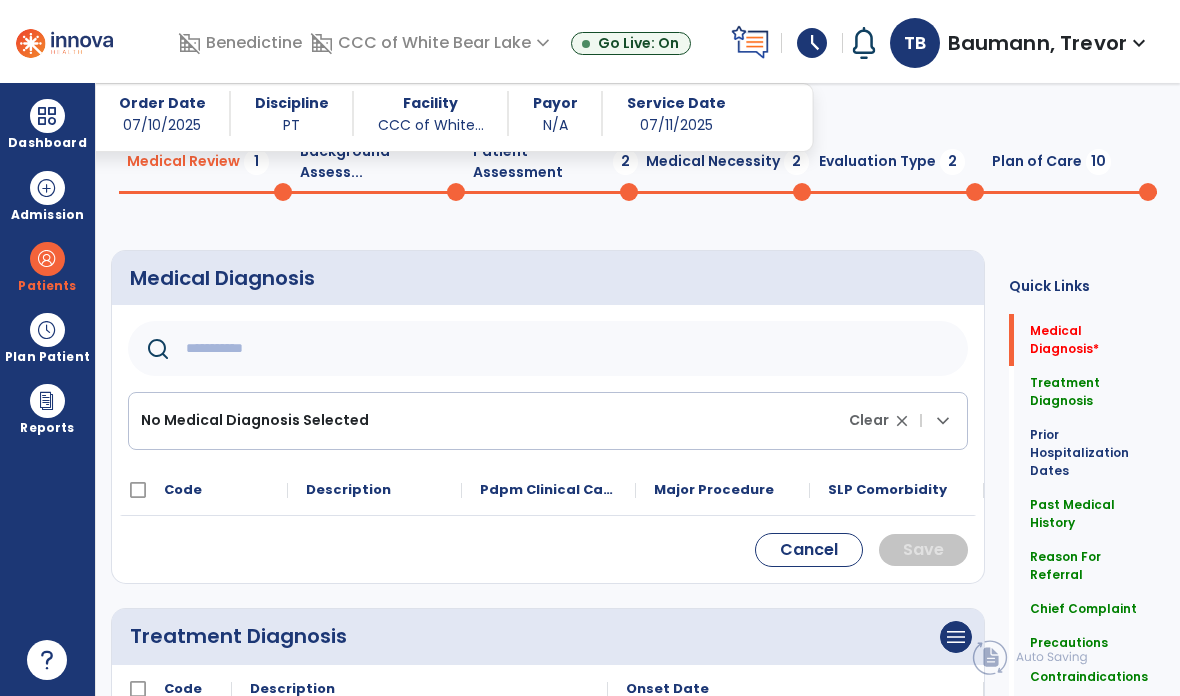 click on "No Medical Diagnosis Selected Clear close |  keyboard_arrow_down" 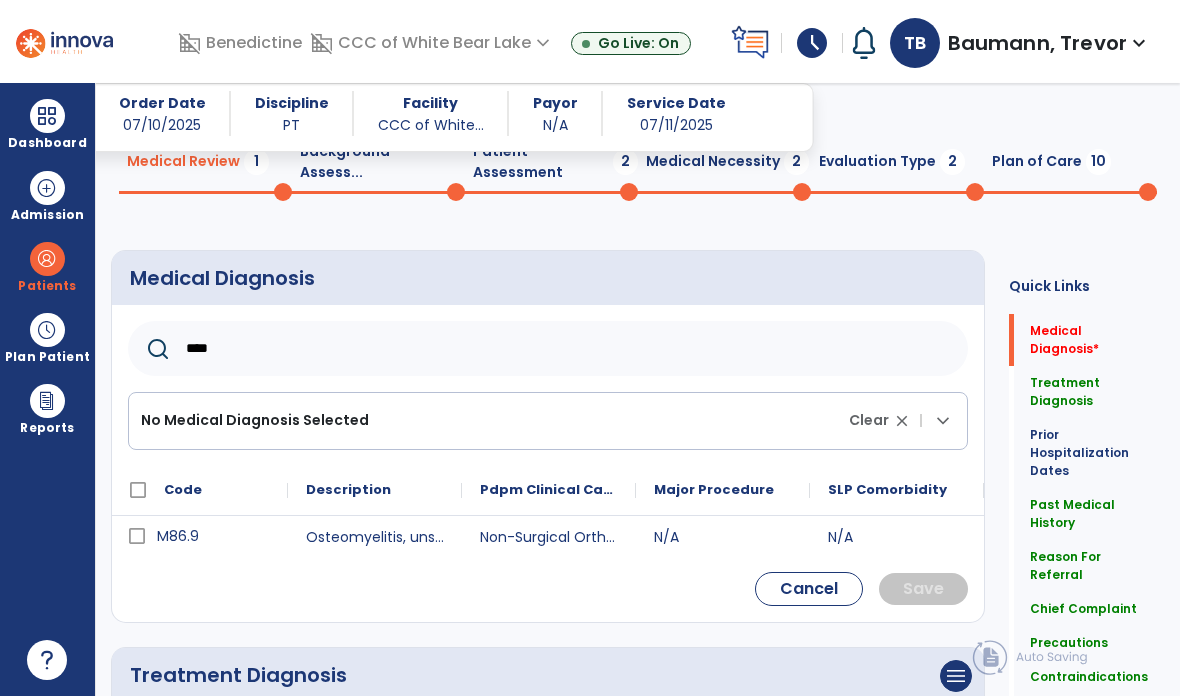 type on "****" 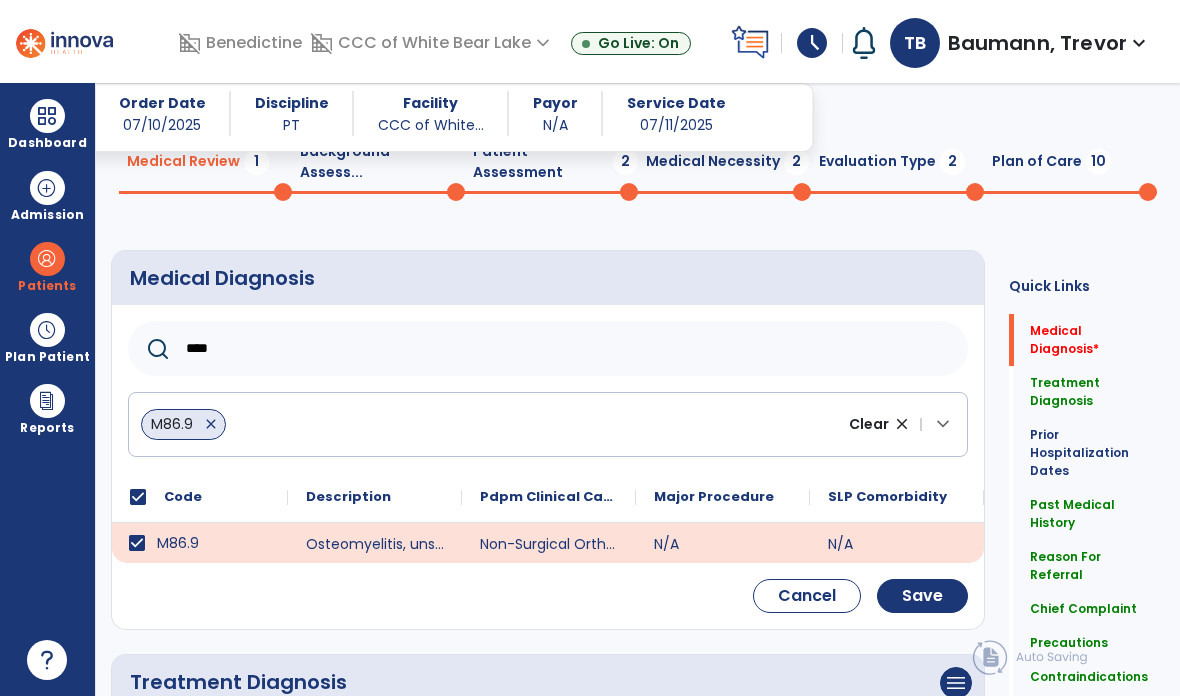 click on "Save" 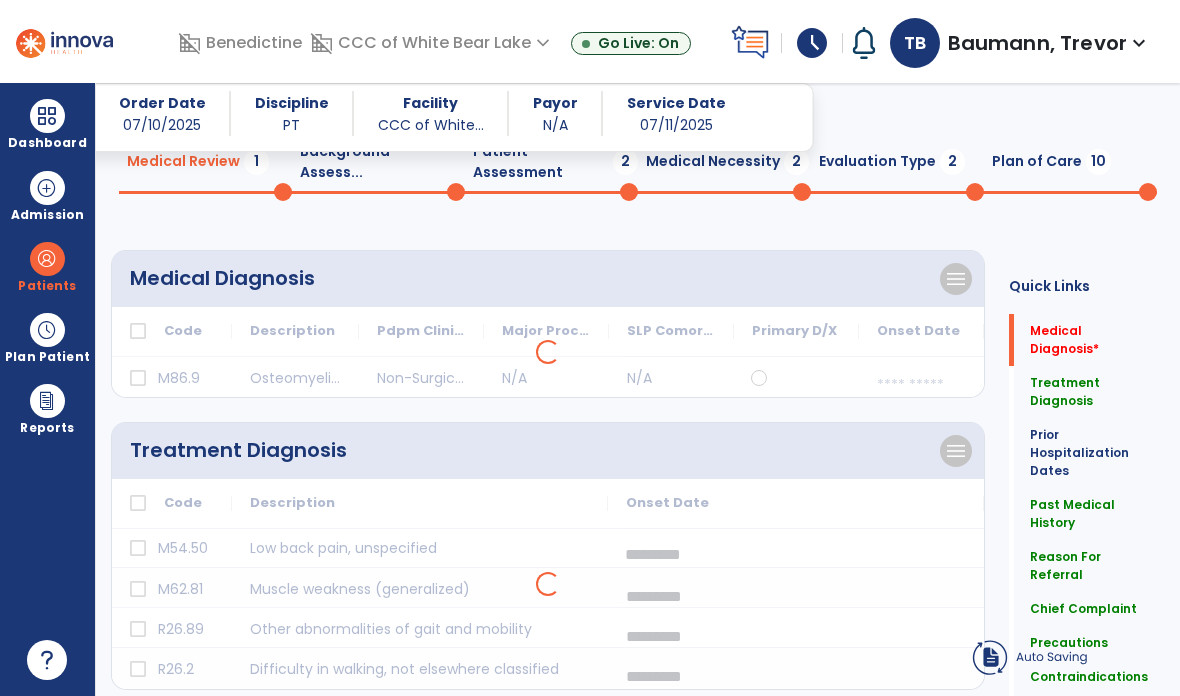 click 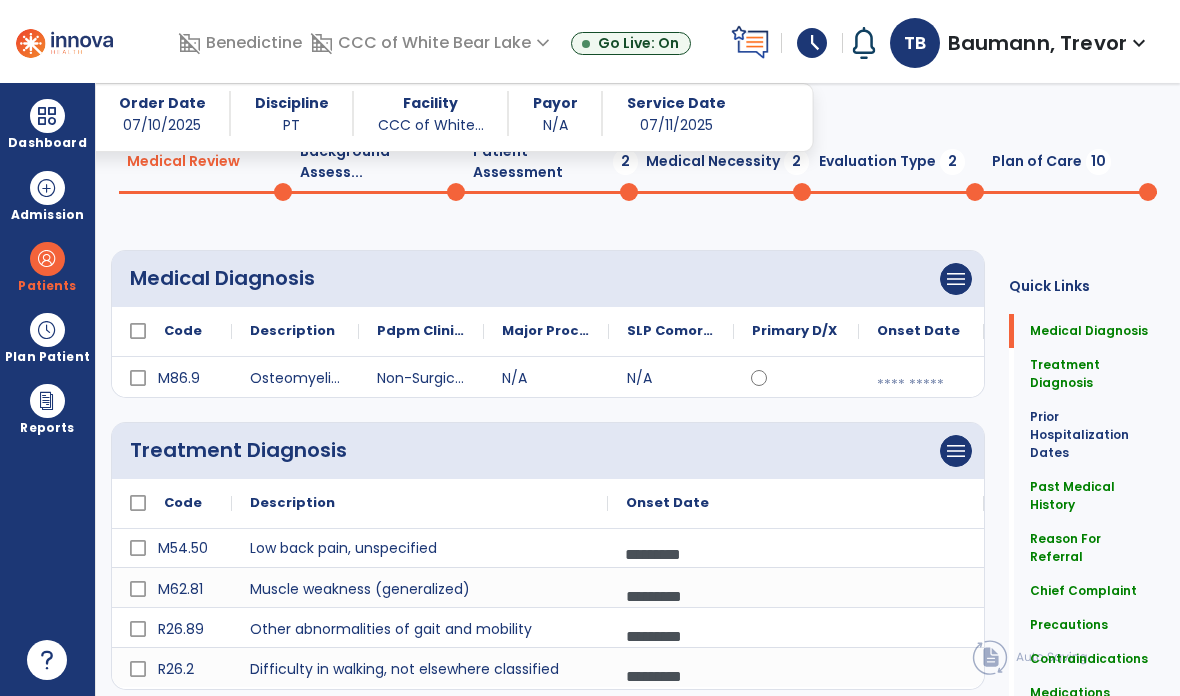 click at bounding box center [921, 385] 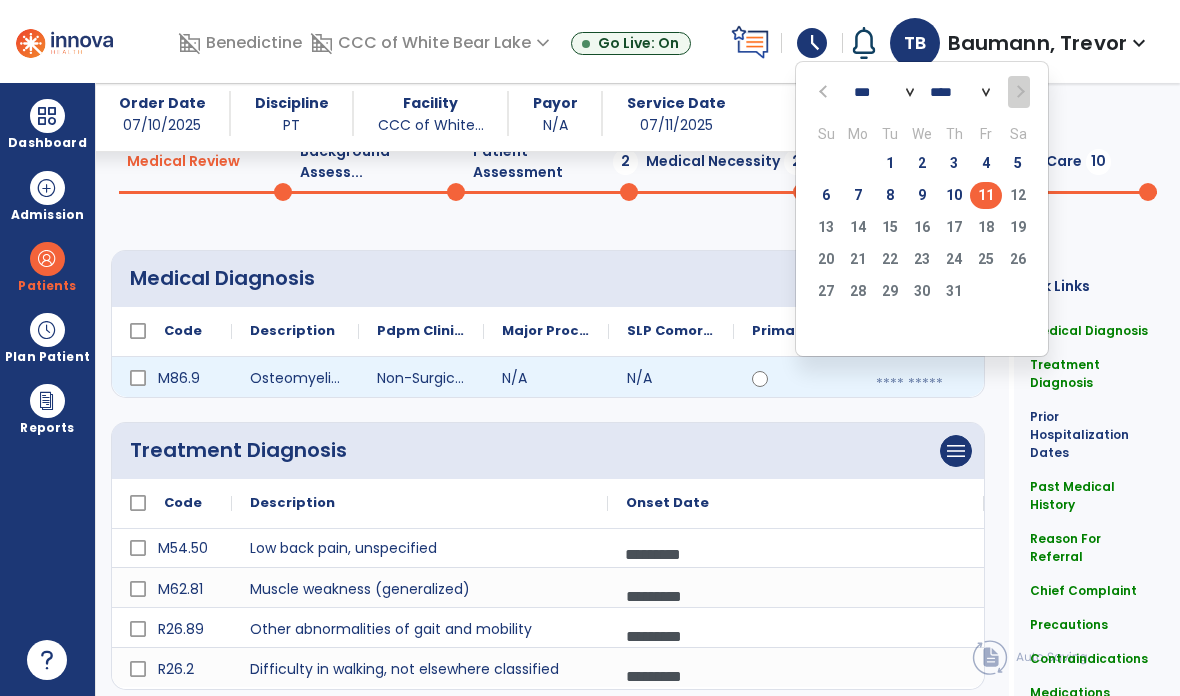 click on "10" 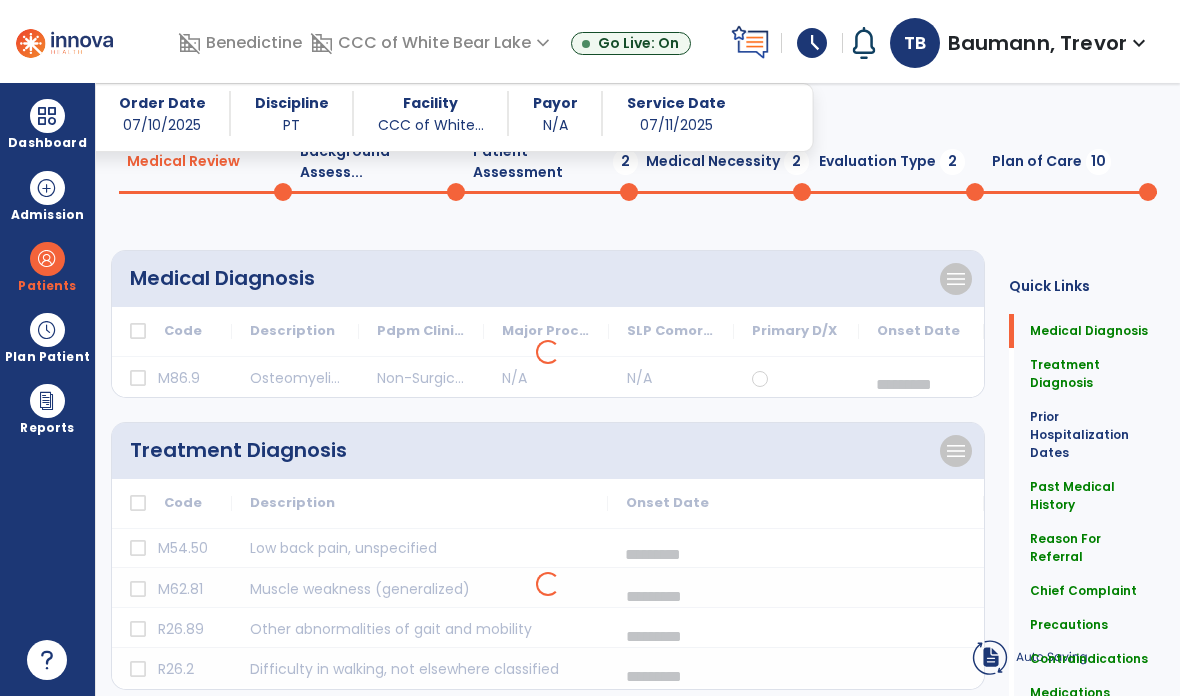 scroll, scrollTop: 73, scrollLeft: 0, axis: vertical 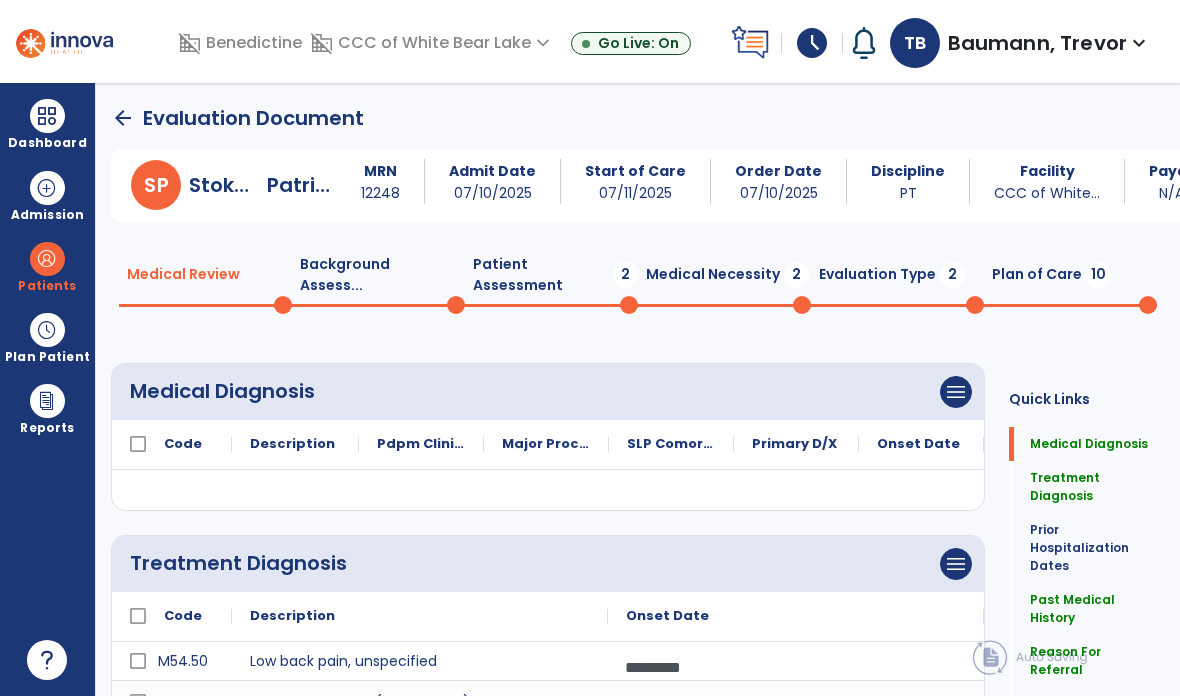 click on "Background Assess...  0" 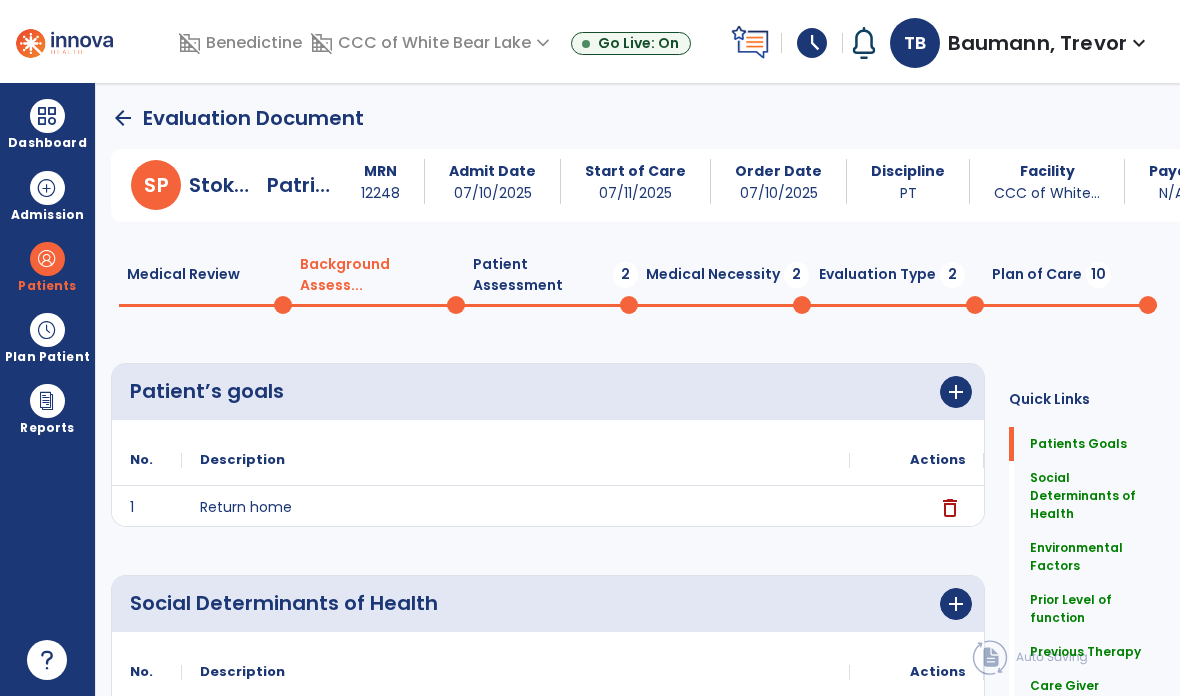 click on "Background Assess...  0" 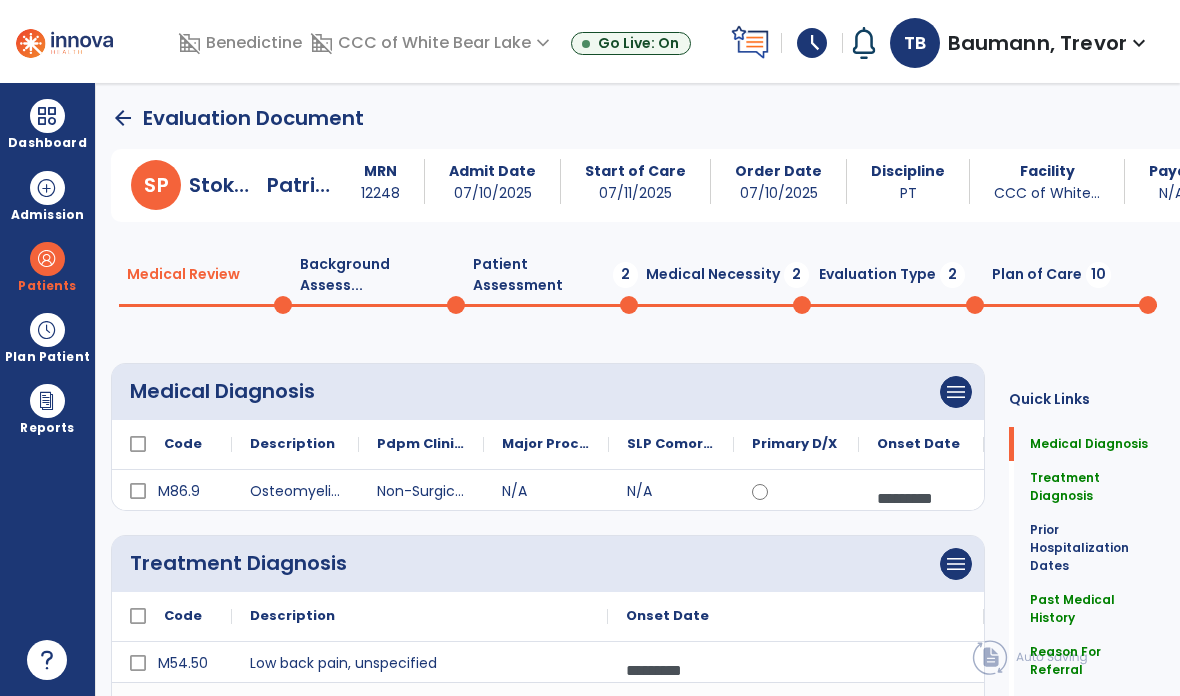 click on "Patient Assessment  2" 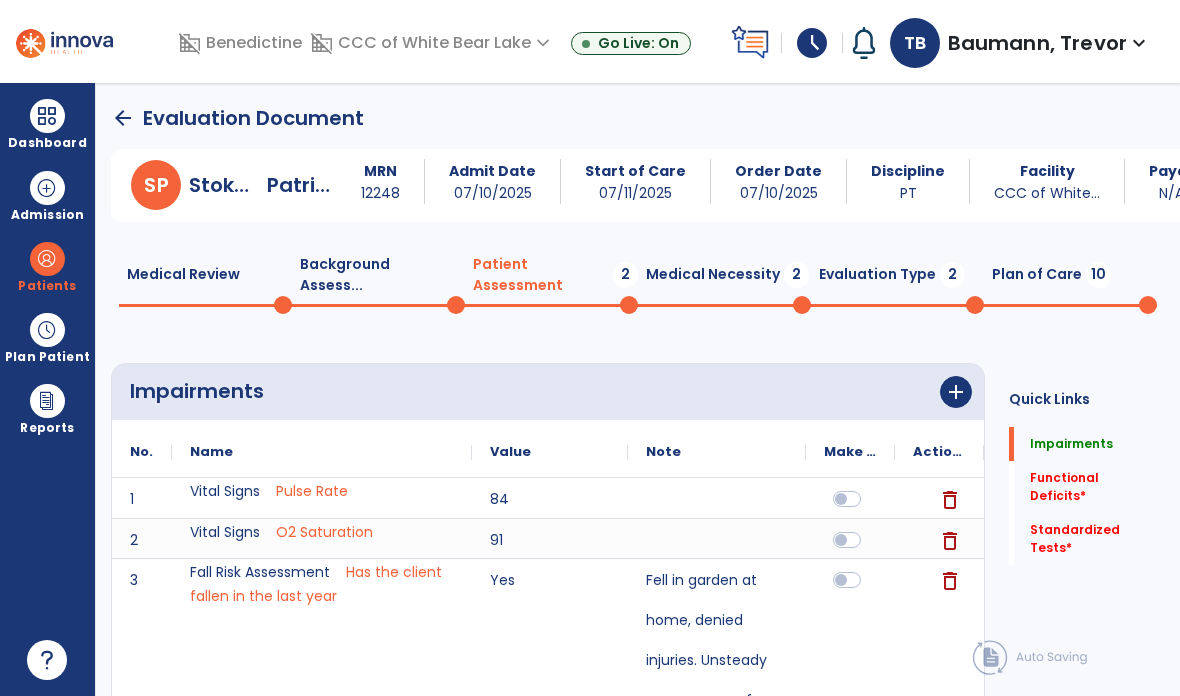 click on "add" 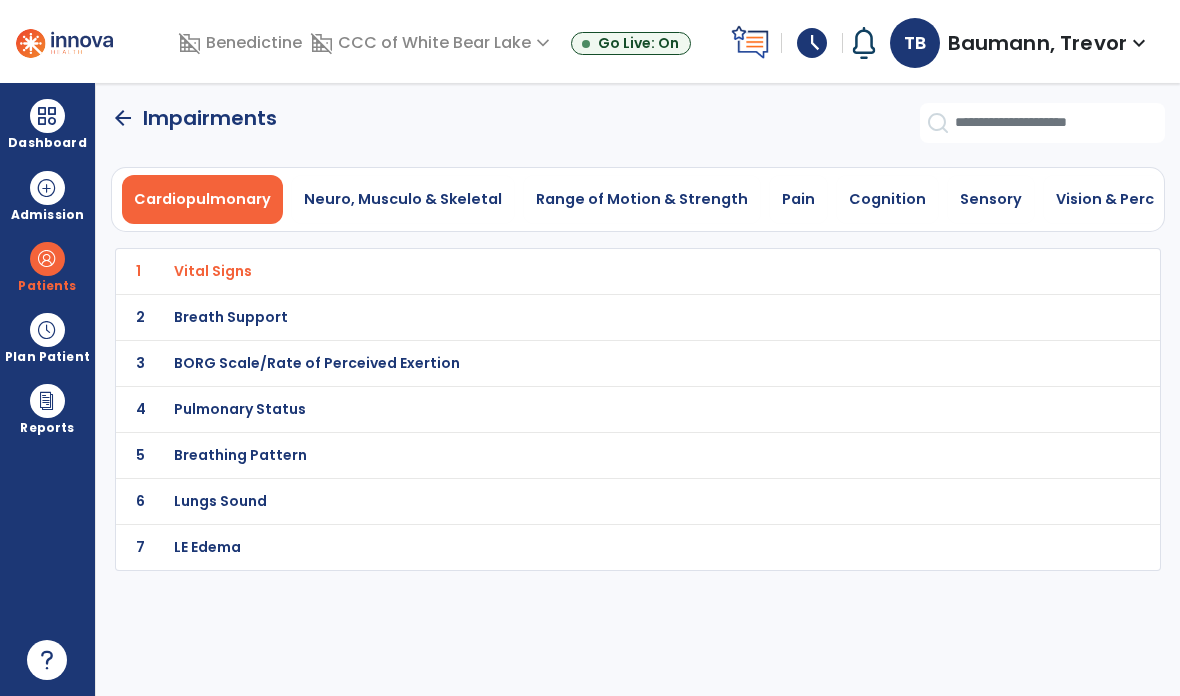 click on "Neuro, Musculo & Skeletal" at bounding box center [403, 199] 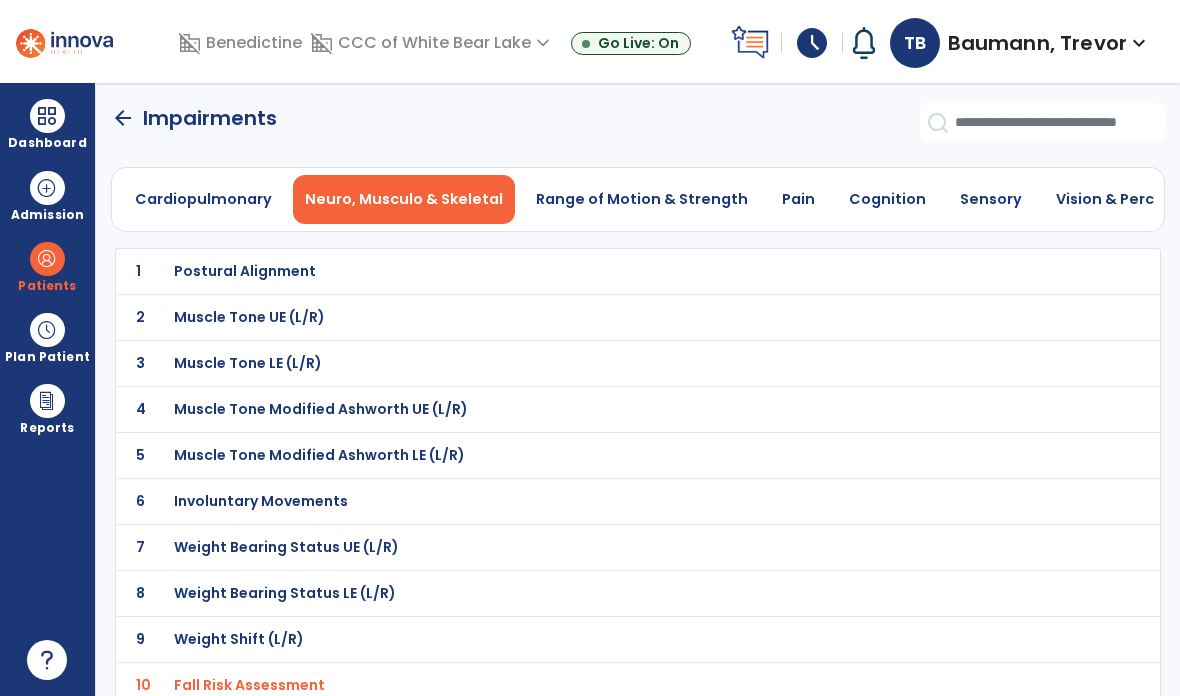 click on "Range of Motion & Strength" at bounding box center [642, 199] 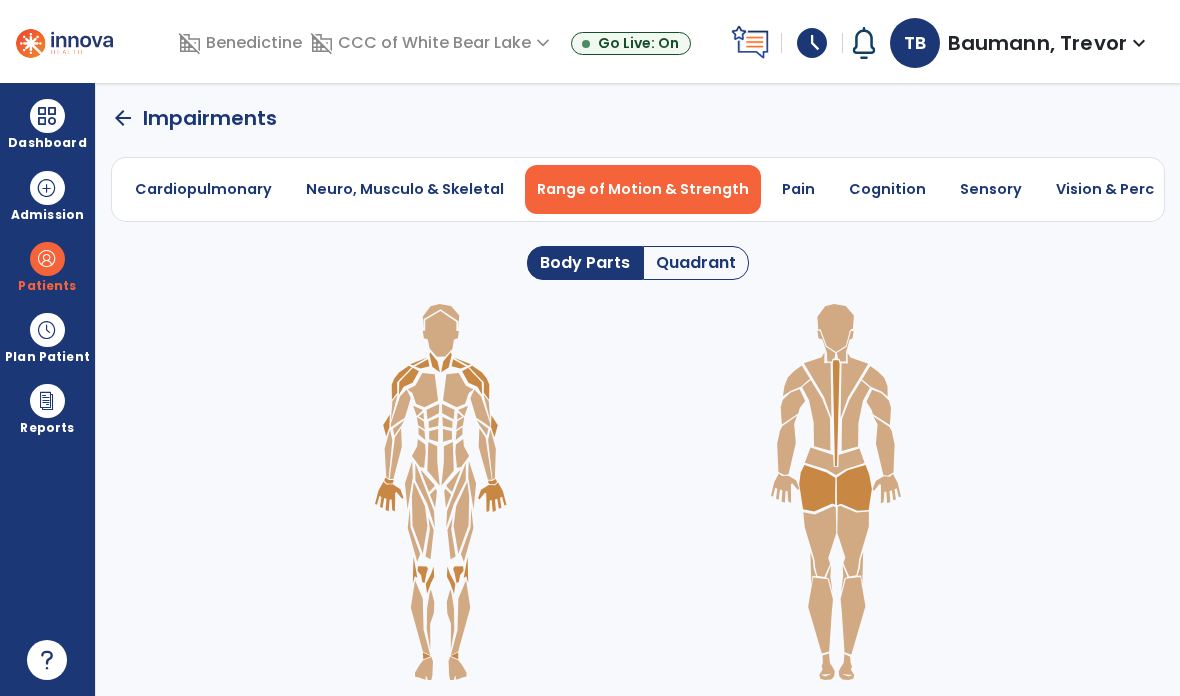 scroll, scrollTop: 0, scrollLeft: 20, axis: horizontal 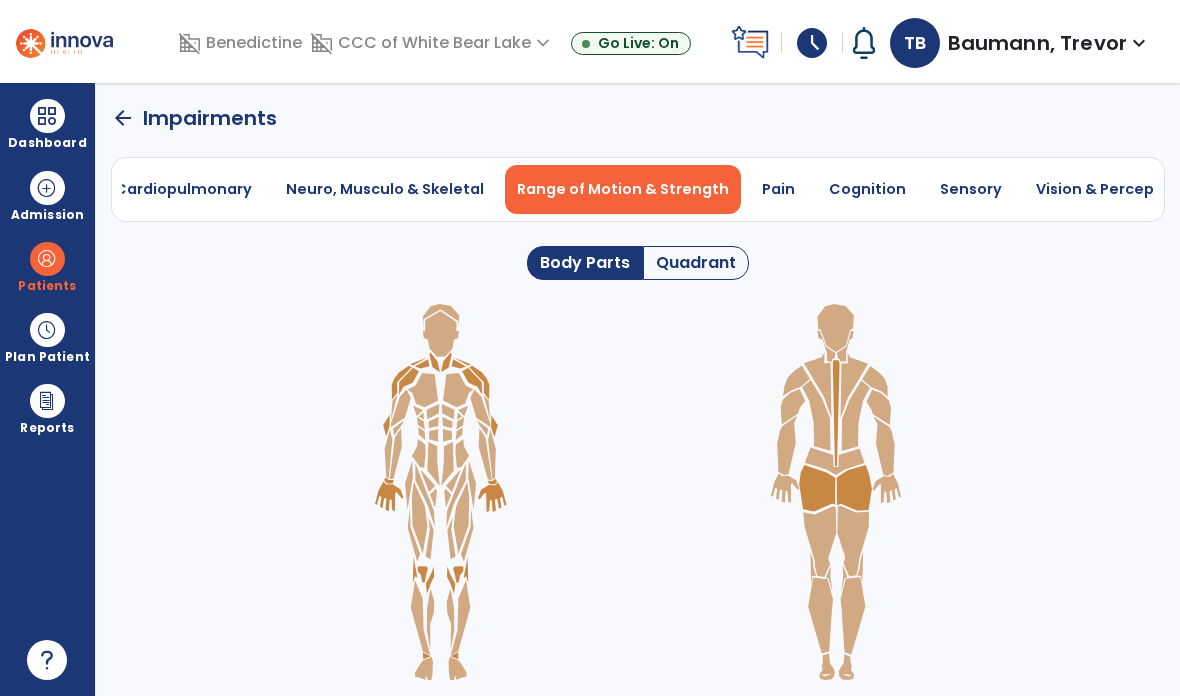 click on "Quadrant" 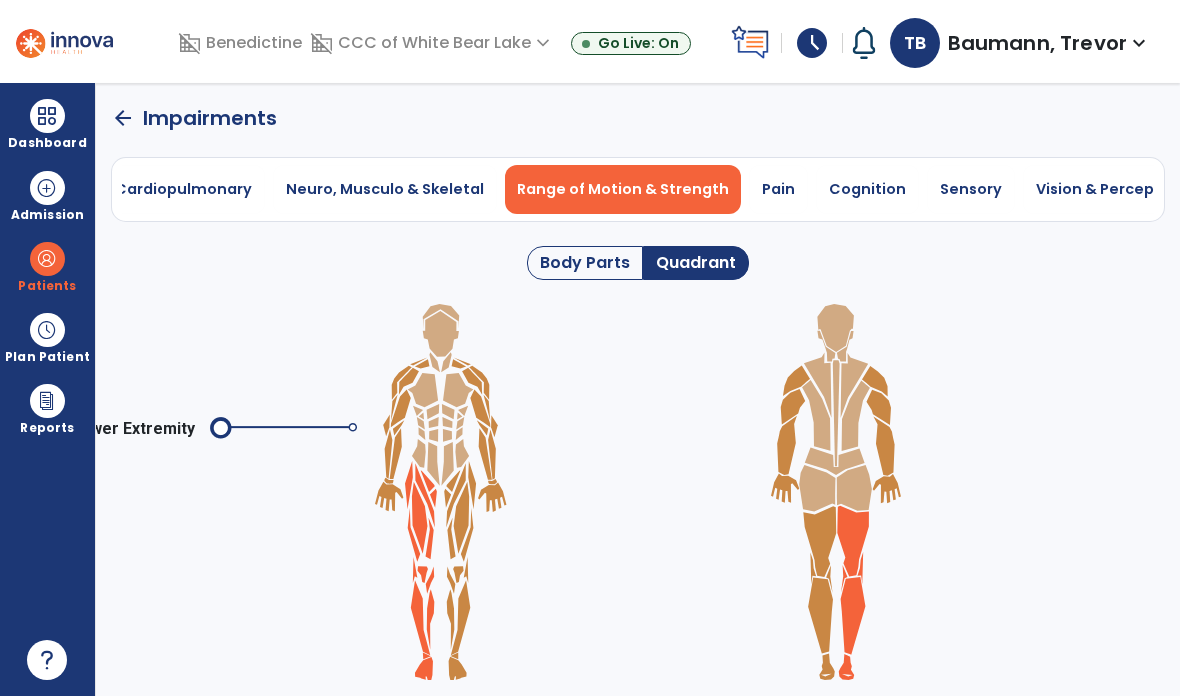click 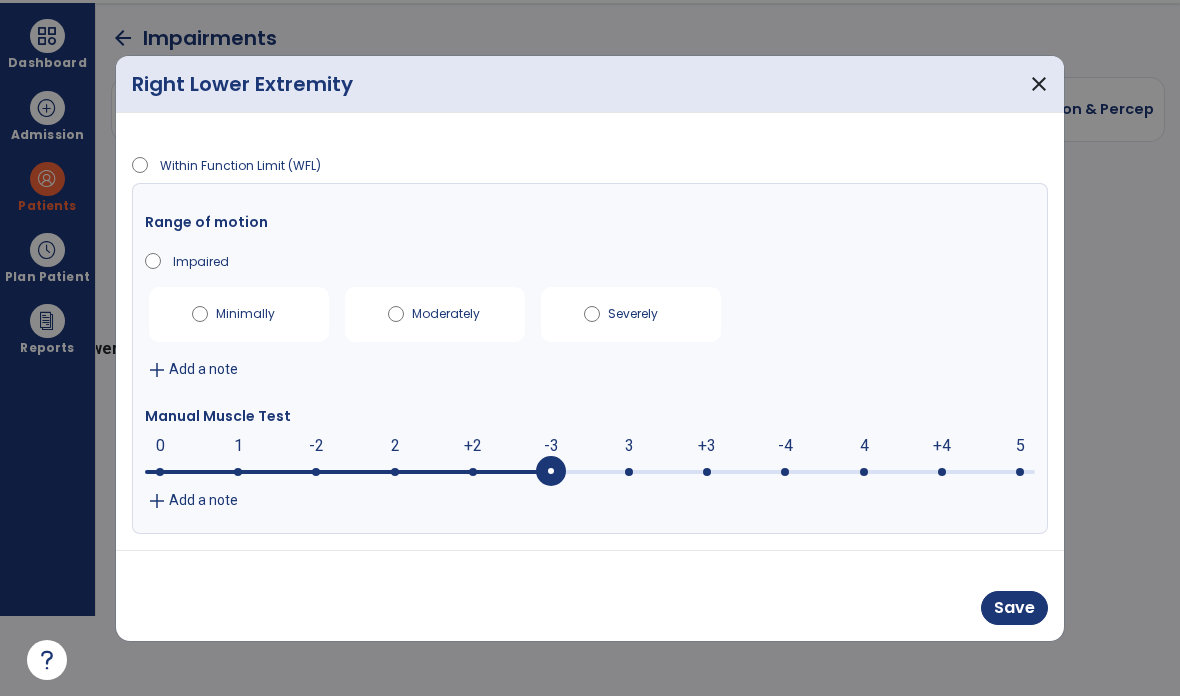 click at bounding box center (551, 472) 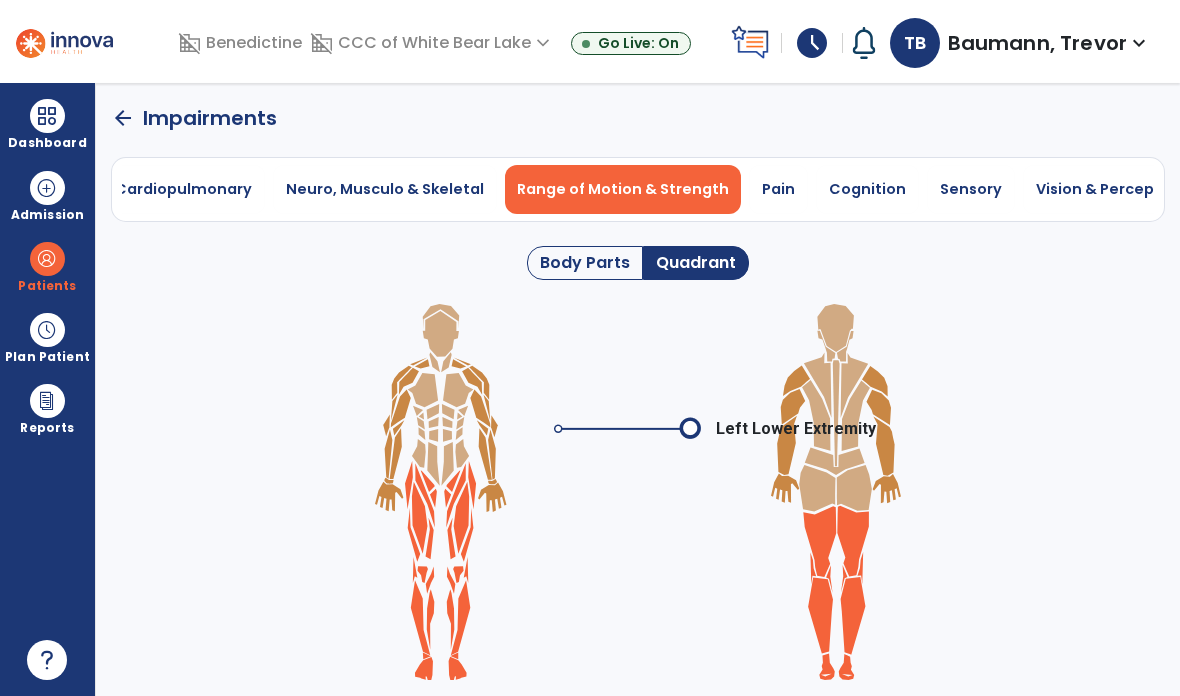 click 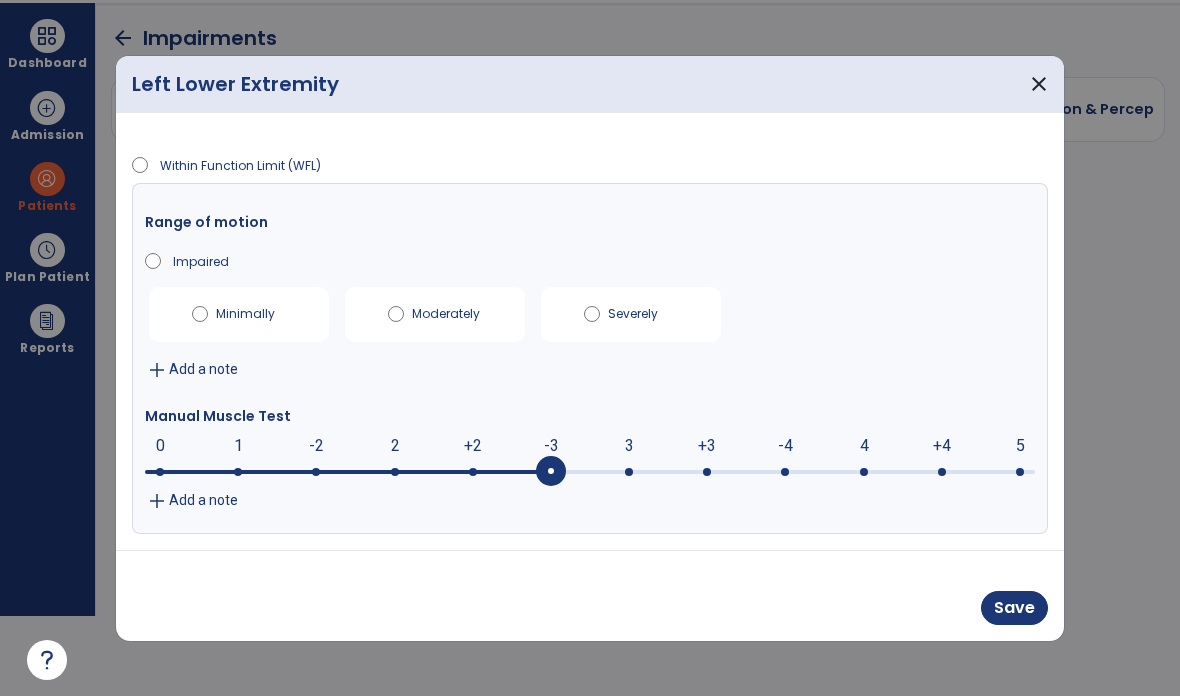 click at bounding box center (590, 470) 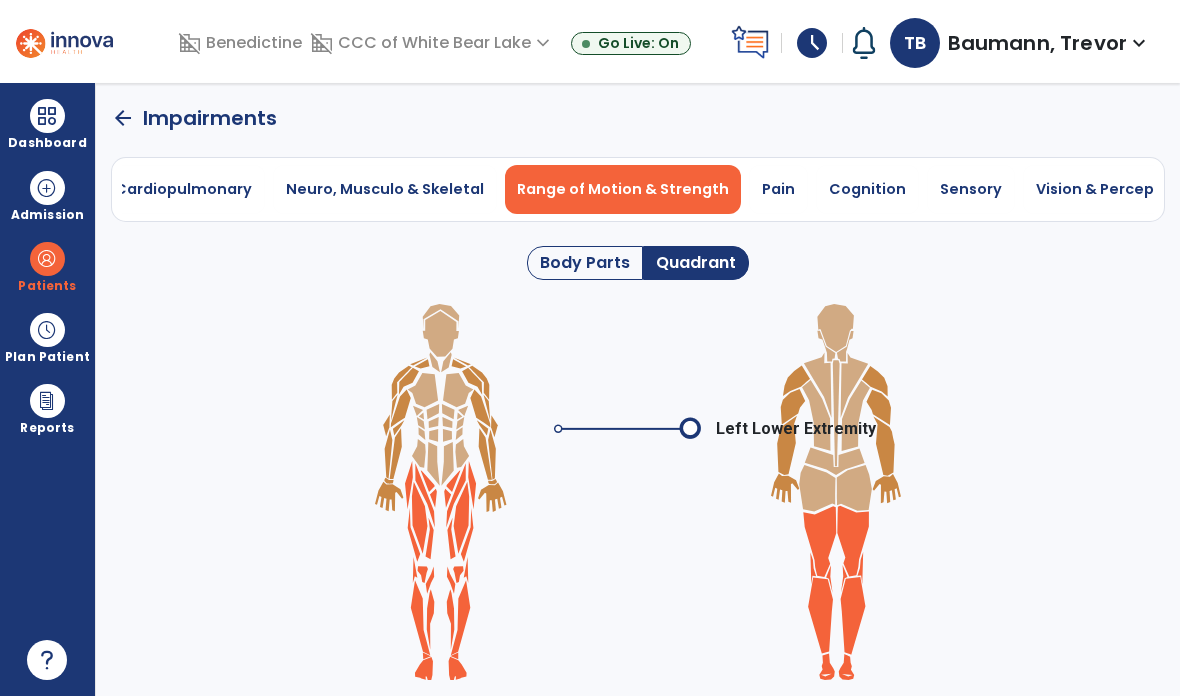 click on "Pain" at bounding box center (778, 189) 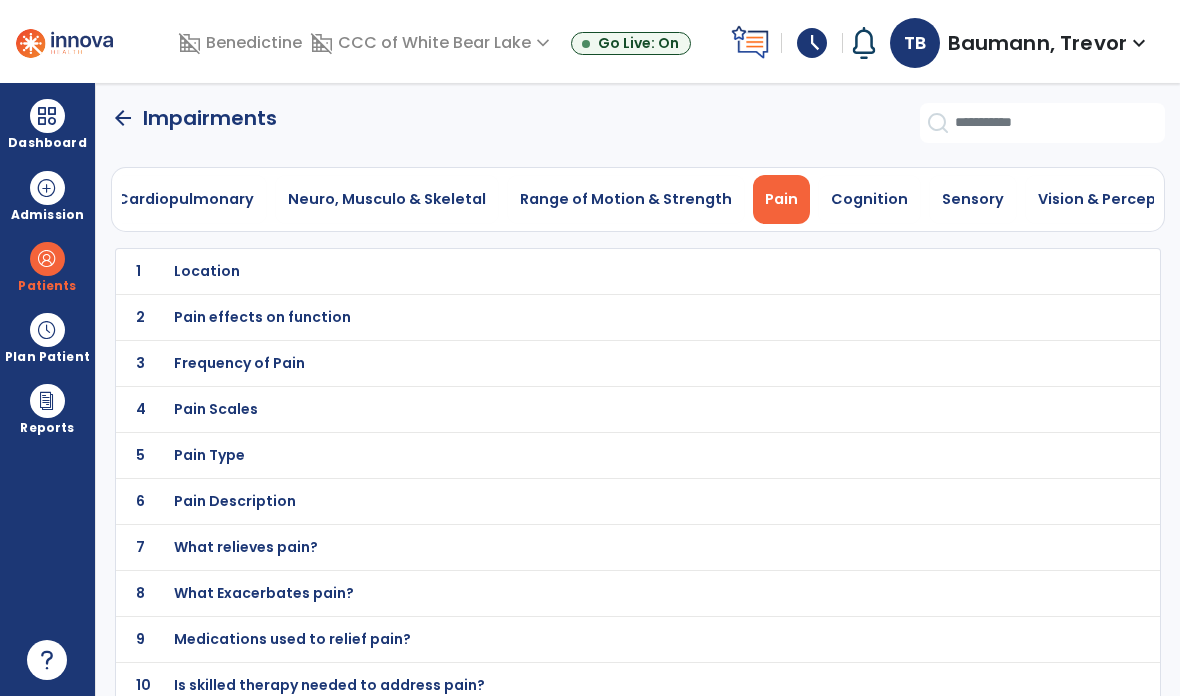 scroll, scrollTop: 0, scrollLeft: 20, axis: horizontal 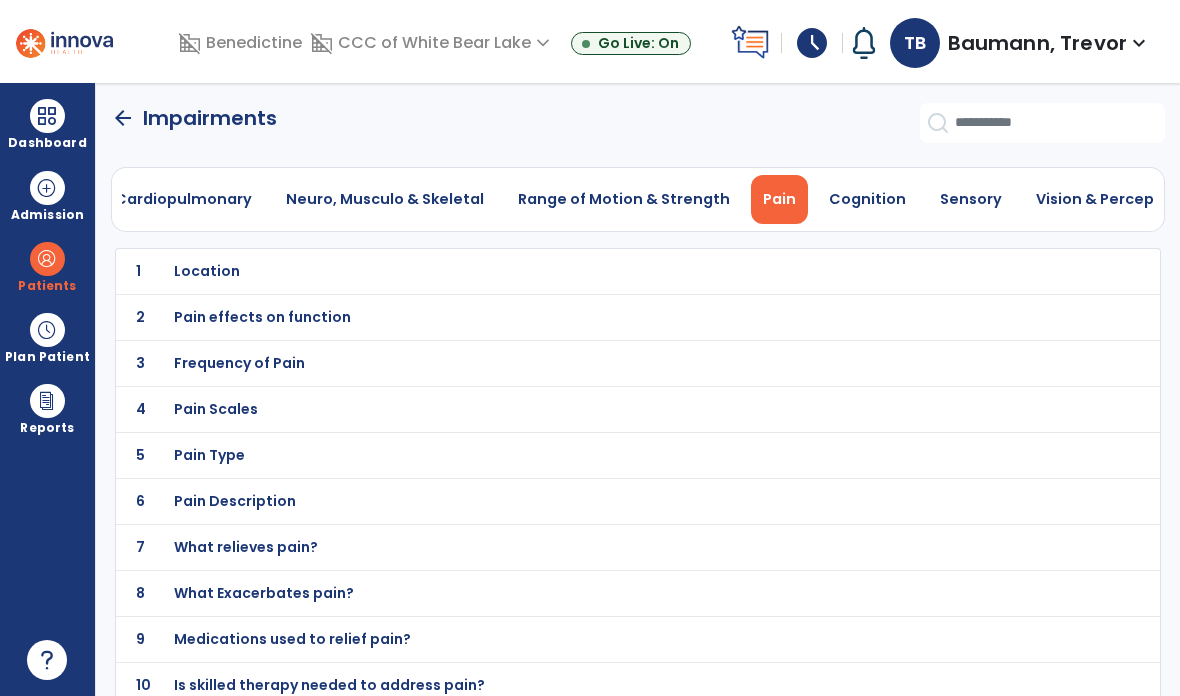 click on "1 Location" 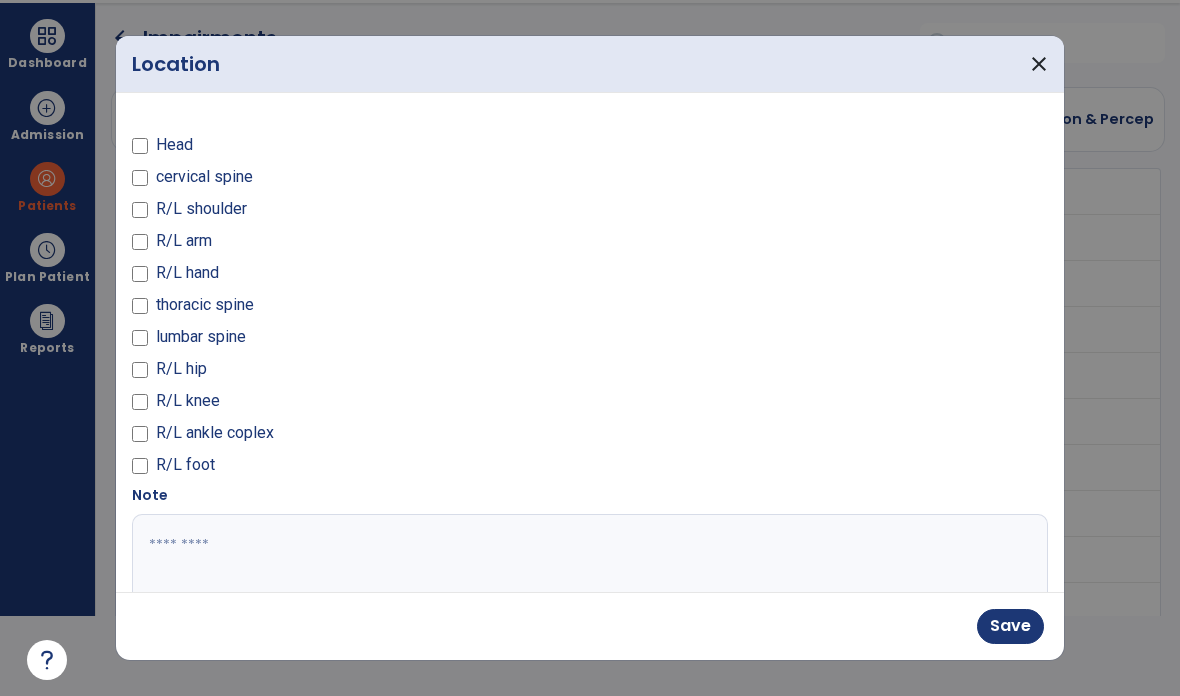click on "Save" at bounding box center [1010, 626] 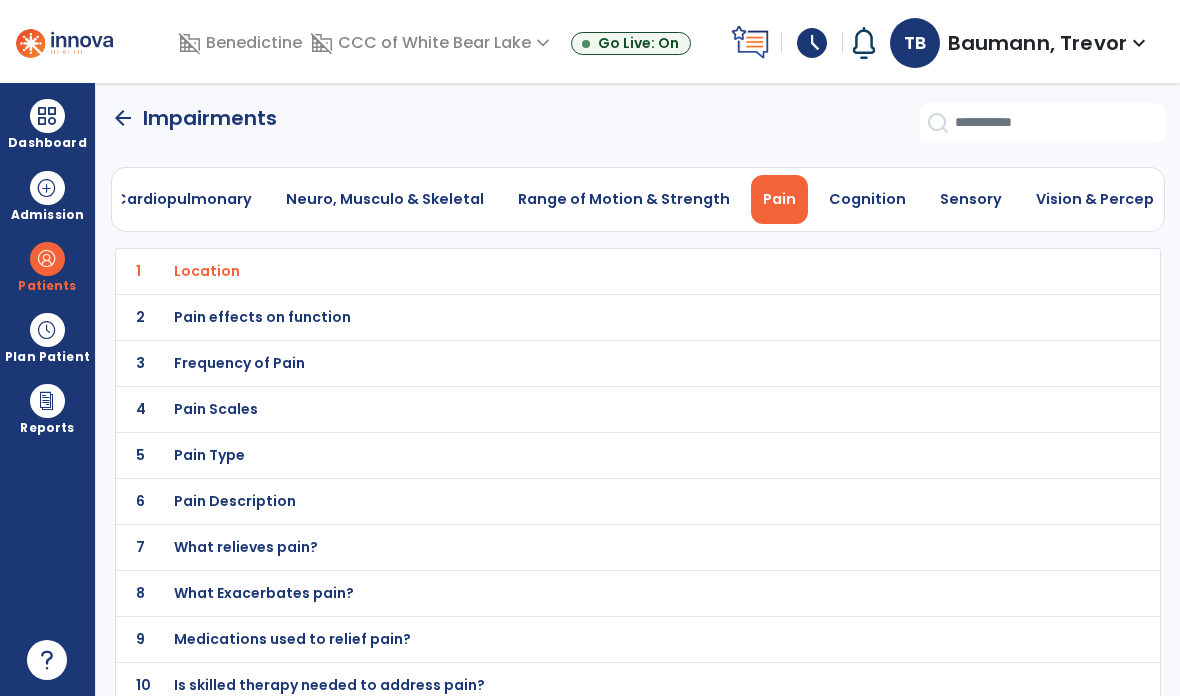 click on "2 Pain effects on function" 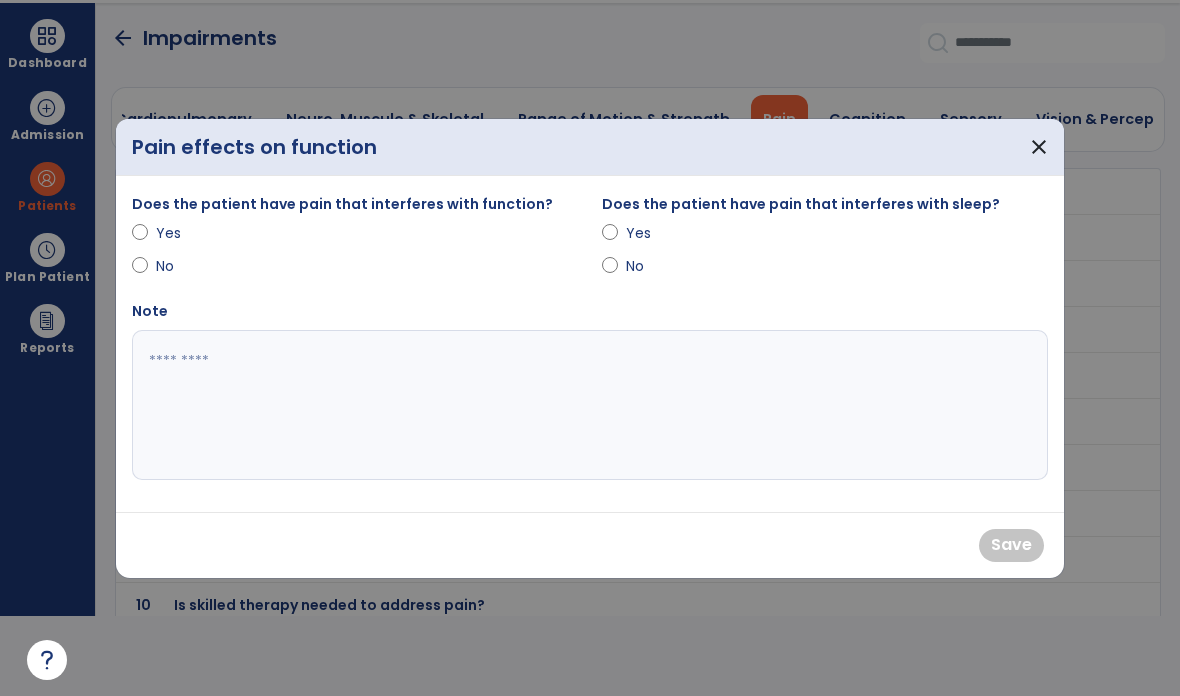 scroll, scrollTop: 0, scrollLeft: 0, axis: both 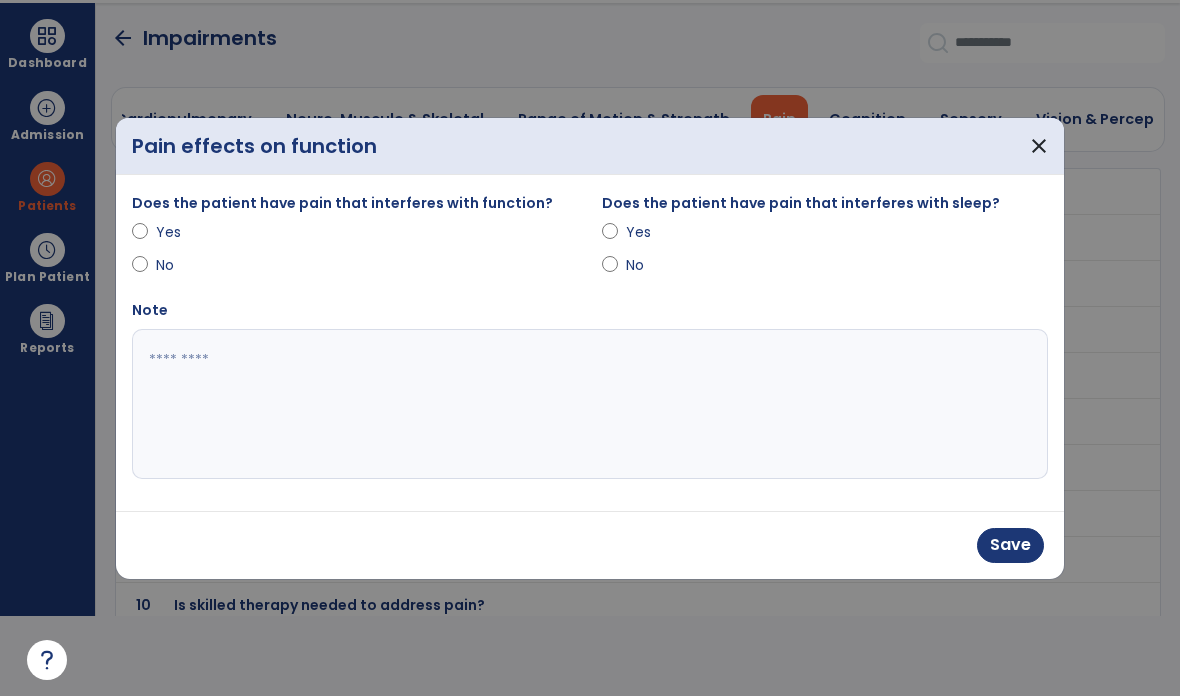 click on "Save" at bounding box center [1010, 545] 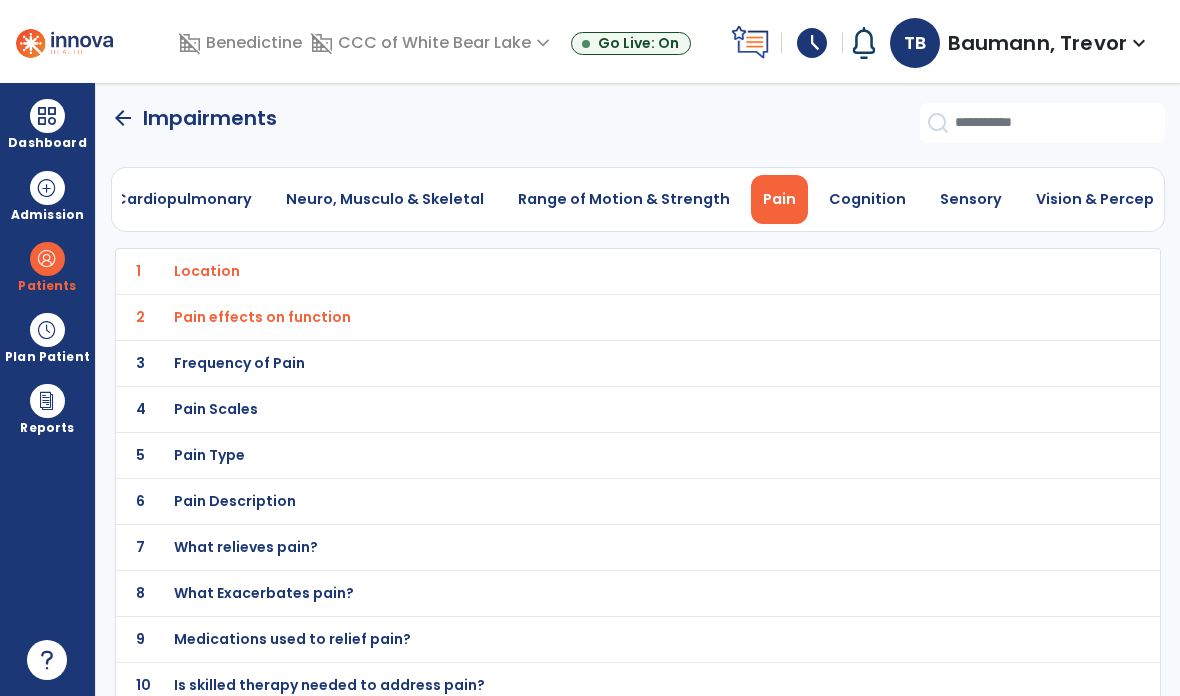 click on "Frequency of Pain" at bounding box center (207, 271) 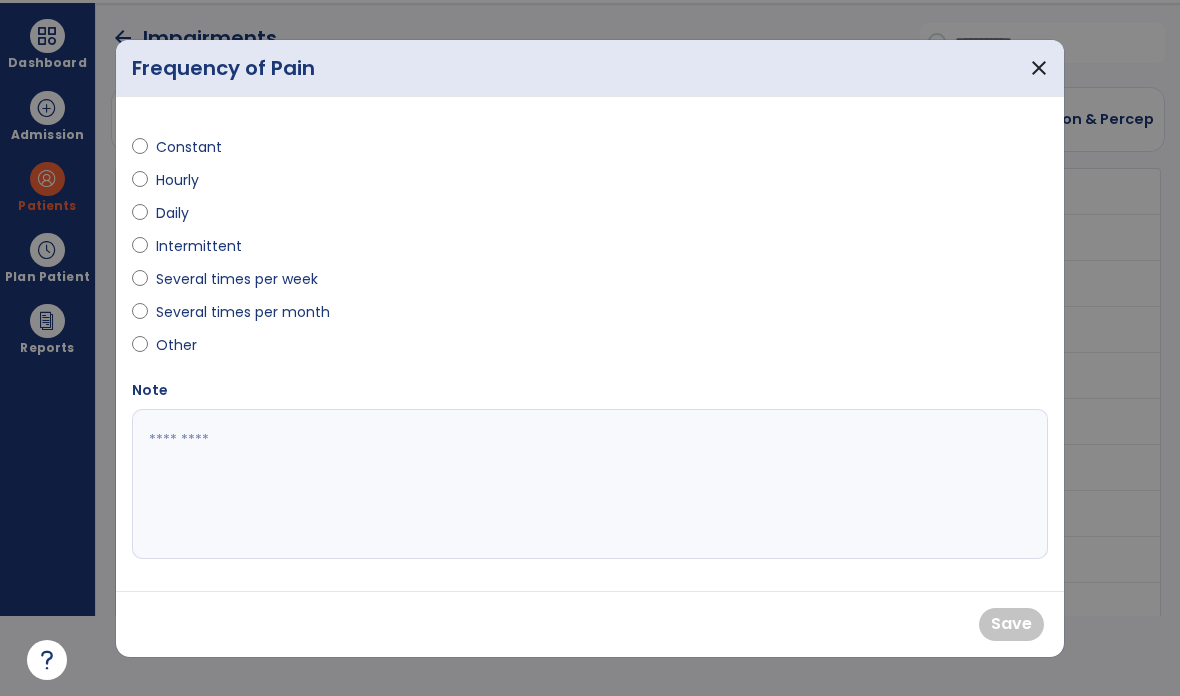 scroll, scrollTop: 0, scrollLeft: 0, axis: both 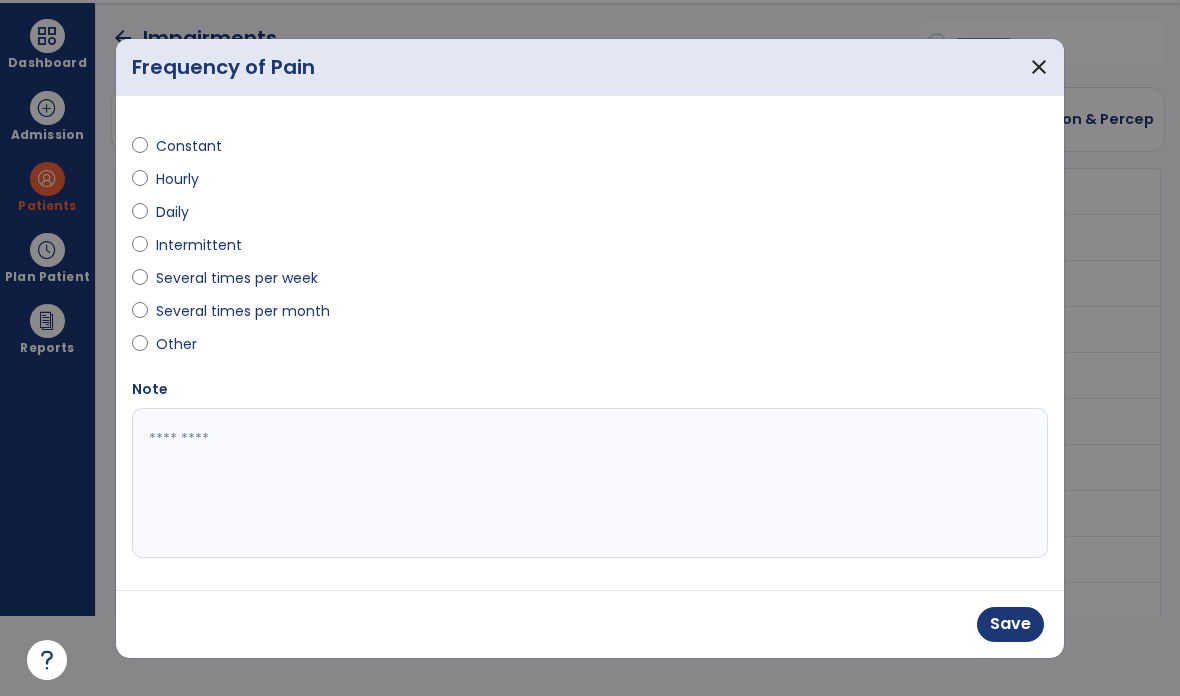 click on "Save" at bounding box center [1010, 624] 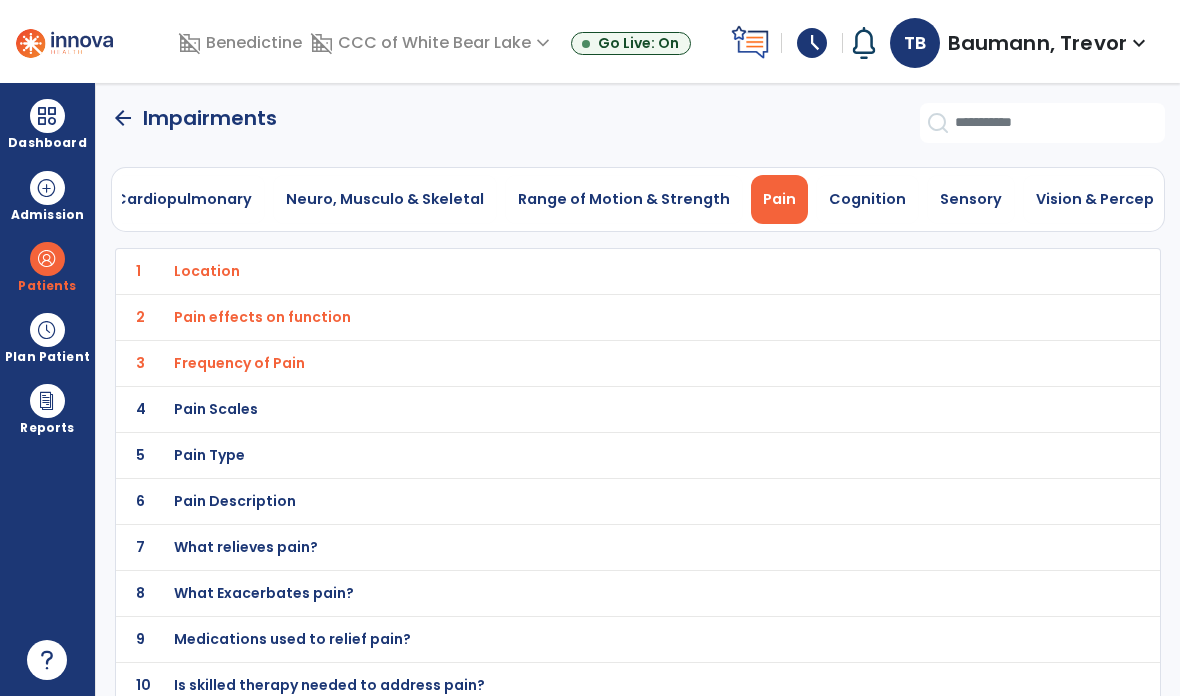 click on "Pain Scales" at bounding box center (207, 271) 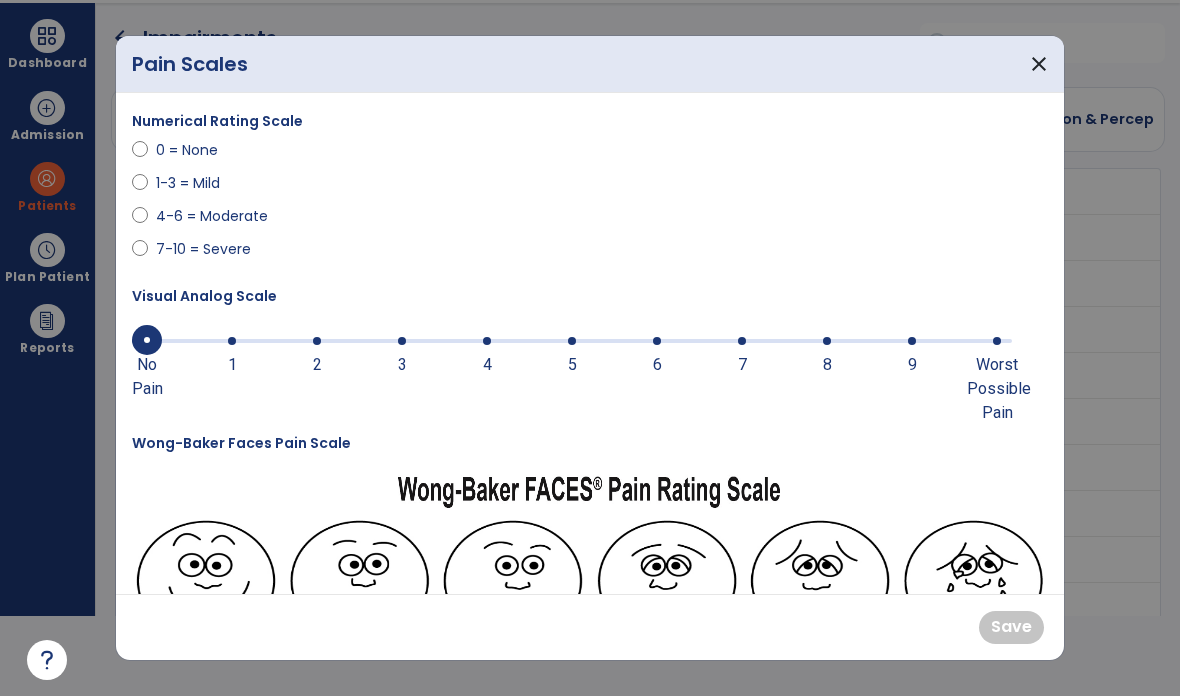 click on "close" at bounding box center (1039, 64) 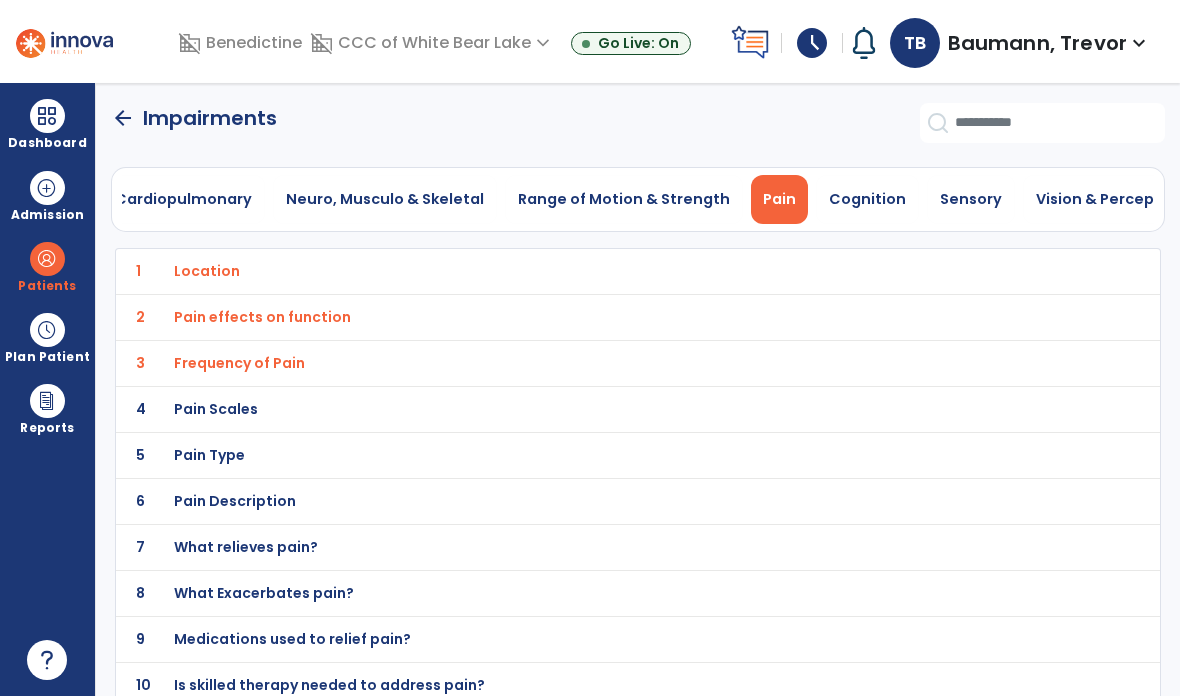 scroll, scrollTop: 80, scrollLeft: 0, axis: vertical 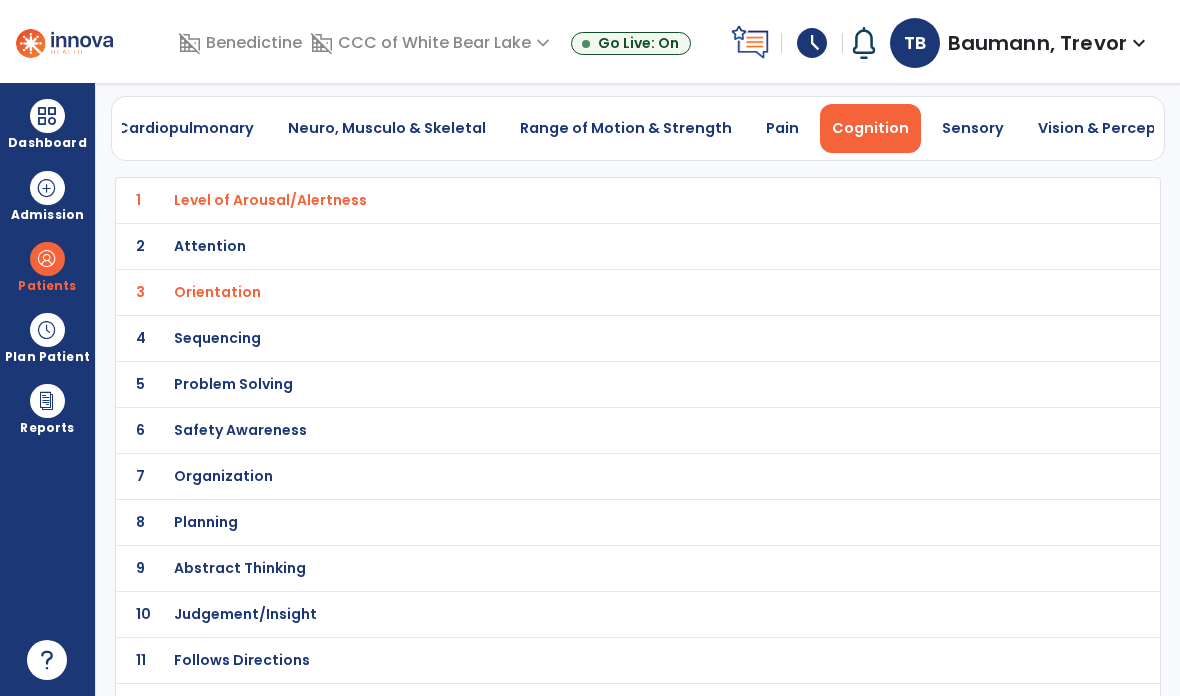 click on "Sensory" at bounding box center [973, 128] 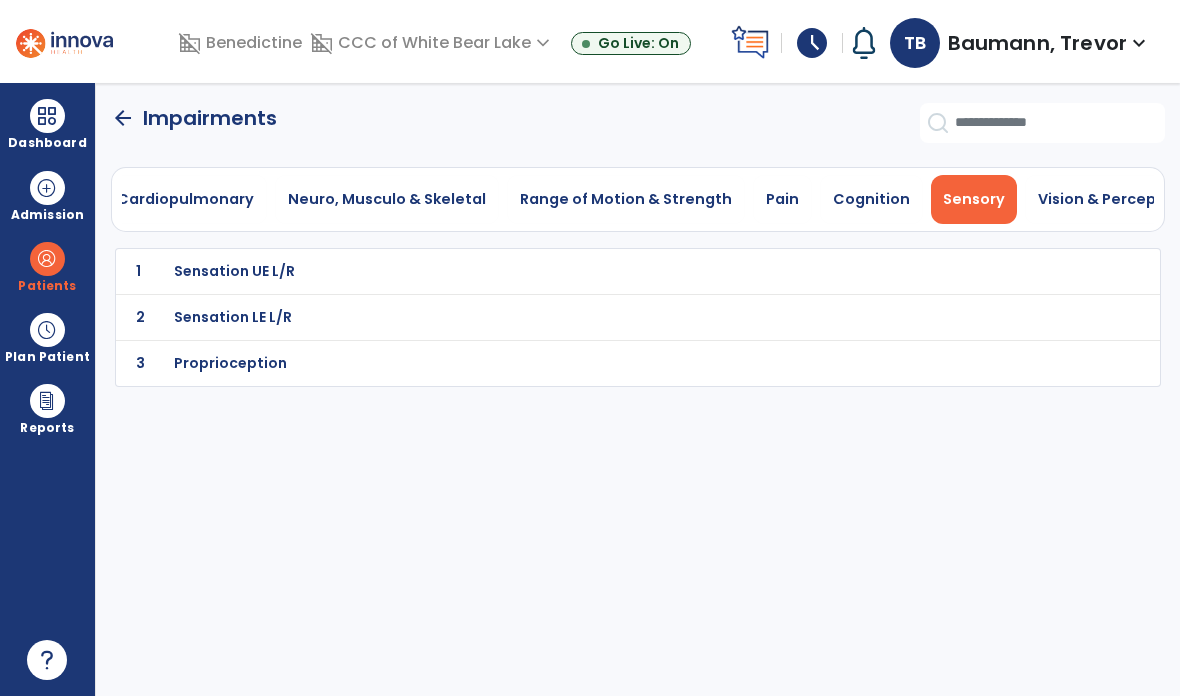 scroll, scrollTop: 0, scrollLeft: 0, axis: both 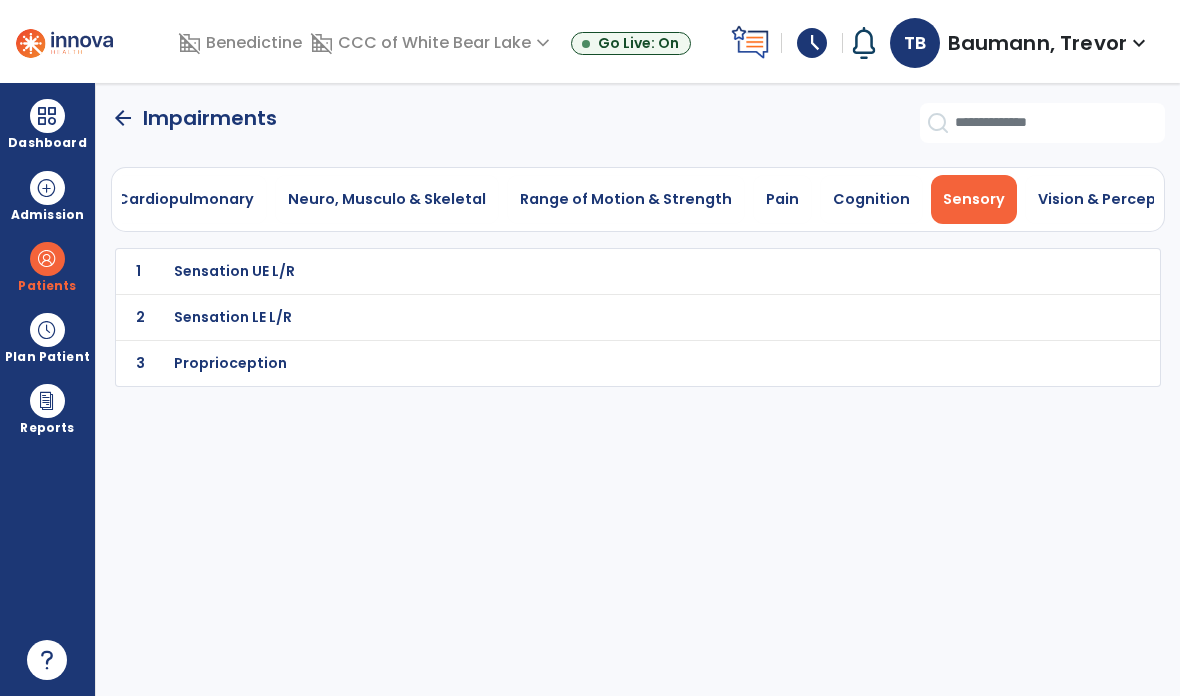 click on "2 Sensation LE L/R" 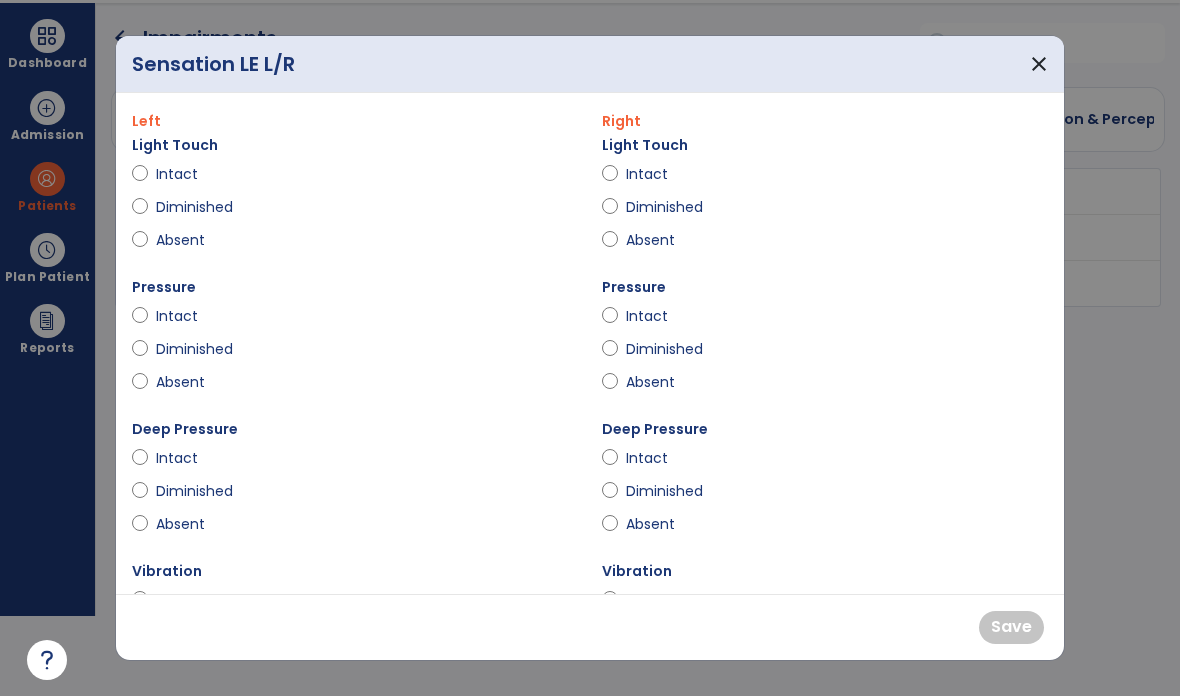 scroll, scrollTop: 0, scrollLeft: 0, axis: both 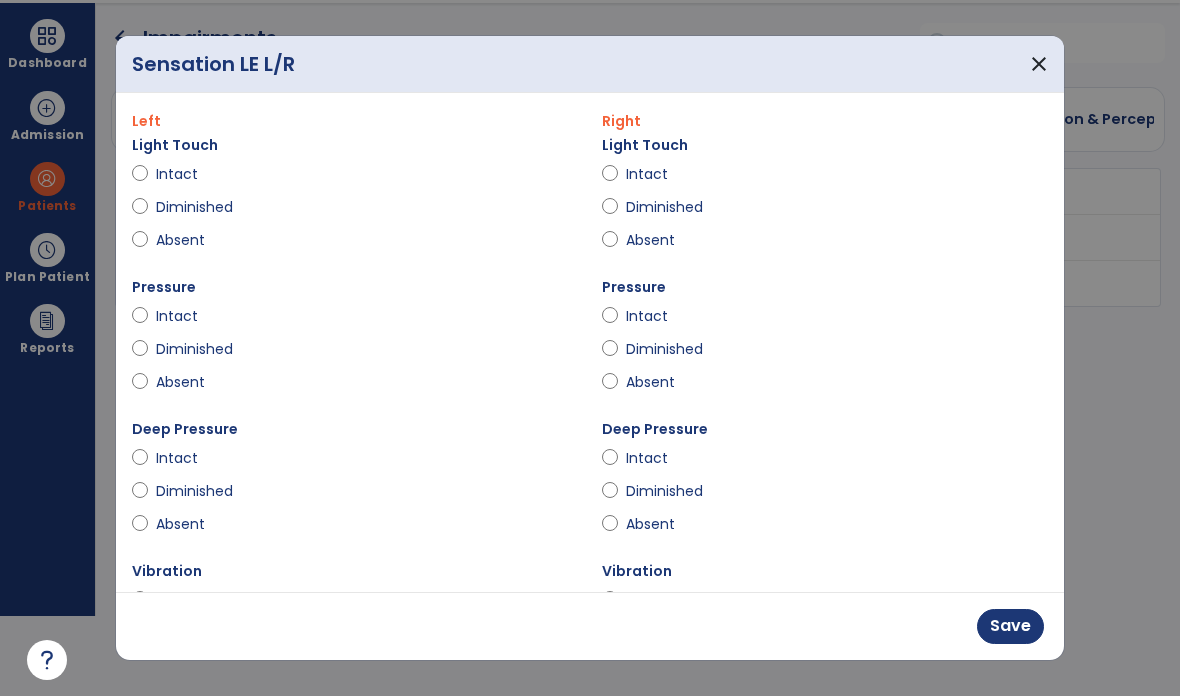 click at bounding box center (140, 211) 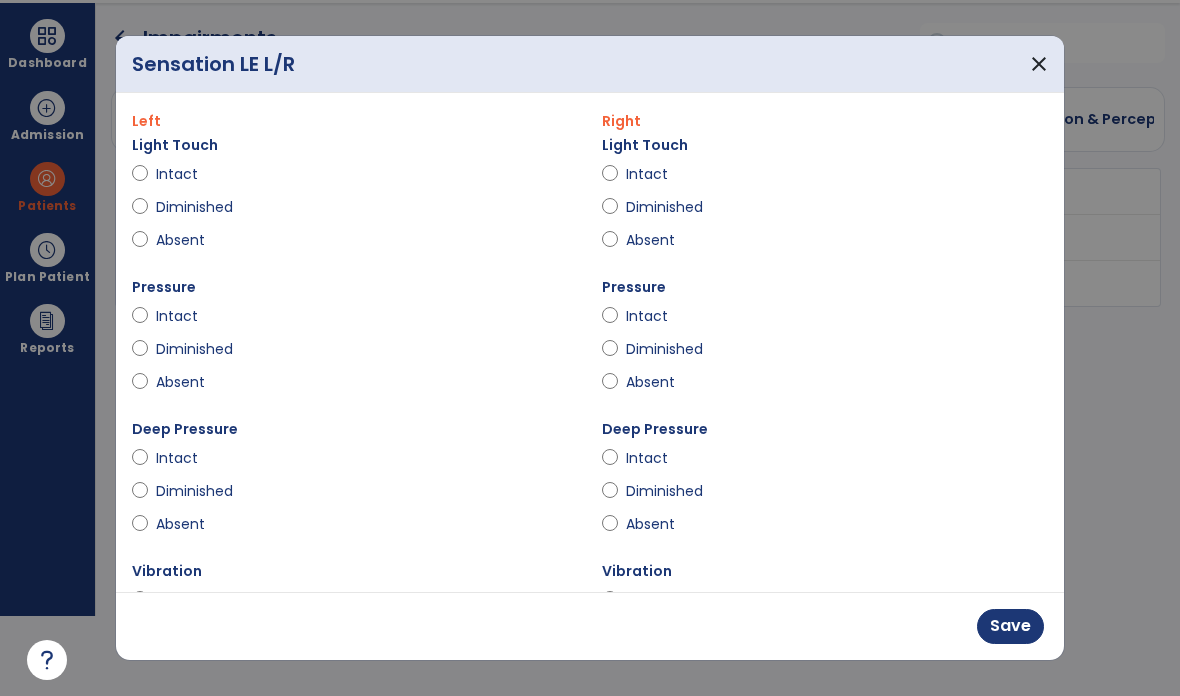 click on "Pressure Intact Diminished Absent" at bounding box center (355, 346) 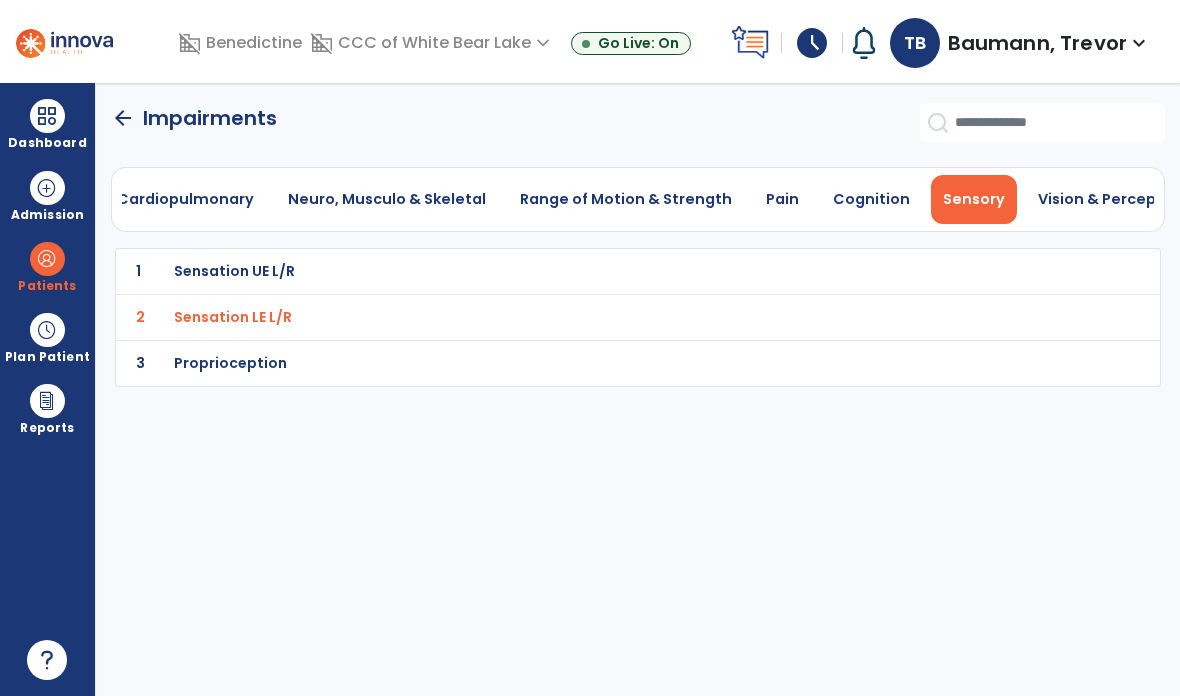 click on "Neuro, Musculo & Skeletal" at bounding box center (387, 199) 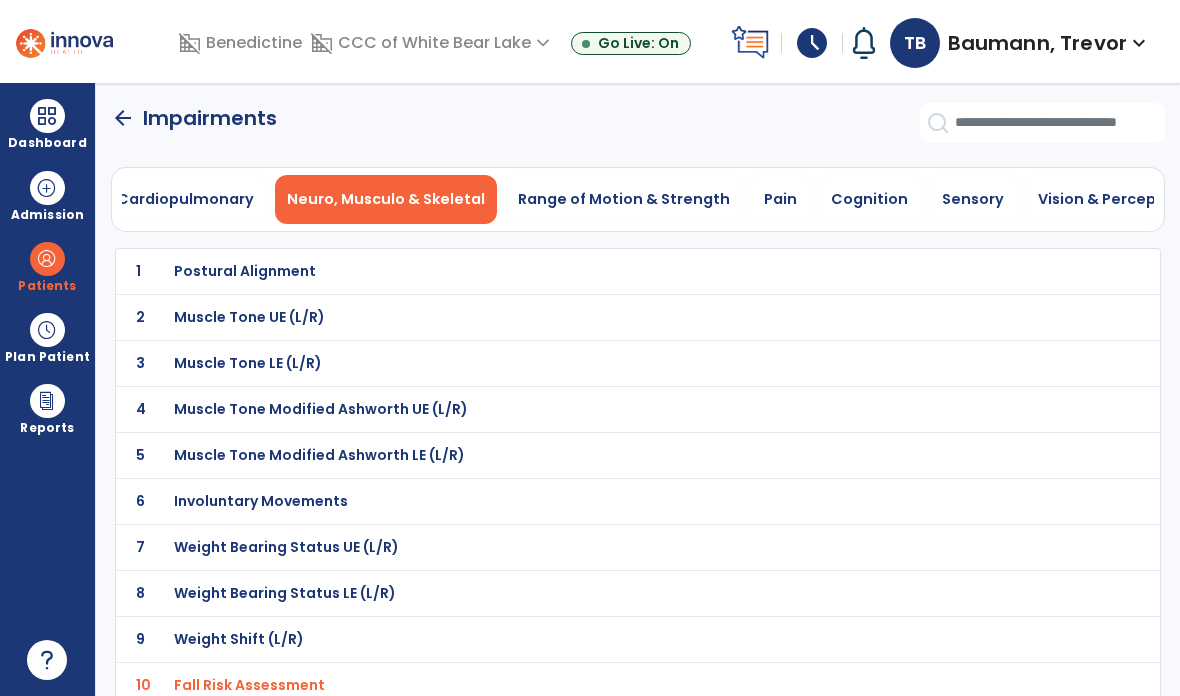 click on "Cardiopulmonary" at bounding box center [185, 199] 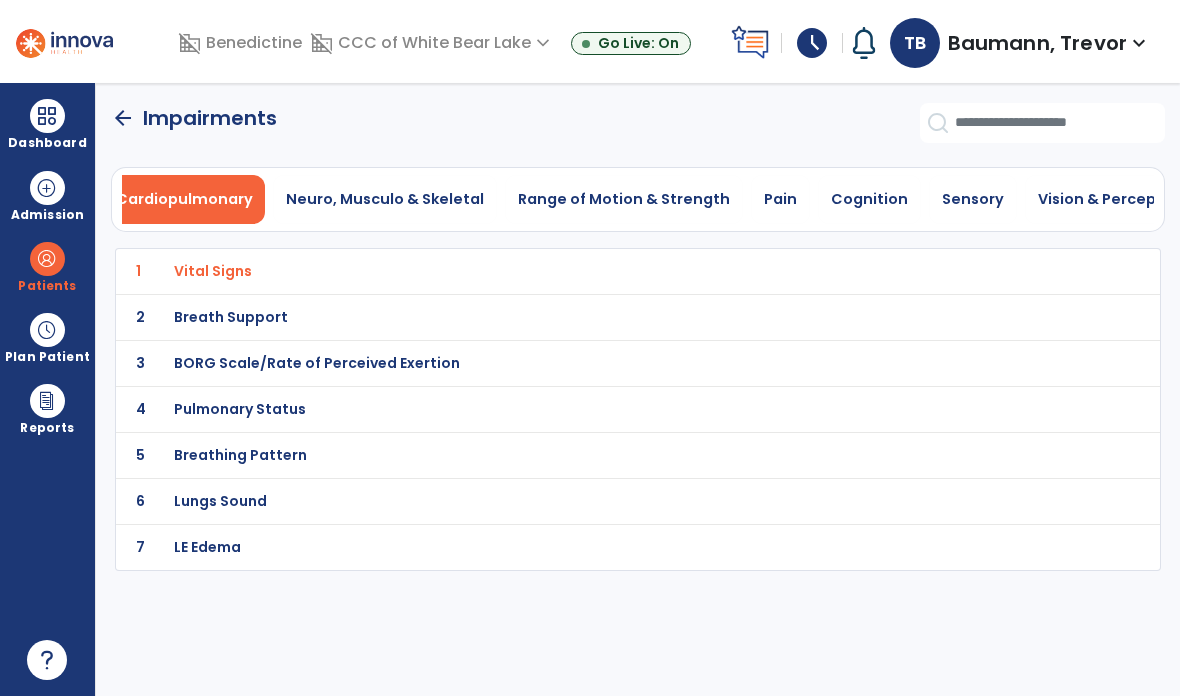 click on "Neuro, Musculo & Skeletal" at bounding box center [385, 199] 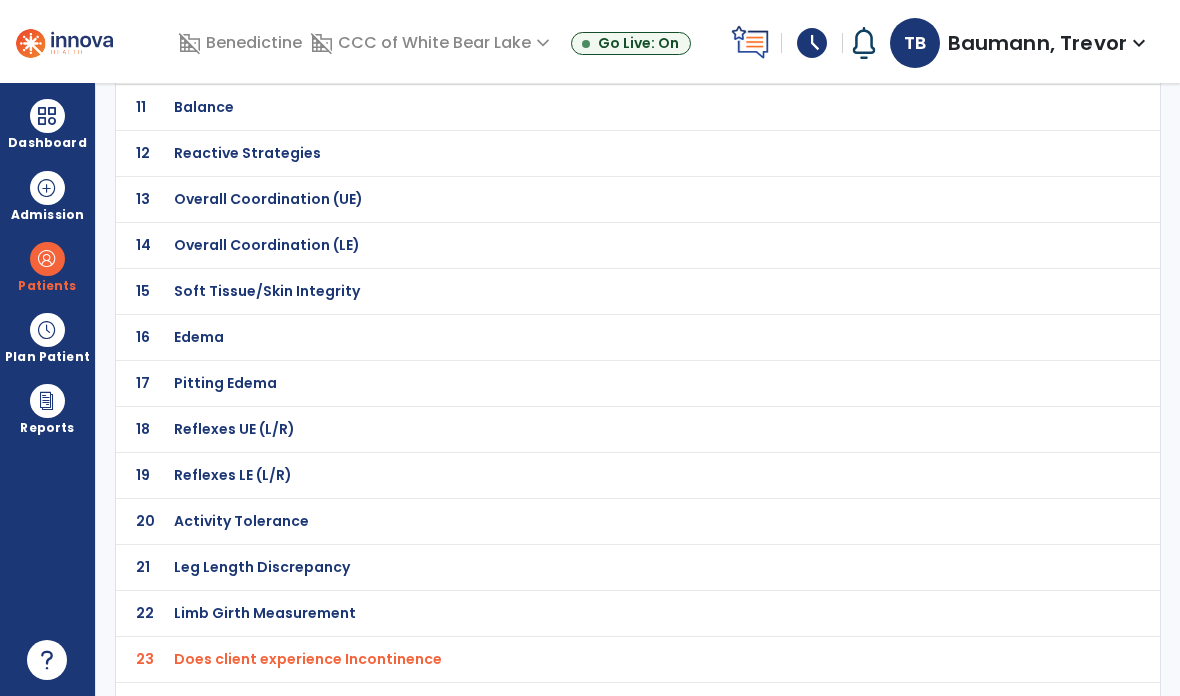 scroll, scrollTop: 623, scrollLeft: 0, axis: vertical 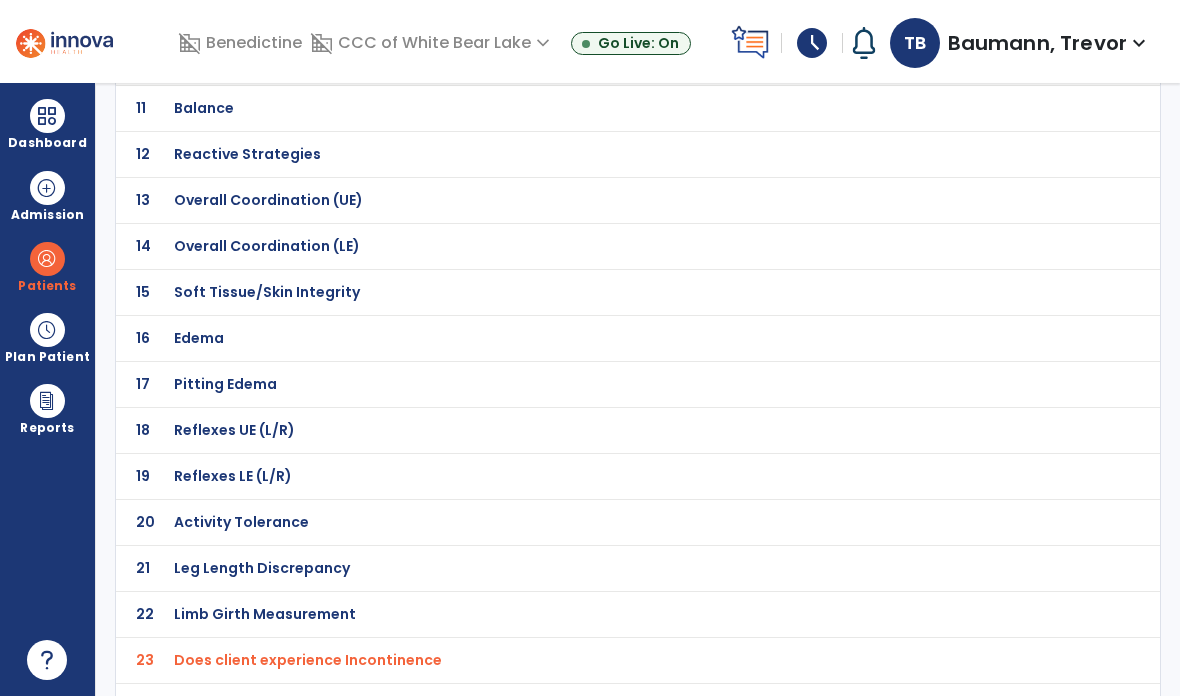 click on "16 Edema" 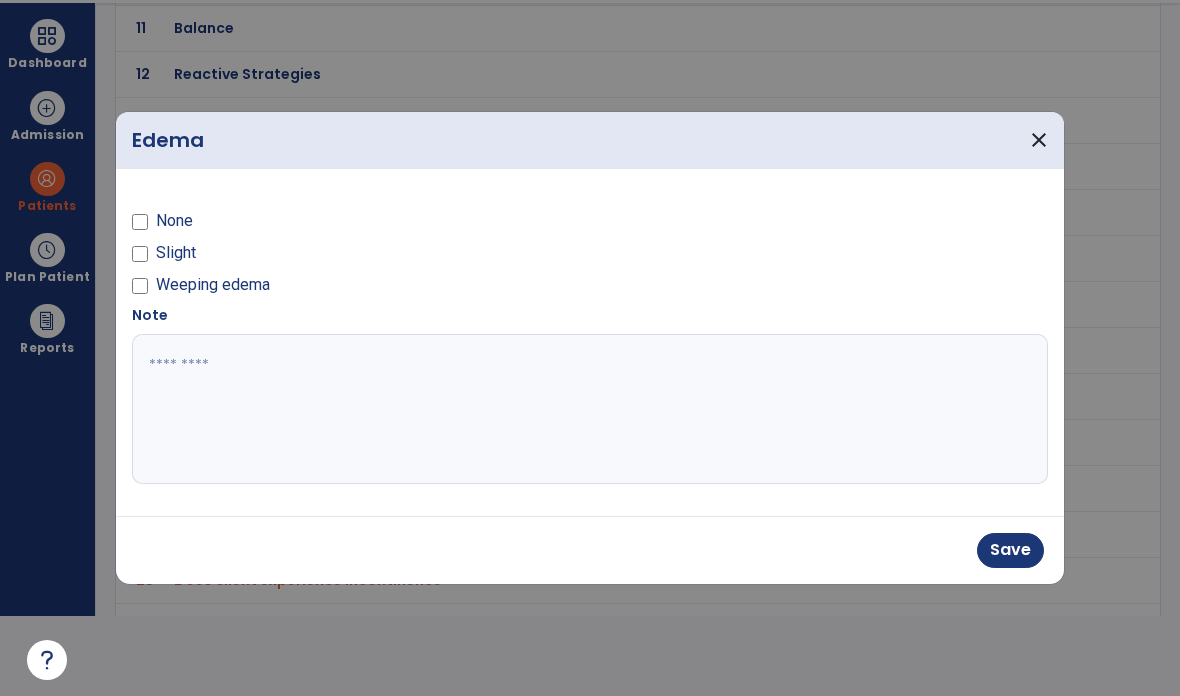 click on "Save" at bounding box center (1010, 550) 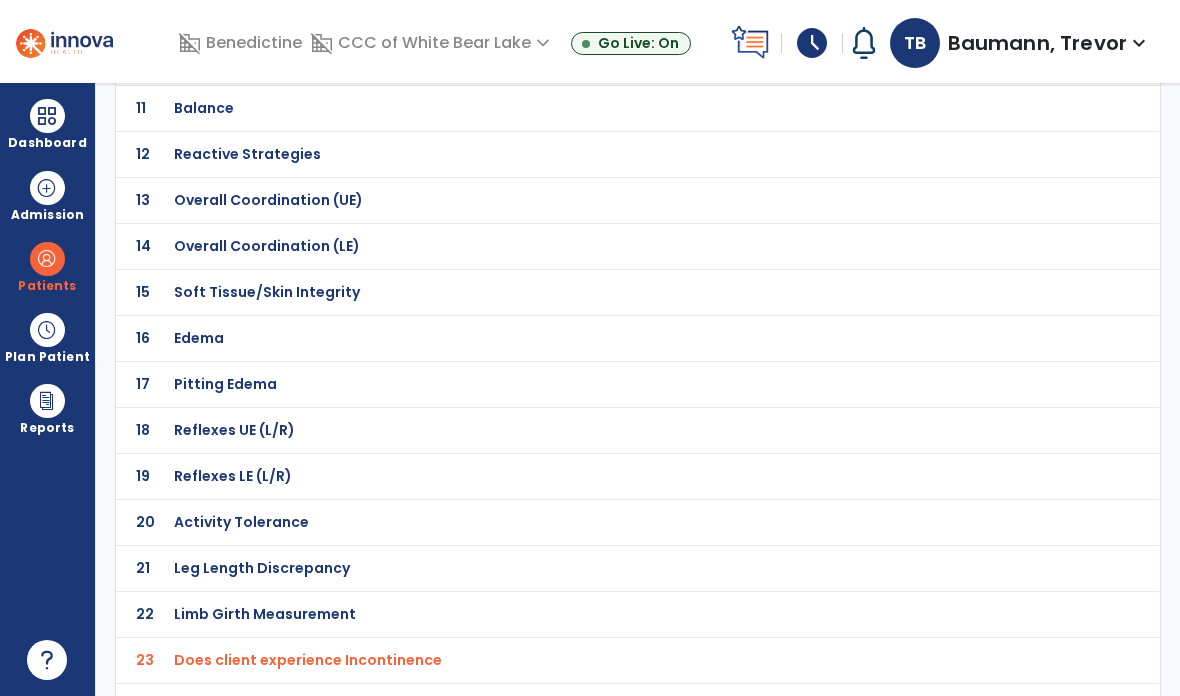 scroll, scrollTop: 80, scrollLeft: 0, axis: vertical 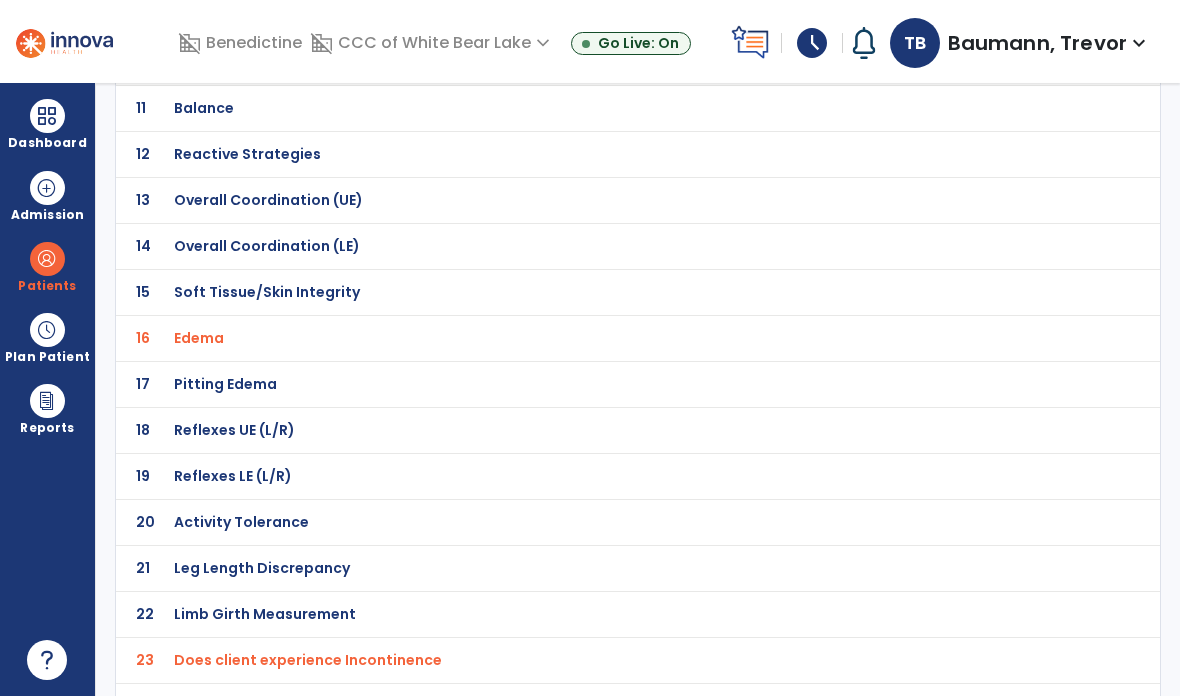 click on "17 Pitting Edema" 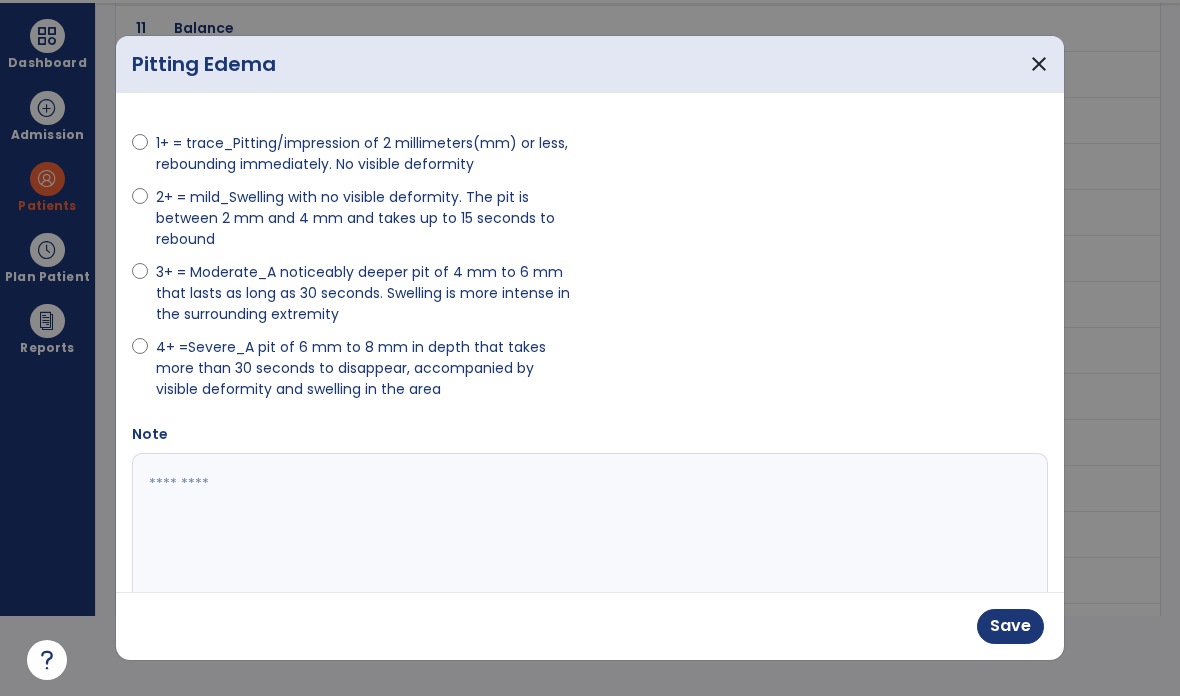 click on "Save" at bounding box center (1010, 626) 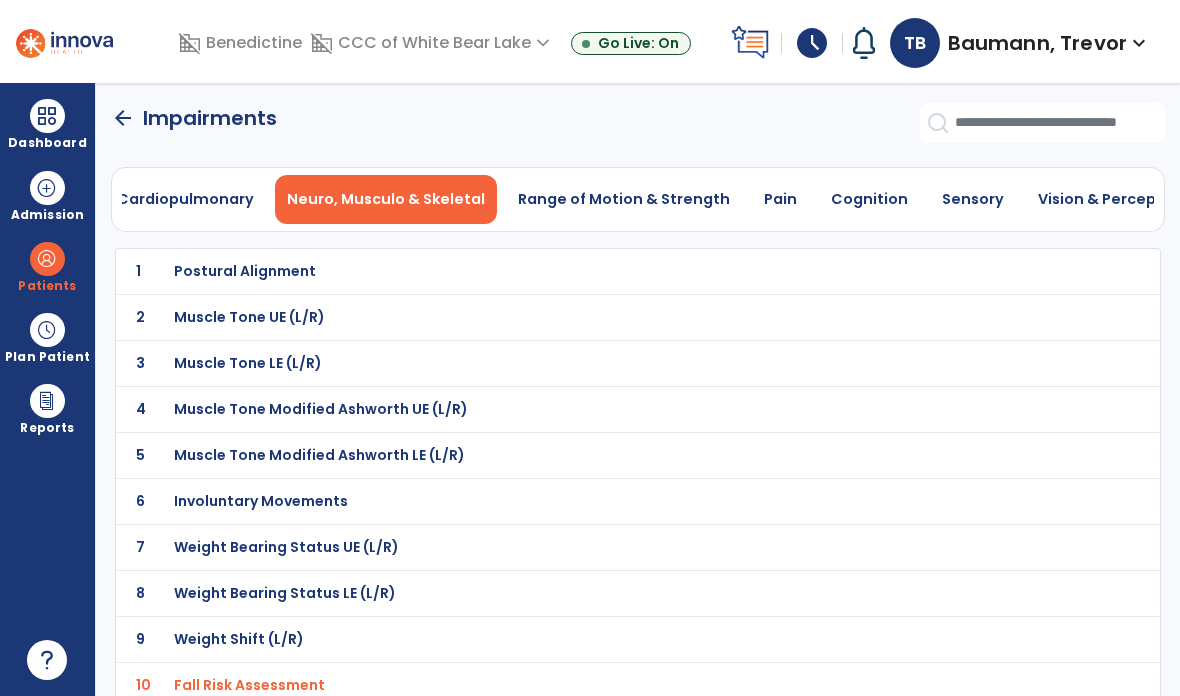 scroll, scrollTop: 0, scrollLeft: 0, axis: both 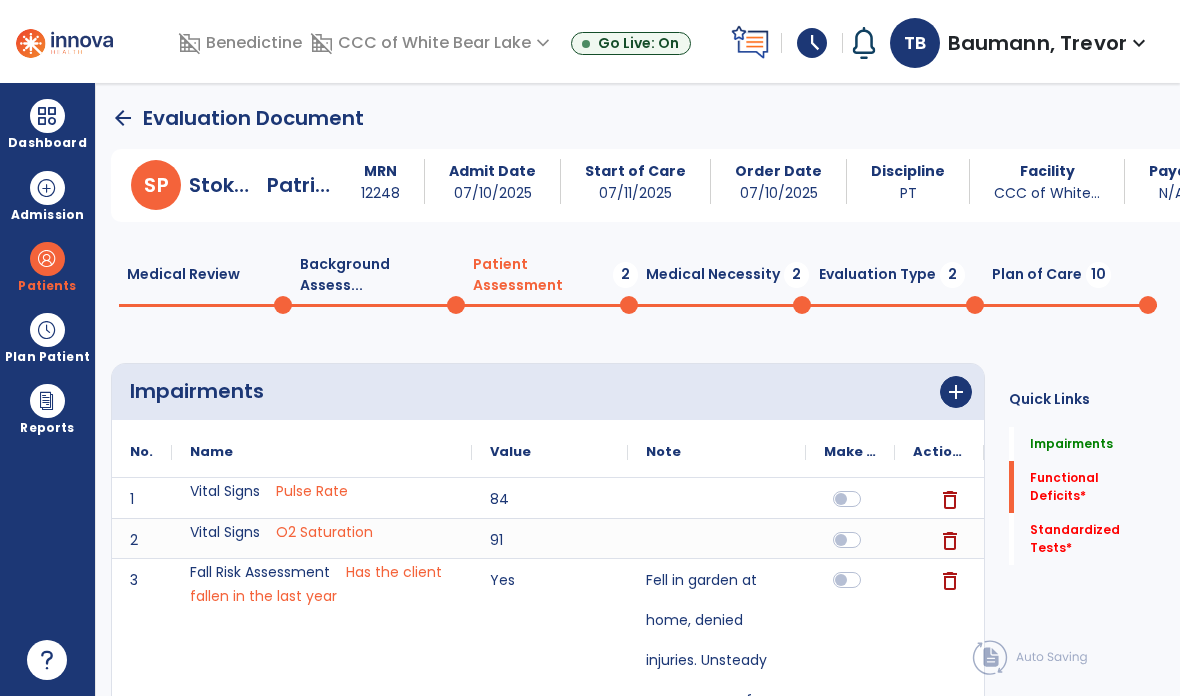 click on "Quick Links  Impairments   Impairments   Functional Deficits   *  Functional Deficits   *  Standardized Tests   *  Standardized Tests   *" 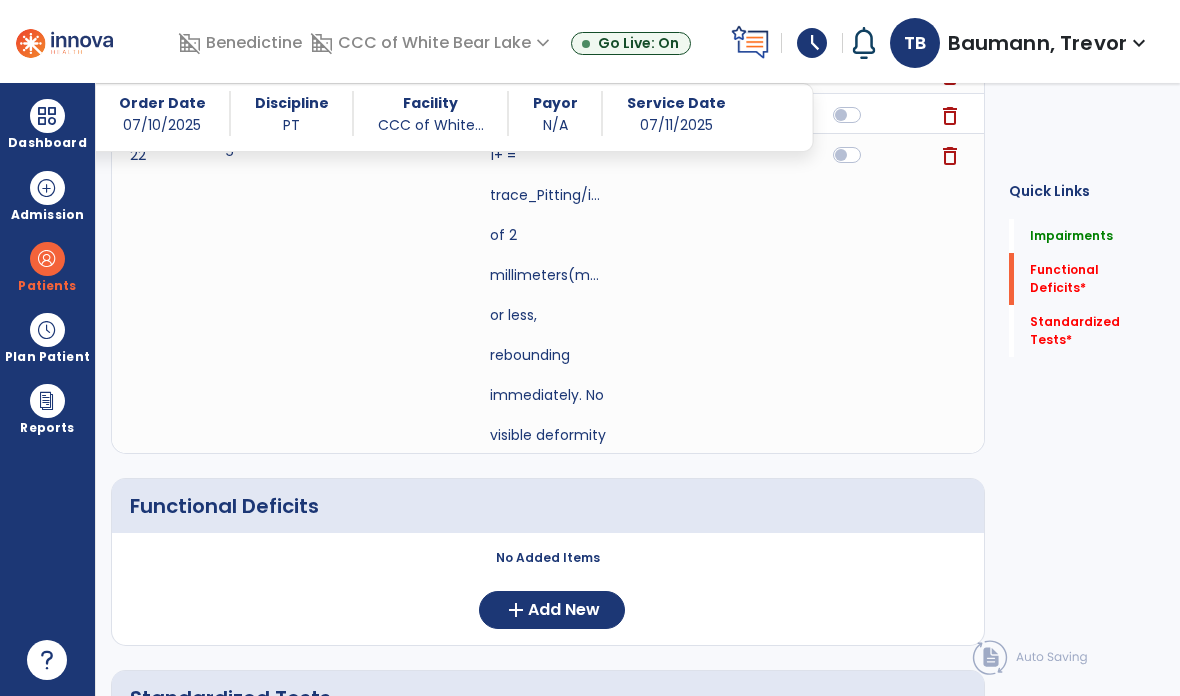 scroll, scrollTop: 1898, scrollLeft: 0, axis: vertical 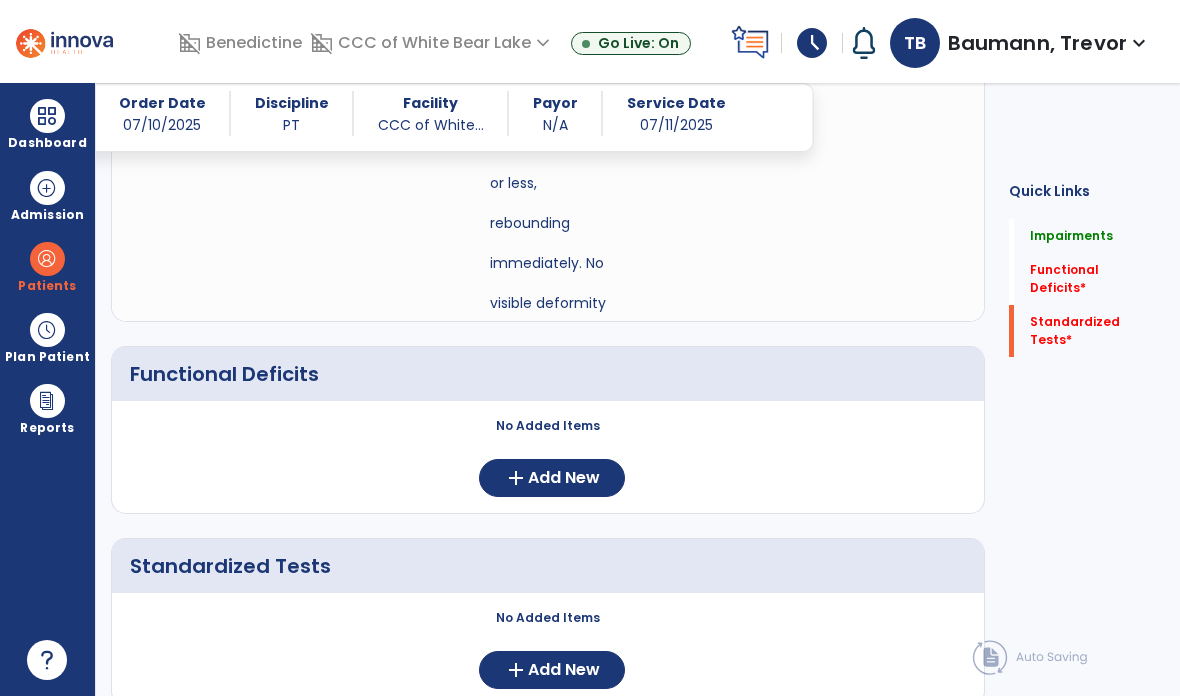 click on "add" 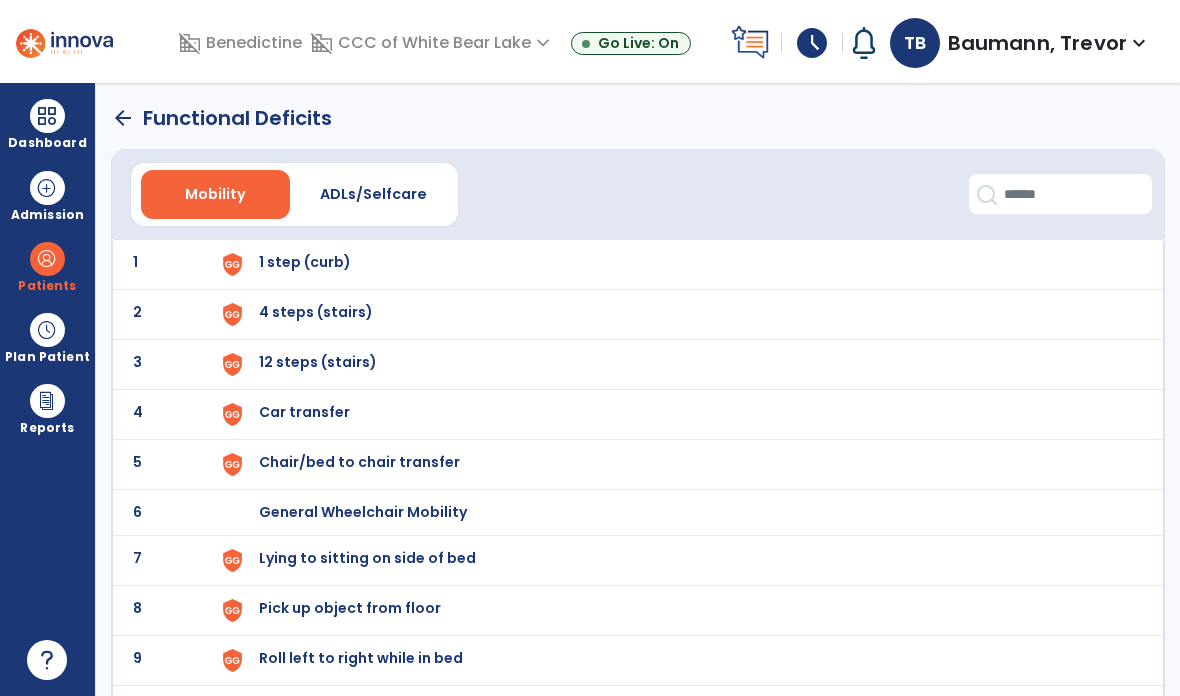 scroll, scrollTop: 0, scrollLeft: 0, axis: both 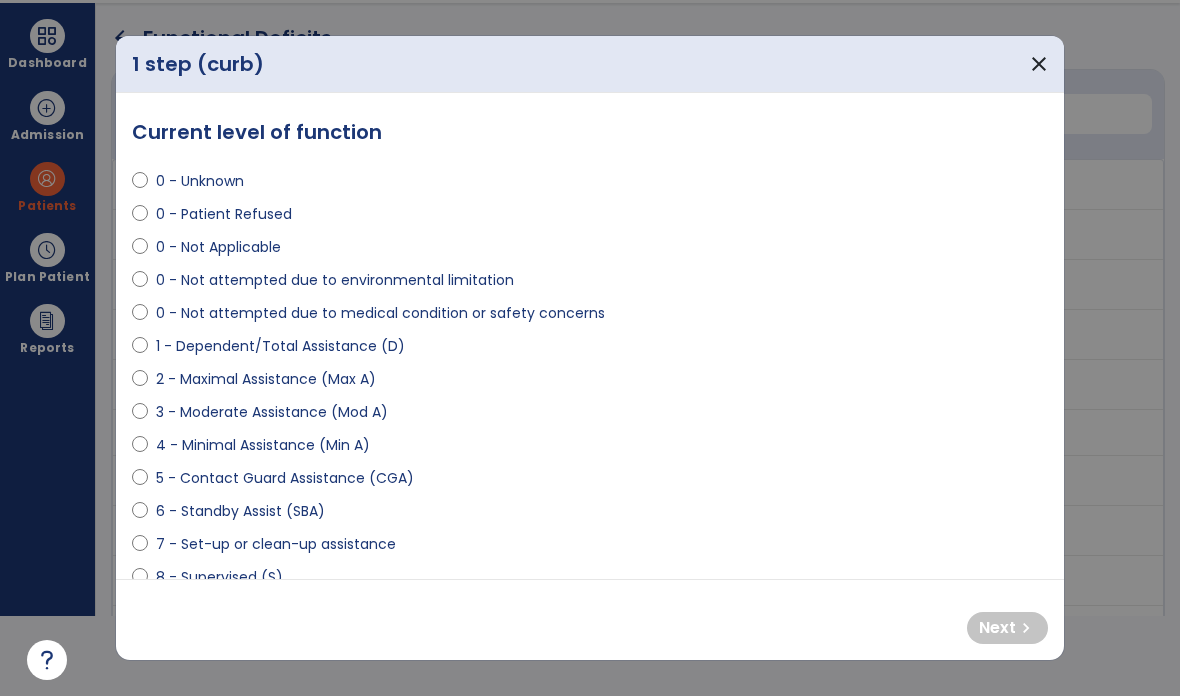 click on "0 - Unknown 0 - Patient Refused 0 - Not Applicable 0 - Not attempted due to environmental limitation 0 - Not attempted due to medical condition or safety concerns 1 - Dependent/Total Assistance (D) 2 - Maximal Assistance (Max A) 3 - Moderate Assistance (Mod A) 4 - Minimal Assistance (Min A) 5 - Contact Guard Assistance (CGA) 6 - Standby Assist (SBA) 7 - Set-up or clean-up assistance 8 - Supervised (S) 9 - Modified Independent (Mod I) 10 - Independent (I)" at bounding box center (590, 404) 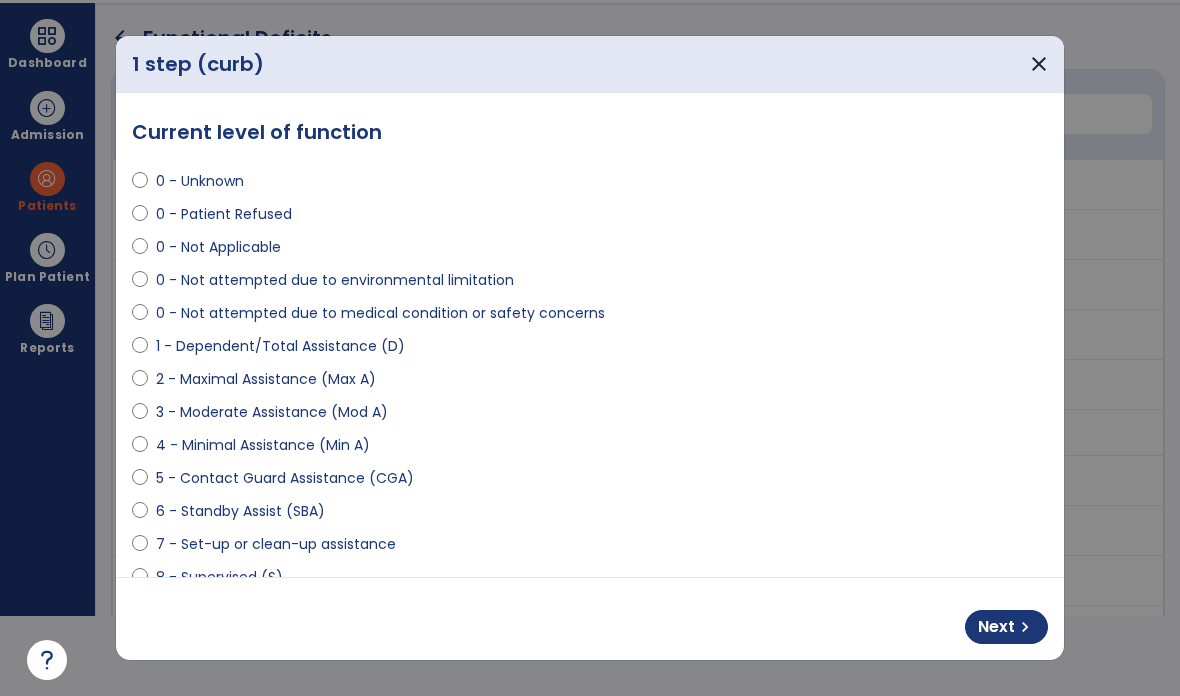 click on "Next  chevron_right" at bounding box center [1006, 627] 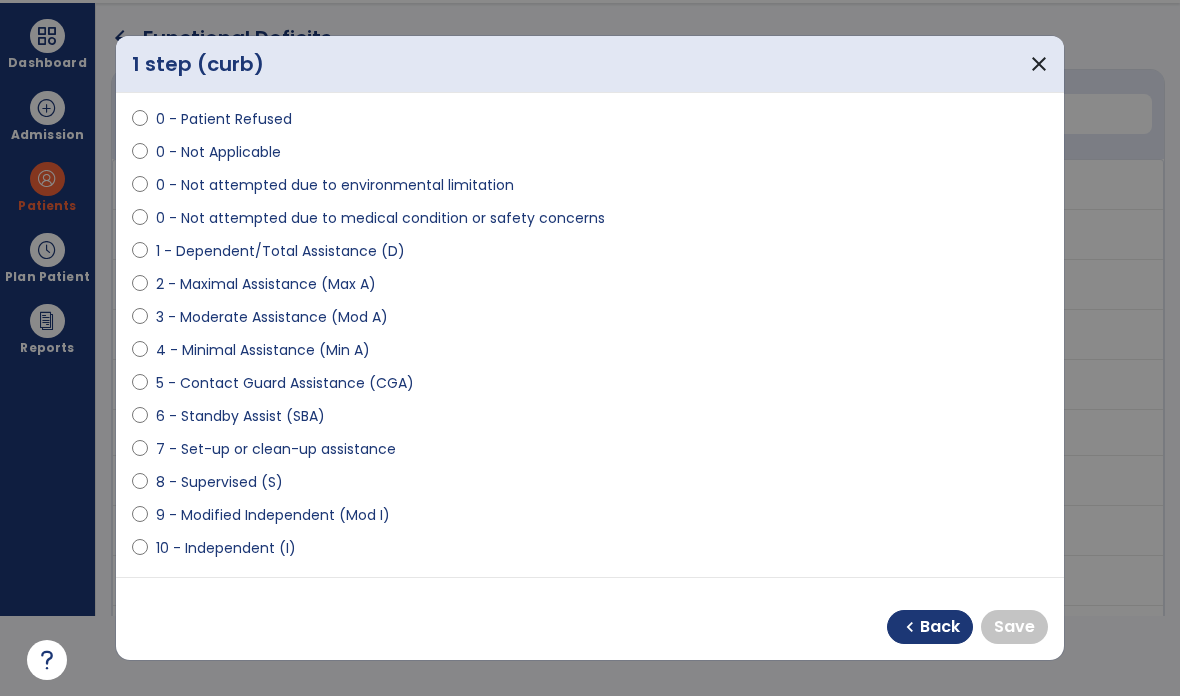 scroll, scrollTop: 96, scrollLeft: 0, axis: vertical 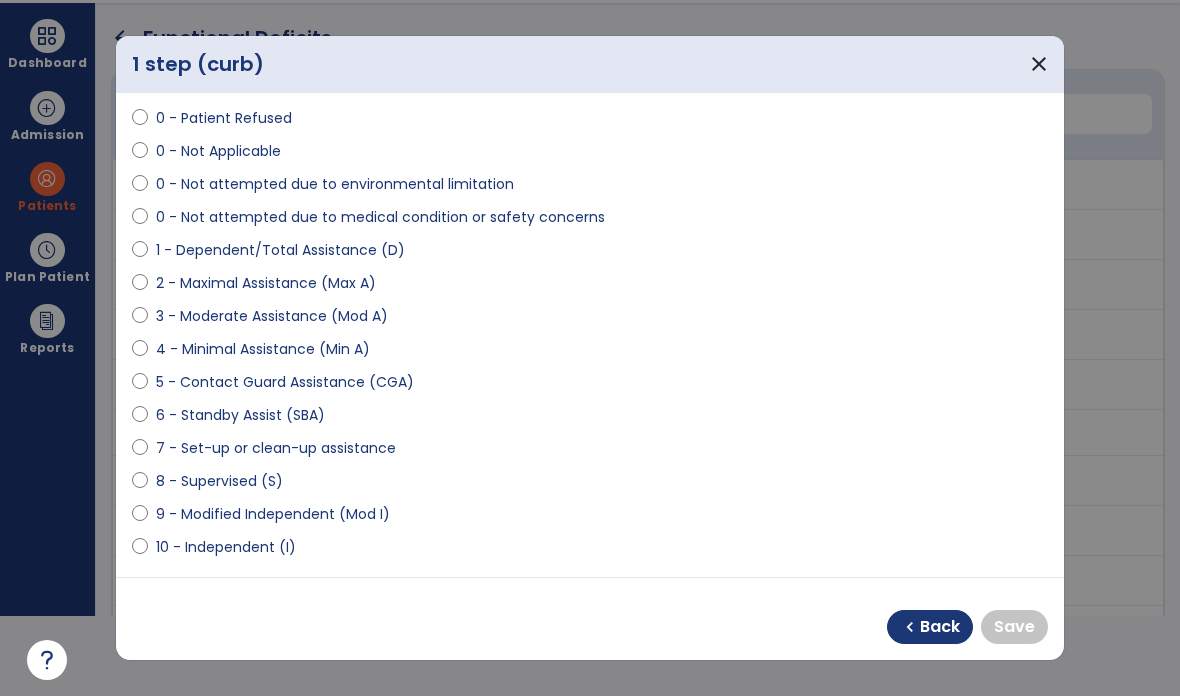click on "0 - Unknown 0 - Patient Refused 0 - Not Applicable 0 - Not attempted due to environmental limitation 0 - Not attempted due to medical condition or safety concerns 1 - Dependent/Total Assistance (D) 2 - Maximal Assistance (Max A) 3 - Moderate Assistance (Mod A) 4 - Minimal Assistance (Min A) 5 - Contact Guard Assistance (CGA) 6 - Standby Assist (SBA) 7 - Set-up or clean-up assistance 8 - Supervised (S) 9 - Modified Independent (Mod I) 10 - Independent (I)" at bounding box center (590, 308) 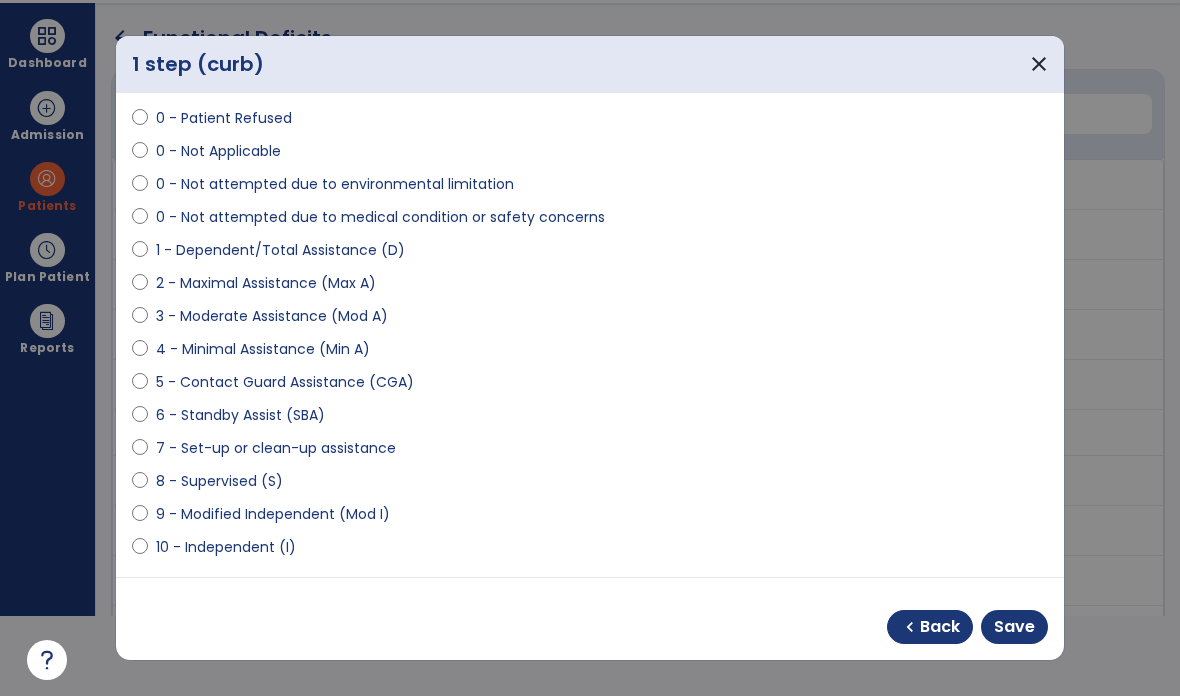 click on "Save" at bounding box center (1014, 627) 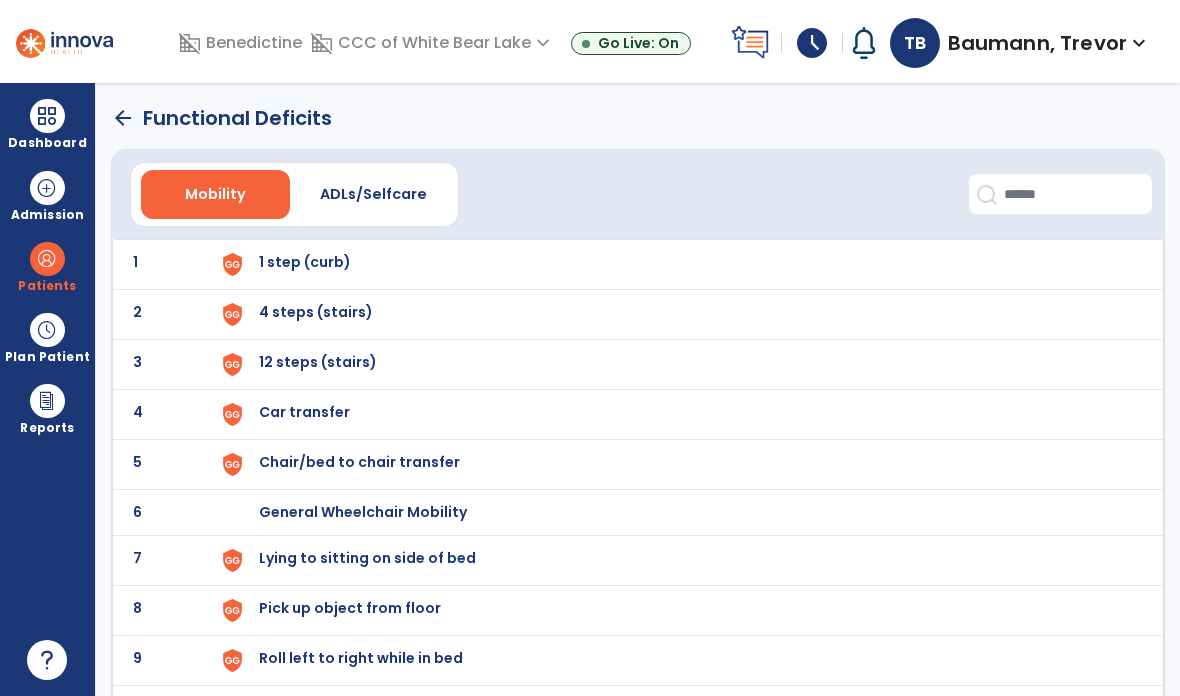 scroll, scrollTop: 80, scrollLeft: 0, axis: vertical 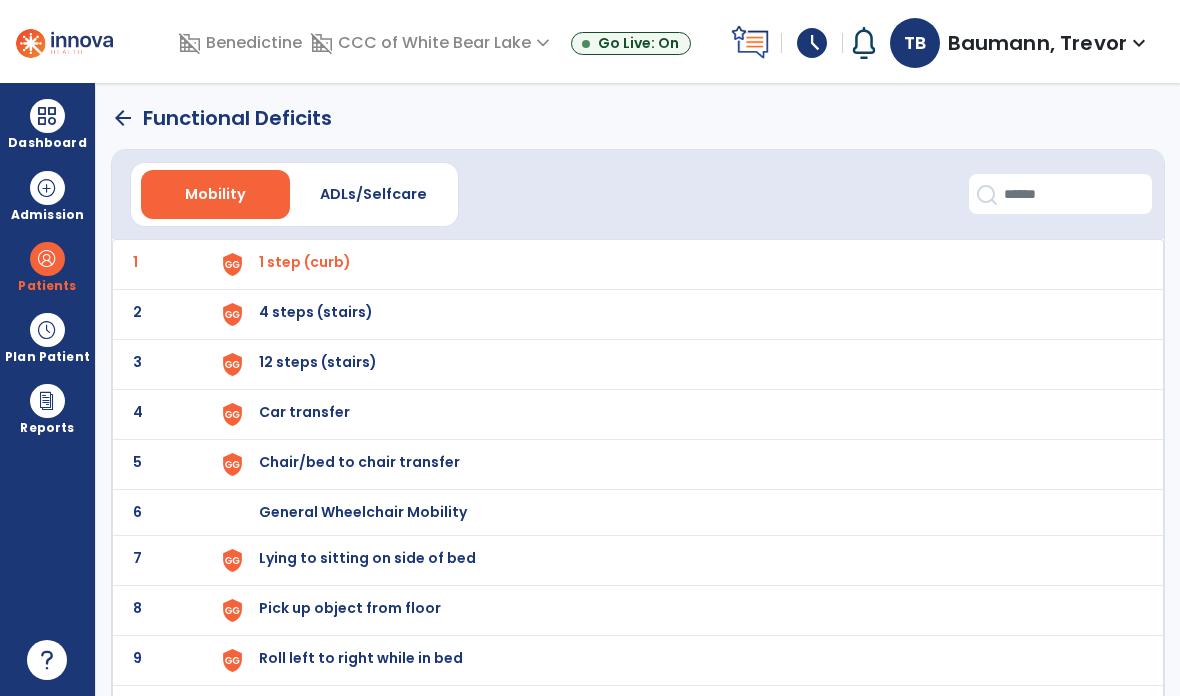click on "4 steps (stairs)" at bounding box center [305, 262] 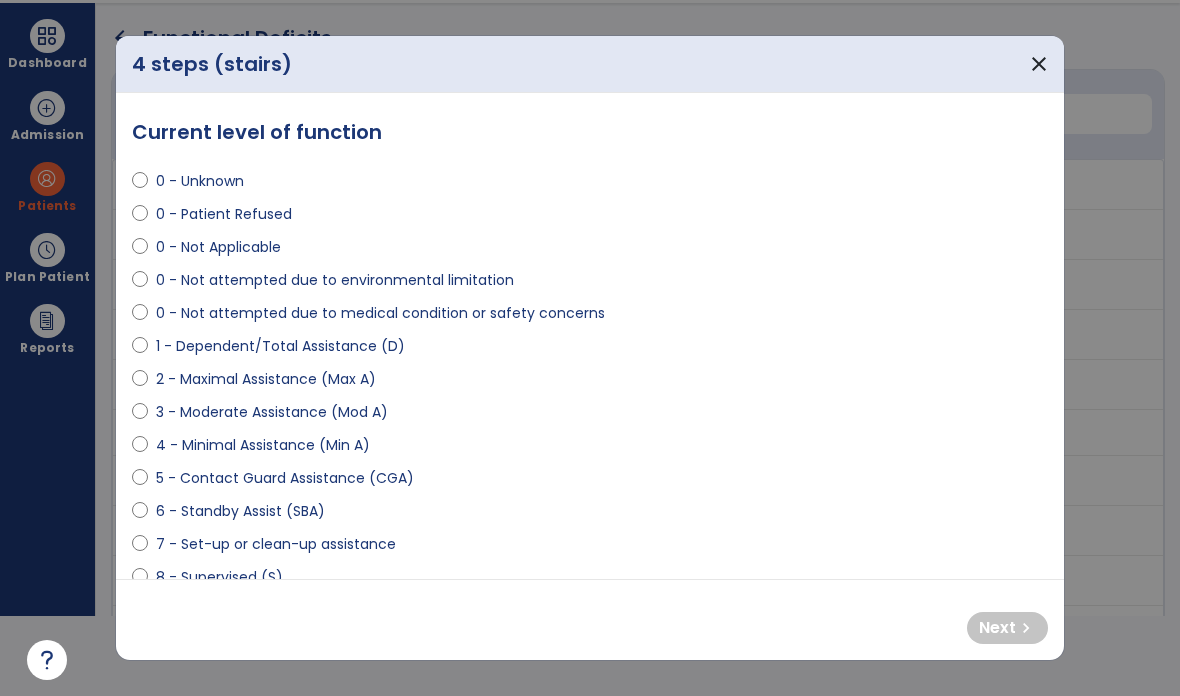 scroll, scrollTop: 0, scrollLeft: 0, axis: both 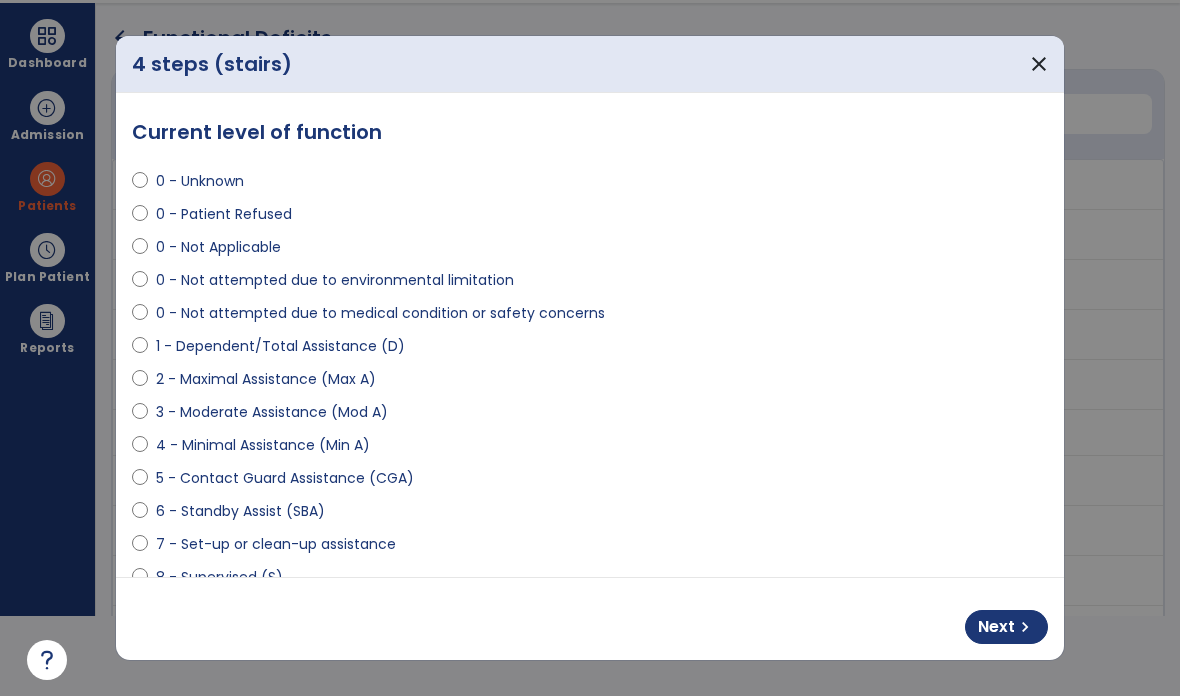 click on "0 - Not attempted due to medical condition or safety concerns" at bounding box center [380, 313] 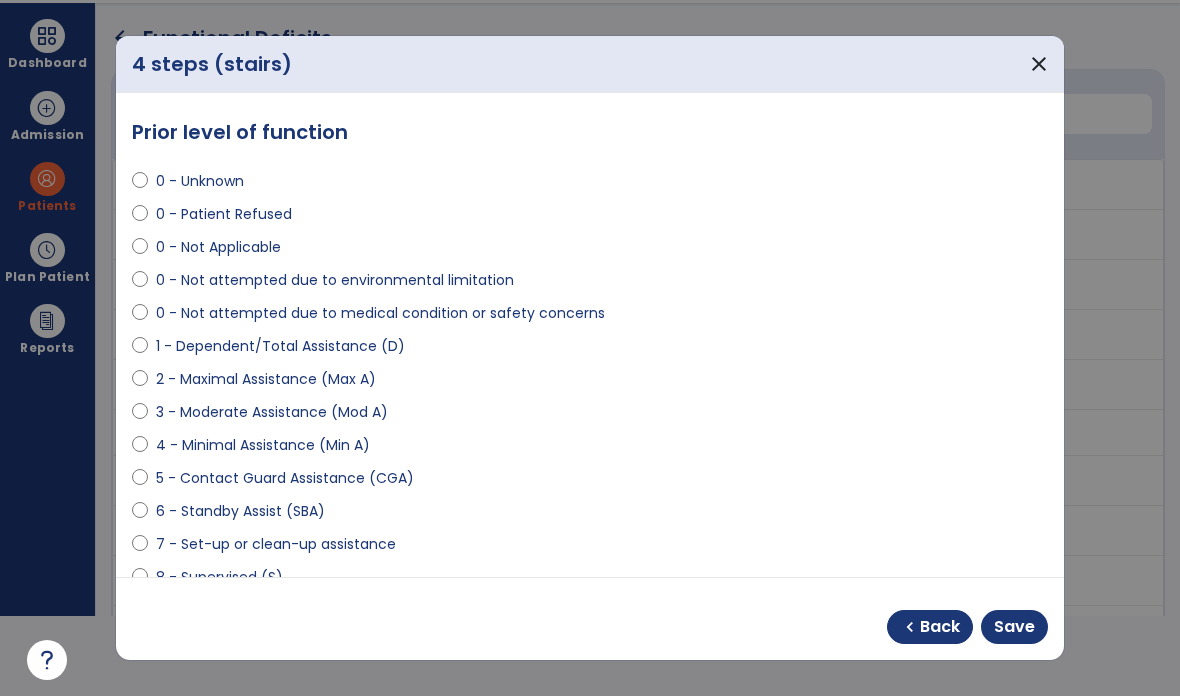 click on "0 - Not Applicable" at bounding box center [218, 247] 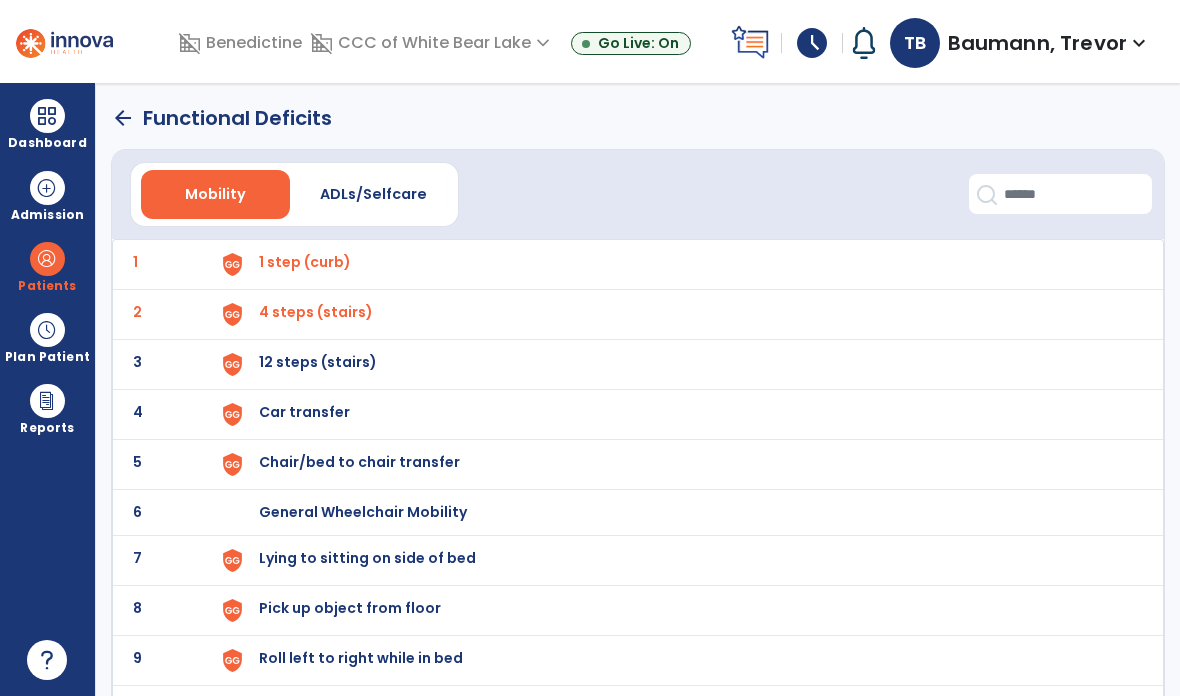 click on "12 steps (stairs)" at bounding box center (305, 262) 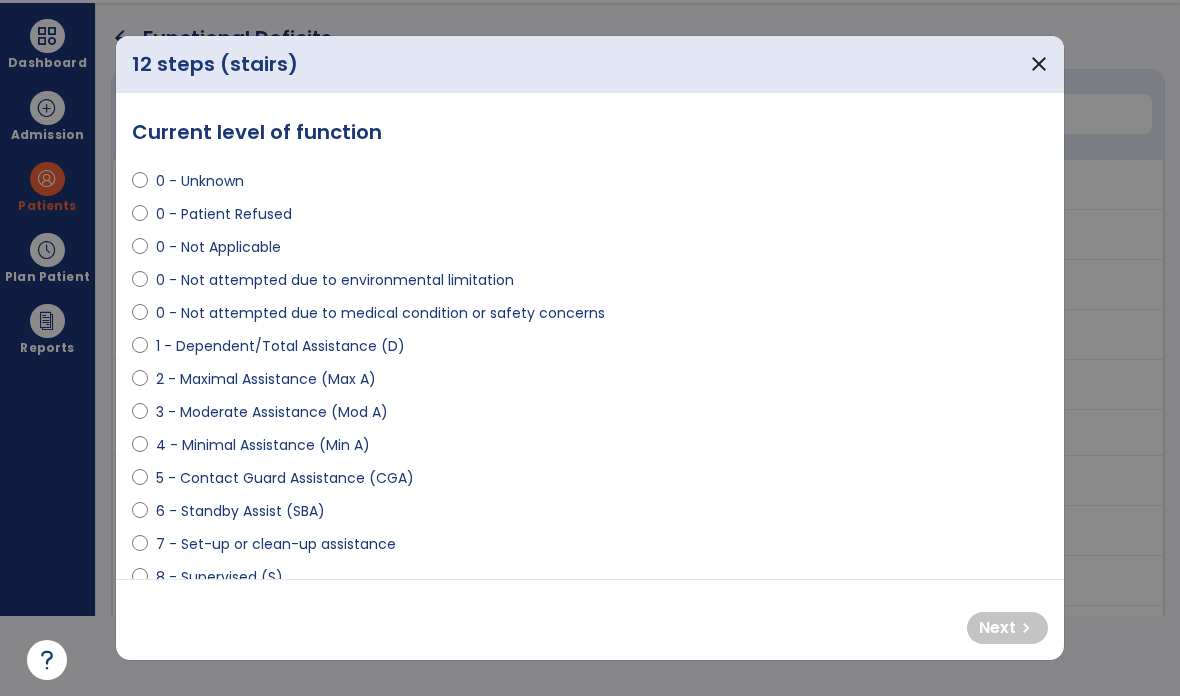 scroll, scrollTop: 0, scrollLeft: 0, axis: both 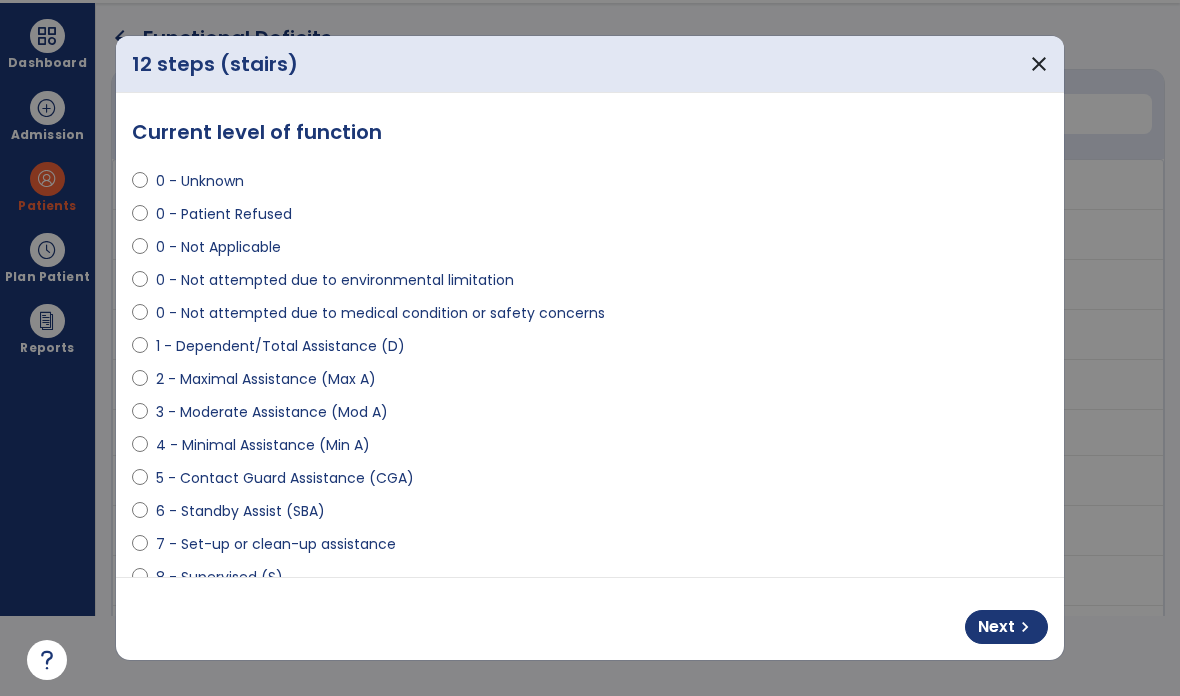 click on "Next  chevron_right" at bounding box center (1006, 627) 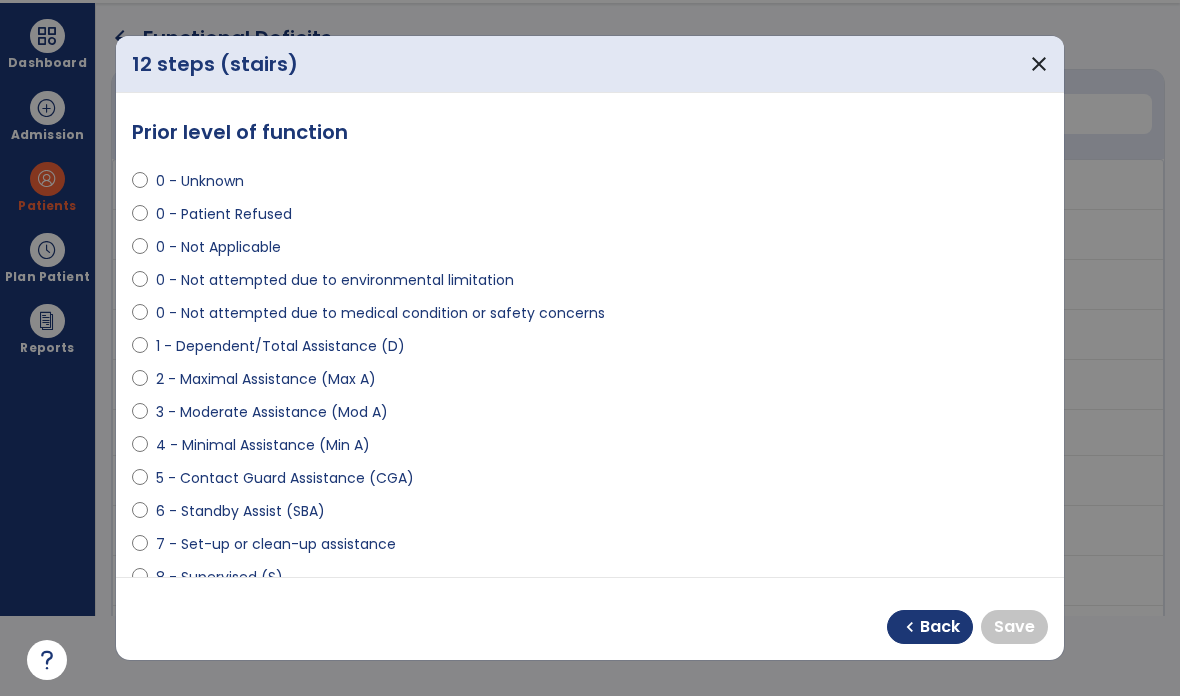 click on "0 - Not Applicable" at bounding box center (218, 247) 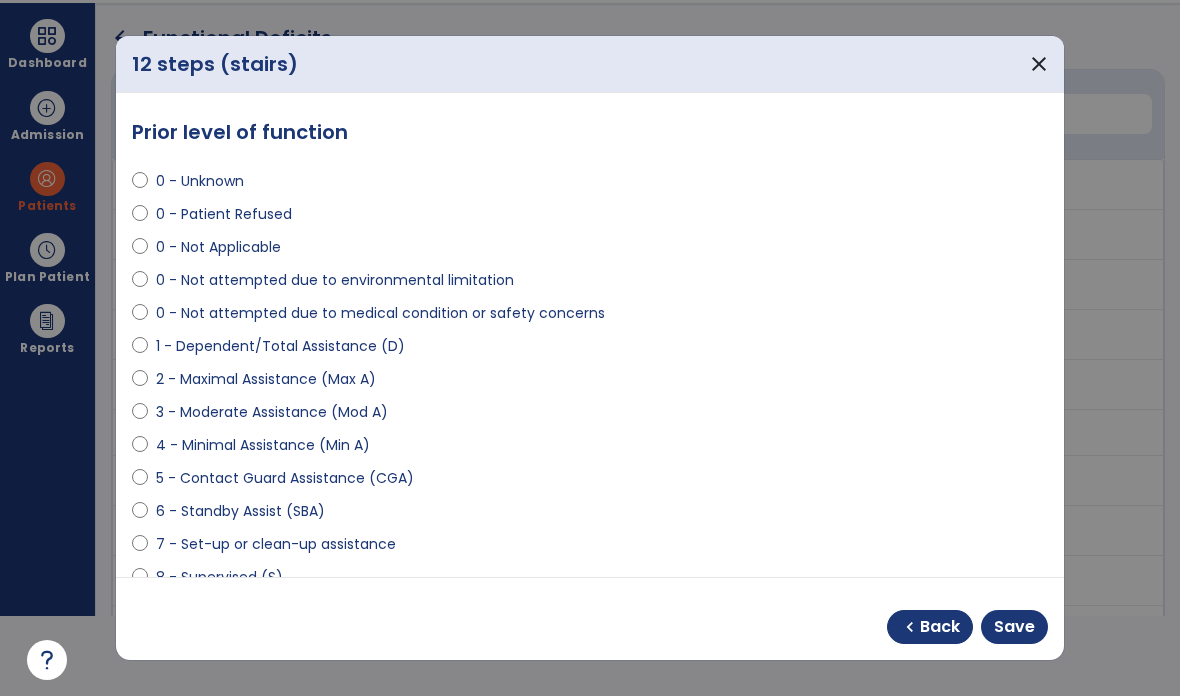 click on "Save" at bounding box center [1014, 627] 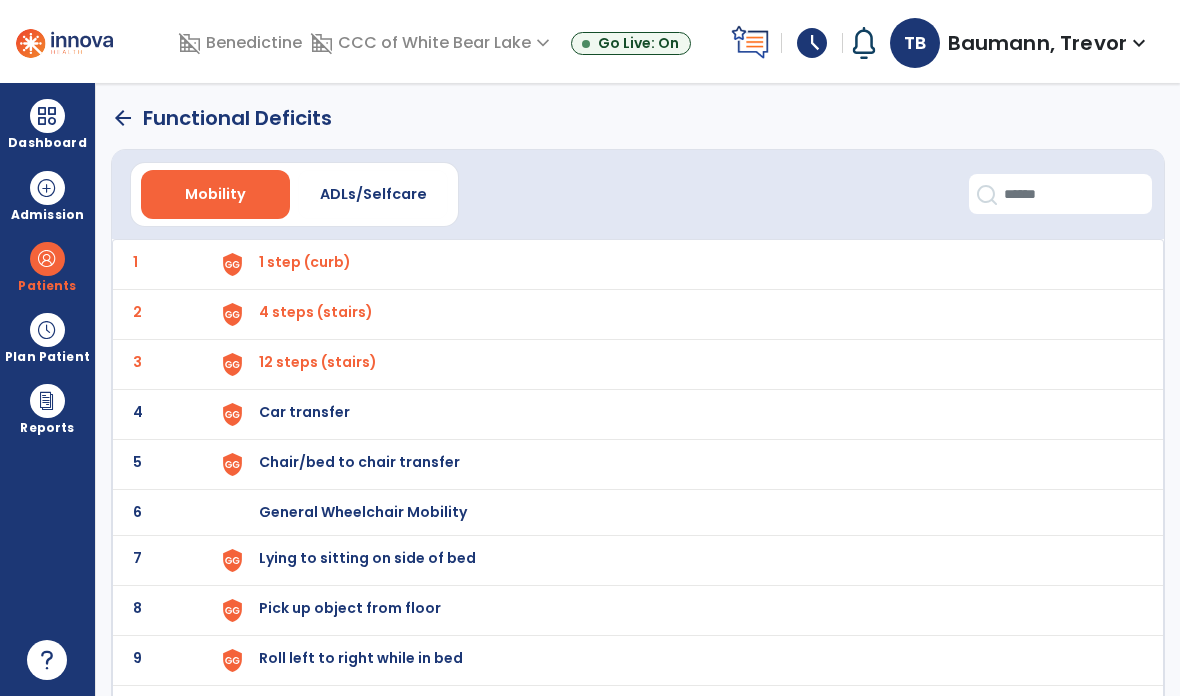 click on "4 Car transfer" 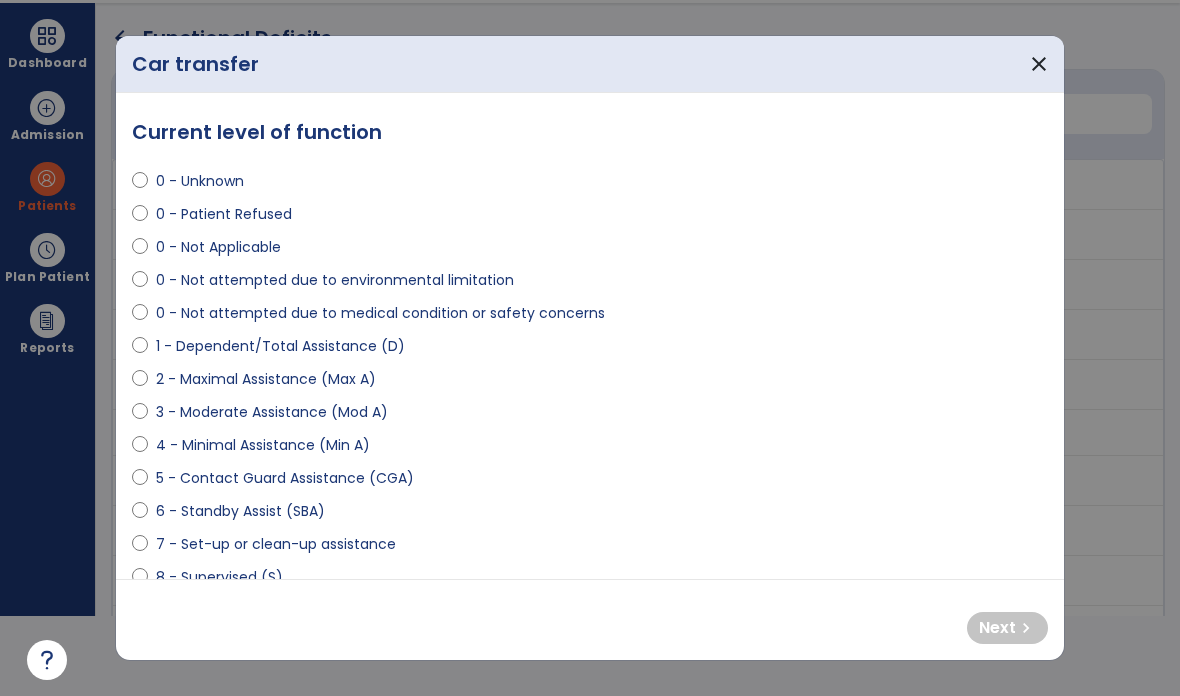 click on "close" at bounding box center (1039, 64) 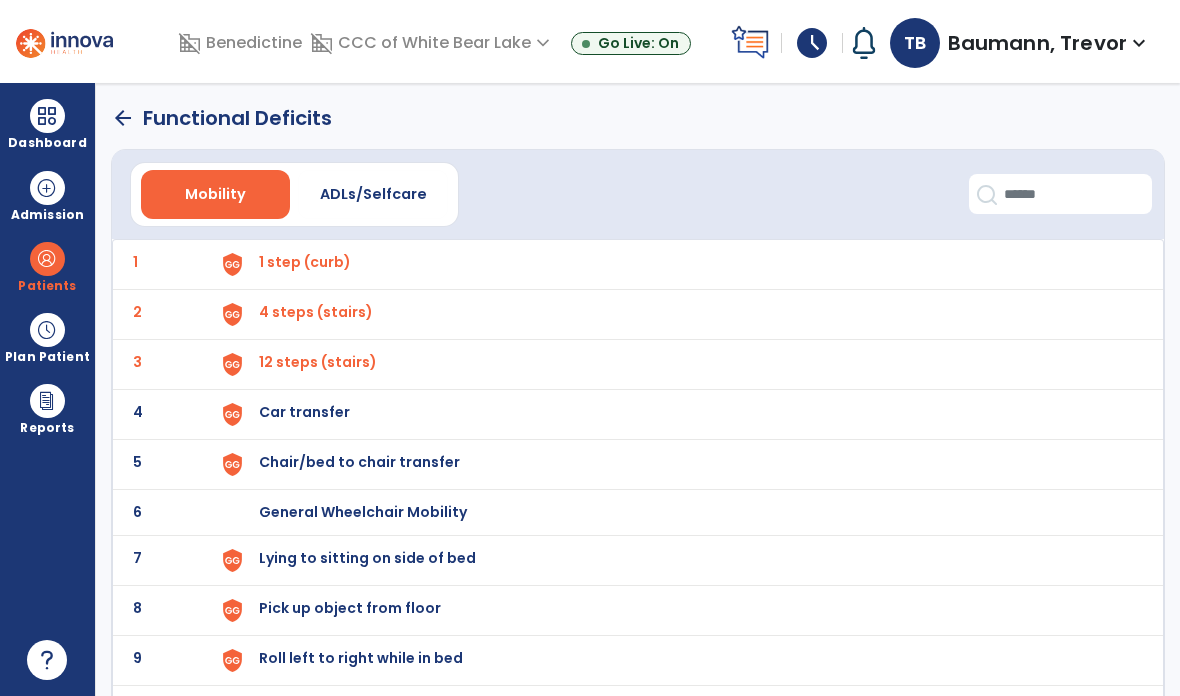 click on "Car transfer" at bounding box center [681, 264] 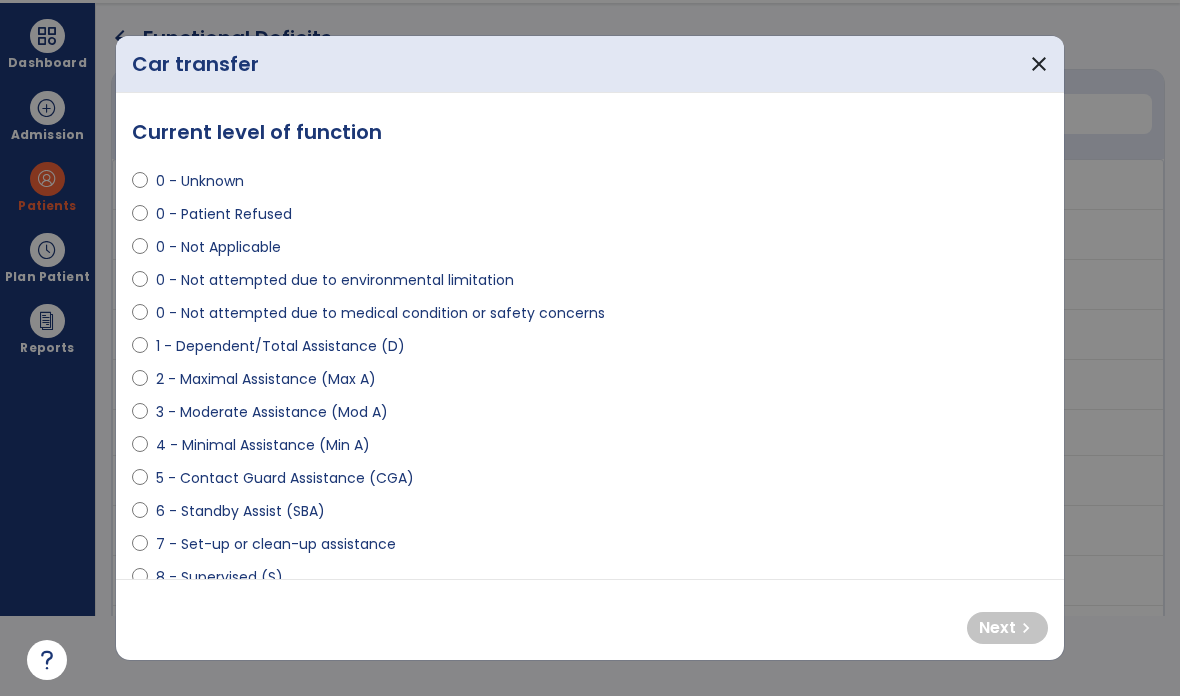 click on "0 - Not attempted due to environmental limitation" at bounding box center (335, 280) 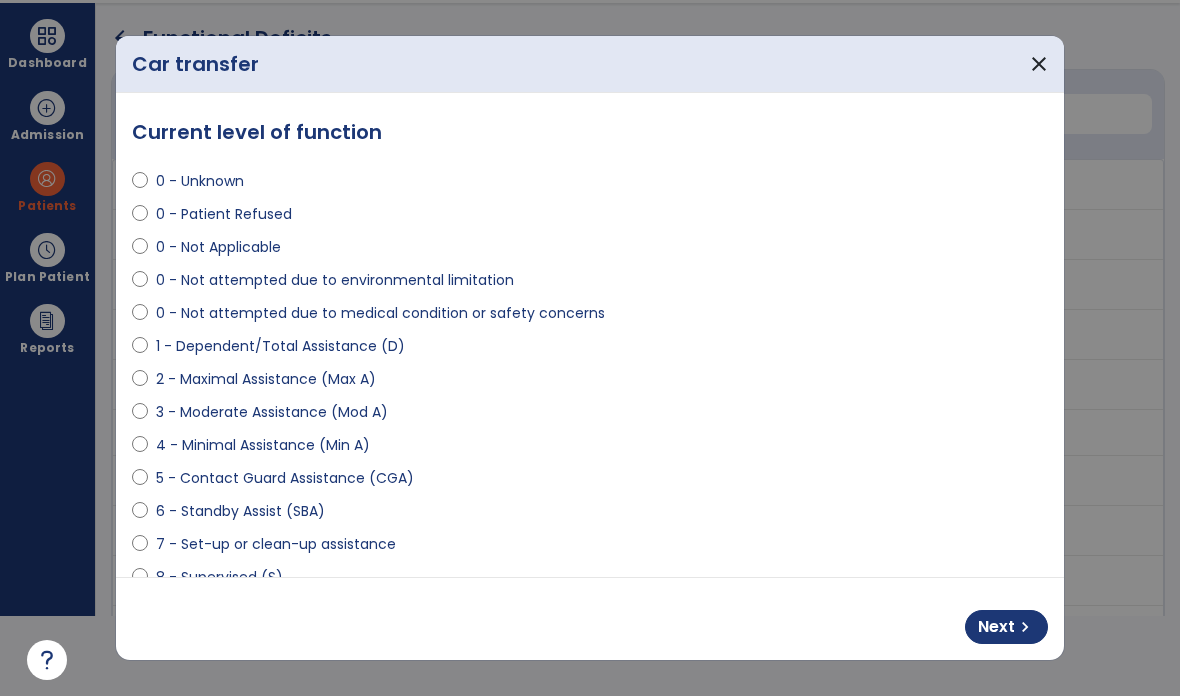 click on "Next  chevron_right" at bounding box center [1006, 627] 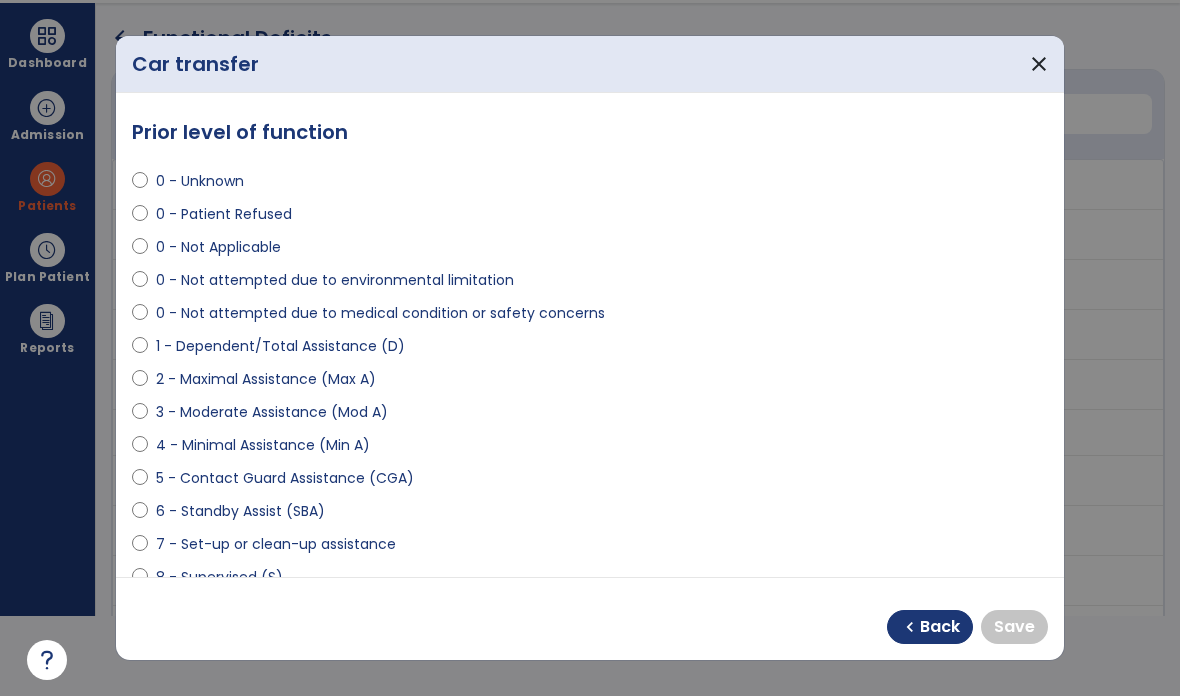 select on "**********" 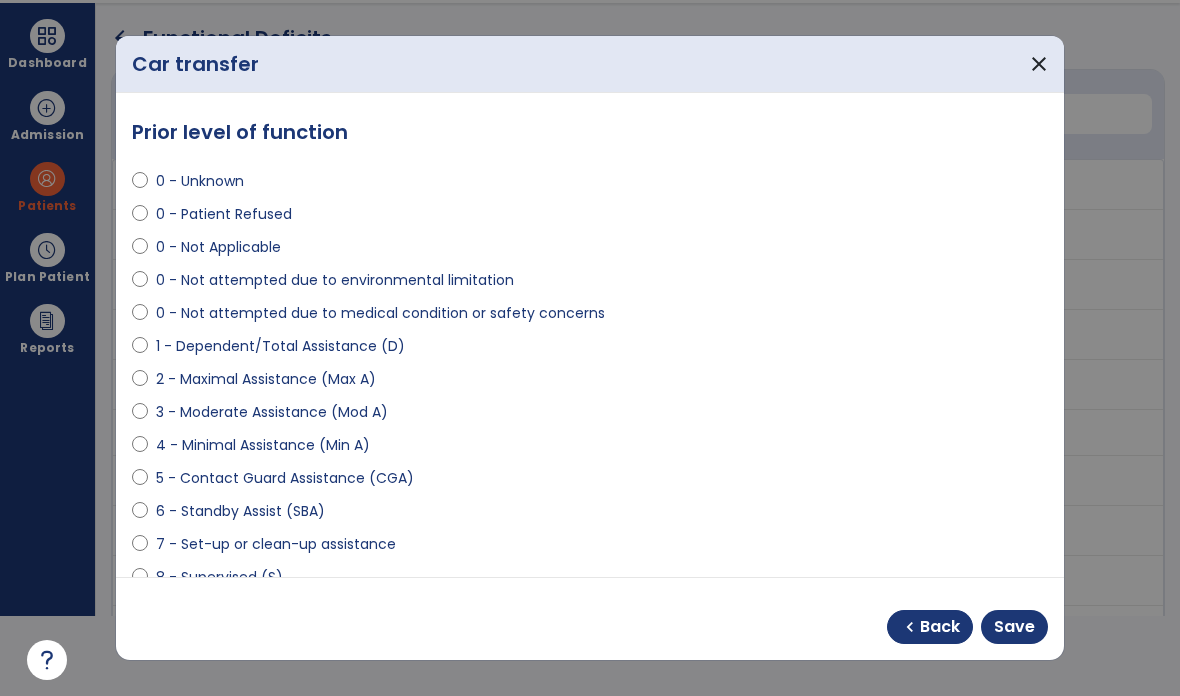 click on "Save" at bounding box center (1014, 627) 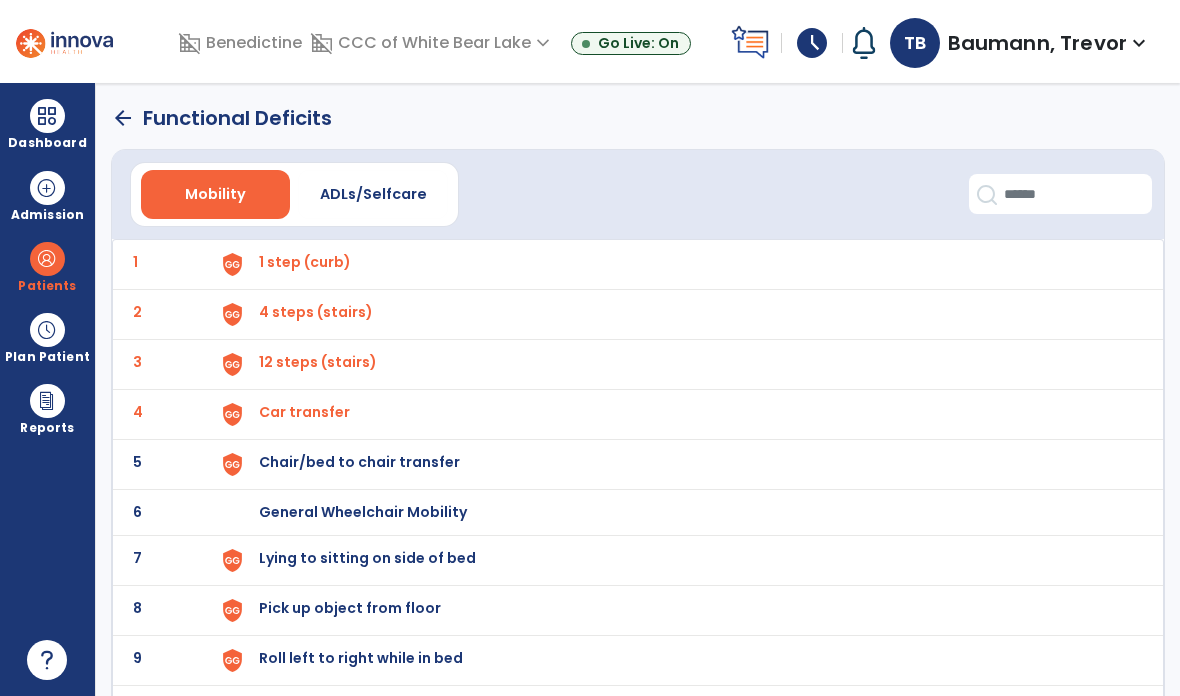 scroll, scrollTop: 0, scrollLeft: 0, axis: both 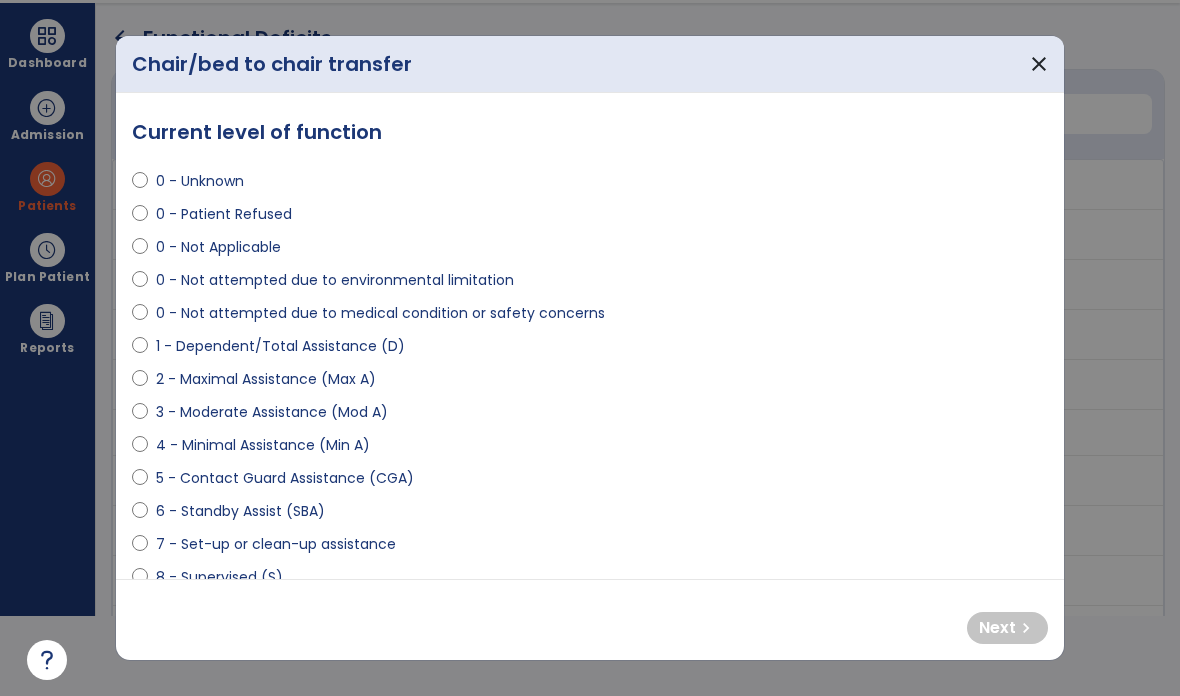 select on "**********" 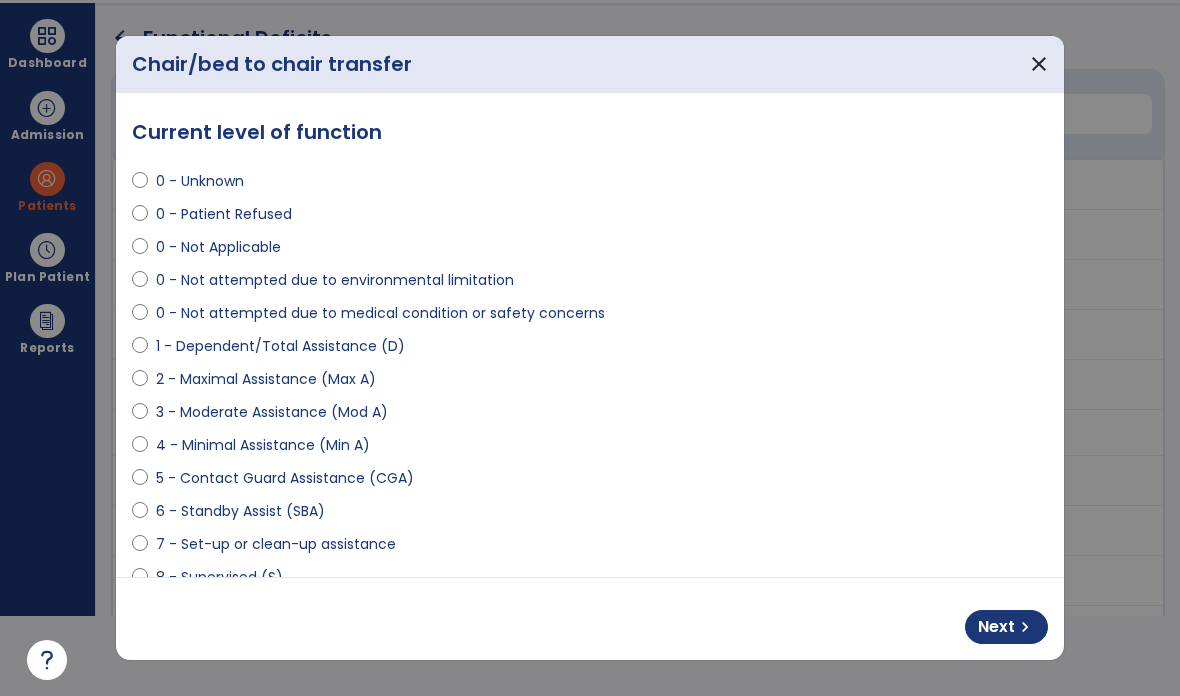 click on "Next" at bounding box center (996, 627) 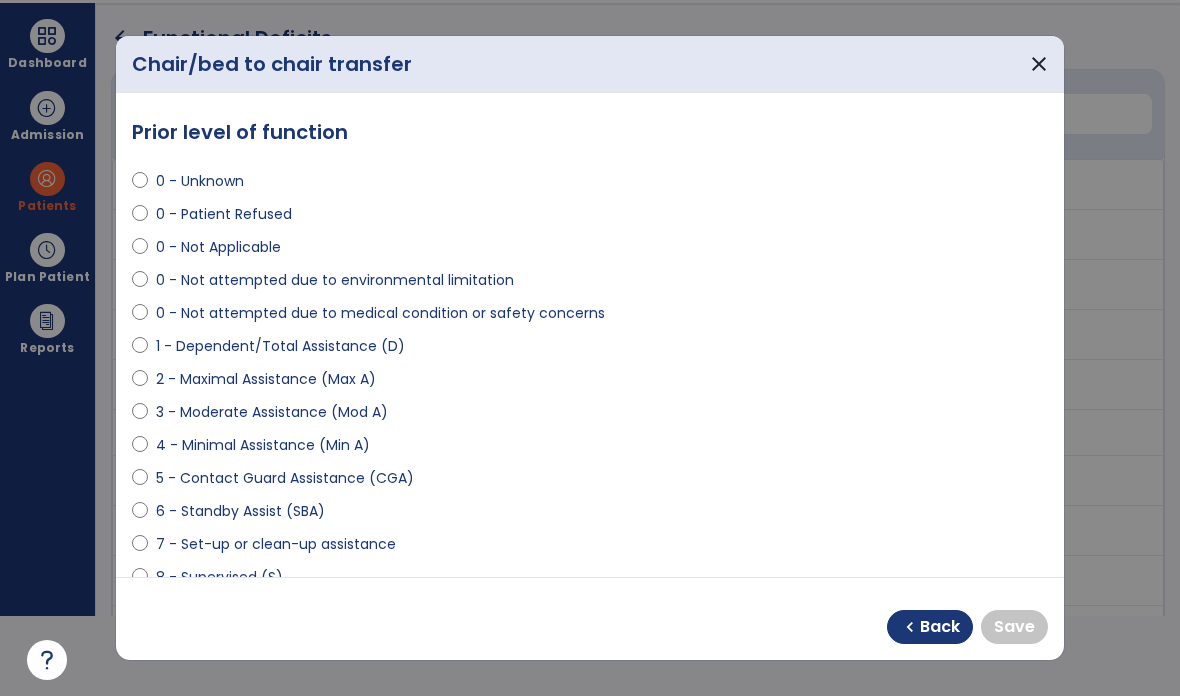 click at bounding box center (590, 348) 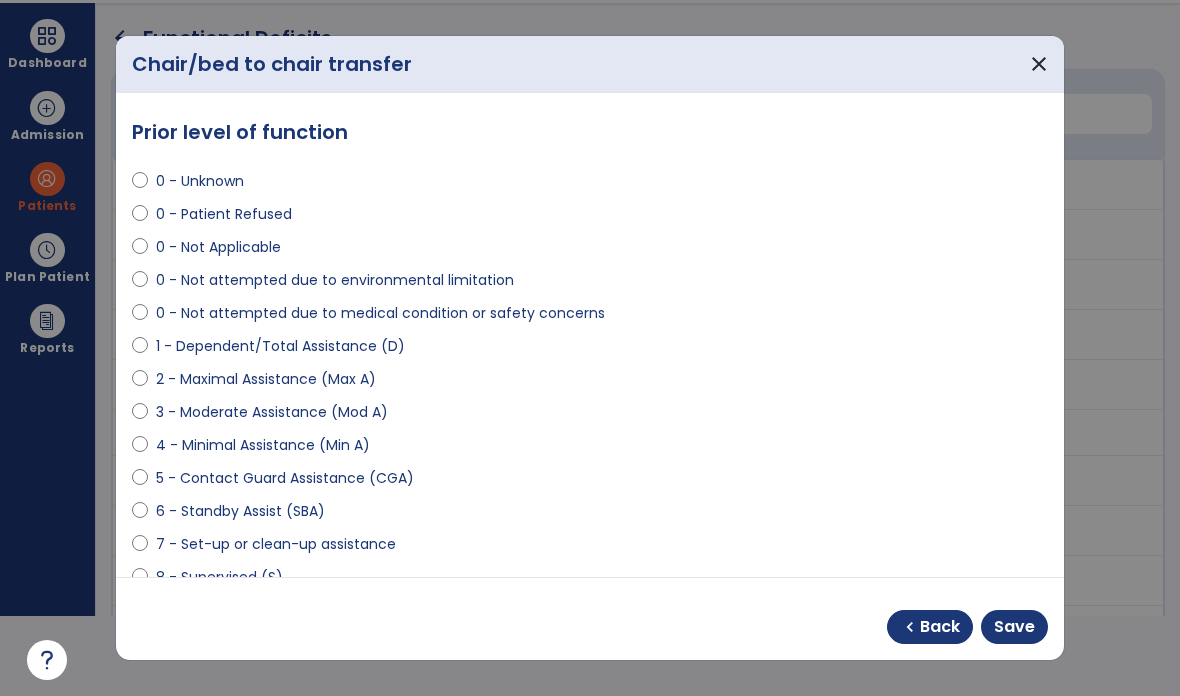 click on "Save" at bounding box center [1014, 627] 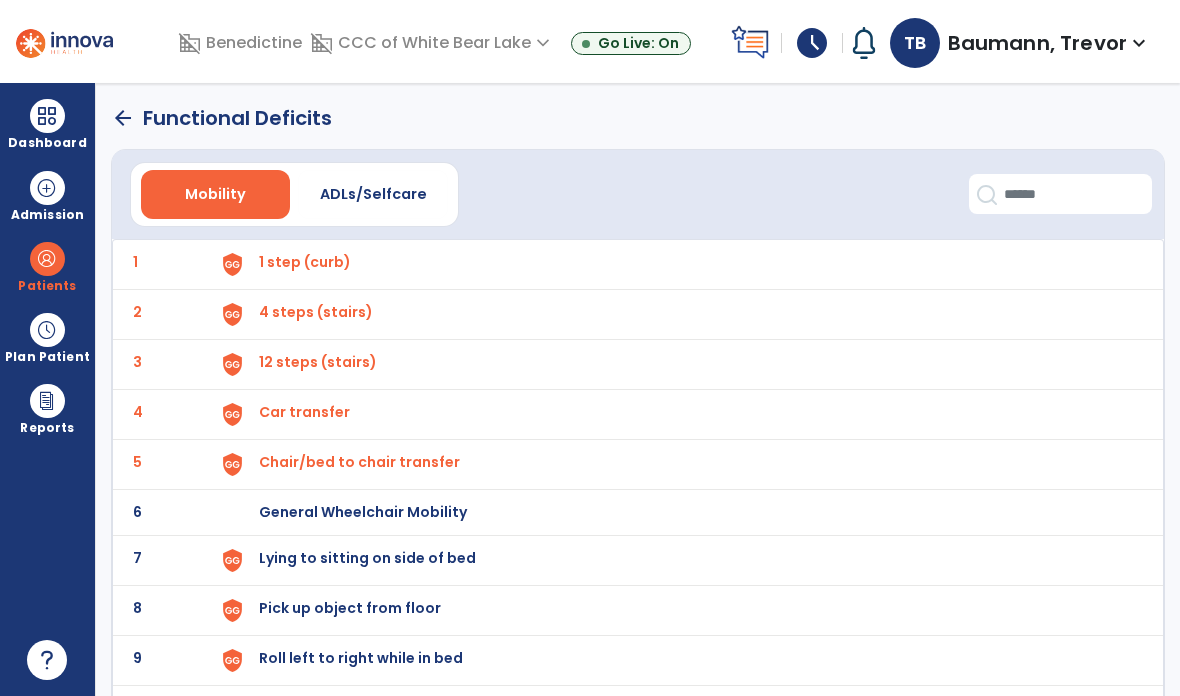 click on "Lying to sitting on side of bed" at bounding box center [305, 262] 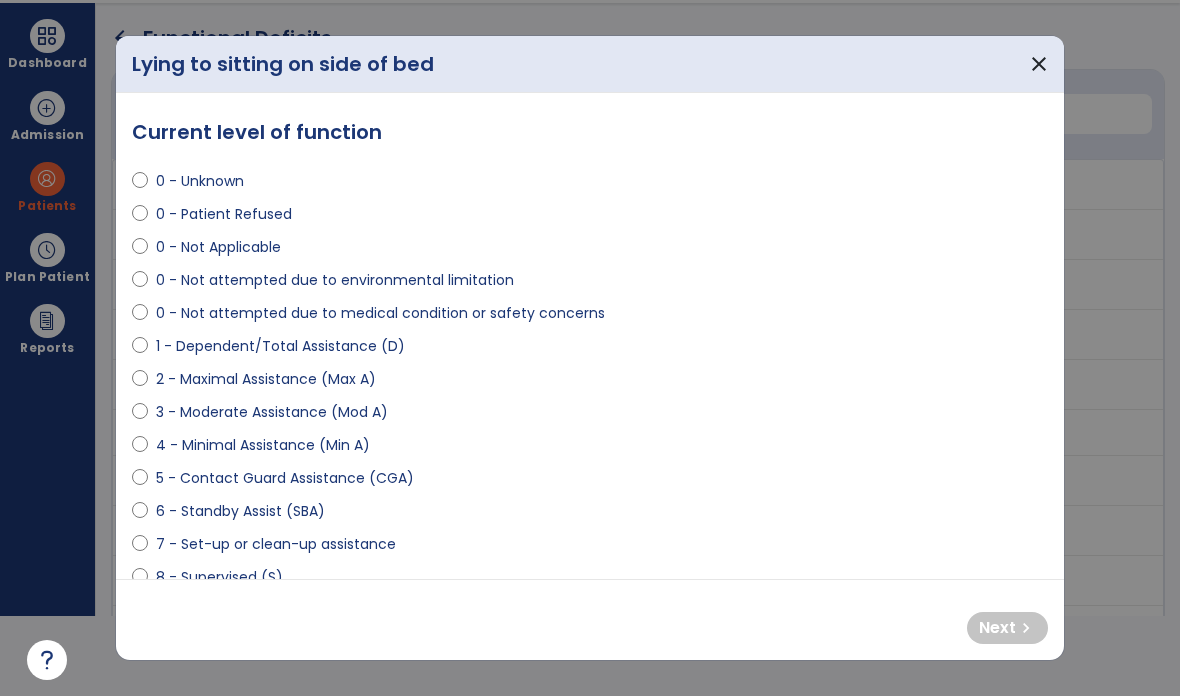 scroll, scrollTop: 0, scrollLeft: 0, axis: both 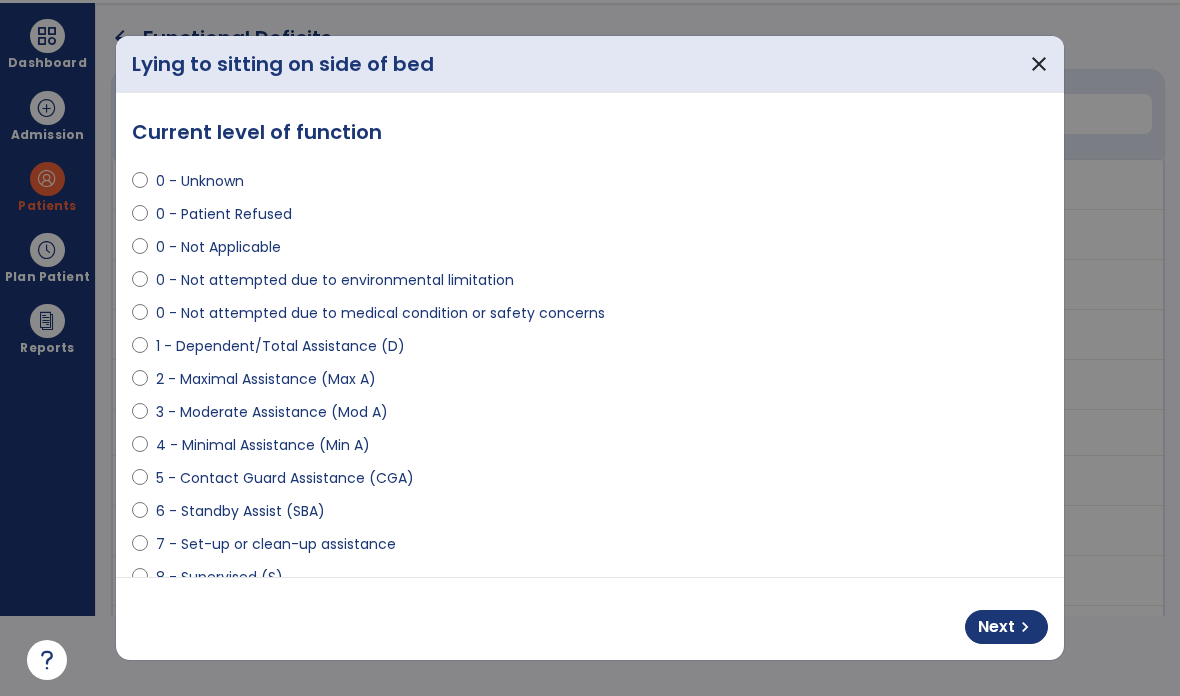 click on "Next  chevron_right" at bounding box center (1006, 627) 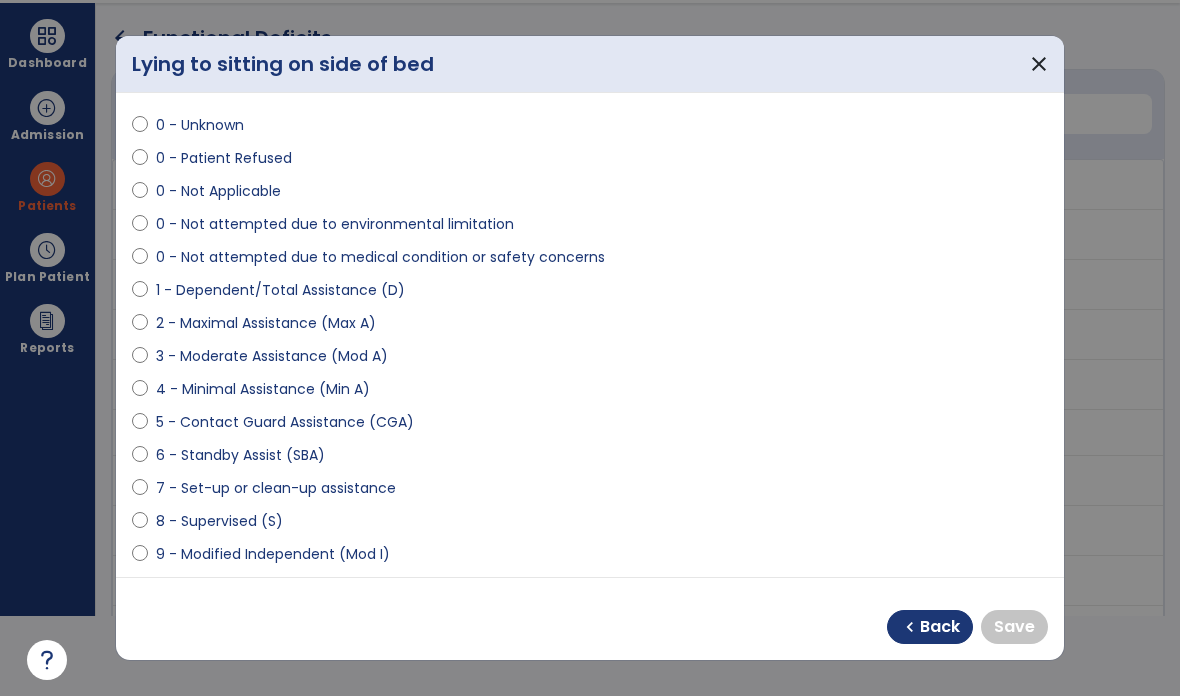 scroll, scrollTop: 57, scrollLeft: 0, axis: vertical 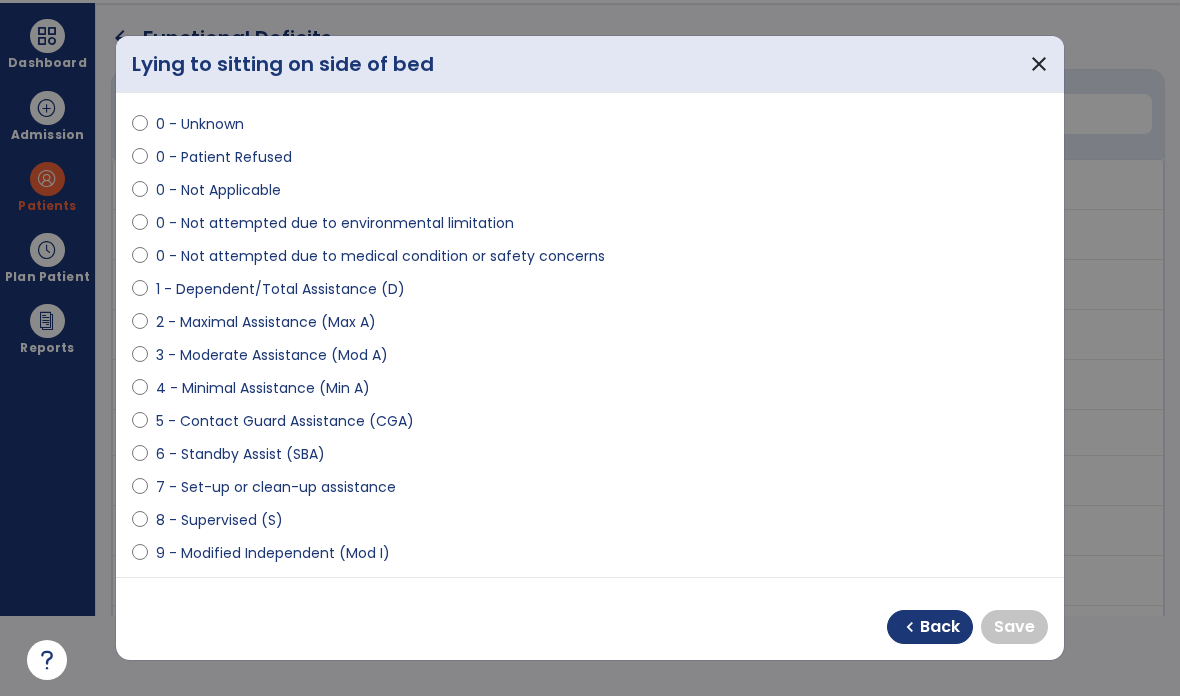 click at bounding box center [140, 557] 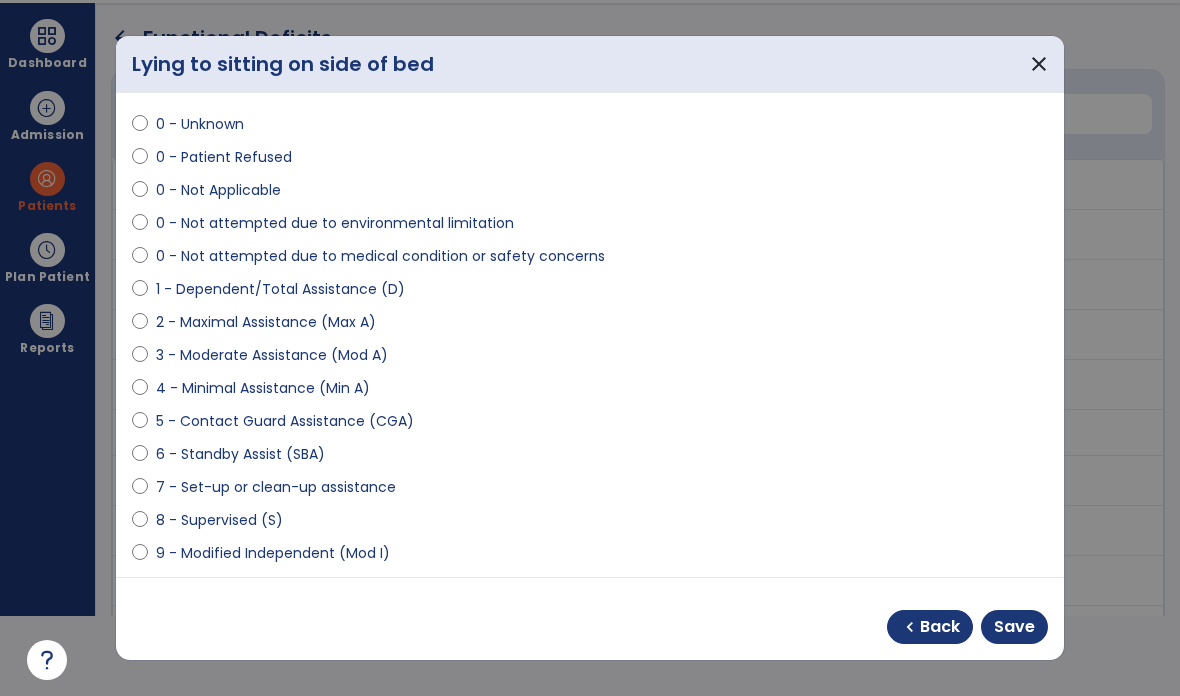 click on "Save" at bounding box center [1014, 627] 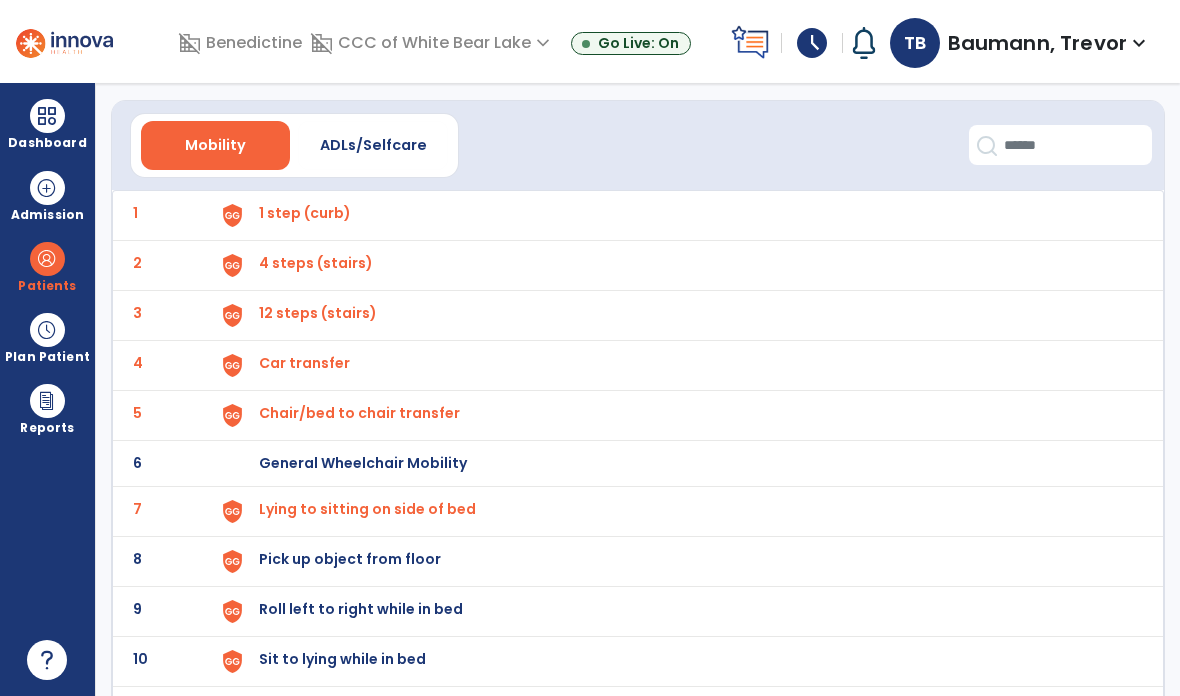 scroll, scrollTop: 59, scrollLeft: 0, axis: vertical 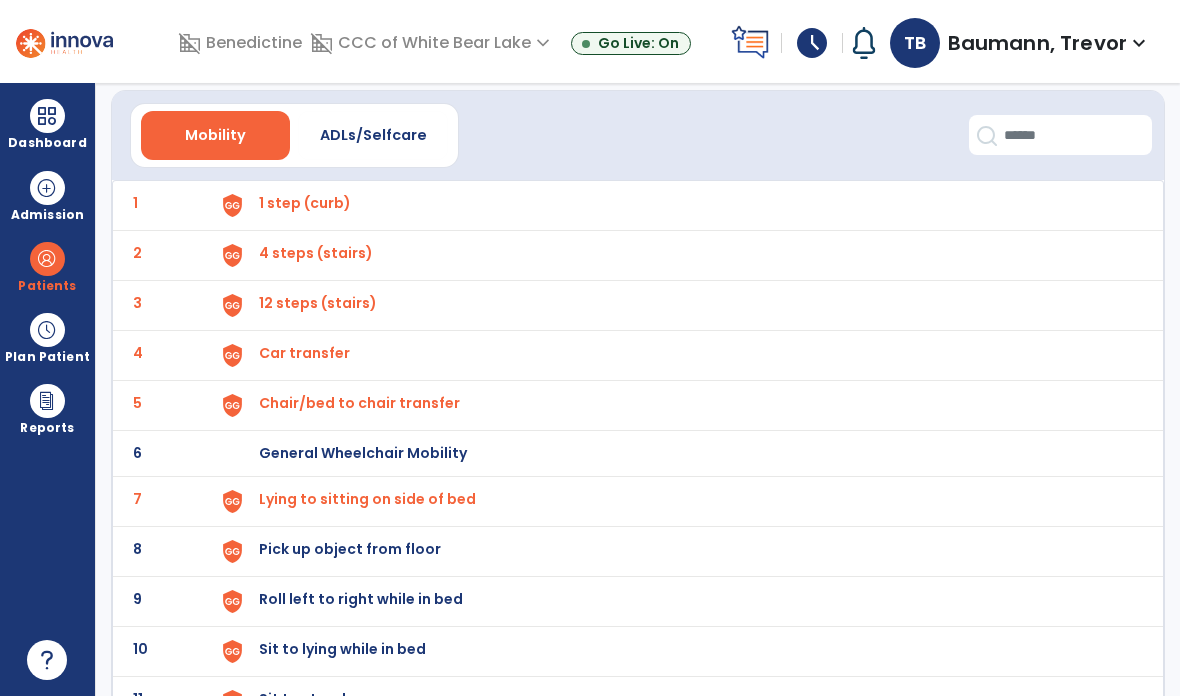 click on "Pick up object from floor" at bounding box center (305, 203) 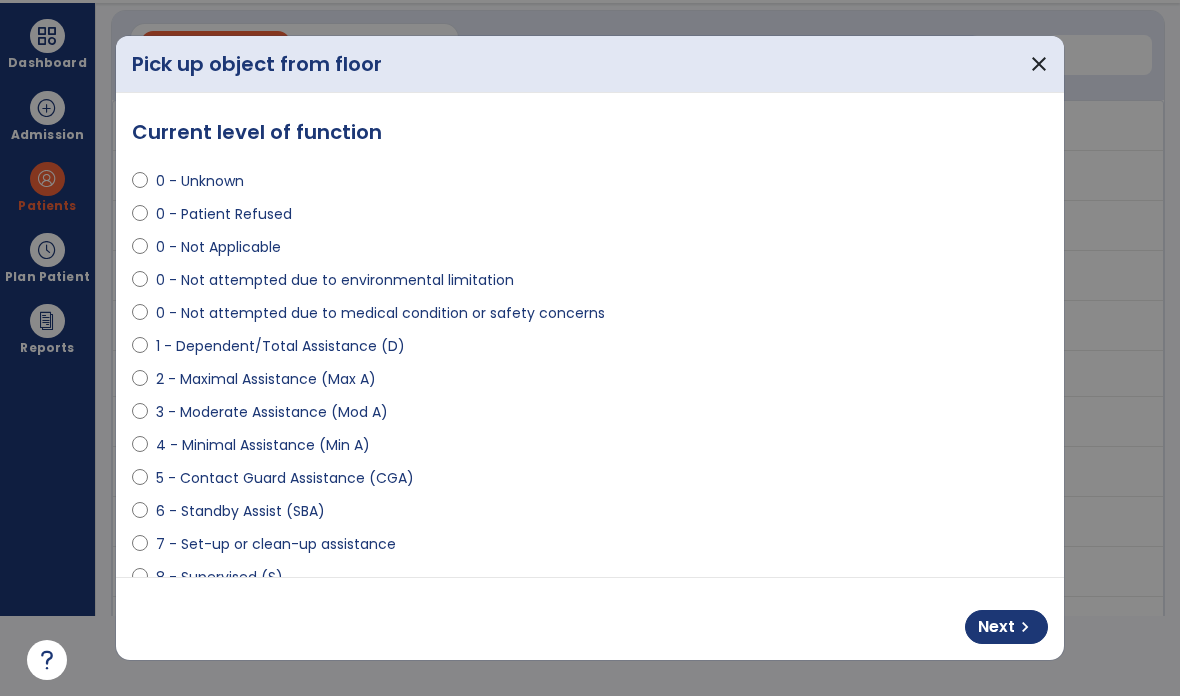 select on "**********" 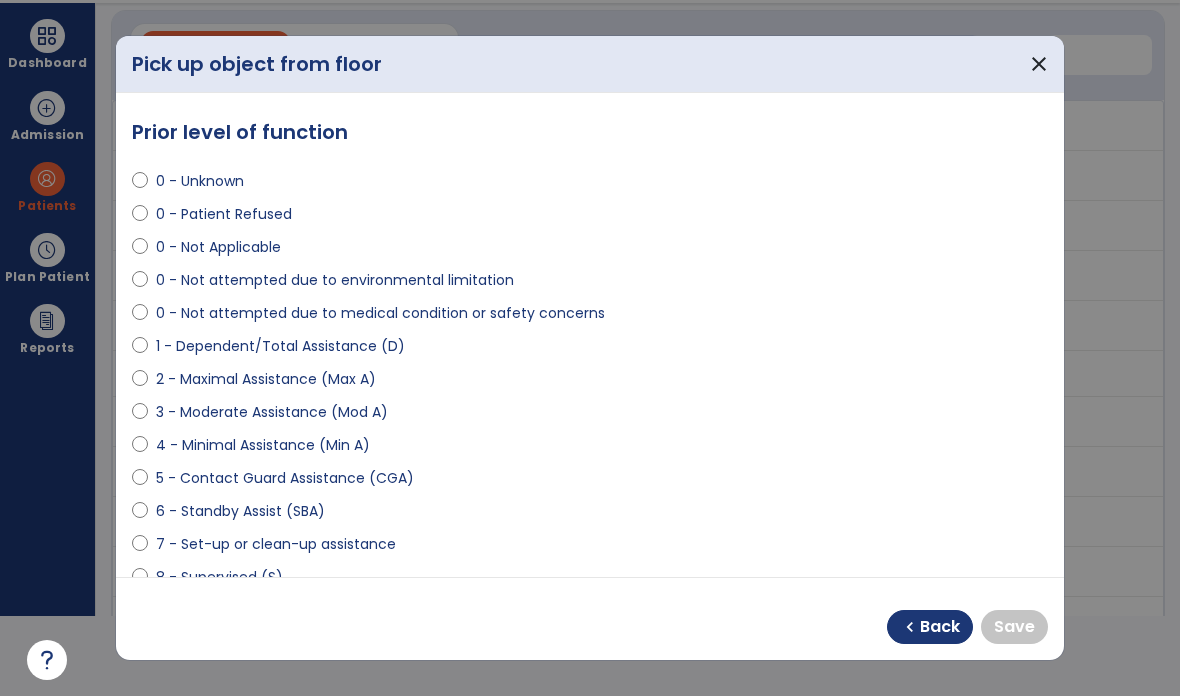 select on "**********" 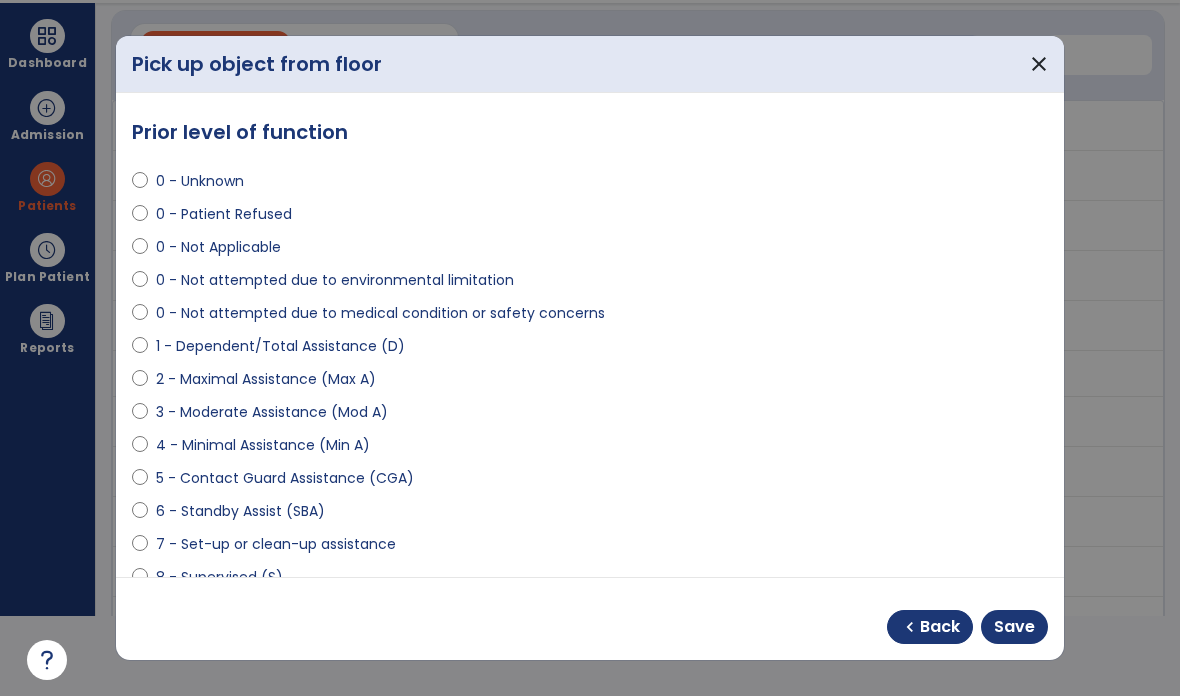 click on "Save" at bounding box center [1014, 627] 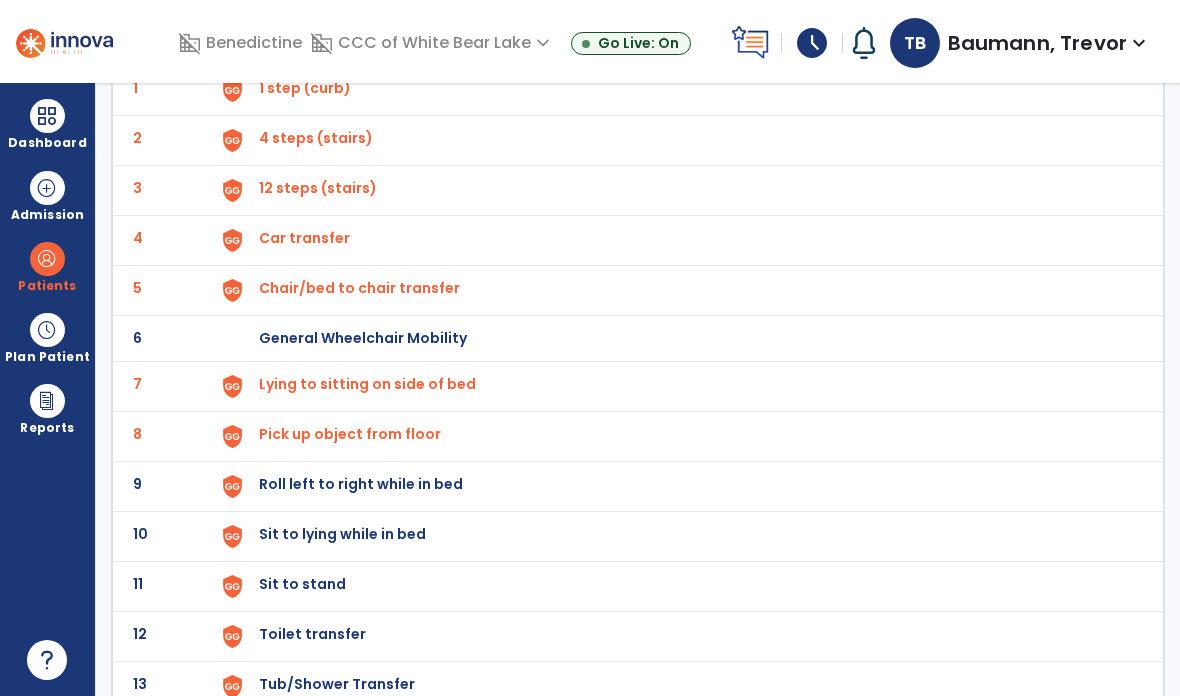 scroll, scrollTop: 179, scrollLeft: 0, axis: vertical 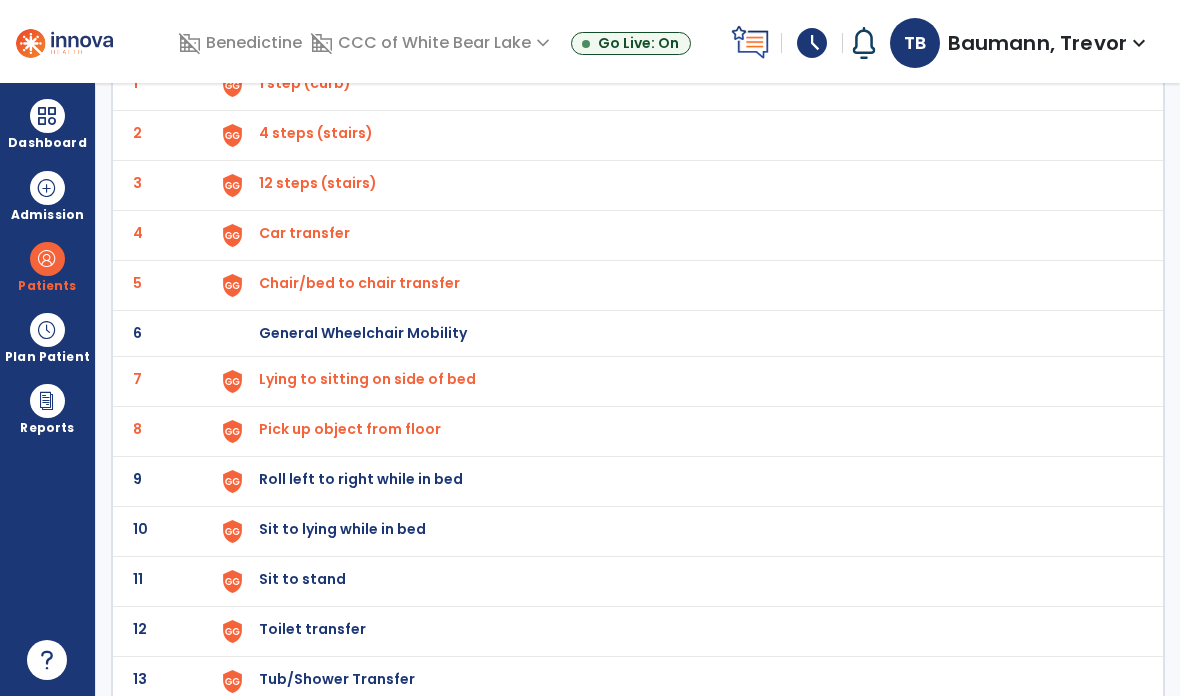 click on "Roll left to right while in bed" at bounding box center (681, 85) 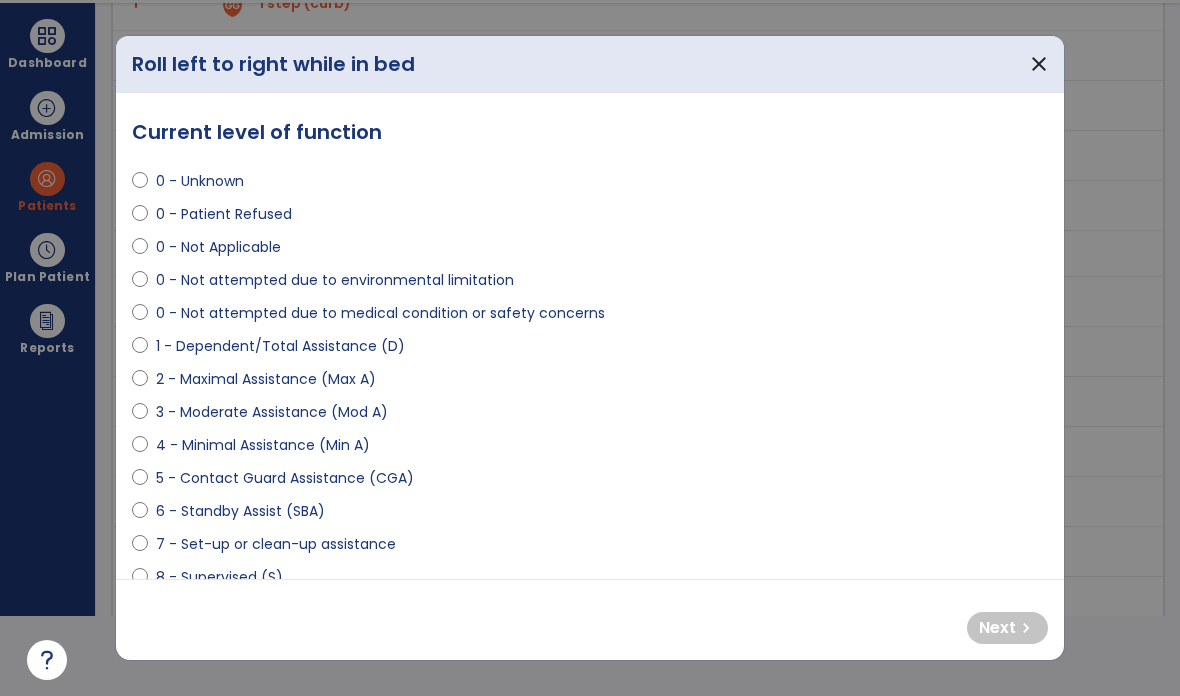 select on "**********" 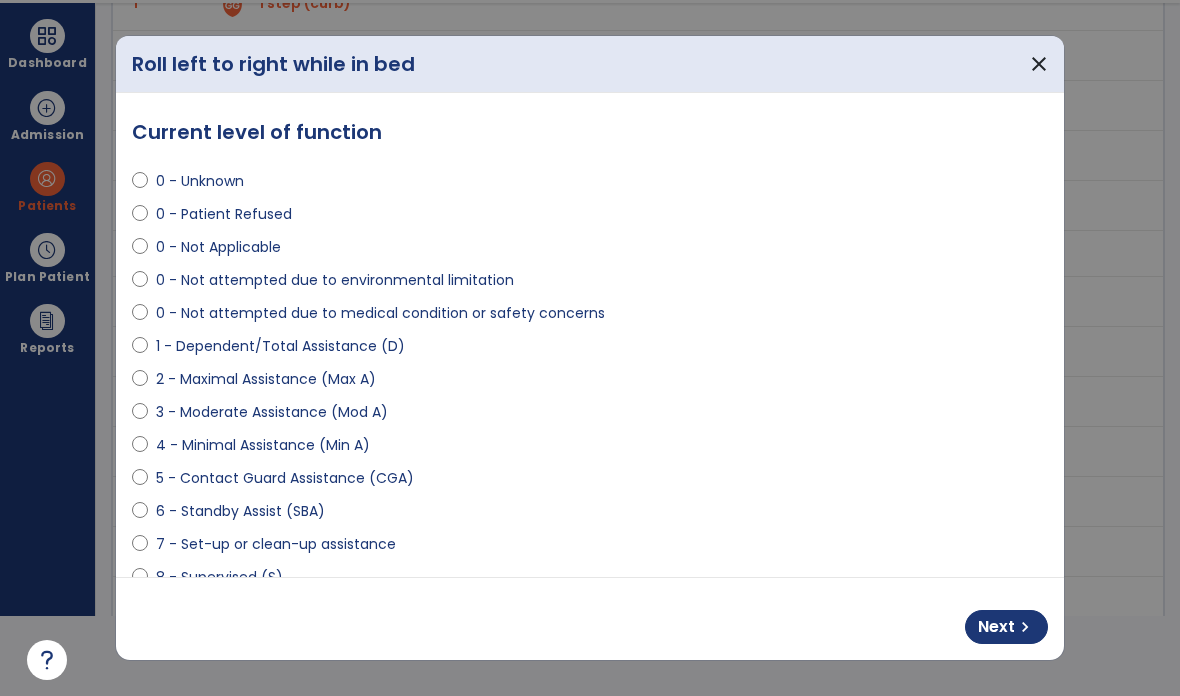 click on "chevron_right" at bounding box center [1025, 627] 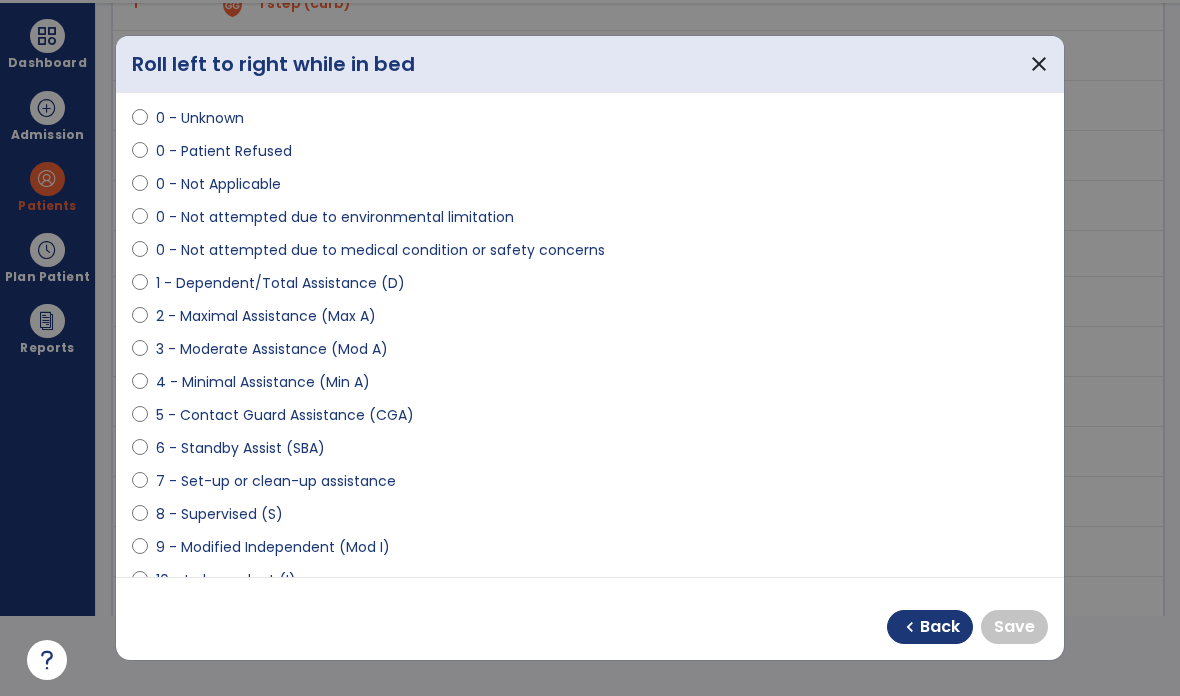 scroll, scrollTop: 71, scrollLeft: 0, axis: vertical 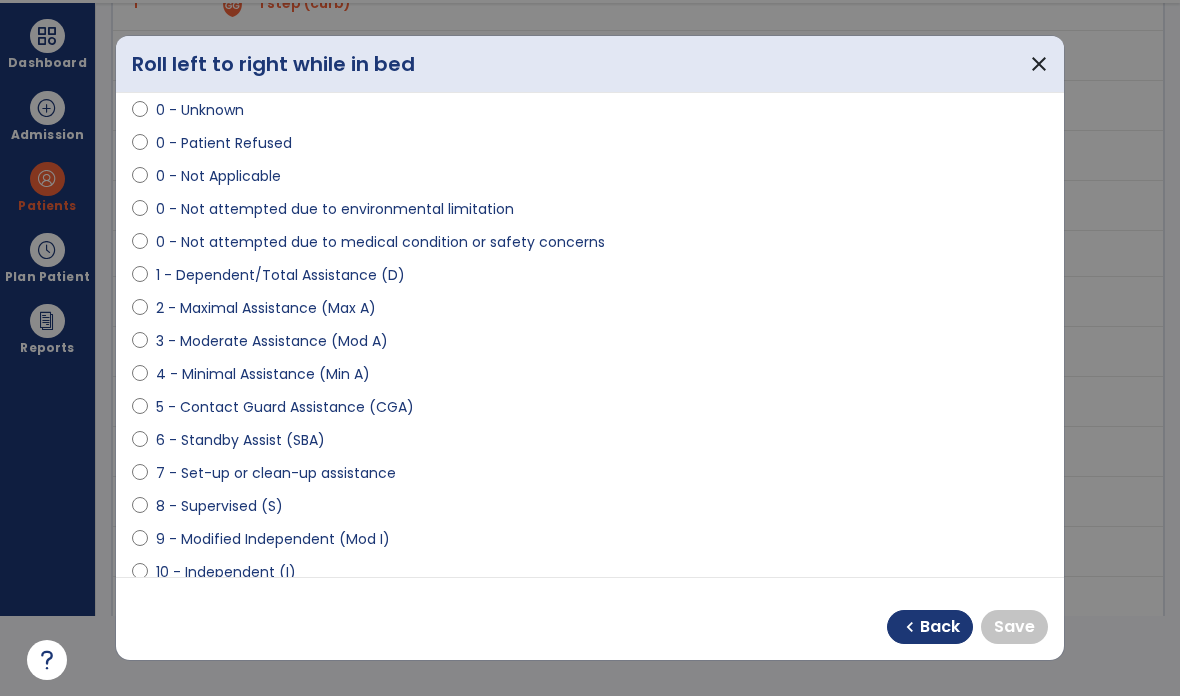 click at bounding box center (140, 576) 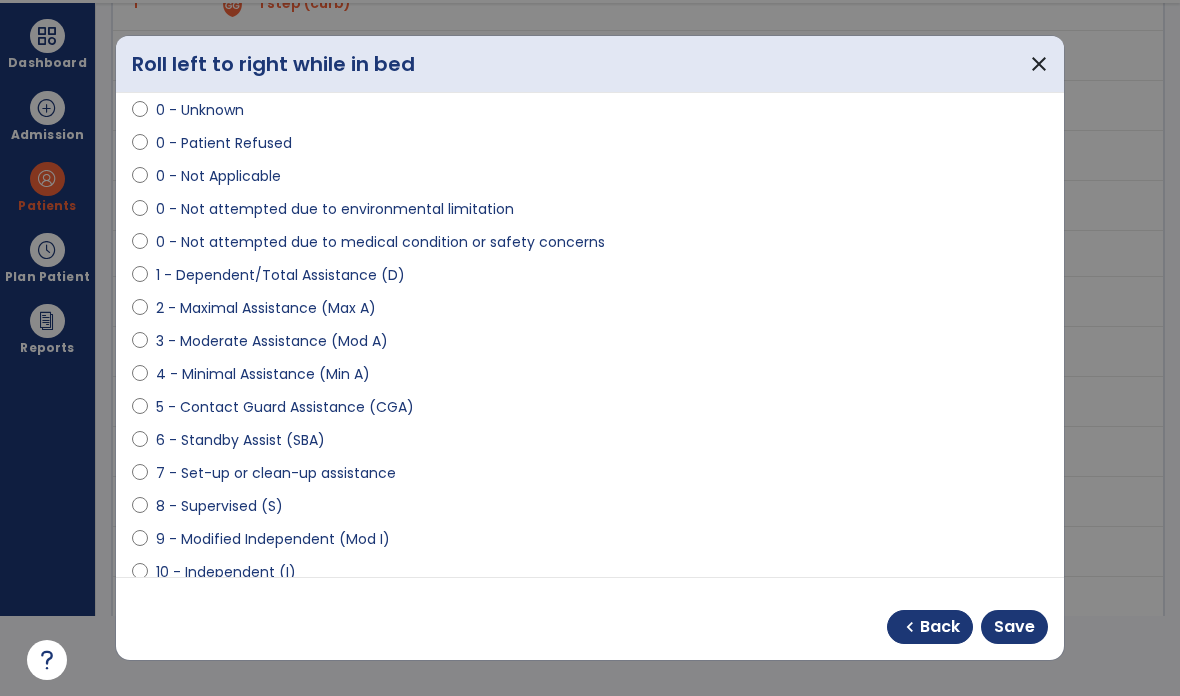 click on "Save" at bounding box center [1014, 627] 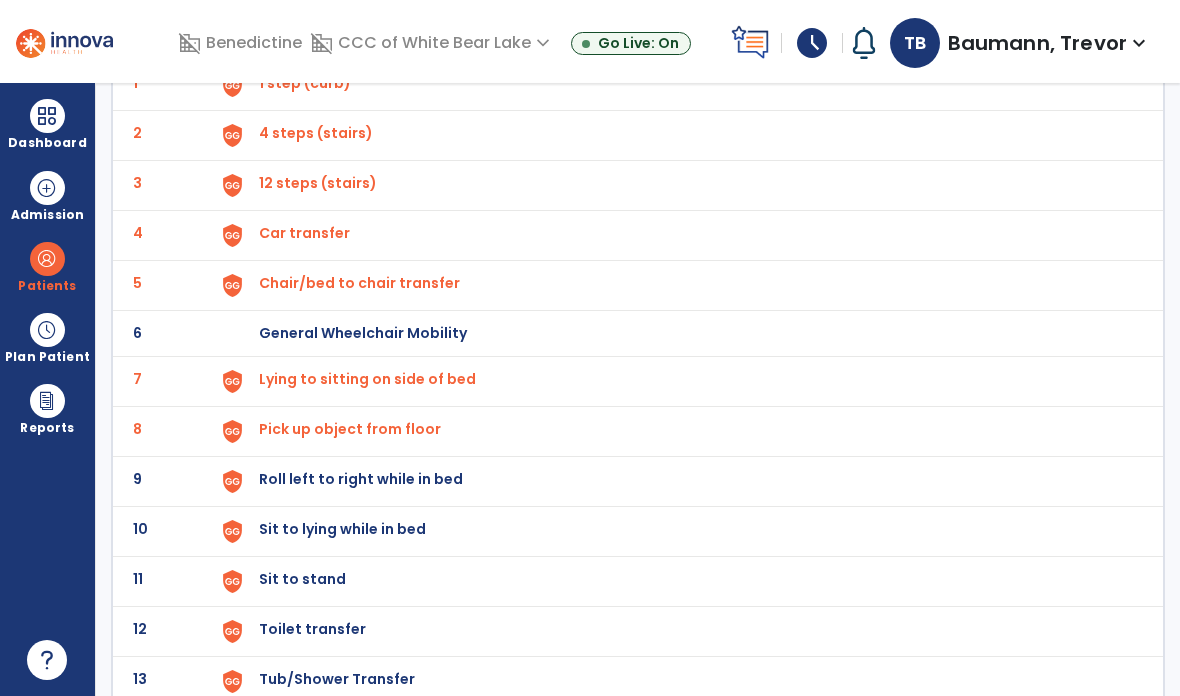 click on "14 Walk 10 feet" 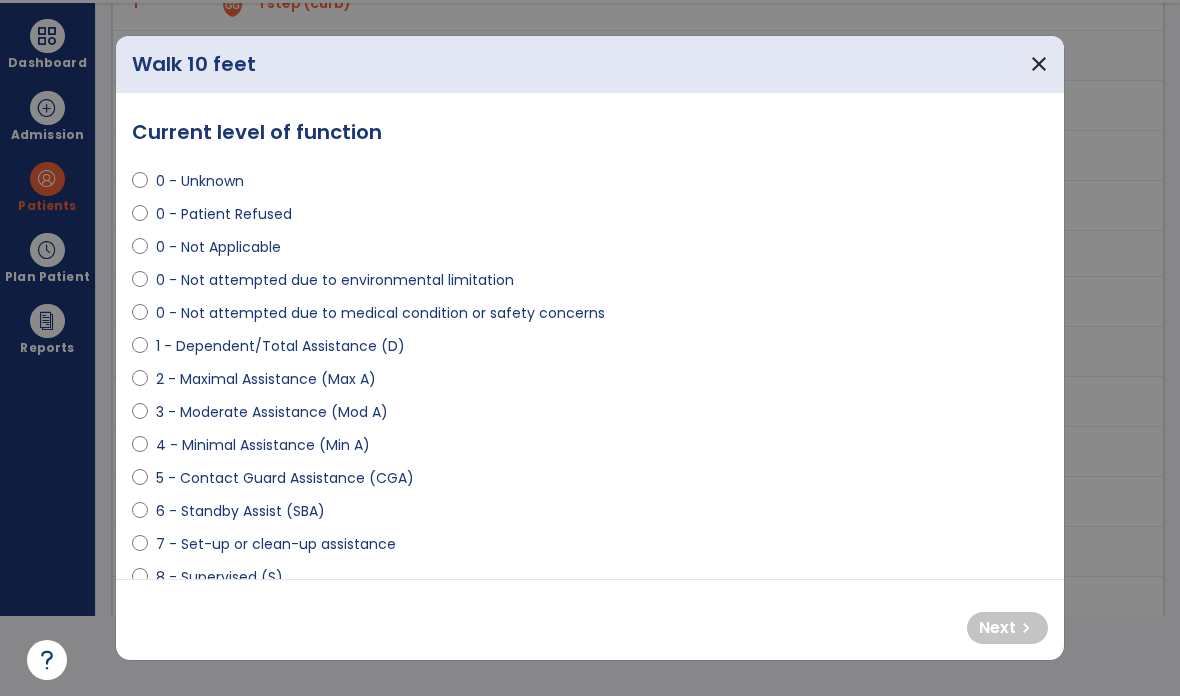 click on "close" at bounding box center [1039, 64] 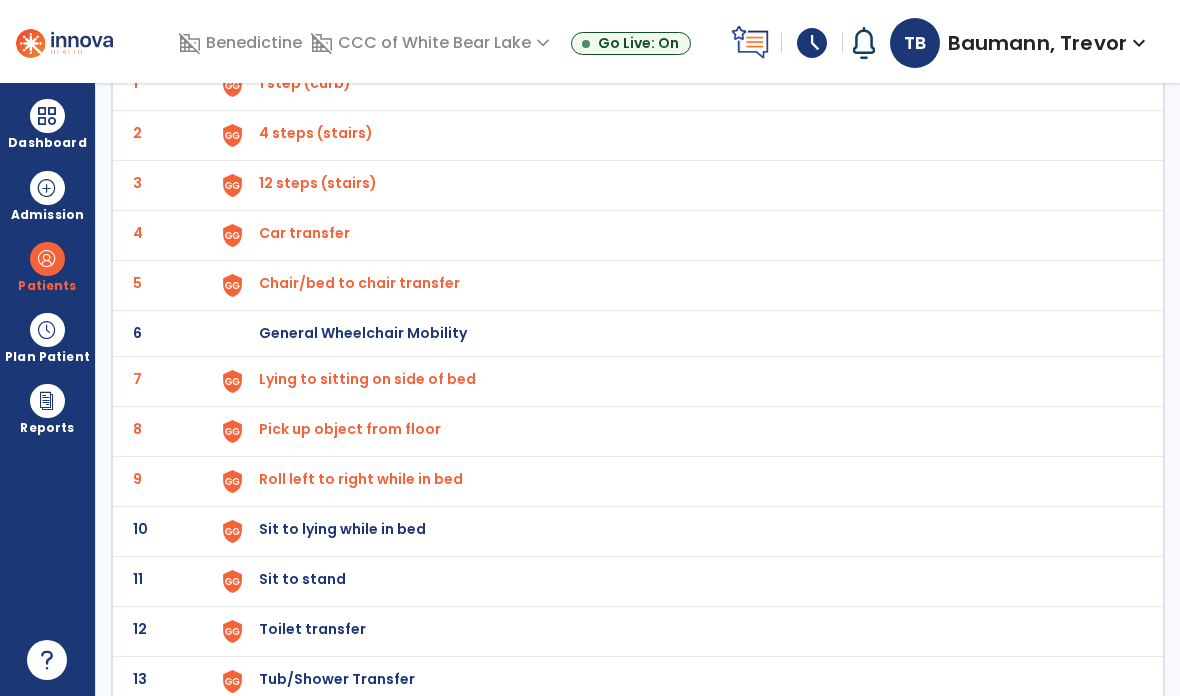 click on "Sit to lying while in bed" at bounding box center (305, 83) 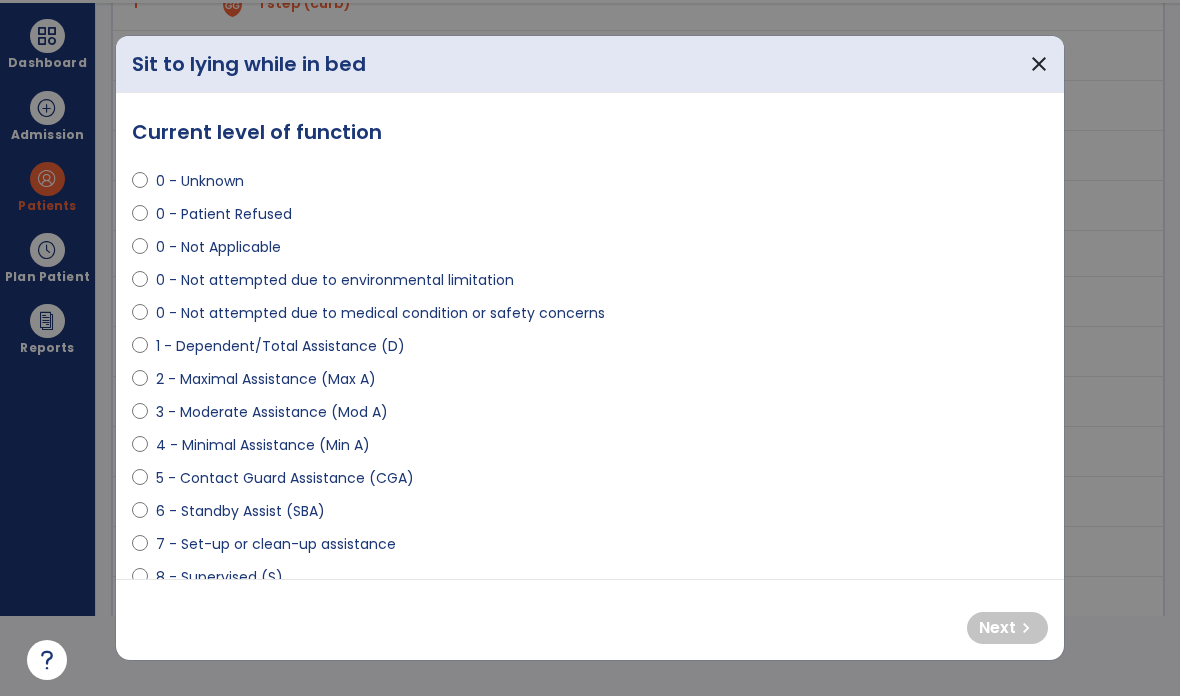 scroll, scrollTop: 0, scrollLeft: 0, axis: both 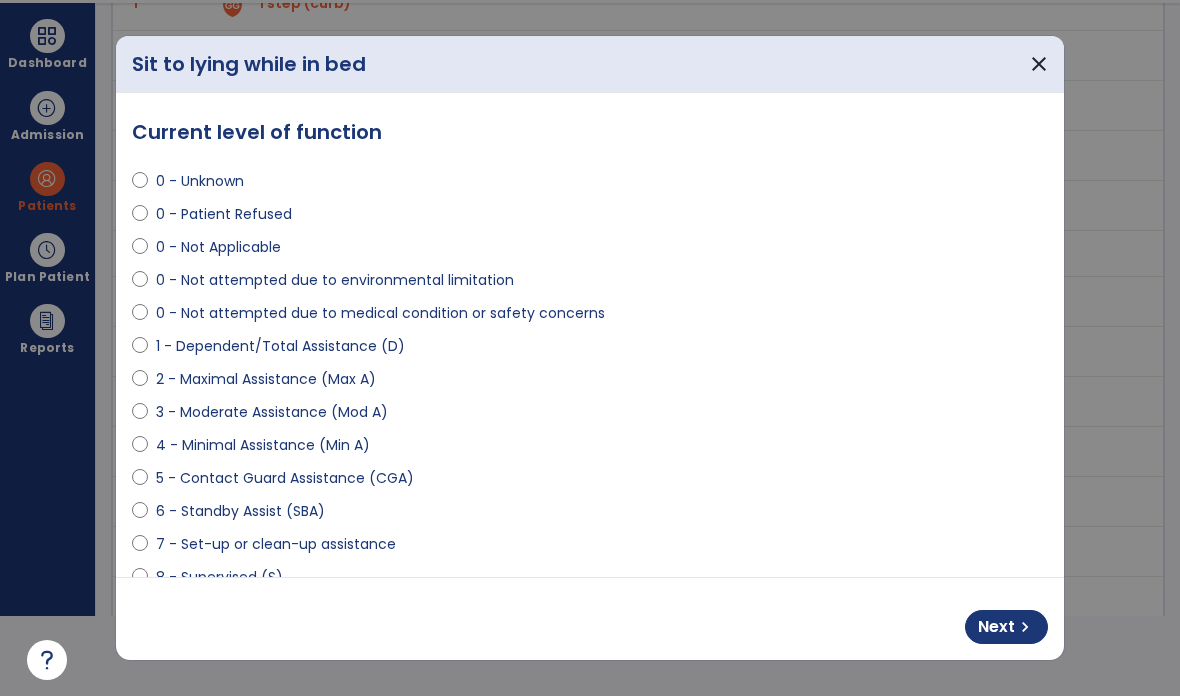 click on "Next  chevron_right" at bounding box center (1006, 627) 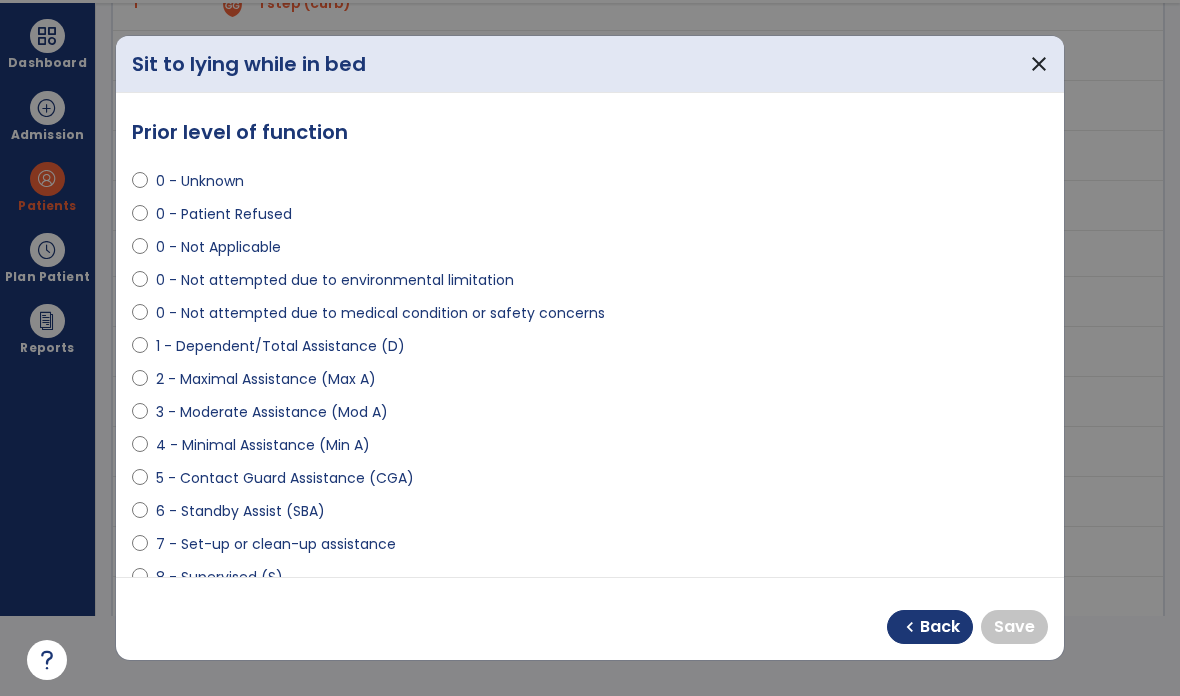 select on "**********" 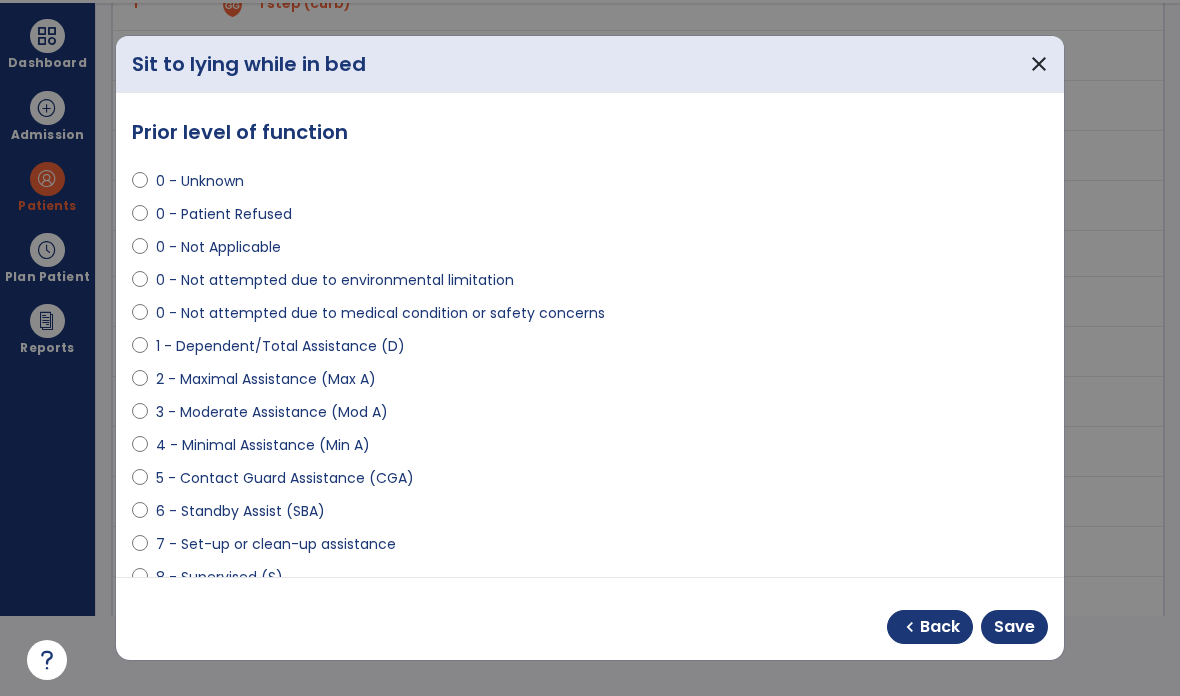 click on "Save" at bounding box center (1014, 627) 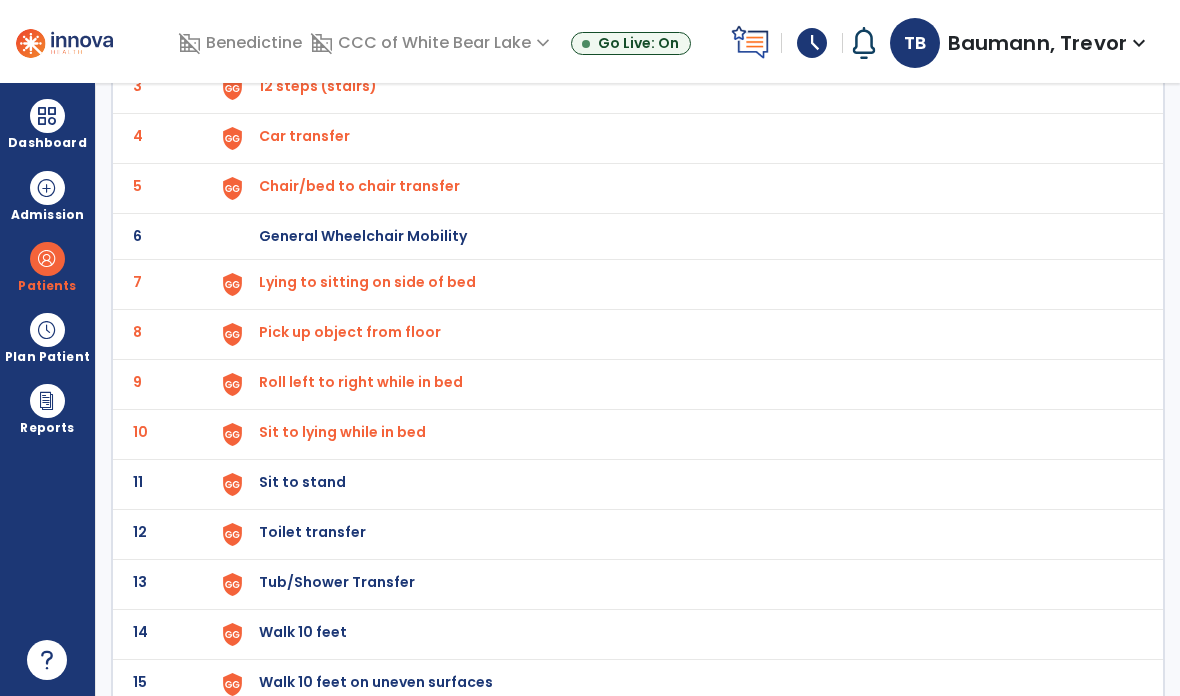 scroll, scrollTop: 280, scrollLeft: 0, axis: vertical 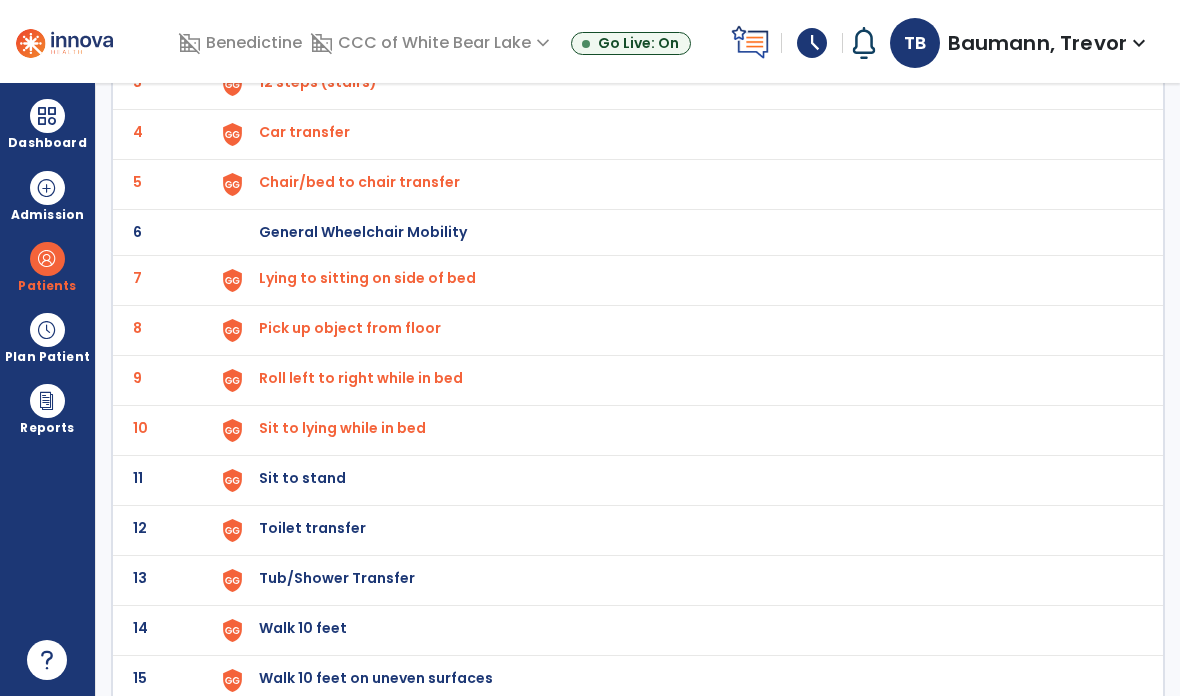 click on "Sit to stand" at bounding box center (305, -18) 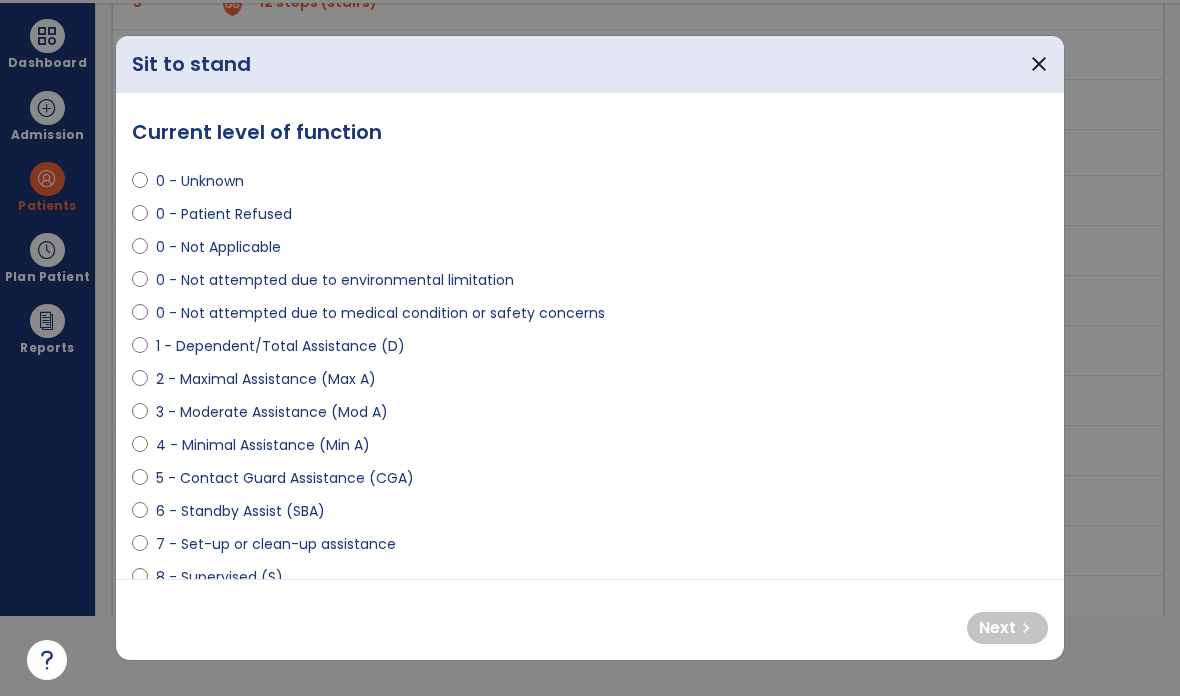 scroll, scrollTop: 0, scrollLeft: 0, axis: both 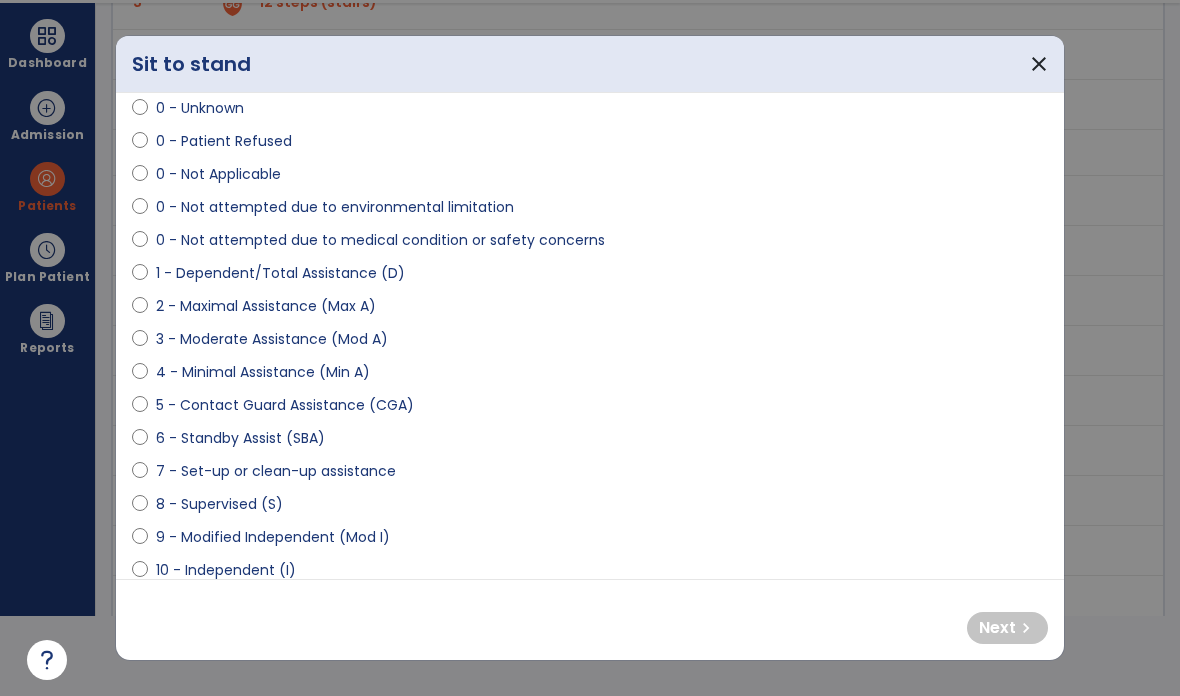 select on "**********" 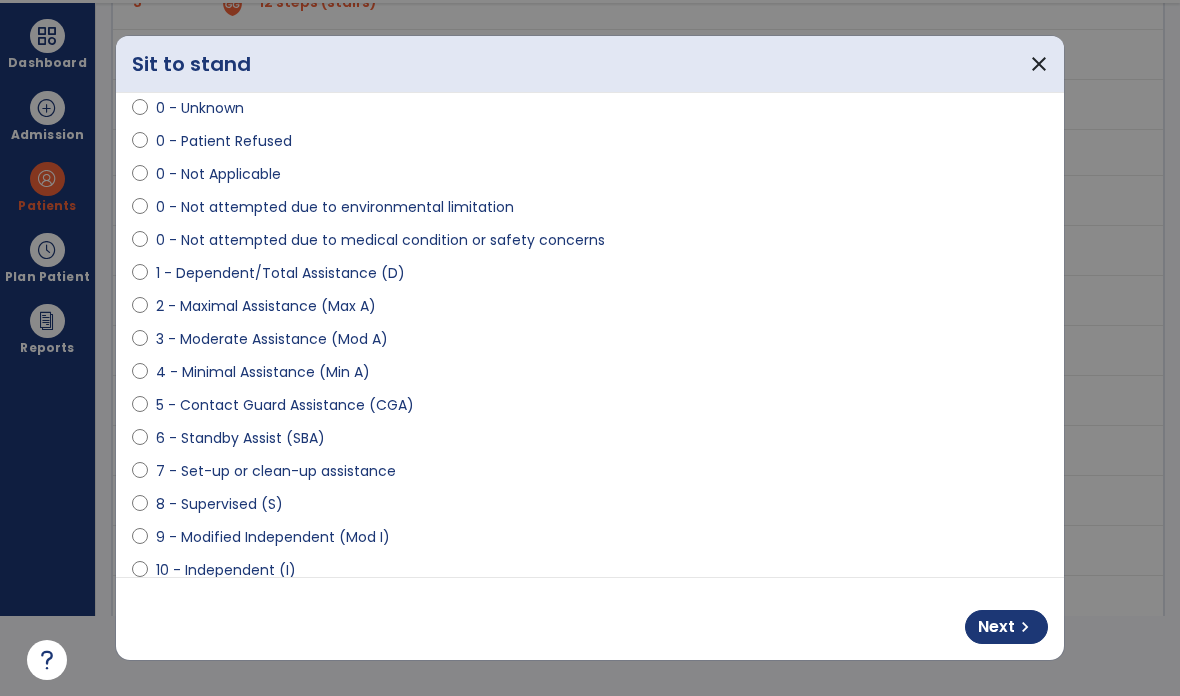click on "chevron_right" at bounding box center (1025, 627) 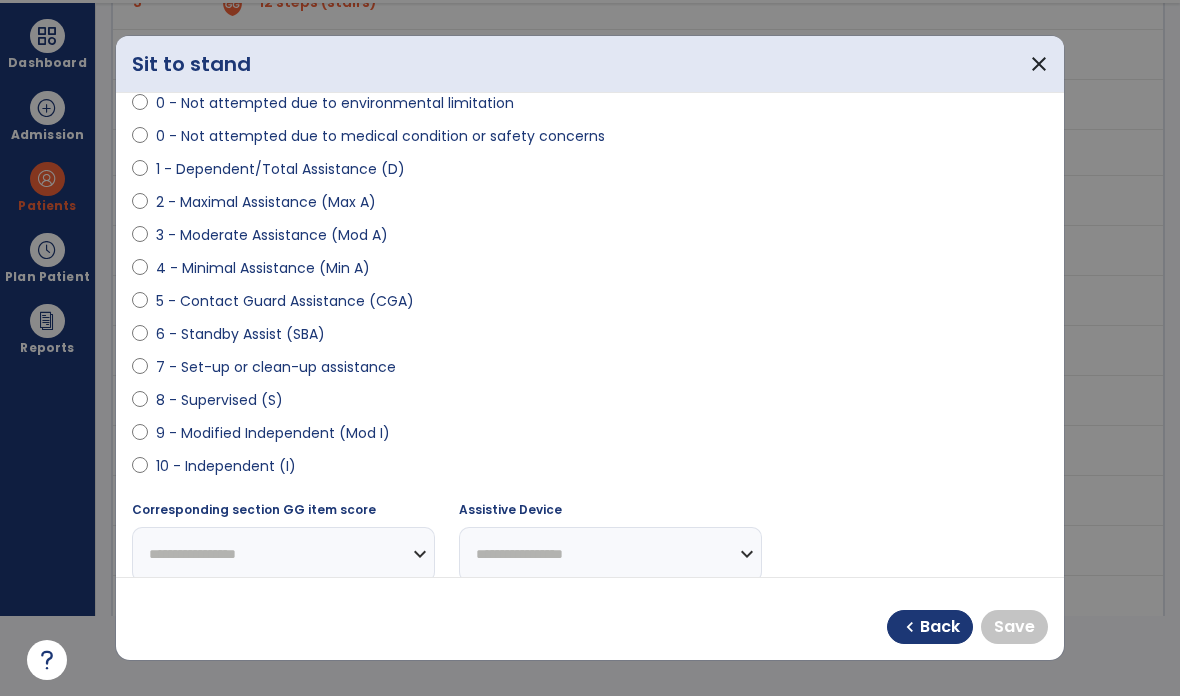 scroll, scrollTop: 198, scrollLeft: 0, axis: vertical 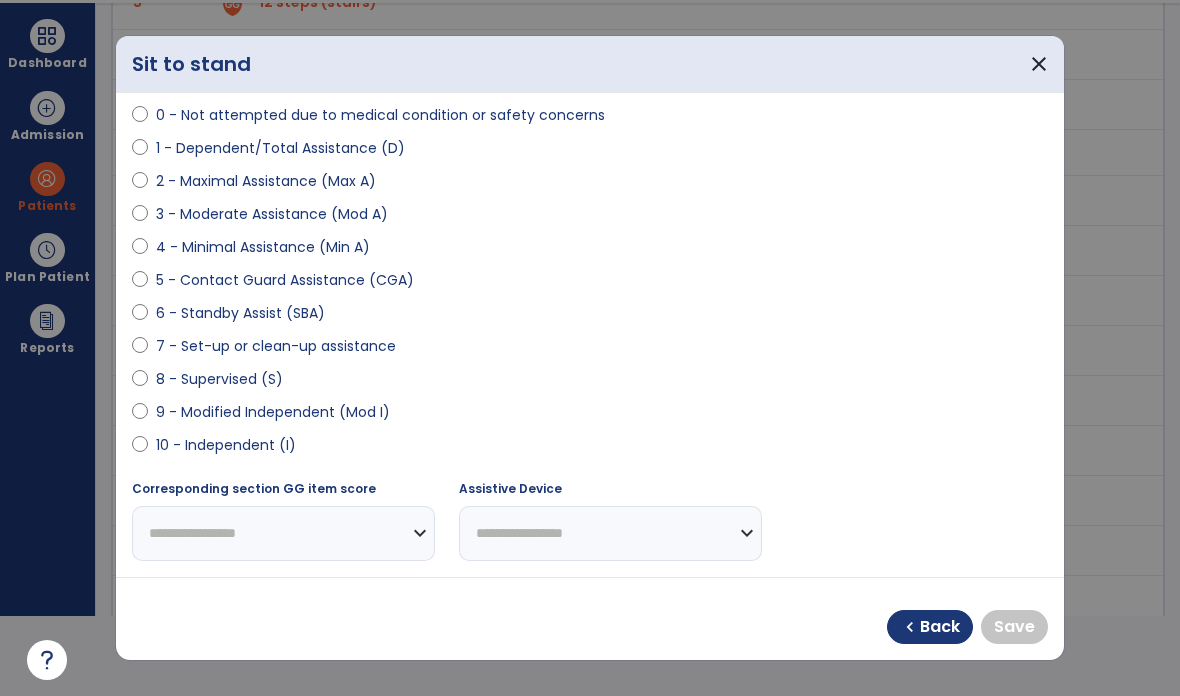 select on "**********" 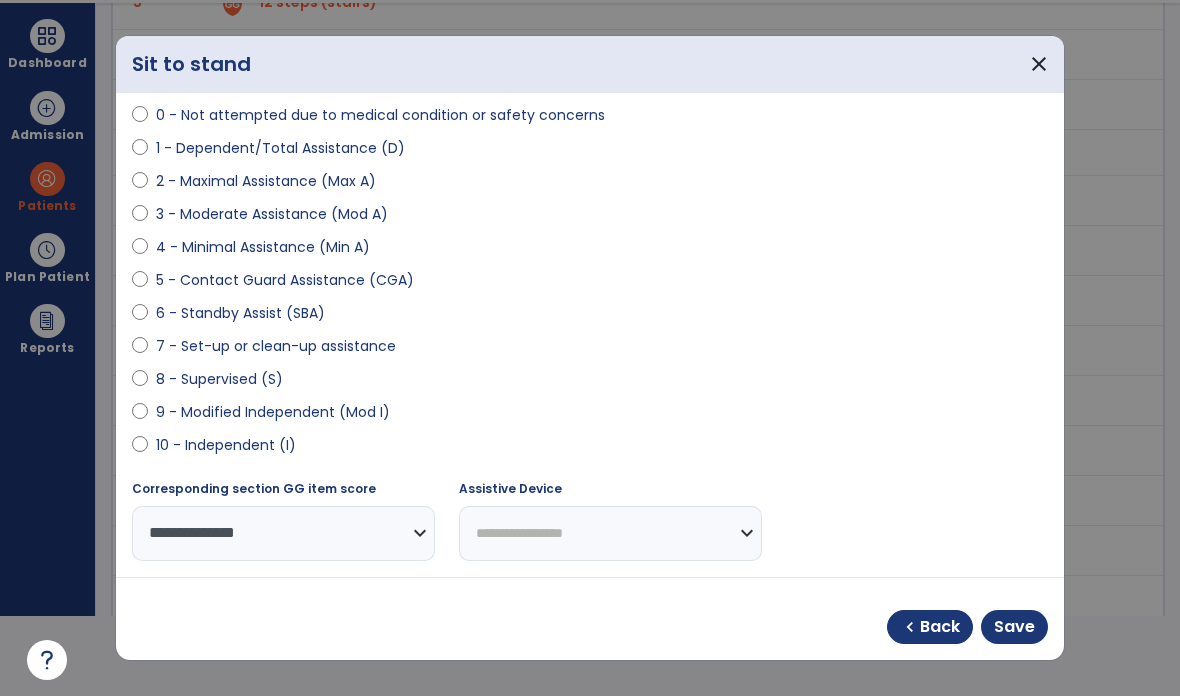 click on "Save" at bounding box center (1014, 627) 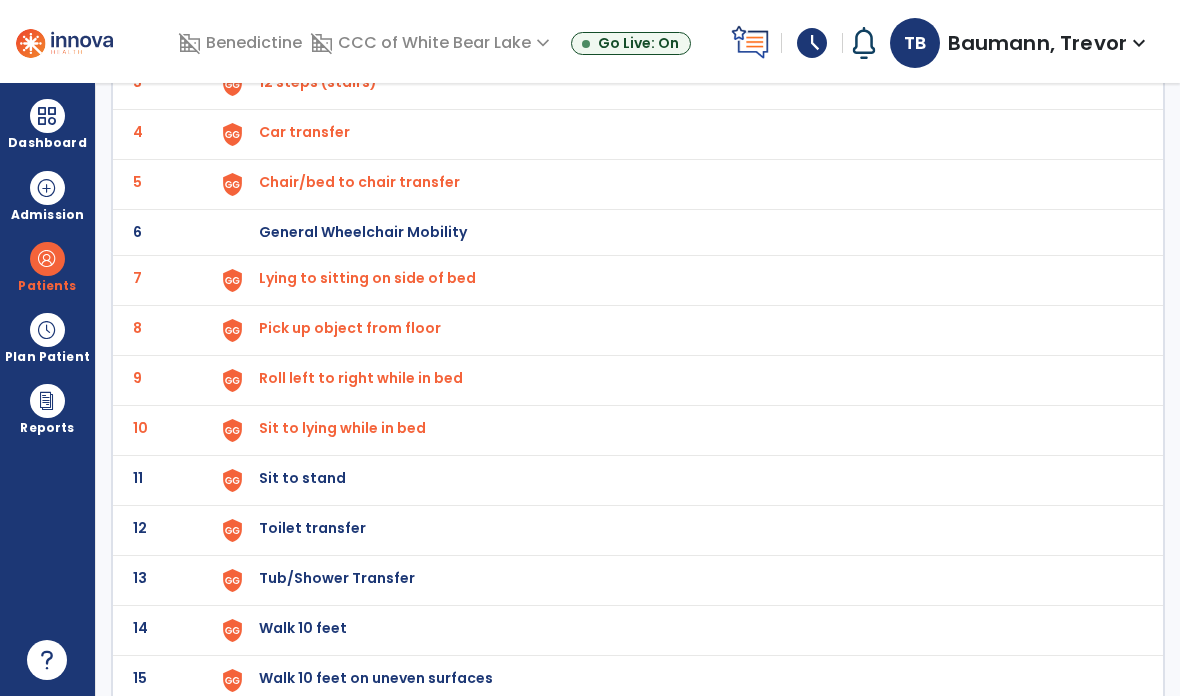 scroll, scrollTop: 80, scrollLeft: 0, axis: vertical 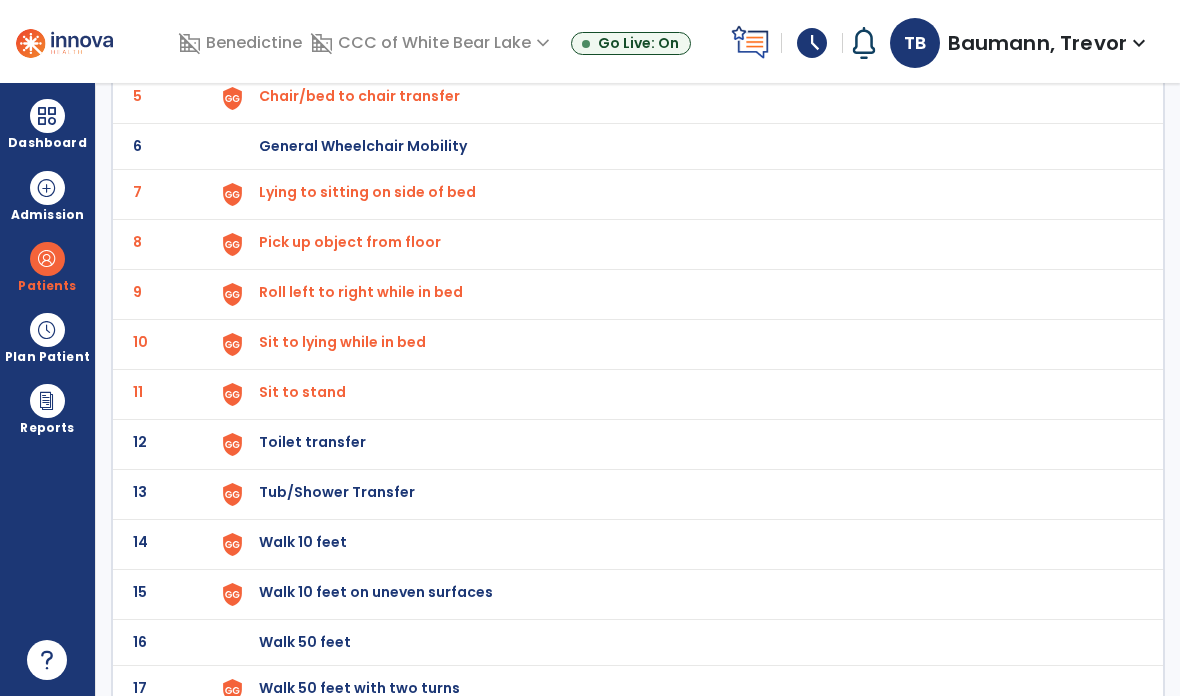 click on "12 Toilet transfer" 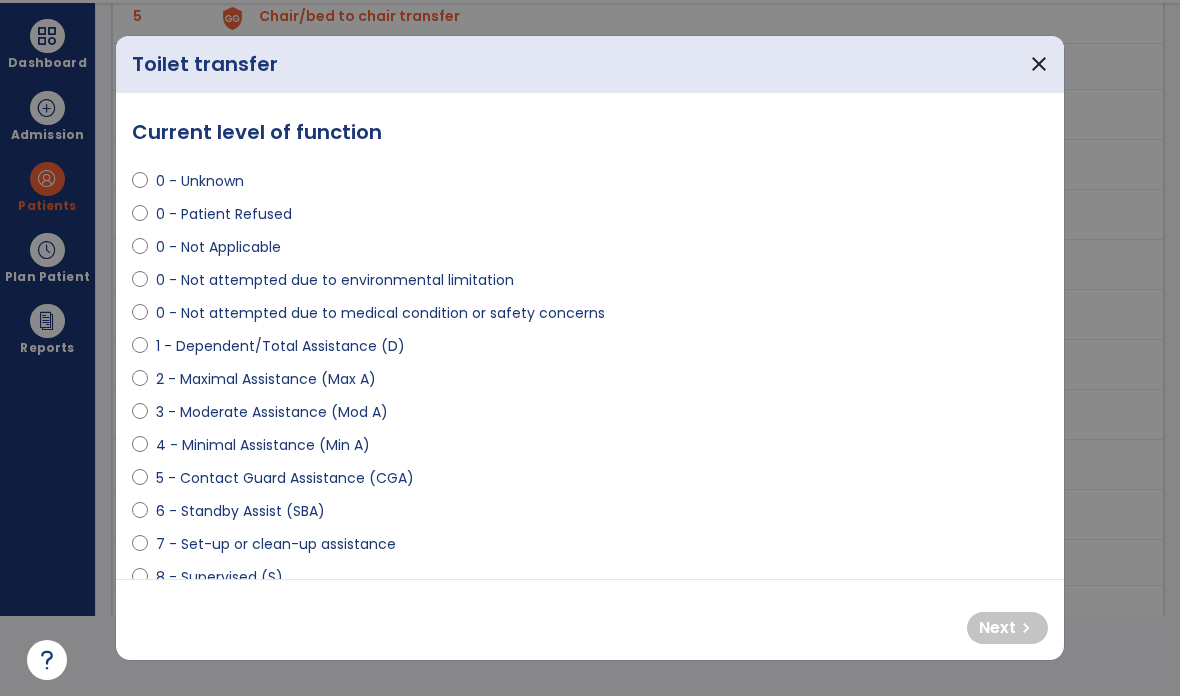 click on "1 - Dependent/Total Assistance (D)" at bounding box center (280, 346) 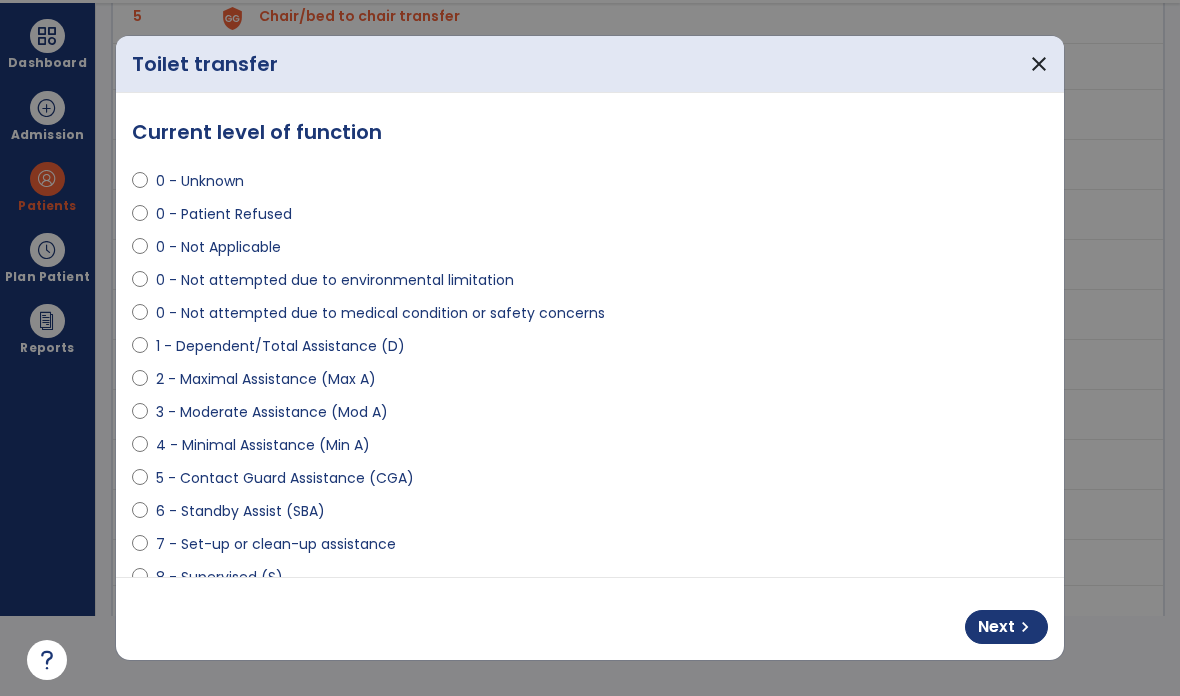 click at bounding box center (140, 350) 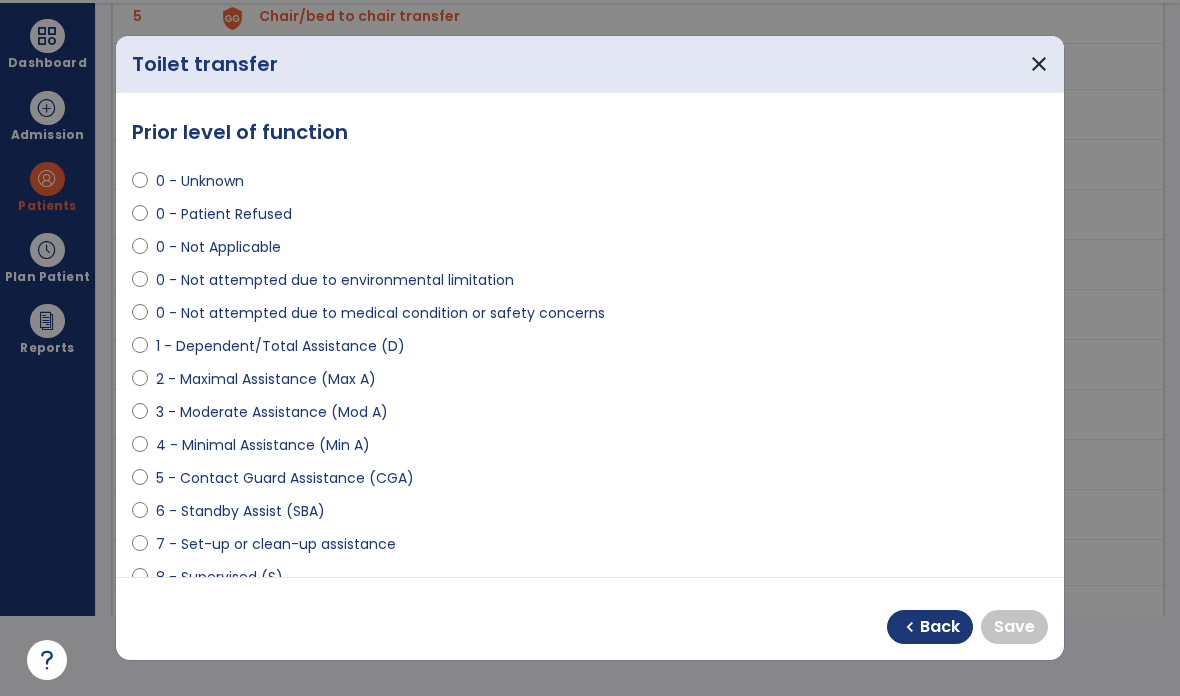 select on "**********" 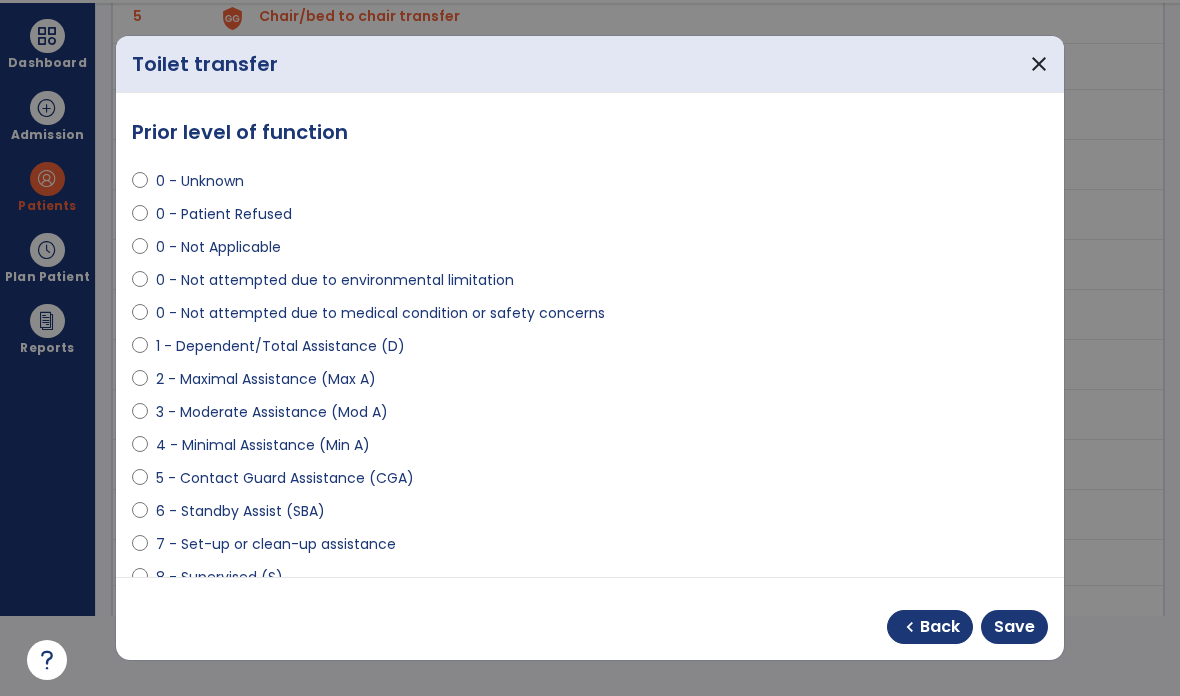 click on "Save" at bounding box center [1014, 627] 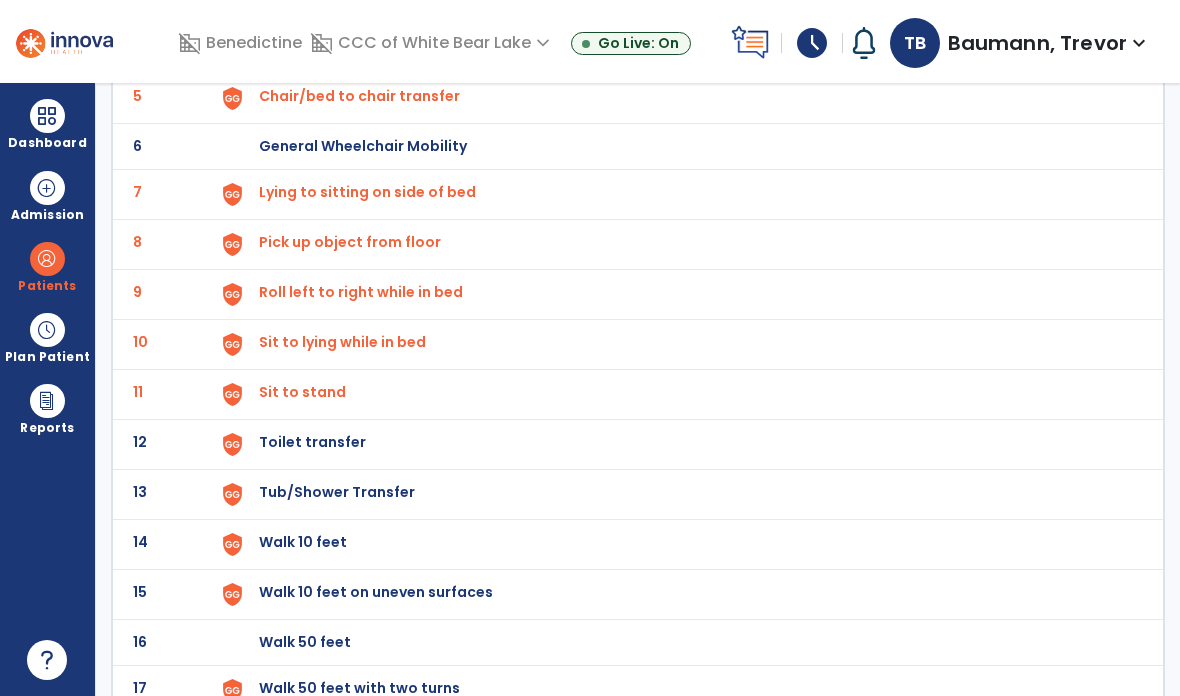 scroll, scrollTop: 80, scrollLeft: 0, axis: vertical 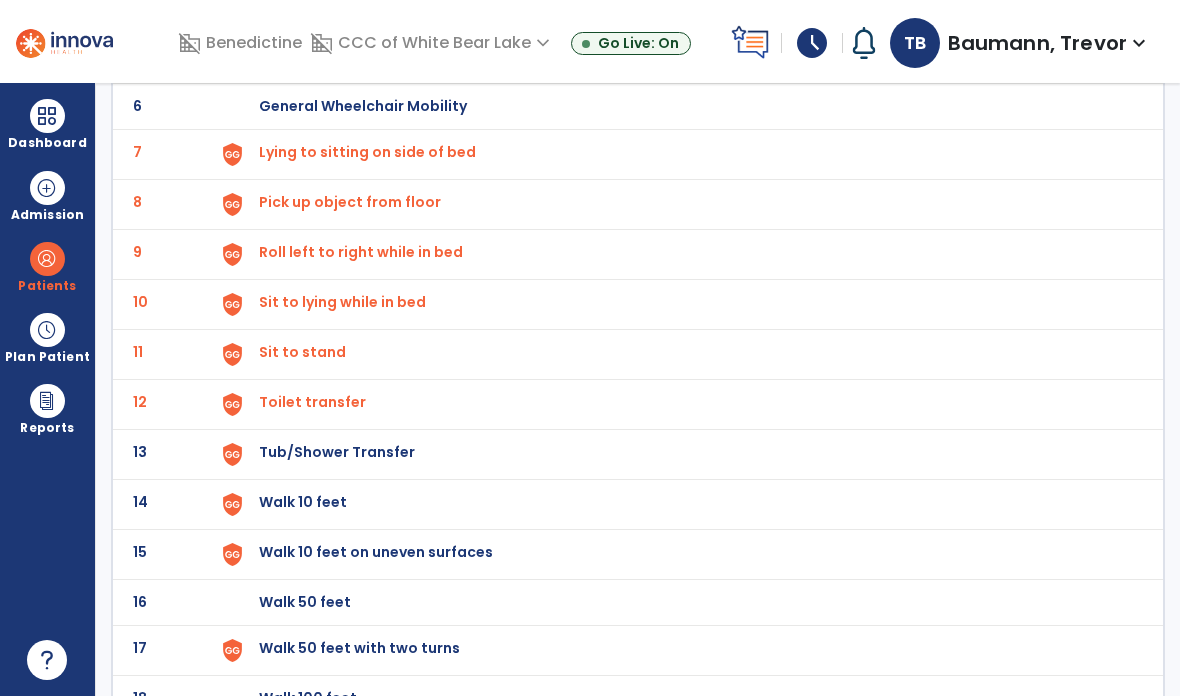 click on "Tub/Shower Transfer" at bounding box center (305, -144) 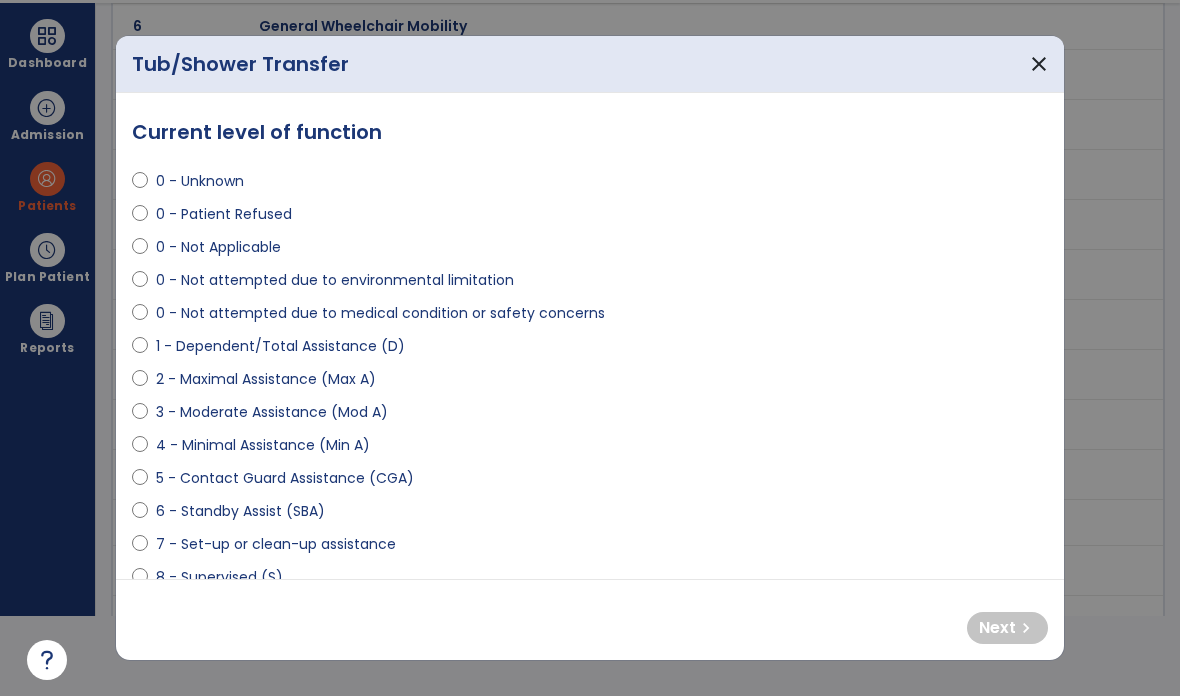 scroll, scrollTop: 0, scrollLeft: 0, axis: both 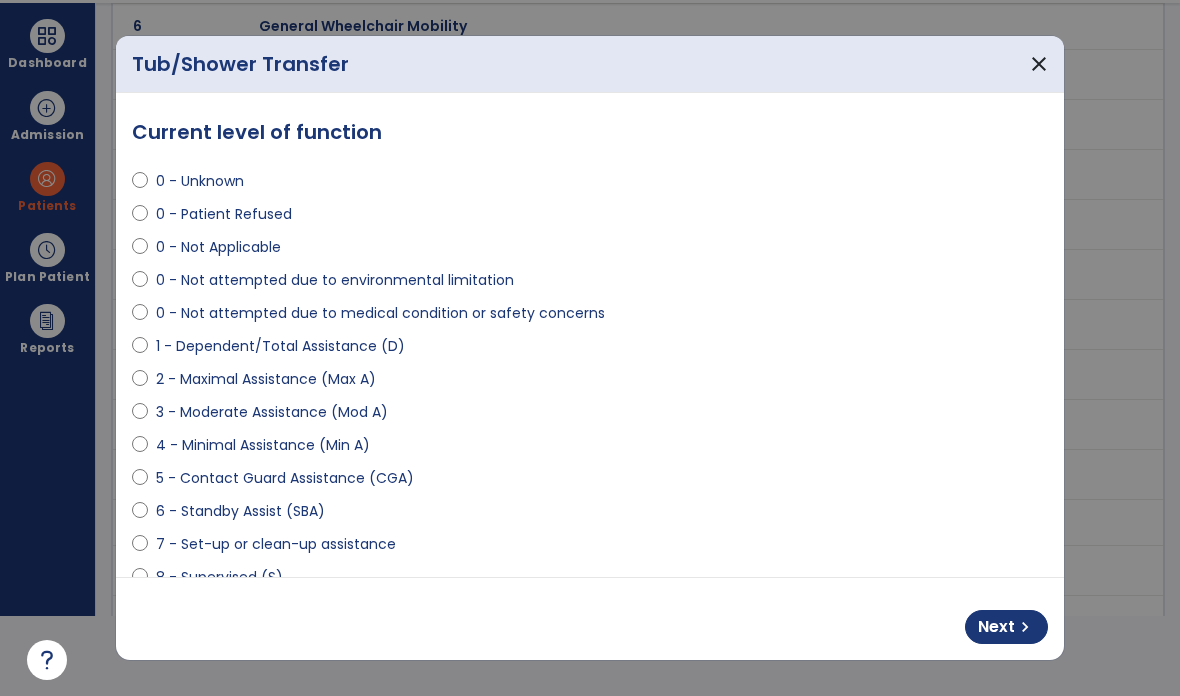 click on "chevron_right" at bounding box center (1025, 627) 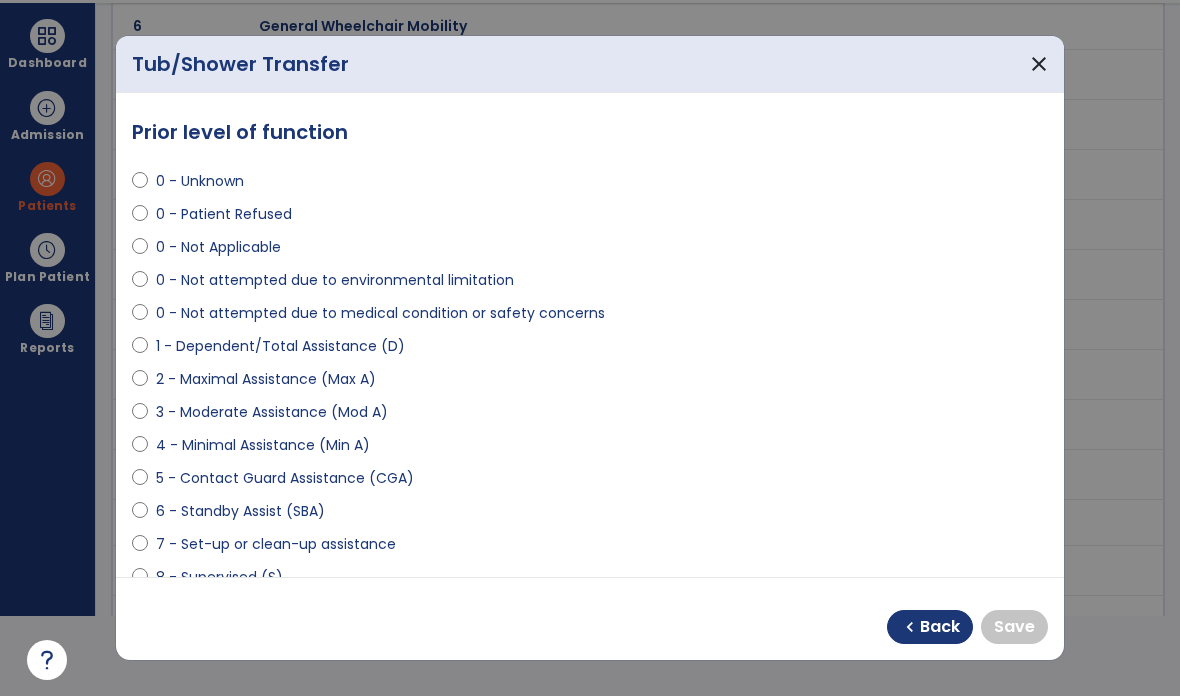 click at bounding box center [140, 614] 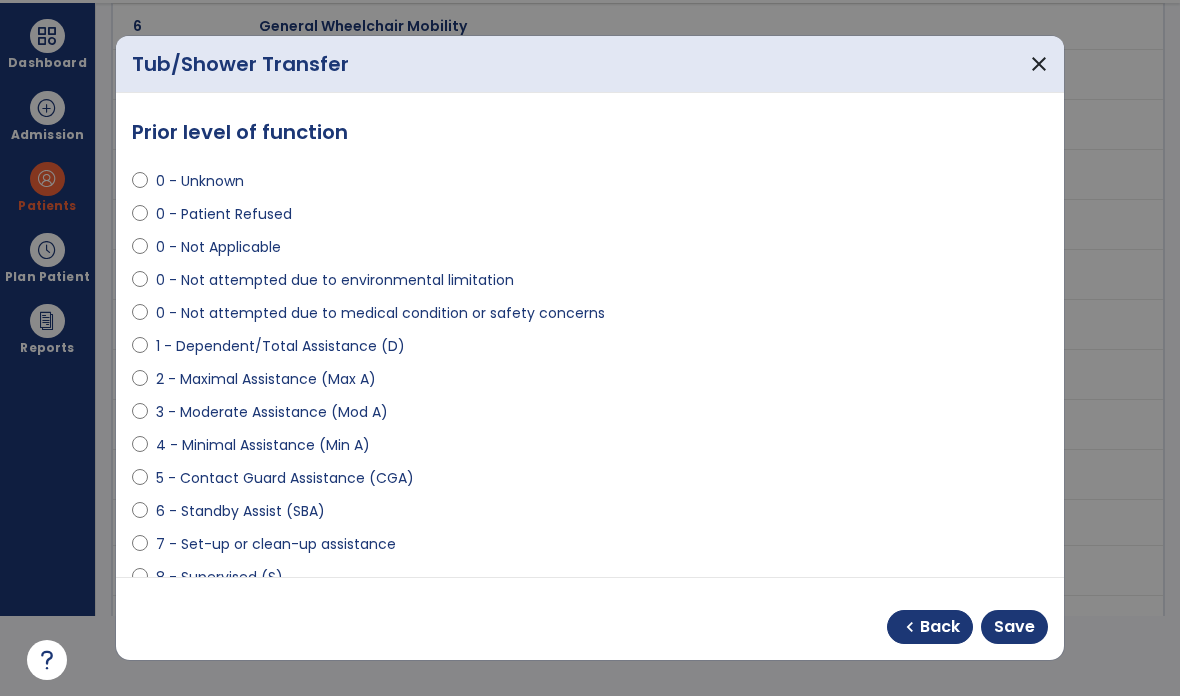 click on "Save" at bounding box center [1014, 627] 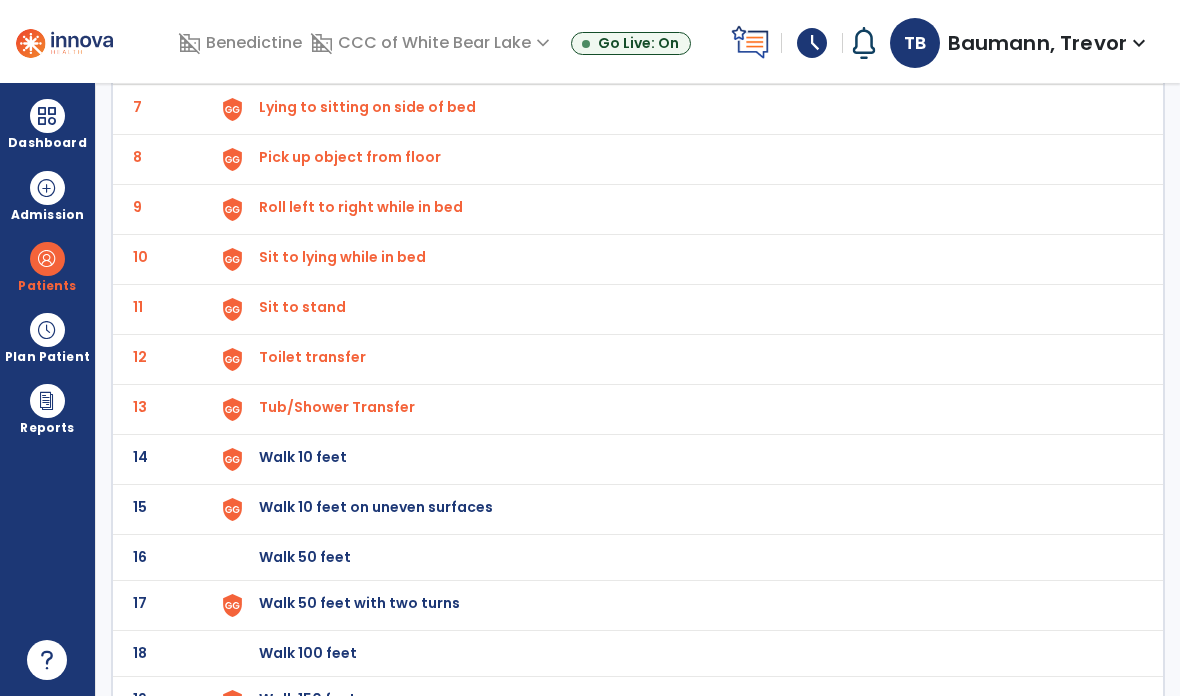 scroll, scrollTop: 456, scrollLeft: 0, axis: vertical 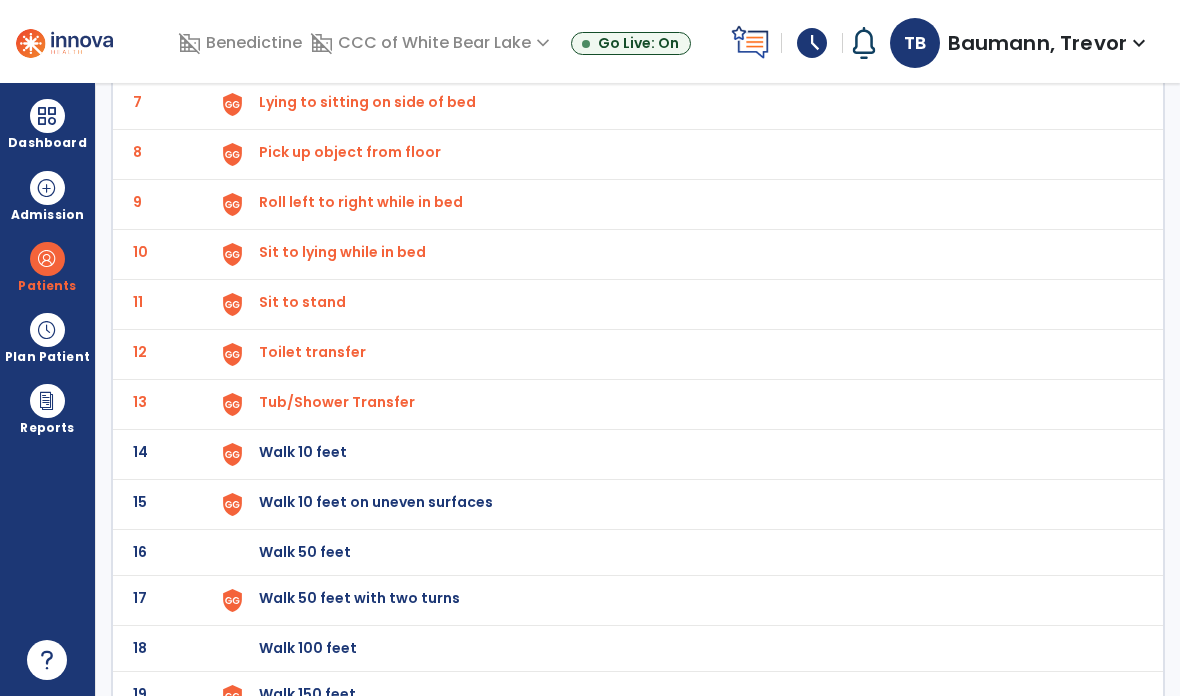 click on "Walk 10 feet" at bounding box center (681, -192) 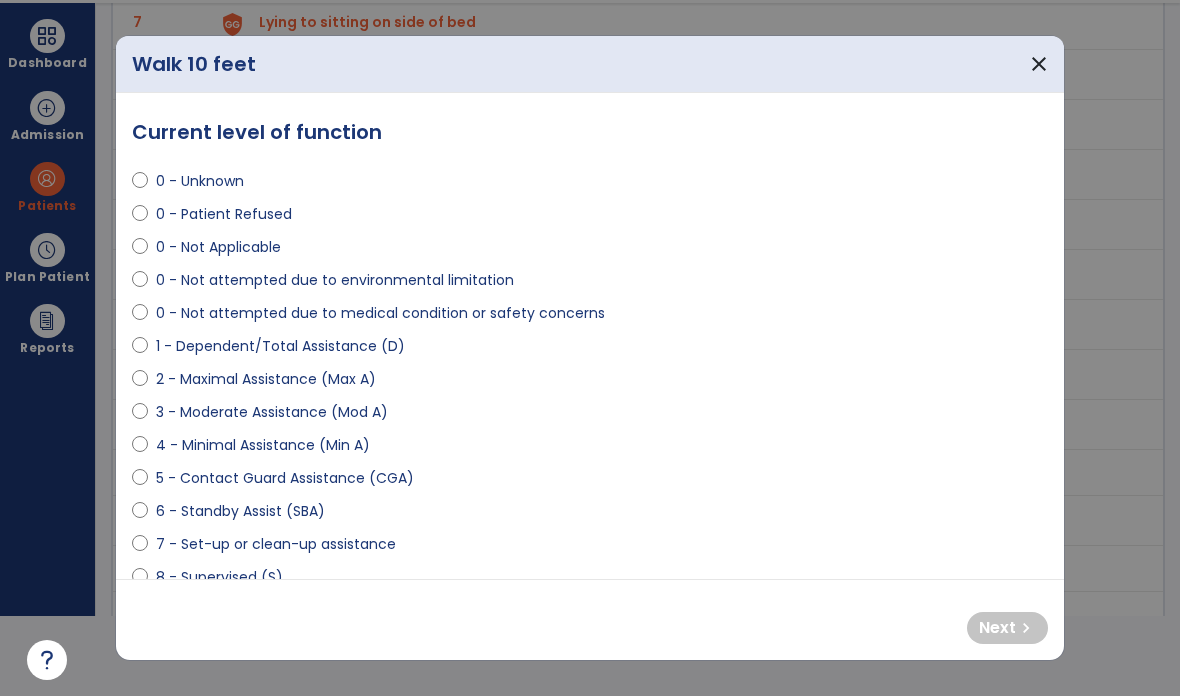 scroll, scrollTop: 0, scrollLeft: 0, axis: both 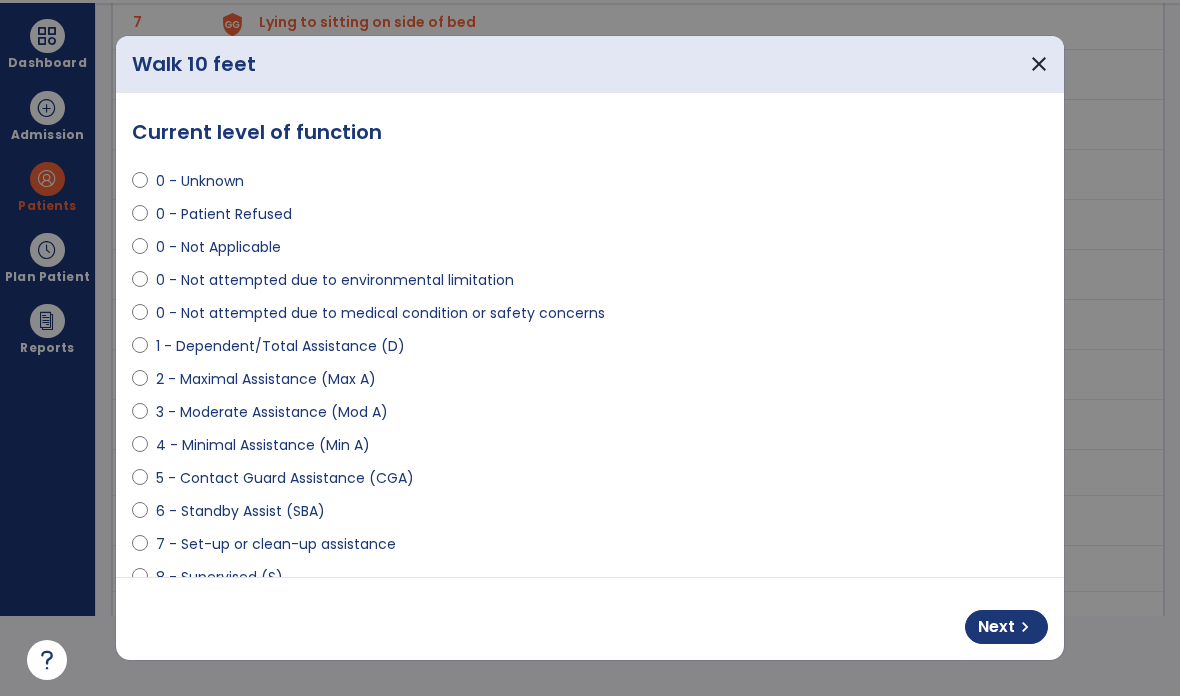 click on "chevron_right" at bounding box center (1025, 627) 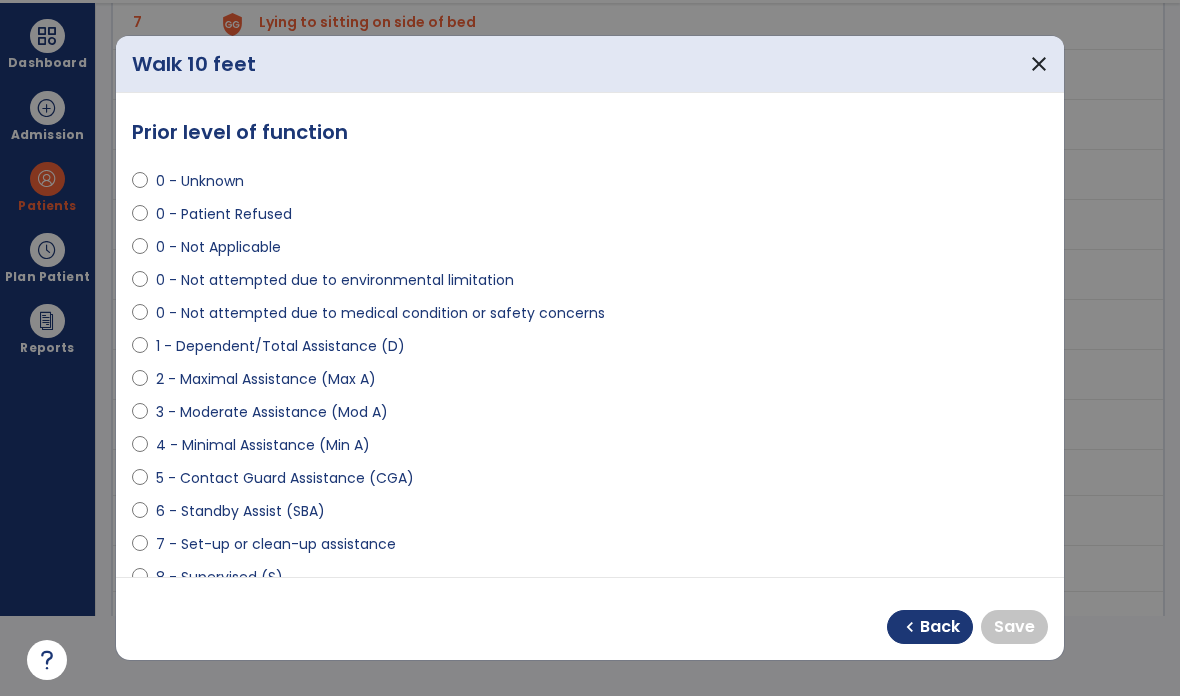 select on "**********" 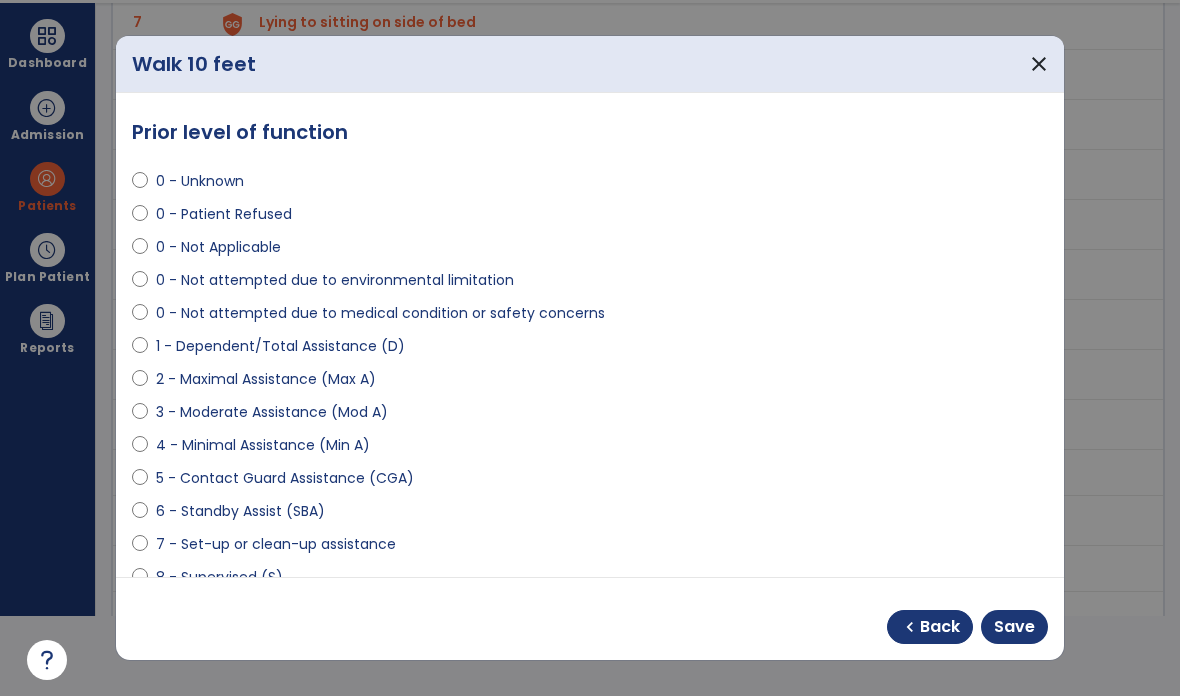click on "Save" at bounding box center [1014, 627] 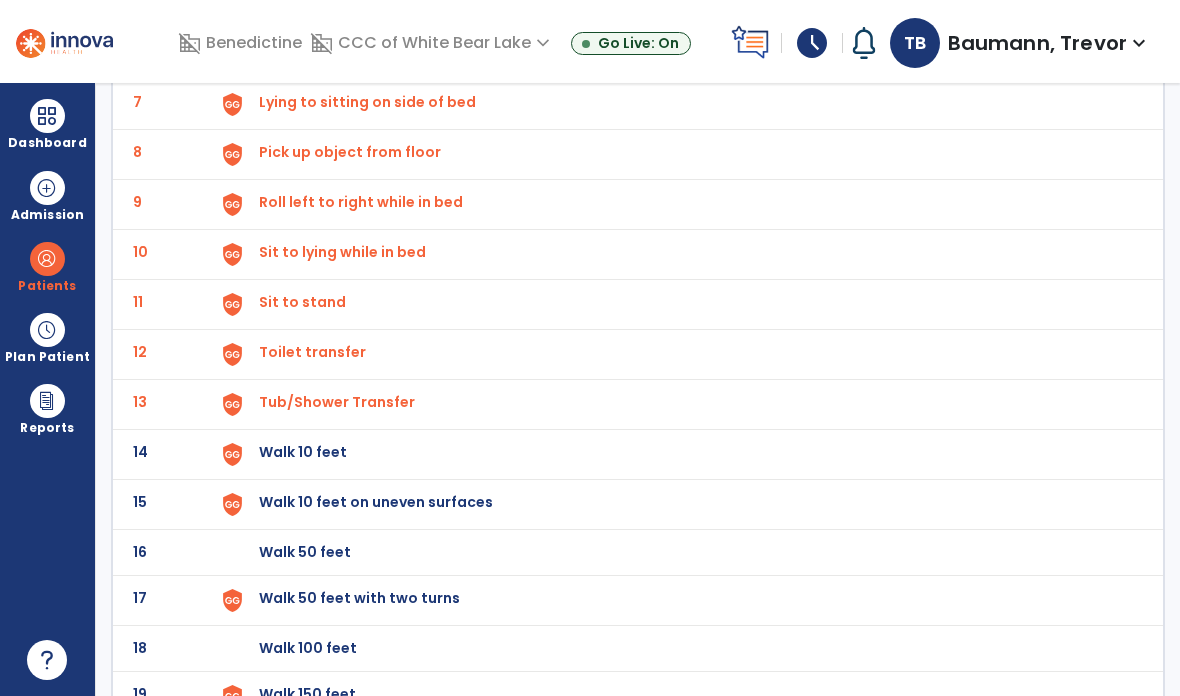 scroll, scrollTop: 80, scrollLeft: 0, axis: vertical 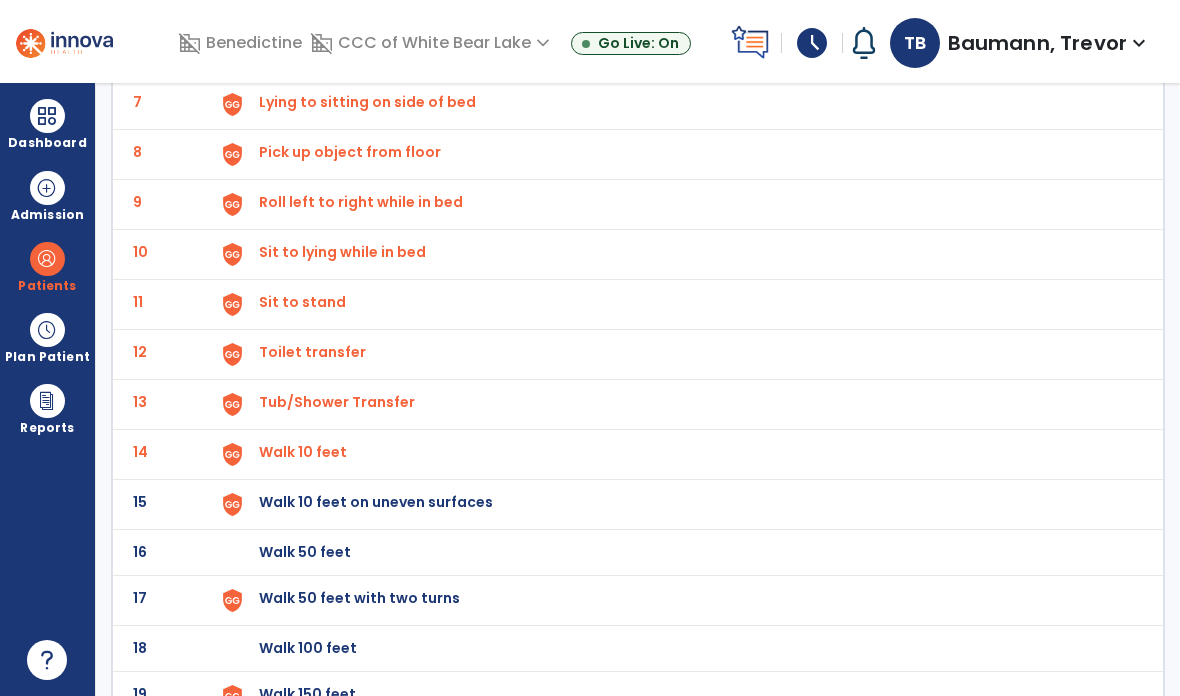 click on "Walk 10 feet on uneven surfaces" at bounding box center (305, -194) 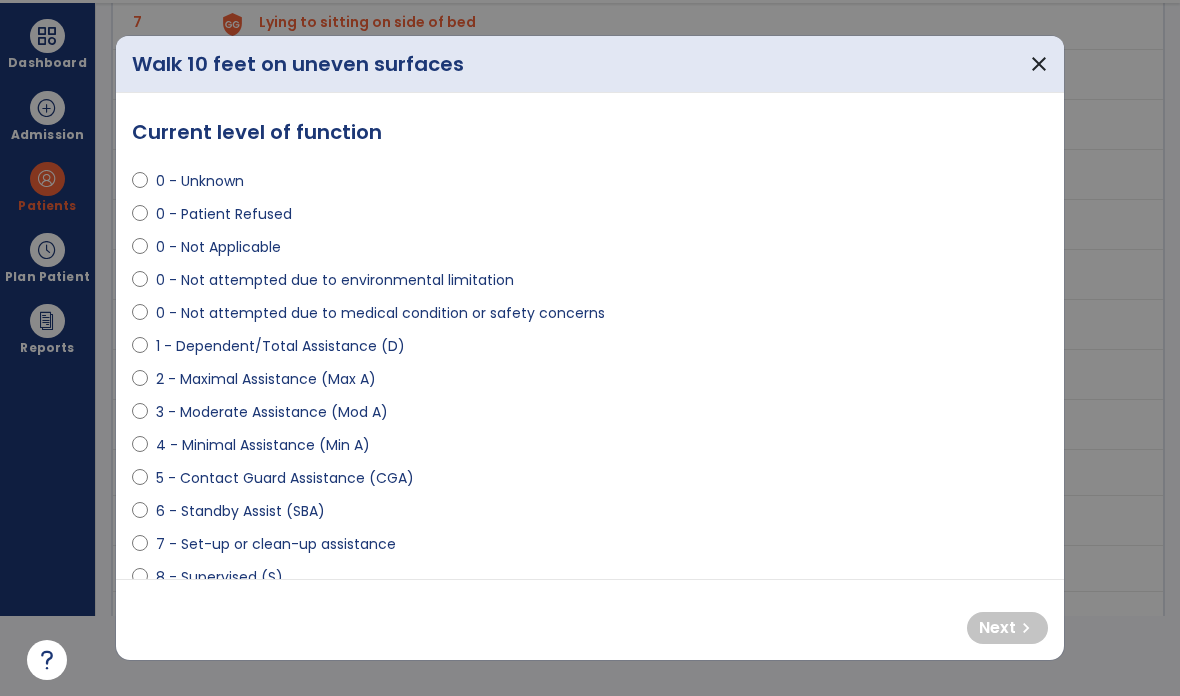click on "0 - Not attempted due to medical condition or safety concerns" at bounding box center (380, 313) 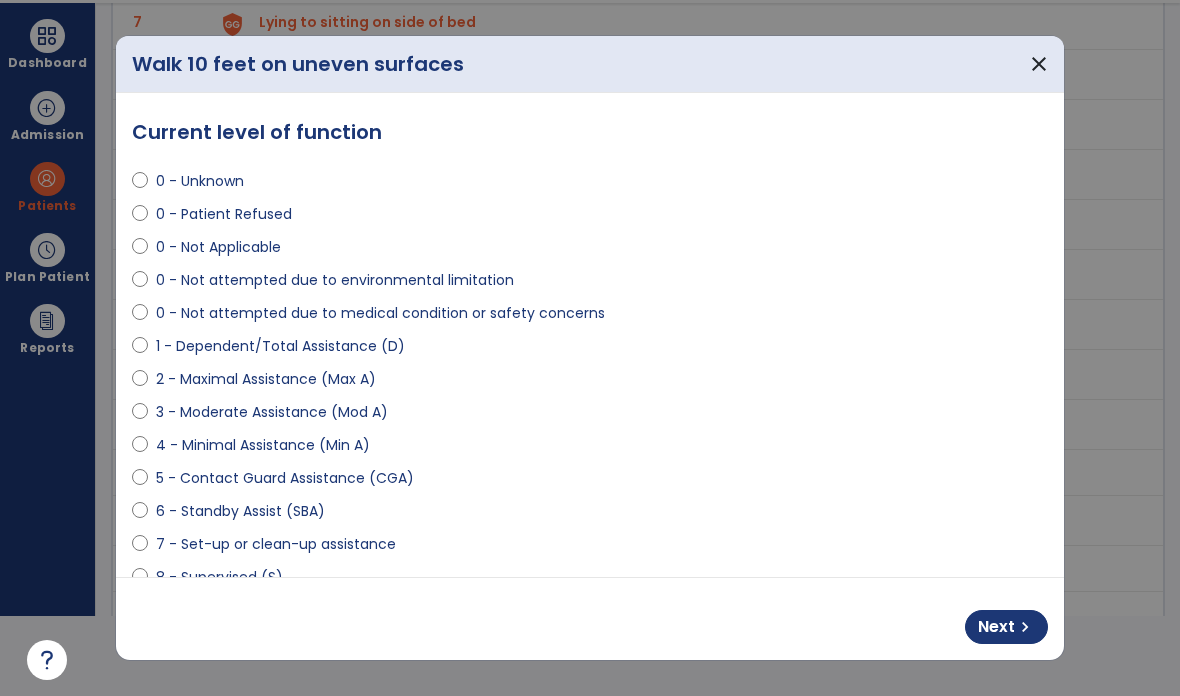click on "chevron_right" at bounding box center [1025, 627] 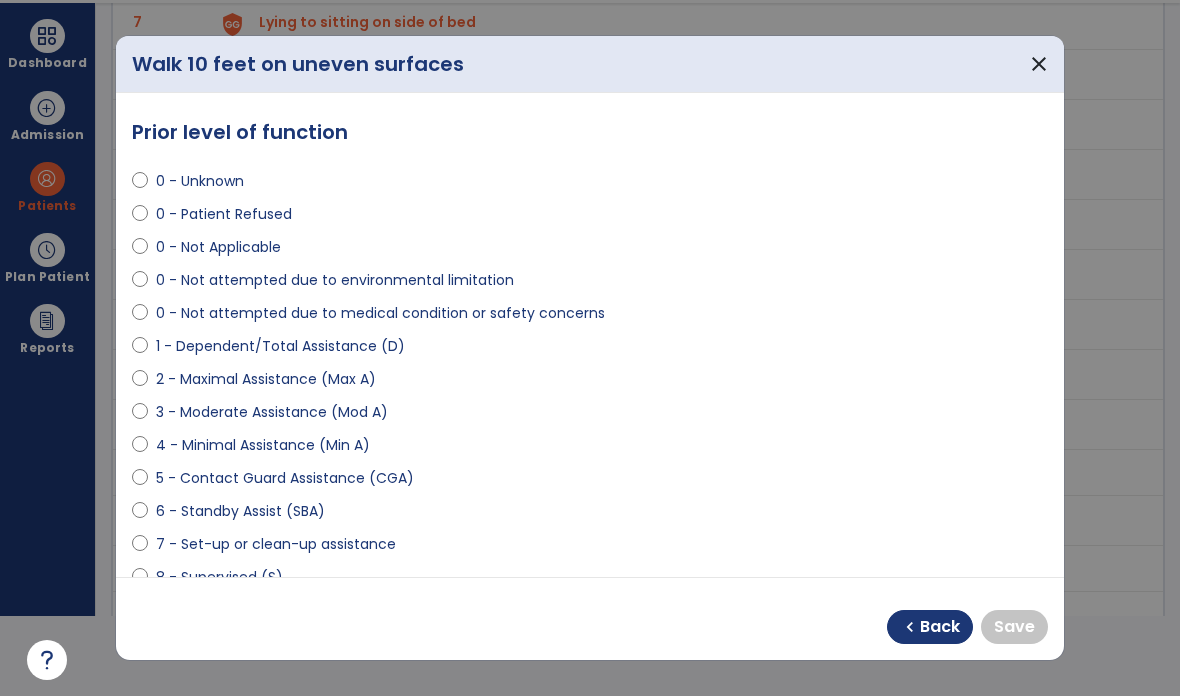 click at bounding box center [140, 614] 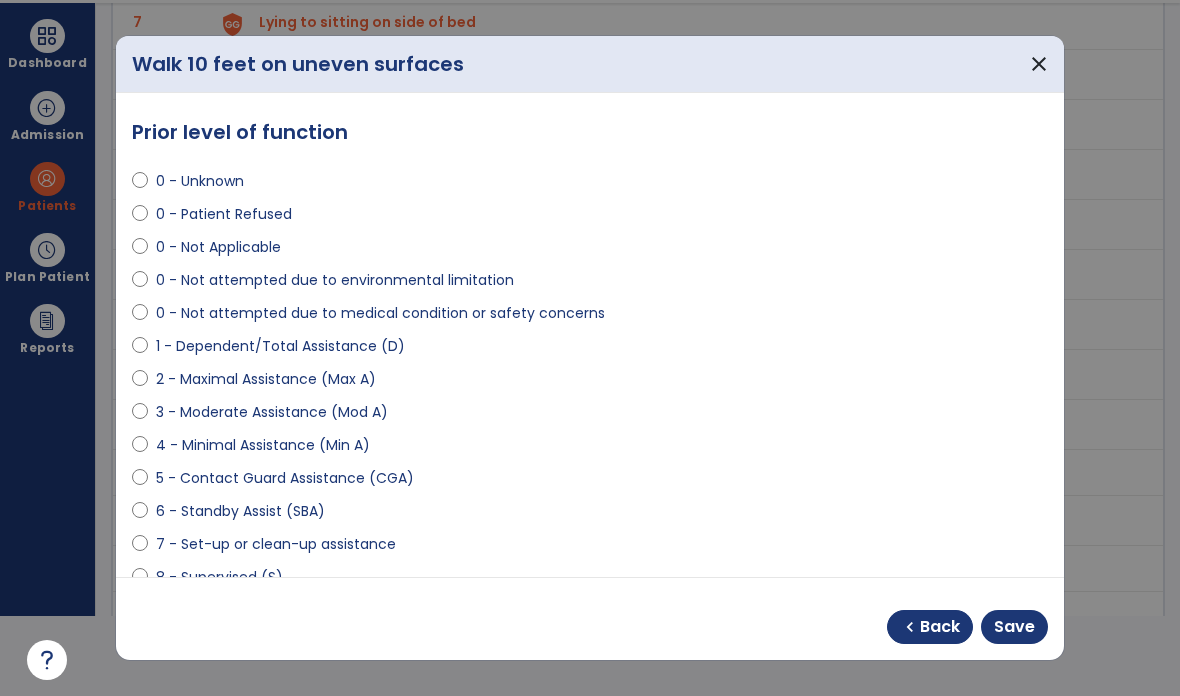 click on "Save" at bounding box center (1014, 627) 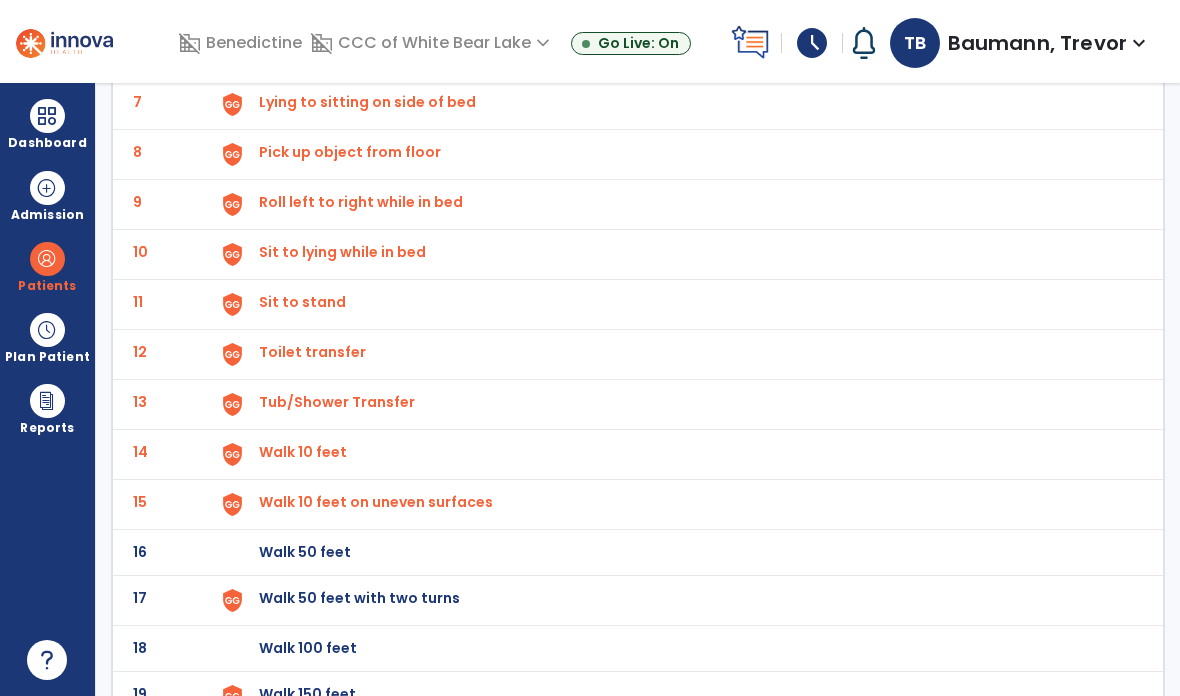 click on "Walk 50 feet with two turns" at bounding box center (305, -194) 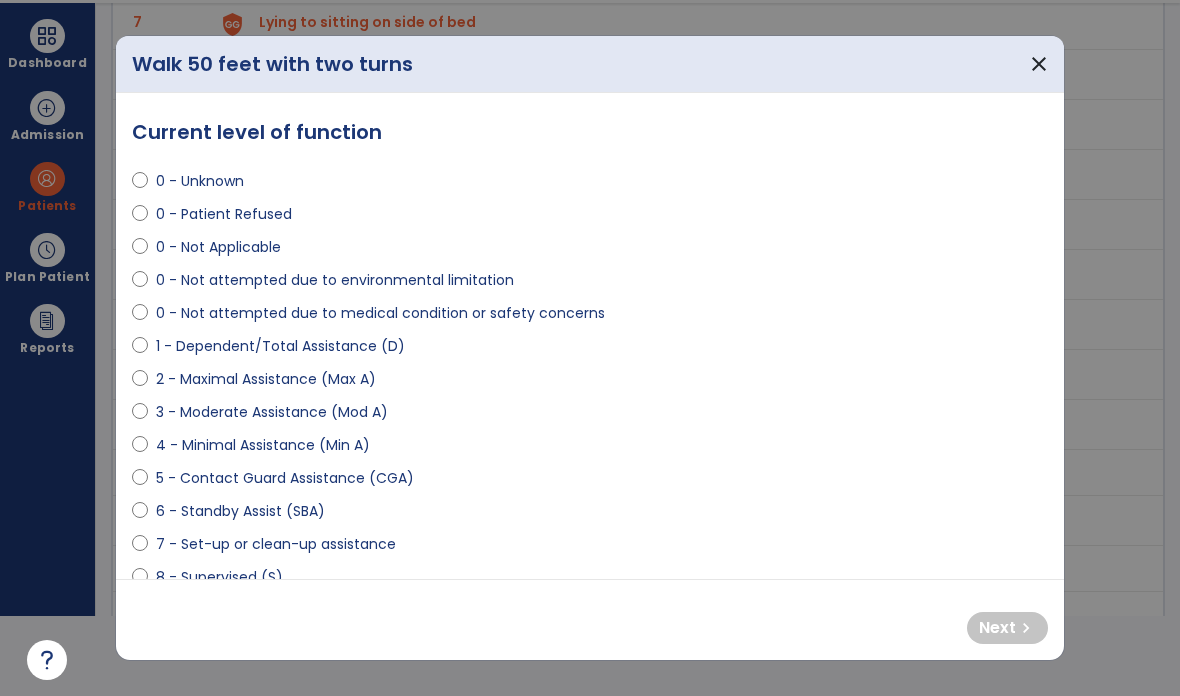 click on "0 - Not attempted due to medical condition or safety concerns" at bounding box center (590, 317) 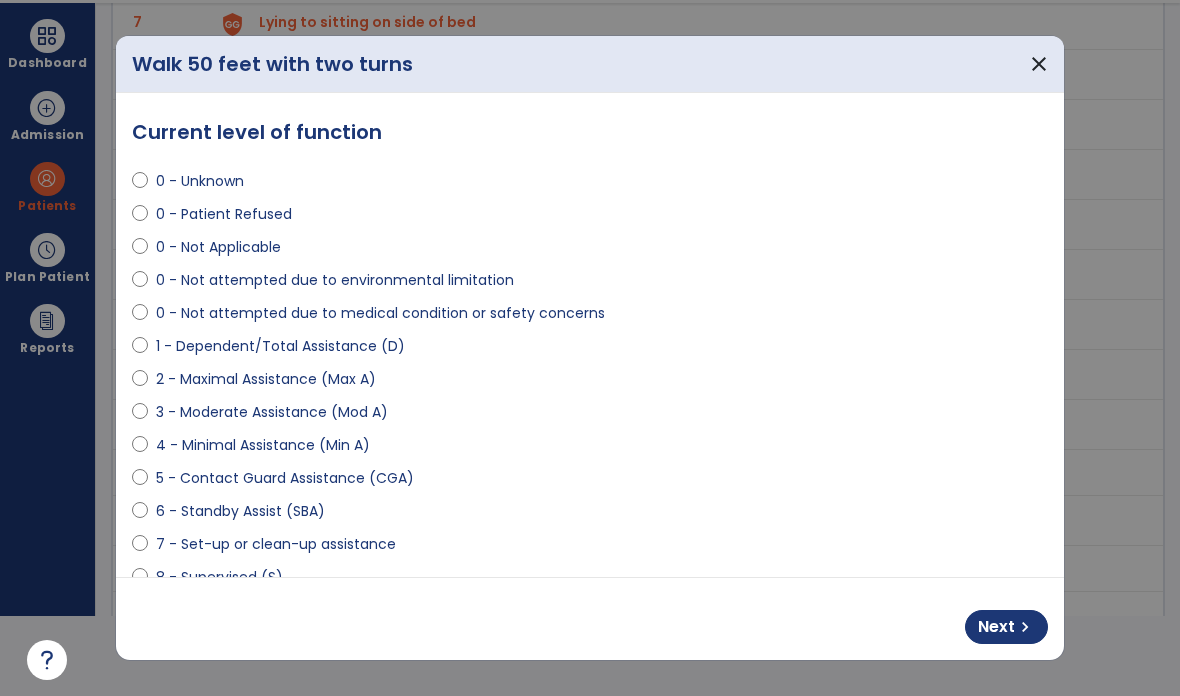 click on "Next  chevron_right" at bounding box center [1006, 627] 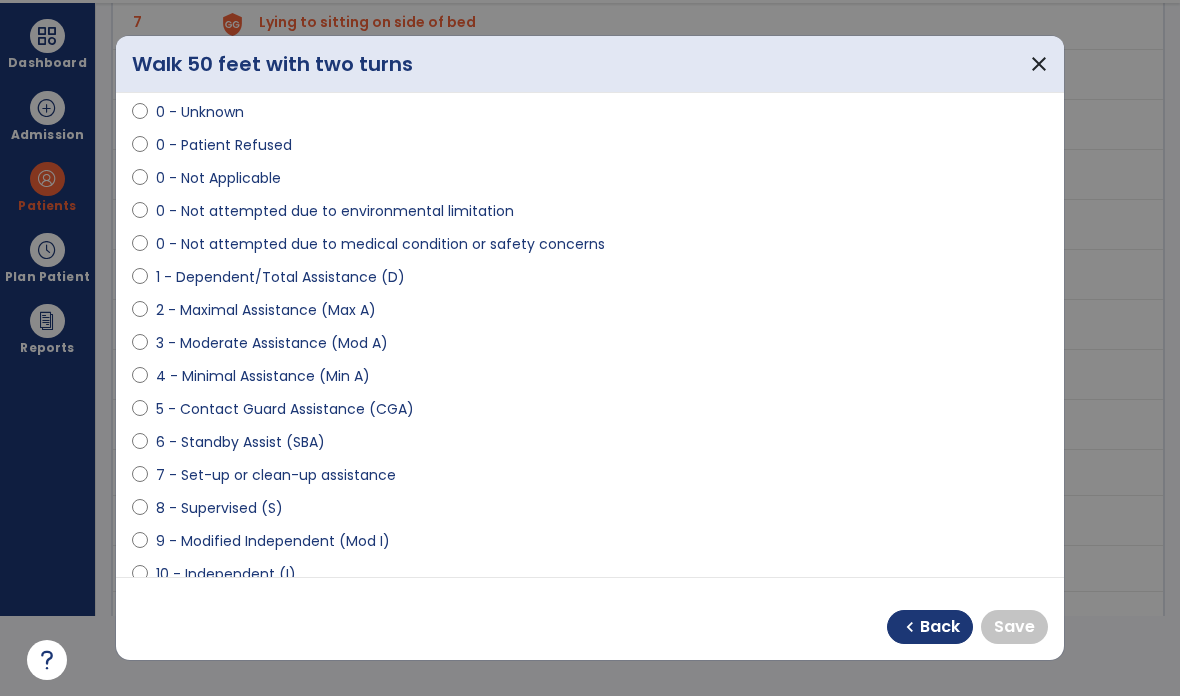 scroll, scrollTop: 72, scrollLeft: 0, axis: vertical 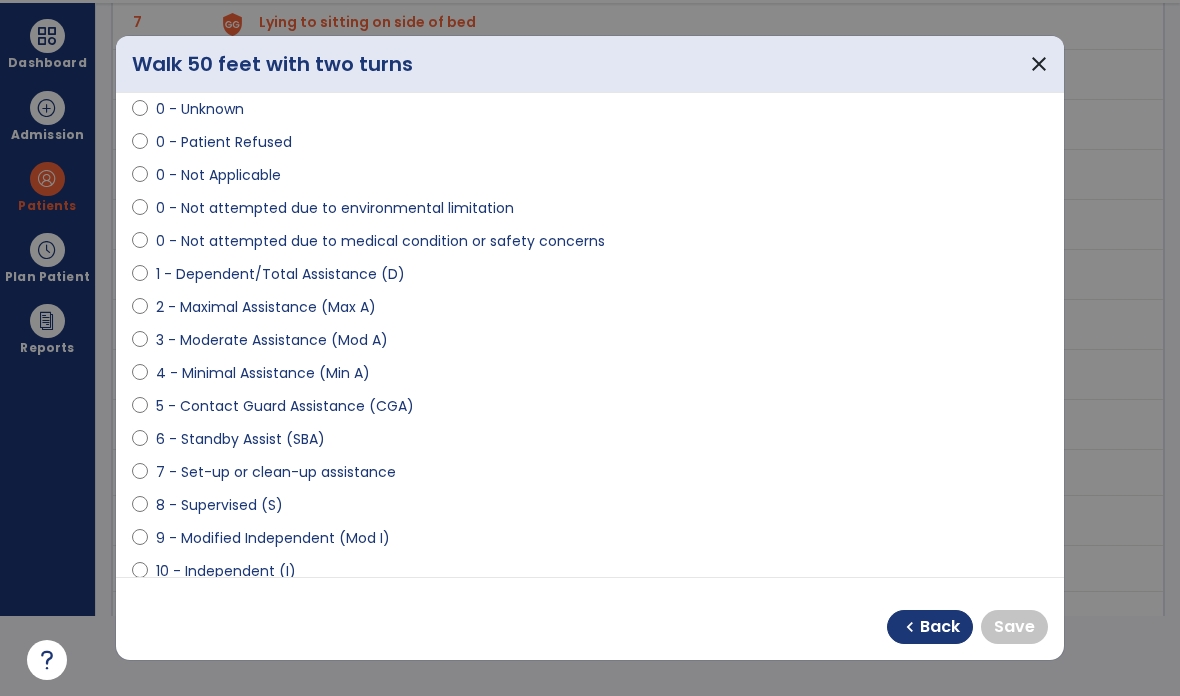 select on "**********" 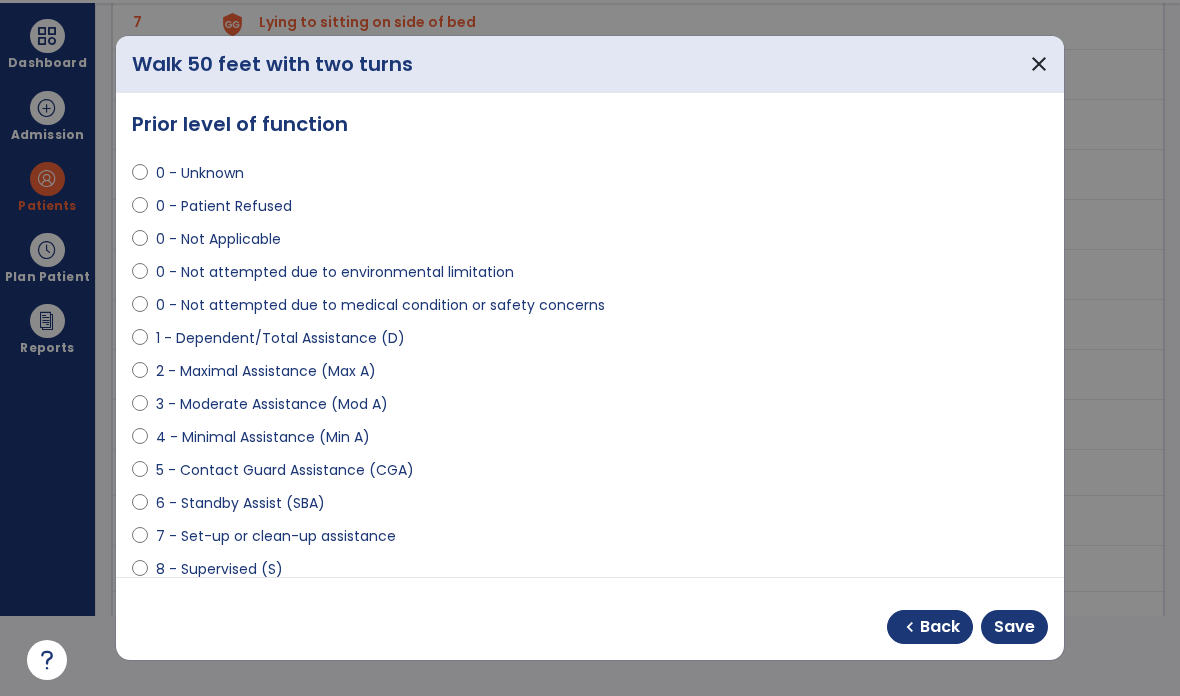 scroll, scrollTop: 10, scrollLeft: 0, axis: vertical 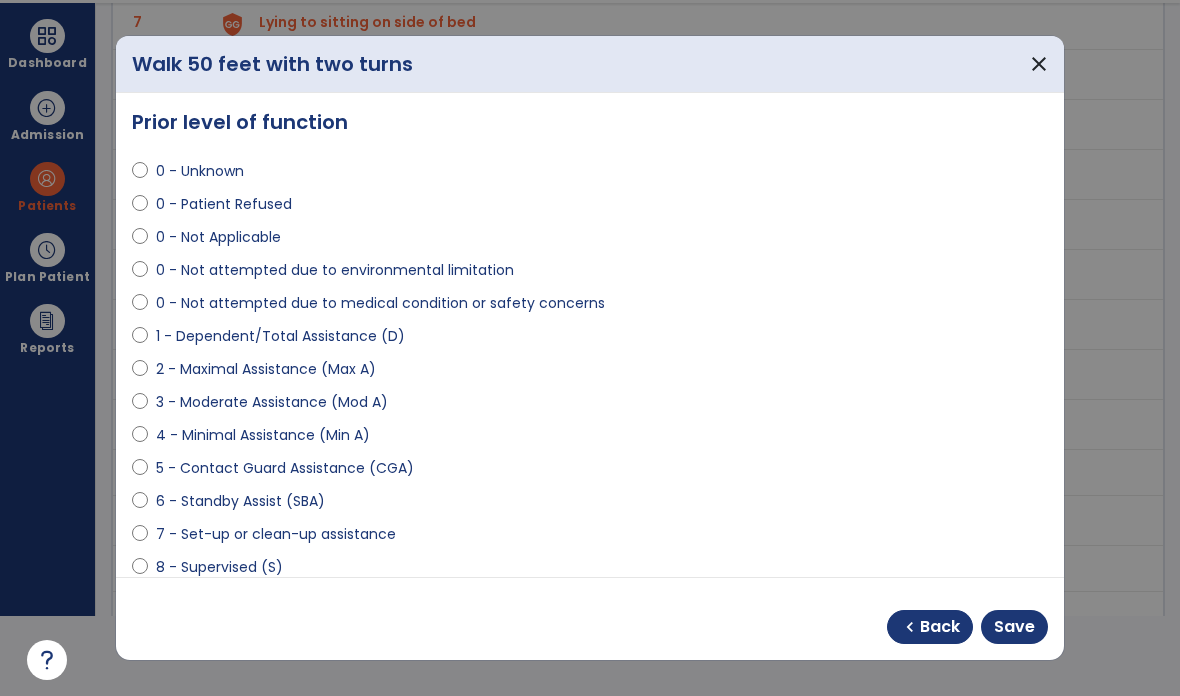 click on "Save" at bounding box center (1014, 627) 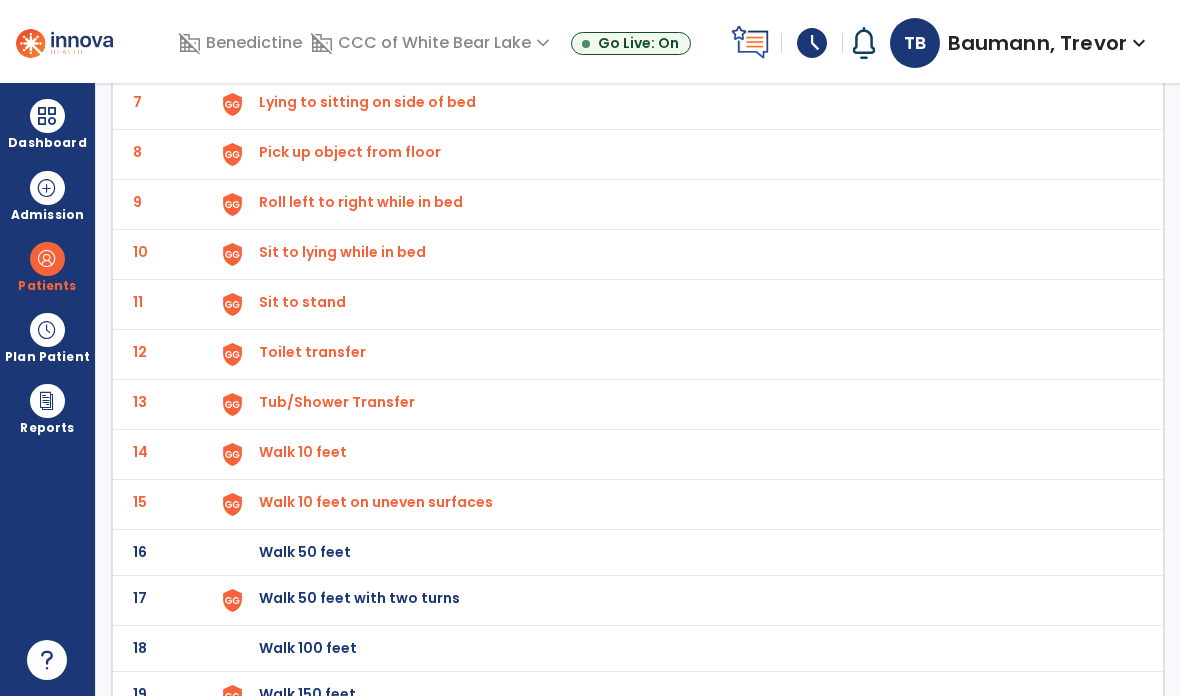 scroll, scrollTop: 80, scrollLeft: 0, axis: vertical 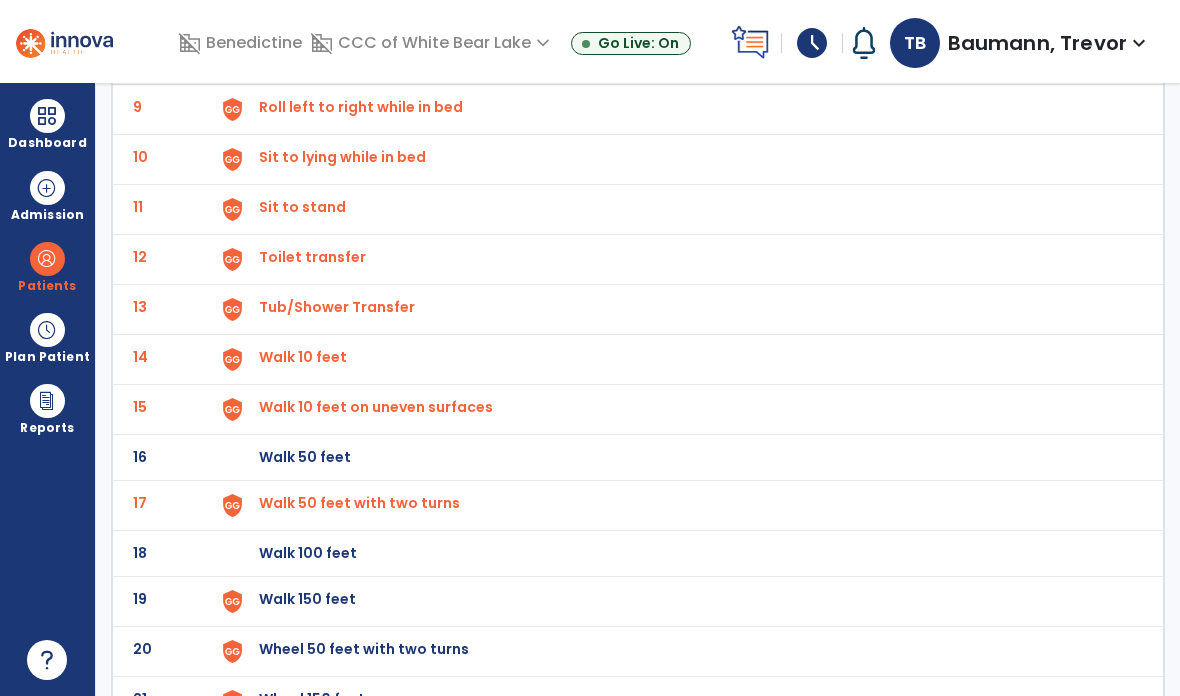 click on "Walk 150 feet" at bounding box center [305, -289] 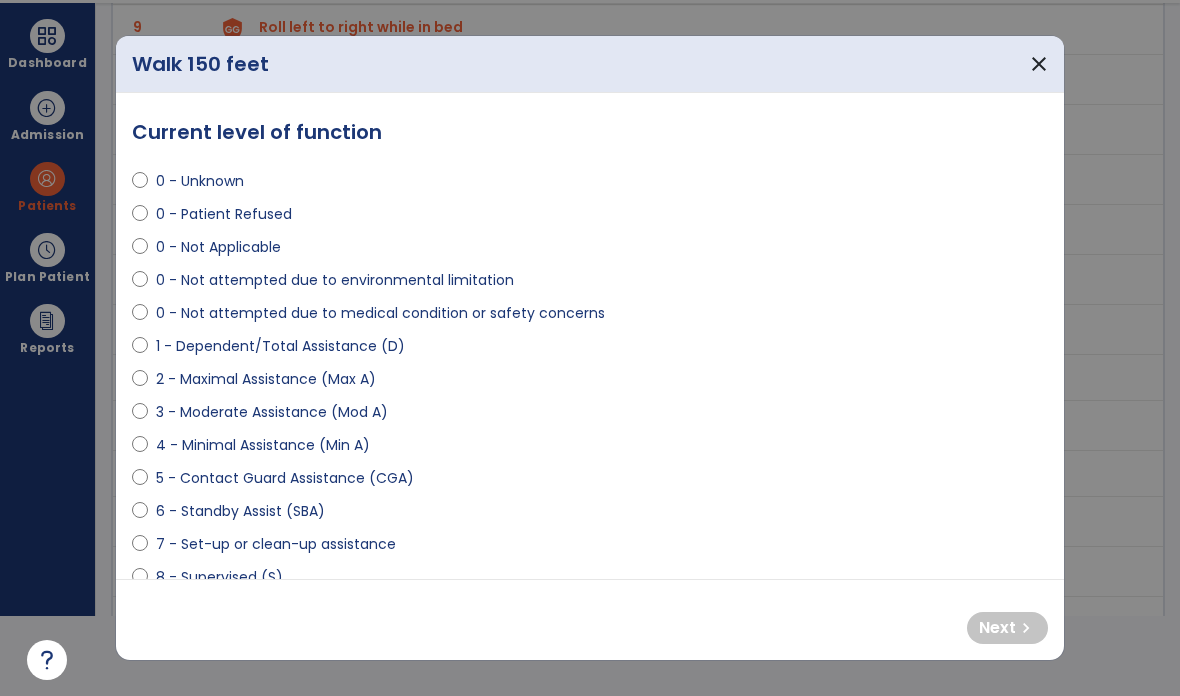 scroll, scrollTop: 0, scrollLeft: 0, axis: both 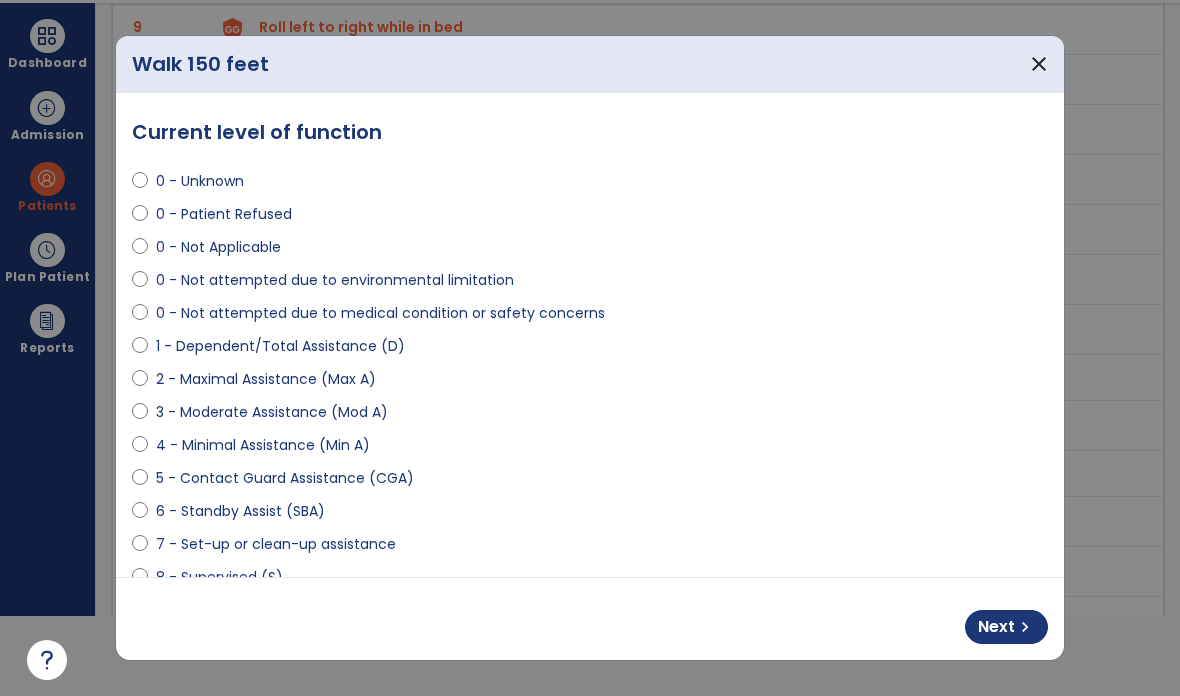 click on "Next" at bounding box center [996, 627] 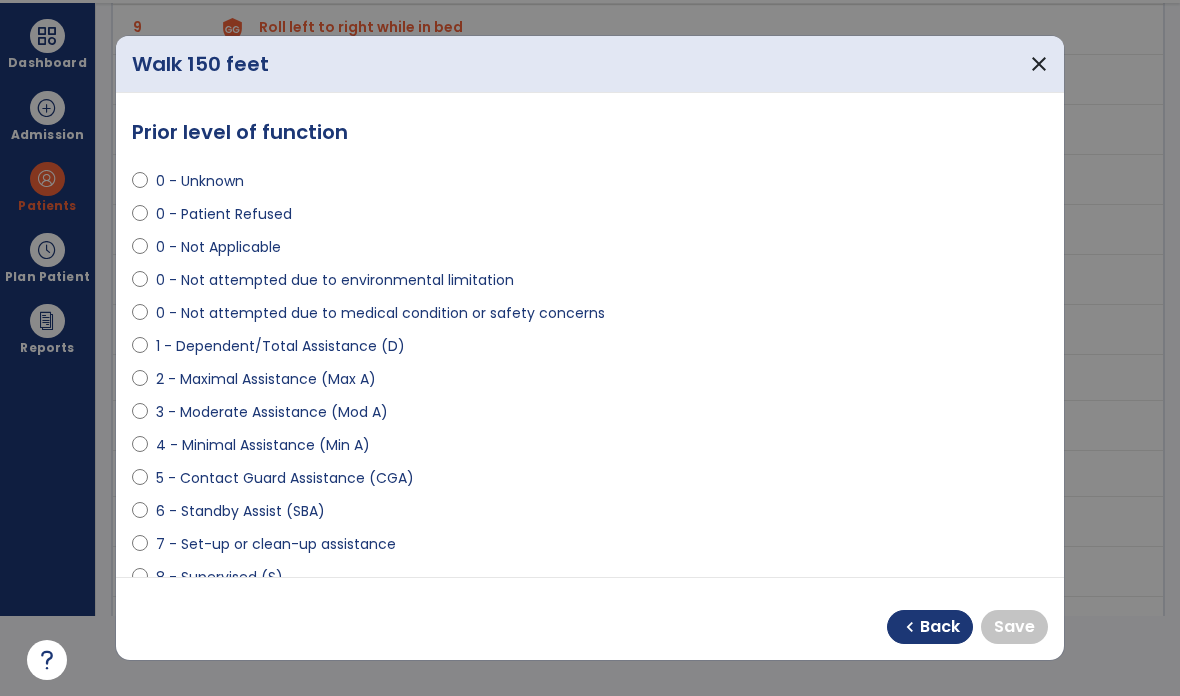 select on "**********" 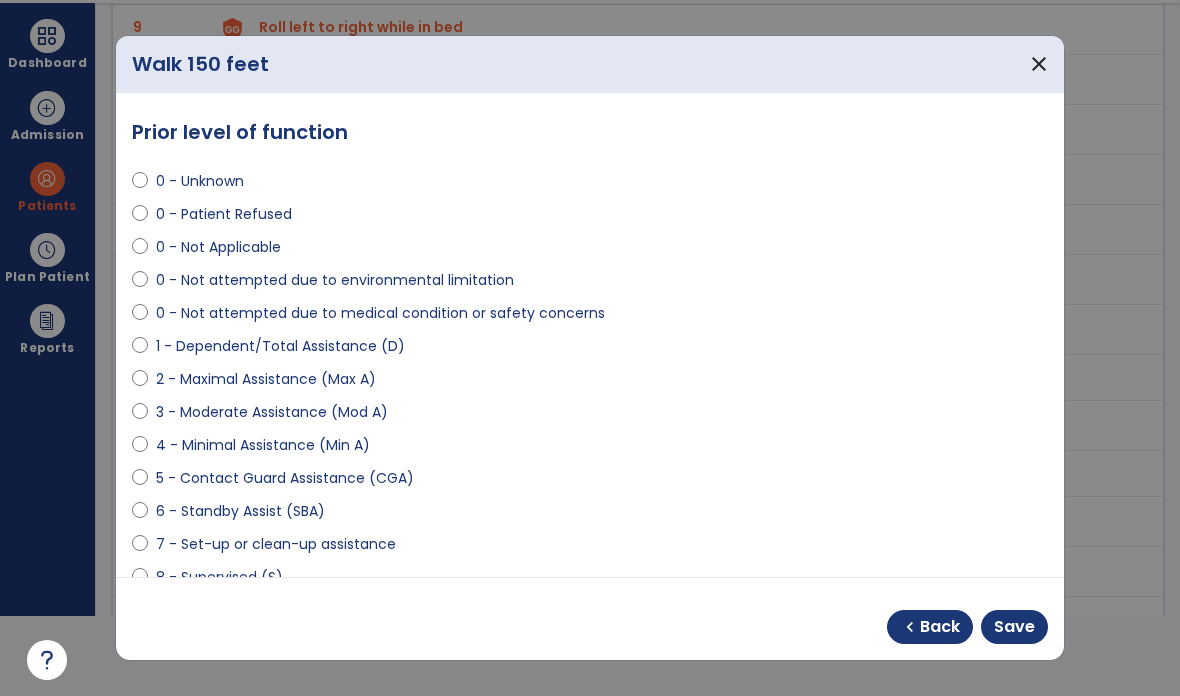 click on "Save" at bounding box center [1014, 627] 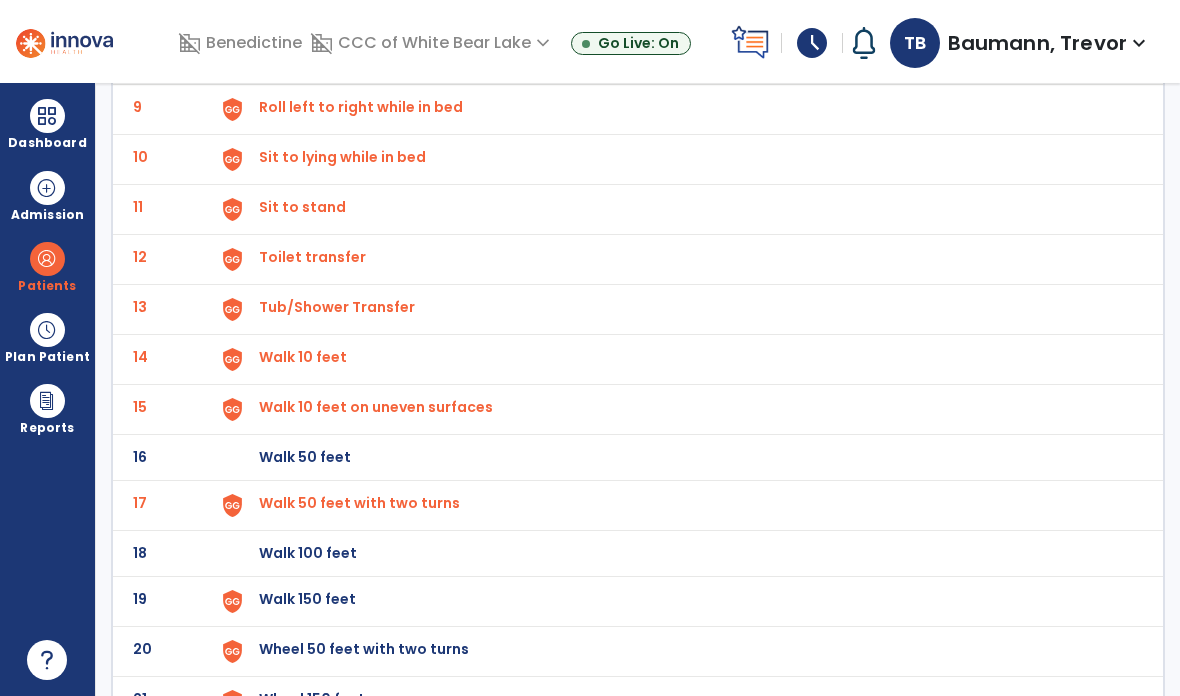 scroll, scrollTop: 80, scrollLeft: 0, axis: vertical 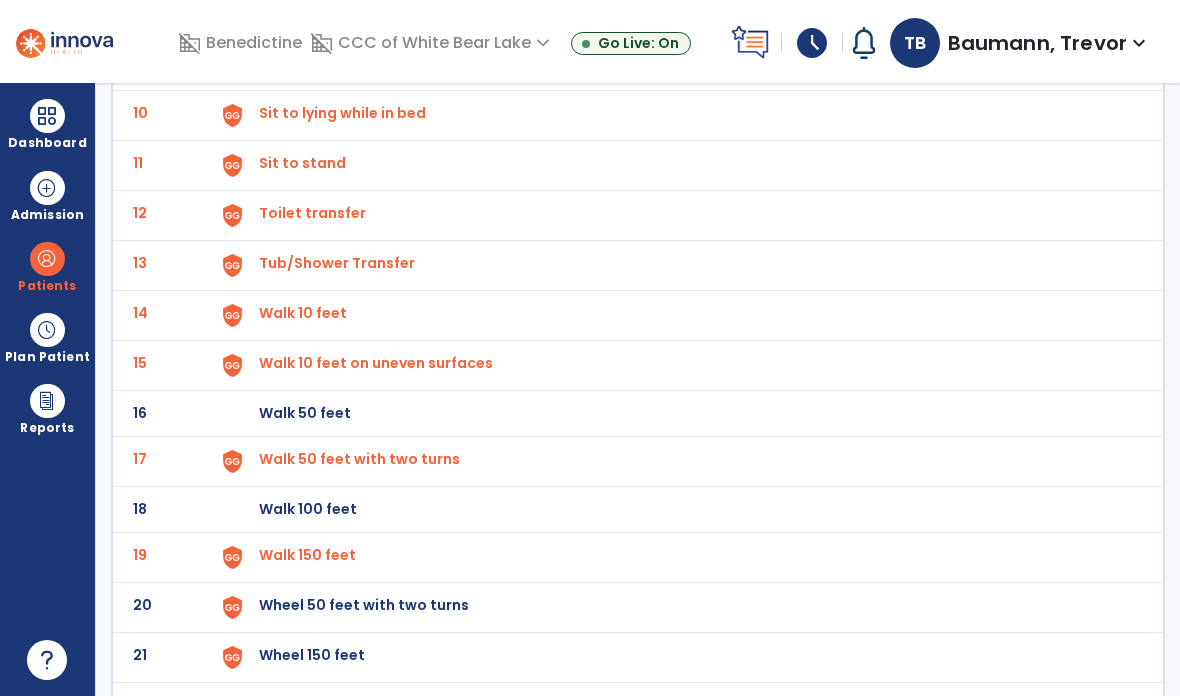 click on "Wheel 50 feet with two turns" at bounding box center [305, -333] 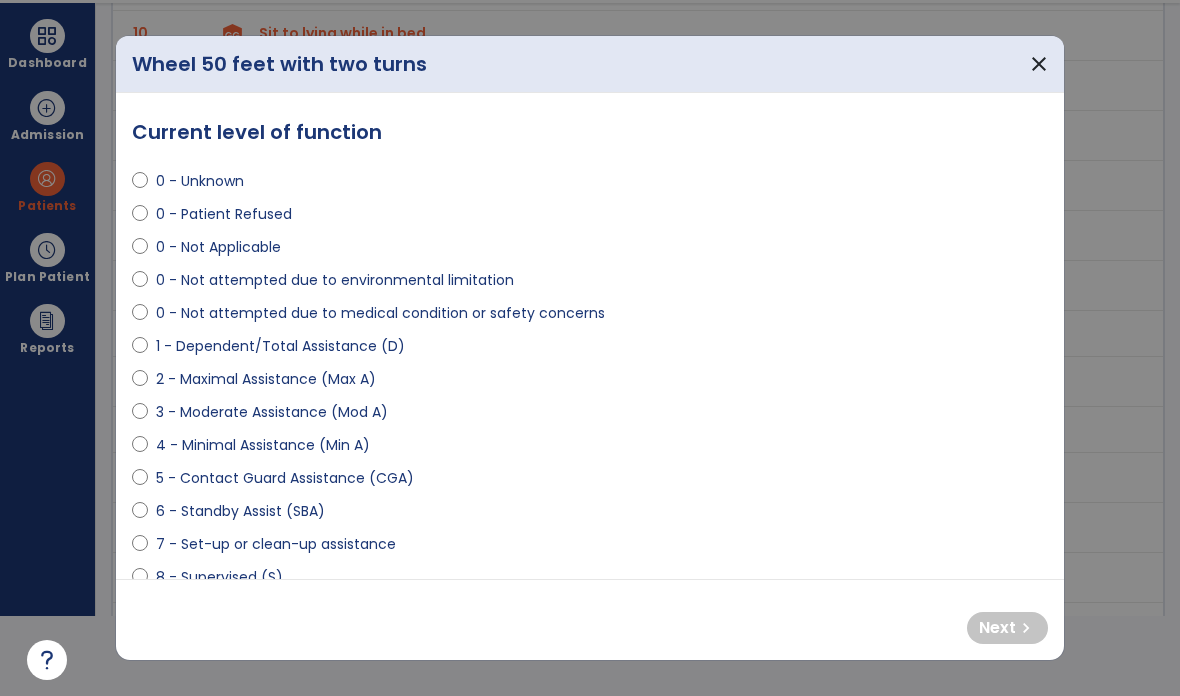 select on "**********" 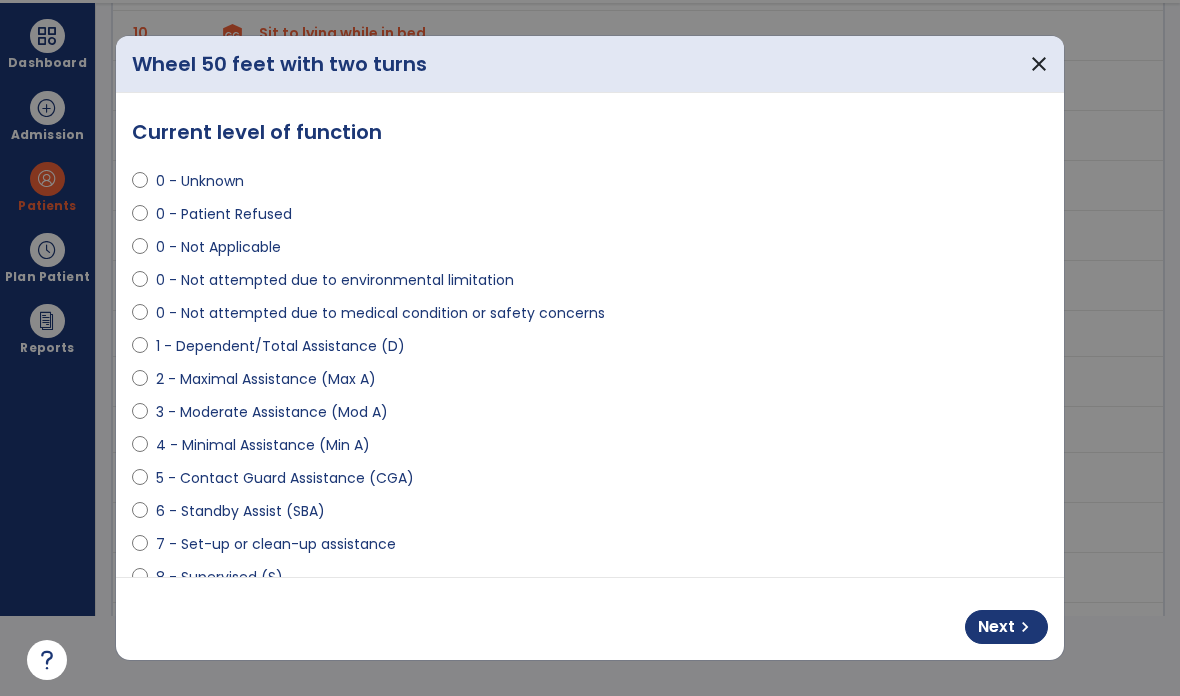 click on "chevron_right" at bounding box center [1025, 627] 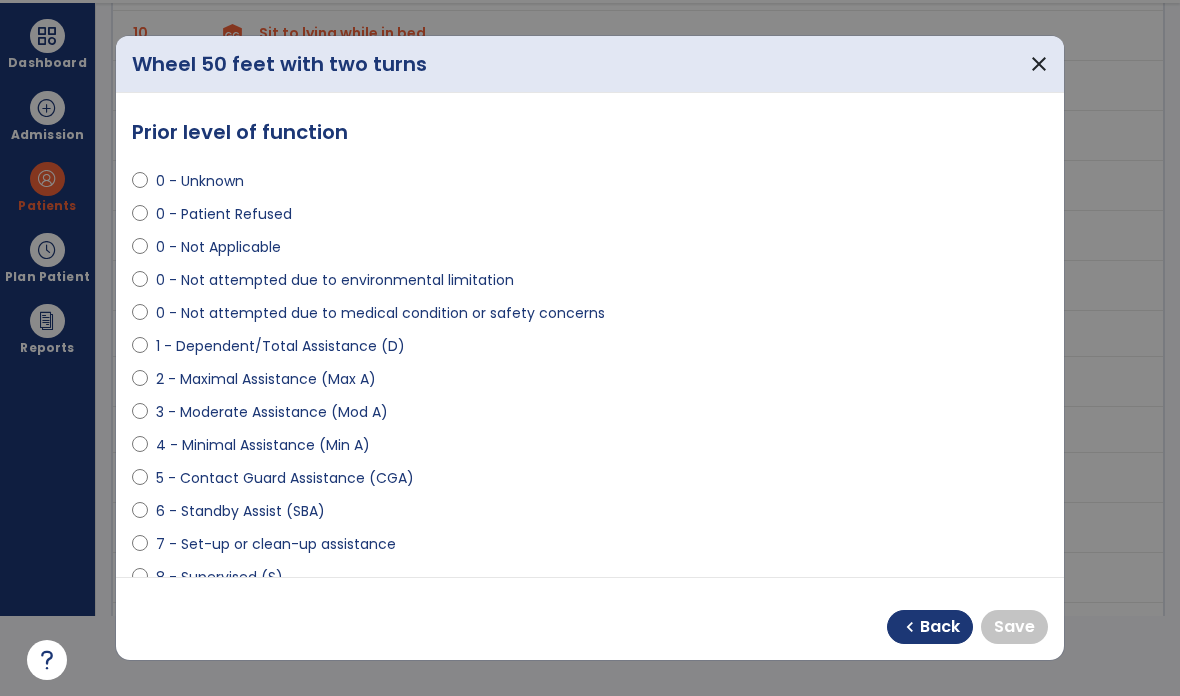 select on "**********" 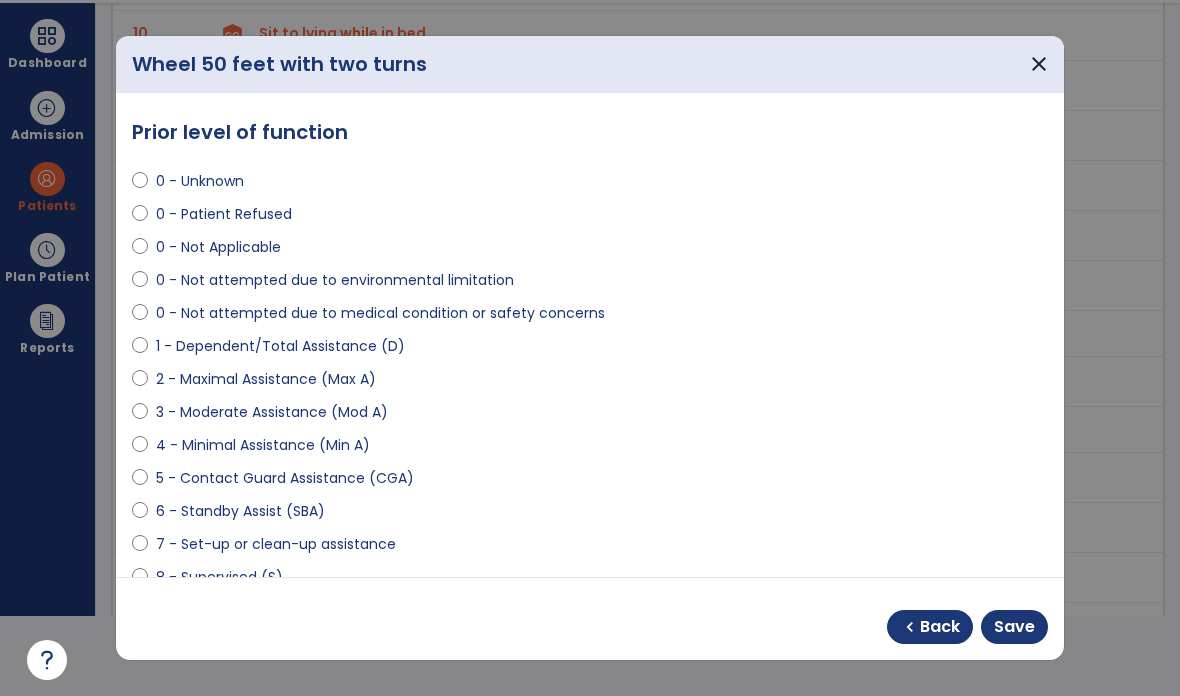 click on "Save" at bounding box center [1014, 627] 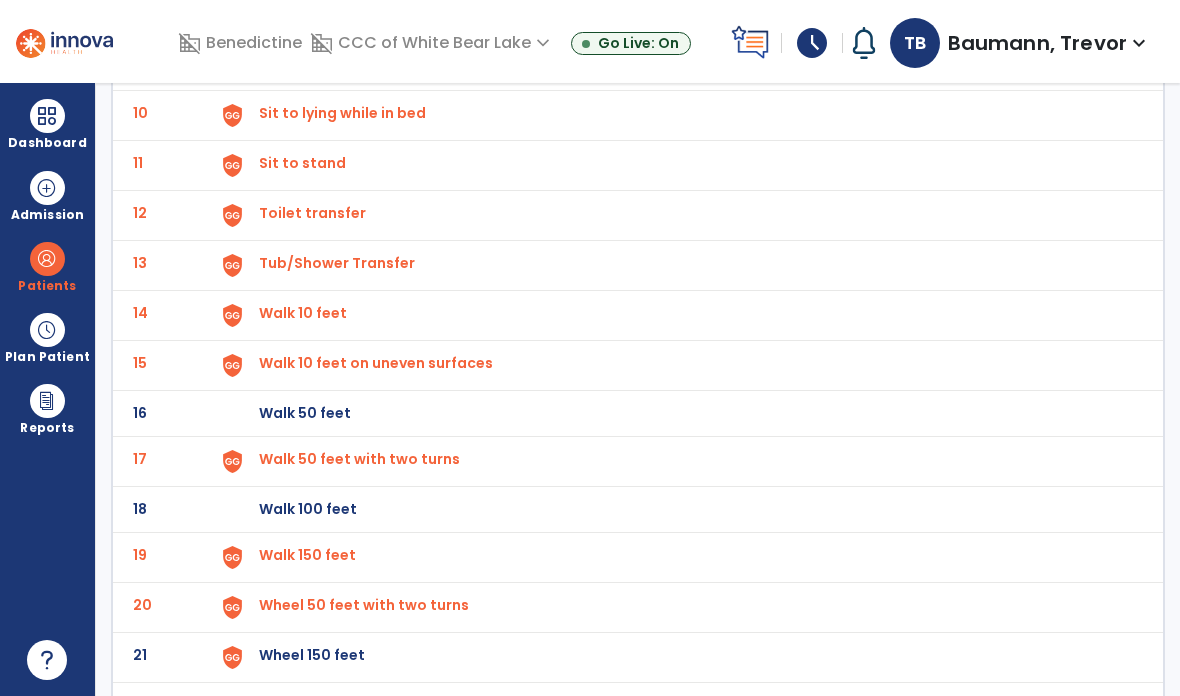 click at bounding box center (232, -331) 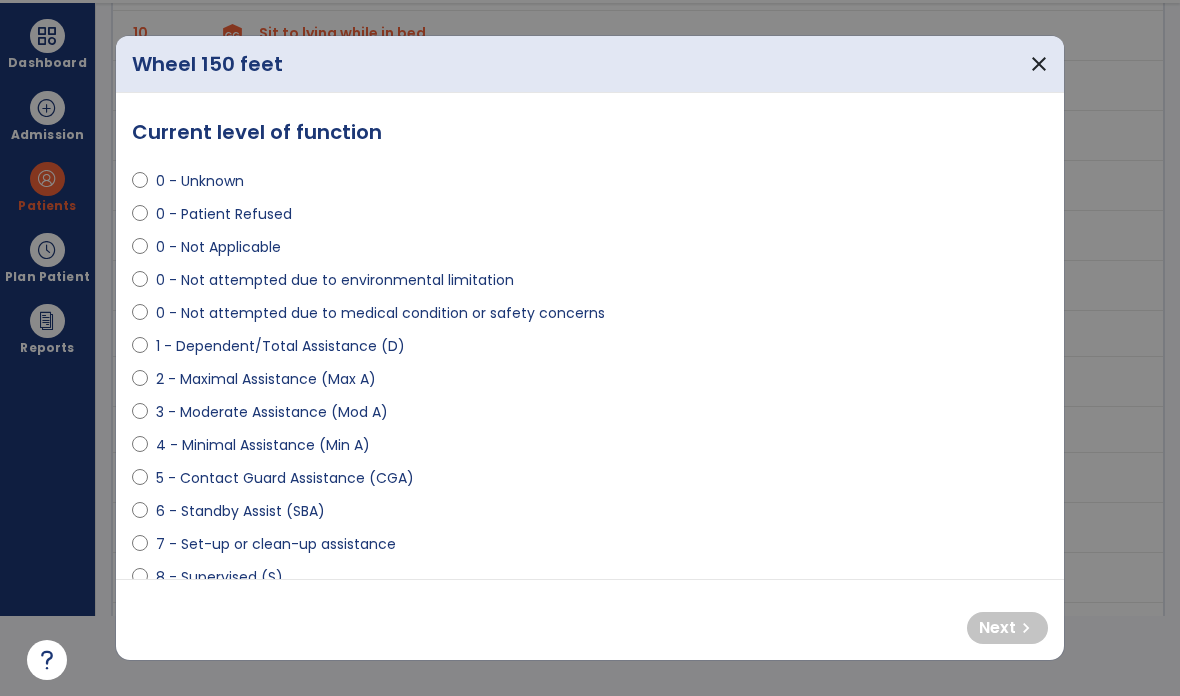 scroll, scrollTop: 0, scrollLeft: 0, axis: both 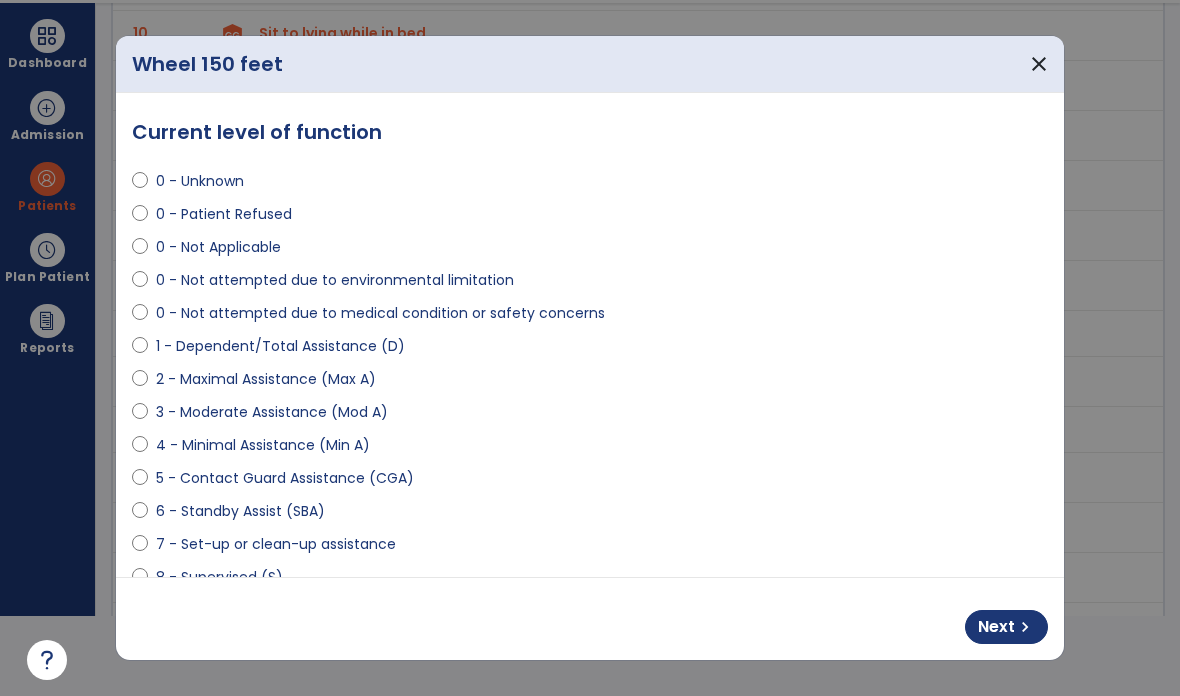 click on "Next  chevron_right" at bounding box center [1006, 627] 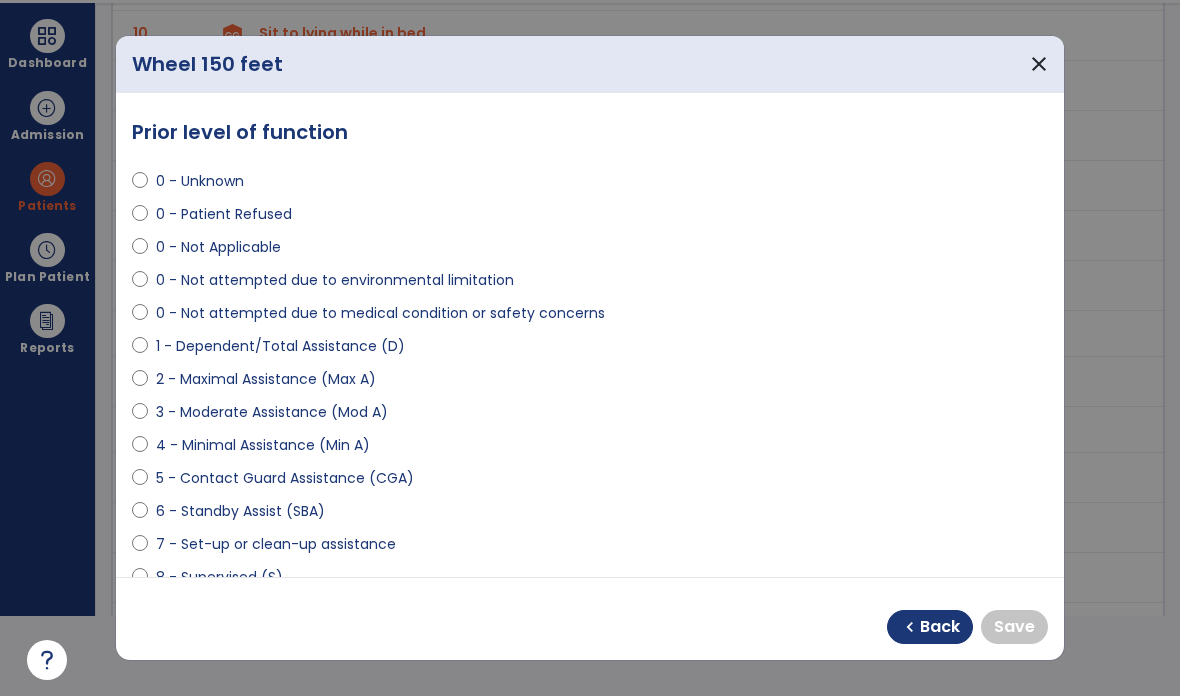 select on "**********" 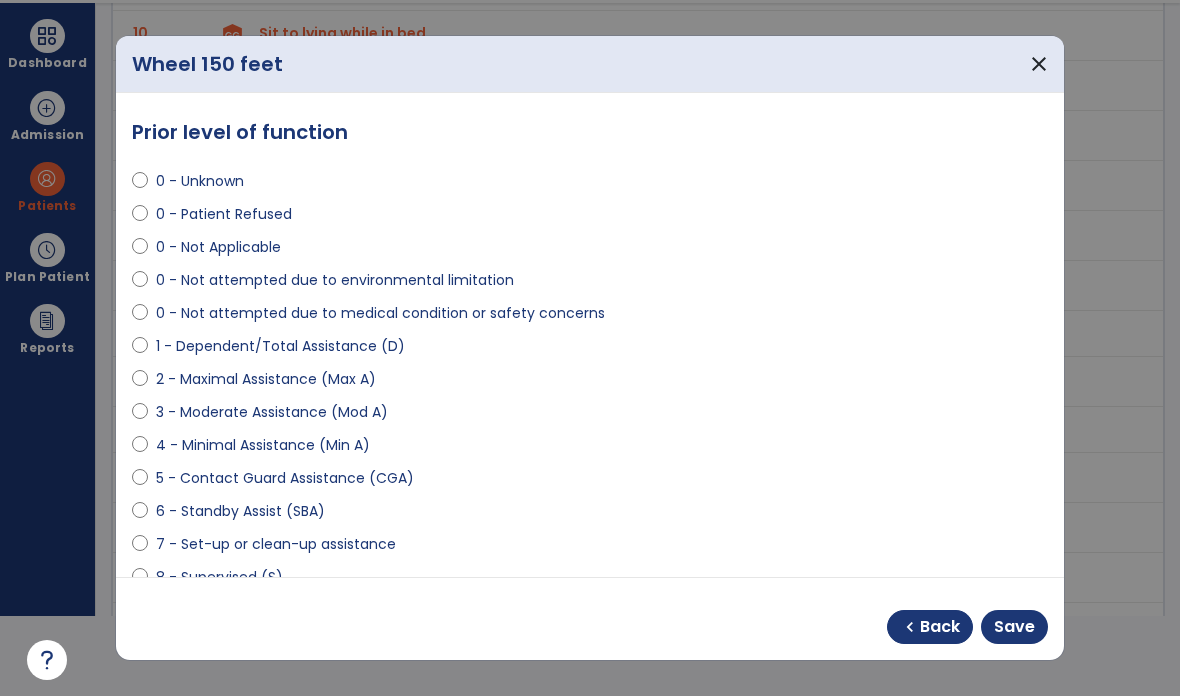 click on "Save" at bounding box center (1014, 627) 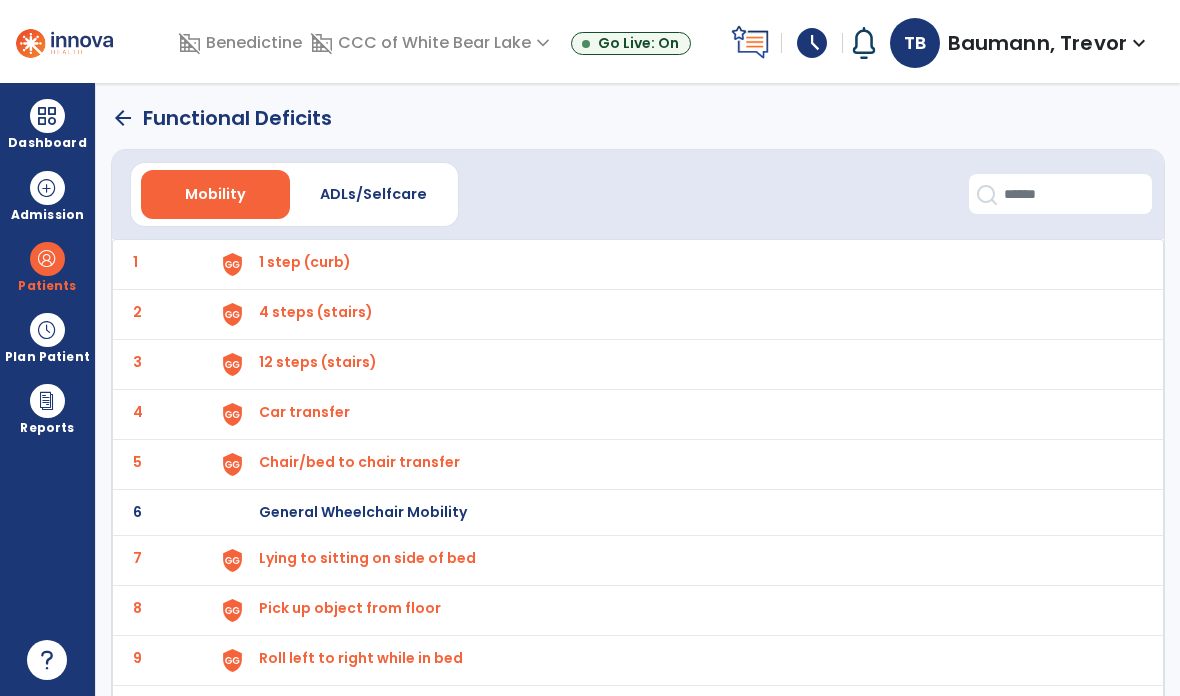 scroll, scrollTop: 0, scrollLeft: 0, axis: both 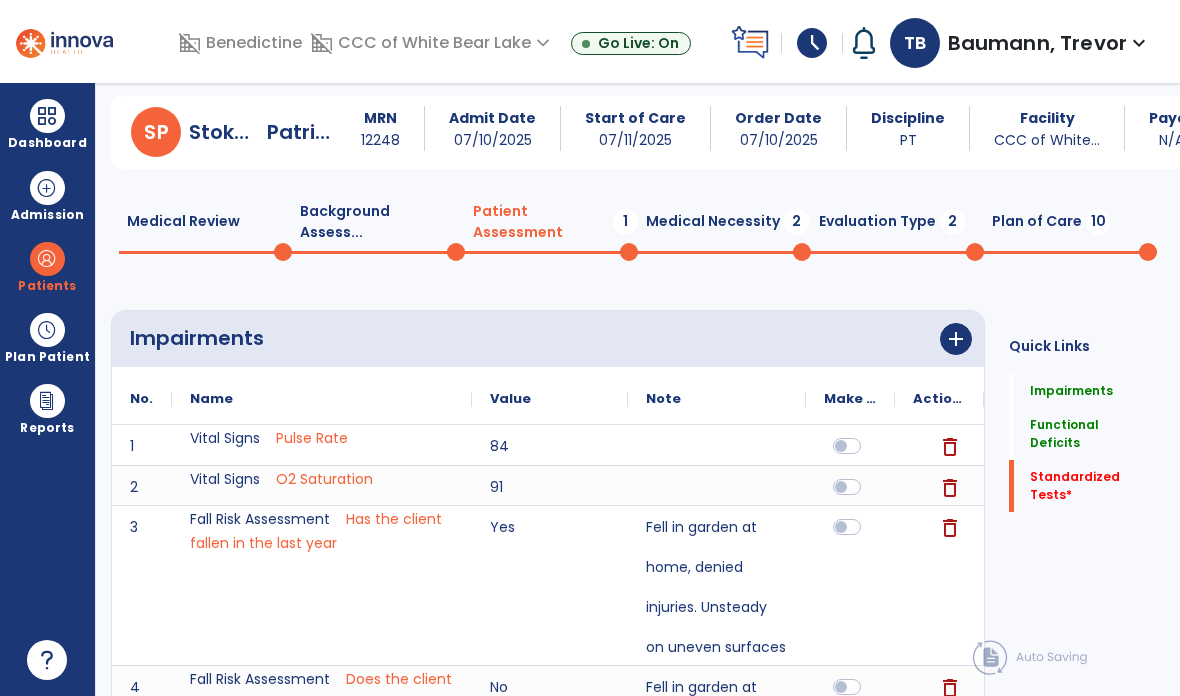 click on "Quick Links  Impairments   Impairments   Functional Deficits   Functional Deficits   Standardized Tests   *  Standardized Tests   *" 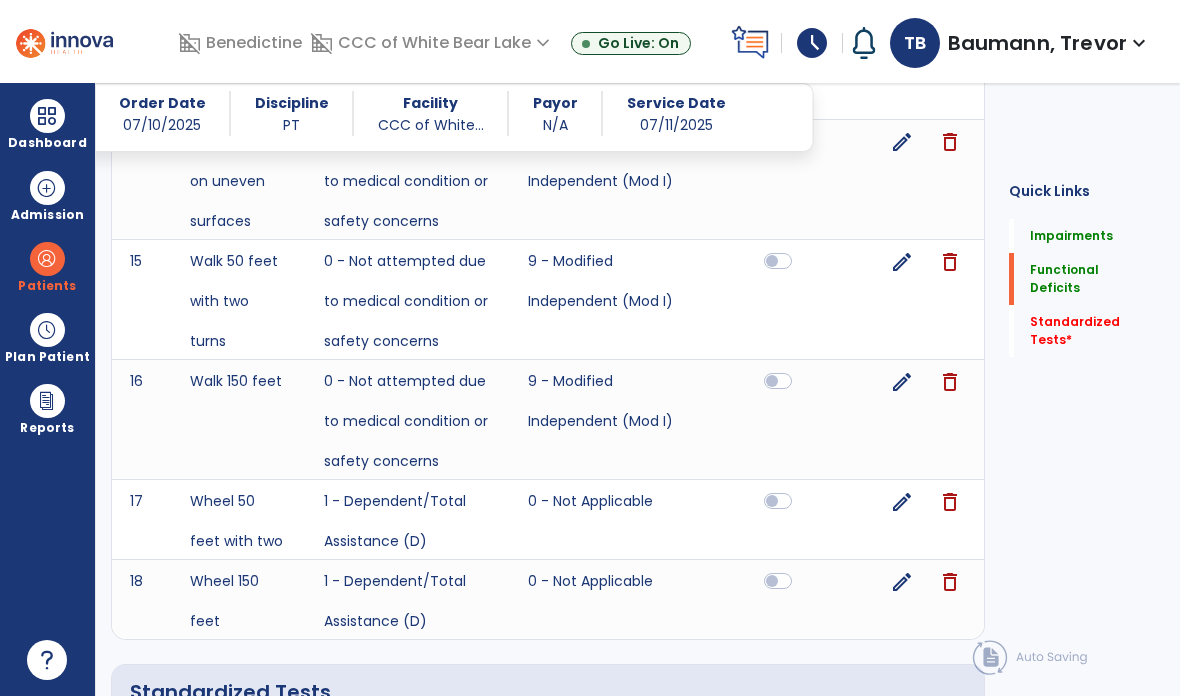 scroll, scrollTop: 3766, scrollLeft: 0, axis: vertical 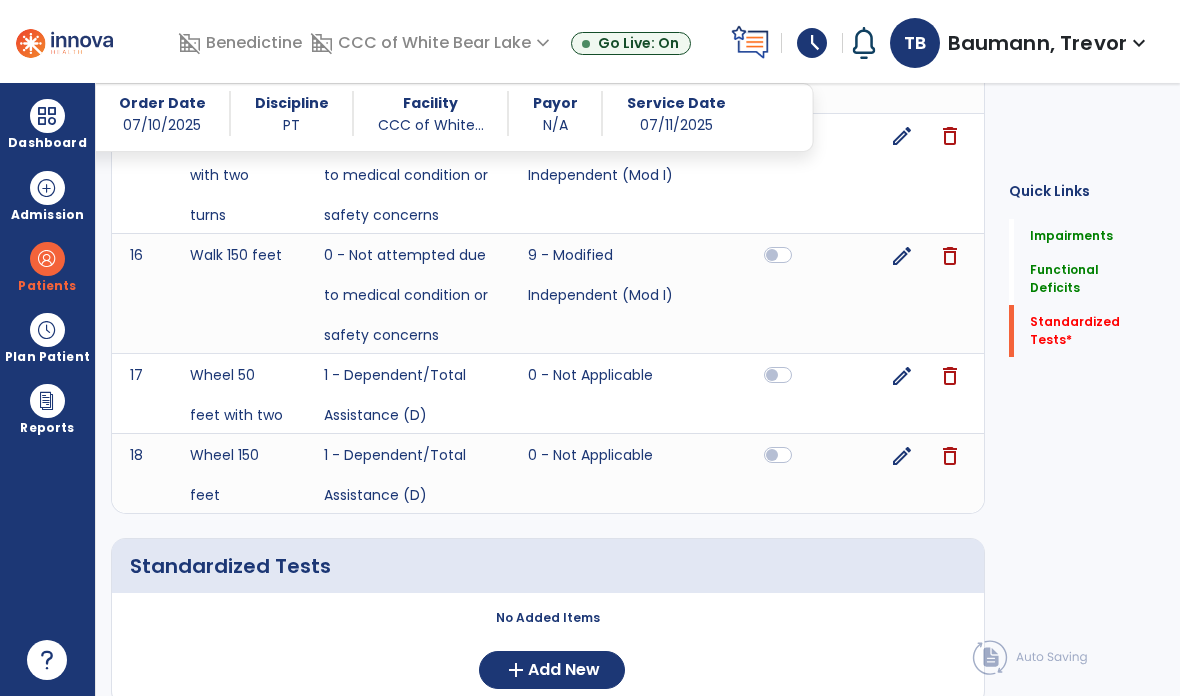 click on "add" 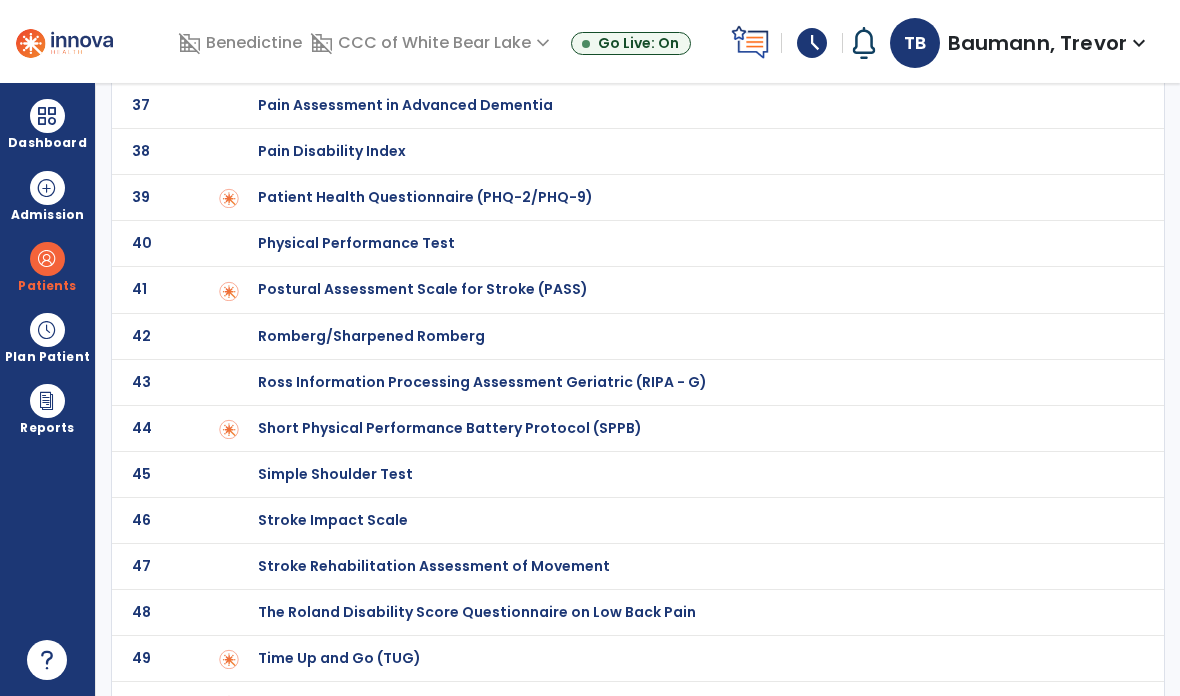 scroll, scrollTop: 1749, scrollLeft: 0, axis: vertical 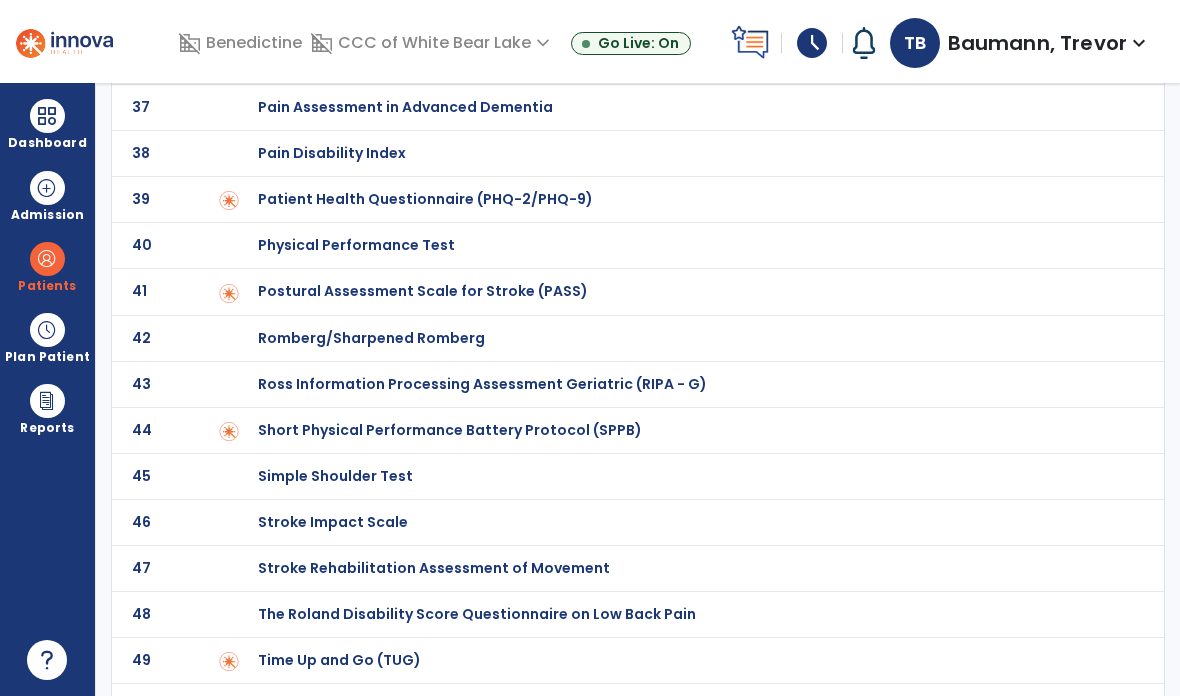 click on "50 Tinetti Assessment" 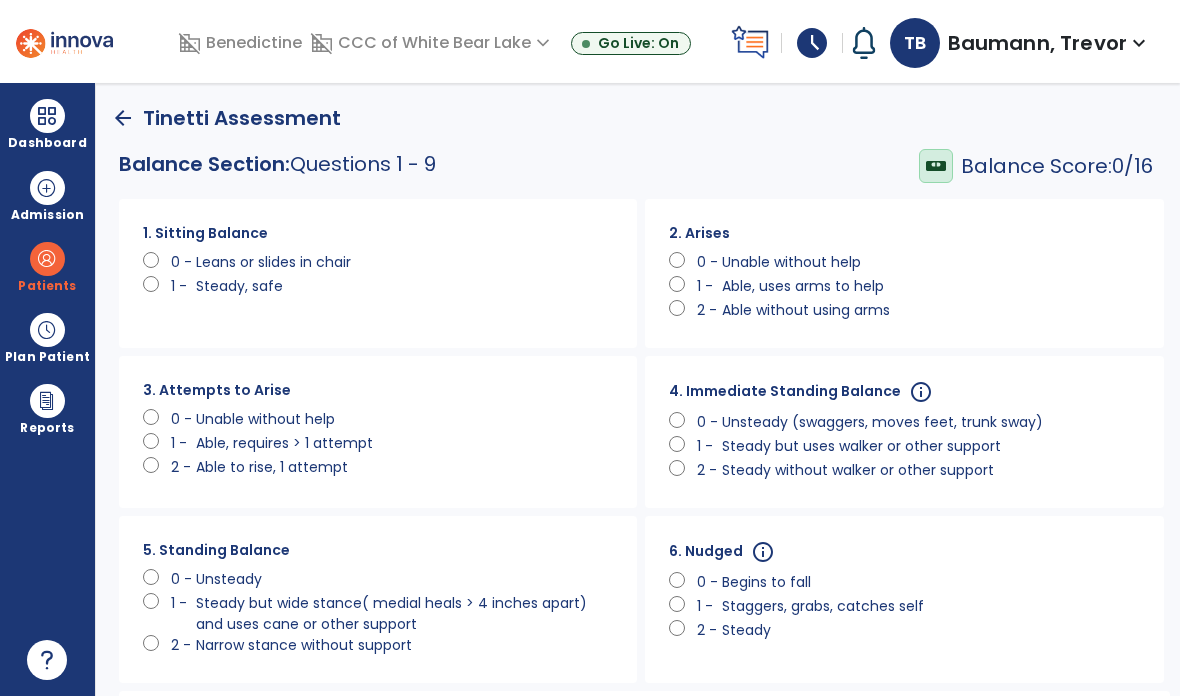 scroll, scrollTop: 0, scrollLeft: 0, axis: both 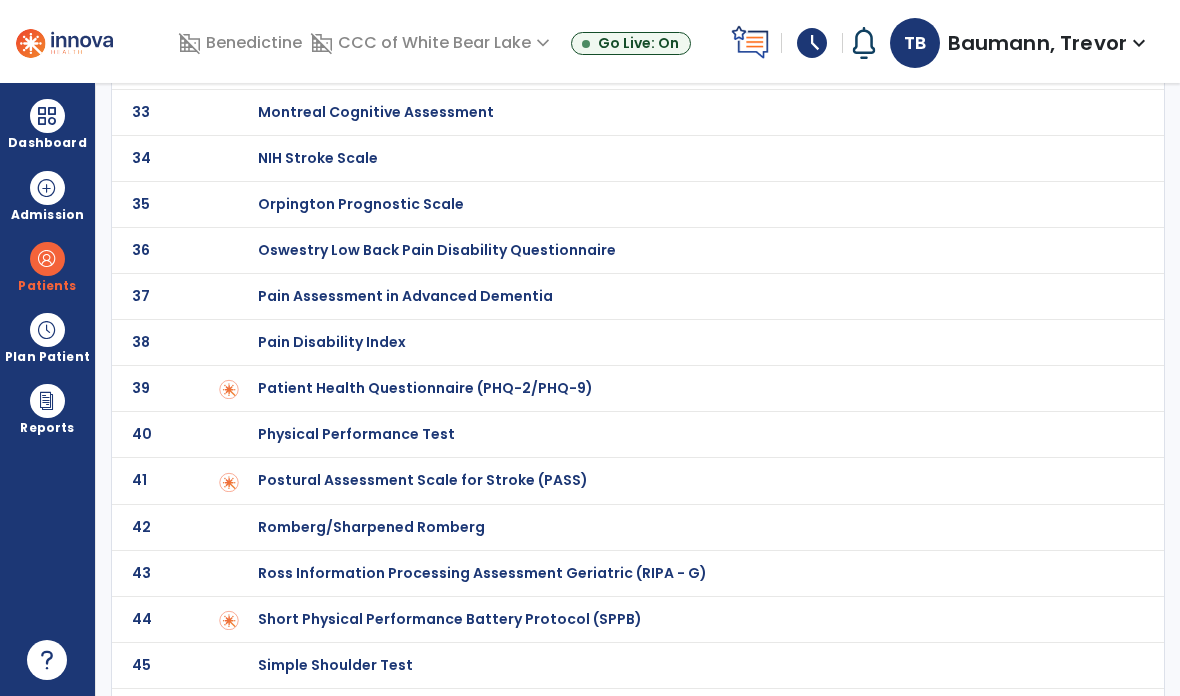 click on "41 Postural Assessment Scale for Stroke (PASS)" 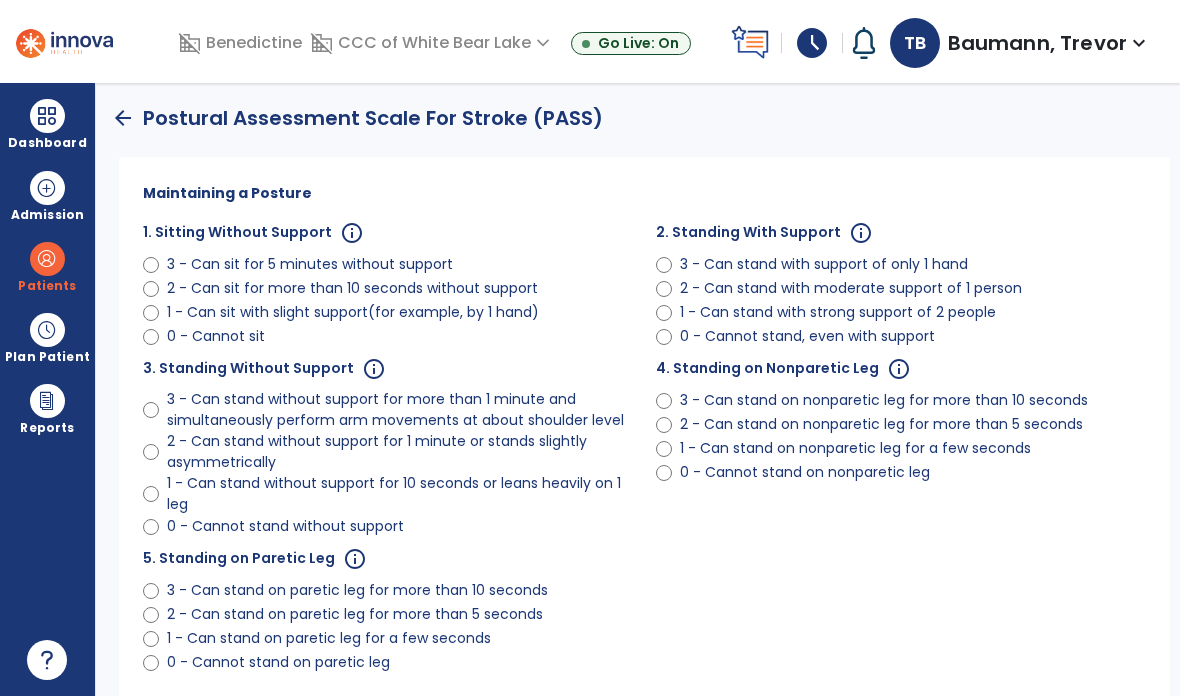 scroll, scrollTop: -1, scrollLeft: 0, axis: vertical 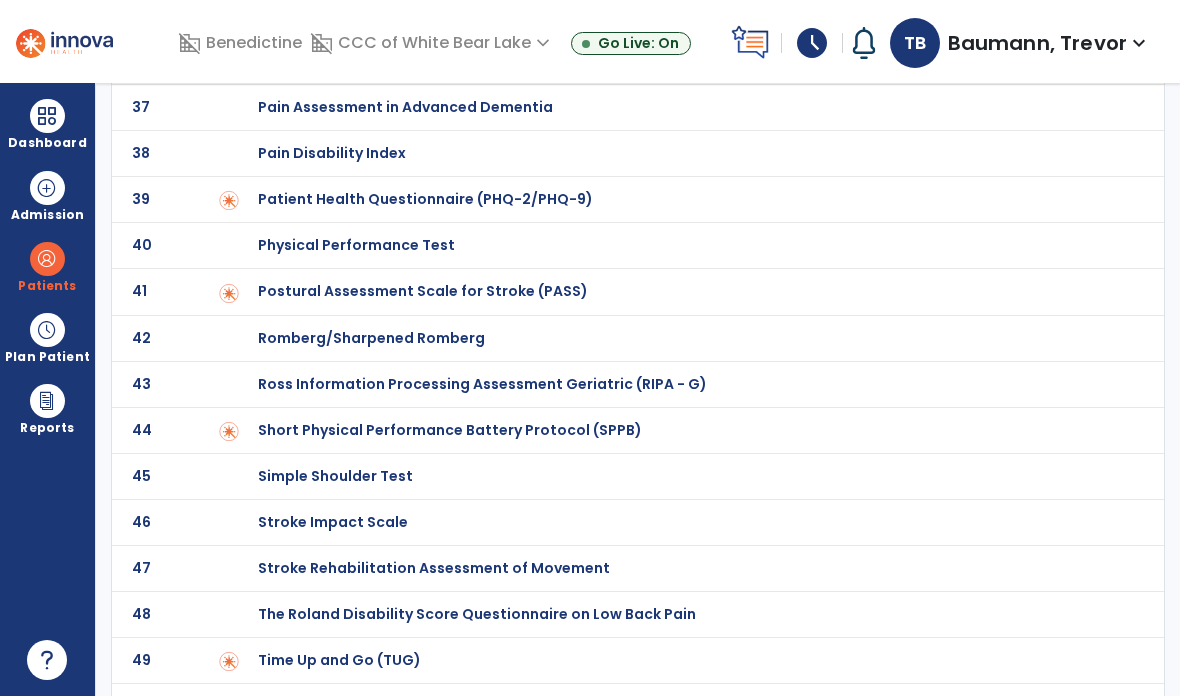 click on "Tinetti Assessment" at bounding box center [329, -1549] 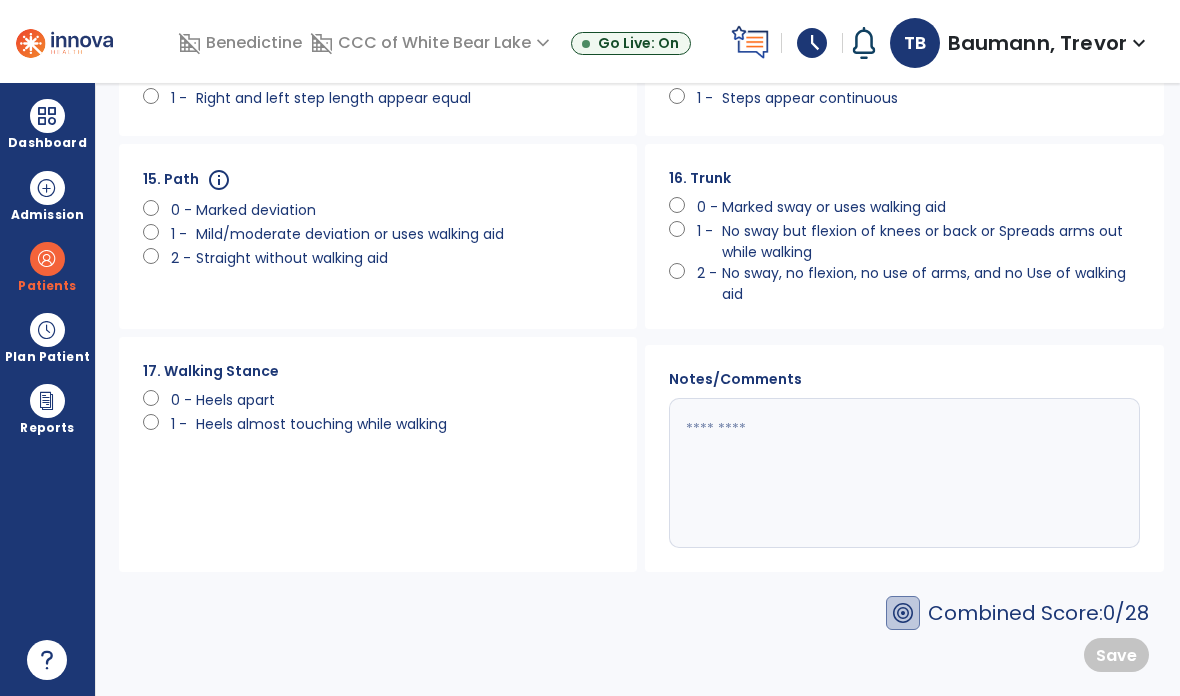 scroll, scrollTop: 1461, scrollLeft: 0, axis: vertical 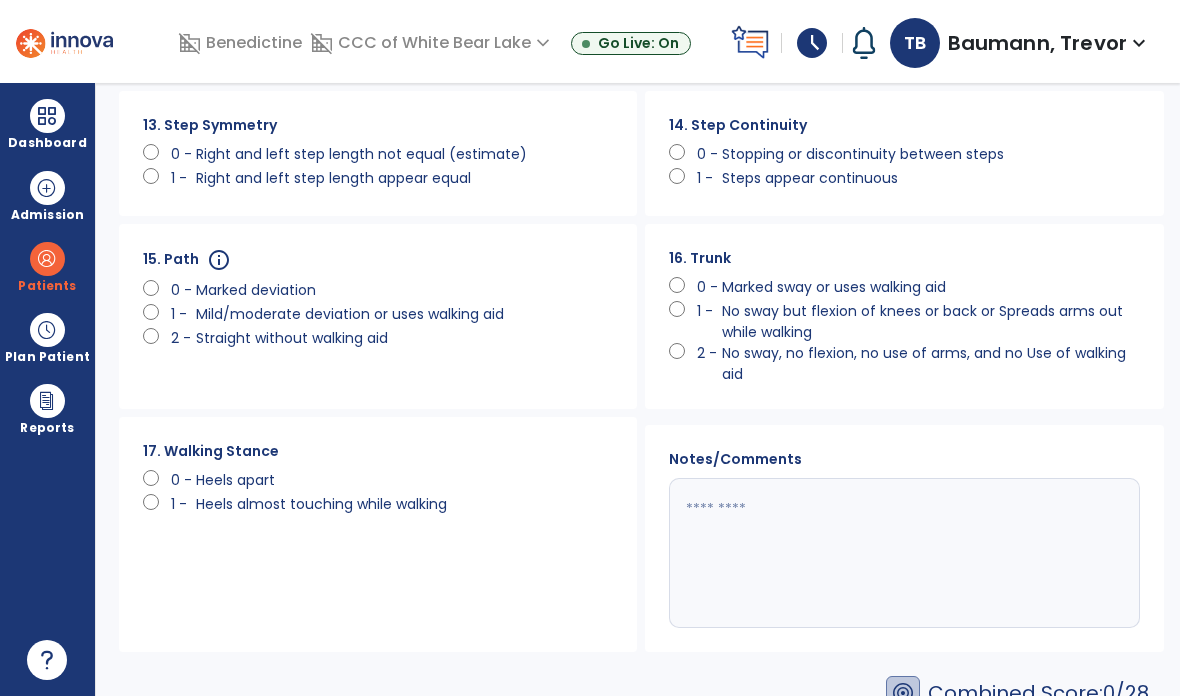 click on "0 -" 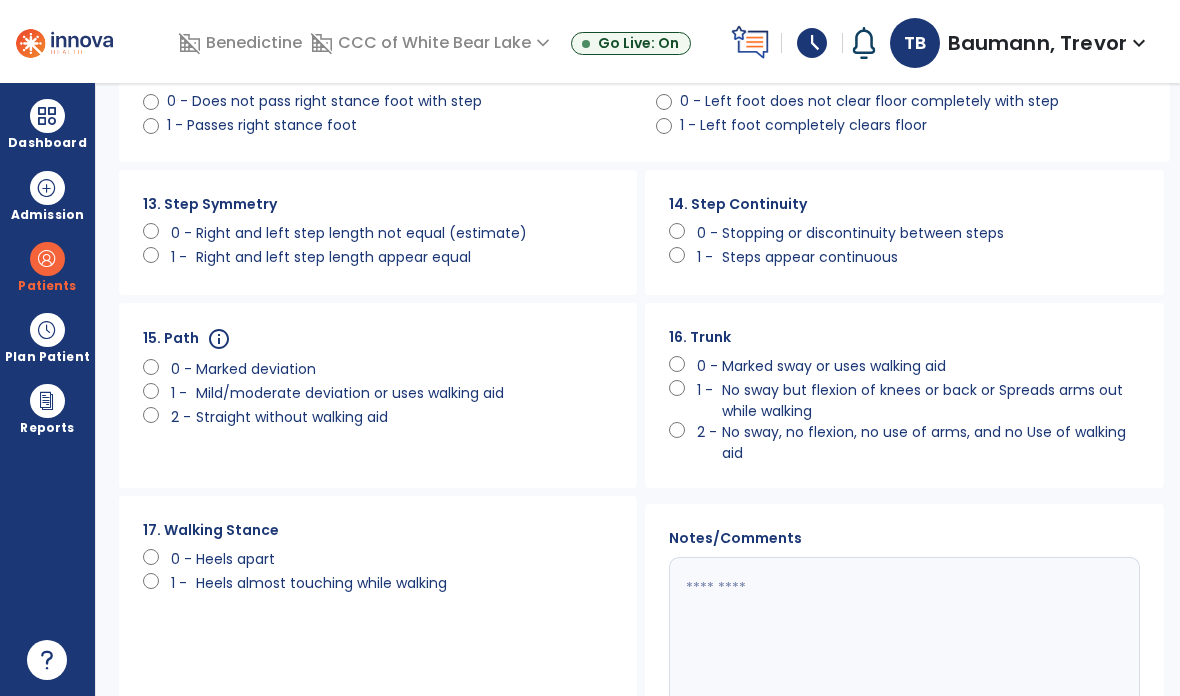 scroll, scrollTop: 1378, scrollLeft: 0, axis: vertical 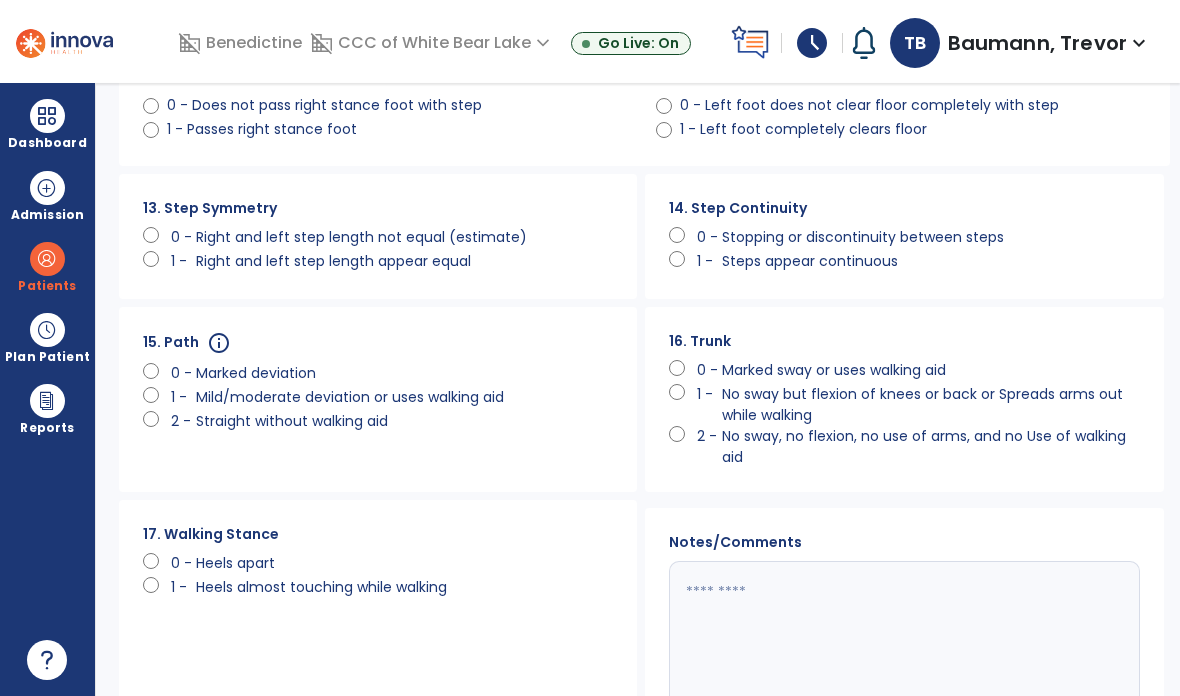 click on "0 -   Heels apart" 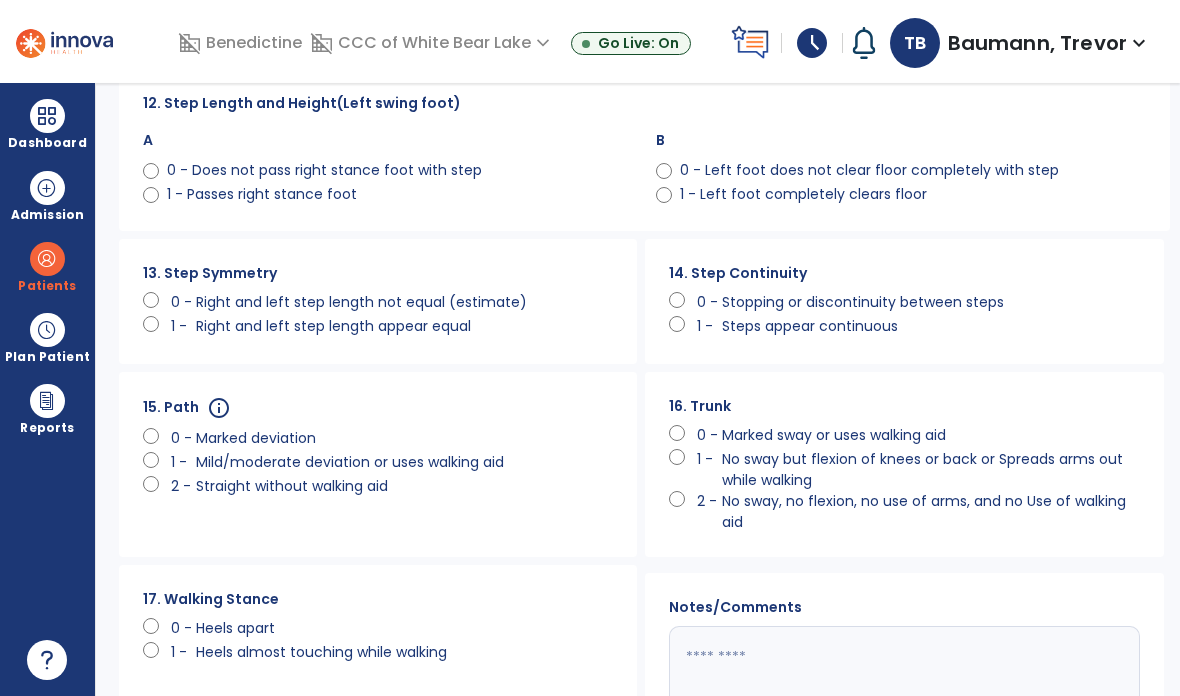 scroll, scrollTop: 1308, scrollLeft: 0, axis: vertical 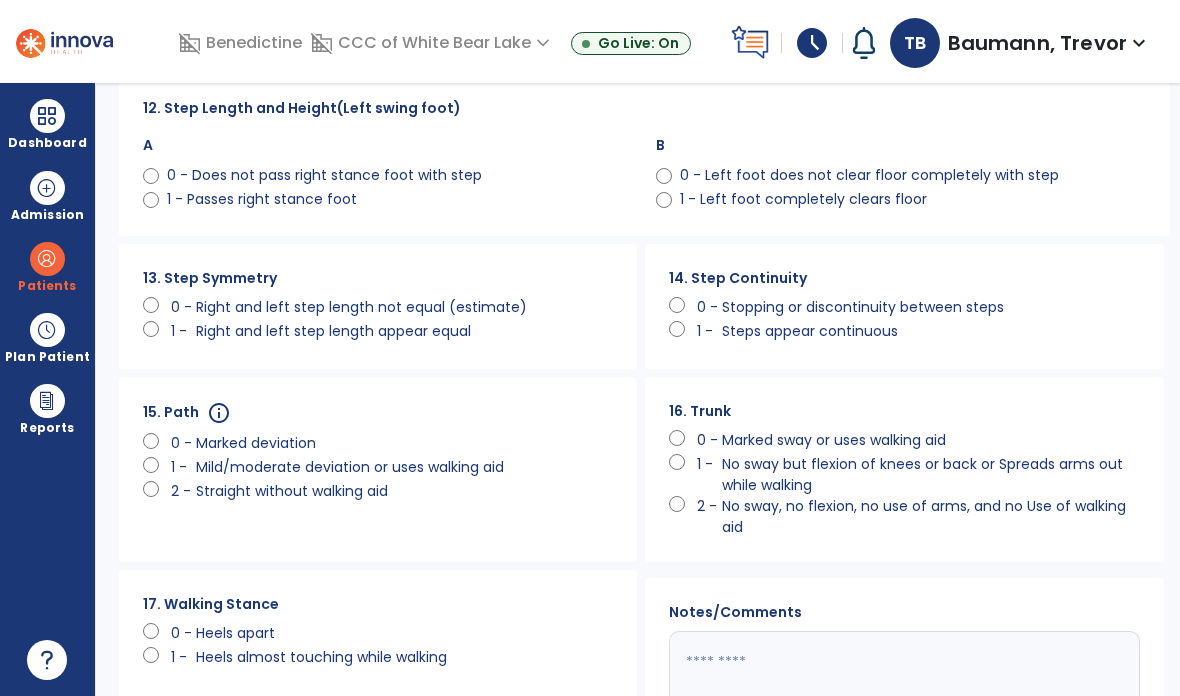click on "15. Path  info       0 -   Marked deviation      1 -   Mild/moderate deviation or uses walking aid      2 -   Straight without walking aid" 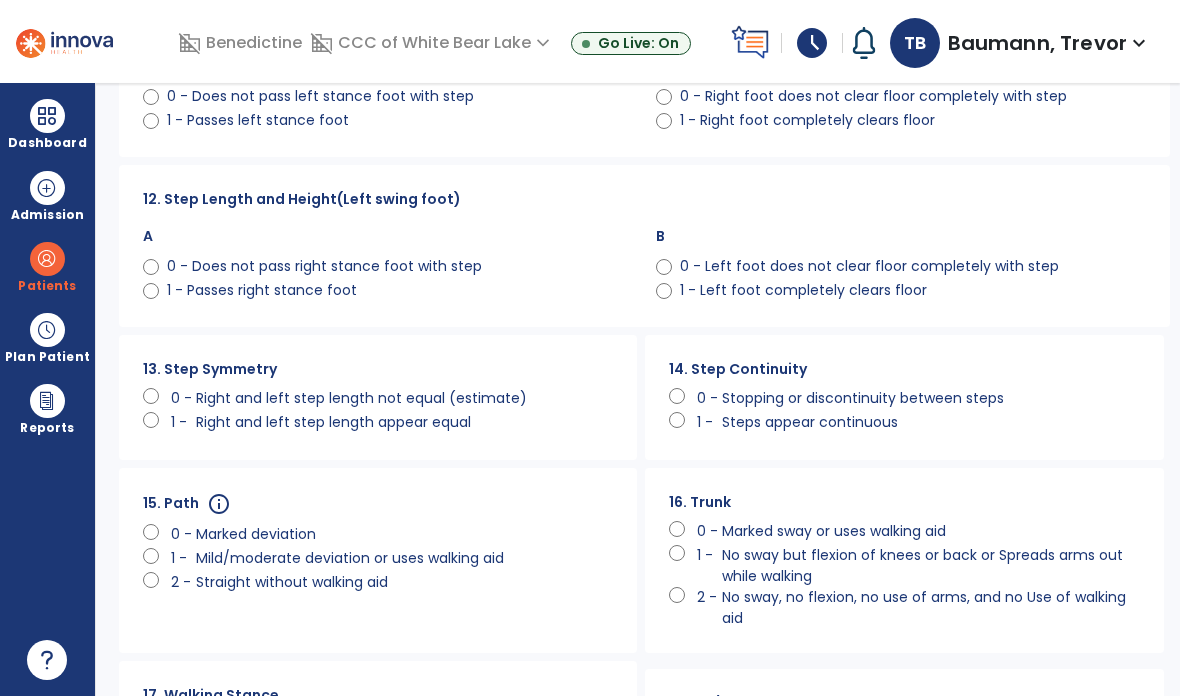 scroll, scrollTop: 1216, scrollLeft: 0, axis: vertical 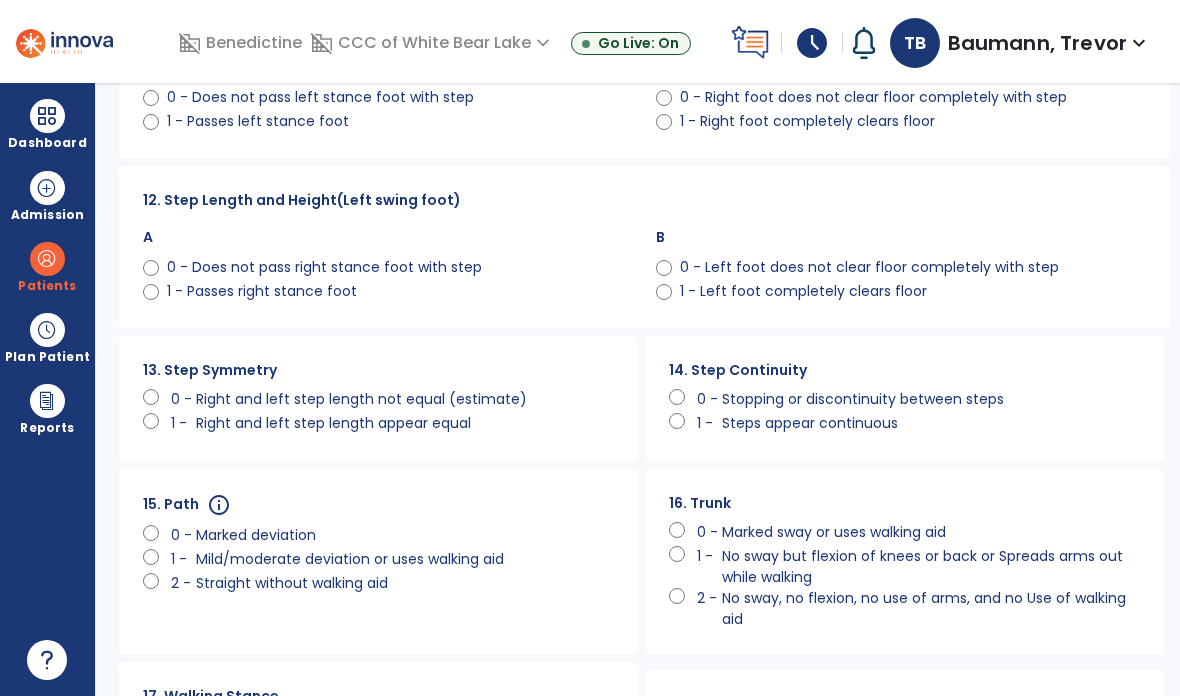 click on "0 -" 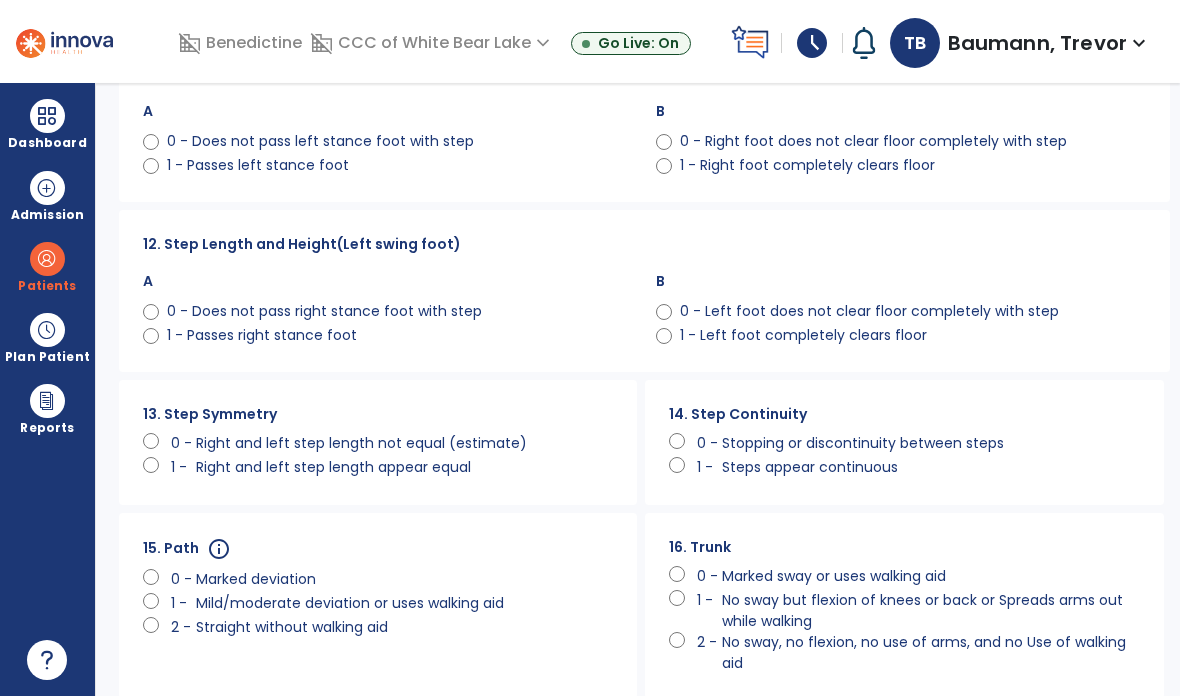 scroll, scrollTop: 1172, scrollLeft: 0, axis: vertical 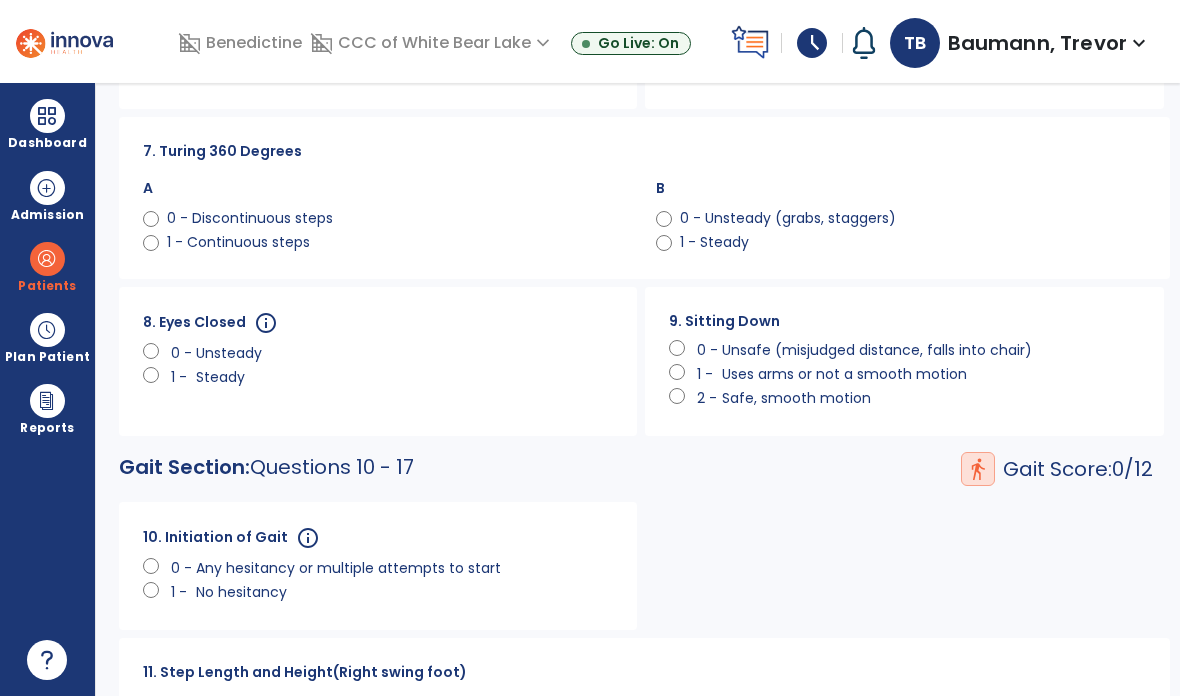 click on "9. Sitting Down      0 -   Unsafe (misjudged distance, falls into chair)      1 -   Uses arms or not a smooth motion      2 -   Safe, smooth motion" 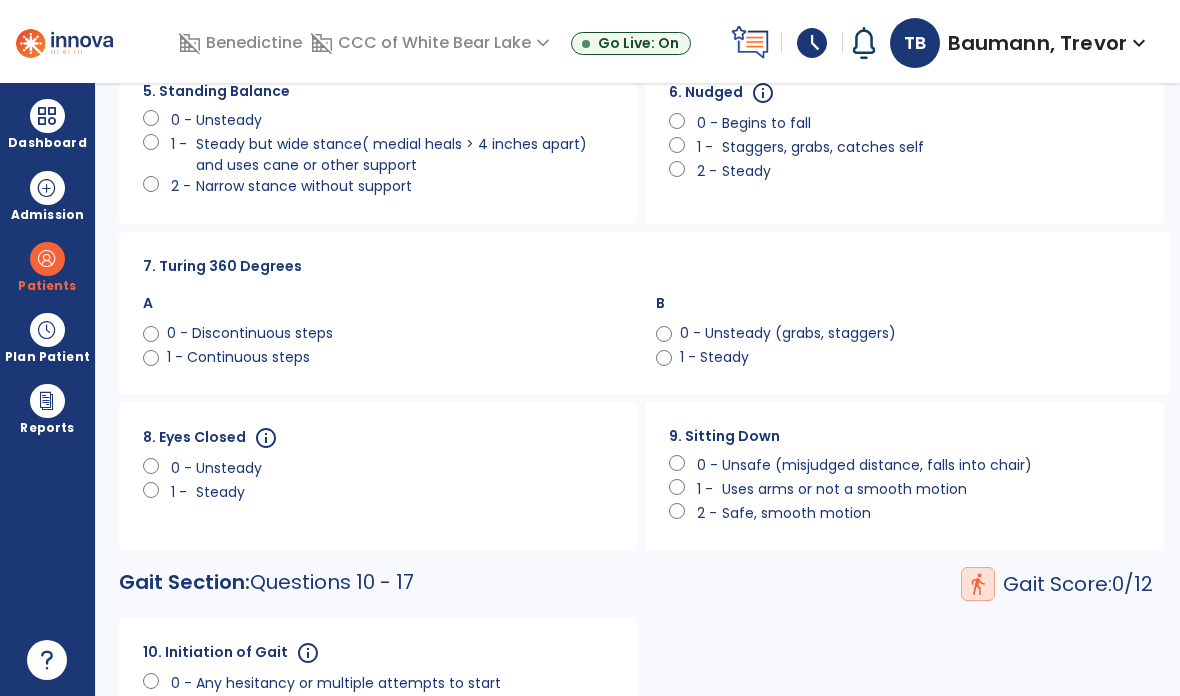 scroll, scrollTop: 457, scrollLeft: 0, axis: vertical 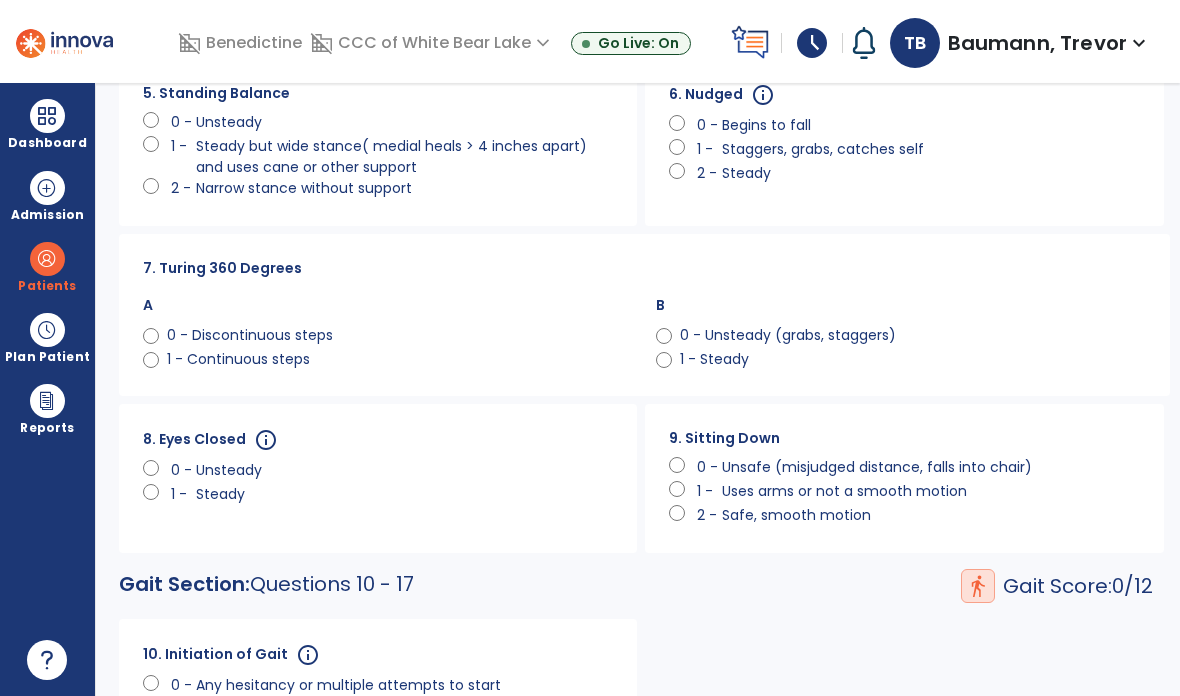 click on "A     0 - Discontinuous steps      1 - Continuous steps" 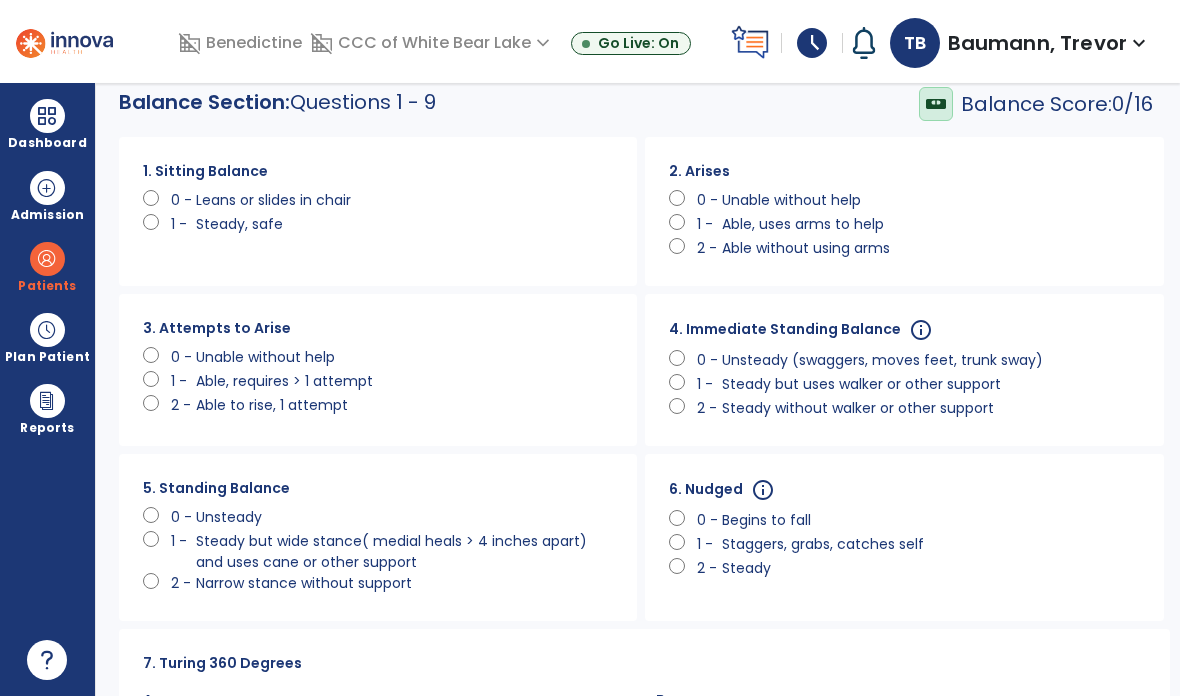 click on "0 -" 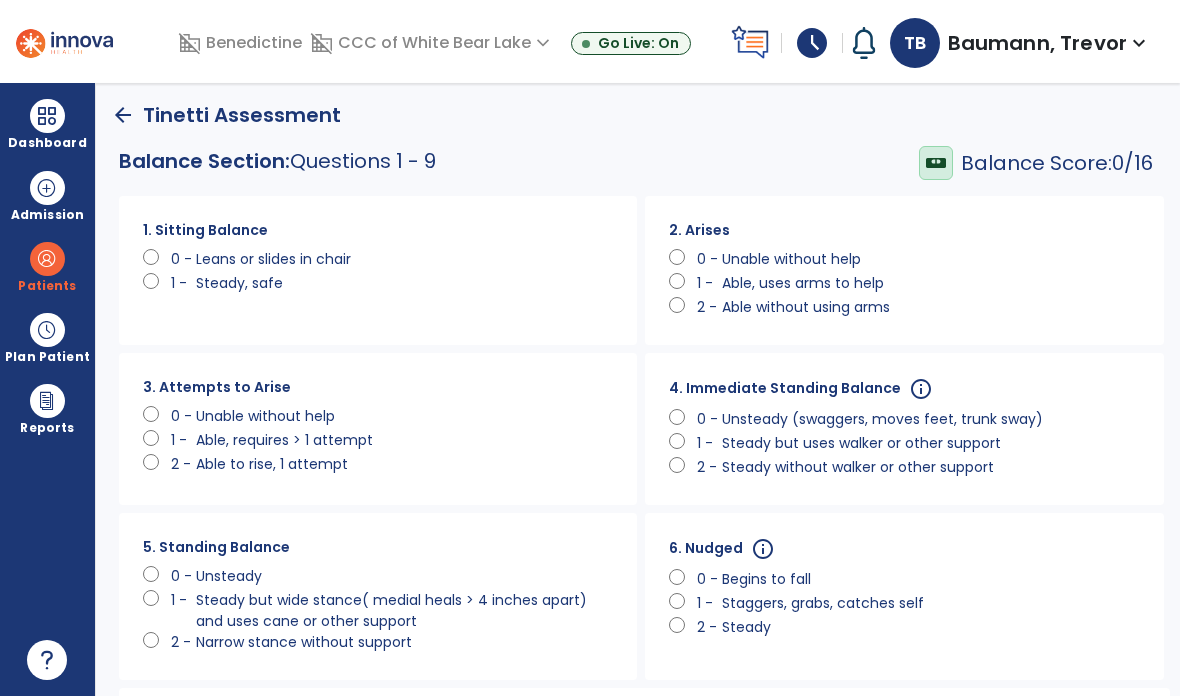 scroll, scrollTop: 3, scrollLeft: 0, axis: vertical 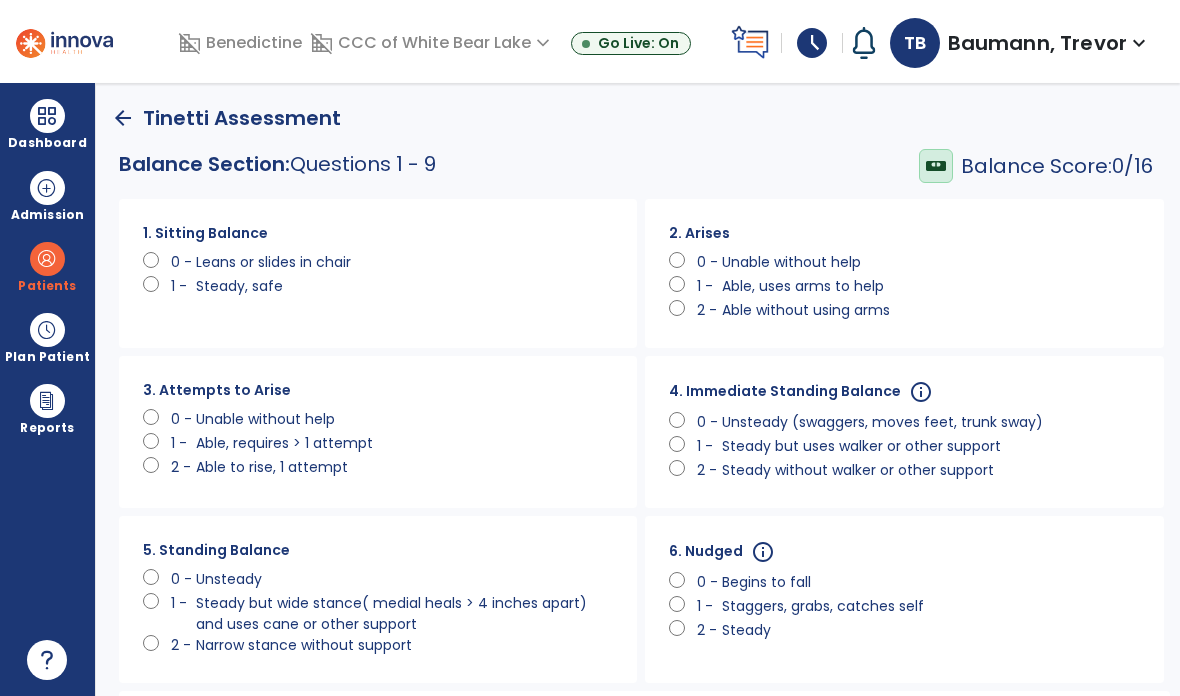 click on "0 -   Unable without help" 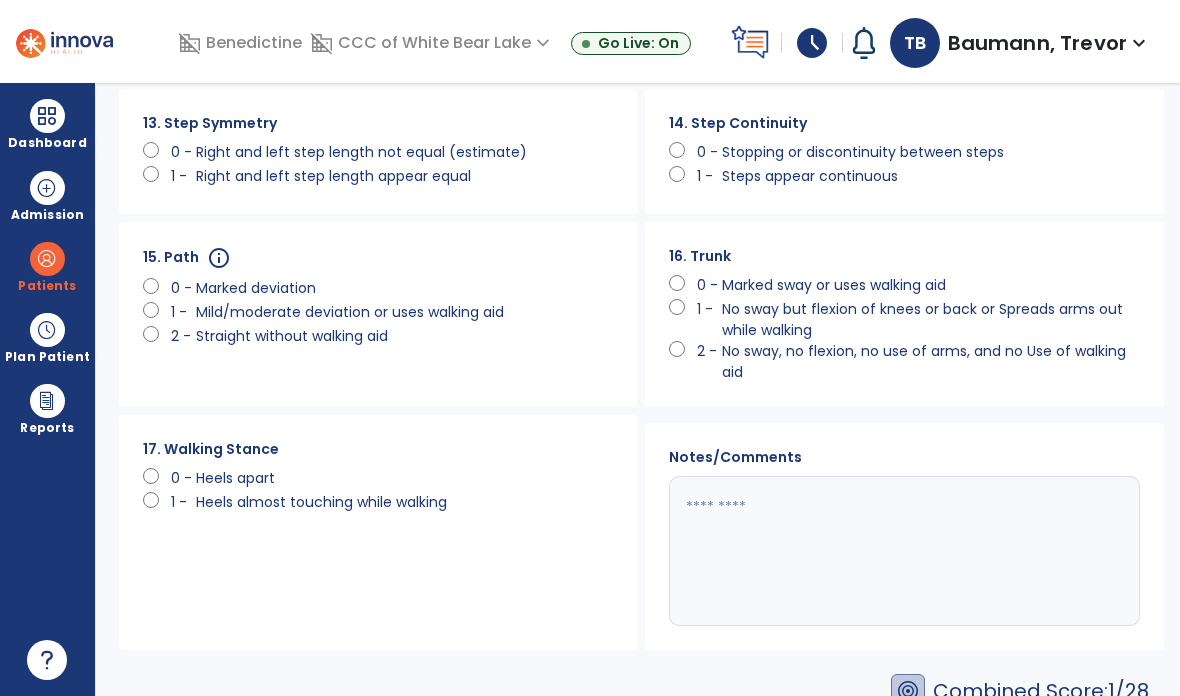click on "Save" 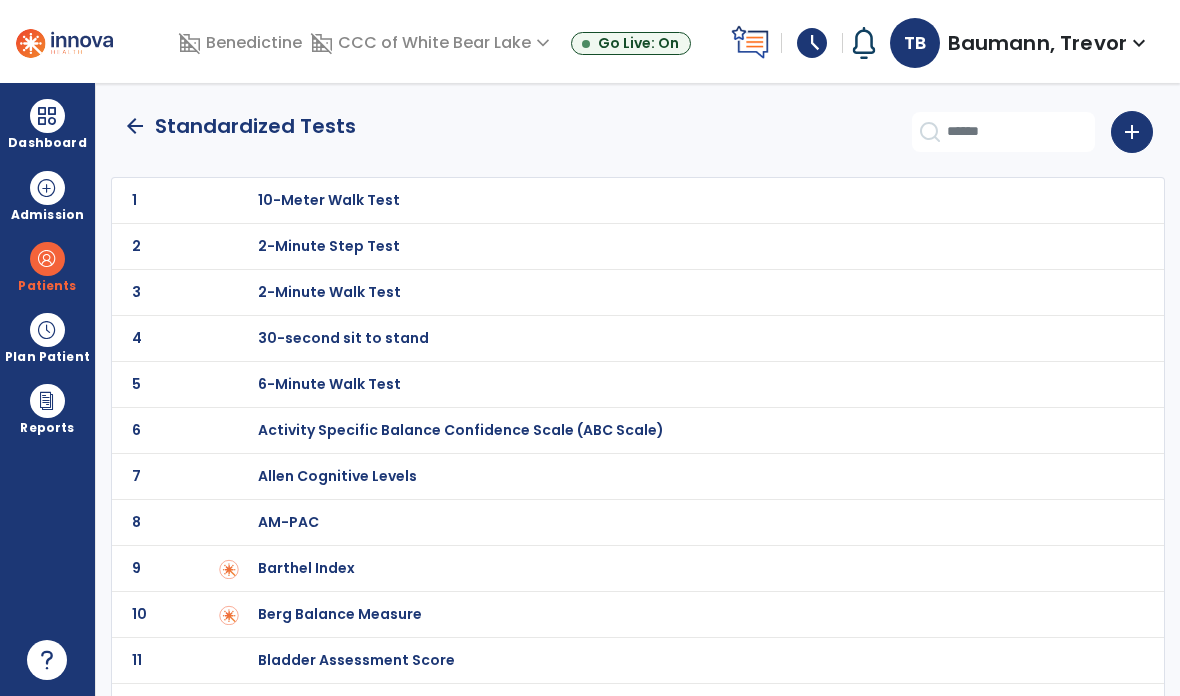 scroll, scrollTop: -1, scrollLeft: 0, axis: vertical 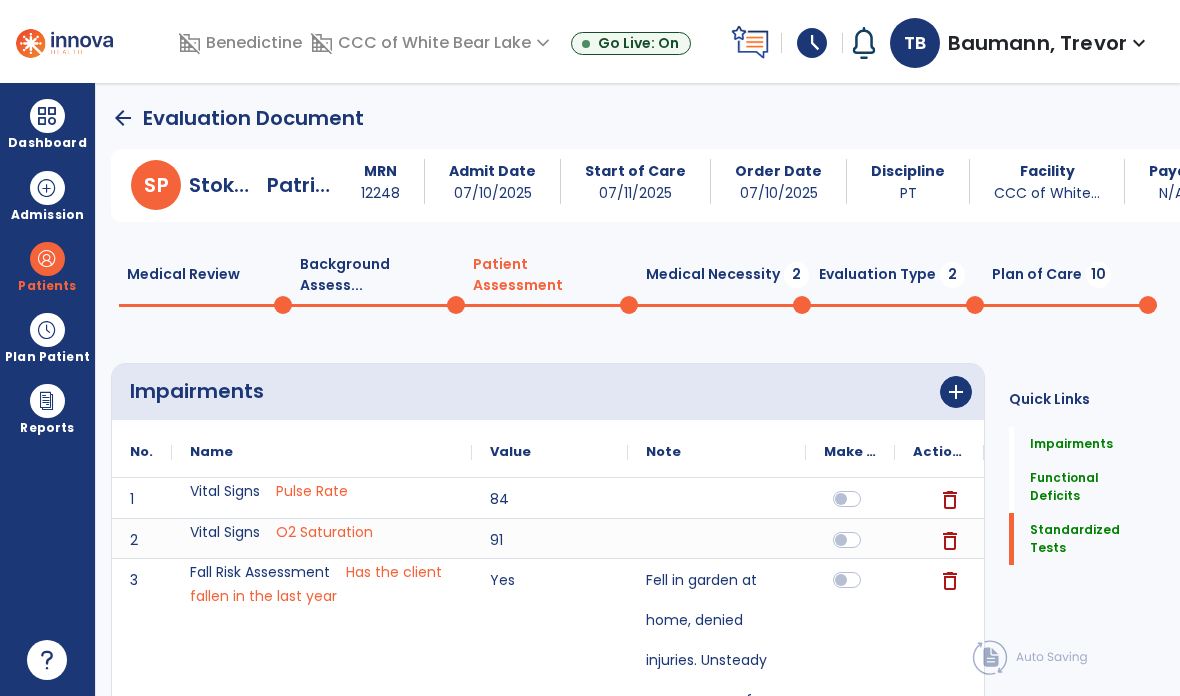 click on "arrow_back" 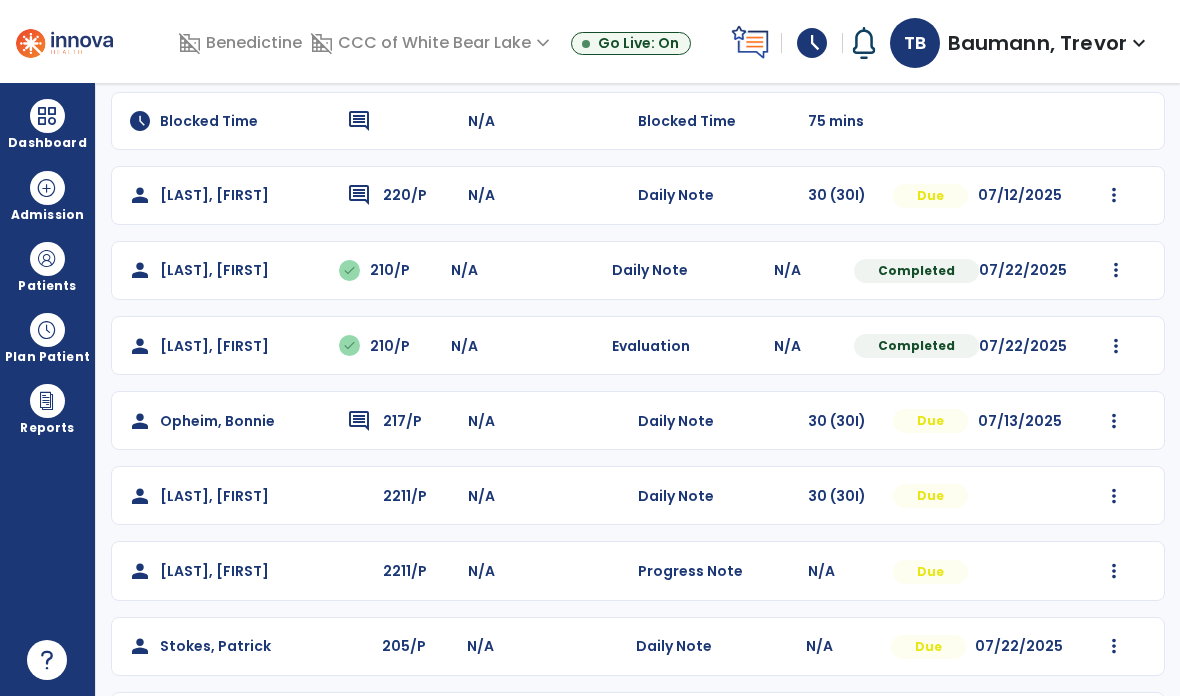 scroll, scrollTop: 338, scrollLeft: 0, axis: vertical 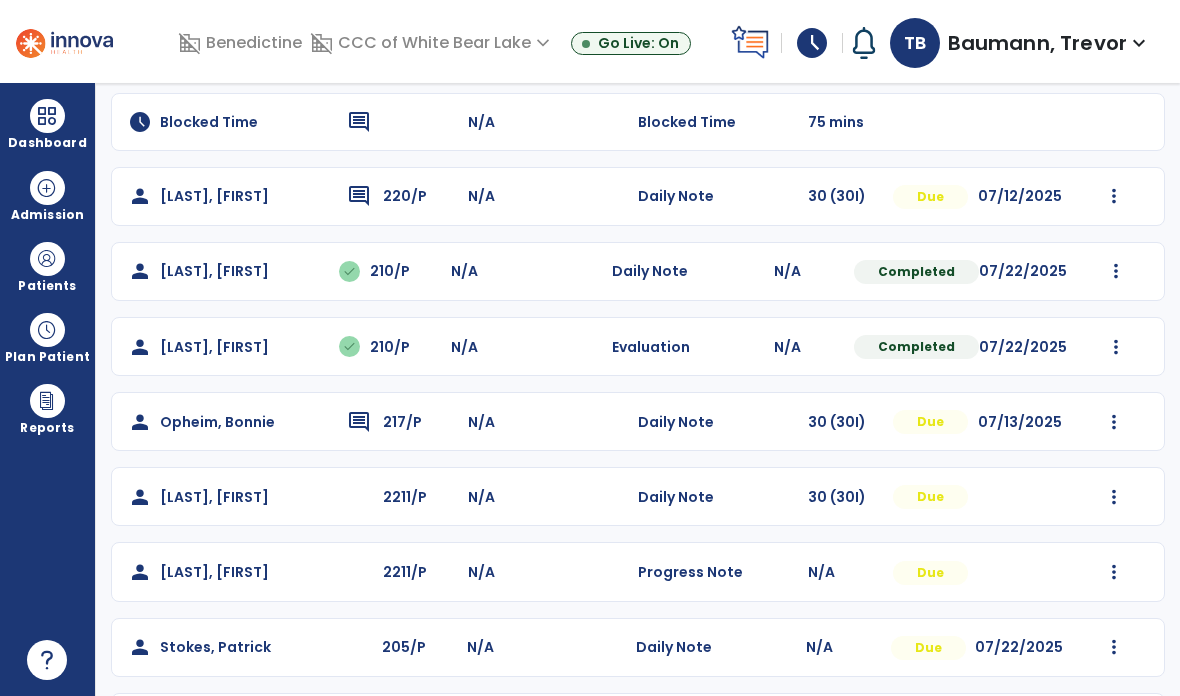click at bounding box center (1114, 196) 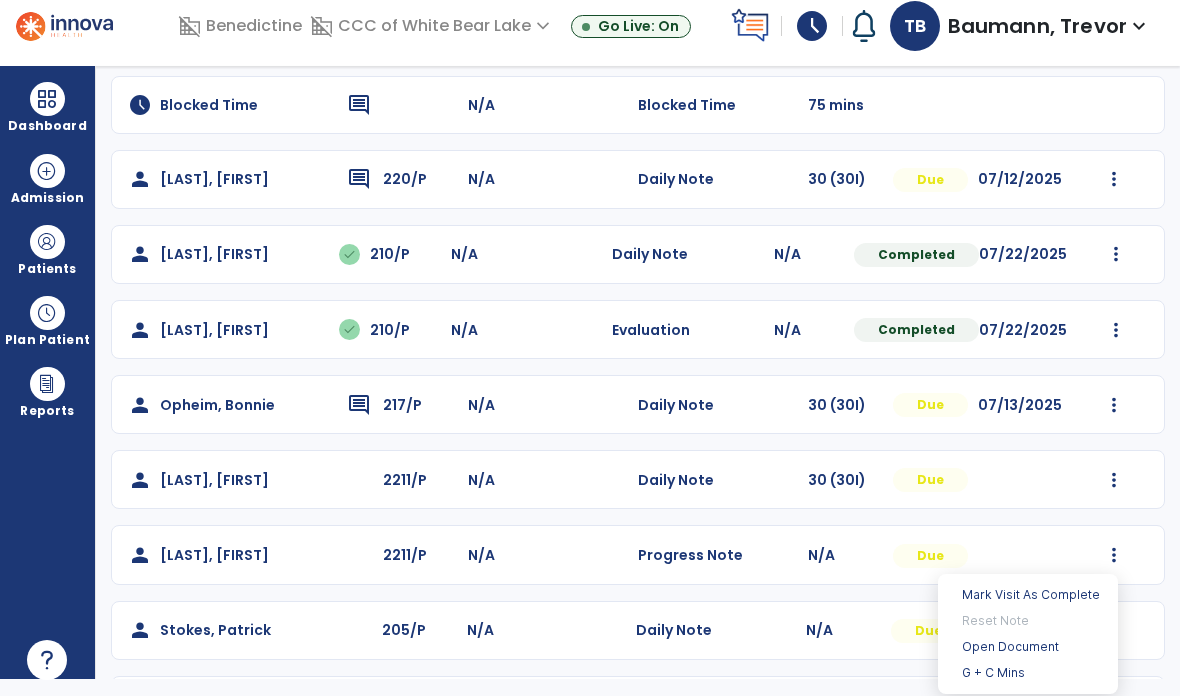 click on "Open Document" at bounding box center (1028, 647) 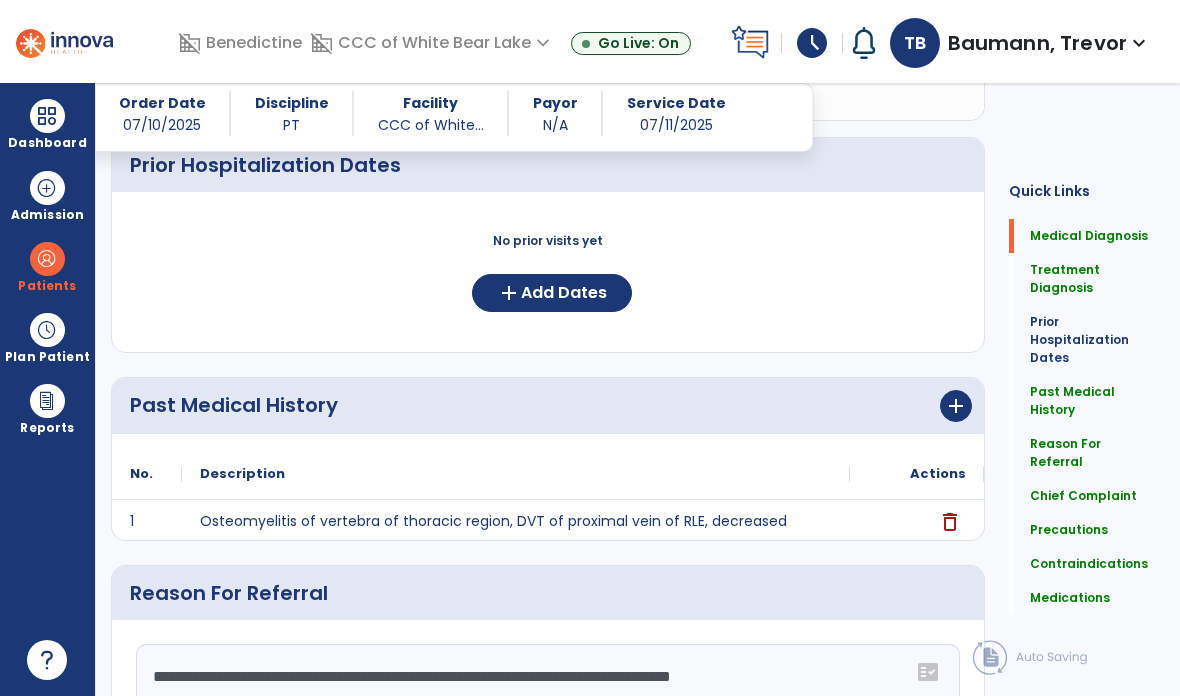 scroll, scrollTop: 693, scrollLeft: 0, axis: vertical 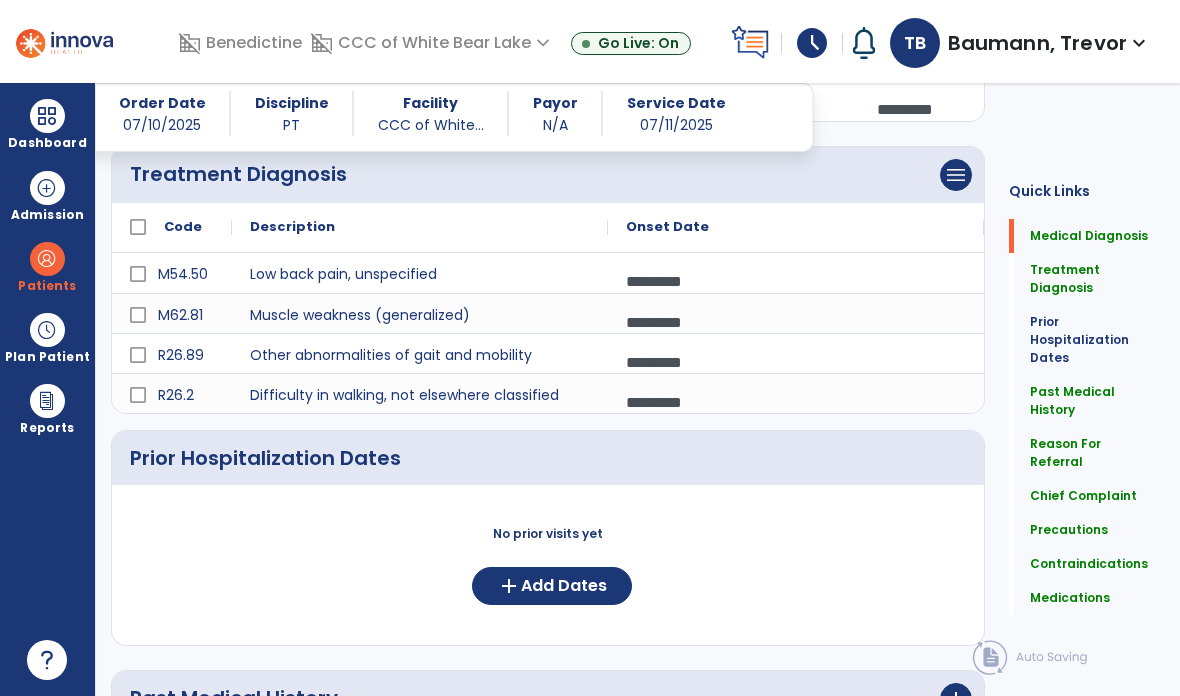 click on "Dashboard" at bounding box center [47, 143] 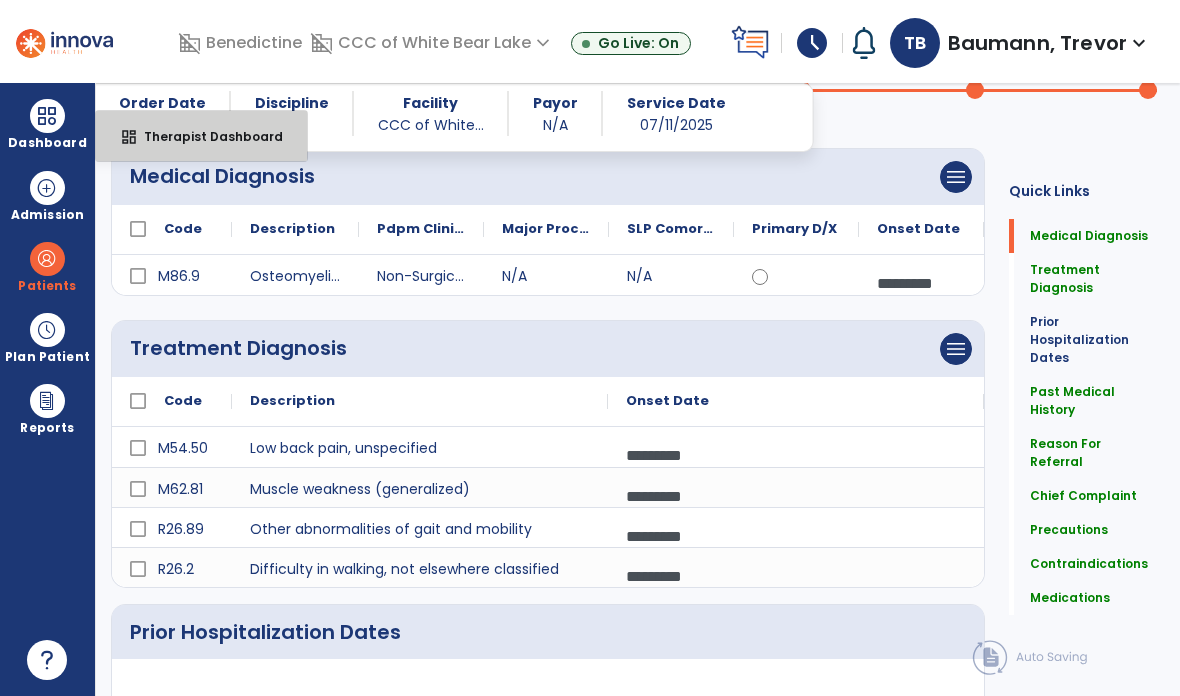 click on "Therapist Dashboard" at bounding box center [205, 136] 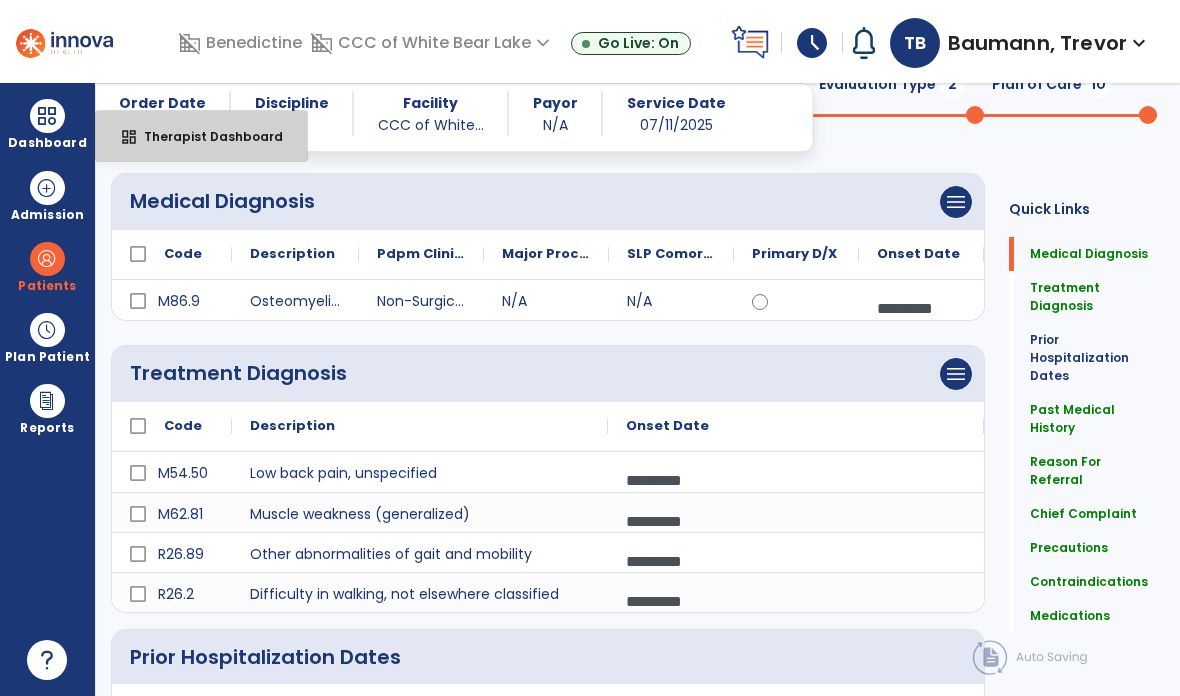 select on "****" 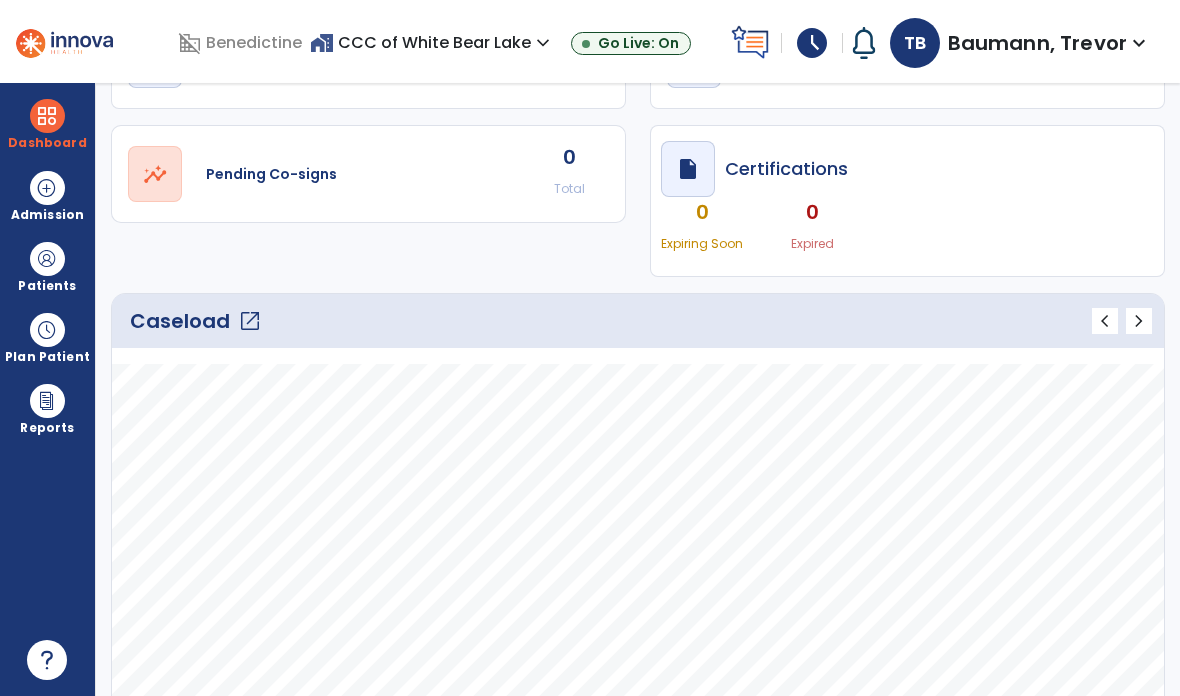 scroll, scrollTop: 129, scrollLeft: 0, axis: vertical 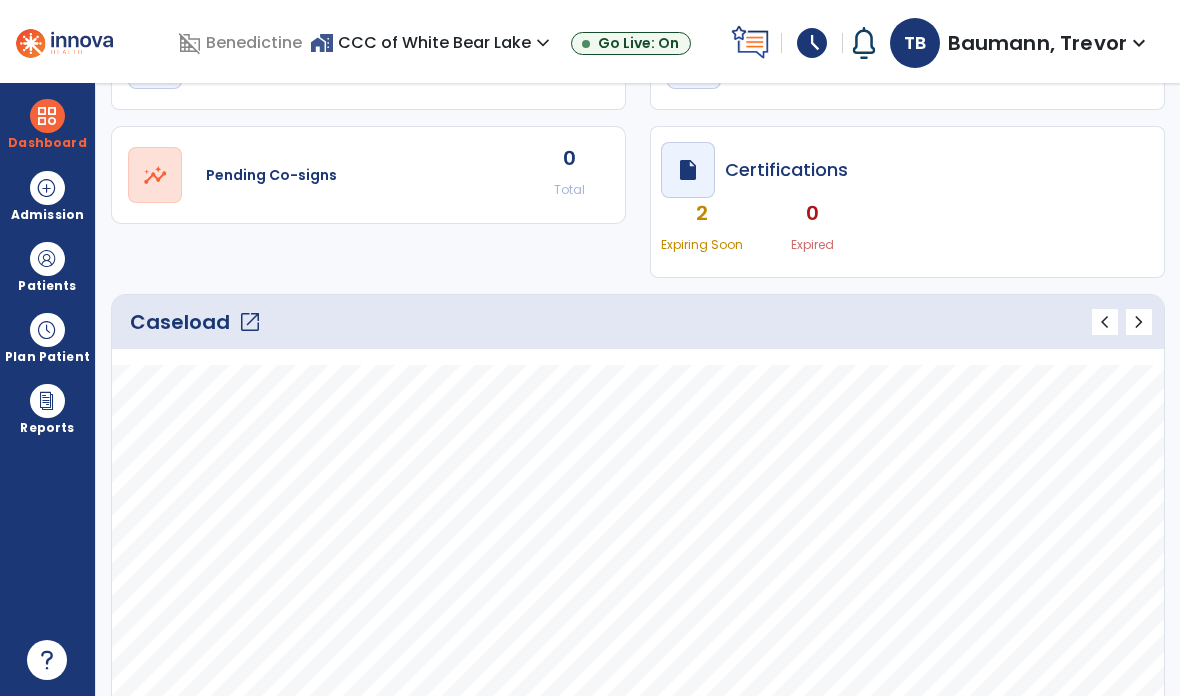 click on "Caseload   open_in_new   chevron_left   chevron_right" 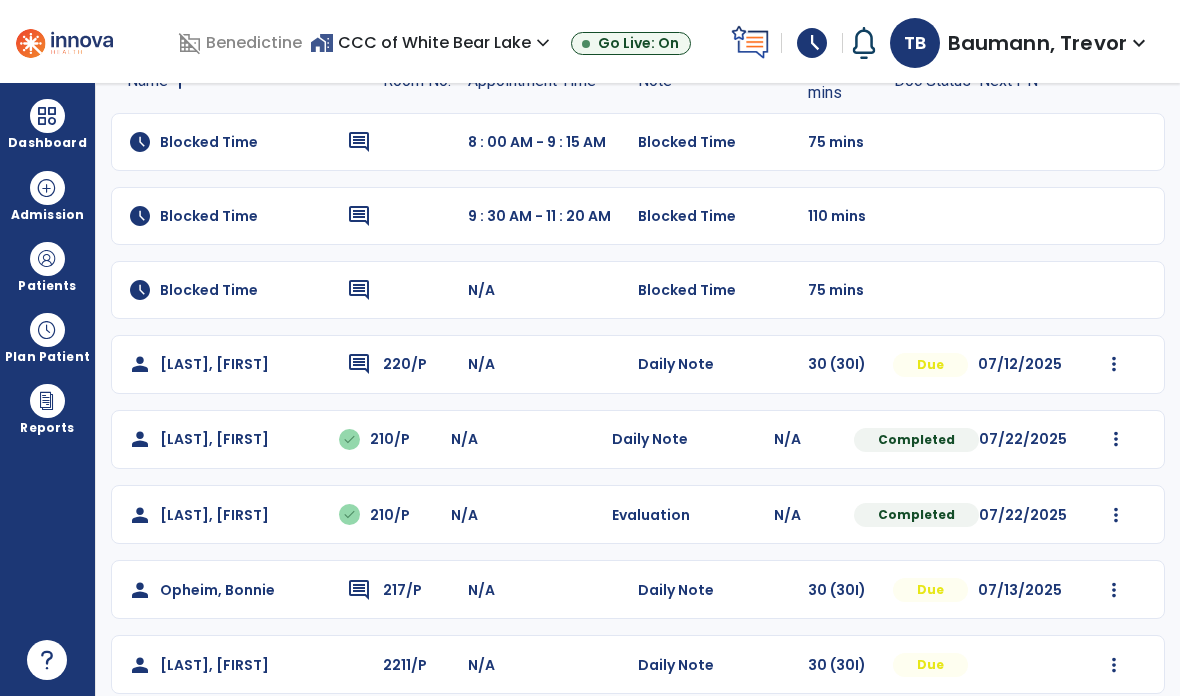 scroll, scrollTop: 170, scrollLeft: 0, axis: vertical 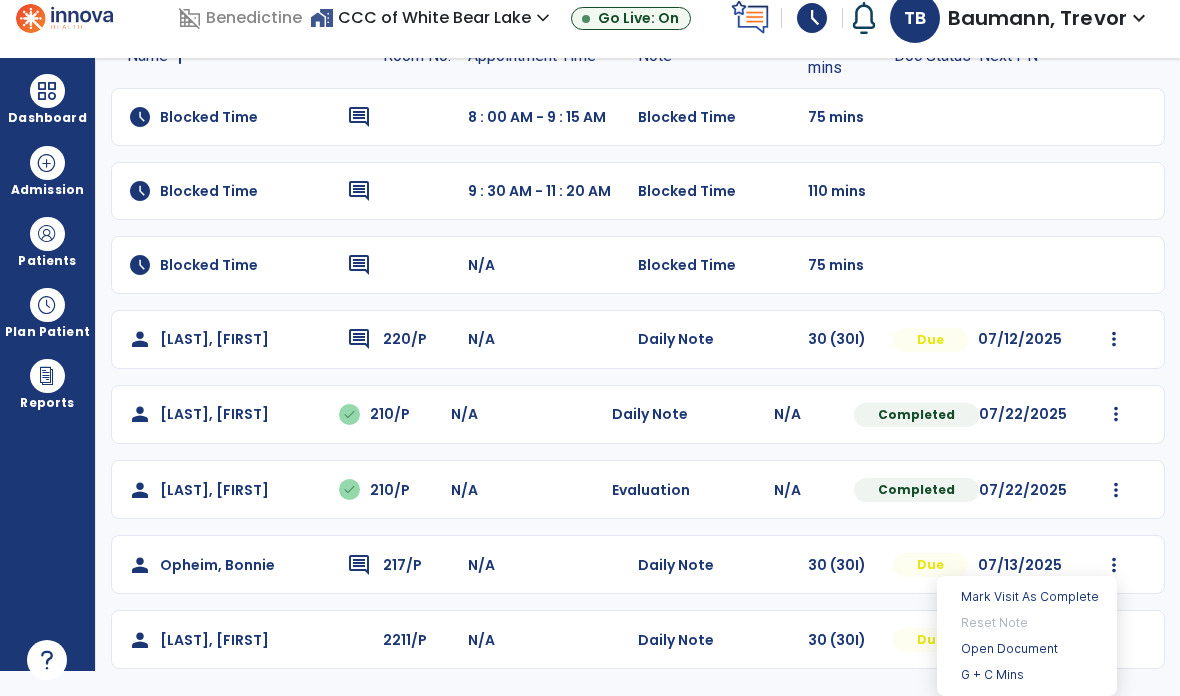 click on "Open Document" at bounding box center [1027, 649] 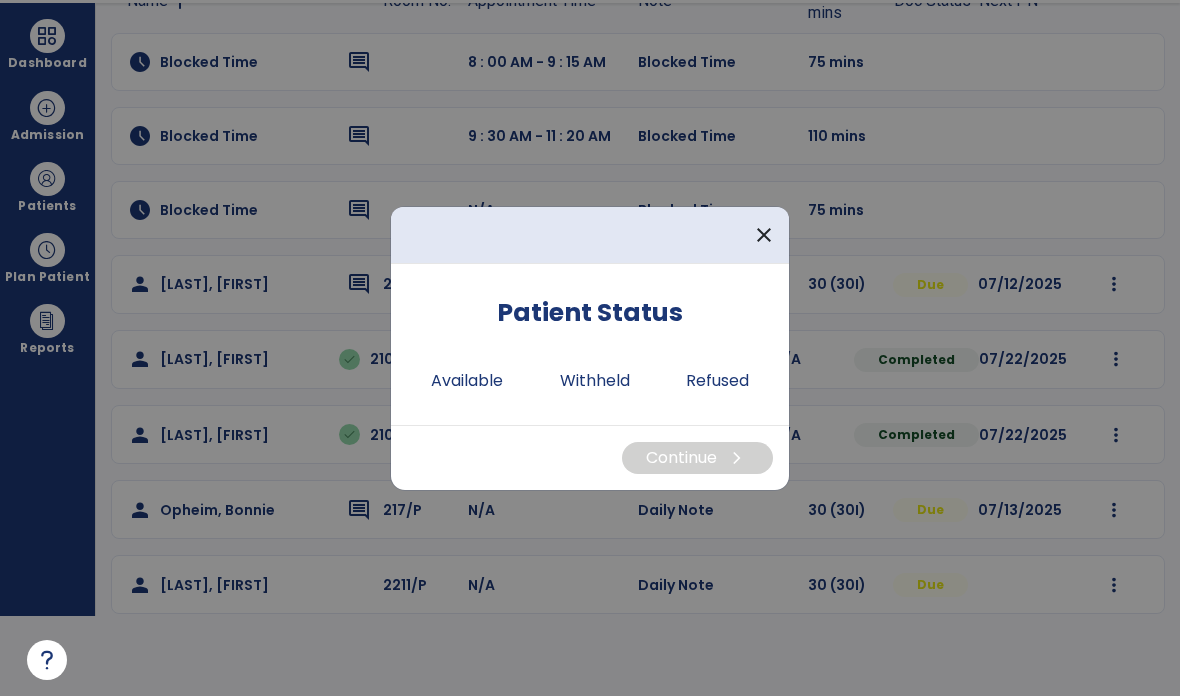 scroll, scrollTop: 0, scrollLeft: 0, axis: both 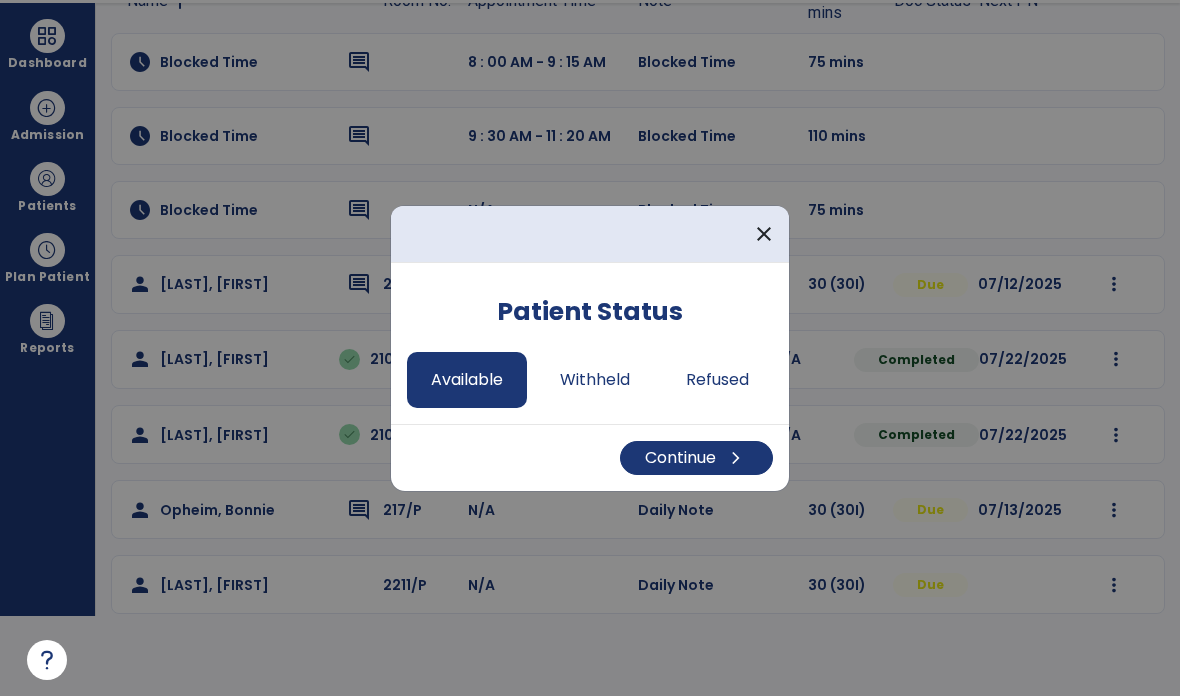 click on "Continue   chevron_right" at bounding box center (696, 458) 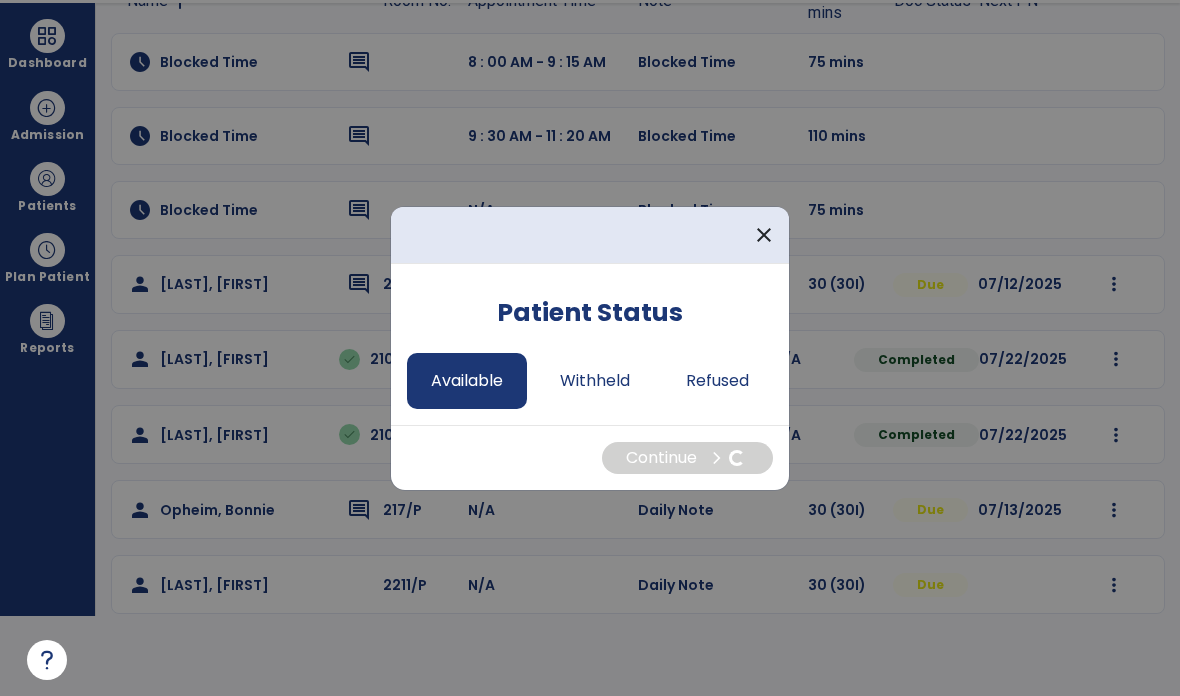 select on "*" 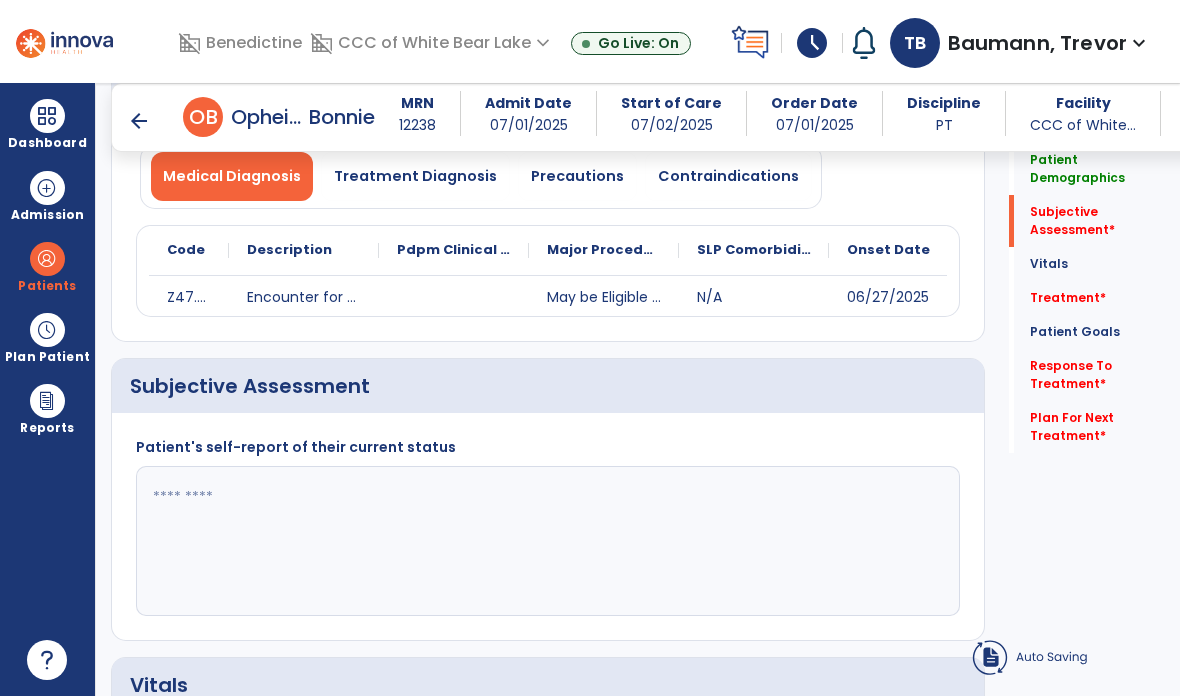scroll, scrollTop: 80, scrollLeft: 0, axis: vertical 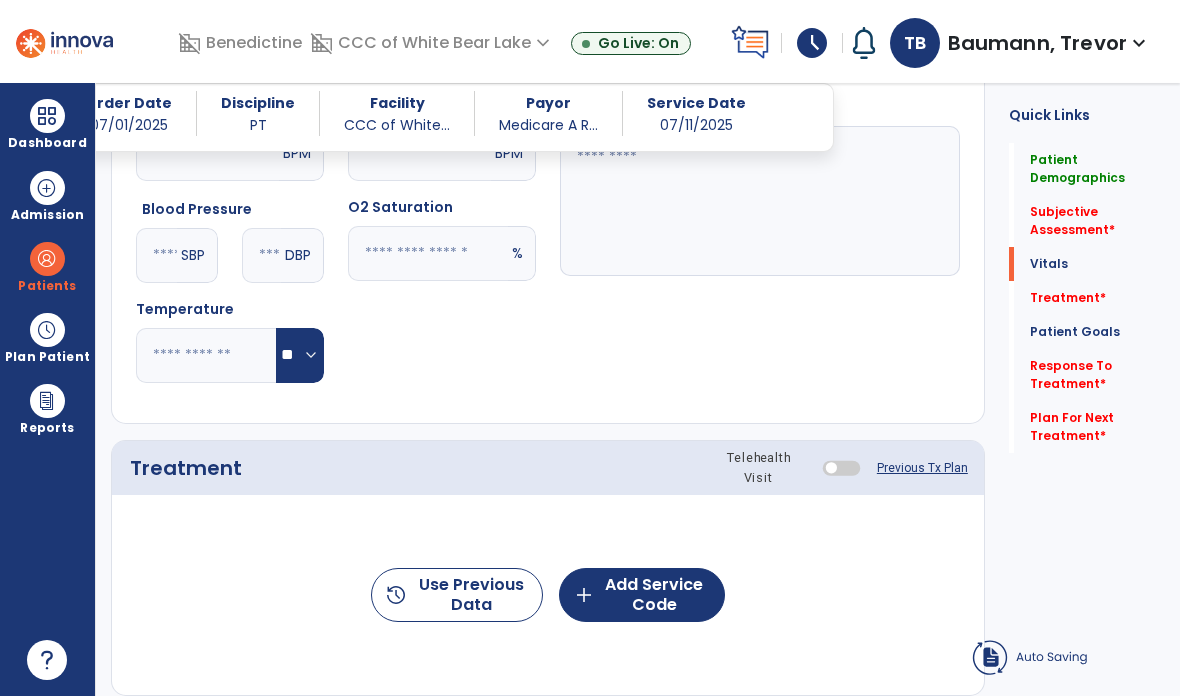 click on "add  Add Service Code" 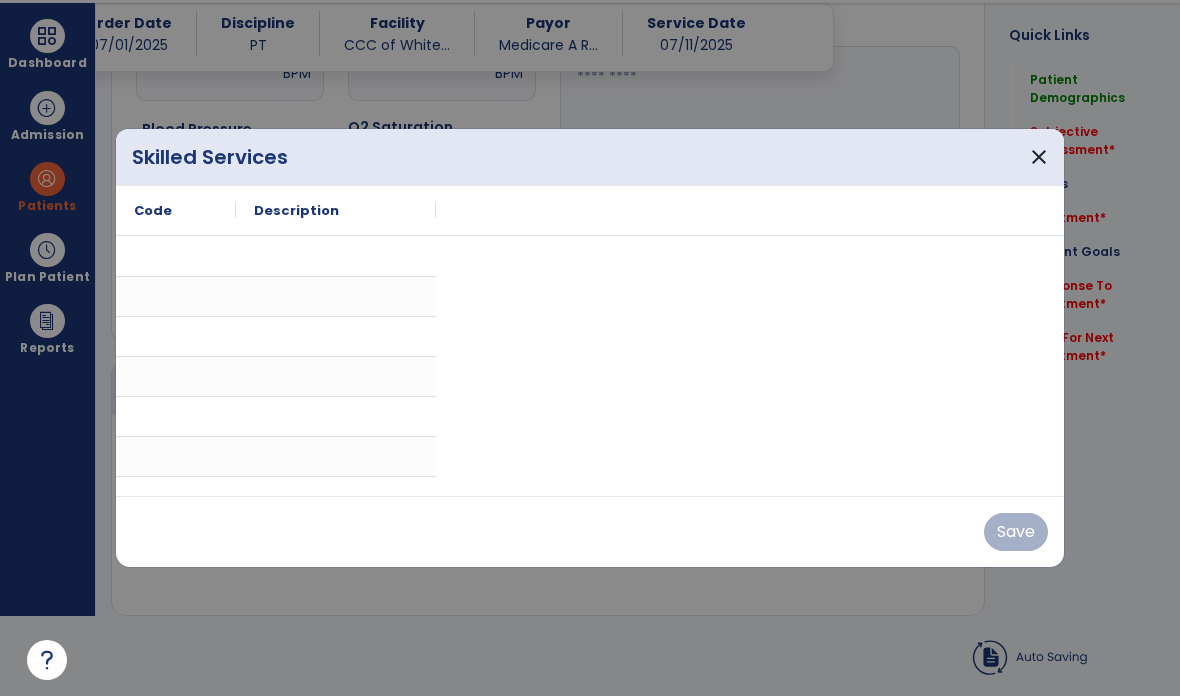 scroll, scrollTop: 0, scrollLeft: 0, axis: both 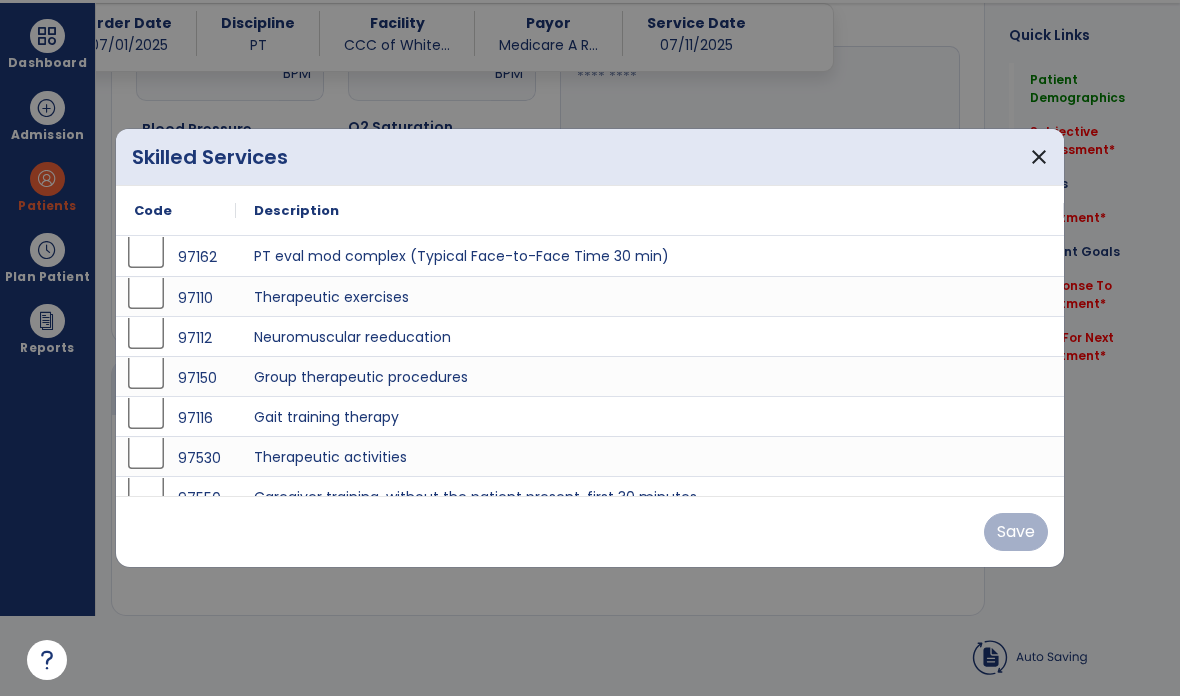 click on "close" at bounding box center [1039, 157] 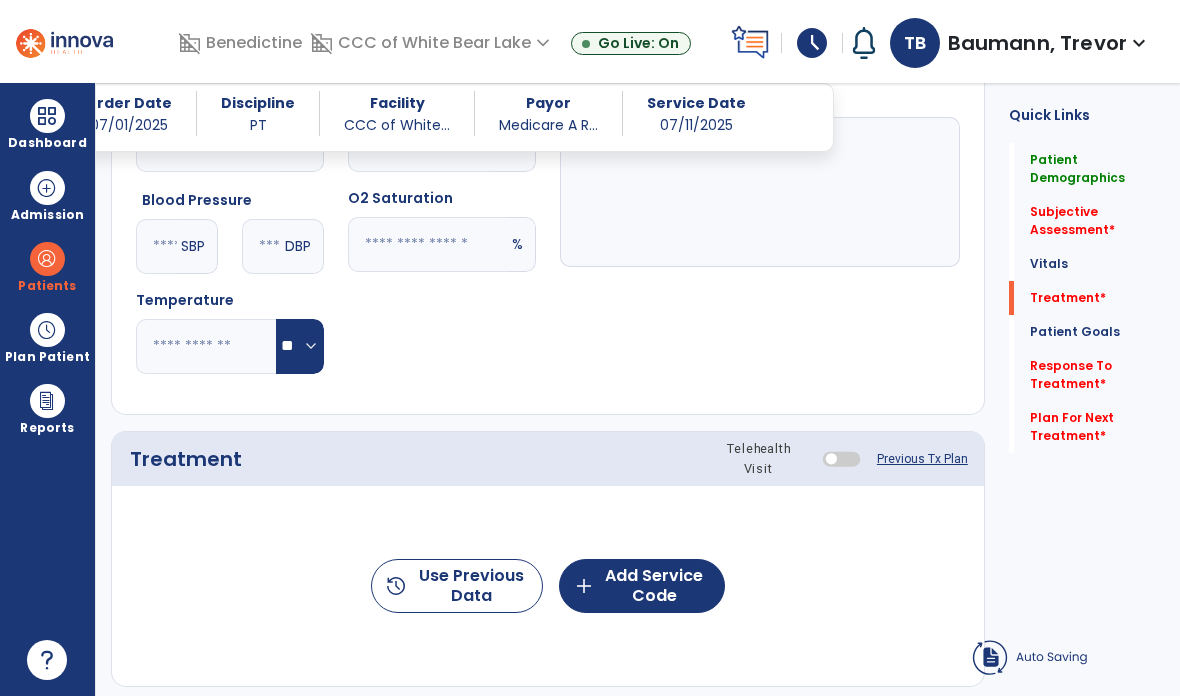 scroll, scrollTop: 793, scrollLeft: 0, axis: vertical 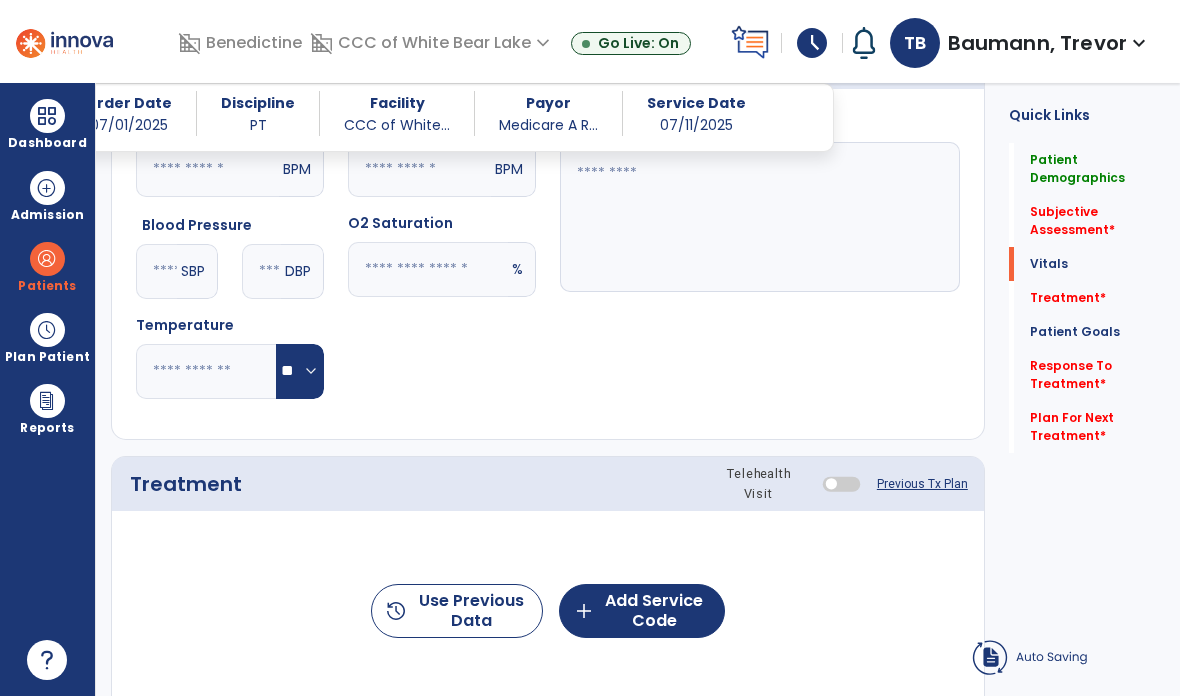 click on "add  Add Service Code" 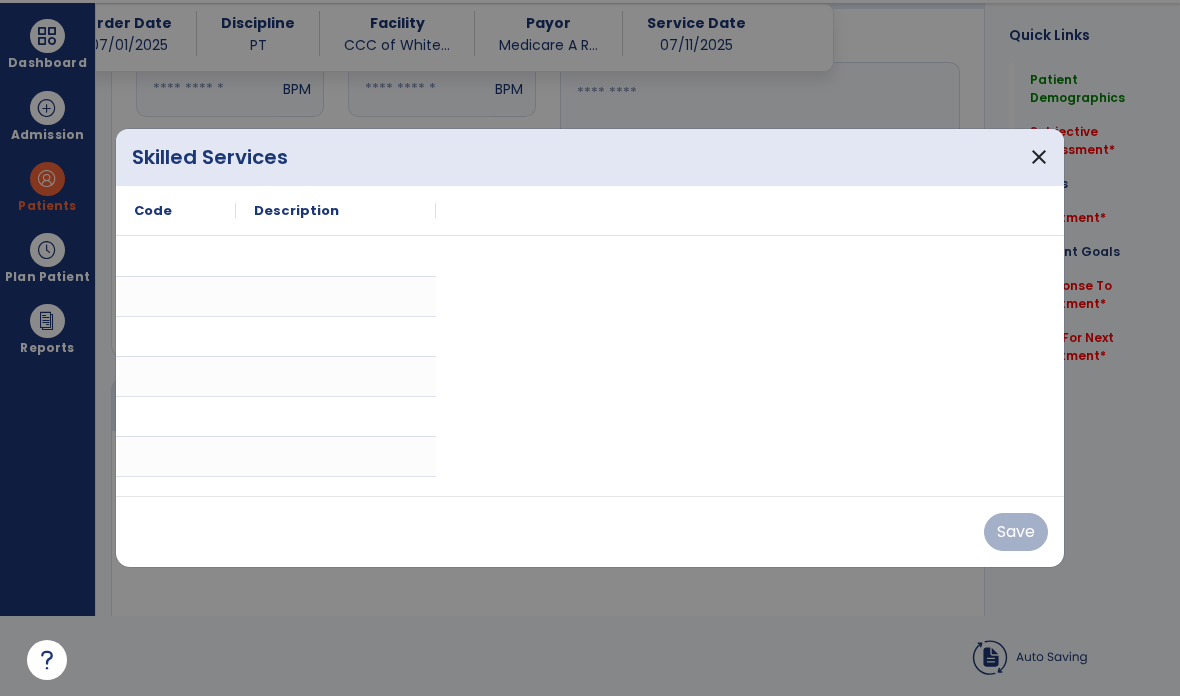 scroll, scrollTop: 0, scrollLeft: 0, axis: both 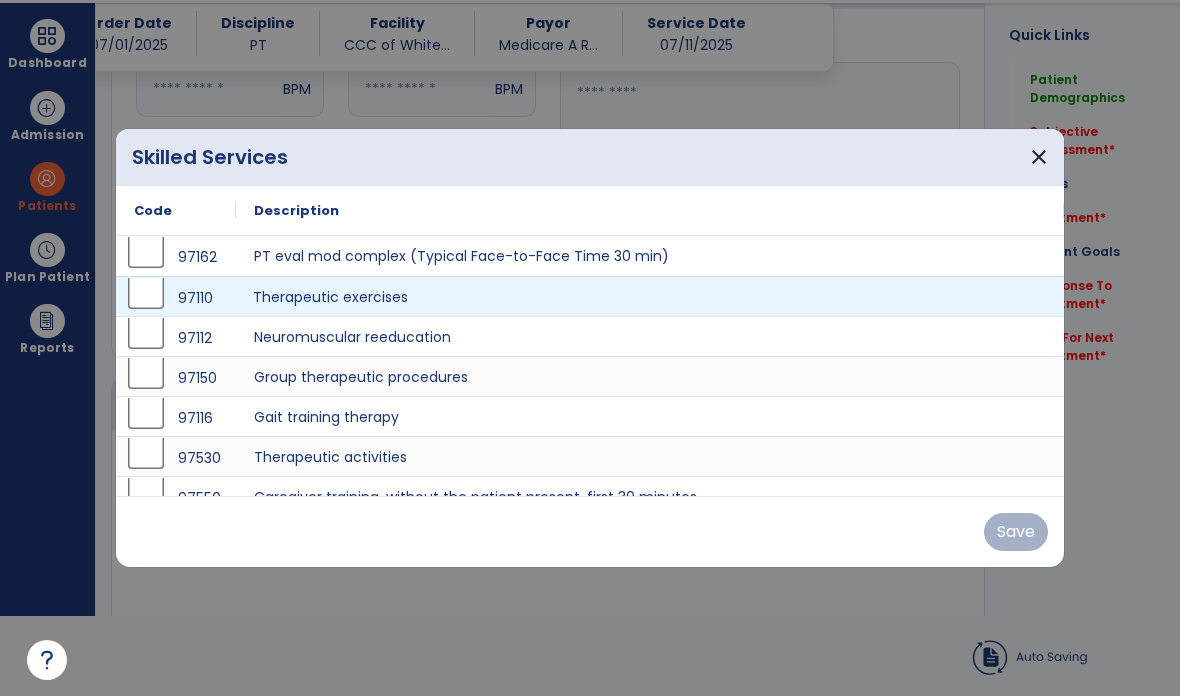 click on "Therapeutic exercises" at bounding box center [650, 296] 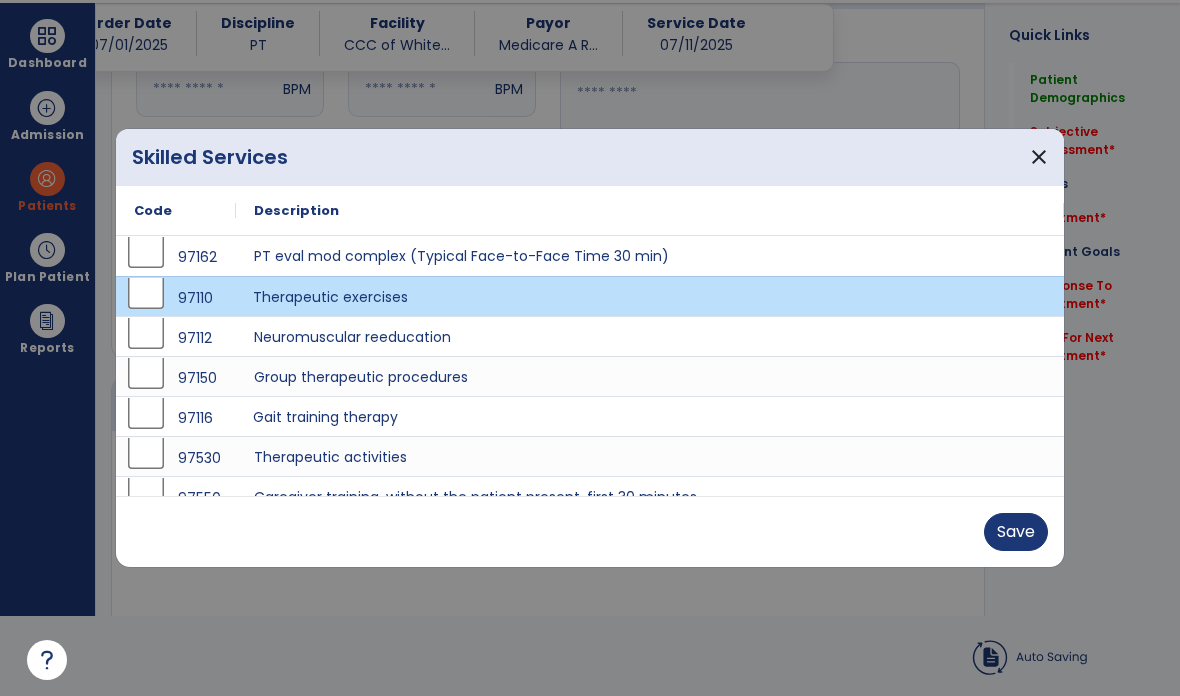 click on "Gait training therapy" at bounding box center [650, 416] 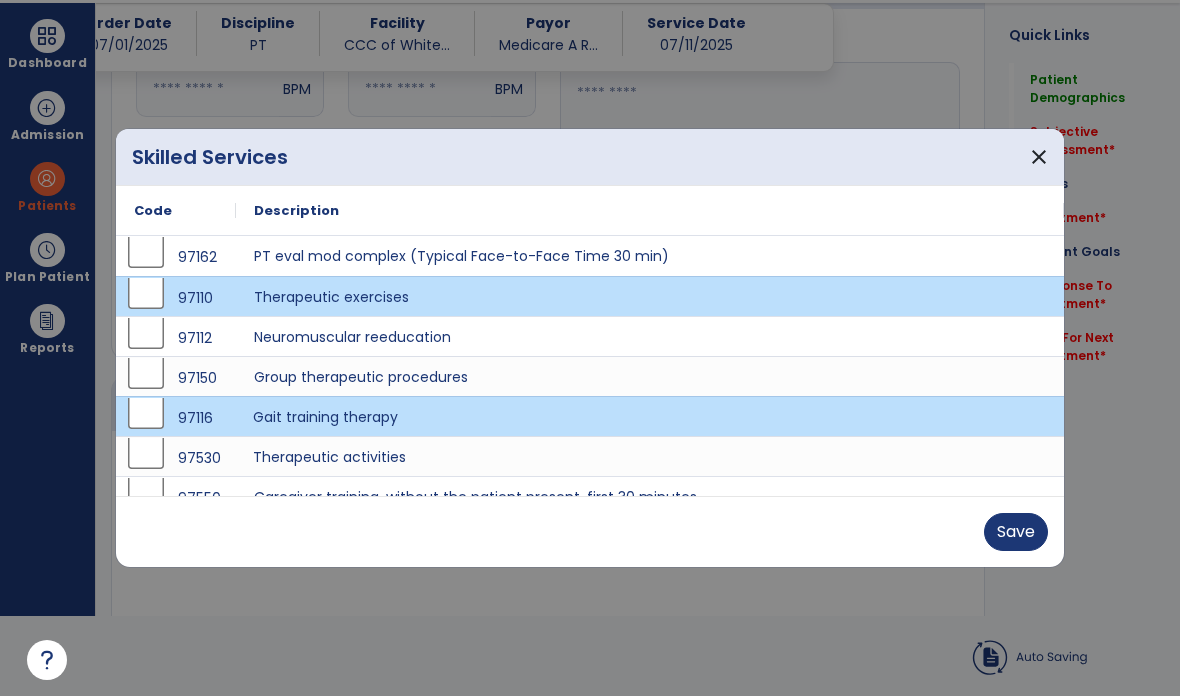 click on "Therapeutic activities" at bounding box center [650, 456] 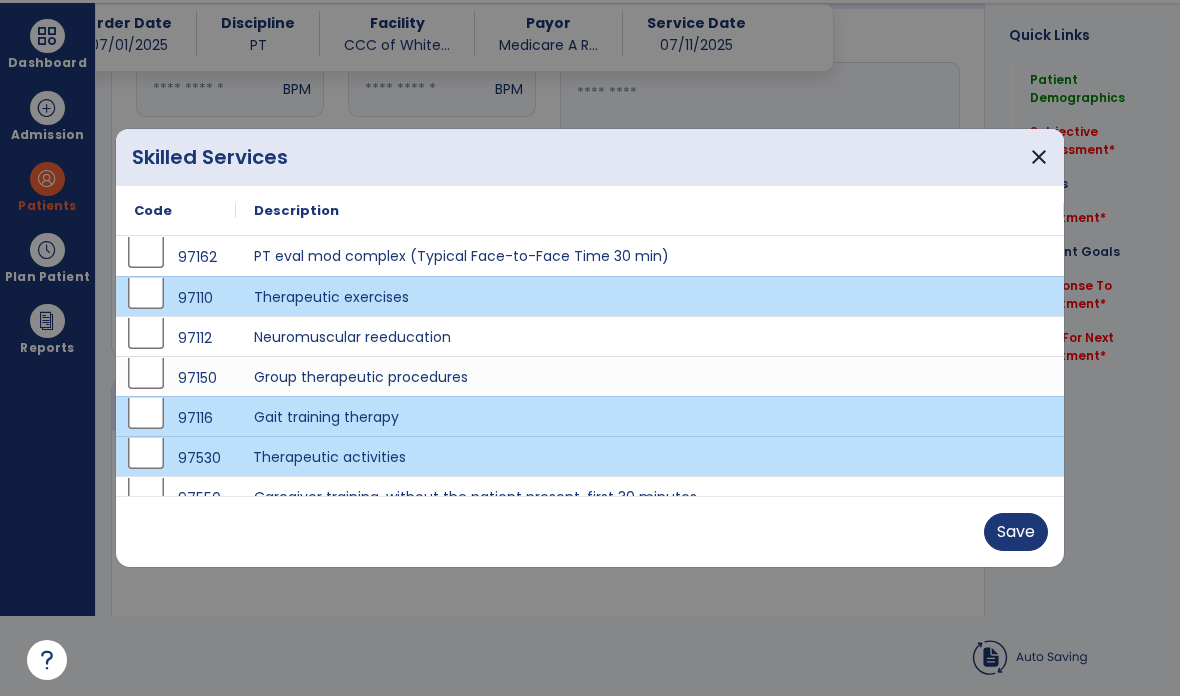 click on "Save" at bounding box center [1016, 532] 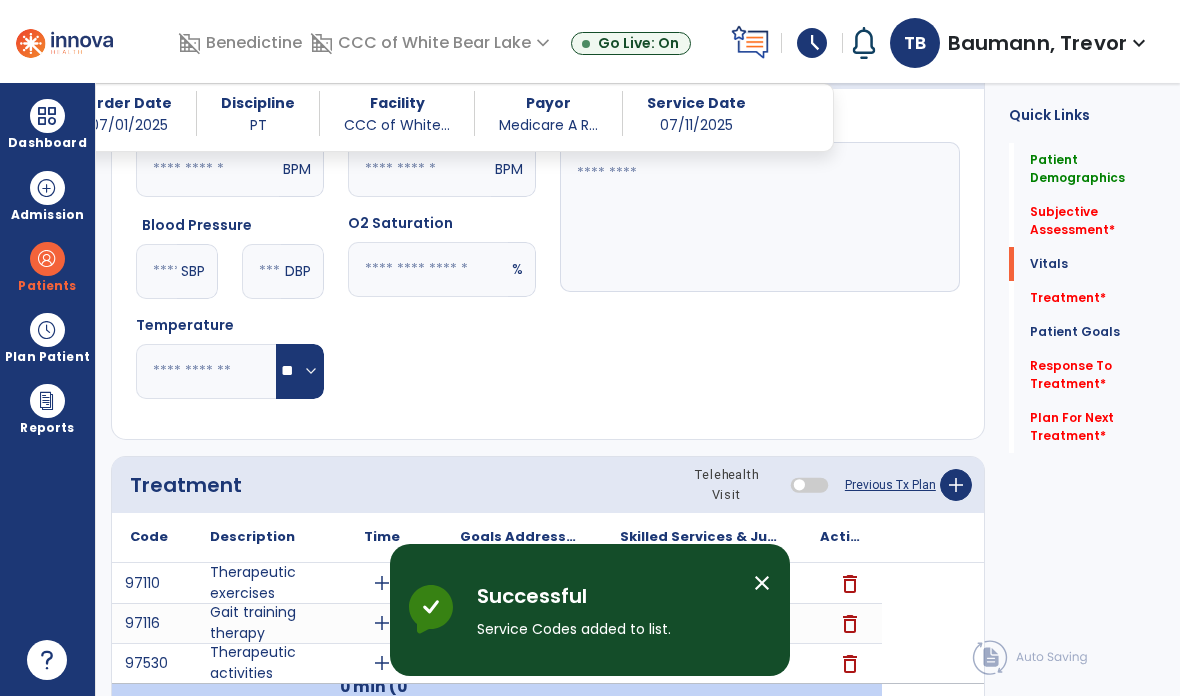 scroll, scrollTop: 80, scrollLeft: 0, axis: vertical 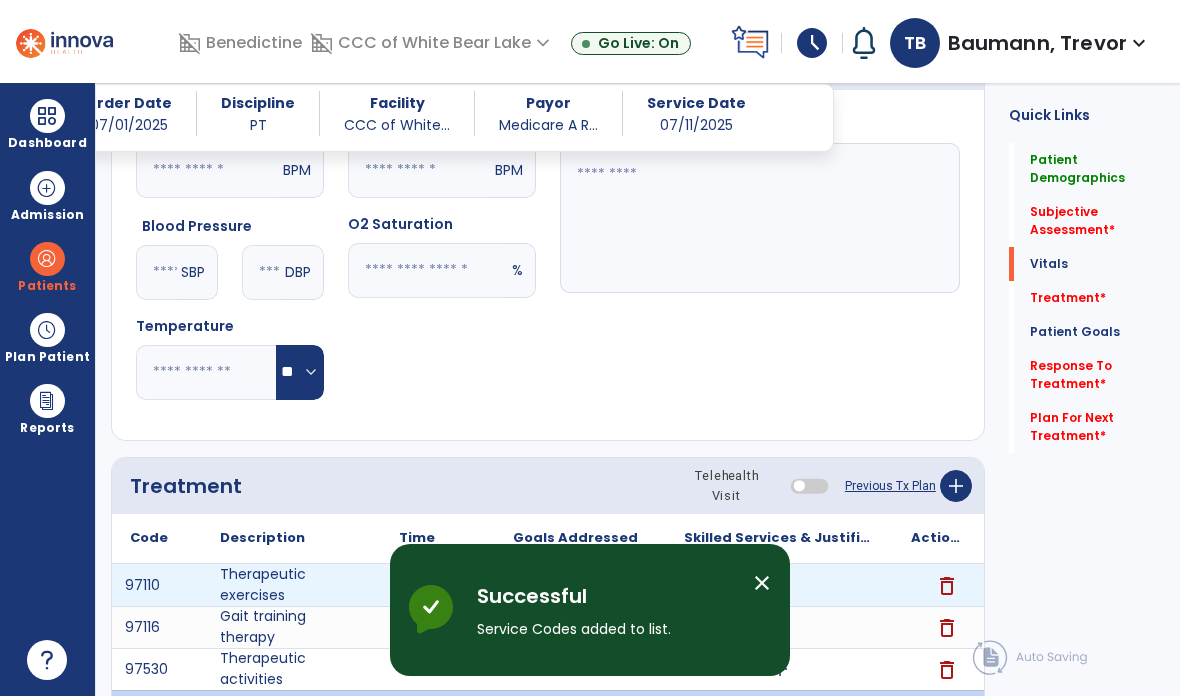click on "add" at bounding box center (780, 585) 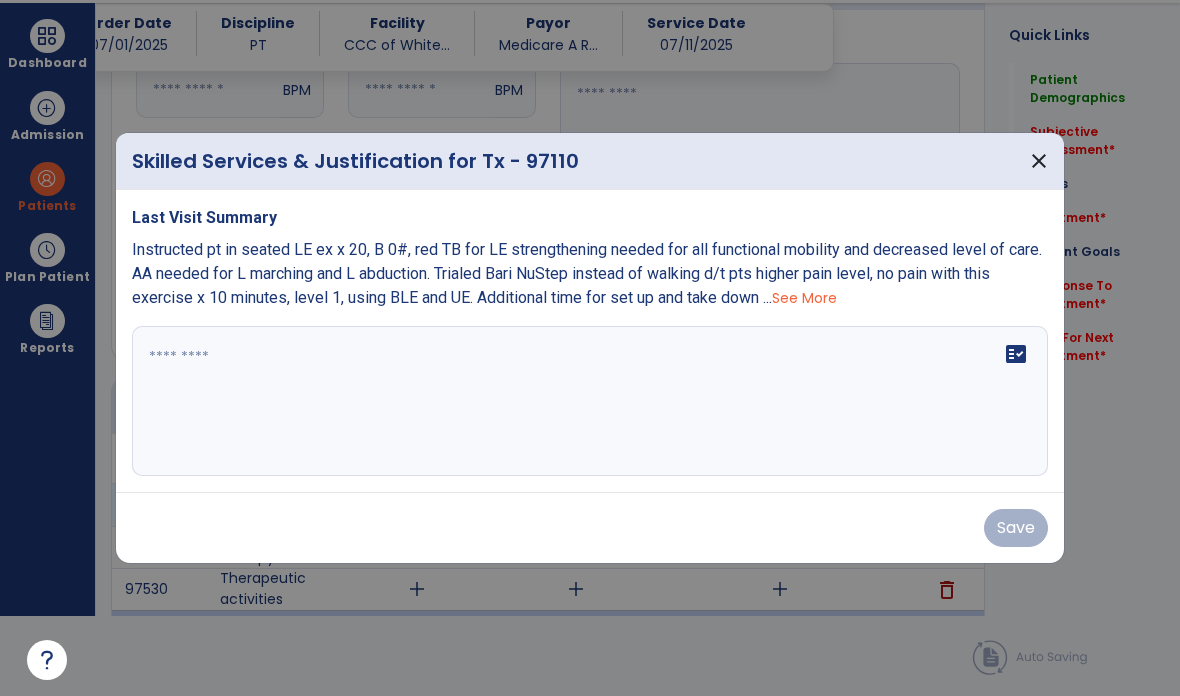 click on "fact_check" at bounding box center [590, 401] 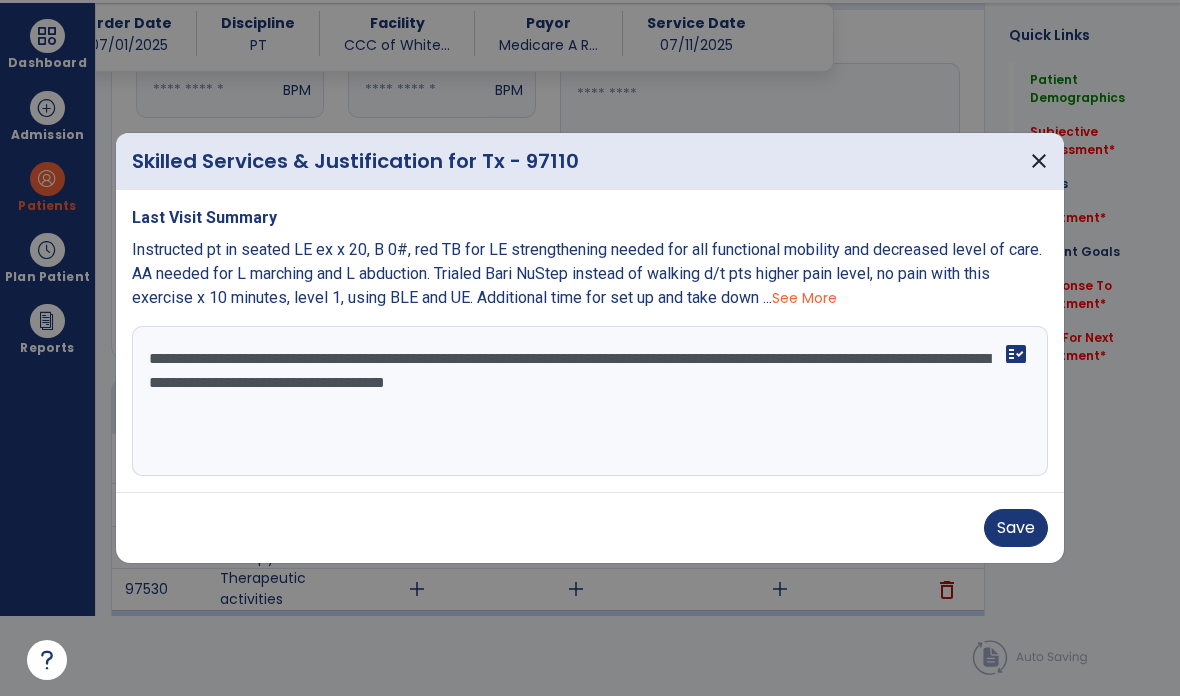 type on "**********" 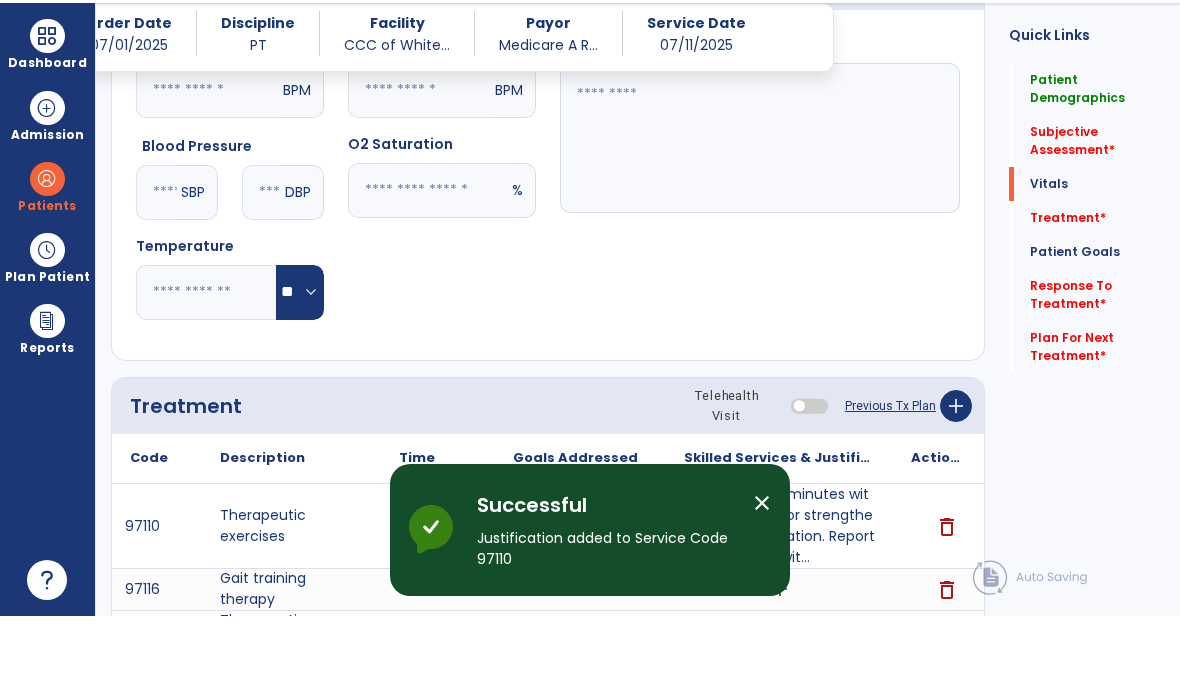 scroll, scrollTop: 80, scrollLeft: 0, axis: vertical 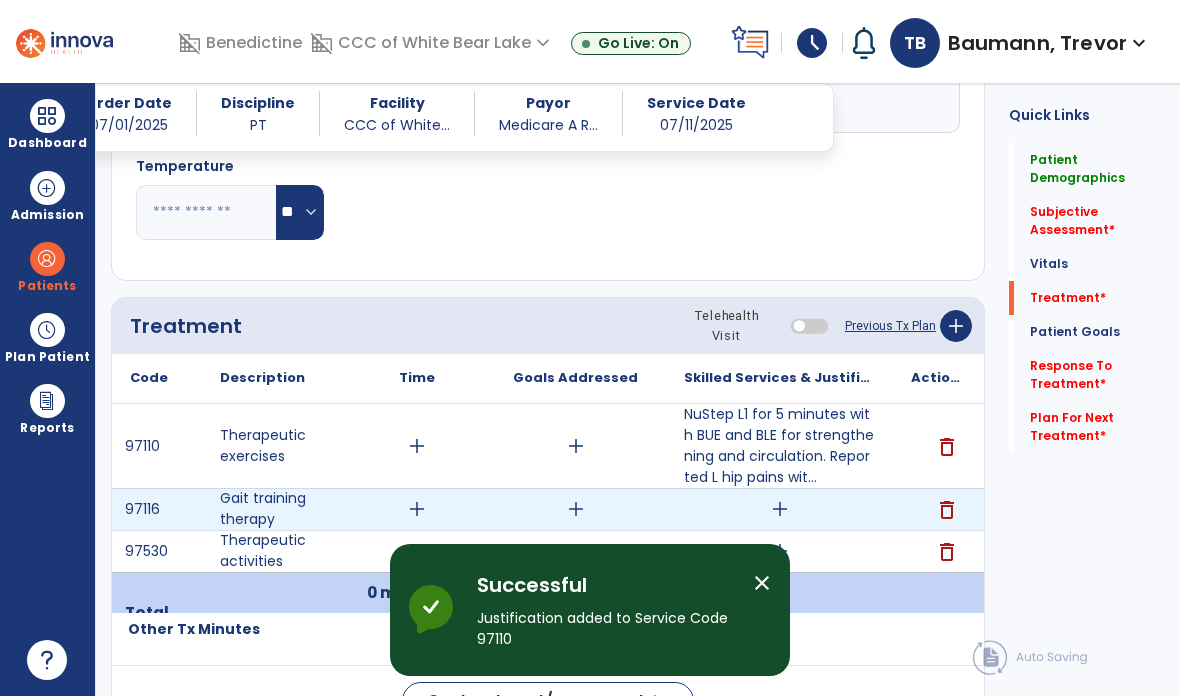 click on "add" at bounding box center [780, 509] 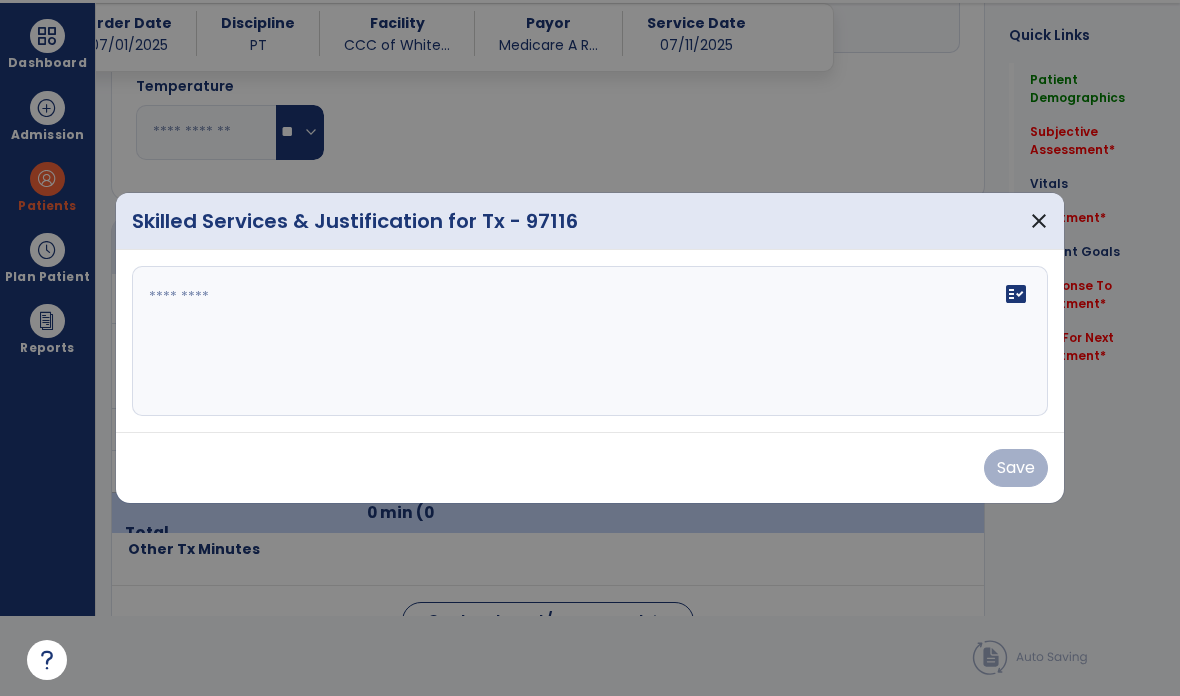 click on "fact_check" at bounding box center [590, 341] 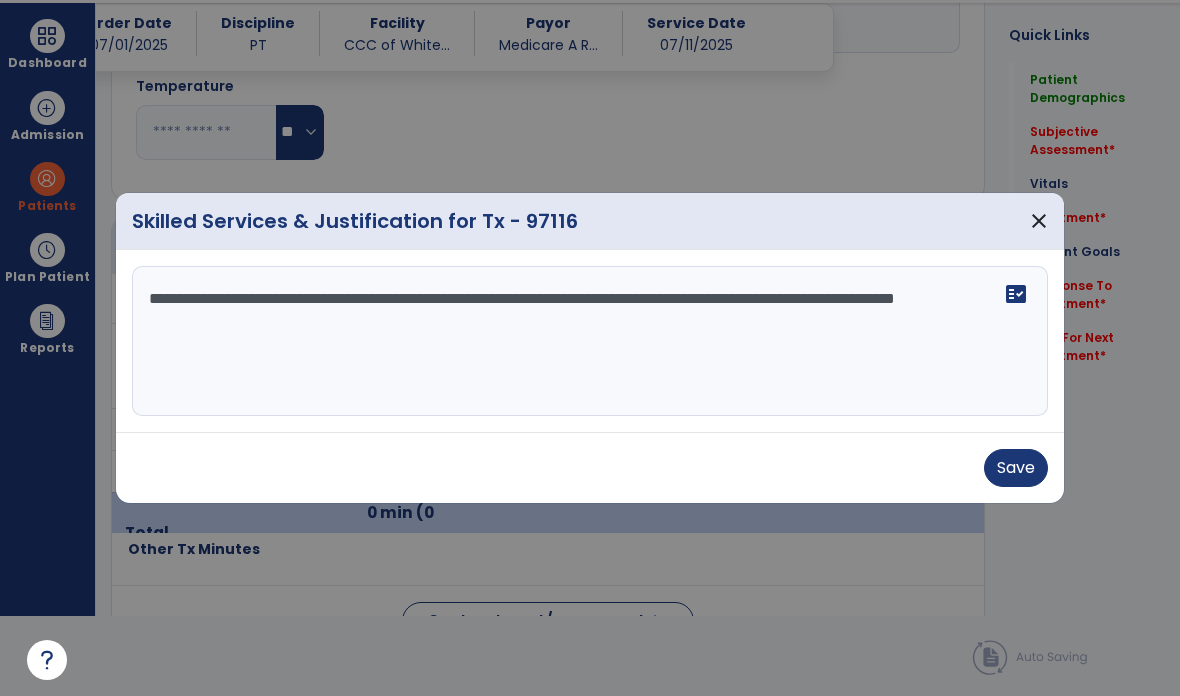 type on "**********" 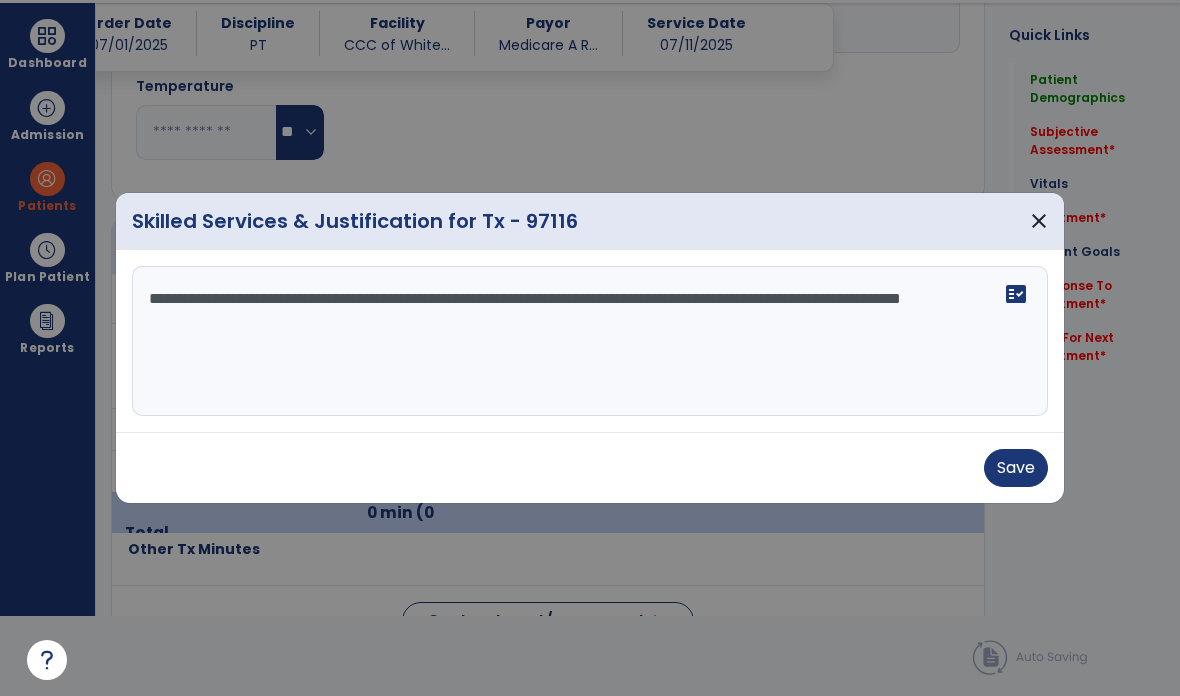 click on "Save" at bounding box center [1016, 468] 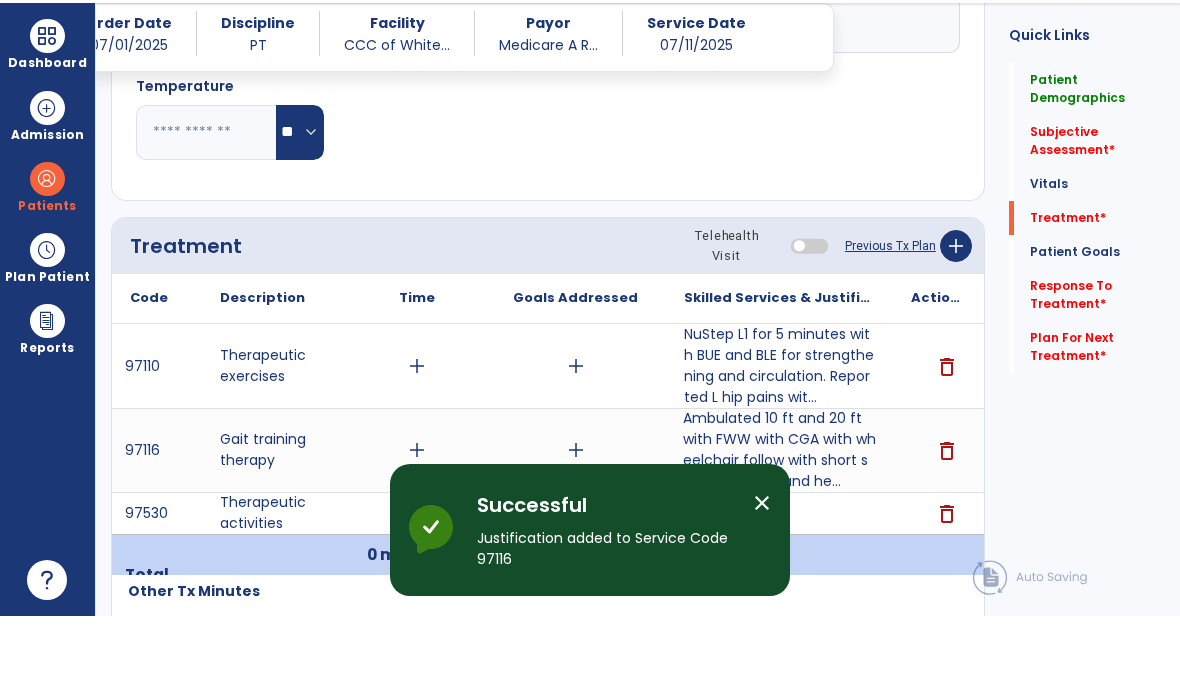 scroll, scrollTop: 80, scrollLeft: 0, axis: vertical 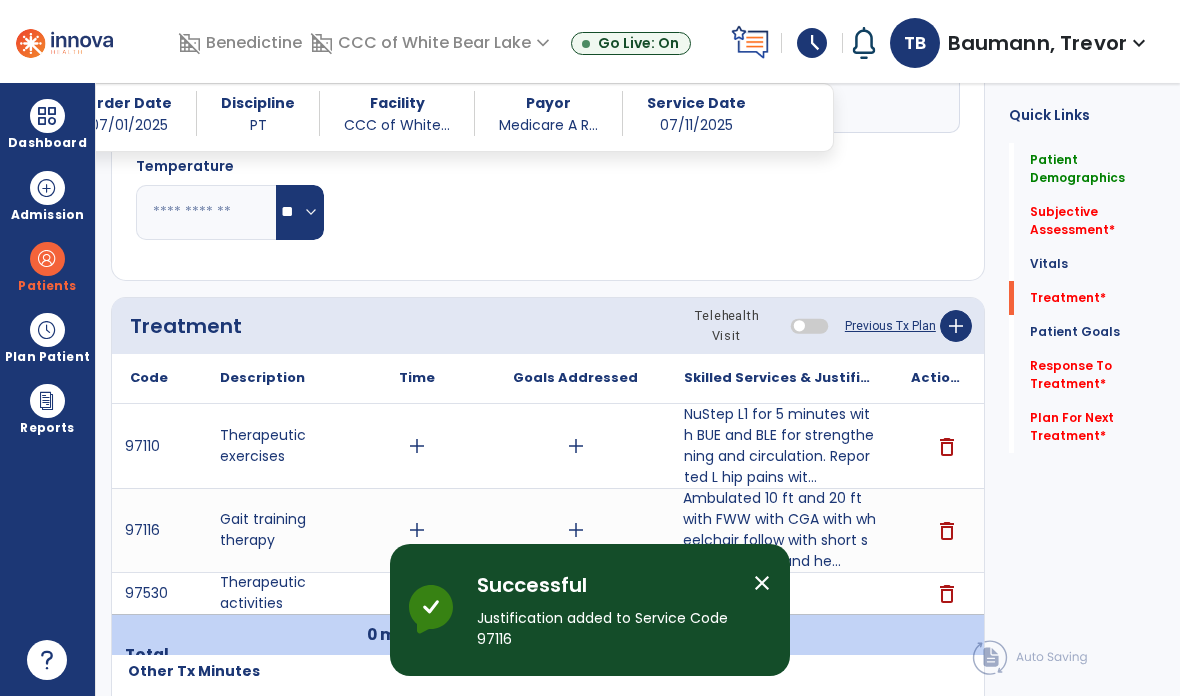 click on "add" at bounding box center [779, 593] 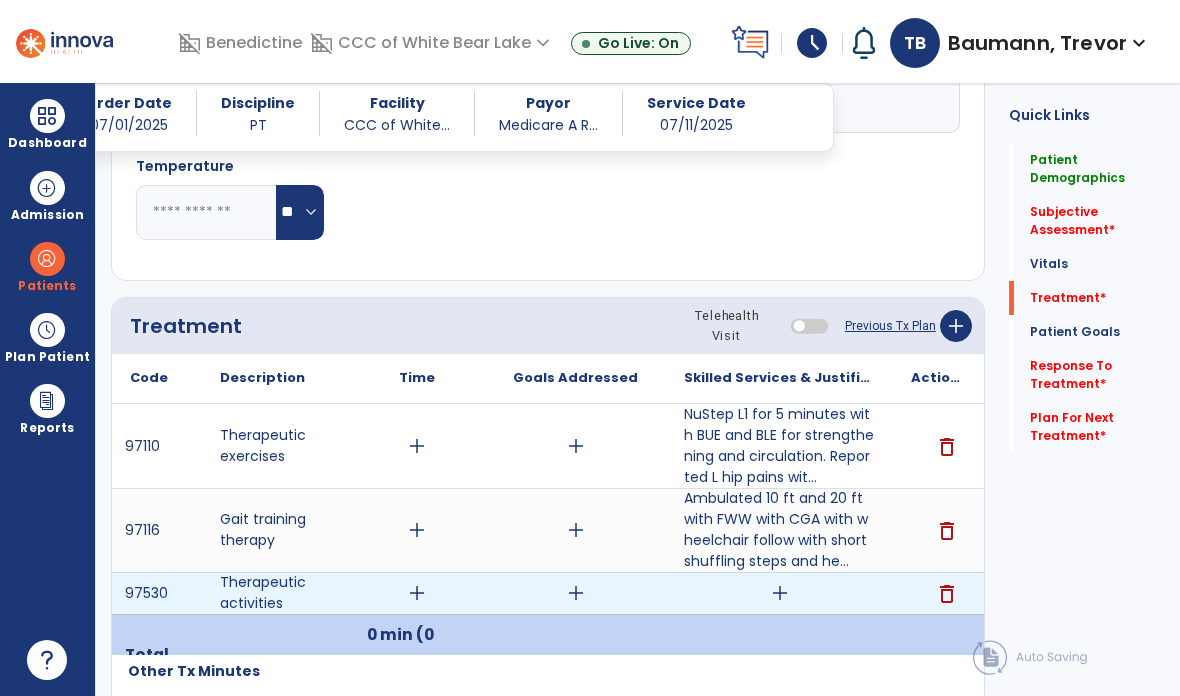 scroll, scrollTop: 0, scrollLeft: 0, axis: both 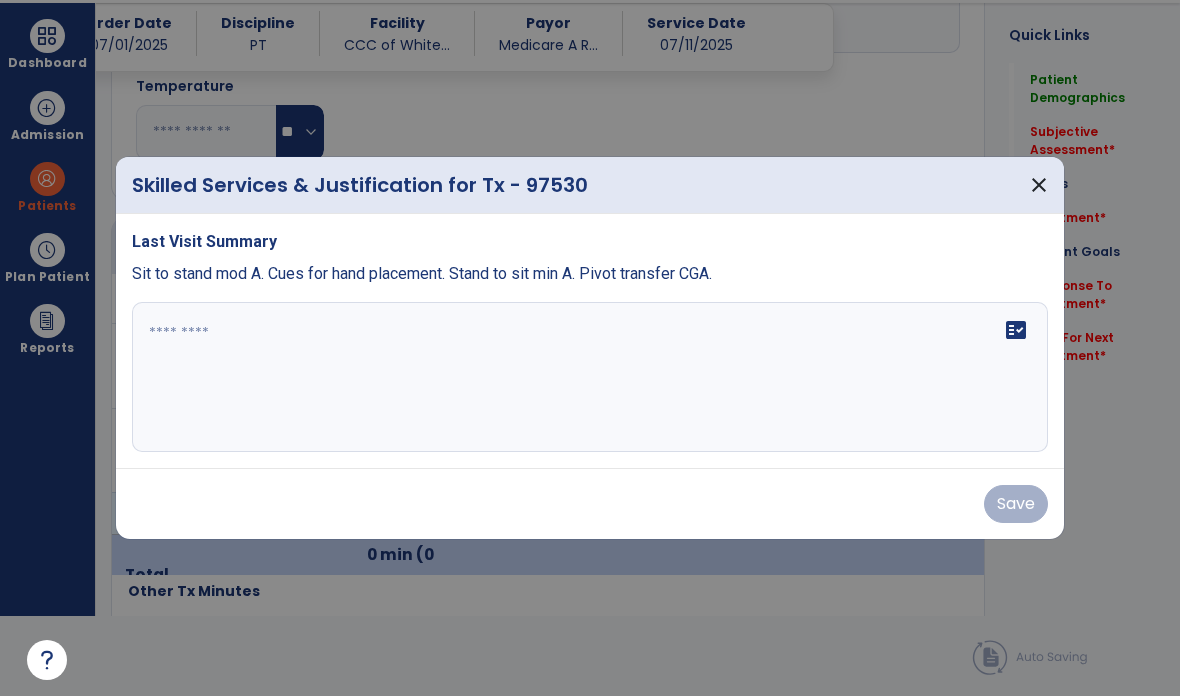 click on "fact_check" at bounding box center [590, 377] 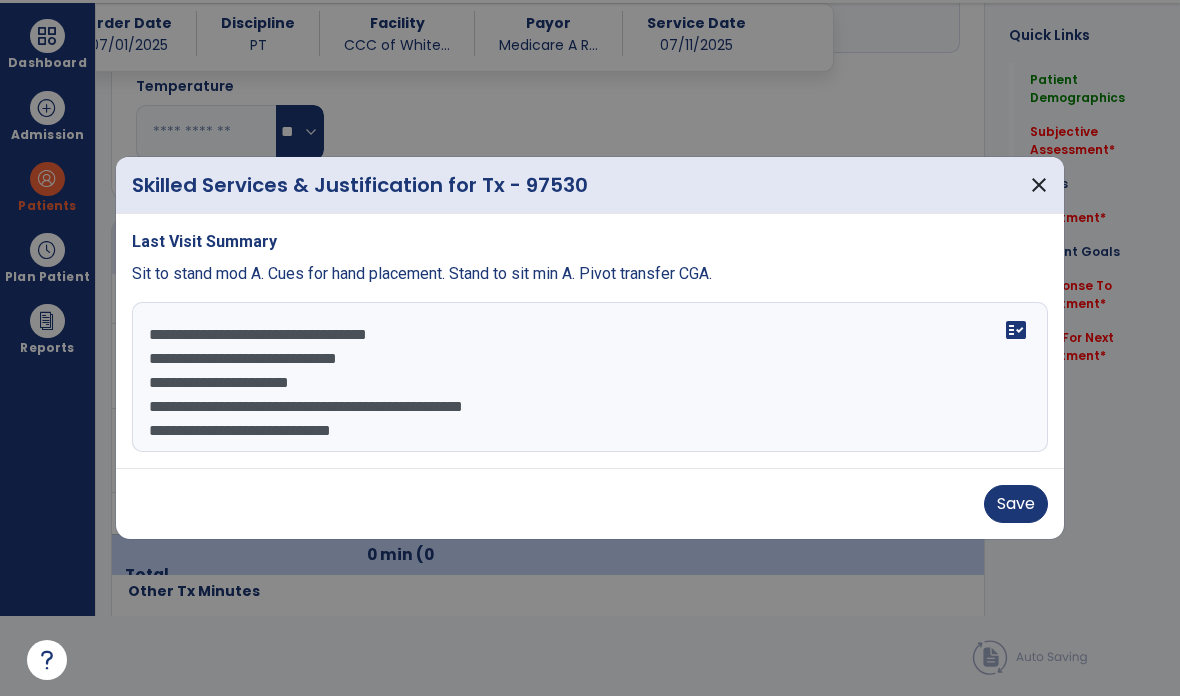 type on "**********" 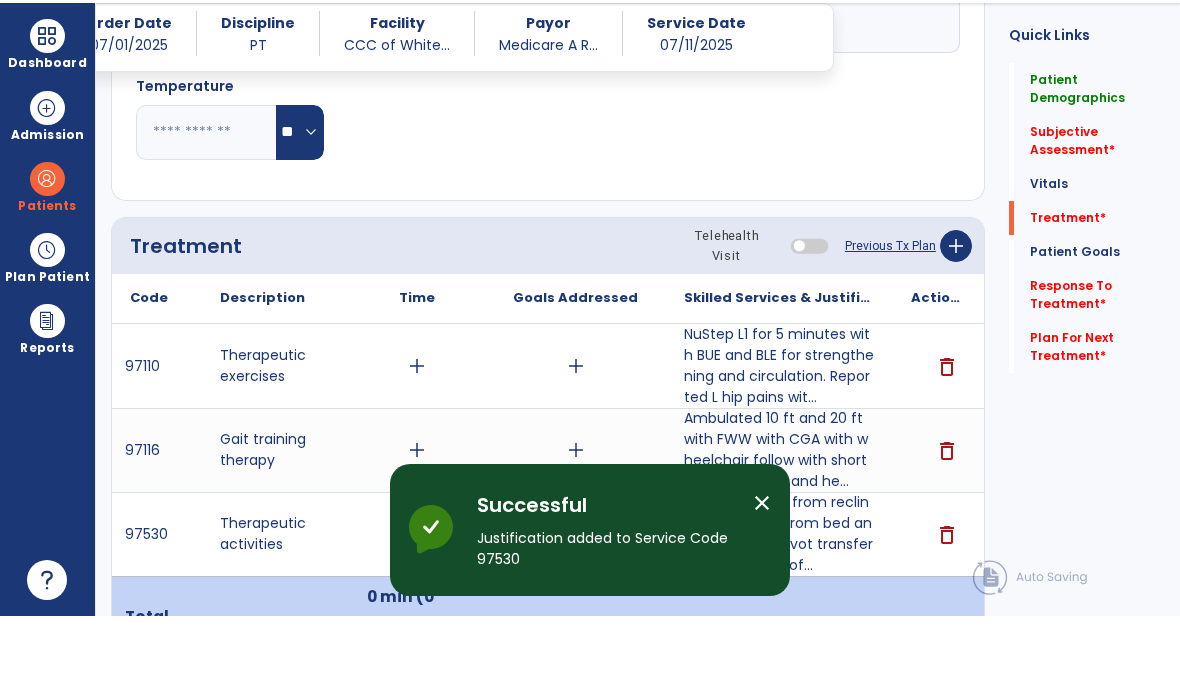 scroll, scrollTop: 80, scrollLeft: 0, axis: vertical 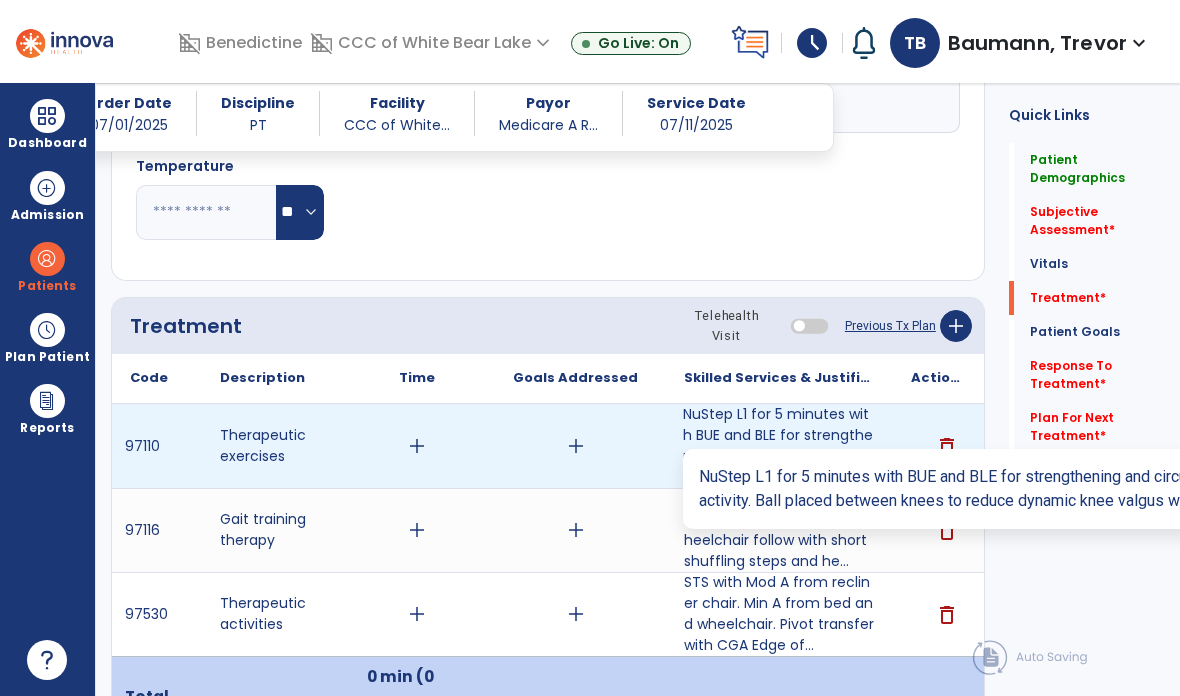 click on "NuStep L1 for 5 minutes with BUE and BLE for strengthening and circulation. Reported L hip pains wit..." at bounding box center [779, 446] 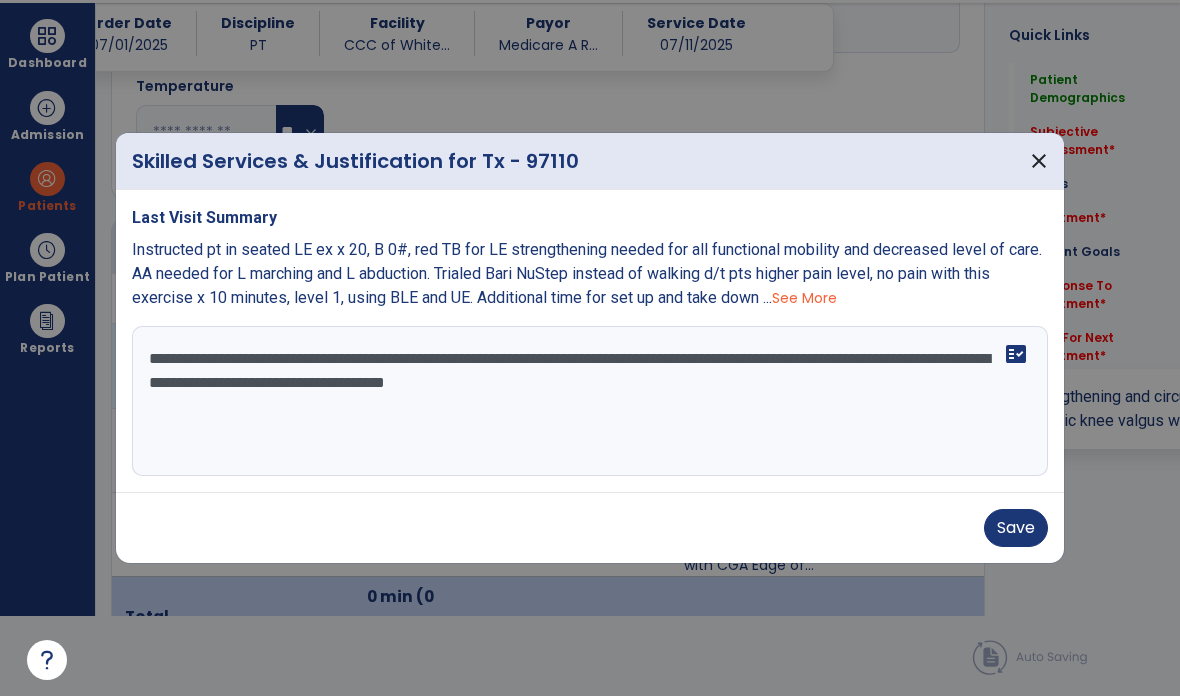 scroll, scrollTop: 0, scrollLeft: 0, axis: both 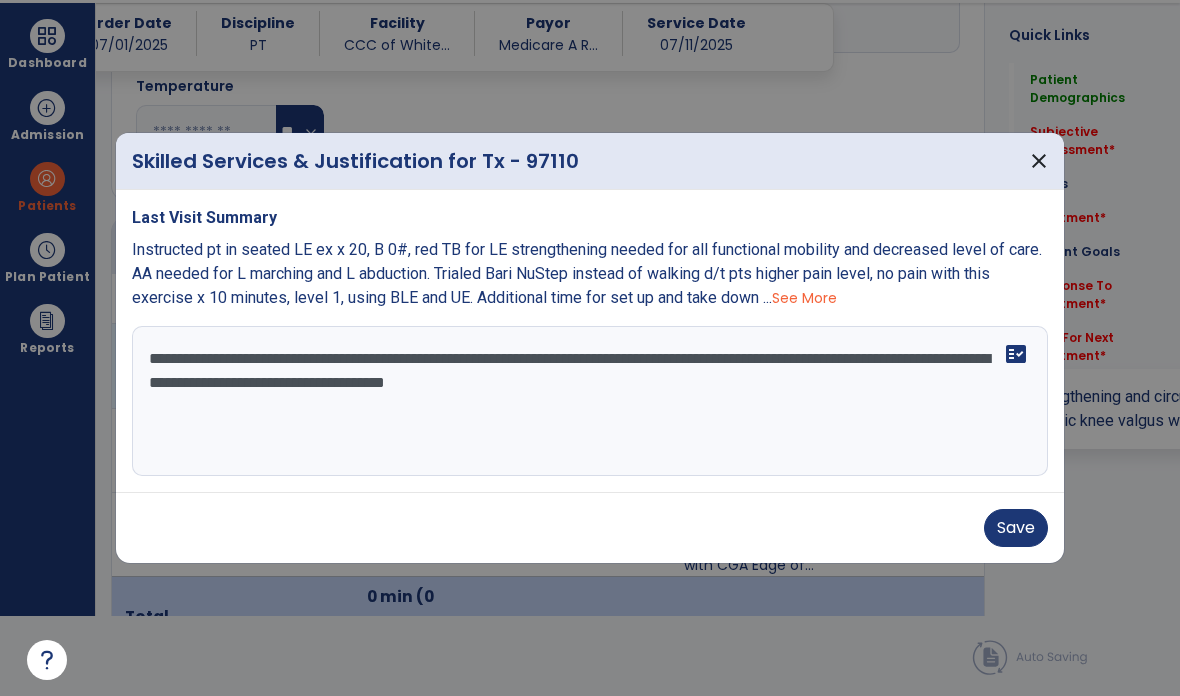 click on "**********" at bounding box center [590, 401] 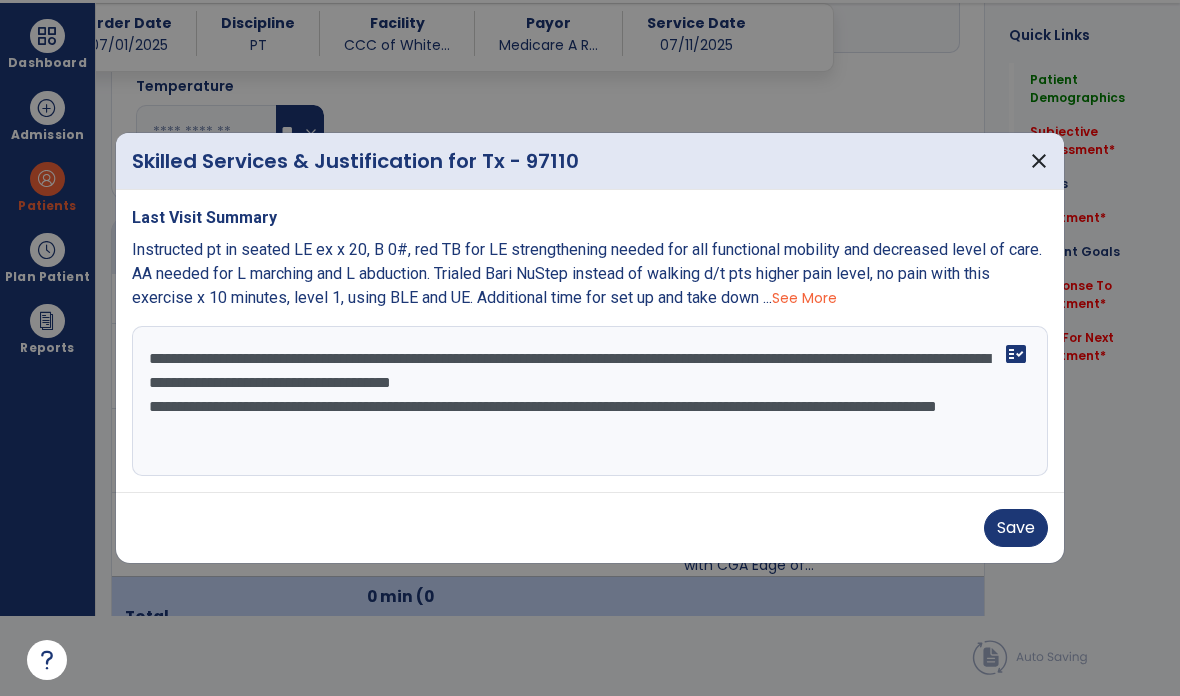 type on "**********" 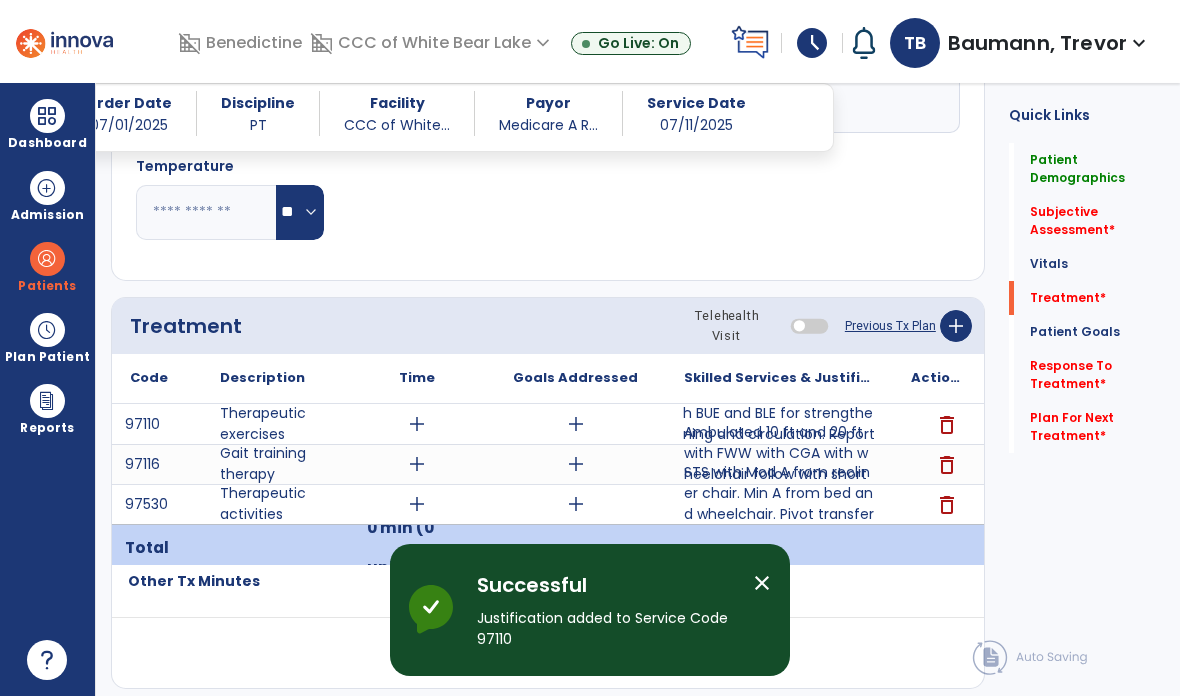 scroll, scrollTop: 80, scrollLeft: 0, axis: vertical 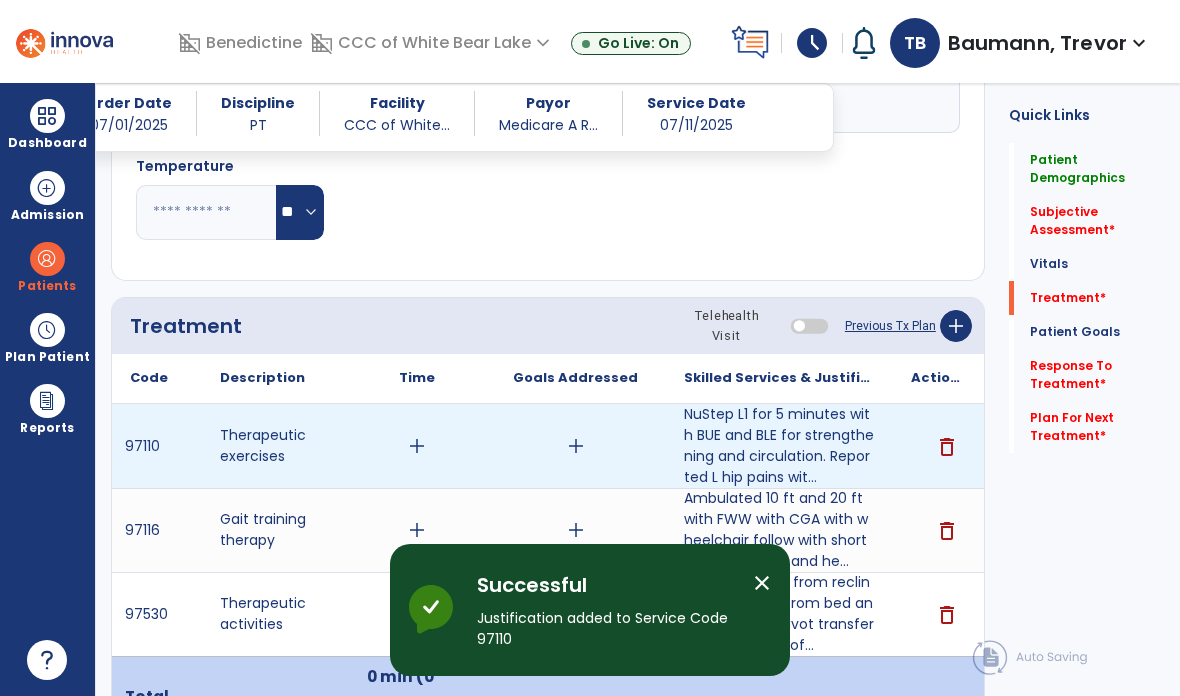 click on "add" at bounding box center [417, 446] 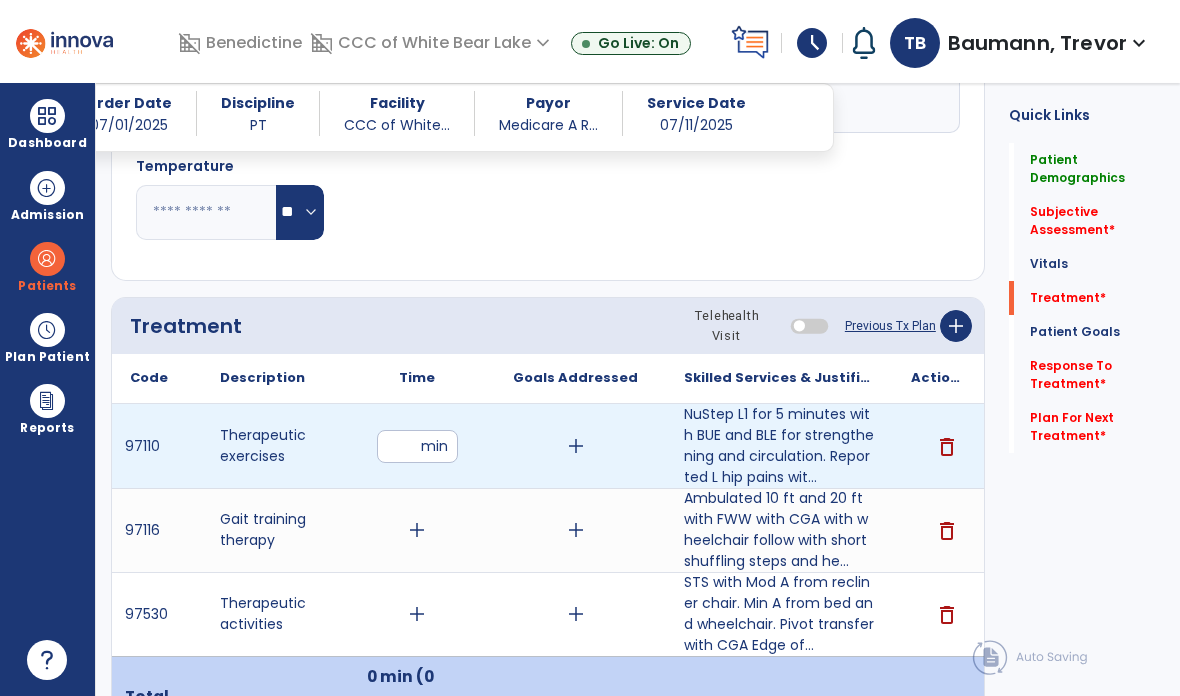 type on "**" 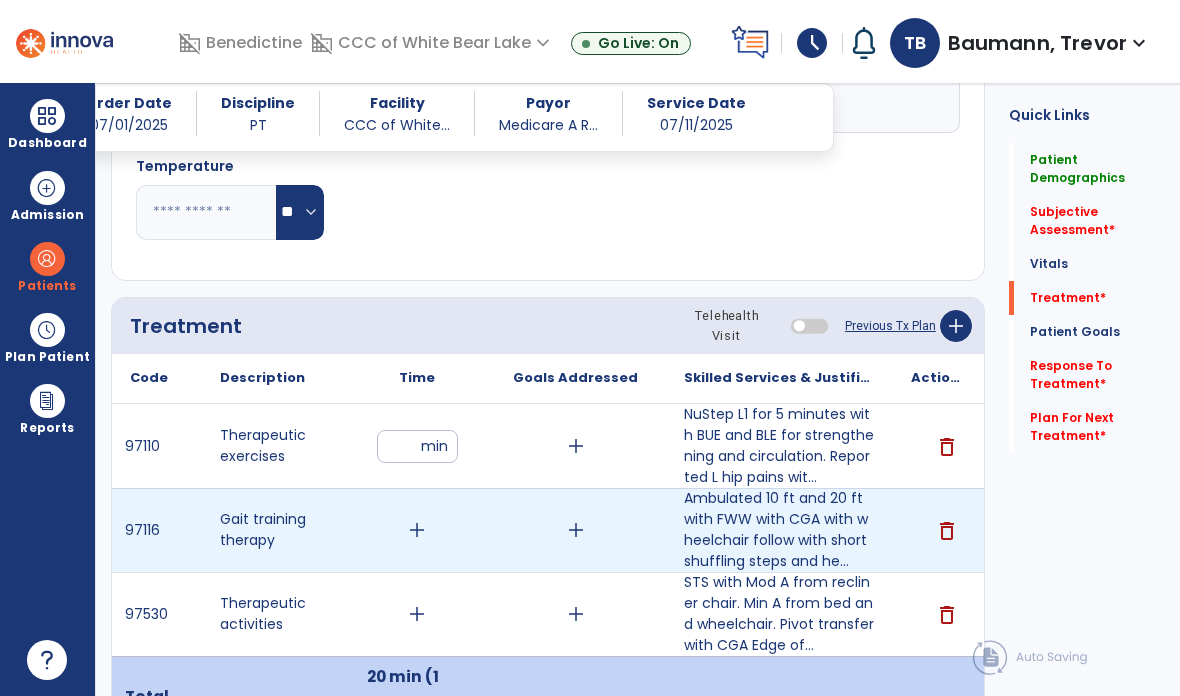 click on "add" at bounding box center [417, 530] 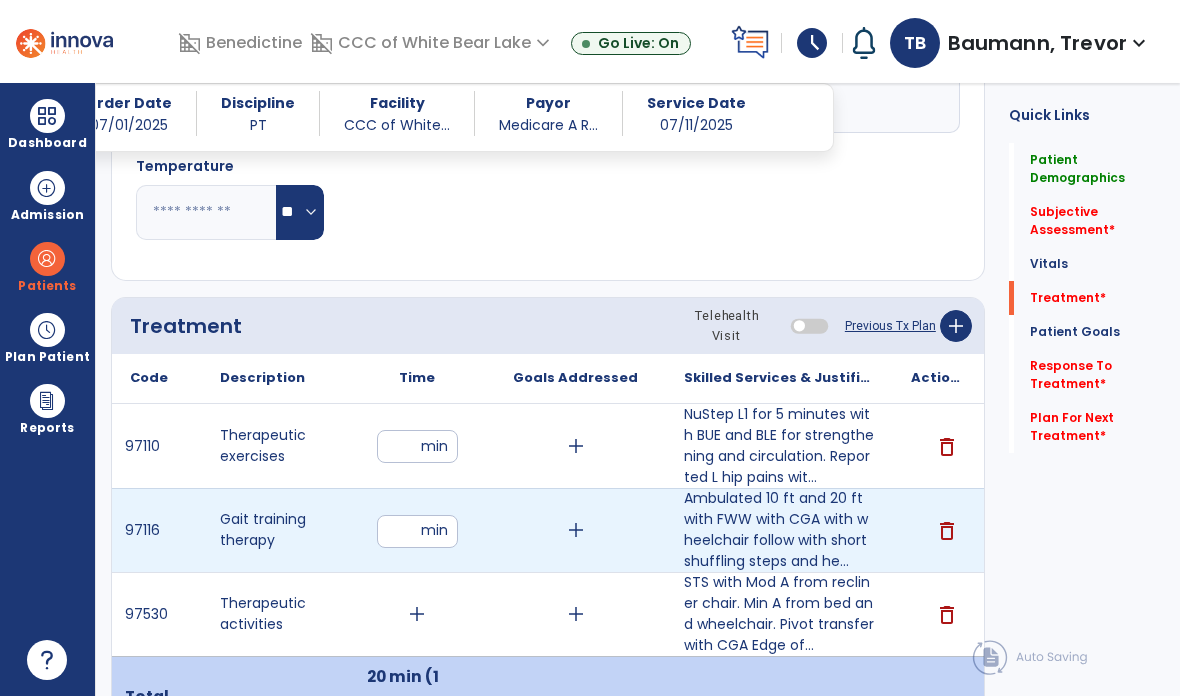 type on "*" 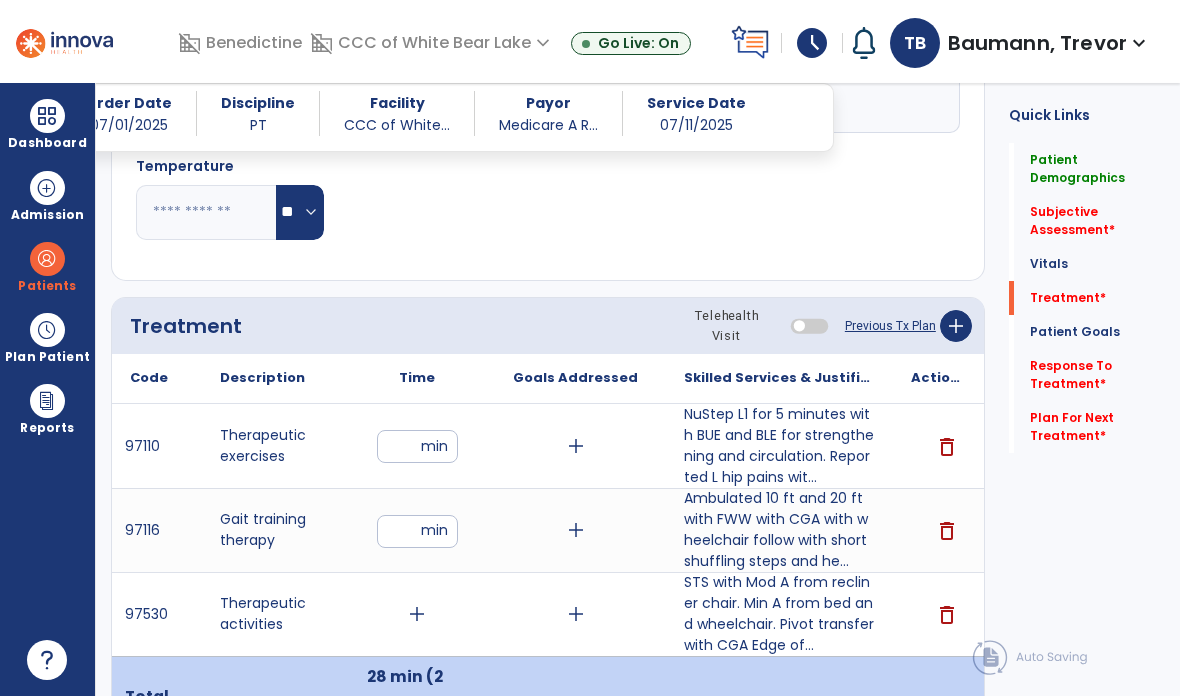 click on "add" at bounding box center [417, 614] 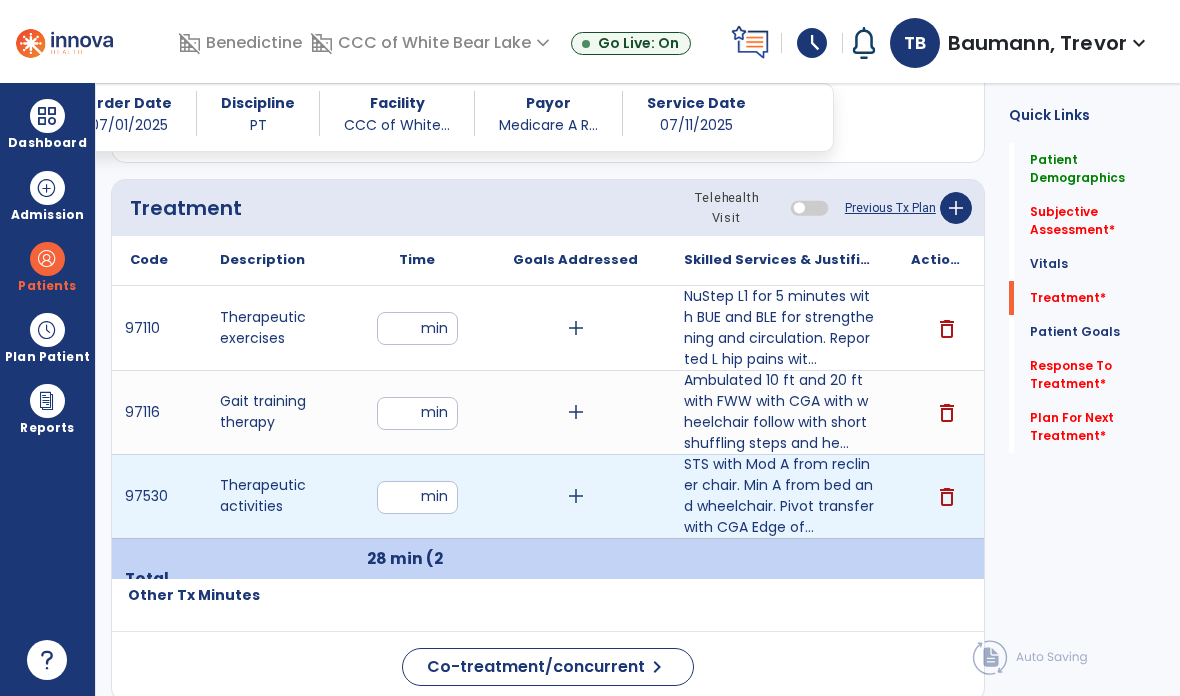 scroll, scrollTop: 1071, scrollLeft: 0, axis: vertical 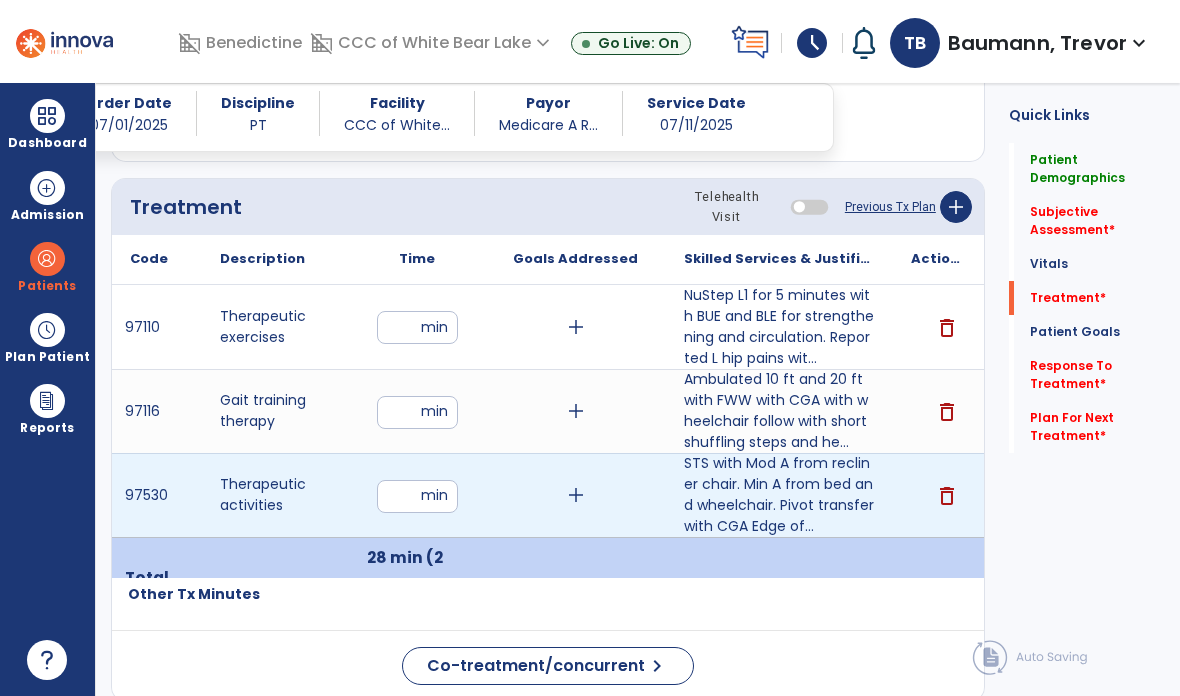 type on "**" 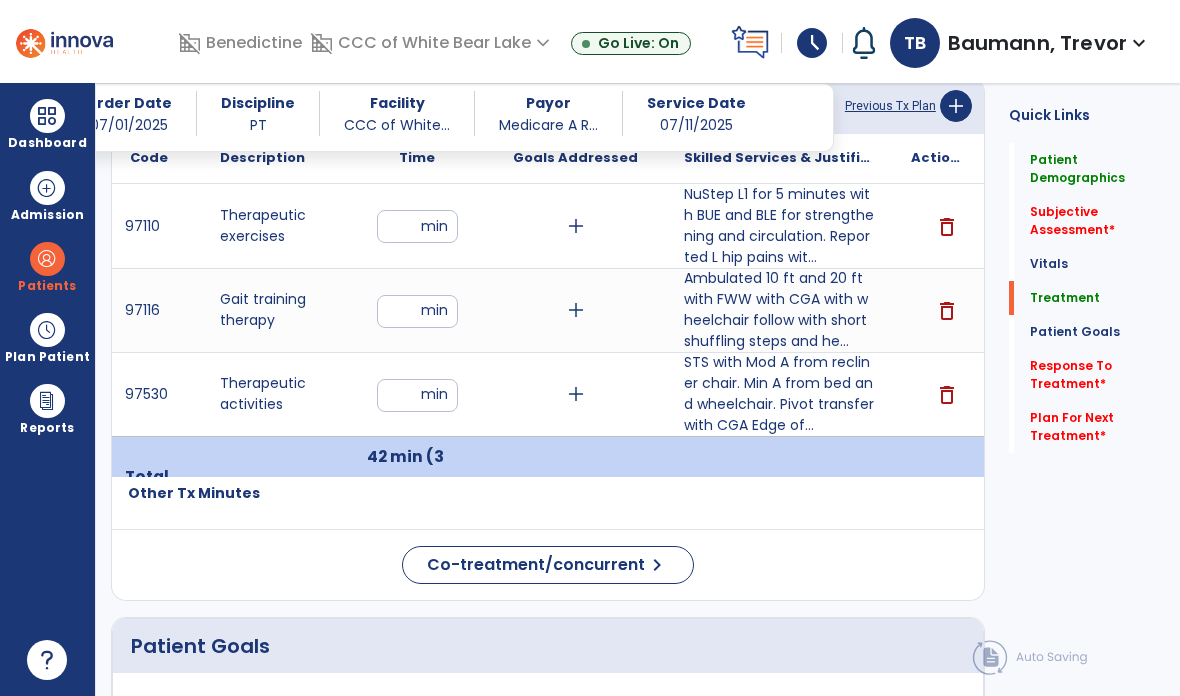 scroll, scrollTop: 1180, scrollLeft: 0, axis: vertical 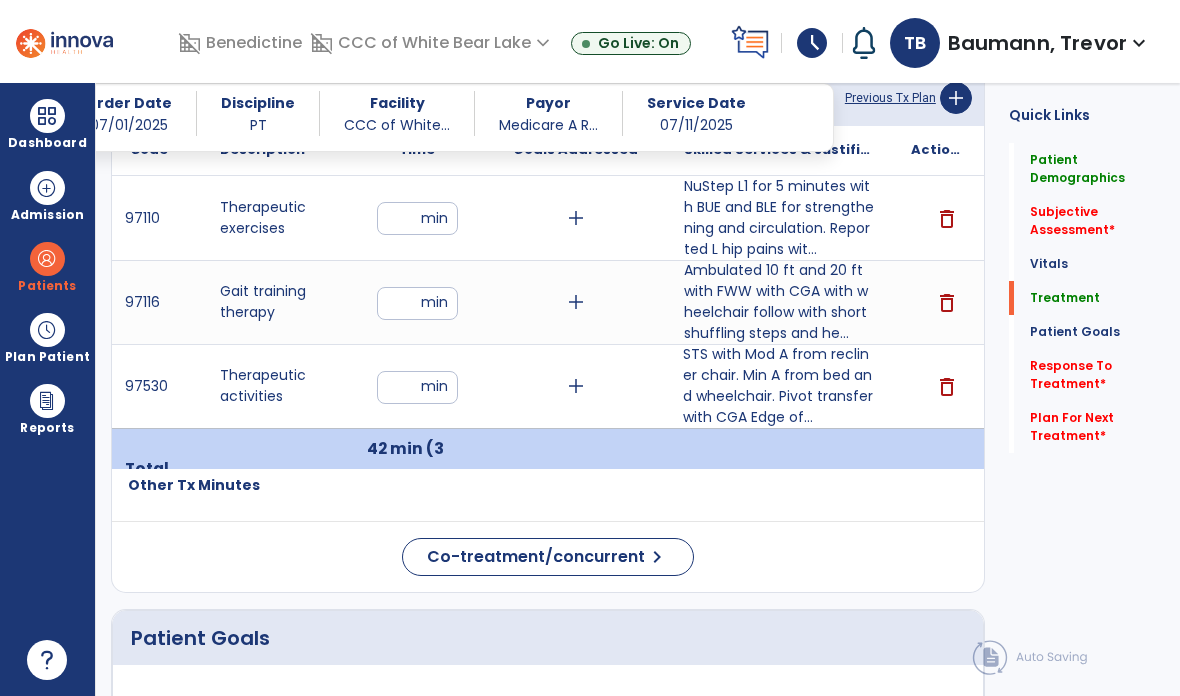 click on "STS with Mod A from recliner chair.
Min A from bed and wheelchair.
Pivot transfer with CGA
Edge of..." at bounding box center [779, 386] 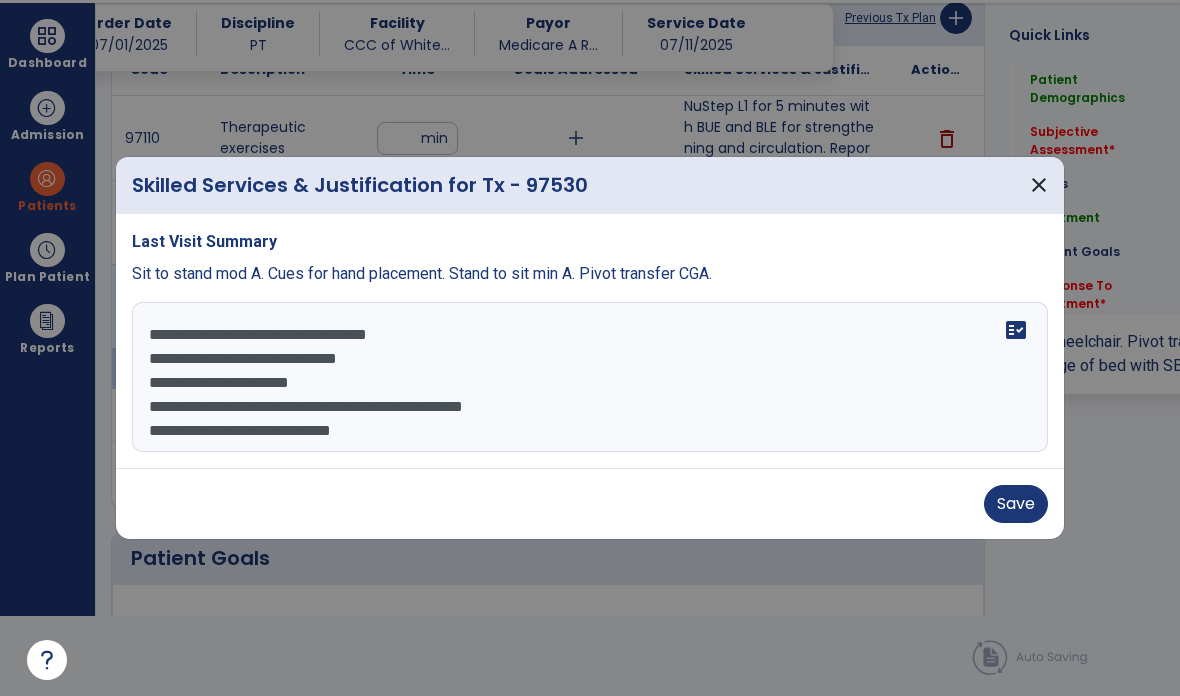scroll, scrollTop: 0, scrollLeft: 0, axis: both 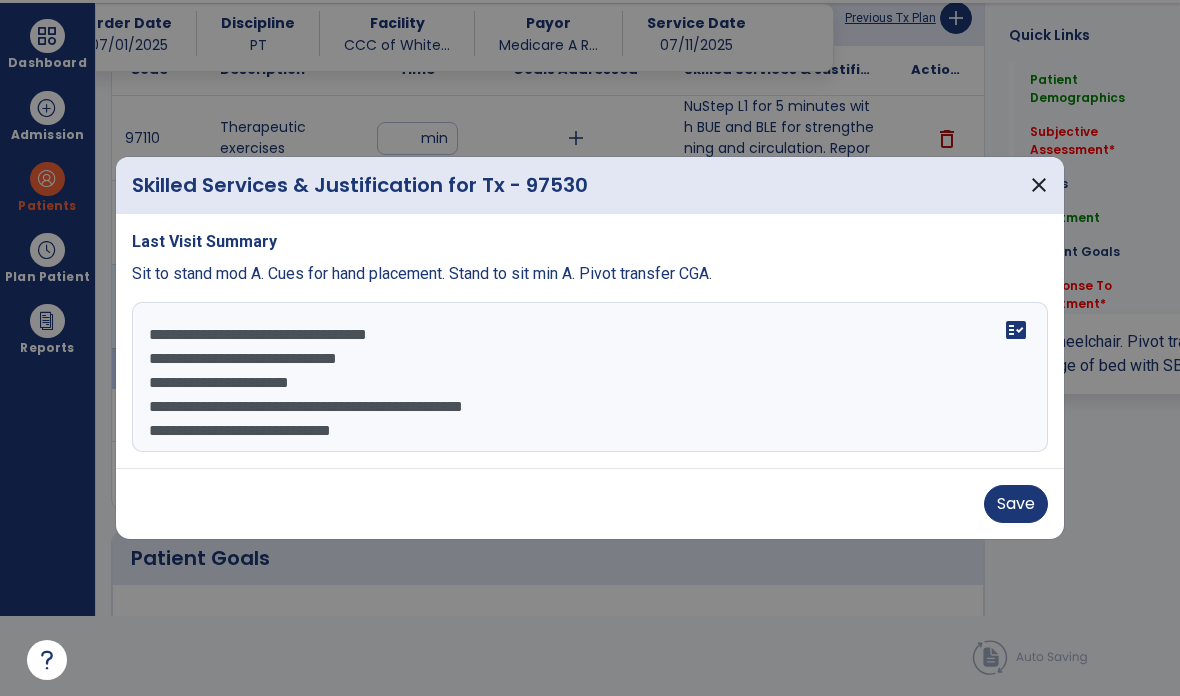 click on "**********" at bounding box center [590, 377] 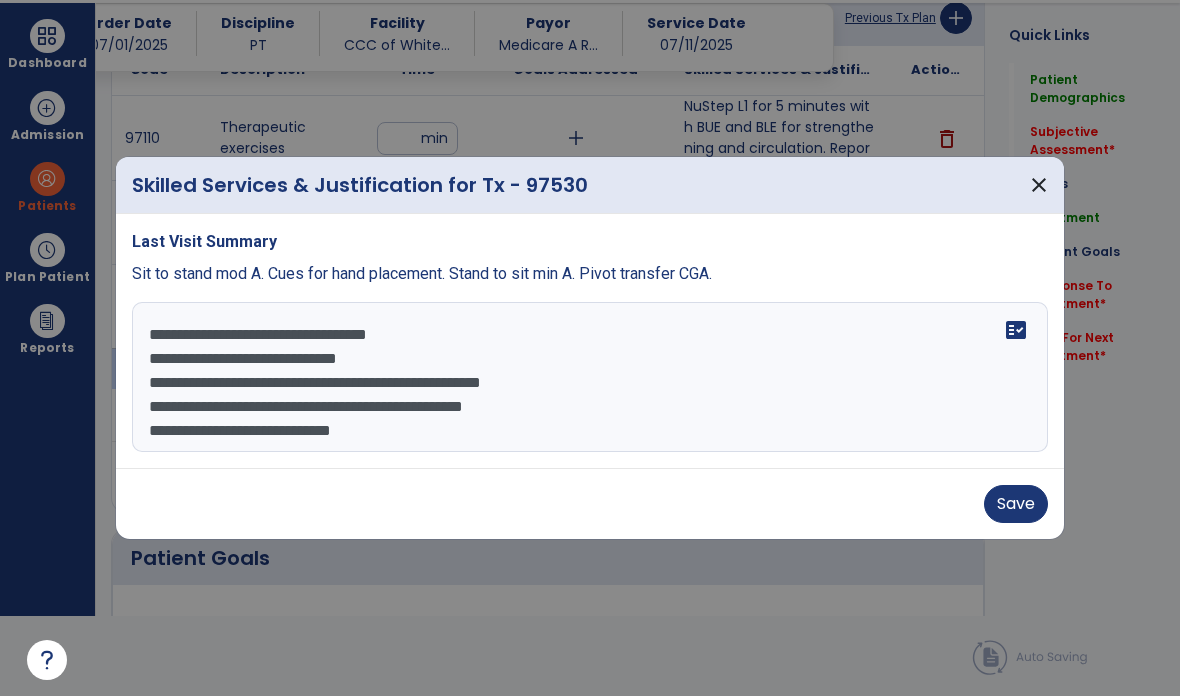 type on "**********" 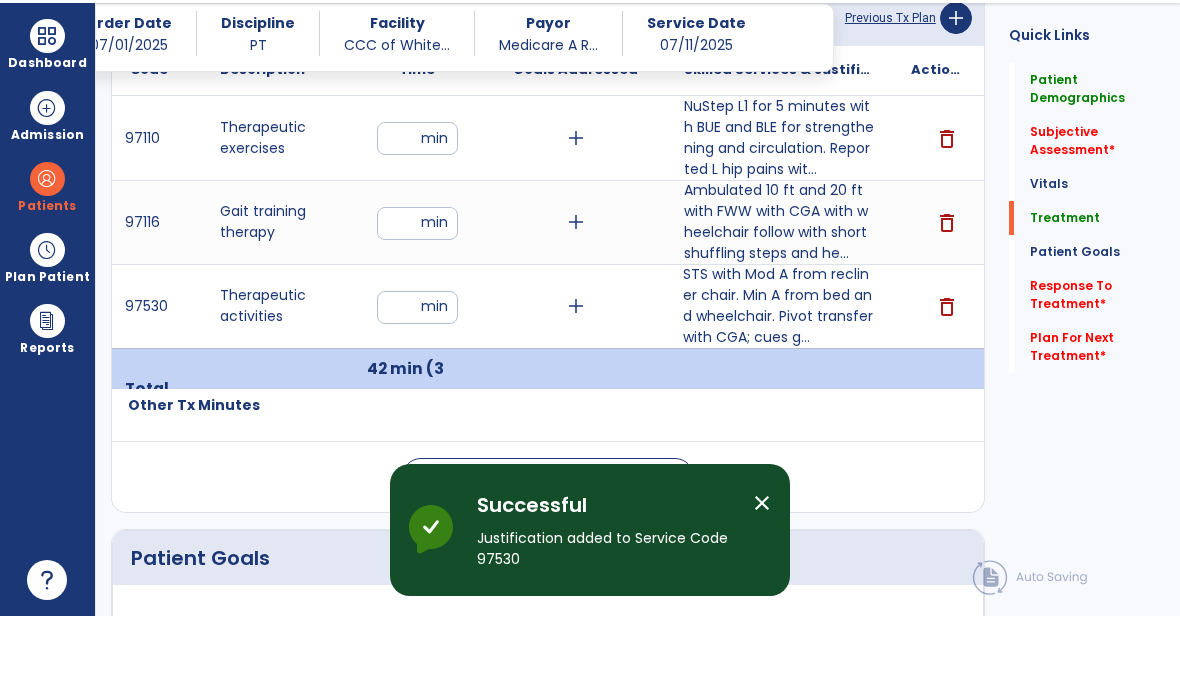 scroll, scrollTop: 80, scrollLeft: 0, axis: vertical 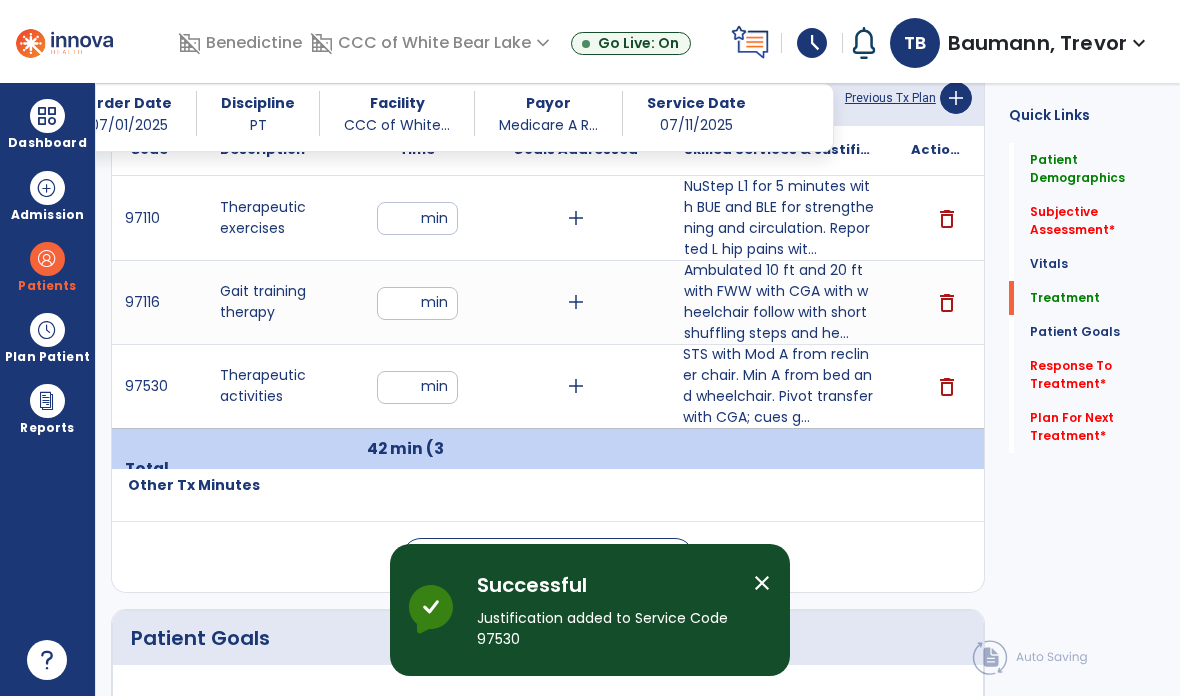 click on "Plan For Next Treatment   *  Plan For Next Treatment   *" 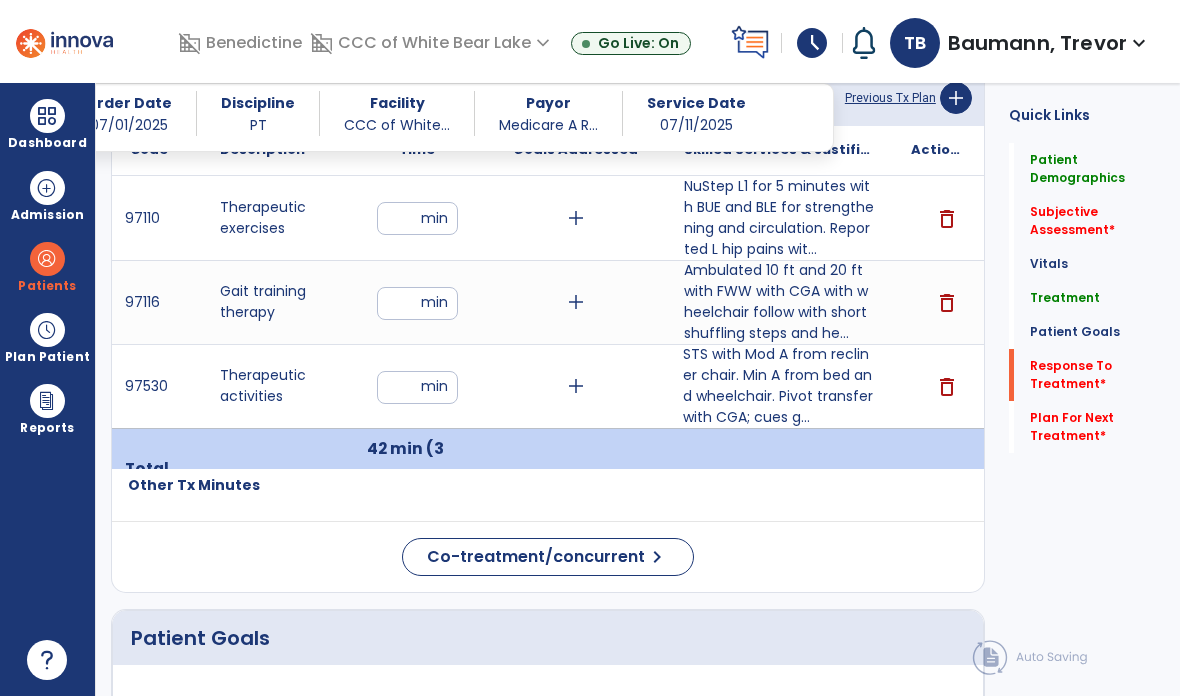 click on "Response To Treatment   *" 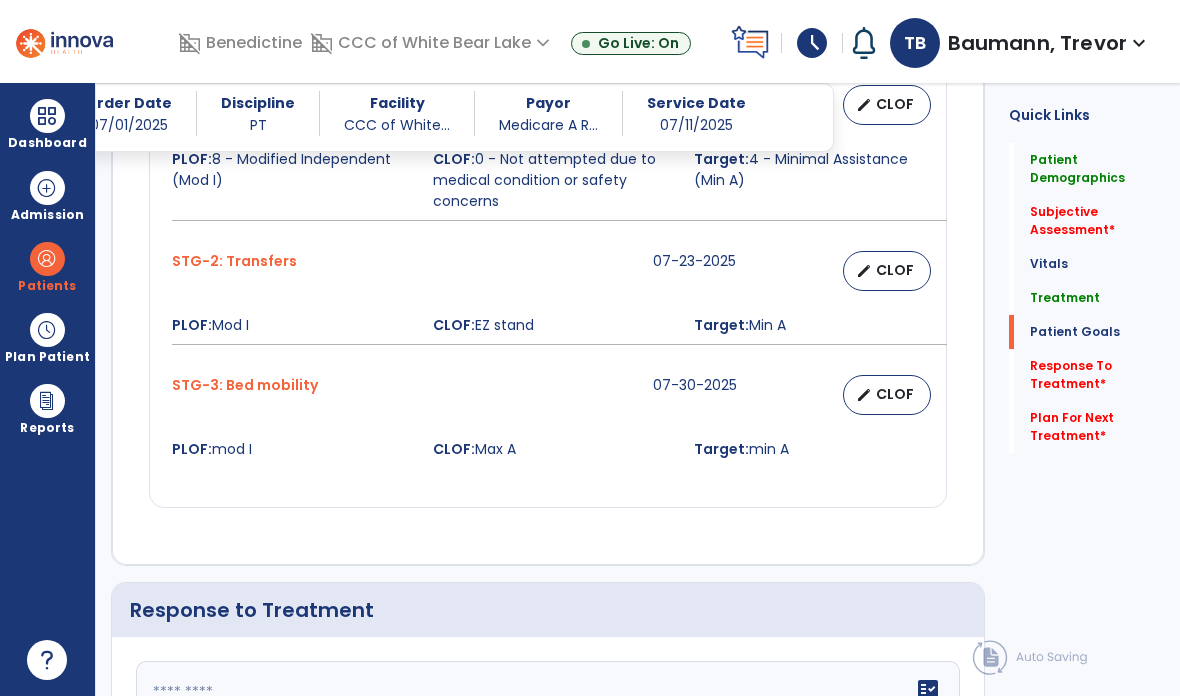 scroll, scrollTop: 2262, scrollLeft: 0, axis: vertical 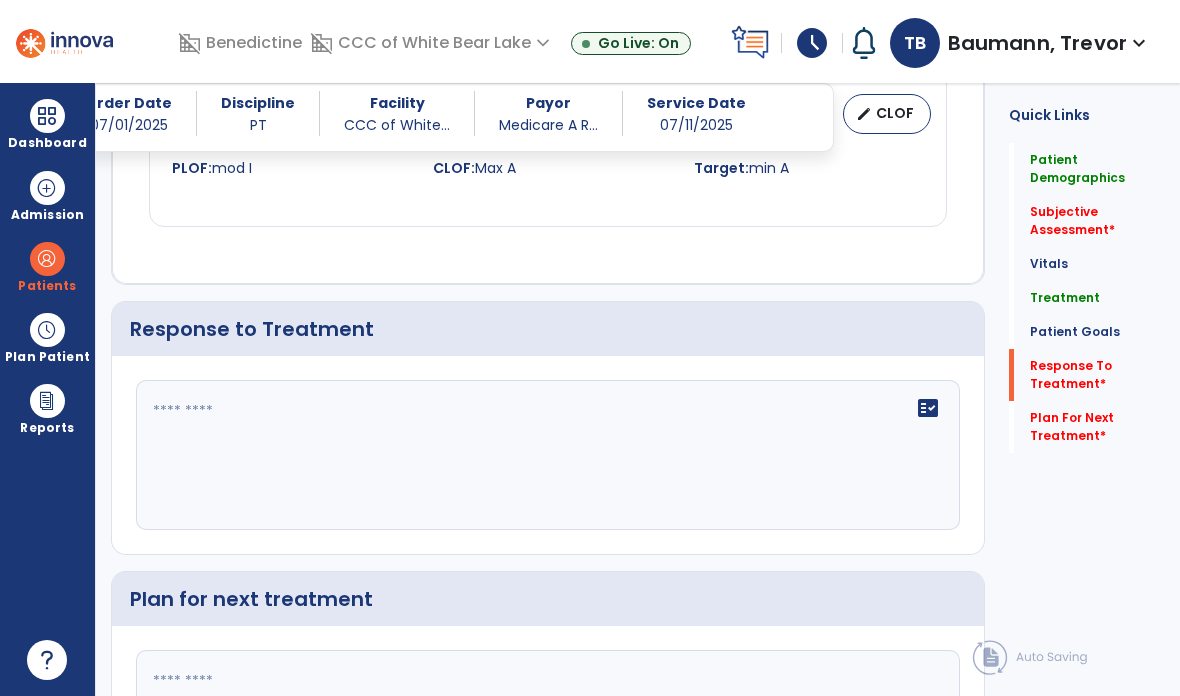 click on "fact_check" 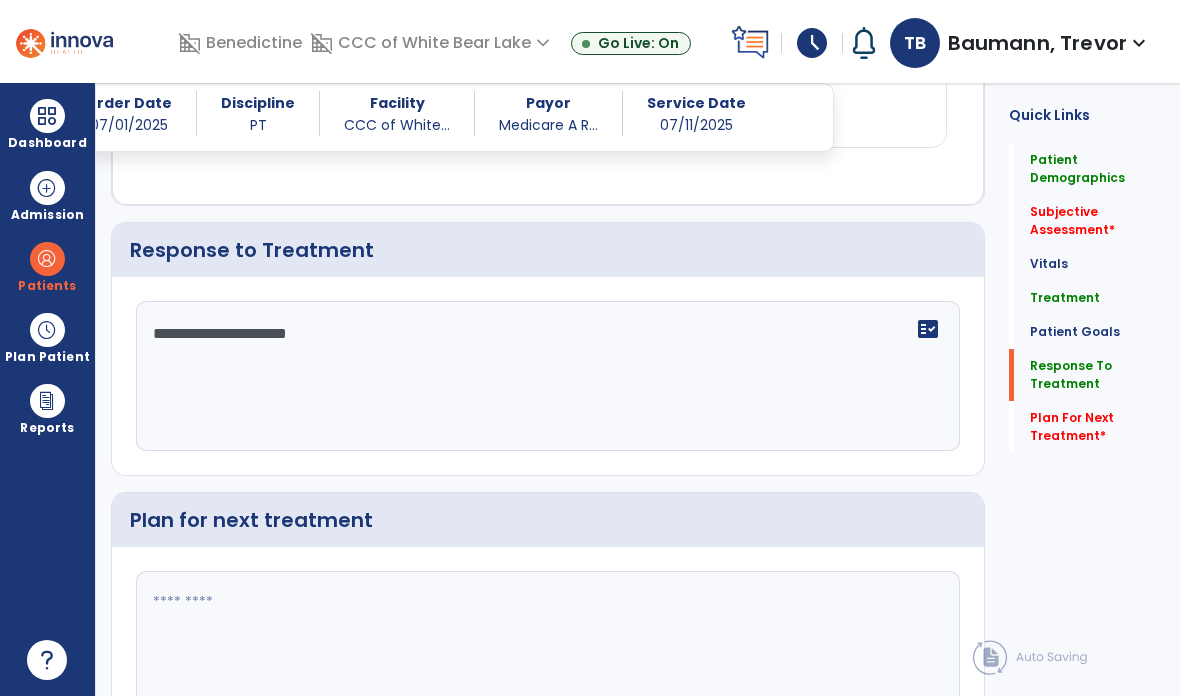 scroll, scrollTop: 2341, scrollLeft: 0, axis: vertical 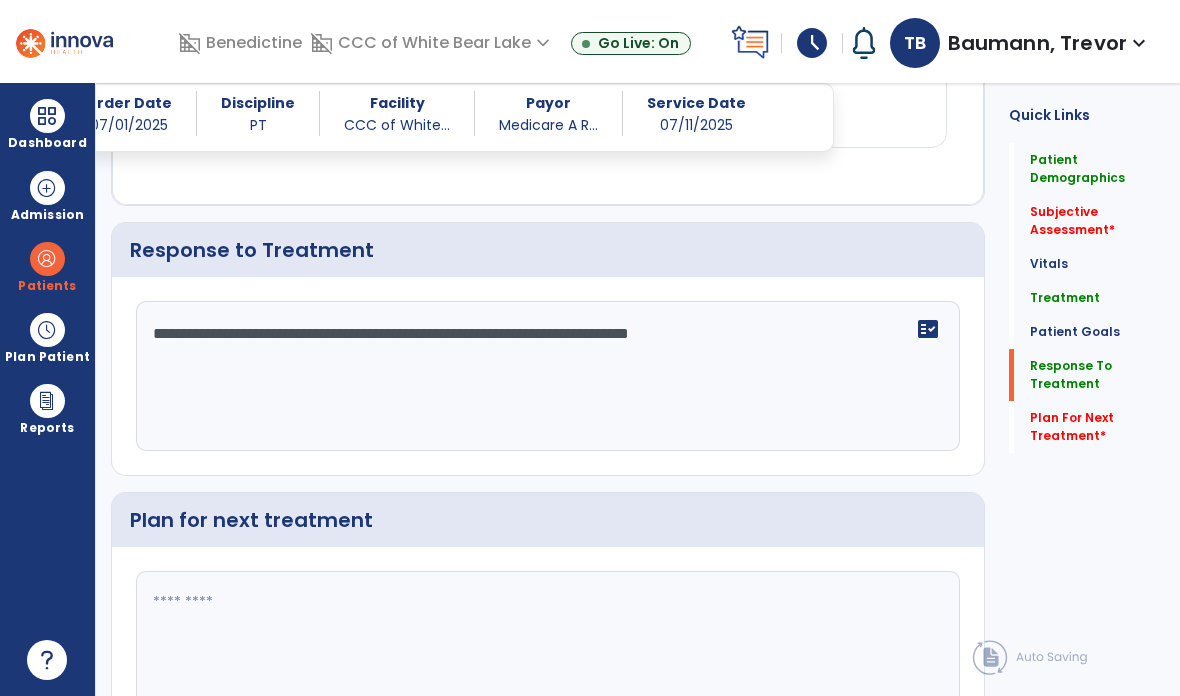 type on "**********" 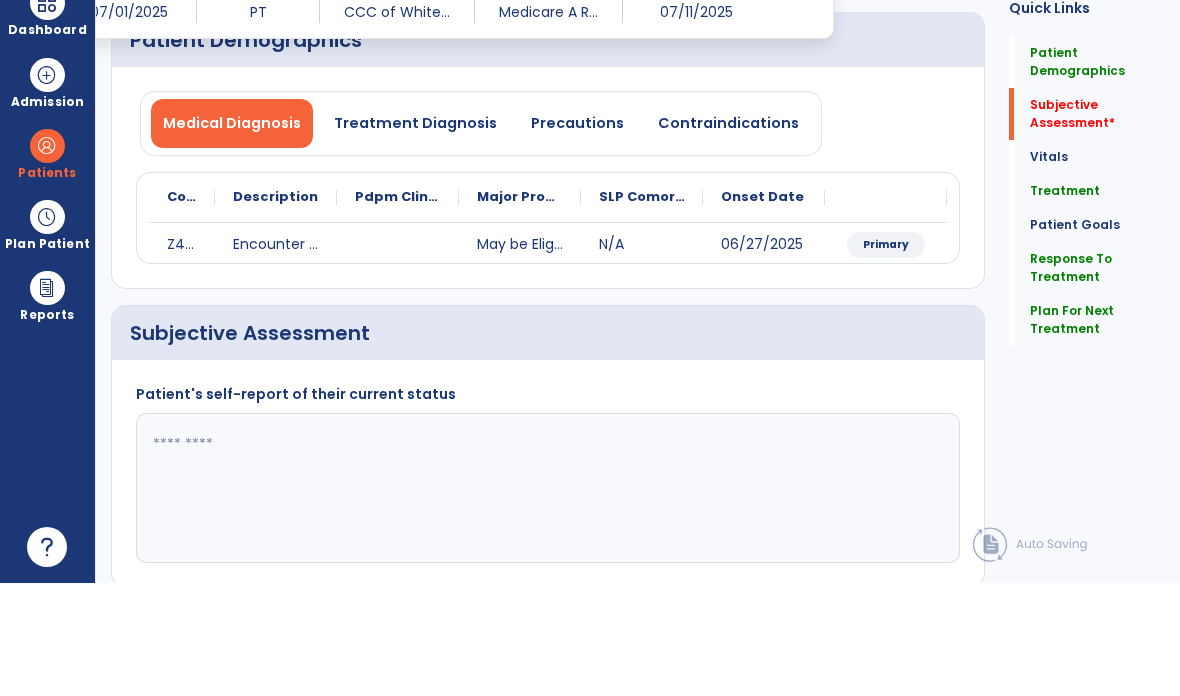 scroll, scrollTop: 110, scrollLeft: 0, axis: vertical 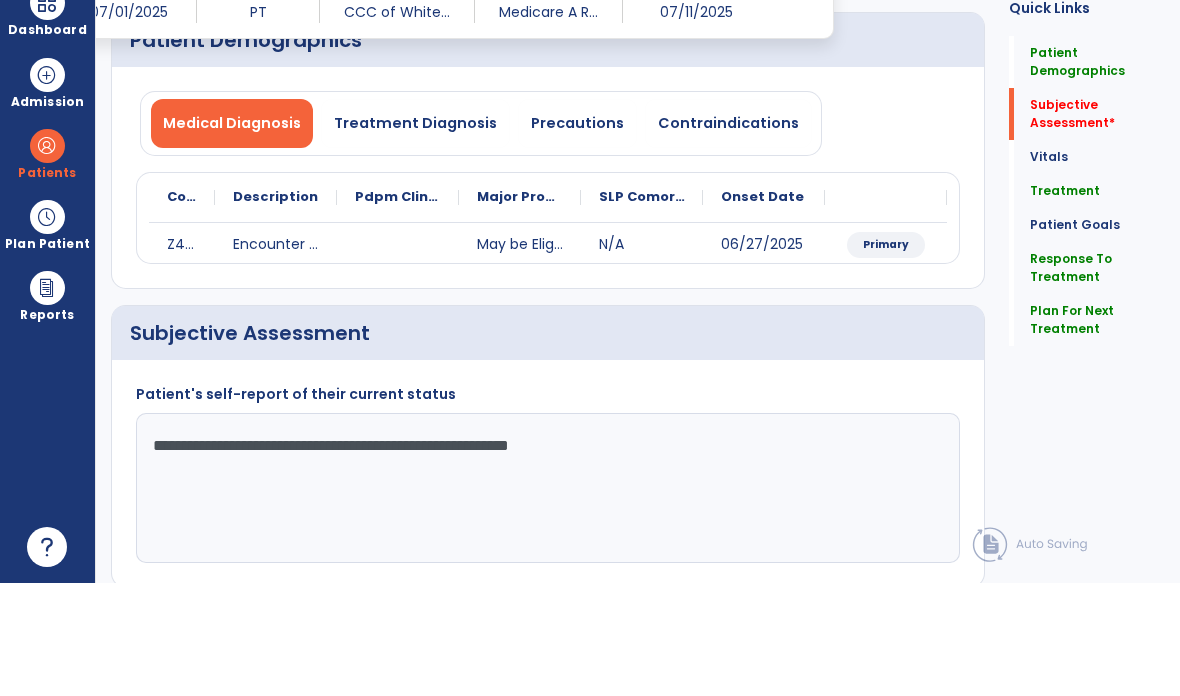 type on "**********" 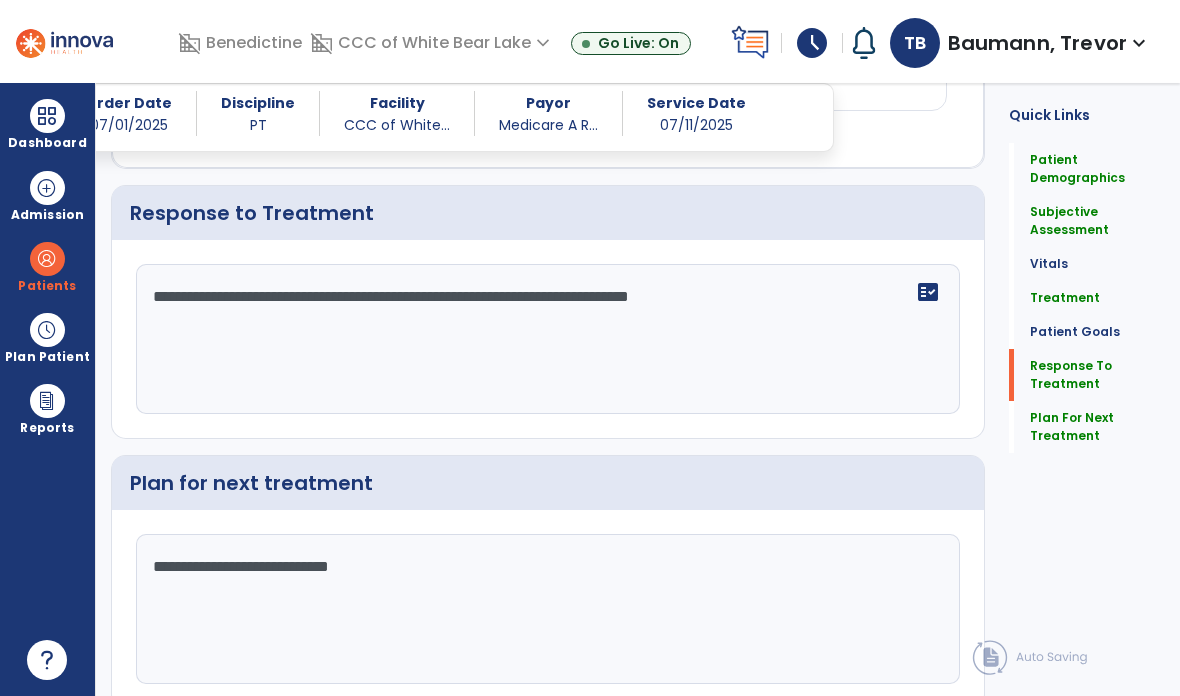 scroll, scrollTop: 2378, scrollLeft: 0, axis: vertical 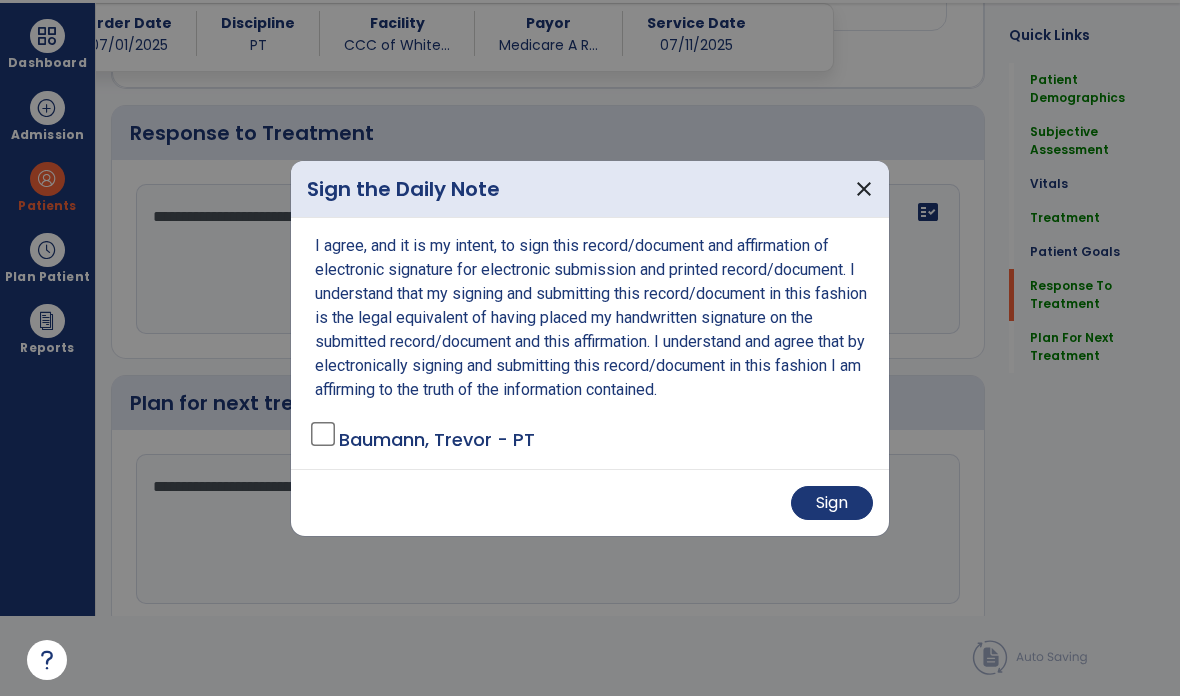 click on "Sign" at bounding box center (832, 503) 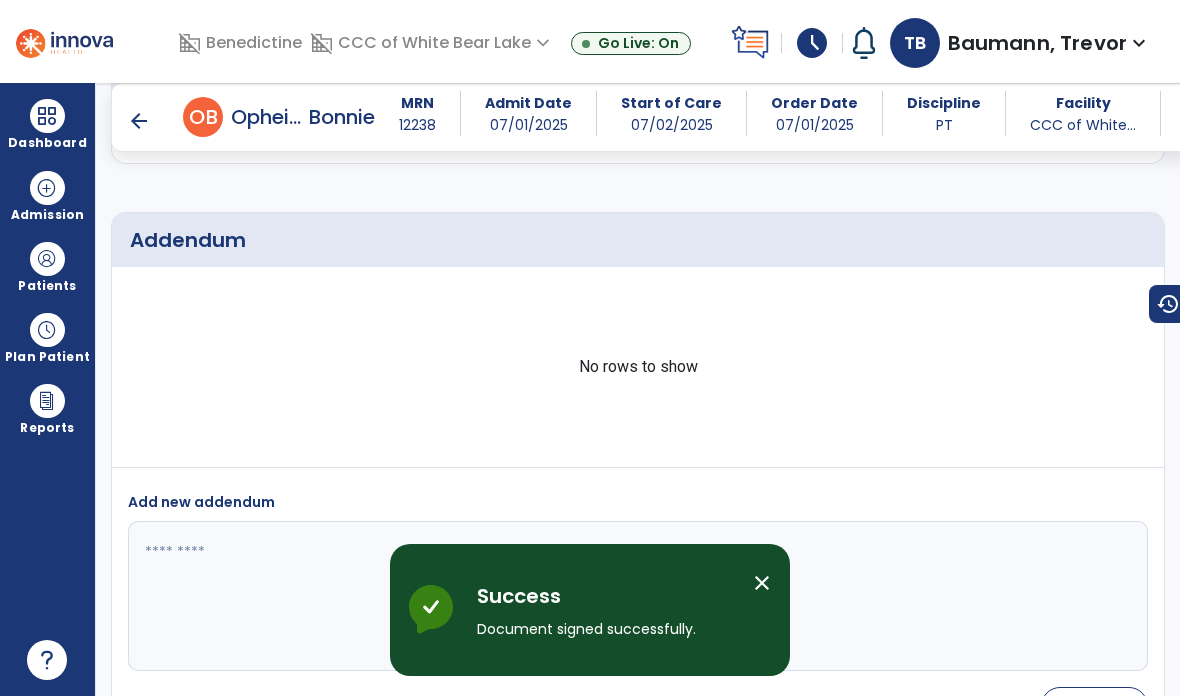scroll, scrollTop: 80, scrollLeft: 0, axis: vertical 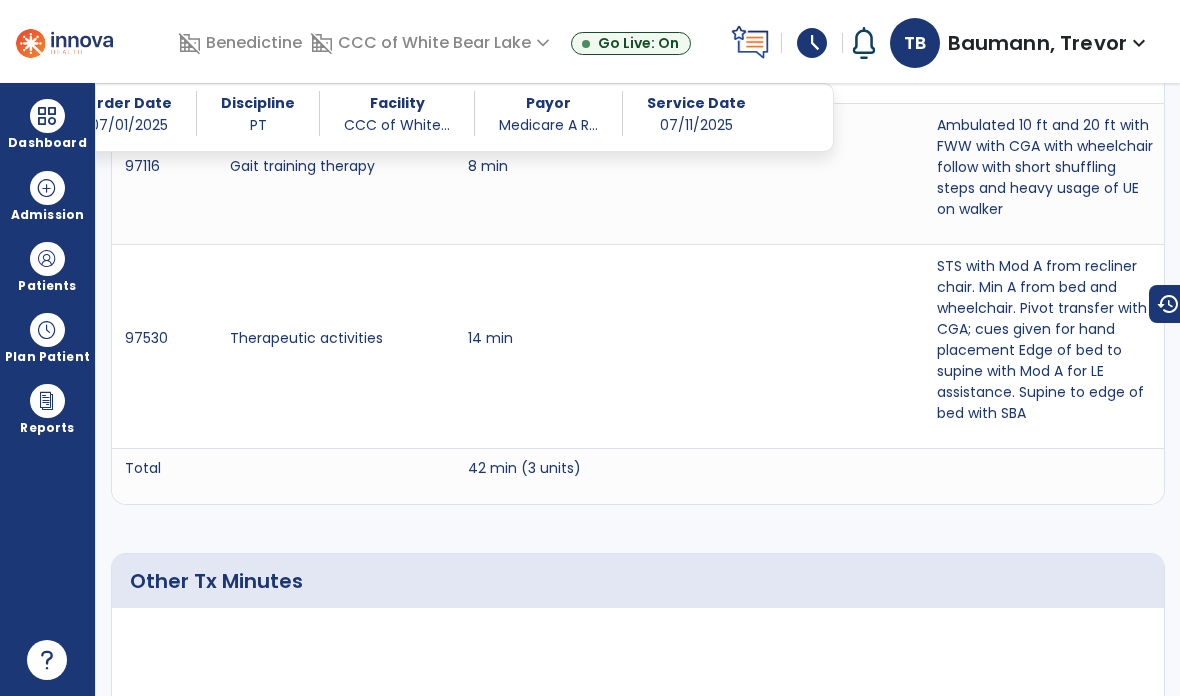 click at bounding box center [47, 116] 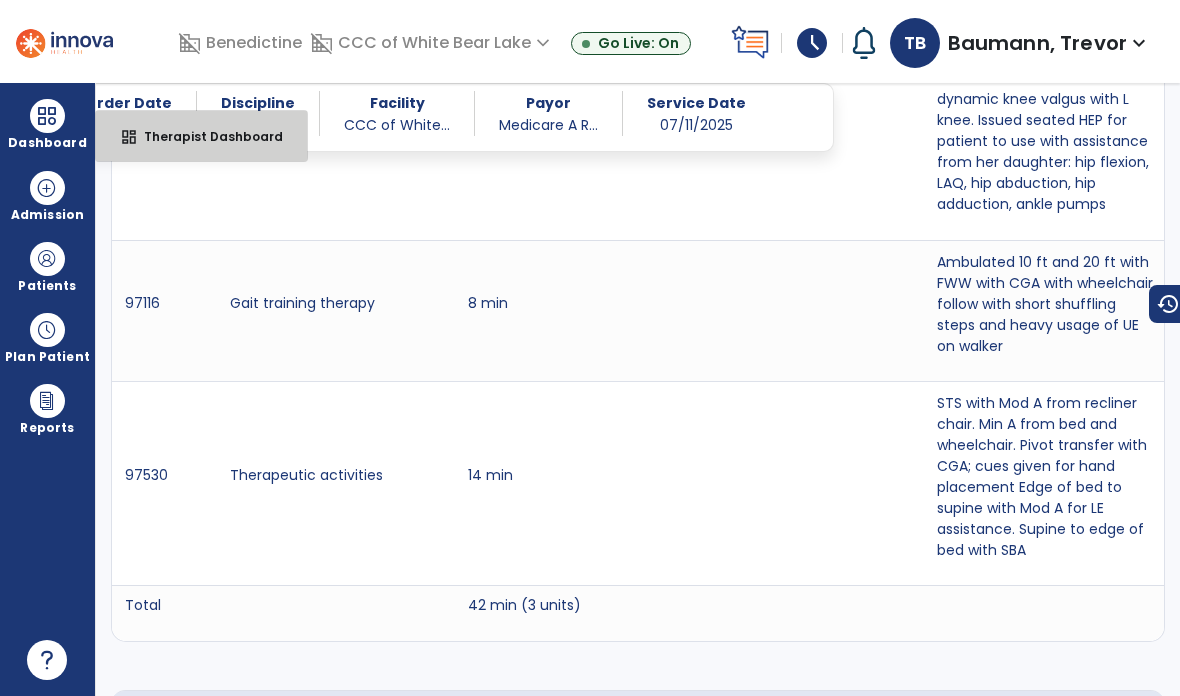 click on "Therapist Dashboard" at bounding box center [205, 136] 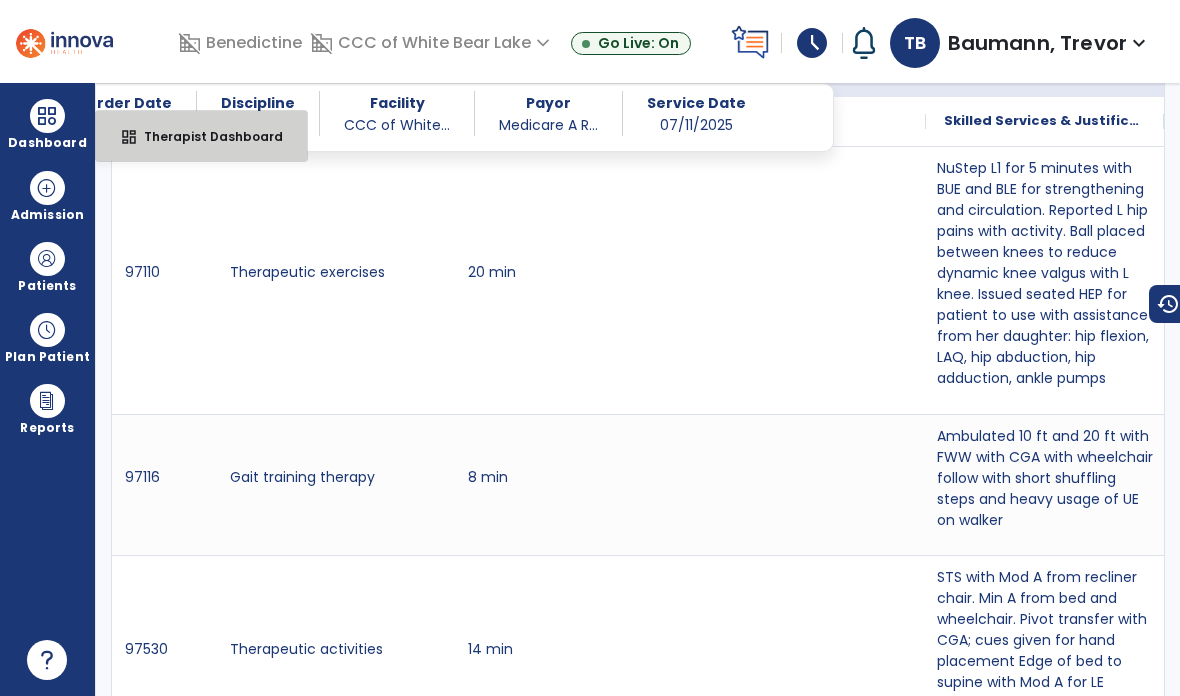 select on "****" 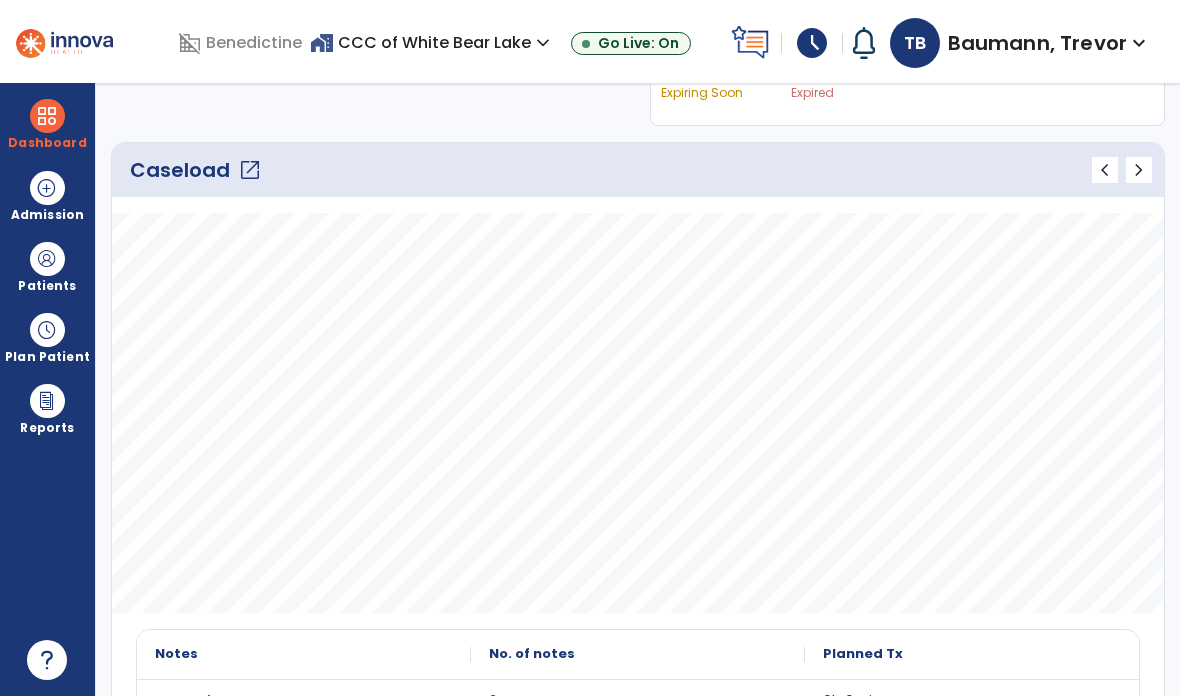 scroll, scrollTop: 274, scrollLeft: 0, axis: vertical 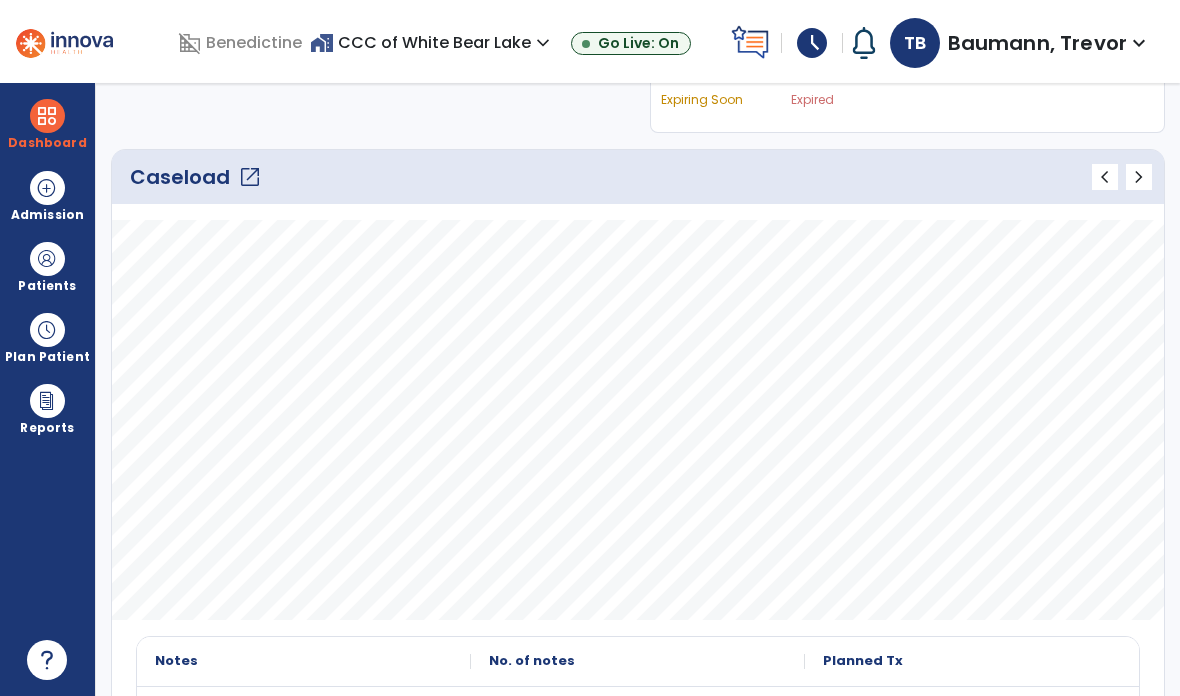 click on "open_in_new" 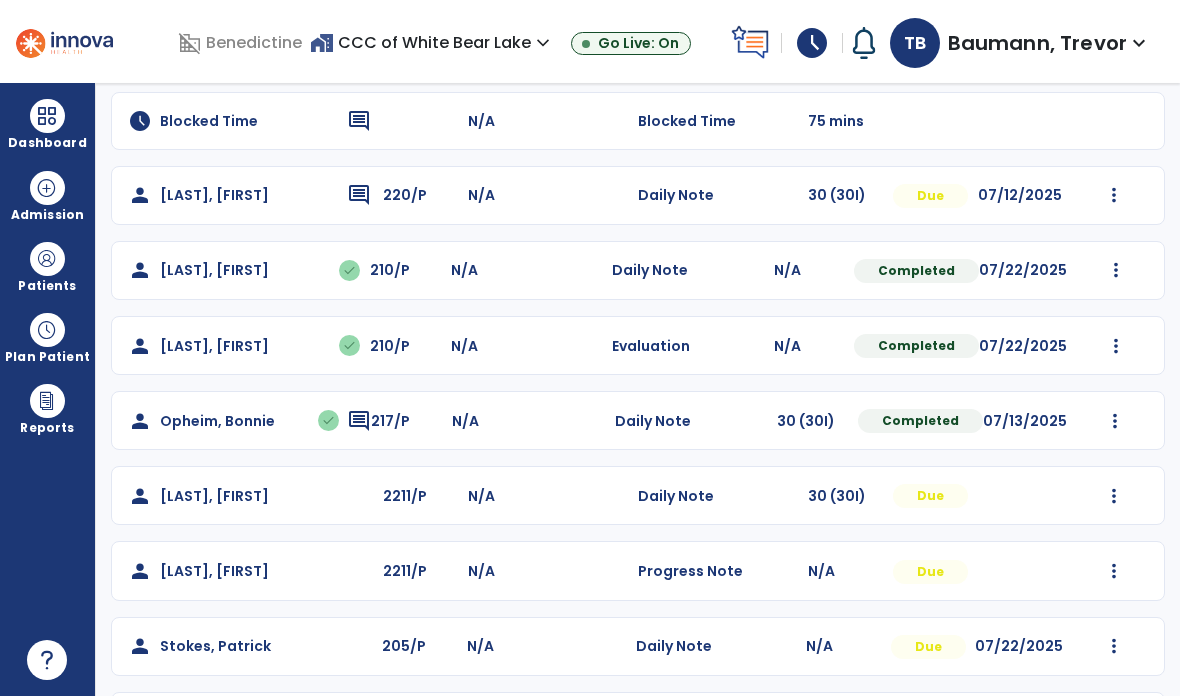 scroll, scrollTop: 338, scrollLeft: 0, axis: vertical 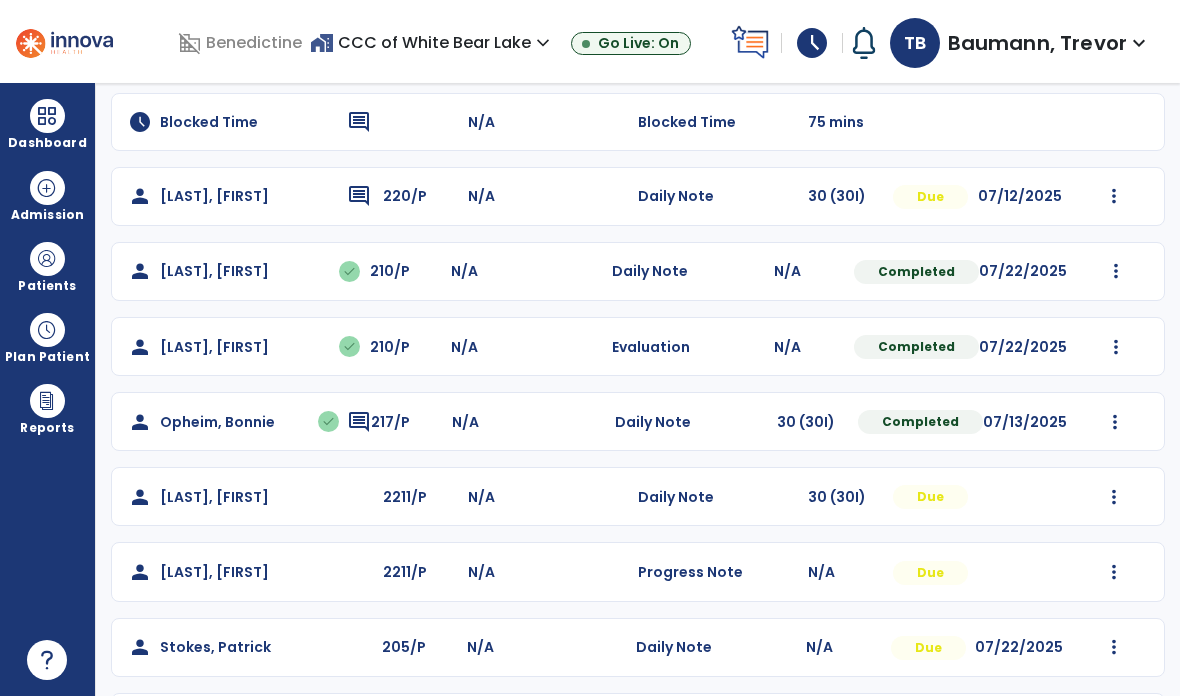 click on "Patients" at bounding box center (47, 286) 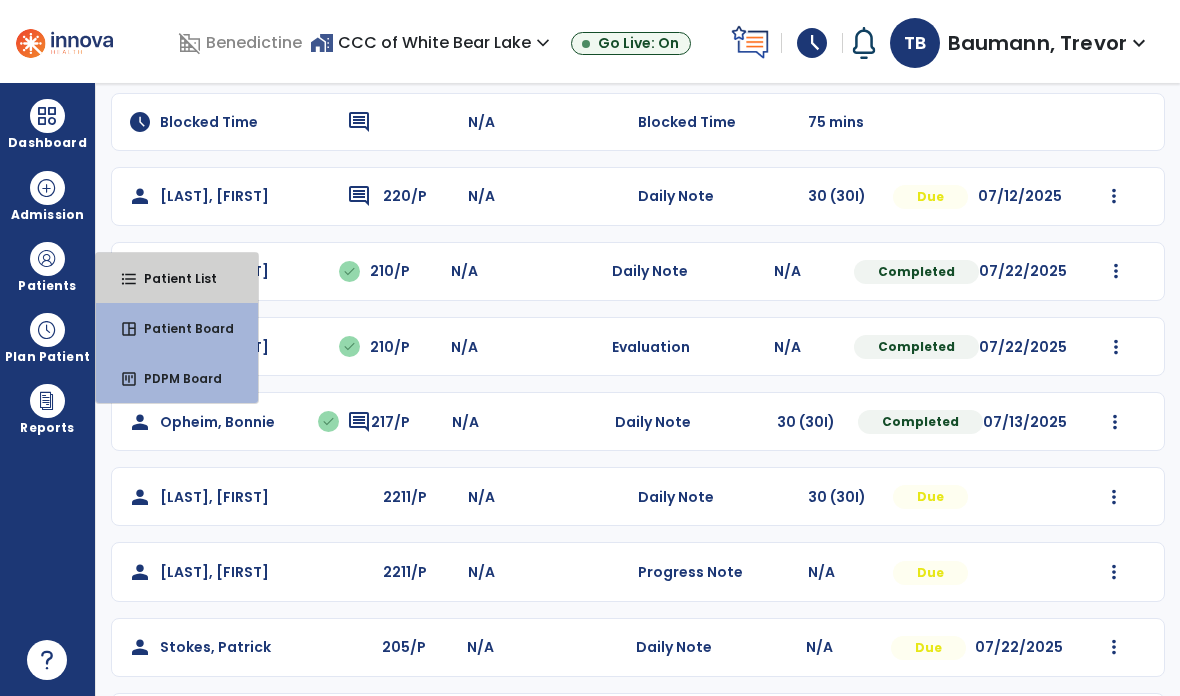 click on "Patient List" at bounding box center (172, 278) 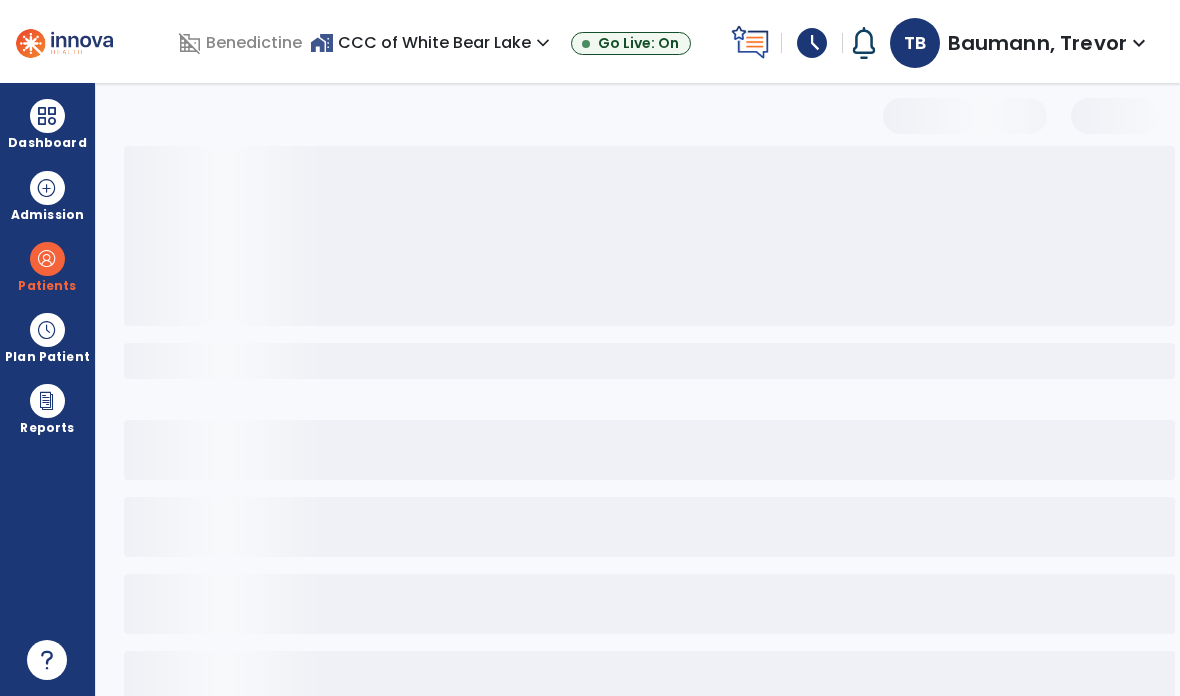 scroll, scrollTop: 0, scrollLeft: 0, axis: both 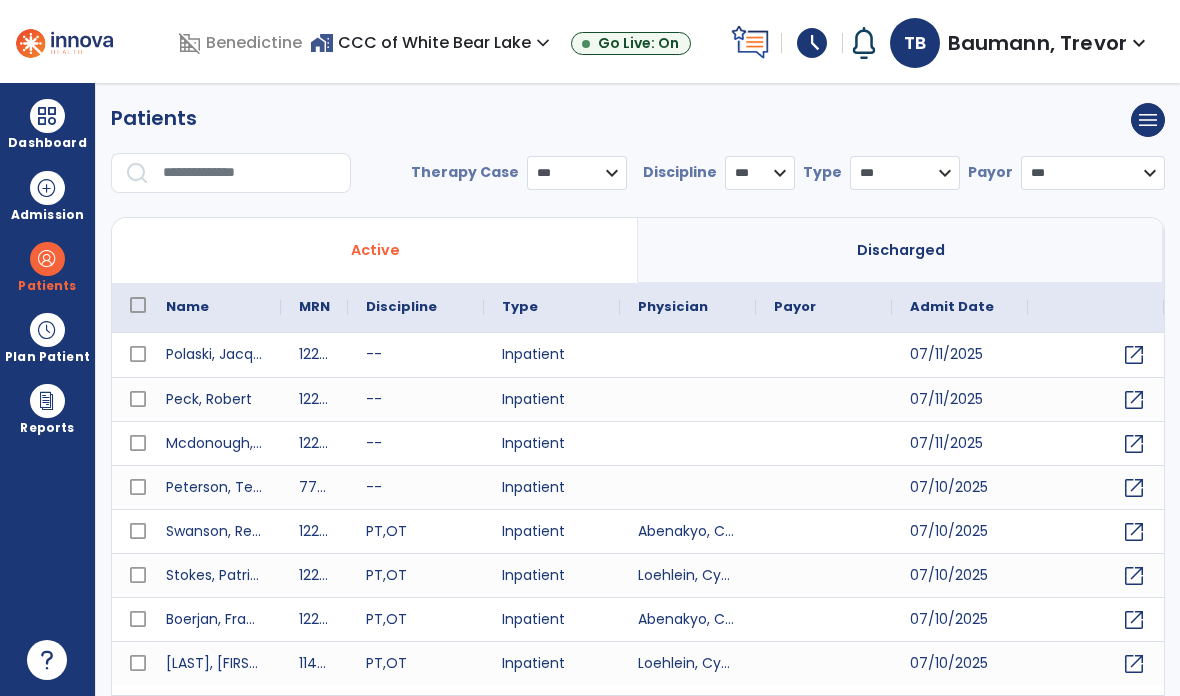 click at bounding box center [250, 173] 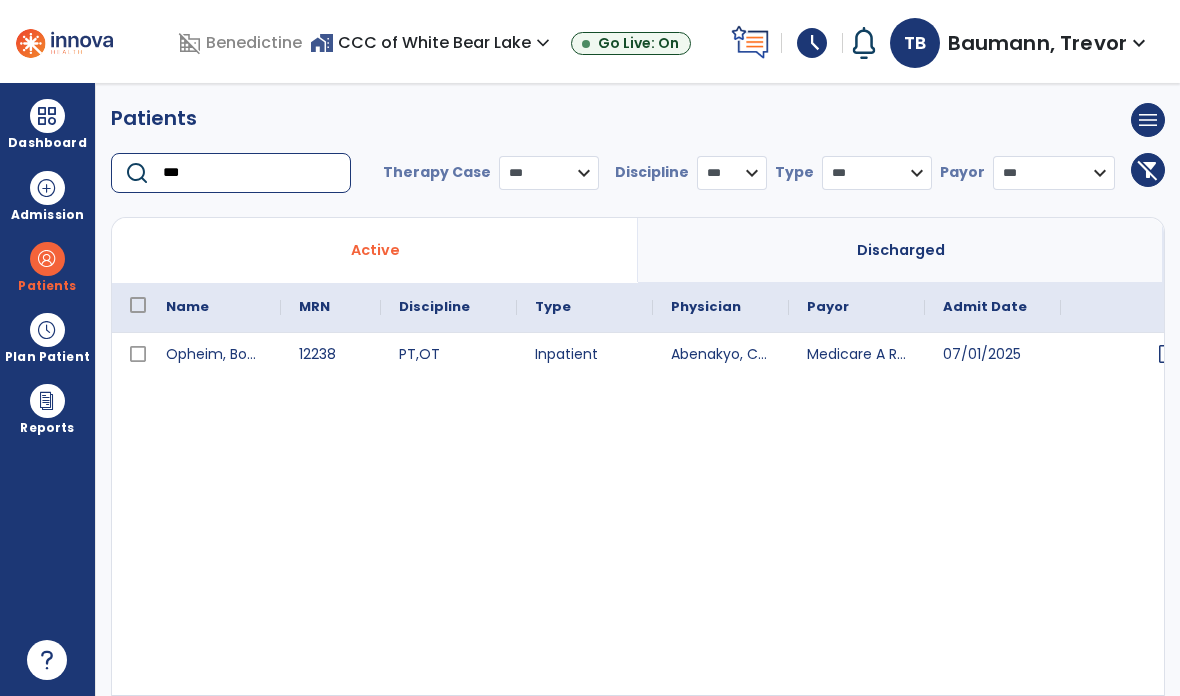 type on "***" 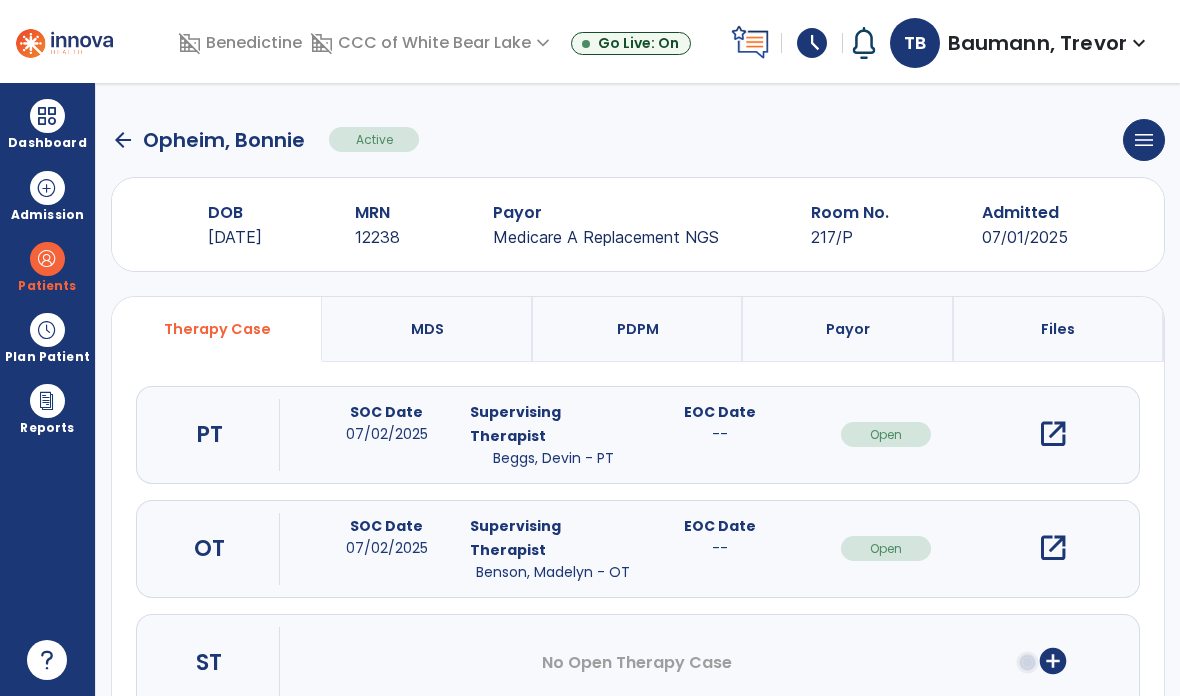click on "PT SOC Date 07/02/2025 Supervising Therapist Beggs, Devin - PT EOC Date   --    Open  open_in_new" at bounding box center [638, 435] 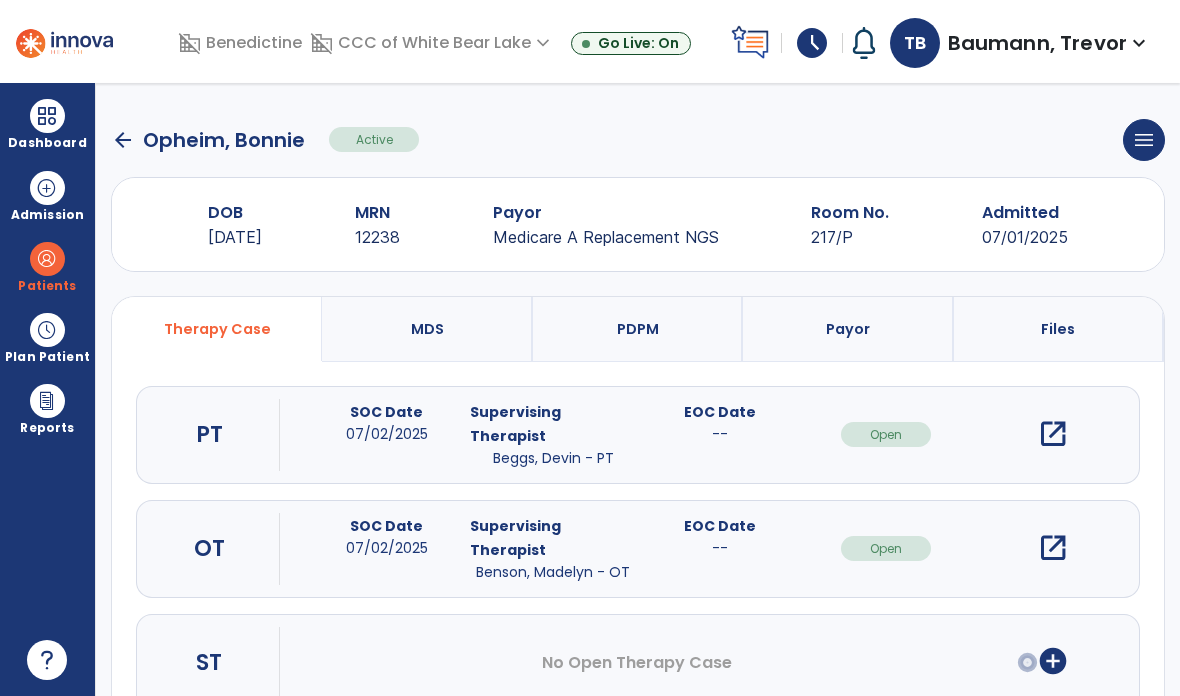 click on "open_in_new" at bounding box center (1053, 434) 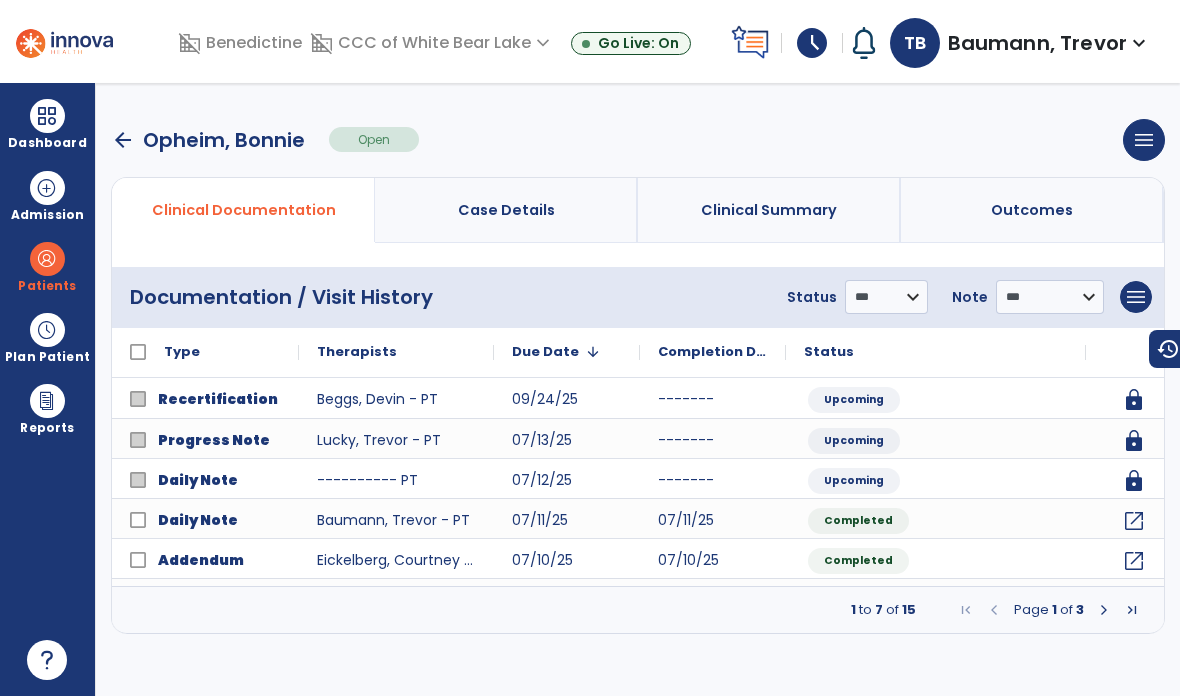 click on "**********" at bounding box center (638, 297) 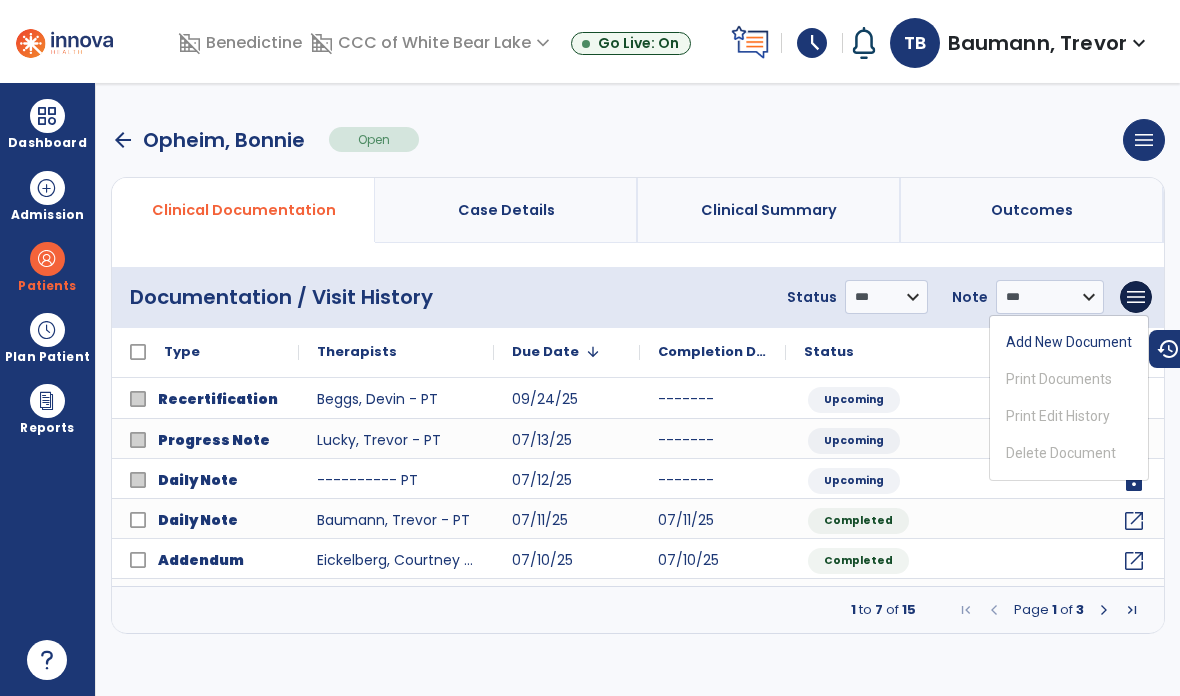click on "Add New Document" at bounding box center [1069, 342] 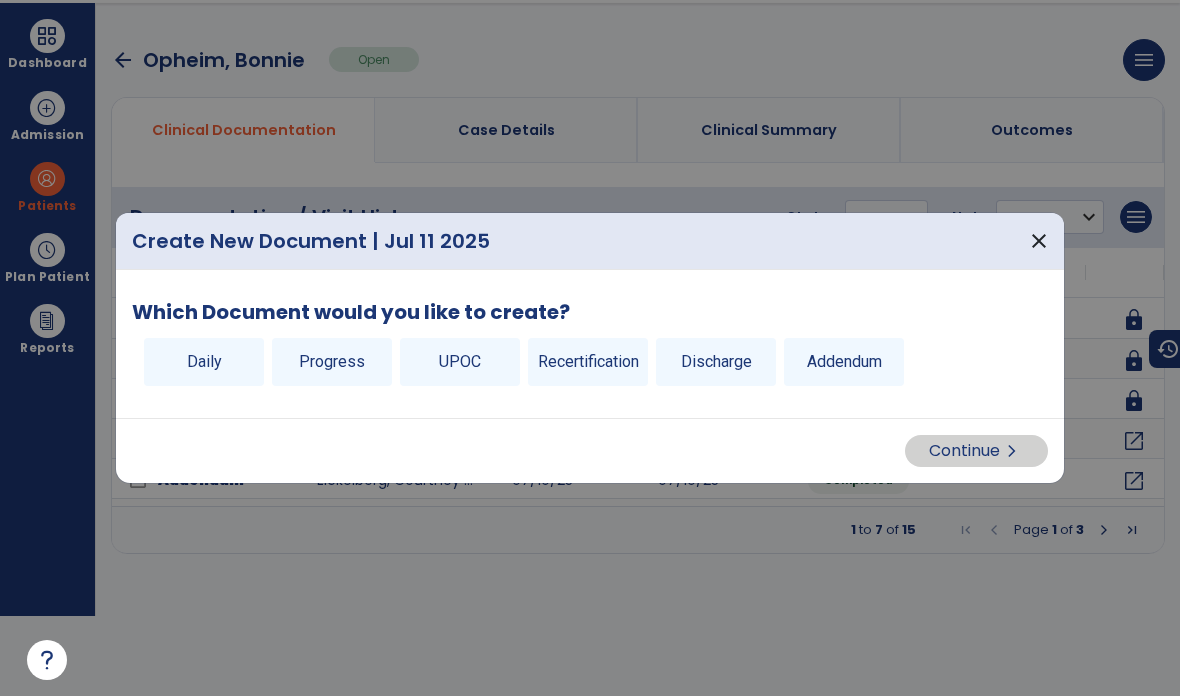 click on "Progress" at bounding box center [332, 362] 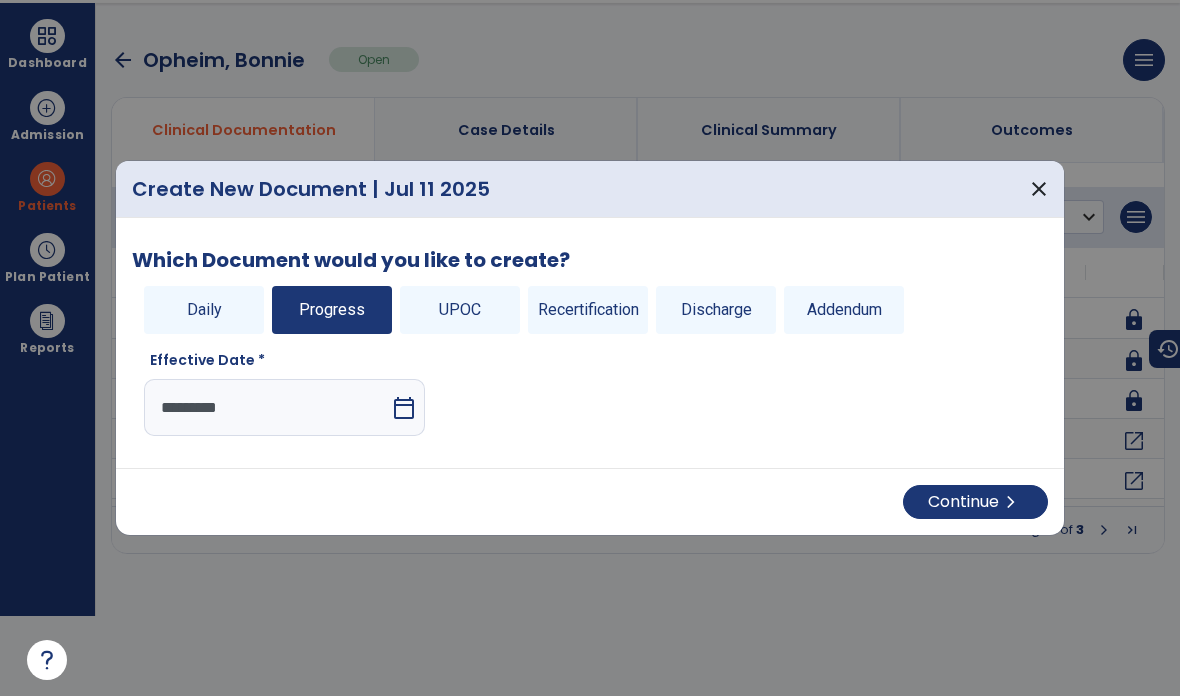 click on "chevron_right" at bounding box center (1011, 502) 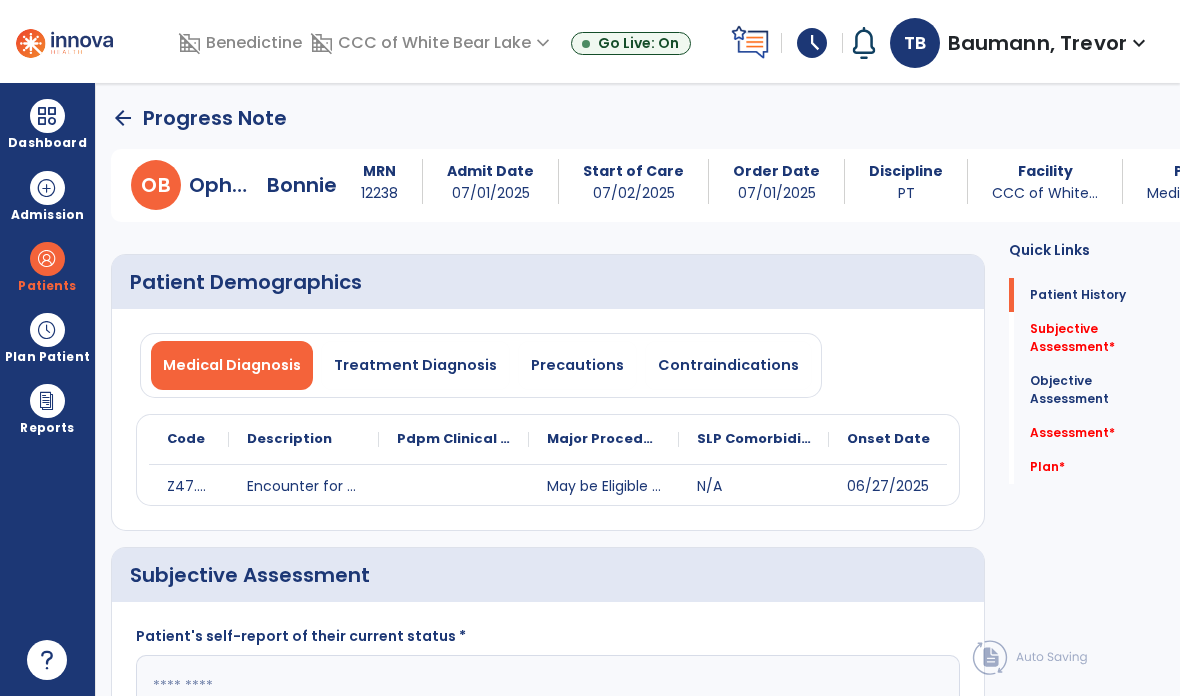 scroll, scrollTop: 80, scrollLeft: 0, axis: vertical 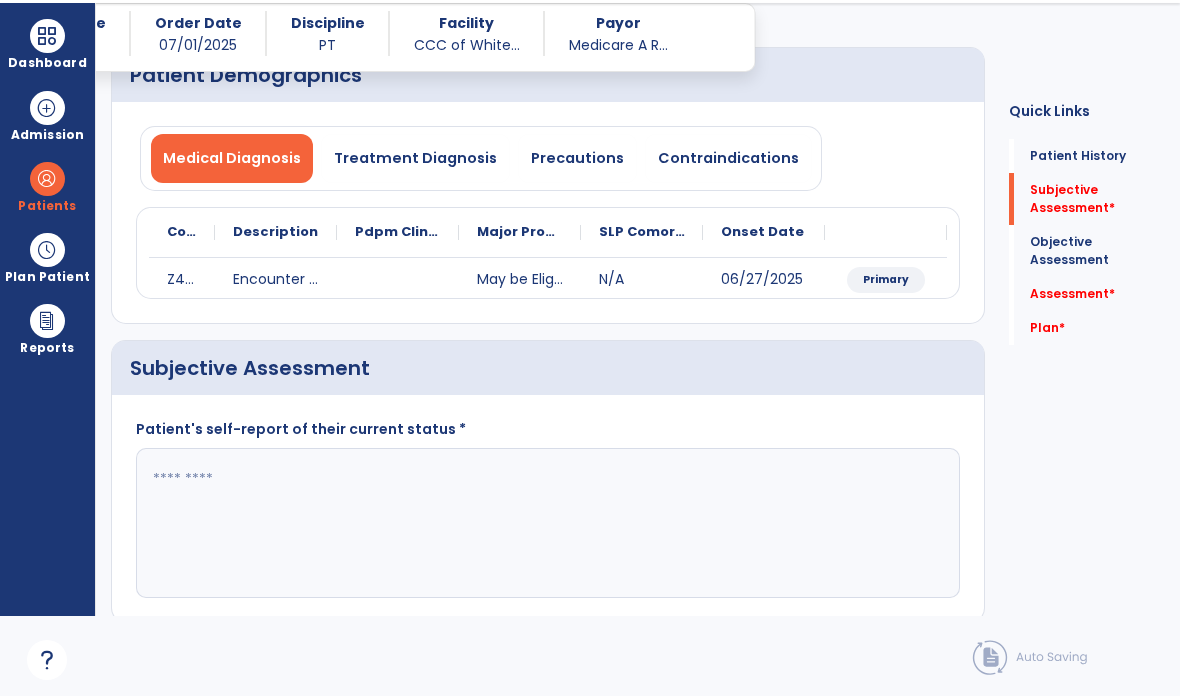 click 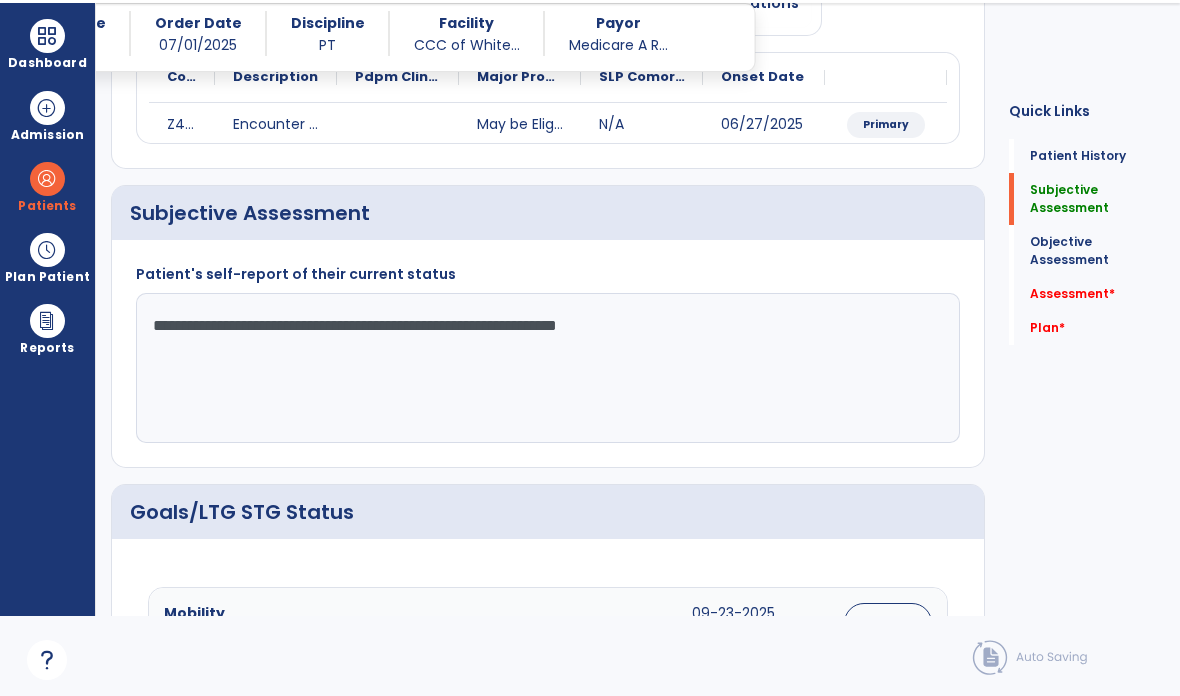 scroll, scrollTop: 243, scrollLeft: 0, axis: vertical 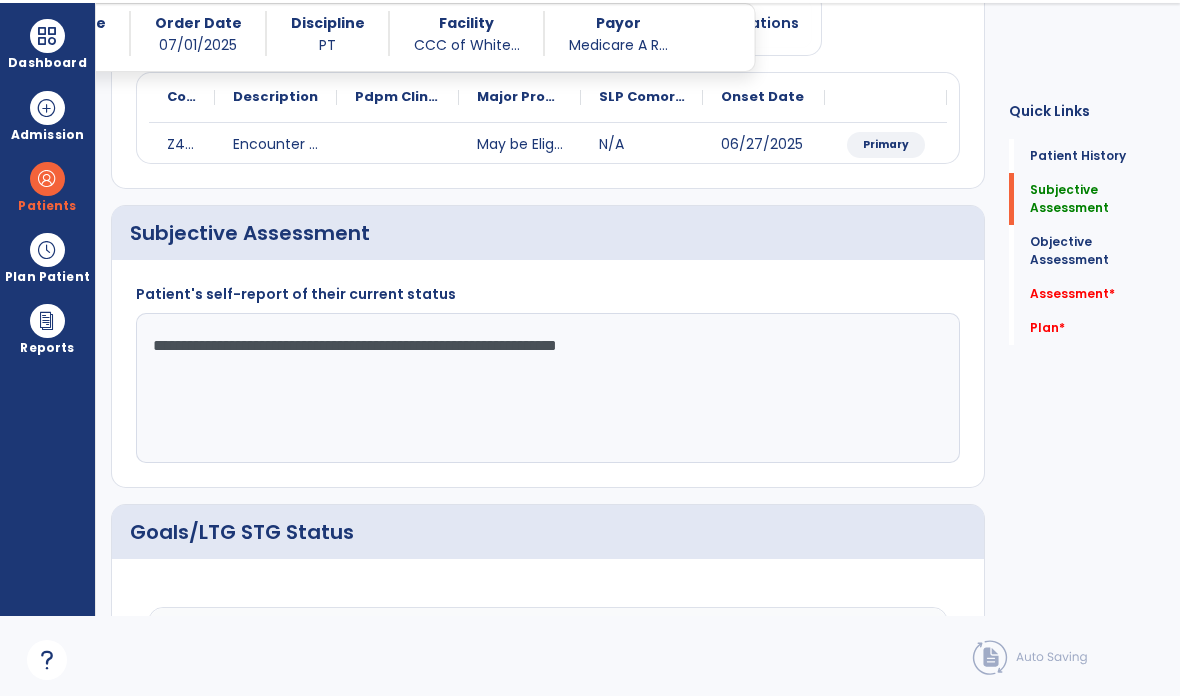 click on "**********" 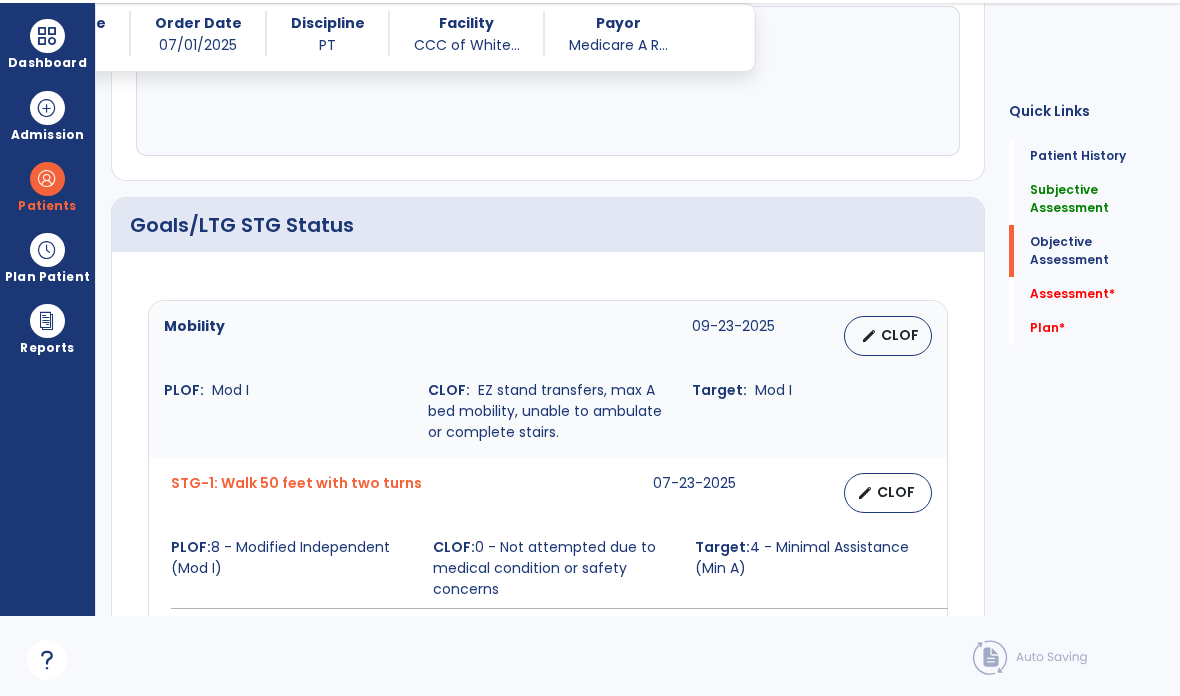 scroll, scrollTop: 551, scrollLeft: 0, axis: vertical 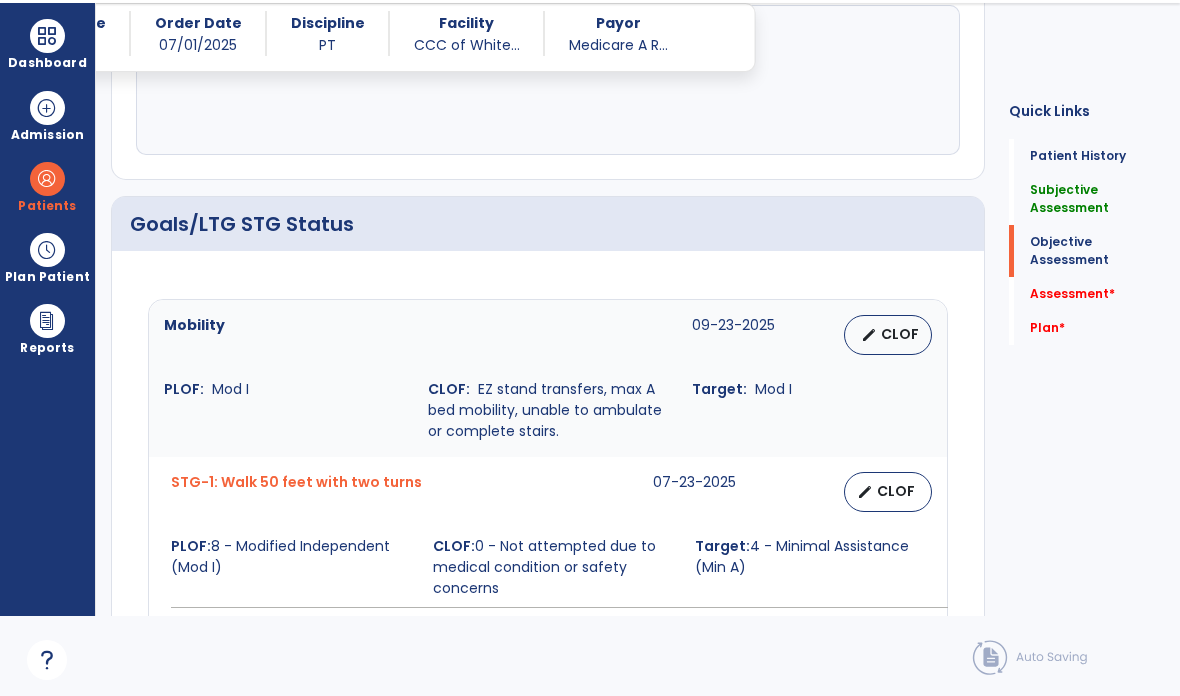 type on "**********" 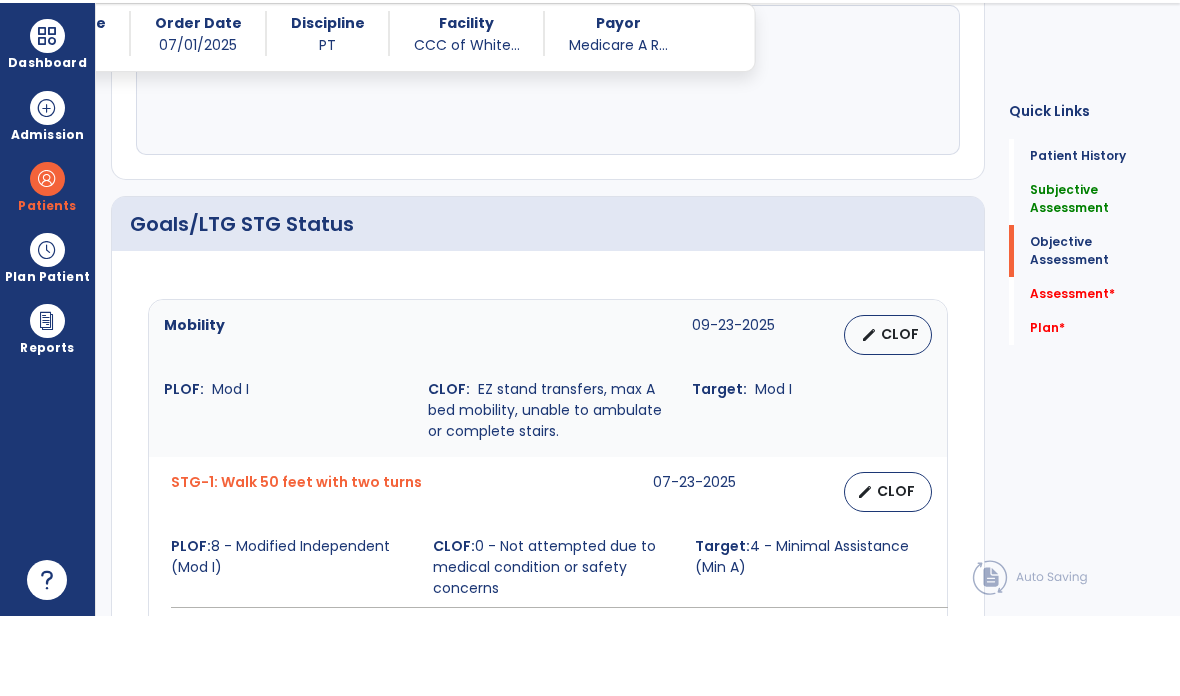 select on "**********" 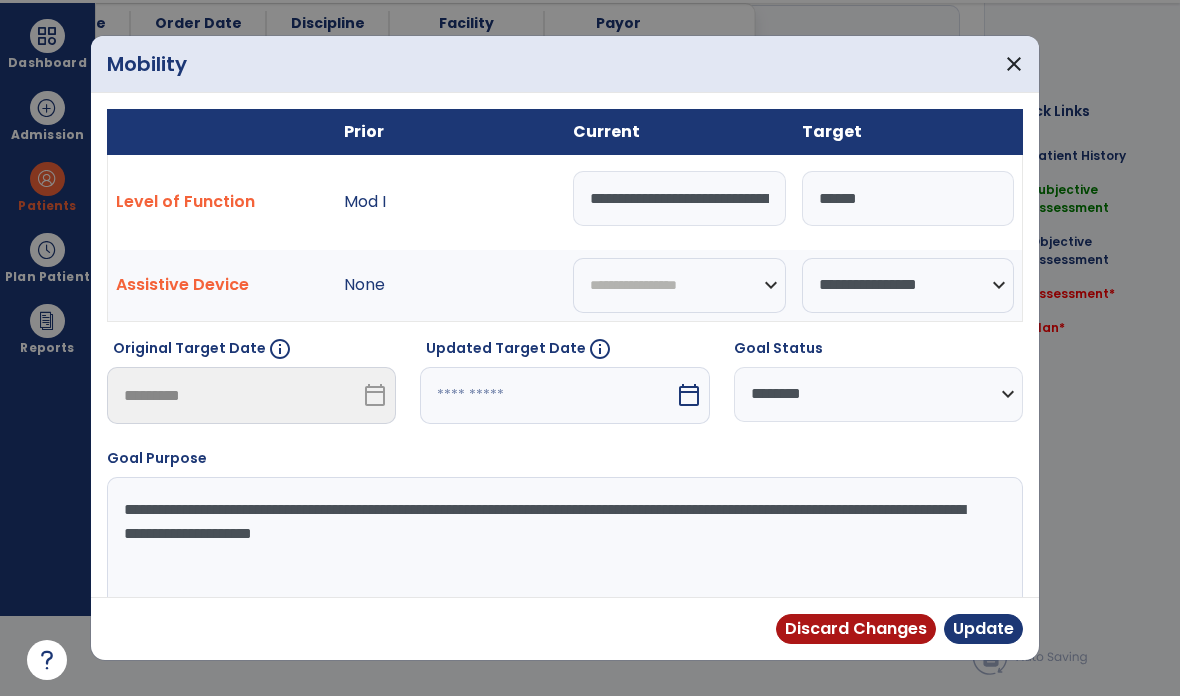 click on "**********" at bounding box center [679, 198] 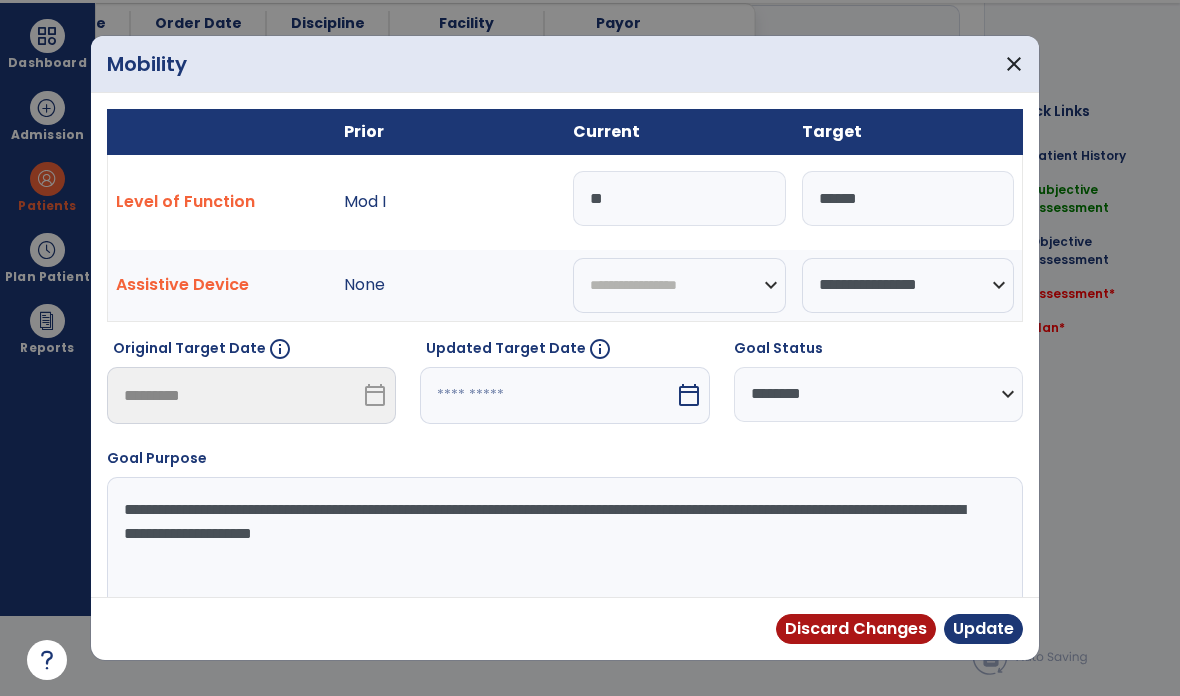 type on "*" 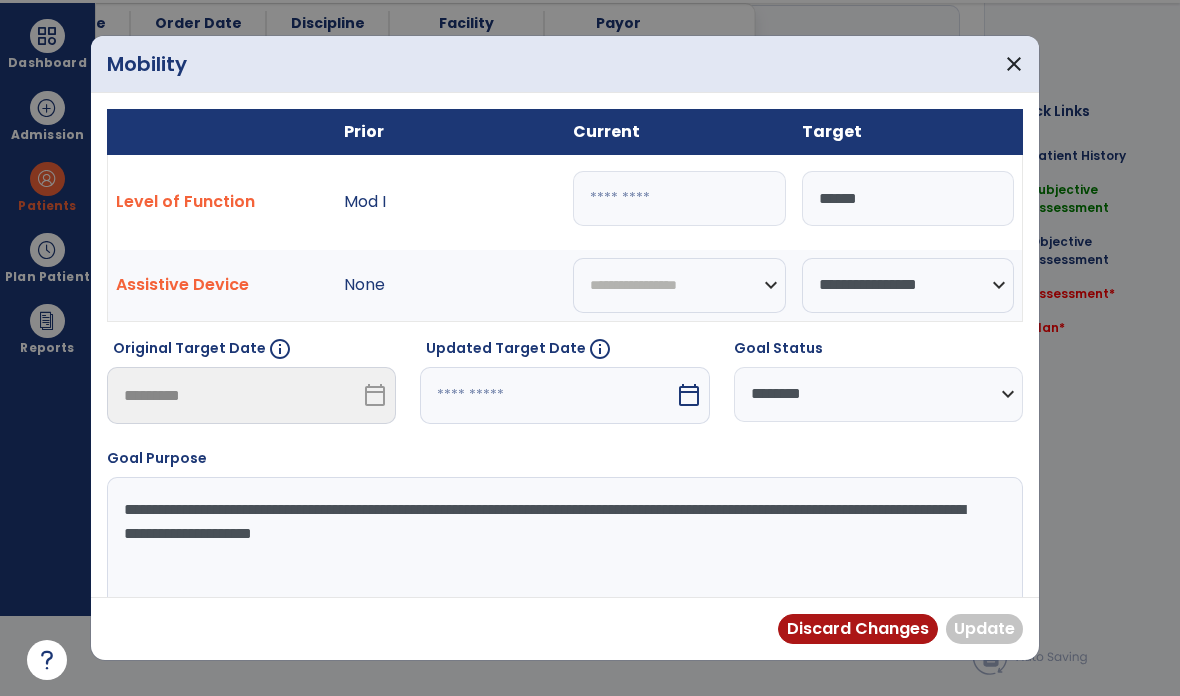 type on "*" 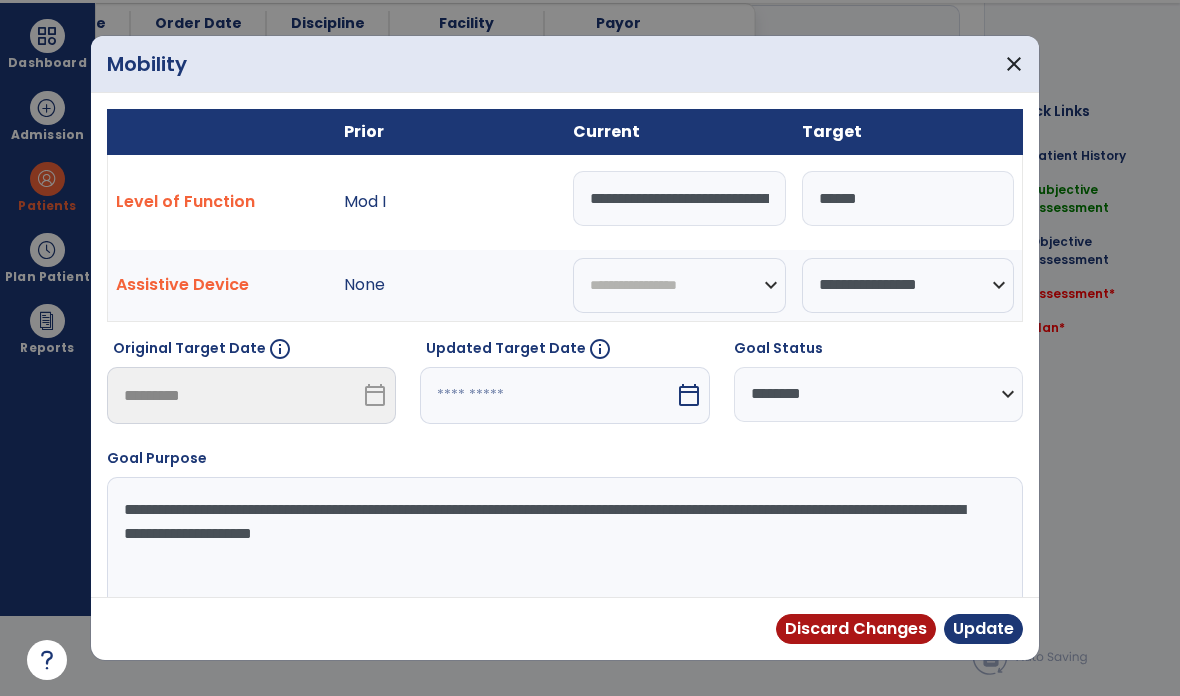 type on "**********" 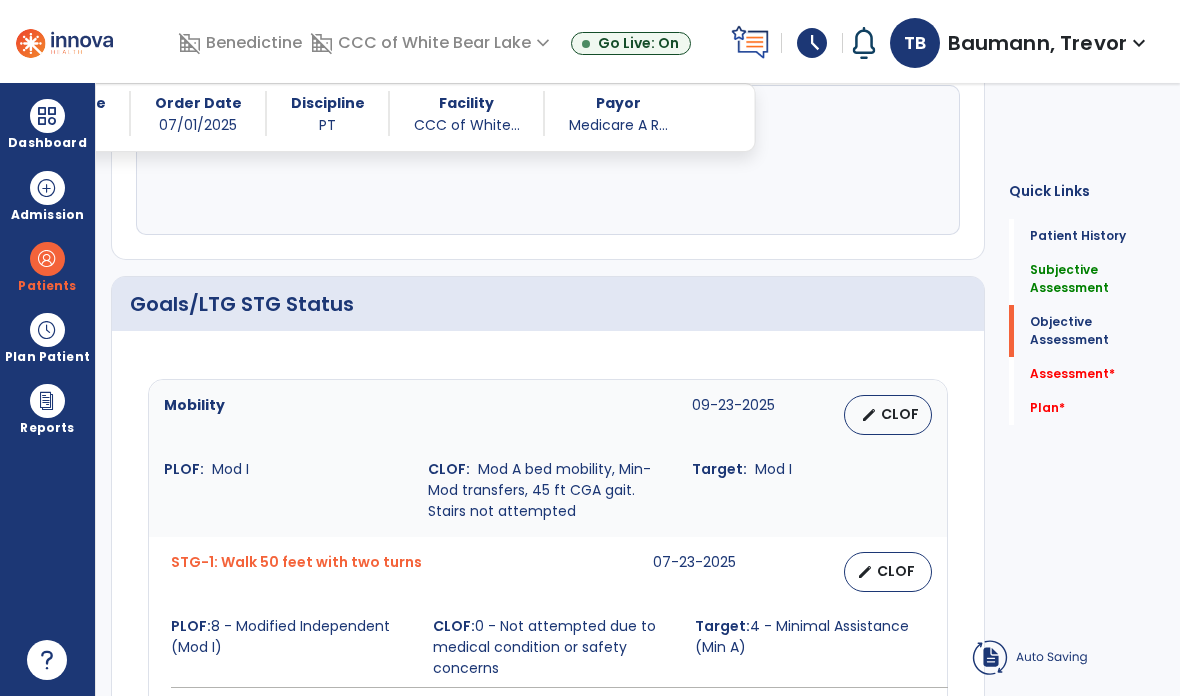 scroll, scrollTop: 80, scrollLeft: 0, axis: vertical 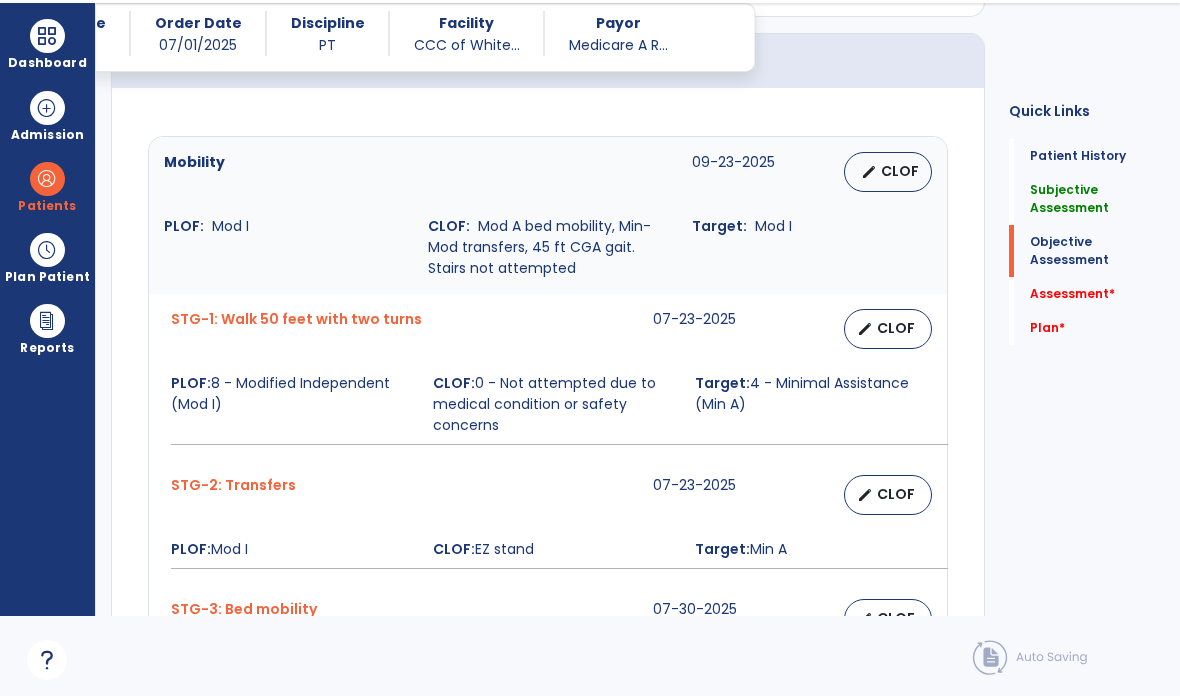 click on "CLOF" at bounding box center (896, 328) 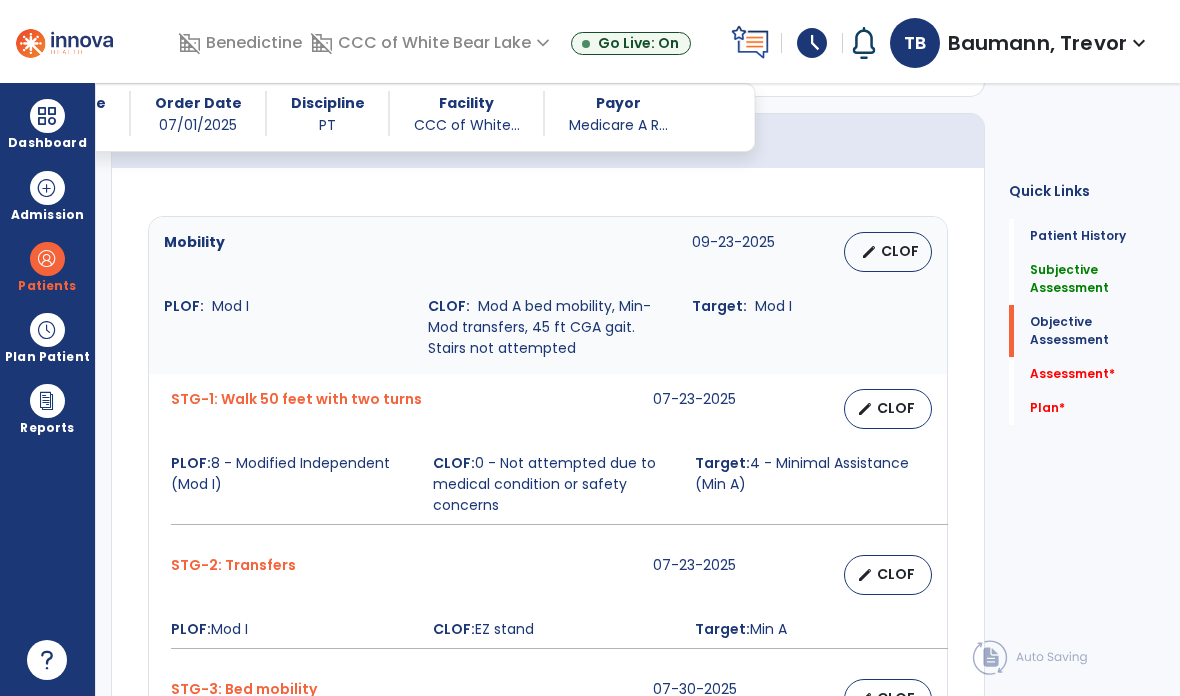 select on "**********" 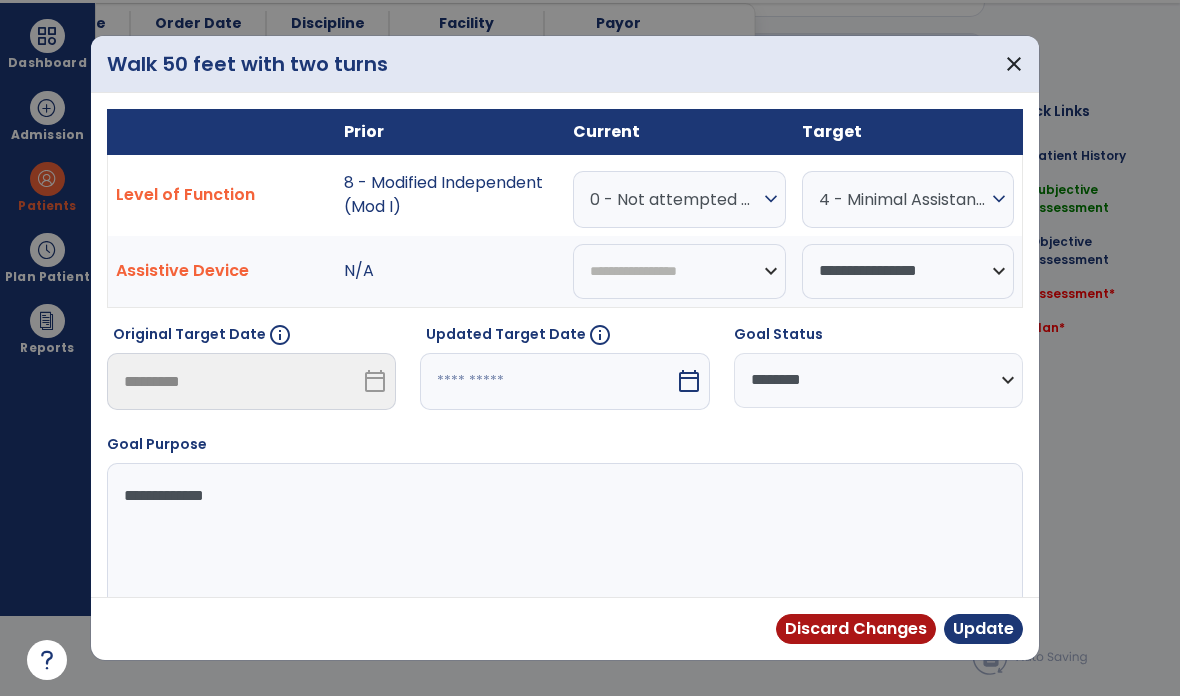 click on "Update" at bounding box center [983, 629] 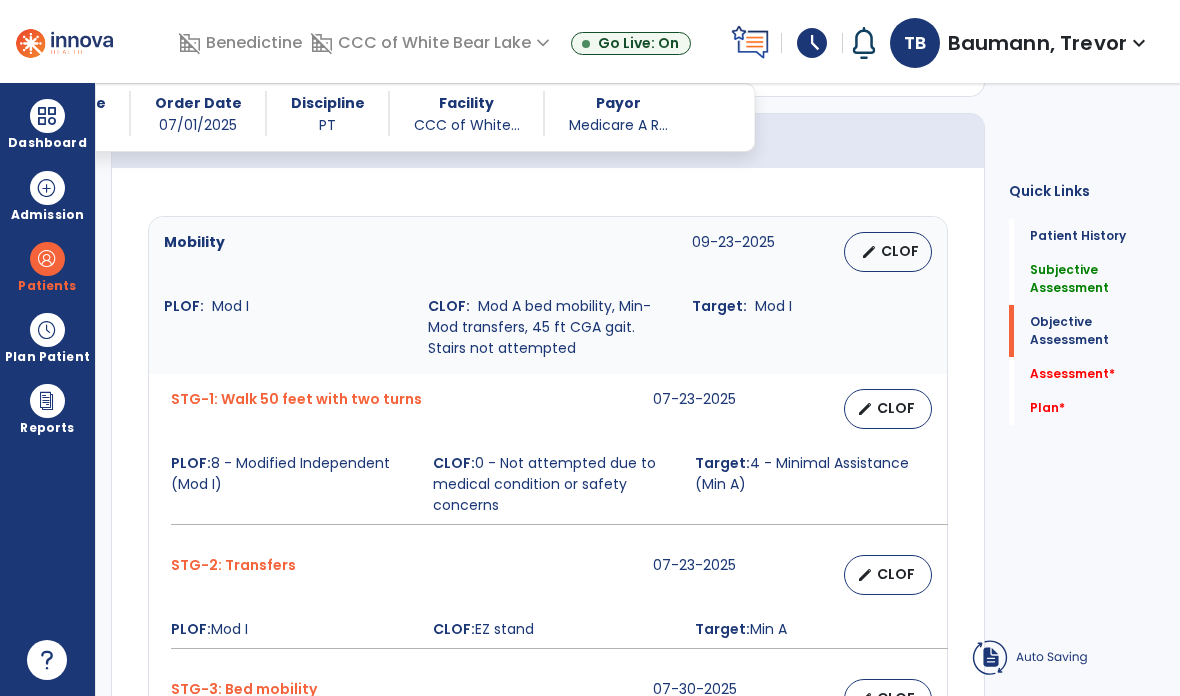 scroll, scrollTop: 80, scrollLeft: 0, axis: vertical 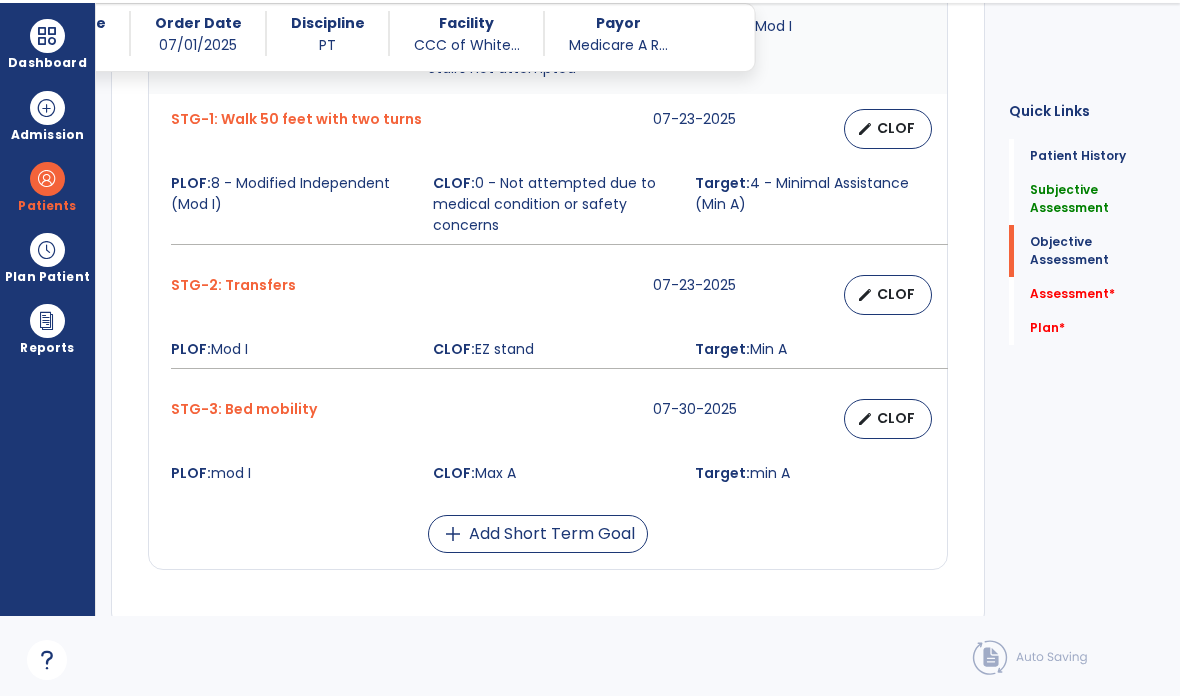 click on "CLOF" at bounding box center [896, 294] 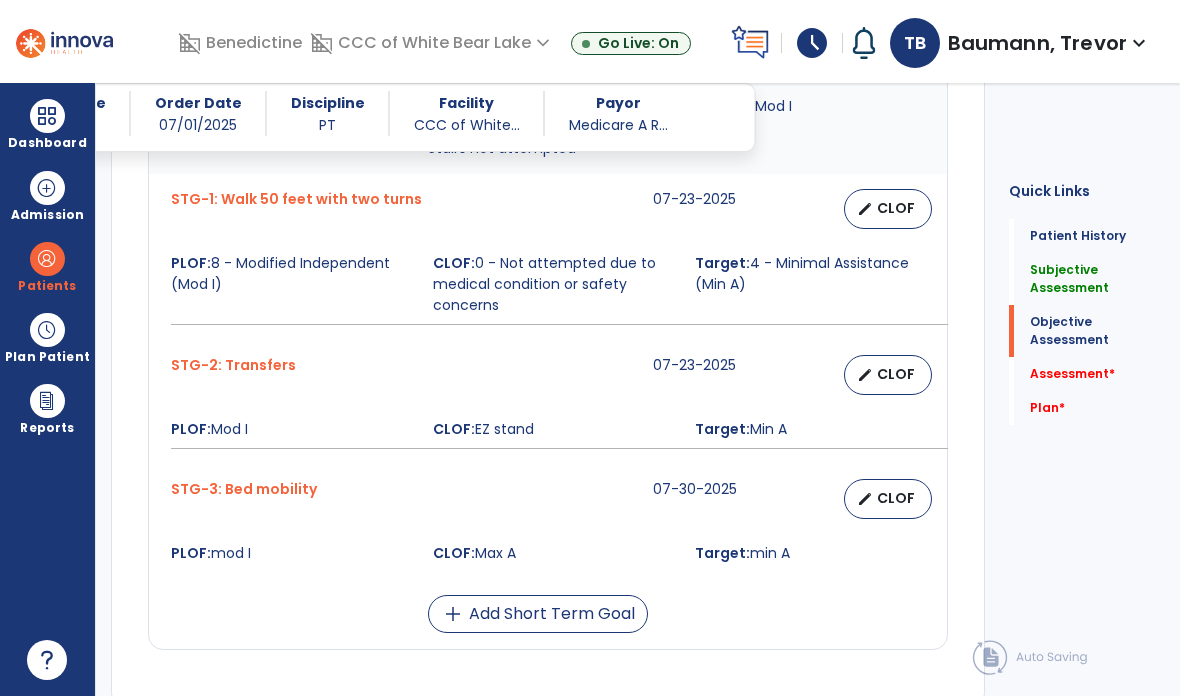 select on "**********" 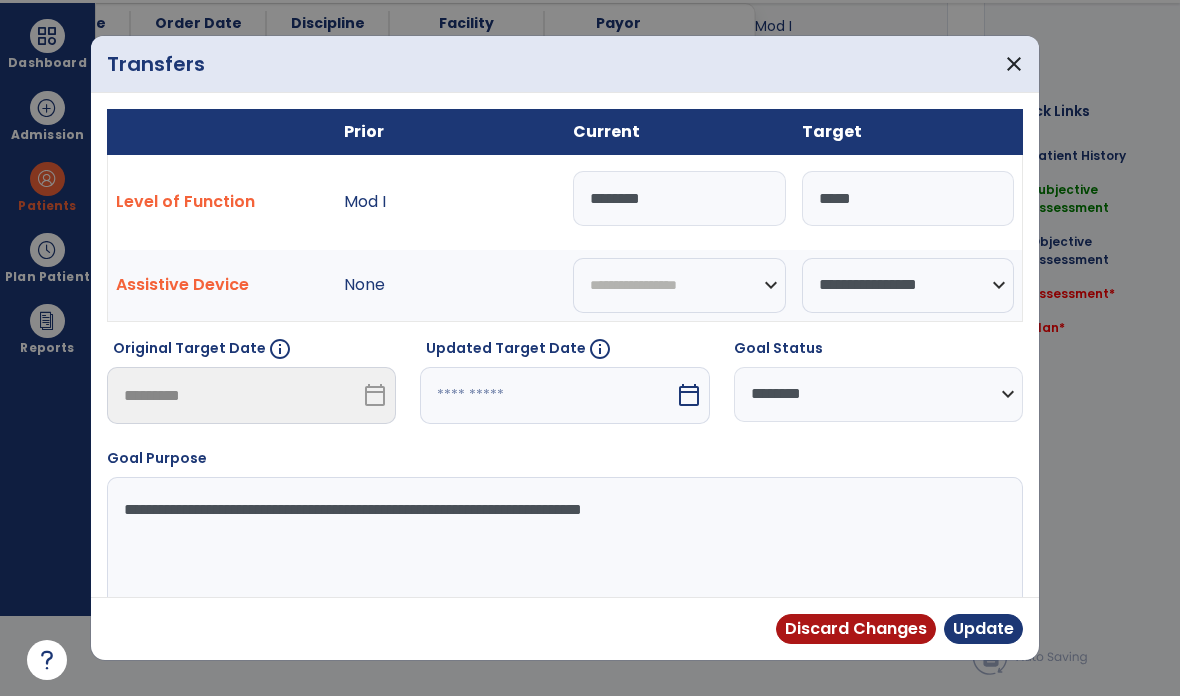 click on "********" at bounding box center (679, 198) 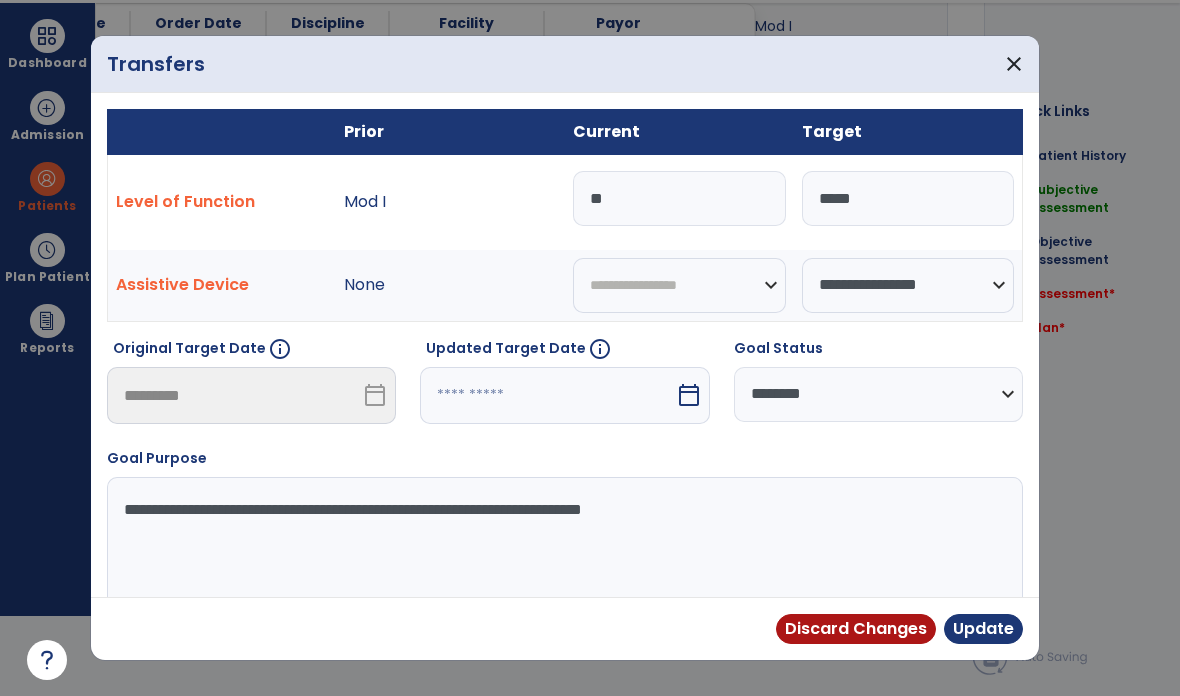 type on "*" 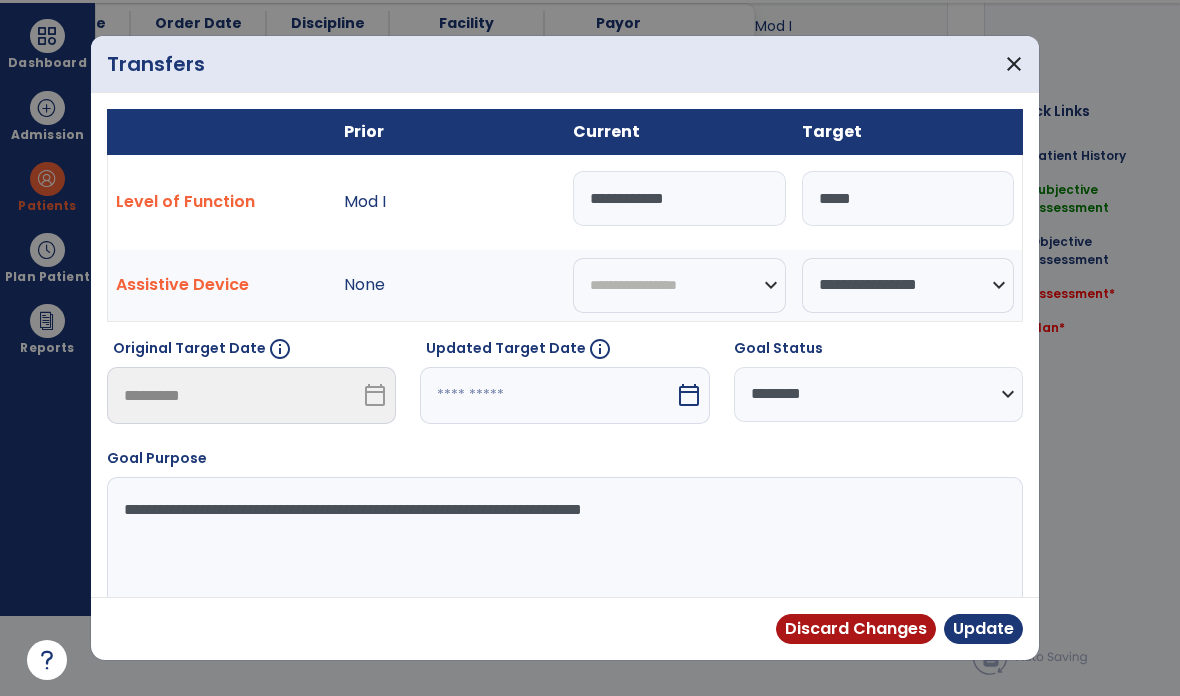 type on "**********" 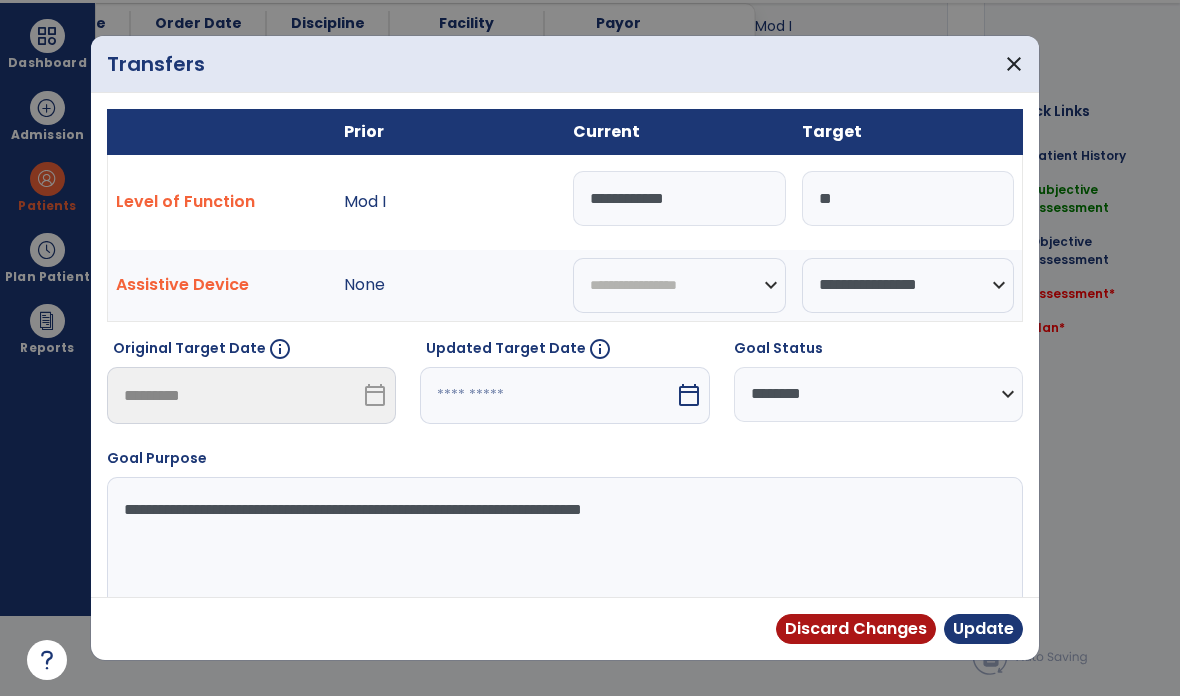 type on "*" 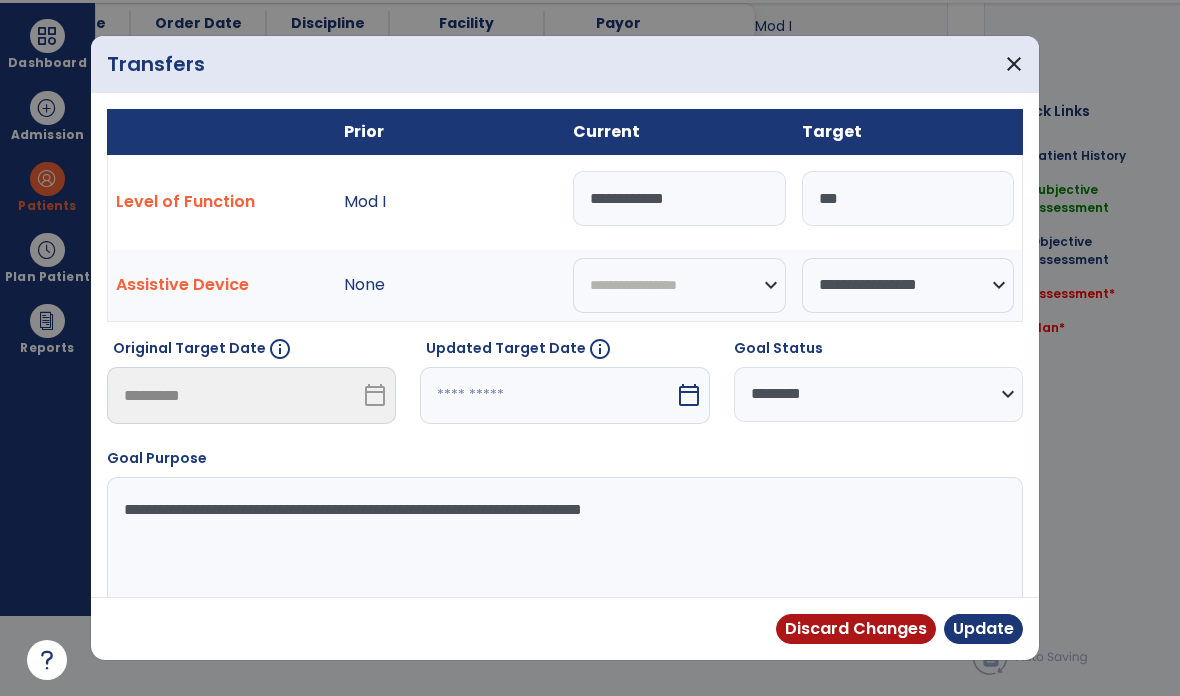 type on "***" 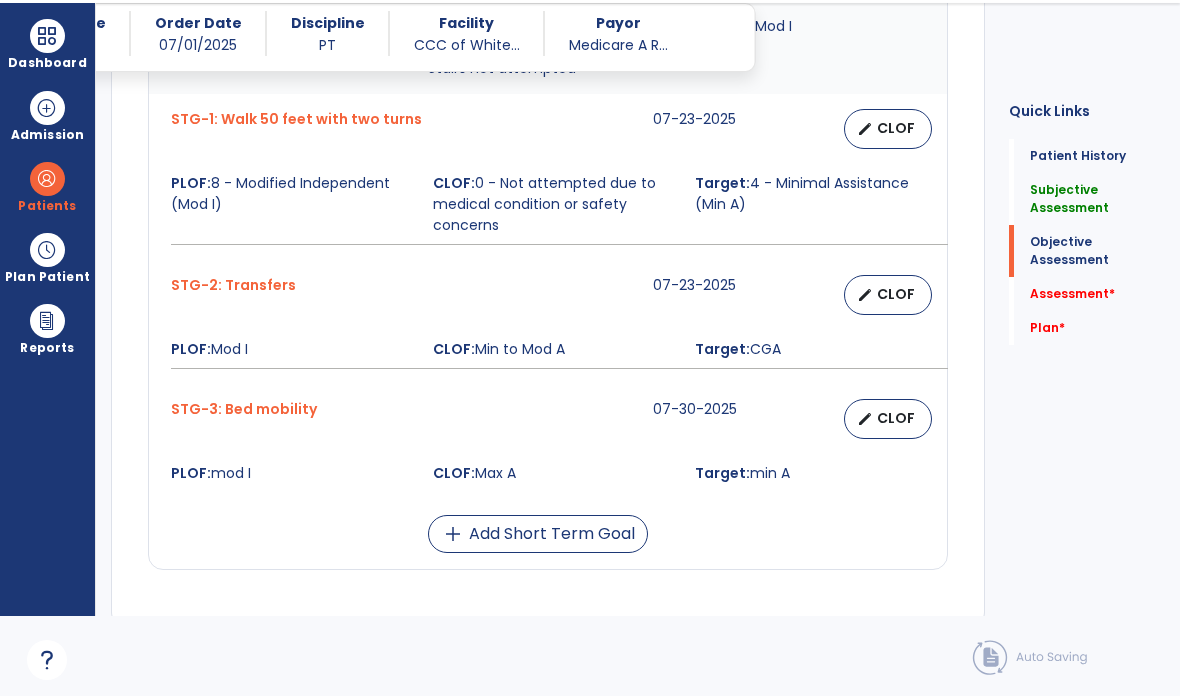 click on "CLOF" at bounding box center (896, 418) 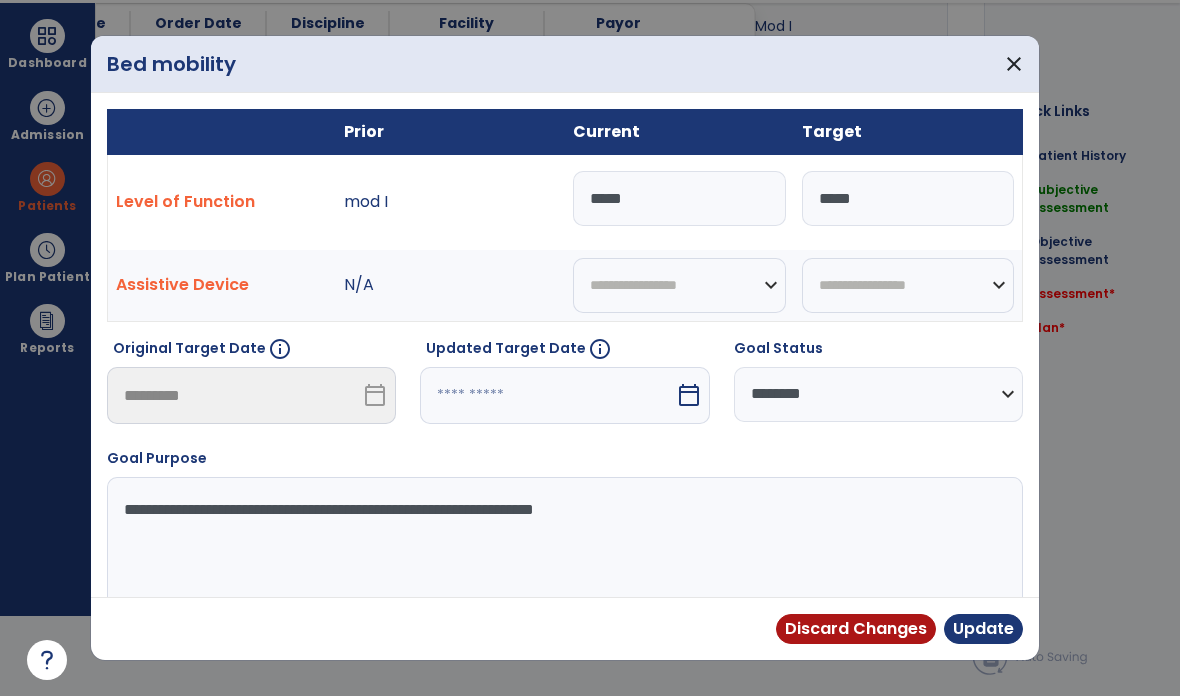 scroll, scrollTop: 0, scrollLeft: 0, axis: both 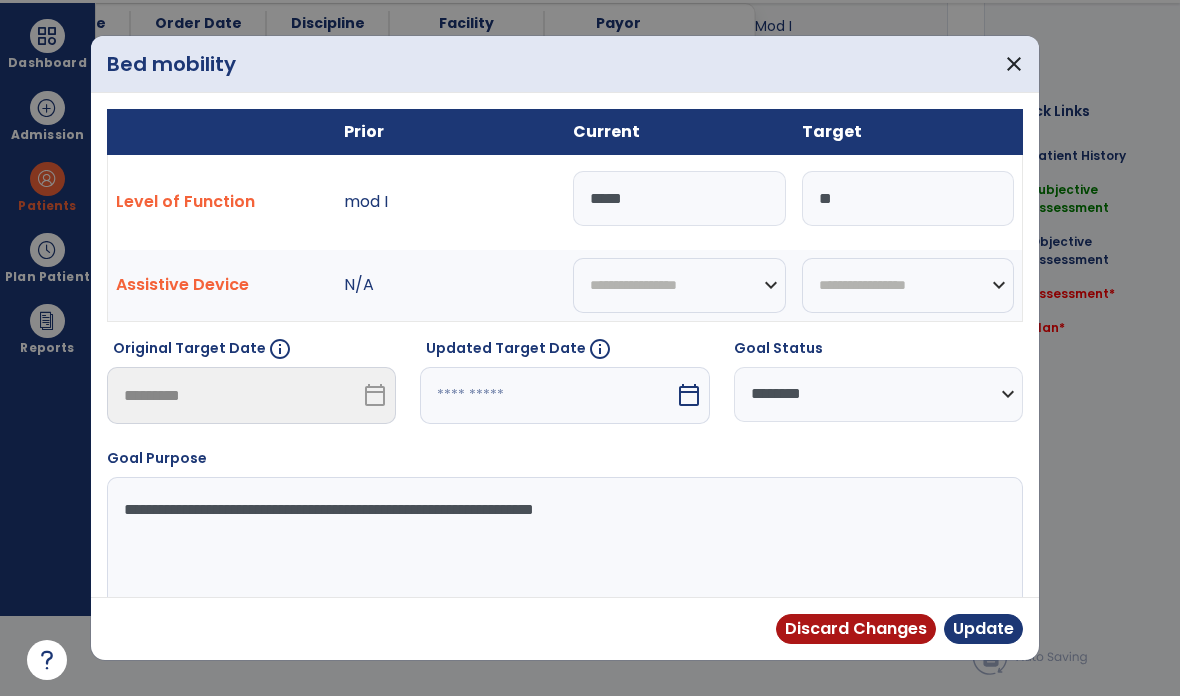 type on "*" 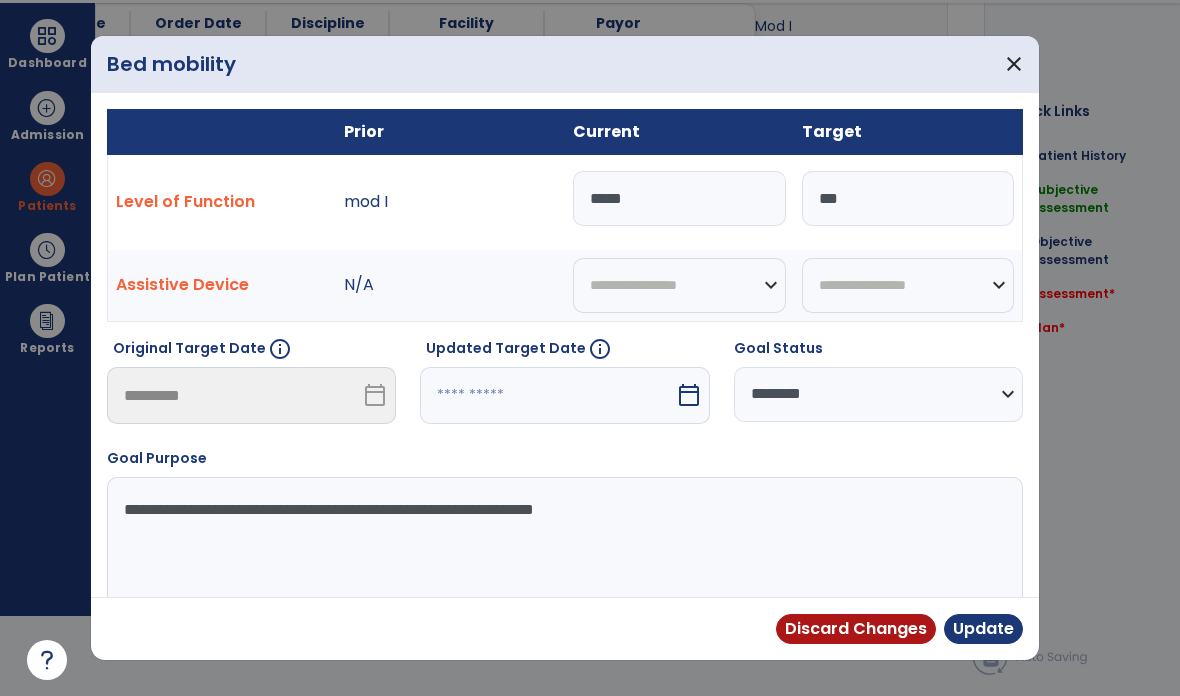 type on "***" 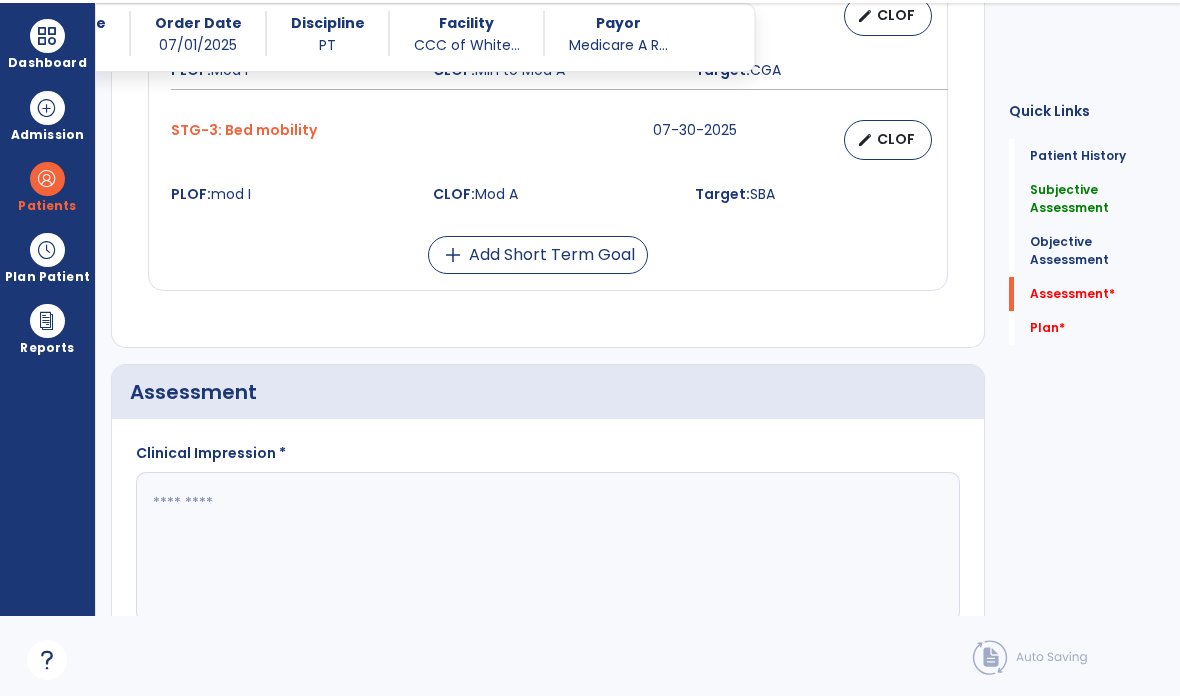 scroll, scrollTop: 1226, scrollLeft: 0, axis: vertical 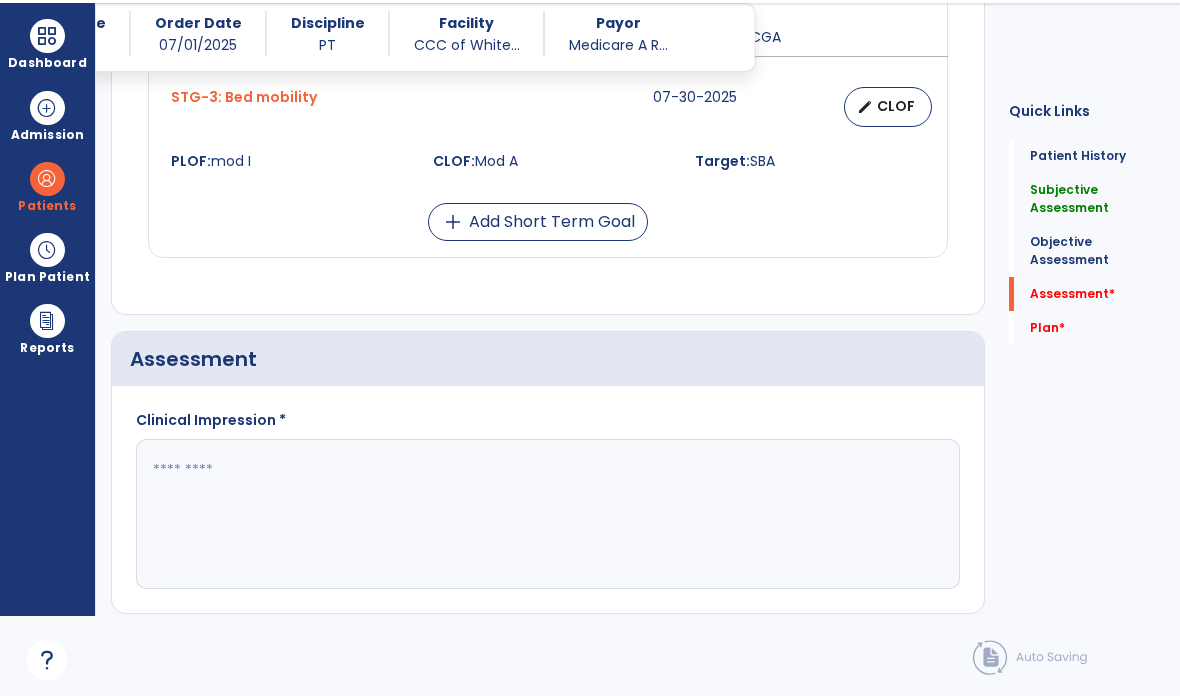 click on "Assessment   *" 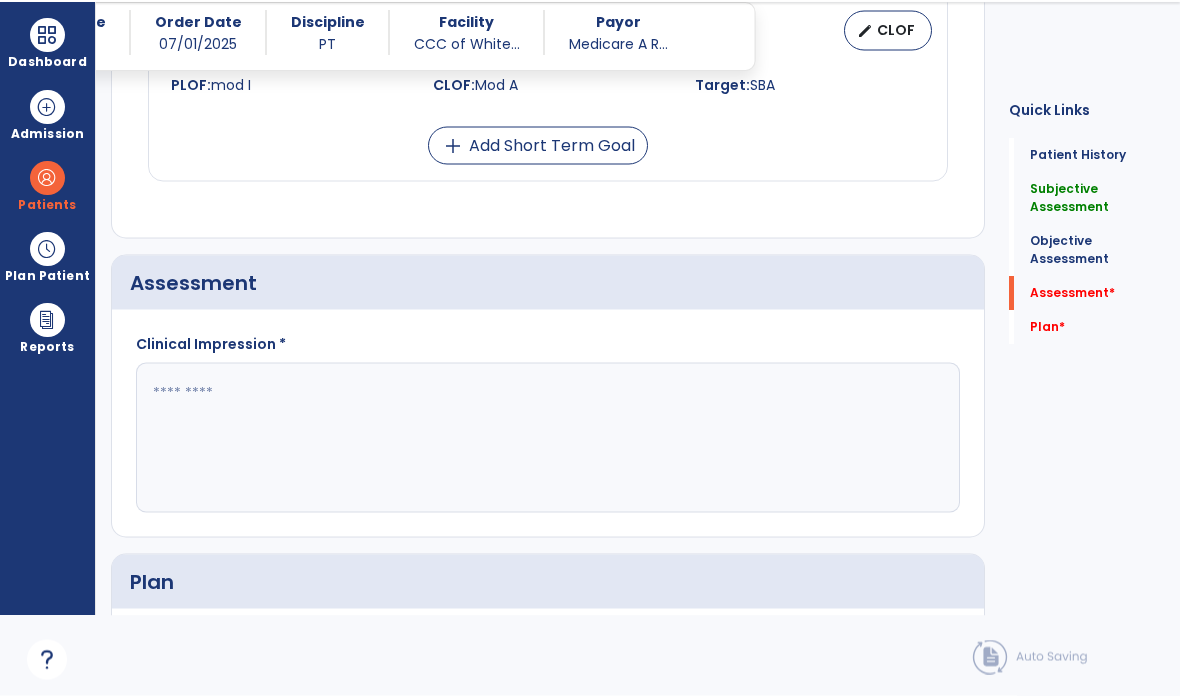 scroll, scrollTop: 1347, scrollLeft: 0, axis: vertical 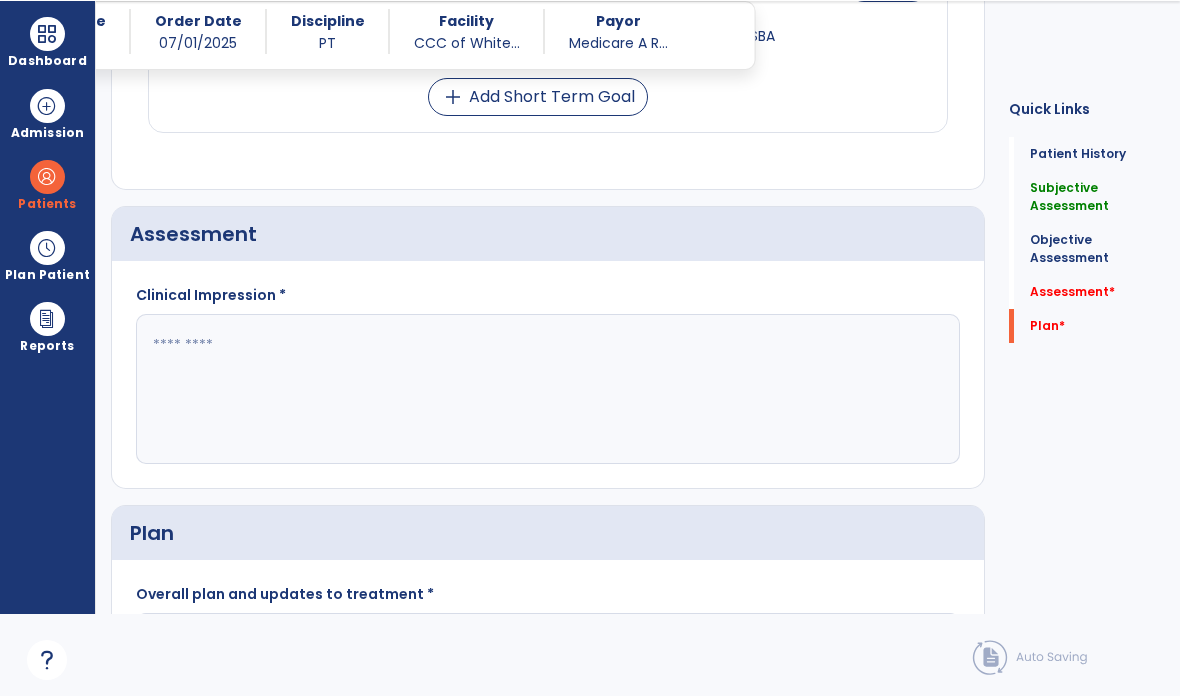 click 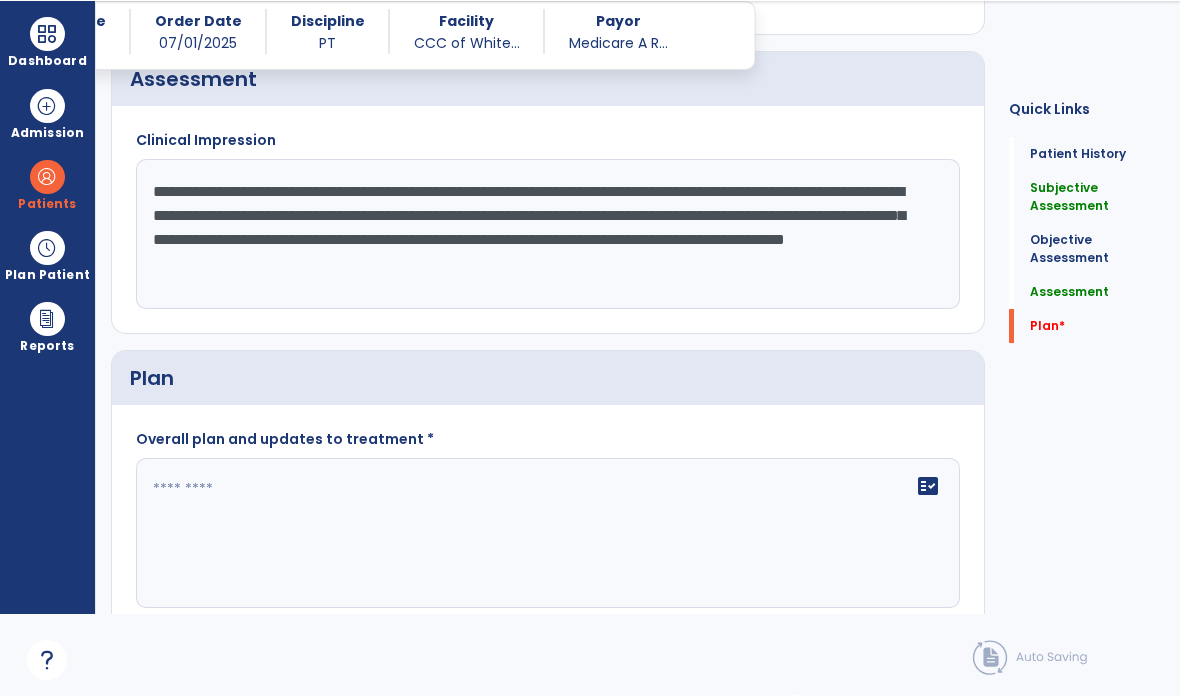 scroll, scrollTop: 1504, scrollLeft: 0, axis: vertical 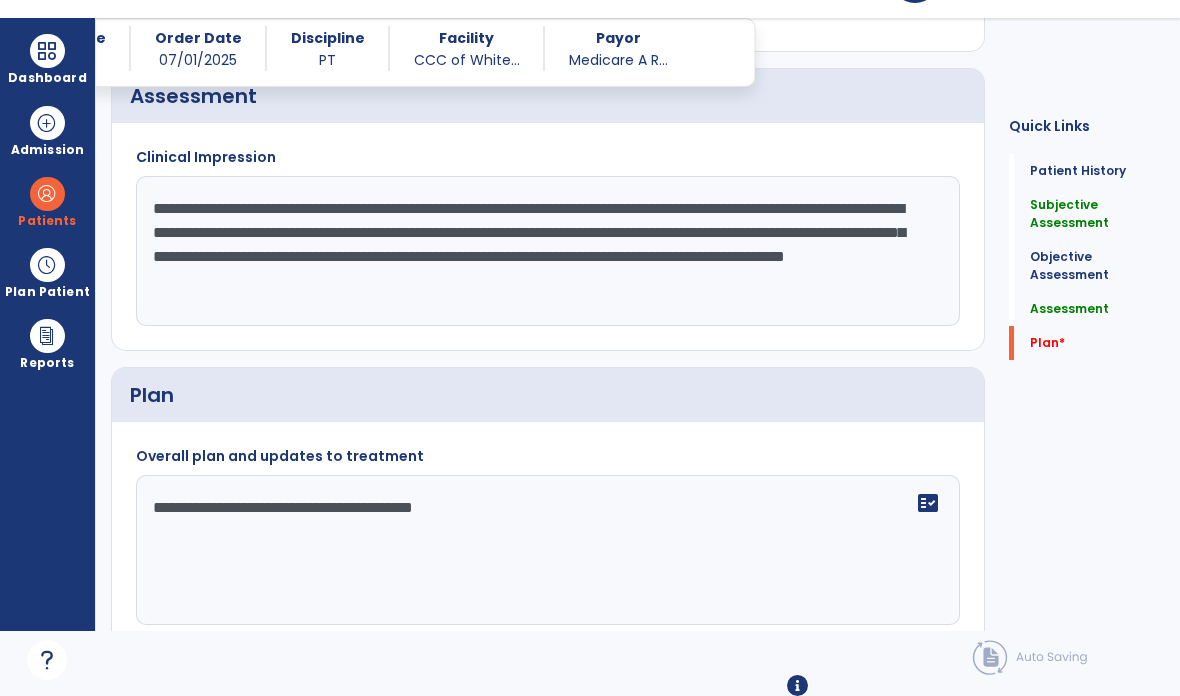 type on "**********" 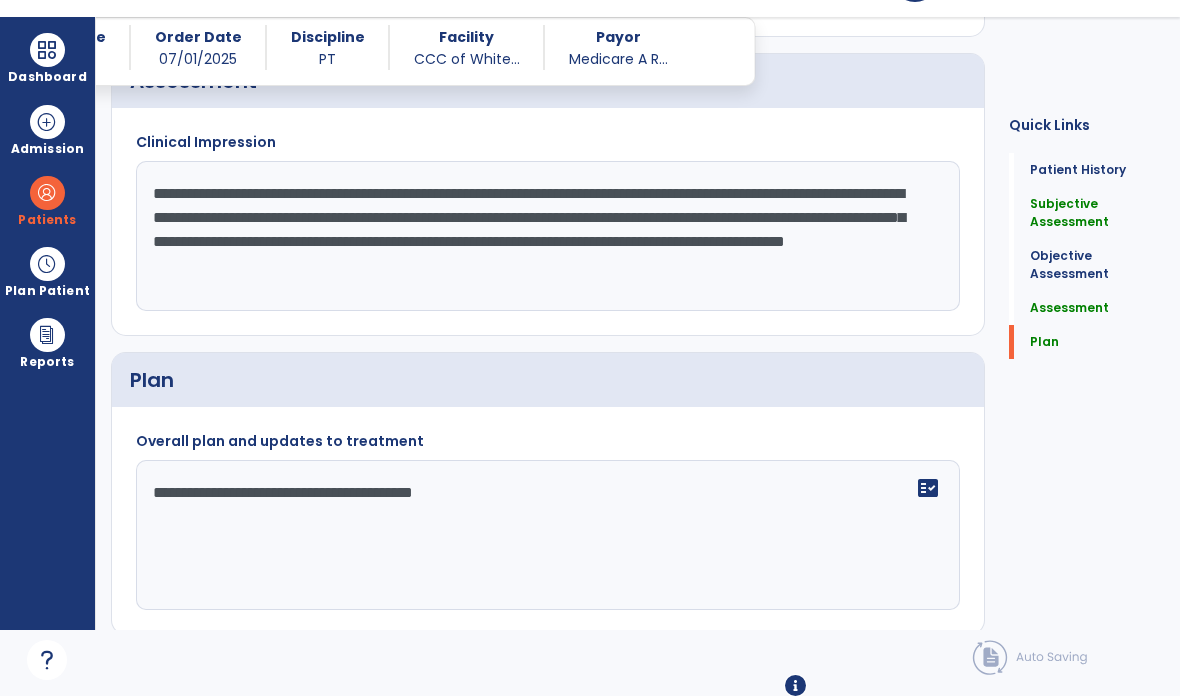 scroll, scrollTop: 1517, scrollLeft: 0, axis: vertical 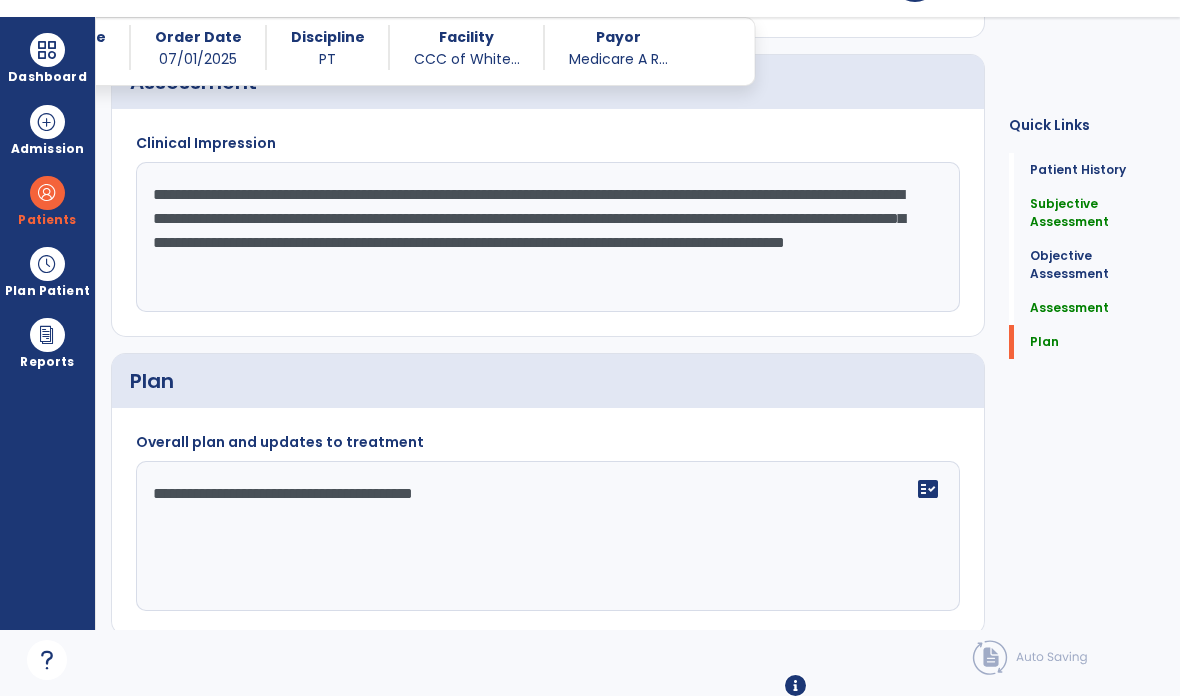 click on "chevron_right" 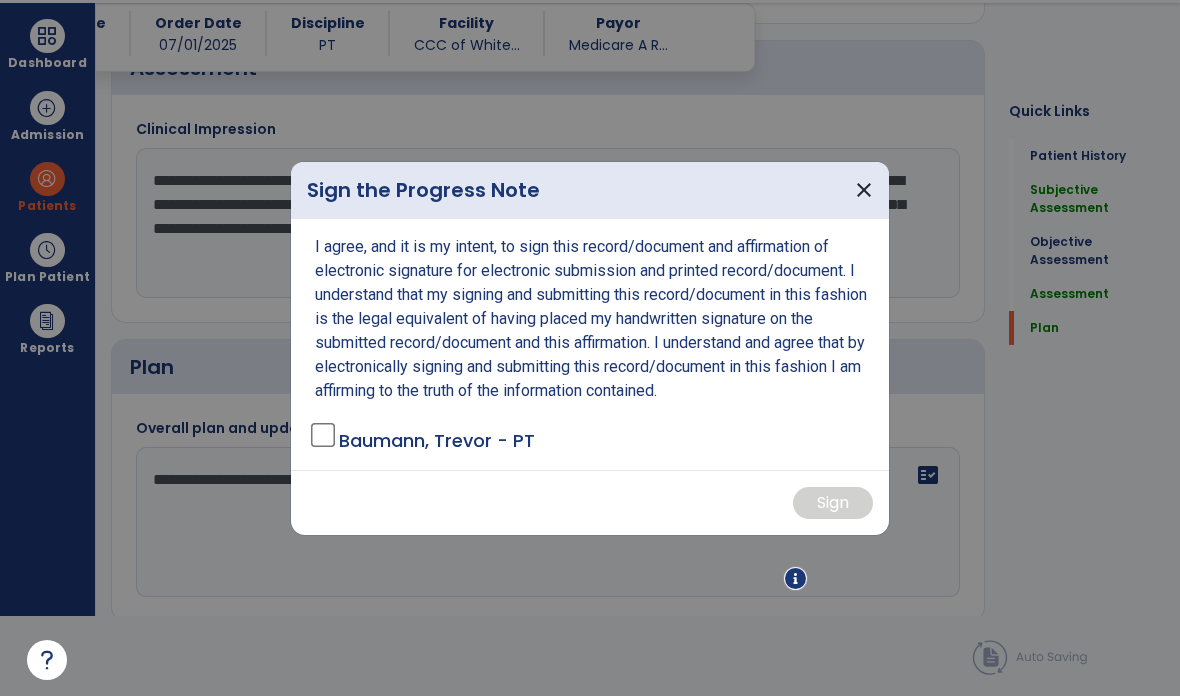 click on "I agree, and it is my intent, to sign this record/document and affirmation of electronic signature for electronic submission and printed record/document. I understand that my signing and submitting this record/document in this fashion is the legal equivalent of having placed my handwritten signature on the submitted record/document and this affirmation. I understand and agree that by electronically signing and submitting this record/document in this fashion I am affirming to the truth of the information contained.  Baumann, Trevor  - PT" at bounding box center (590, 344) 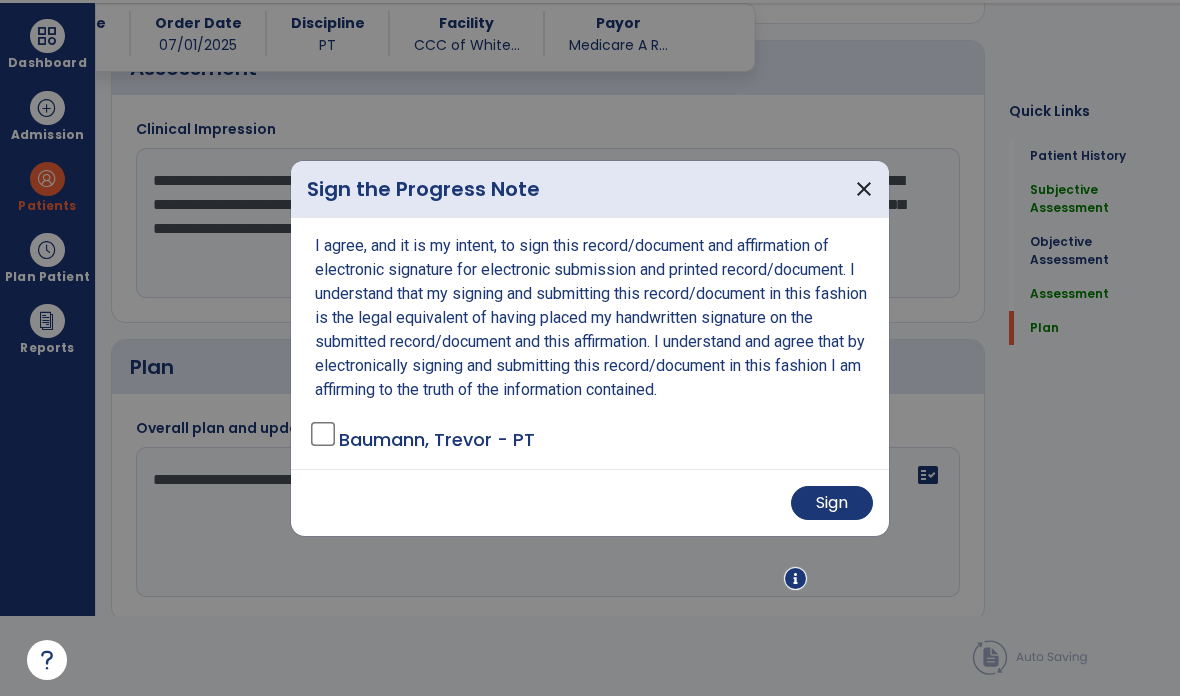 click on "Sign" at bounding box center (590, 502) 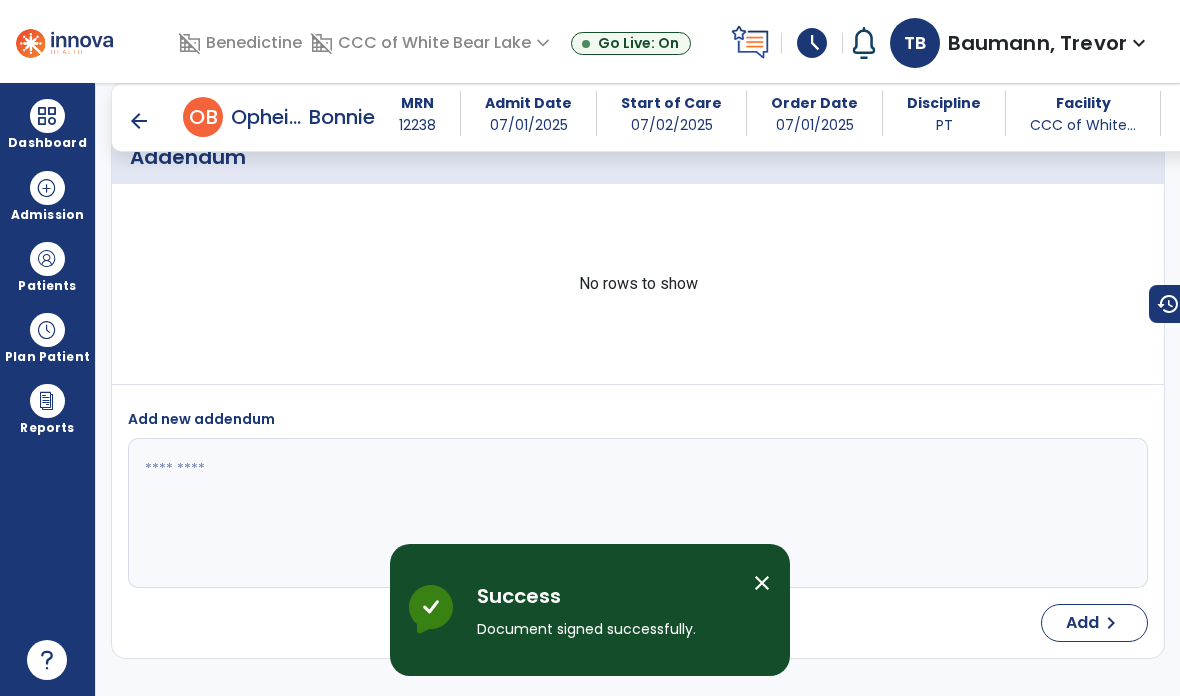 scroll, scrollTop: 80, scrollLeft: 0, axis: vertical 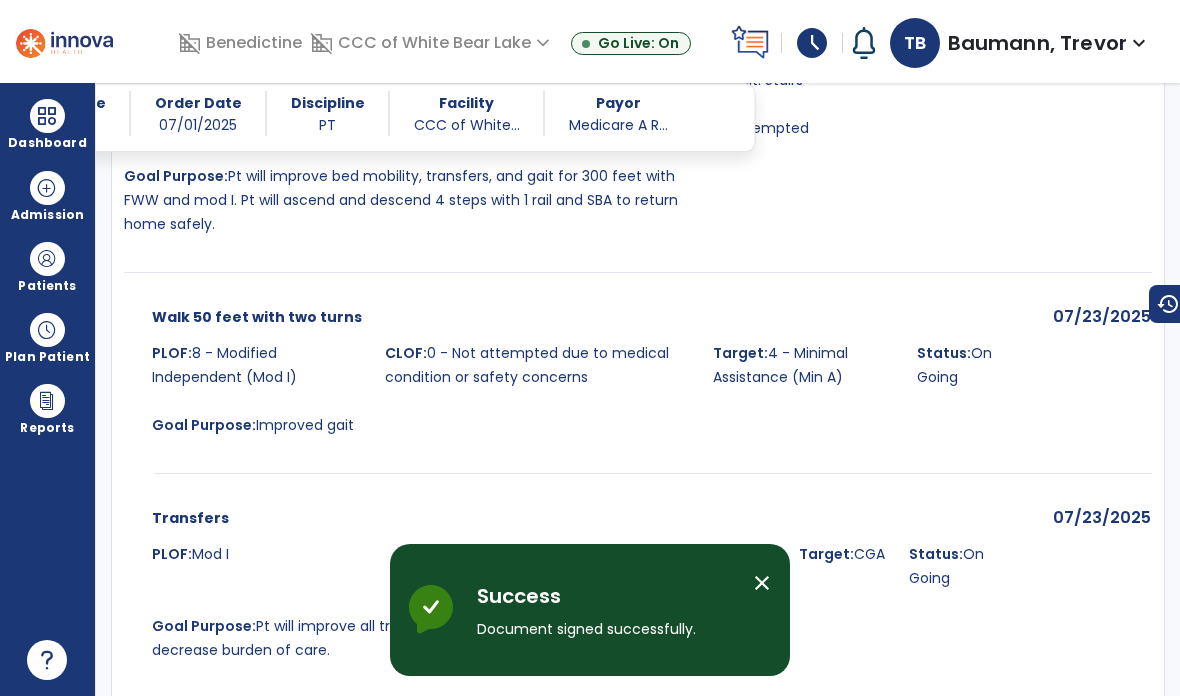 click on "Dashboard" at bounding box center [47, 143] 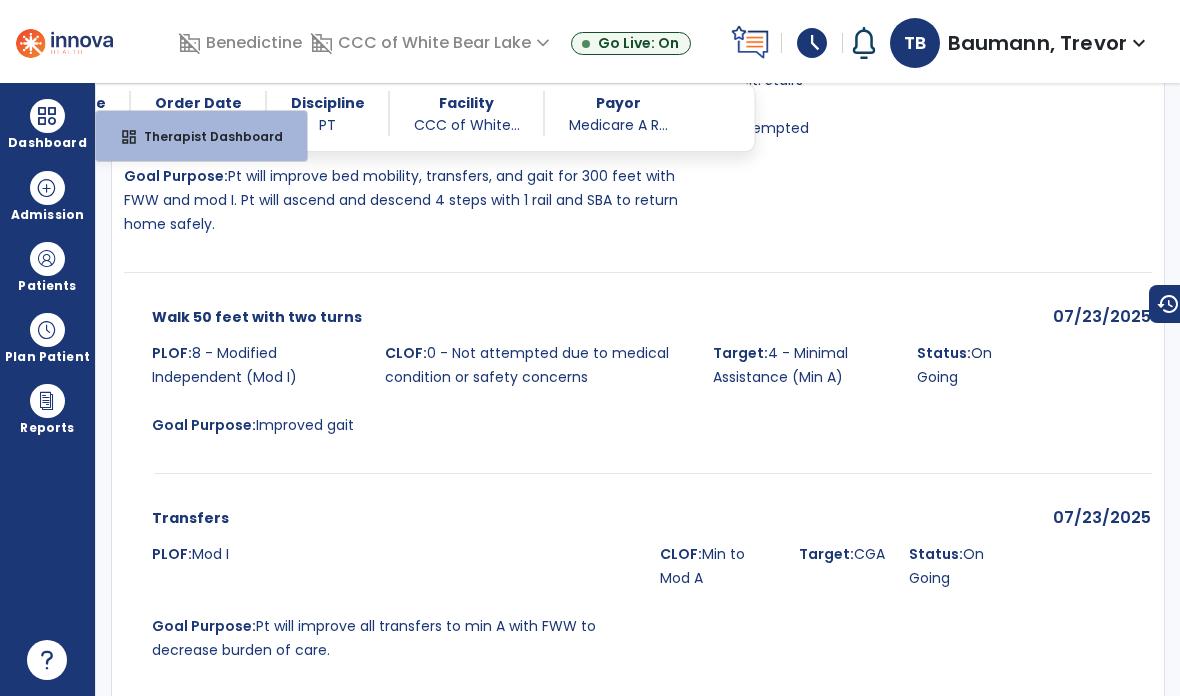click on "Therapist Dashboard" at bounding box center [205, 136] 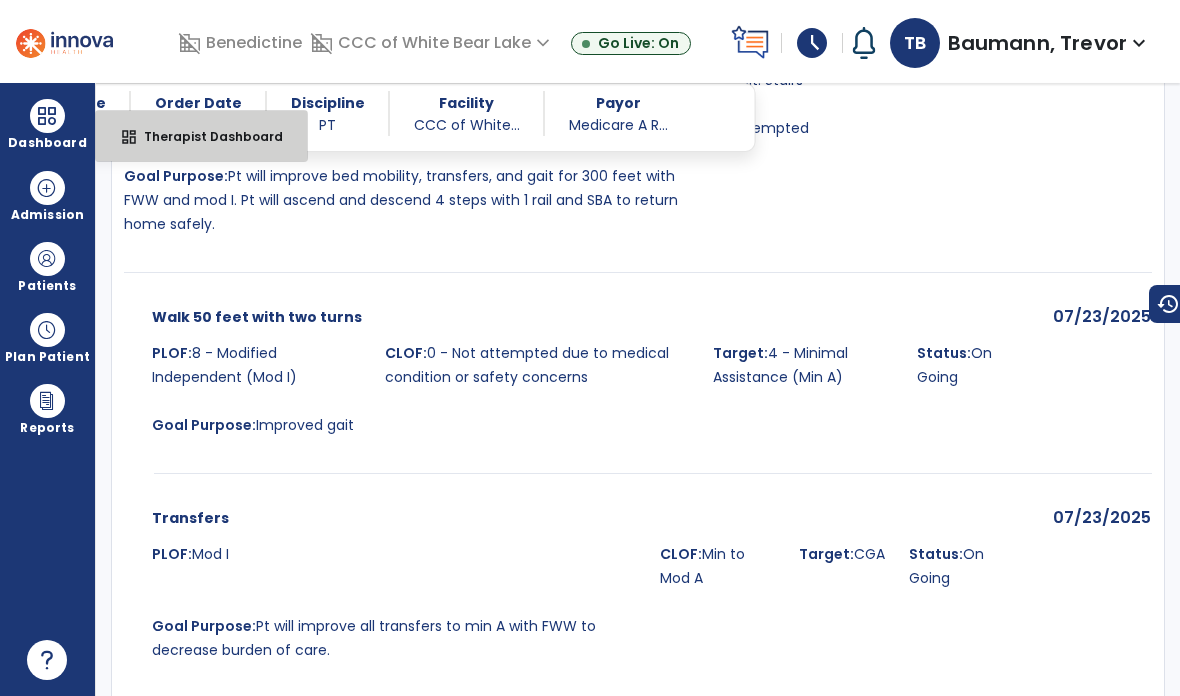 select on "****" 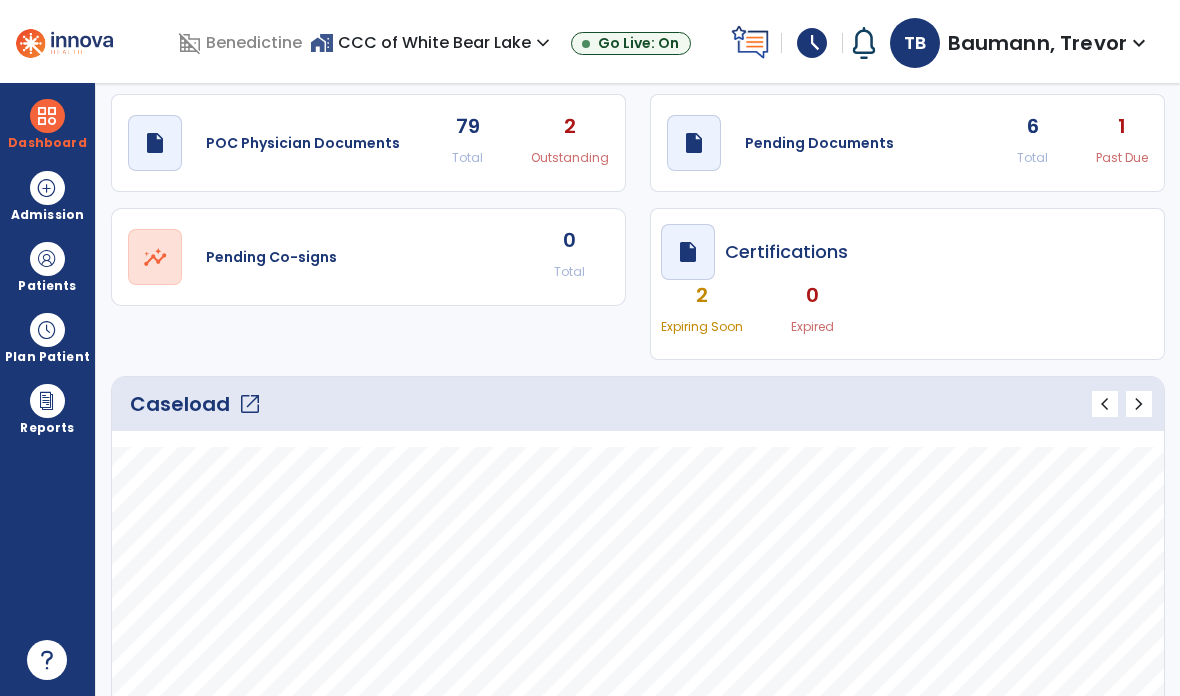 scroll, scrollTop: 33, scrollLeft: 0, axis: vertical 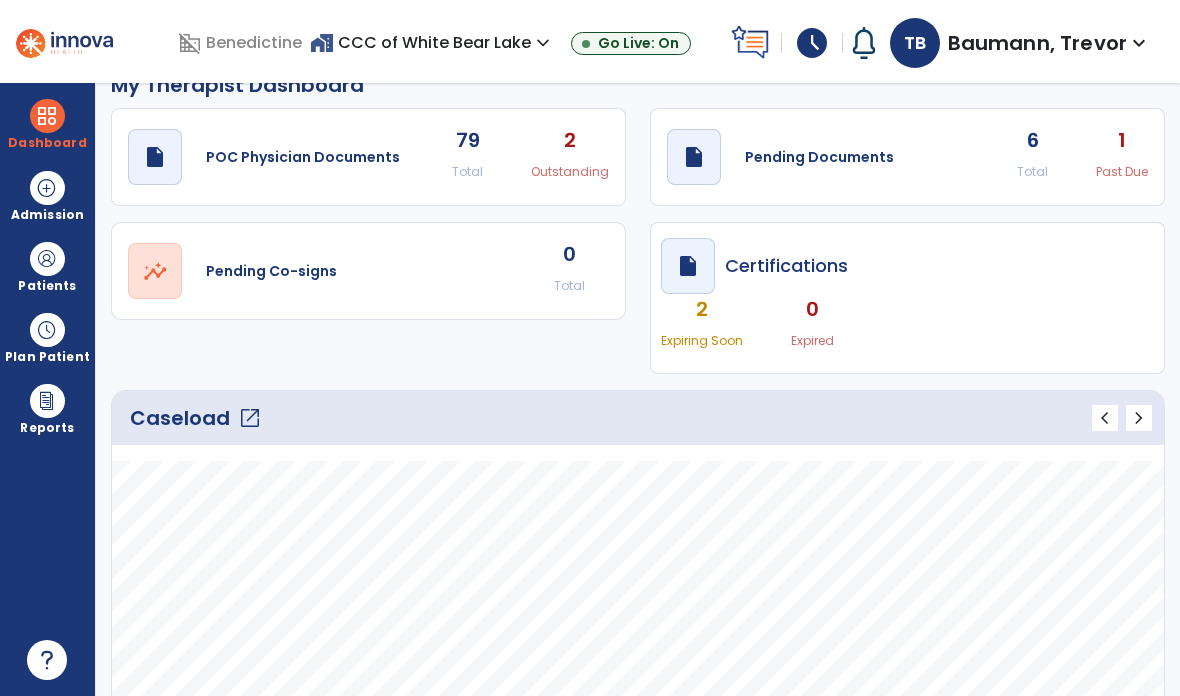 click on "Caseload   open_in_new" 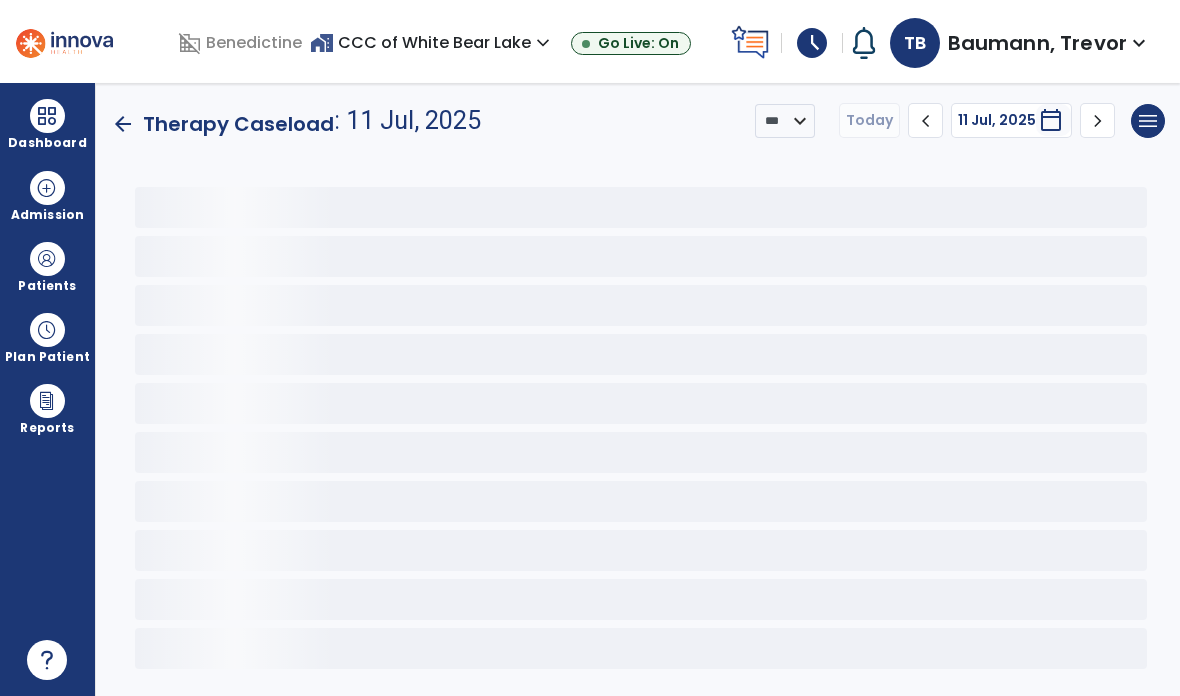 click 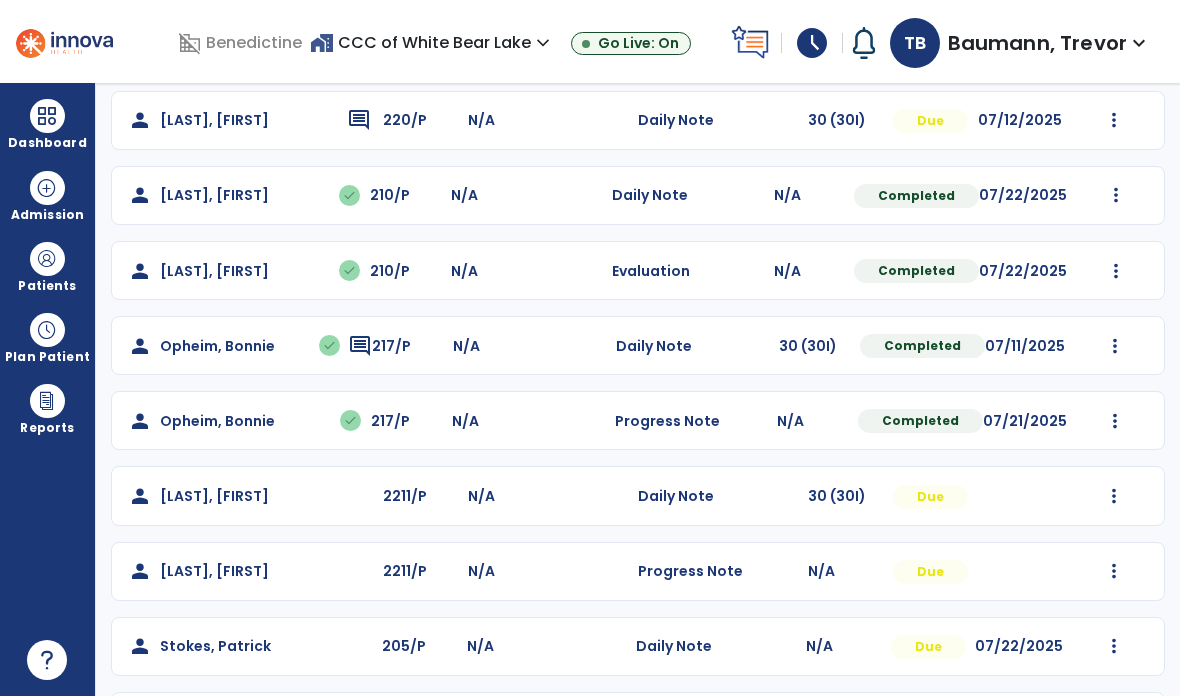 scroll, scrollTop: 413, scrollLeft: 0, axis: vertical 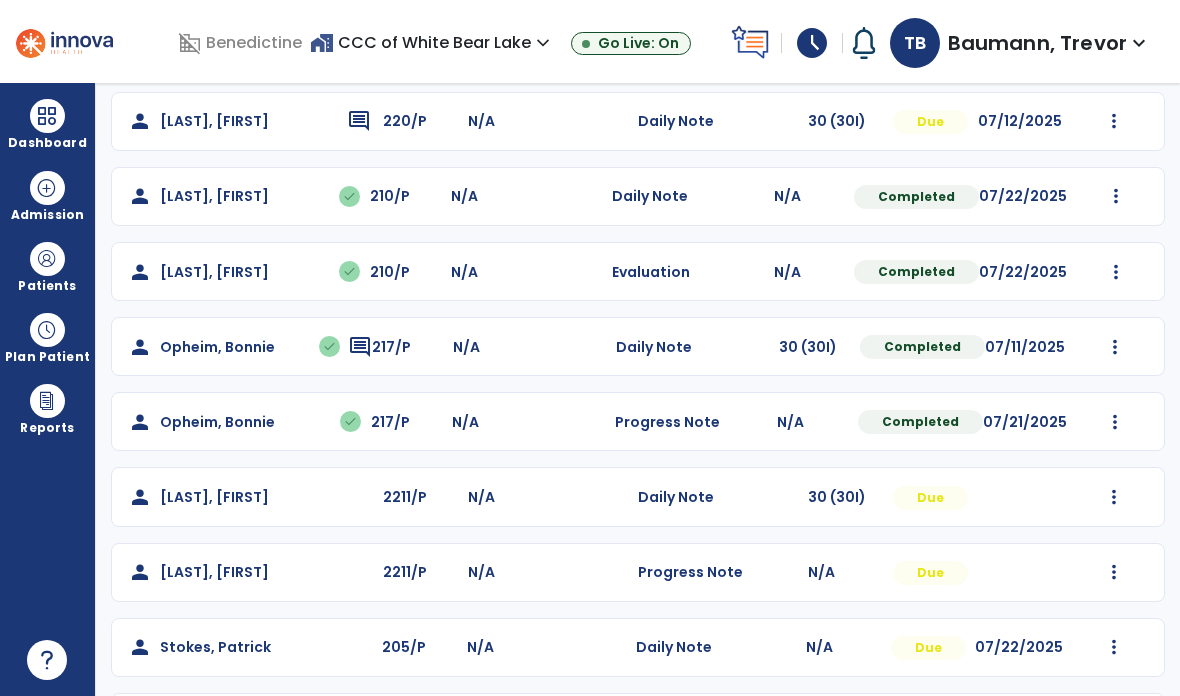 click at bounding box center [1114, 121] 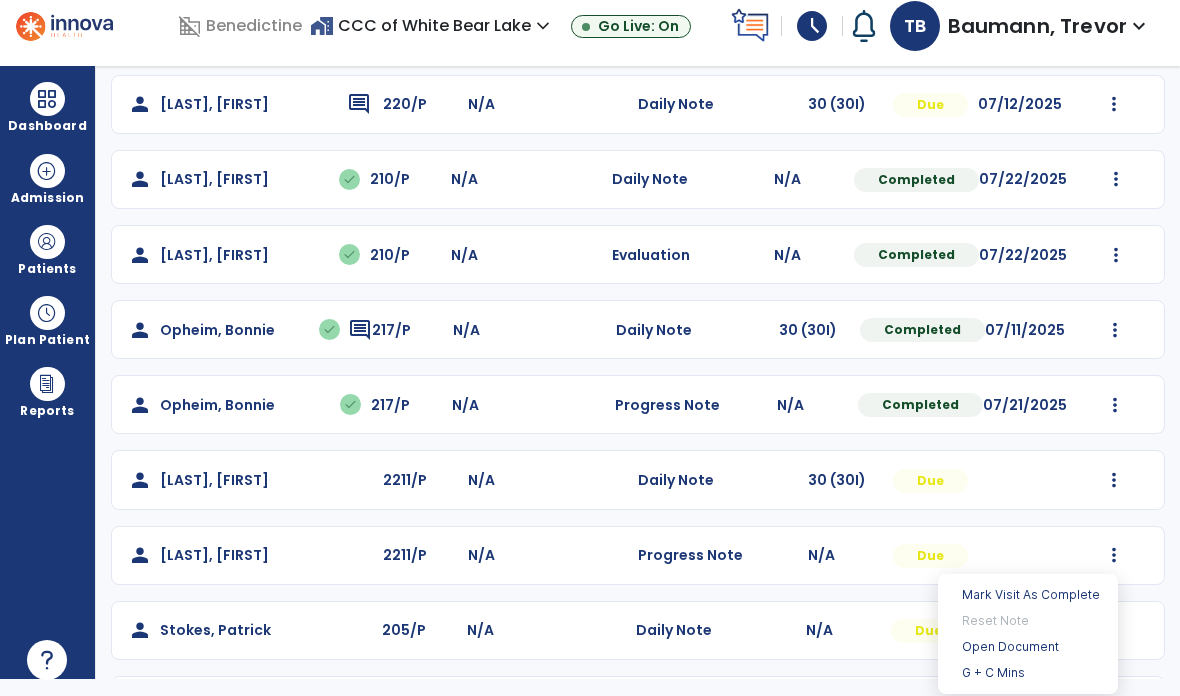 click at bounding box center (1114, 104) 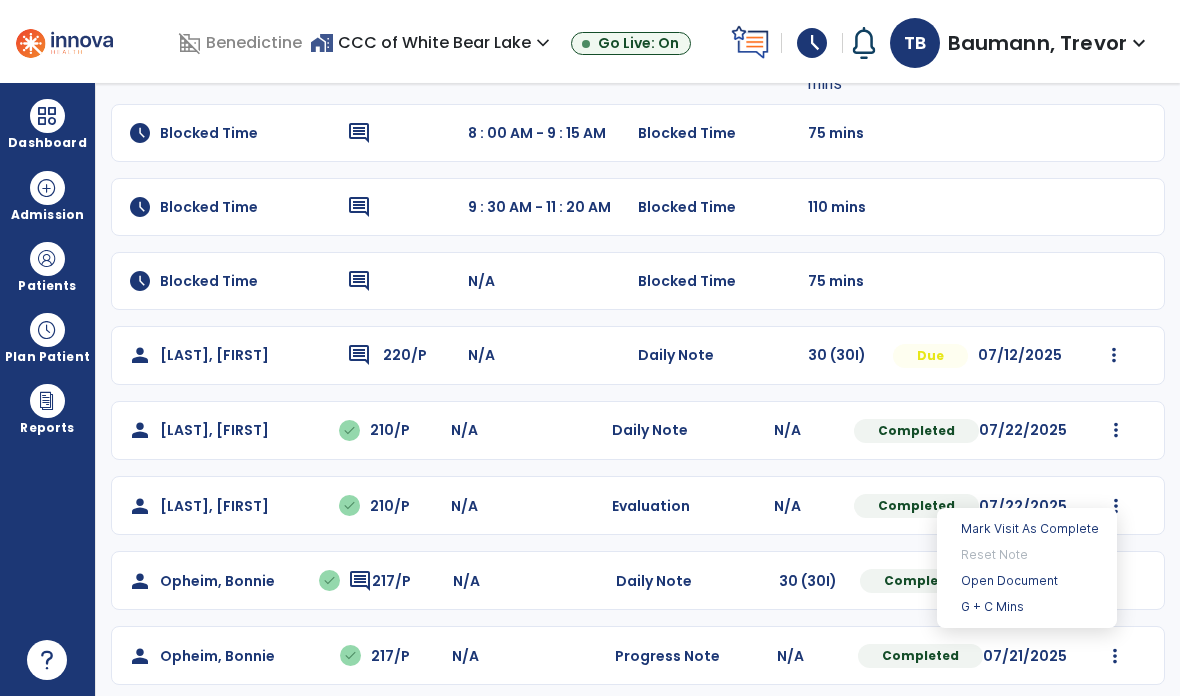 scroll, scrollTop: 161, scrollLeft: 0, axis: vertical 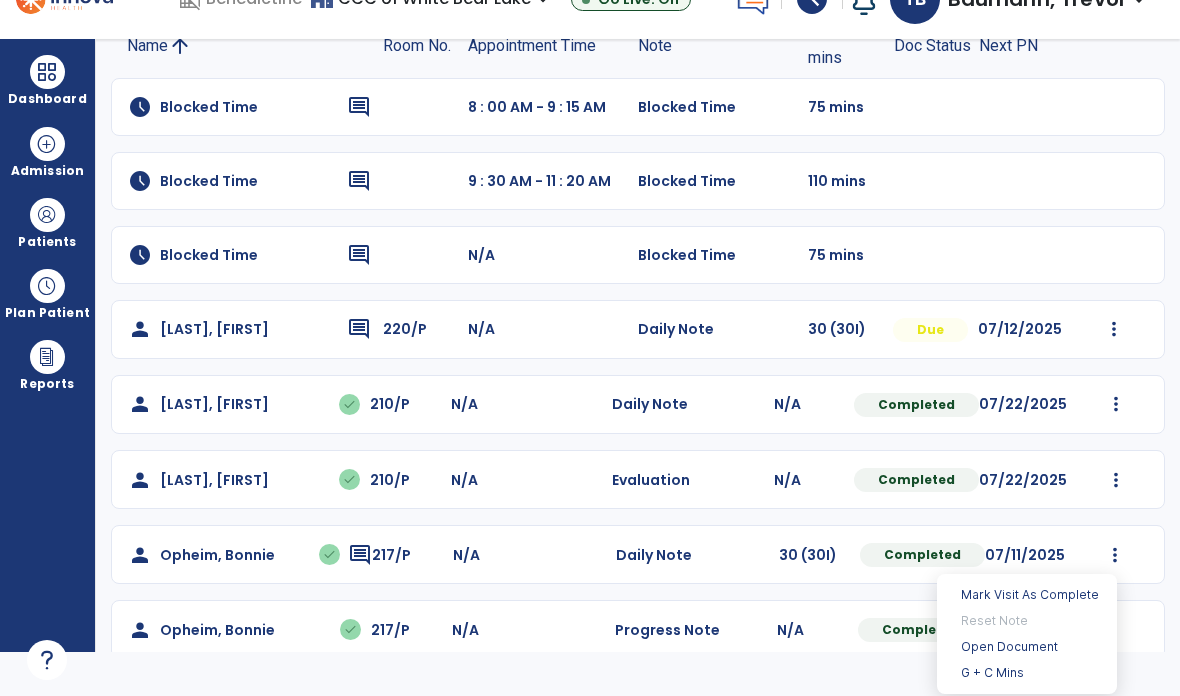 click at bounding box center (1114, 329) 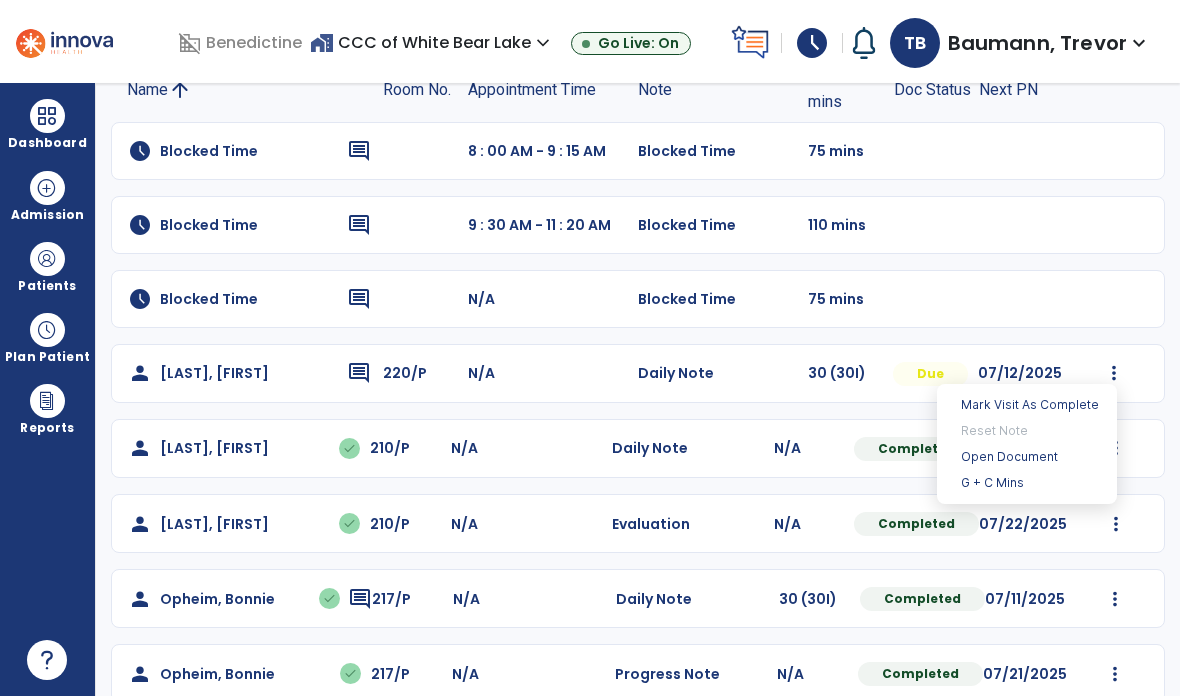 click on "Open Document" at bounding box center (1027, 457) 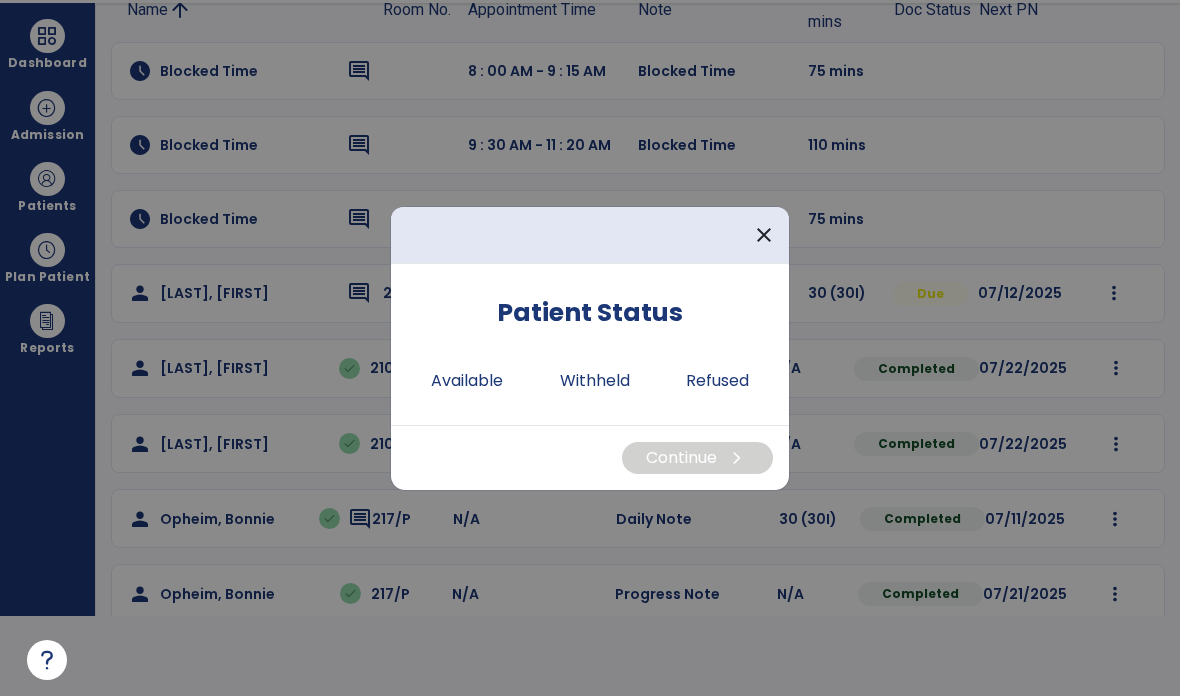 scroll, scrollTop: 0, scrollLeft: 0, axis: both 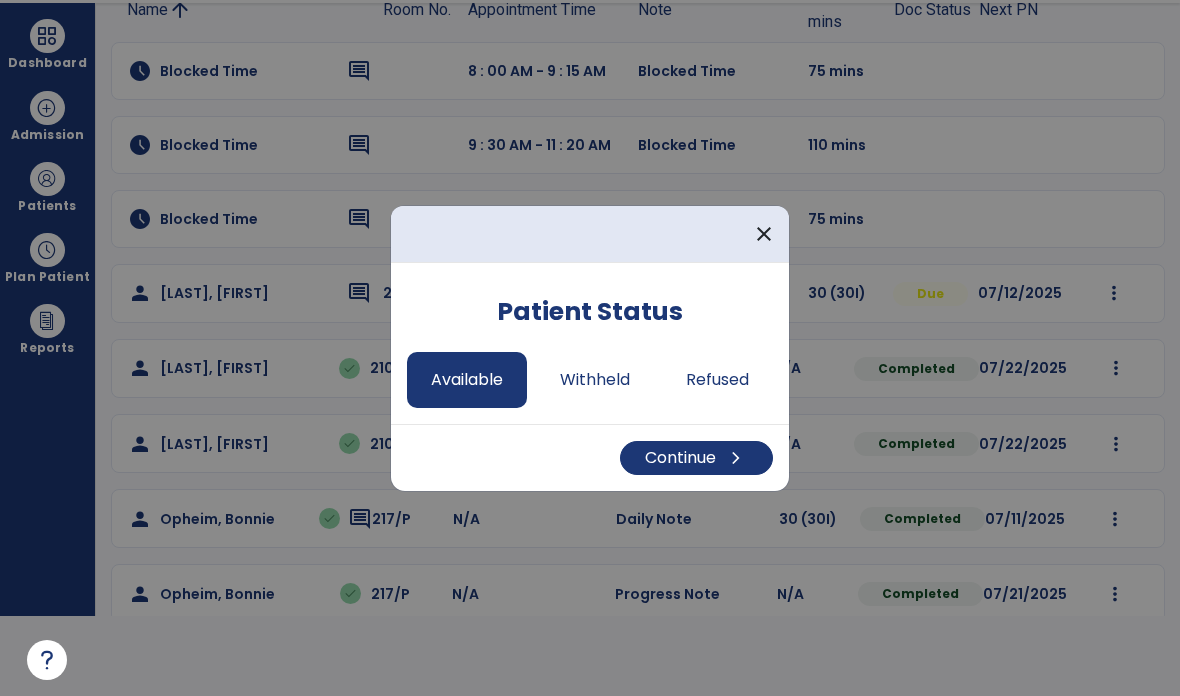 click on "Continue   chevron_right" at bounding box center (696, 458) 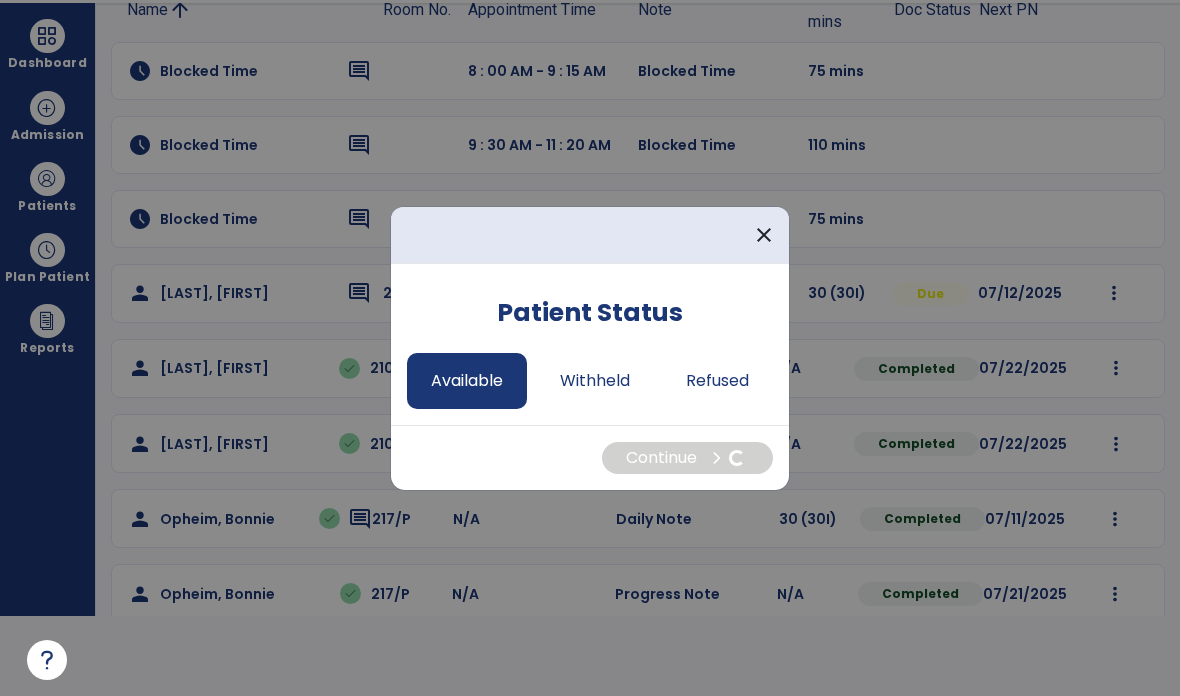 scroll, scrollTop: 80, scrollLeft: 0, axis: vertical 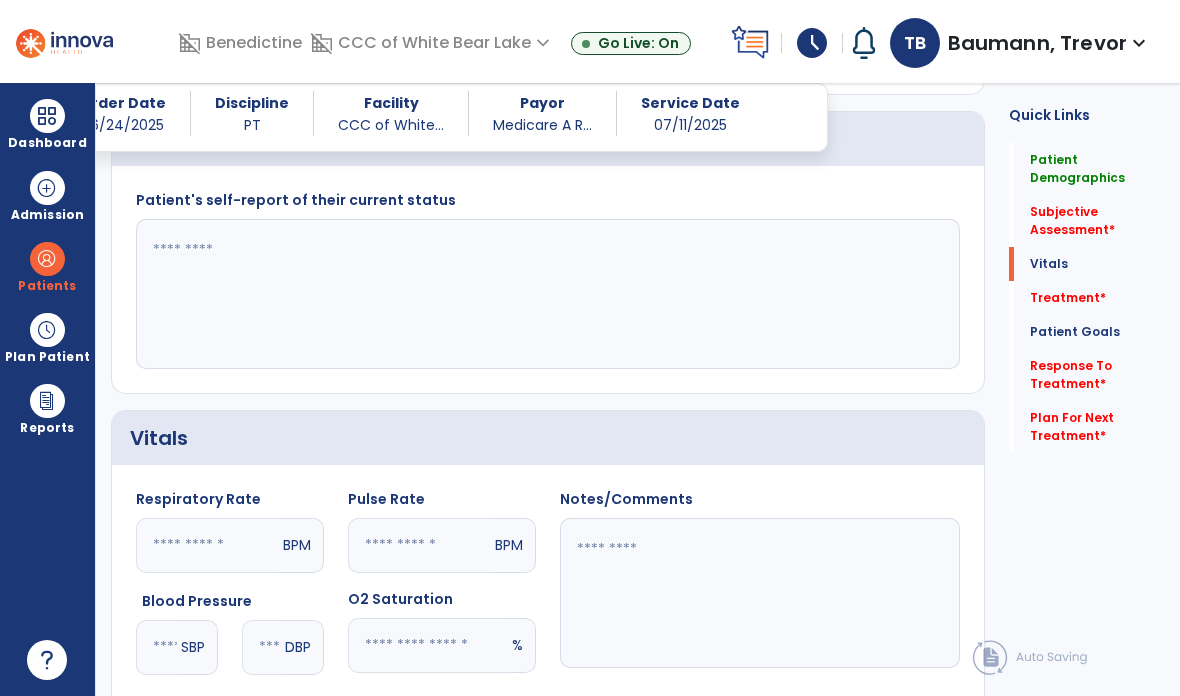 click 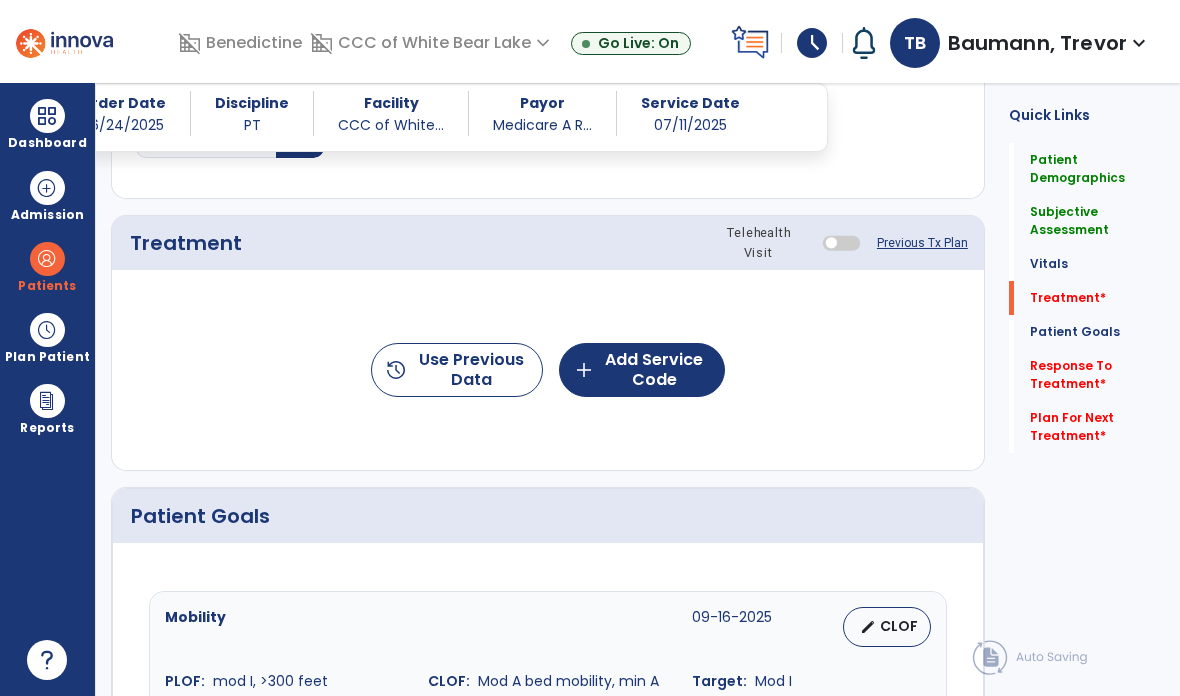 scroll, scrollTop: 1034, scrollLeft: 0, axis: vertical 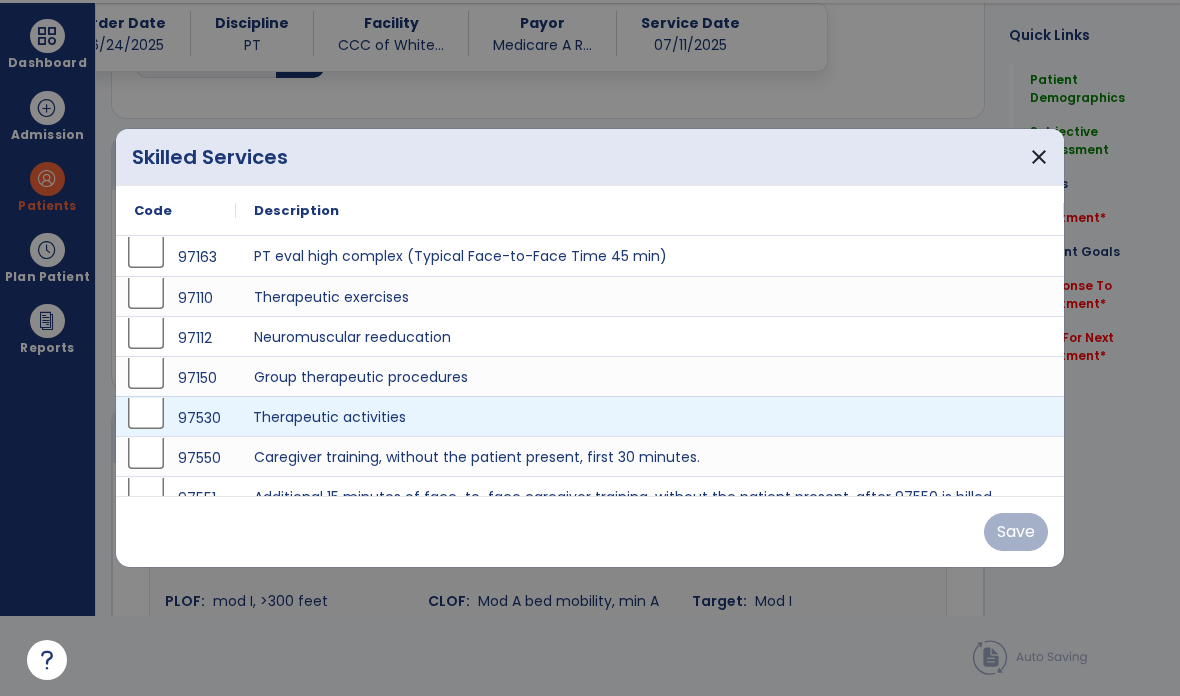 click on "Therapeutic activities" at bounding box center (650, 416) 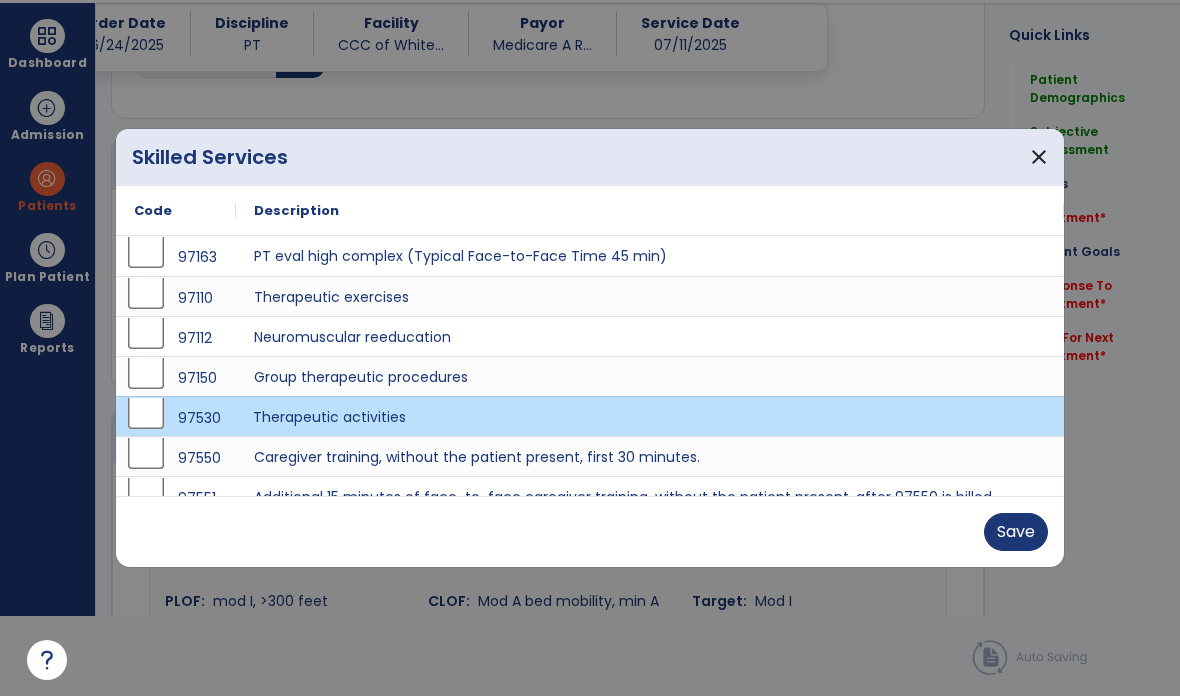 click on "Save" at bounding box center (1016, 532) 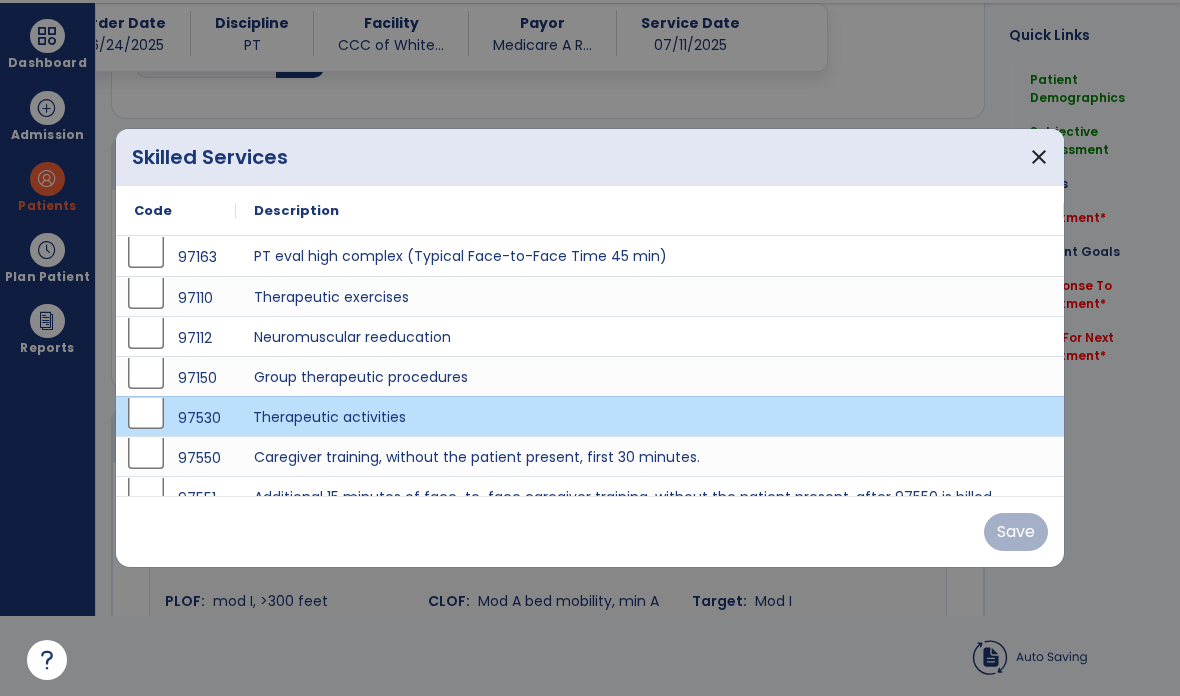 scroll, scrollTop: 80, scrollLeft: 0, axis: vertical 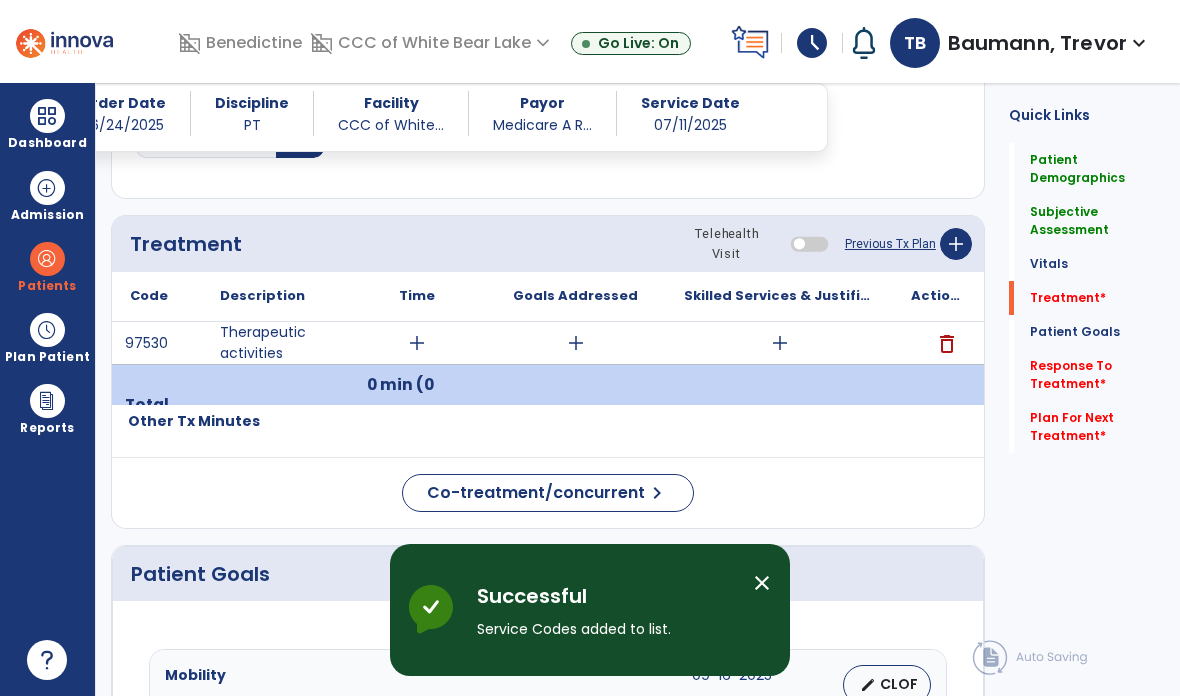 click on "add" at bounding box center [780, 343] 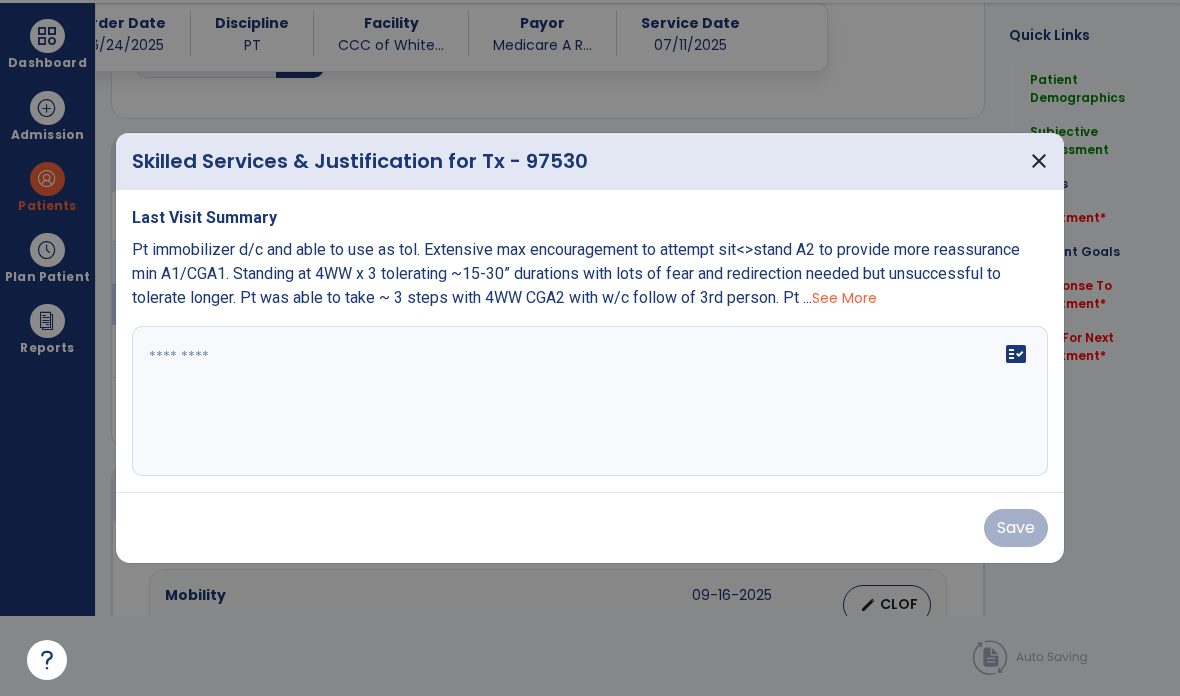 scroll, scrollTop: 0, scrollLeft: 0, axis: both 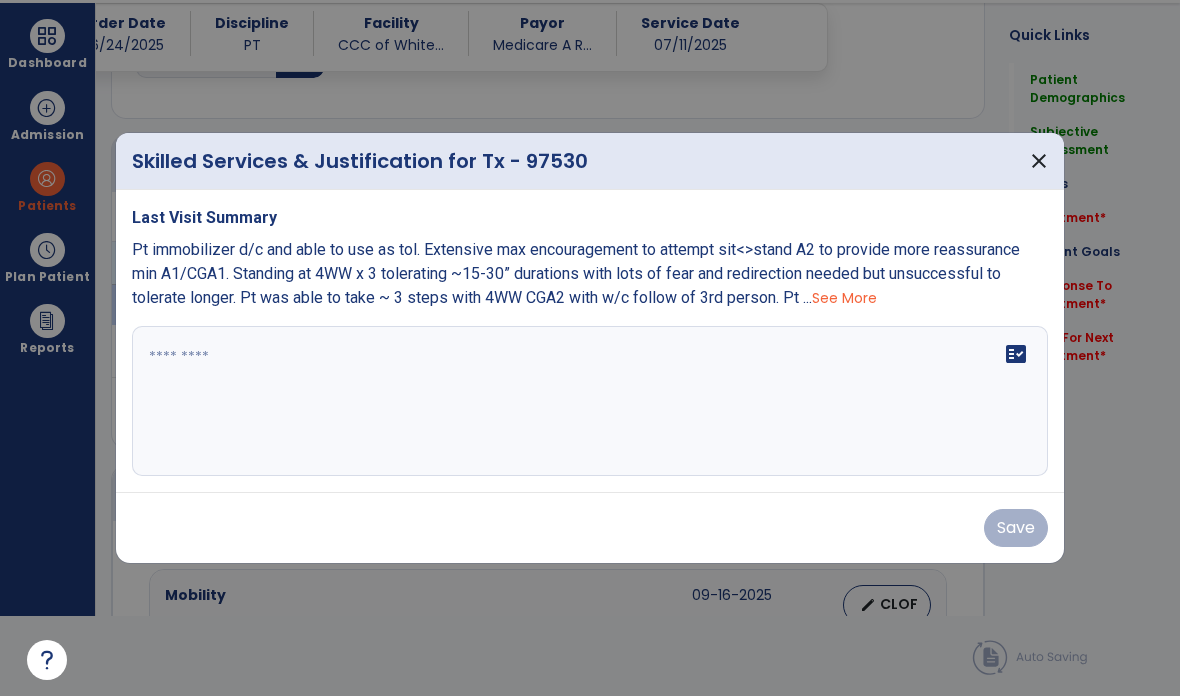 click on "Pt immobilizer d/c and able to use as tol.   Extensive max encouragement to attempt sit<>stand A2 to provide more reassurance min A1/CGA1.   Standing at 4WW x 3 tolerating ~15-30” durations with lots of fear and redirection needed but unsuccessful to tolerate longer.    Pt was able to take ~ 3 steps with 4WW CGA2 with w/c follow of 3rd person.   Pt ..." at bounding box center [576, 273] 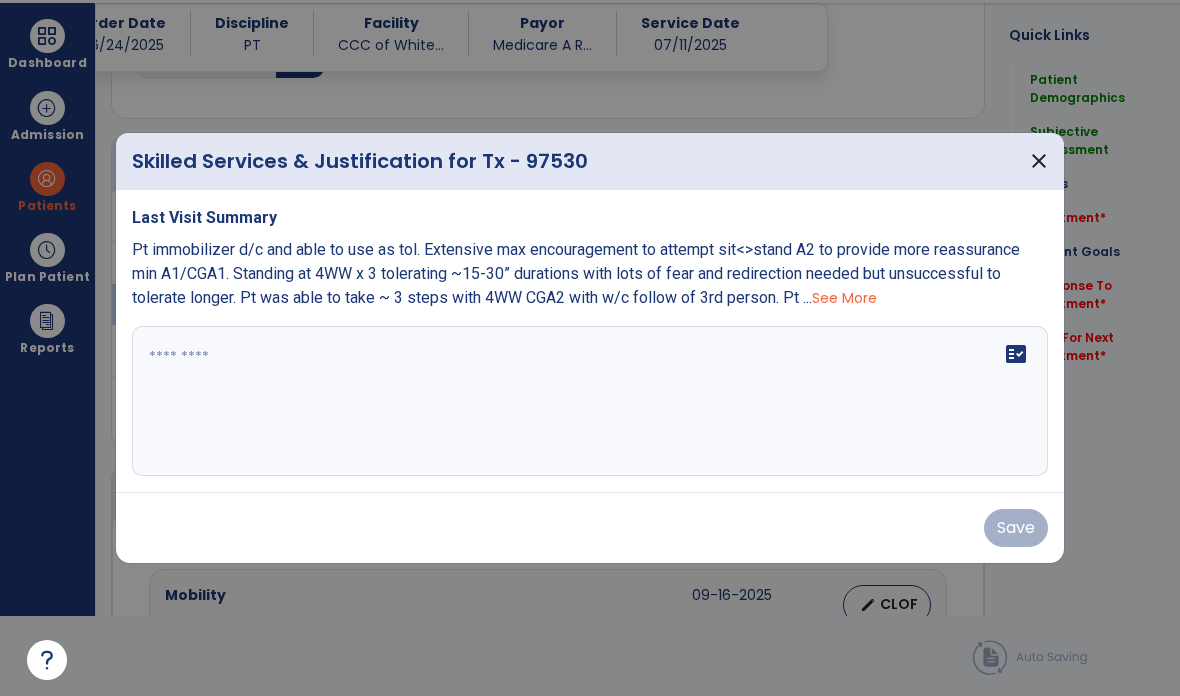 click on "fact_check" at bounding box center [590, 401] 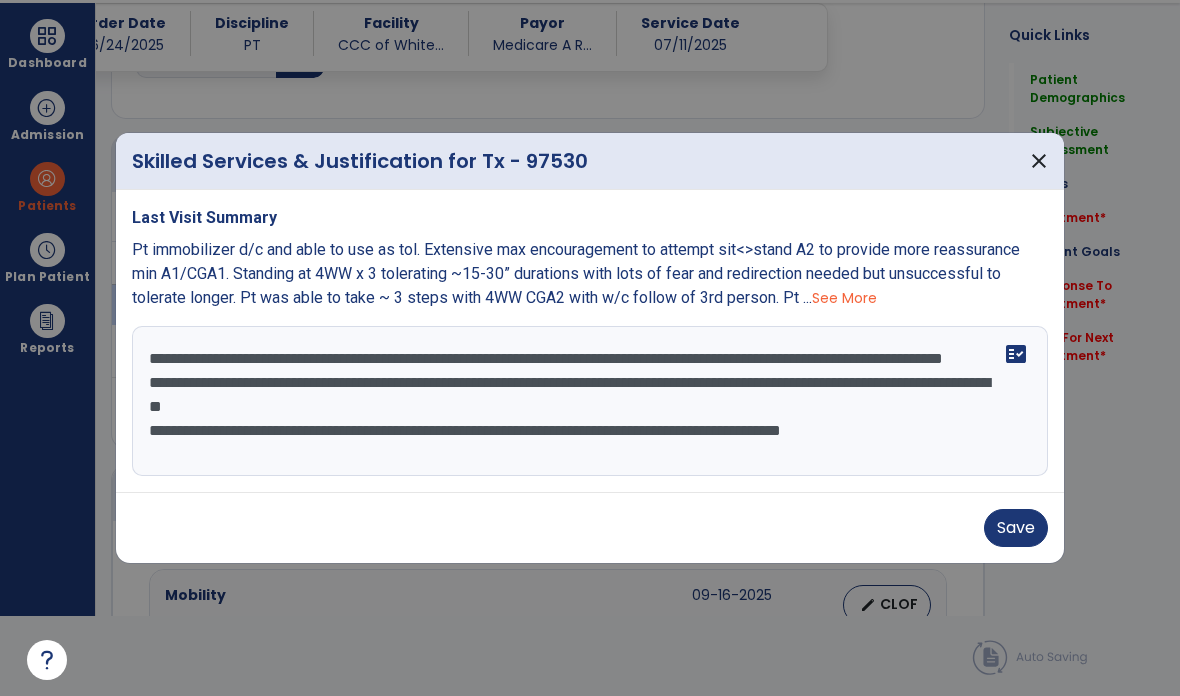 scroll, scrollTop: 15, scrollLeft: 0, axis: vertical 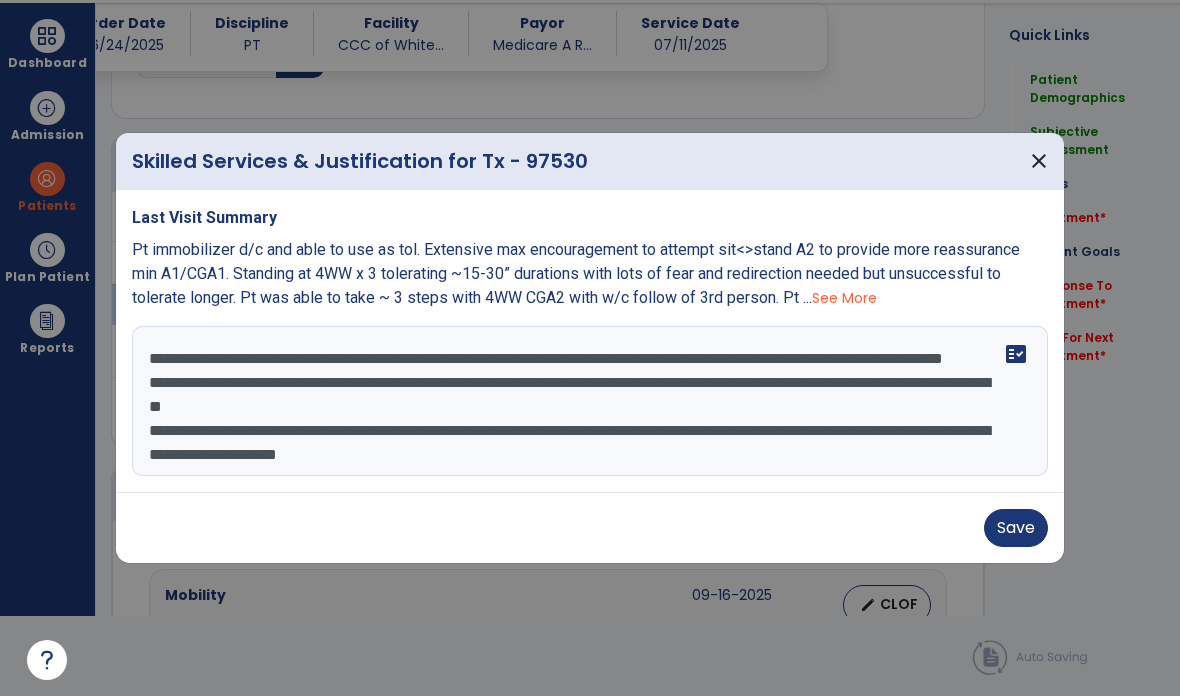 type on "**********" 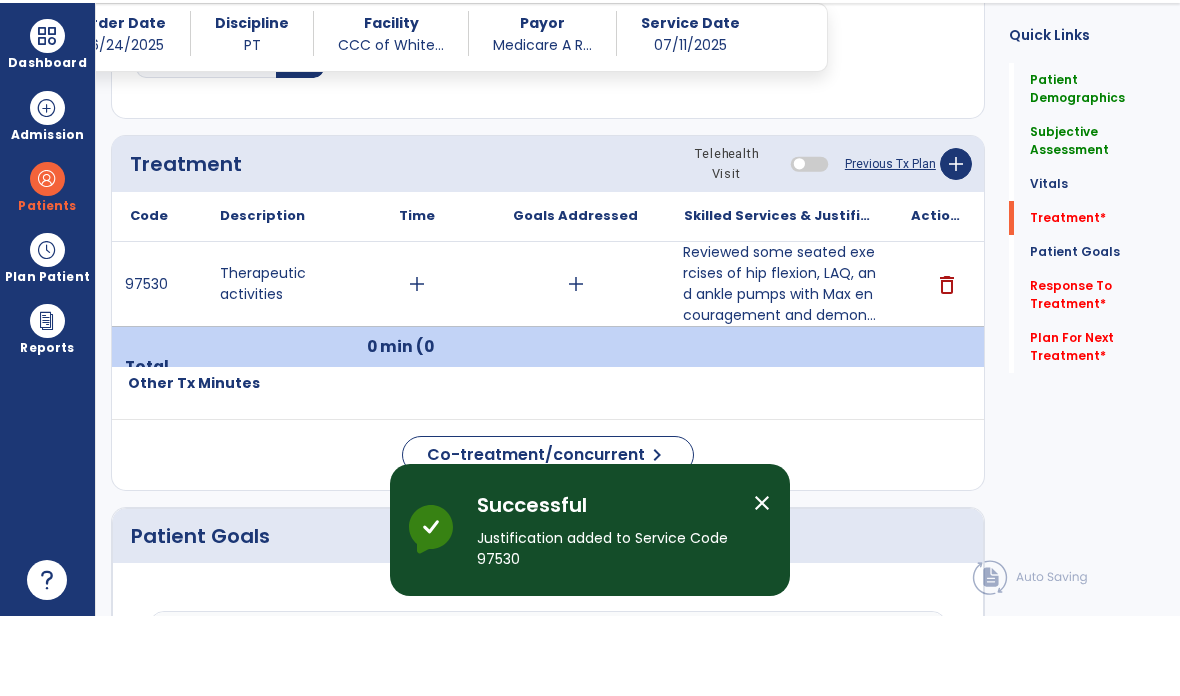 scroll, scrollTop: 80, scrollLeft: 0, axis: vertical 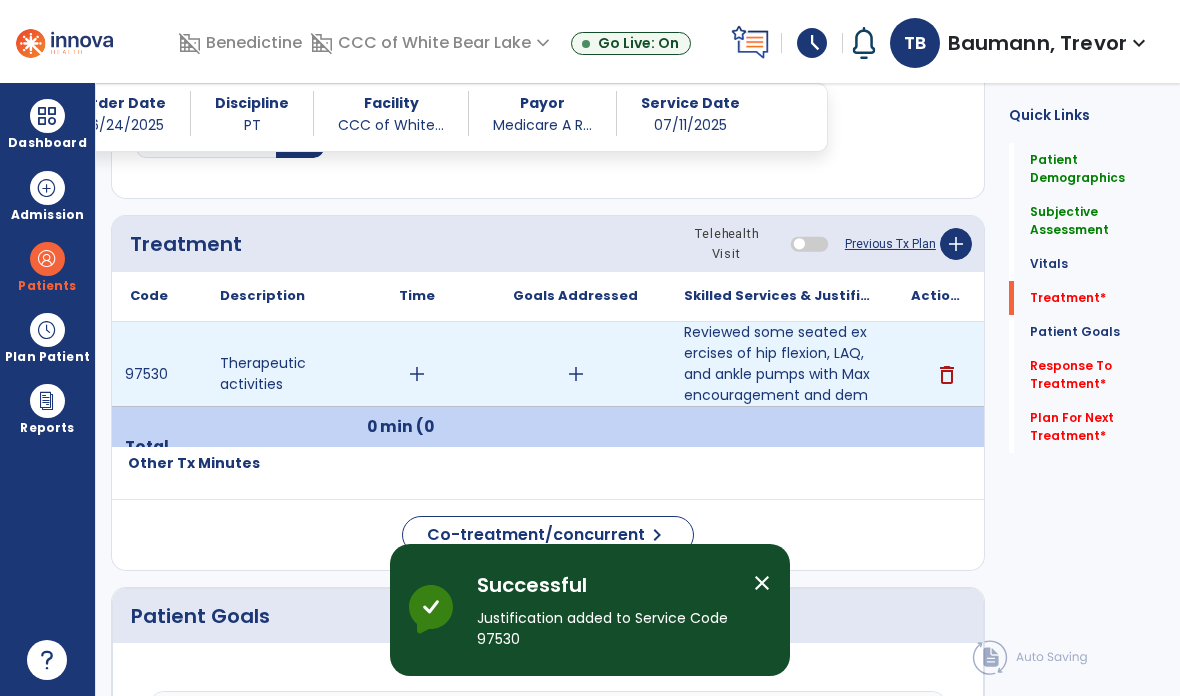 click on "add" at bounding box center (417, 374) 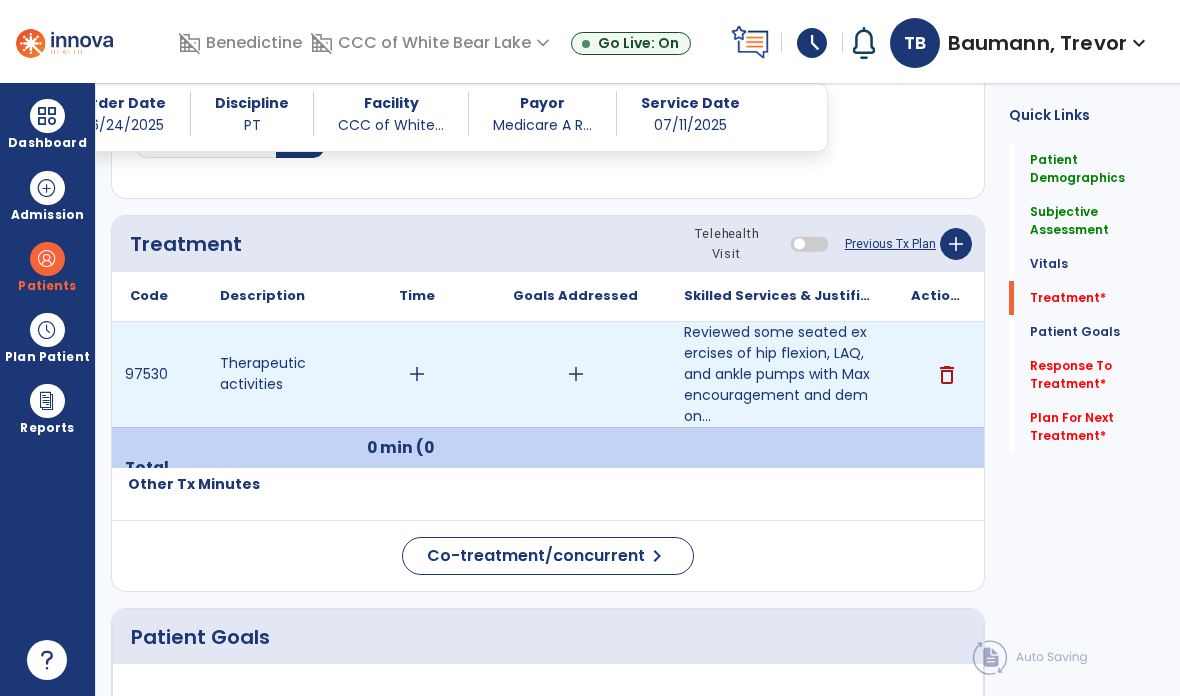 click on "add" at bounding box center (417, 374) 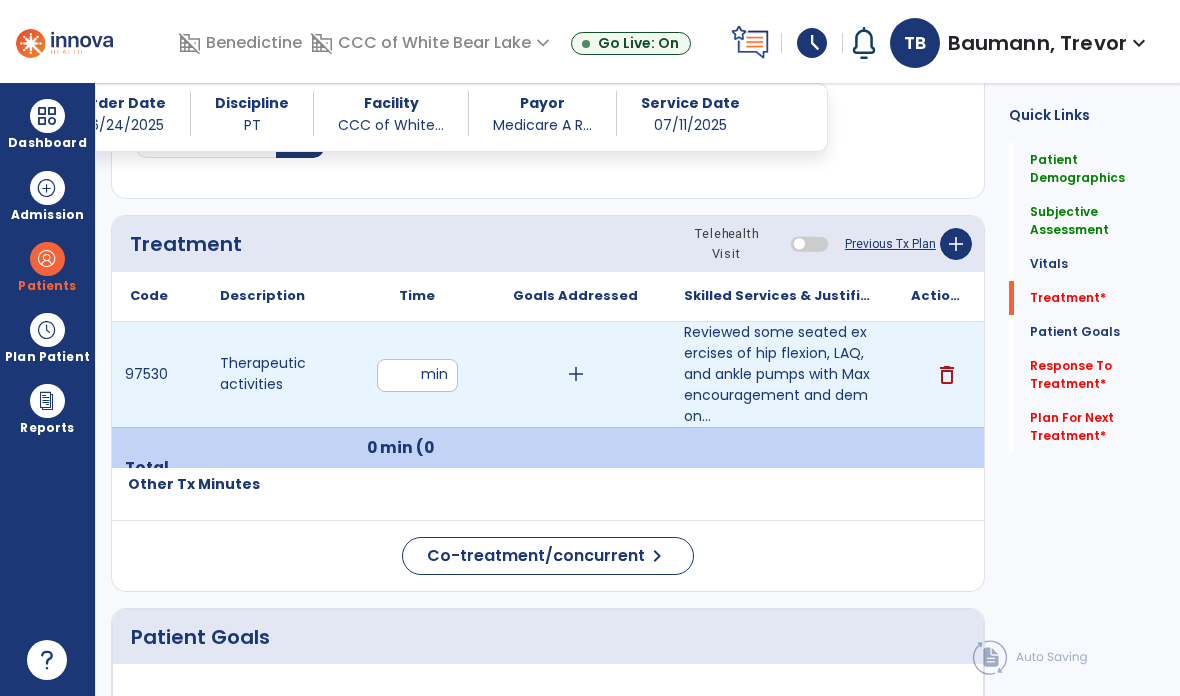 type on "**" 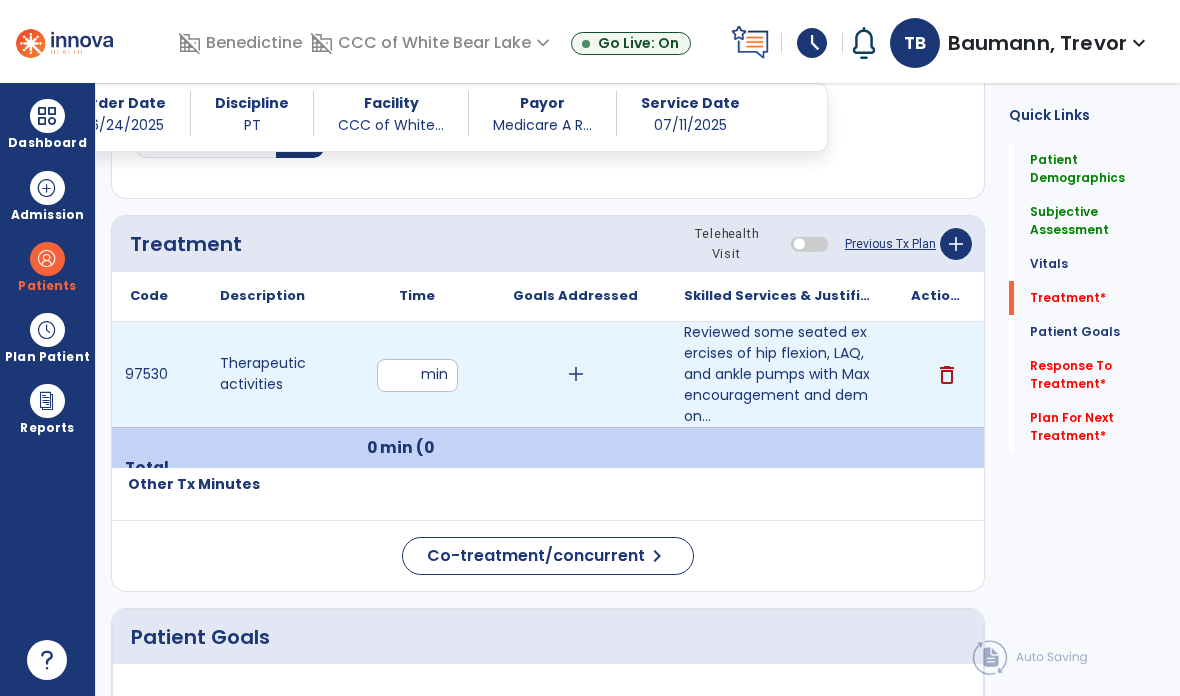 click on "Response To Treatment   *" 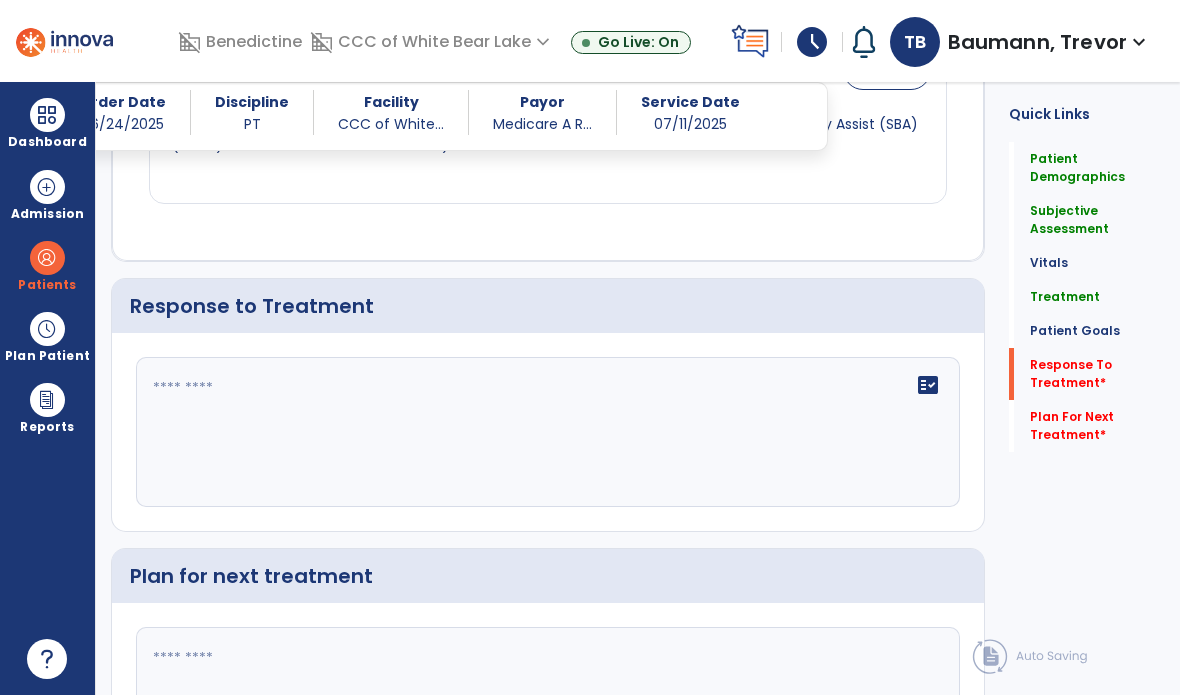 scroll, scrollTop: 2260, scrollLeft: 0, axis: vertical 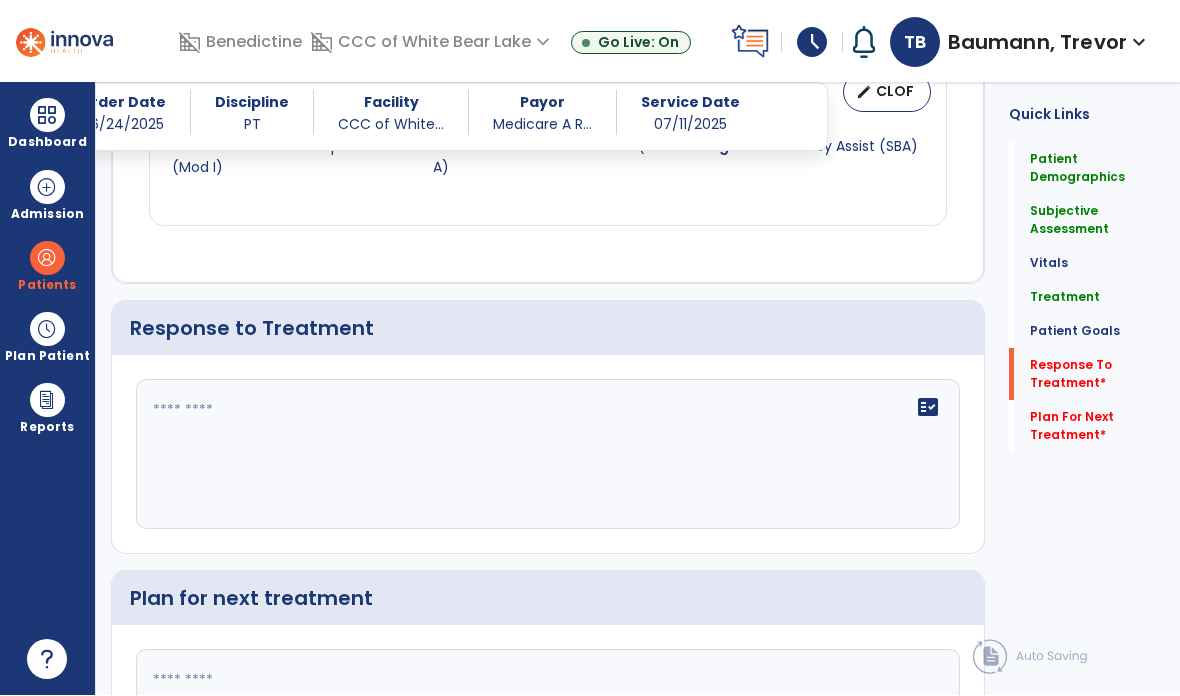 click on "fact_check" 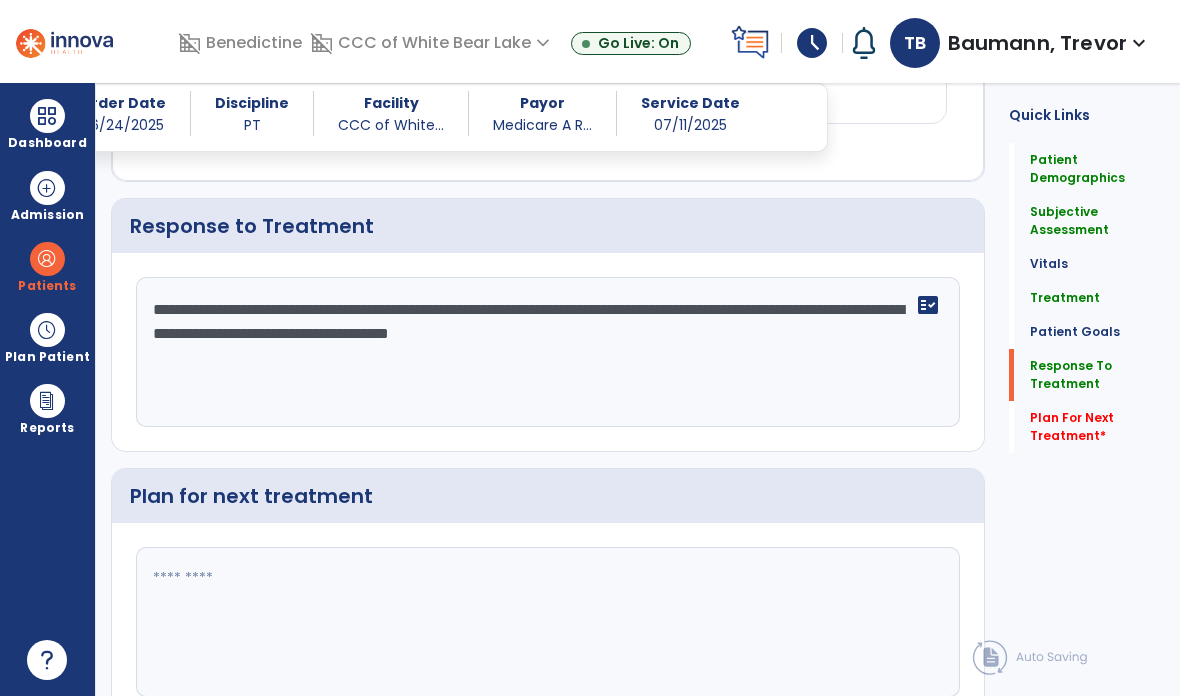 scroll, scrollTop: 2363, scrollLeft: 0, axis: vertical 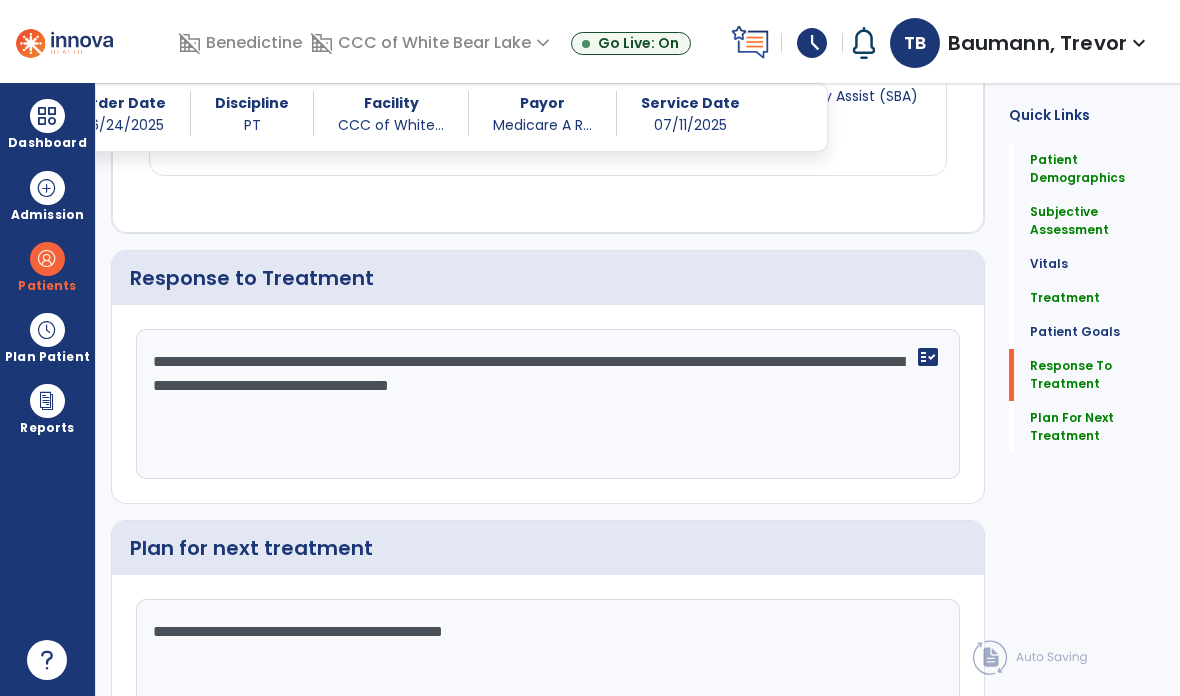 type on "**********" 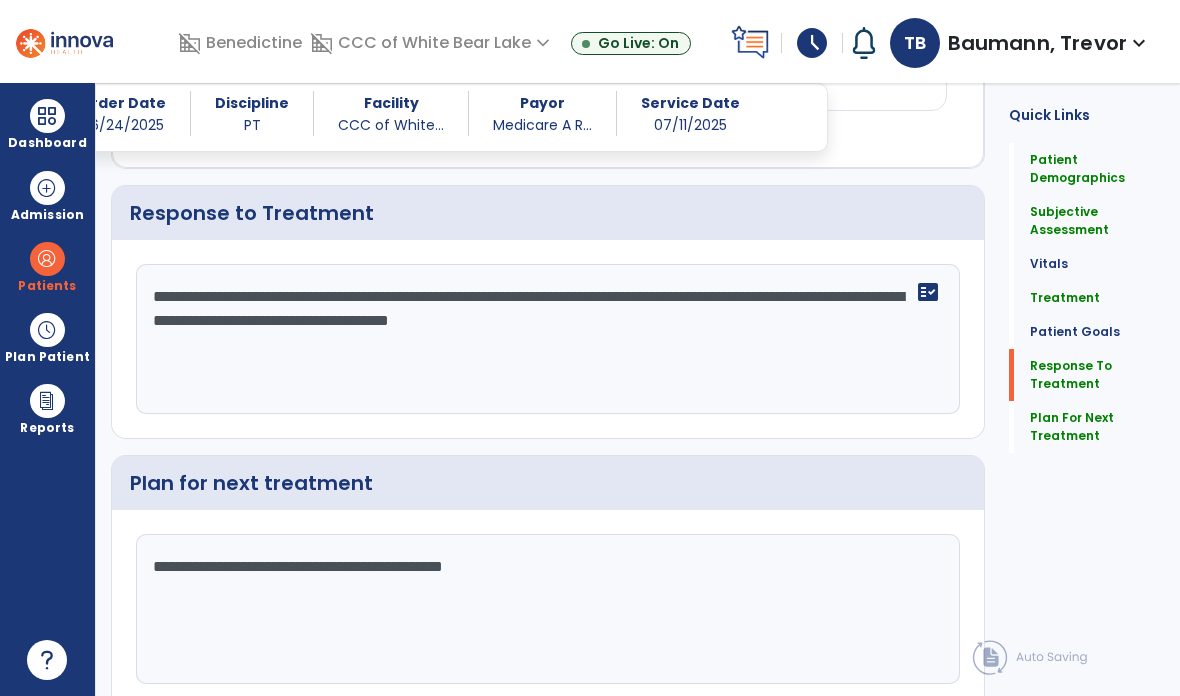 scroll, scrollTop: 2376, scrollLeft: 0, axis: vertical 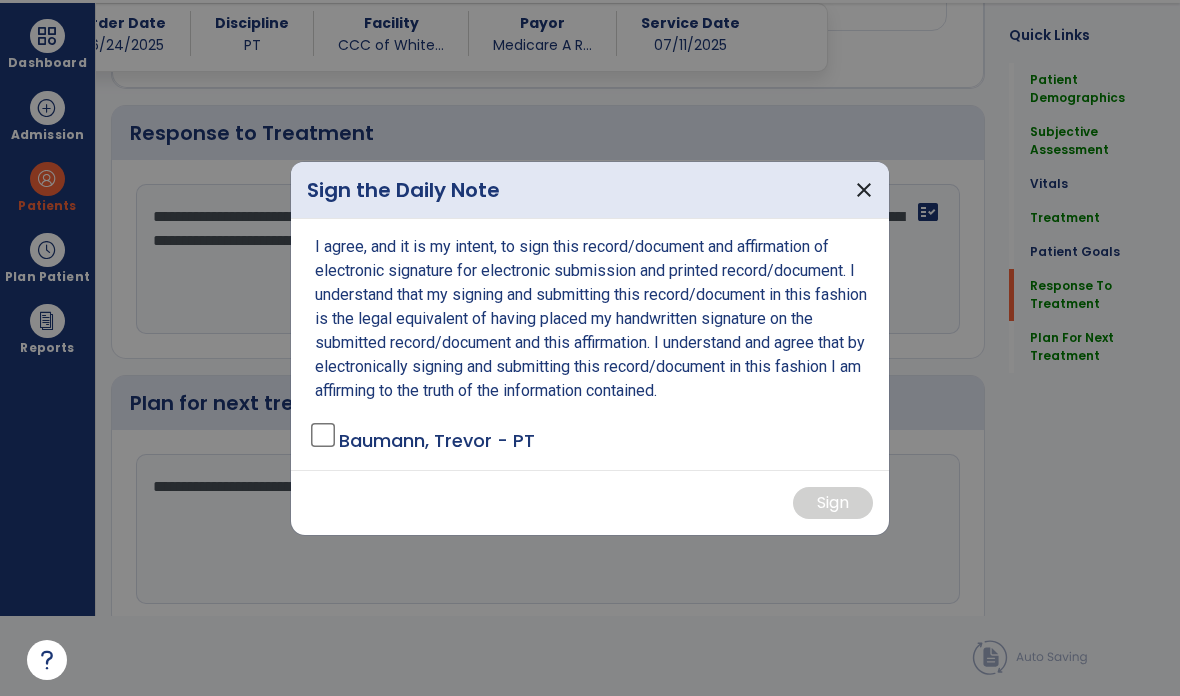 click at bounding box center (590, 348) 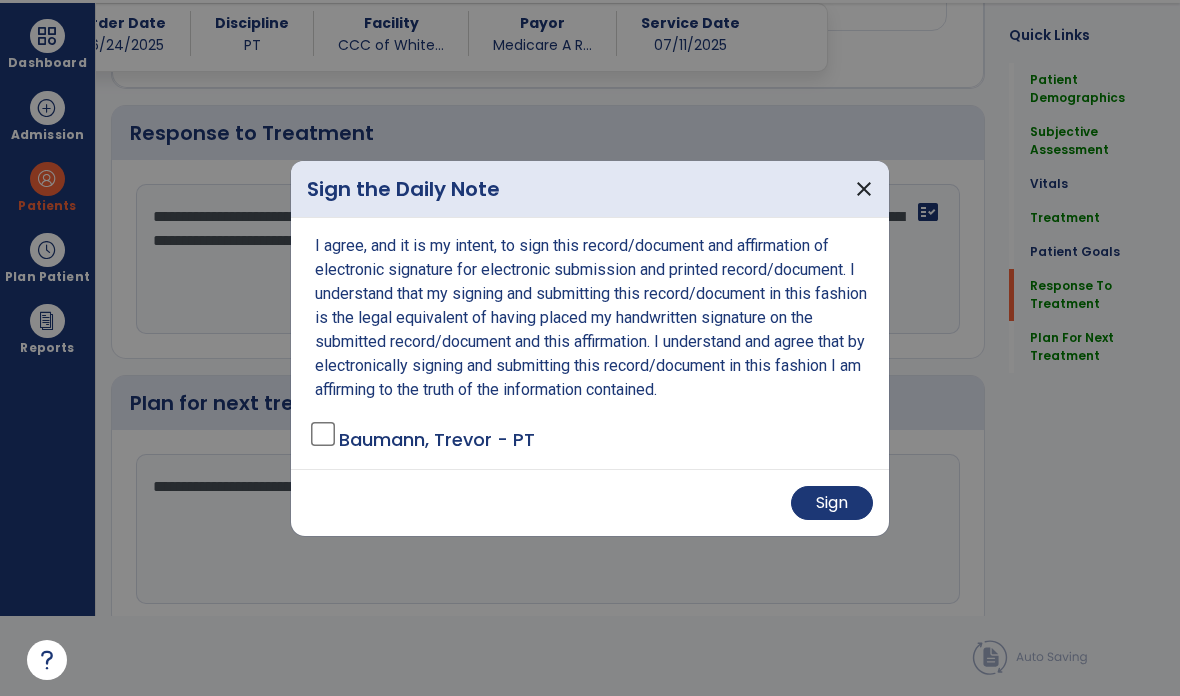 click on "Sign" at bounding box center (590, 502) 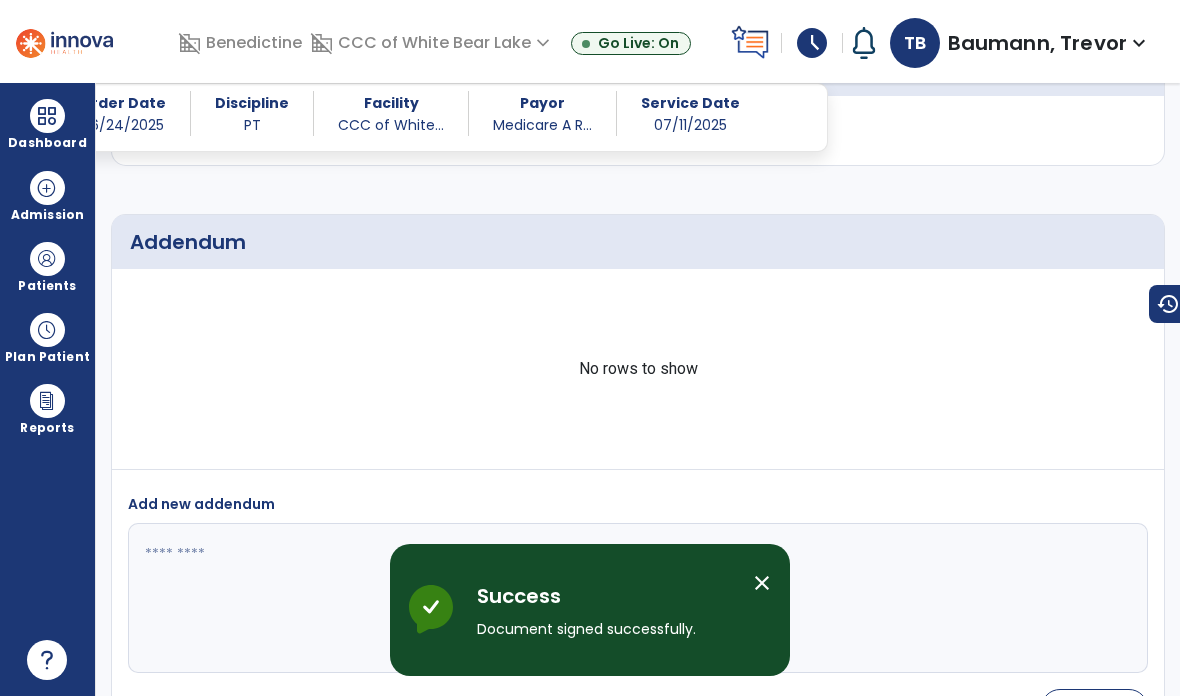scroll, scrollTop: 80, scrollLeft: 0, axis: vertical 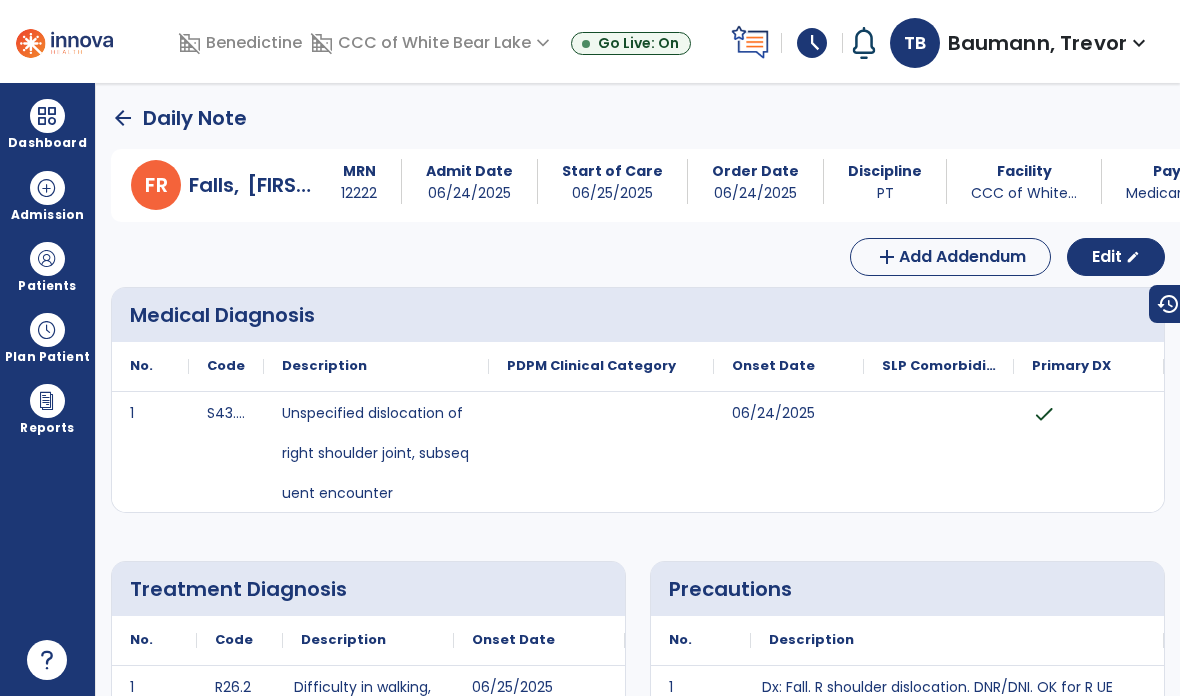 click at bounding box center [47, 259] 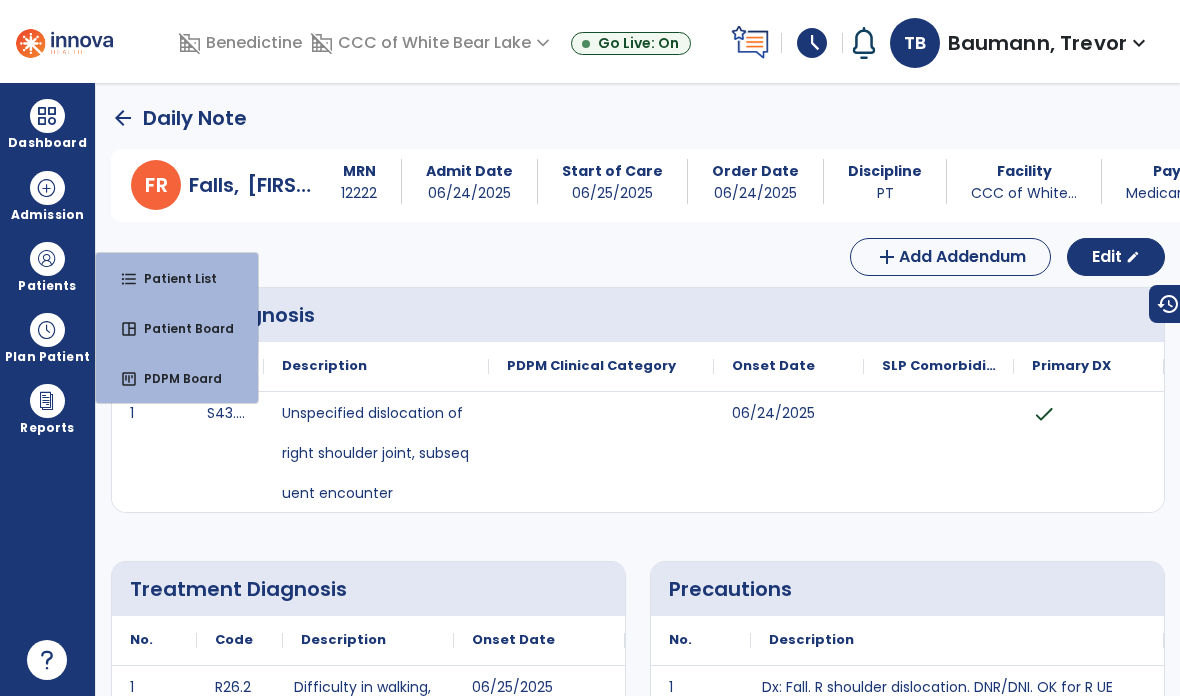 scroll, scrollTop: 0, scrollLeft: 0, axis: both 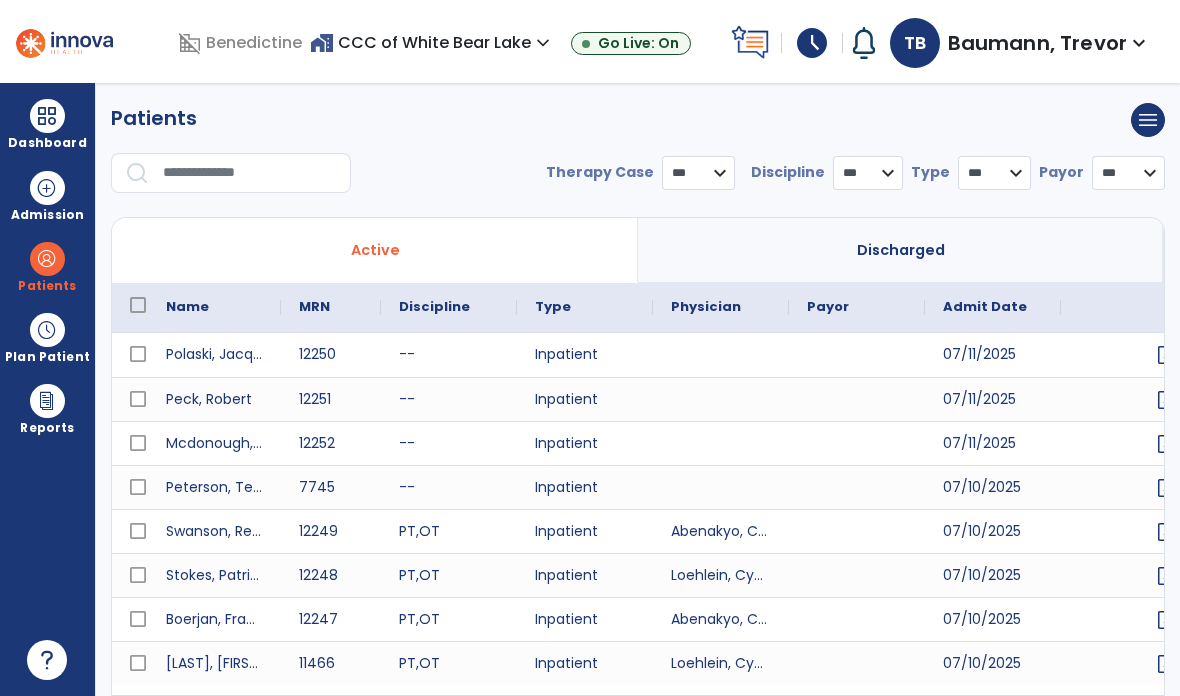 select on "***" 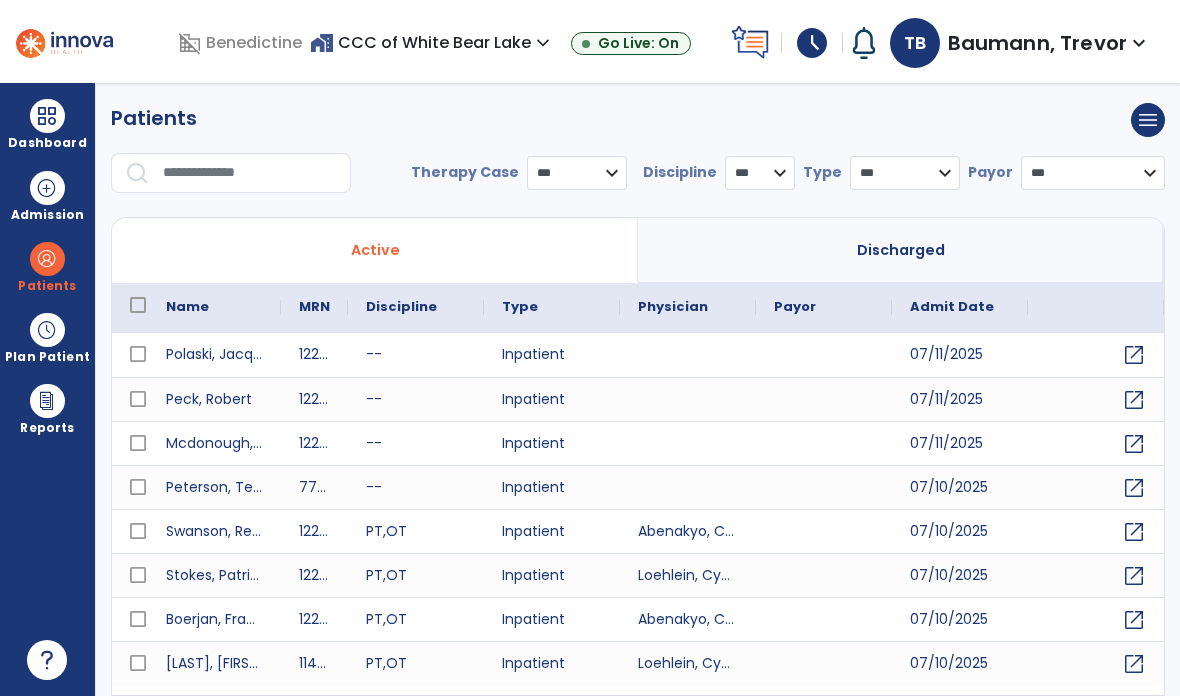 click at bounding box center (250, 173) 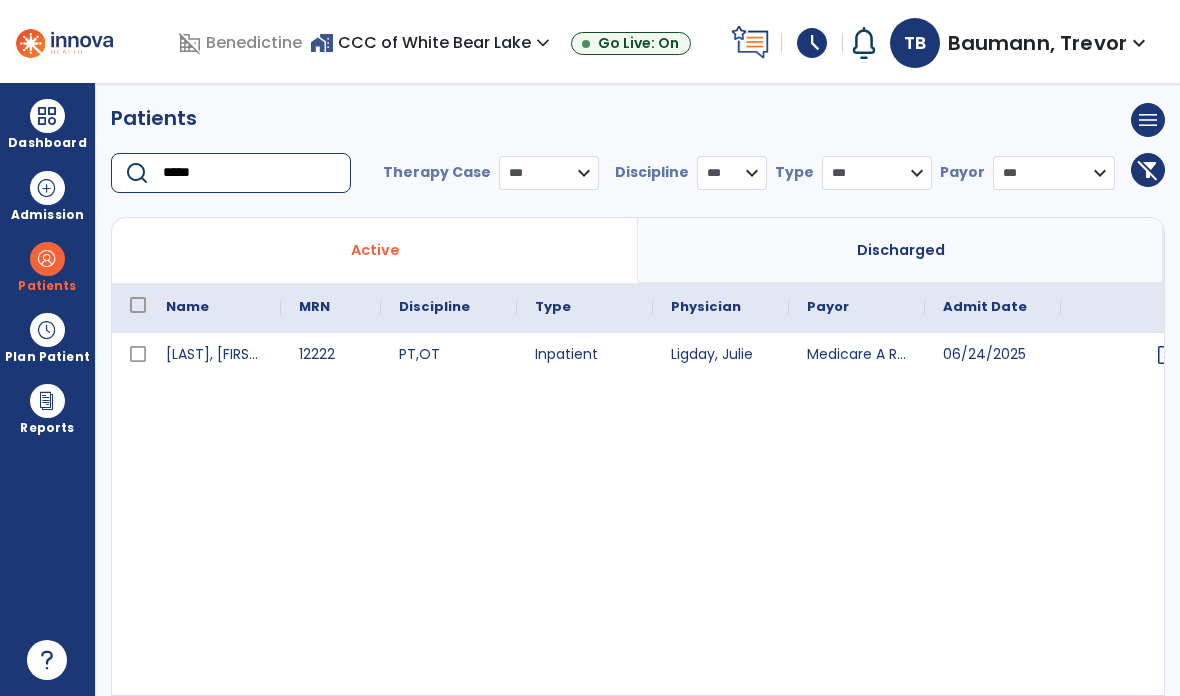 type on "*****" 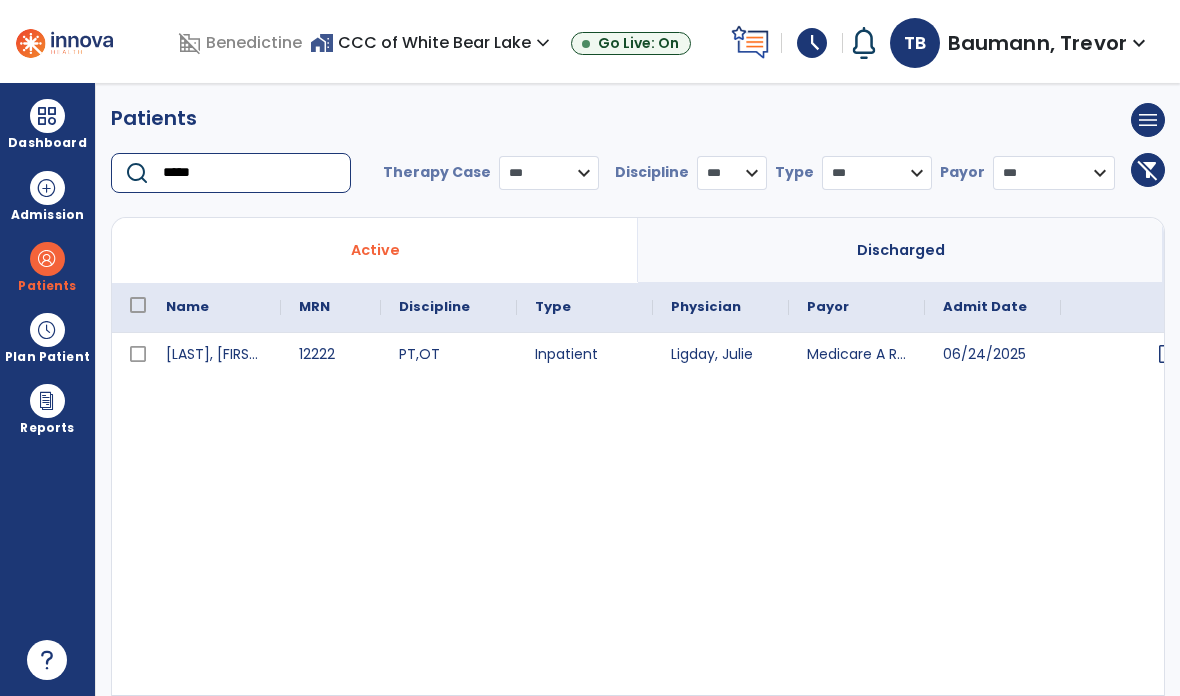 click on "open_in_new" at bounding box center [1168, 354] 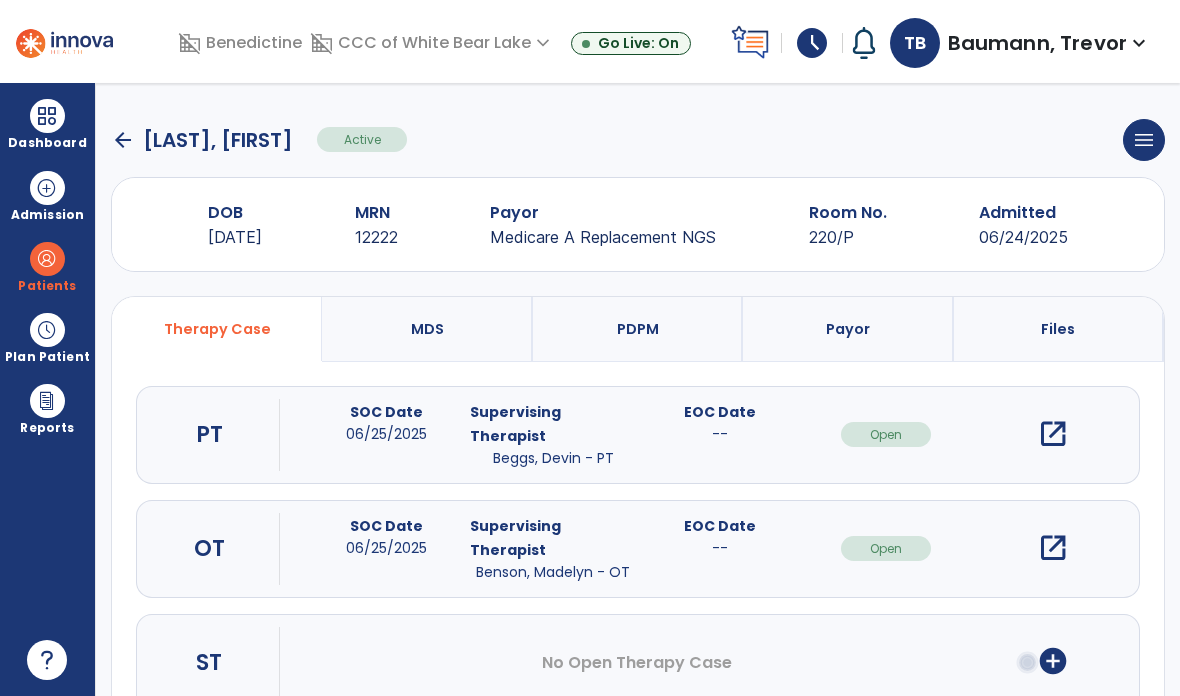 click on "open_in_new" at bounding box center [1053, 434] 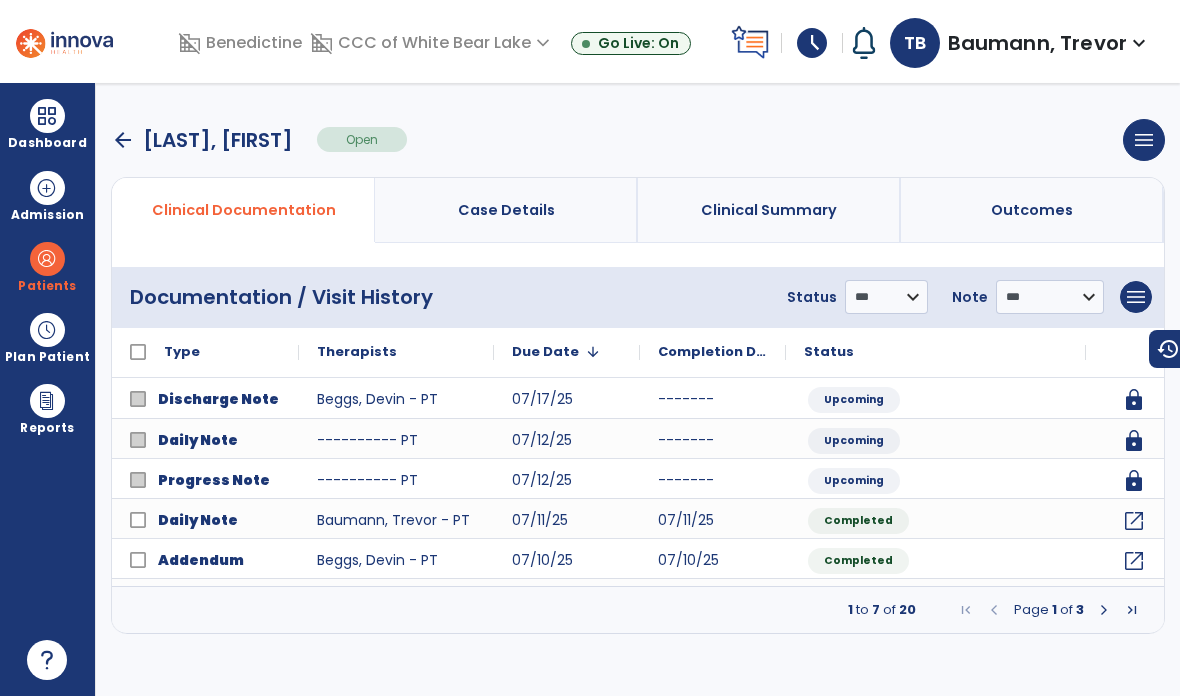 click on "menu" at bounding box center [1136, 297] 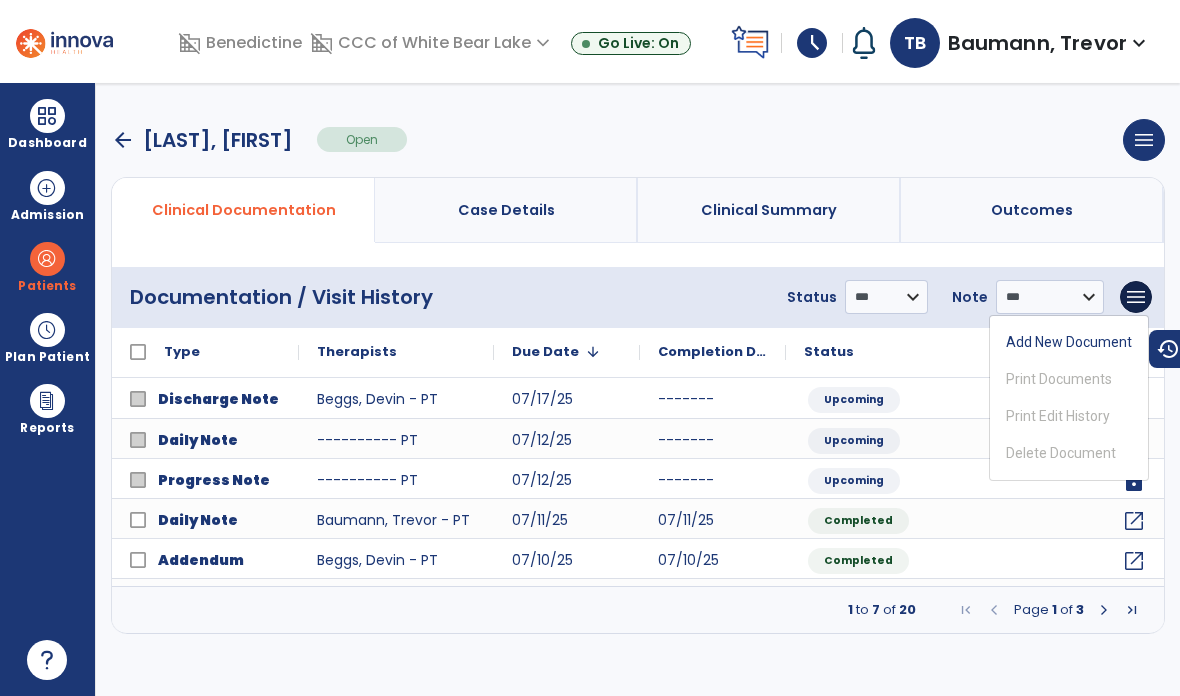 click on "Add New Document" at bounding box center (1069, 342) 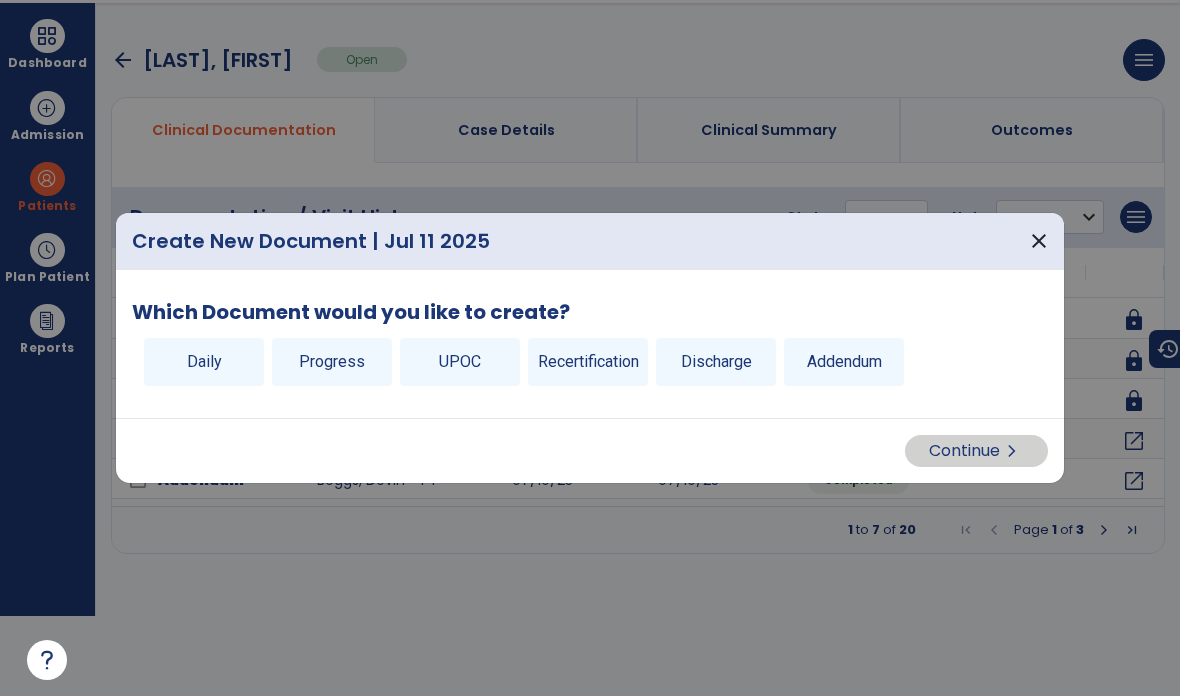 click on "Progress" at bounding box center [332, 362] 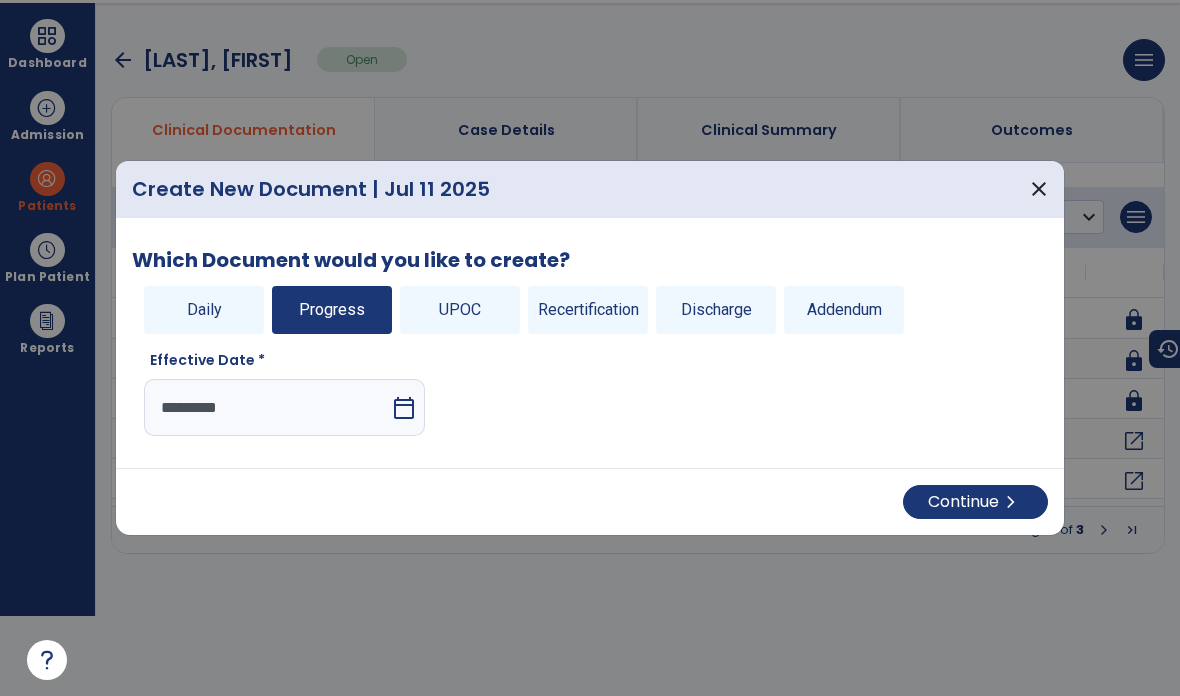click on "Continue   chevron_right" at bounding box center (975, 502) 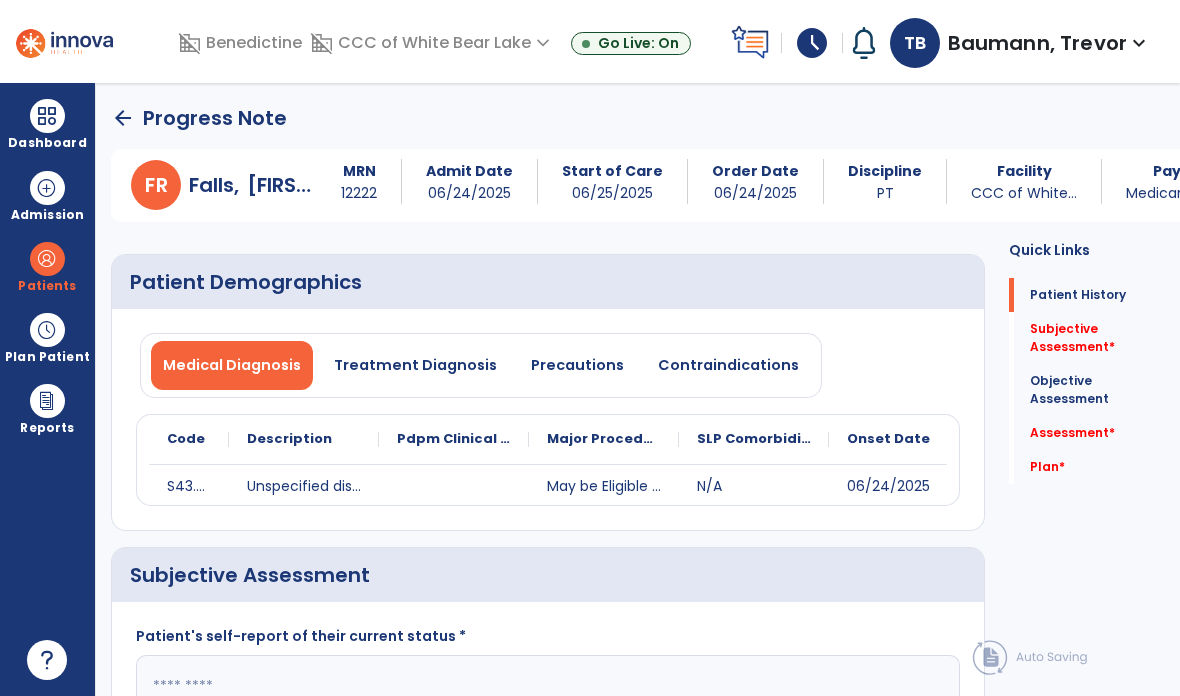 scroll, scrollTop: 80, scrollLeft: 0, axis: vertical 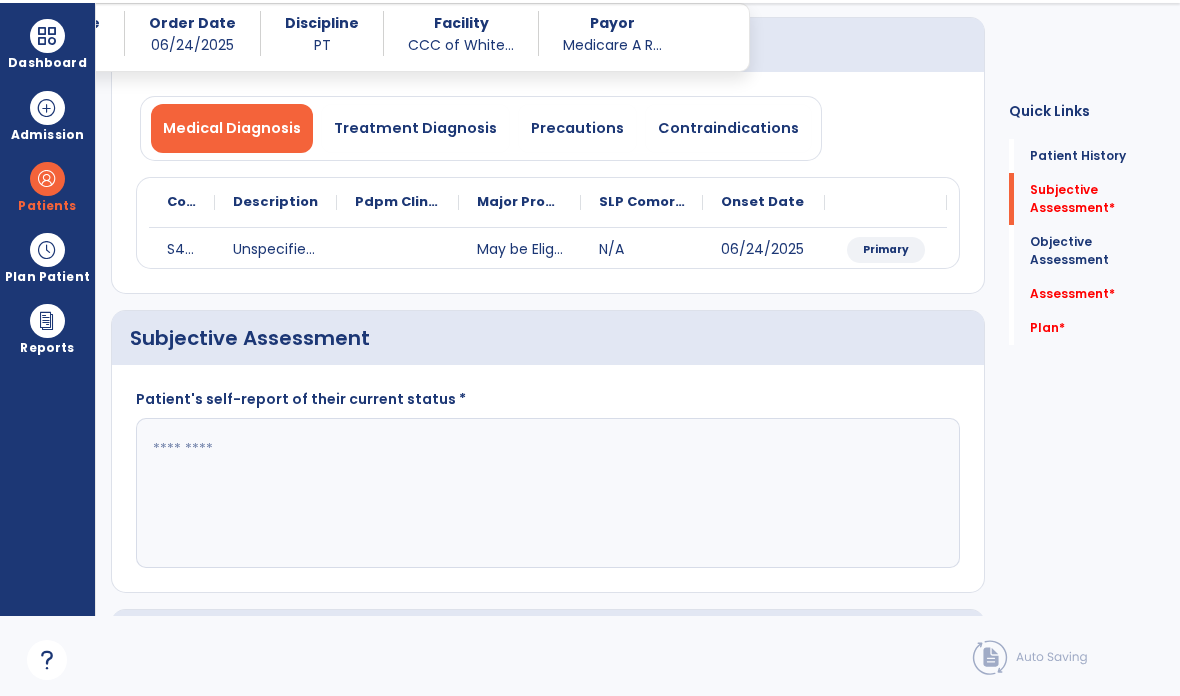 click 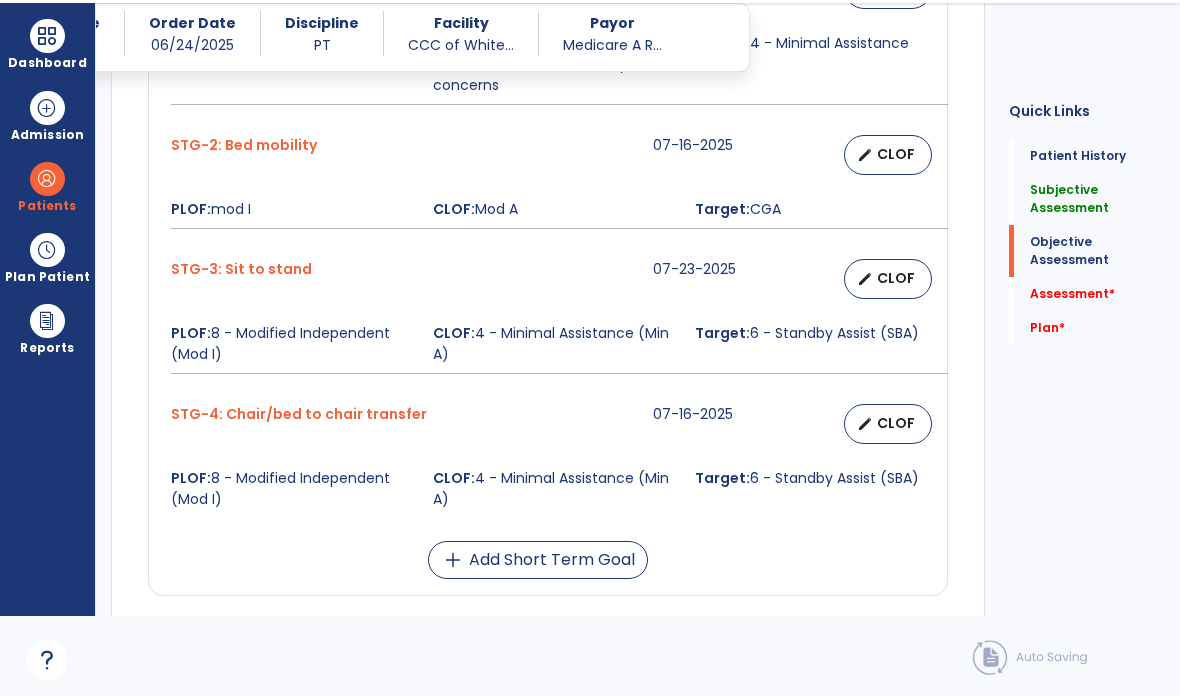 scroll, scrollTop: 1028, scrollLeft: 0, axis: vertical 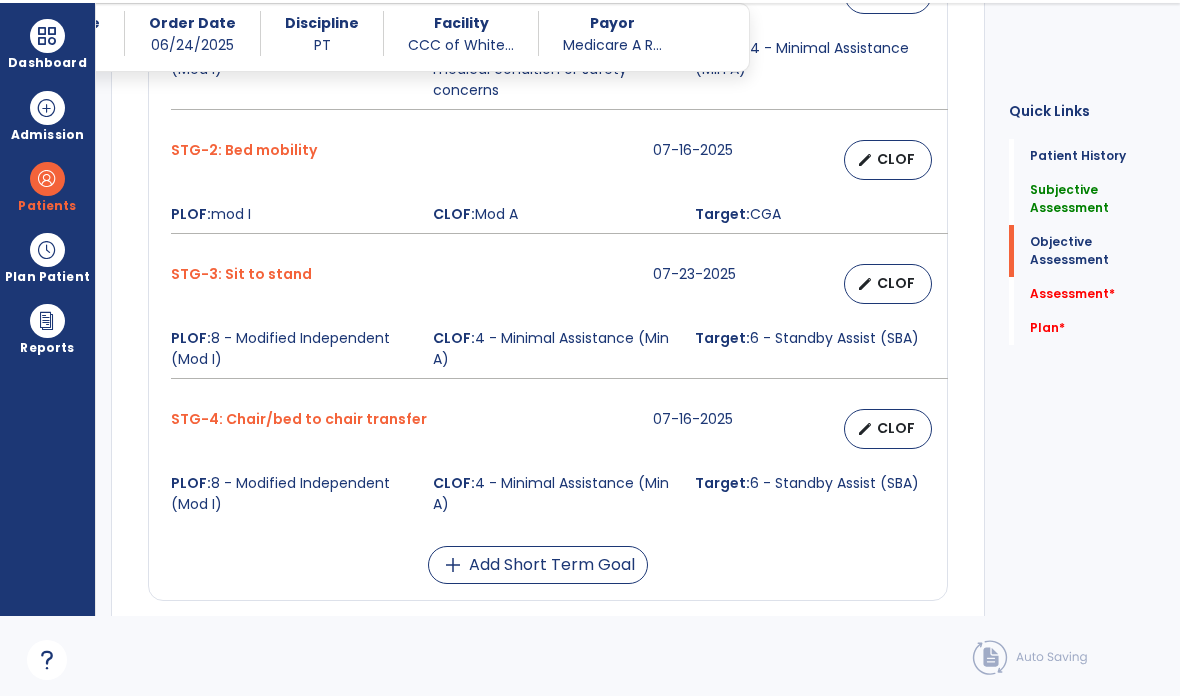 type on "**********" 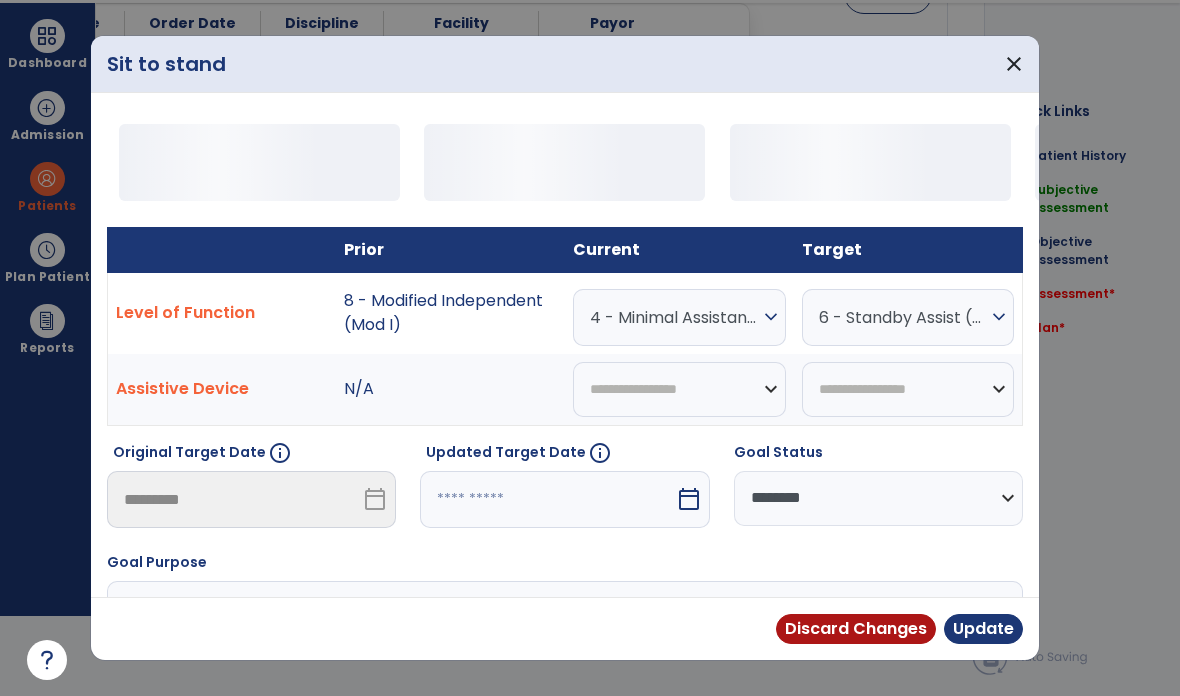 scroll, scrollTop: 0, scrollLeft: 0, axis: both 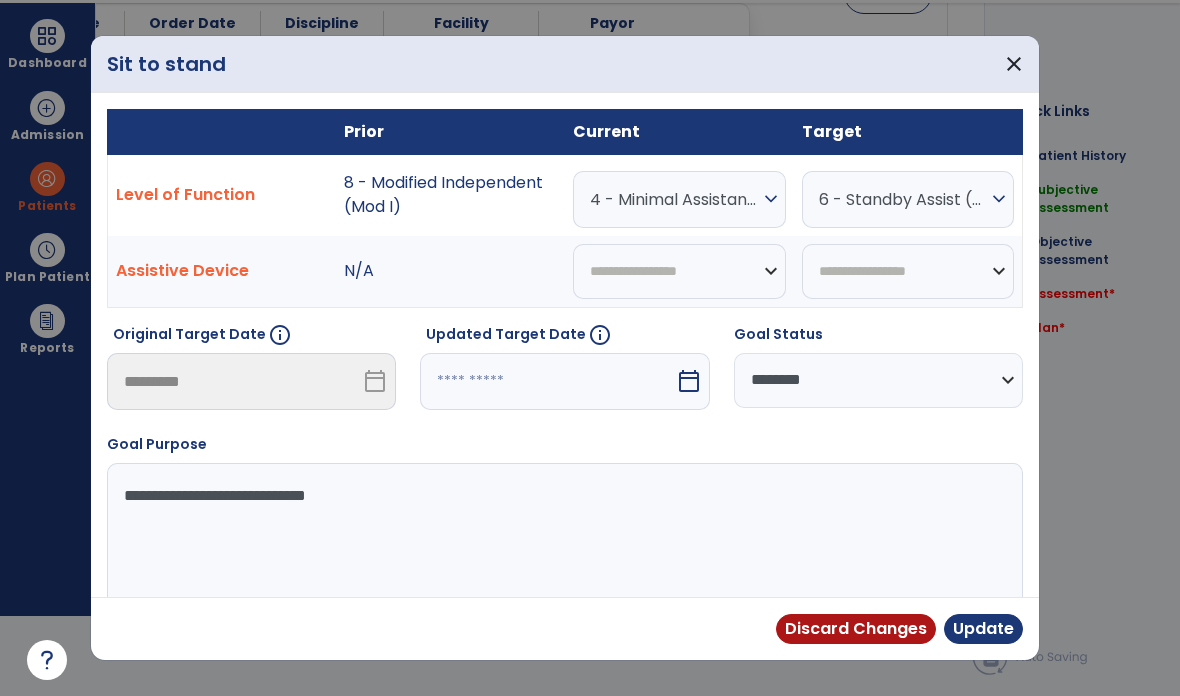 click on "Current" at bounding box center [679, 131] 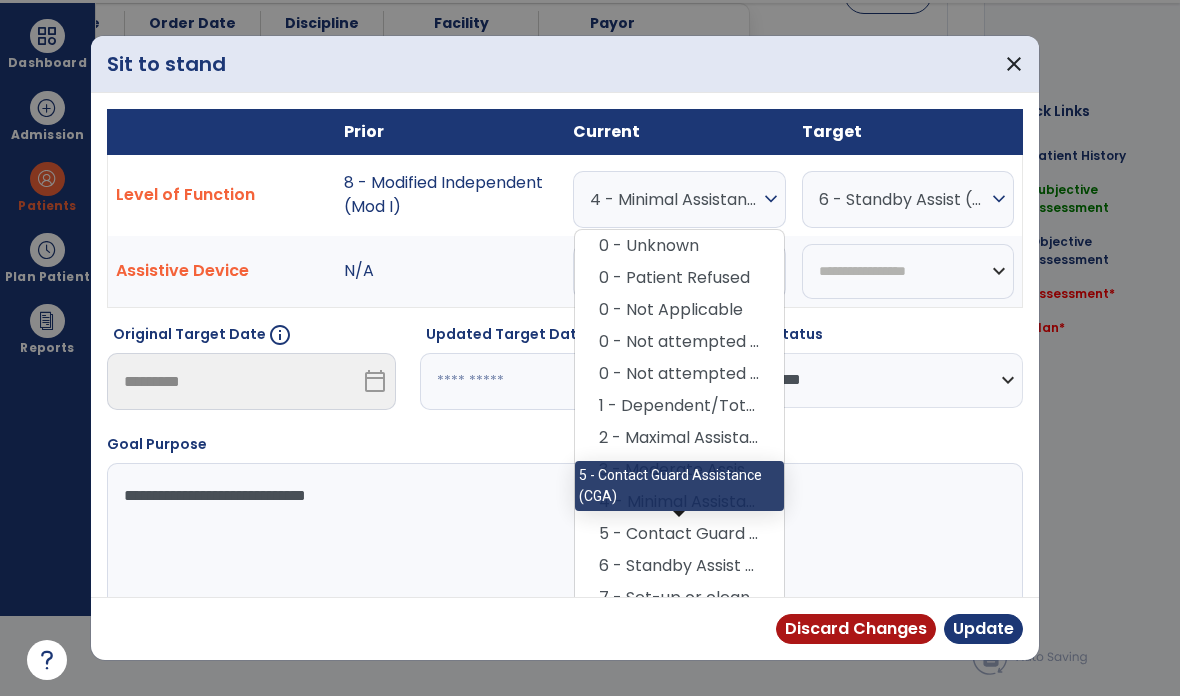 click on "5 - Contact Guard Assistance (CGA)" at bounding box center [679, 534] 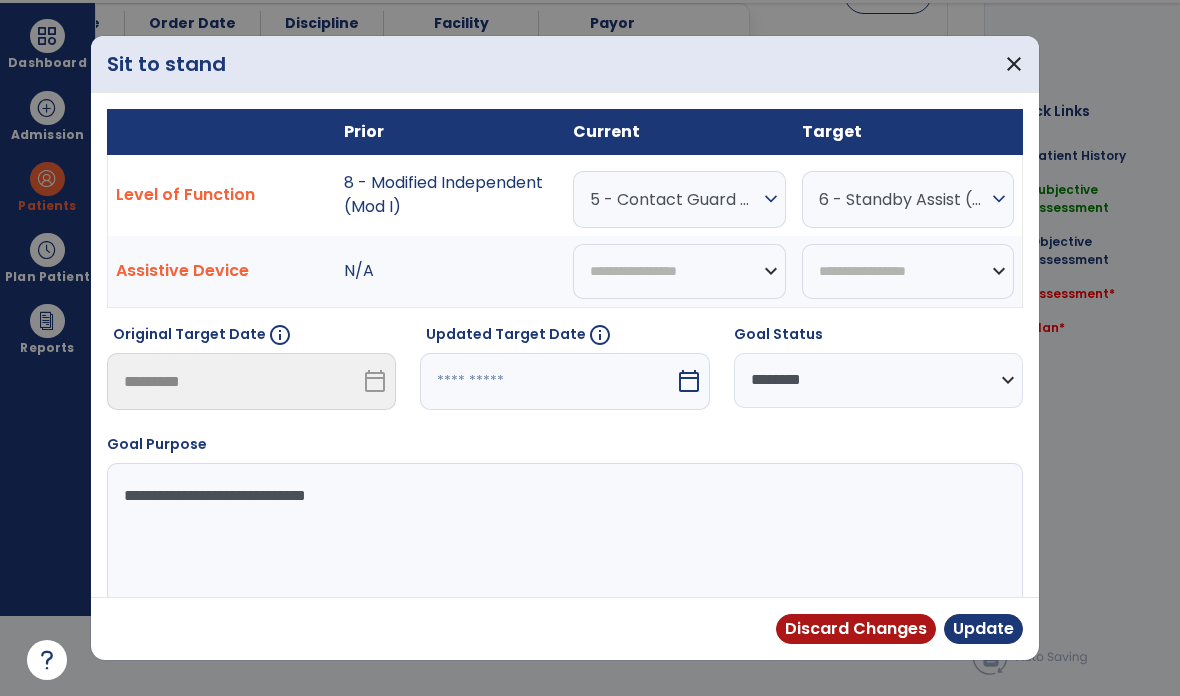 click on "Update" at bounding box center [983, 629] 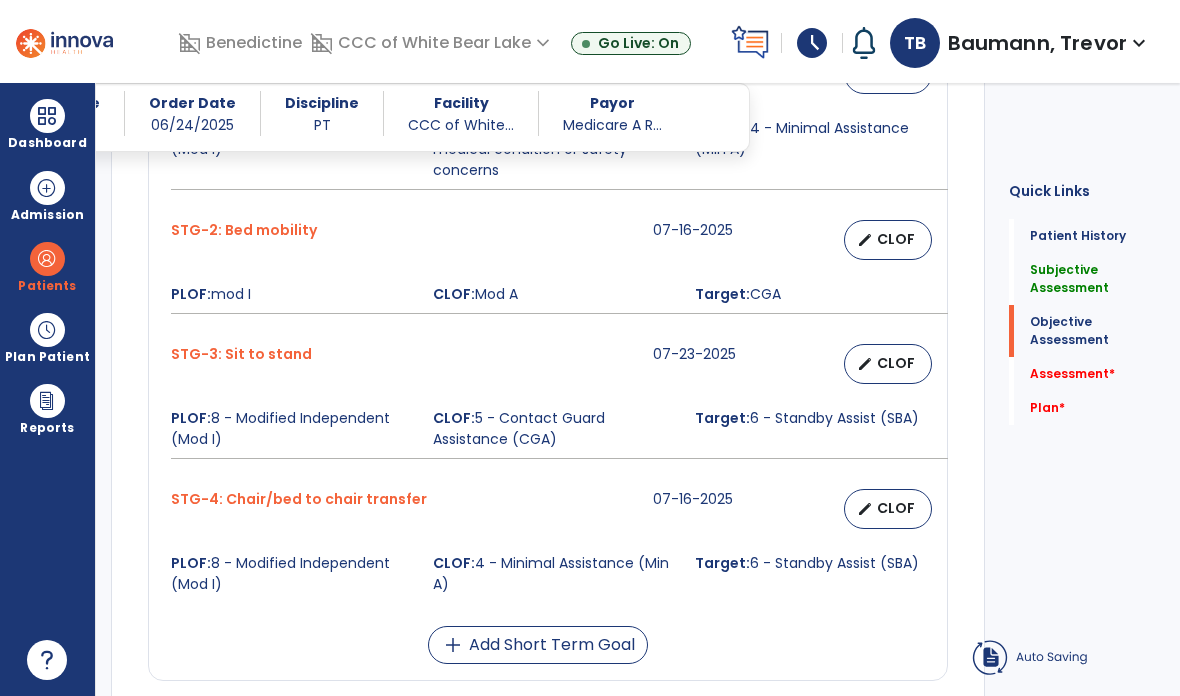 scroll, scrollTop: 80, scrollLeft: 0, axis: vertical 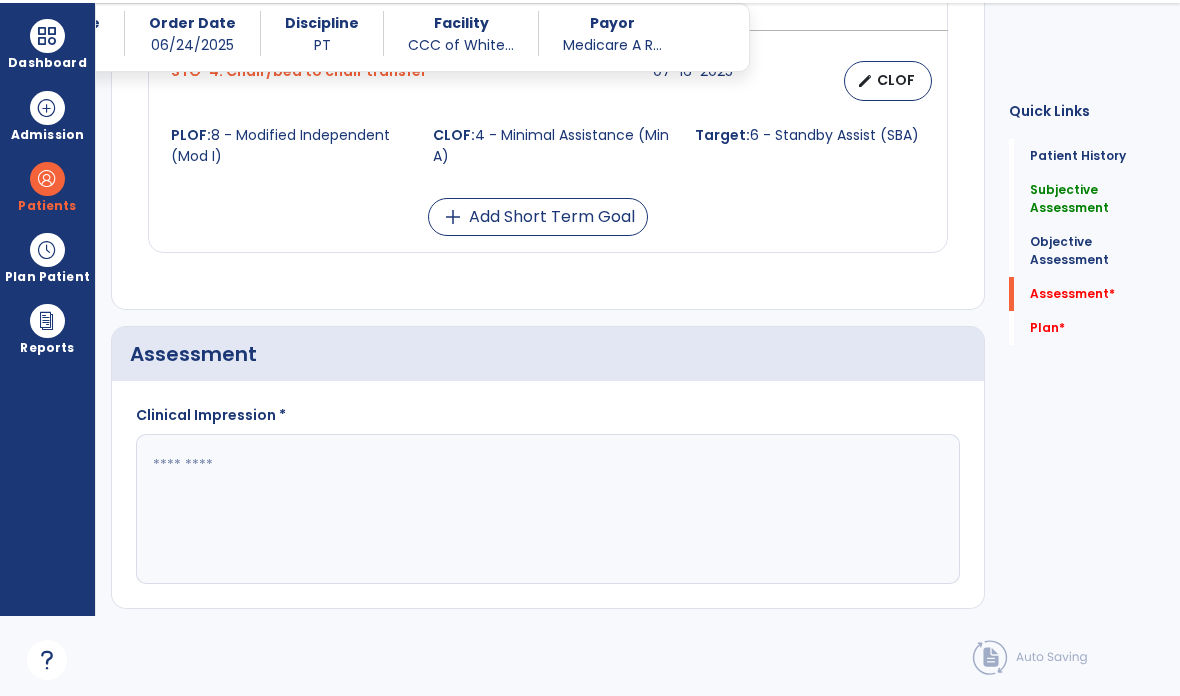 click 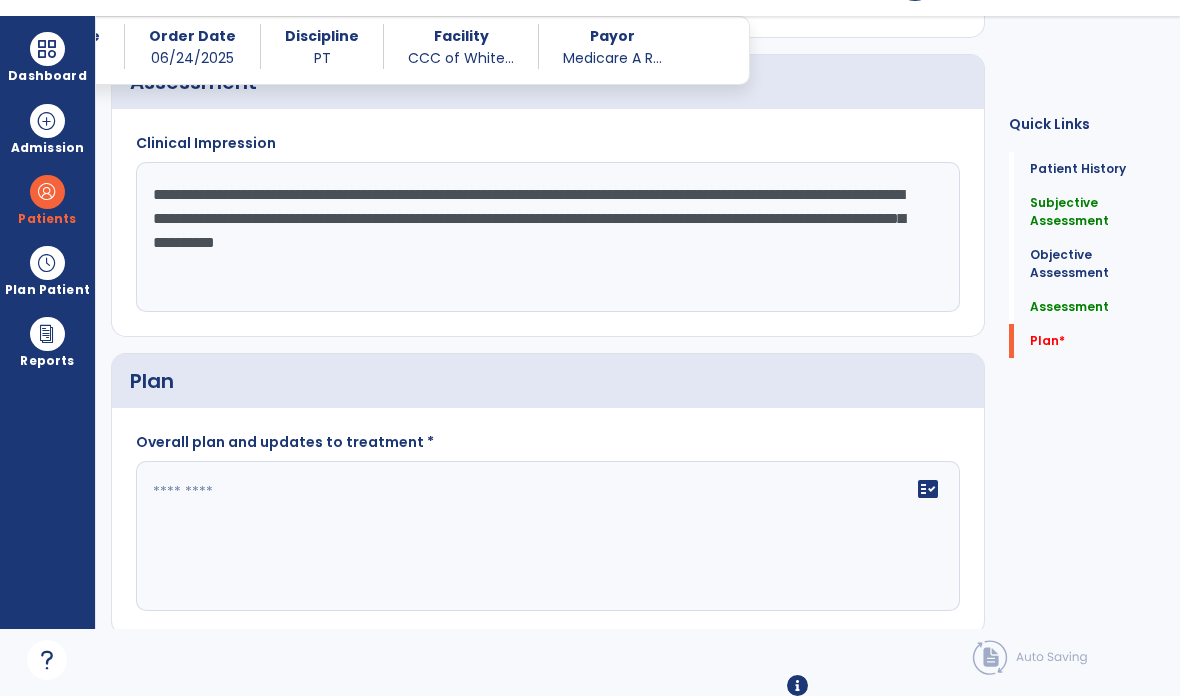 scroll, scrollTop: 1660, scrollLeft: 0, axis: vertical 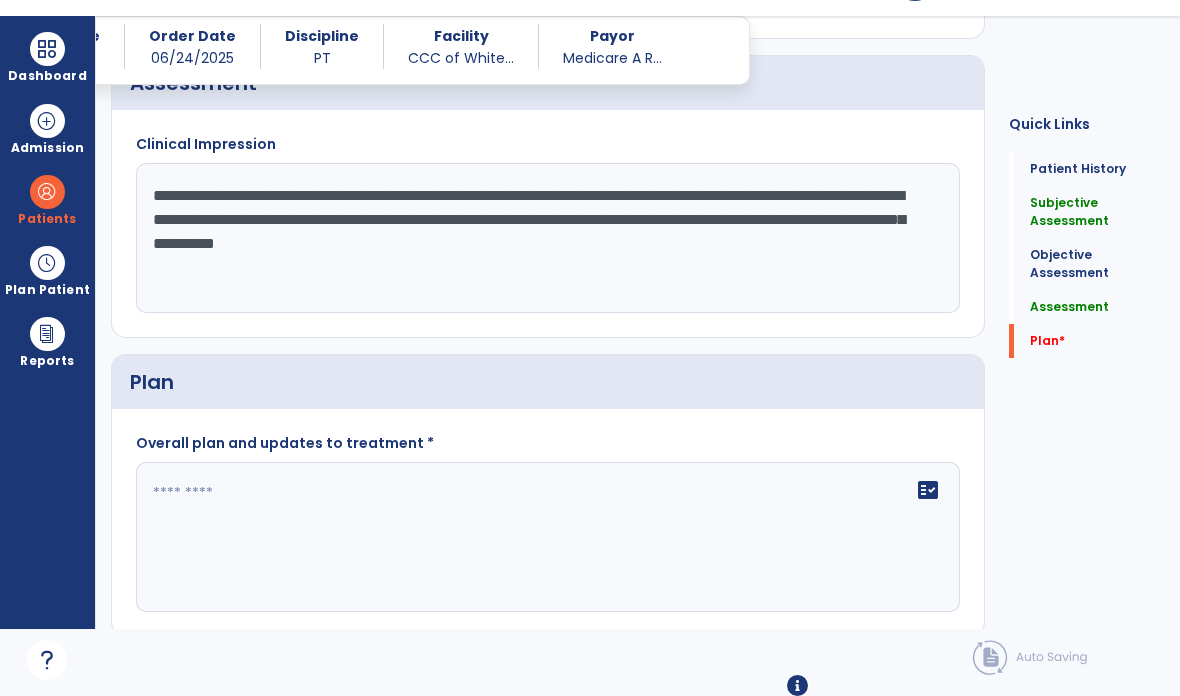 type on "**********" 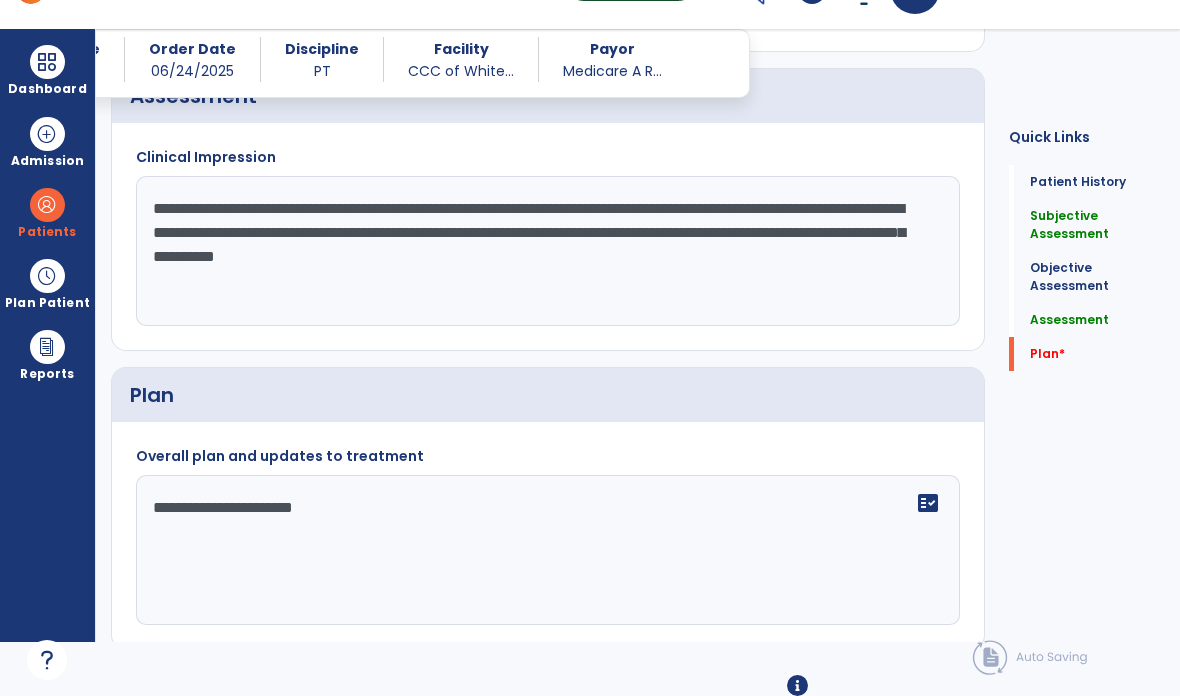type on "**********" 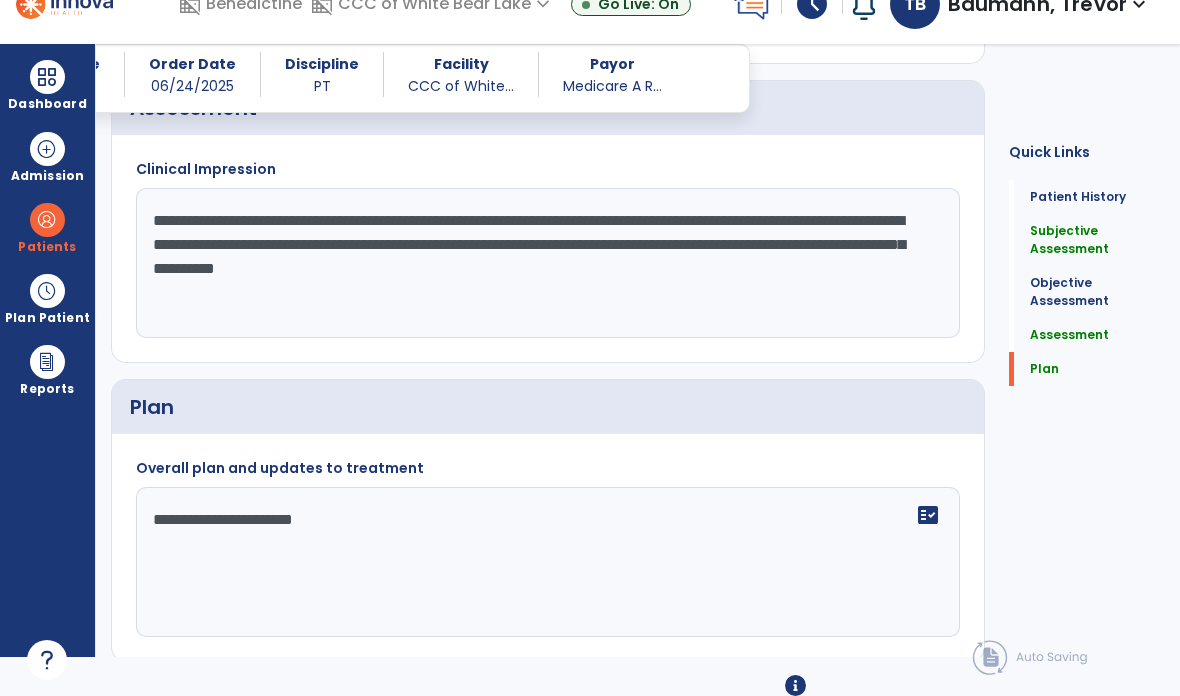 scroll, scrollTop: 1662, scrollLeft: 0, axis: vertical 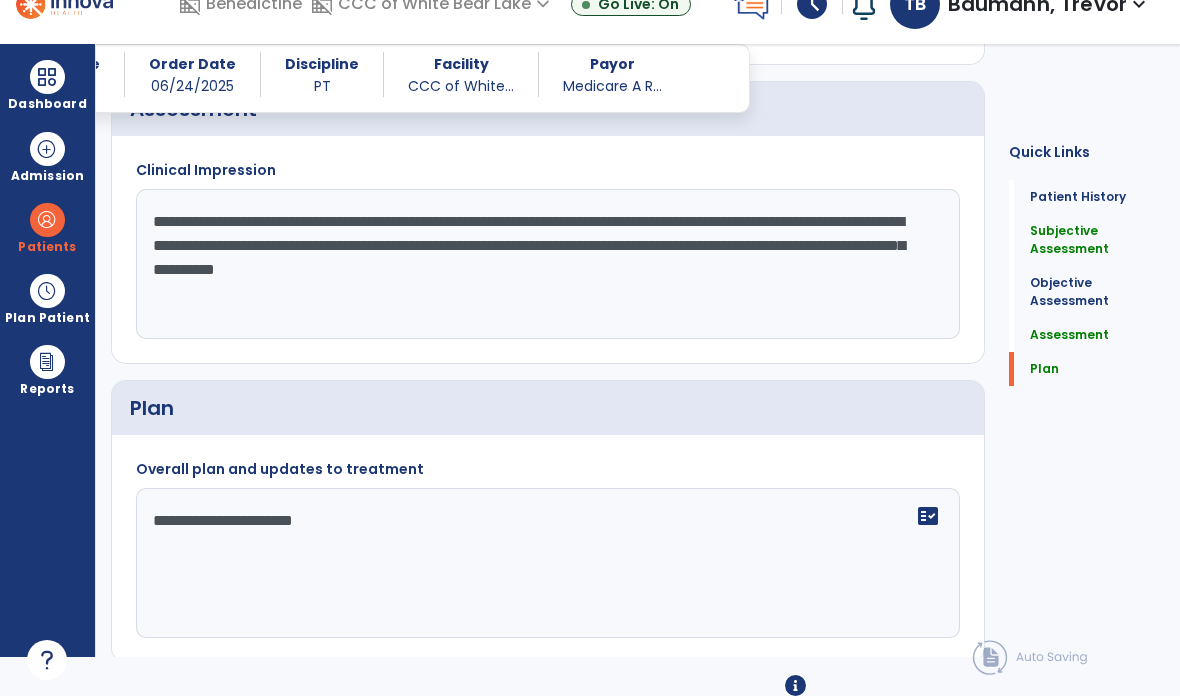 click on "chevron_right" 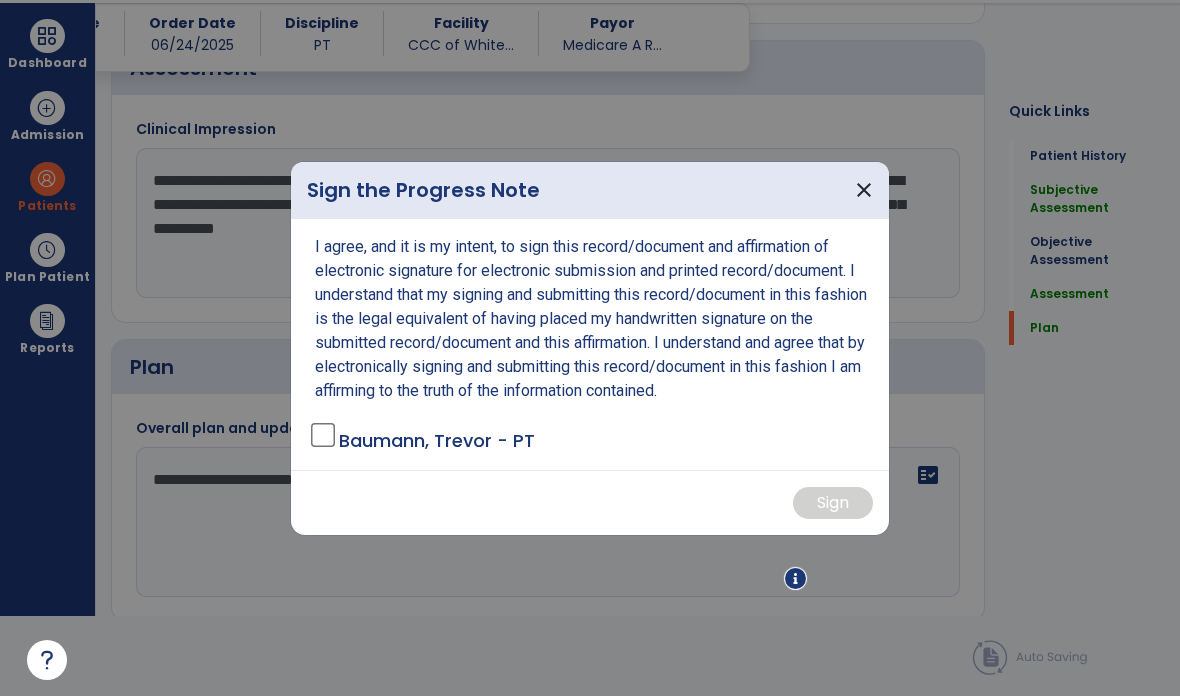 click on "I agree, and it is my intent, to sign this record/document and affirmation of electronic signature for electronic submission and printed record/document. I understand that my signing and submitting this record/document in this fashion is the legal equivalent of having placed my handwritten signature on the submitted record/document and this affirmation. I understand and agree that by electronically signing and submitting this record/document in this fashion I am affirming to the truth of the information contained.  Baumann, Trevor  - PT" at bounding box center [590, 344] 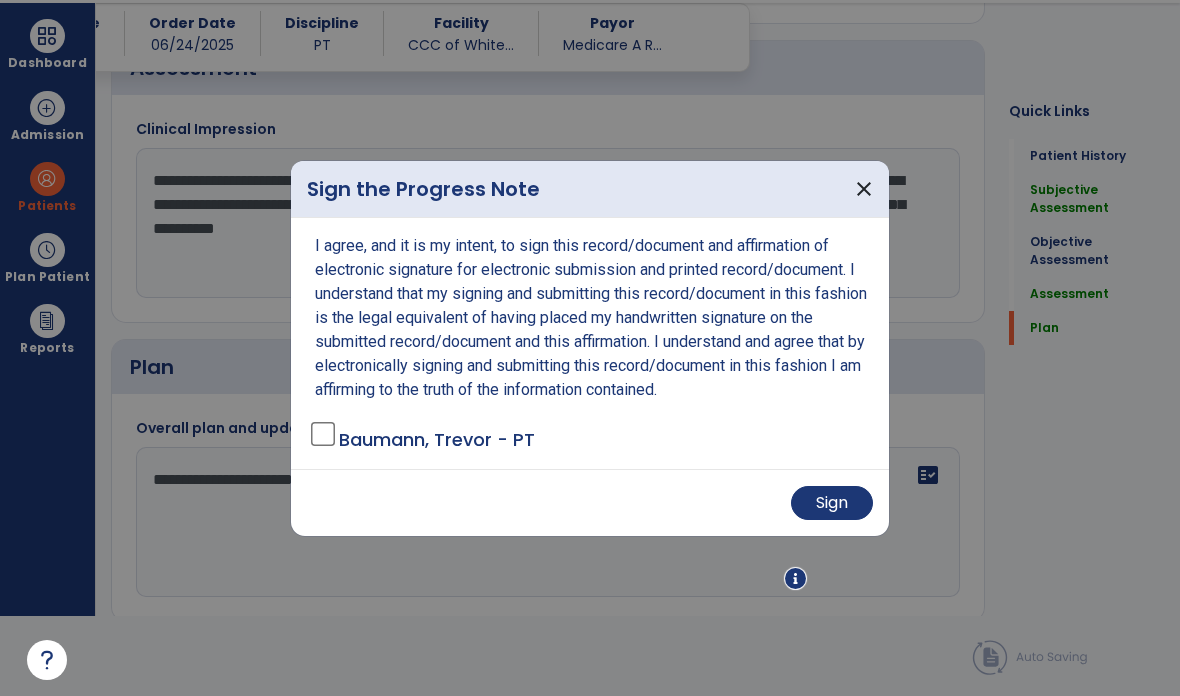click on "Sign" at bounding box center [832, 503] 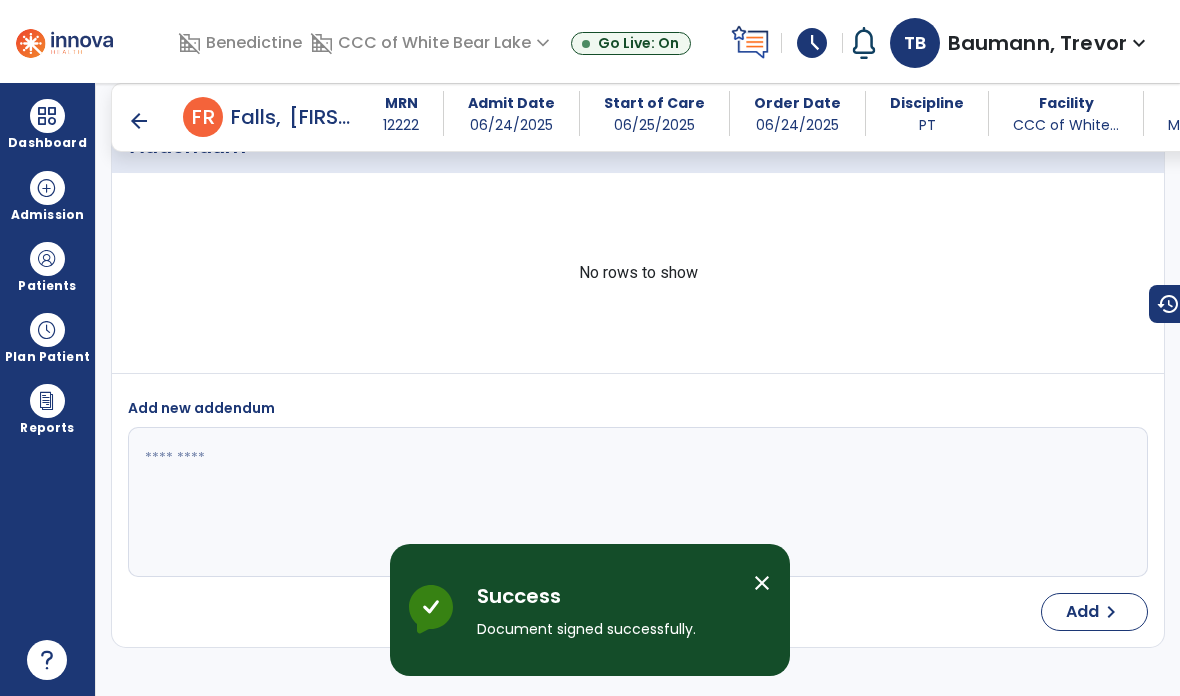 scroll, scrollTop: 80, scrollLeft: 0, axis: vertical 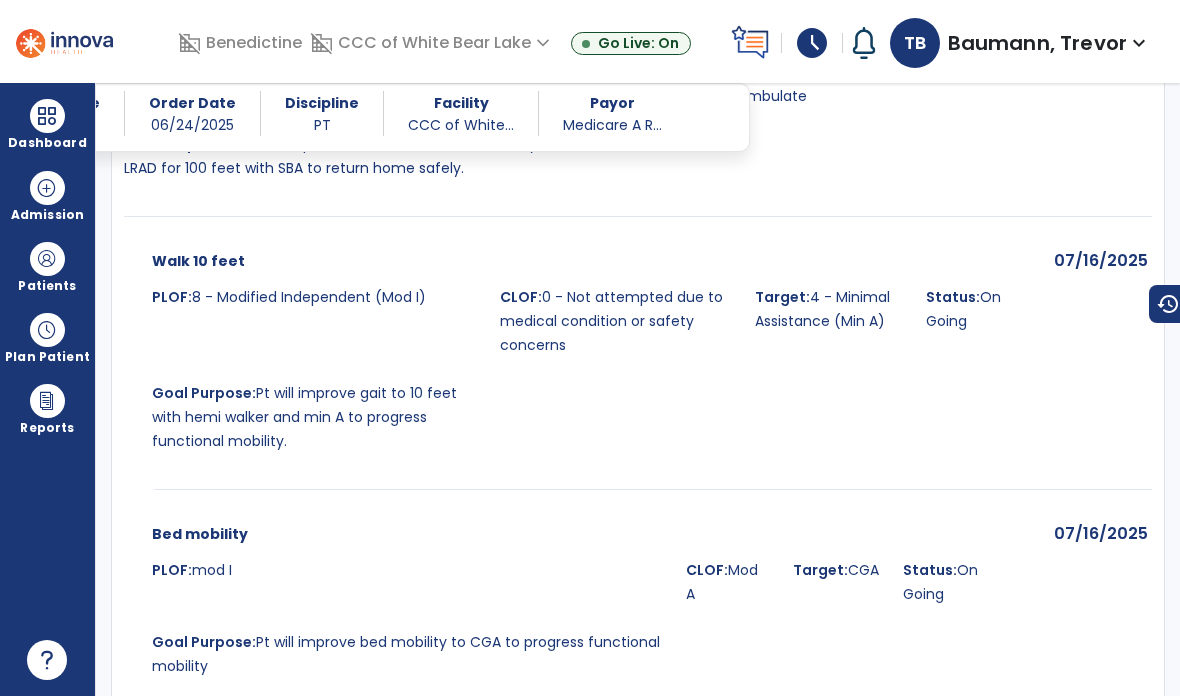 click at bounding box center (47, 116) 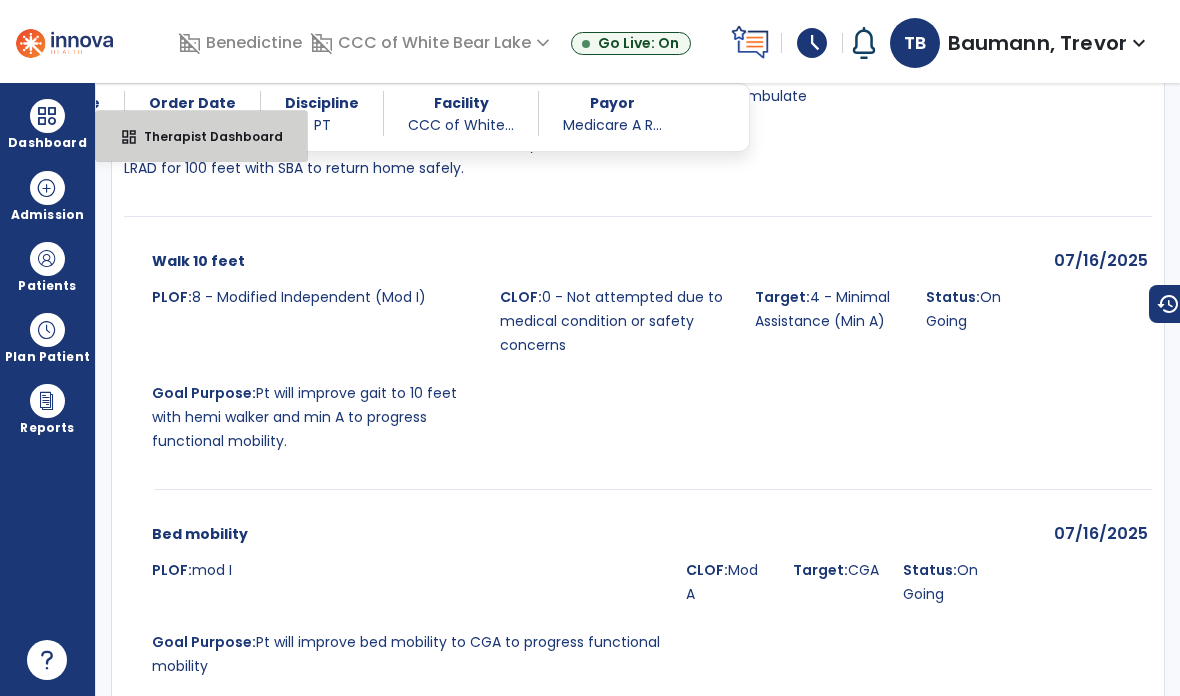 click on "Therapist Dashboard" at bounding box center (205, 136) 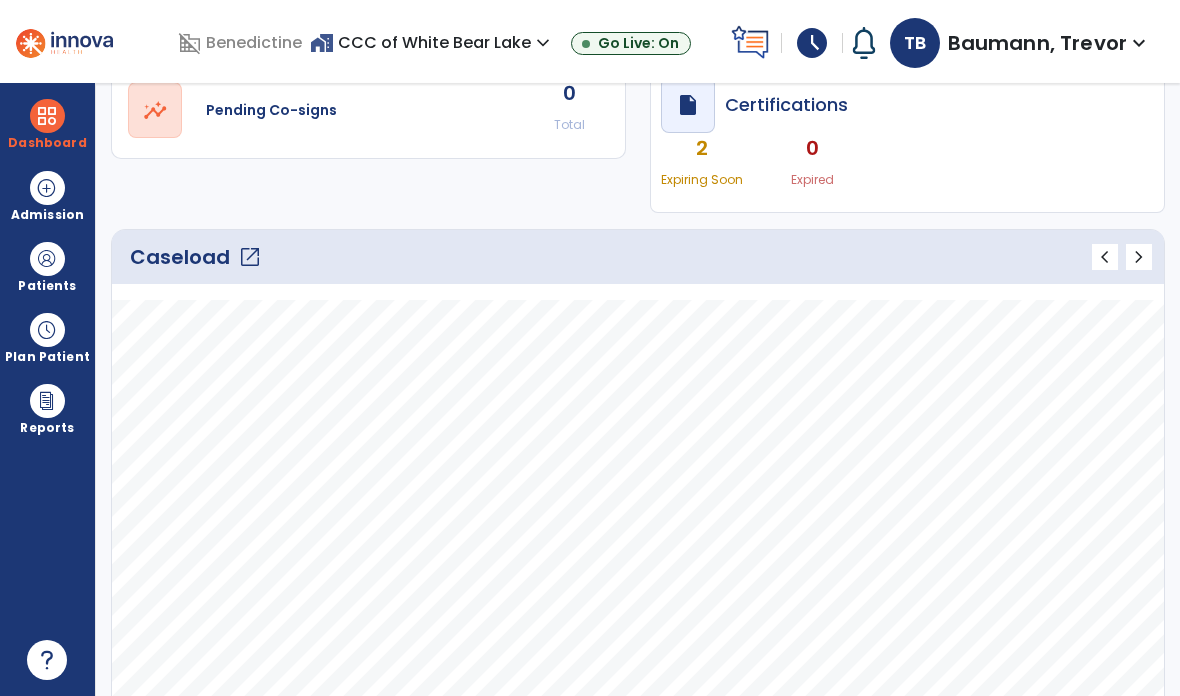 scroll, scrollTop: 178, scrollLeft: 0, axis: vertical 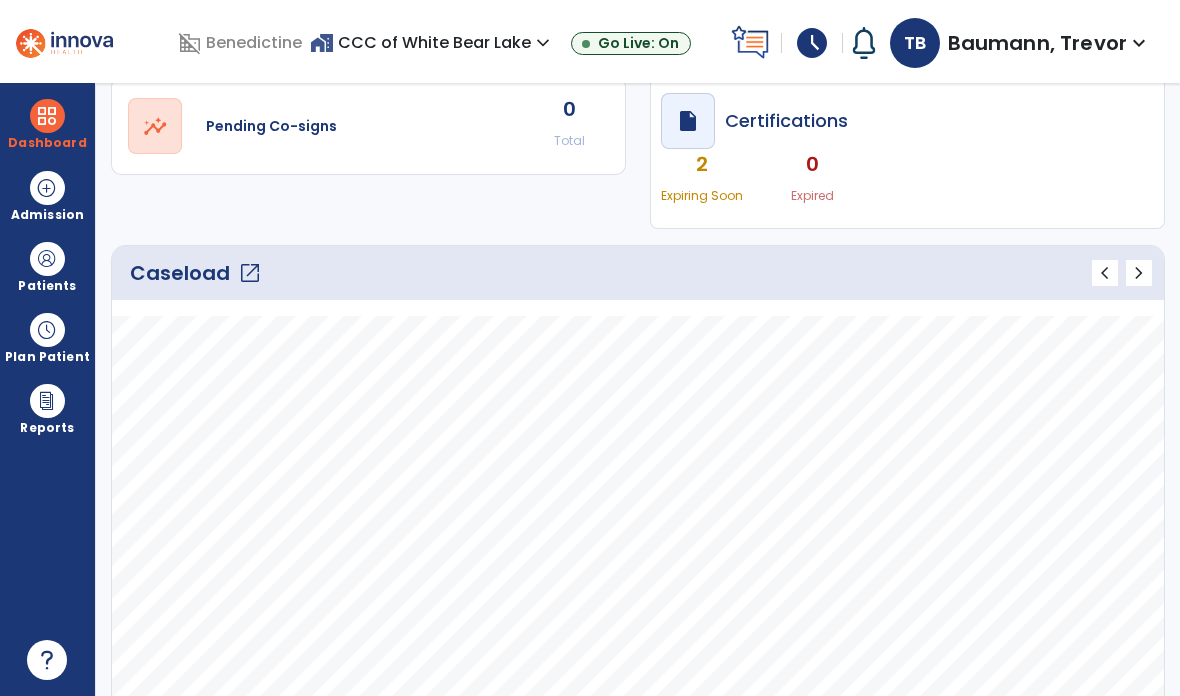 click on "open_in_new" 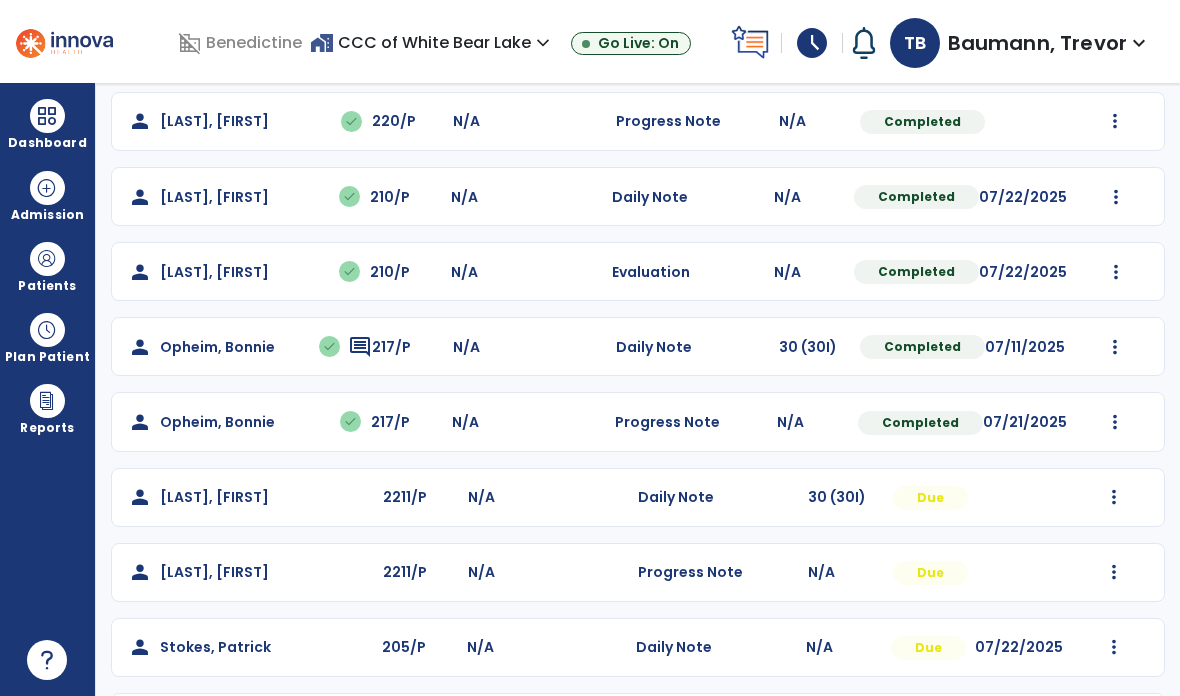 scroll, scrollTop: 488, scrollLeft: 0, axis: vertical 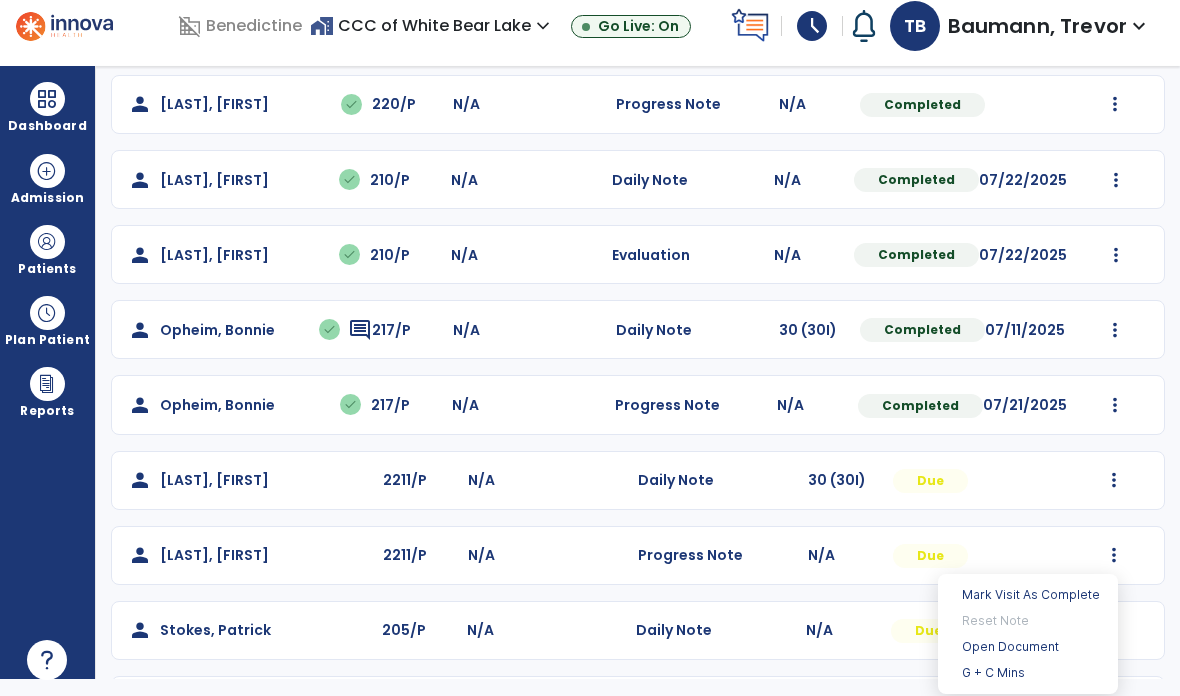 click on "Open Document" at bounding box center (1028, 647) 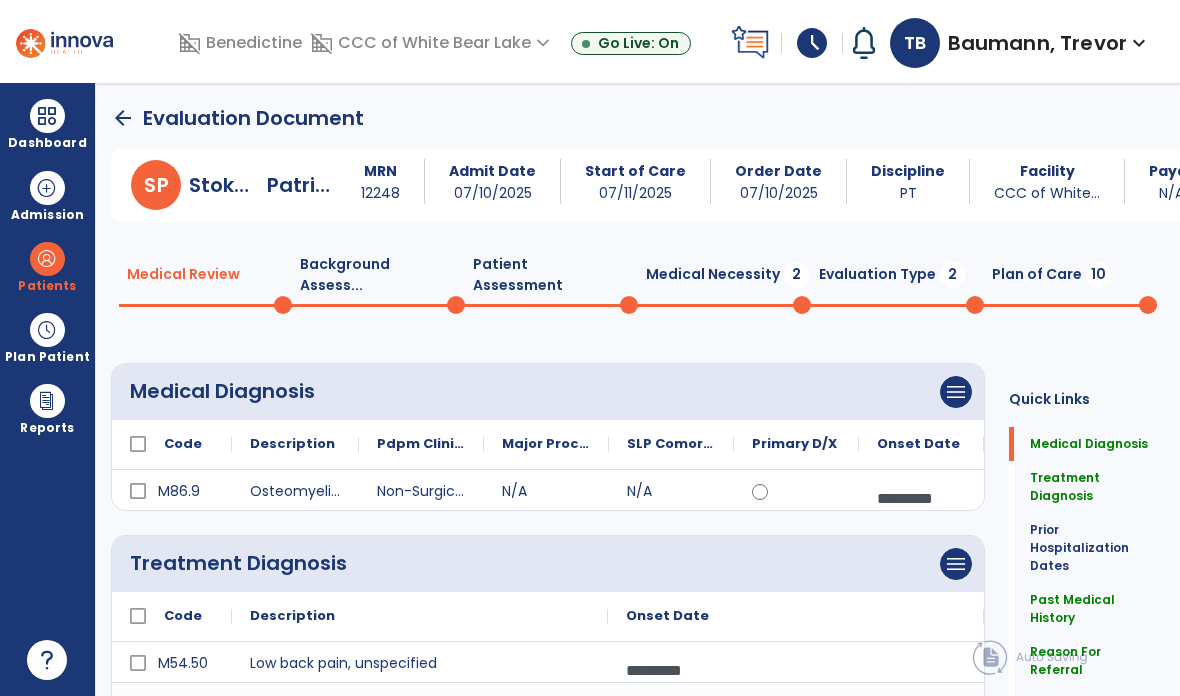 scroll, scrollTop: 0, scrollLeft: 0, axis: both 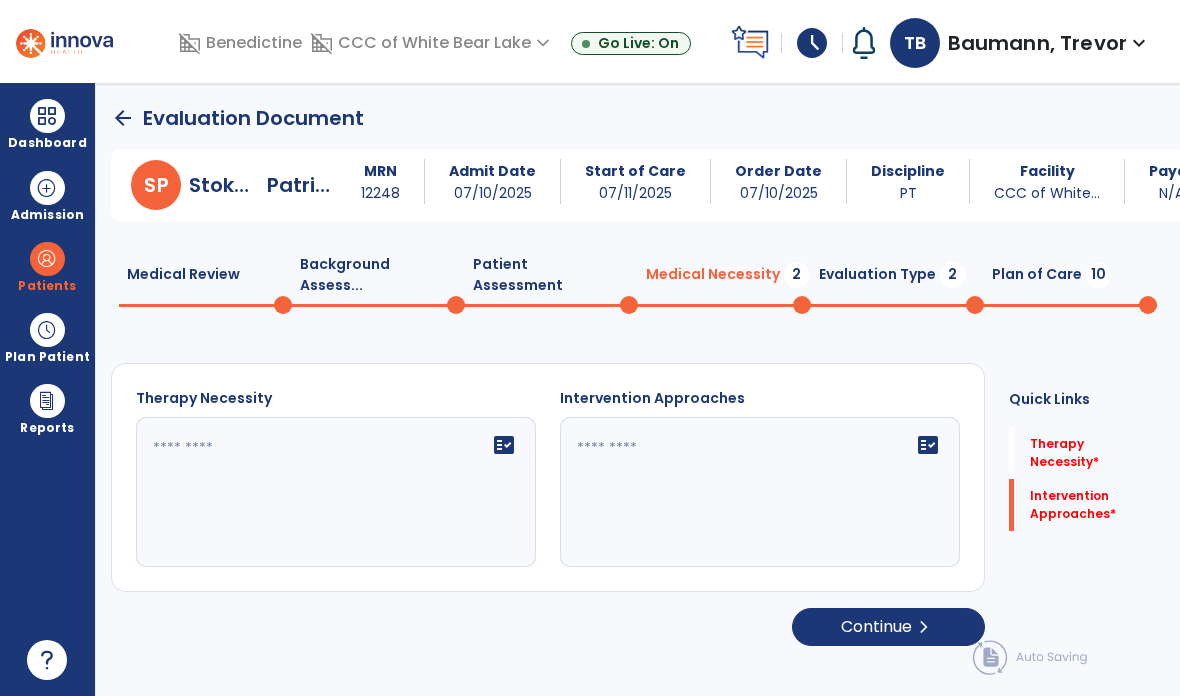 click on "fact_check" 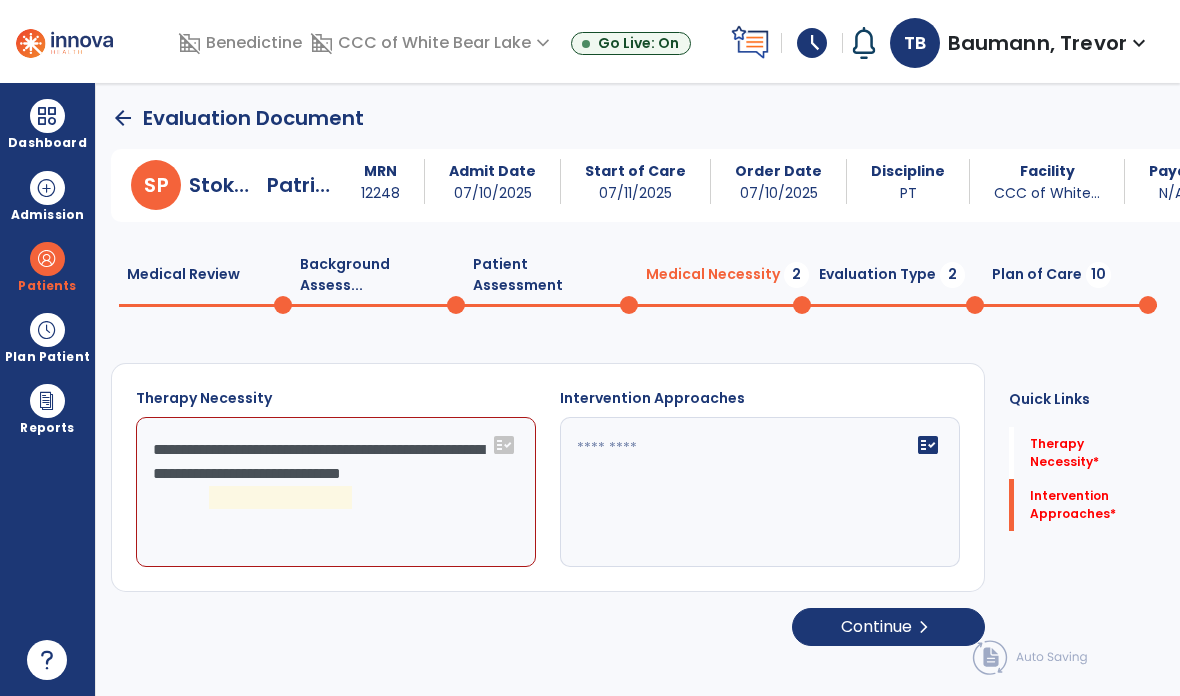 click on "**********" 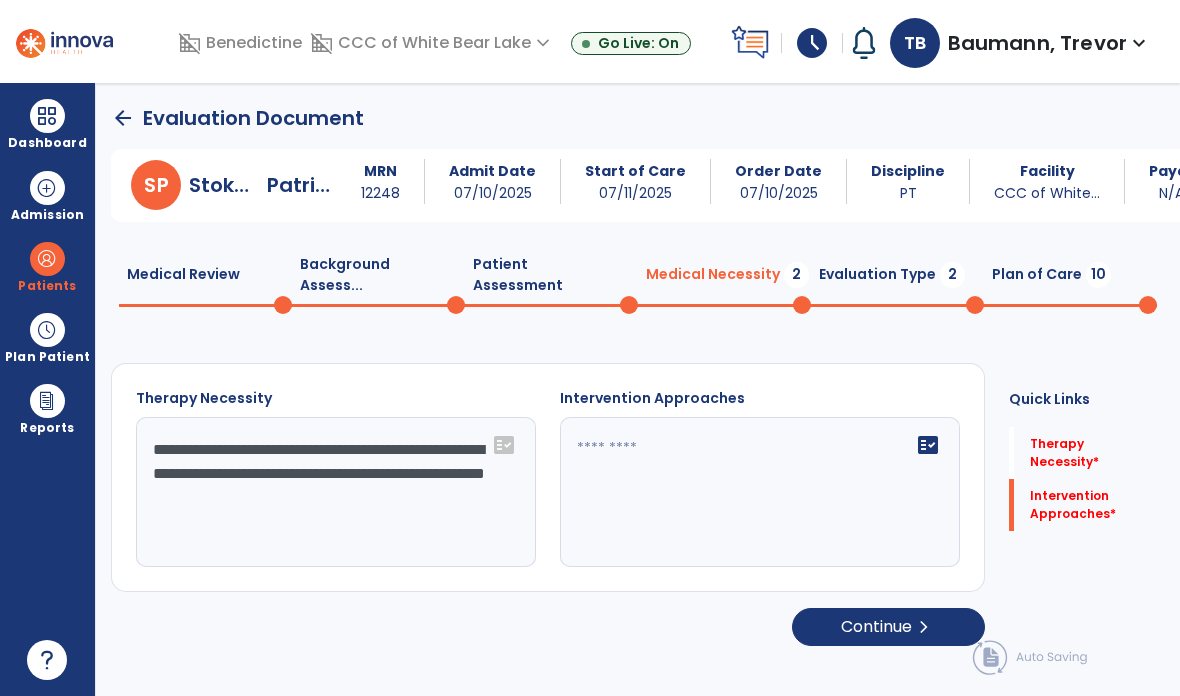 type on "**********" 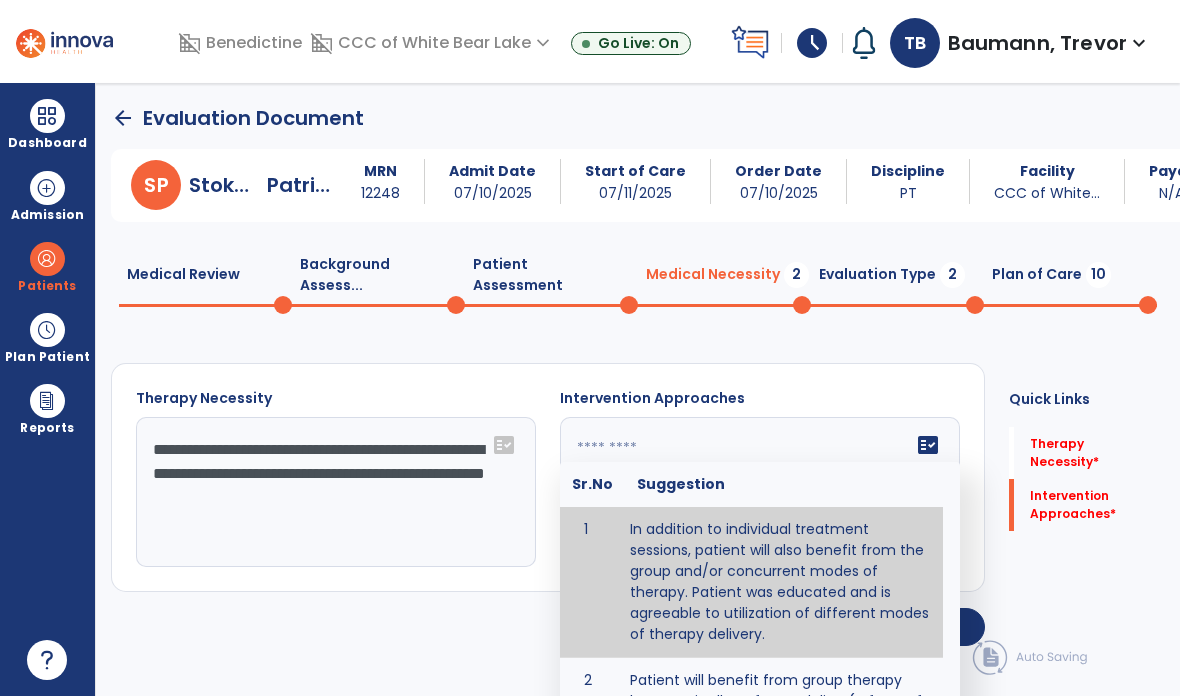 type on "**********" 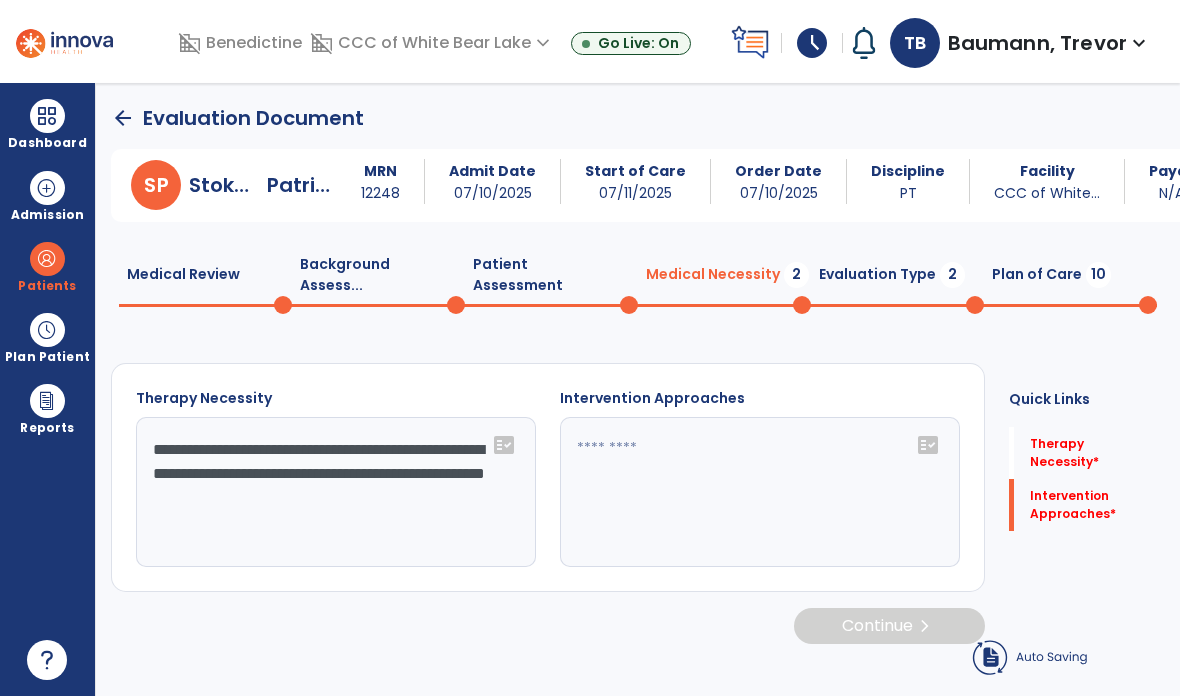 type on "**********" 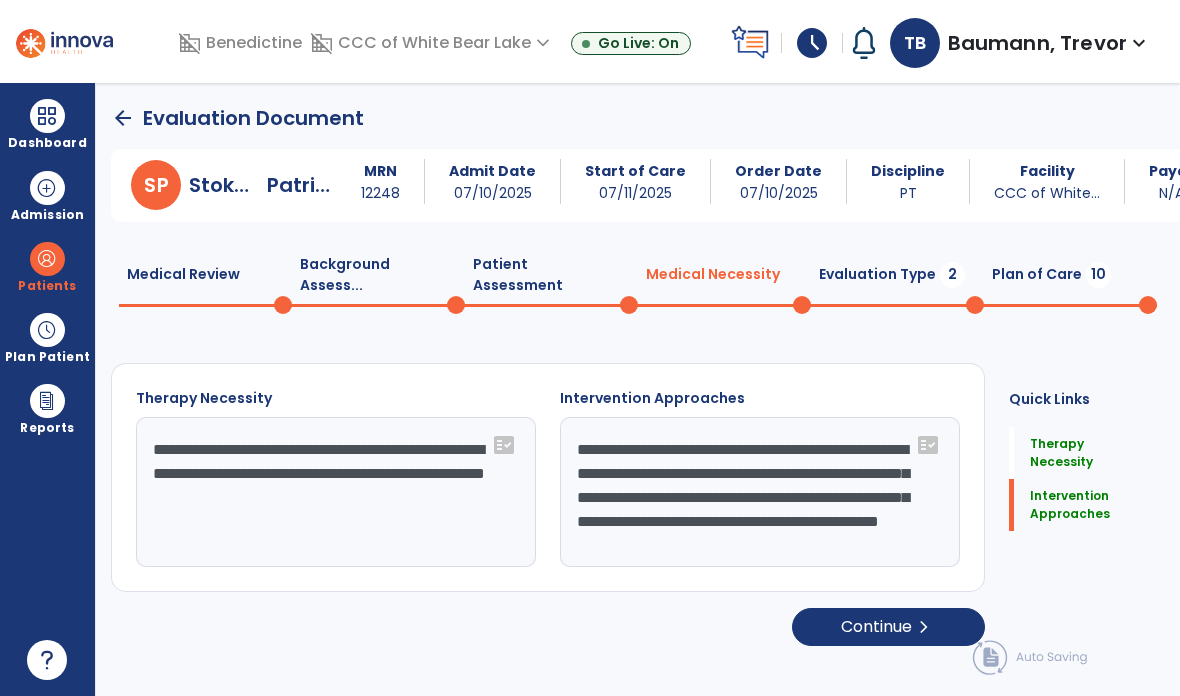 click on "Continue  chevron_right" 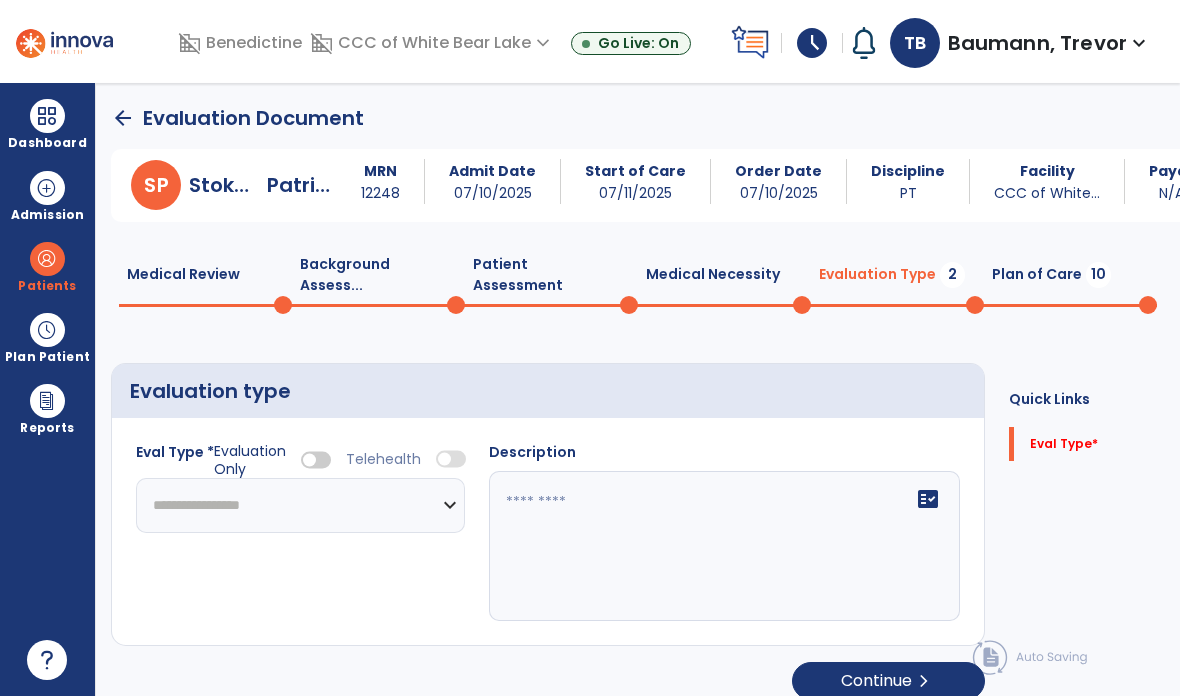 click on "**********" 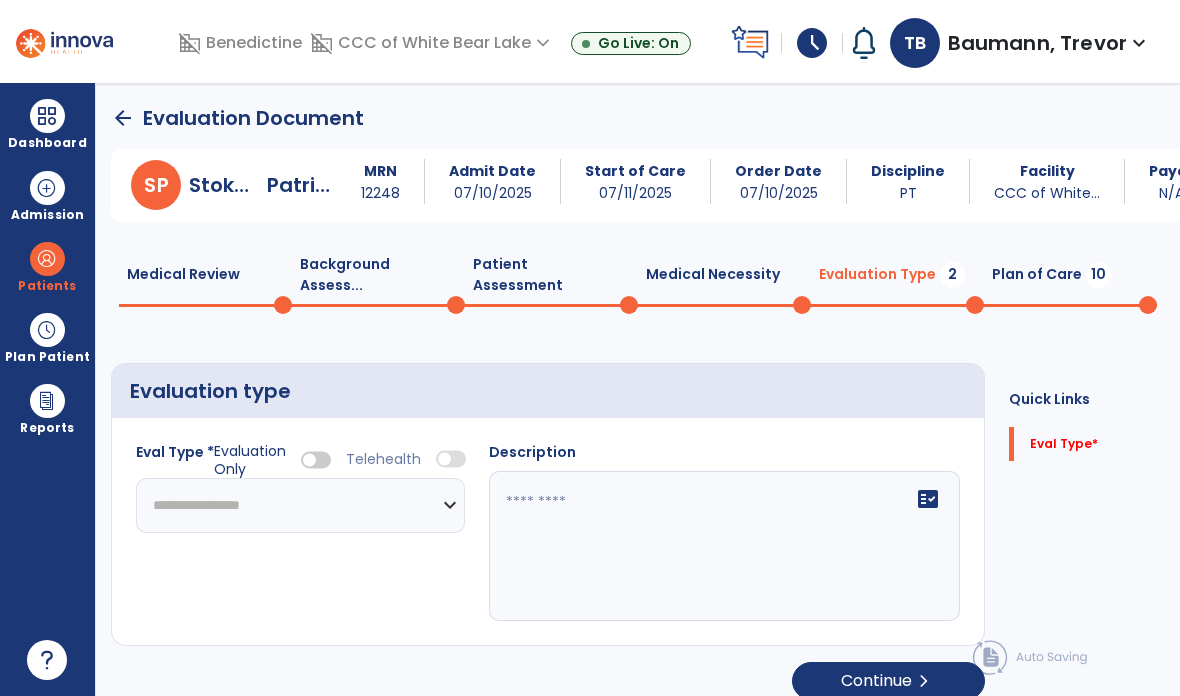 select on "**********" 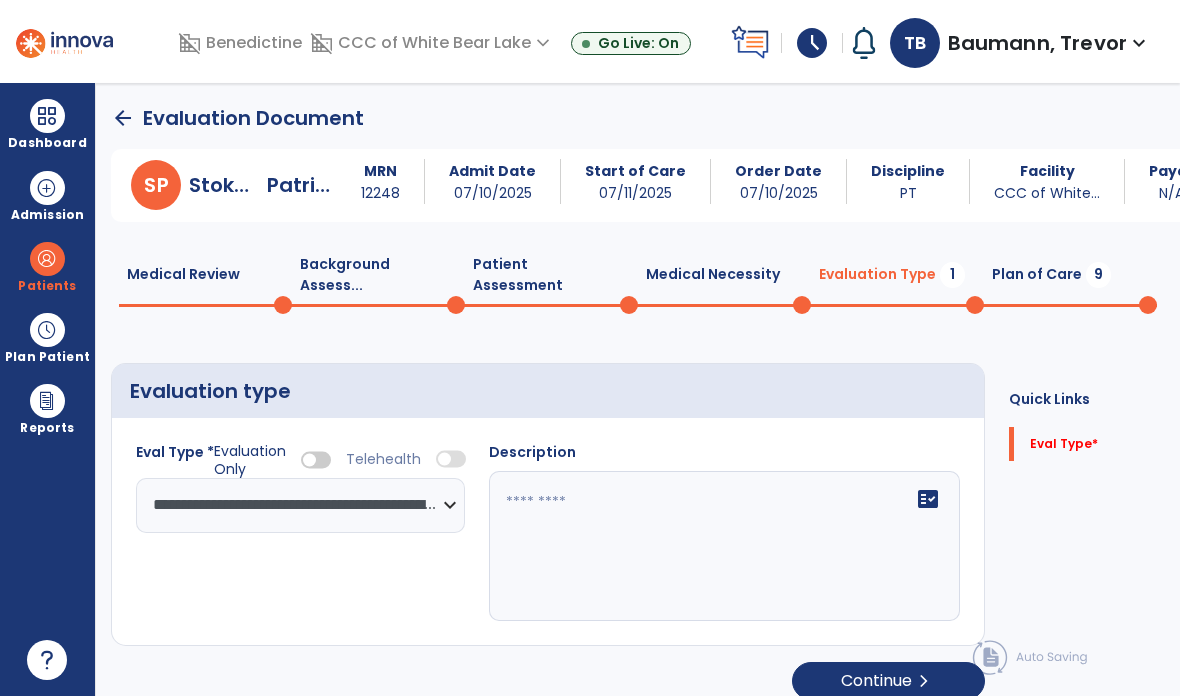 click on "fact_check" 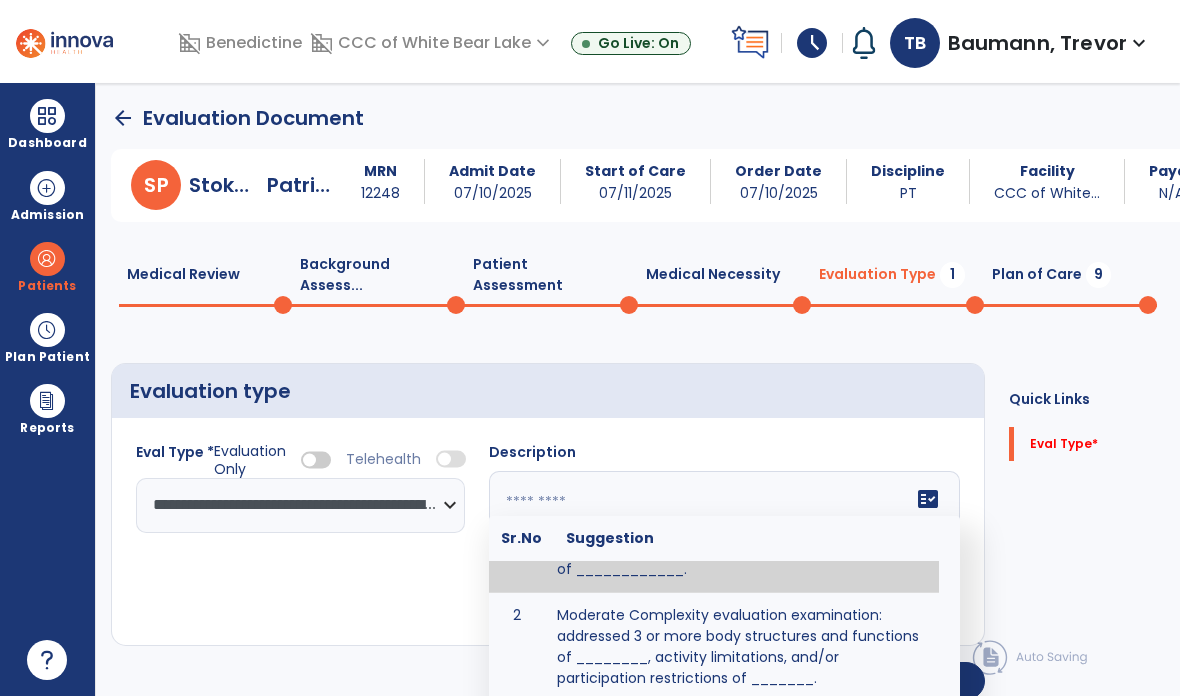scroll, scrollTop: 77, scrollLeft: 0, axis: vertical 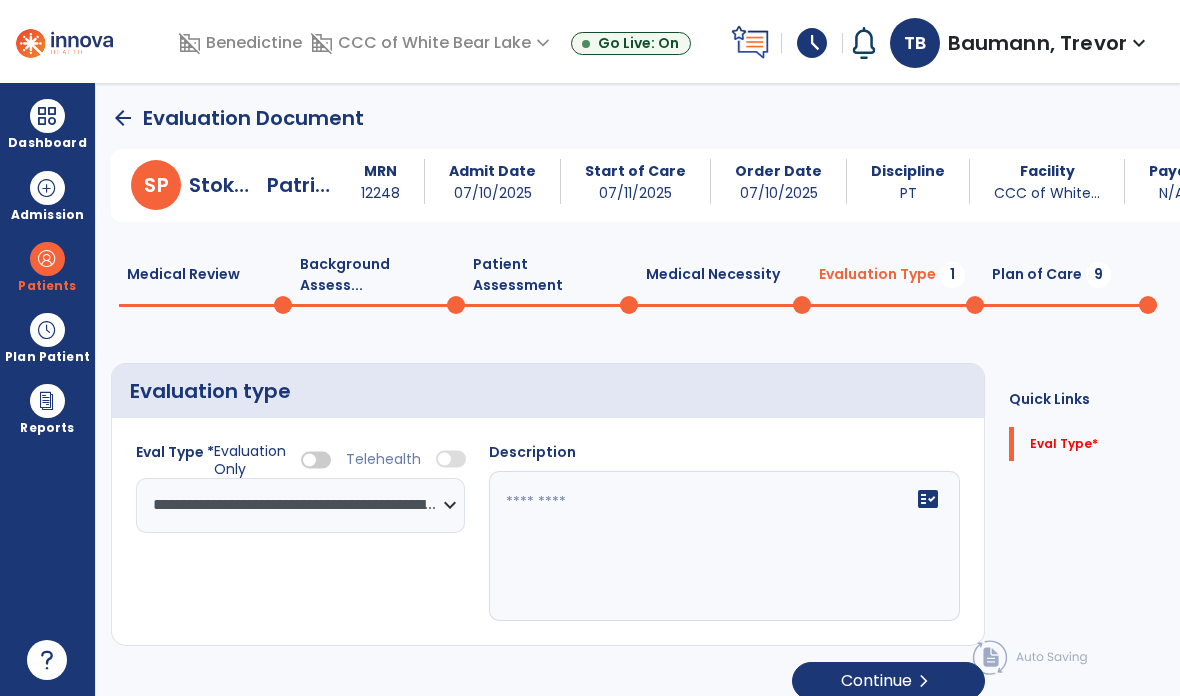 click on "fact_check" 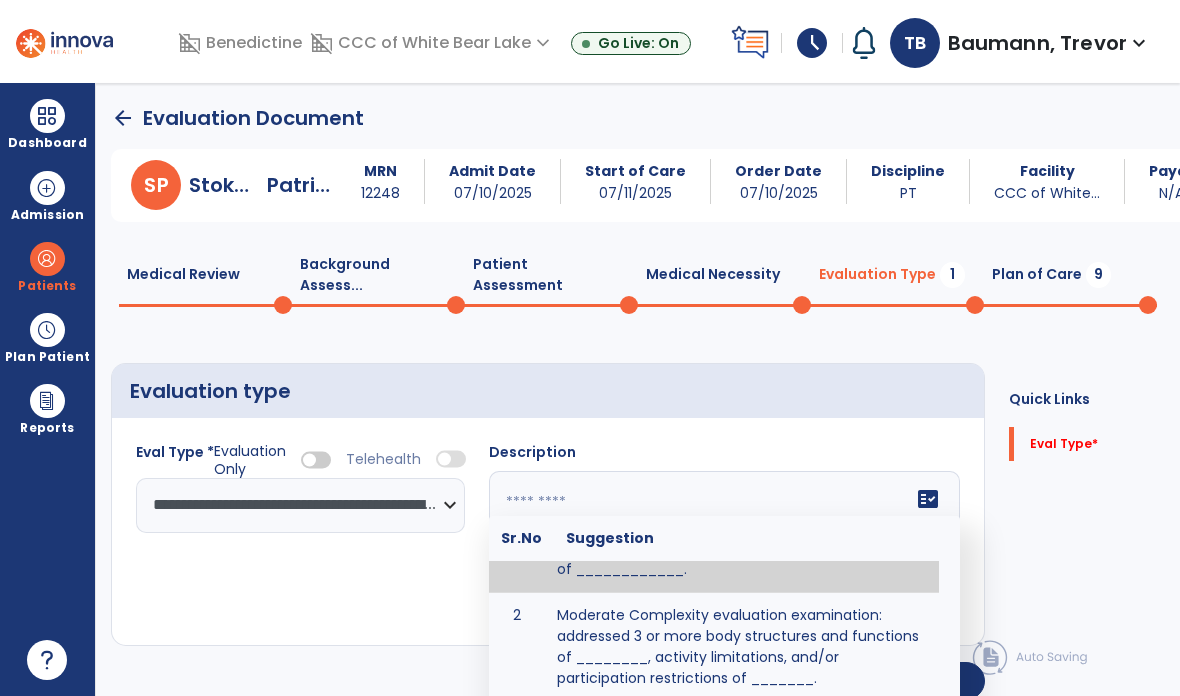 scroll, scrollTop: 77, scrollLeft: 0, axis: vertical 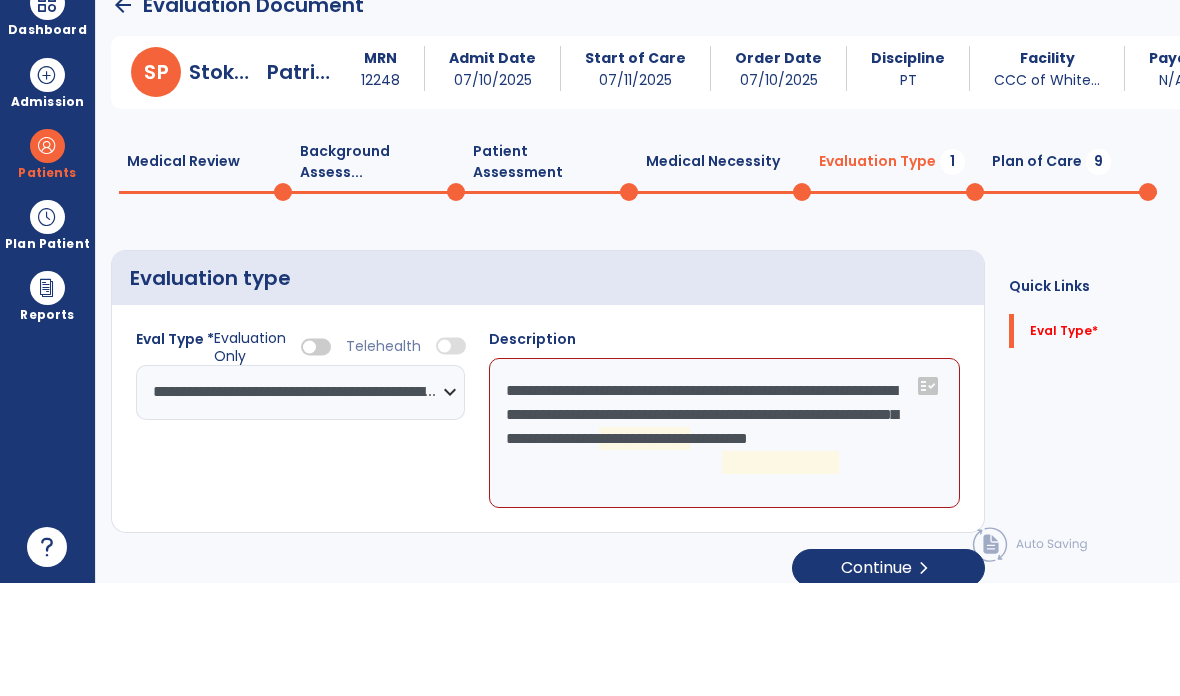 click on "**********" 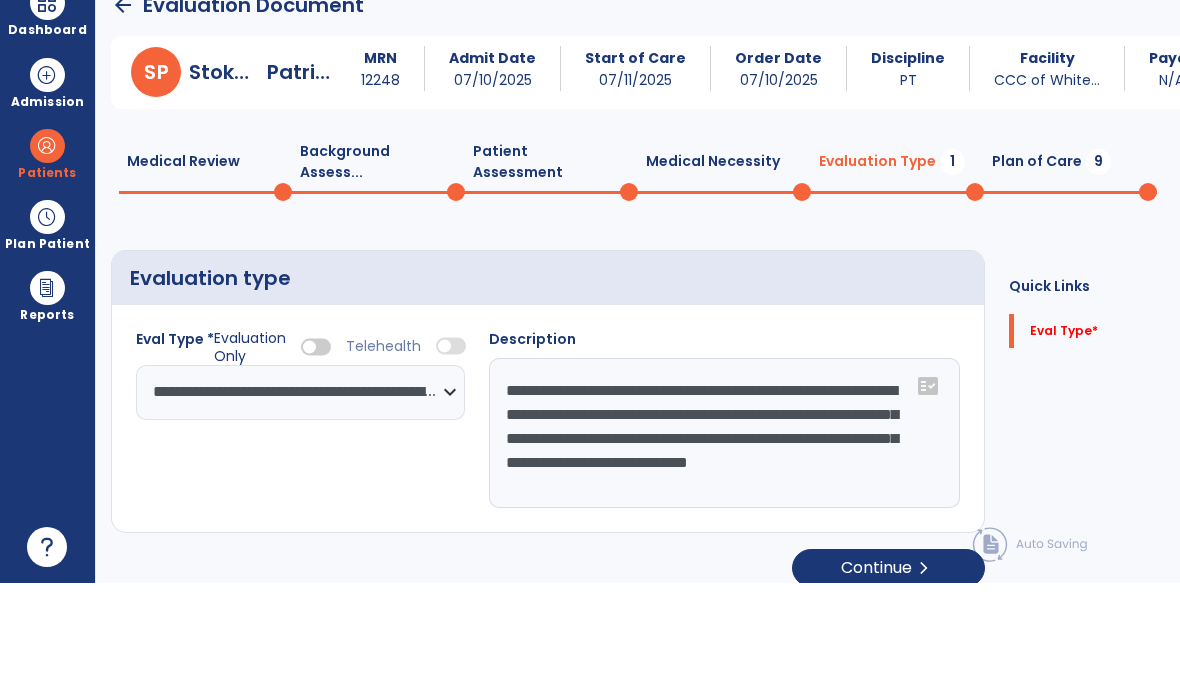 scroll, scrollTop: 15, scrollLeft: 0, axis: vertical 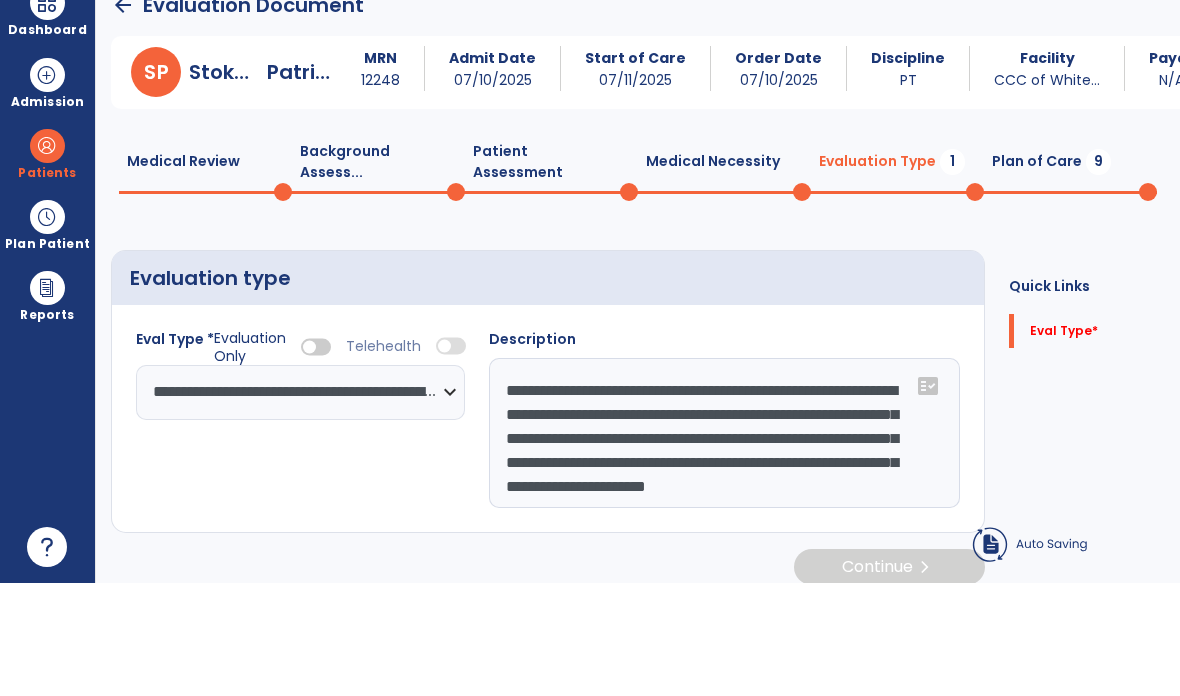 type on "**********" 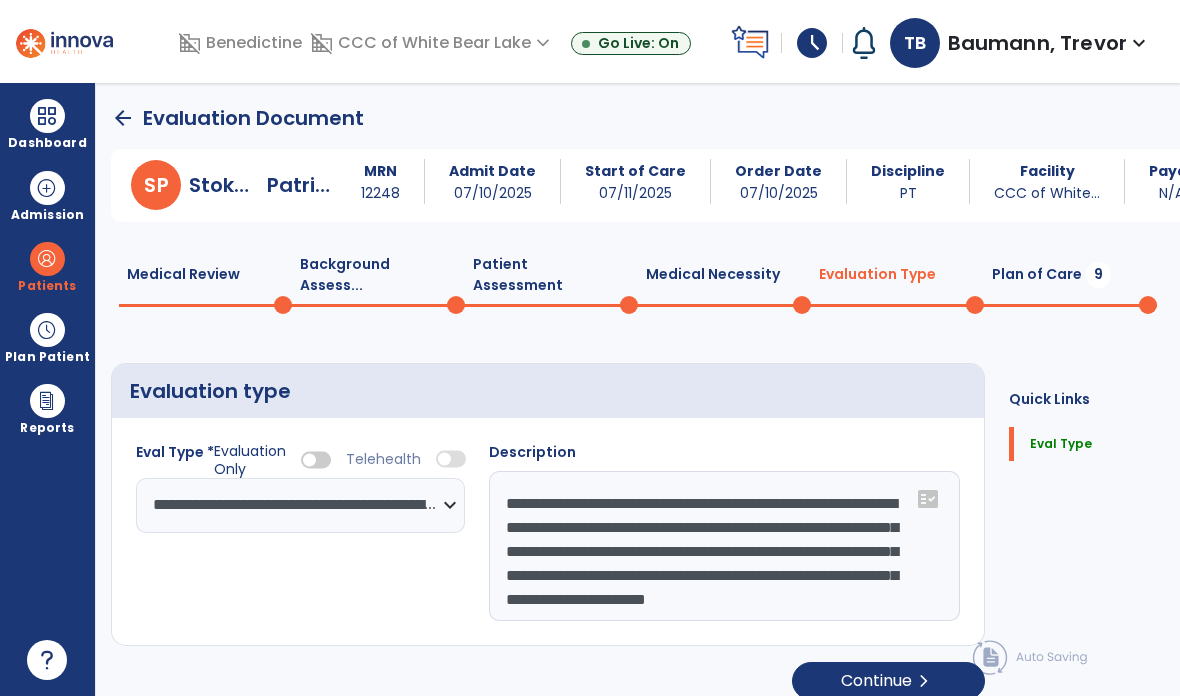 click on "Continue  chevron_right" 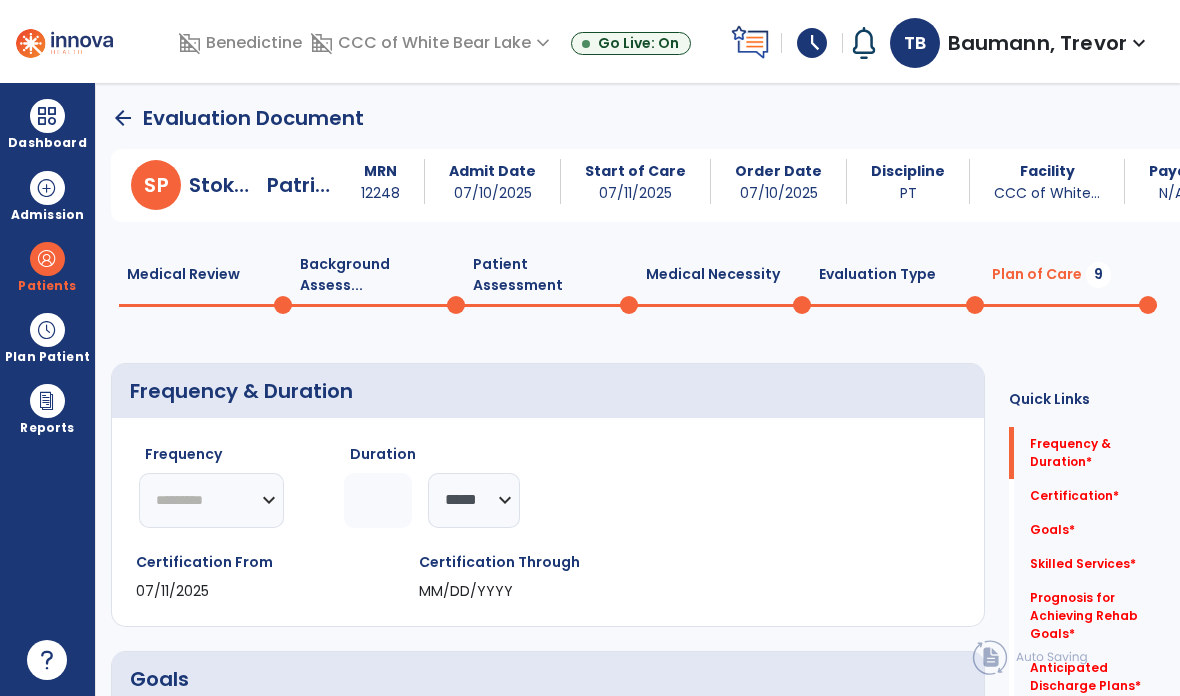click on "********* ** ** ** ** ** ** **" 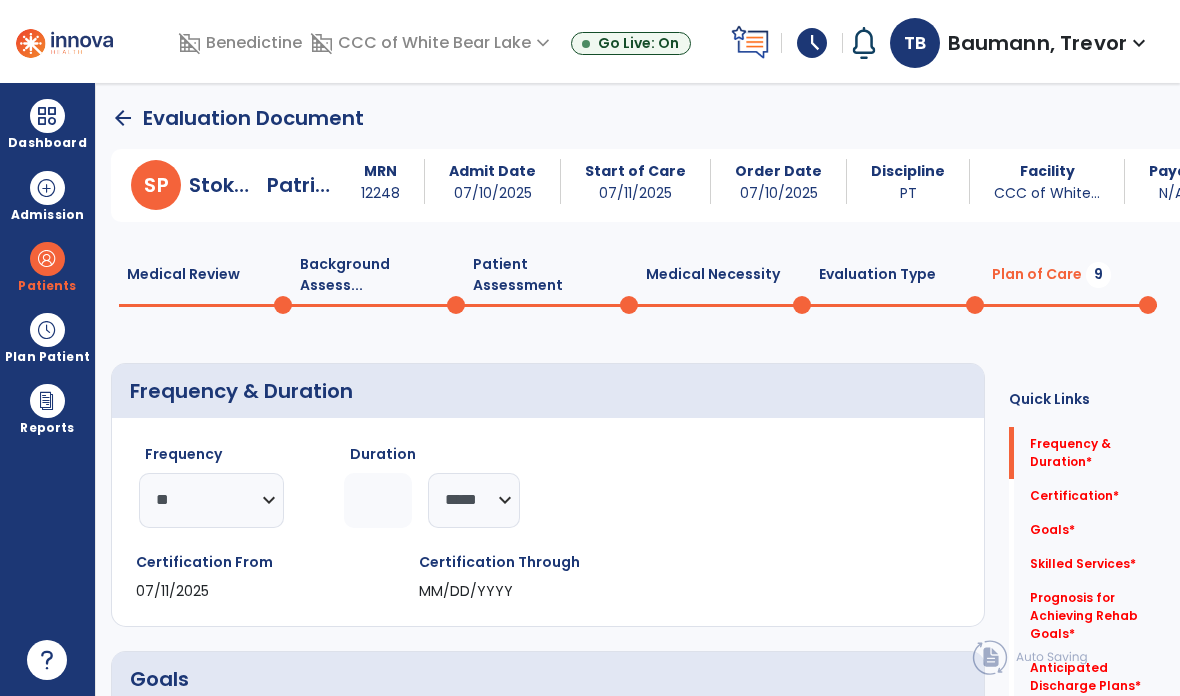 click 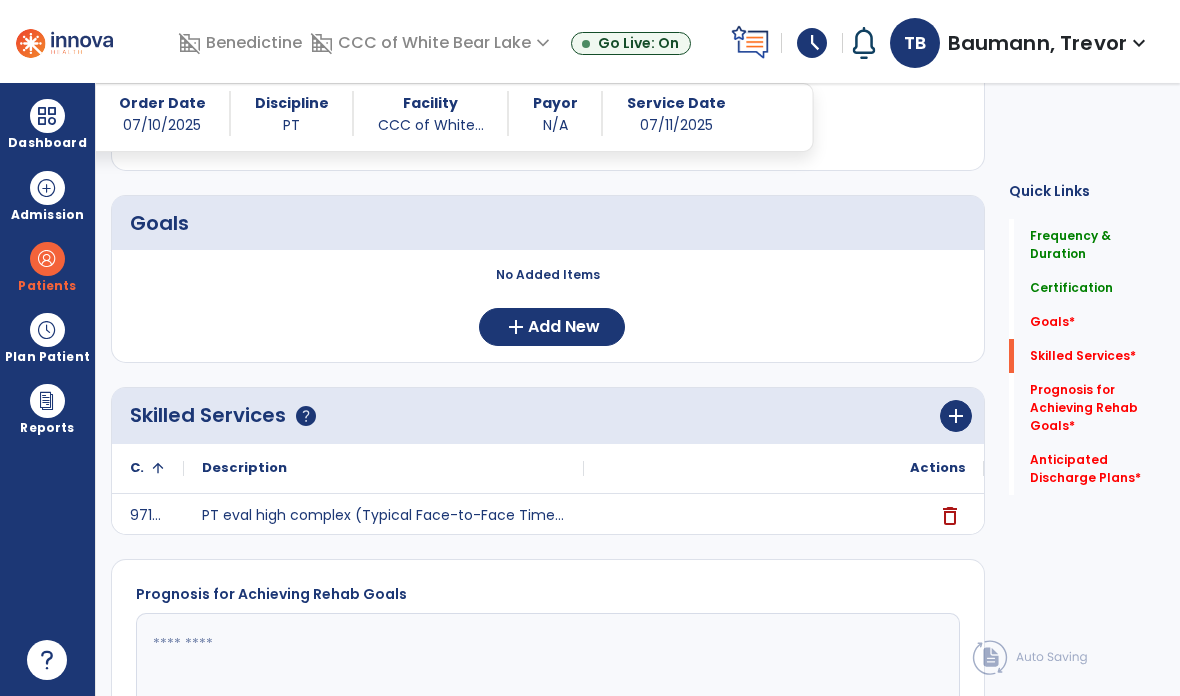 scroll, scrollTop: 443, scrollLeft: 0, axis: vertical 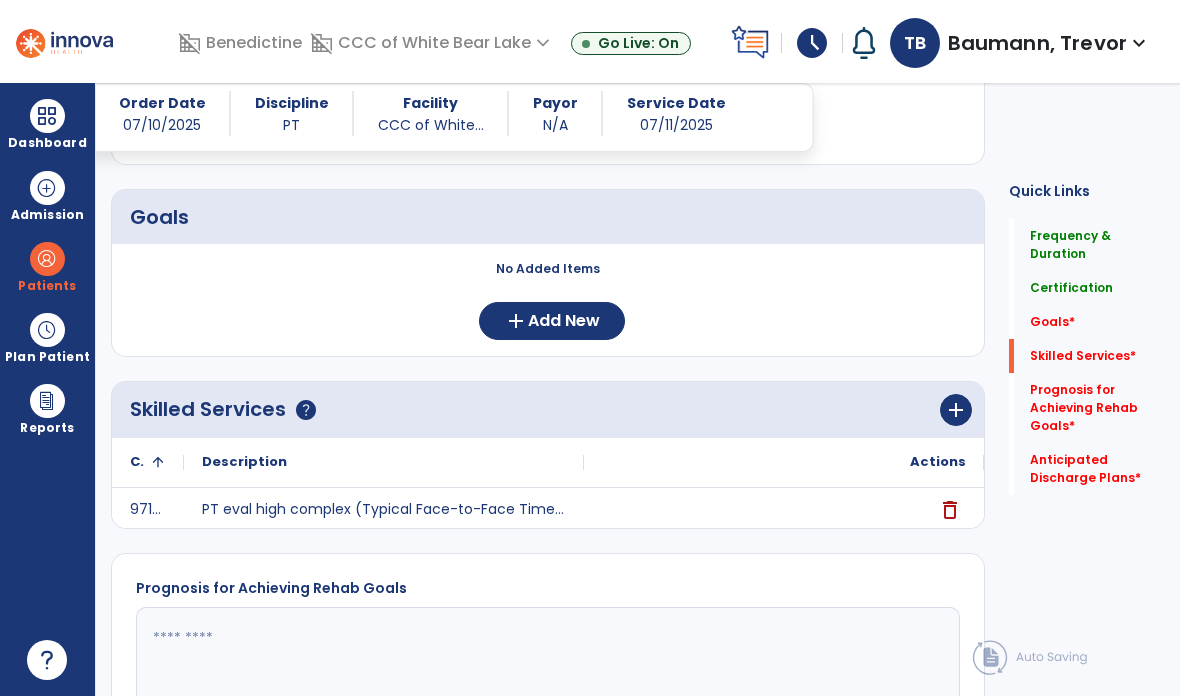 type on "**" 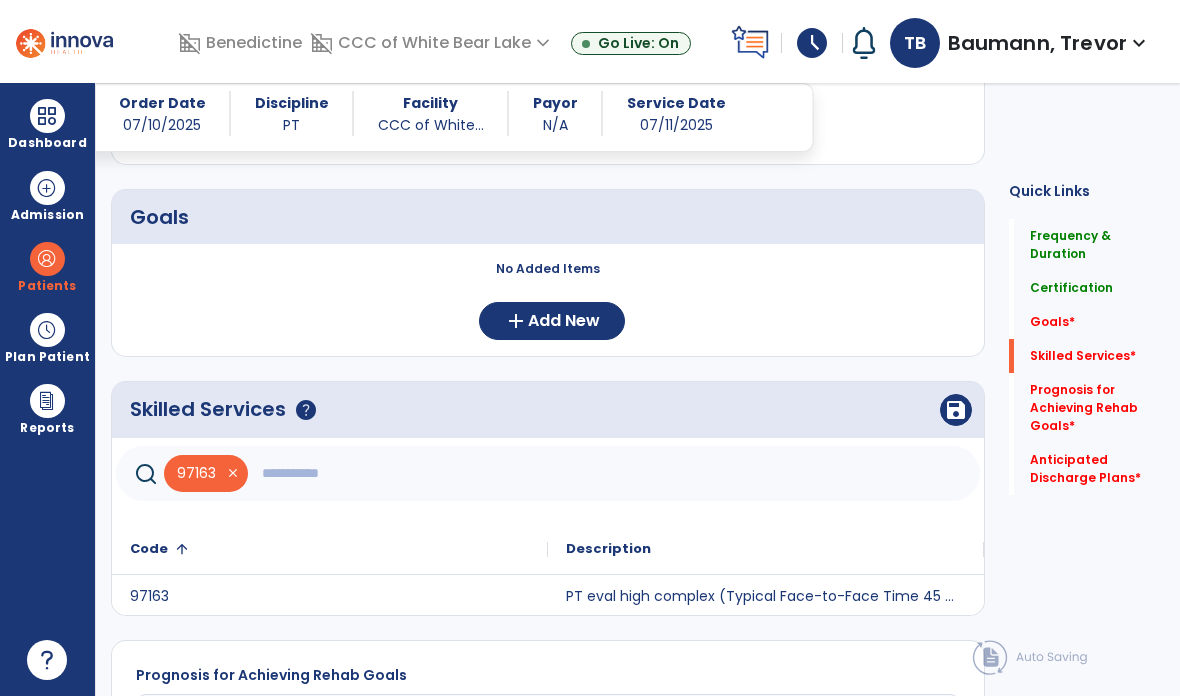 click 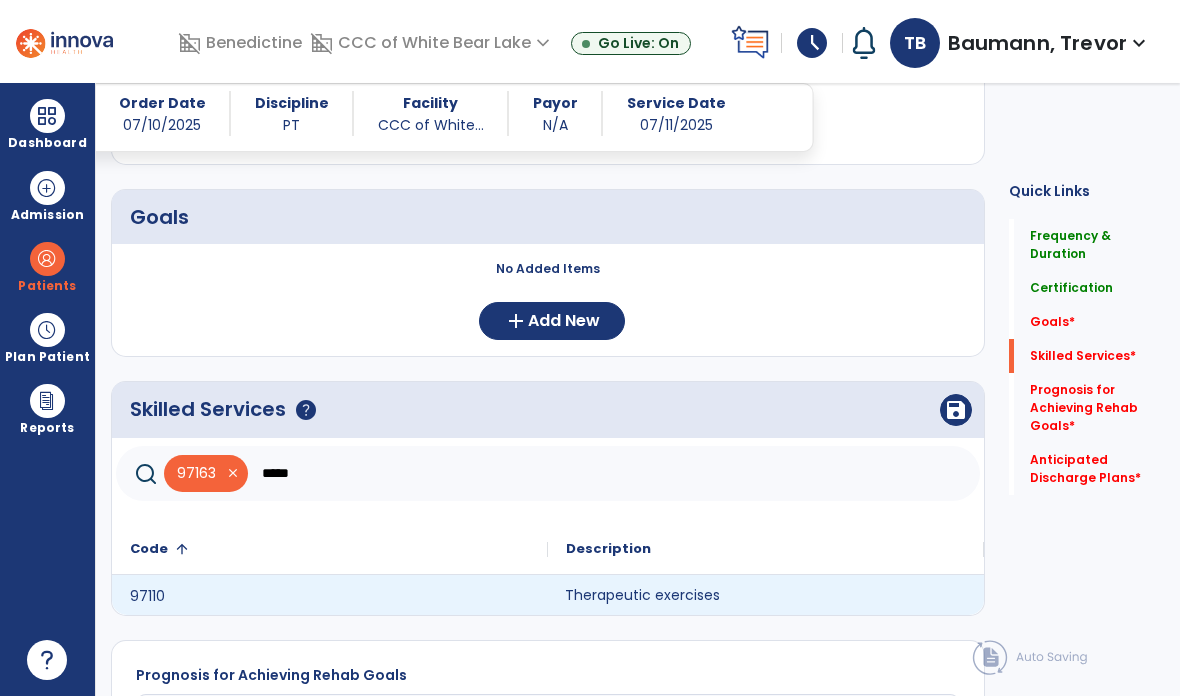 click on "Therapeutic exercises" 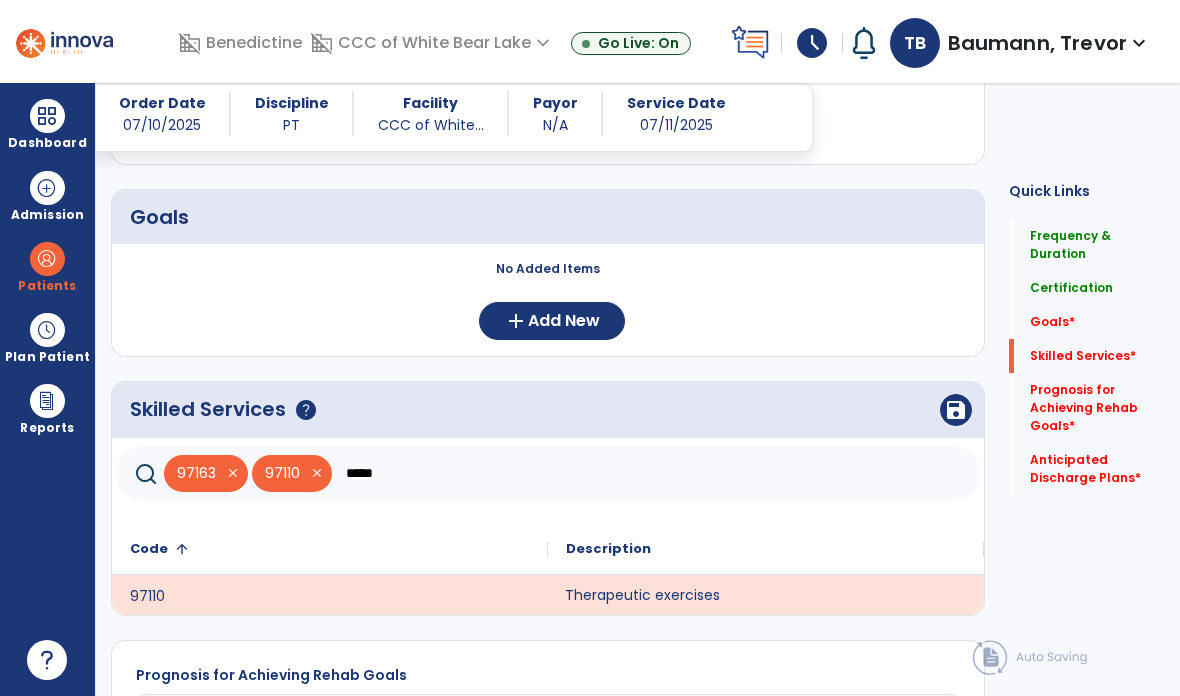 click on "*****" 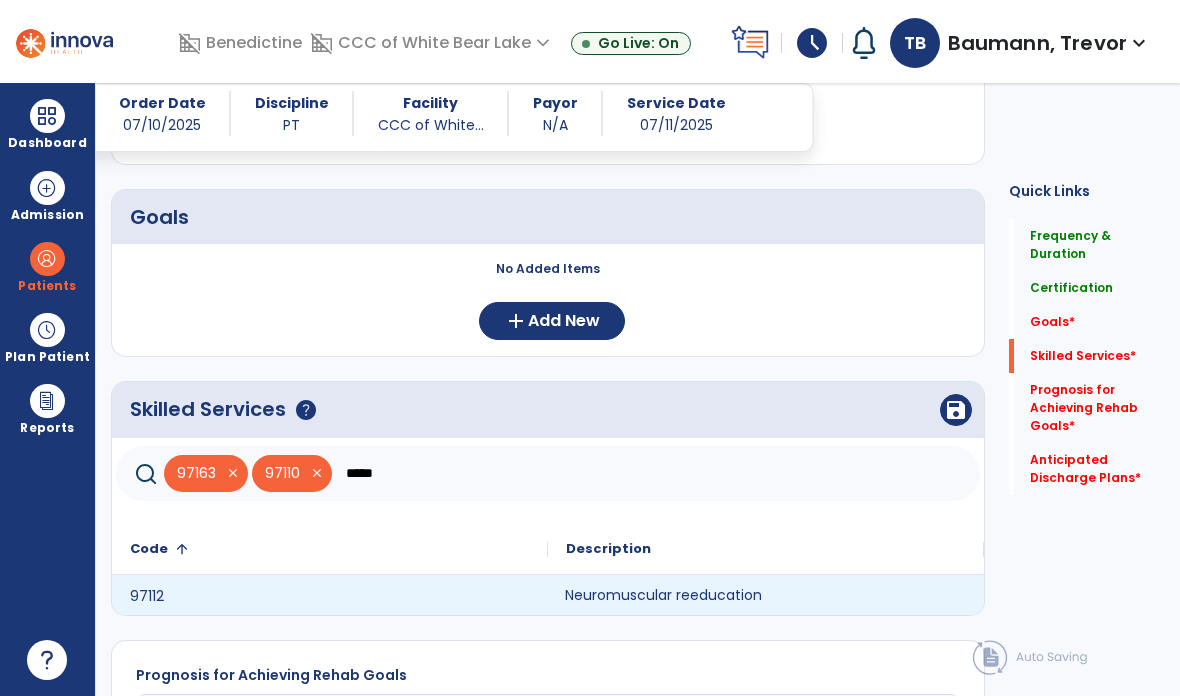 click on "Neuromuscular reeducation" 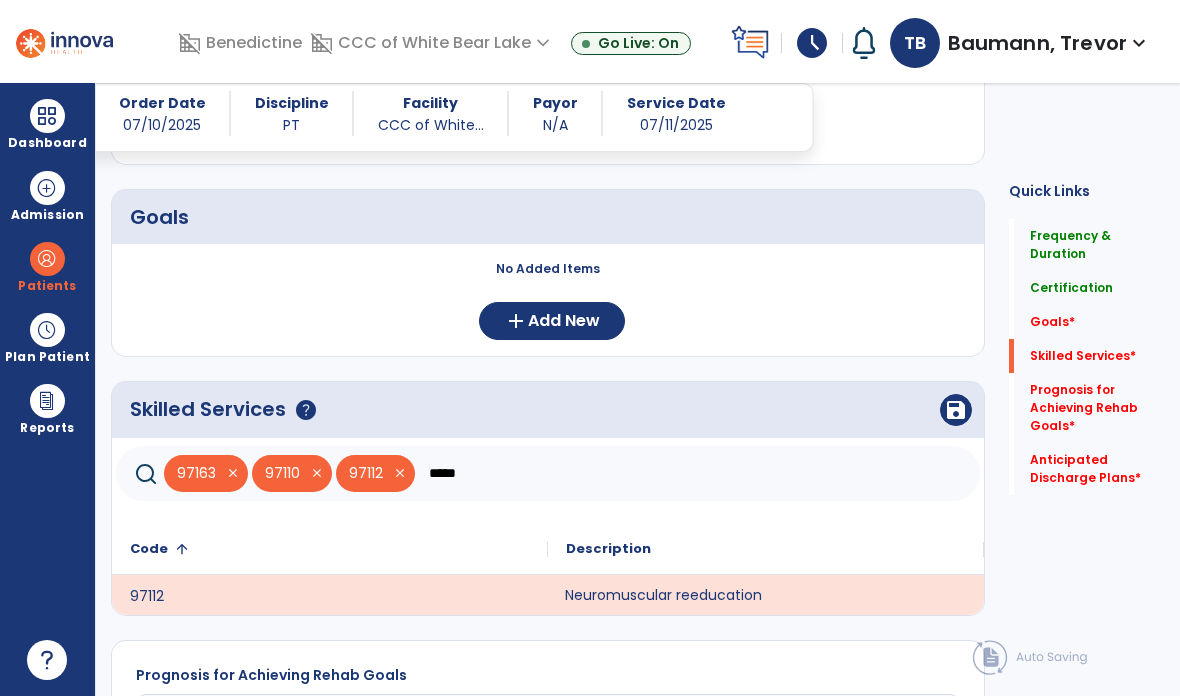 click on "*****" 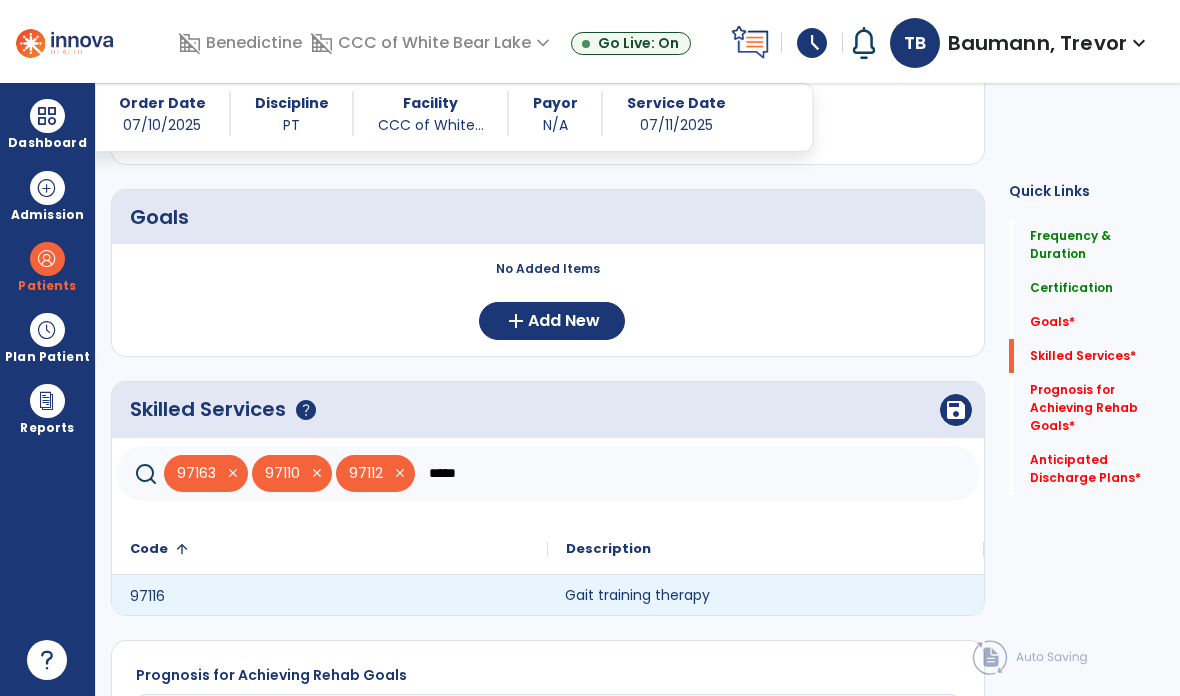 click on "Gait training therapy" 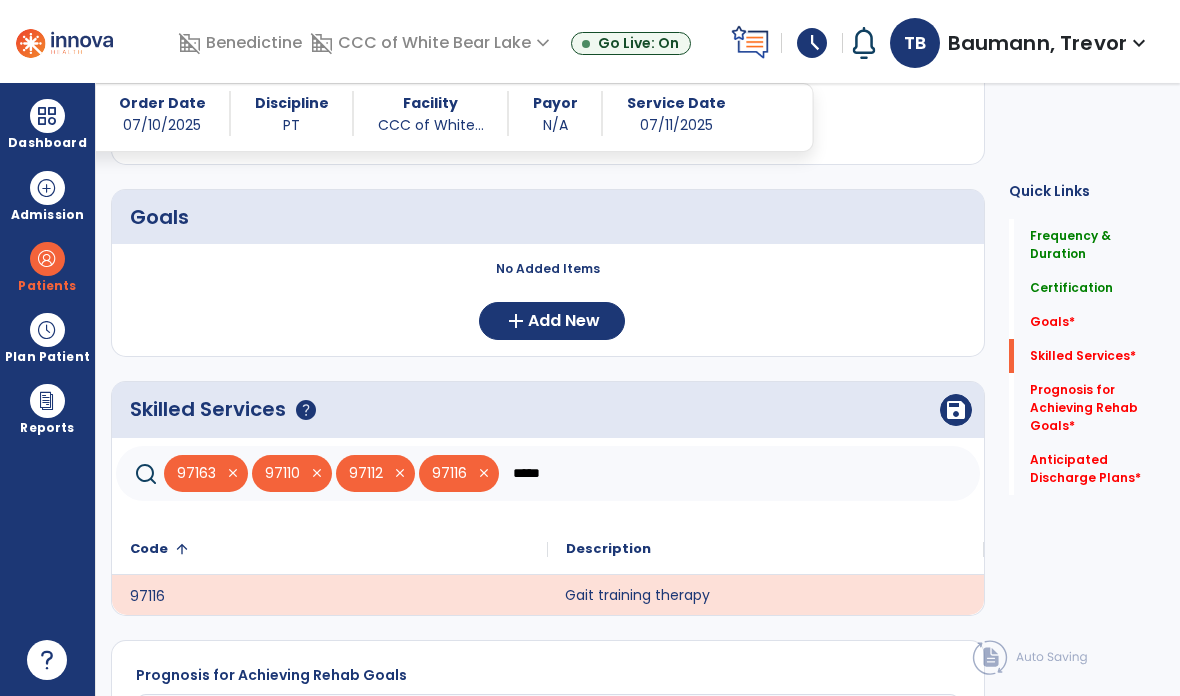click on "*****" 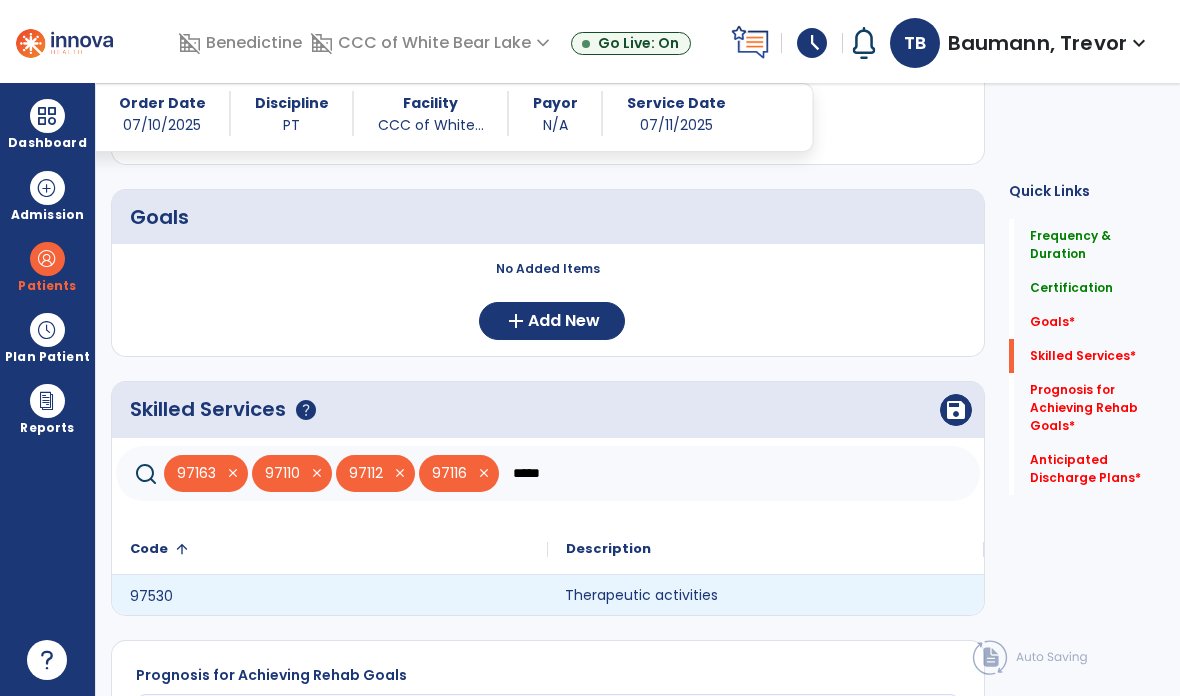 click on "Therapeutic activities" 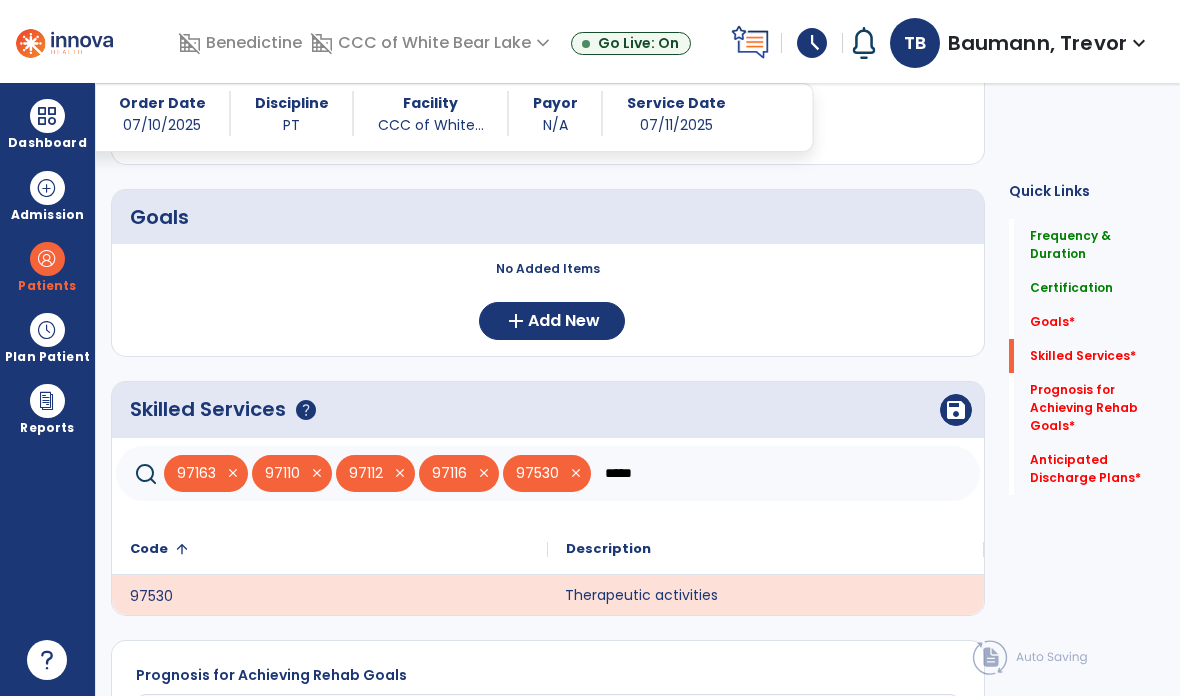 click on "*****" 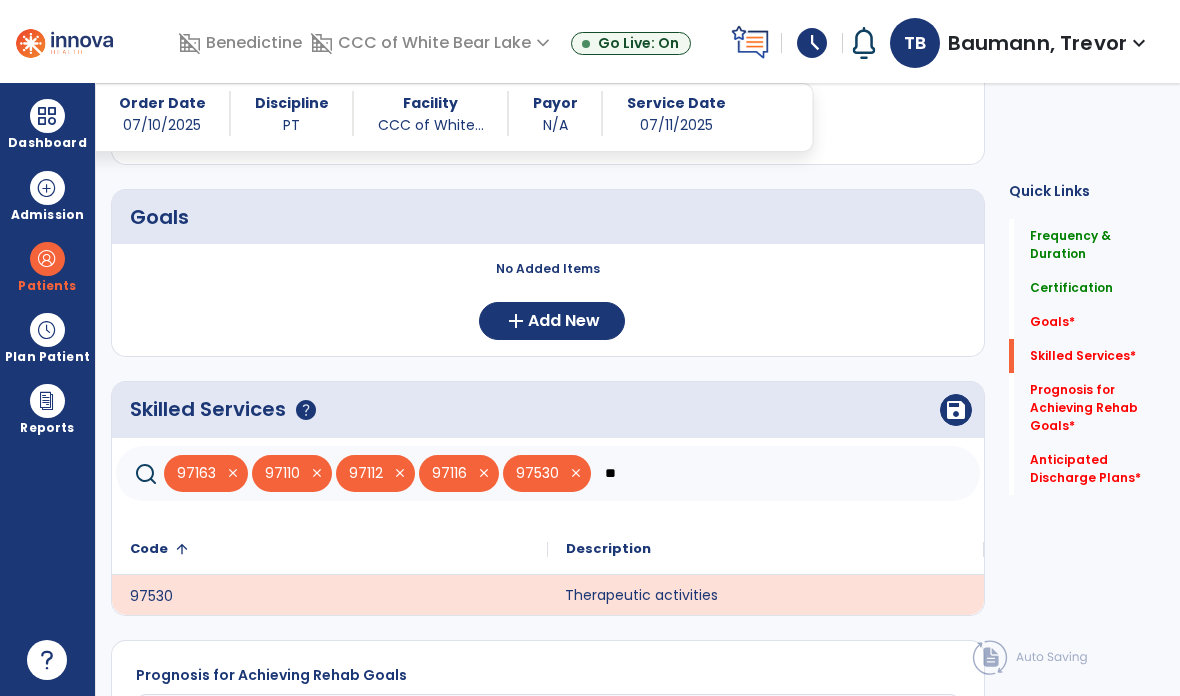 type on "*" 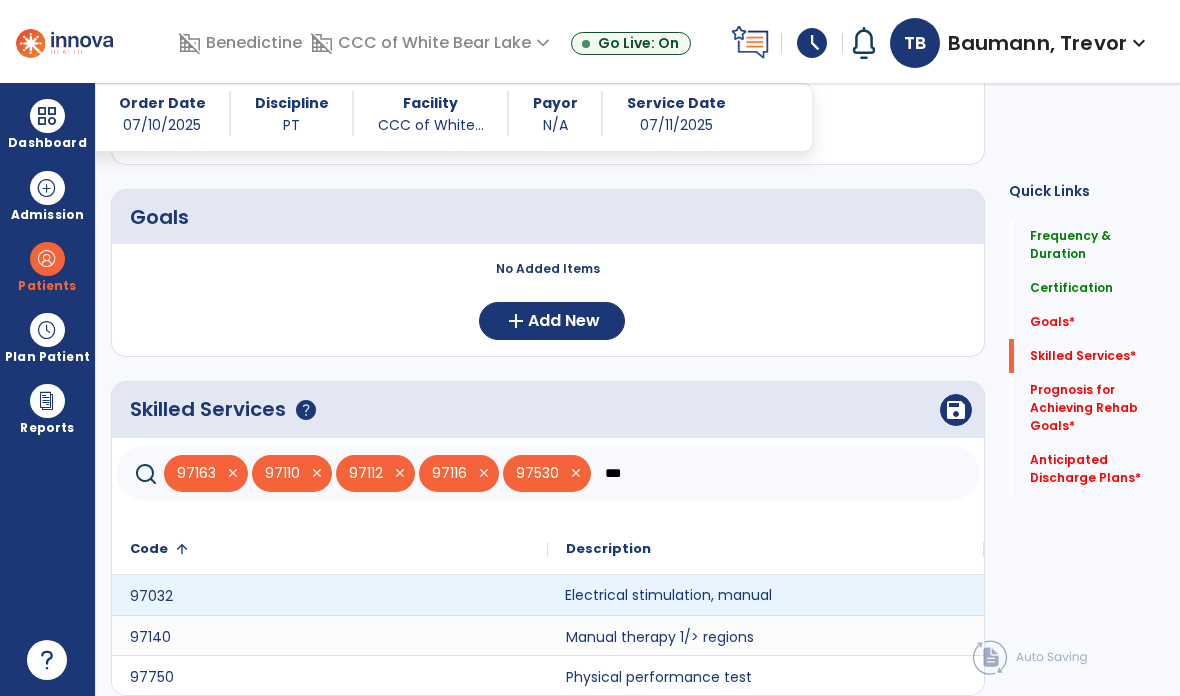 click on "Electrical stimulation, manual" 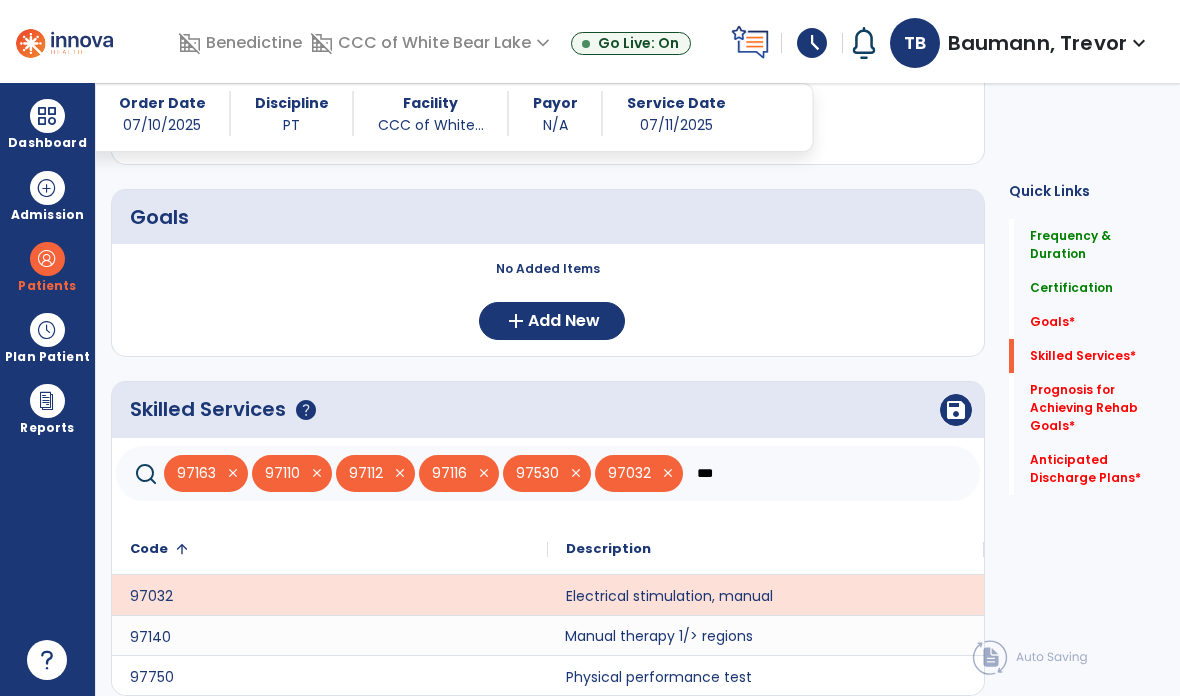 click on "Manual therapy 1/> regions" 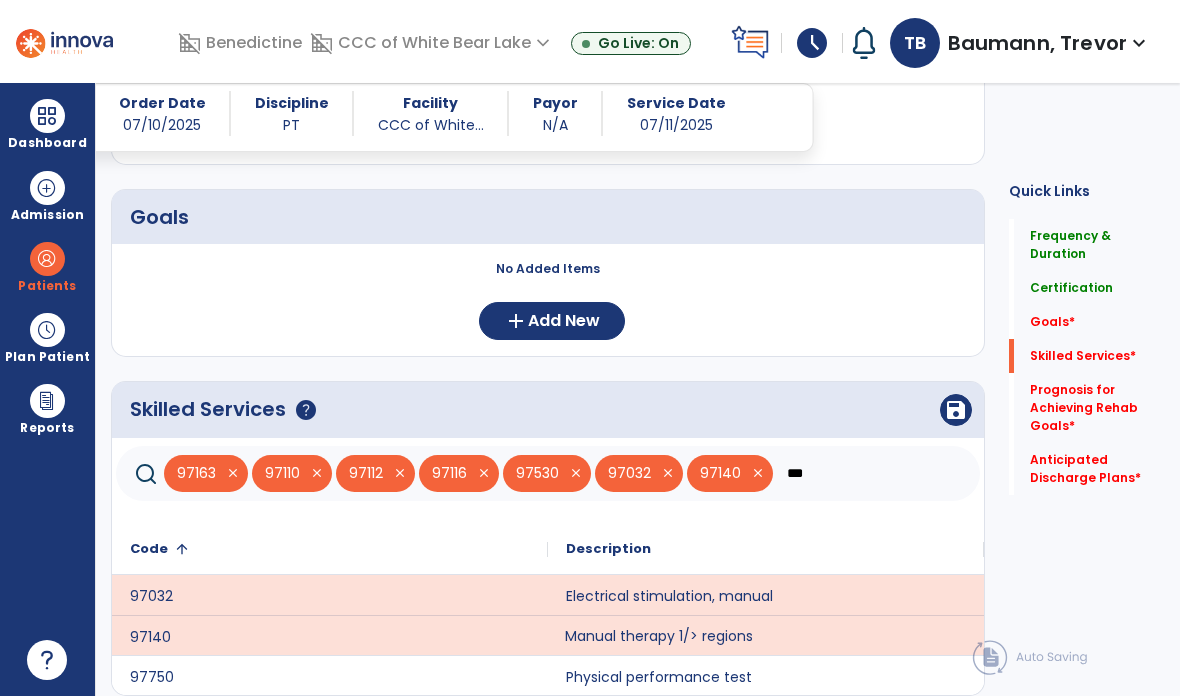 click on "***" 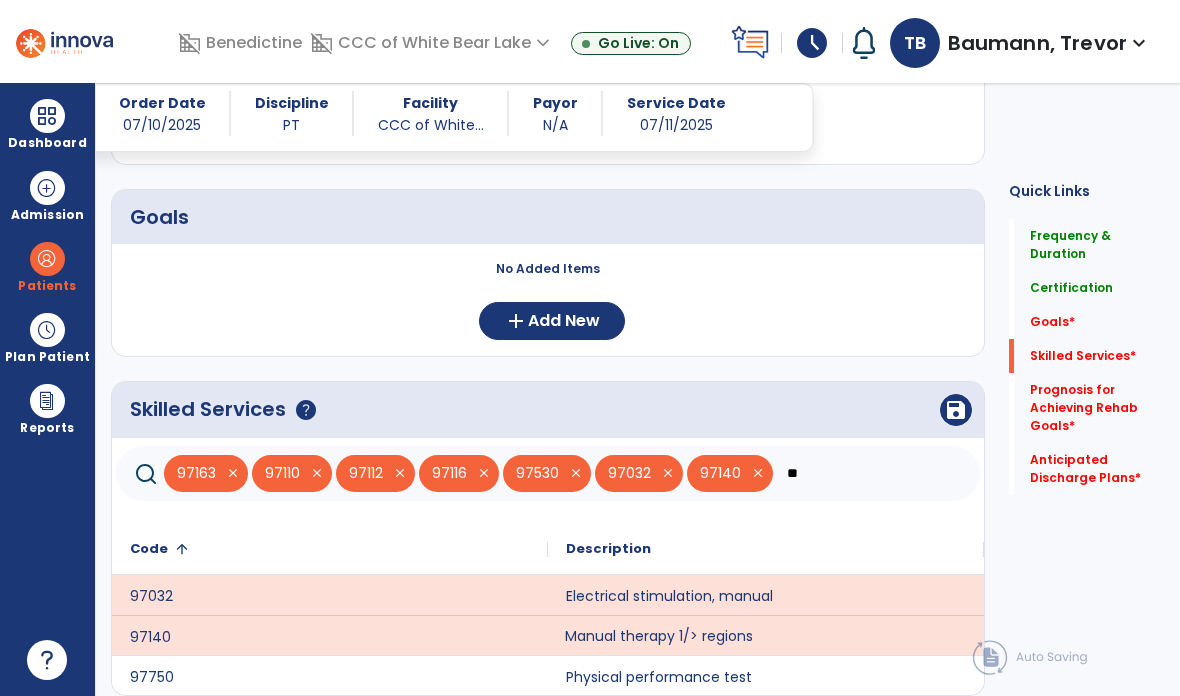 type on "*" 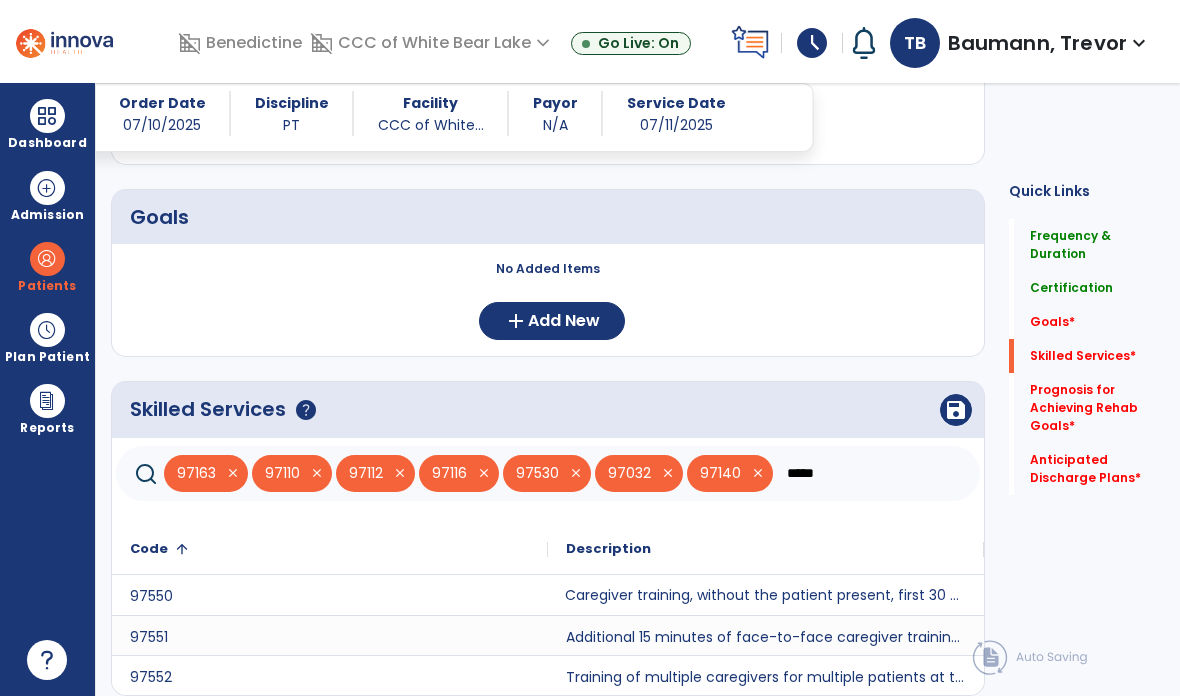 click on "Caregiver training, without the patient present, first 30 minutes." 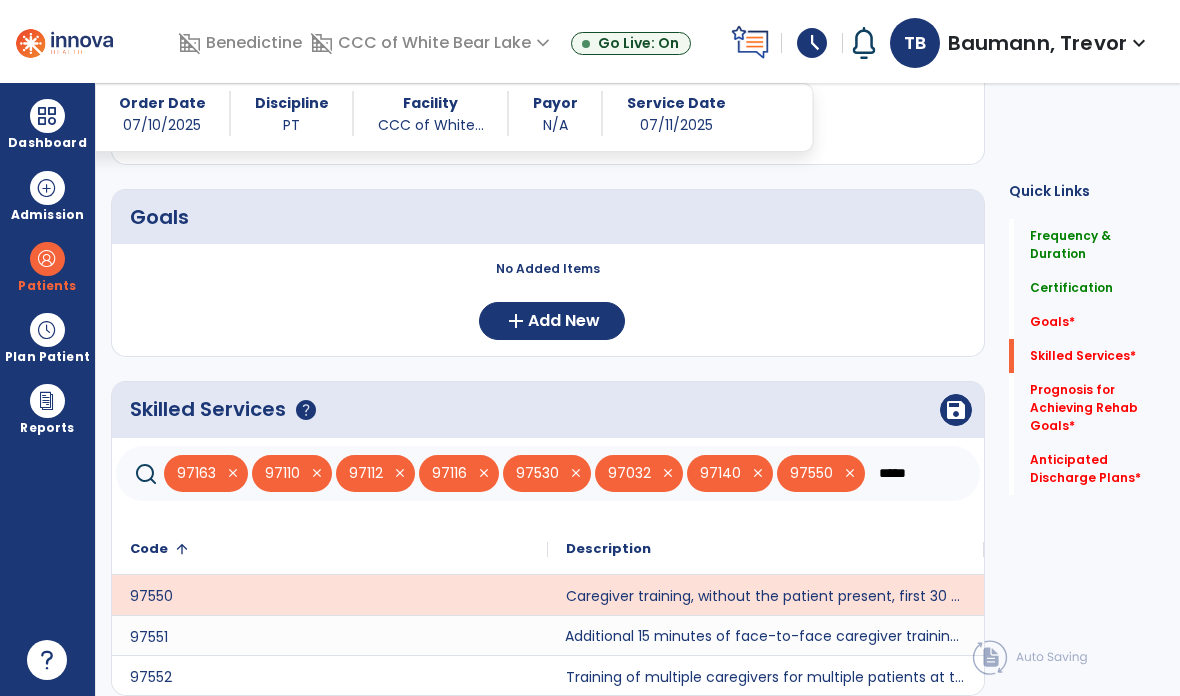 click on "Additional 15 minutes of face-to-face caregiver training, without the patient present, after 97550 is billed." 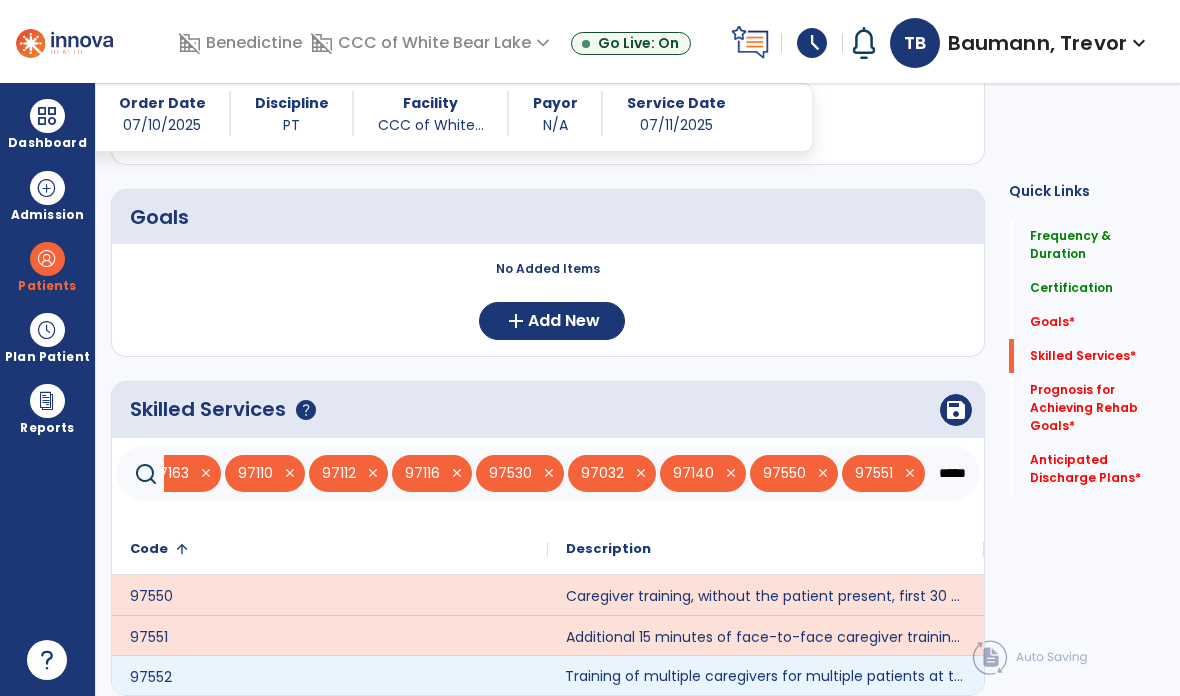 click on "Training of multiple caregivers for multiple patients at the same time." 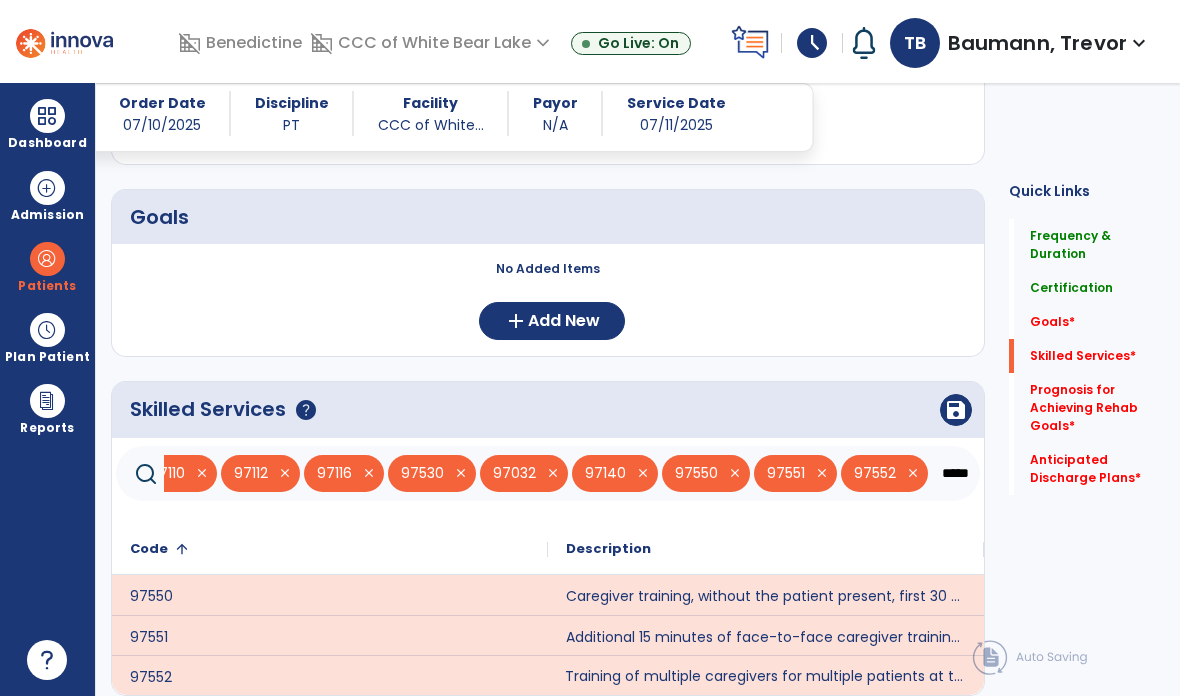 click on "*****" 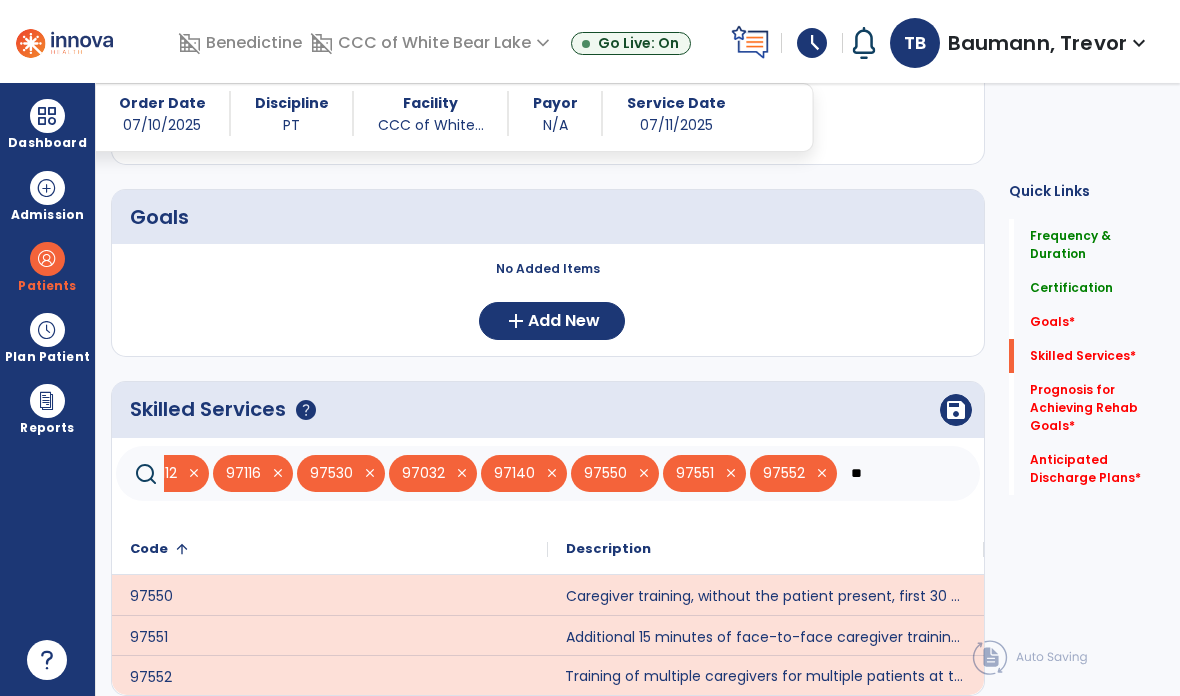type on "*" 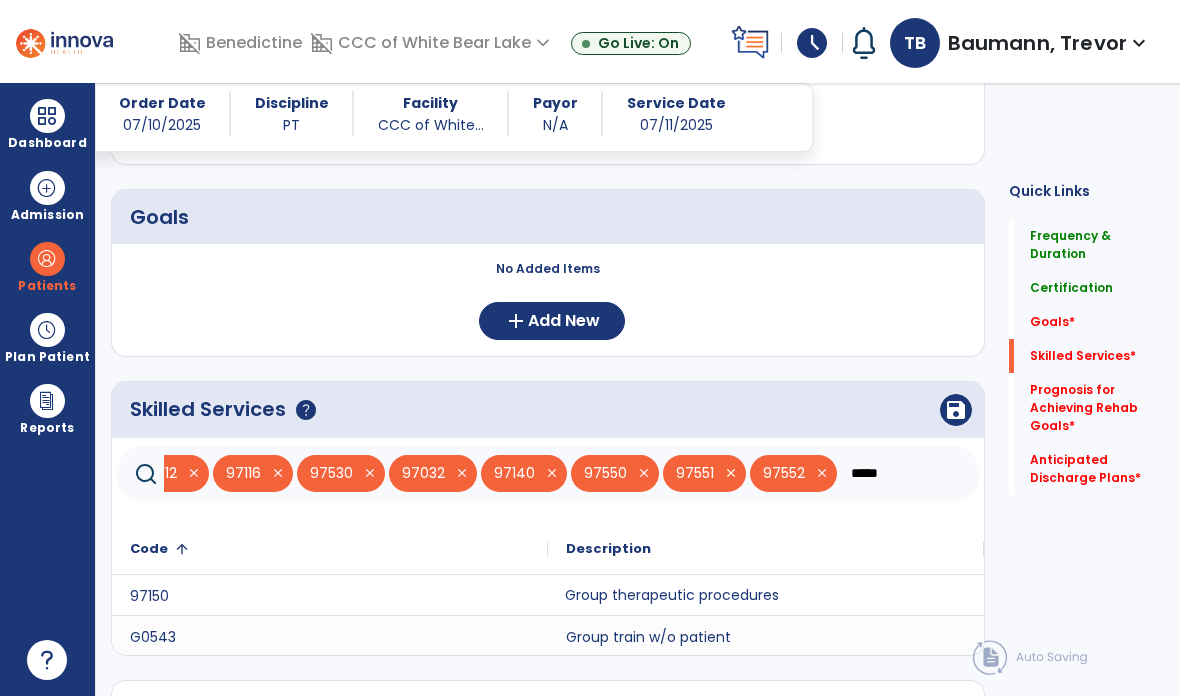 type on "*****" 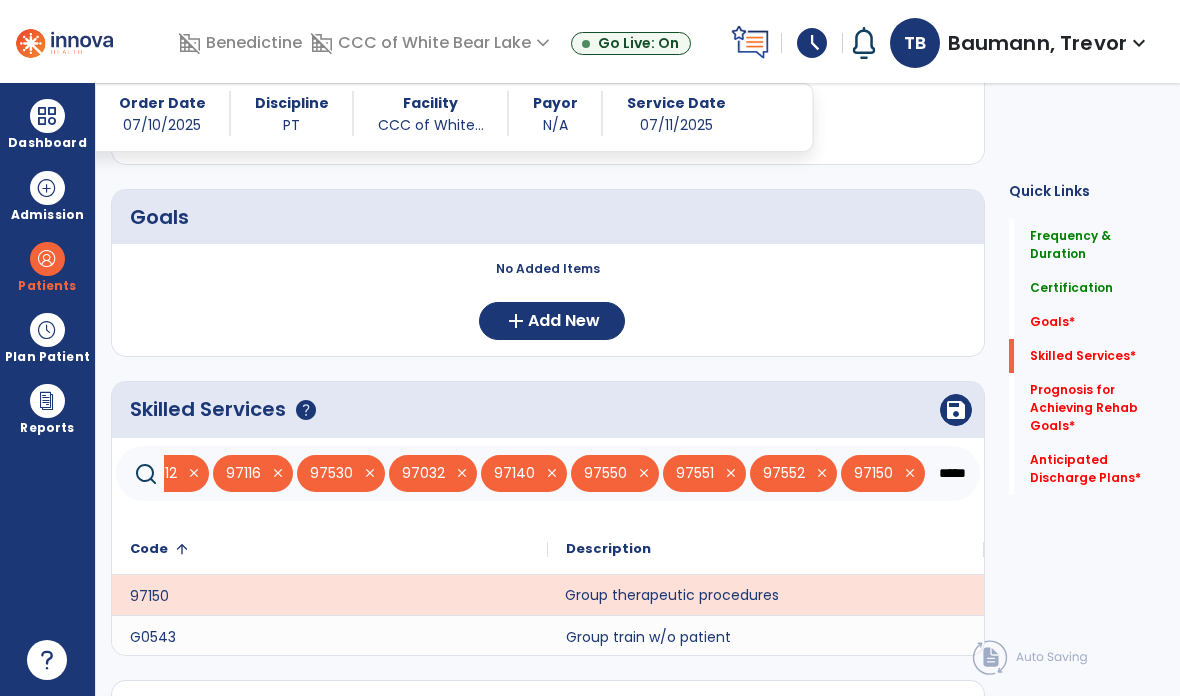 click on "save" 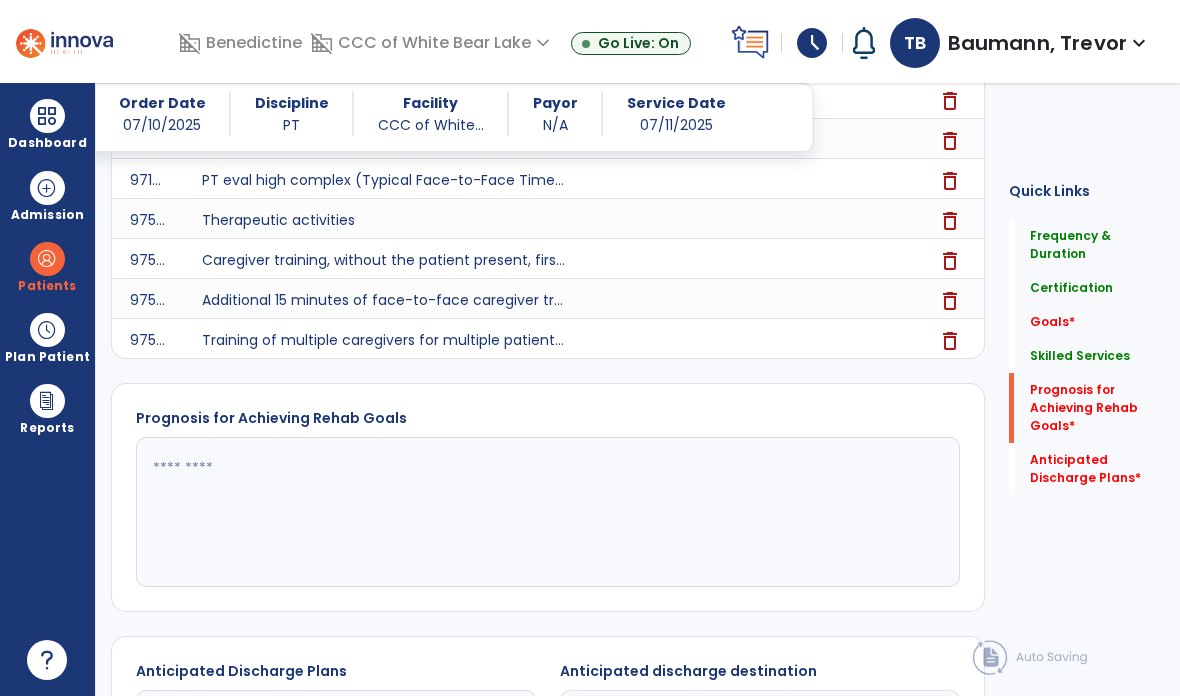scroll, scrollTop: 1015, scrollLeft: 0, axis: vertical 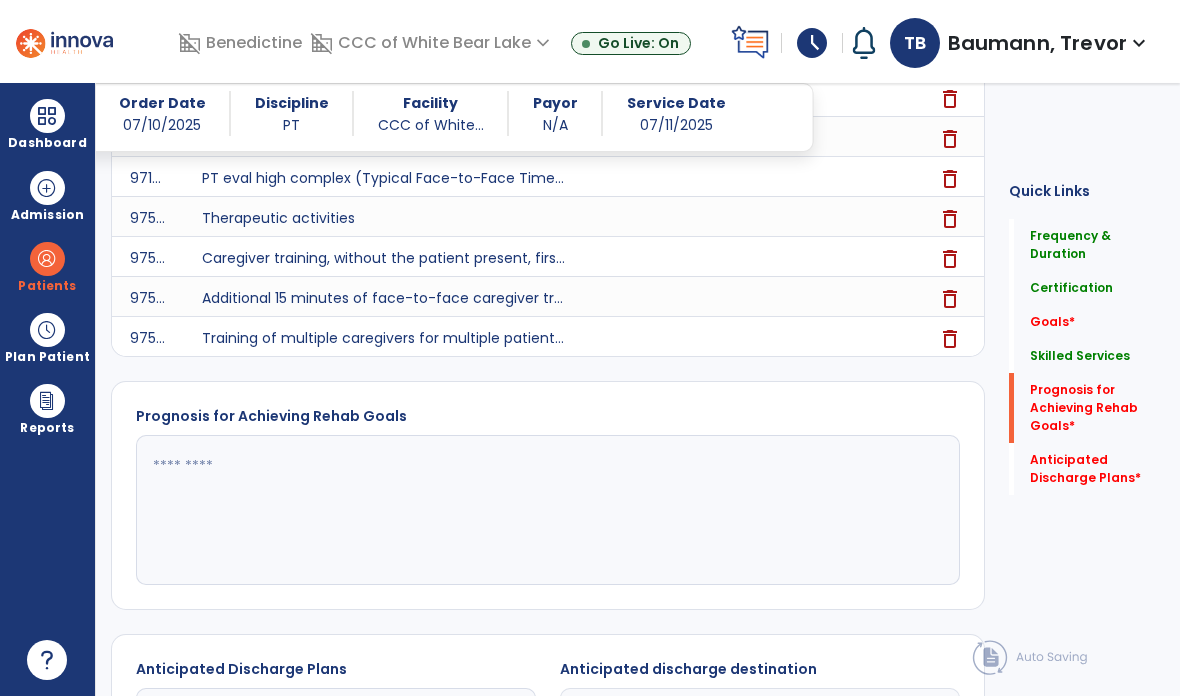 click 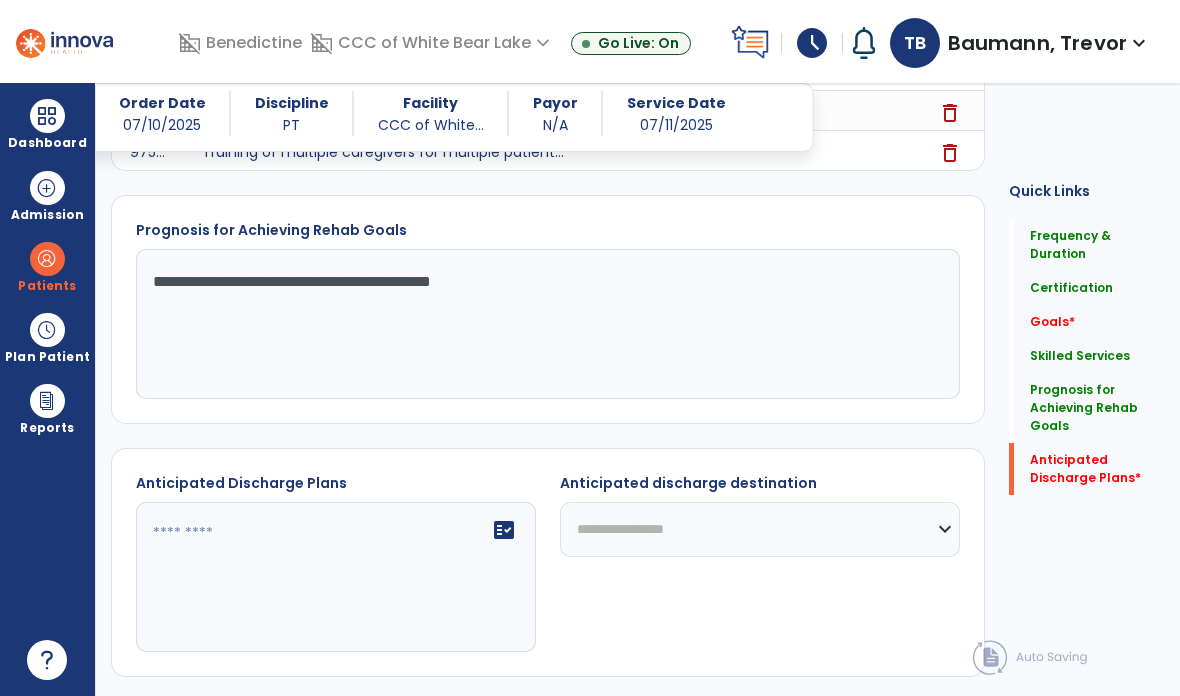 scroll, scrollTop: 1199, scrollLeft: 0, axis: vertical 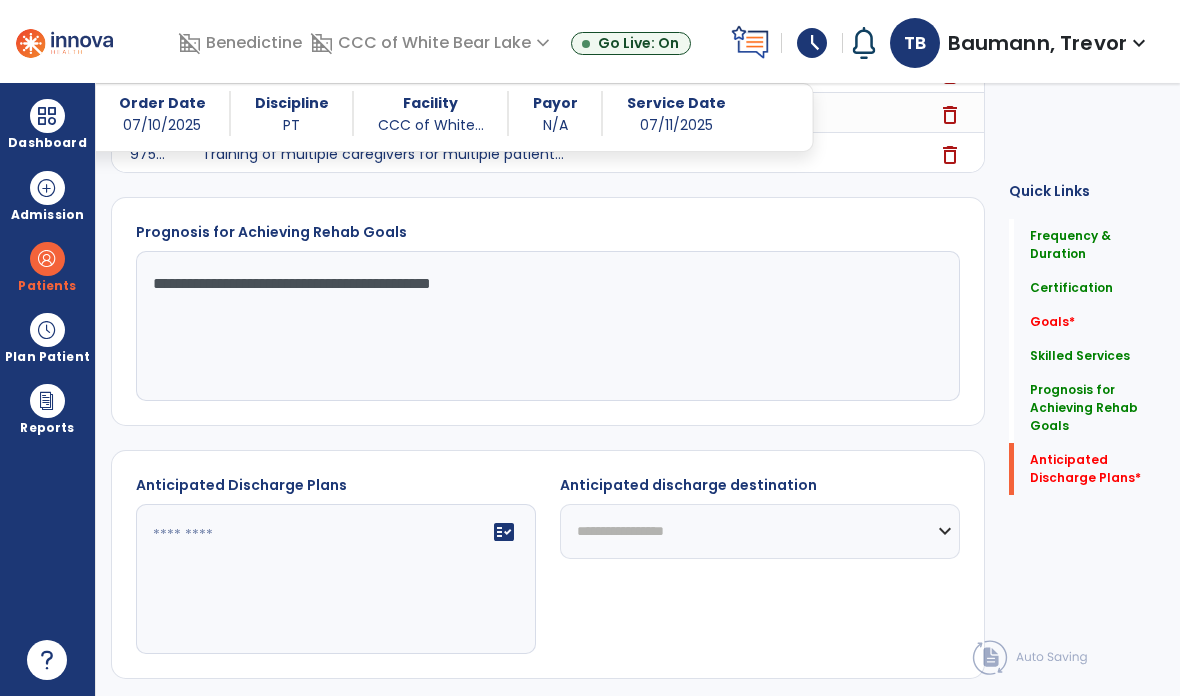 type on "**********" 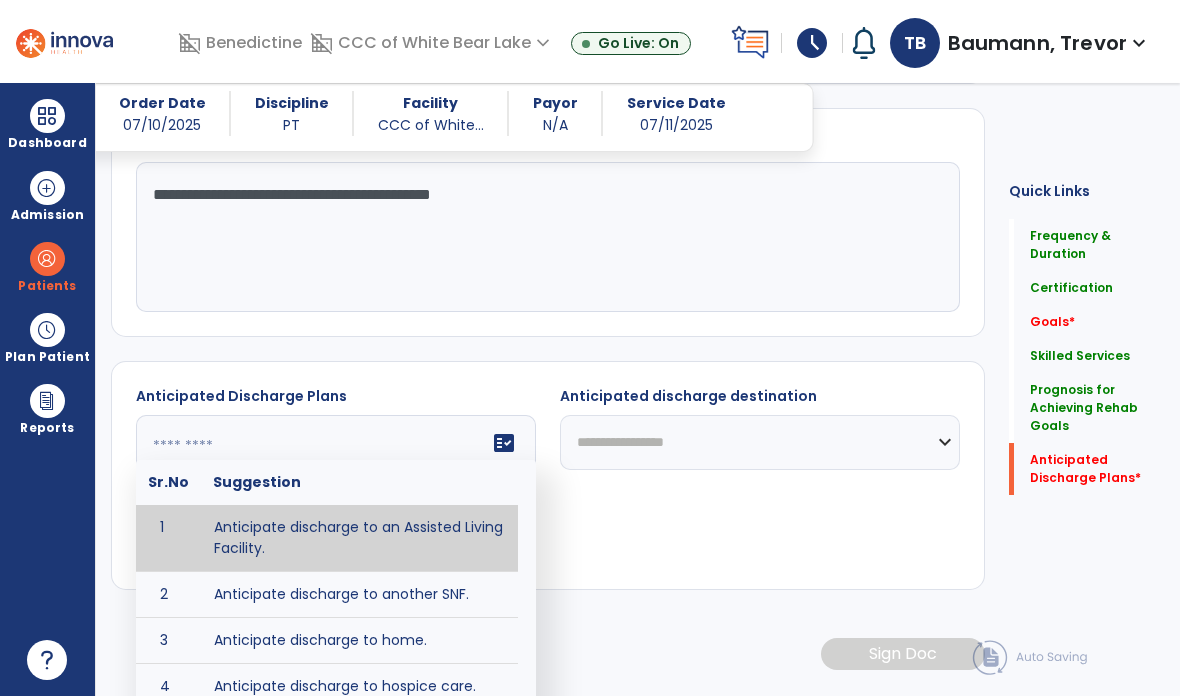 scroll, scrollTop: 1284, scrollLeft: 0, axis: vertical 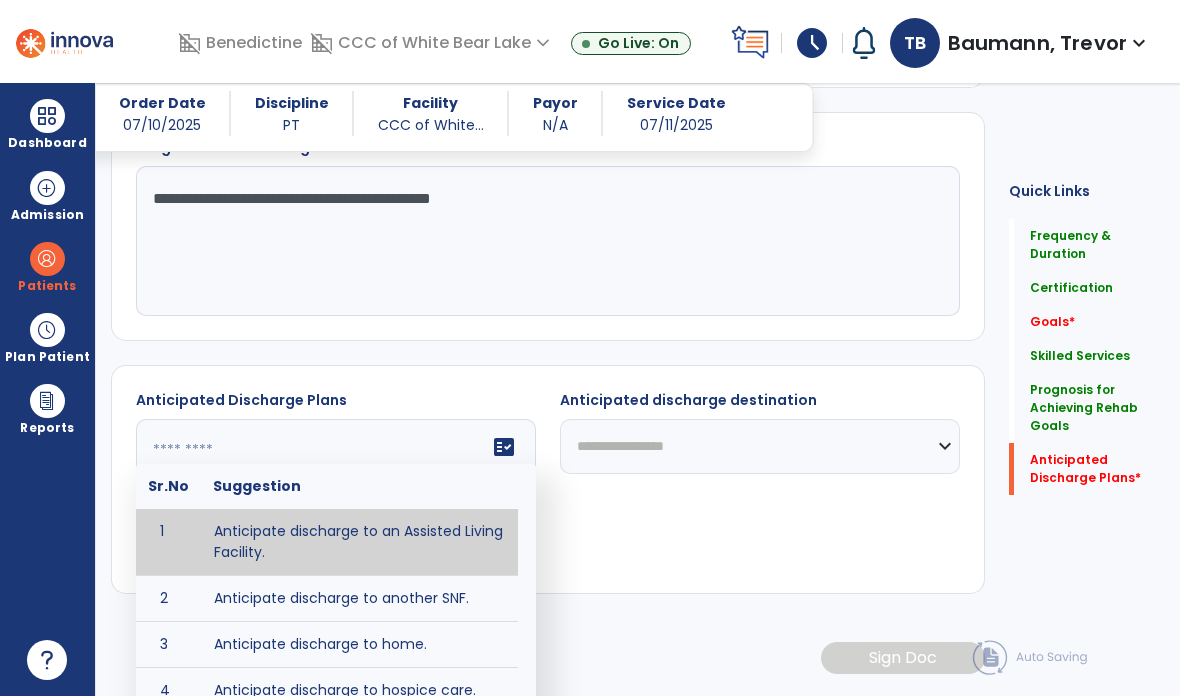 type on "**********" 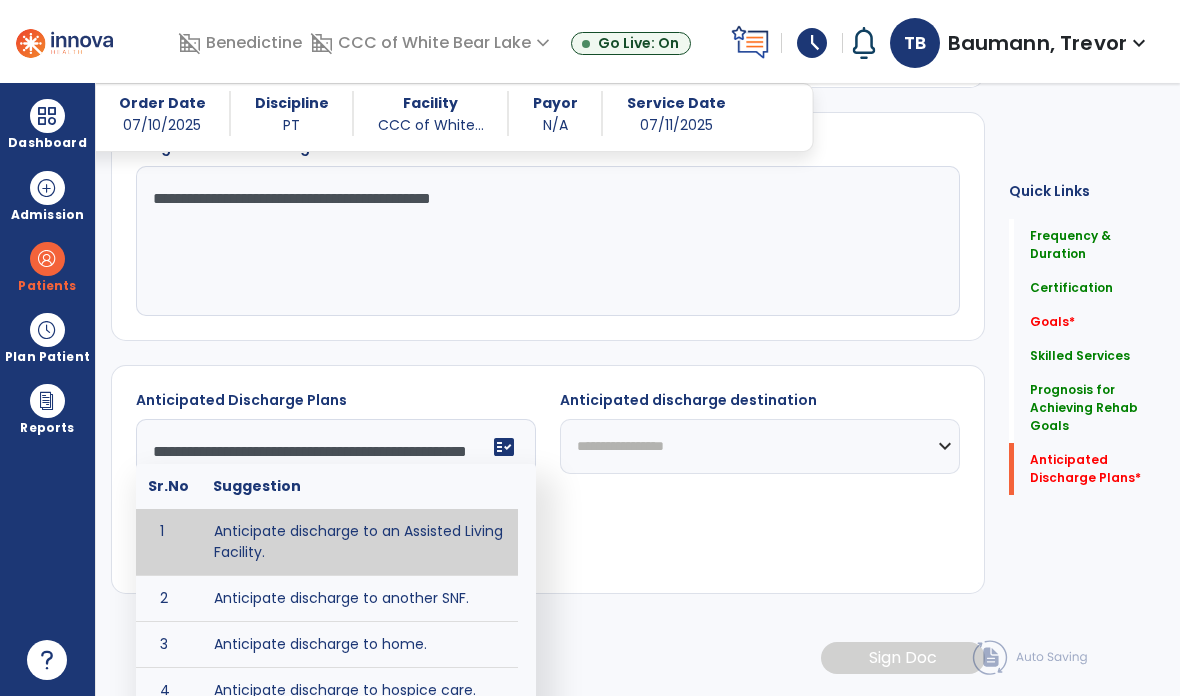 scroll, scrollTop: 1199, scrollLeft: 0, axis: vertical 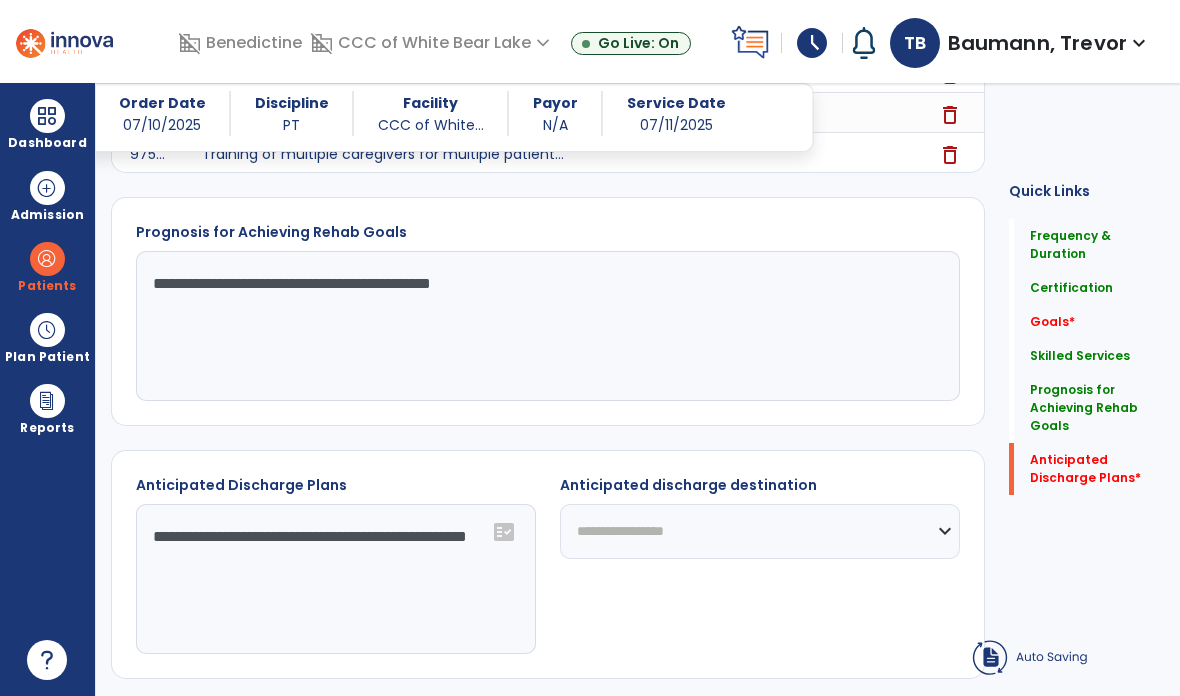 click on "**********" 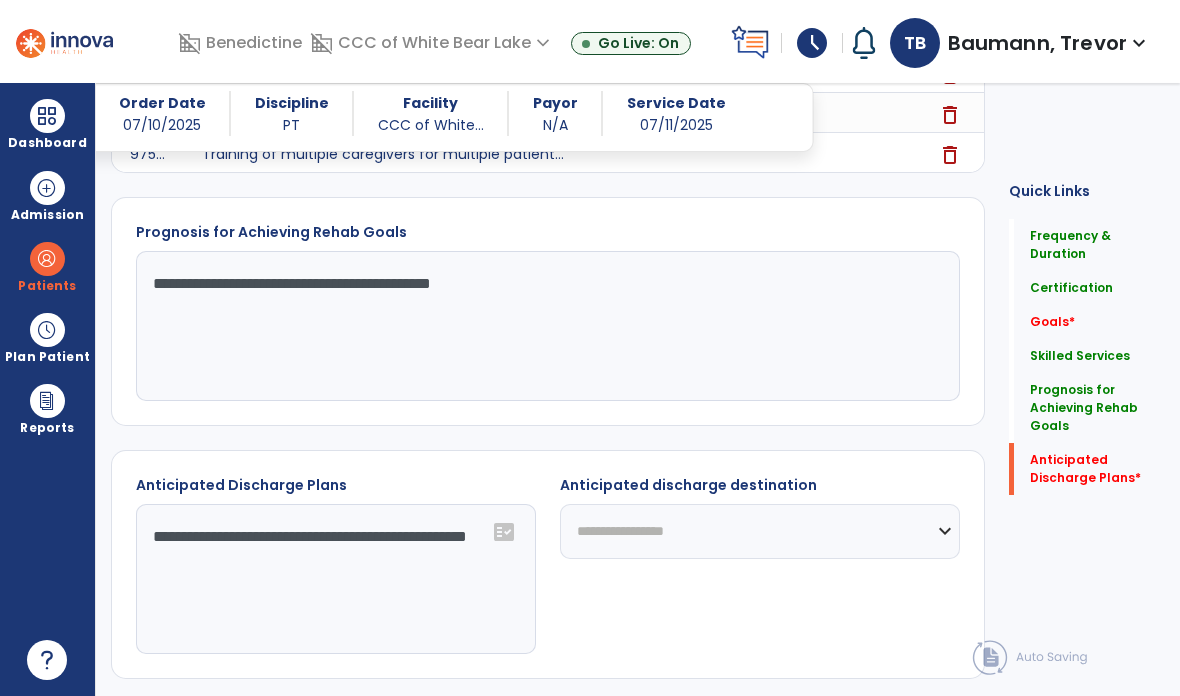 click on "**********" 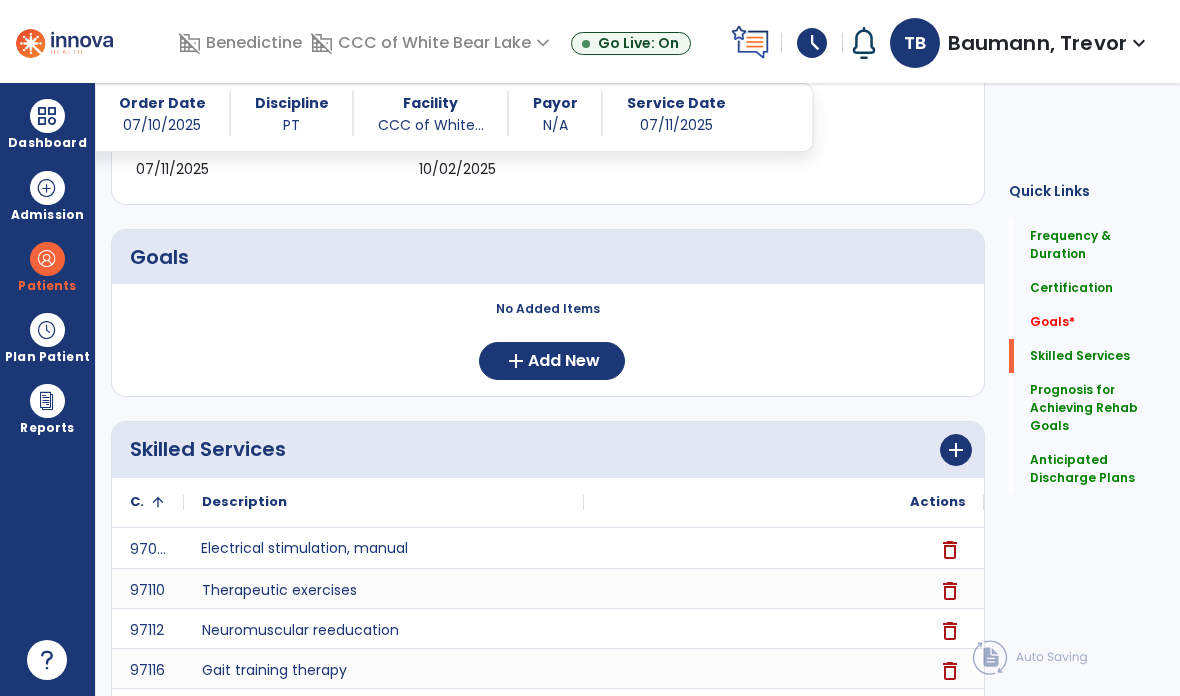 scroll, scrollTop: 365, scrollLeft: 0, axis: vertical 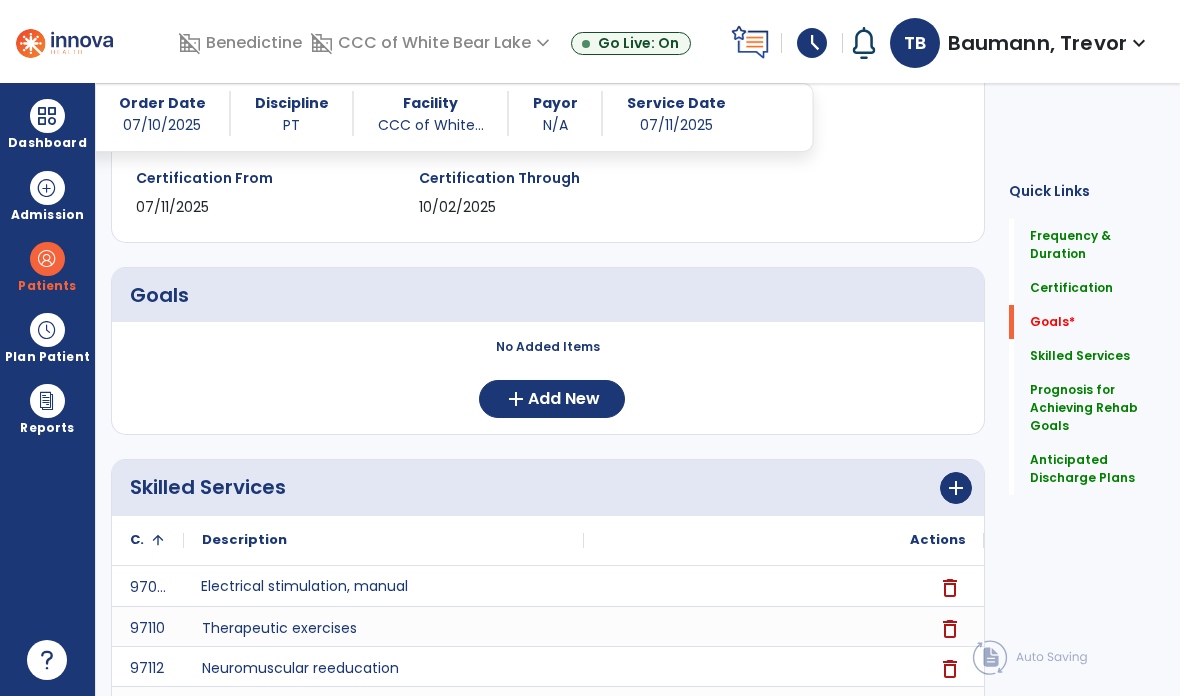 click on "add  Add New" at bounding box center (552, 399) 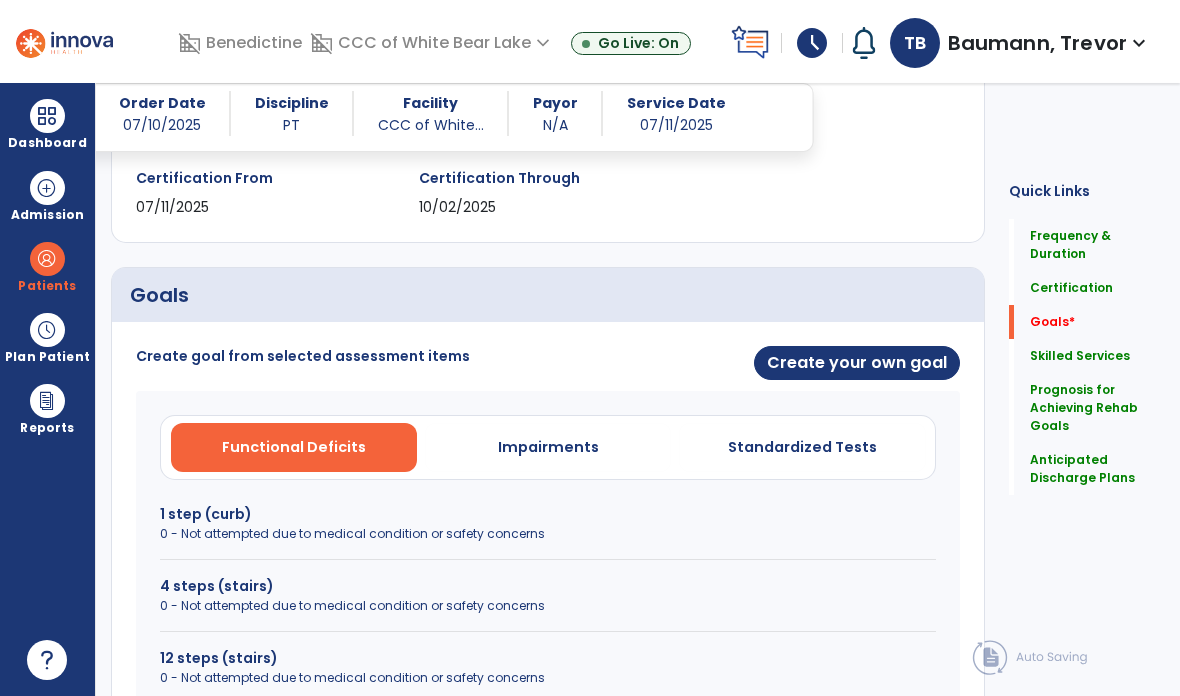 click on "Standardized Tests" at bounding box center [802, 447] 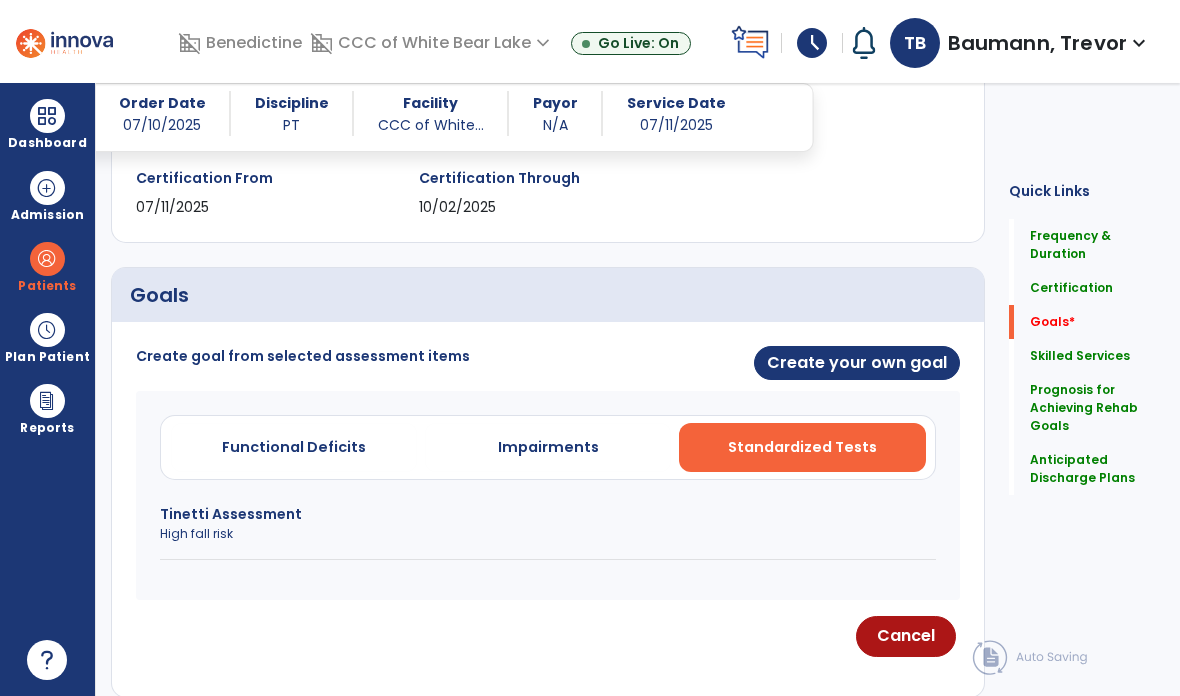 click on "High fall risk" at bounding box center [548, 534] 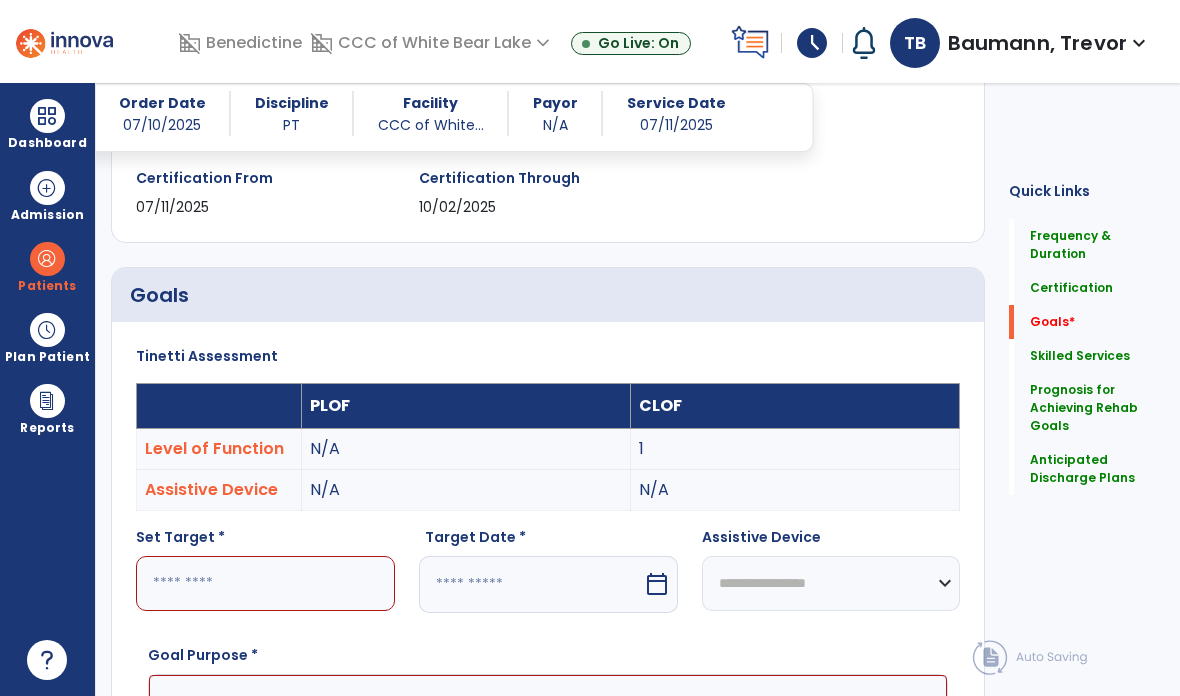 scroll, scrollTop: 365, scrollLeft: 0, axis: vertical 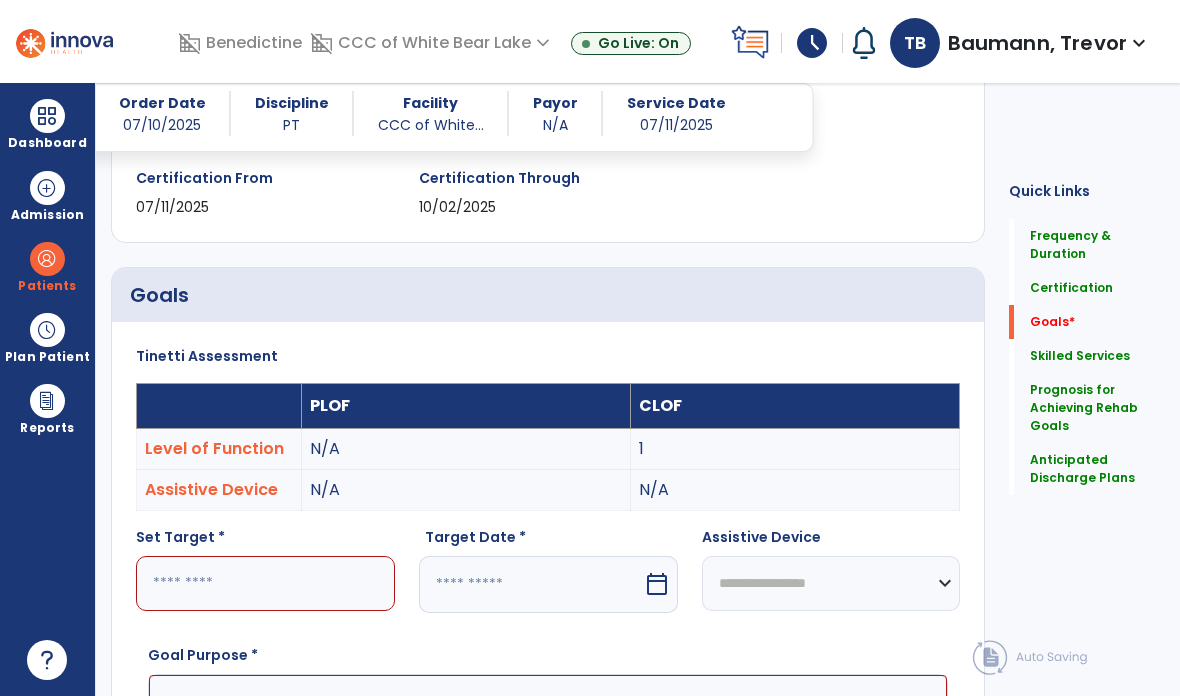 click at bounding box center (265, 583) 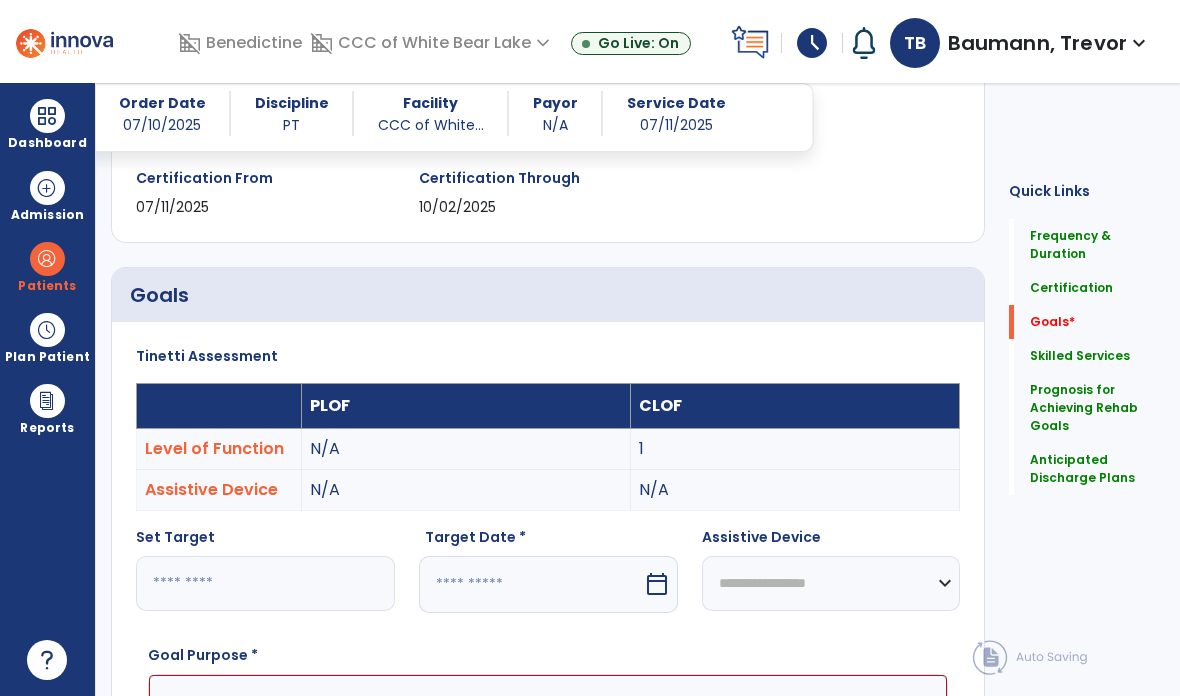 type on "**" 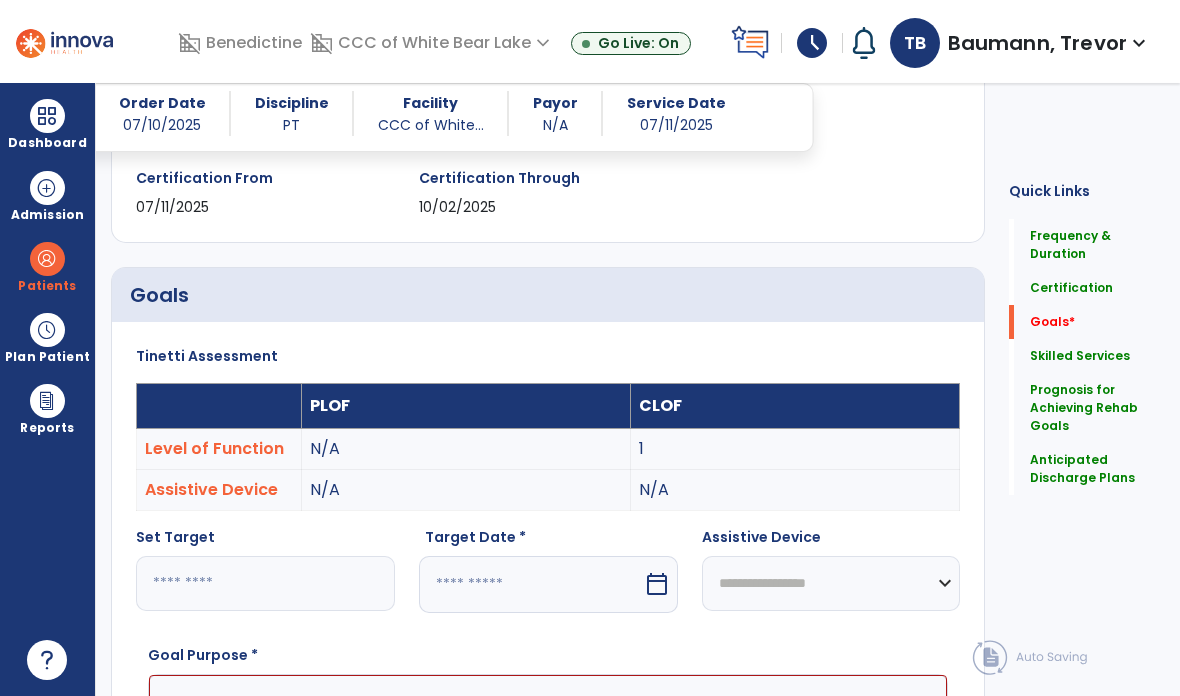 click at bounding box center (531, 584) 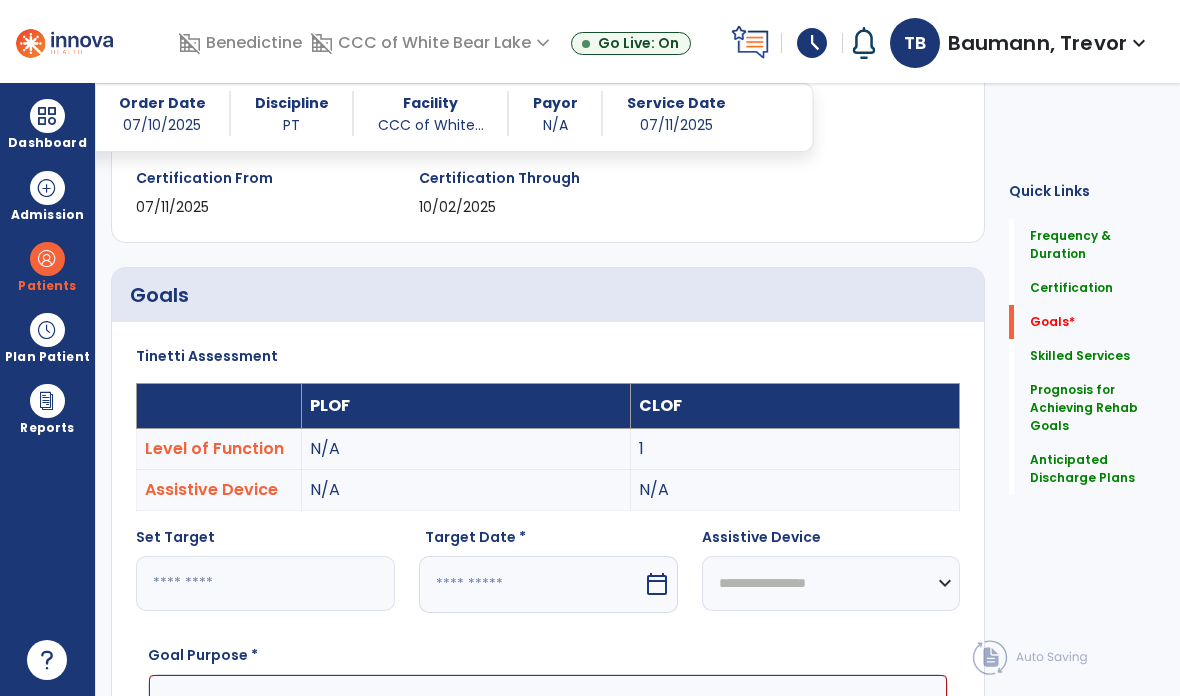 select on "*" 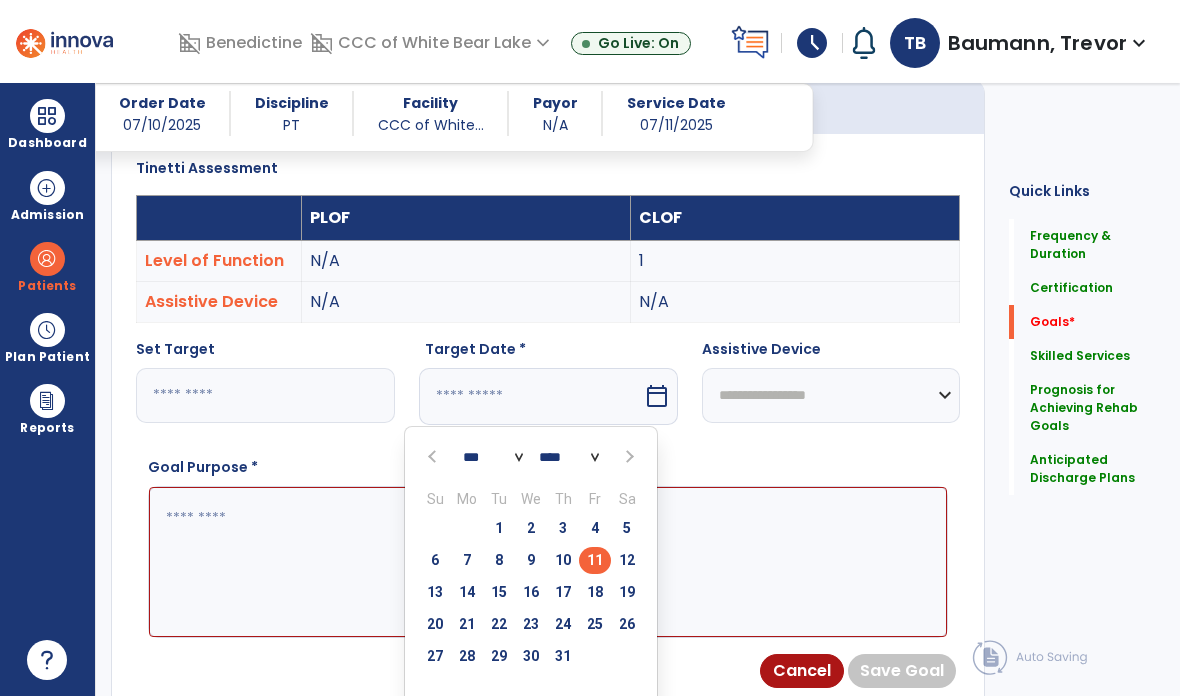 click at bounding box center (628, 457) 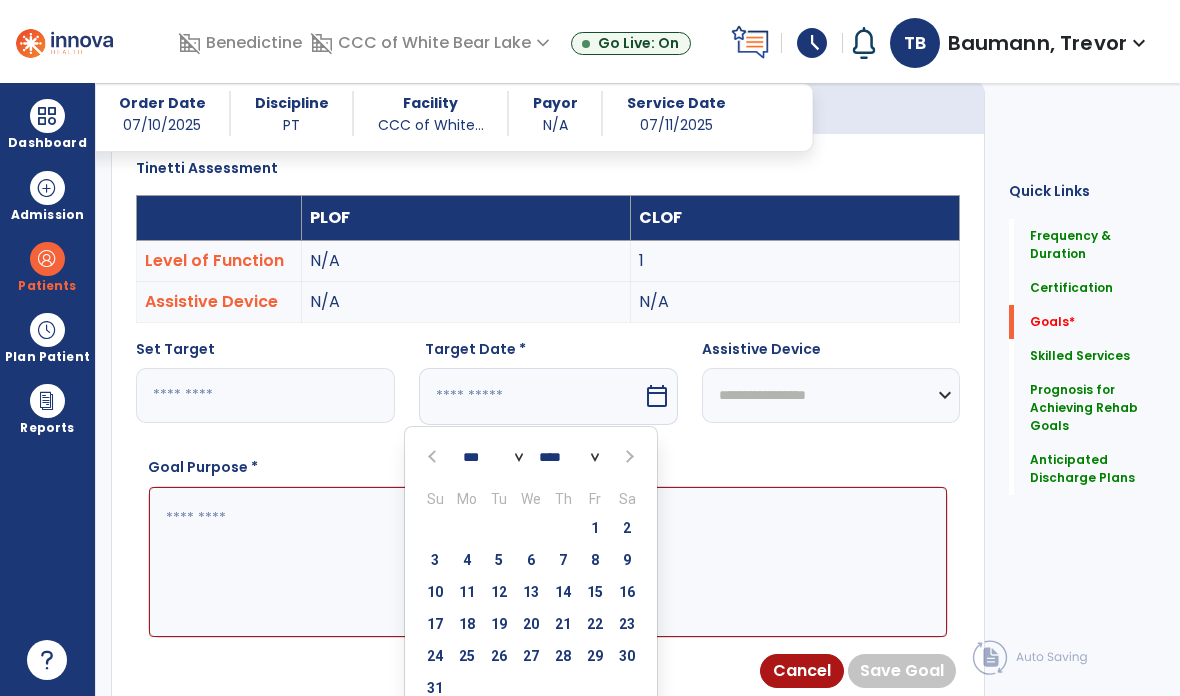 click at bounding box center [628, 457] 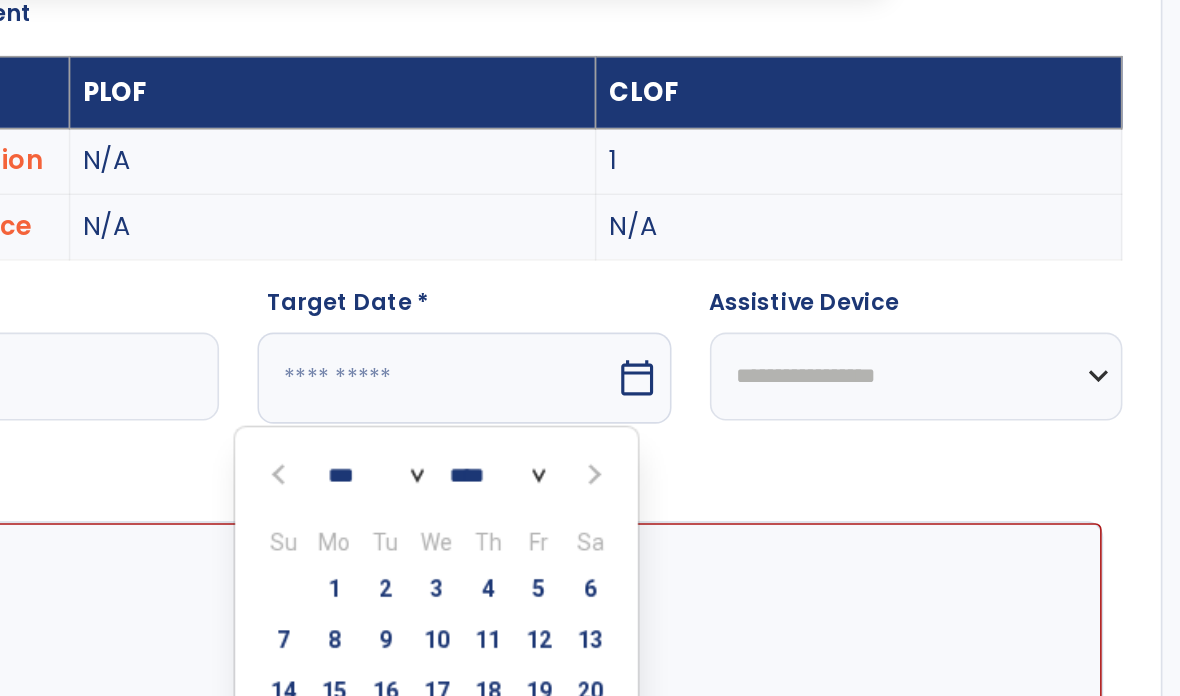 scroll, scrollTop: 553, scrollLeft: 0, axis: vertical 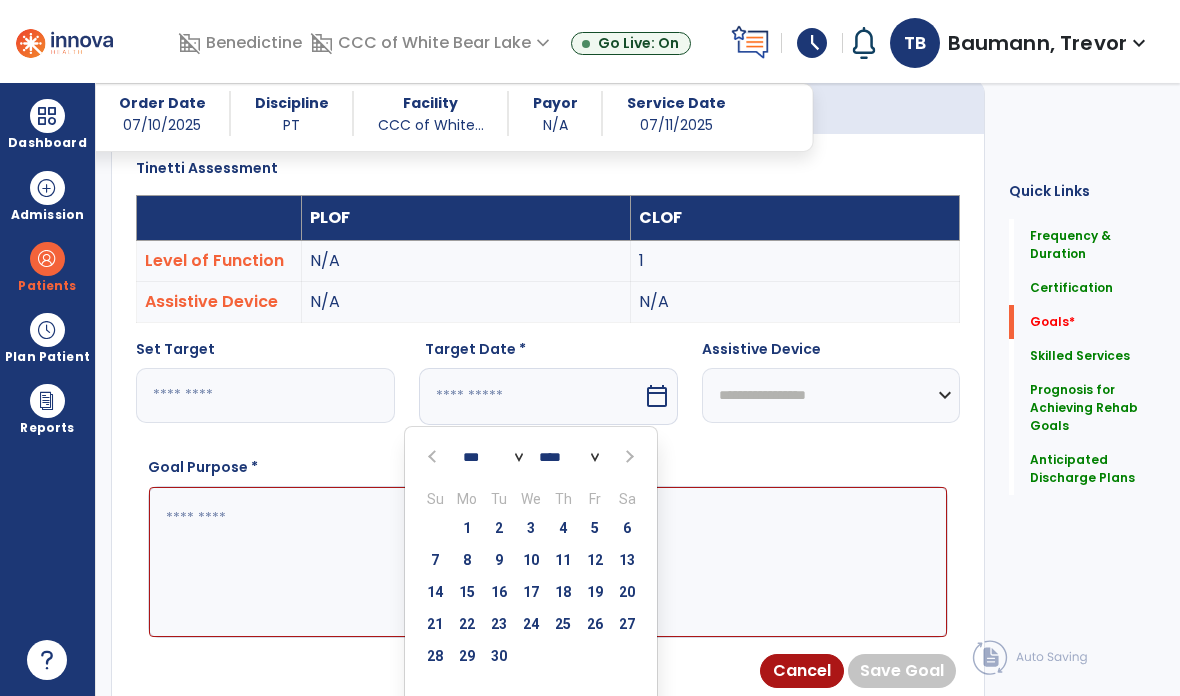 click on "26" at bounding box center [595, 624] 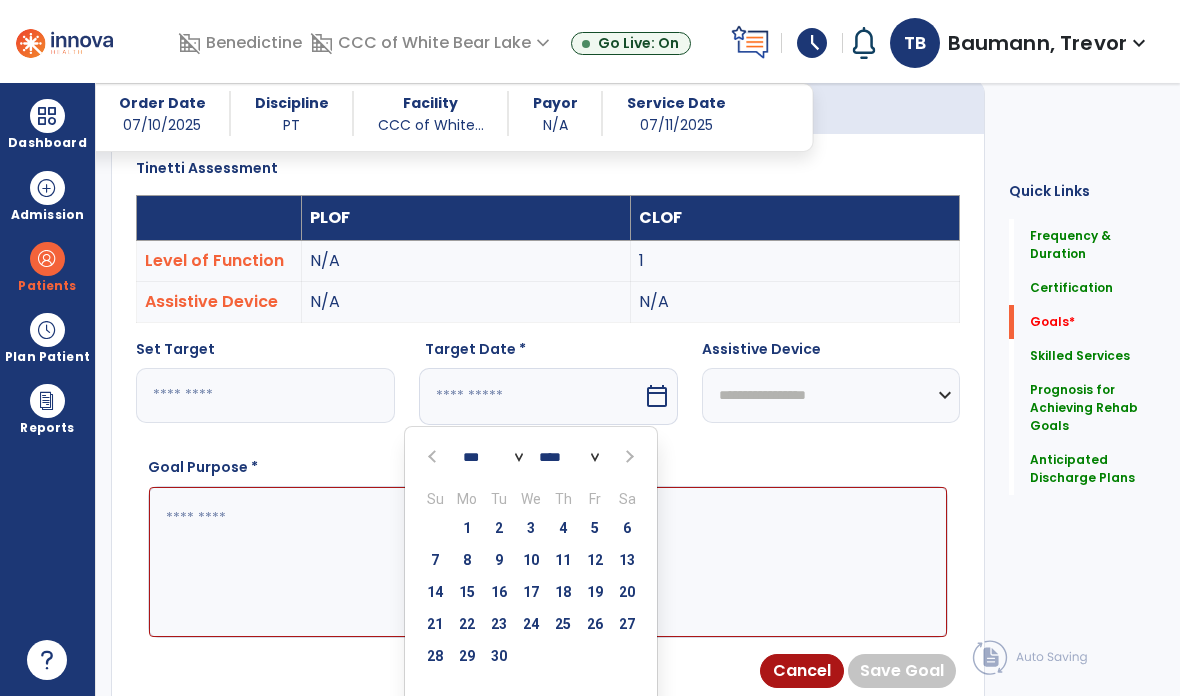type on "*********" 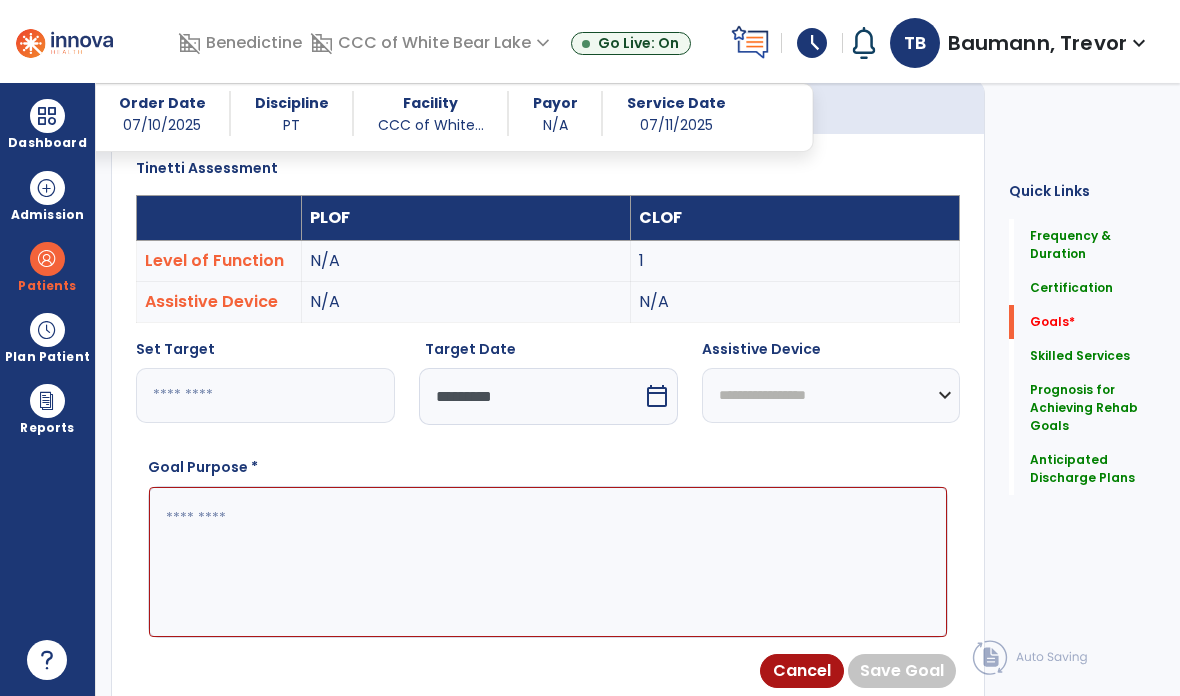 click at bounding box center [548, 562] 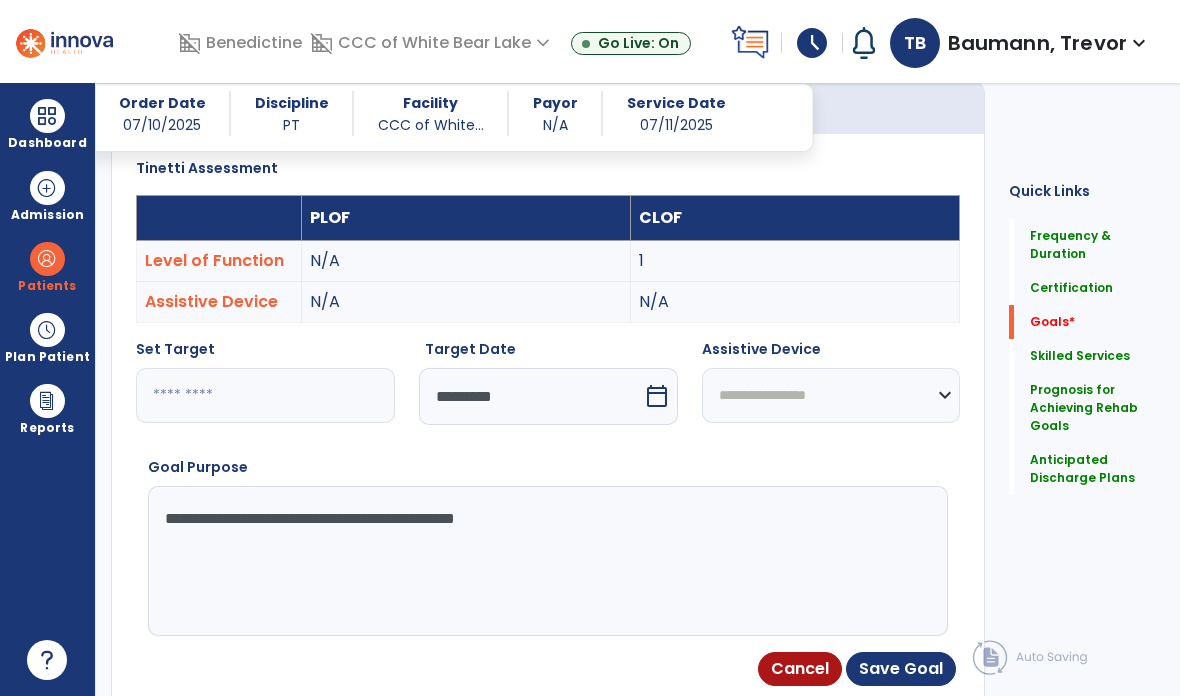 type on "**********" 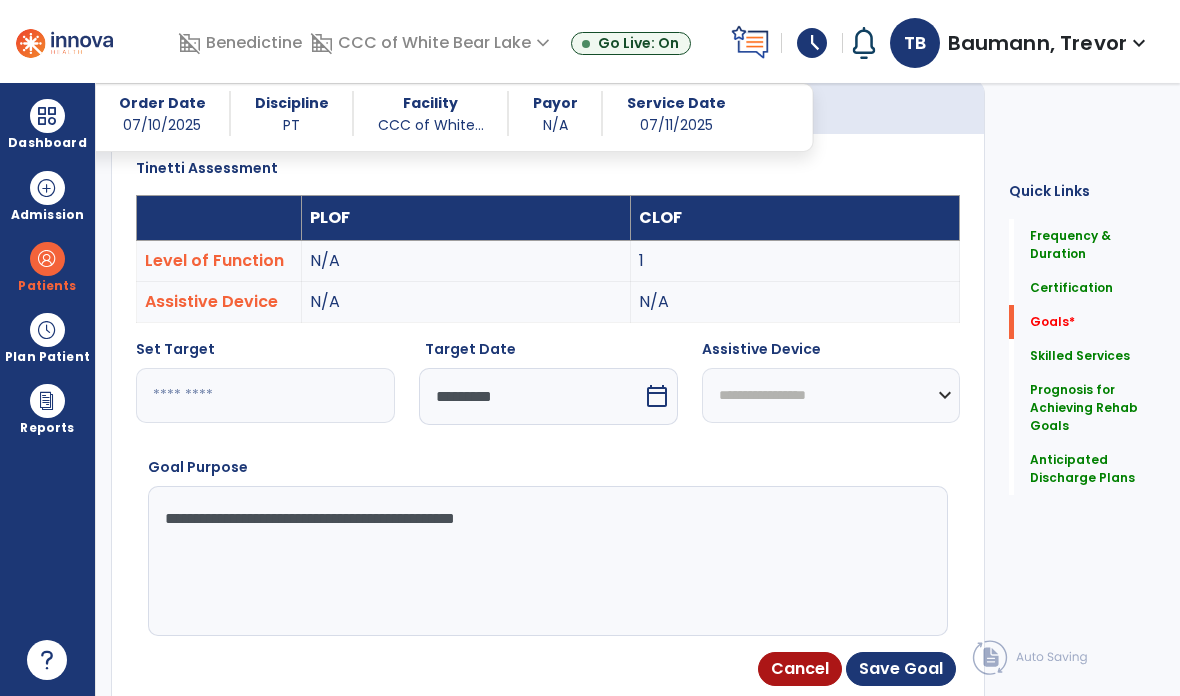 click on "**********" at bounding box center (548, 542) 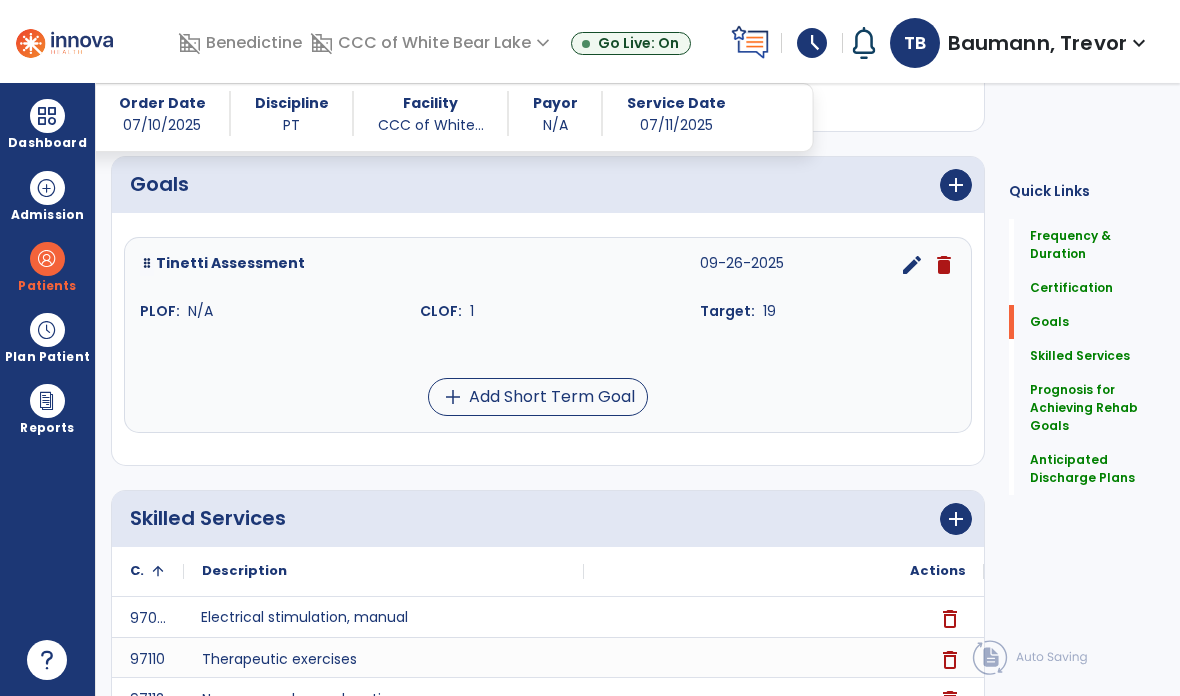 scroll, scrollTop: 476, scrollLeft: 0, axis: vertical 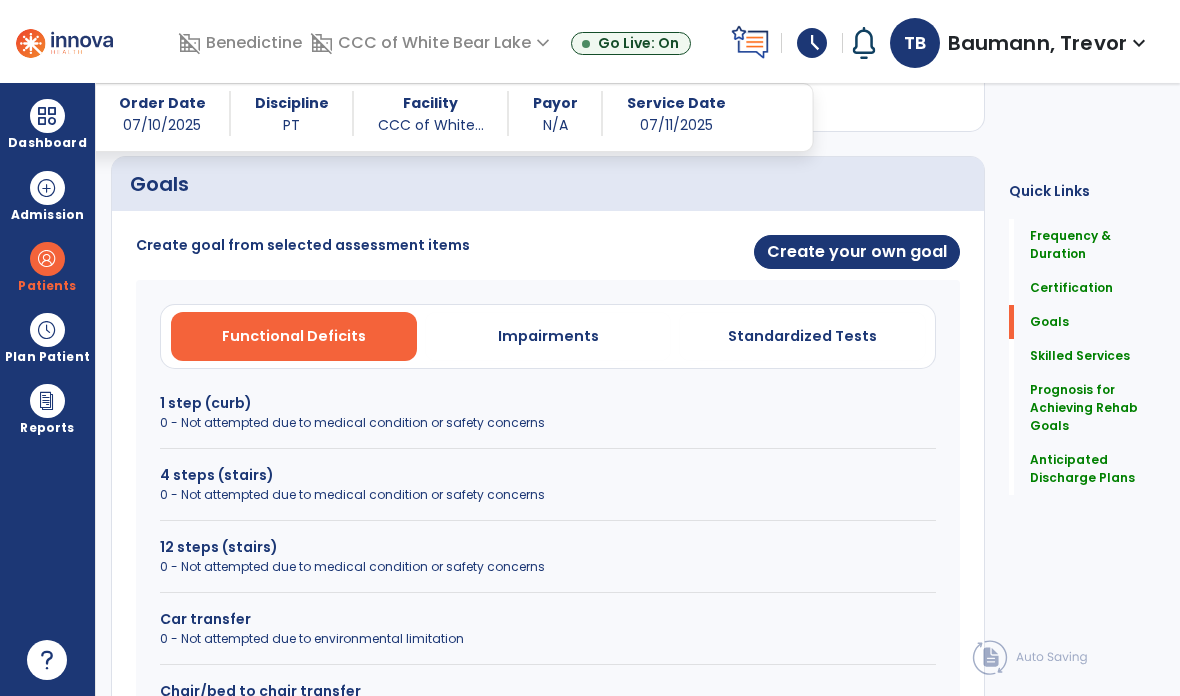 click on "Impairments" at bounding box center [548, 336] 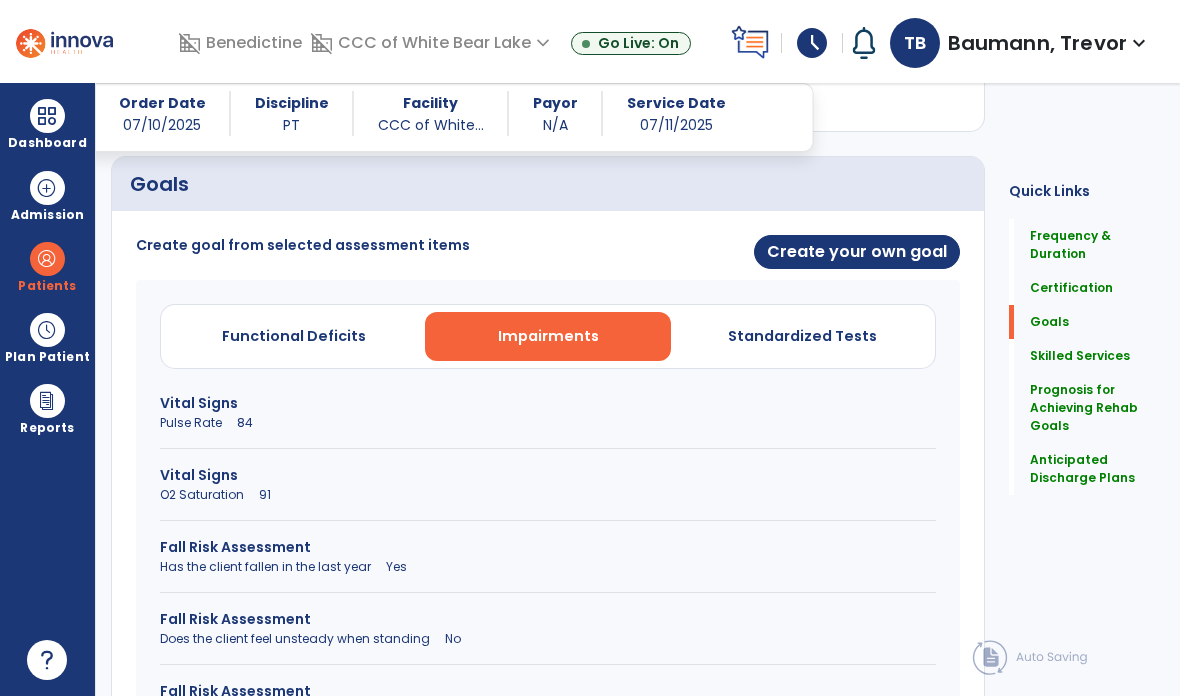 click on "Functional Deficits" at bounding box center [294, 336] 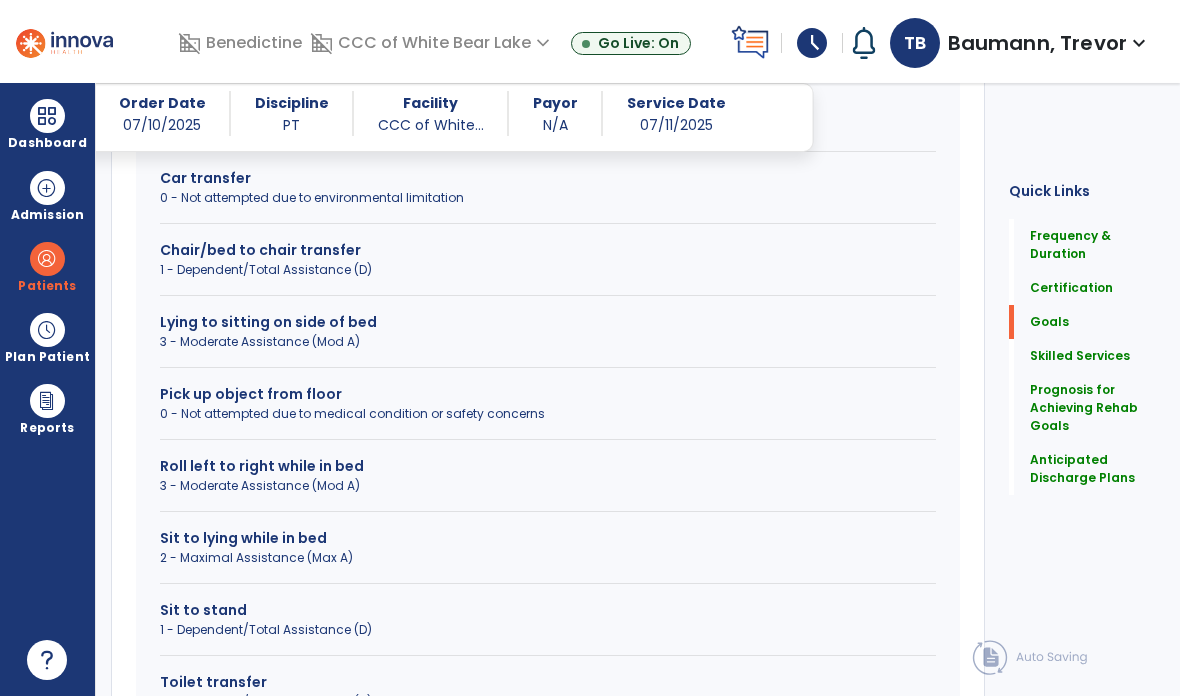 scroll, scrollTop: 923, scrollLeft: 0, axis: vertical 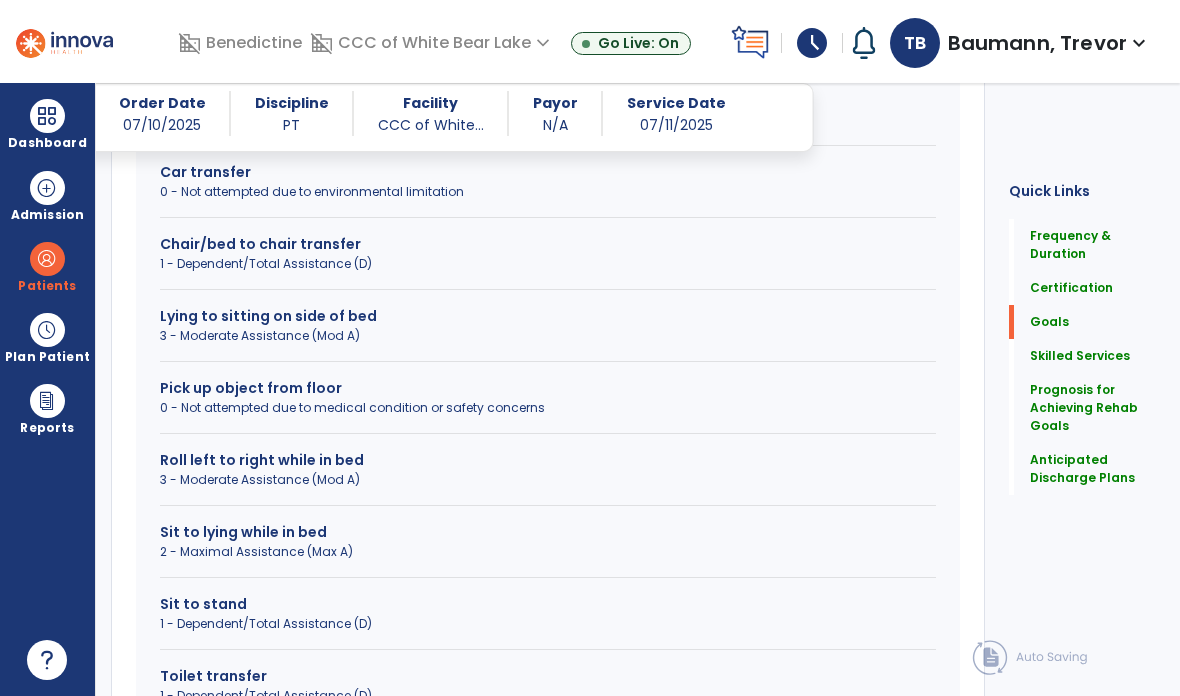 click on "Sit to stand 1 - Dependent/Total Assistance (D)" at bounding box center (548, 622) 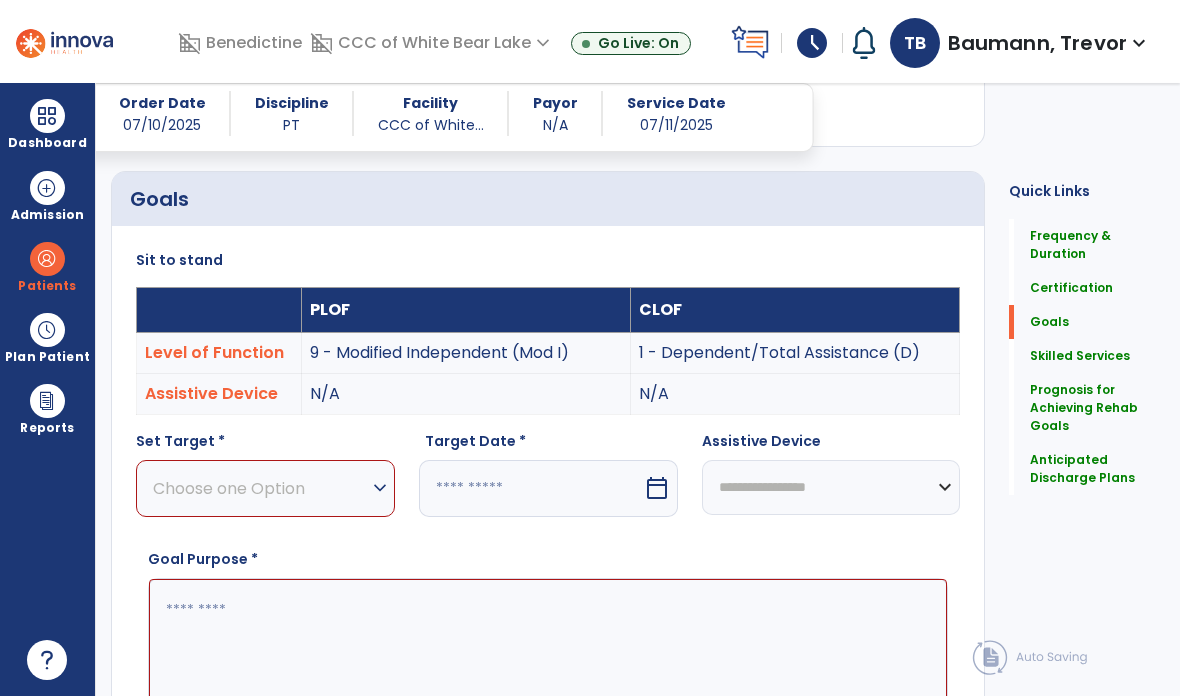 scroll, scrollTop: 461, scrollLeft: 0, axis: vertical 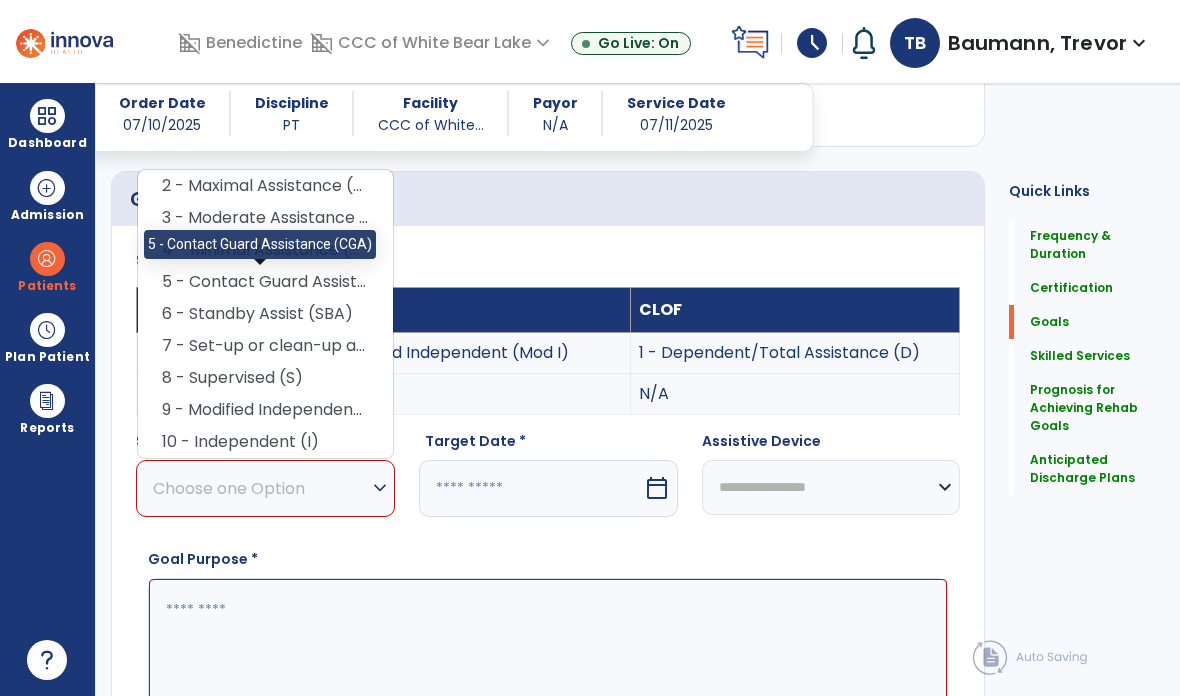 click on "5 - Contact Guard Assistance (CGA)" at bounding box center (265, 282) 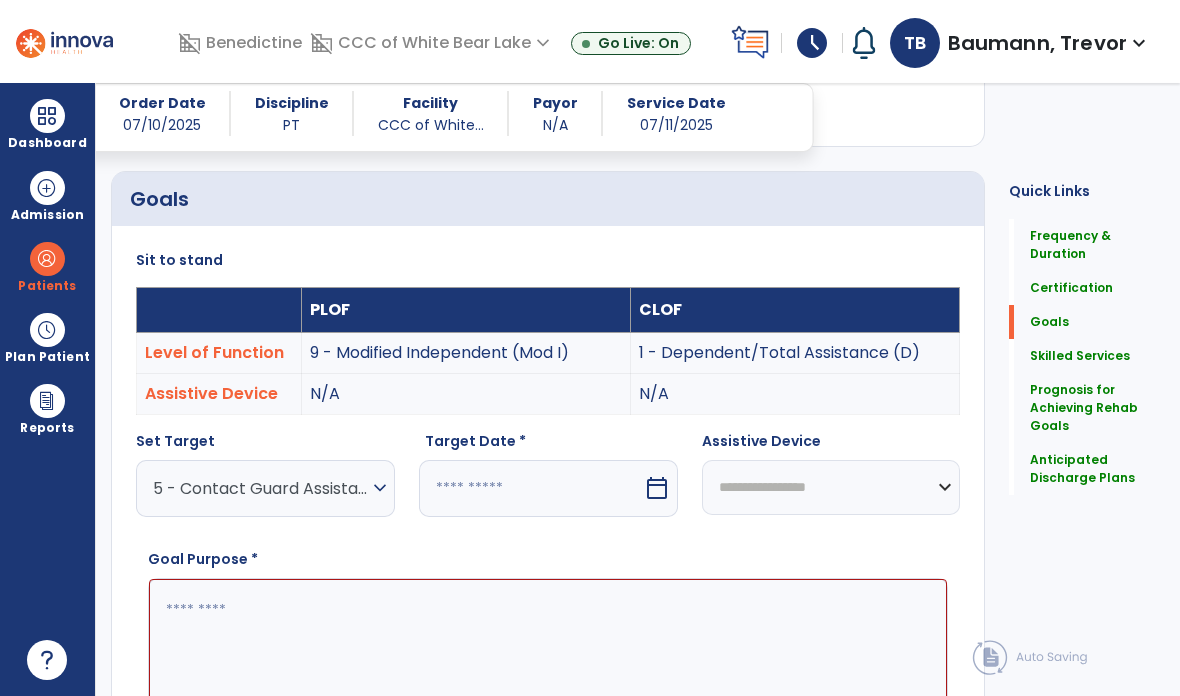 click at bounding box center (531, 488) 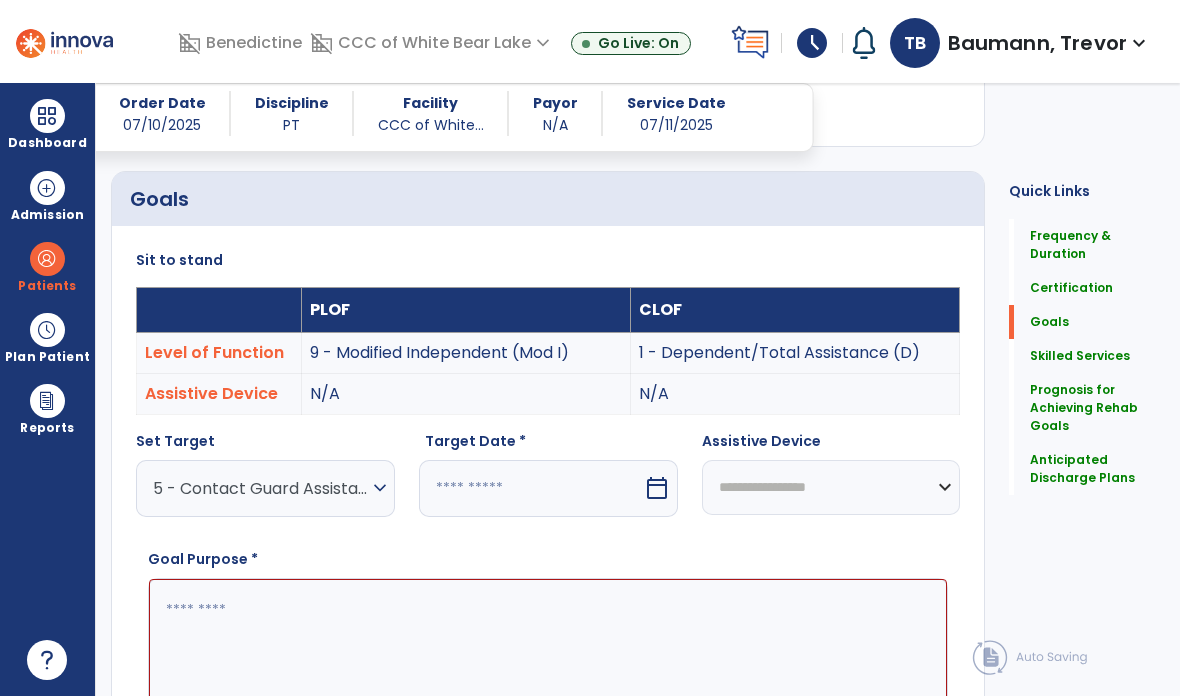 select on "*" 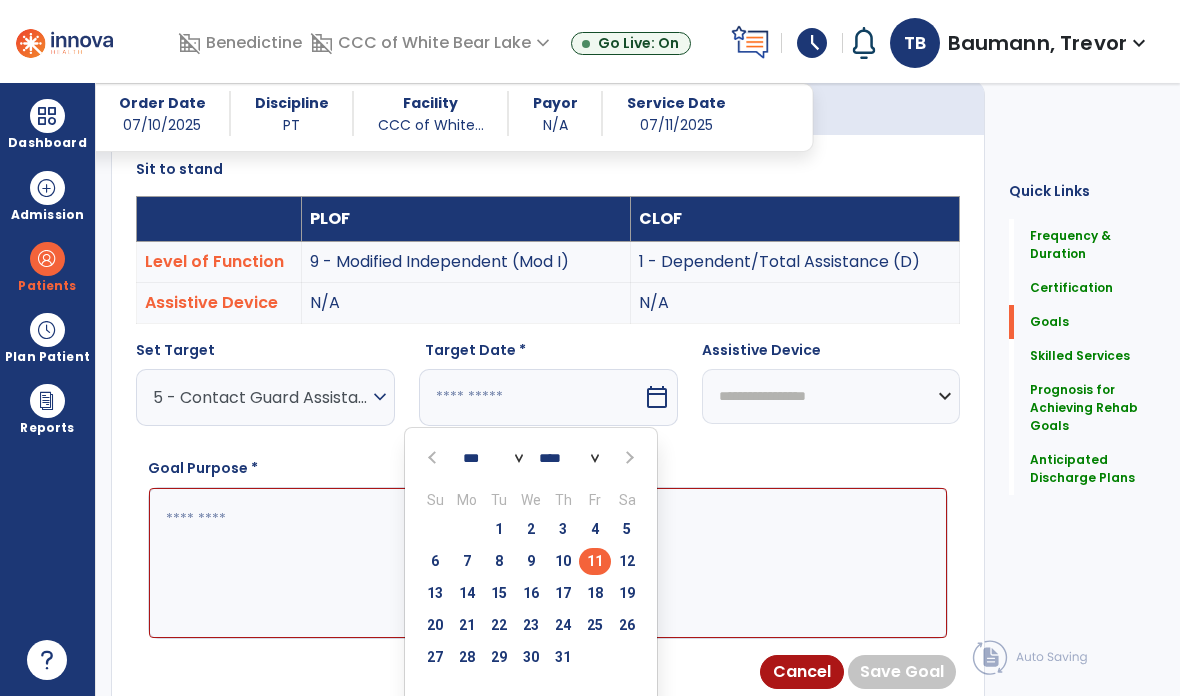 scroll, scrollTop: 552, scrollLeft: 0, axis: vertical 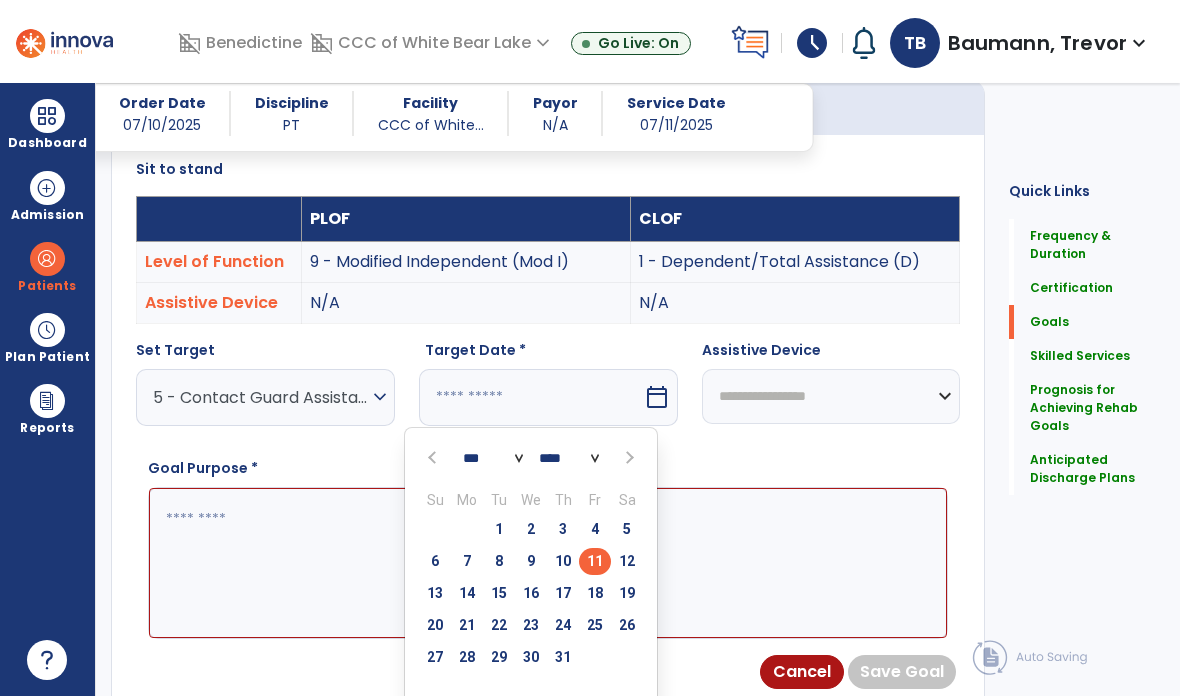 click at bounding box center (628, 458) 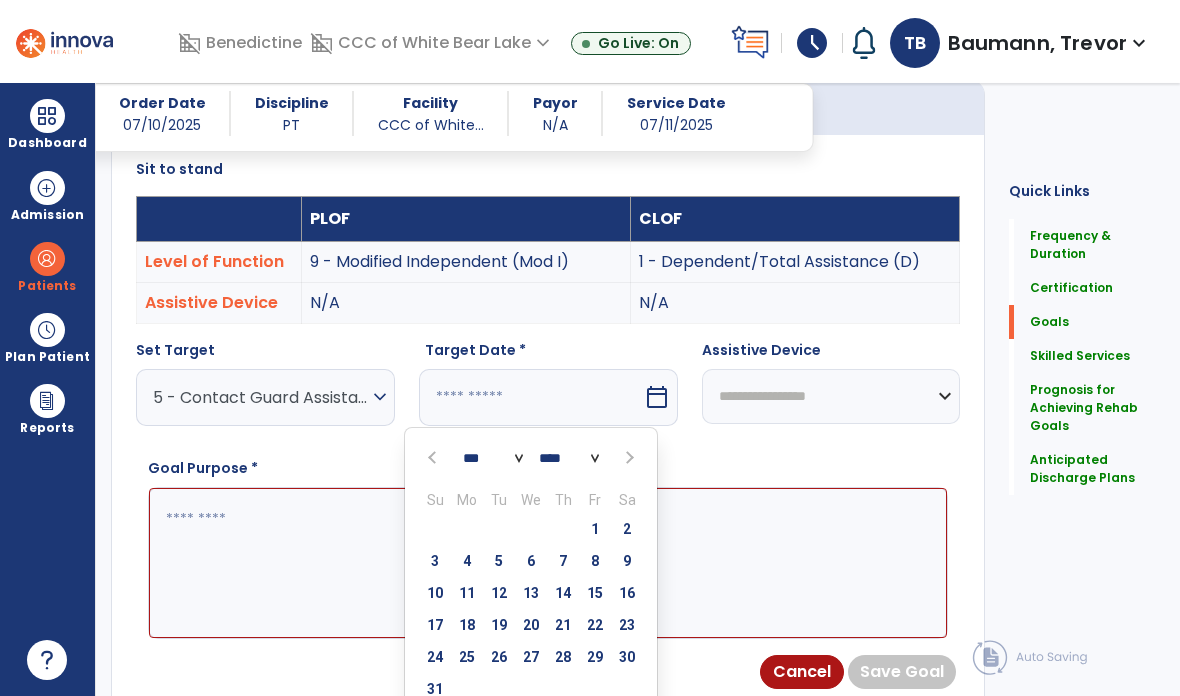 click on "22" at bounding box center (595, 625) 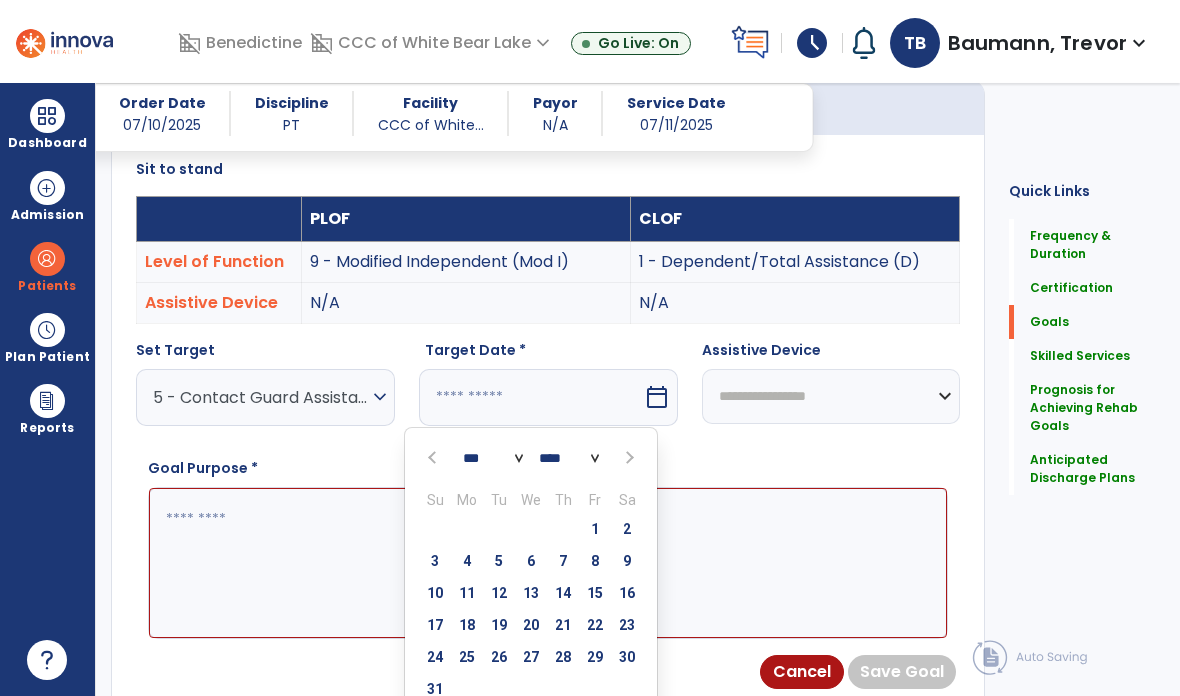 type on "*********" 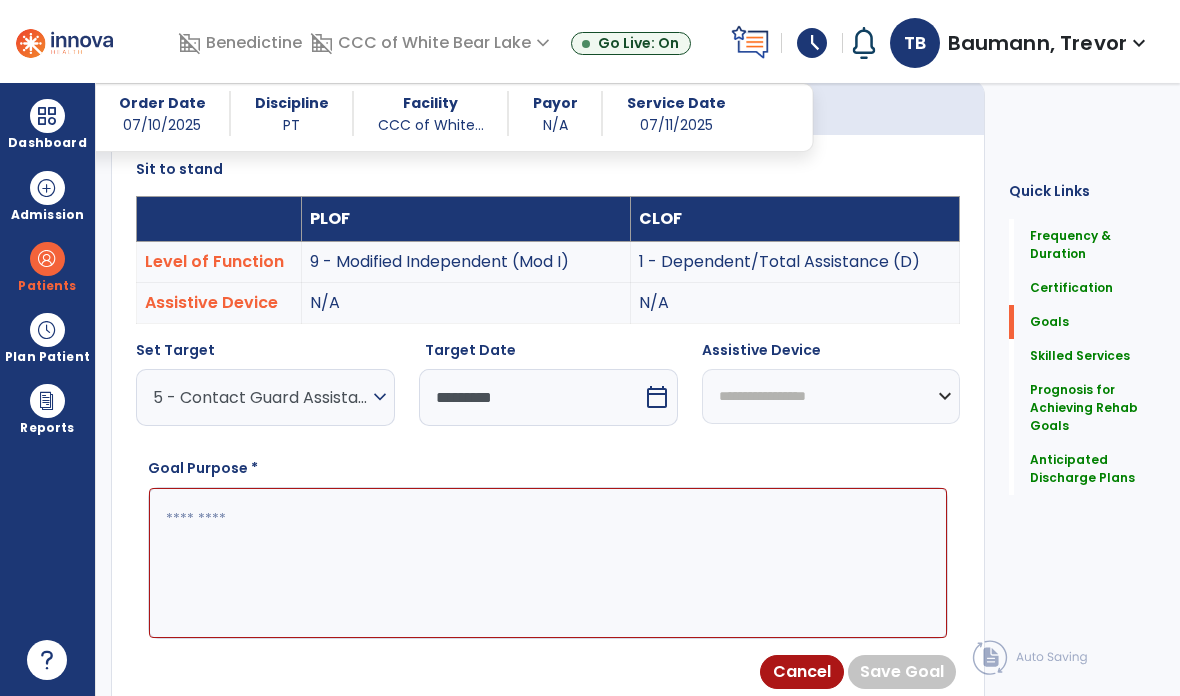 click at bounding box center [548, 563] 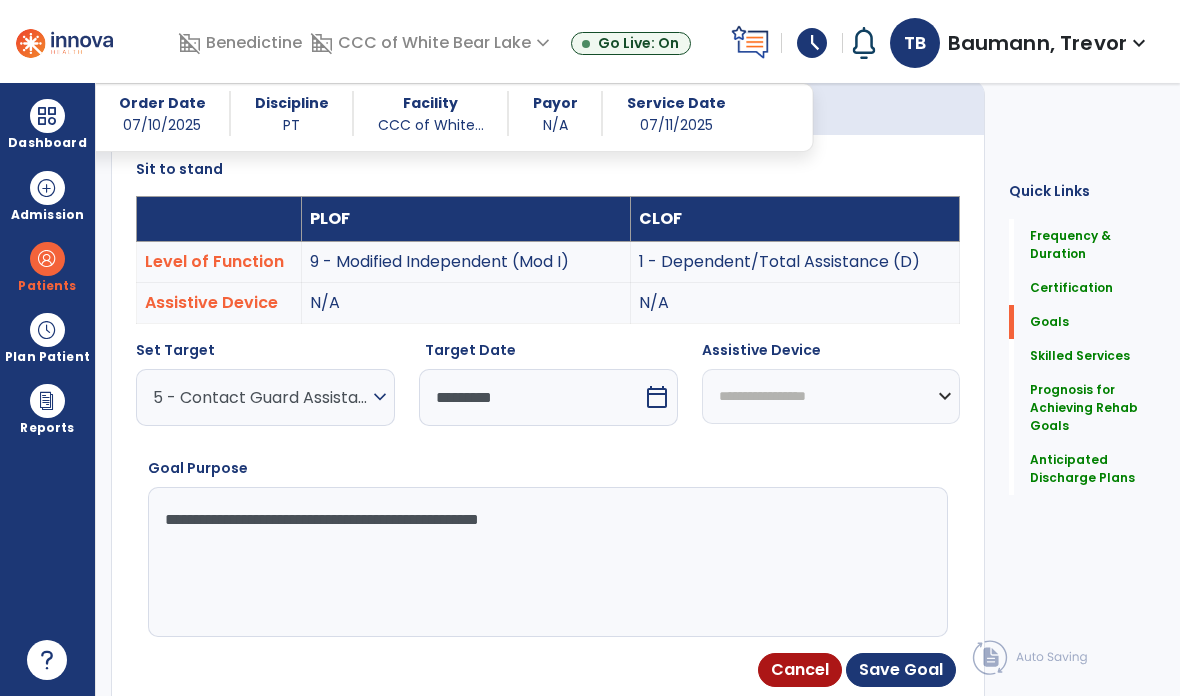 type on "**********" 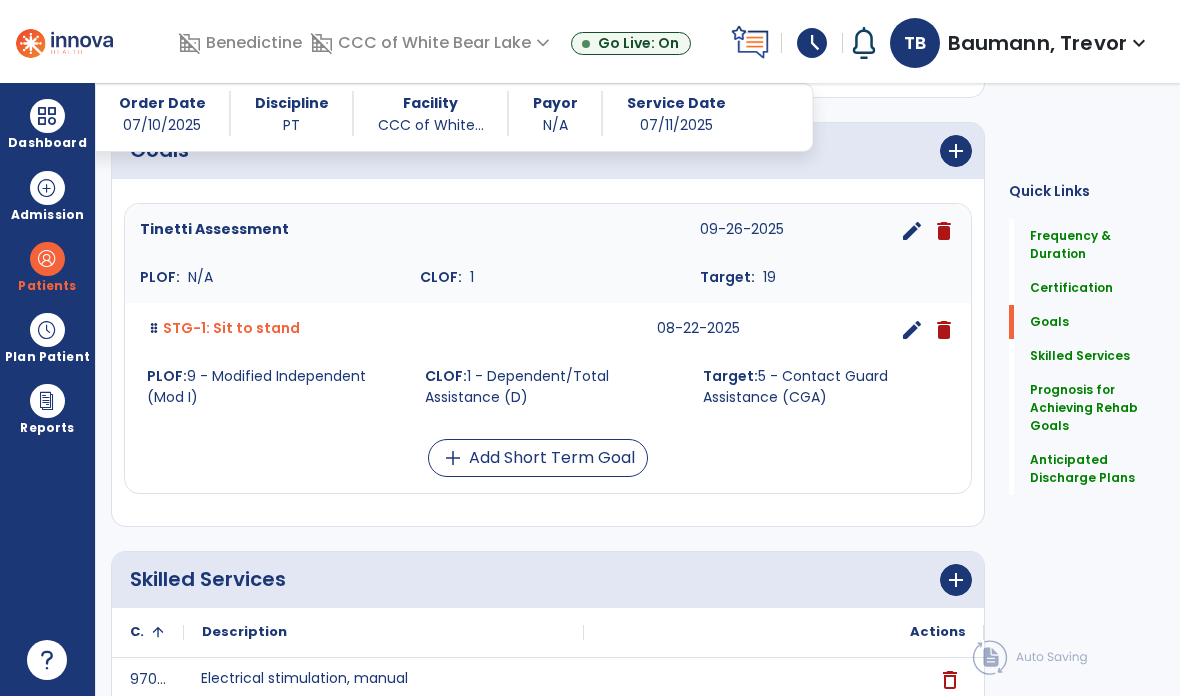 scroll, scrollTop: 510, scrollLeft: 0, axis: vertical 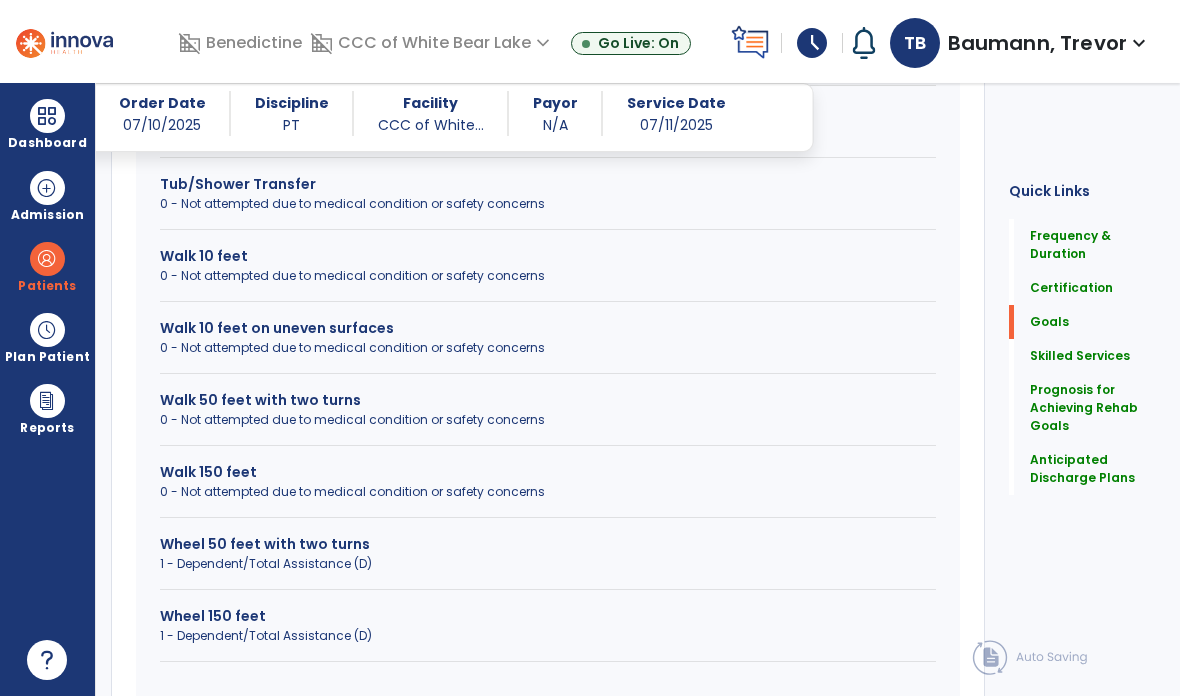 click on "0 - Not attempted due to medical condition or safety concerns" at bounding box center (548, 420) 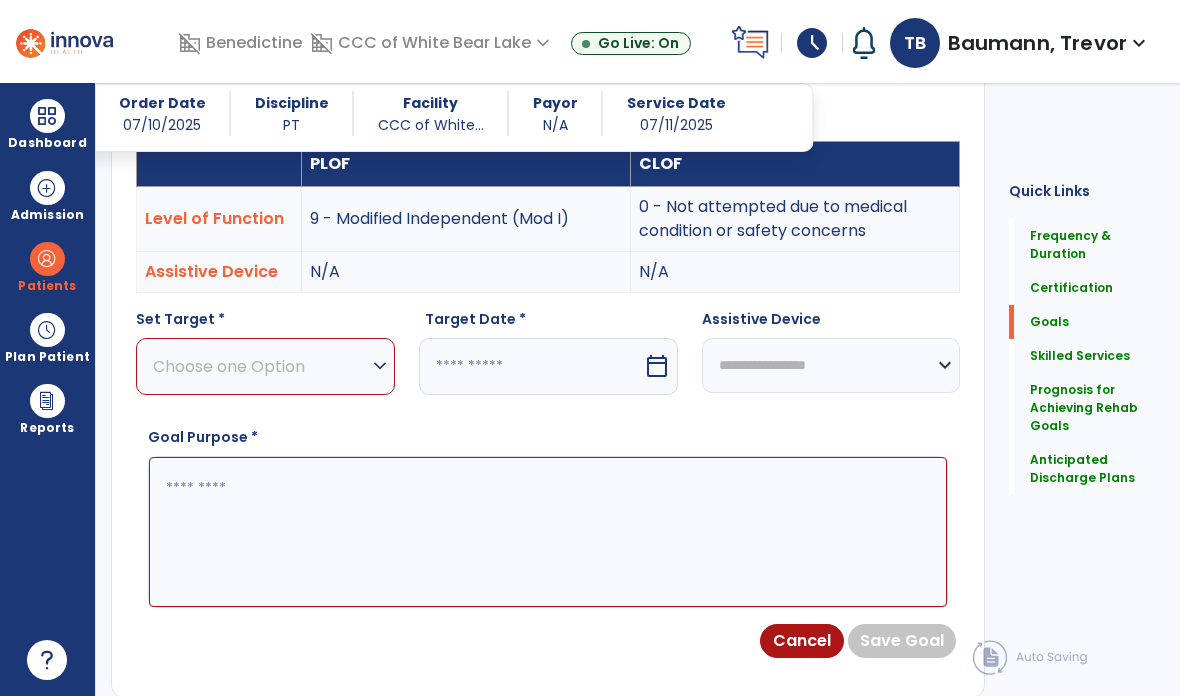 scroll, scrollTop: 605, scrollLeft: 0, axis: vertical 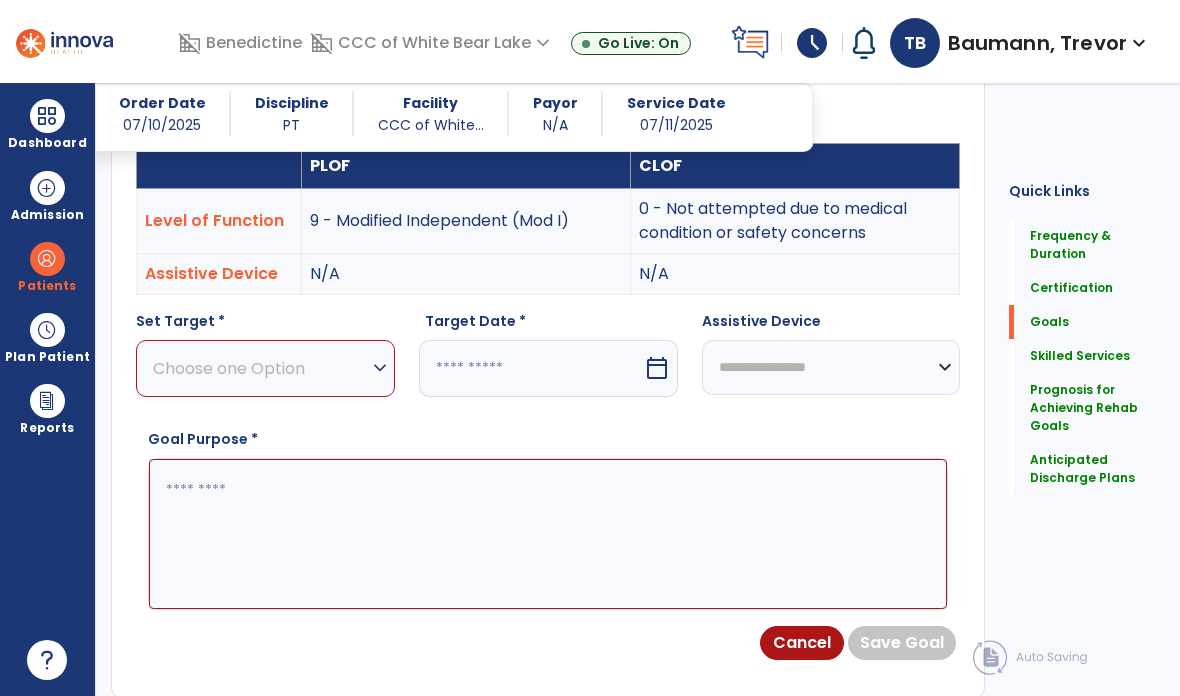 click on "Choose one Option" at bounding box center (260, 368) 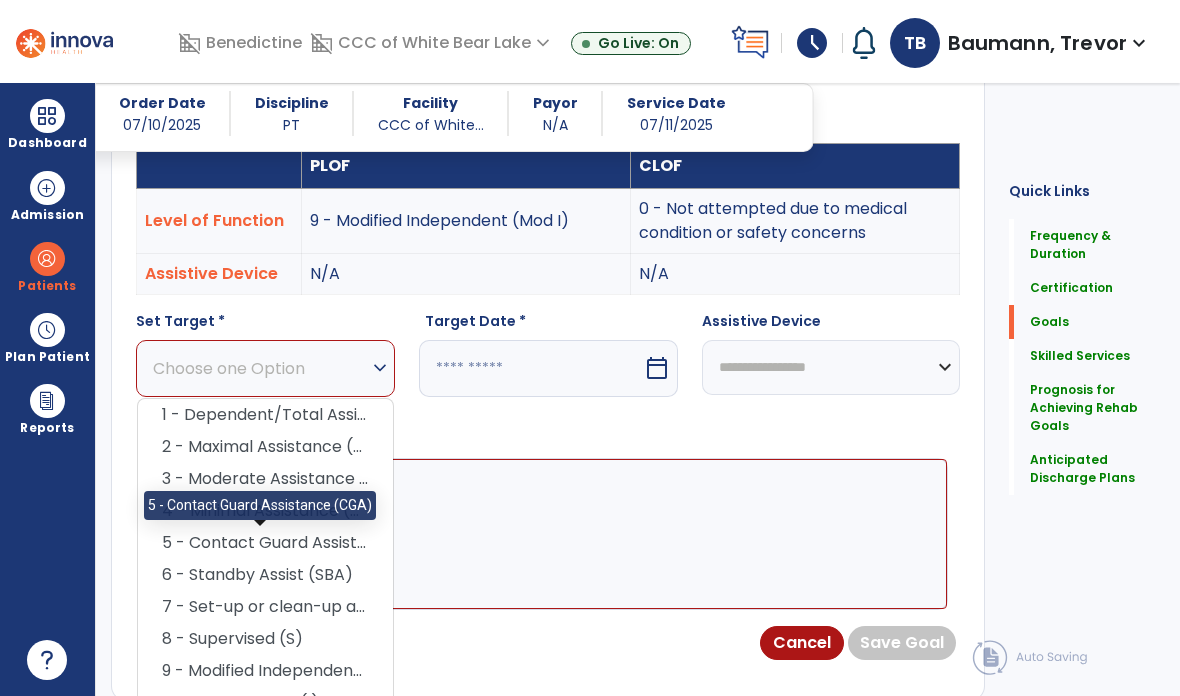 click on "5 - Contact Guard Assistance (CGA)" at bounding box center (265, 543) 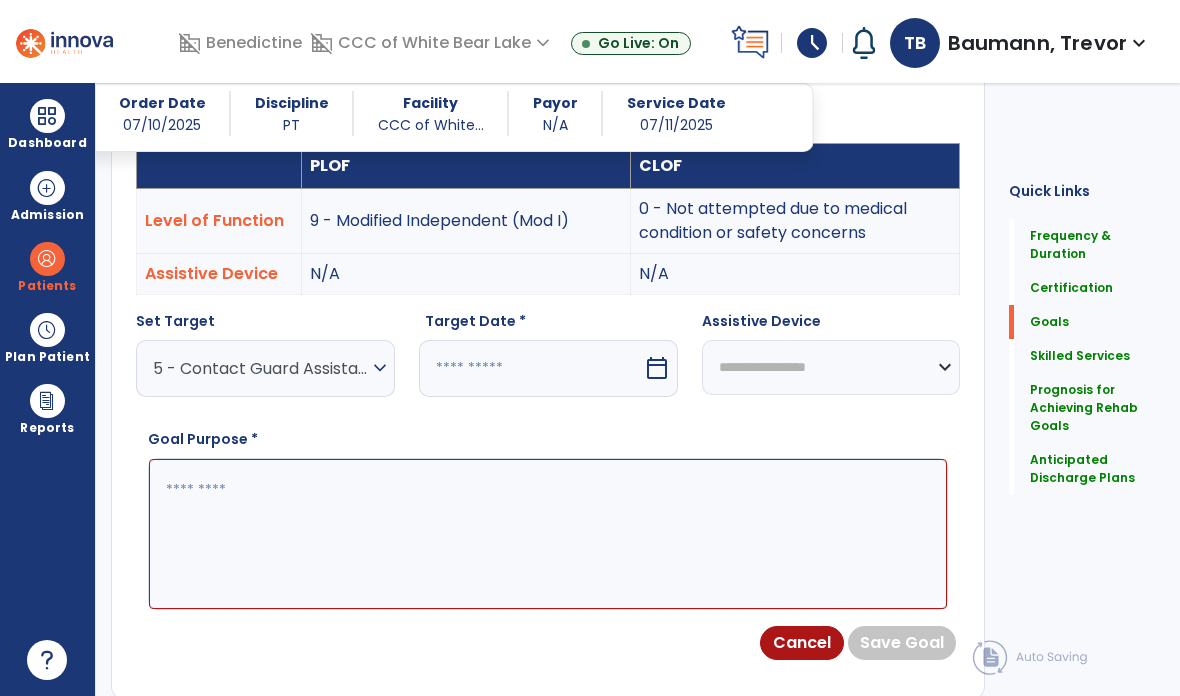 click at bounding box center (531, 368) 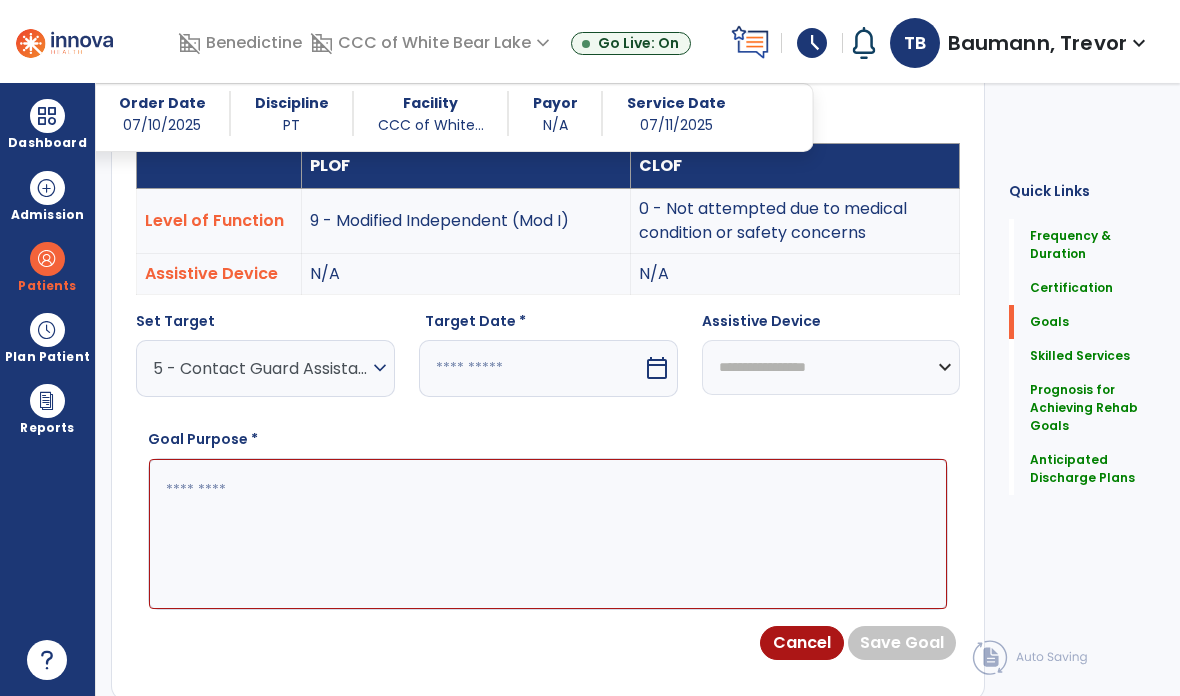 select on "*" 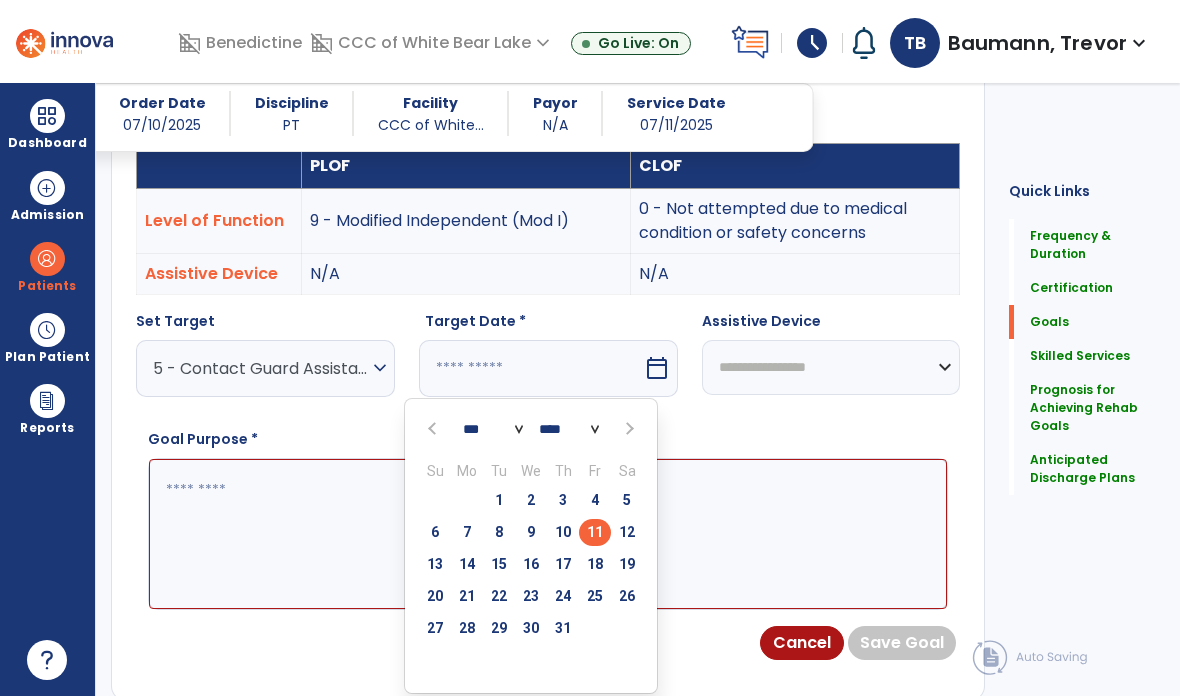 click at bounding box center [628, 429] 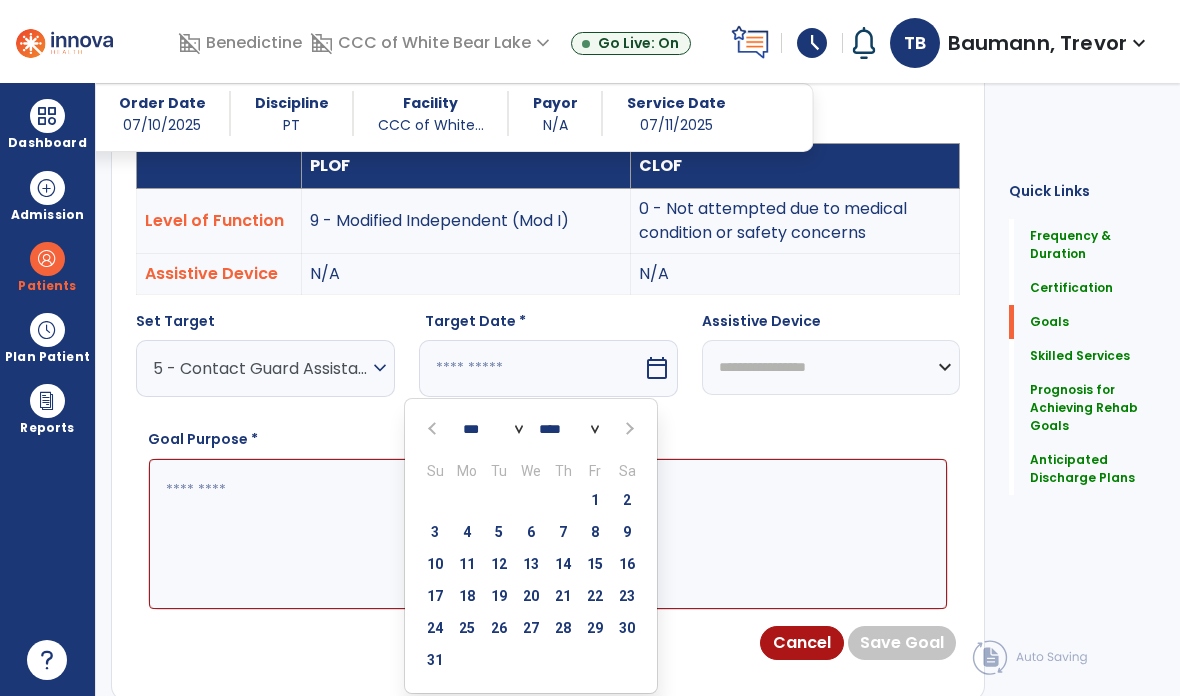 click on "29" at bounding box center [595, 628] 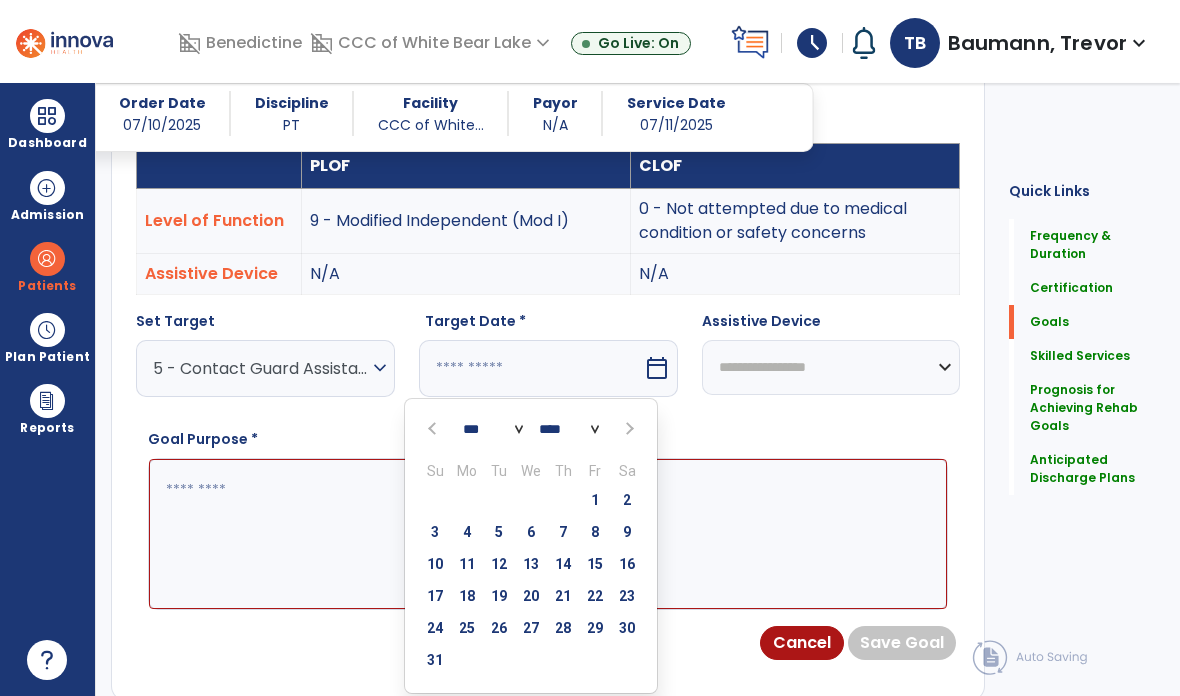 type on "*********" 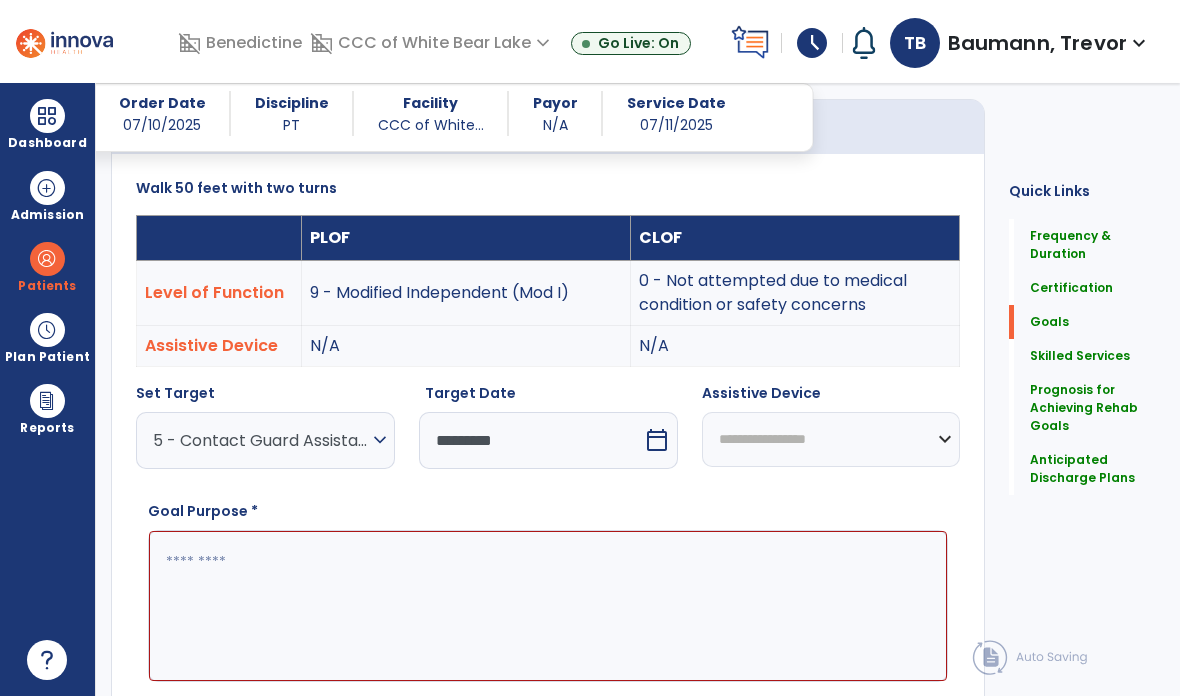 scroll, scrollTop: 533, scrollLeft: 0, axis: vertical 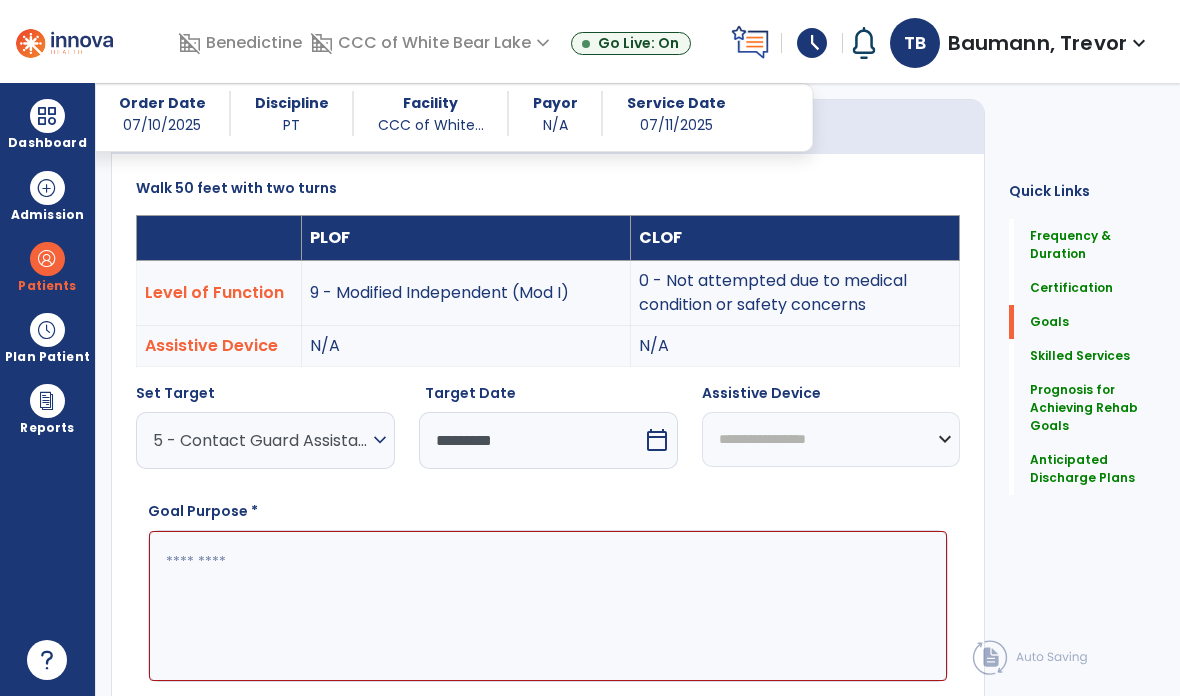 click at bounding box center [548, 606] 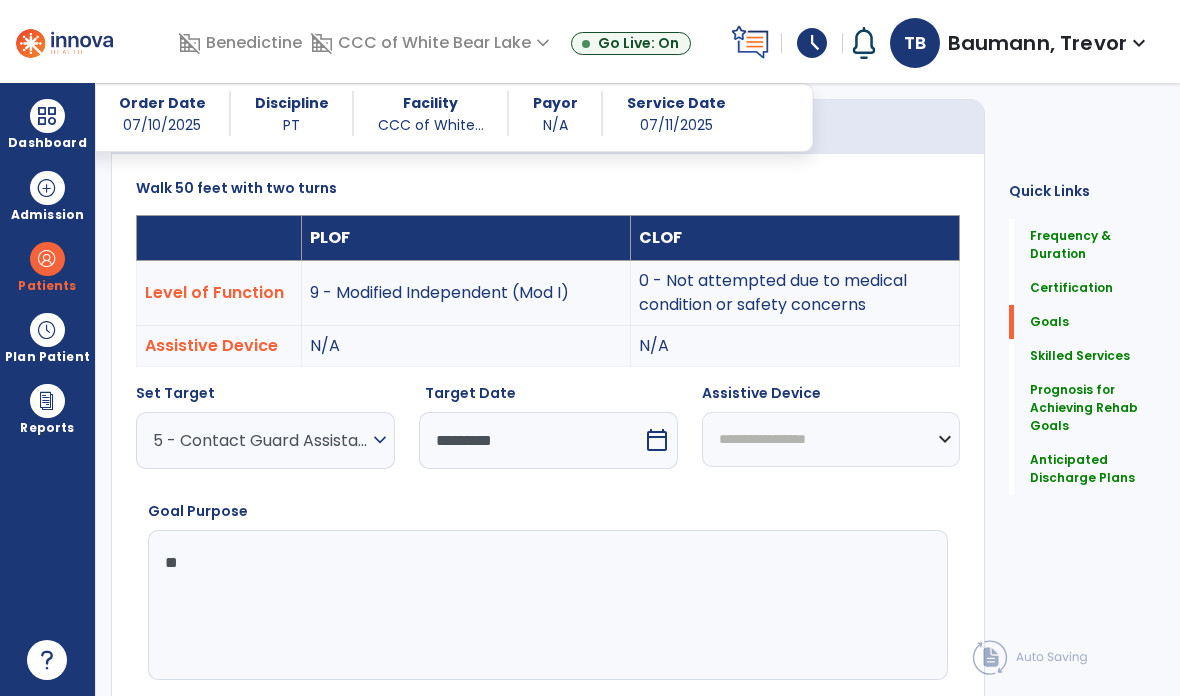 type on "*" 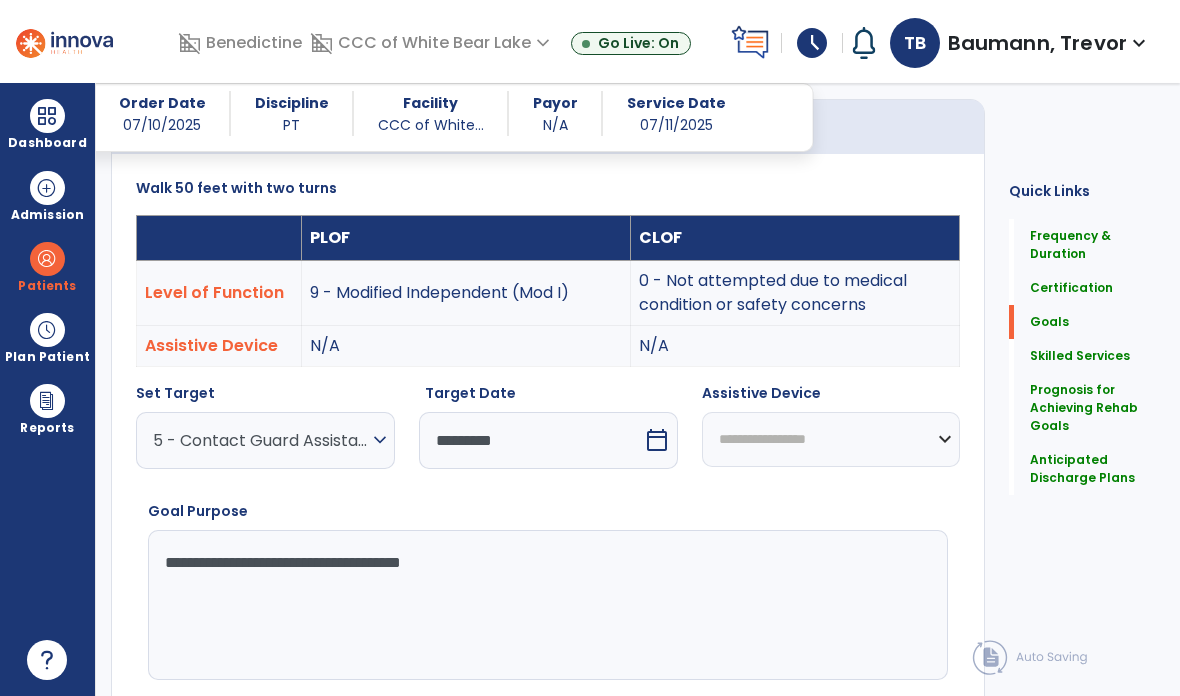 type on "**********" 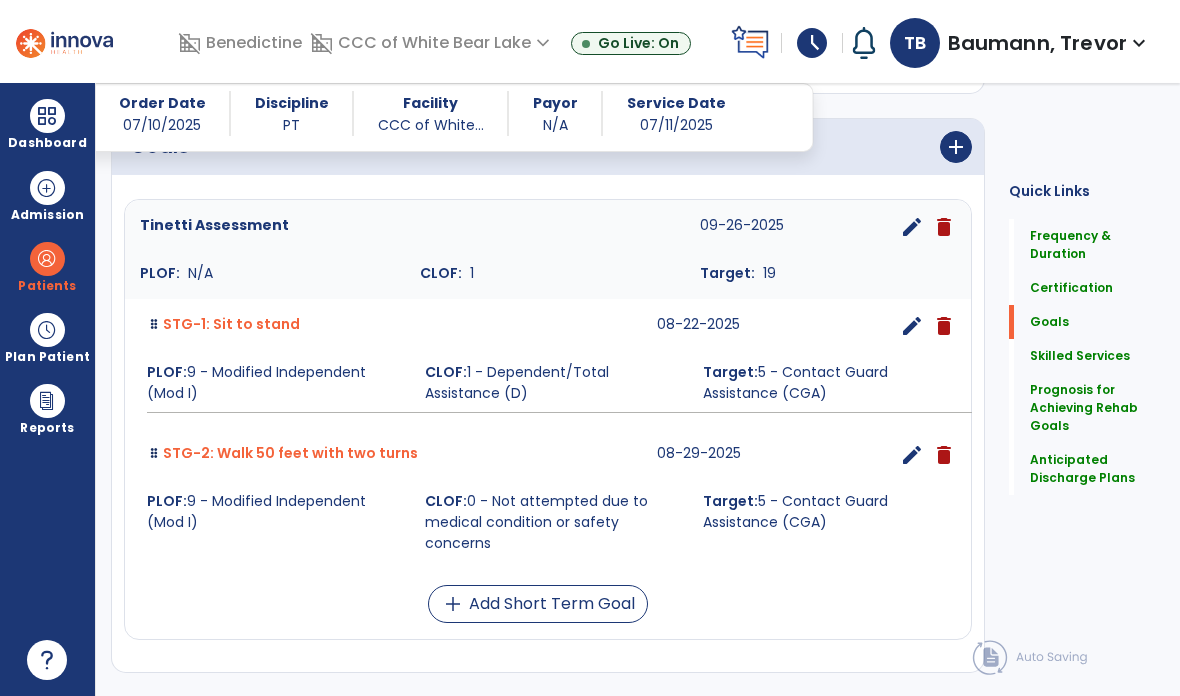 scroll, scrollTop: 519, scrollLeft: 0, axis: vertical 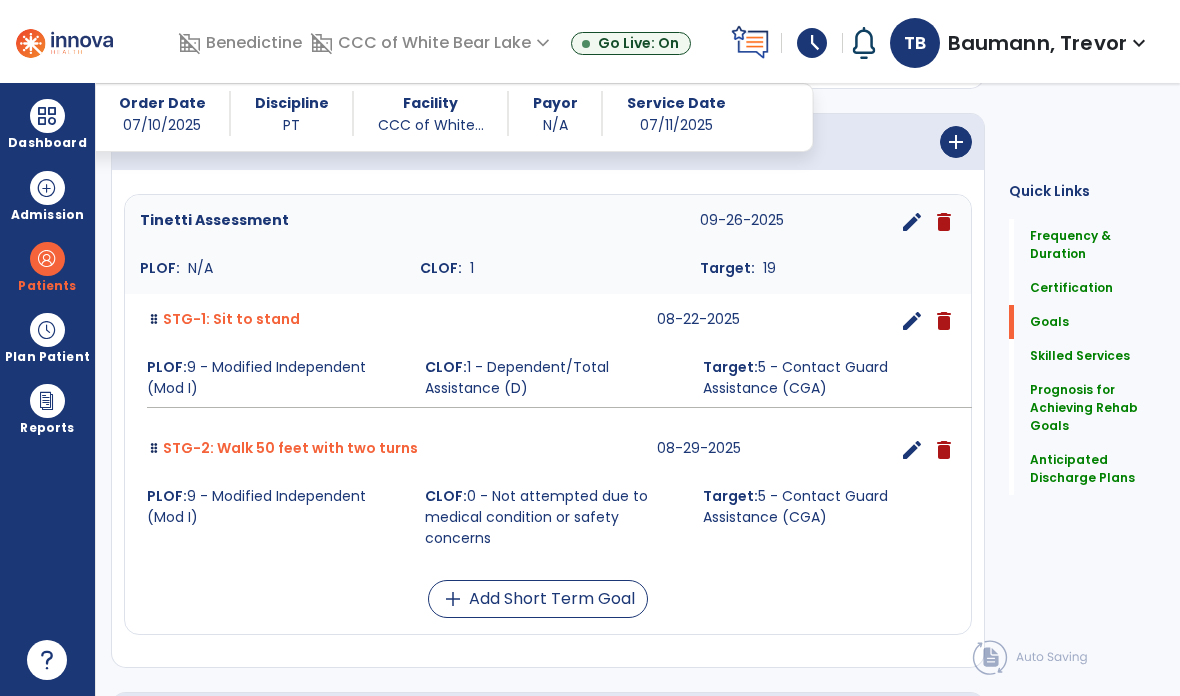 click on "add  Add Short Term Goal" at bounding box center [538, 599] 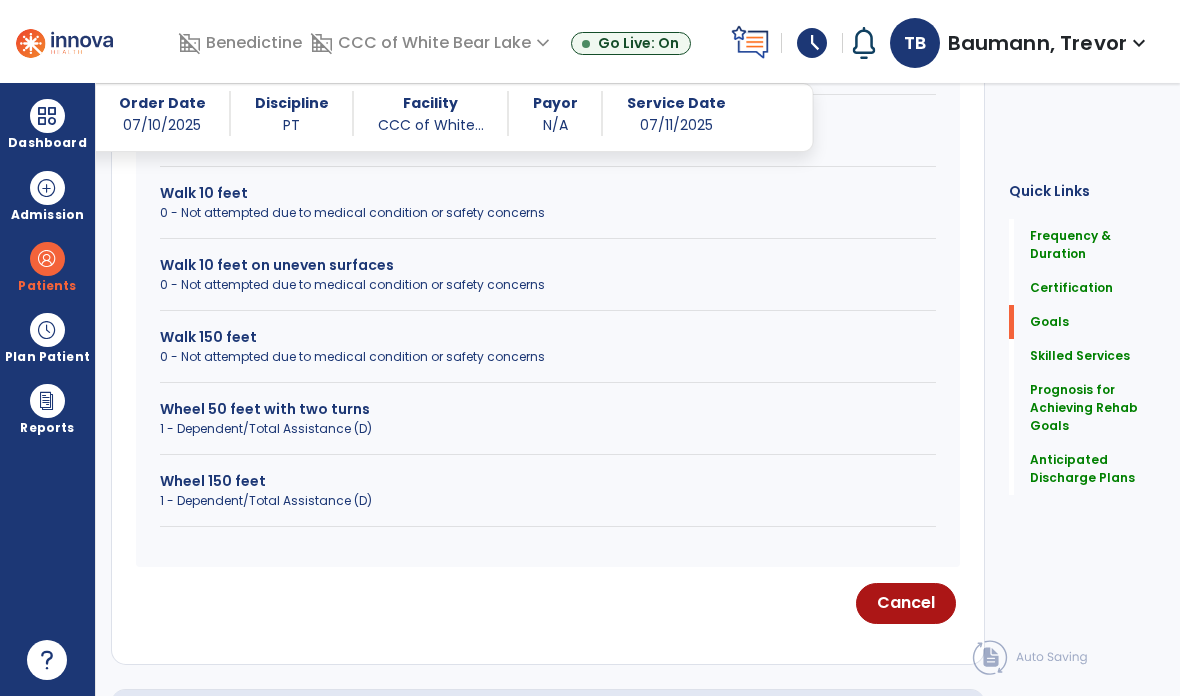 scroll, scrollTop: 1469, scrollLeft: 0, axis: vertical 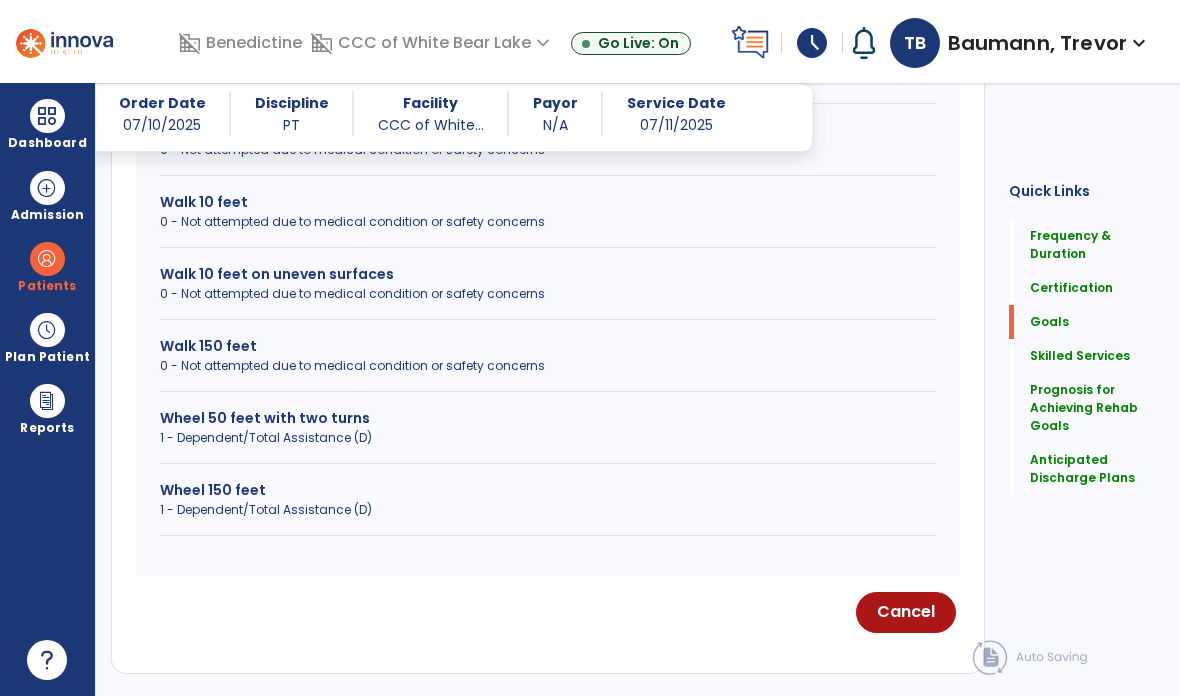 click on "Cancel" at bounding box center [906, 612] 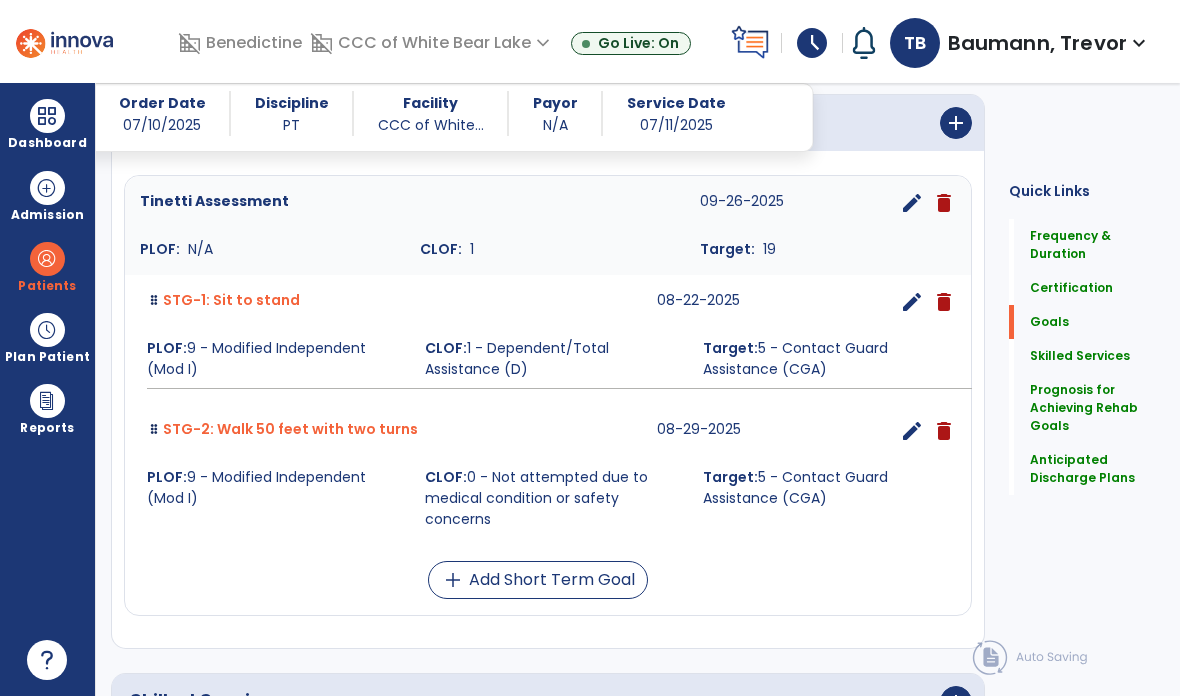 scroll, scrollTop: 538, scrollLeft: 0, axis: vertical 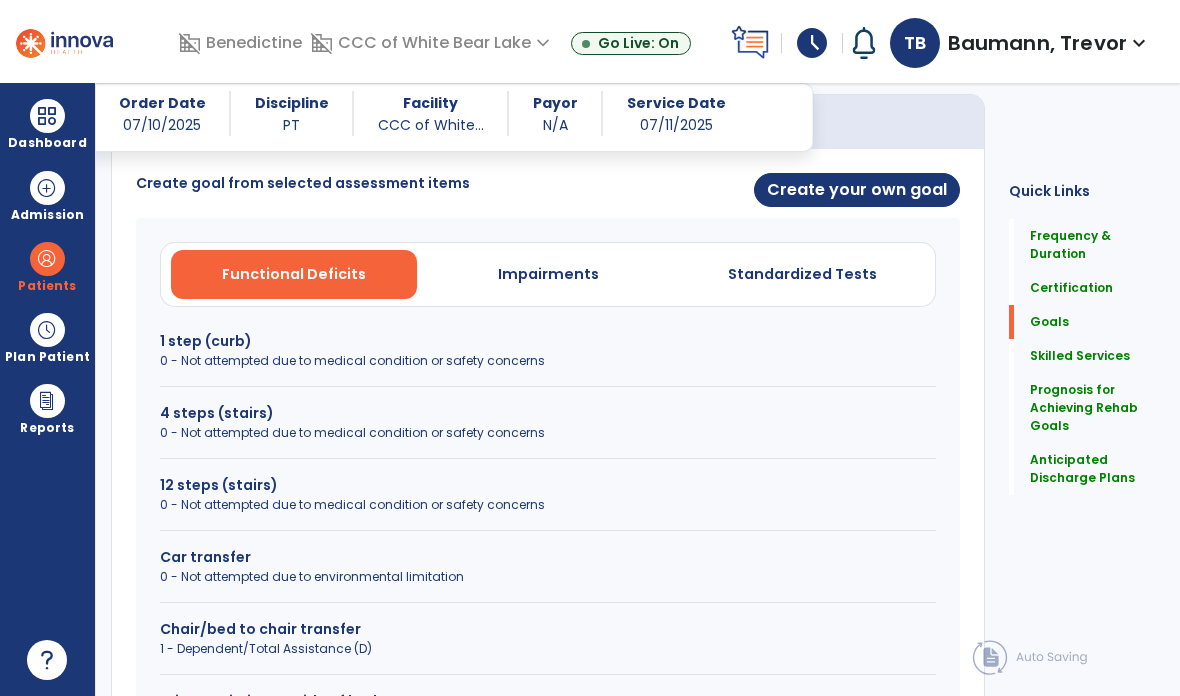 click on "Create your own goal" at bounding box center (857, 190) 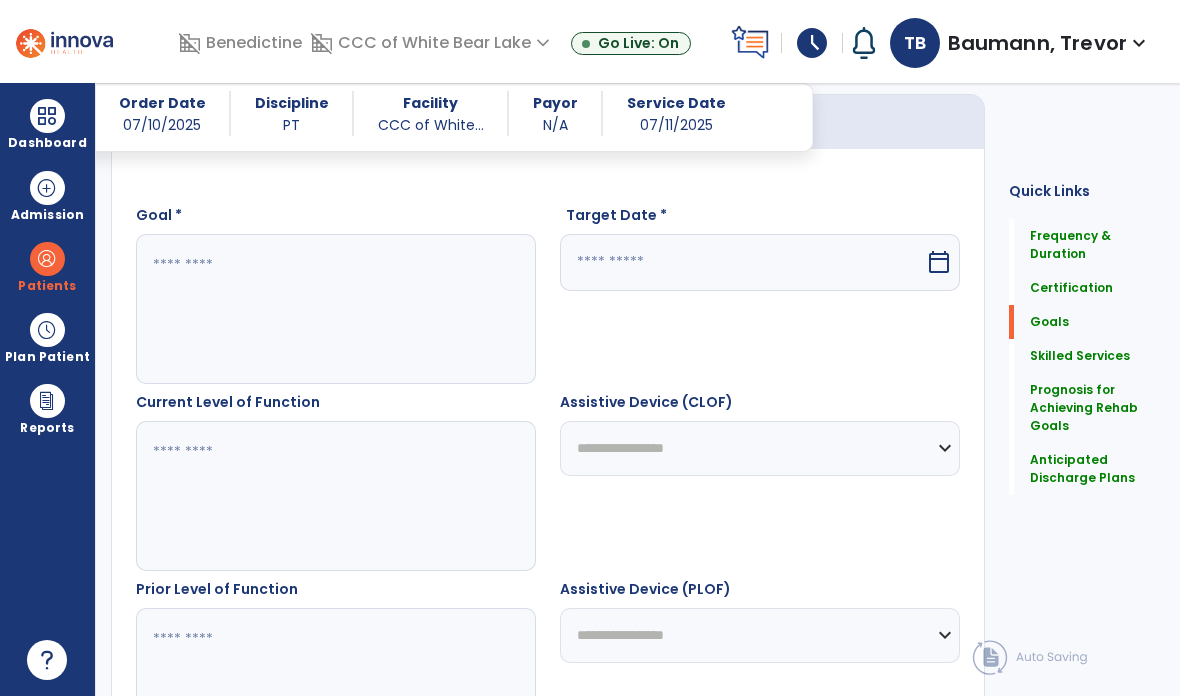 click at bounding box center [336, 309] 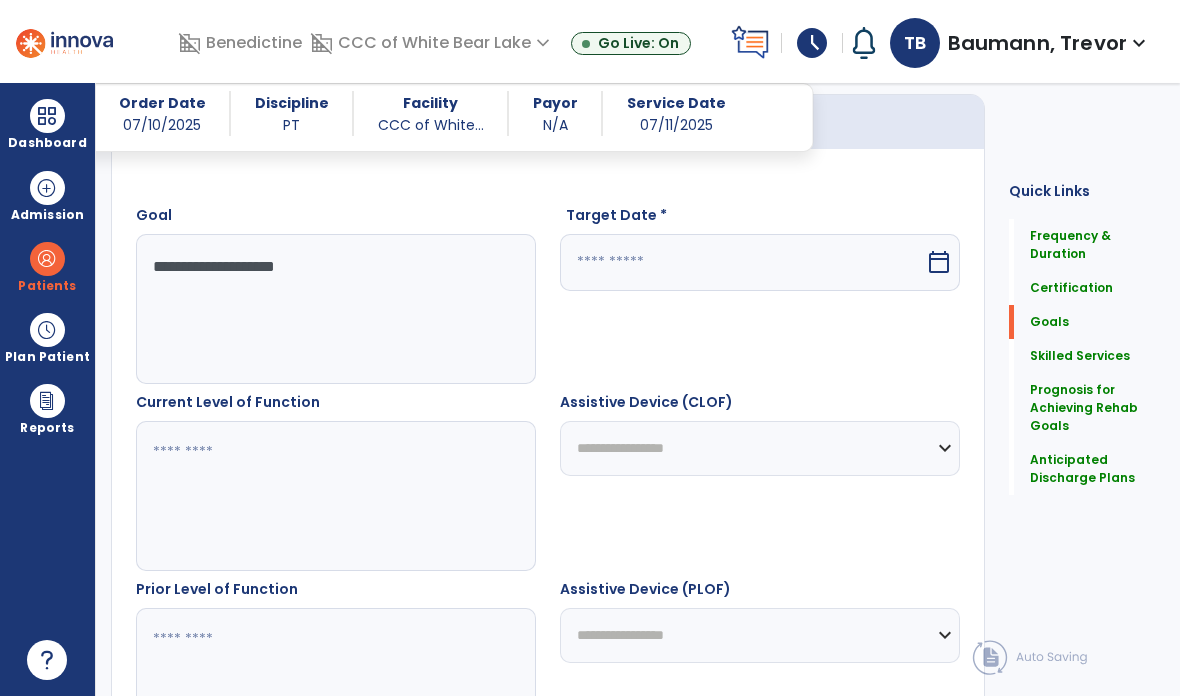 type on "**********" 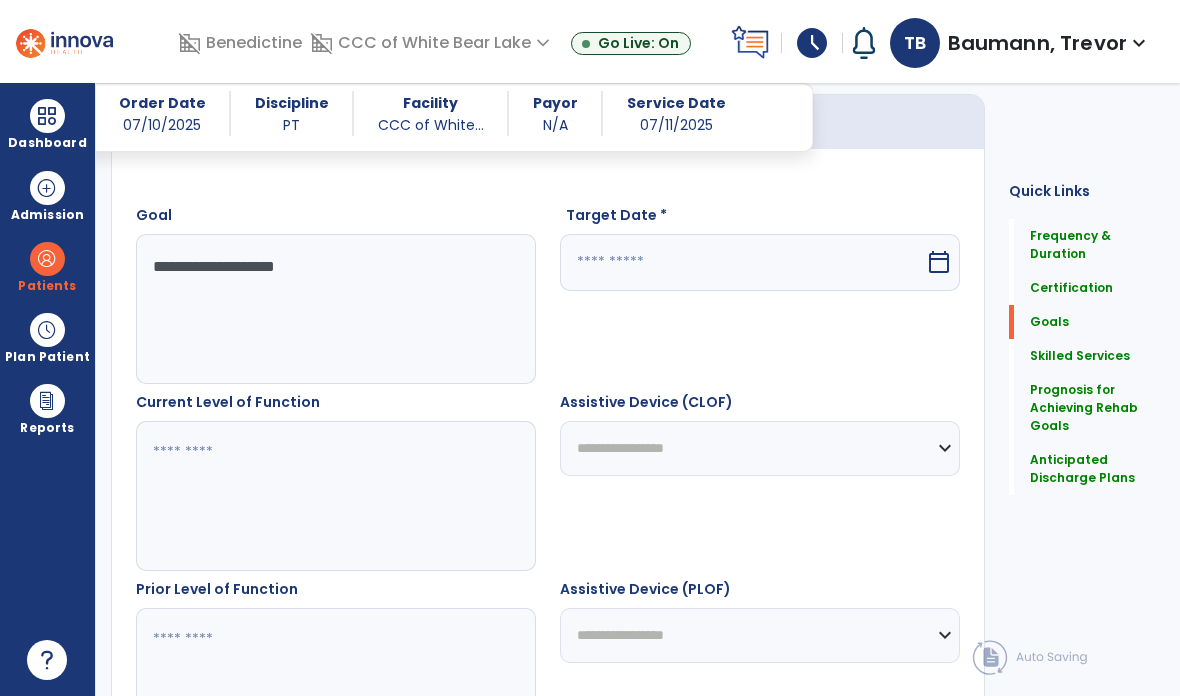 click at bounding box center [742, 262] 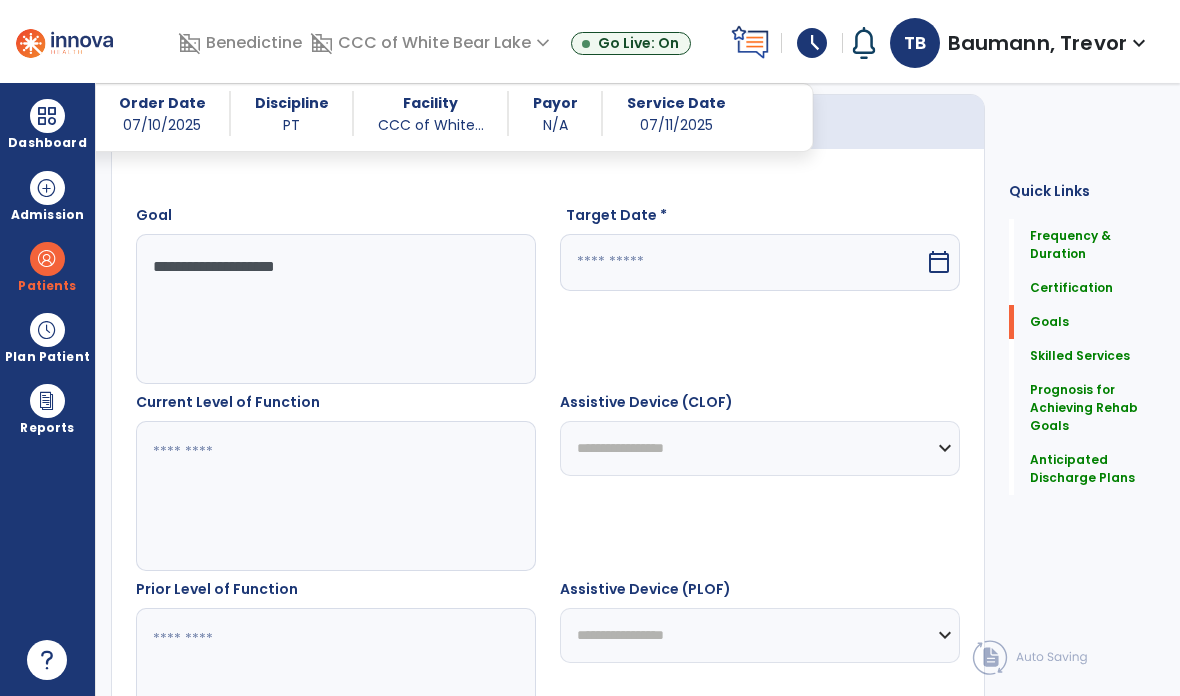 select on "*" 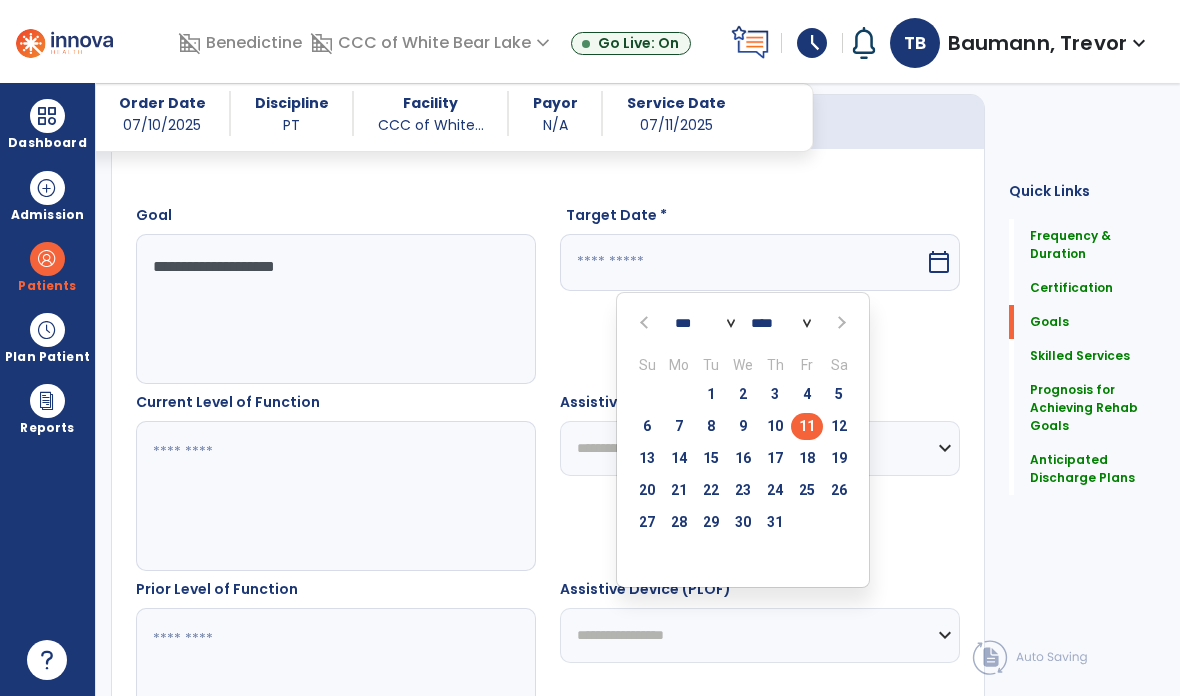 click at bounding box center (839, 322) 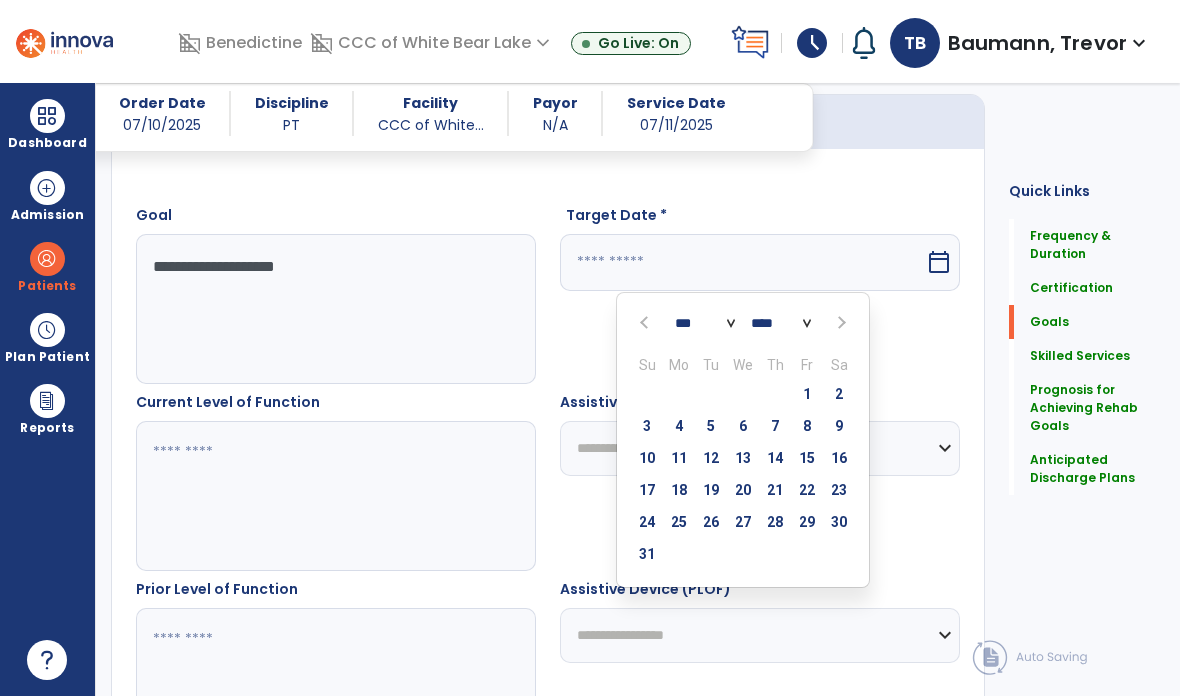 click on "29" at bounding box center [807, 522] 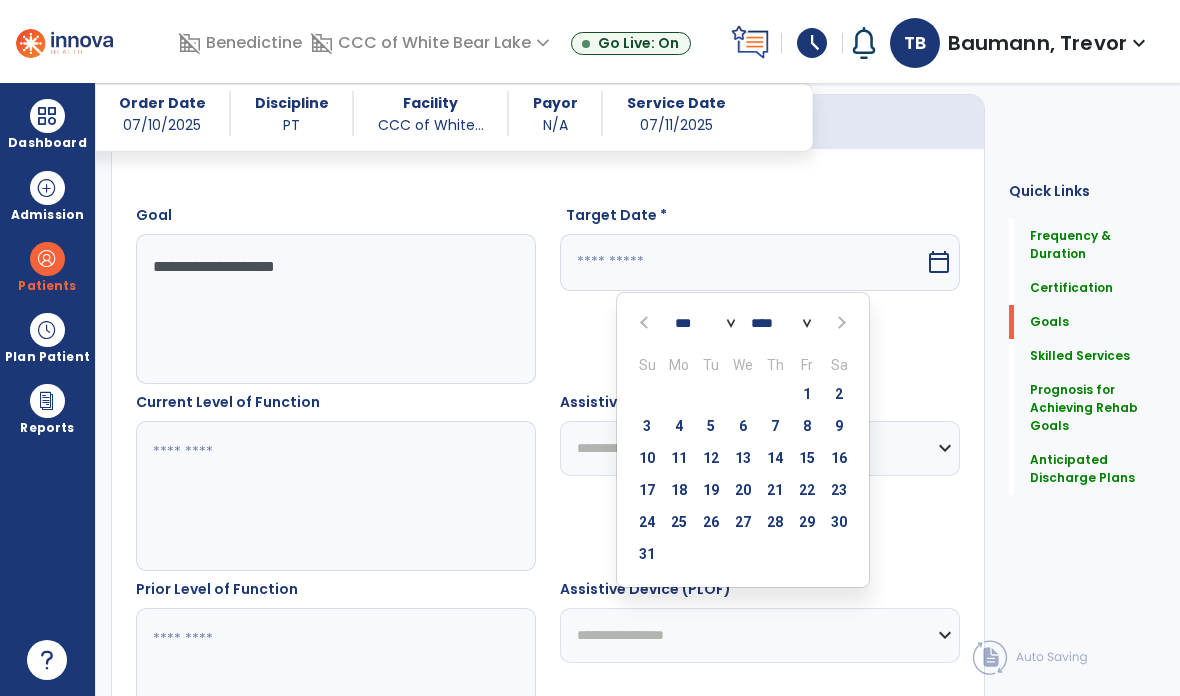 type on "*********" 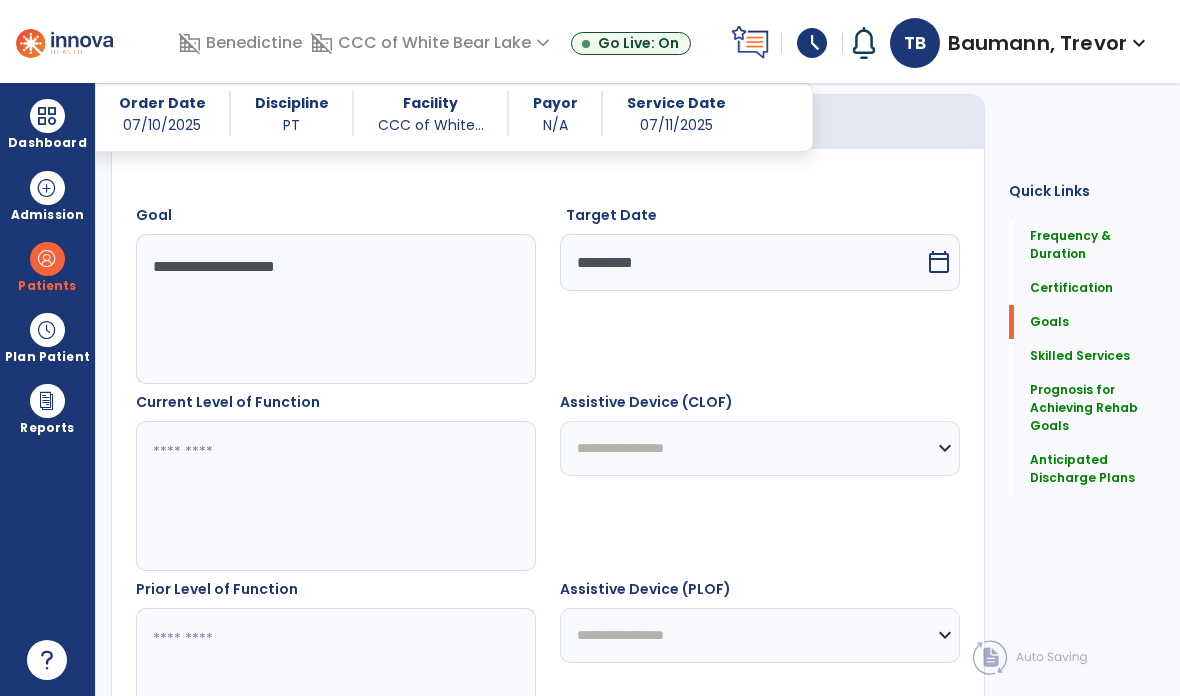 click on "*********" at bounding box center [742, 262] 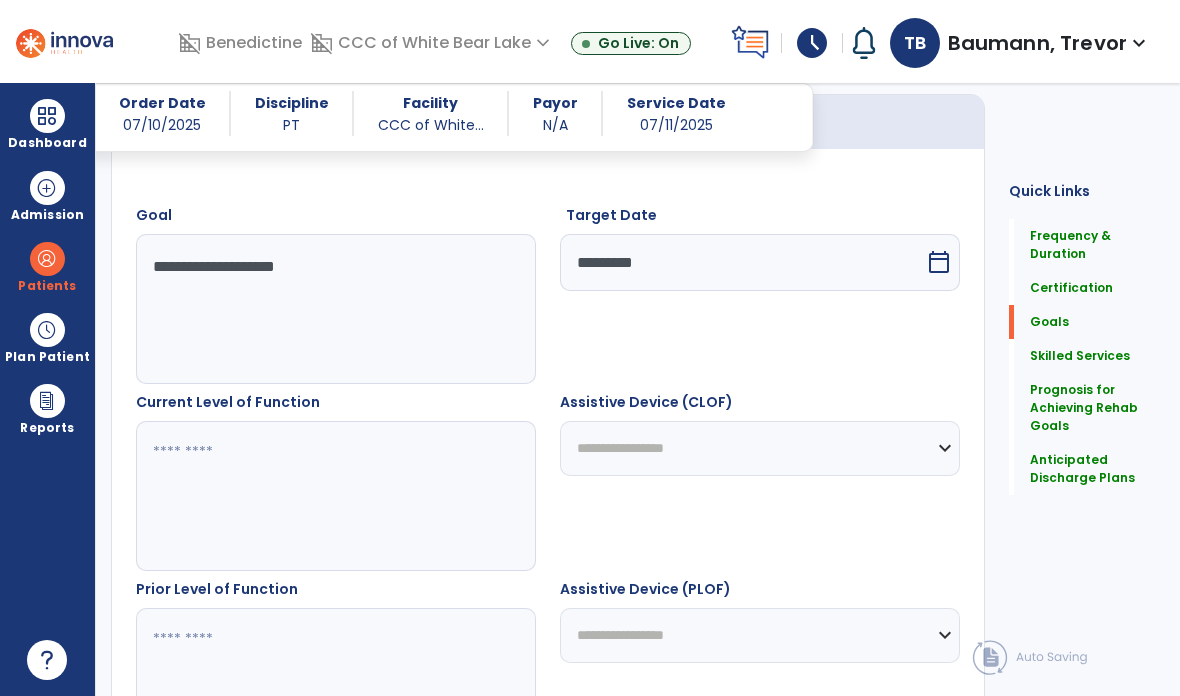select on "*" 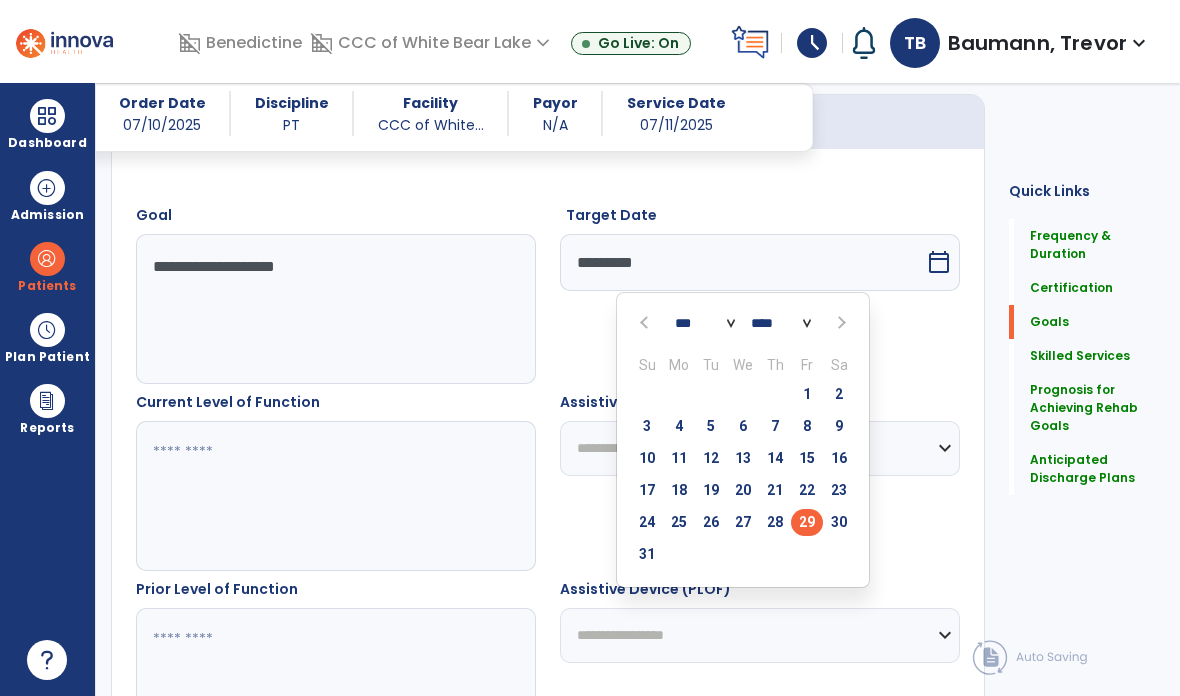 click on "15" at bounding box center (807, 458) 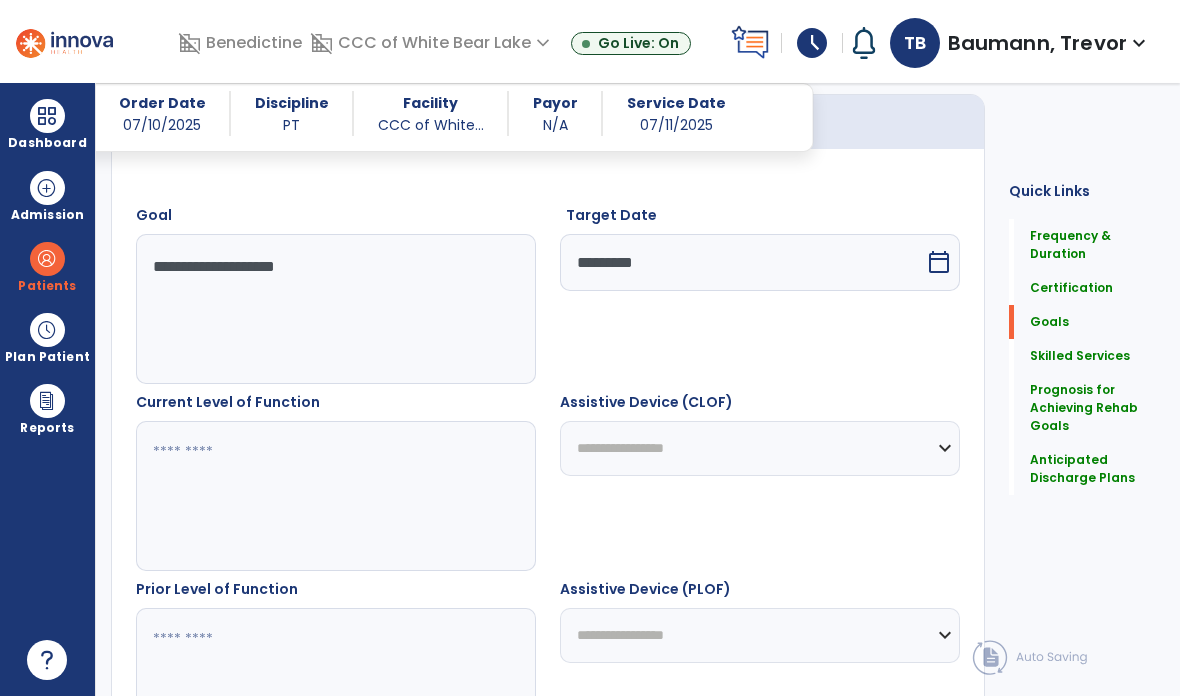 type on "*********" 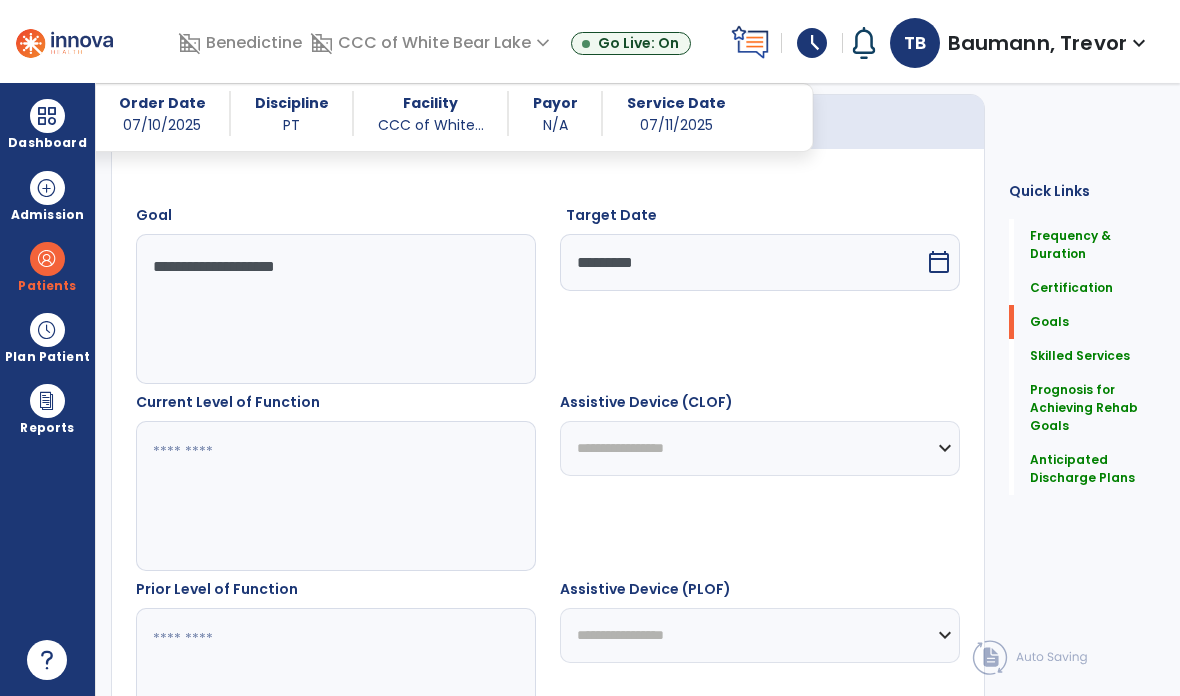 select on "*" 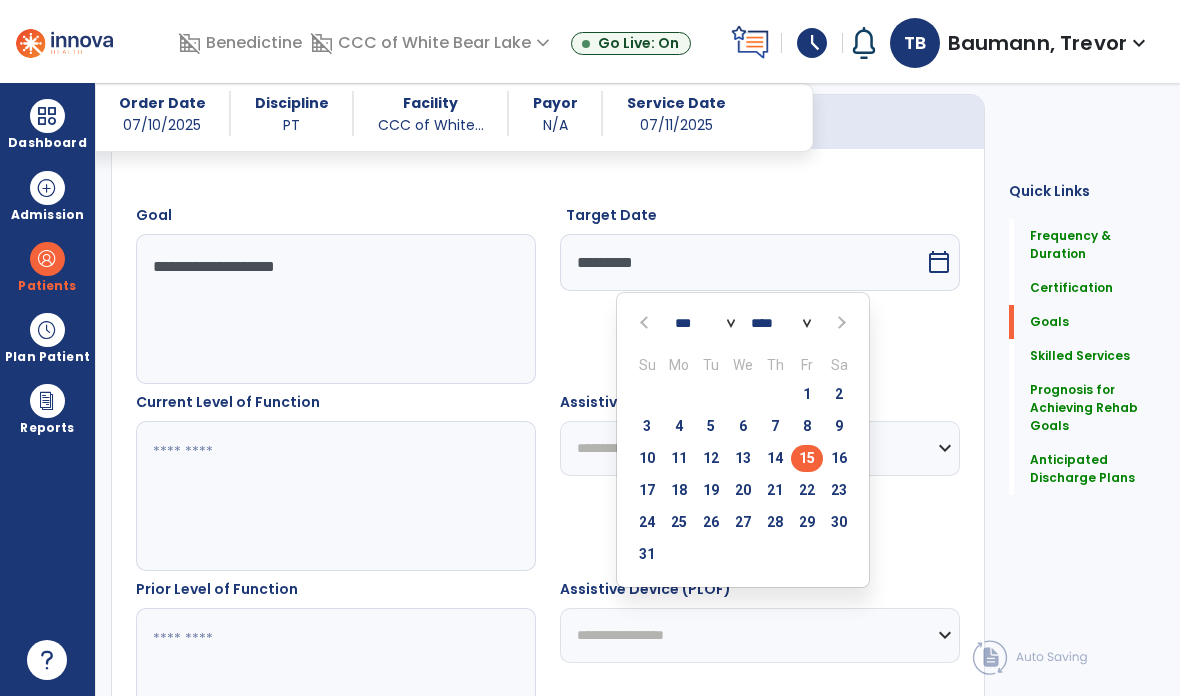 click on "8" at bounding box center [807, 426] 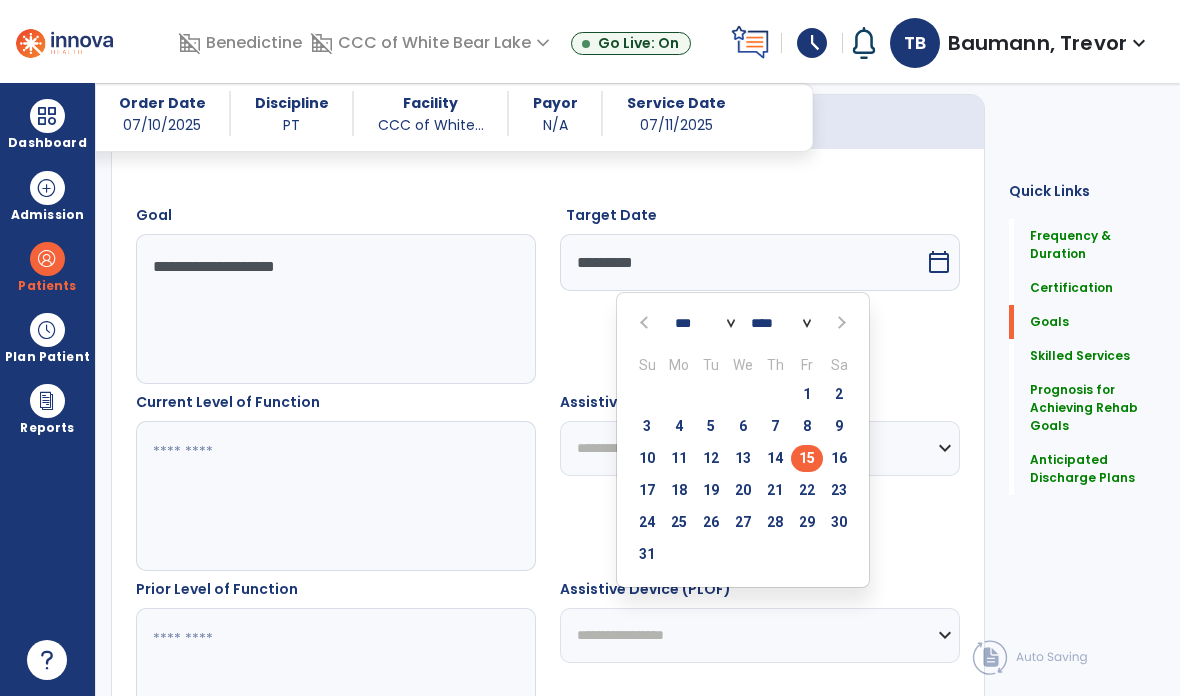 type 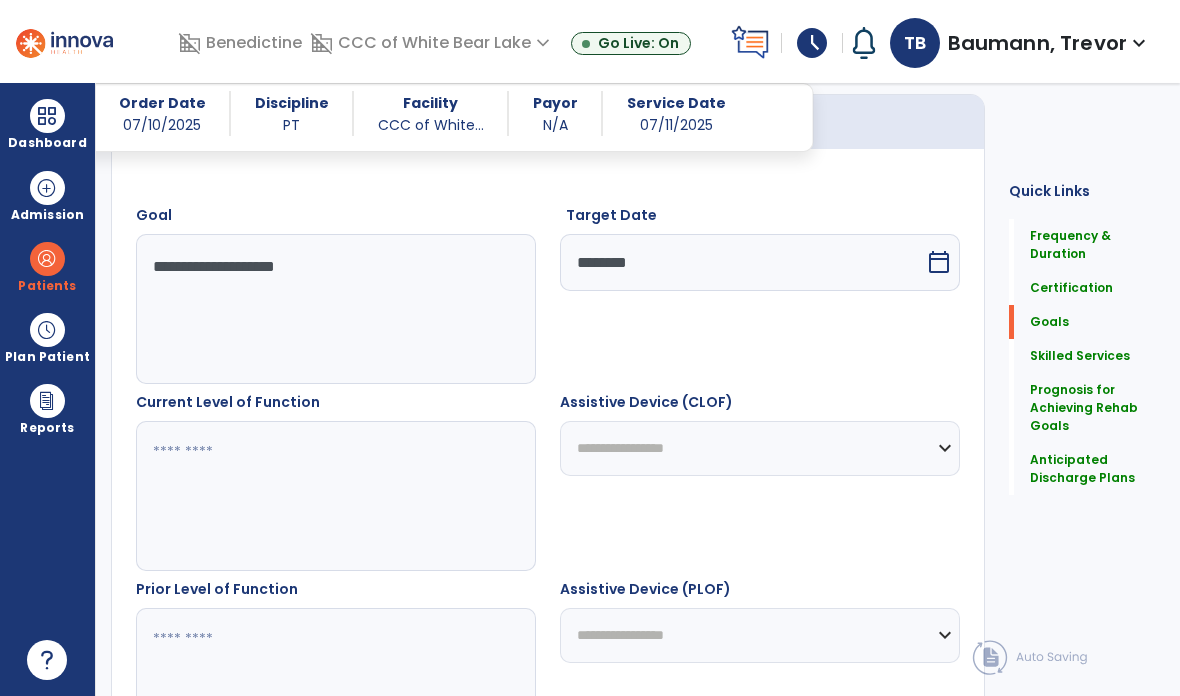 click at bounding box center (336, 496) 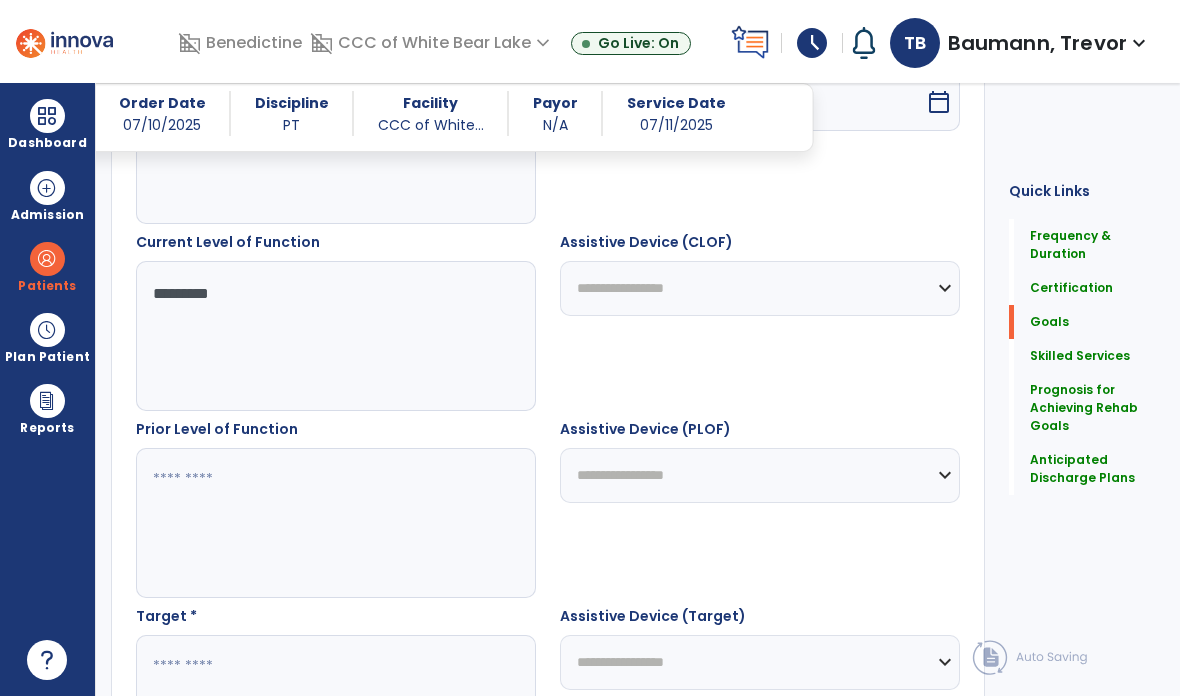 scroll, scrollTop: 696, scrollLeft: 0, axis: vertical 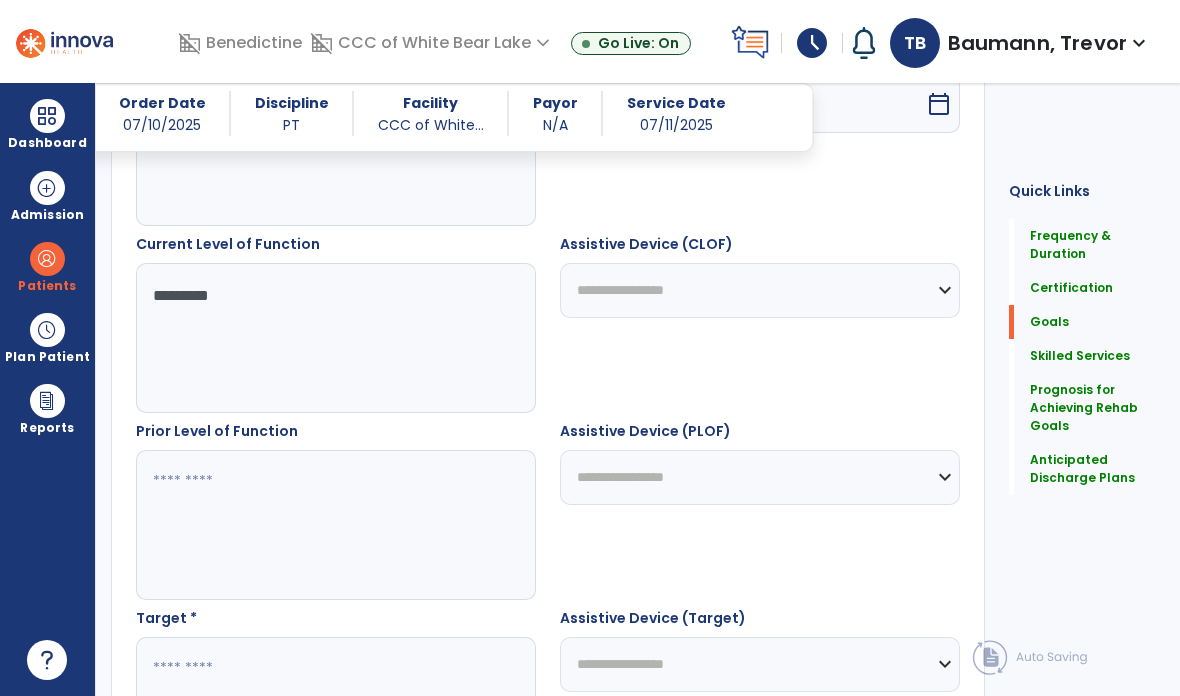 click at bounding box center [336, 525] 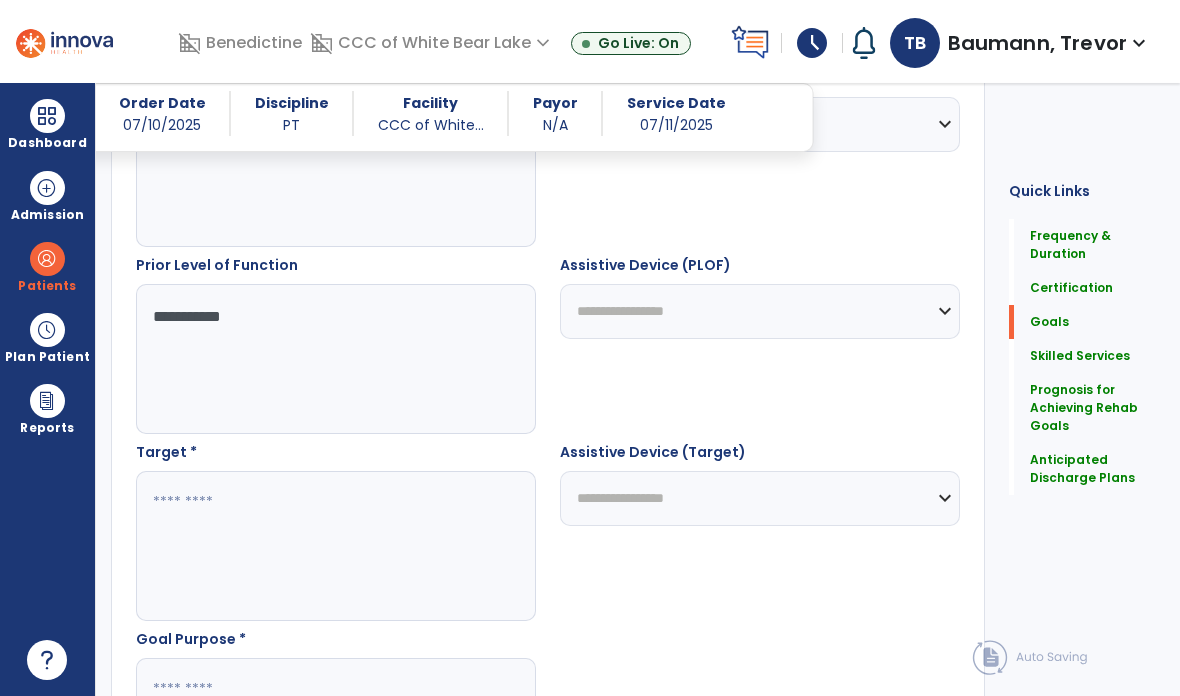 scroll, scrollTop: 862, scrollLeft: 0, axis: vertical 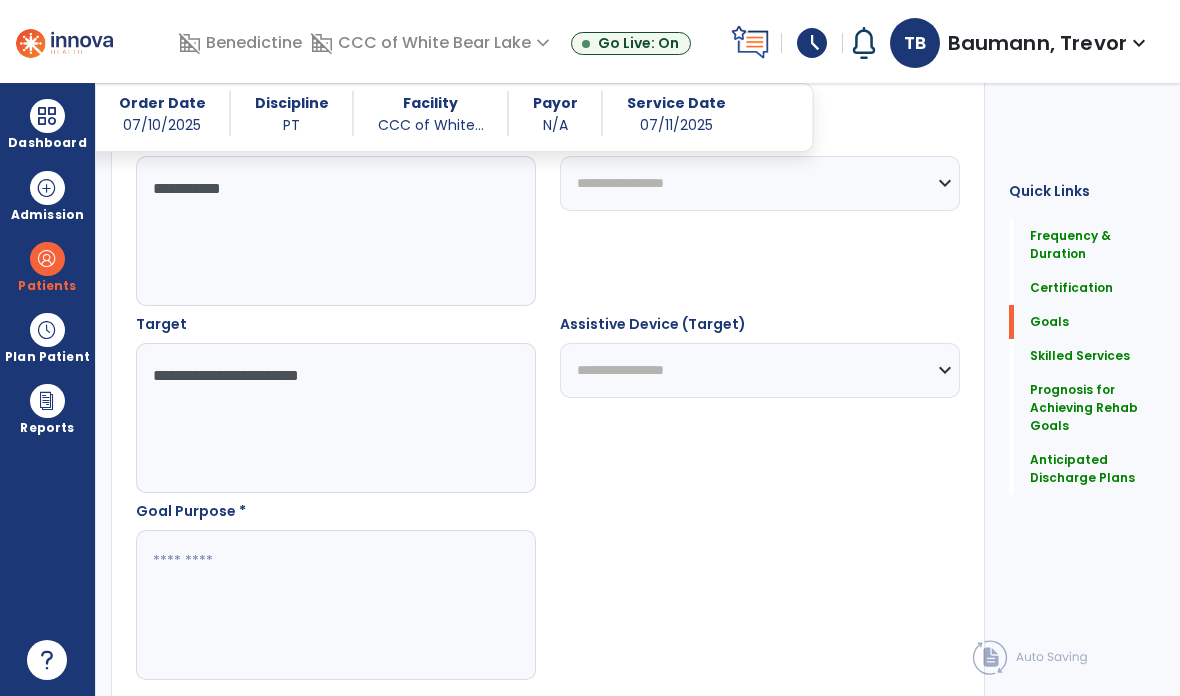click at bounding box center (336, 605) 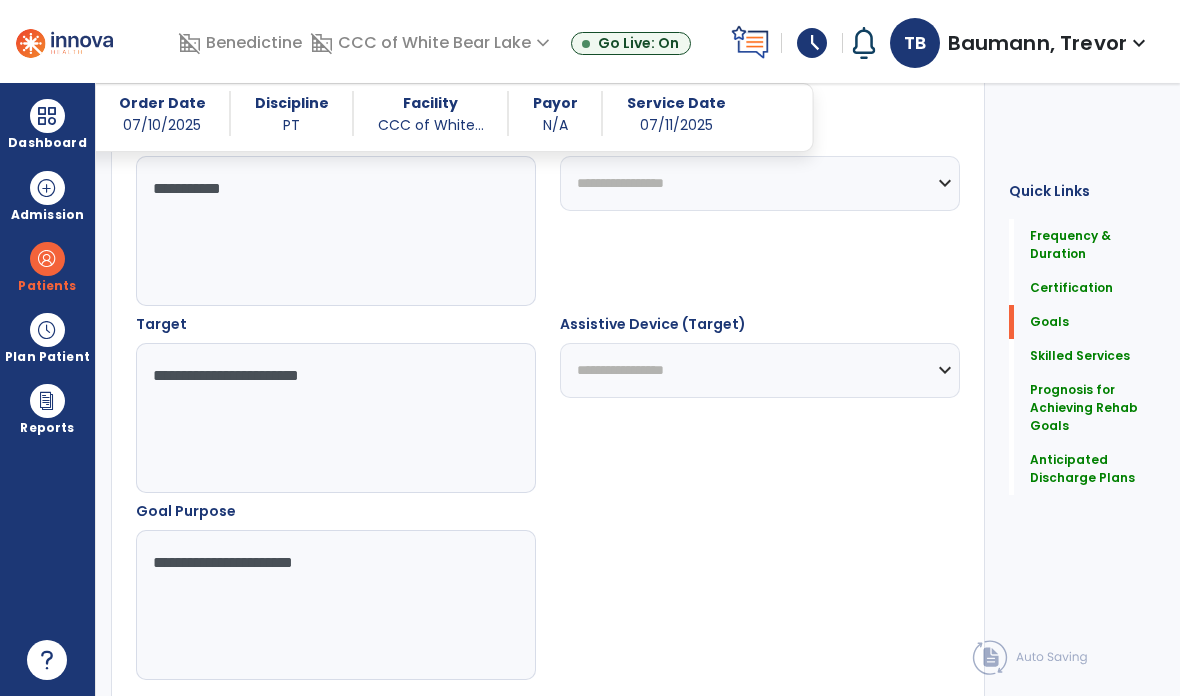 click on "**********" at bounding box center (548, 220) 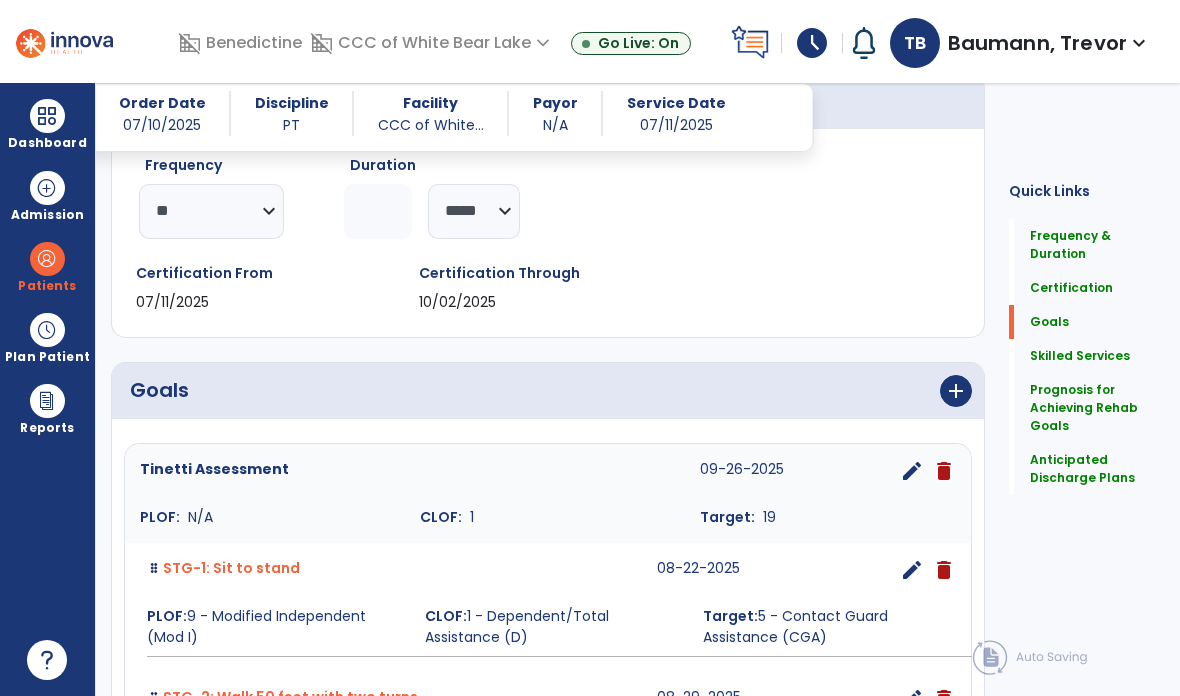 scroll, scrollTop: 287, scrollLeft: 0, axis: vertical 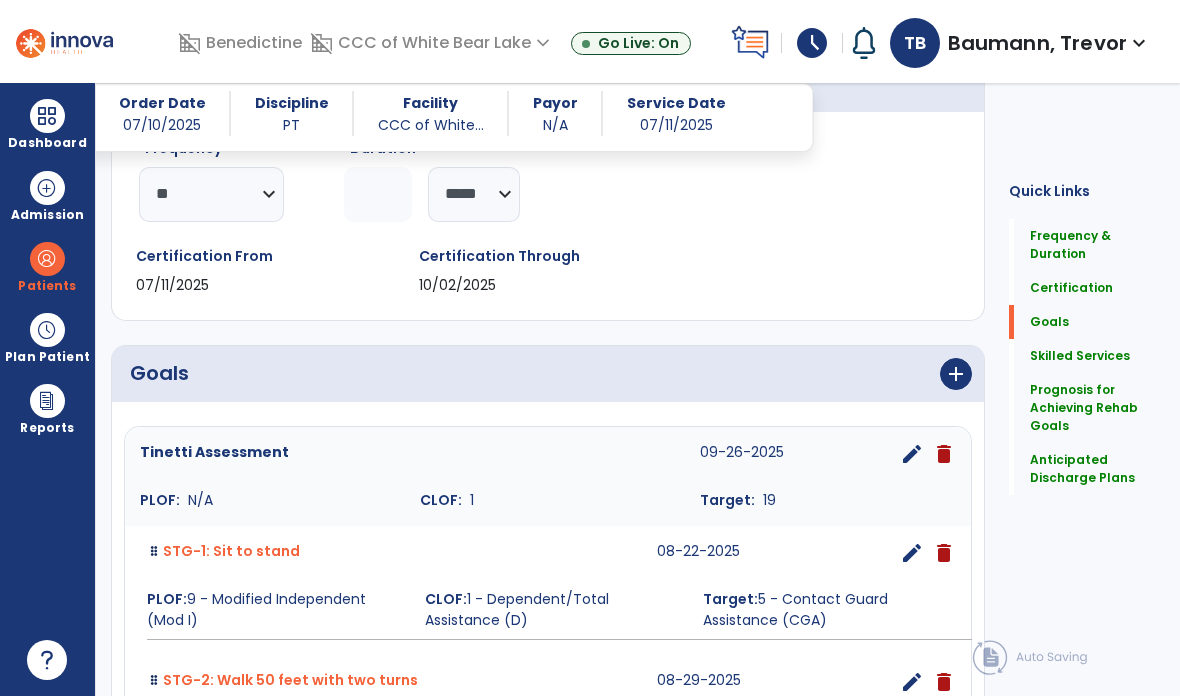 click on "add" at bounding box center (767, 374) 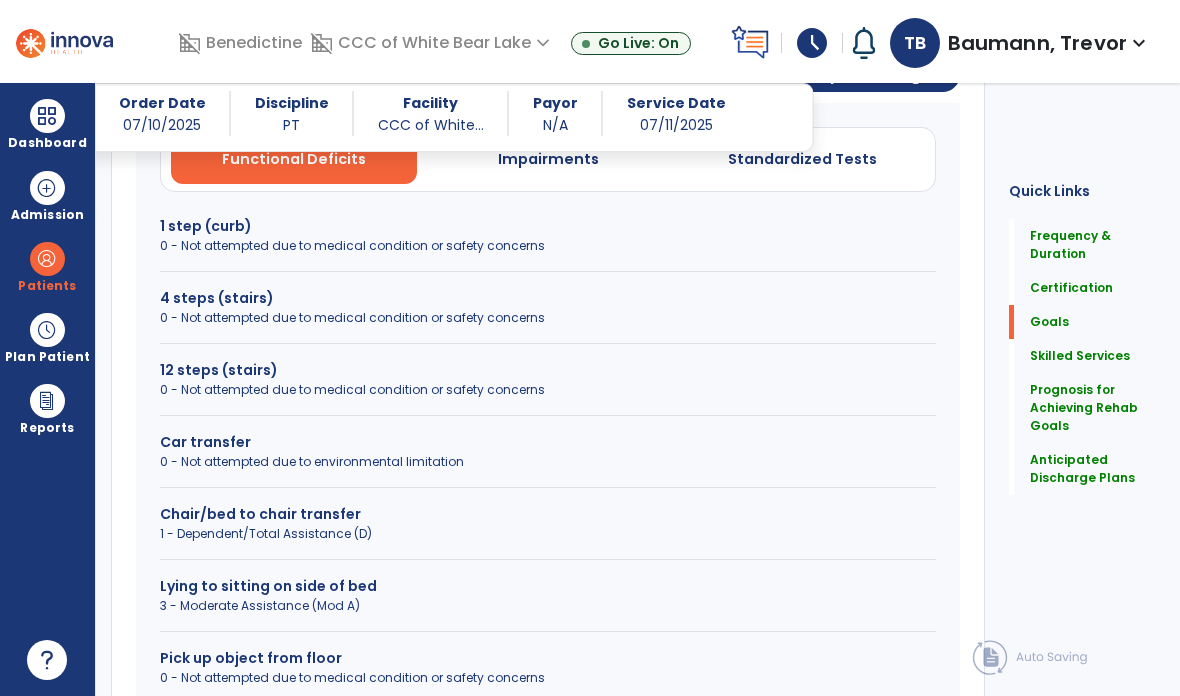 scroll, scrollTop: 552, scrollLeft: 0, axis: vertical 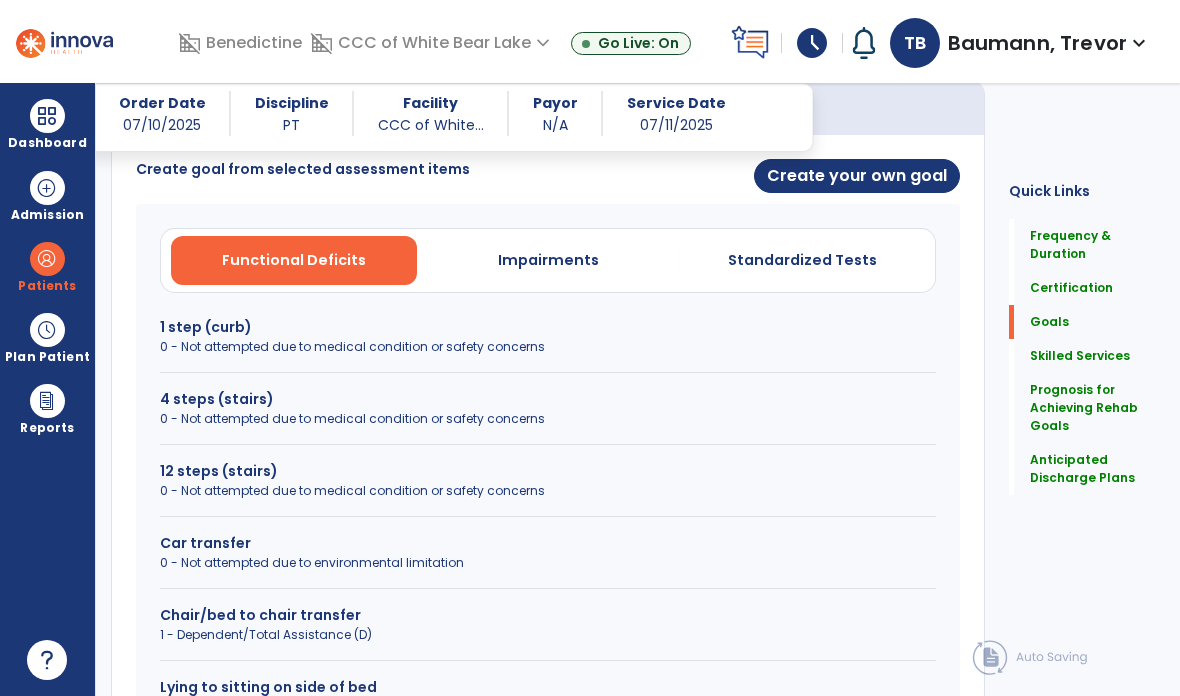 click on "Create your own goal" at bounding box center (857, 176) 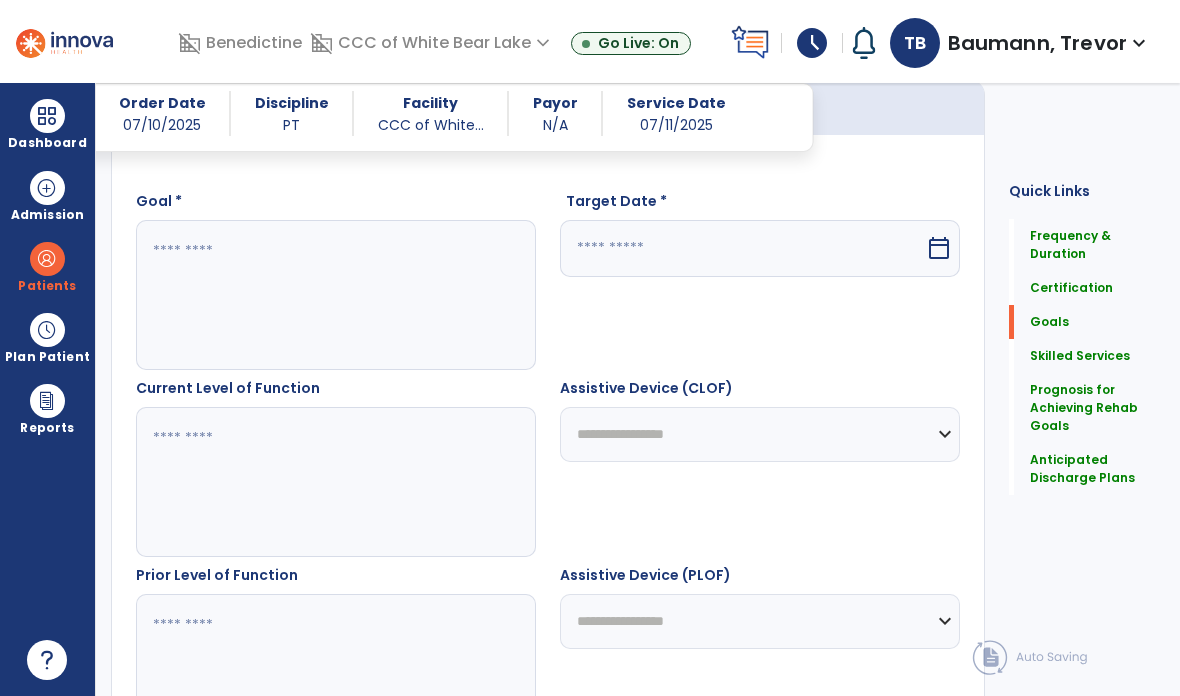 click at bounding box center (336, 295) 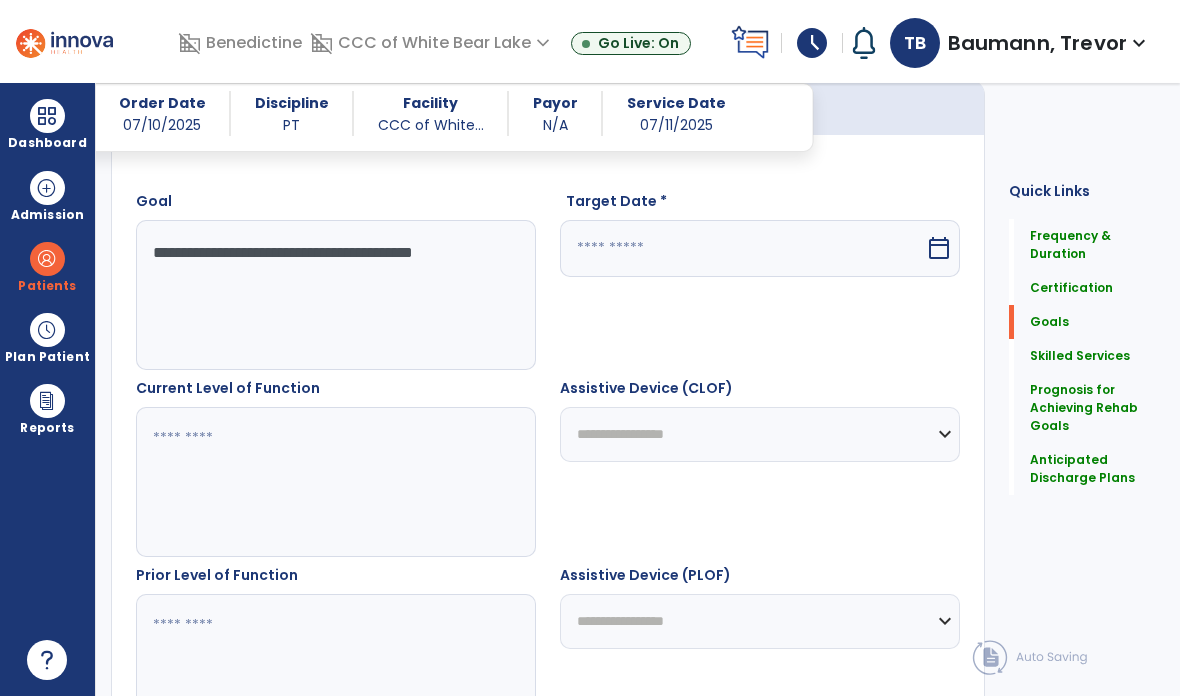 click at bounding box center [742, 248] 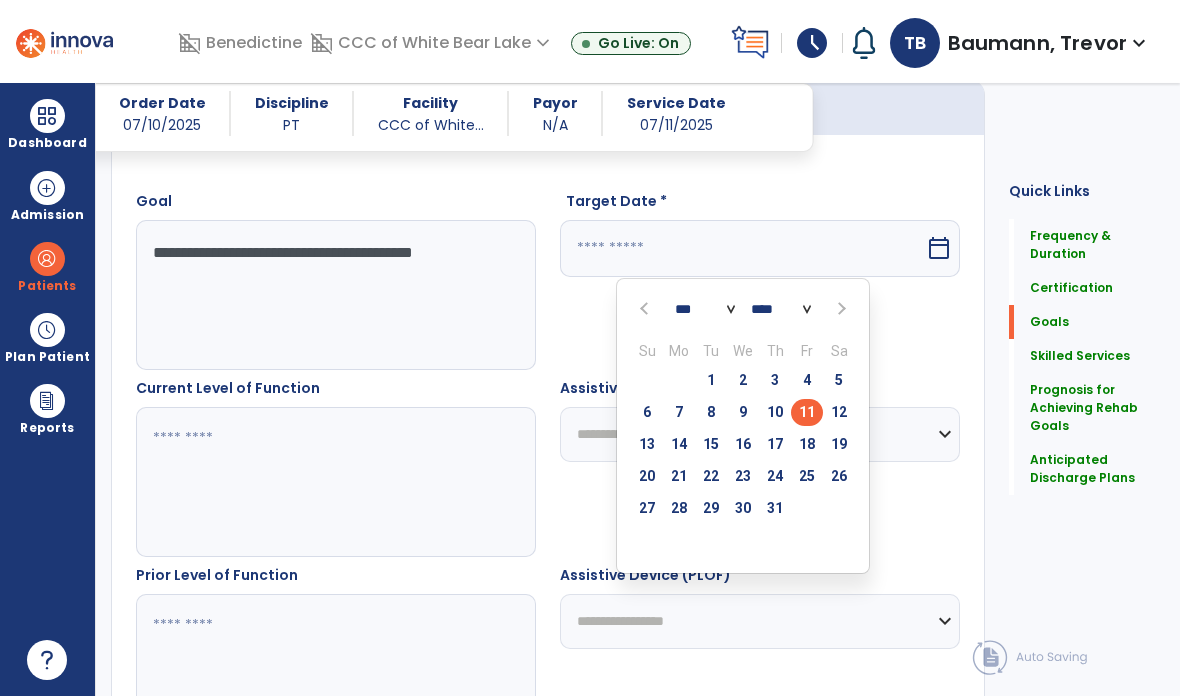 click at bounding box center [840, 309] 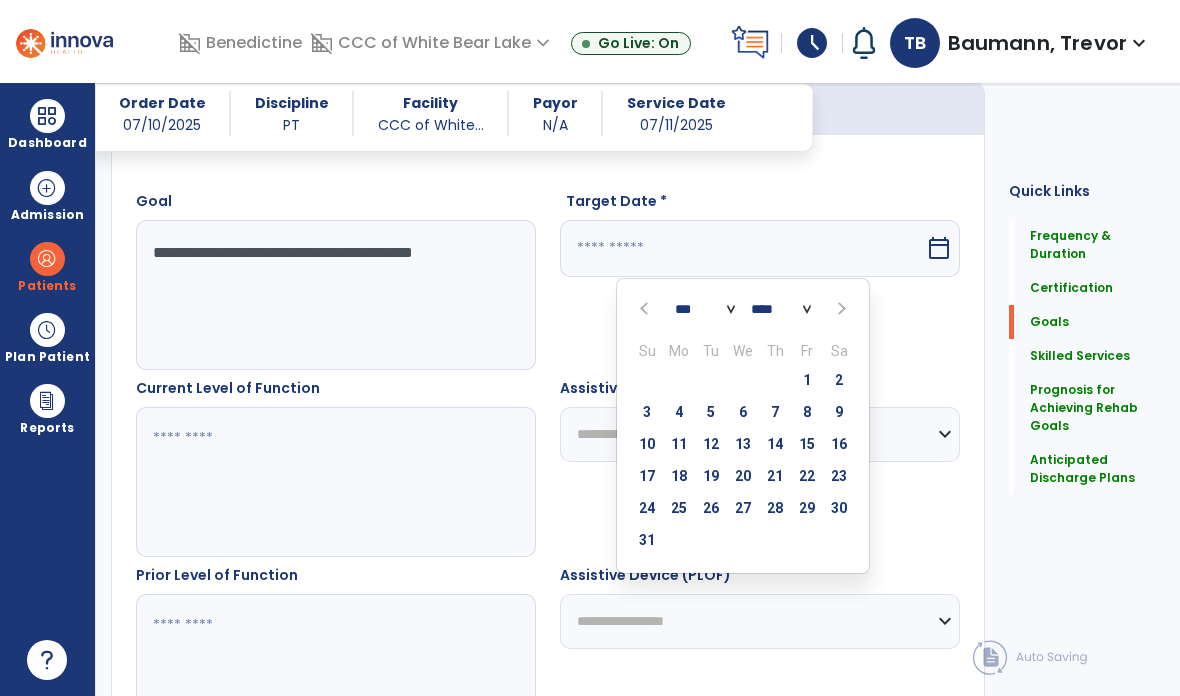 click at bounding box center (840, 309) 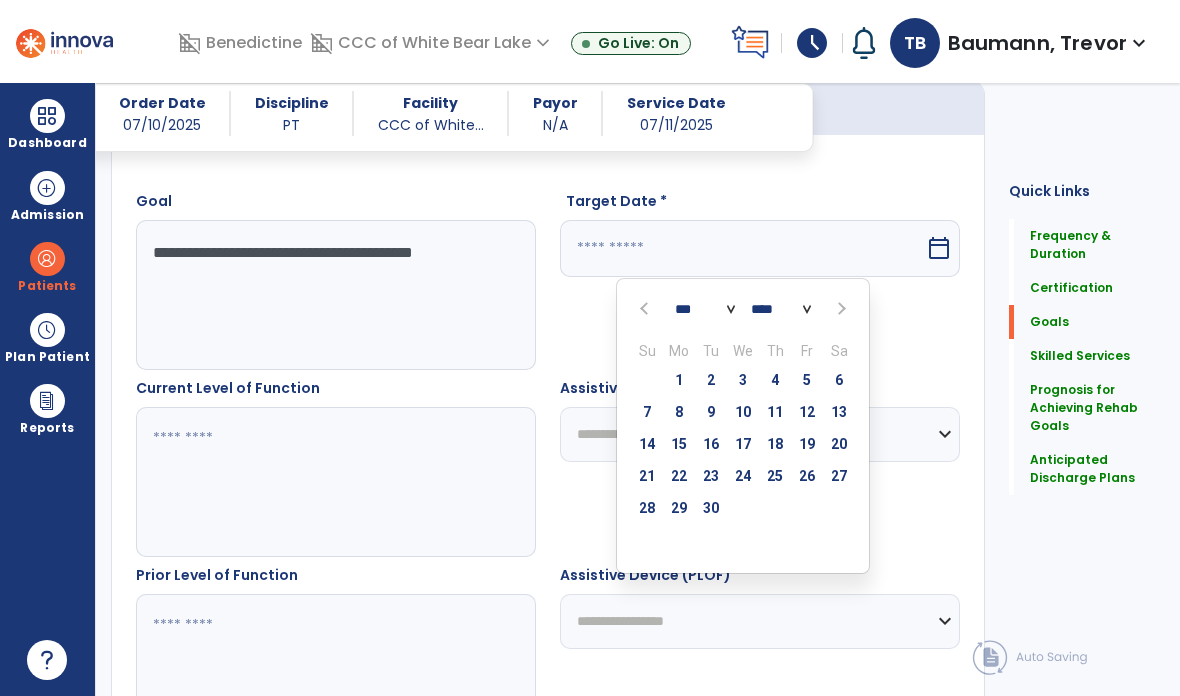 click on "12" at bounding box center (807, 412) 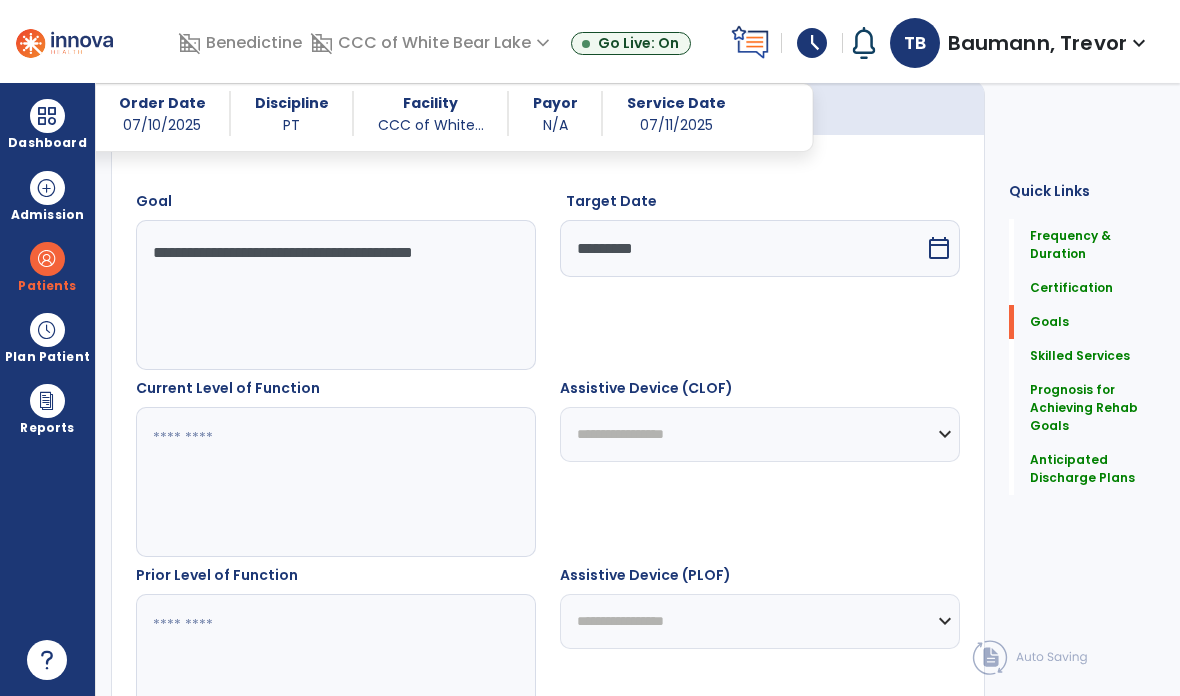 click at bounding box center (336, 482) 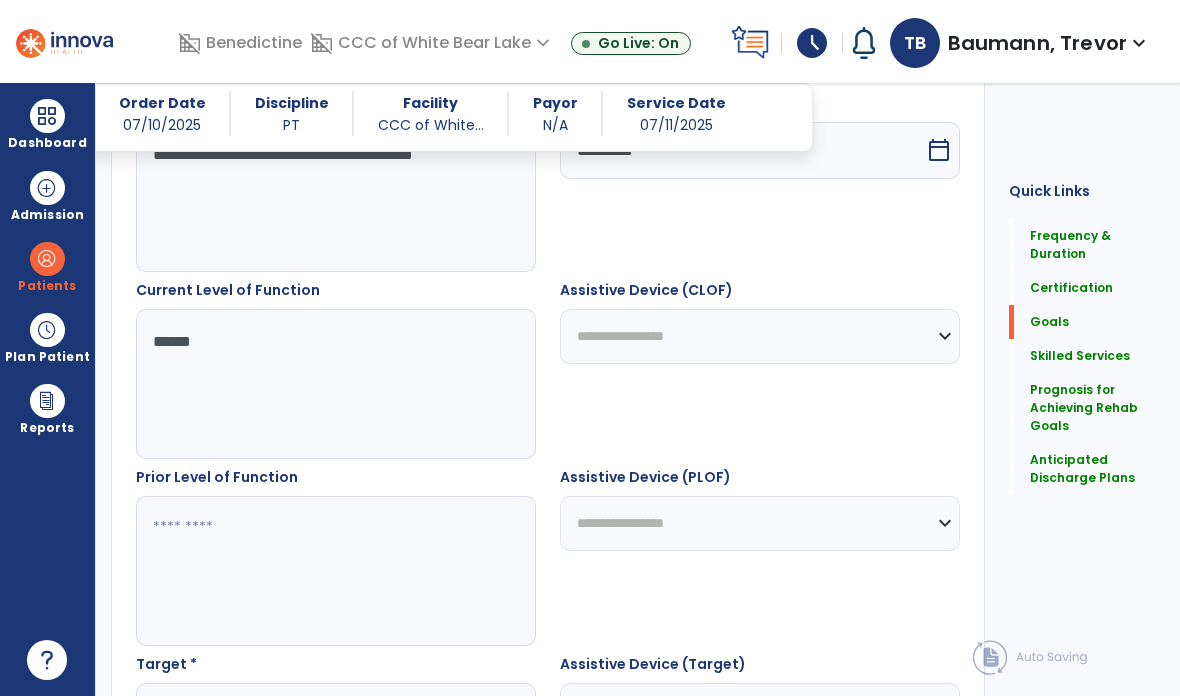 scroll, scrollTop: 644, scrollLeft: 0, axis: vertical 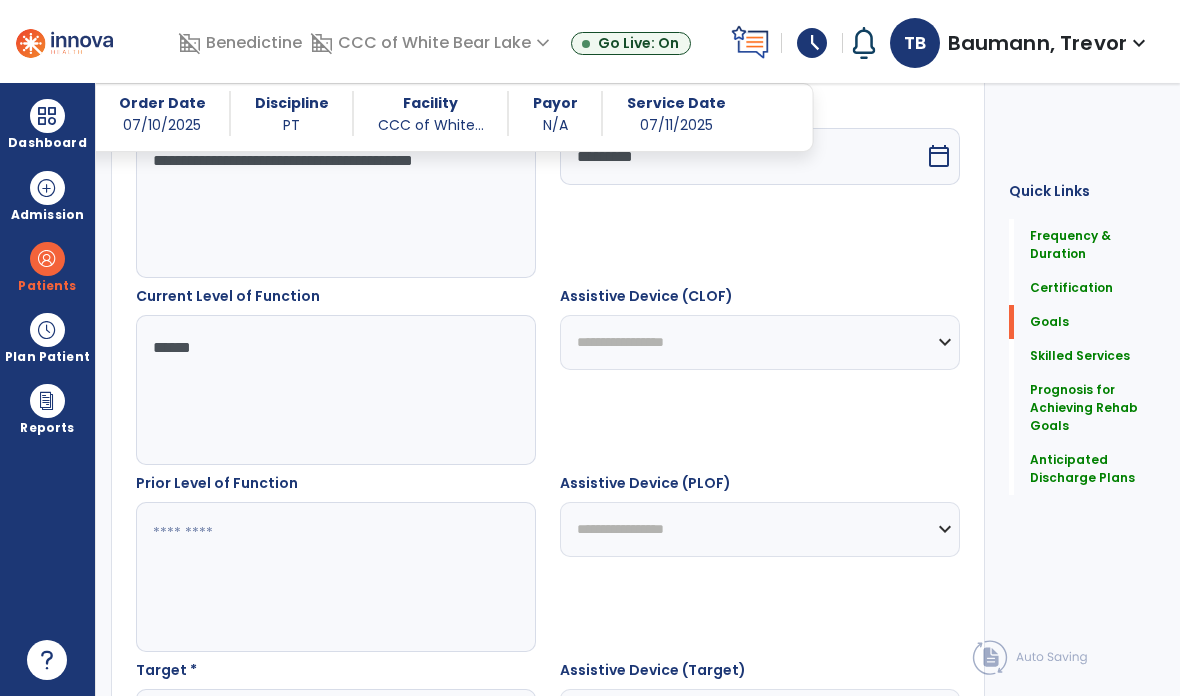 click at bounding box center [336, 577] 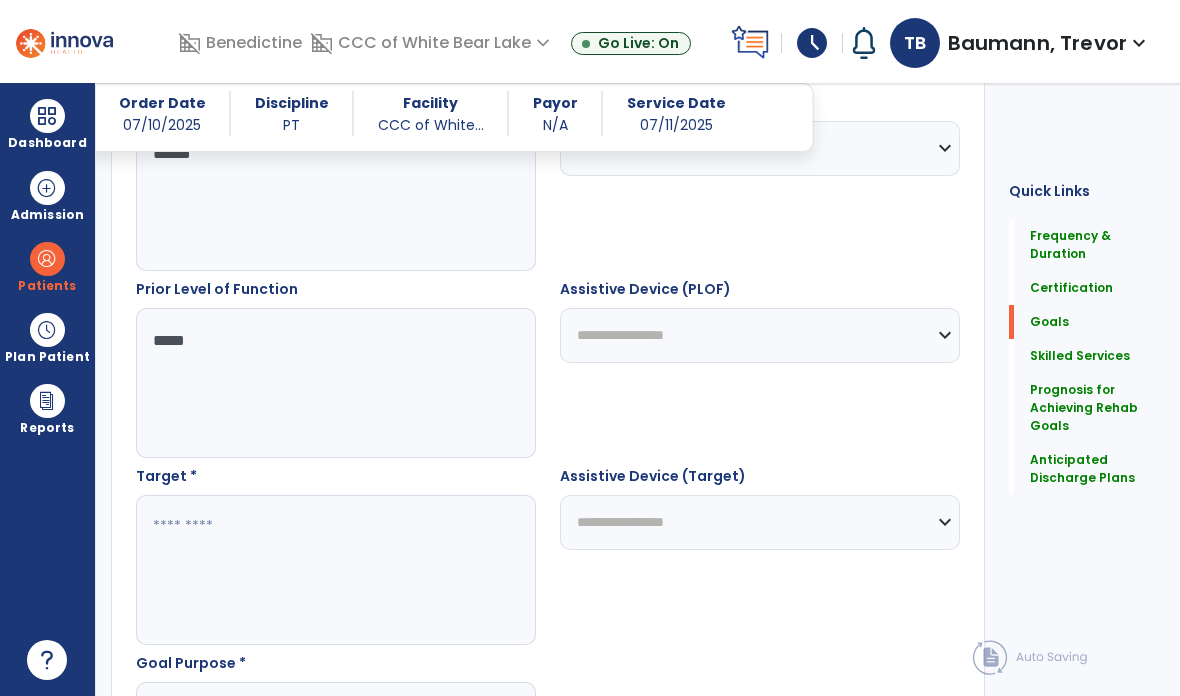 scroll, scrollTop: 838, scrollLeft: 0, axis: vertical 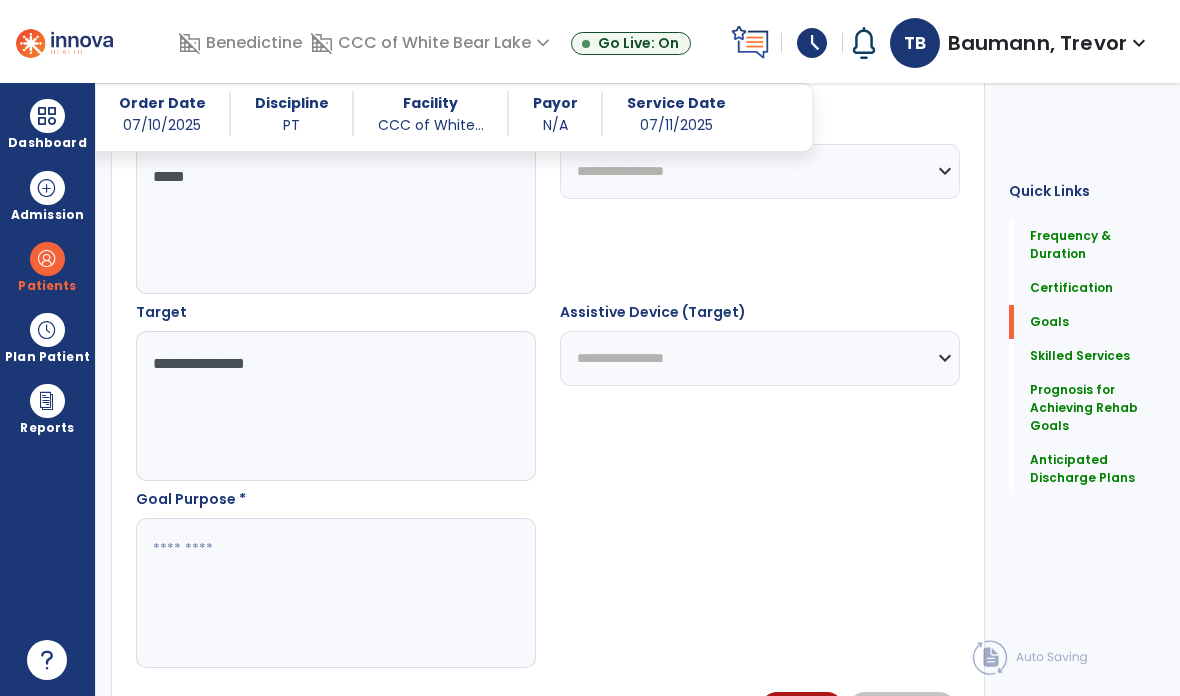 click at bounding box center (336, 593) 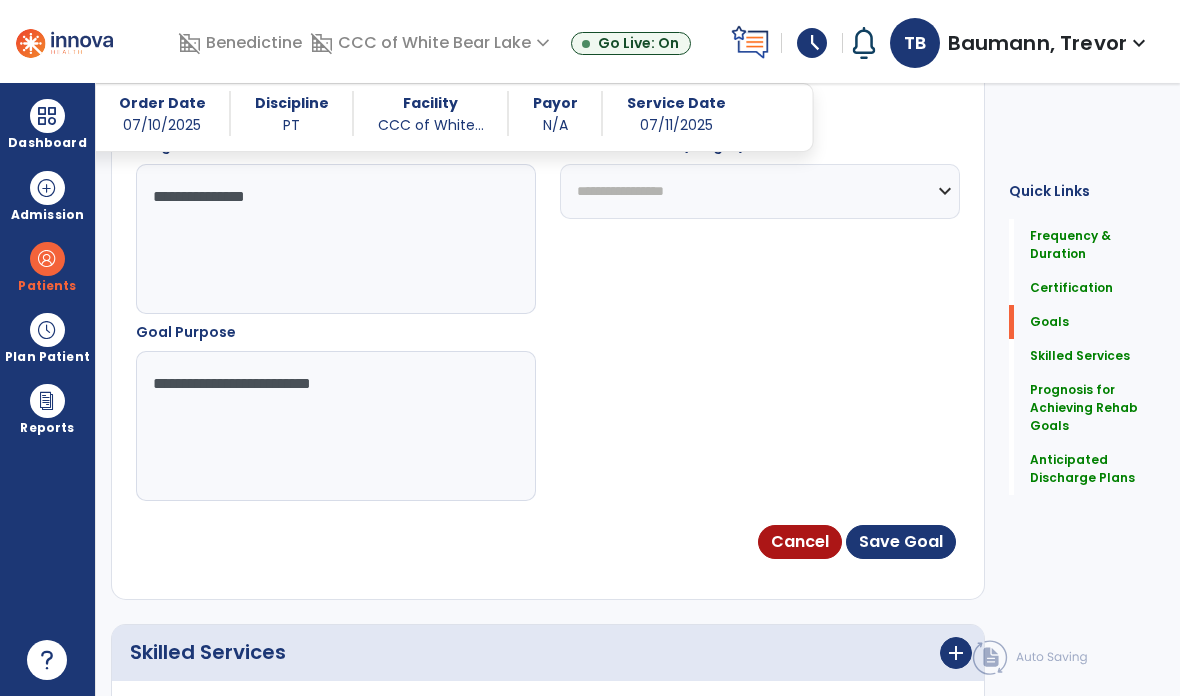scroll, scrollTop: 1171, scrollLeft: 0, axis: vertical 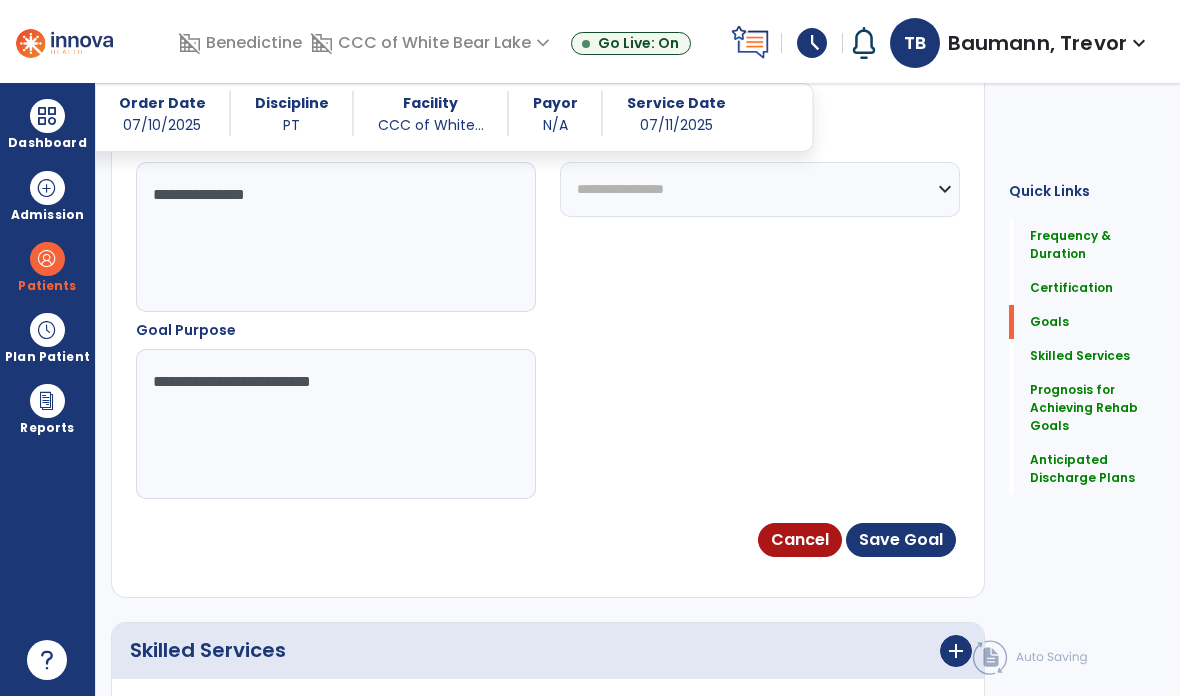 click on "Save Goal" at bounding box center [901, 540] 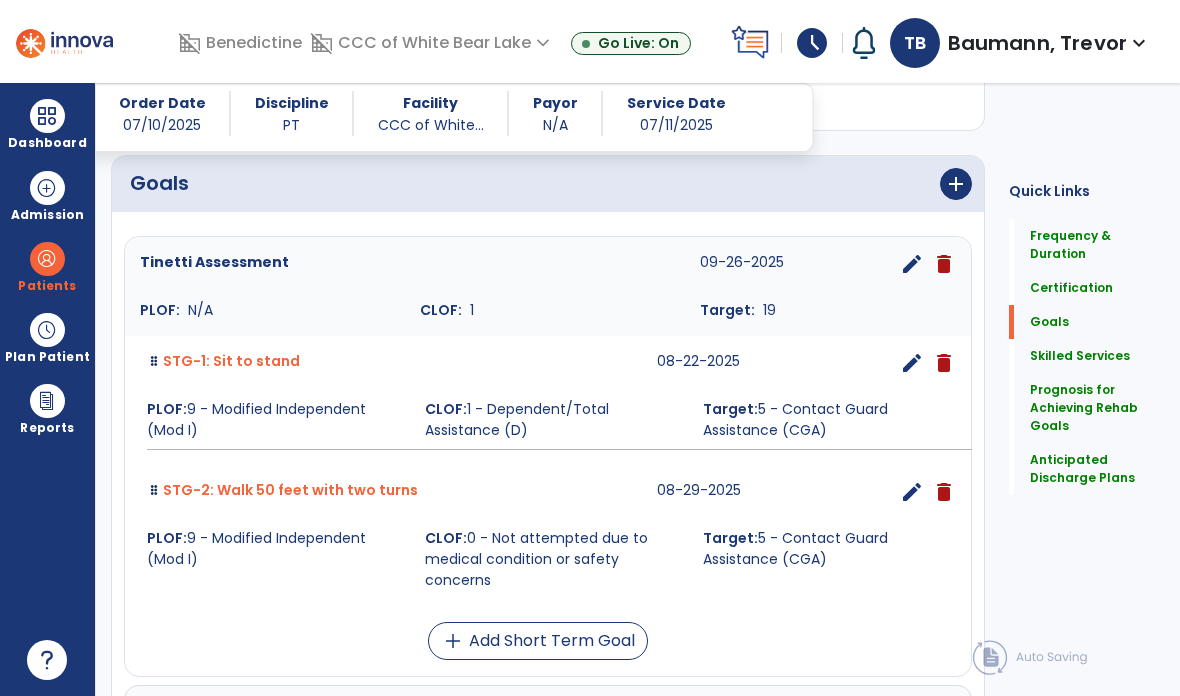 scroll, scrollTop: 477, scrollLeft: 0, axis: vertical 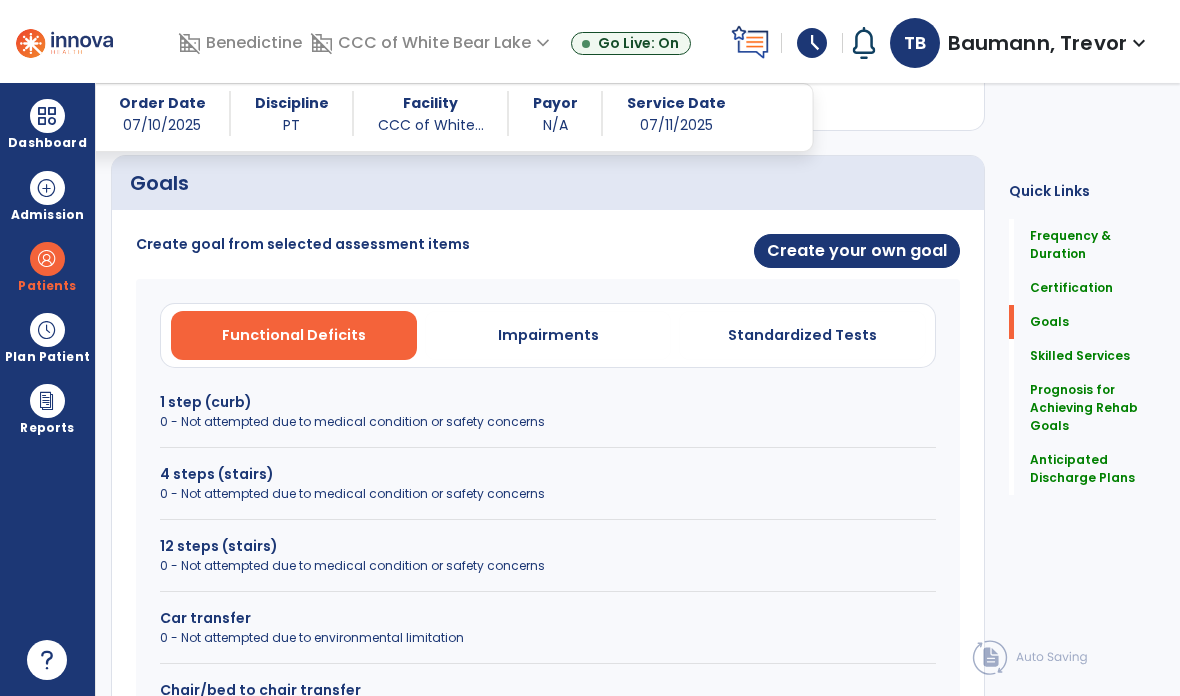 click on "Create your own goal" at bounding box center (857, 251) 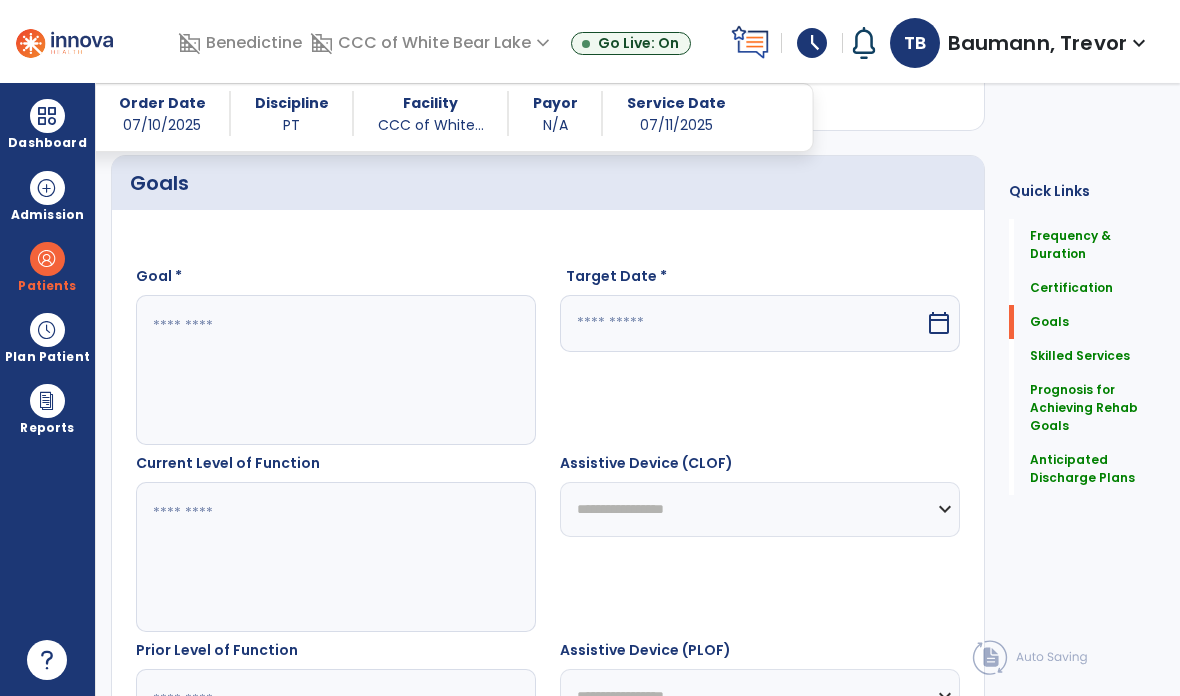 click at bounding box center [336, 370] 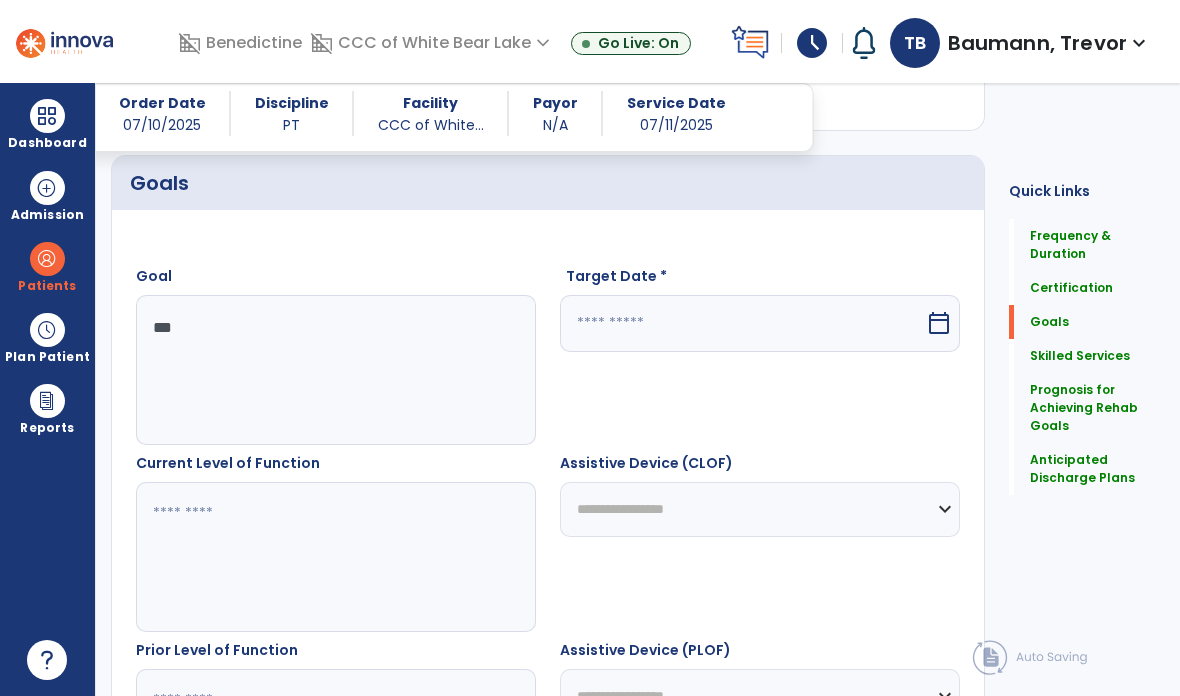 click at bounding box center (336, 557) 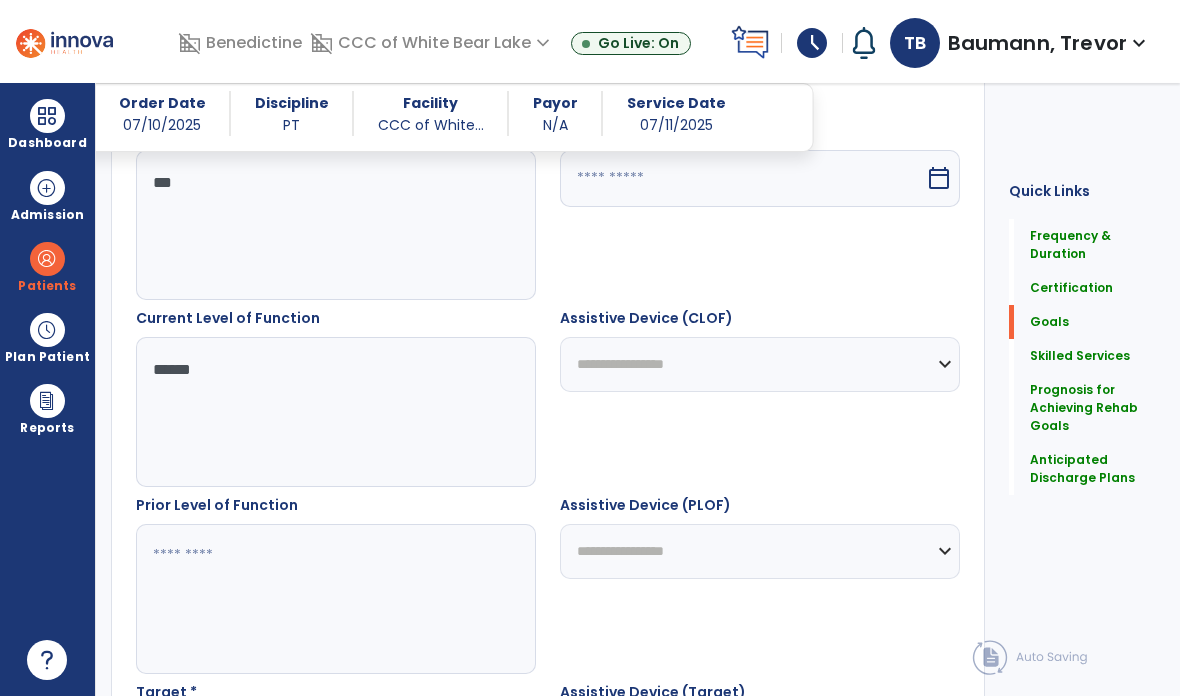 scroll, scrollTop: 622, scrollLeft: 0, axis: vertical 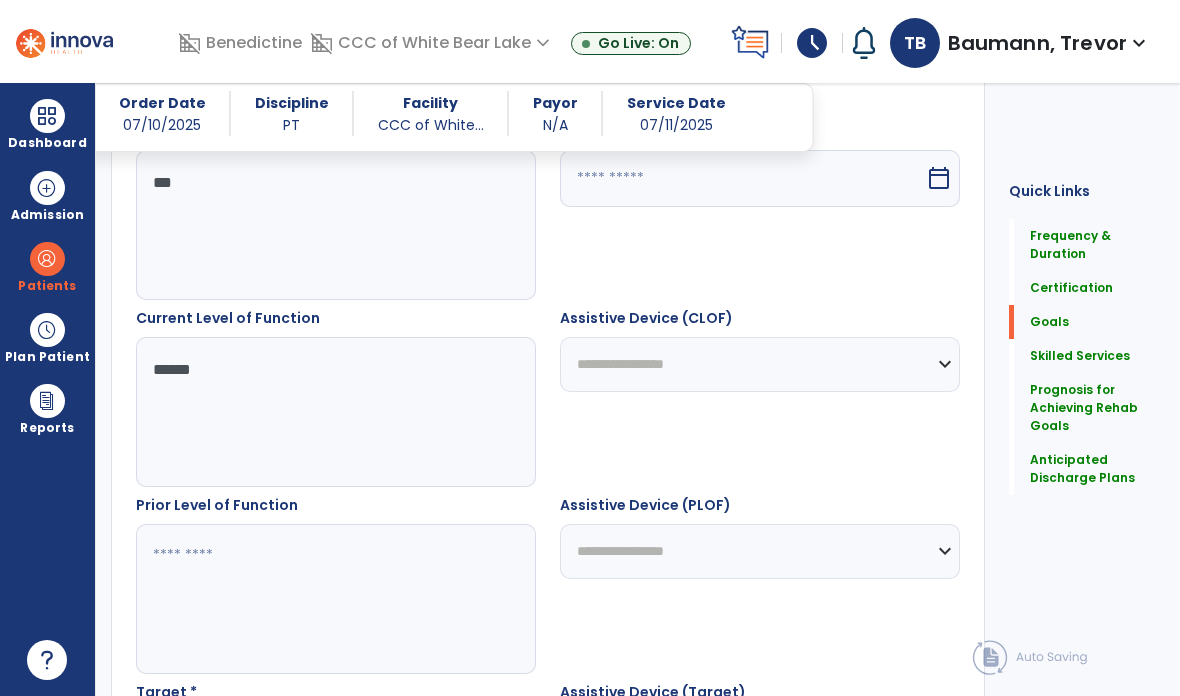 click at bounding box center (336, 599) 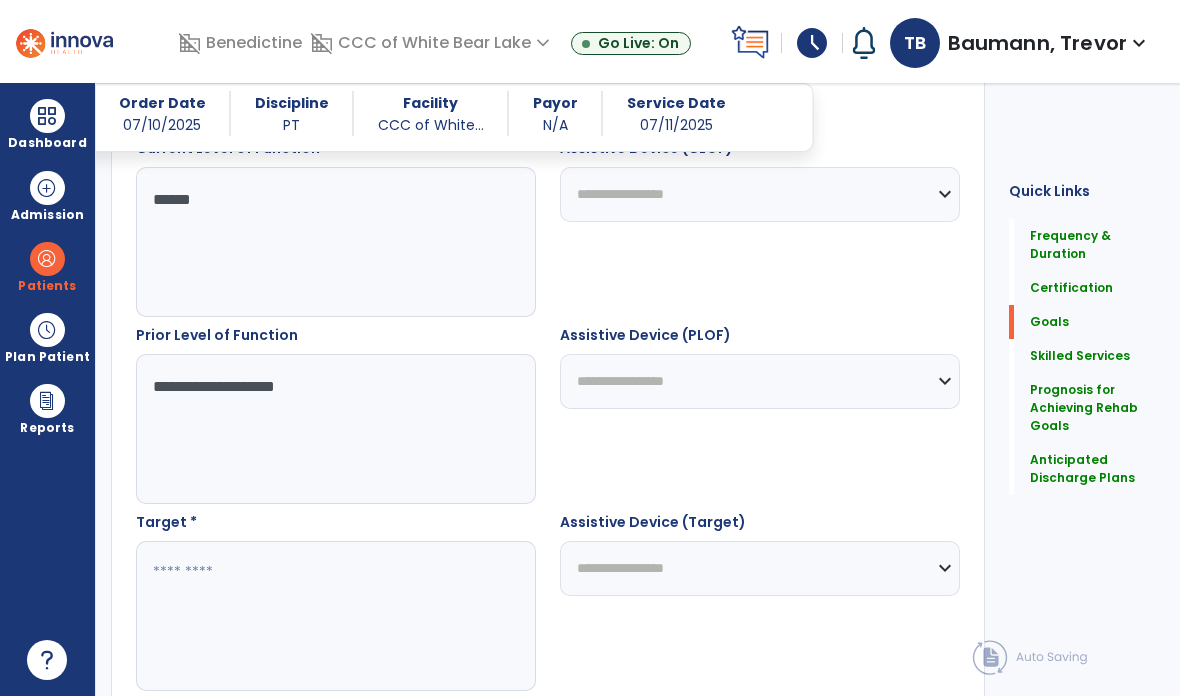 scroll, scrollTop: 789, scrollLeft: 0, axis: vertical 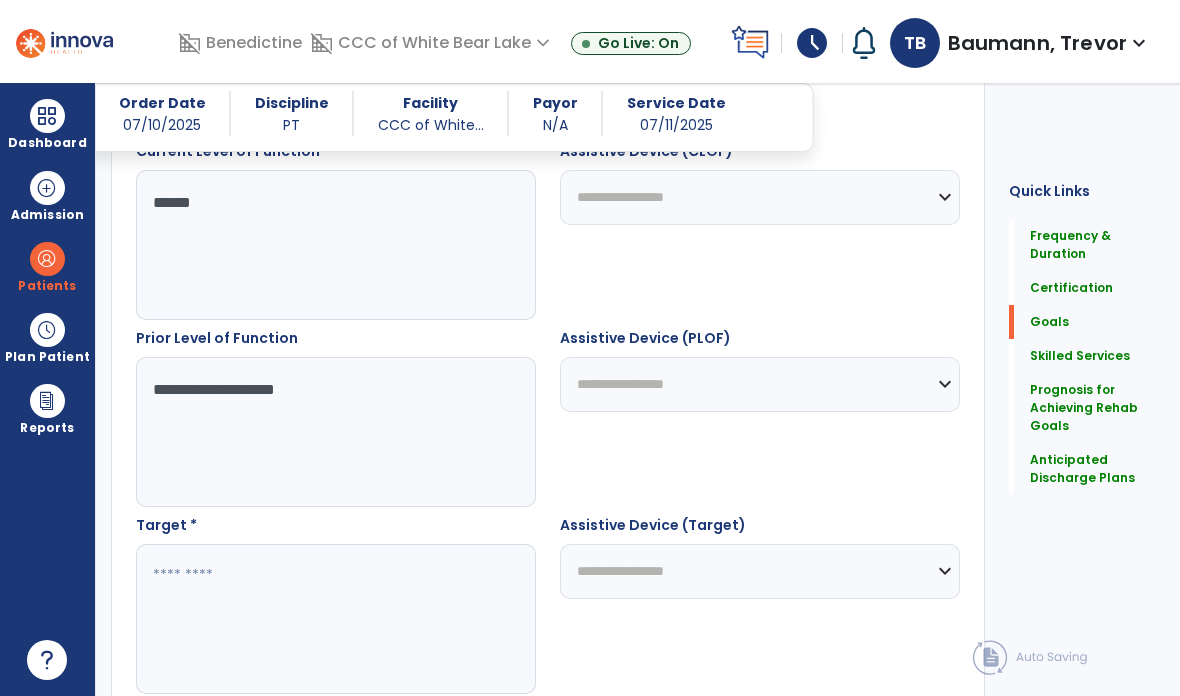 click at bounding box center [336, 619] 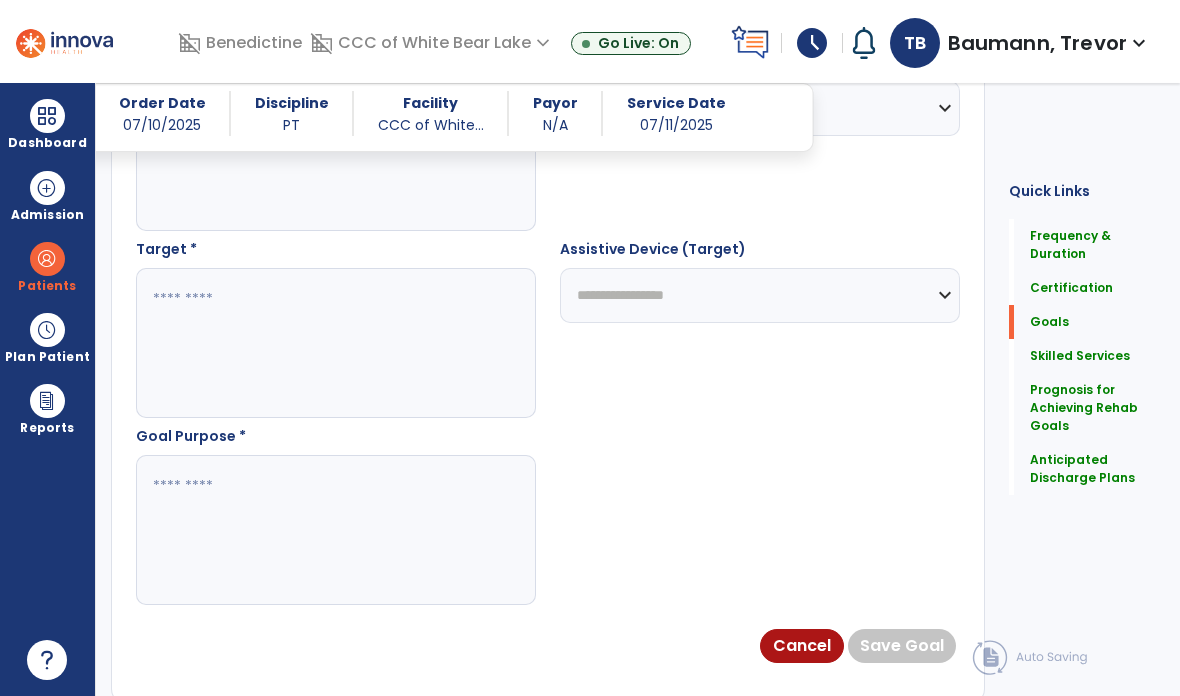 scroll, scrollTop: 1066, scrollLeft: 0, axis: vertical 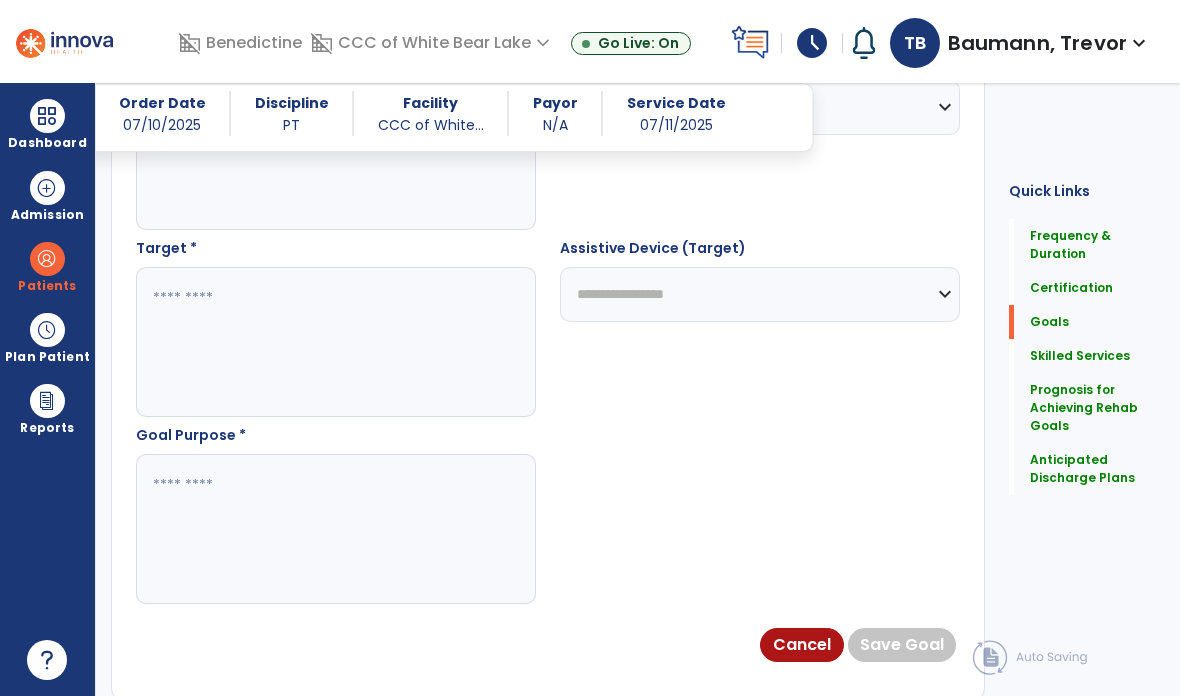 click at bounding box center [336, 529] 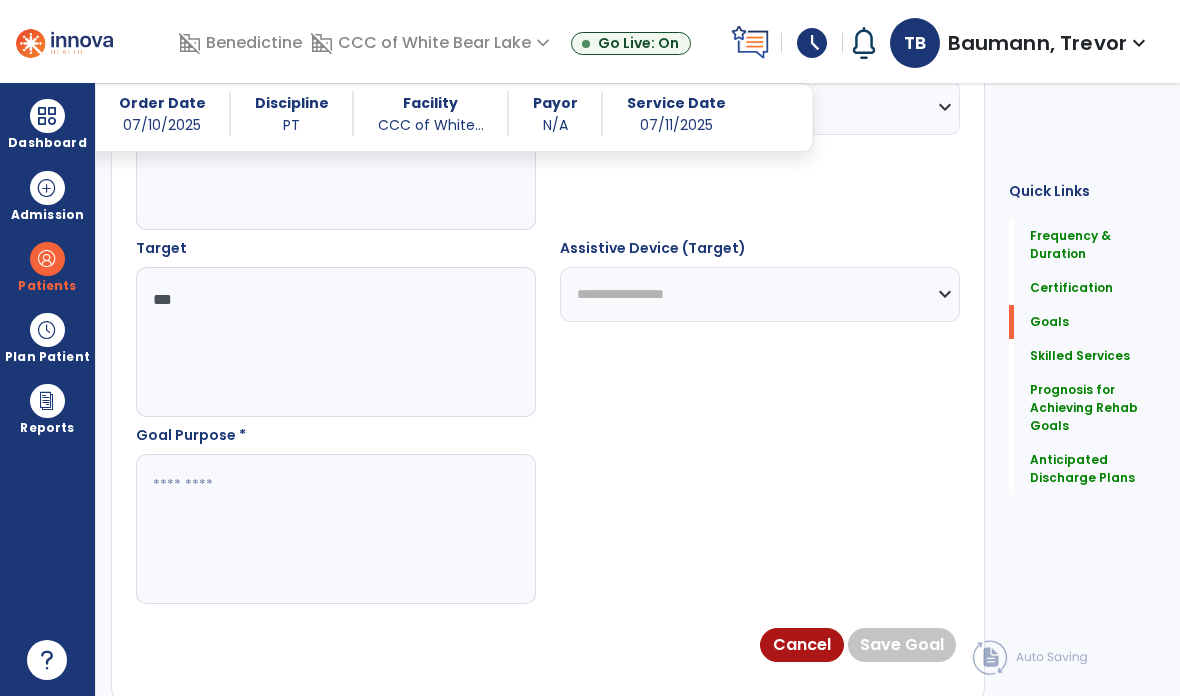click at bounding box center [336, 529] 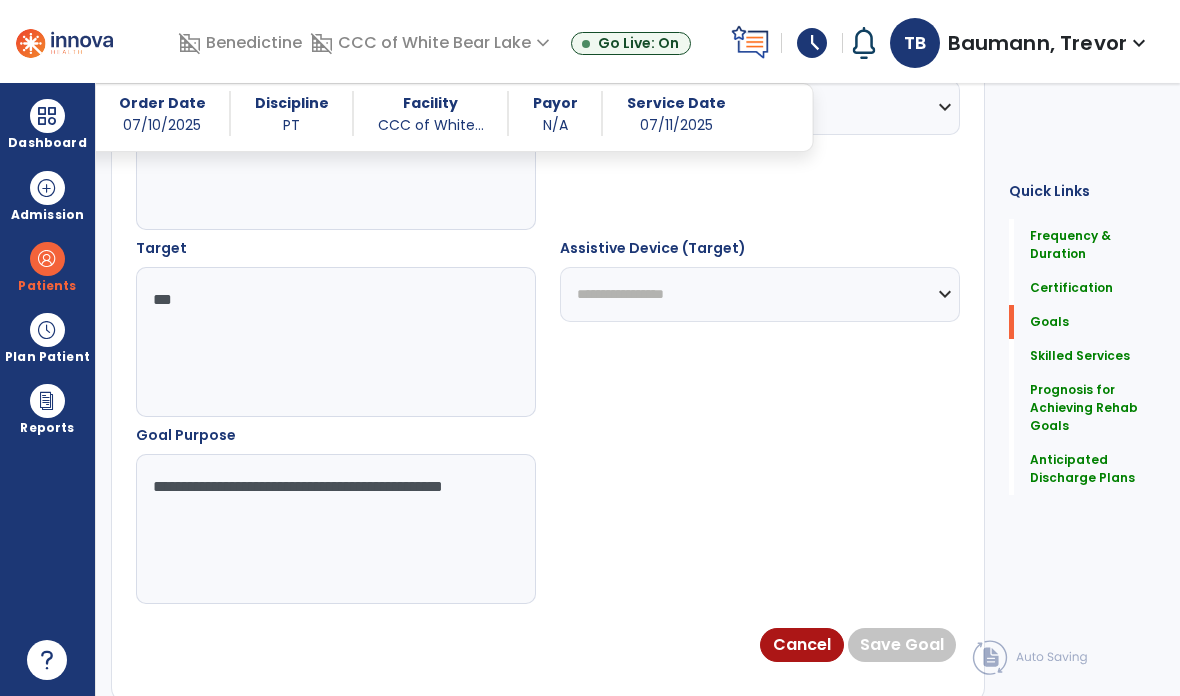 click on "**********" at bounding box center [548, 144] 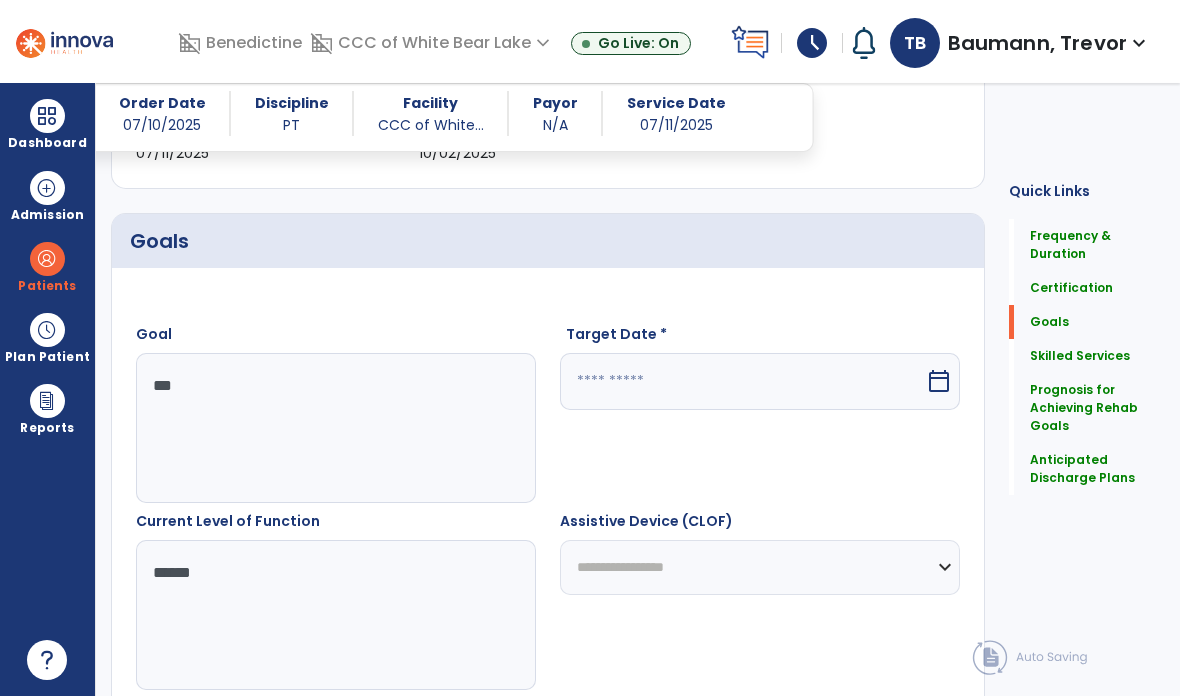 scroll, scrollTop: 416, scrollLeft: 0, axis: vertical 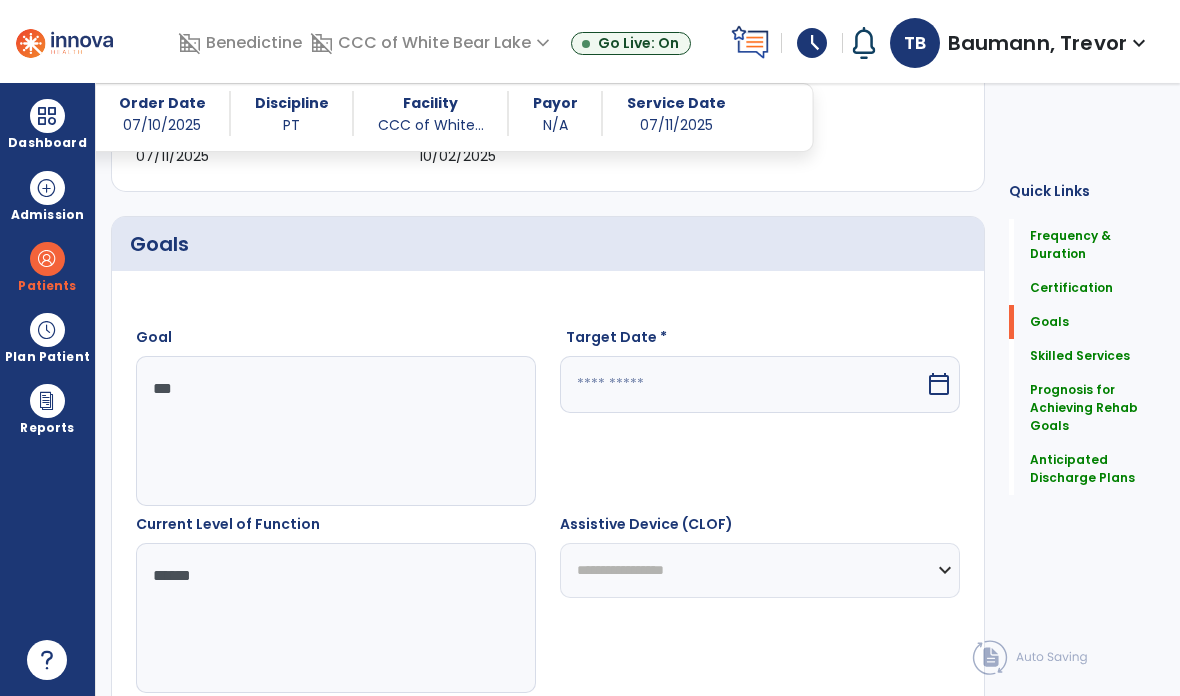 click at bounding box center [742, 384] 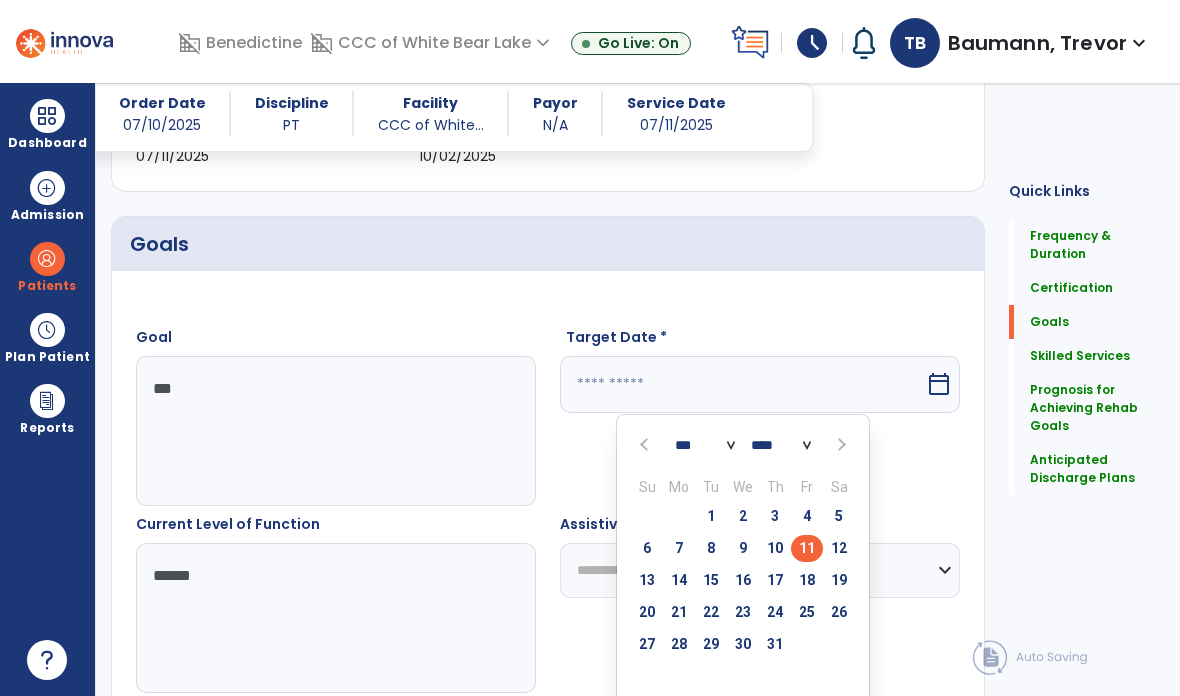 click at bounding box center [840, 445] 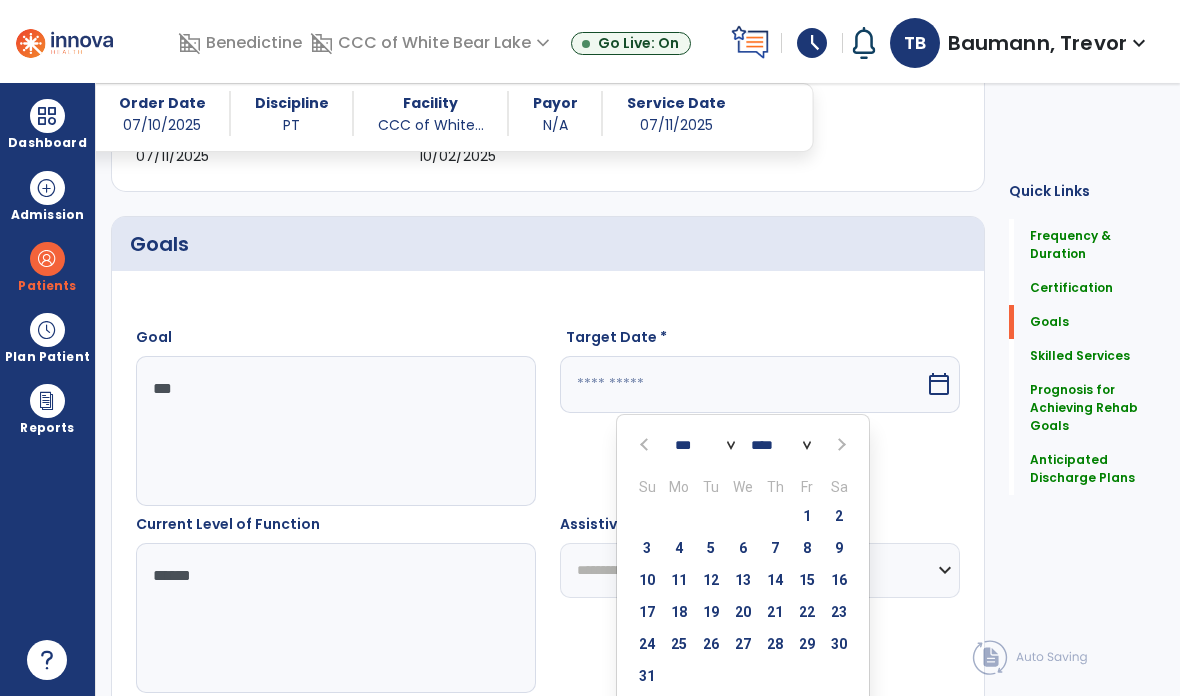 click on "22" at bounding box center [807, 612] 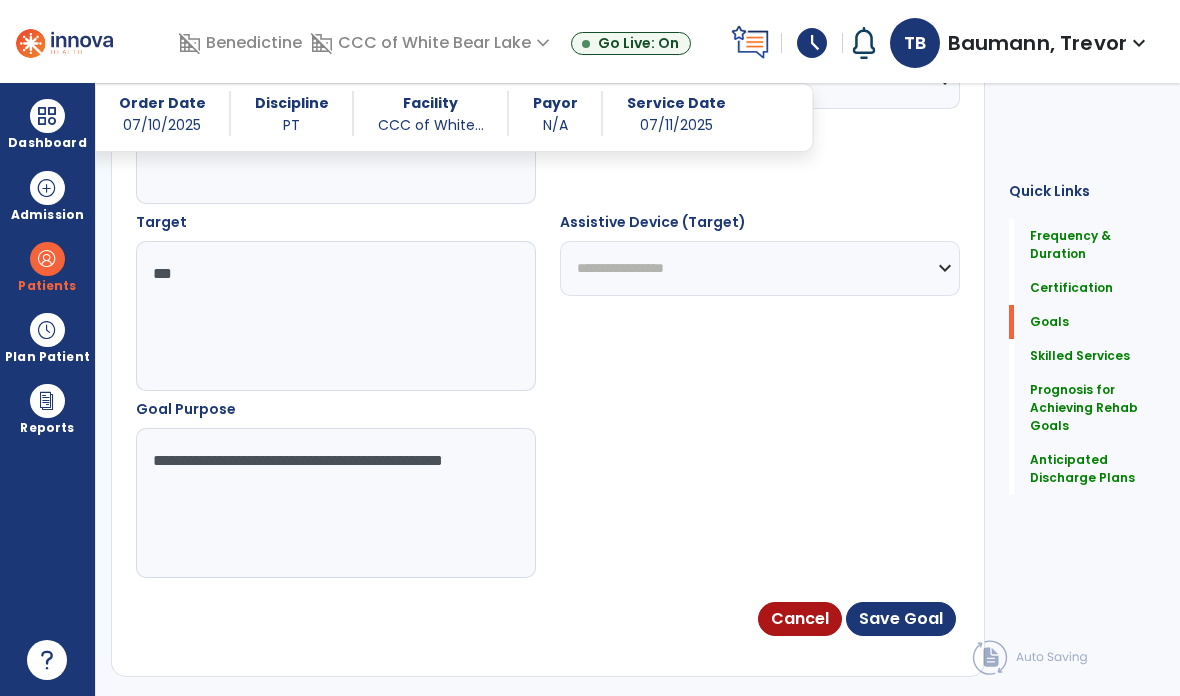 scroll, scrollTop: 1092, scrollLeft: 0, axis: vertical 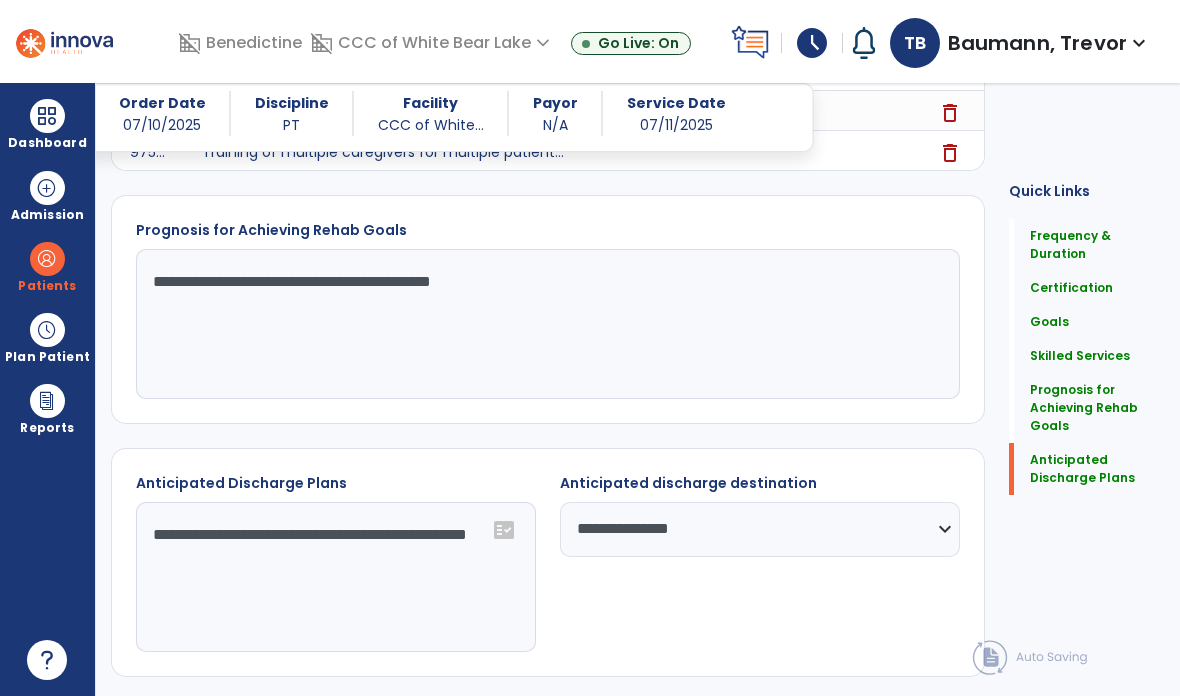 click on "Sign Doc" 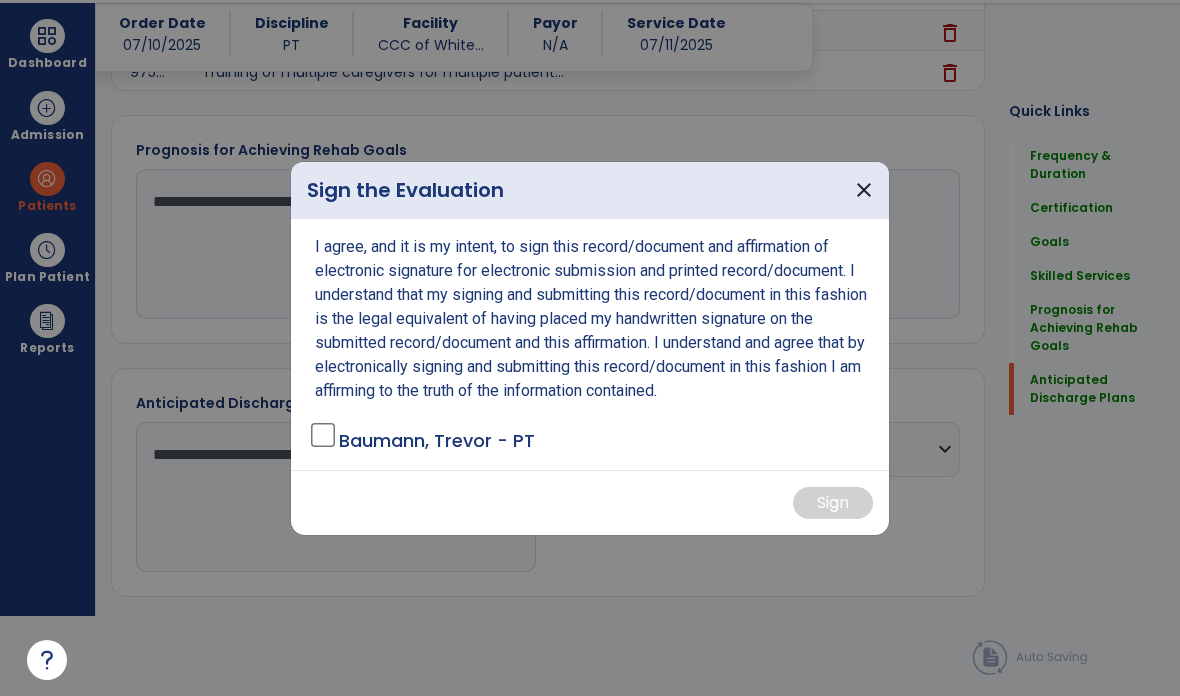 scroll, scrollTop: 0, scrollLeft: 0, axis: both 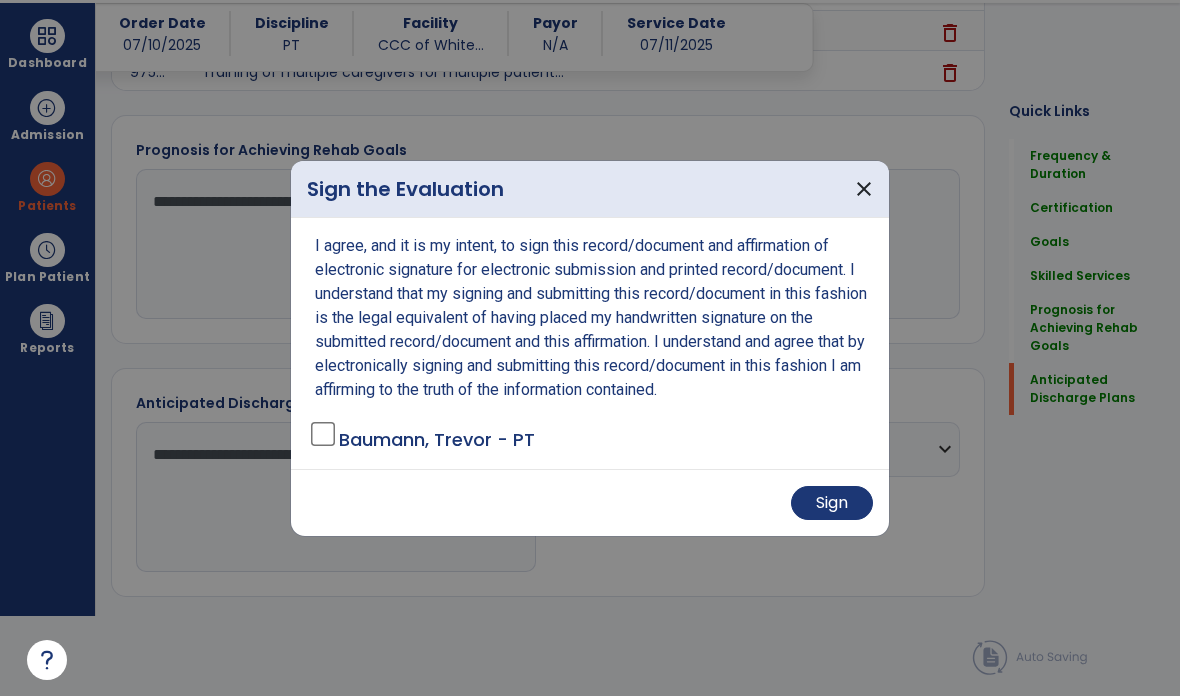 click on "Sign" at bounding box center (832, 503) 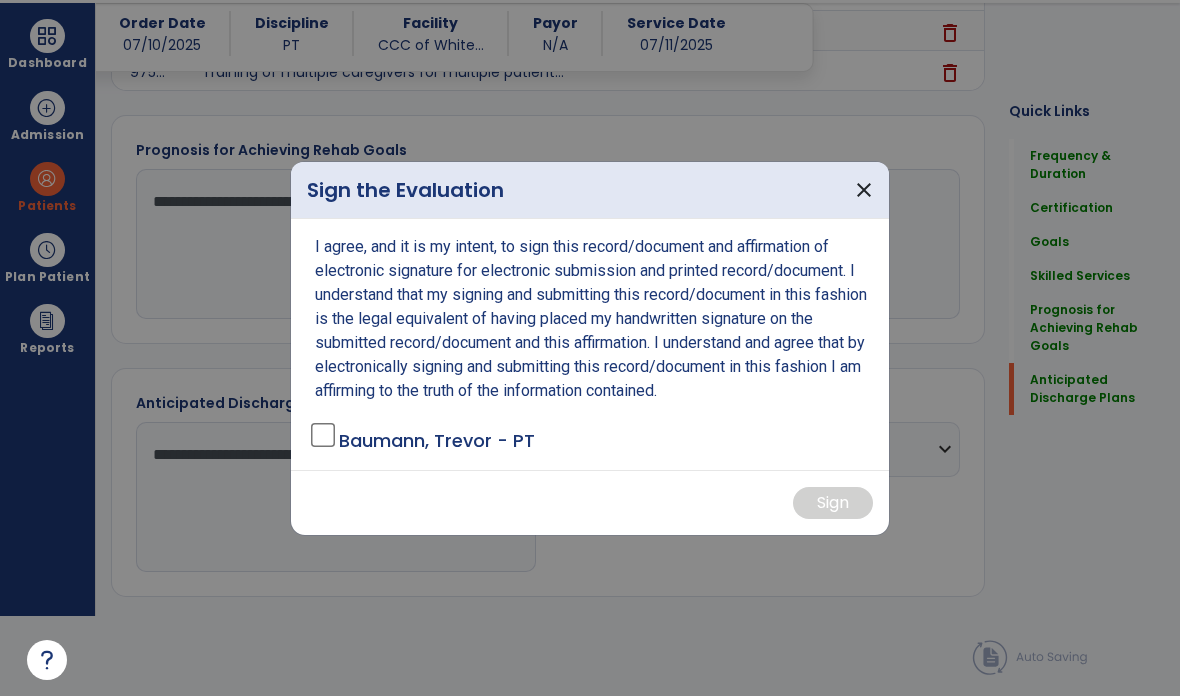 scroll, scrollTop: 2102, scrollLeft: 0, axis: vertical 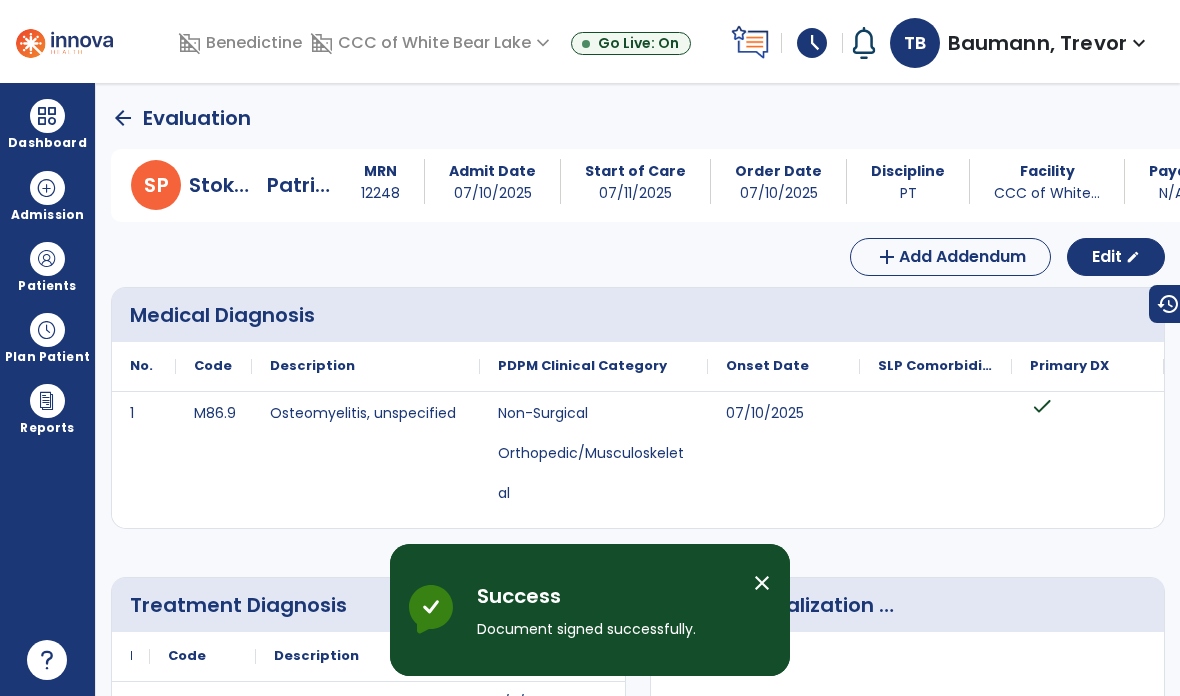 click on "arrow_back" 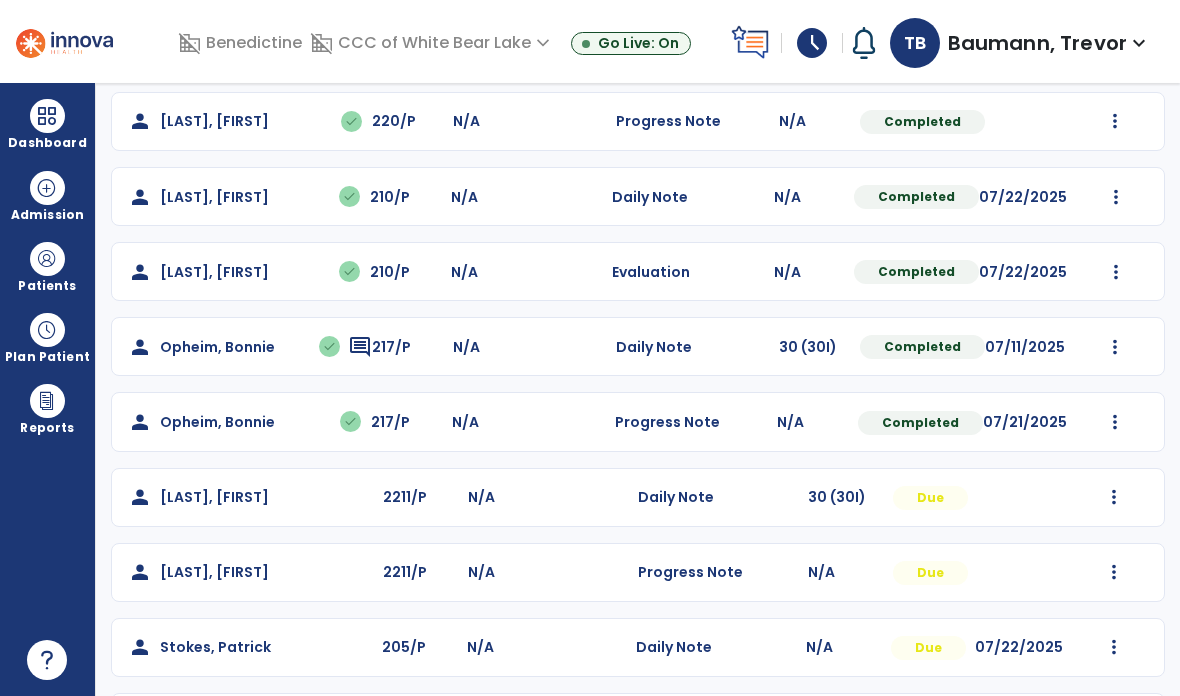 scroll, scrollTop: 488, scrollLeft: 0, axis: vertical 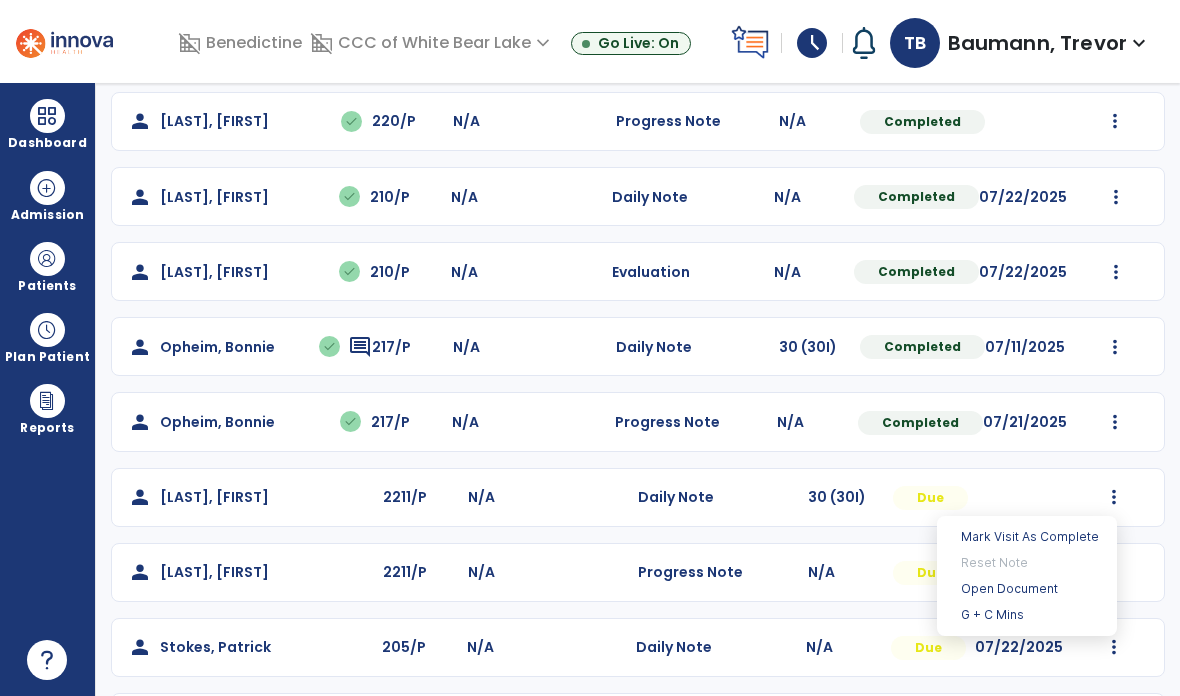click on "Open Document" at bounding box center (1027, 589) 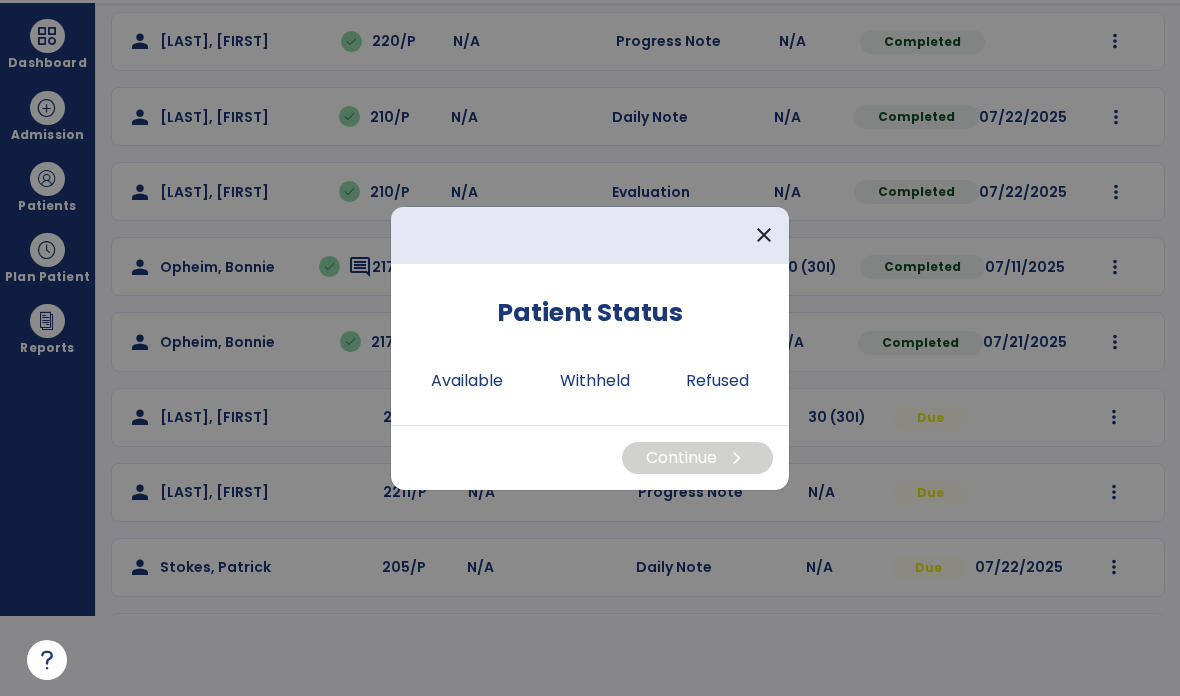 scroll, scrollTop: 0, scrollLeft: 0, axis: both 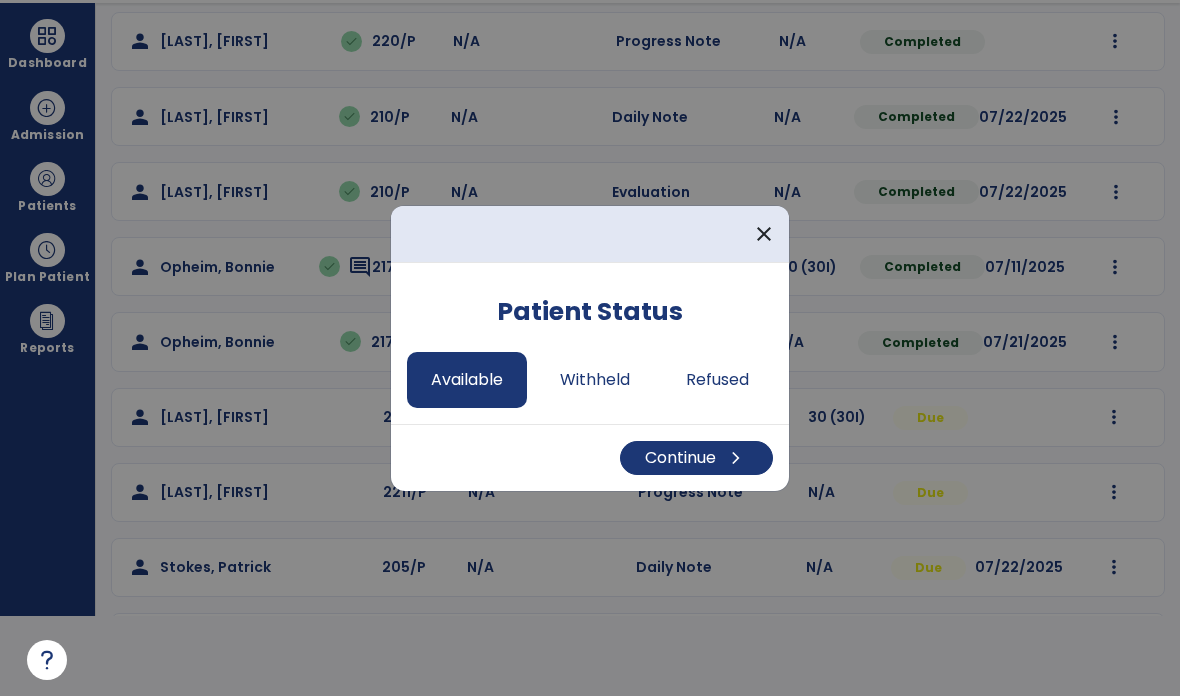click on "Continue   chevron_right" at bounding box center [696, 458] 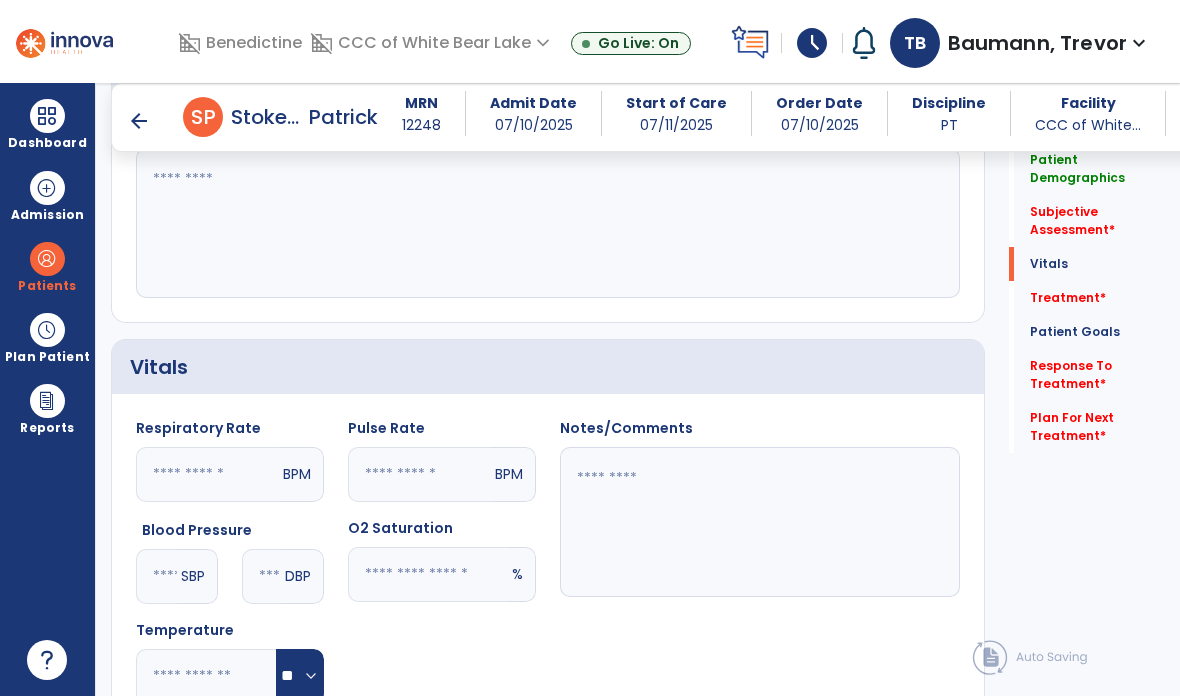 scroll, scrollTop: 80, scrollLeft: 0, axis: vertical 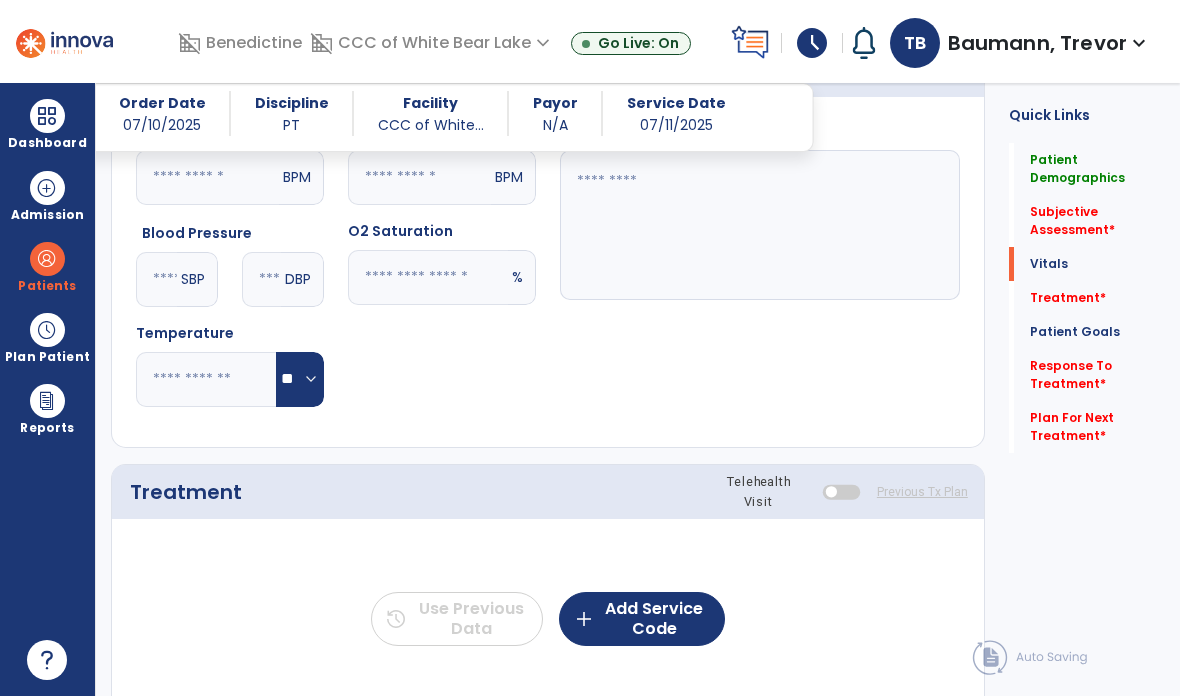 click on "add  Add Service Code" 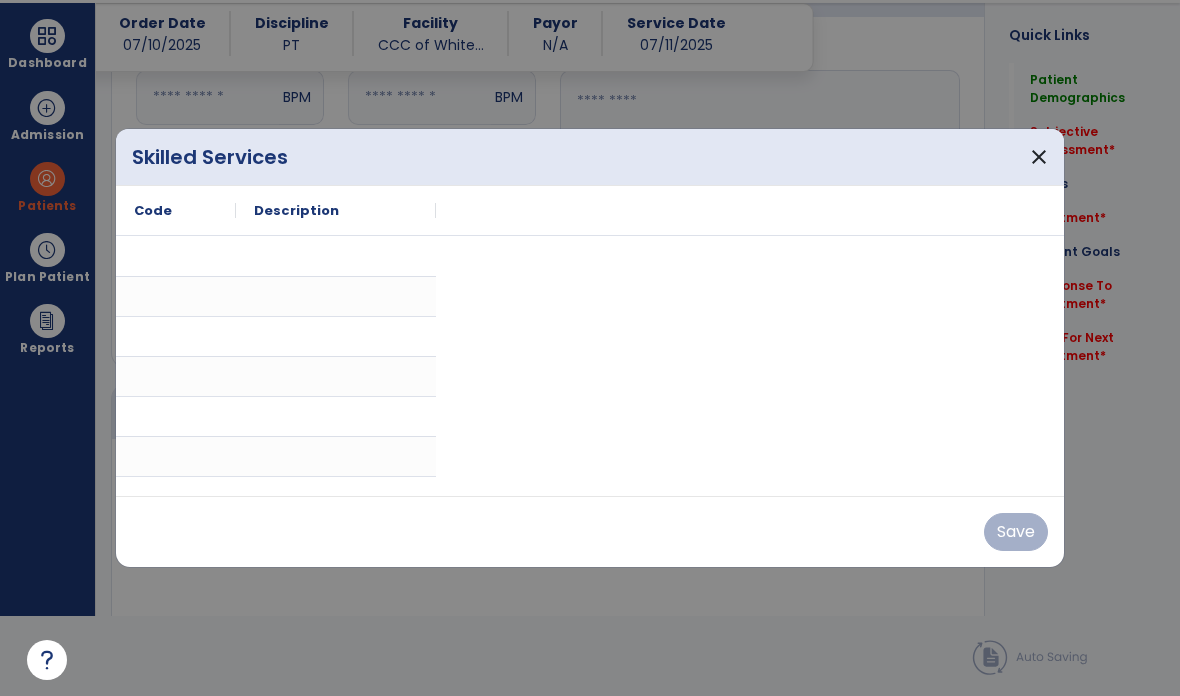 scroll, scrollTop: 0, scrollLeft: 0, axis: both 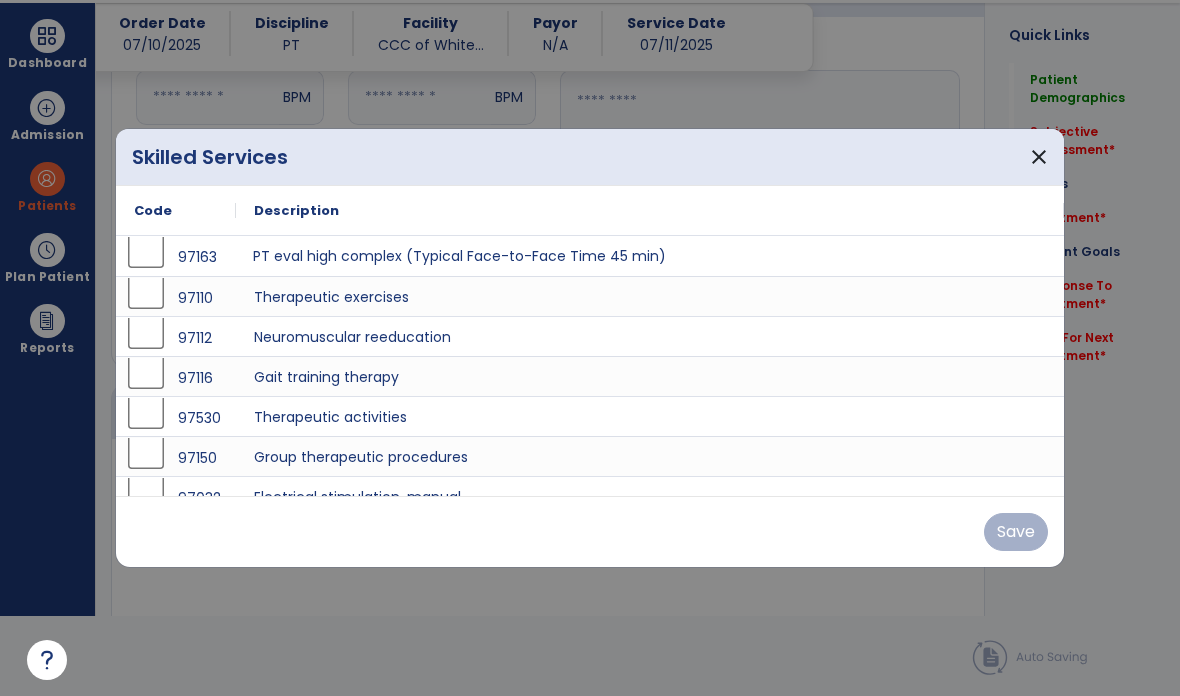 click on "PT eval high complex (Typical Face-to-Face Time 45 min)" at bounding box center [650, 256] 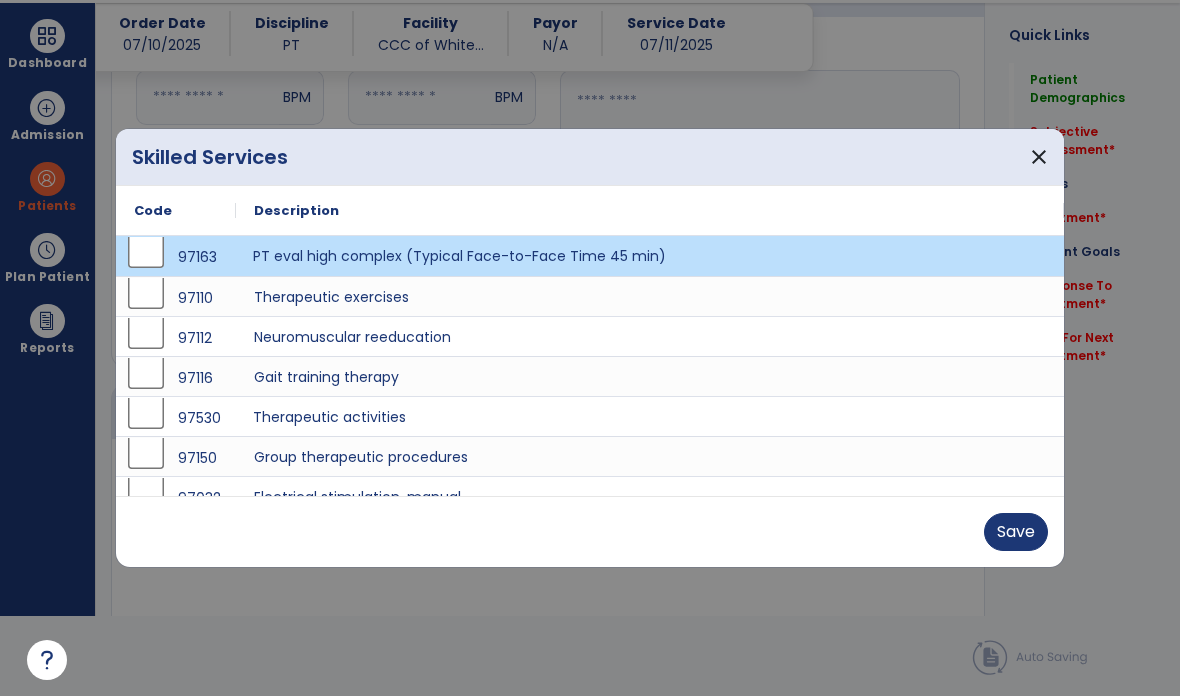 click on "Therapeutic activities" at bounding box center [650, 416] 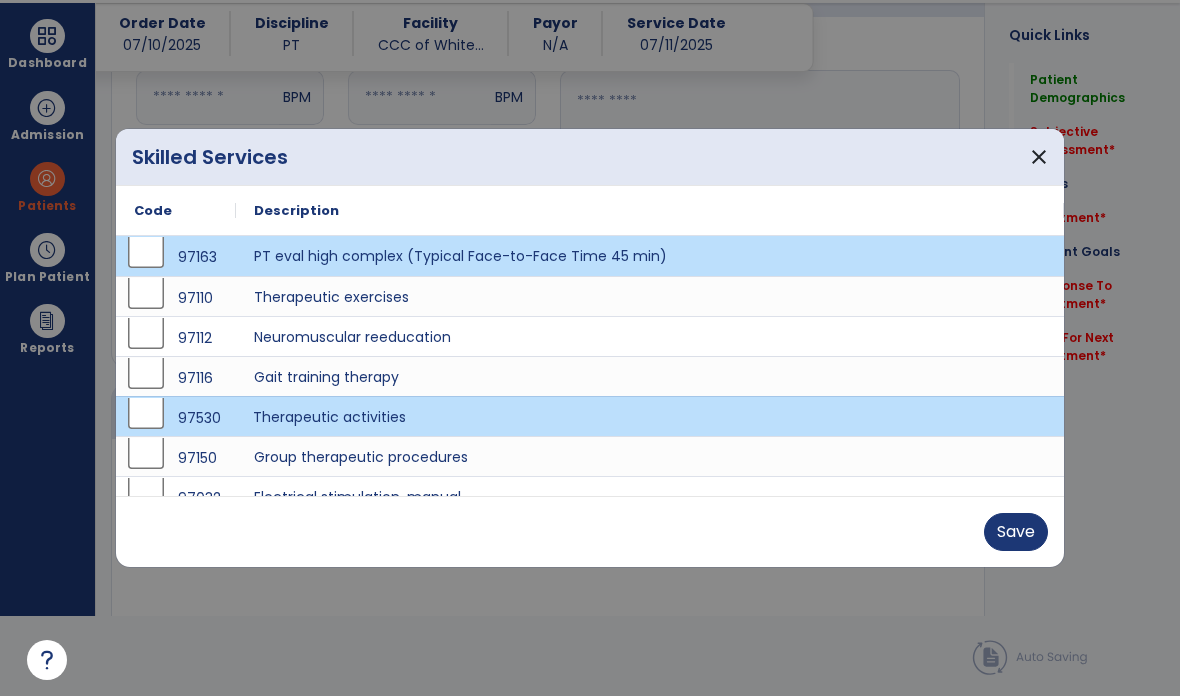 click on "Save" at bounding box center [1016, 532] 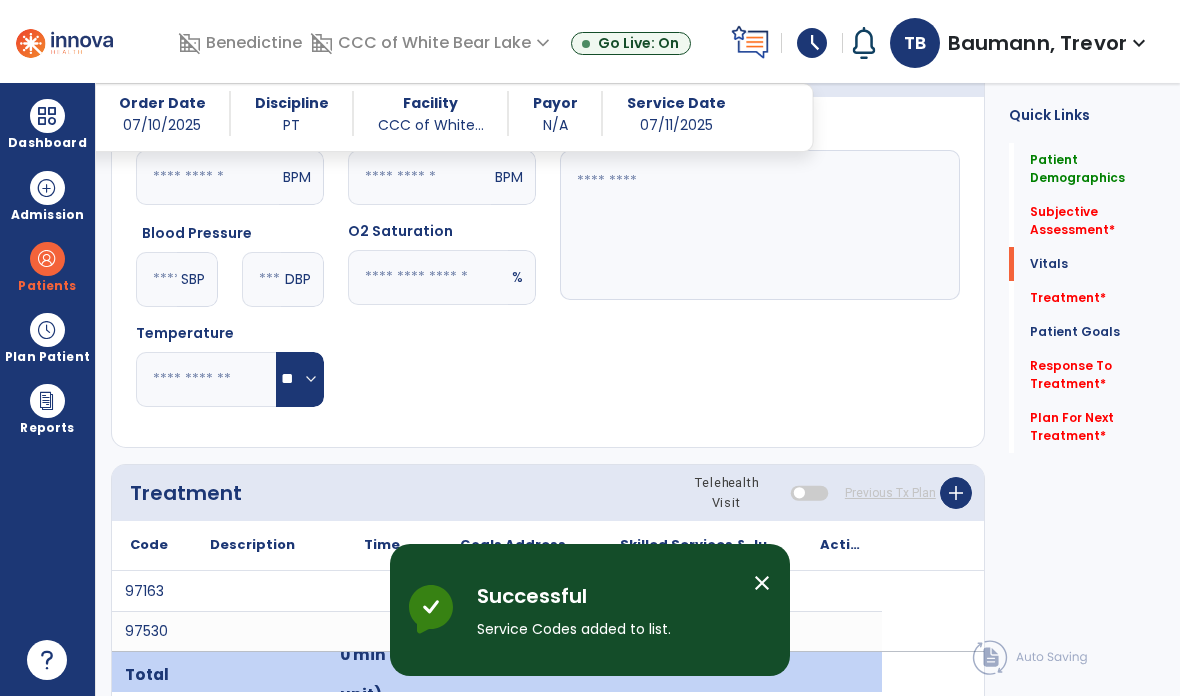 scroll, scrollTop: 80, scrollLeft: 0, axis: vertical 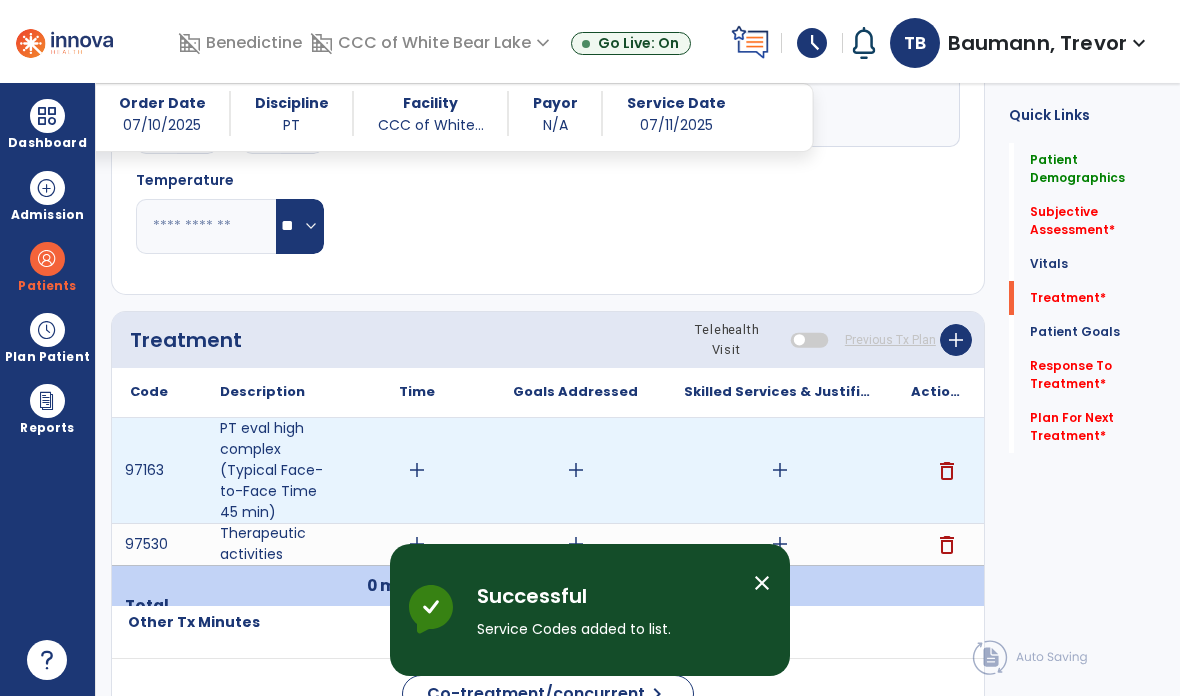 click on "add" at bounding box center [417, 470] 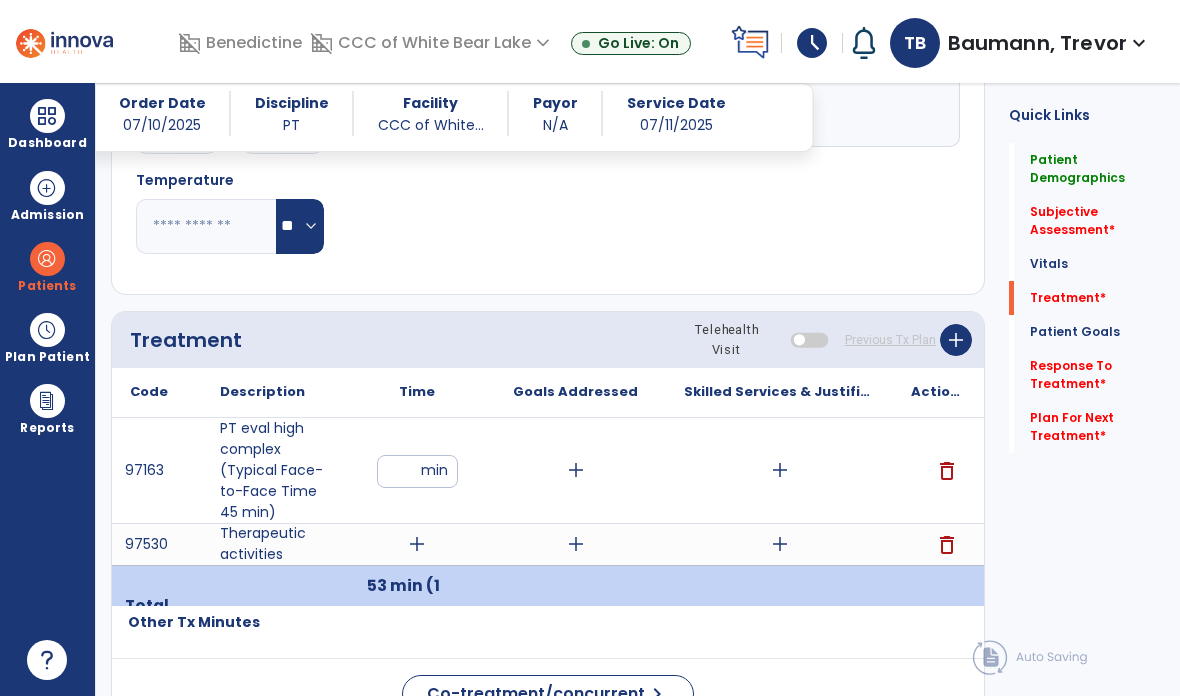 click on "add" at bounding box center [417, 544] 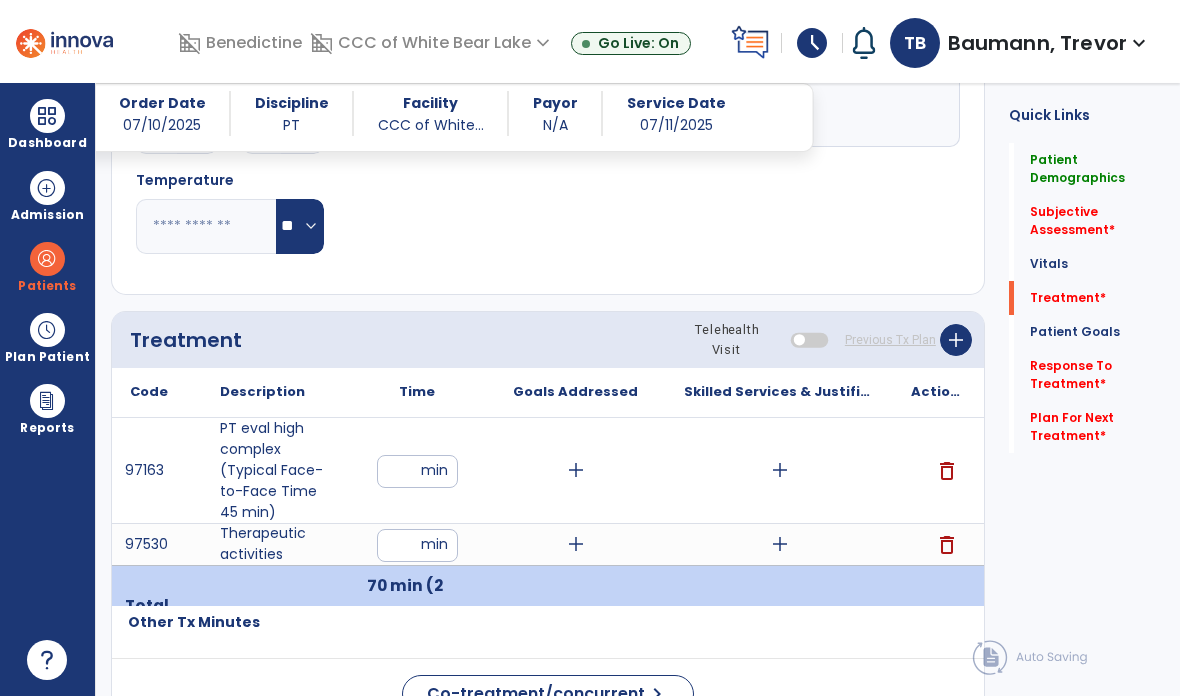 click on "**" at bounding box center [417, 471] 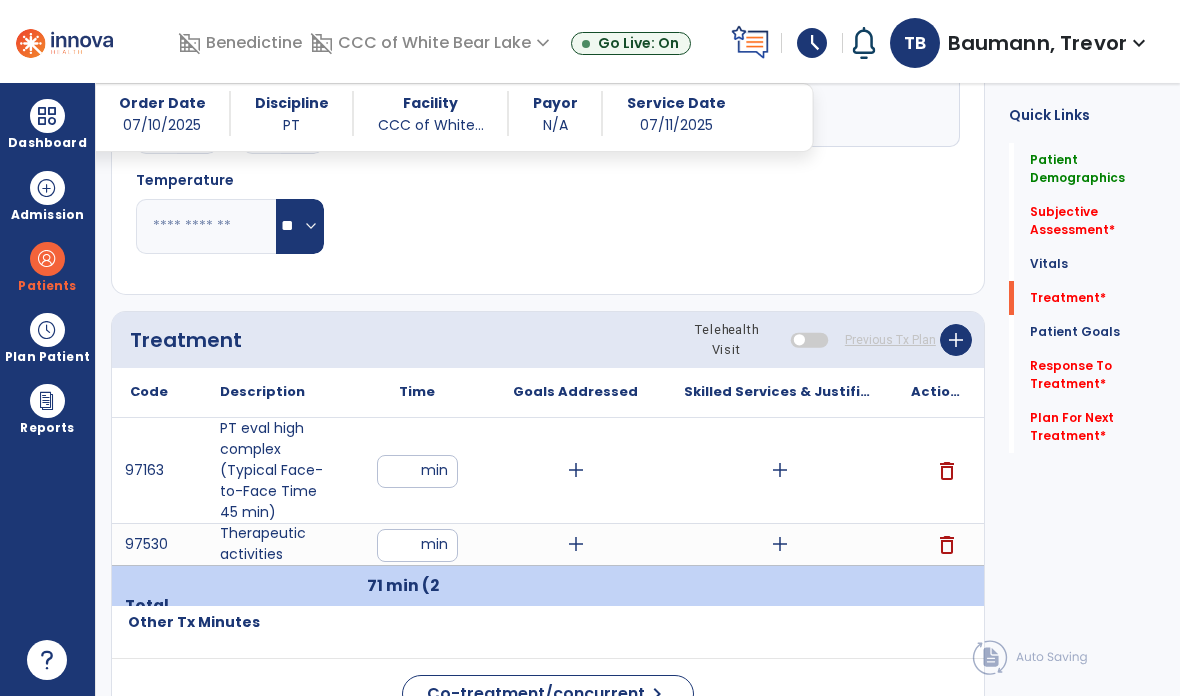 click on "add" at bounding box center [779, 470] 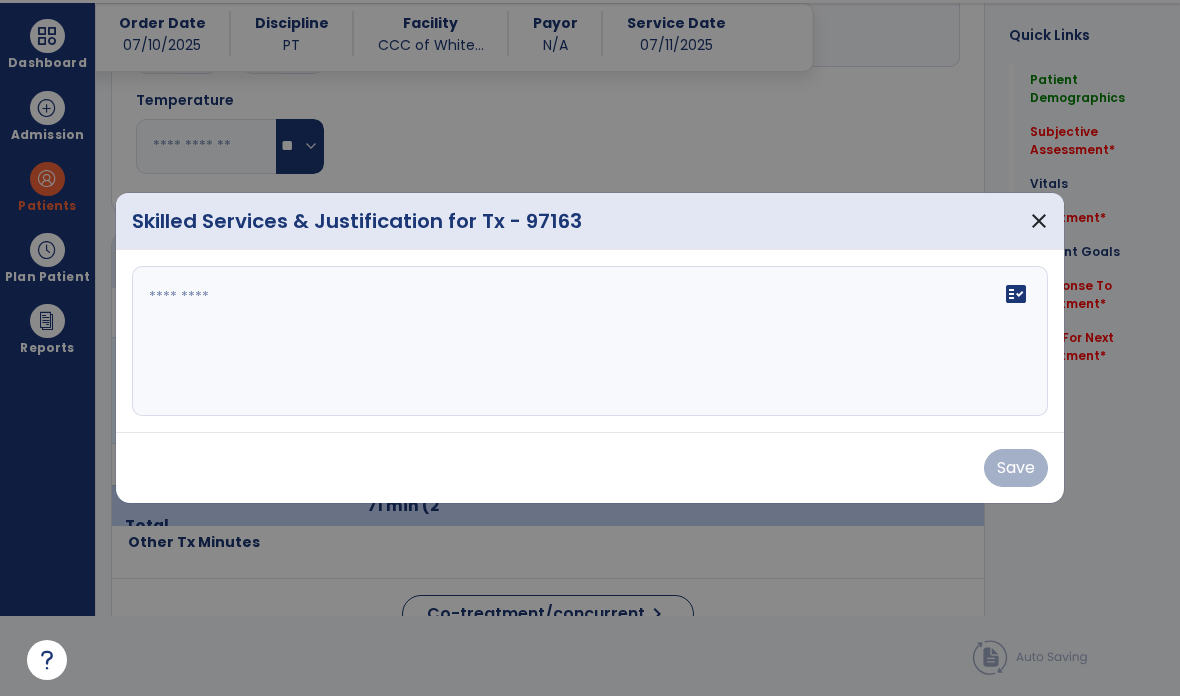 scroll, scrollTop: 0, scrollLeft: 0, axis: both 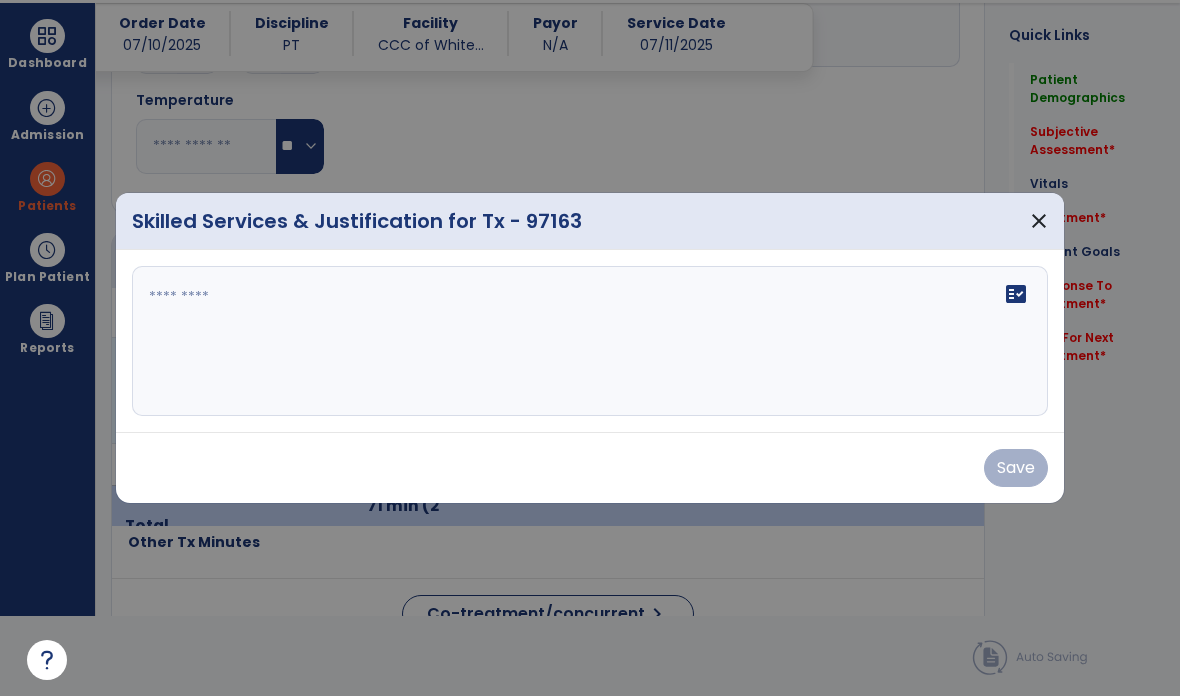 click on "fact_check" at bounding box center [590, 341] 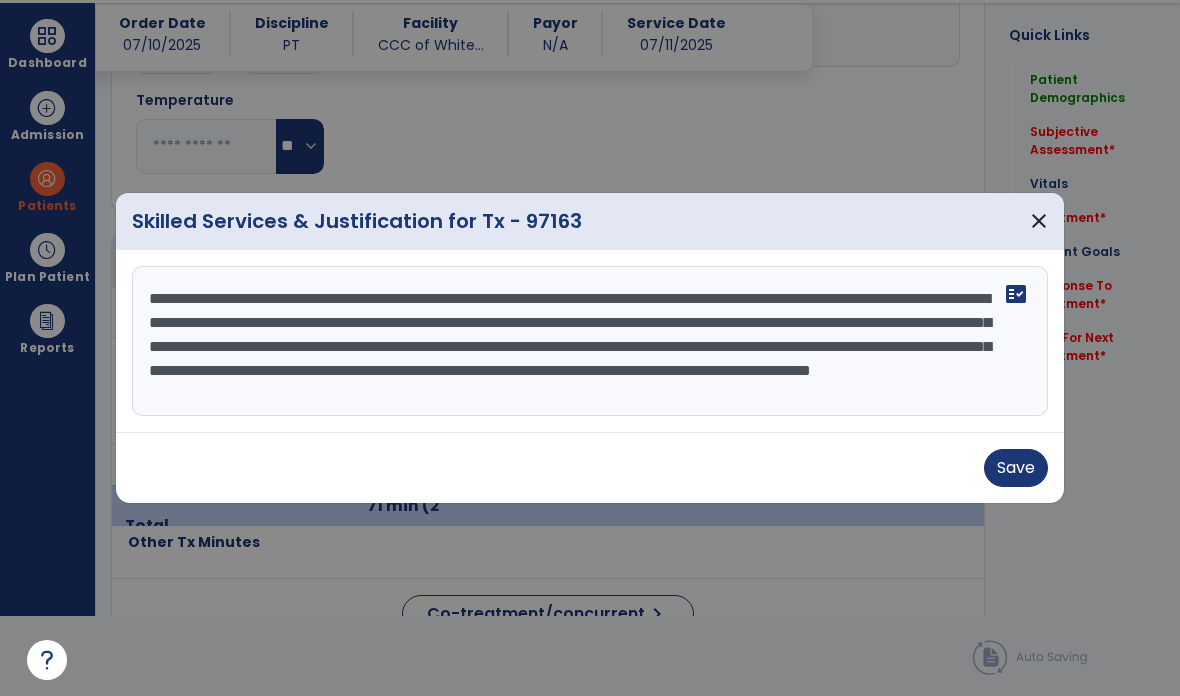scroll, scrollTop: 15, scrollLeft: 0, axis: vertical 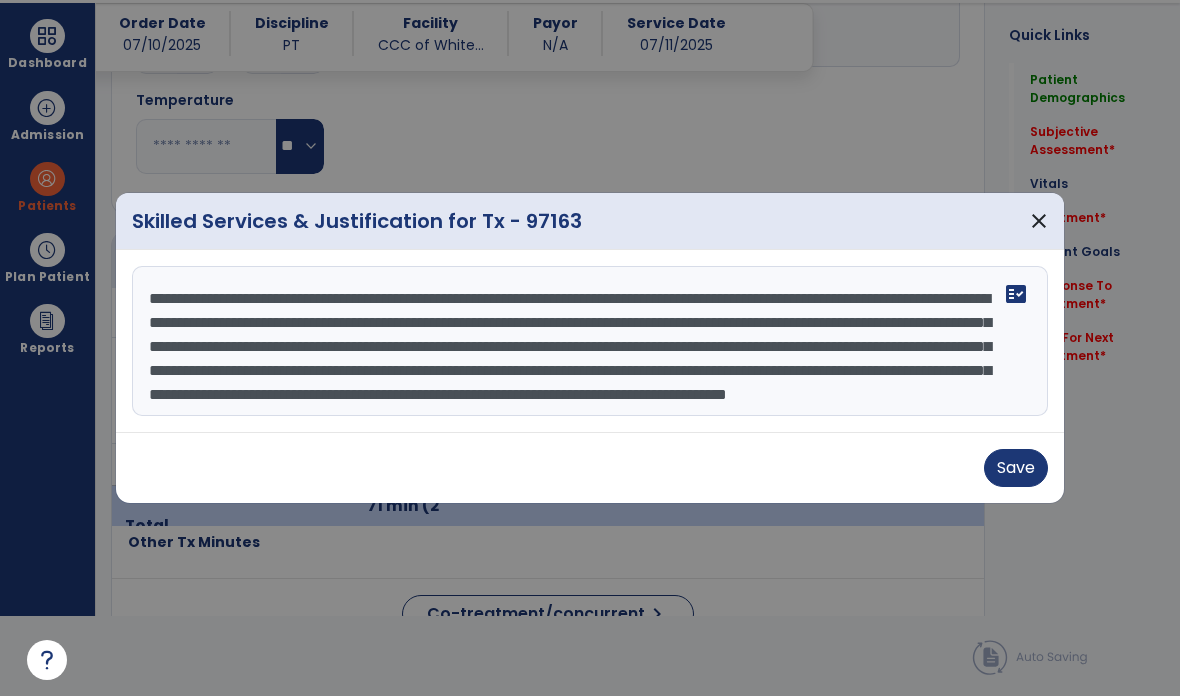 click on "Save" at bounding box center [1016, 468] 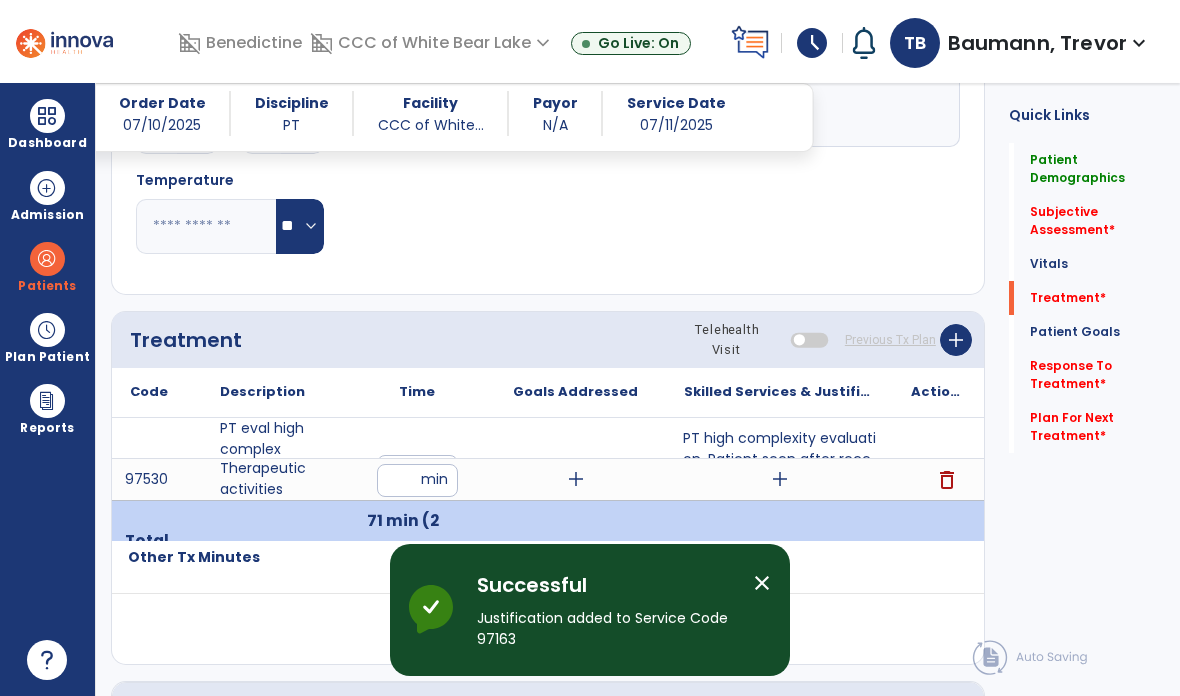 scroll, scrollTop: 80, scrollLeft: 0, axis: vertical 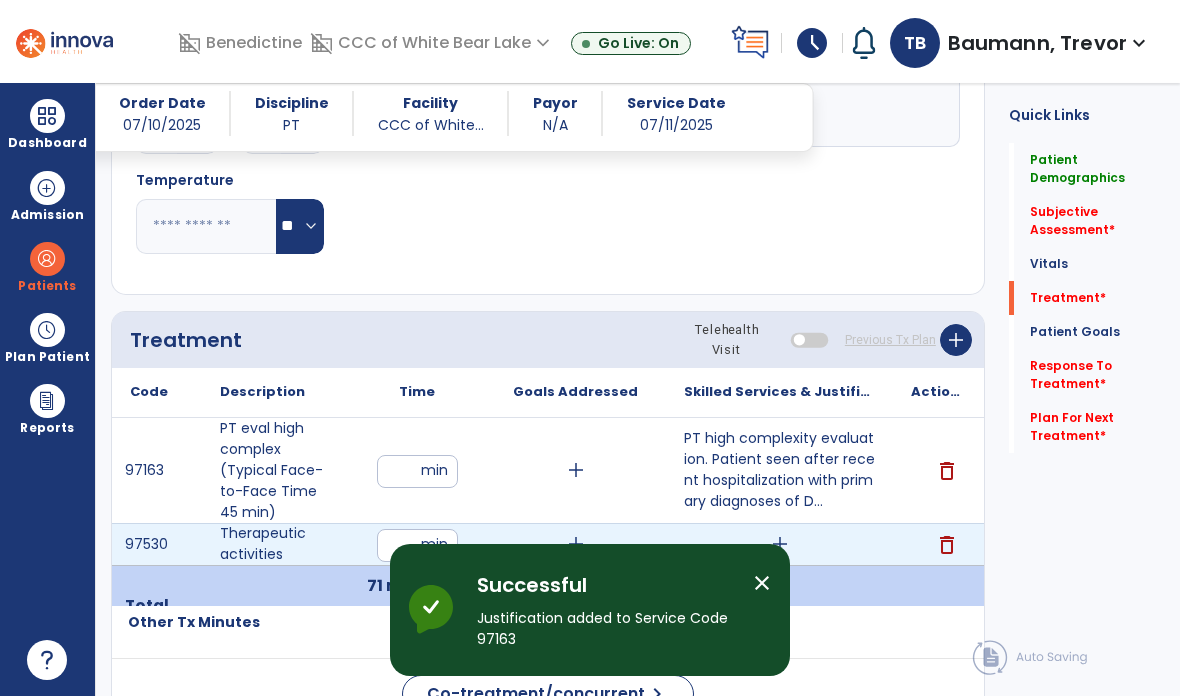 click on "add" at bounding box center [780, 544] 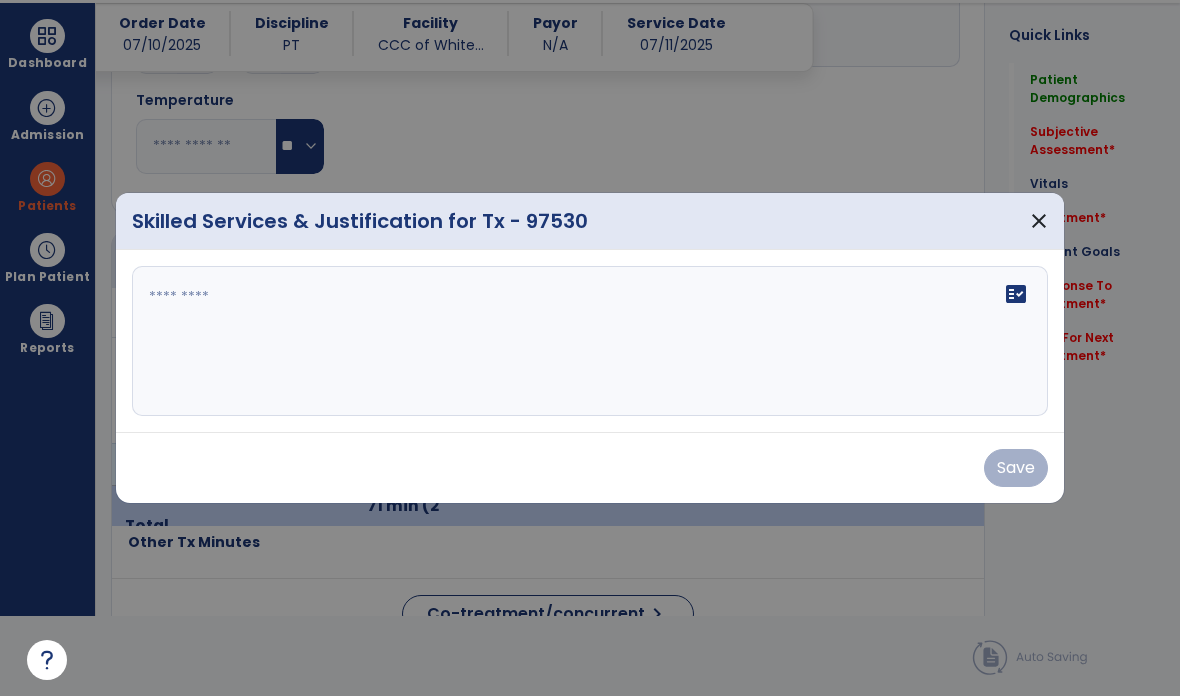 scroll, scrollTop: 0, scrollLeft: 0, axis: both 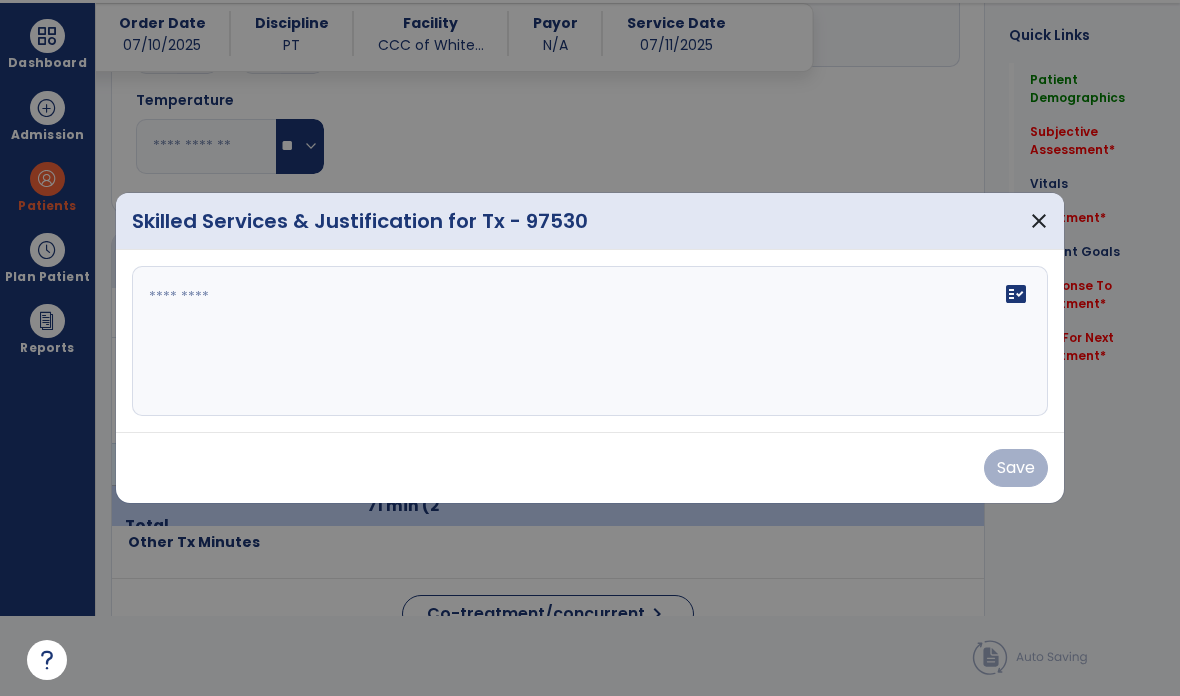 click on "Save" at bounding box center (590, 467) 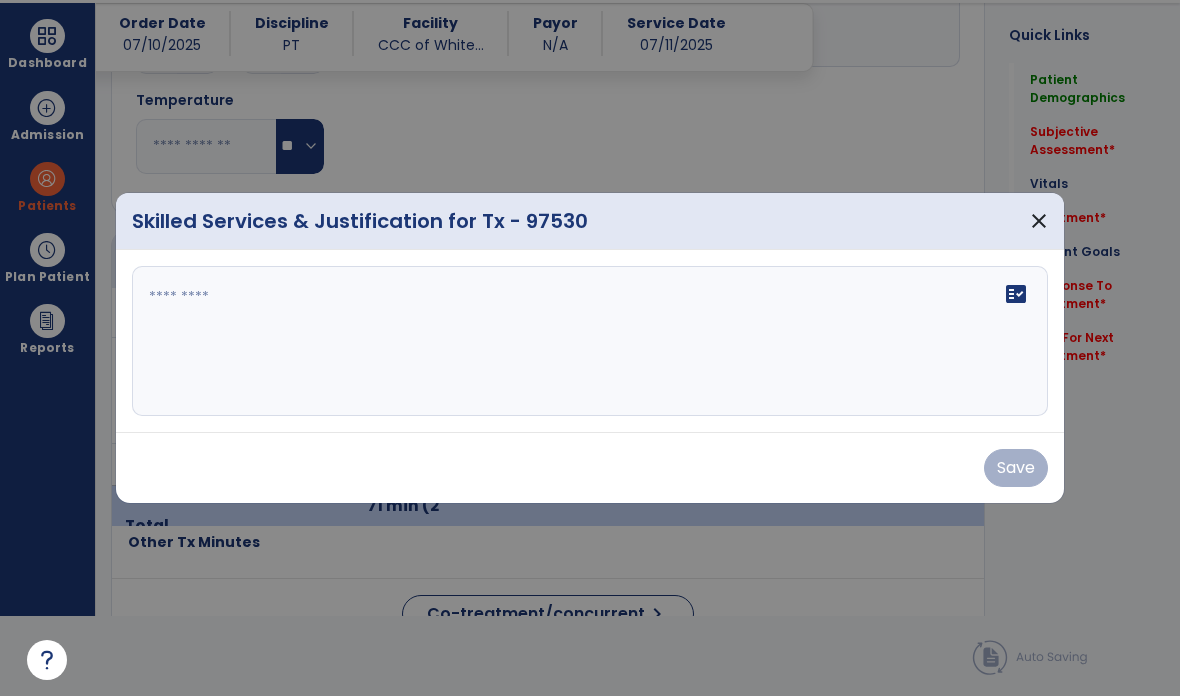 click on "fact_check" at bounding box center [590, 341] 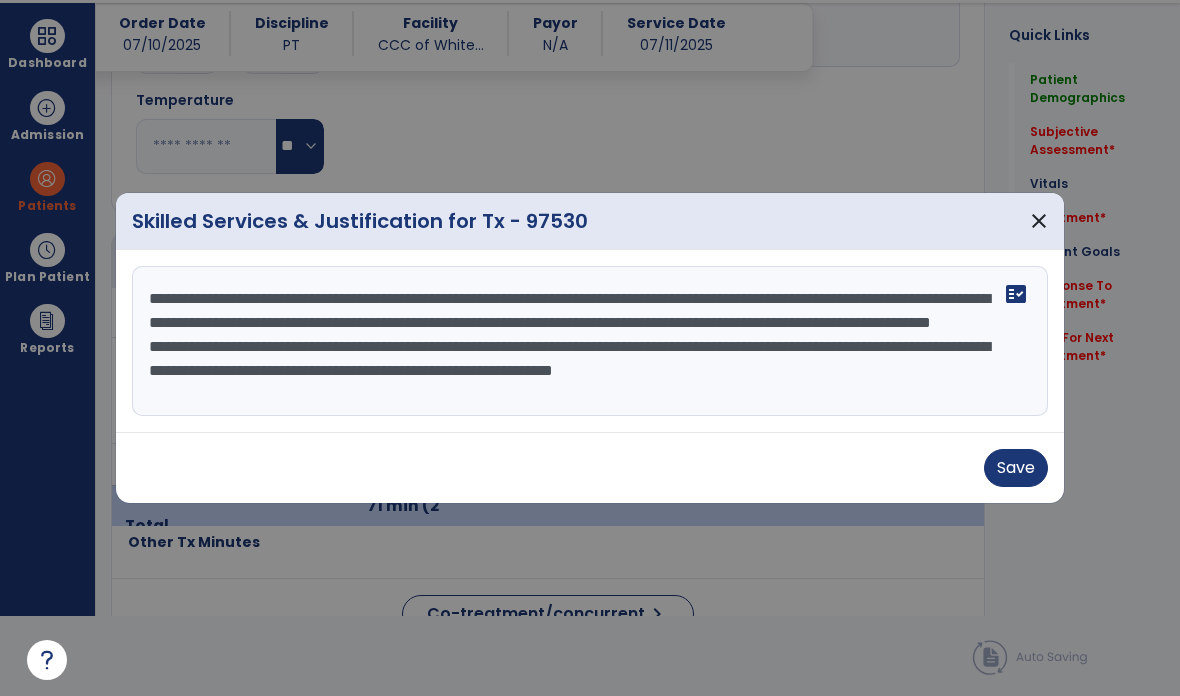 scroll, scrollTop: 15, scrollLeft: 0, axis: vertical 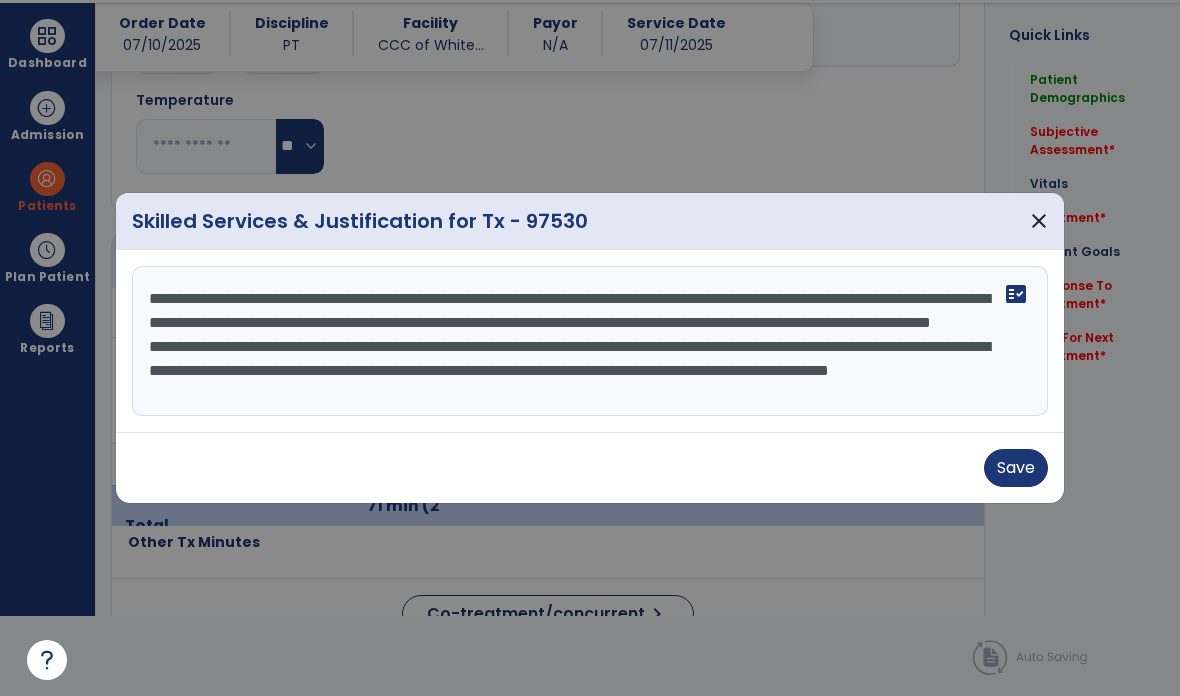 click on "**********" at bounding box center (590, 341) 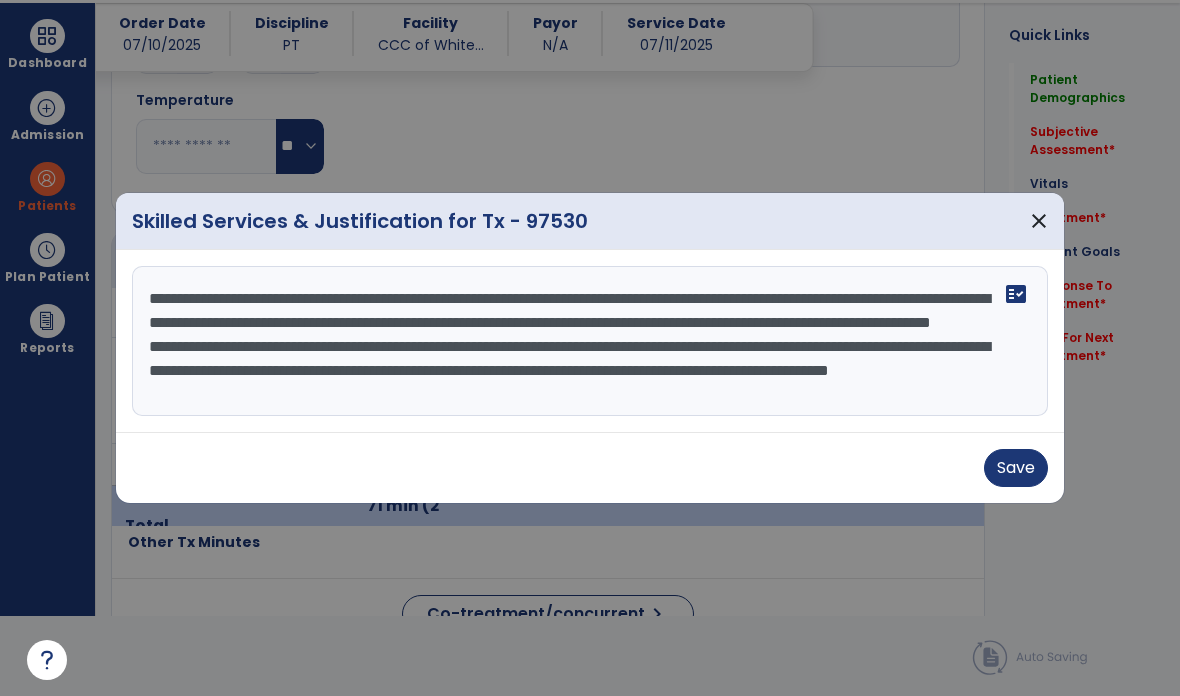 click on "Save" at bounding box center (1016, 468) 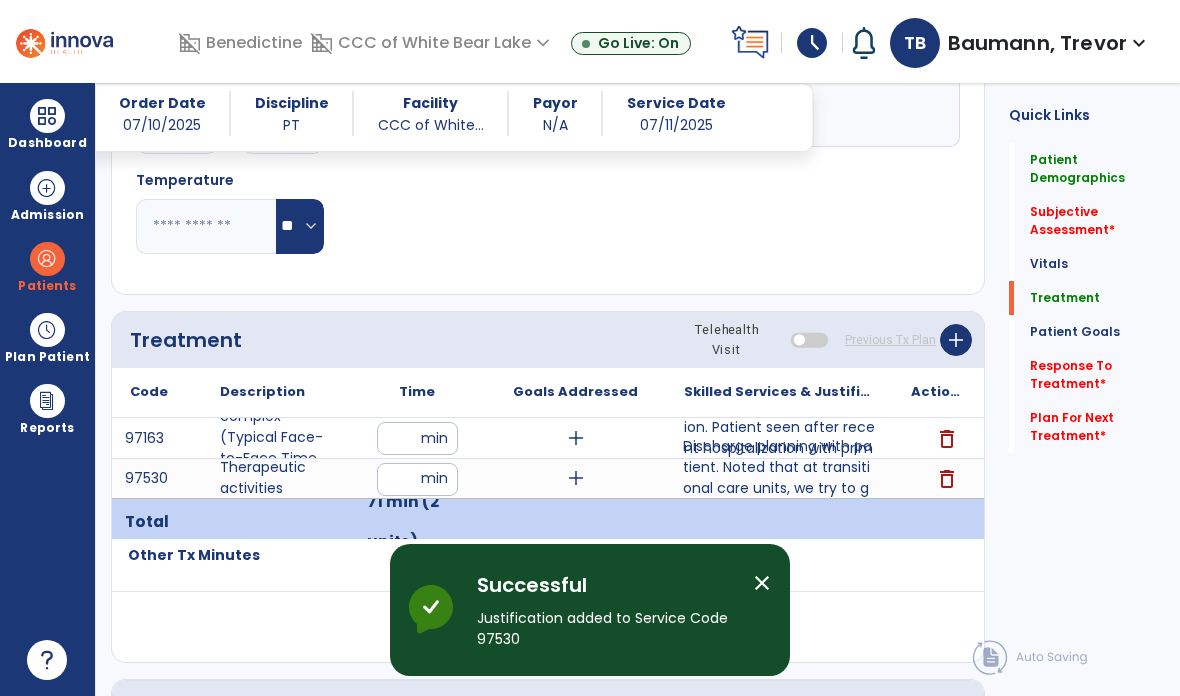 scroll, scrollTop: 80, scrollLeft: 0, axis: vertical 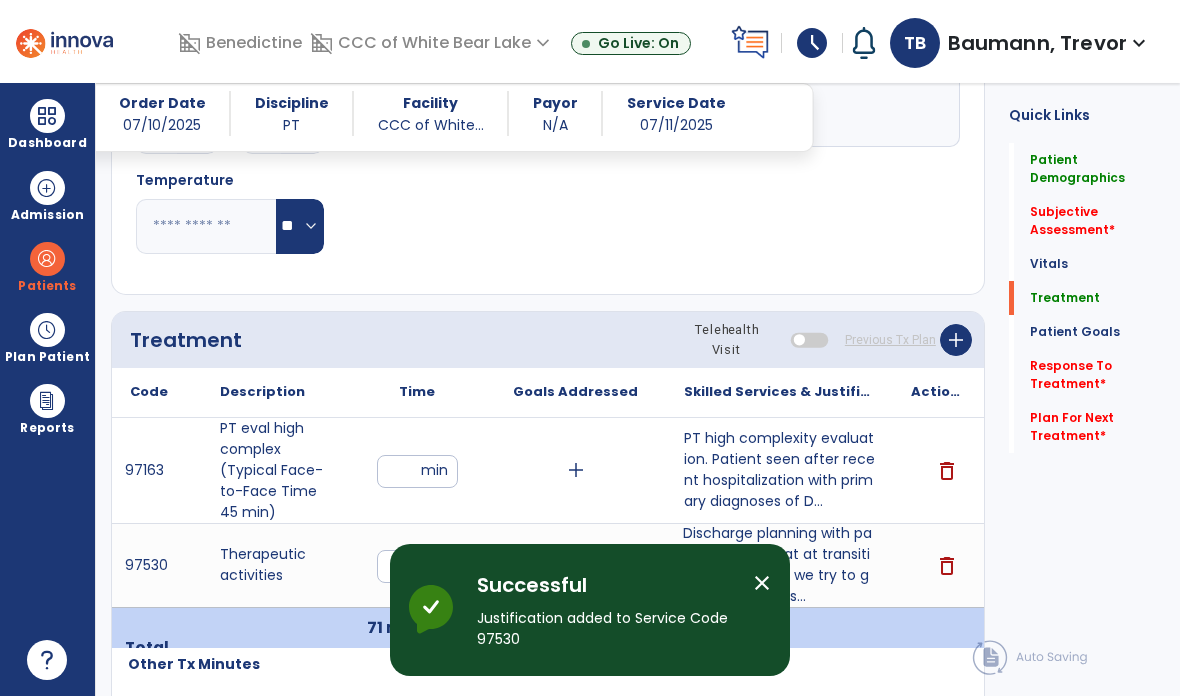 click on "Subjective Assessment   *" 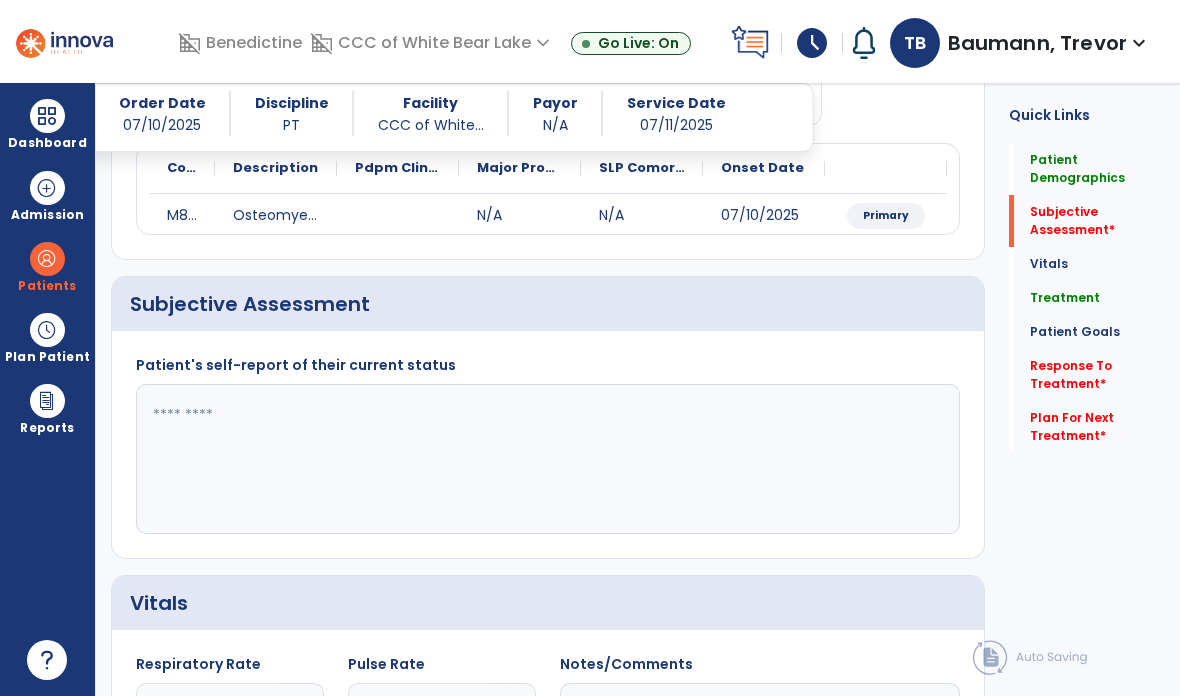 scroll, scrollTop: 240, scrollLeft: 0, axis: vertical 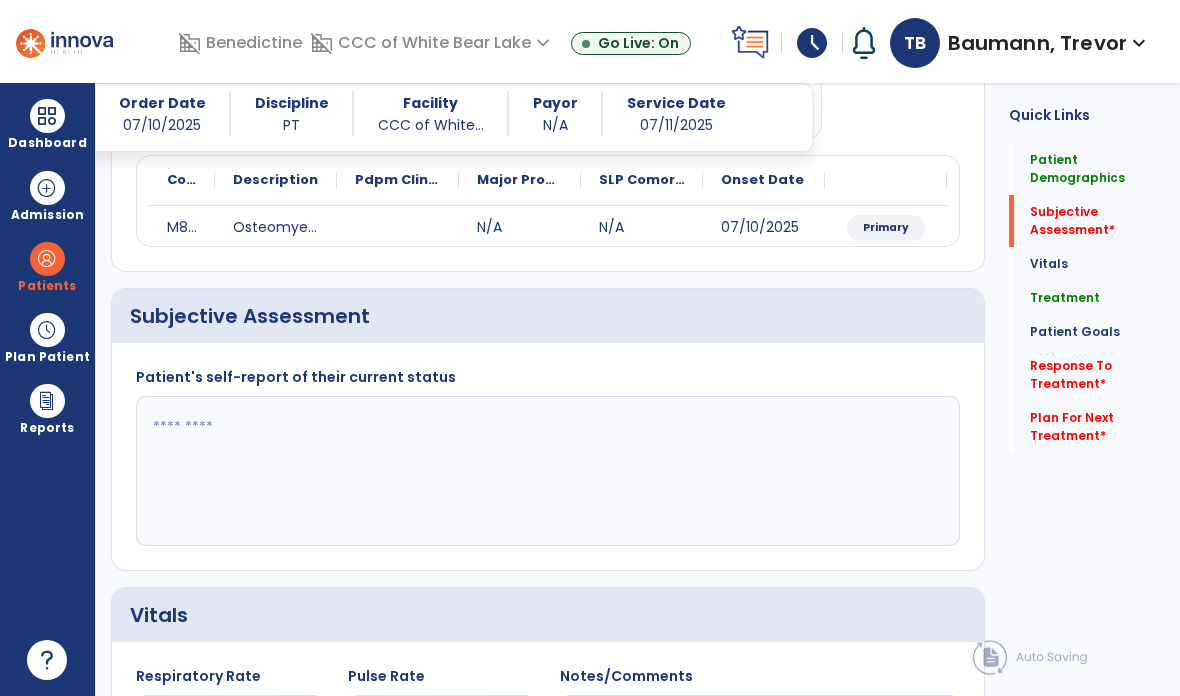 click 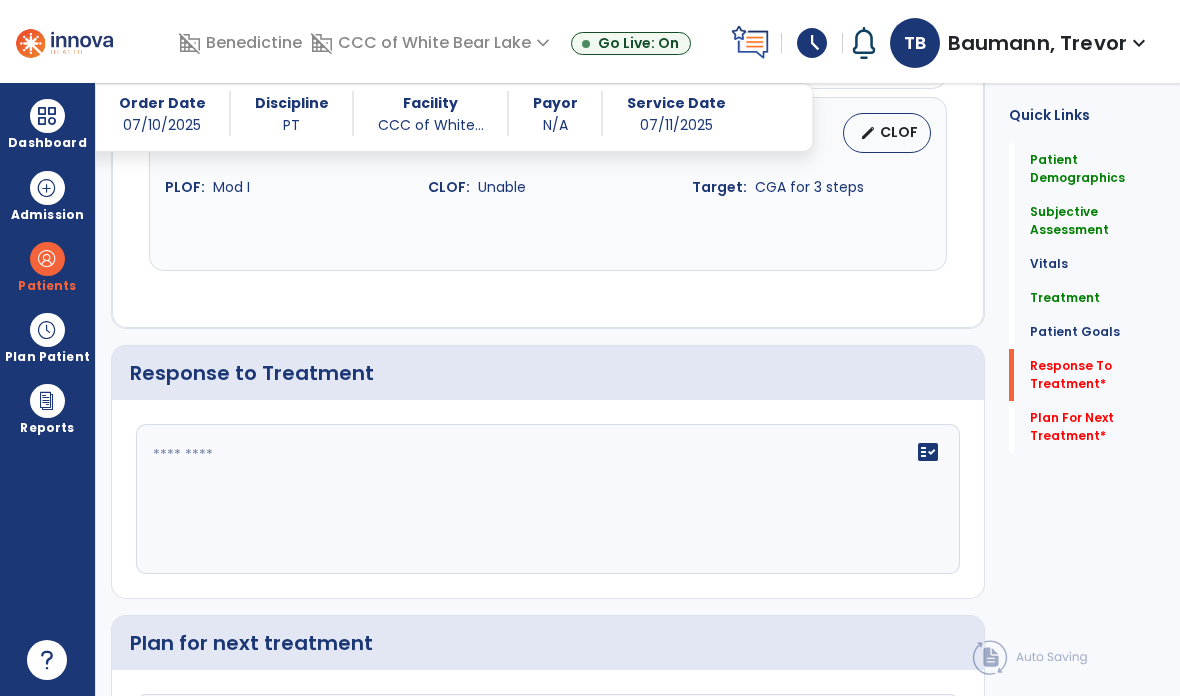 scroll, scrollTop: 2515, scrollLeft: 0, axis: vertical 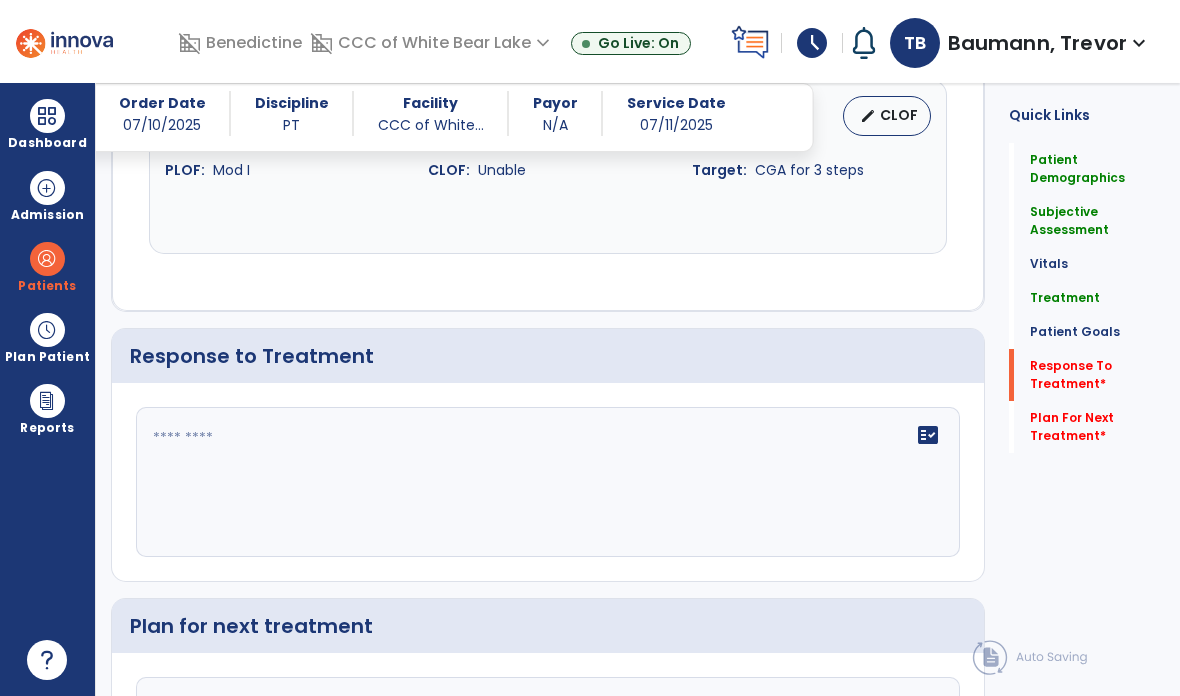click on "fact_check" 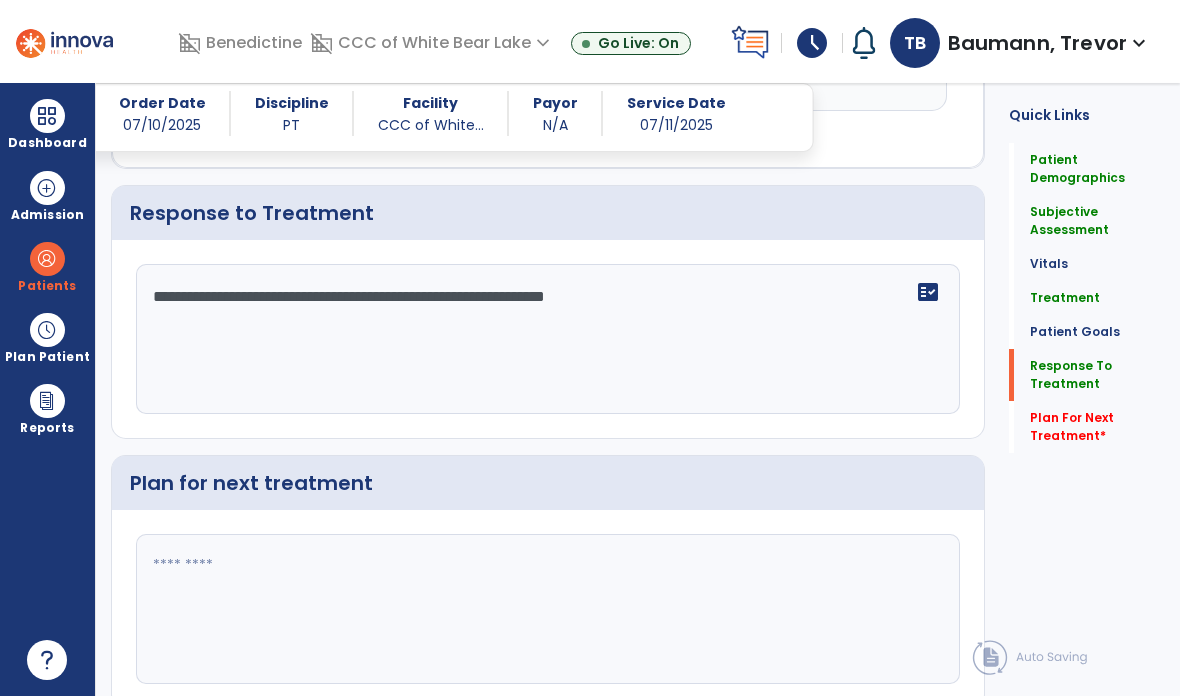 click 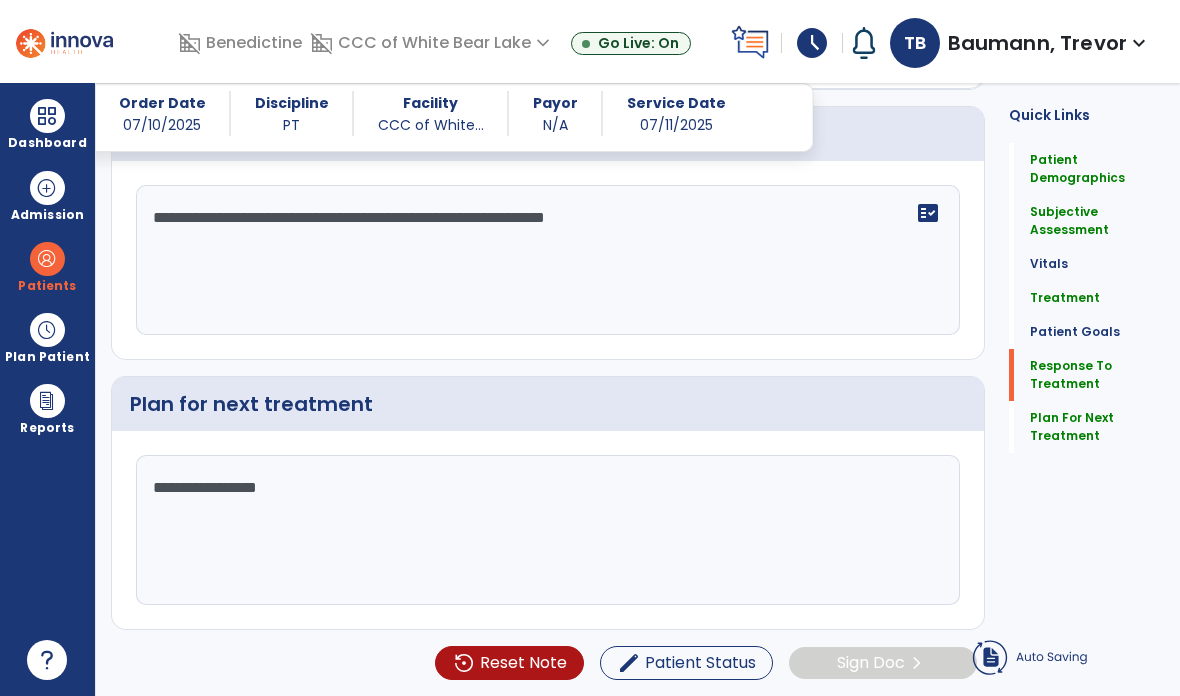 scroll, scrollTop: 2549, scrollLeft: 0, axis: vertical 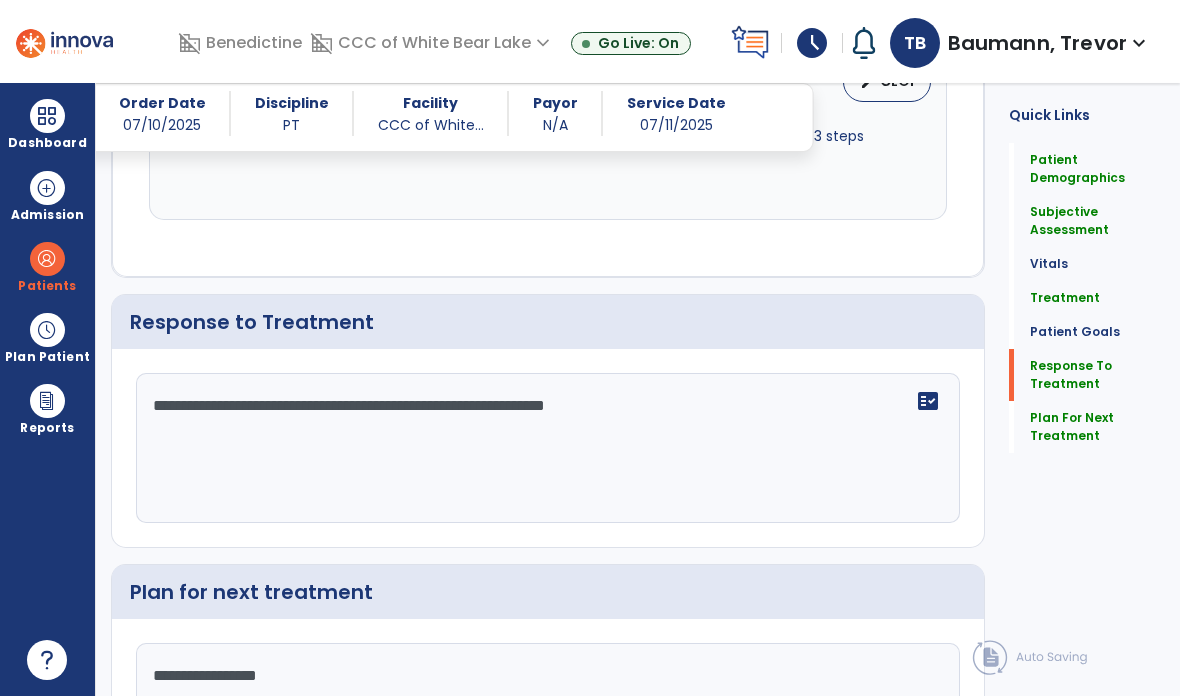 click on "Plan for next treatment" 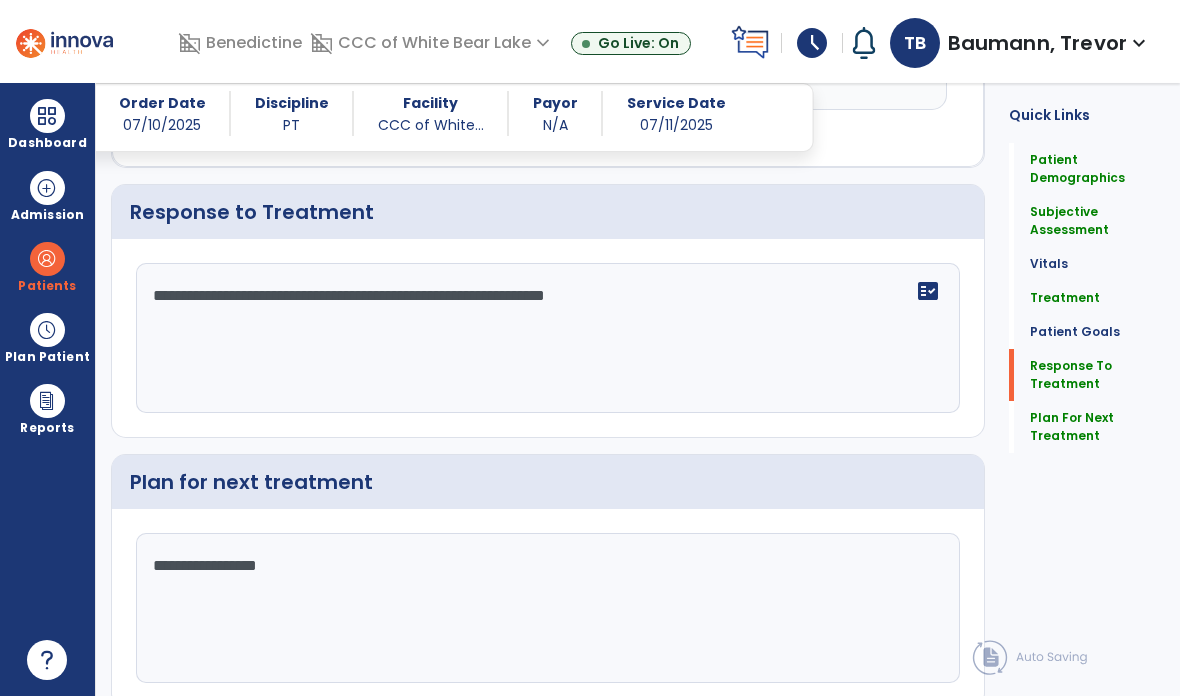 scroll, scrollTop: 2658, scrollLeft: 0, axis: vertical 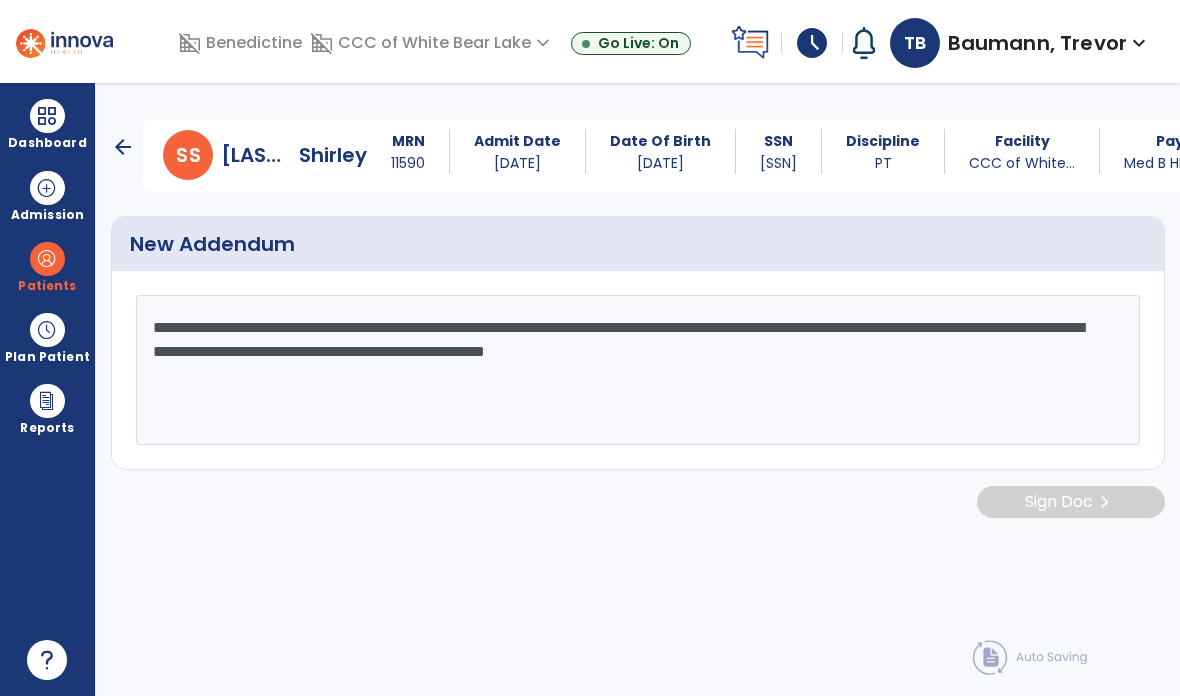 click on "**********" 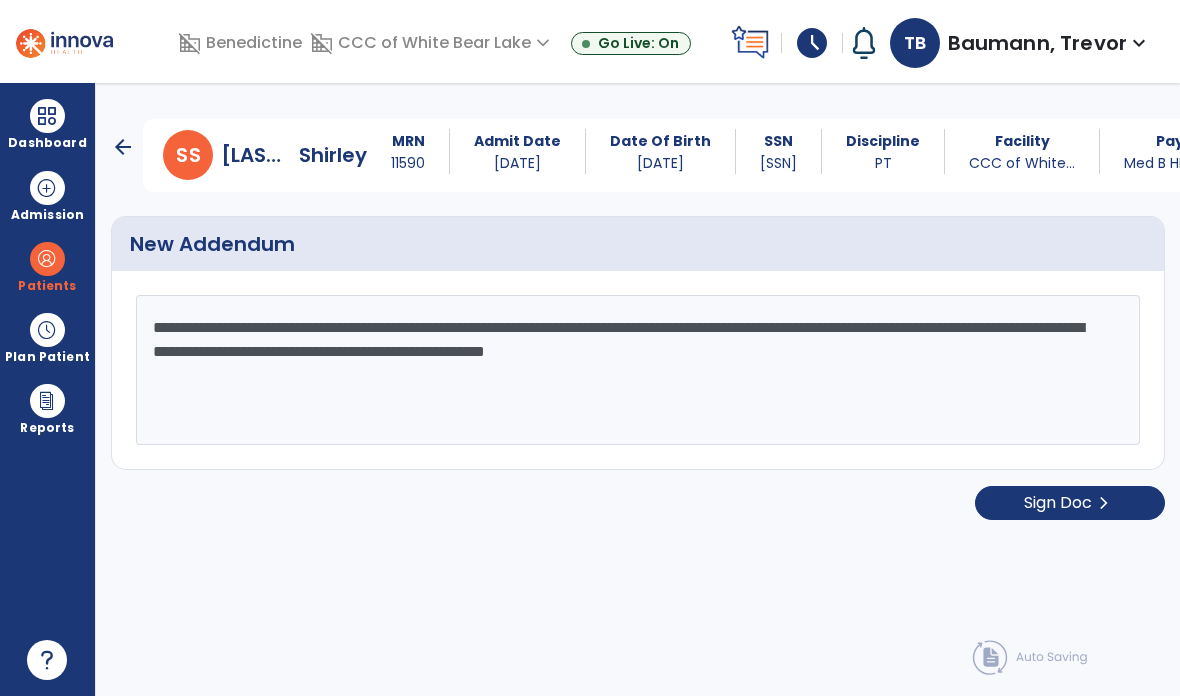 type on "**********" 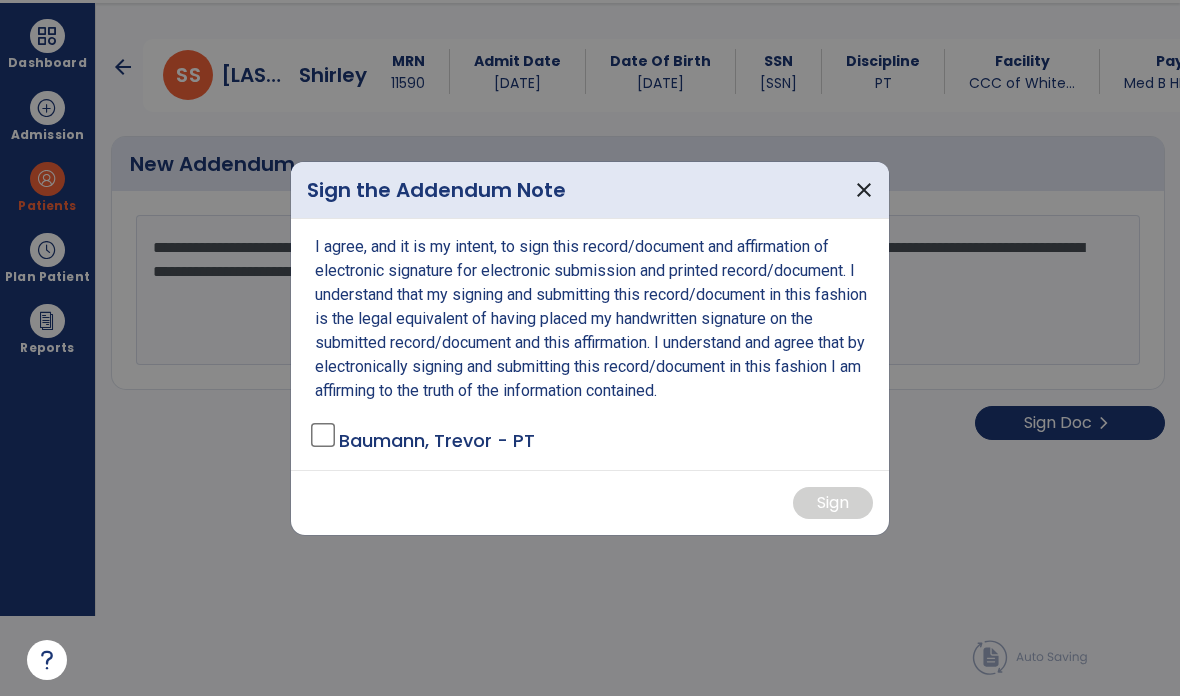 click on "Baumann, Trevor  - PT" at bounding box center [437, 440] 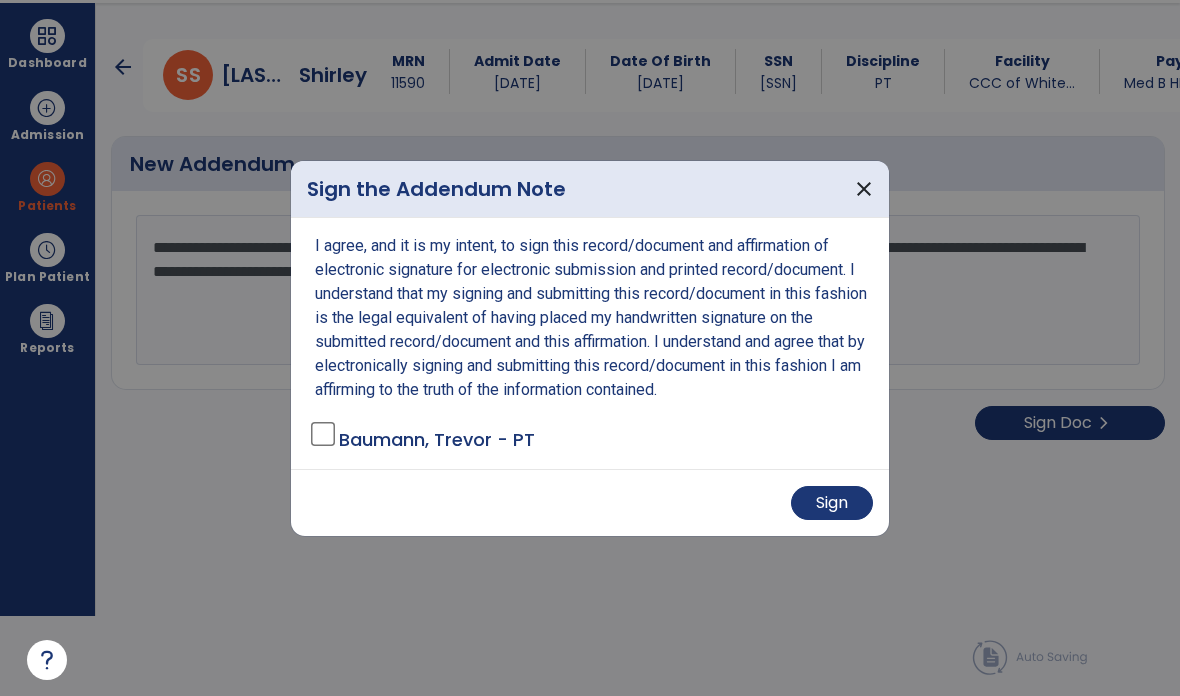 click on "Sign" at bounding box center [590, 502] 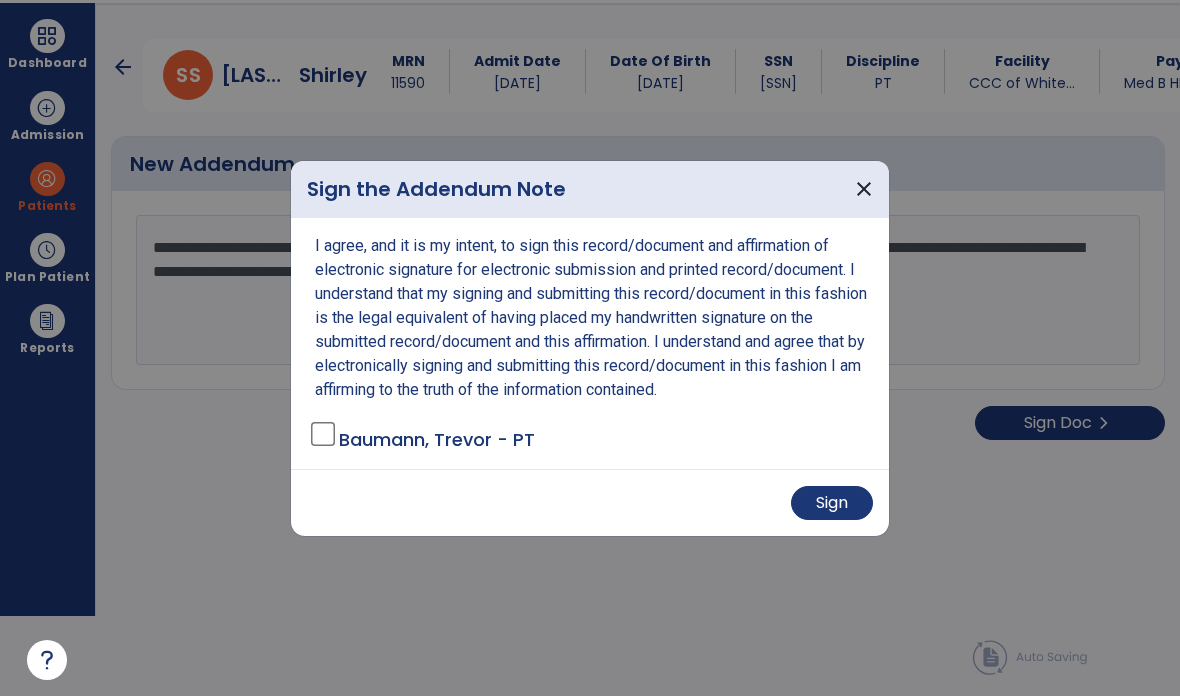 click on "Sign" at bounding box center (832, 503) 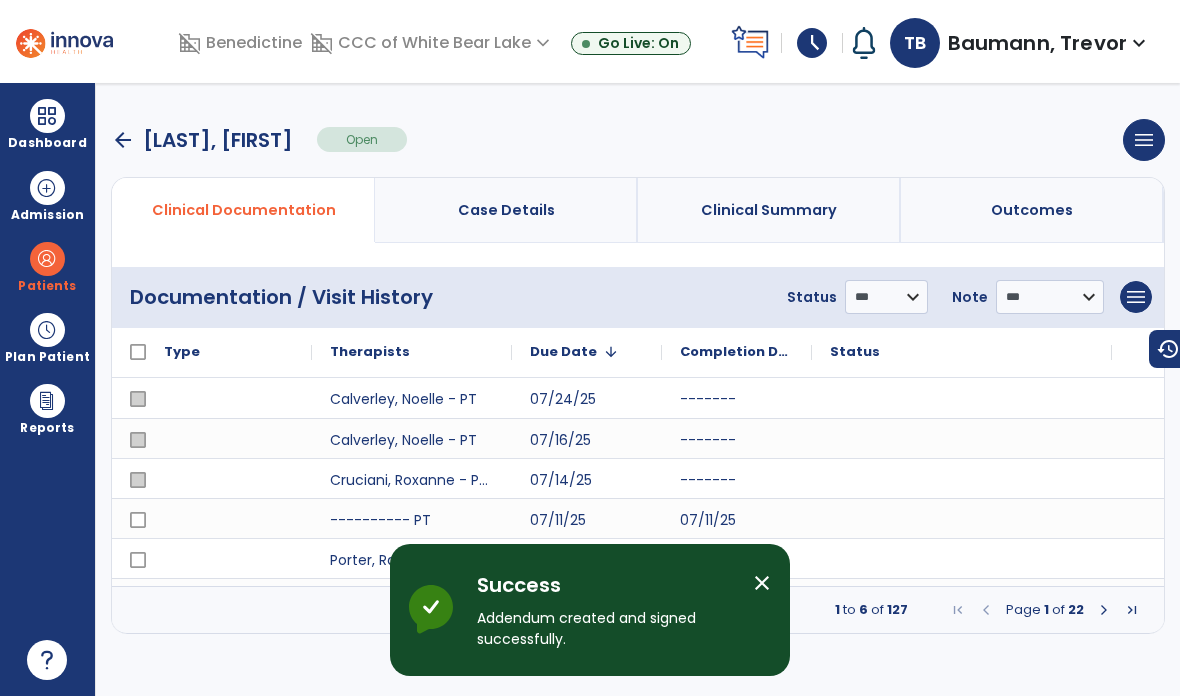 scroll, scrollTop: 80, scrollLeft: 0, axis: vertical 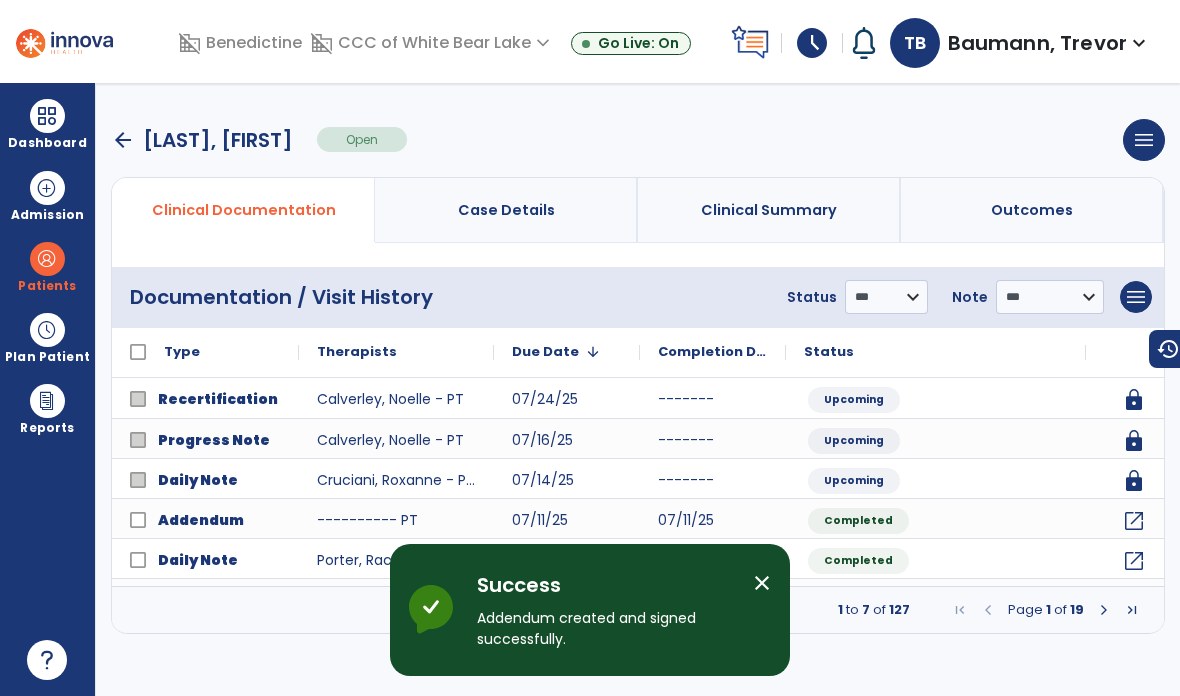 click on "arrow_back" at bounding box center [123, 140] 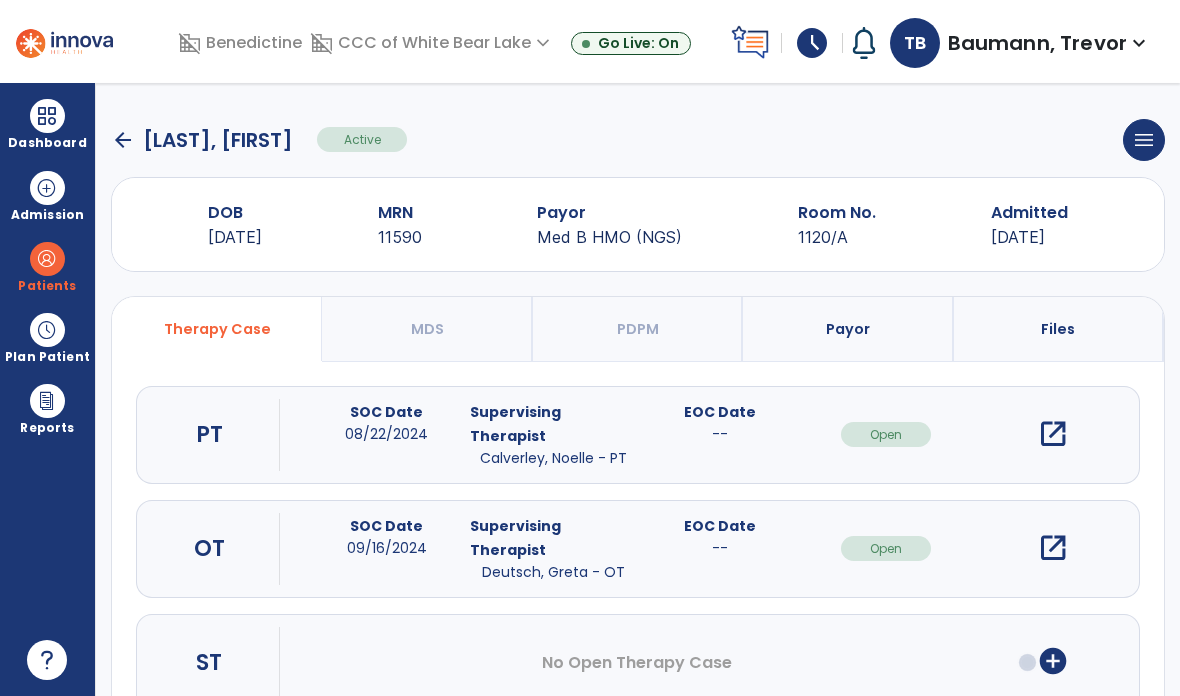 click on "arrow_back" 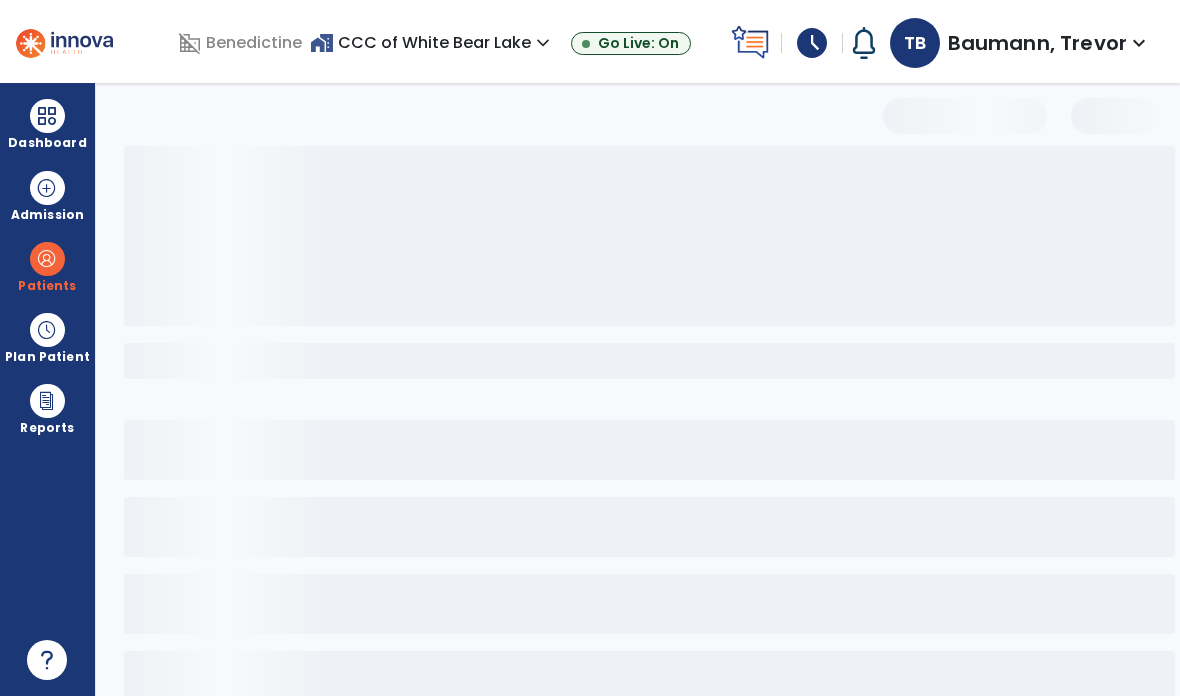 select on "***" 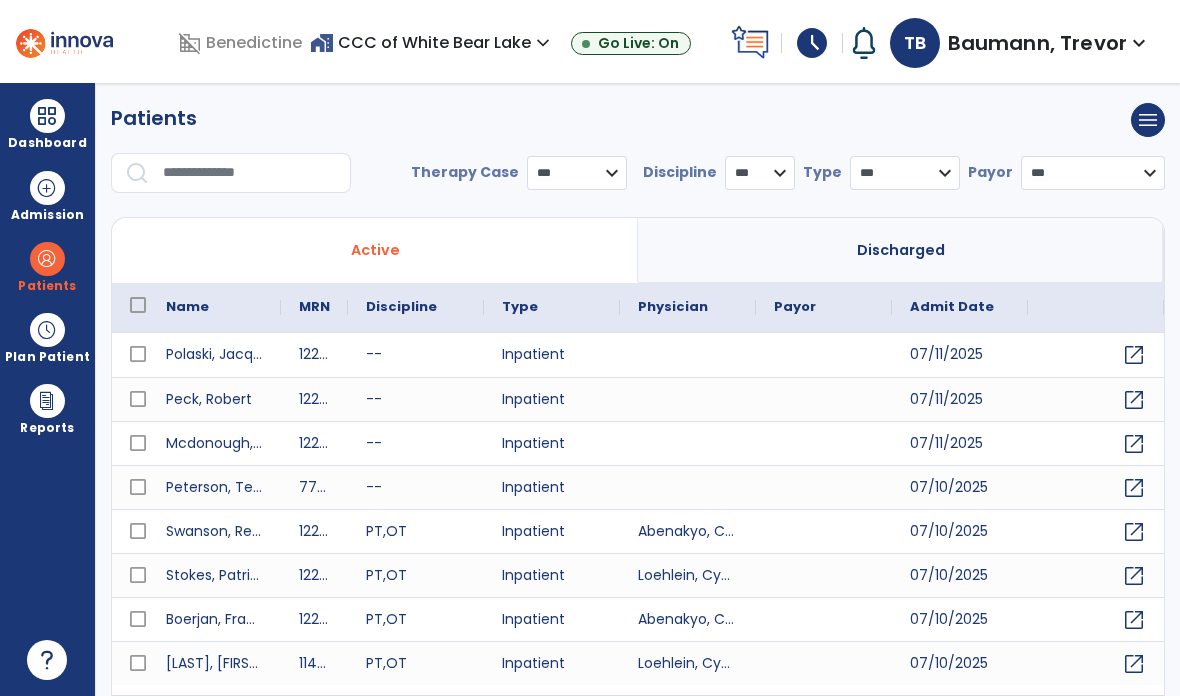 click at bounding box center [250, 173] 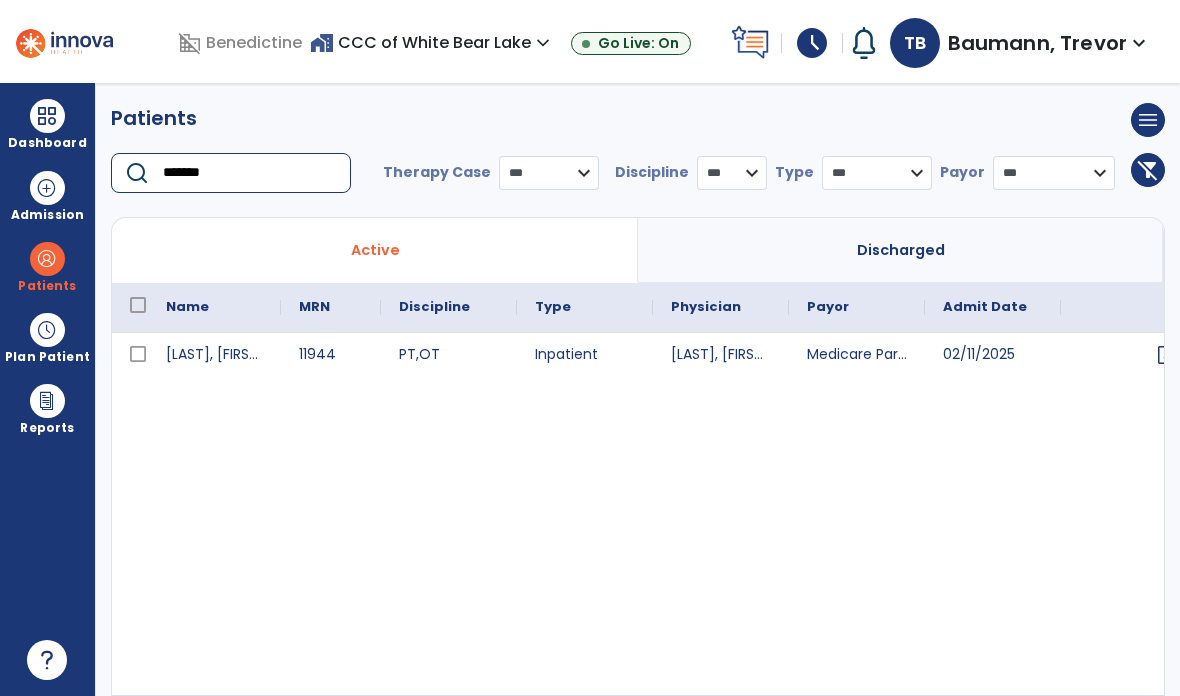 type on "*******" 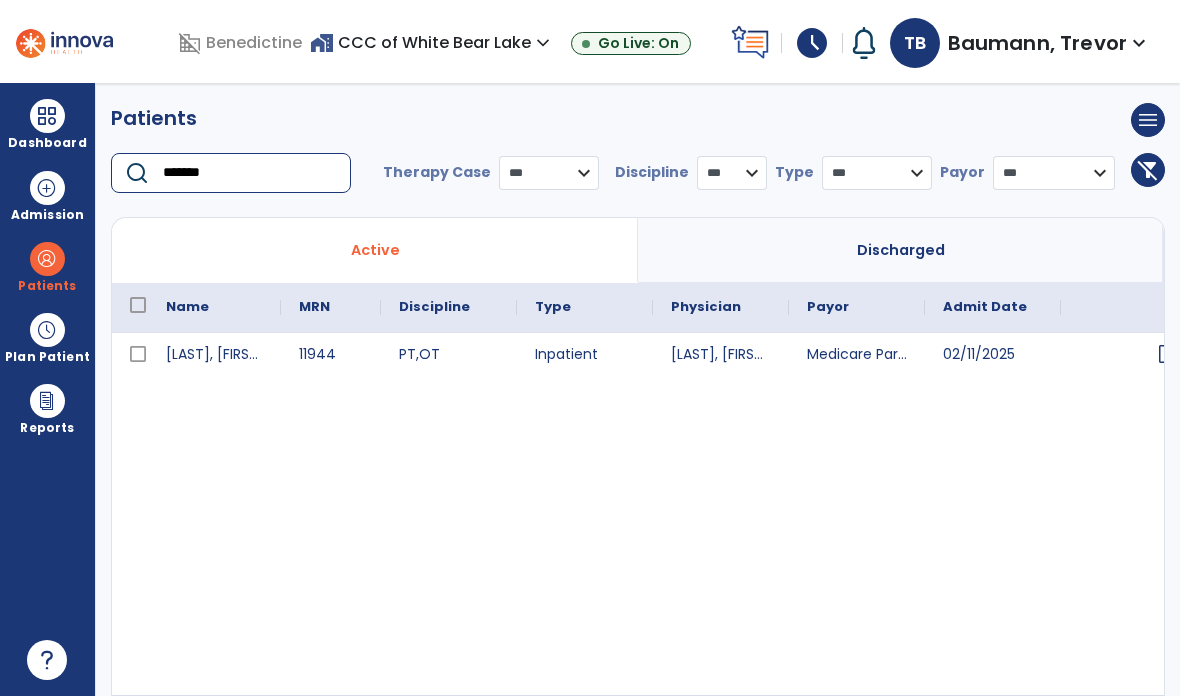 click on "open_in_new" at bounding box center [1168, 354] 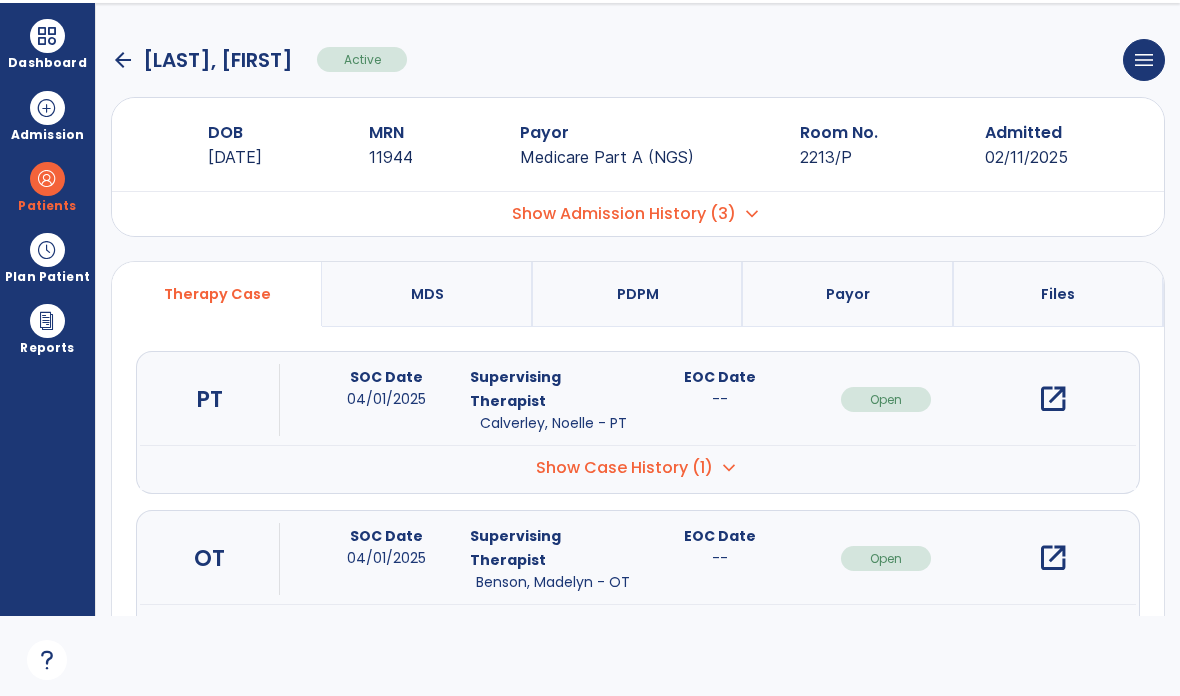 click on "open_in_new" at bounding box center (1053, 399) 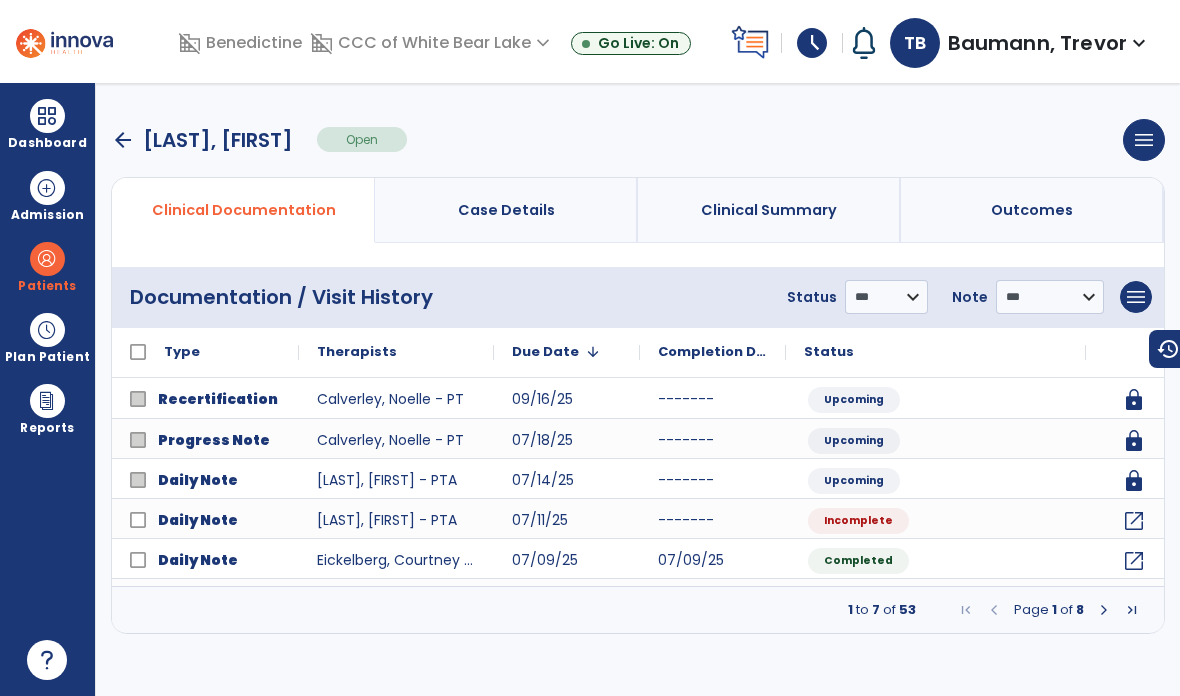 click on "menu" at bounding box center (1136, 297) 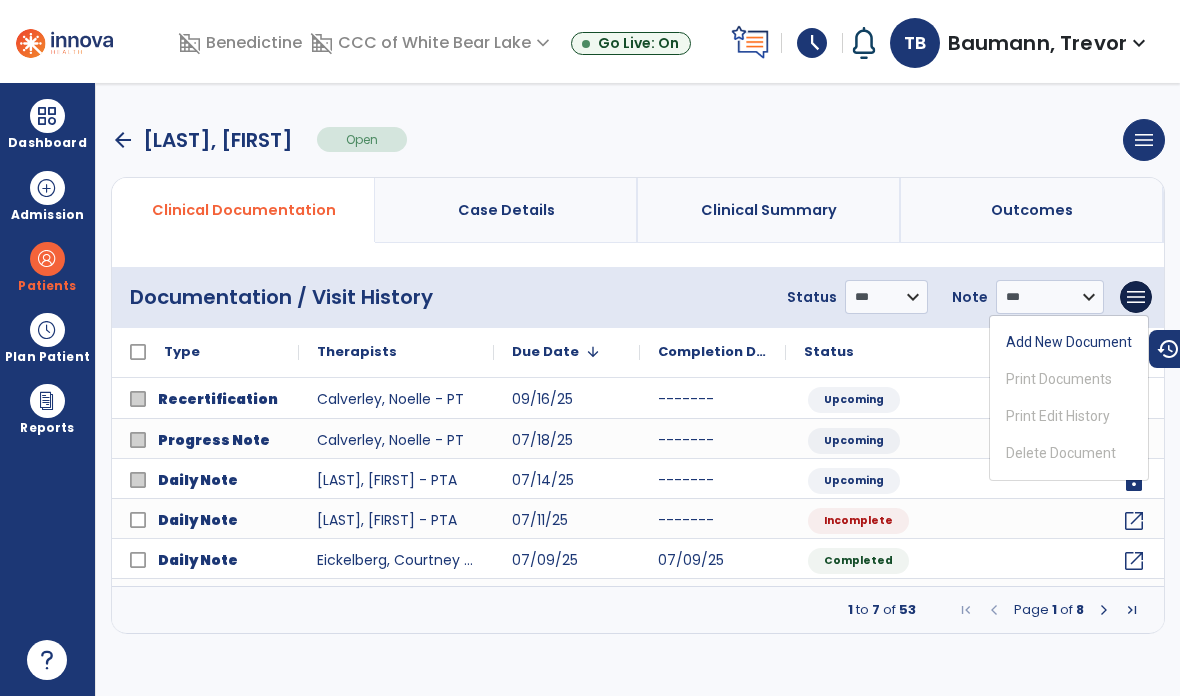 click on "Add New Document" at bounding box center (1069, 342) 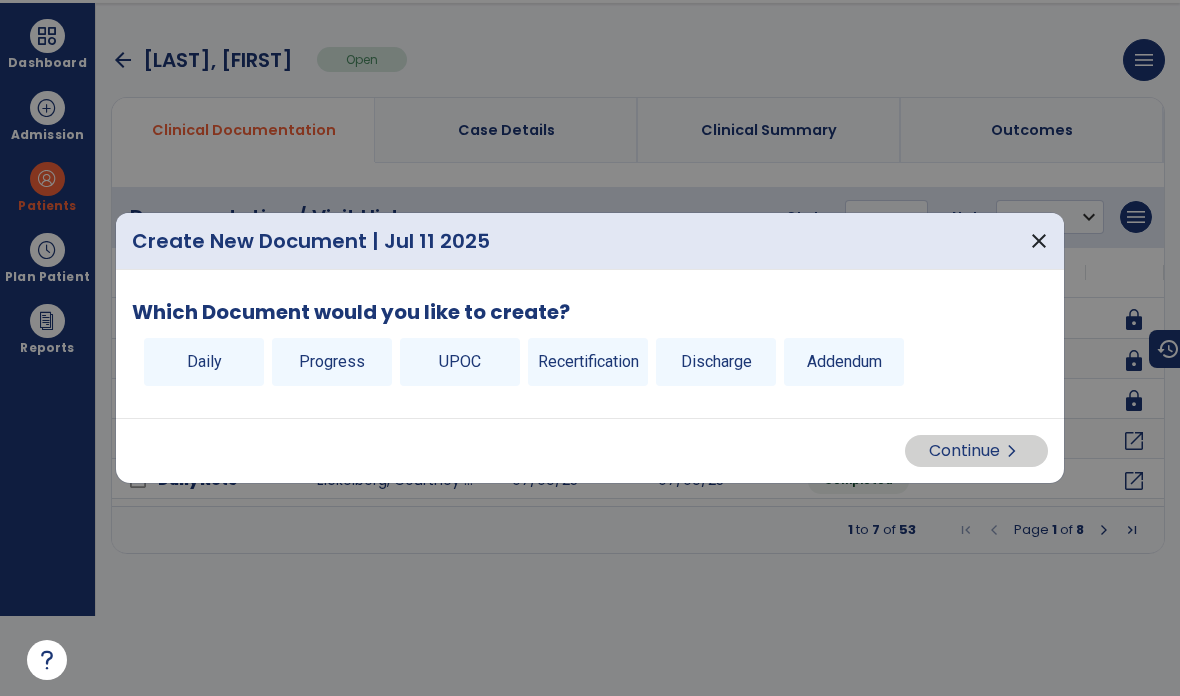 scroll, scrollTop: 0, scrollLeft: 0, axis: both 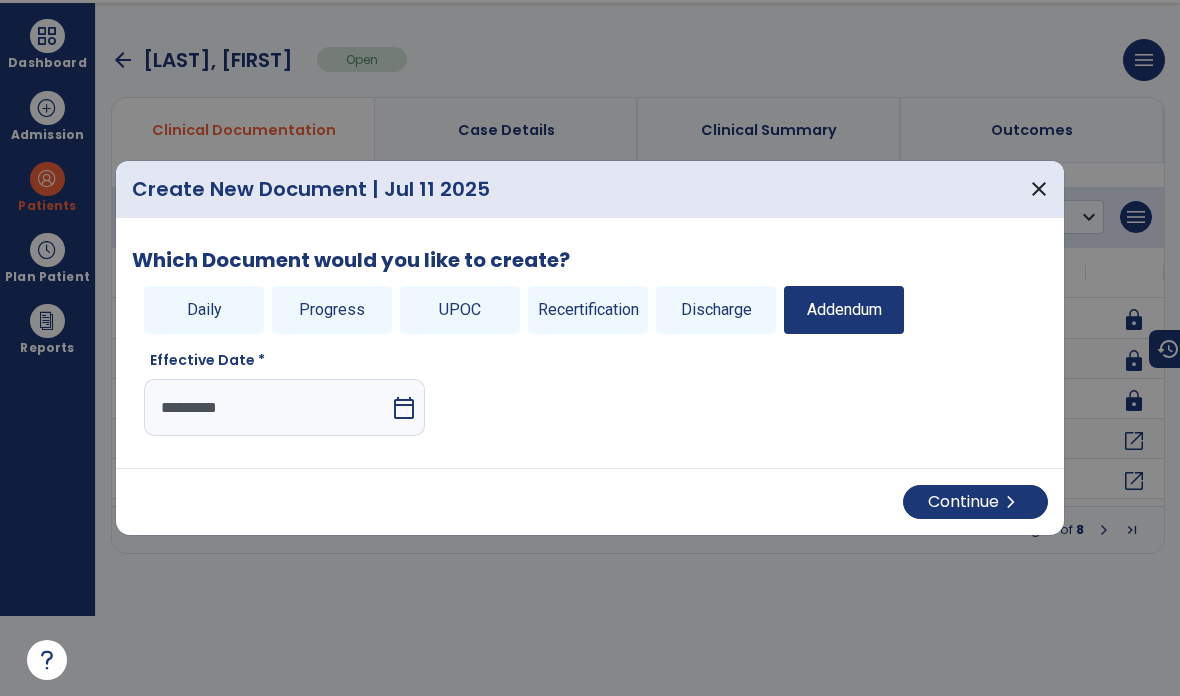 click on "Continue   chevron_right" at bounding box center [975, 502] 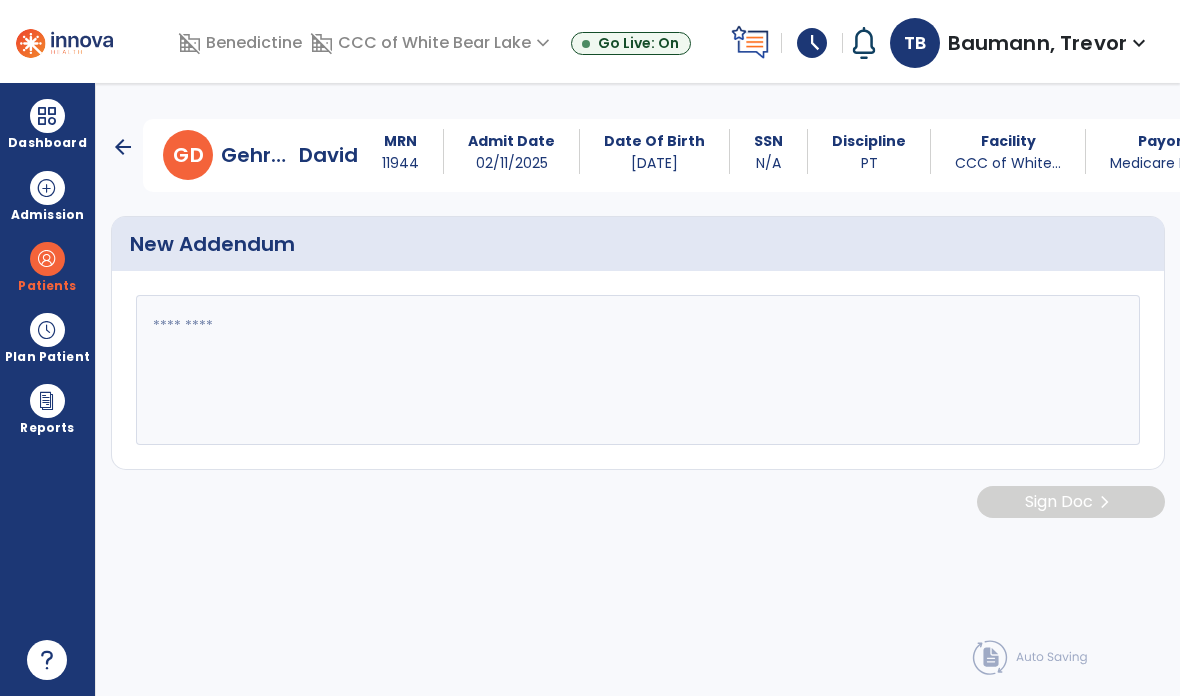 scroll, scrollTop: 80, scrollLeft: 0, axis: vertical 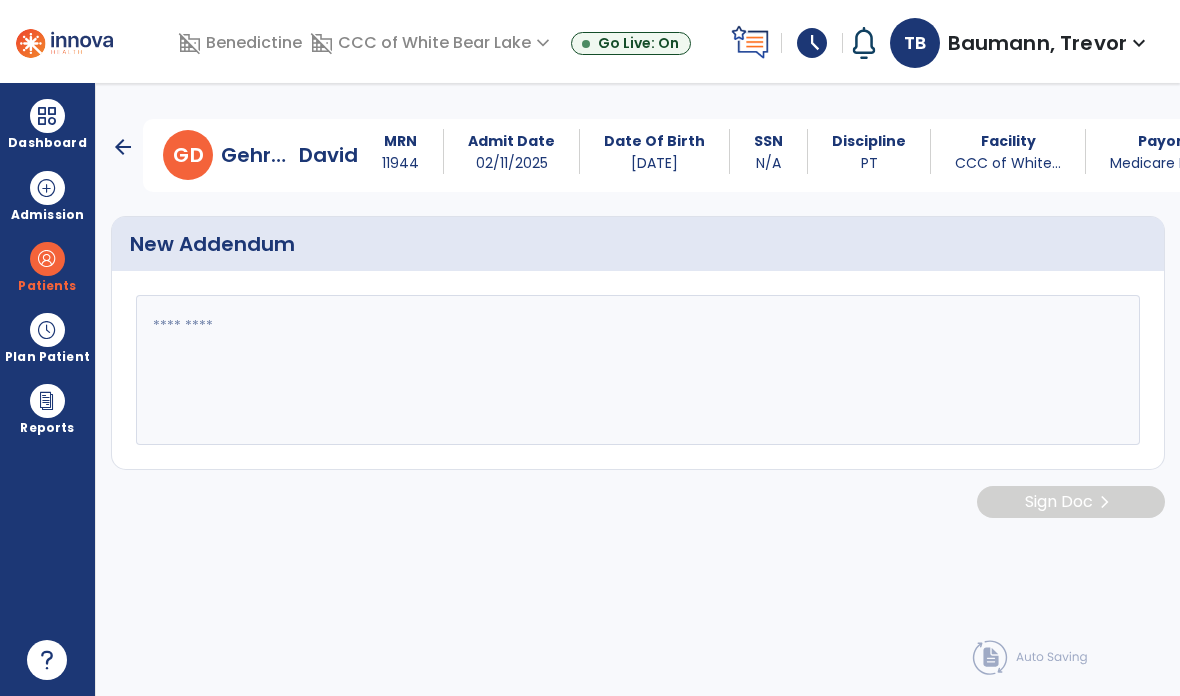 click 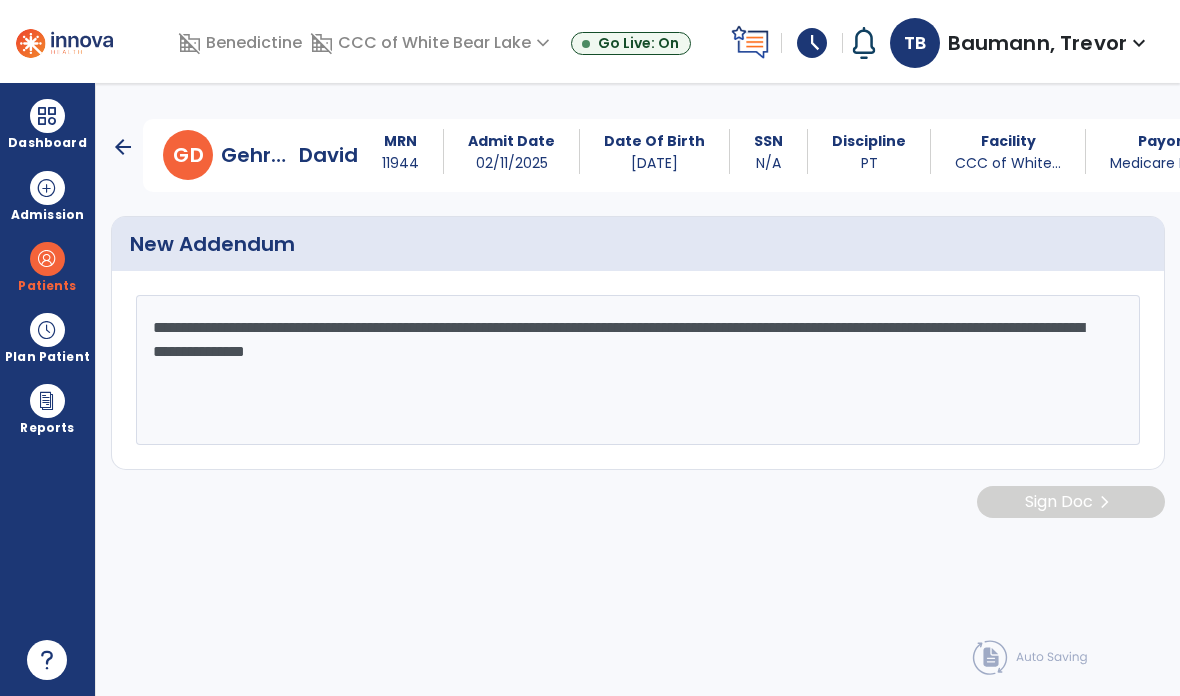 click on "**********" 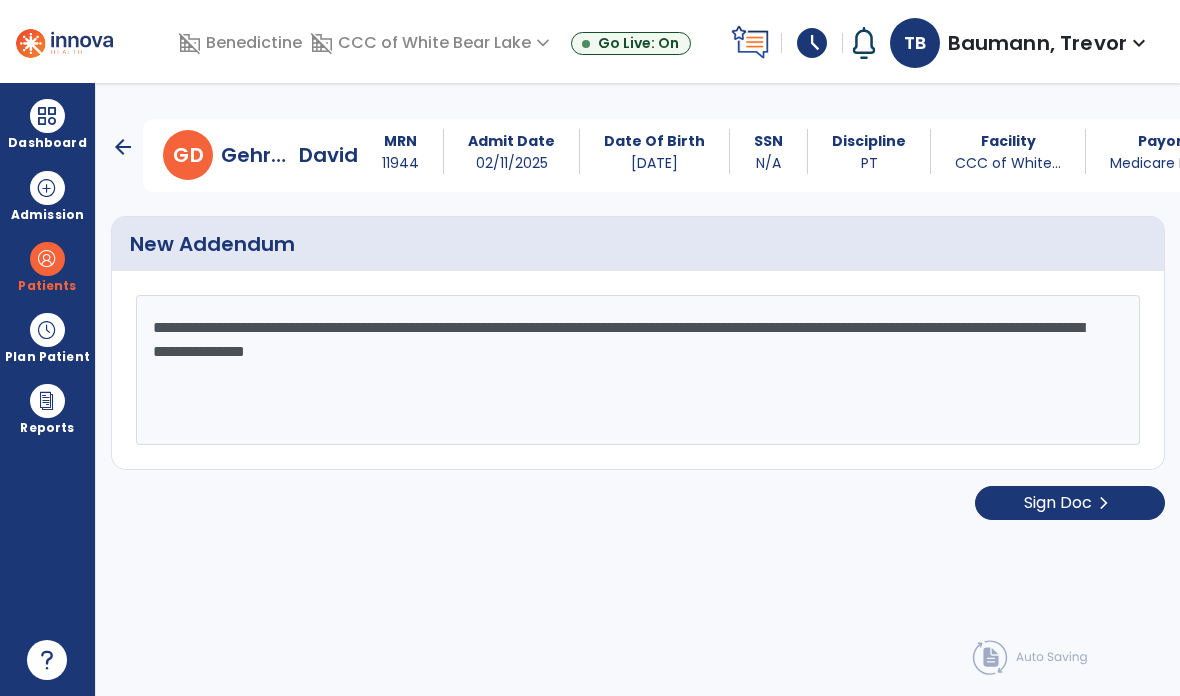 type on "**********" 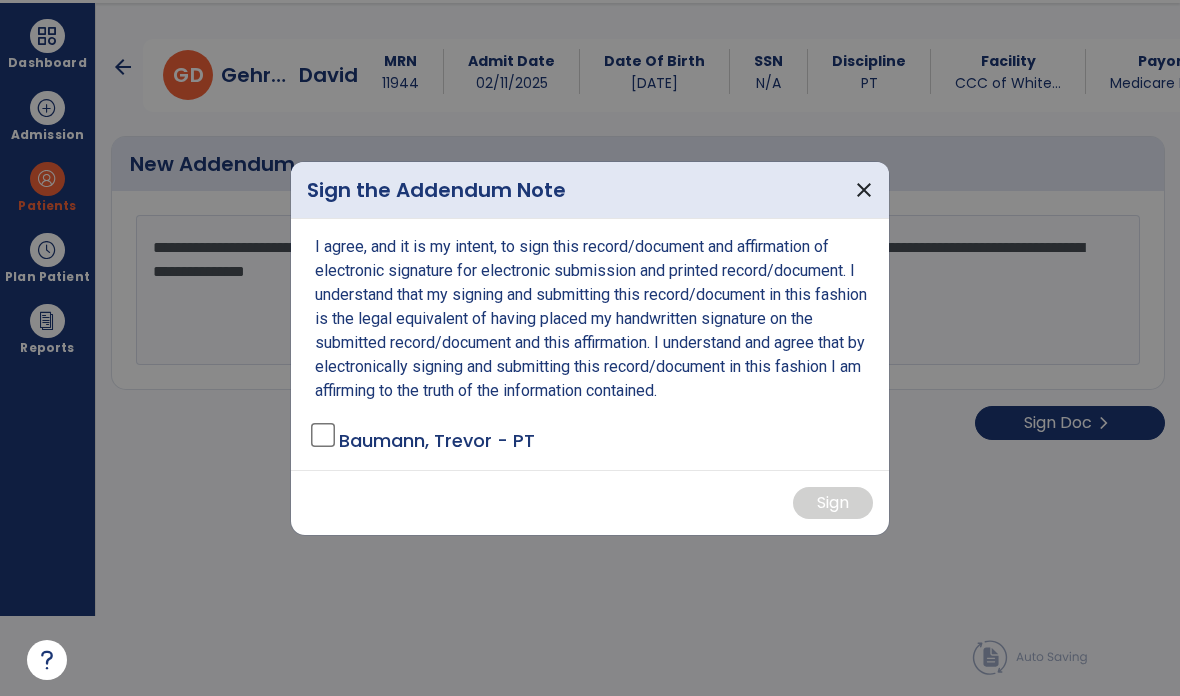 click on "I agree, and it is my intent, to sign this record/document and affirmation of electronic signature for electronic submission and printed record/document. I understand that my signing and submitting this record/document in this fashion is the legal equivalent of having placed my handwritten signature on the submitted record/document and this affirmation. I understand and agree that by electronically signing and submitting this record/document in this fashion I am affirming to the truth of the information contained." at bounding box center [592, 319] 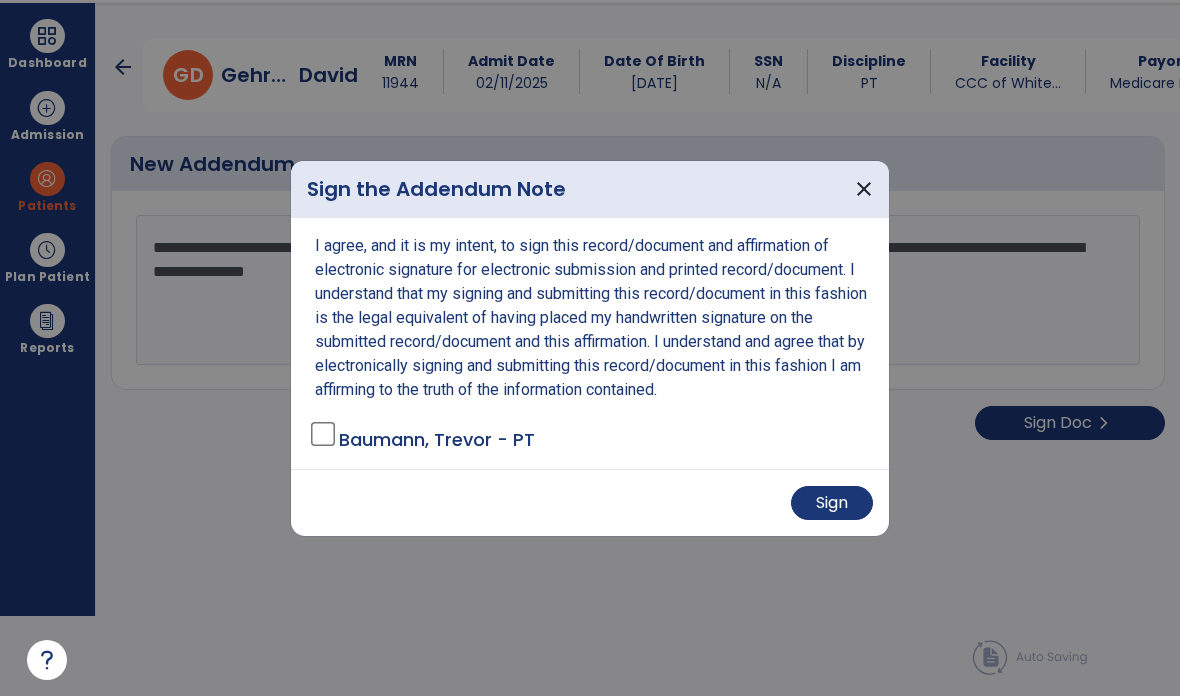 click on "Sign" at bounding box center (832, 503) 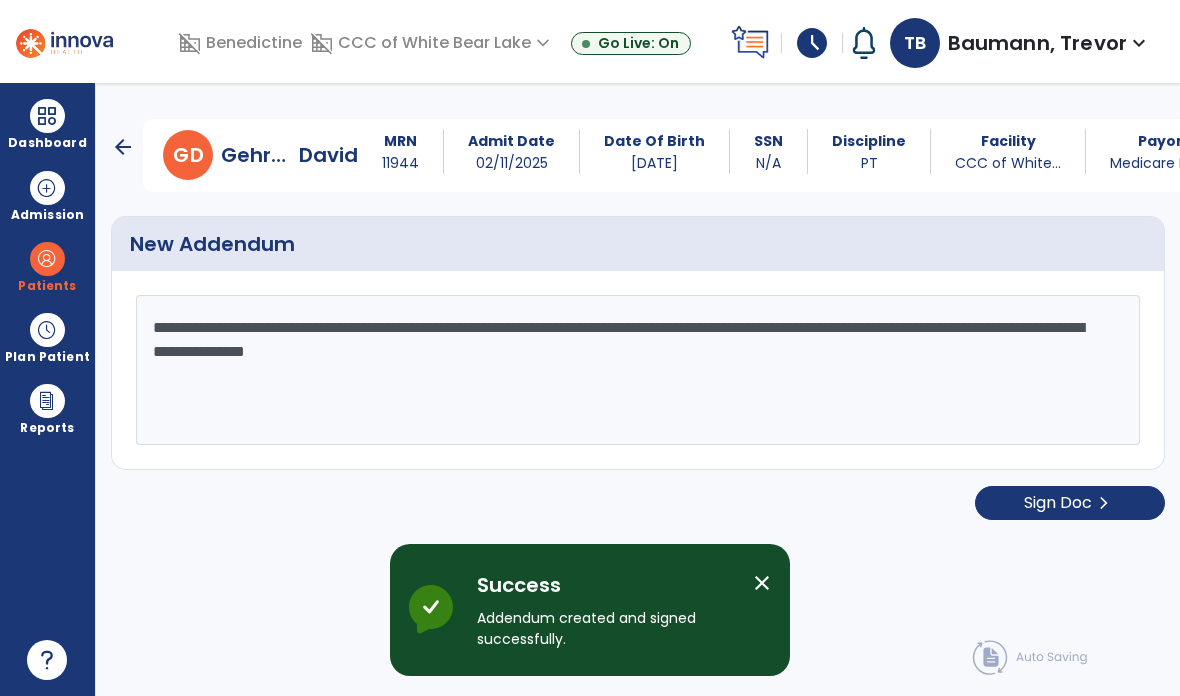 scroll, scrollTop: 80, scrollLeft: 0, axis: vertical 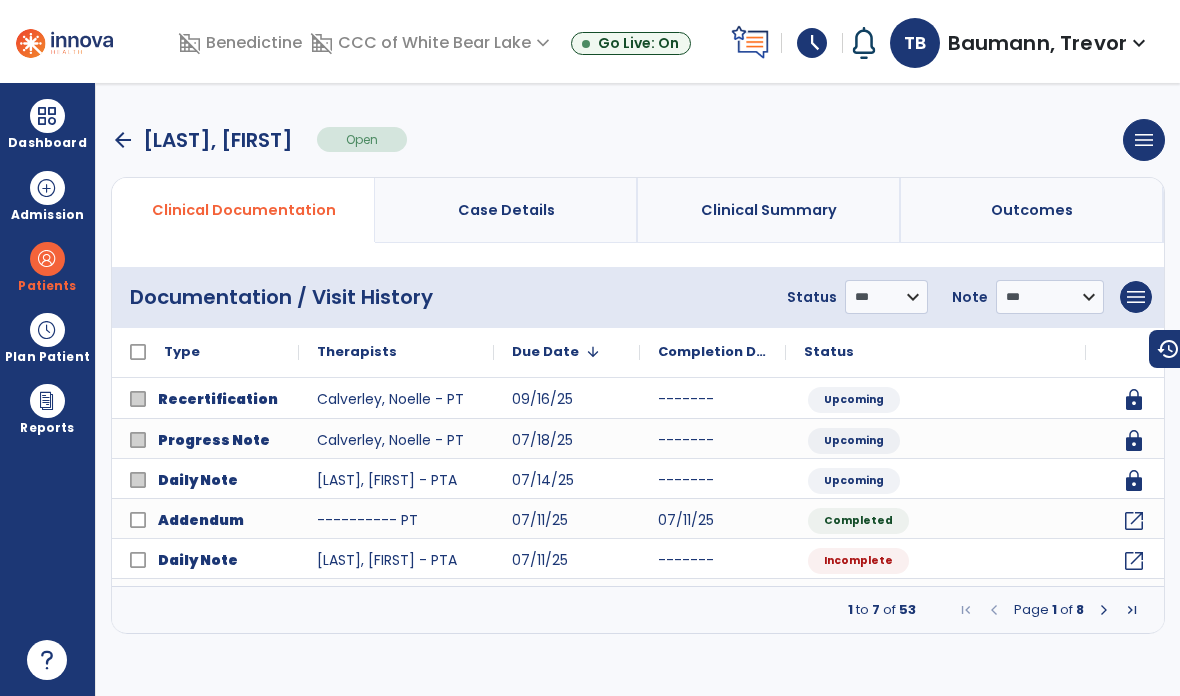click on "arrow_back" at bounding box center (123, 140) 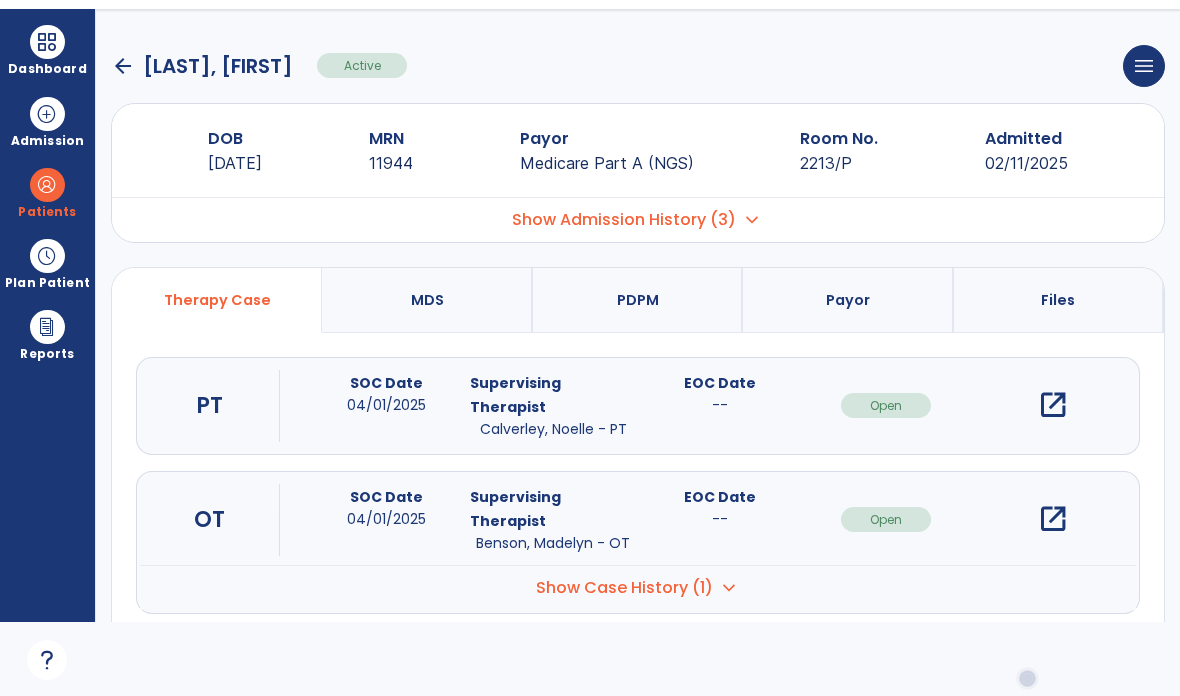click at bounding box center [47, 42] 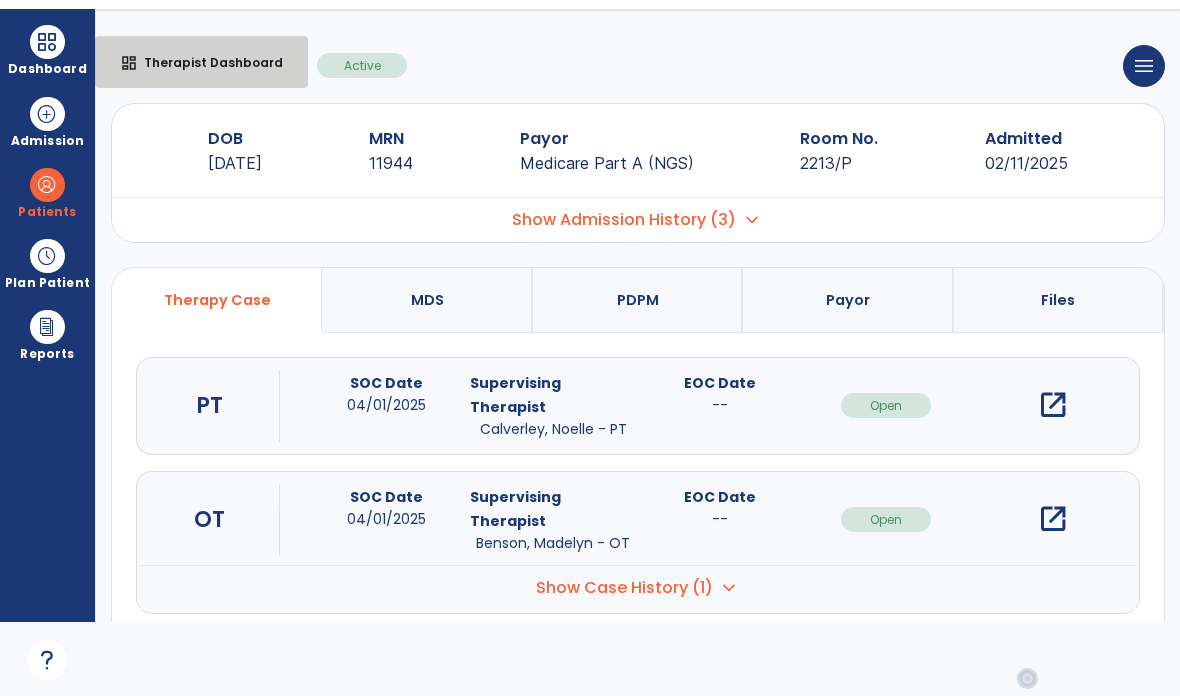 click on "Therapist Dashboard" at bounding box center (205, 62) 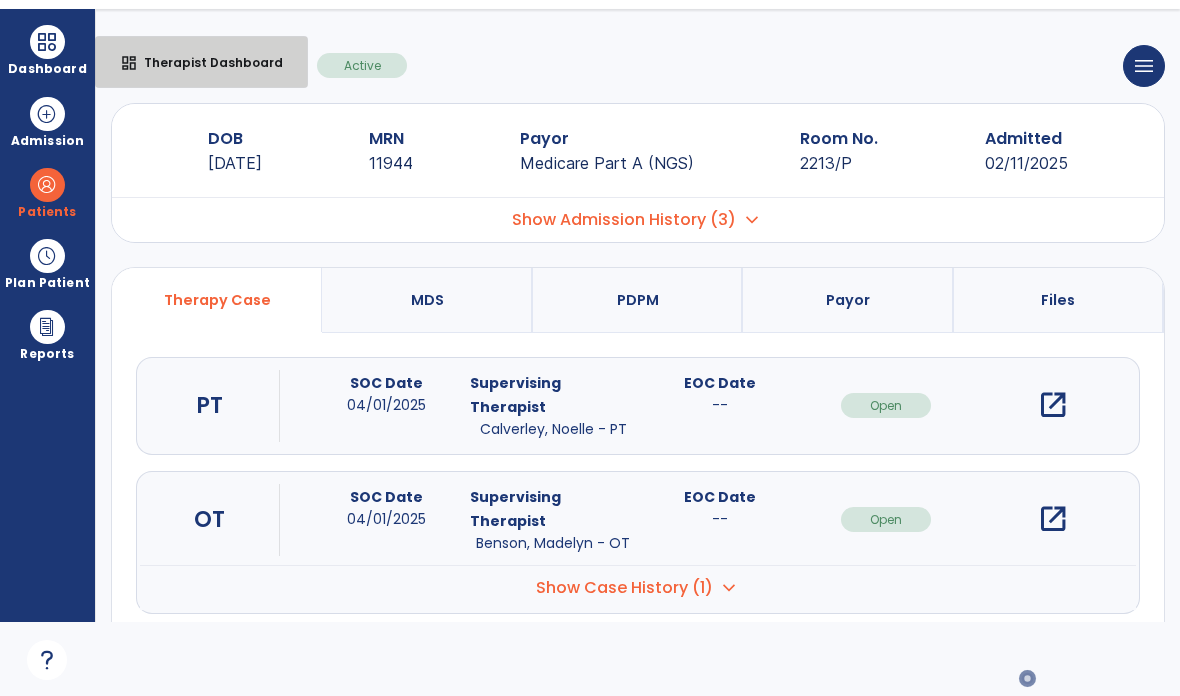 select on "****" 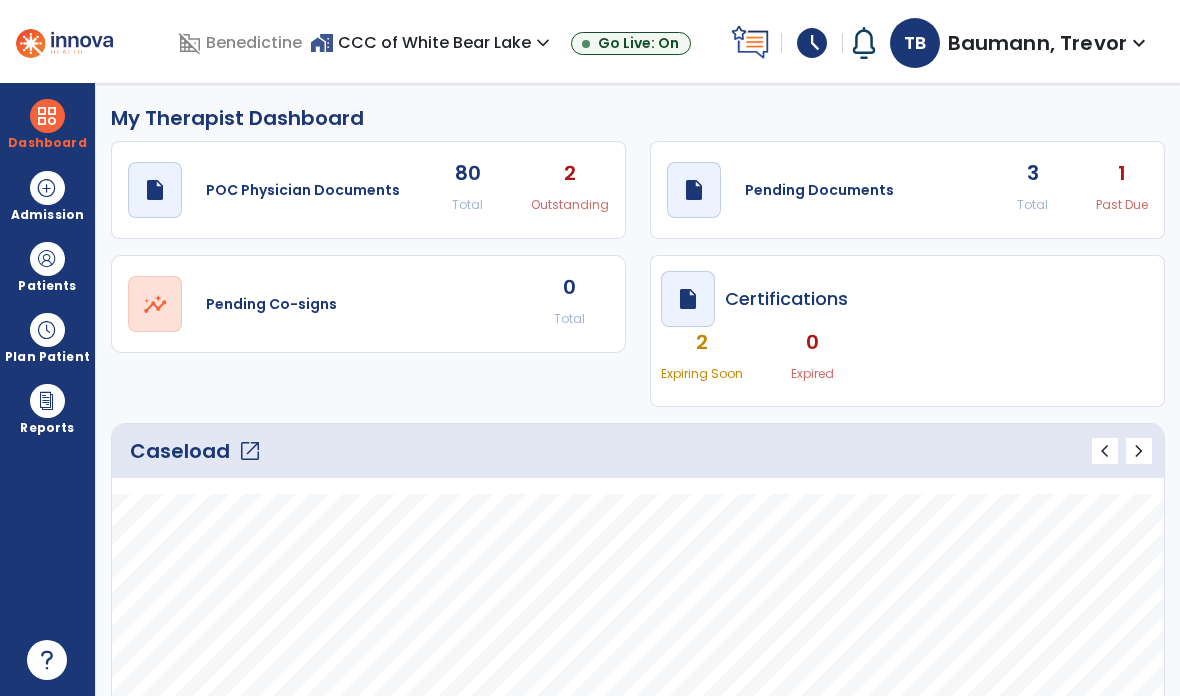 click on "open_in_new" 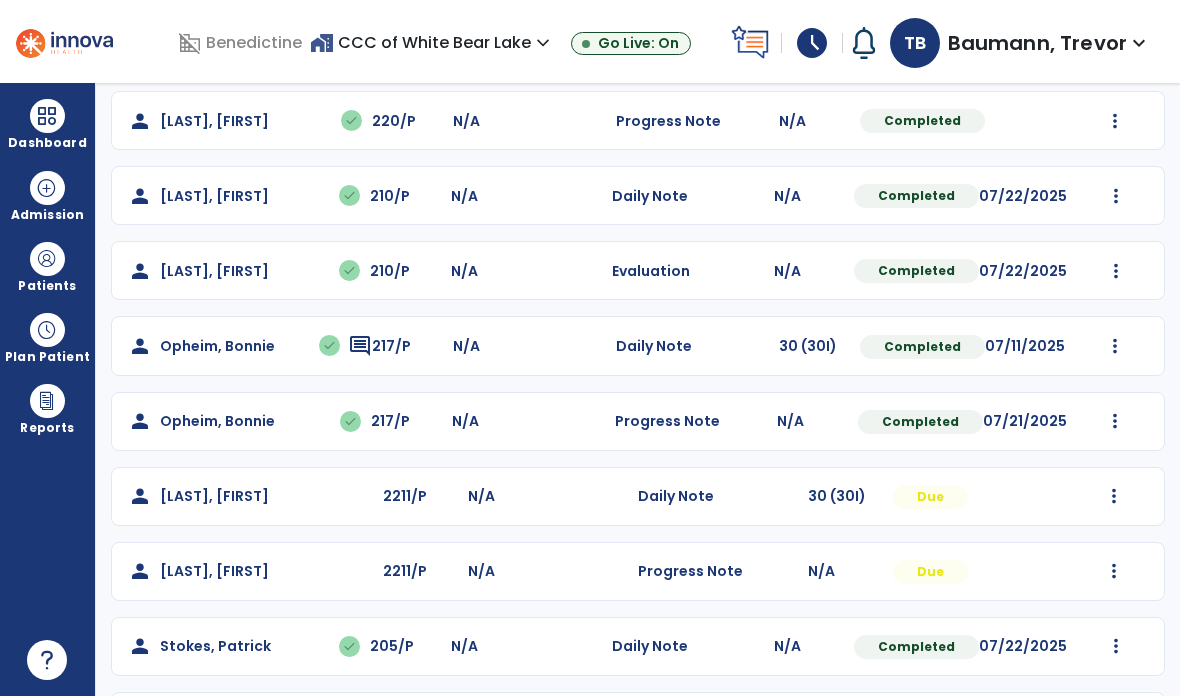 scroll, scrollTop: 563, scrollLeft: 0, axis: vertical 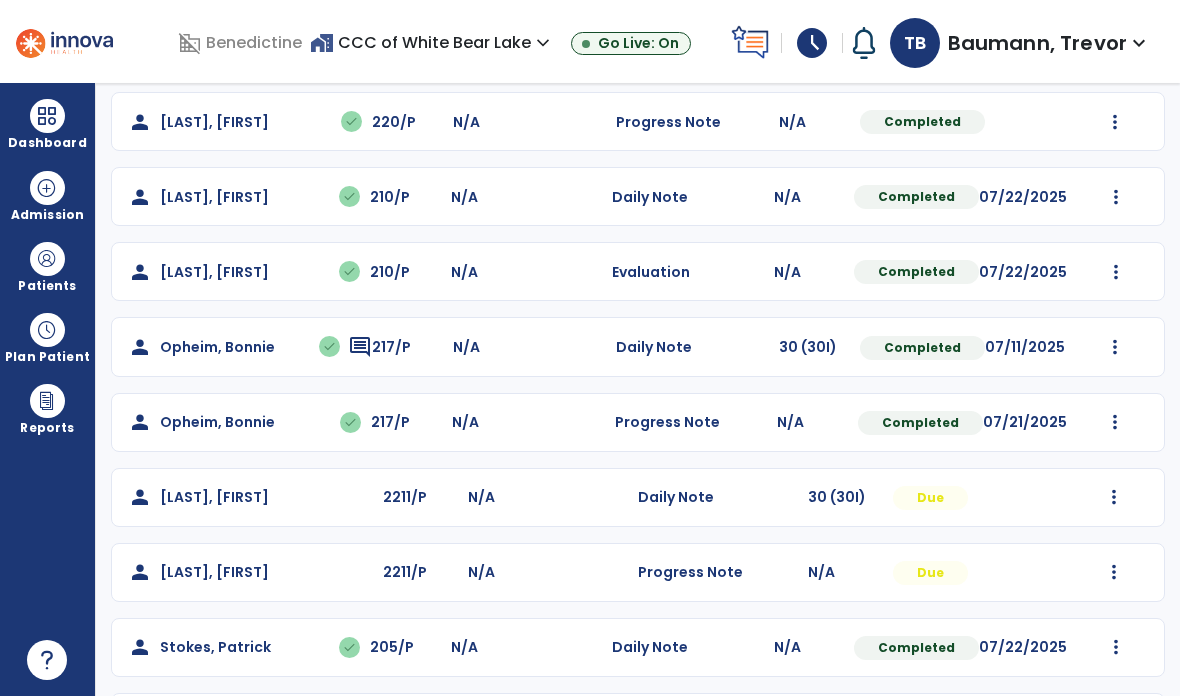 click at bounding box center (1115, -251) 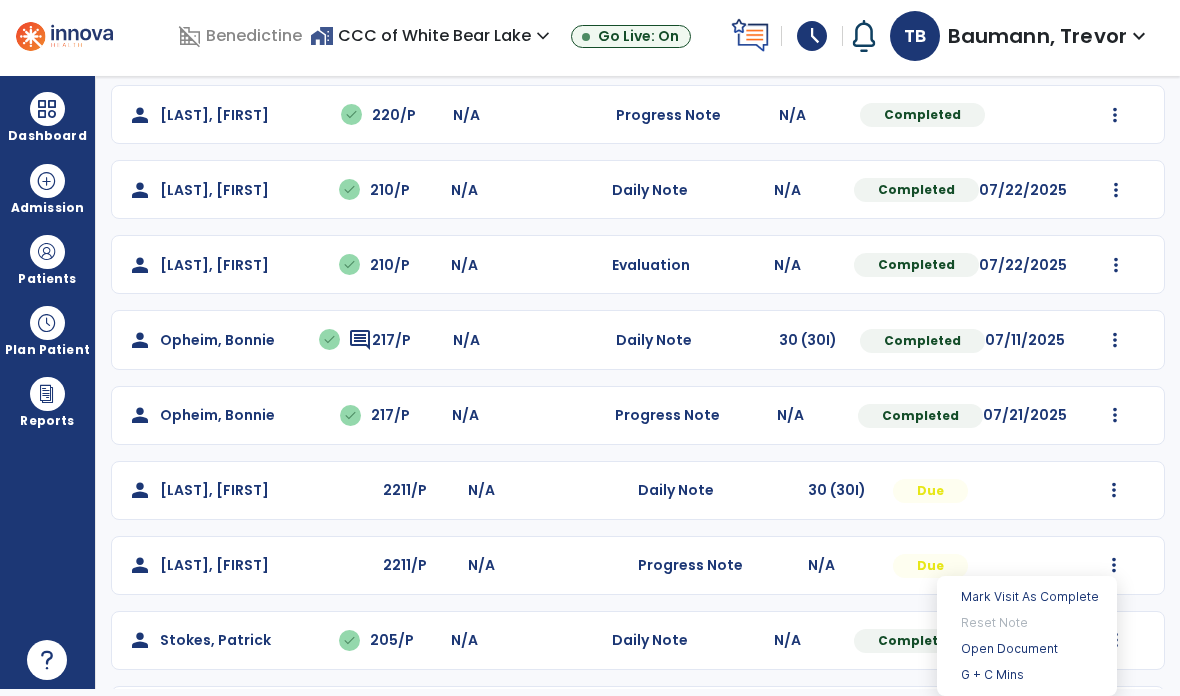 click on "Open Document" at bounding box center (1027, 649) 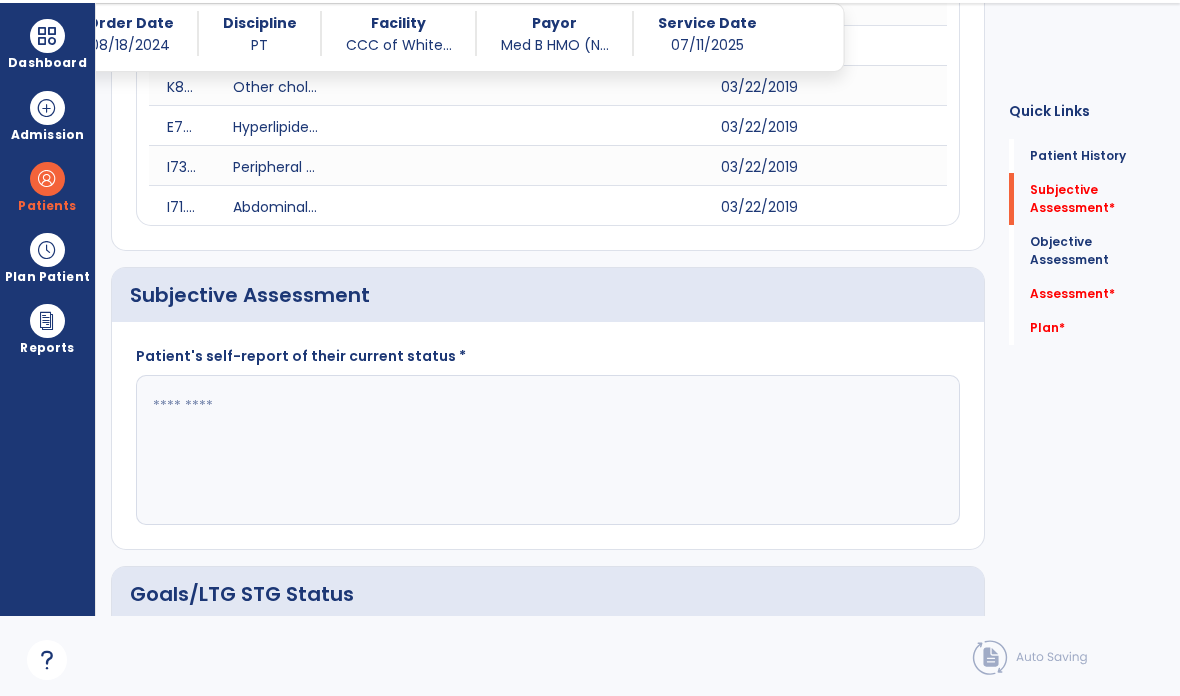 scroll, scrollTop: 1404, scrollLeft: 0, axis: vertical 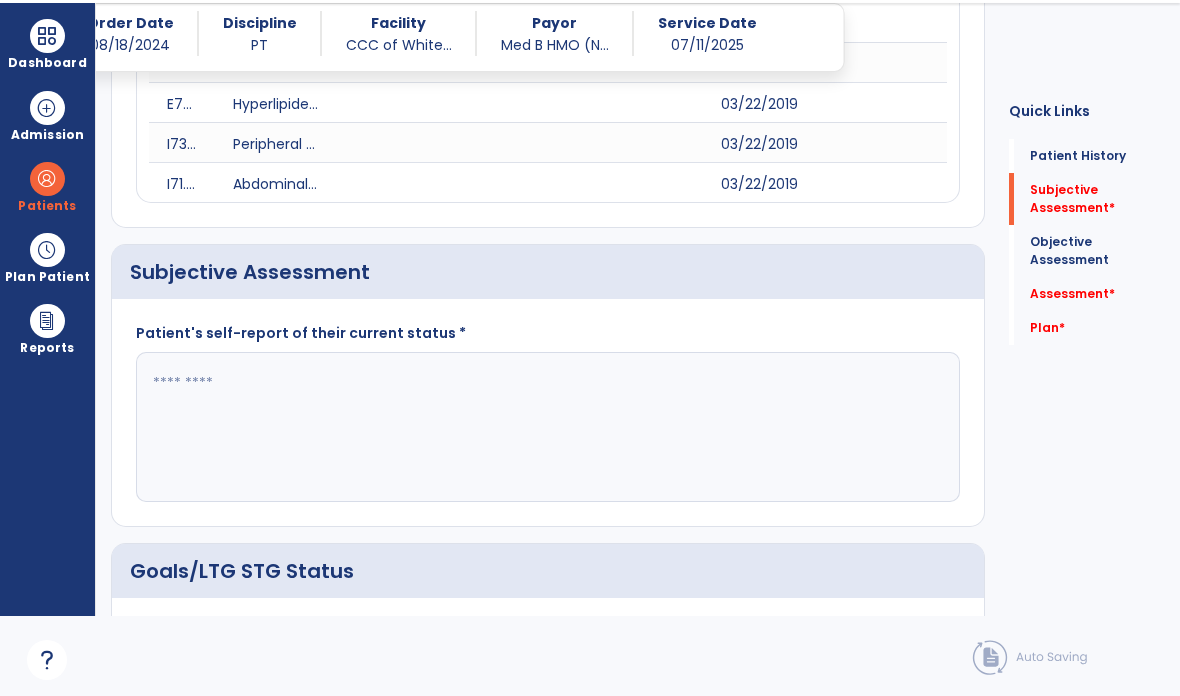 click 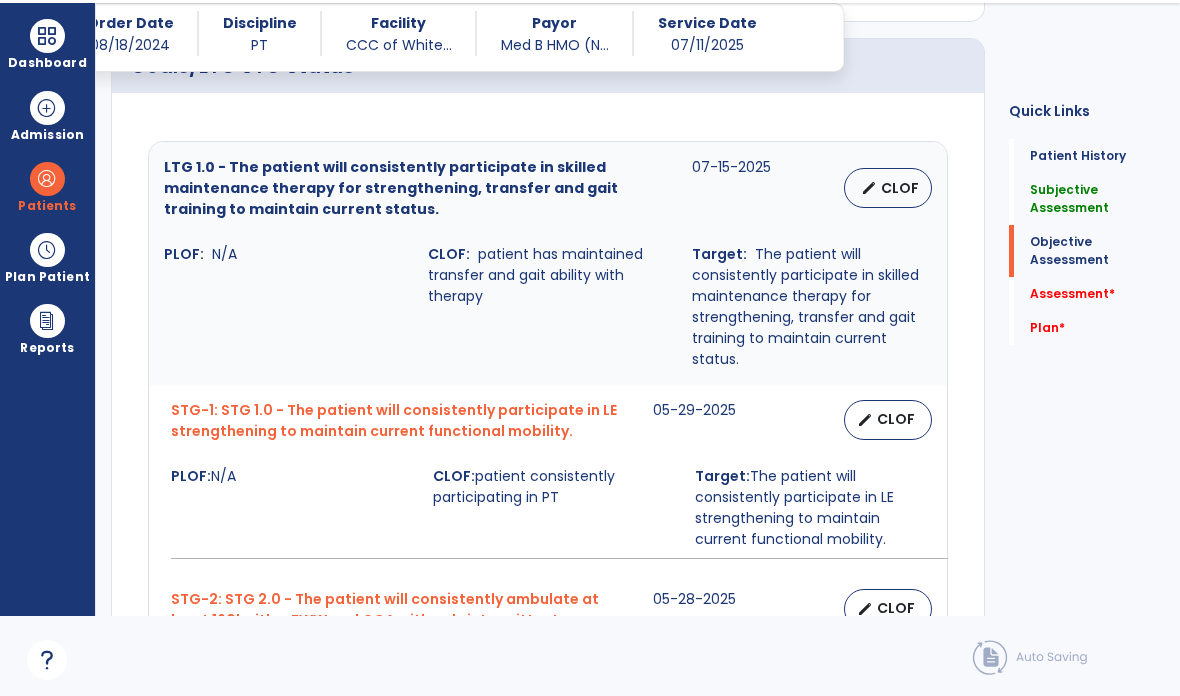 scroll, scrollTop: 1909, scrollLeft: 0, axis: vertical 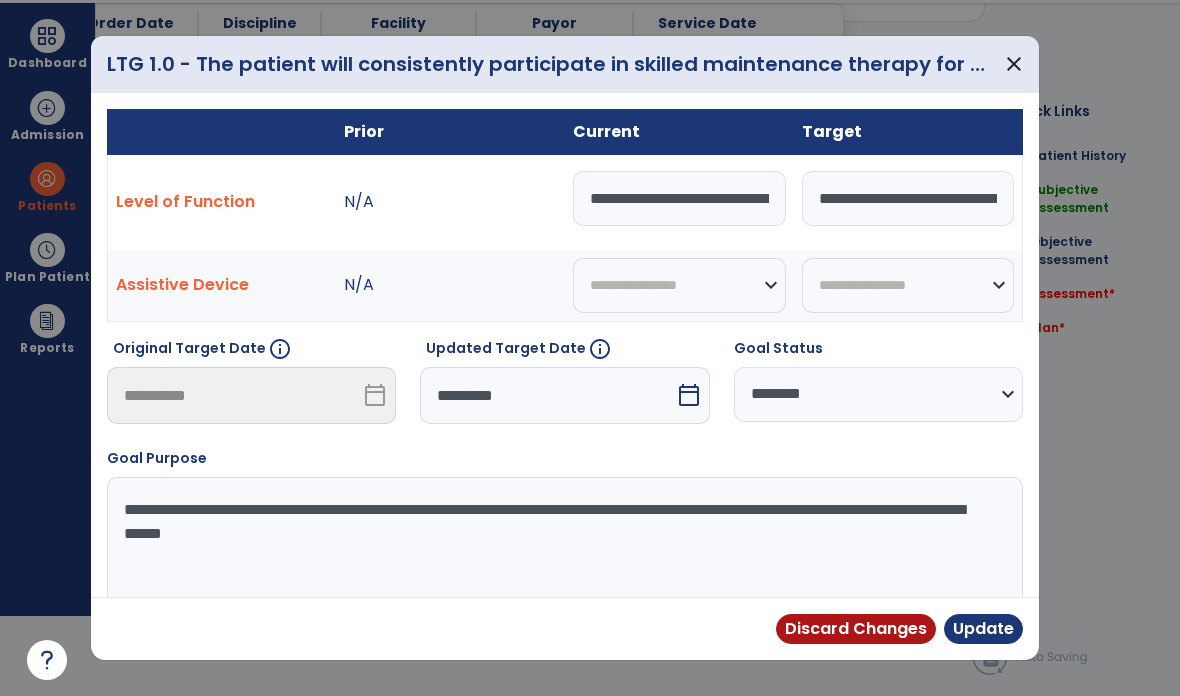 click on "*********" at bounding box center [547, 395] 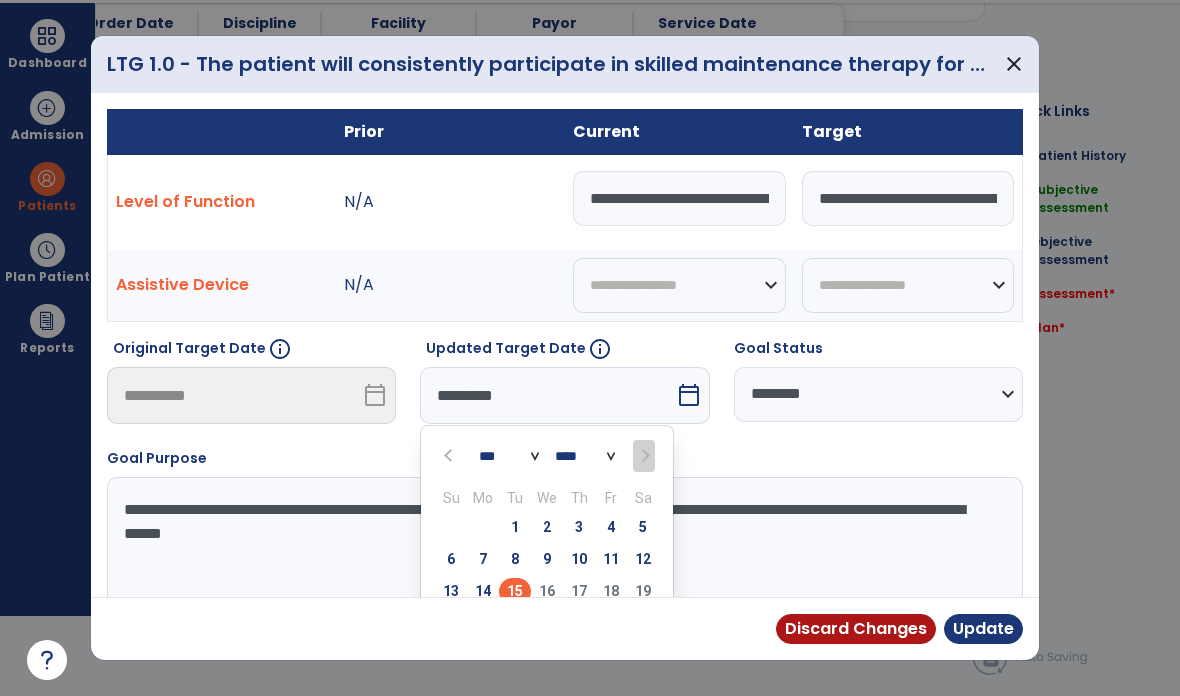 click on "**********" at bounding box center (565, 537) 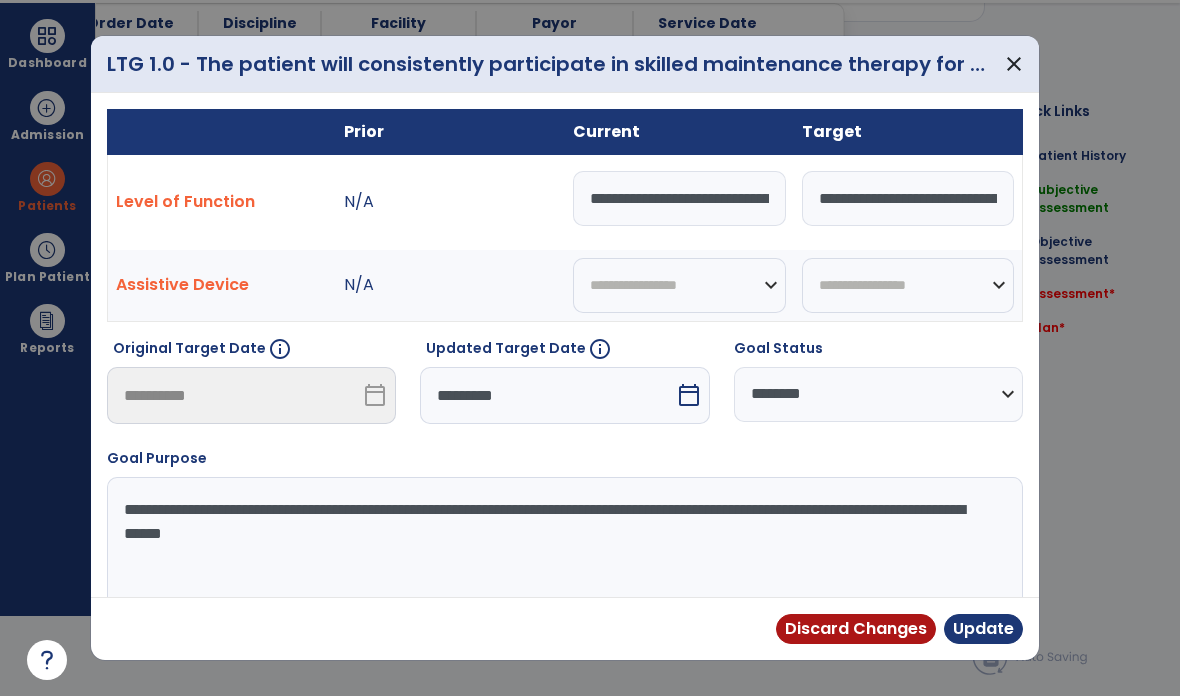 click on "close" at bounding box center (1014, 64) 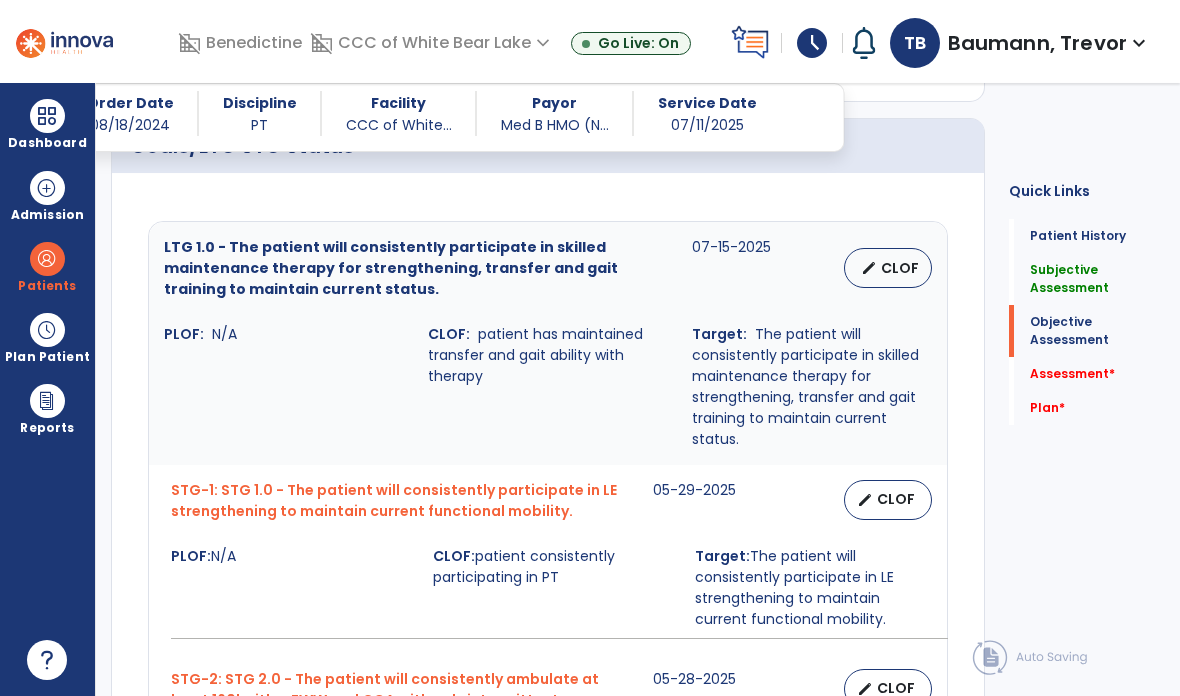 scroll, scrollTop: 80, scrollLeft: 0, axis: vertical 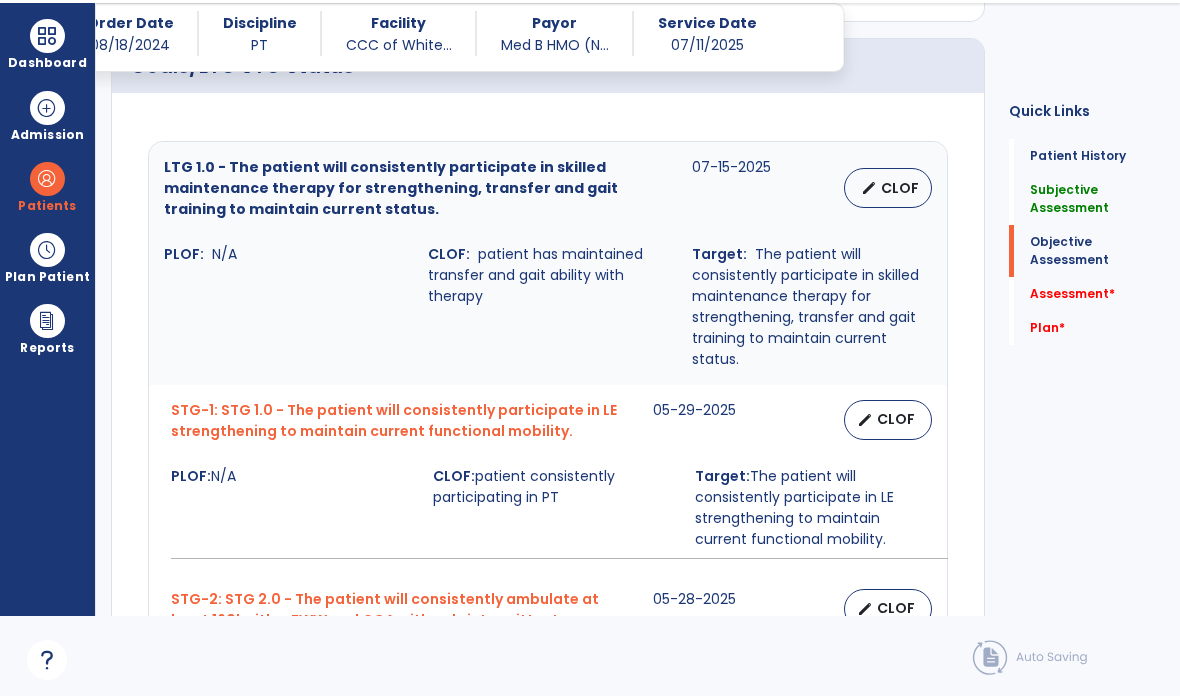 click on "CLOF" at bounding box center (900, 188) 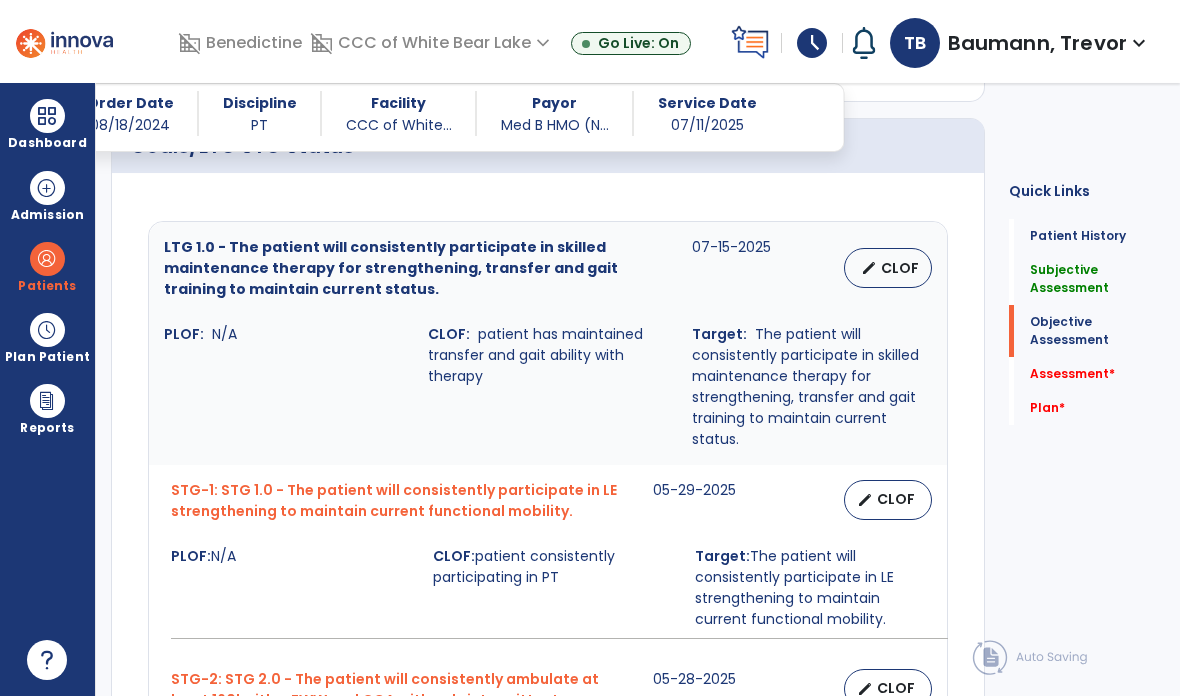 select on "********" 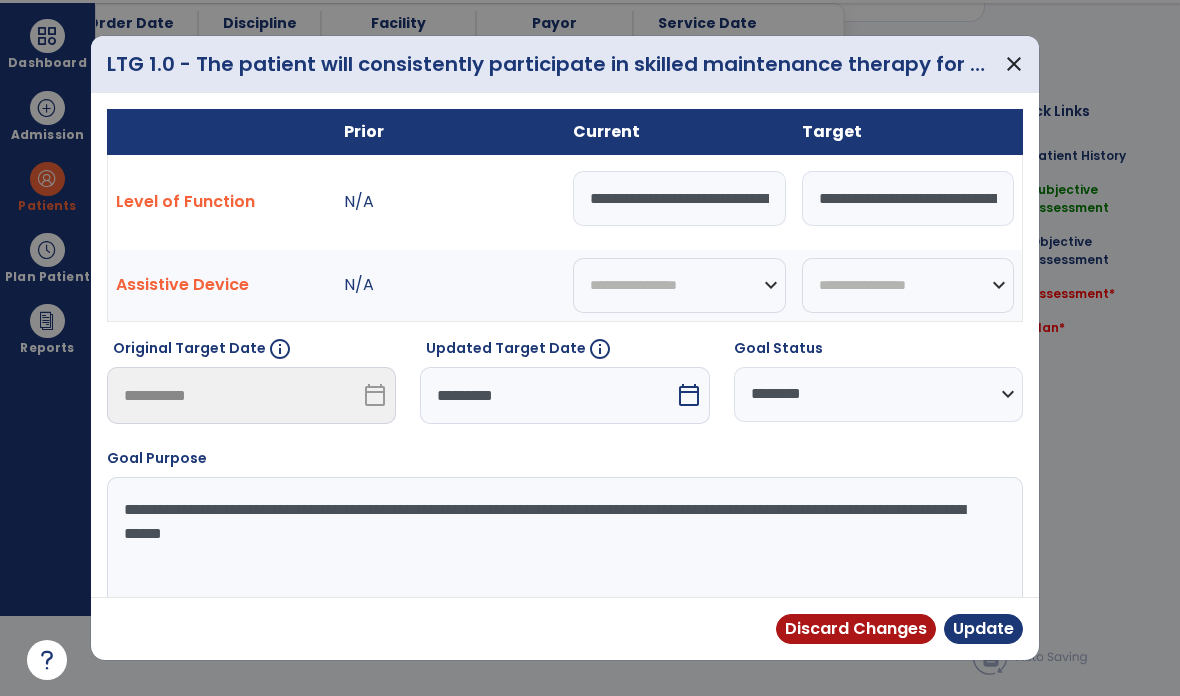 click on "*********" at bounding box center [547, 395] 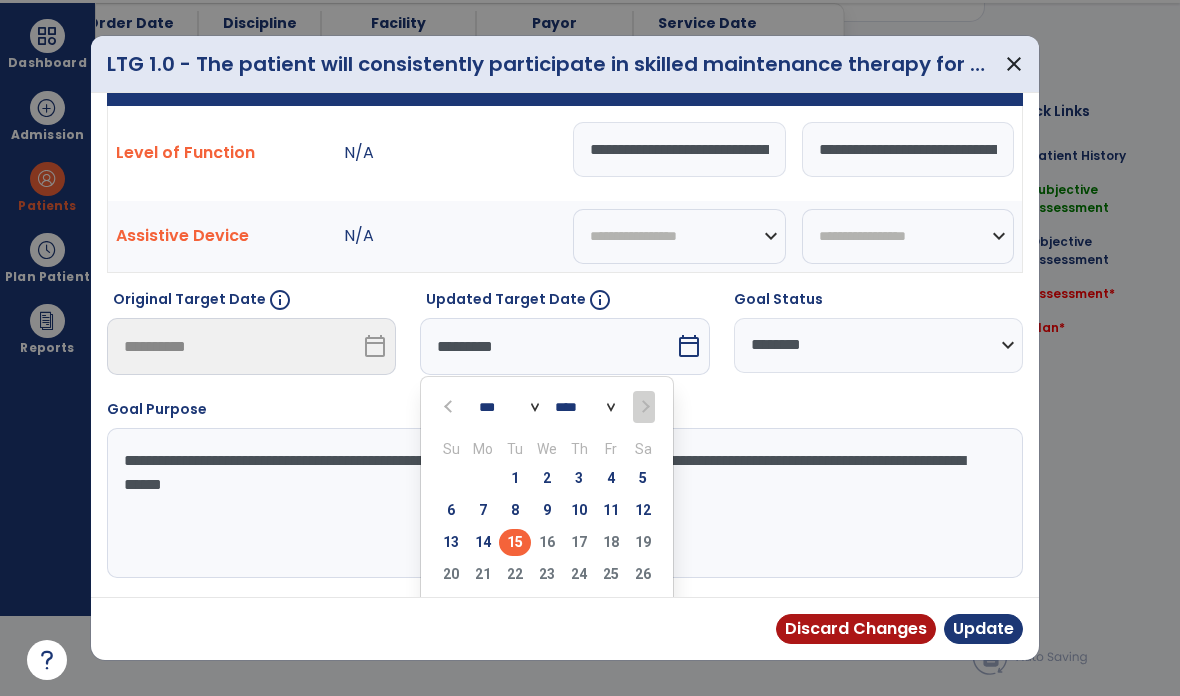 scroll, scrollTop: 76, scrollLeft: 0, axis: vertical 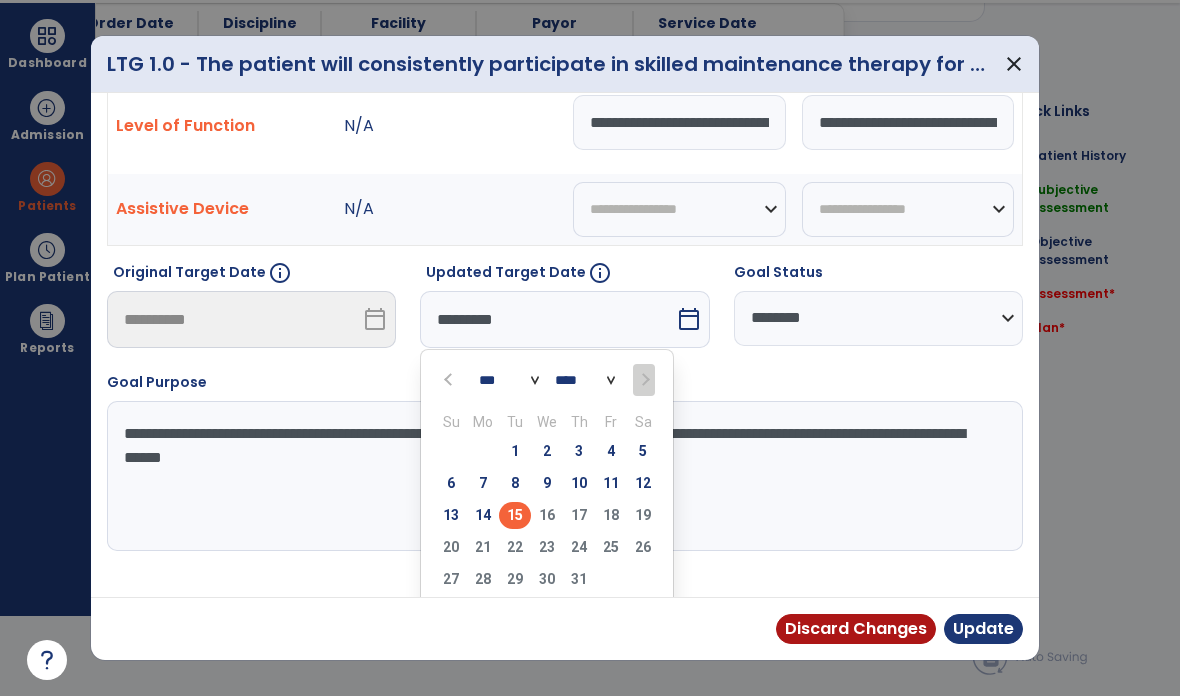 click on "20   21   22   23   24   25   26" at bounding box center (547, 550) 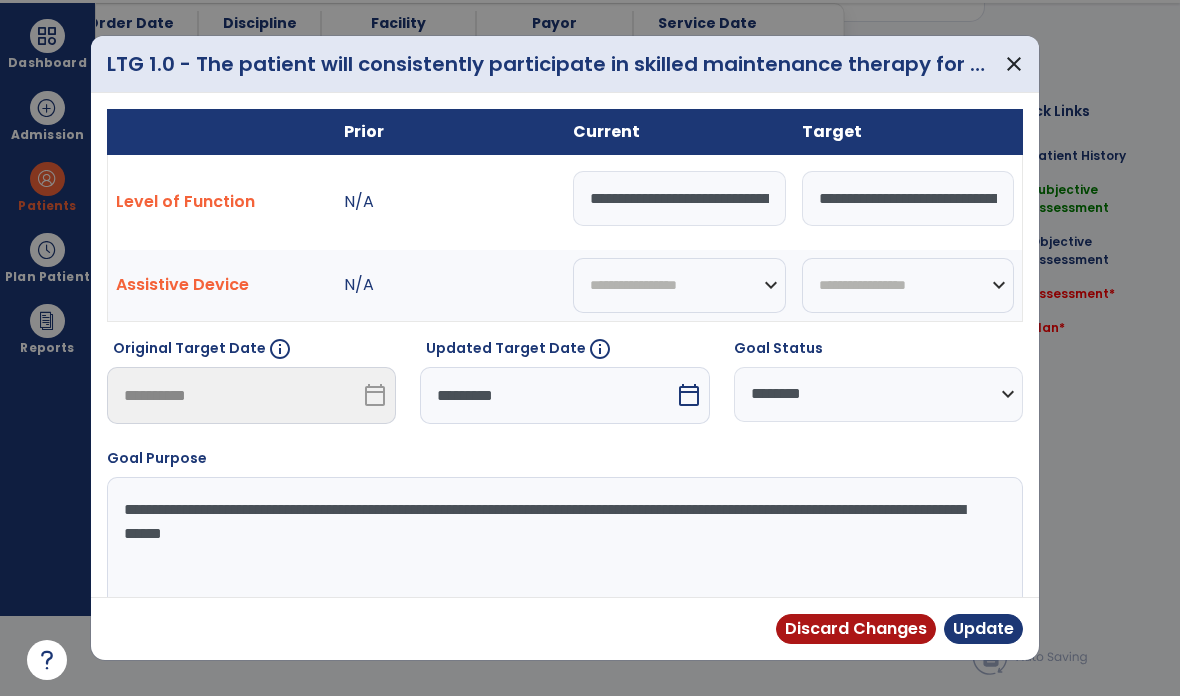 click on "close" at bounding box center [1014, 64] 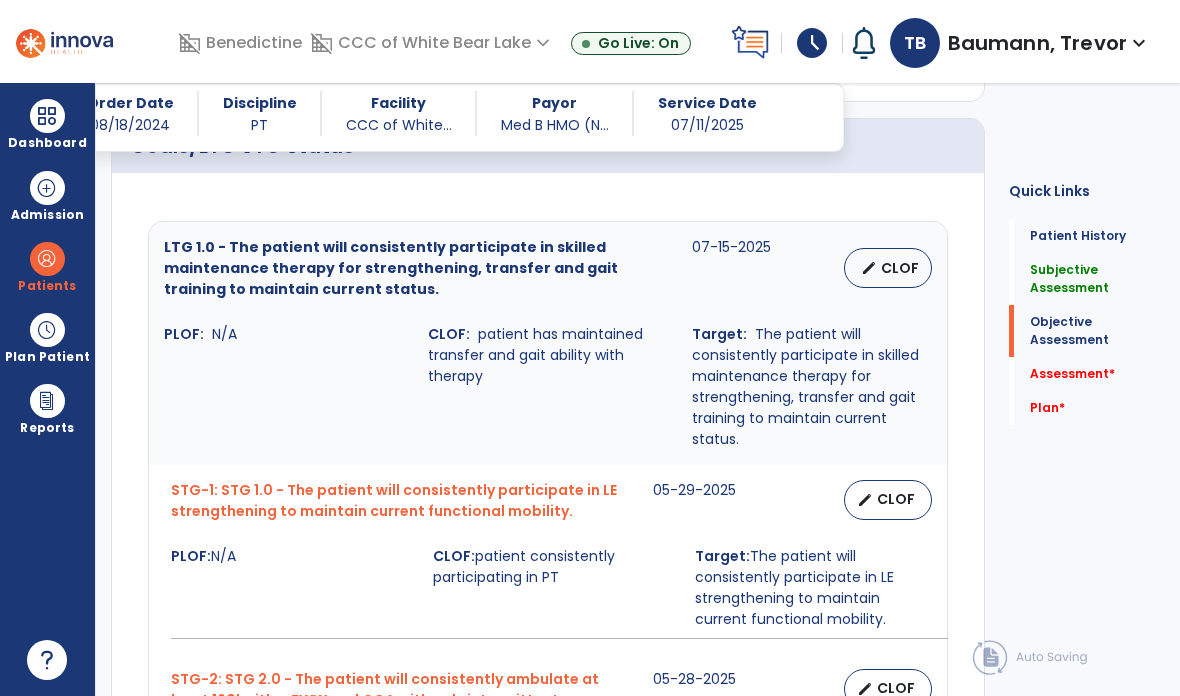 scroll, scrollTop: 80, scrollLeft: 0, axis: vertical 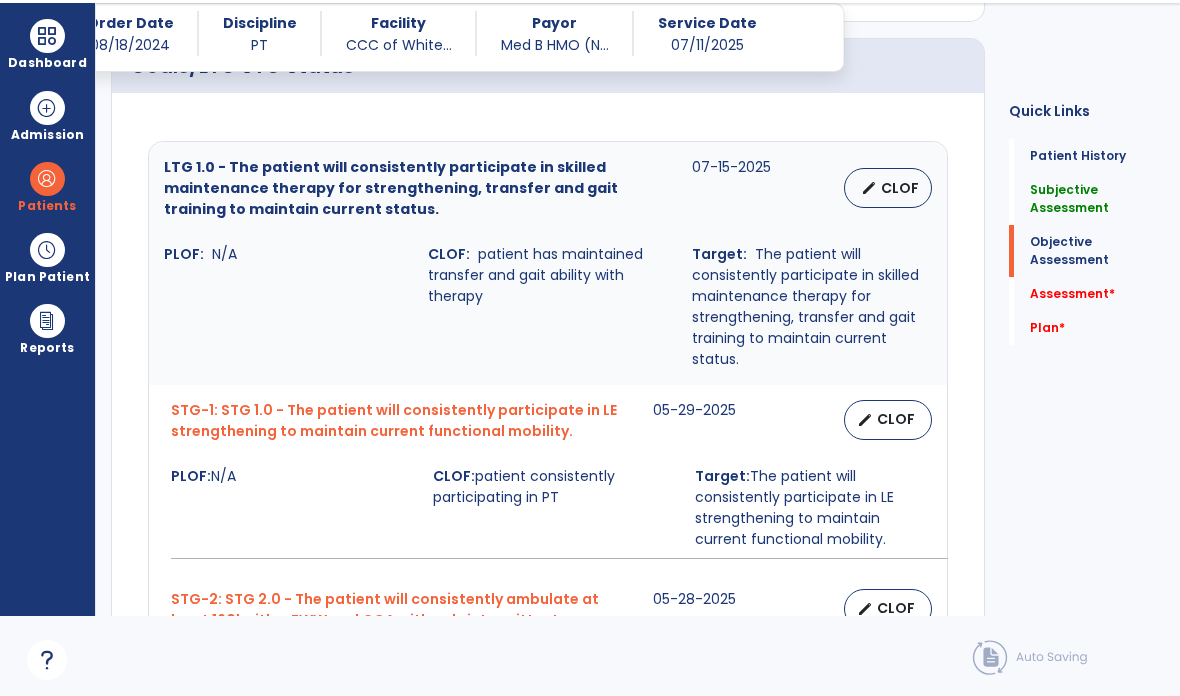 click on "edit   CLOF" at bounding box center (888, 420) 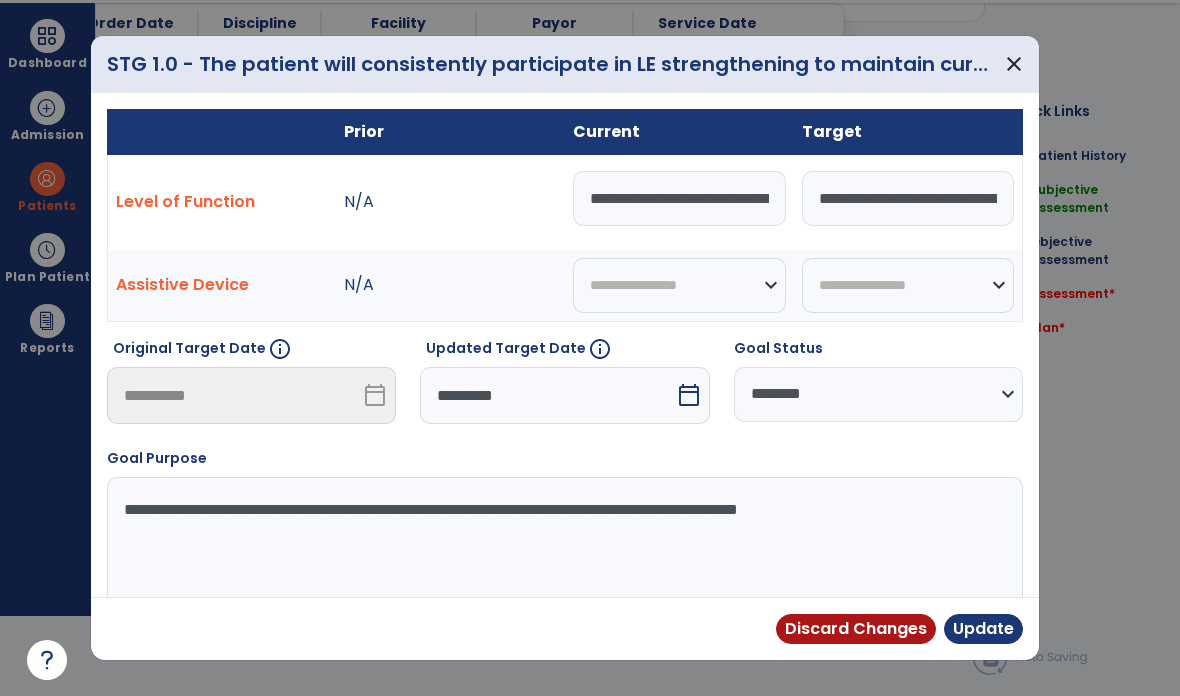 scroll, scrollTop: 0, scrollLeft: 0, axis: both 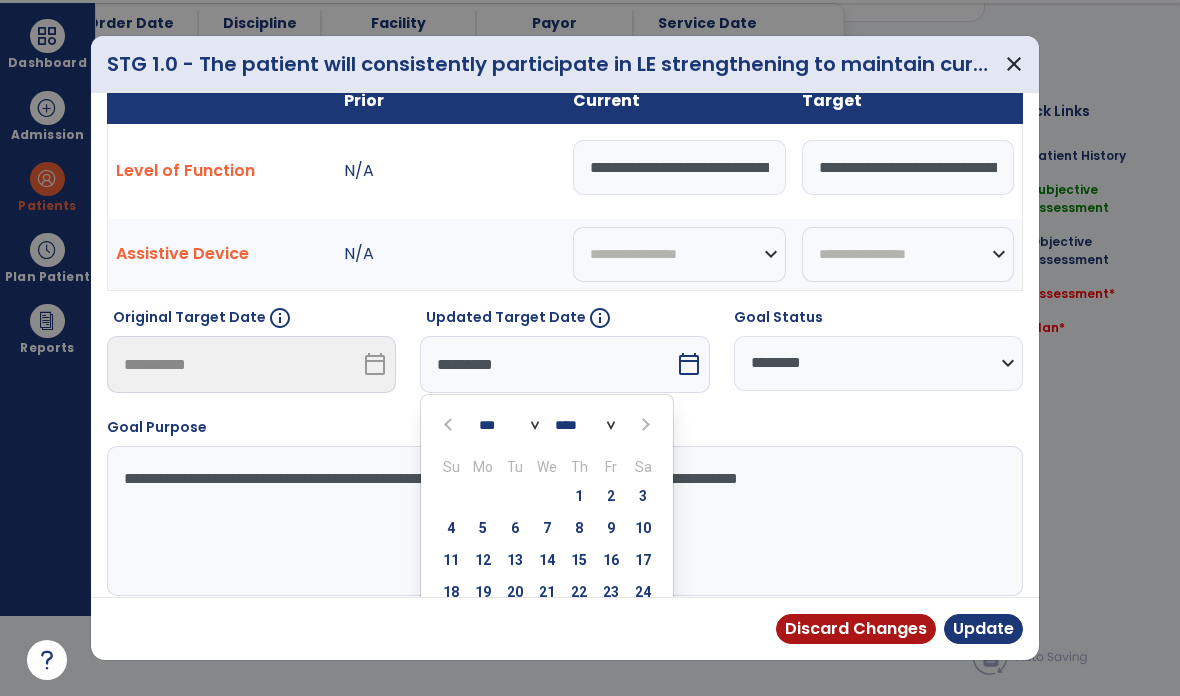 click at bounding box center (645, 425) 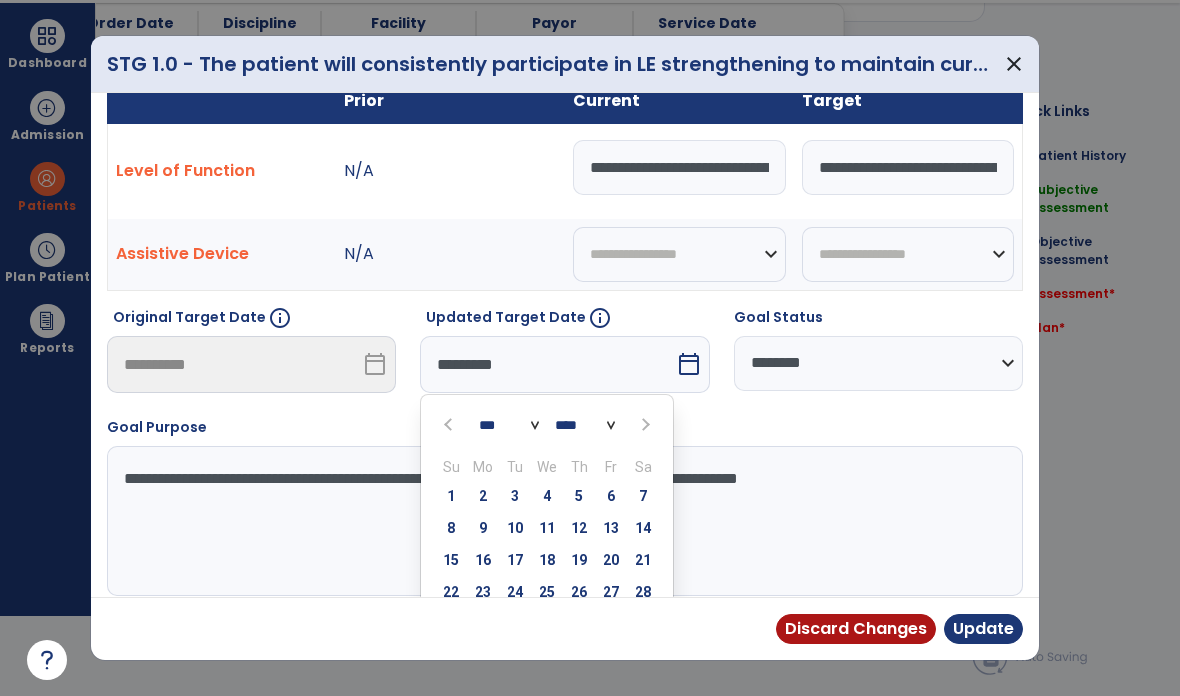 click at bounding box center (645, 425) 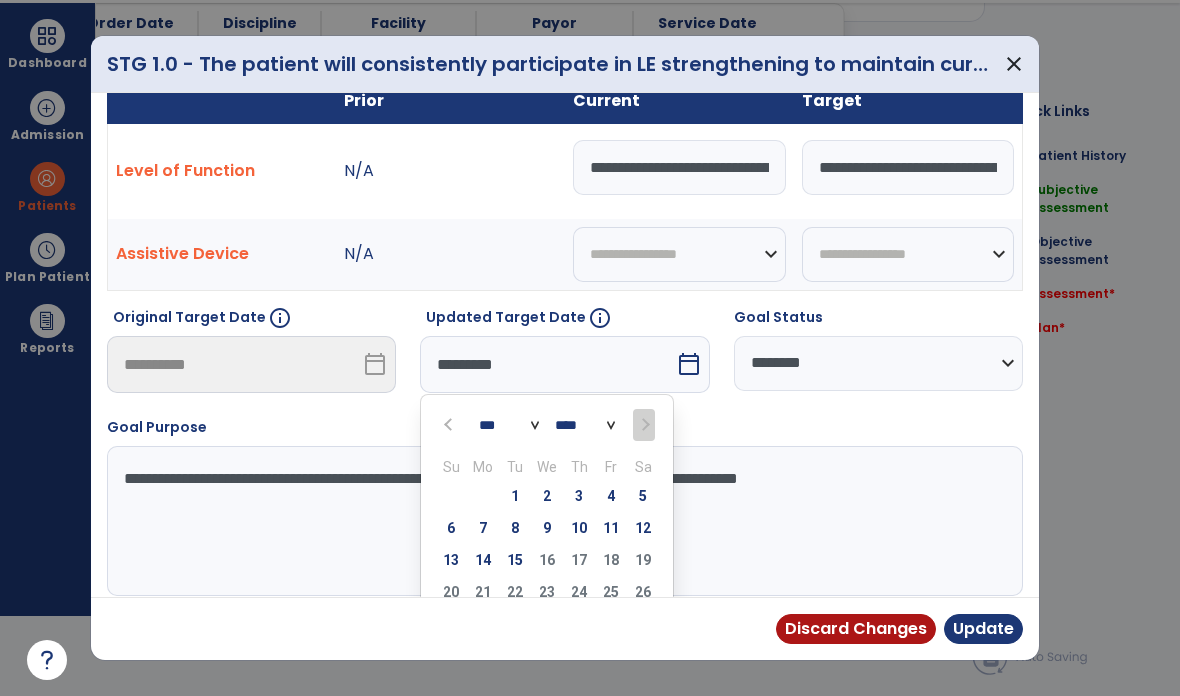 click on "close" at bounding box center (1014, 64) 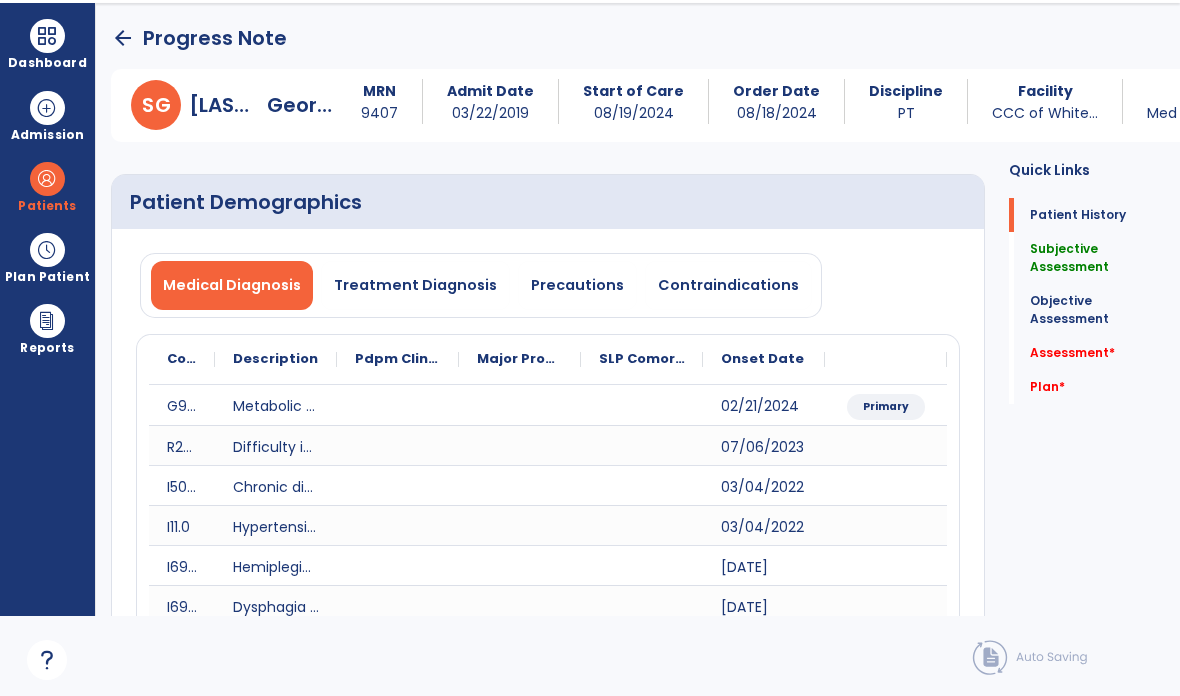 scroll, scrollTop: 0, scrollLeft: 0, axis: both 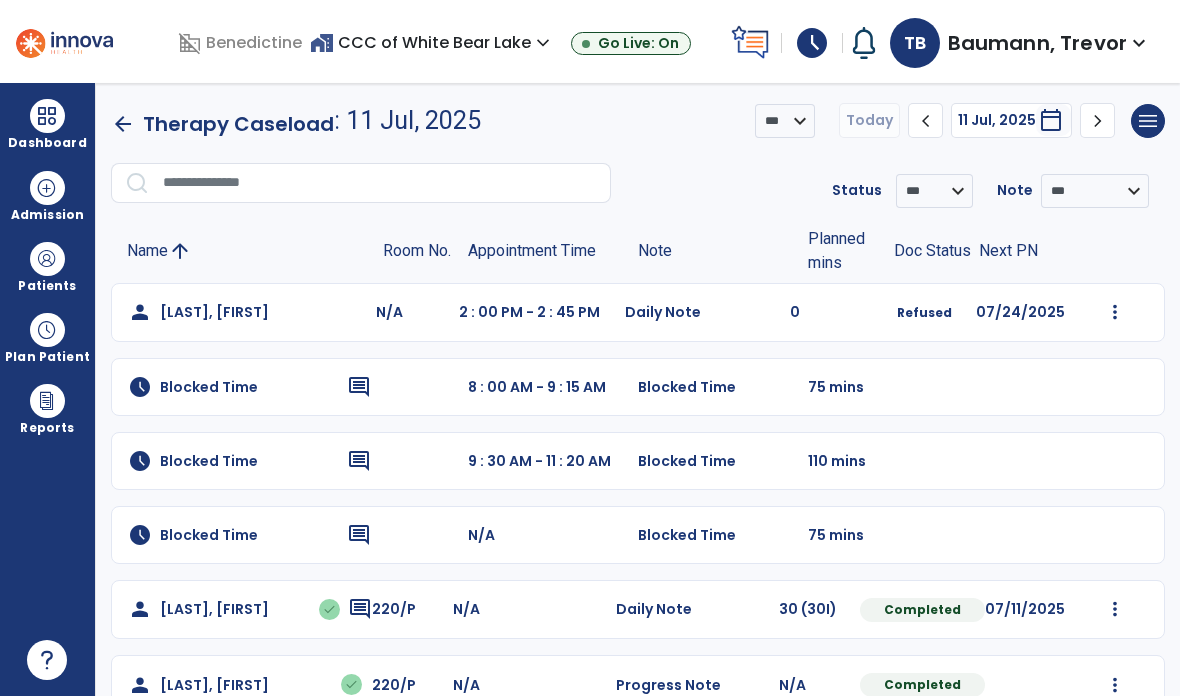 click on "Patients" at bounding box center [47, 266] 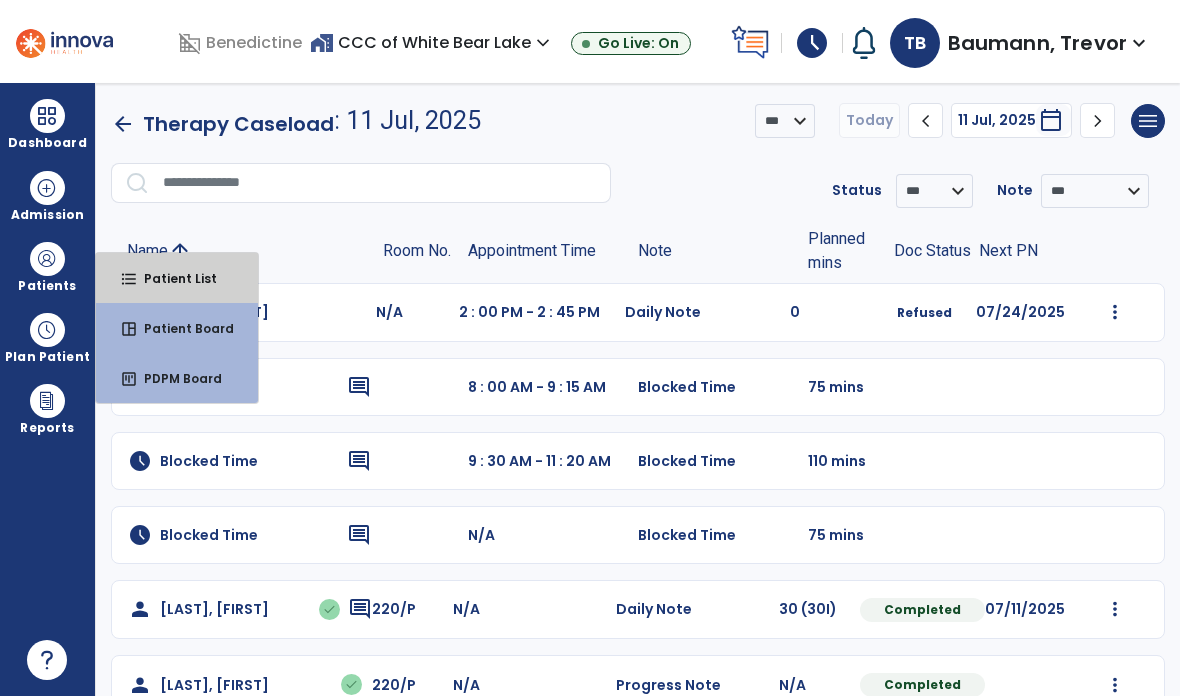 click on "format_list_bulleted  Patient List" at bounding box center (177, 278) 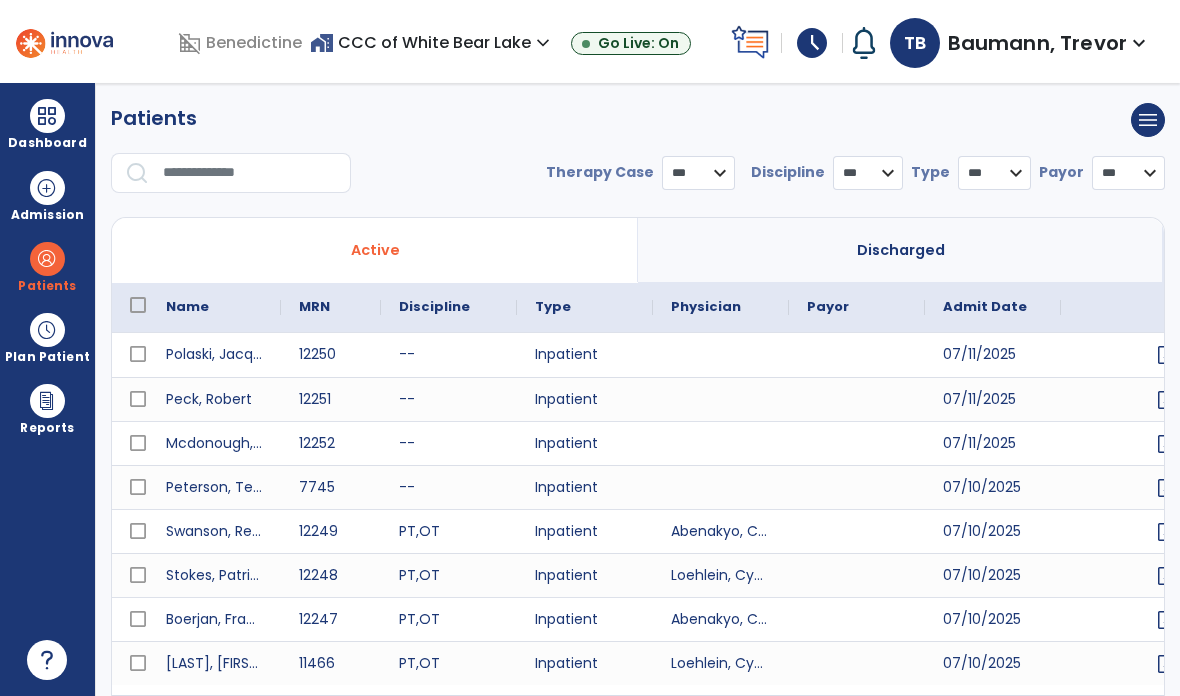 select on "***" 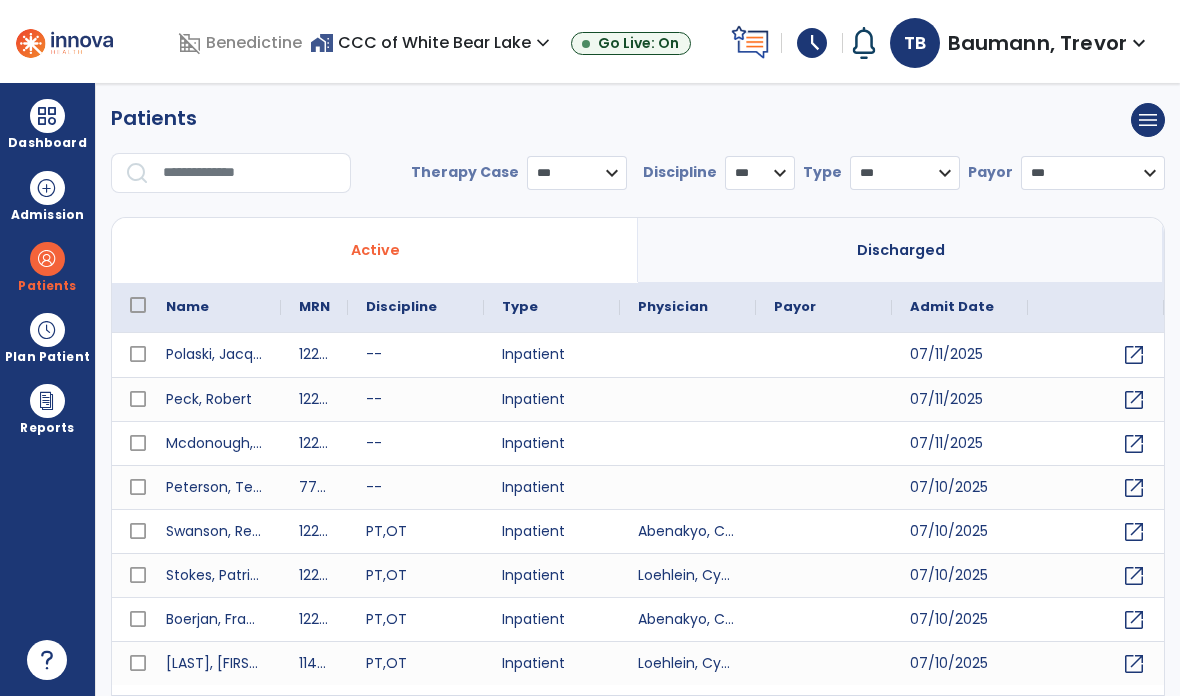 click at bounding box center [250, 173] 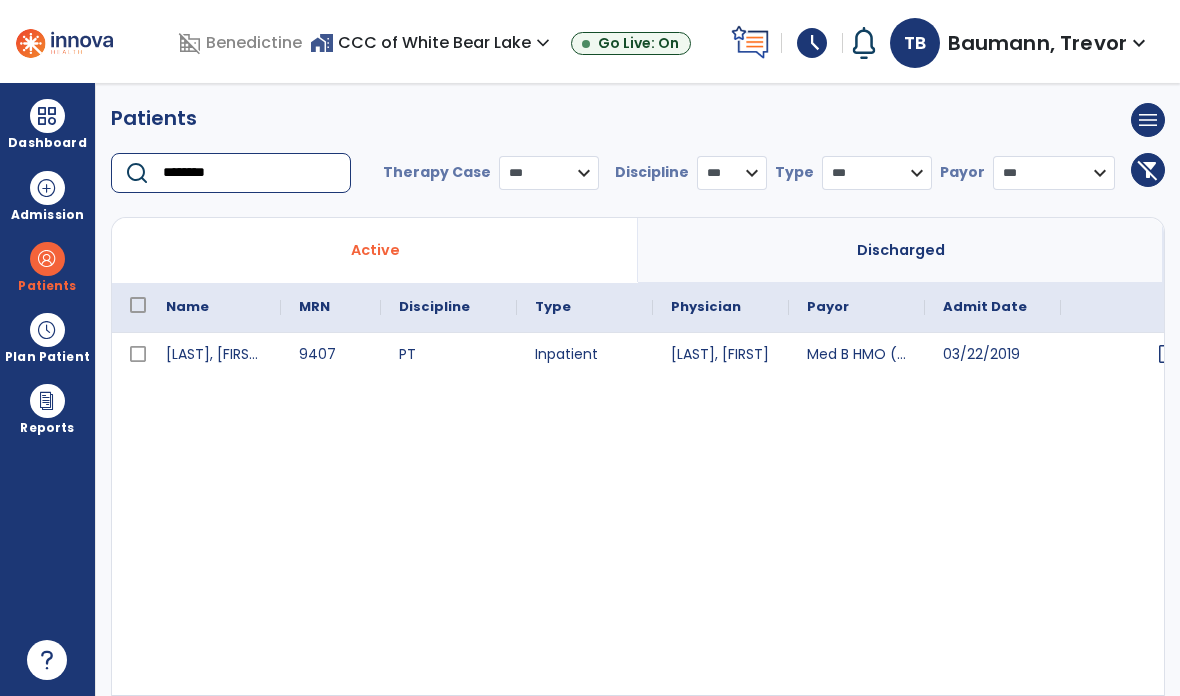 type on "********" 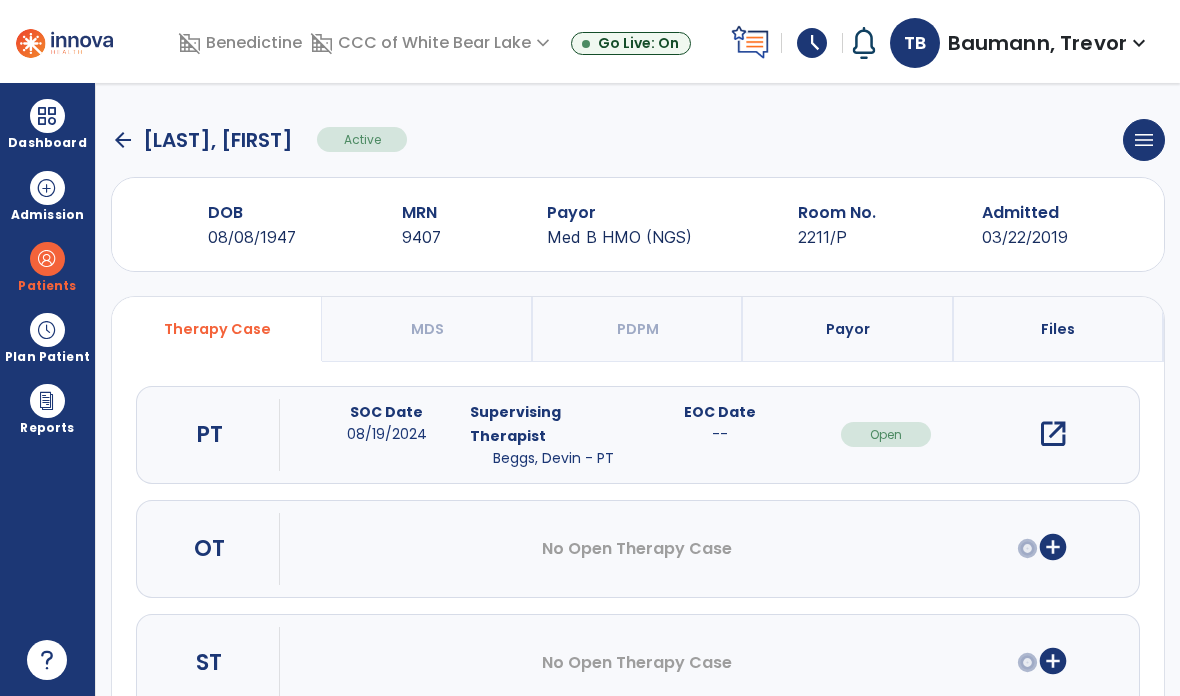 click on "open_in_new" at bounding box center (1053, 434) 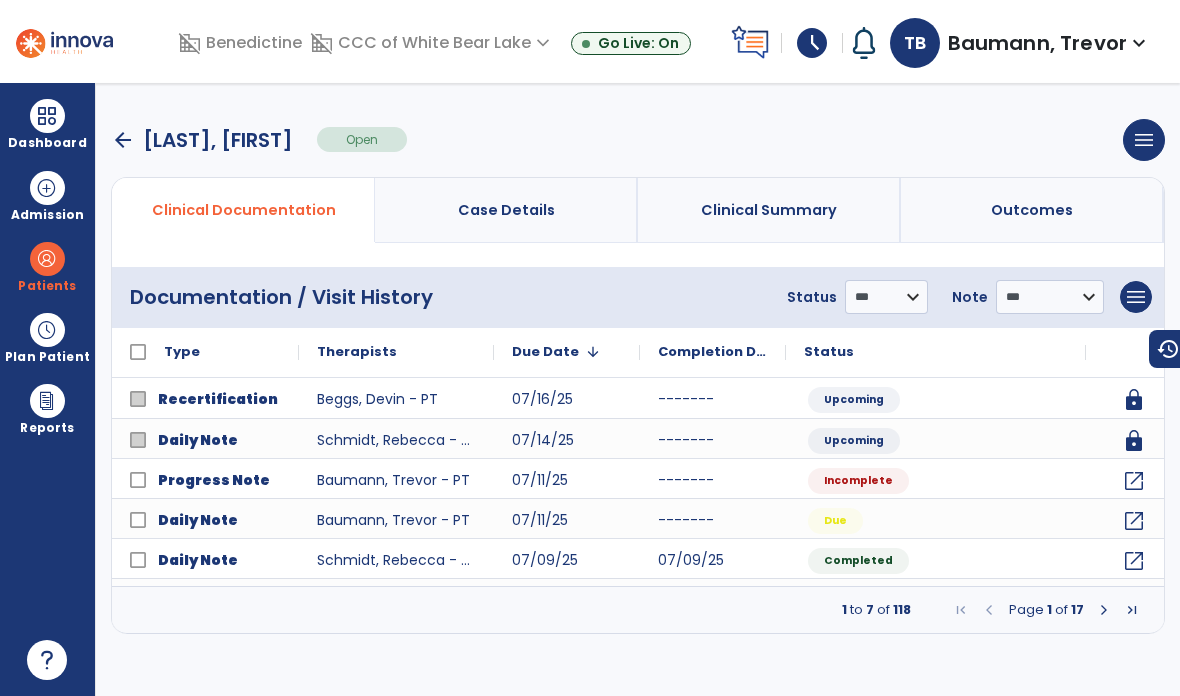 click at bounding box center (1104, 610) 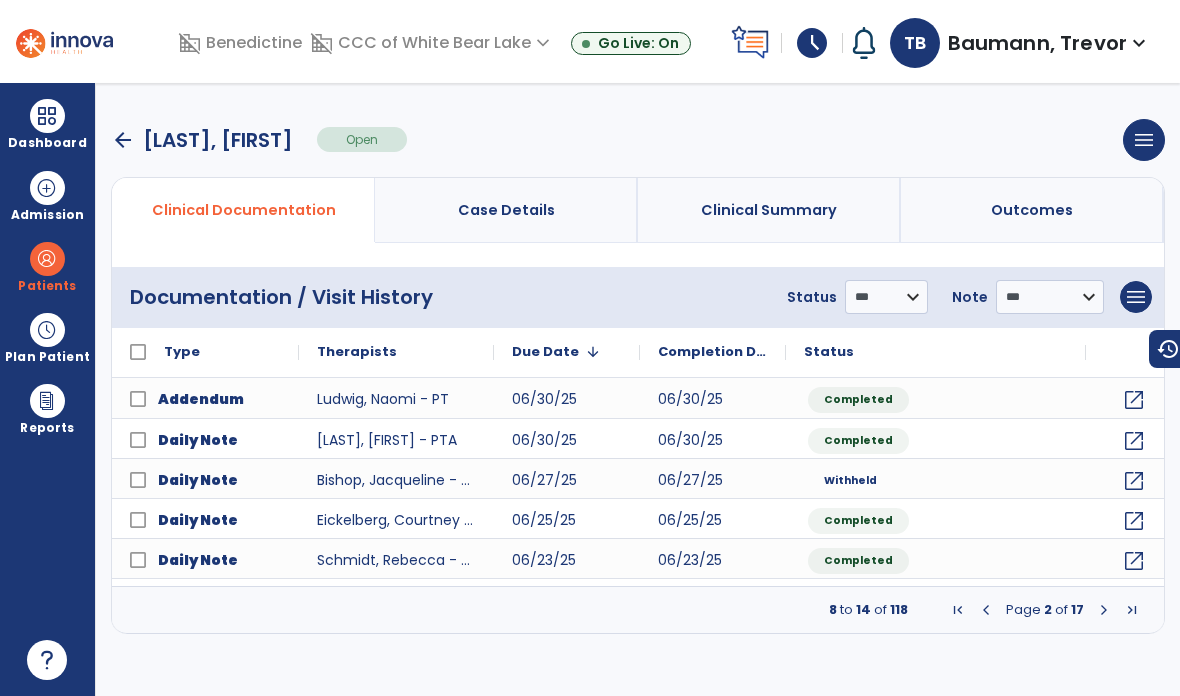 click on "Page
2
of
17" at bounding box center (1045, 610) 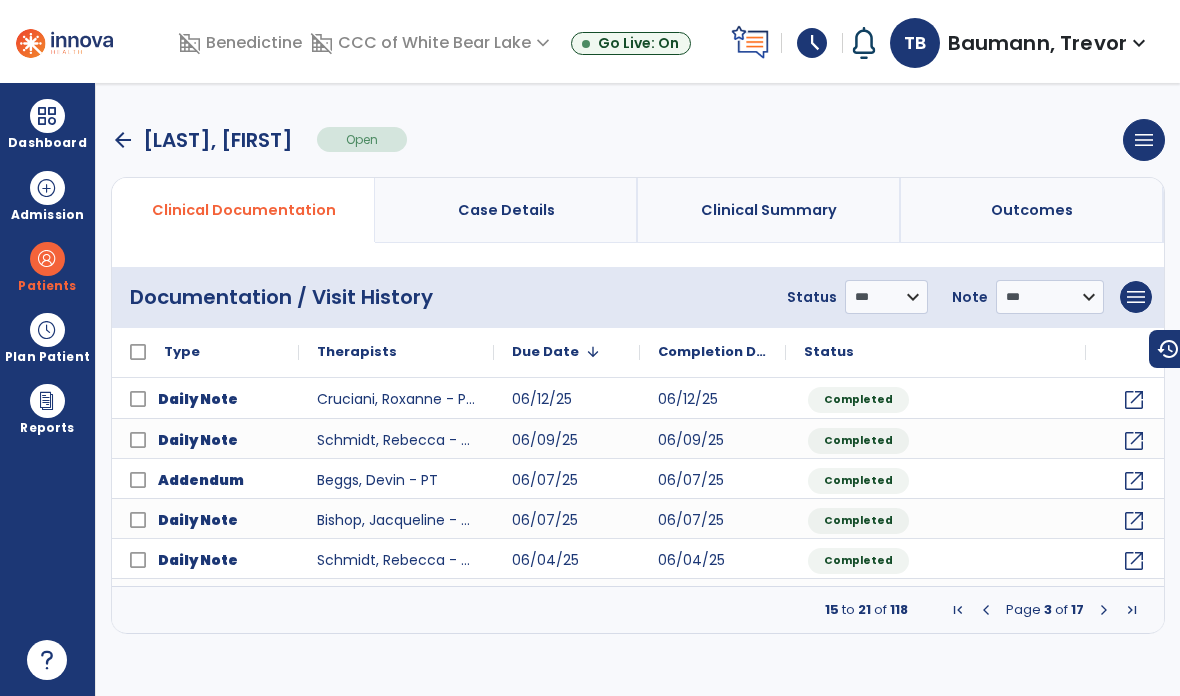 click at bounding box center (1104, 610) 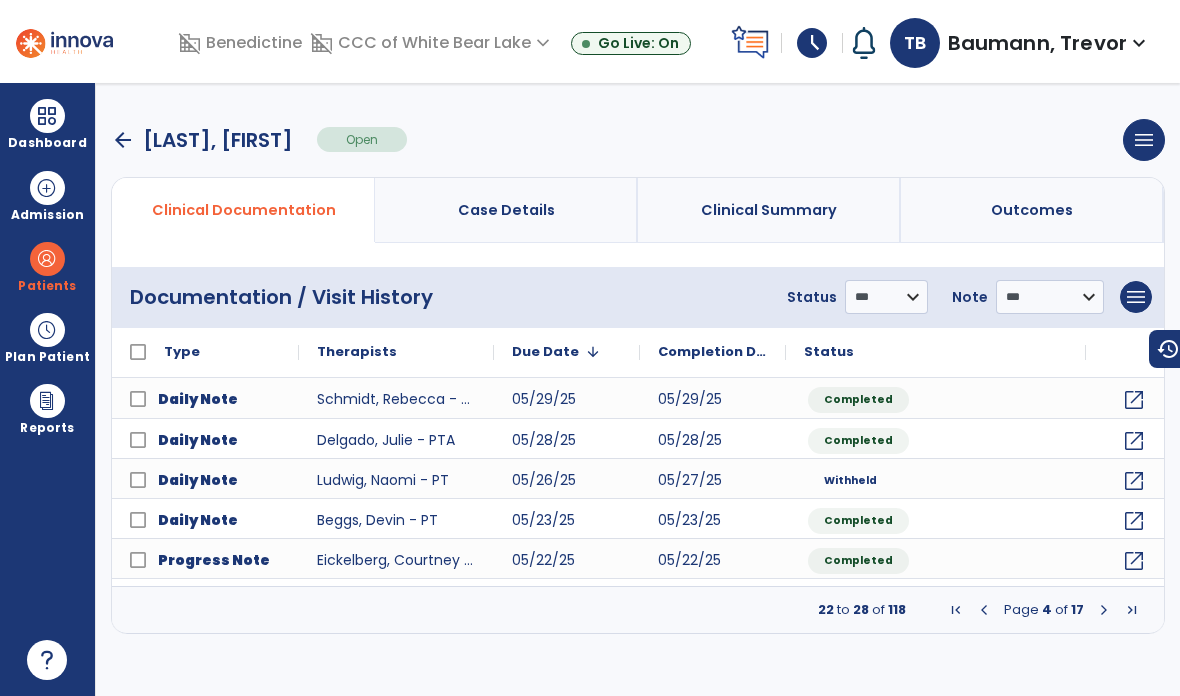 click at bounding box center [1104, 610] 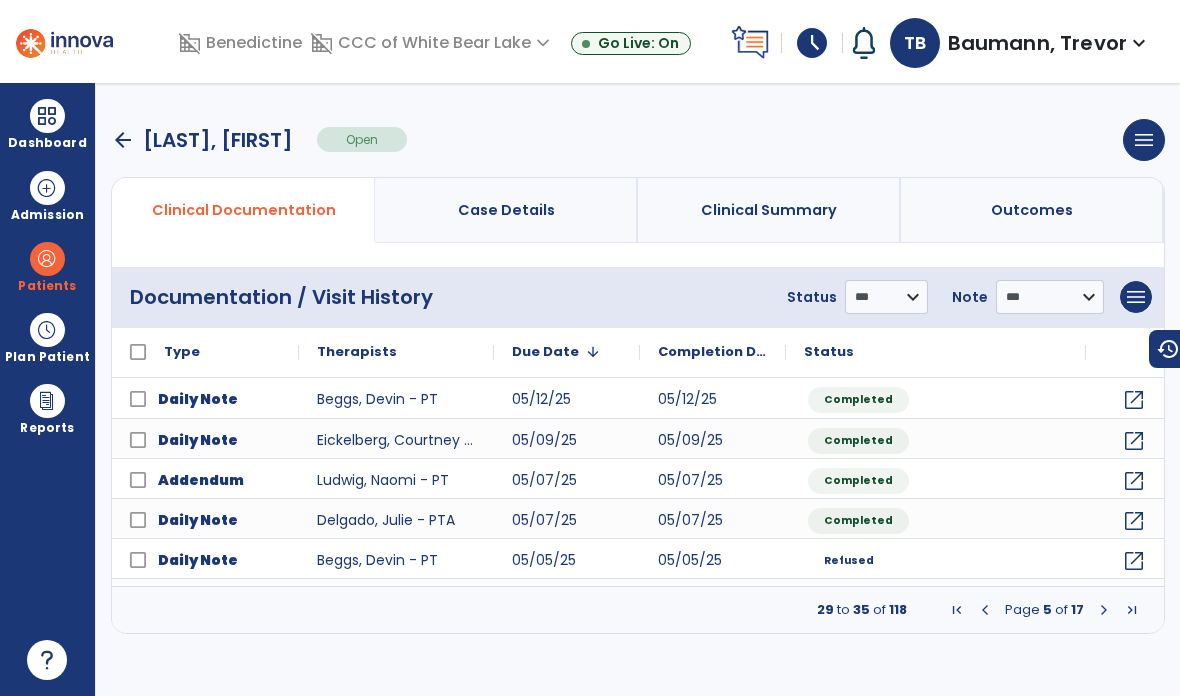 click on "Page
5
of
17" at bounding box center [1044, 610] 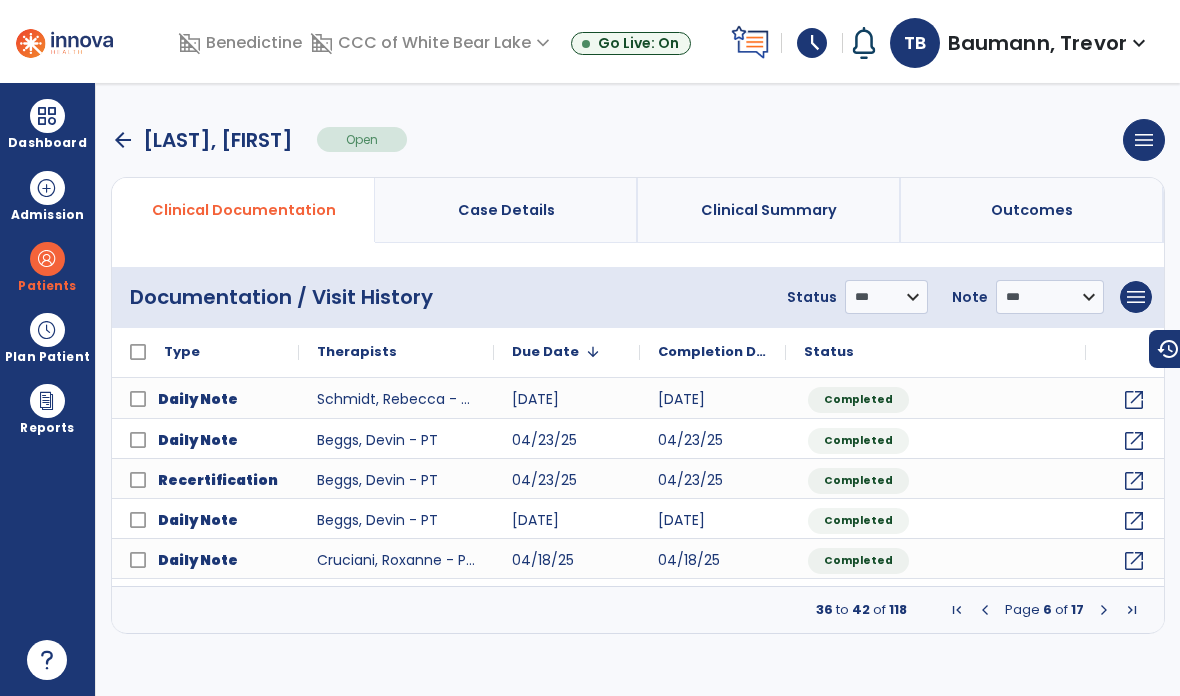 click on "arrow_back" at bounding box center [123, 140] 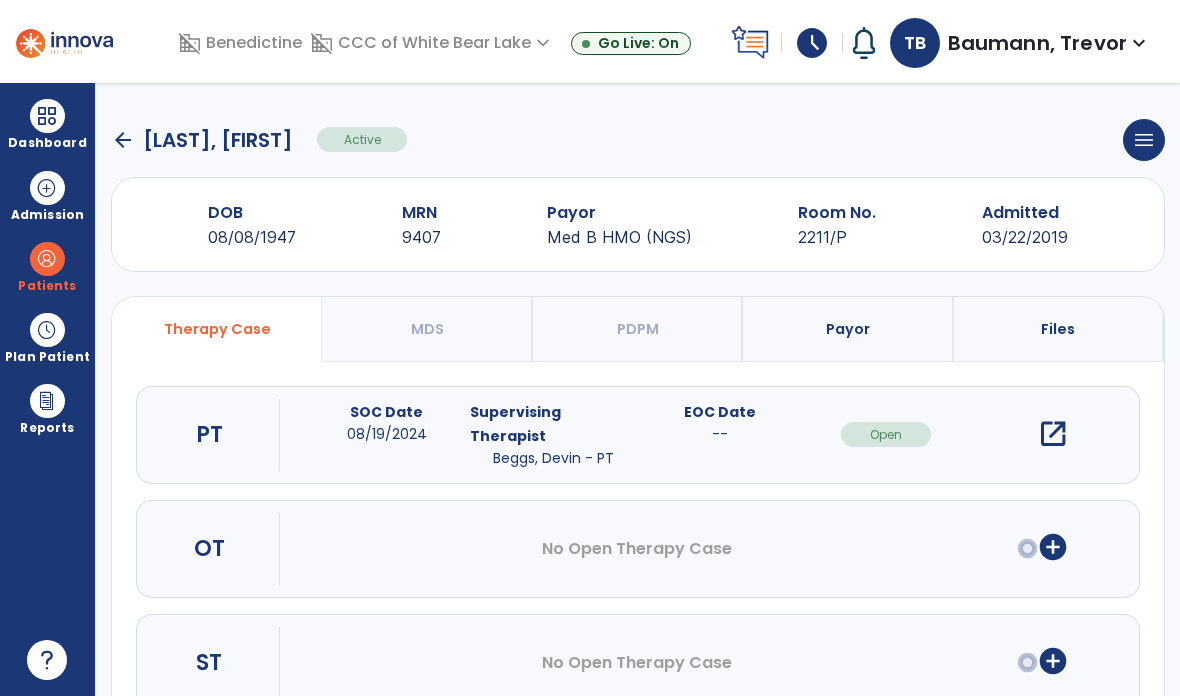 click on "arrow_back" 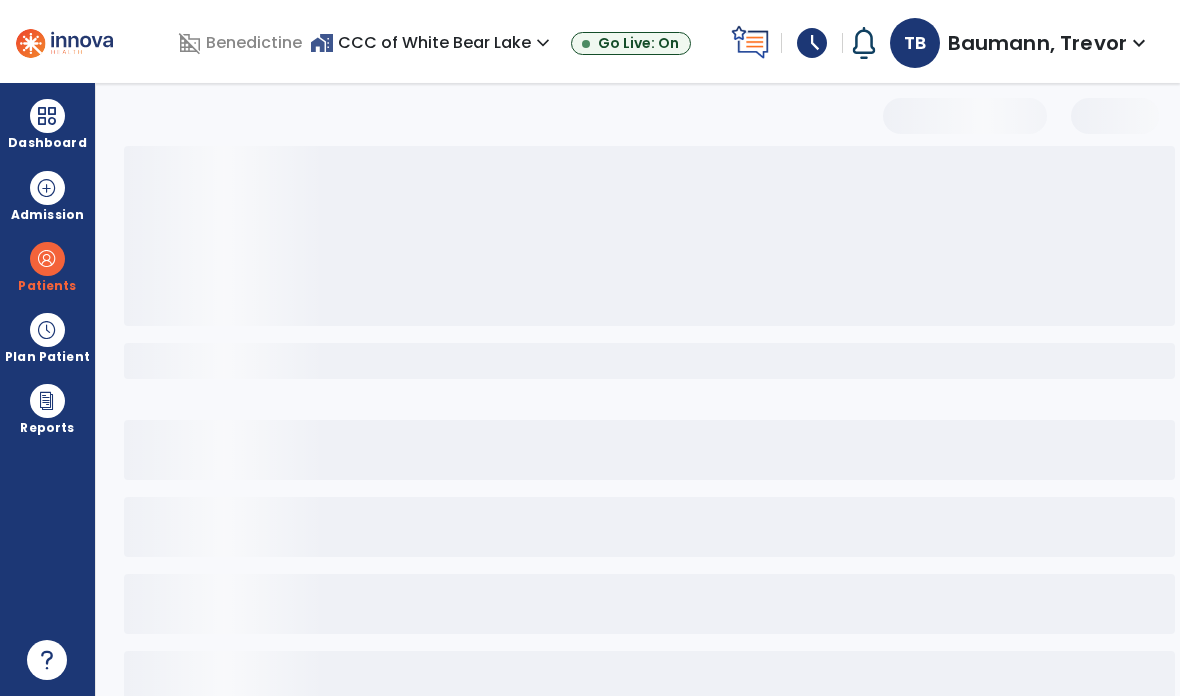 select on "***" 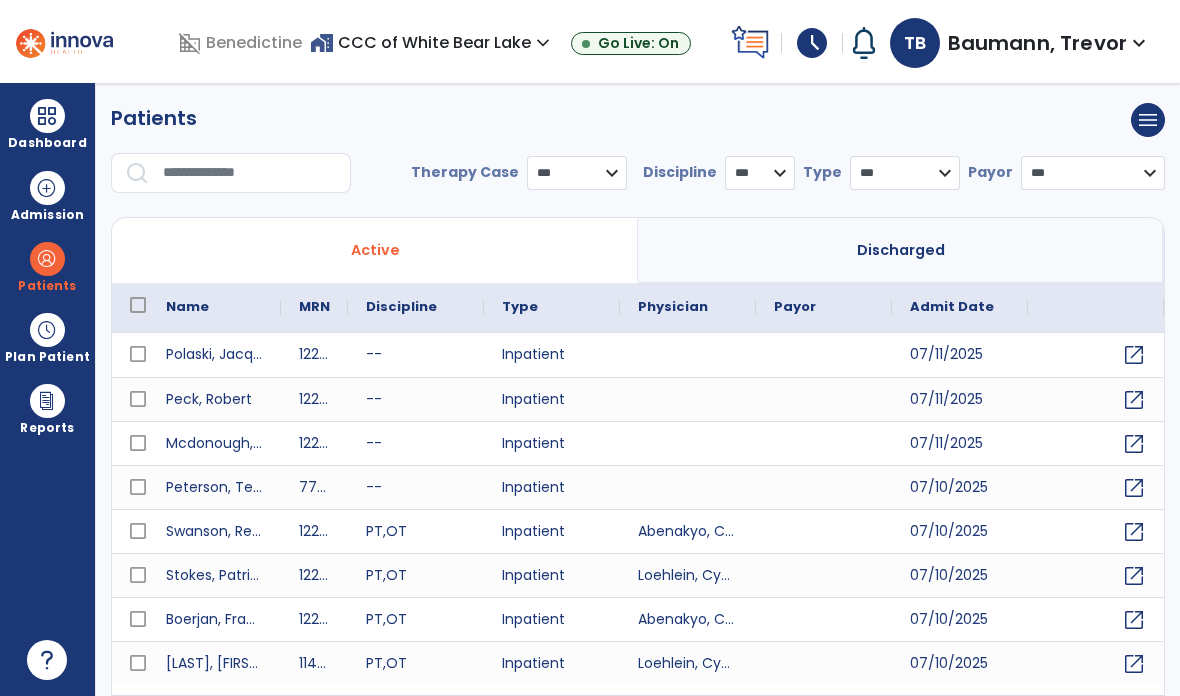 click at bounding box center (47, 116) 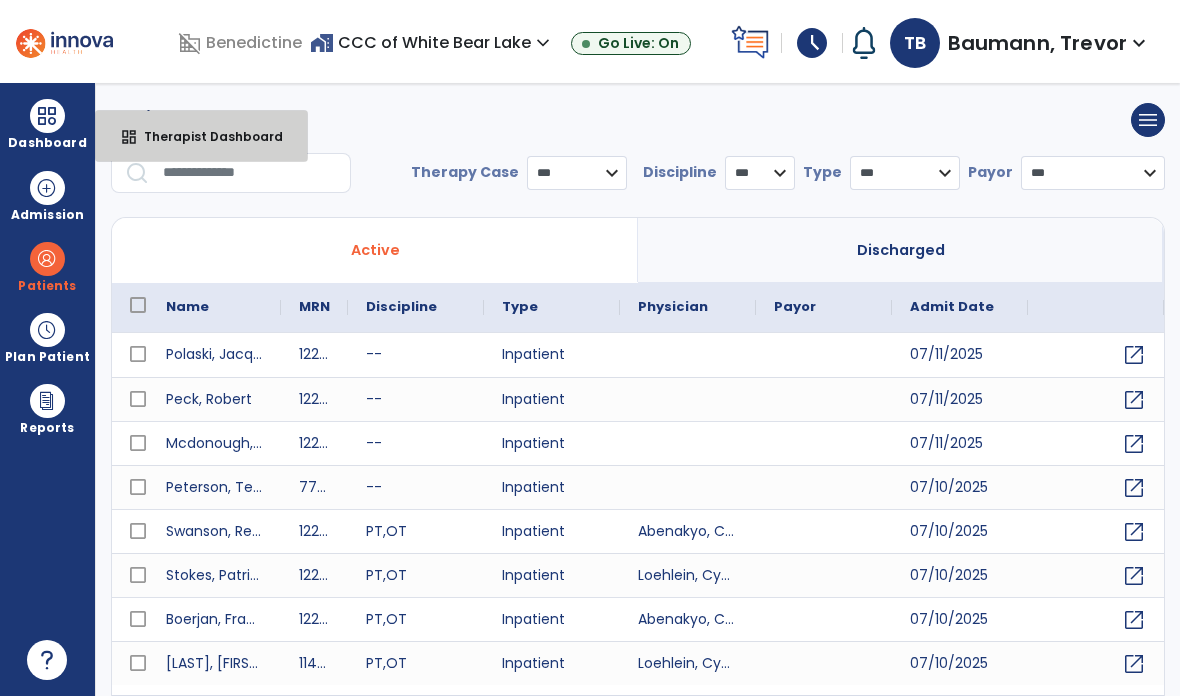 click on "Therapist Dashboard" at bounding box center (205, 136) 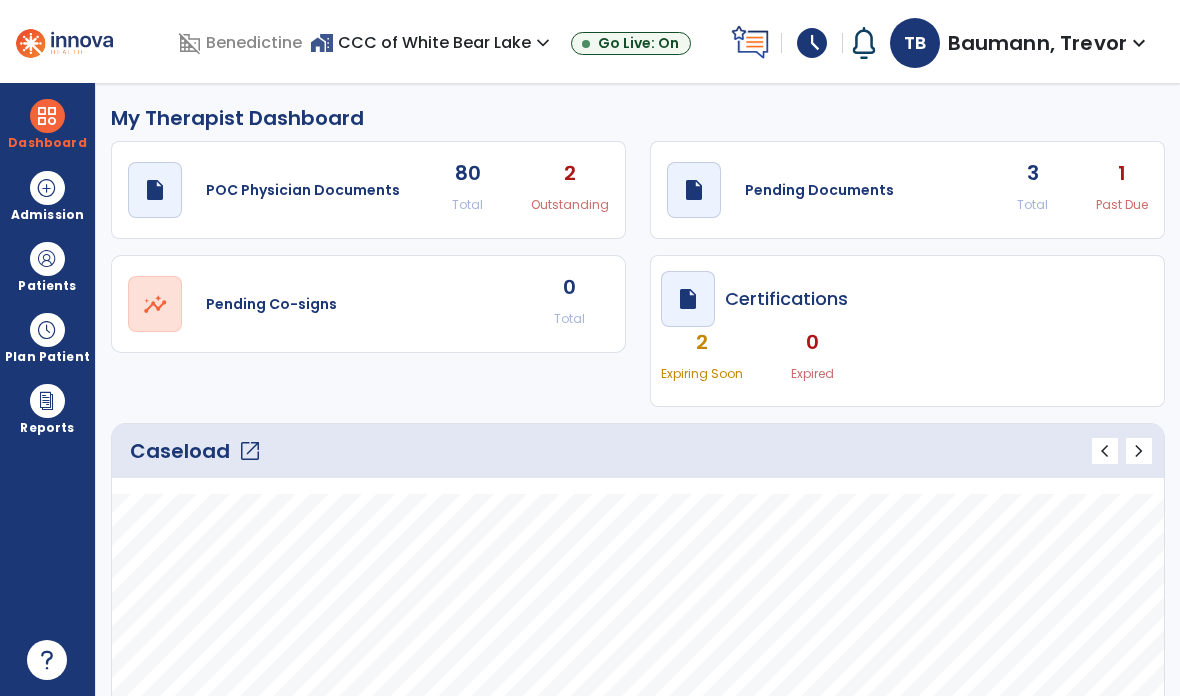 click on "open_in_new" 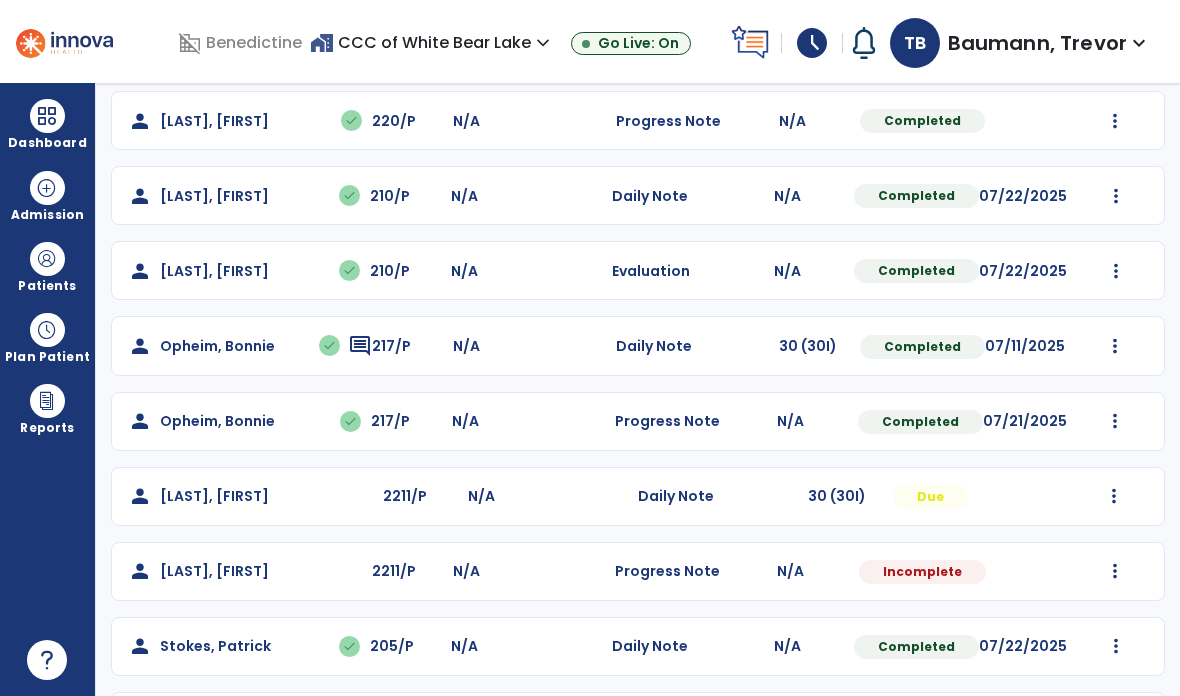 scroll, scrollTop: 563, scrollLeft: 0, axis: vertical 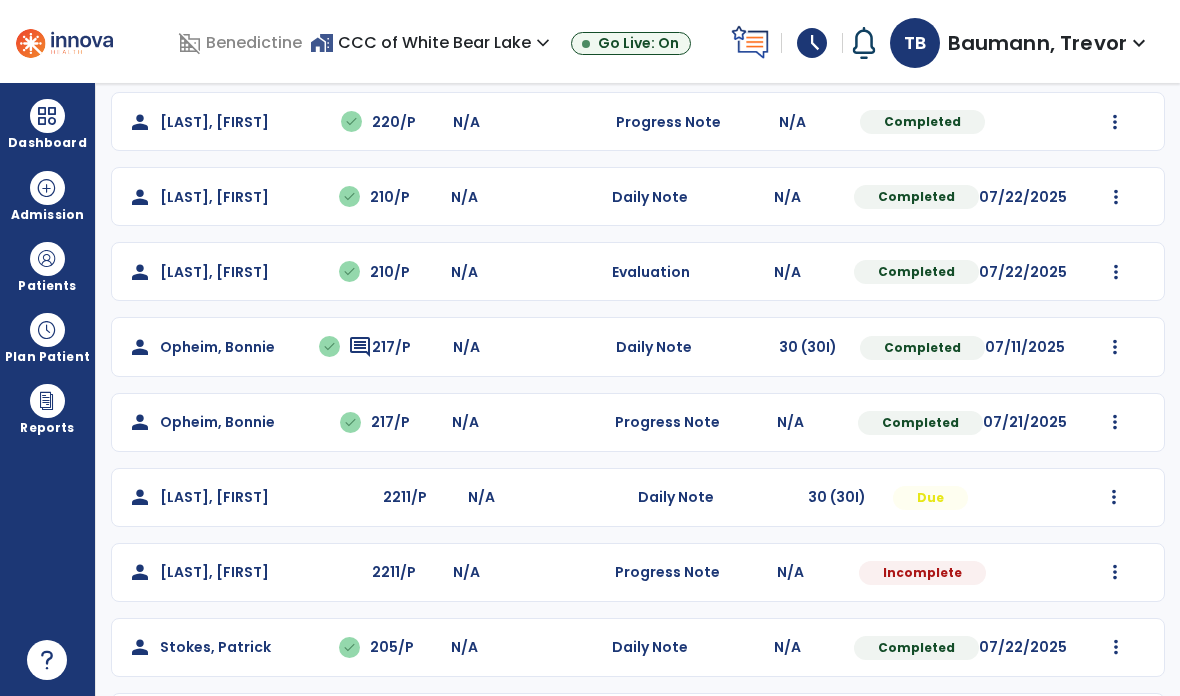 click at bounding box center [1115, -251] 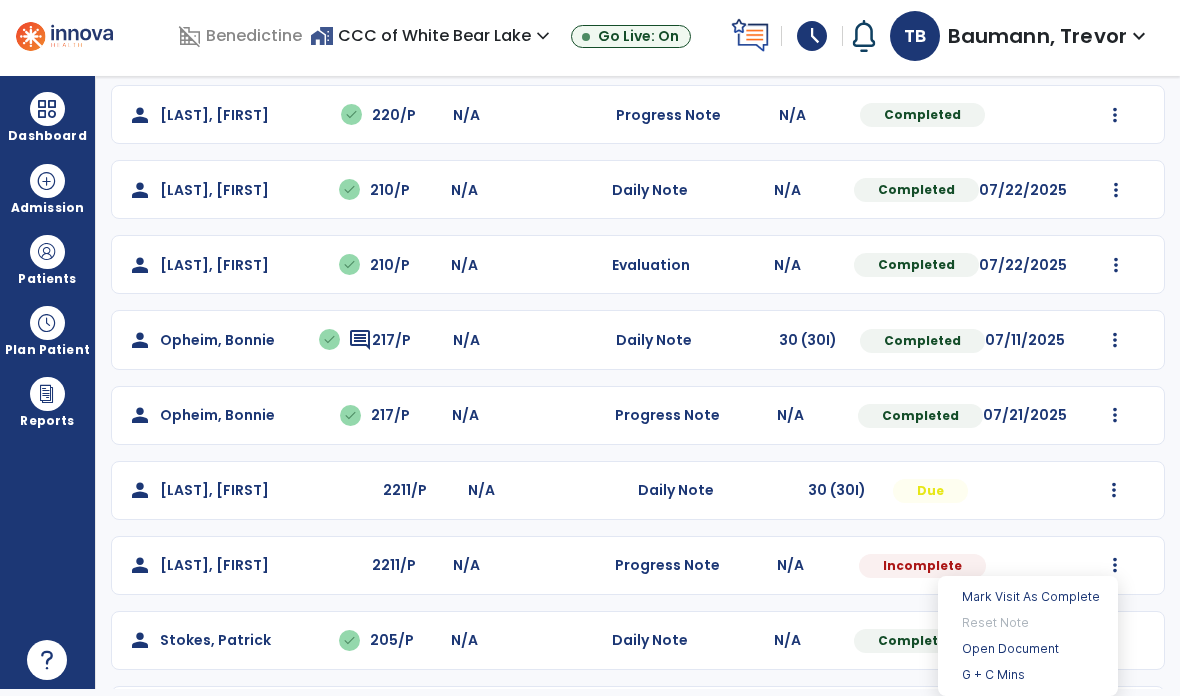 click on "Open Document" at bounding box center (1028, 649) 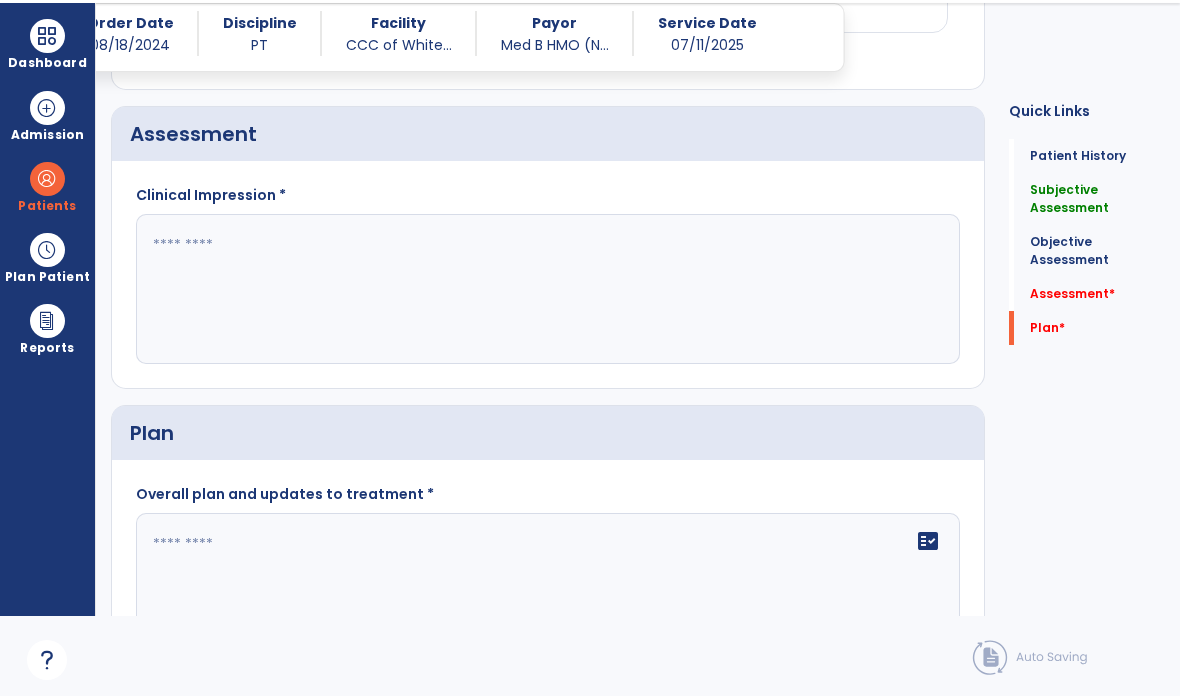 scroll, scrollTop: 2869, scrollLeft: 0, axis: vertical 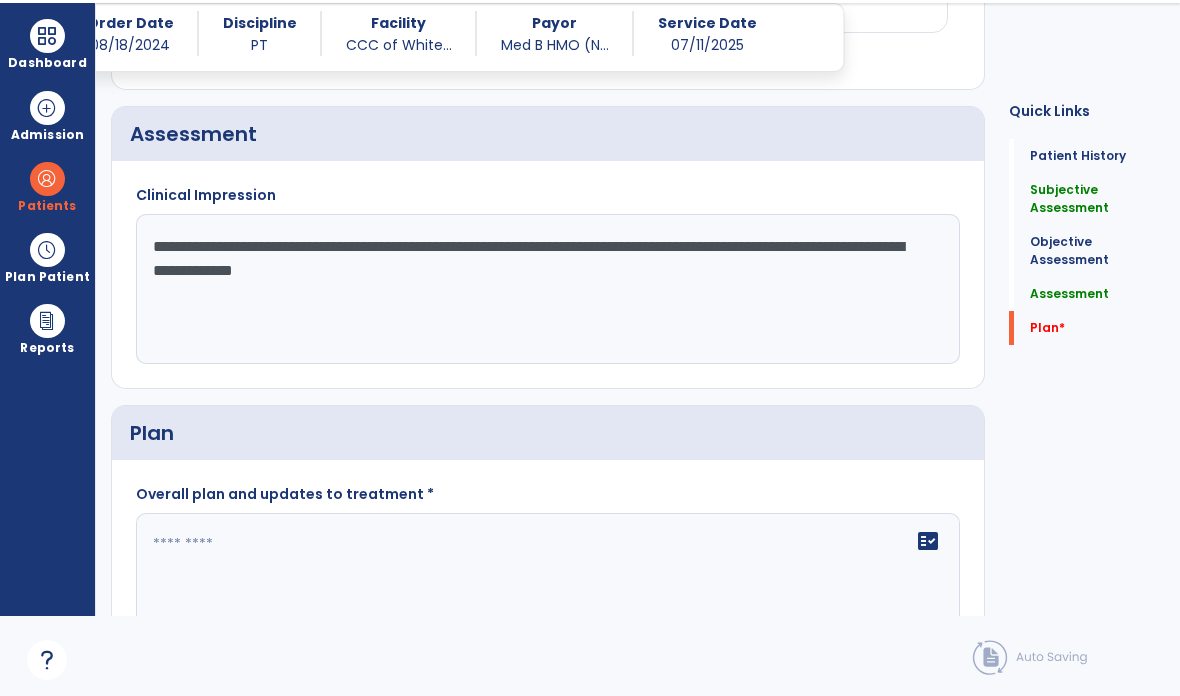 click on "**********" 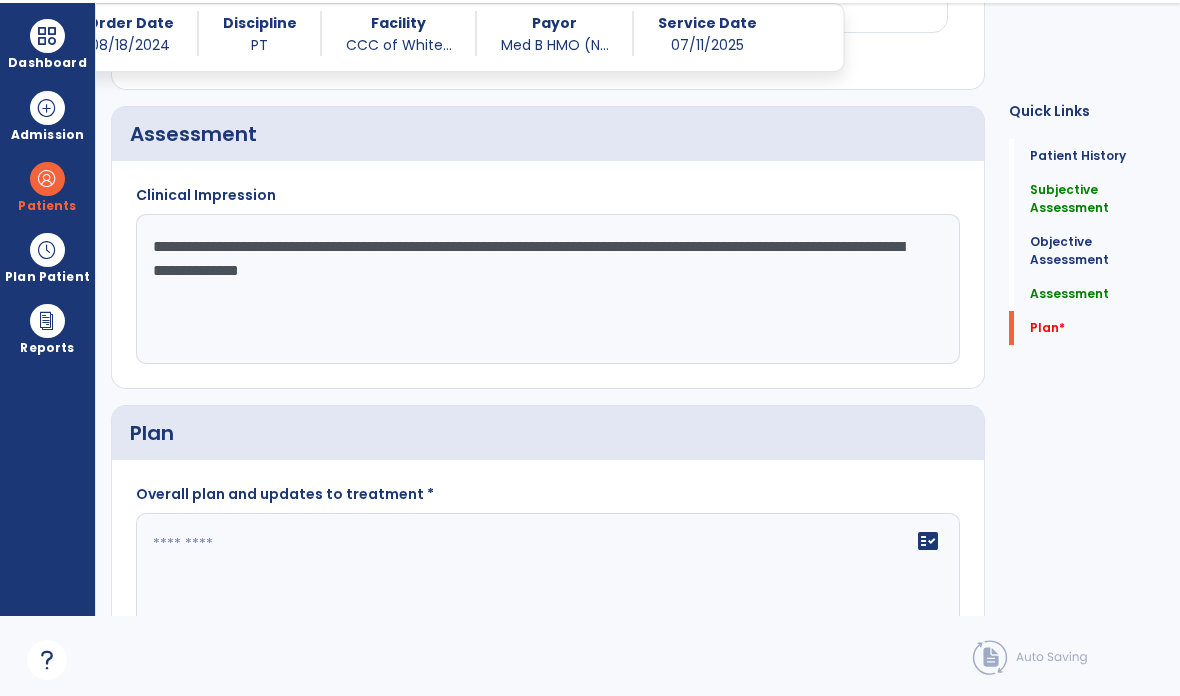 click on "**********" 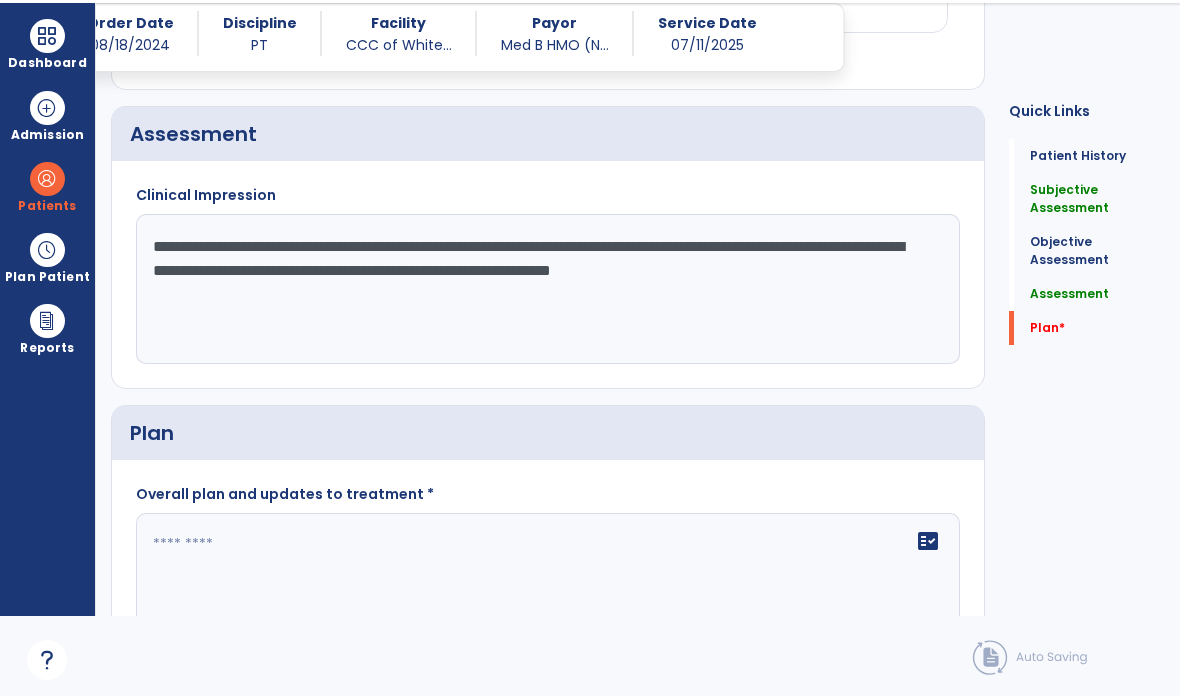 click on "**********" 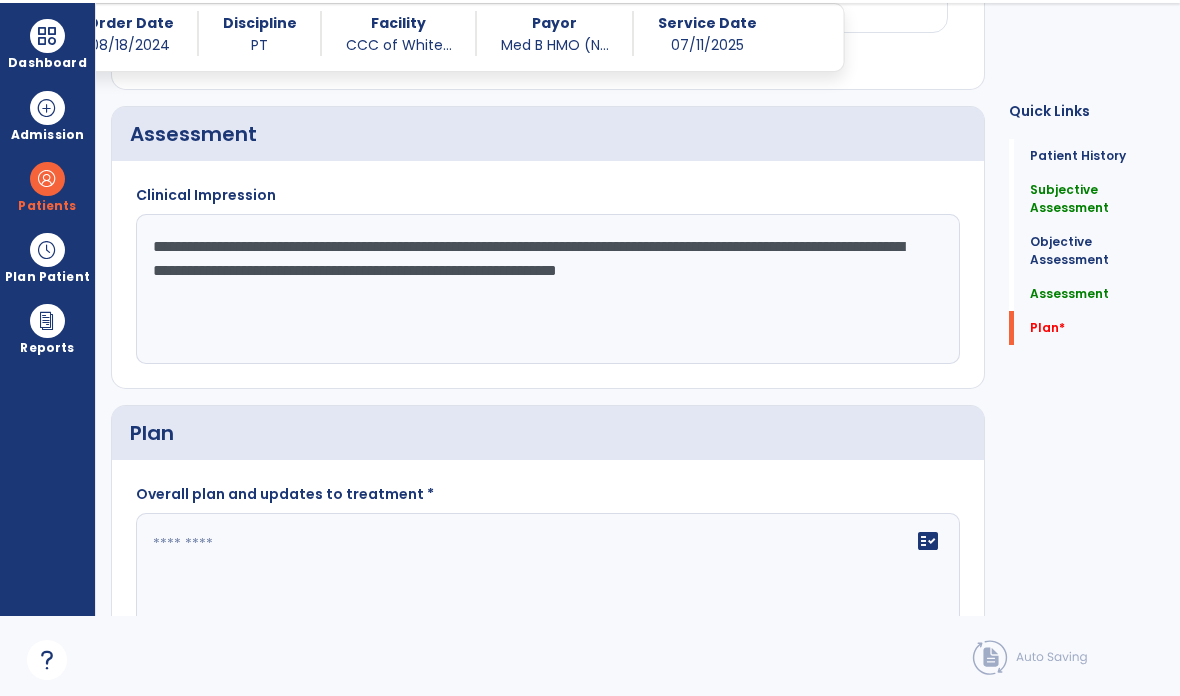 click on "**********" 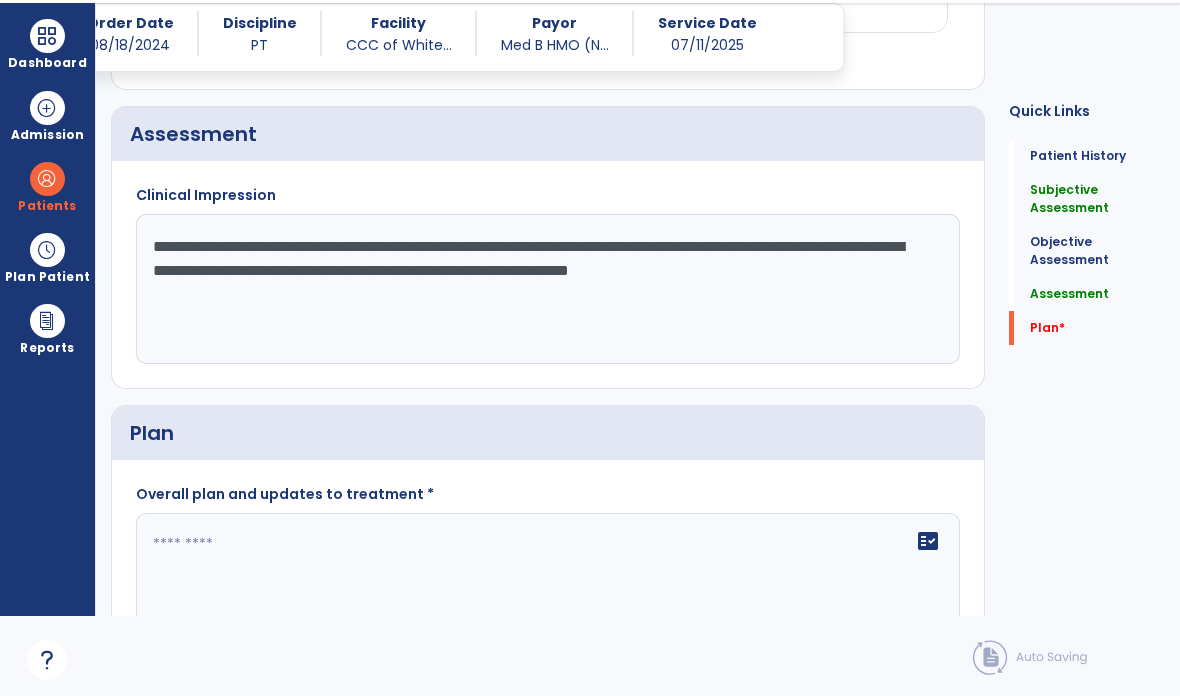 type on "**********" 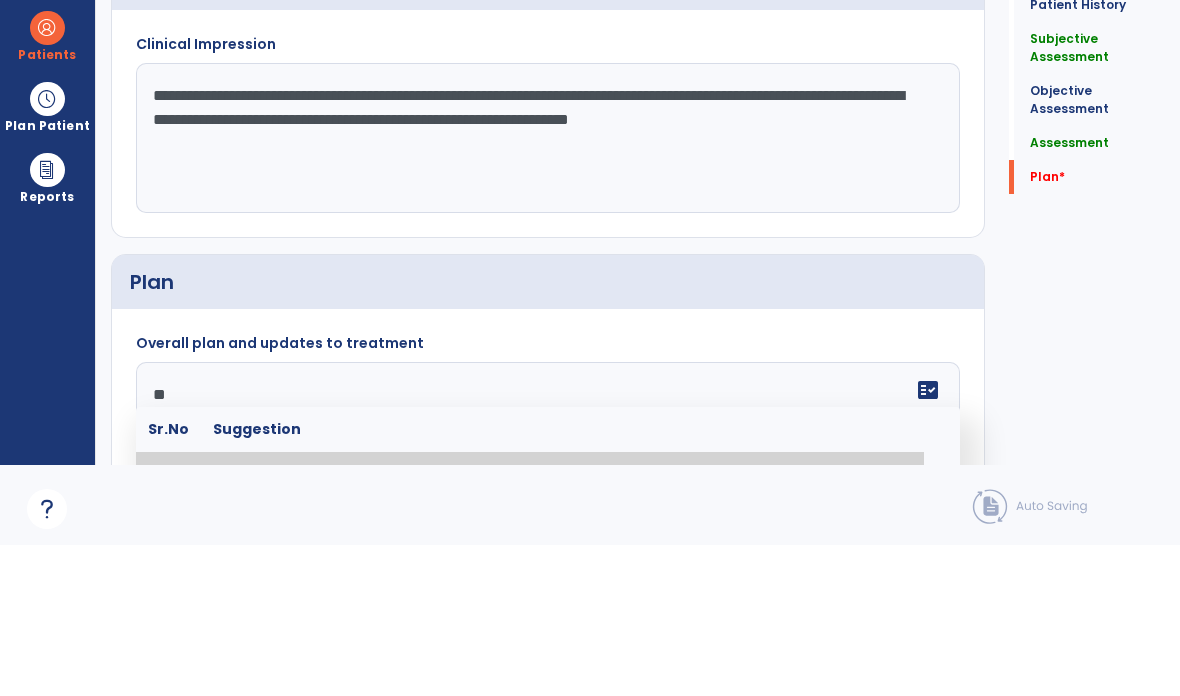 scroll, scrollTop: 118, scrollLeft: 0, axis: vertical 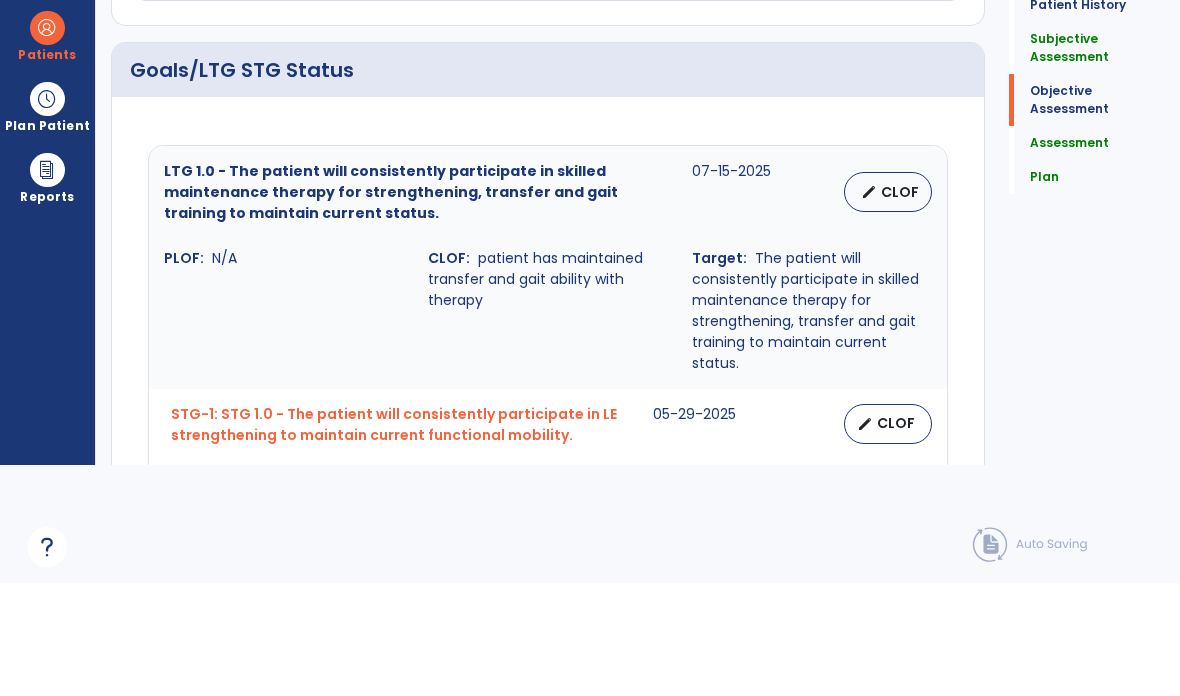 type on "**********" 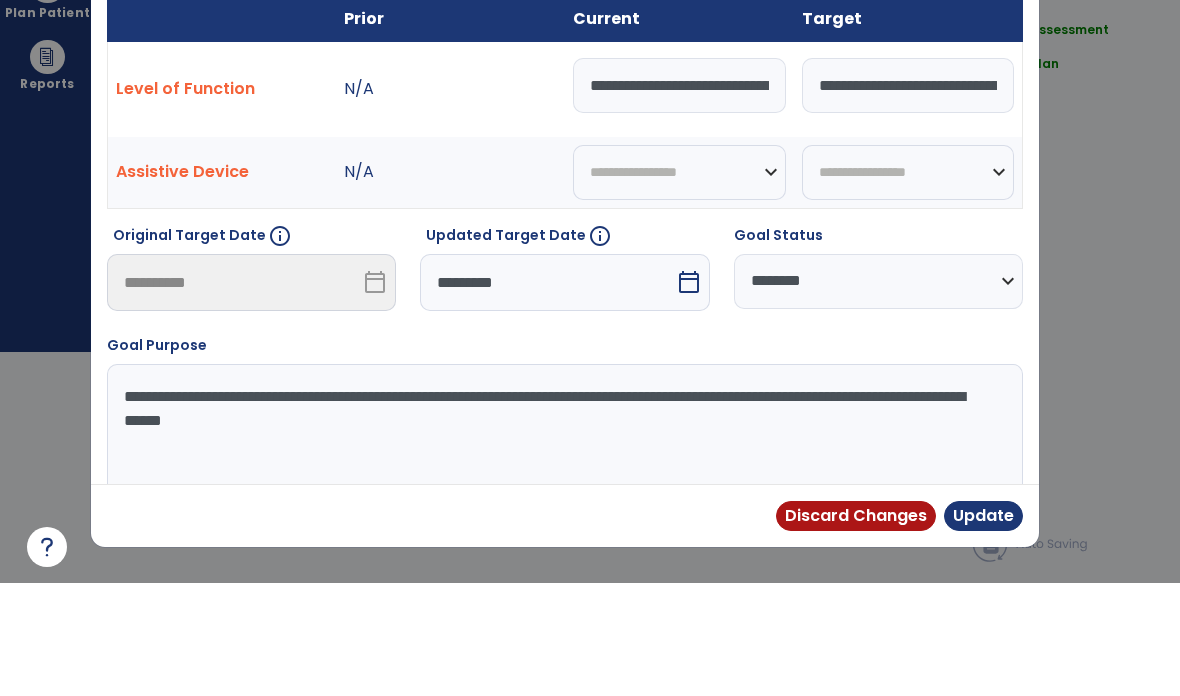 scroll, scrollTop: 0, scrollLeft: 0, axis: both 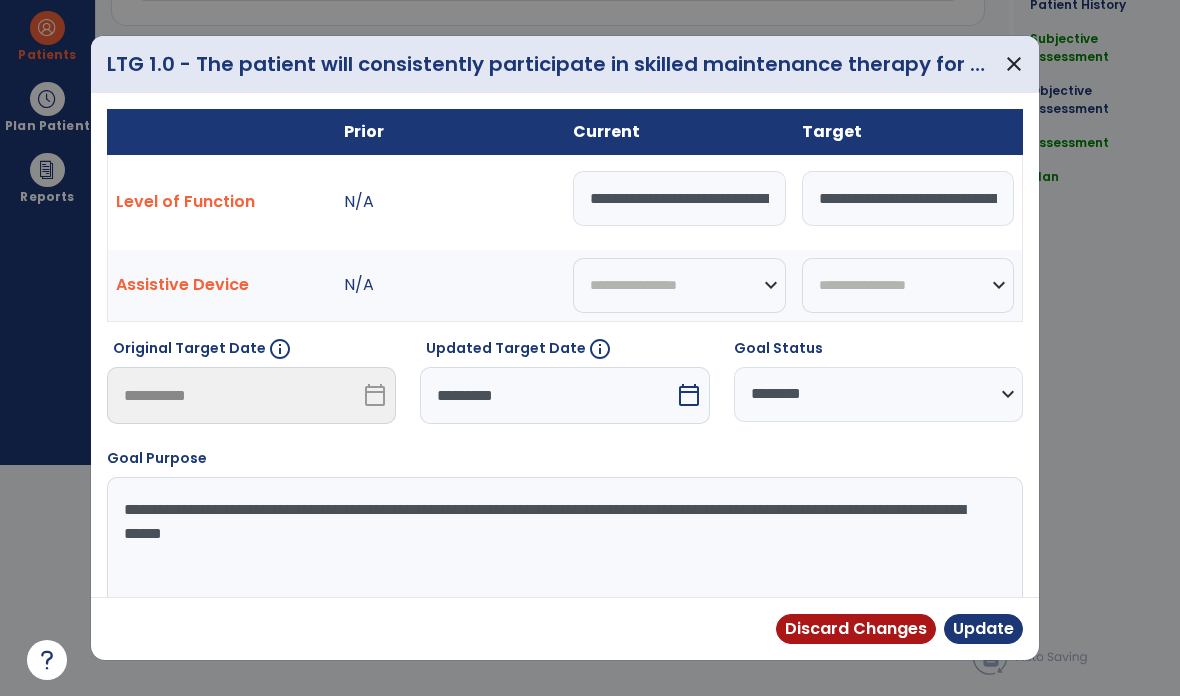 click on "close" at bounding box center [1014, 64] 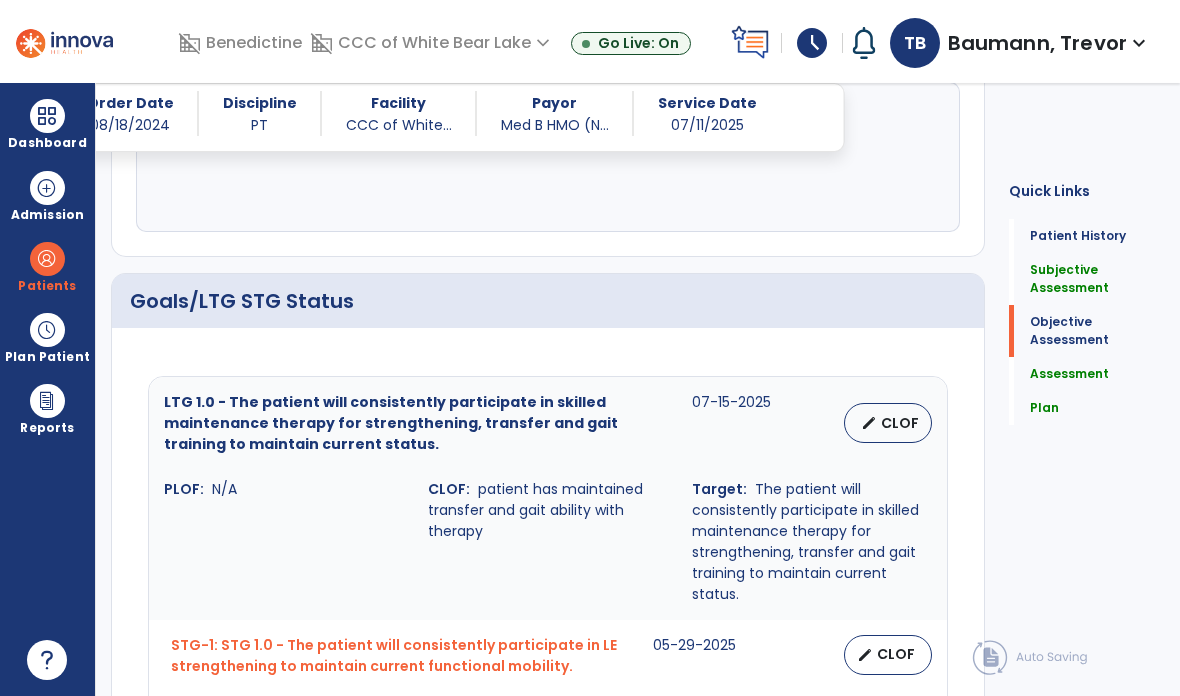 scroll, scrollTop: 231, scrollLeft: 0, axis: vertical 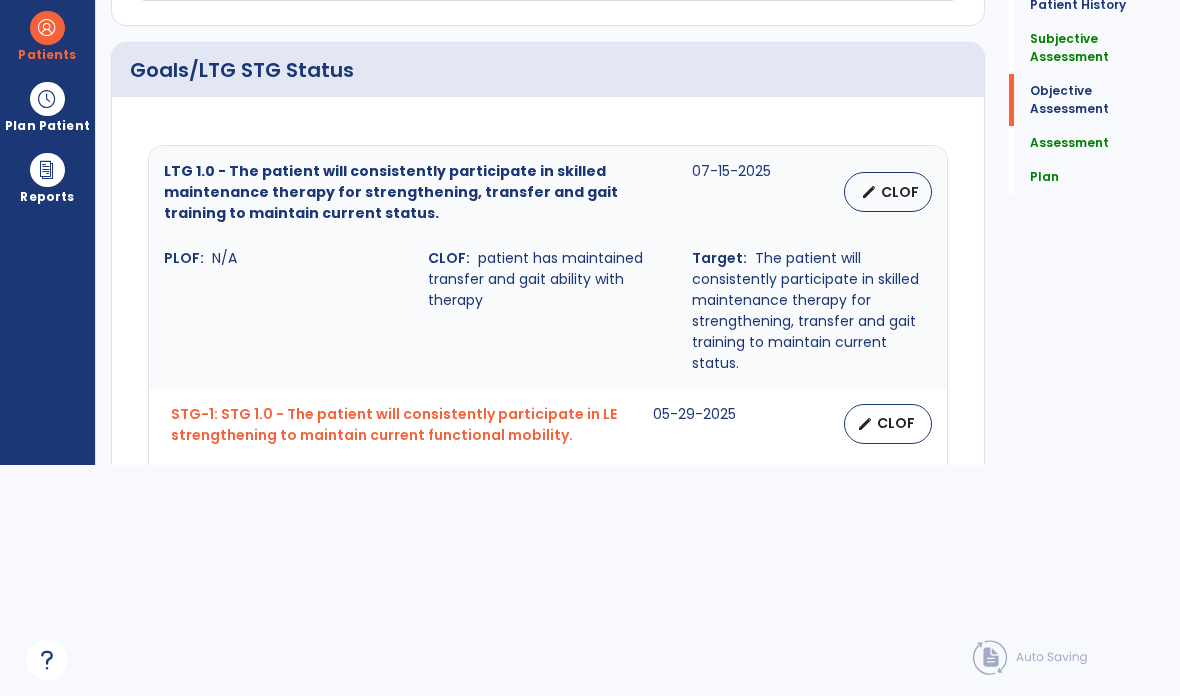 click on "Quick Links  Patient History   Patient History   Subjective Assessment   Subjective Assessment   Objective Assessment   Objective Assessment   Assessment   Assessment   Plan   Plan" 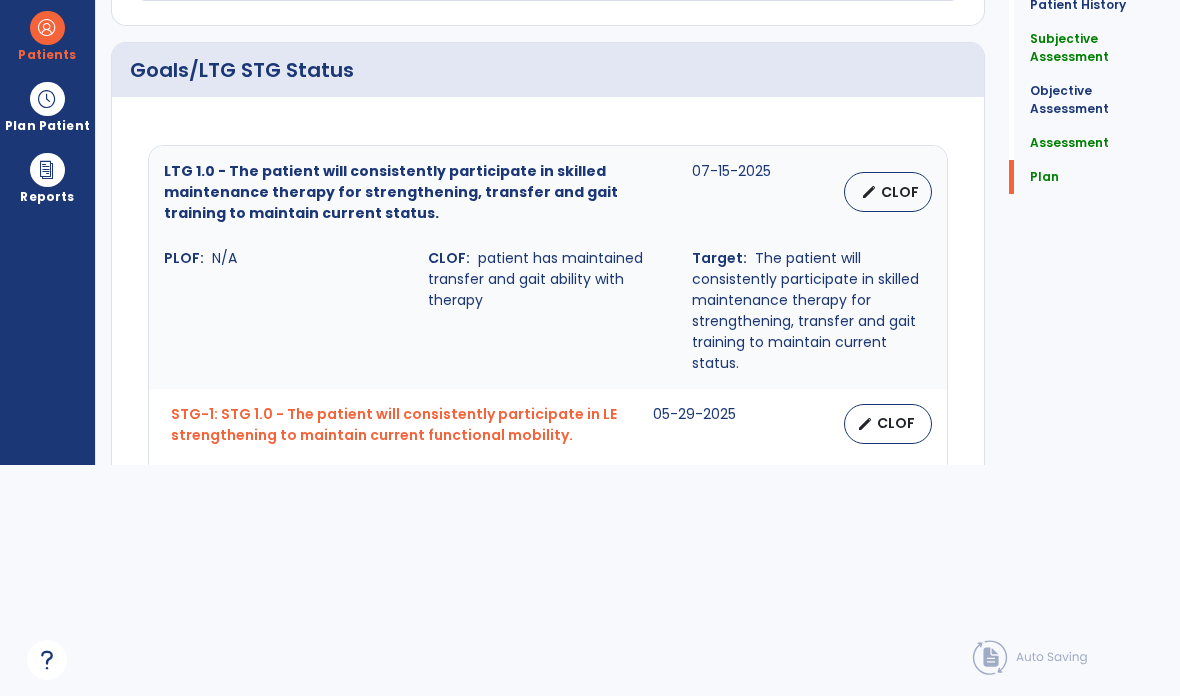 scroll, scrollTop: 2537, scrollLeft: 0, axis: vertical 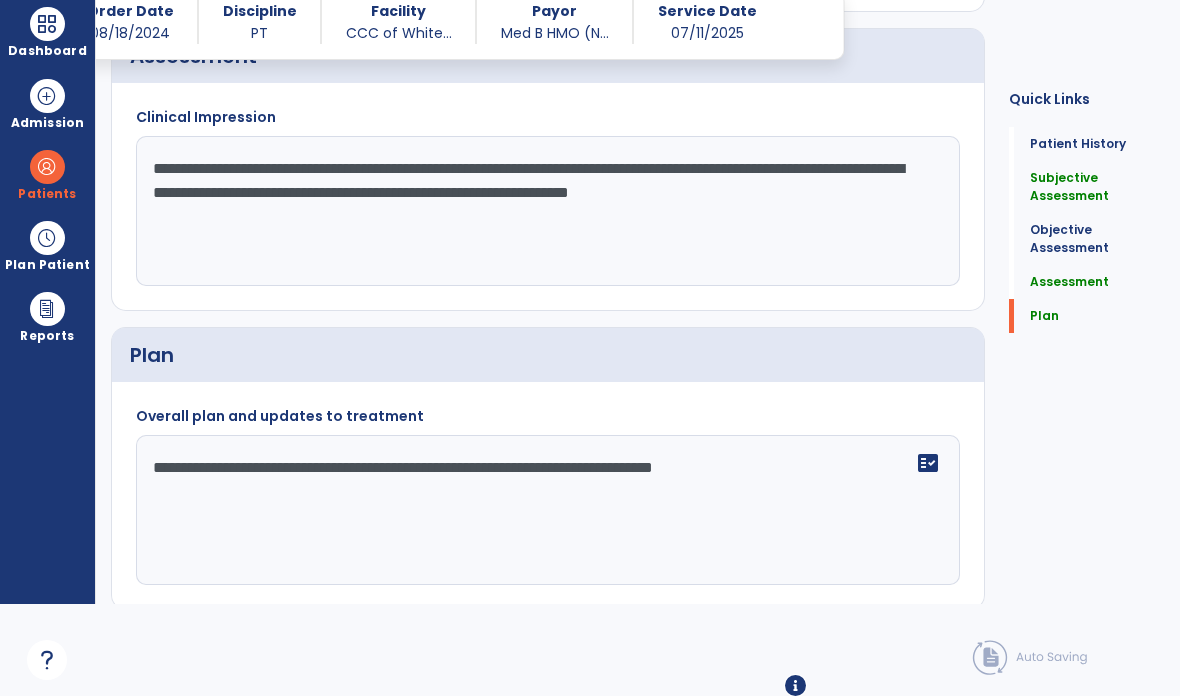 click on "Sign" 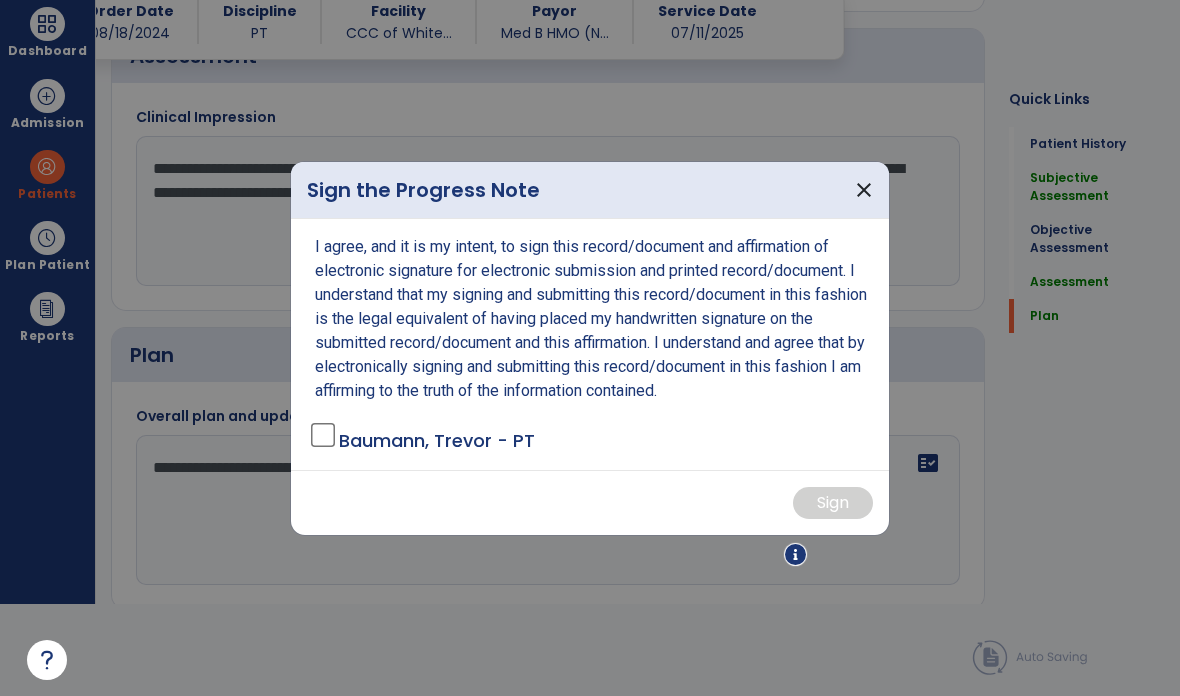 click on "Baumann, Trevor  - PT" at bounding box center [437, 440] 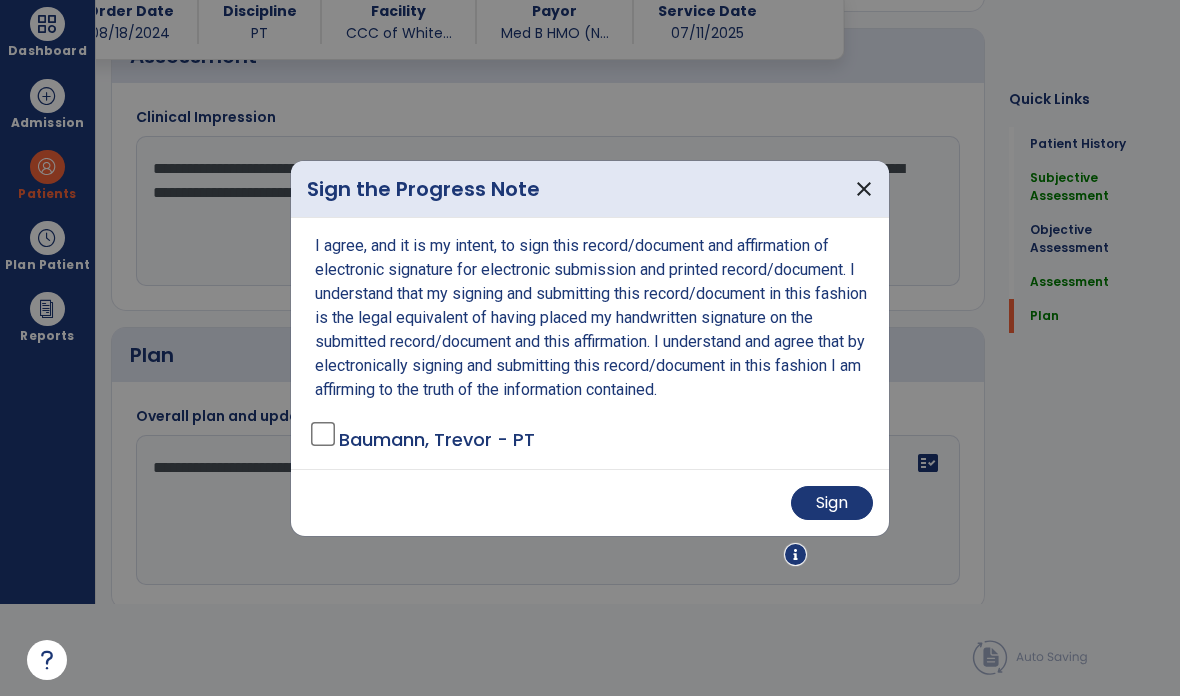 click on "Sign" at bounding box center [832, 503] 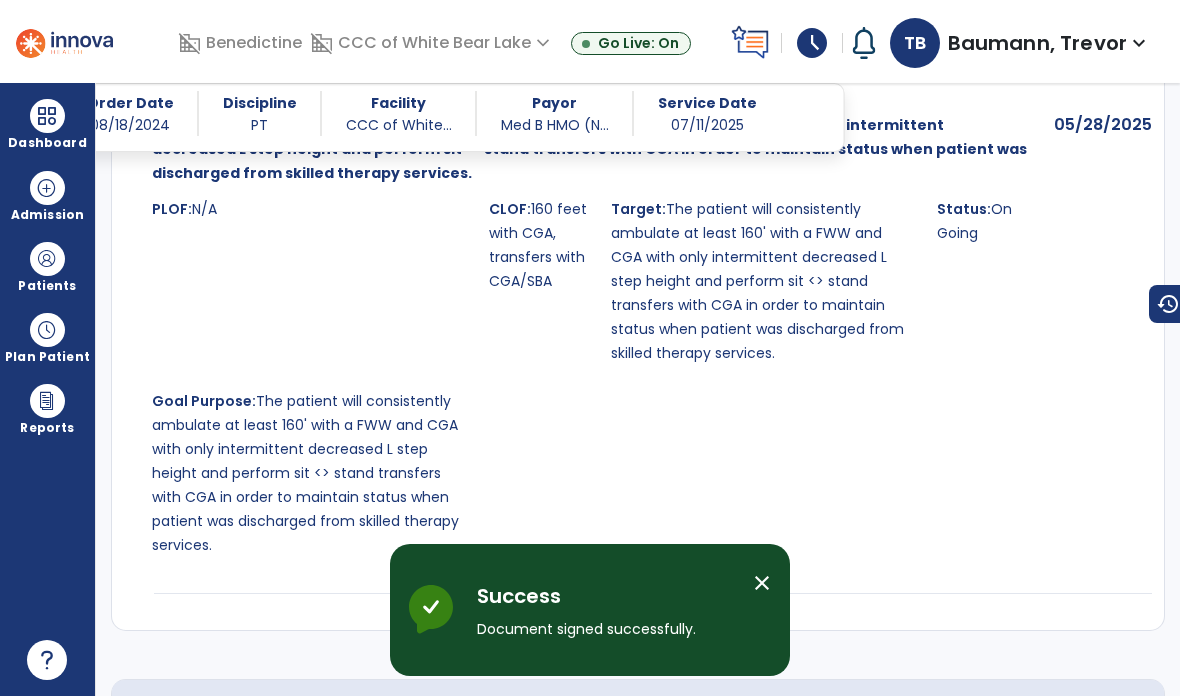 scroll, scrollTop: 80, scrollLeft: 0, axis: vertical 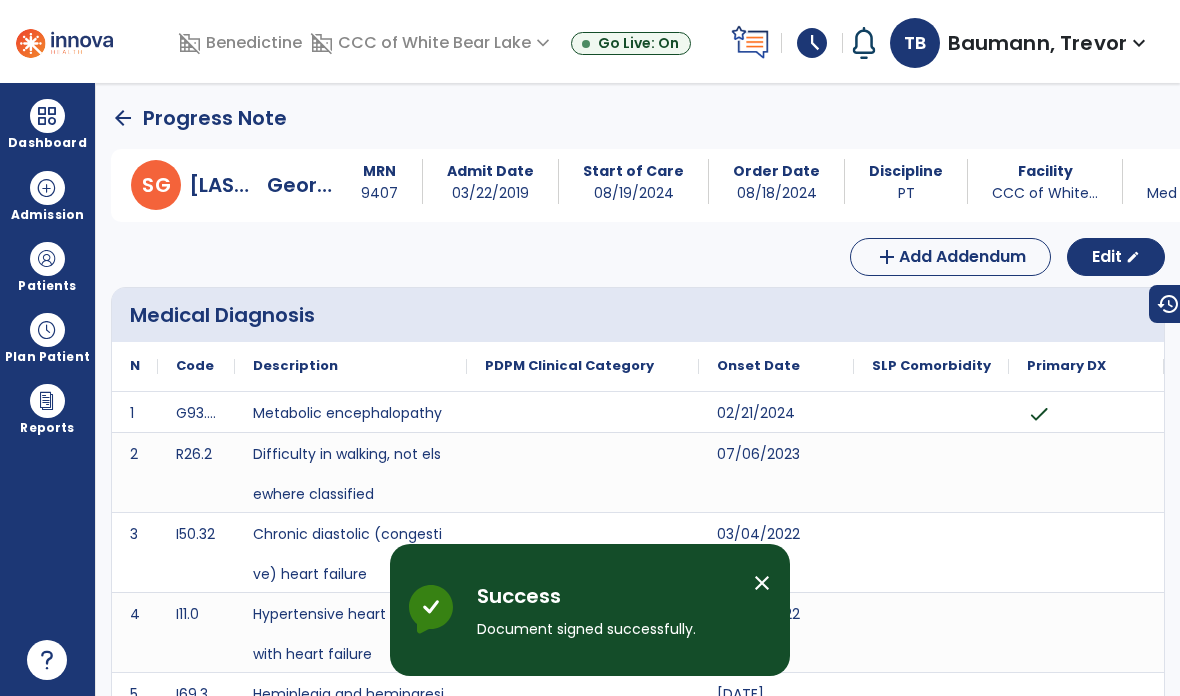 click on "arrow_back   Progress Note" 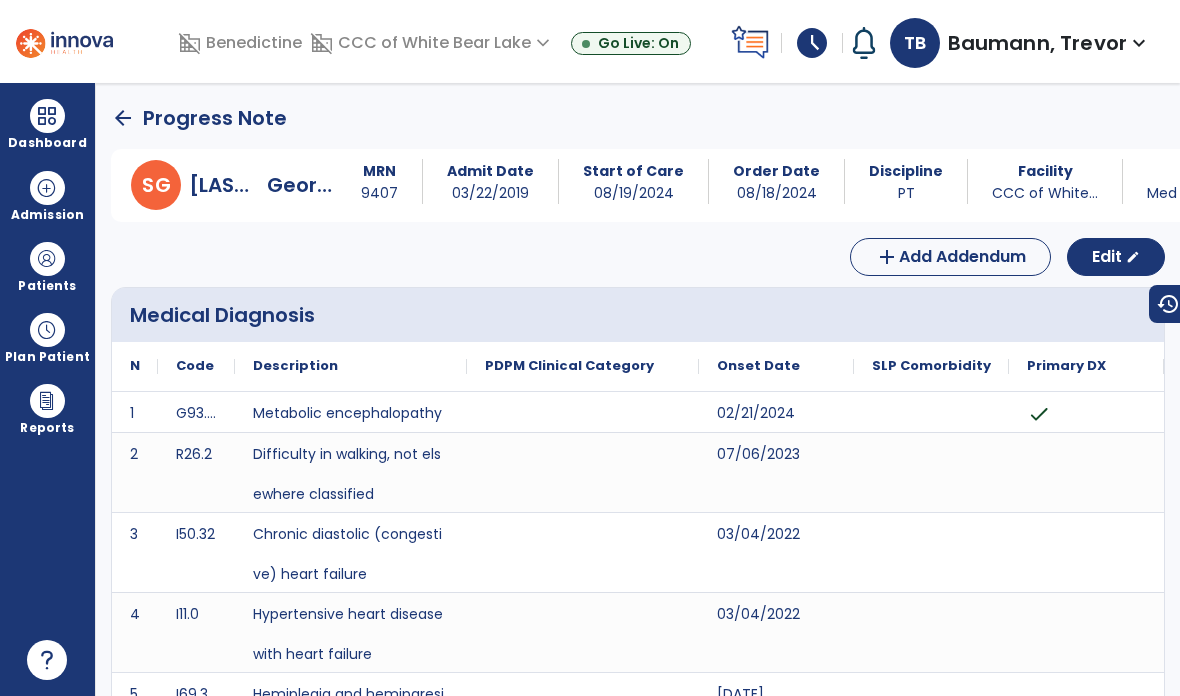 click on "arrow_back" 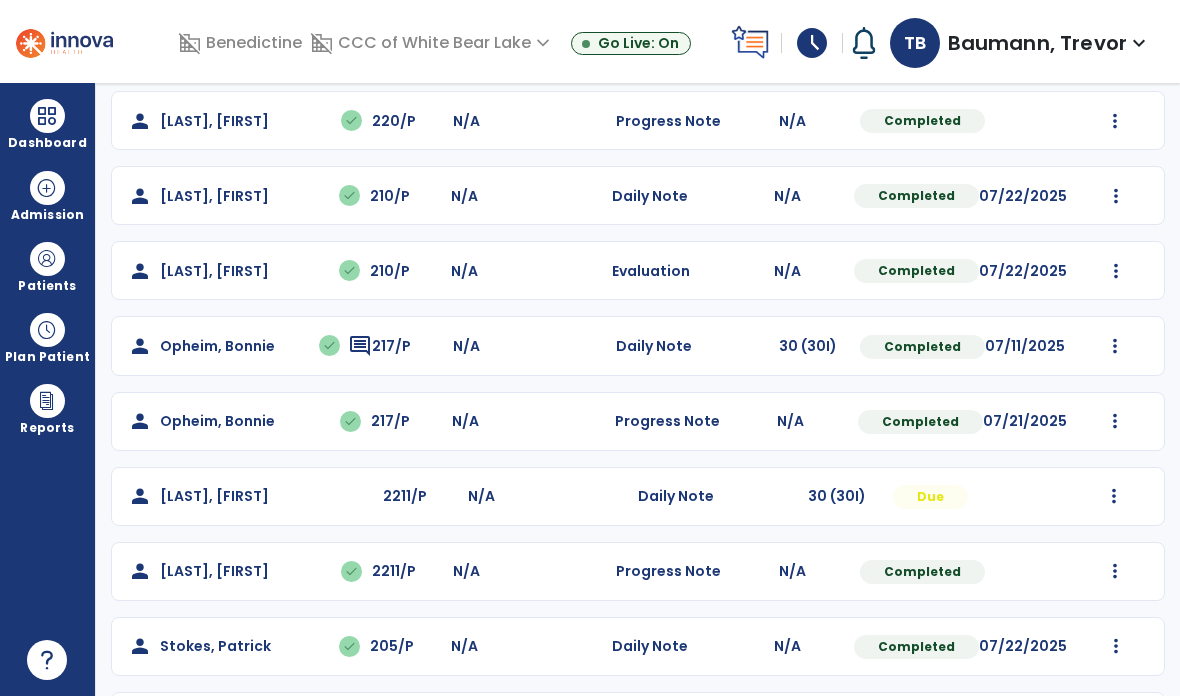scroll, scrollTop: 563, scrollLeft: 0, axis: vertical 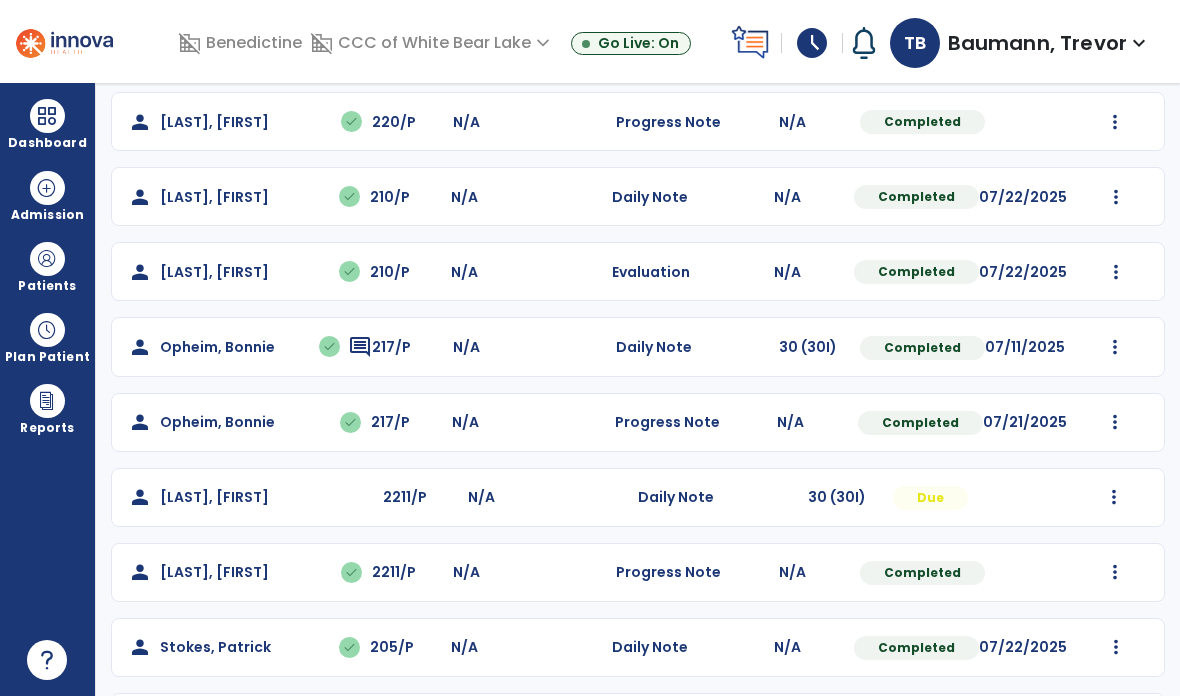 click on "Mark Visit As Complete   Reset Note   Open Document   G + C Mins" 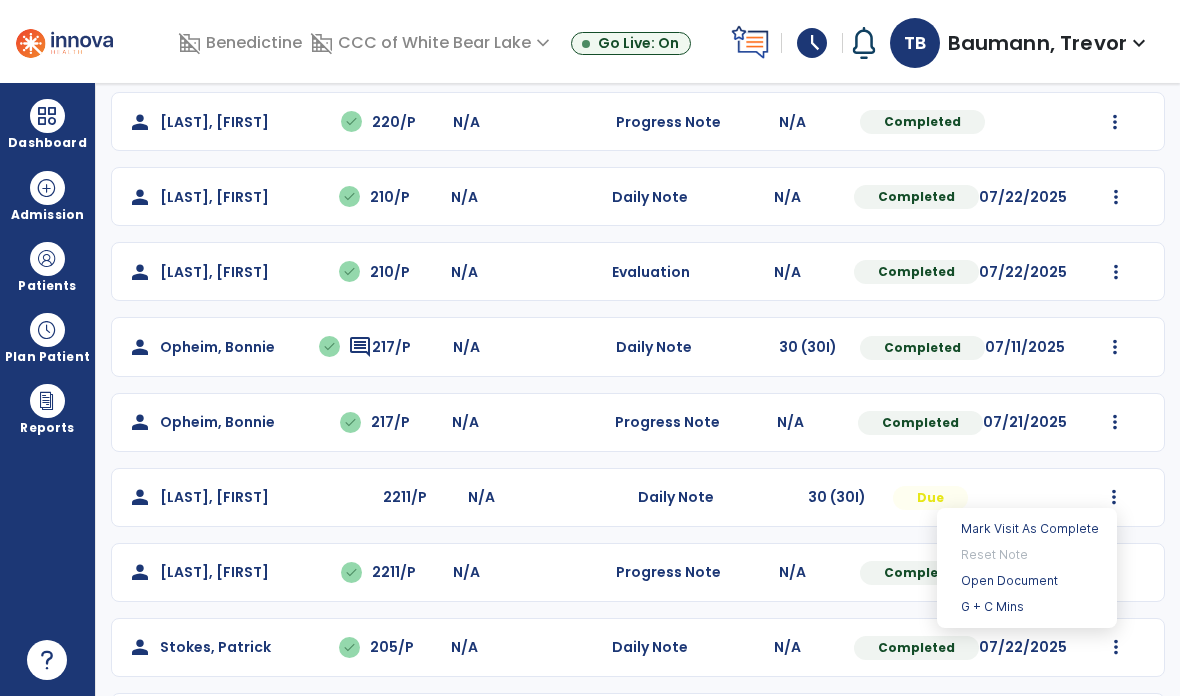 click on "Open Document" at bounding box center [1027, 581] 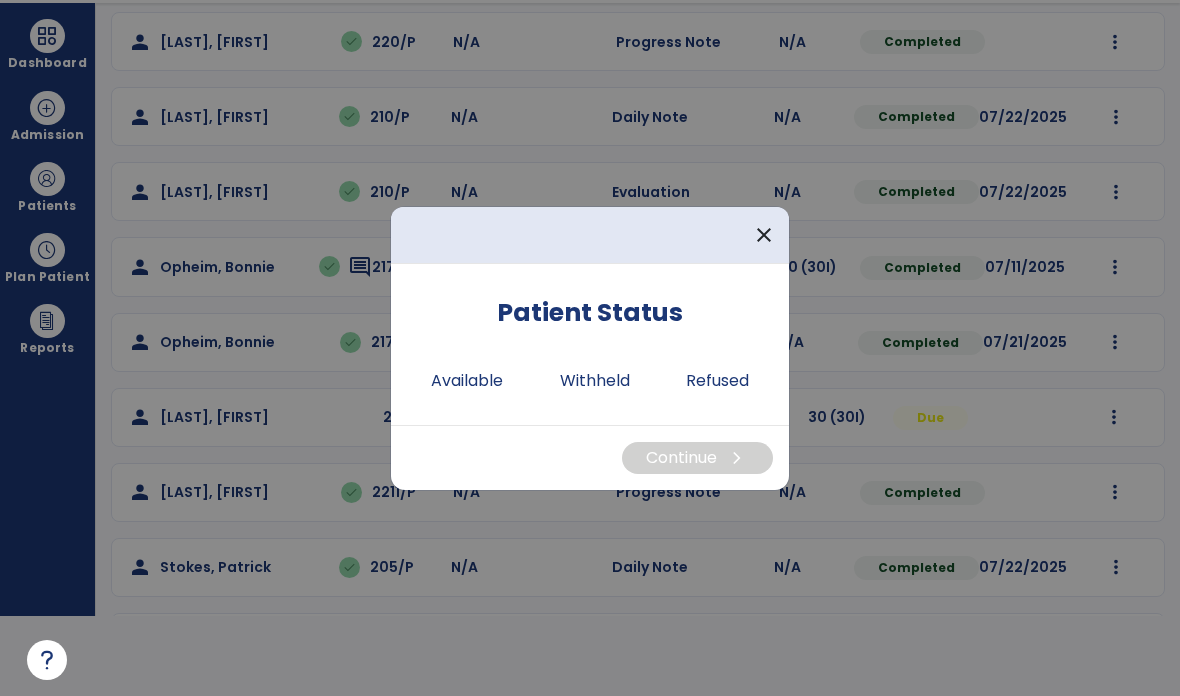 scroll, scrollTop: 0, scrollLeft: 0, axis: both 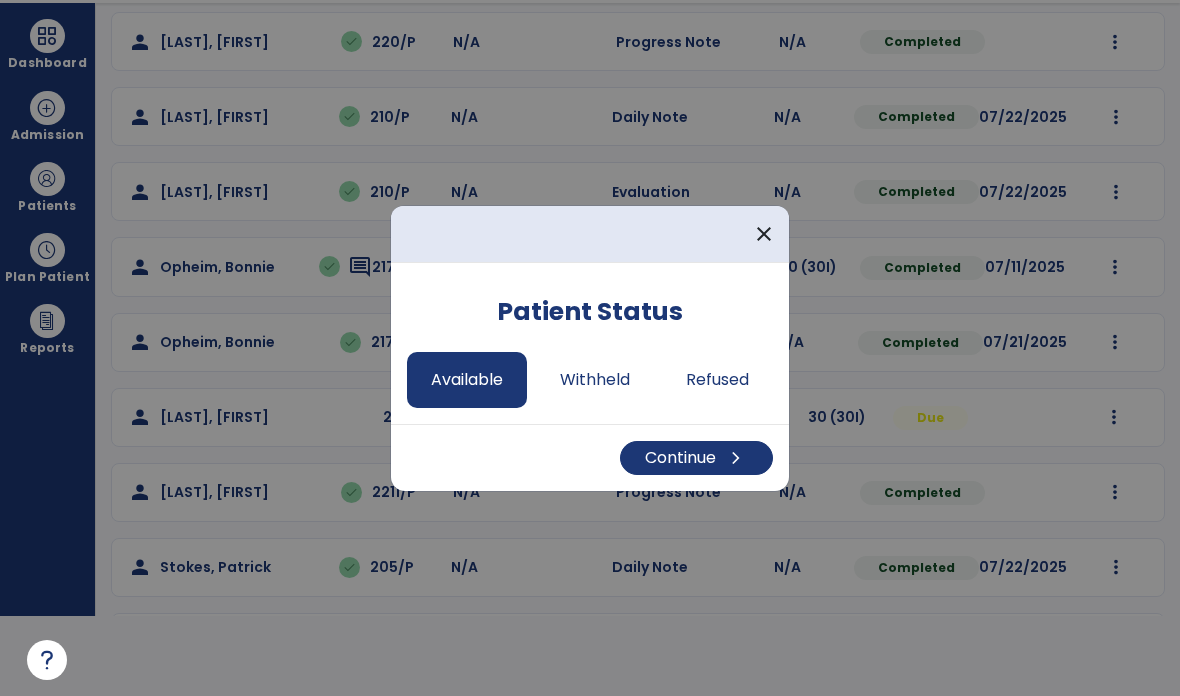 click on "chevron_right" at bounding box center [736, 458] 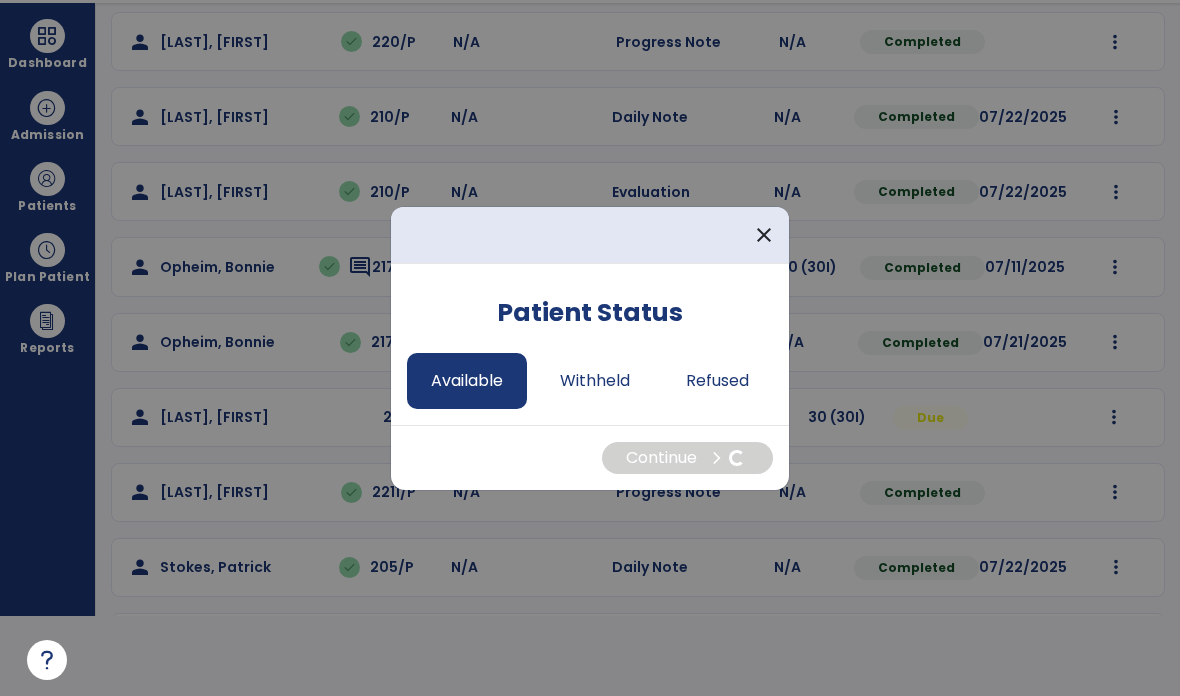 select on "*" 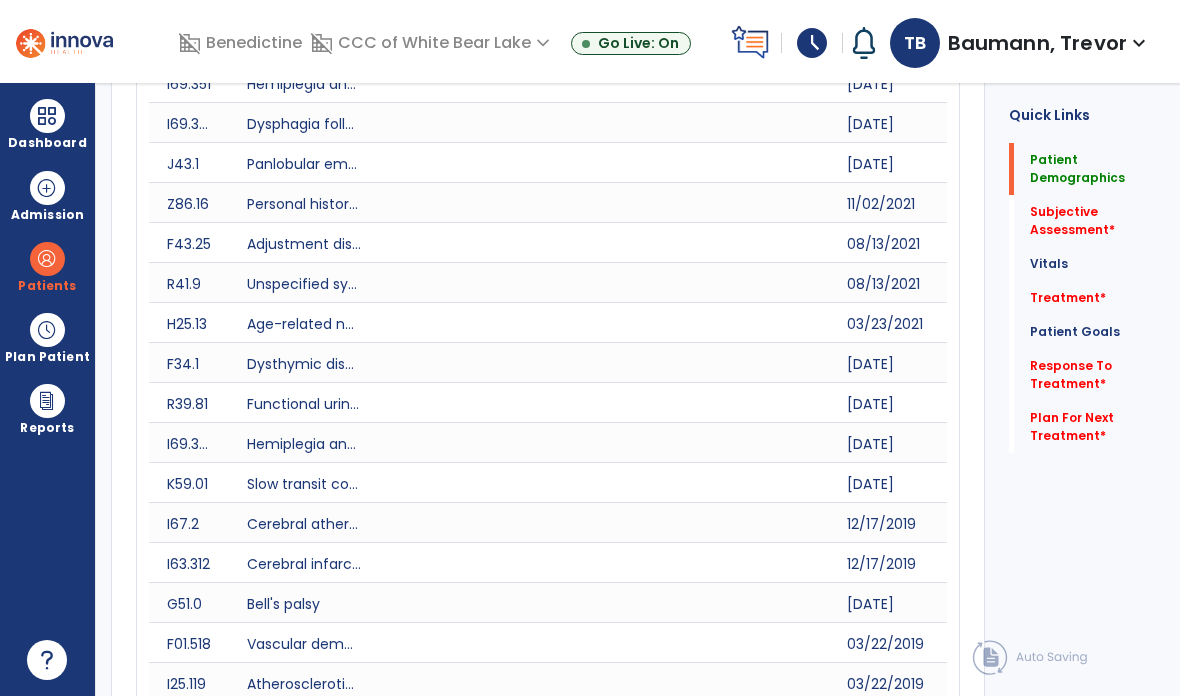 scroll, scrollTop: 80, scrollLeft: 0, axis: vertical 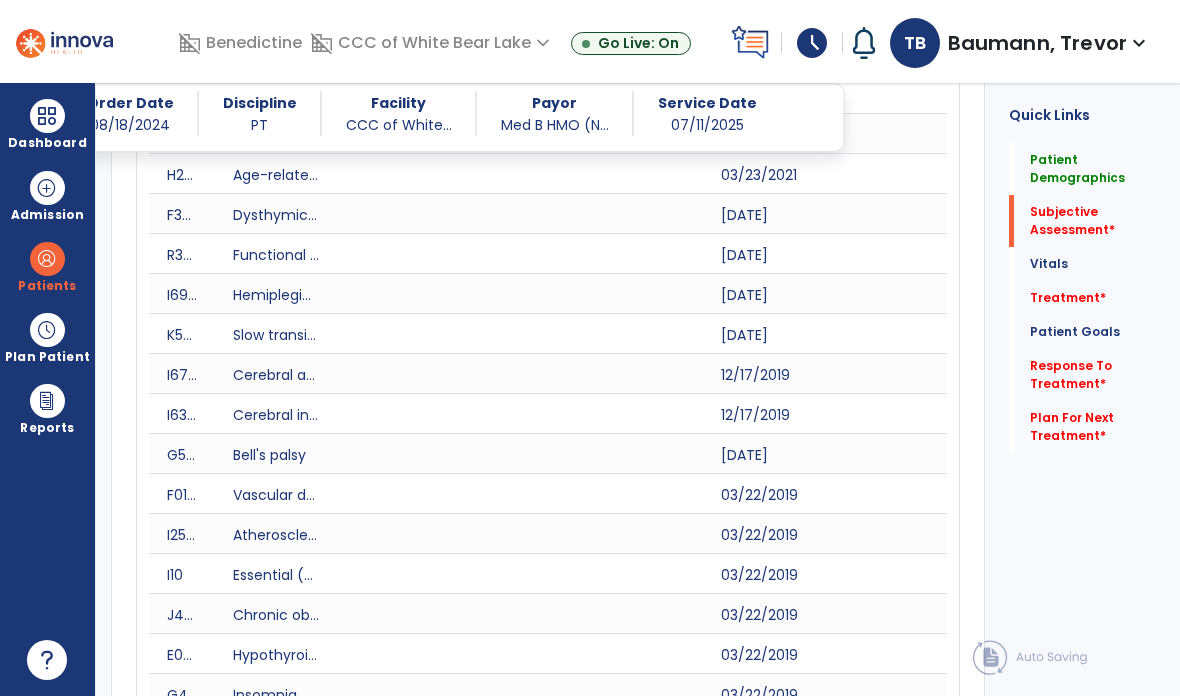 click on "Subjective Assessment   *" 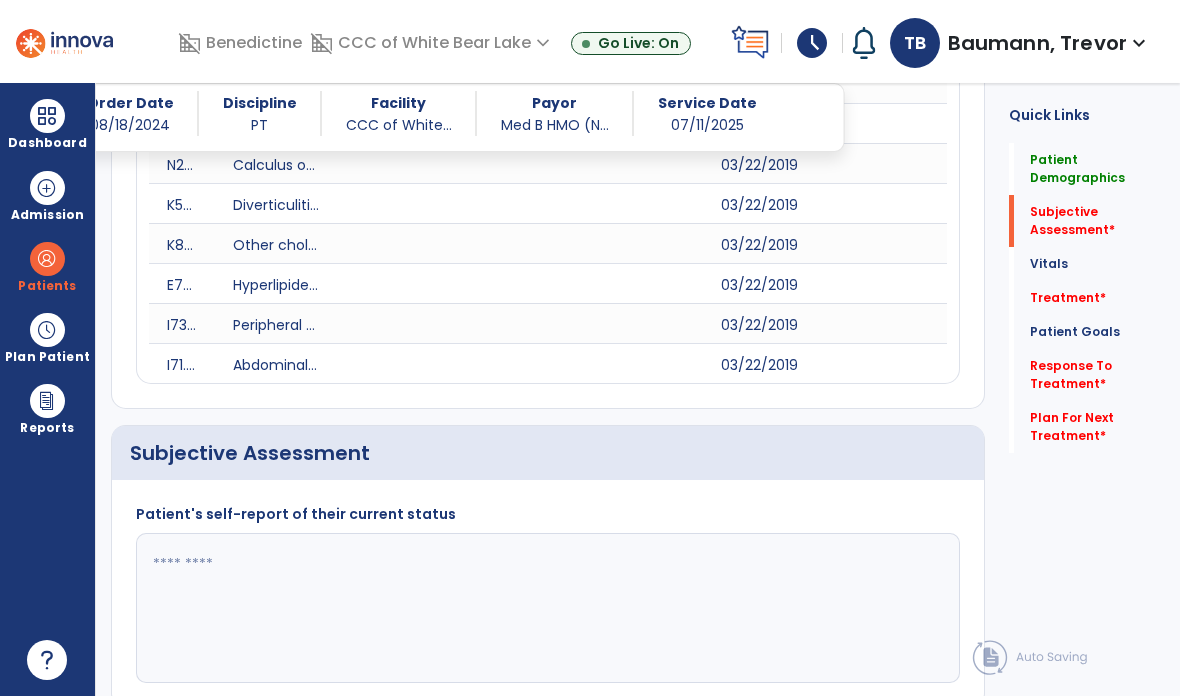 scroll, scrollTop: 1440, scrollLeft: 0, axis: vertical 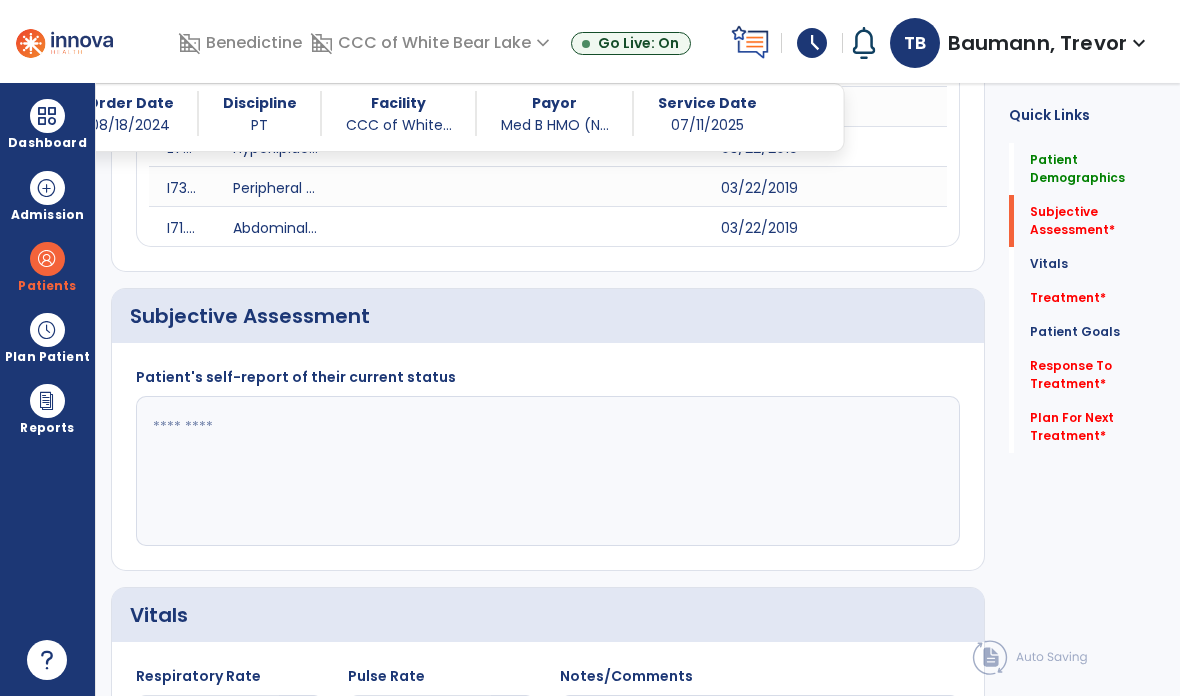 click 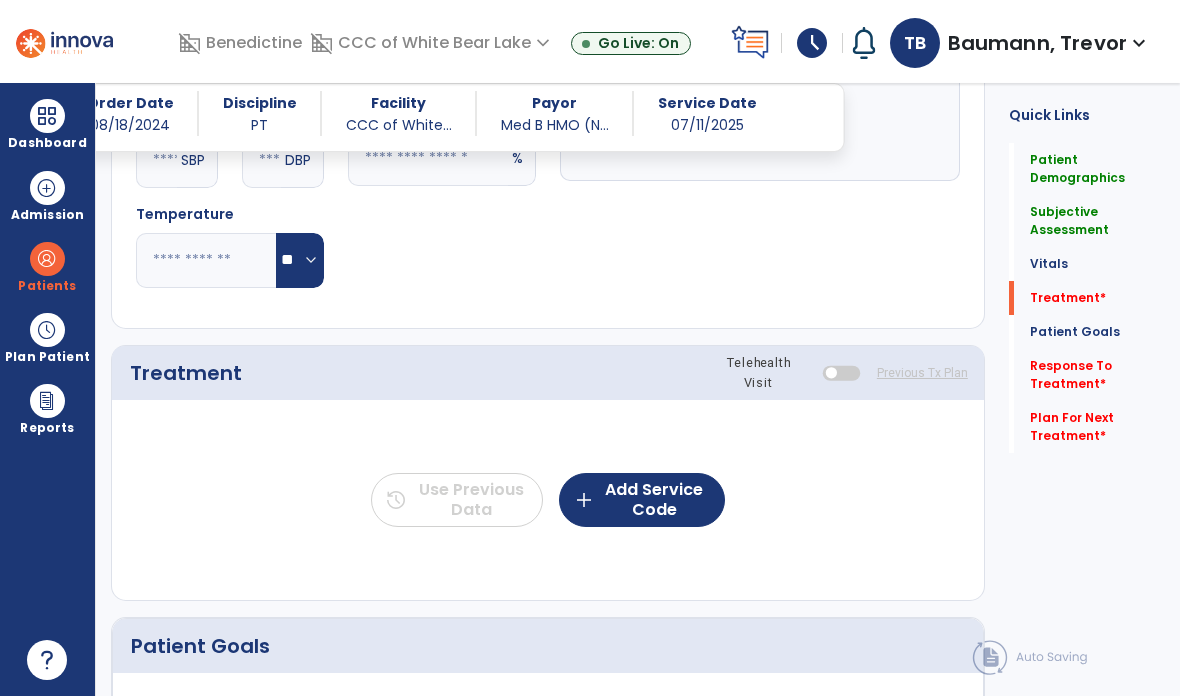 scroll, scrollTop: 2104, scrollLeft: 0, axis: vertical 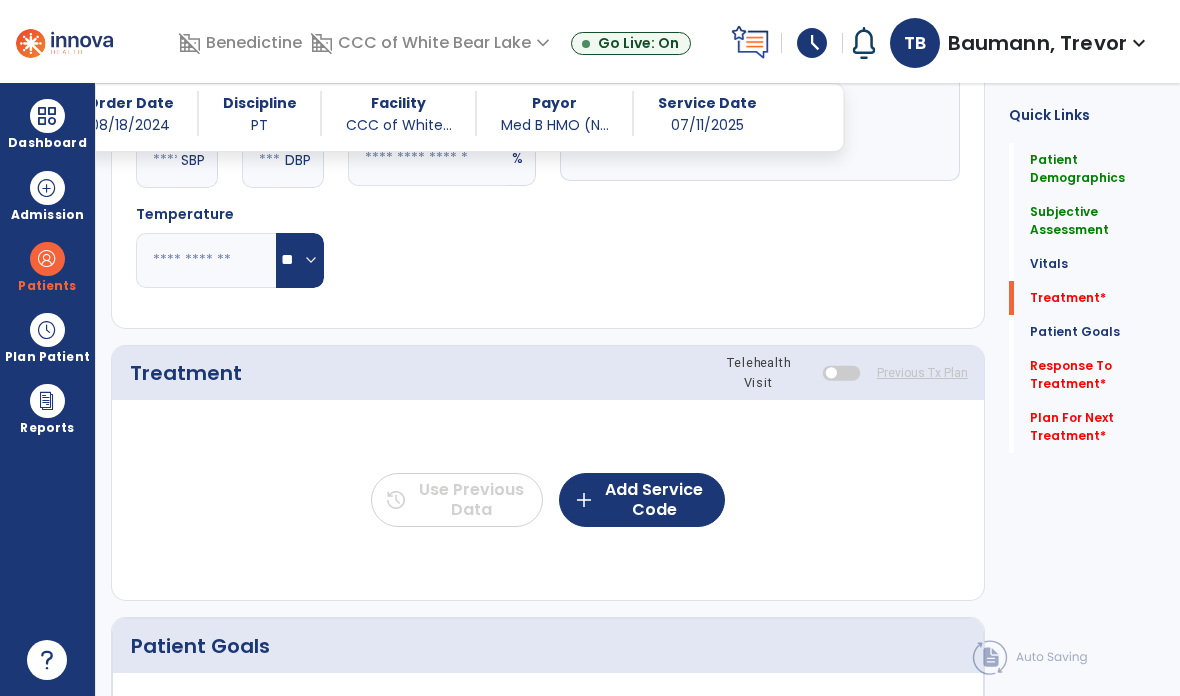 type on "**********" 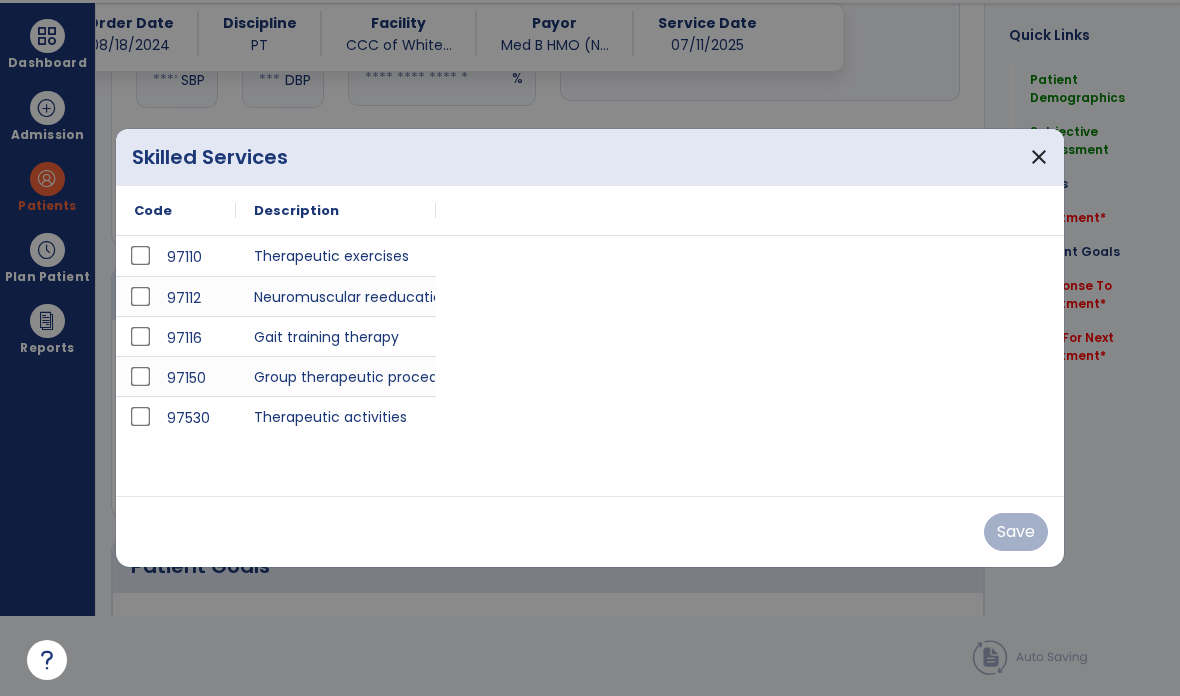 scroll, scrollTop: 0, scrollLeft: 0, axis: both 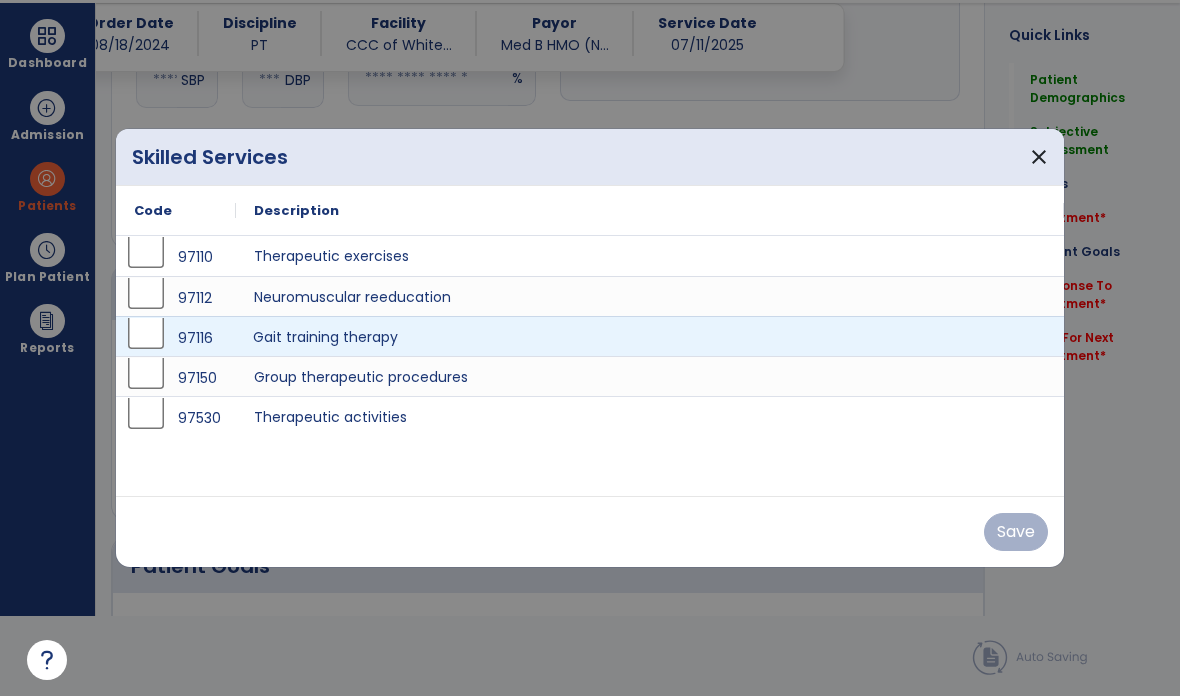 click on "Gait training therapy" at bounding box center (650, 336) 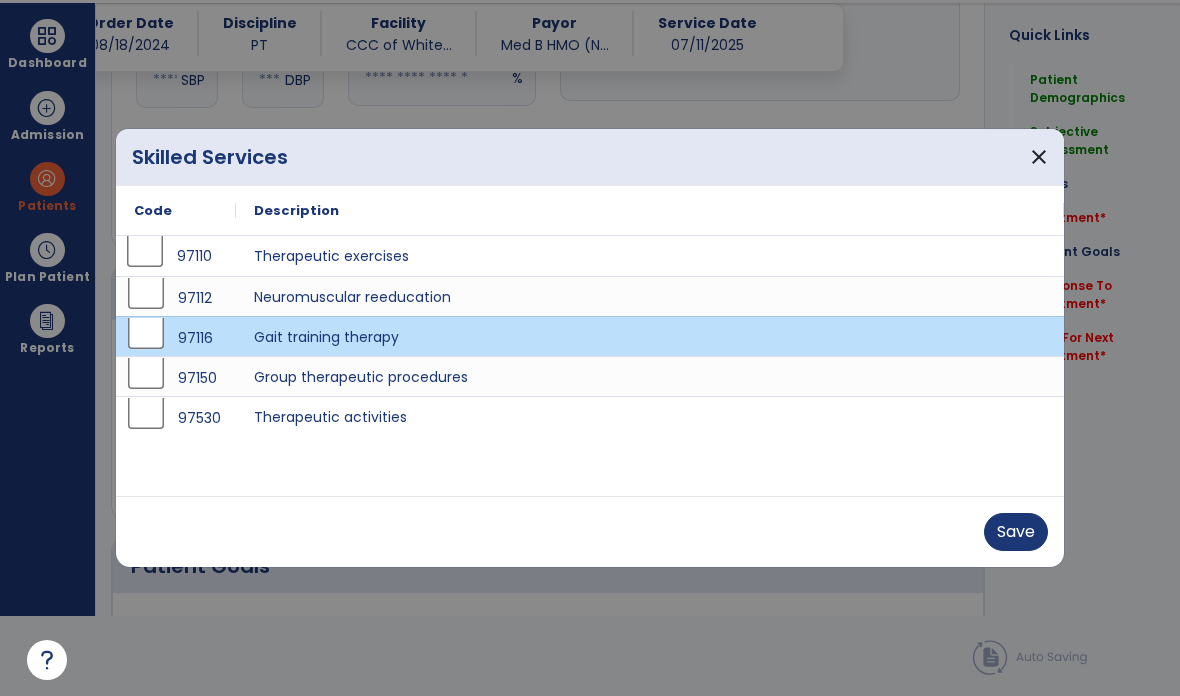 click on "97110" at bounding box center (176, 256) 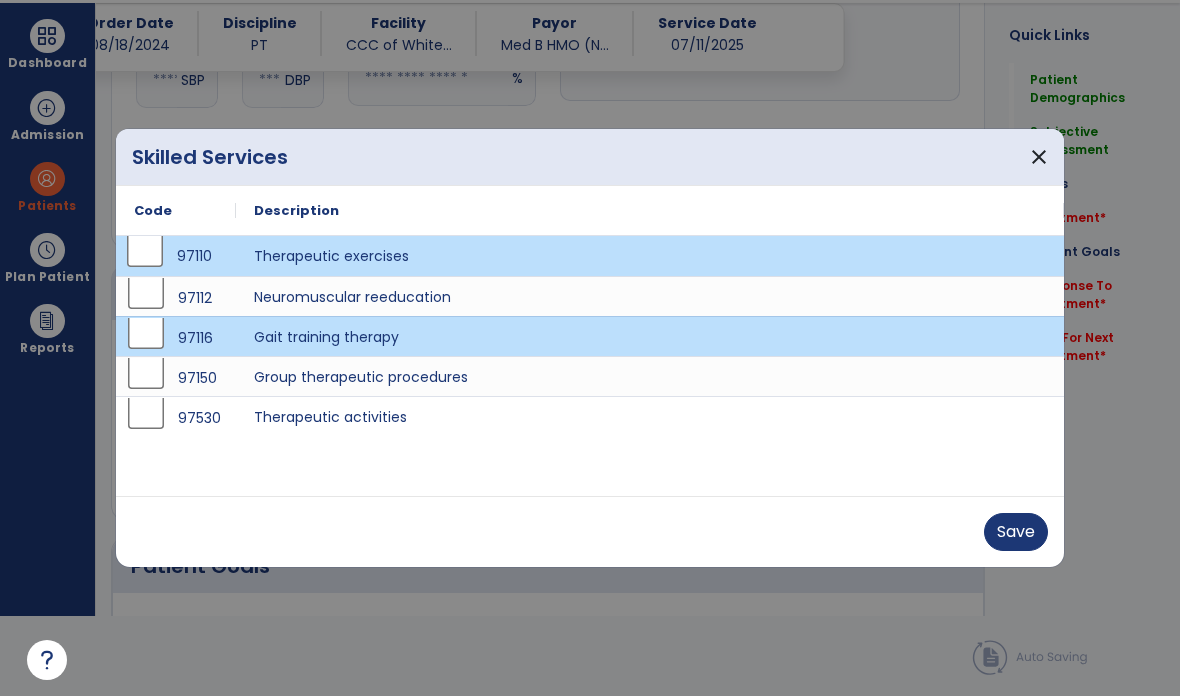 click on "Save" at bounding box center [1016, 532] 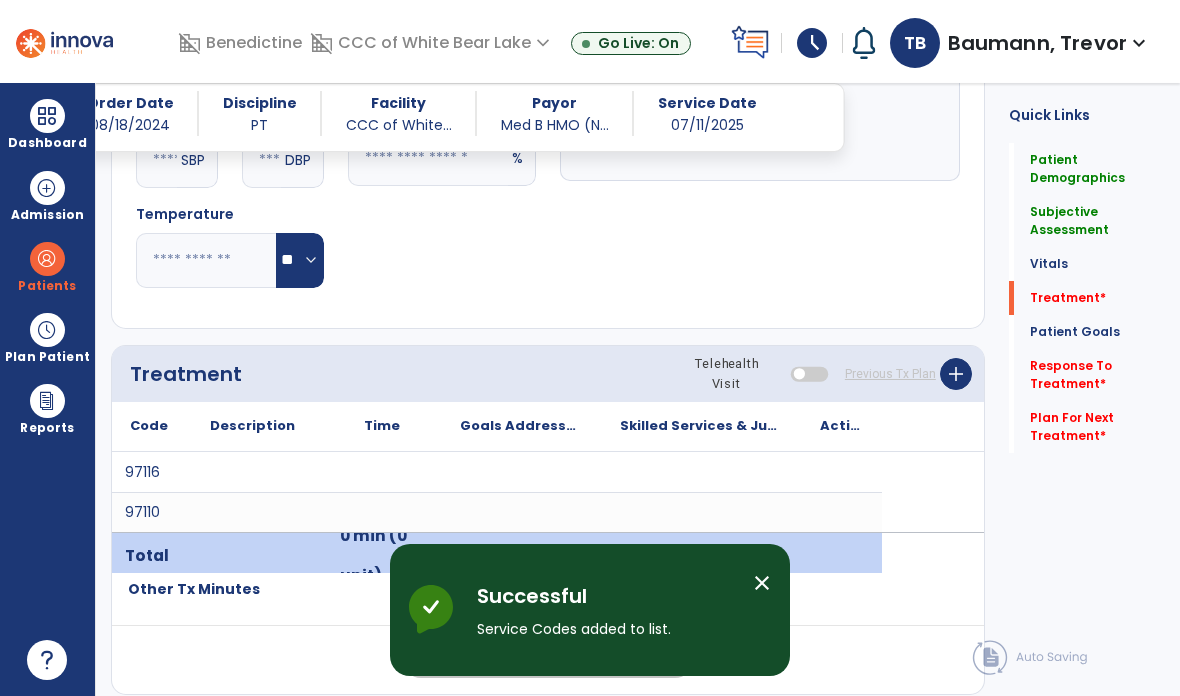 scroll, scrollTop: 80, scrollLeft: 0, axis: vertical 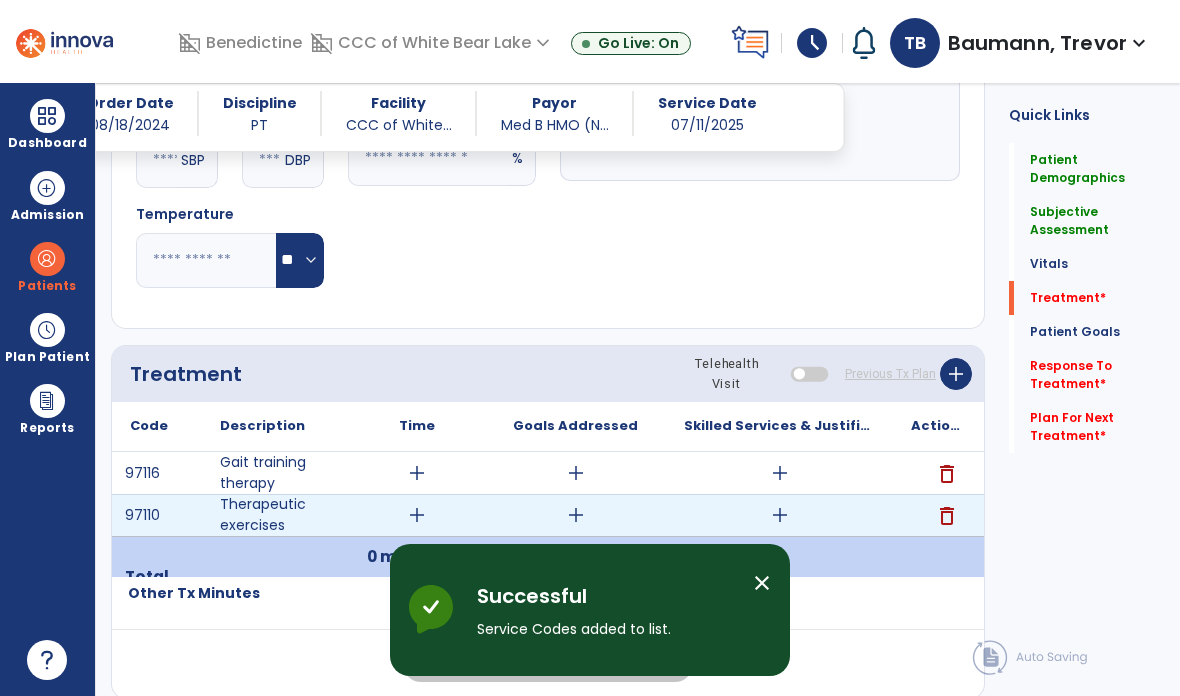 click on "add" at bounding box center (780, 515) 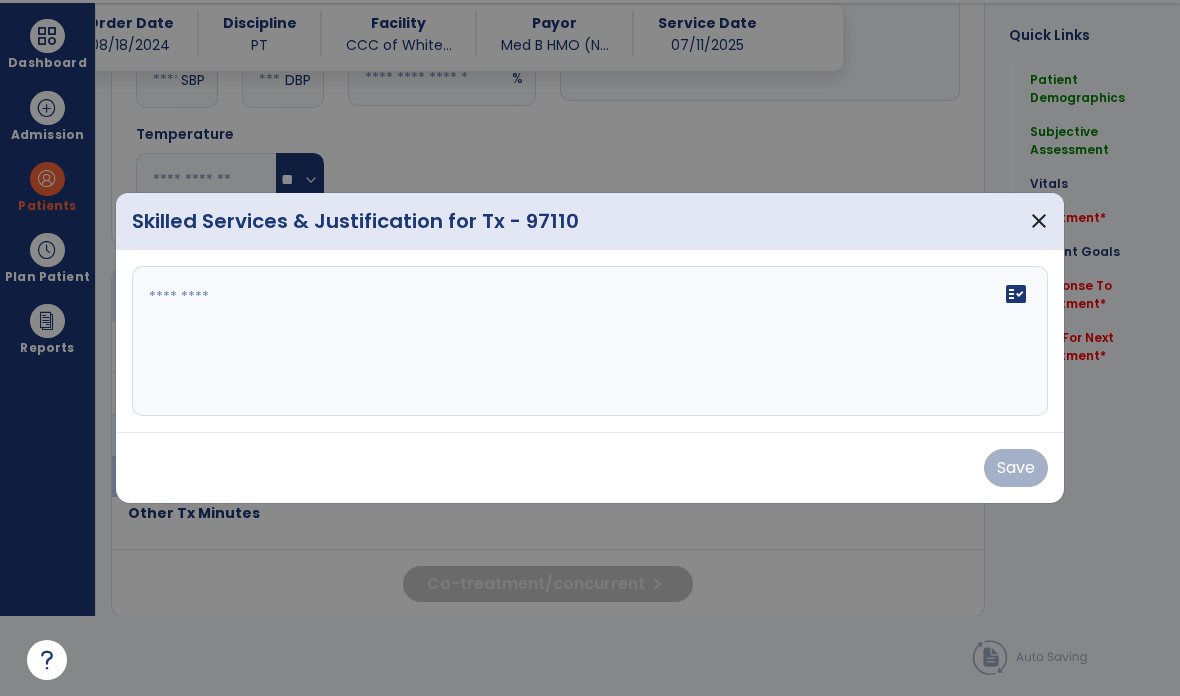 scroll, scrollTop: 0, scrollLeft: 0, axis: both 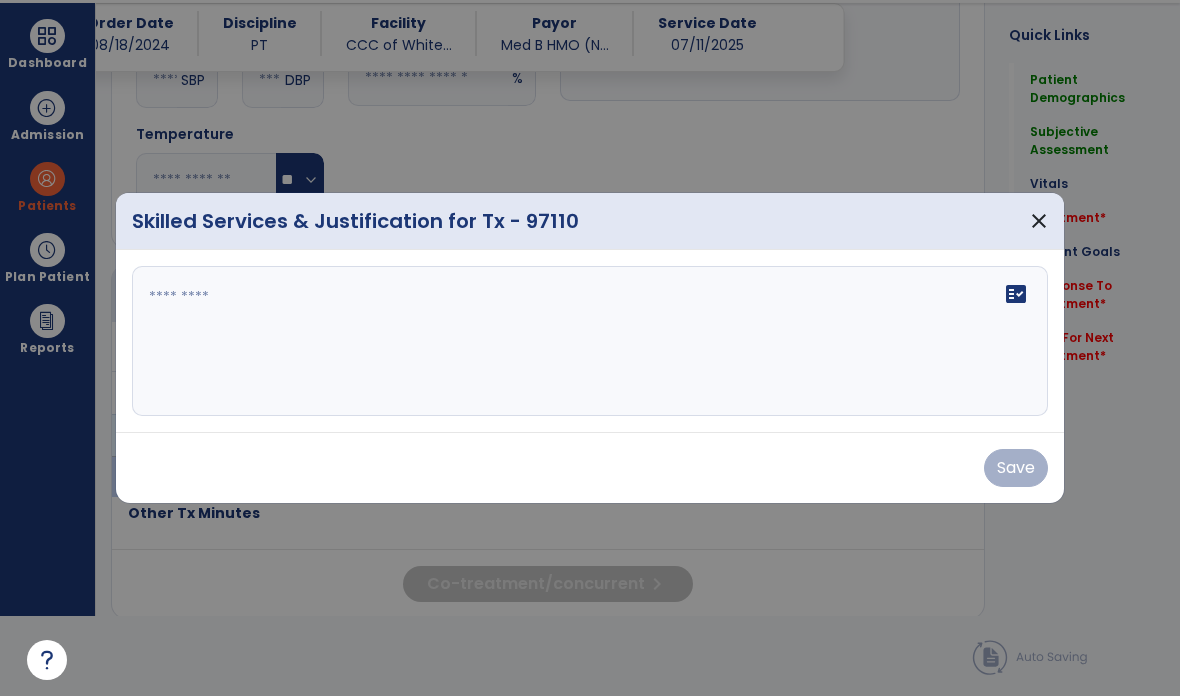 click on "fact_check" at bounding box center [590, 341] 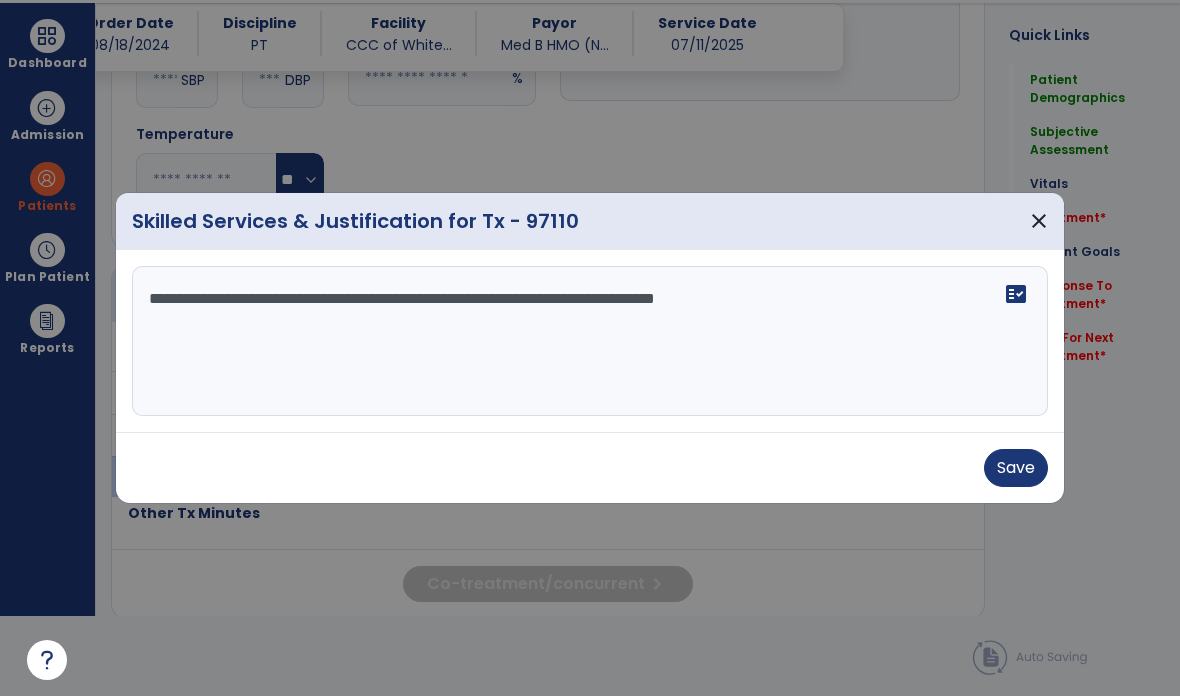type on "**********" 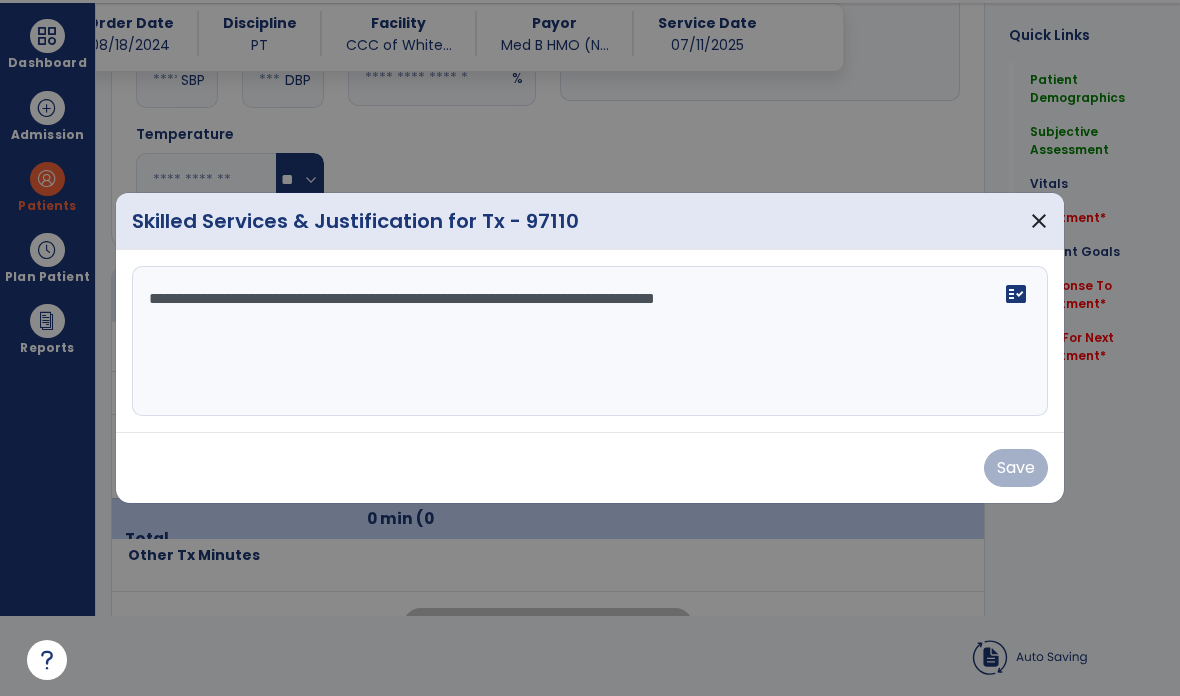 click on "Save" at bounding box center (590, 468) 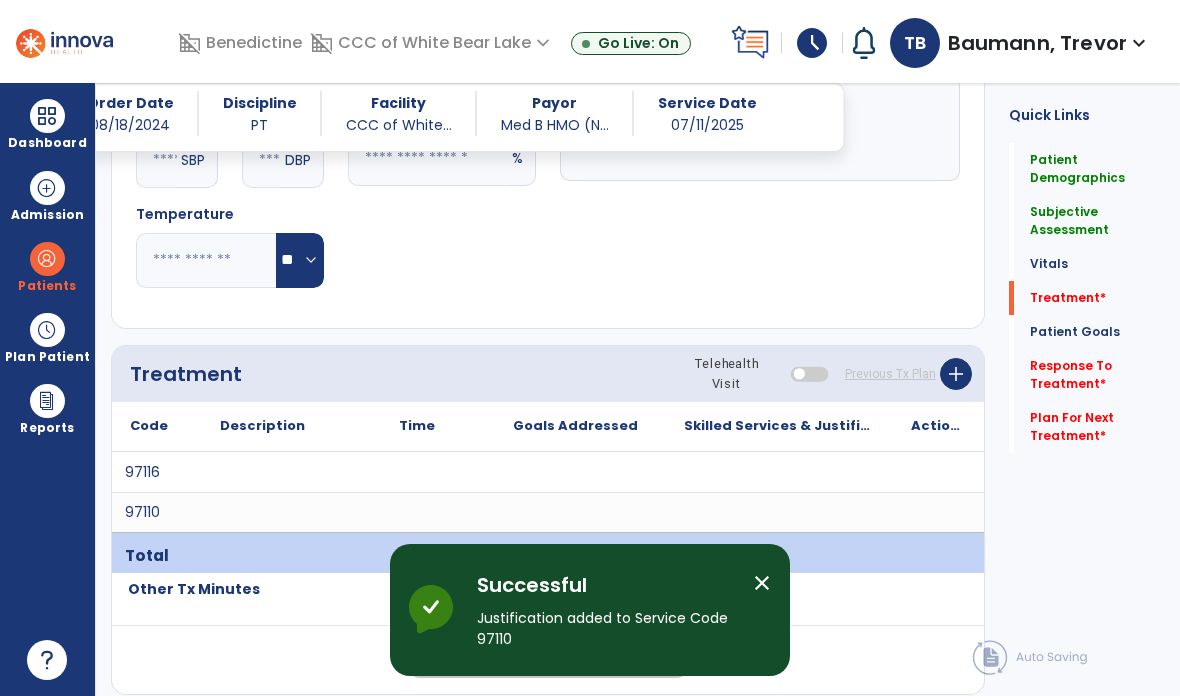 scroll, scrollTop: 80, scrollLeft: 0, axis: vertical 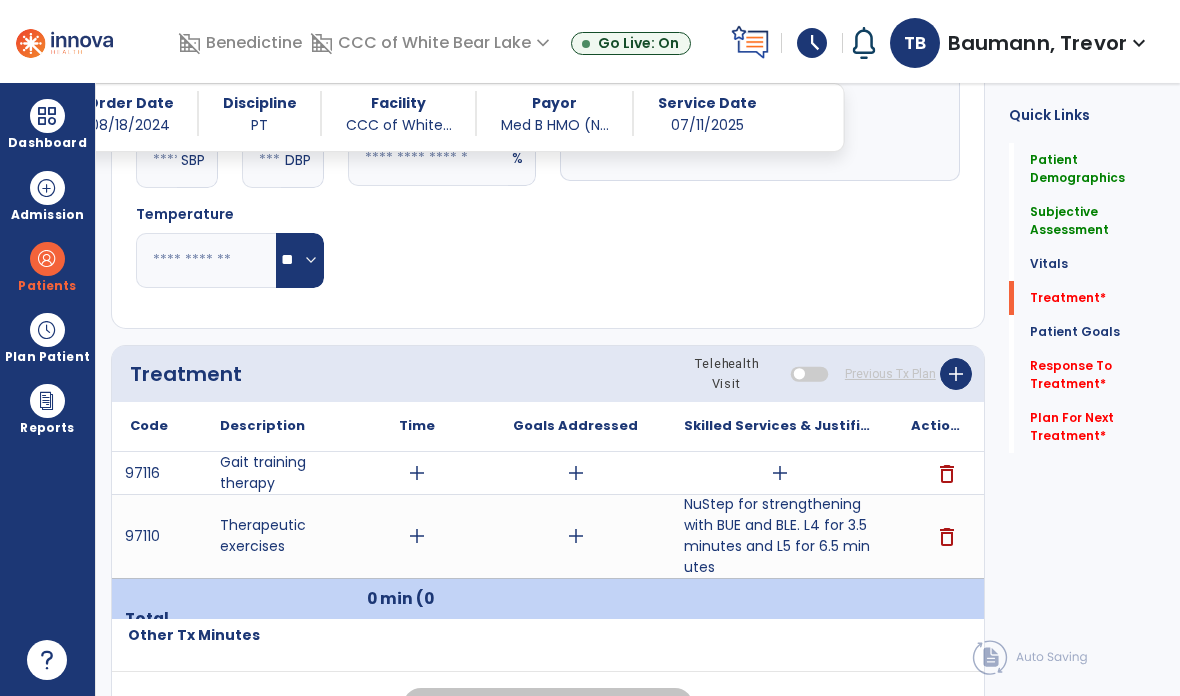 click on "add" at bounding box center (780, 473) 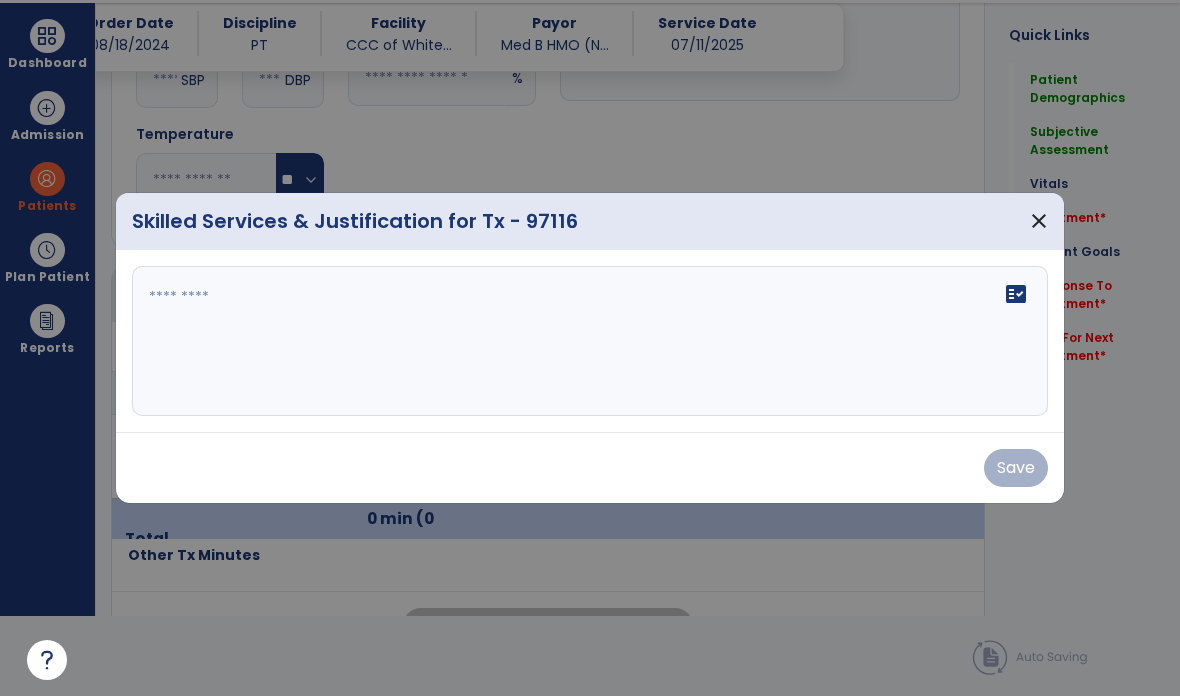 scroll, scrollTop: 0, scrollLeft: 0, axis: both 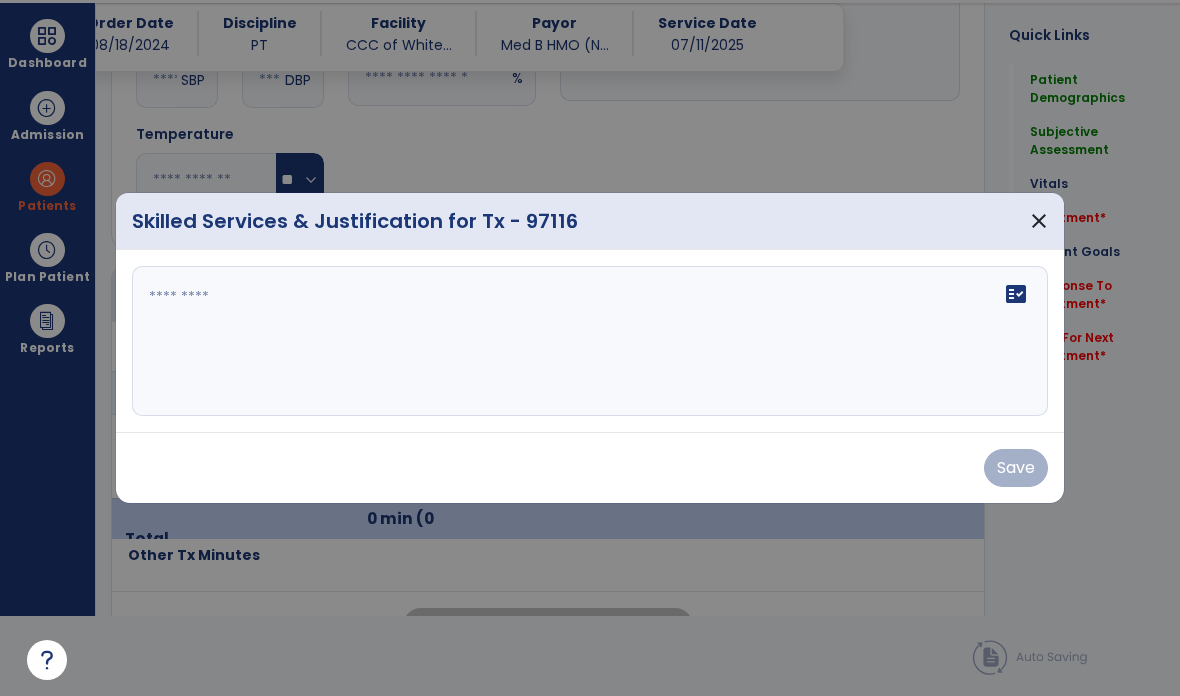 click on "fact_check" at bounding box center [590, 341] 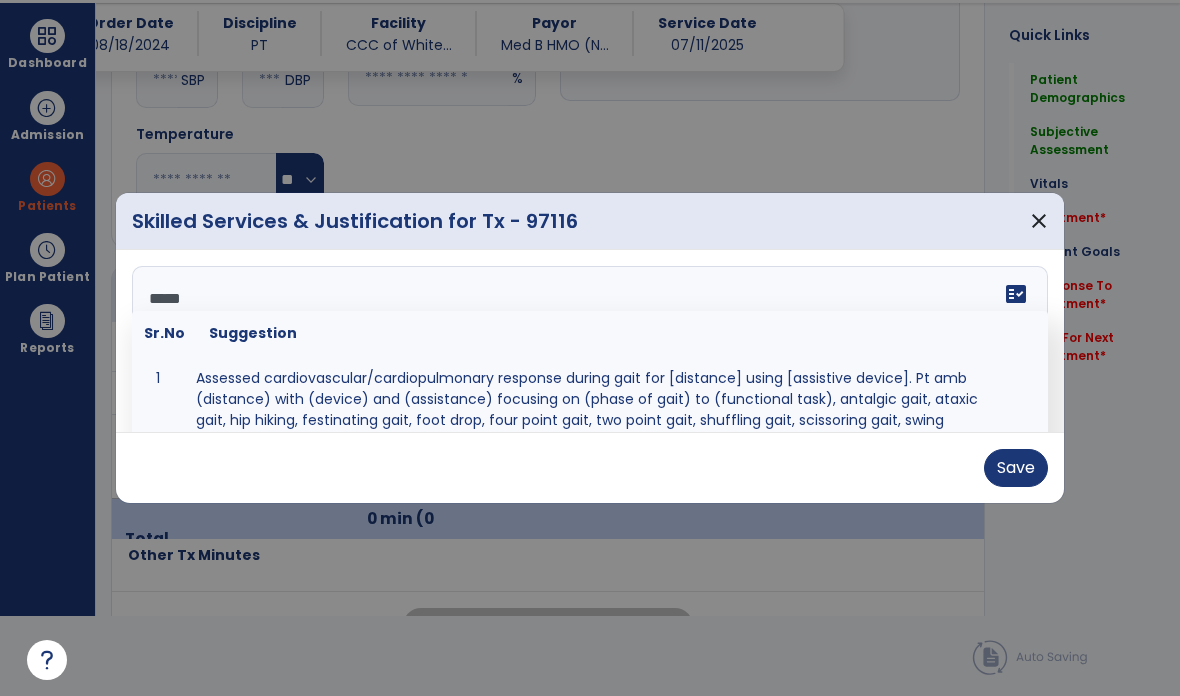 scroll, scrollTop: 0, scrollLeft: 0, axis: both 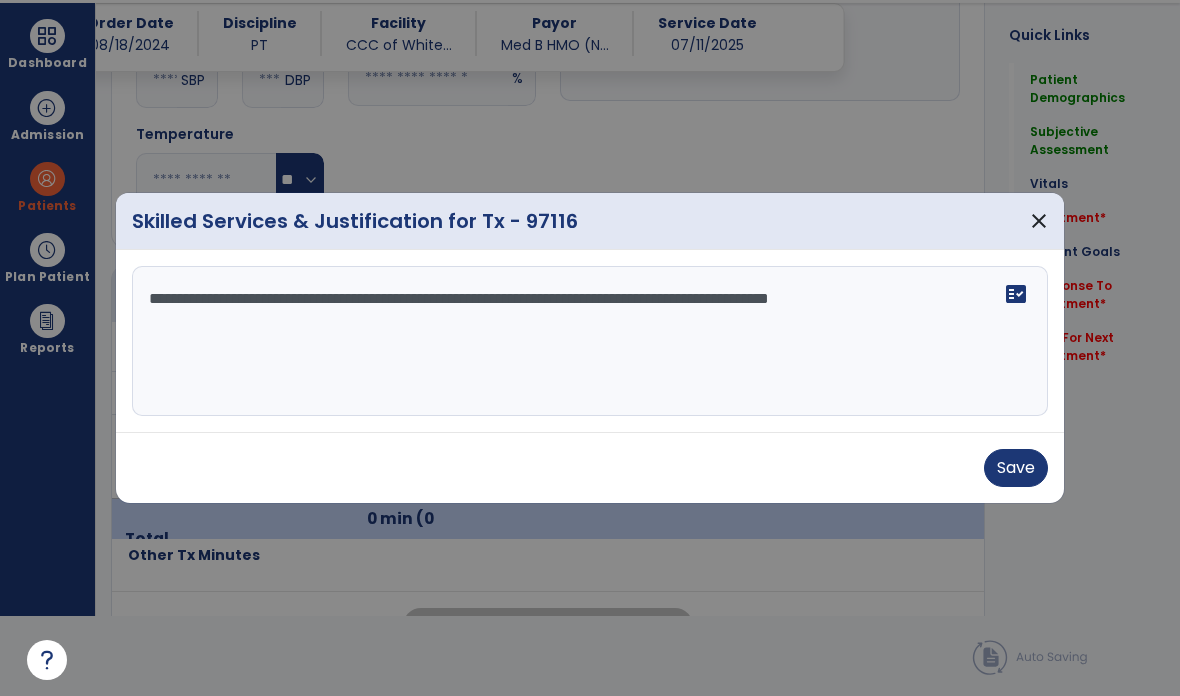 click on "**********" at bounding box center (590, 341) 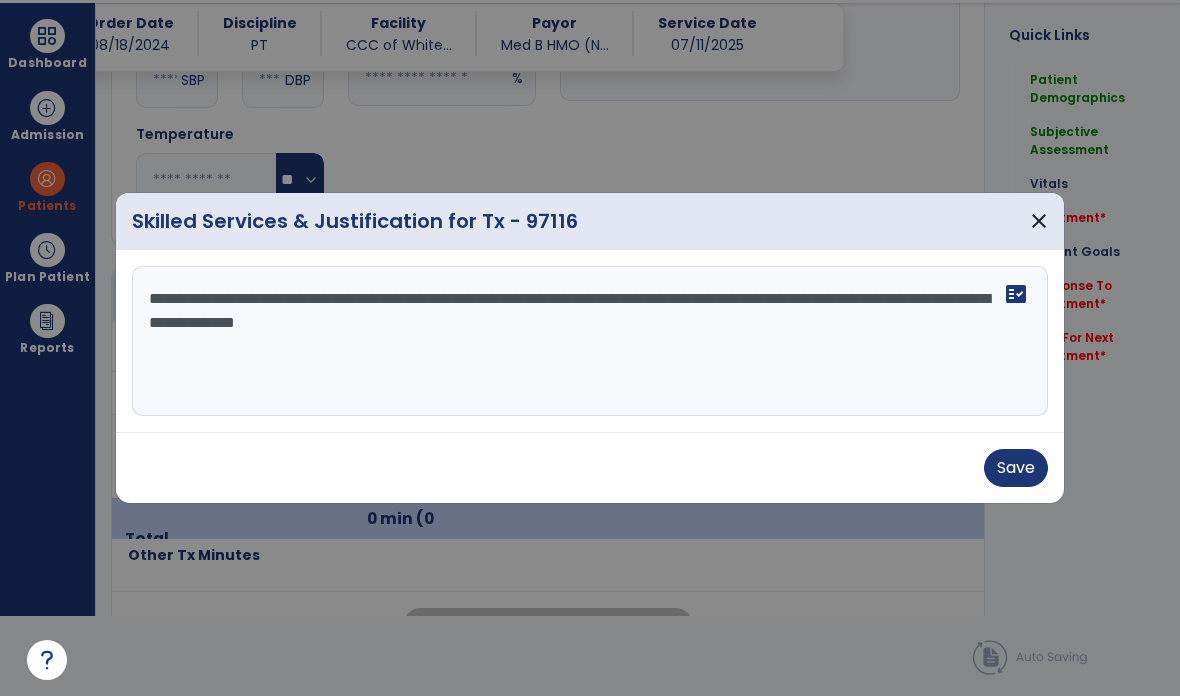 type on "**********" 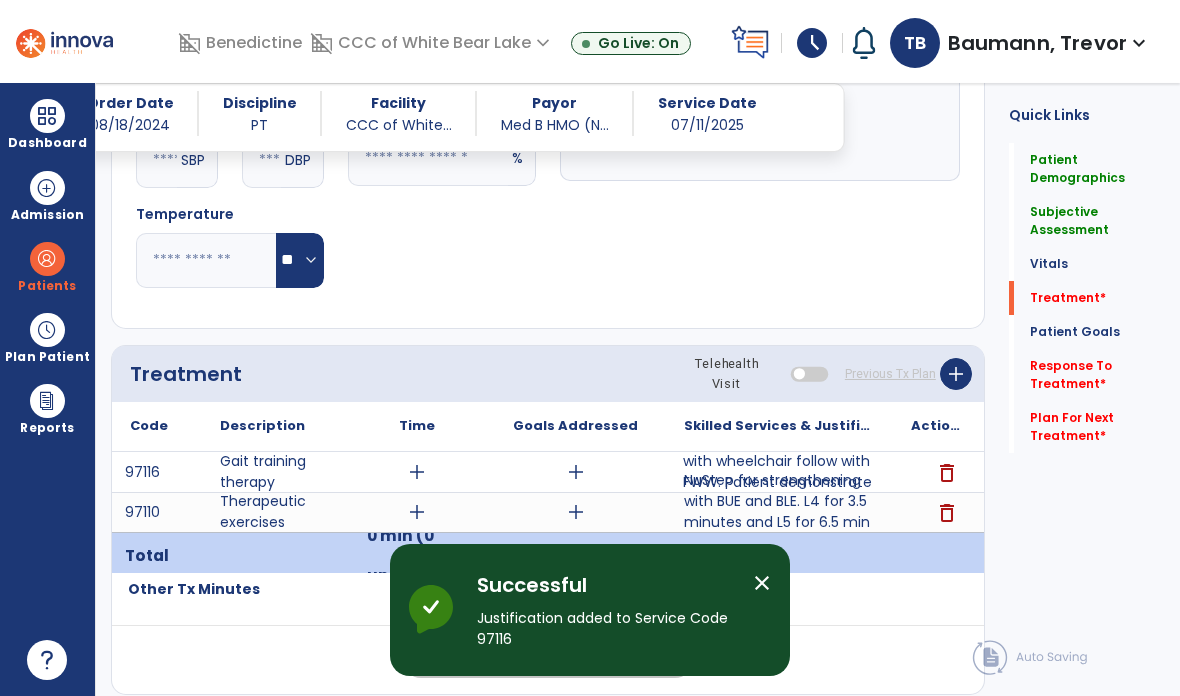 scroll, scrollTop: 80, scrollLeft: 0, axis: vertical 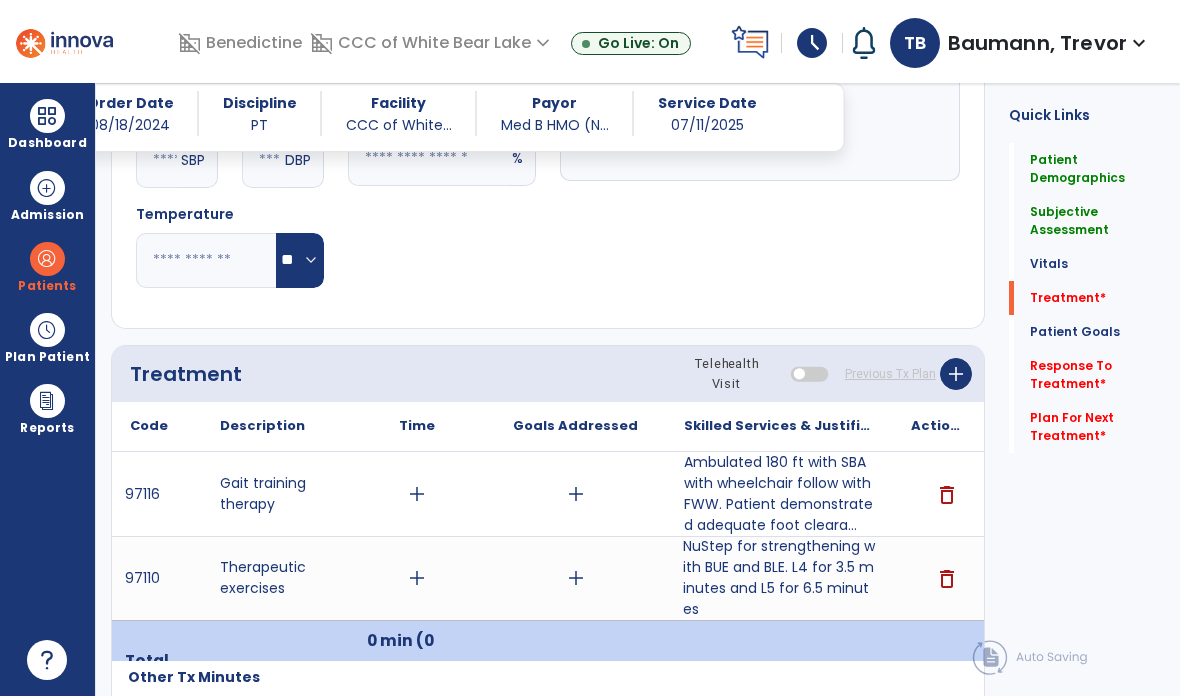click on "NuStep for strengthening with BUE and BLE. L4 for 3.5 minutes and L5 for 6.5 minutes" at bounding box center (779, 578) 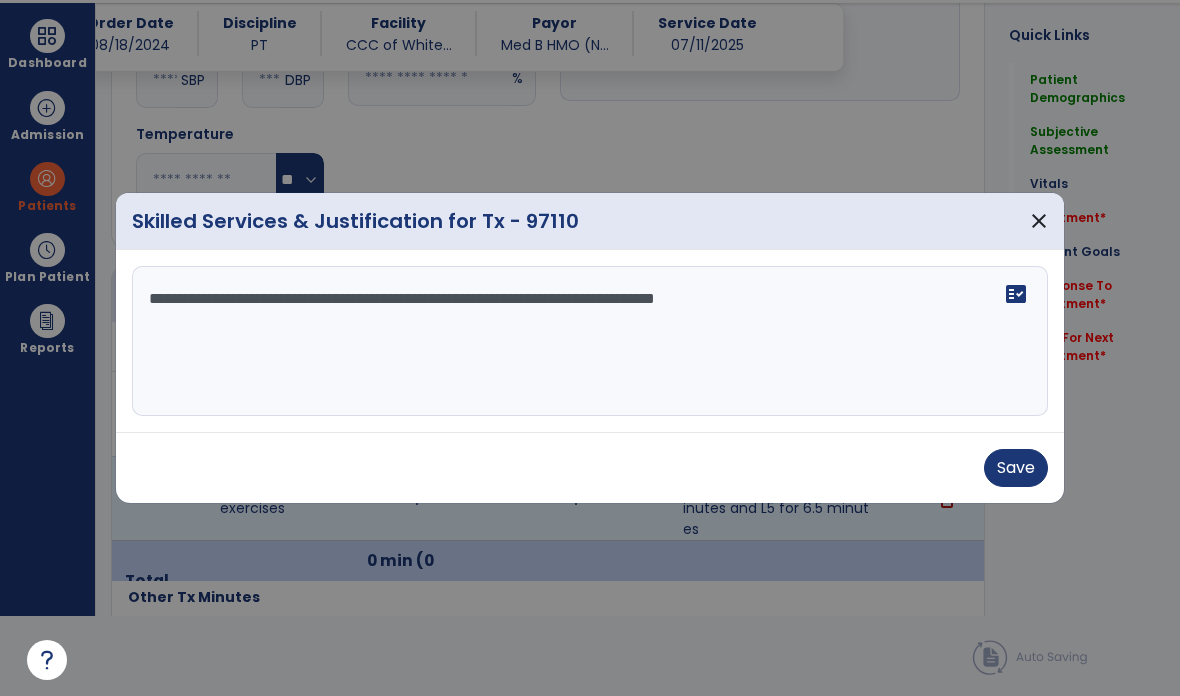 scroll, scrollTop: 0, scrollLeft: 0, axis: both 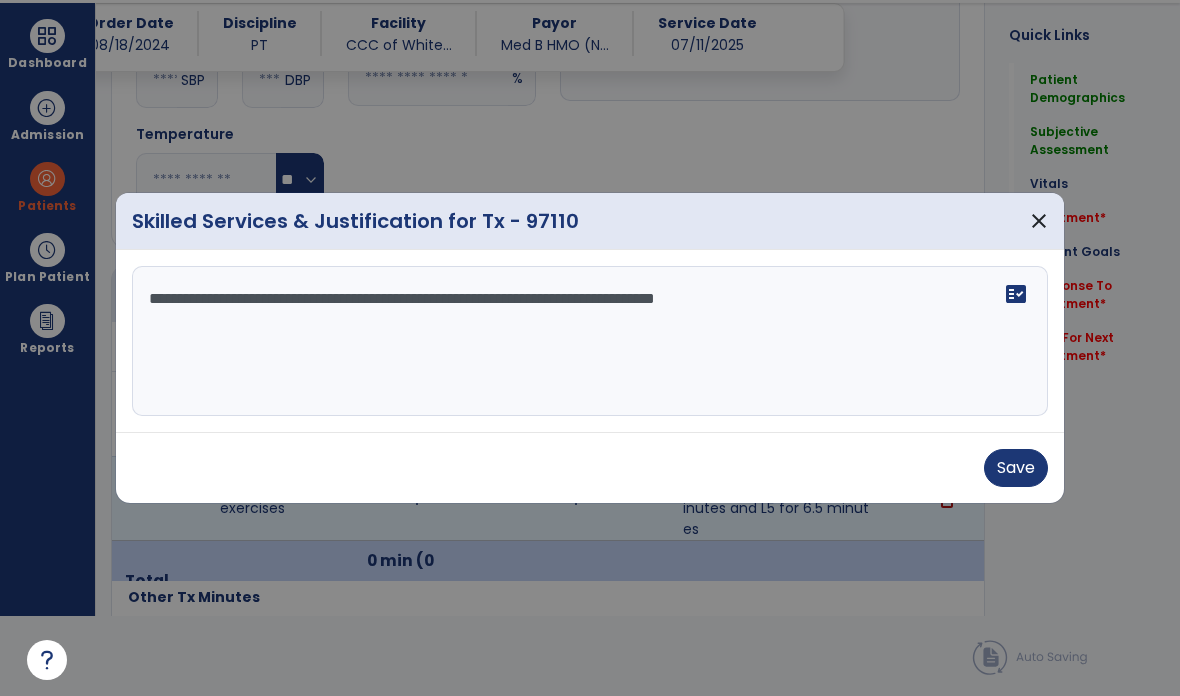 click on "**********" at bounding box center [590, 341] 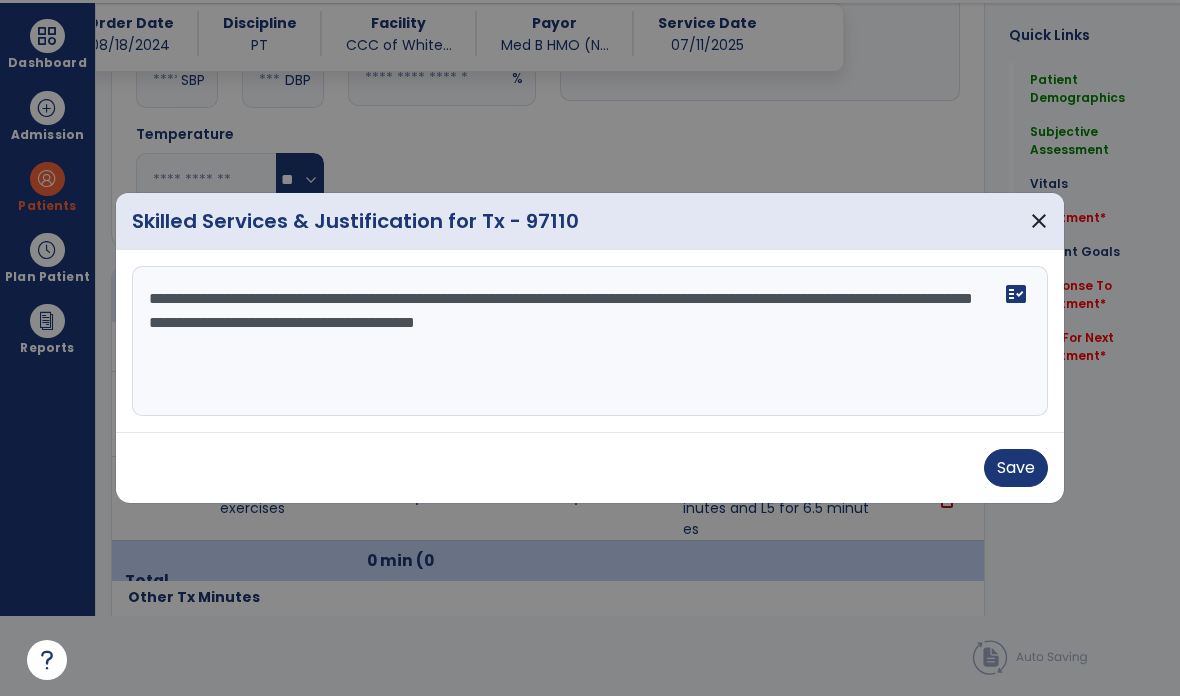 click on "**********" at bounding box center (590, 341) 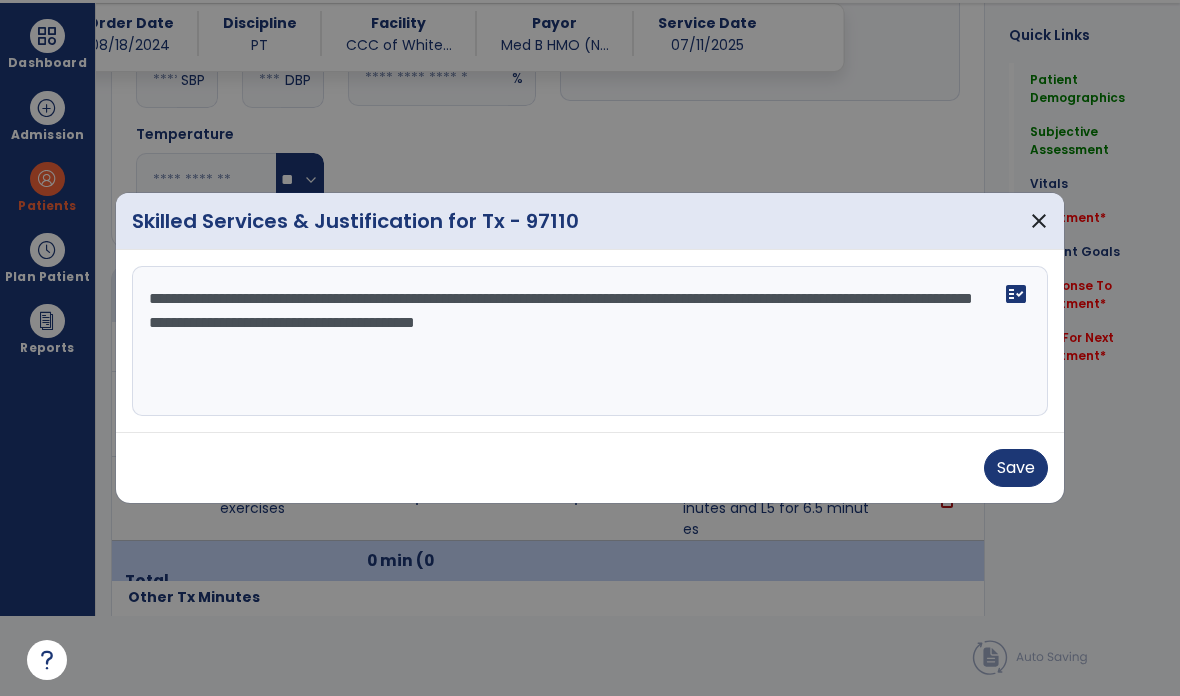 click on "**********" at bounding box center (590, 341) 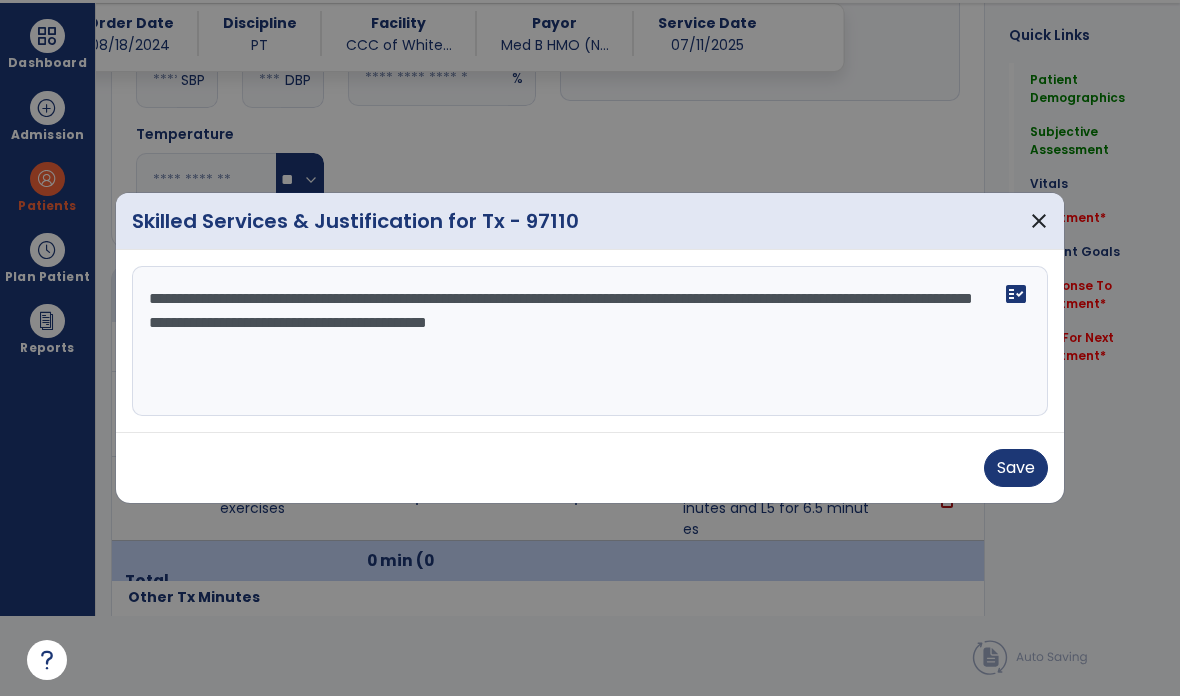 click on "**********" at bounding box center [590, 341] 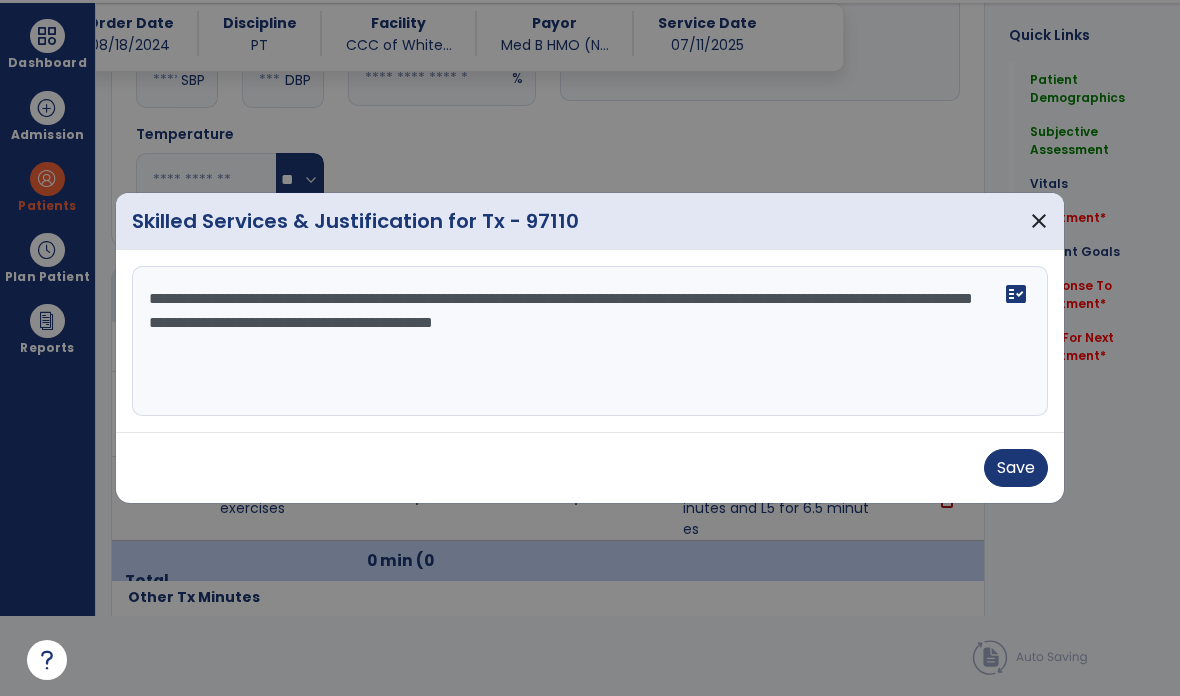 click on "**********" at bounding box center [590, 341] 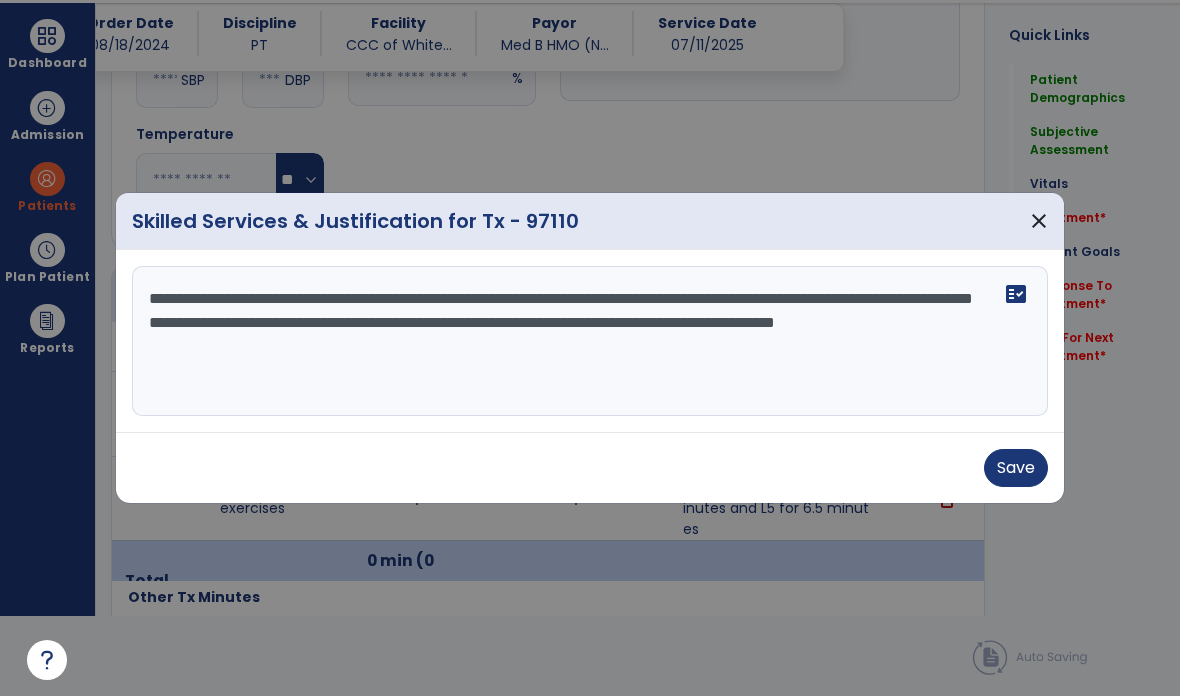type on "**********" 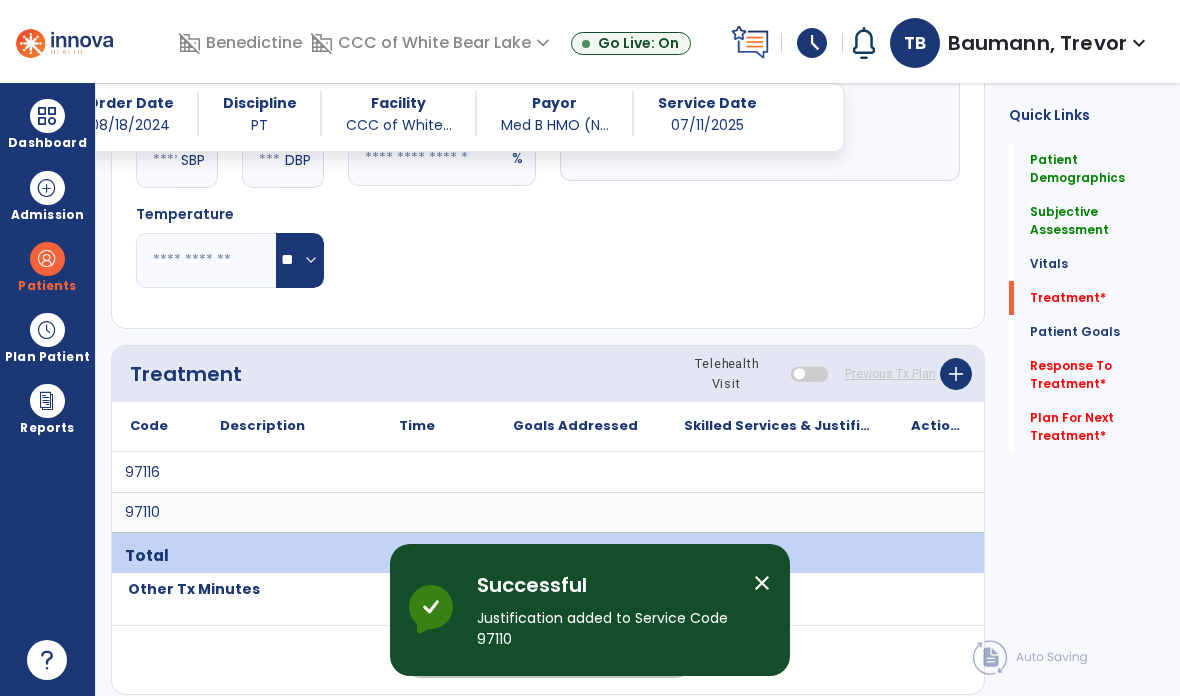 scroll, scrollTop: 80, scrollLeft: 0, axis: vertical 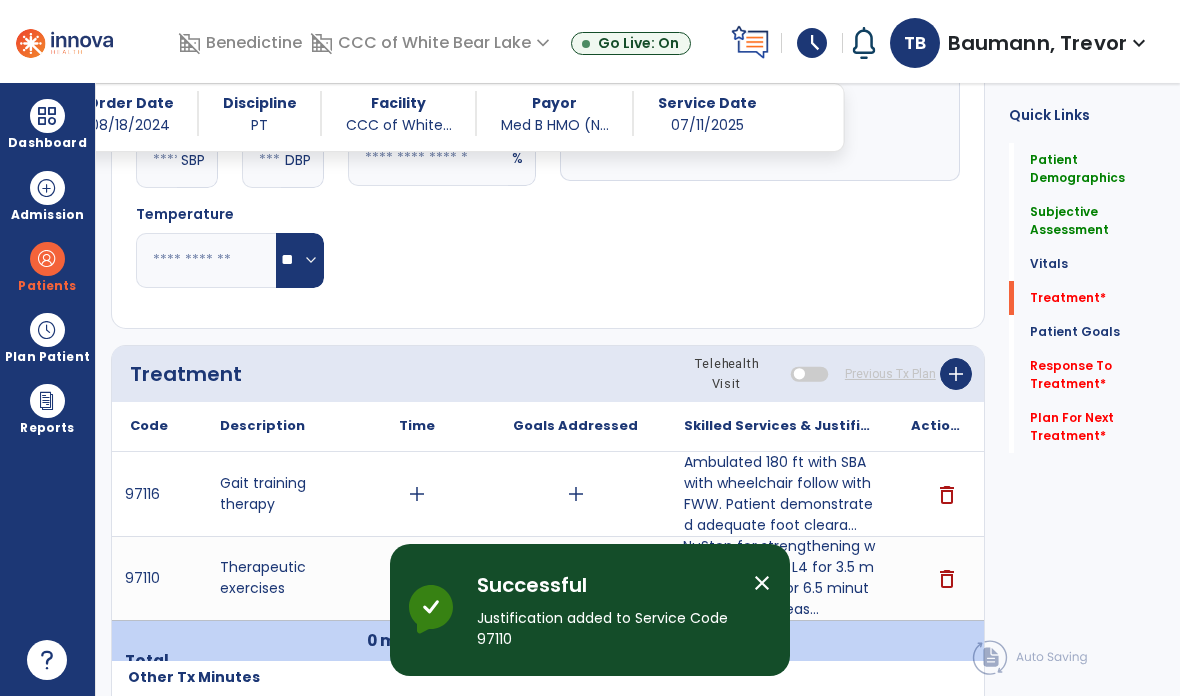 click on "Patients" at bounding box center [47, 266] 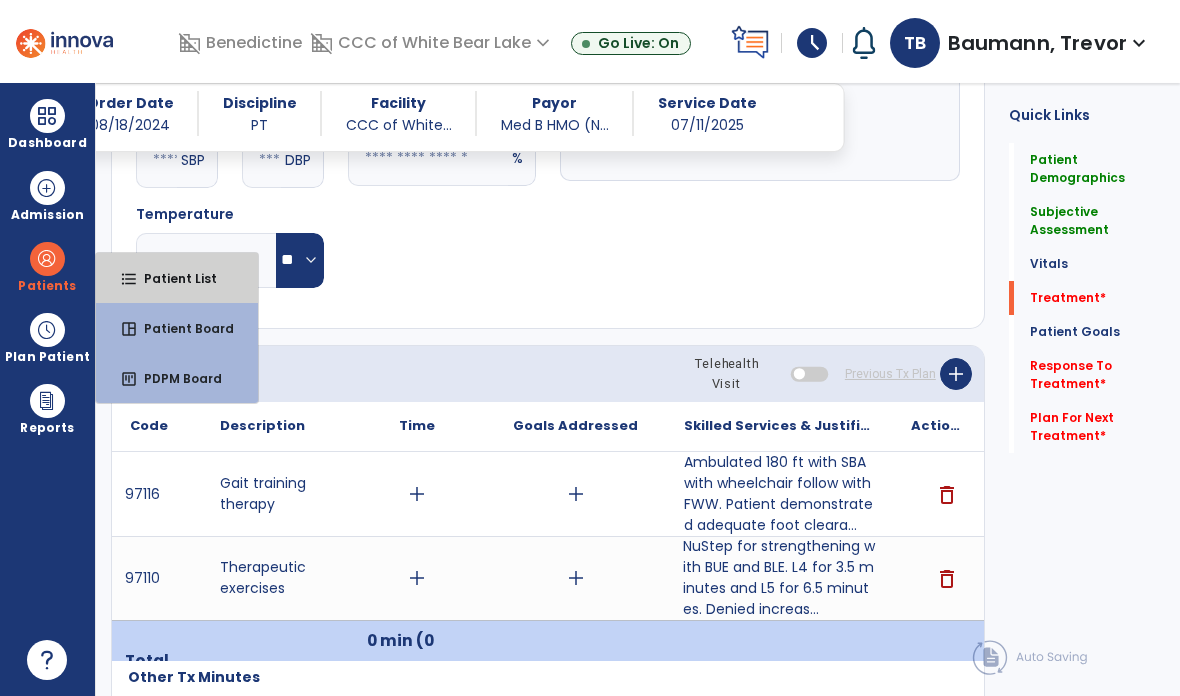 click on "Patient List" at bounding box center [172, 278] 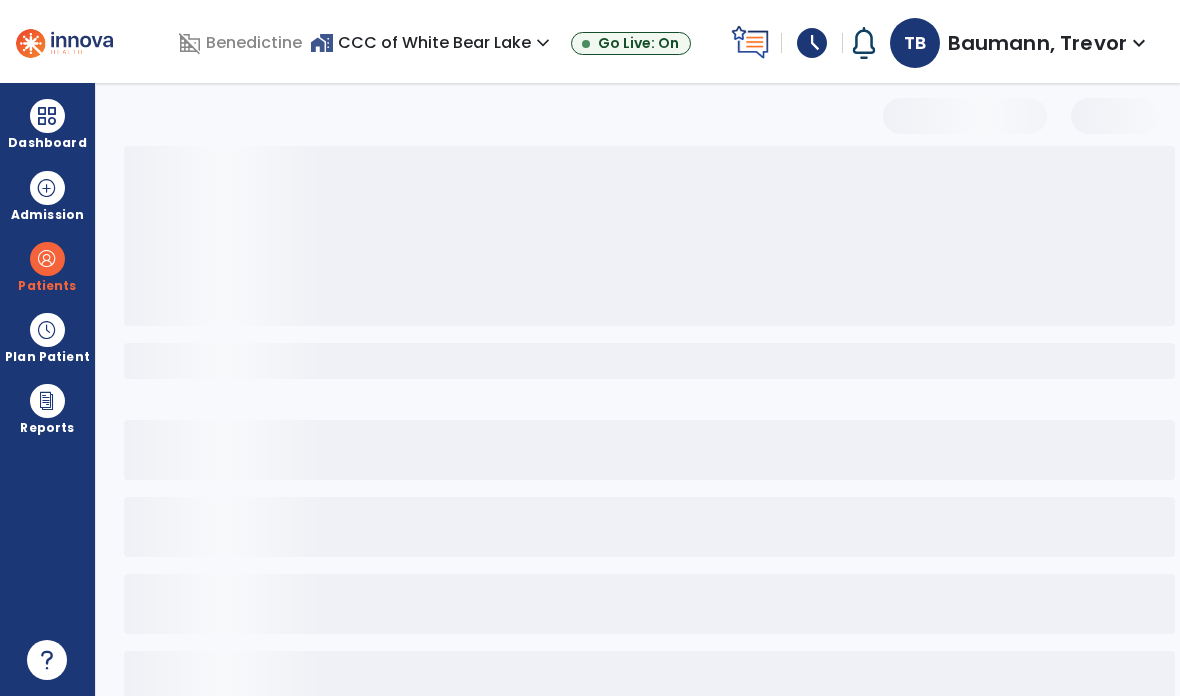scroll, scrollTop: 0, scrollLeft: 0, axis: both 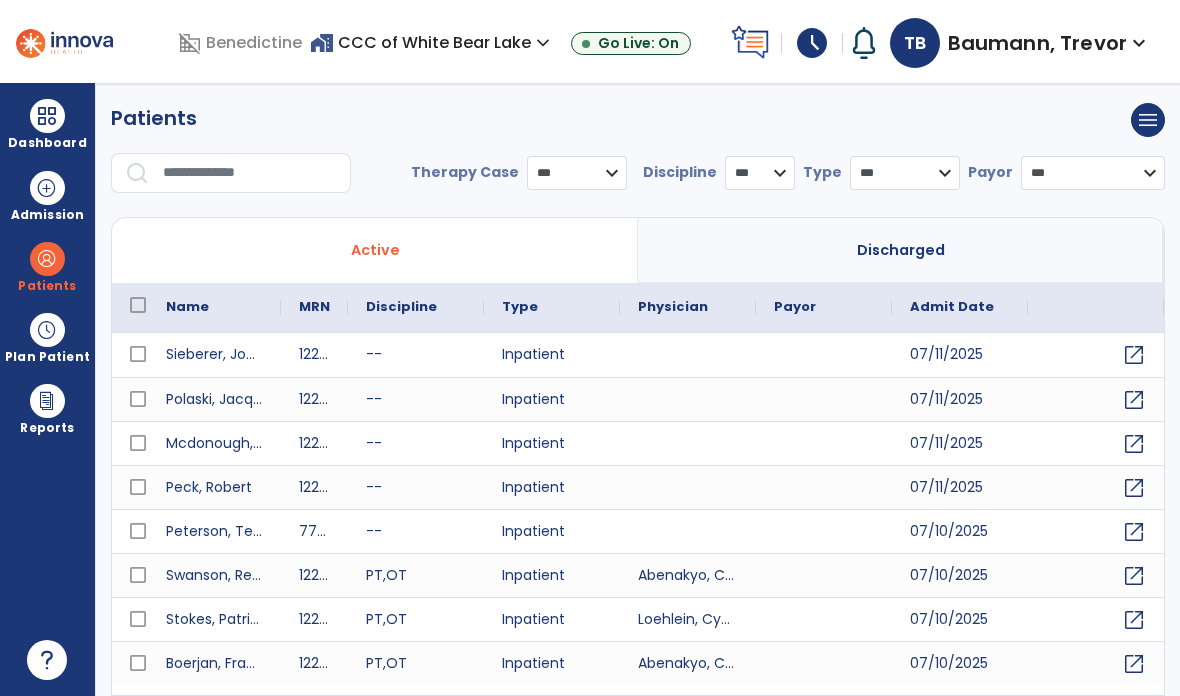 click at bounding box center (250, 173) 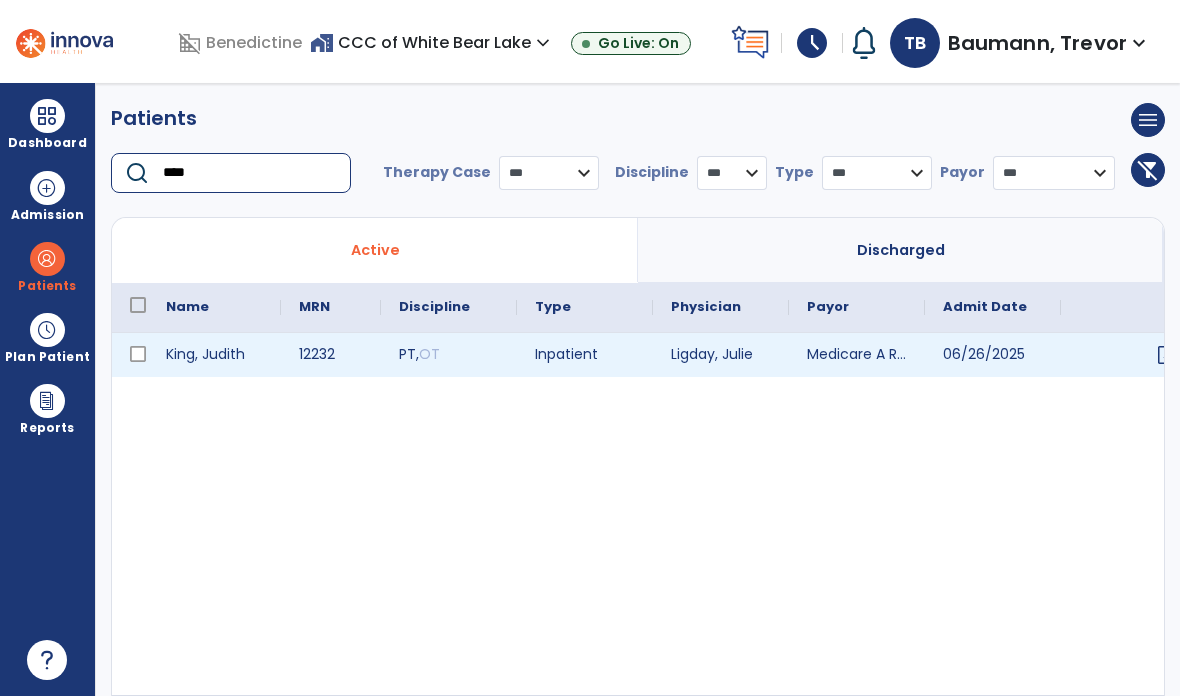 type on "****" 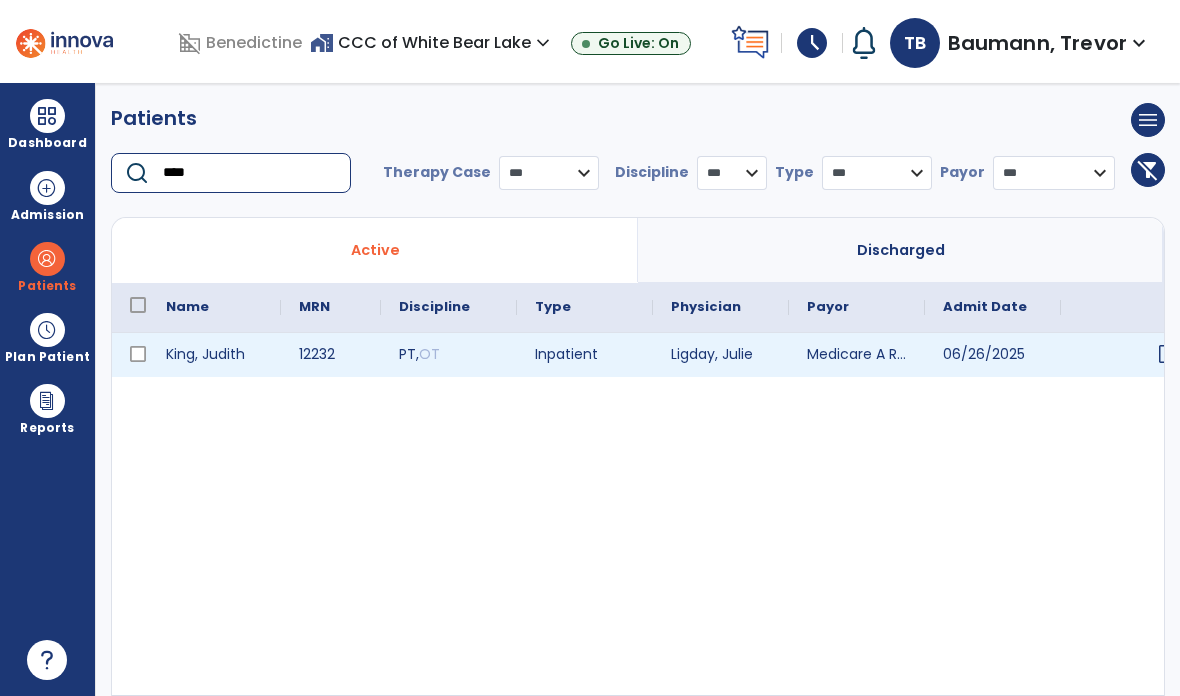 click on "open_in_new" at bounding box center [1168, 354] 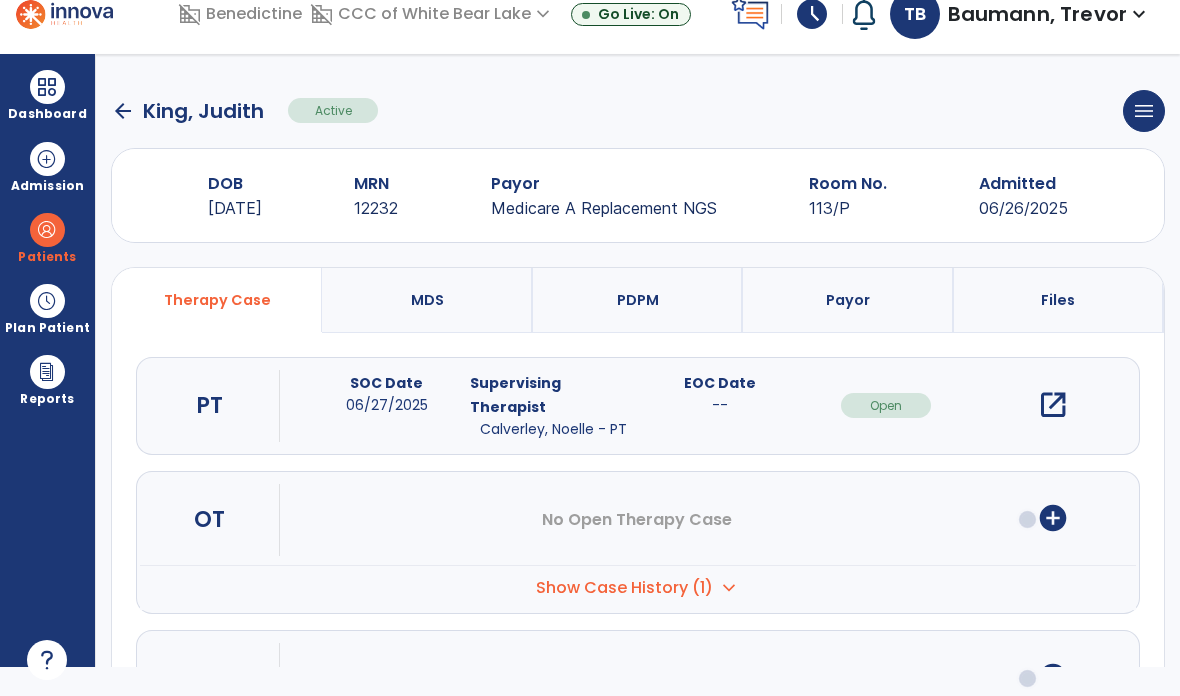 click on "open_in_new" at bounding box center (1053, 405) 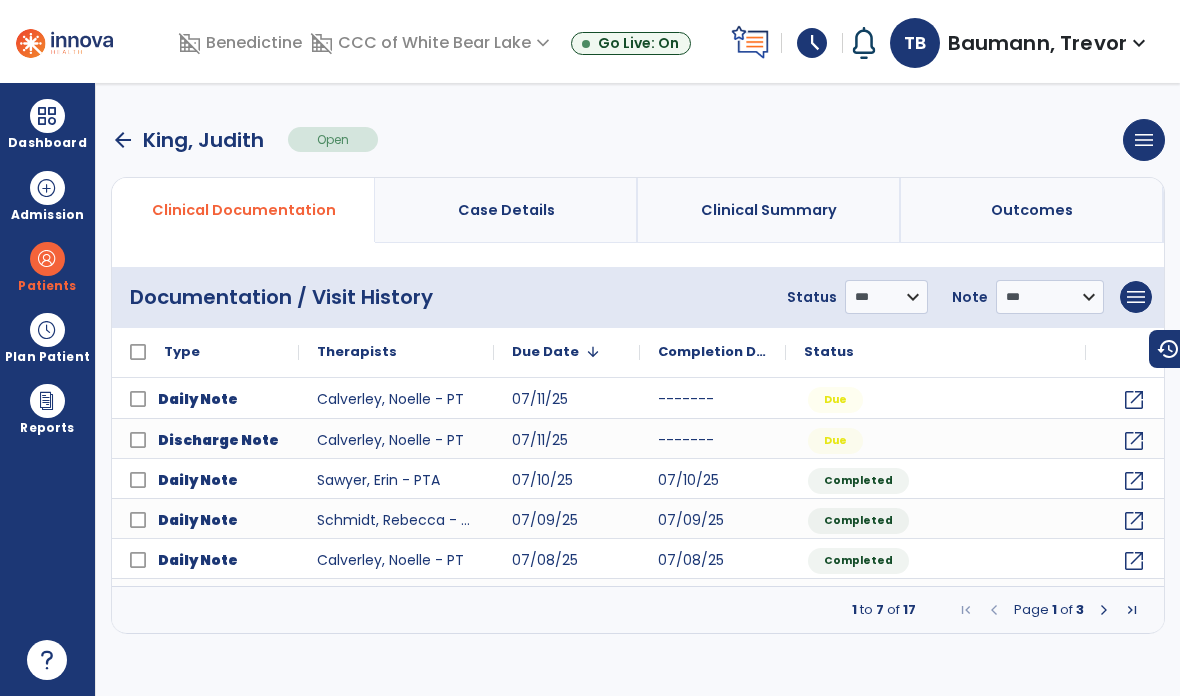 click on "arrow_back" at bounding box center [123, 140] 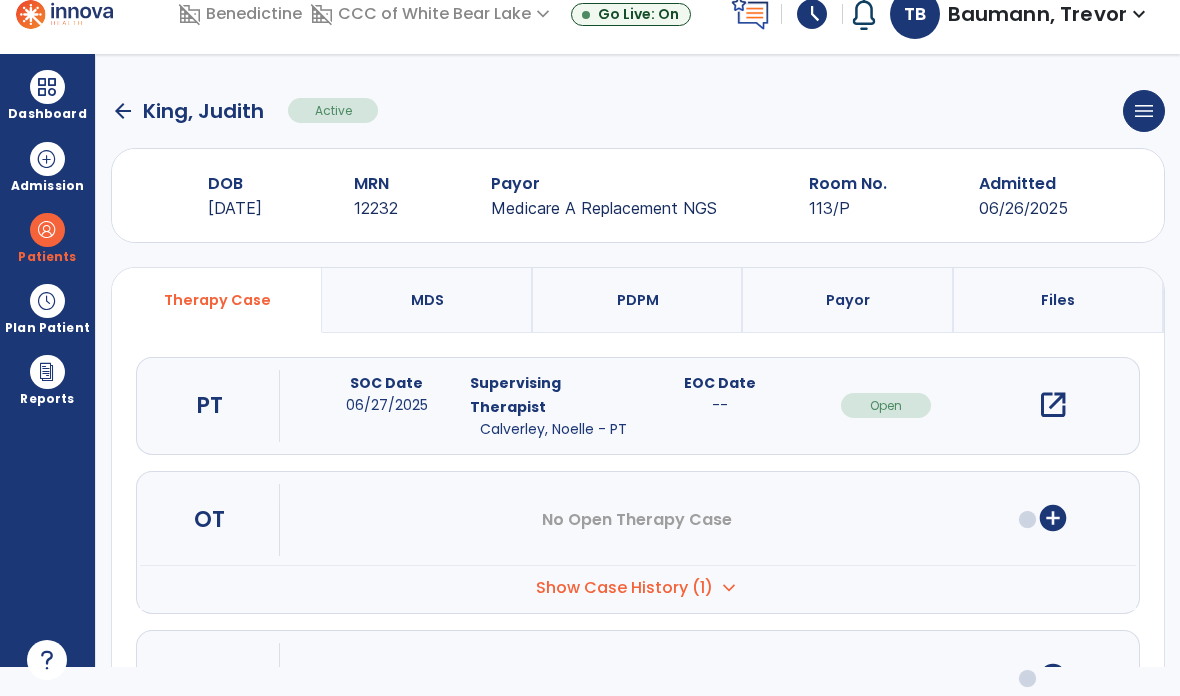 click at bounding box center (47, 87) 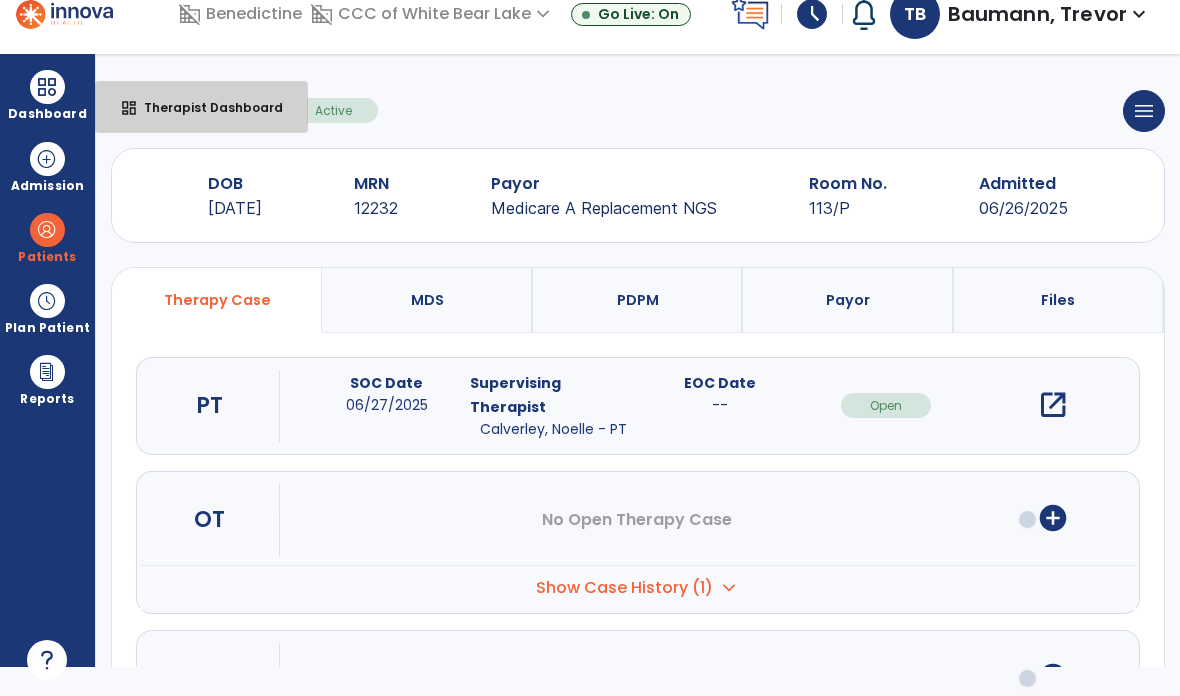 click on "Therapist Dashboard" at bounding box center [205, 107] 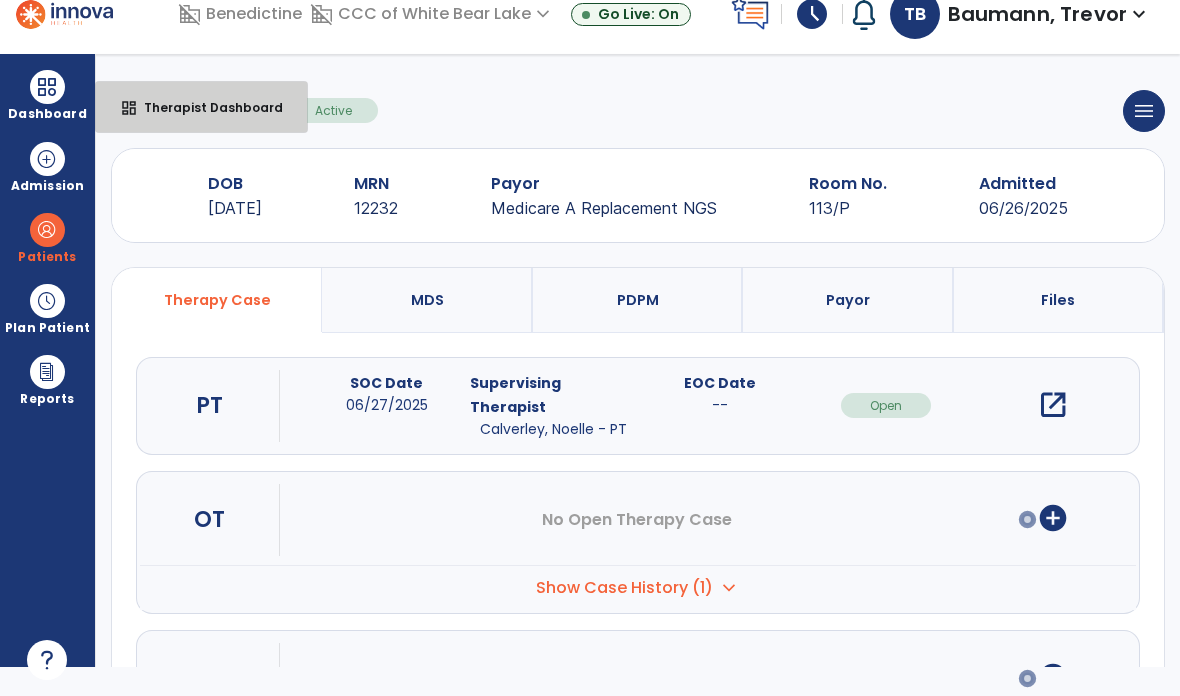 select on "****" 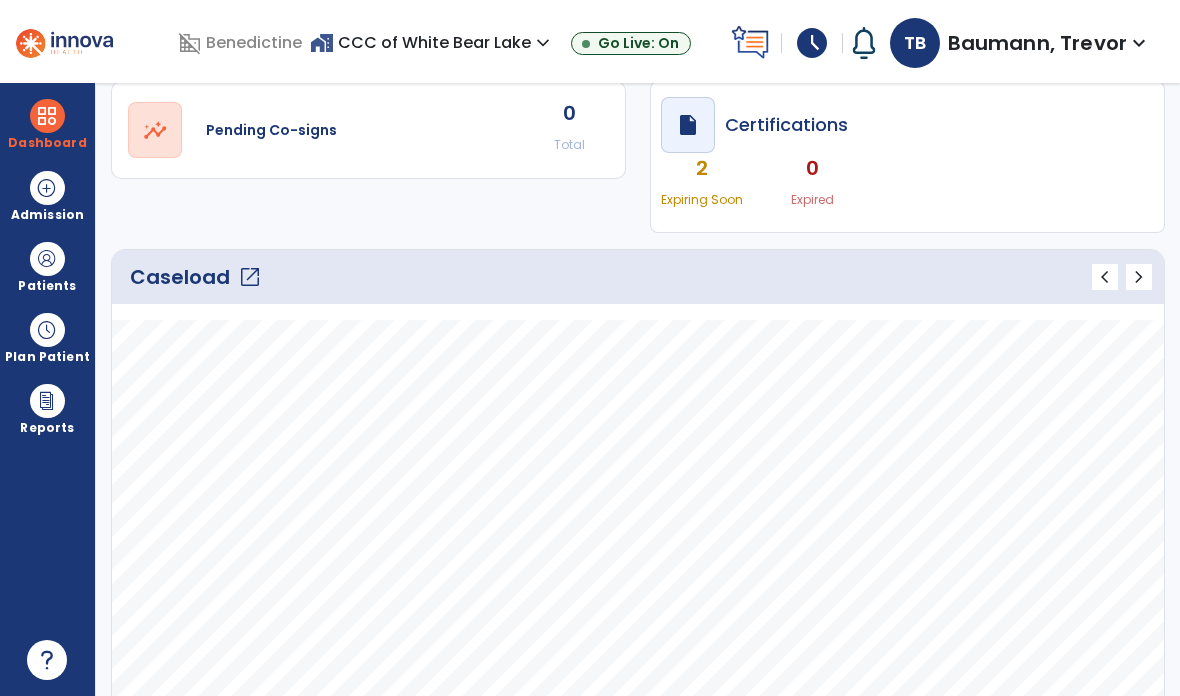 scroll, scrollTop: 160, scrollLeft: 0, axis: vertical 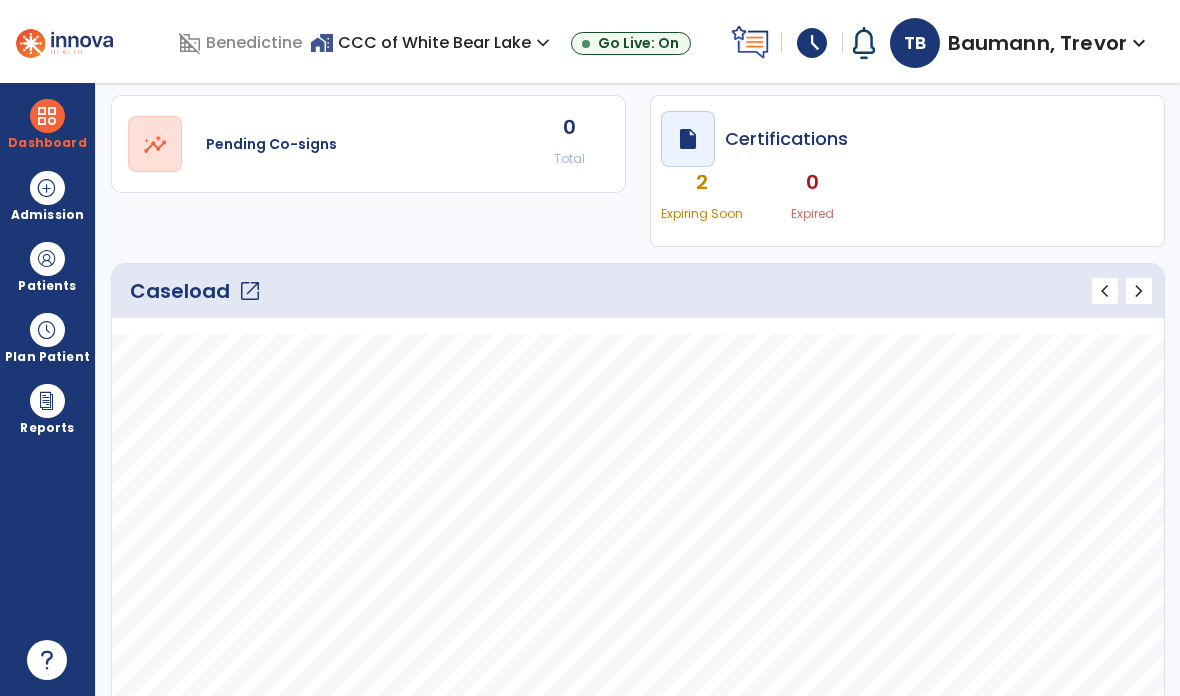click on "open_in_new" 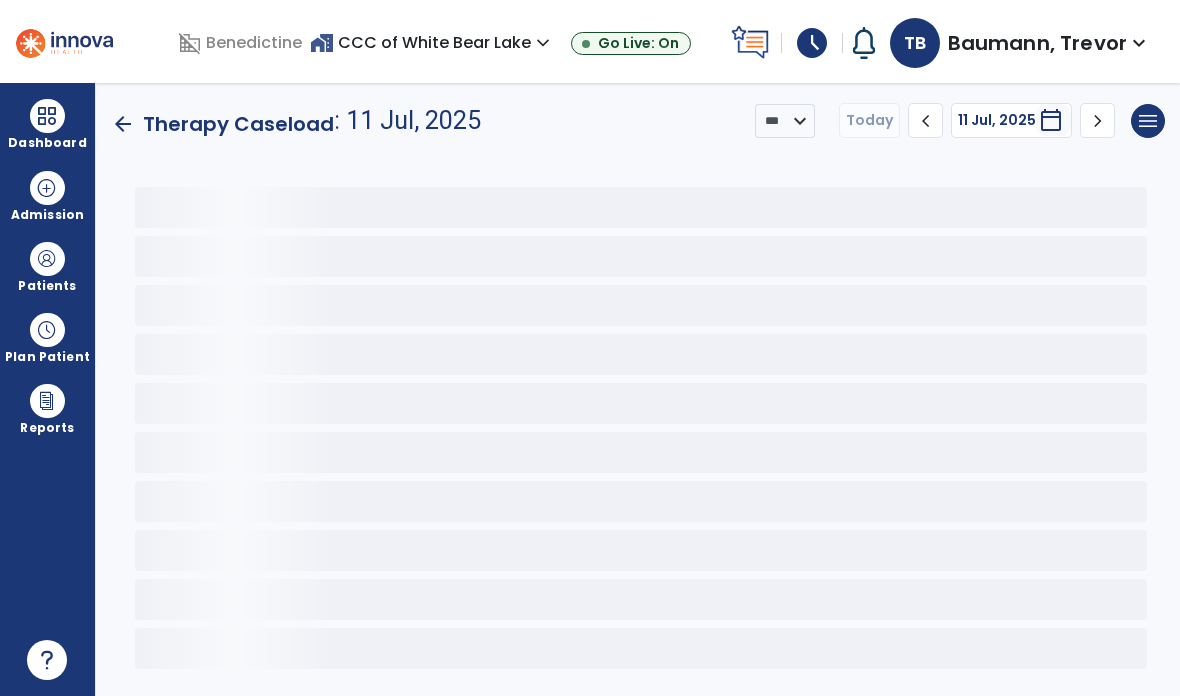 scroll, scrollTop: 0, scrollLeft: 0, axis: both 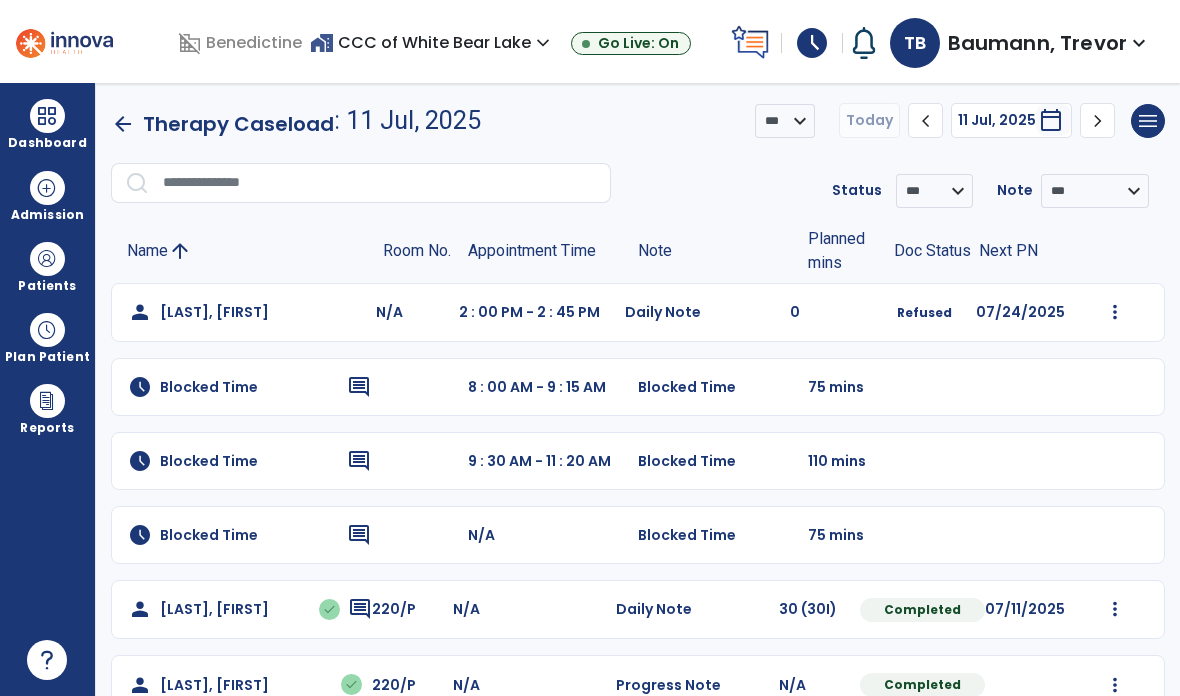 click at bounding box center [47, 259] 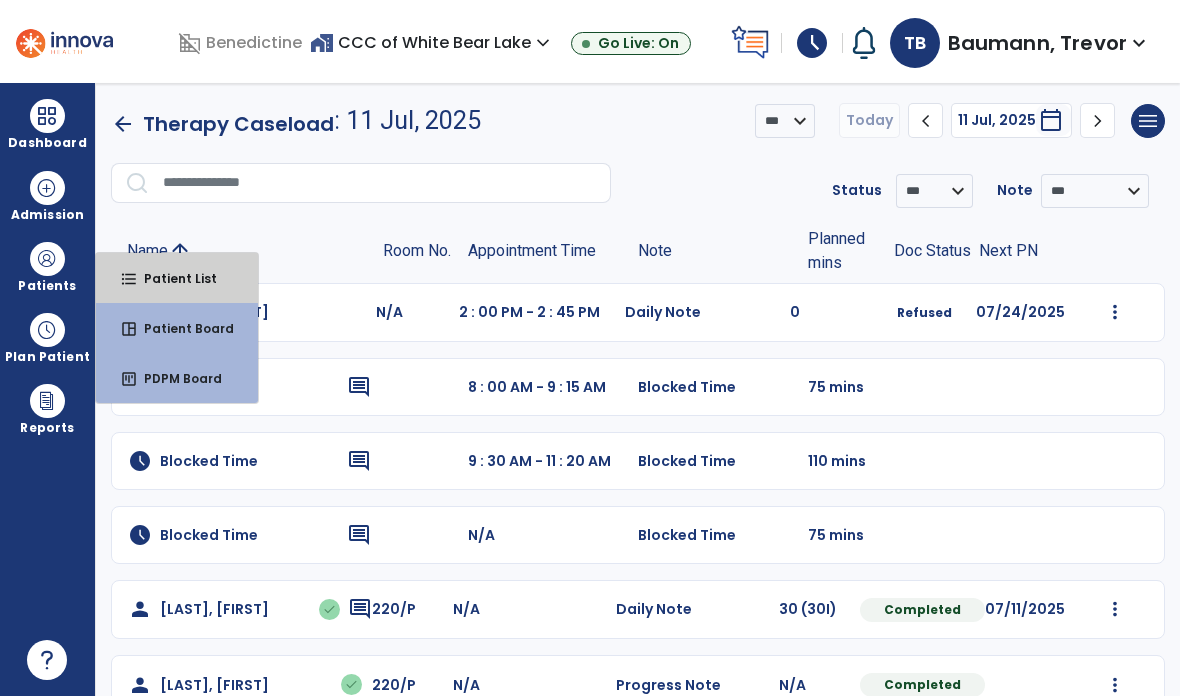 click on "format_list_bulleted  Patient List" at bounding box center (177, 278) 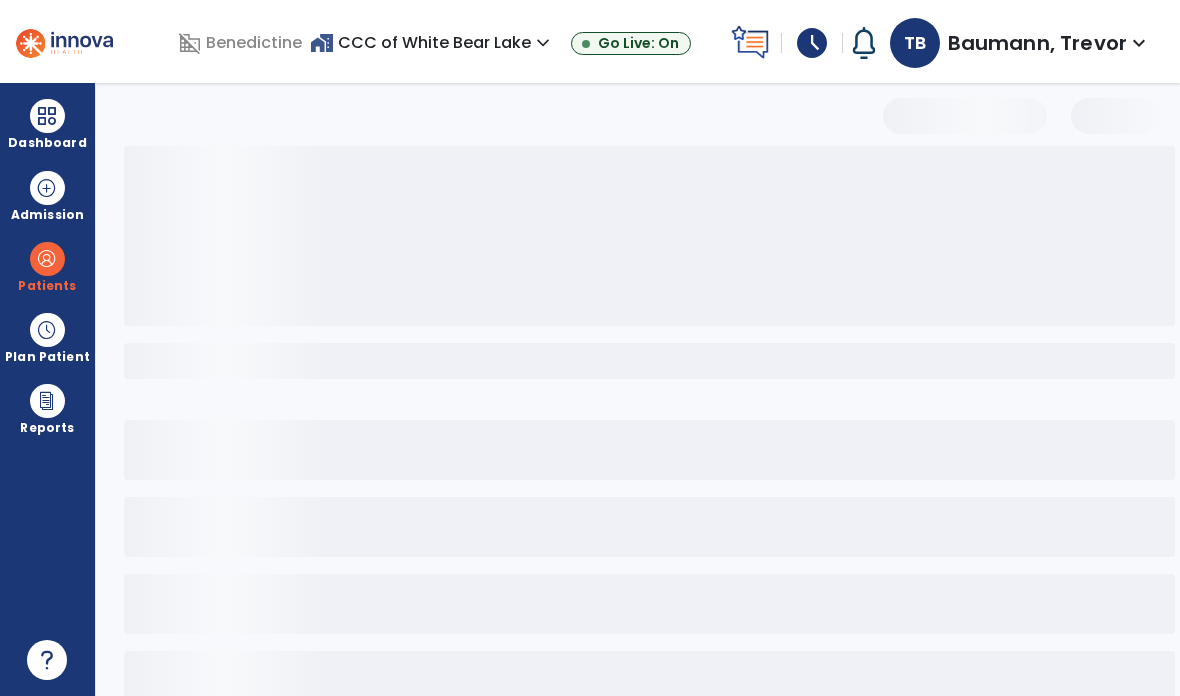 select on "***" 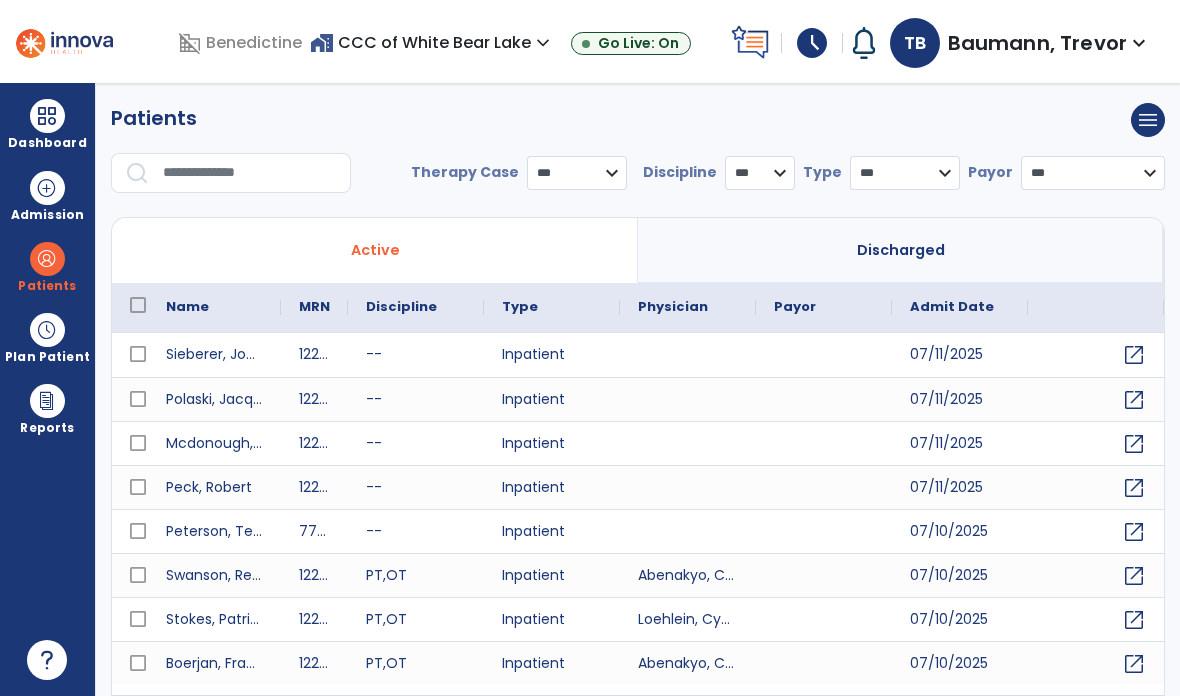 click at bounding box center [250, 173] 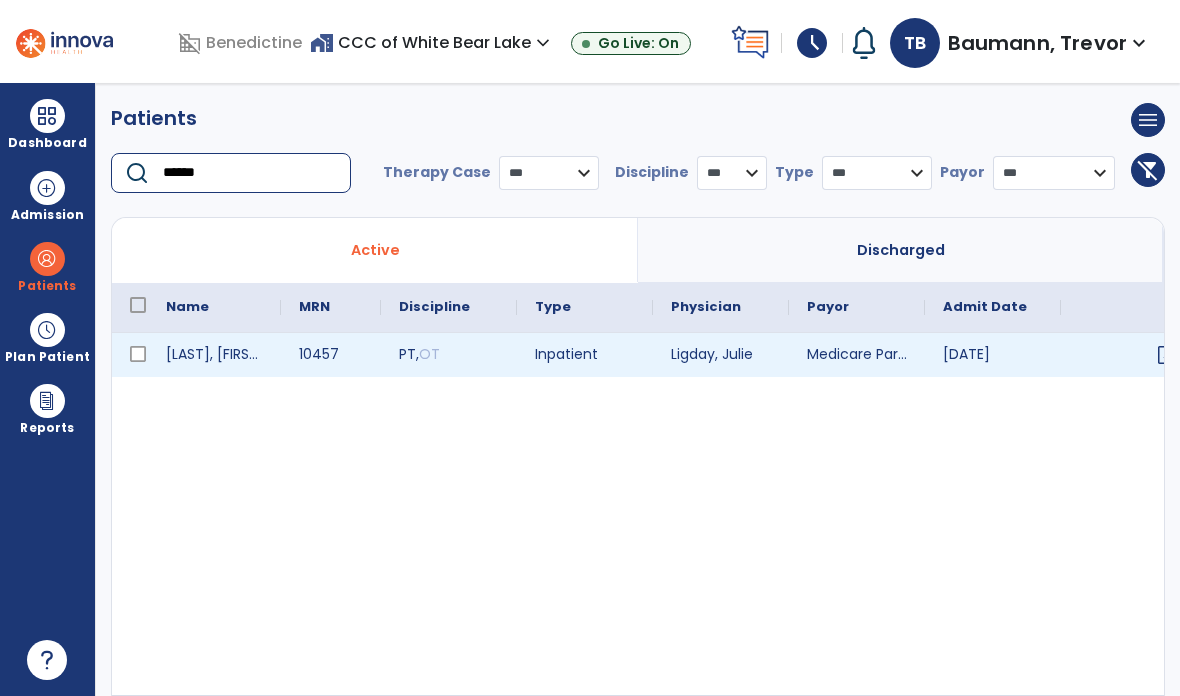 type on "******" 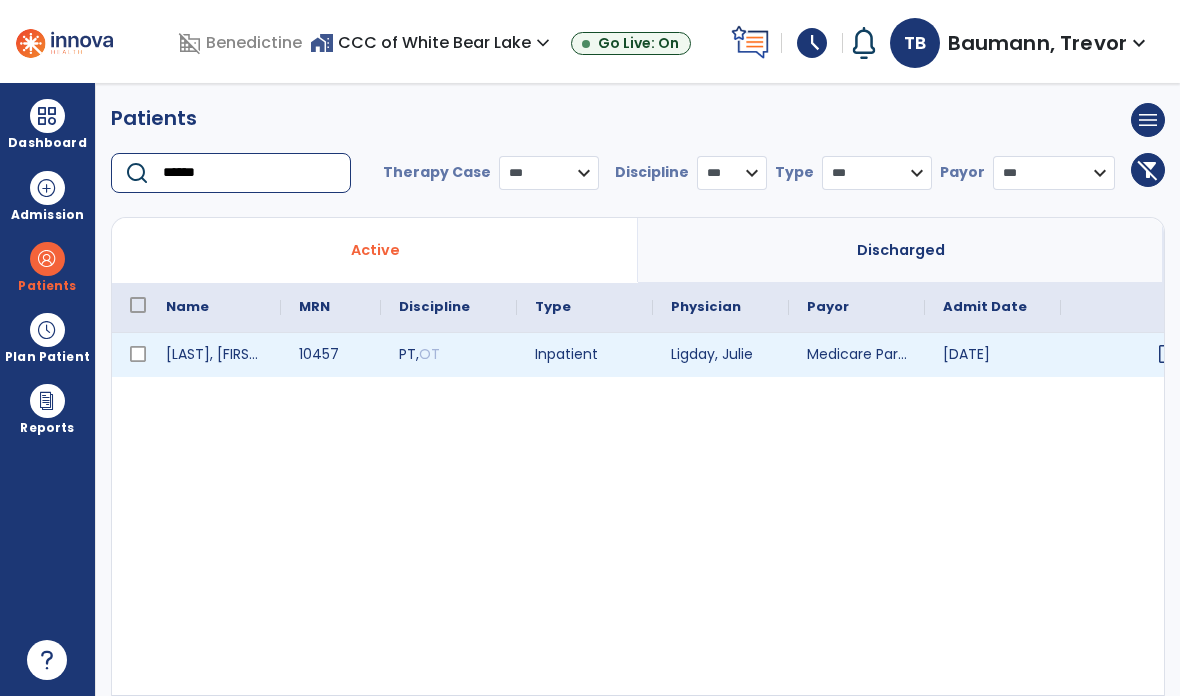 click on "open_in_new" at bounding box center (1168, 354) 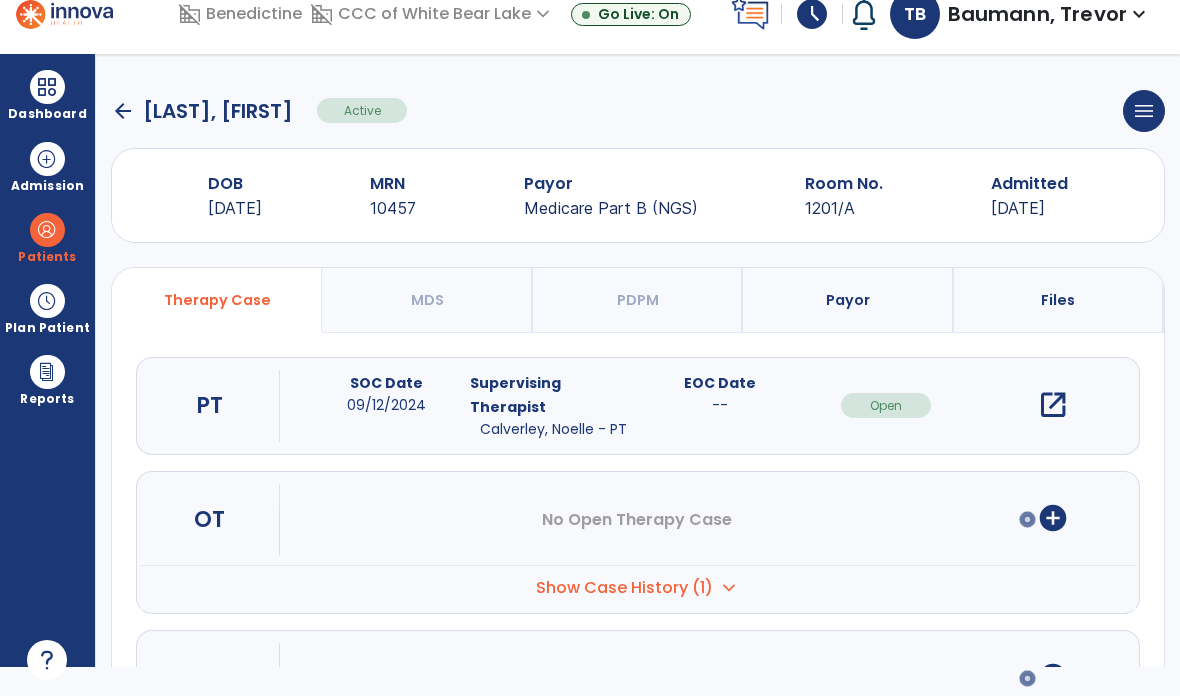 click on "open_in_new" at bounding box center (1053, 405) 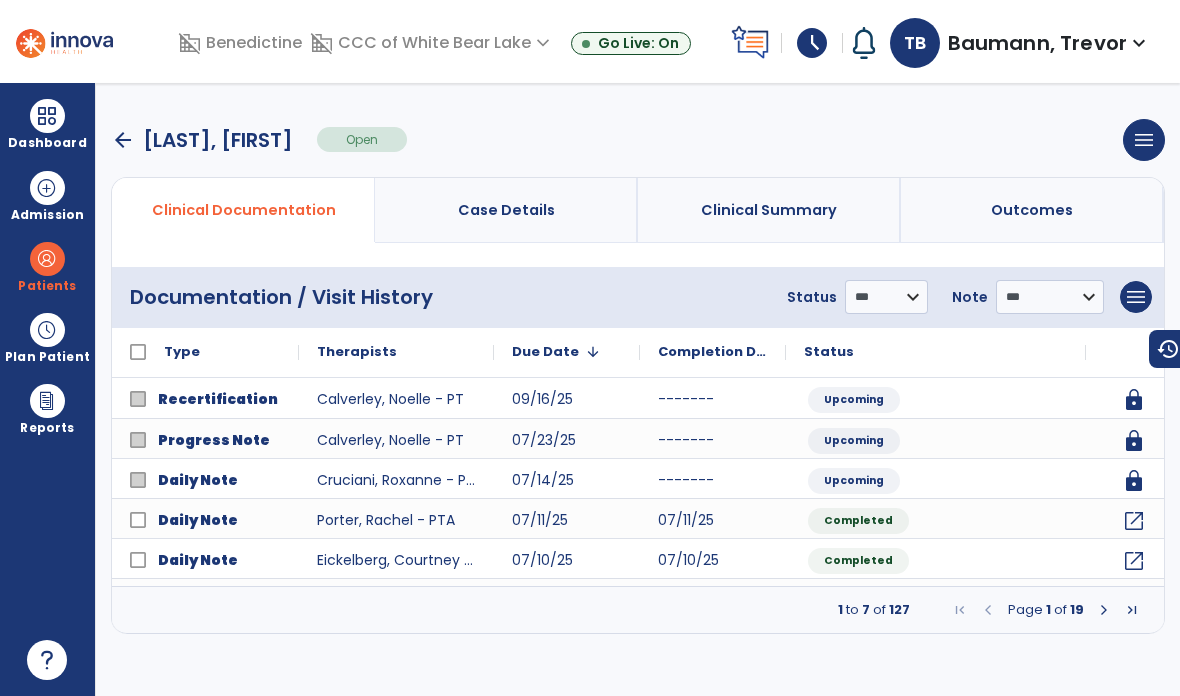 click on "menu" at bounding box center [1136, 297] 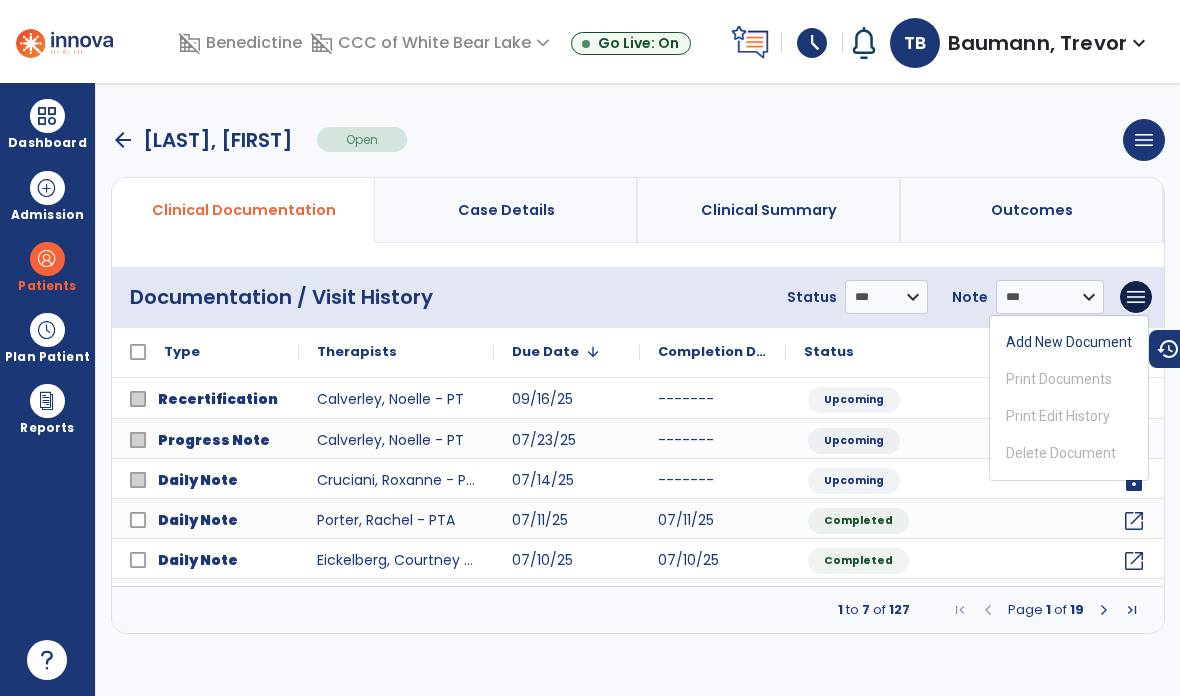 click on "Add New Document" at bounding box center [1069, 342] 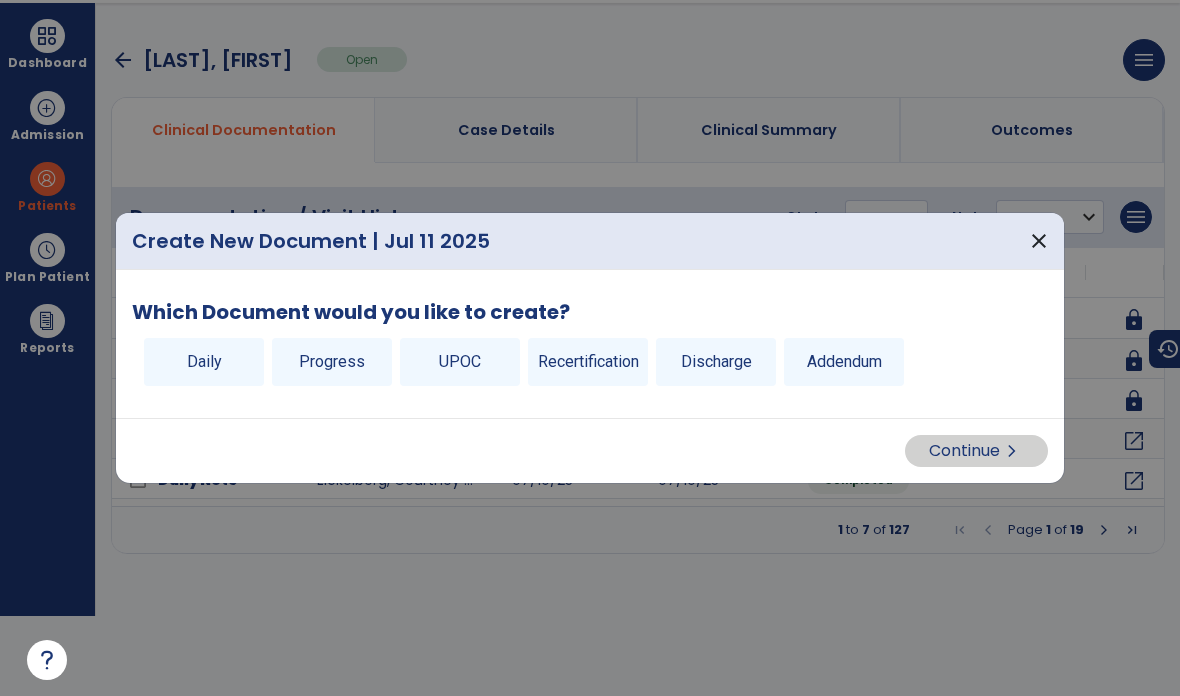 scroll, scrollTop: 0, scrollLeft: 0, axis: both 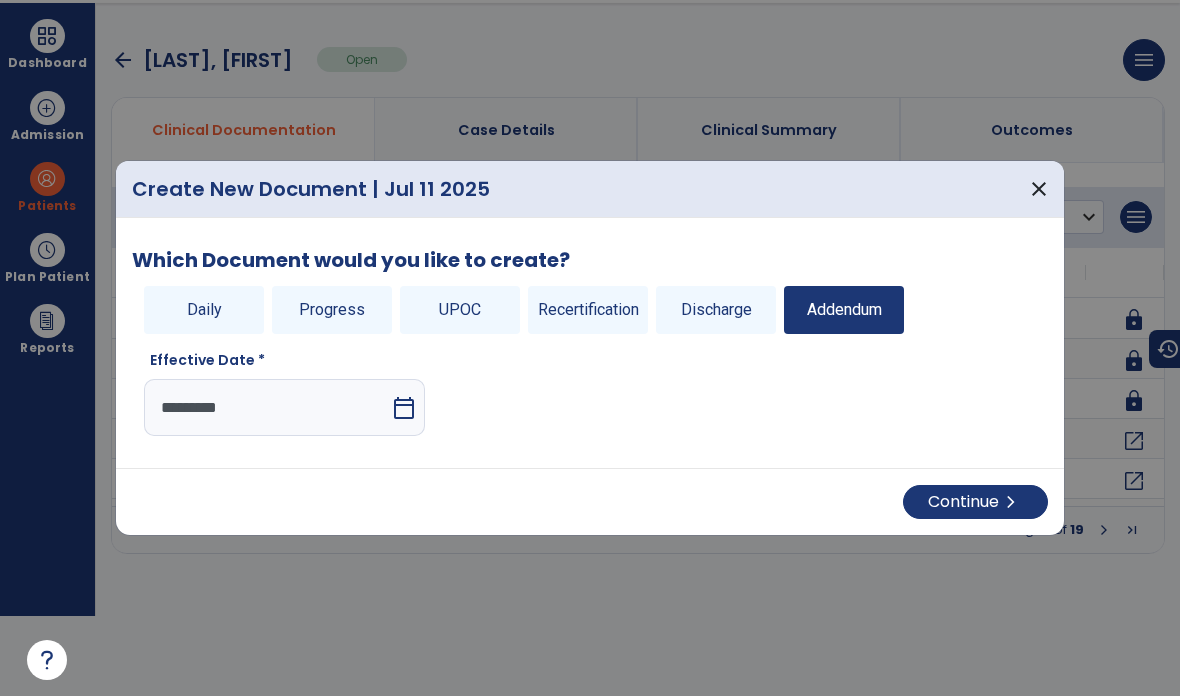 click on "Continue   chevron_right" at bounding box center [975, 502] 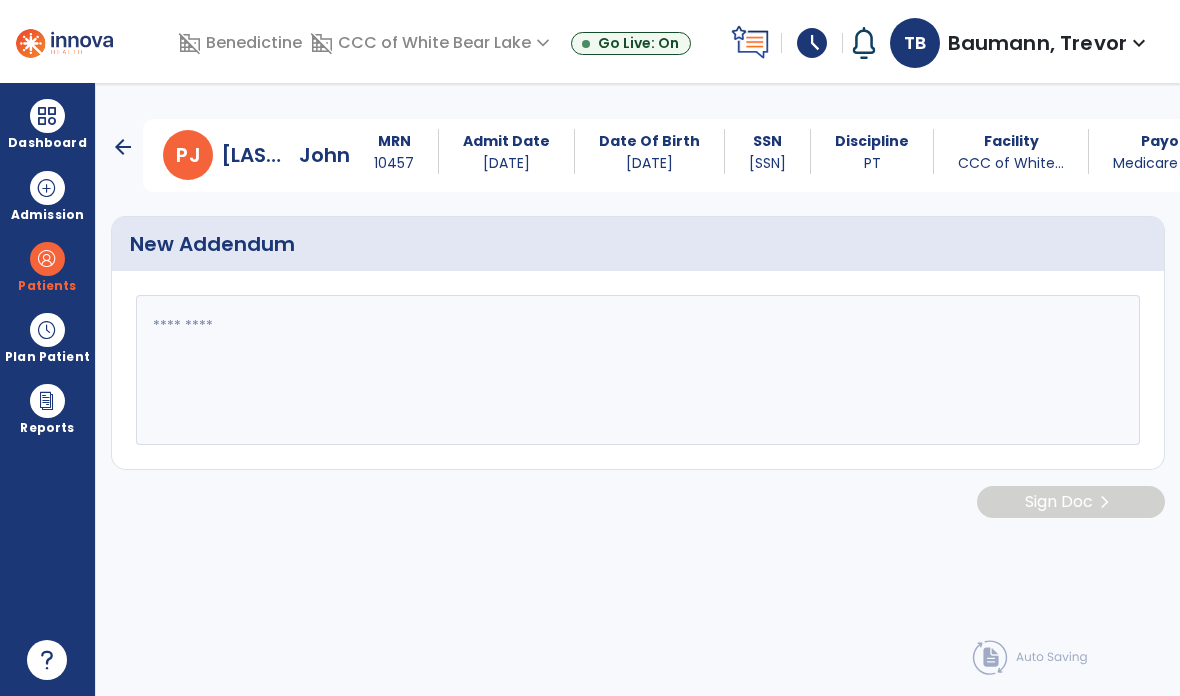 scroll, scrollTop: 80, scrollLeft: 0, axis: vertical 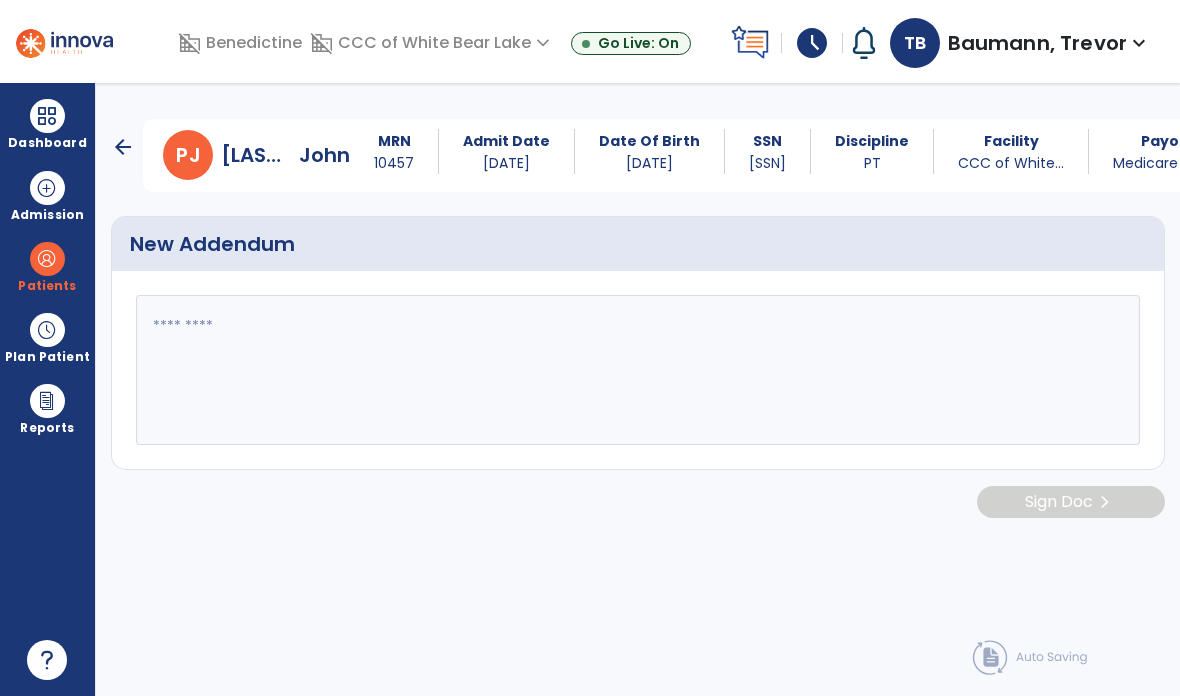 click 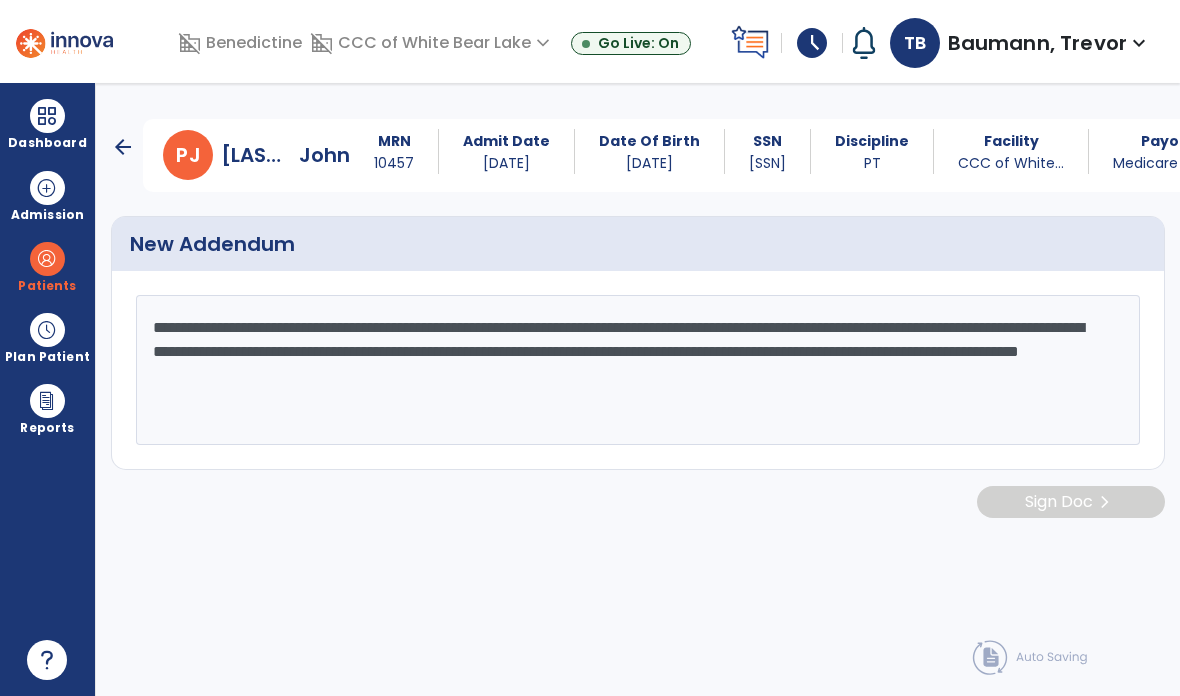 click on "**********" 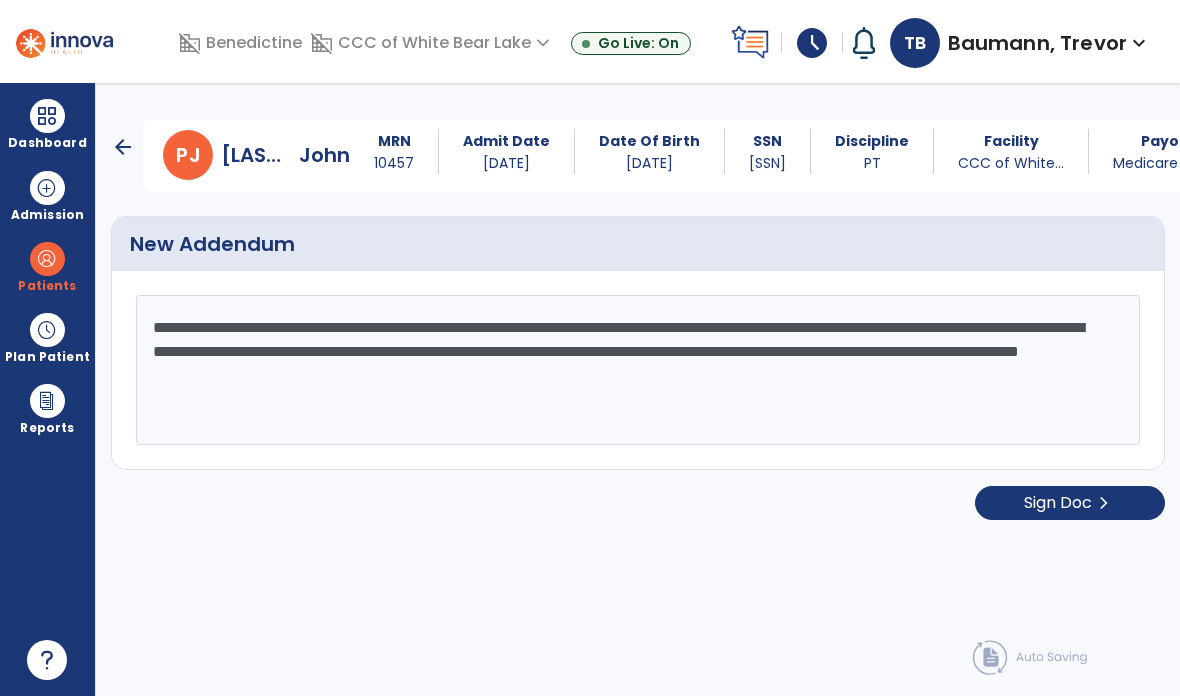 type on "**********" 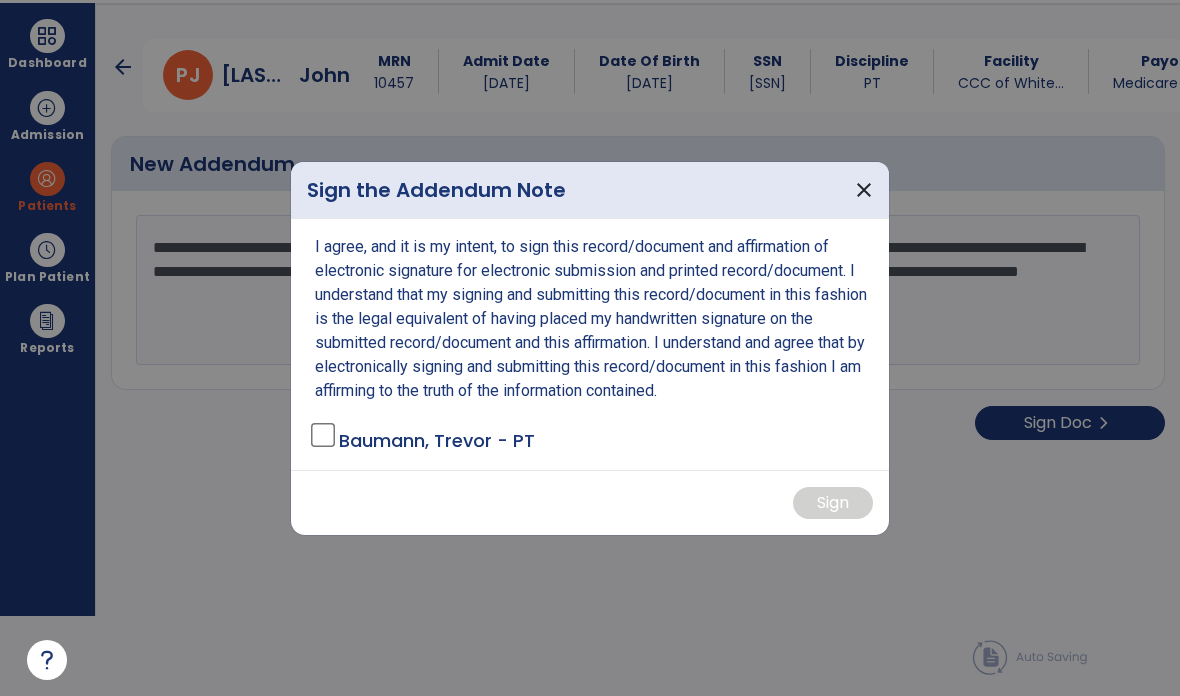 click on "I agree, and it is my intent, to sign this record/document and affirmation of electronic signature for electronic submission and printed record/document. I understand that my signing and submitting this record/document in this fashion is the legal equivalent of having placed my handwritten signature on the submitted record/document and this affirmation. I understand and agree that by electronically signing and submitting this record/document in this fashion I am affirming to the truth of the information contained." at bounding box center [592, 319] 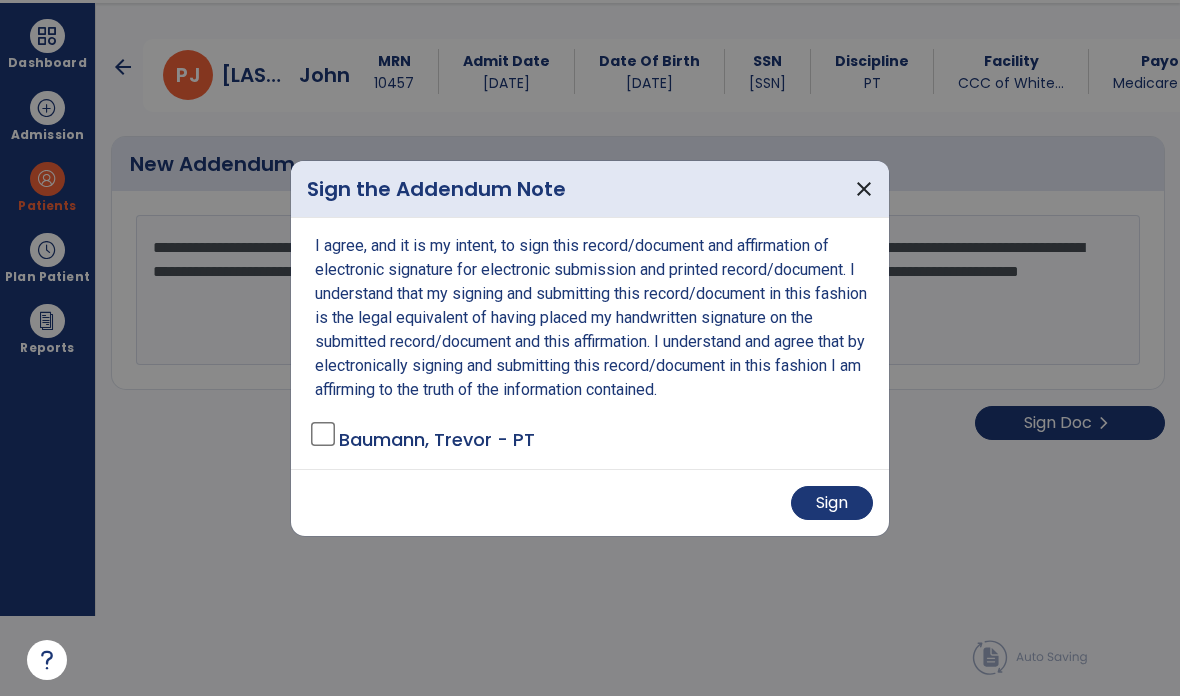 click on "Sign" at bounding box center (832, 503) 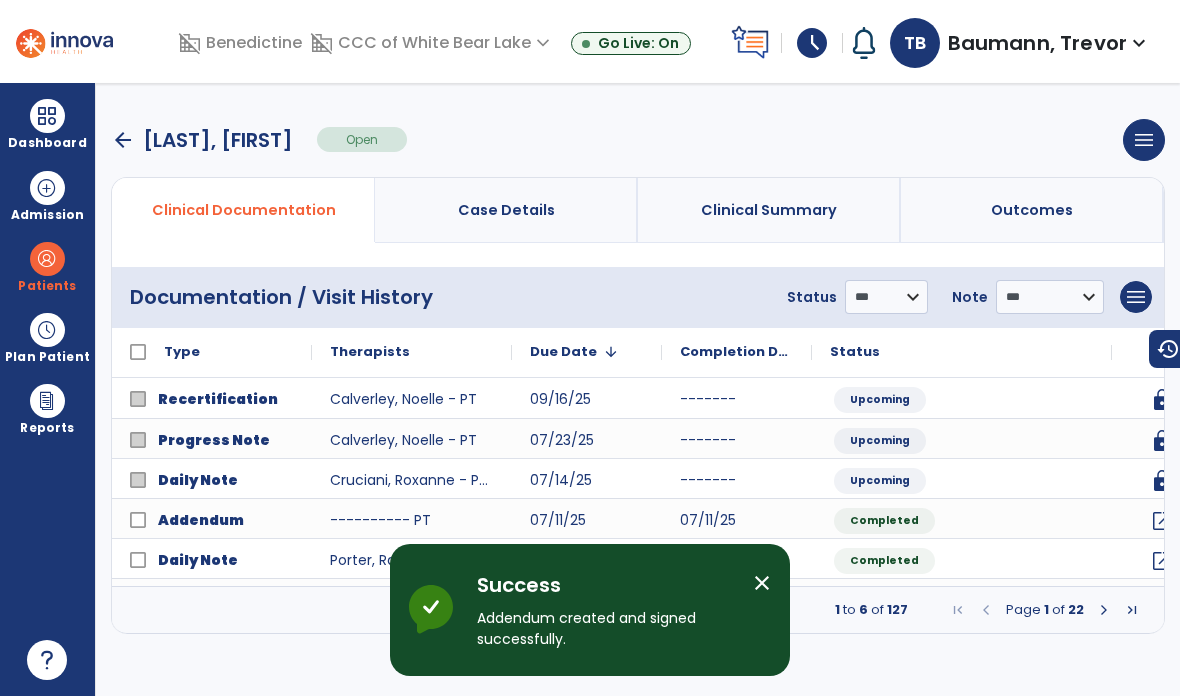 scroll, scrollTop: 80, scrollLeft: 0, axis: vertical 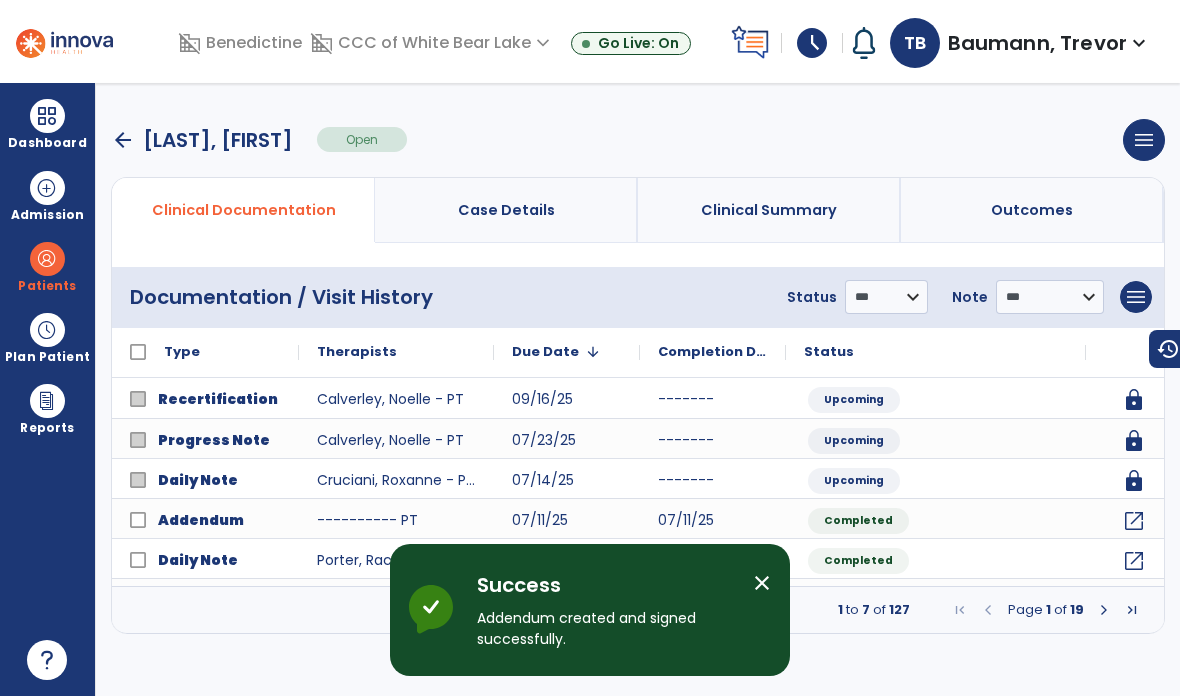 click on "Dashboard" at bounding box center [47, 124] 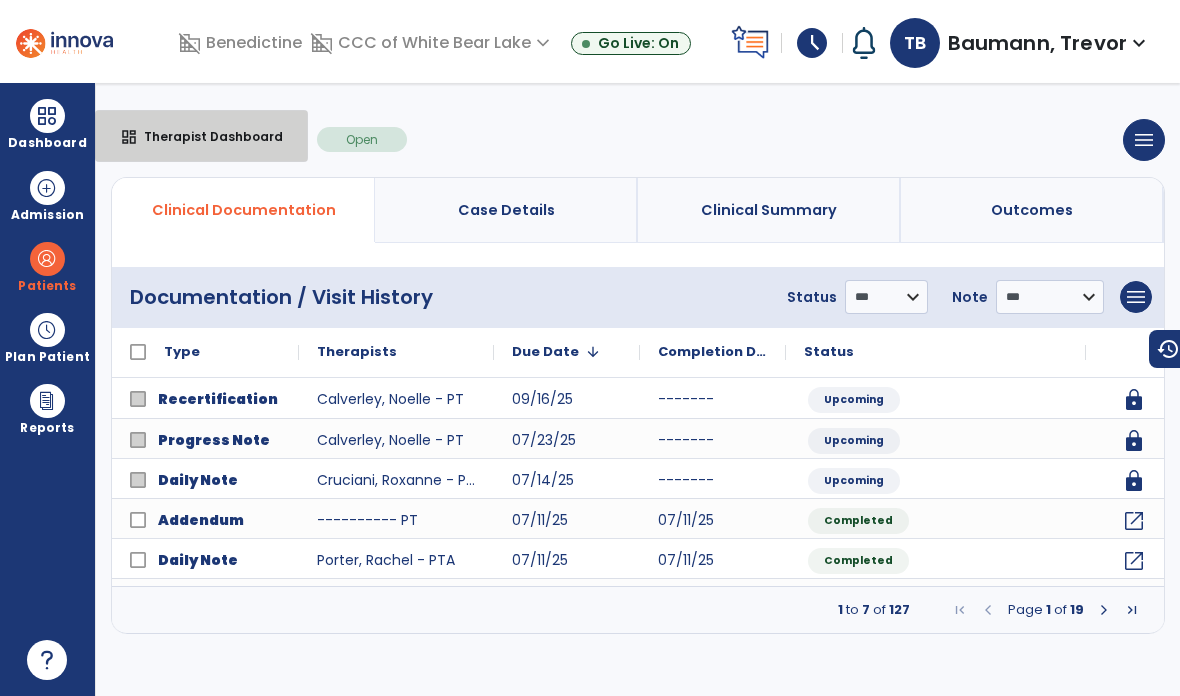 click on "dashboard  Therapist Dashboard" at bounding box center (201, 136) 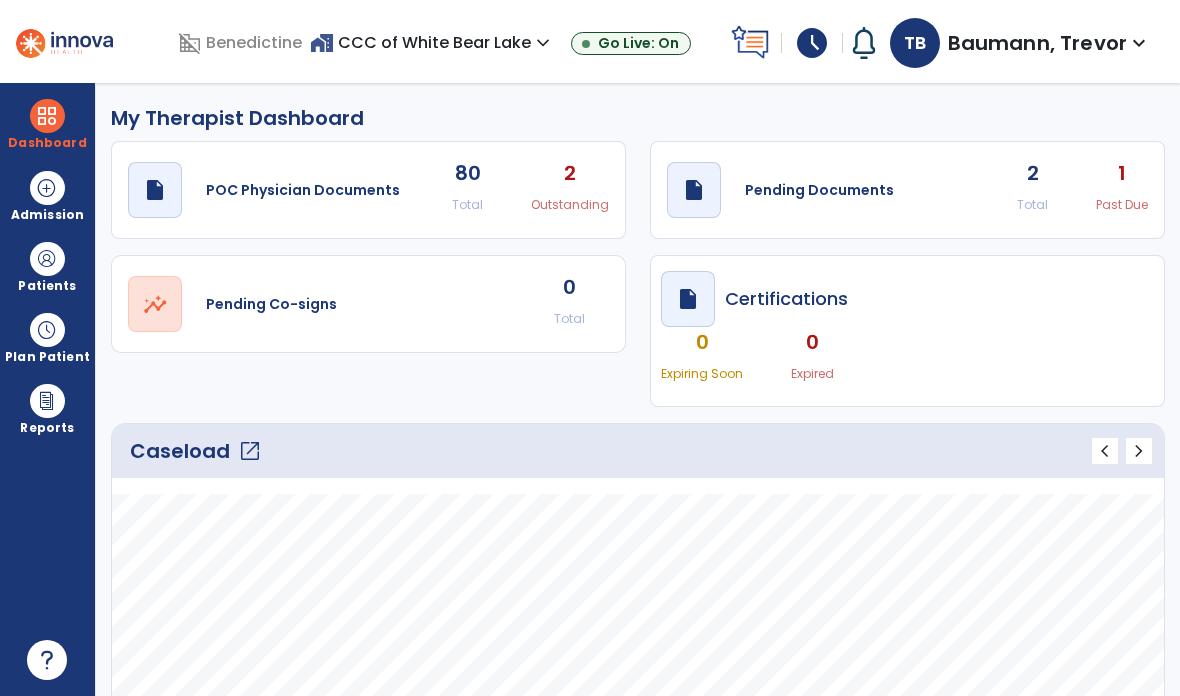 click on "open_in_new" 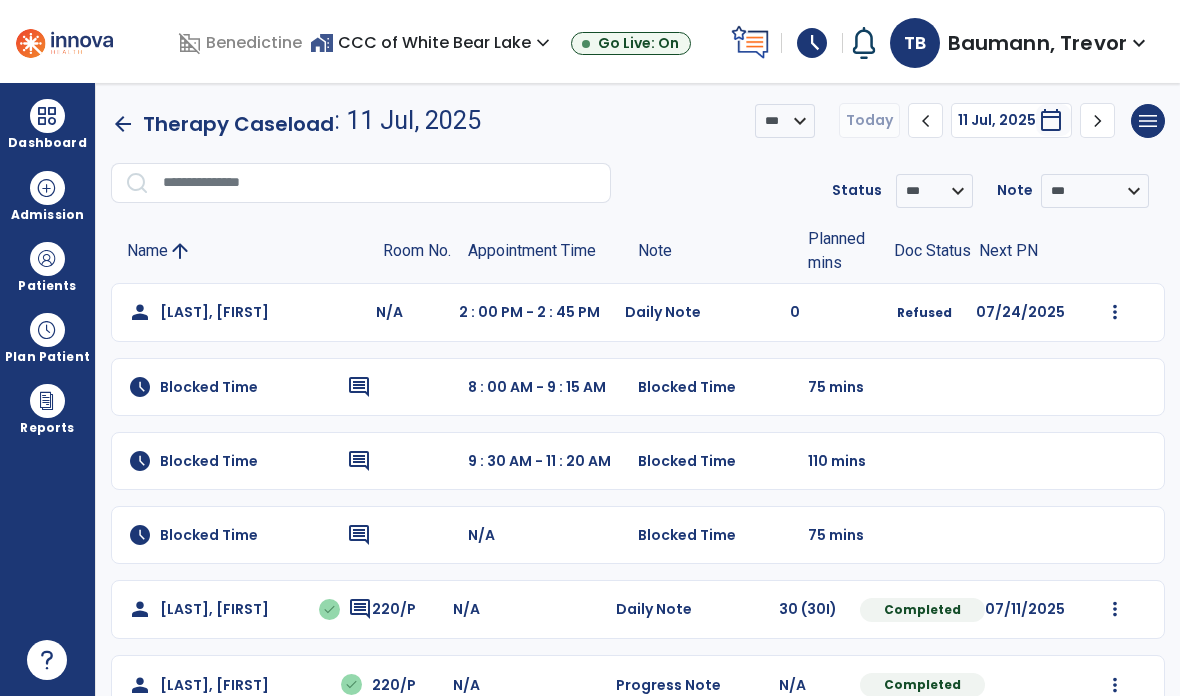 scroll, scrollTop: 0, scrollLeft: 0, axis: both 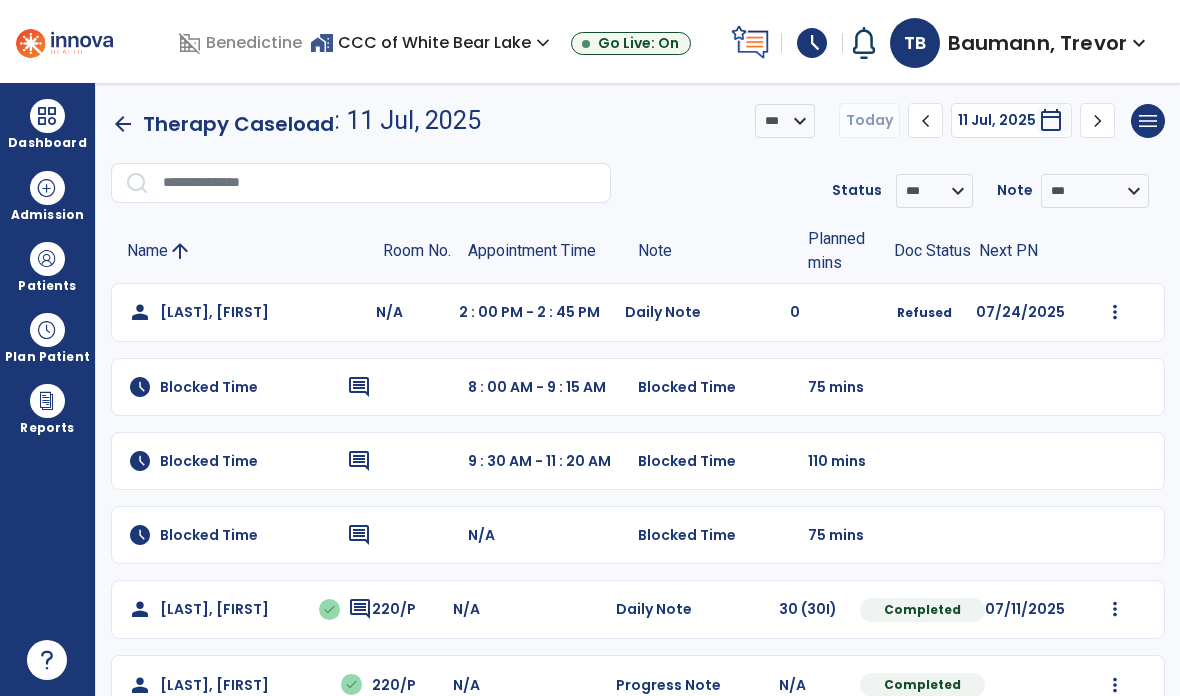 click on "Dashboard" at bounding box center [47, 124] 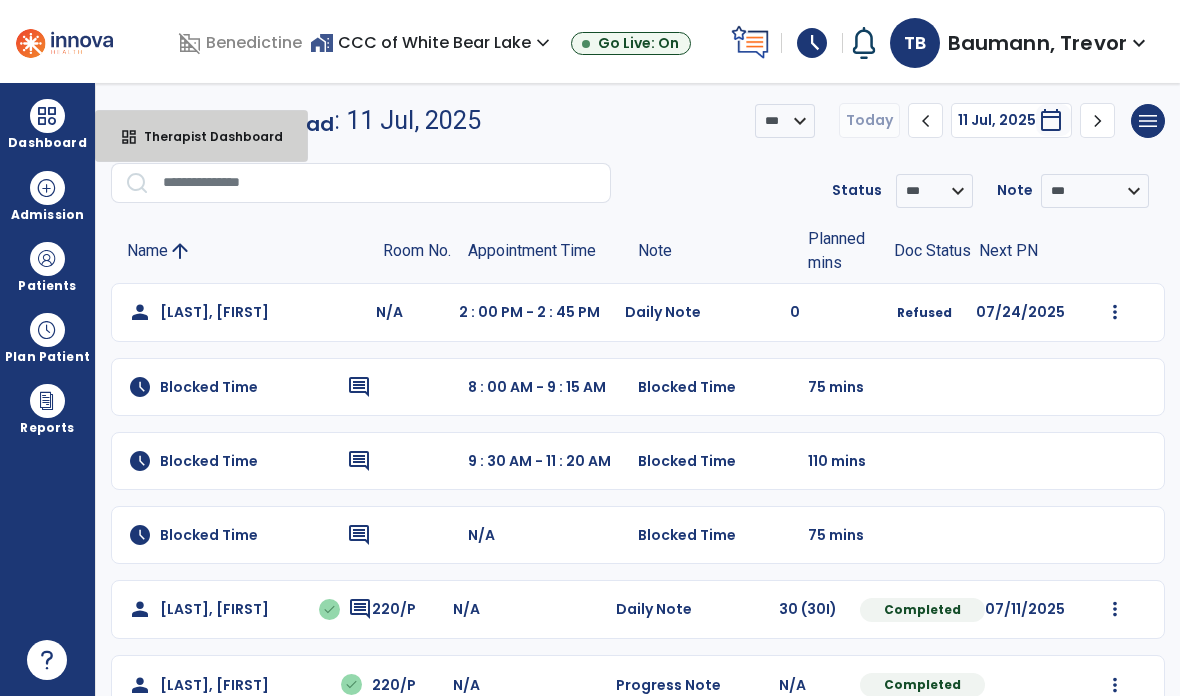 click on "Therapist Dashboard" at bounding box center (205, 136) 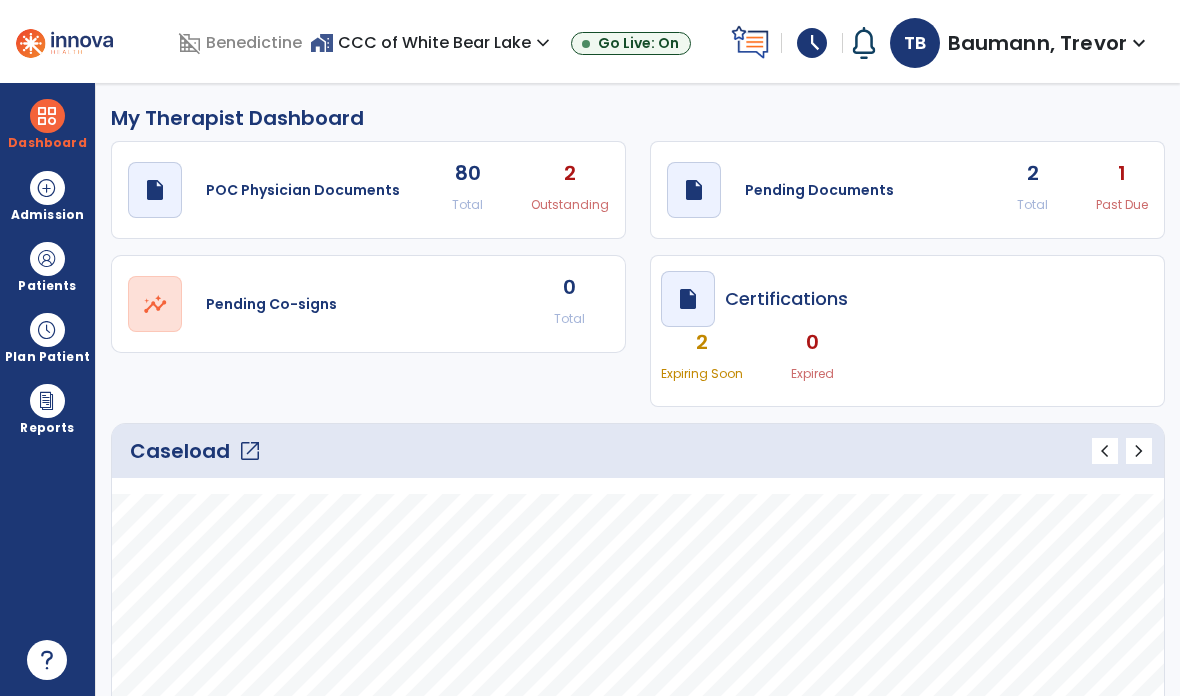 scroll, scrollTop: 0, scrollLeft: 0, axis: both 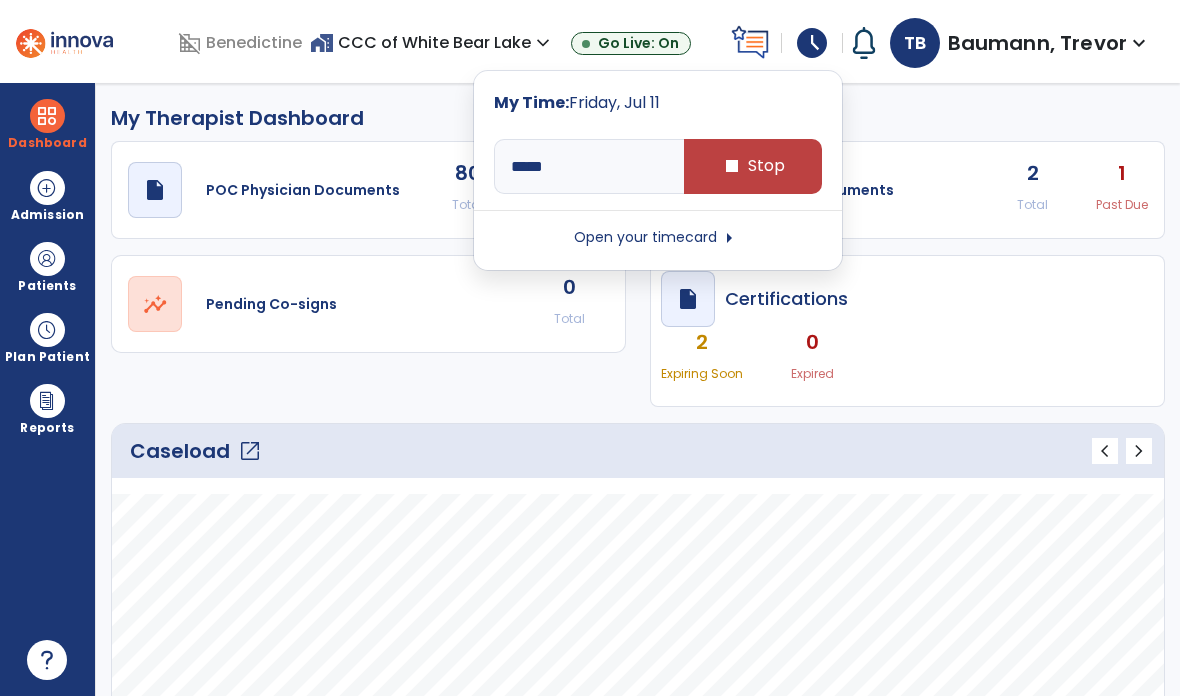 click on "stop  Stop" at bounding box center [753, 166] 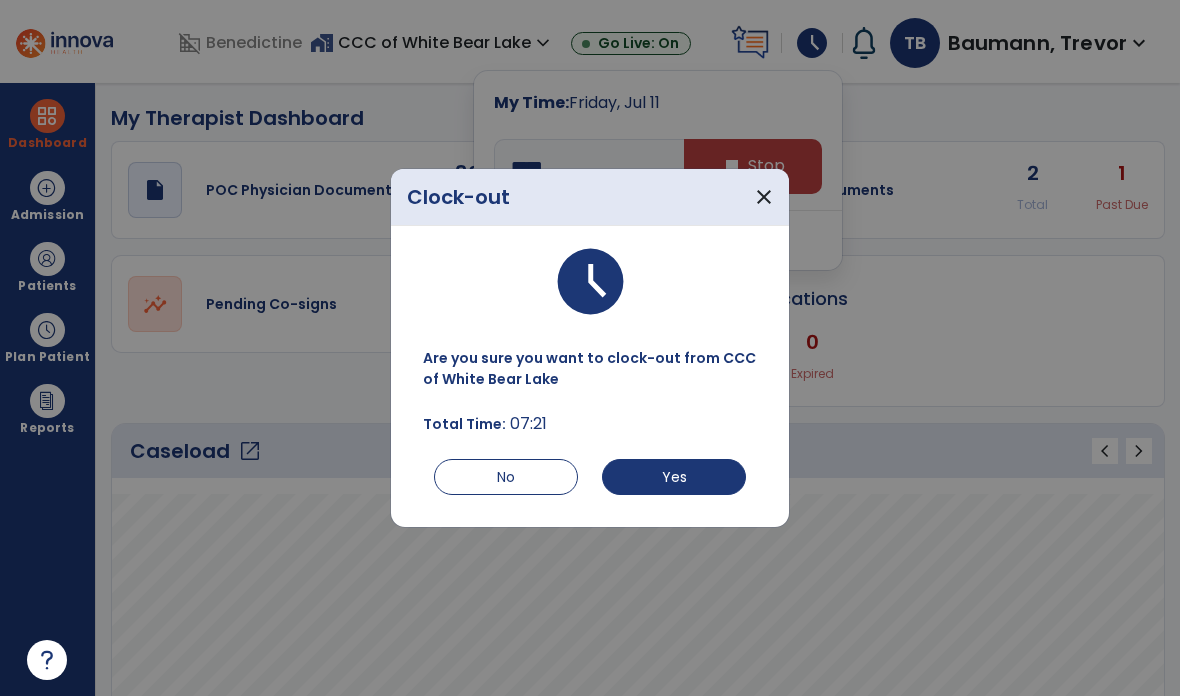 click on "Yes" at bounding box center [674, 477] 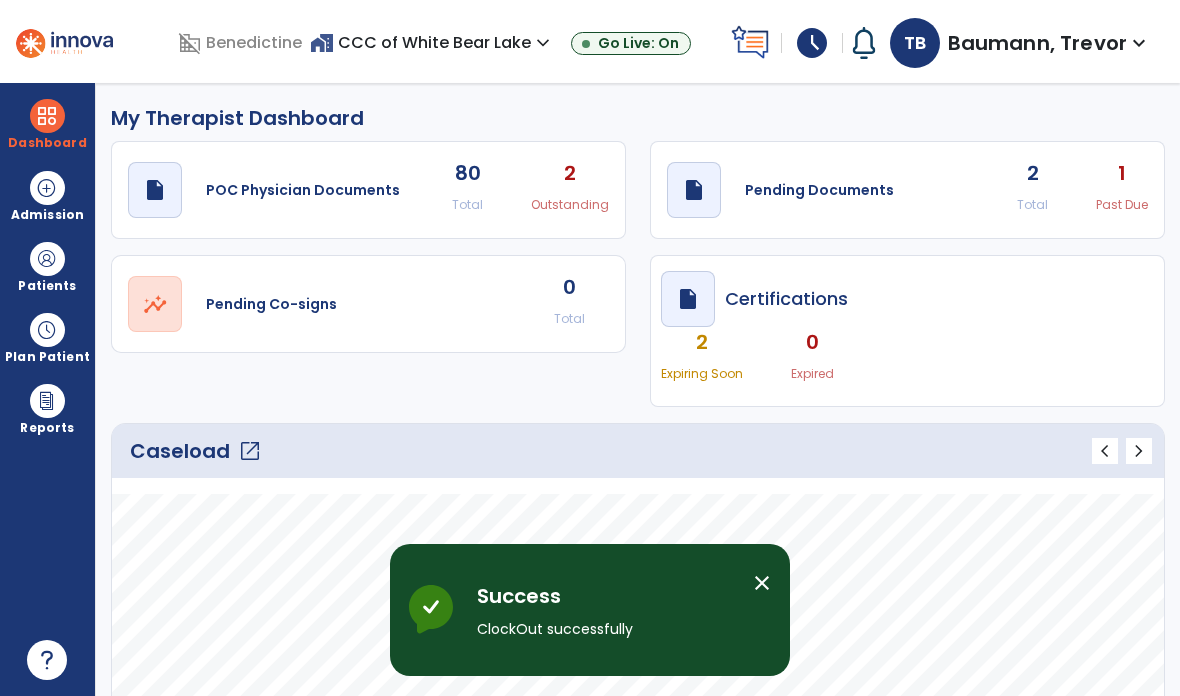 click on "schedule" at bounding box center [812, 43] 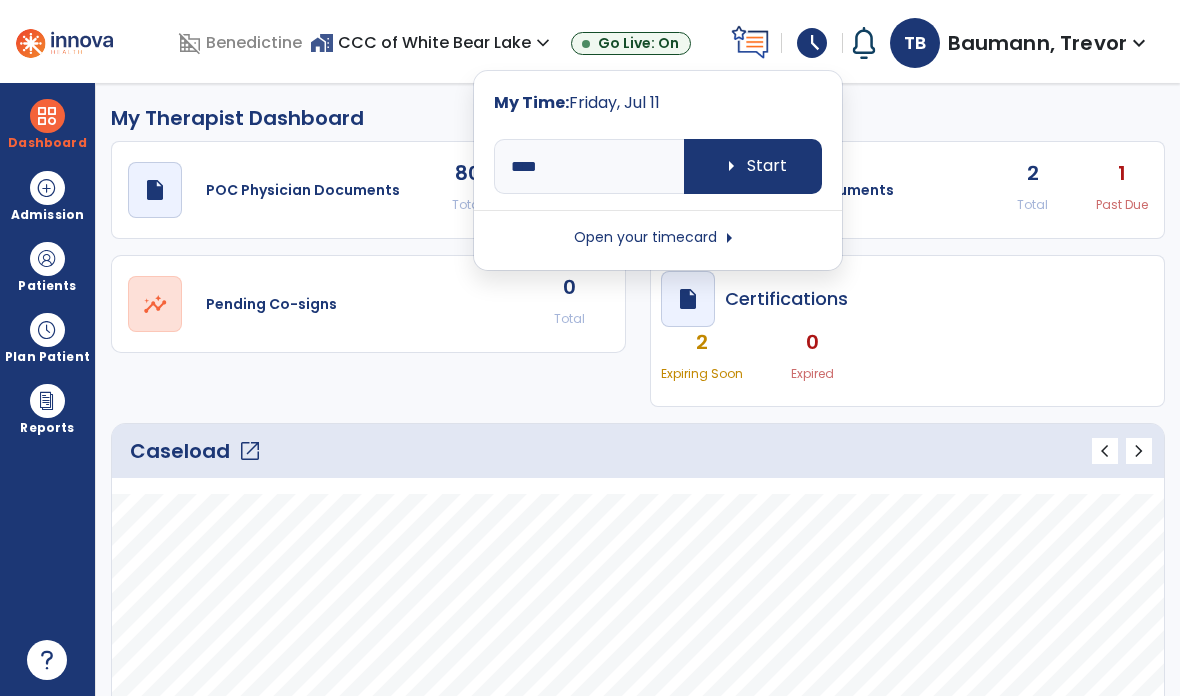 click on "Open your timecard  arrow_right" at bounding box center [658, 238] 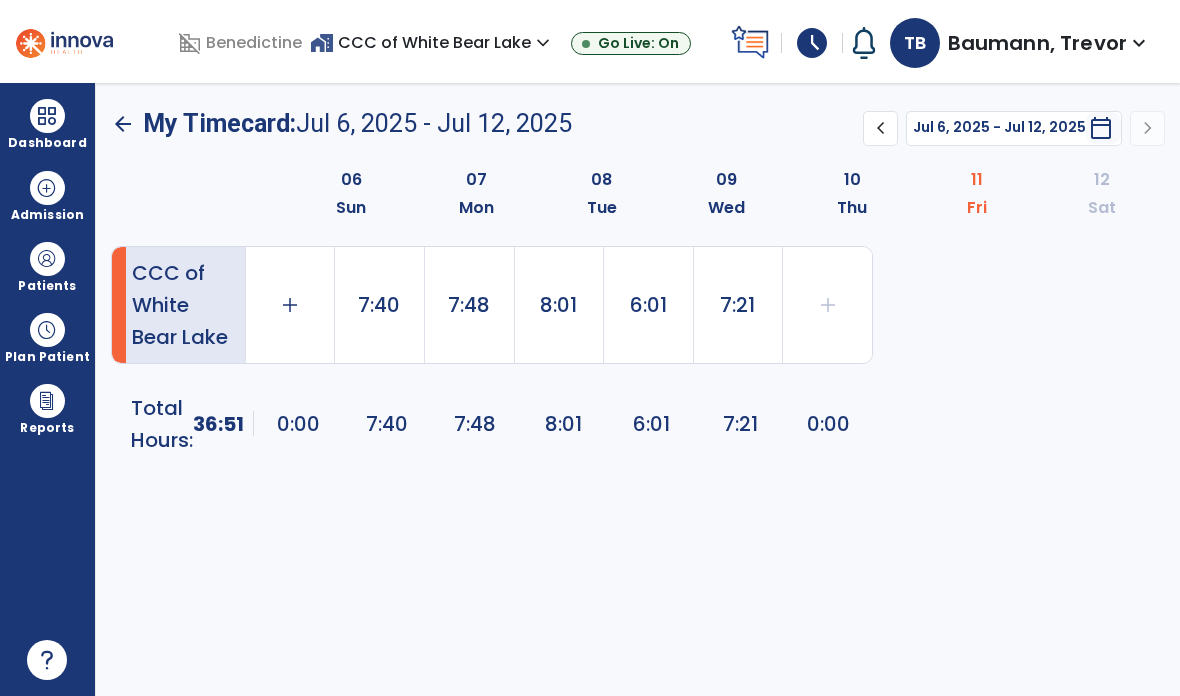 click on "7:21" 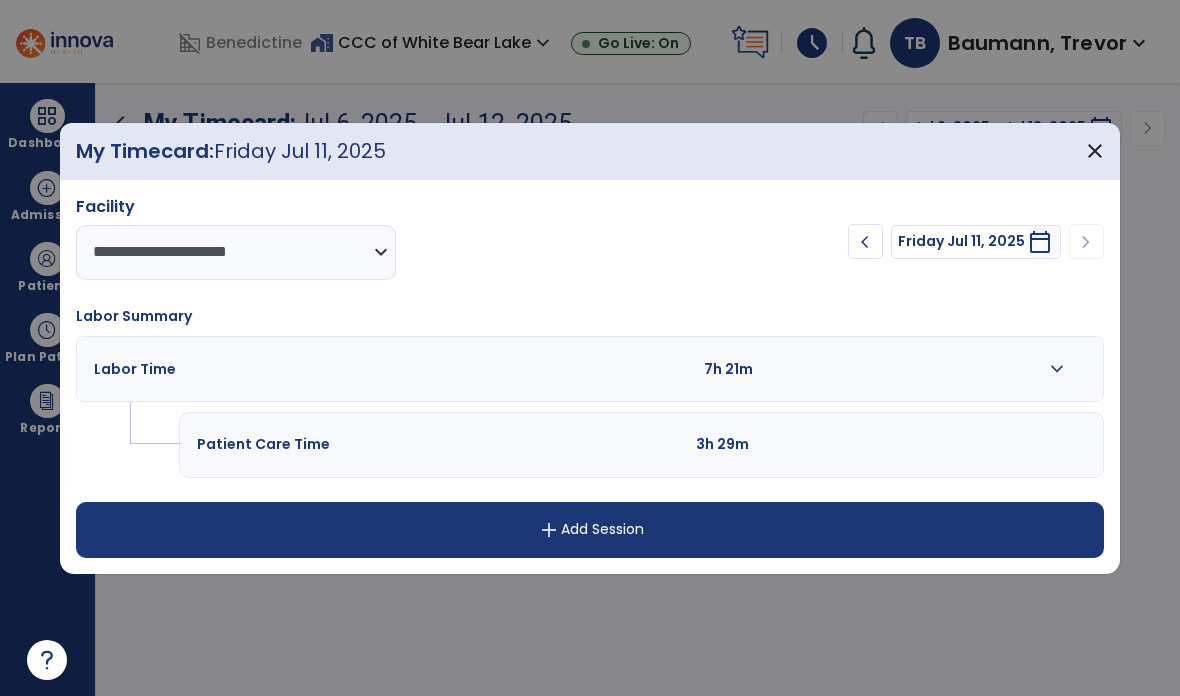 click at bounding box center (634, 369) 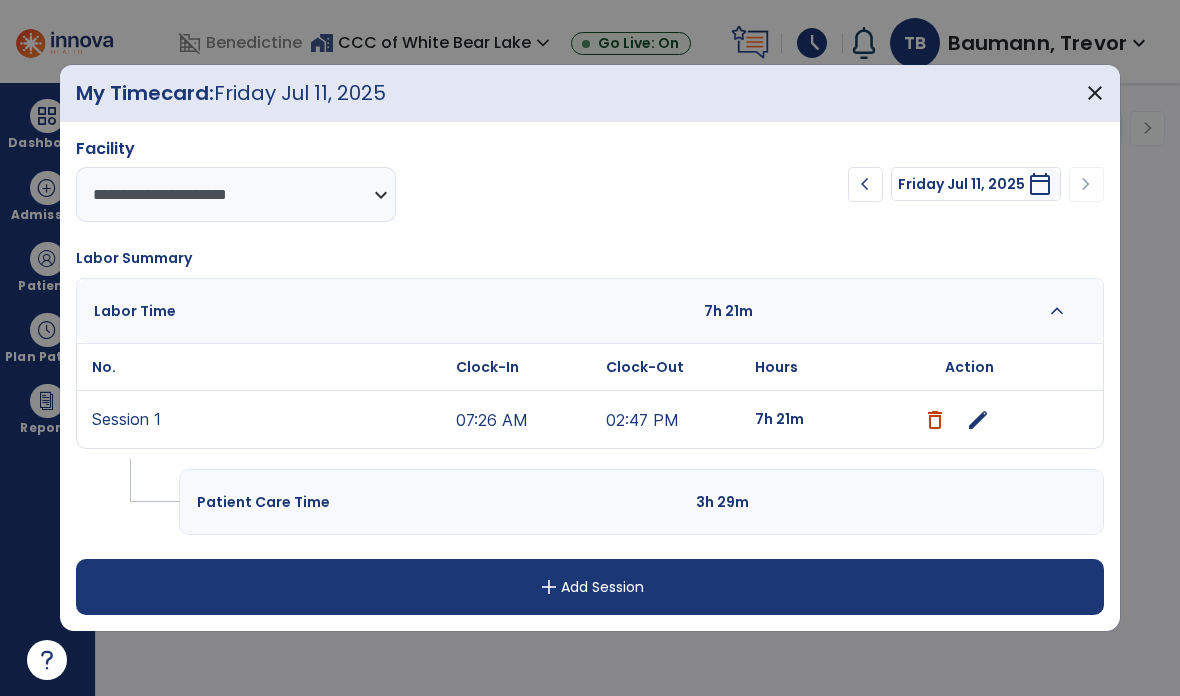 click on "edit" at bounding box center (978, 420) 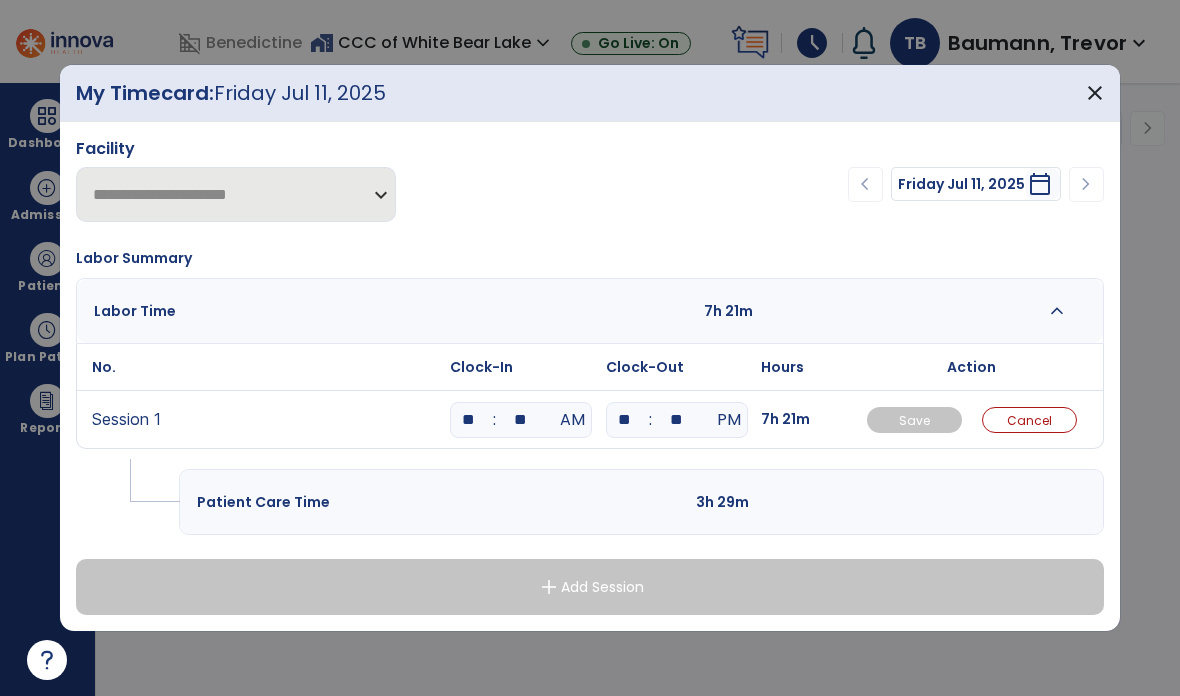 click on "**" at bounding box center [521, 420] 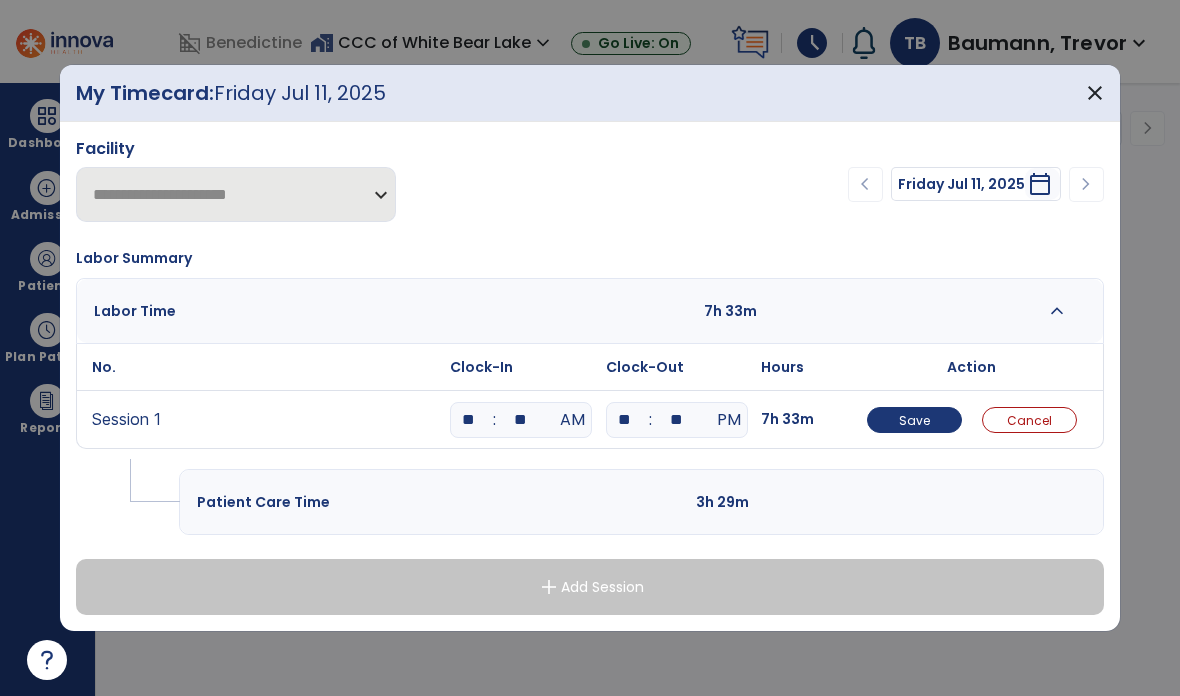 type on "*" 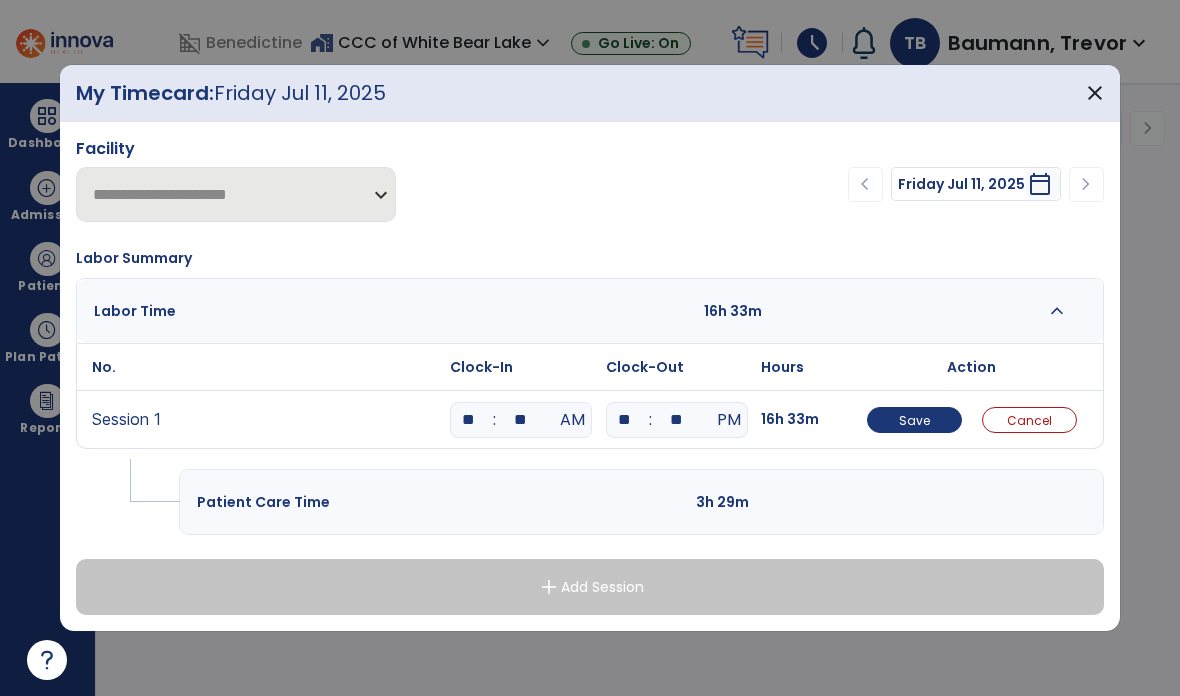 type on "*" 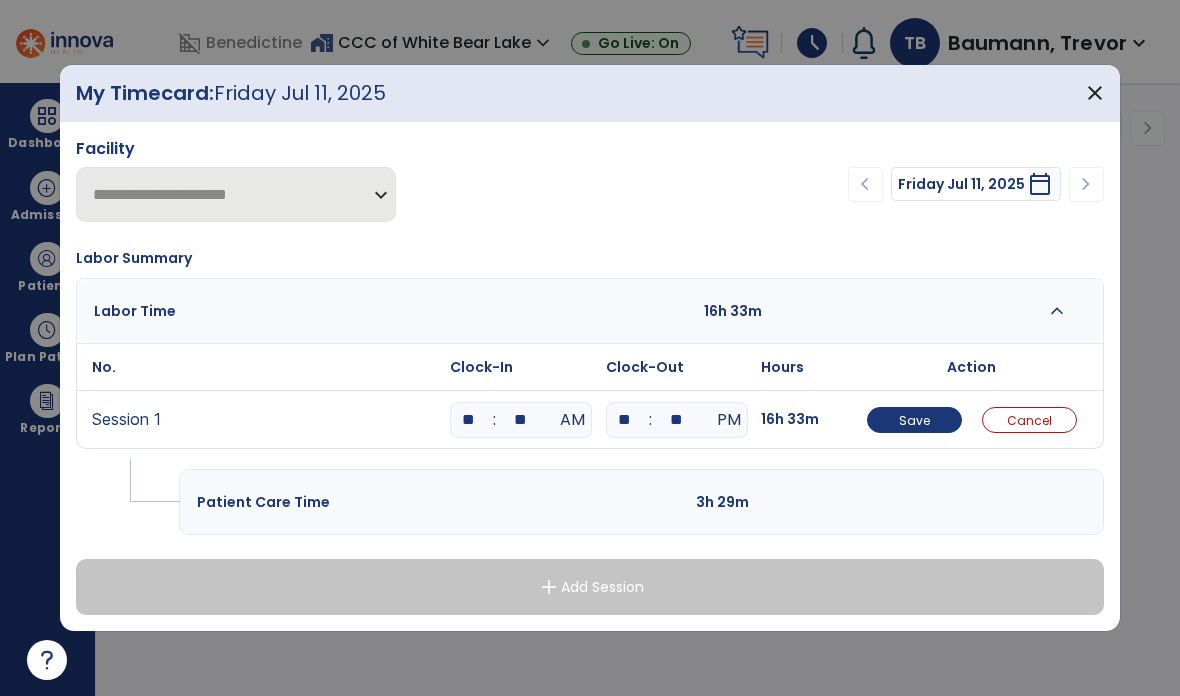 type on "**" 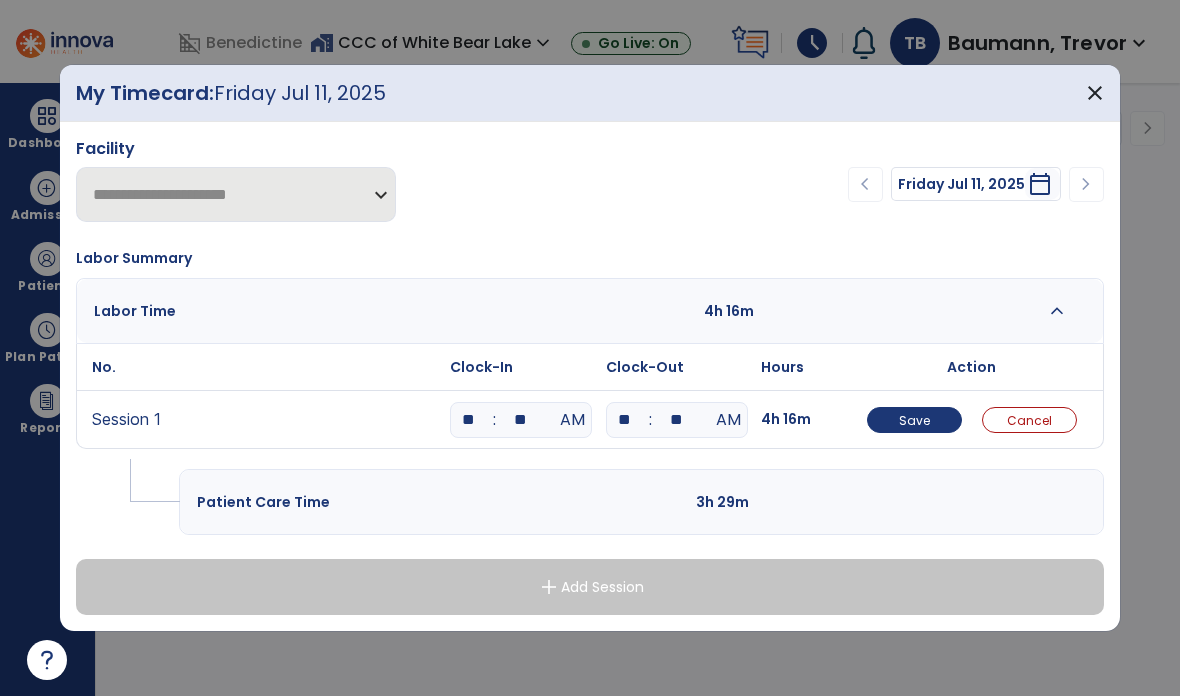 click on "Save" at bounding box center [914, 420] 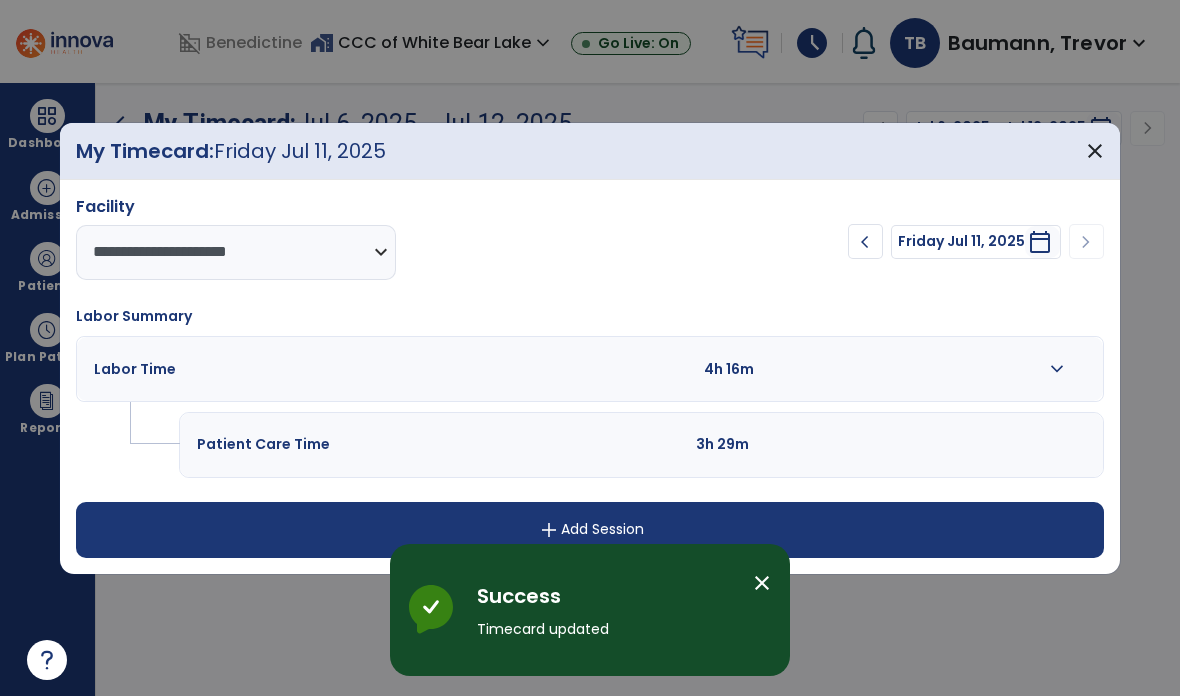 click on "add  Add Session" at bounding box center (590, 530) 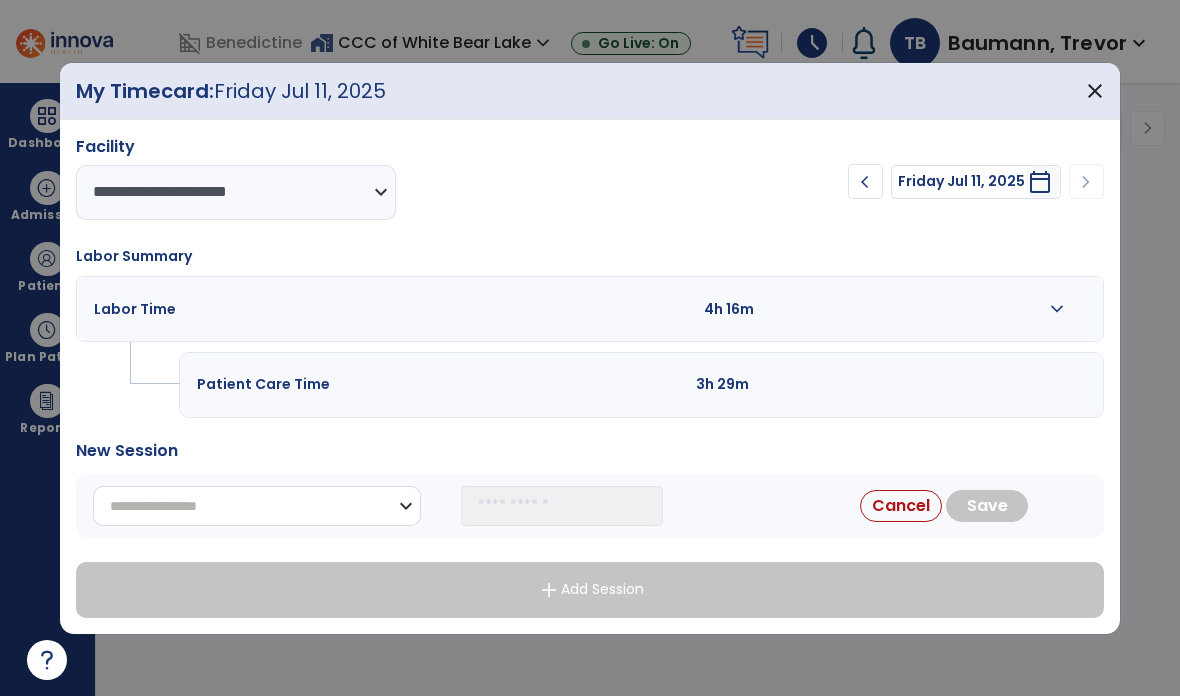 click on "**********" at bounding box center [257, 506] 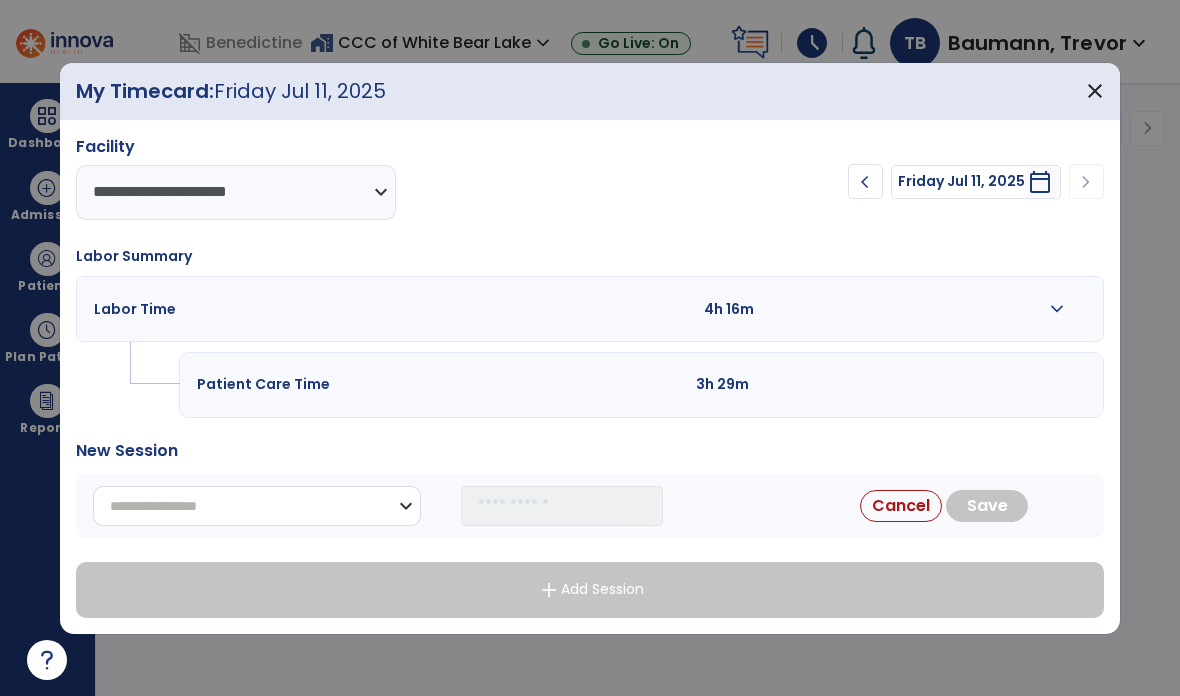select on "**********" 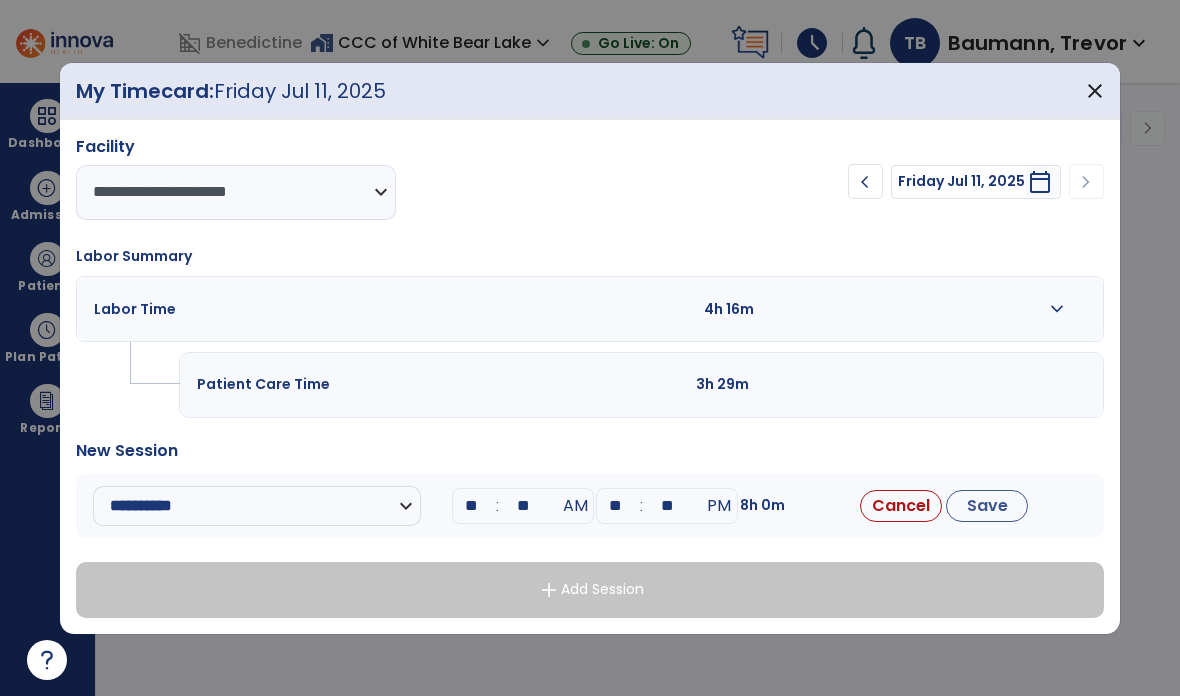 click on "**" at bounding box center (471, 506) 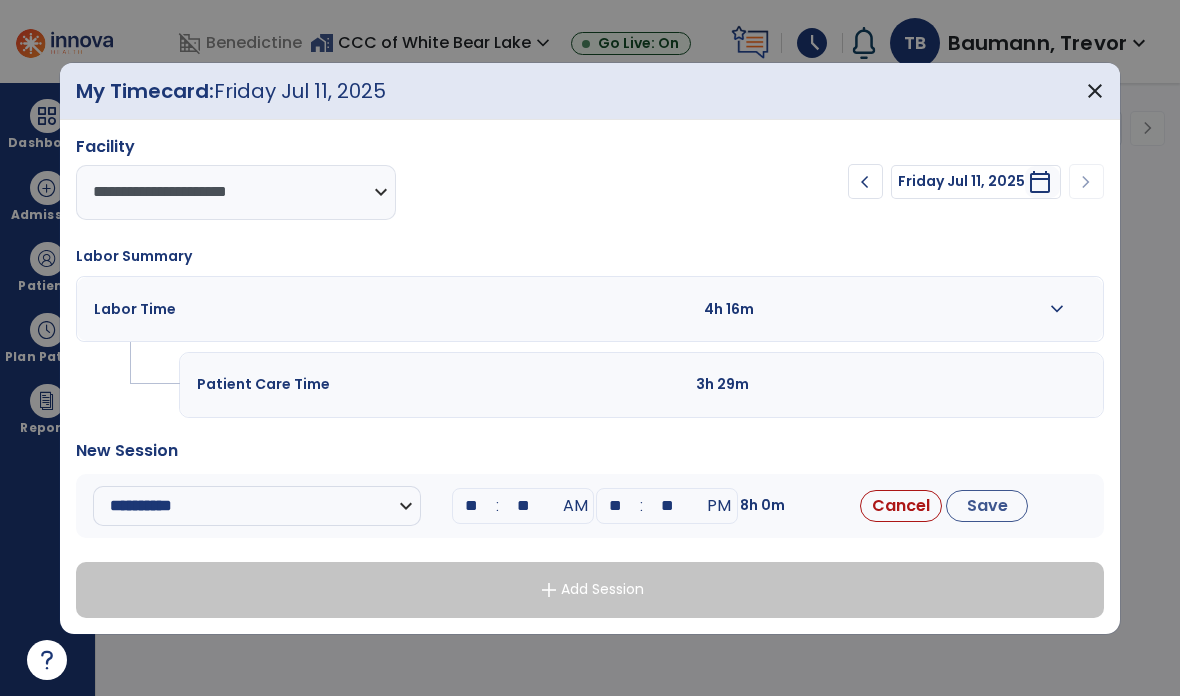 type on "*" 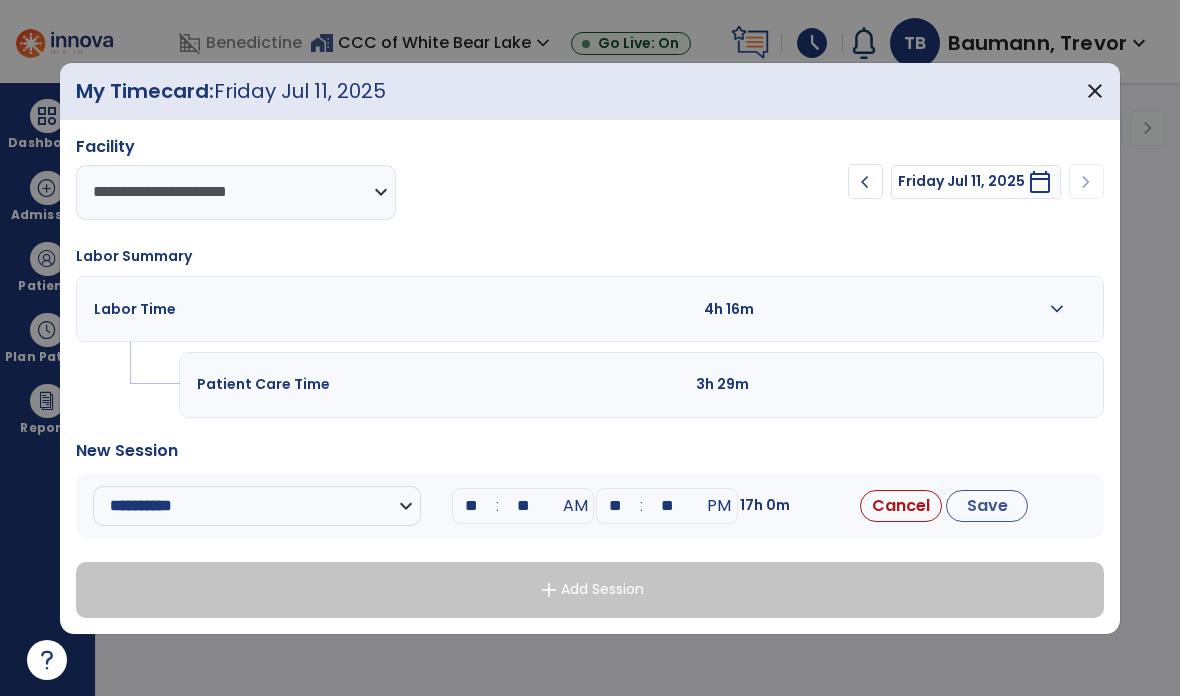 click on "AM" at bounding box center [575, 506] 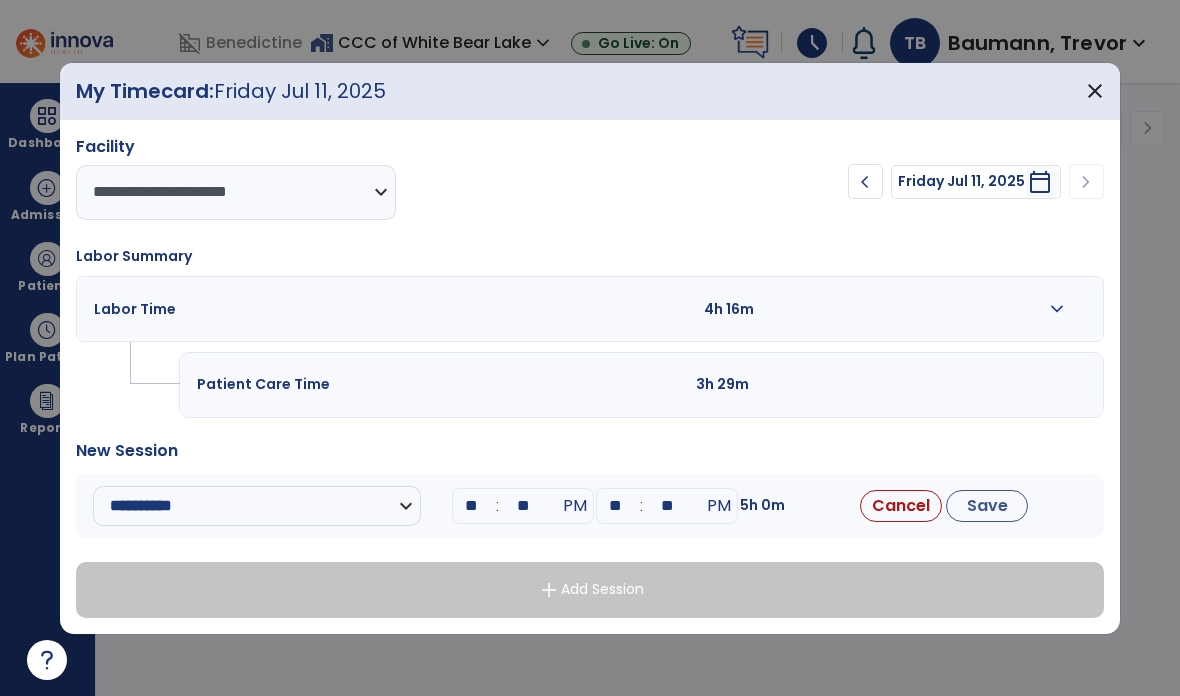 click on "**" at bounding box center (615, 506) 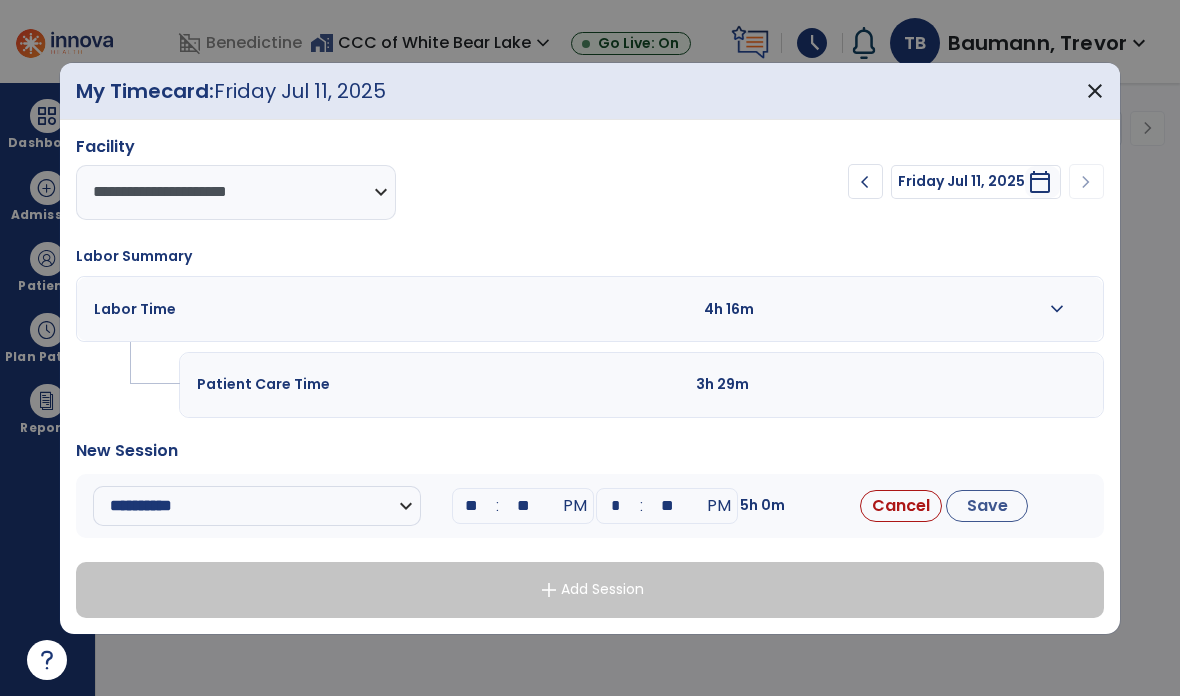 type on "**" 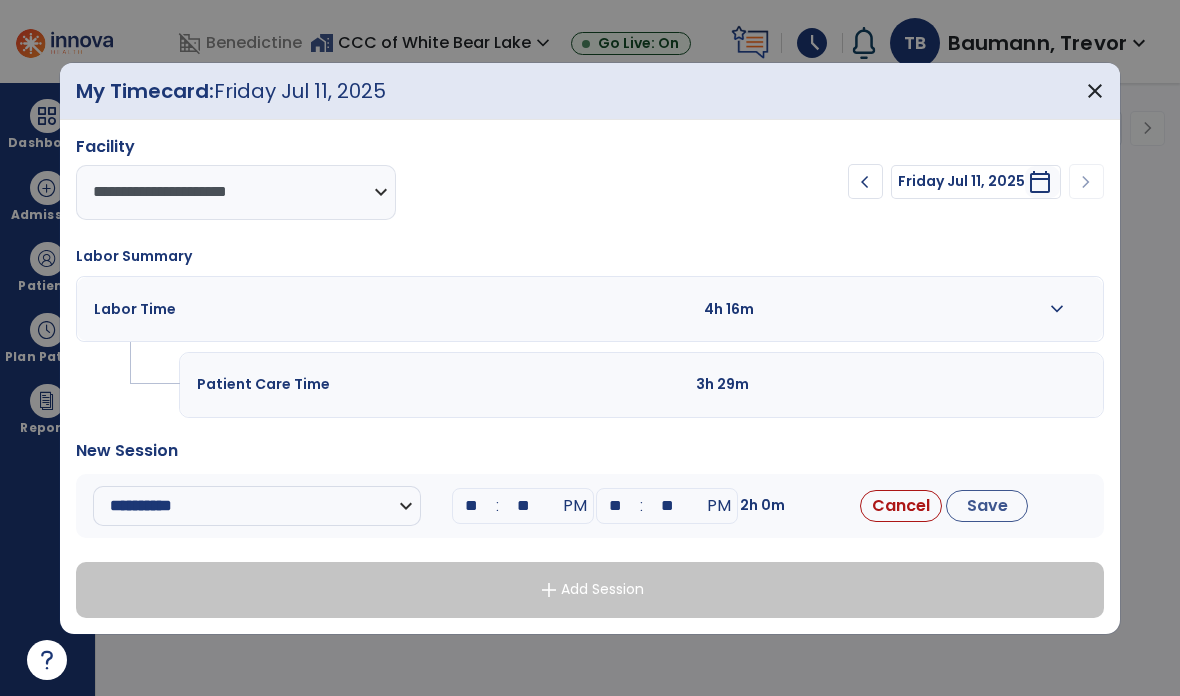 type on "*" 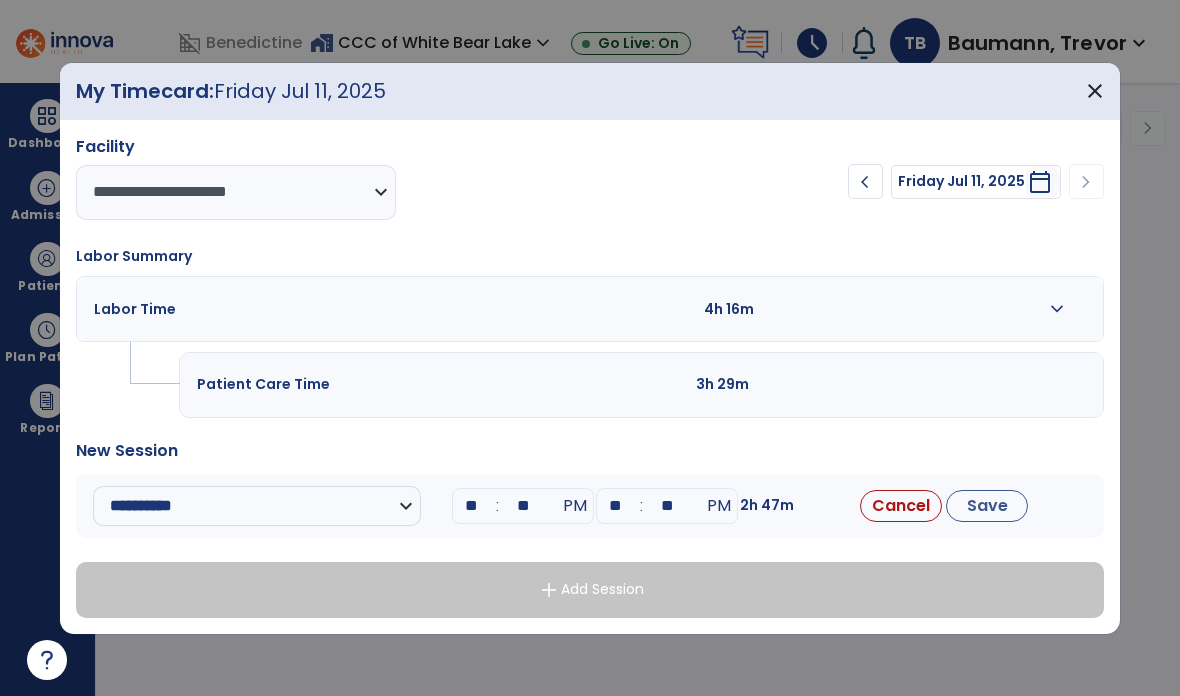 click on "Save" at bounding box center (987, 506) 